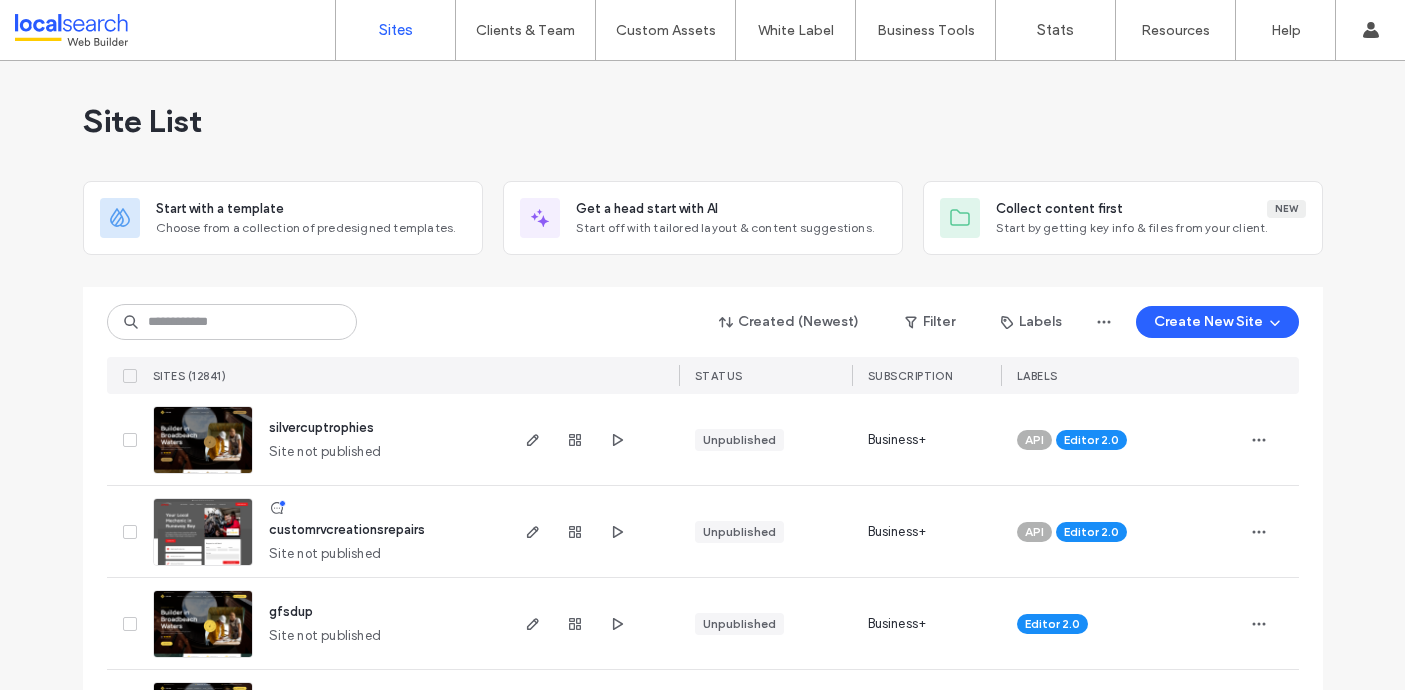 scroll, scrollTop: 0, scrollLeft: 0, axis: both 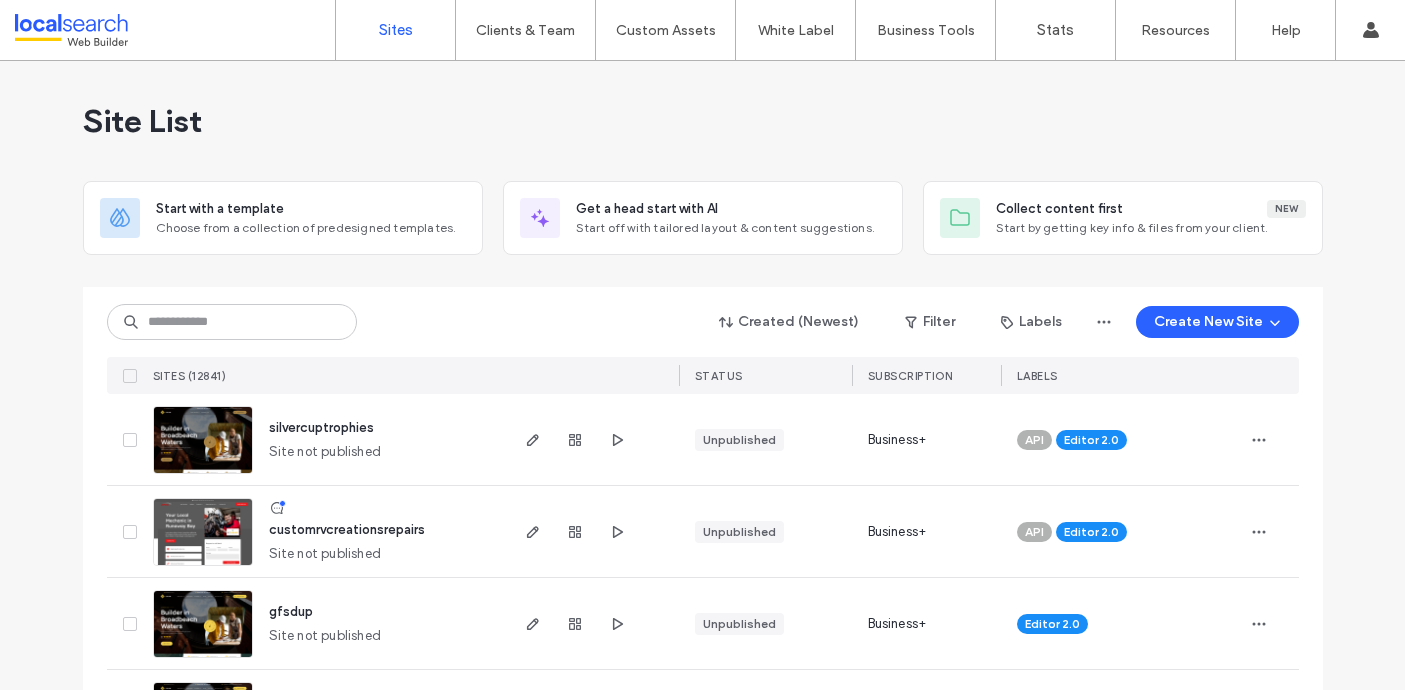 click at bounding box center (232, 322) 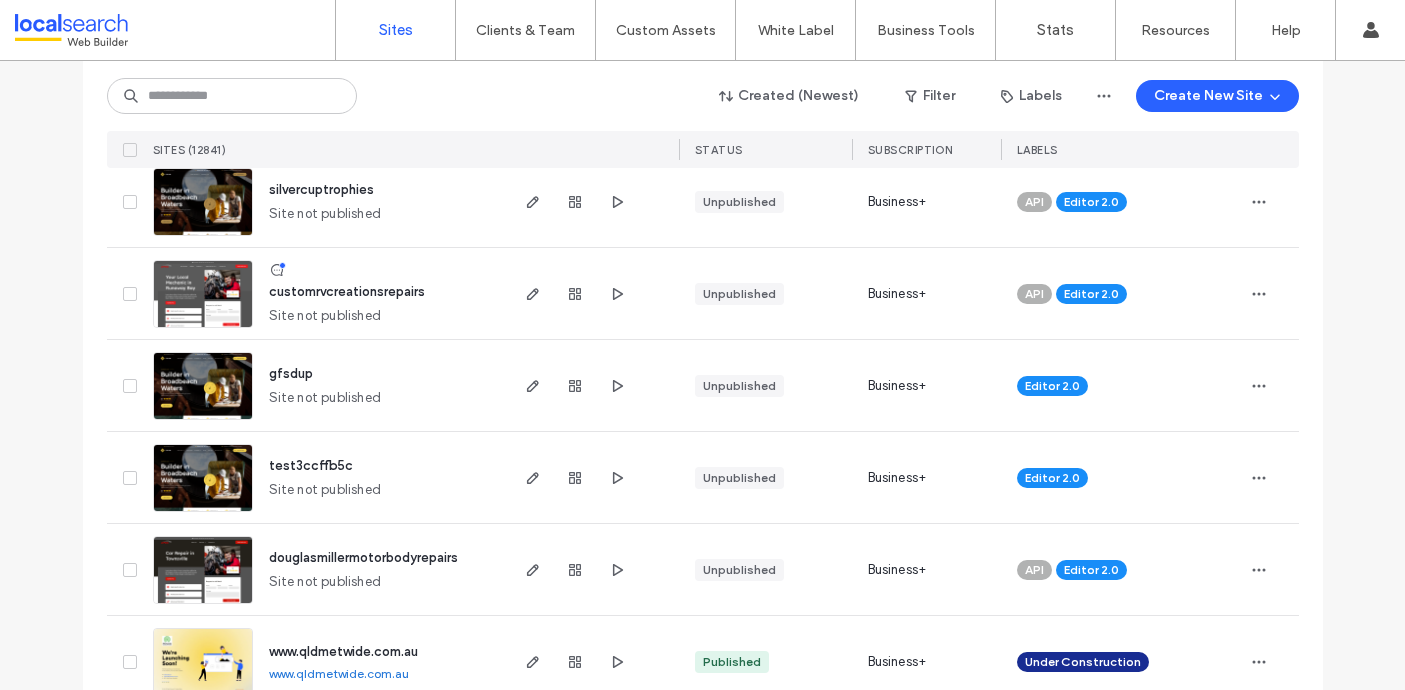 scroll, scrollTop: 0, scrollLeft: 0, axis: both 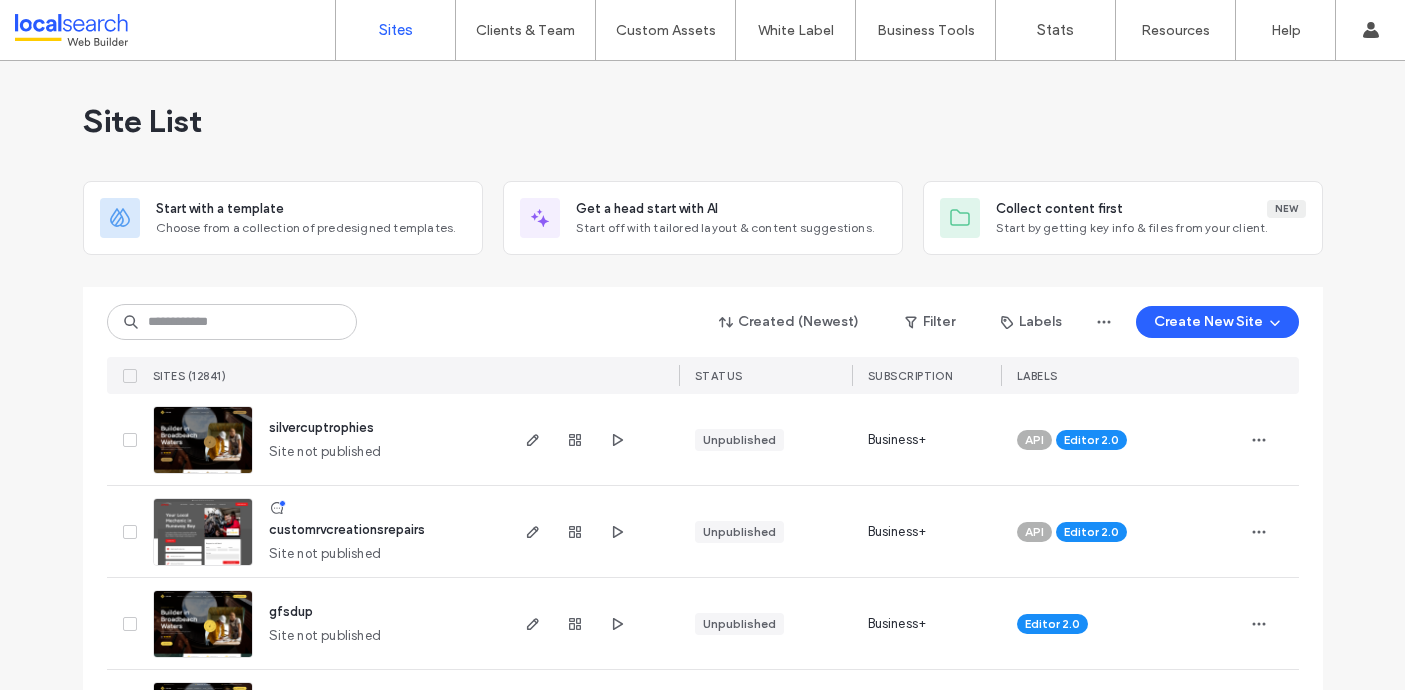 click at bounding box center [232, 322] 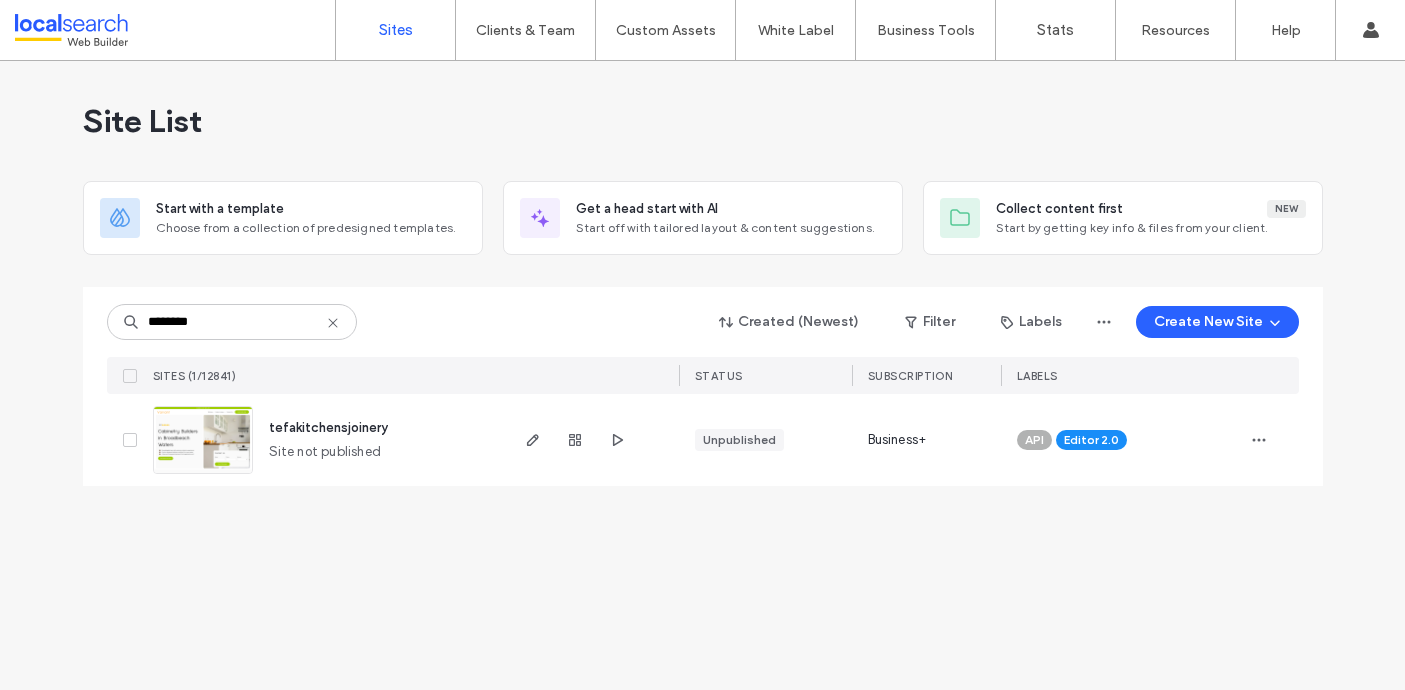 type on "********" 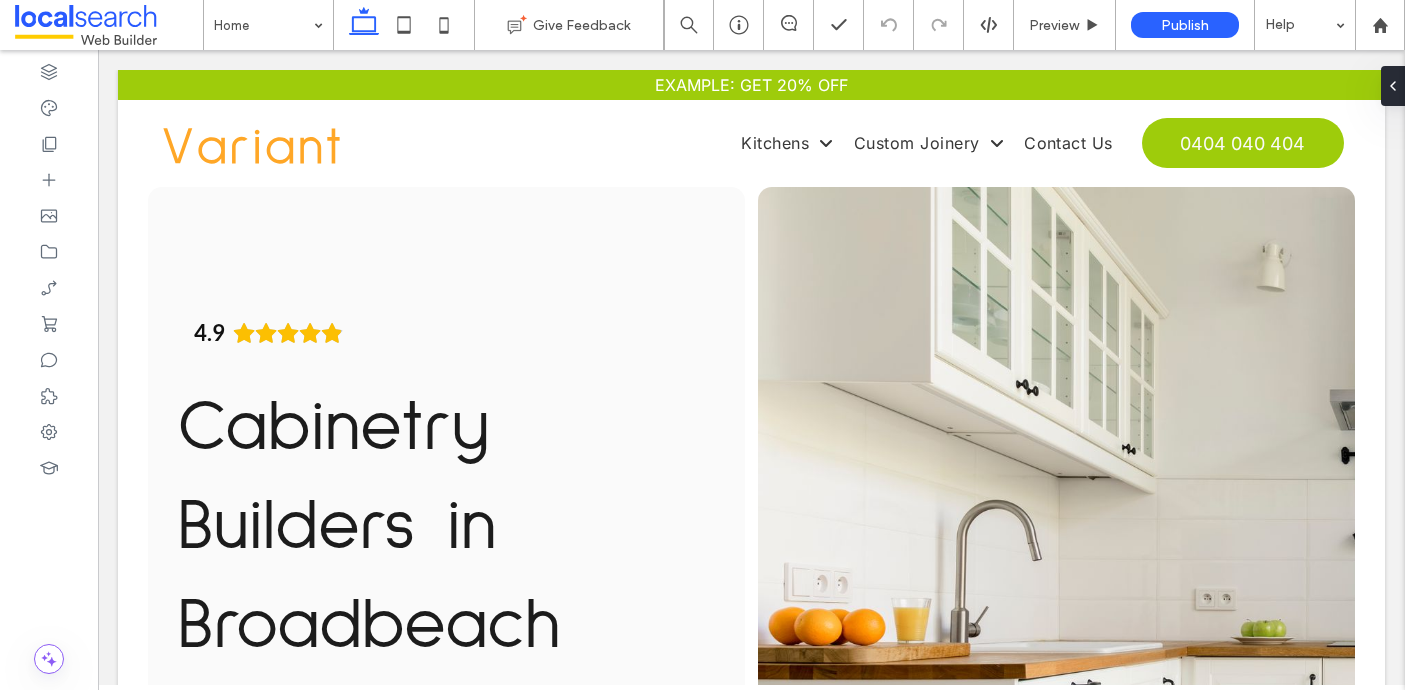 scroll, scrollTop: 0, scrollLeft: 0, axis: both 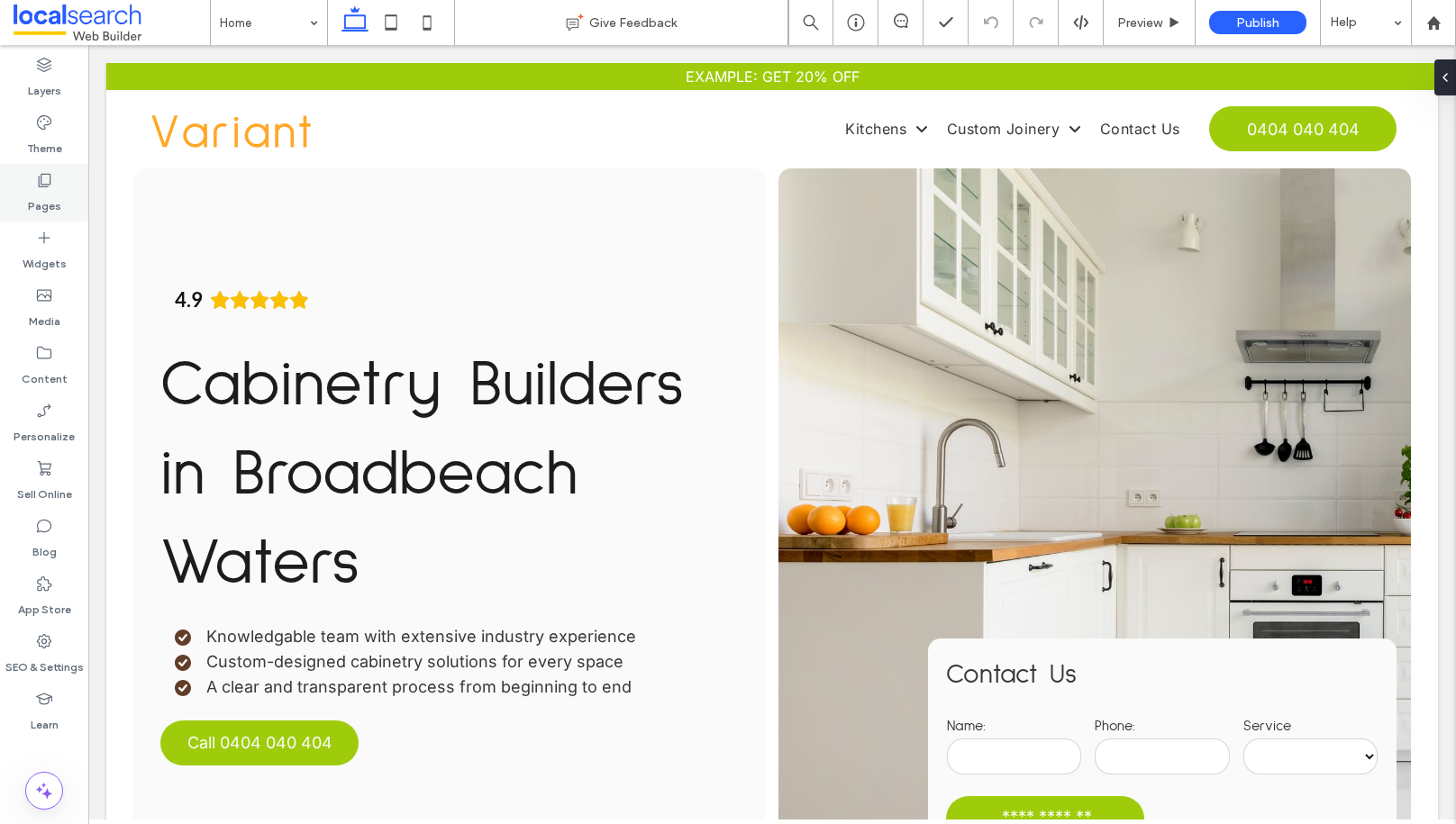 click on "Pages" at bounding box center [44, 202] 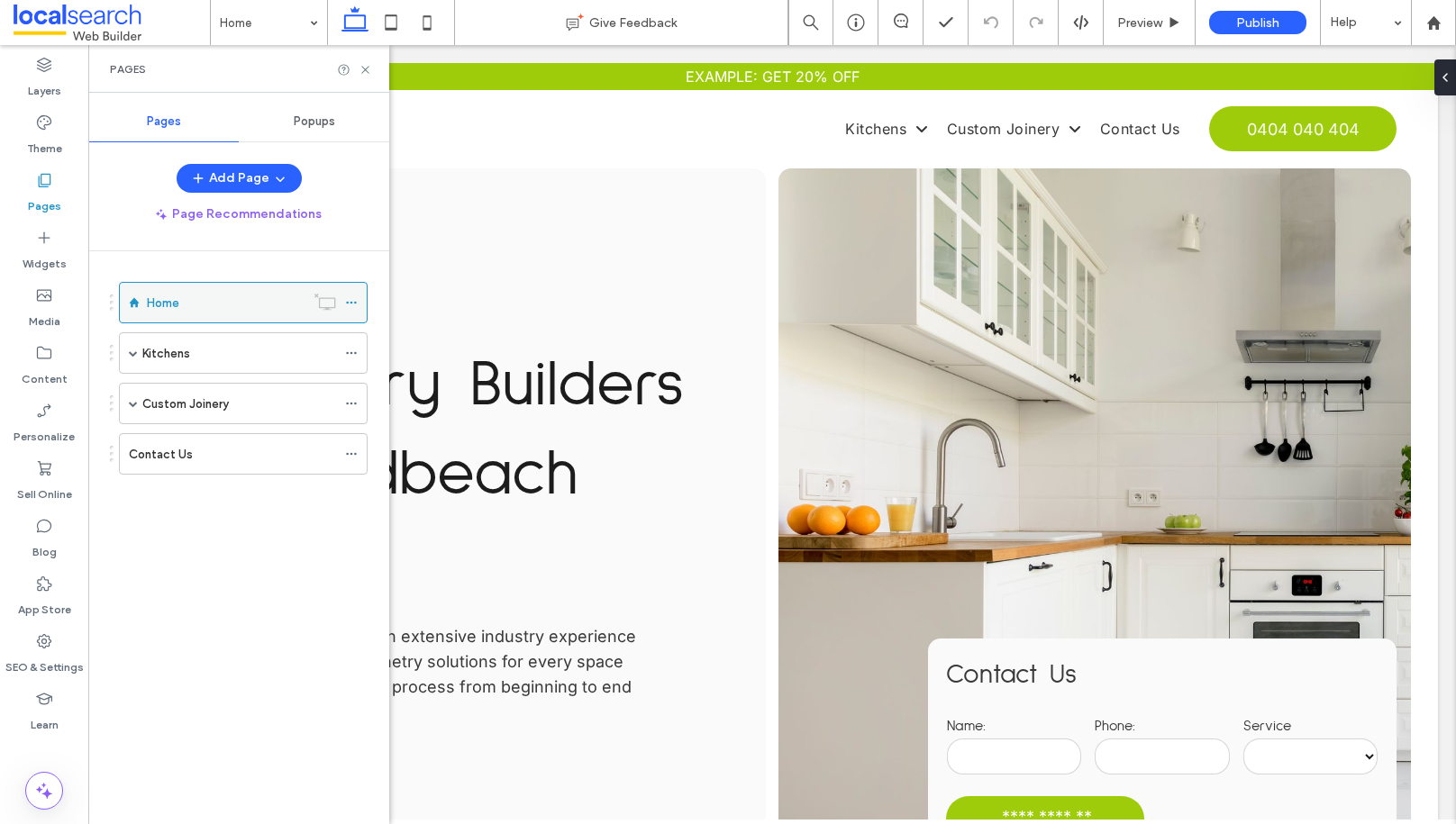 click 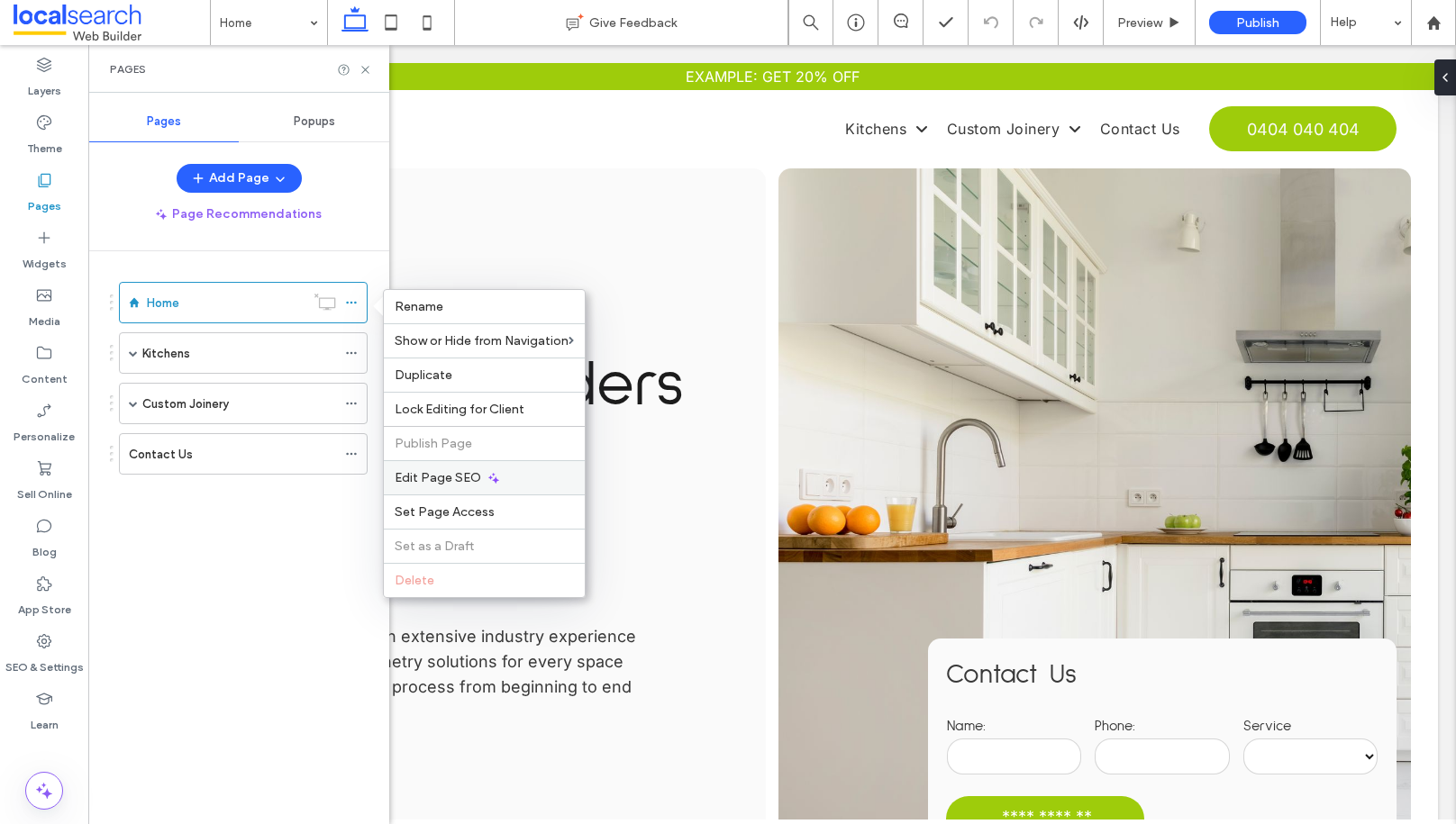 click on "Edit Page SEO" at bounding box center [484, 477] 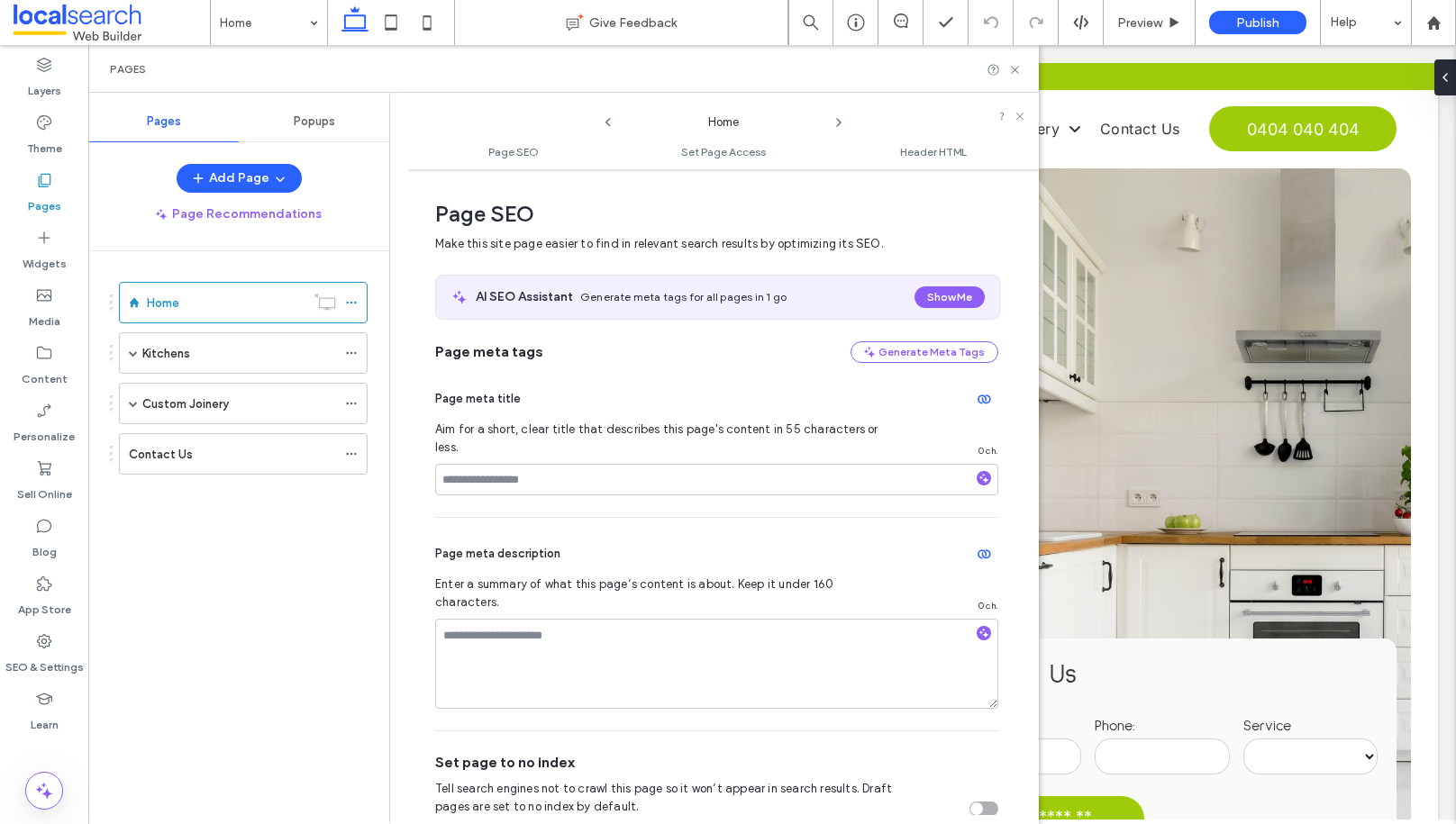scroll, scrollTop: 9, scrollLeft: 0, axis: vertical 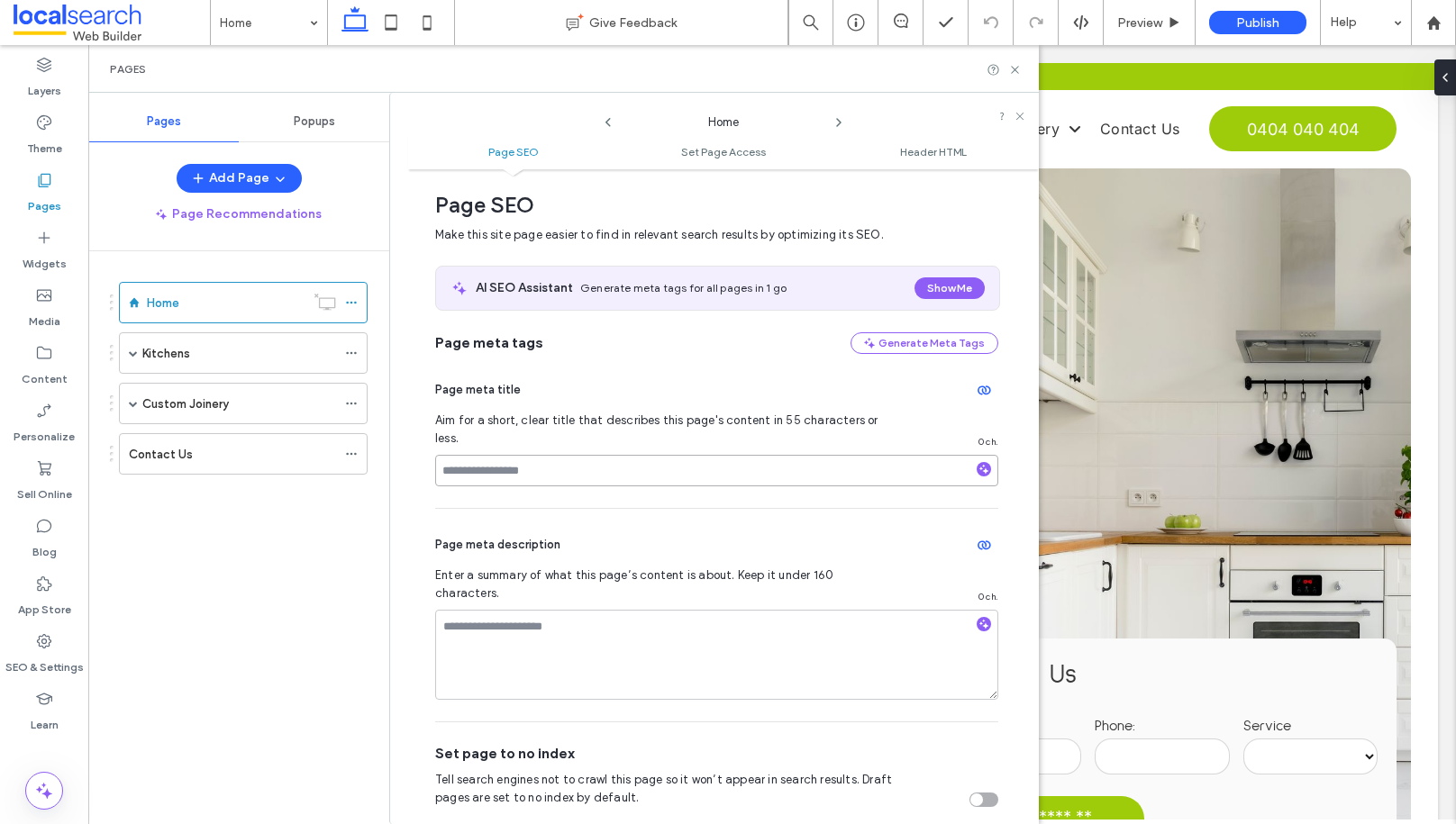 click at bounding box center [716, 470] 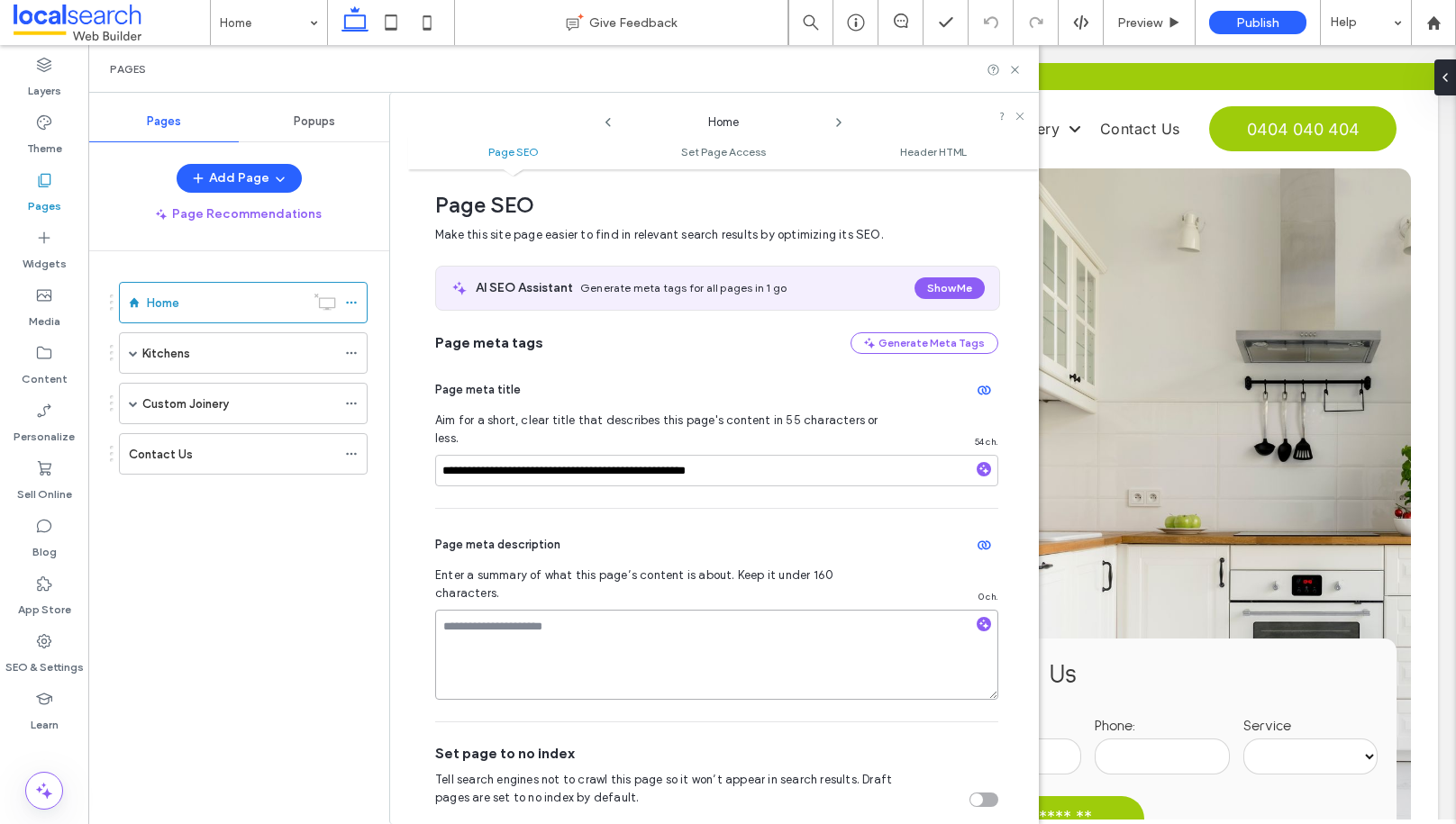 click at bounding box center [716, 655] 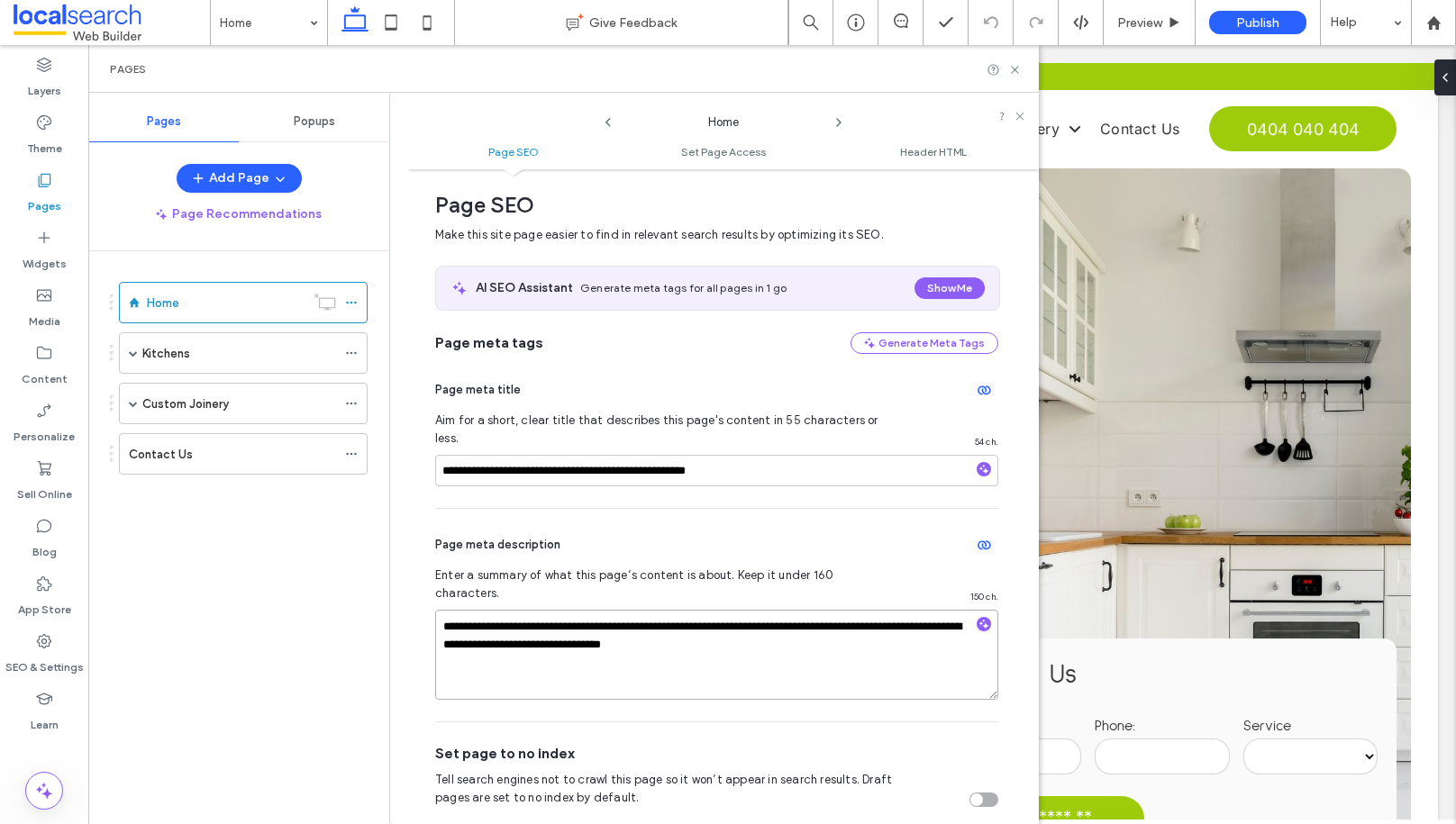 scroll, scrollTop: 0, scrollLeft: 0, axis: both 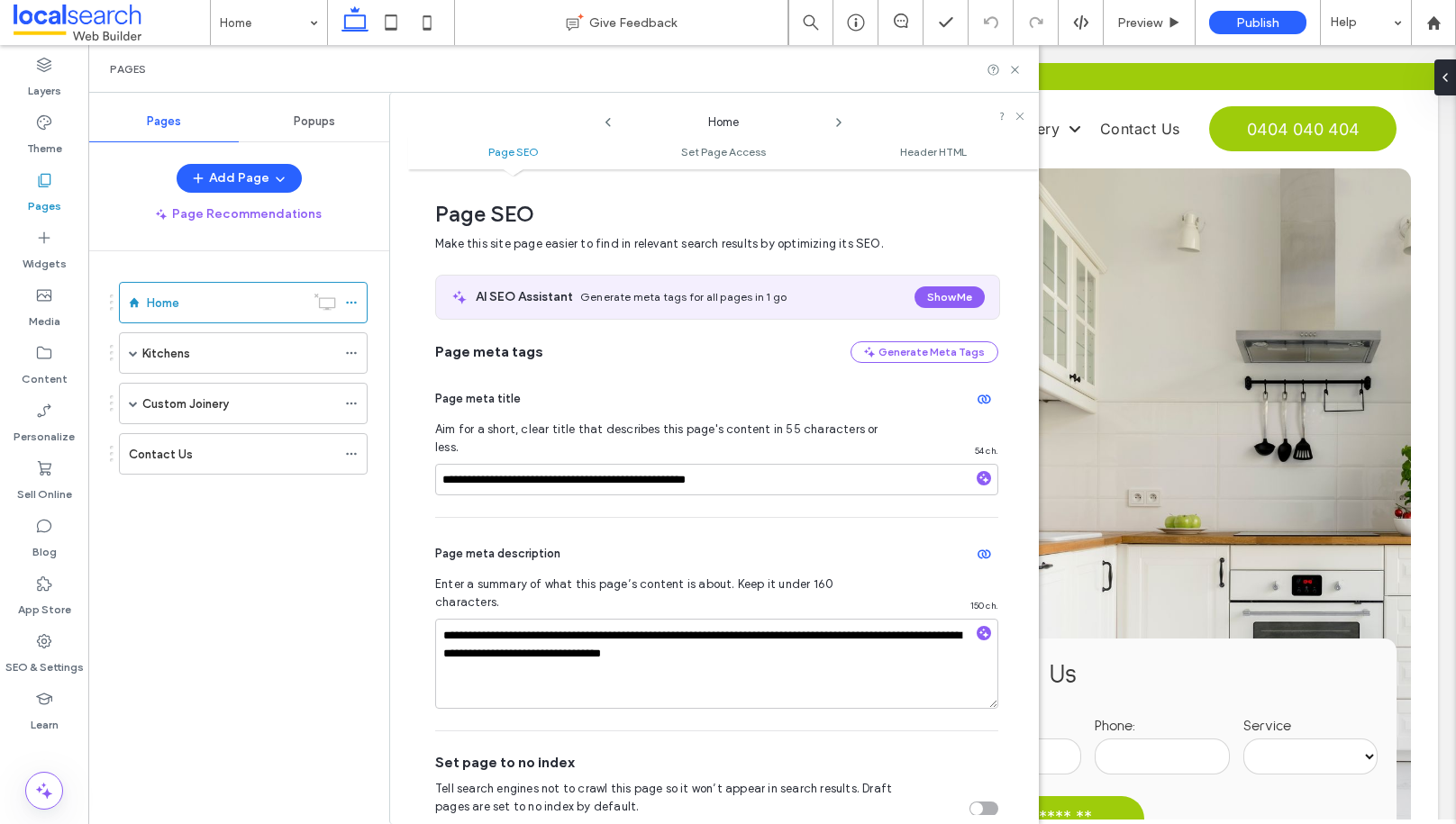 click 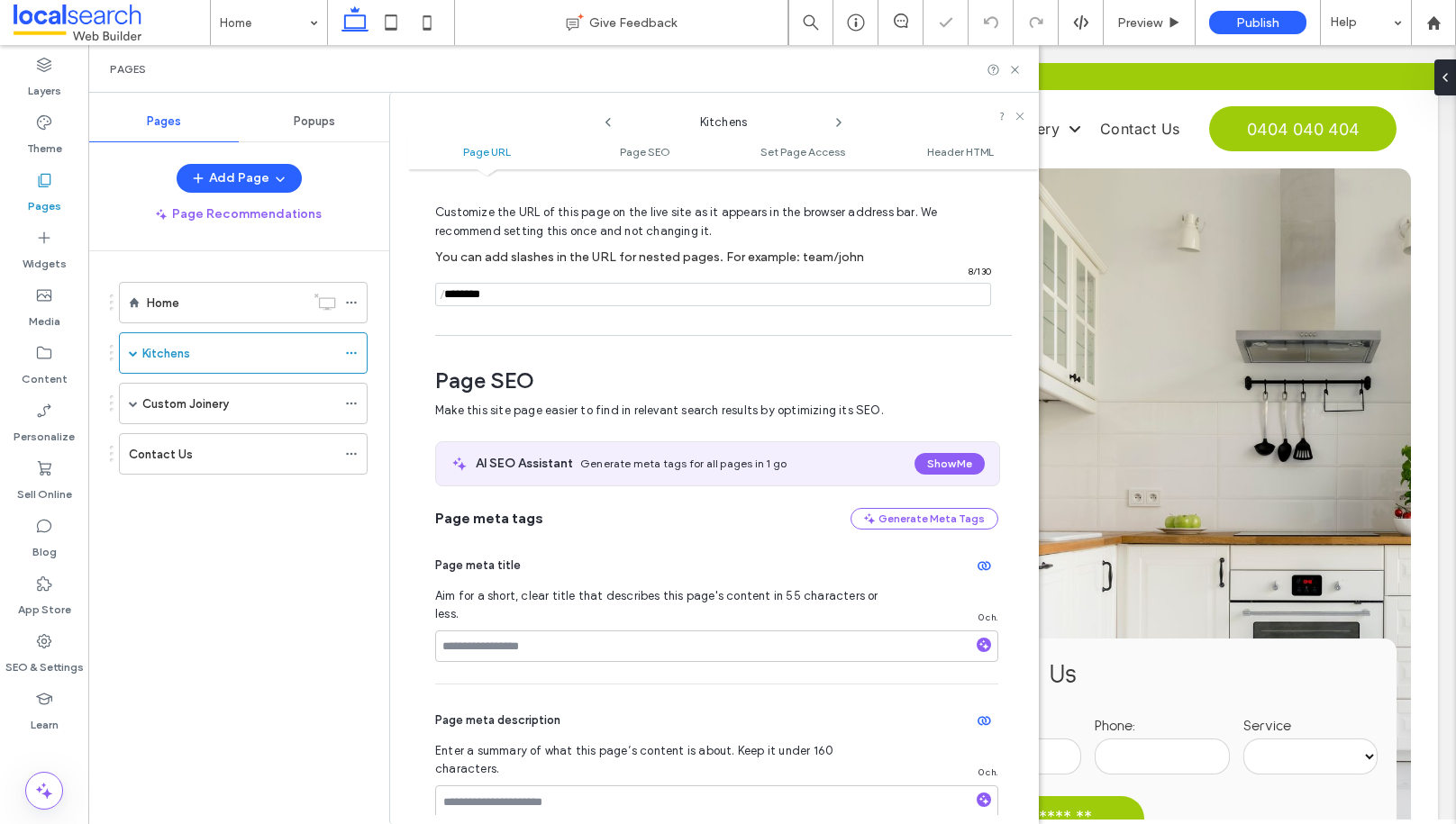 scroll, scrollTop: 0, scrollLeft: 0, axis: both 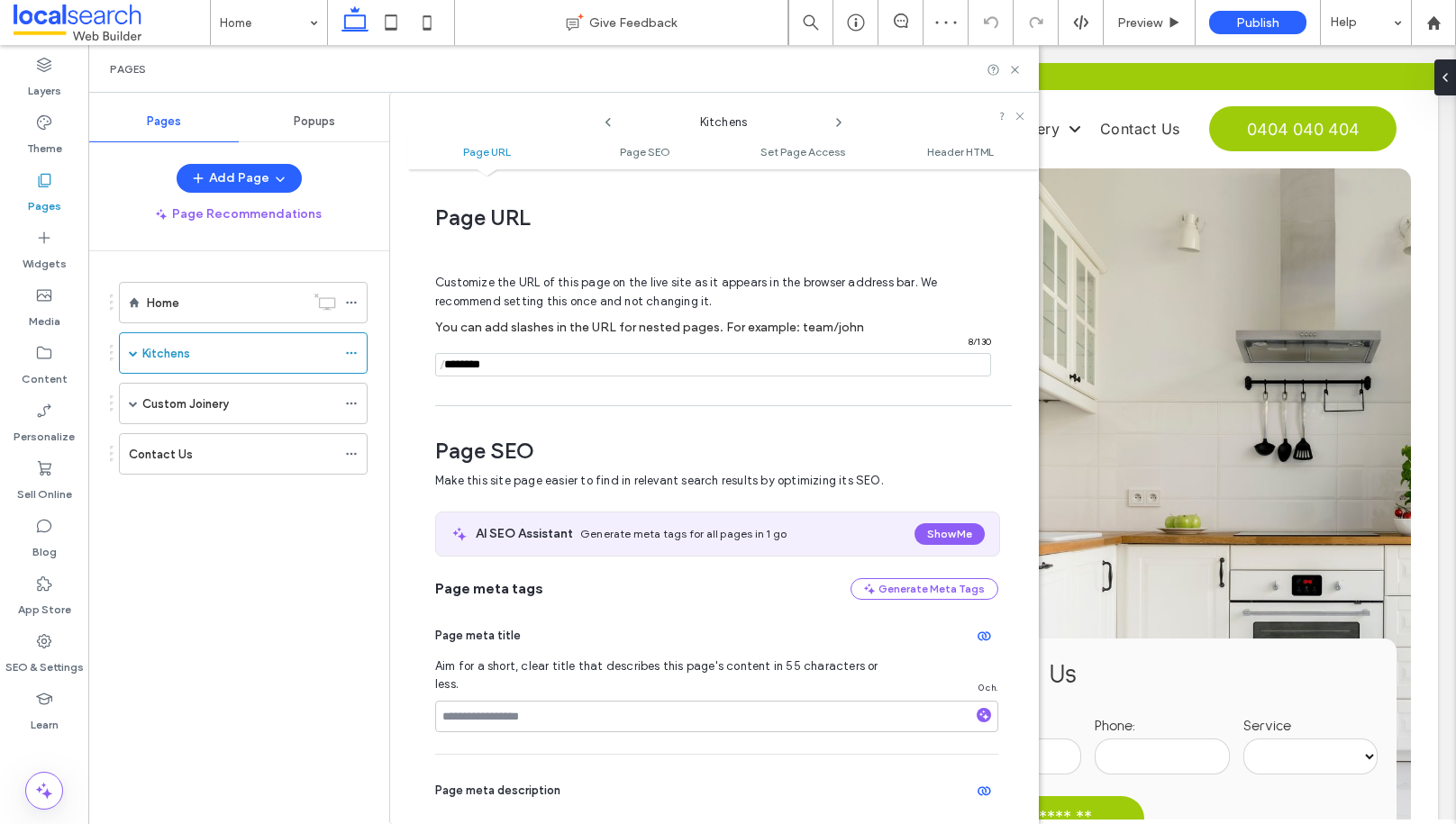 click at bounding box center [713, 365] 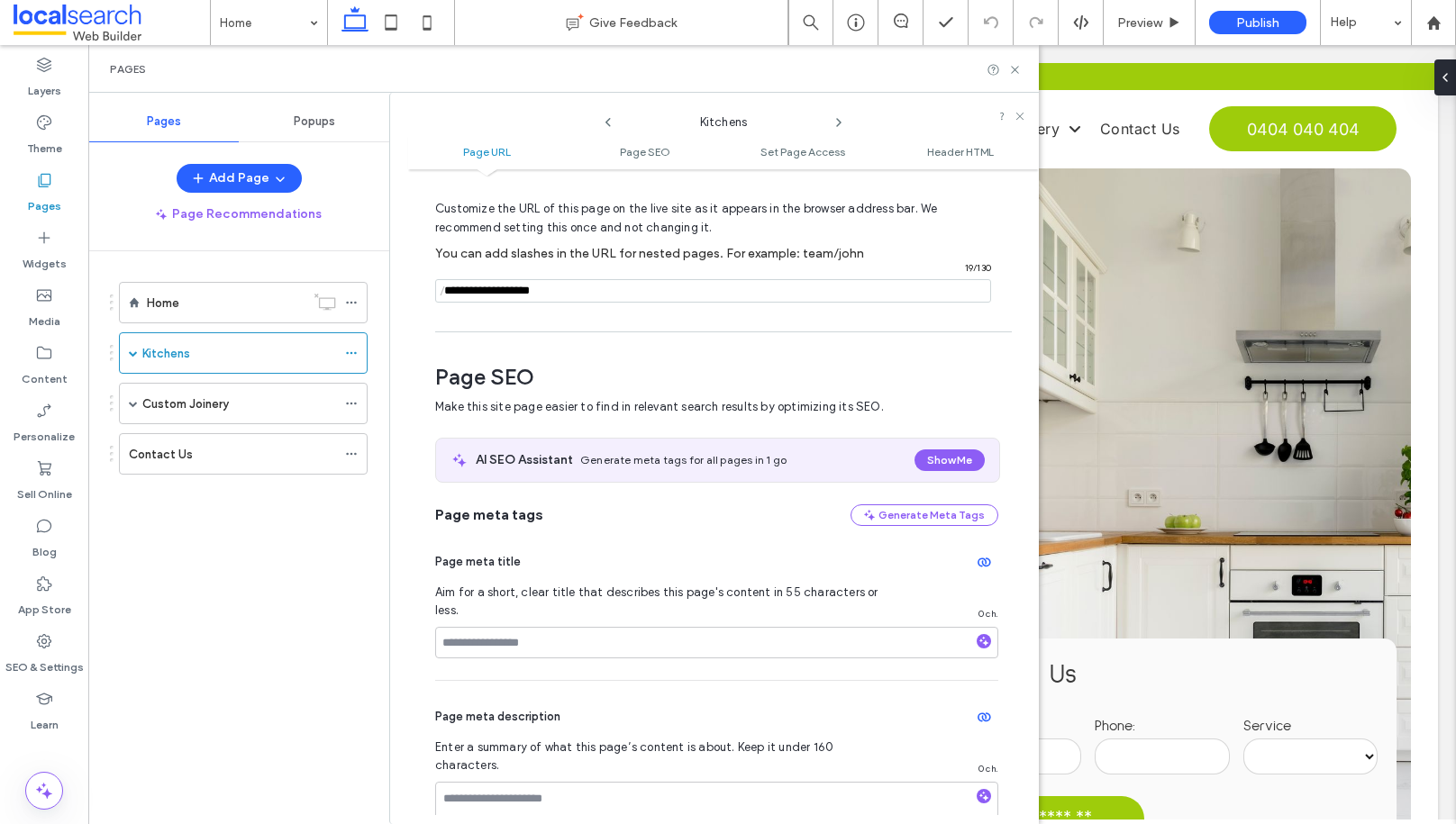scroll, scrollTop: 100, scrollLeft: 0, axis: vertical 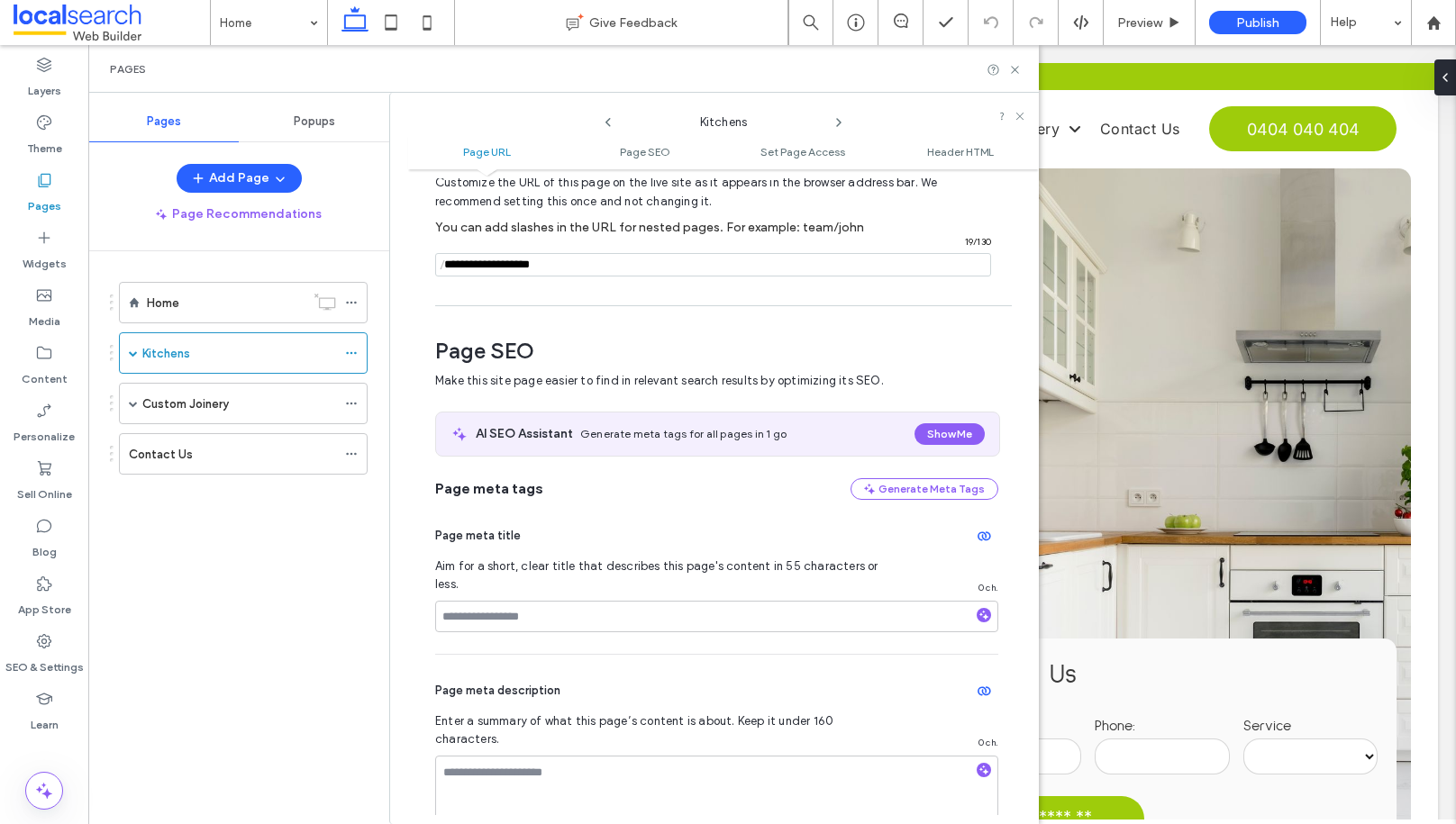 type on "**********" 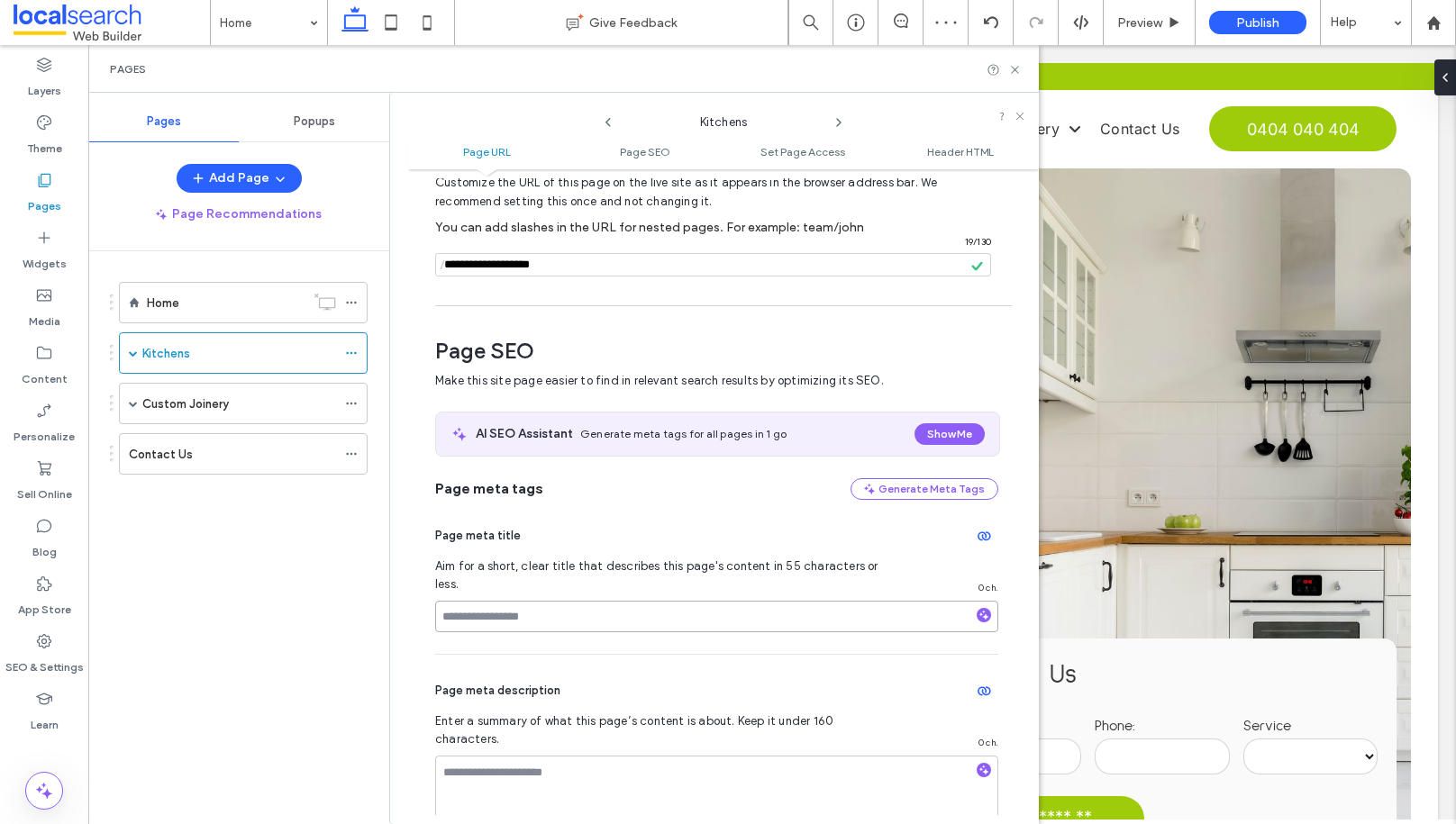 click at bounding box center [716, 616] 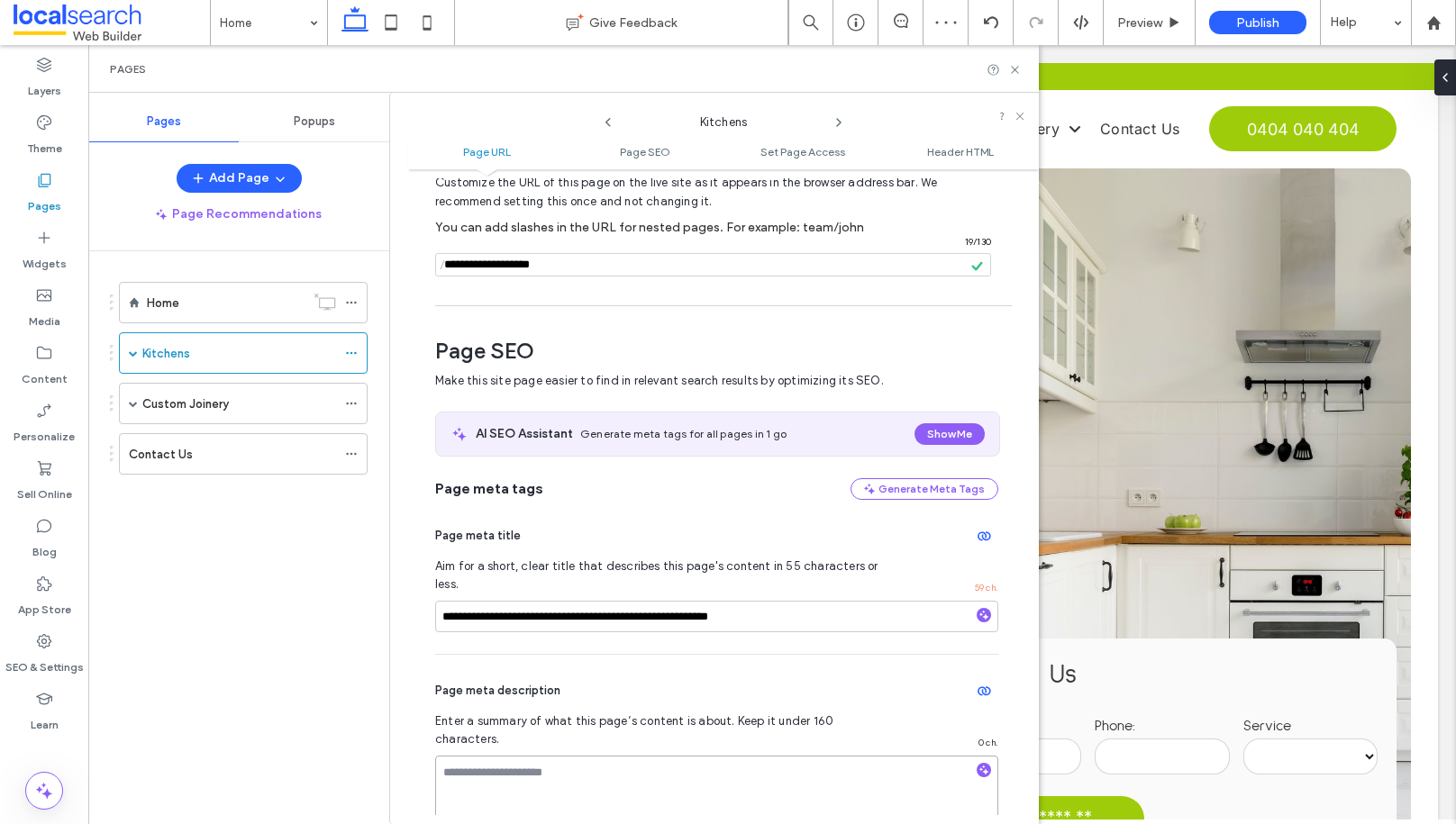 click at bounding box center [716, 801] 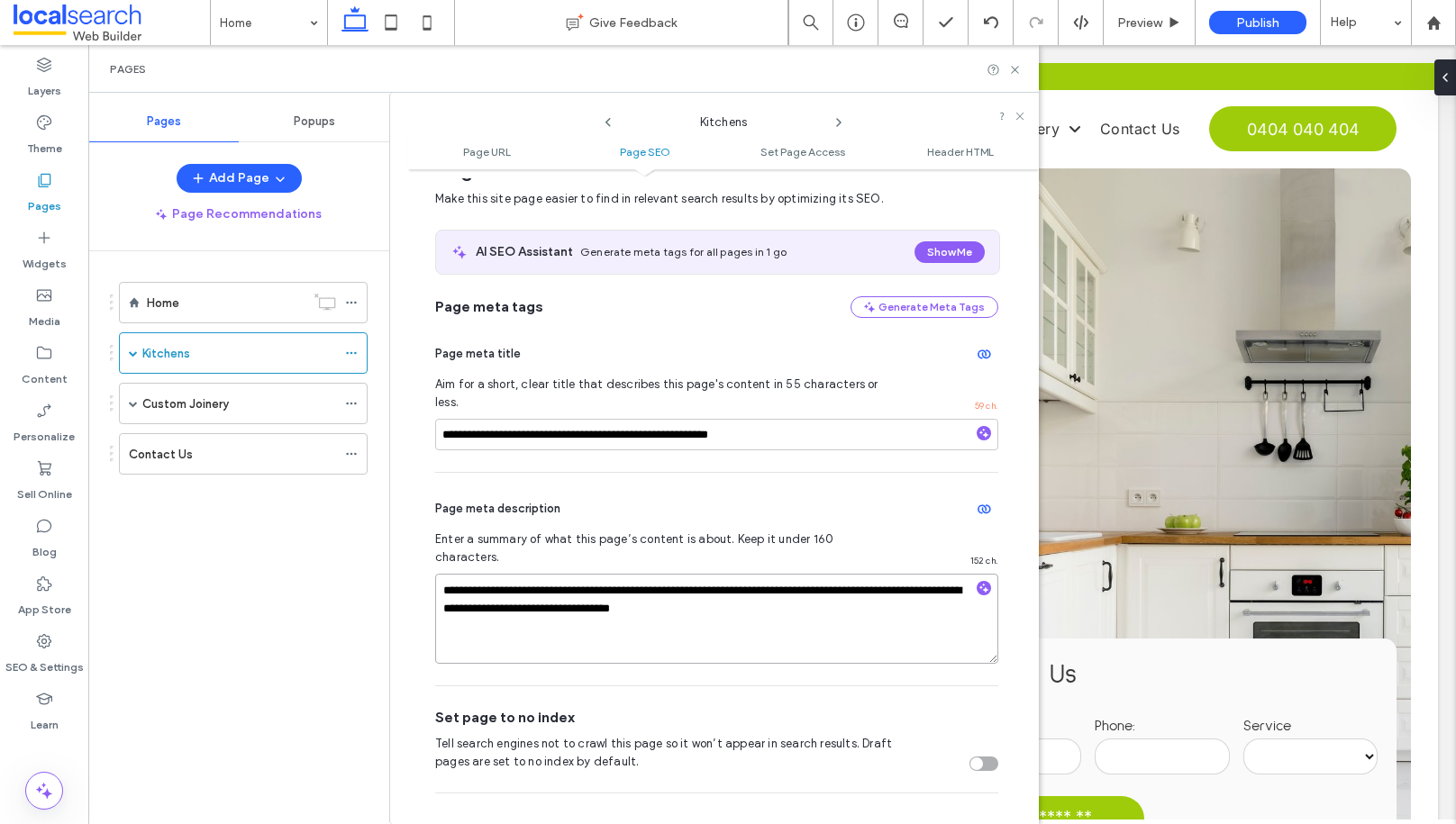 scroll, scrollTop: 313, scrollLeft: 0, axis: vertical 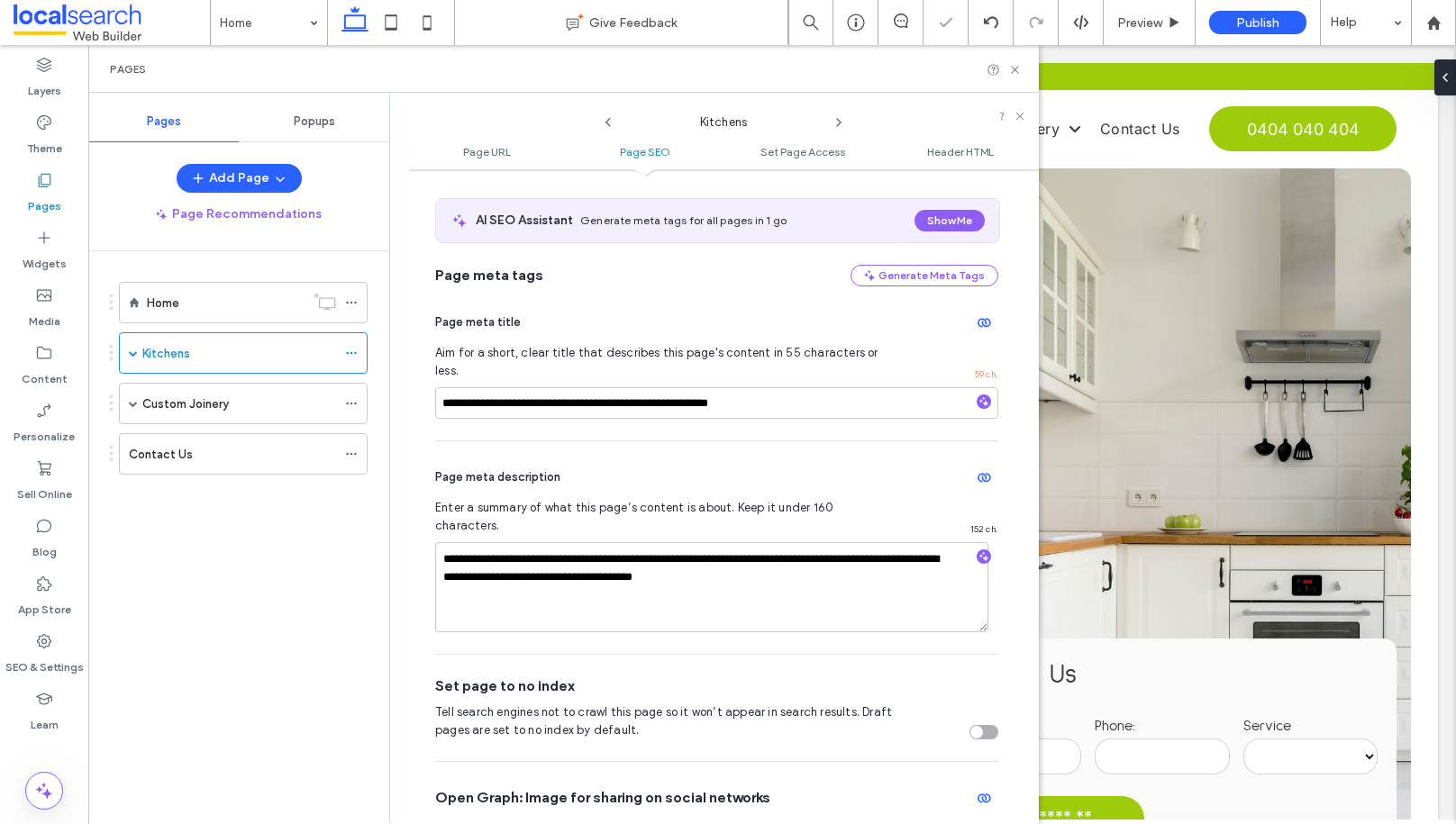 click 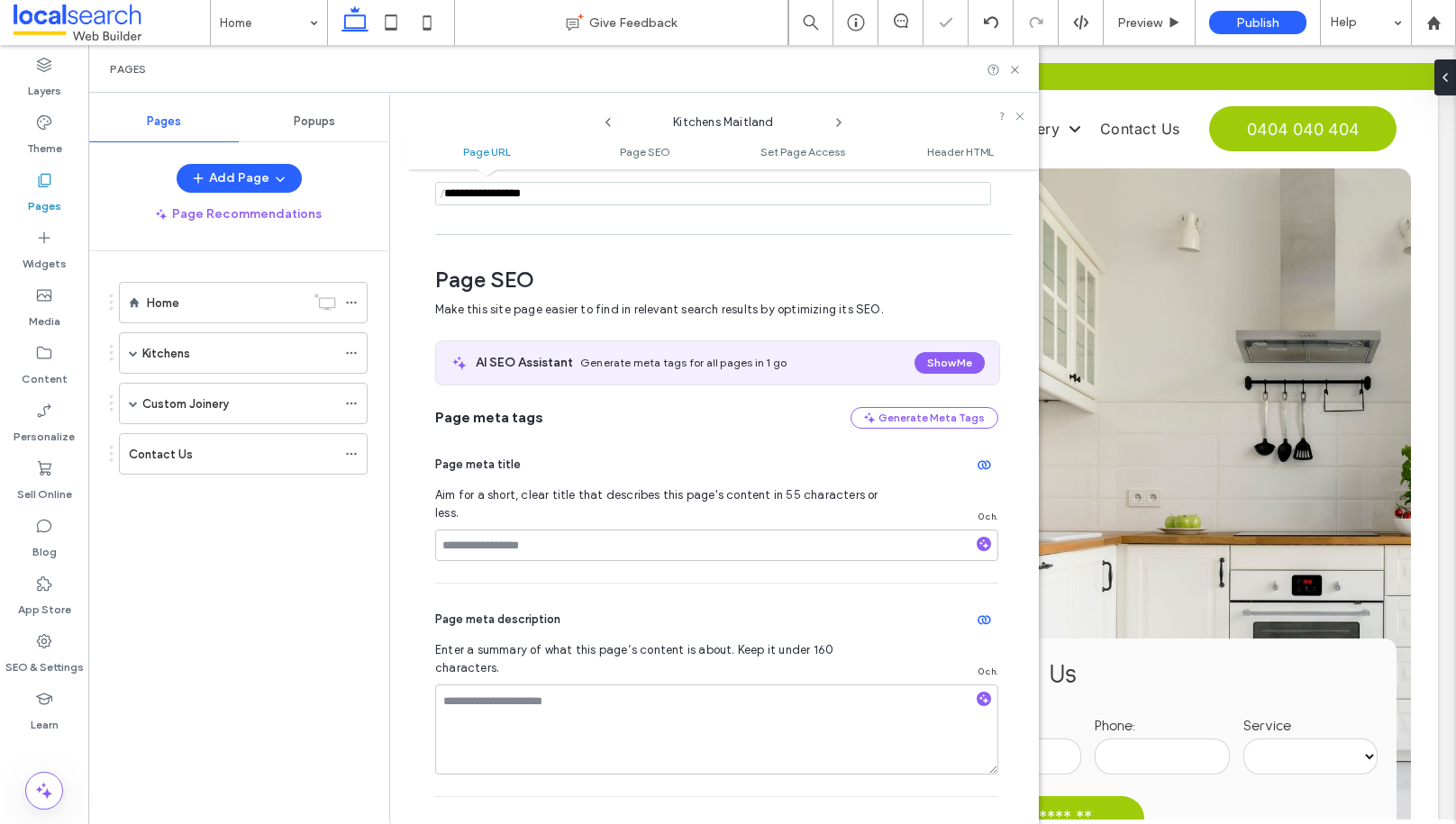 scroll, scrollTop: 247, scrollLeft: 0, axis: vertical 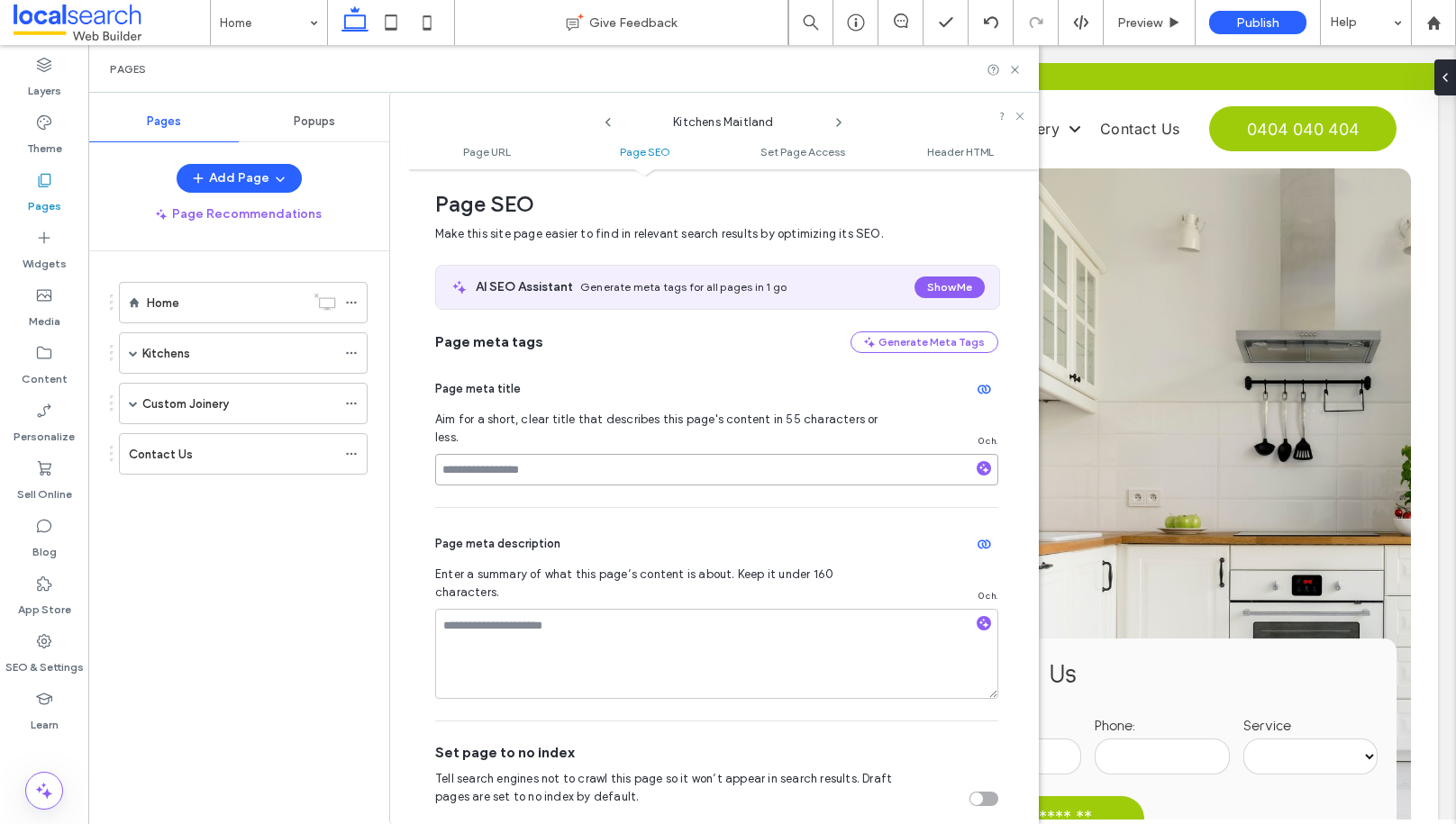 click at bounding box center (716, 469) 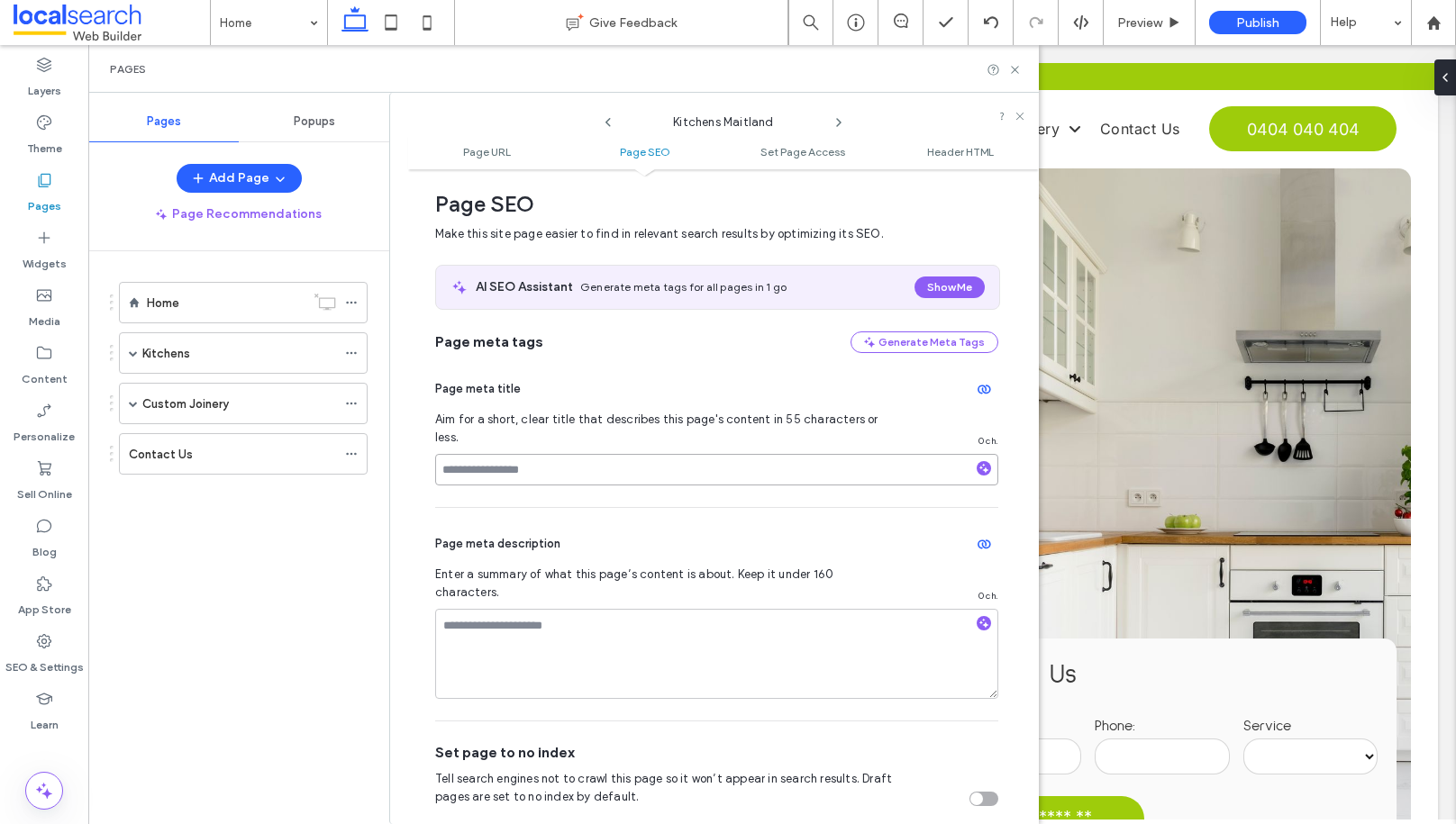 click at bounding box center [716, 469] 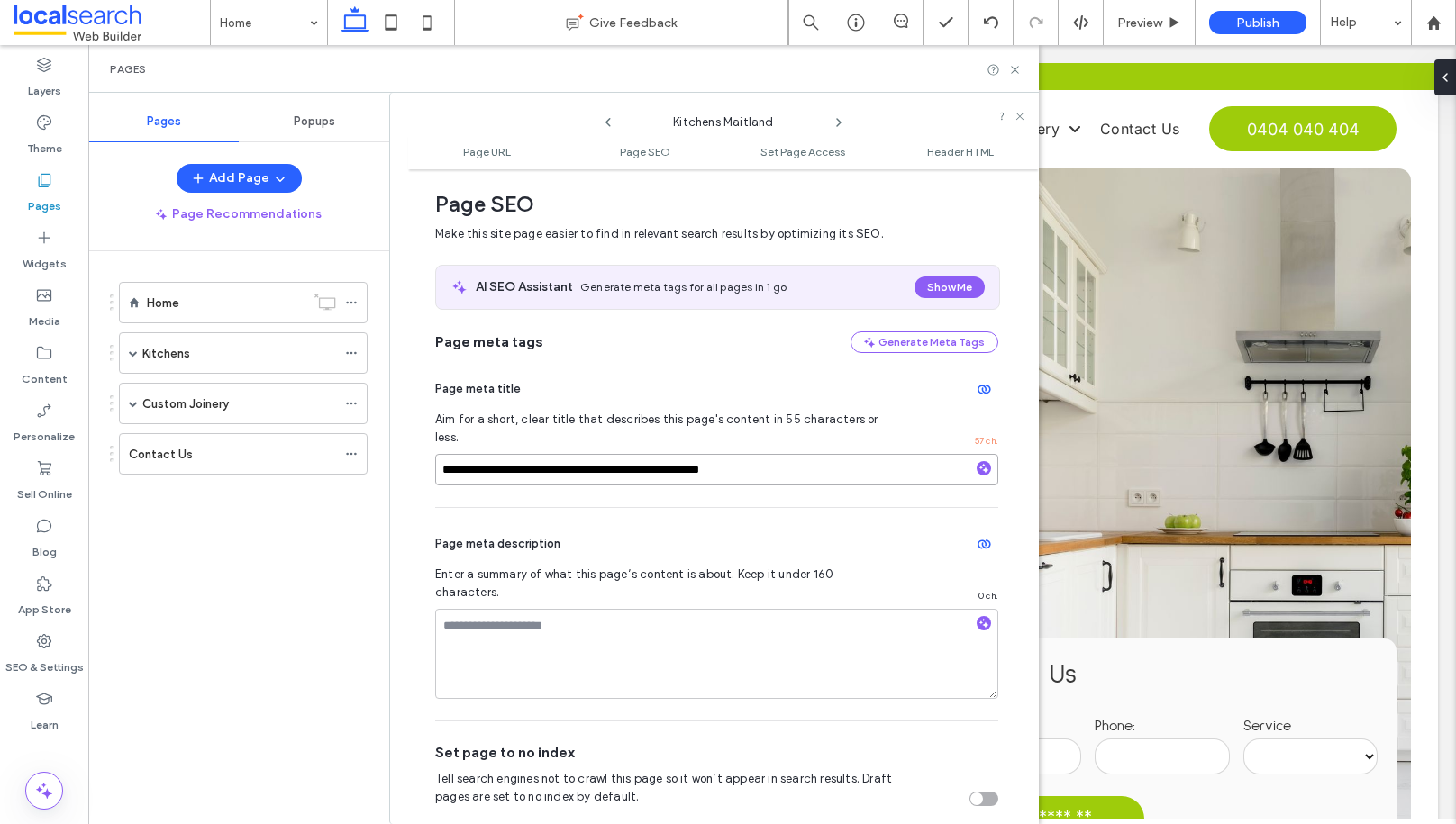 scroll, scrollTop: 0, scrollLeft: 0, axis: both 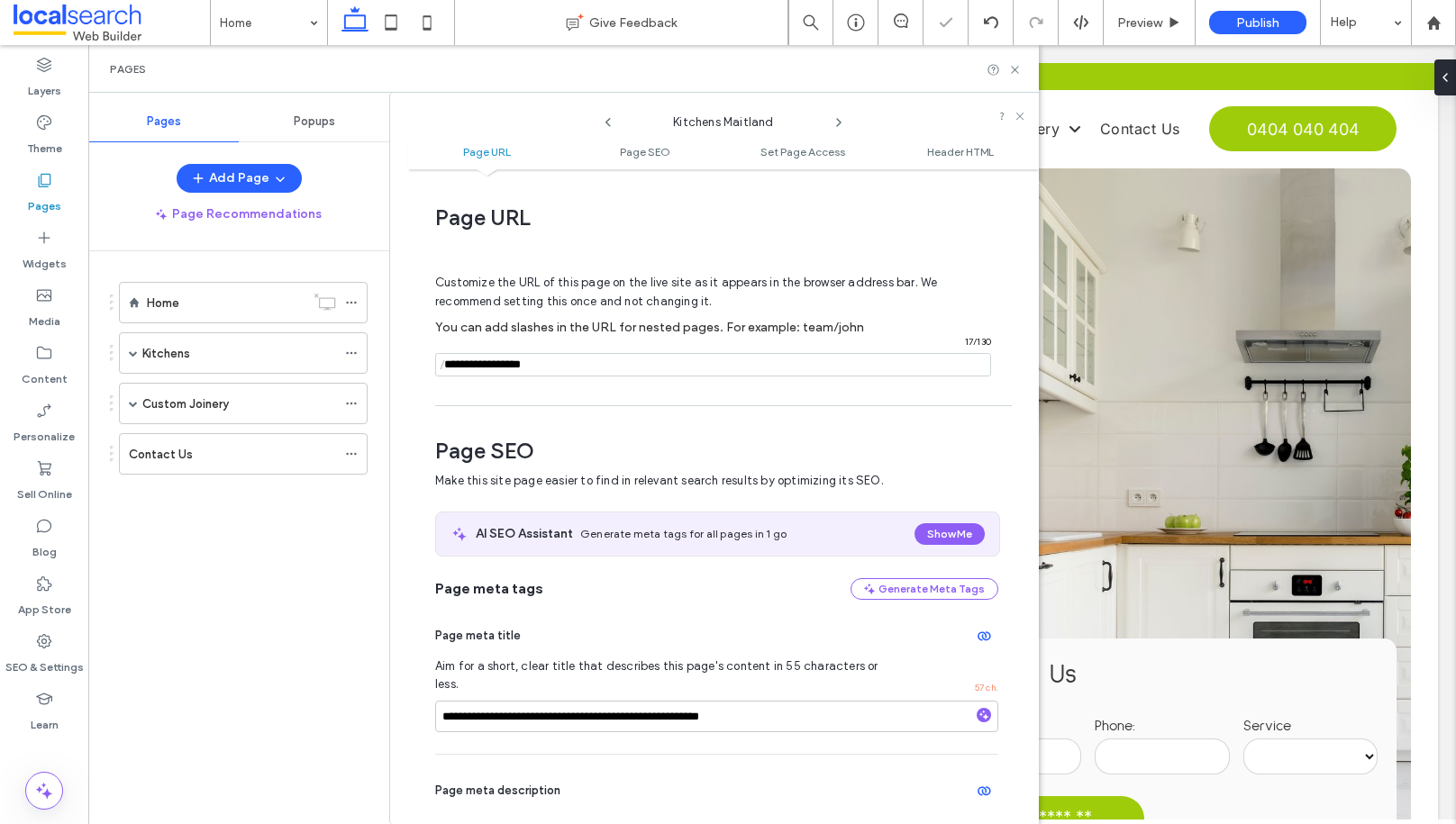 click at bounding box center [713, 365] 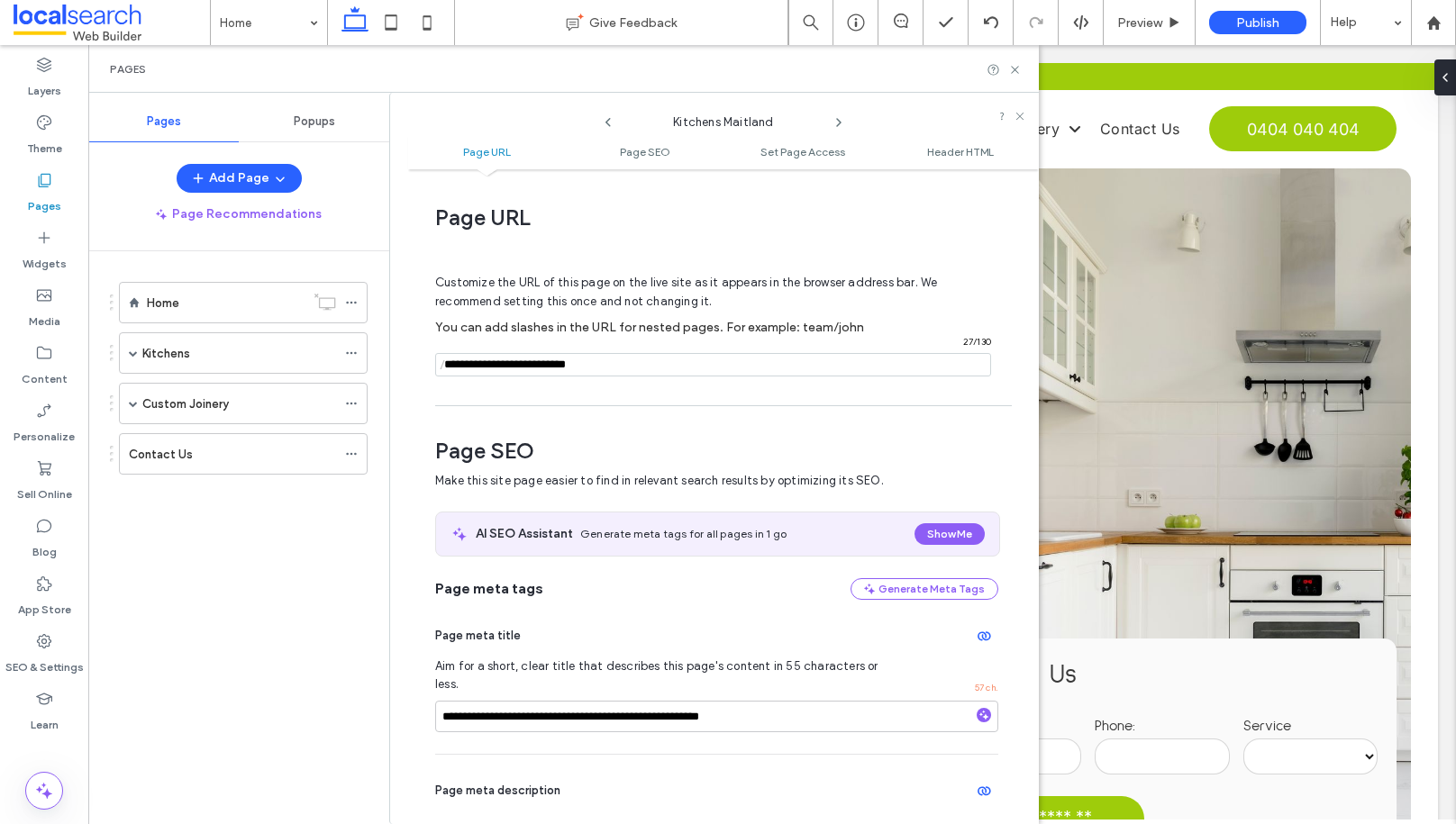 click at bounding box center (713, 365) 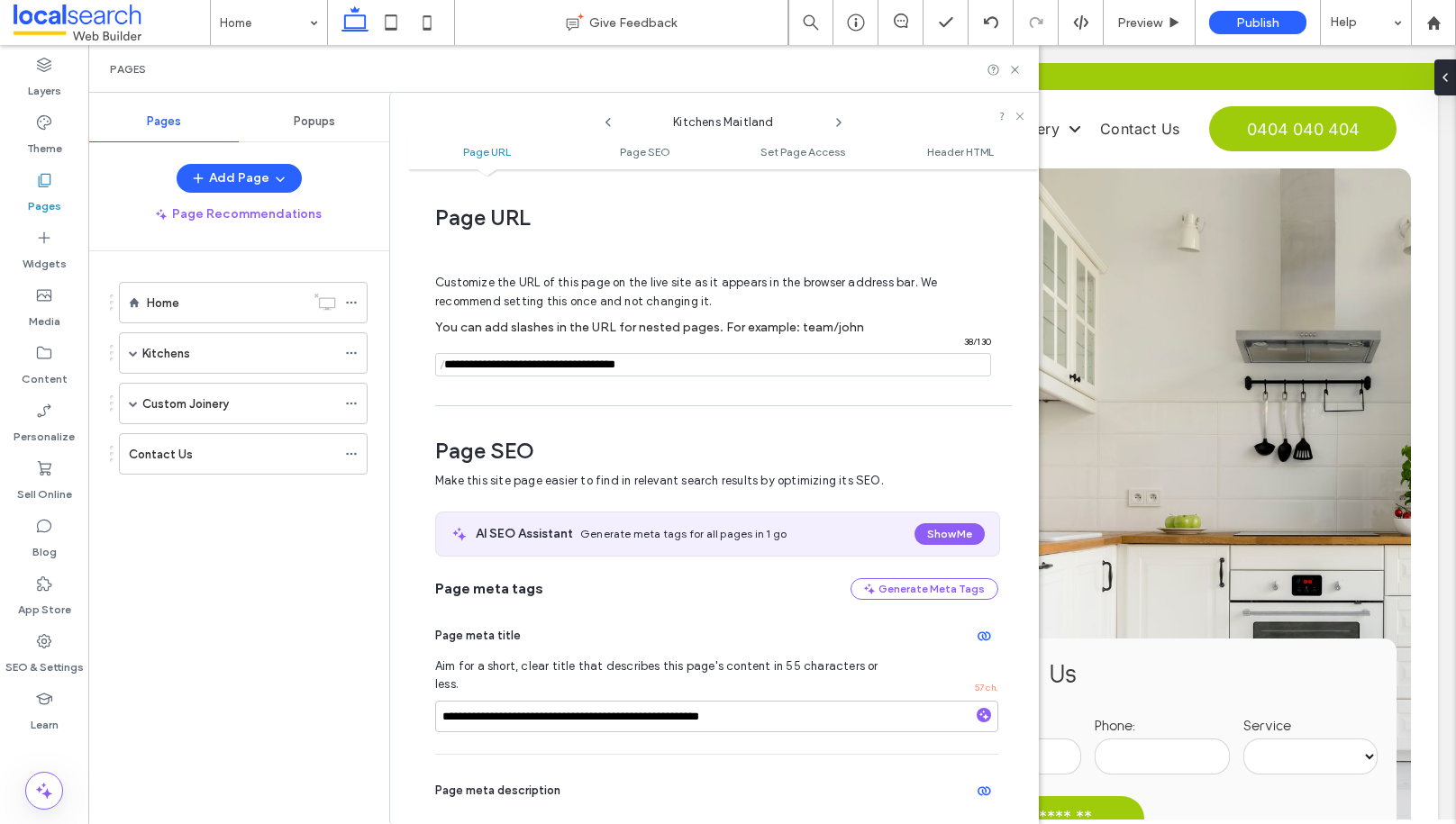 scroll, scrollTop: 153, scrollLeft: 0, axis: vertical 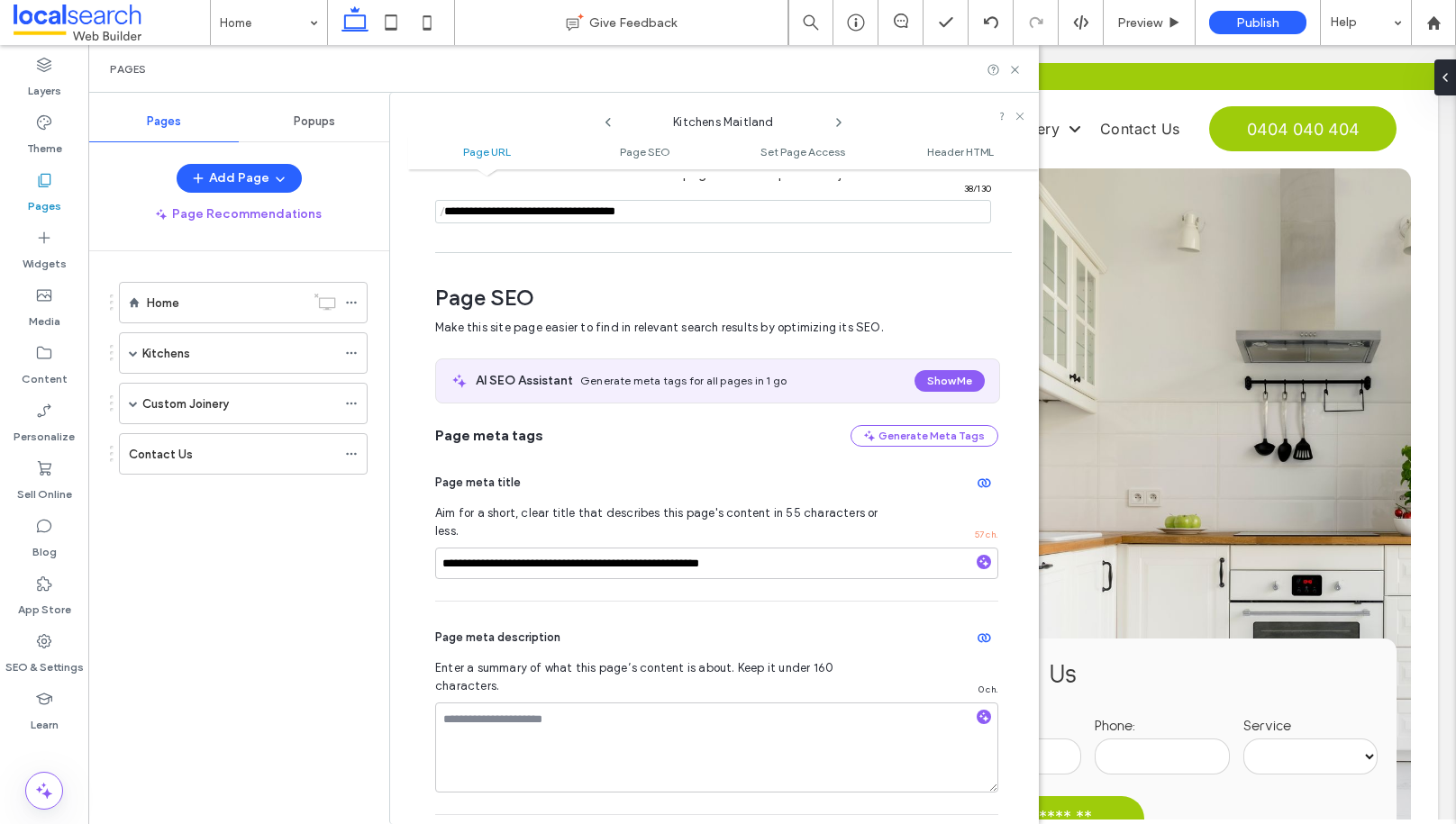 type on "**********" 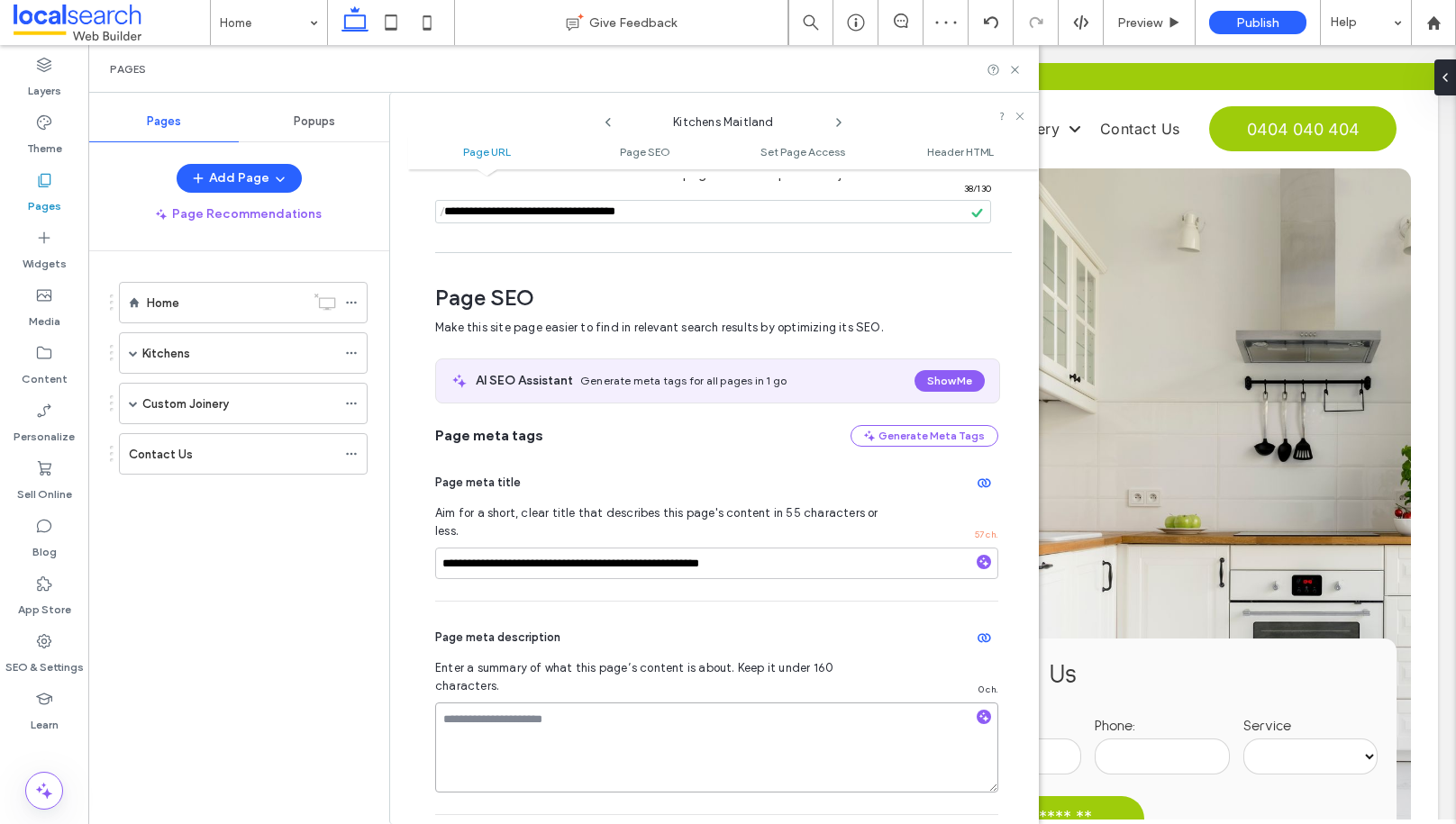 click at bounding box center [716, 747] 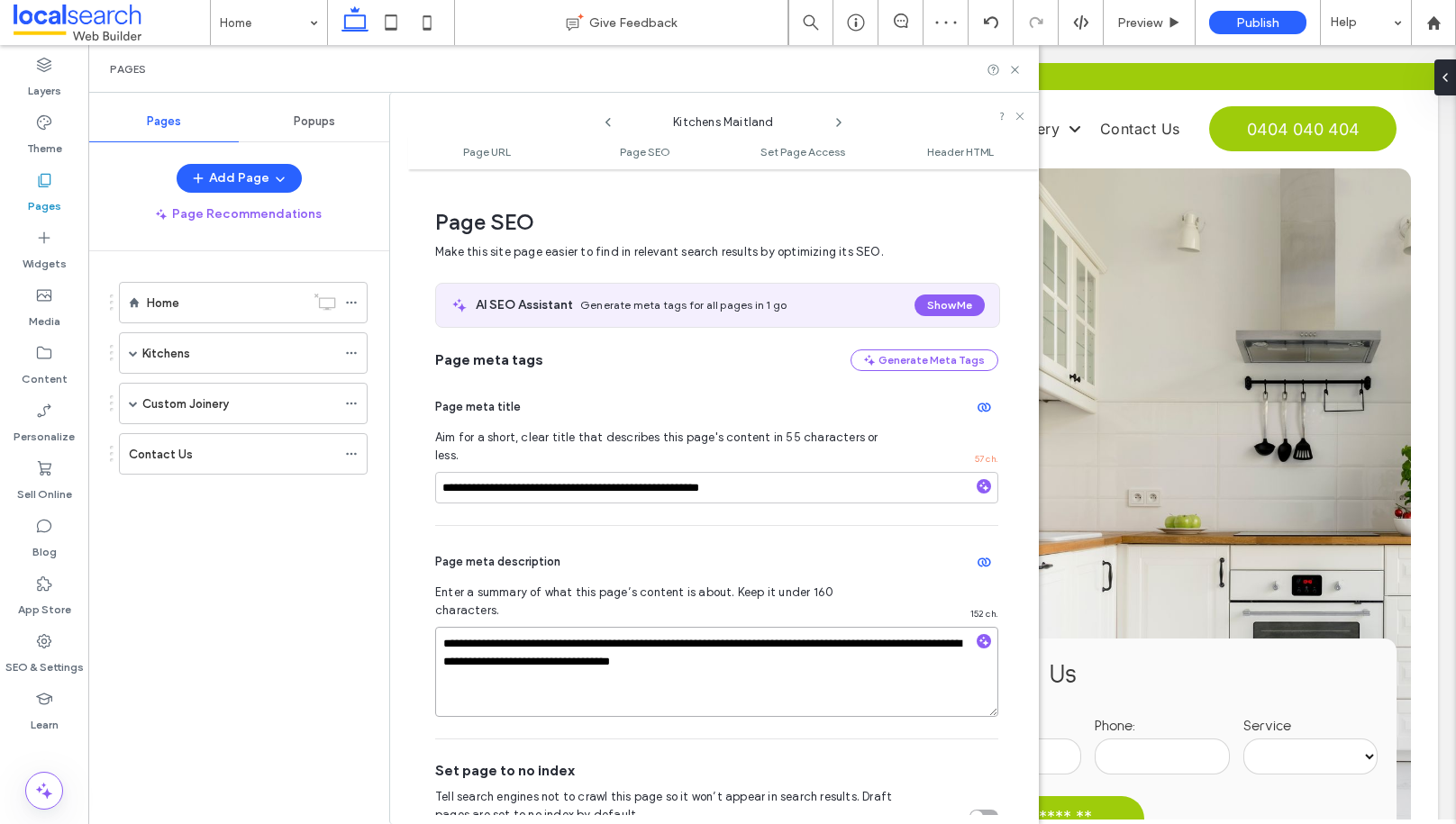 scroll, scrollTop: 233, scrollLeft: 0, axis: vertical 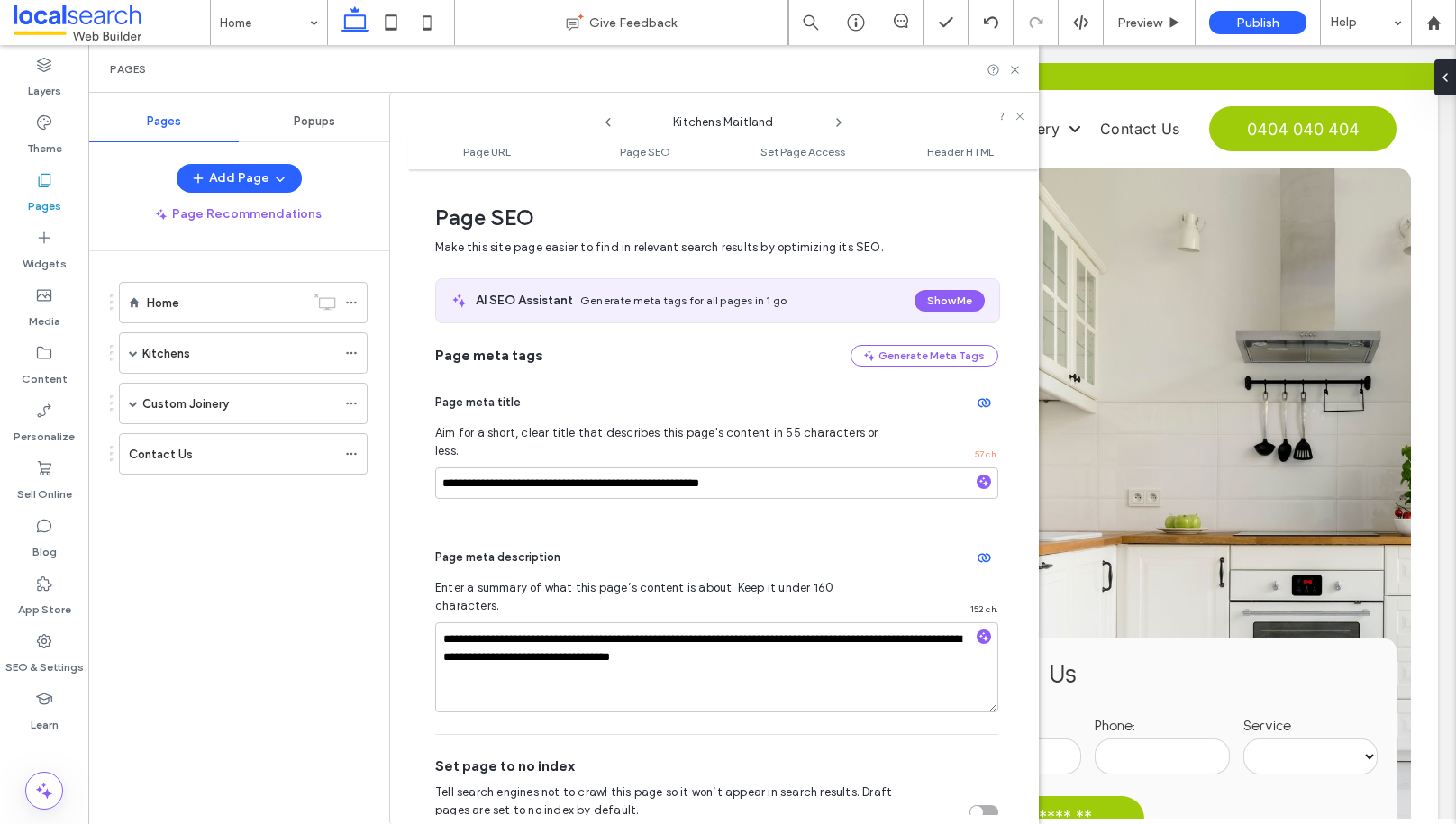 click 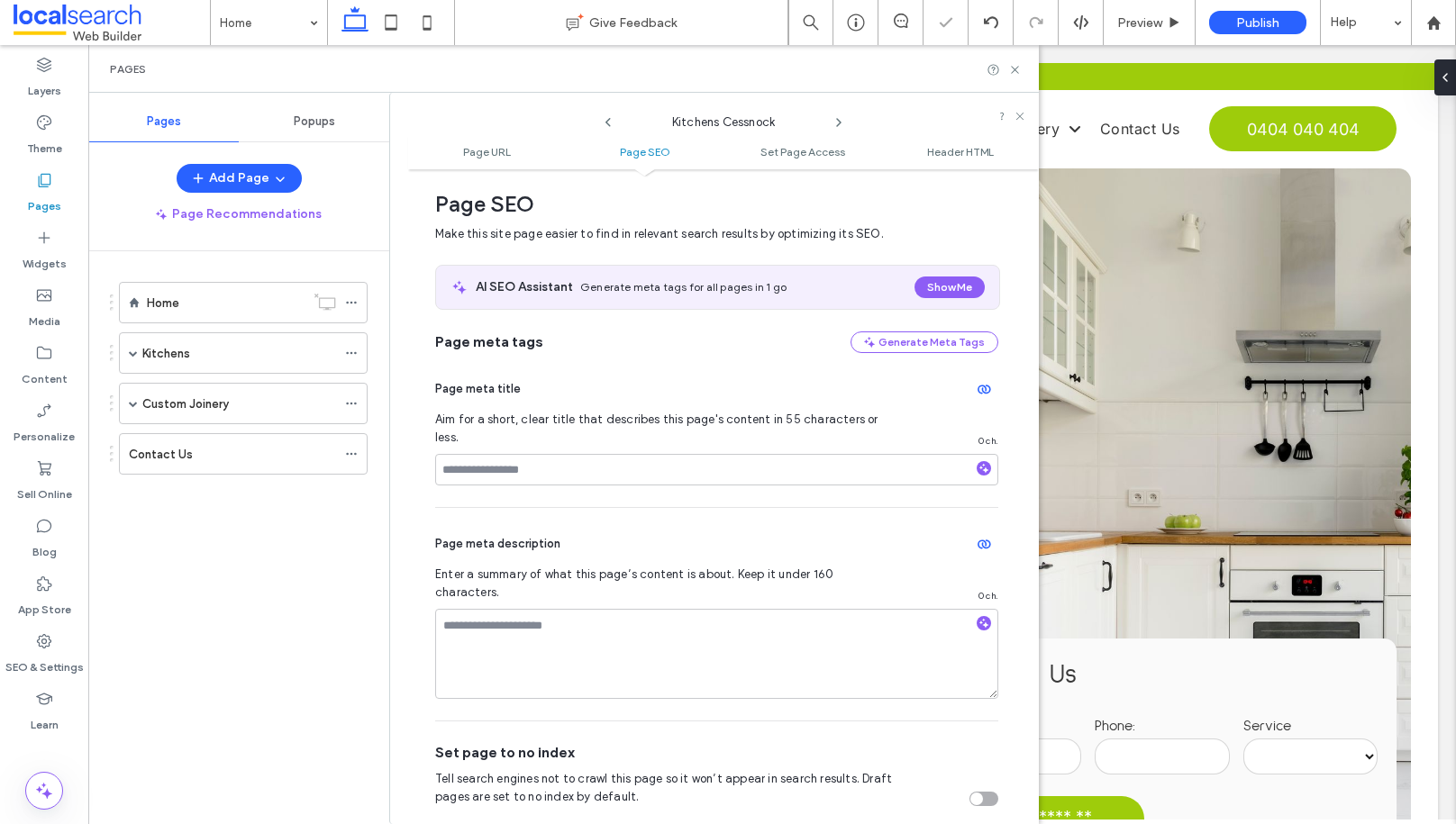 scroll, scrollTop: 0, scrollLeft: 0, axis: both 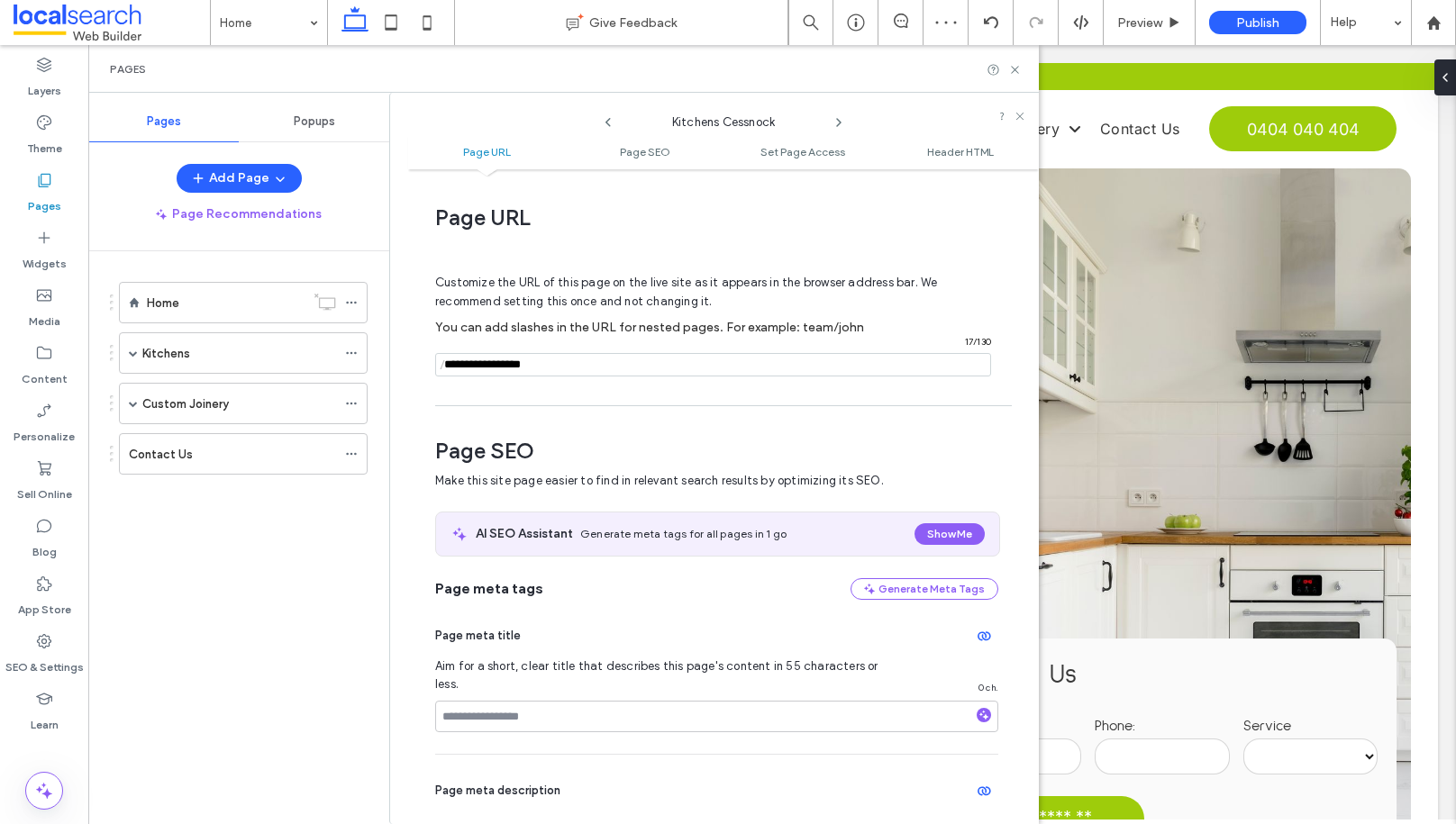 click at bounding box center (713, 365) 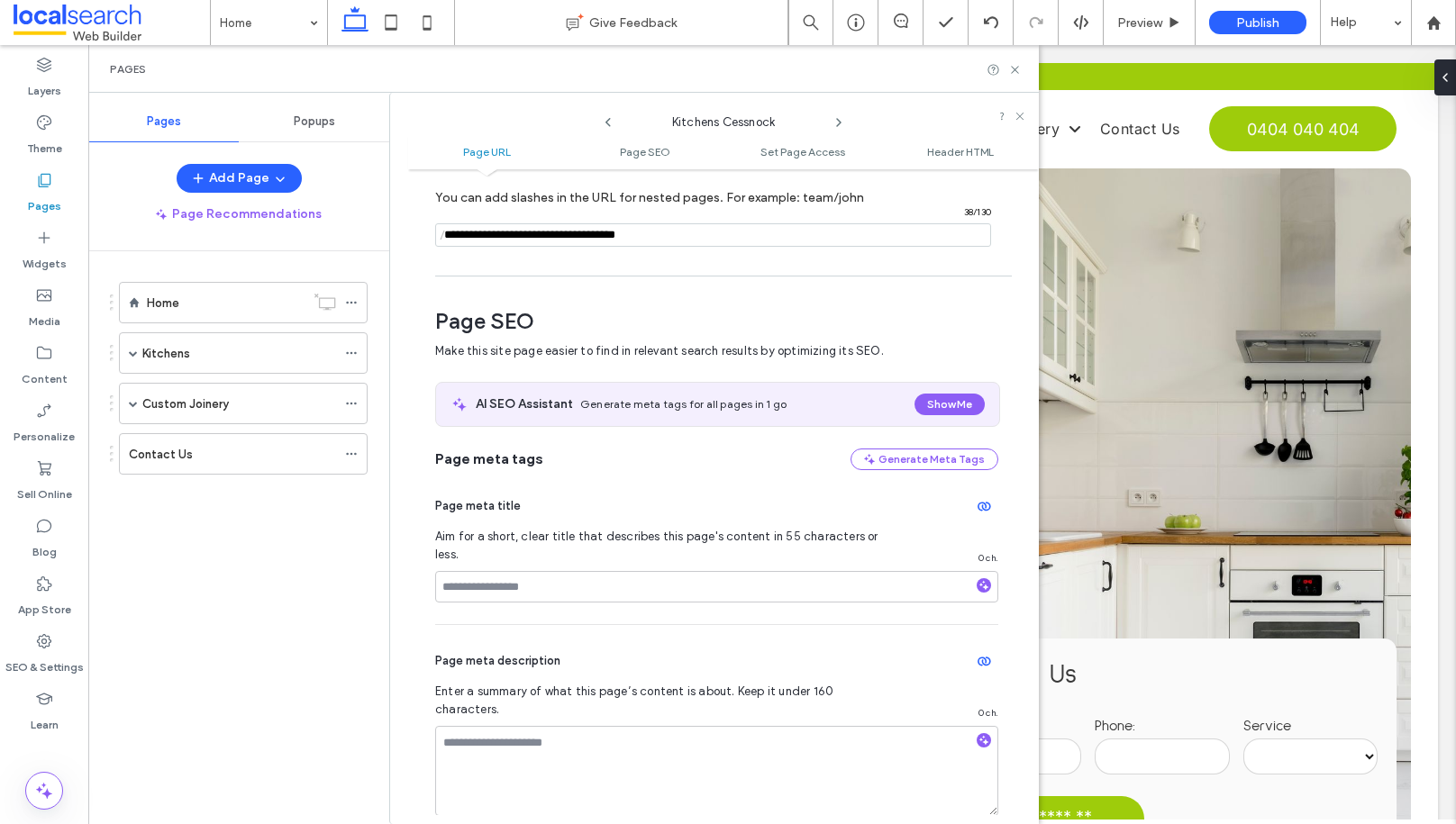 scroll, scrollTop: 140, scrollLeft: 0, axis: vertical 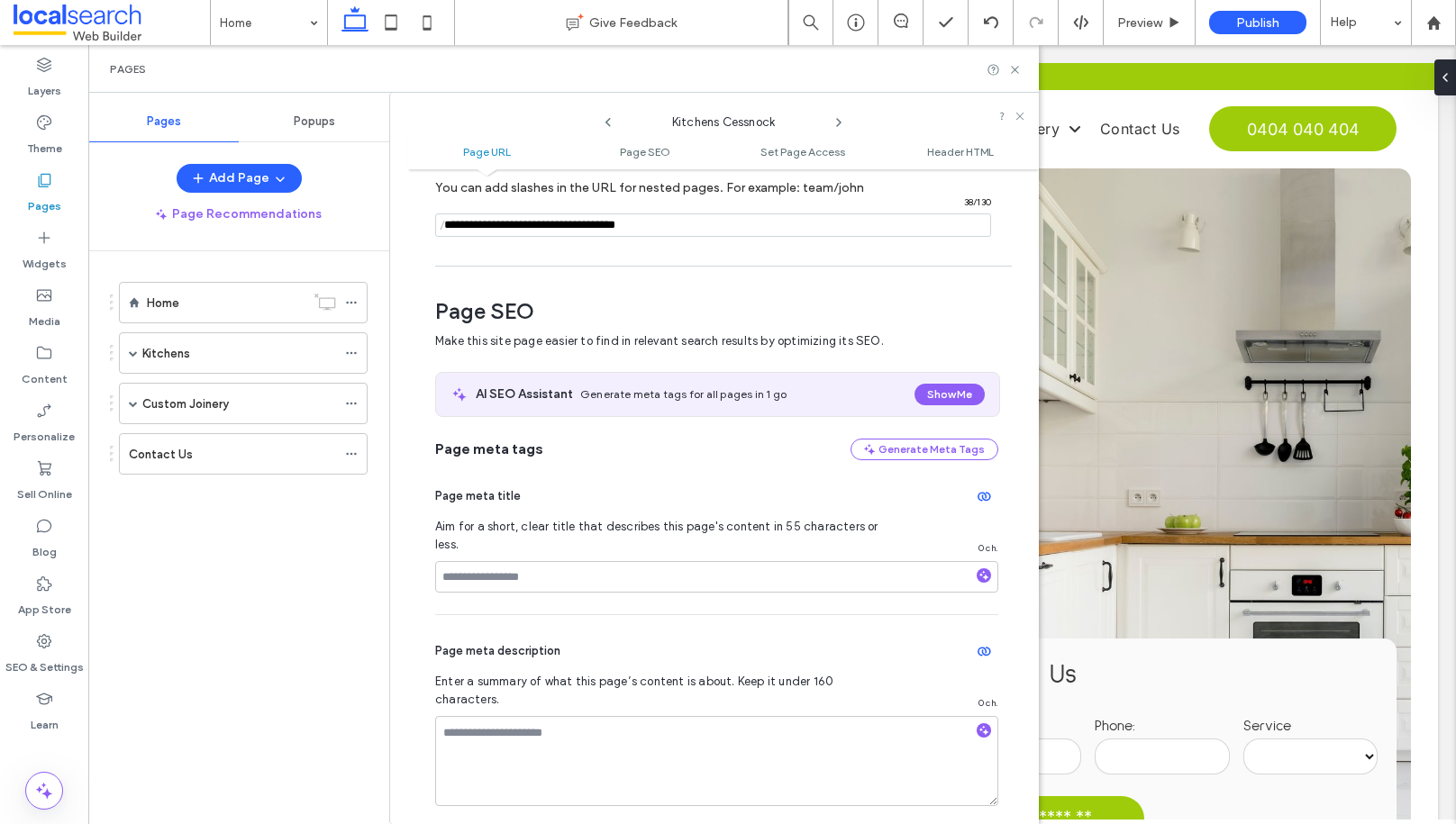 type on "**********" 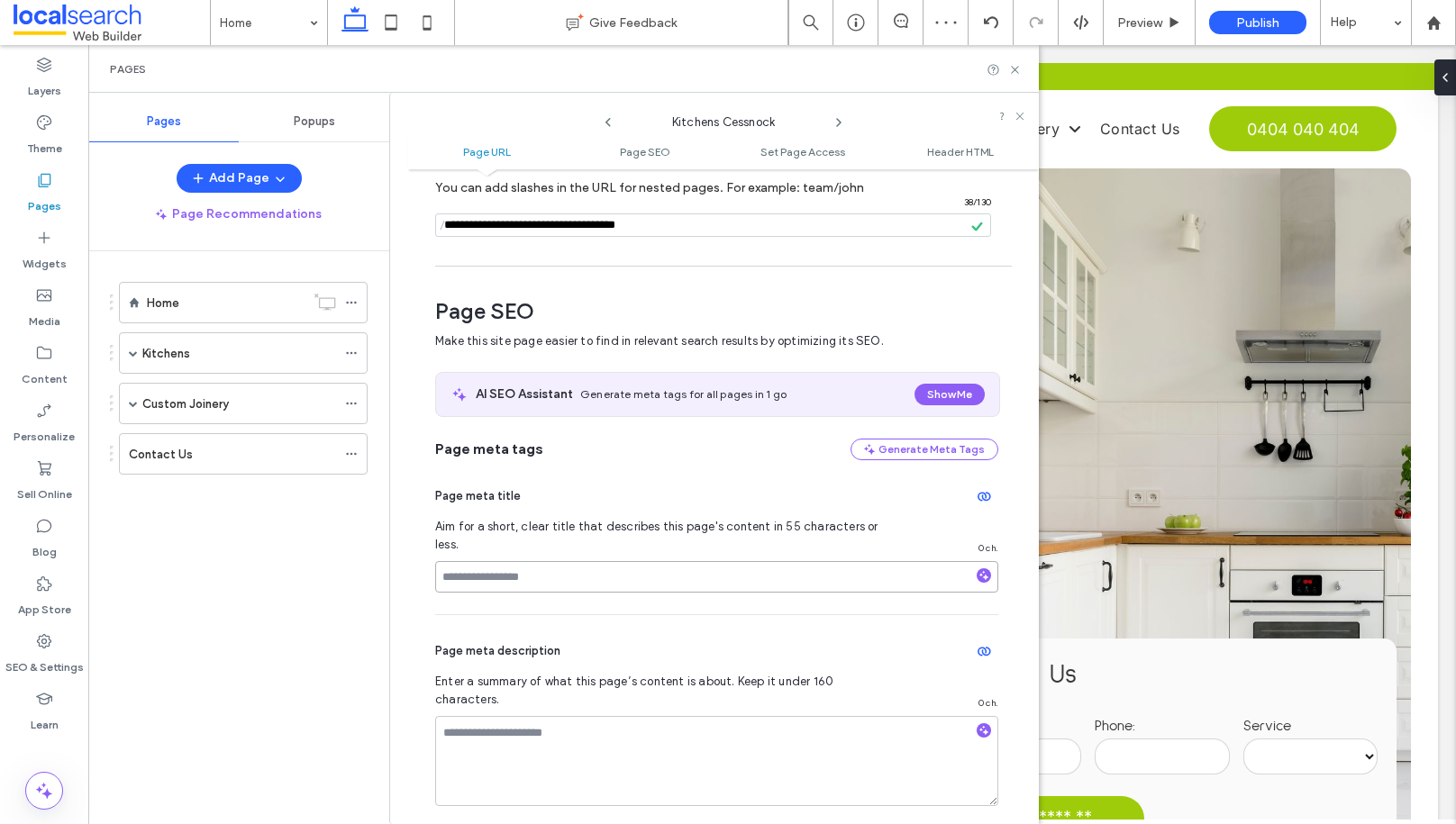 click at bounding box center [716, 576] 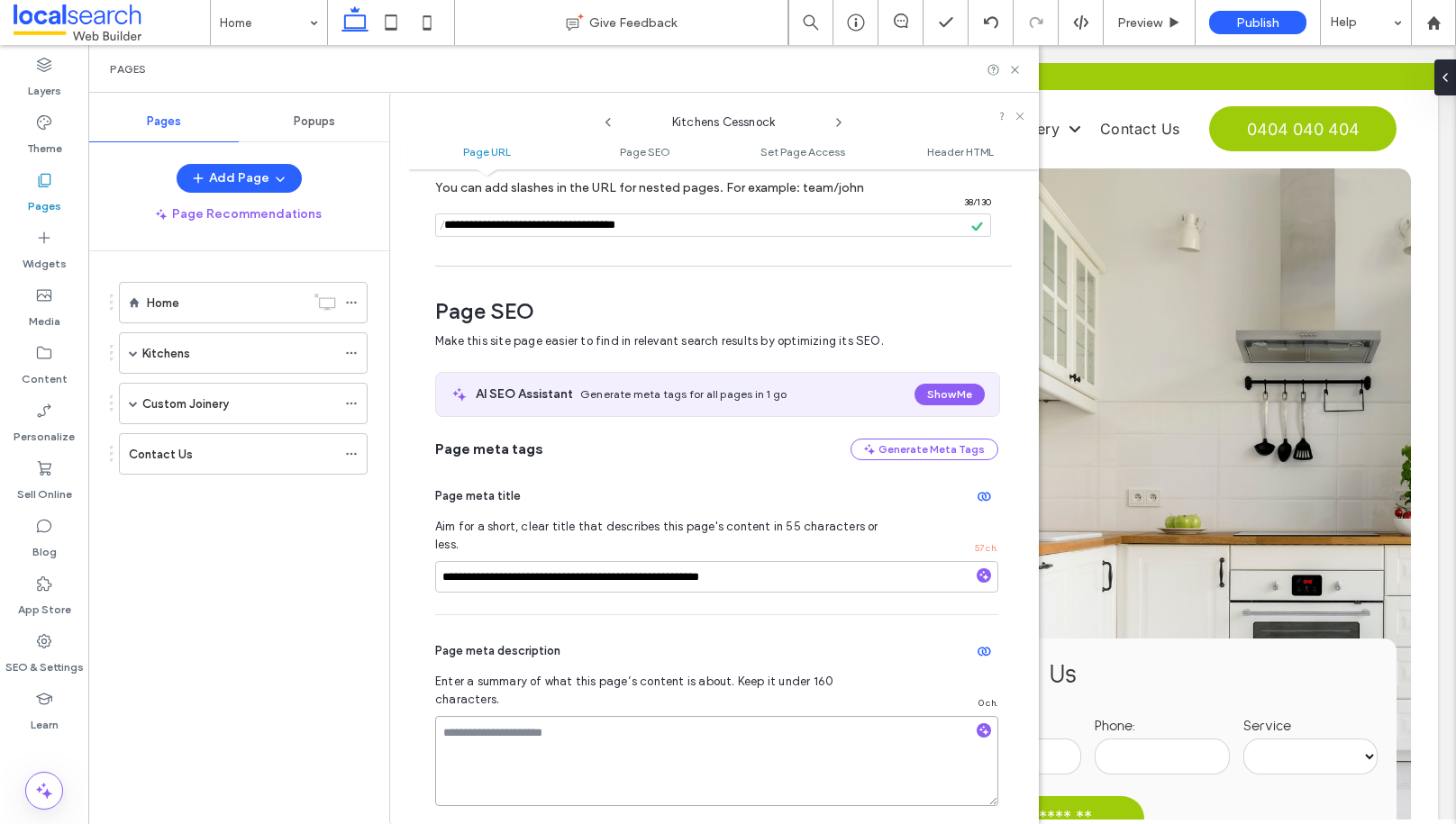 click at bounding box center (716, 761) 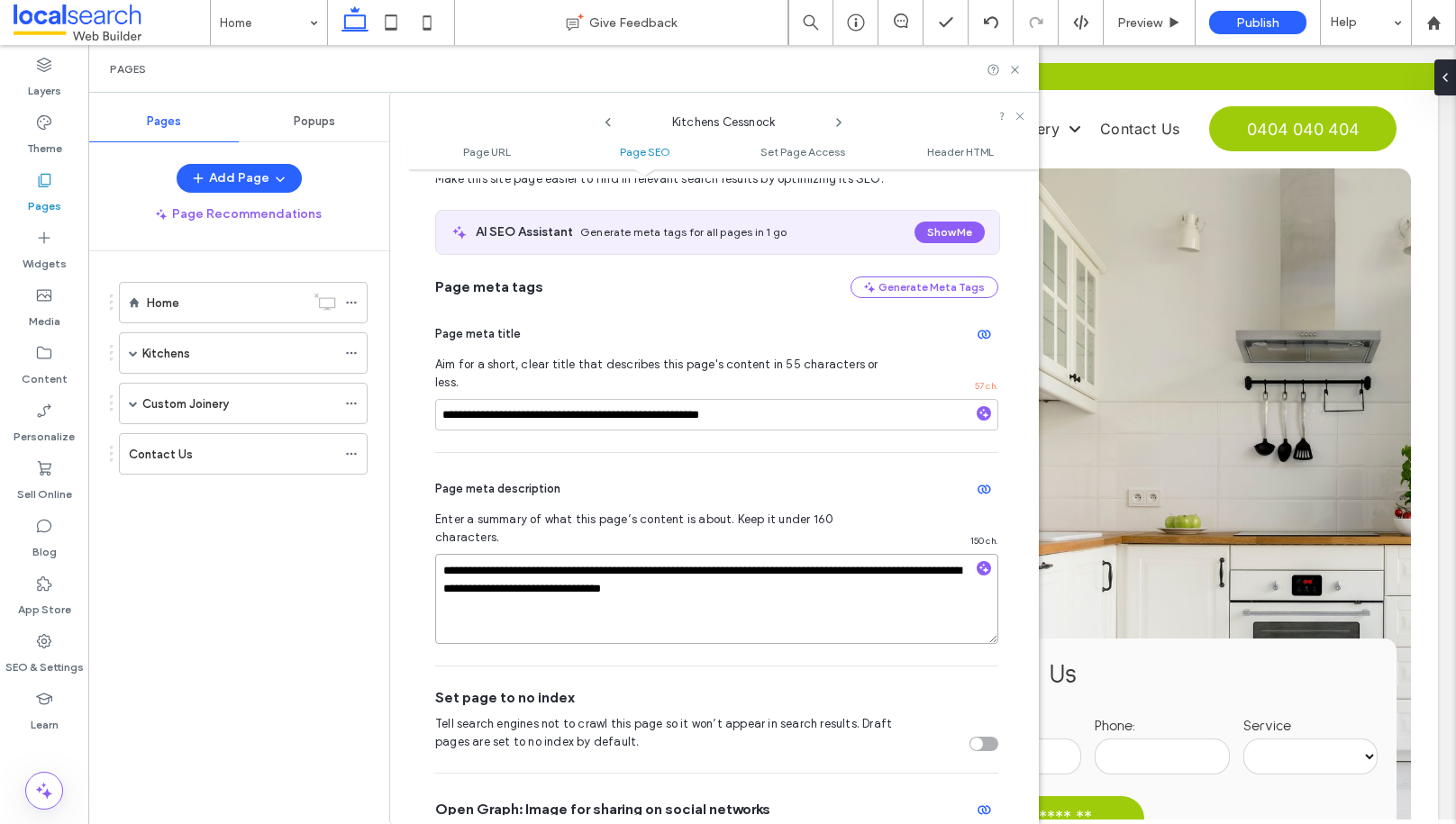 scroll, scrollTop: 311, scrollLeft: 0, axis: vertical 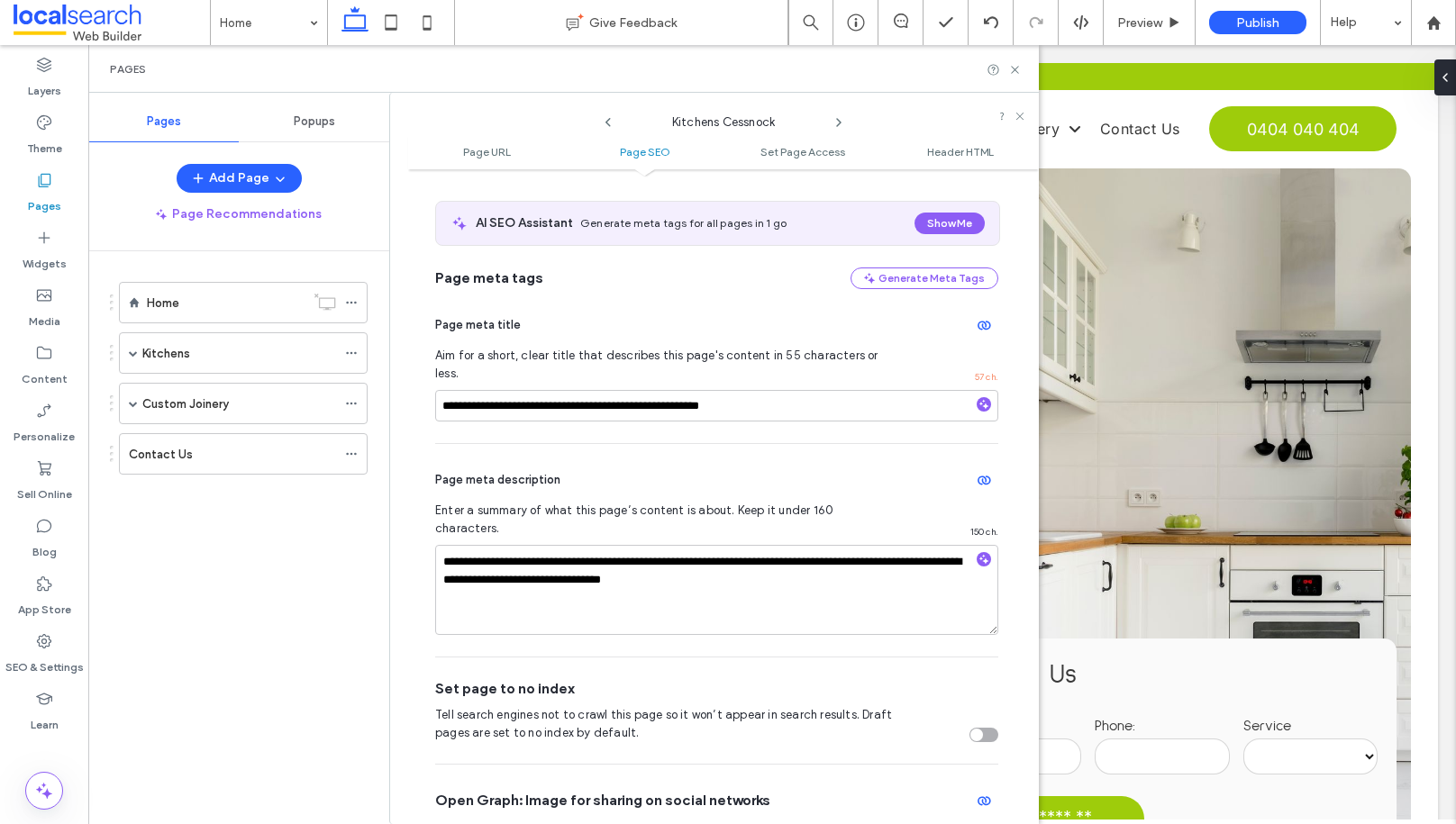 click 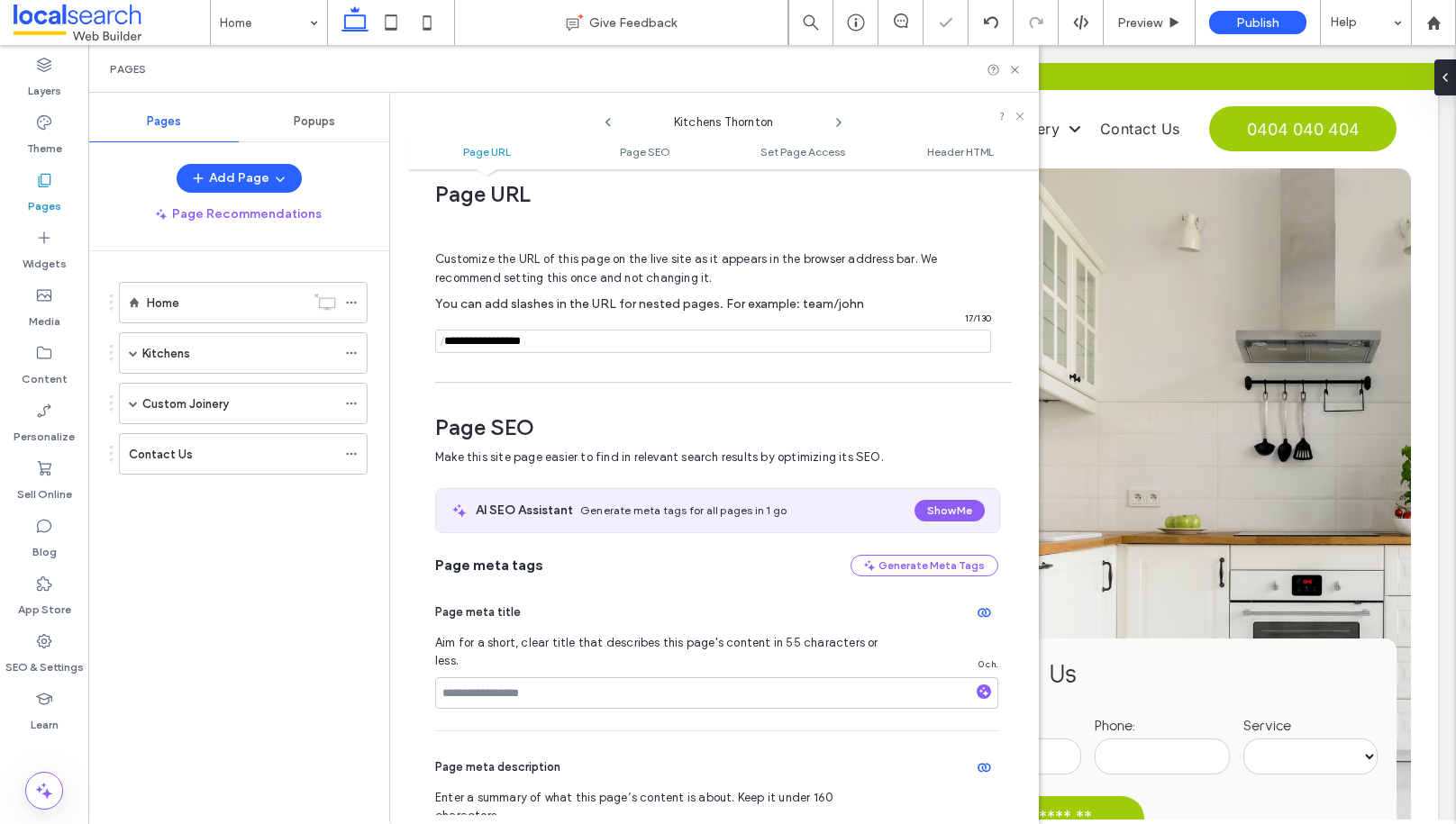 scroll, scrollTop: 0, scrollLeft: 0, axis: both 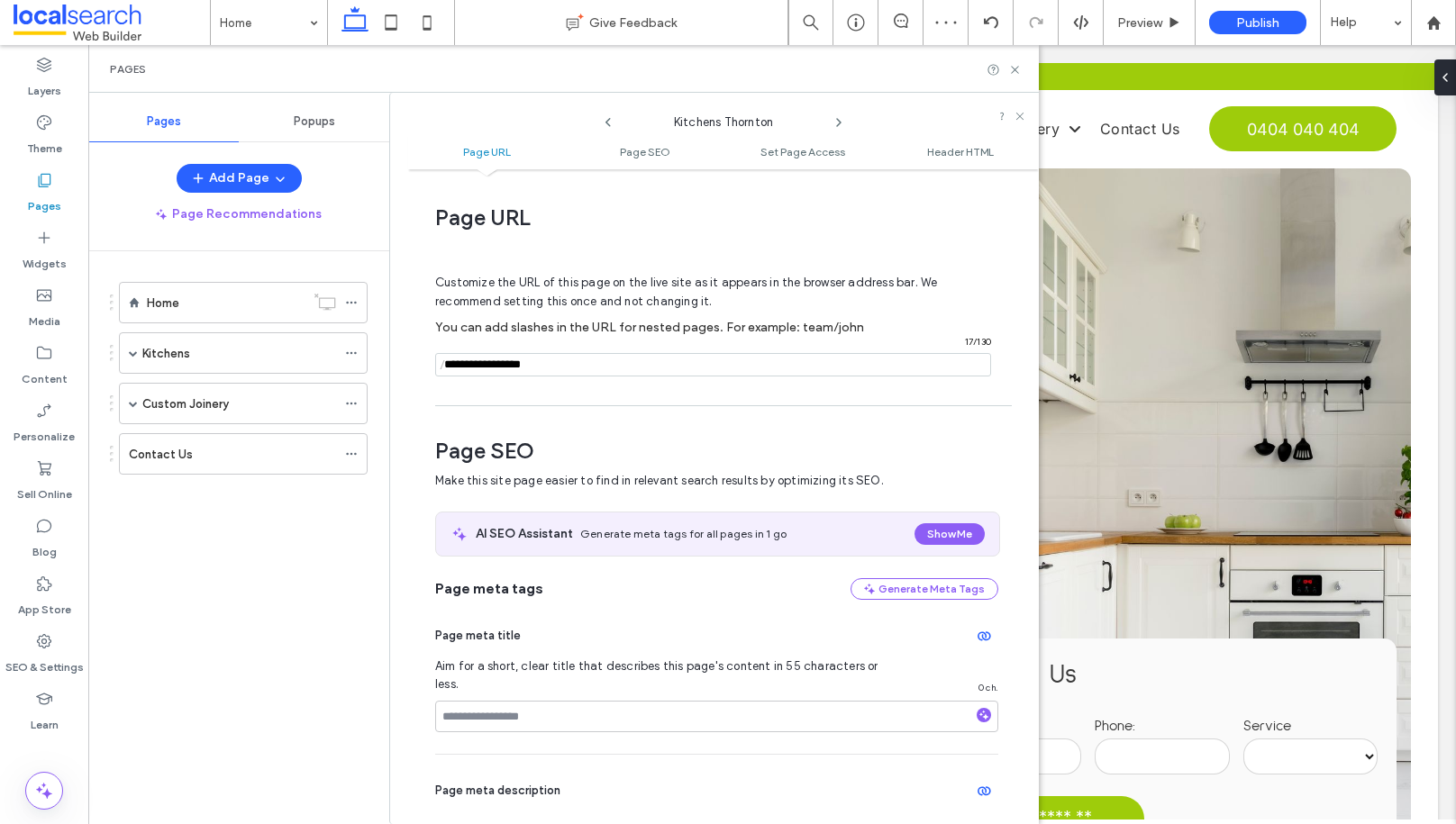 click at bounding box center (713, 365) 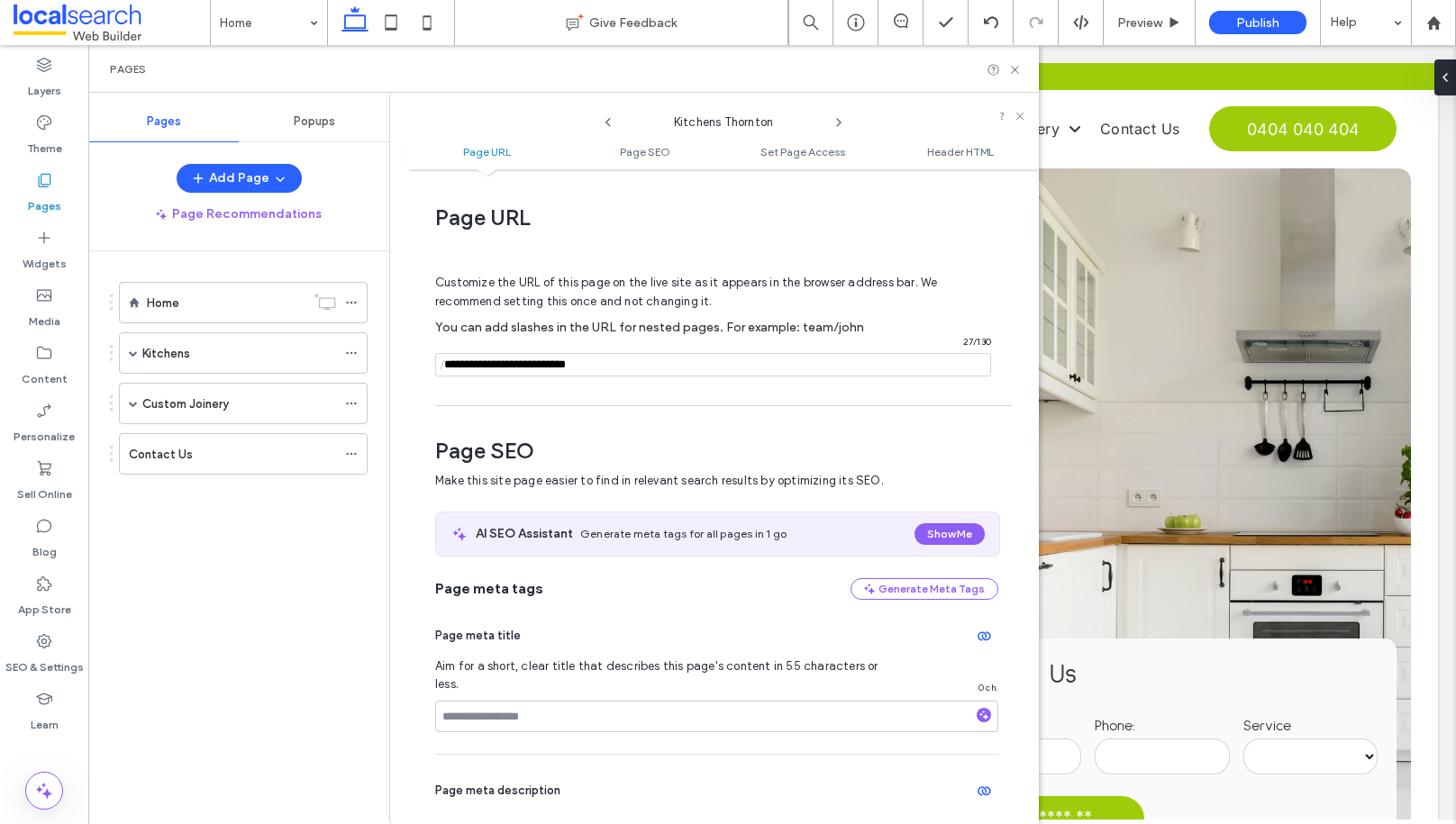 click at bounding box center [713, 365] 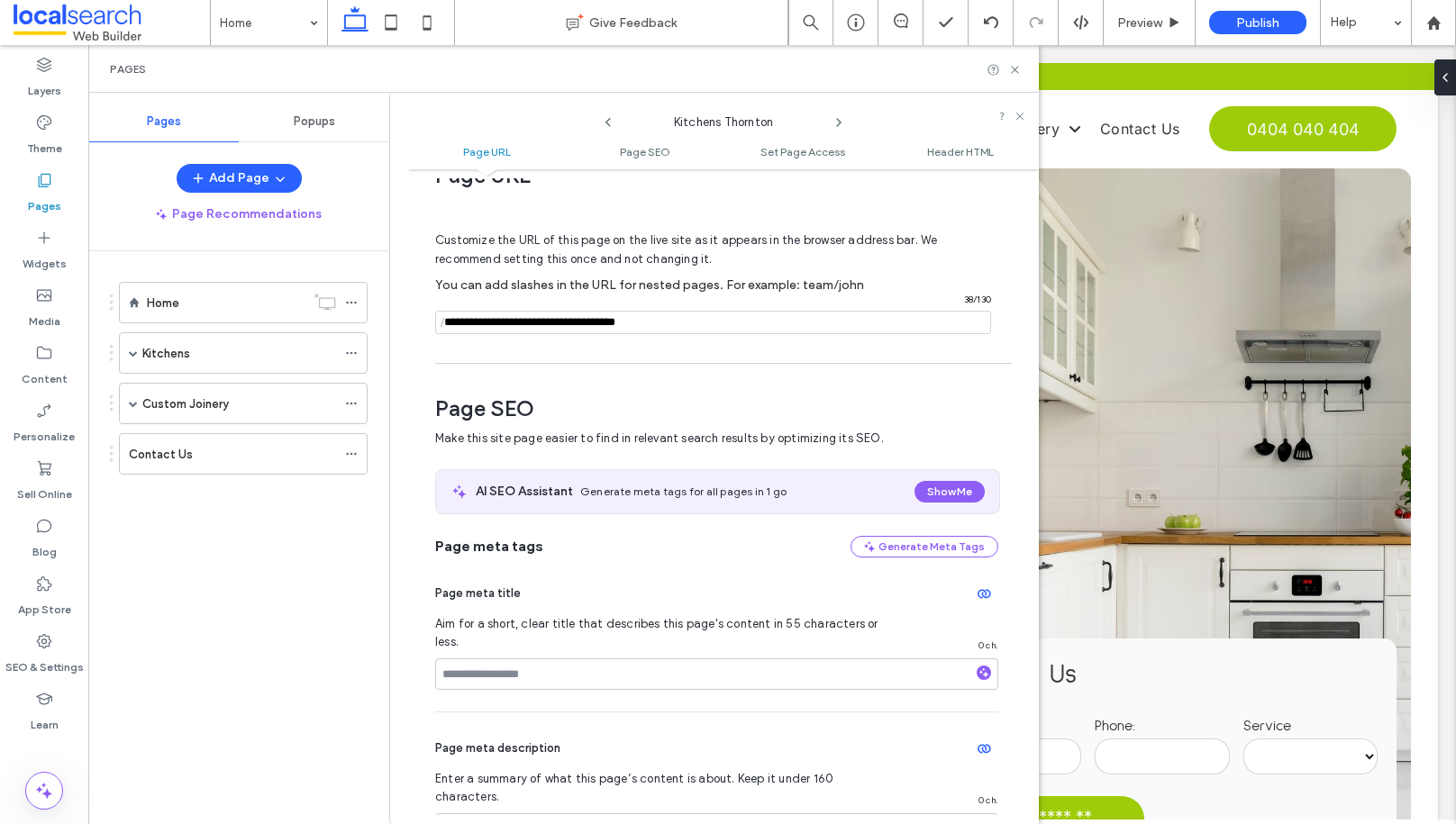 scroll, scrollTop: 104, scrollLeft: 0, axis: vertical 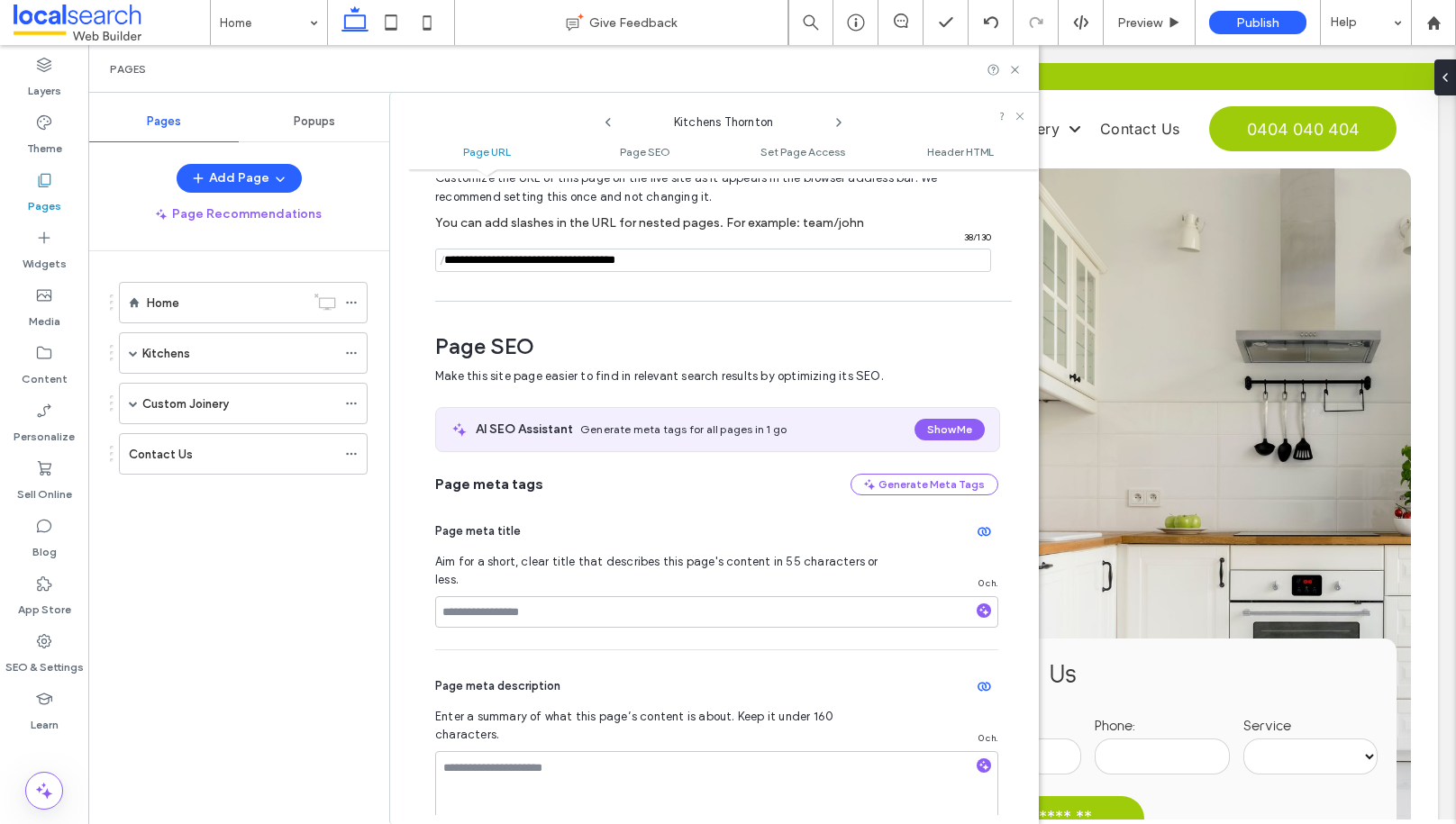 type on "**********" 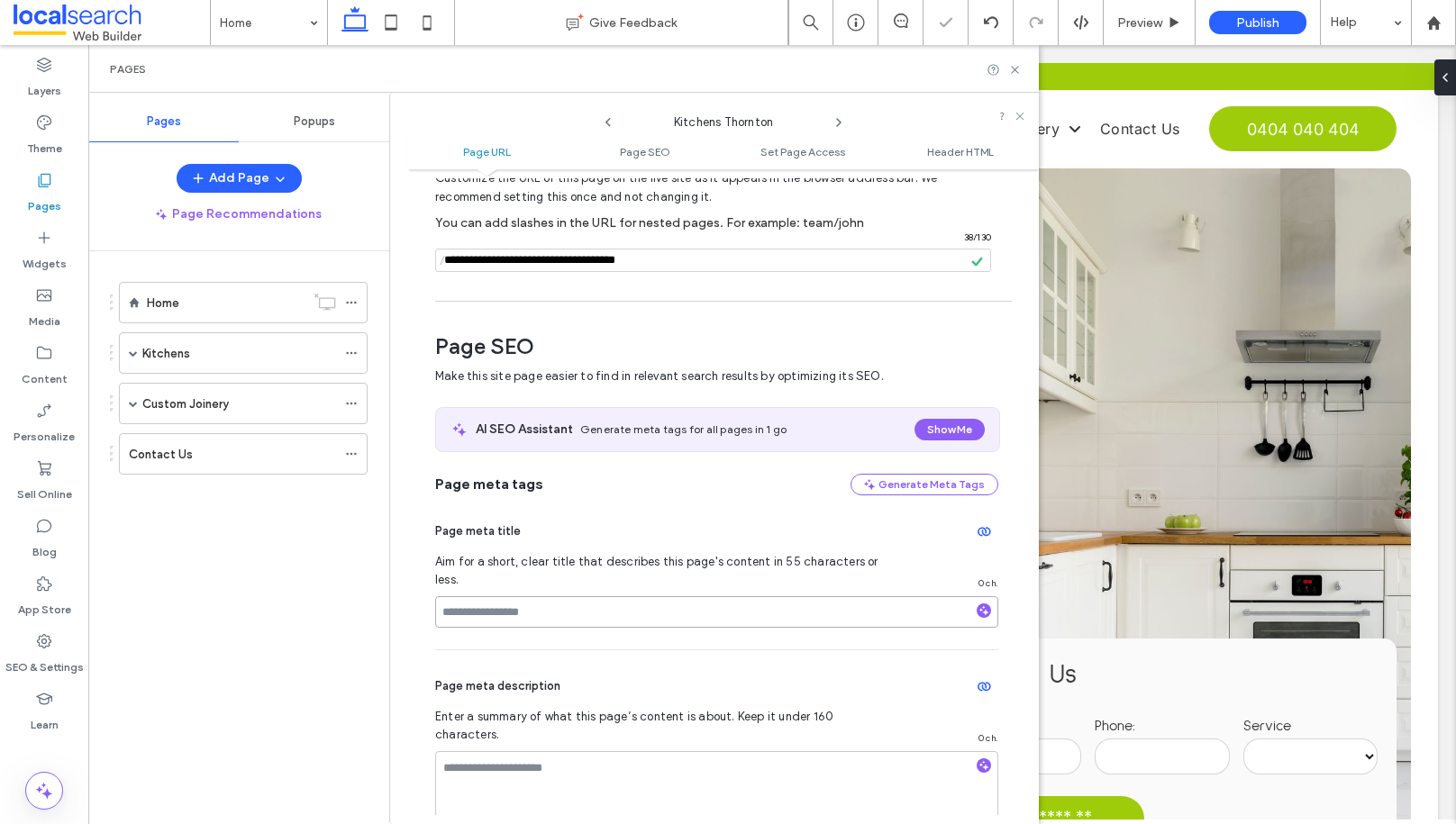 click at bounding box center (716, 611) 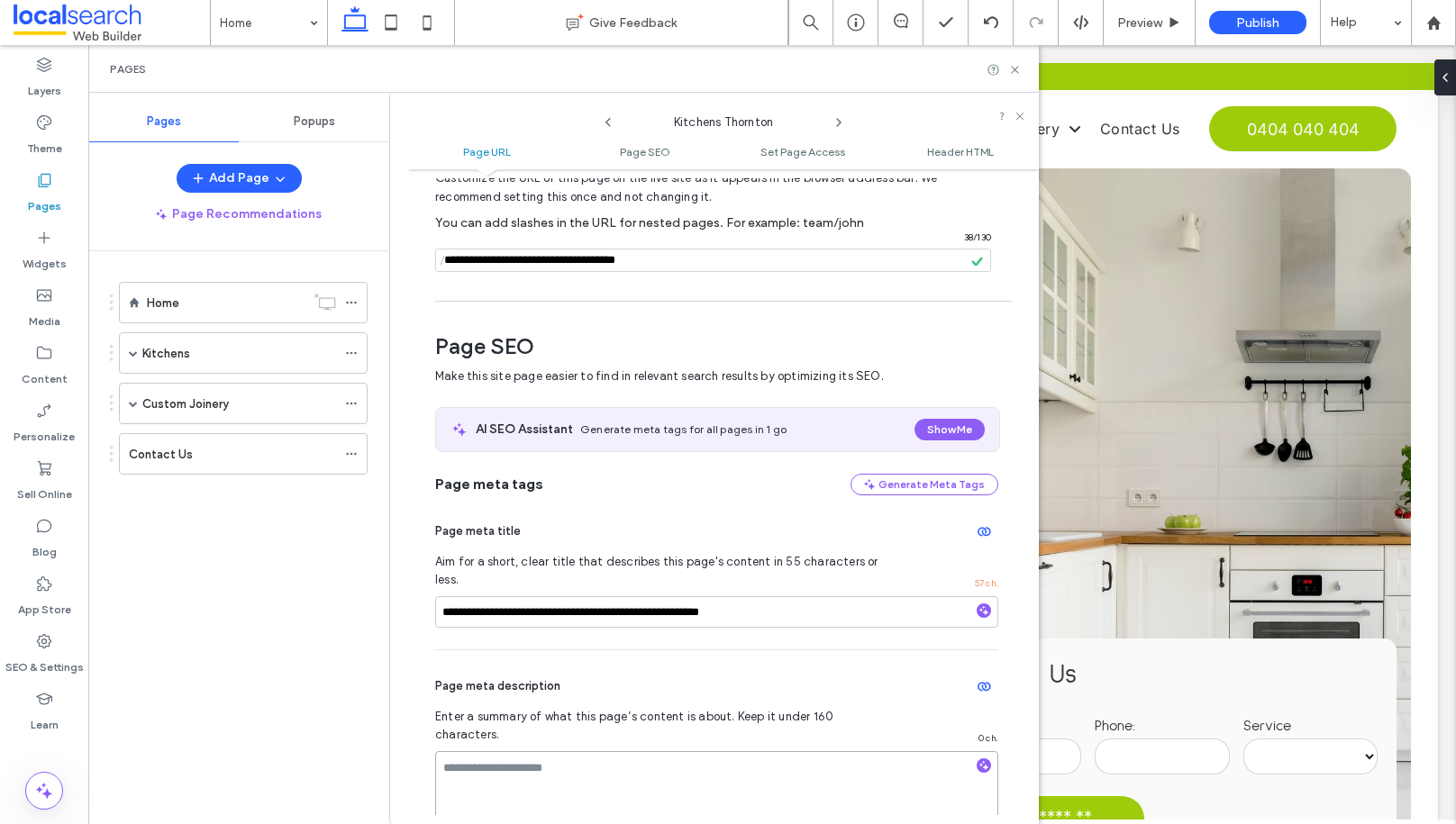 click at bounding box center (716, 796) 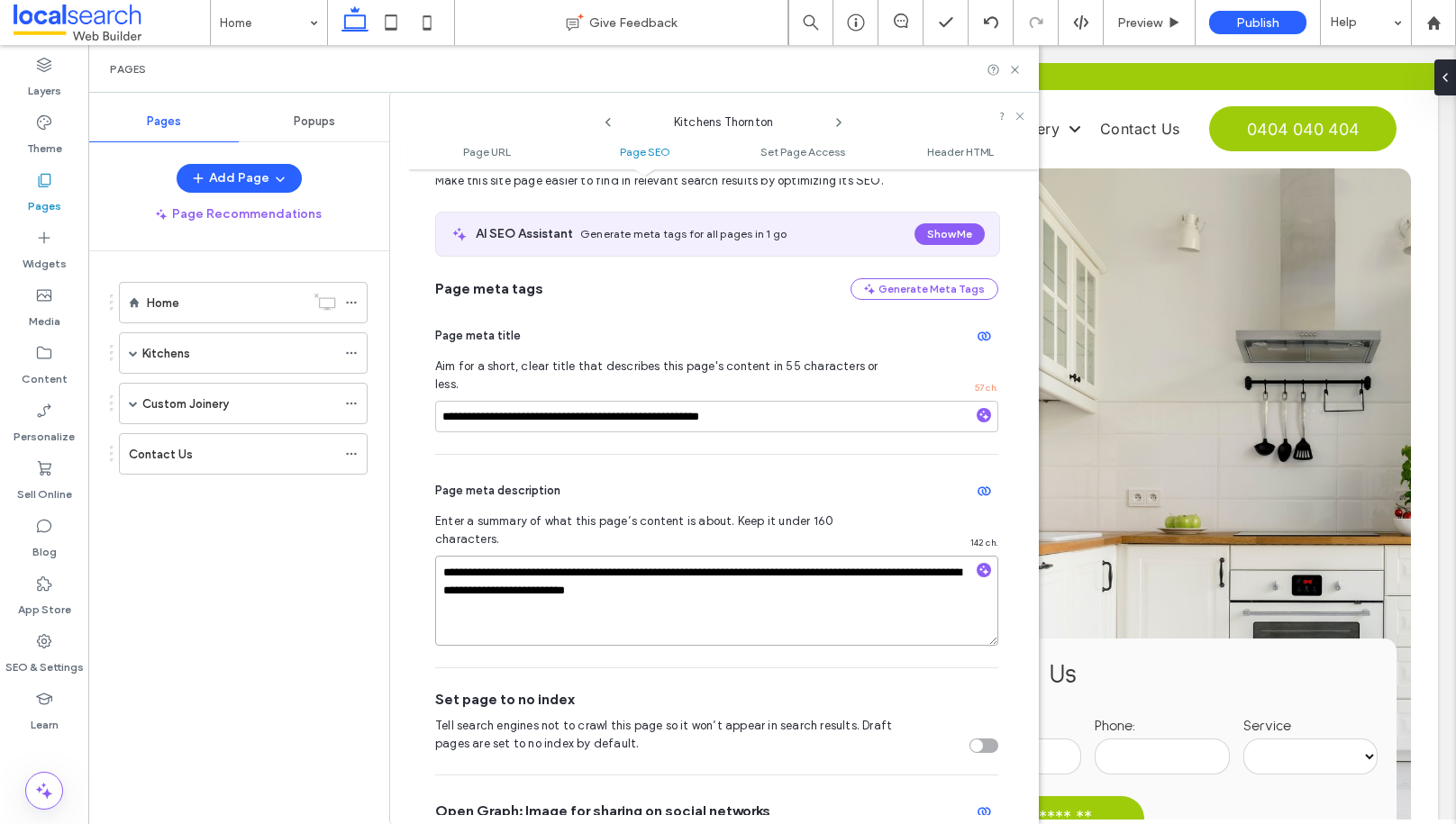 scroll, scrollTop: 311, scrollLeft: 0, axis: vertical 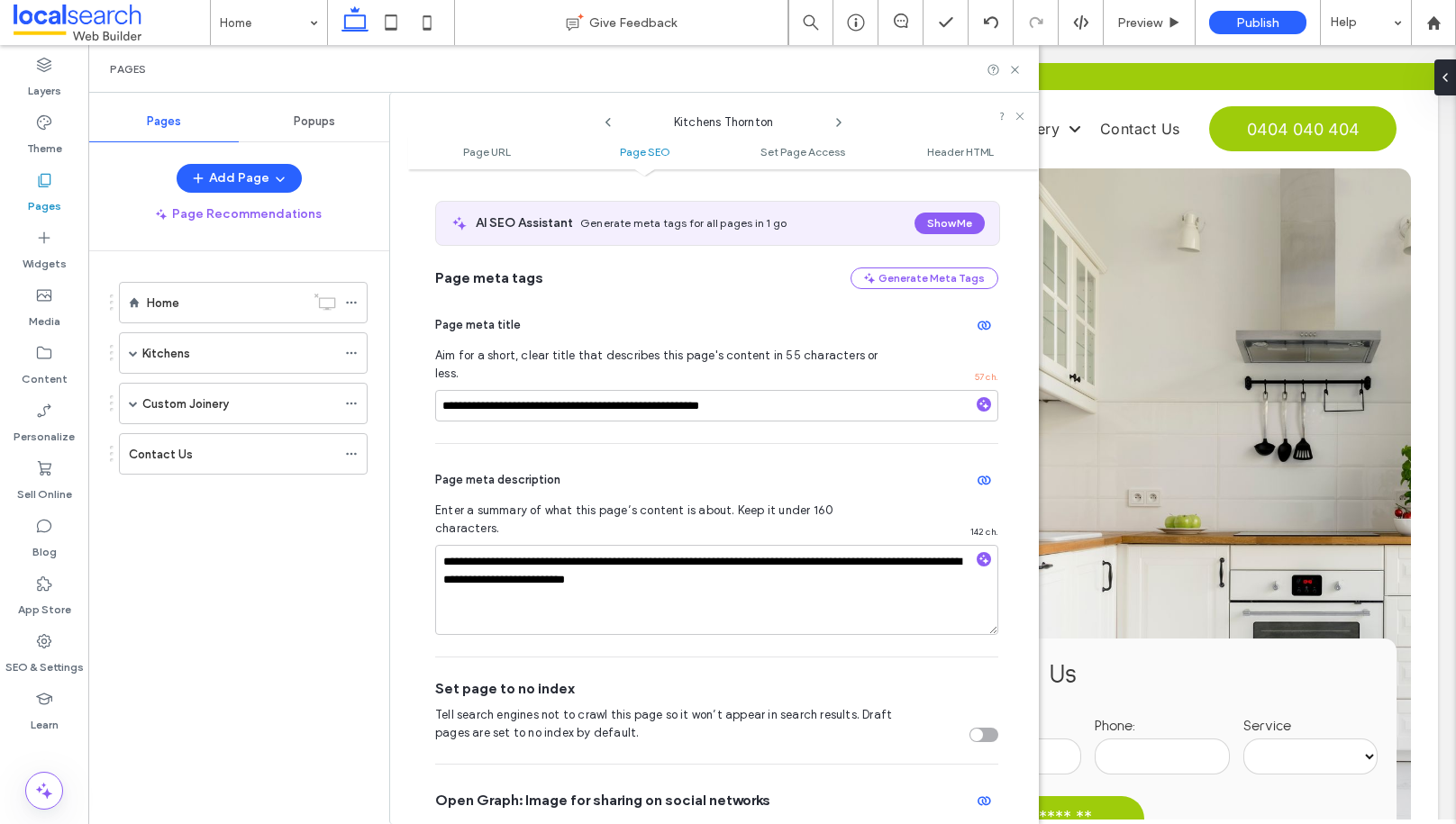 click 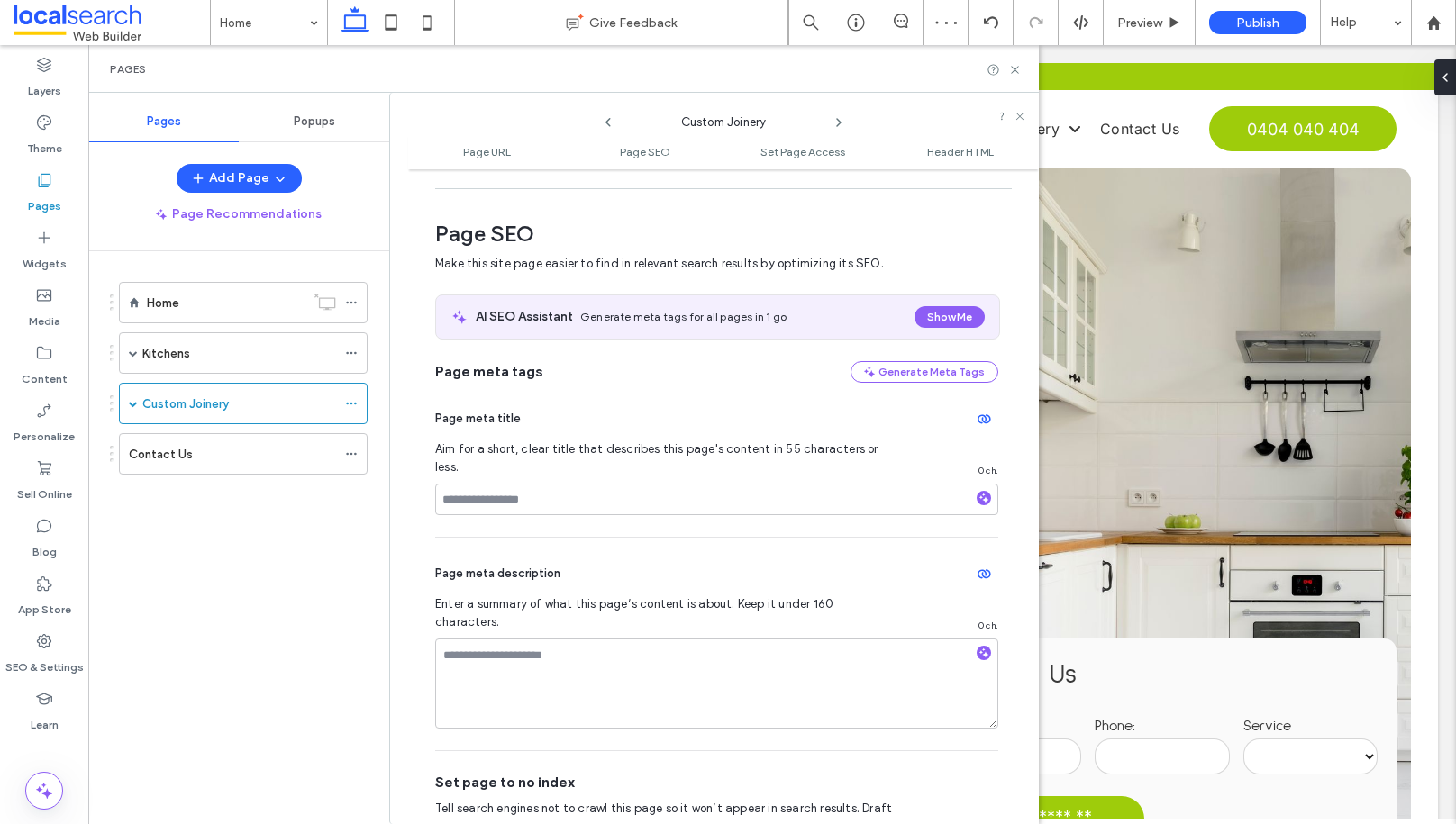 scroll, scrollTop: 237, scrollLeft: 0, axis: vertical 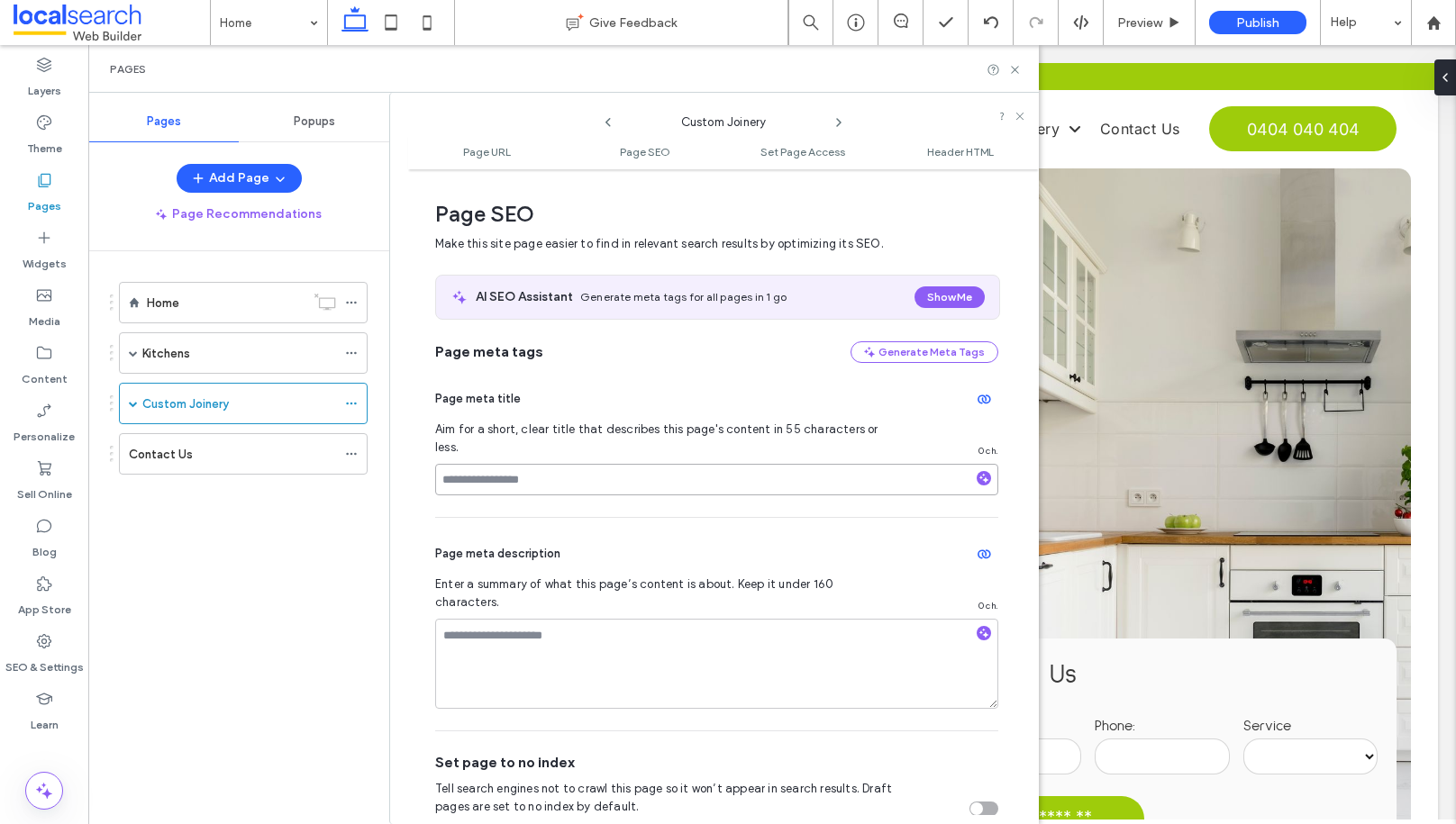 click at bounding box center [716, 479] 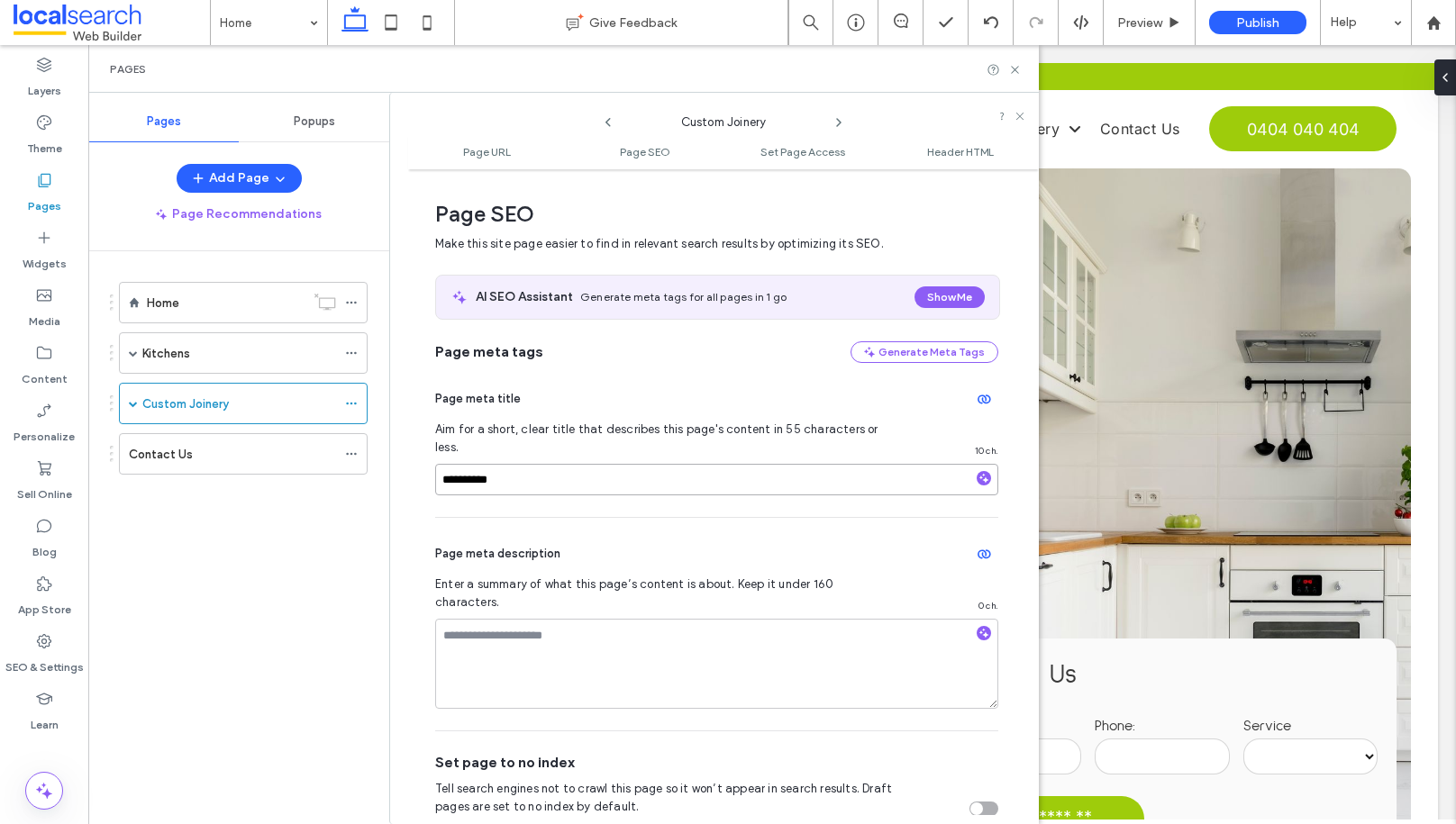 type on "**********" 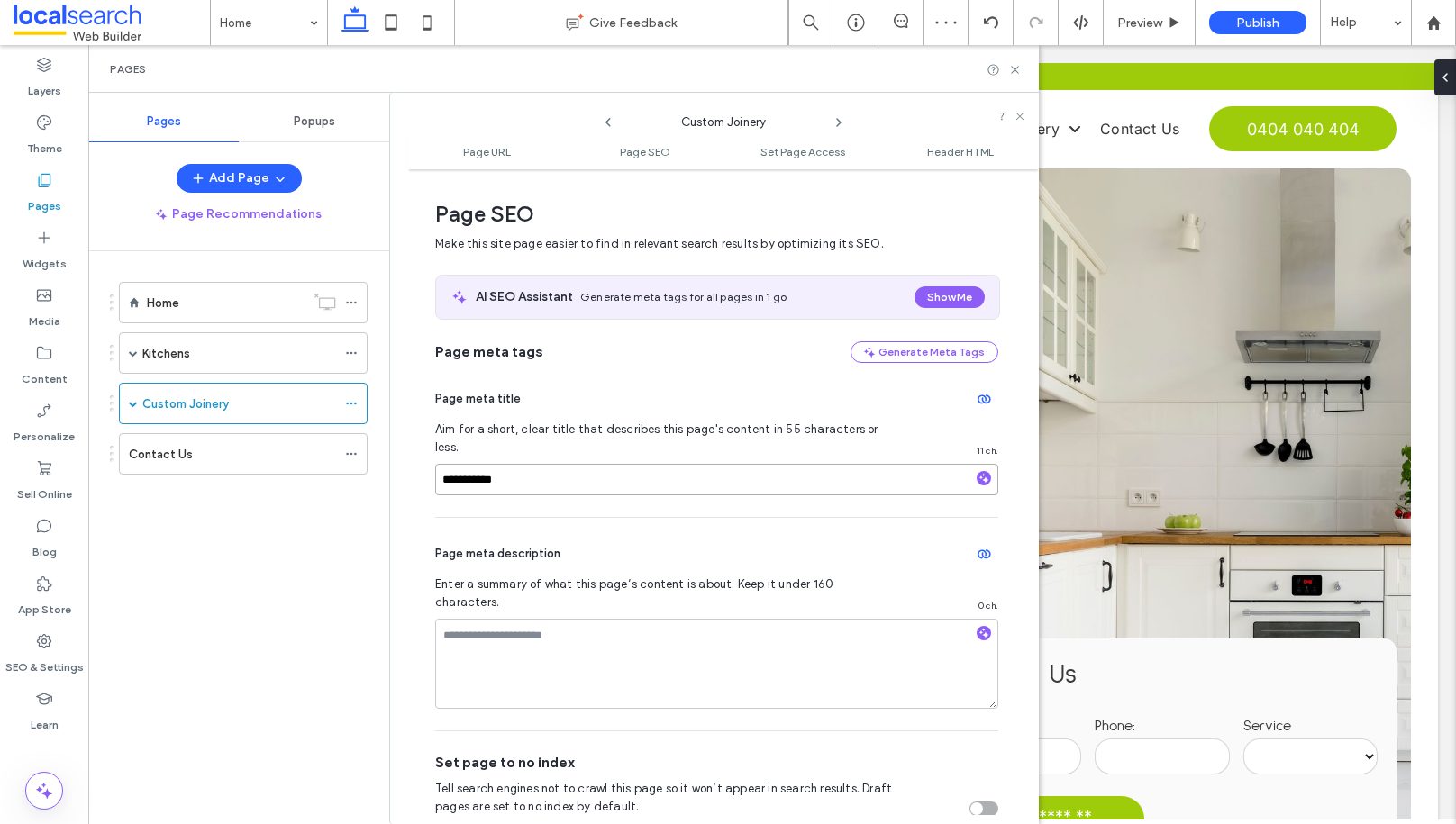 click on "**********" at bounding box center [716, 479] 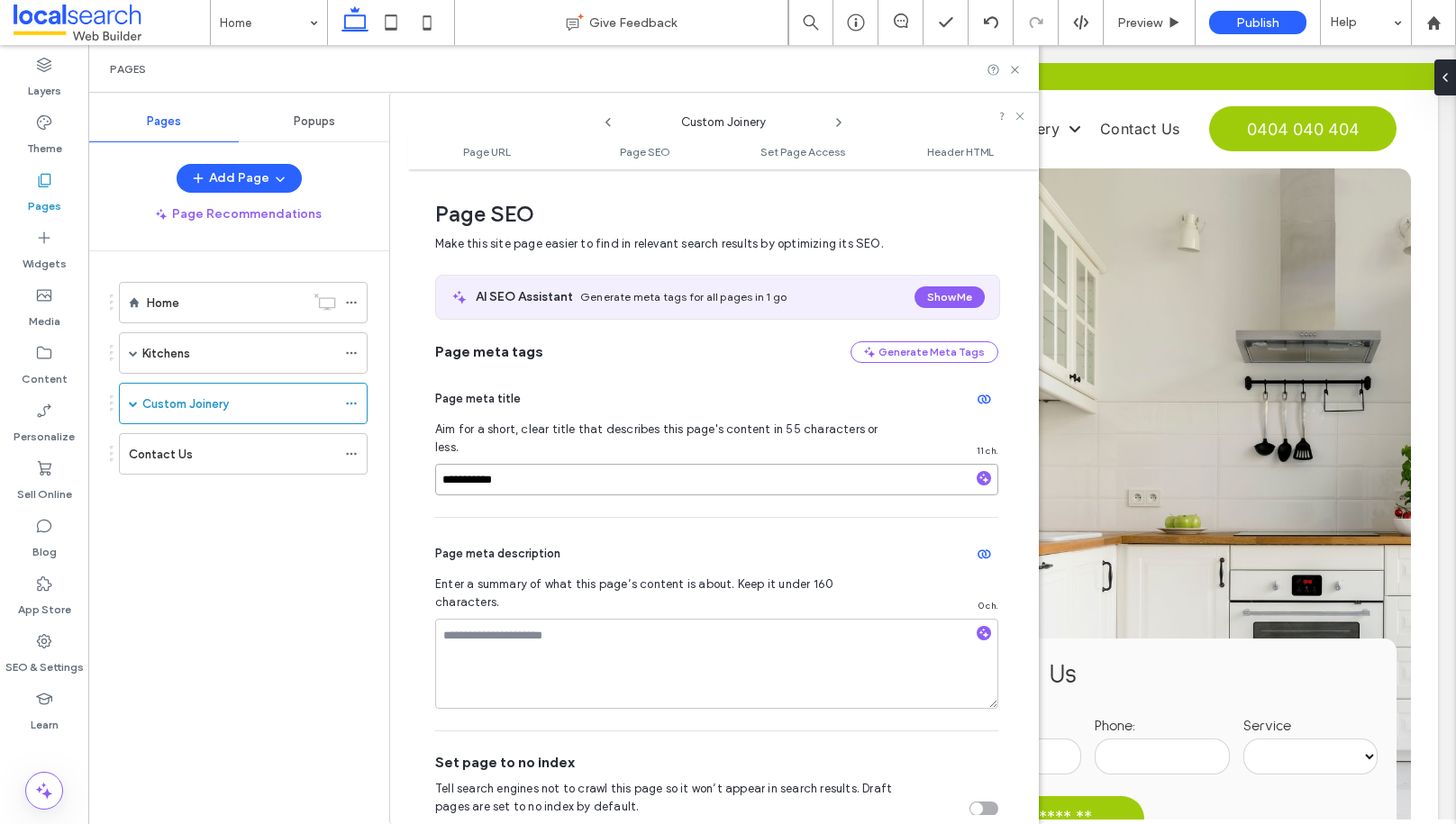 paste on "**********" 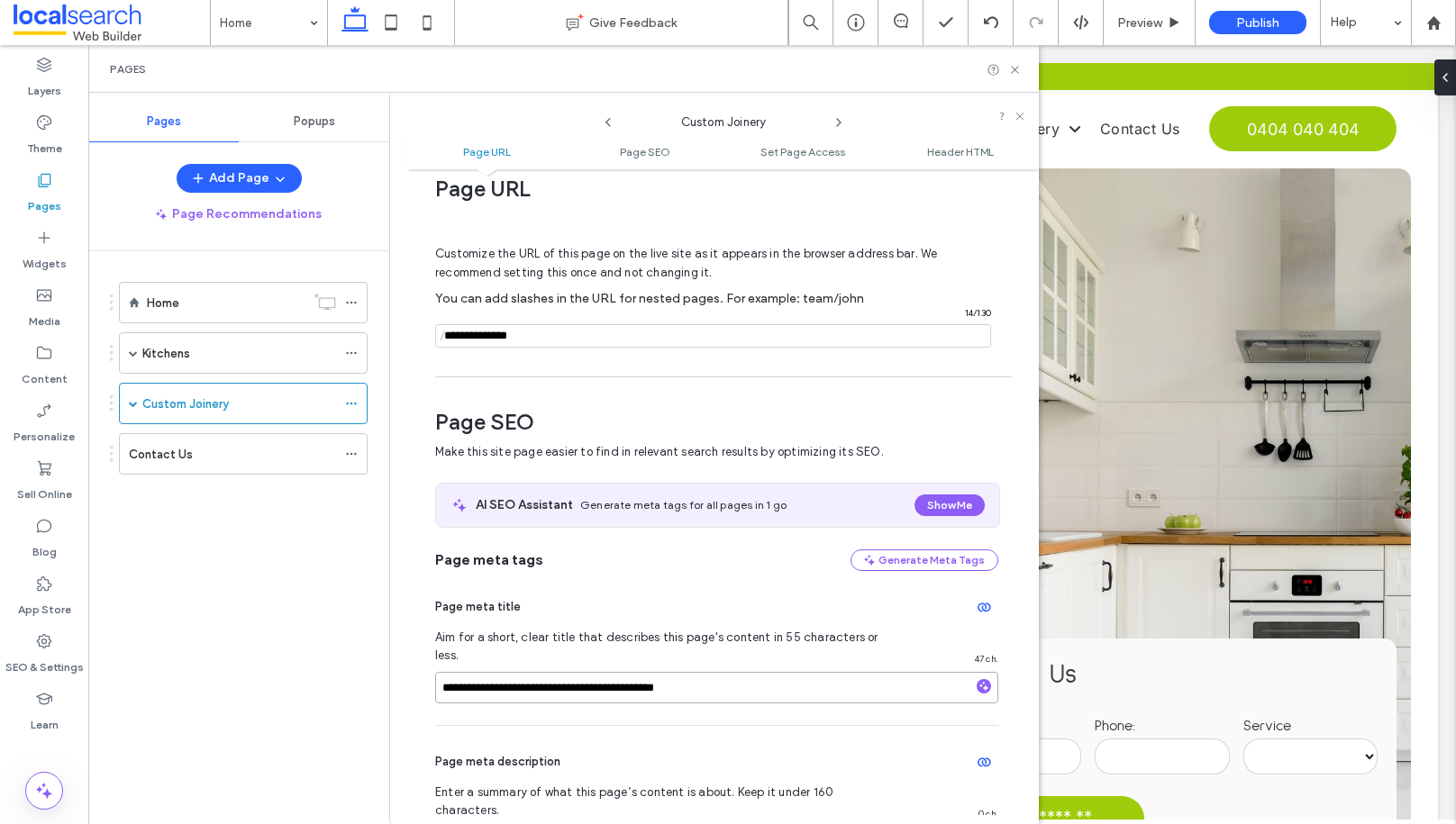 scroll, scrollTop: 110, scrollLeft: 0, axis: vertical 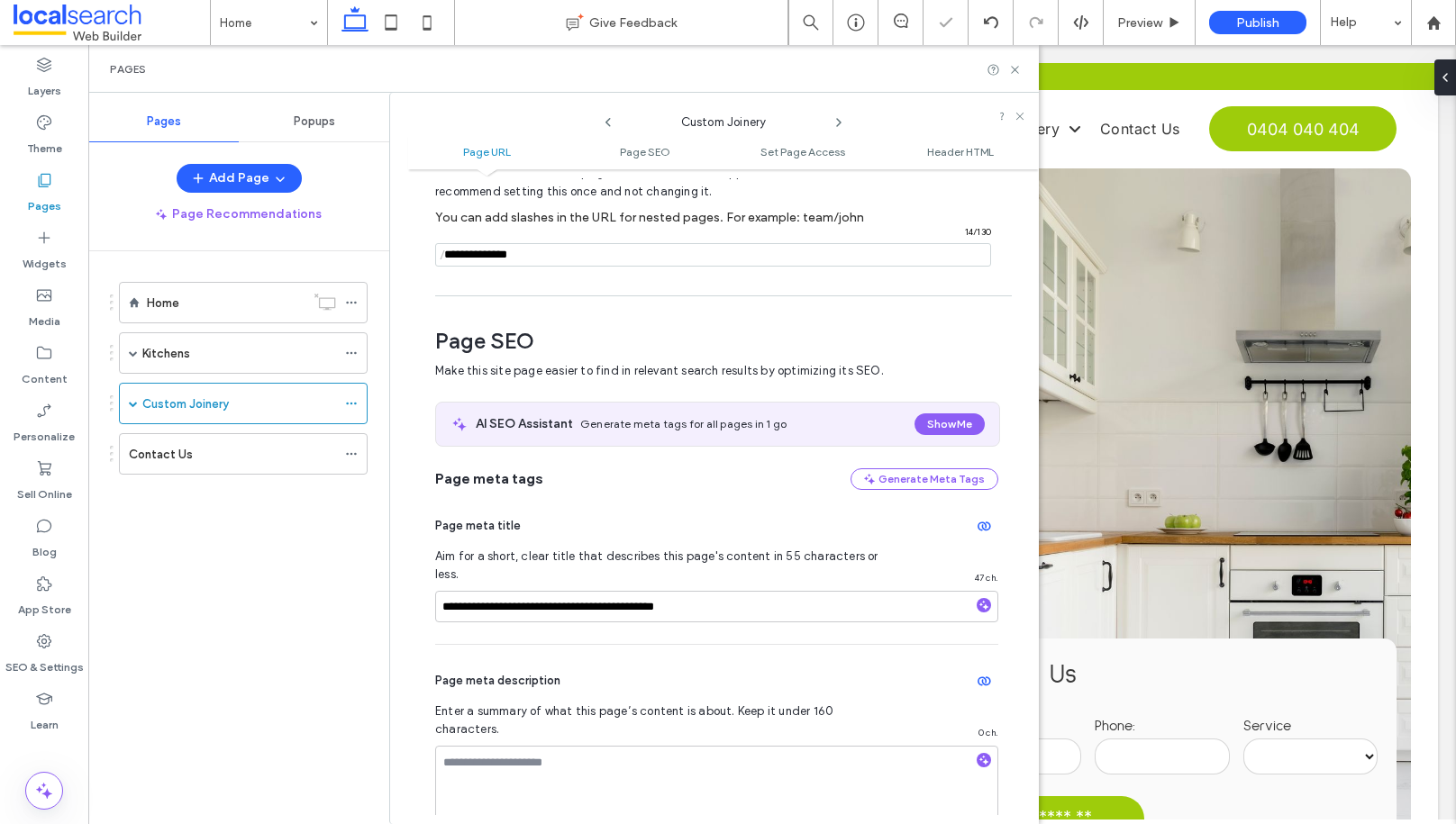 drag, startPoint x: 490, startPoint y: 257, endPoint x: 432, endPoint y: 257, distance: 58 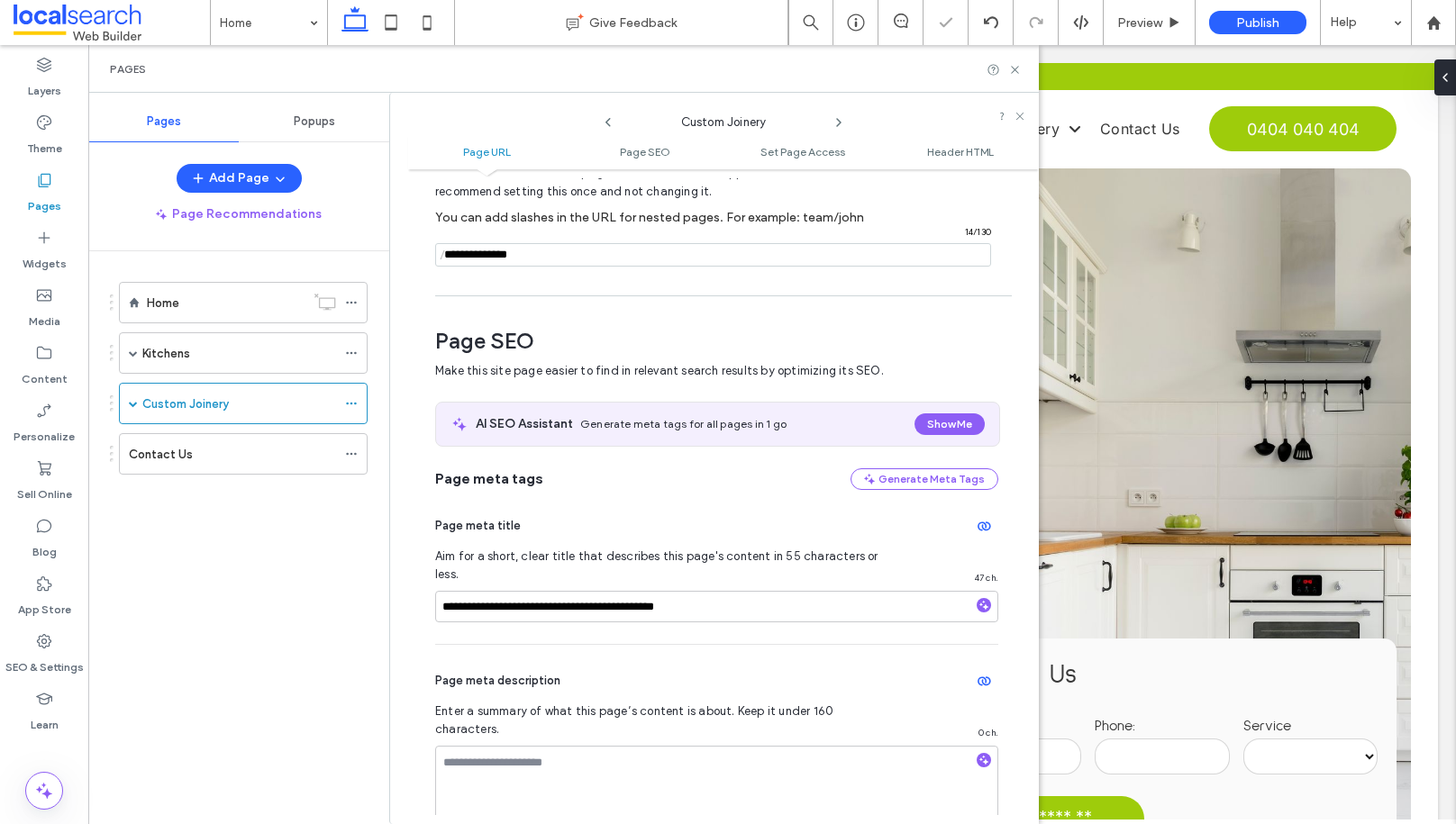 click on "**********" at bounding box center [723, 496] 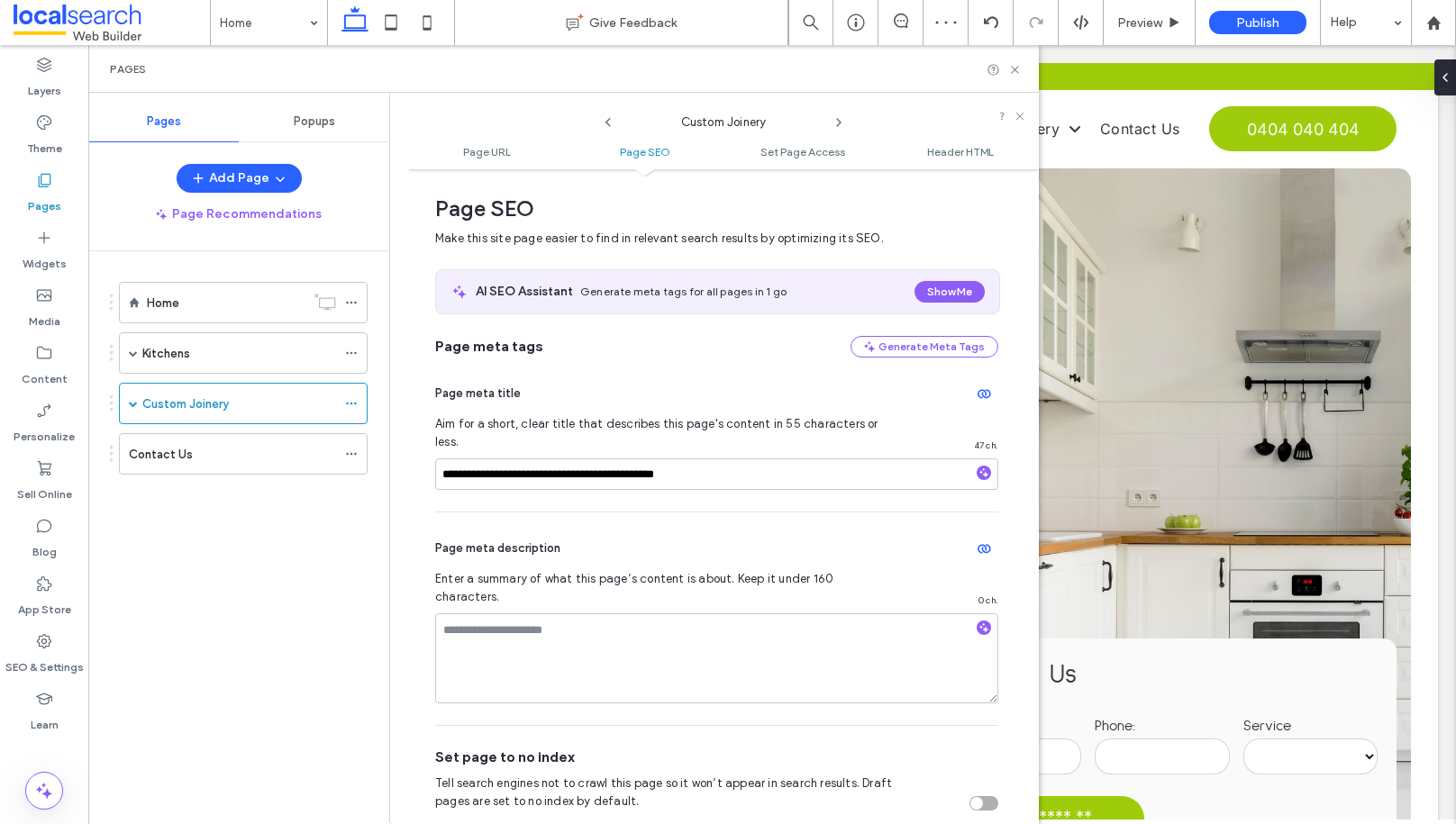 scroll, scrollTop: 412, scrollLeft: 0, axis: vertical 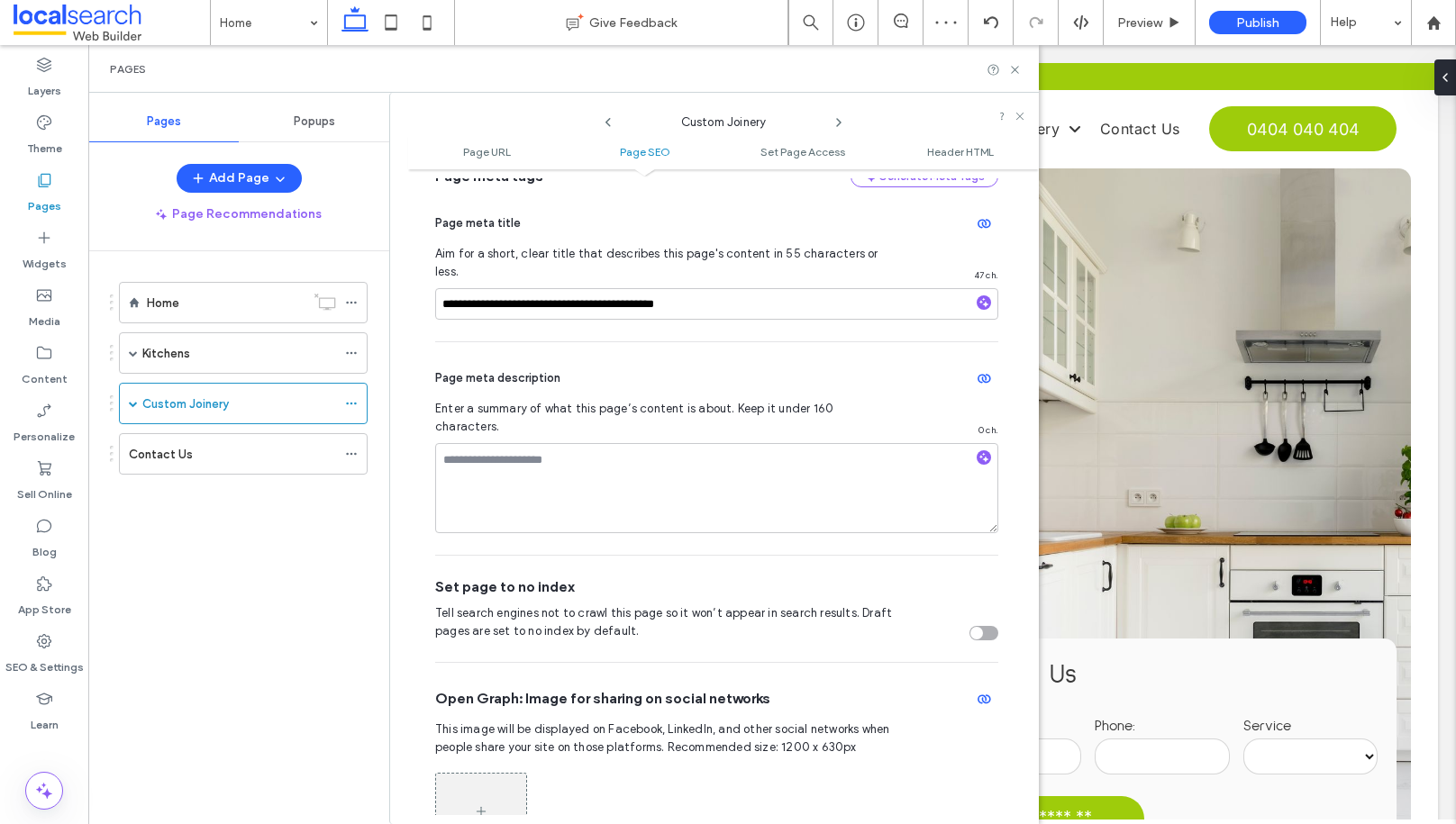 type on "*******" 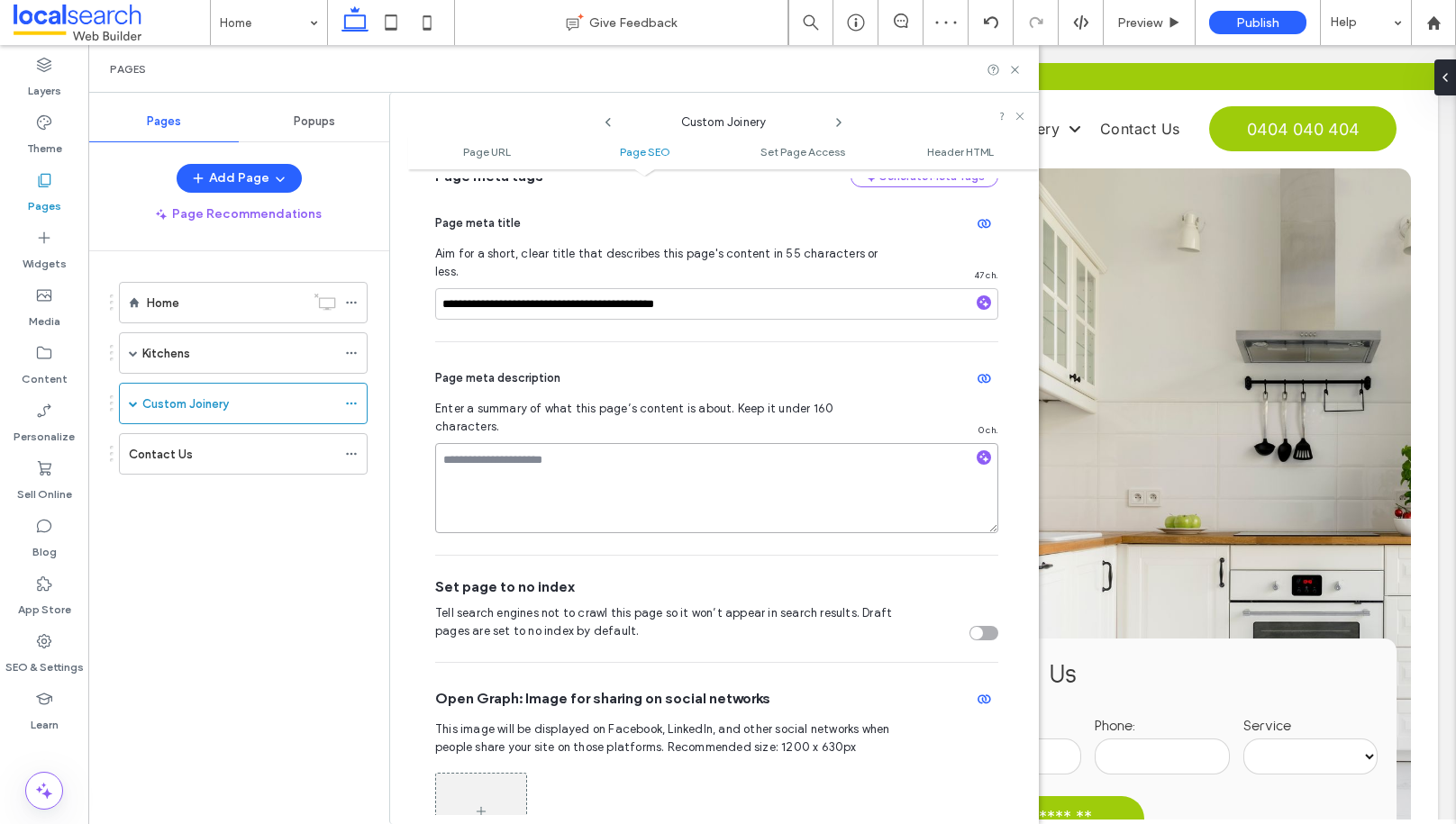 click at bounding box center [716, 488] 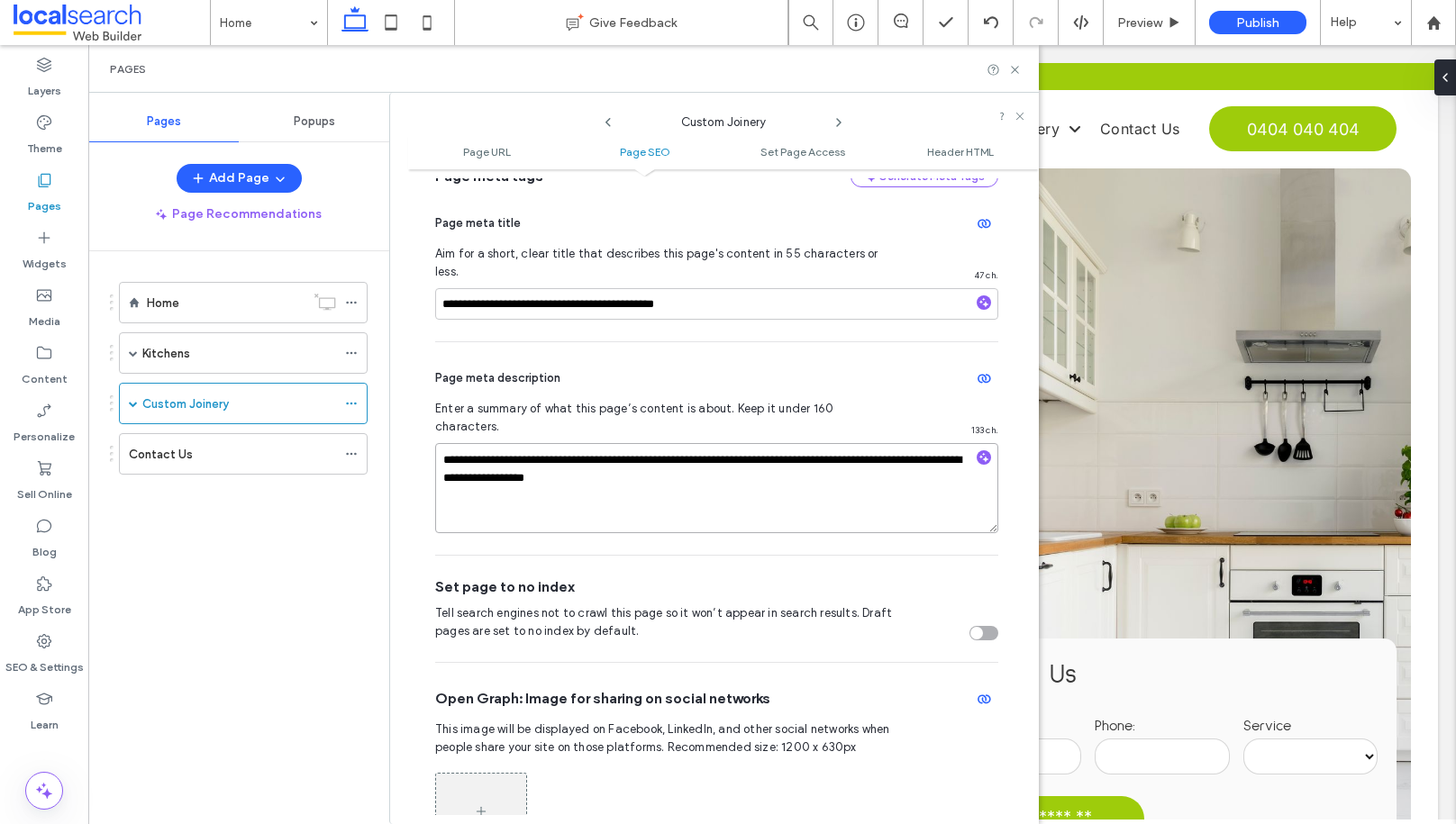click on "**********" at bounding box center (716, 488) 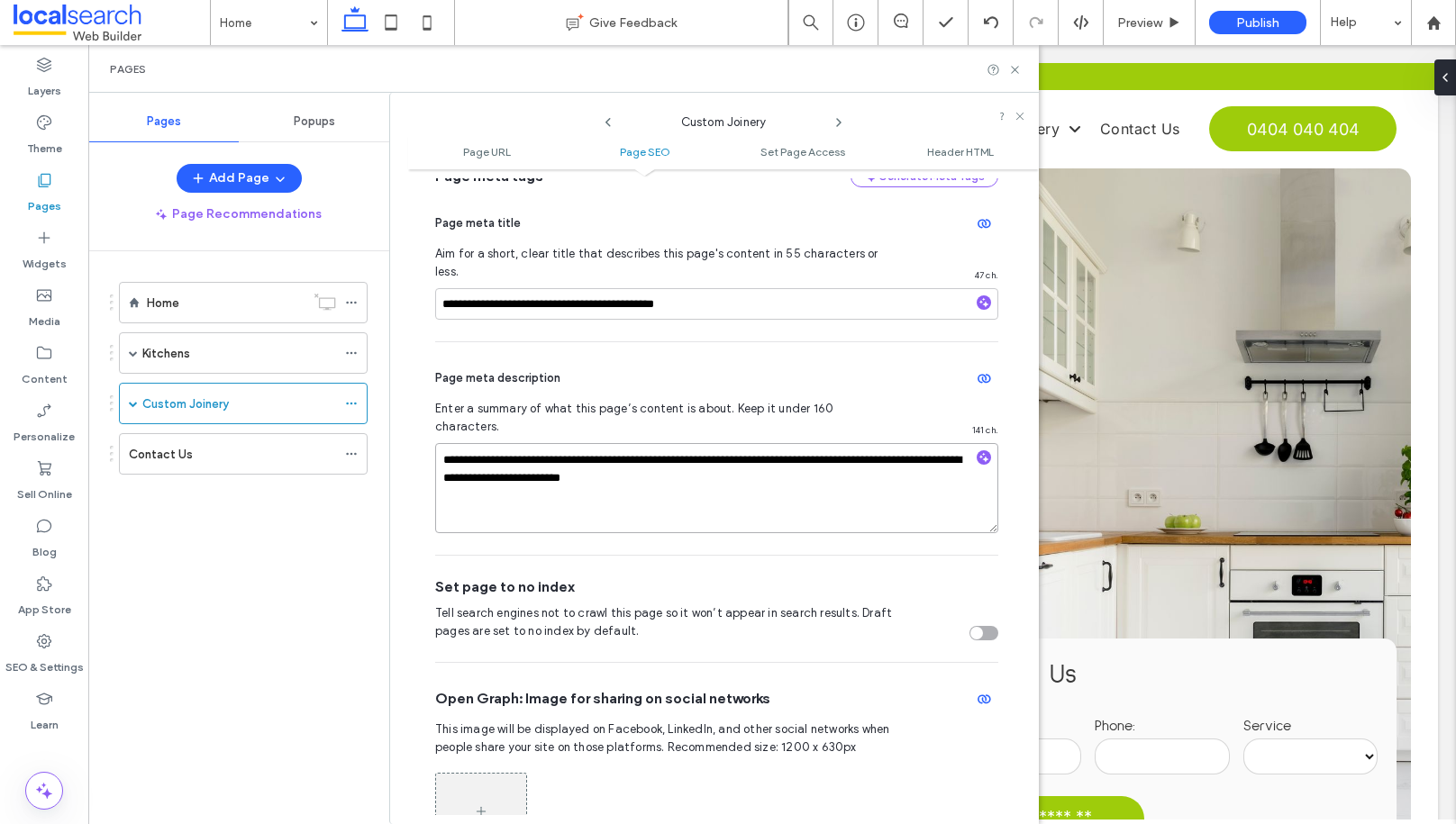 click on "**********" at bounding box center [716, 488] 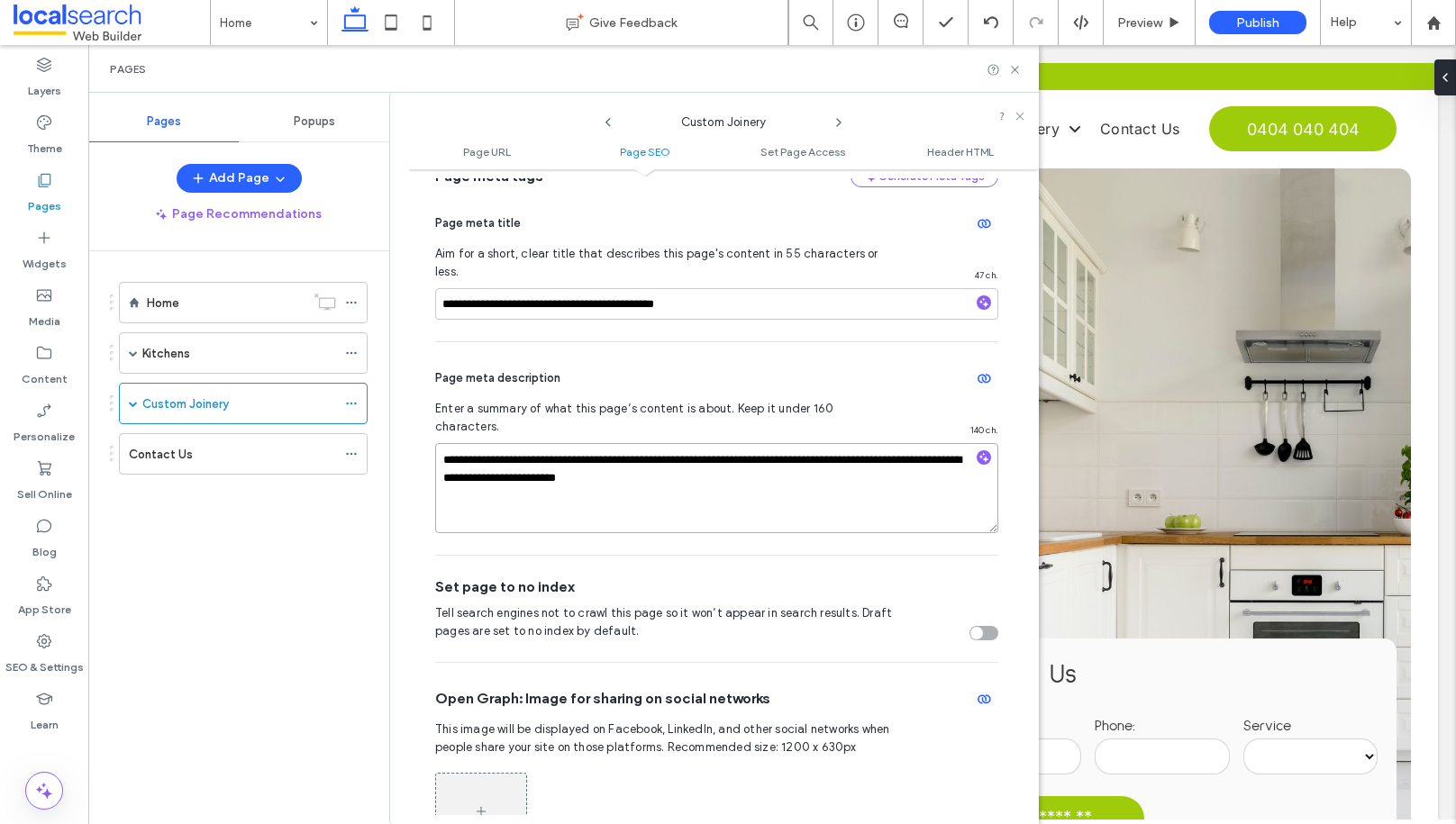 click on "**********" at bounding box center (716, 488) 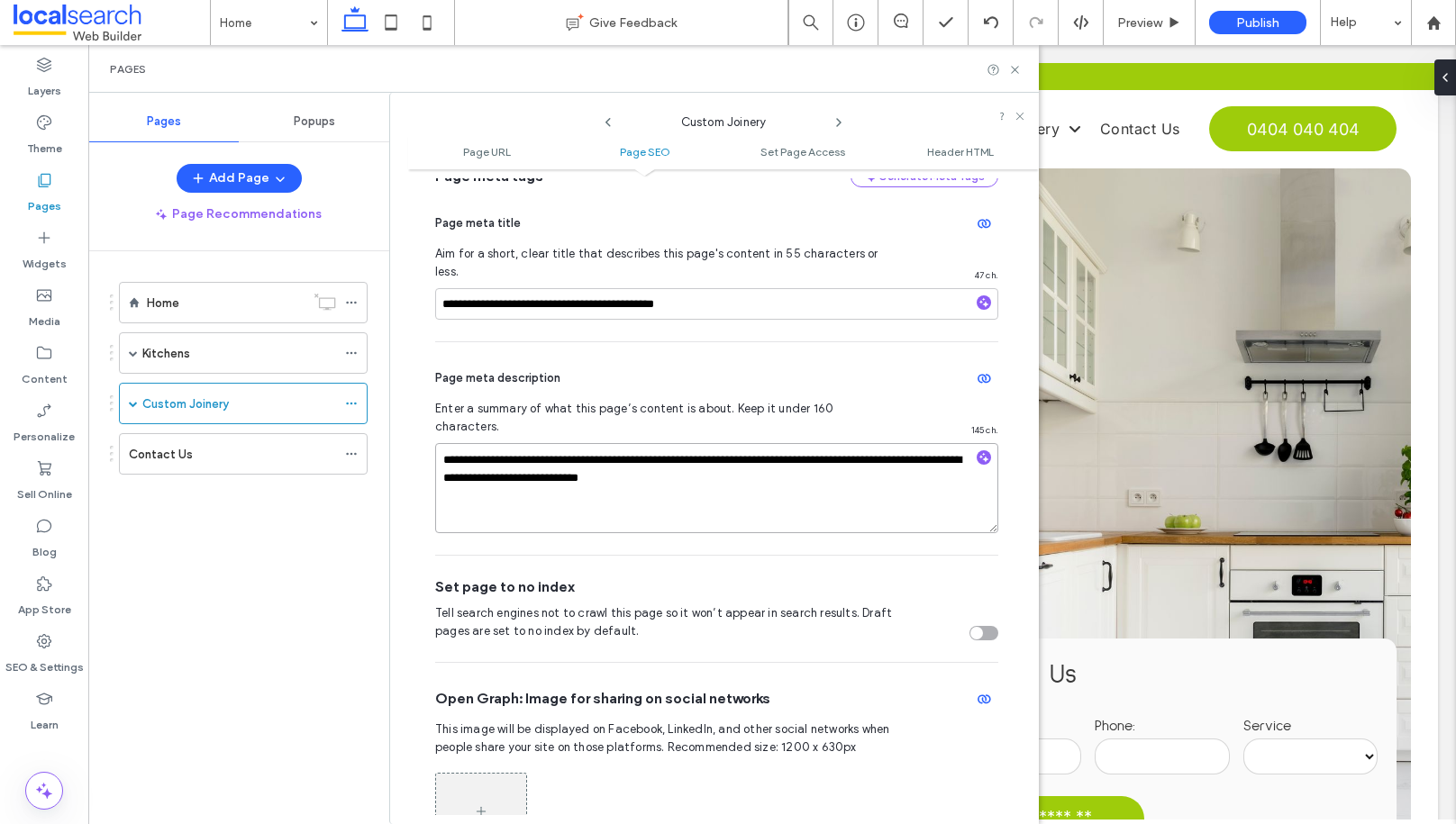 type on "**********" 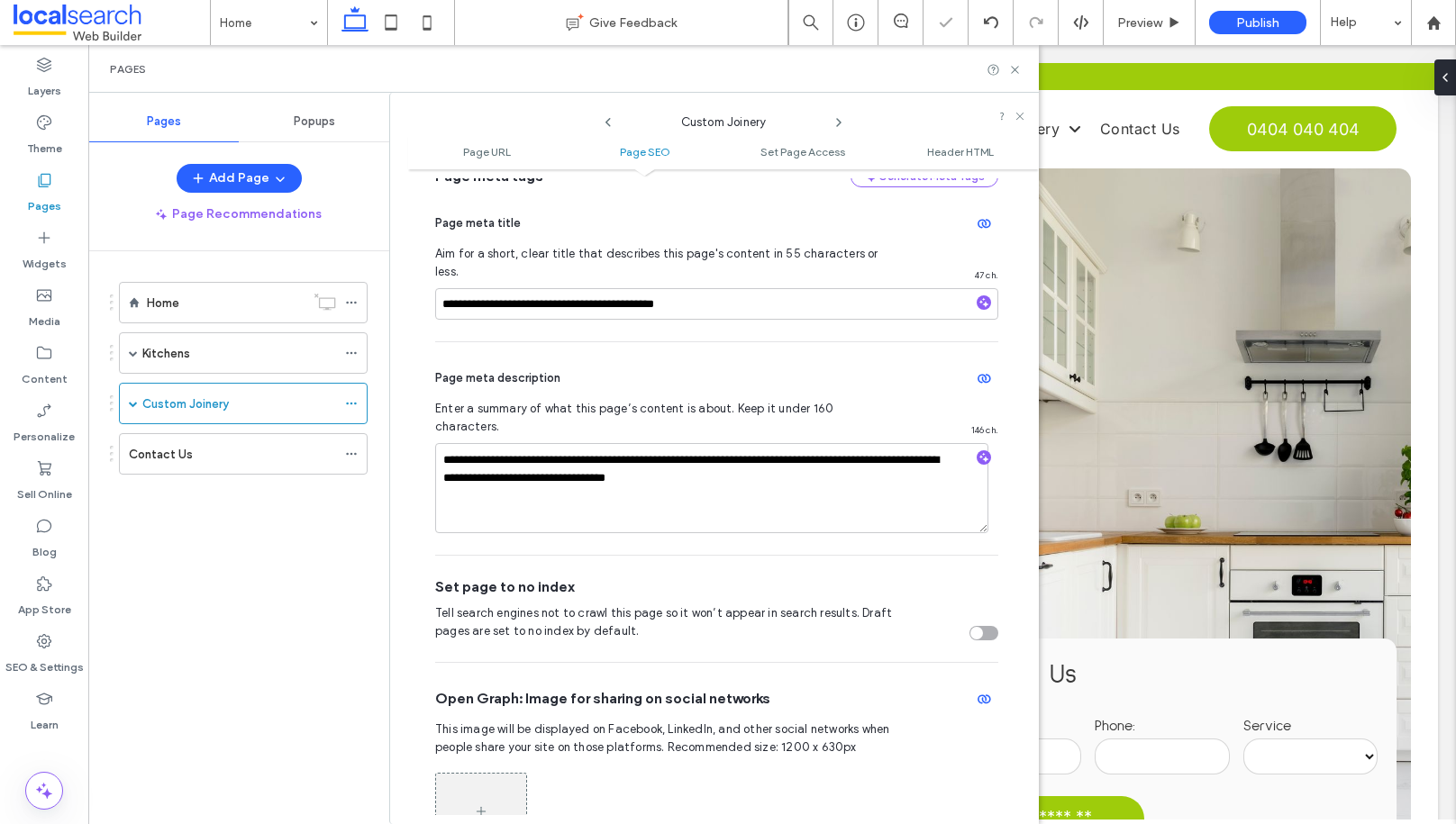 click 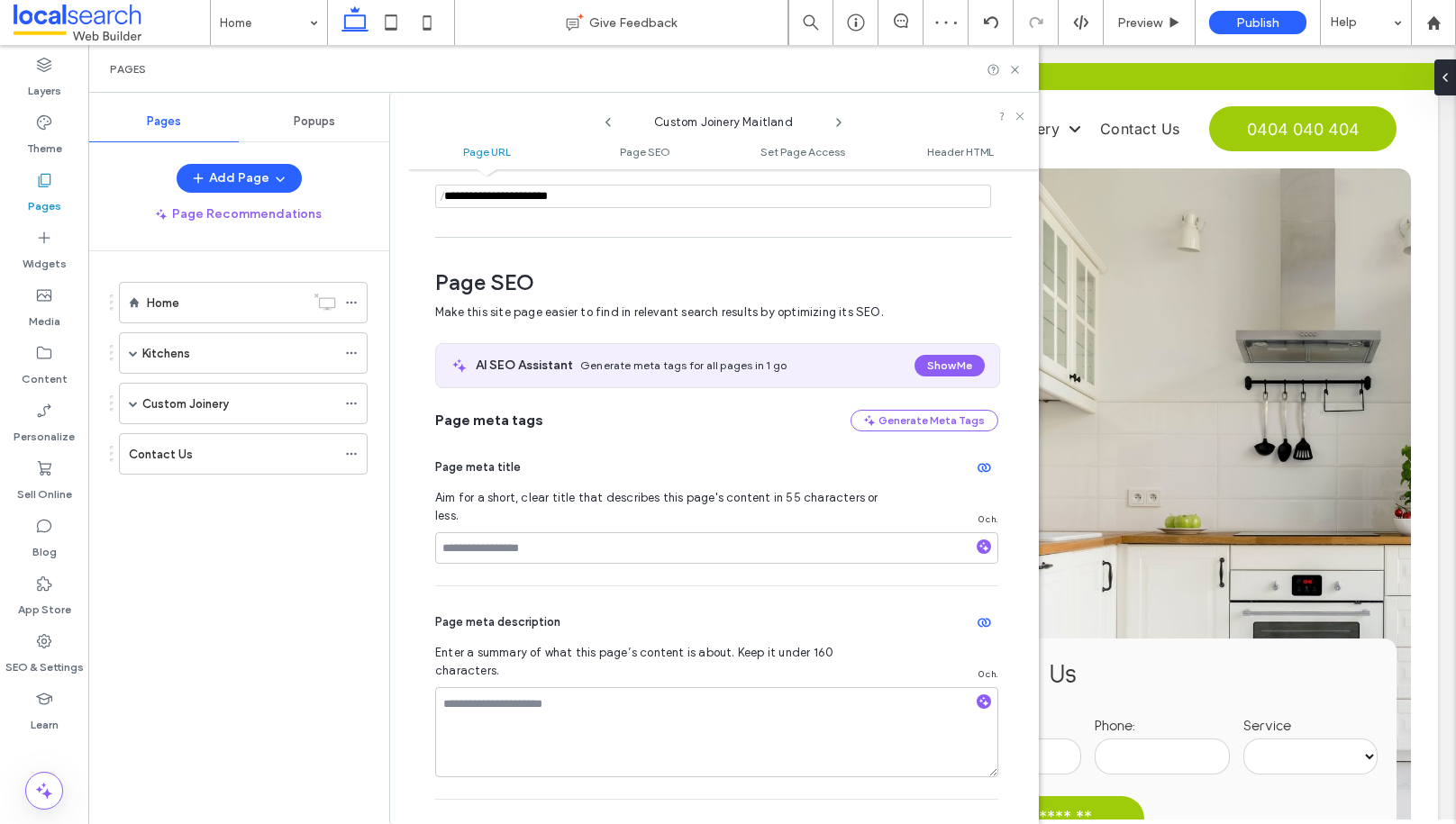 scroll, scrollTop: 28, scrollLeft: 0, axis: vertical 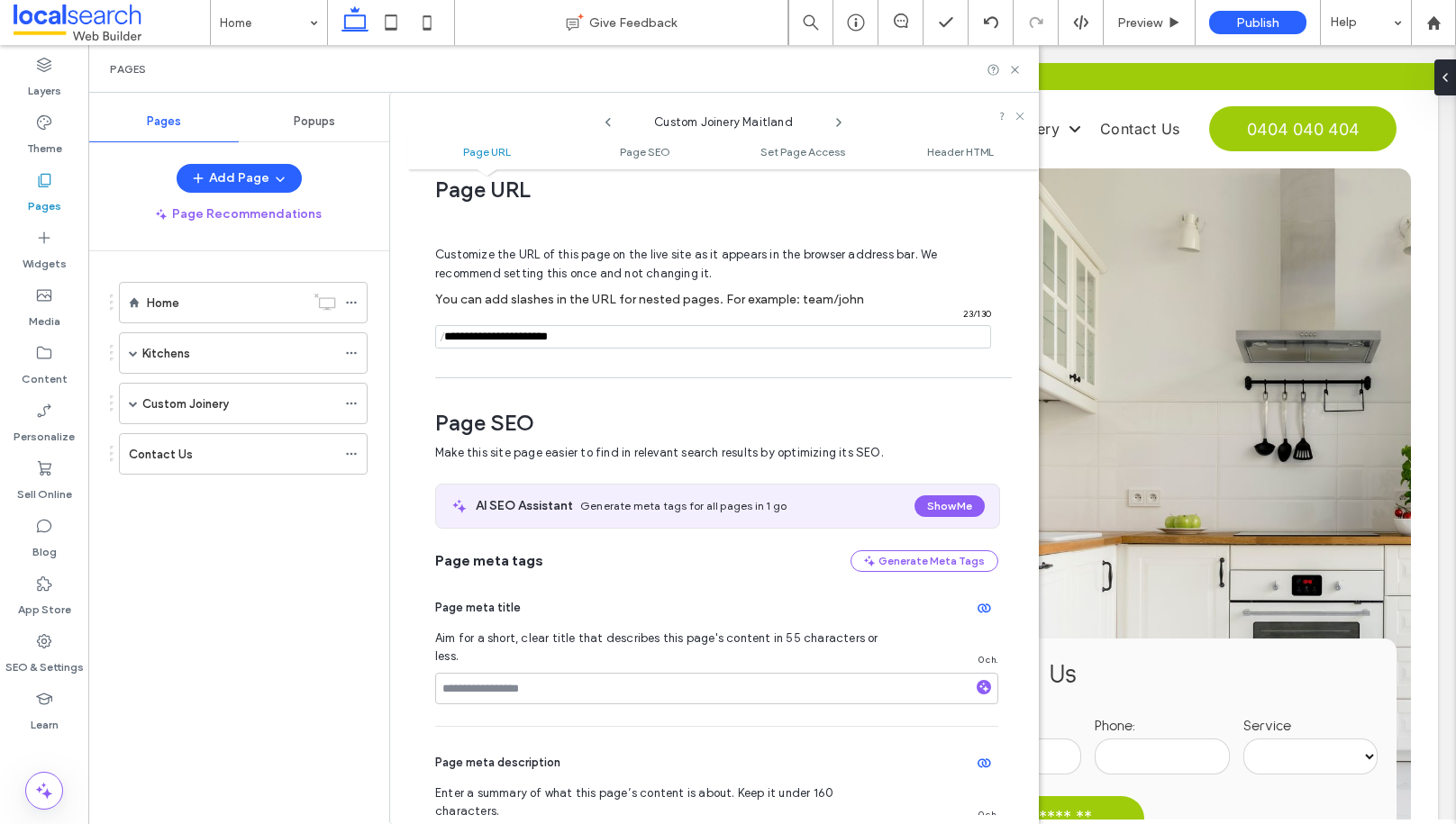 drag, startPoint x: 489, startPoint y: 335, endPoint x: 445, endPoint y: 336, distance: 44.011362 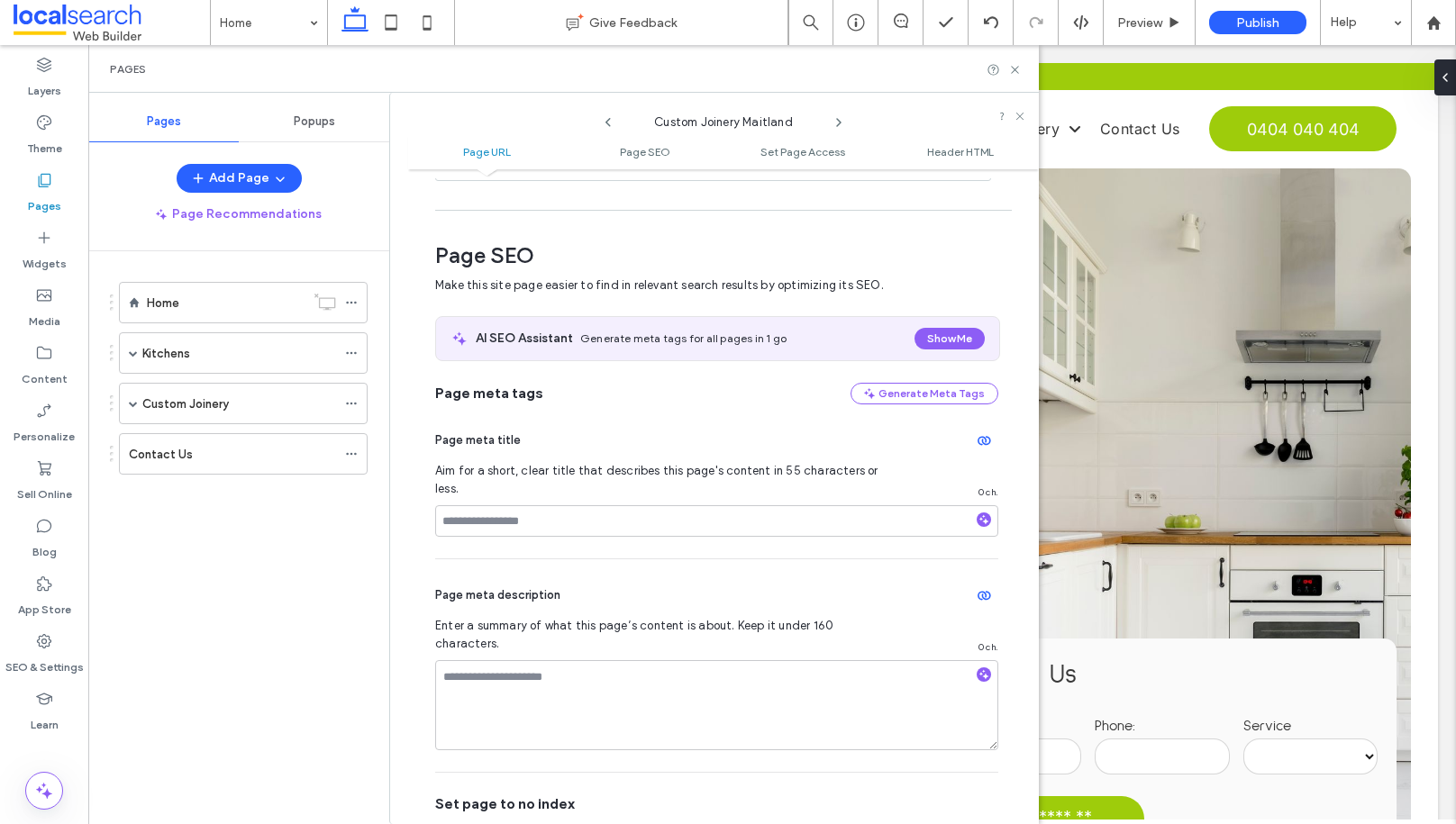 scroll, scrollTop: 201, scrollLeft: 0, axis: vertical 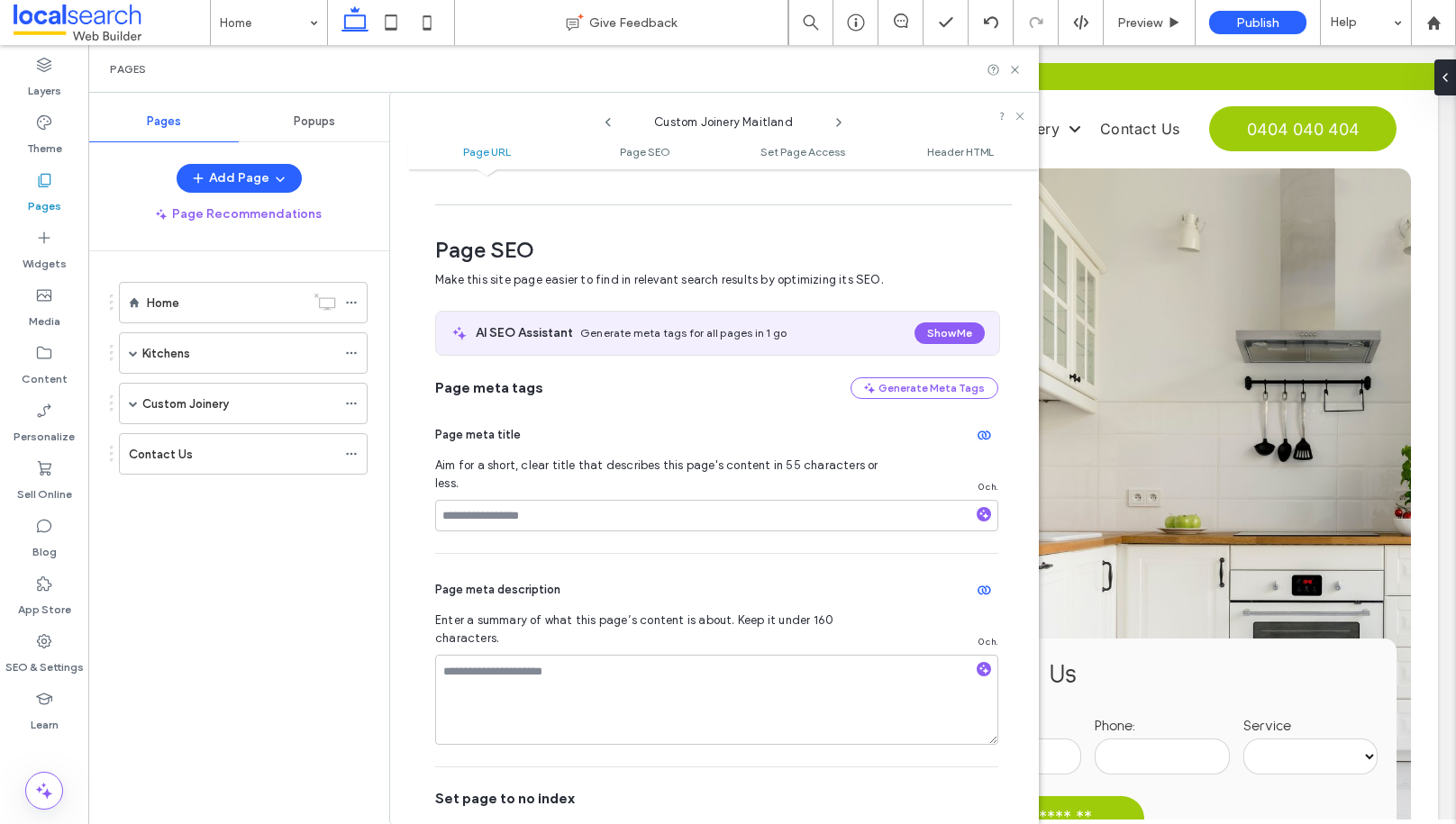 type on "**********" 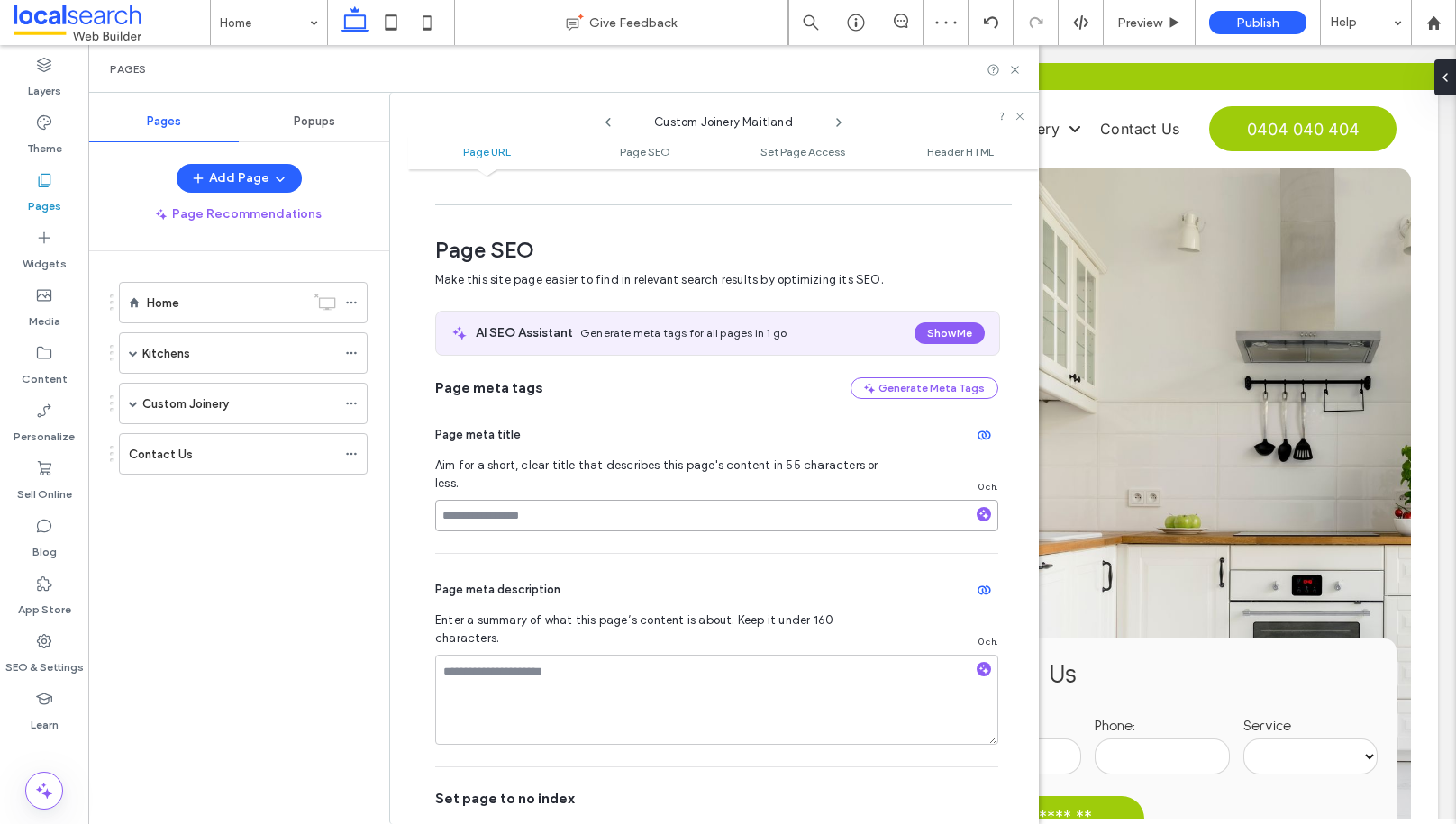 click at bounding box center (716, 515) 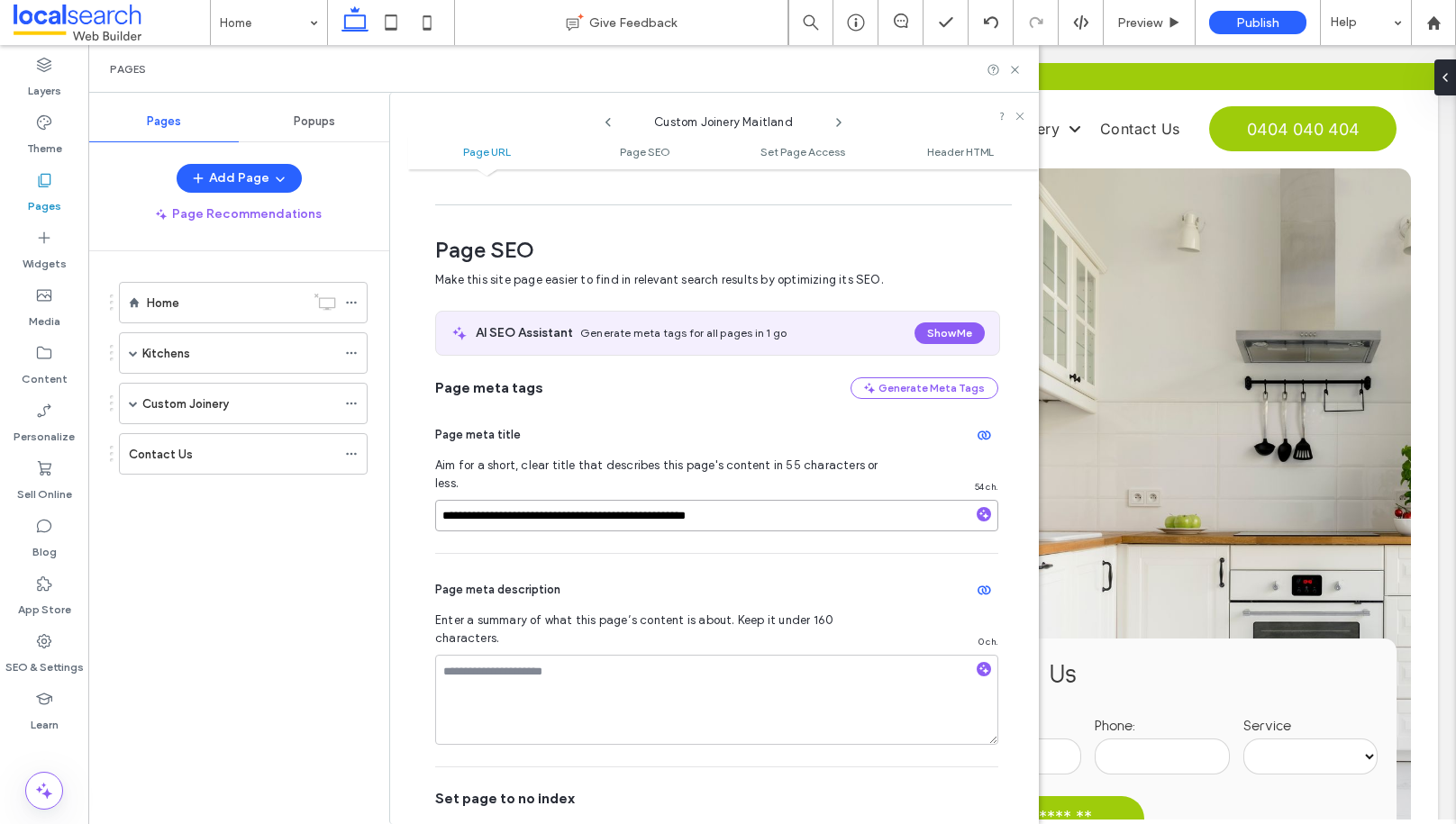 click on "**********" at bounding box center (716, 515) 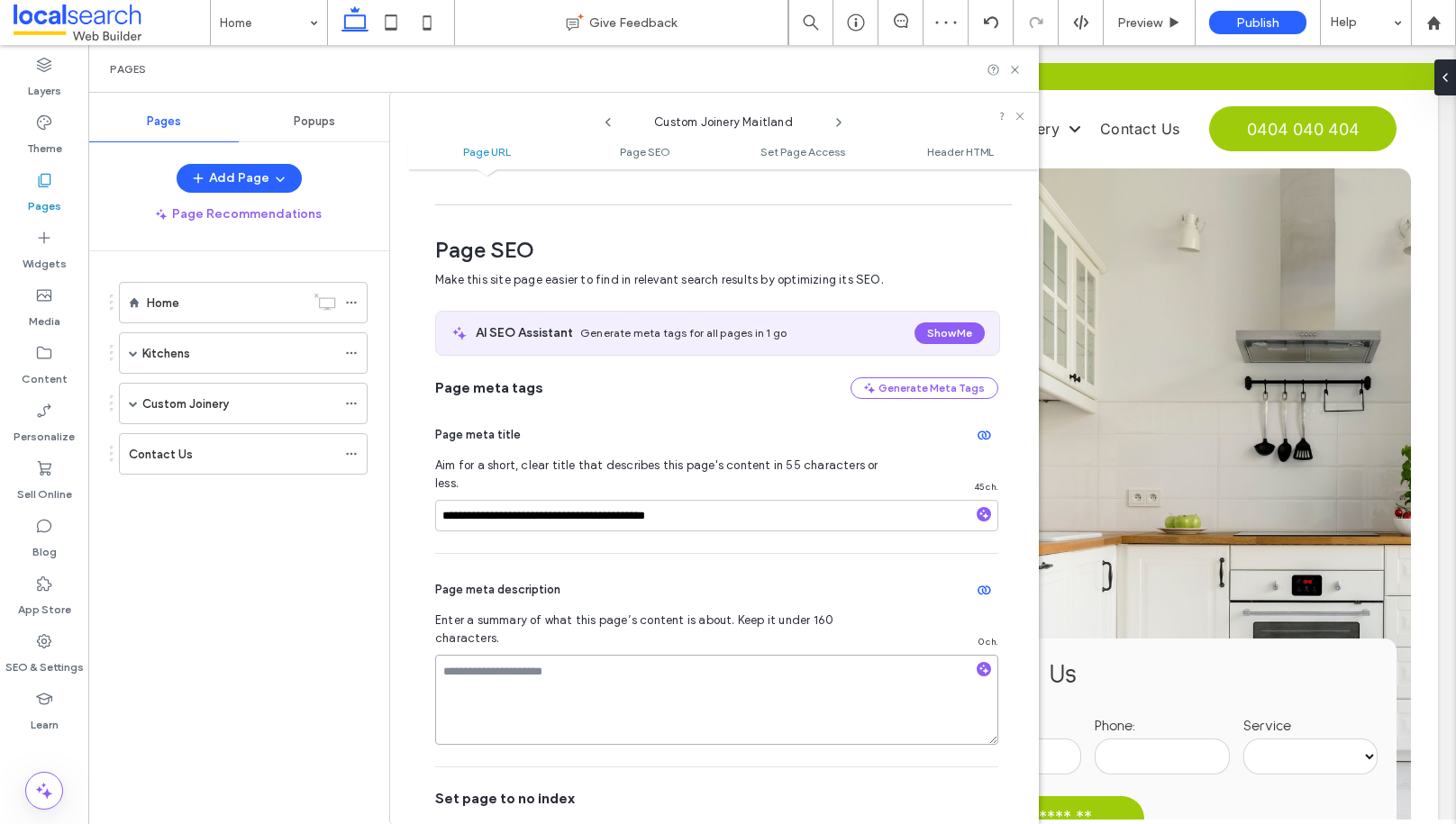 click at bounding box center (716, 700) 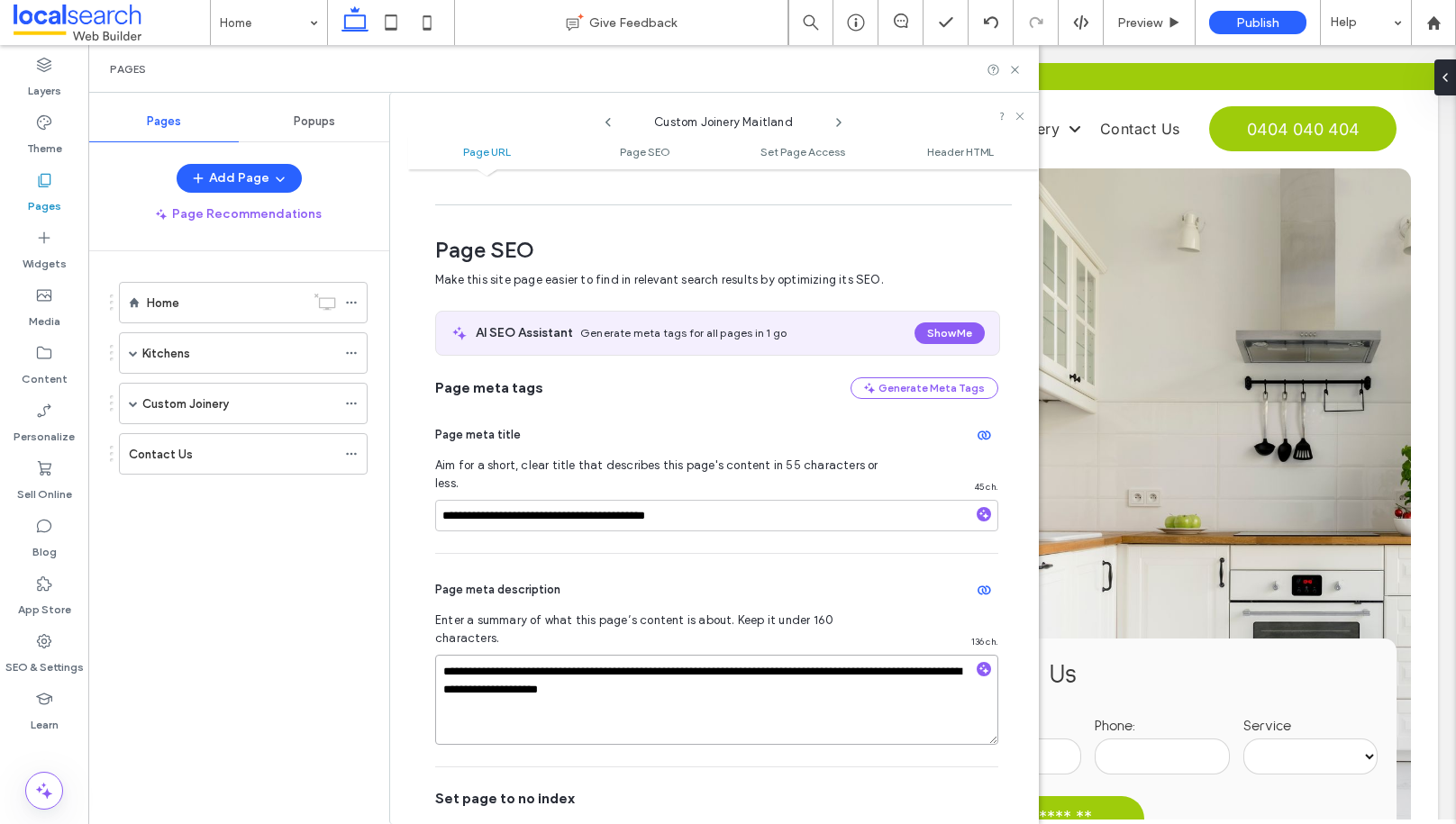 click on "**********" at bounding box center [716, 700] 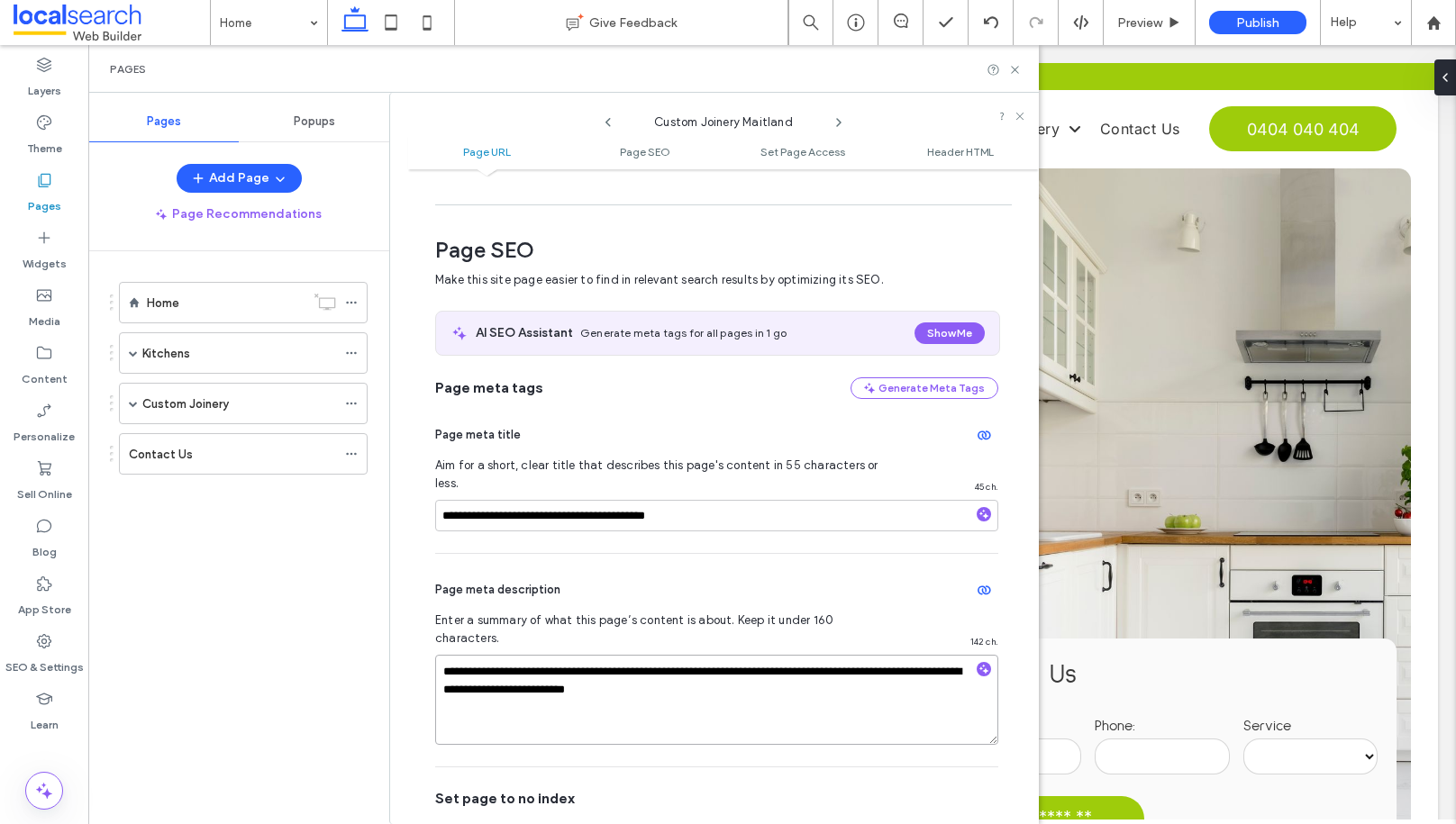 type on "**********" 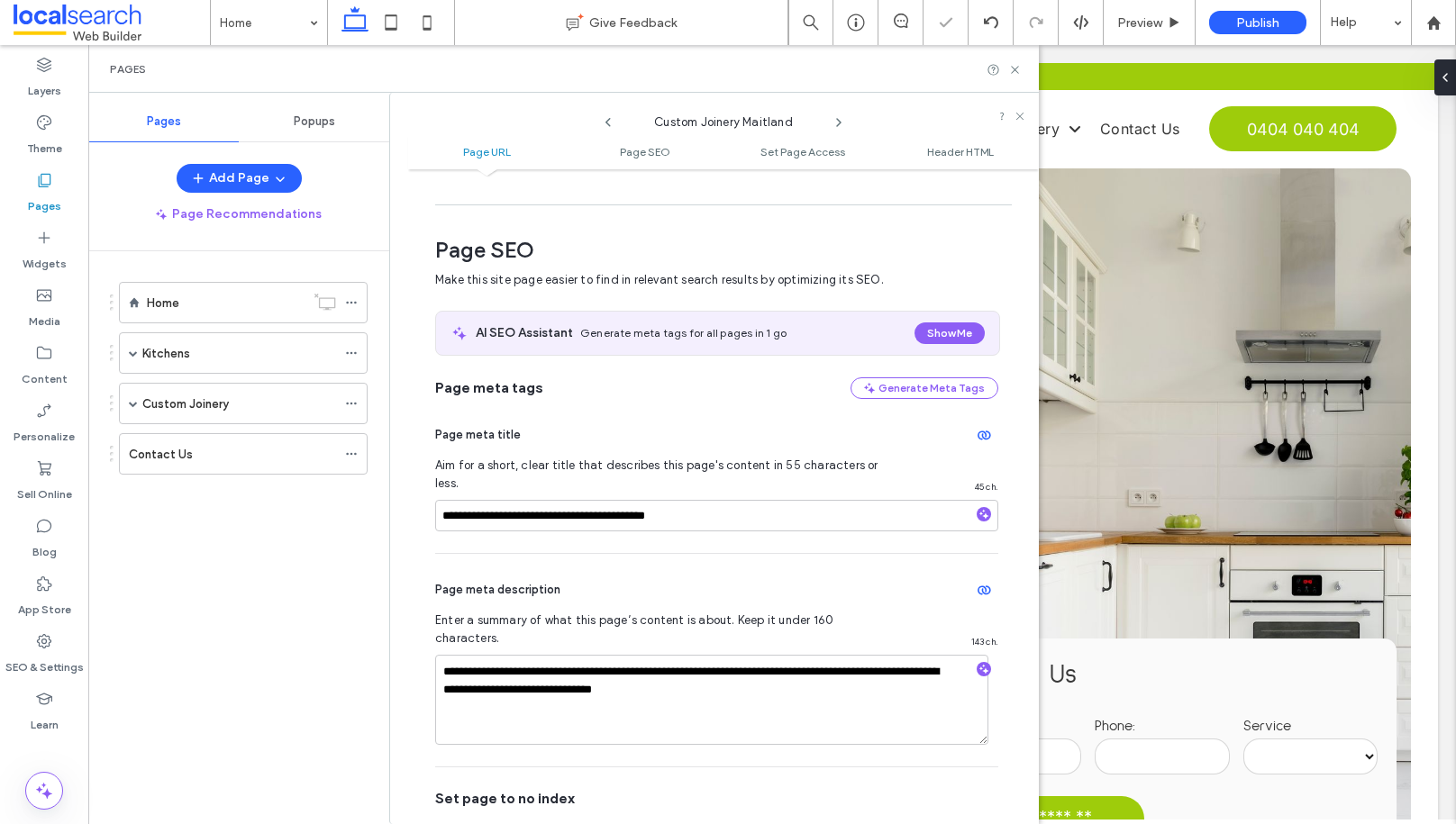 click 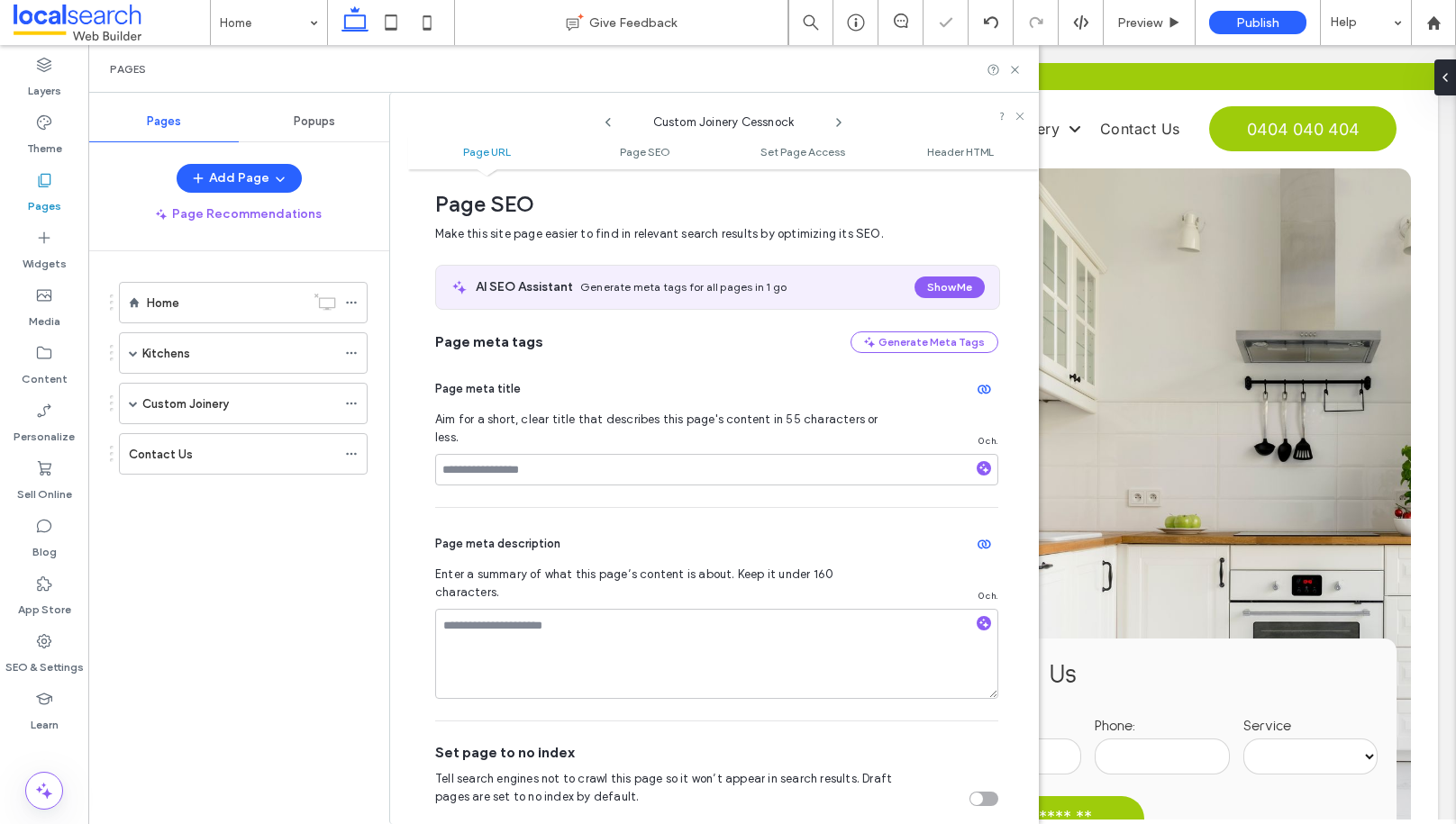 scroll, scrollTop: 0, scrollLeft: 0, axis: both 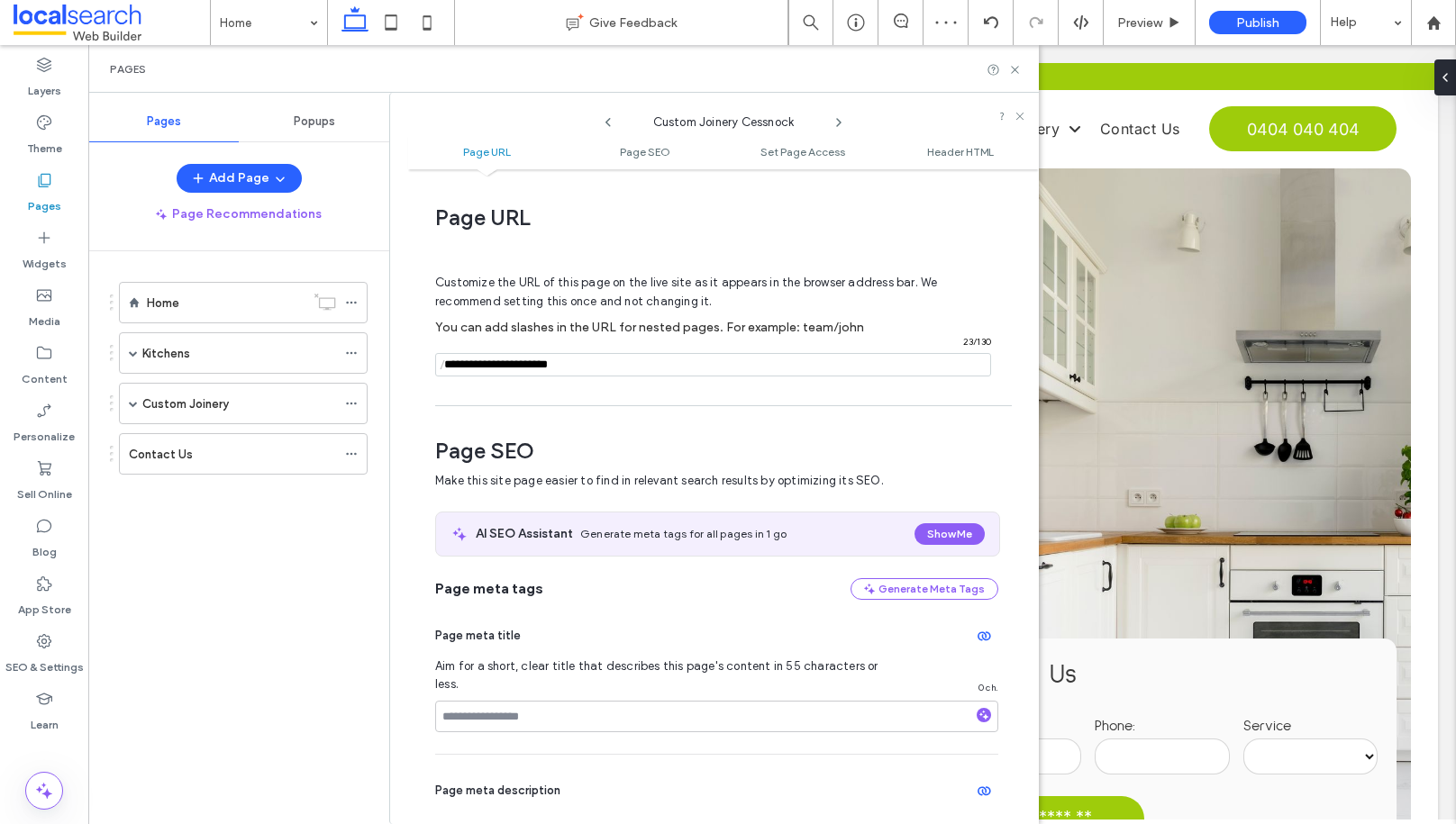 drag, startPoint x: 490, startPoint y: 367, endPoint x: 439, endPoint y: 369, distance: 51.0392 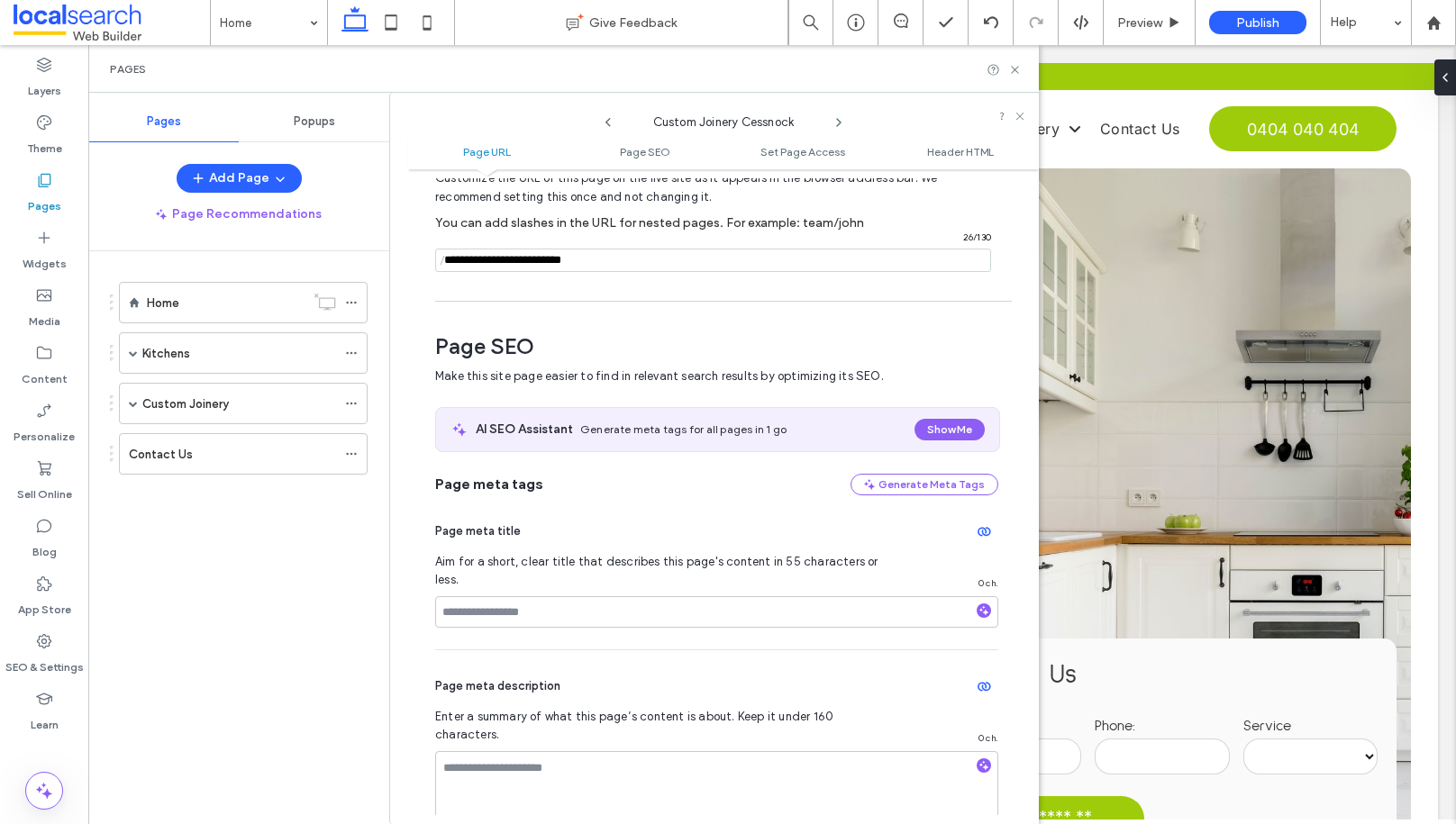 scroll, scrollTop: 105, scrollLeft: 0, axis: vertical 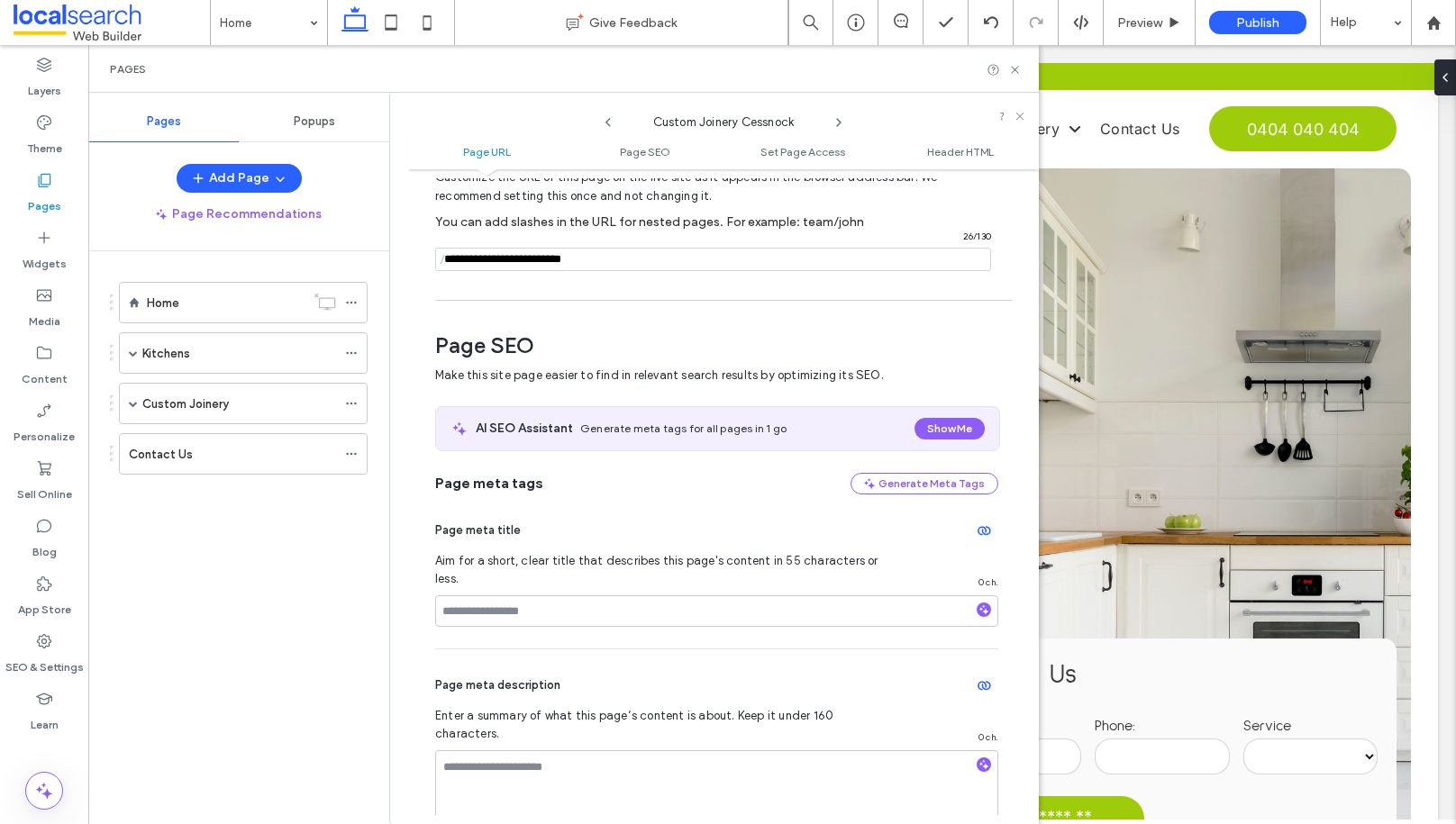 type on "**********" 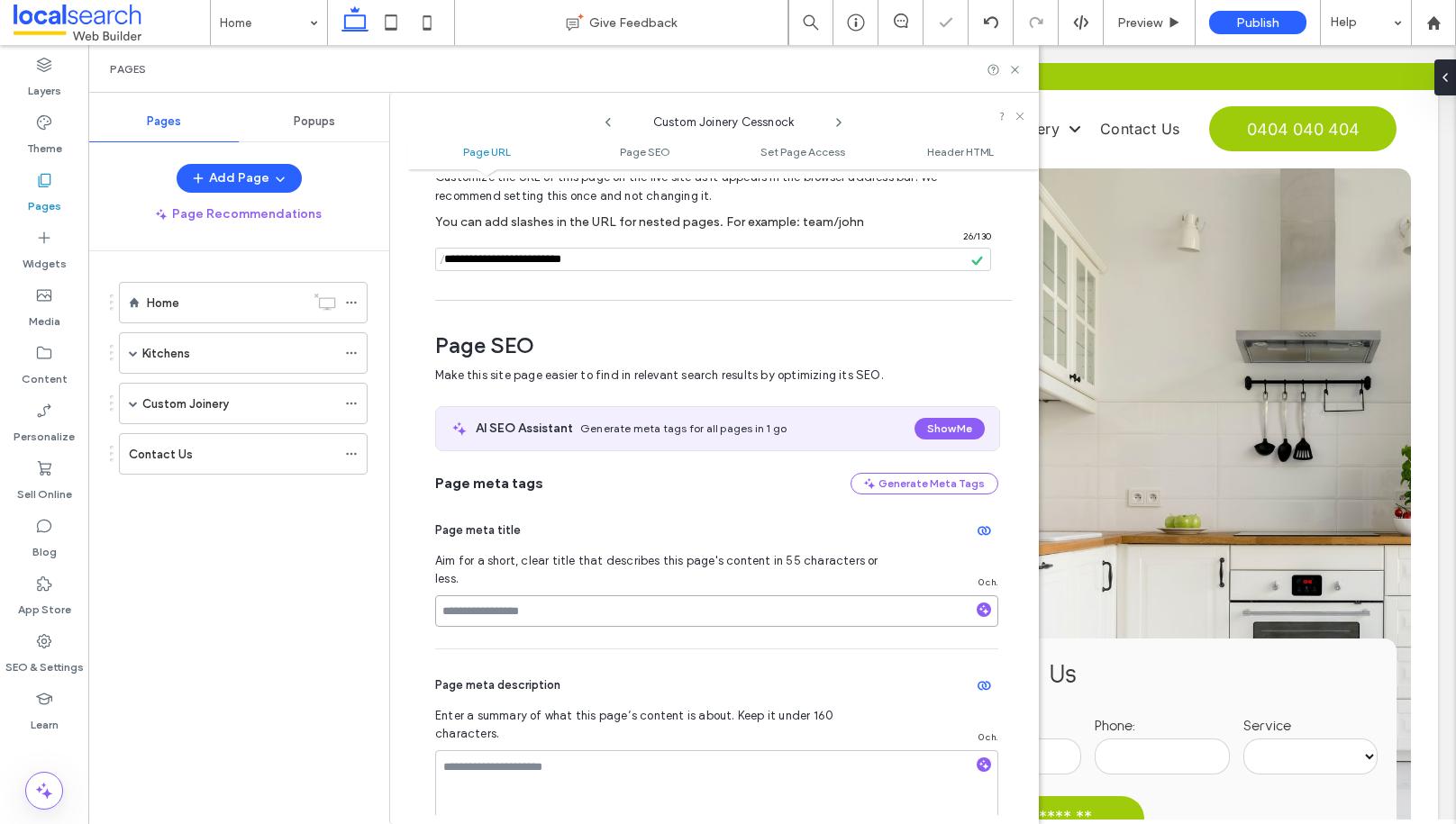 click at bounding box center (716, 611) 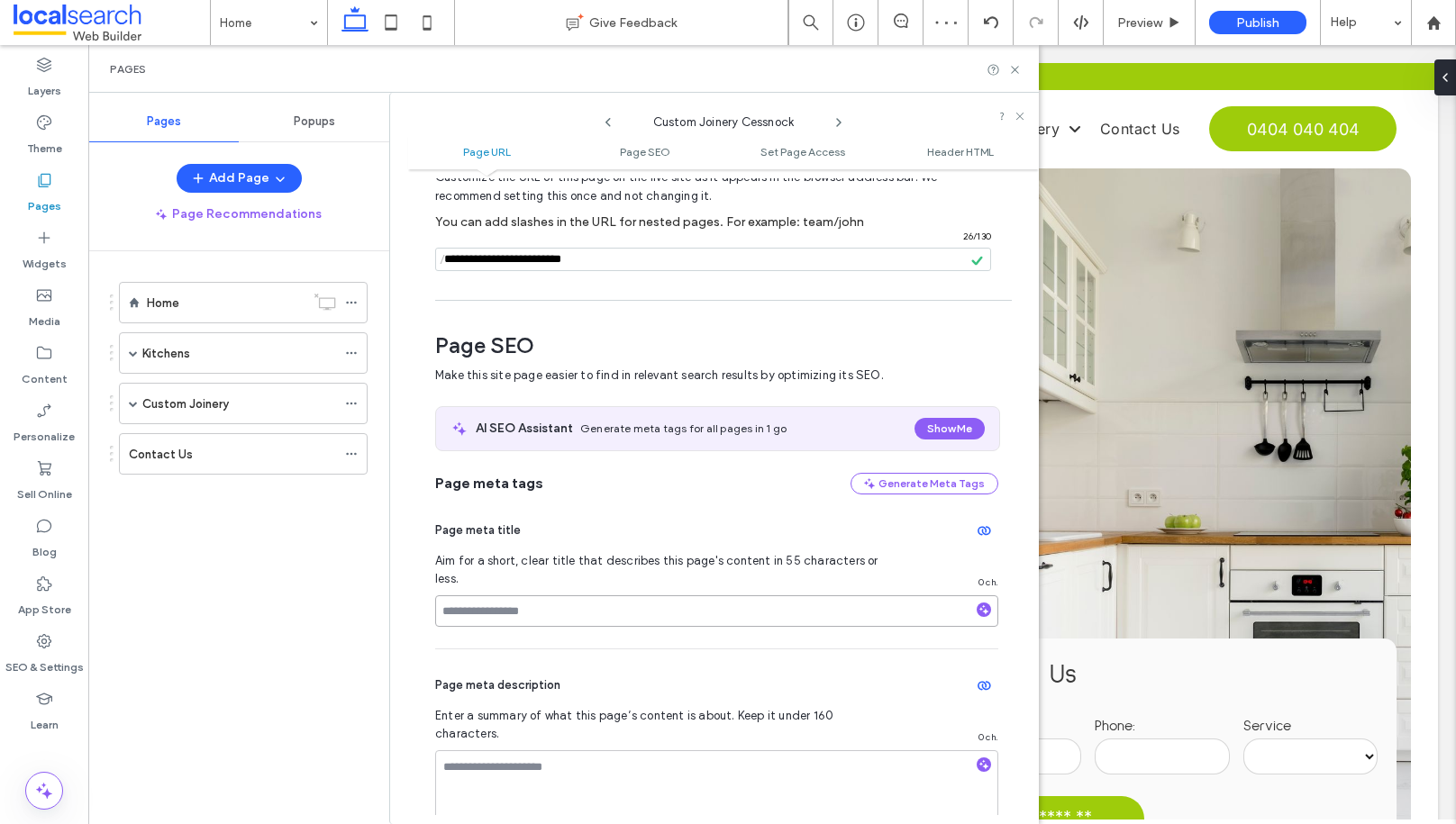paste on "**********" 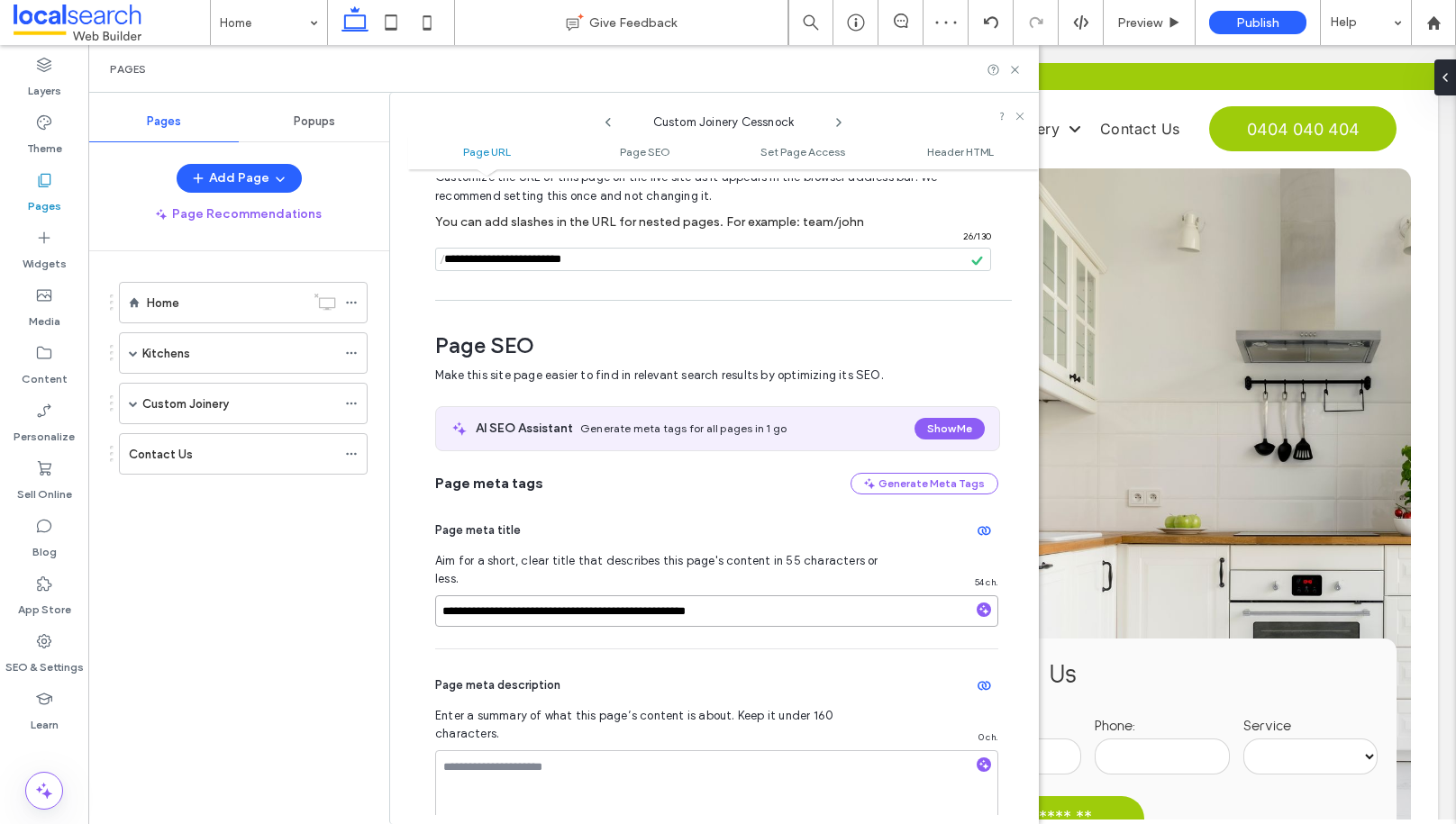 drag, startPoint x: 530, startPoint y: 592, endPoint x: 485, endPoint y: 592, distance: 45 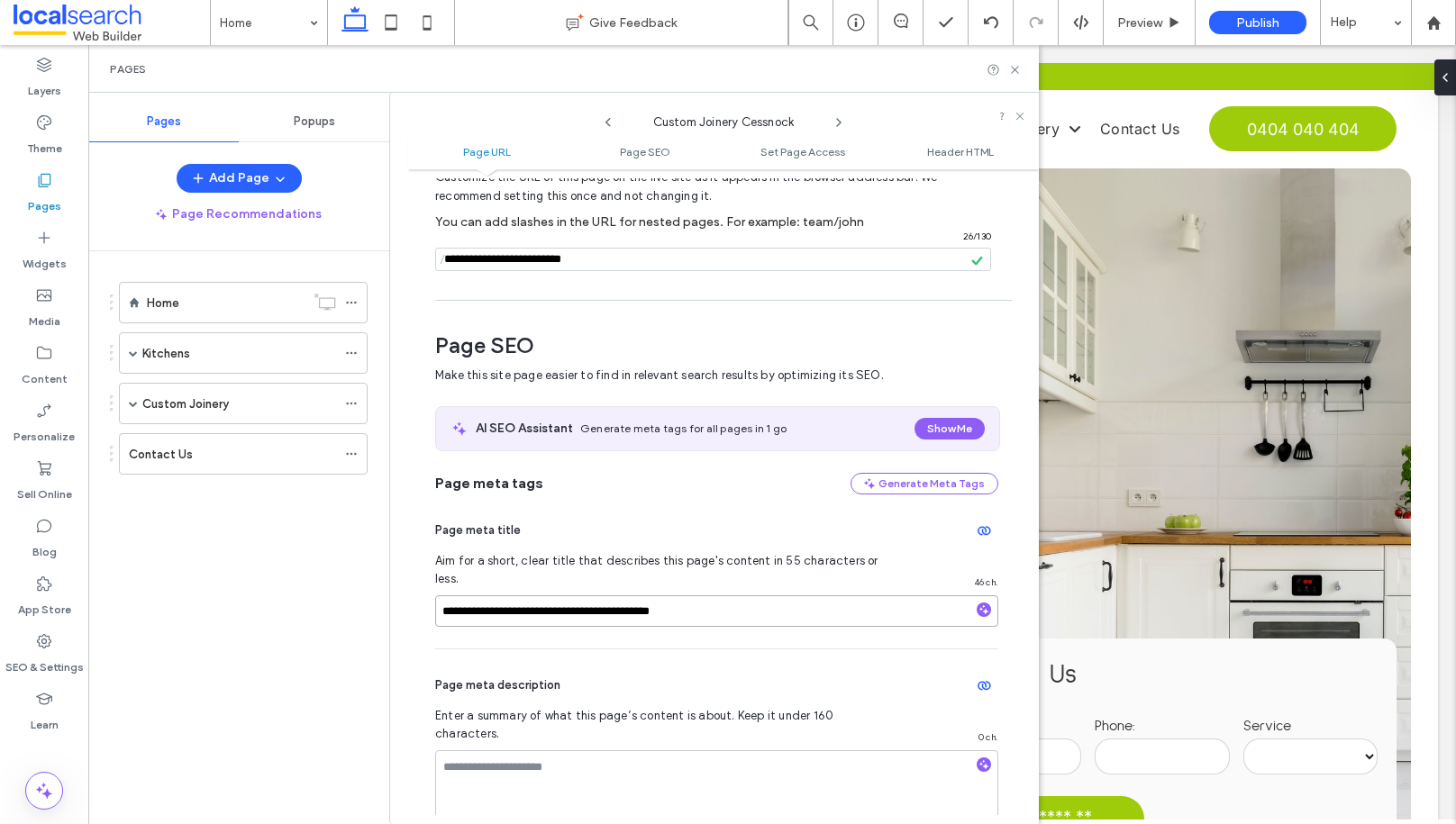 type on "**********" 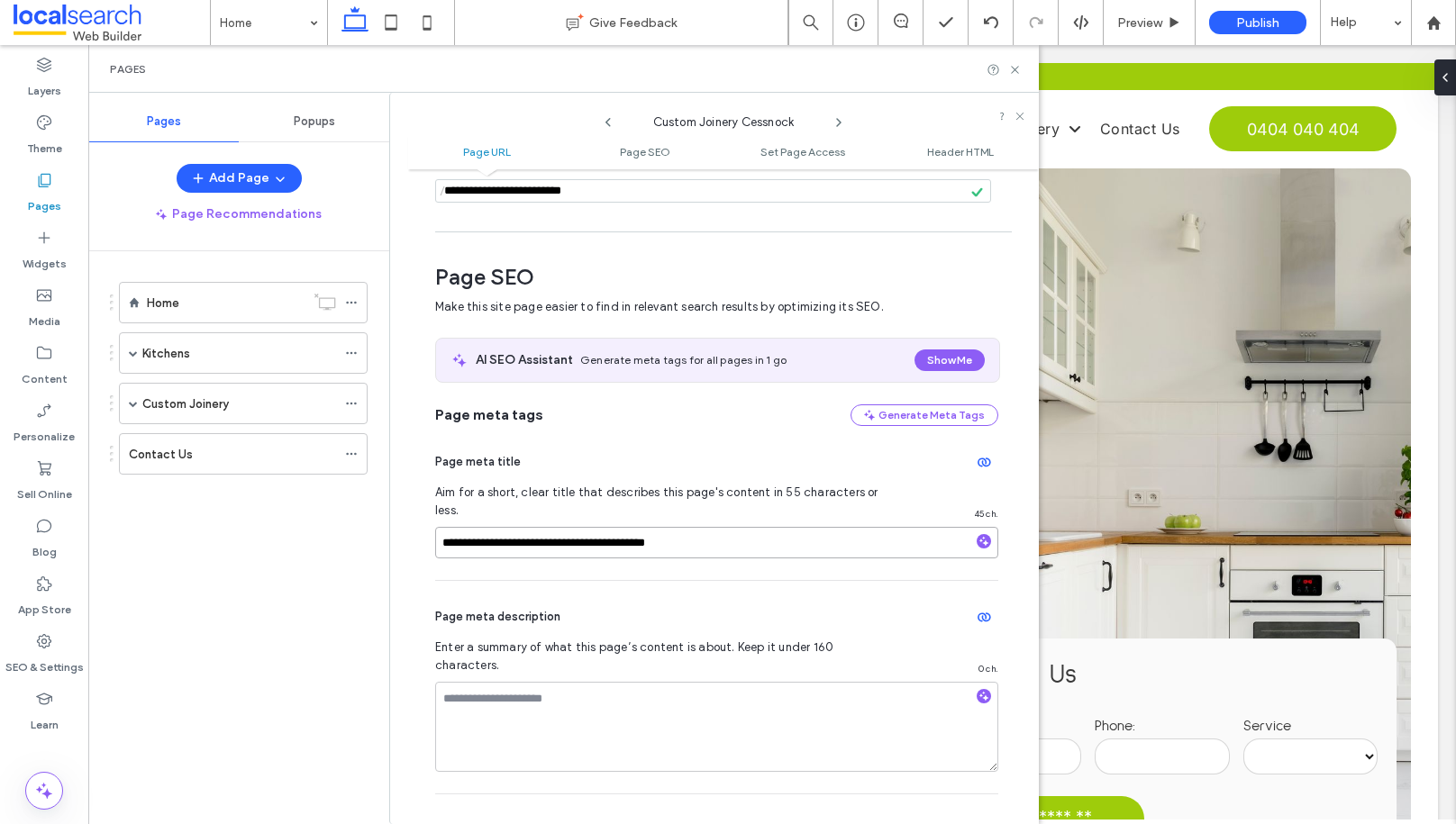 scroll, scrollTop: 179, scrollLeft: 0, axis: vertical 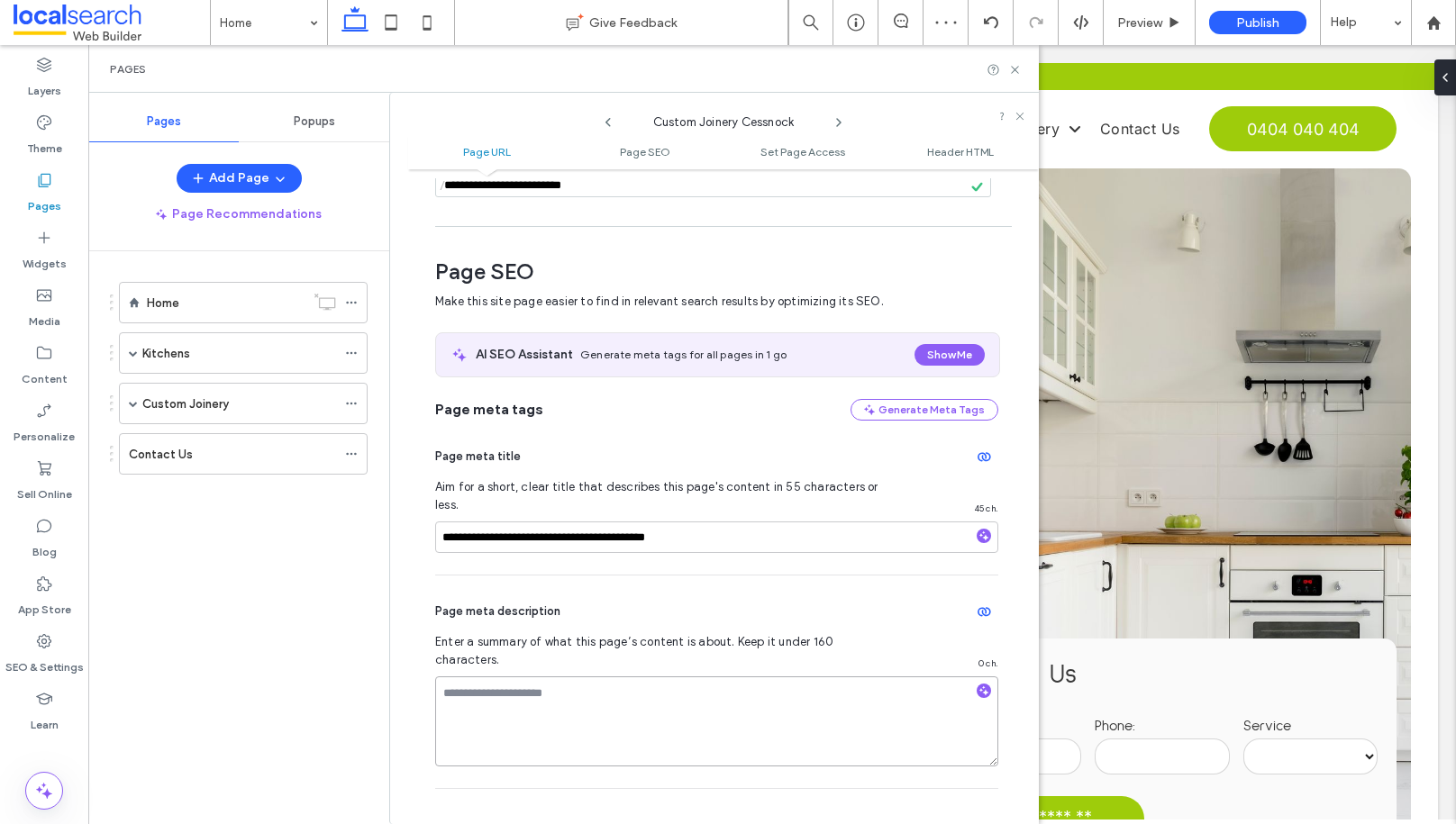 click at bounding box center [716, 721] 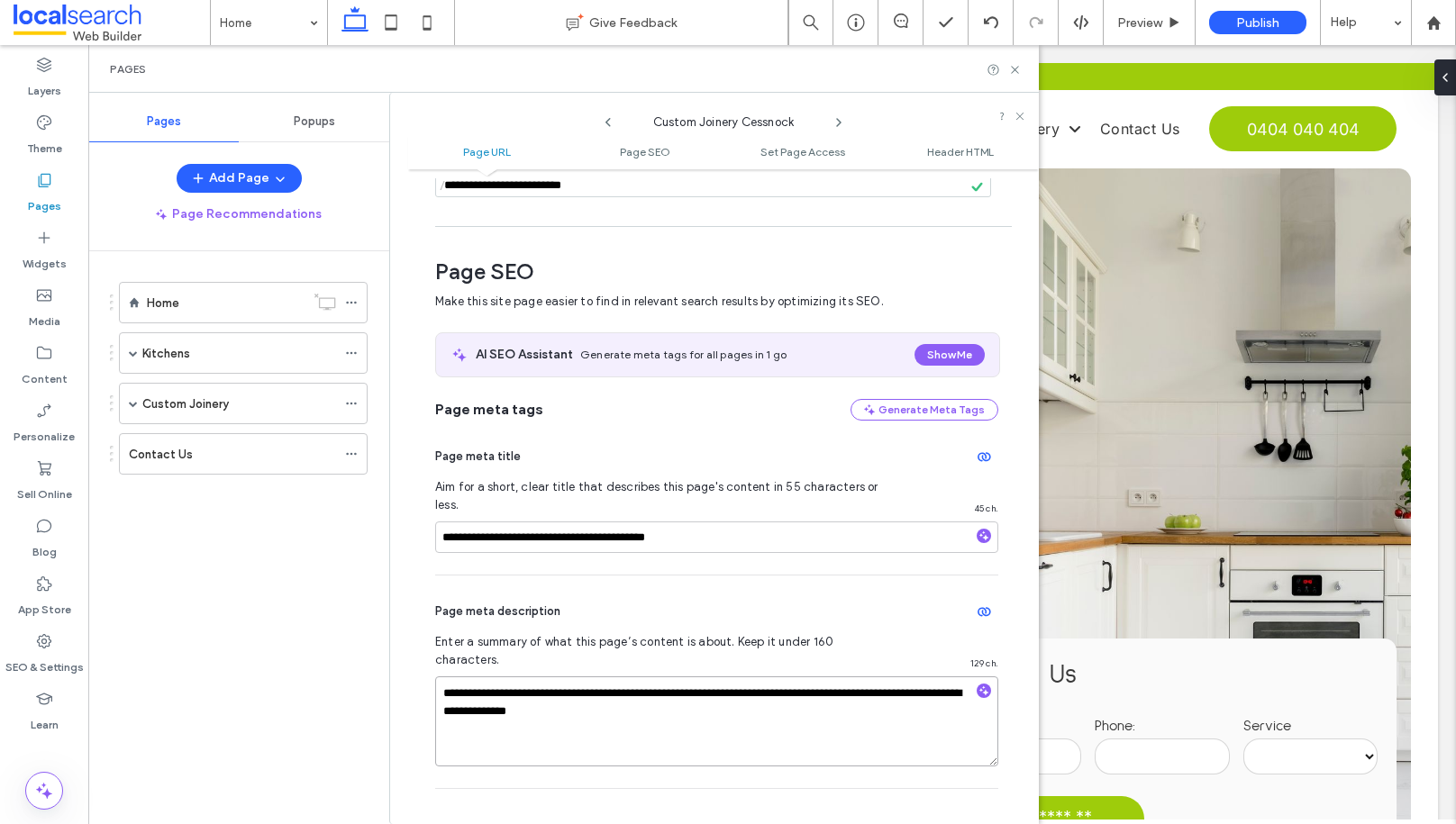 click on "**********" at bounding box center (716, 721) 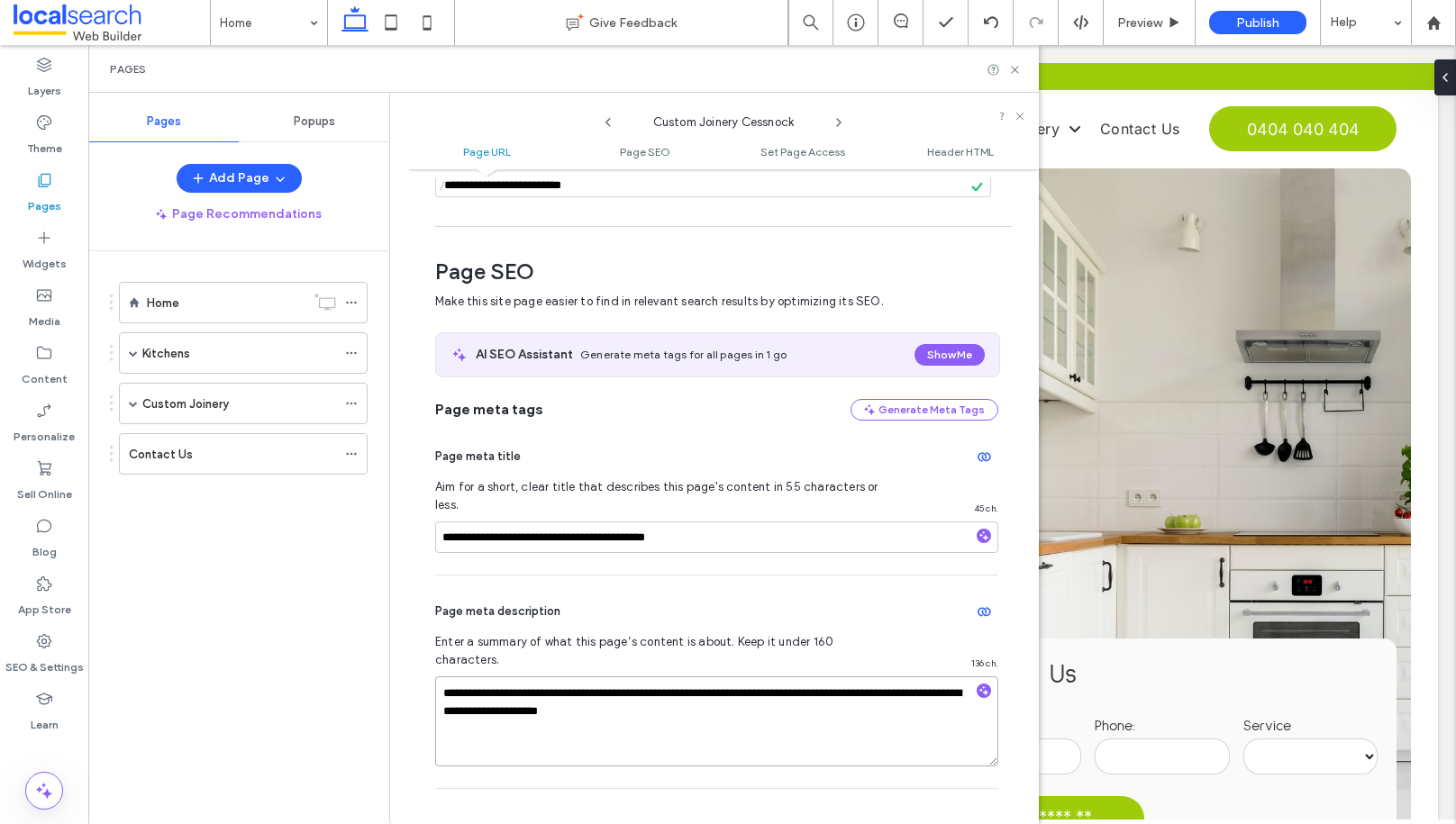 click on "**********" at bounding box center (716, 721) 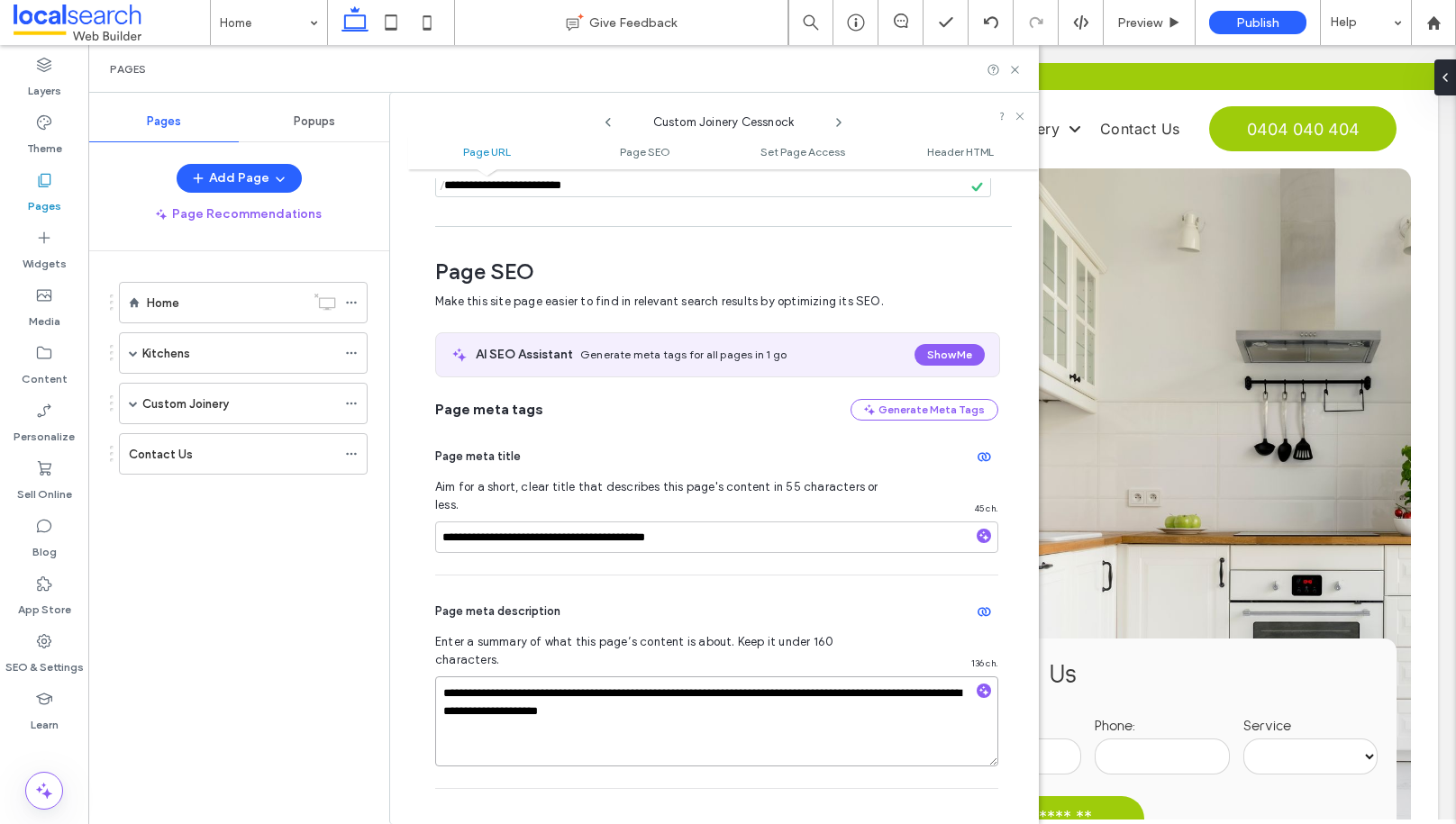 click on "**********" at bounding box center [716, 721] 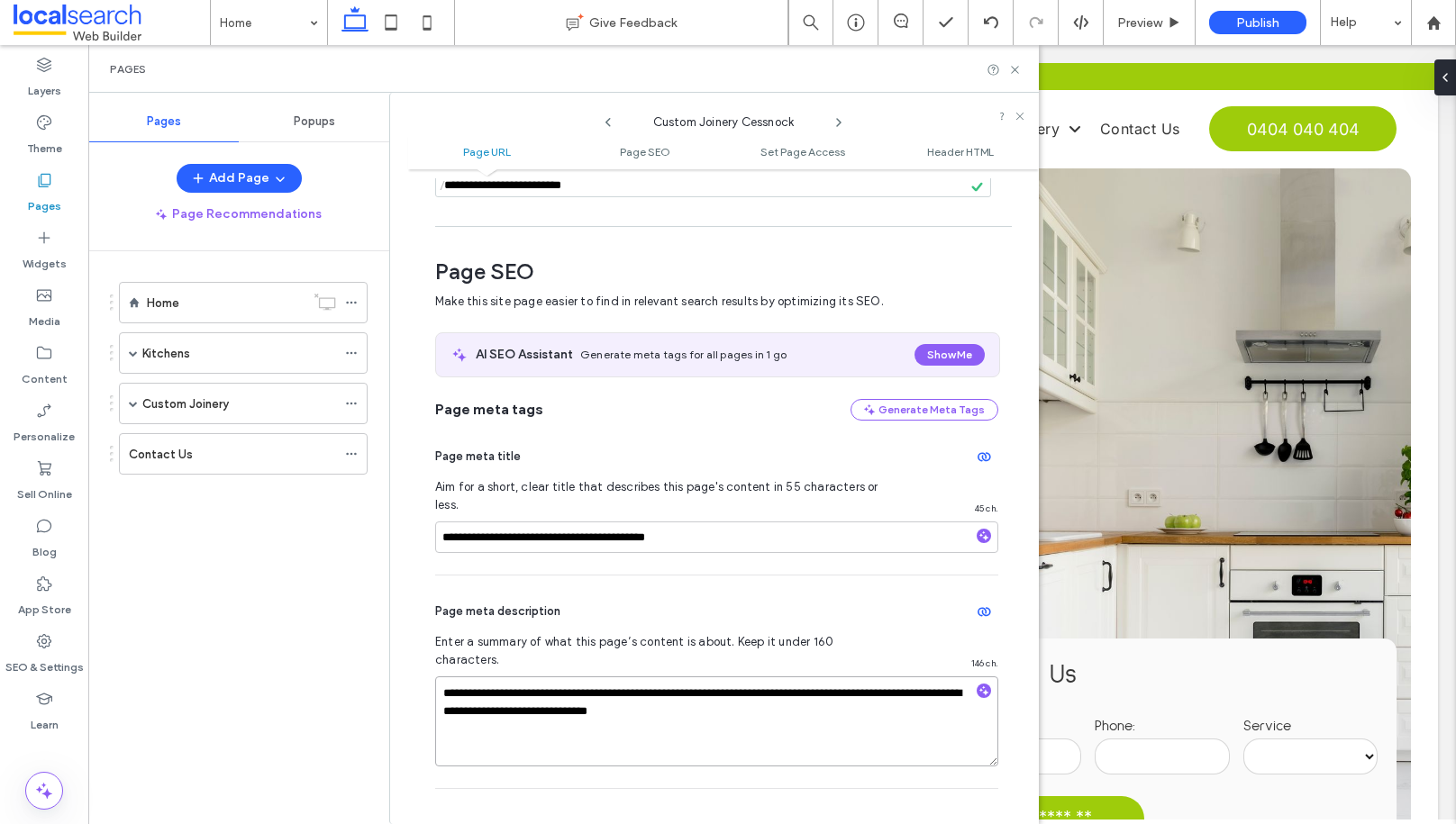 type on "**********" 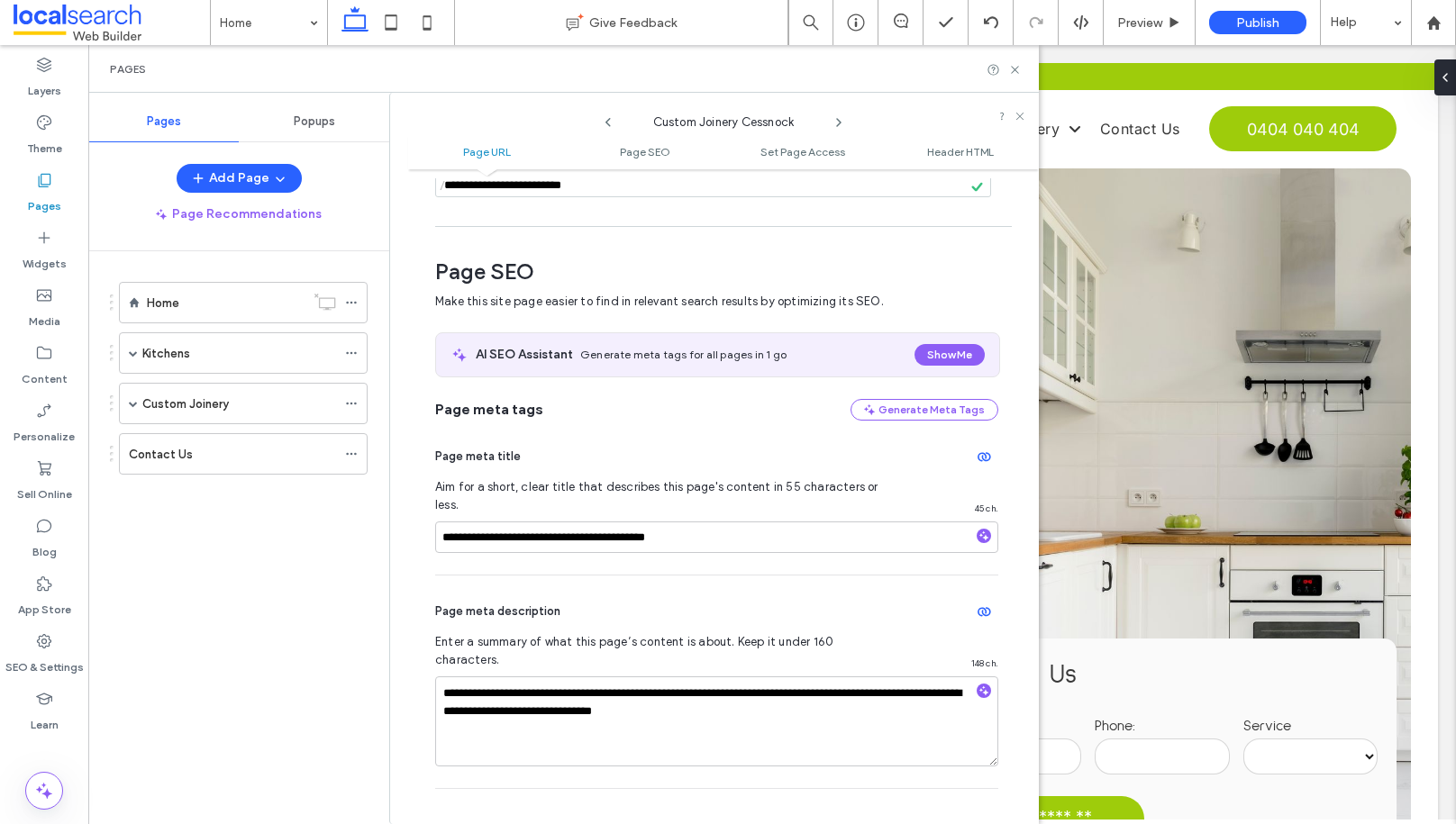 click 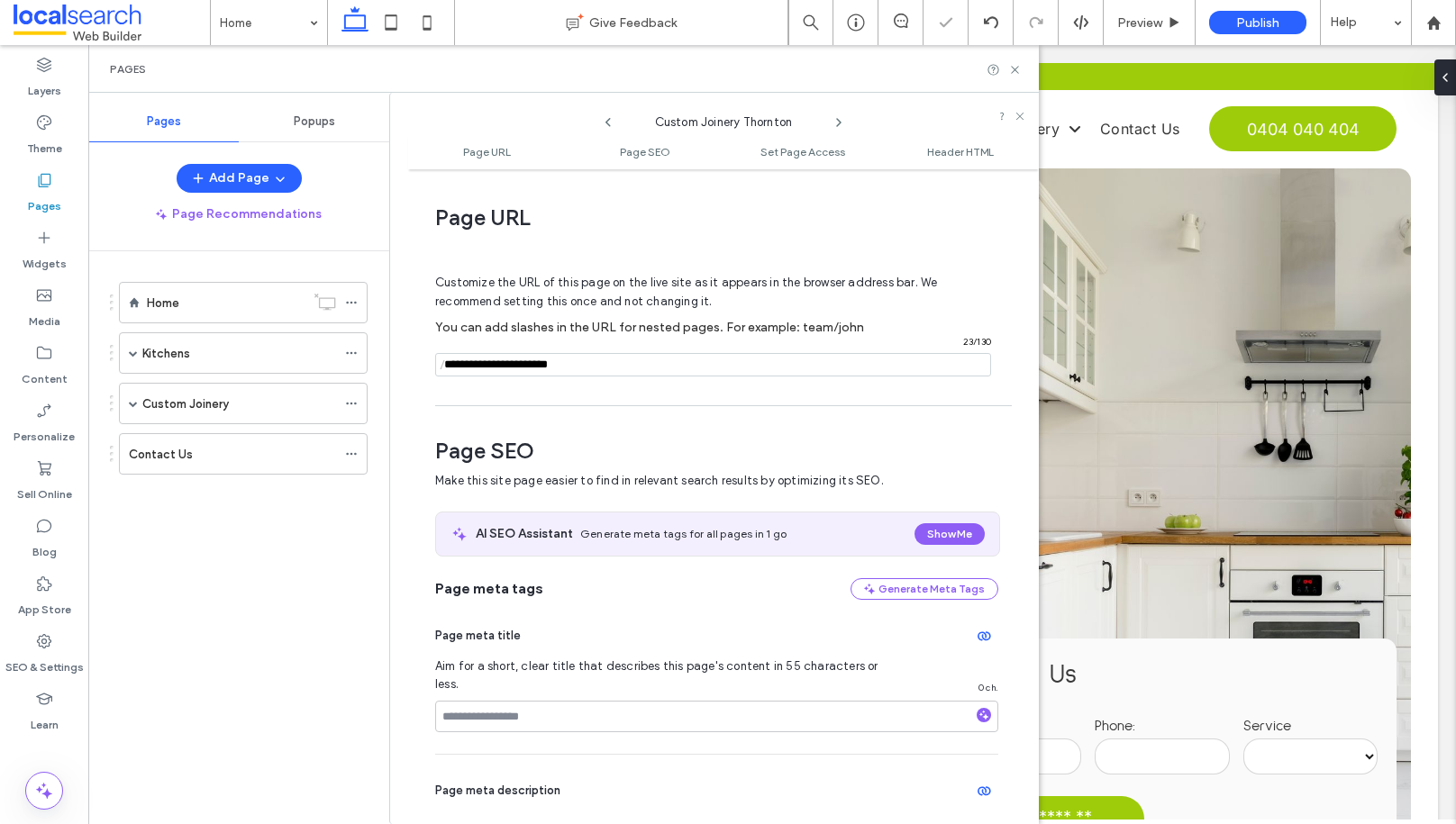 scroll, scrollTop: 247, scrollLeft: 0, axis: vertical 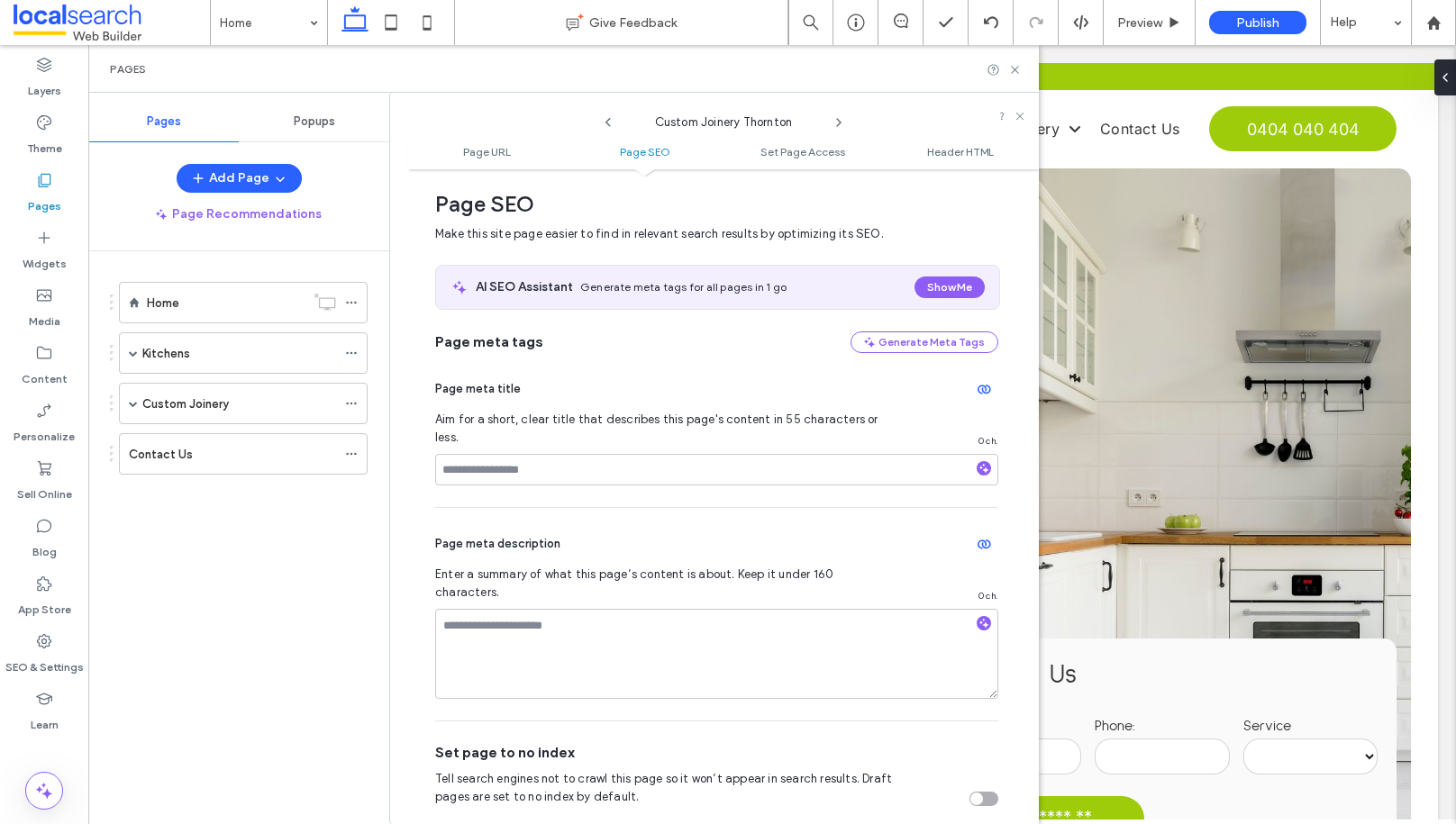 click 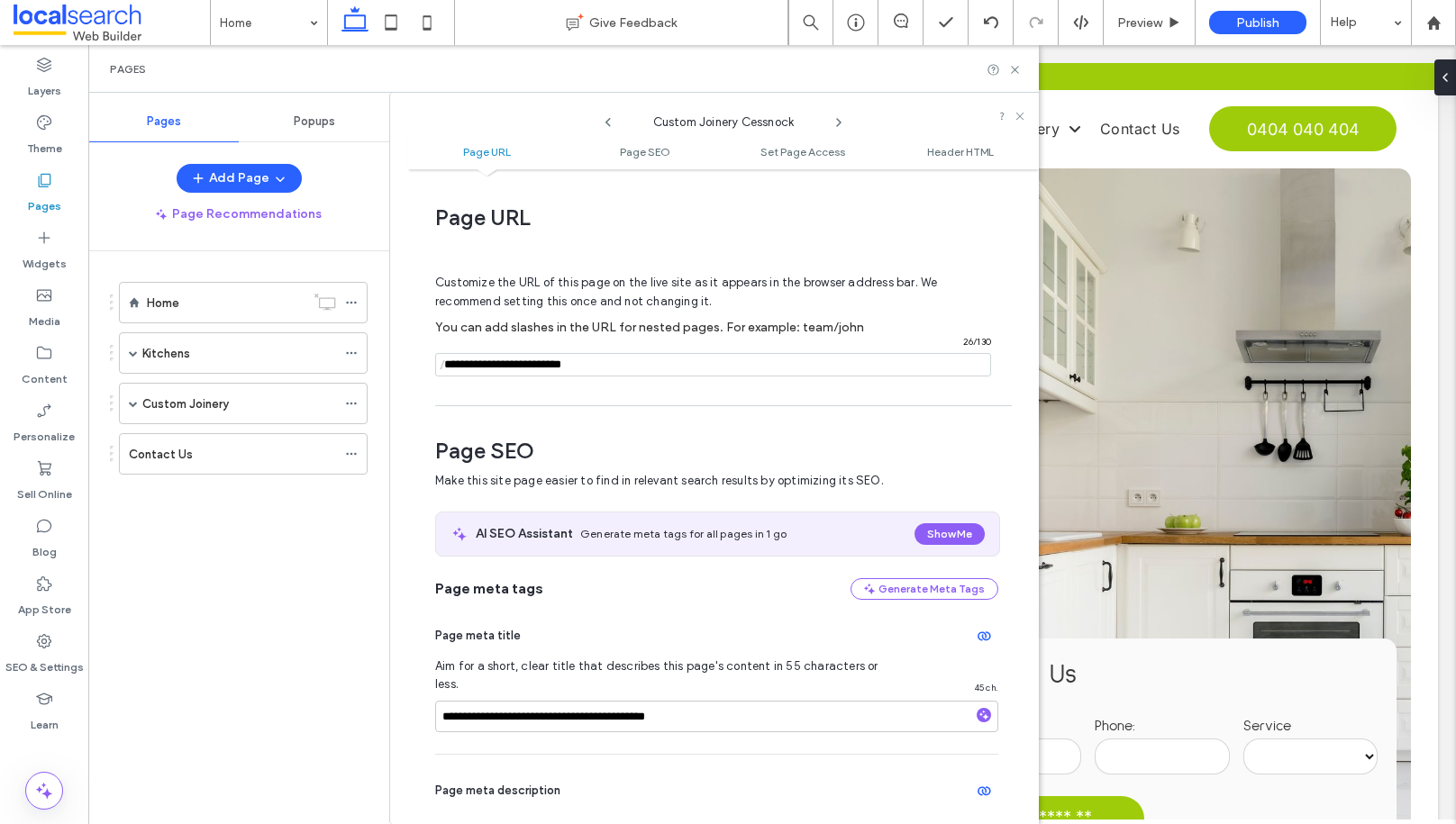 scroll, scrollTop: 41, scrollLeft: 0, axis: vertical 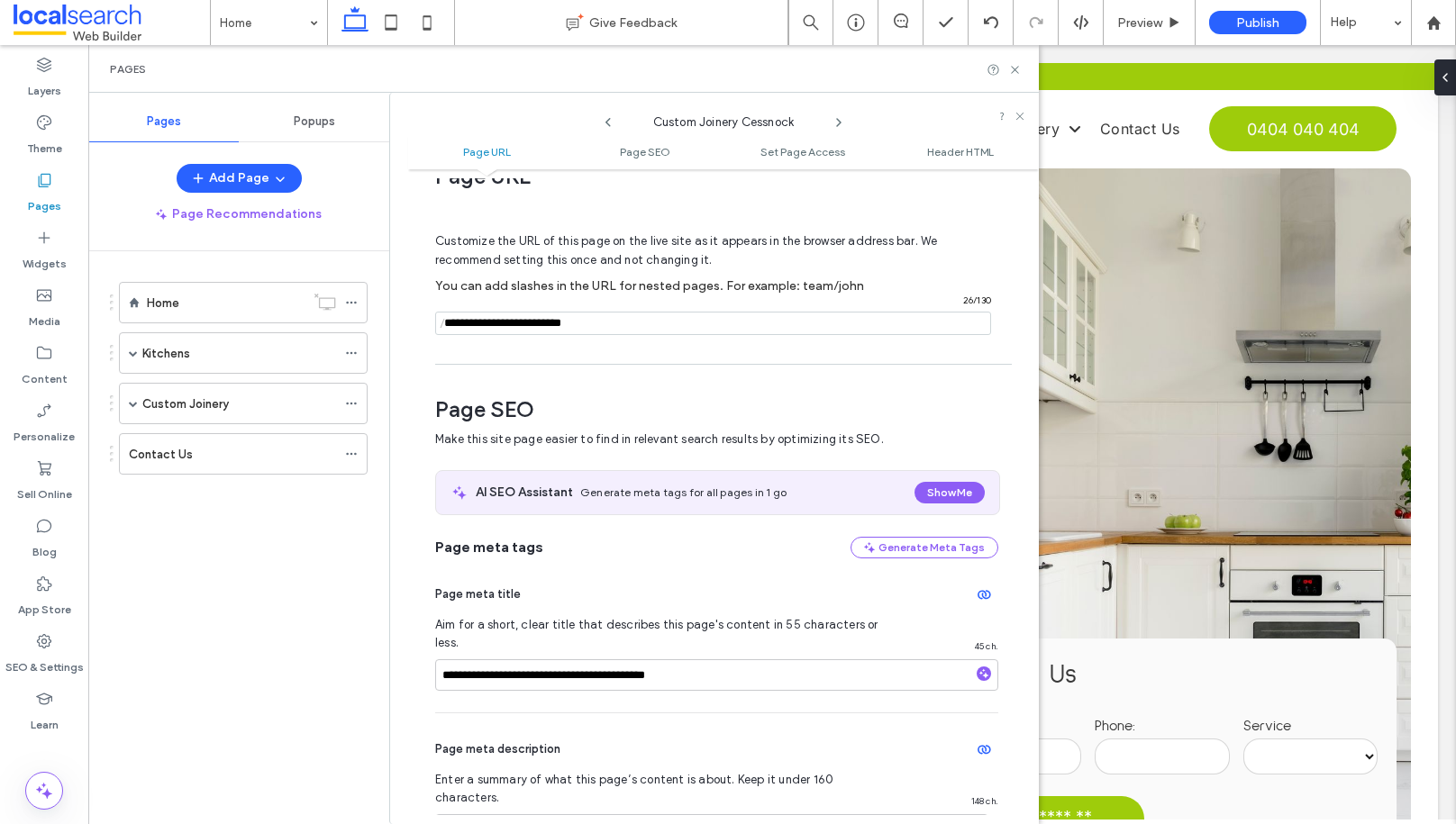 click 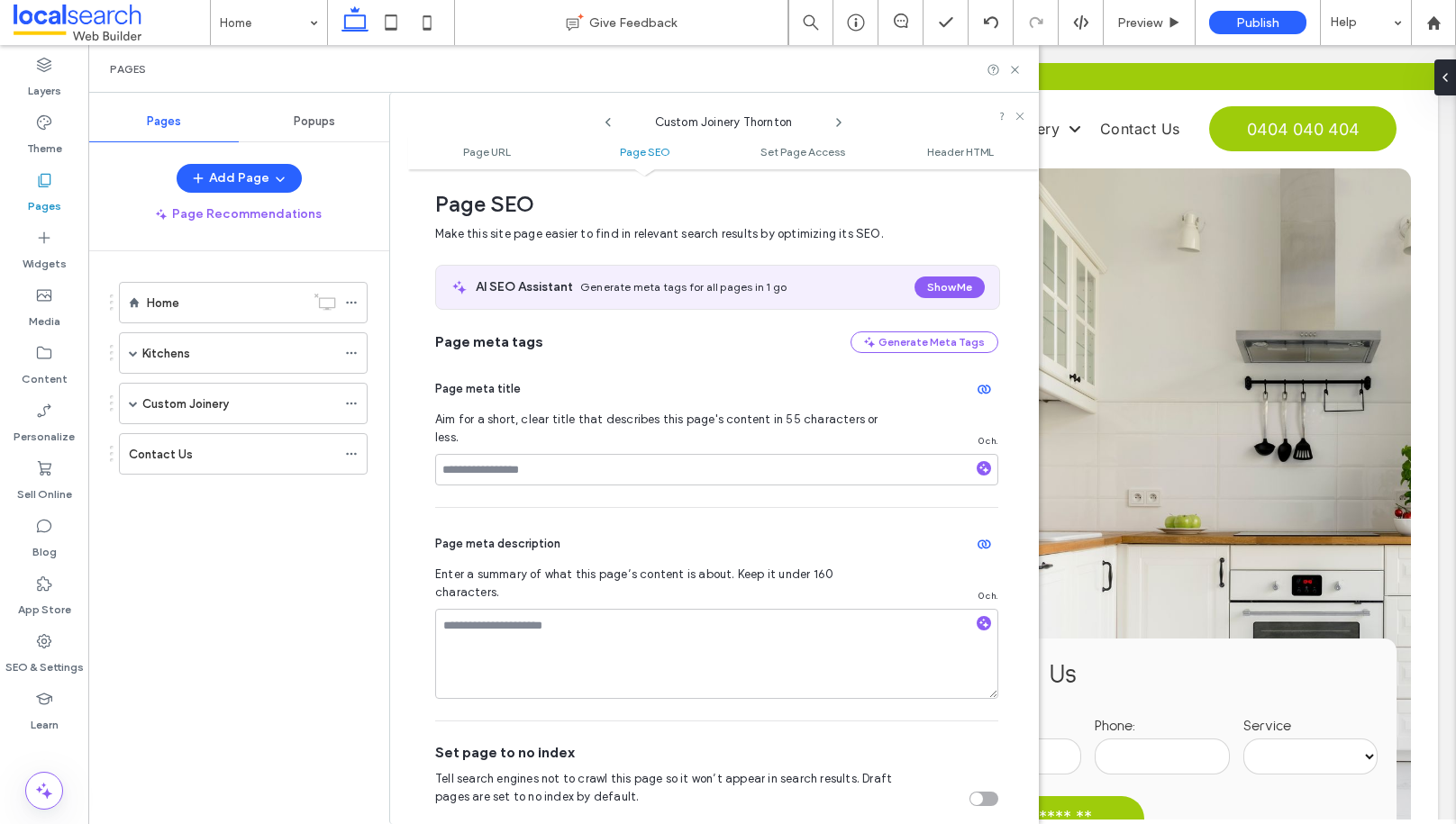 scroll, scrollTop: 0, scrollLeft: 0, axis: both 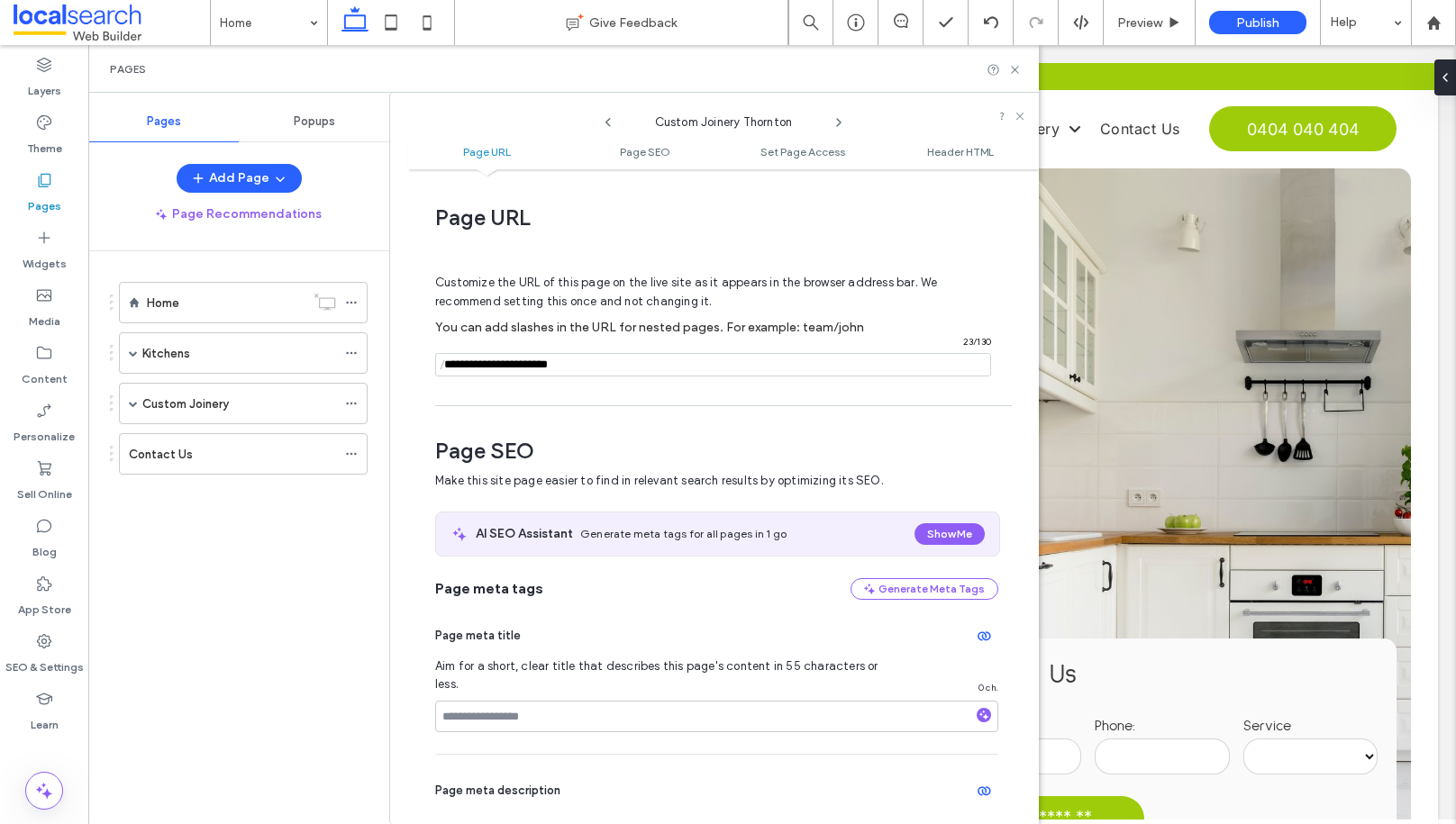 drag, startPoint x: 489, startPoint y: 366, endPoint x: 445, endPoint y: 367, distance: 44.0114 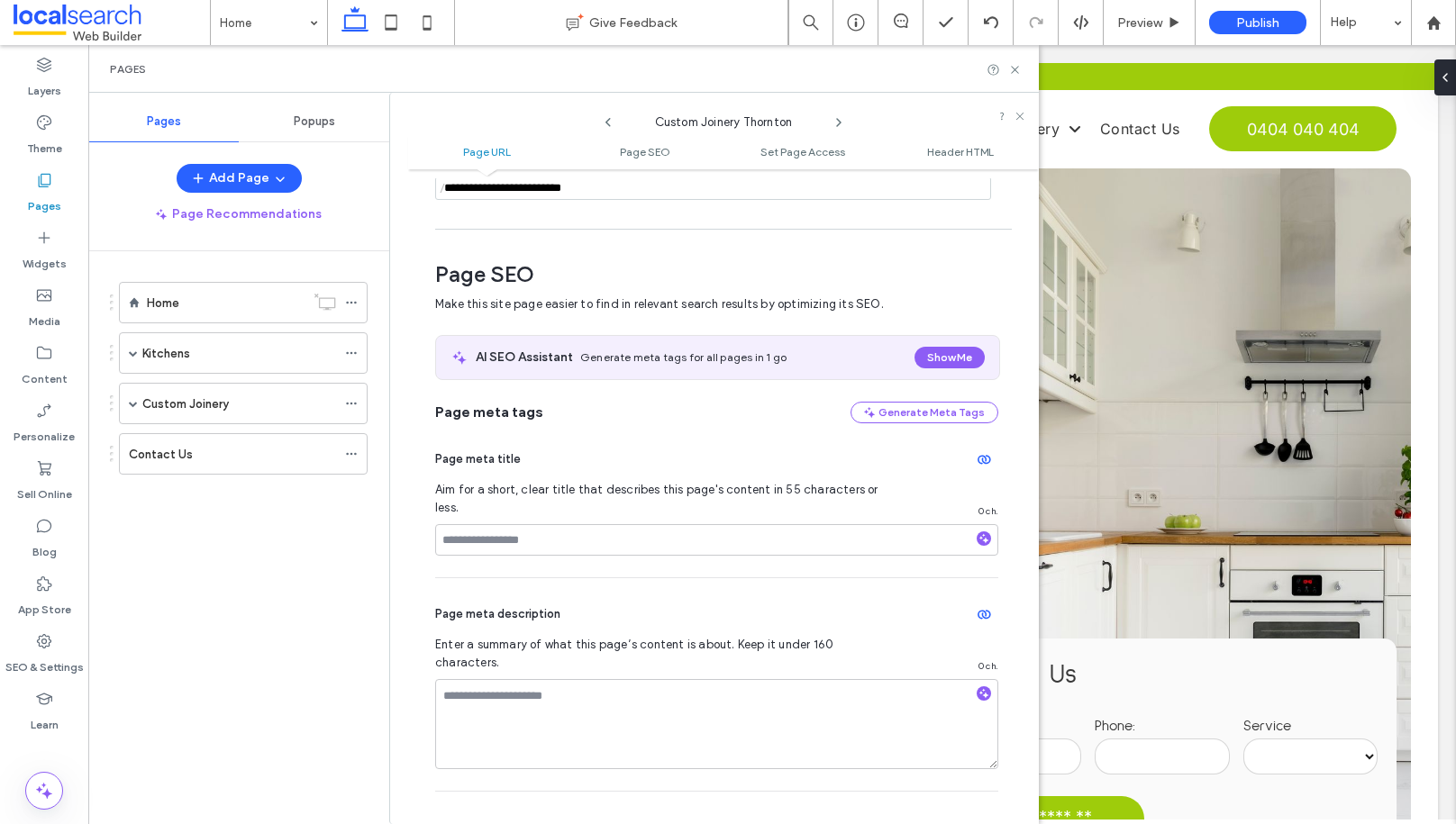 scroll, scrollTop: 178, scrollLeft: 0, axis: vertical 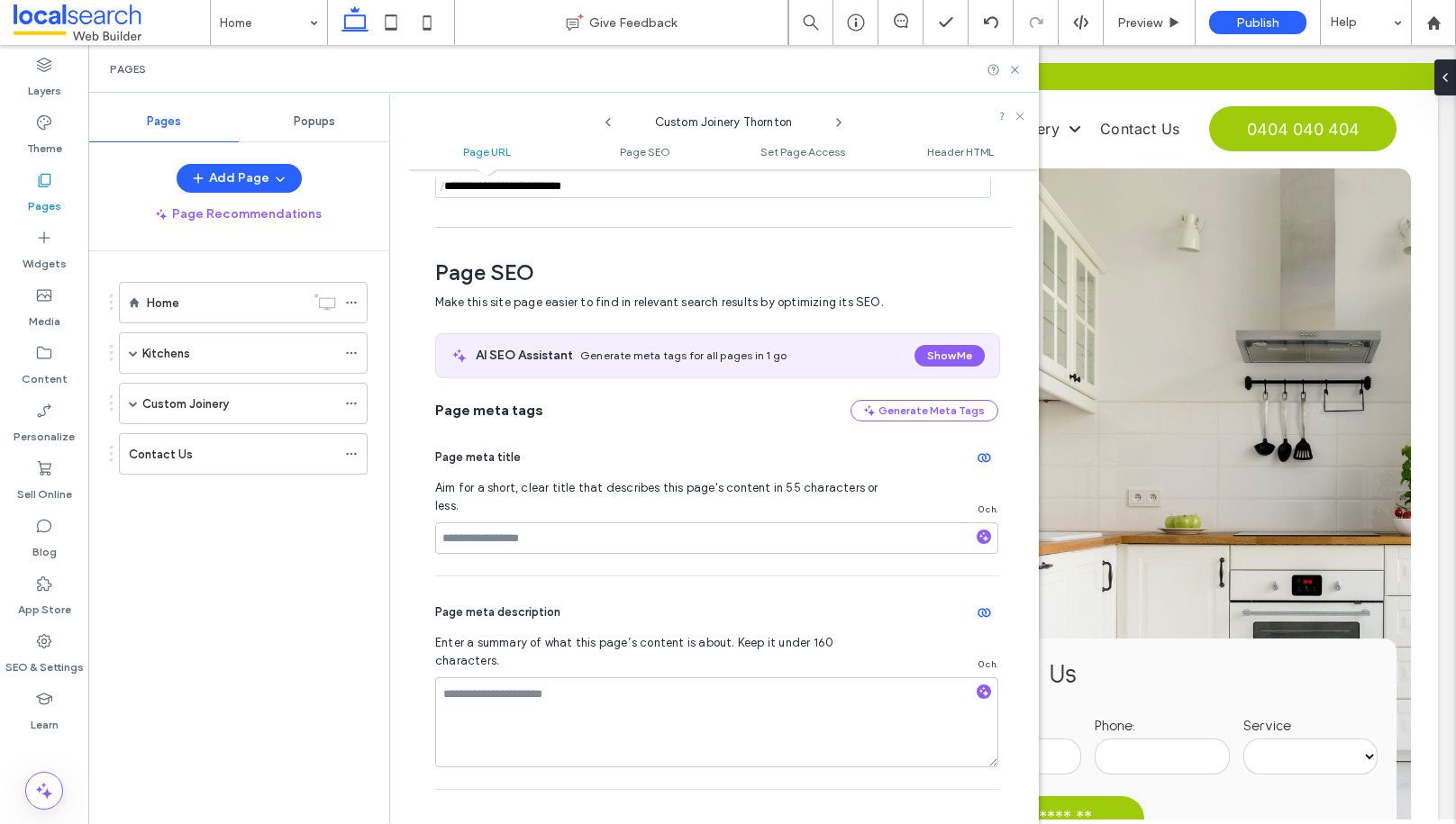 type on "**********" 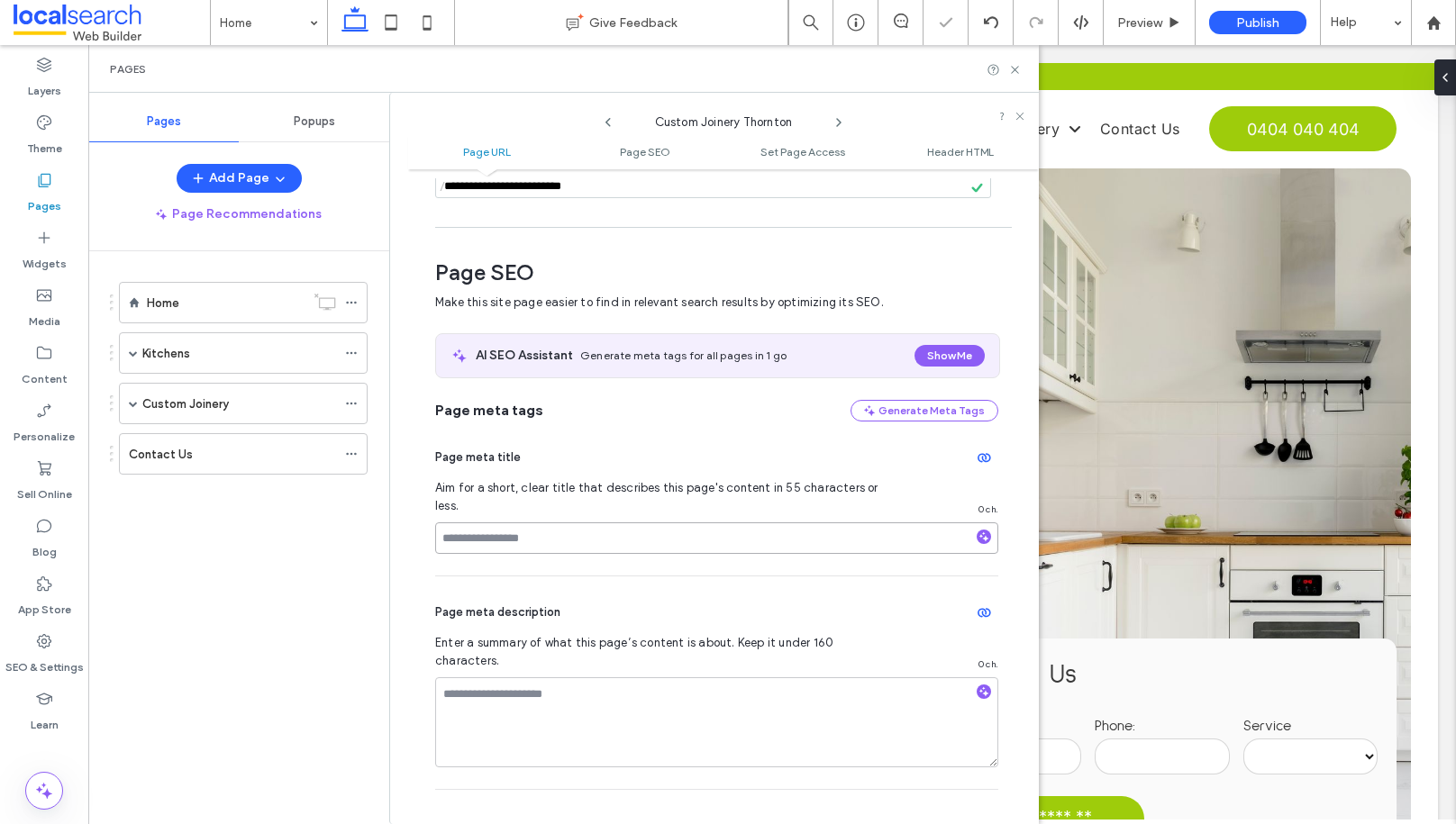 click at bounding box center (716, 538) 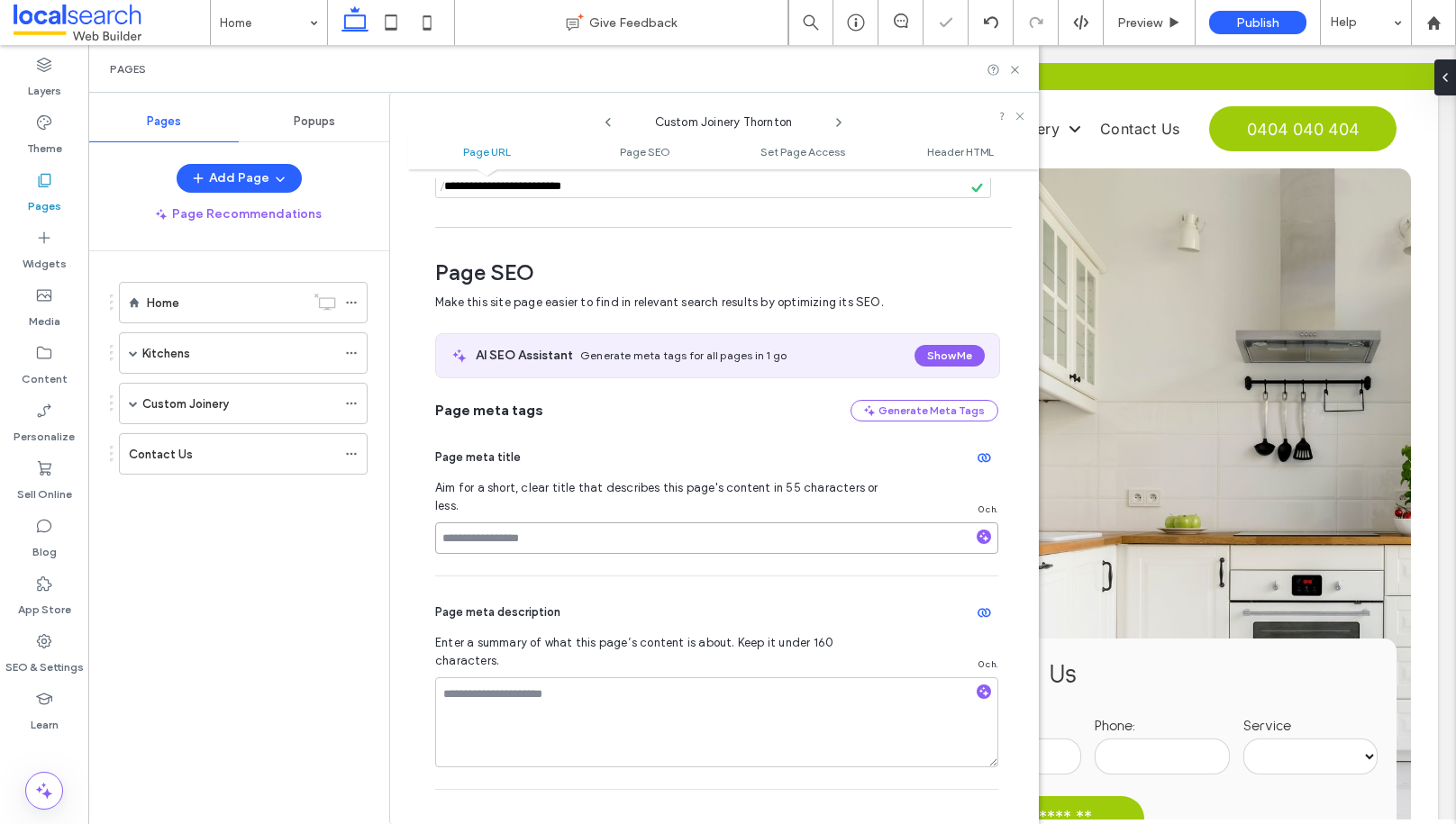 click at bounding box center [716, 538] 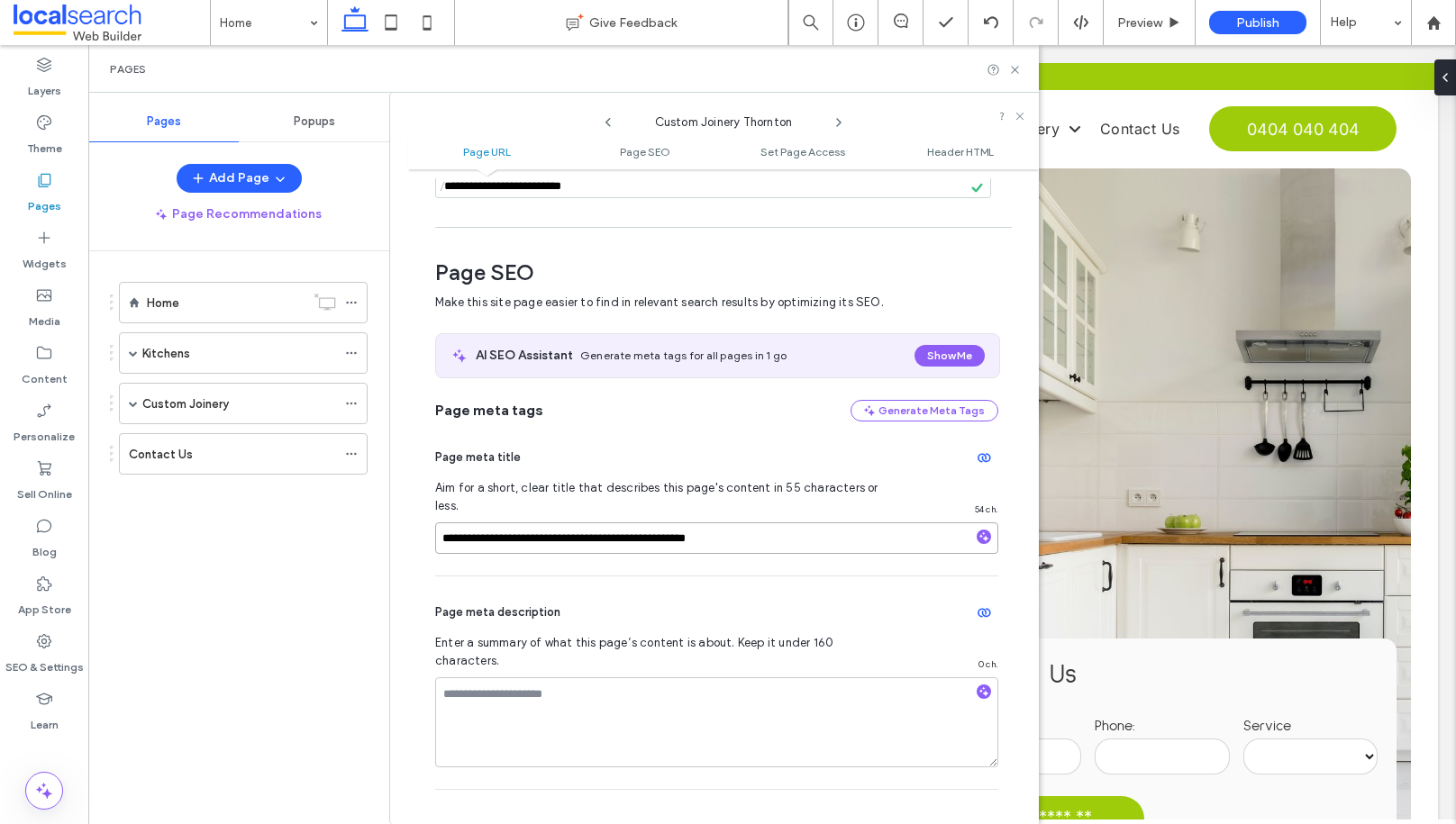 click on "**********" at bounding box center (716, 538) 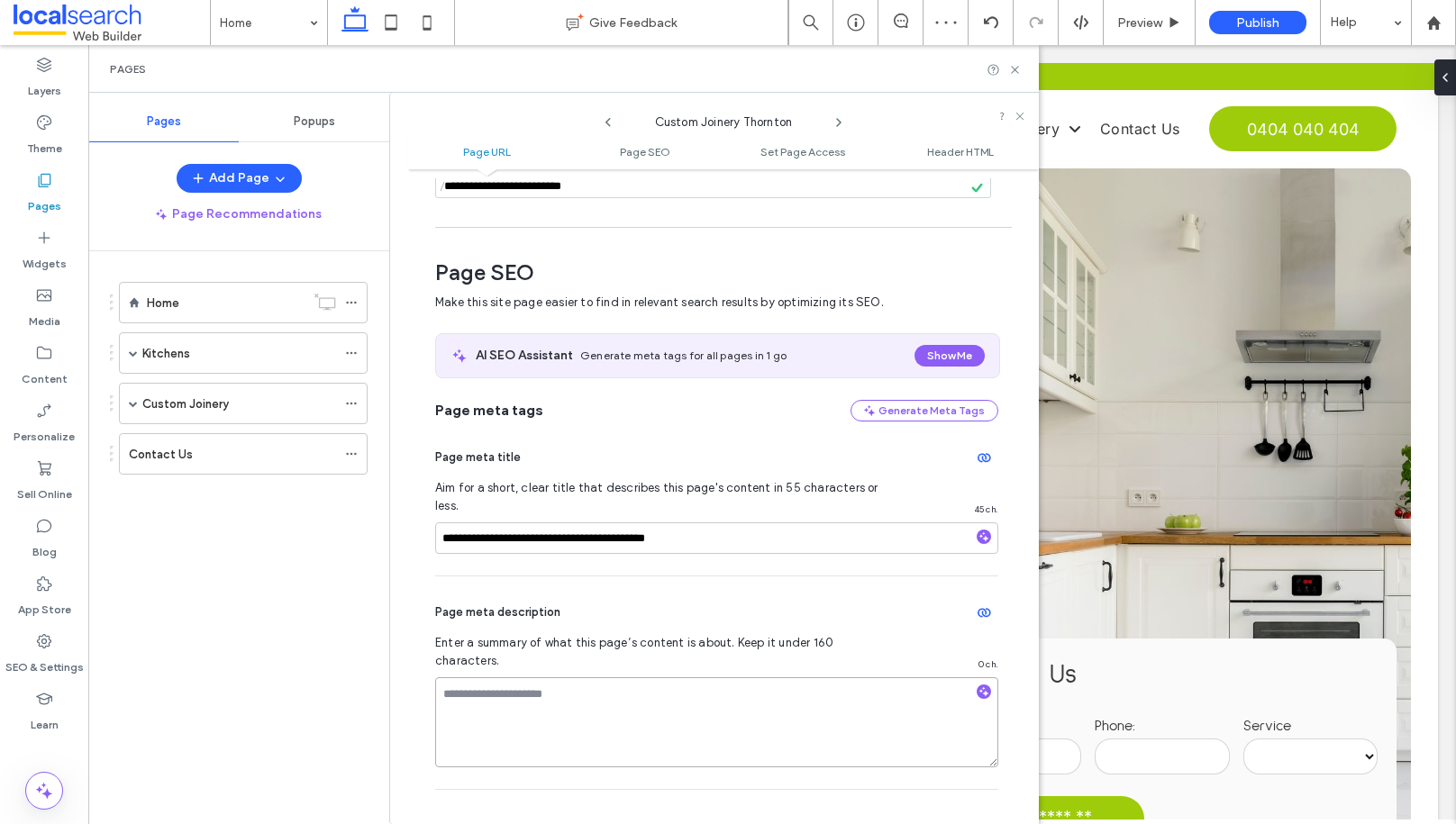 click at bounding box center (716, 722) 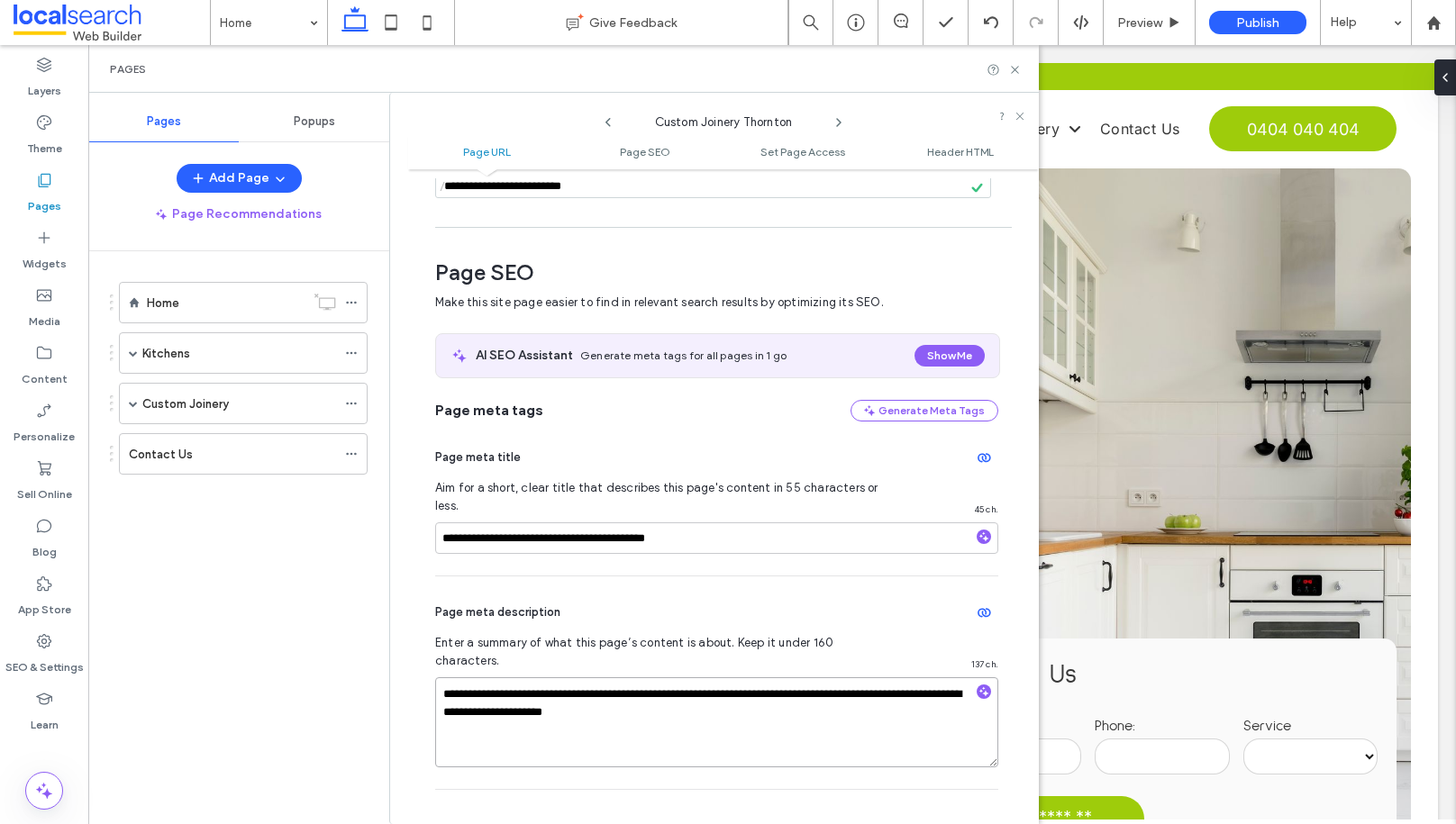 click on "**********" at bounding box center [716, 722] 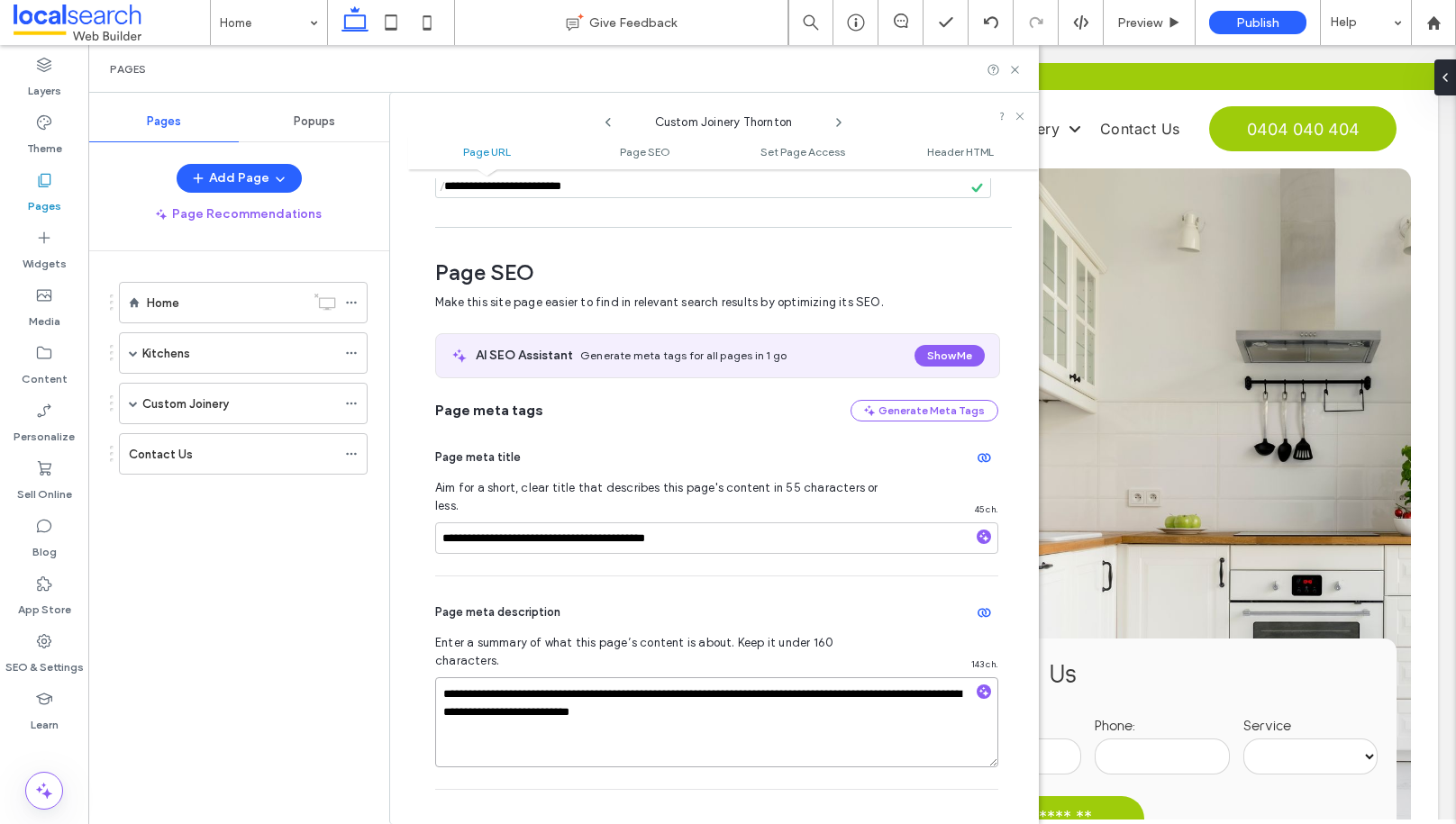 type on "**********" 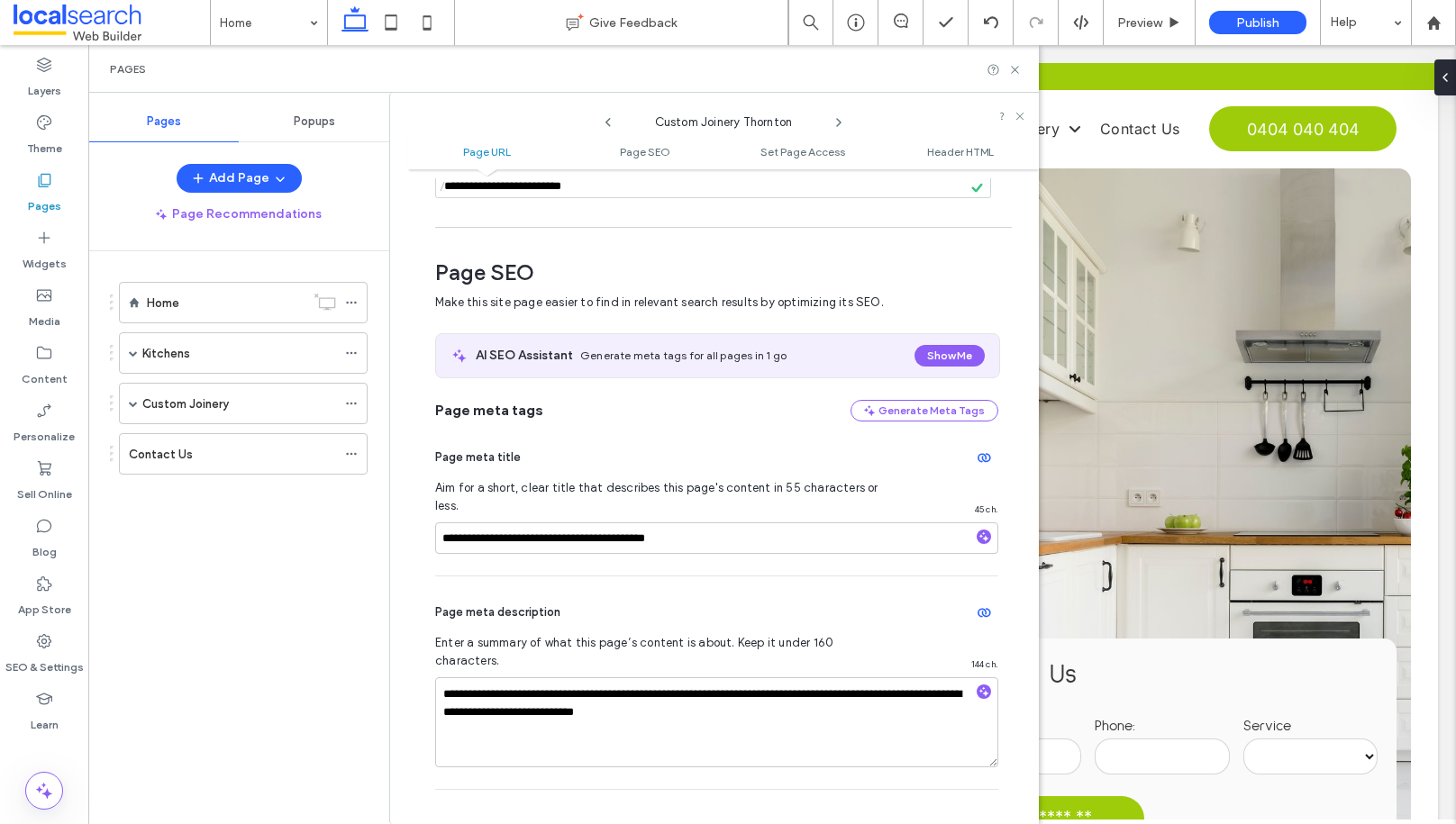 click 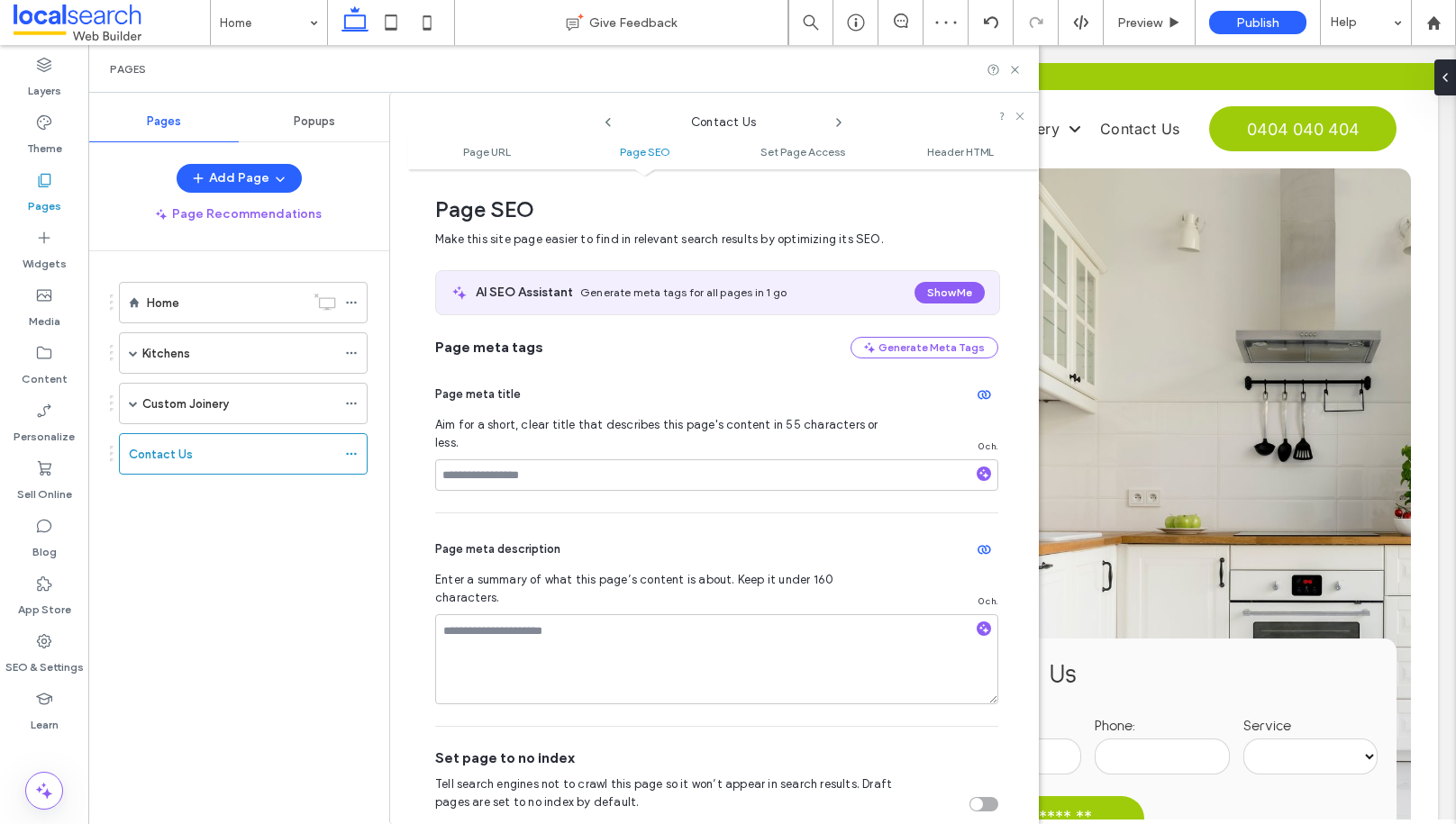 scroll, scrollTop: 287, scrollLeft: 0, axis: vertical 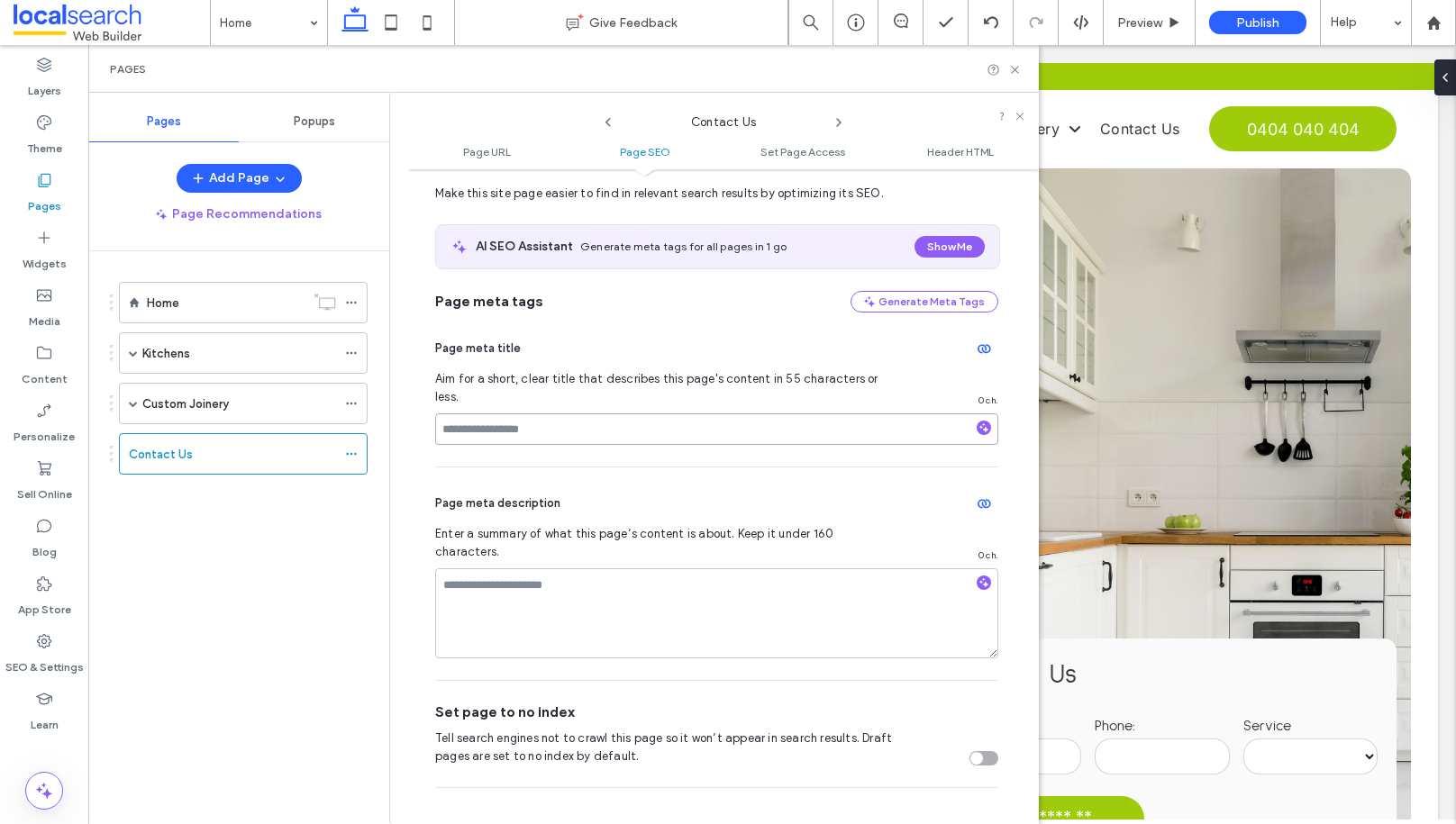 click at bounding box center [716, 429] 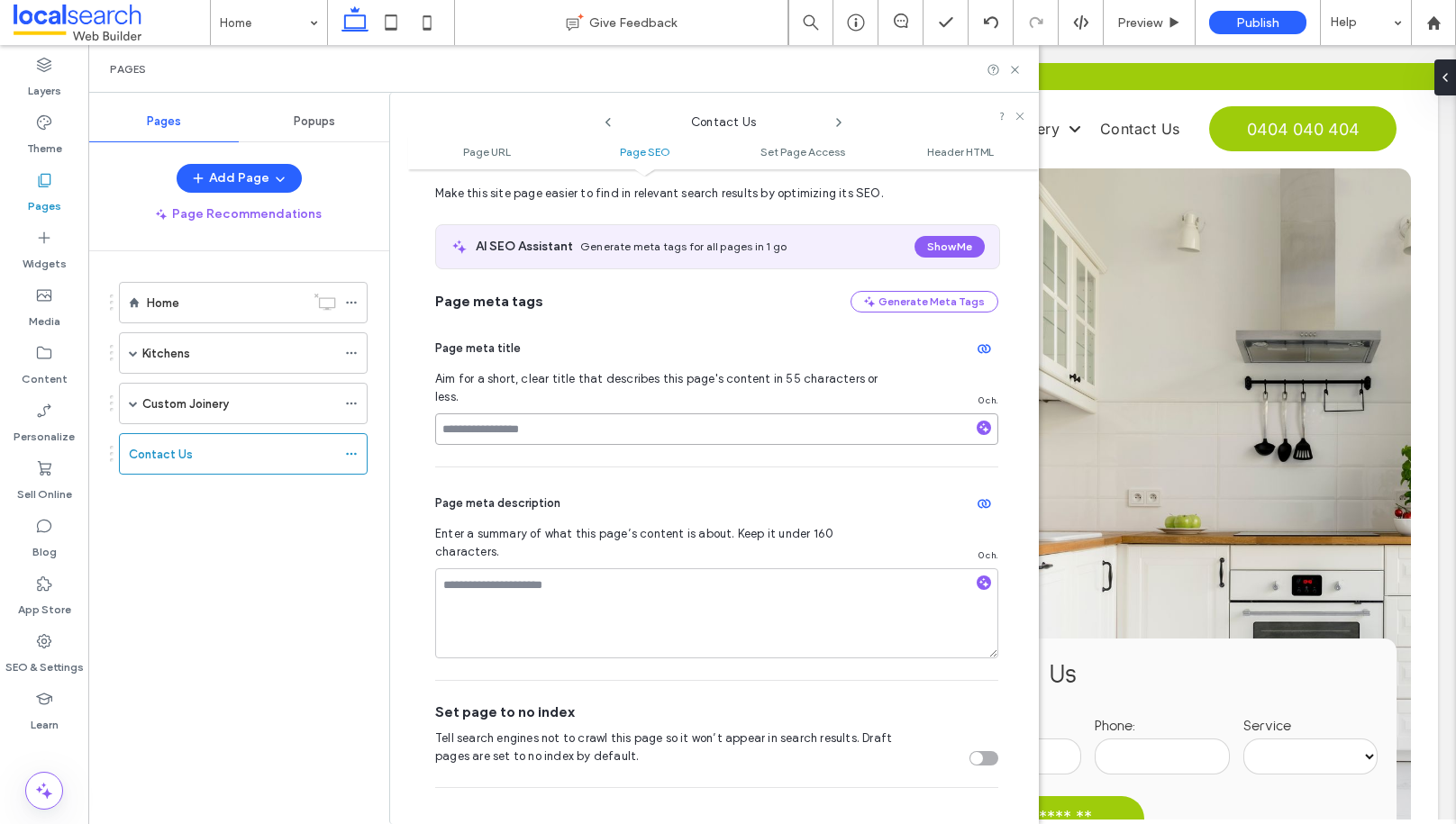 paste on "**********" 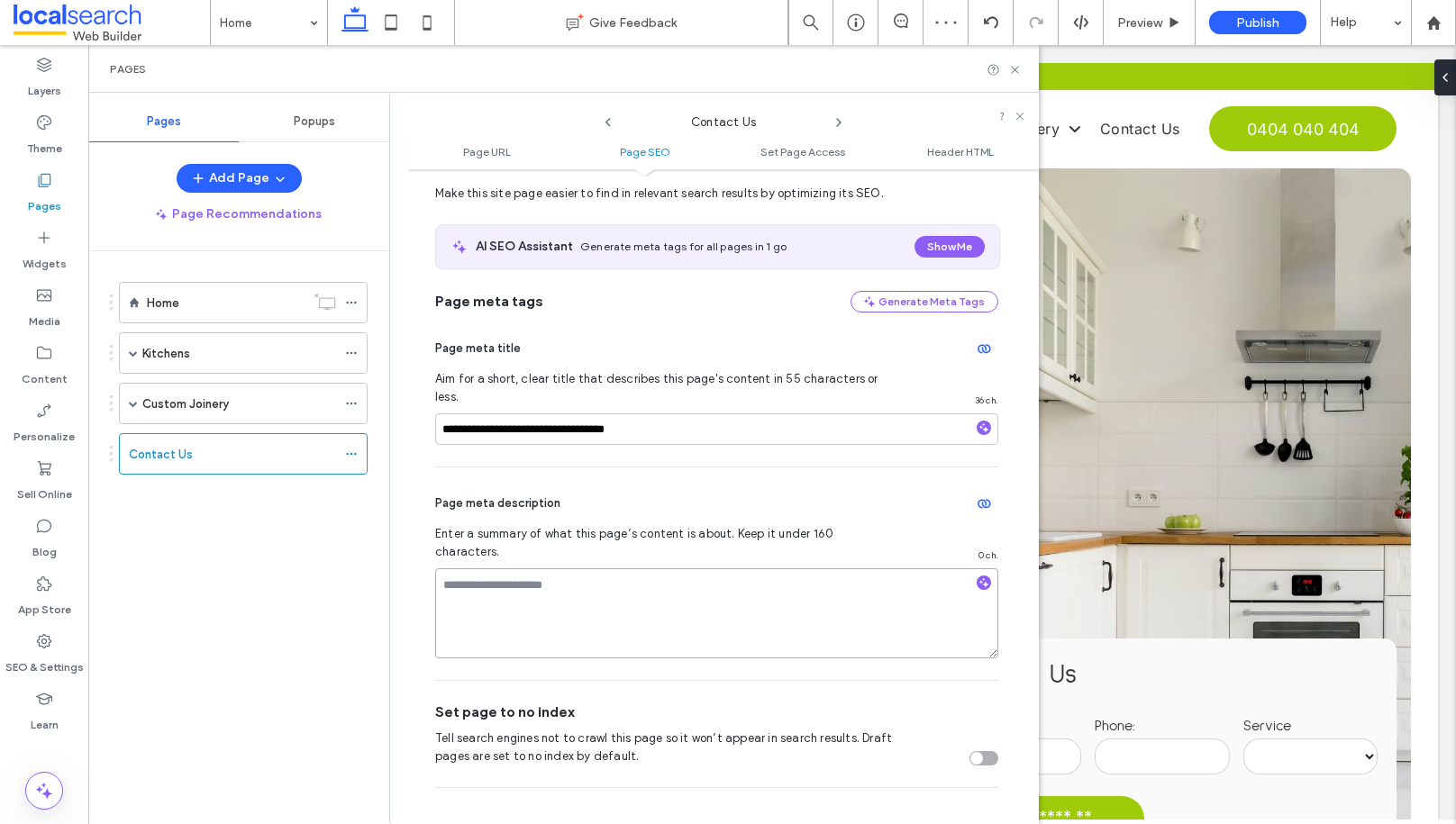 click at bounding box center [716, 613] 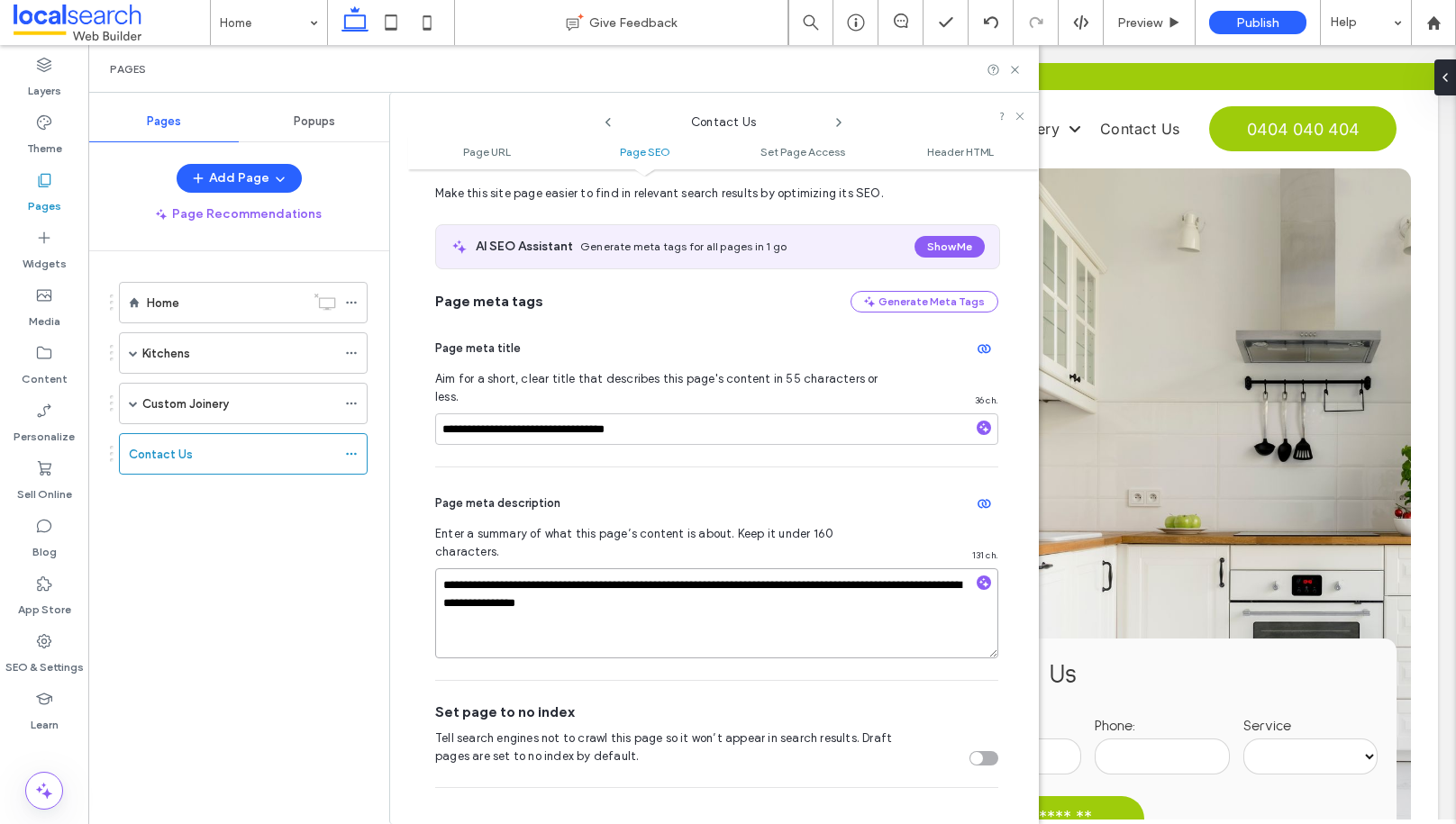 click on "**********" at bounding box center (716, 613) 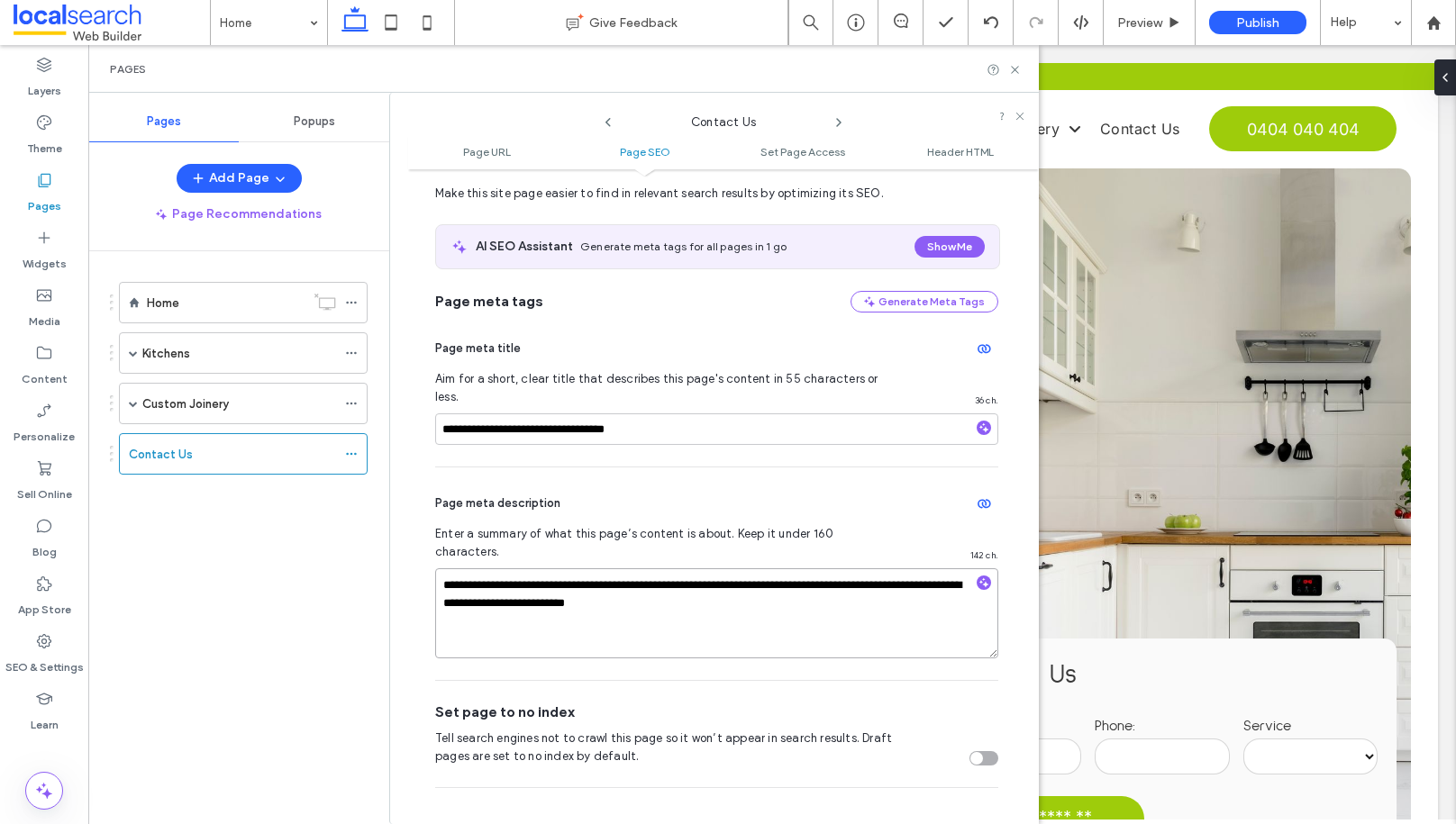 type on "**********" 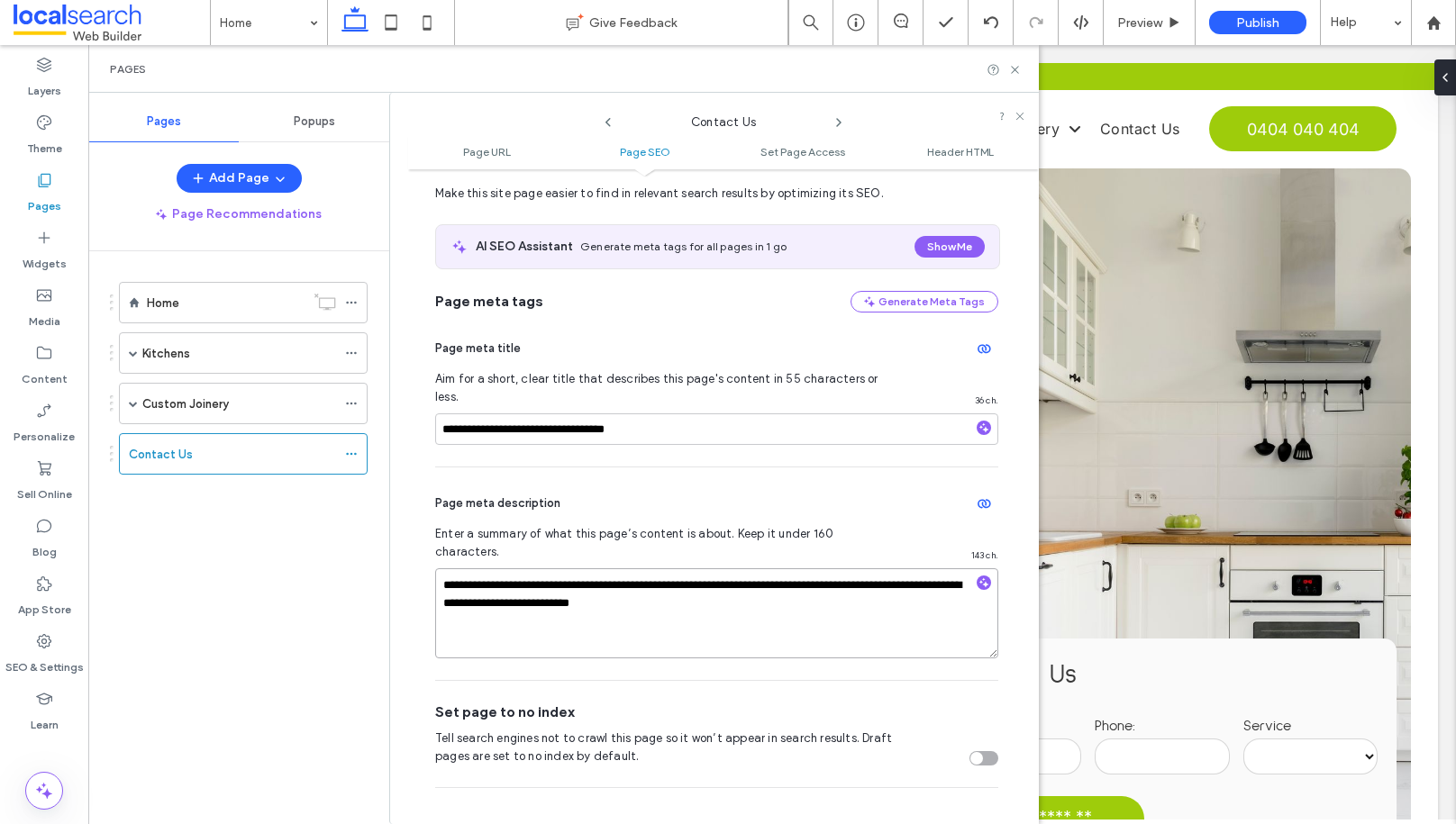 click on "**********" at bounding box center [716, 613] 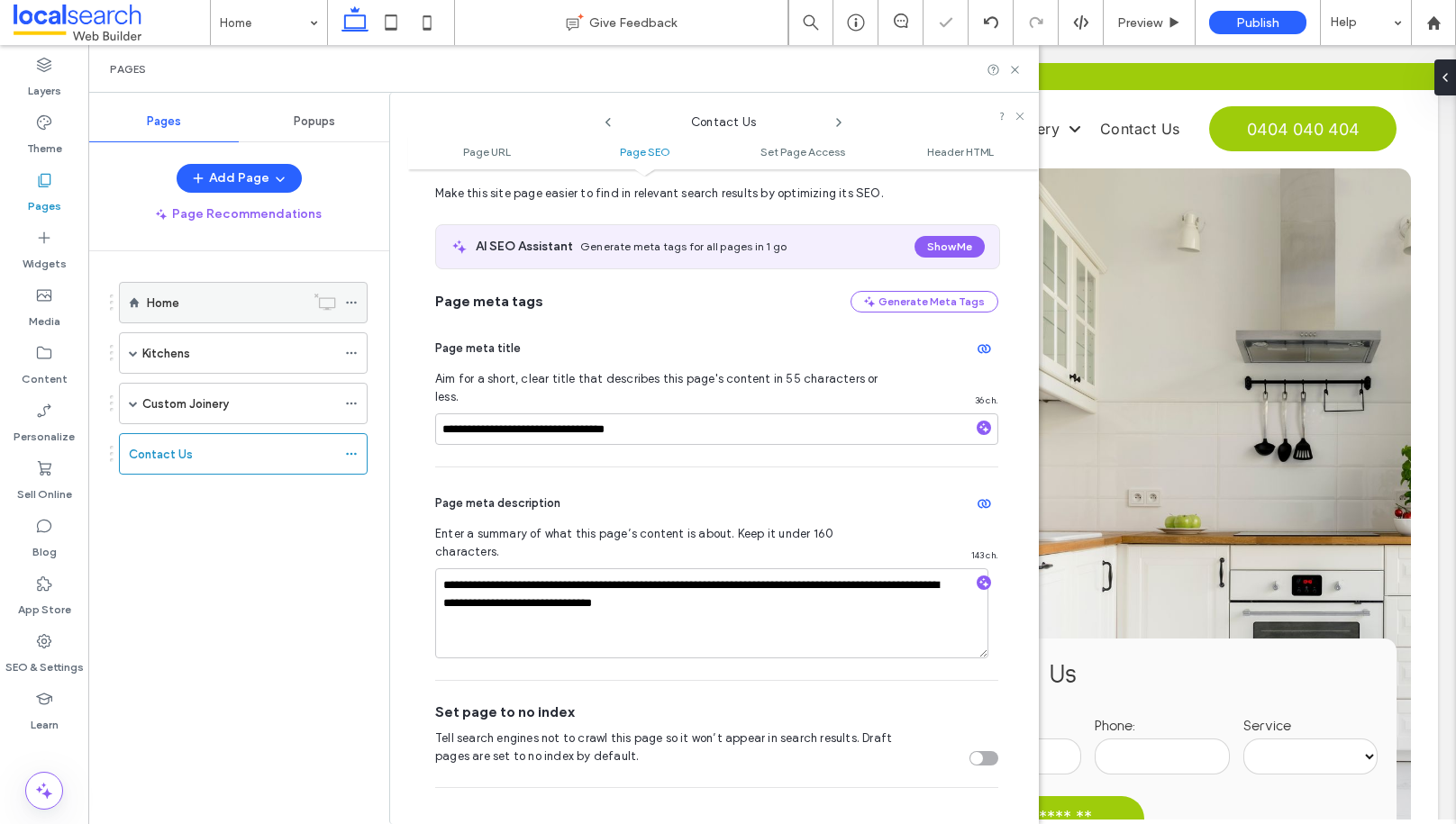 click on "Home" at bounding box center (225, 303) 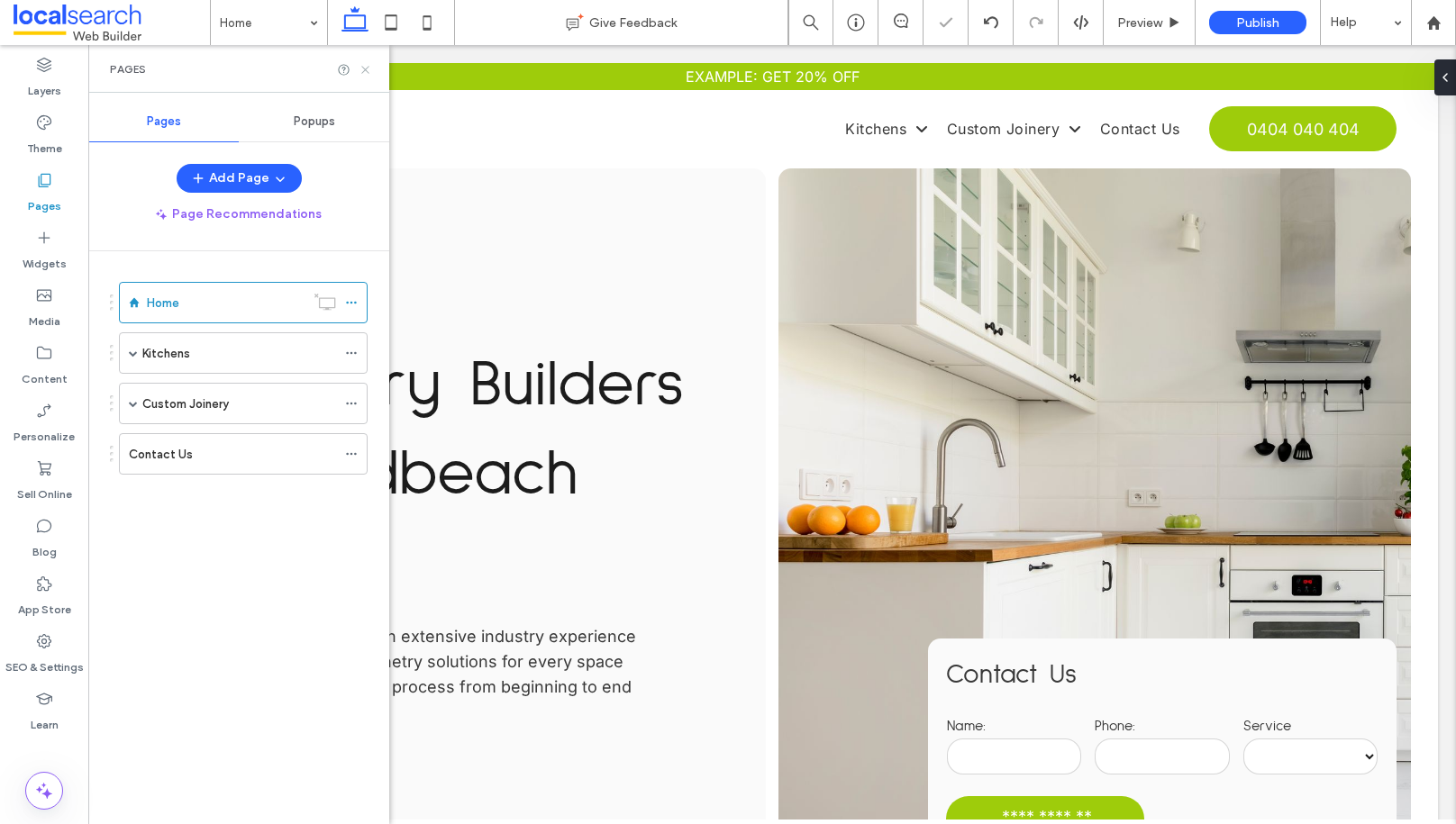click 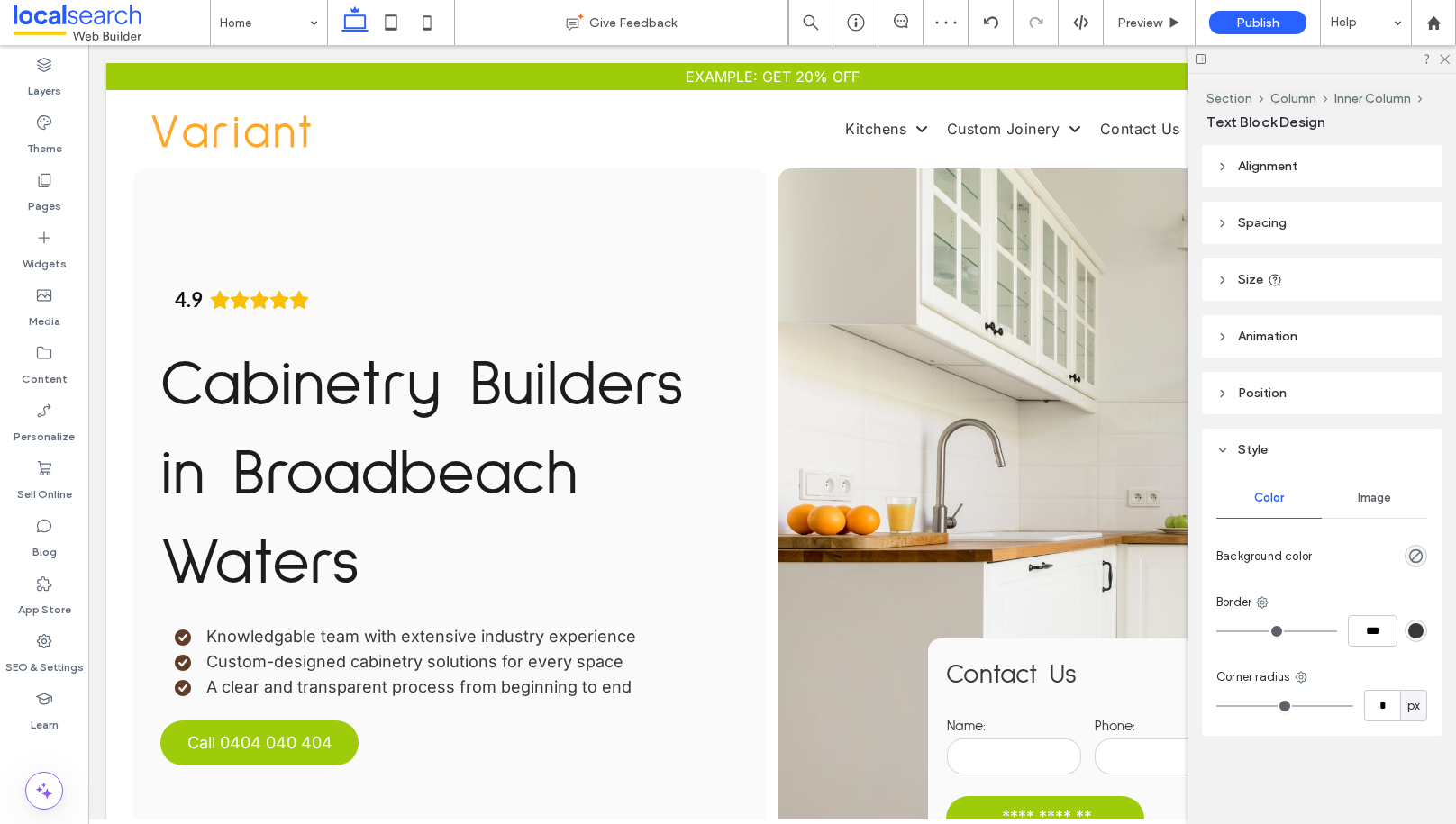 type on "**********" 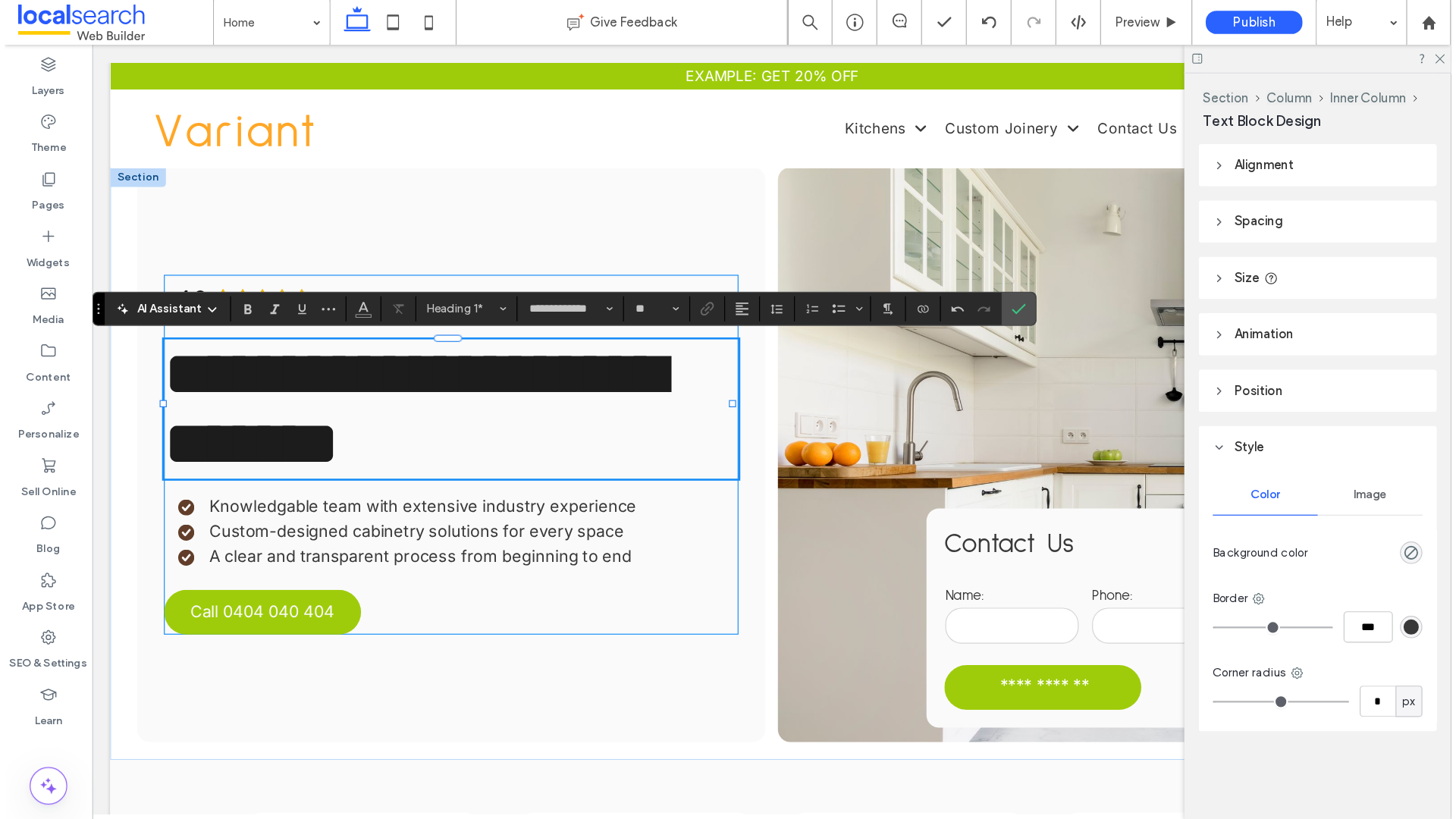 scroll, scrollTop: 0, scrollLeft: 0, axis: both 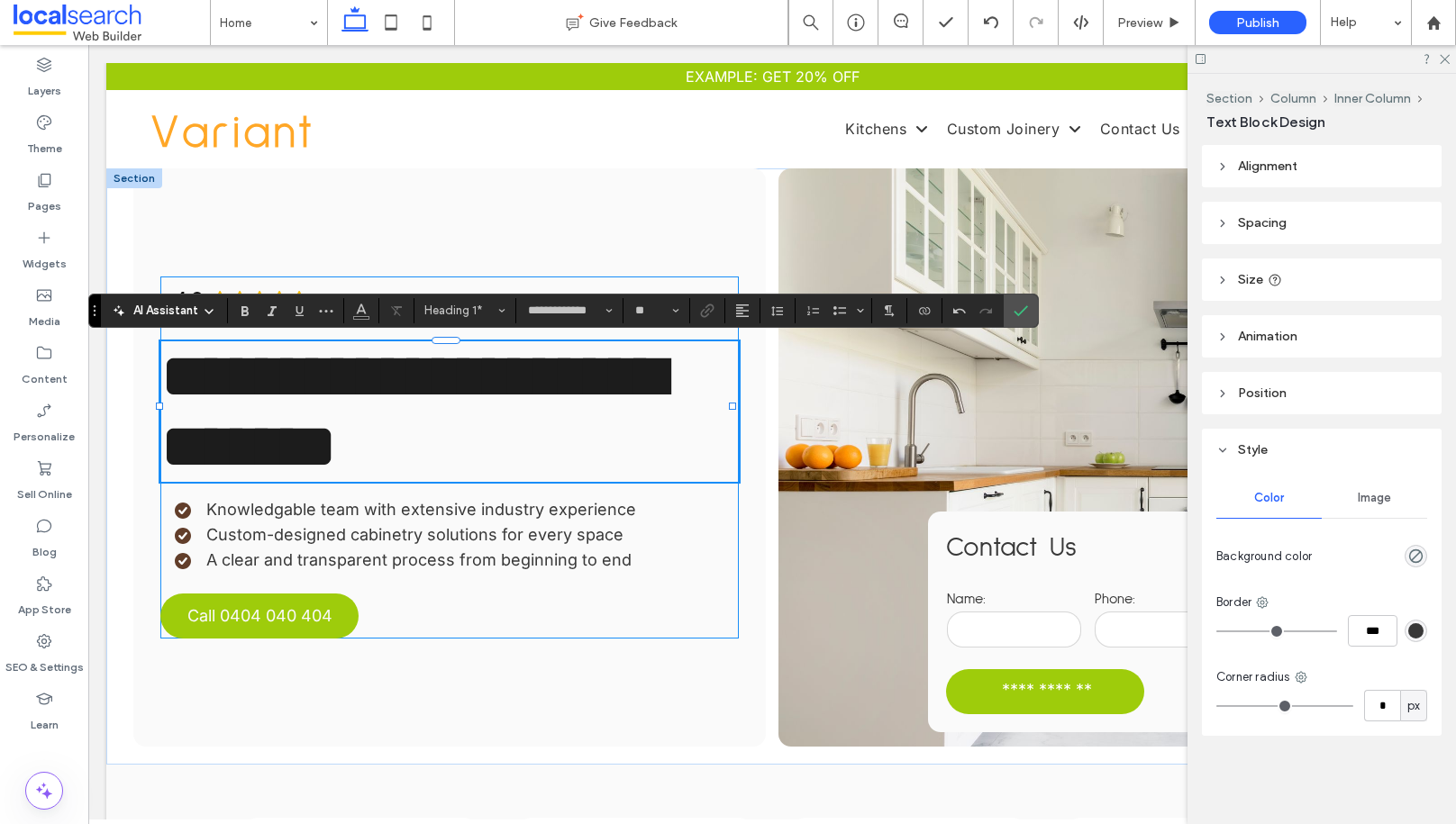 type 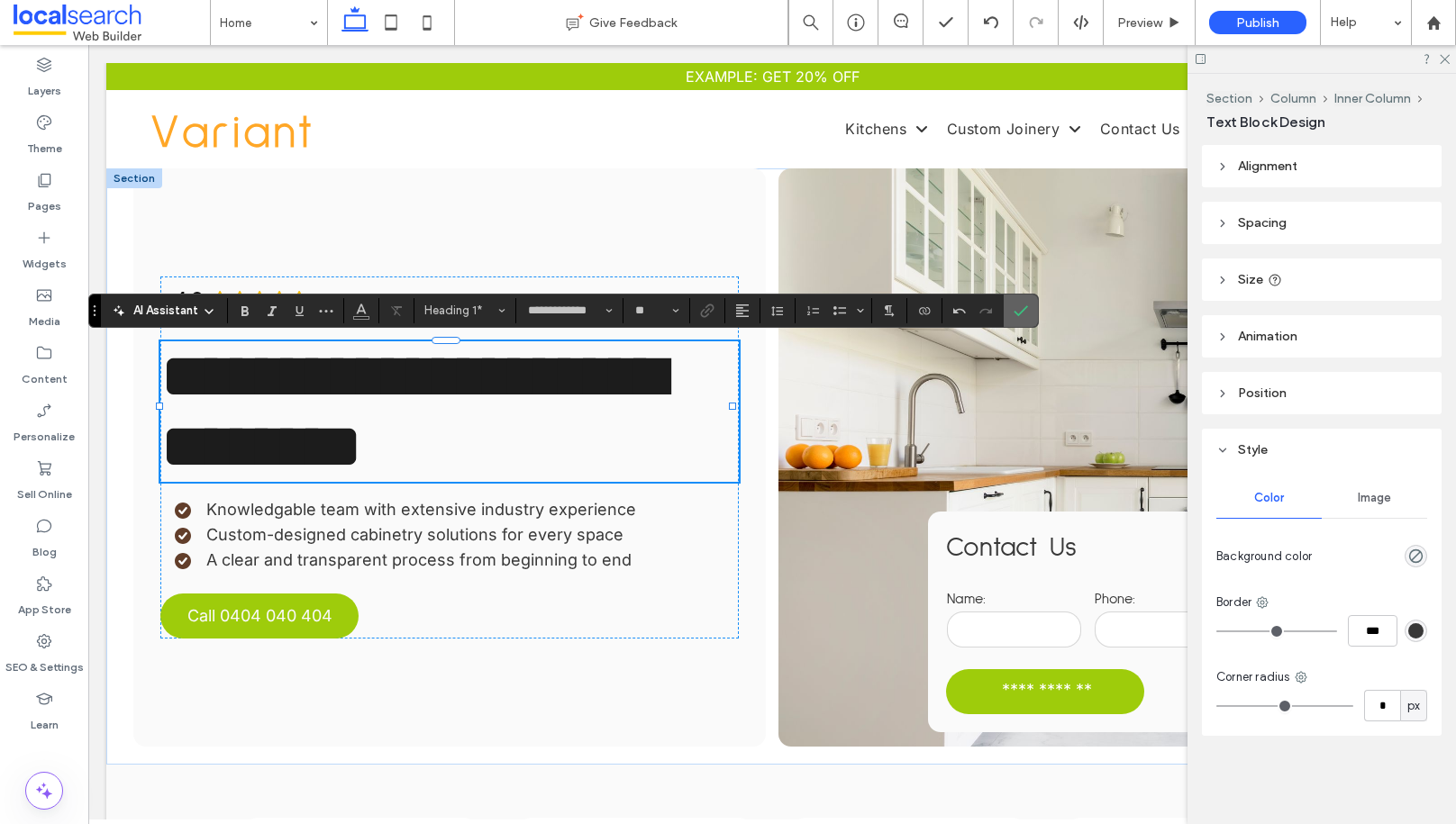 click 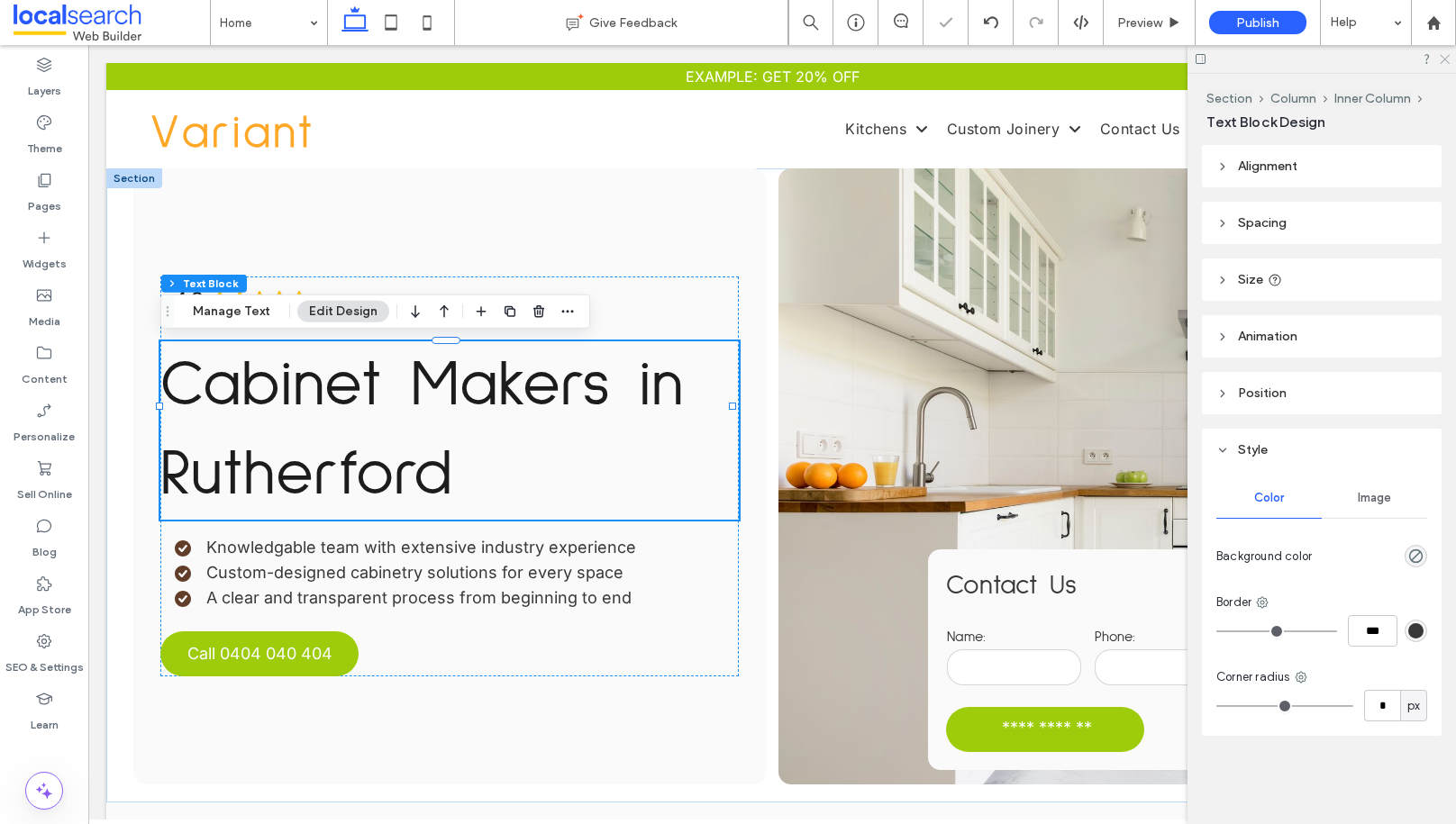 click 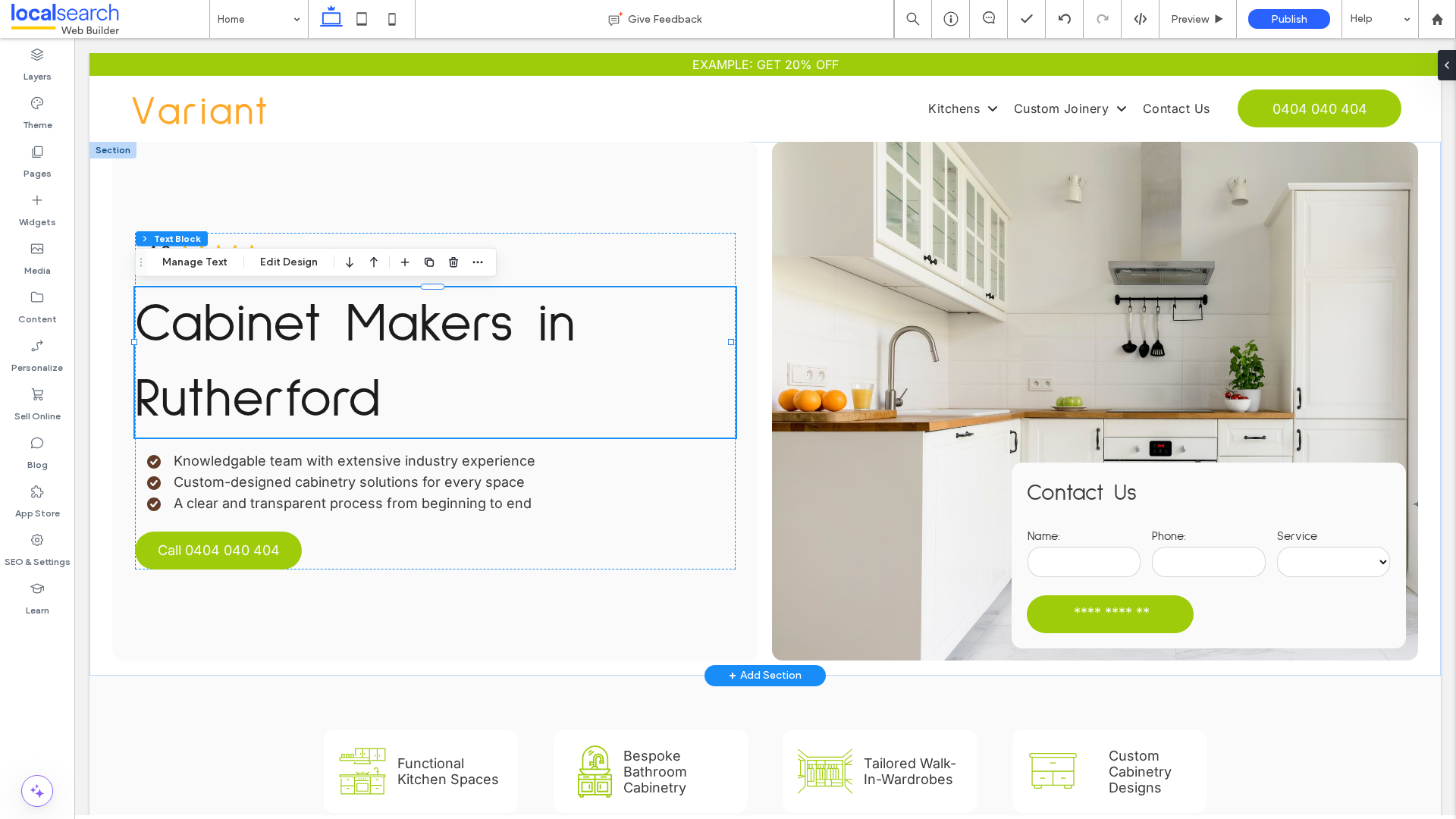 click on "Custom-designed cabinetry solutions for every space" at bounding box center (349, 482) 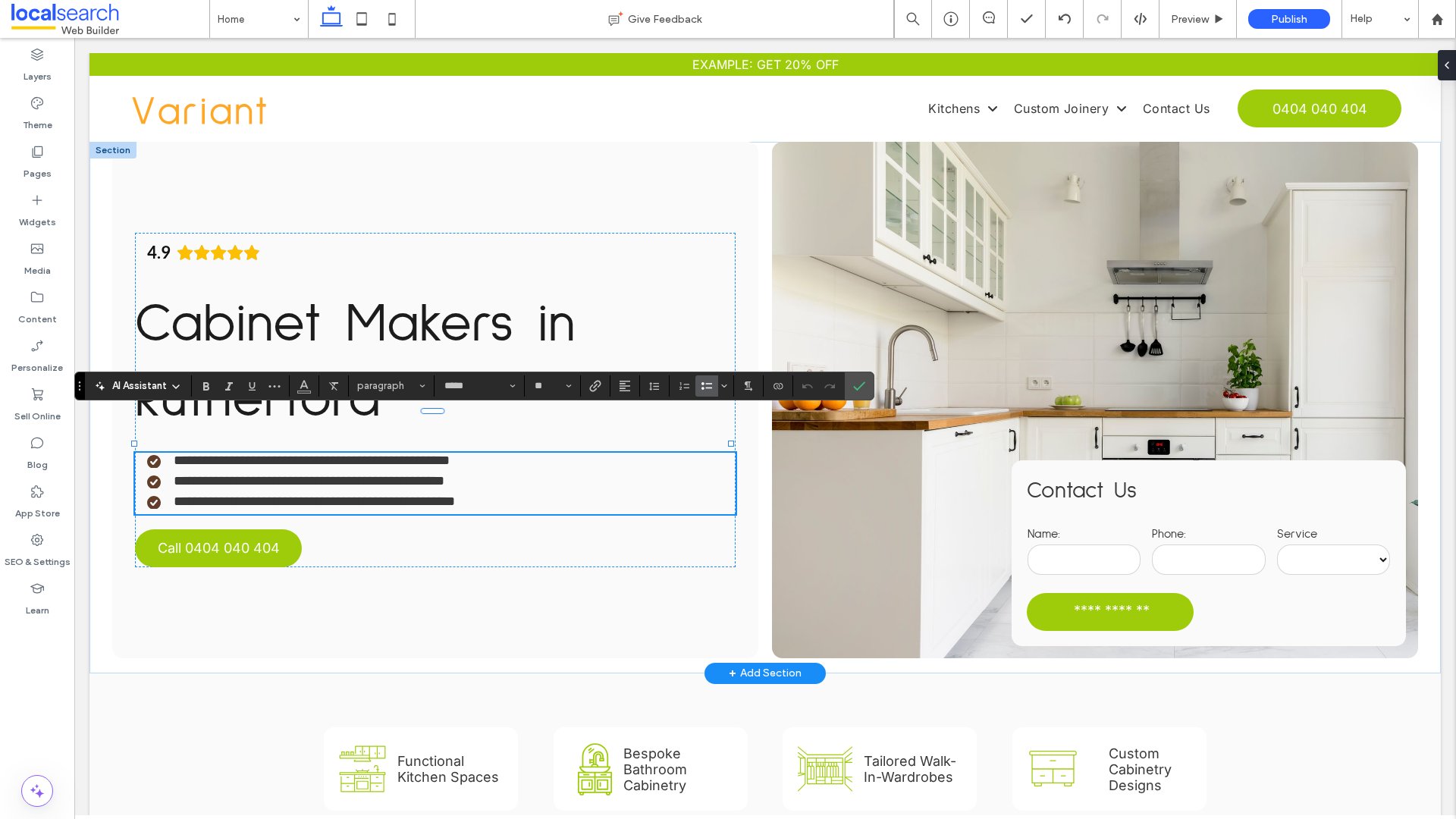 scroll, scrollTop: 0, scrollLeft: 0, axis: both 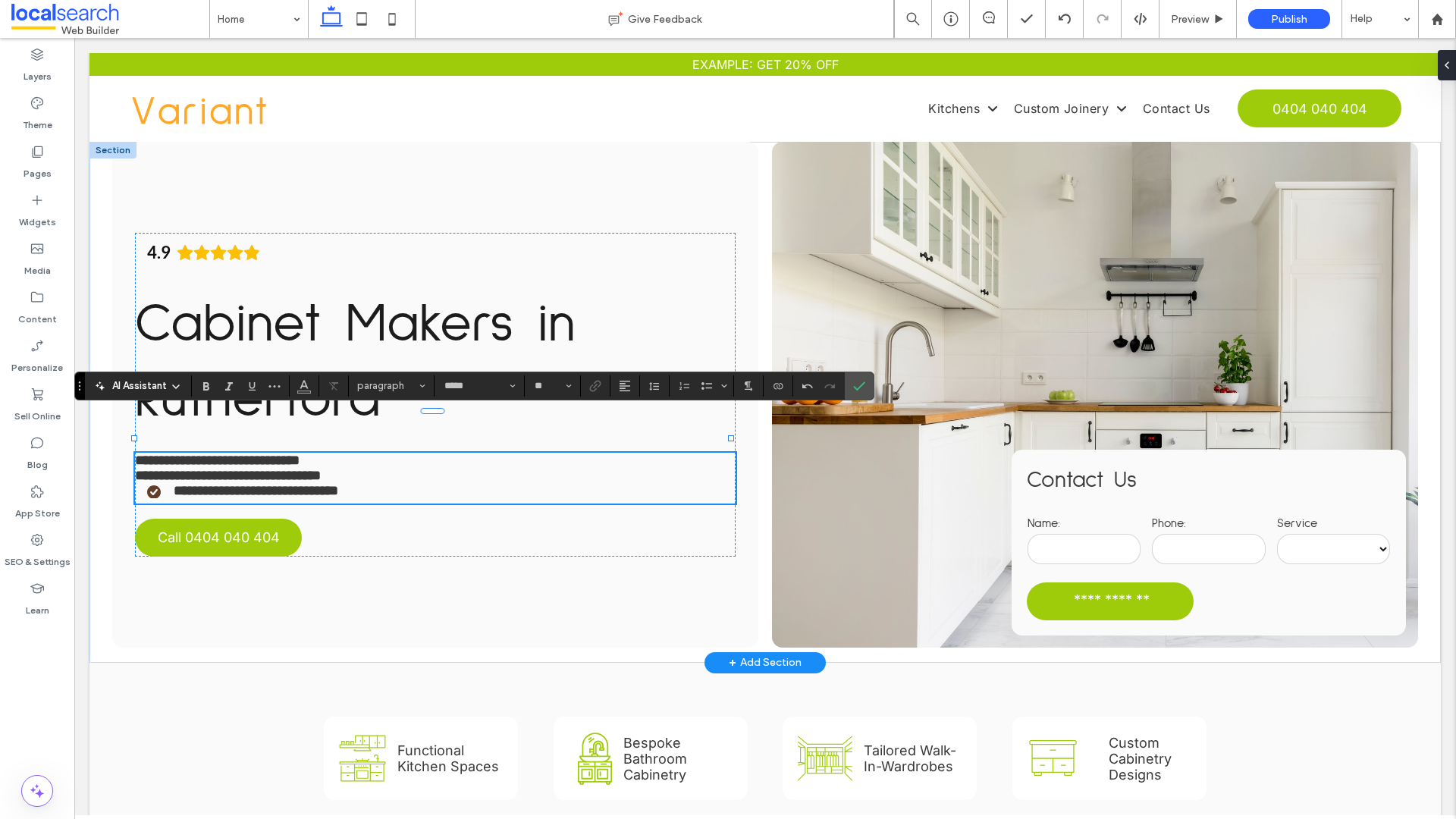 type on "**" 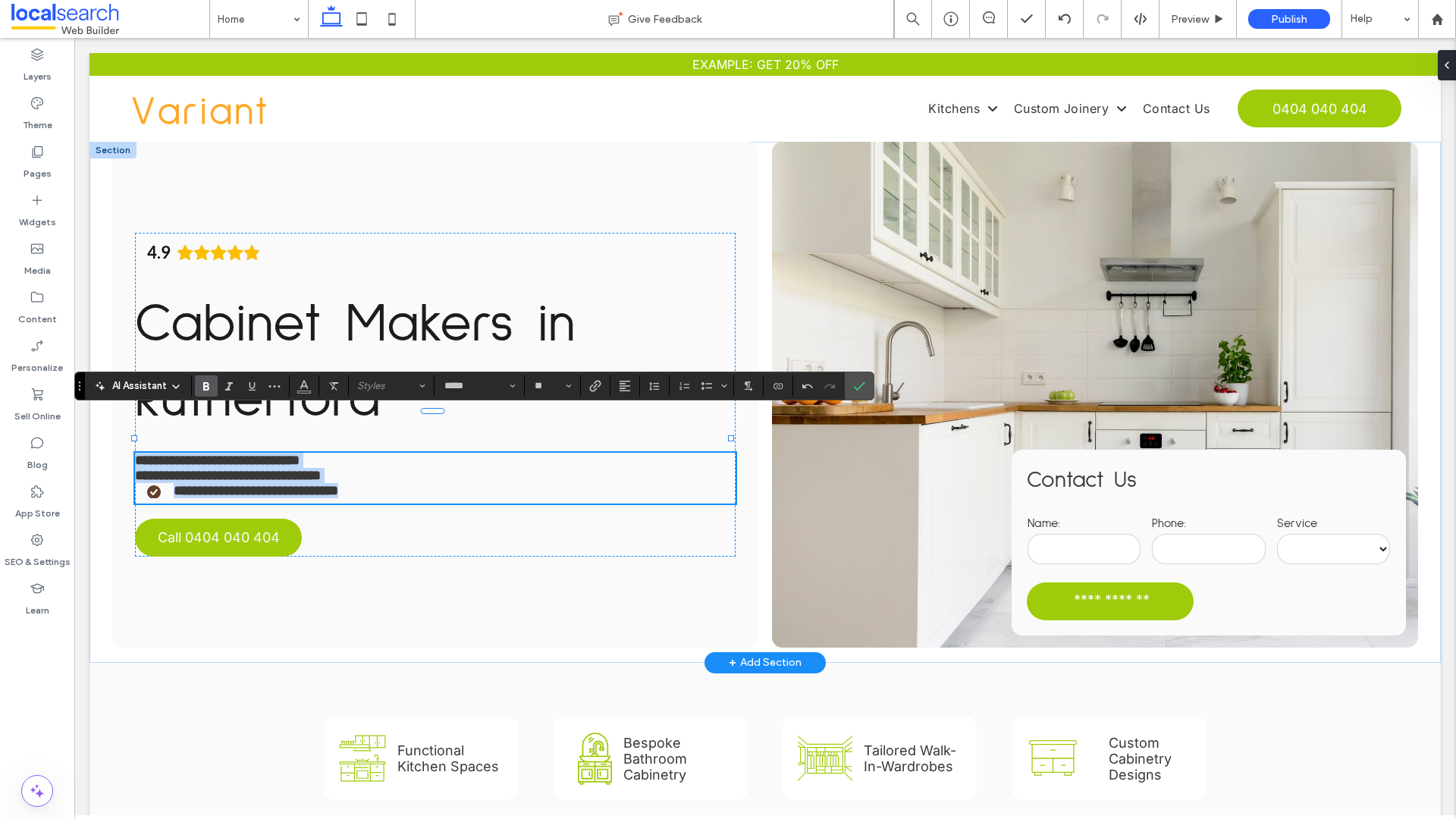 drag, startPoint x: 137, startPoint y: 419, endPoint x: 431, endPoint y: 449, distance: 295.52665 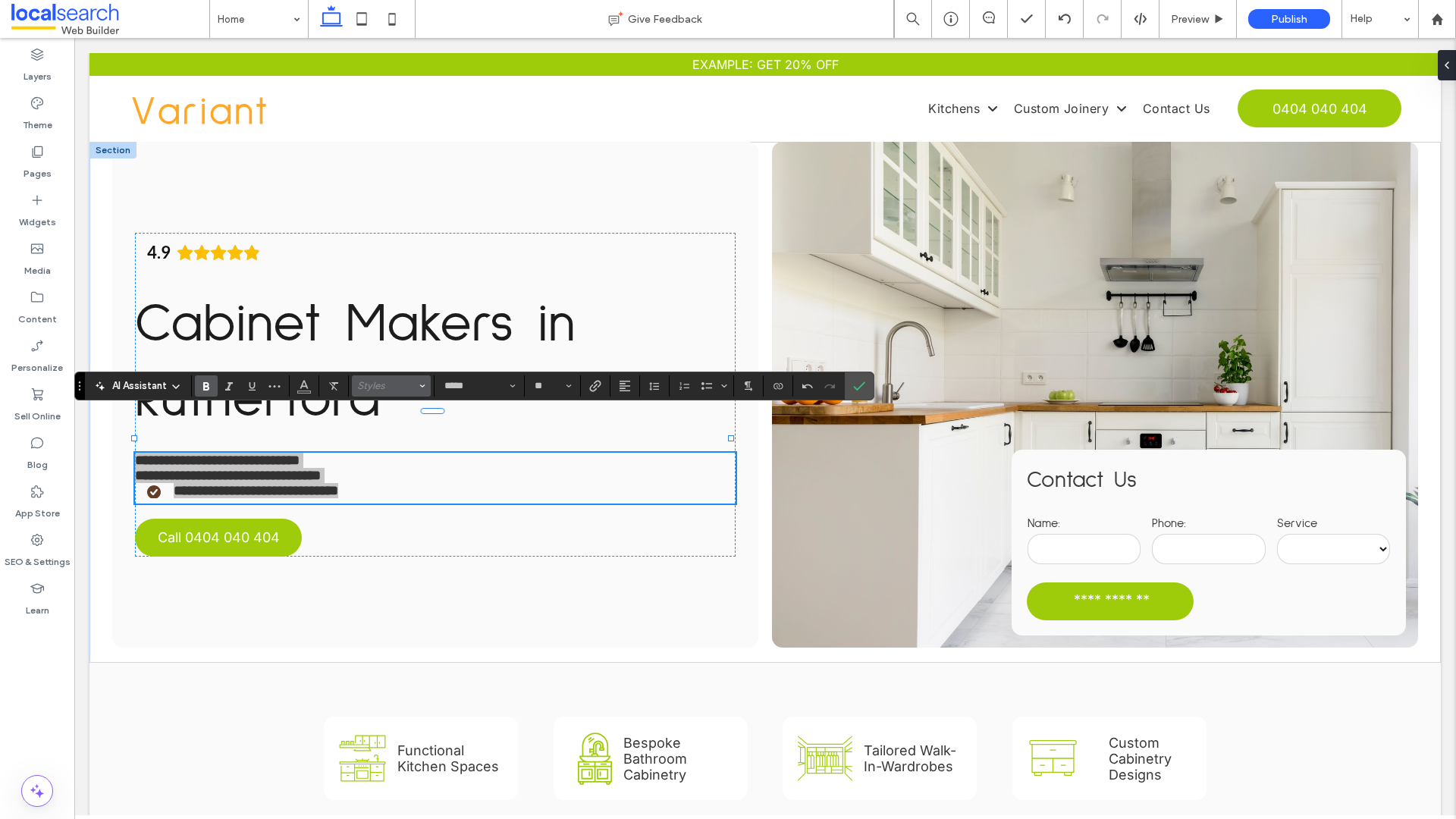 click on "Styles" at bounding box center (387, 385) 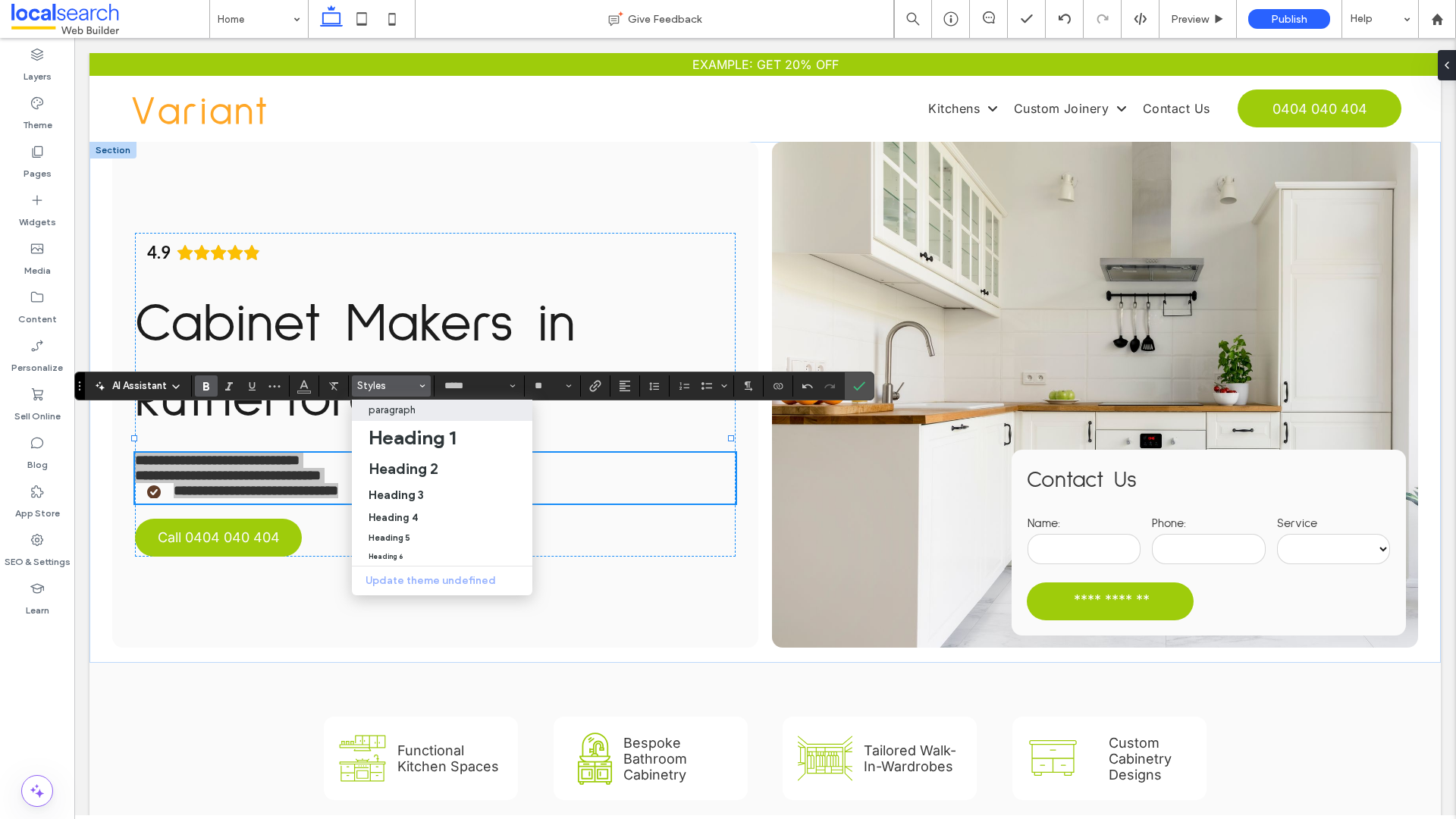 click on "paragraph" at bounding box center (392, 410) 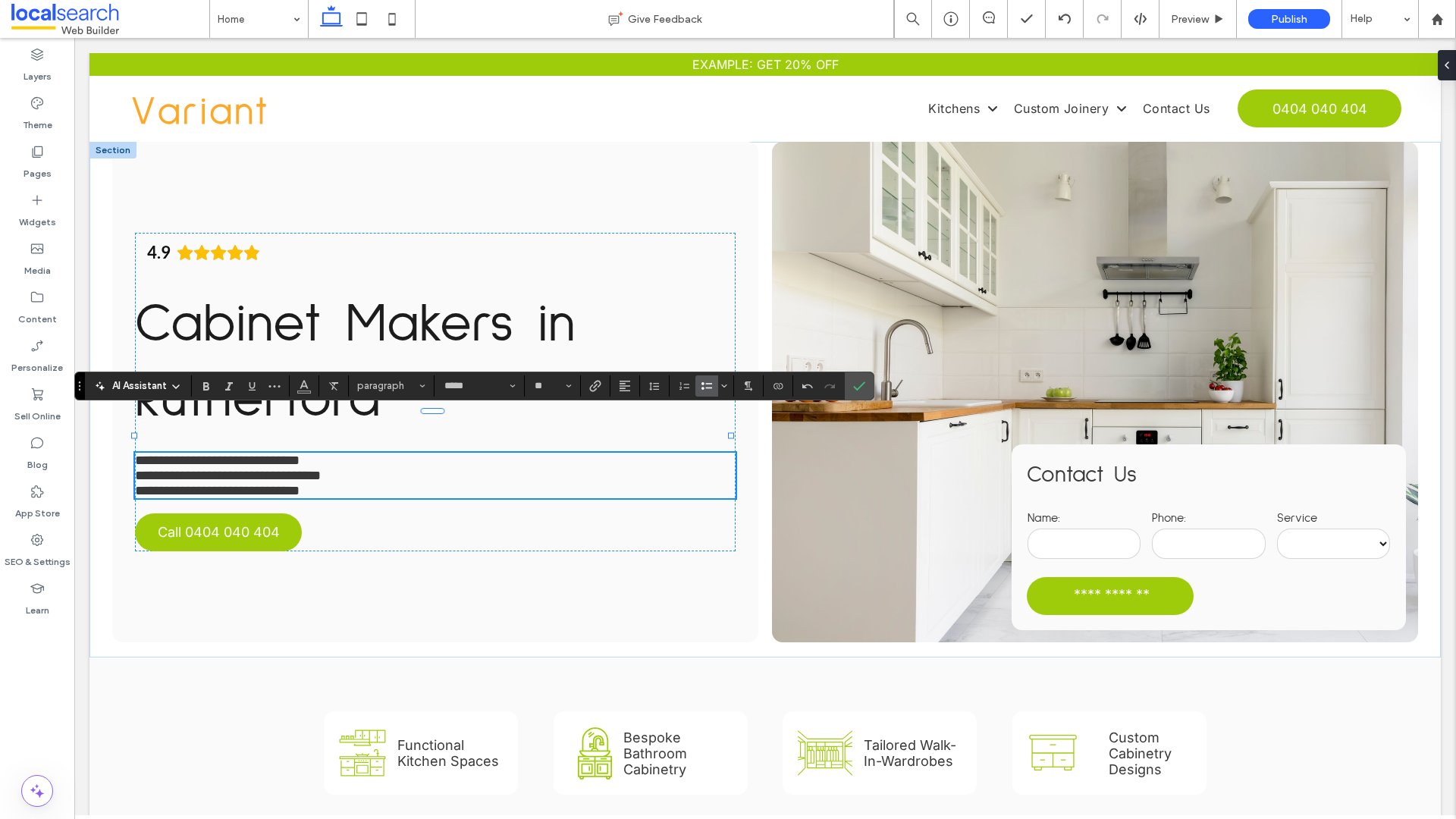 click 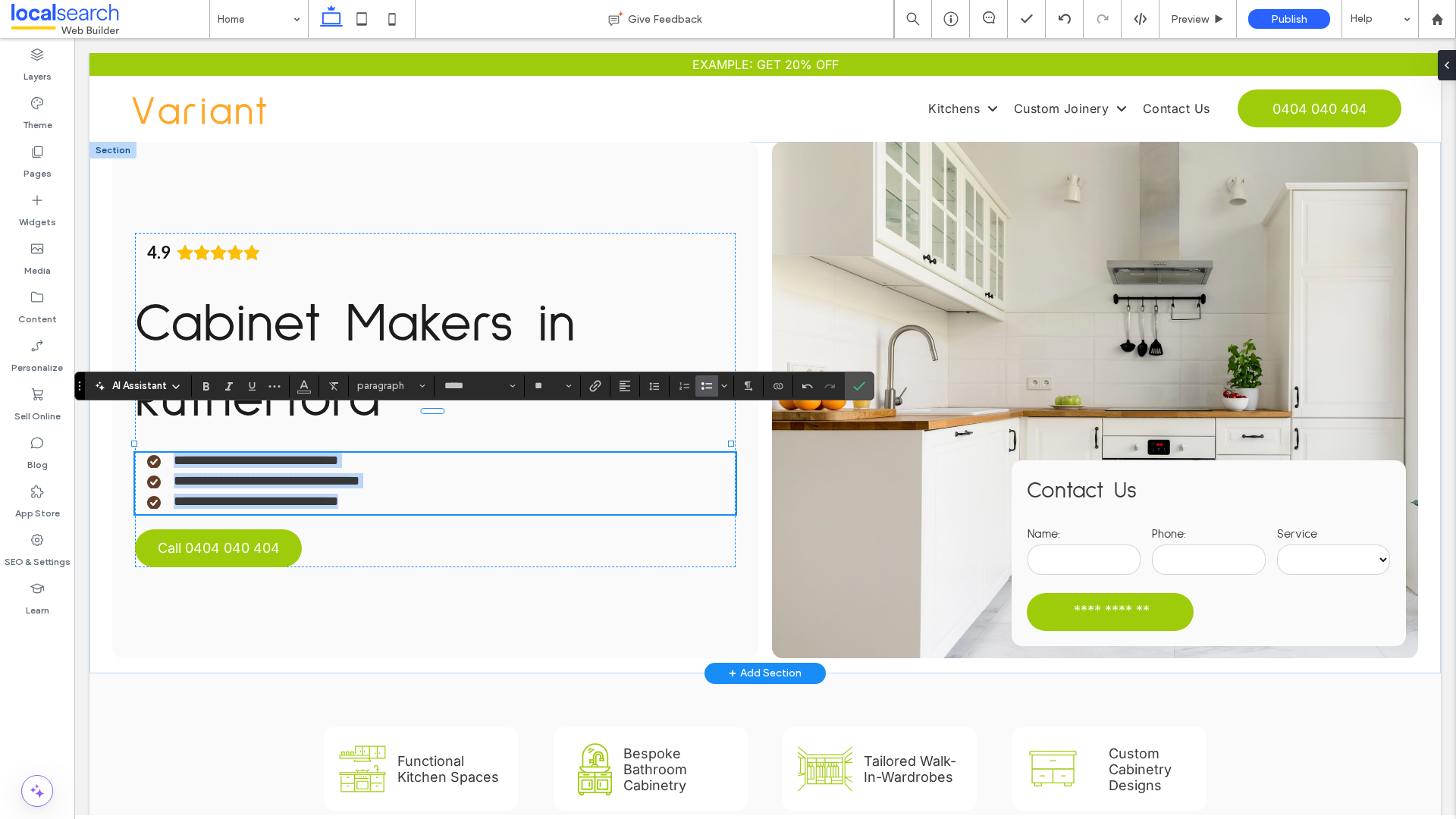 click on "**********" at bounding box center [441, 501] 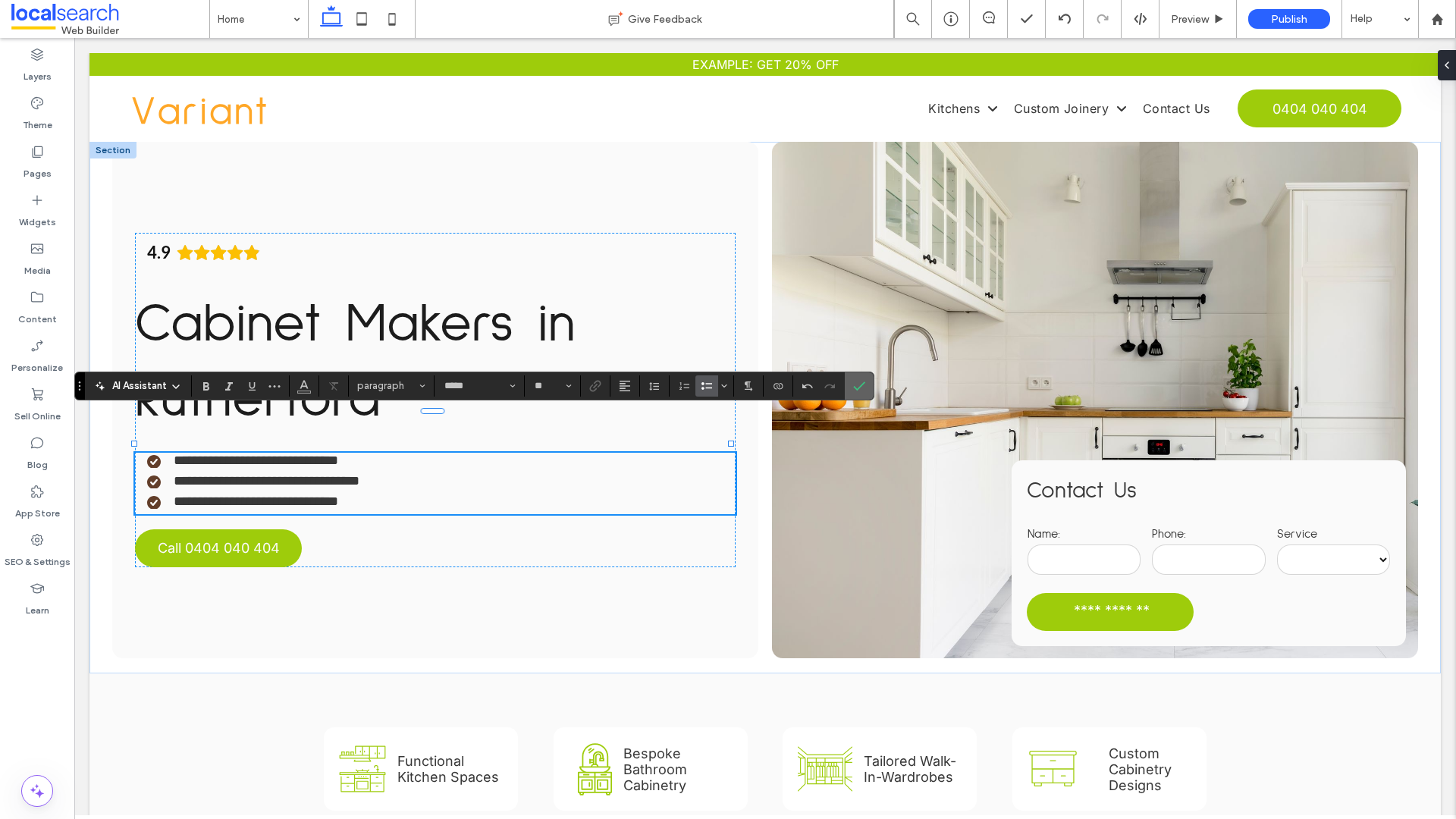 click at bounding box center (856, 386) 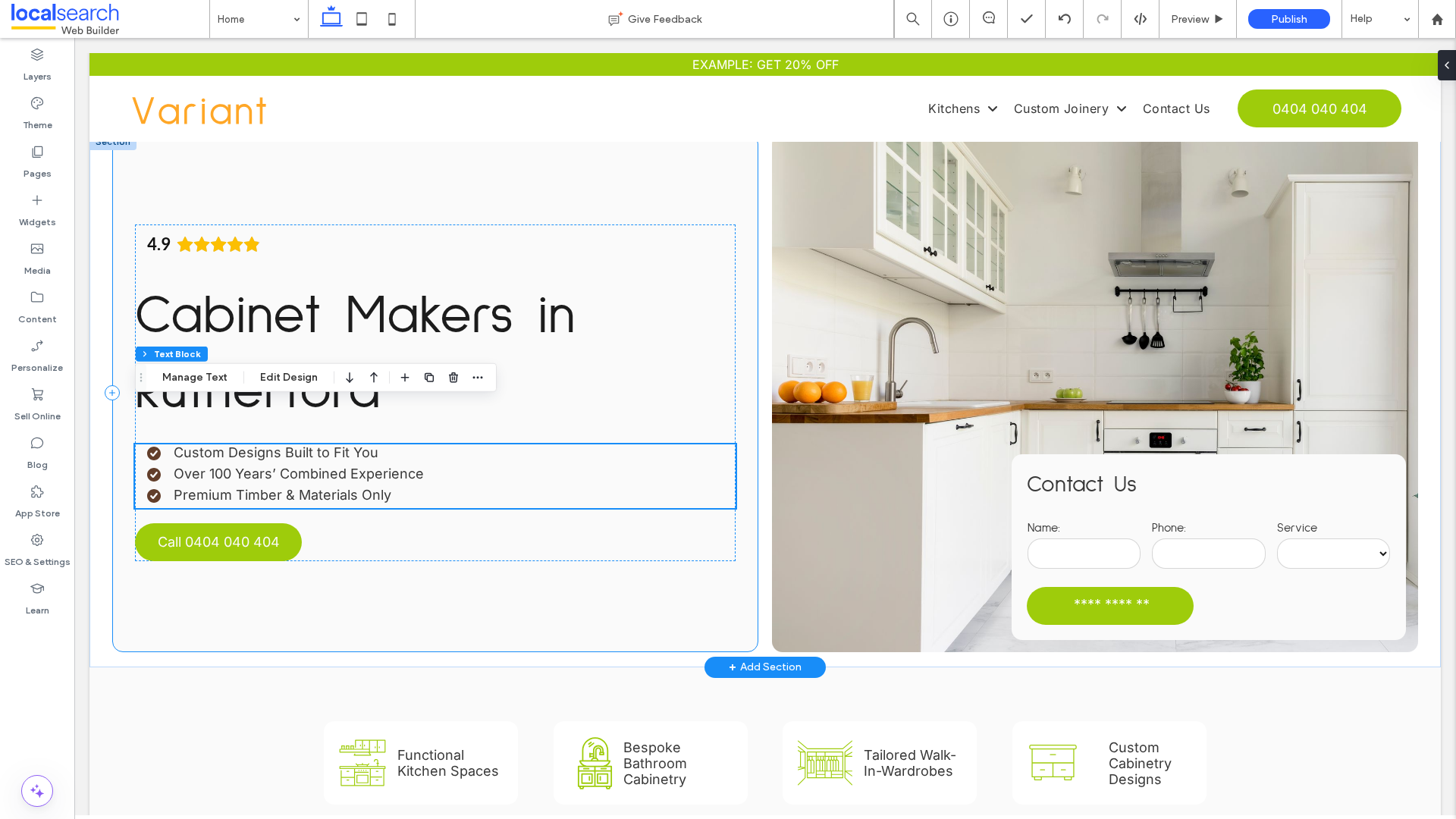 scroll, scrollTop: 9, scrollLeft: 0, axis: vertical 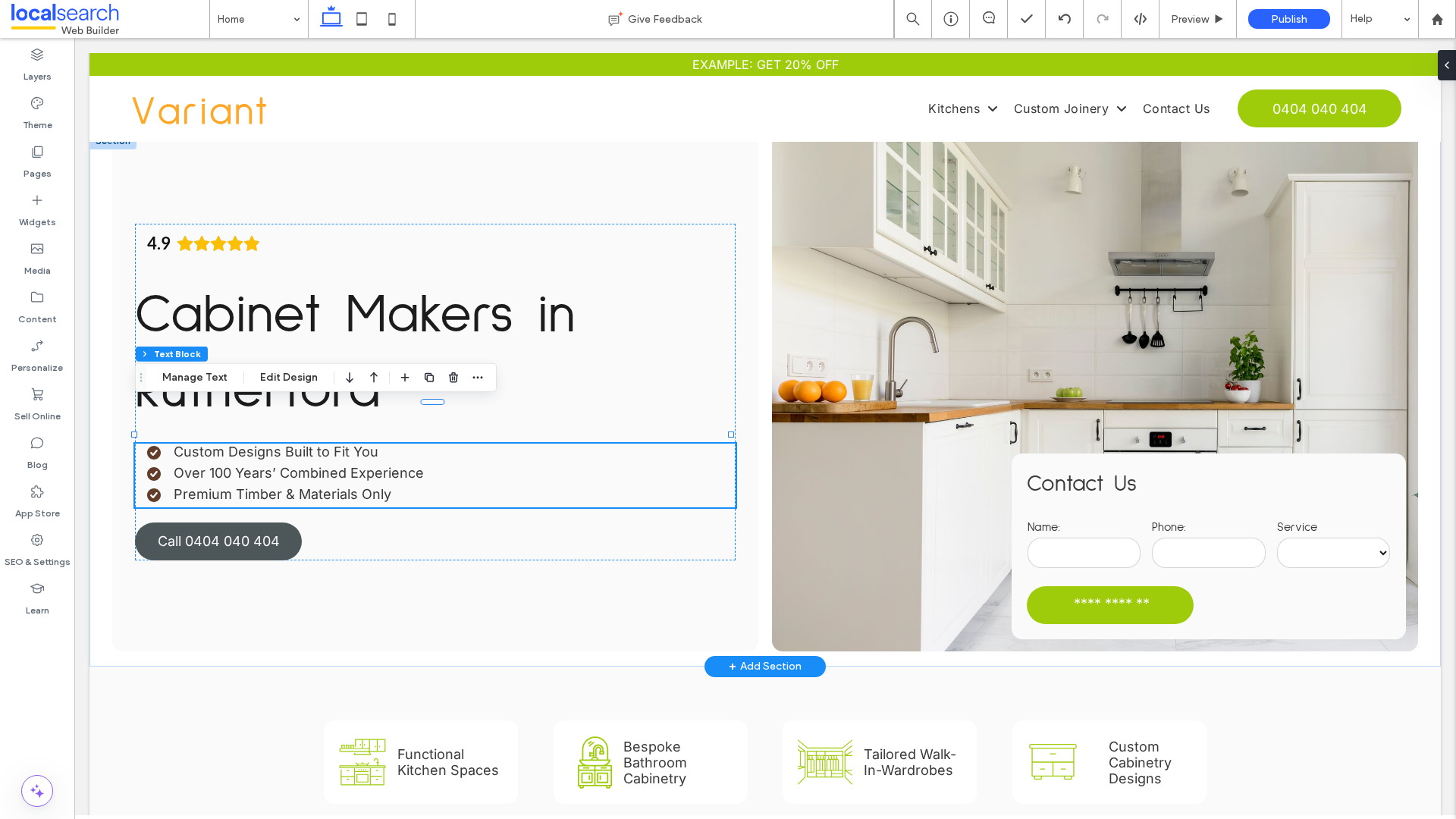 click on "Call 0404 040 404" at bounding box center (218, 541) 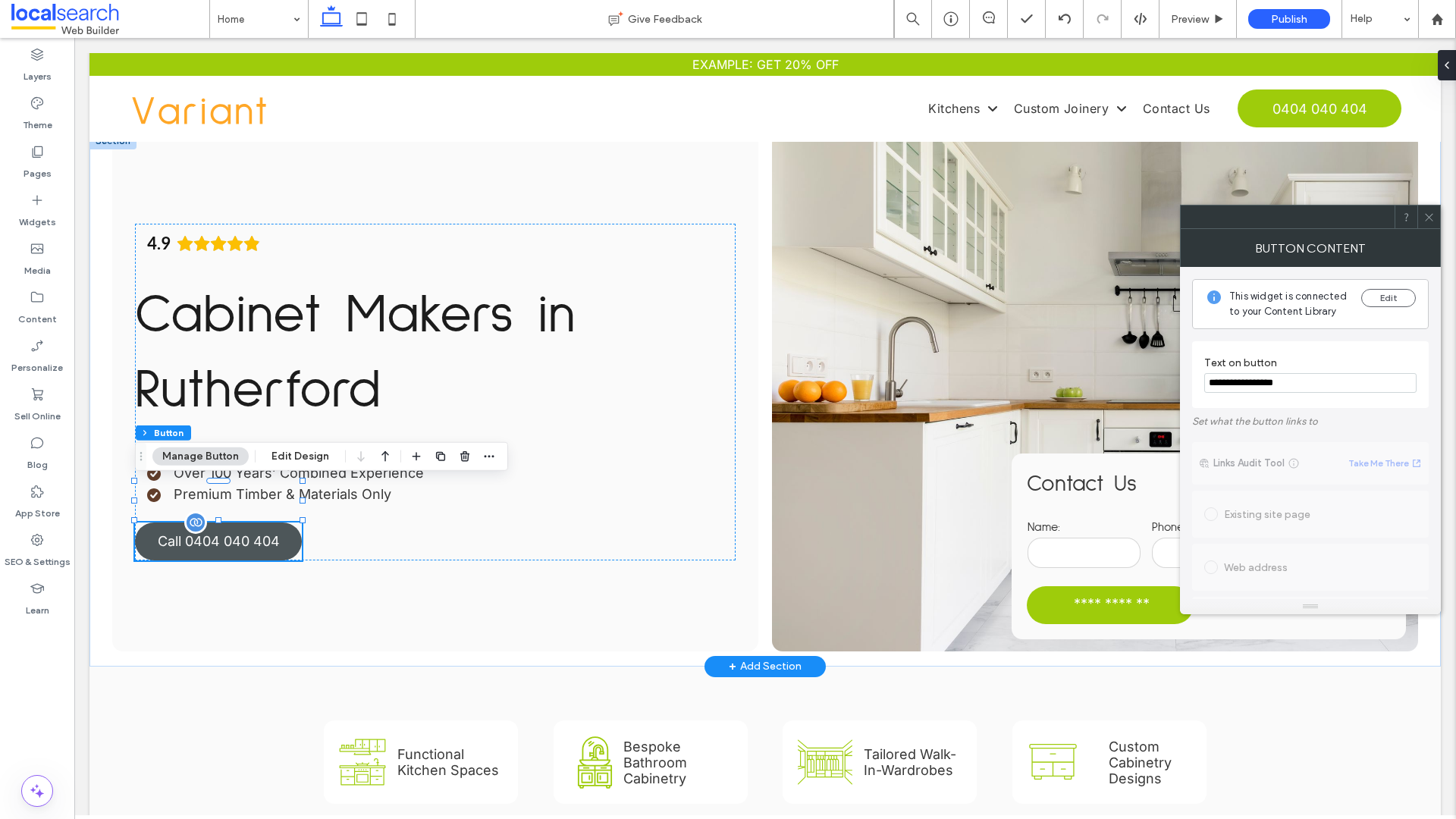 click on "Call 0404 040 404" at bounding box center (218, 541) 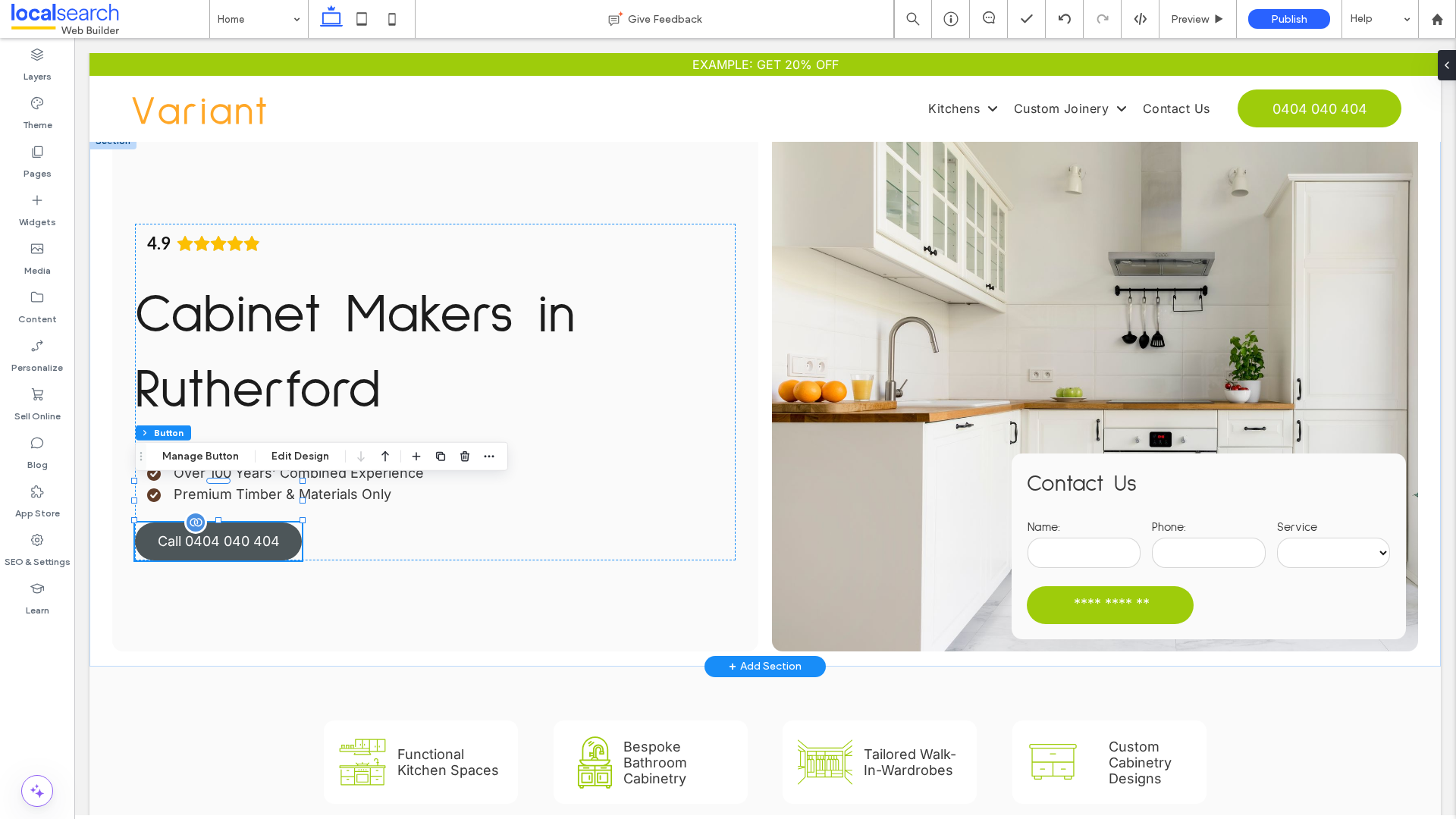 click on "Call 0404 040 404" at bounding box center (218, 541) 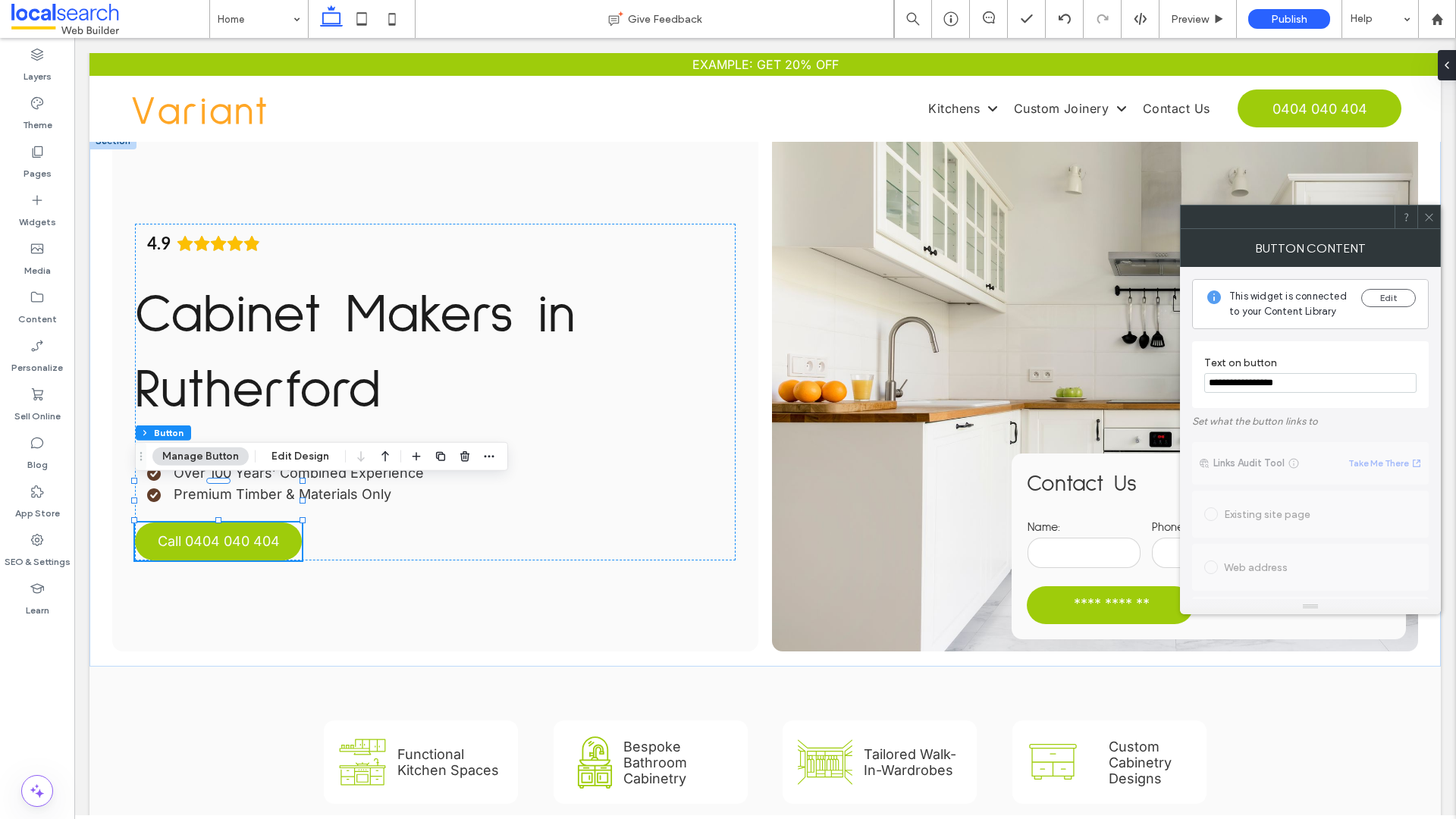 drag, startPoint x: 1299, startPoint y: 385, endPoint x: 1232, endPoint y: 384, distance: 67.00746 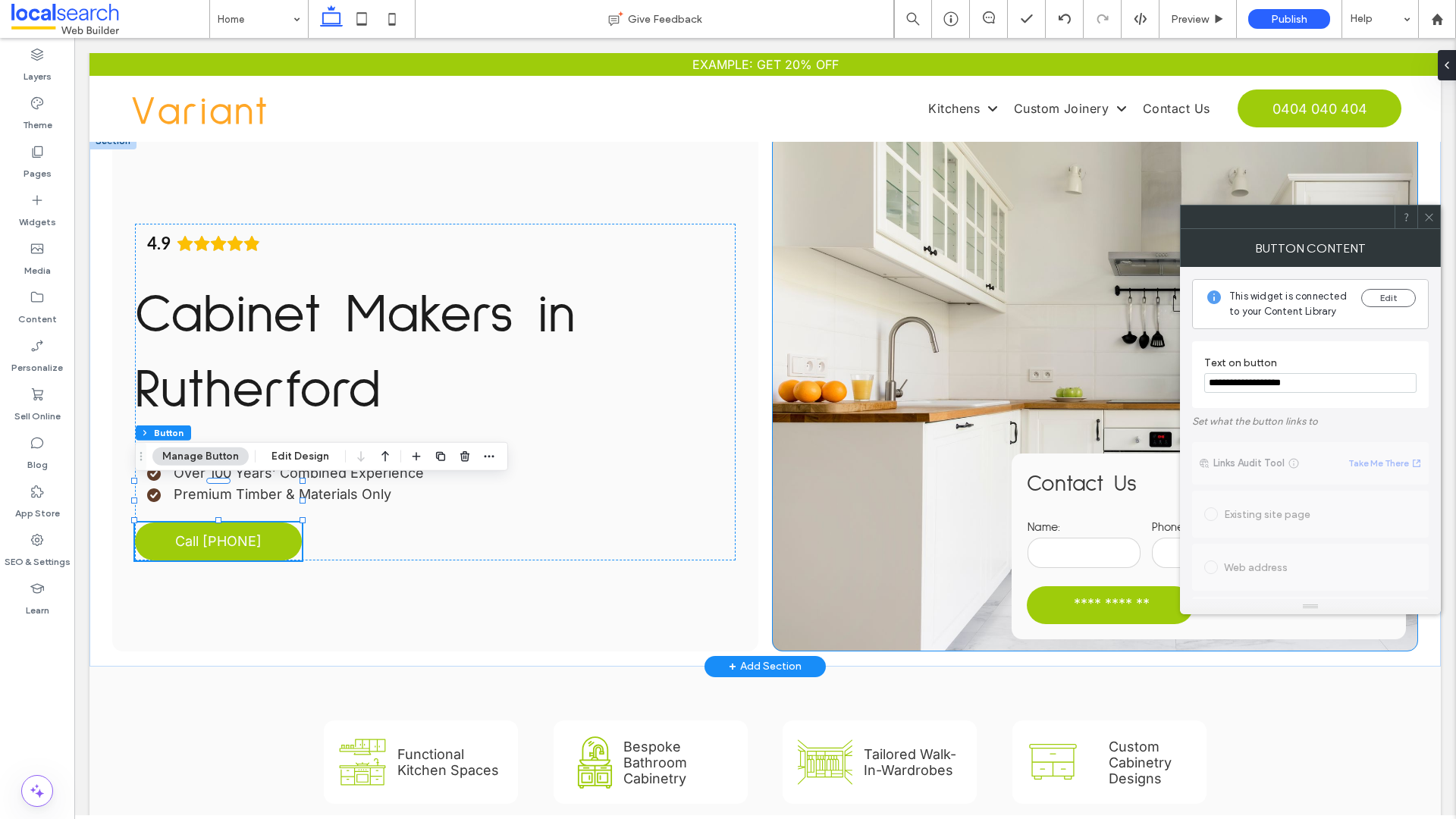 type on "**********" 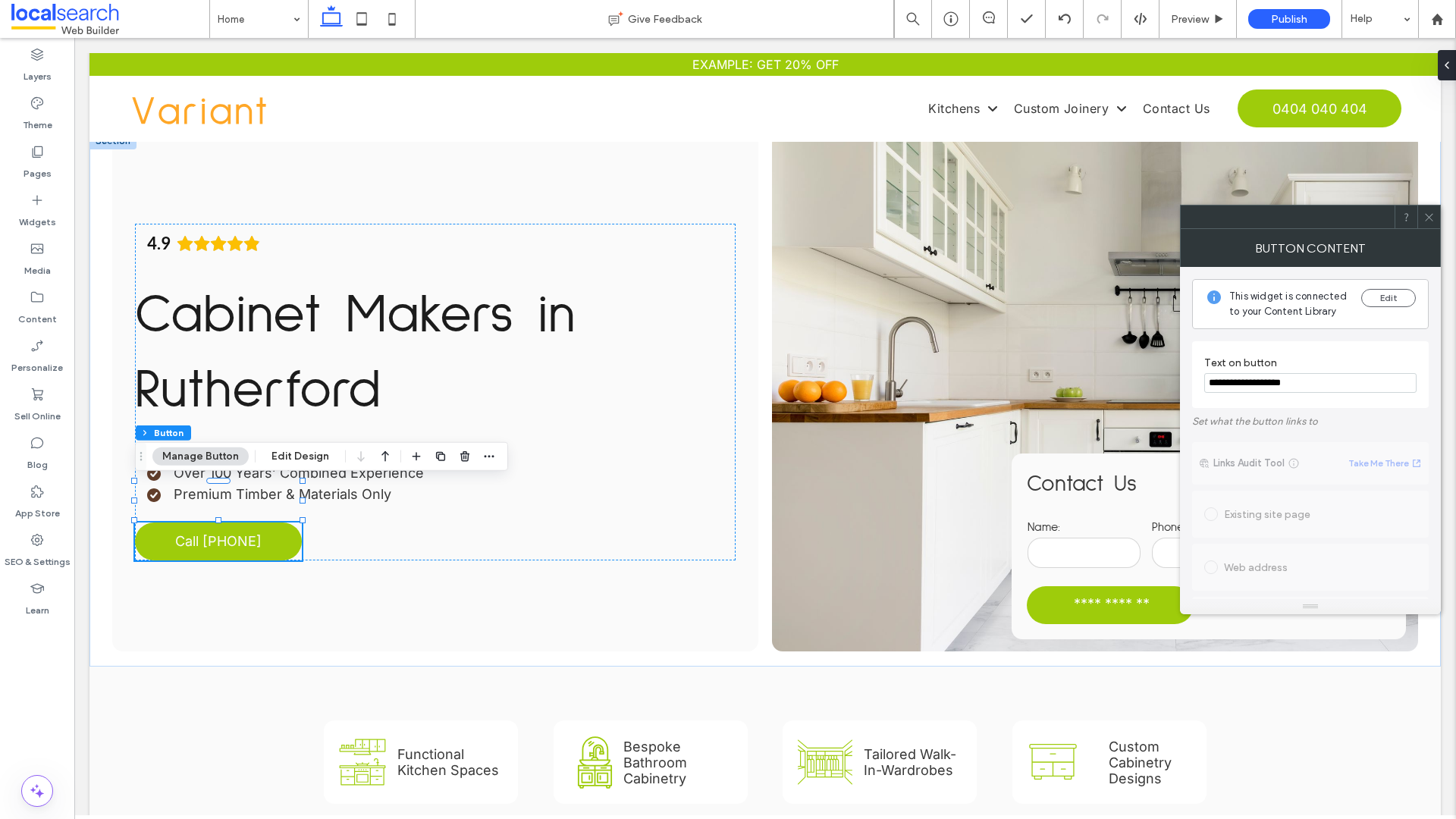 click 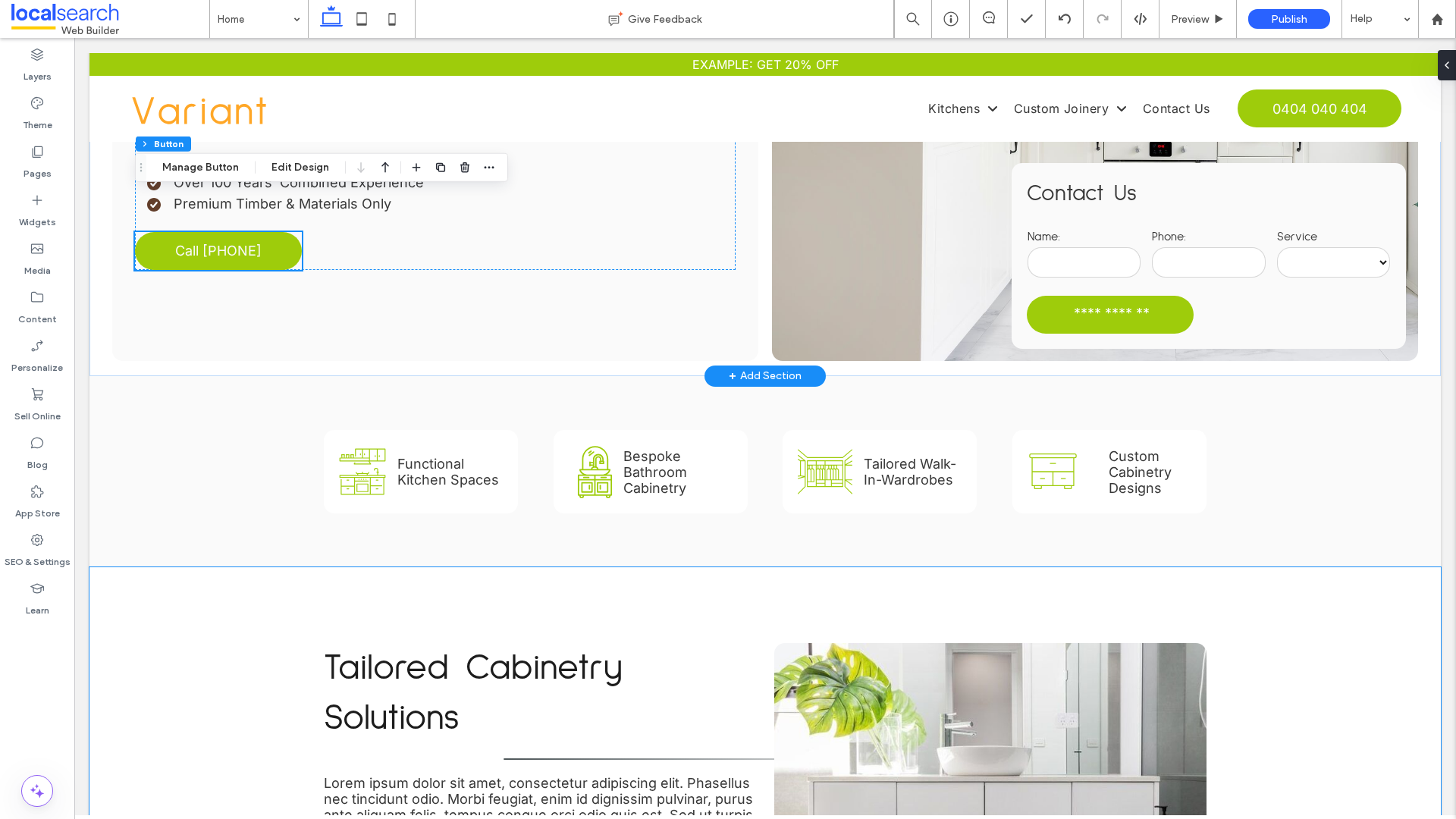 scroll, scrollTop: 300, scrollLeft: 0, axis: vertical 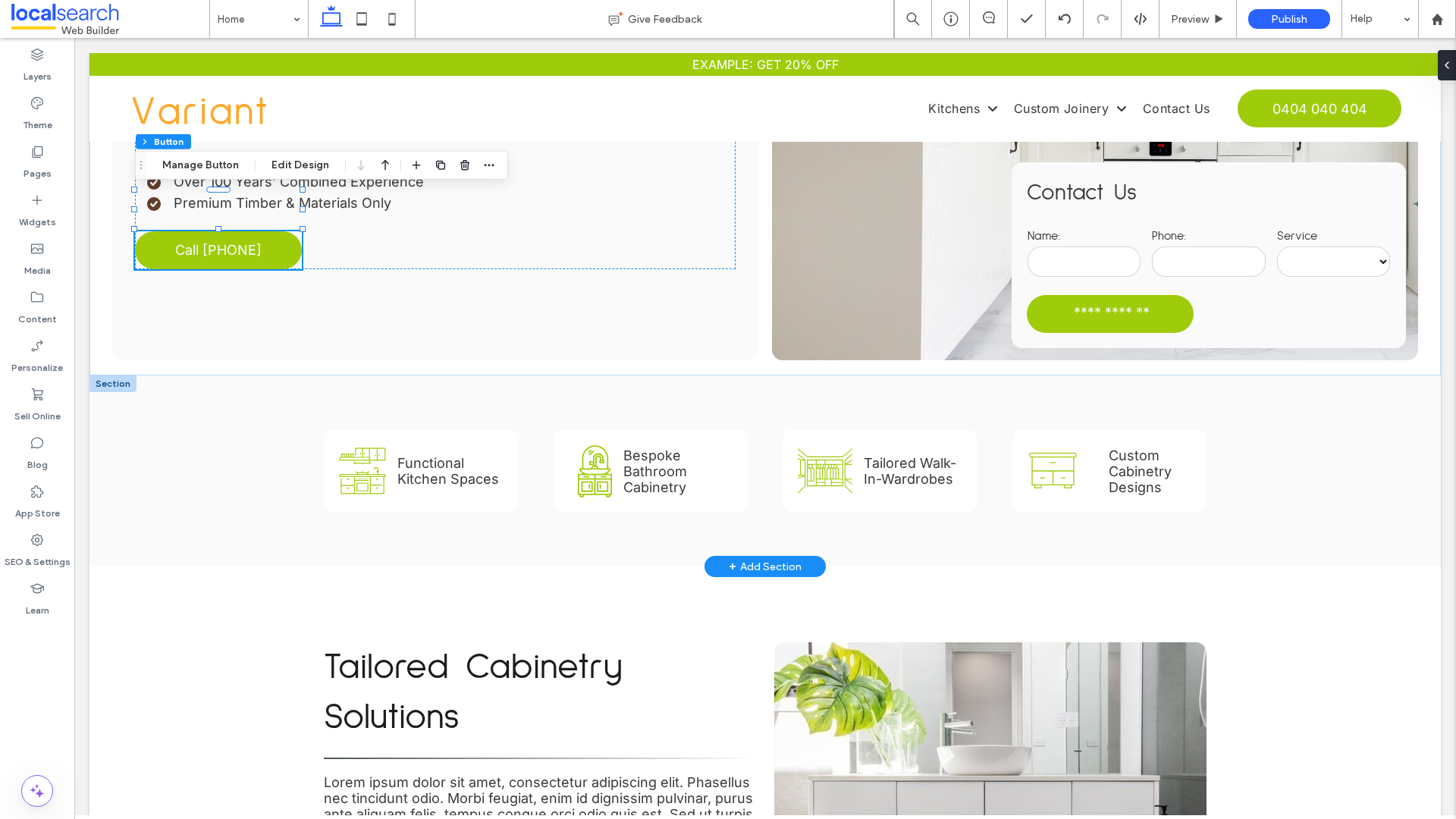 click on "Functional Kitchen Spaces" at bounding box center [448, 471] 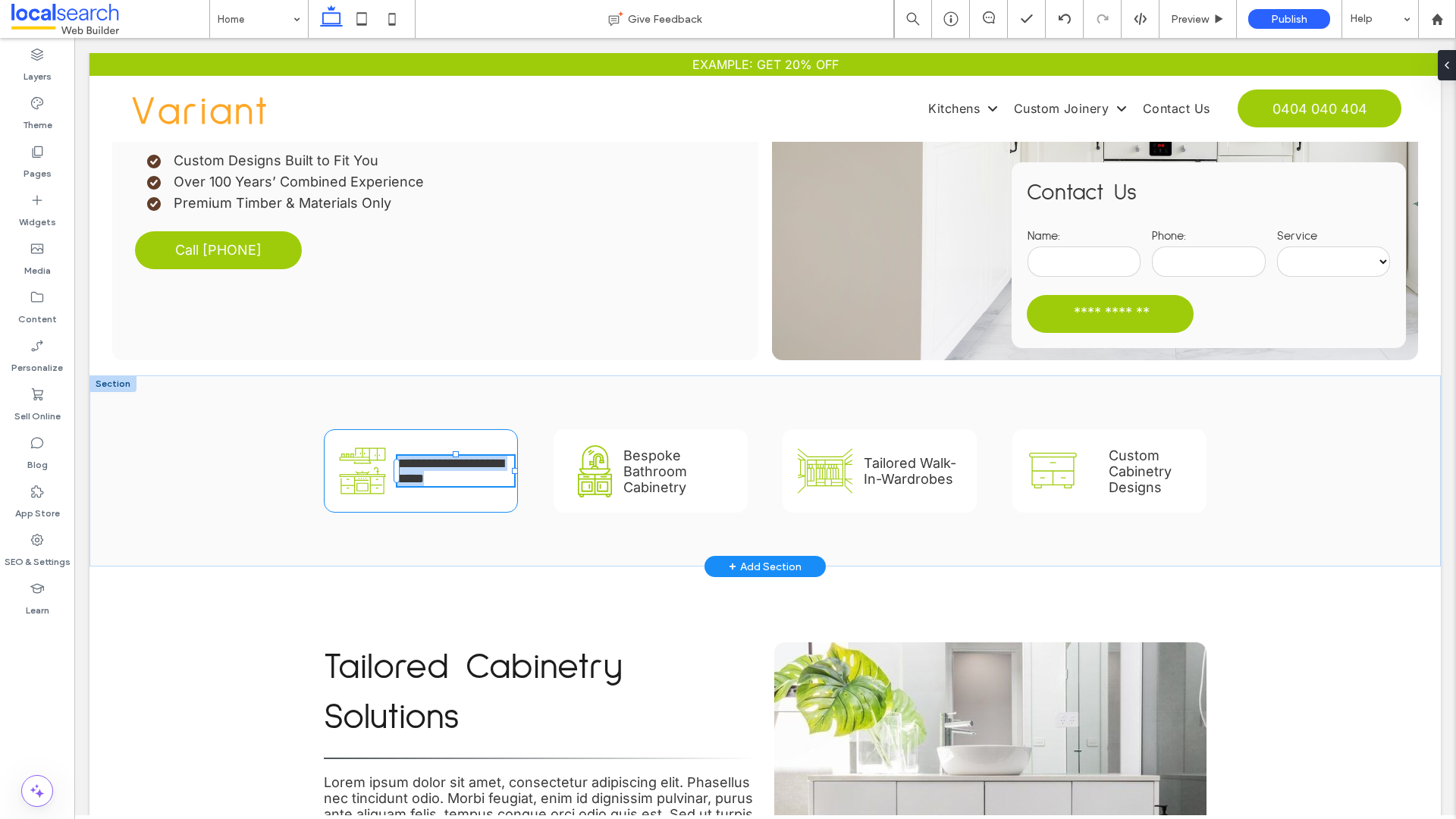 type on "*****" 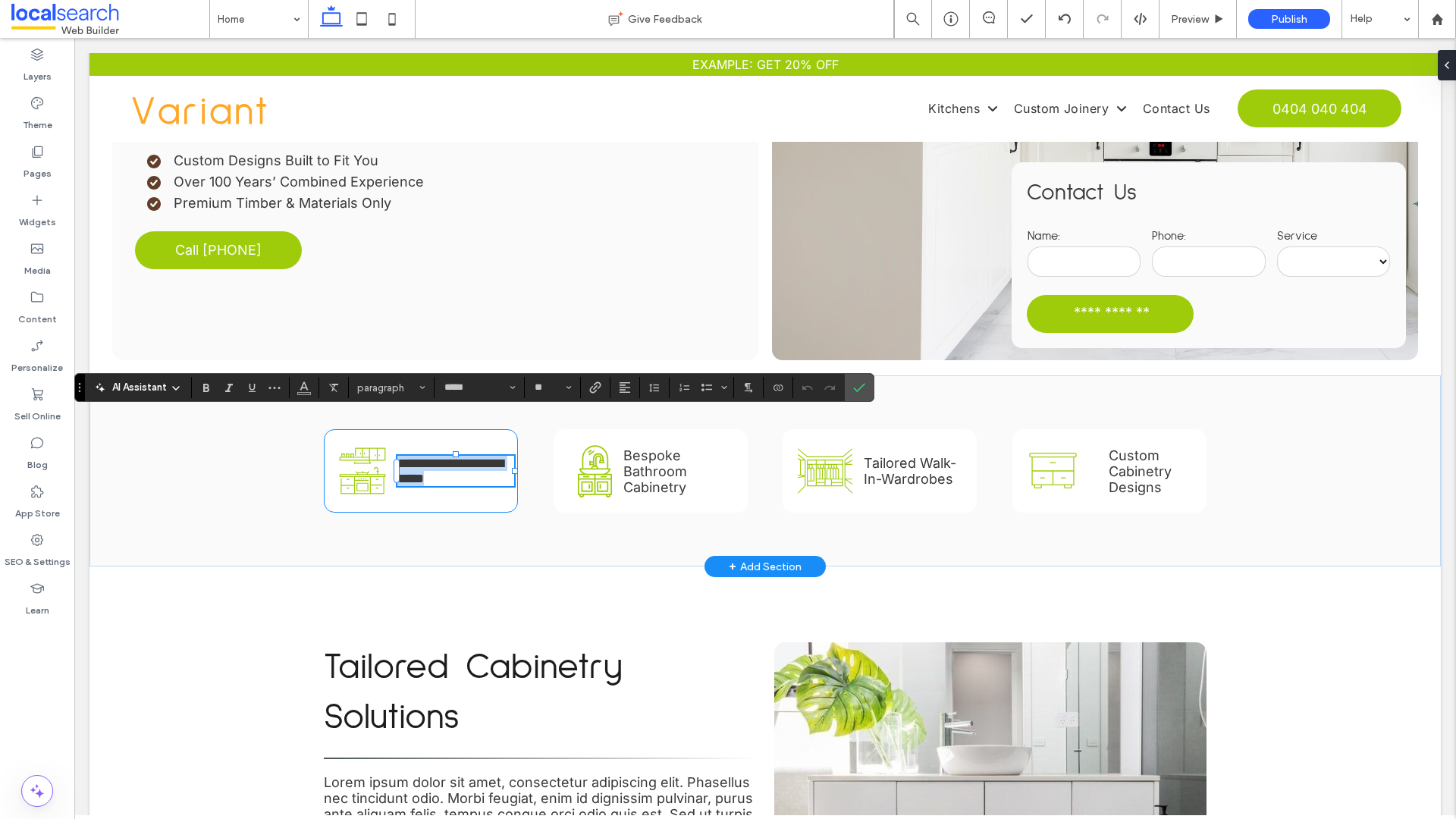 type on "**" 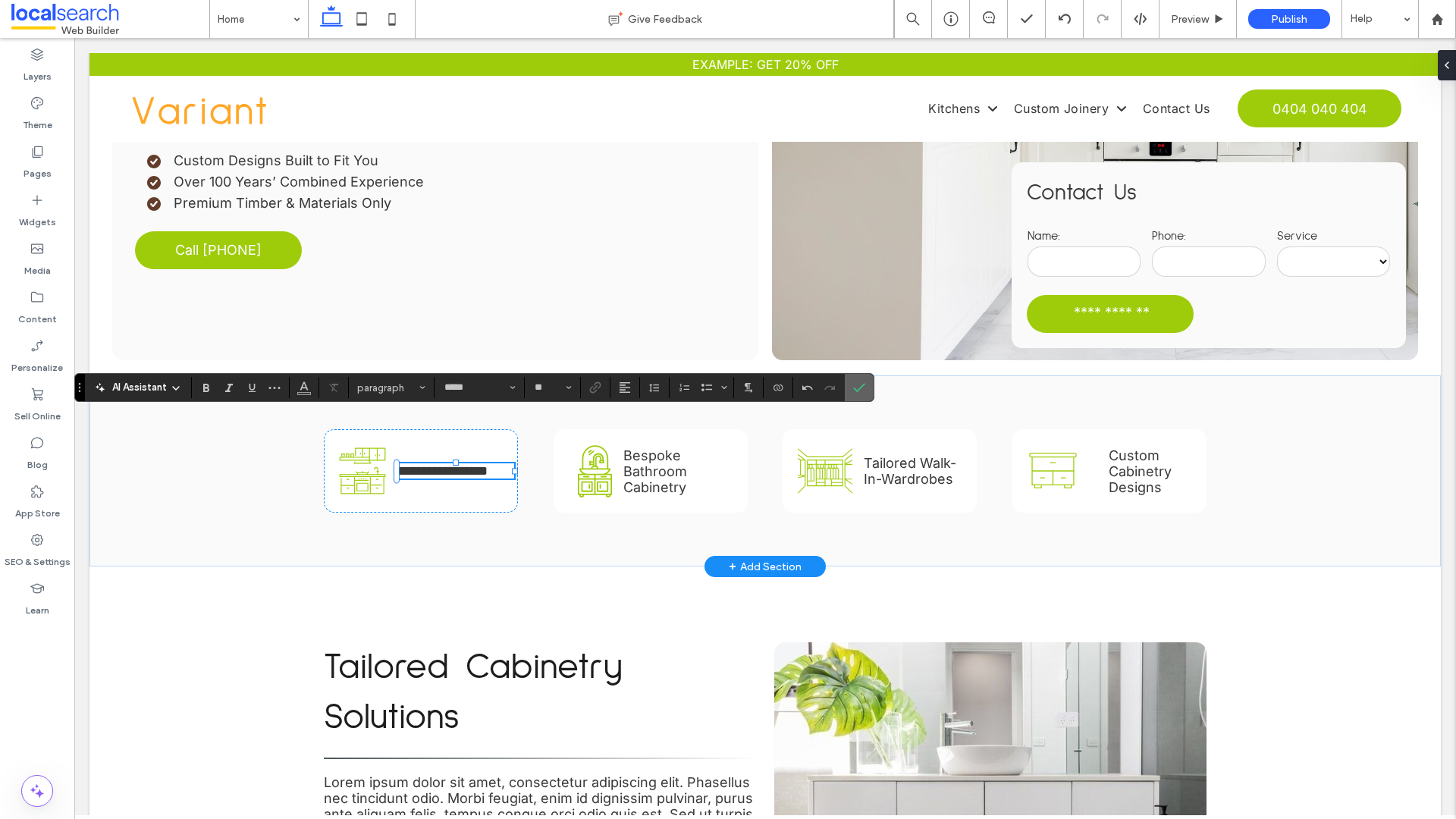click at bounding box center [859, 388] 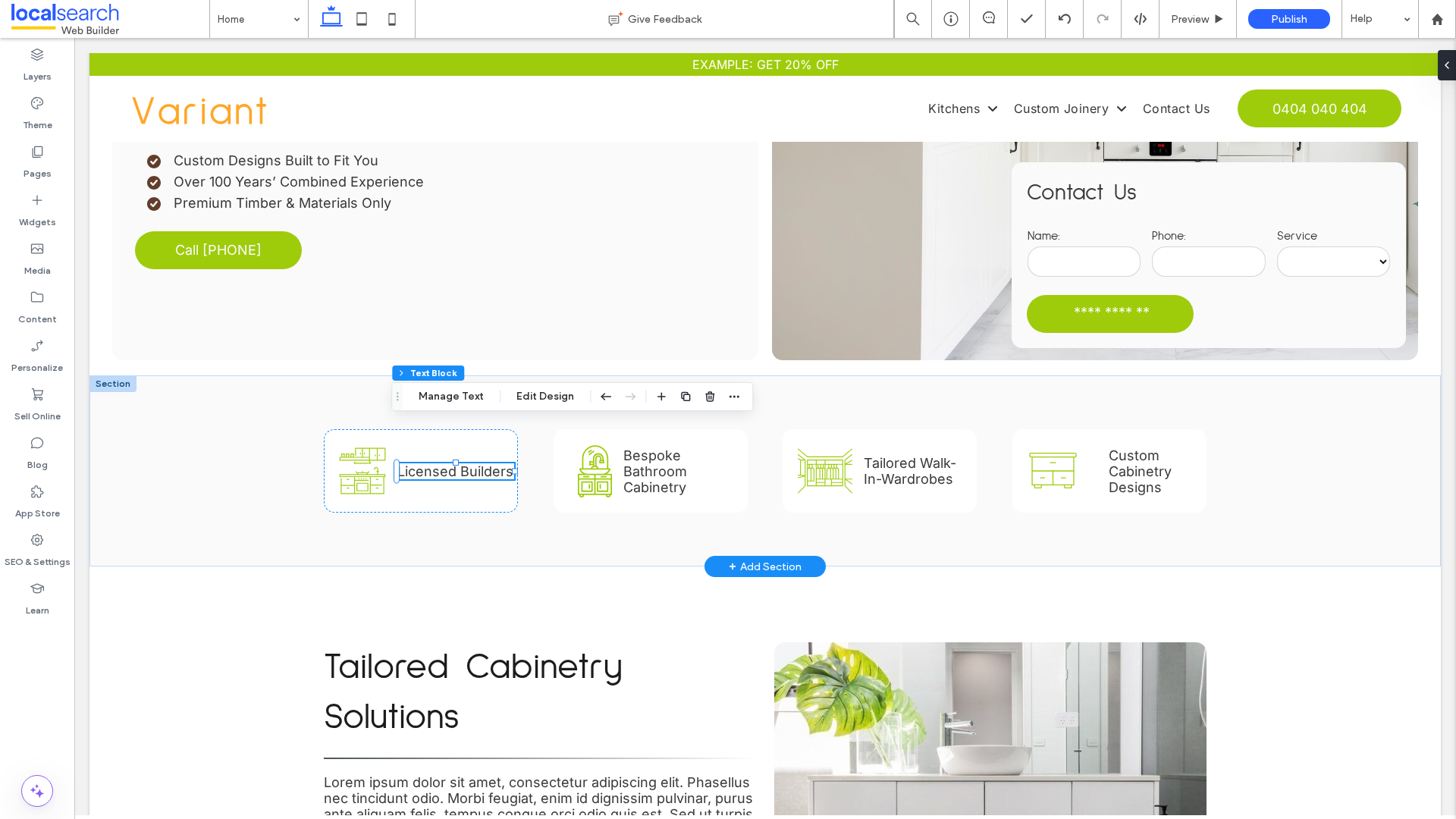 click on "Bespoke Bathroom Cabinetry" at bounding box center [655, 471] 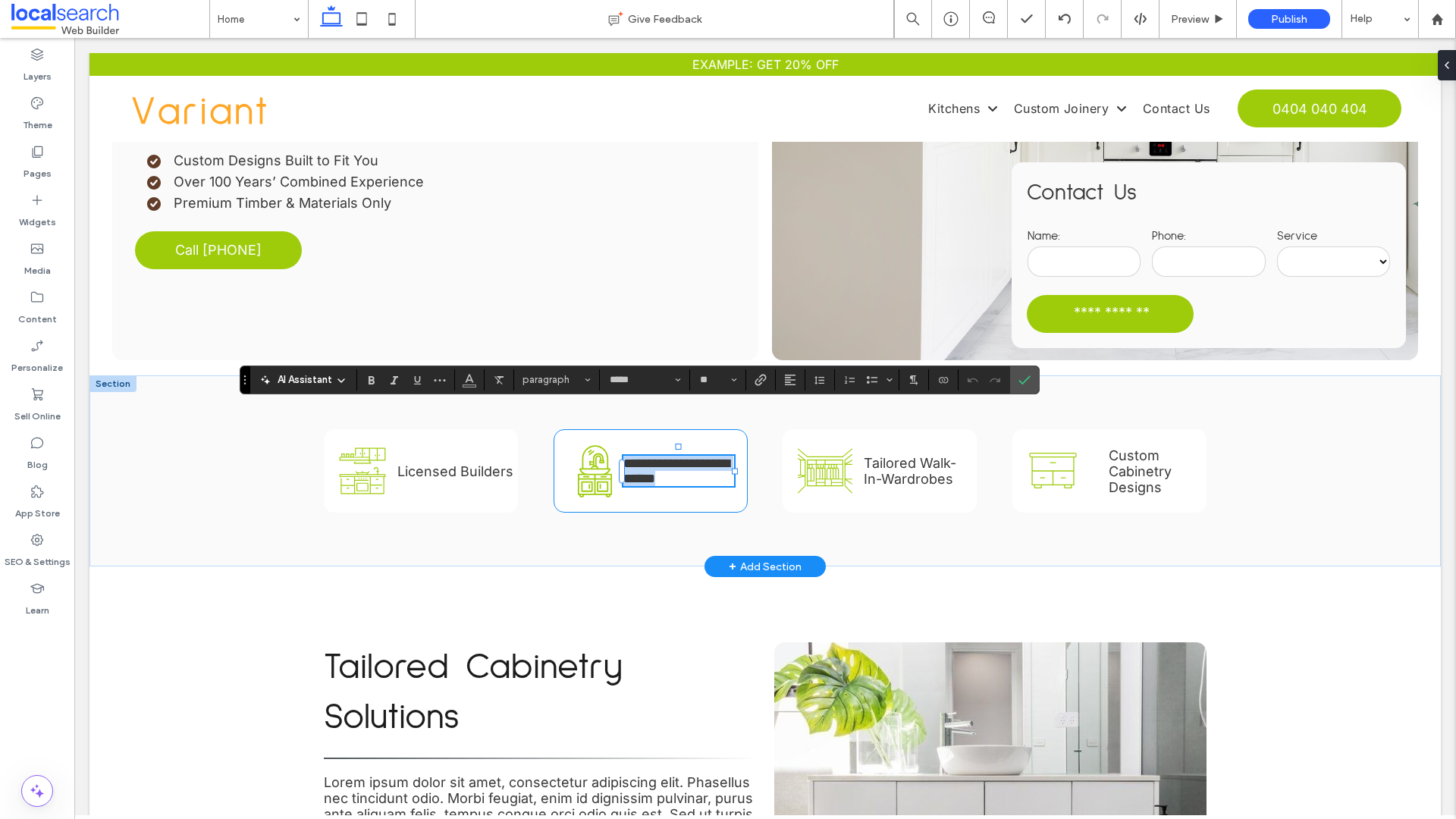 type on "**" 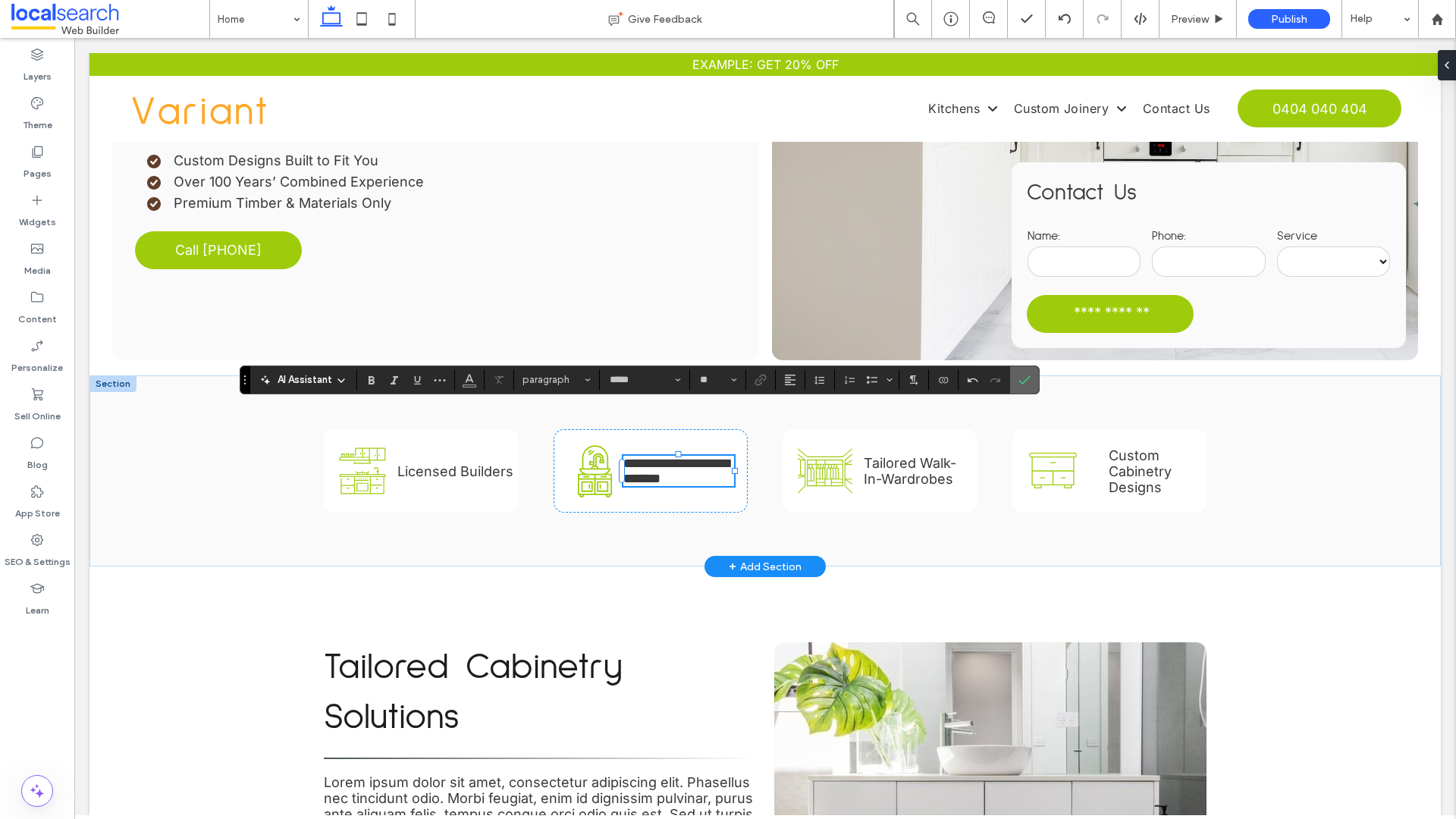 click 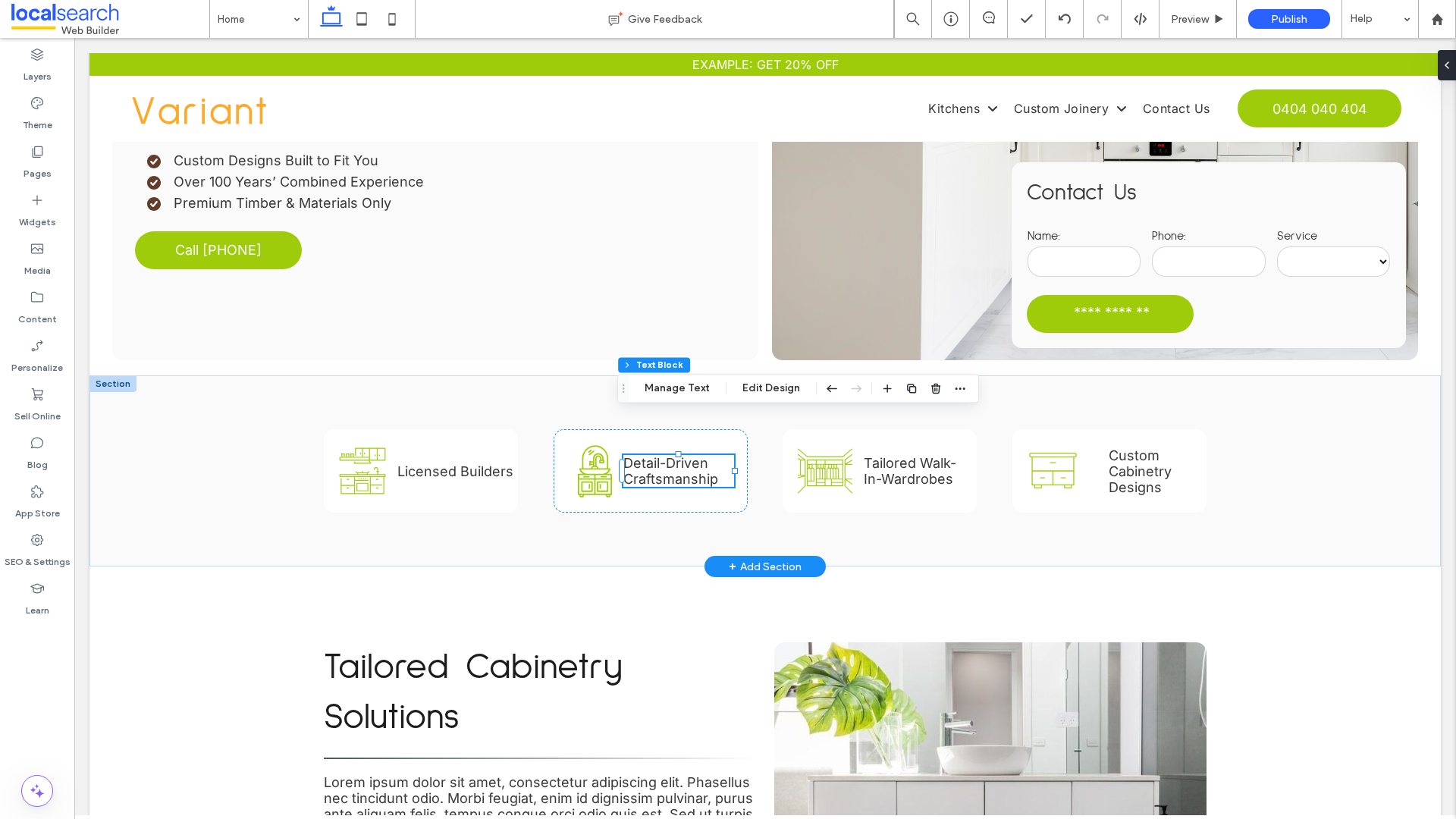 click on "Tailored Walk-In-Wardrobes" at bounding box center [910, 471] 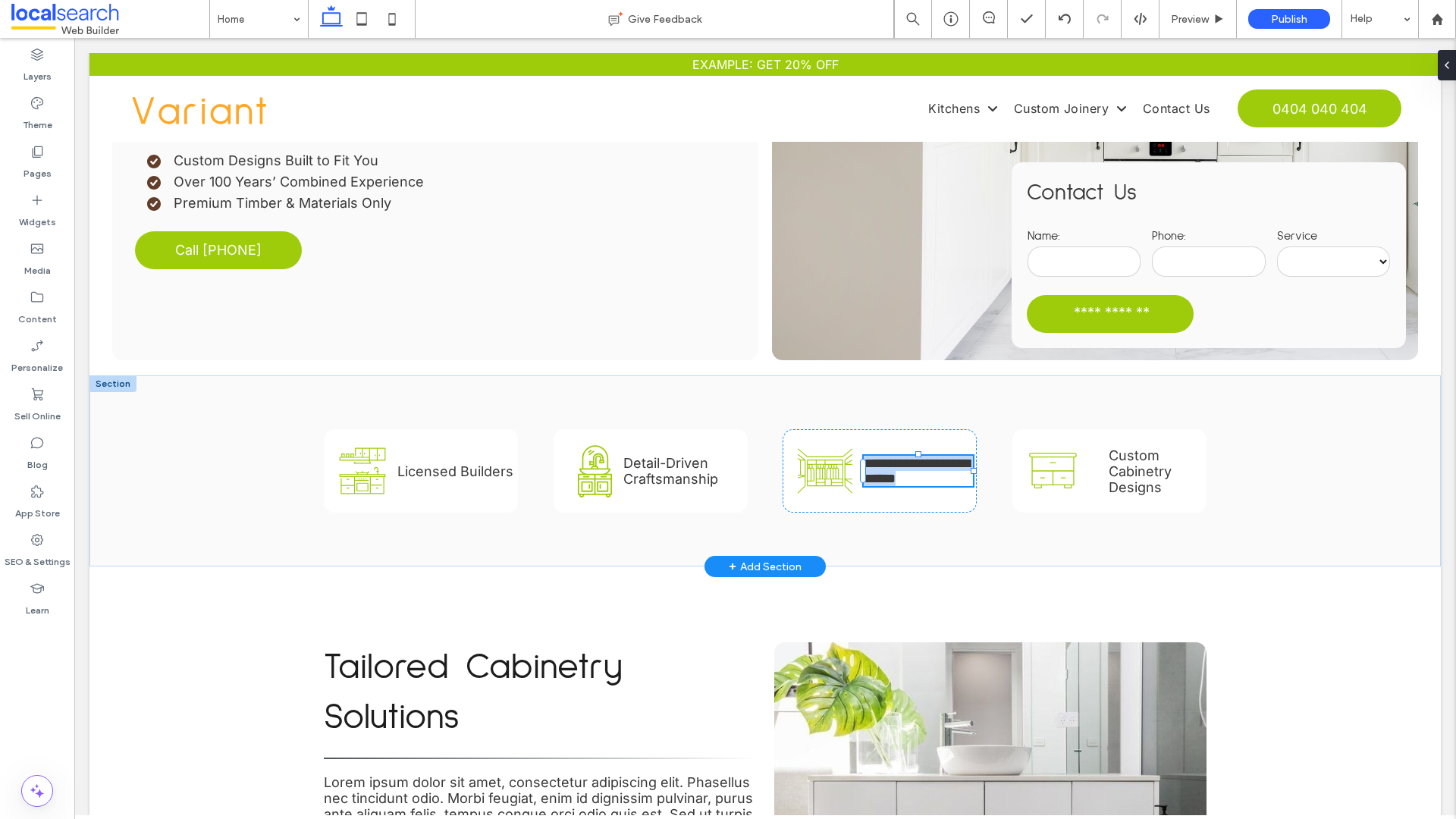 type on "*****" 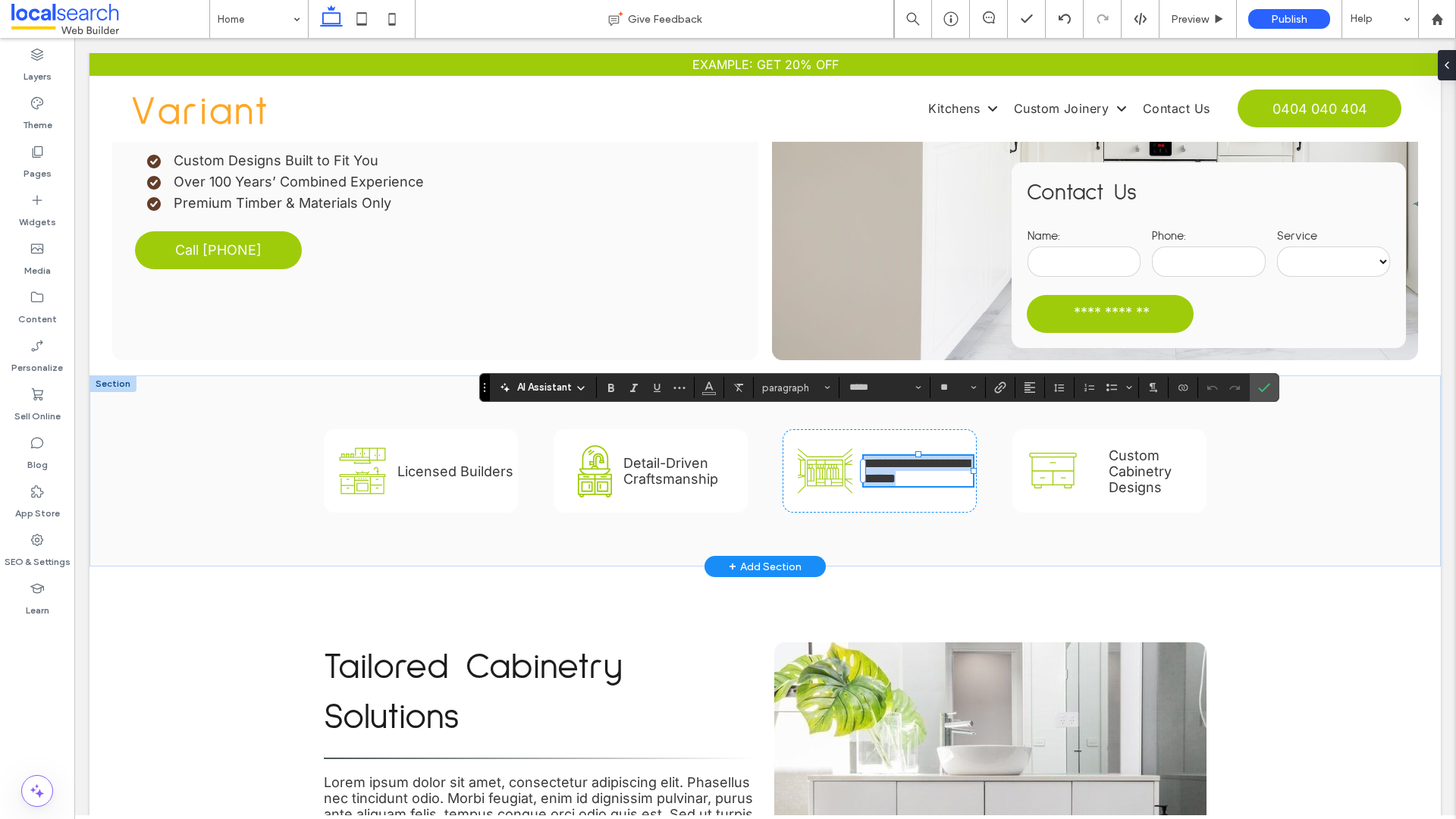 type on "**" 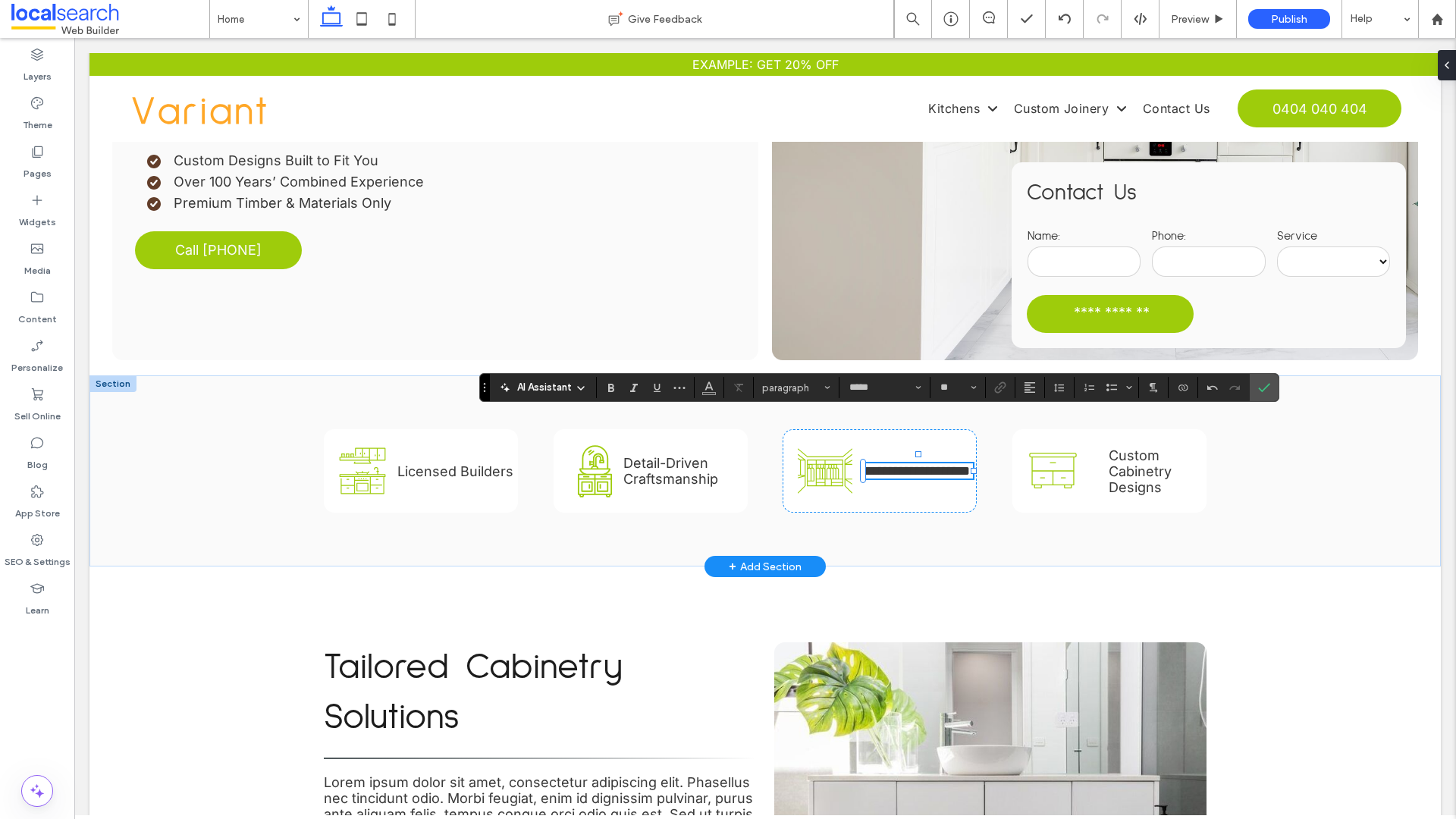 click on "Custom Cabinetry Designs" at bounding box center (1140, 471) 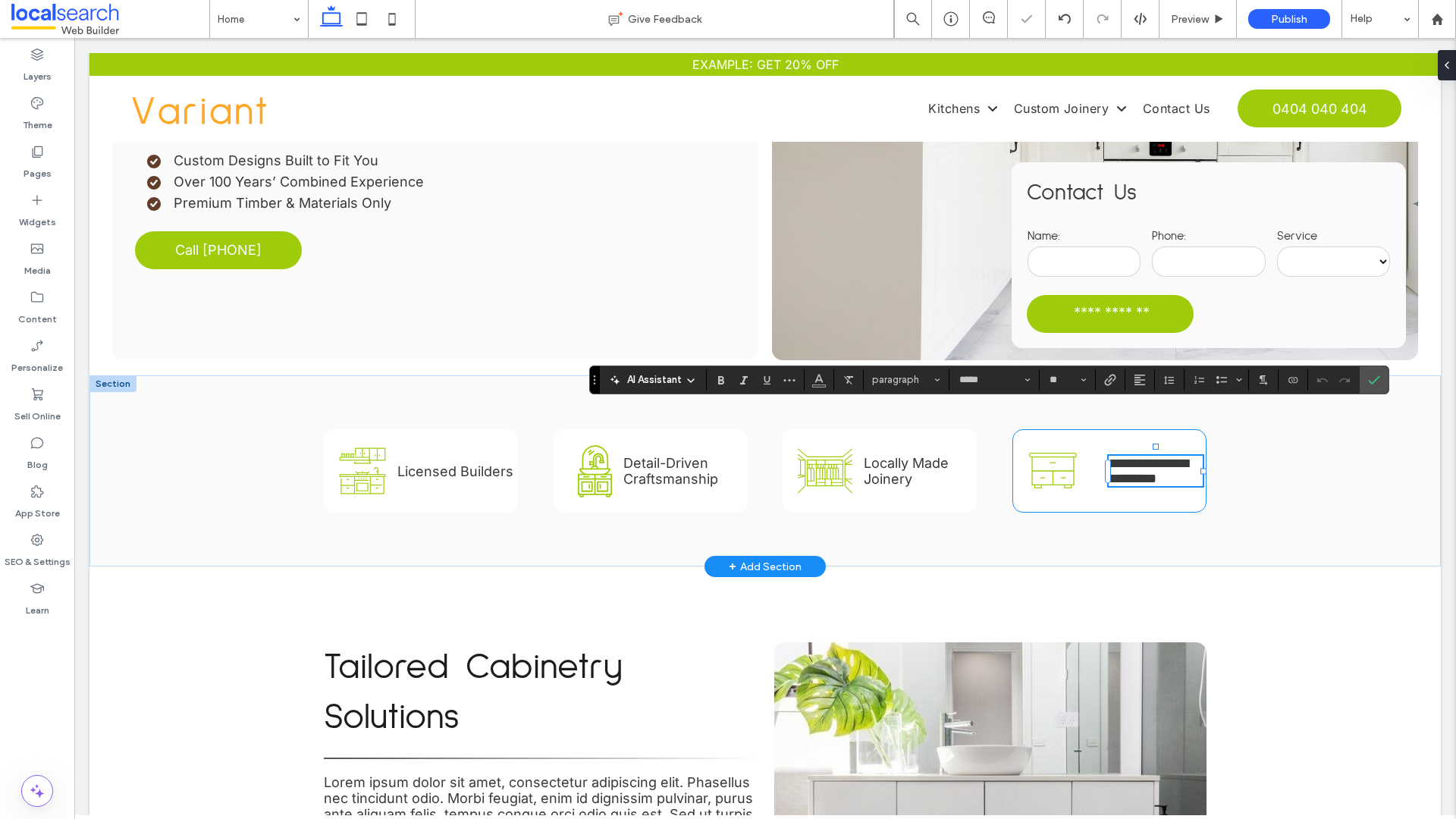 type on "**" 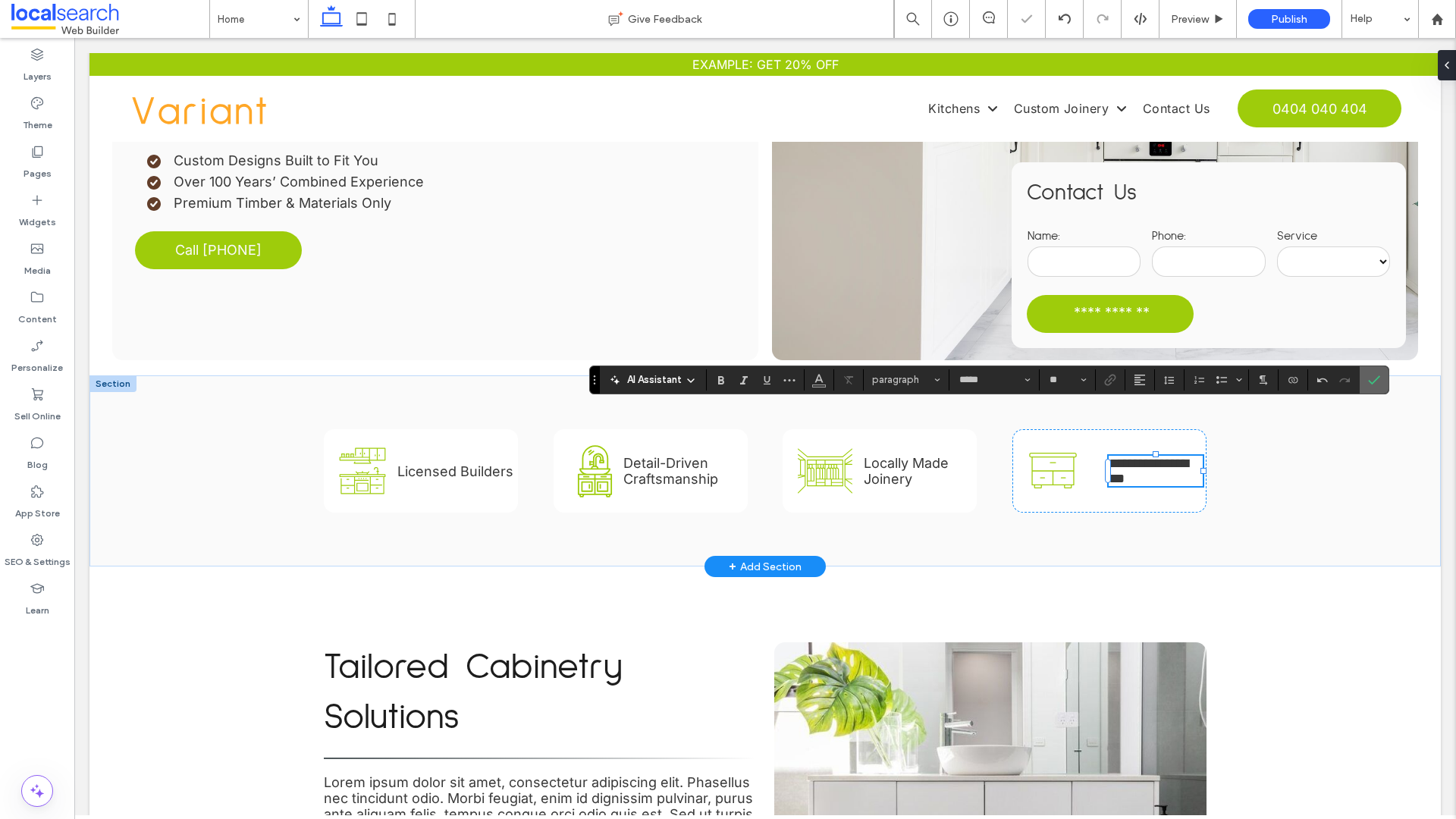 click 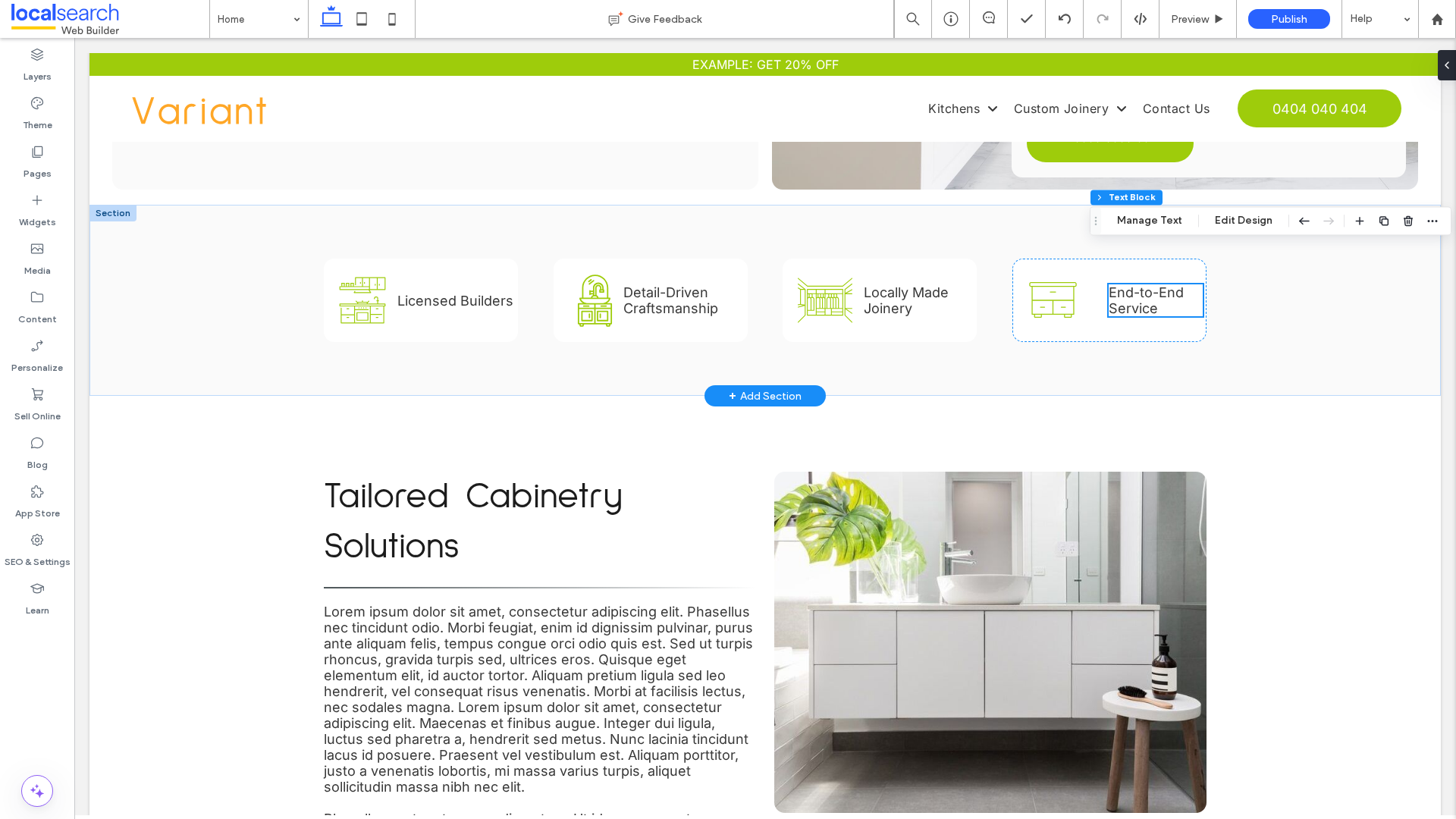 scroll, scrollTop: 472, scrollLeft: 0, axis: vertical 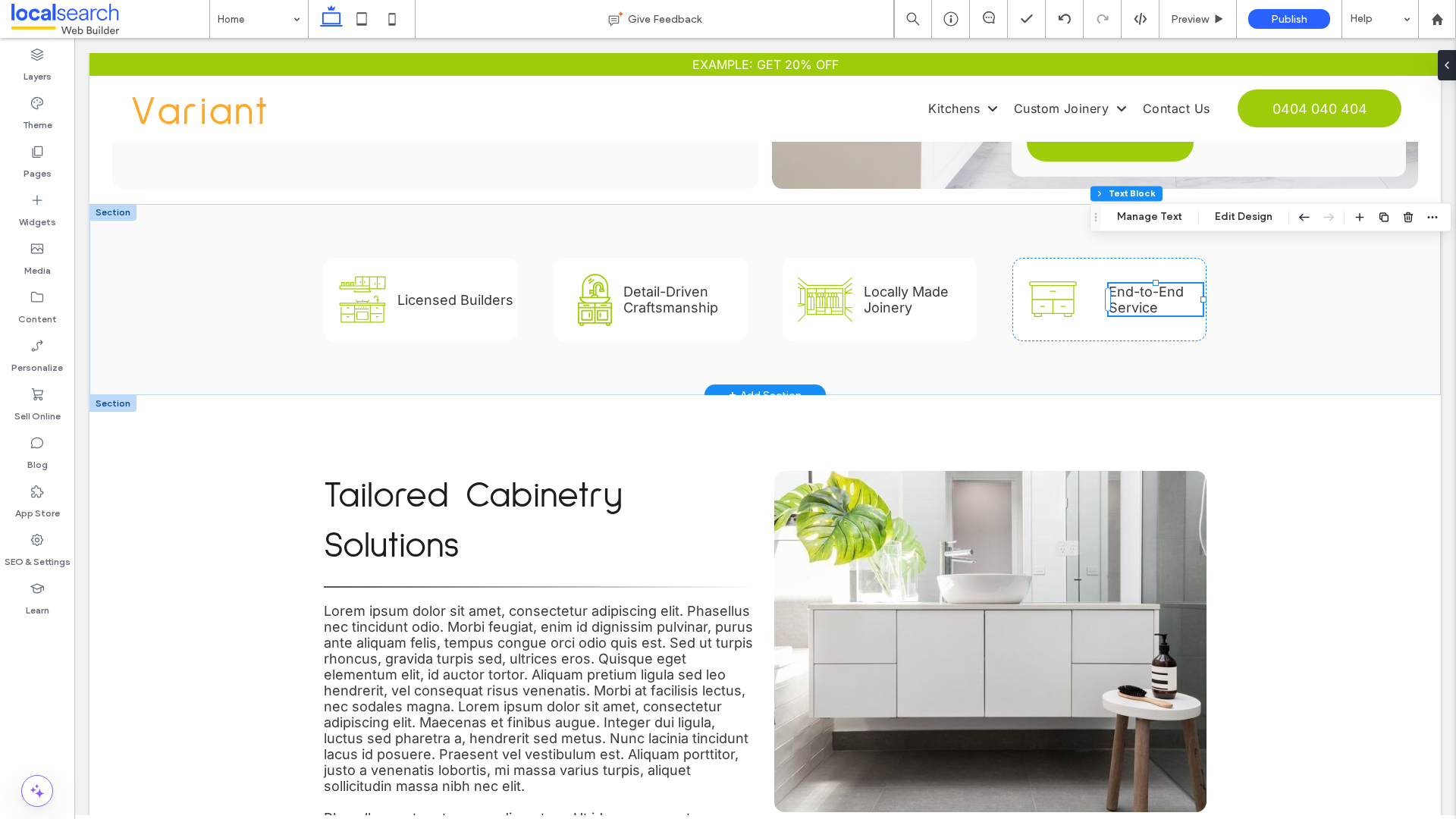 click on "Tailored Cabinetry Solutions" at bounding box center [473, 521] 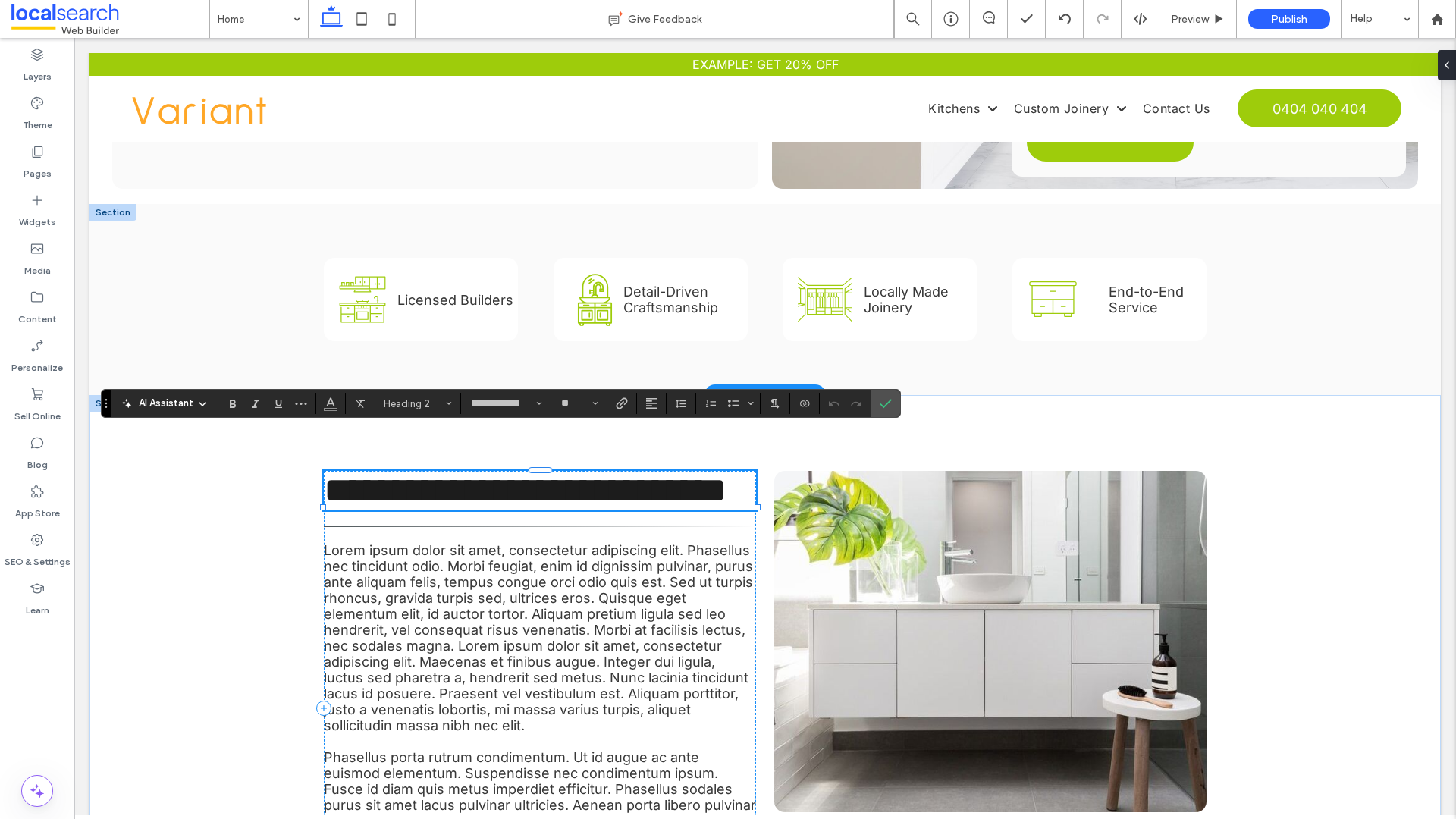 type on "*****" 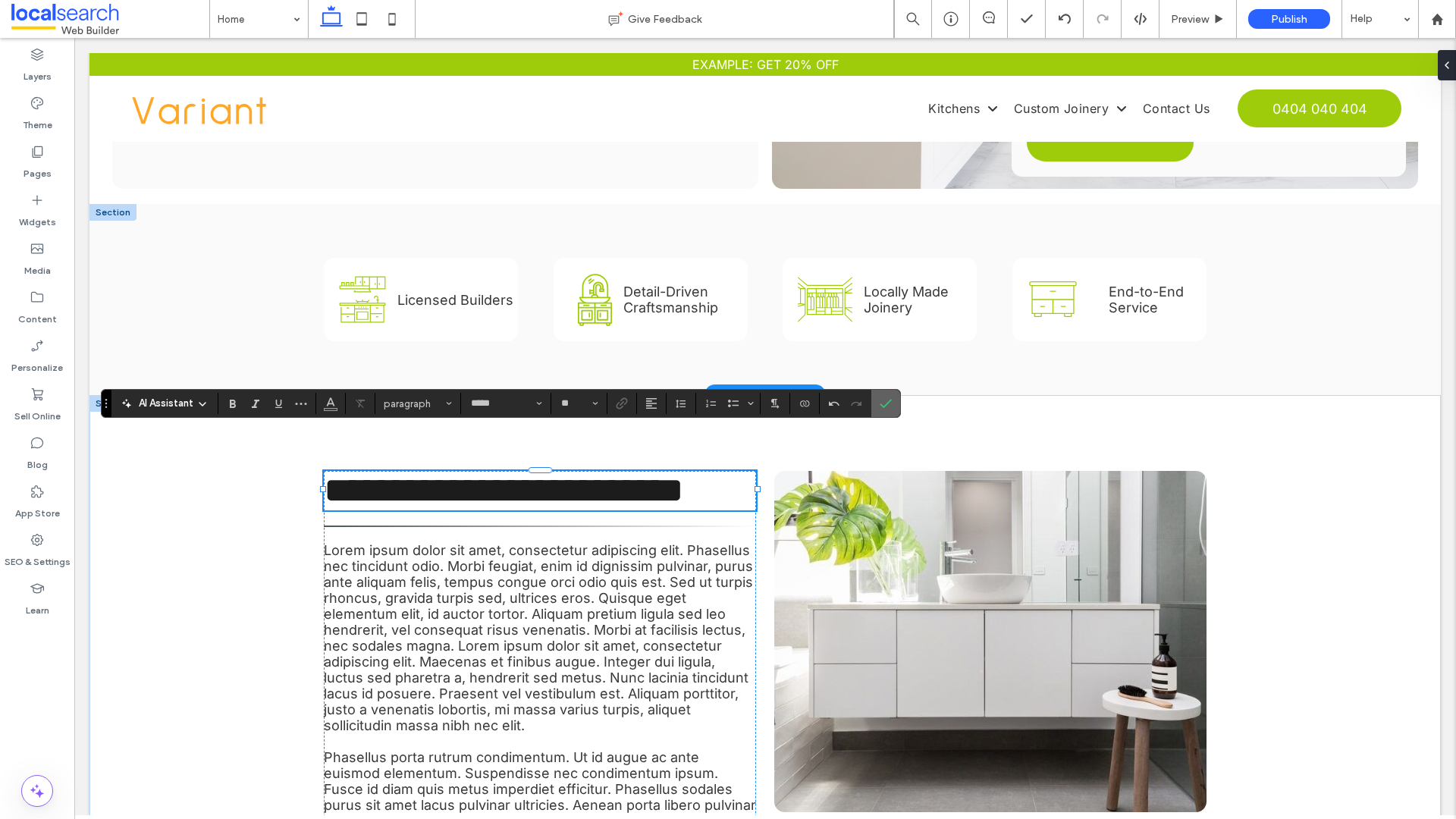 click at bounding box center (883, 403) 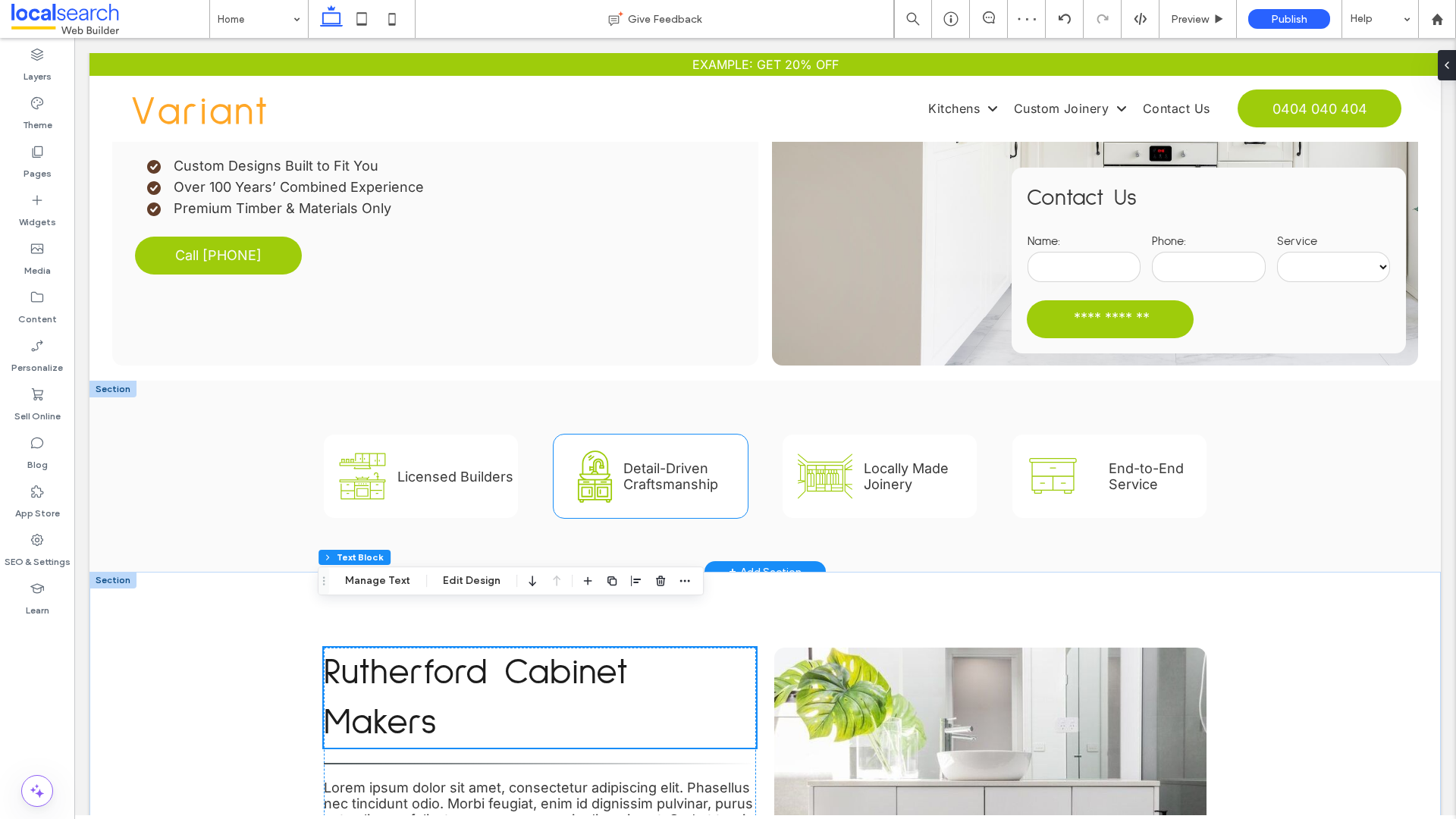 scroll, scrollTop: 482, scrollLeft: 0, axis: vertical 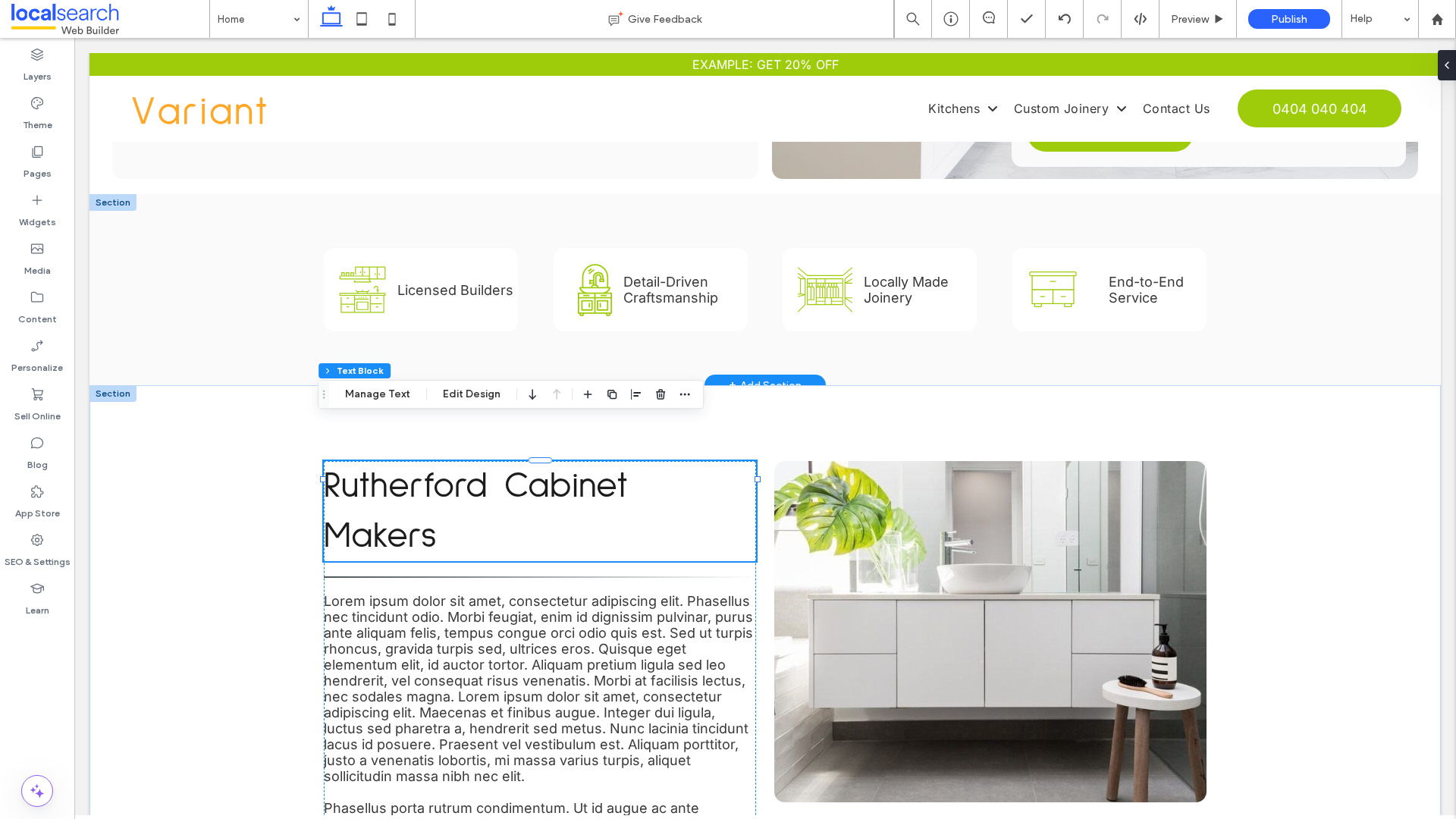 click on "Lorem ipsum dolor sit amet, consectetur adipiscing elit. Phasellus nec tincidunt odio. Morbi feugiat, enim id dignissim pulvinar, purus ante aliquam felis, tempus congue orci odio quis est. Sed ut turpis rhoncus, gravida turpis sed, ultrices eros. Quisque eget elementum elit, id auctor tortor. Aliquam pretium ligula sed leo hendrerit, vel consequat risus venenatis. Morbi at facilisis lectus, nec sodales magna. Lorem ipsum dolor sit amet, consectetur adipiscing elit. Maecenas et finibus augue. Integer dui ligula, luctus sed pharetra a, hendrerit sed metus. Nunc lacinia tincidunt lacus id posuere. Praesent vel vestibulum est. Aliquam porttitor, justo a venenatis lobortis, mi massa varius turpis, aliquet sollicitudin massa nibh nec elit." at bounding box center [538, 689] 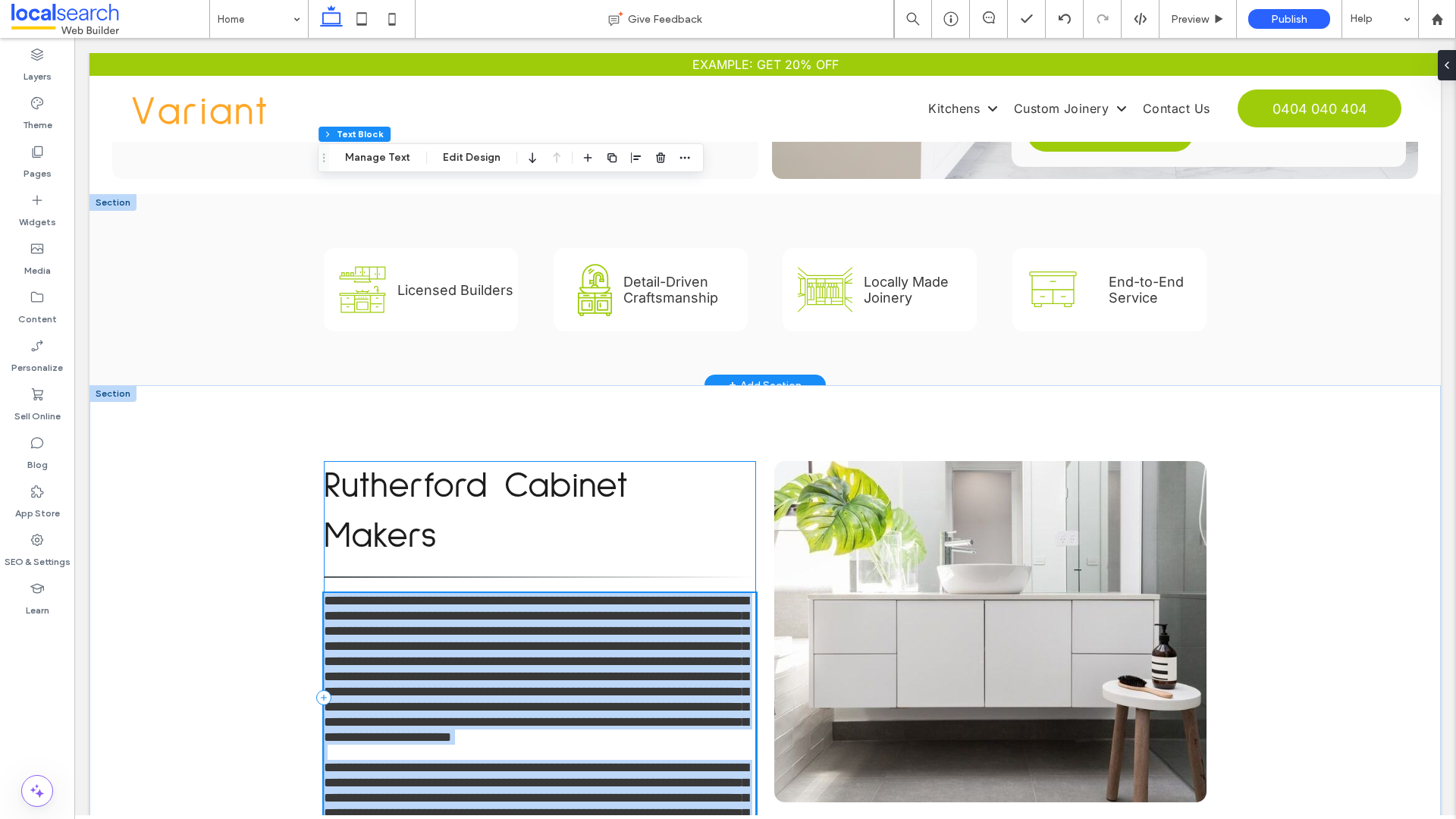 scroll, scrollTop: 718, scrollLeft: 0, axis: vertical 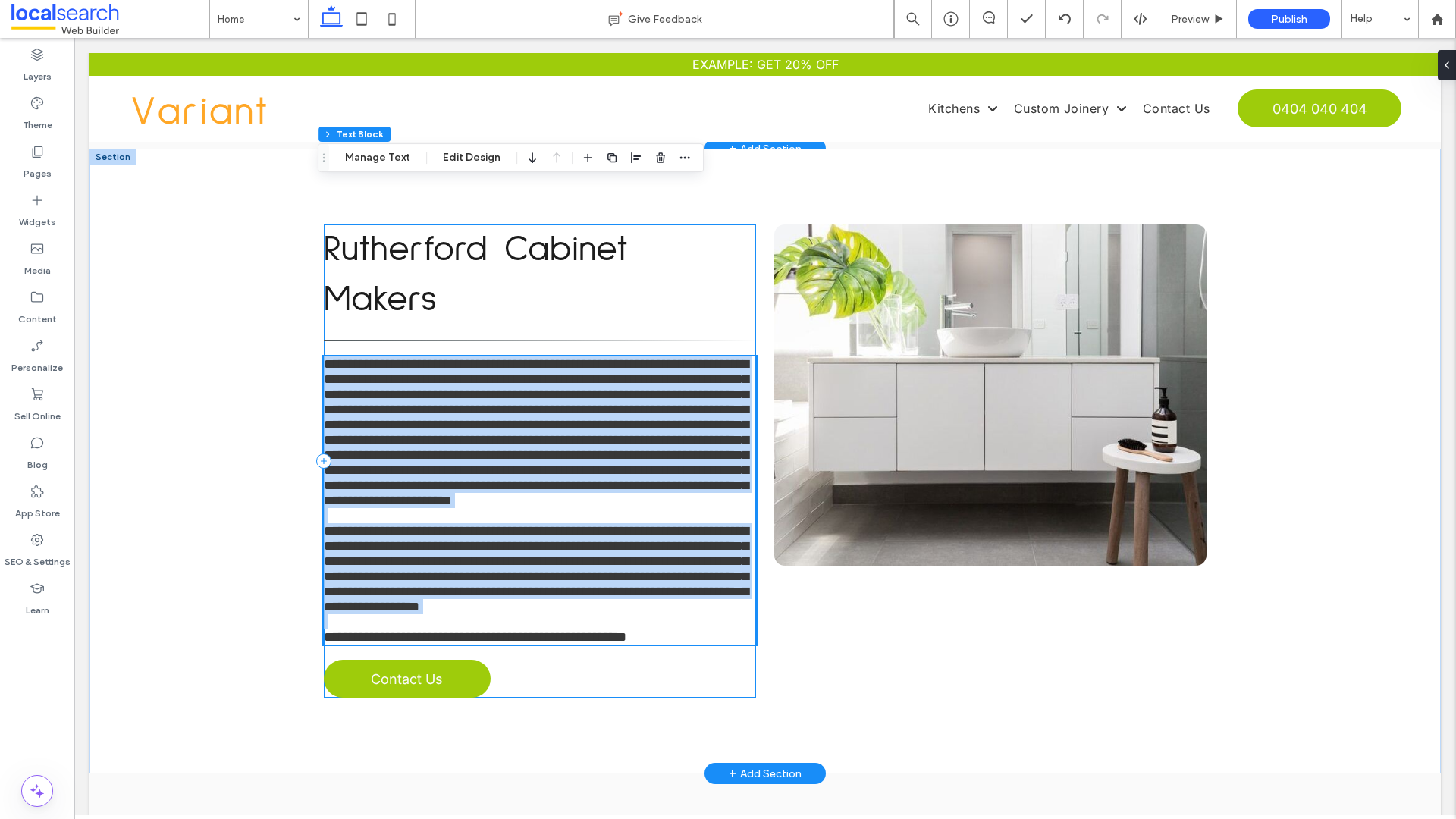 type on "*****" 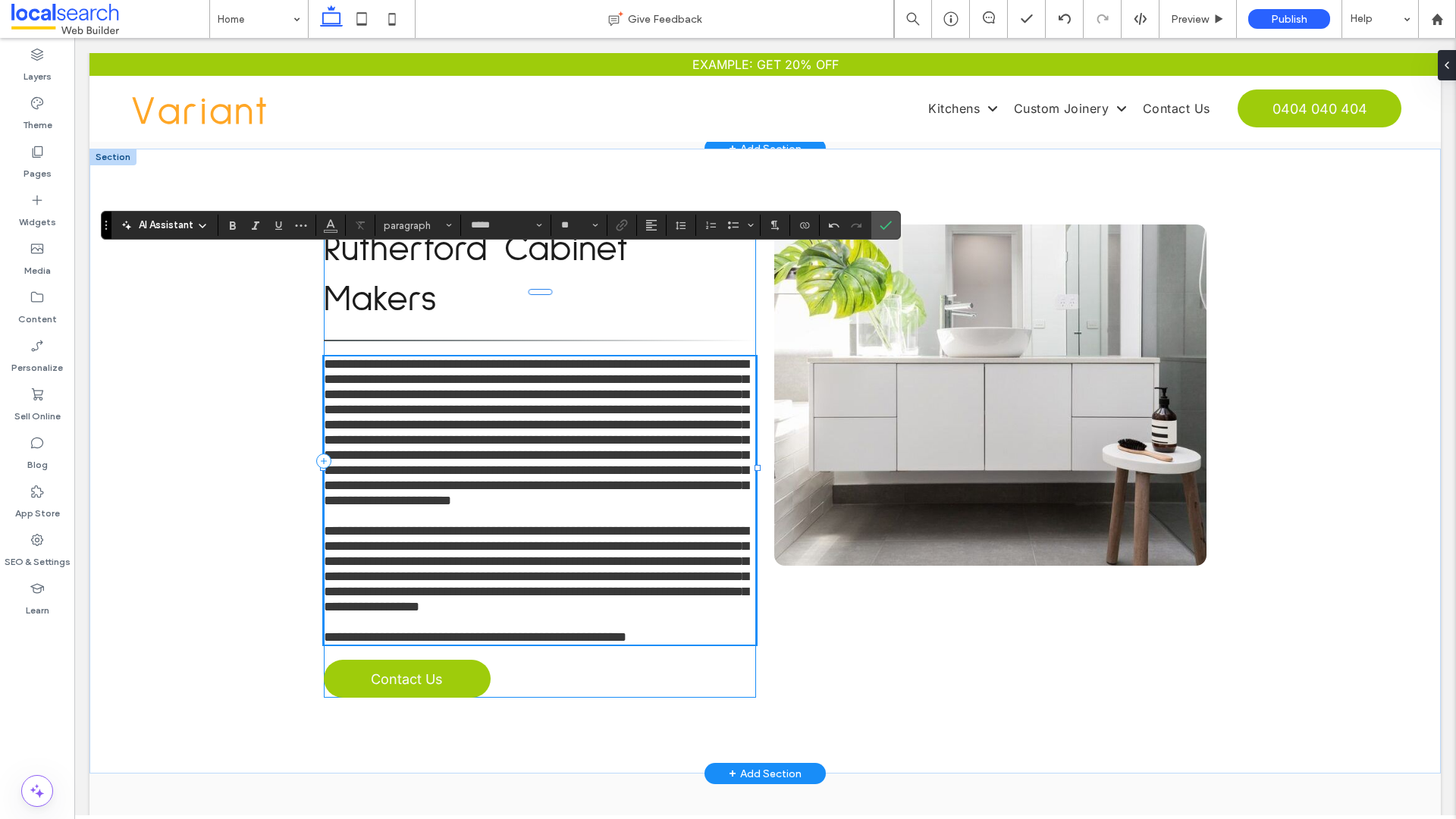 type on "**" 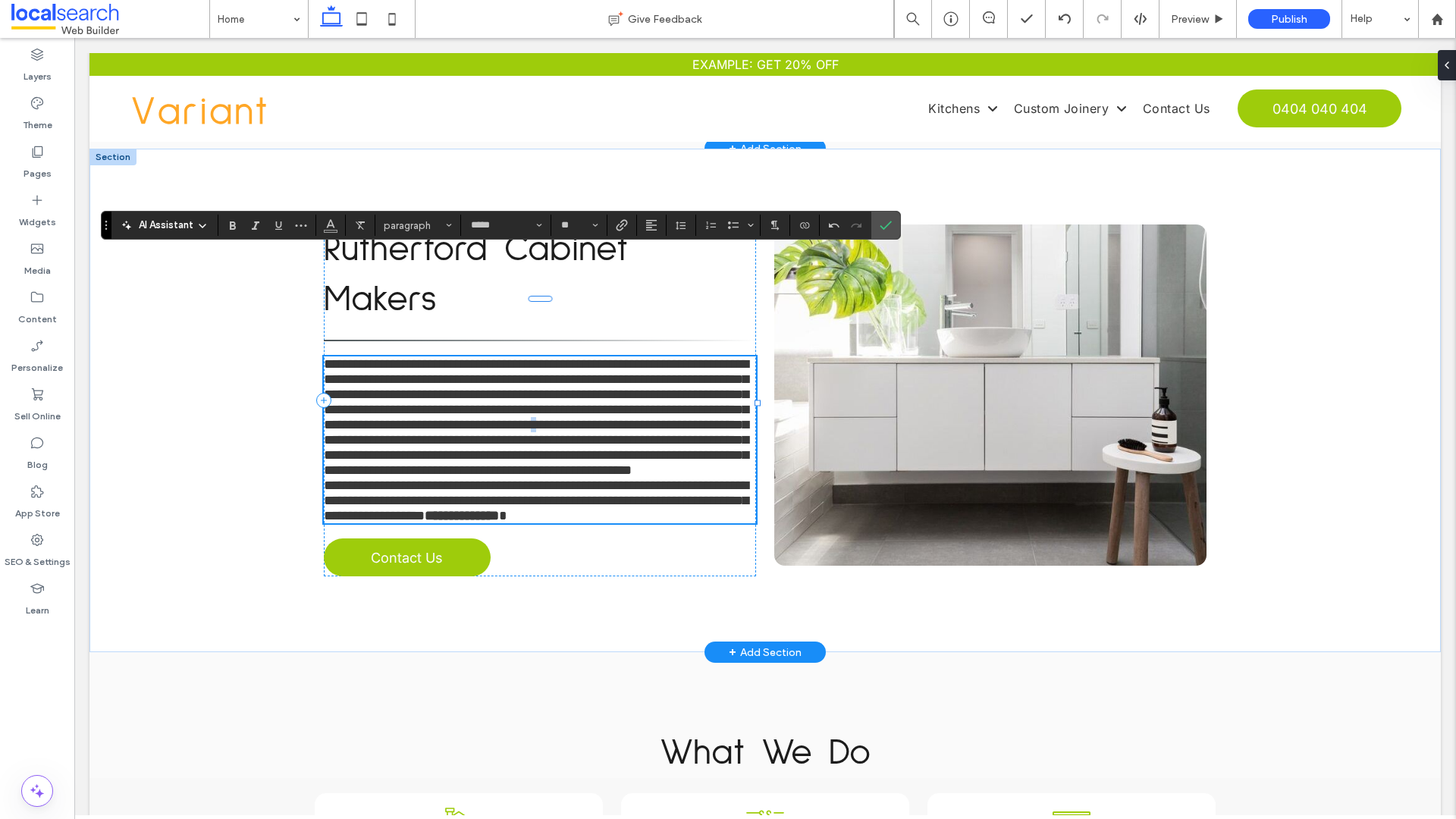 type 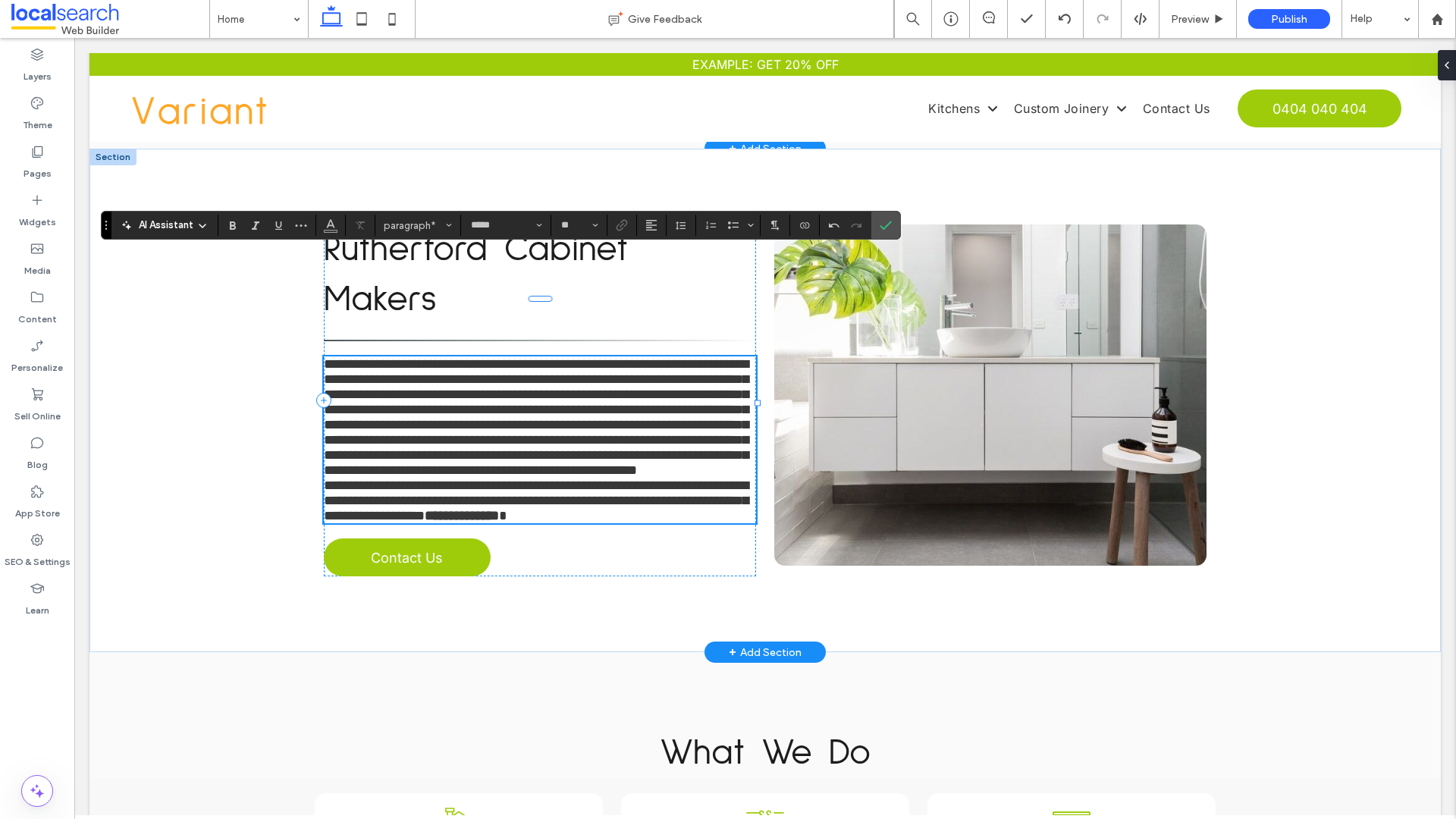click on "**********" at bounding box center [540, 417] 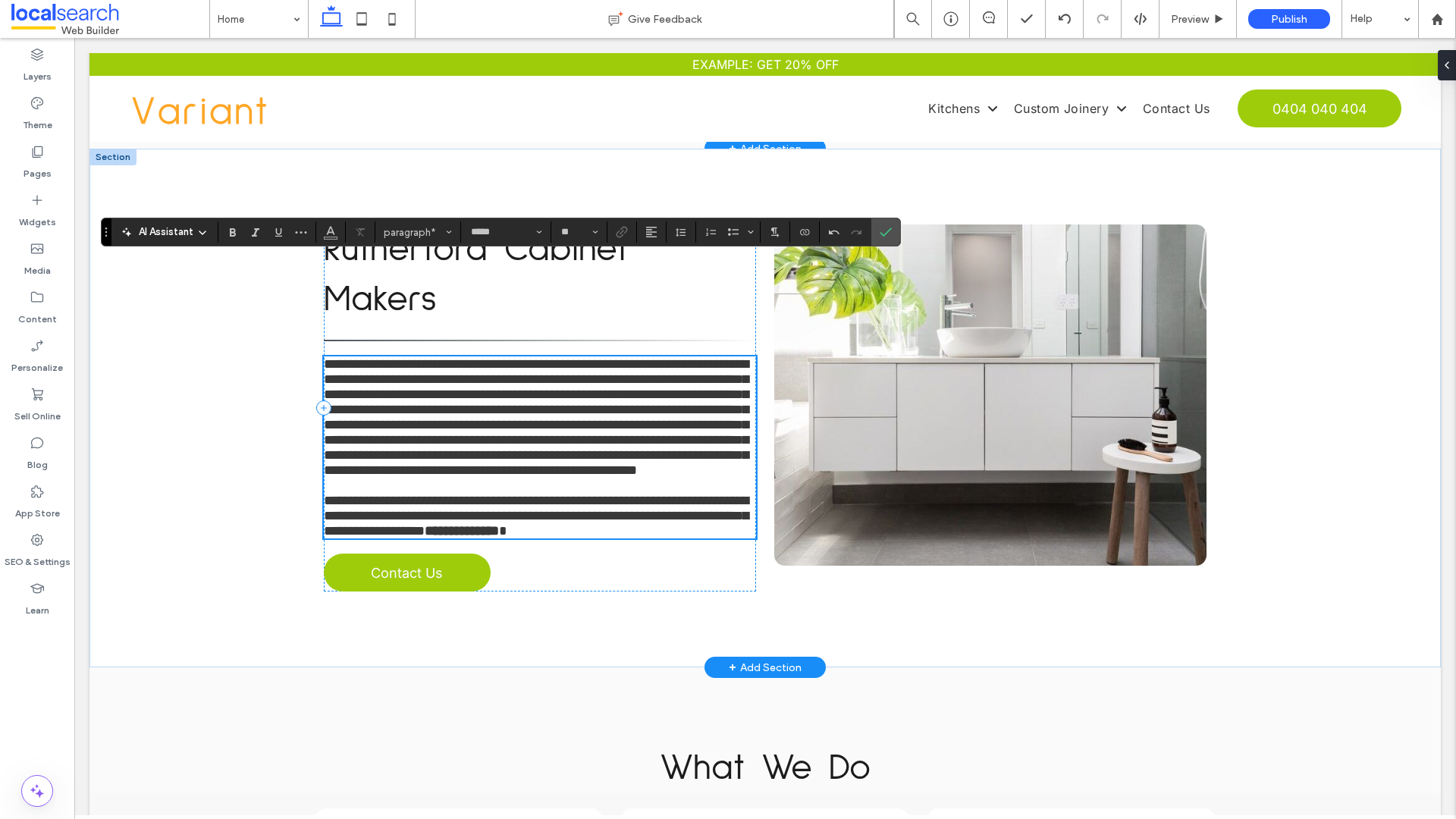 scroll, scrollTop: 711, scrollLeft: 0, axis: vertical 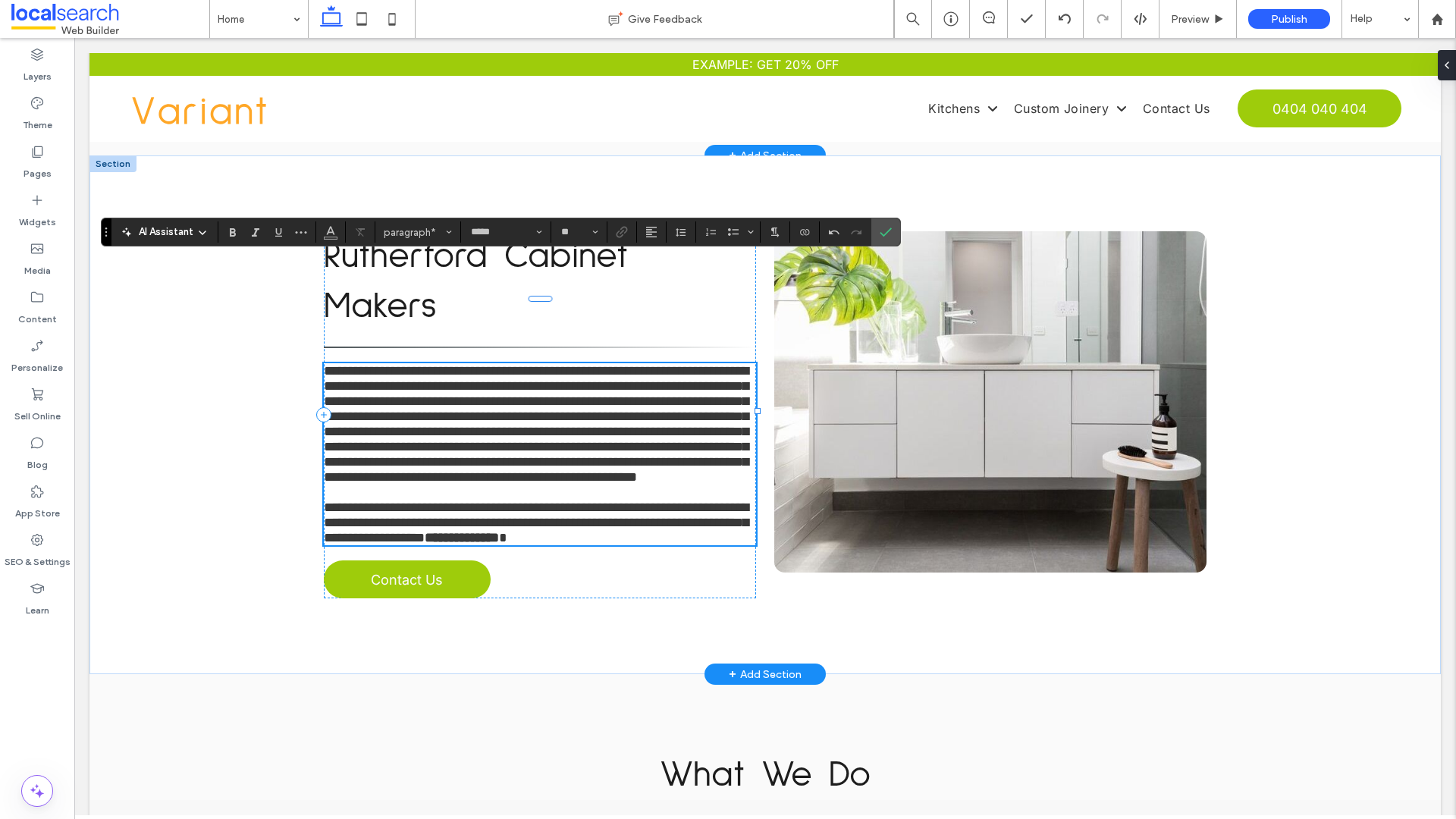 click on "**********" at bounding box center [536, 424] 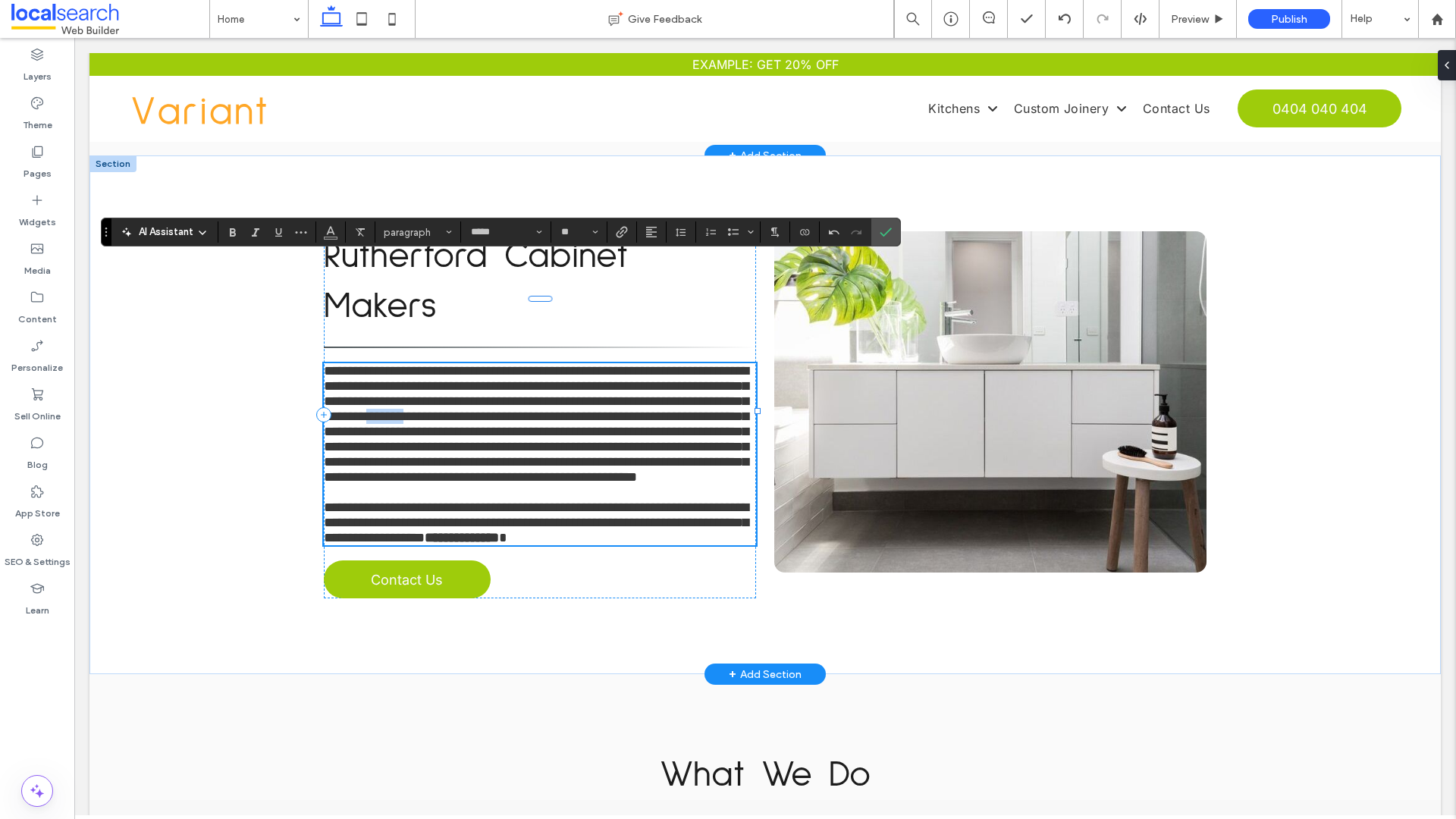 click on "**********" at bounding box center [536, 424] 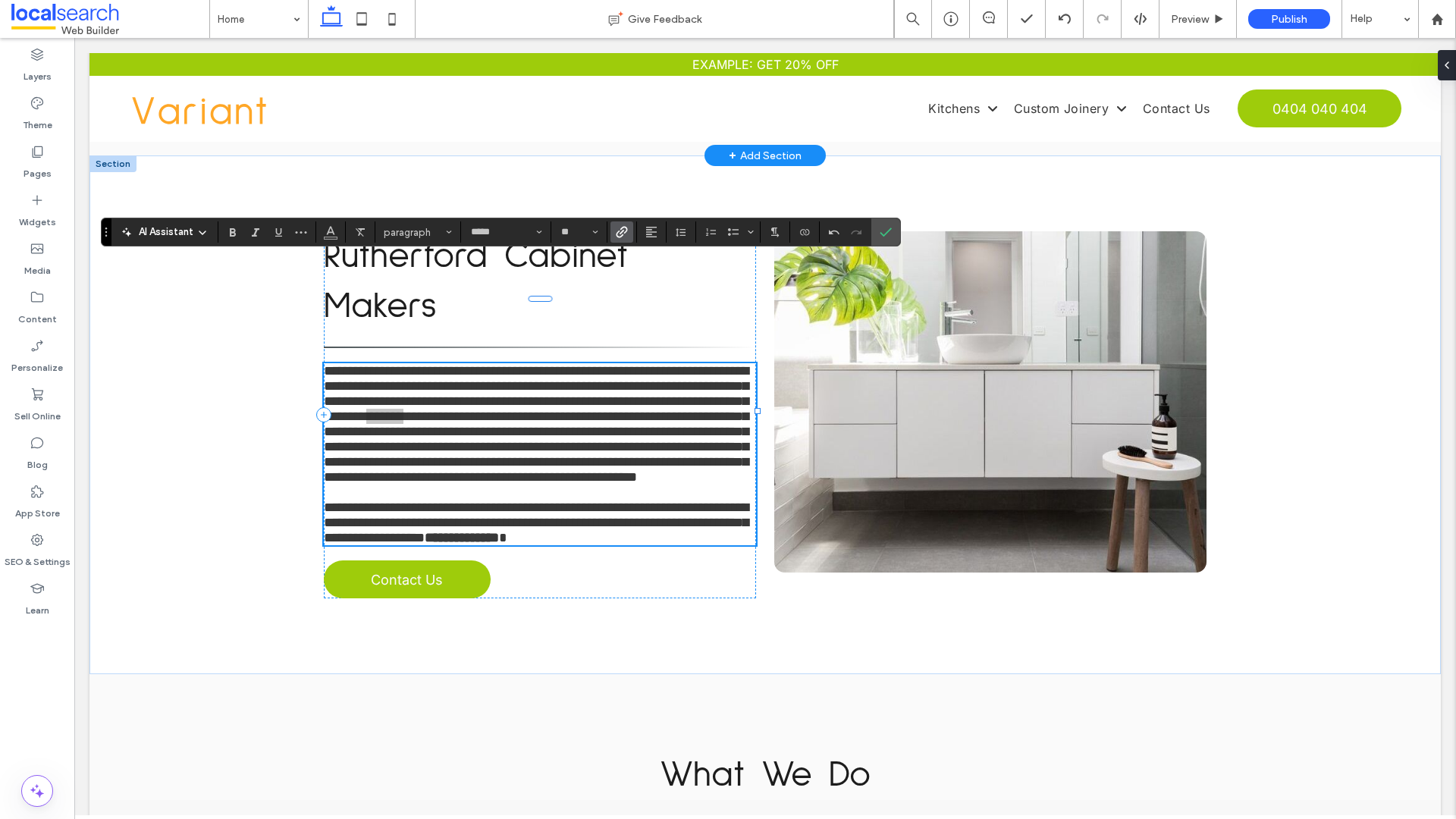 click at bounding box center [622, 232] 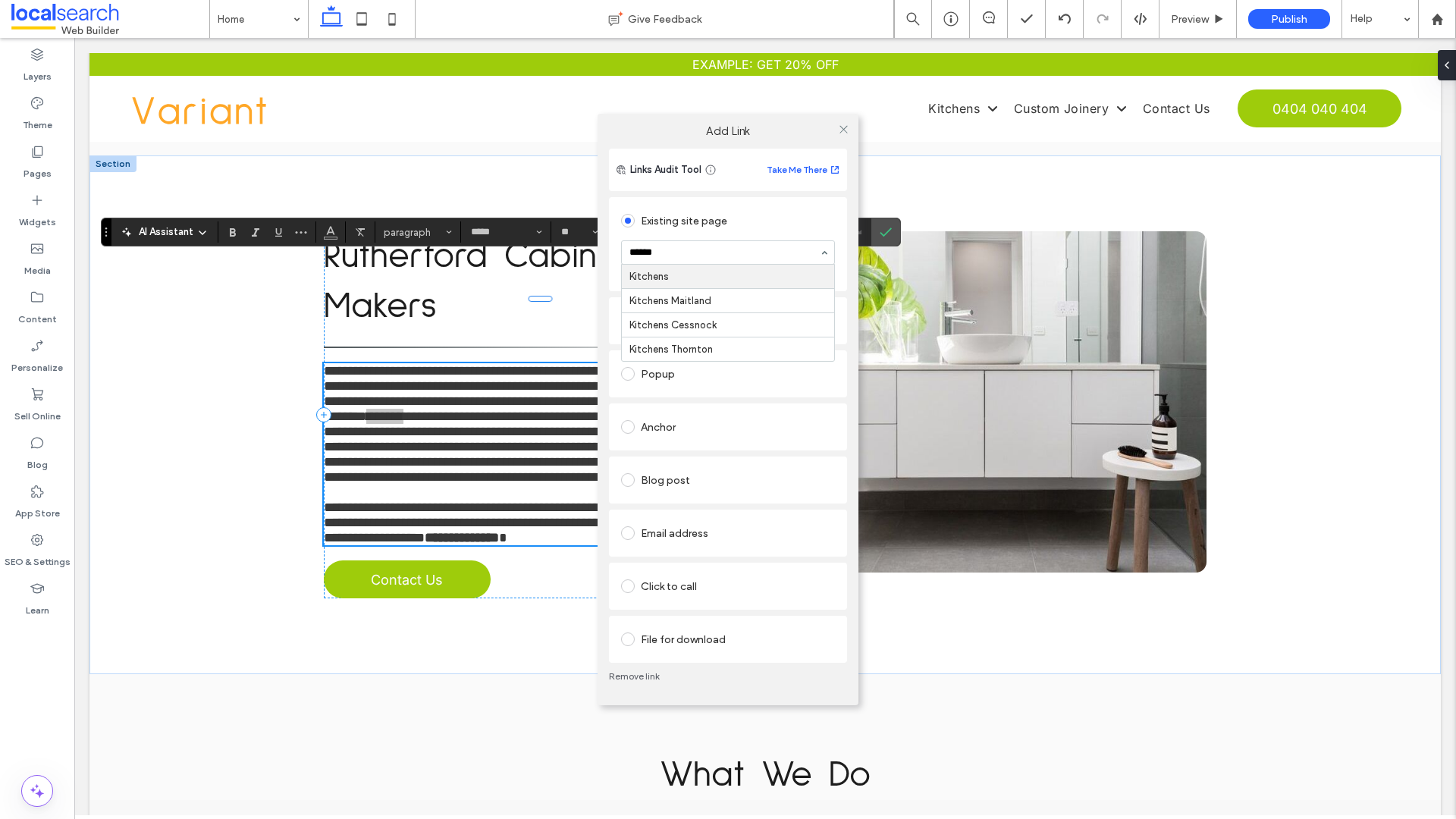 type on "*******" 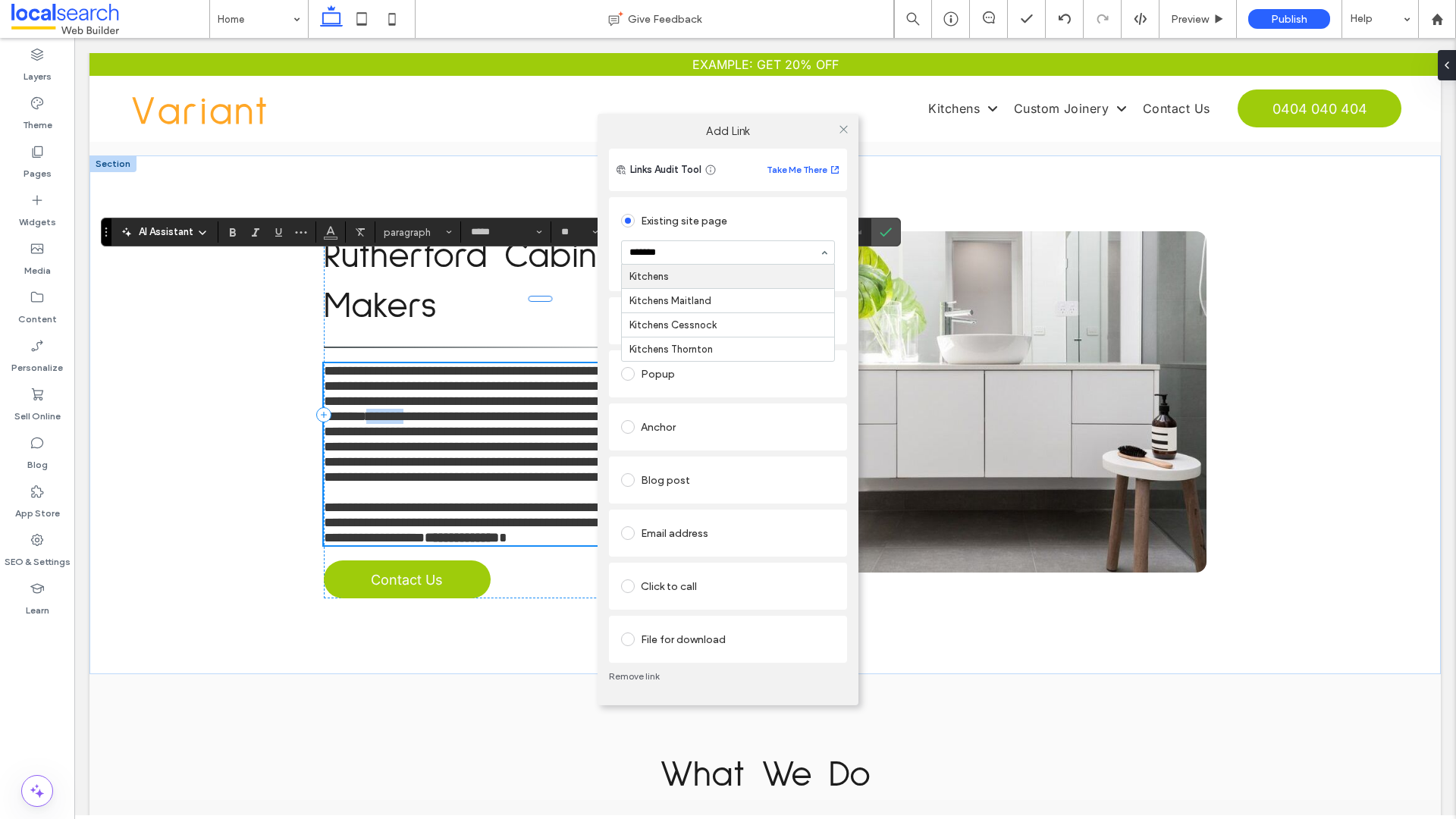 type 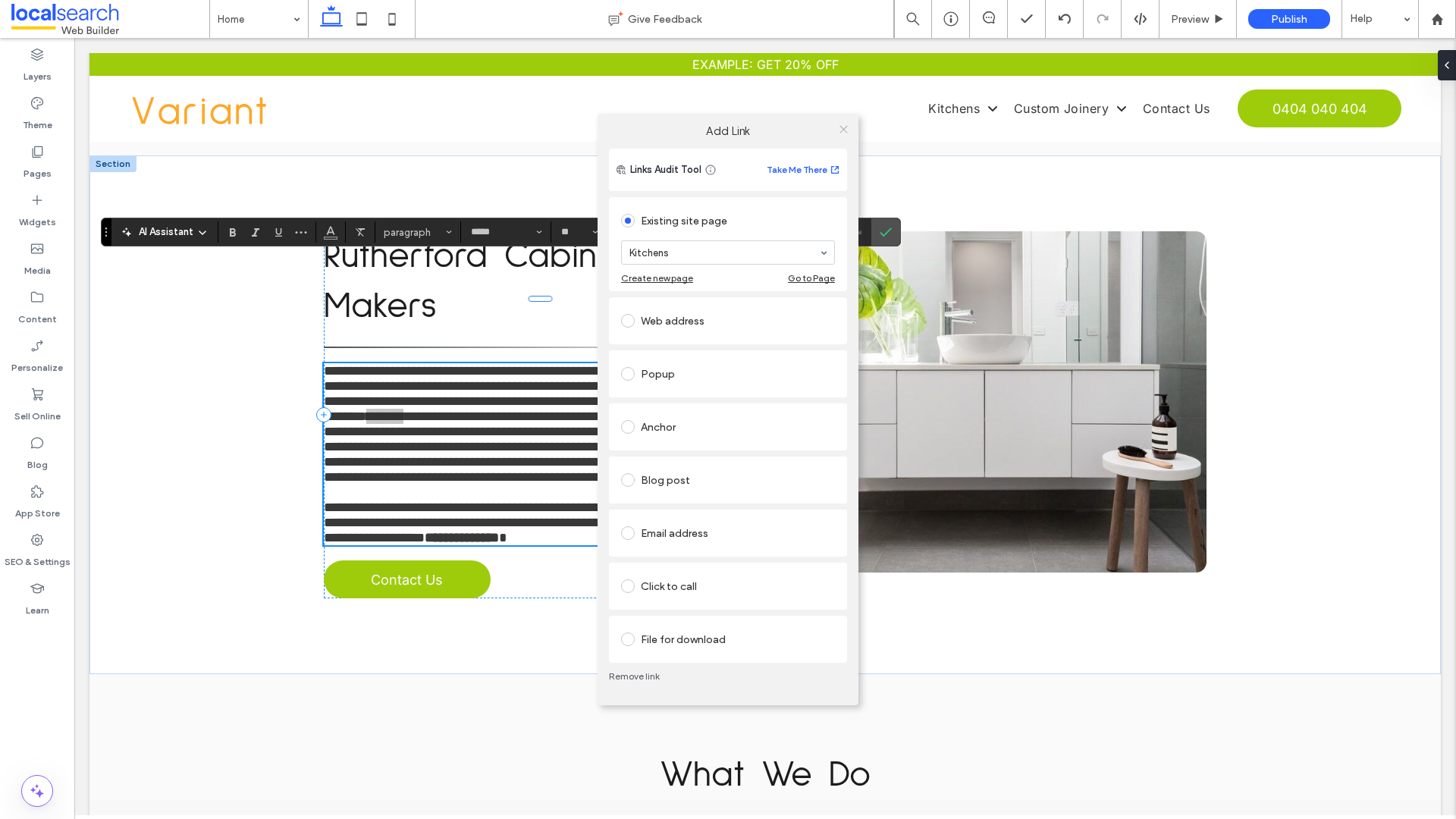 click 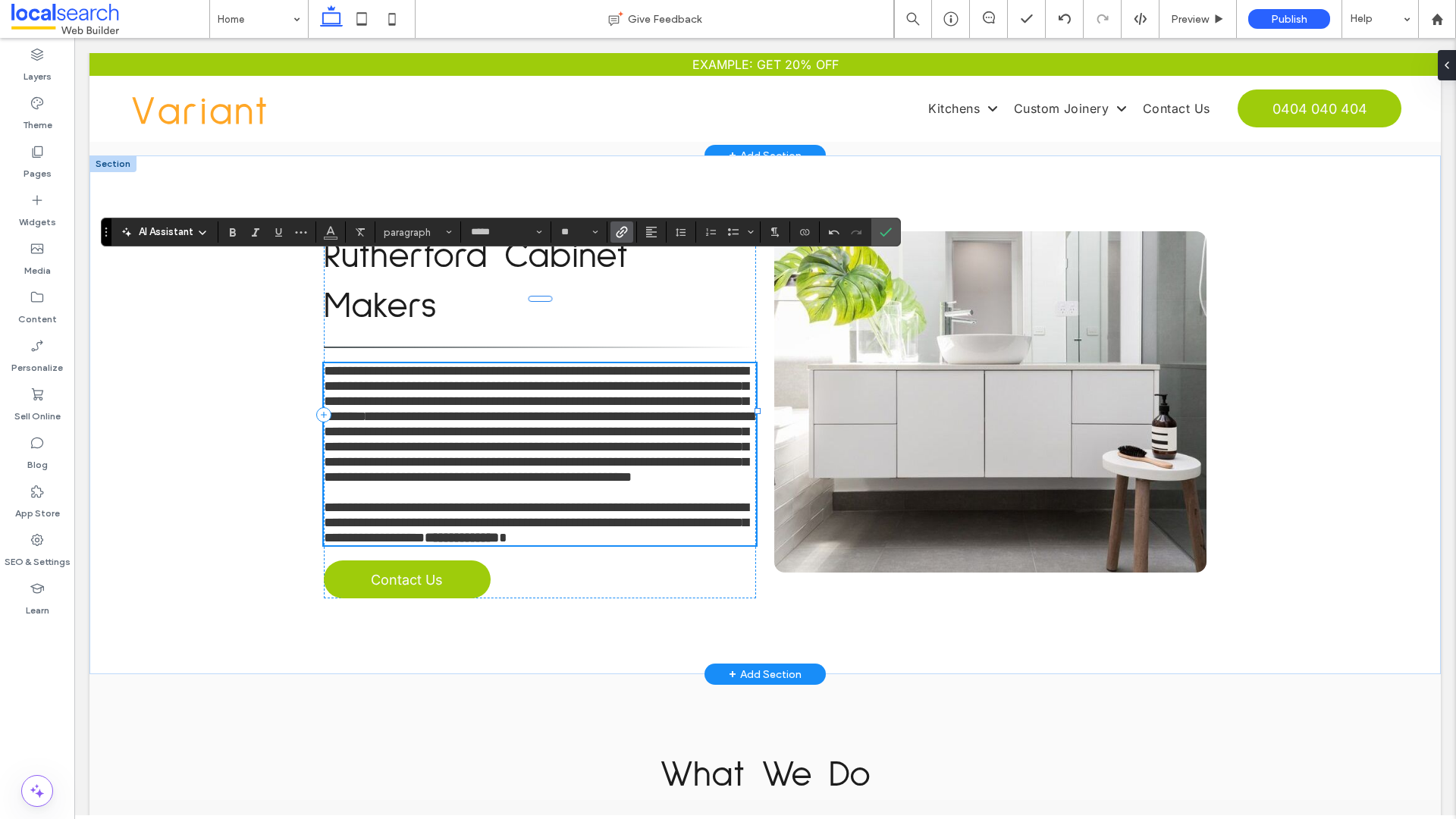 click on "**********" at bounding box center [538, 447] 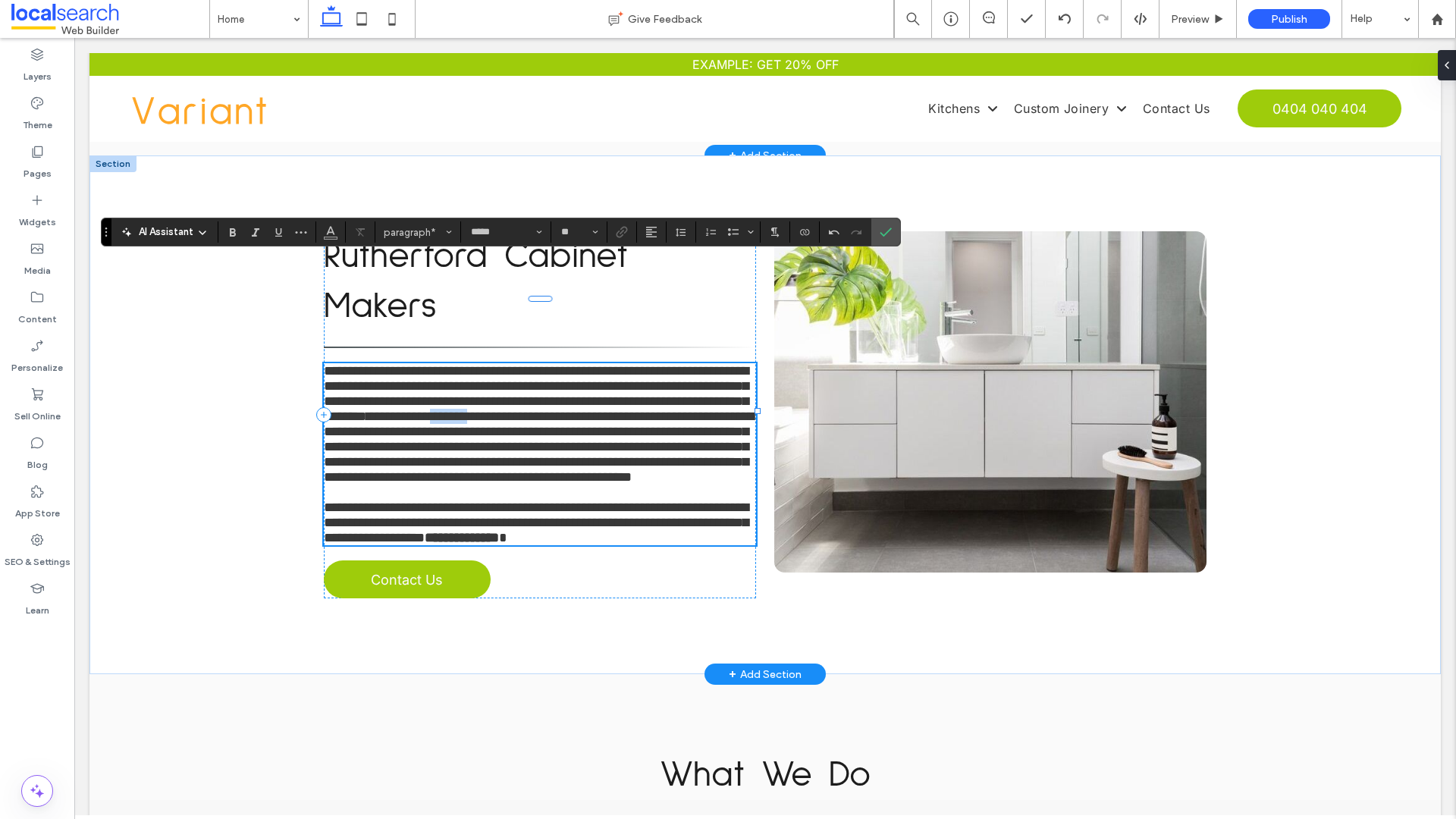click on "**********" at bounding box center (538, 447) 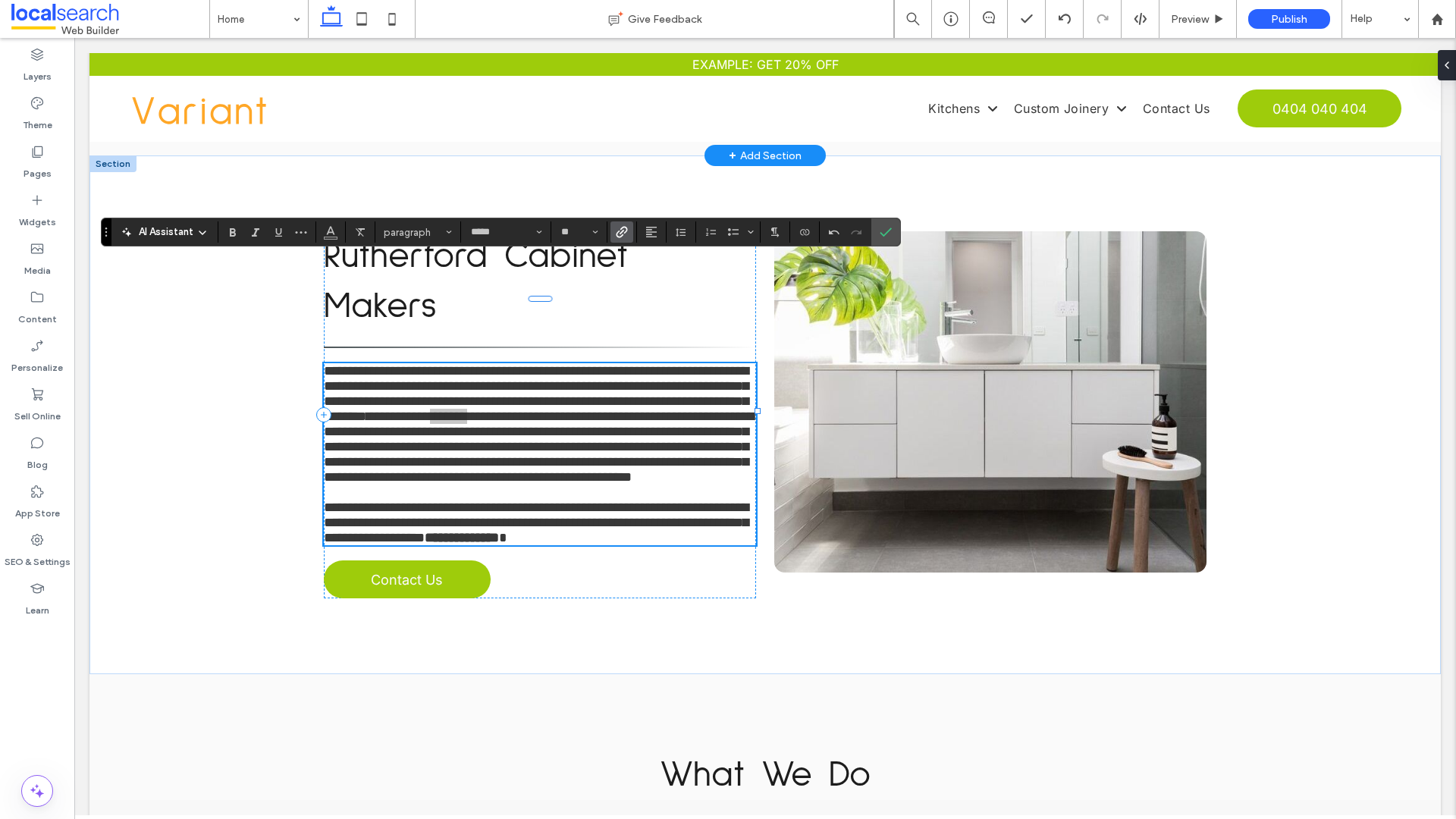 click 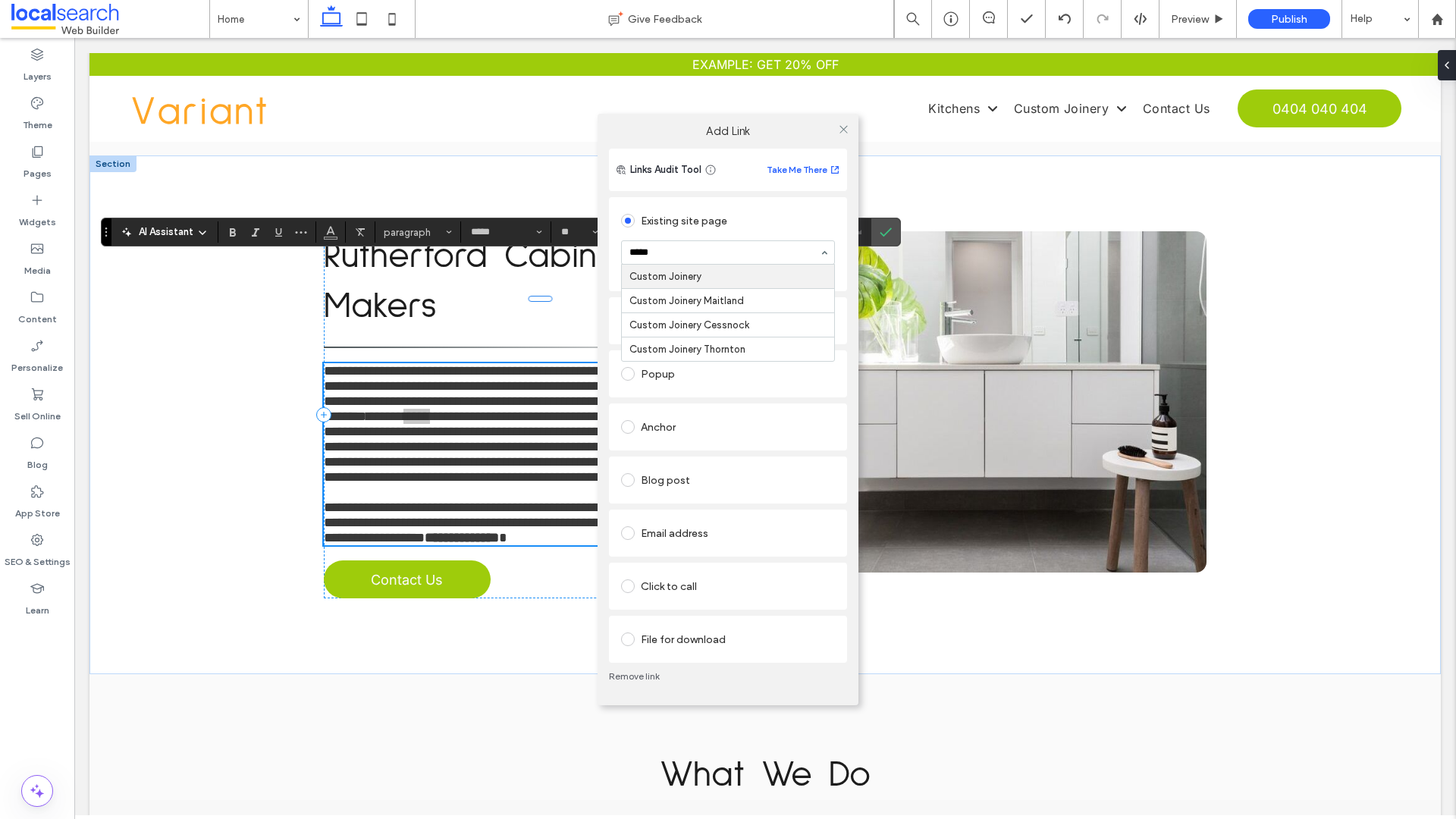 type on "******" 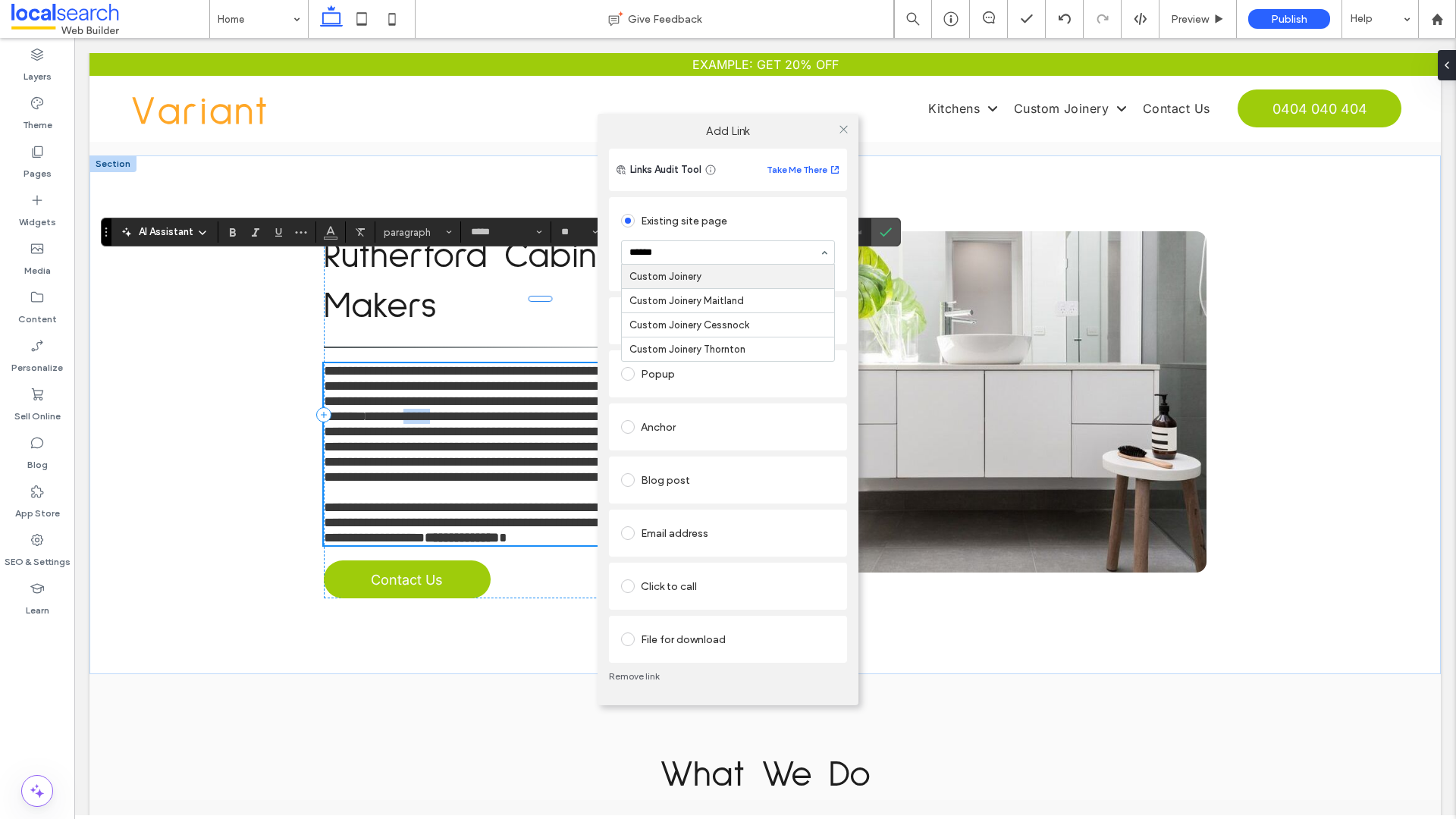 type 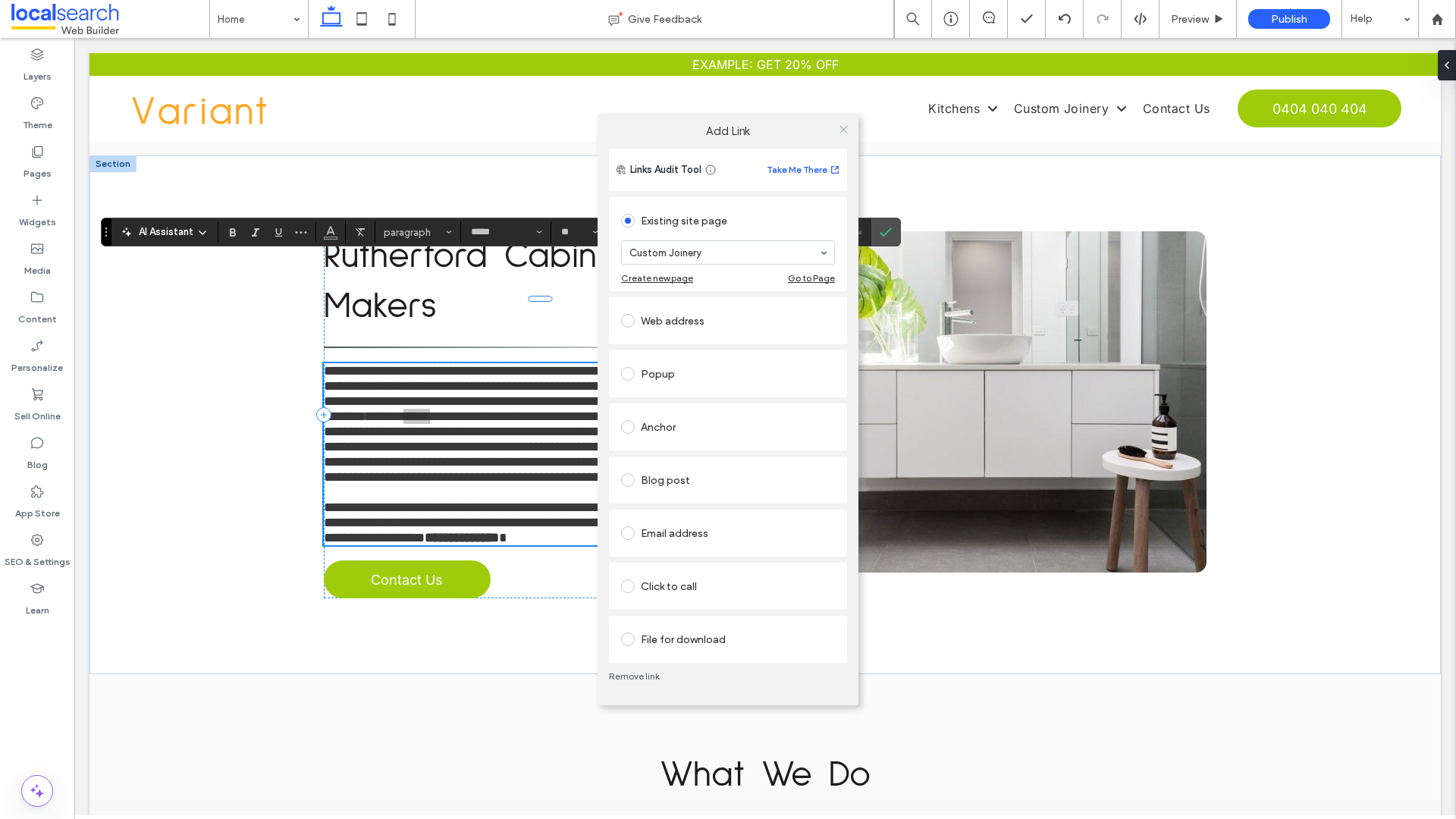 click at bounding box center [843, 129] 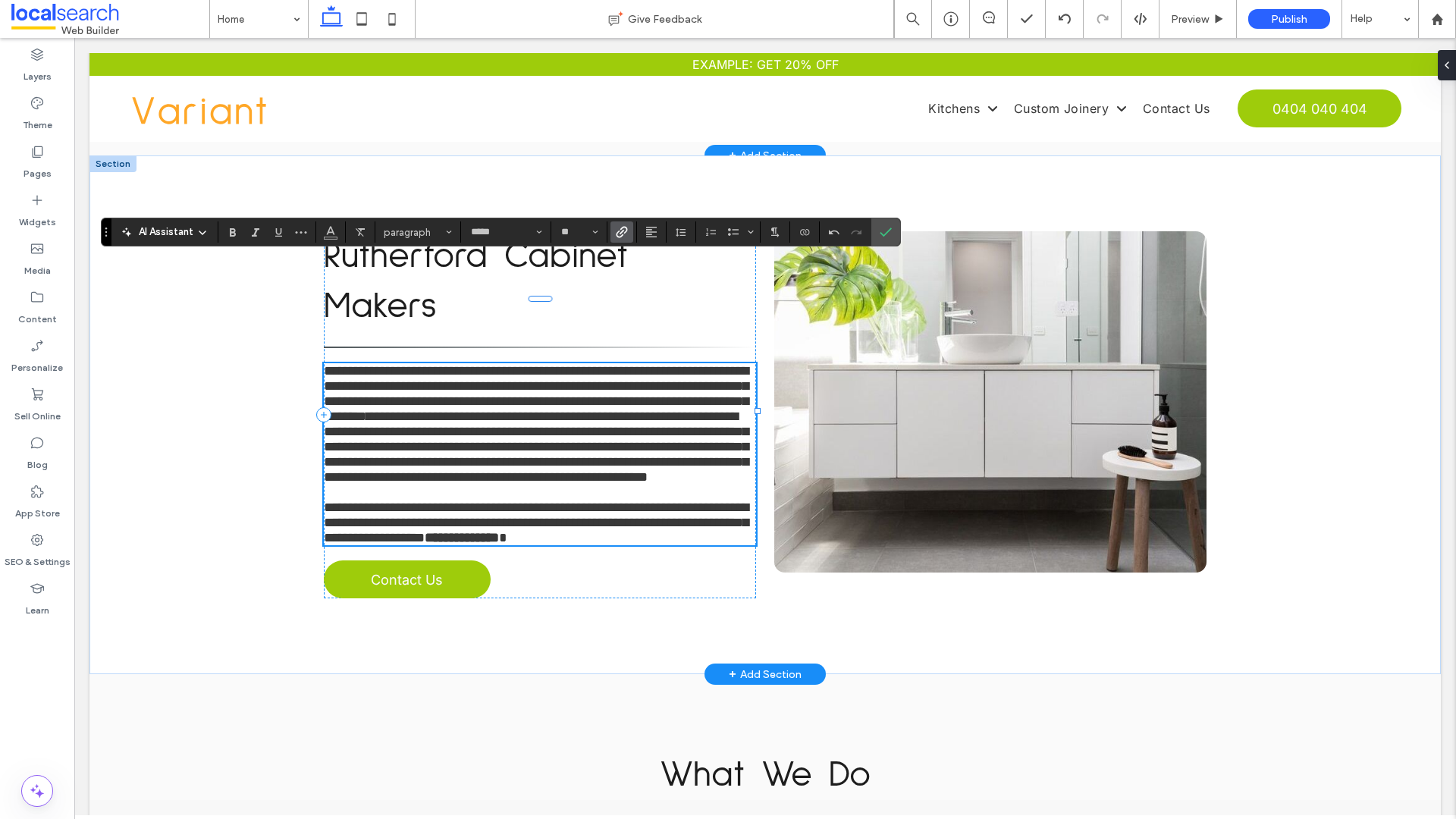 click on "**********" at bounding box center (536, 447) 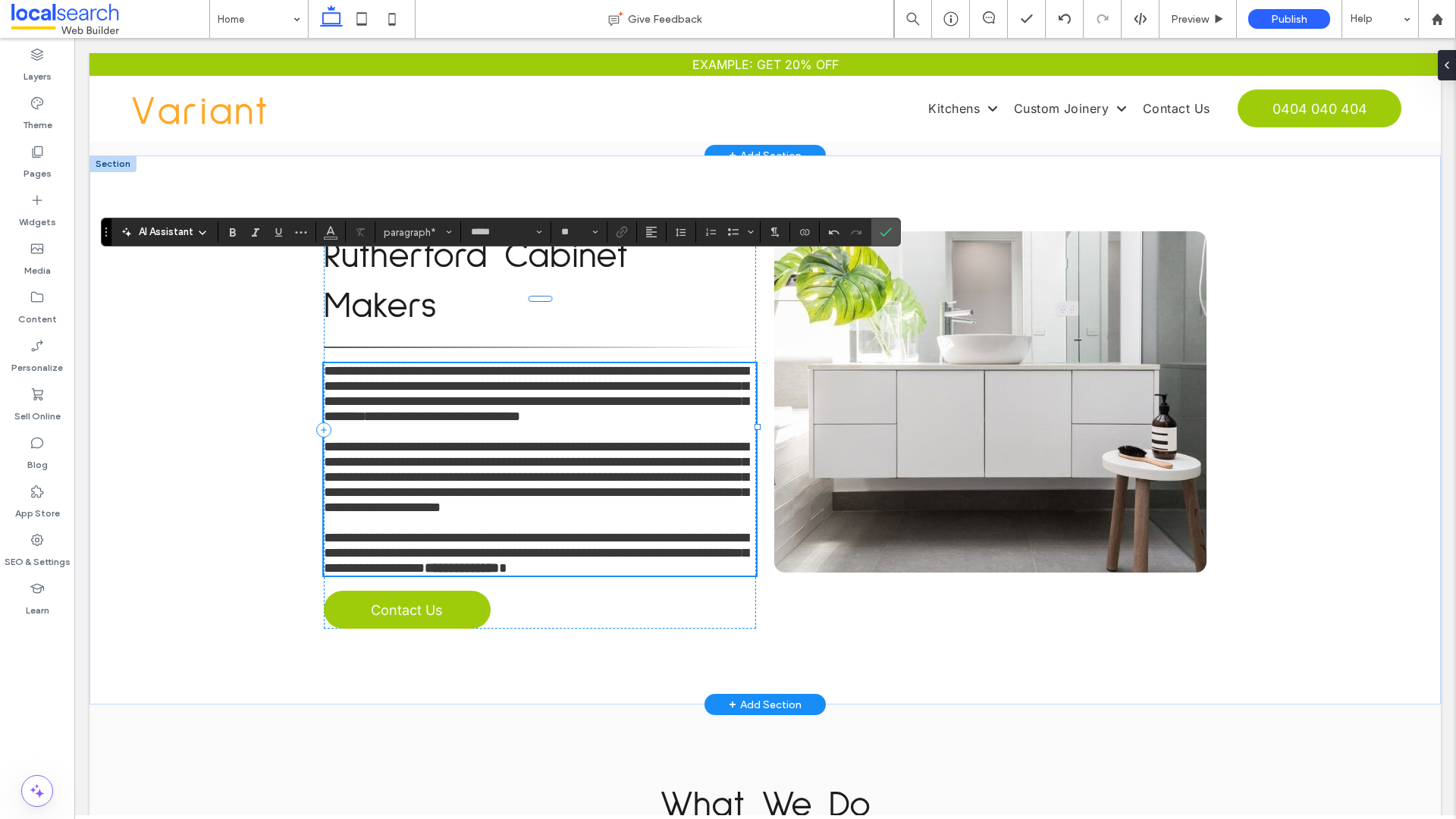 click on "**********" at bounding box center (536, 394) 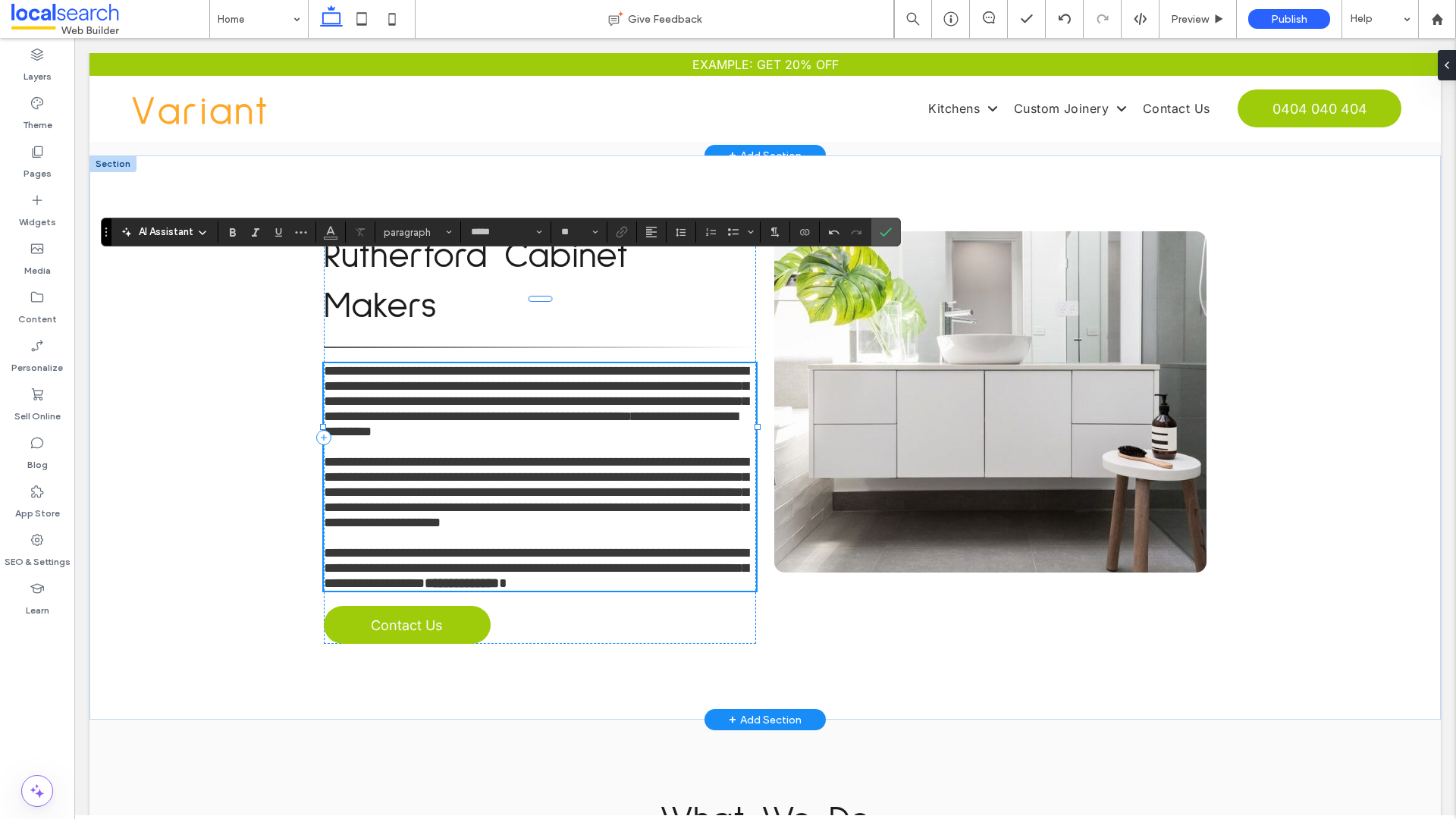click on "**********" at bounding box center [536, 492] 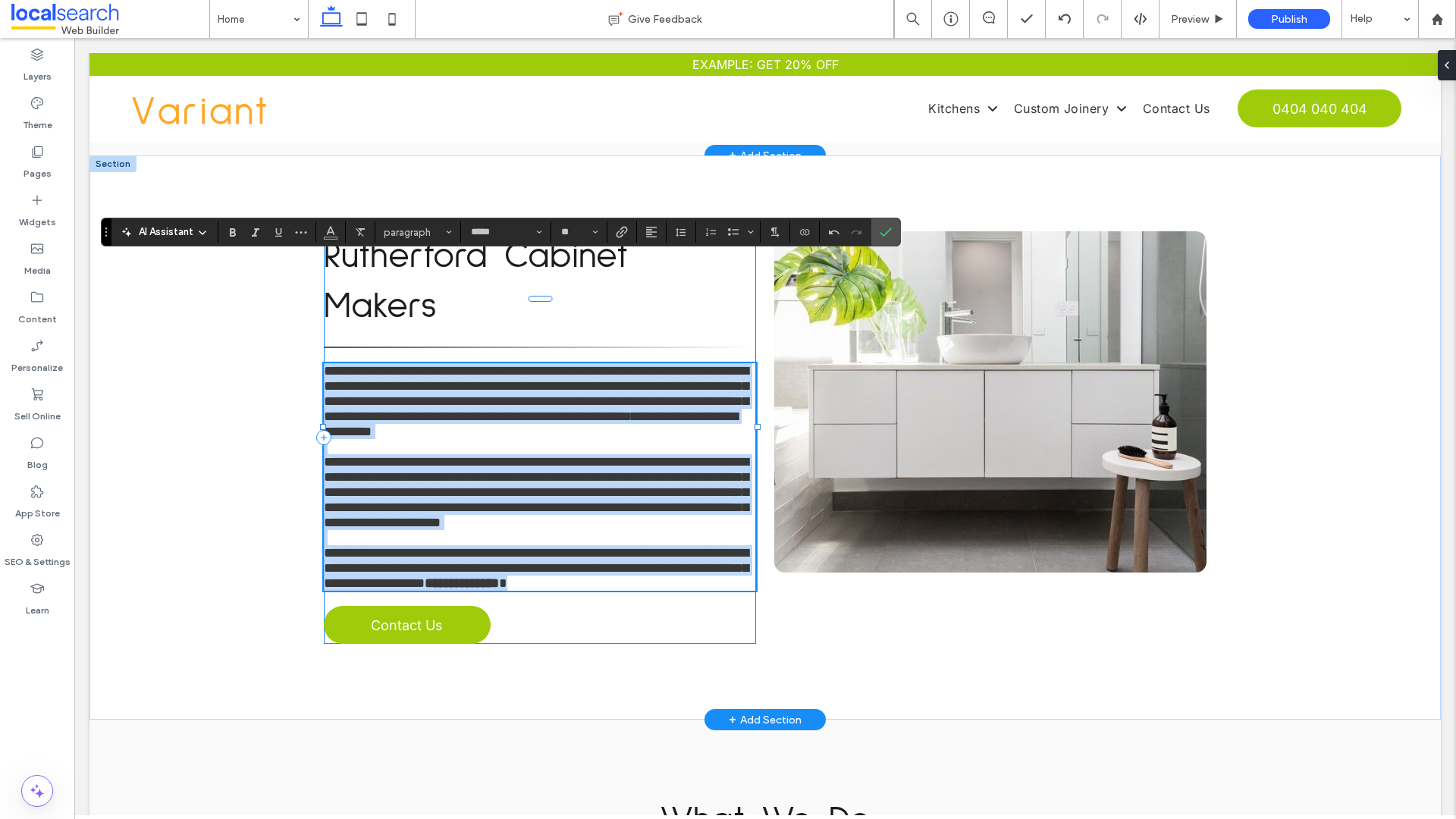 drag, startPoint x: 318, startPoint y: 266, endPoint x: 738, endPoint y: 530, distance: 496.0806 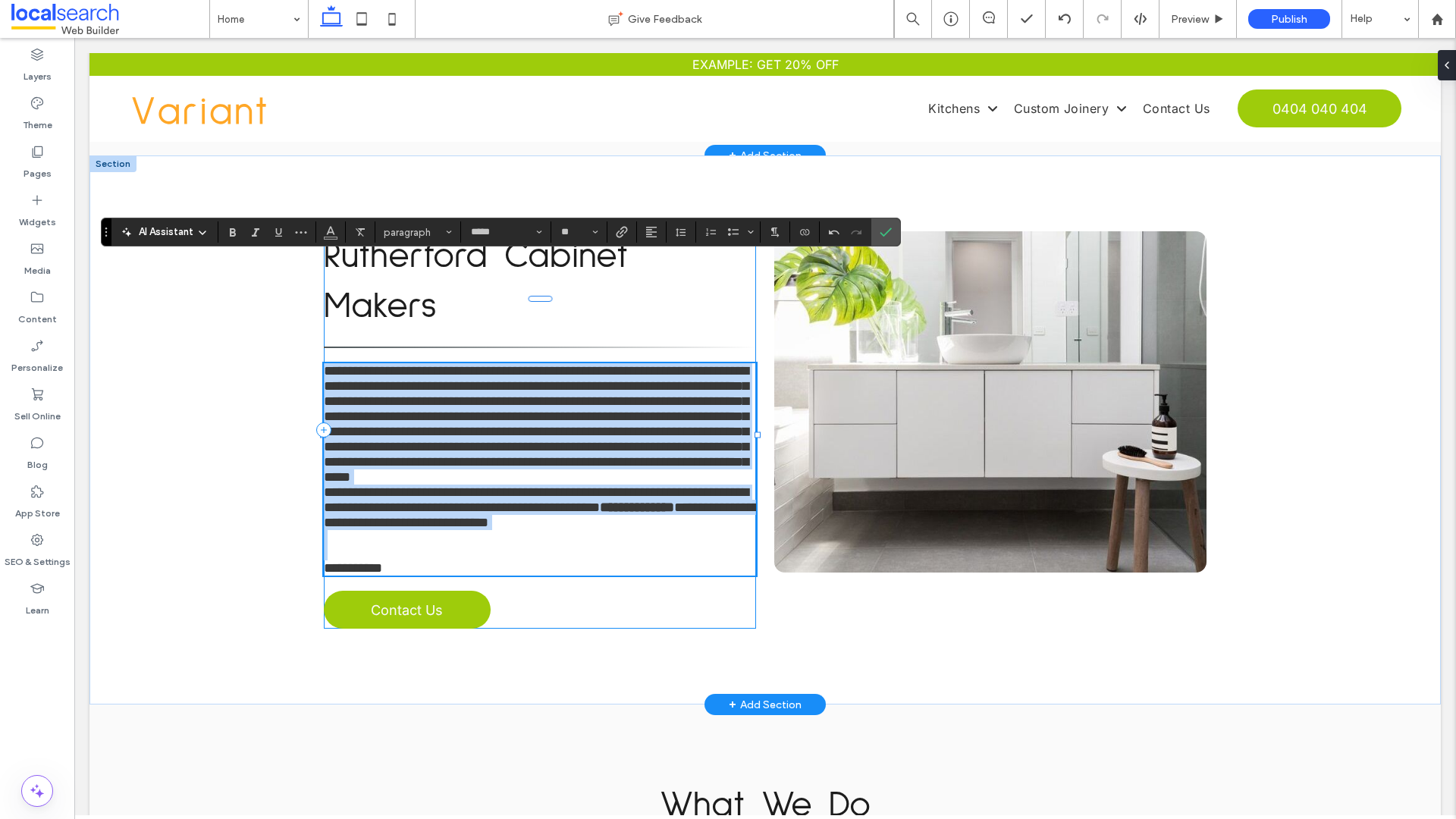 scroll, scrollTop: 0, scrollLeft: 0, axis: both 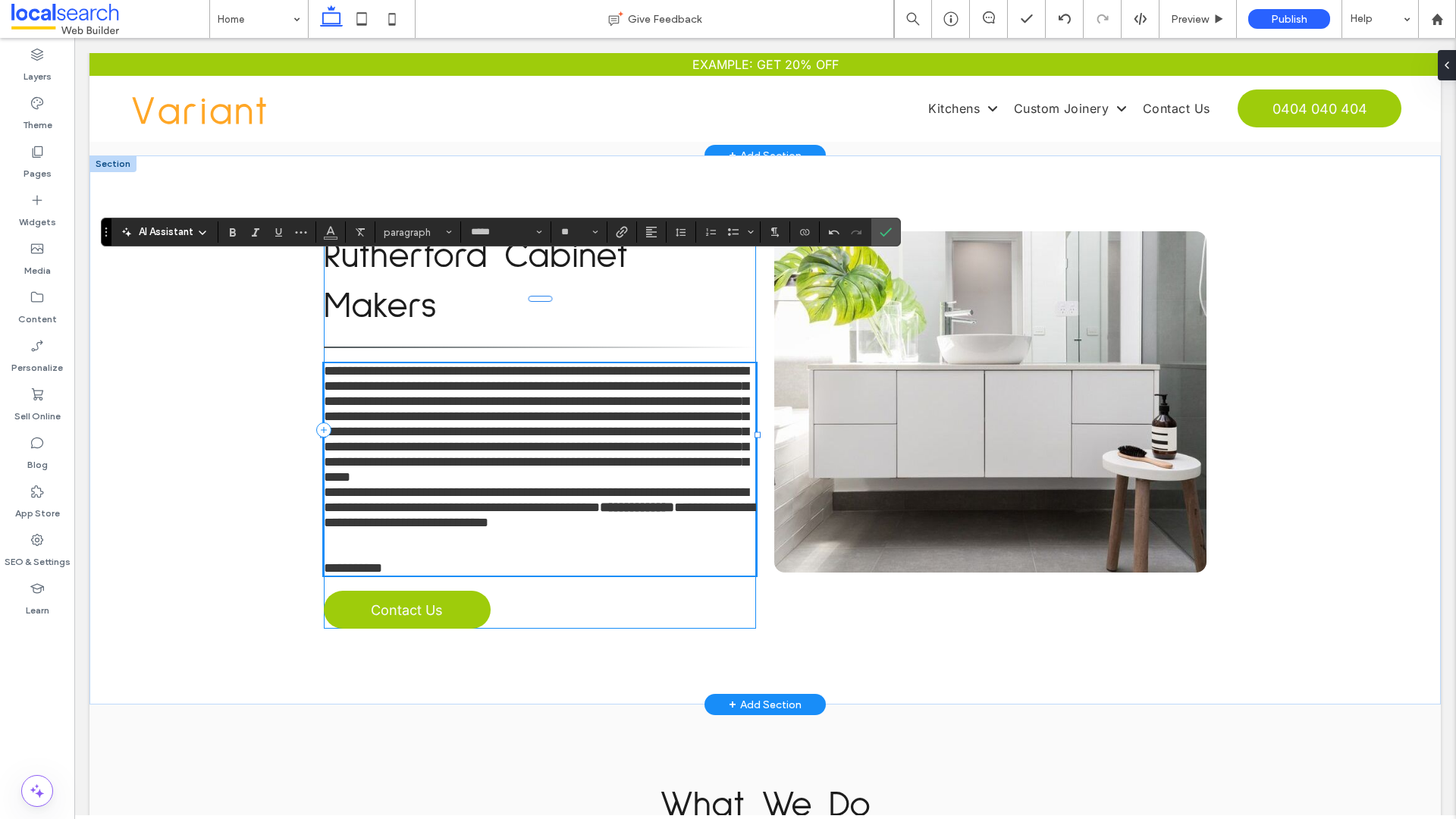 type on "**" 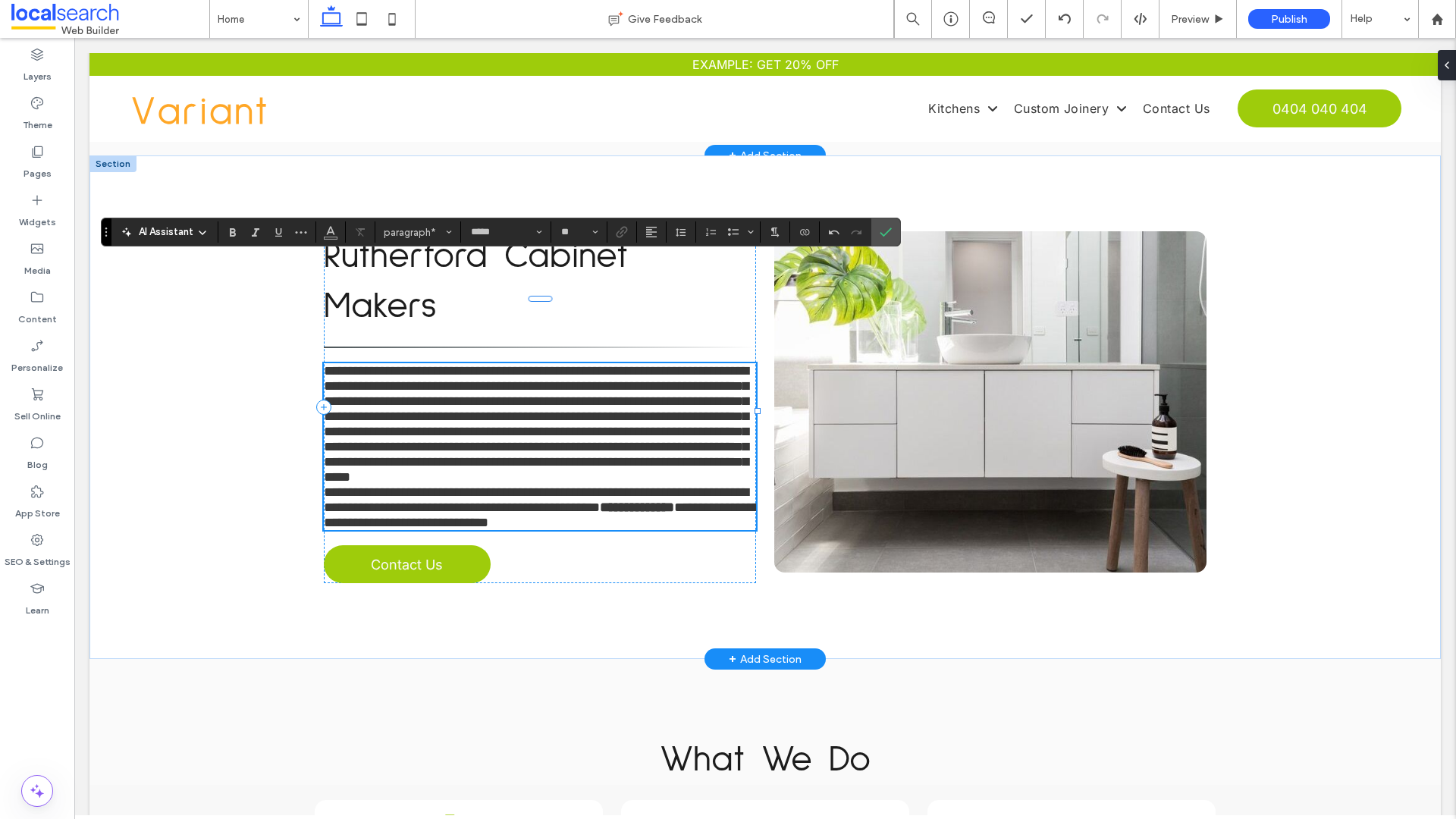 click on "**********" at bounding box center (540, 424) 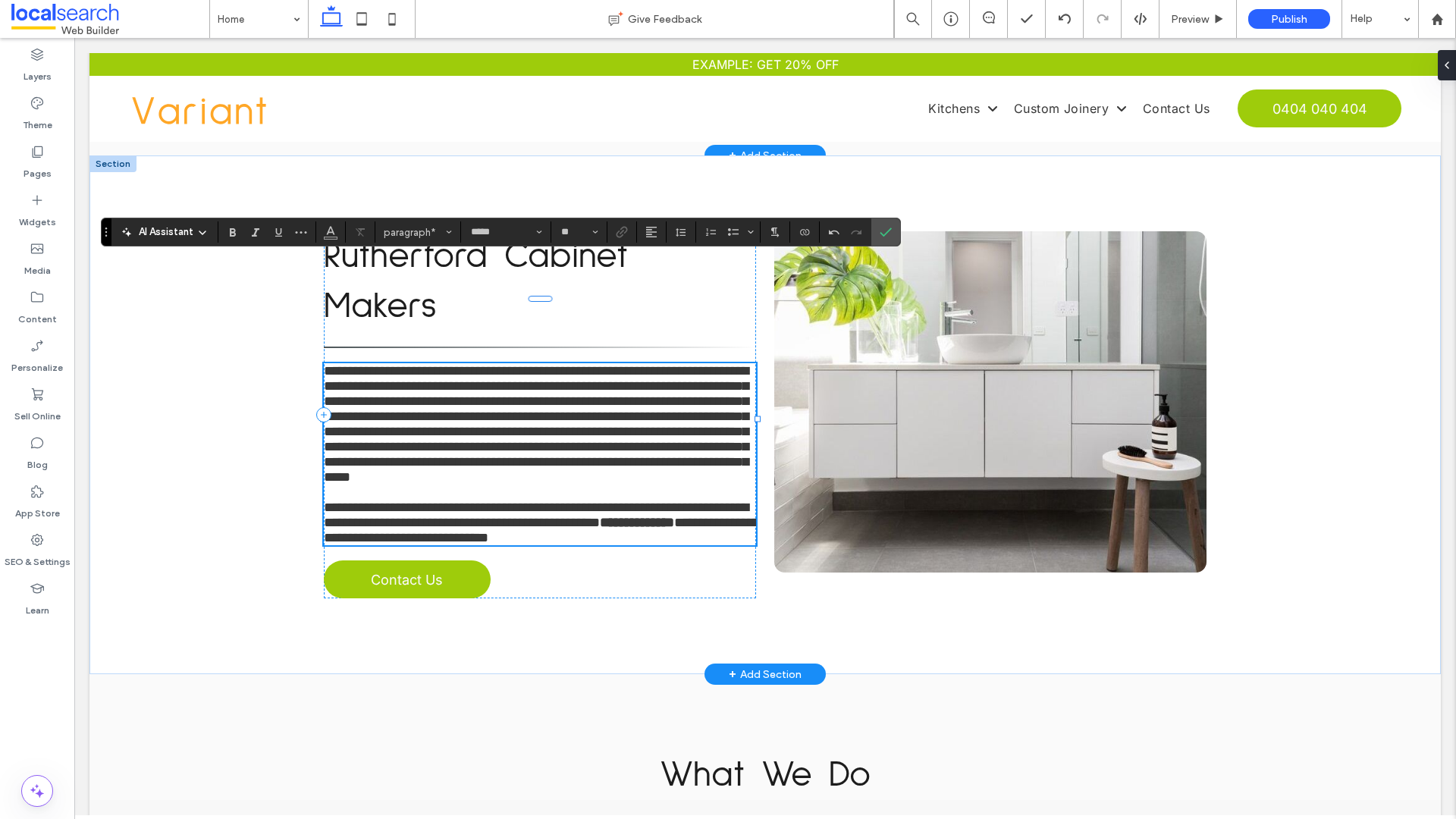 click on "**********" at bounding box center (536, 424) 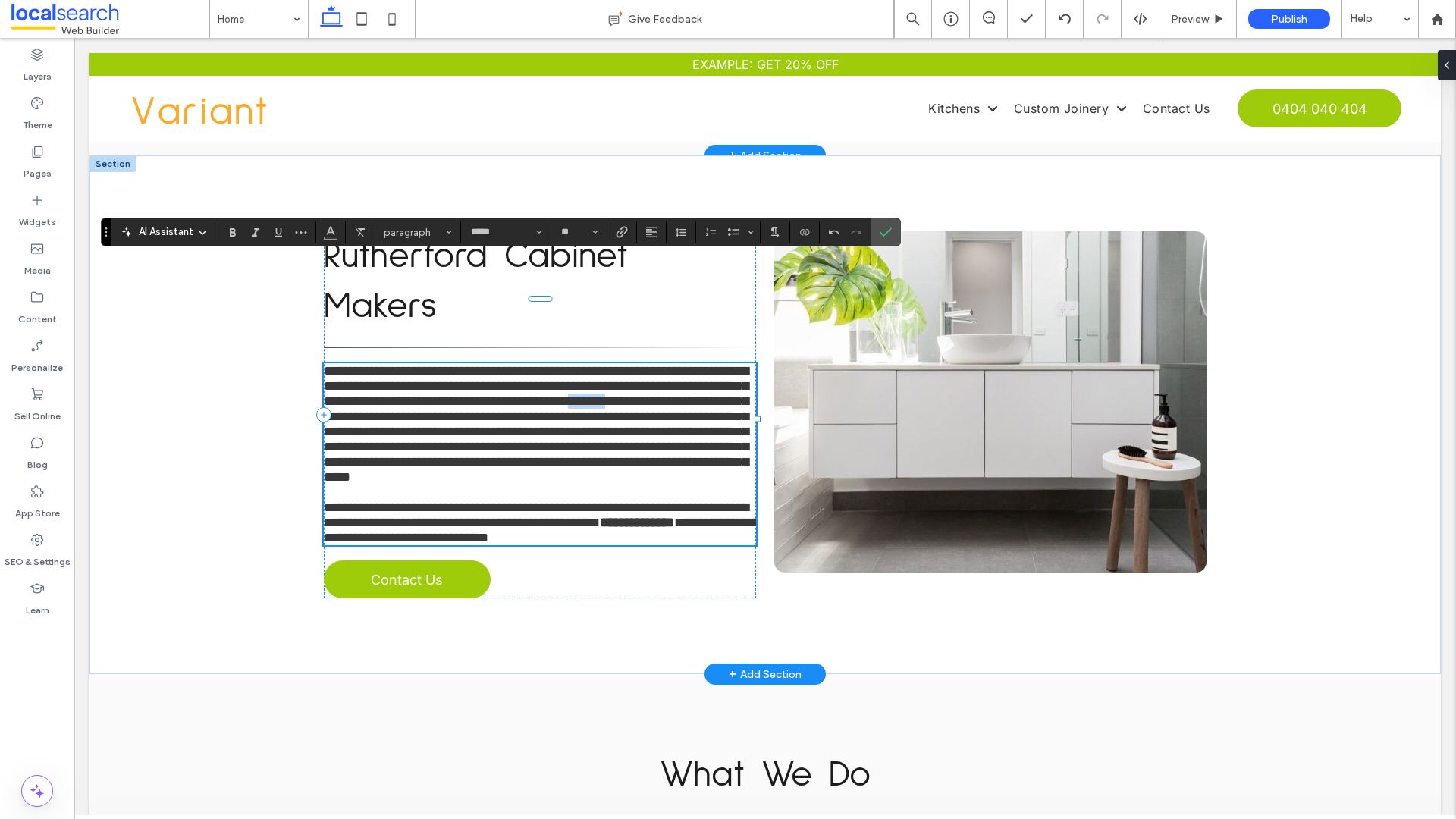click on "**********" at bounding box center [536, 424] 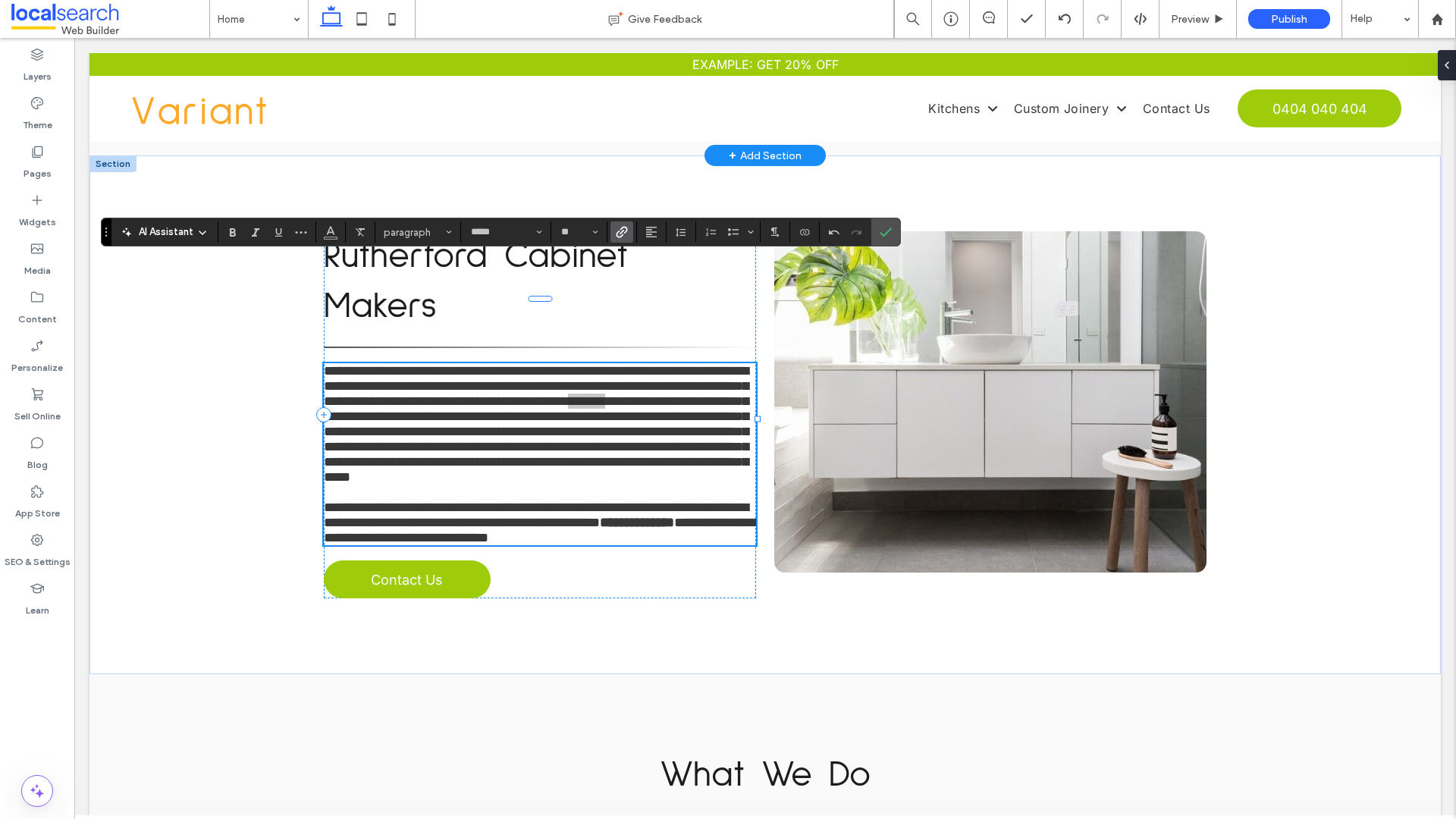 click 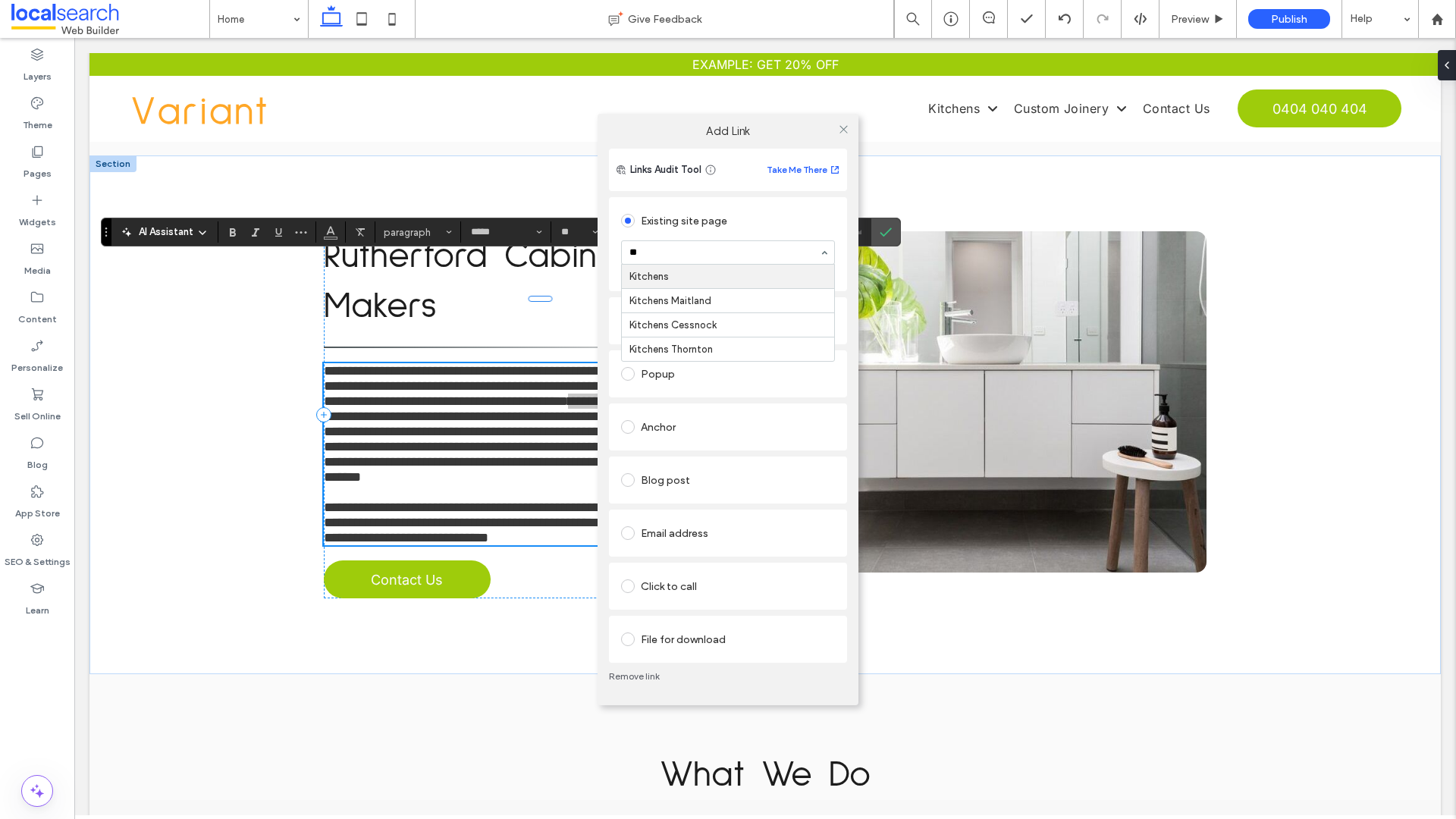 type on "***" 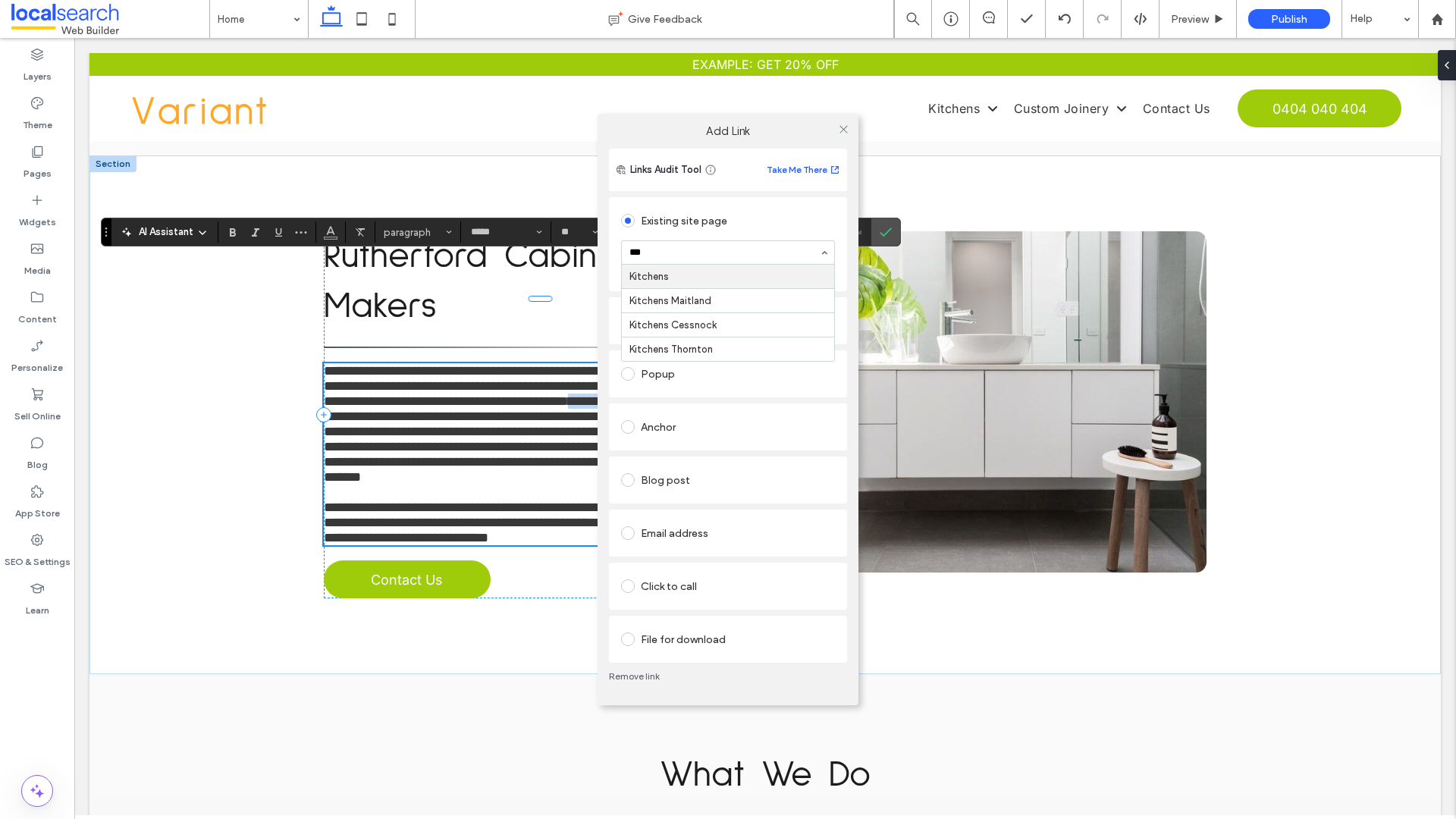 type 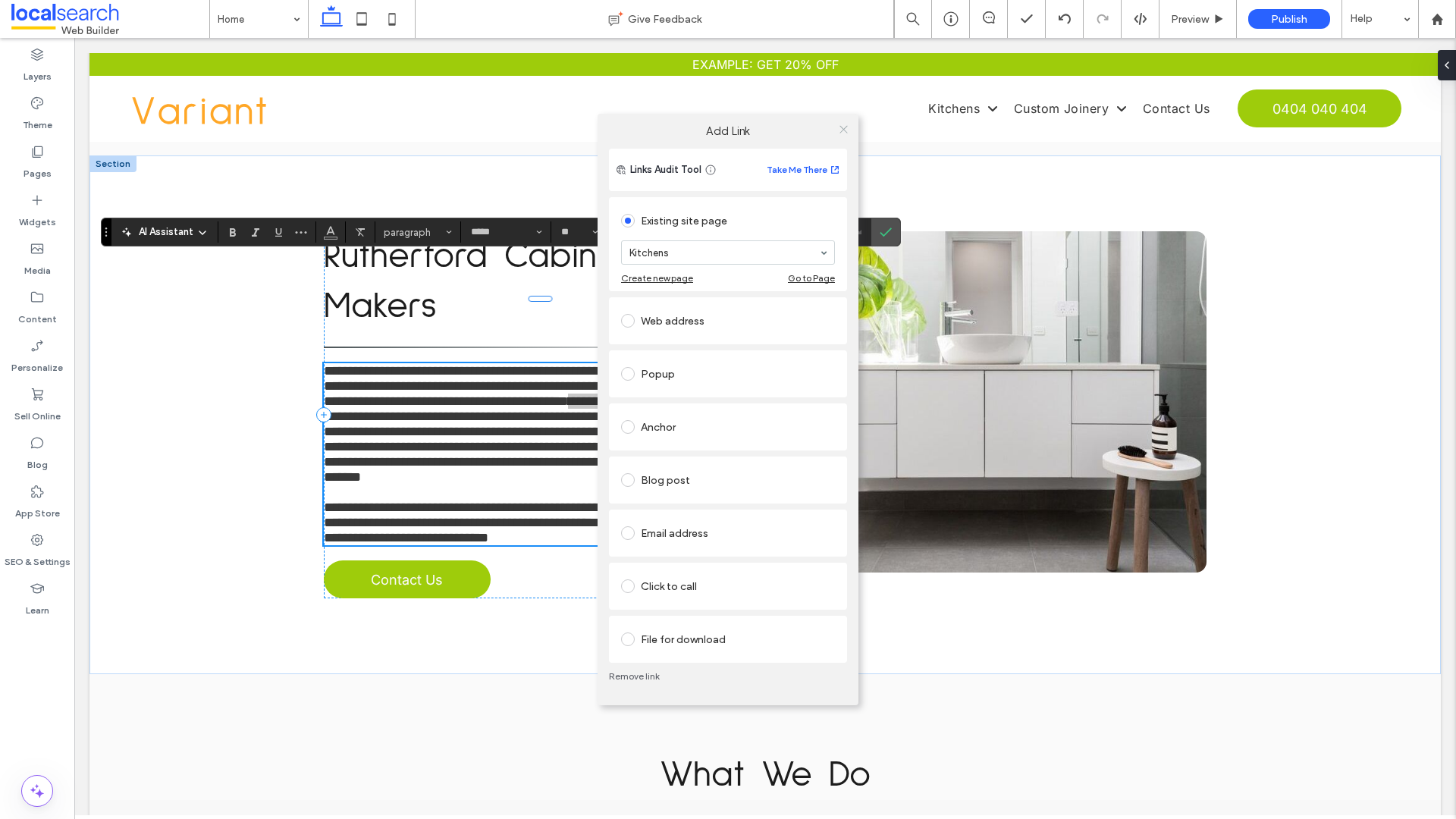 click 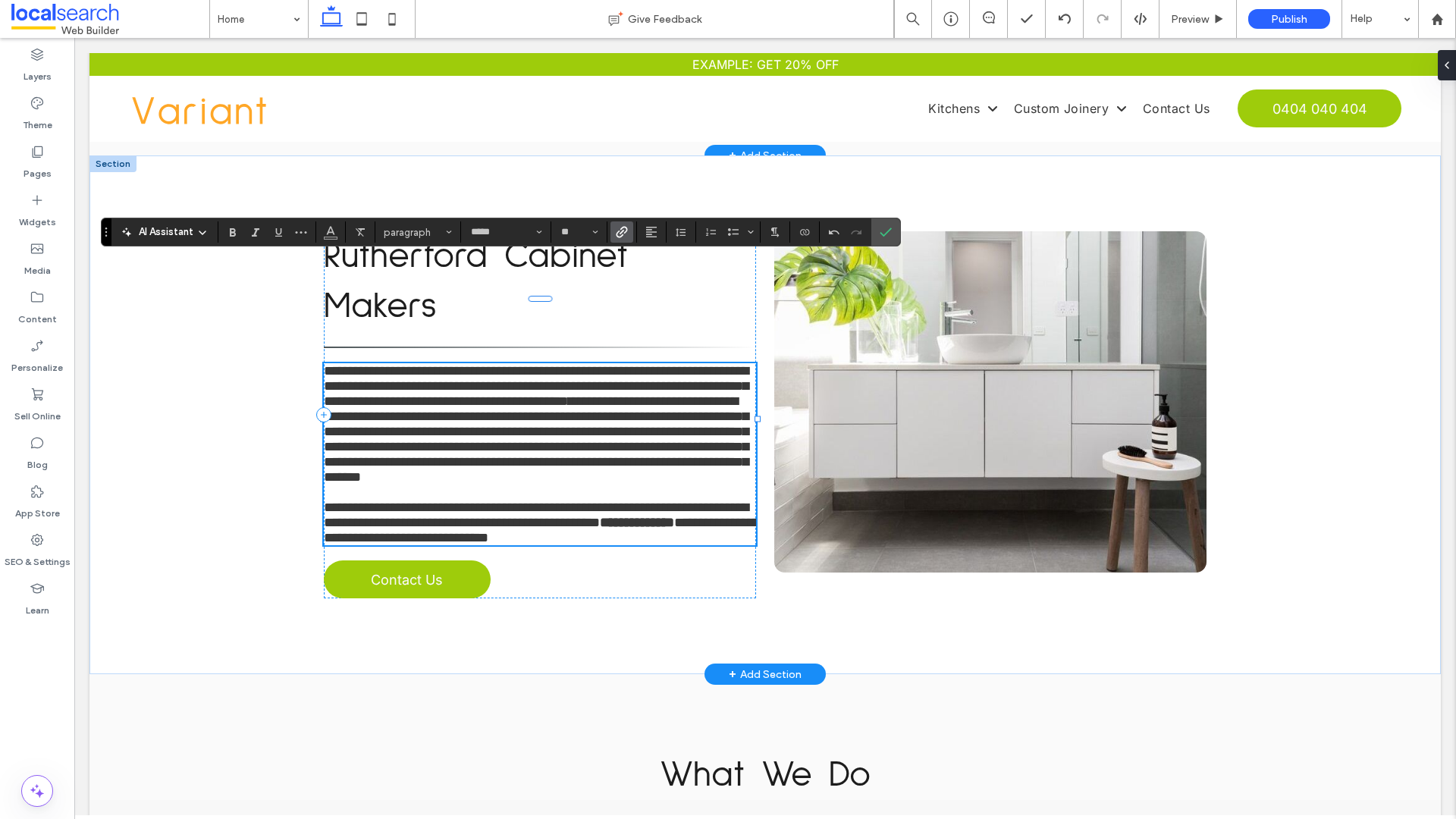 click on "**********" at bounding box center [536, 439] 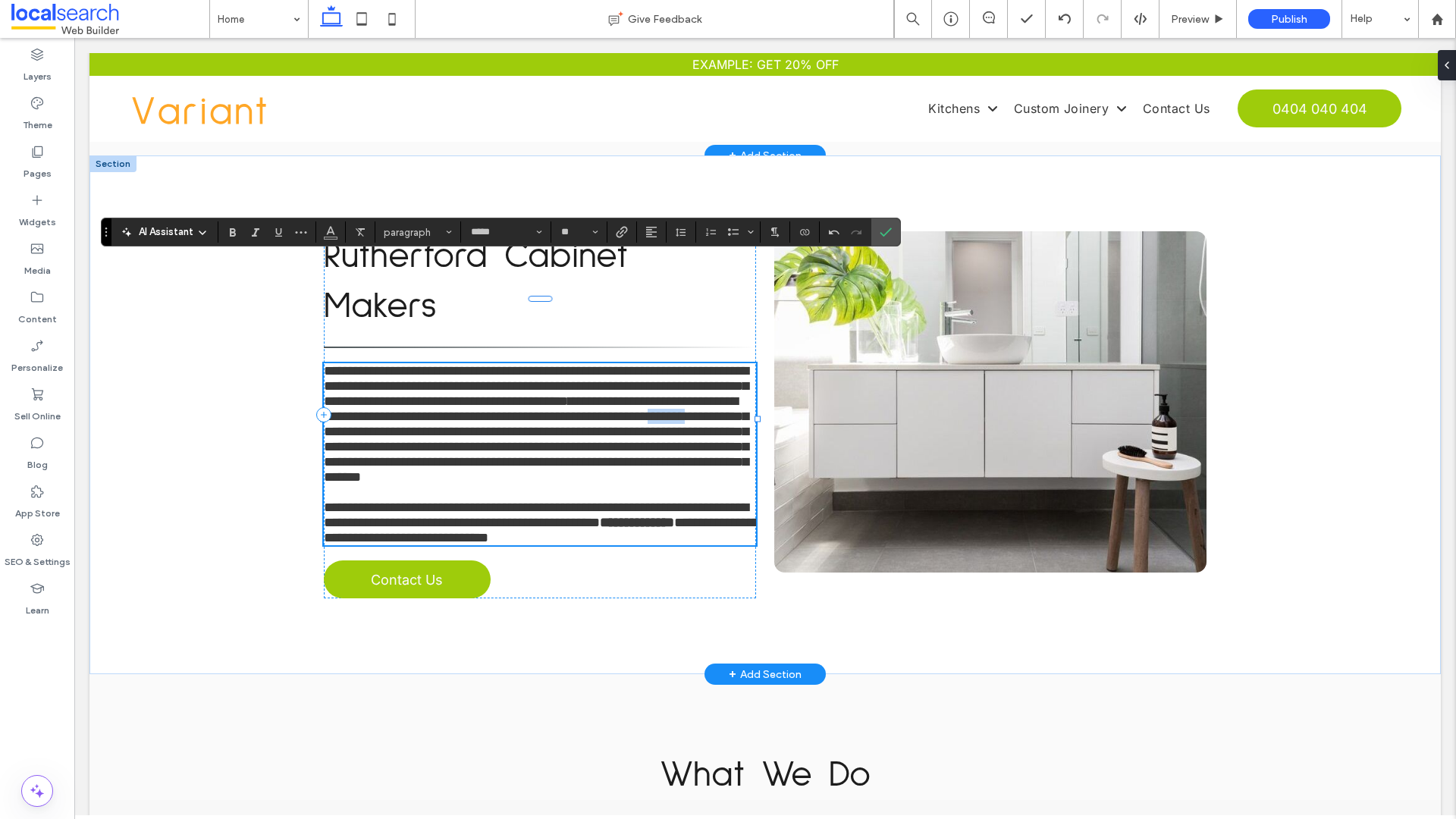 click on "**********" at bounding box center (536, 439) 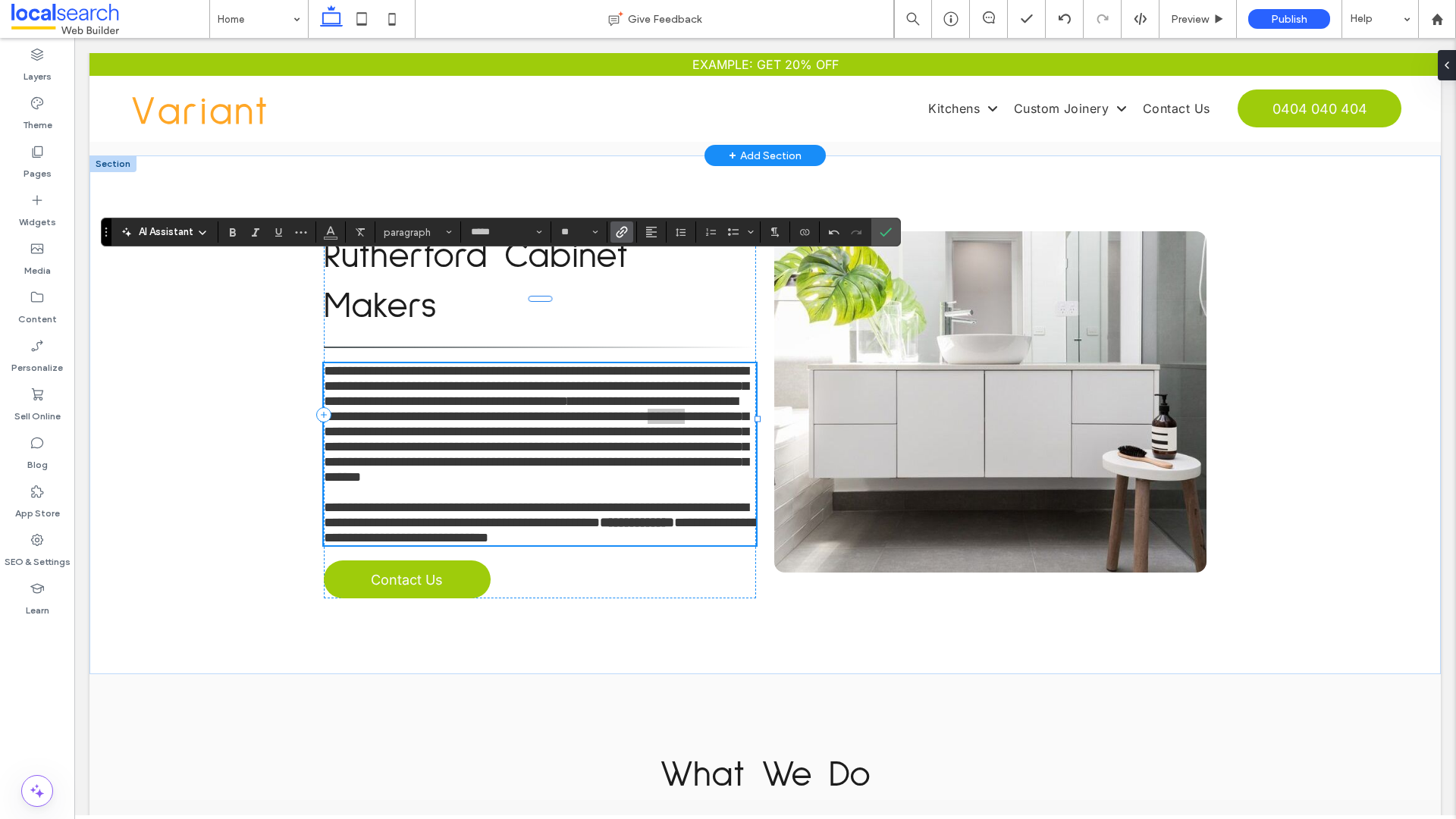 click at bounding box center (619, 232) 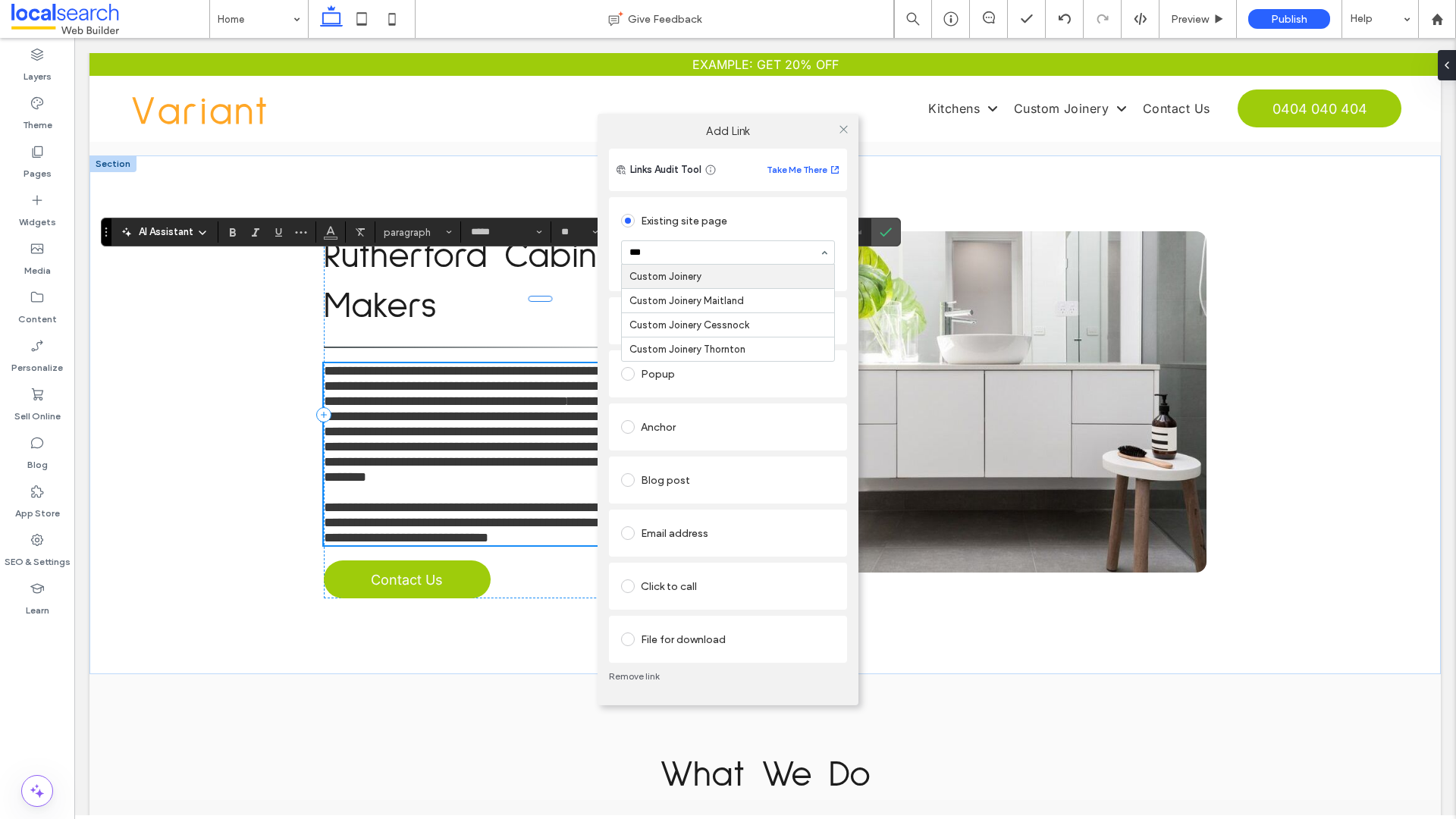 type on "****" 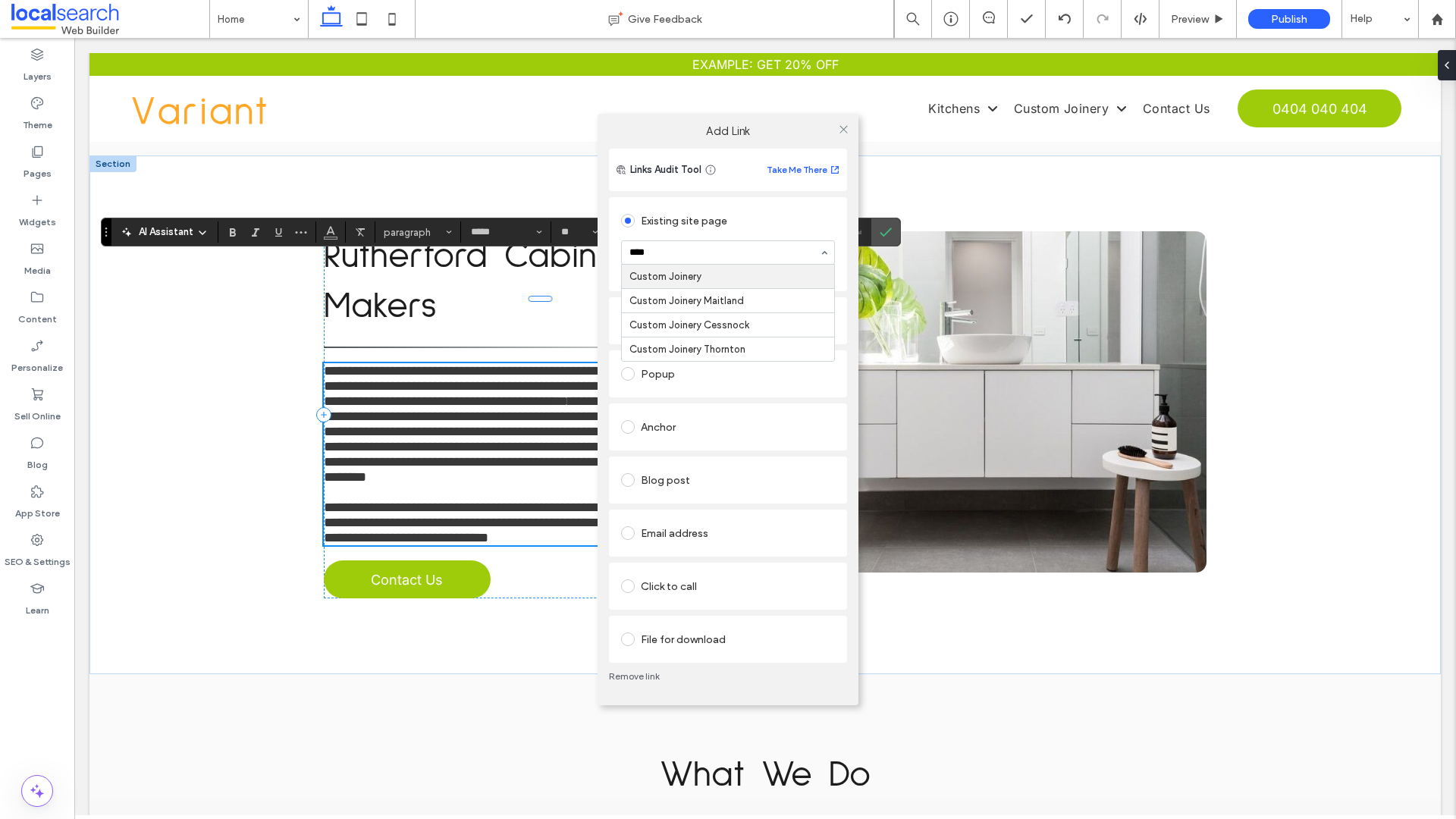 type 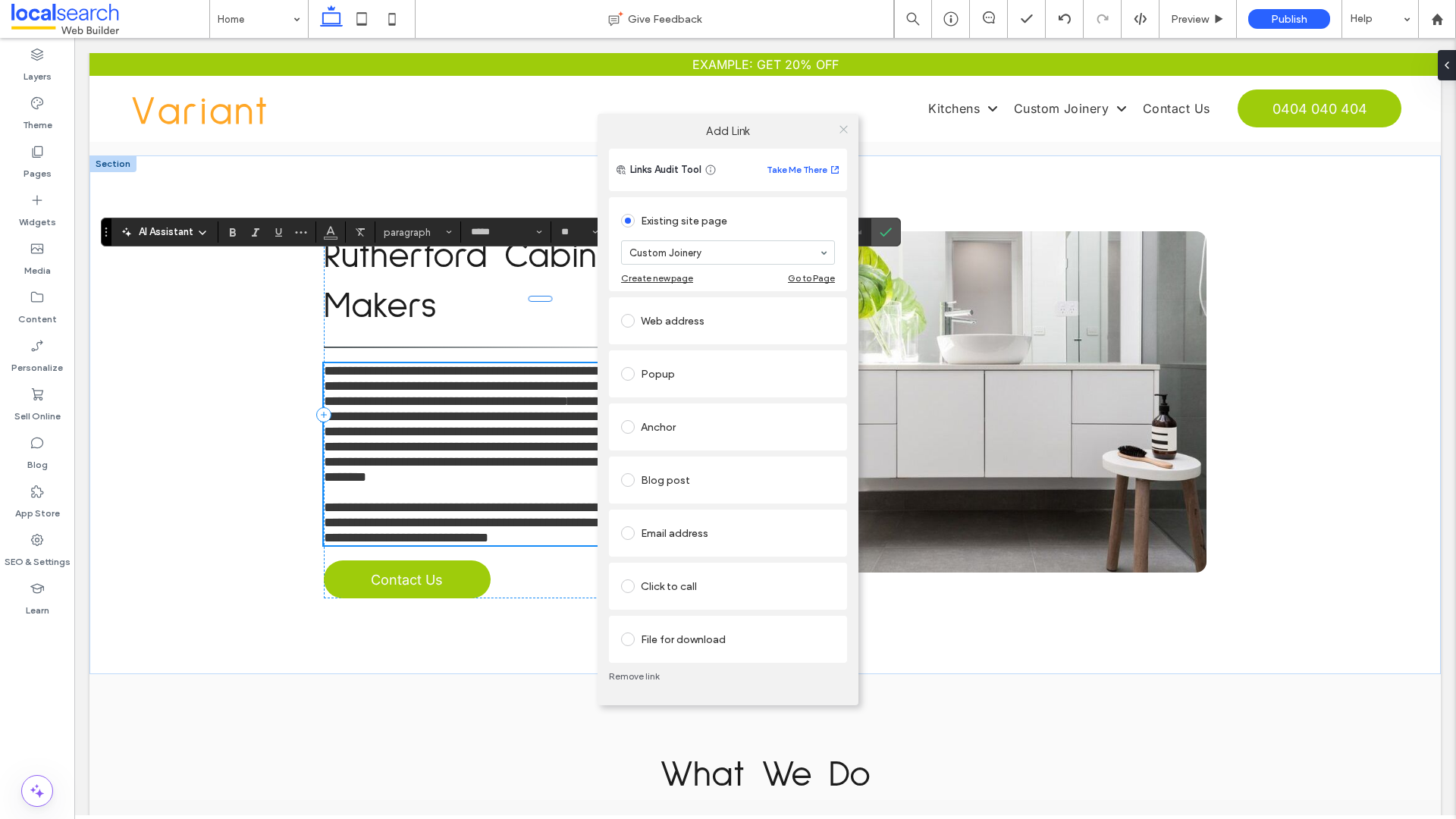 click 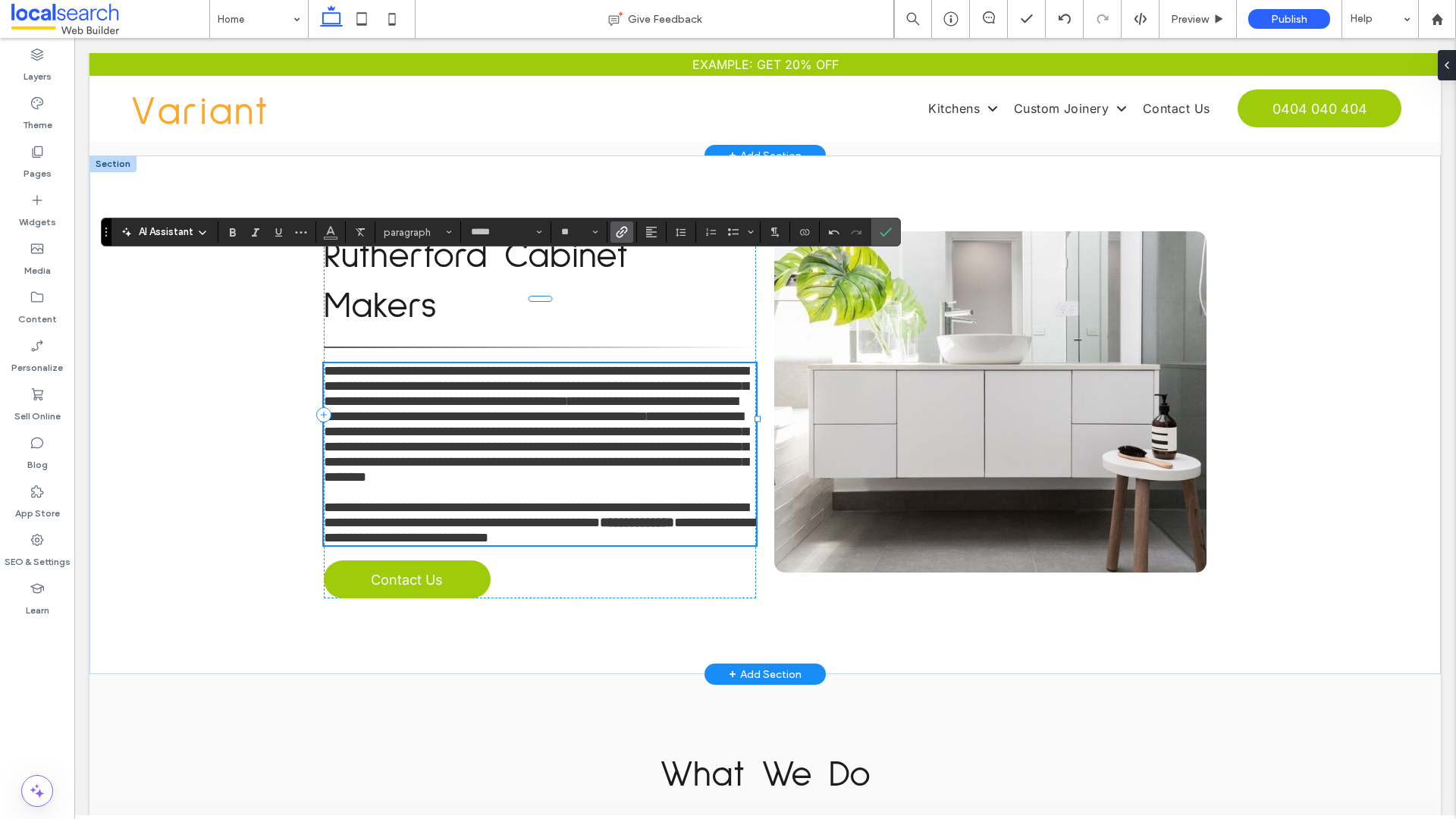 click on "**********" at bounding box center (531, 409) 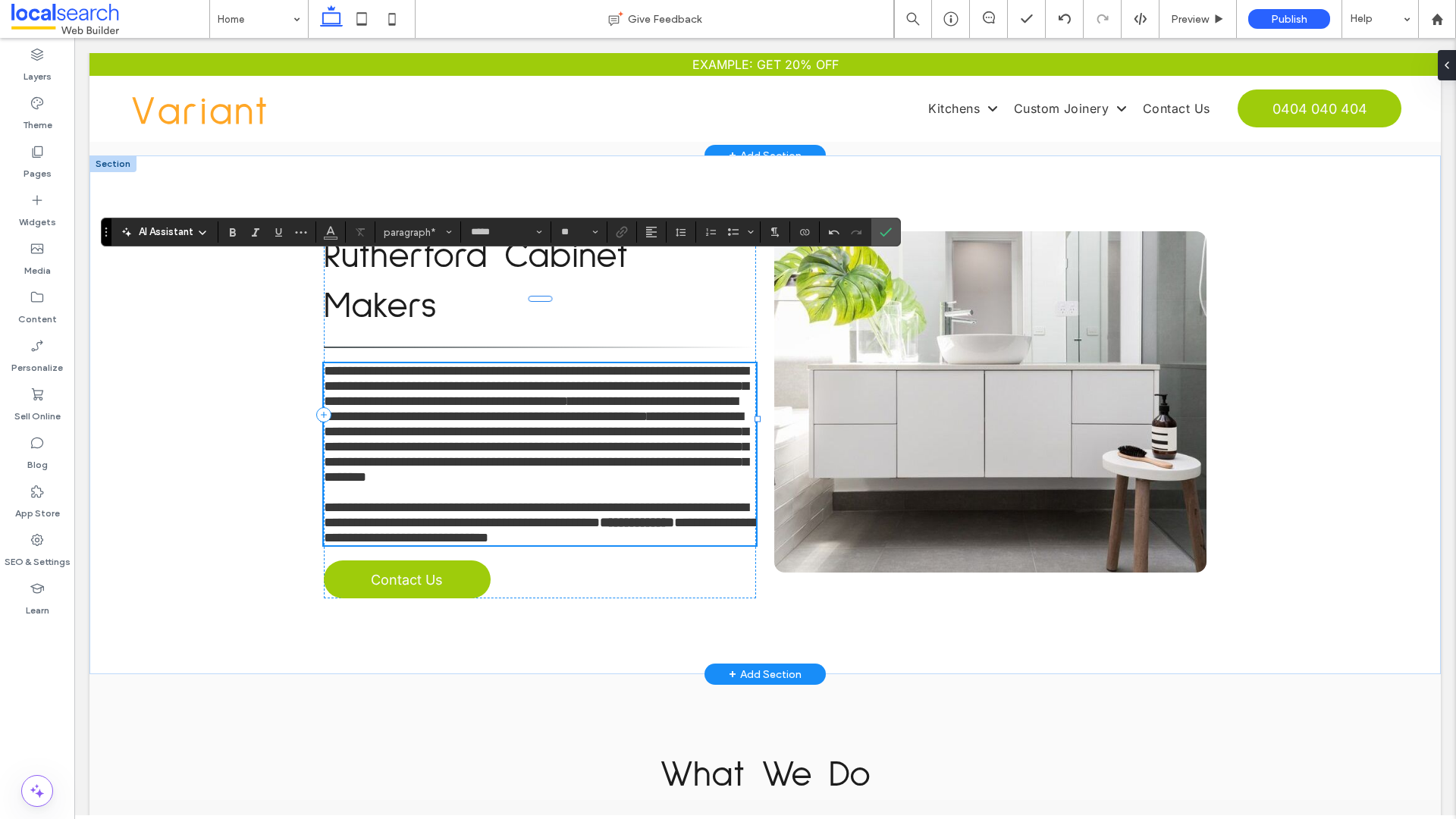 click on "**********" at bounding box center [536, 447] 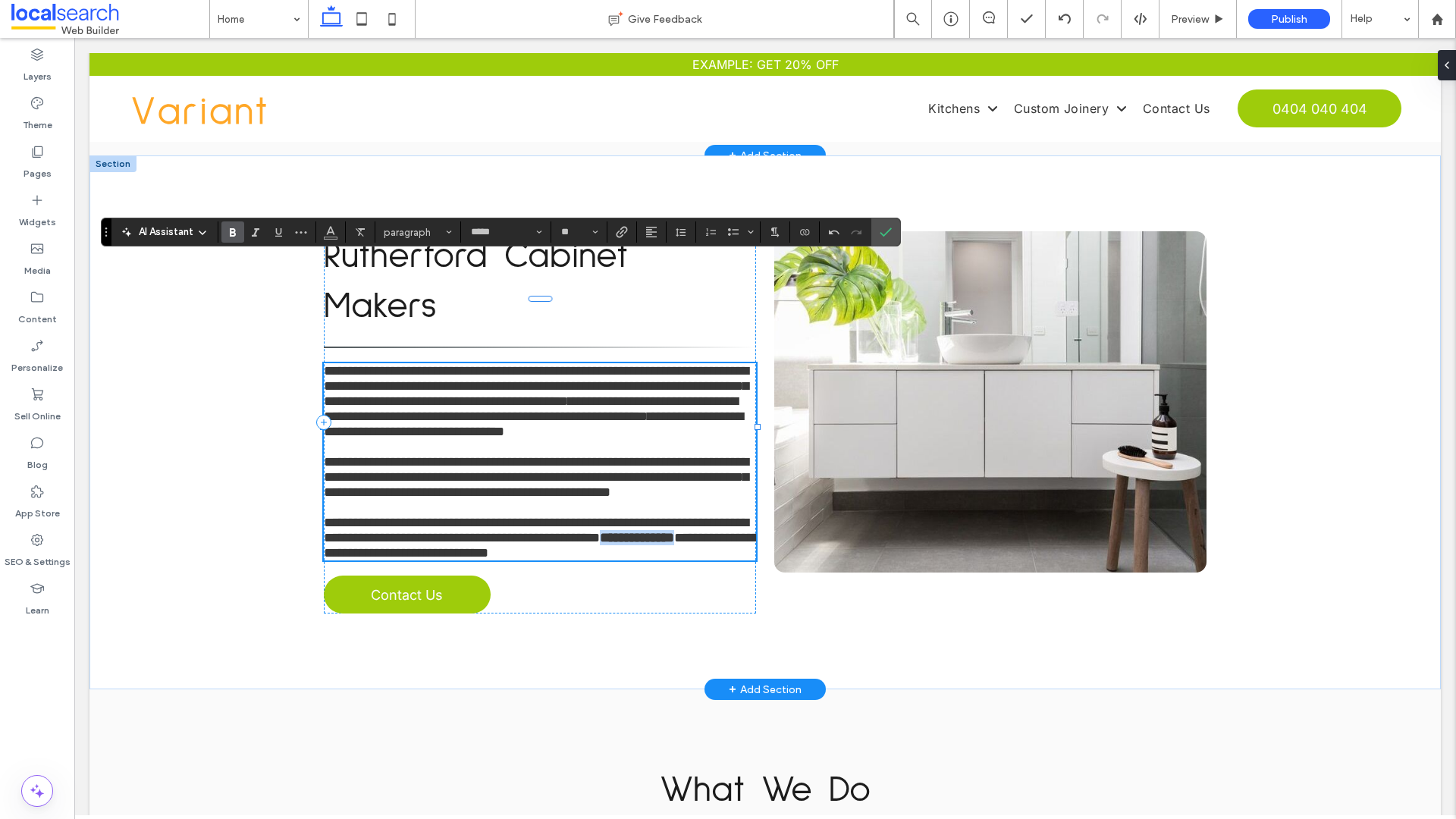 drag, startPoint x: 484, startPoint y: 488, endPoint x: 379, endPoint y: 483, distance: 105.11898 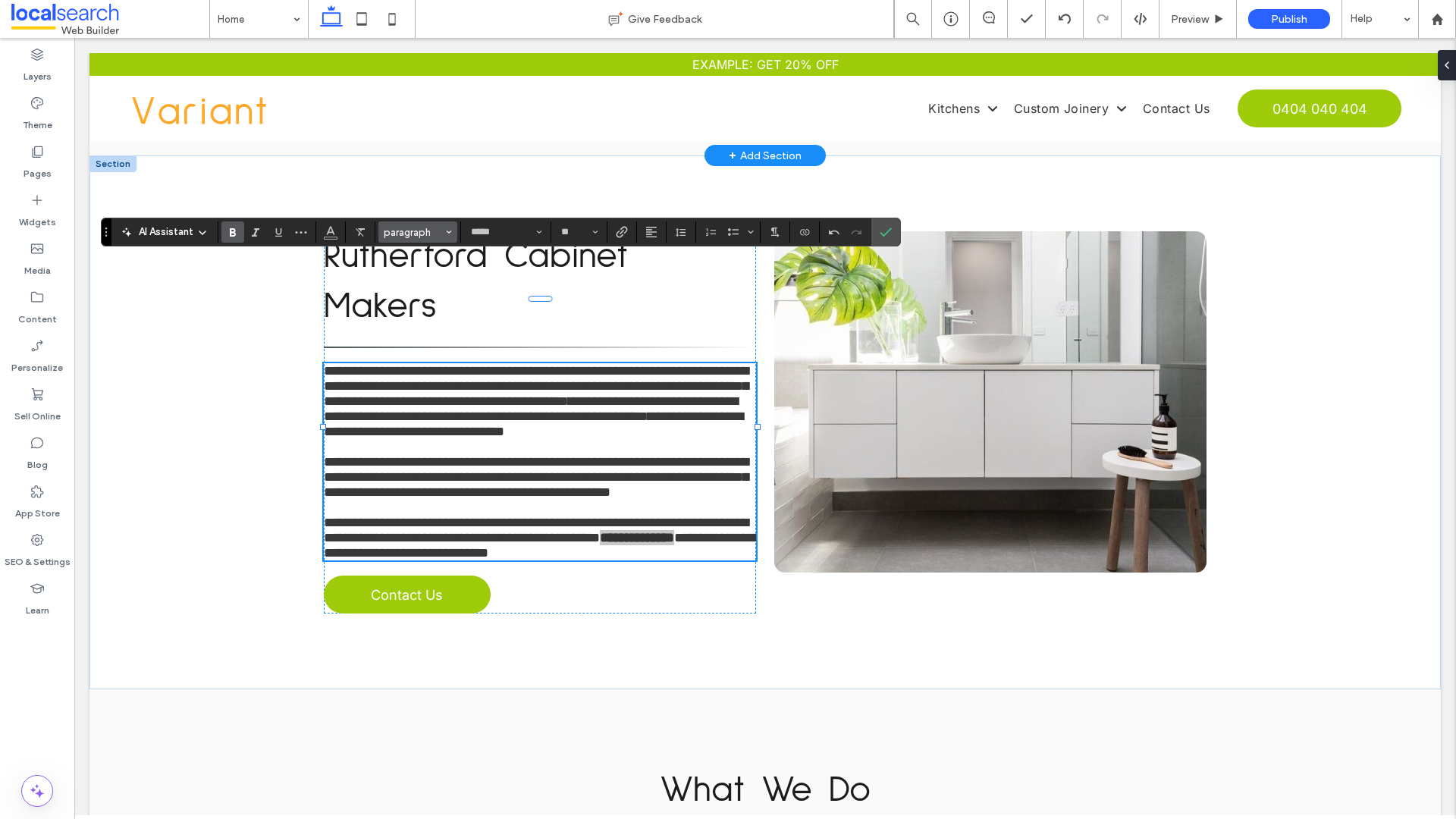 click on "paragraph" at bounding box center (413, 232) 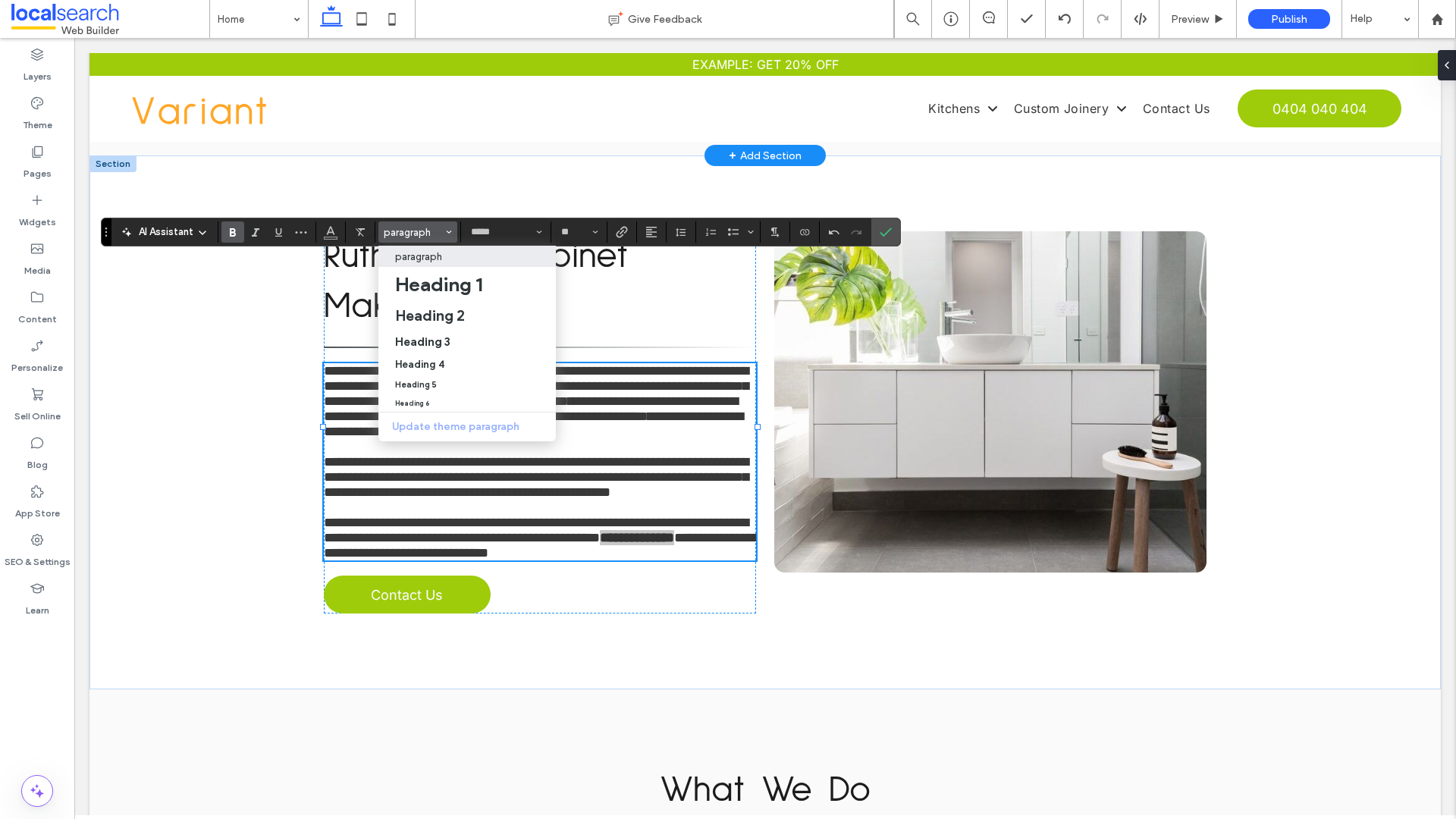 click on "paragraph" at bounding box center [467, 256] 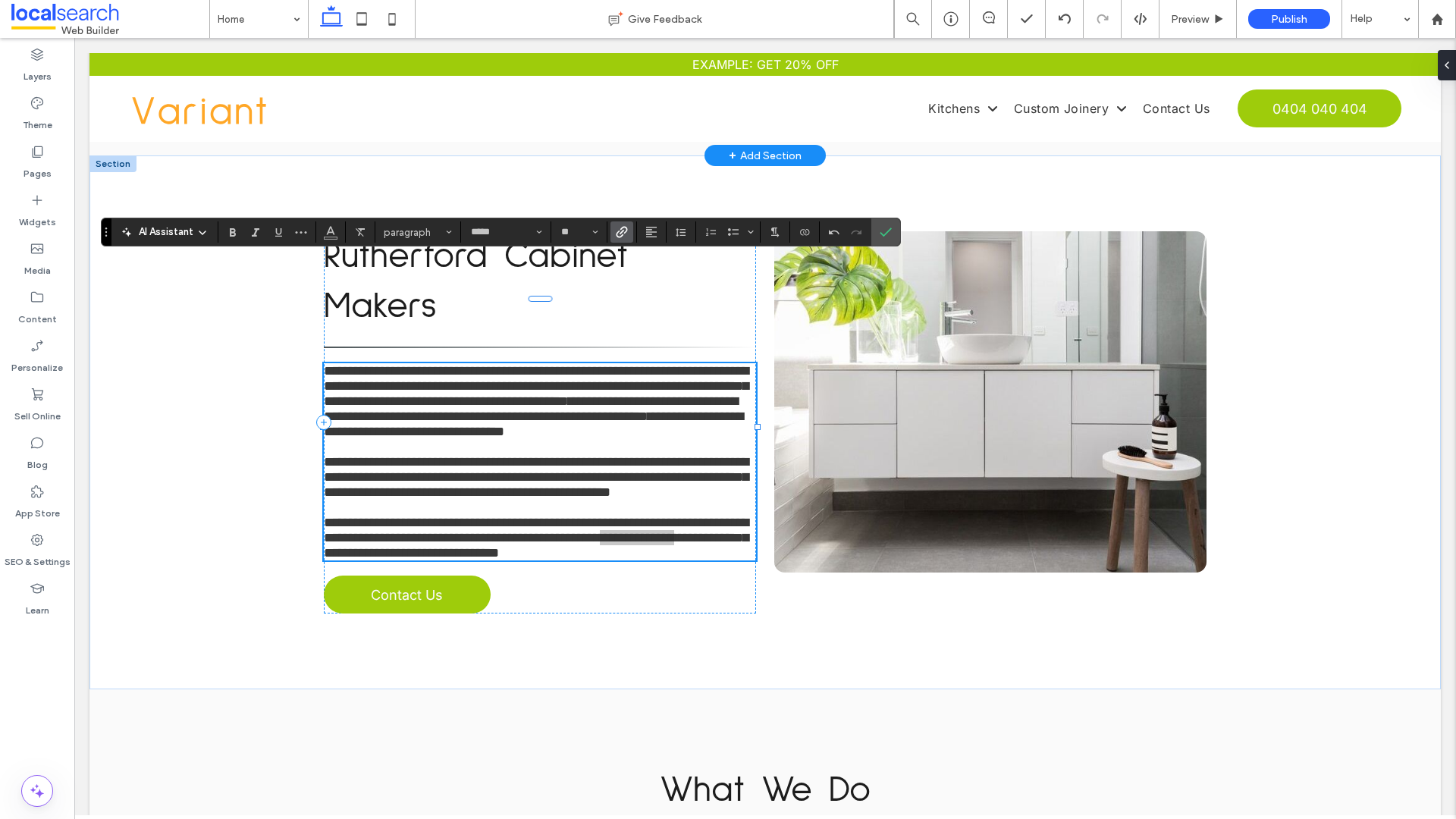click 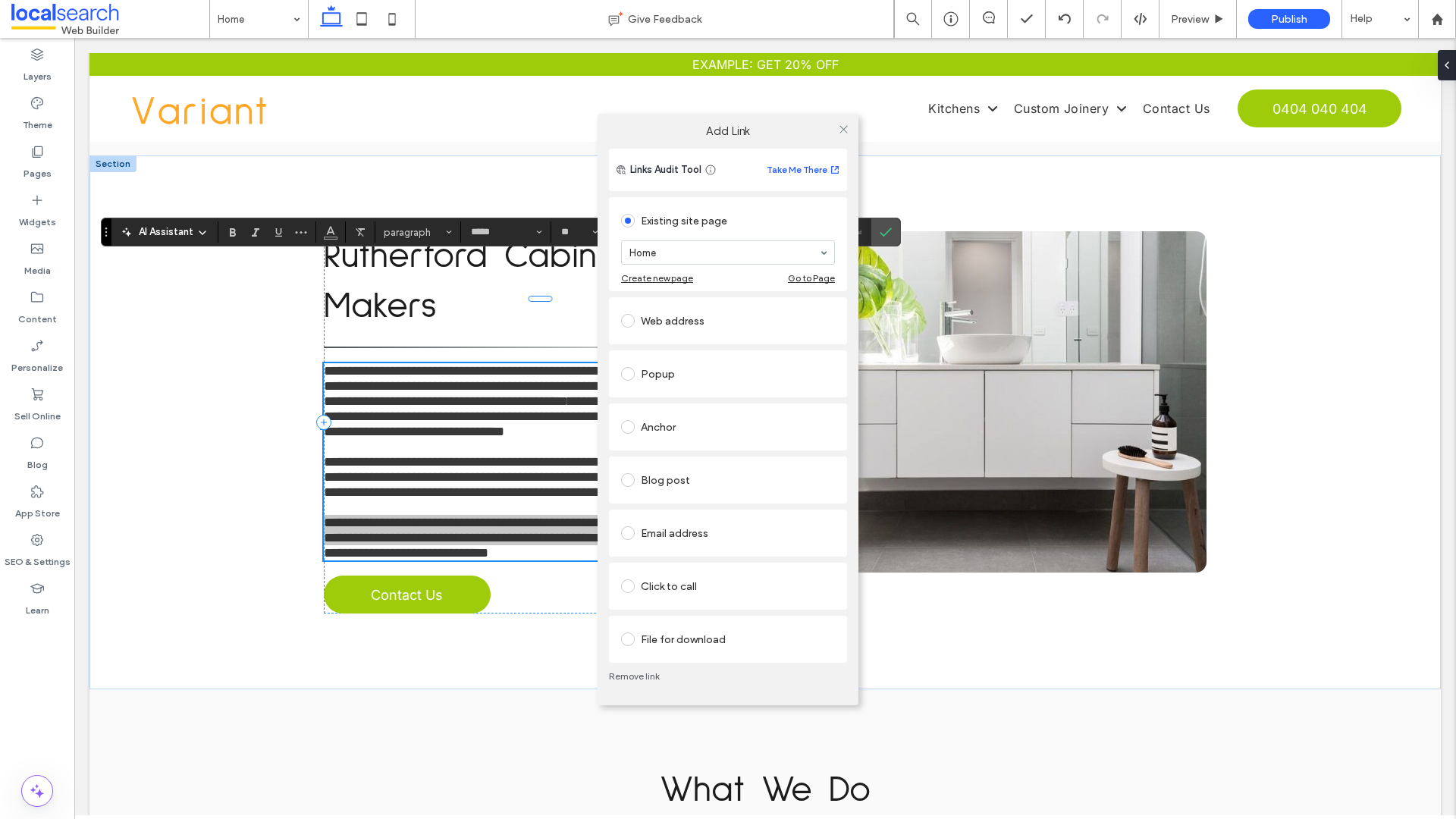 click on "Click to call" at bounding box center (728, 586) 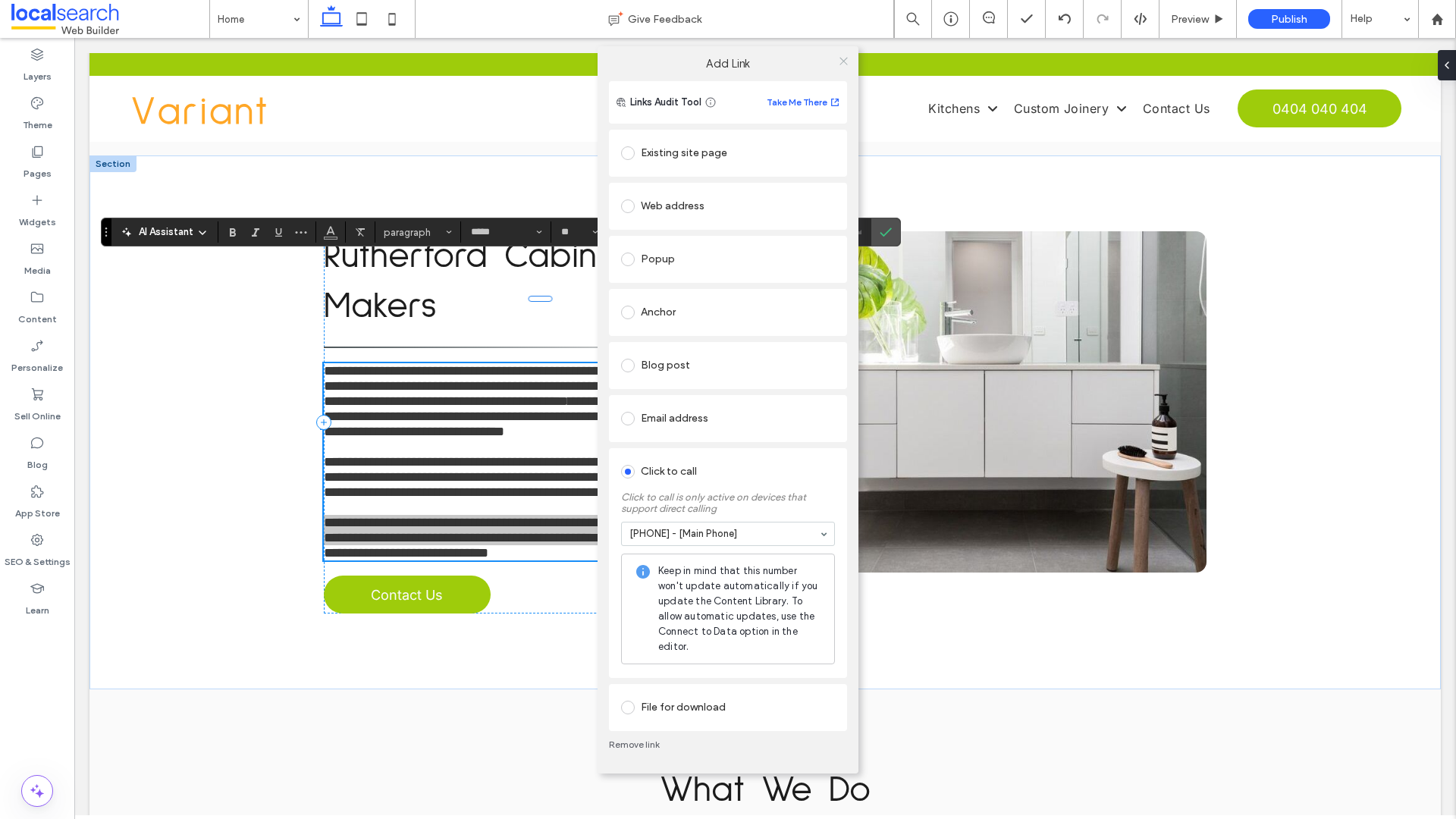 click 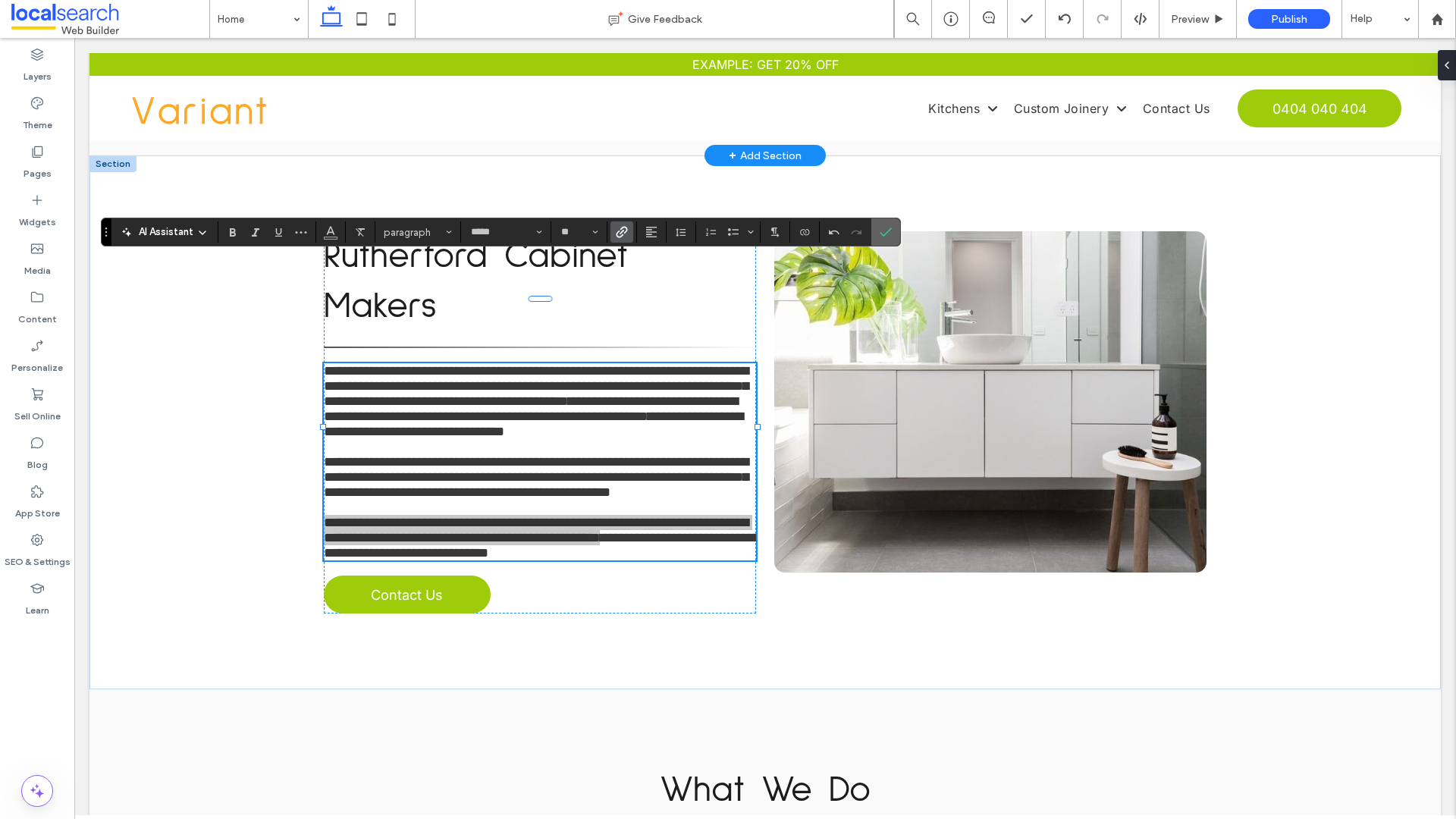 click 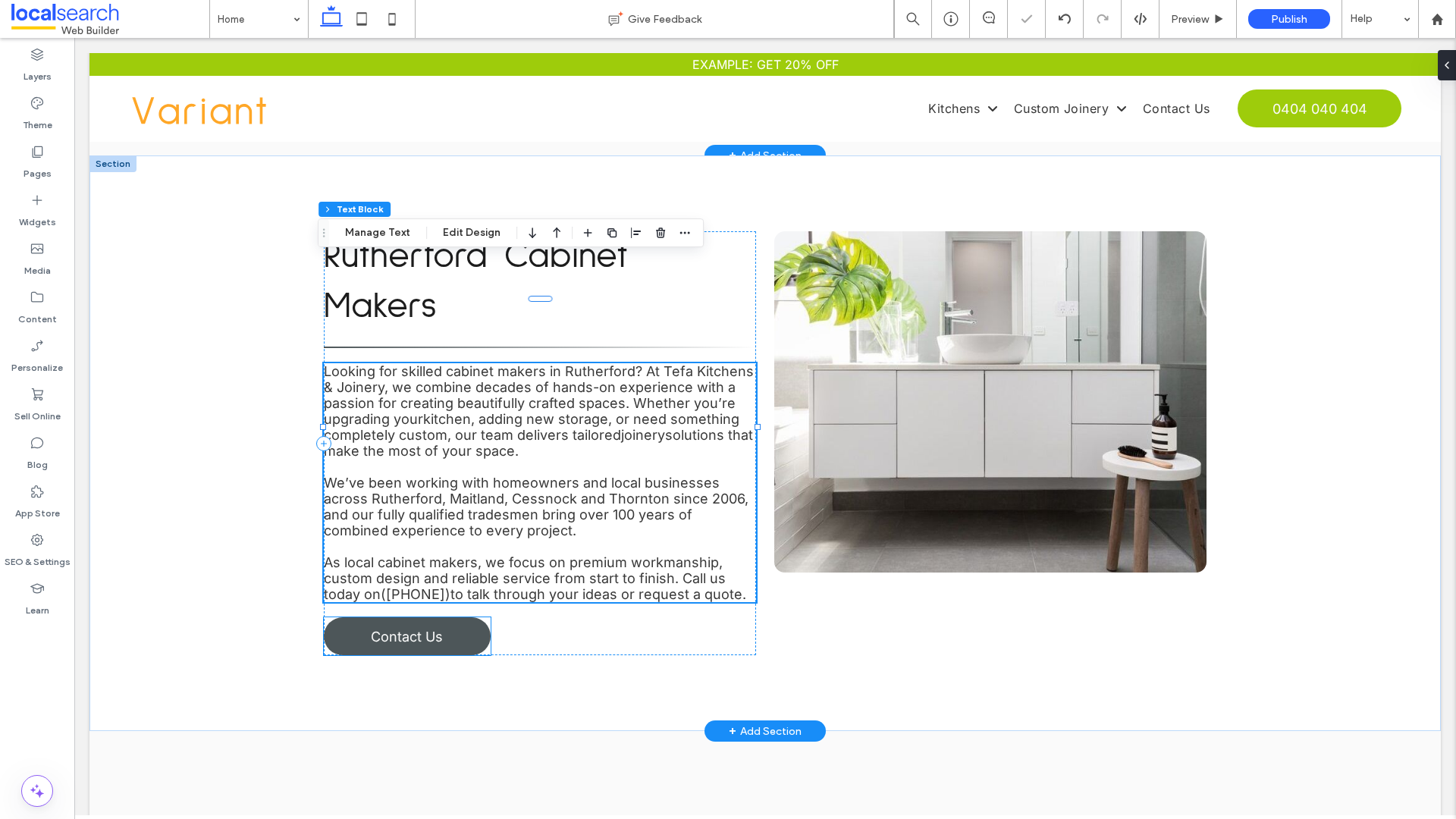 click on "Contact Us" at bounding box center (407, 636) 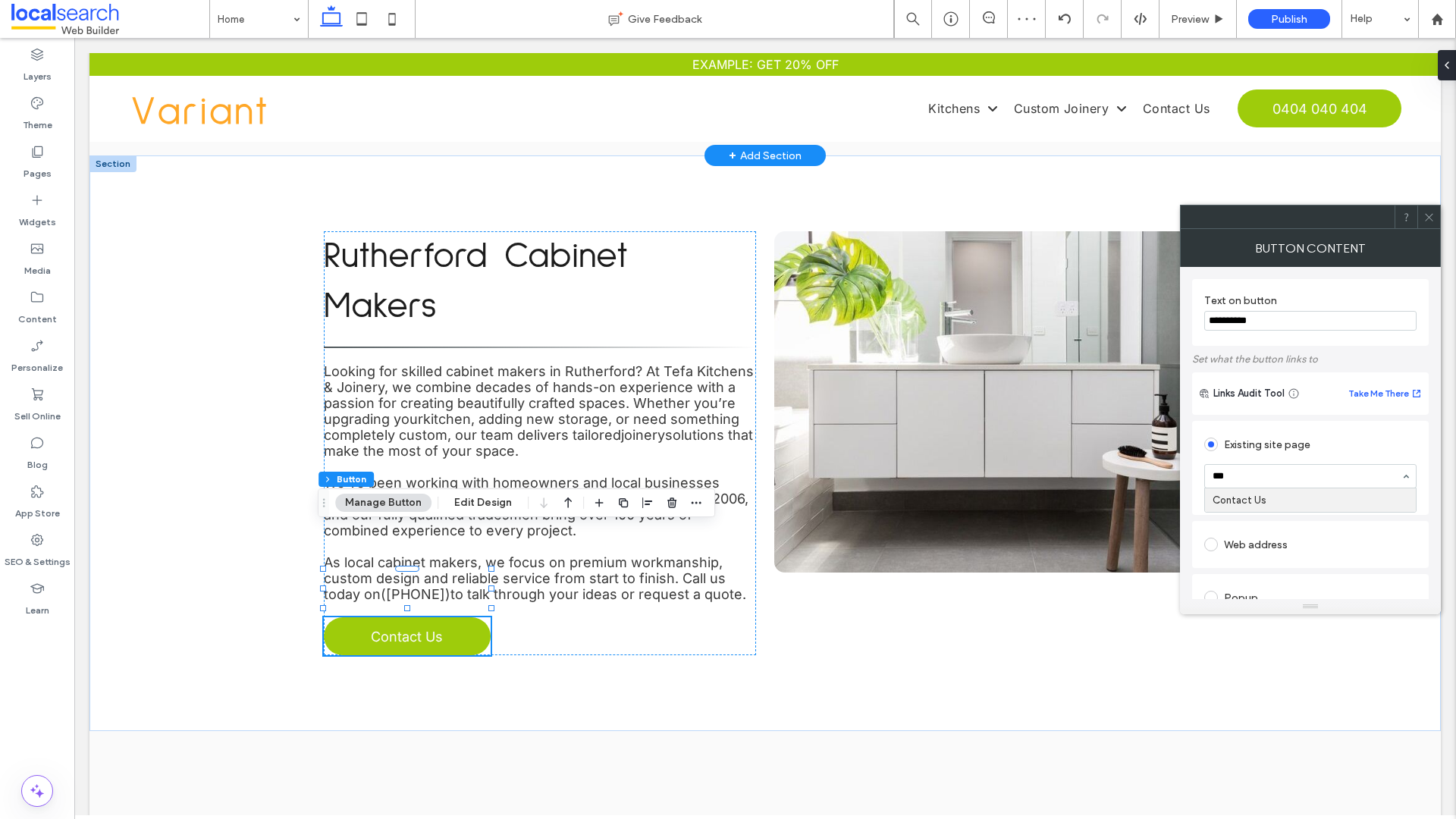 type on "****" 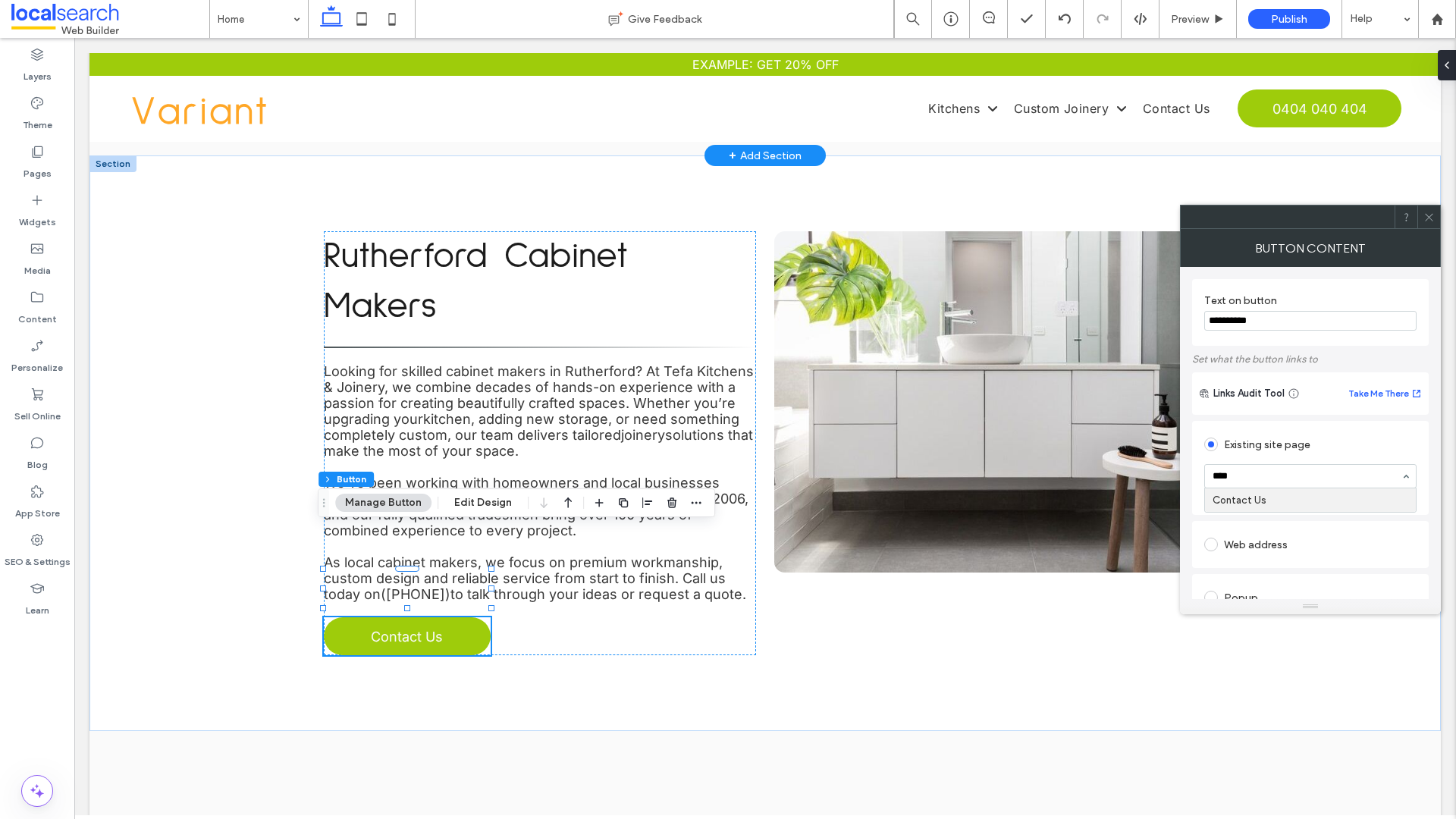 type 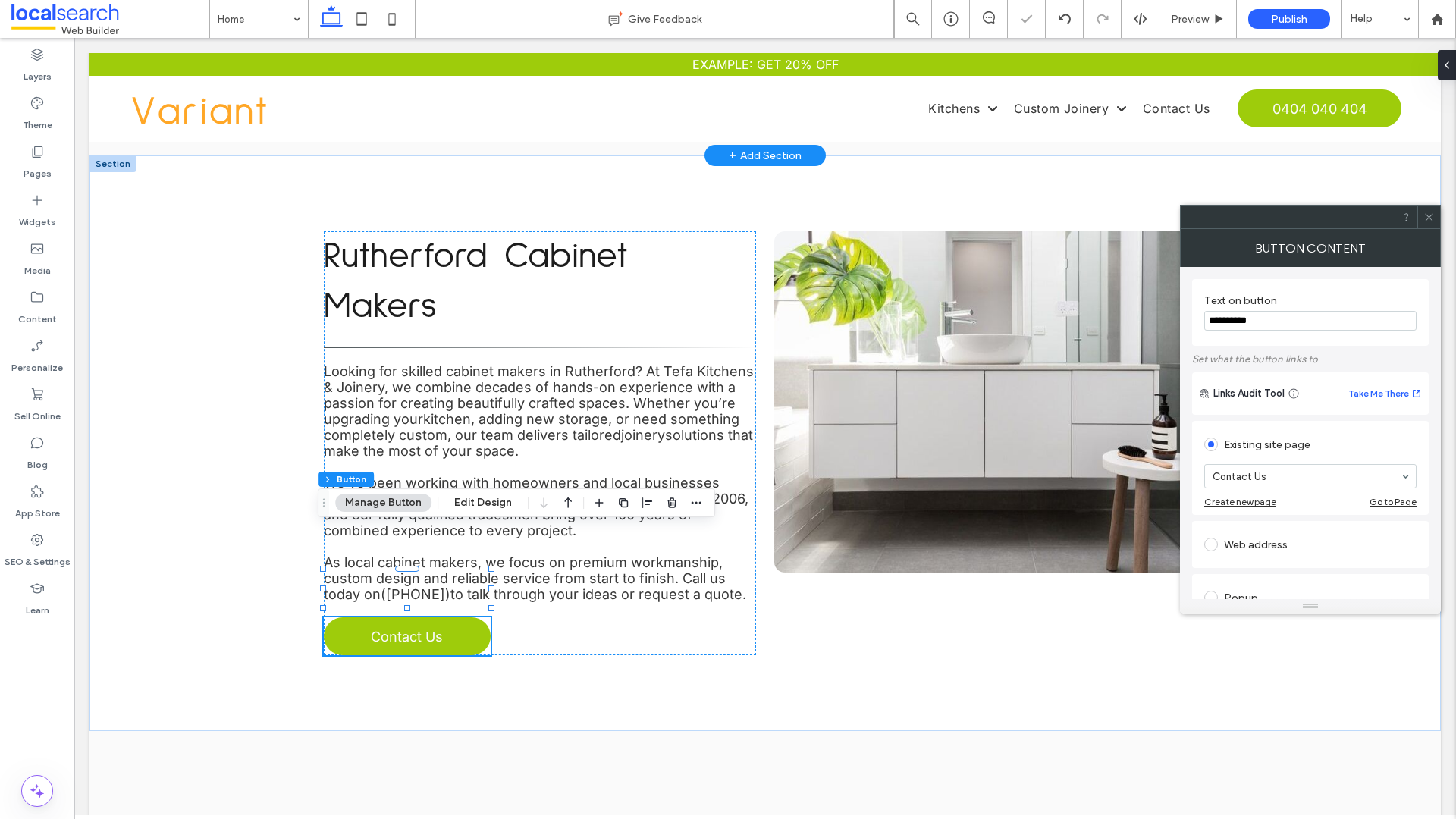 click 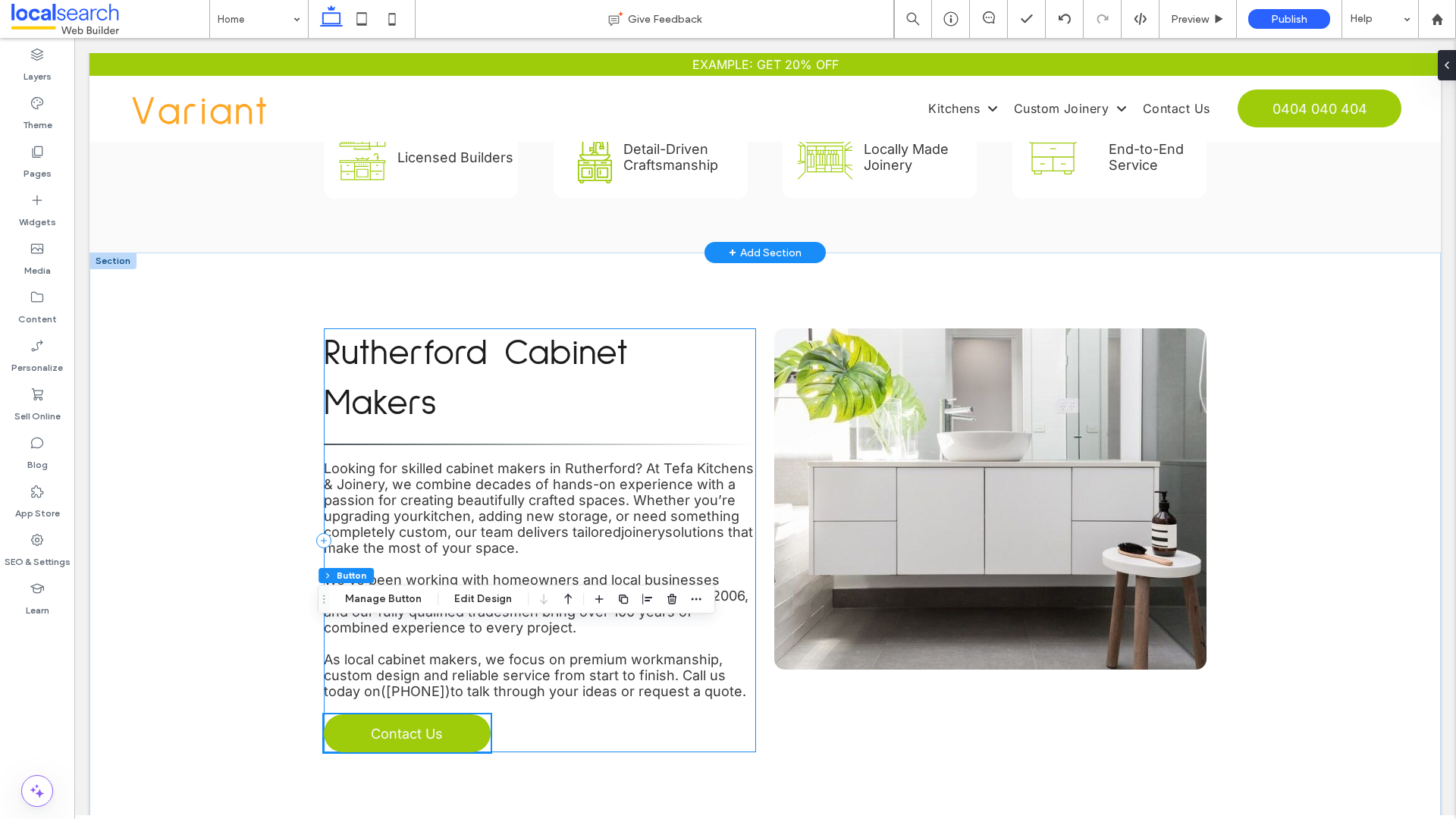 scroll, scrollTop: 613, scrollLeft: 0, axis: vertical 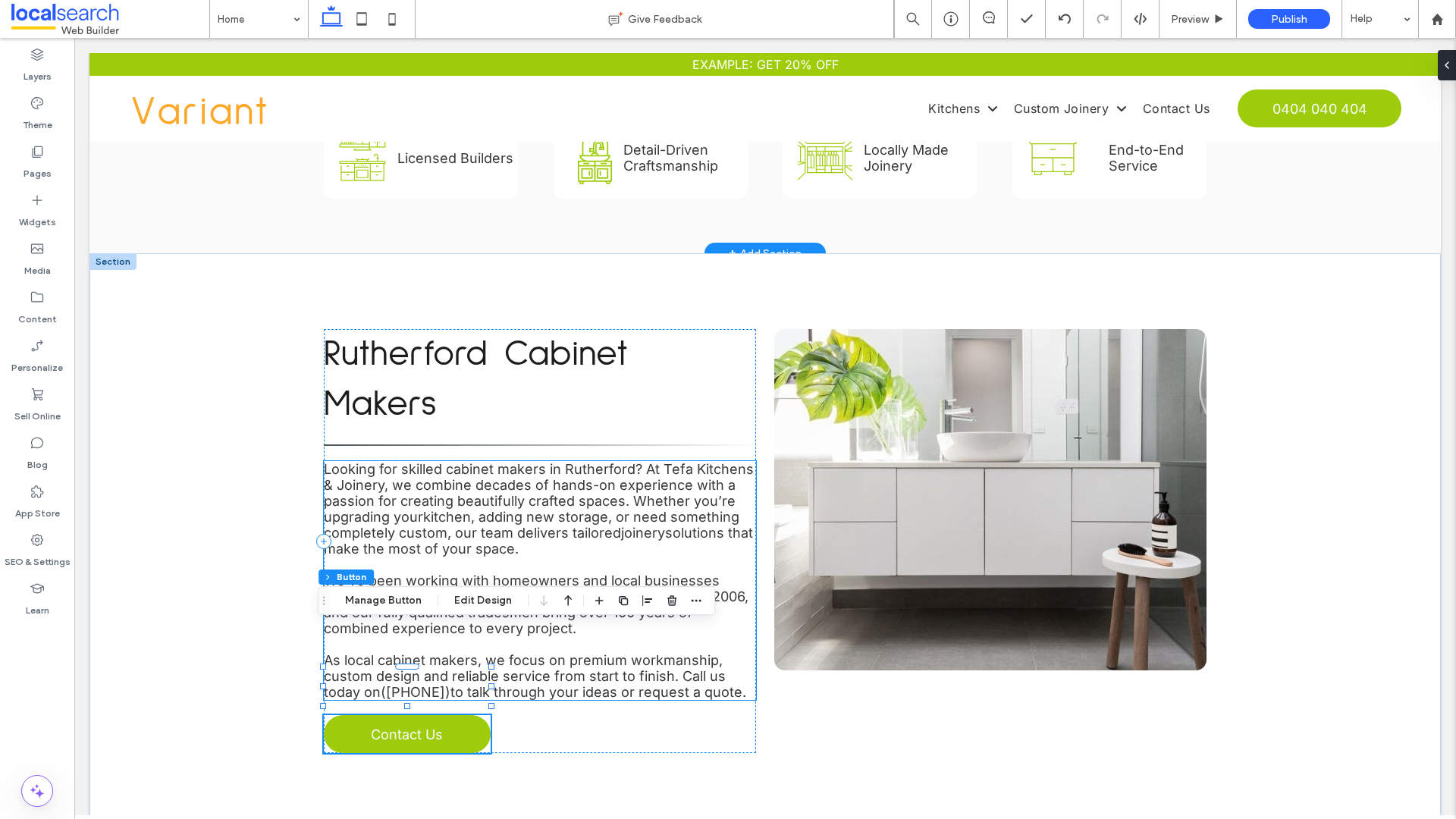 click on "Looking for skilled cabinet makers in Rutherford? At Tefa Kitchens & Joinery, we combine decades of hands-on experience with a passion for creating beautifully crafted spaces. Whether you’re upgrading your" at bounding box center [538, 493] 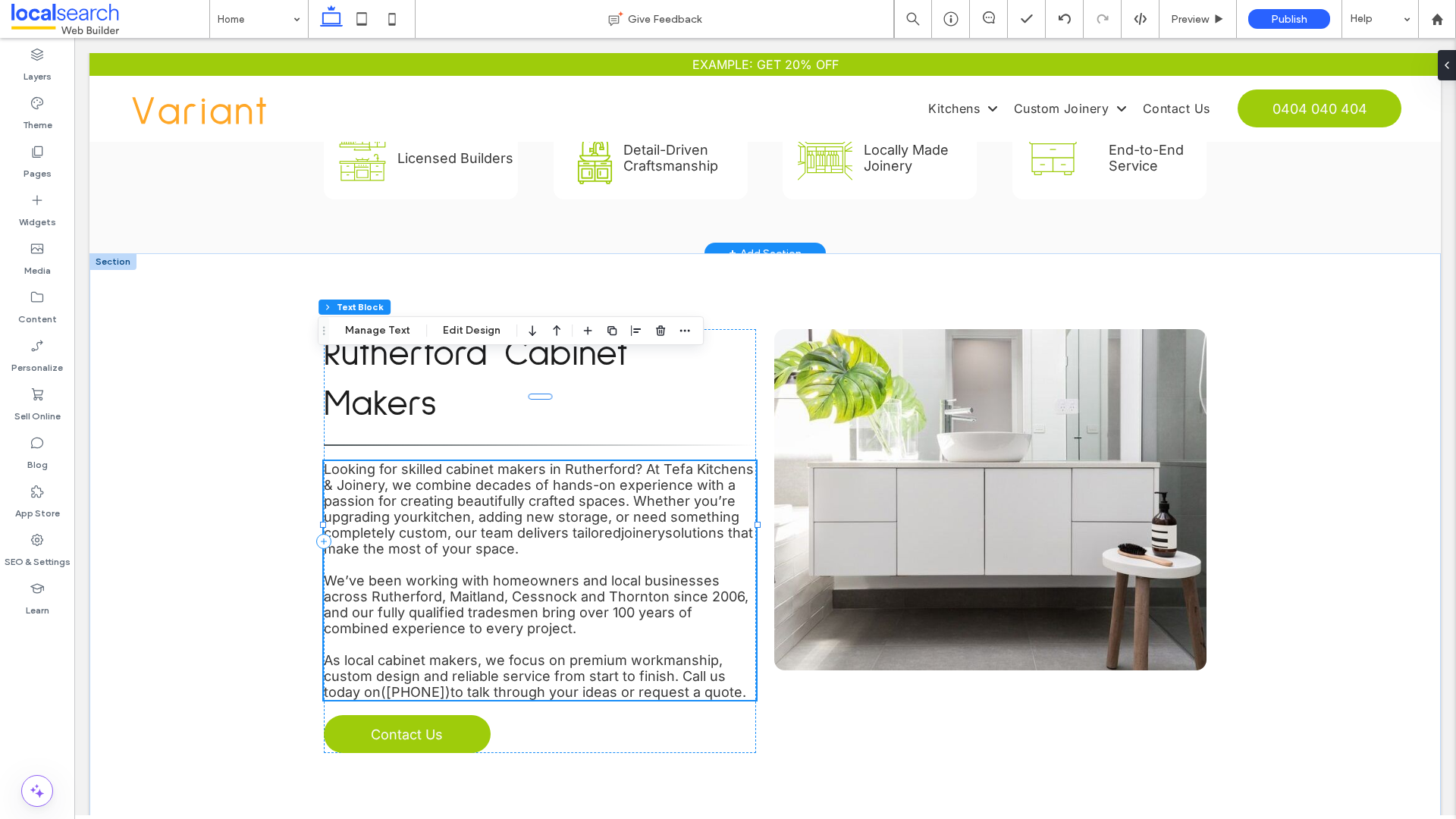 click on "Looking for skilled cabinet makers in Rutherford? At Tefa Kitchens & Joinery, we combine decades of hands-on experience with a passion for creating beautifully crafted spaces. Whether you’re upgrading your" at bounding box center [538, 493] 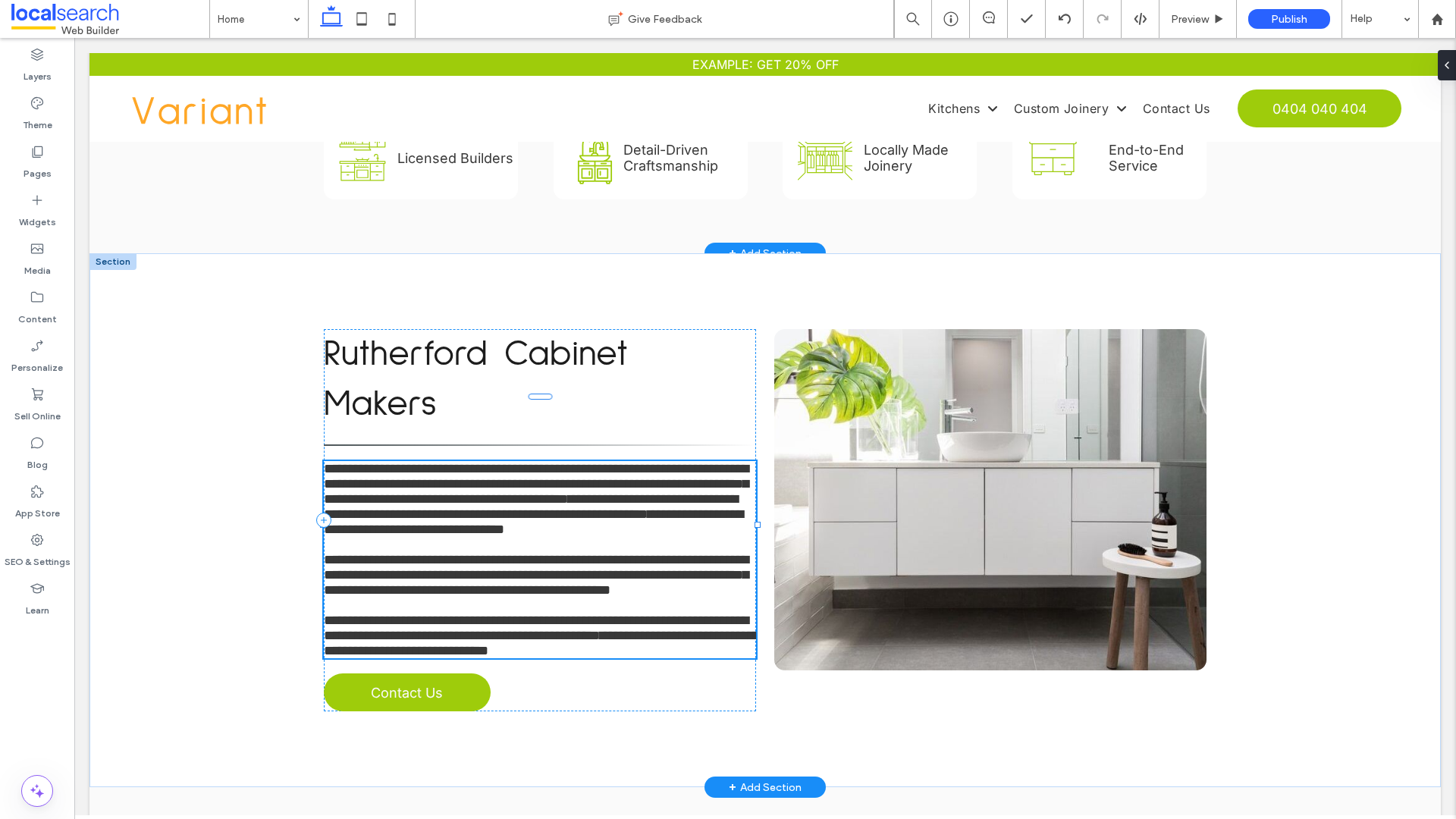 type on "*****" 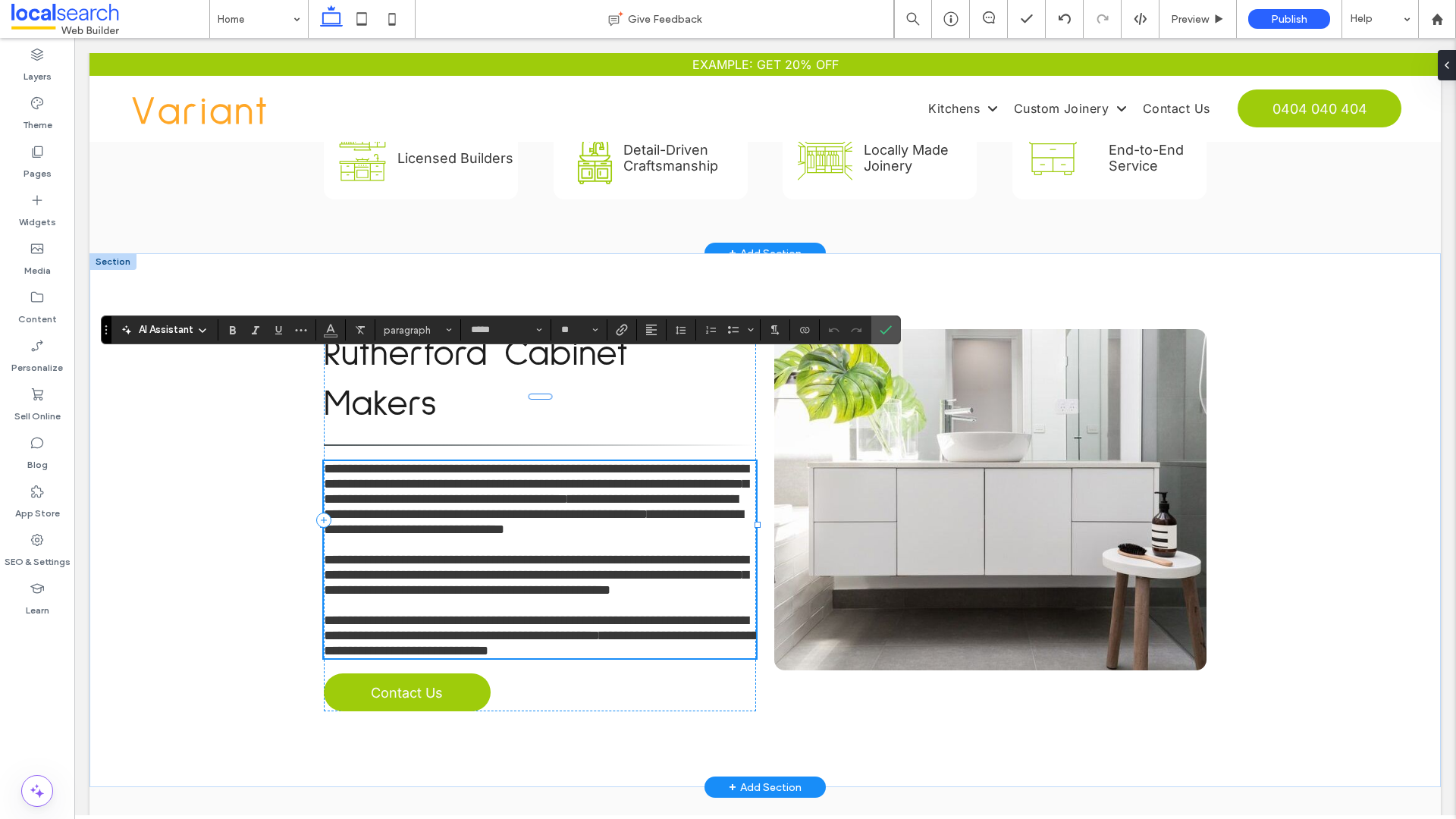 click on "**********" at bounding box center [536, 484] 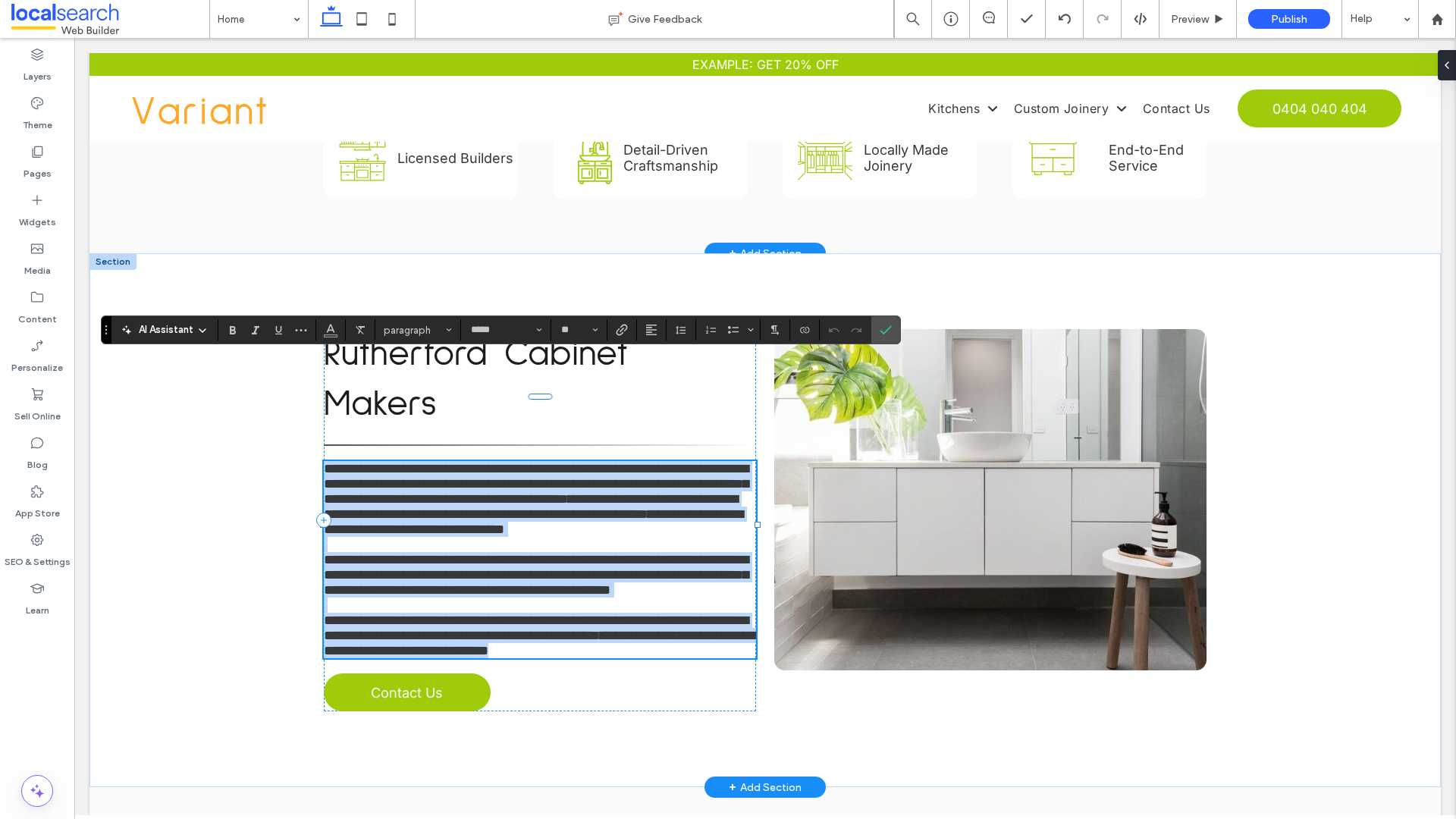 drag, startPoint x: 318, startPoint y: 362, endPoint x: 418, endPoint y: 609, distance: 266.47514 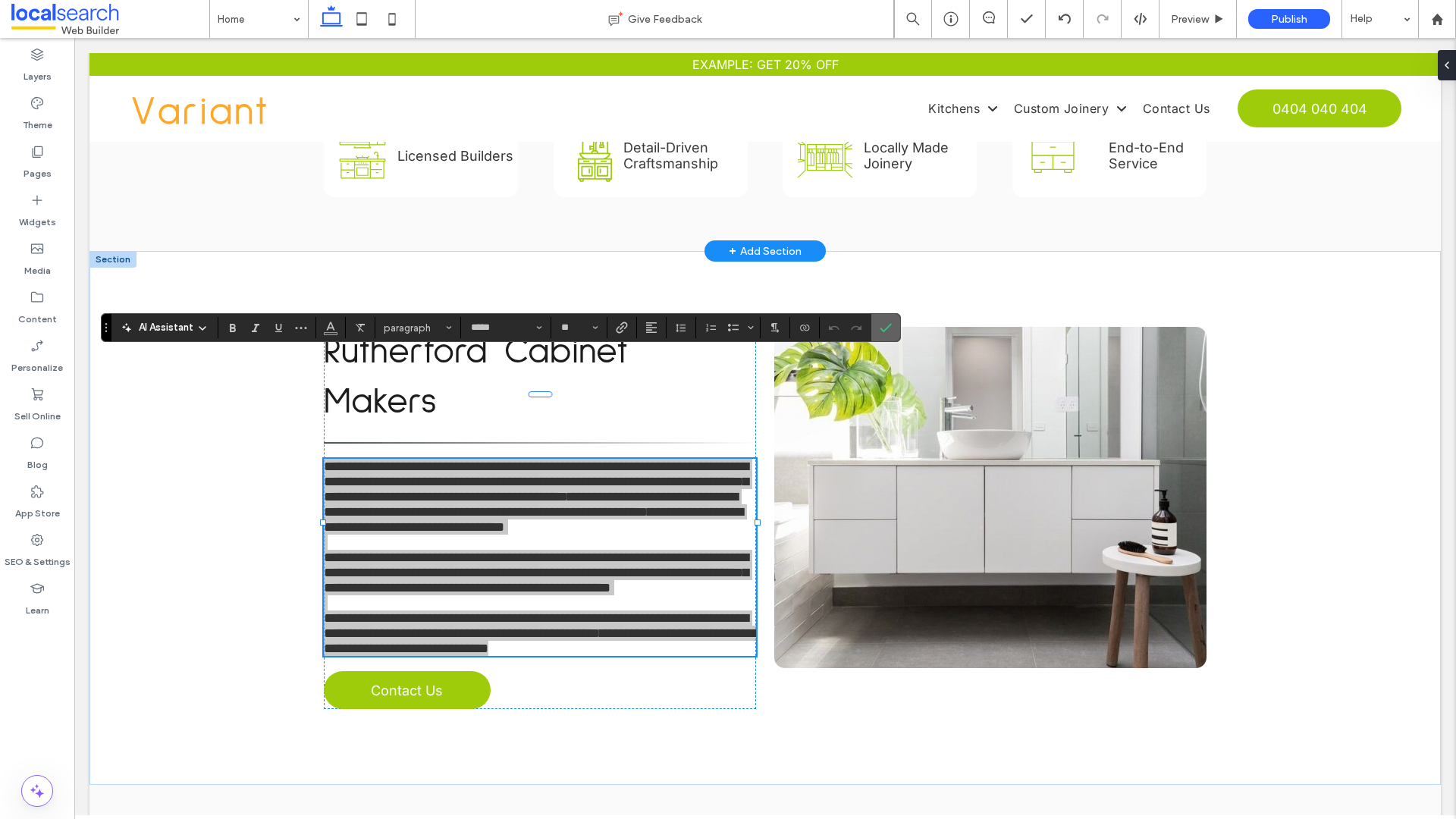 click at bounding box center (883, 328) 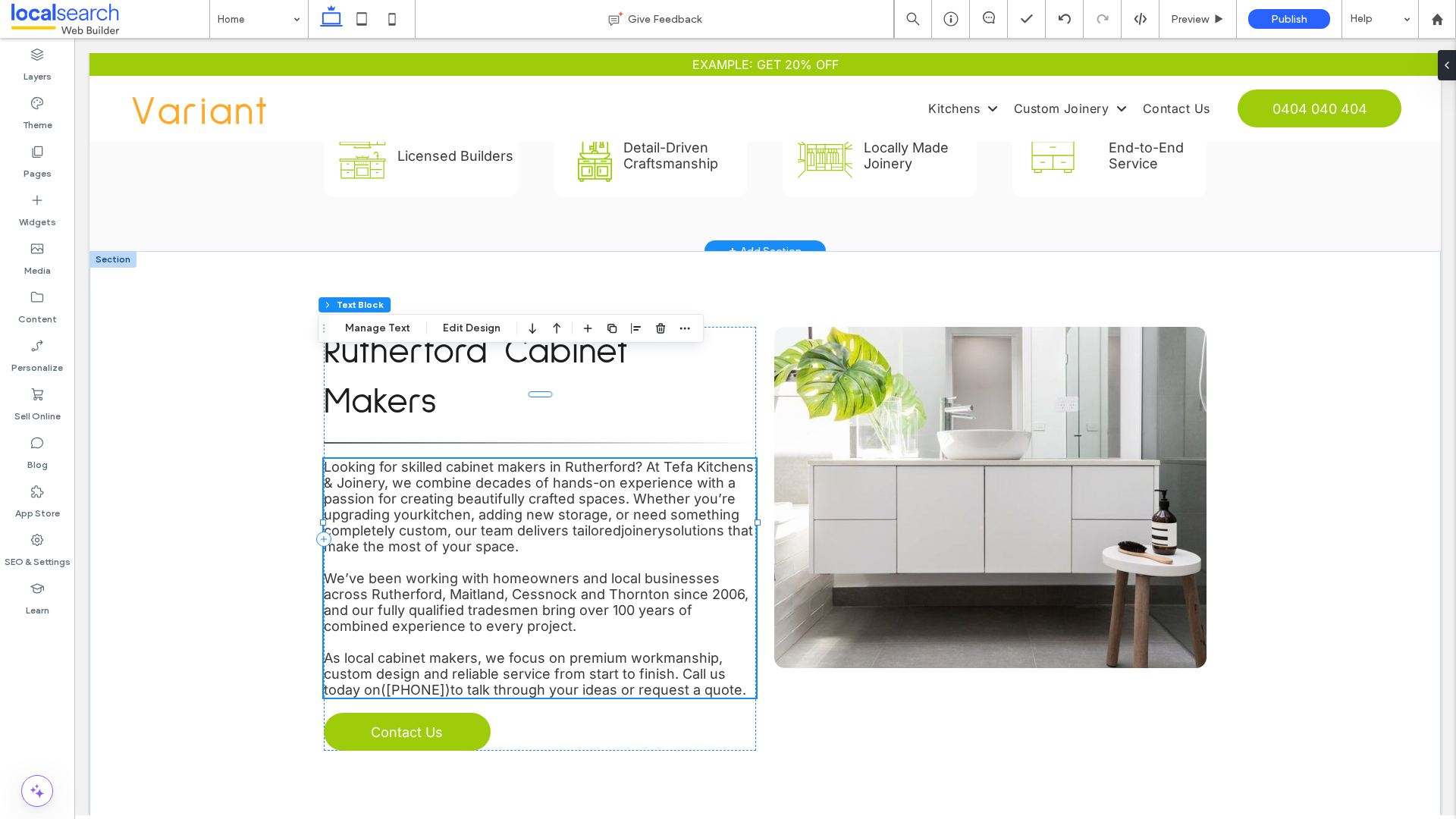 click on ", adding new storage, or need something completely custom, our team delivers tailored" at bounding box center [532, 522] 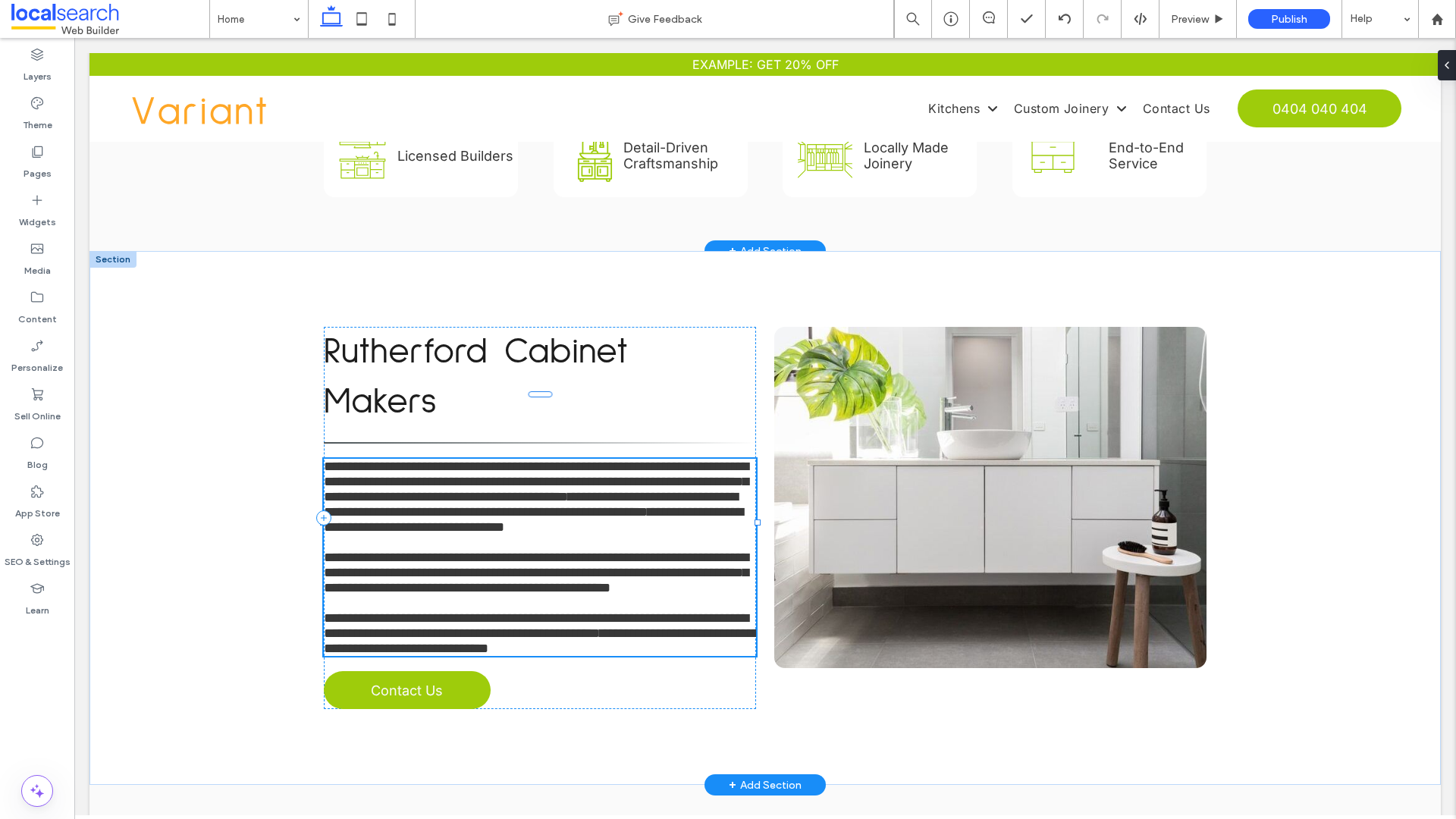 click on "**********" at bounding box center (531, 504) 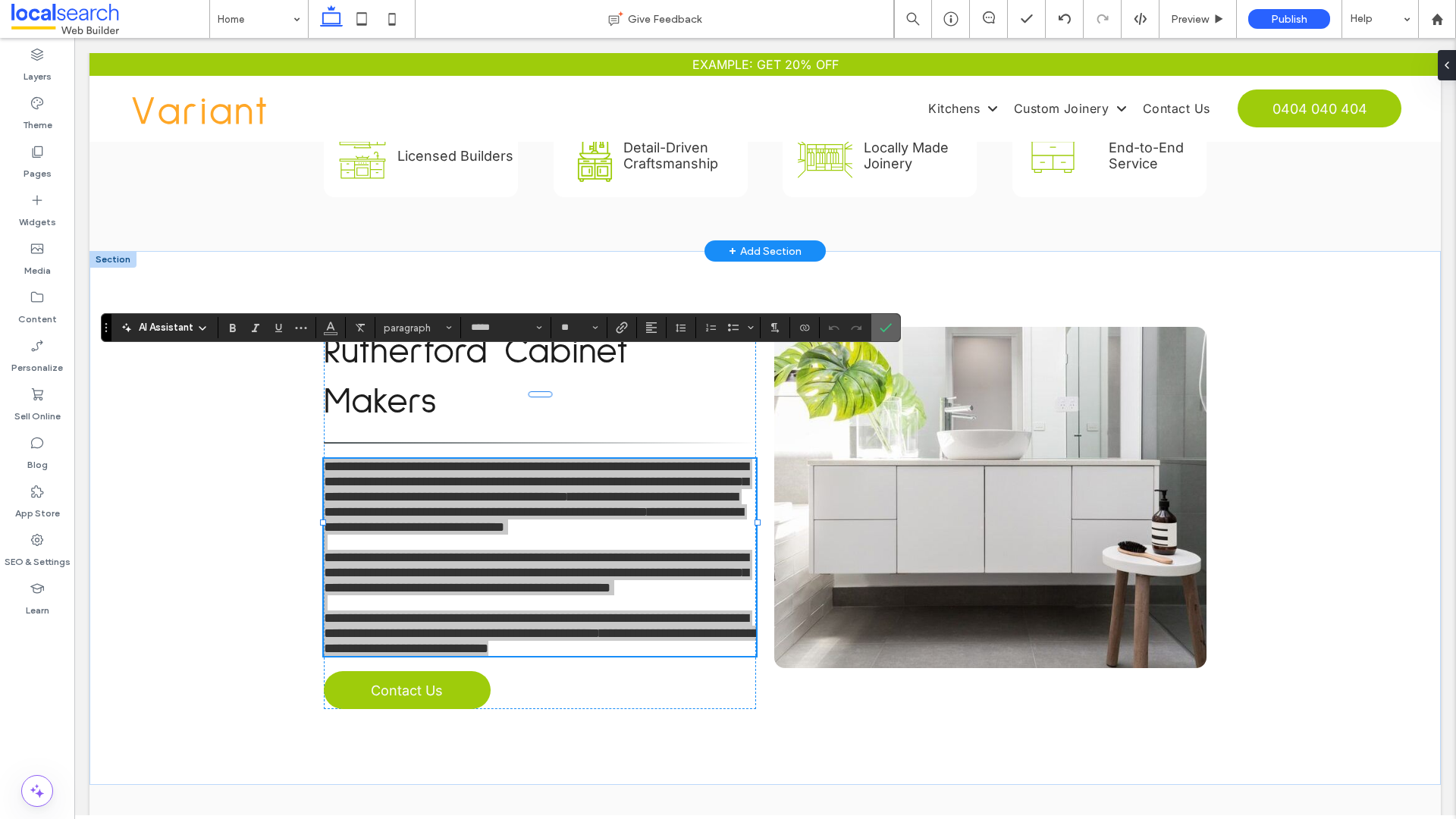 click 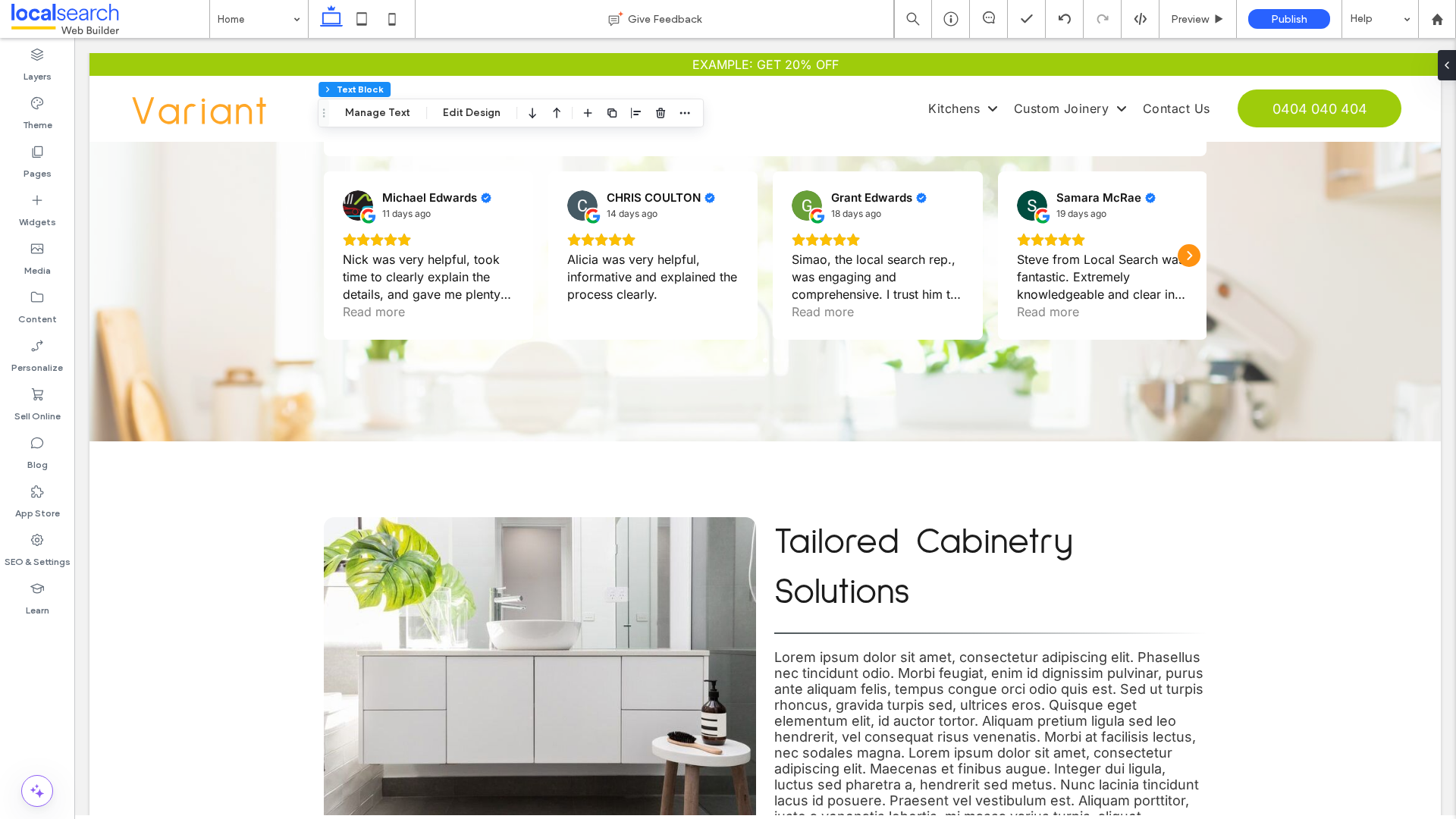 scroll, scrollTop: 2452, scrollLeft: 0, axis: vertical 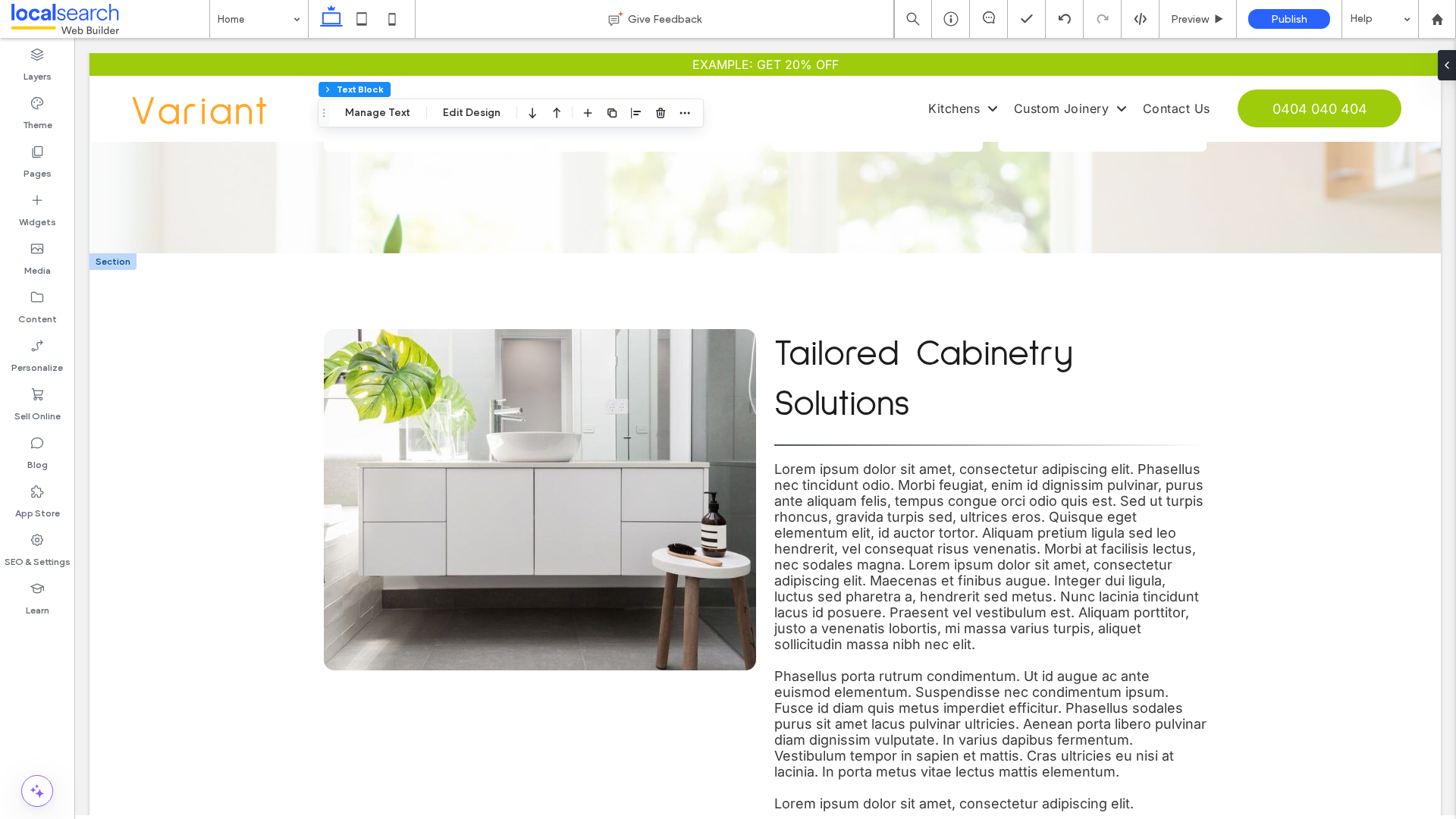 click on "Tailored Cabinetry Solutions" at bounding box center (924, 379) 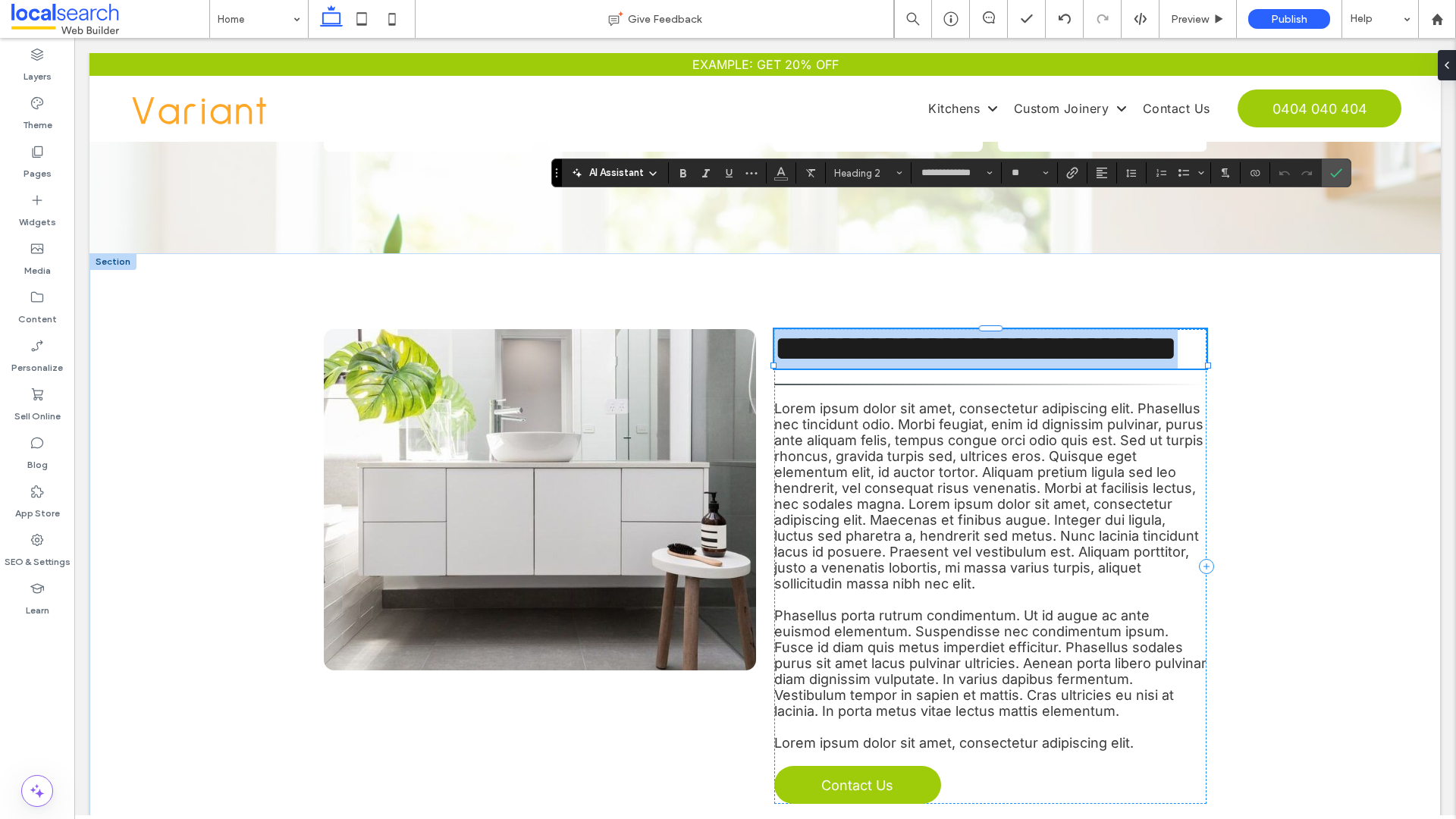 type on "*****" 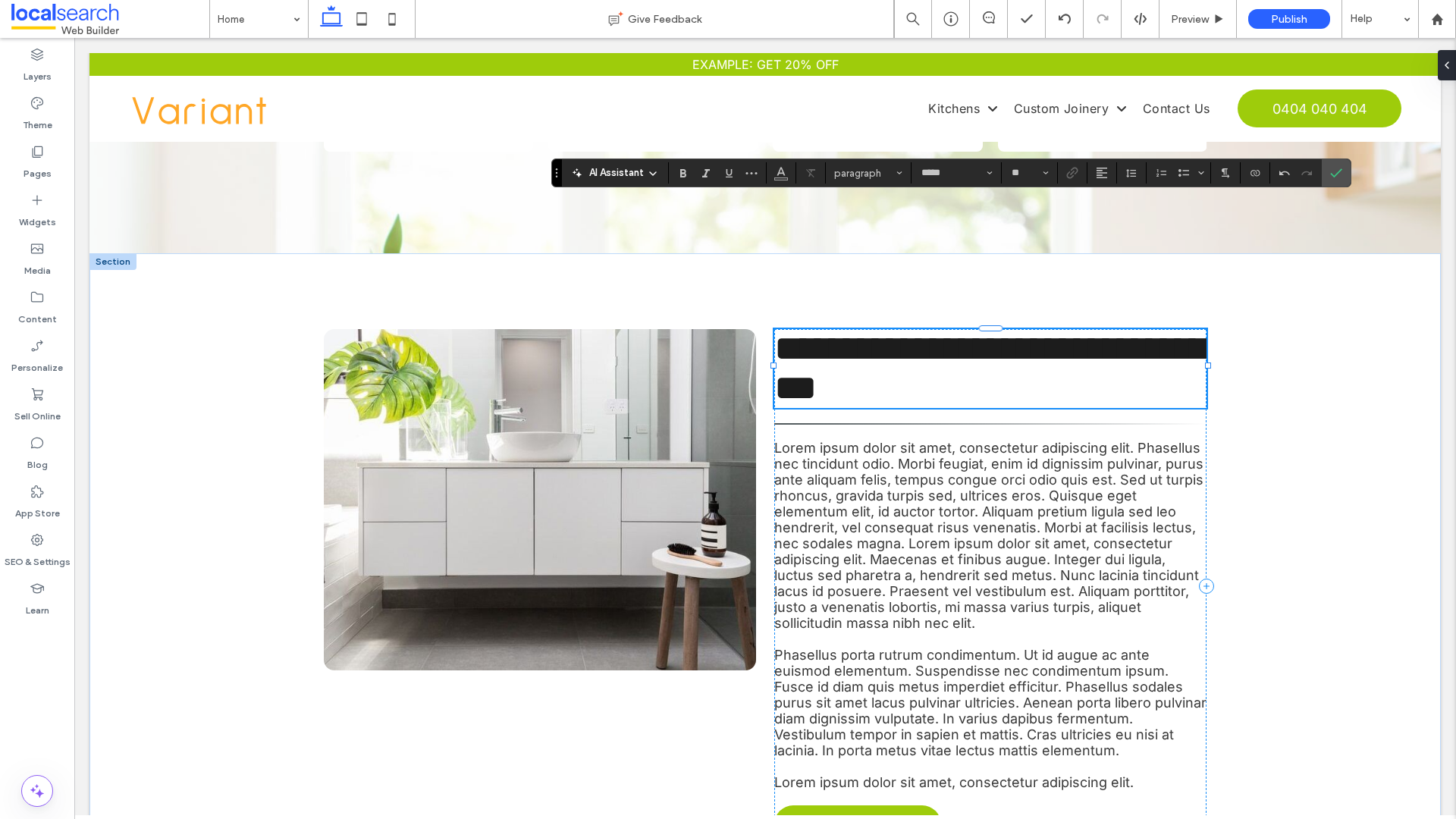 type 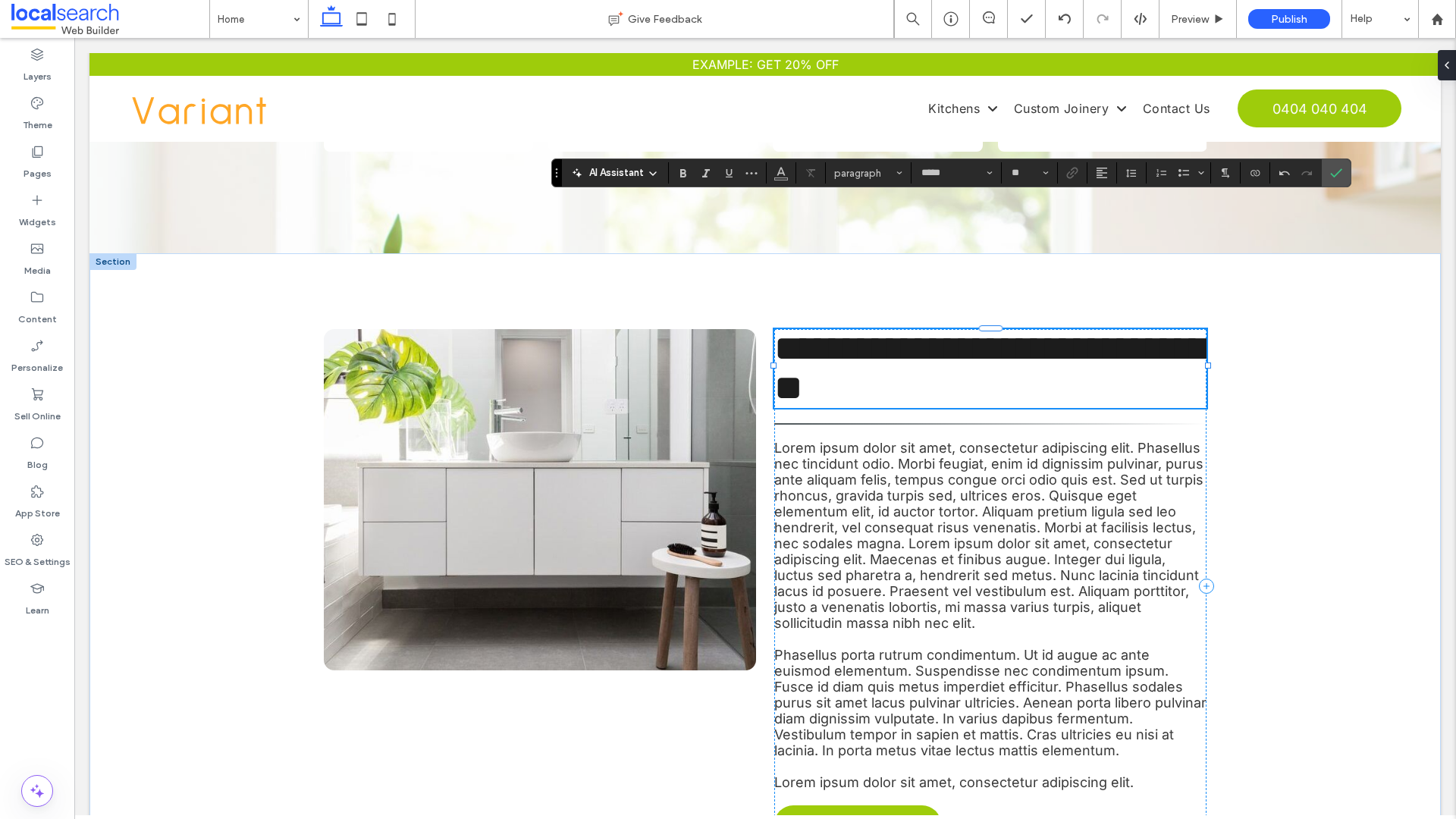 type on "**********" 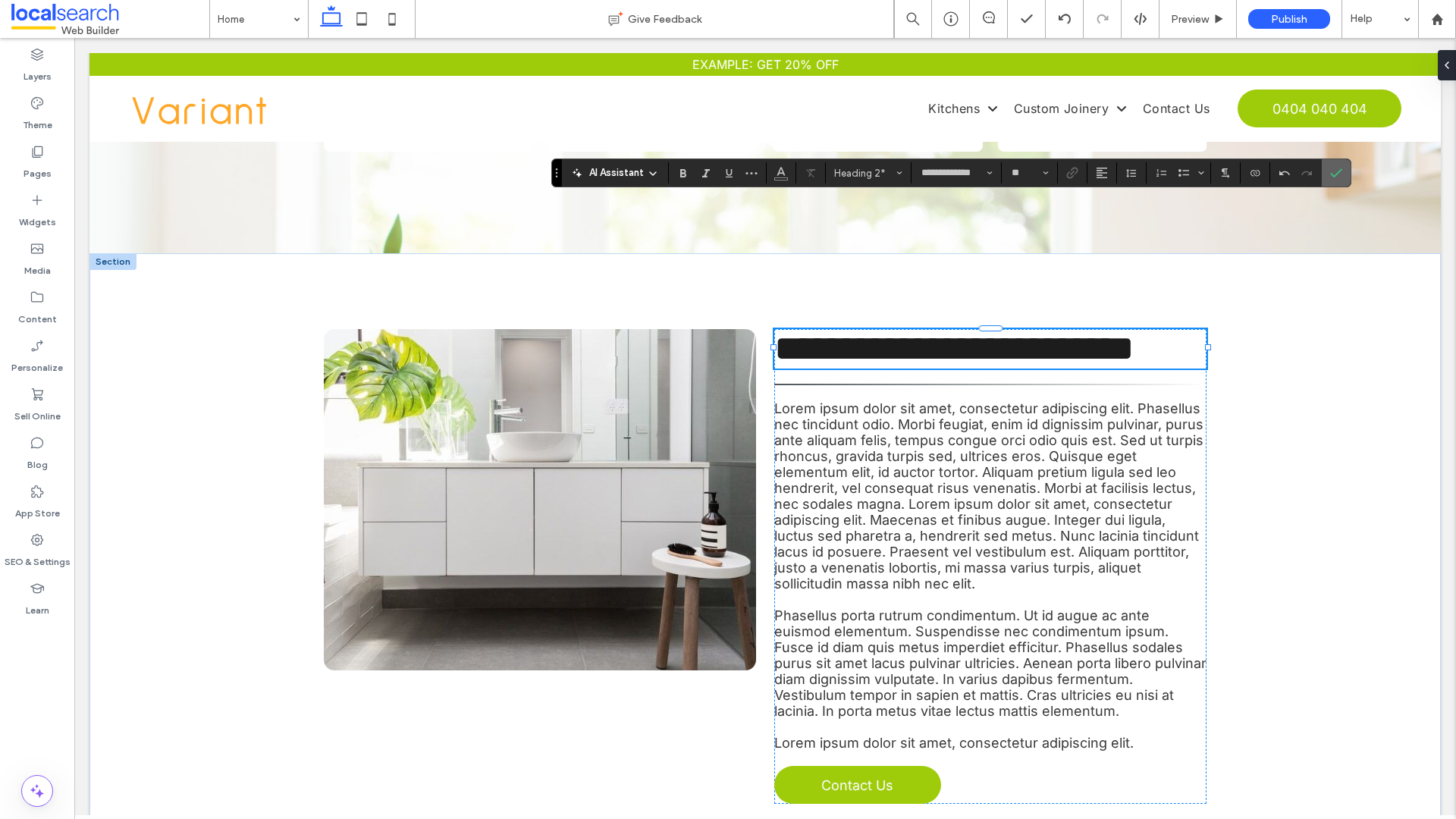 click 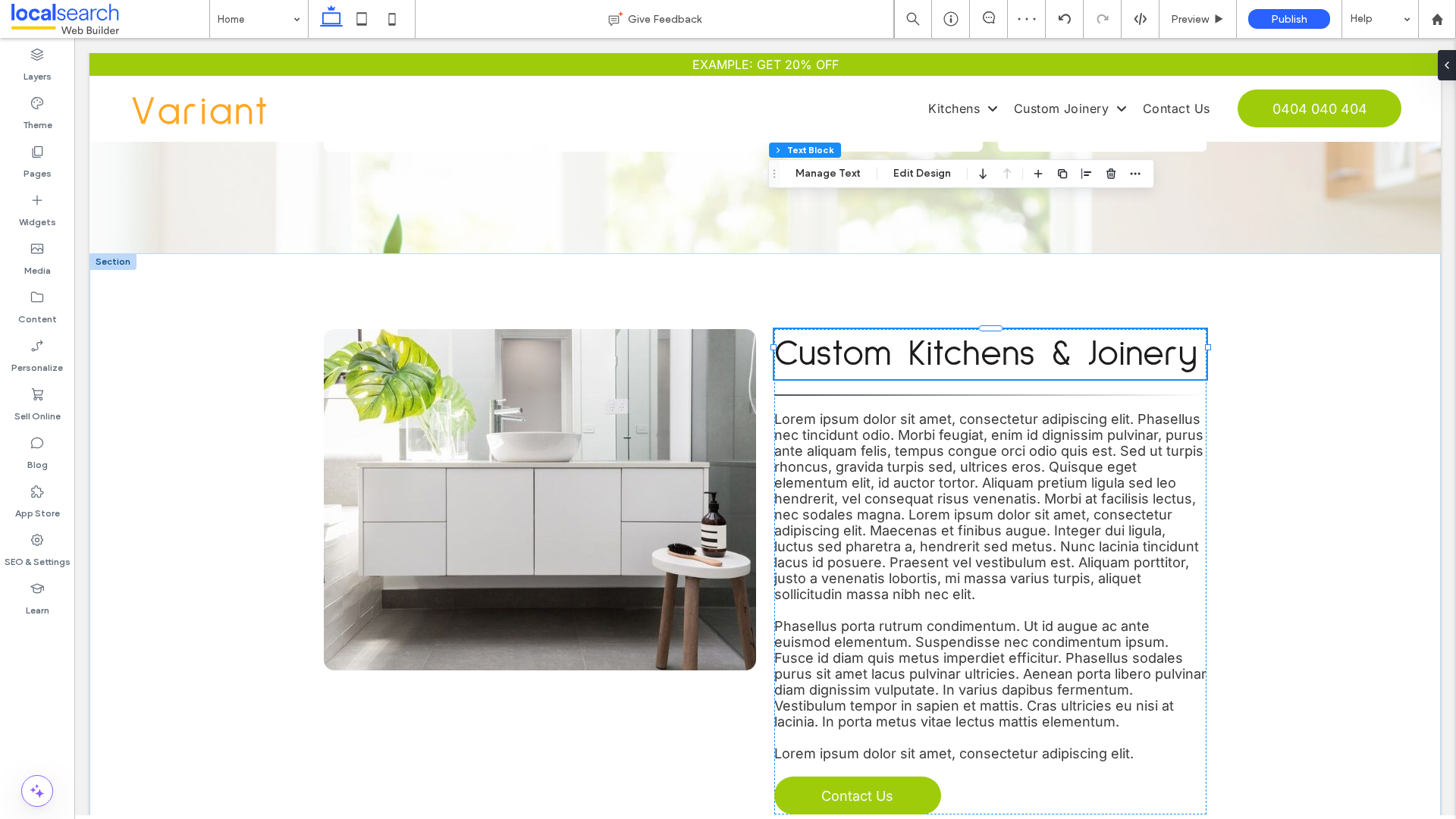 click on "Lorem ipsum dolor sit amet, consectetur adipiscing elit. Phasellus nec tincidunt odio. Morbi feugiat, enim id dignissim pulvinar, purus ante aliquam felis, tempus congue orci odio quis est. Sed ut turpis rhoncus, gravida turpis sed, ultrices eros. Quisque eget elementum elit, id auctor tortor. Aliquam pretium ligula sed leo hendrerit, vel consequat risus venenatis. Morbi at facilisis lectus, nec sodales magna. Lorem ipsum dolor sit amet, consectetur adipiscing elit. Maecenas et finibus augue. Integer dui ligula, luctus sed pharetra a, hendrerit sed metus. Nunc lacinia tincidunt lacus id posuere. Praesent vel vestibulum est. Aliquam porttitor, justo a venenatis lobortis, mi massa varius turpis, aliquet sollicitudin massa nibh nec elit." at bounding box center [990, 507] 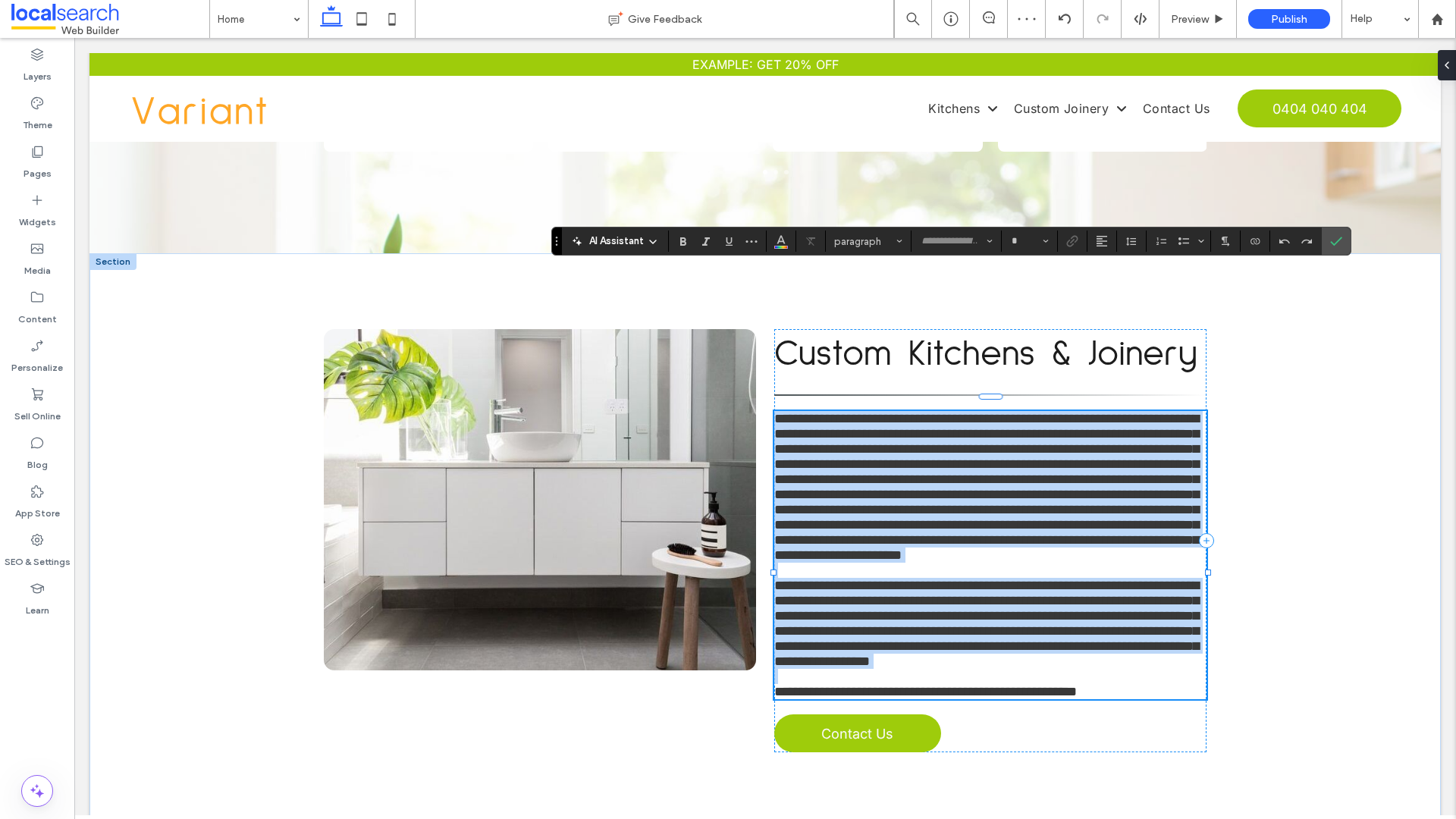type on "*****" 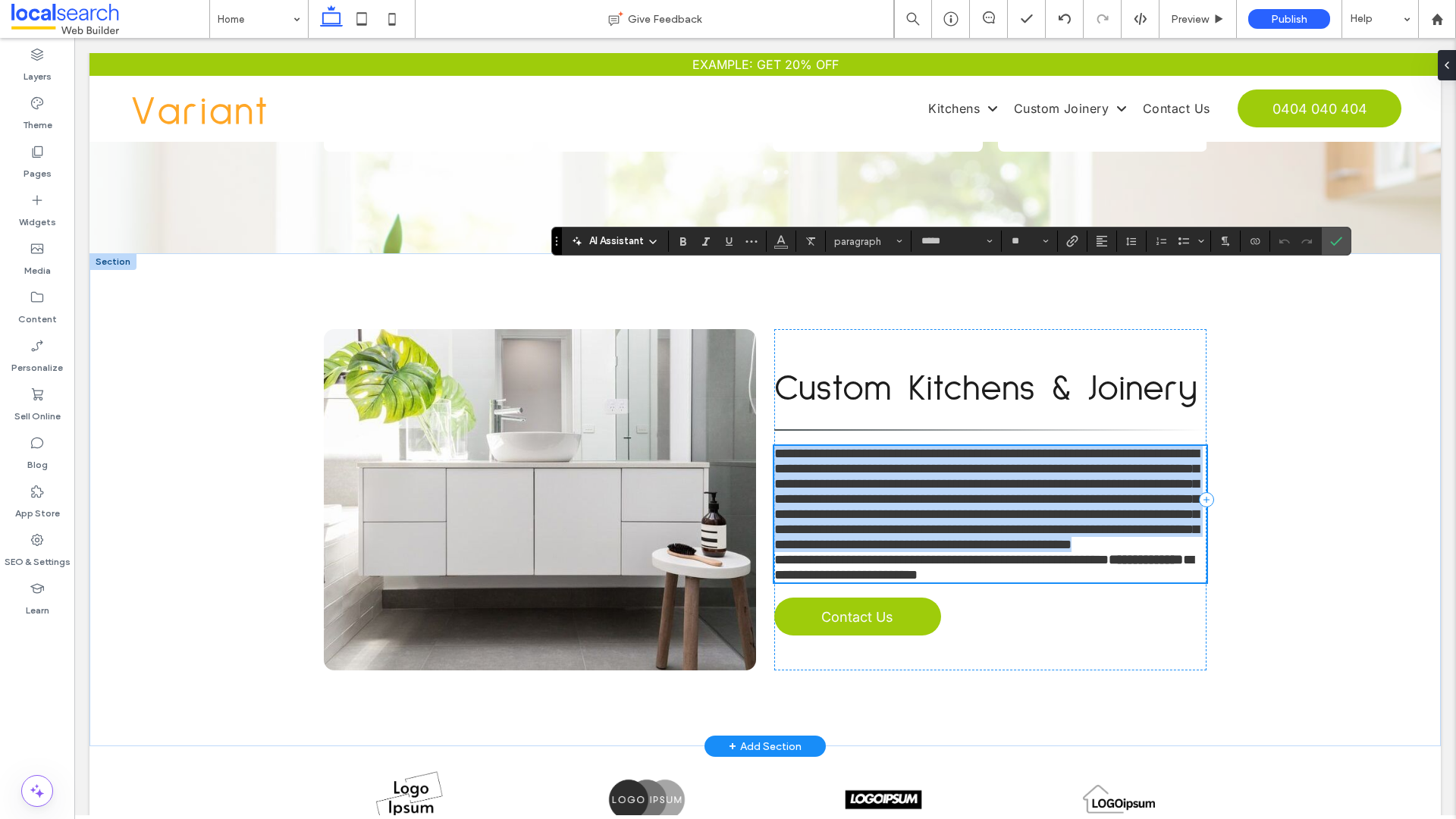 scroll, scrollTop: 0, scrollLeft: 0, axis: both 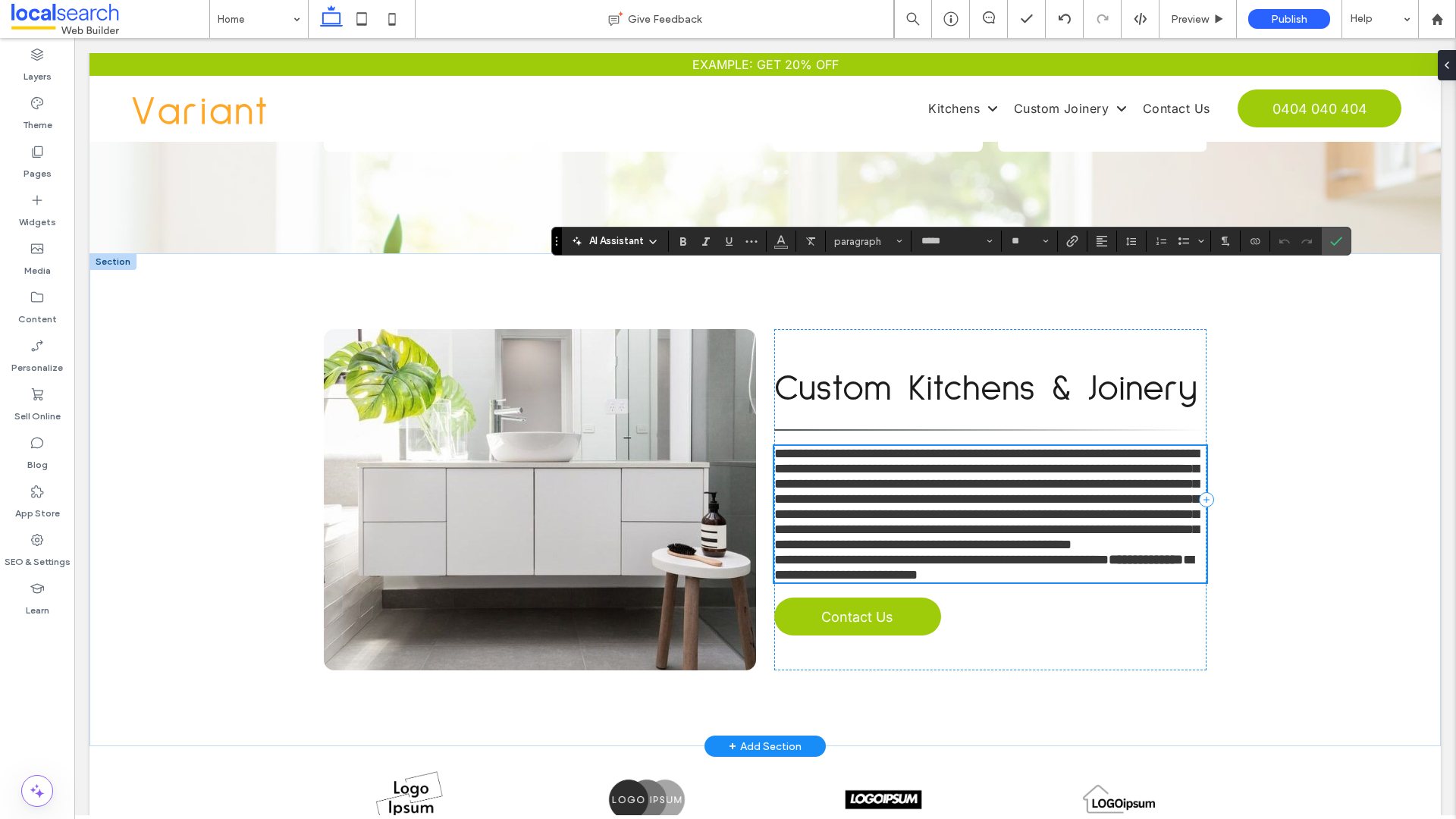 type on "**" 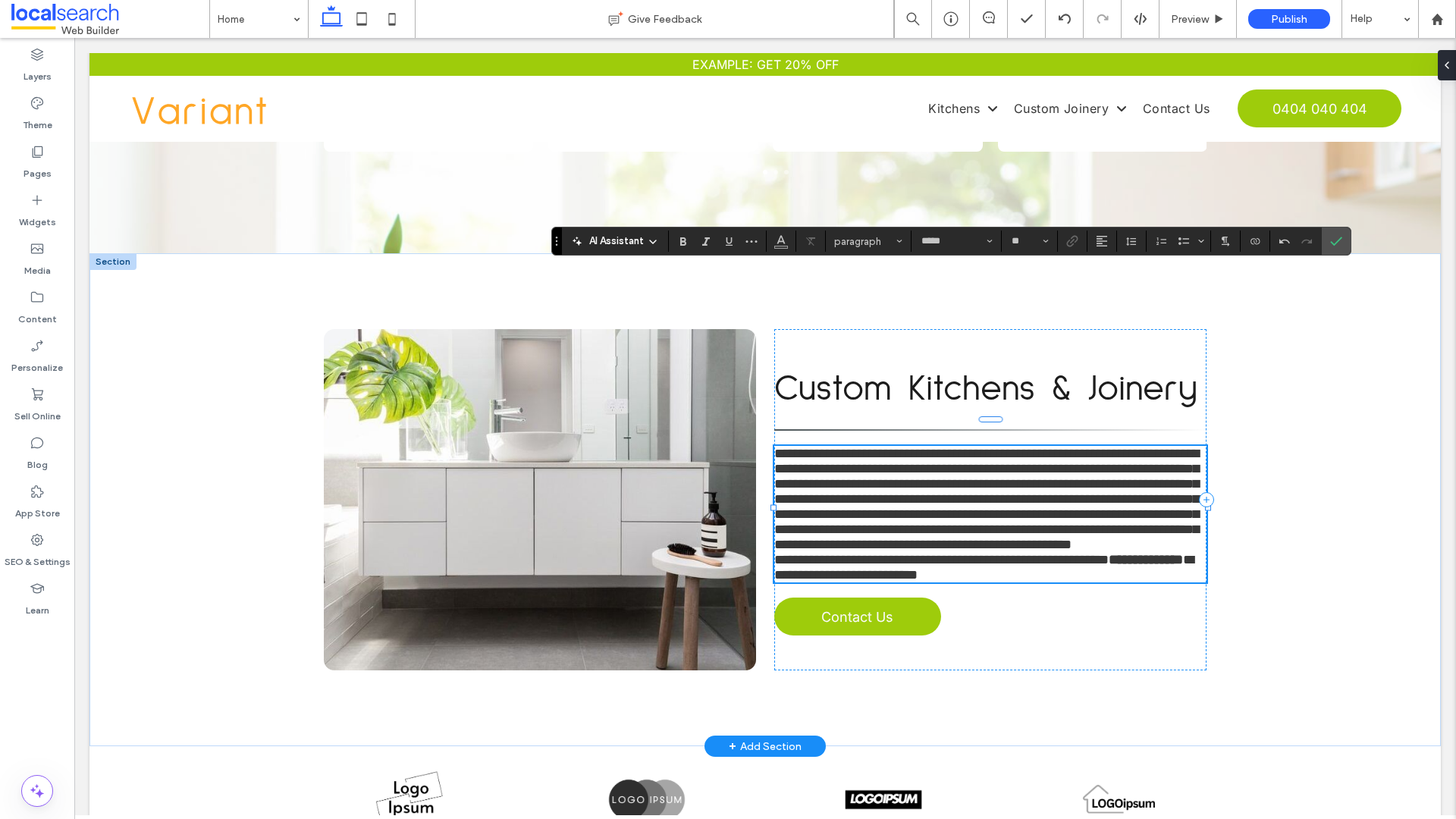 click on "**********" at bounding box center [990, 499] 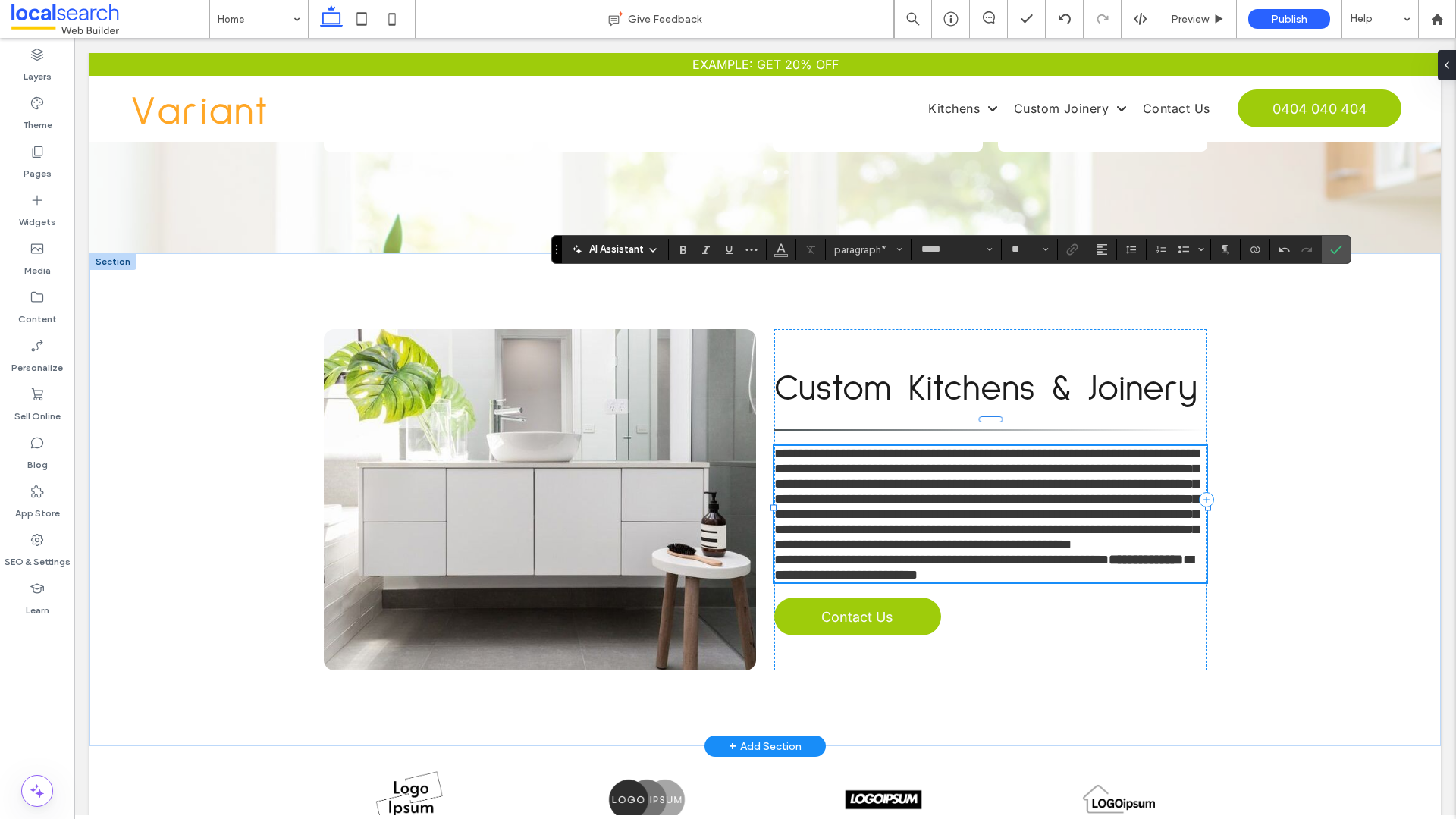 scroll, scrollTop: 2444, scrollLeft: 0, axis: vertical 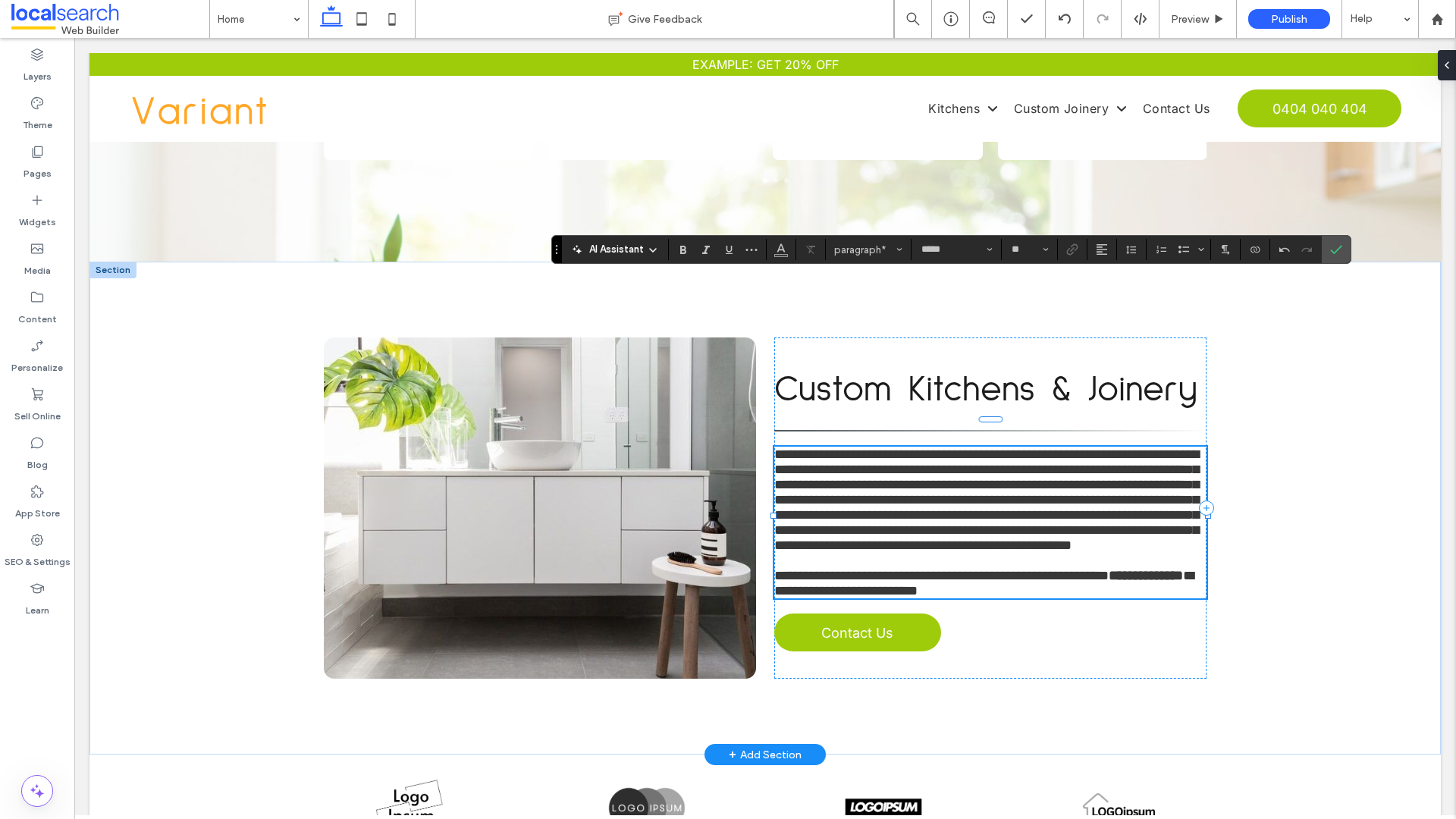 click on "**********" at bounding box center (987, 500) 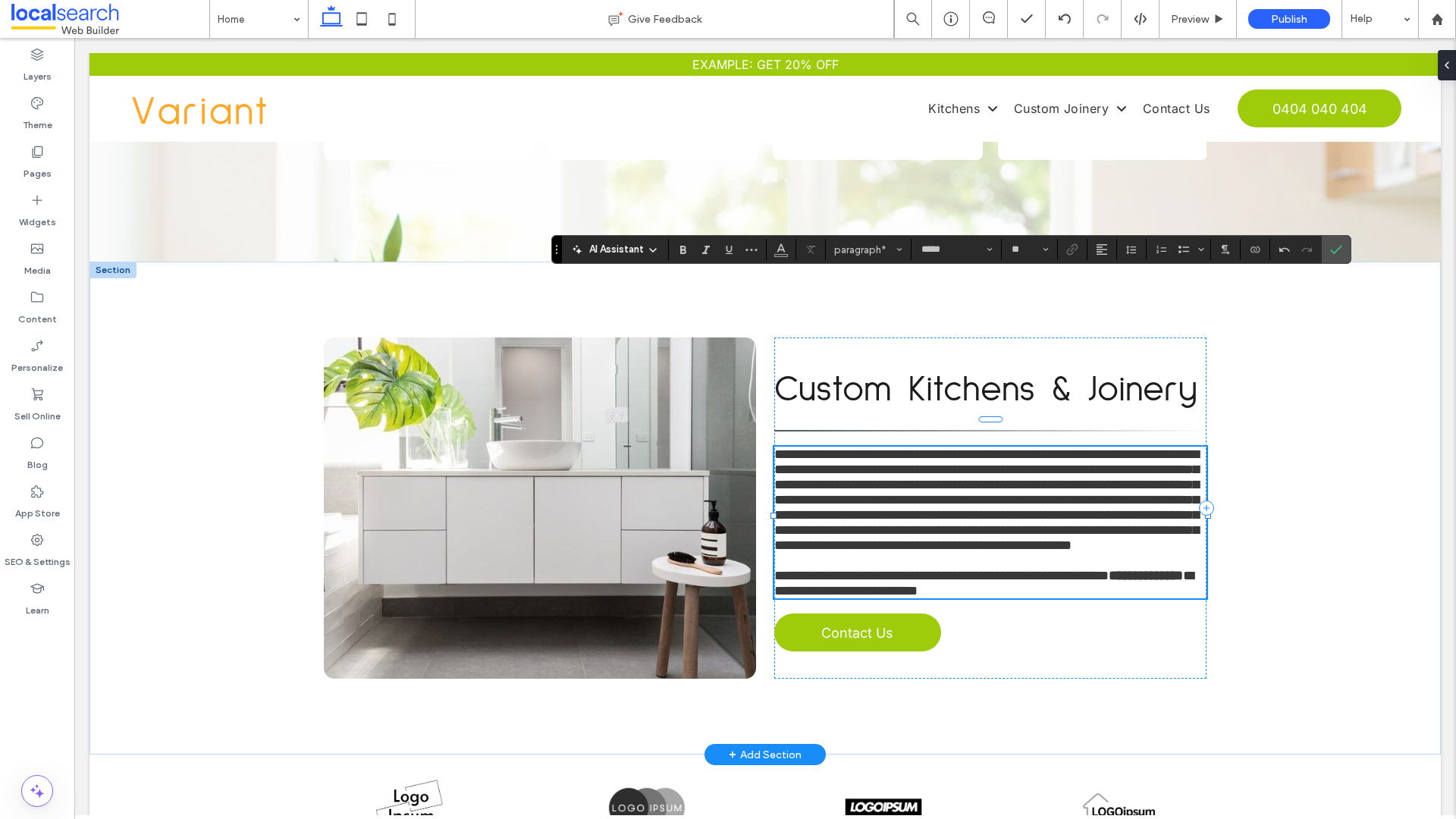 type 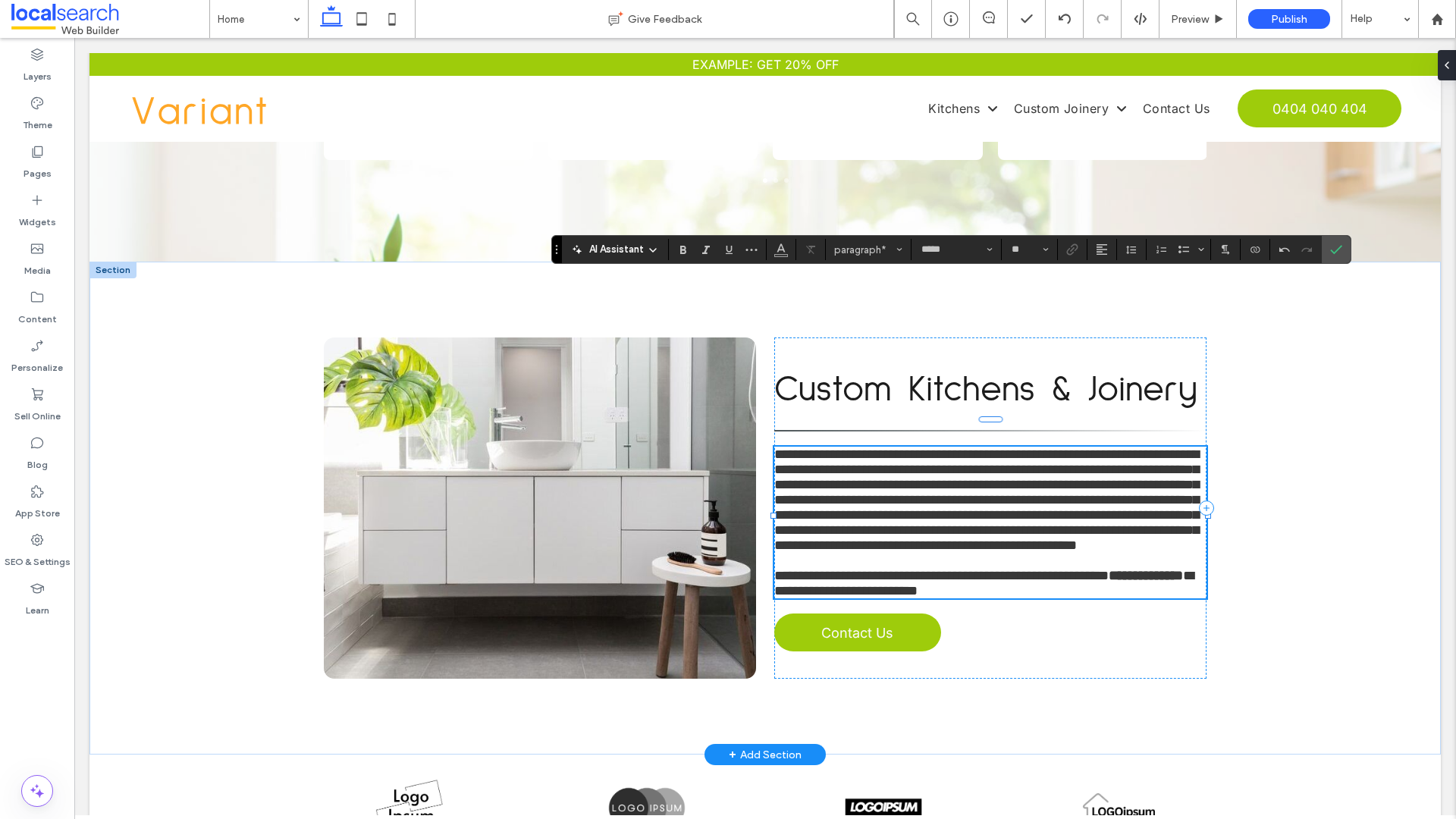 click on "**********" at bounding box center [987, 500] 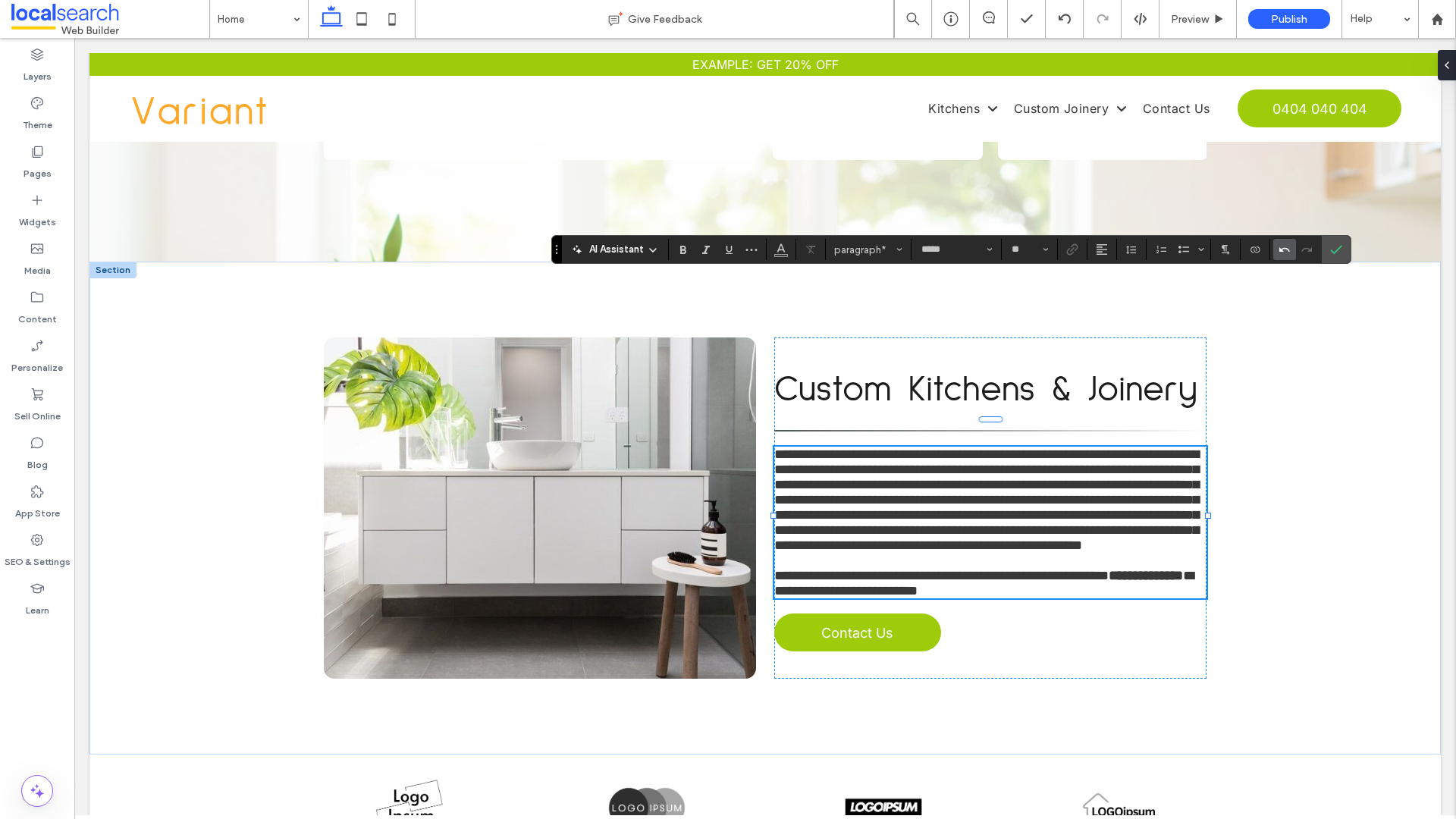 click at bounding box center [1285, 249] 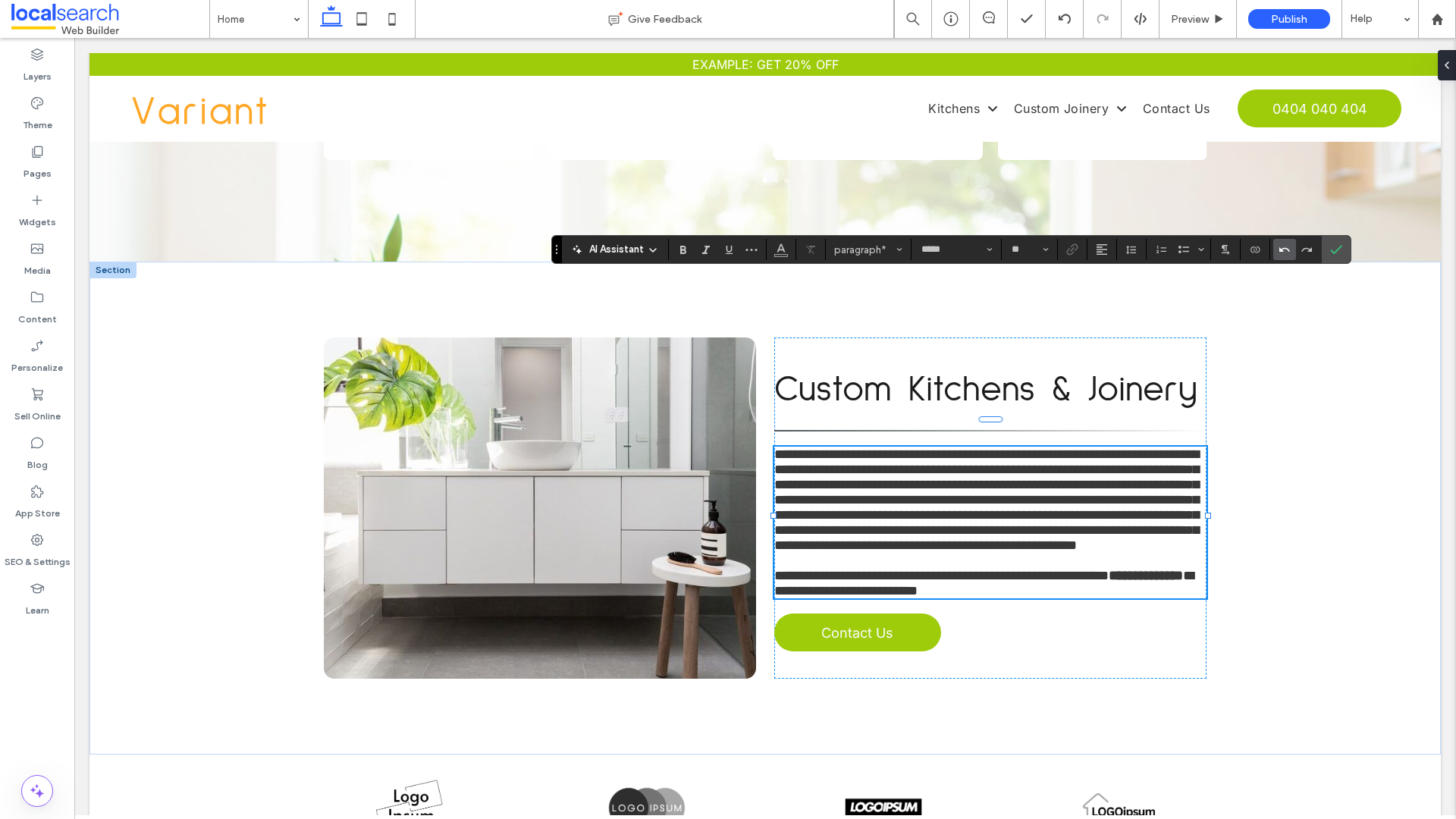 click at bounding box center [1285, 249] 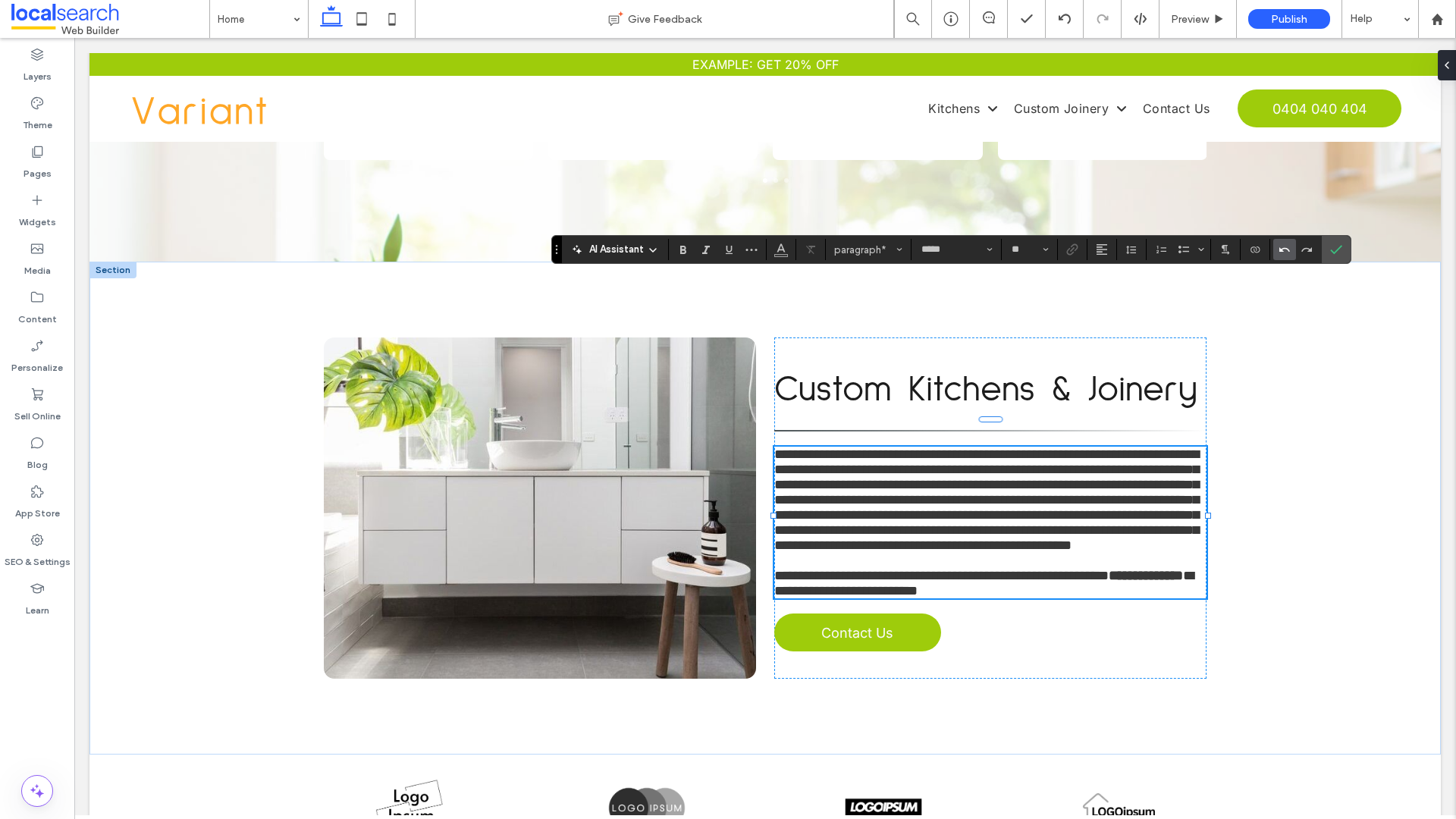 click at bounding box center [1285, 249] 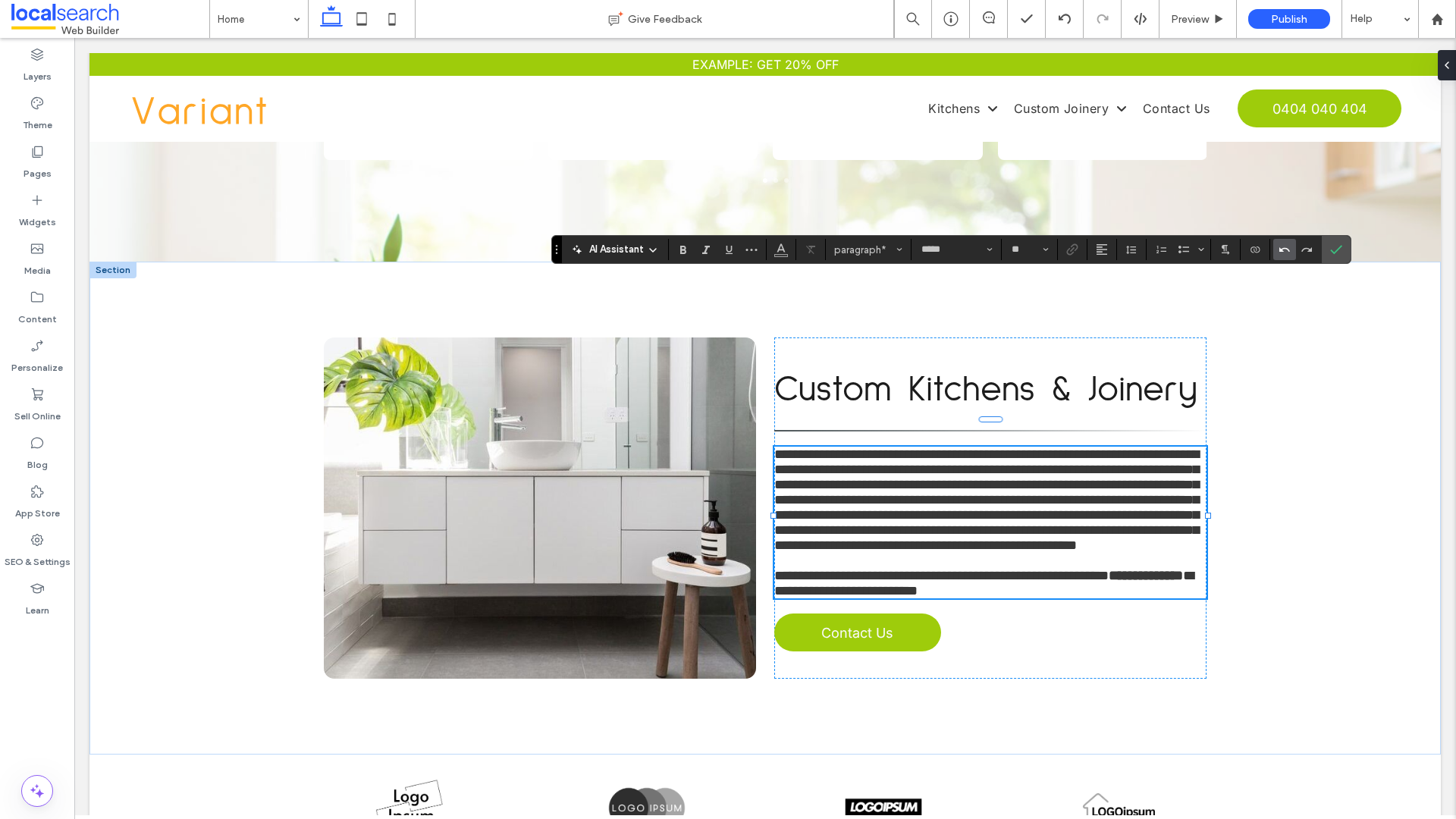 click at bounding box center [1285, 249] 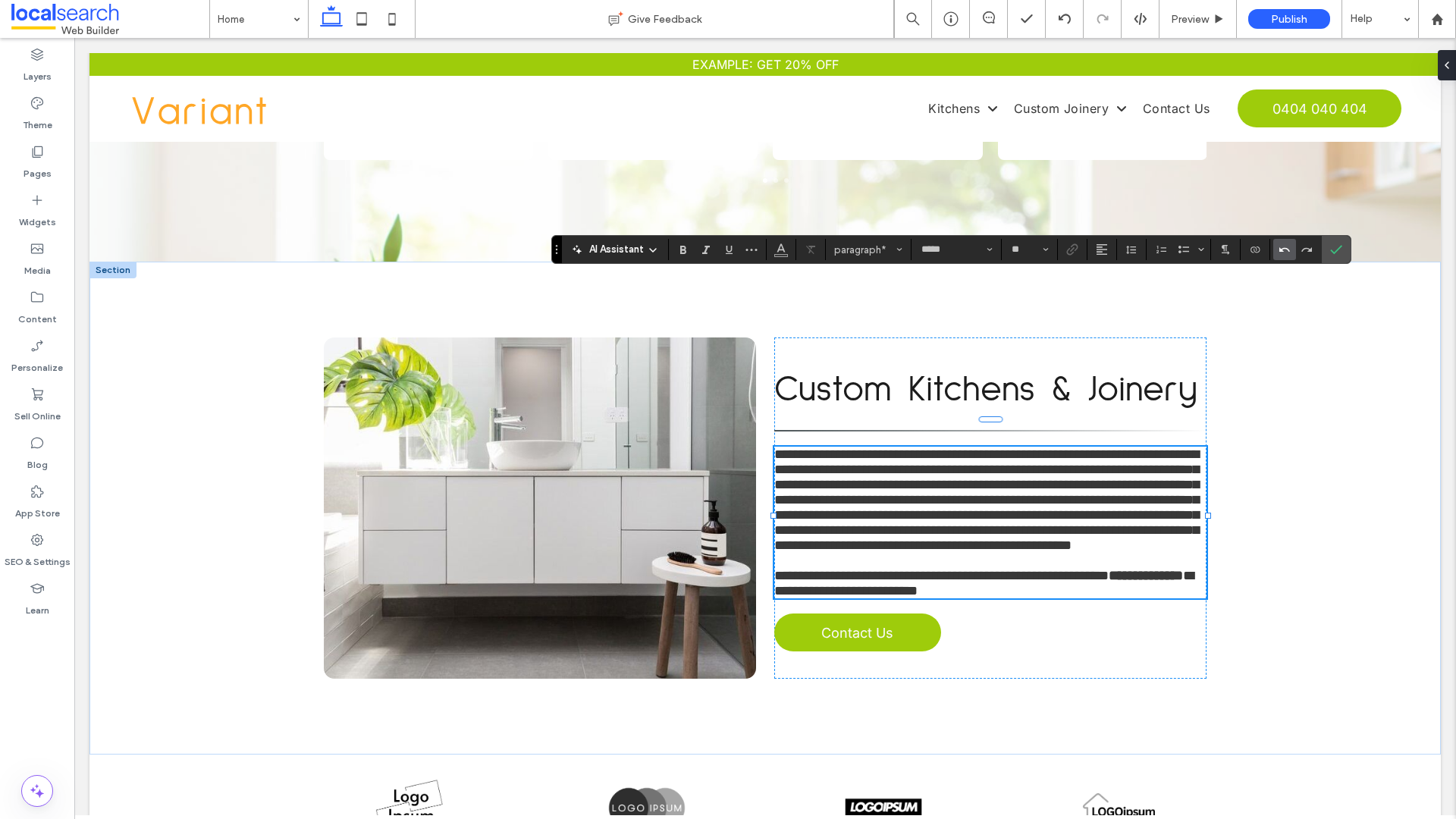 click at bounding box center [1285, 249] 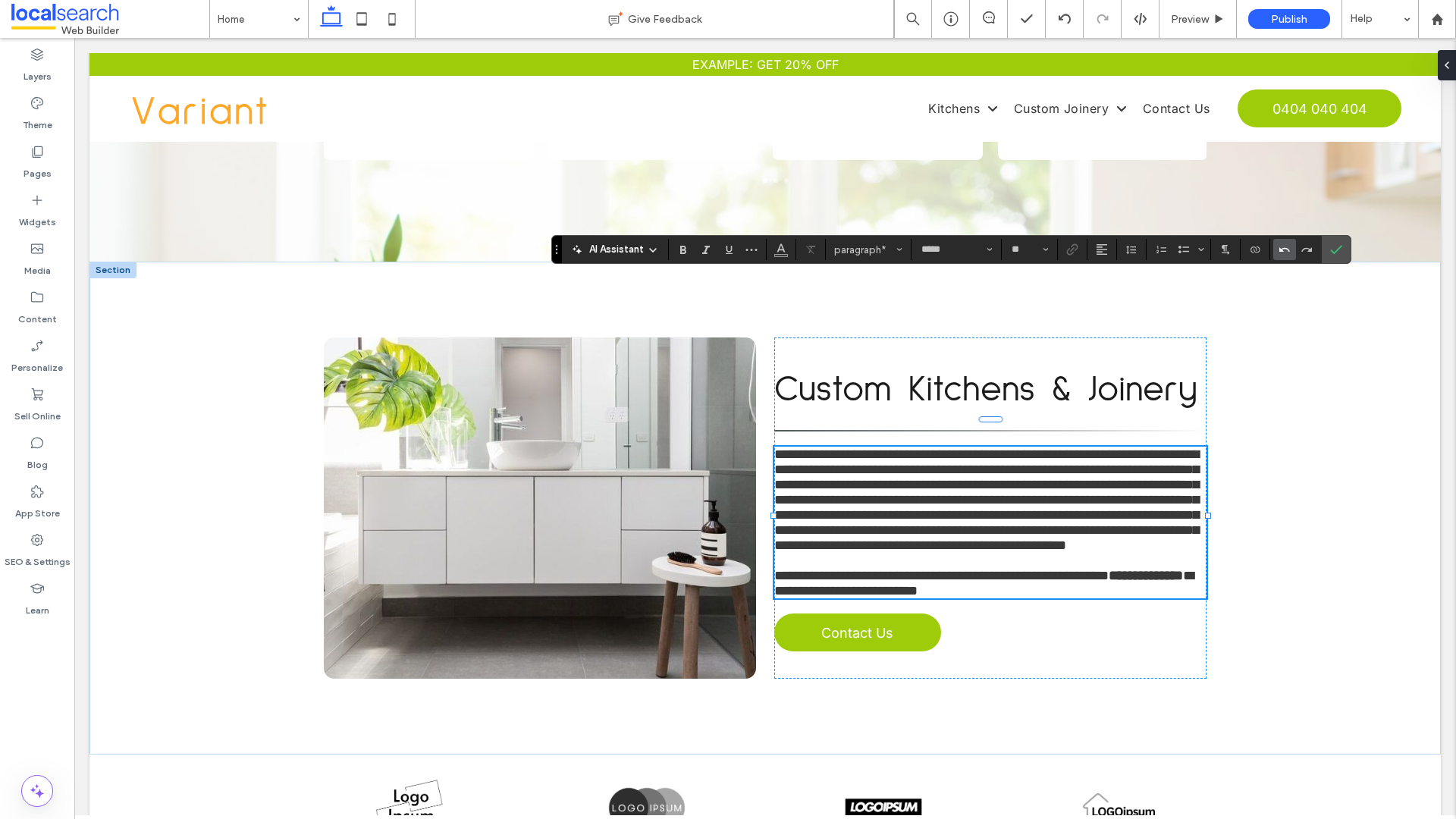 click at bounding box center [1285, 249] 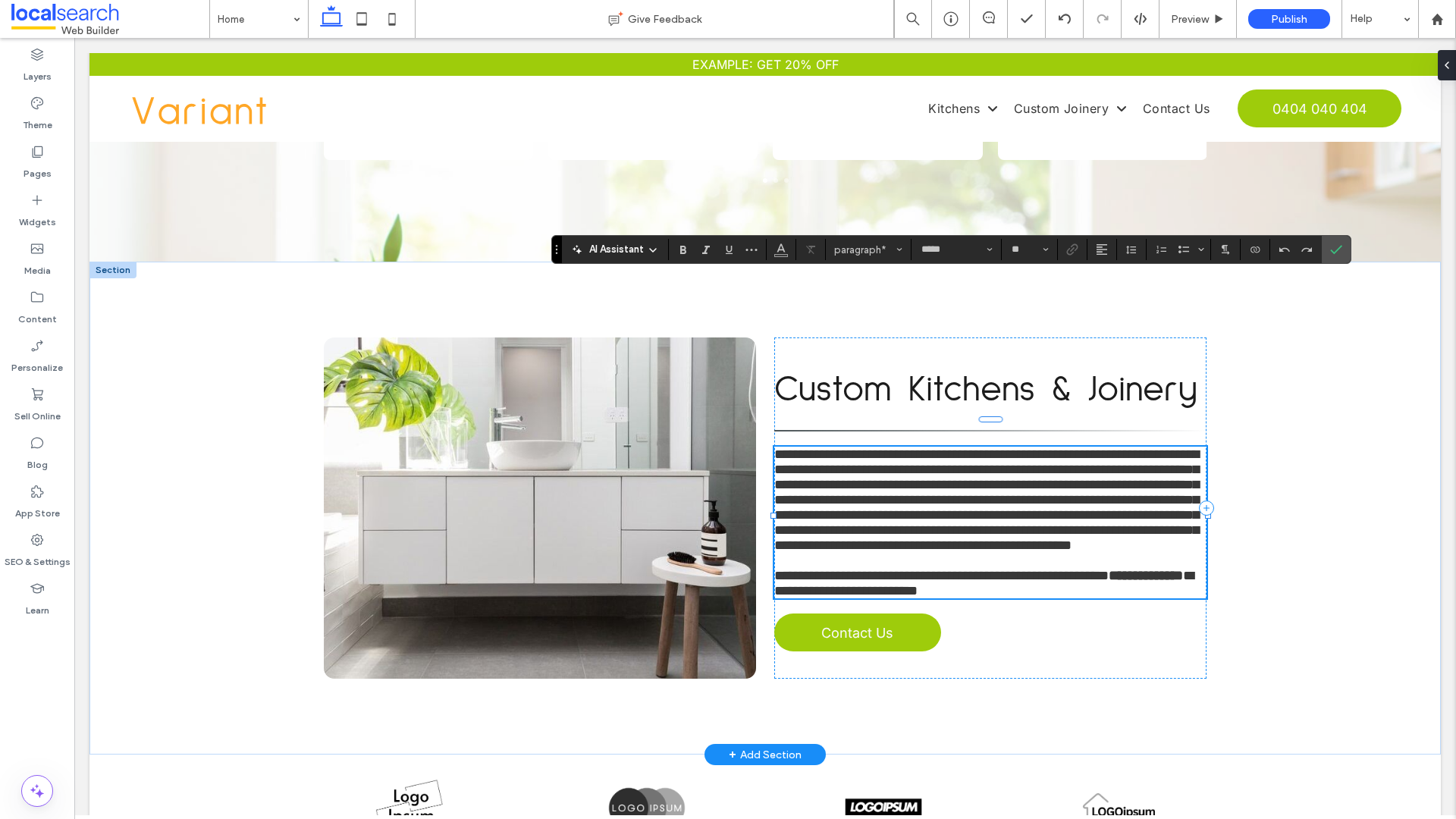 click on "**********" at bounding box center [987, 500] 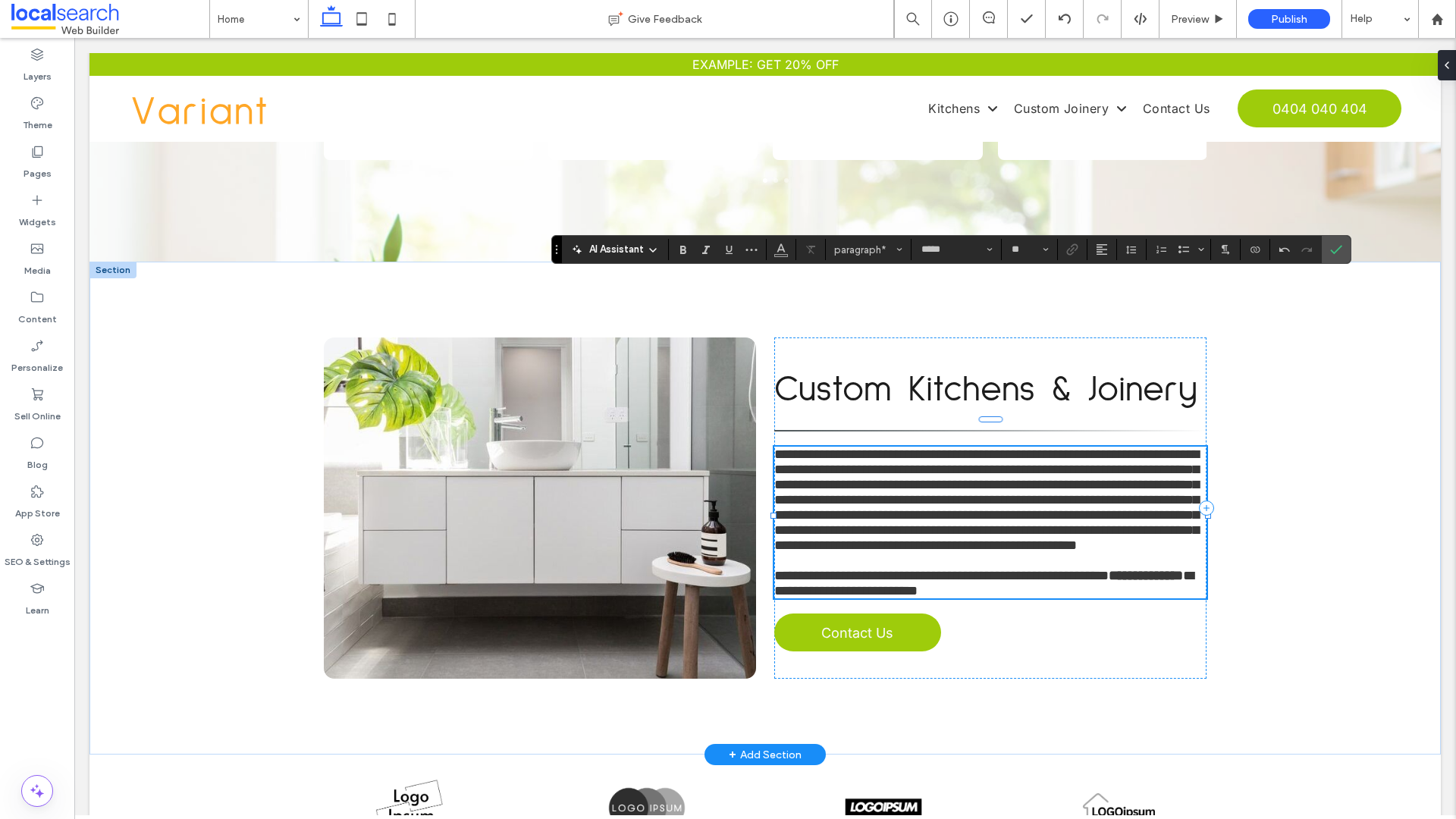 click on "**********" at bounding box center (987, 500) 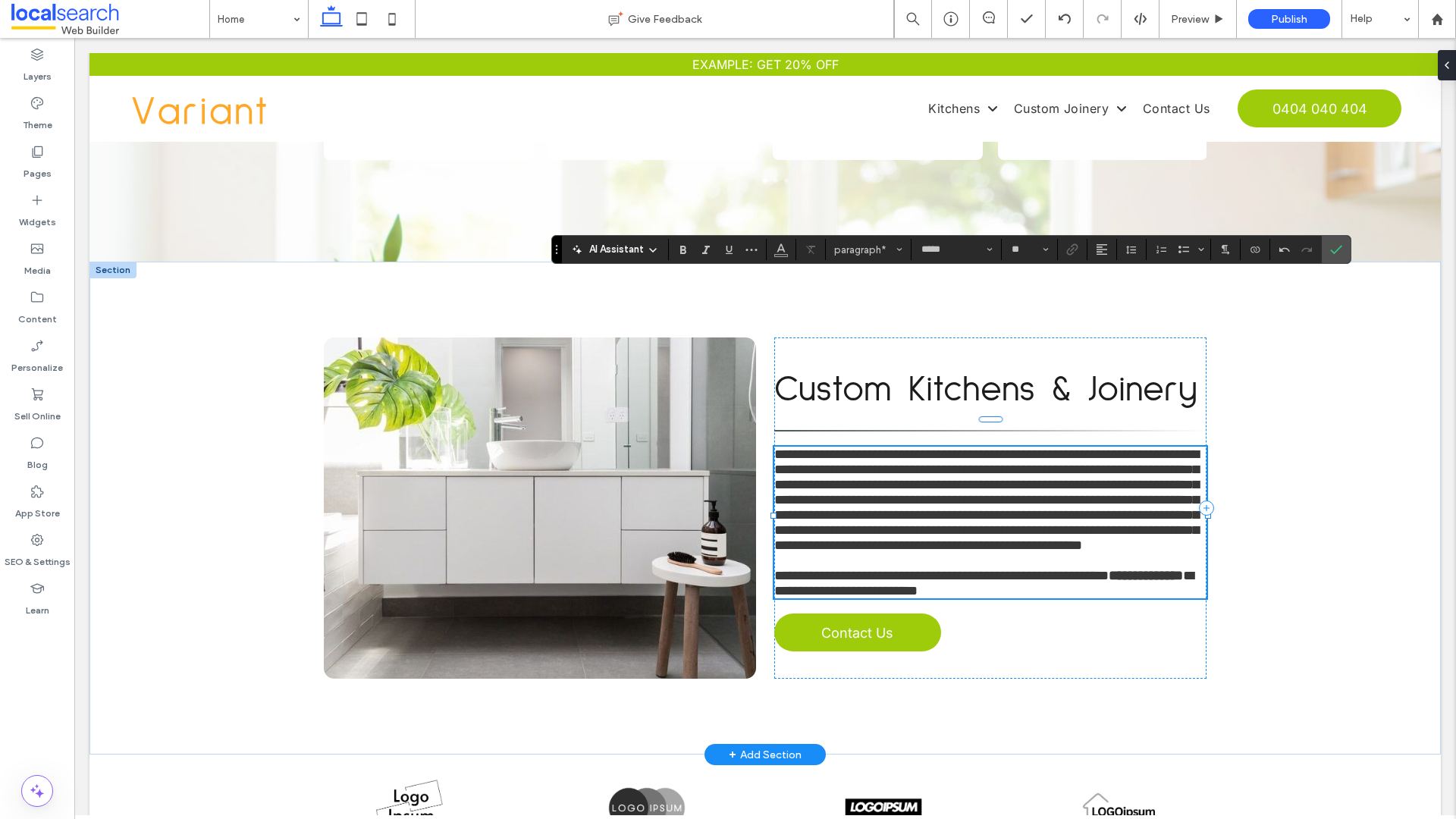 click on "**********" at bounding box center [987, 500] 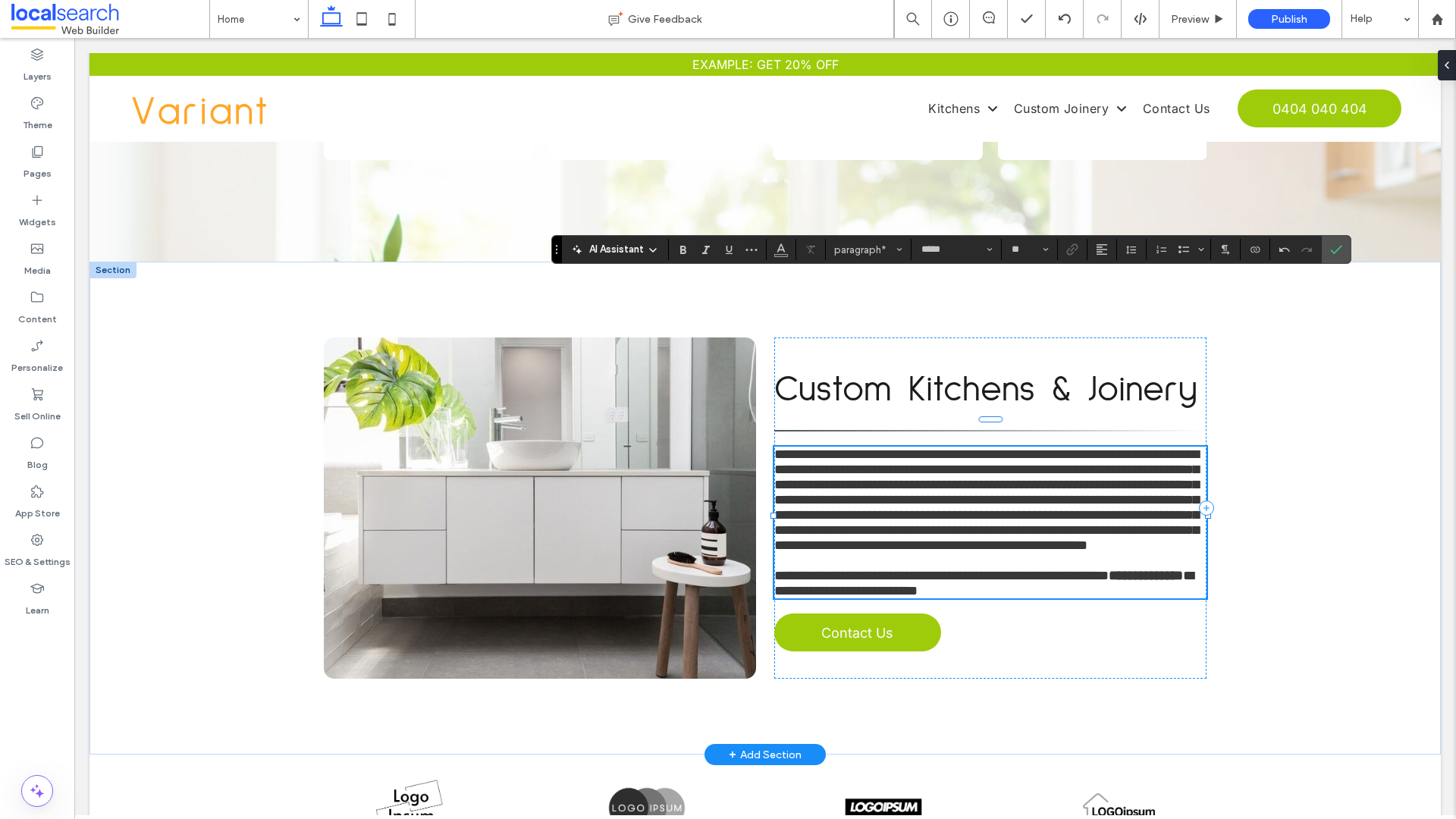 click on "**********" at bounding box center (987, 500) 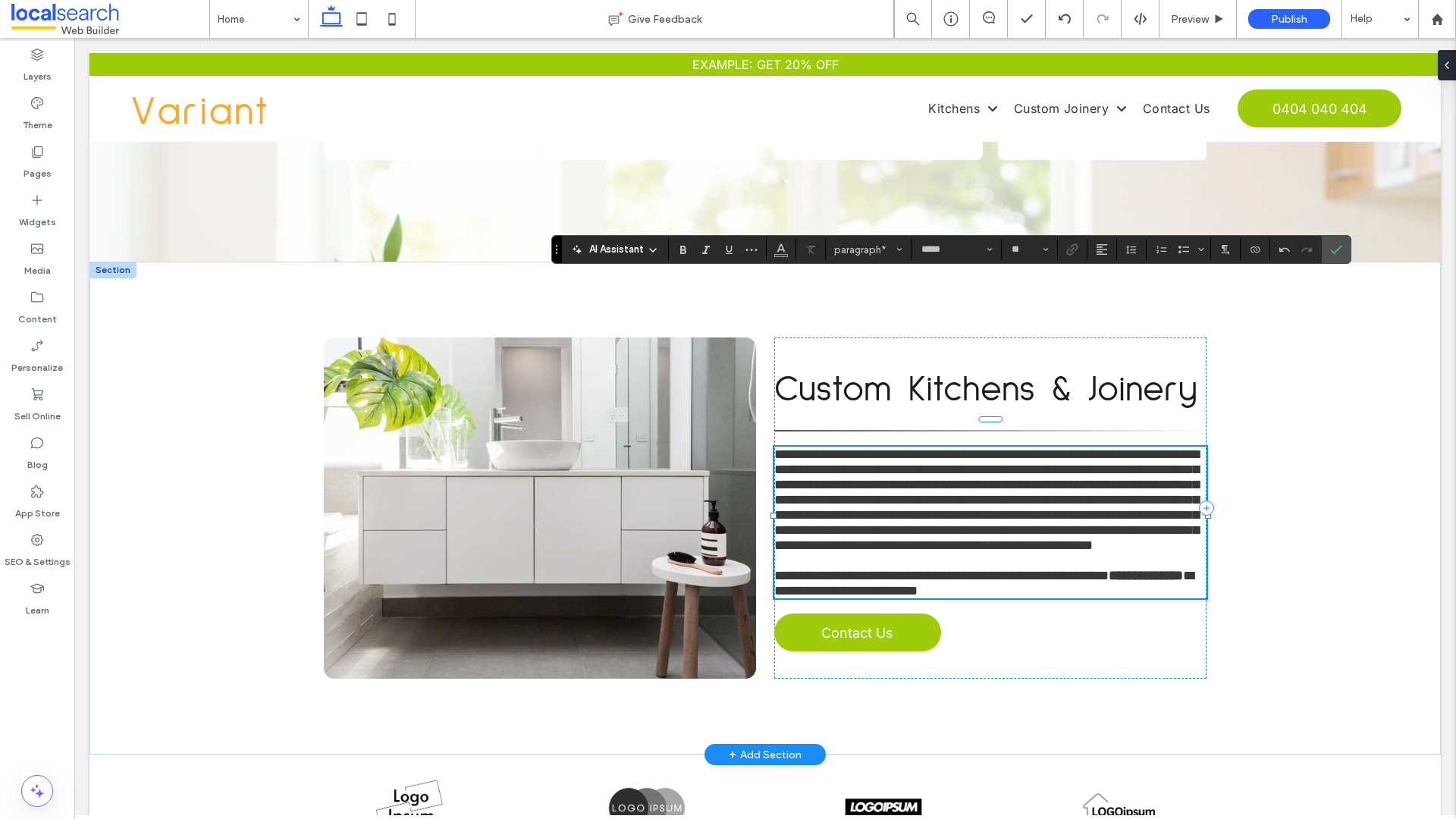 click on "**********" at bounding box center (987, 500) 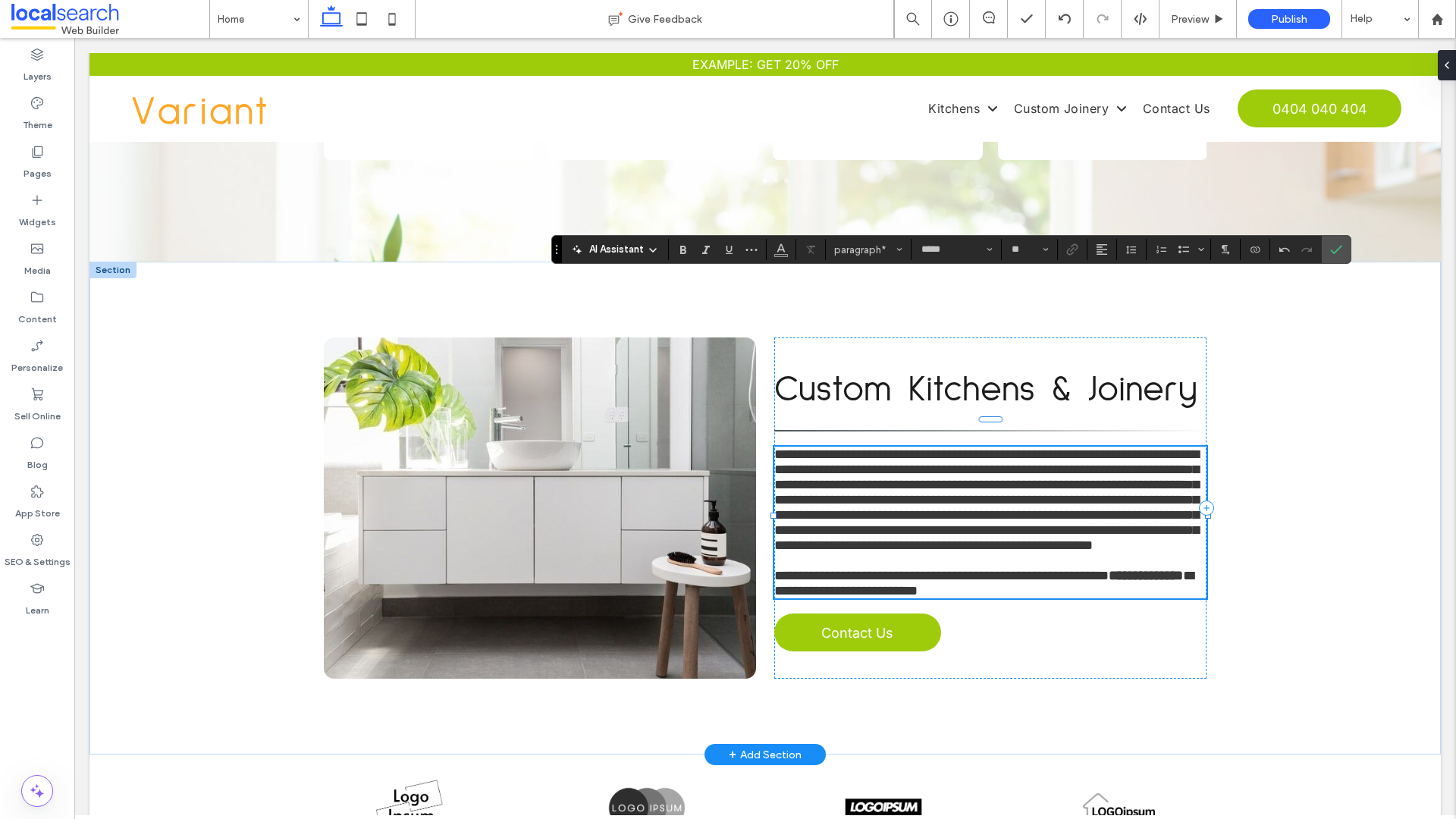 click on "**********" at bounding box center (987, 500) 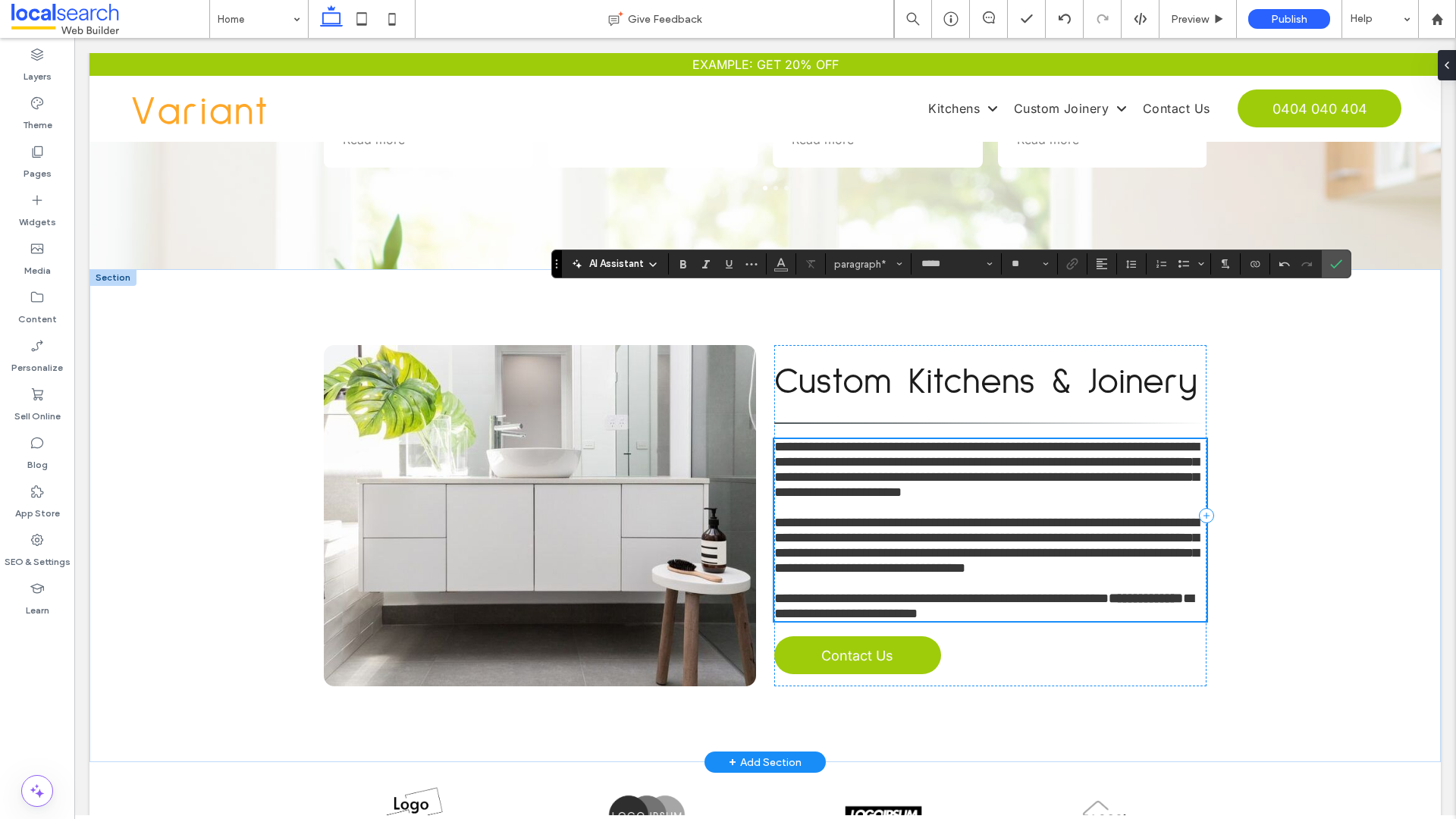scroll, scrollTop: 2430, scrollLeft: 0, axis: vertical 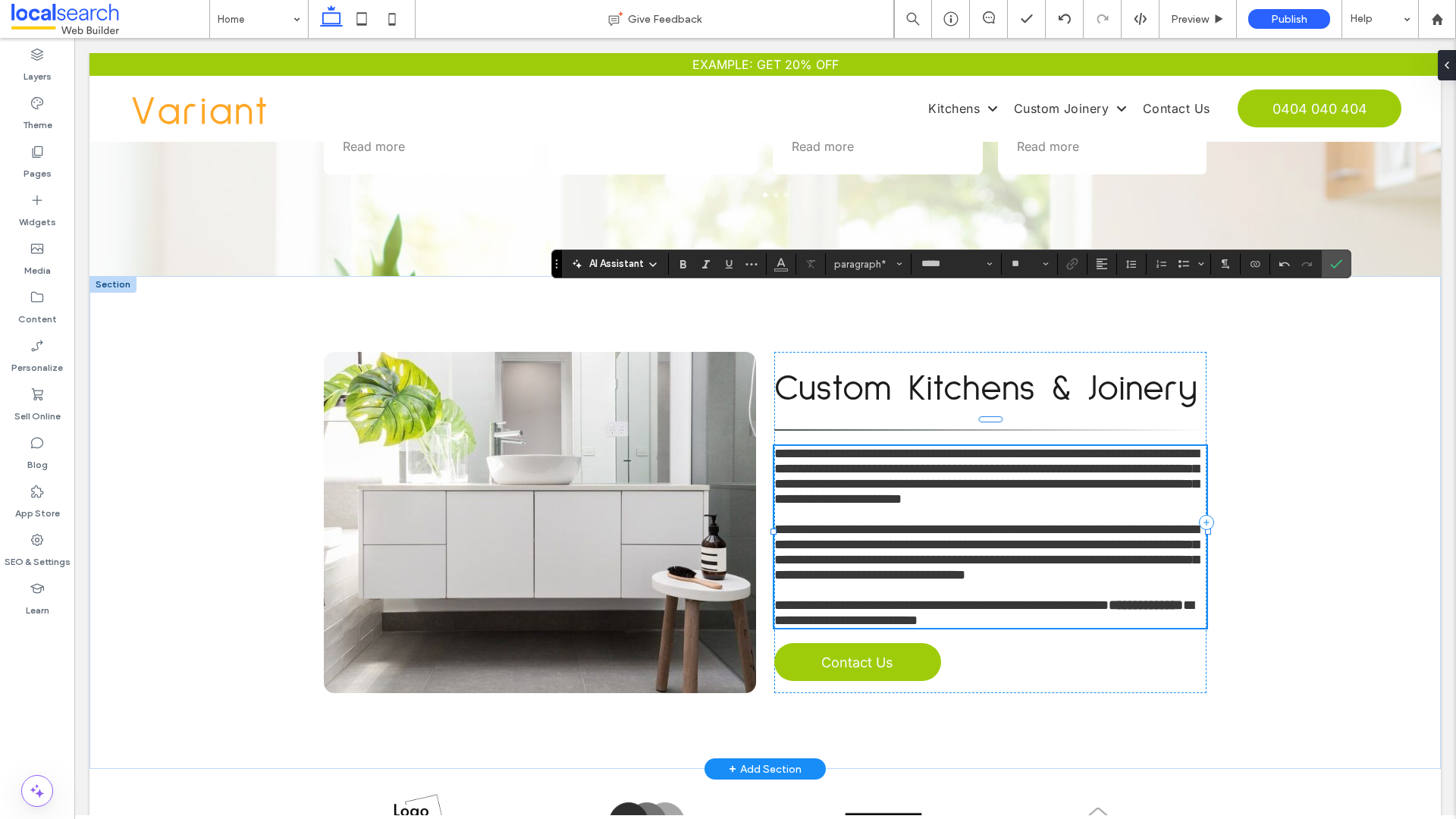click on "**********" at bounding box center [987, 552] 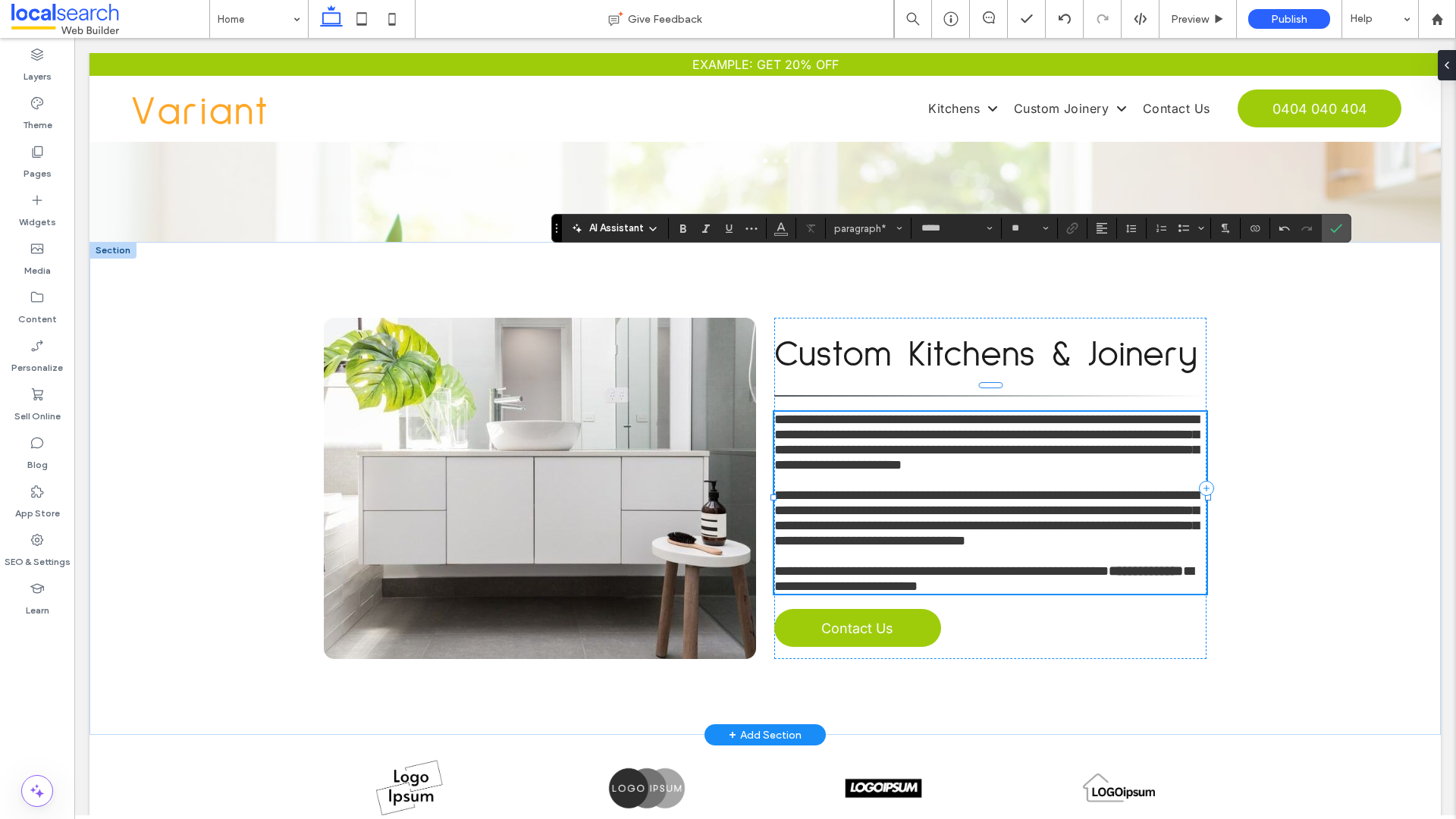 scroll, scrollTop: 2465, scrollLeft: 0, axis: vertical 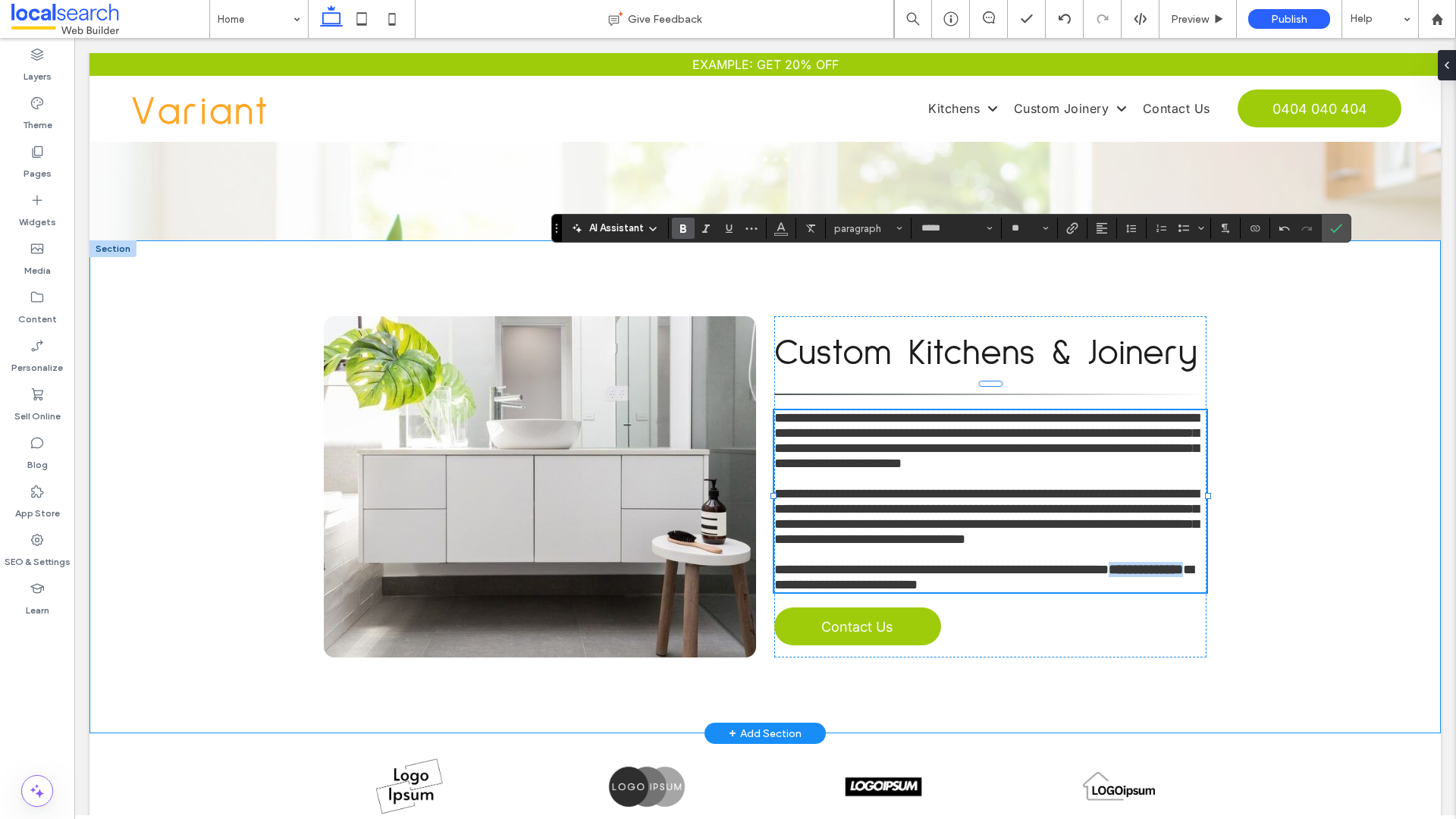 drag, startPoint x: 872, startPoint y: 469, endPoint x: 762, endPoint y: 468, distance: 110.00455 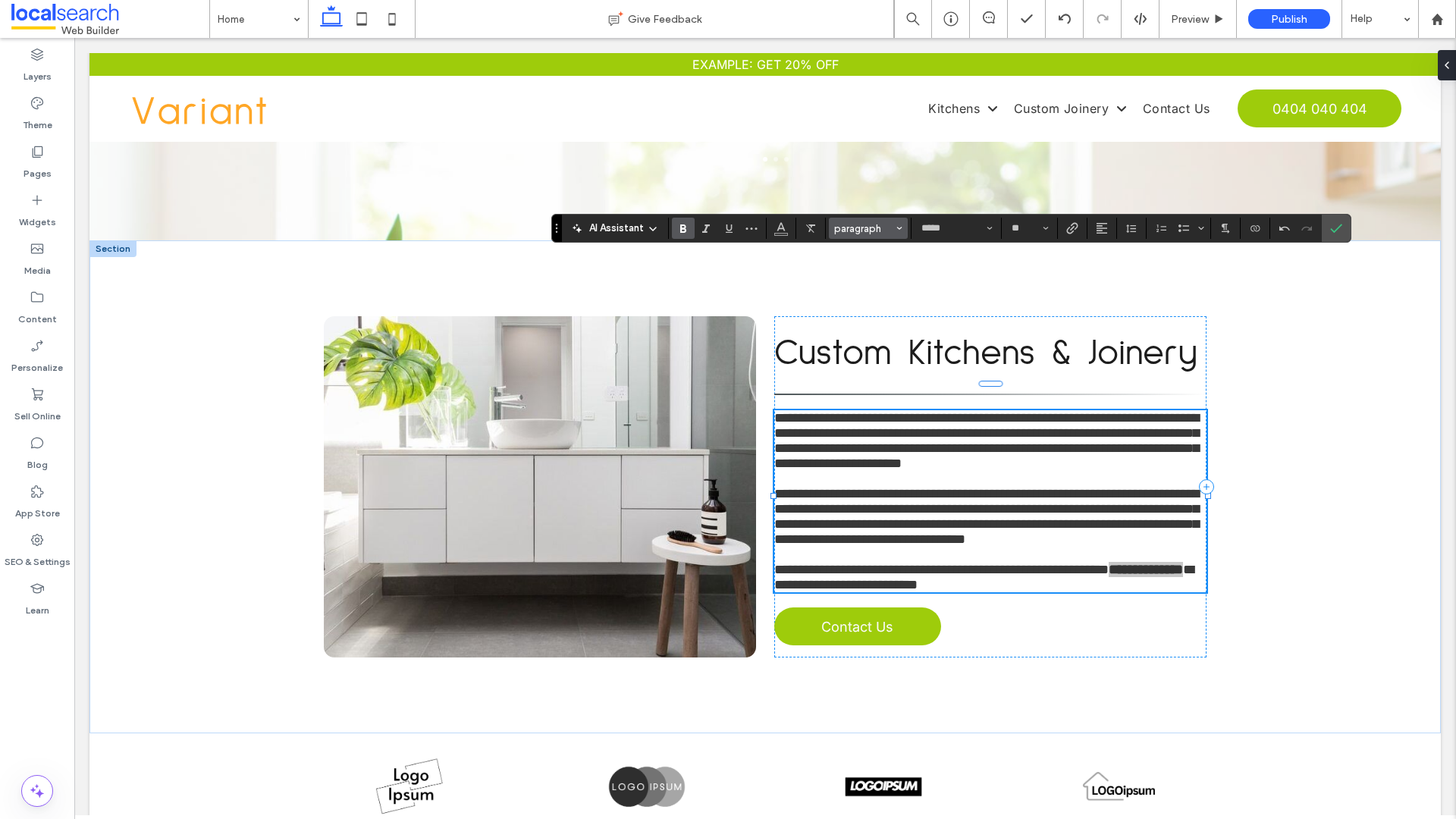 click on "paragraph" at bounding box center (868, 228) 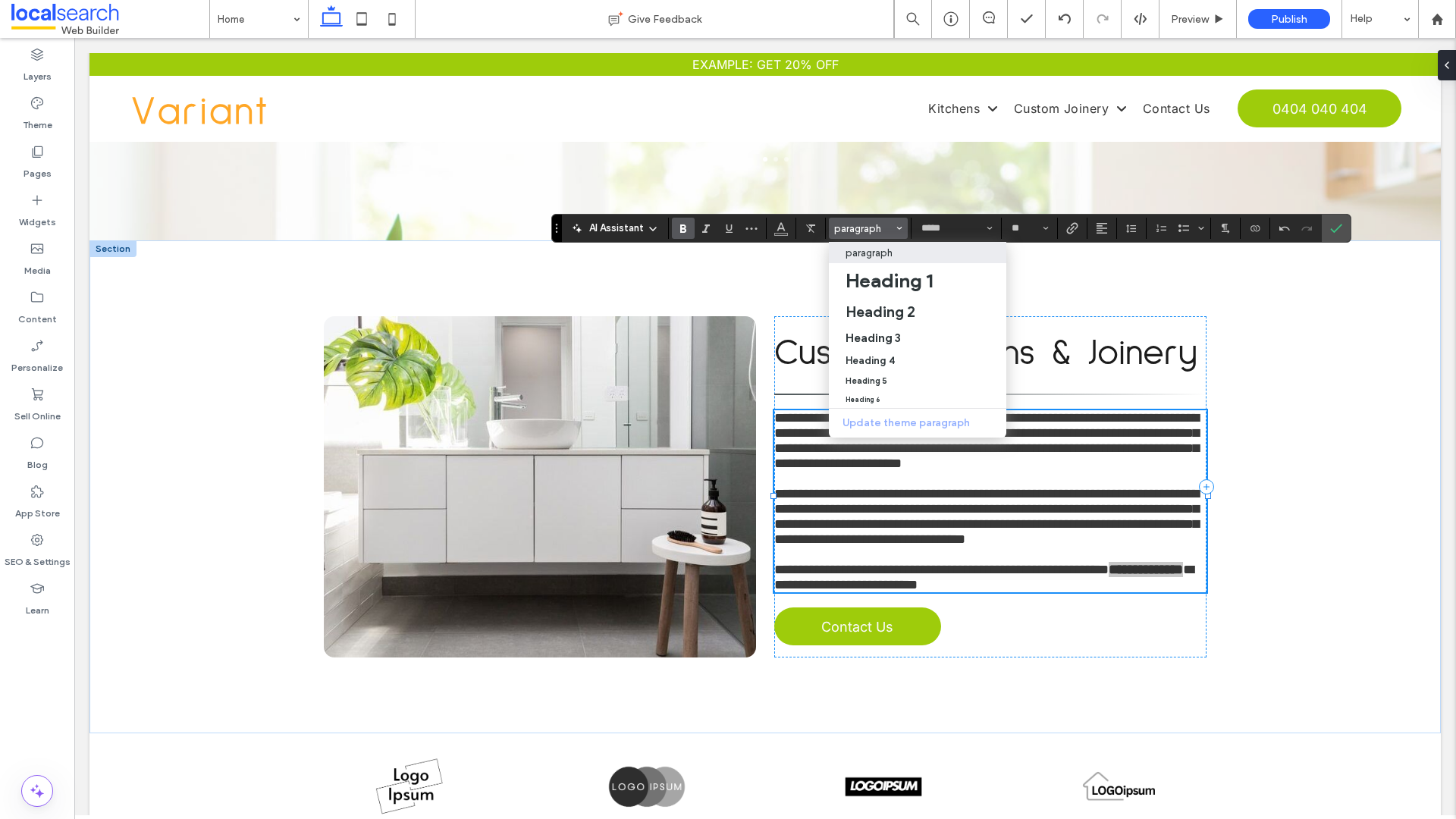 click on "paragraph" at bounding box center (869, 253) 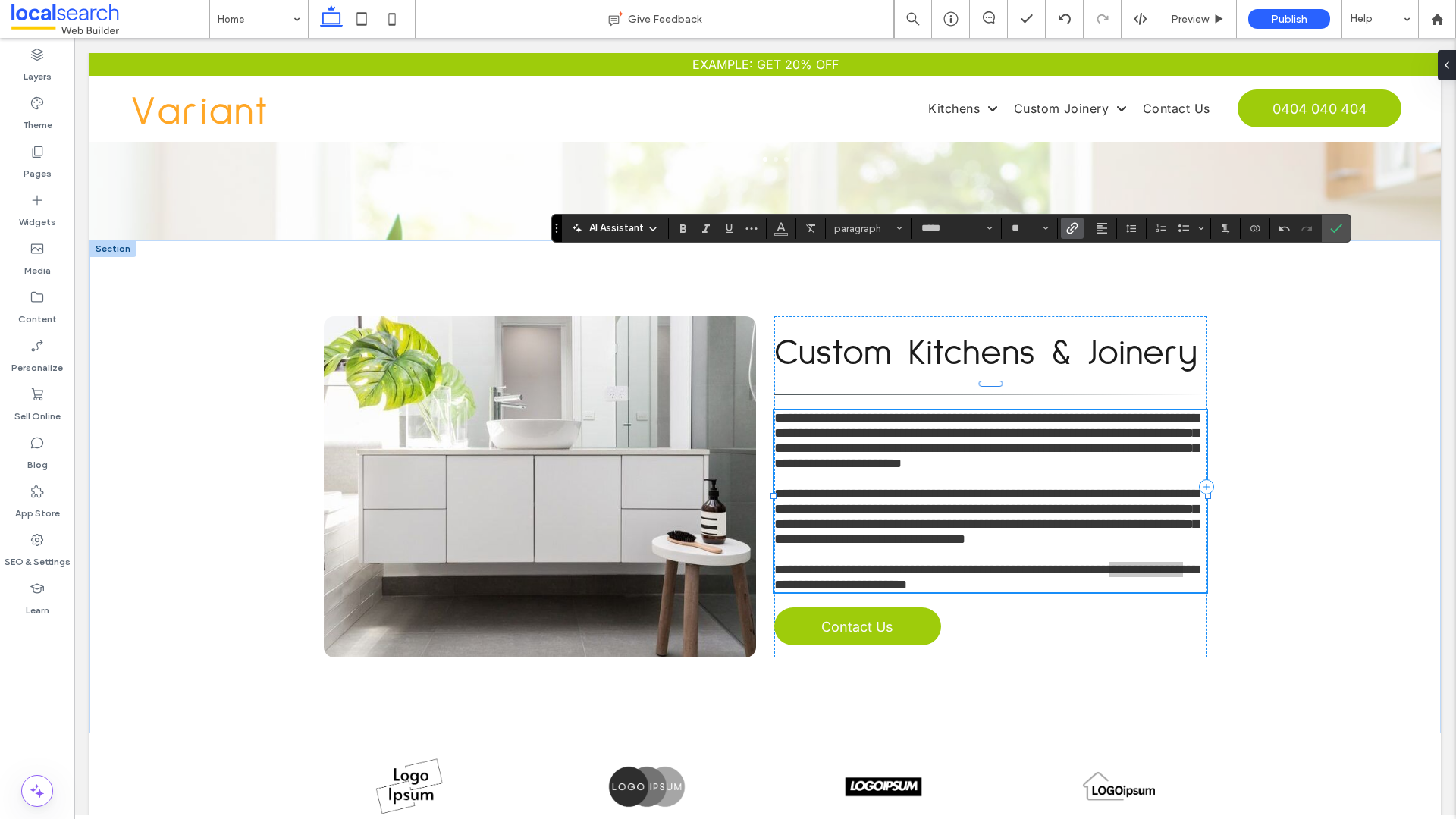 click 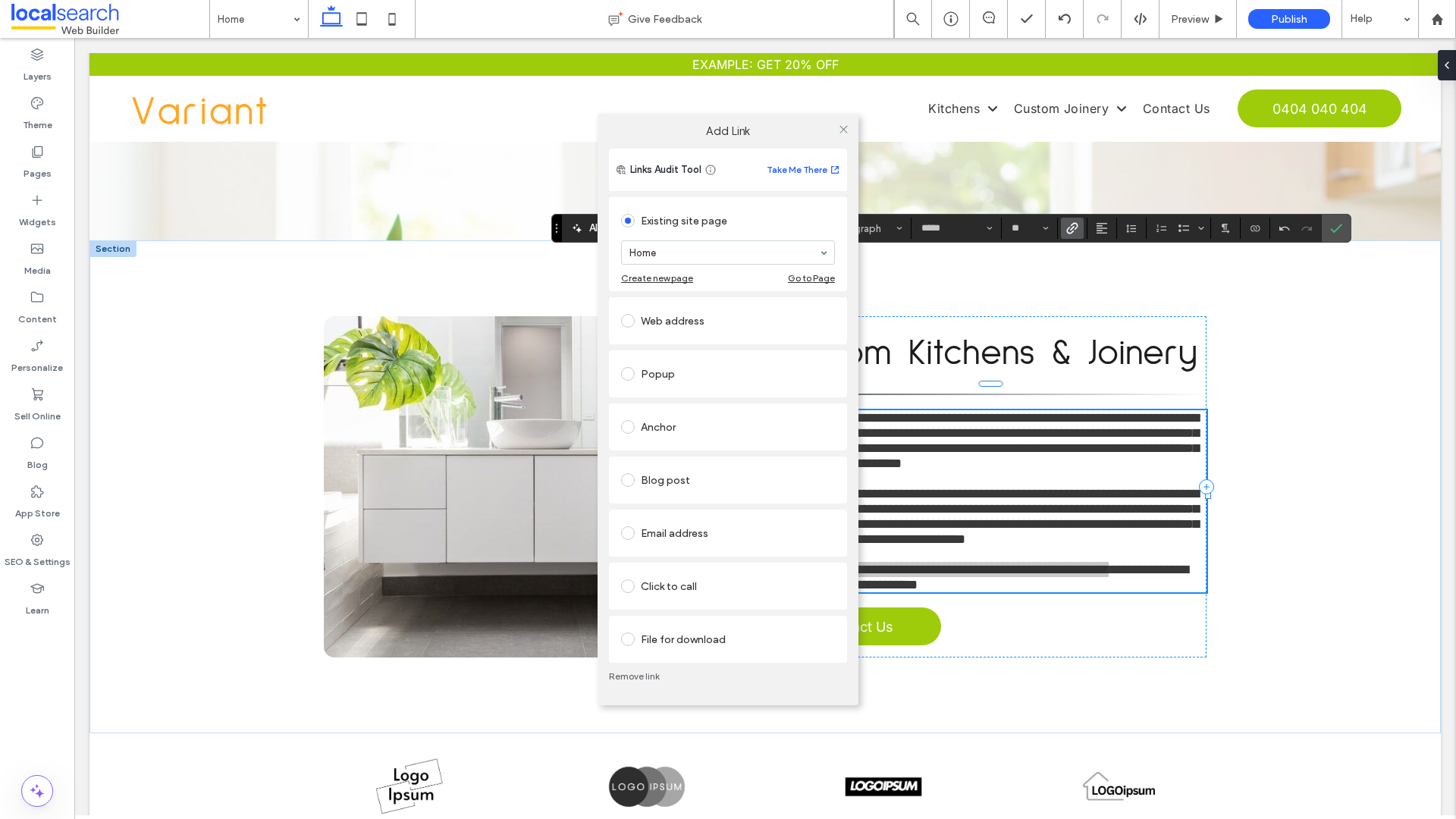 click on "Click to call" at bounding box center [728, 586] 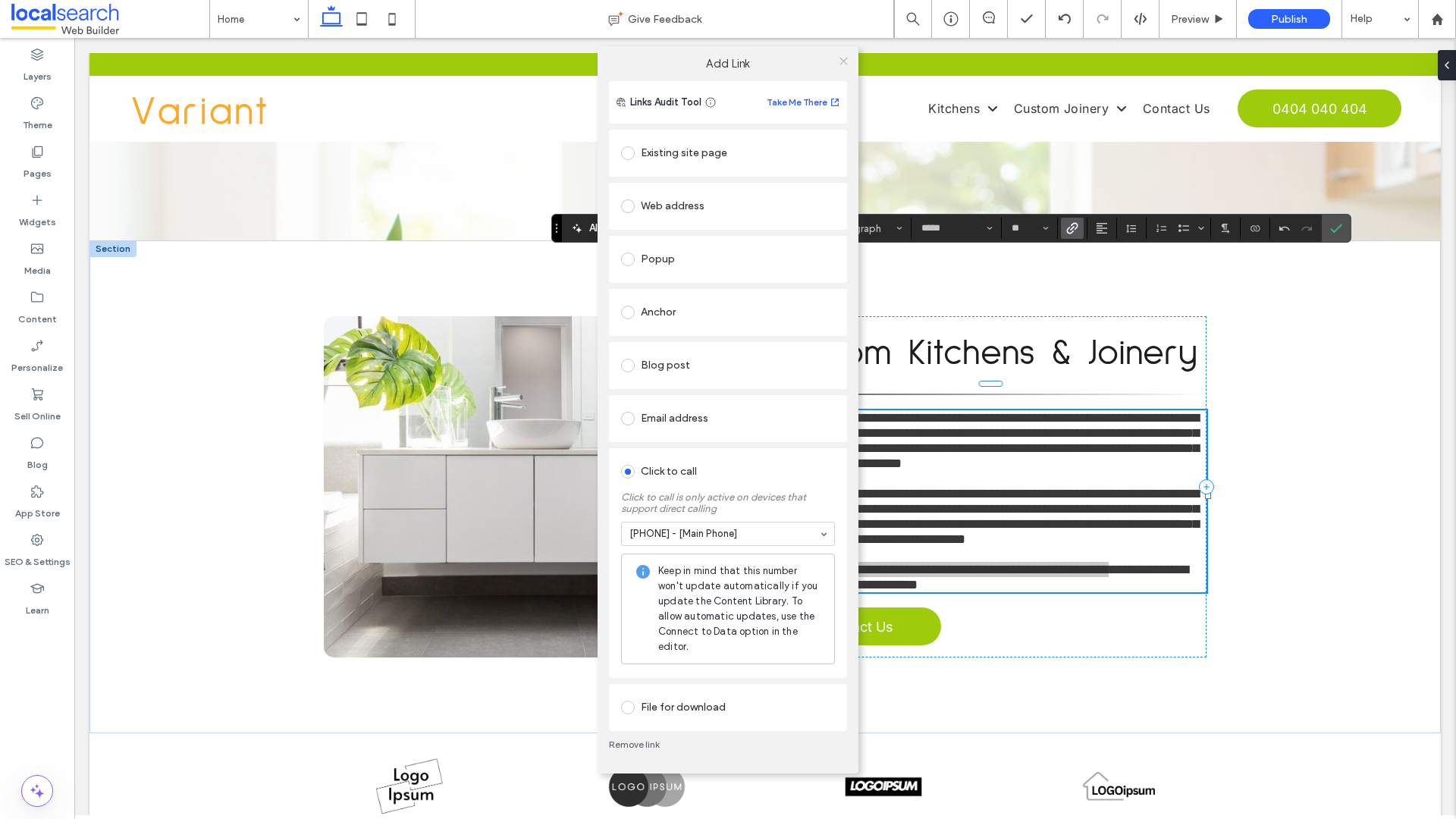 click 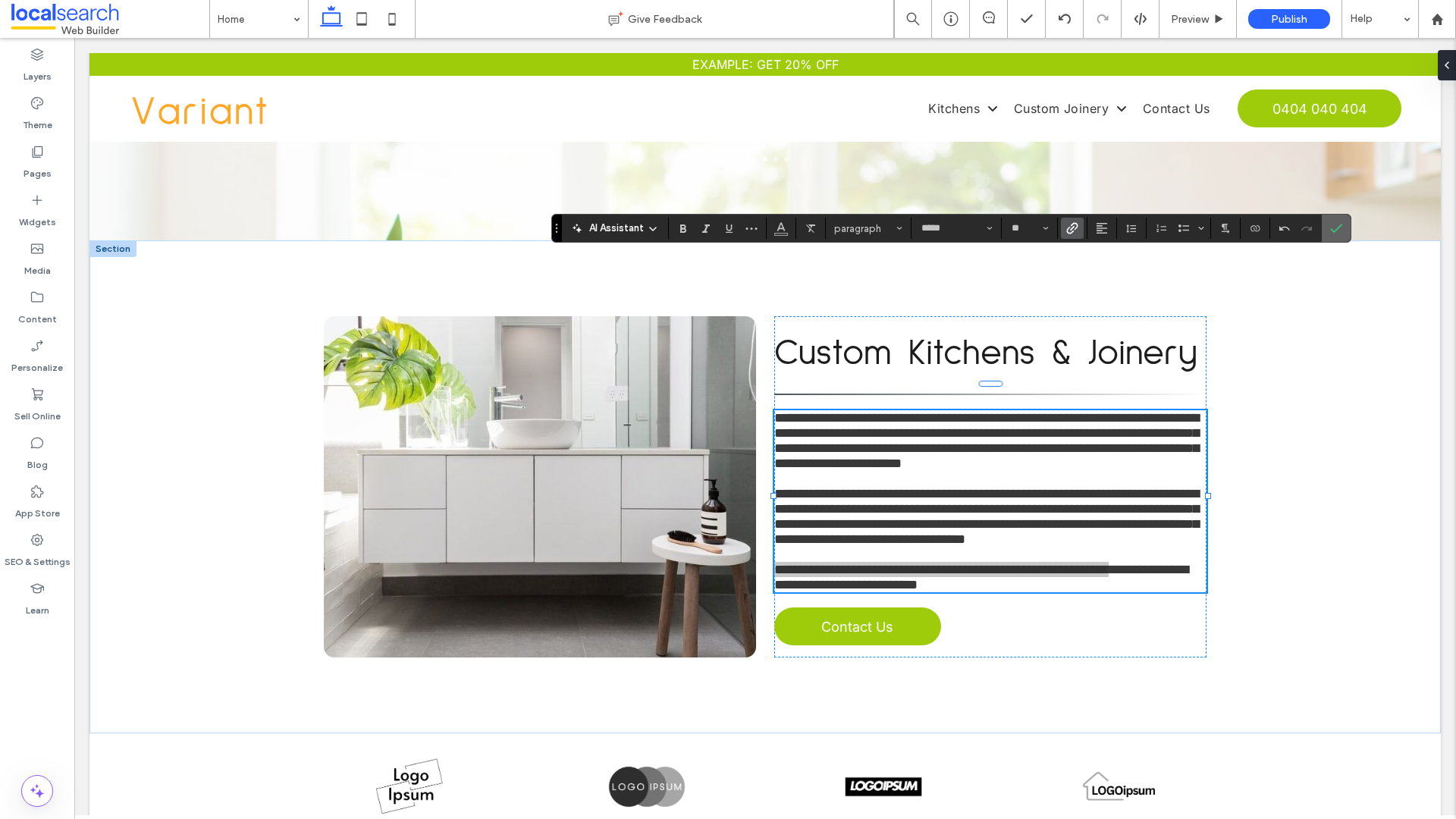 click 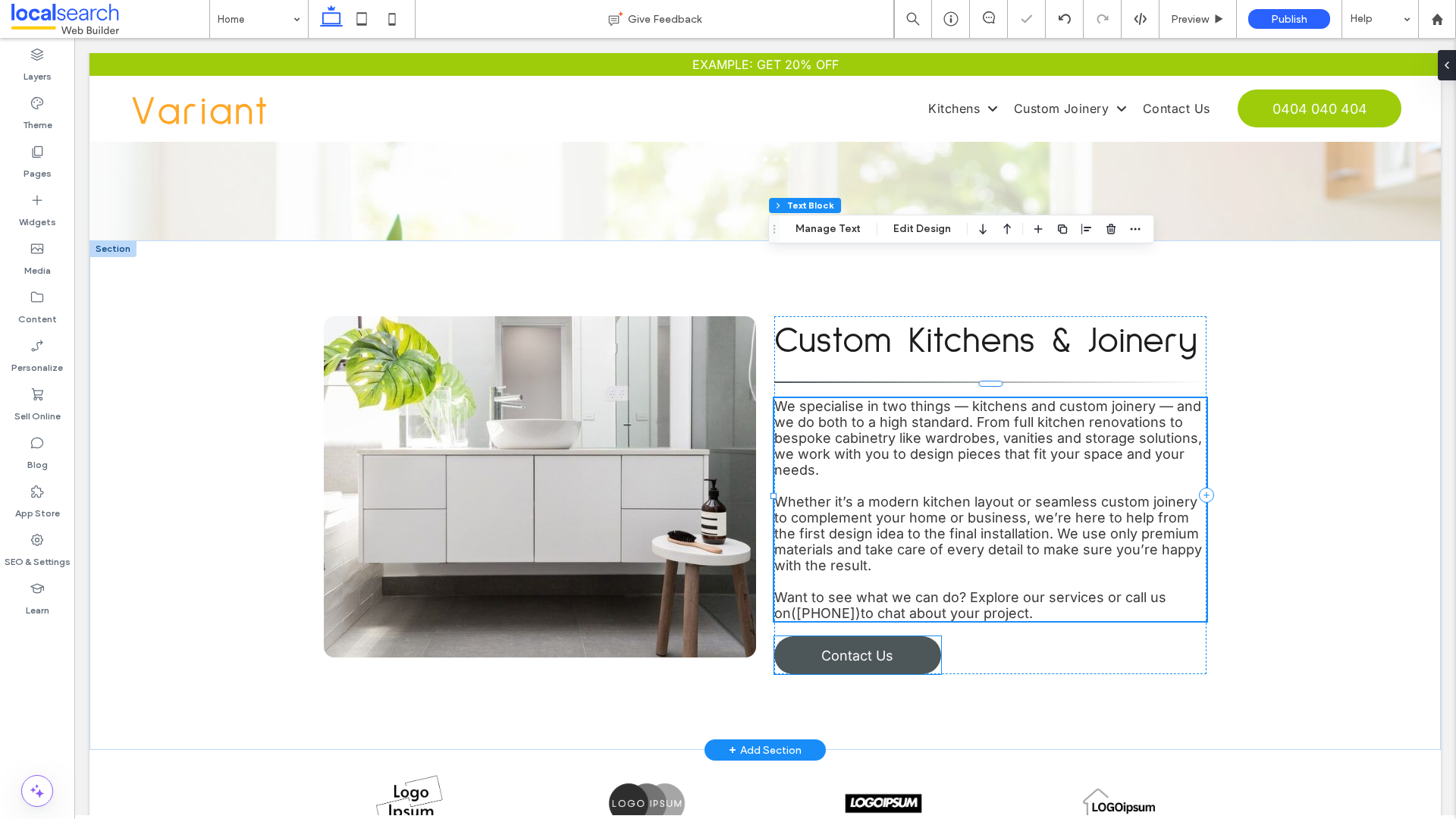 click on "Contact Us" at bounding box center [858, 655] 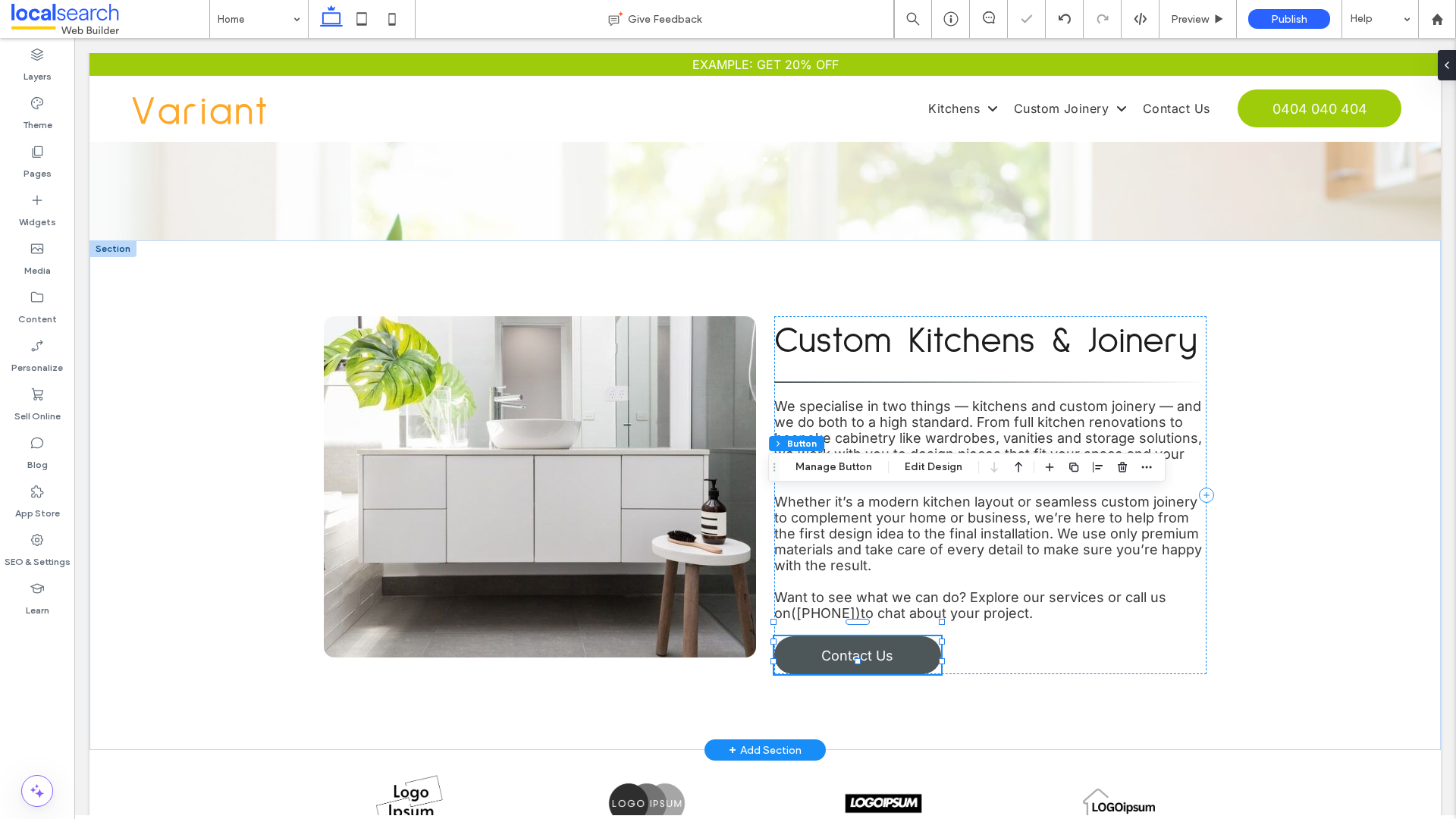 click on "Contact Us" at bounding box center (858, 655) 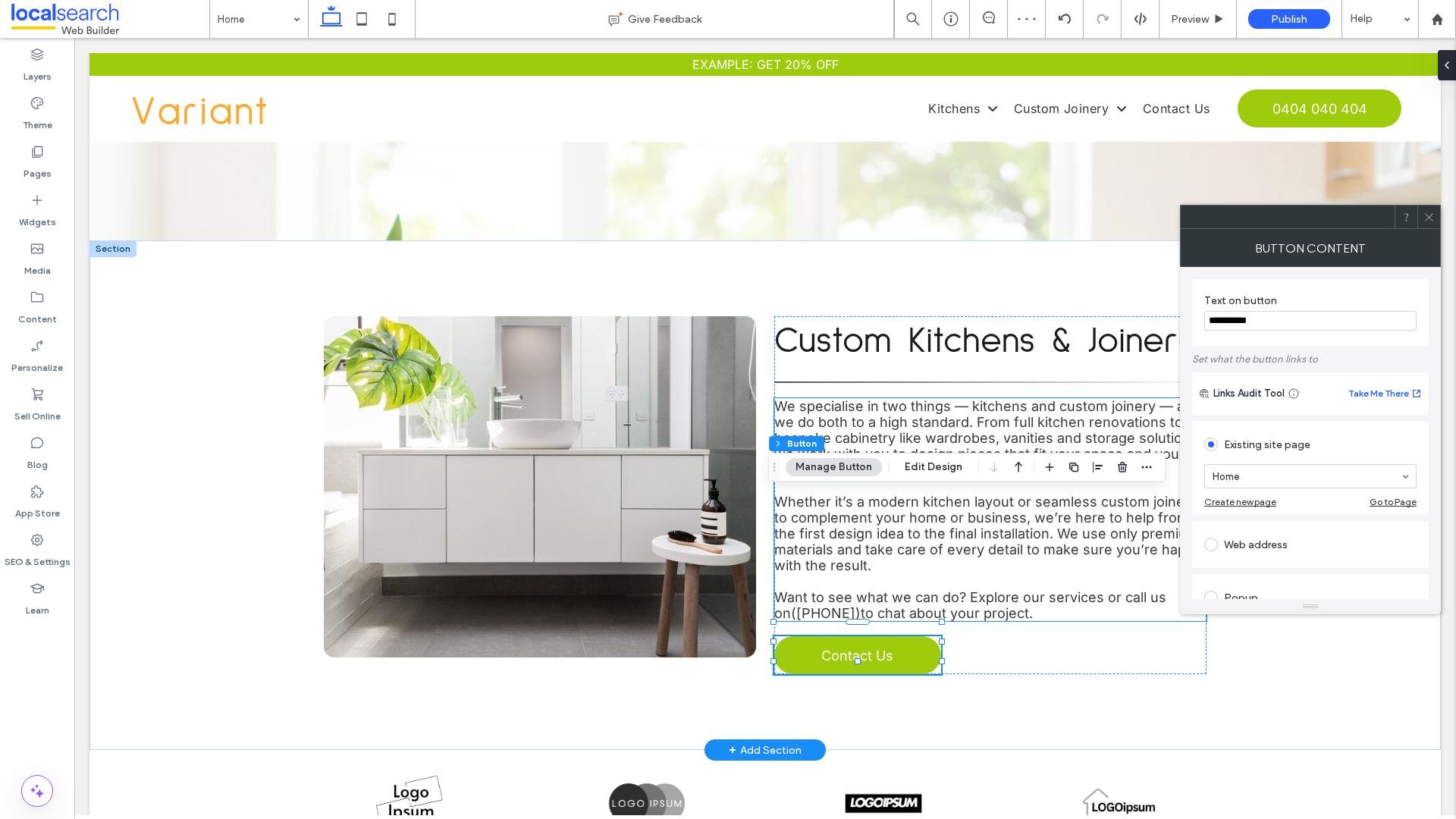 drag, startPoint x: 1357, startPoint y: 355, endPoint x: 1159, endPoint y: 315, distance: 202 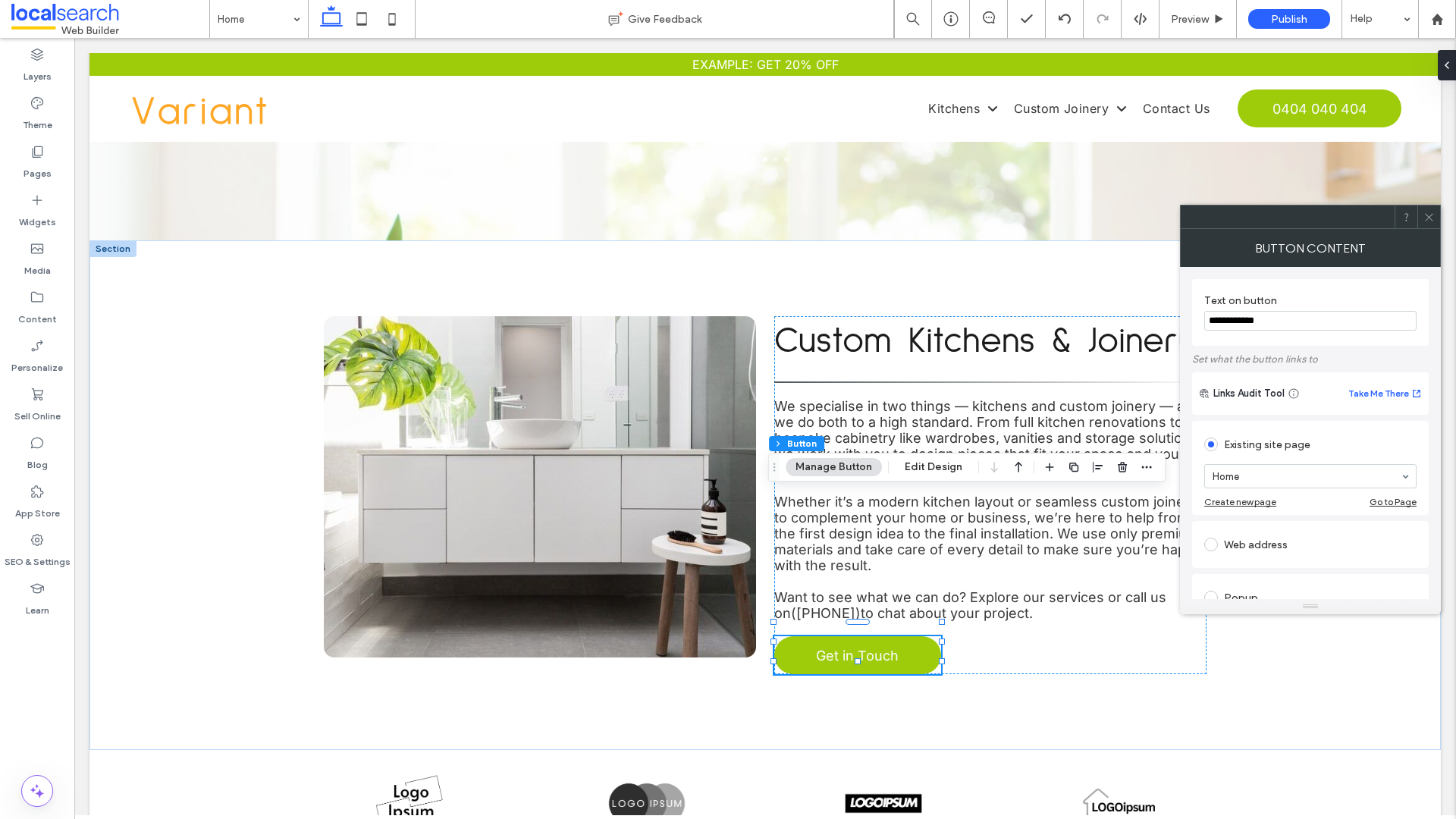 type on "**********" 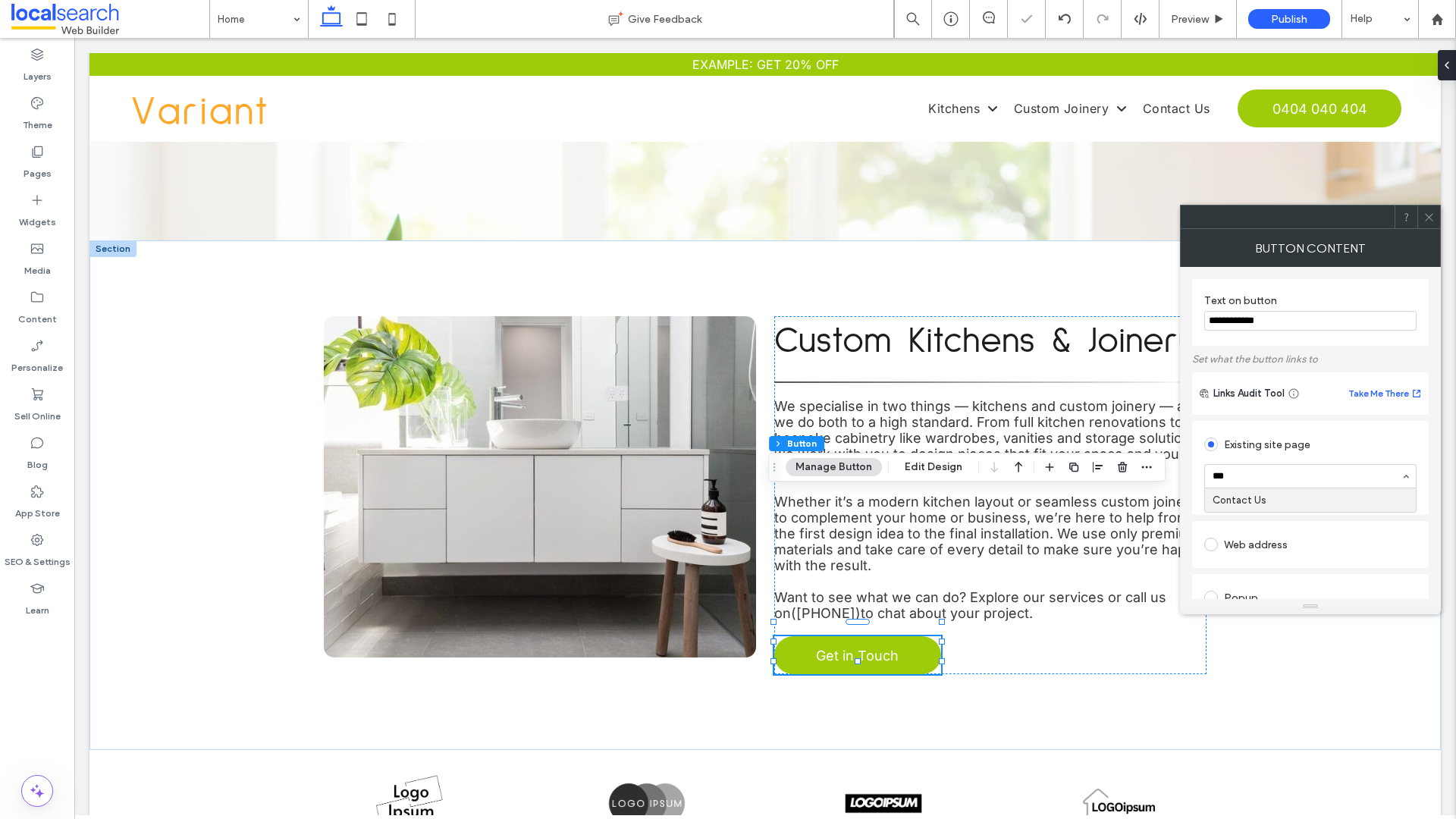 type on "****" 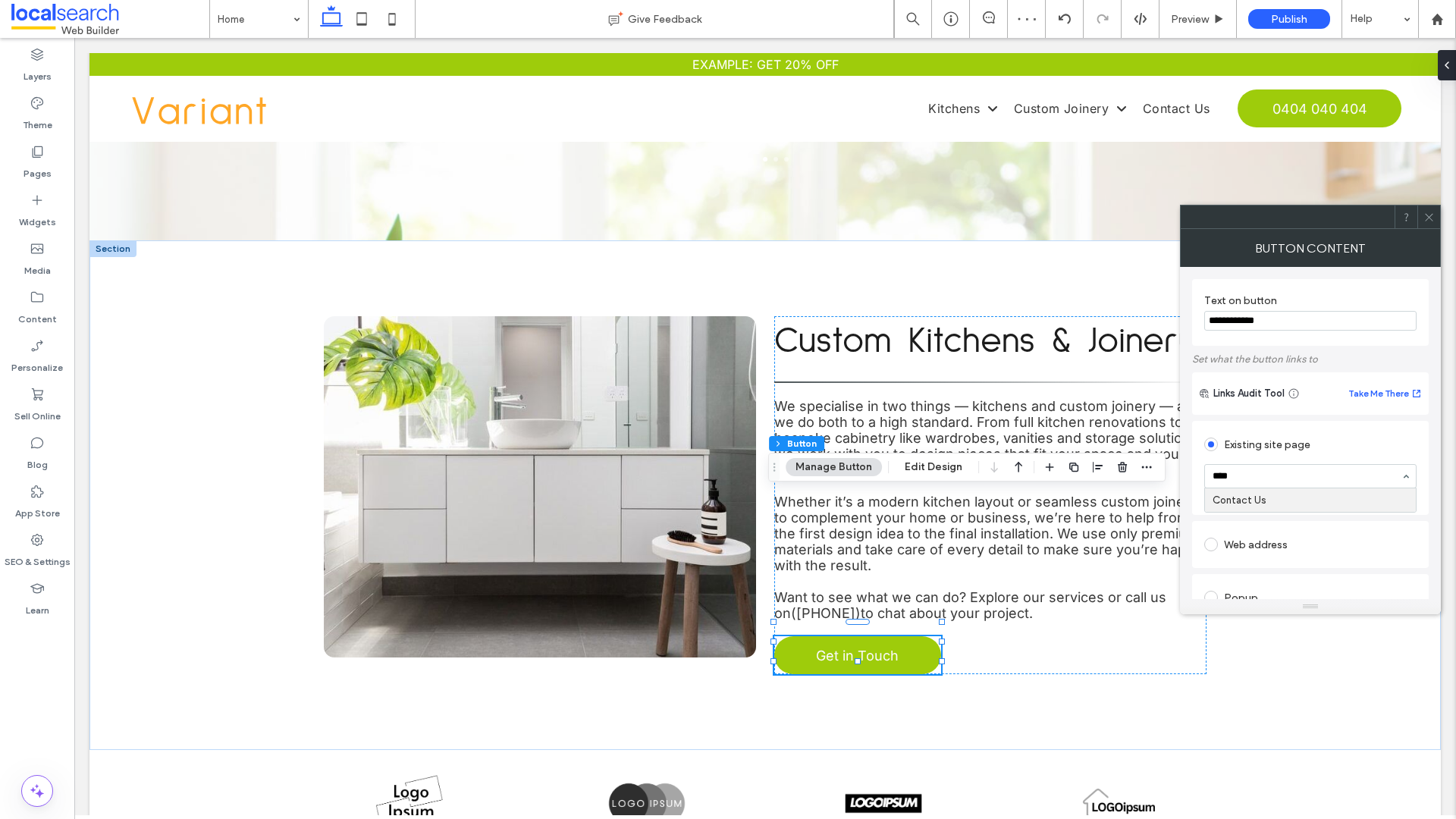 type 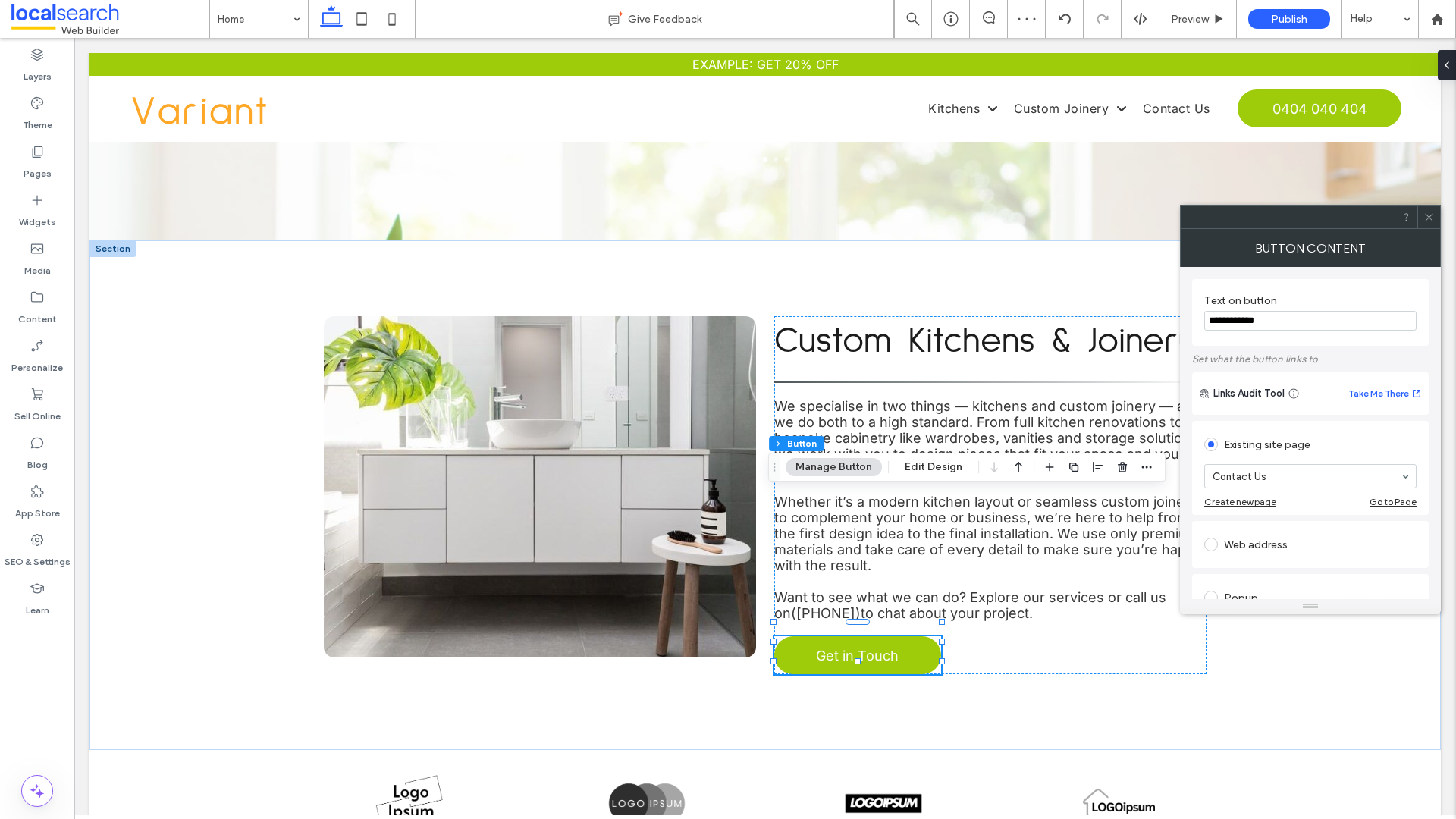 click at bounding box center [1429, 217] 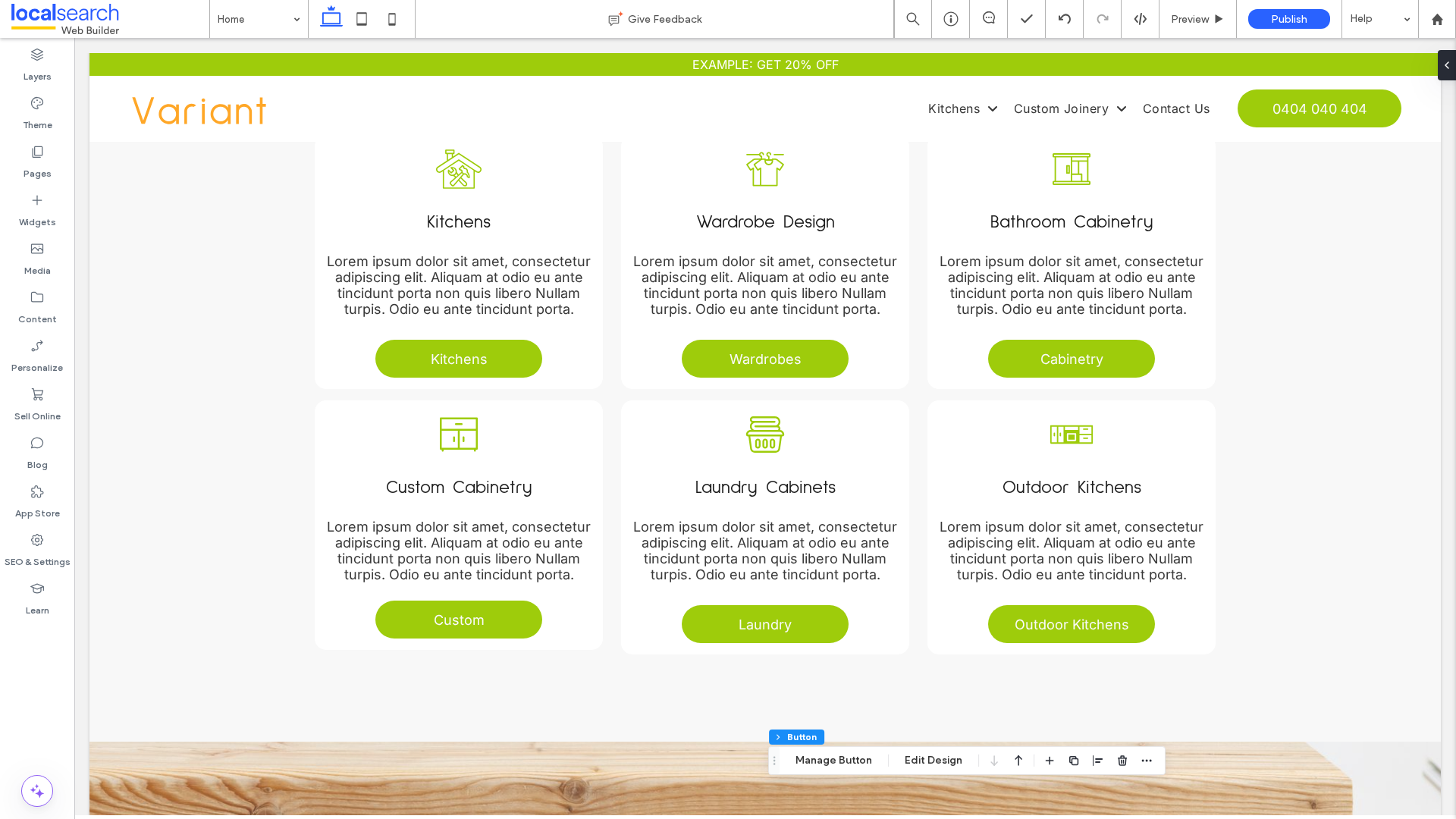 scroll, scrollTop: 1287, scrollLeft: 0, axis: vertical 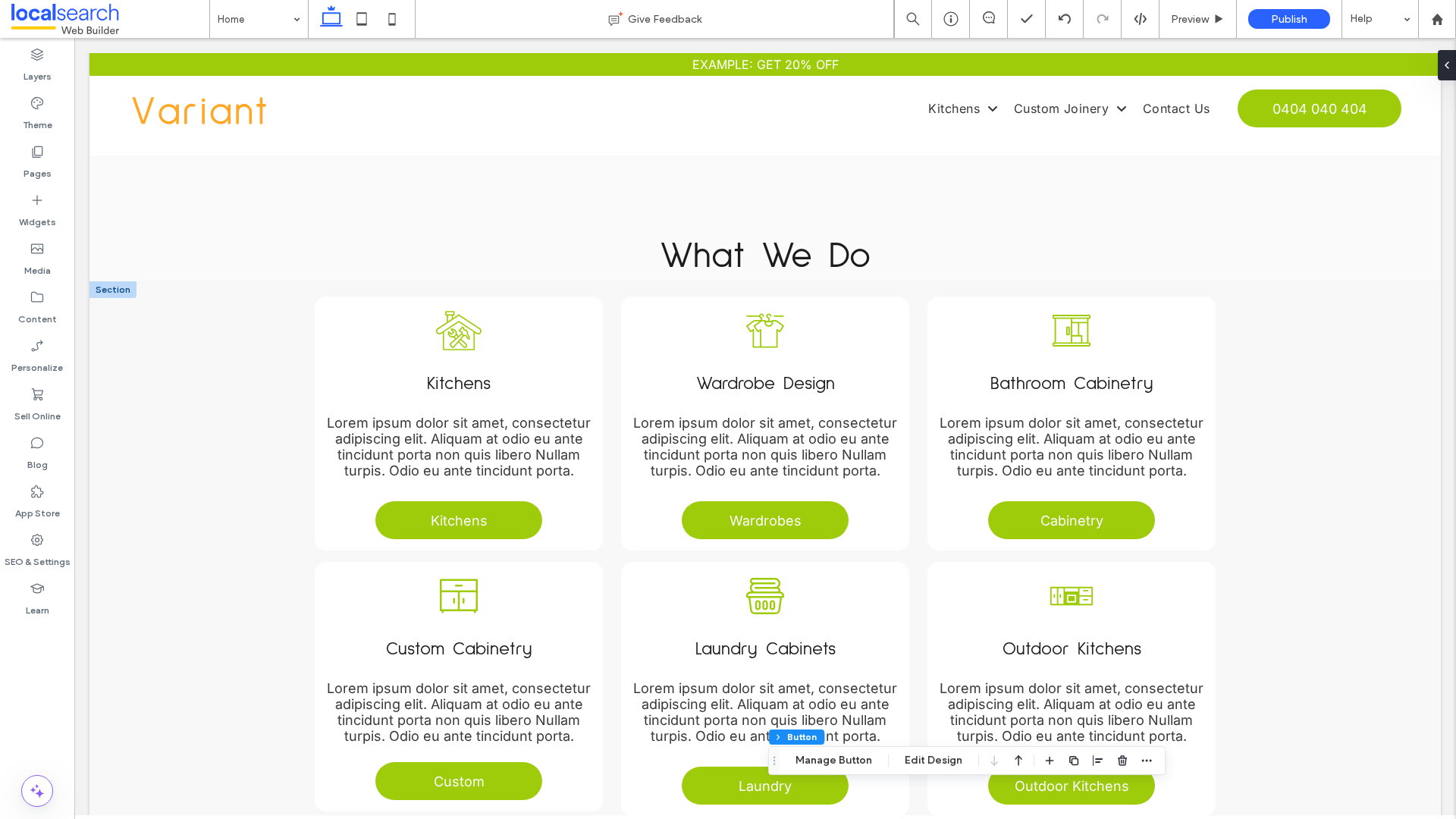 click on "Lorem ipsum dolor sit amet, consectetur adipiscing elit. Aliquam at odio eu ante tincidunt porta non quis libero Nullam turpis. Odio eu ante tincidunt porta." at bounding box center [459, 447] 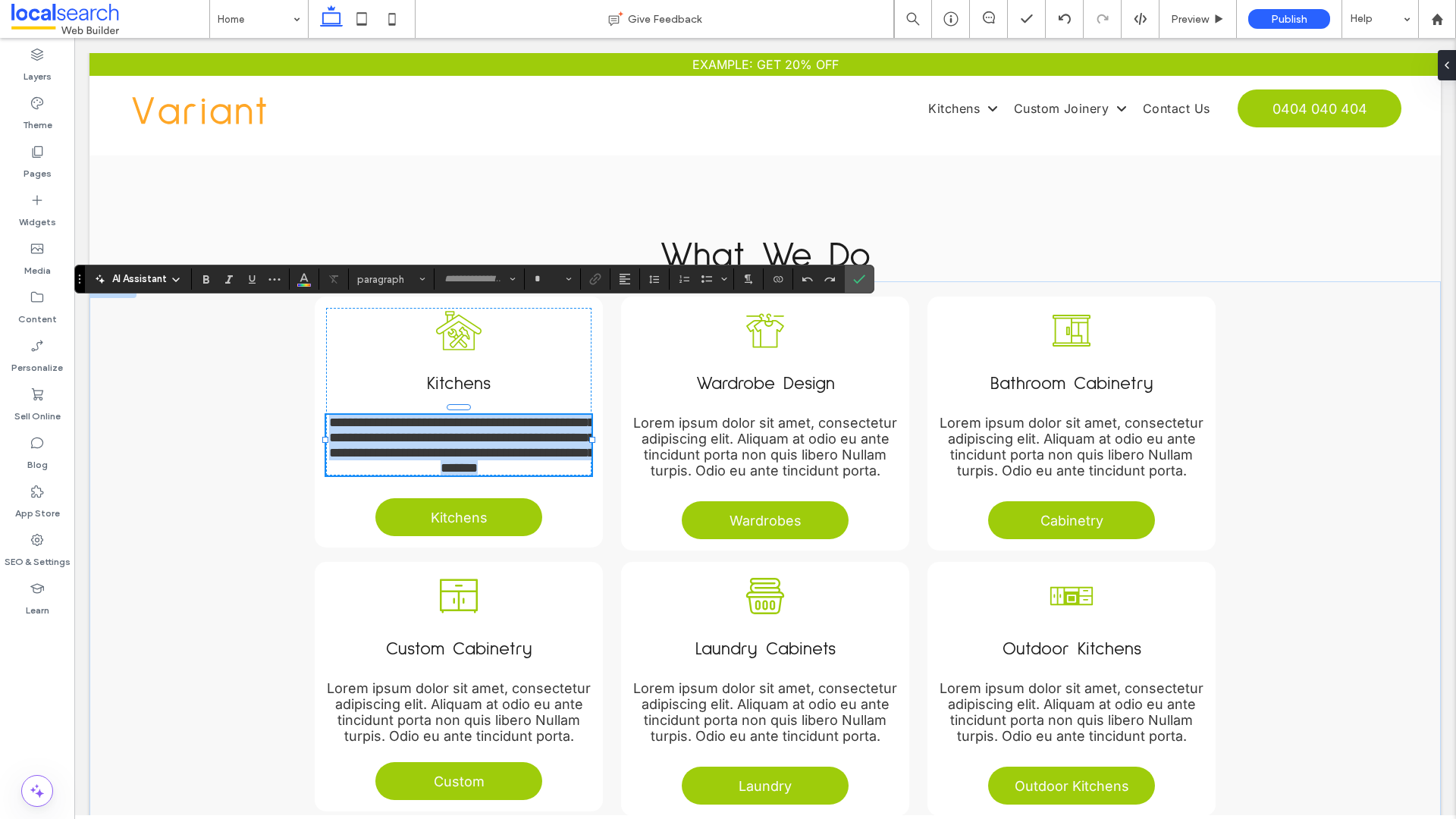 type on "*****" 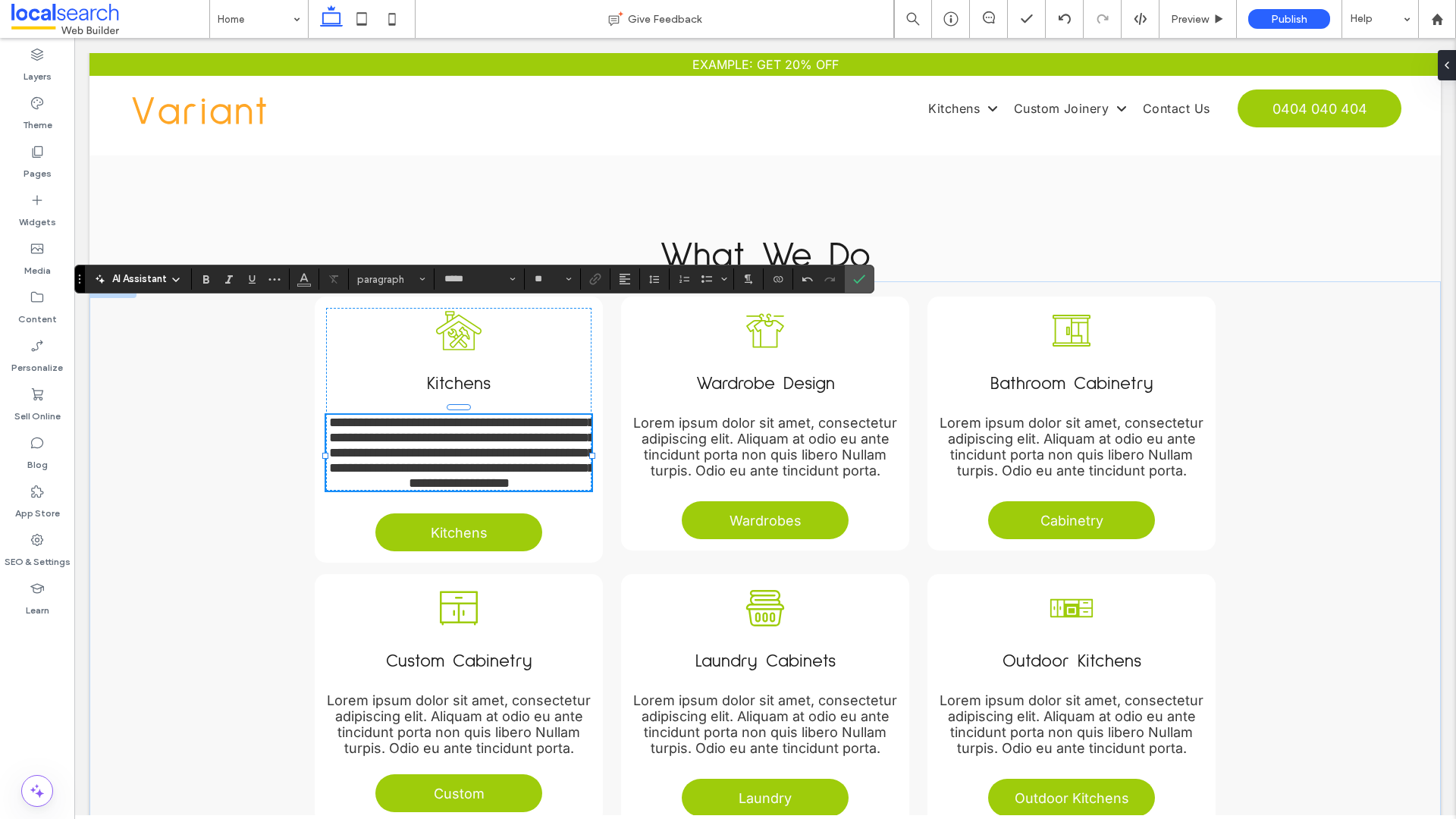 type on "**" 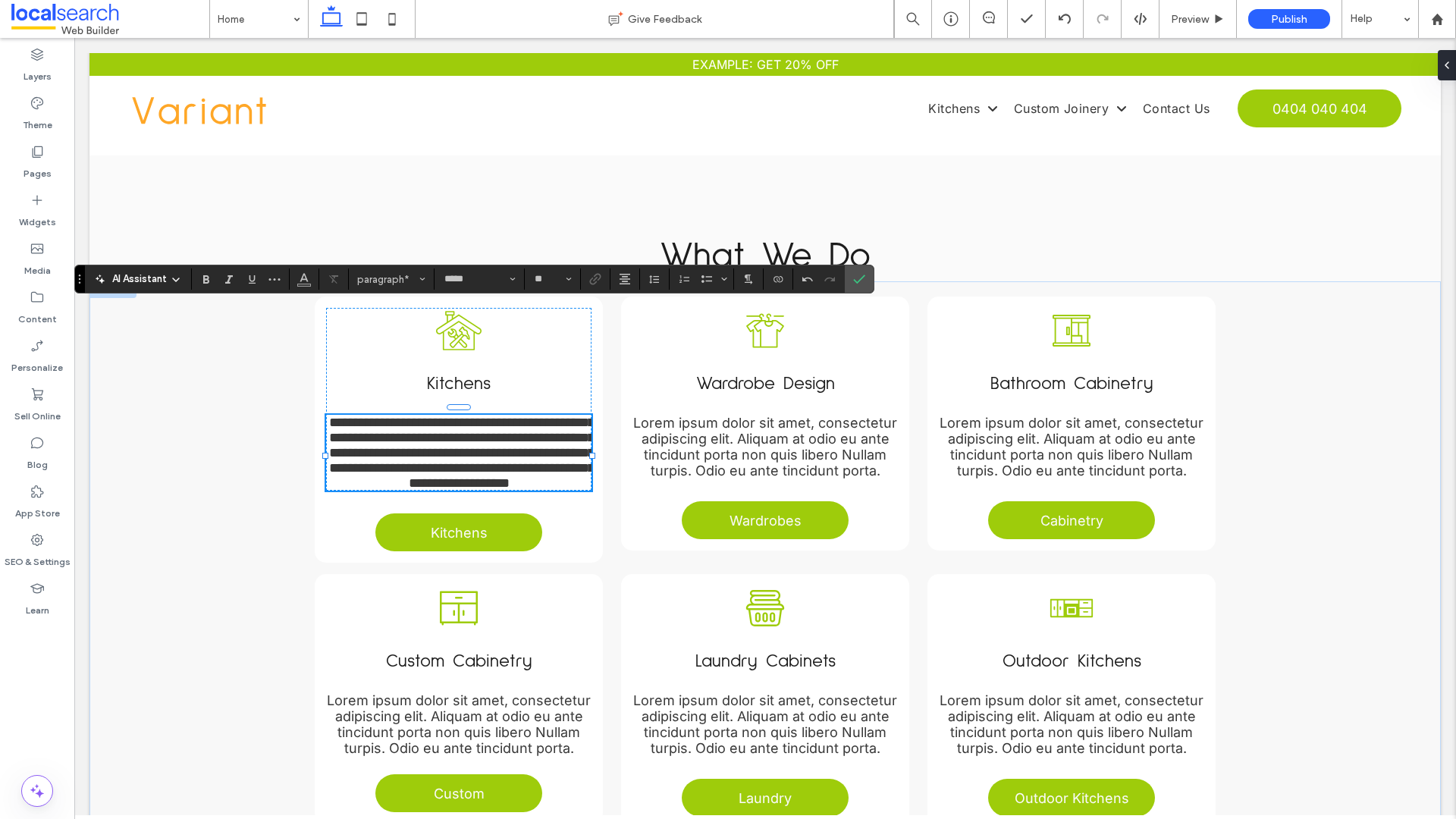 click on "**********" at bounding box center (462, 453) 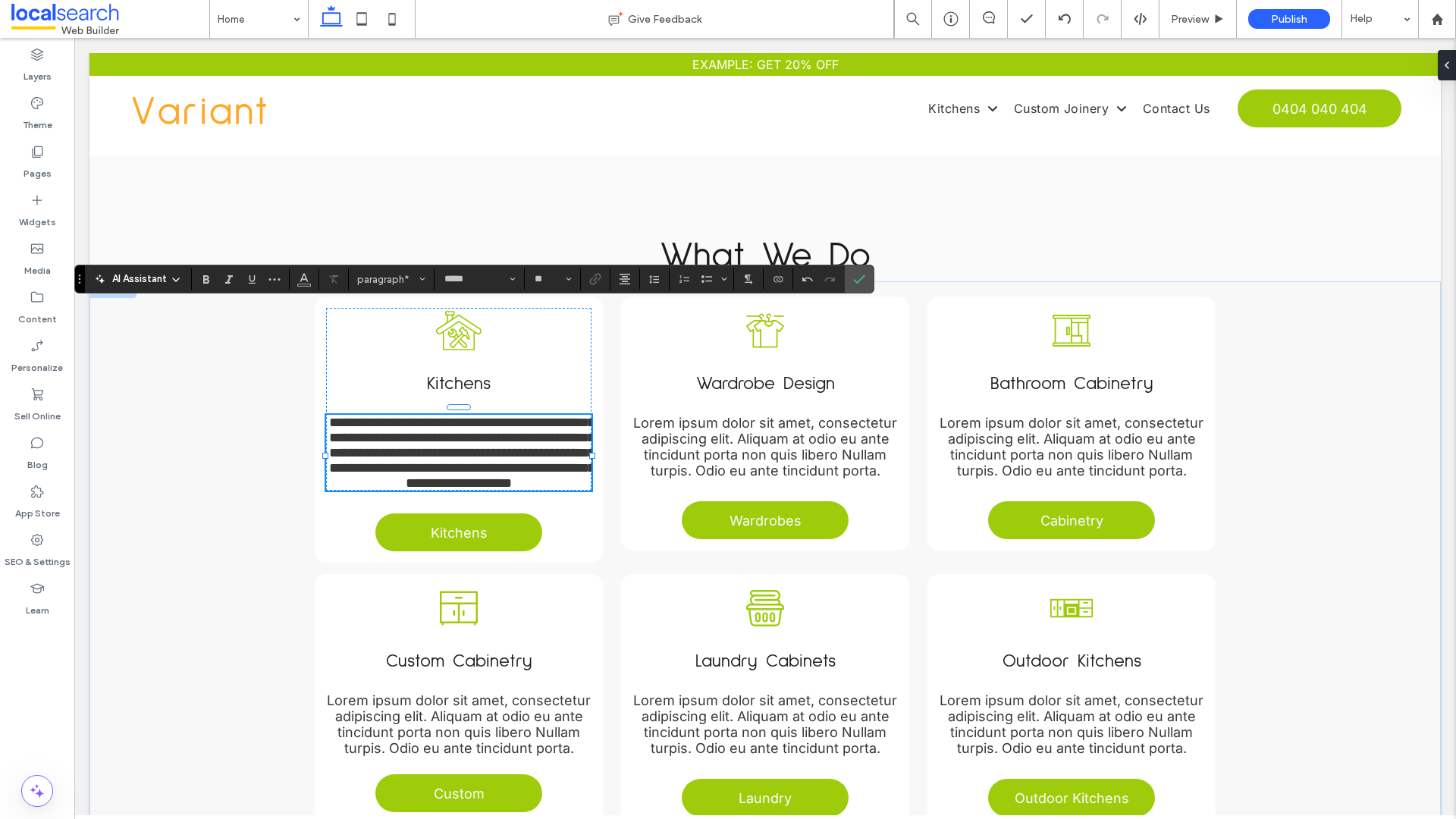 click on "**********" at bounding box center [462, 453] 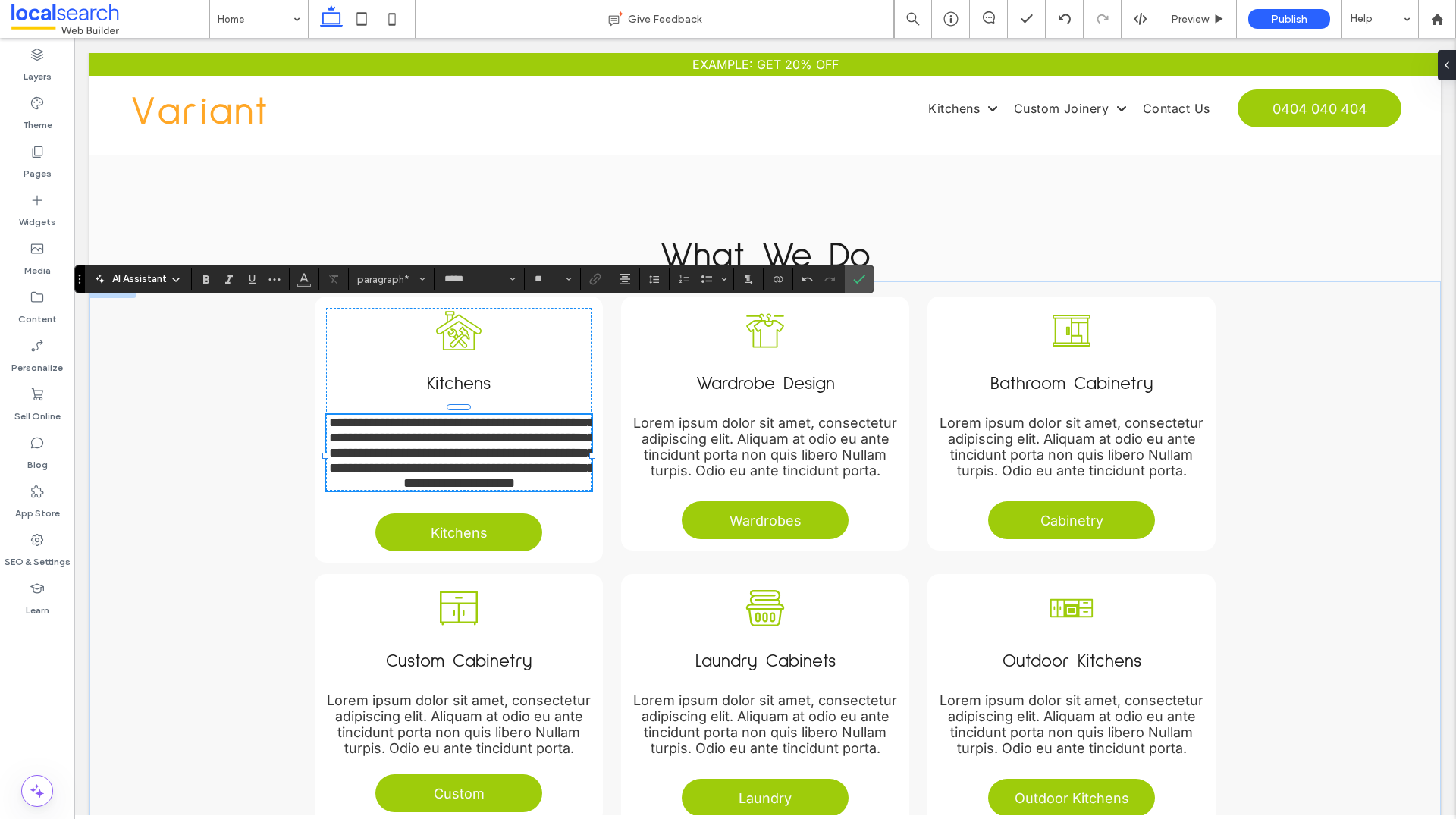 click on "**********" at bounding box center [462, 453] 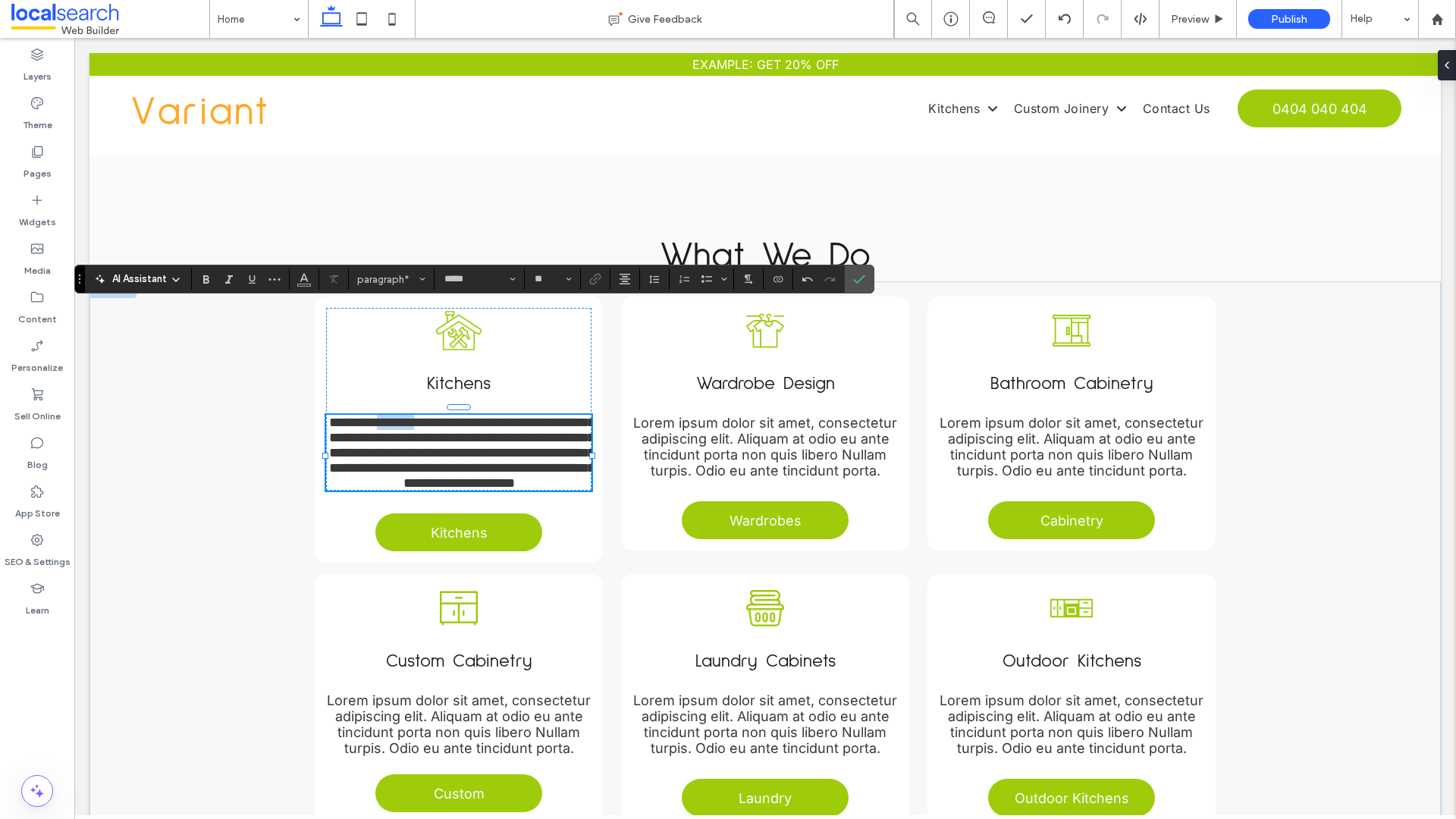 click on "**********" at bounding box center [462, 453] 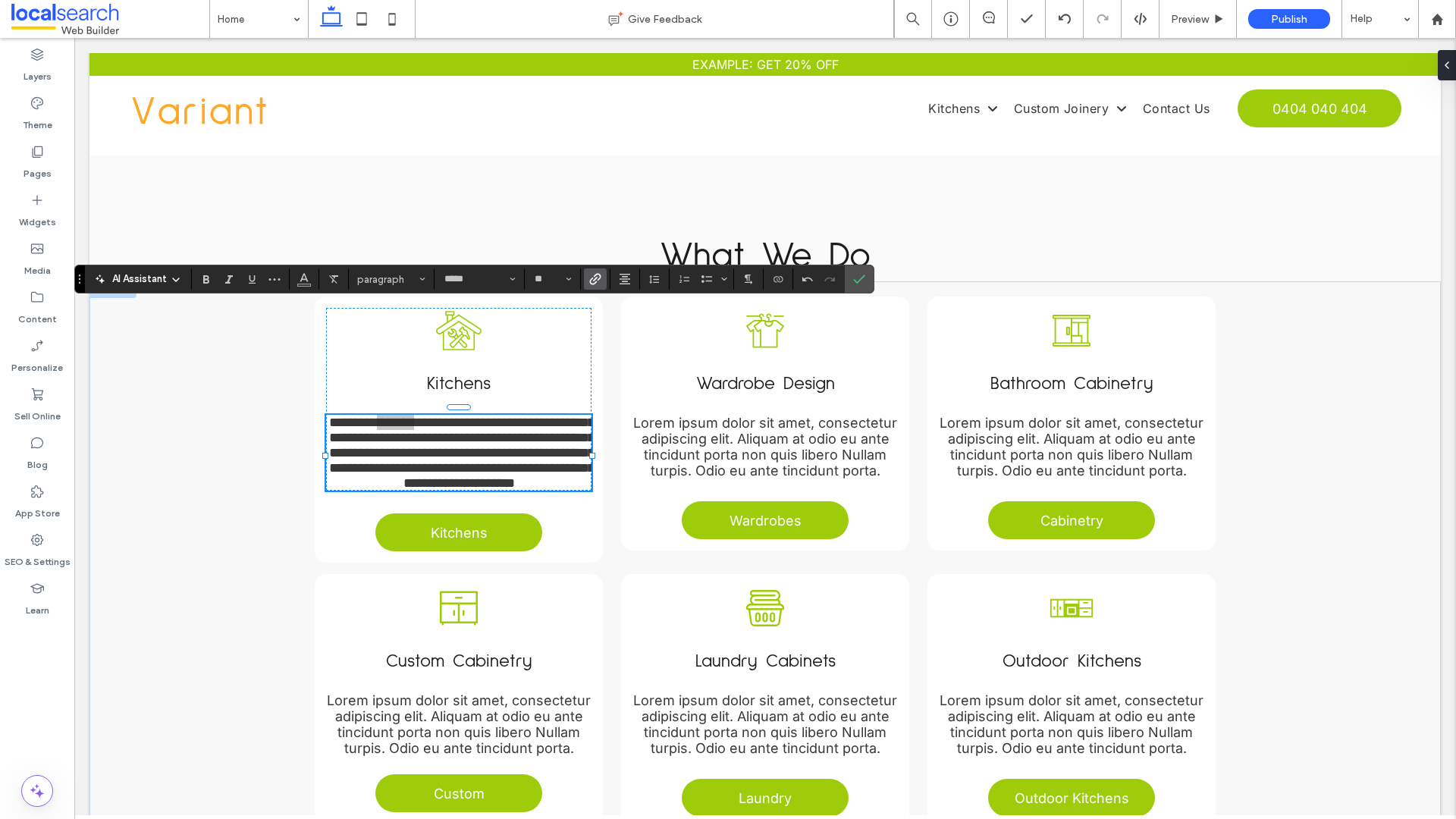 click 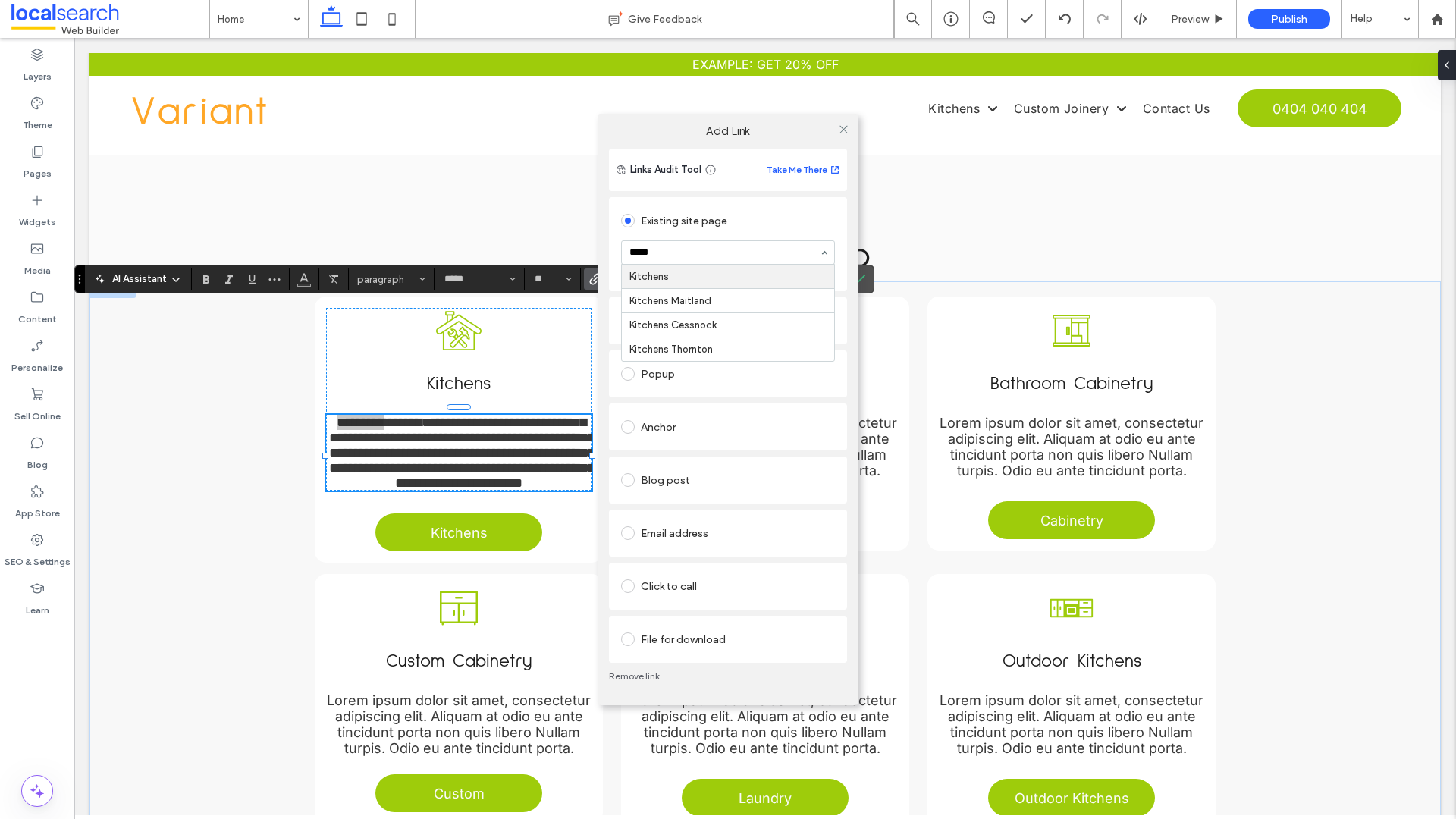 type on "******" 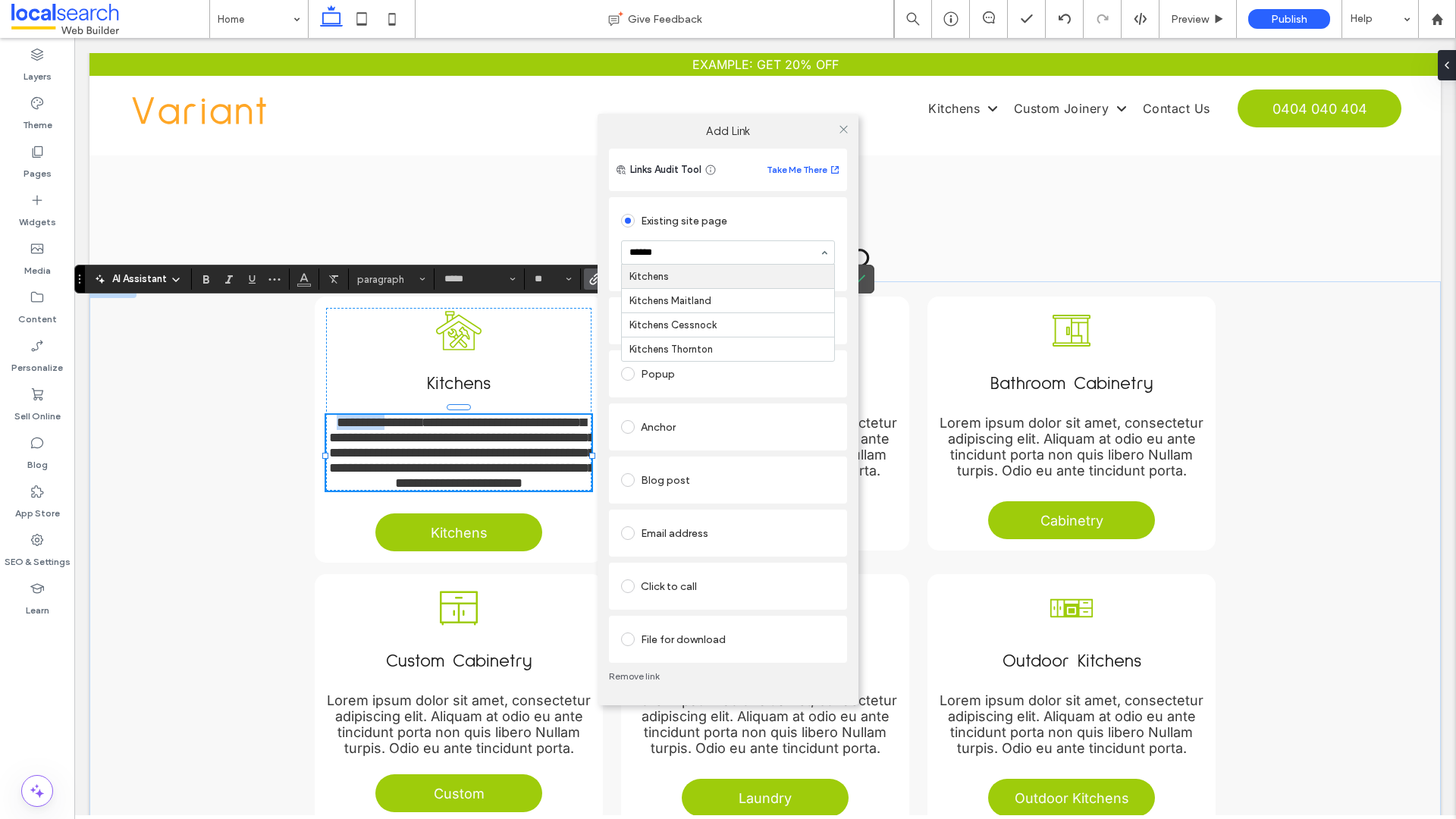 type 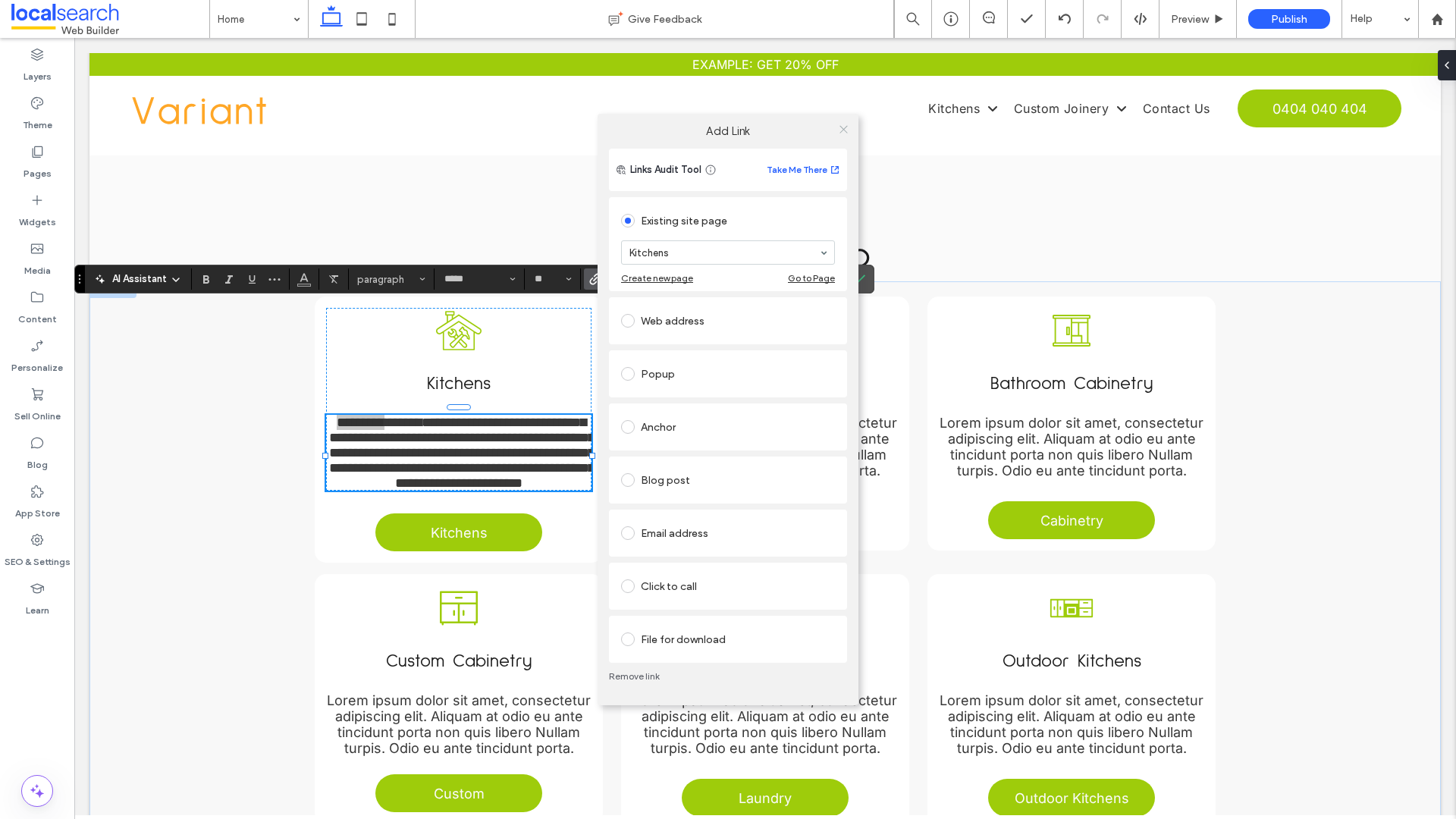 click 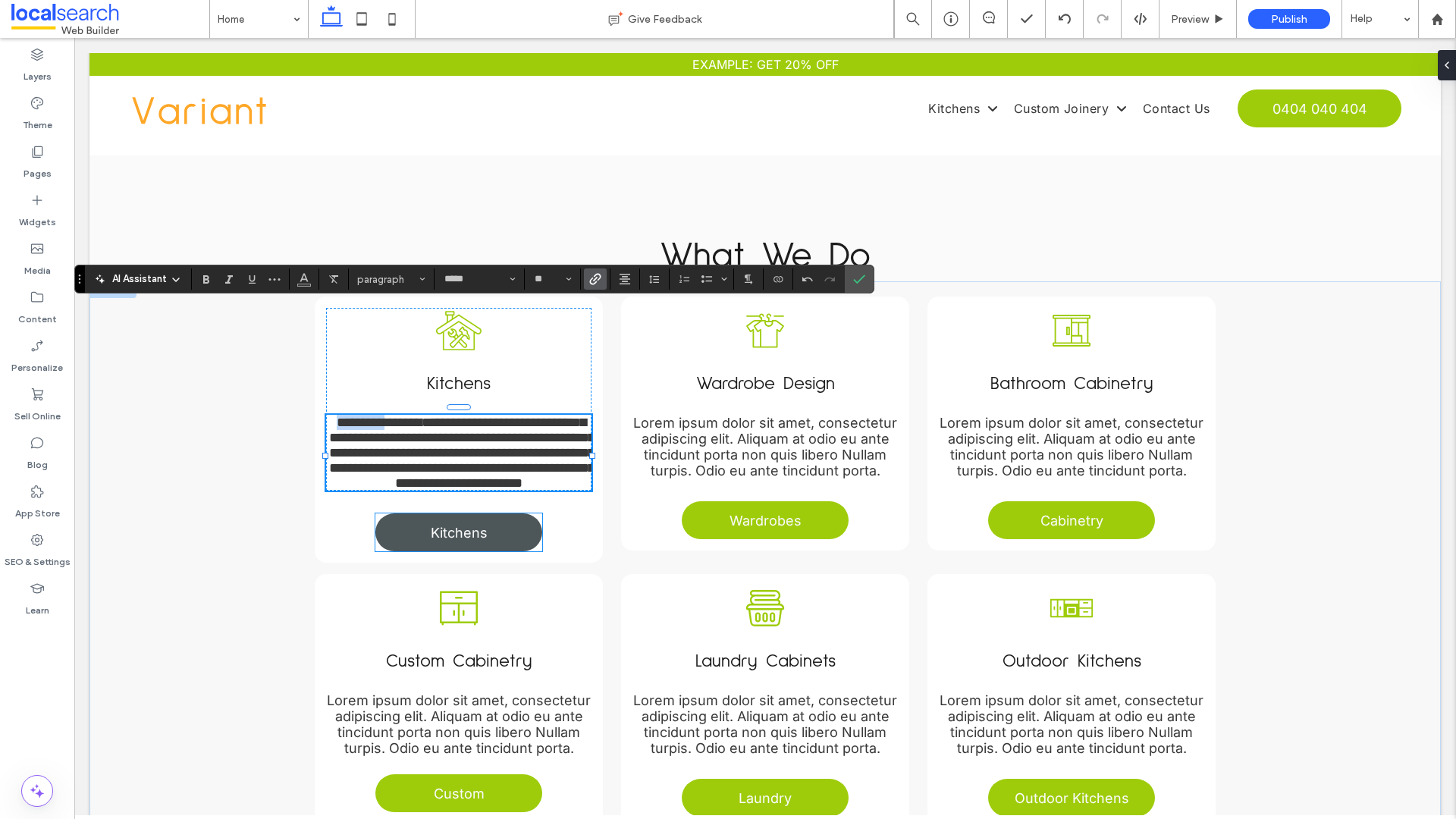 click on "Kitchens" at bounding box center [459, 532] 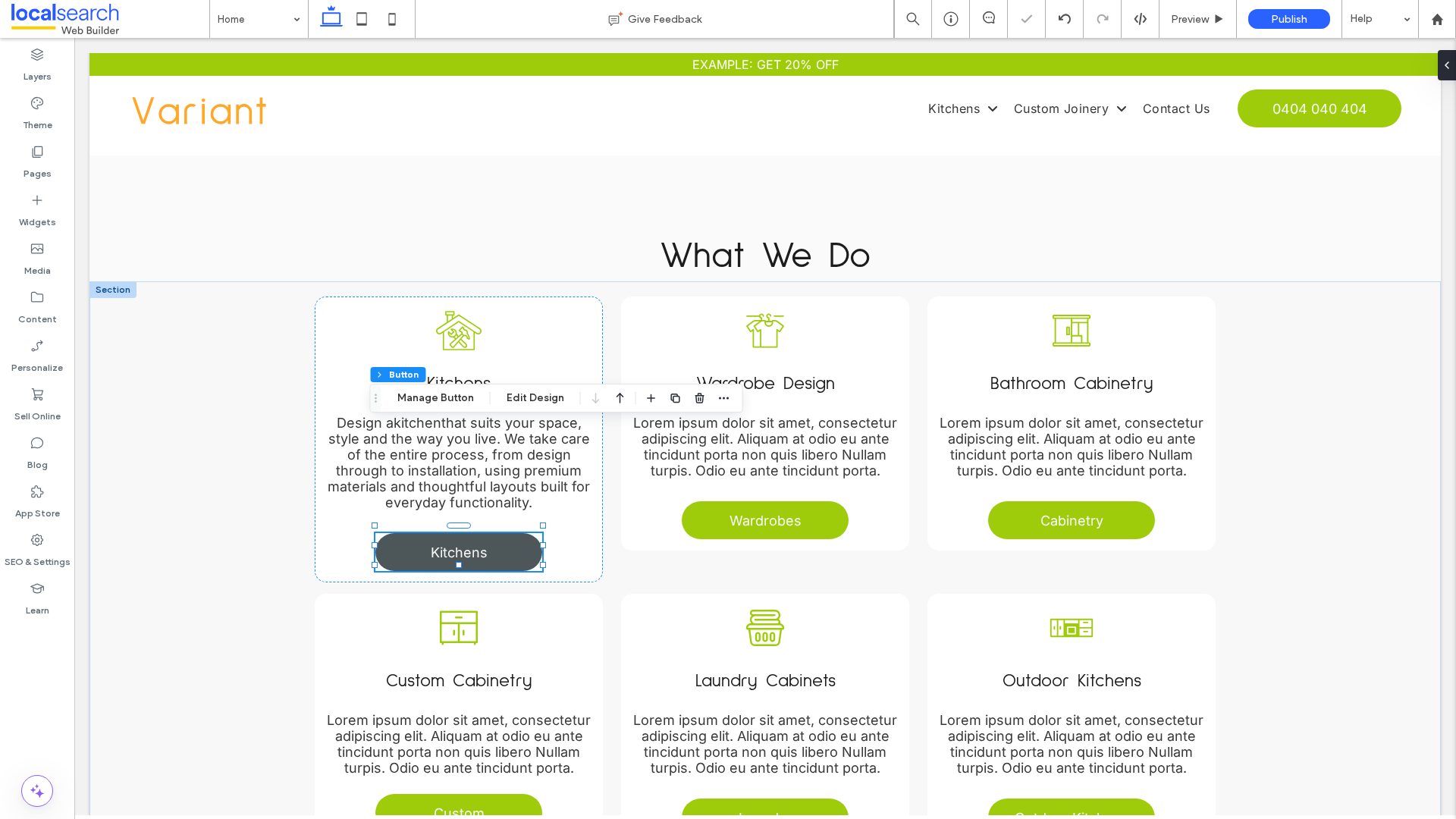 click on "Kitchens" at bounding box center [459, 552] 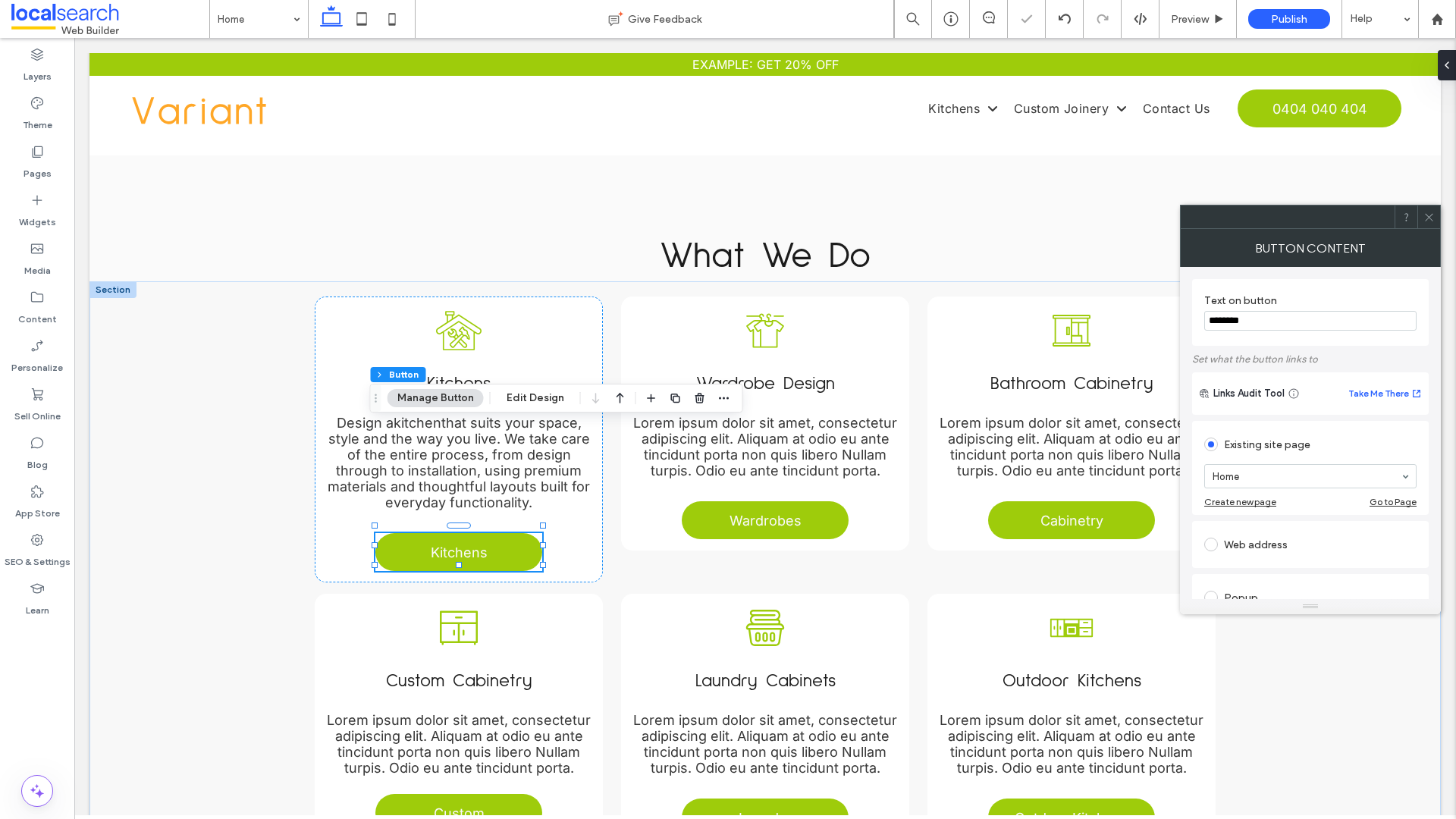 click on "Home" at bounding box center (1310, 476) 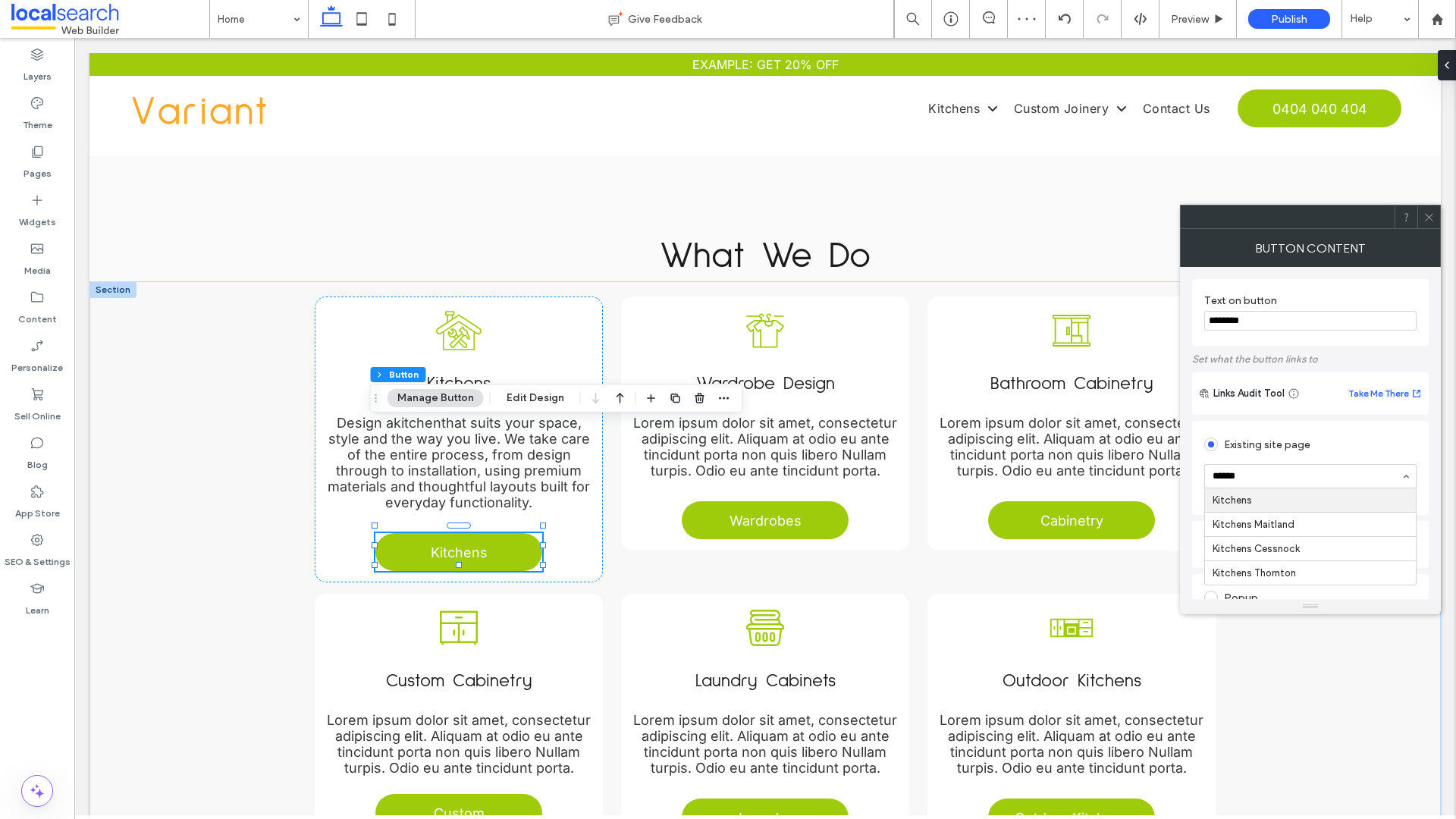 type on "*******" 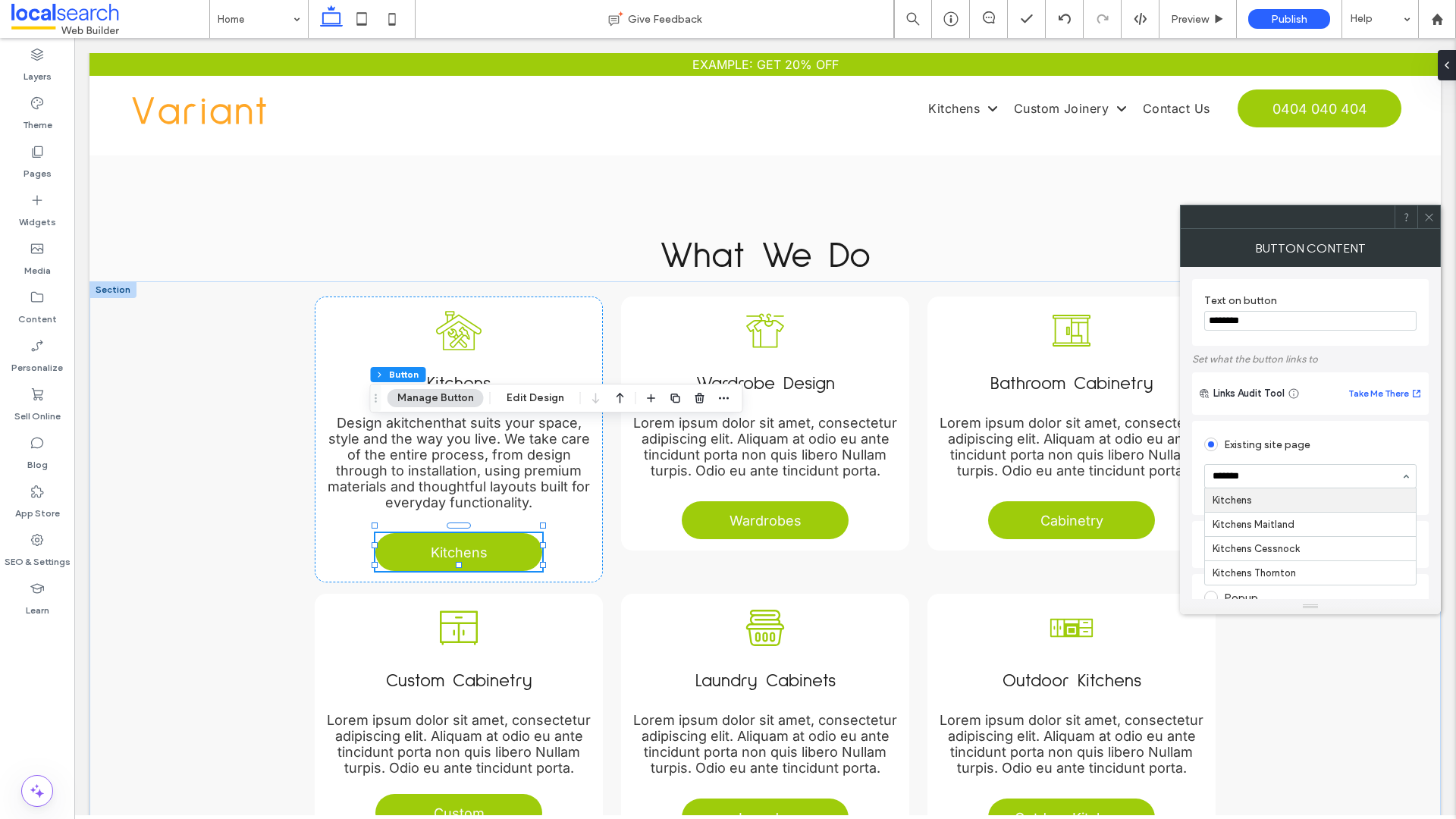 type 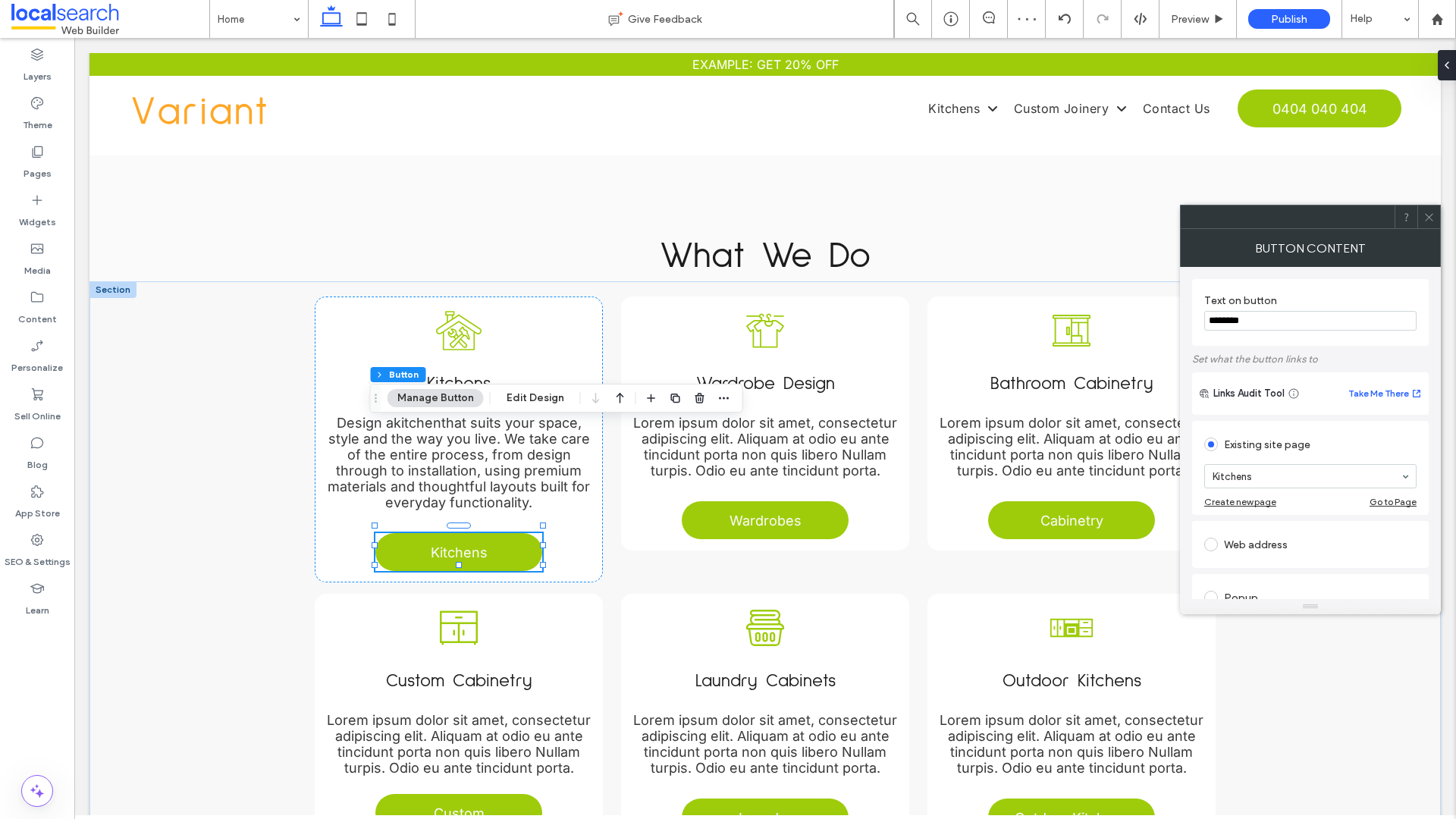 click 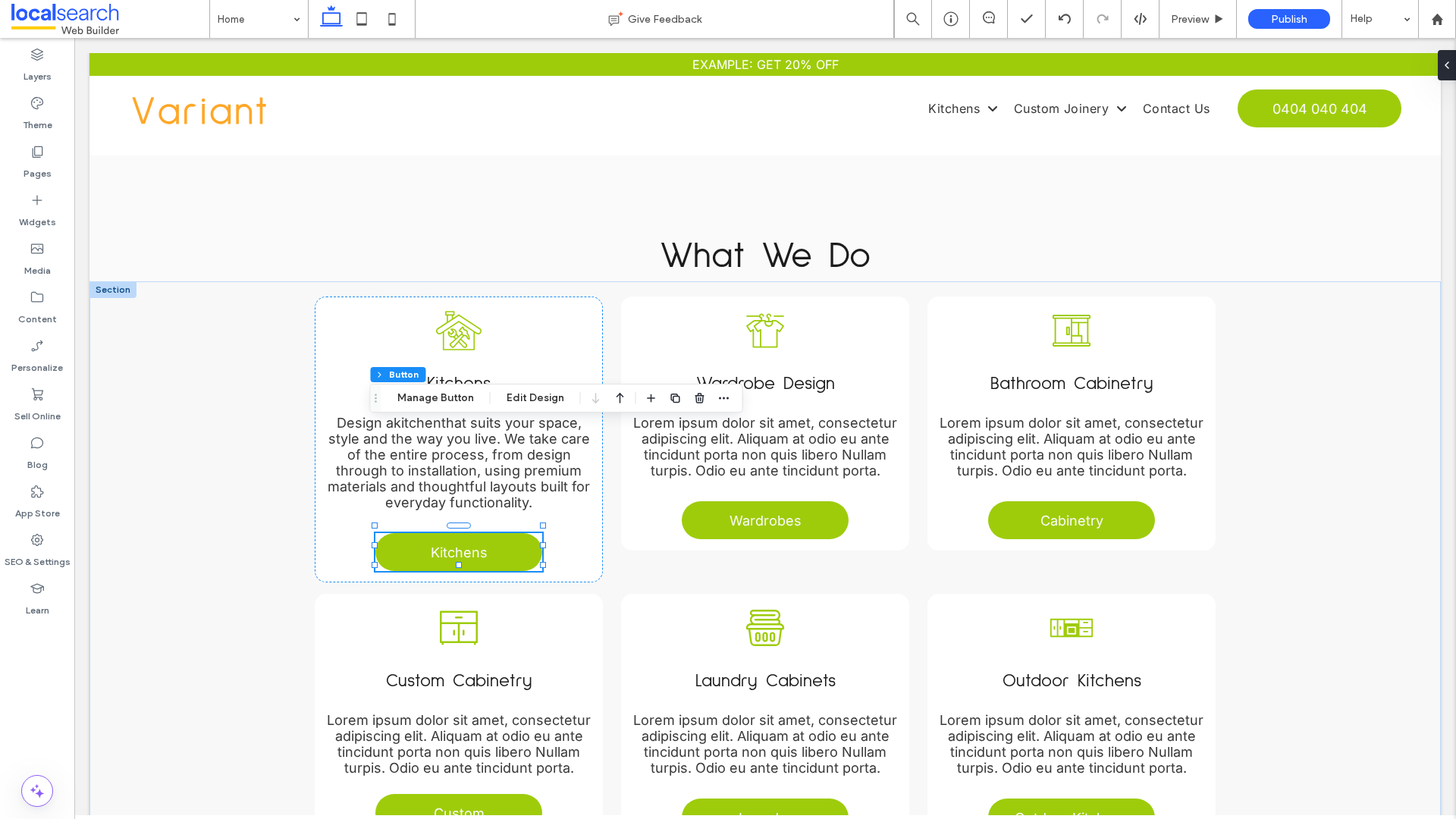 click on "Wardrobe Design" at bounding box center [765, 384] 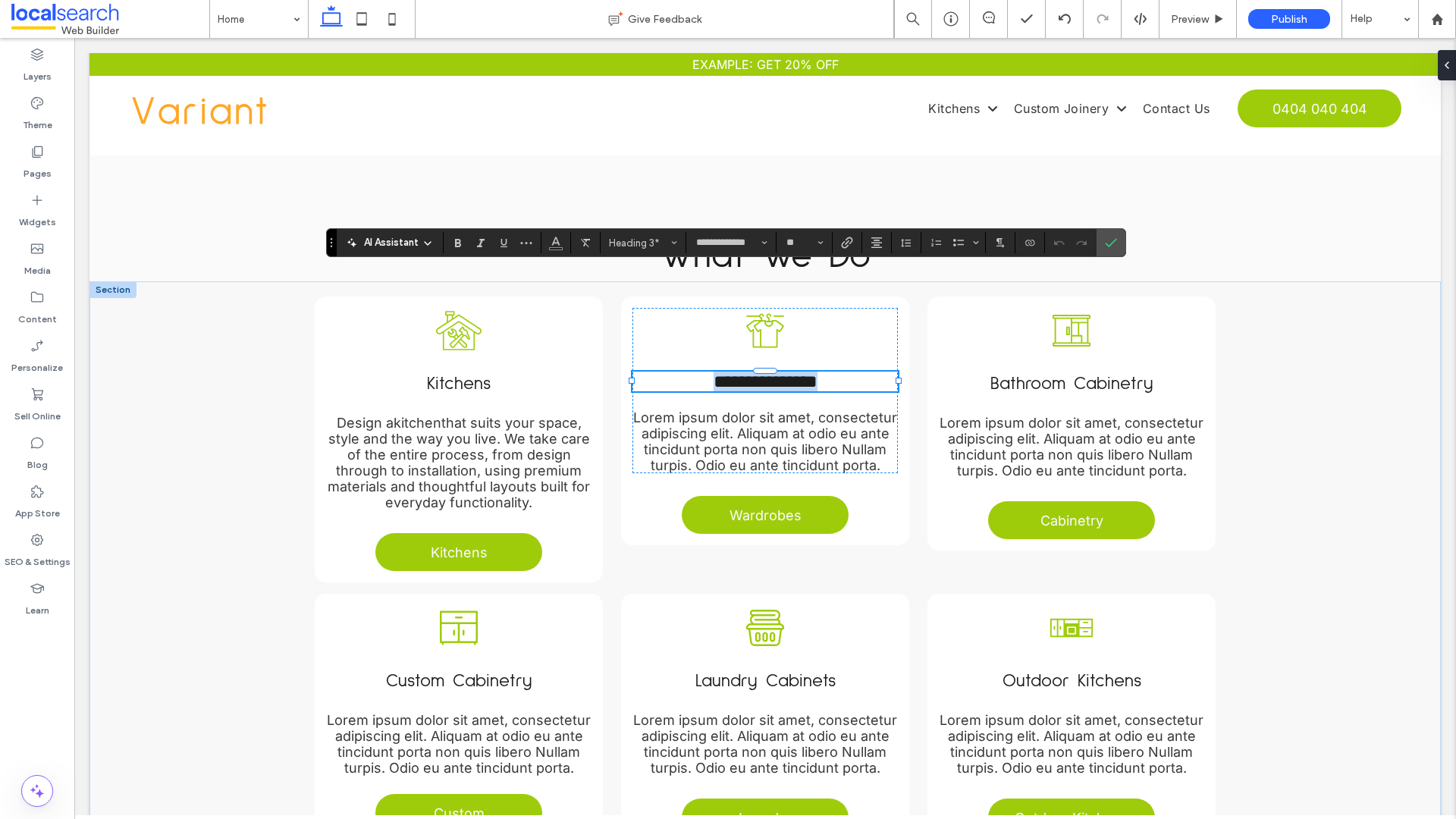 paste 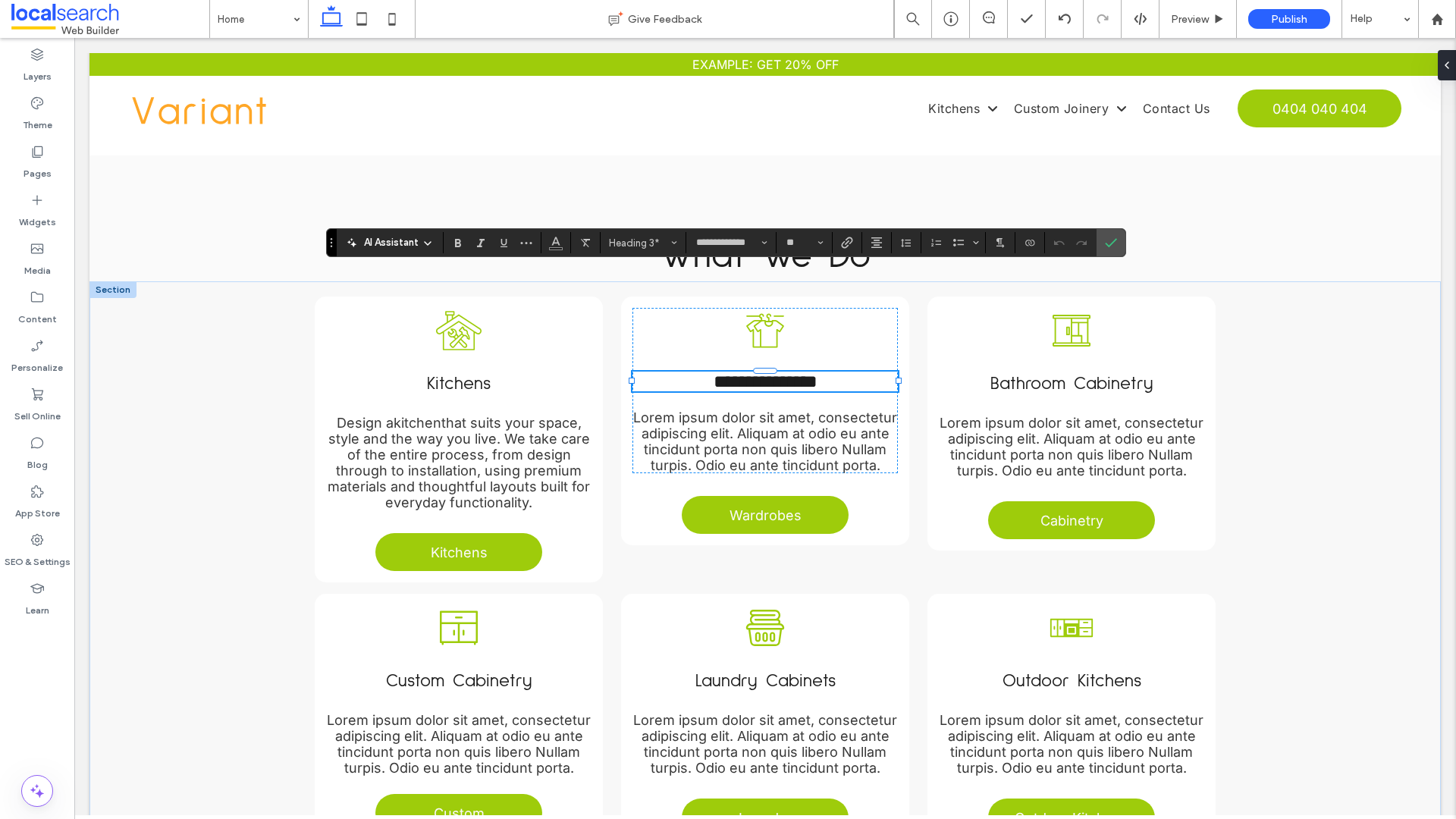 type on "*****" 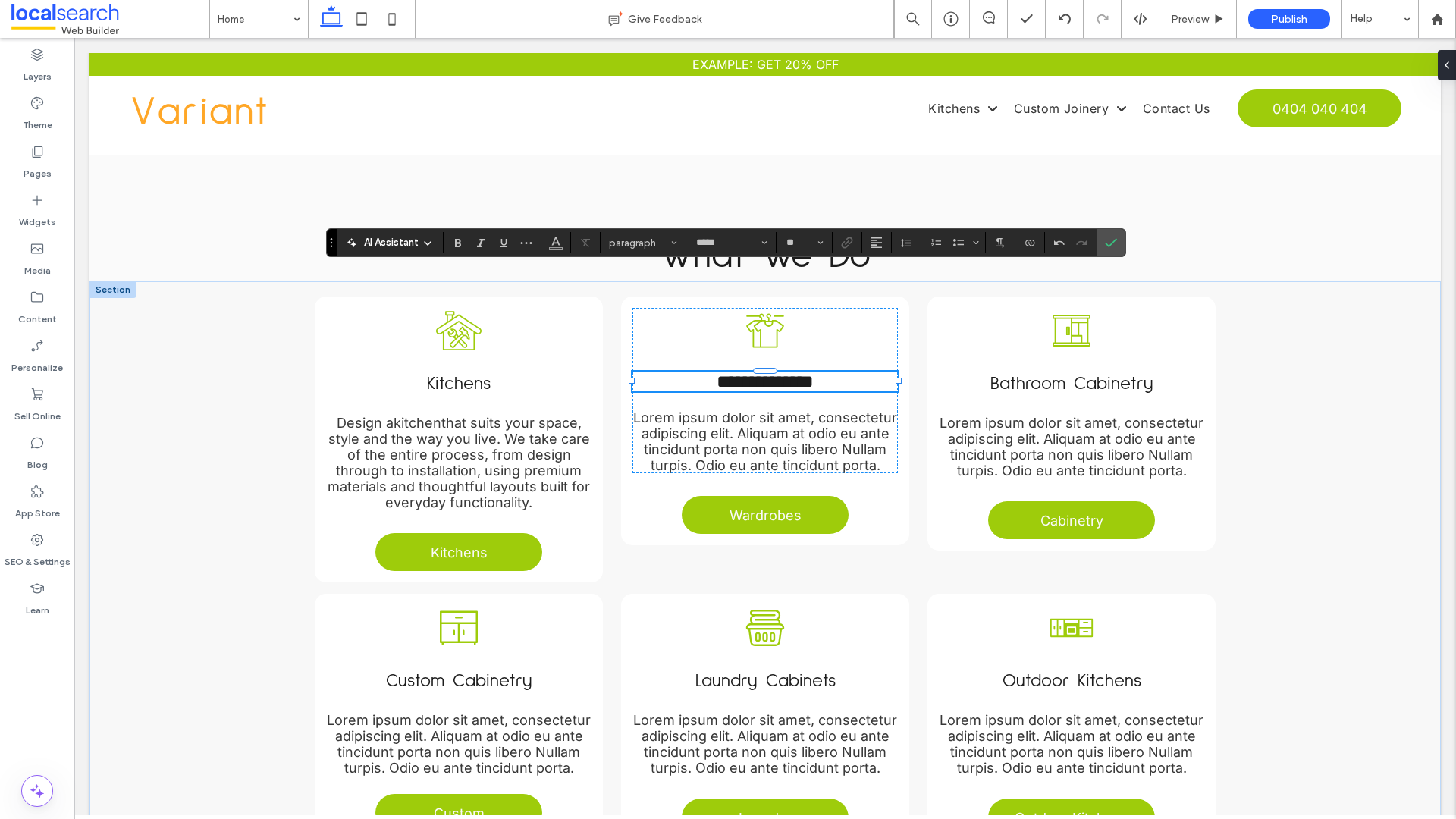 click on "Lorem ipsum dolor sit amet, consectetur adipiscing elit. Aliquam at odio eu ante tincidunt porta non quis libero Nullam turpis. Odio eu ante tincidunt porta." at bounding box center (765, 441) 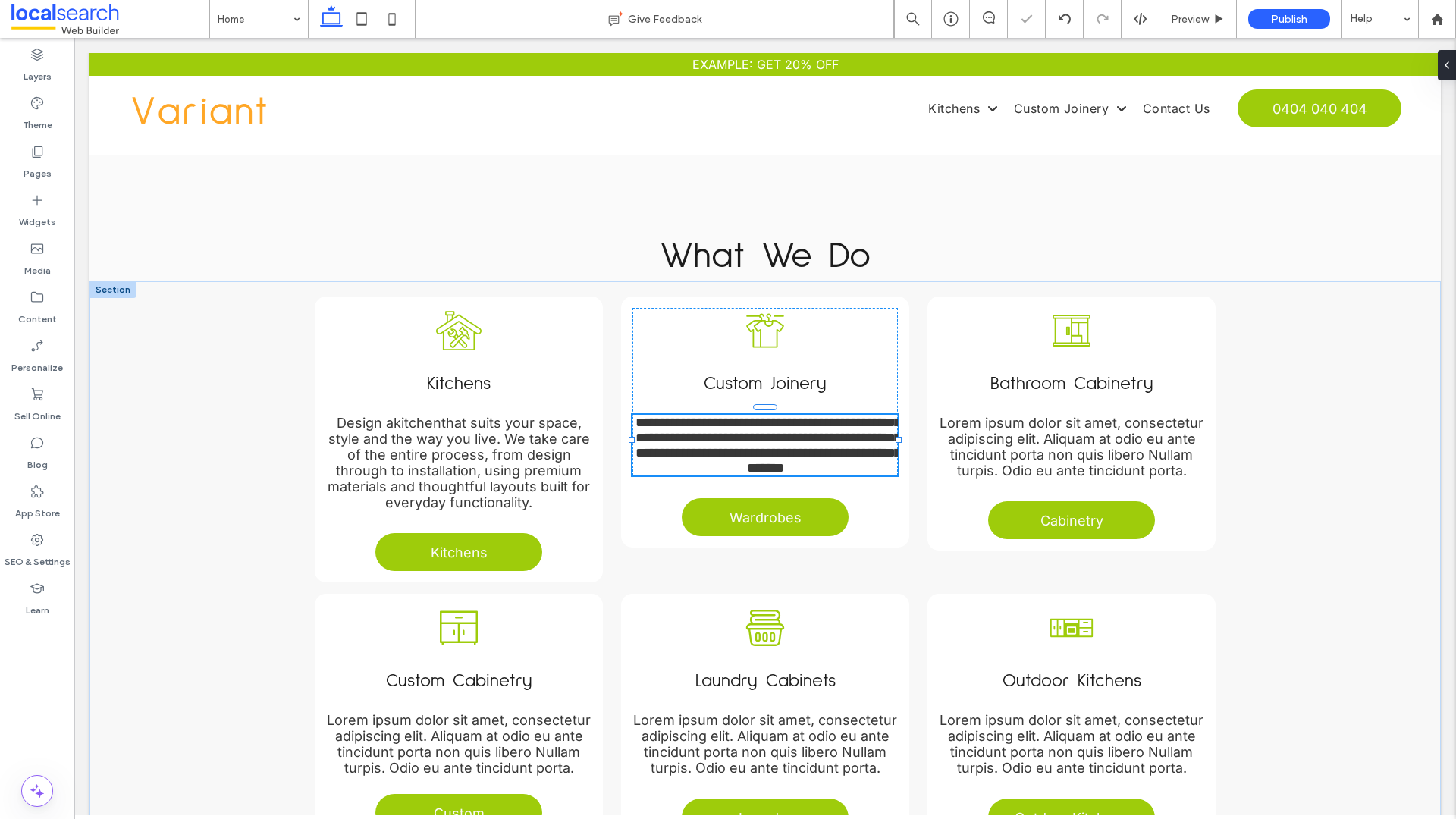click on "**********" at bounding box center (768, 445) 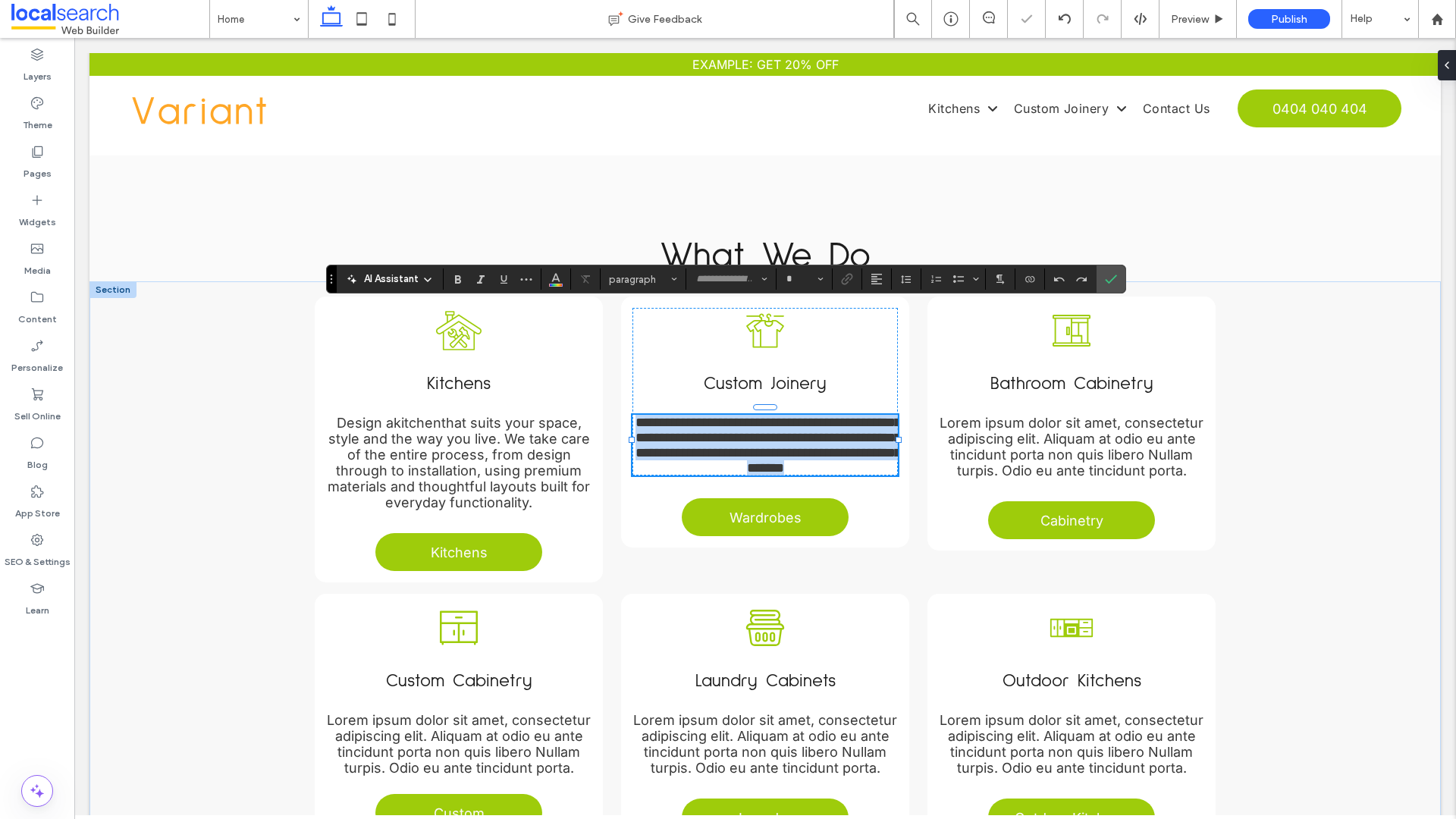 type on "*****" 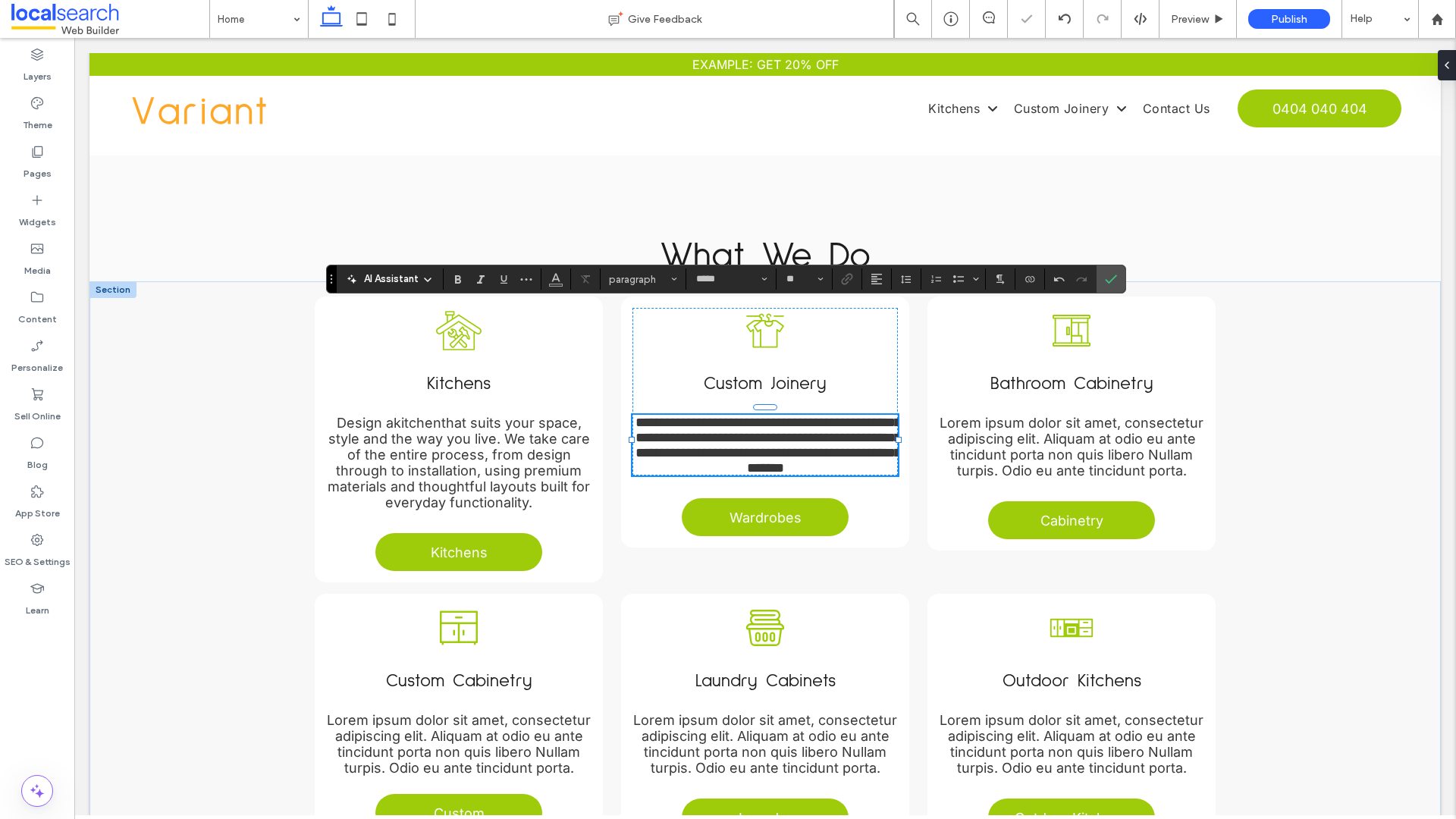 scroll, scrollTop: 0, scrollLeft: 0, axis: both 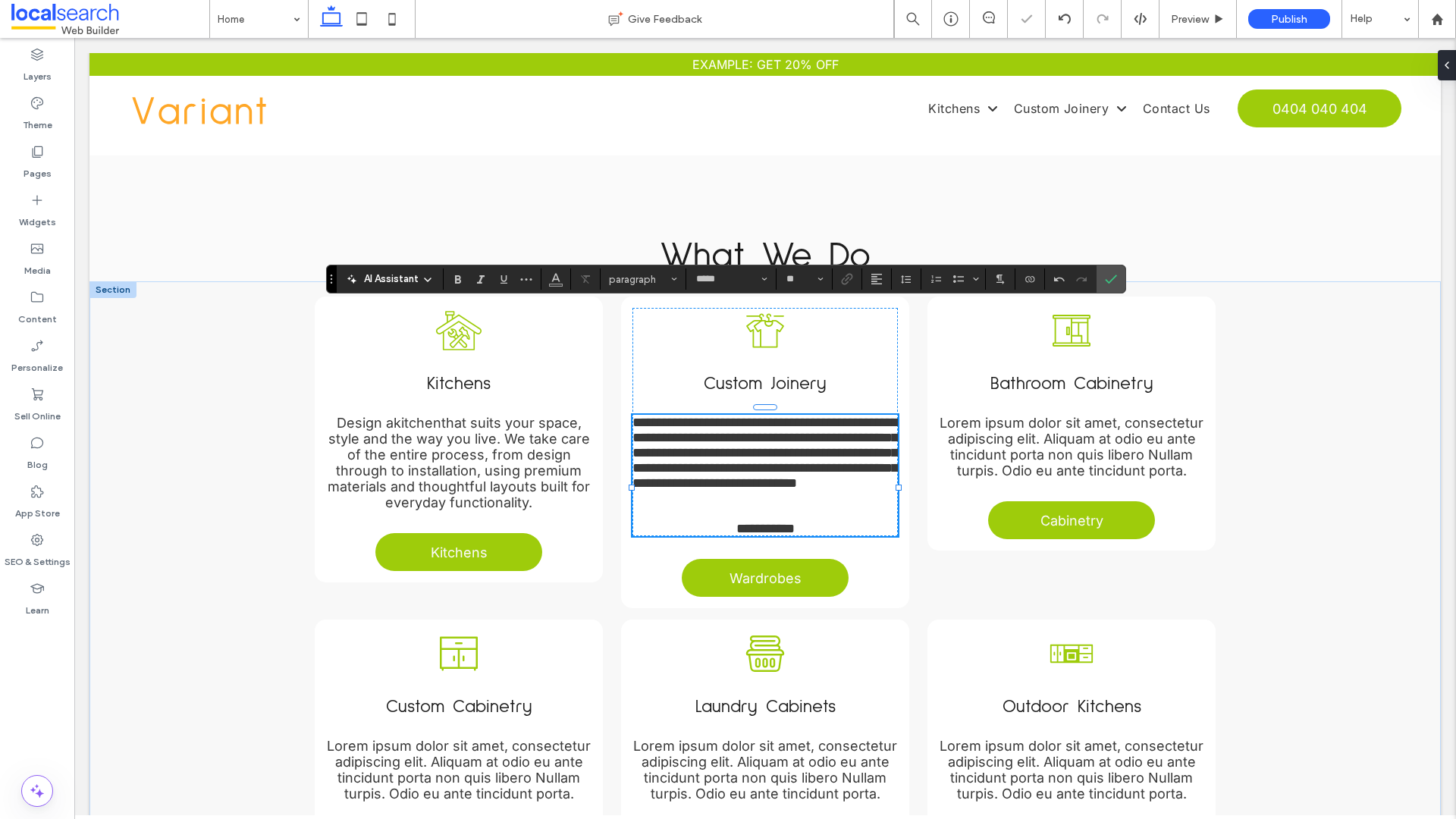 type 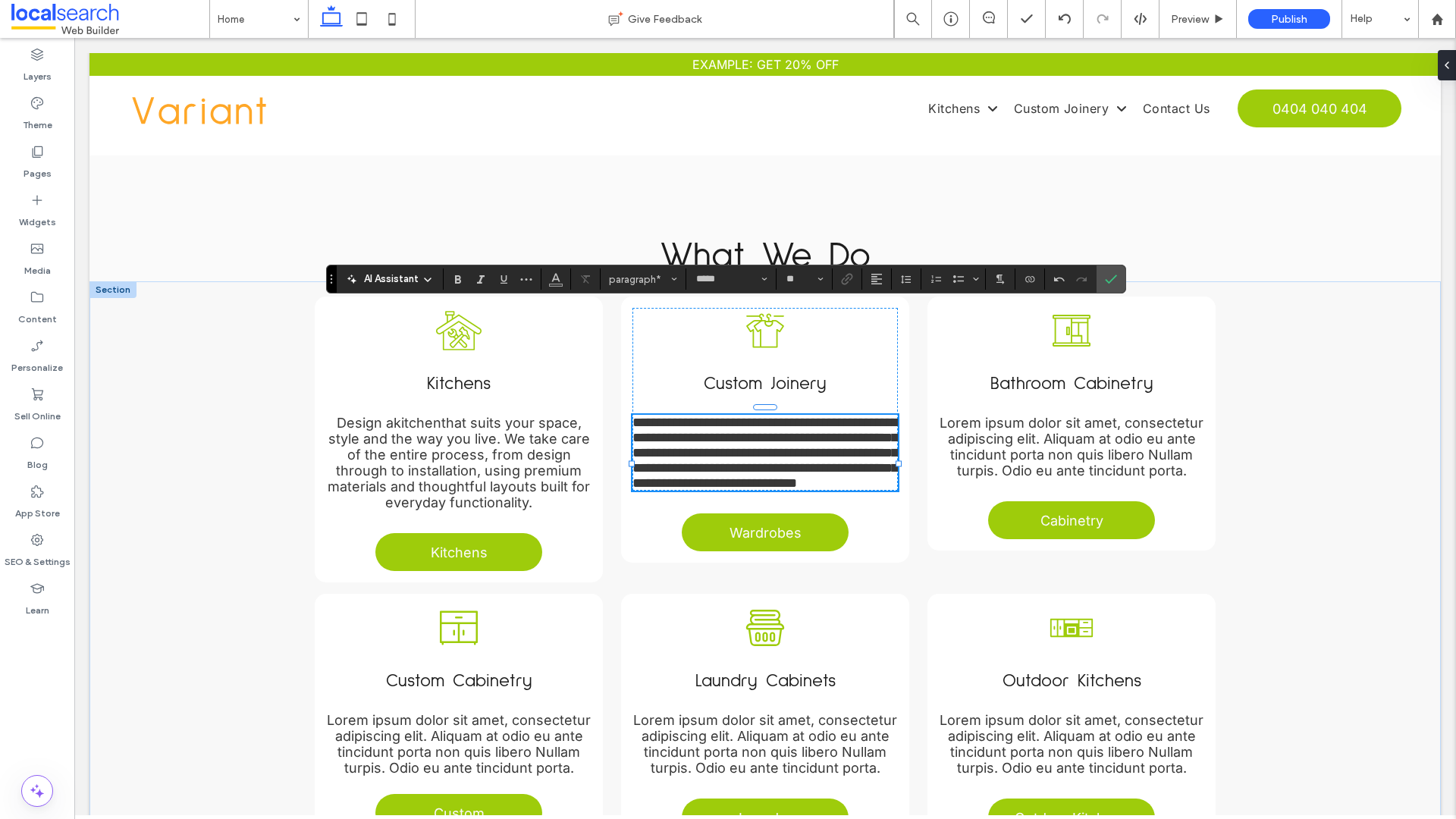 click on "**********" at bounding box center [765, 453] 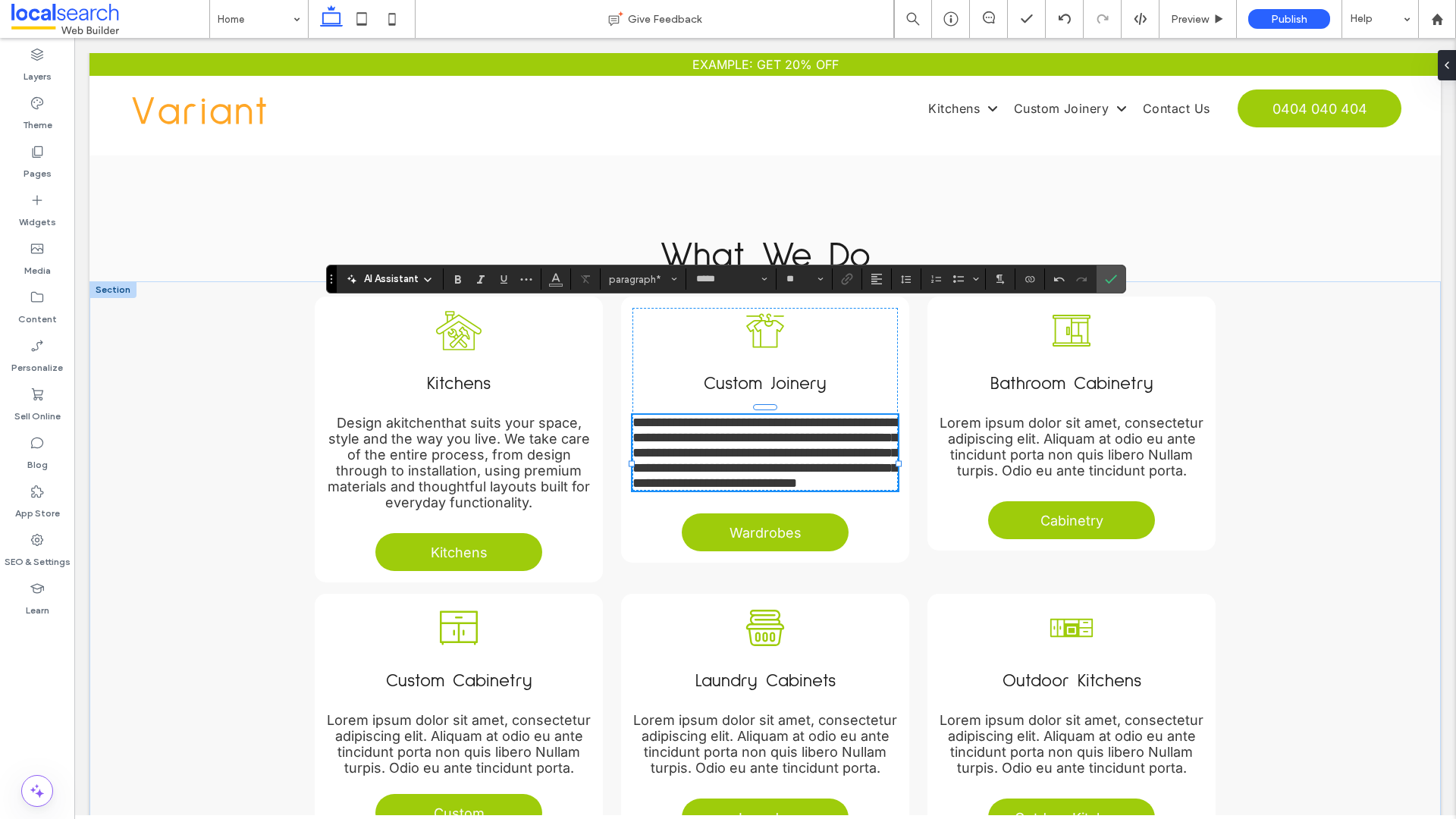 click on "**********" at bounding box center (765, 453) 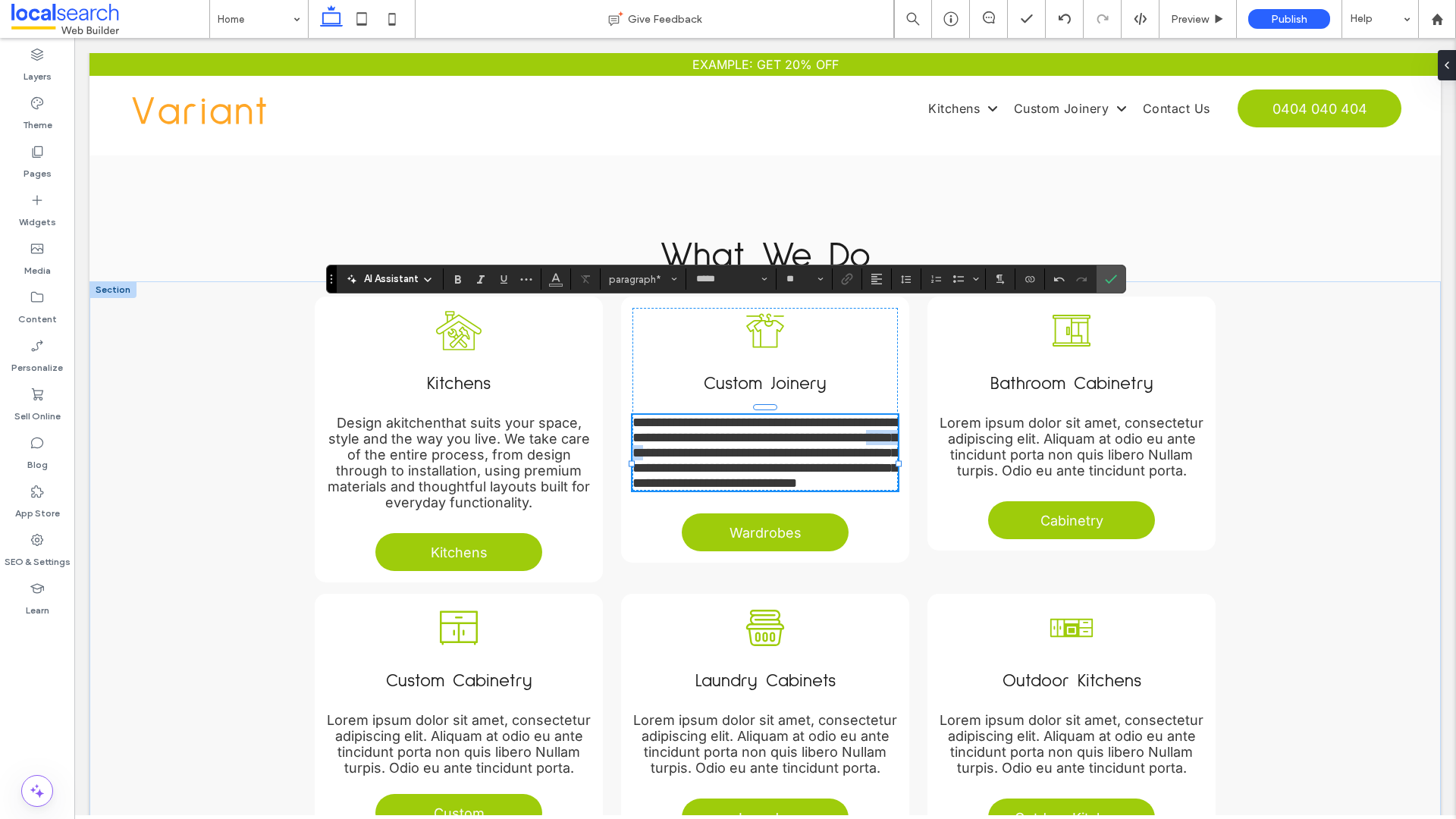 click on "**********" at bounding box center (765, 453) 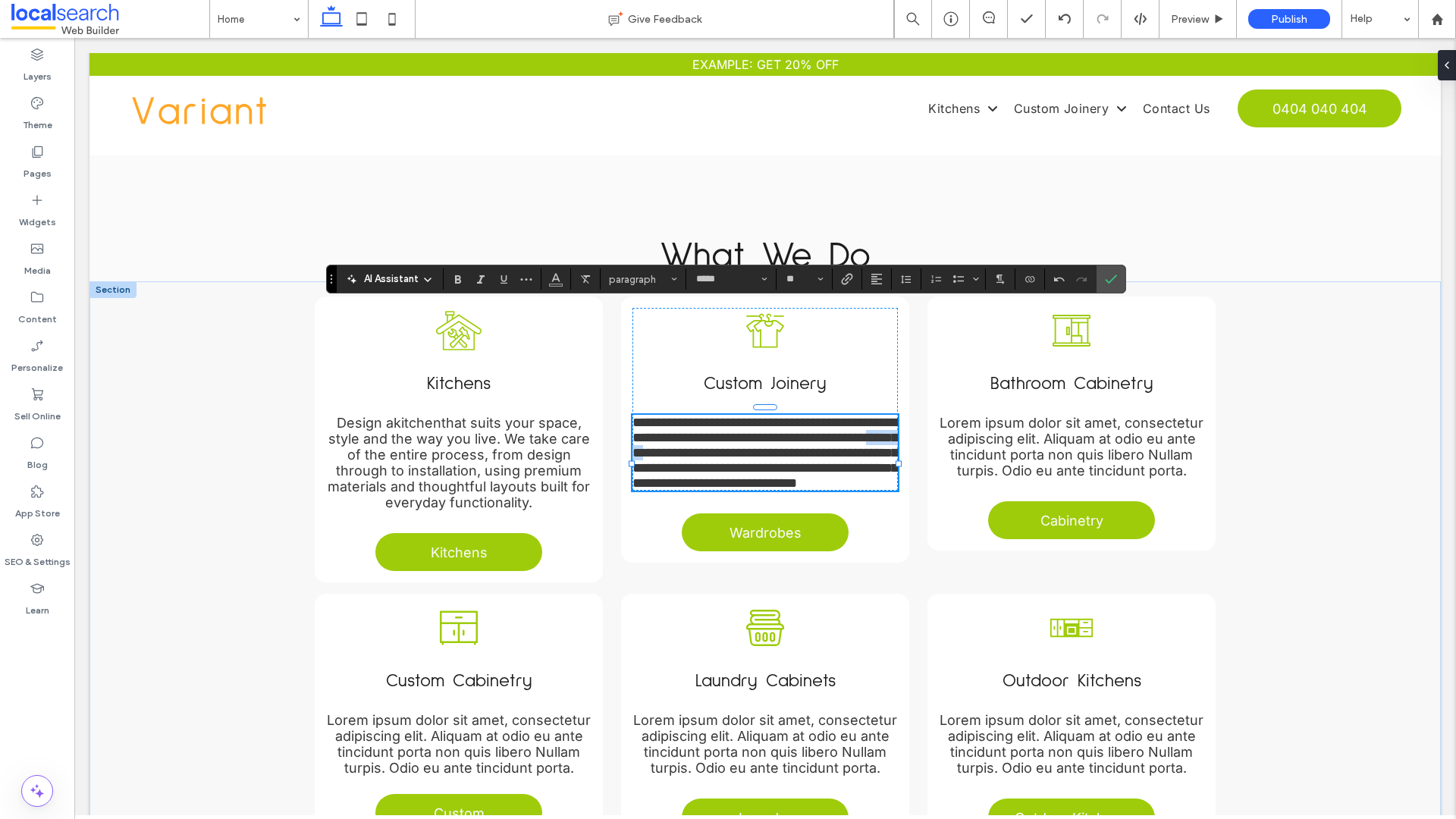 click on "**********" at bounding box center (765, 453) 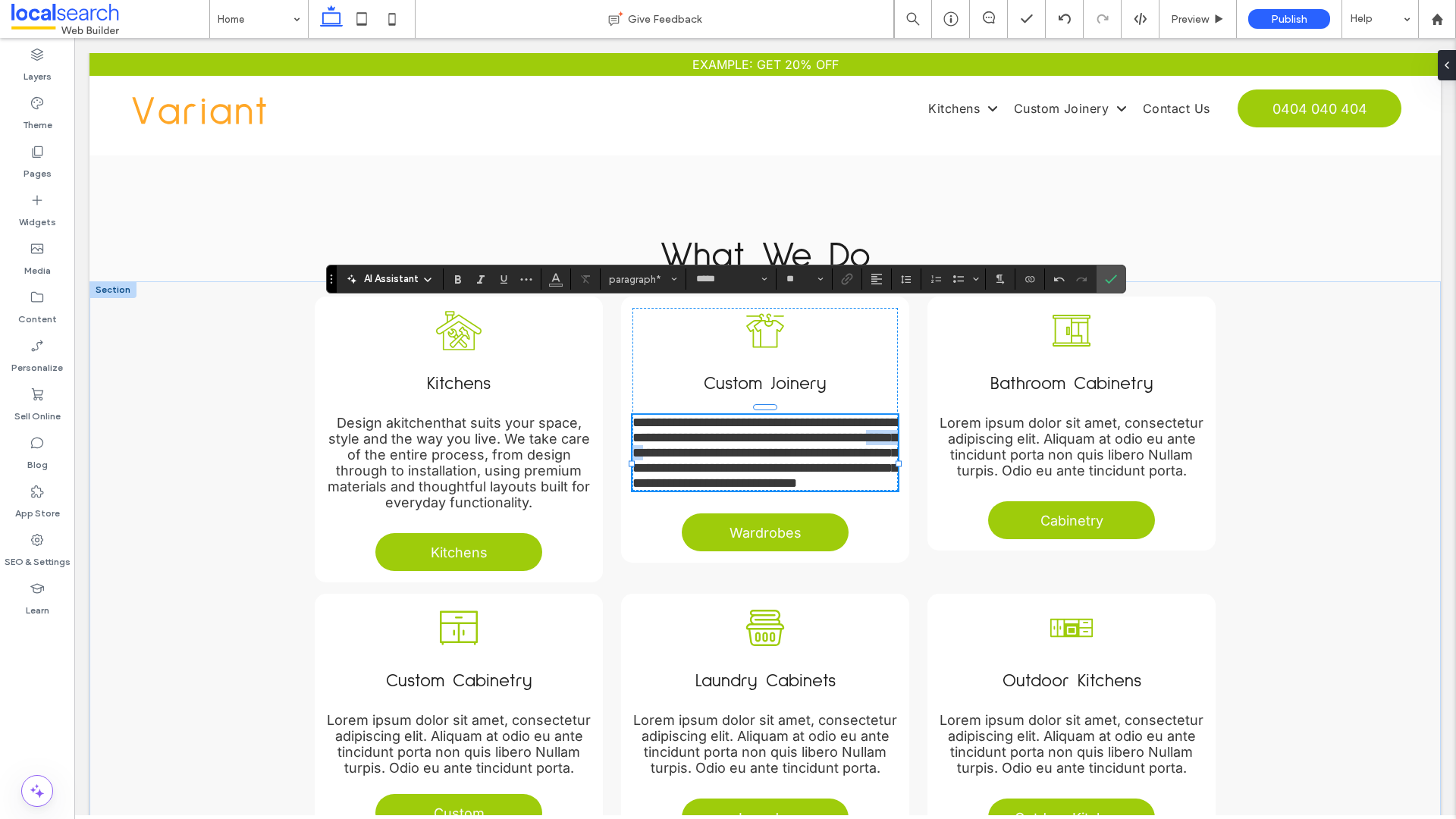 click on "**********" at bounding box center (765, 453) 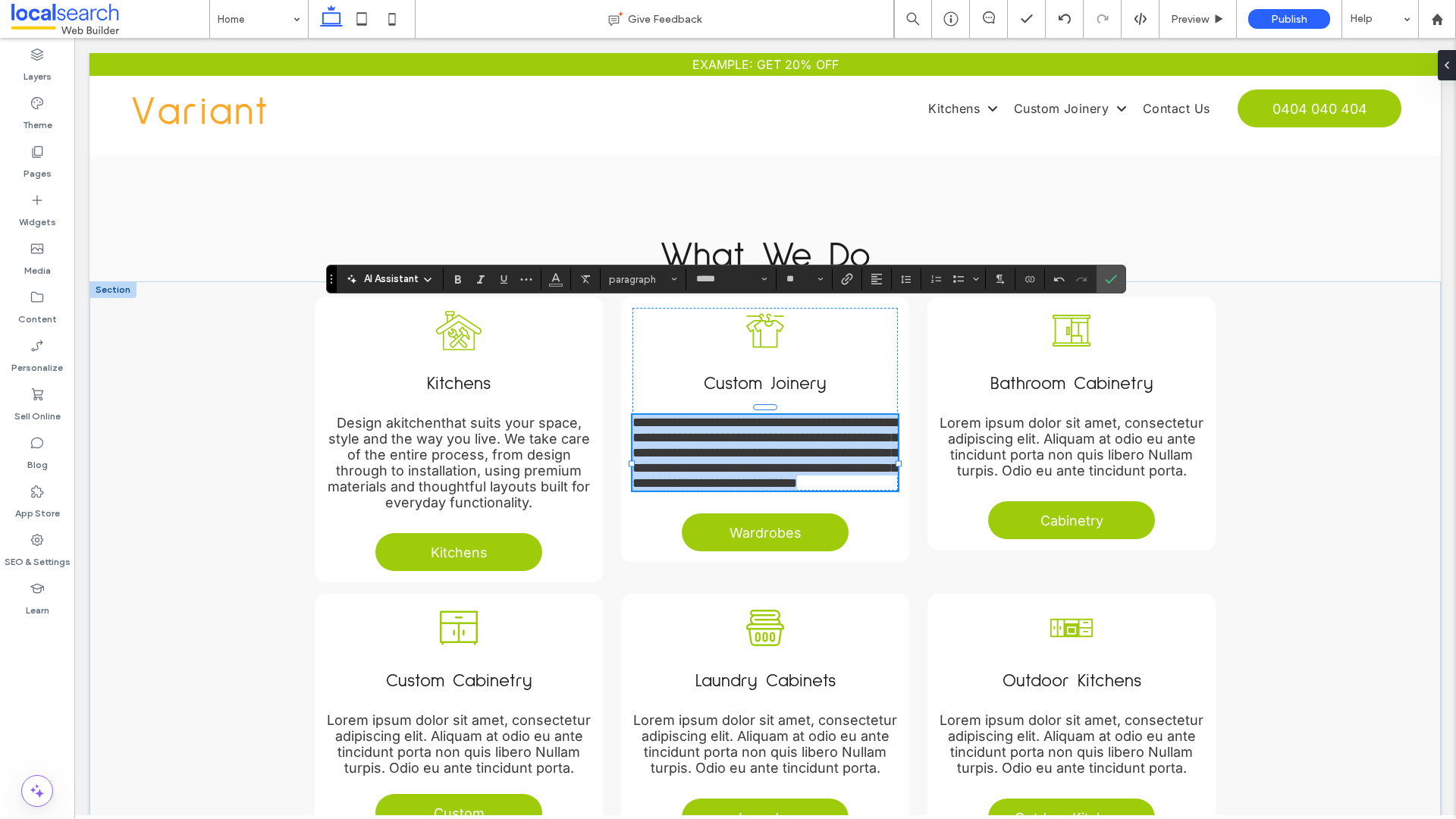 click on "**********" at bounding box center (765, 453) 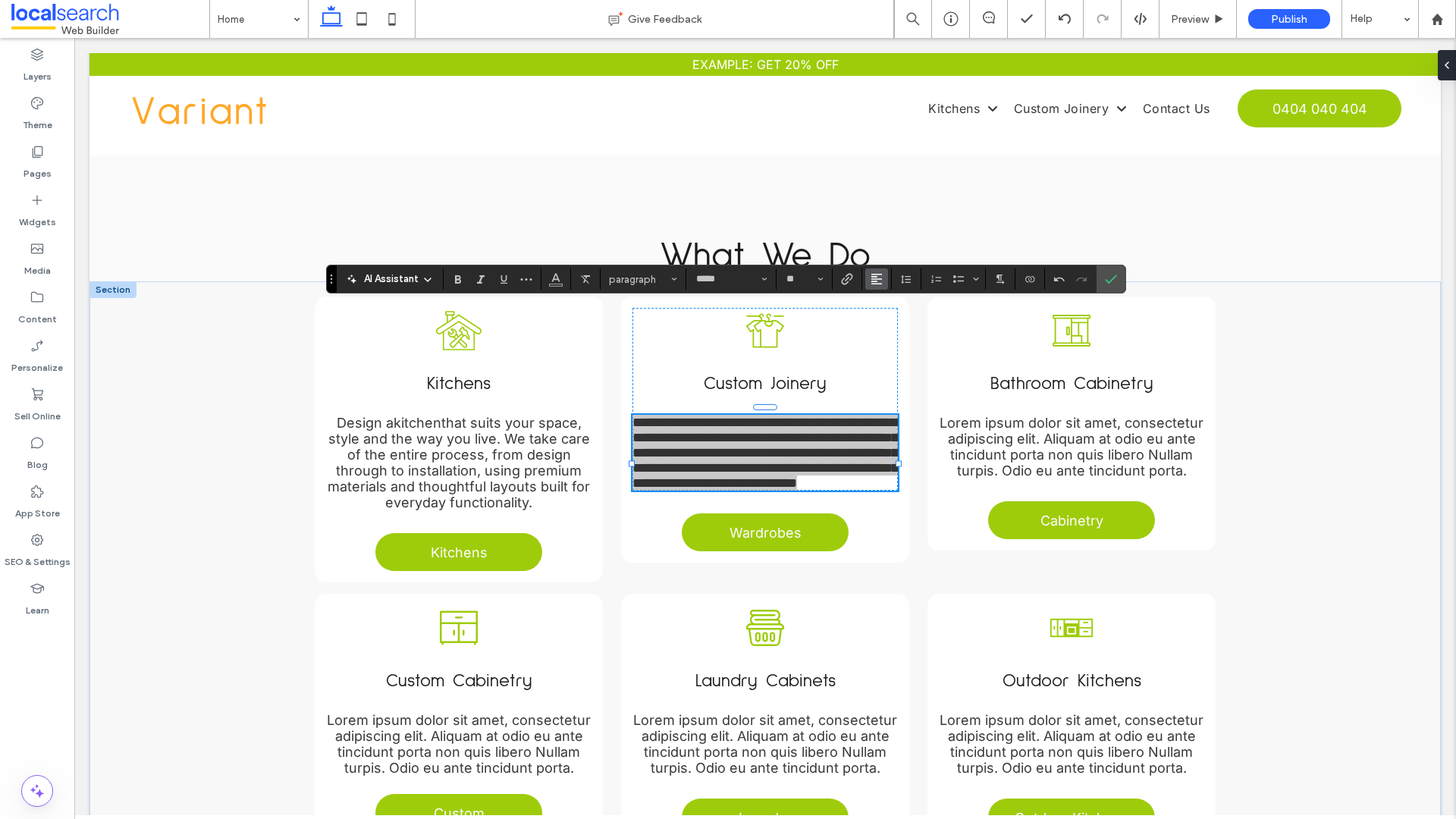 click at bounding box center [877, 279] 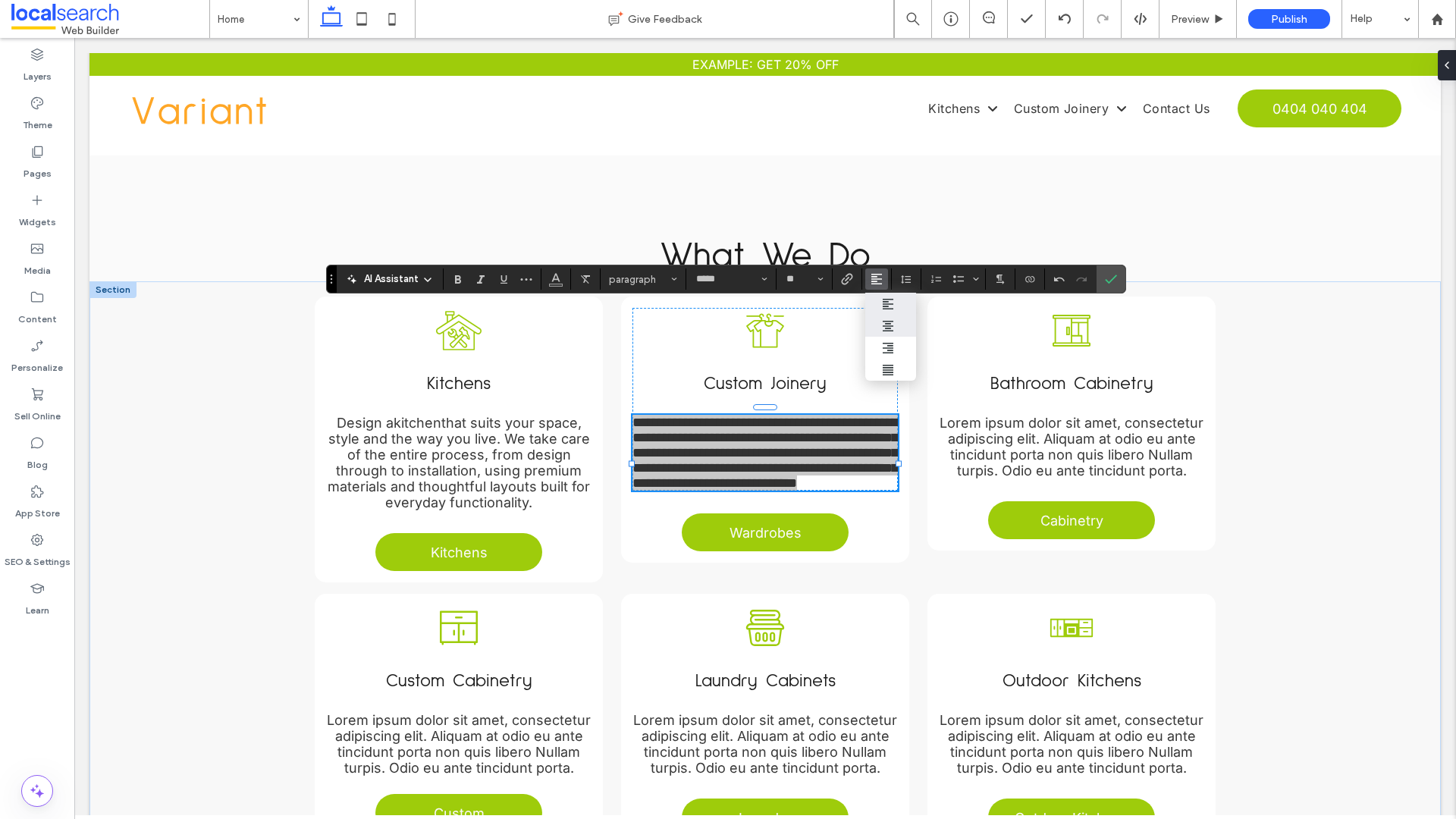 click at bounding box center [890, 325] 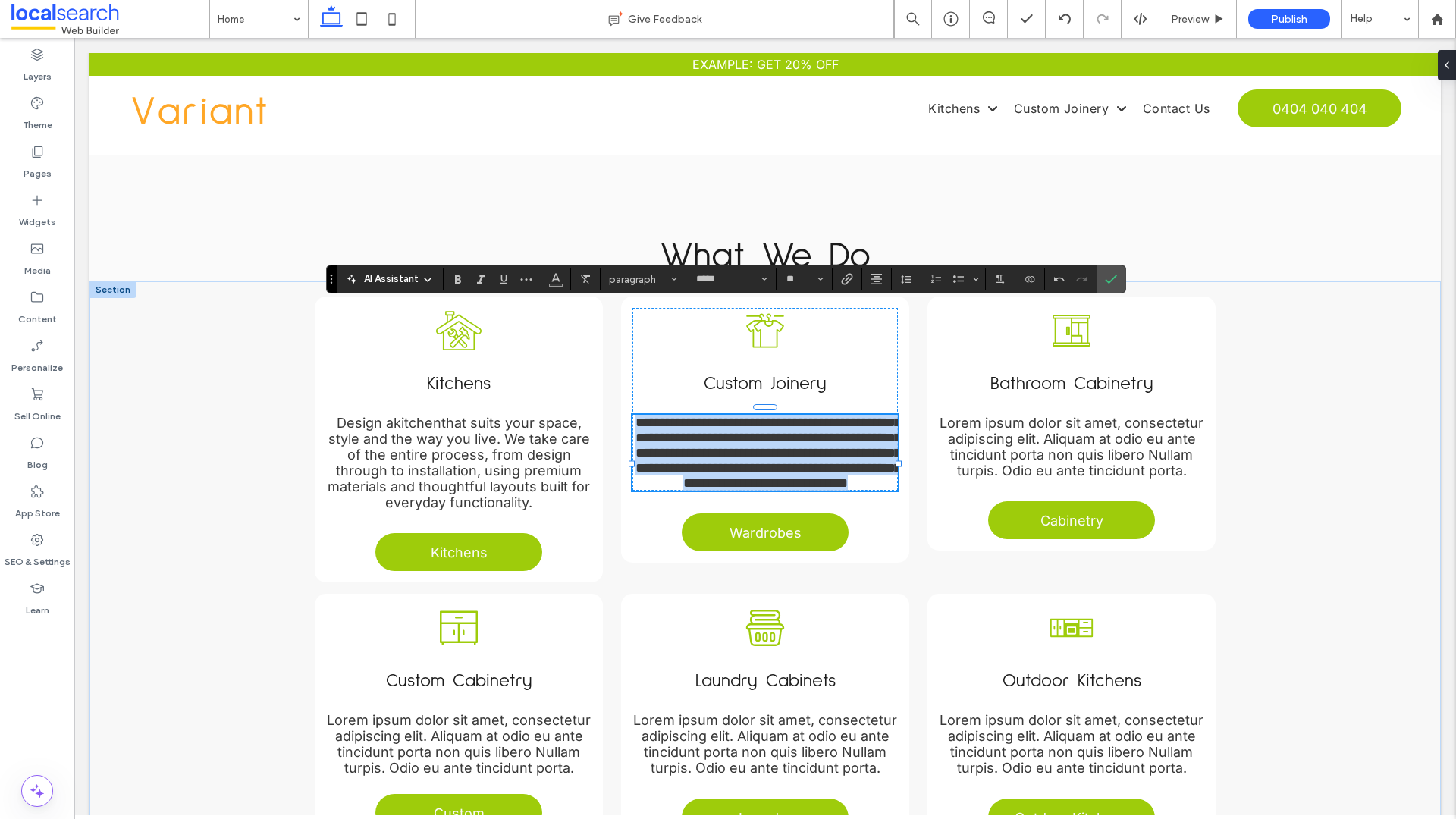 click on "**********" at bounding box center [768, 453] 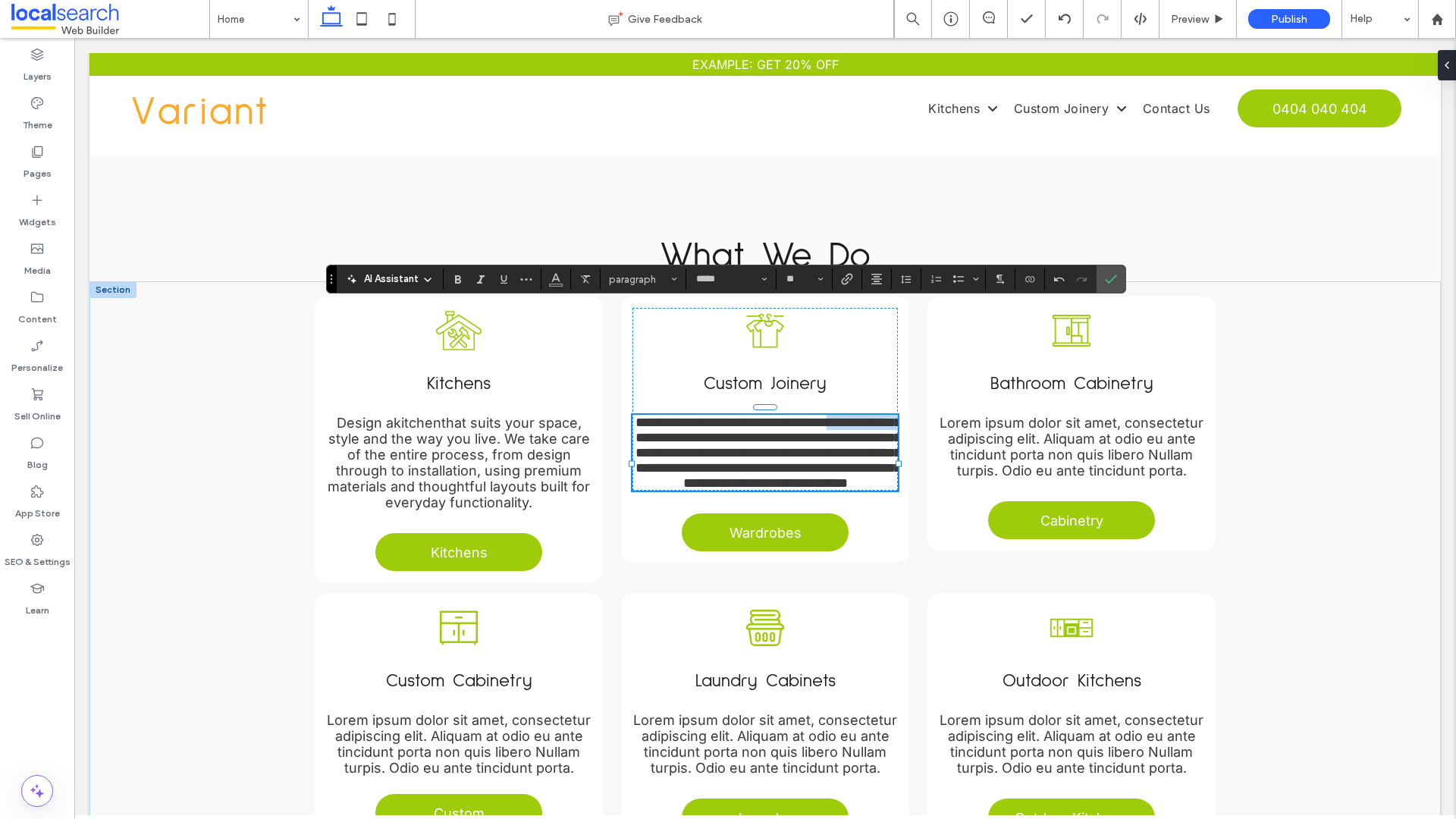 drag, startPoint x: 736, startPoint y: 328, endPoint x: 639, endPoint y: 329, distance: 97.00515 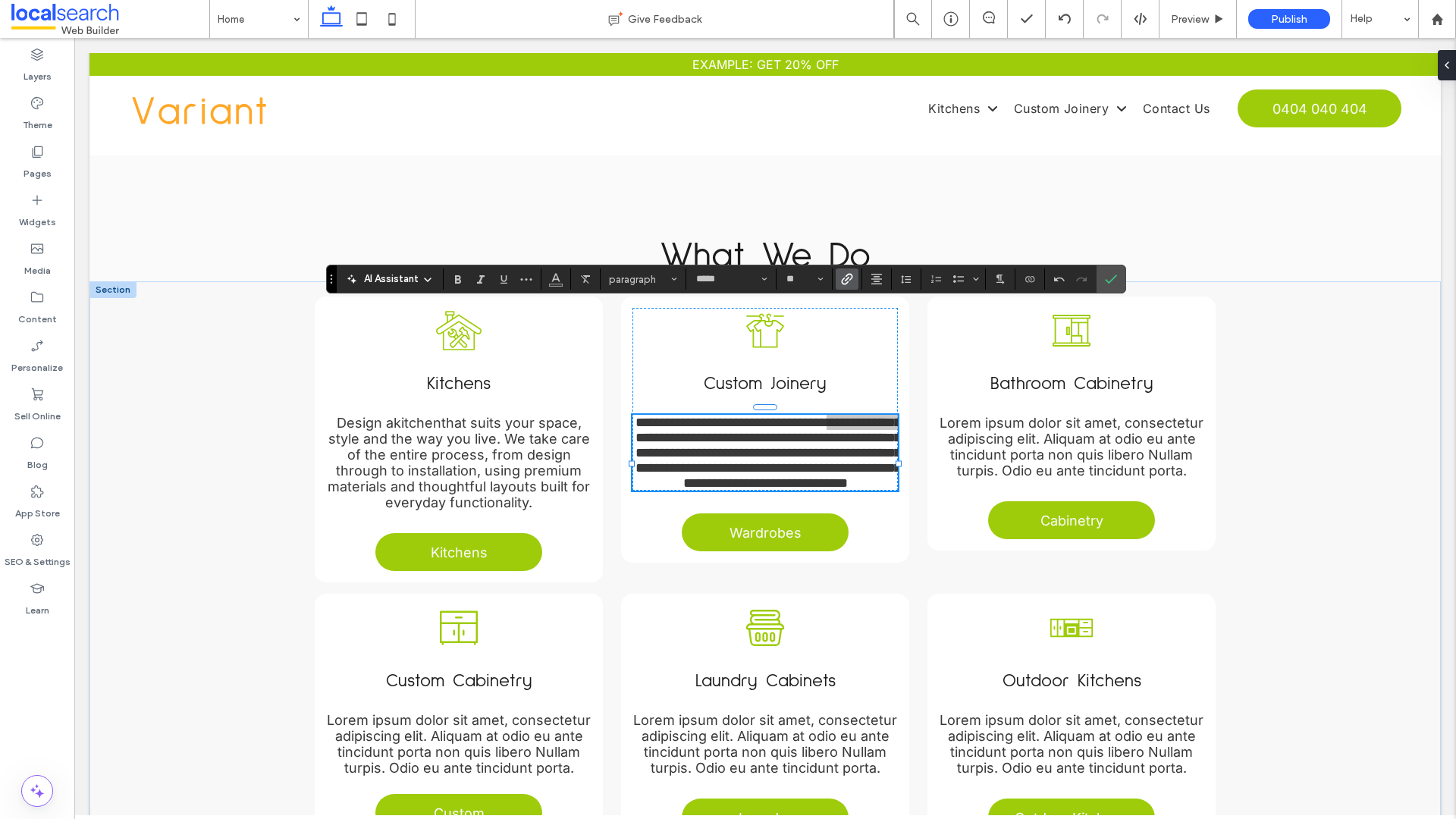 click 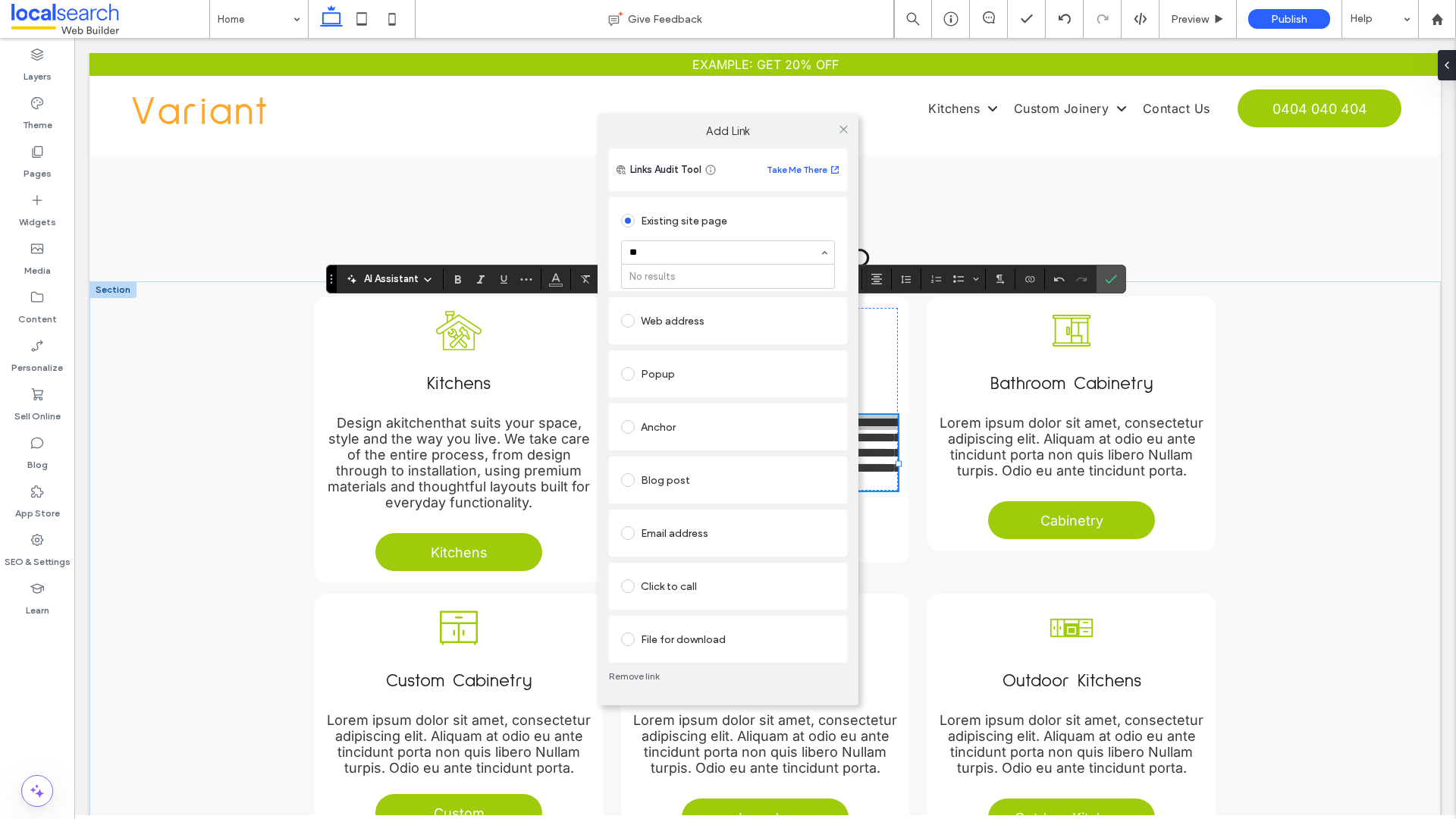 type on "***" 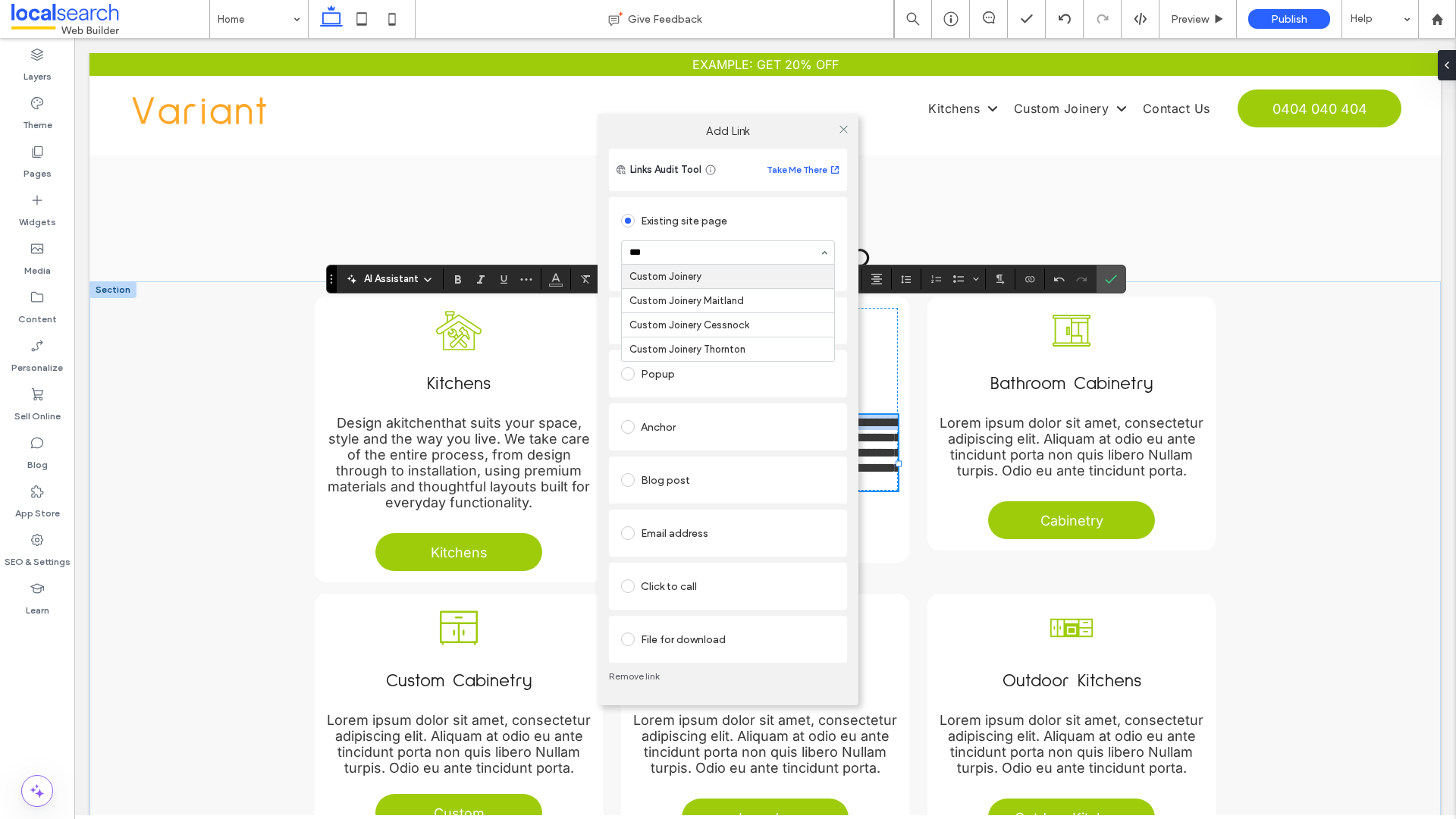 type 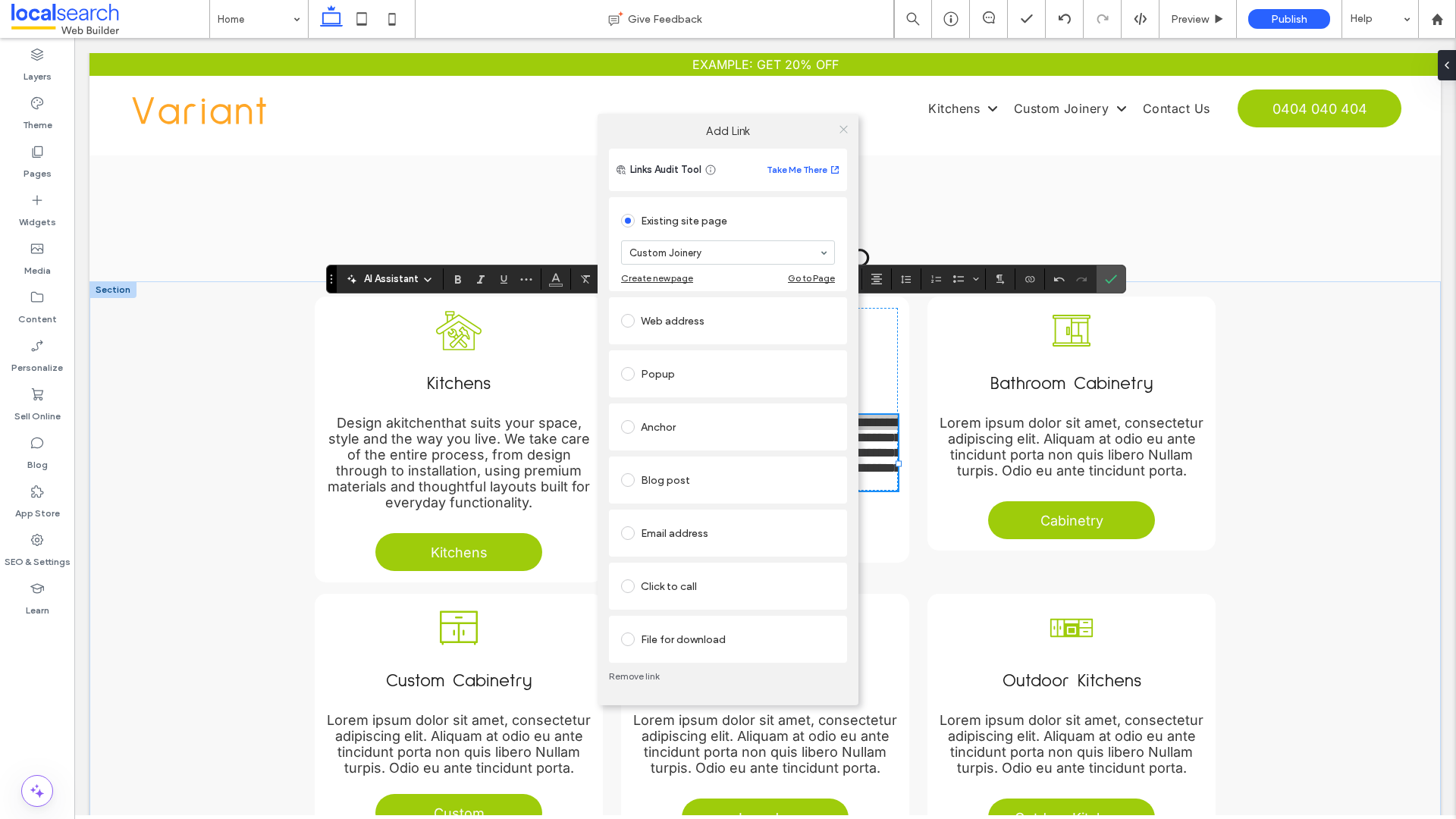 click at bounding box center [843, 129] 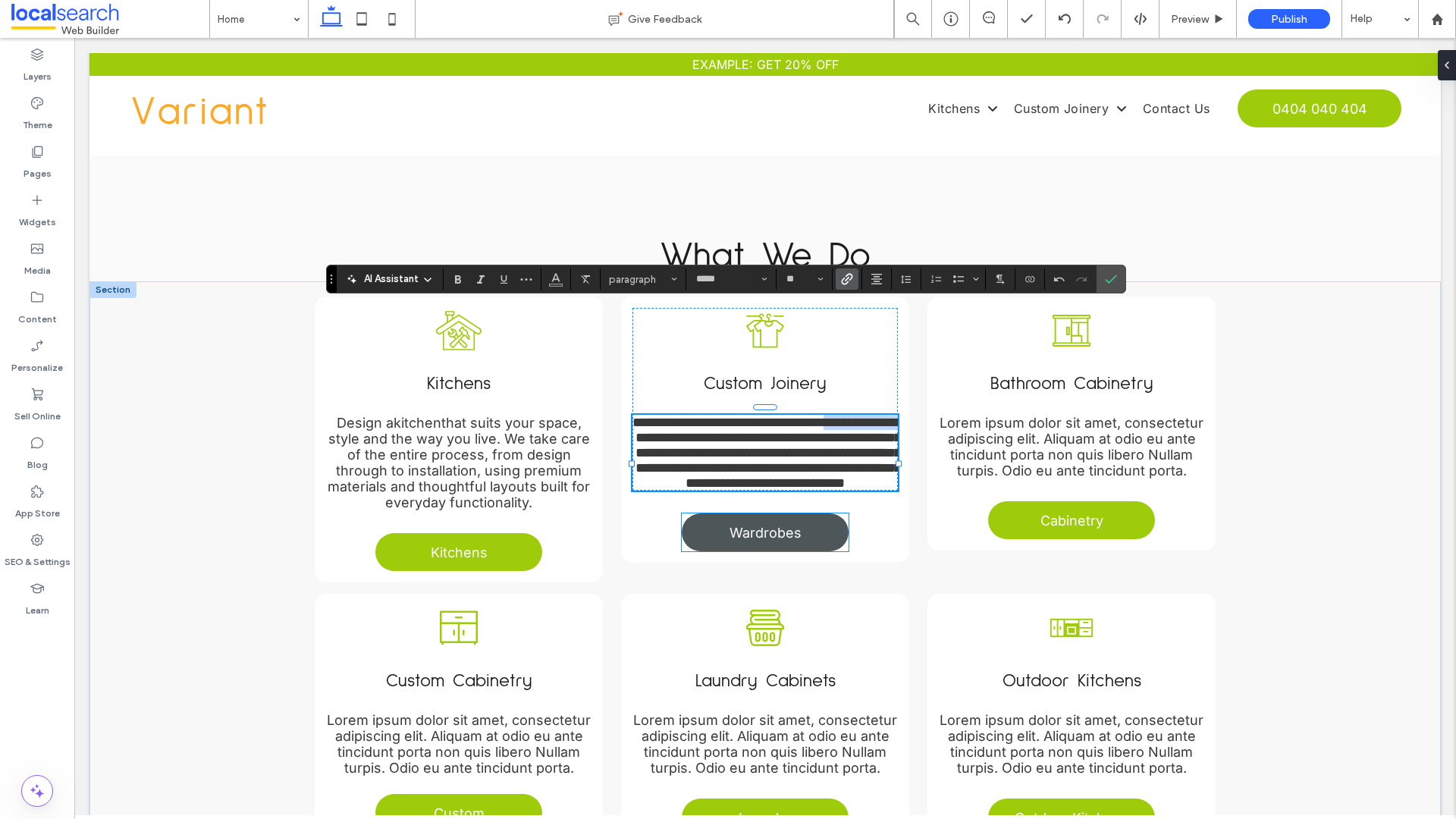 click on "Wardrobes" at bounding box center (765, 532) 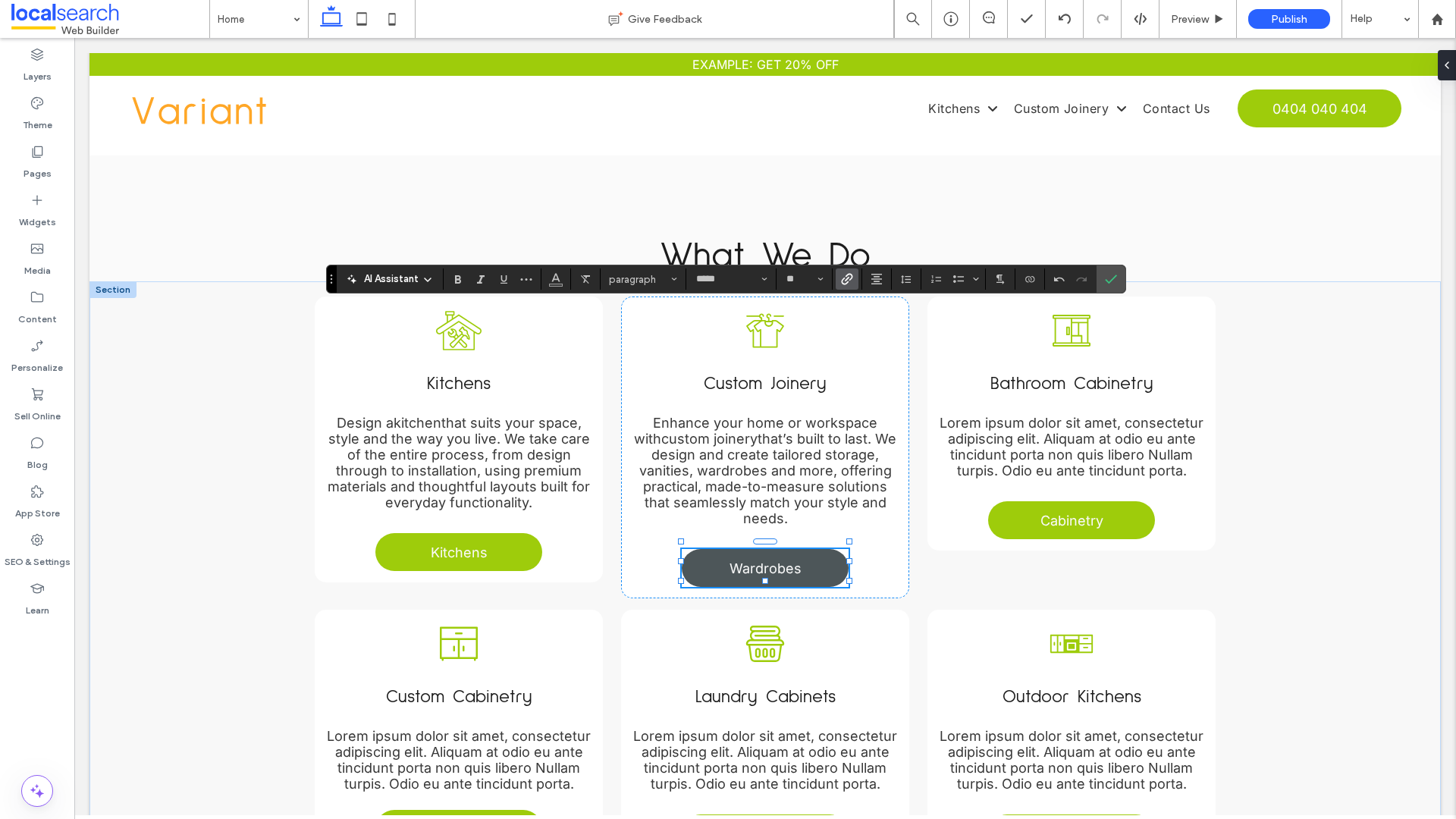 click on "Wardrobes" at bounding box center (765, 568) 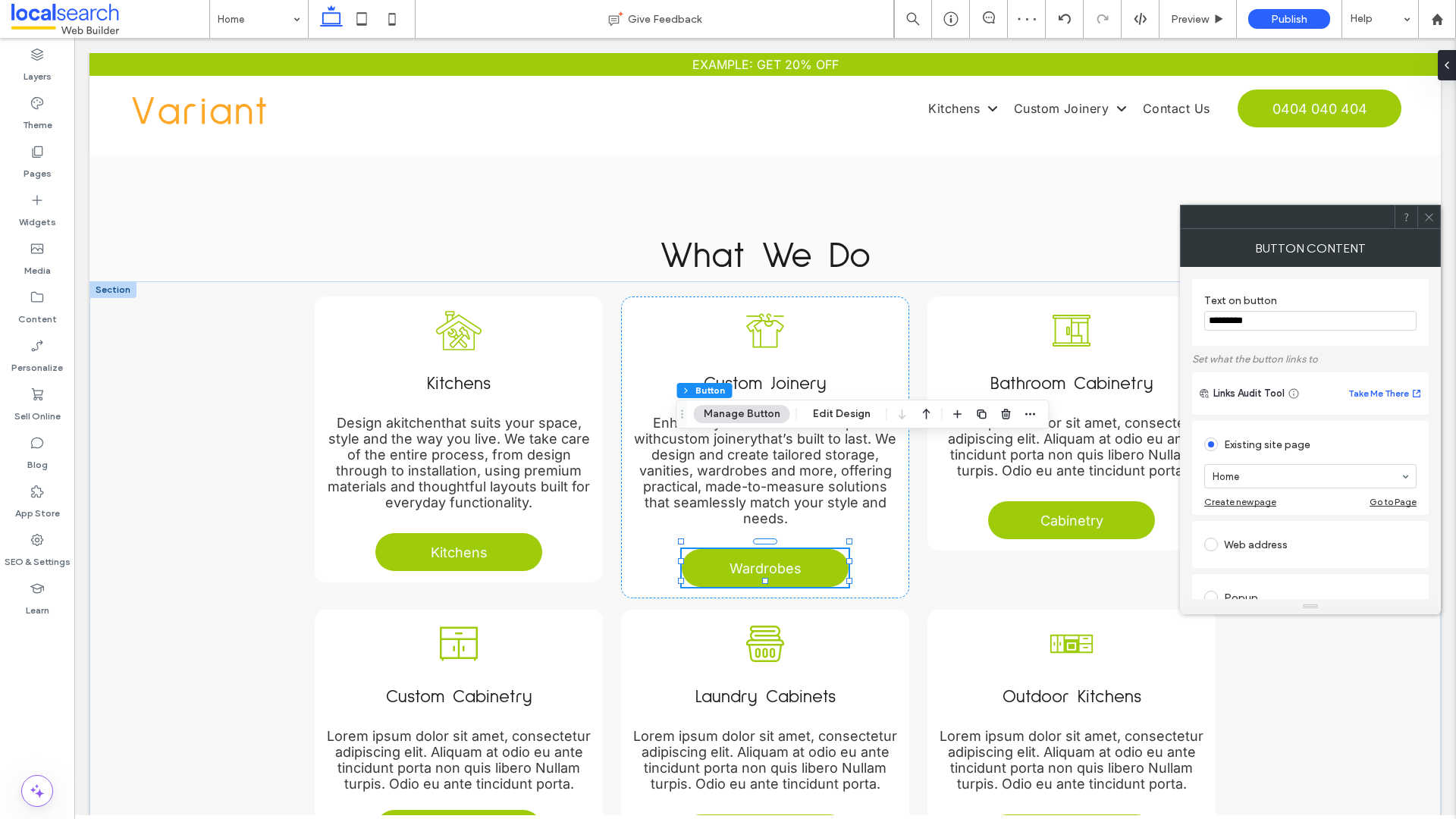 drag, startPoint x: 1289, startPoint y: 327, endPoint x: 1200, endPoint y: 323, distance: 89.08984 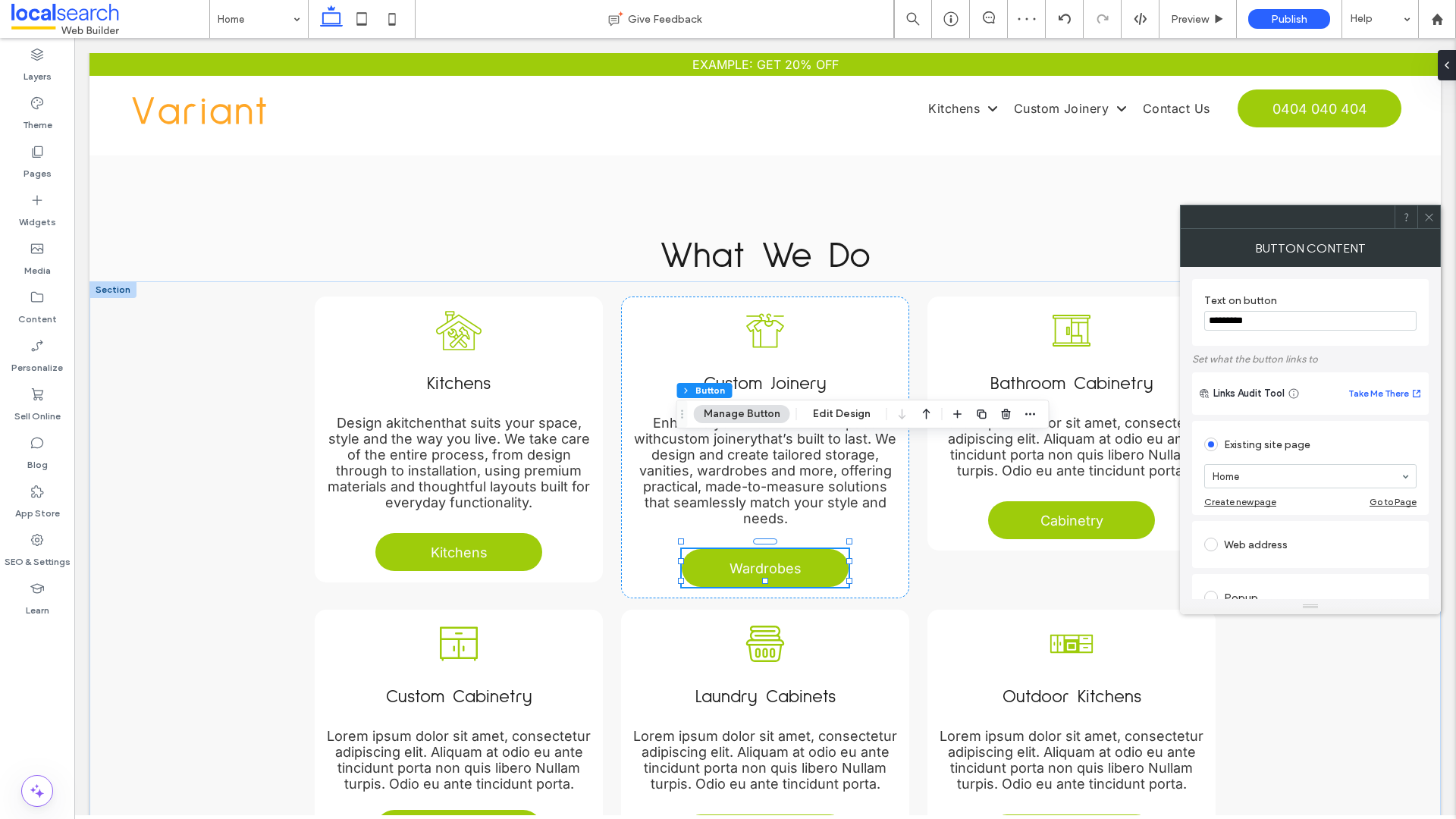 click on "Text on button *********" at bounding box center (1310, 312) 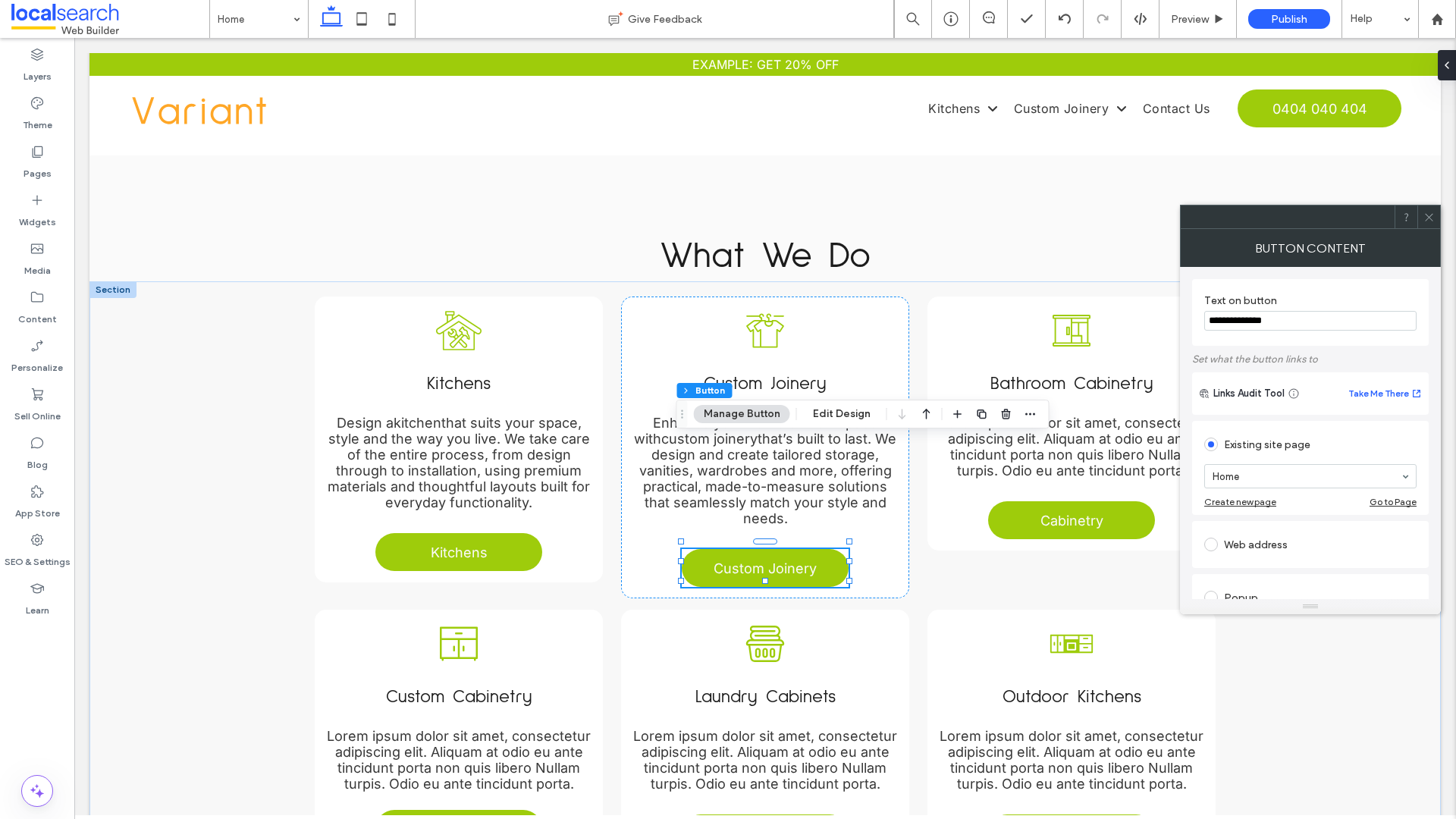 type on "**********" 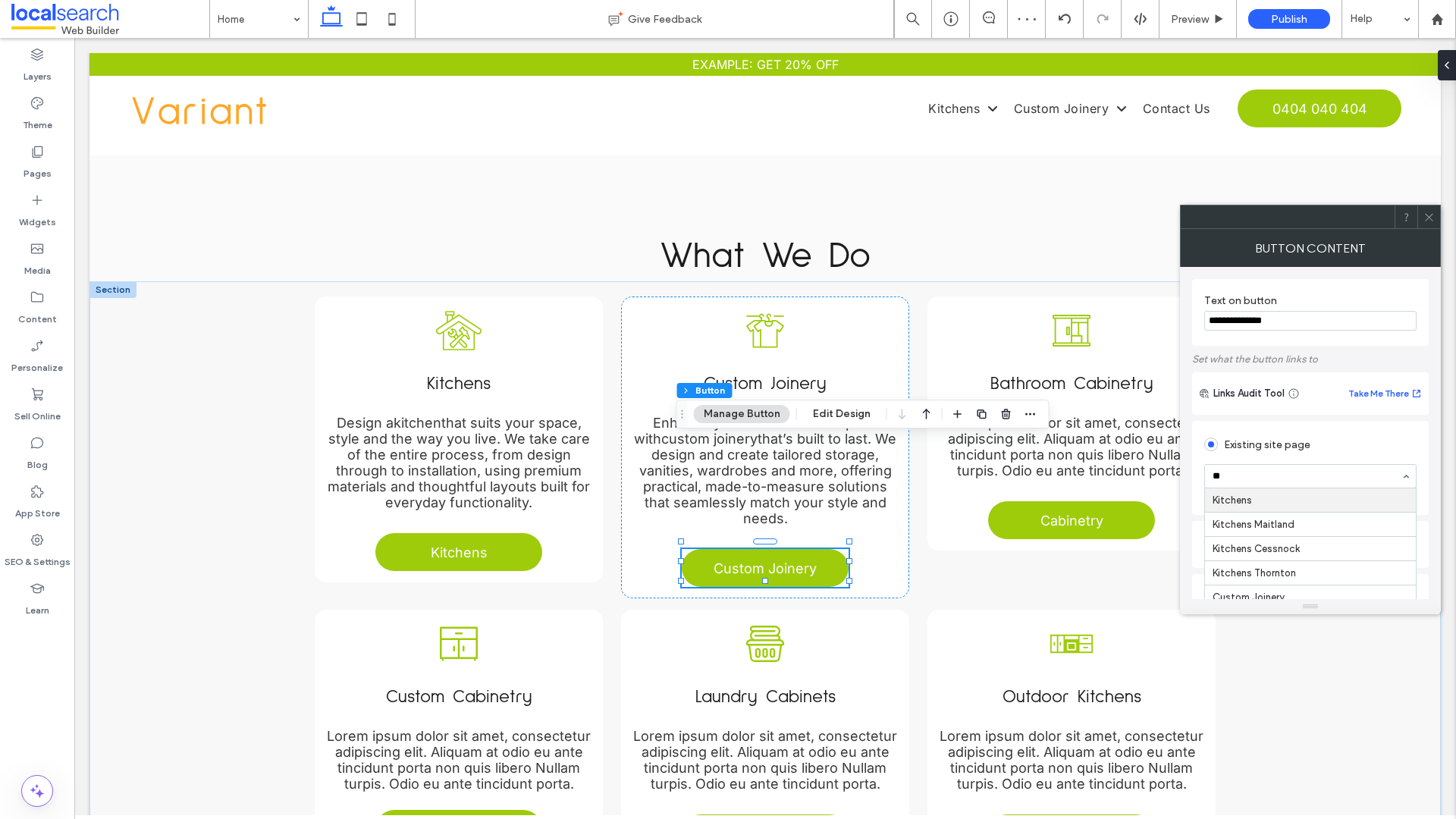 type on "***" 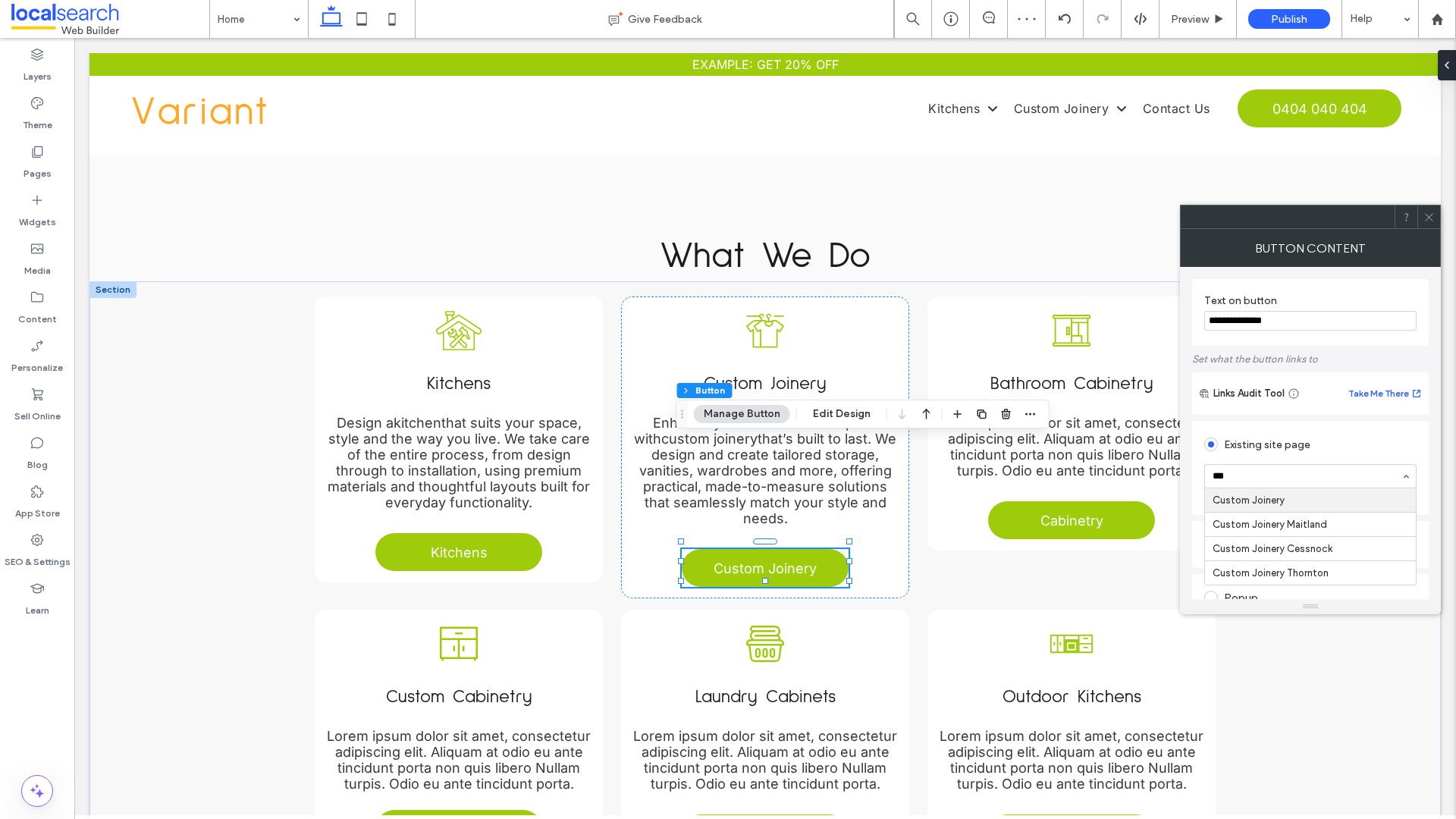 type 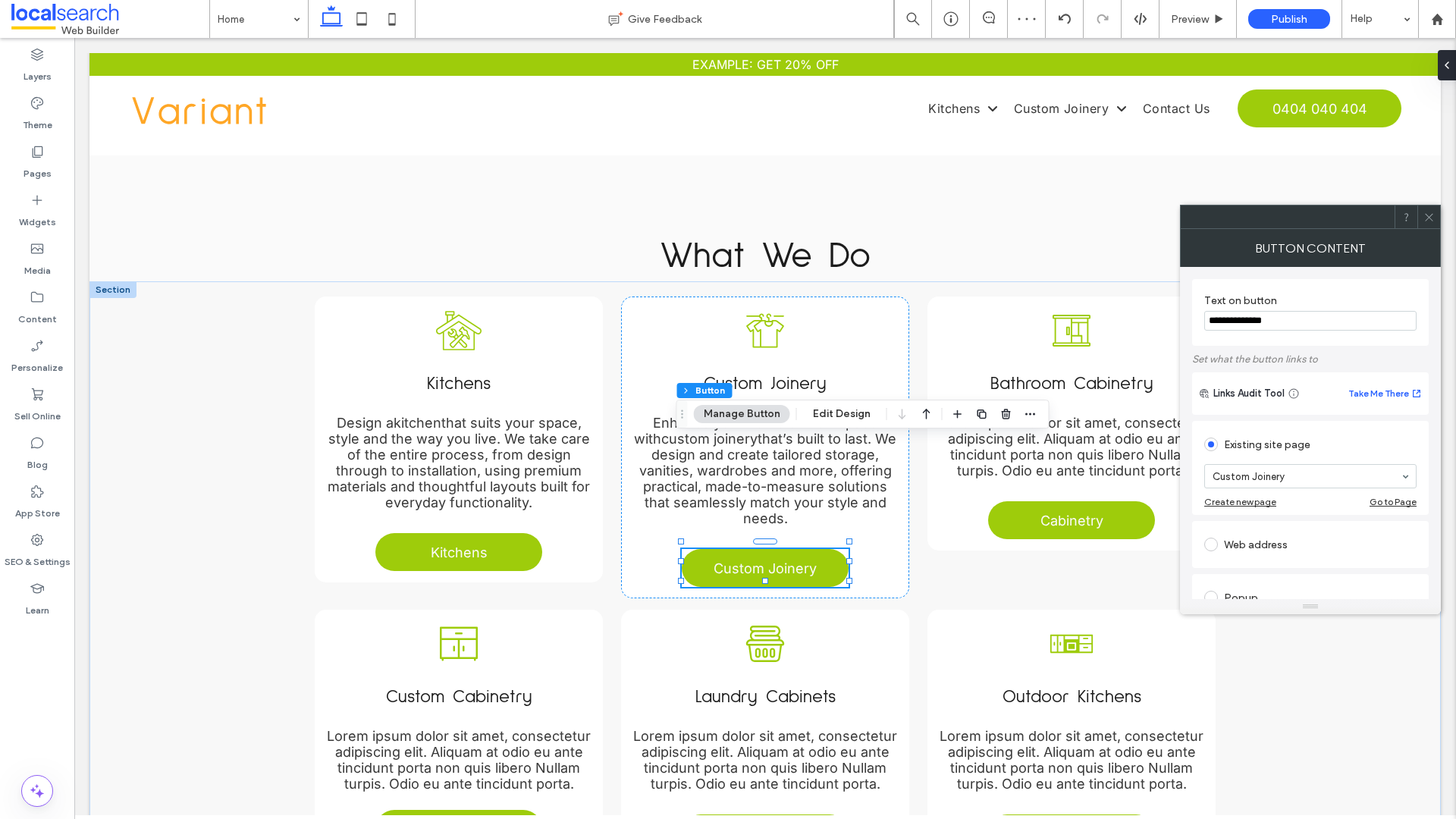 click 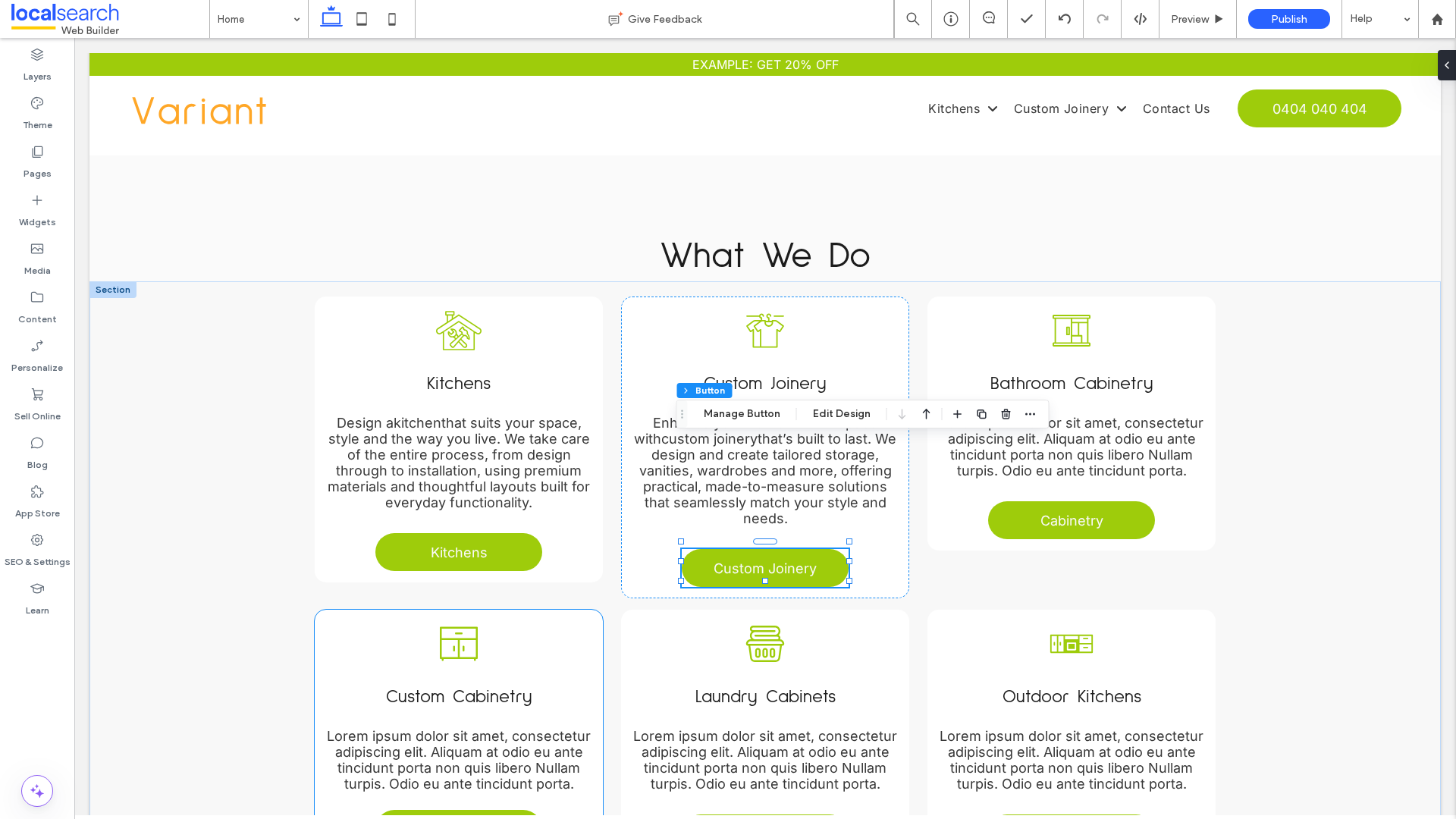 click on "Custom Cabinetry
Lorem ipsum dolor sit amet, consectetur adipiscing elit. Aliquam at odio eu ante tincidunt porta non quis libero Nullam turpis. Odio eu ante tincidunt porta.
Custom" at bounding box center [459, 734] 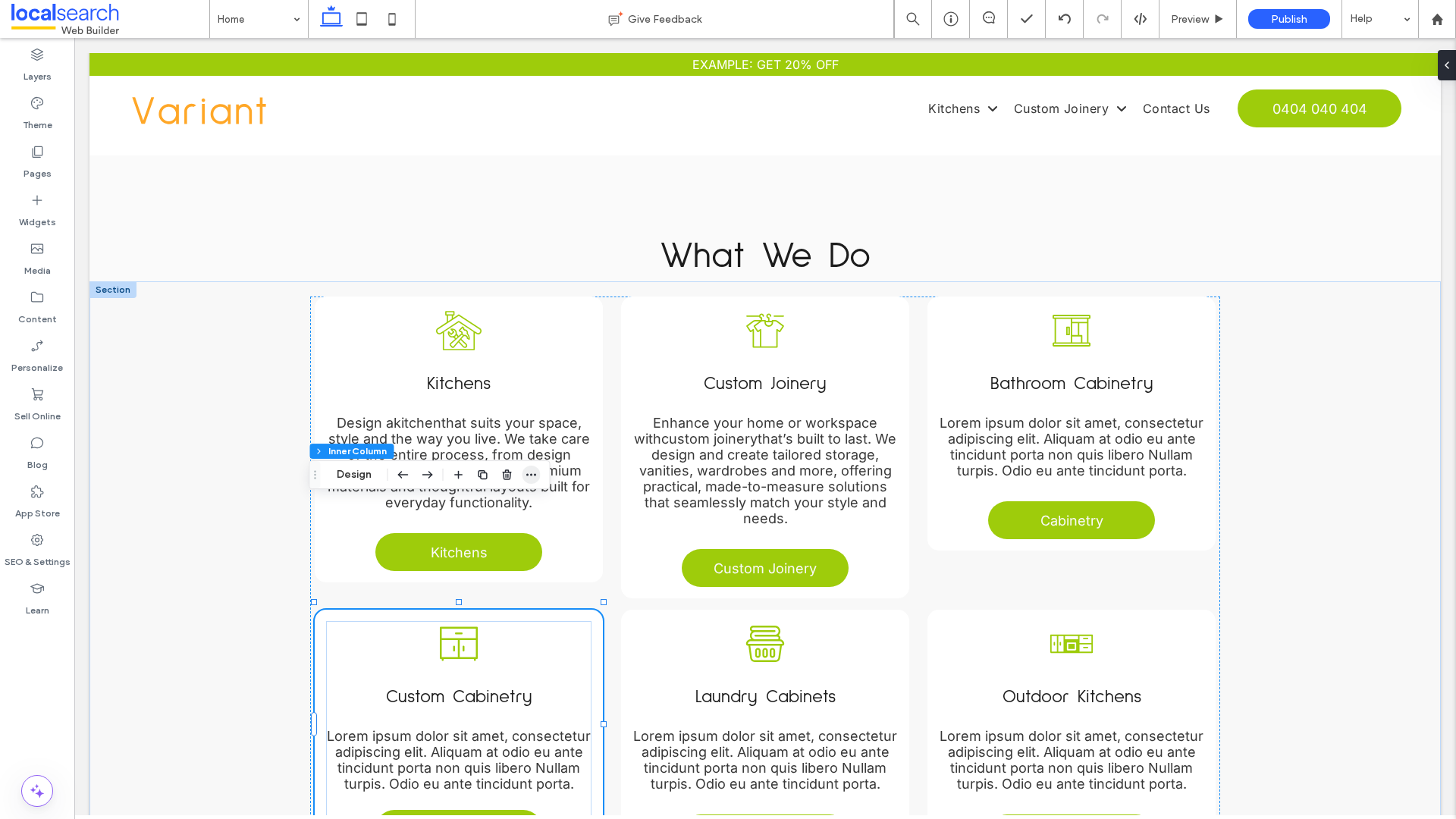 click 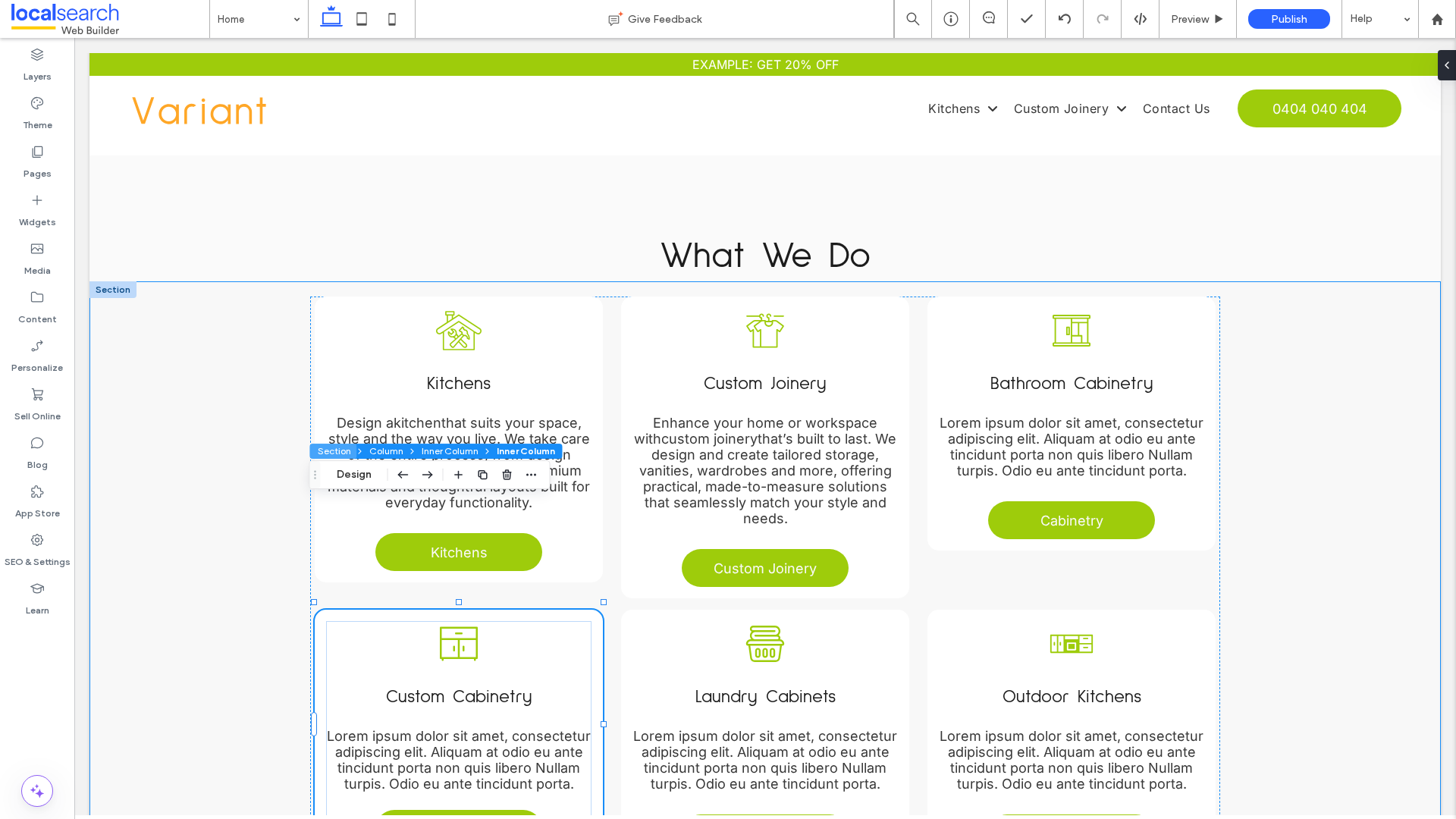 click on "Section" at bounding box center (334, 451) 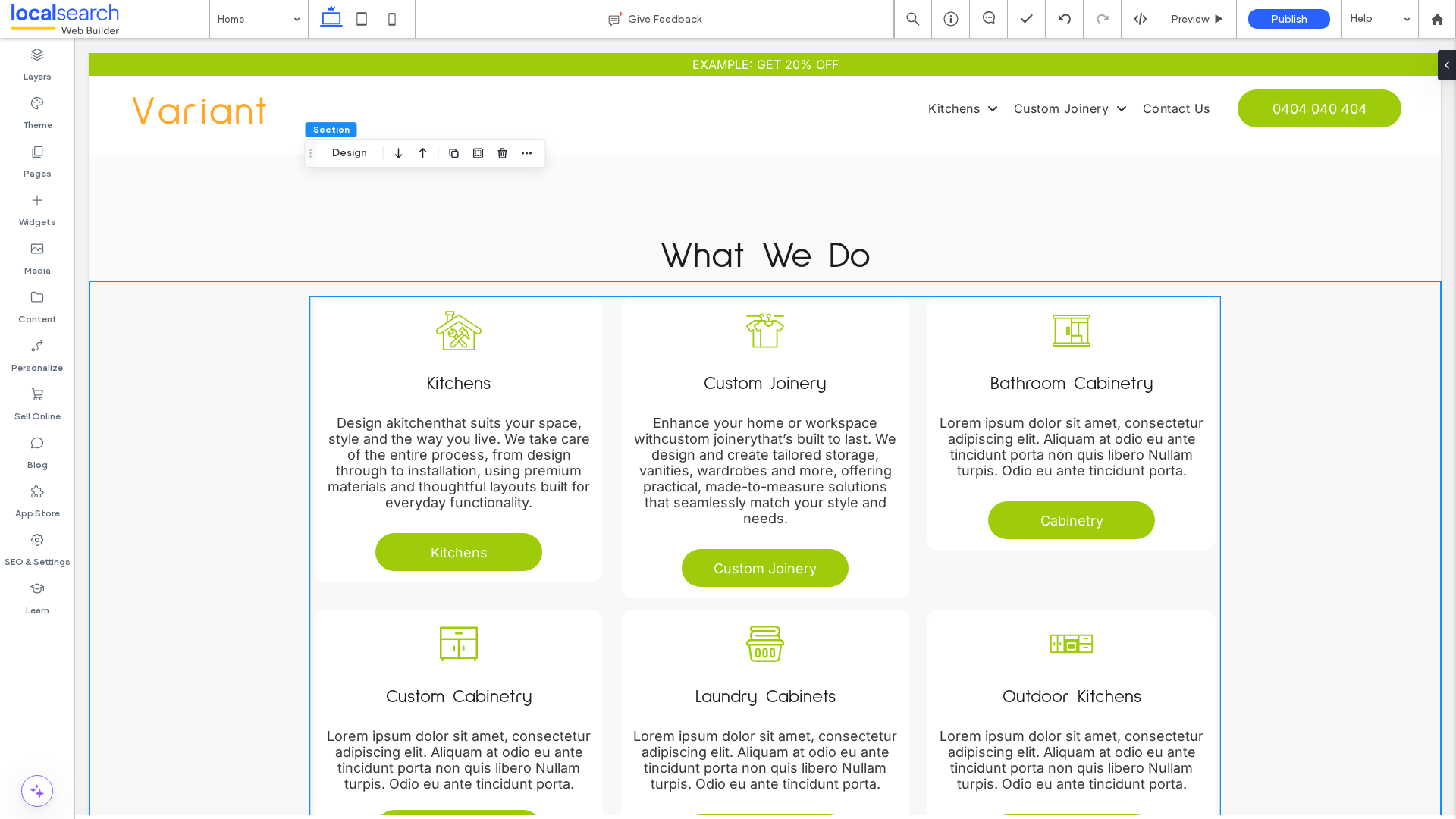 click on "Custom Cabinetry
Lorem ipsum dolor sit amet, consectetur adipiscing elit. Aliquam at odio eu ante tincidunt porta non quis libero Nullam turpis. Odio eu ante tincidunt porta.
Custom" at bounding box center (459, 734) 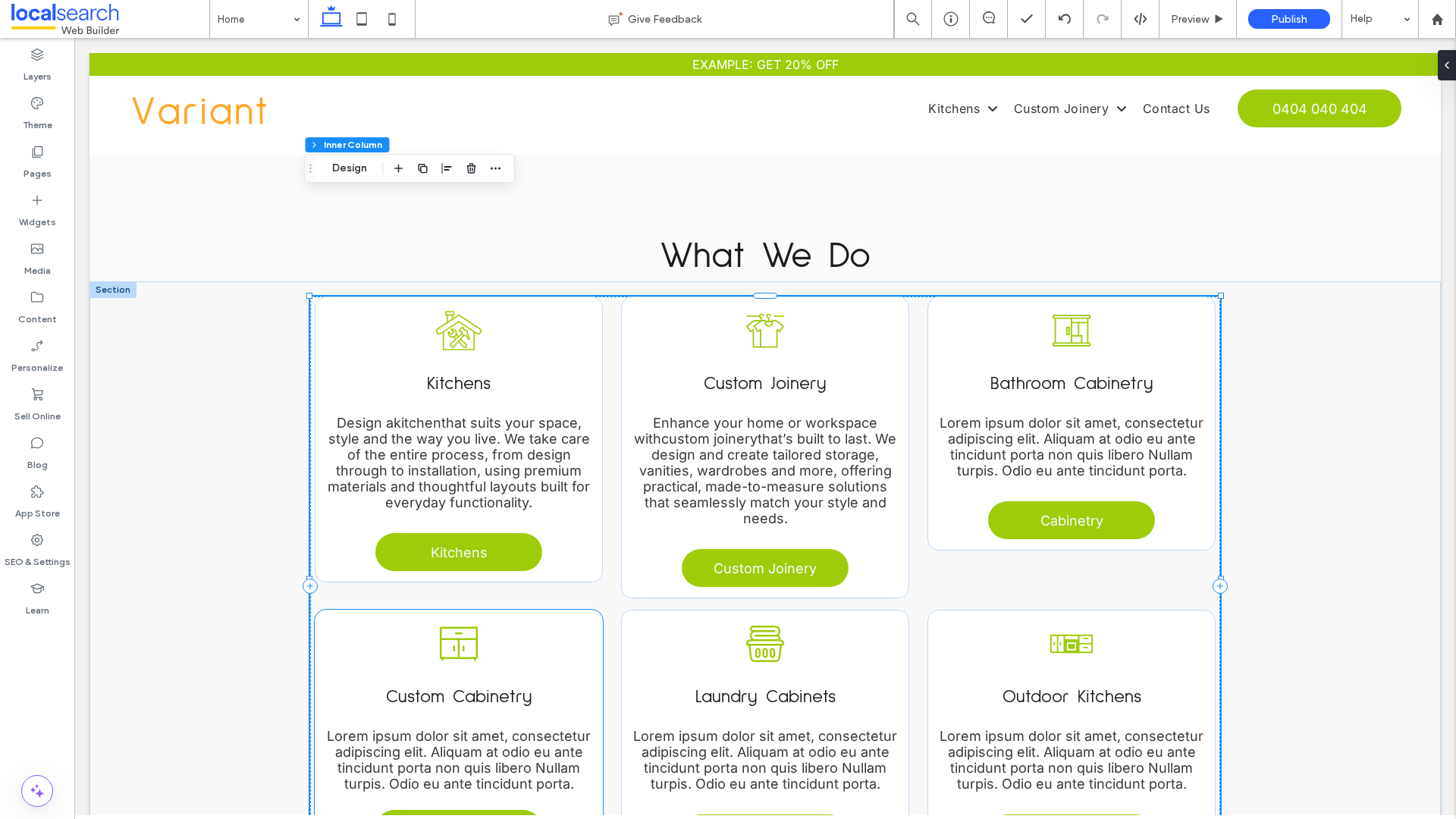 click on "Custom Cabinetry
Lorem ipsum dolor sit amet, consectetur adipiscing elit. Aliquam at odio eu ante tincidunt porta non quis libero Nullam turpis. Odio eu ante tincidunt porta.
Custom" at bounding box center (459, 734) 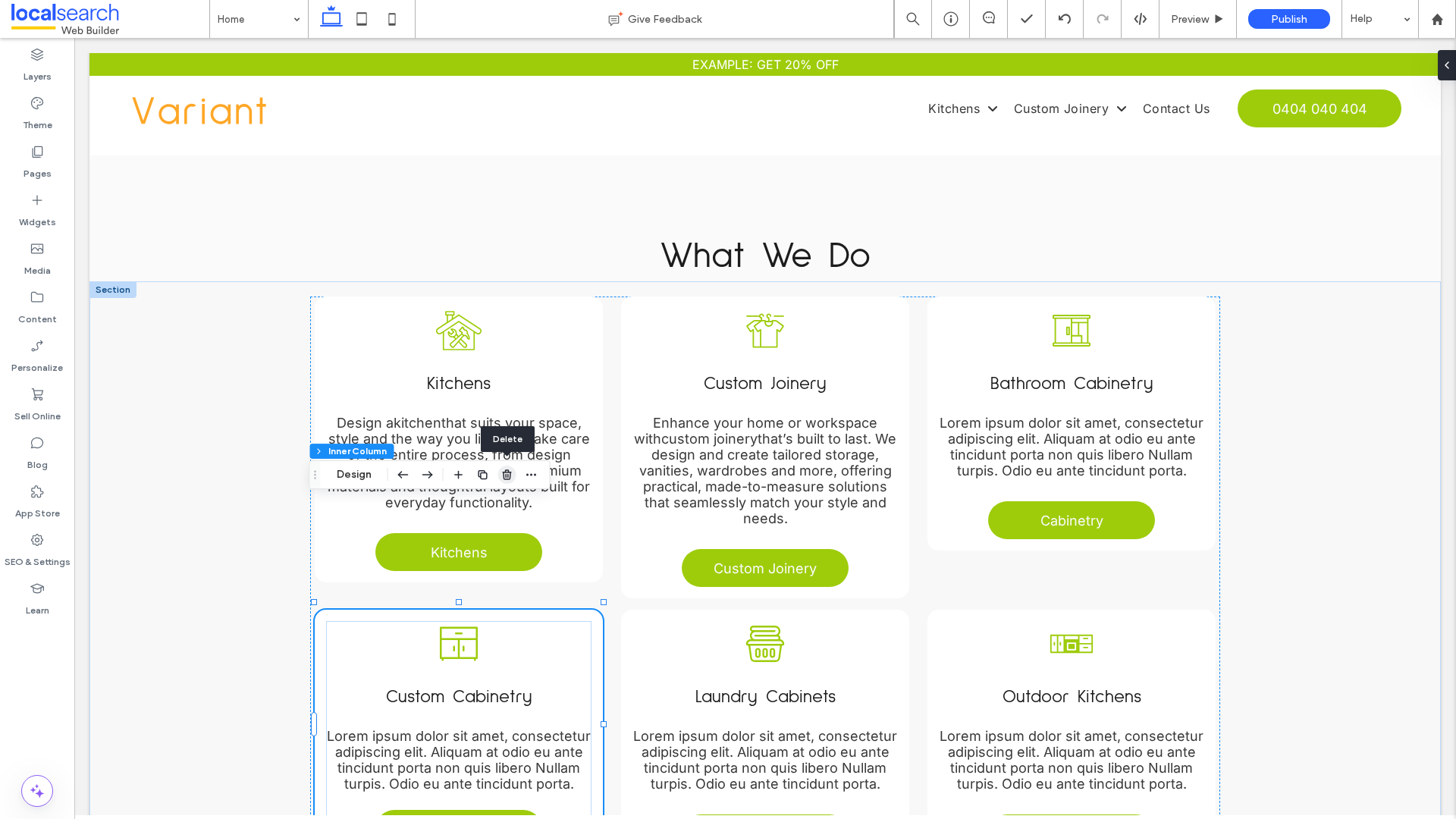 click 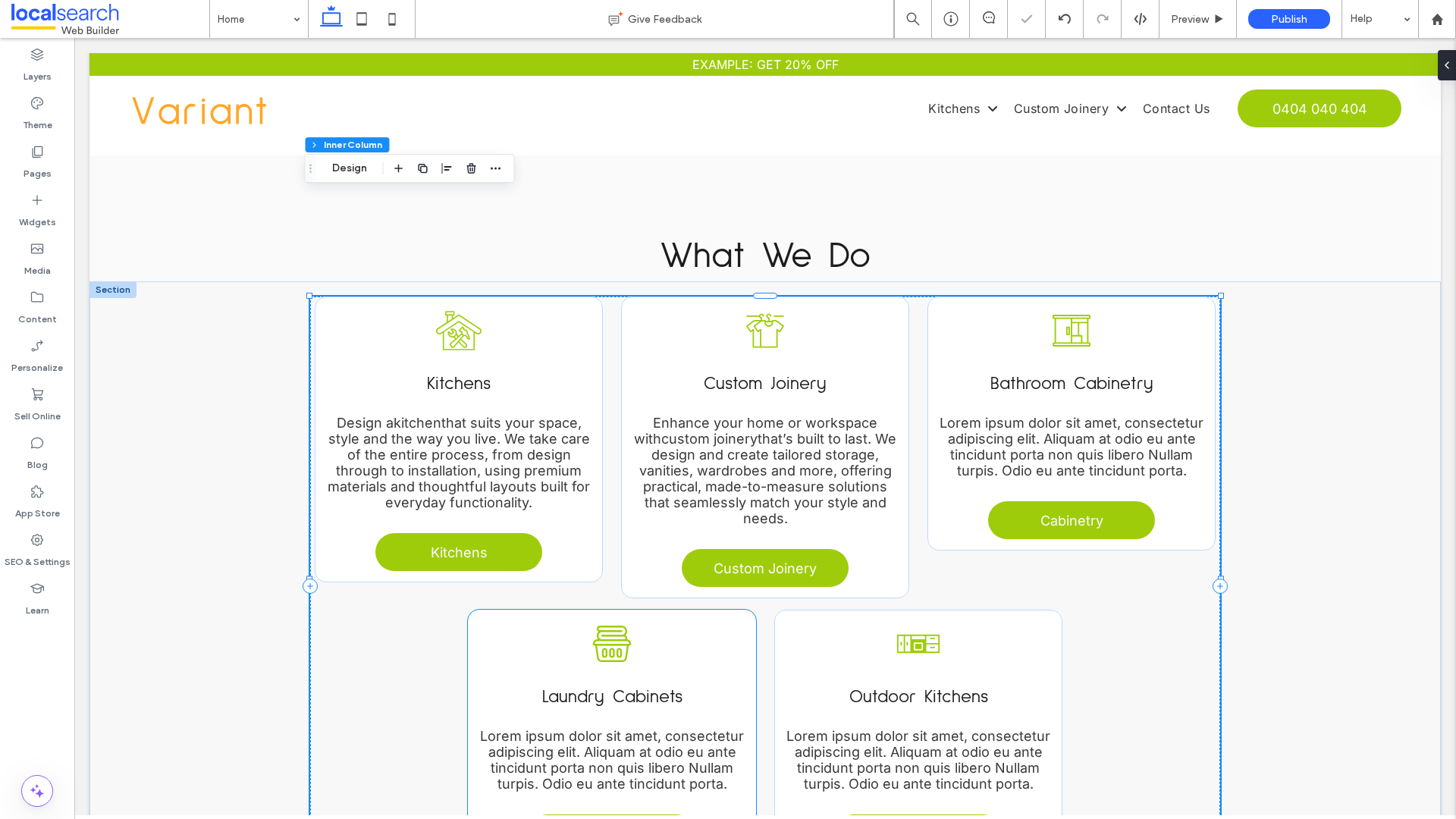 click on "Laundry Cabinets
Lorem ipsum dolor sit amet, consectetur adipiscing elit. Aliquam at odio eu ante tincidunt porta non quis libero Nullam turpis. Odio eu ante tincidunt porta." at bounding box center (612, 706) 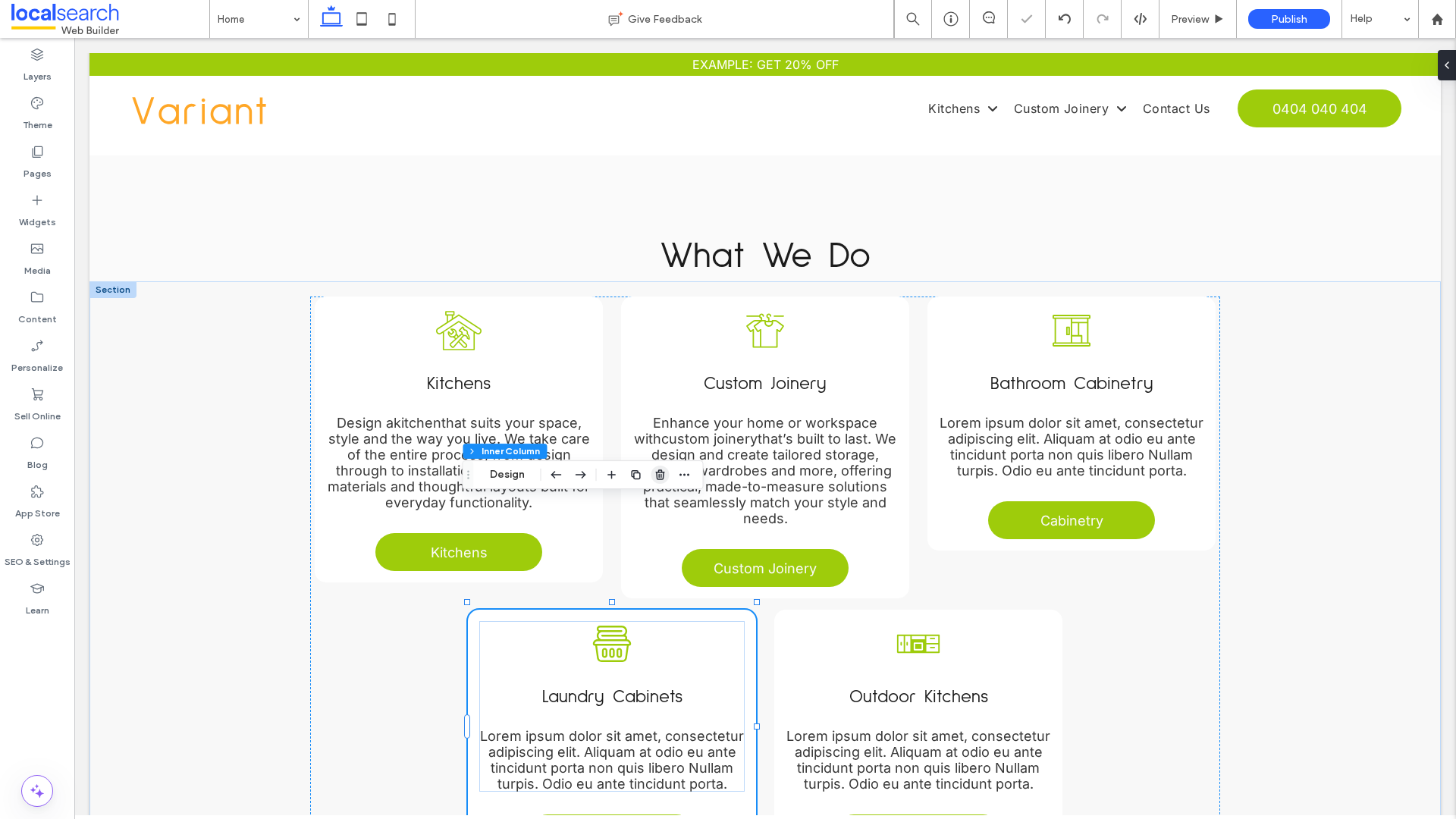 click 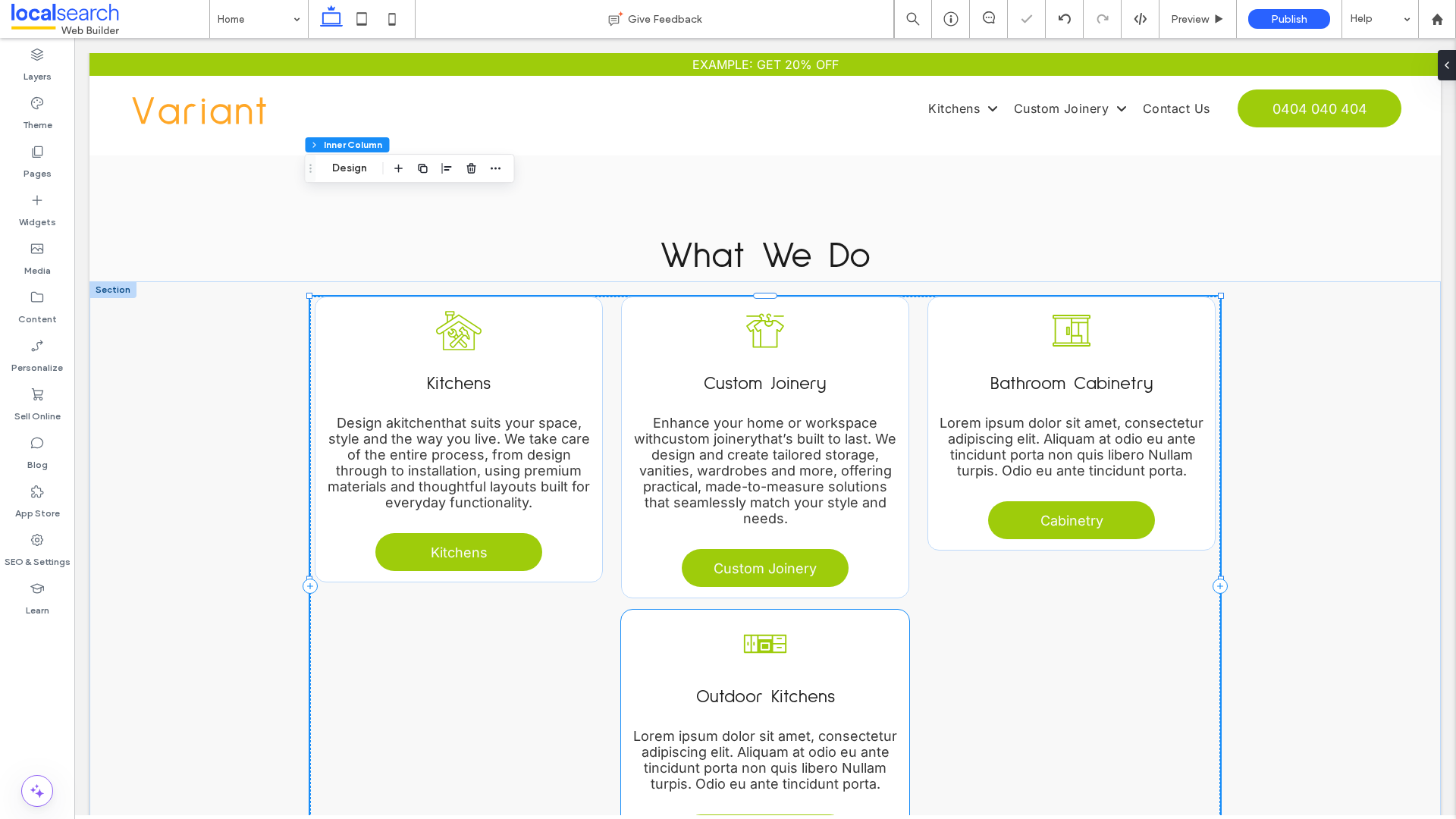 click on "Outdoor Kitchens
Lorem ipsum dolor sit amet, consectetur adipiscing elit. Aliquam at odio eu ante tincidunt porta non quis libero Nullam turpis. Odio eu ante tincidunt porta." at bounding box center [765, 706] 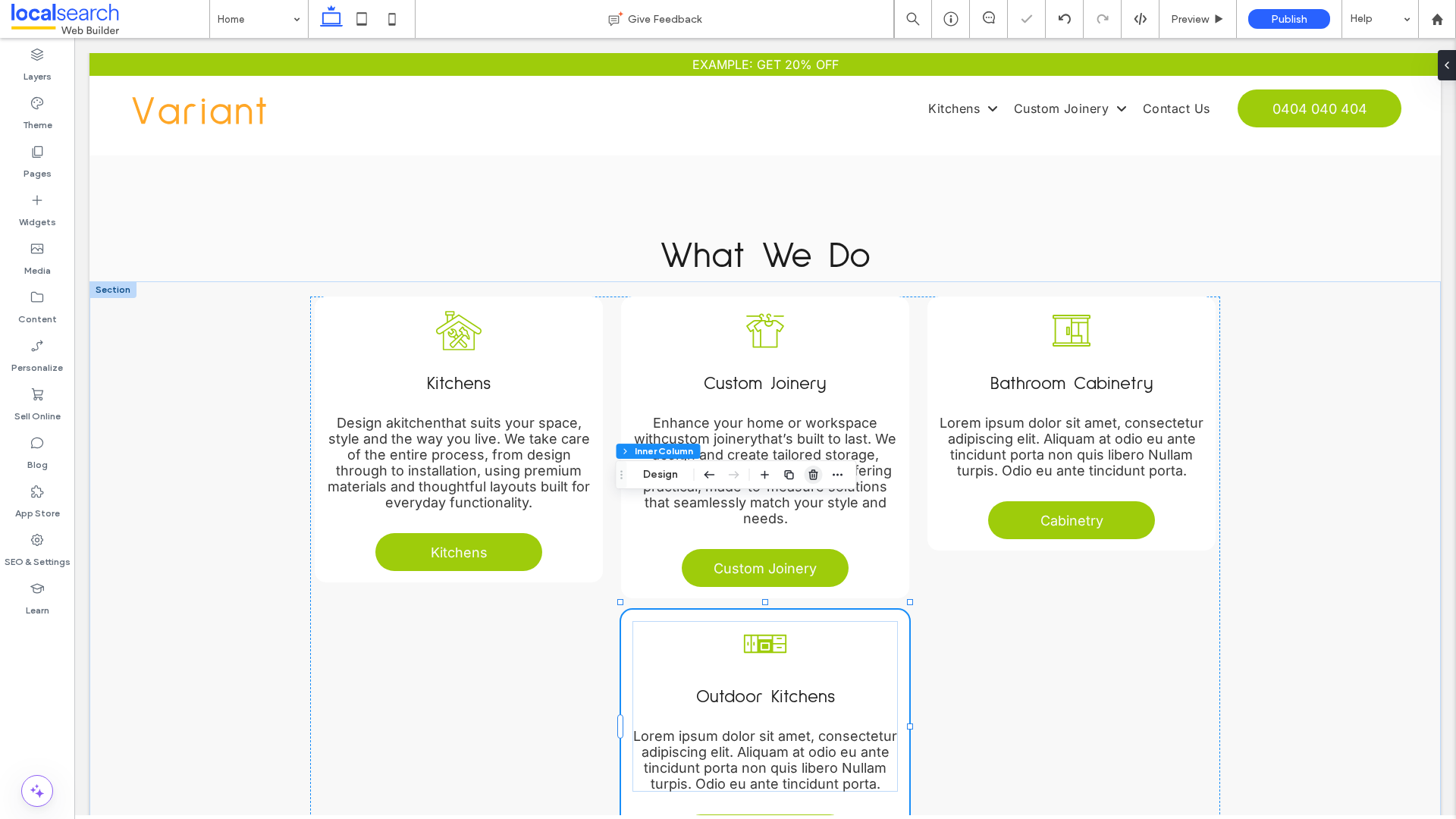 click 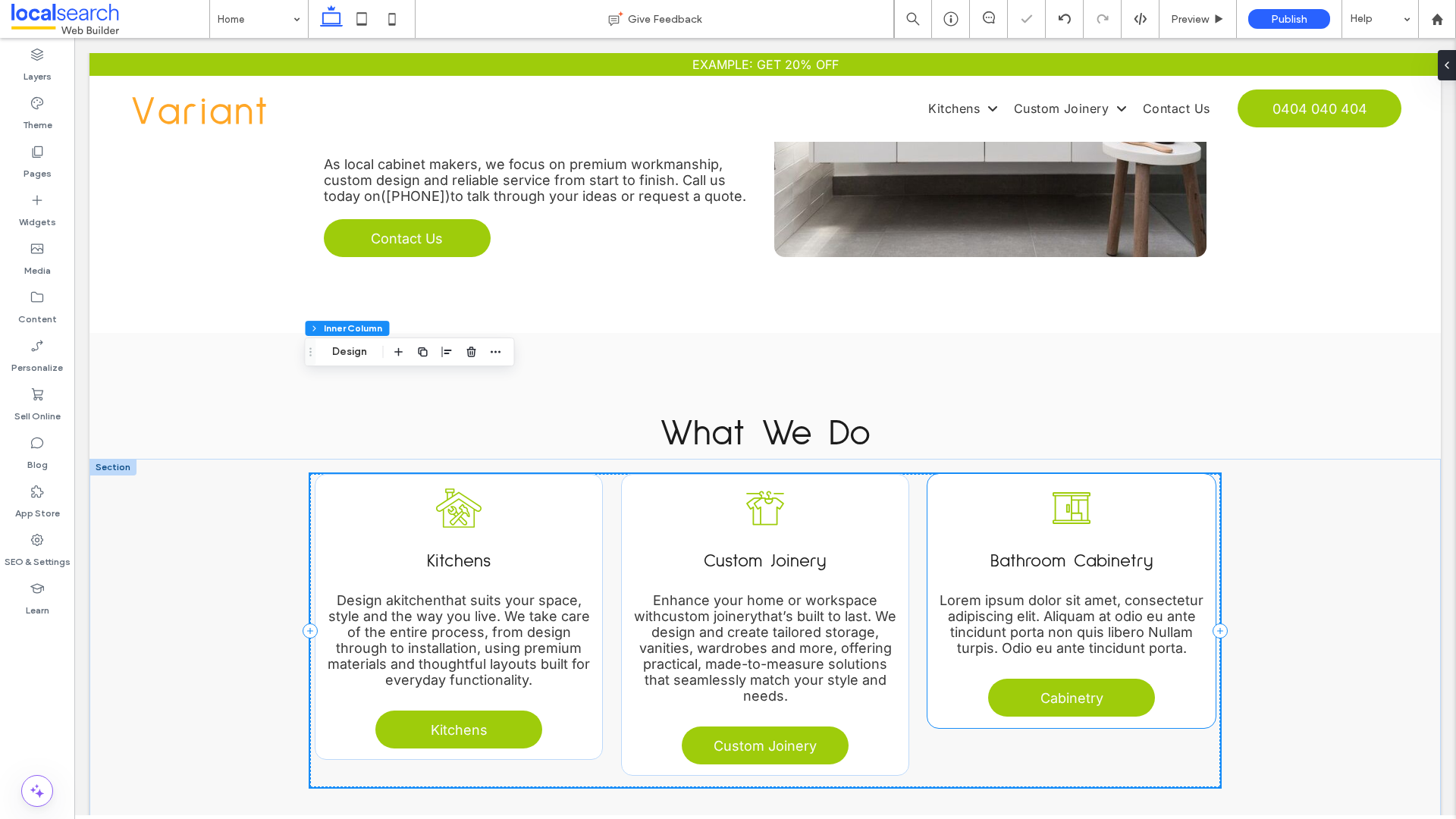 scroll, scrollTop: 1103, scrollLeft: 0, axis: vertical 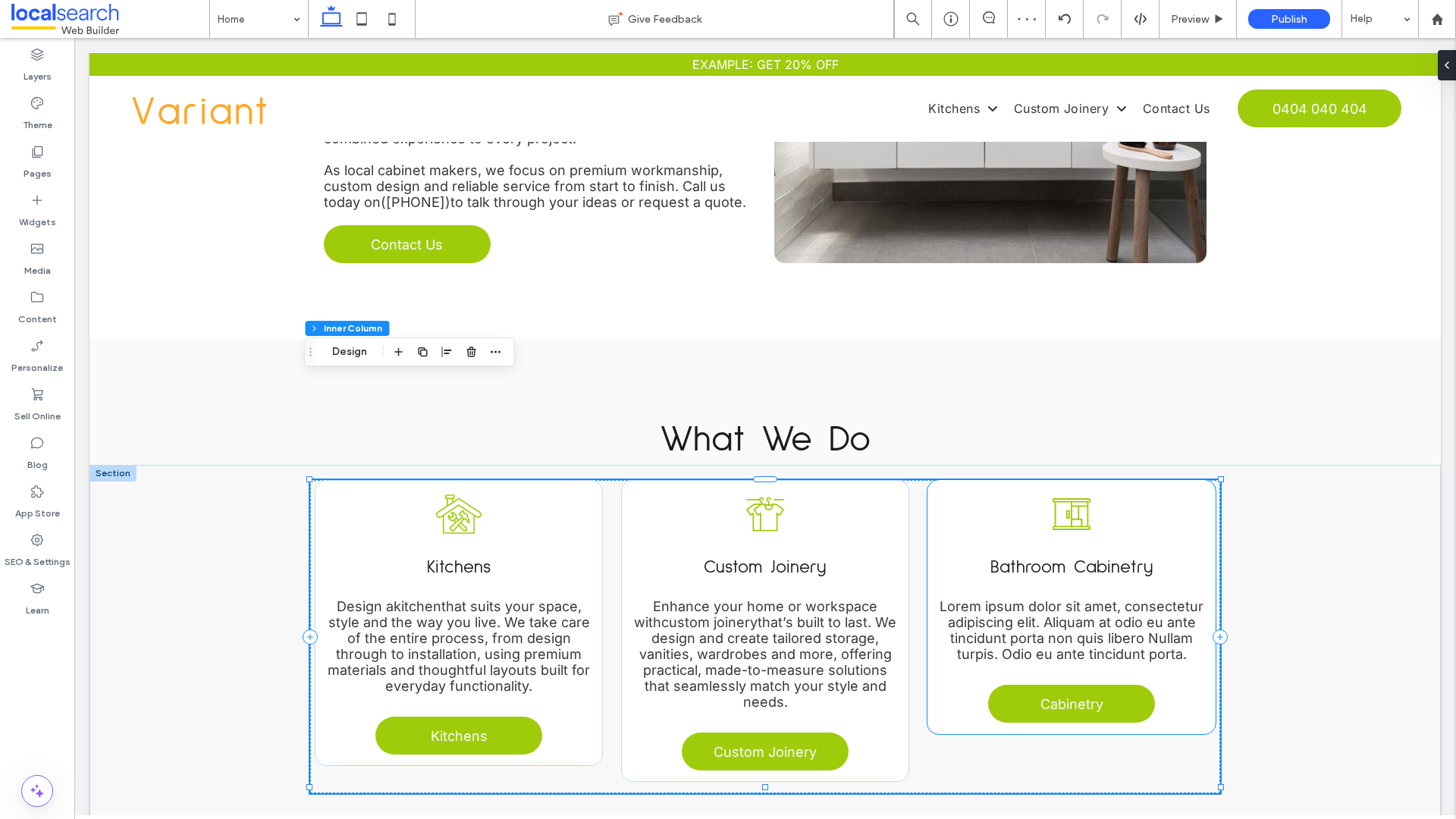 click on "Bathroom Cabinetry" at bounding box center [1072, 567] 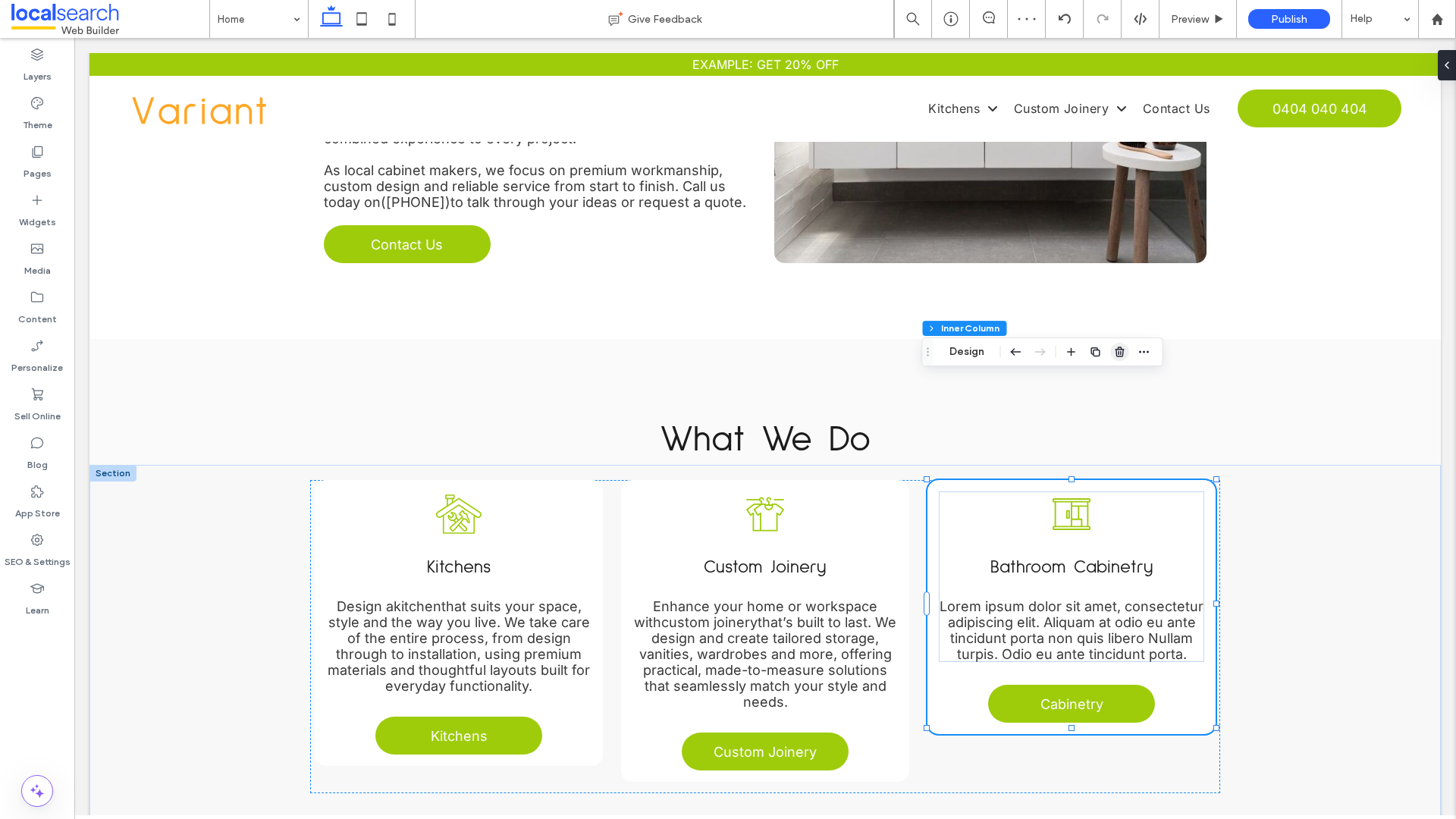 click at bounding box center (1120, 352) 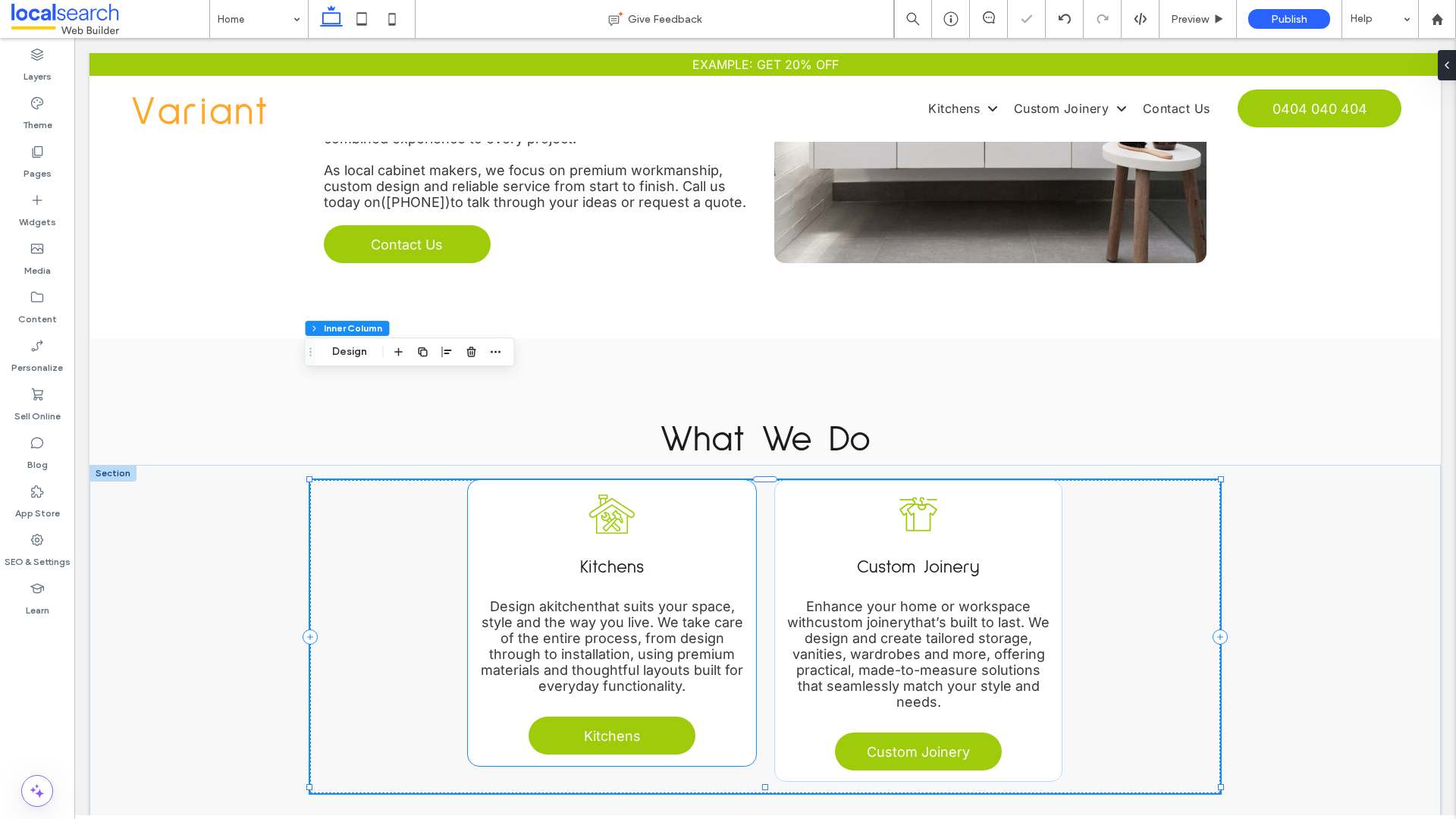 click on "that suits your space, style and the way you live. We take care of the entire process, from design through to installation, using premium materials and thoughtful layouts built for everyday functionality." at bounding box center (612, 646) 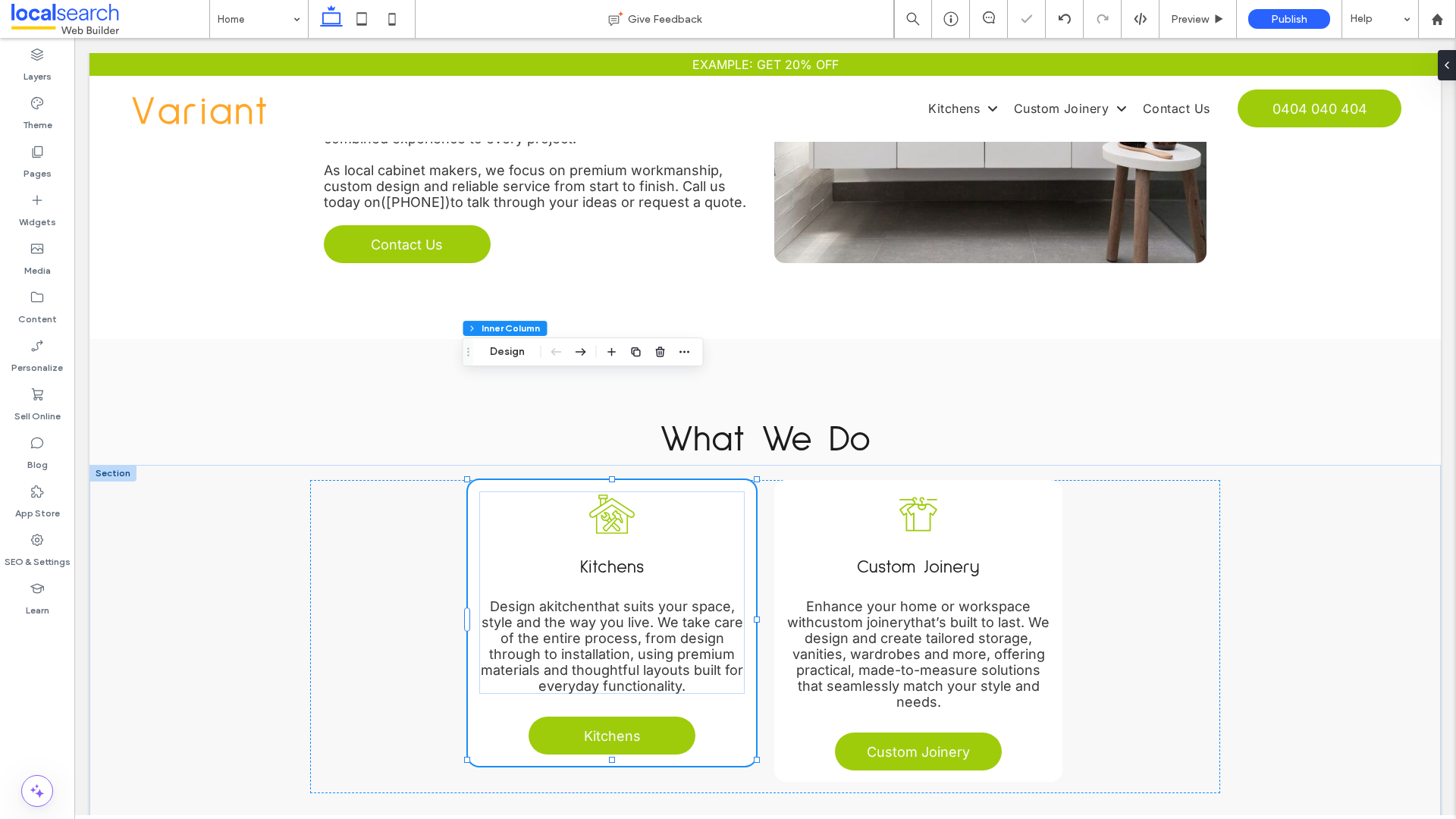 click on "that suits your space, style and the way you live. We take care of the entire process, from design through to installation, using premium materials and thoughtful layouts built for everyday functionality." at bounding box center (612, 646) 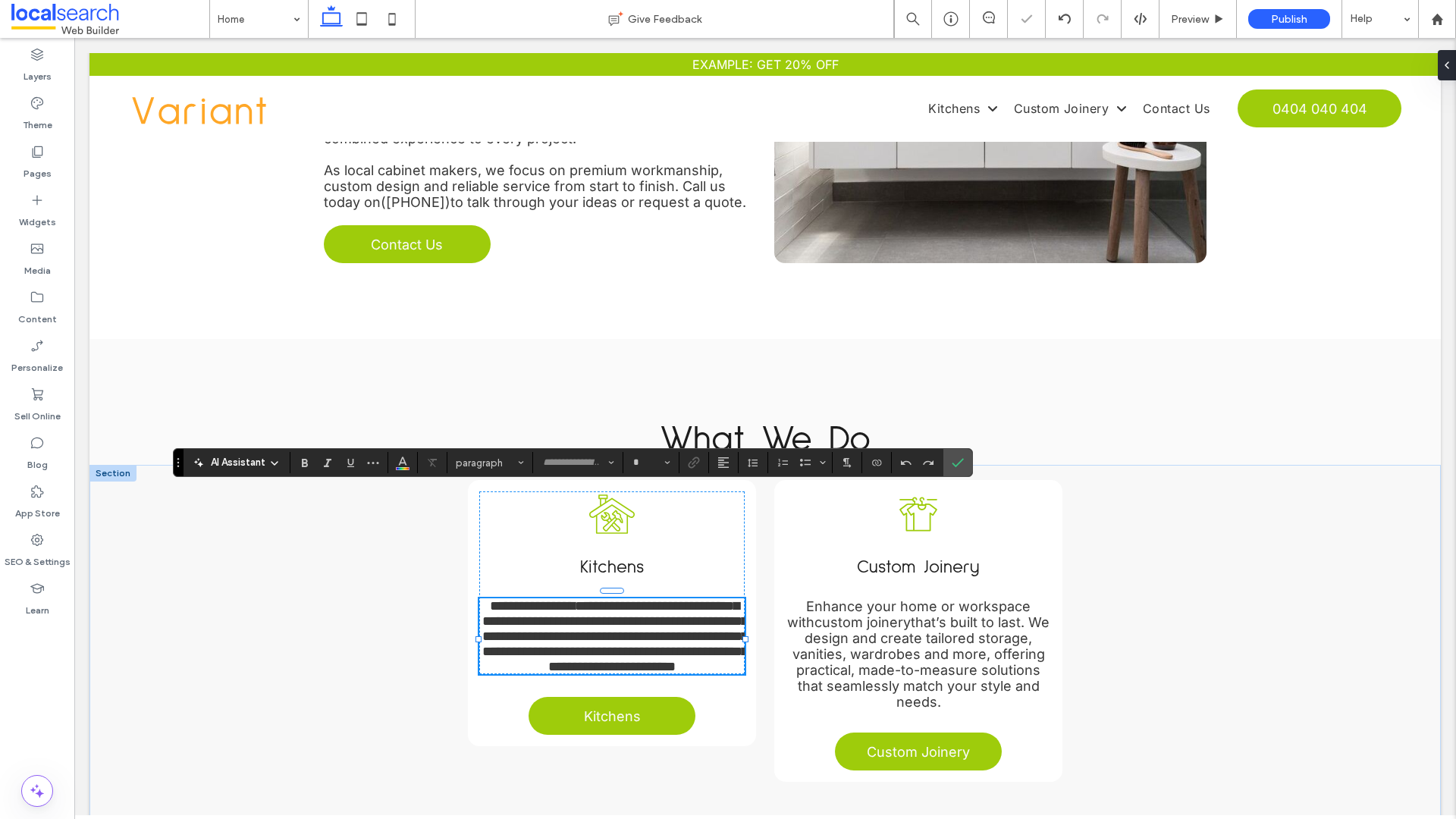type on "*****" 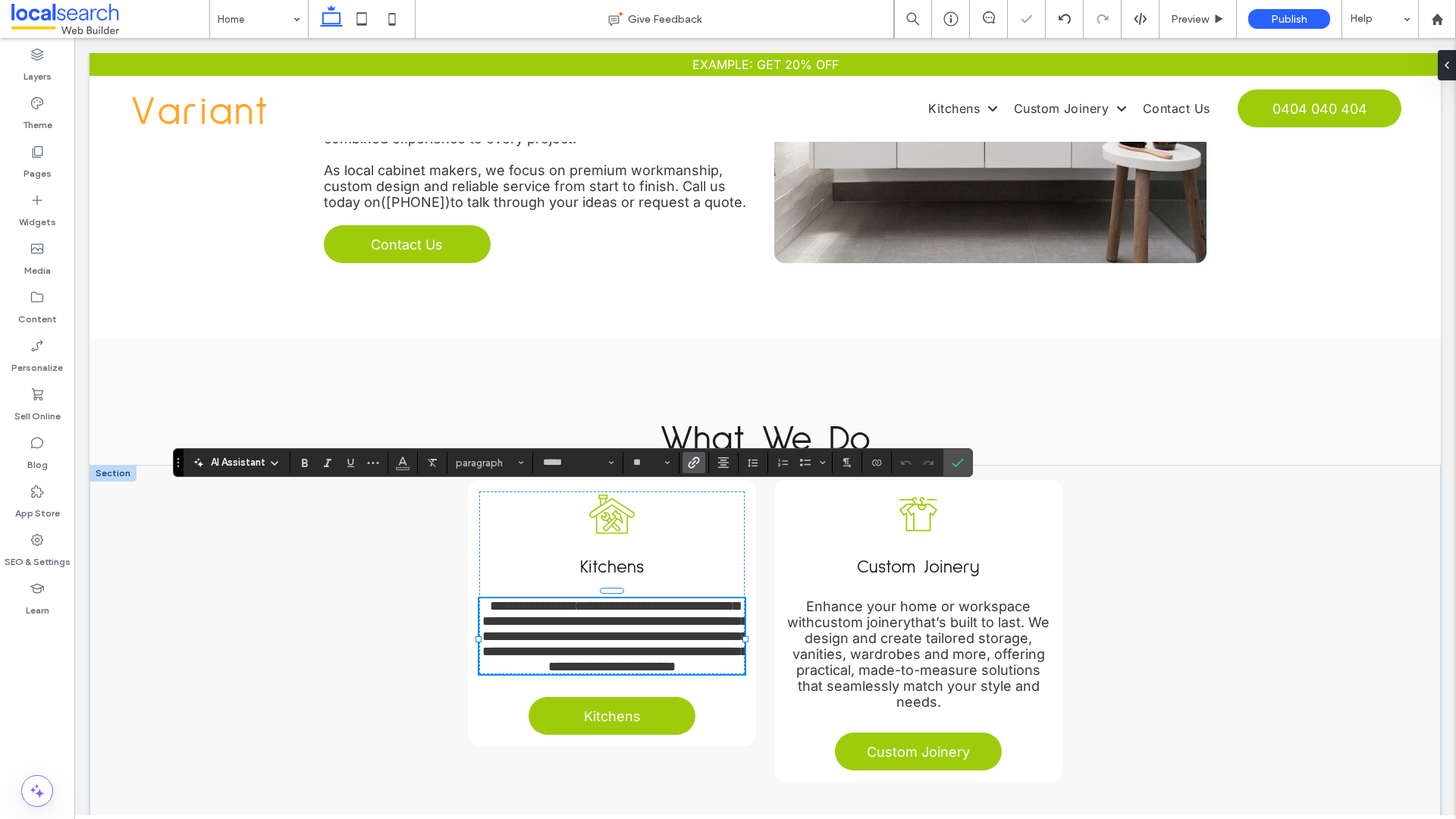 click on "**********" at bounding box center [615, 636] 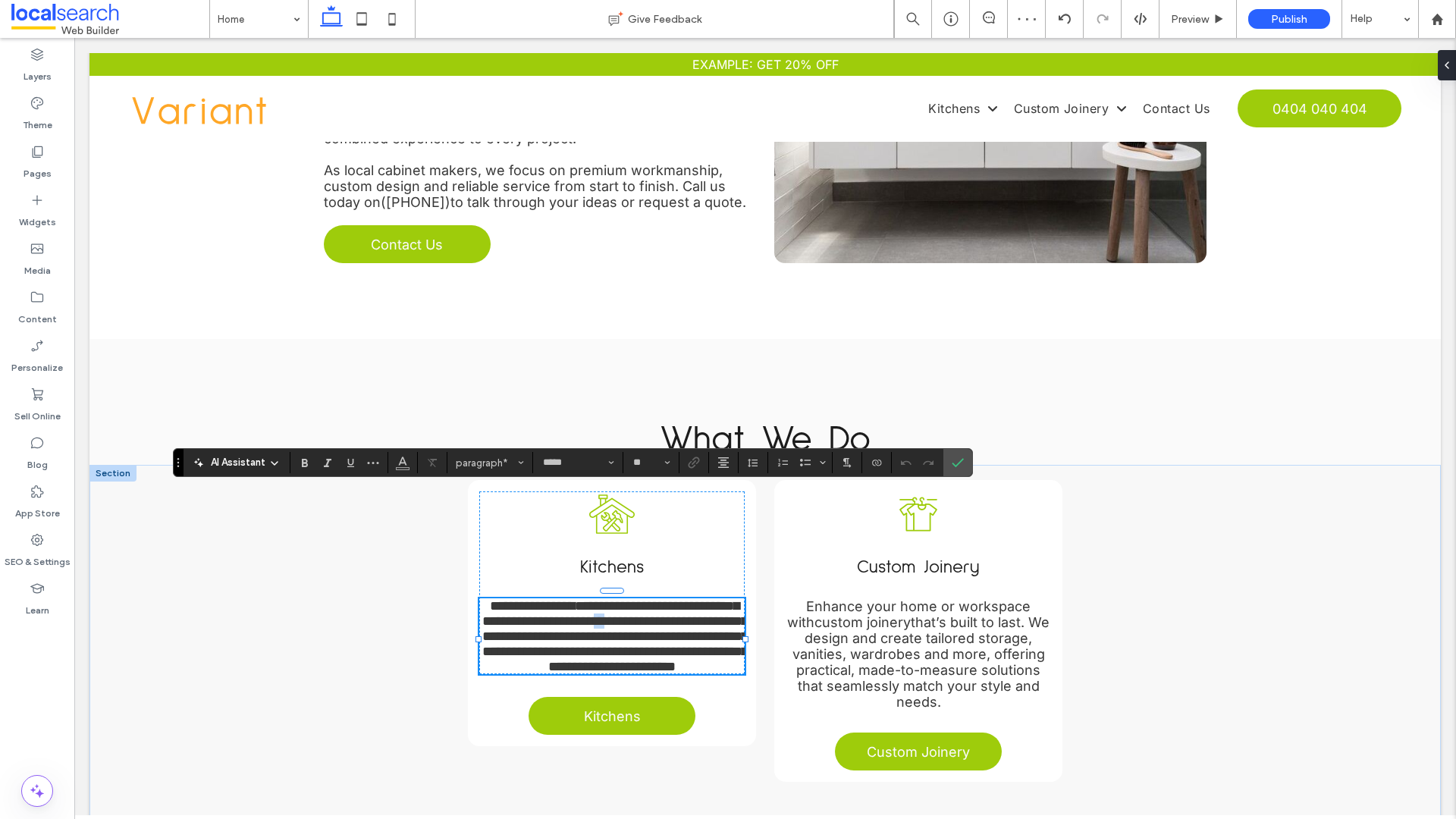 click on "**********" at bounding box center (615, 636) 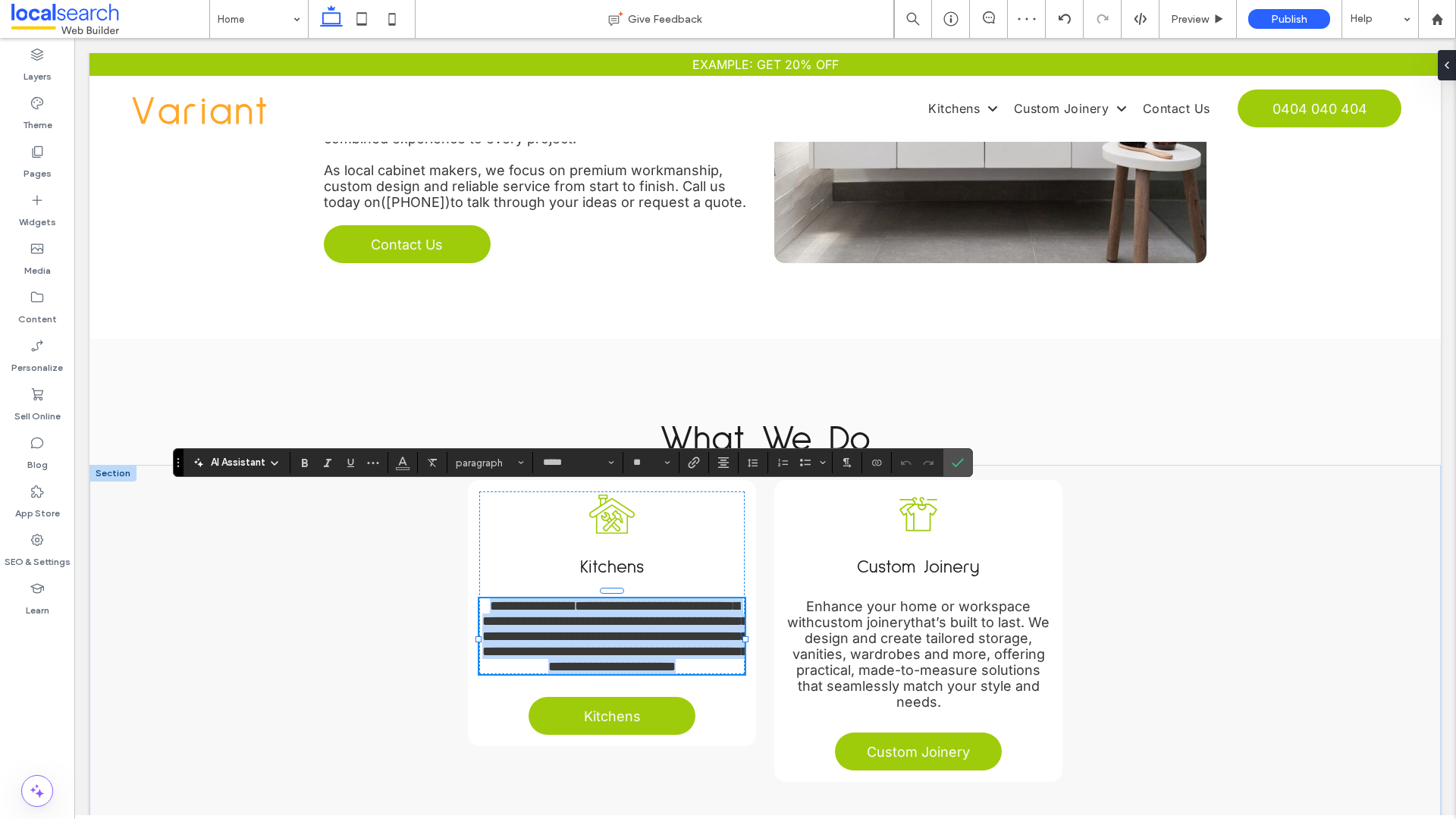 click on "**********" at bounding box center [615, 636] 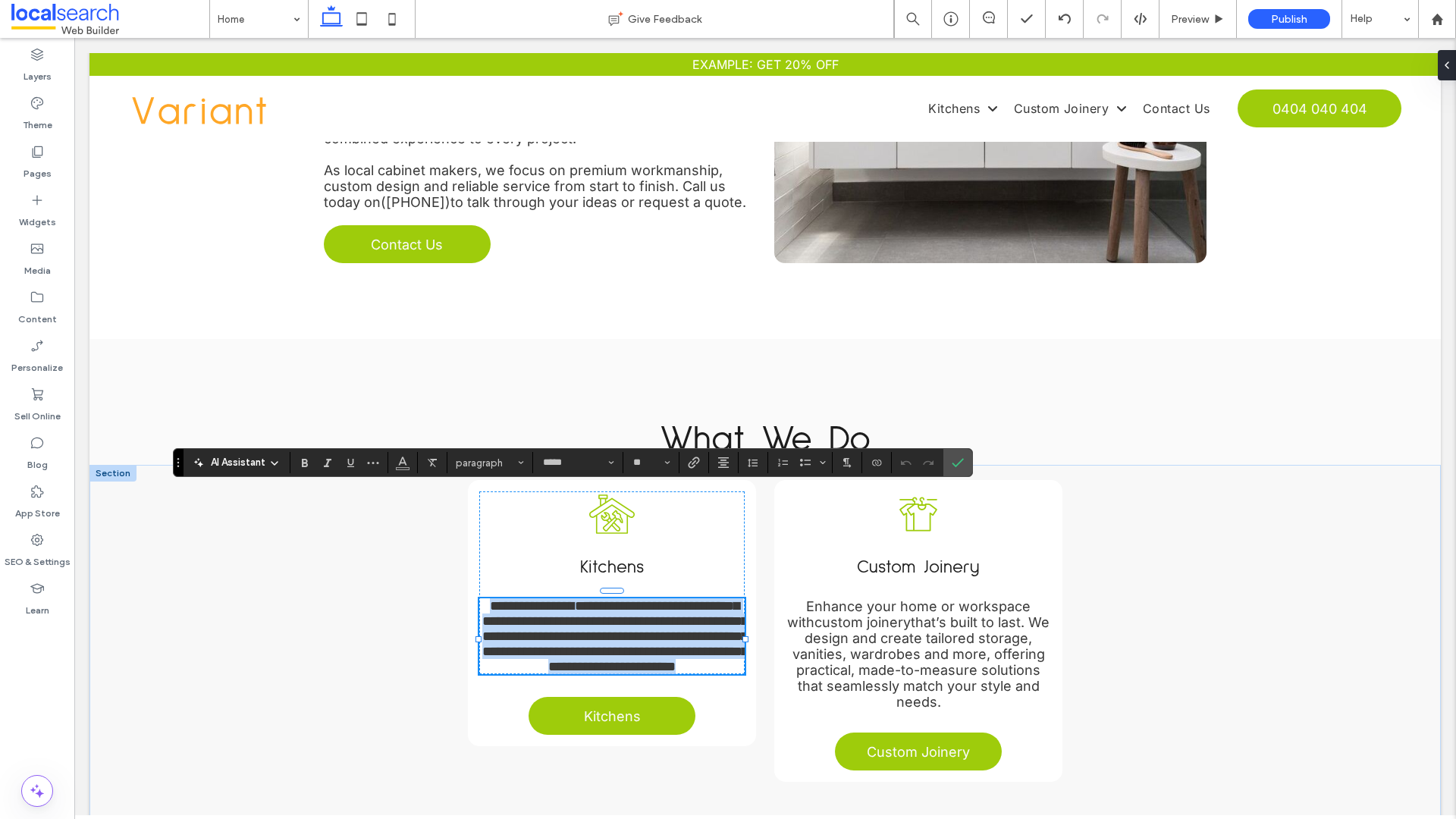 click on "**********" at bounding box center [615, 636] 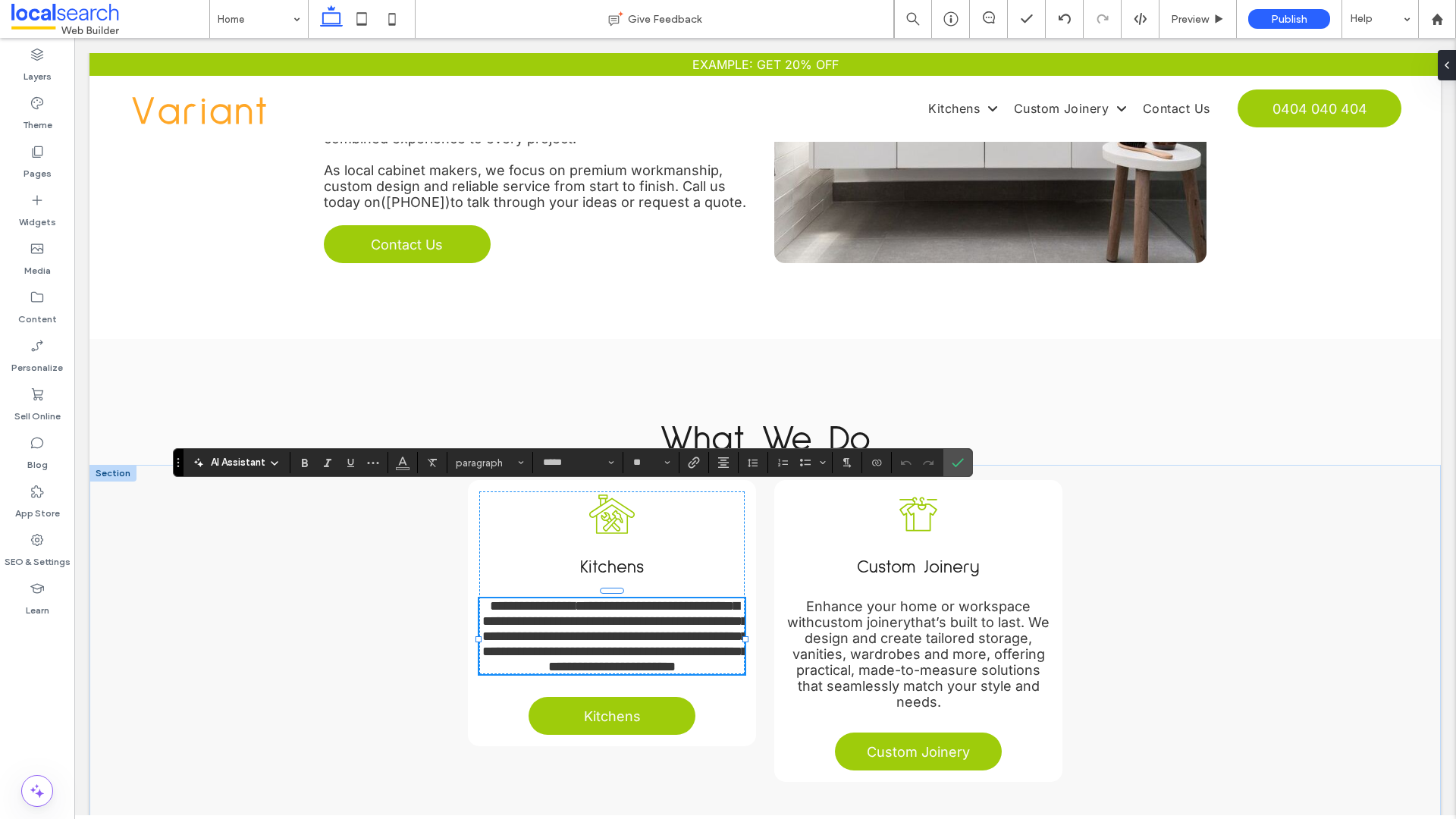 click on "**********" at bounding box center (615, 636) 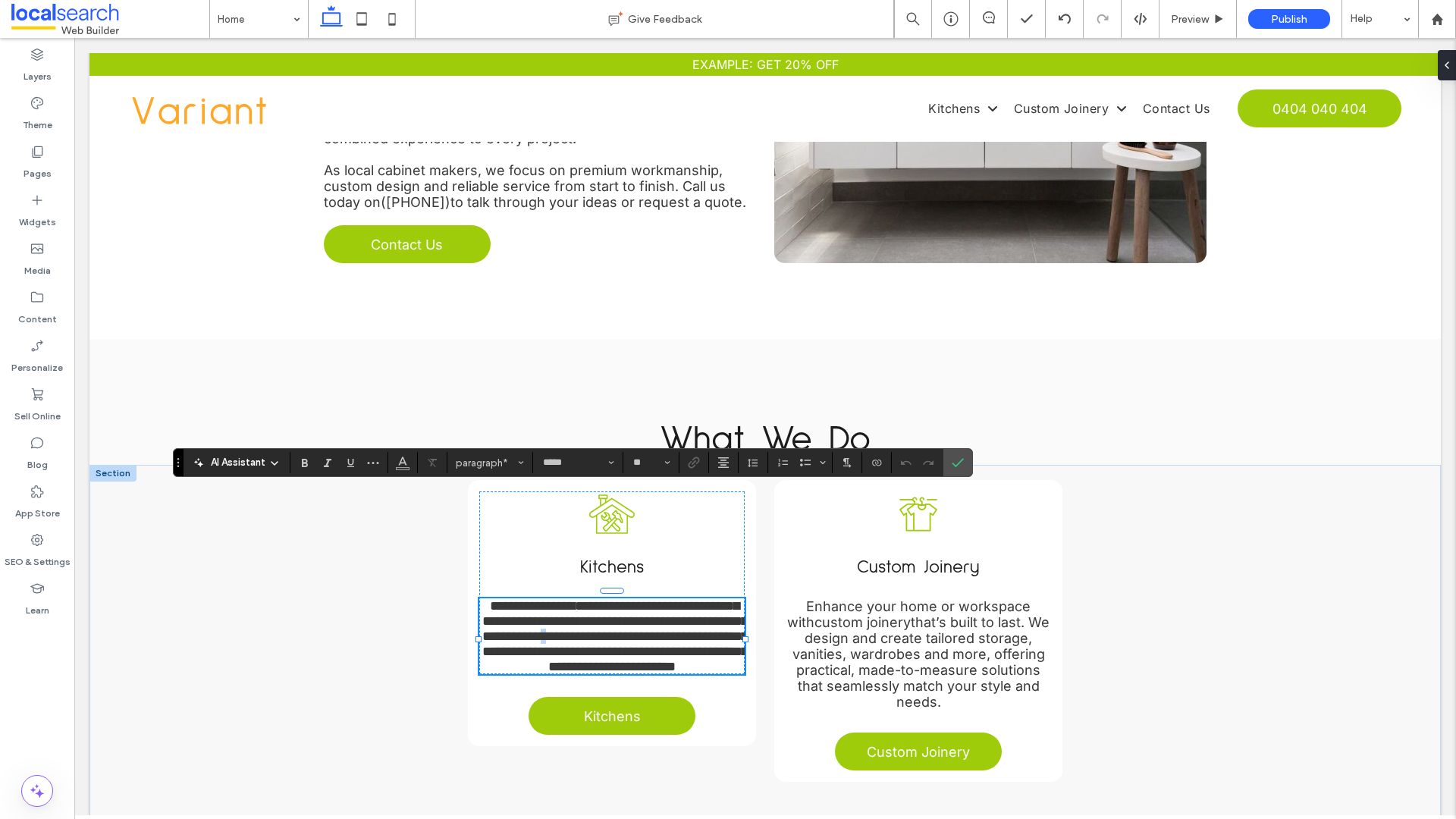 click on "**********" at bounding box center [615, 636] 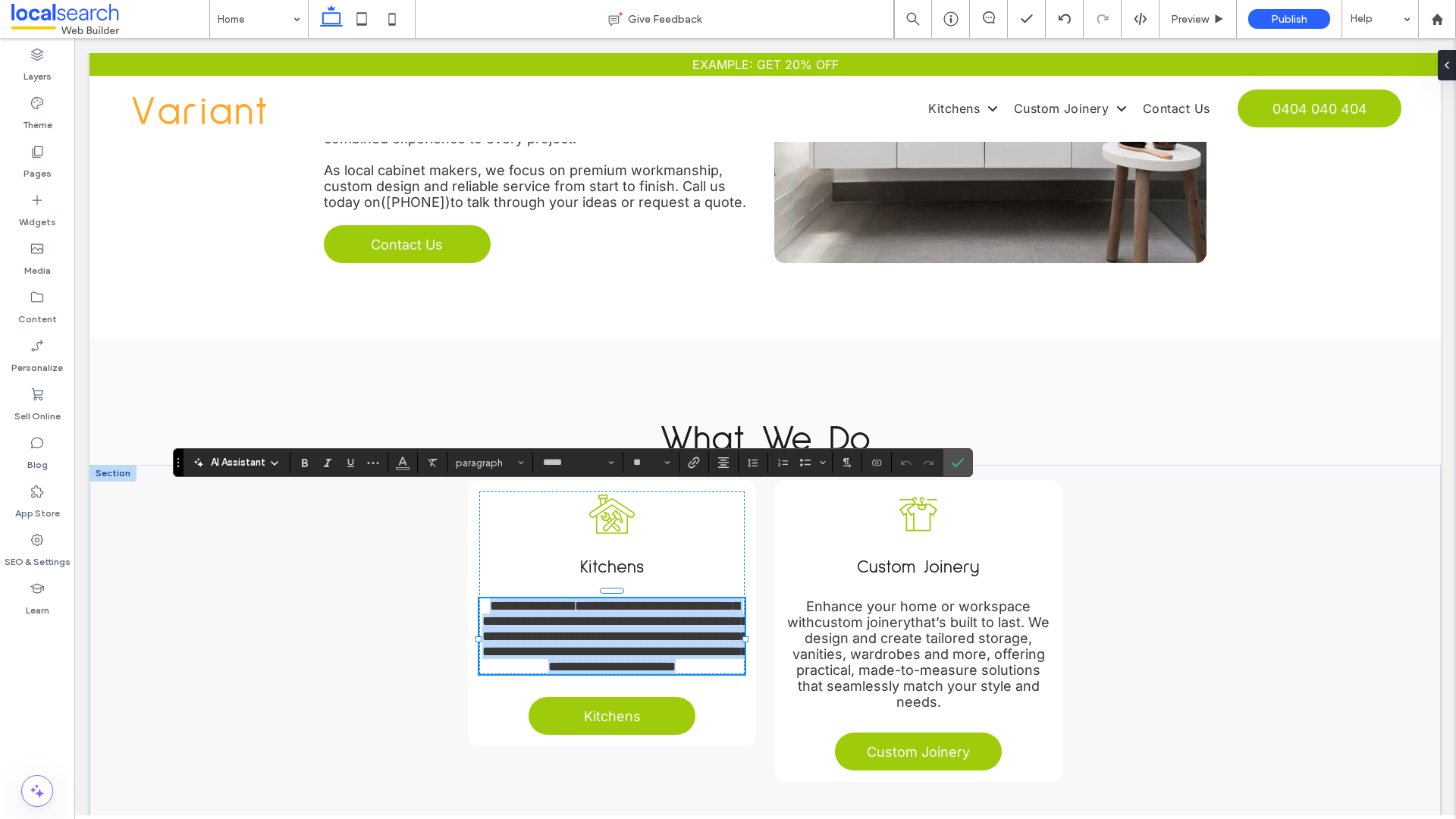 click on "**********" at bounding box center (615, 636) 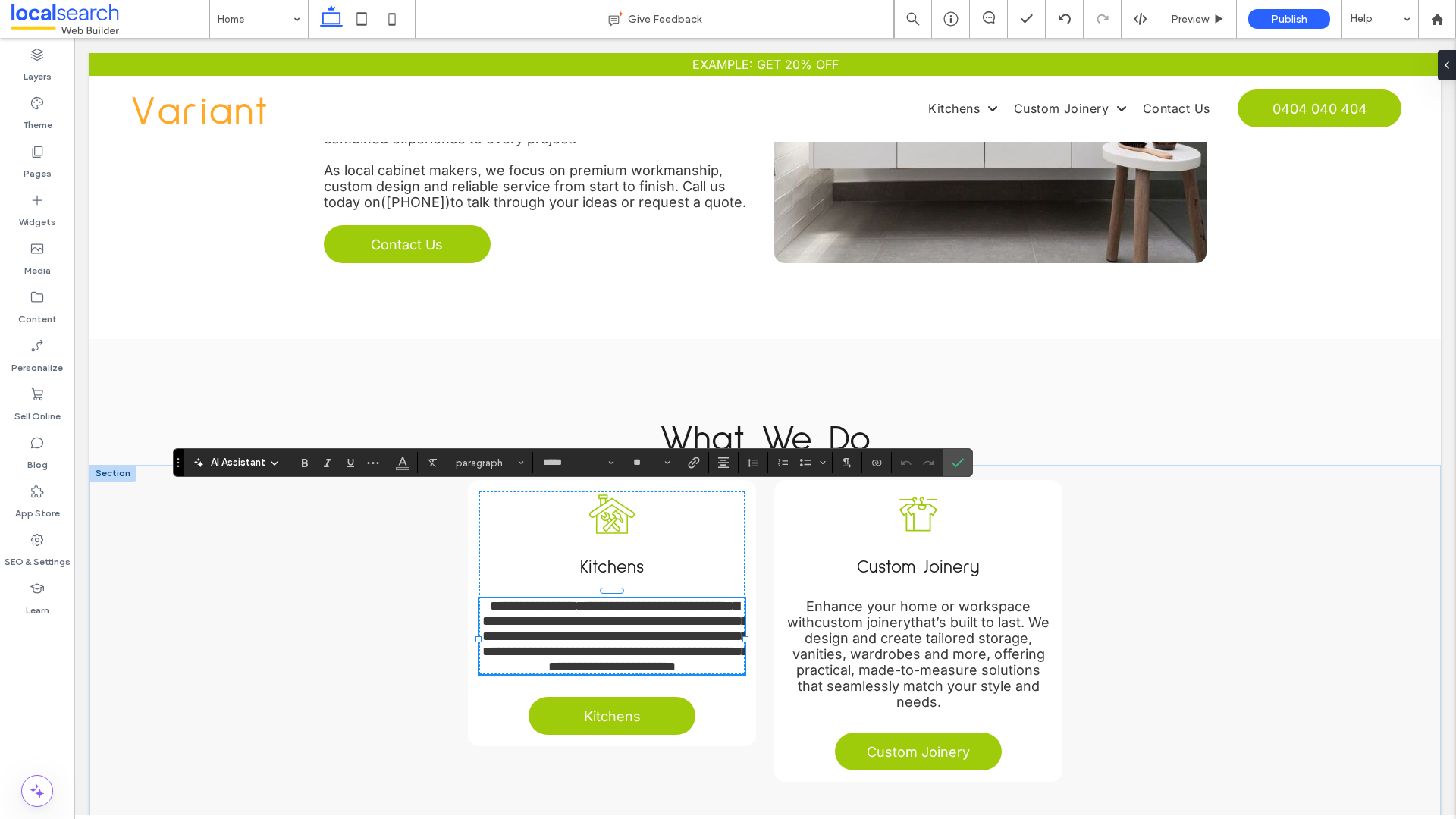 scroll, scrollTop: 0, scrollLeft: 0, axis: both 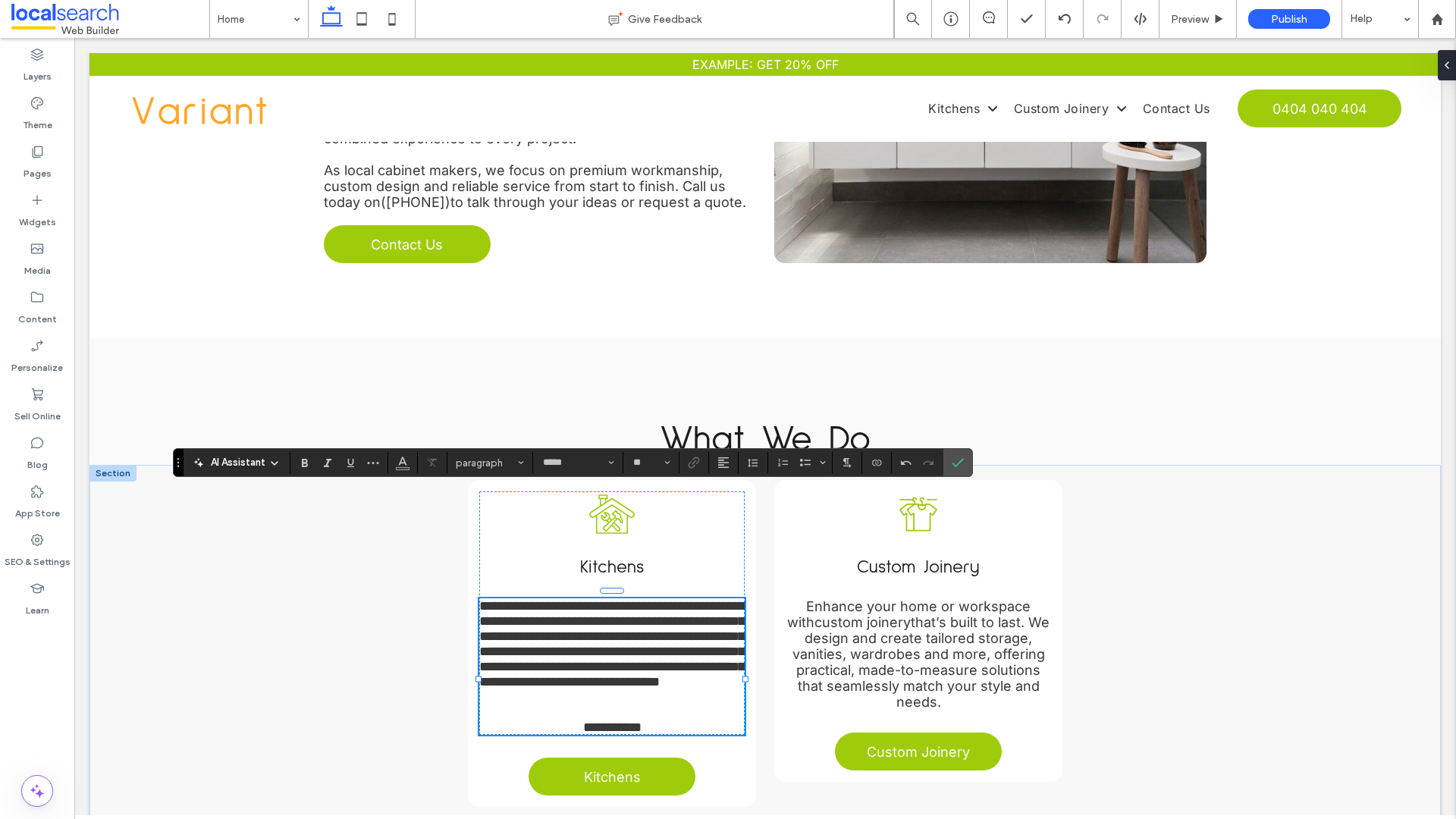 type on "**" 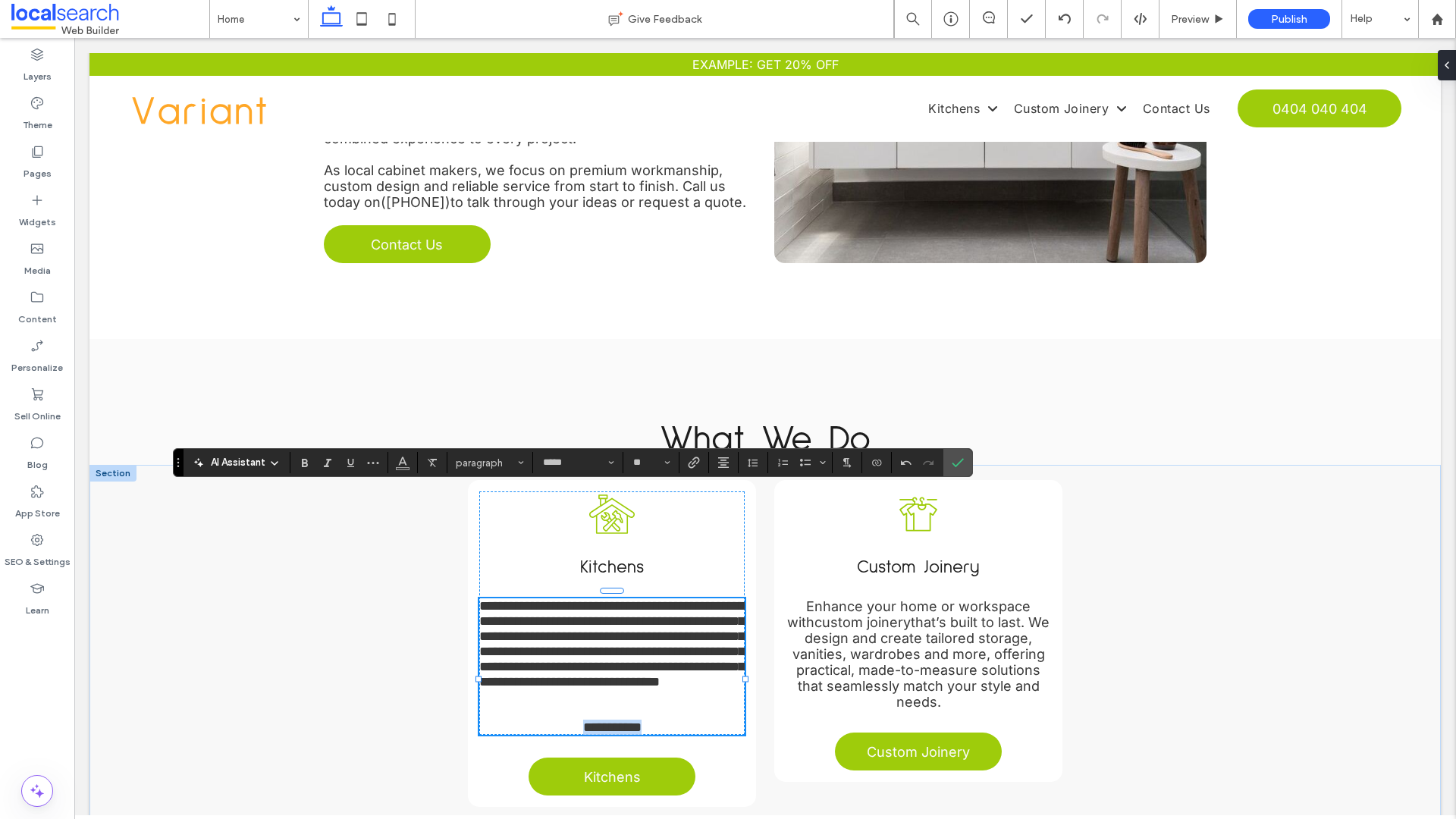 drag, startPoint x: 659, startPoint y: 651, endPoint x: 538, endPoint y: 651, distance: 121 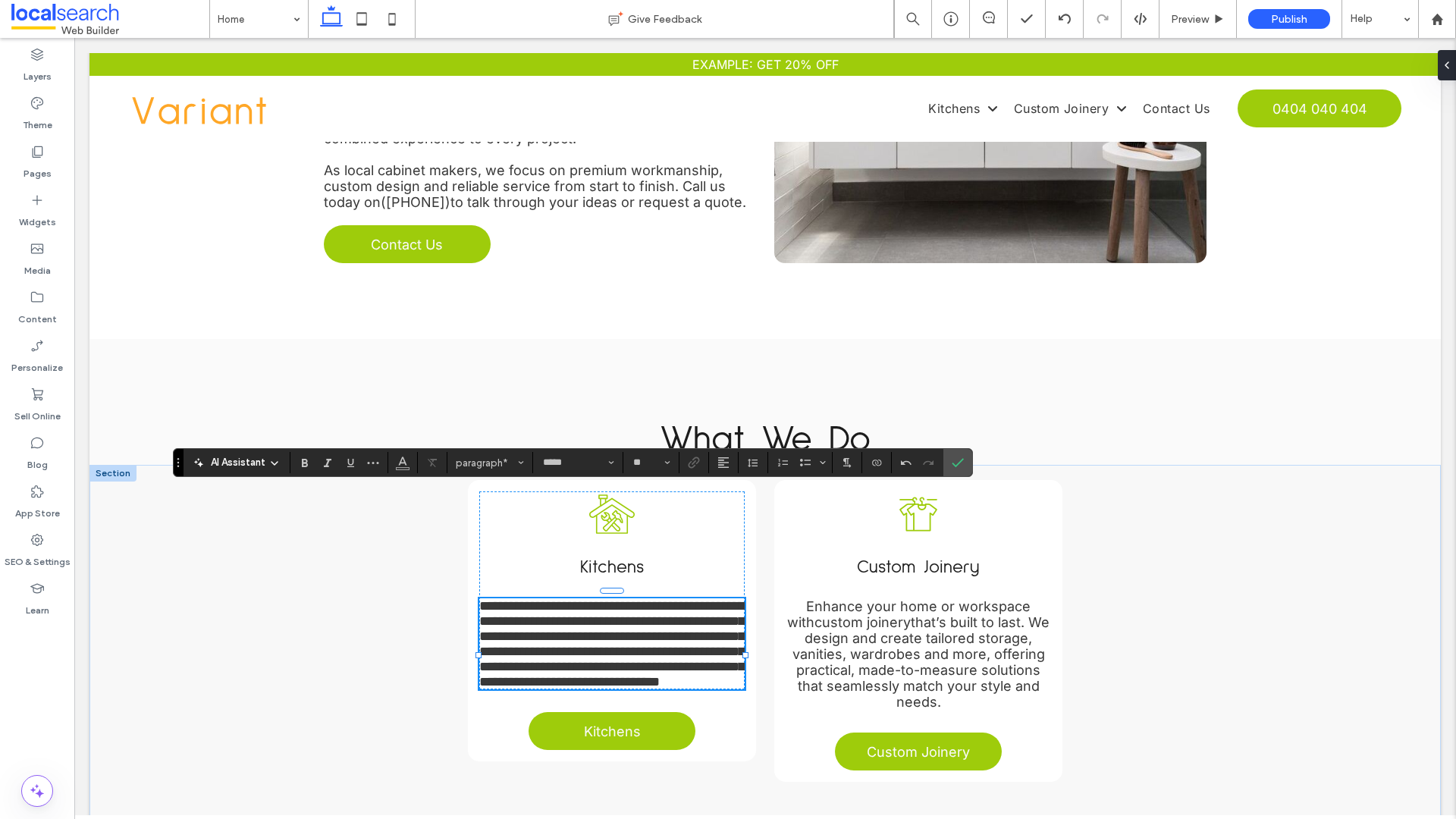 click on "**********" at bounding box center (612, 644) 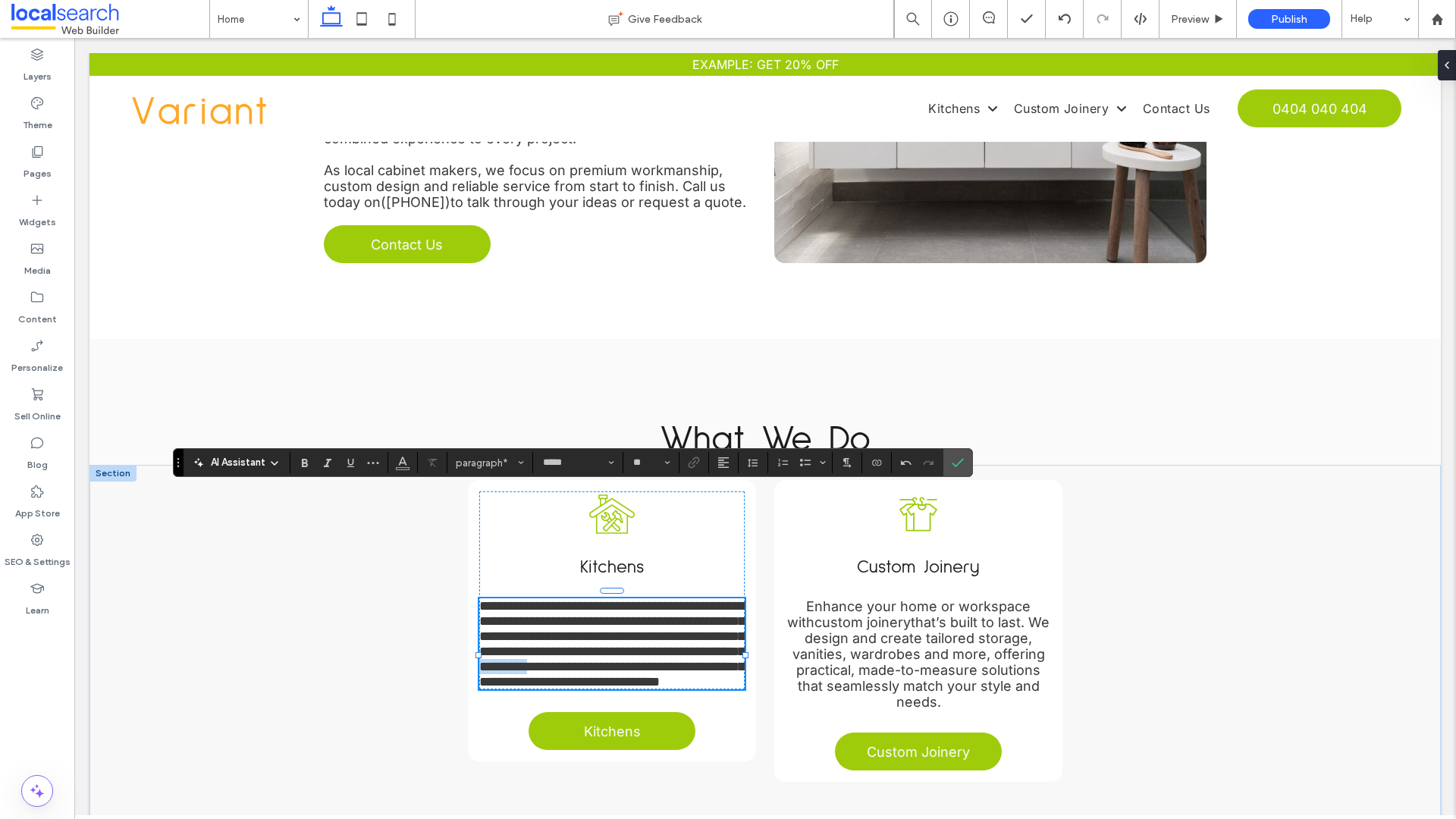click on "**********" at bounding box center (612, 644) 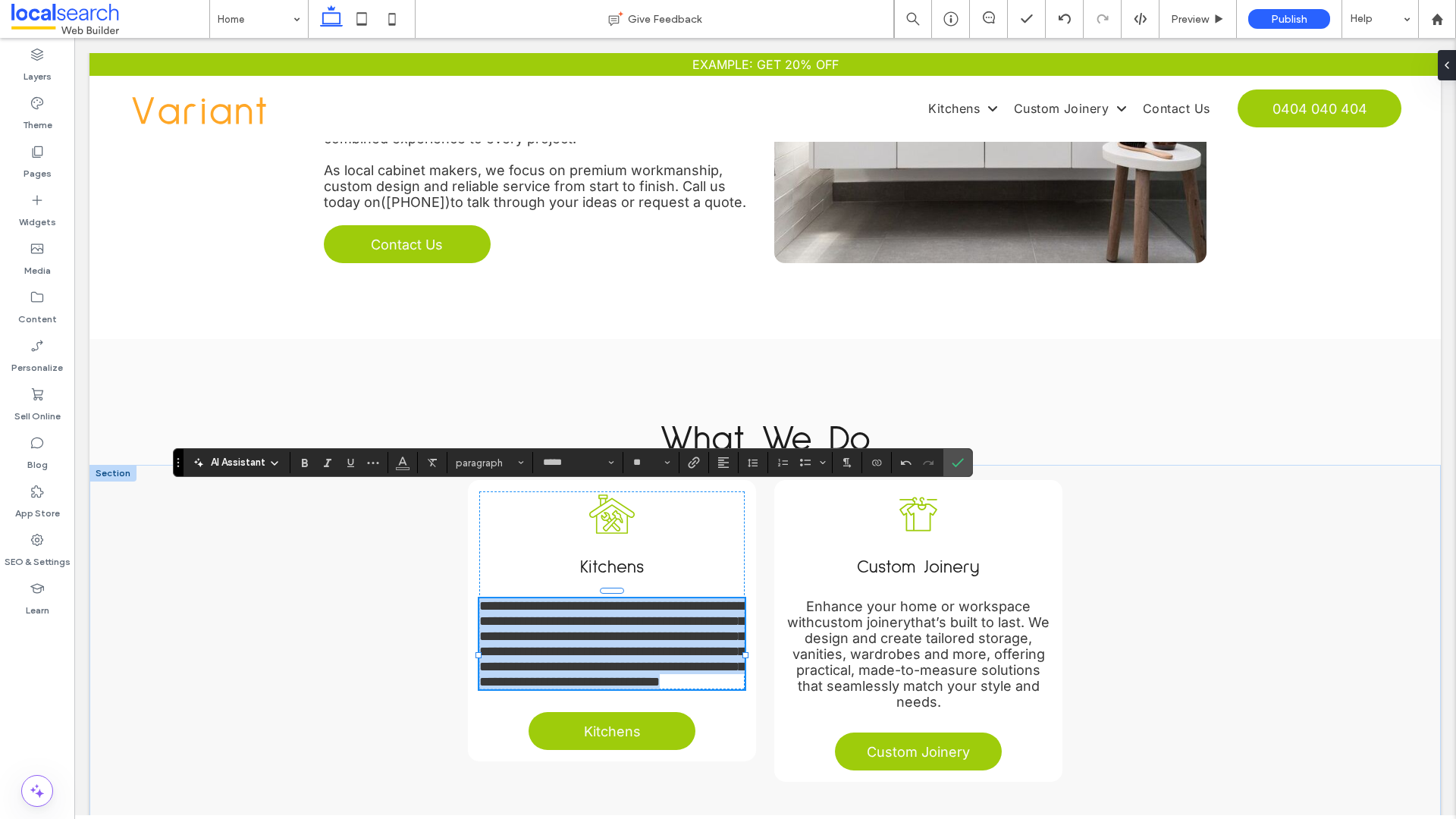 click on "**********" at bounding box center (612, 644) 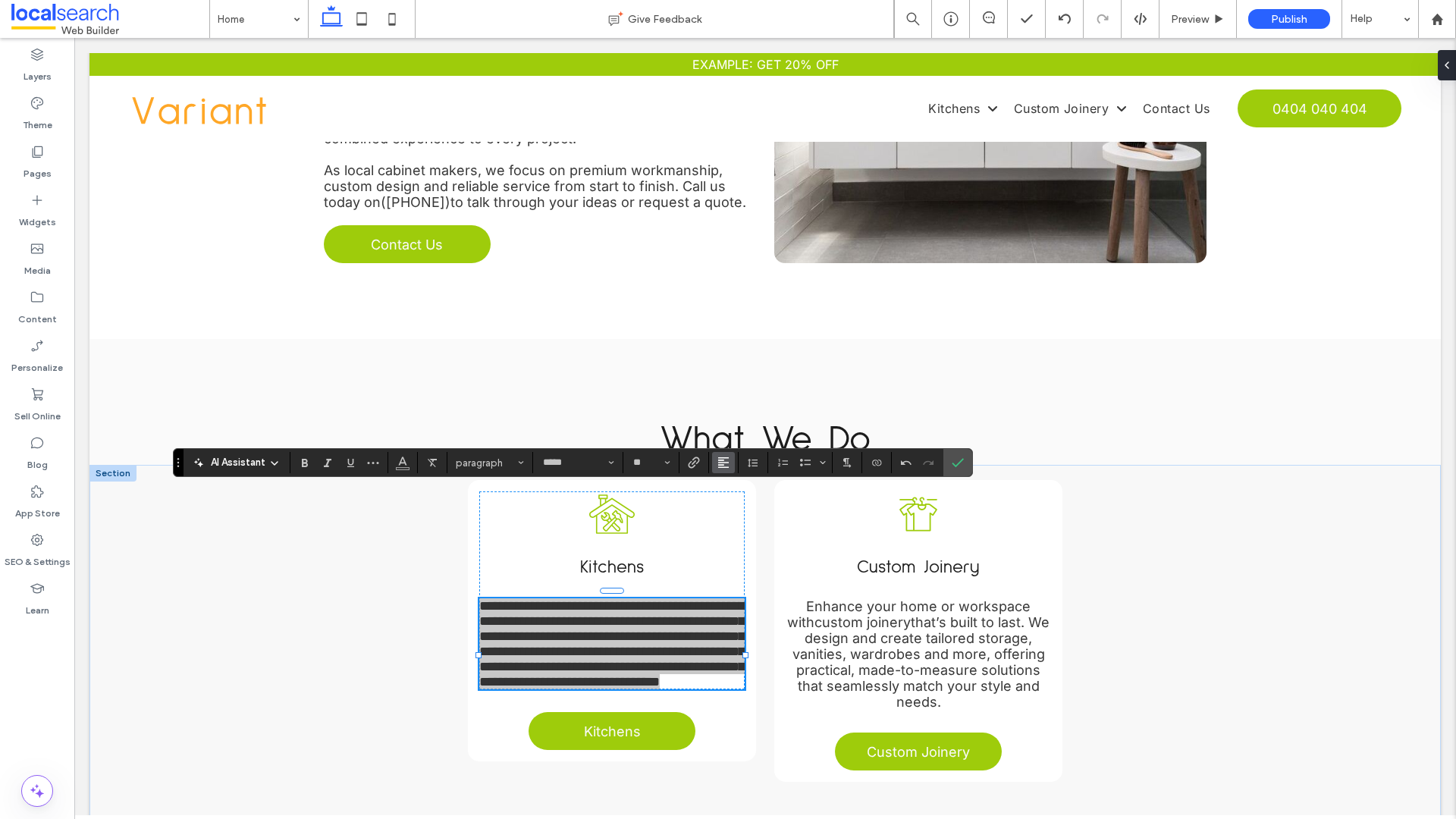 click 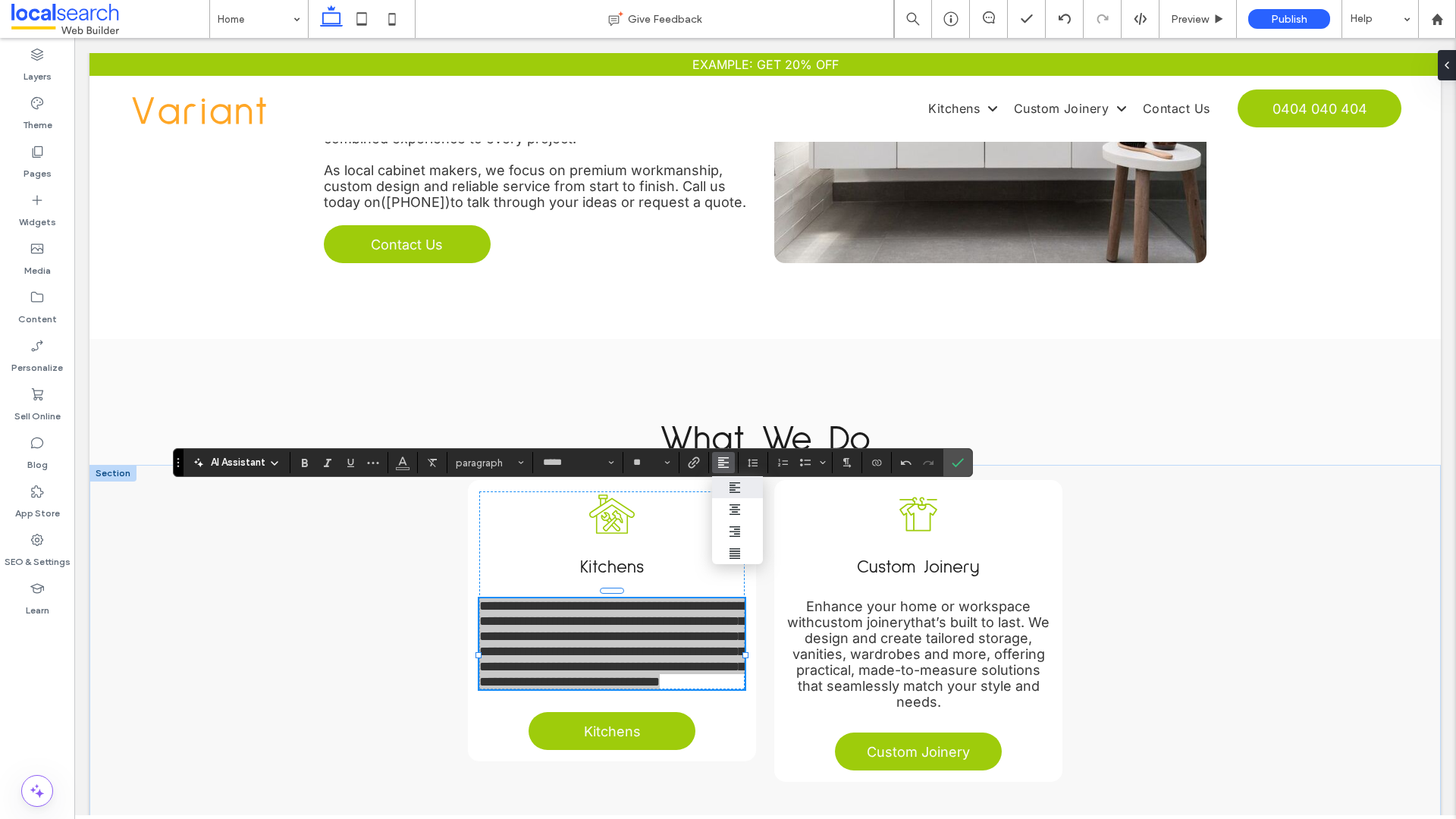 click at bounding box center (737, 487) 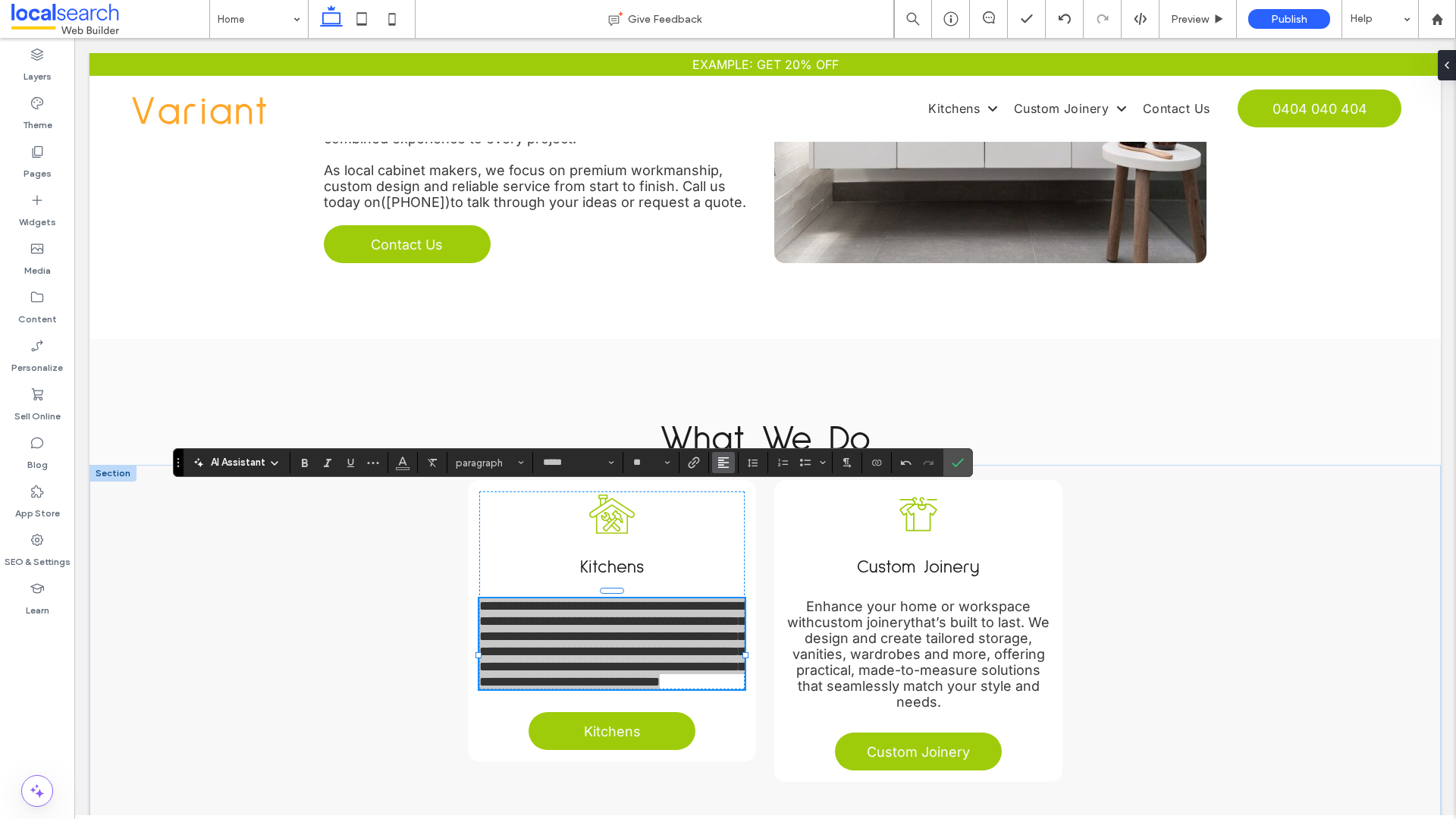 click 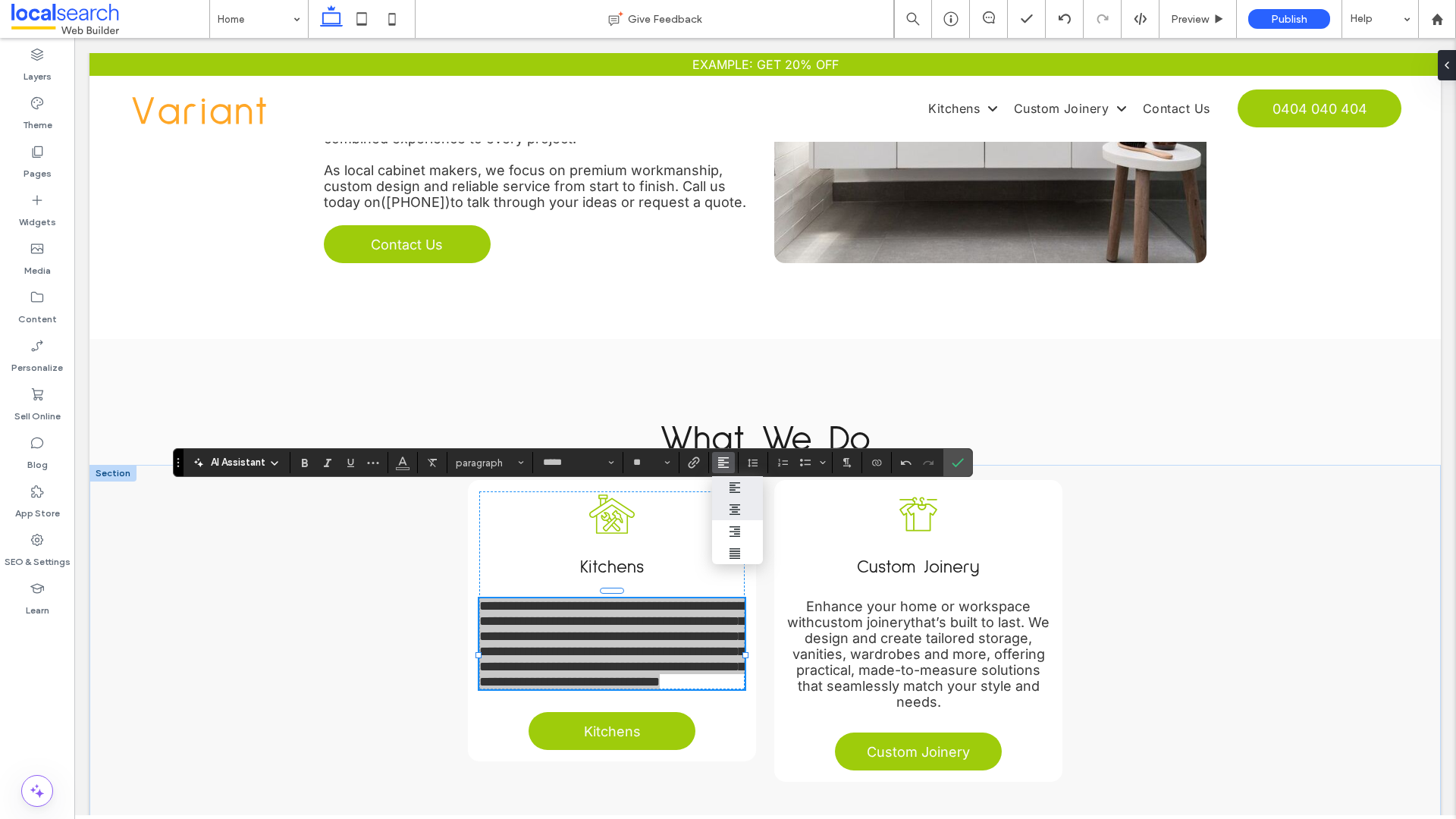 click 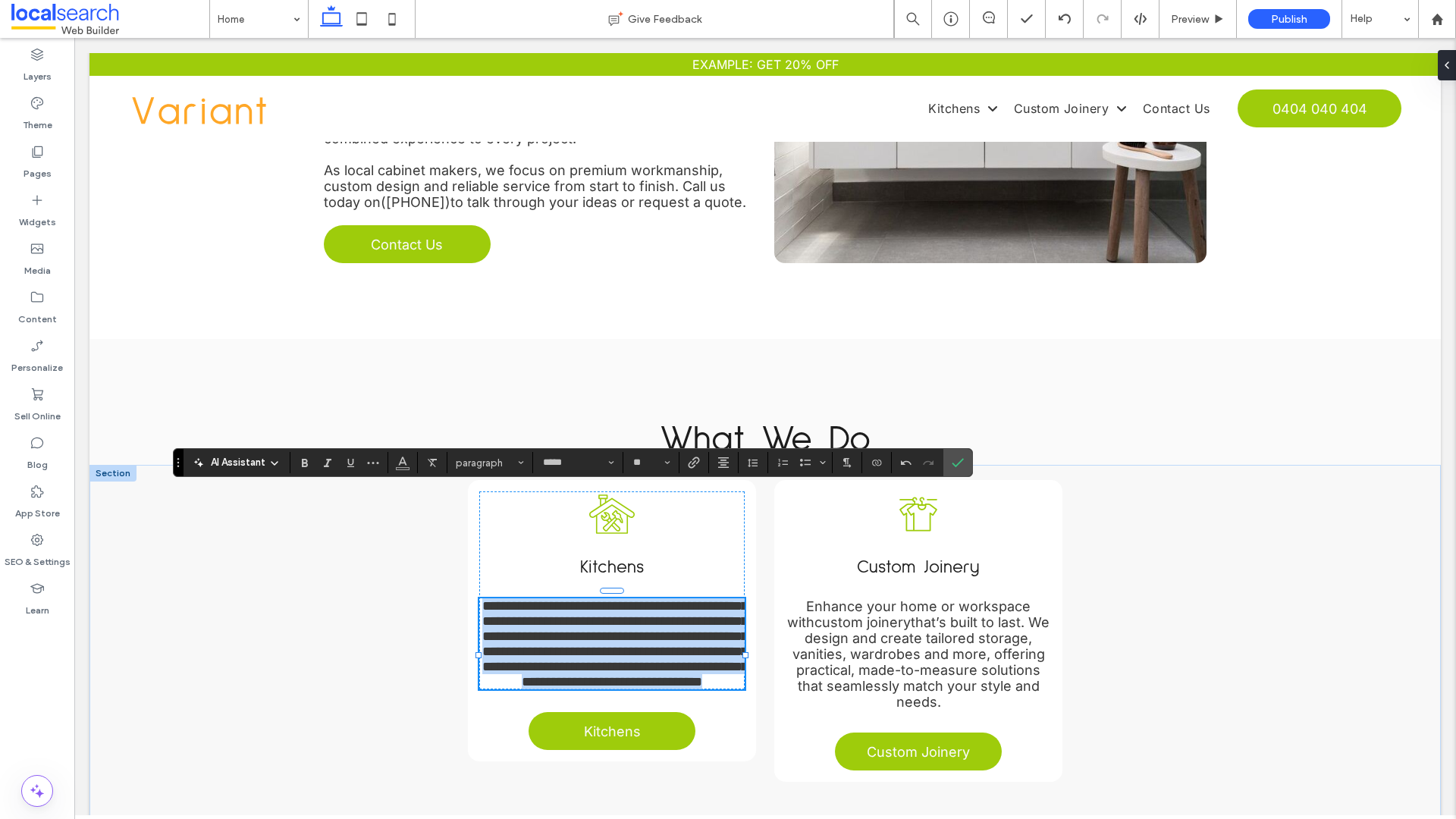 click on "**********" at bounding box center [615, 644] 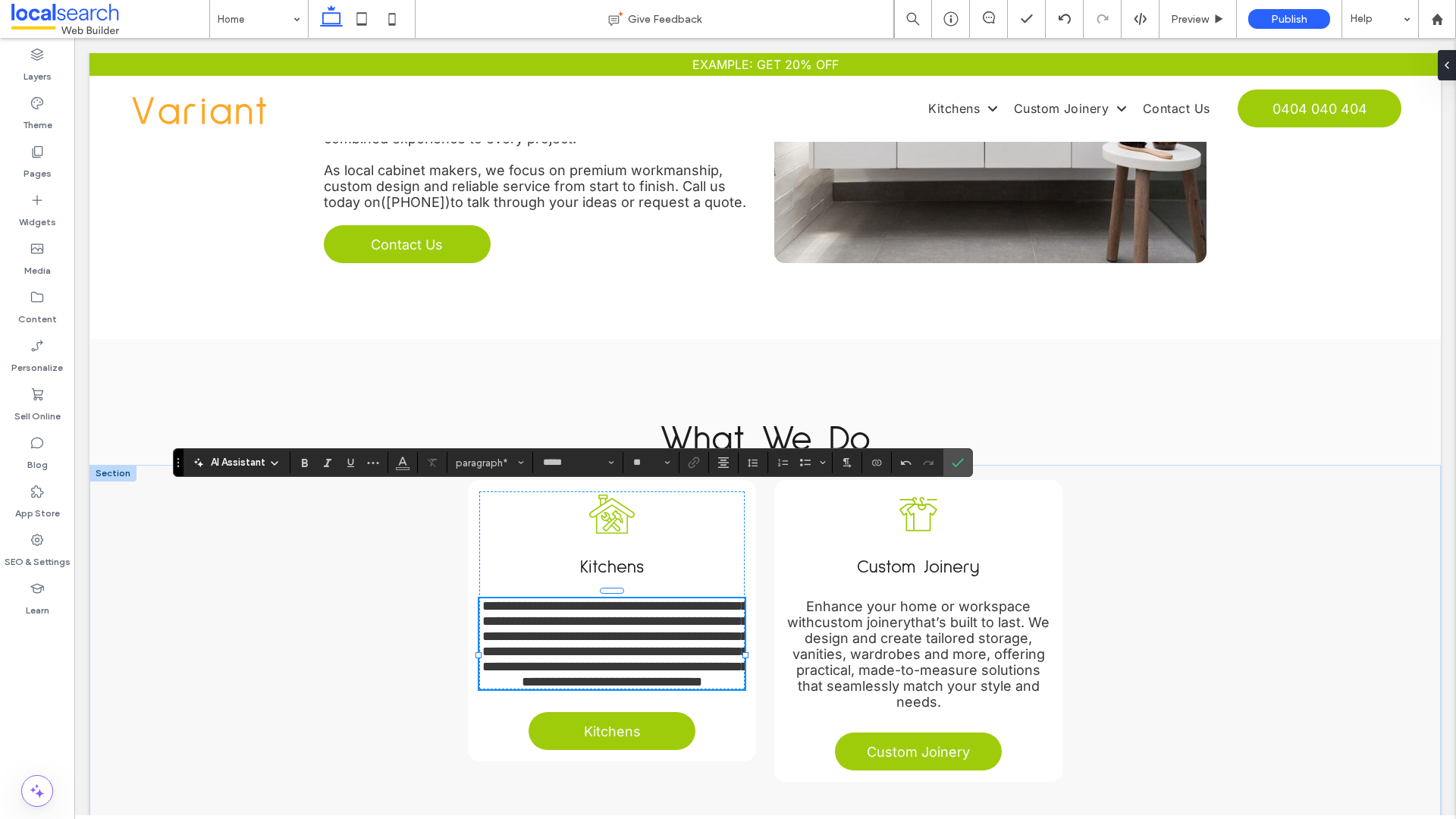 click on "**********" at bounding box center [615, 644] 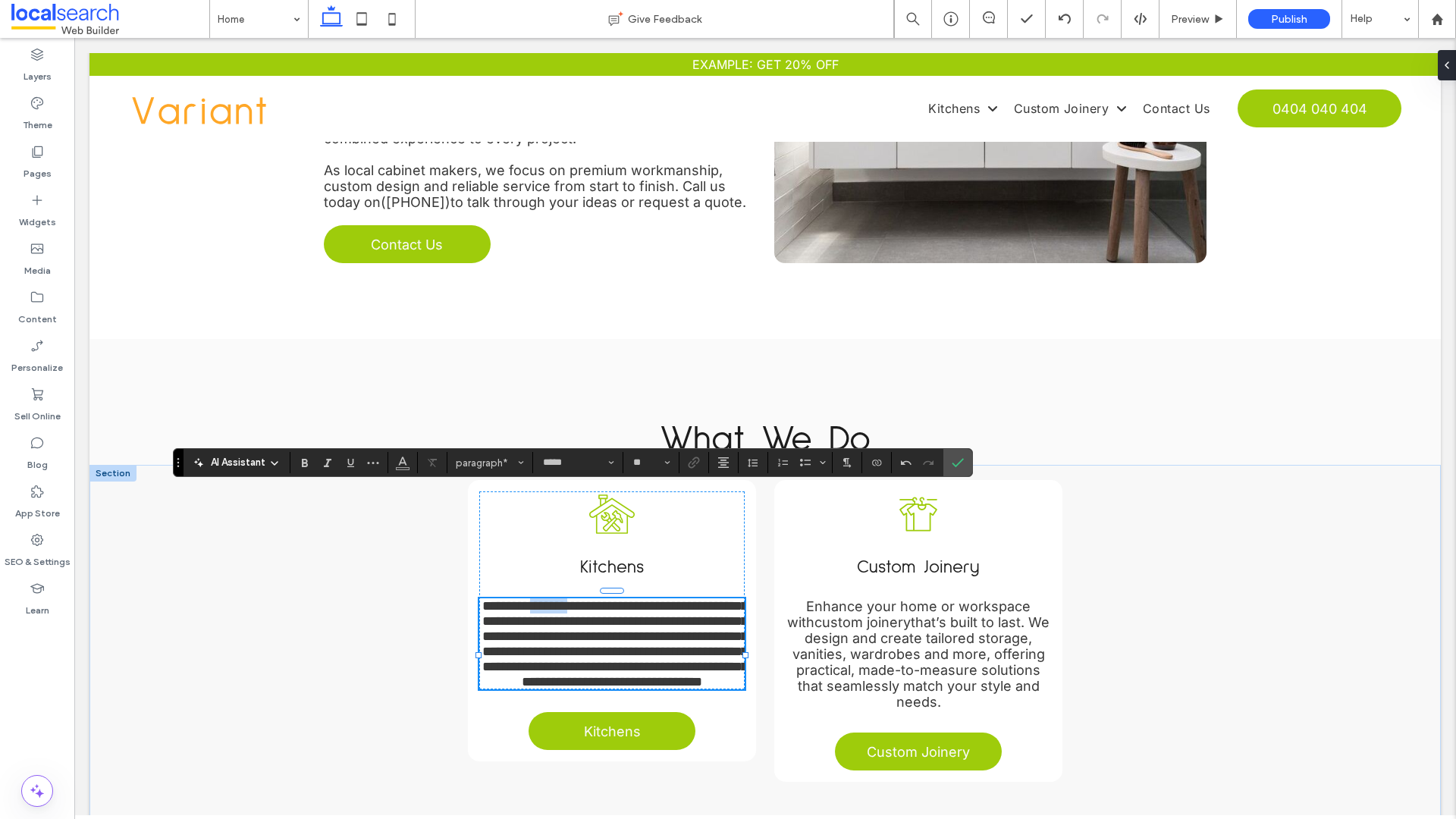 click on "**********" at bounding box center [615, 644] 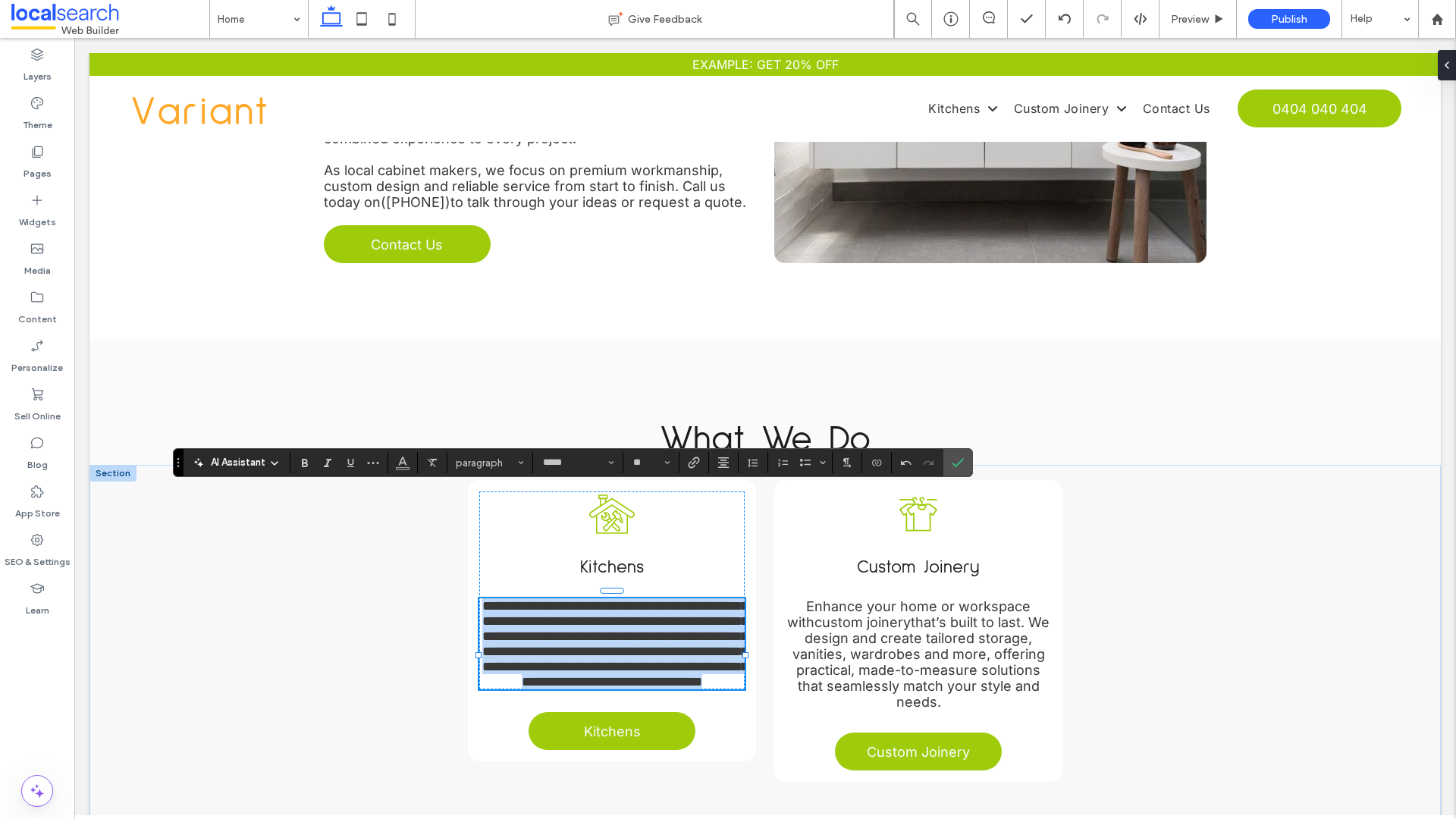 click on "**********" at bounding box center [615, 644] 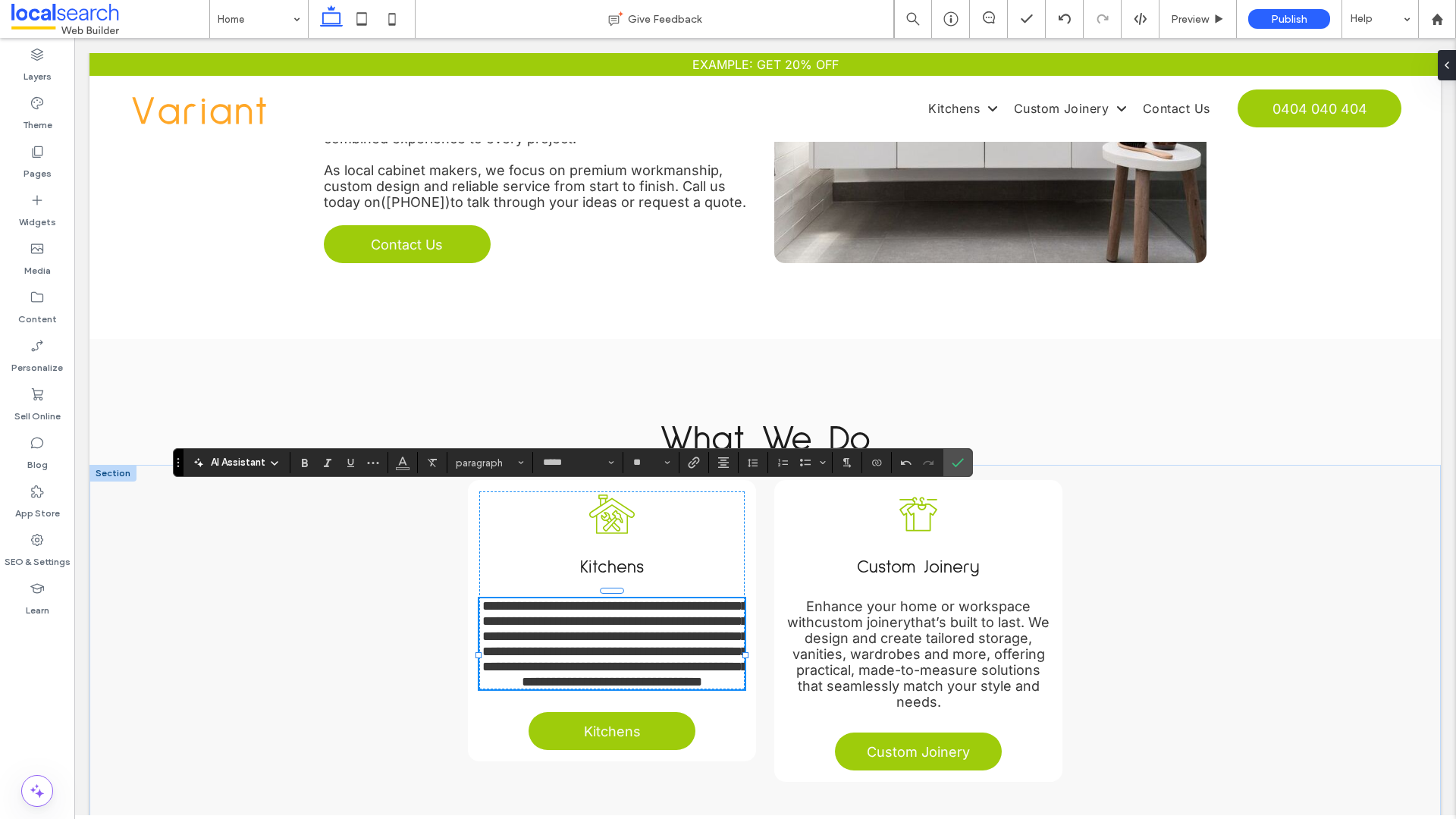 click on "**********" at bounding box center [615, 644] 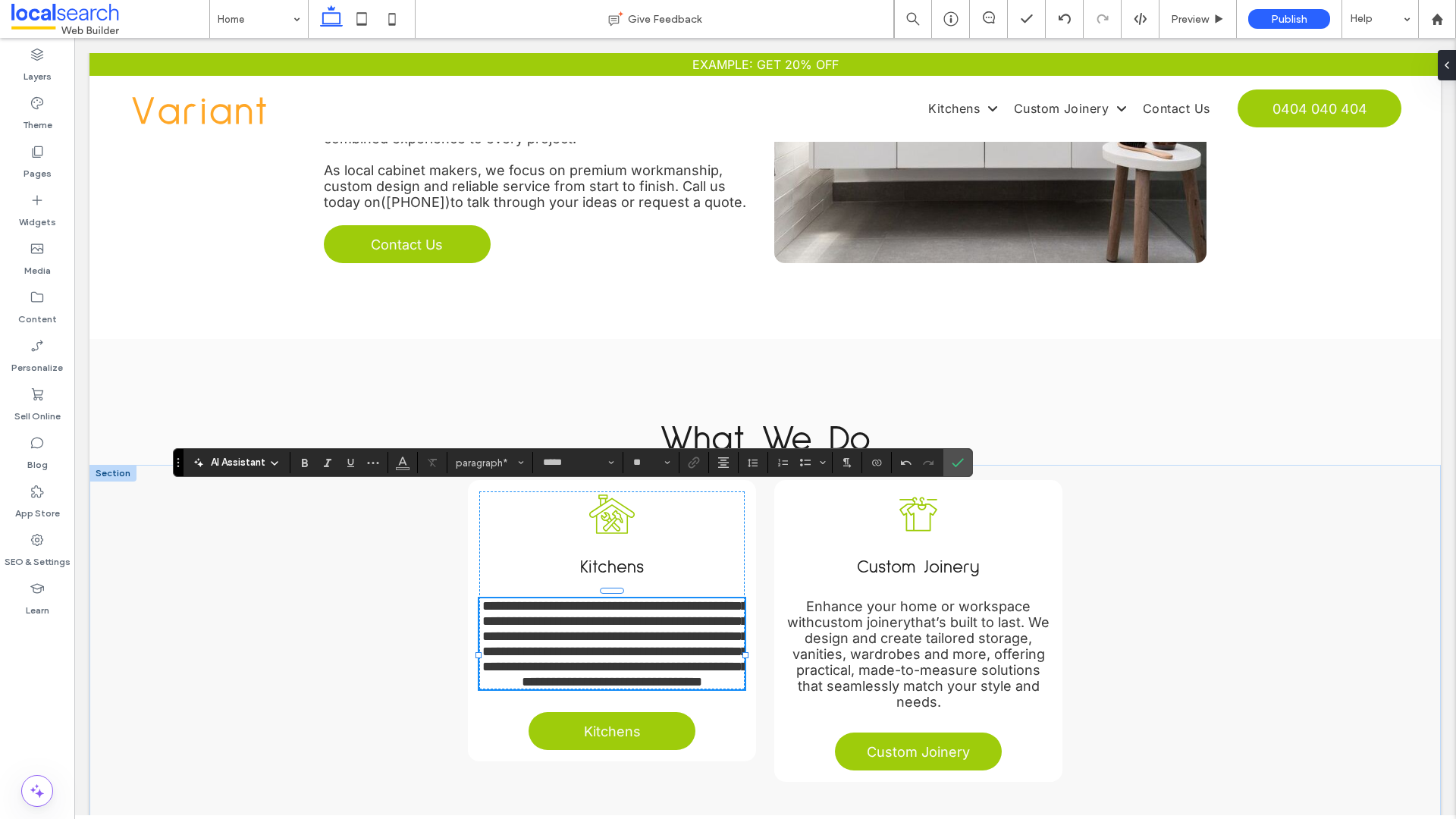 click on "**********" at bounding box center (615, 644) 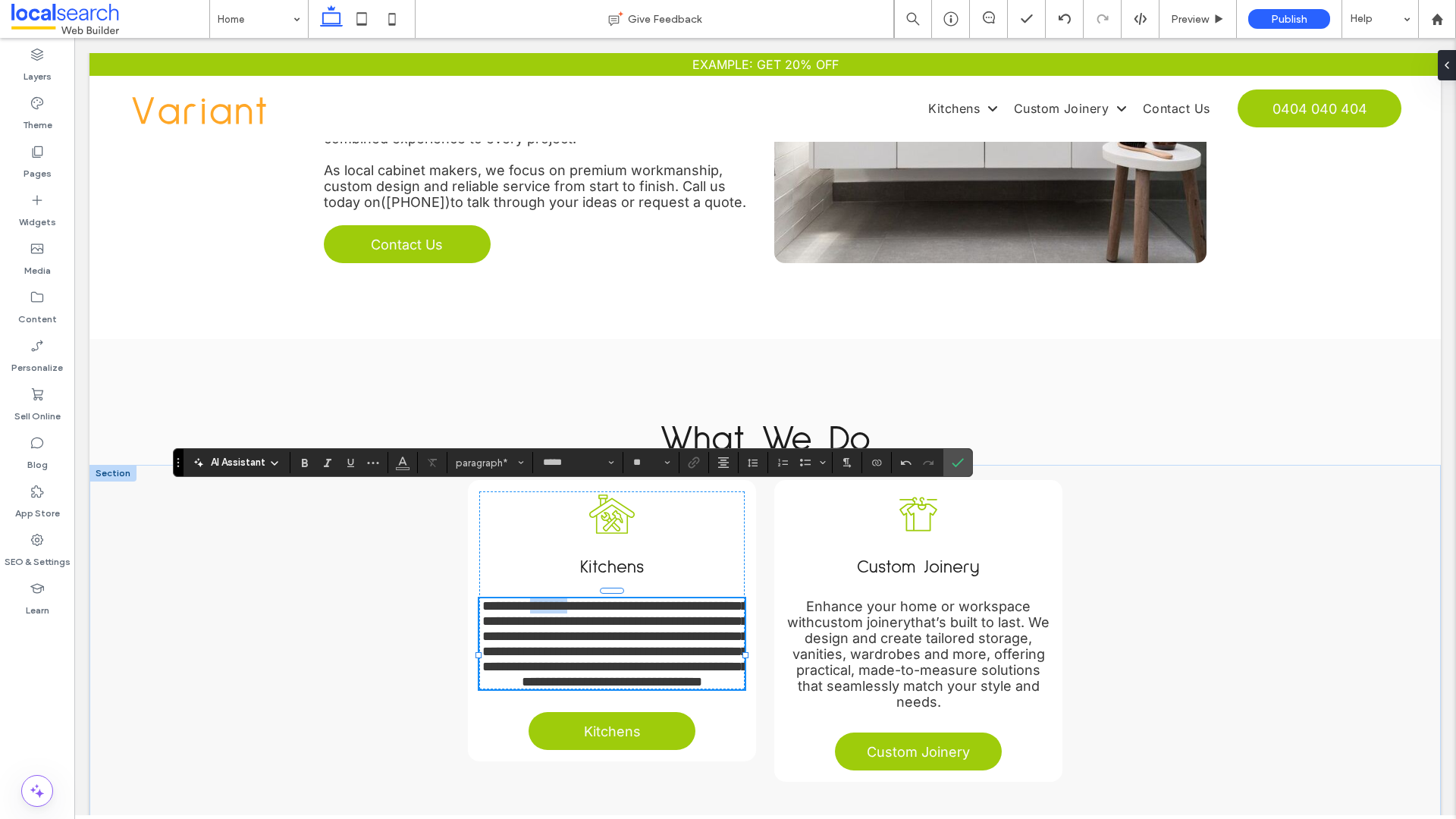 click on "**********" at bounding box center [615, 644] 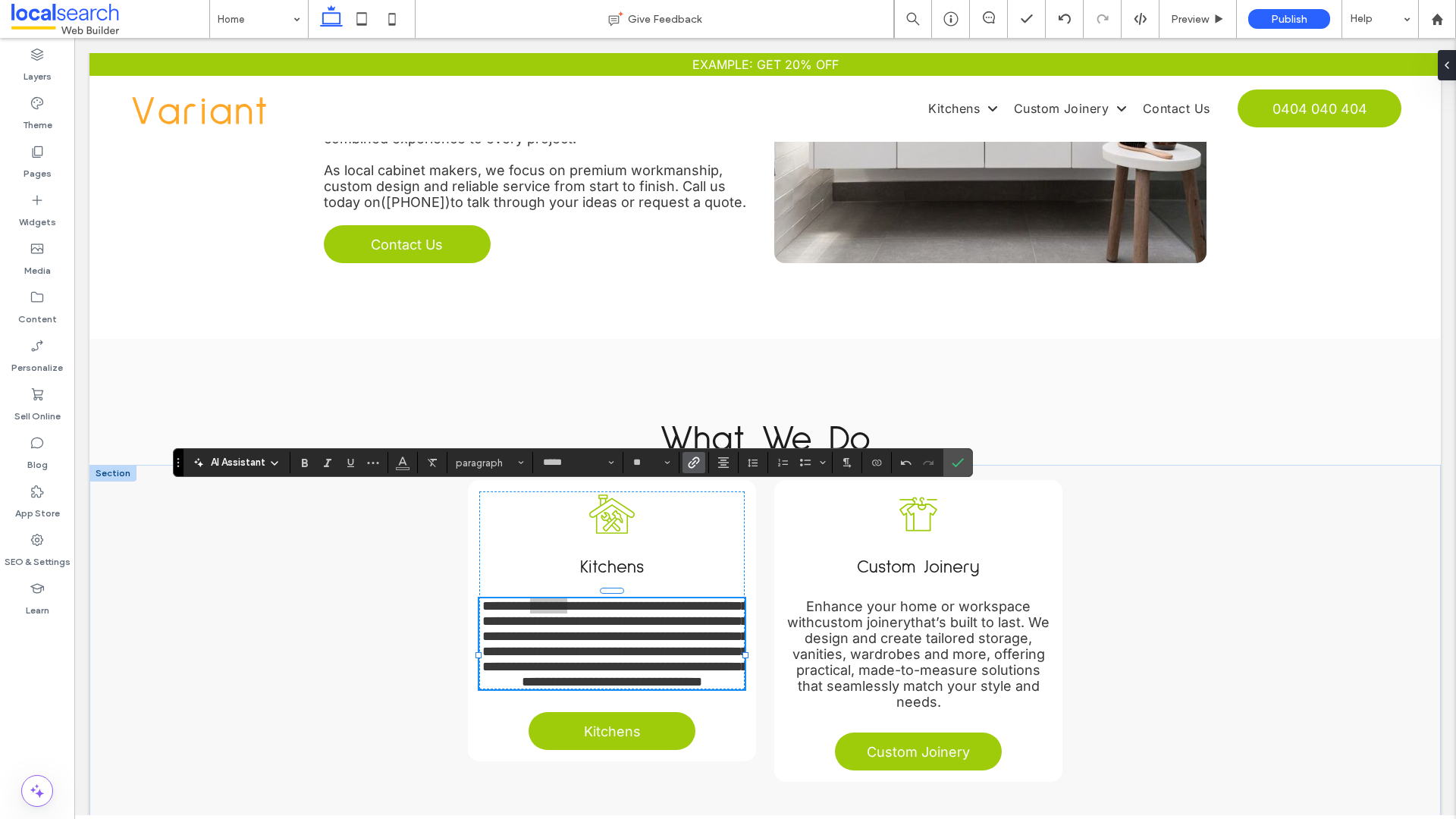 click 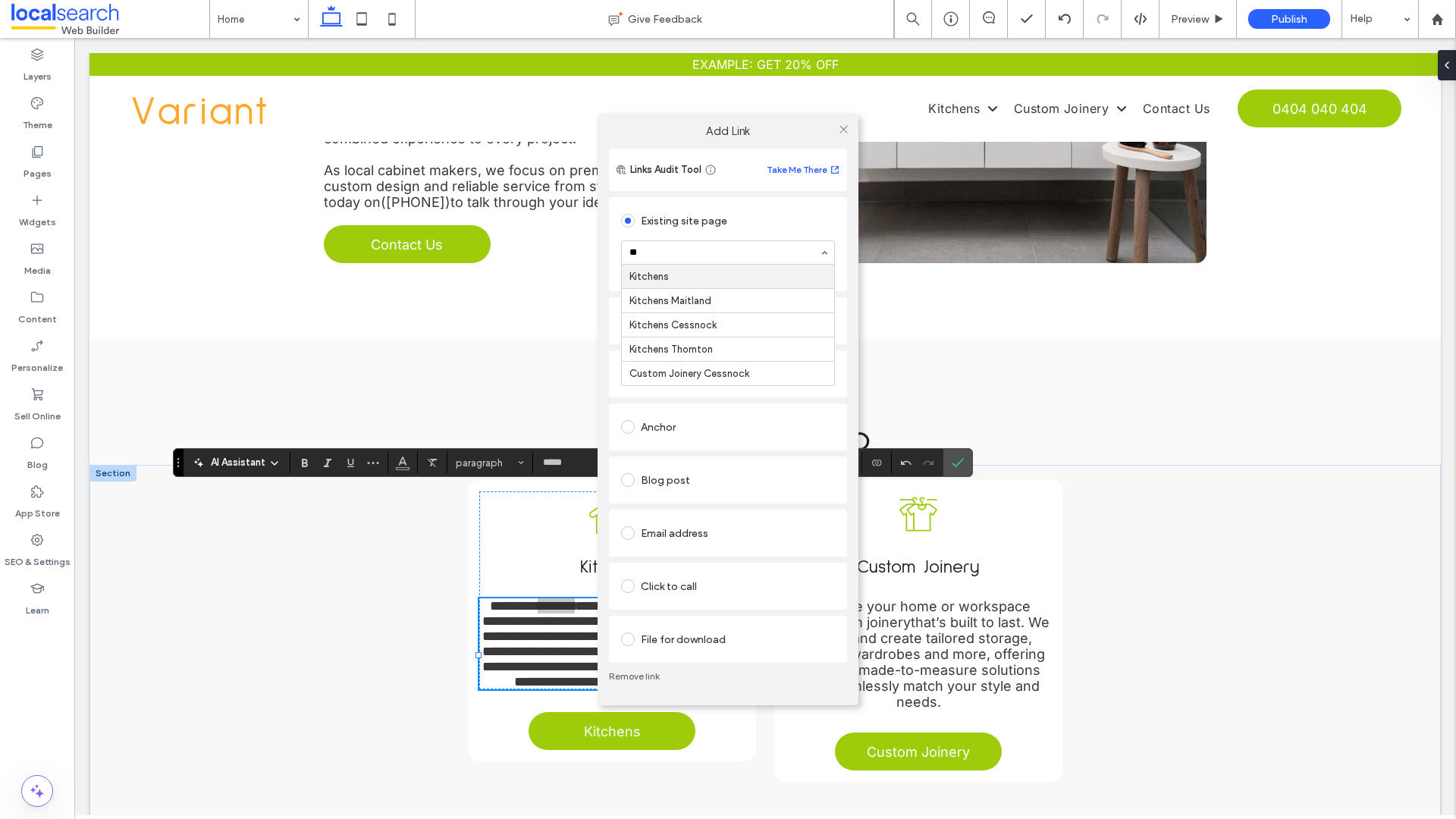 type on "***" 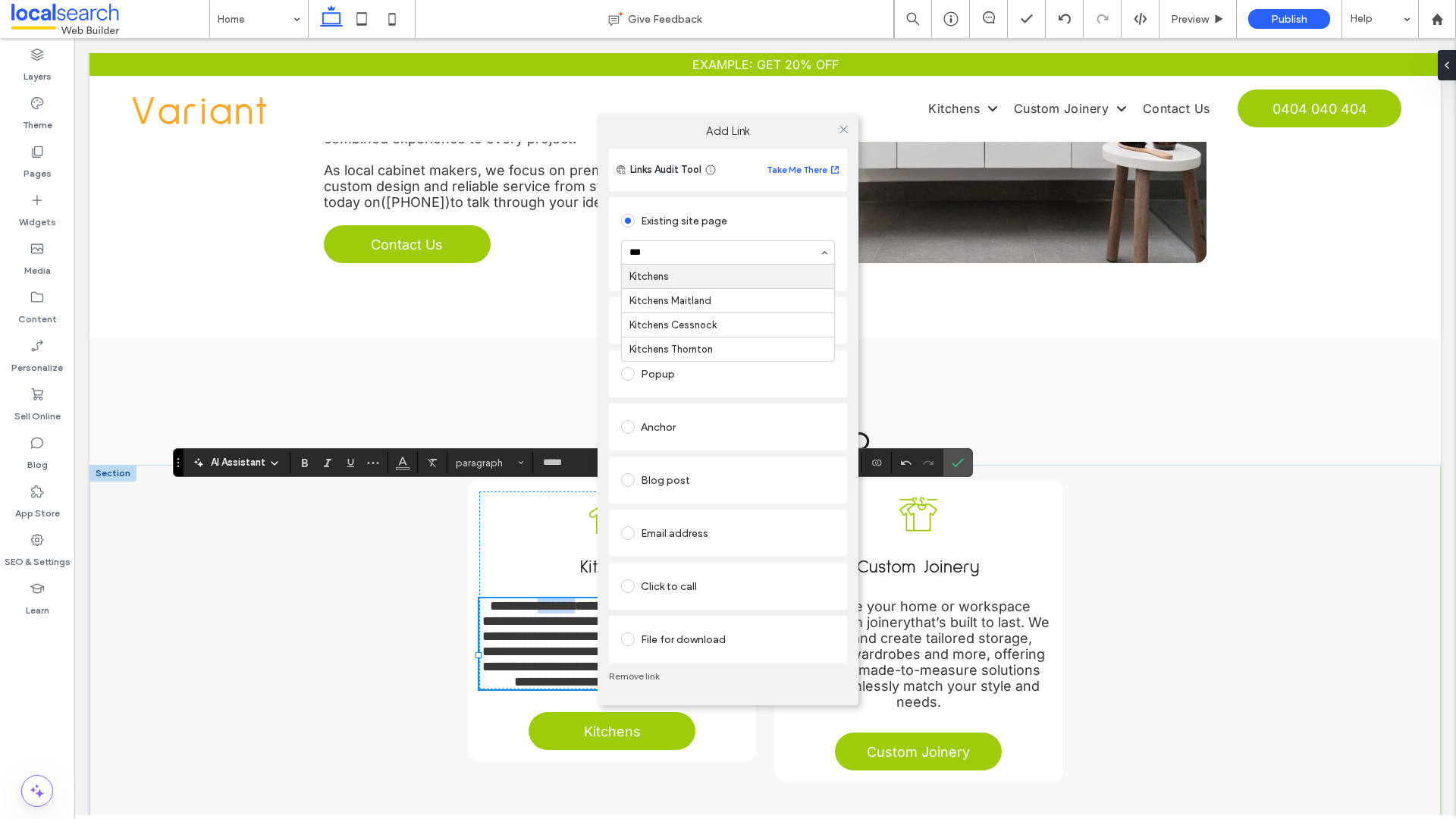 type 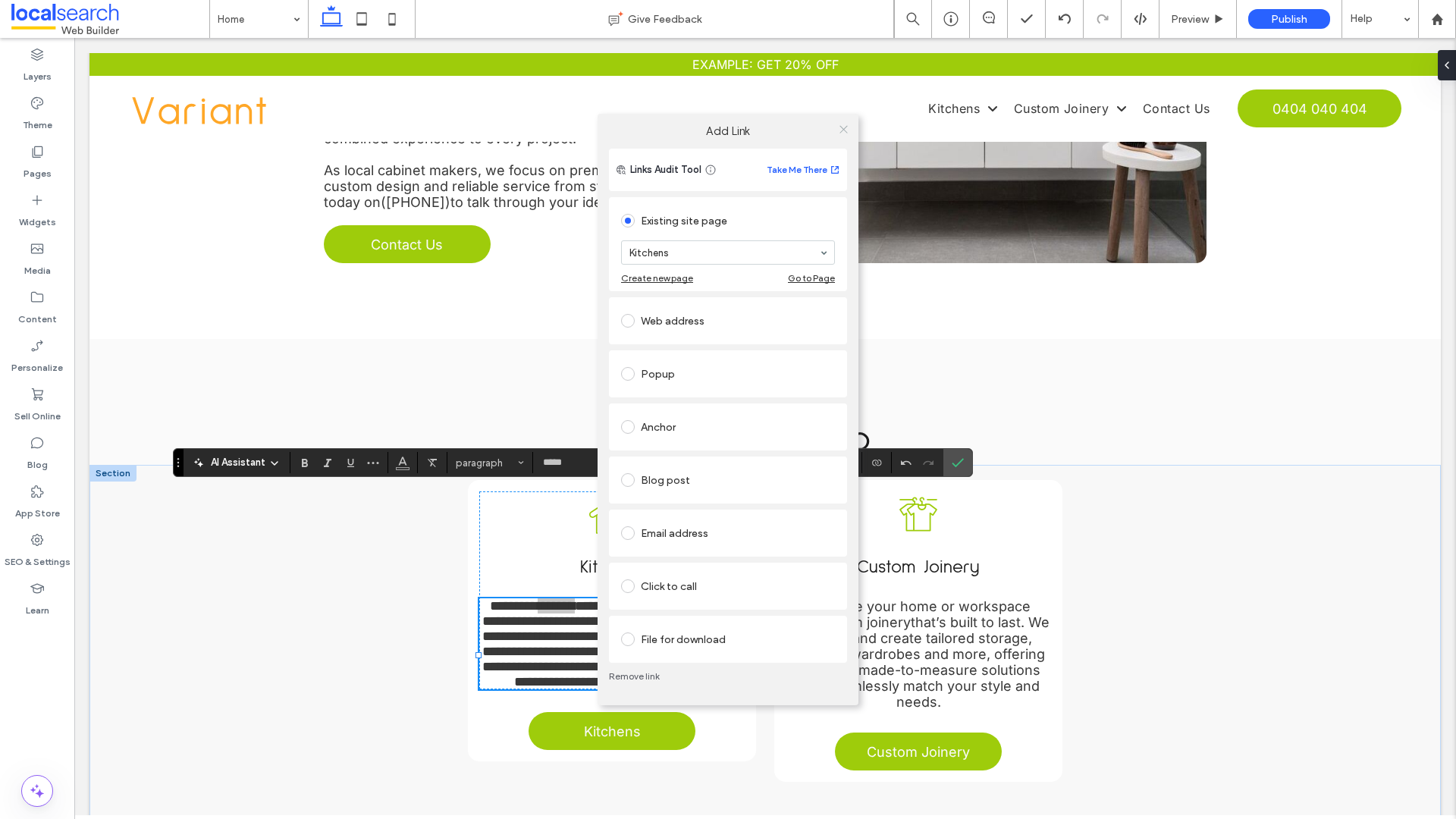 click 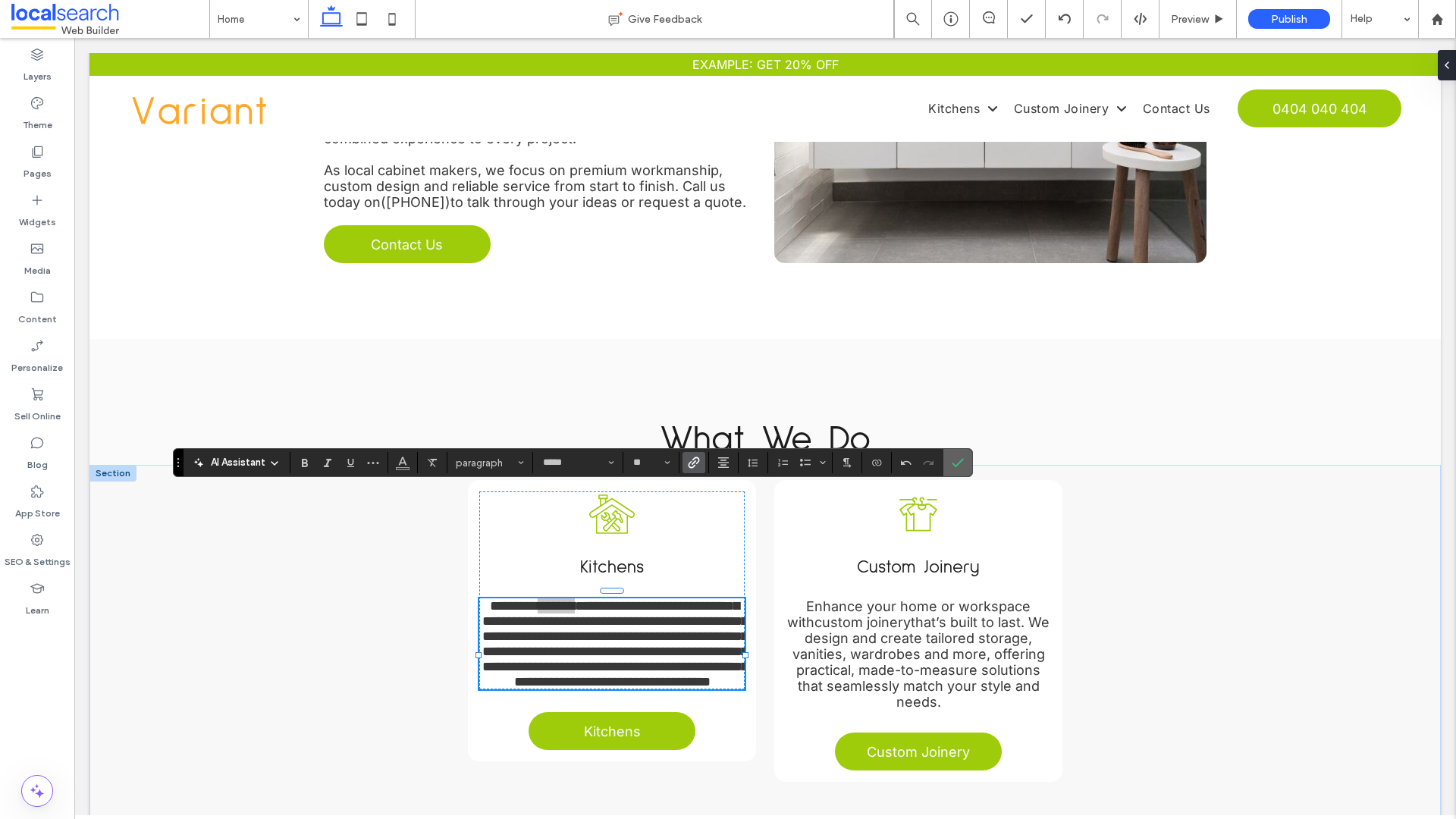click 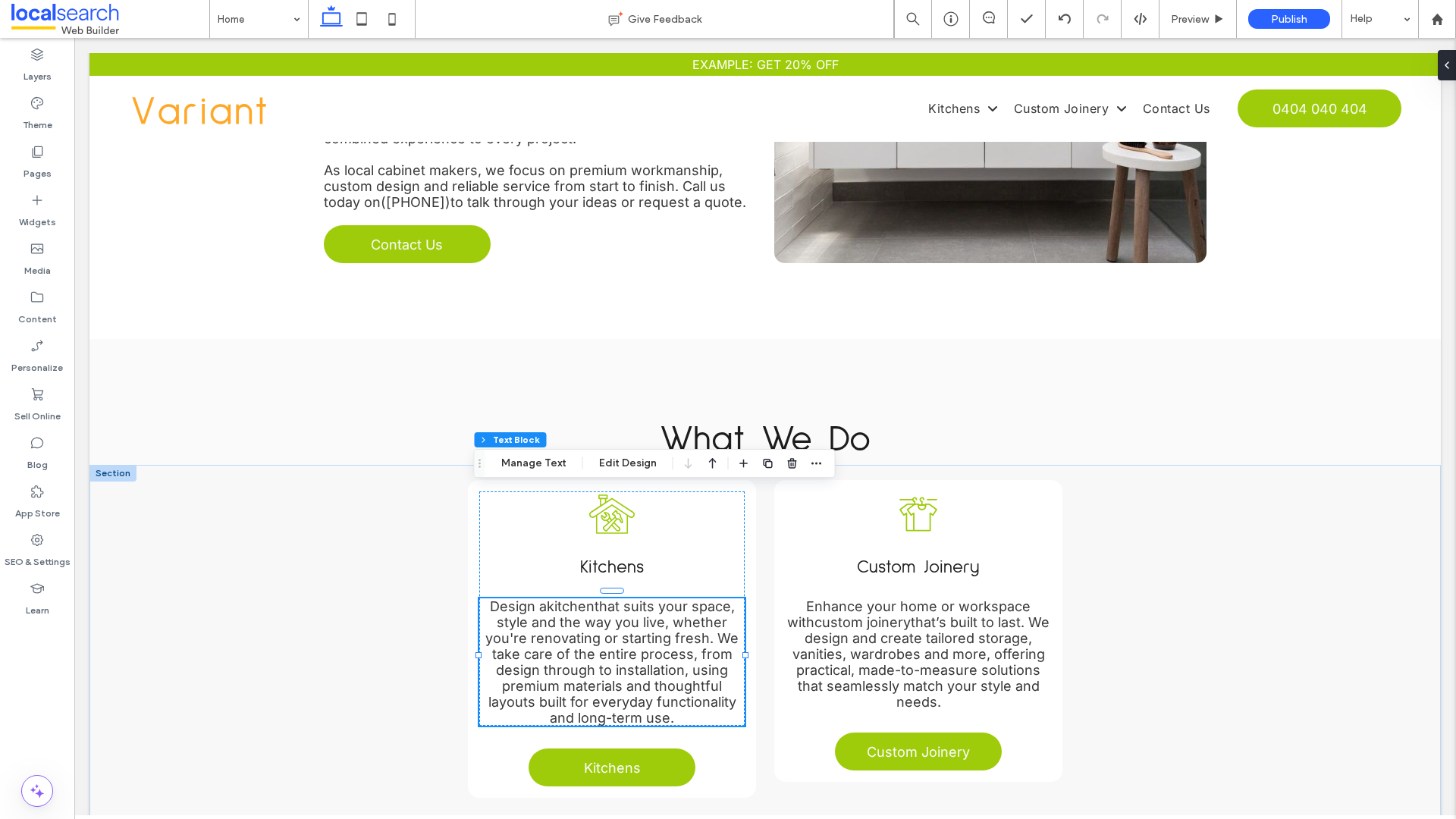 click on "that suits your space, style and the way you live, whether you're renovating or starting fresh. We take care of the entire process, from design through to installation, using premium materials and thoughtful layouts built for everyday functionality and long-term use." at bounding box center [612, 662] 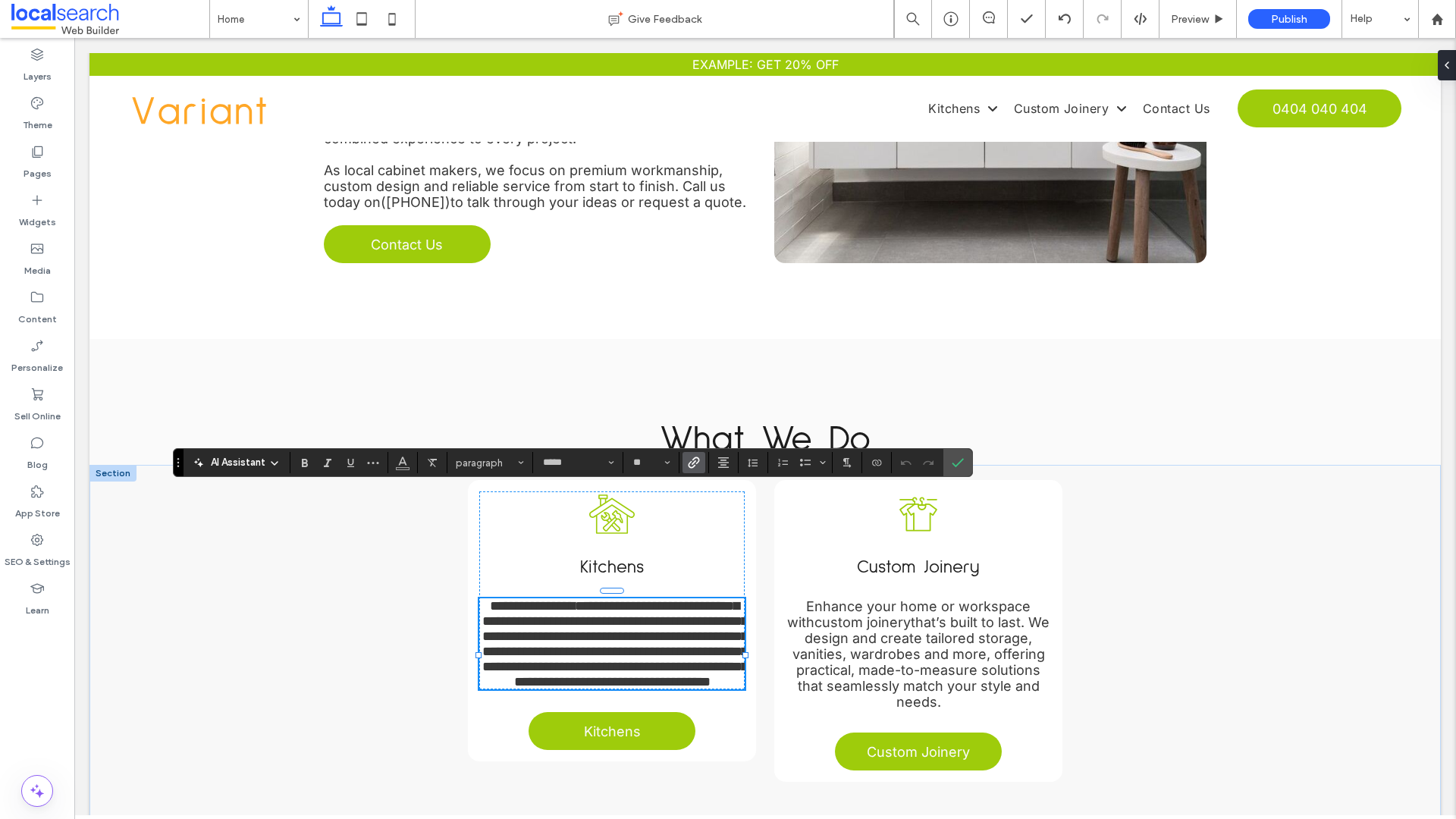 click on "**********" at bounding box center [615, 644] 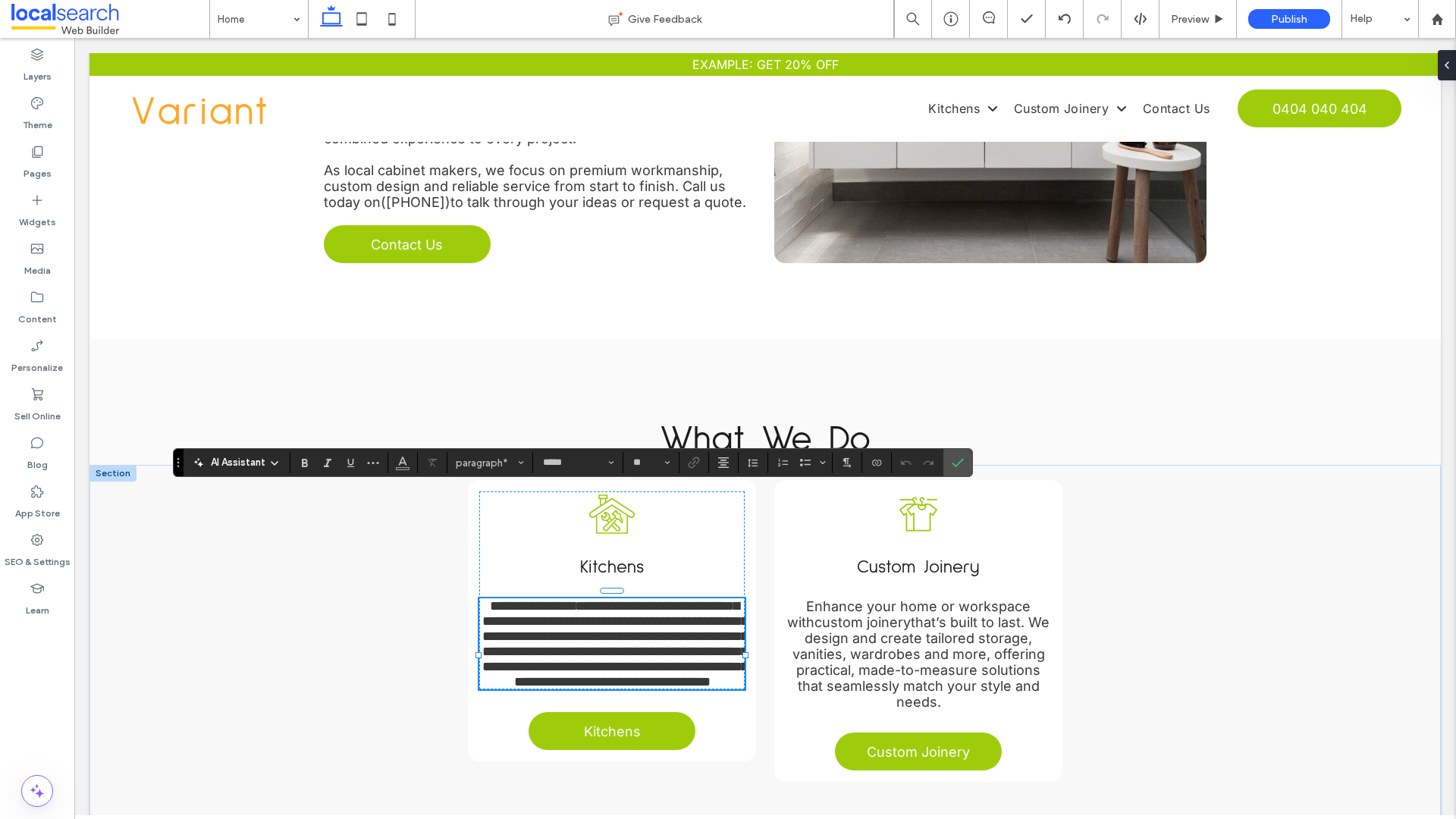 click on "**********" at bounding box center (615, 644) 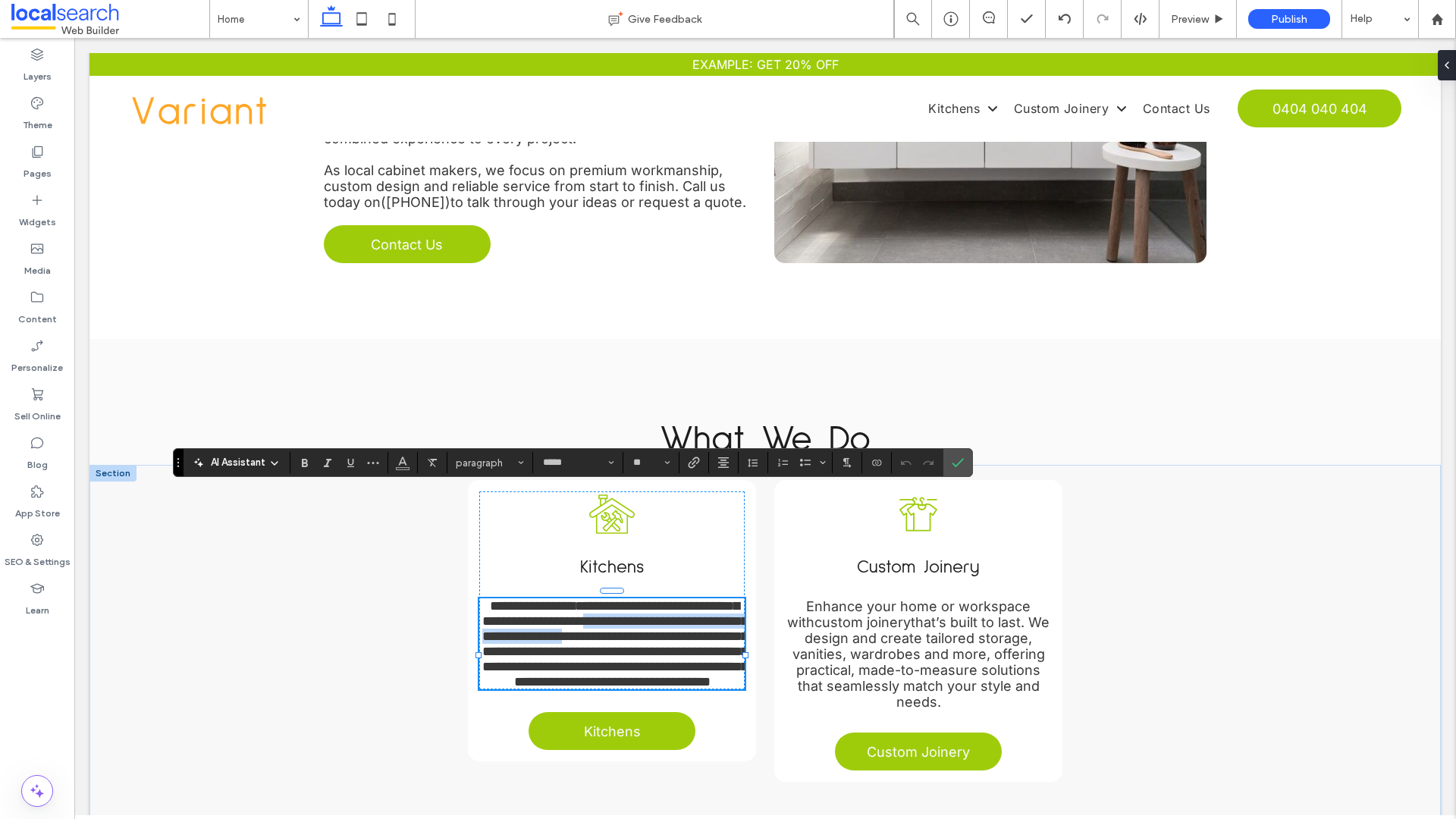 drag, startPoint x: 660, startPoint y: 514, endPoint x: 705, endPoint y: 527, distance: 46.840154 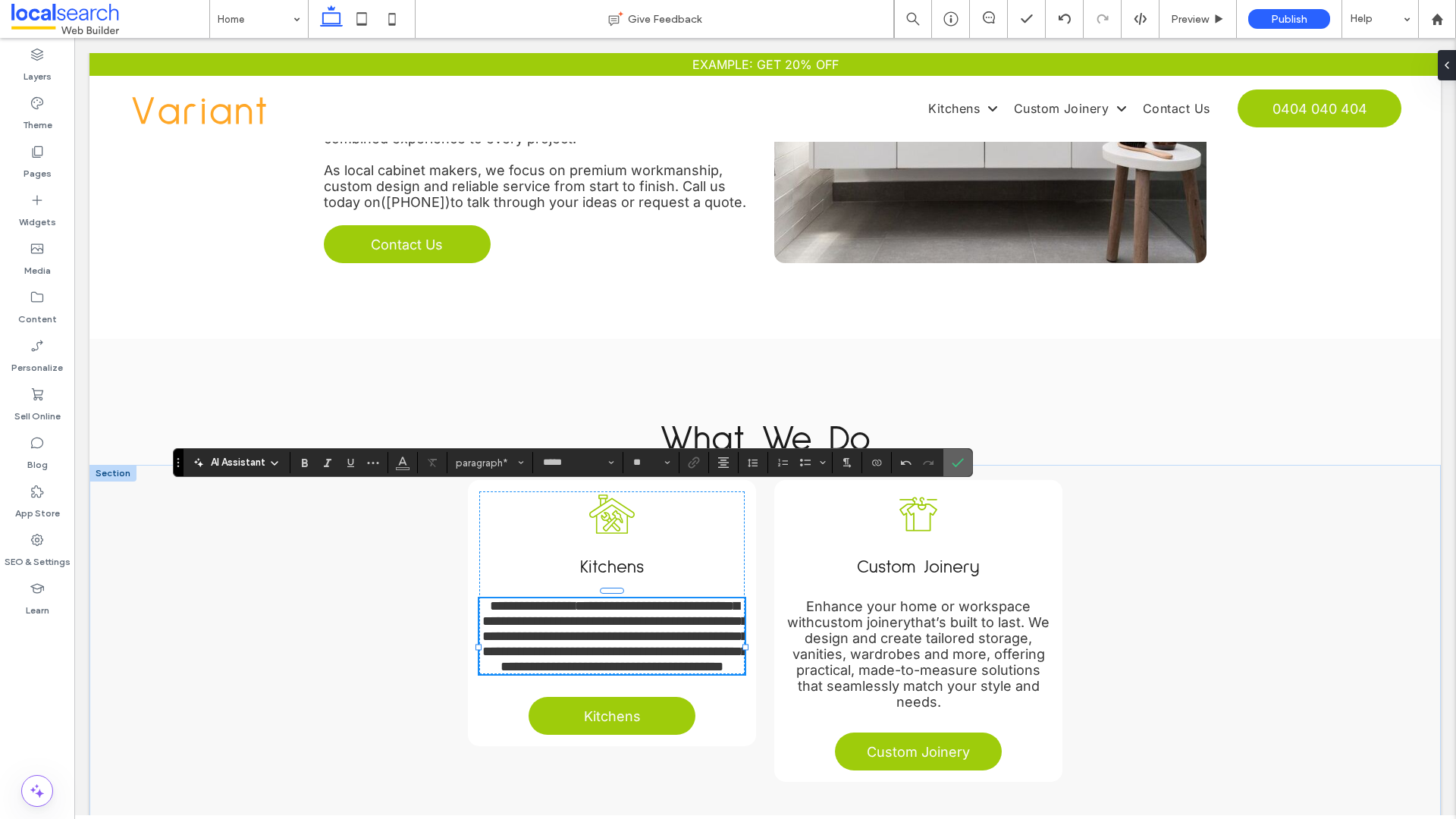 click 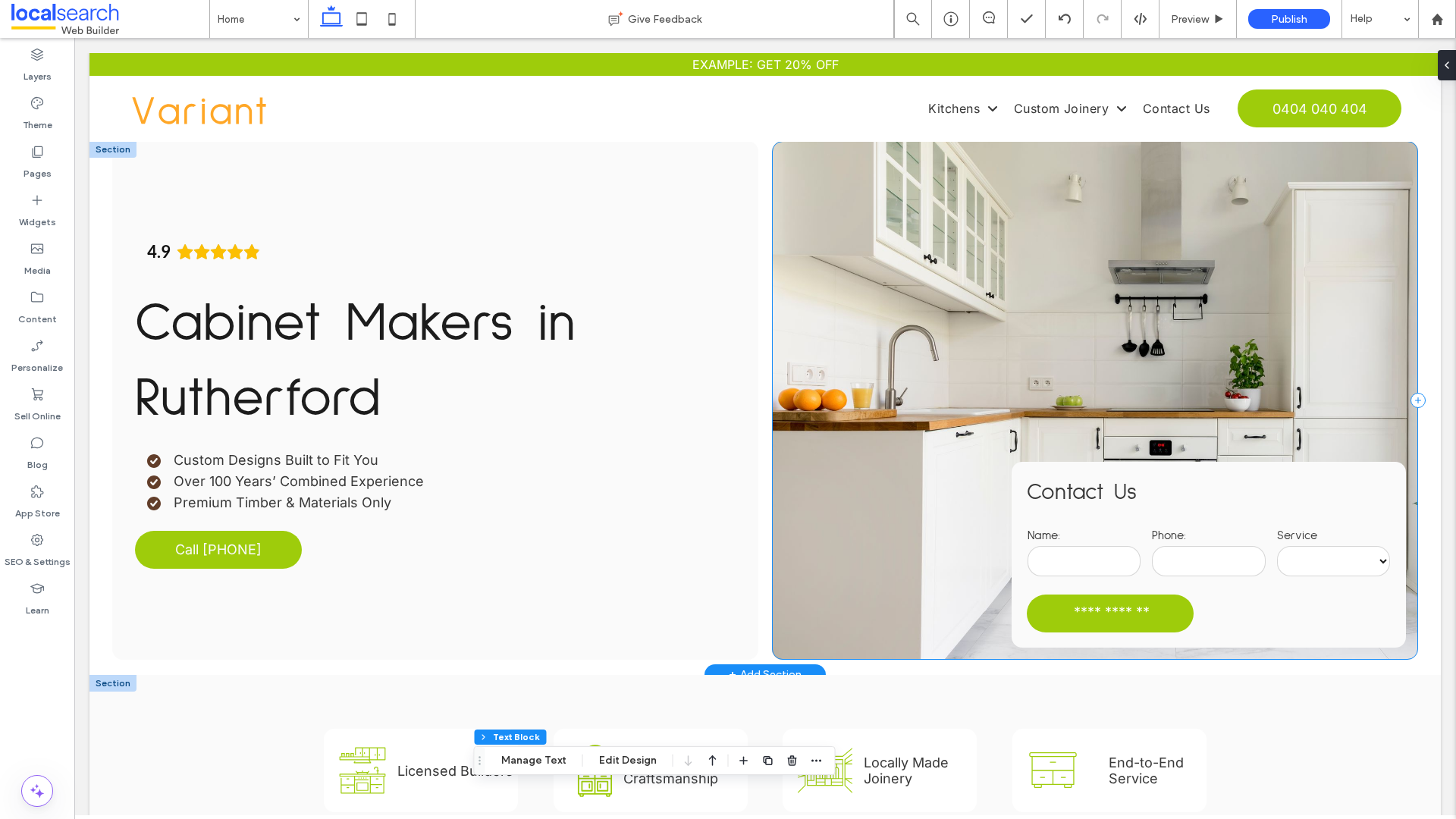 scroll, scrollTop: 0, scrollLeft: 0, axis: both 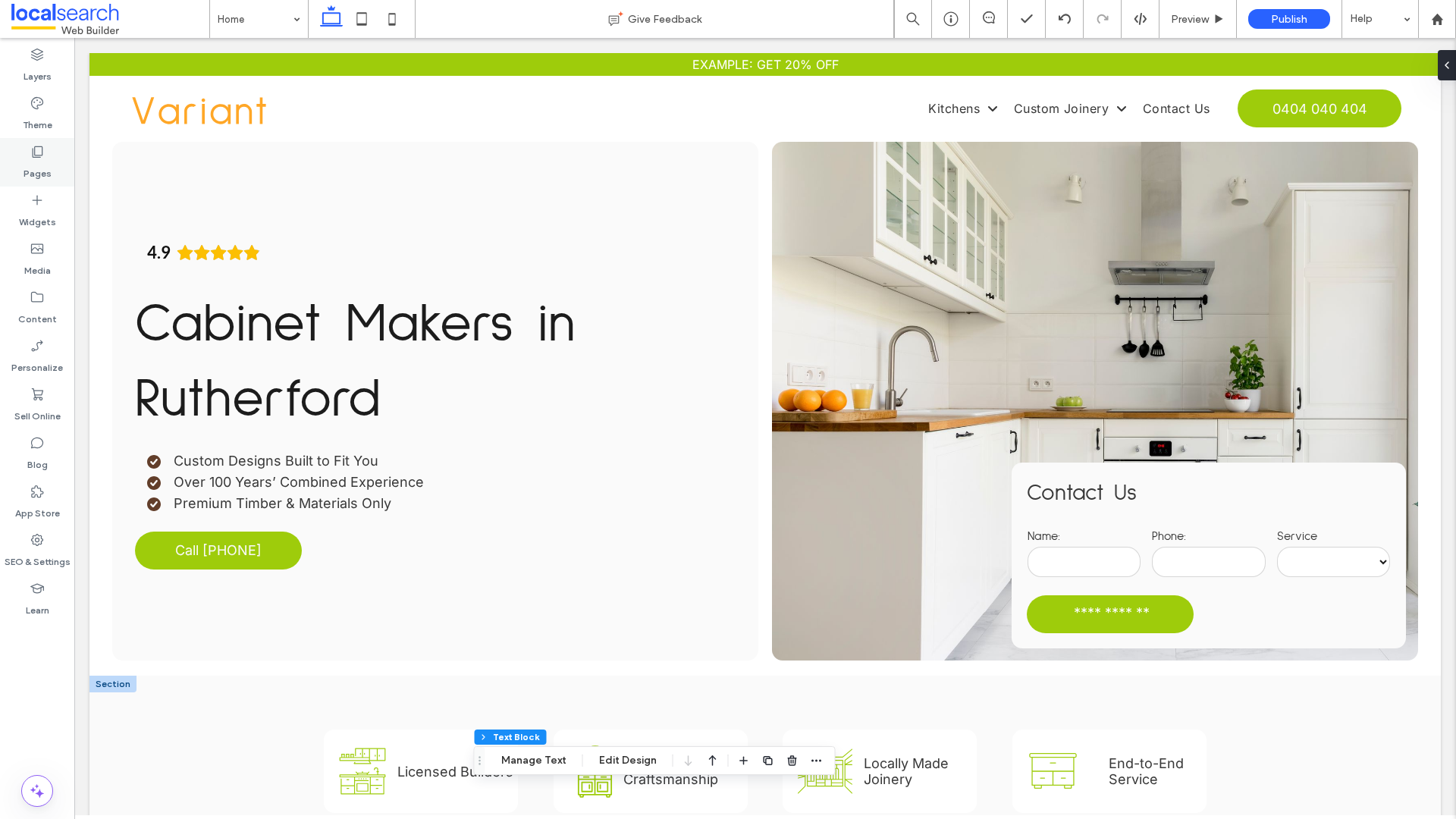 click on "Pages" at bounding box center [37, 162] 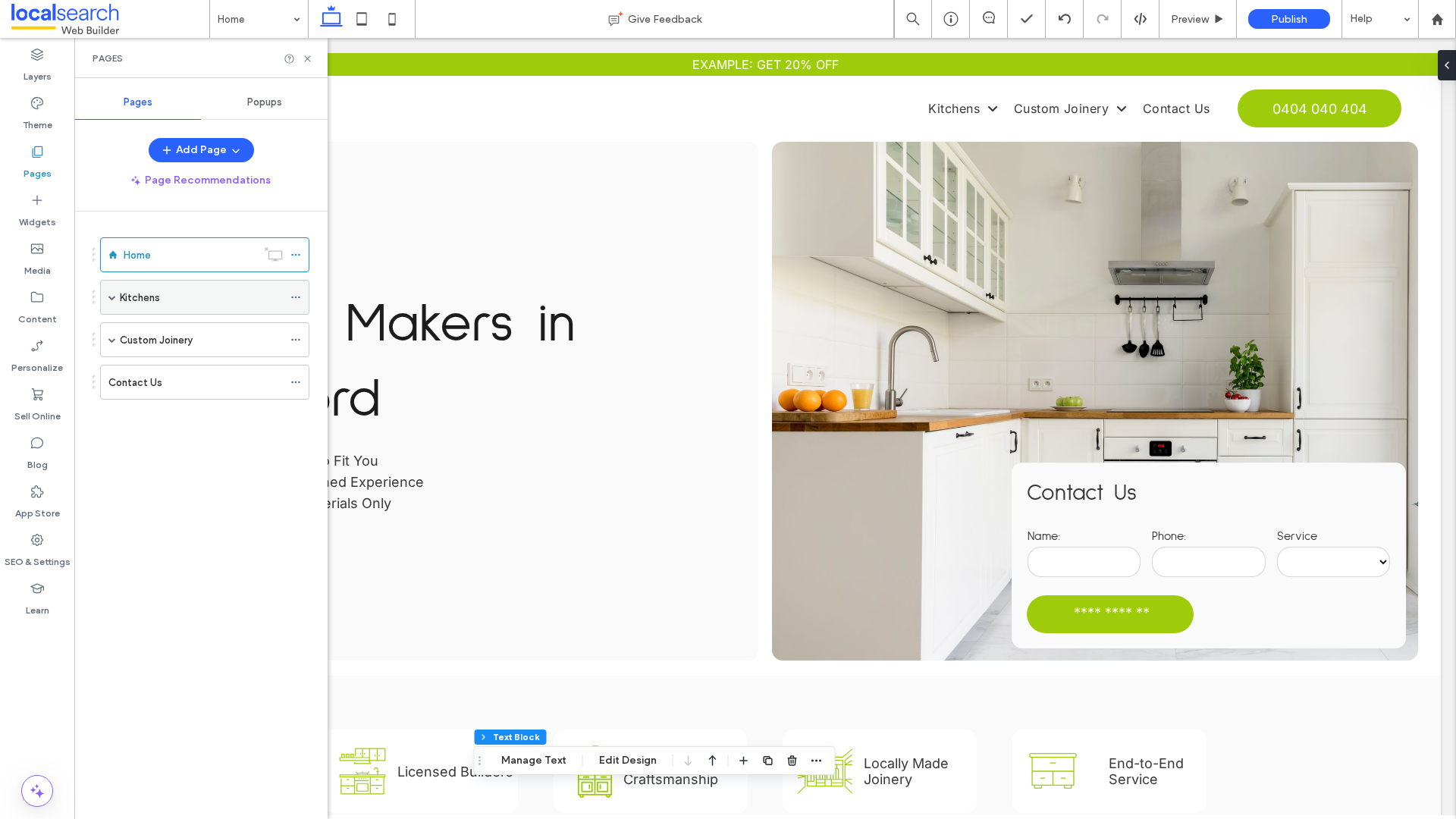 click on "Kitchens" at bounding box center (201, 297) 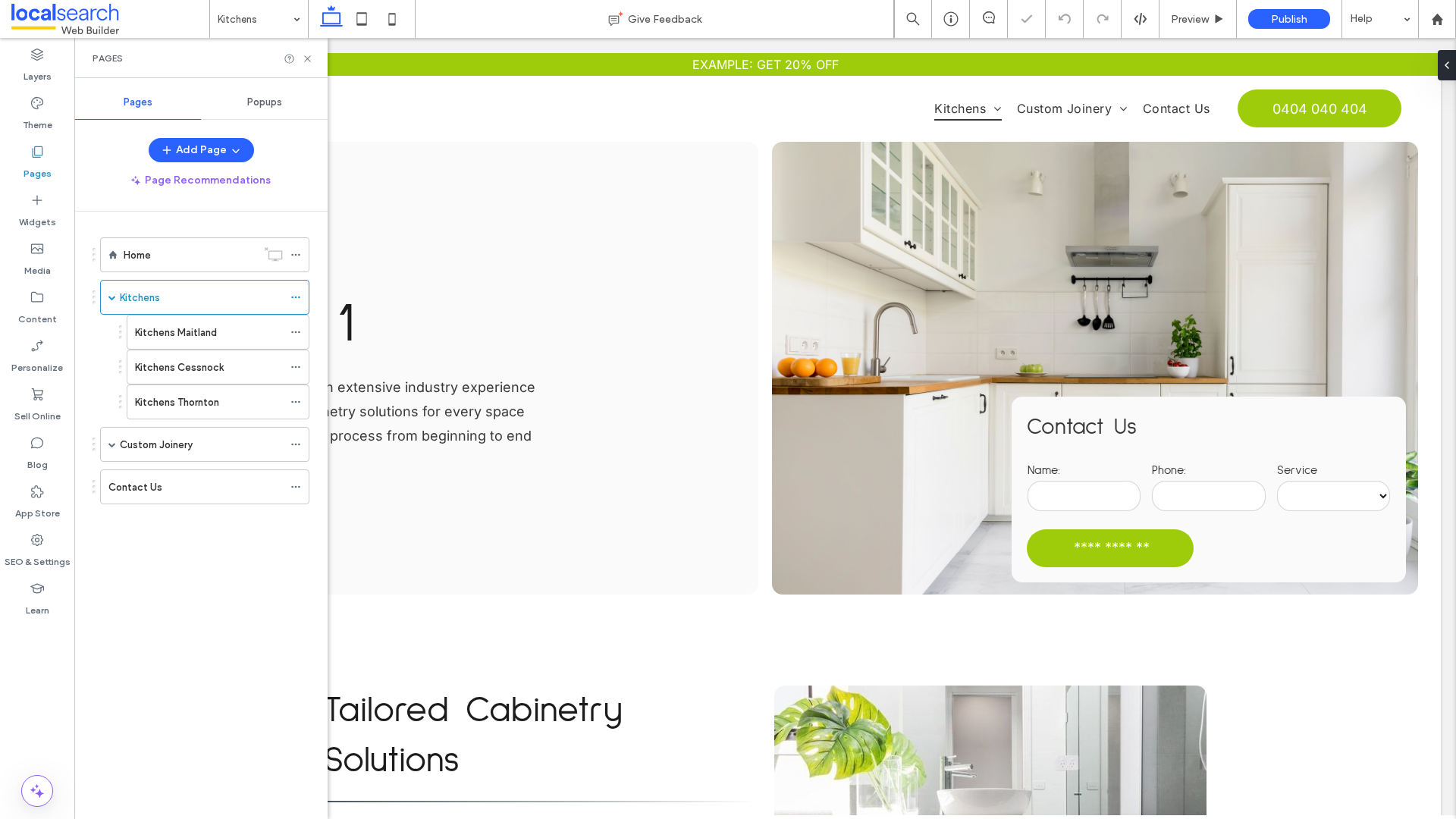 scroll, scrollTop: 0, scrollLeft: 0, axis: both 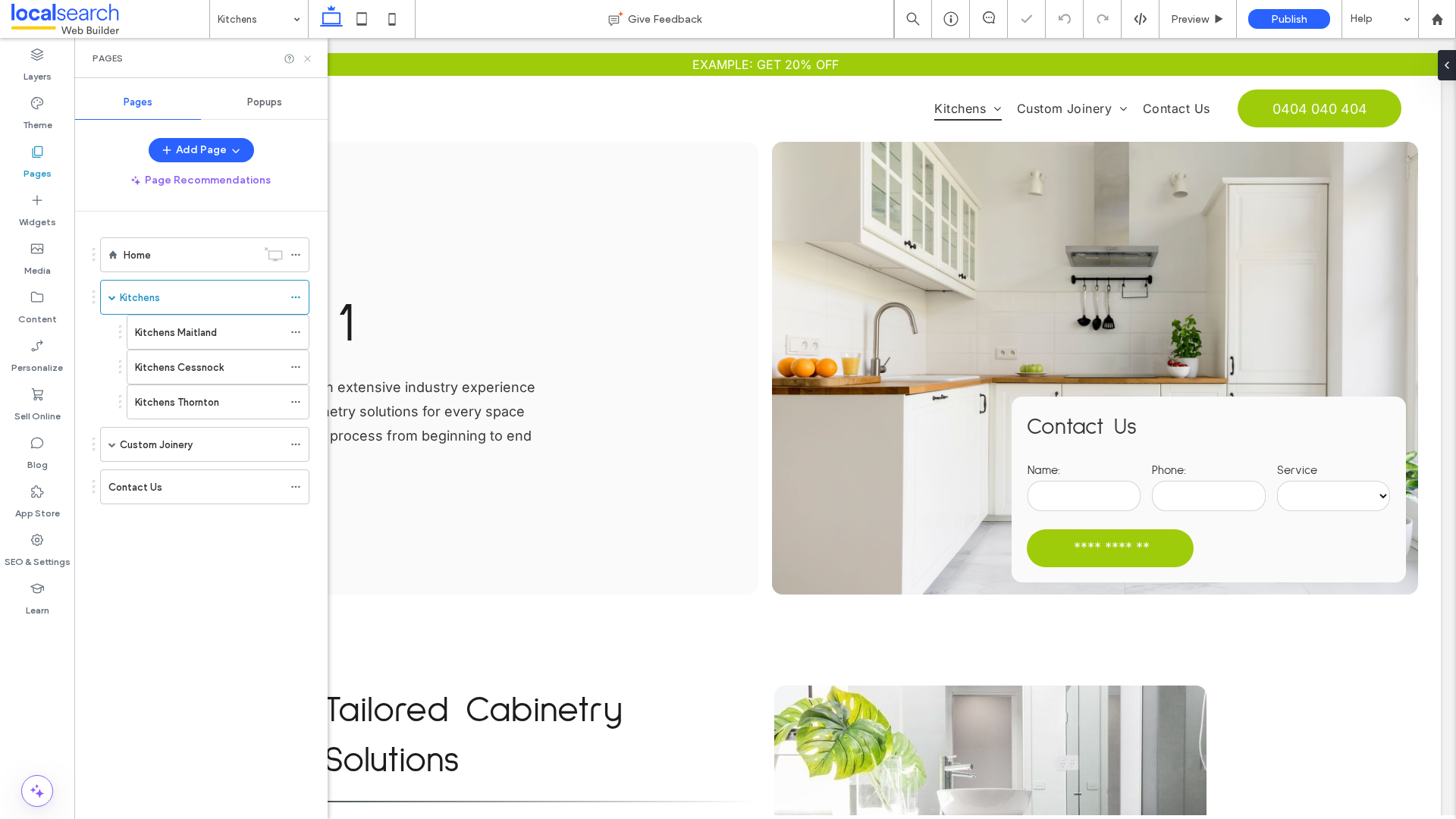 click 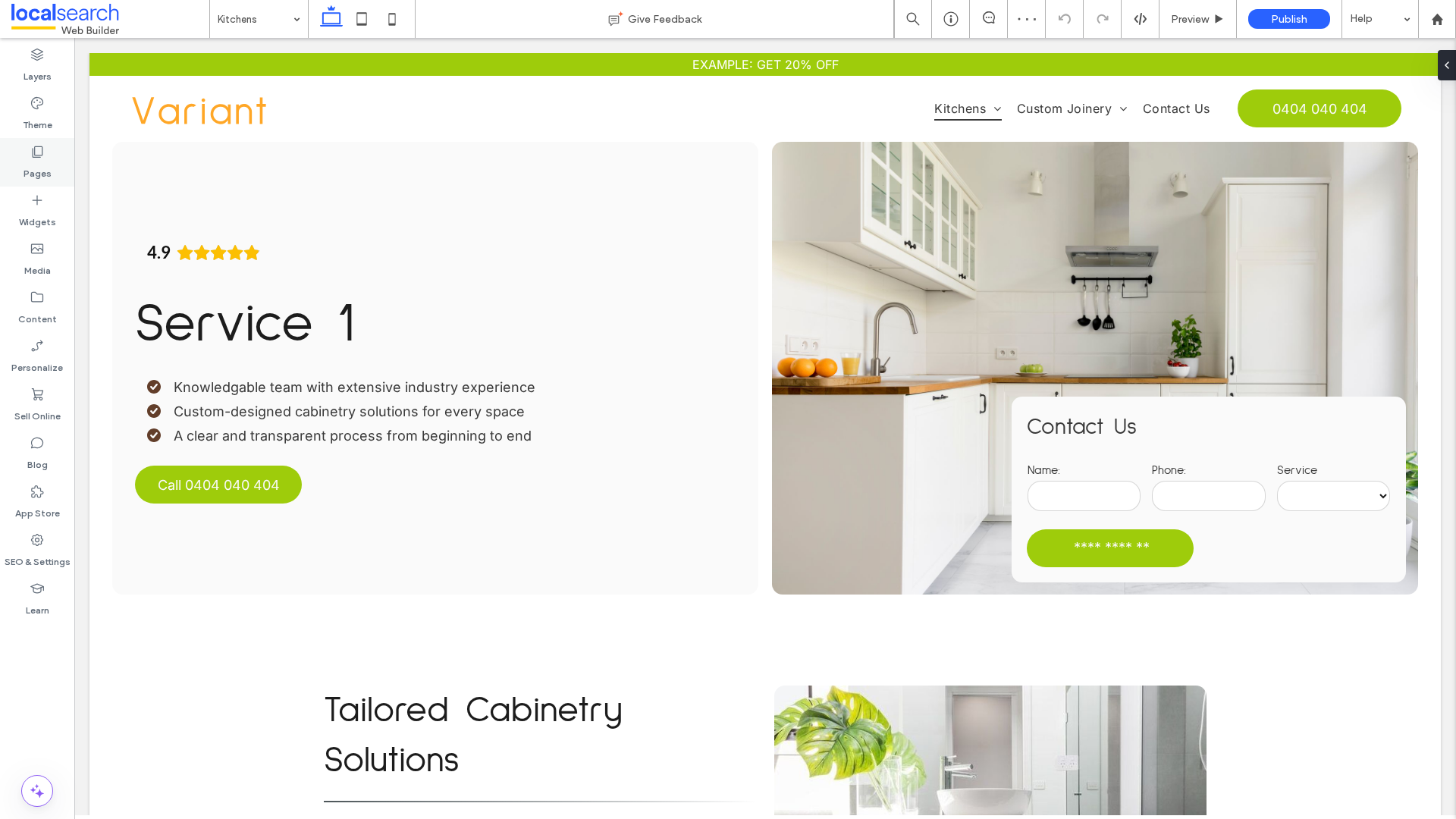 click on "Pages" at bounding box center (37, 162) 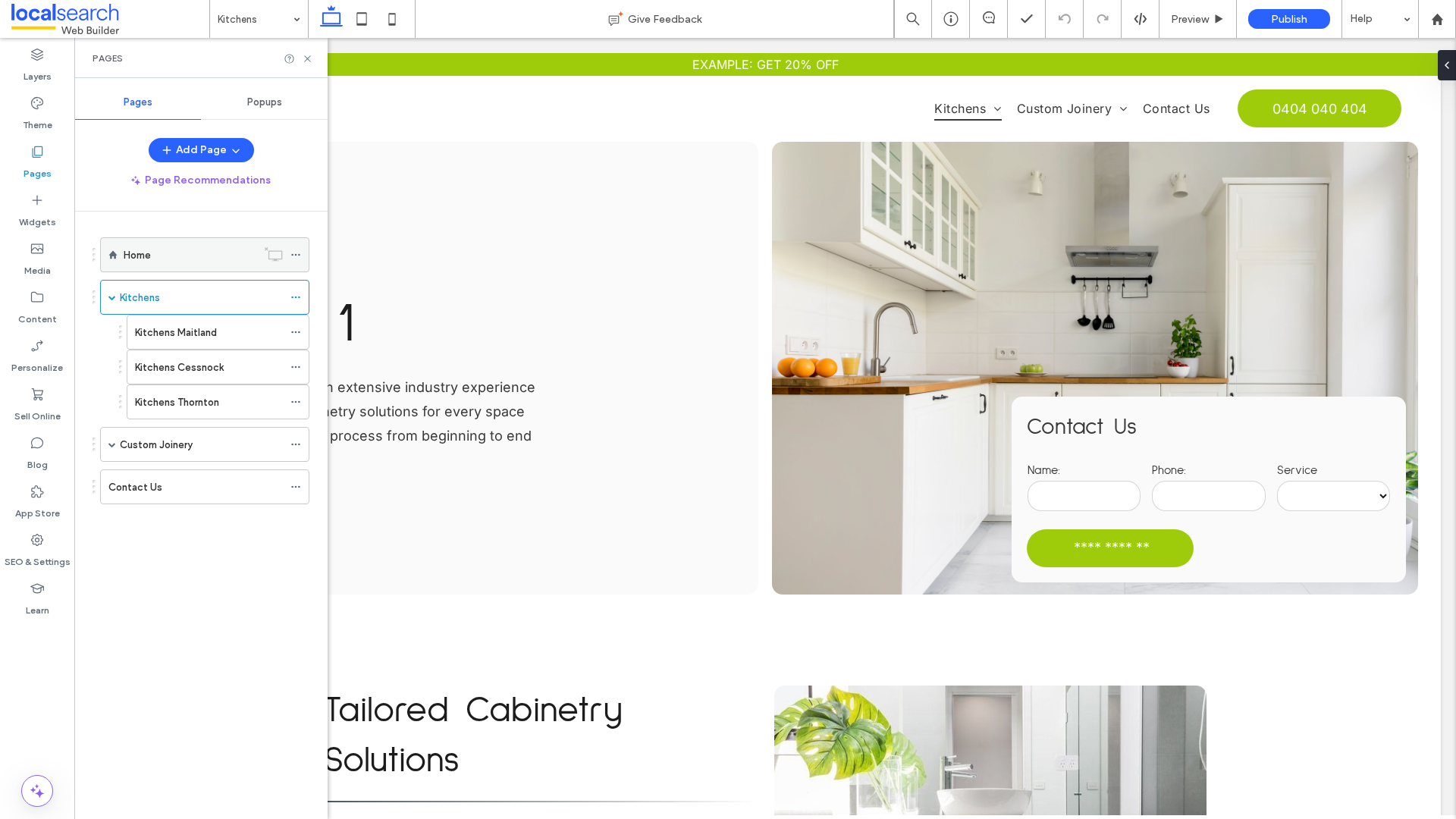 click on "Home" at bounding box center [190, 255] 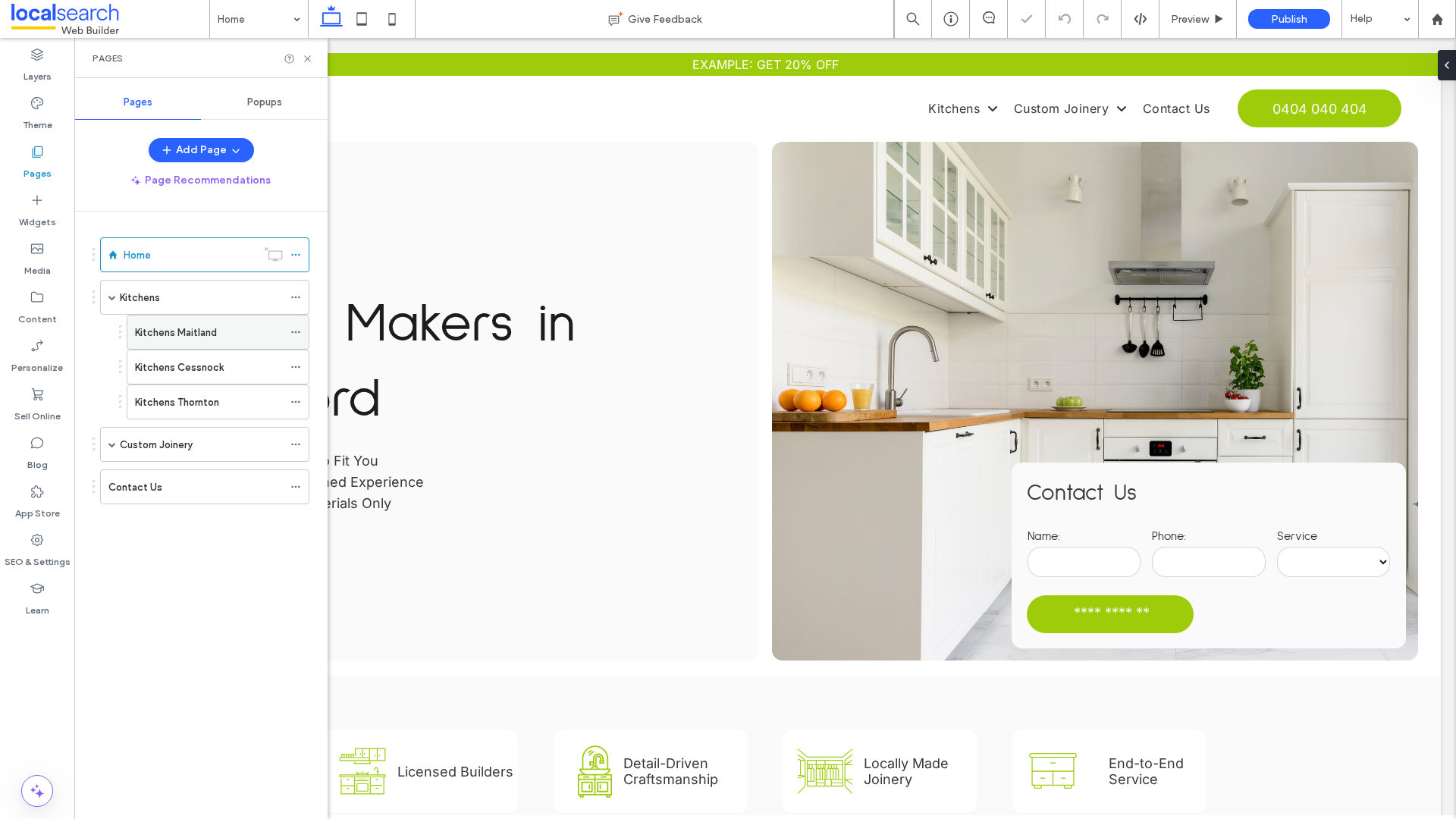 scroll, scrollTop: 0, scrollLeft: 0, axis: both 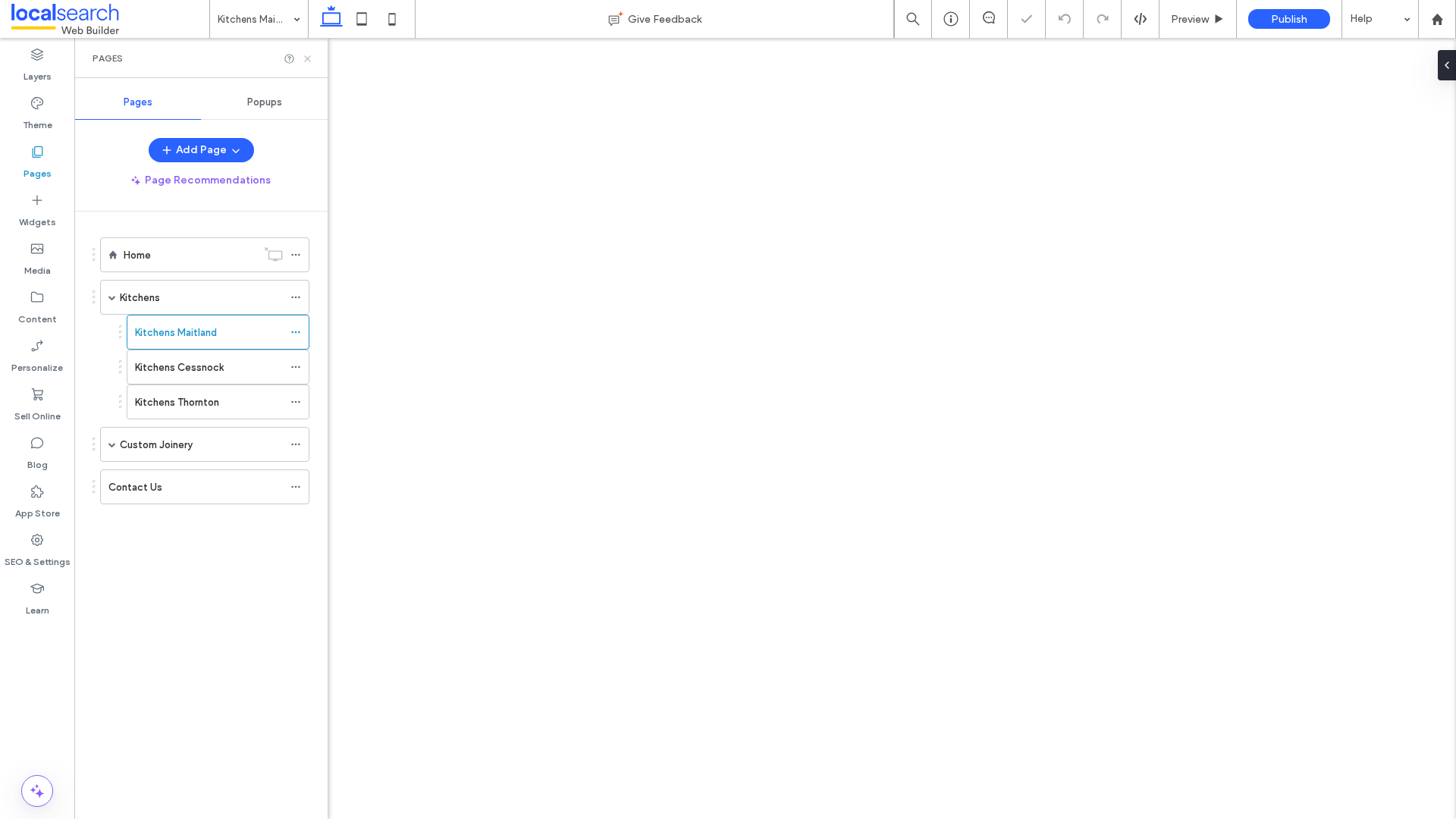 click 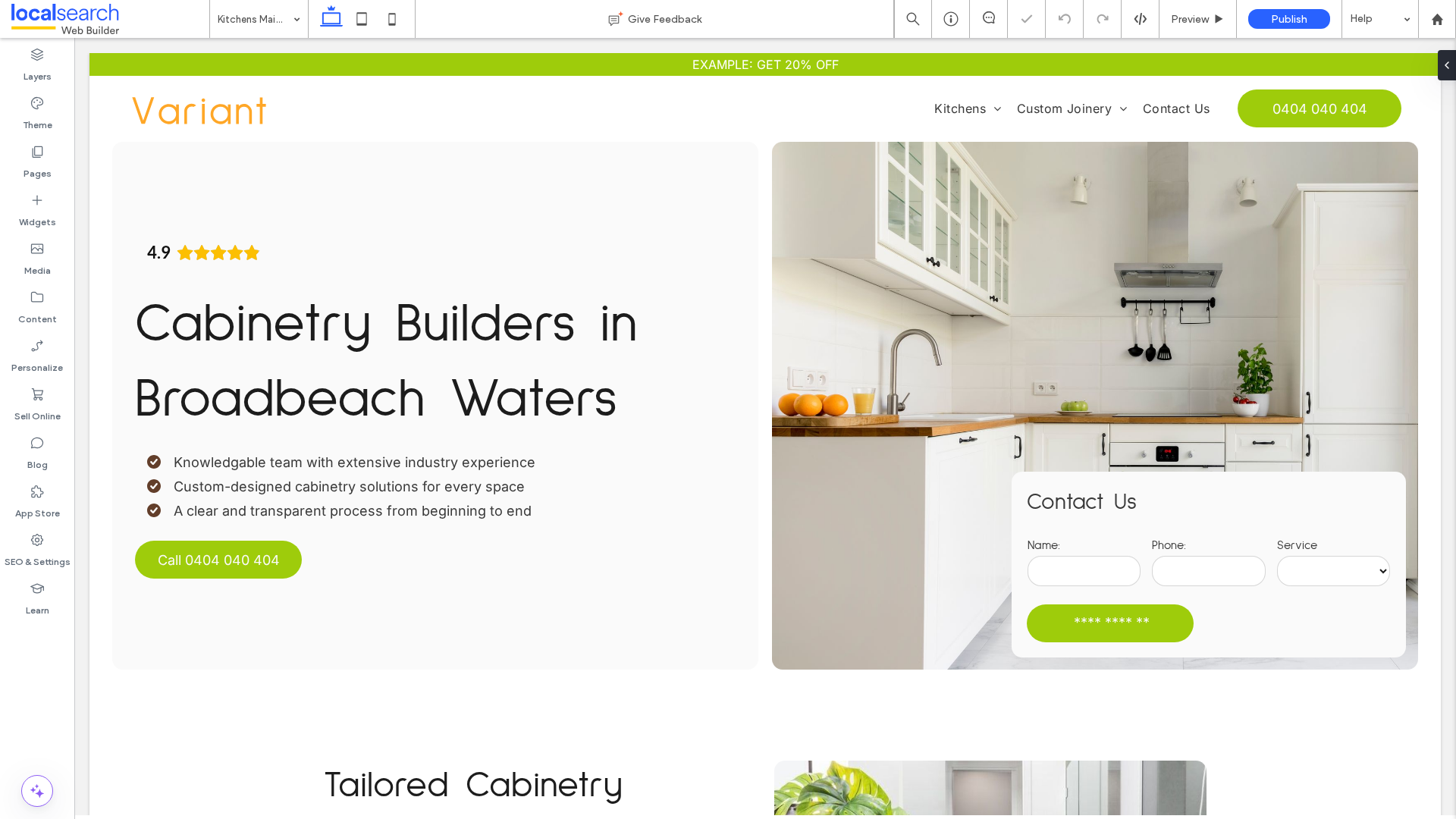 scroll, scrollTop: 0, scrollLeft: 0, axis: both 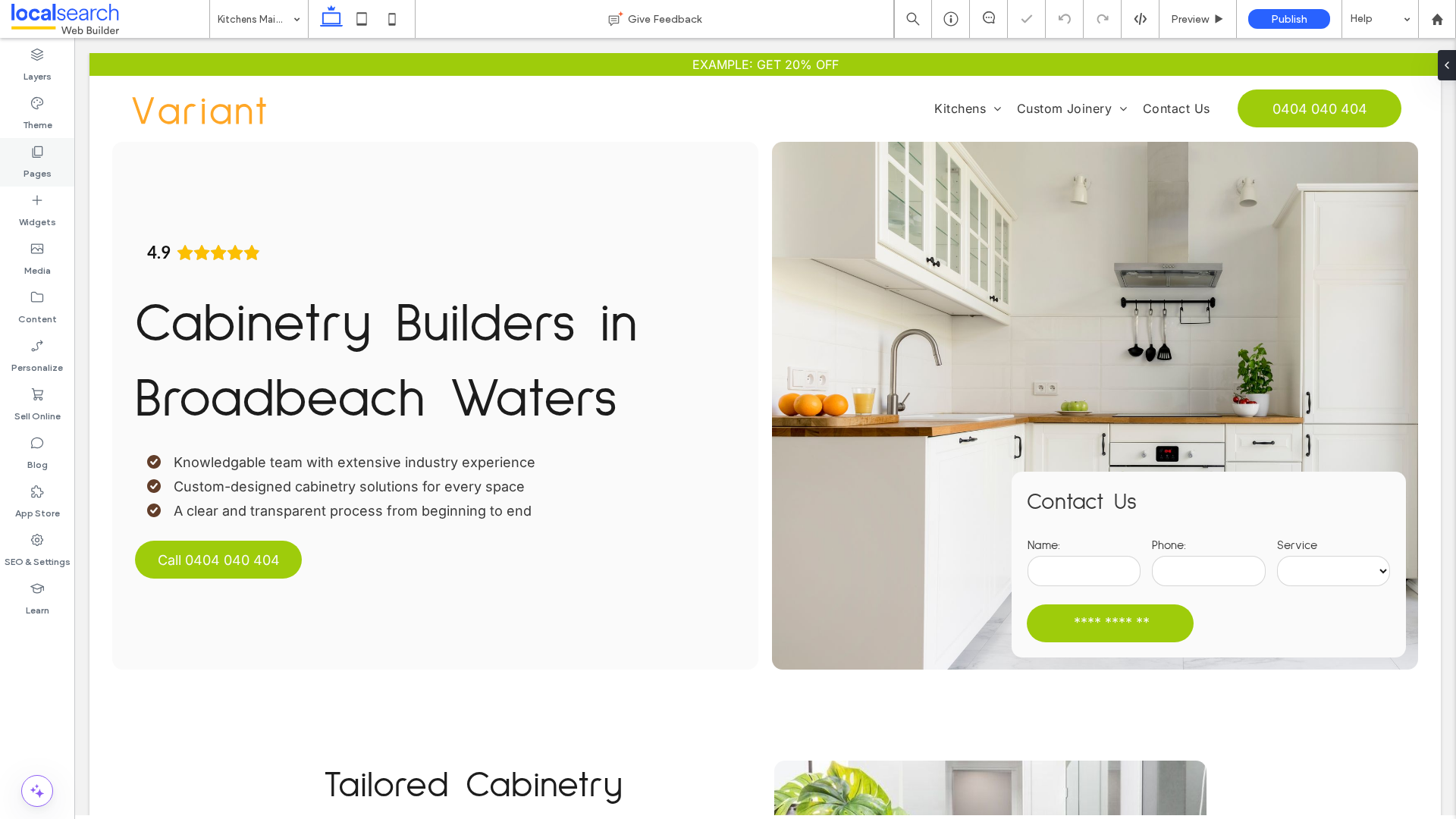 click 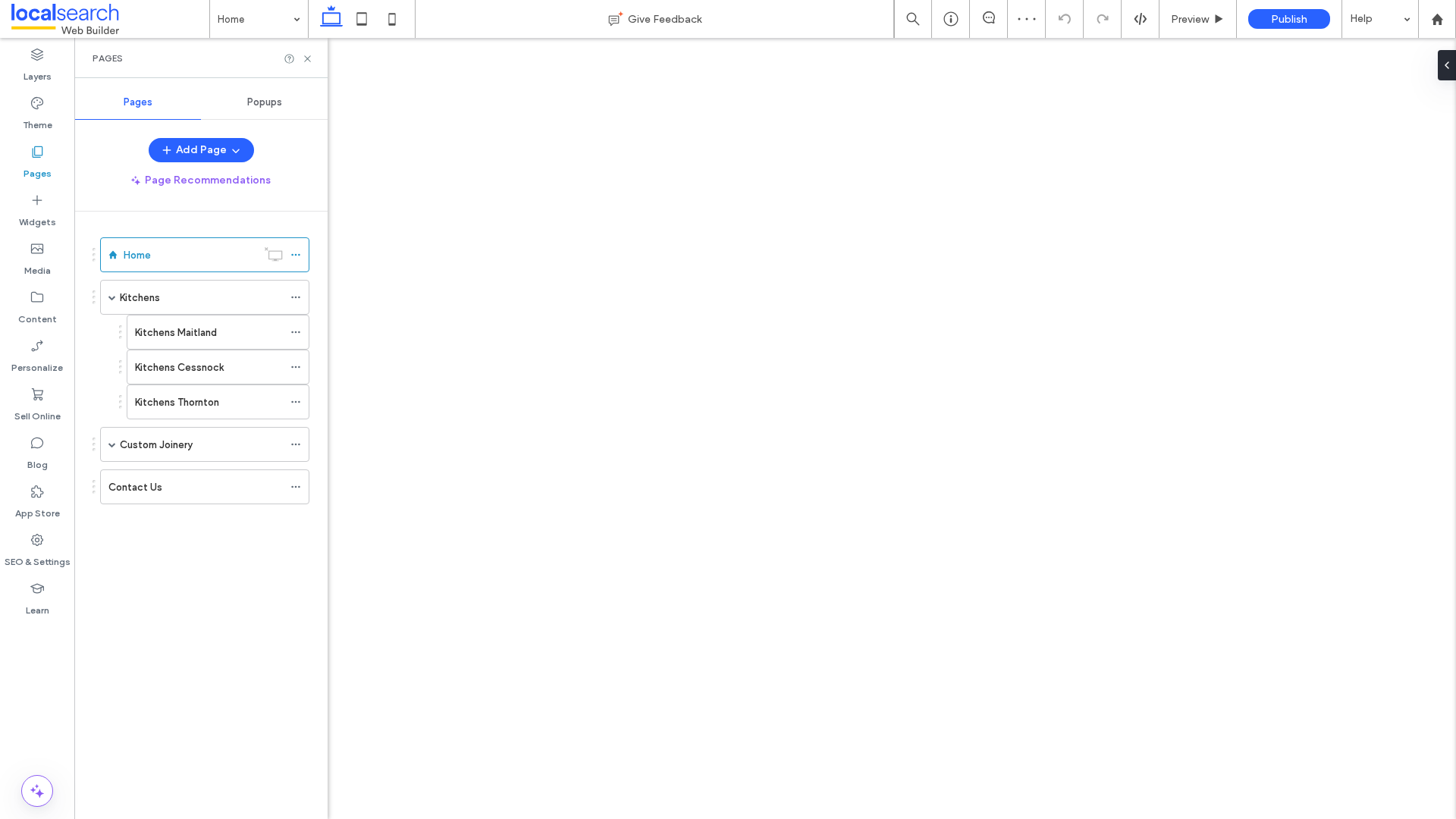 scroll, scrollTop: 0, scrollLeft: 0, axis: both 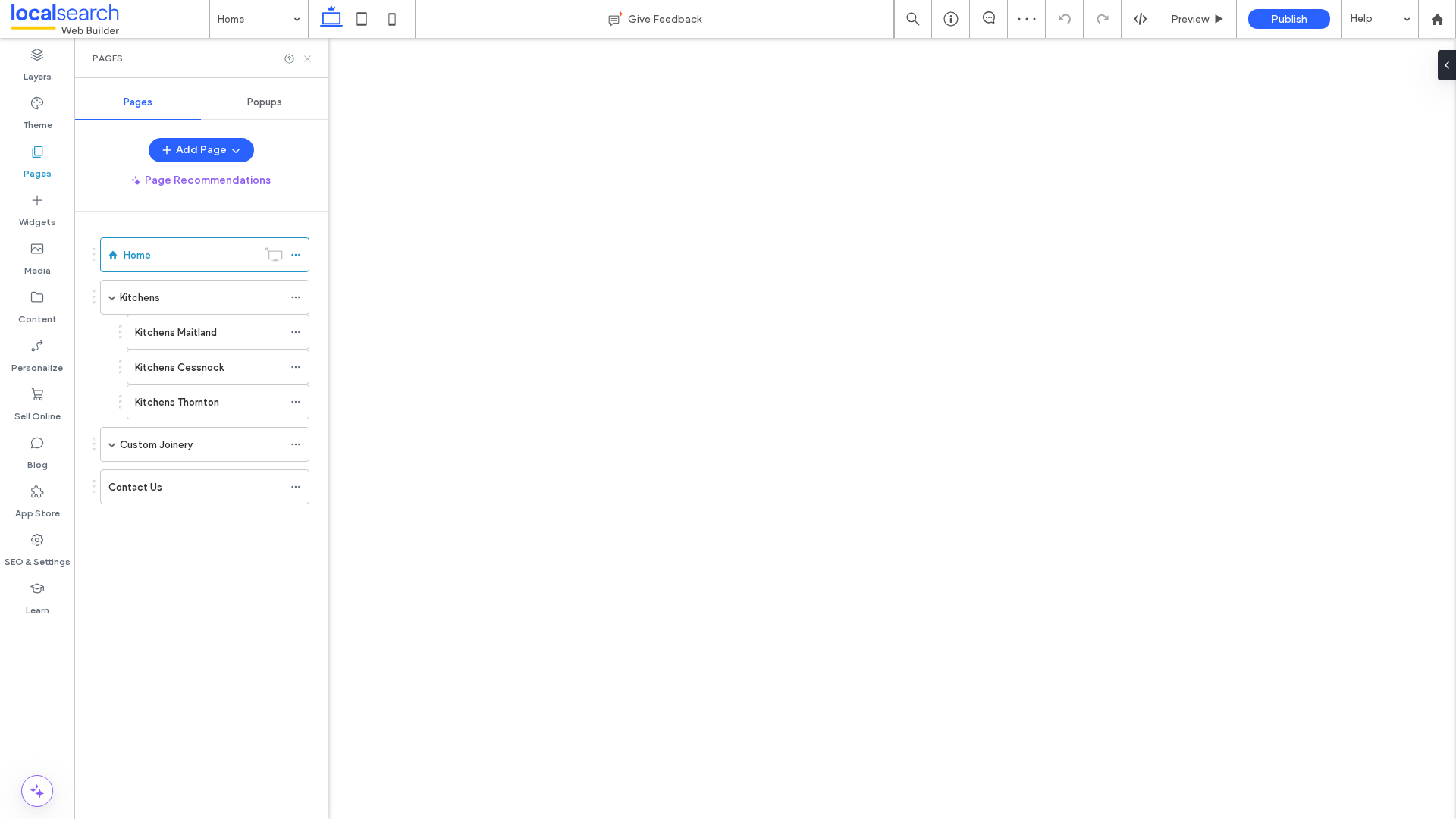 click 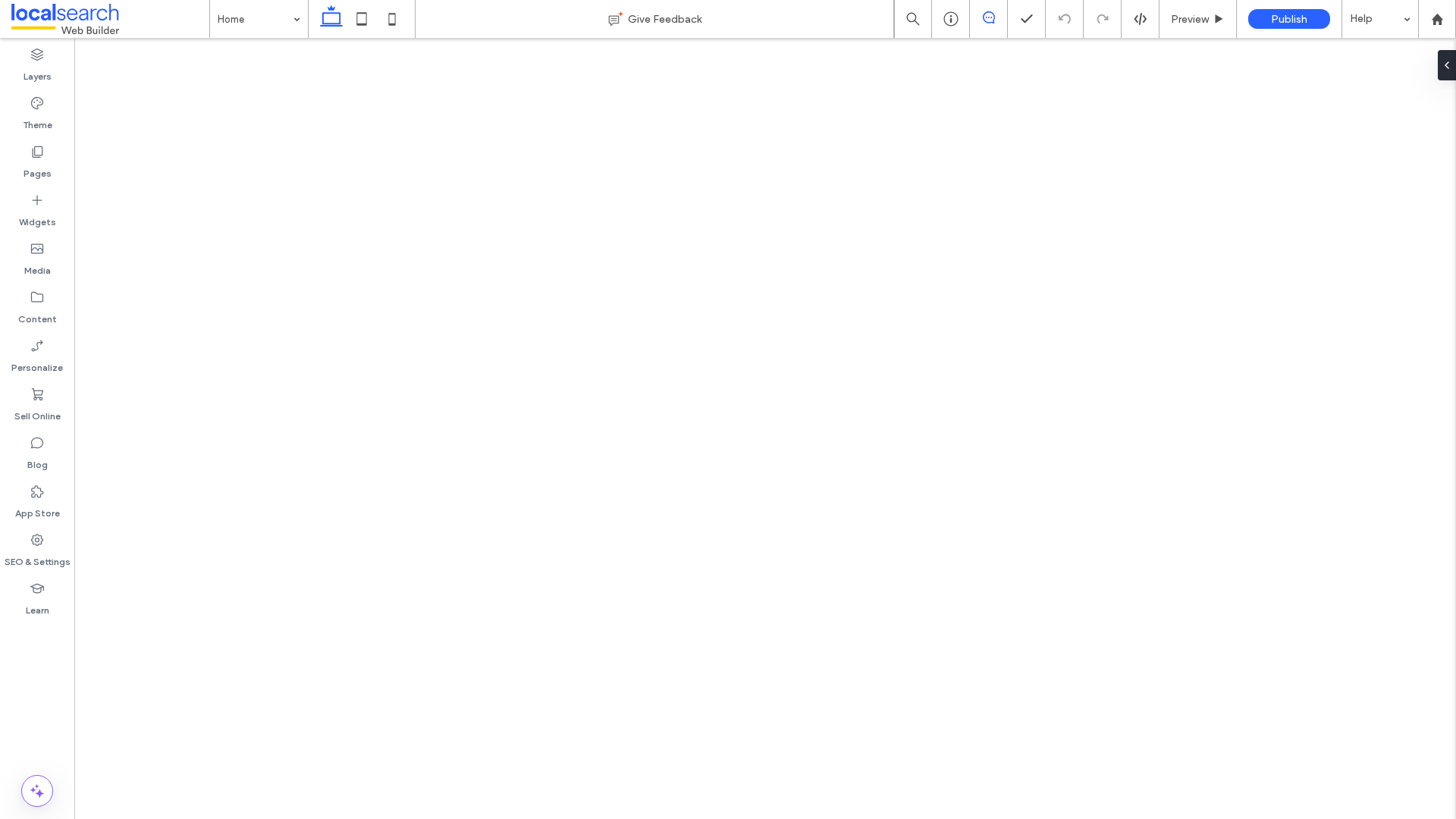 click 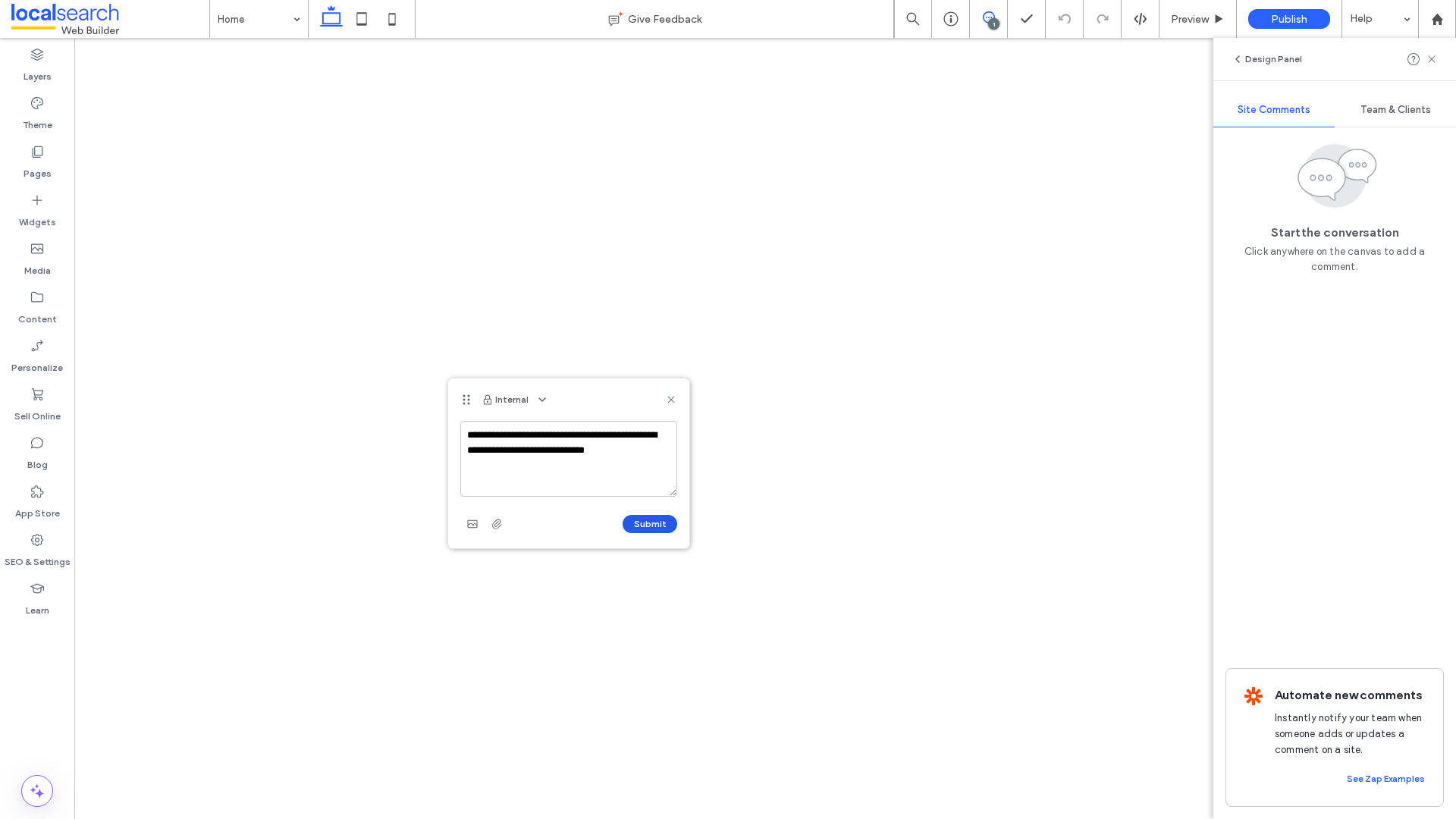 type on "**********" 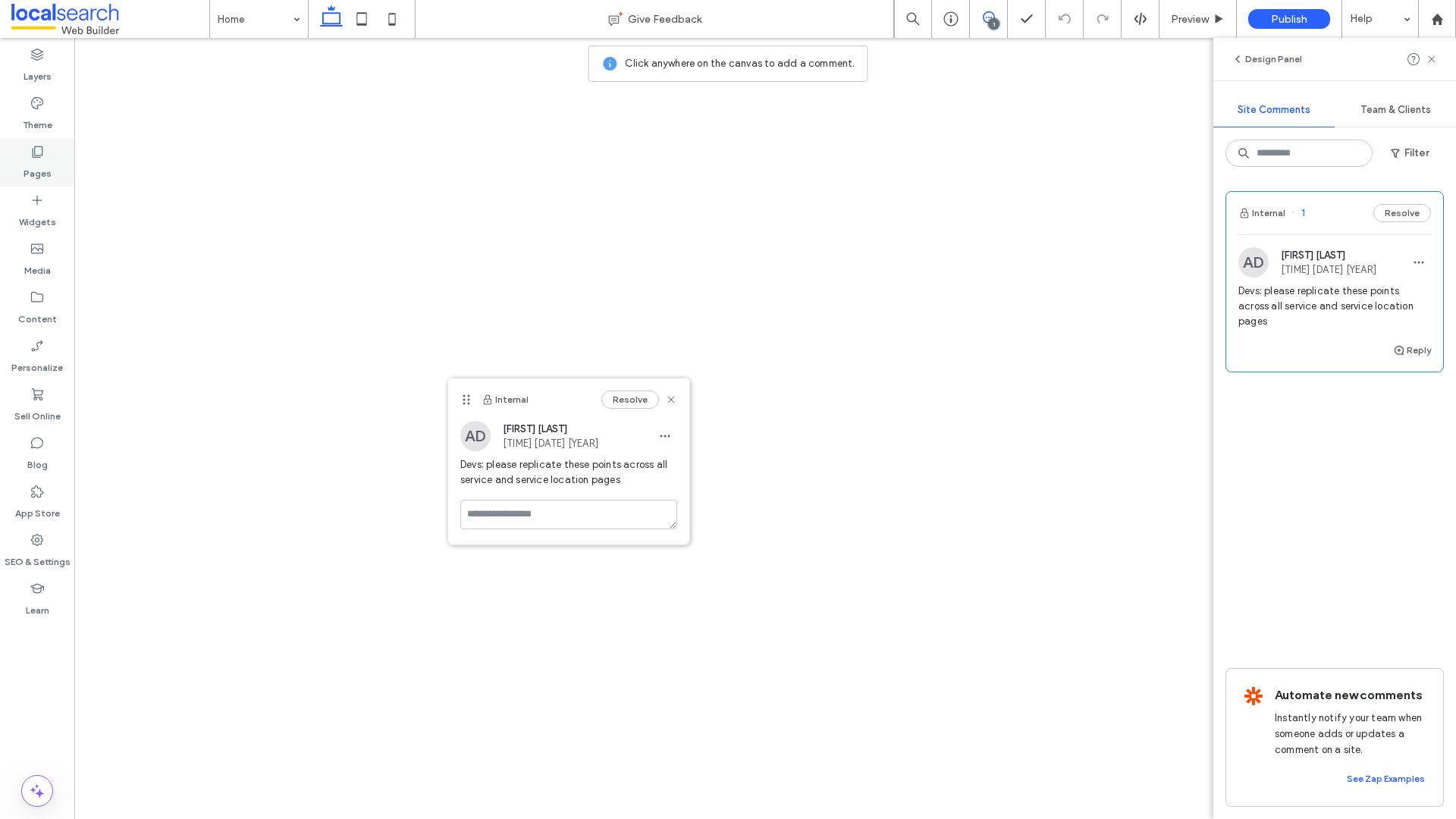 click on "Pages" at bounding box center (37, 162) 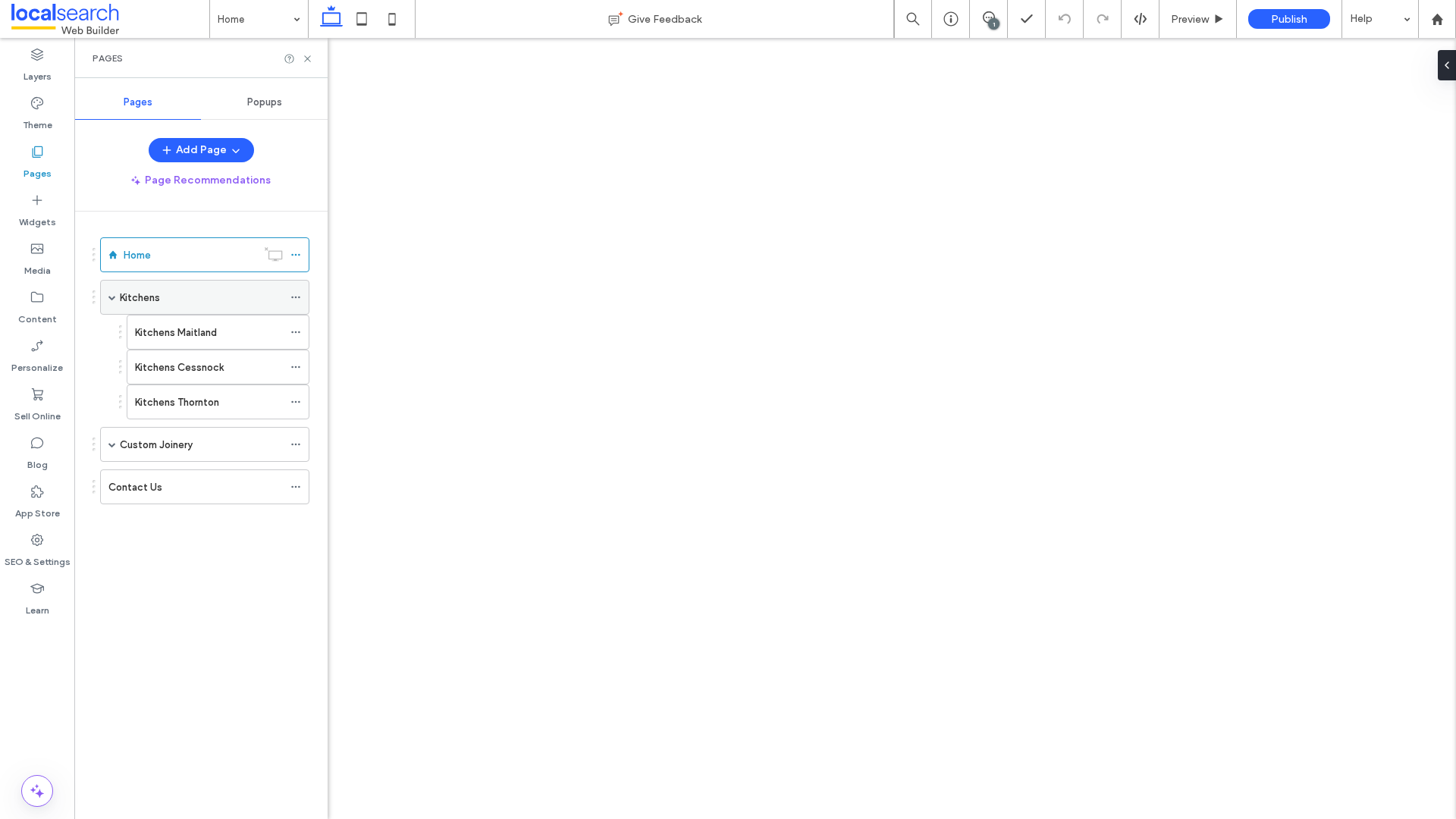 click on "Kitchens" at bounding box center (201, 297) 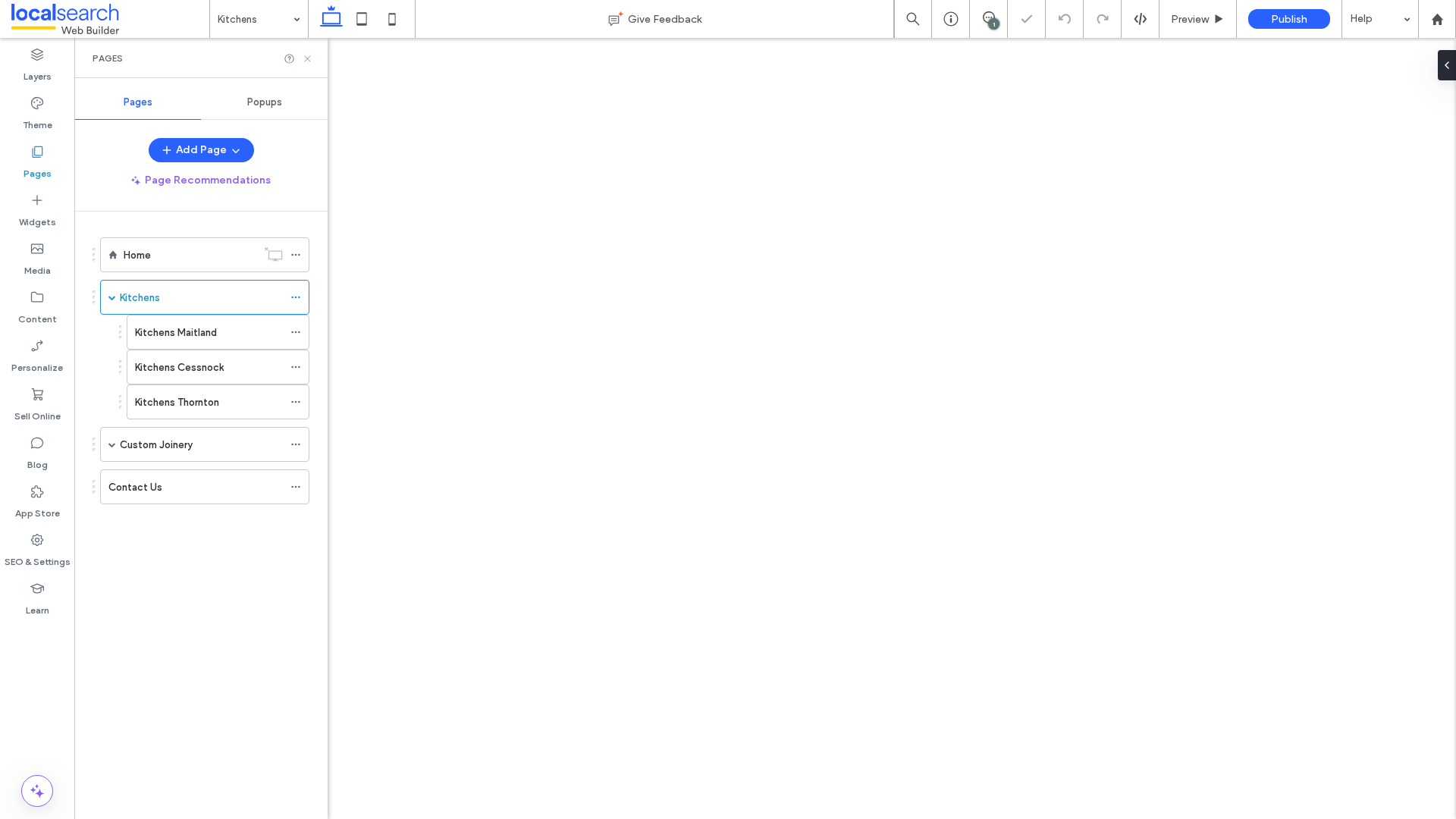 click 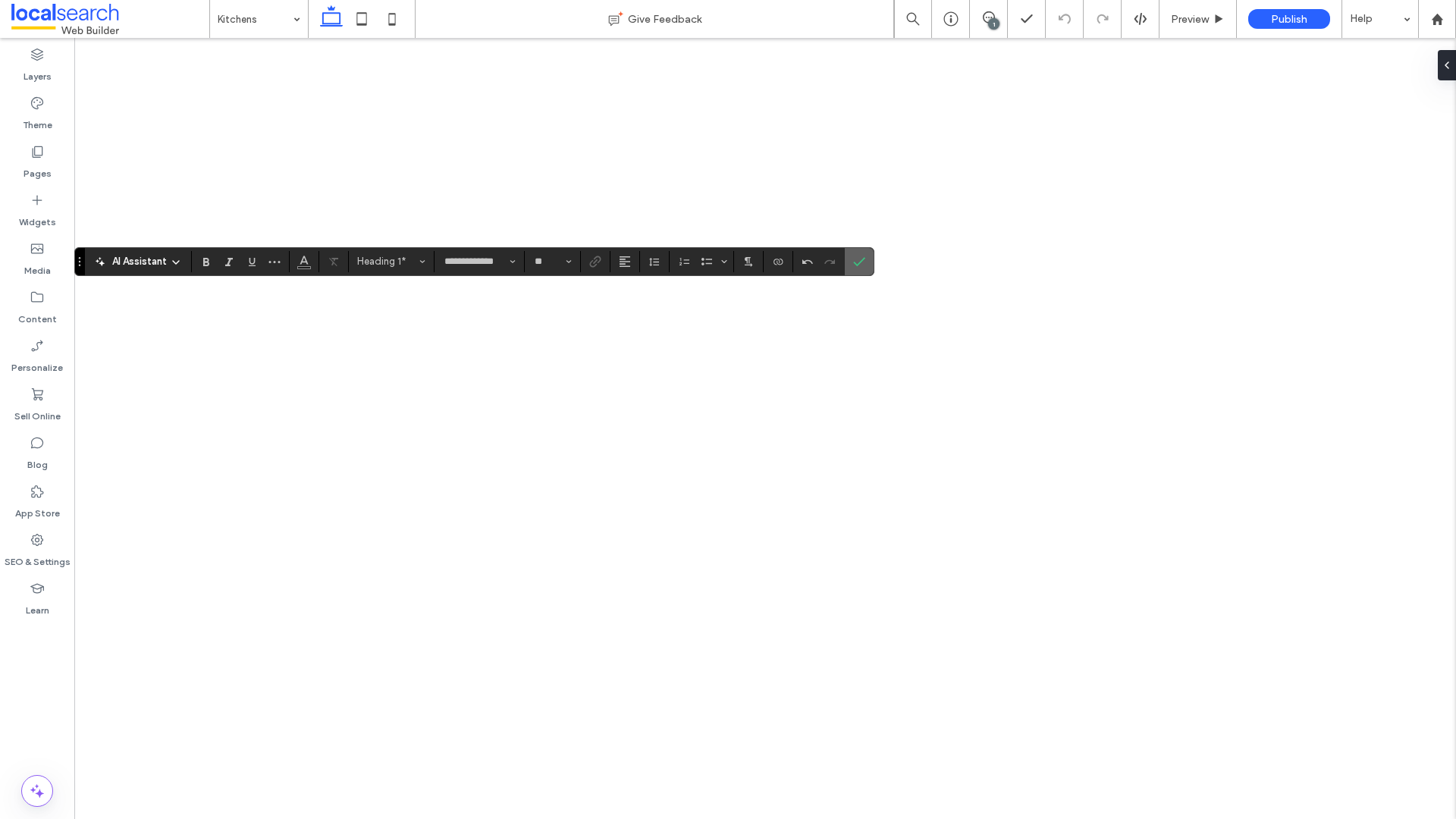 click 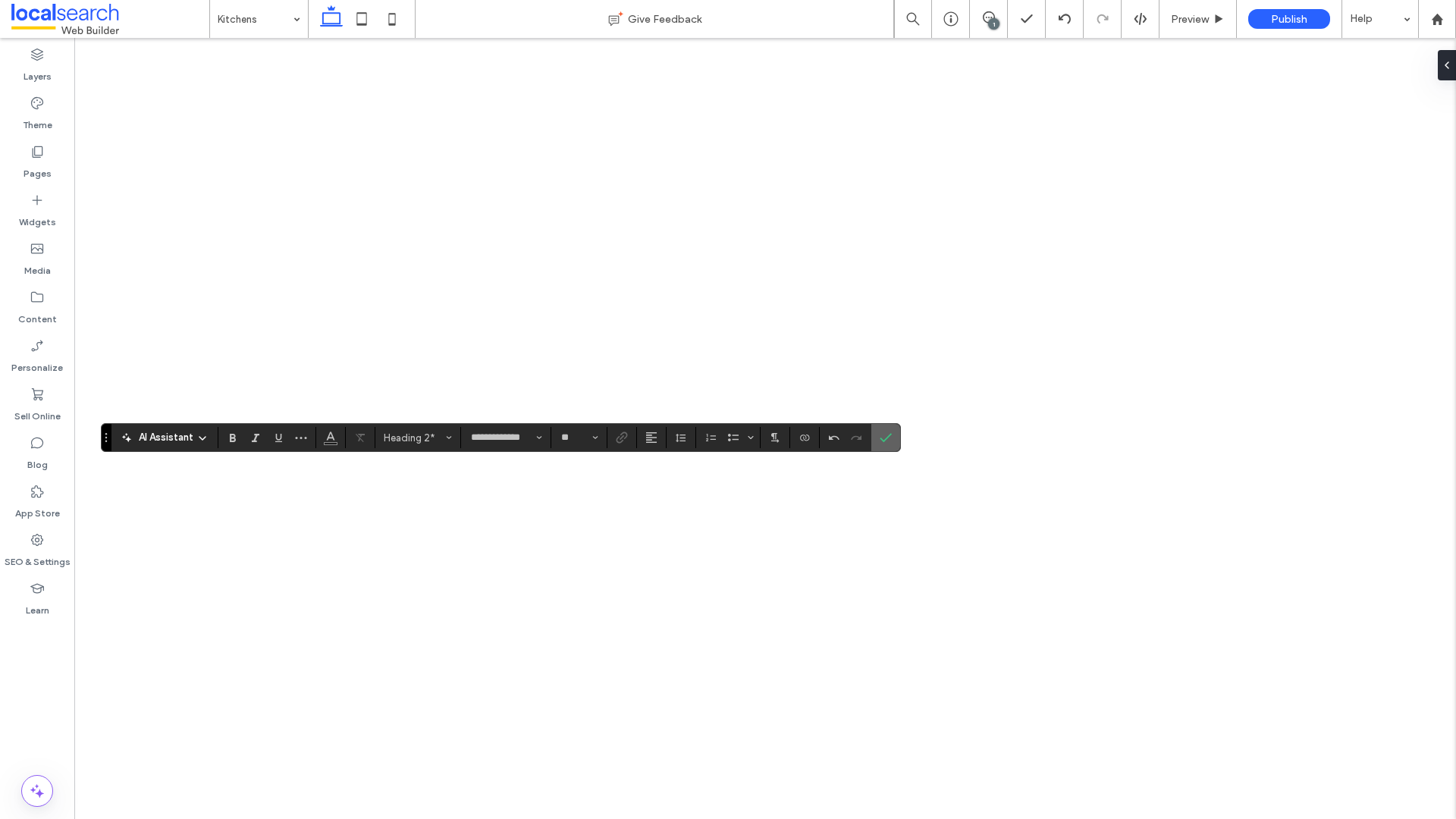 click 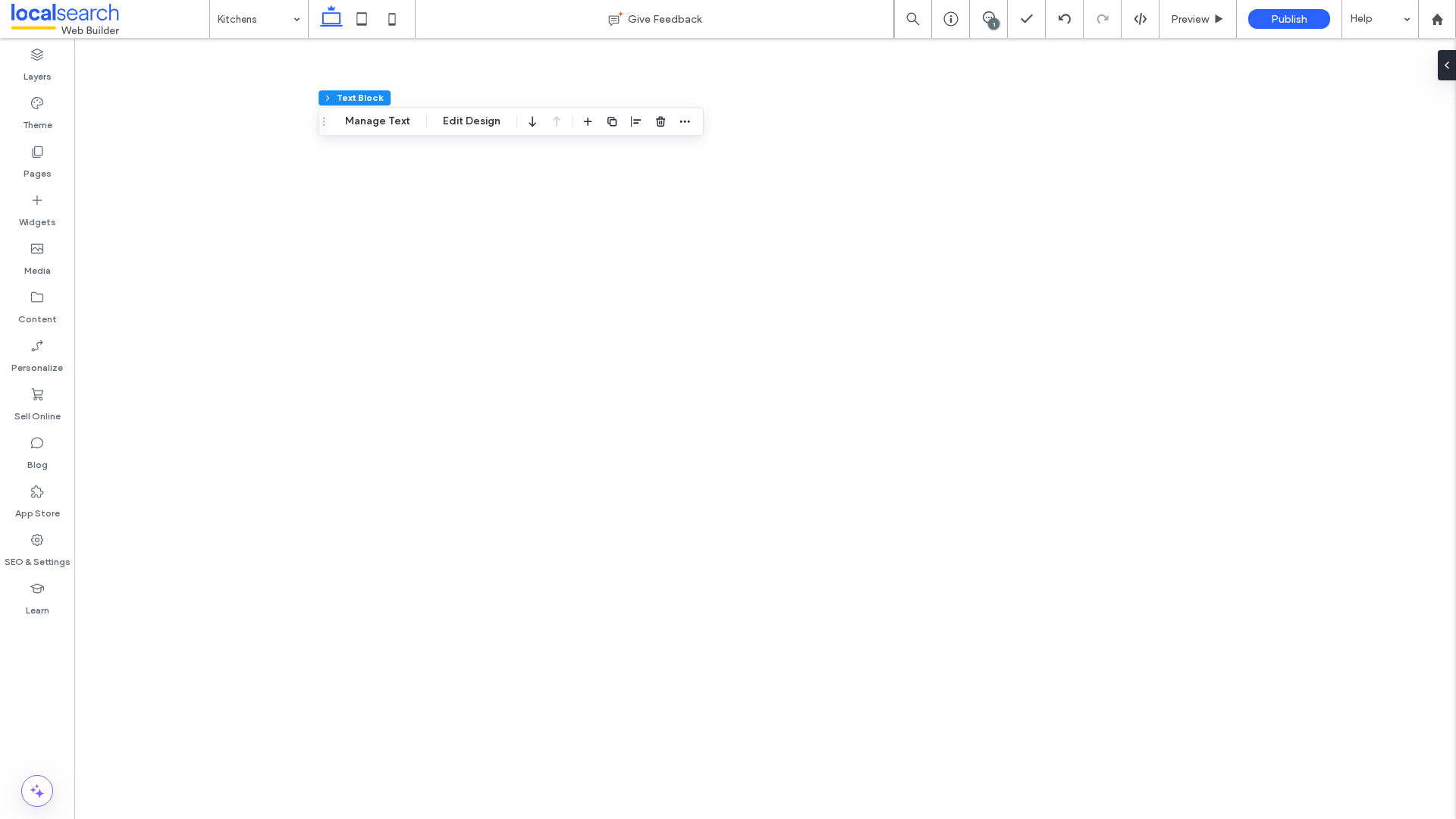 type on "*****" 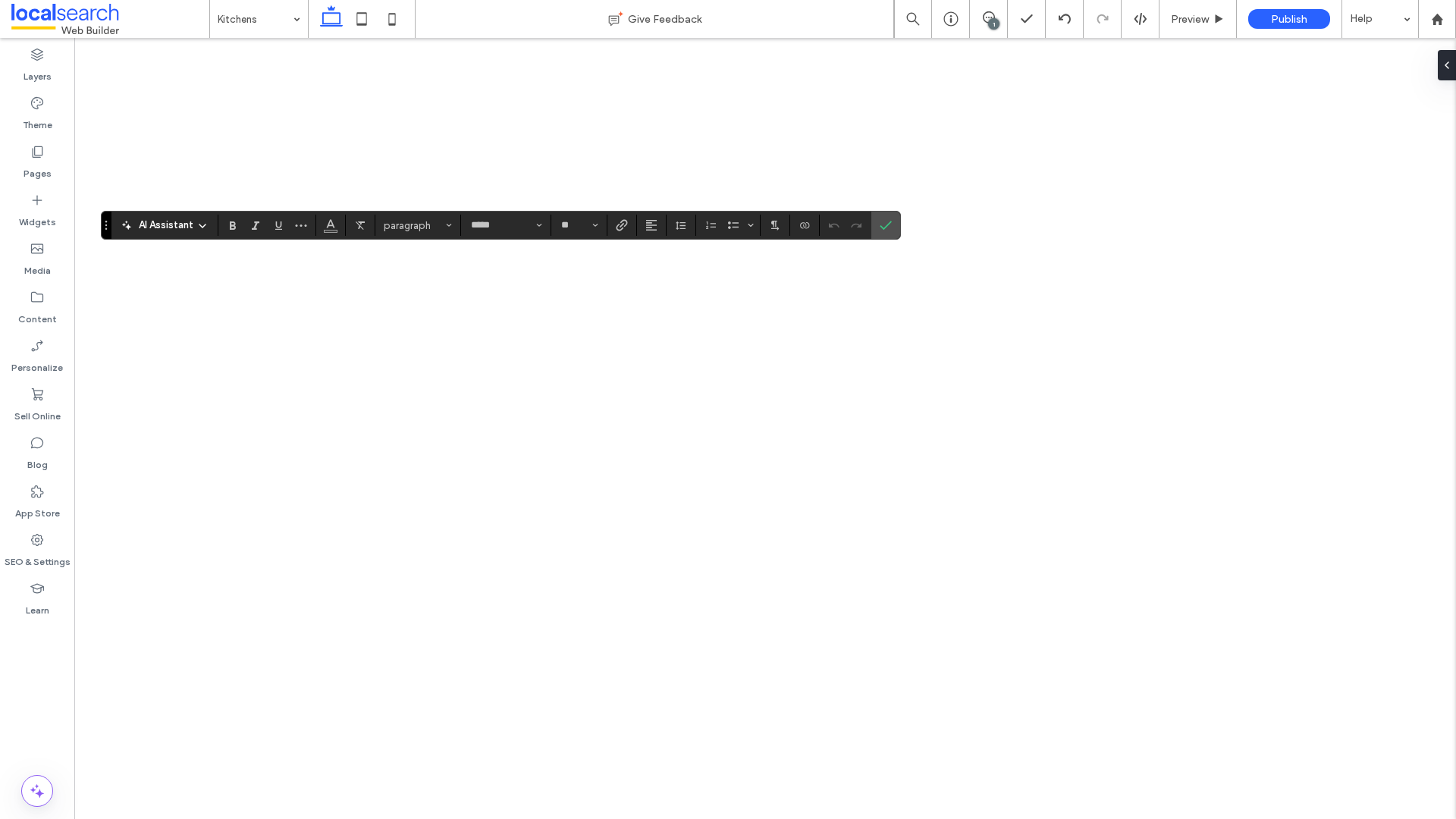 type on "**" 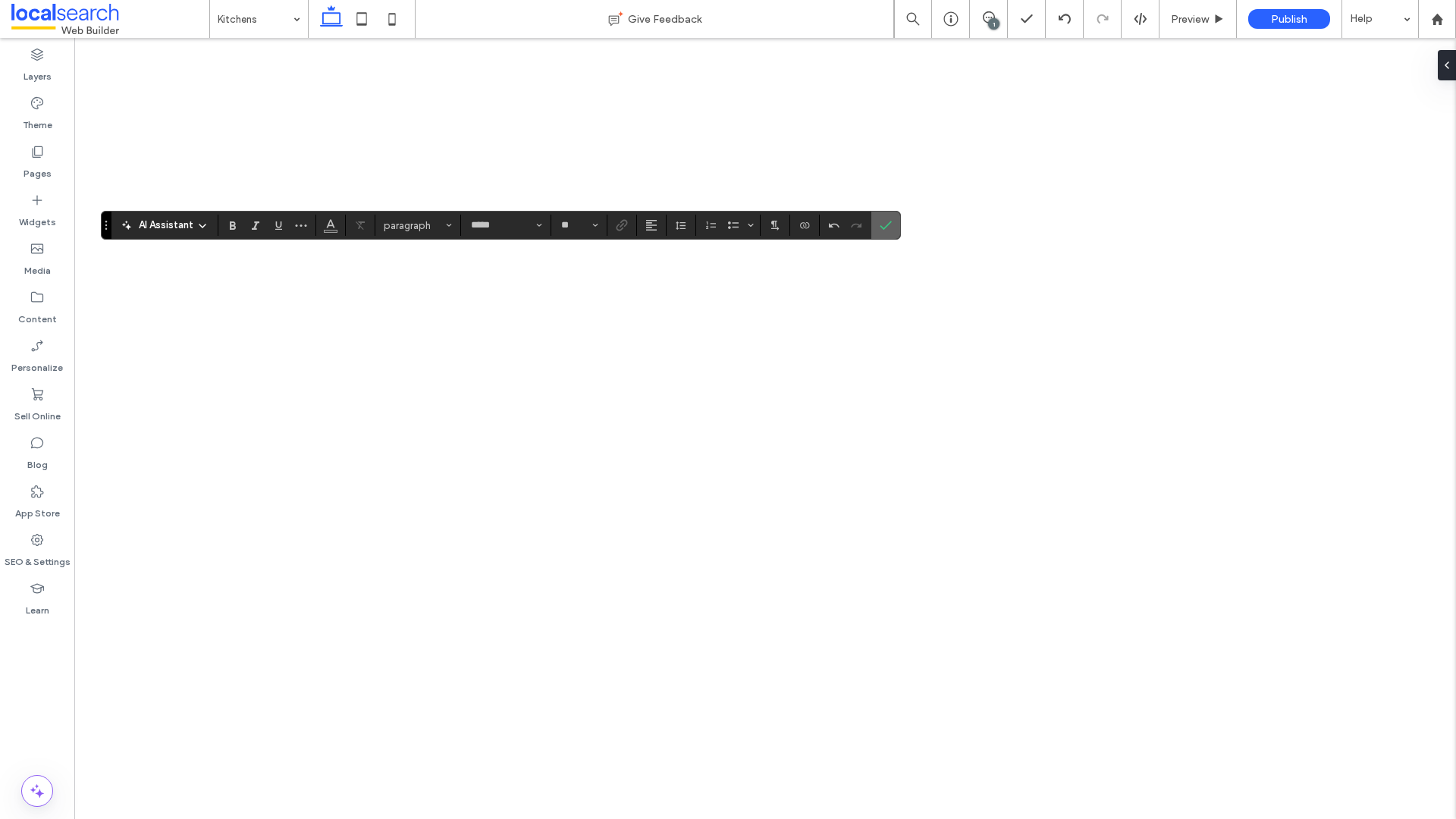 click 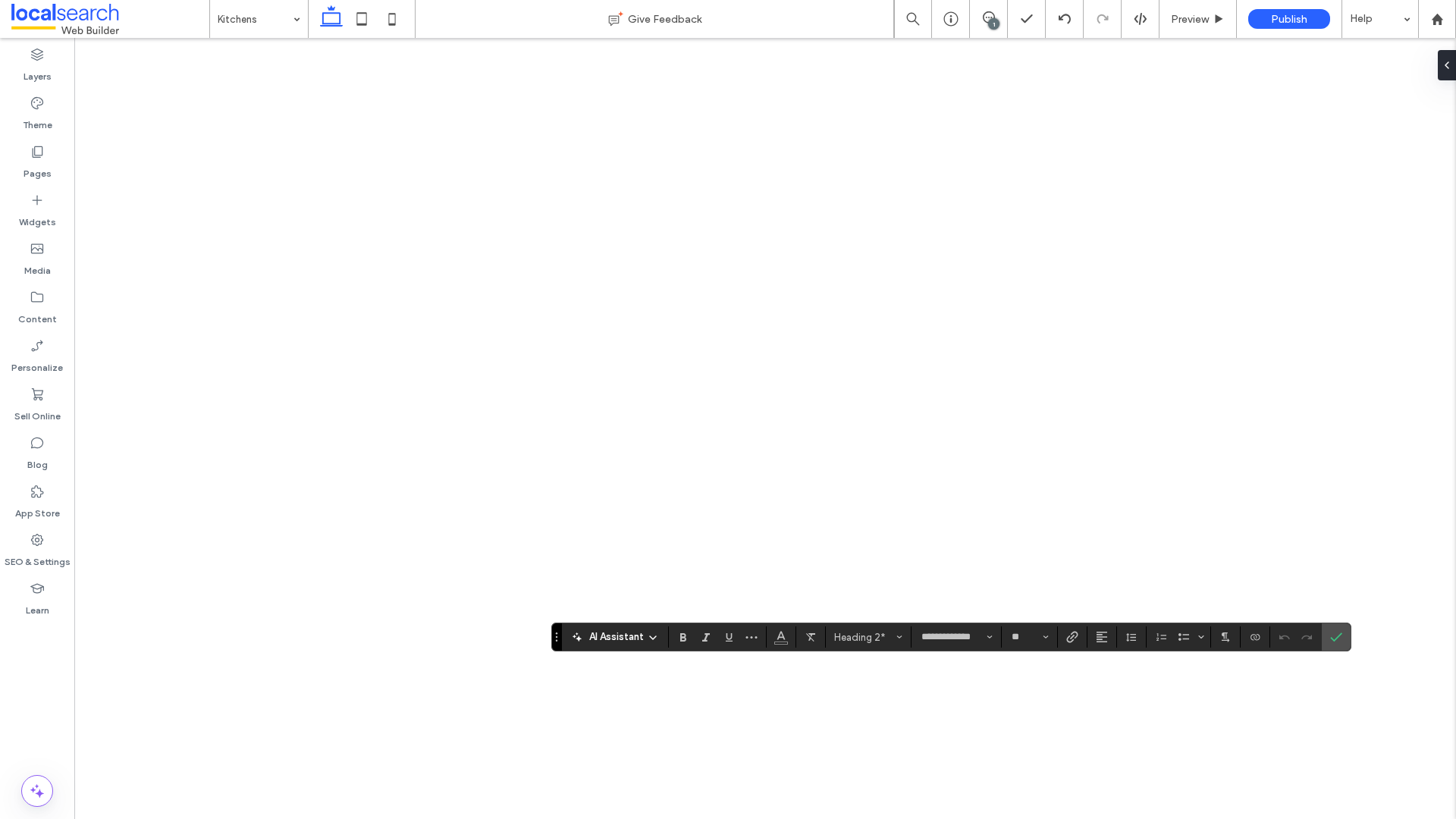 type on "*****" 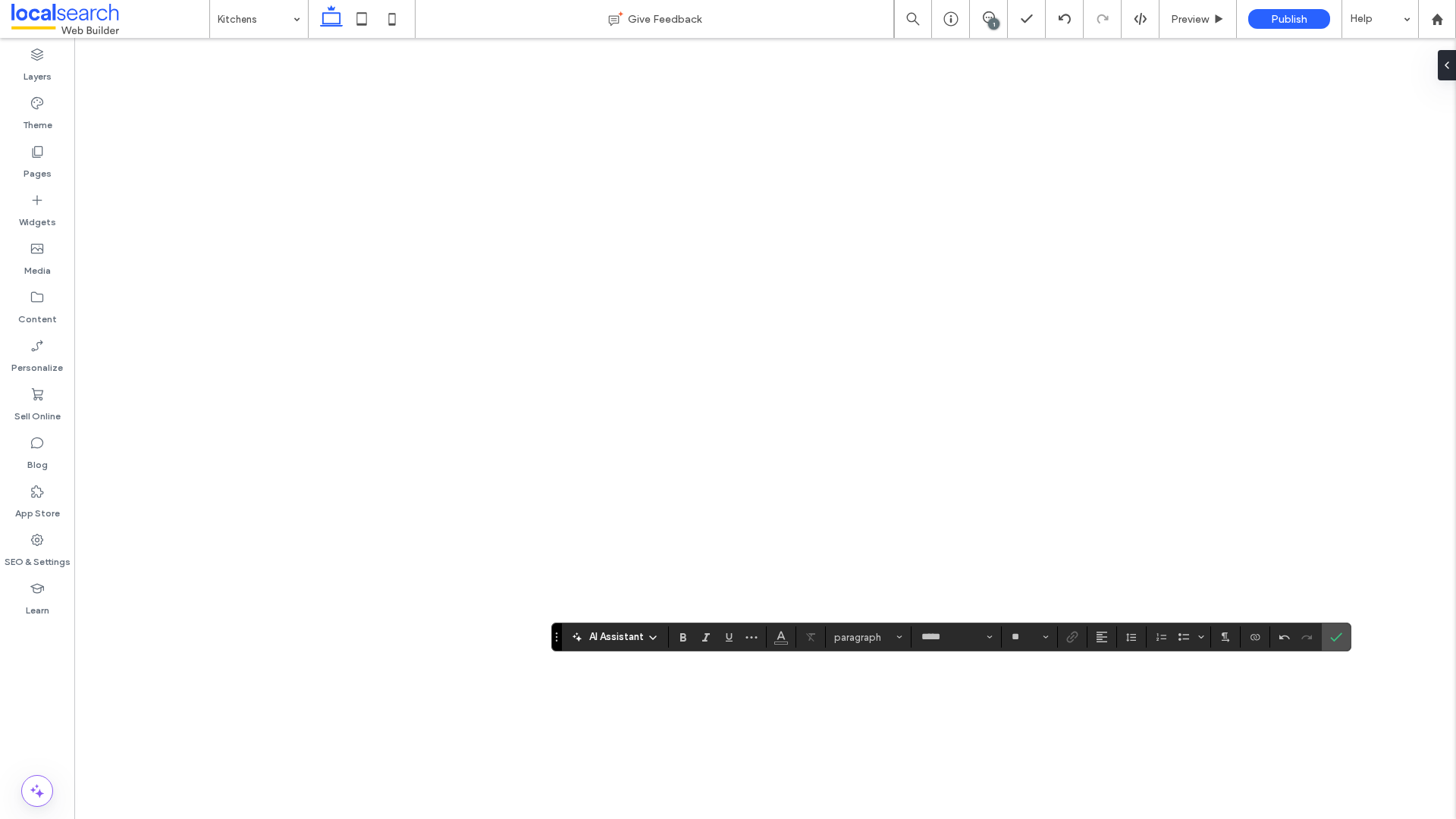 type on "**********" 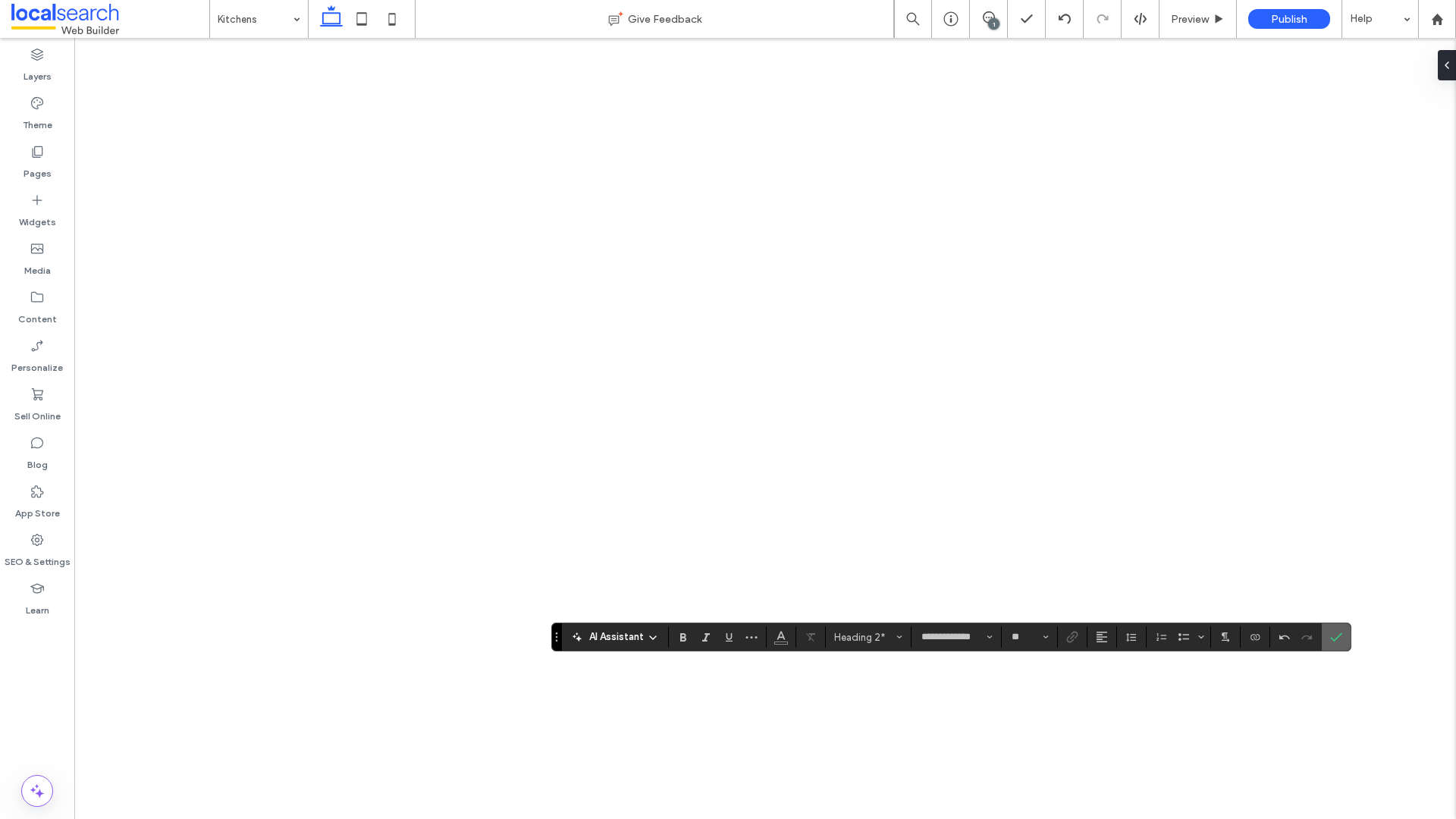 click 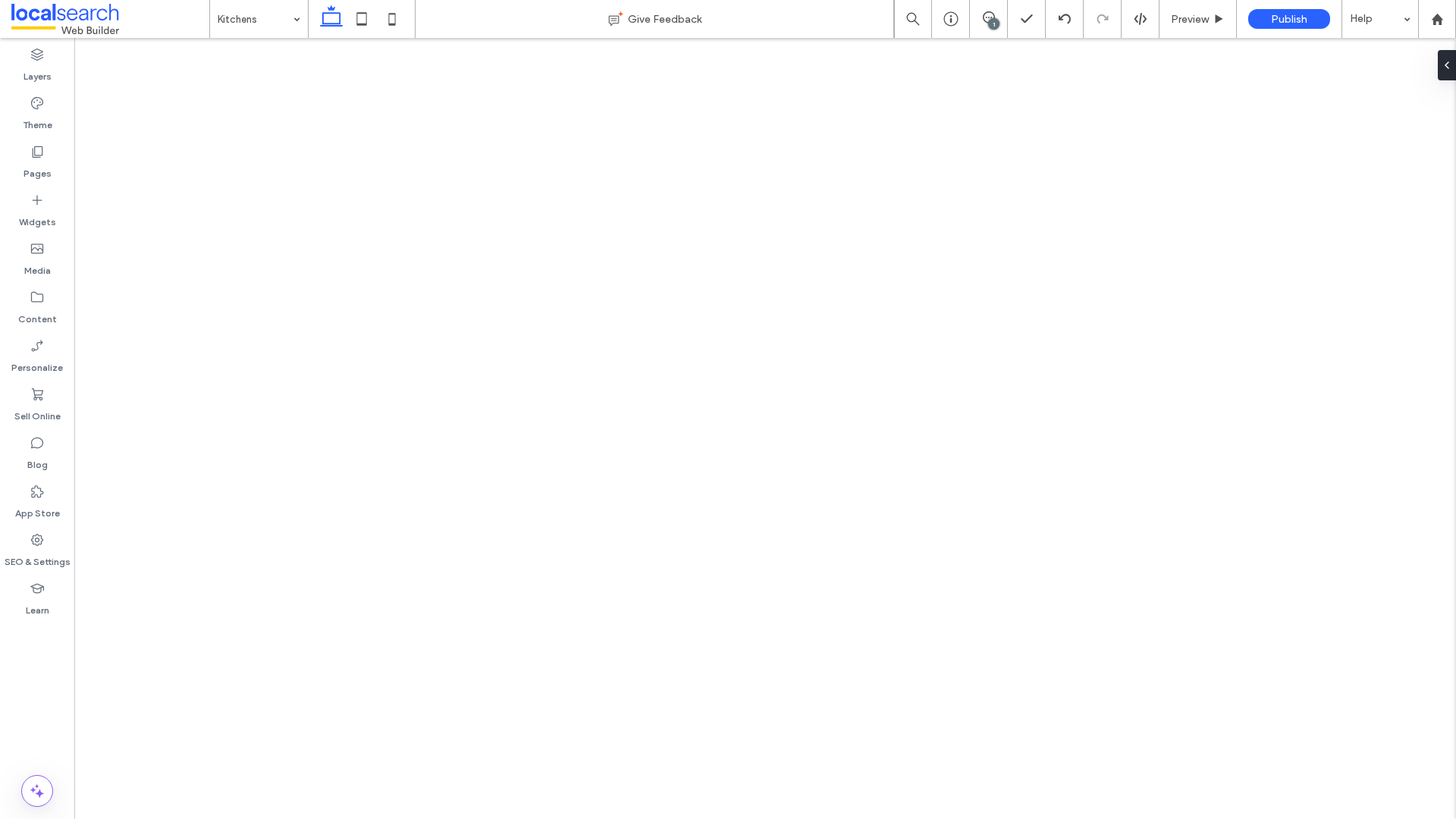 type on "*****" 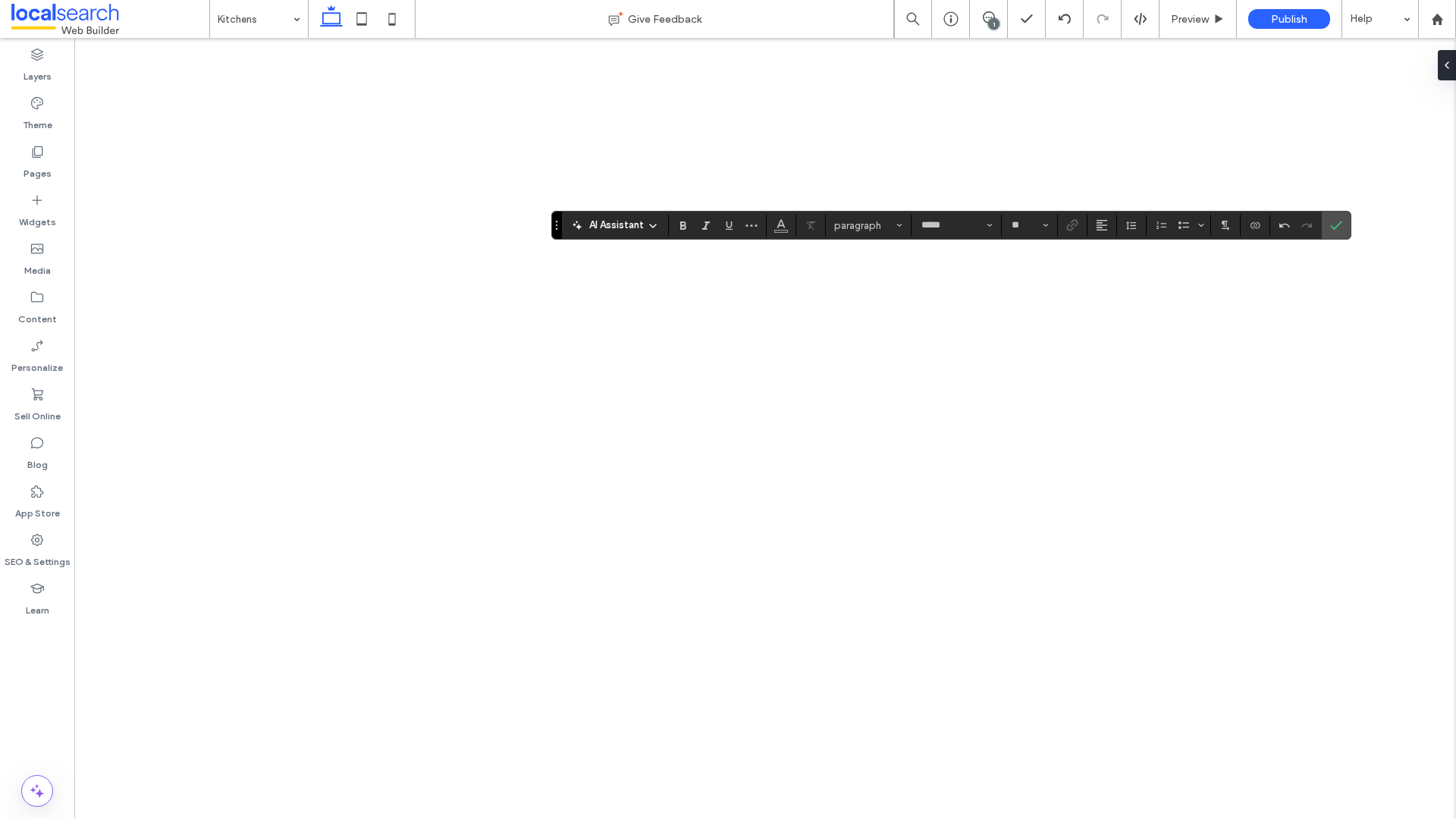 type on "**" 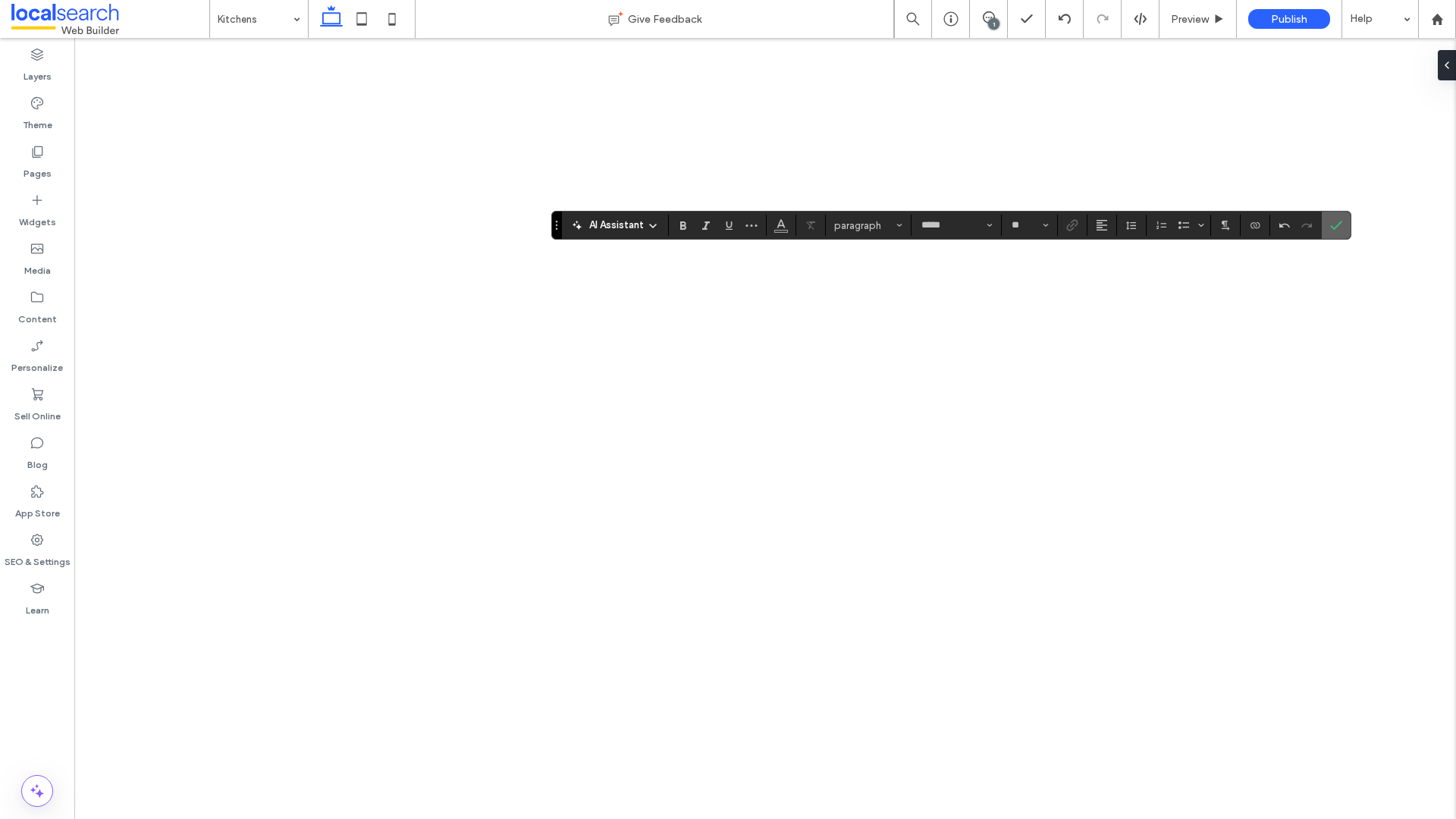 click 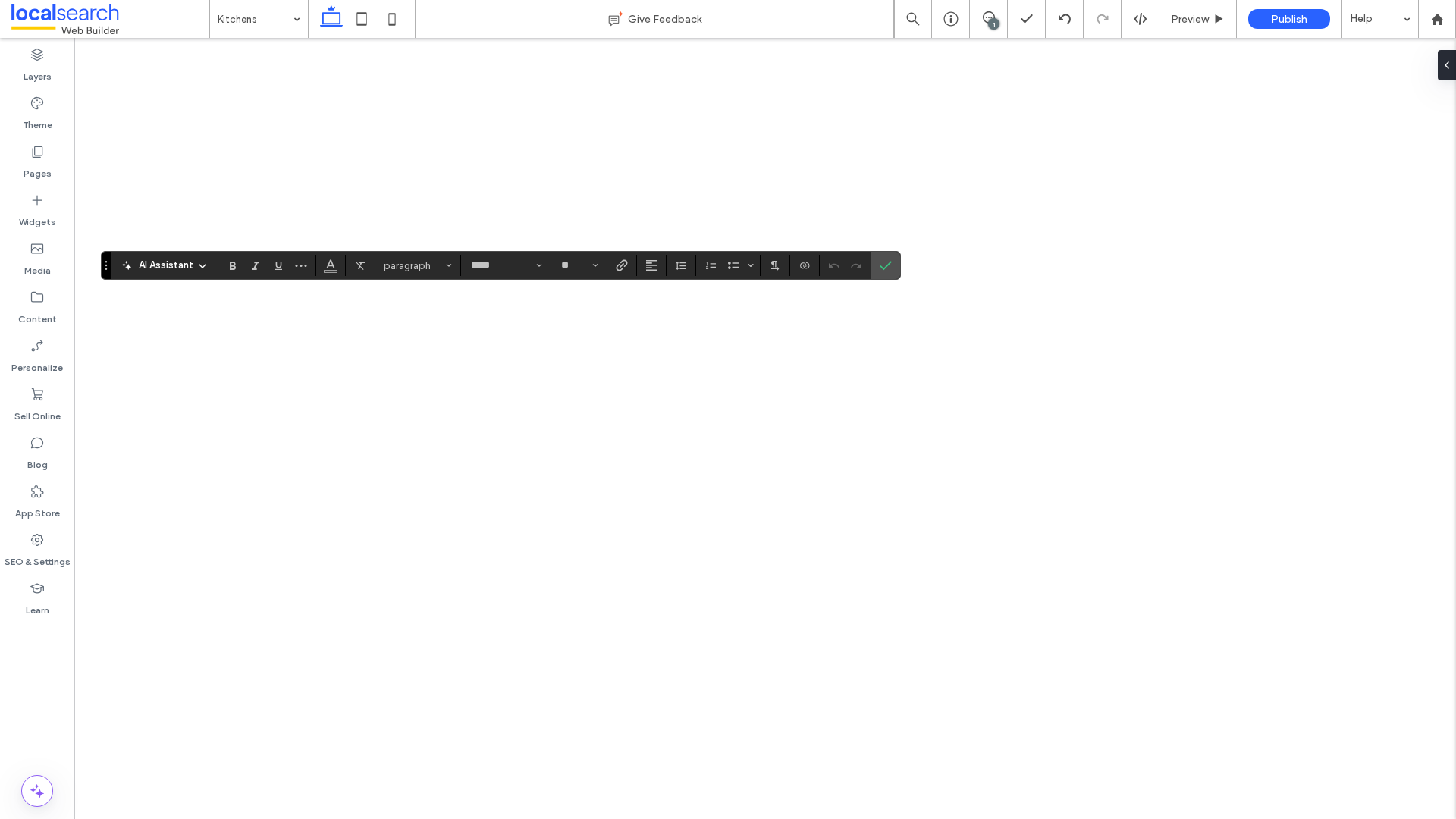 type on "**" 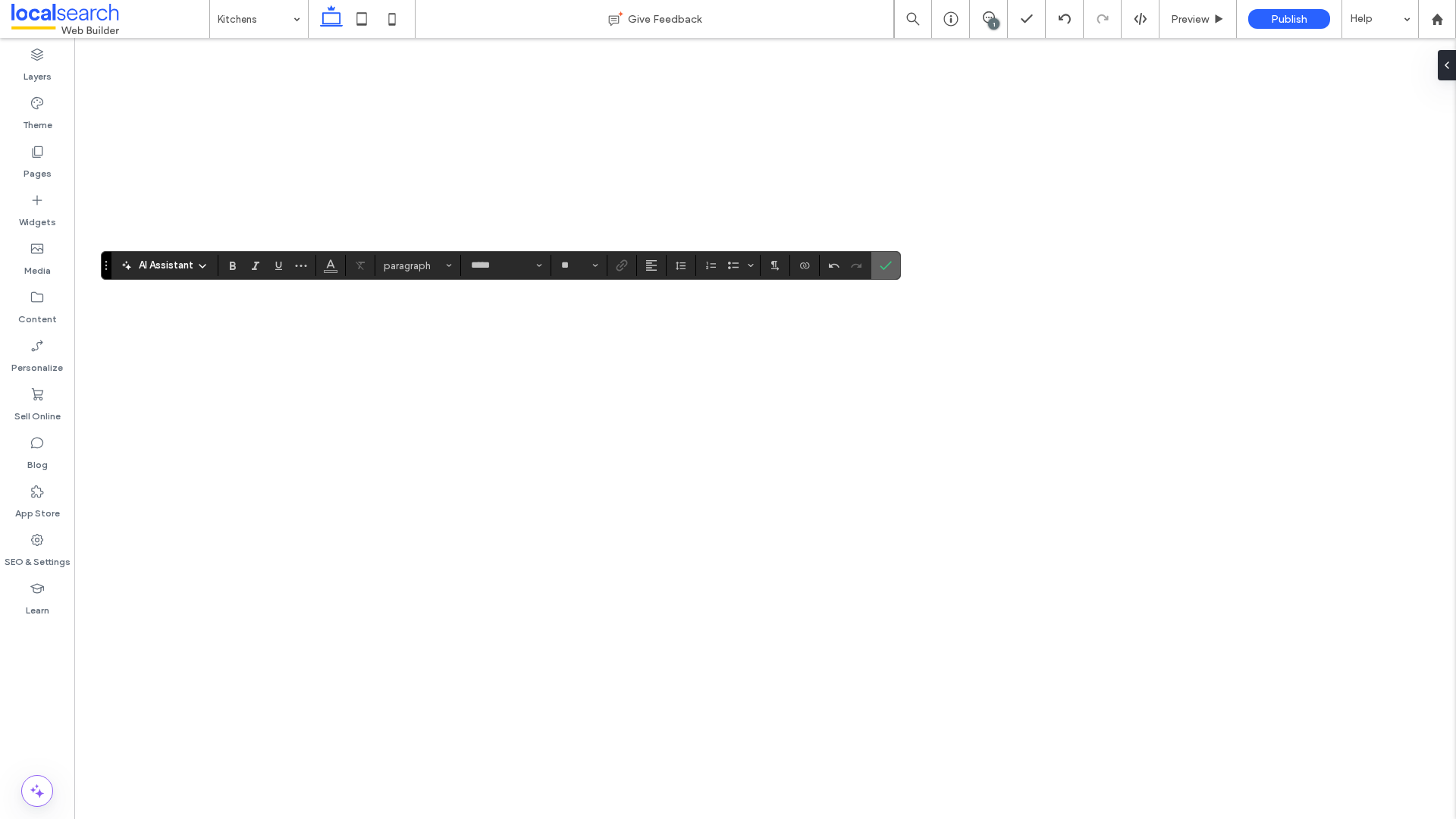 click 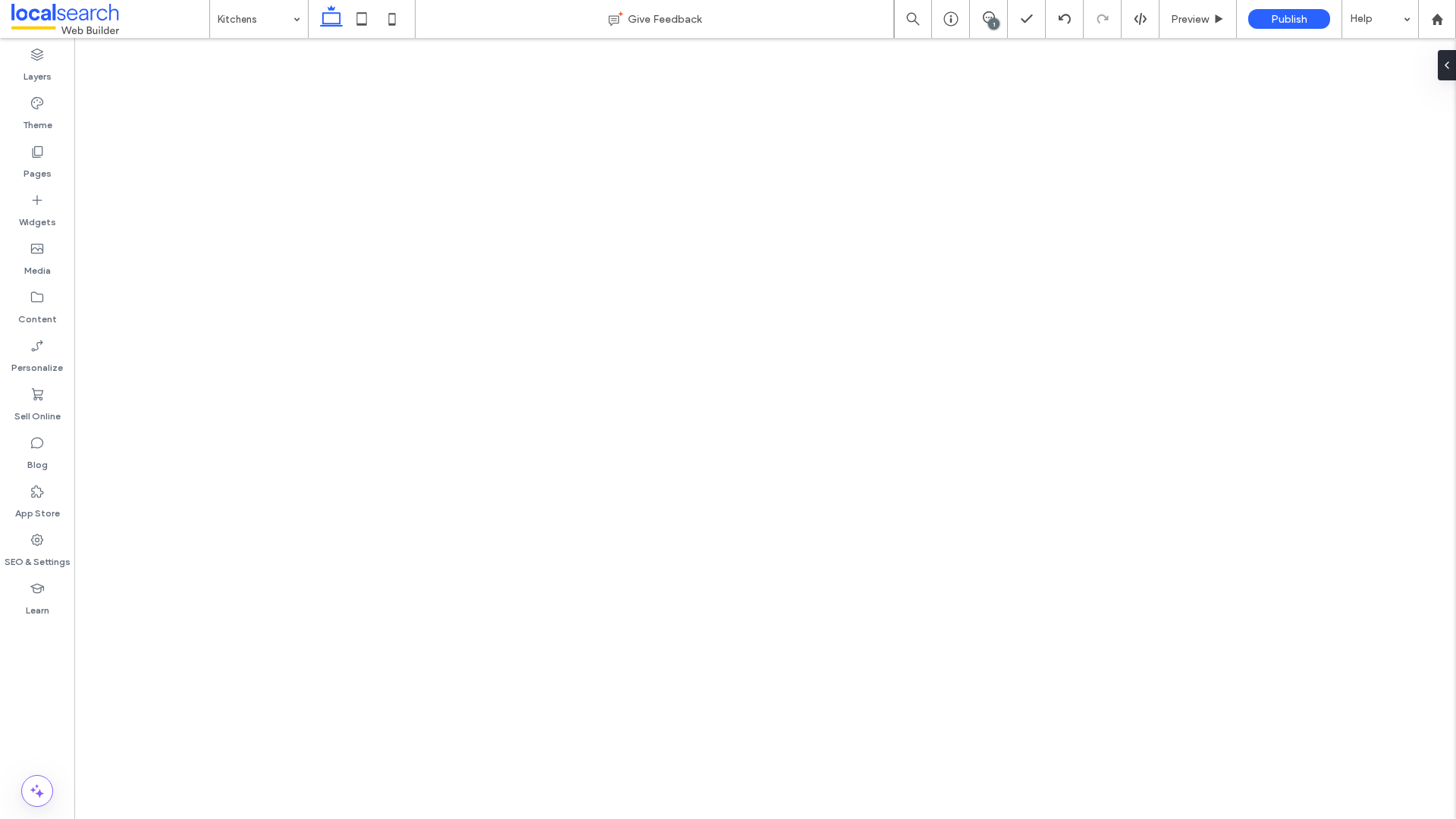 type on "*****" 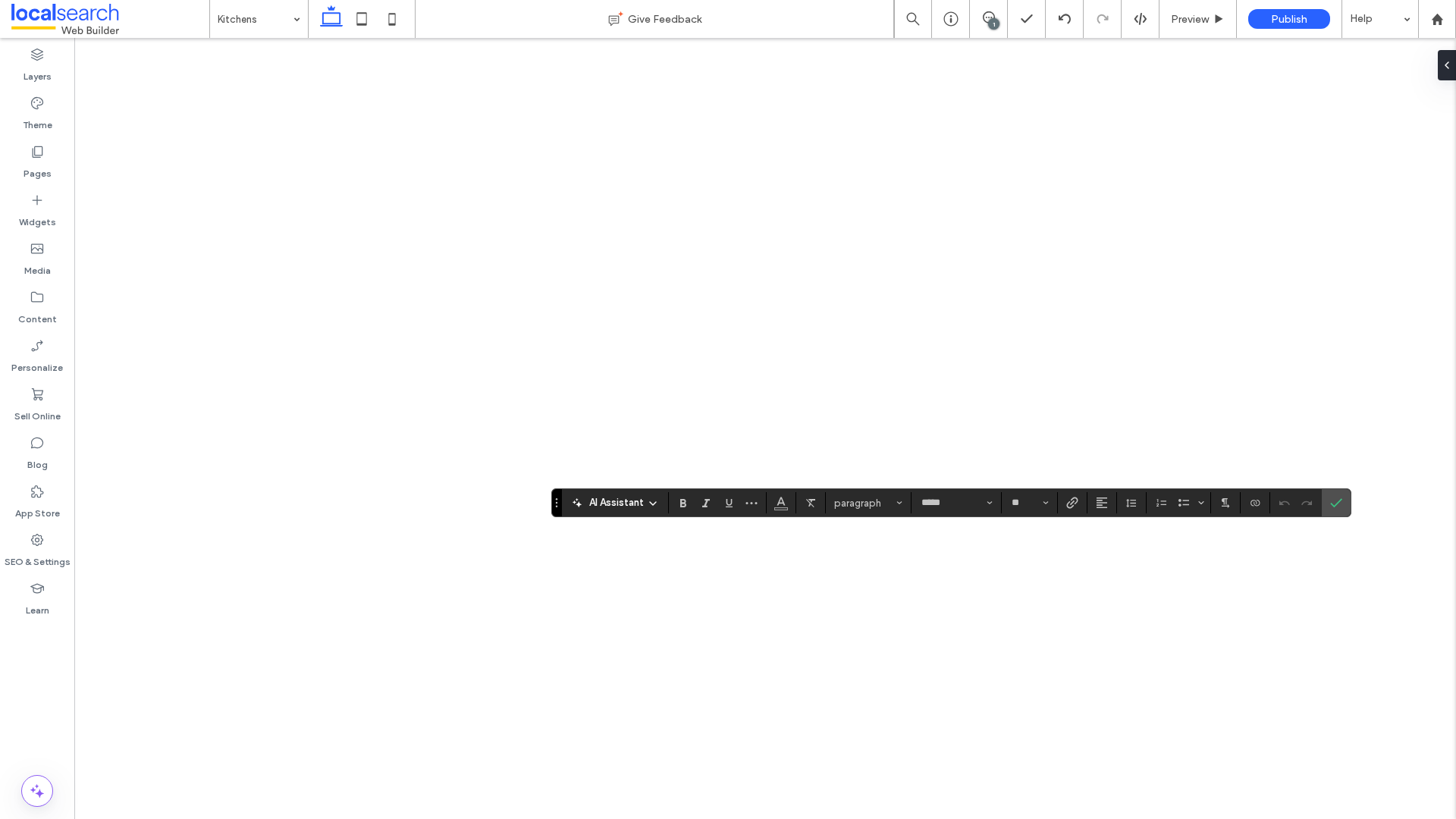 type on "**" 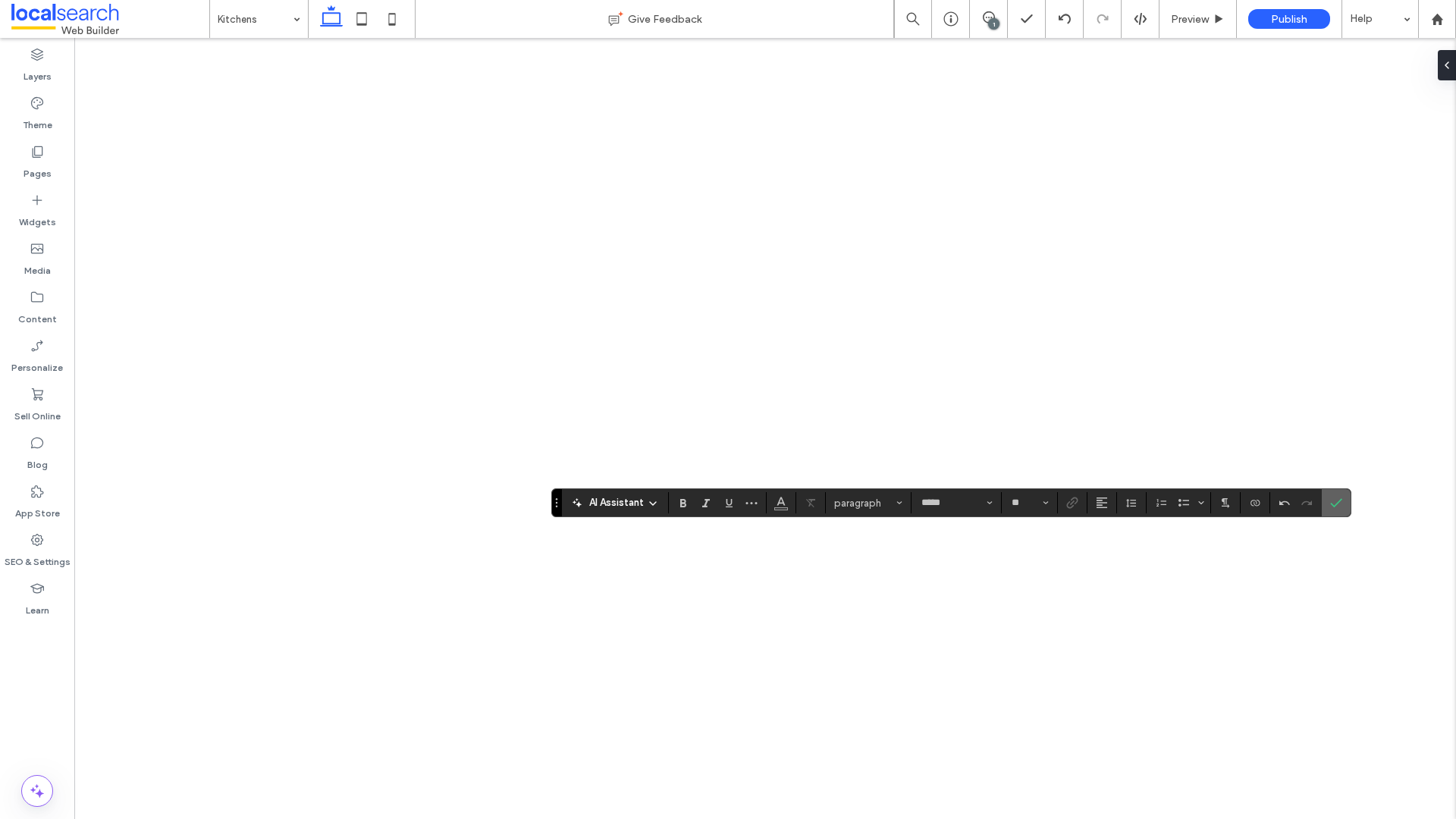 click 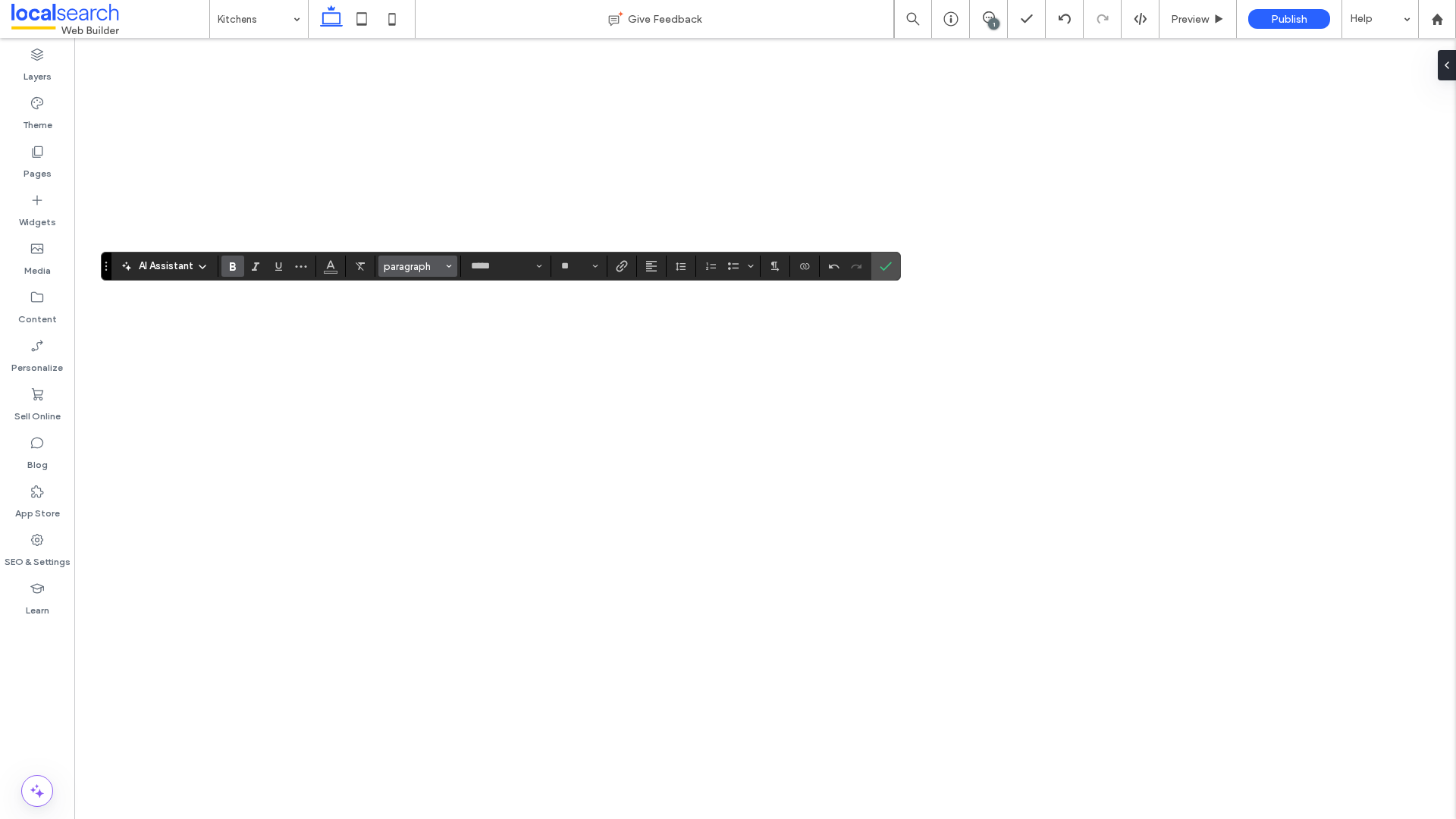 click on "paragraph" at bounding box center [413, 266] 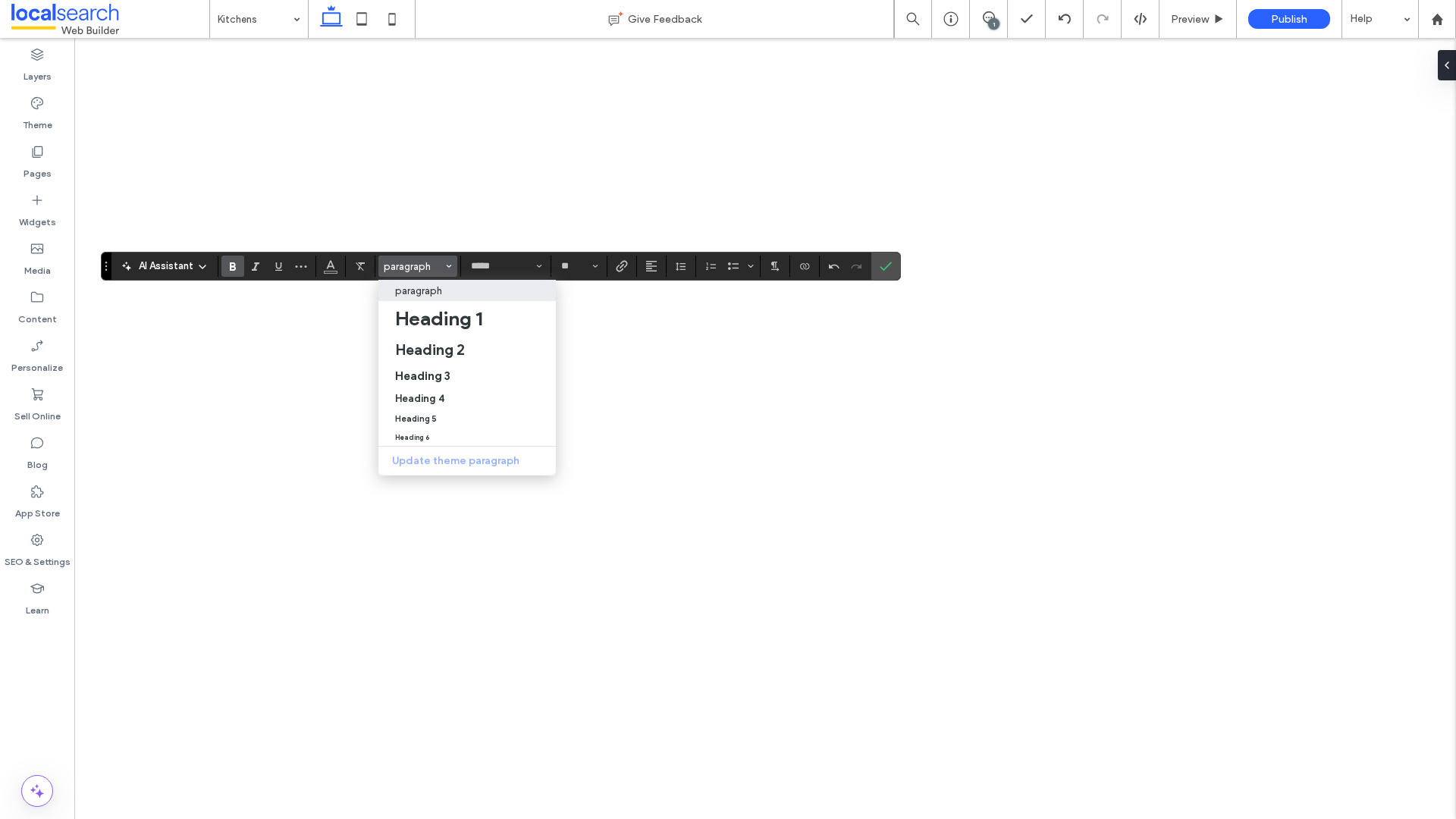 click on "paragraph" at bounding box center (419, 290) 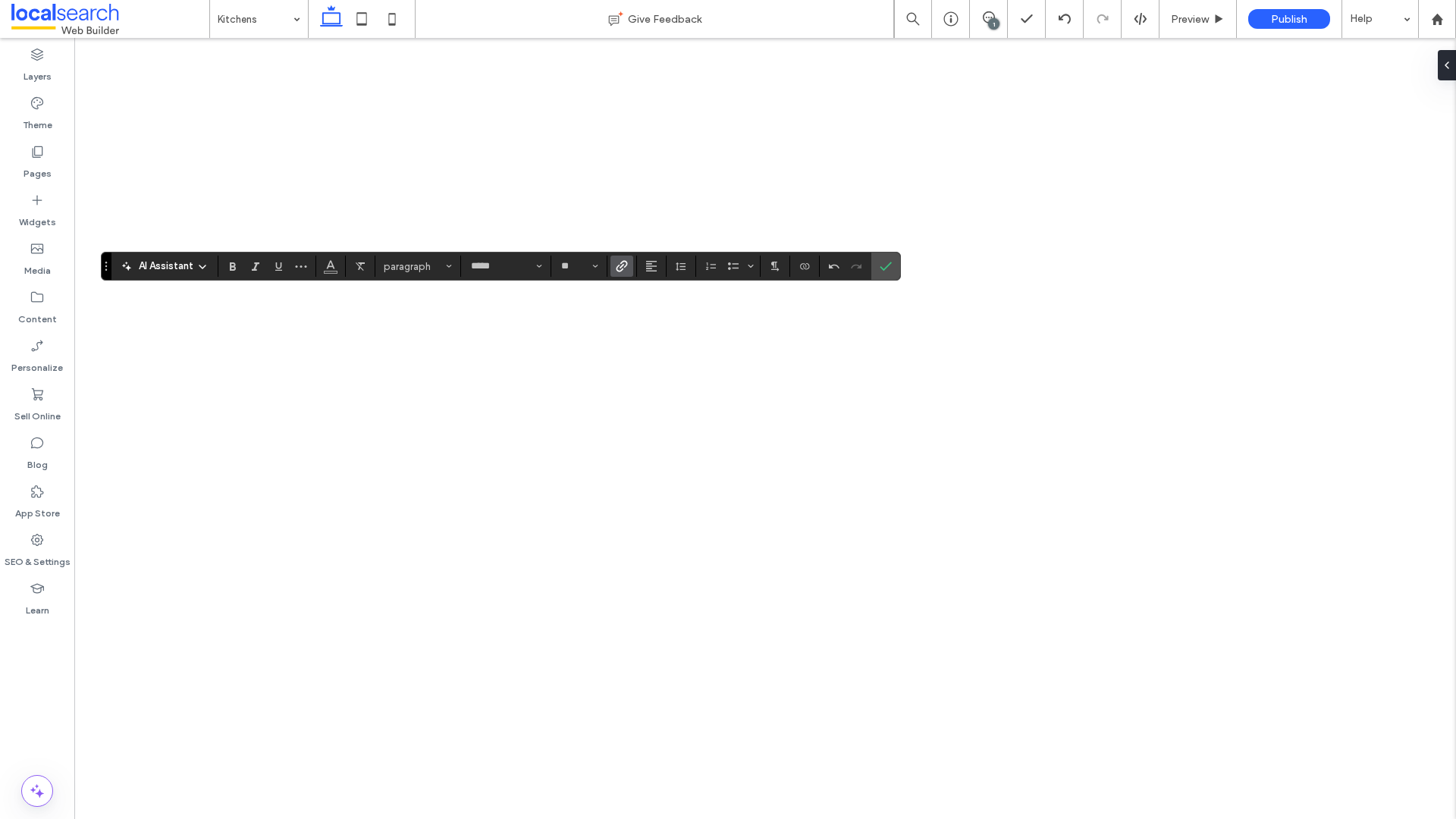 click at bounding box center [622, 266] 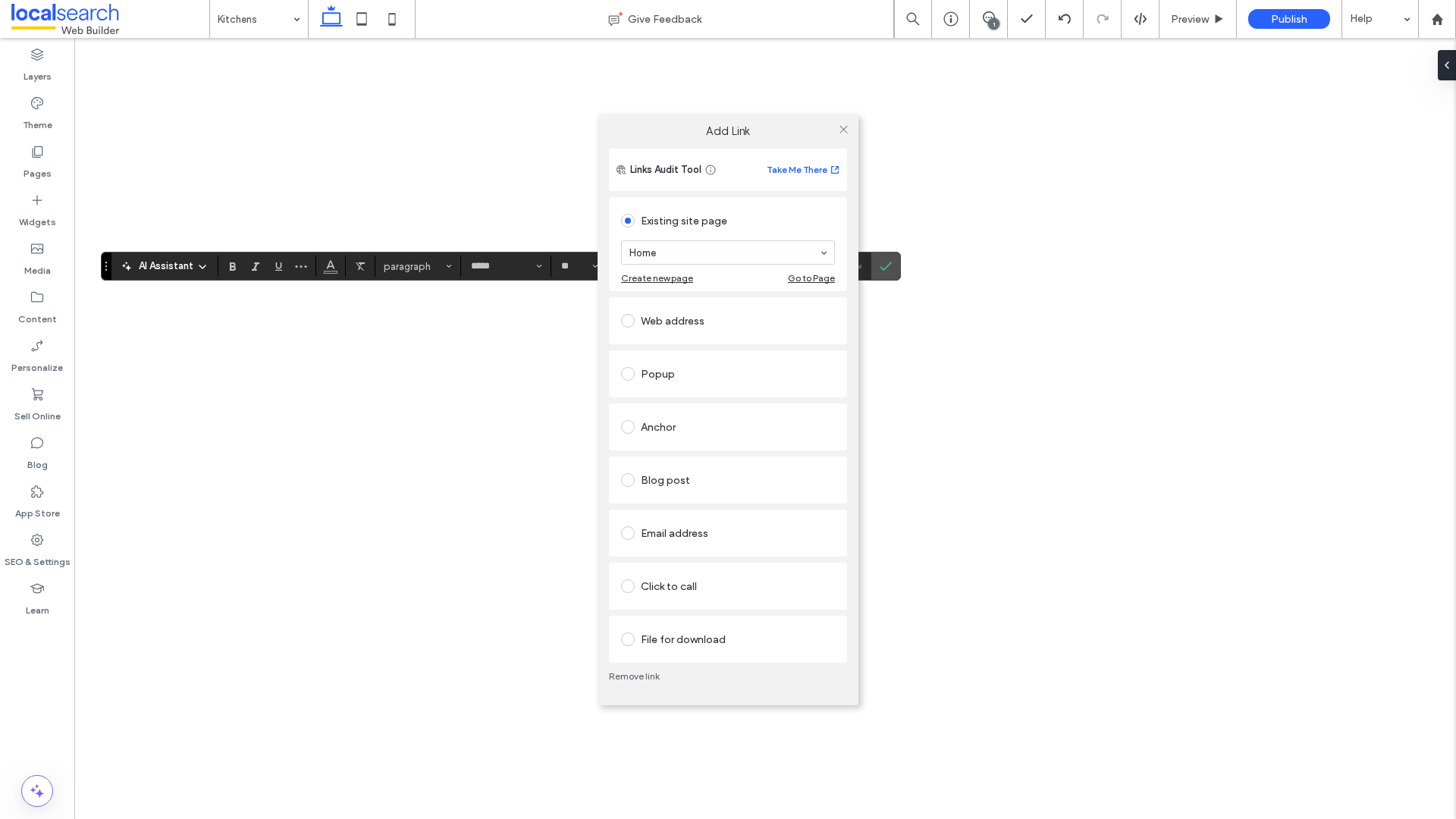 click on "Click to call" at bounding box center [728, 586] 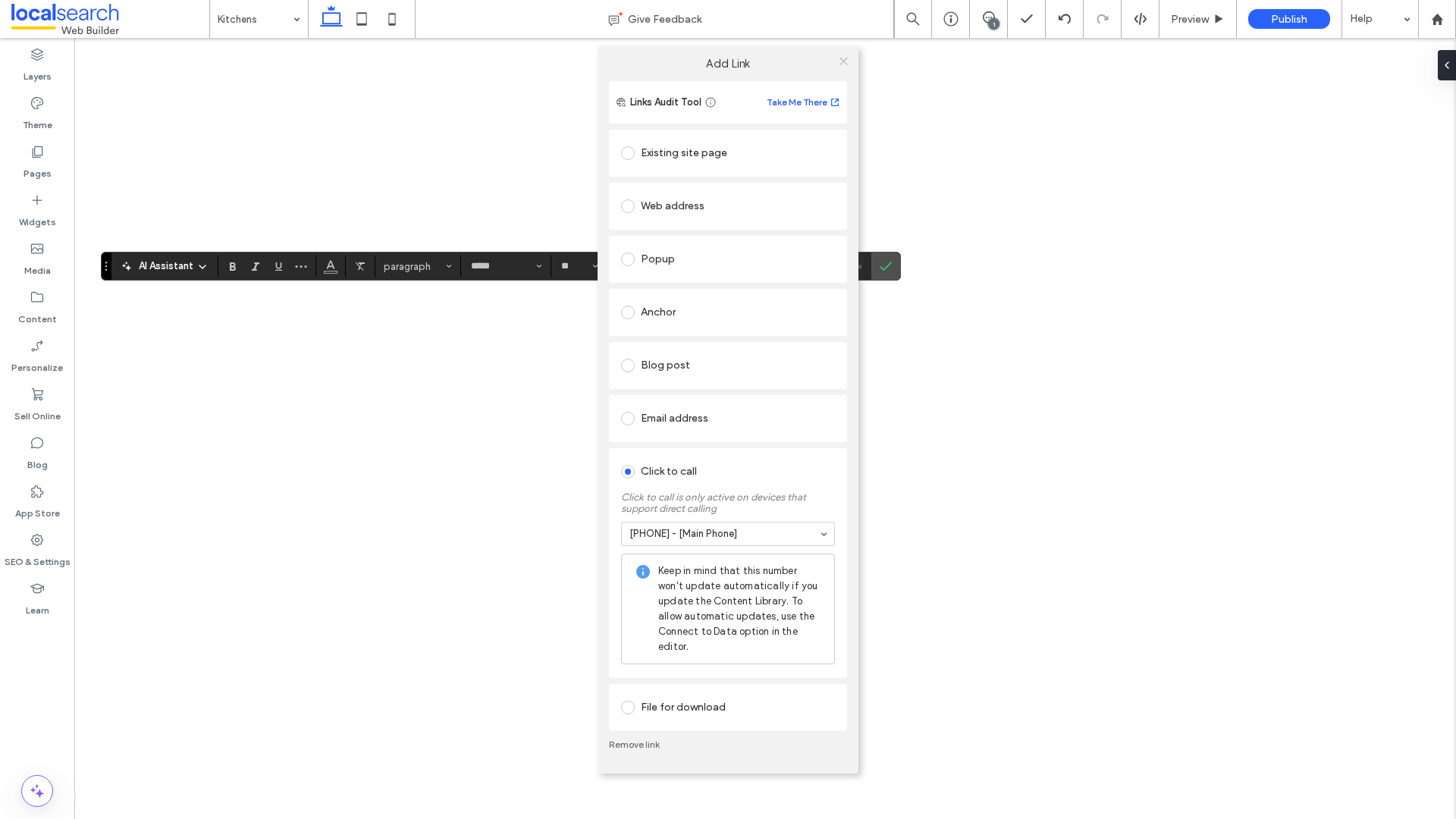 click 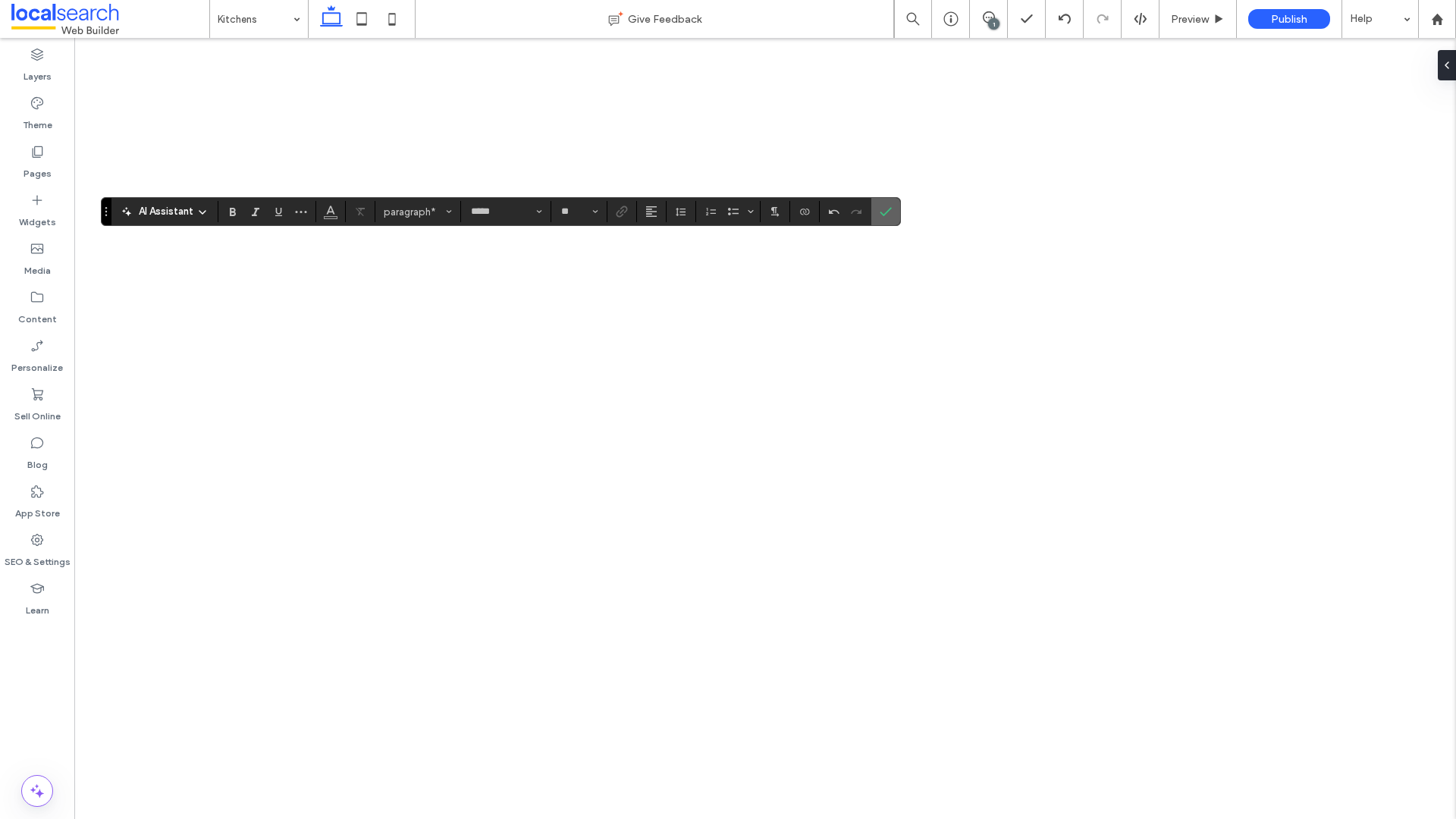 click at bounding box center [886, 212] 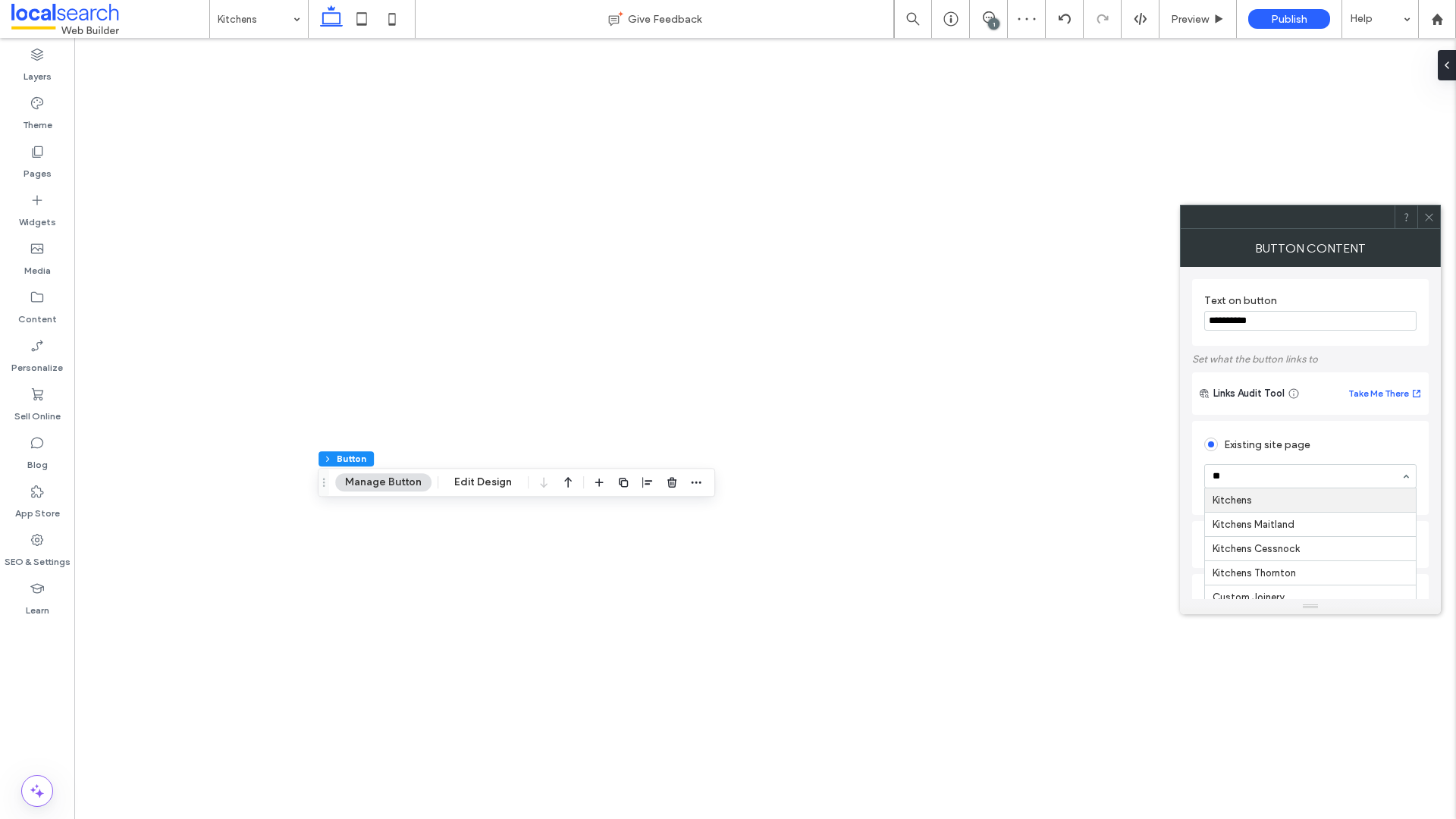 type on "***" 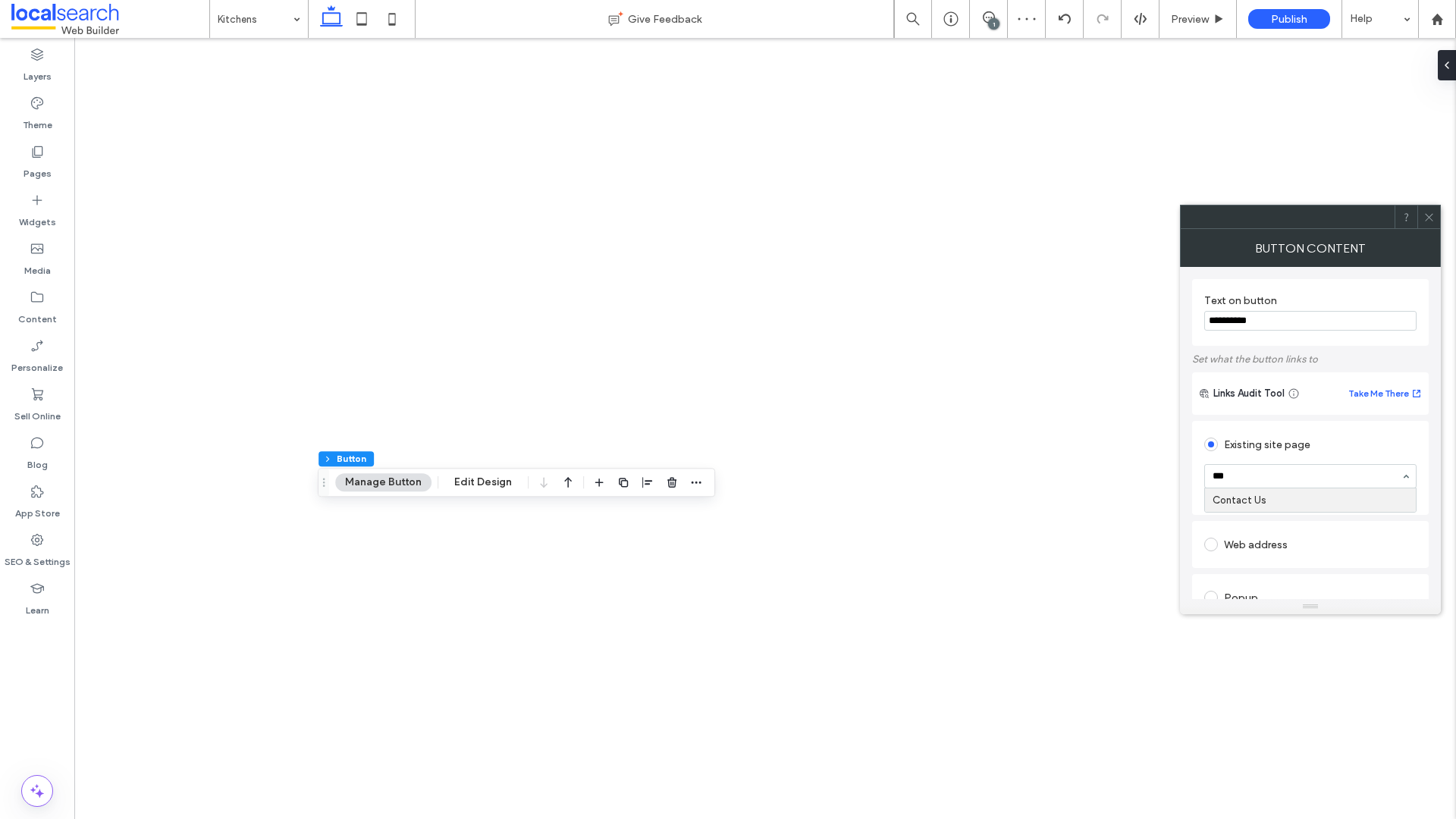 type 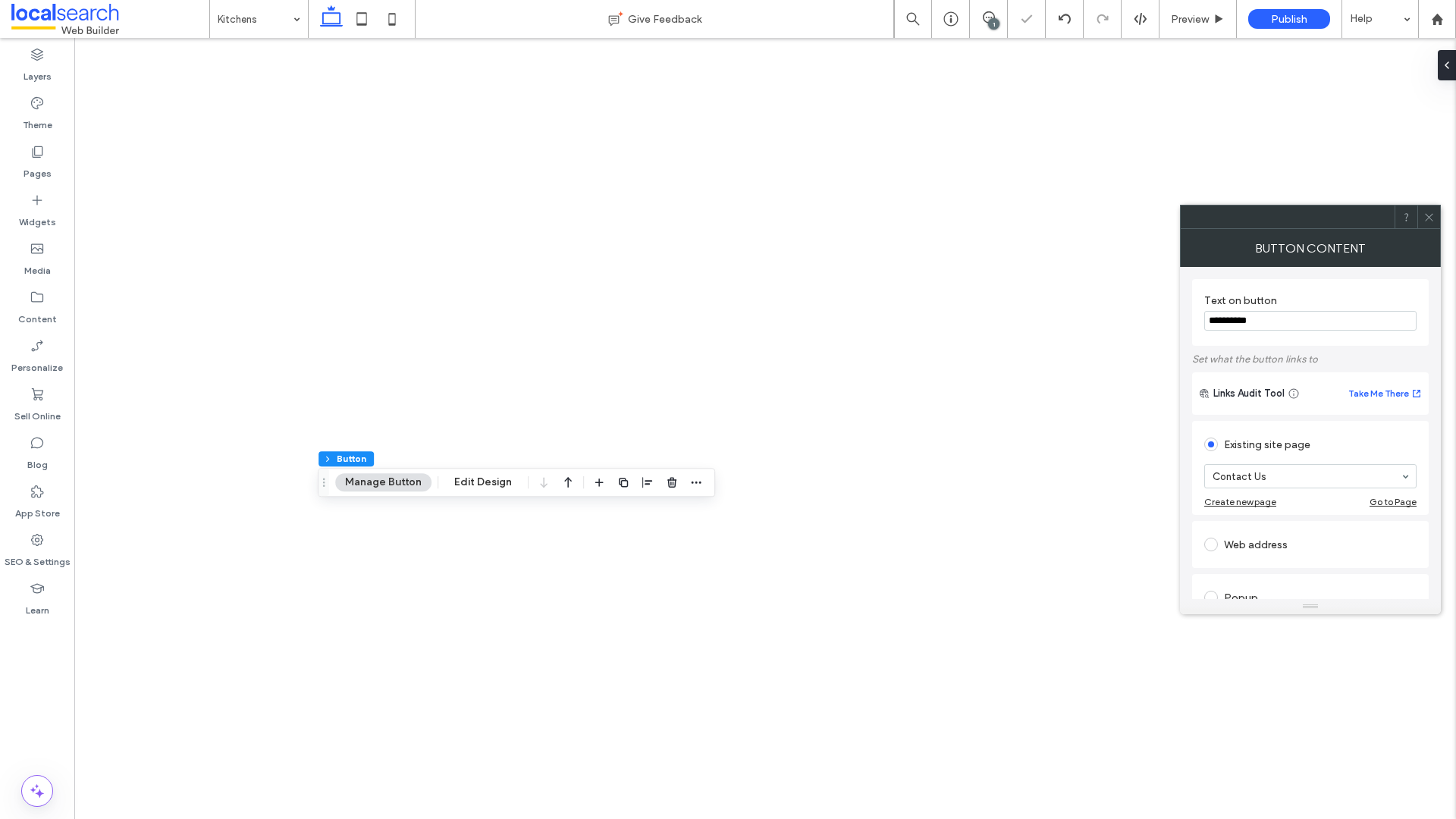 click 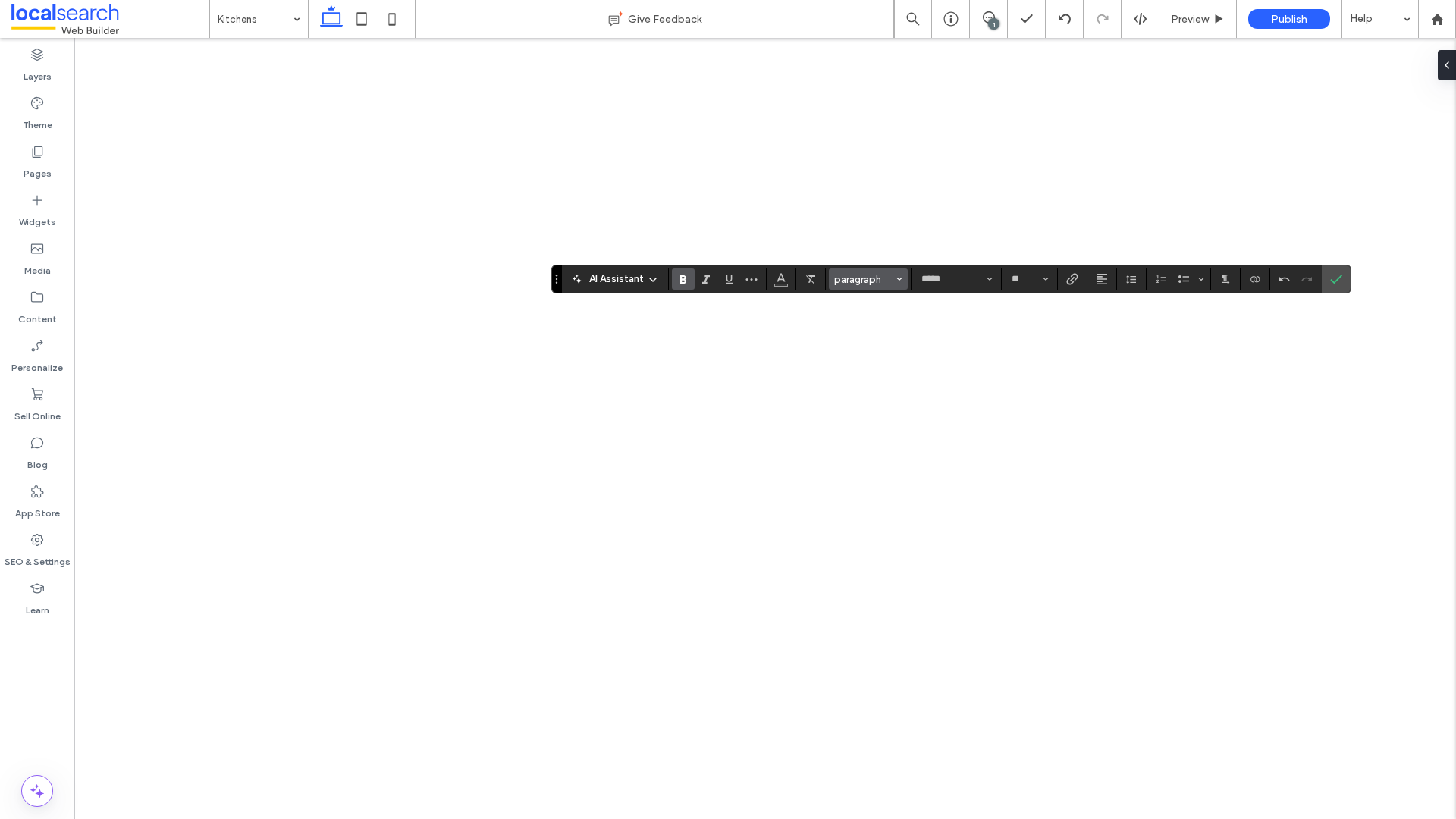 click on "paragraph" at bounding box center (864, 279) 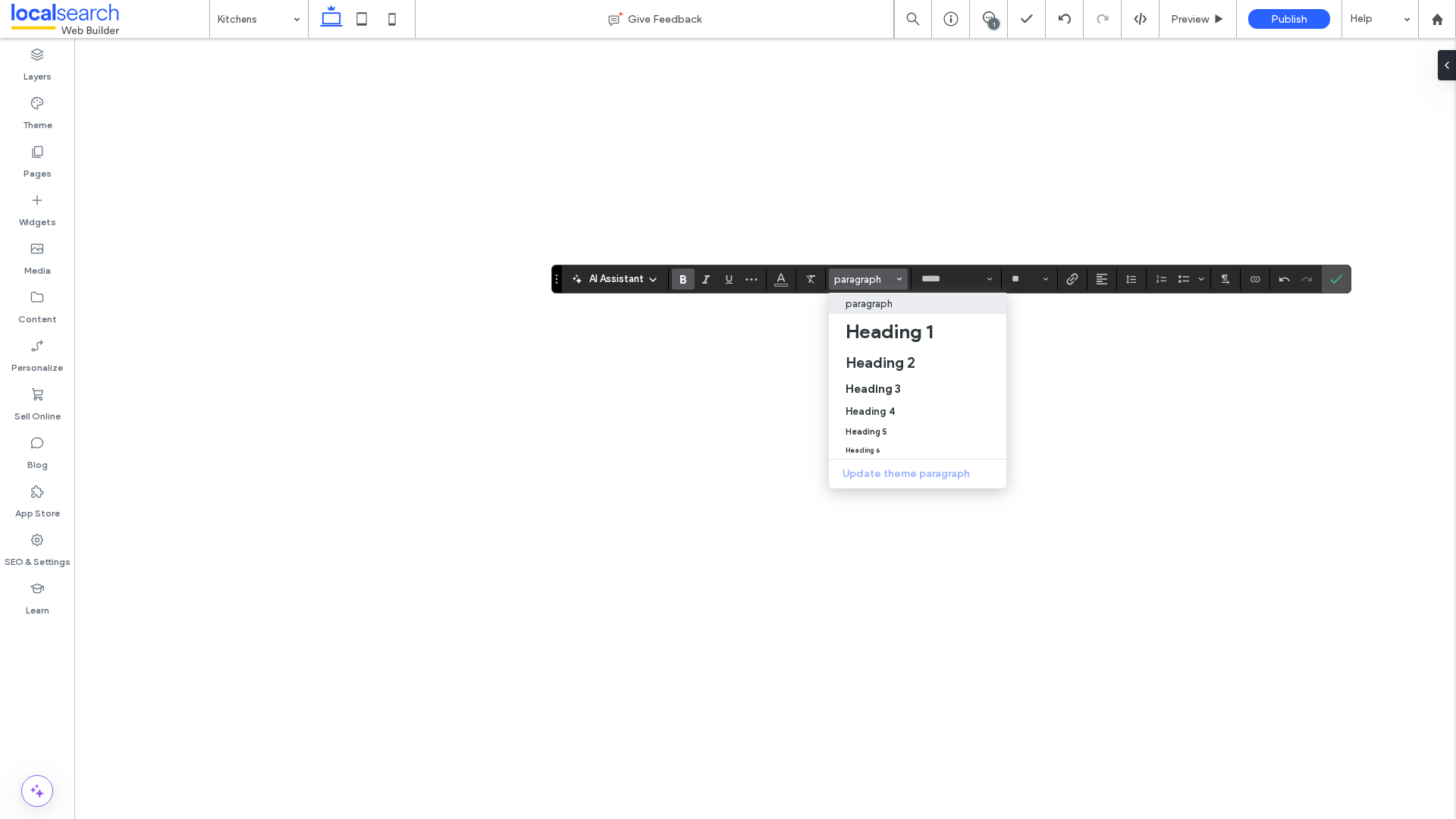 click on "paragraph" at bounding box center (869, 303) 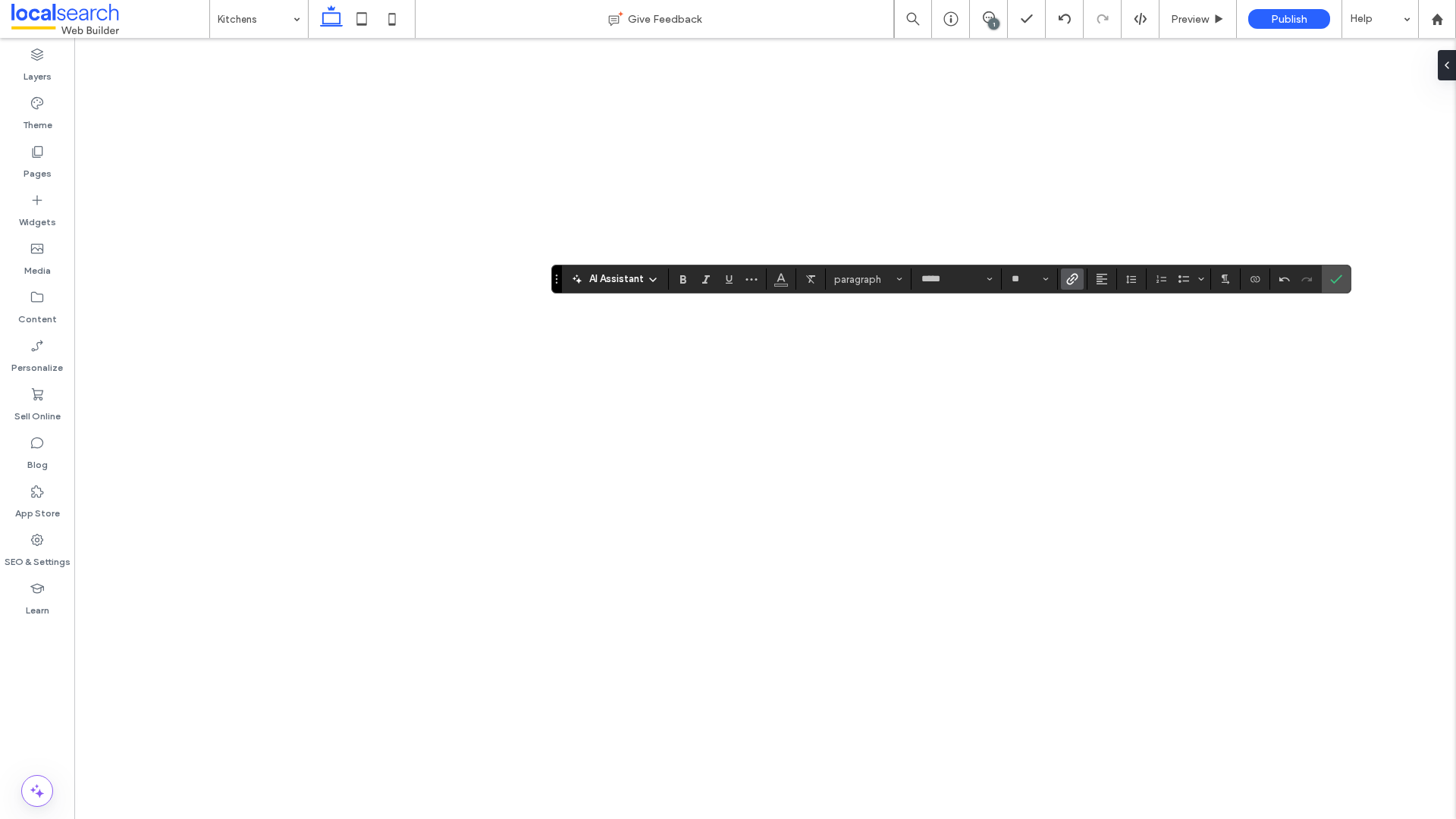 click 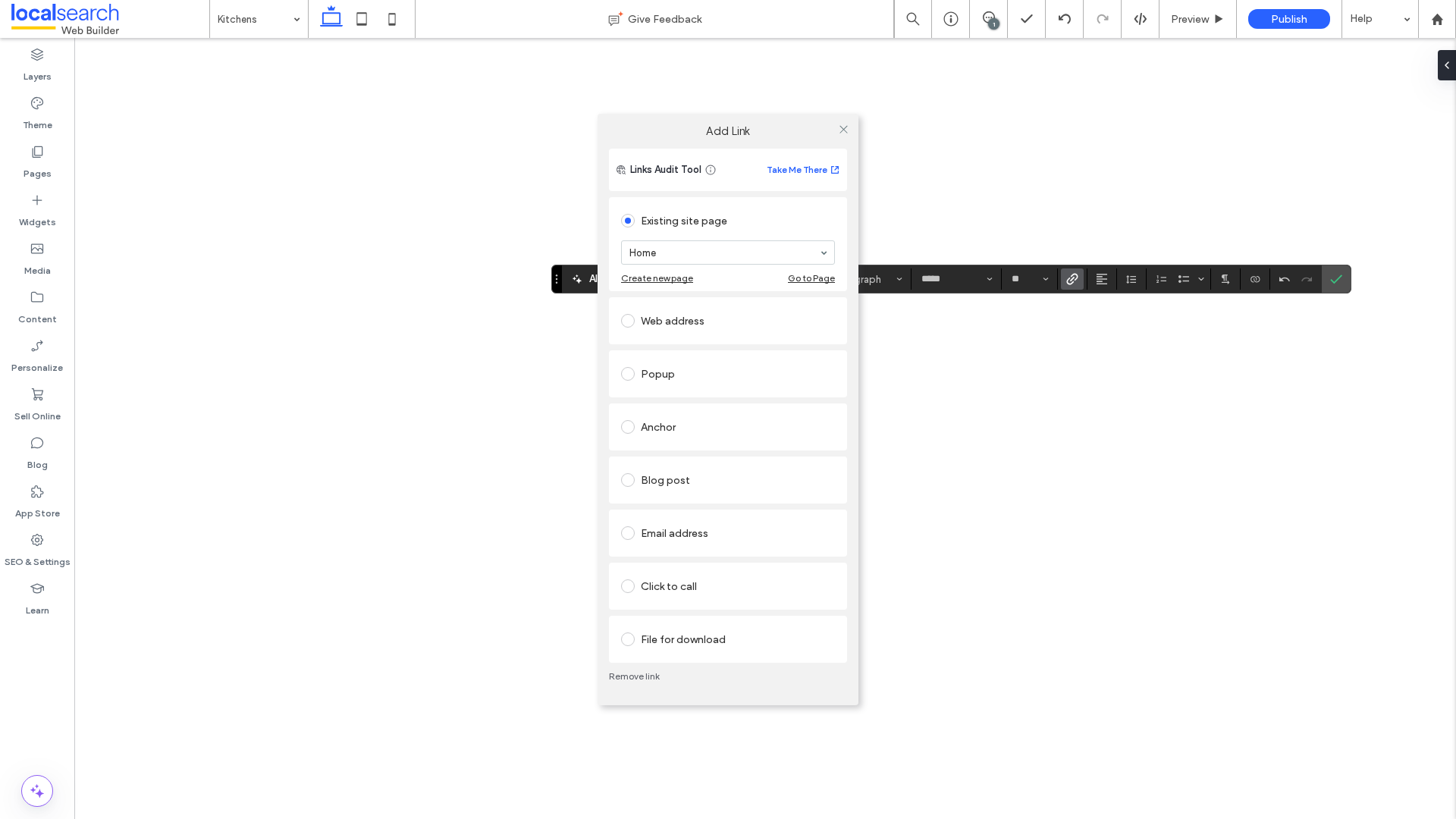 click on "Click to call" at bounding box center [728, 586] 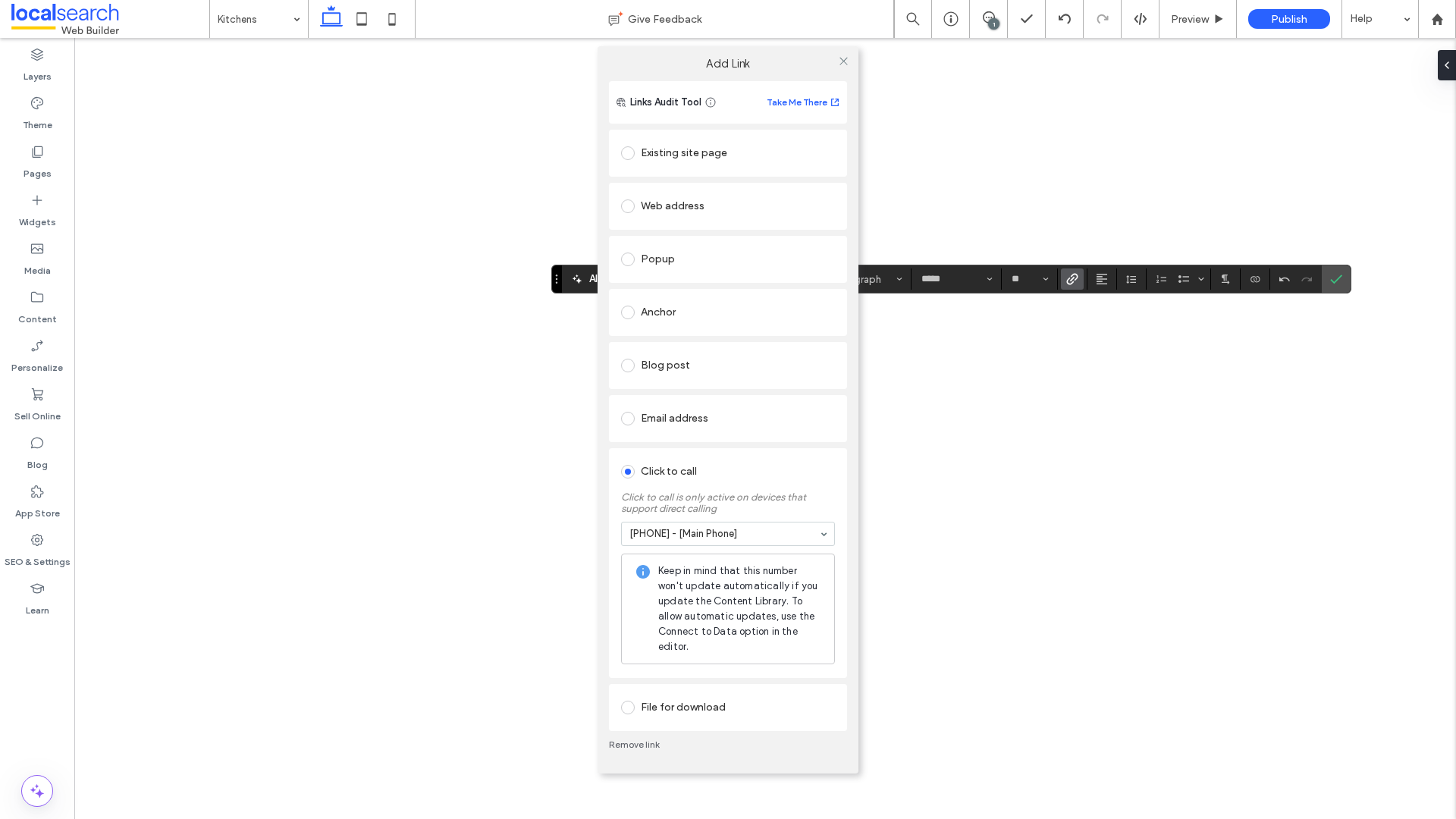 click on "Add Link Links Audit Tool Take Me There Existing site page Home Create new page Go to Page Web address Popup Anchor Blog post Email address Click to call Click to call is only active on devices that support direct calling 02 4932 1856 - [Main Phone] Keep in mind that this number won't update automatically if you update the Content Library. To allow automatic updates, use the Connect to Data option in the editor. File for download Remove link" at bounding box center (728, 410) 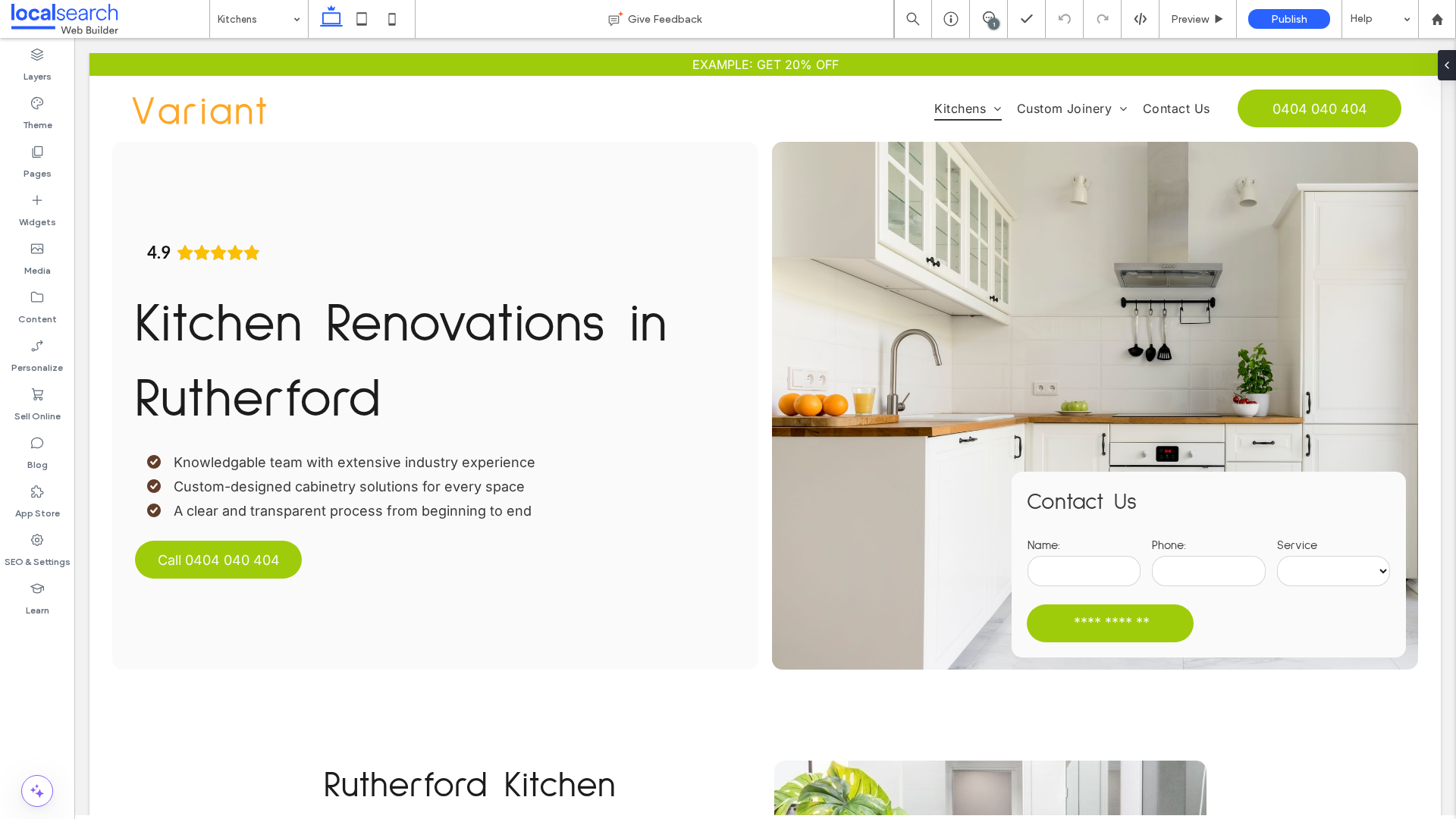 scroll, scrollTop: 1069, scrollLeft: 0, axis: vertical 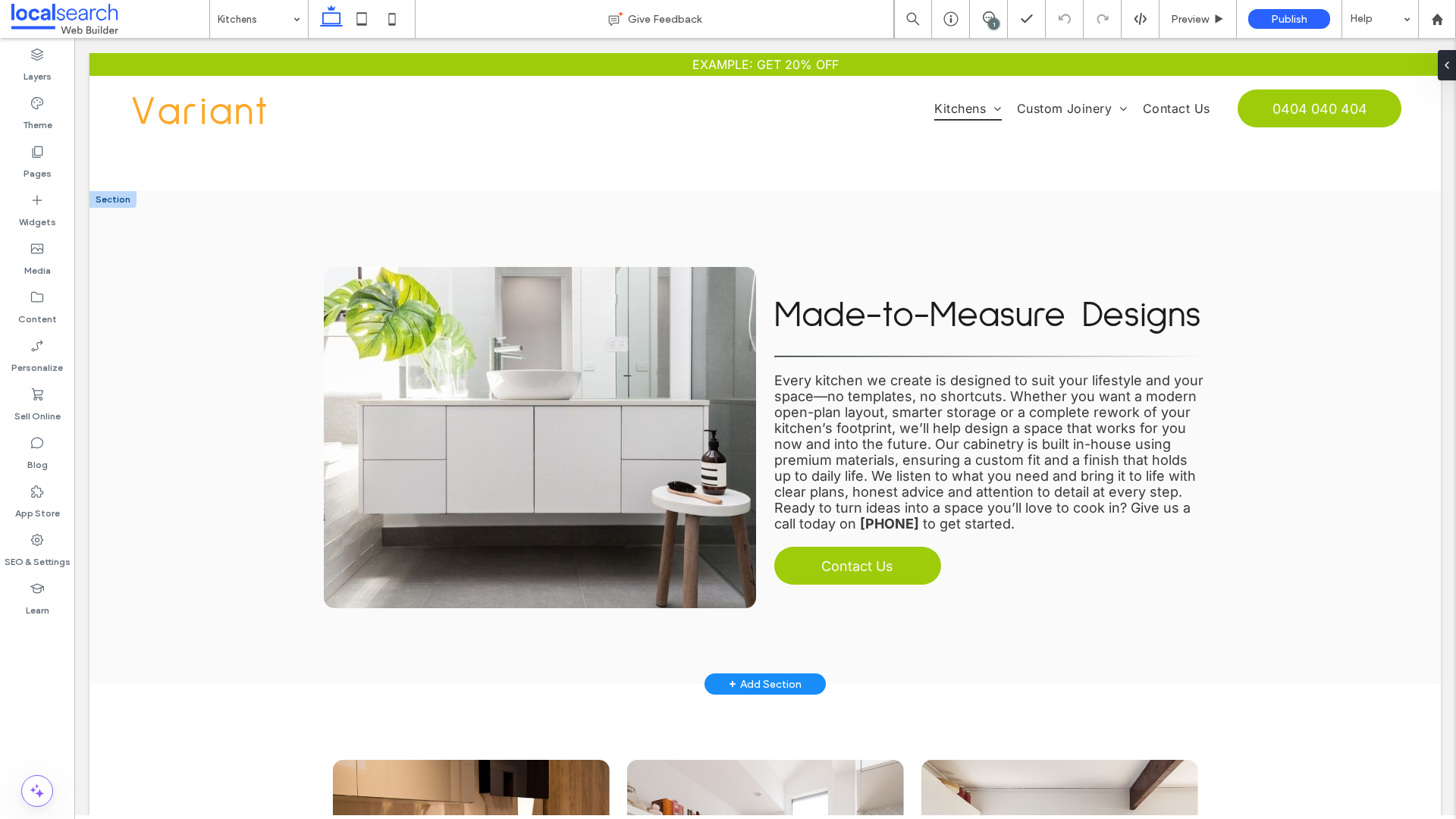click on "Every kitchen we create is designed to suit your lifestyle and your space—no templates, no shortcuts. Whether you want a modern open-plan layout, smarter storage or a complete rework of your kitchen’s footprint, we’ll help design a space that works for you now and into the future. Our cabinetry is built in-house using premium materials, ensuring a custom fit and a finish that holds up to daily life. We listen to what you need and bring it to life with clear plans, honest advice and attention to detail at every step." at bounding box center (989, 436) 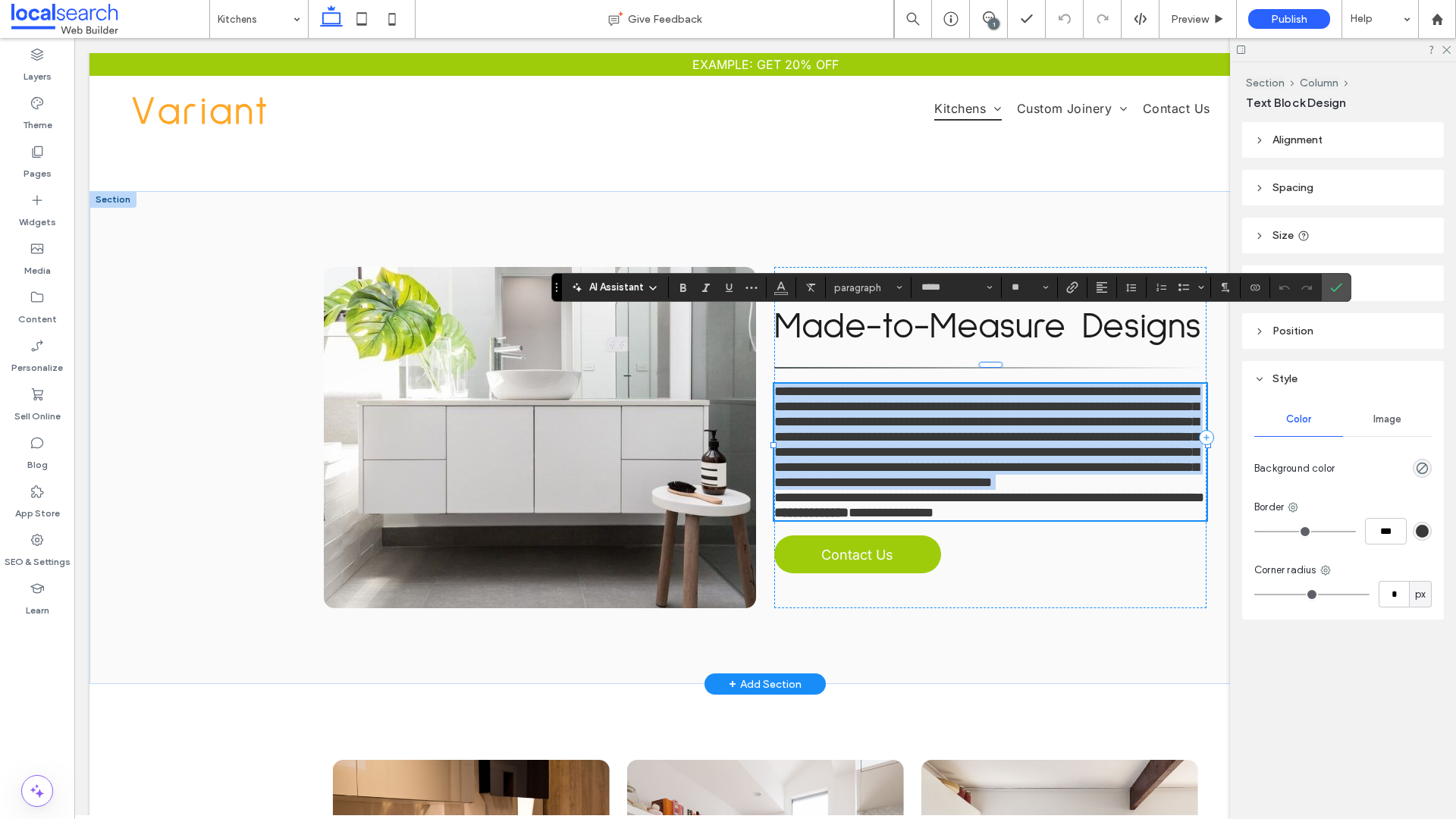 click on "**********" at bounding box center [987, 437] 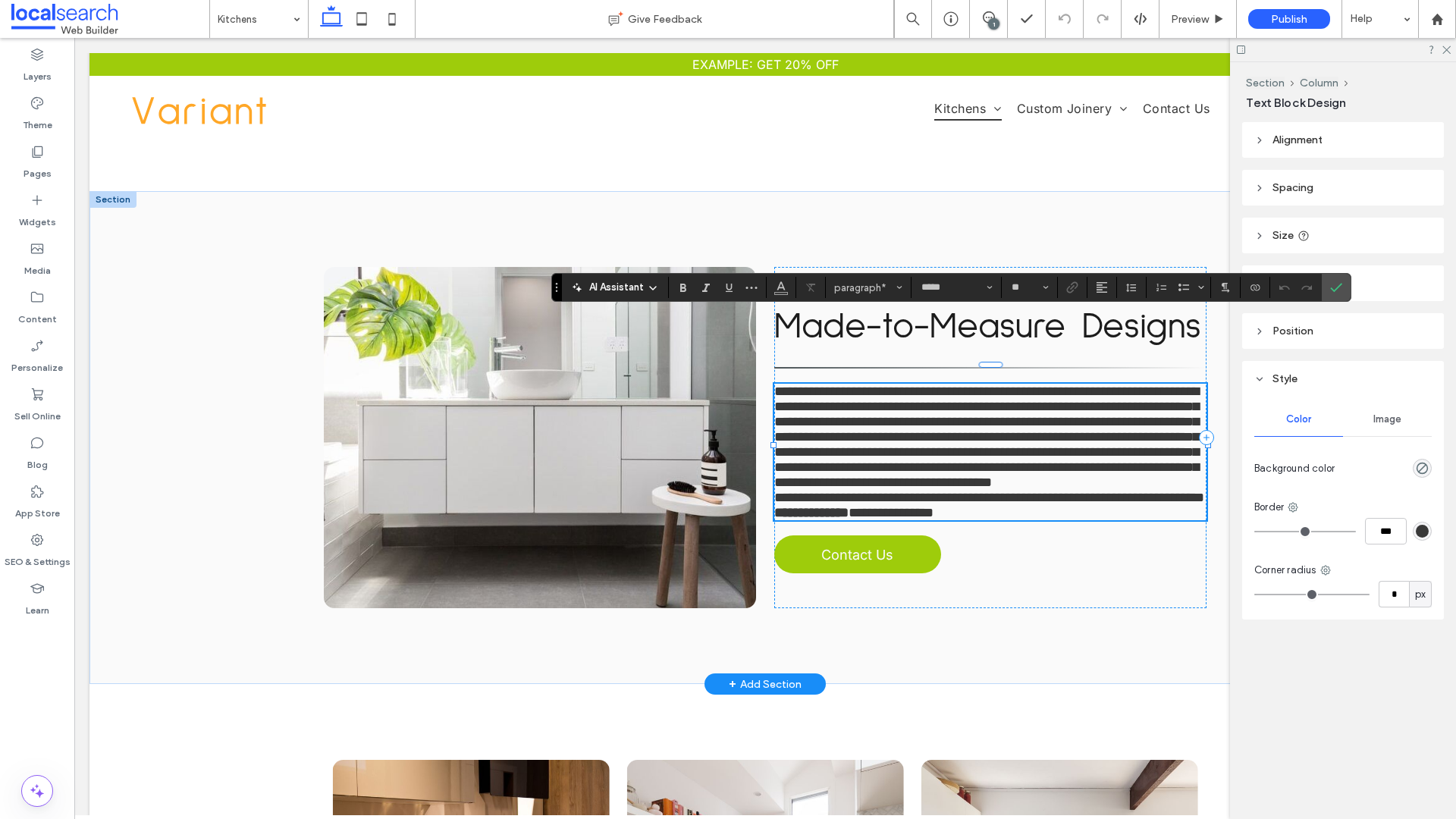 type 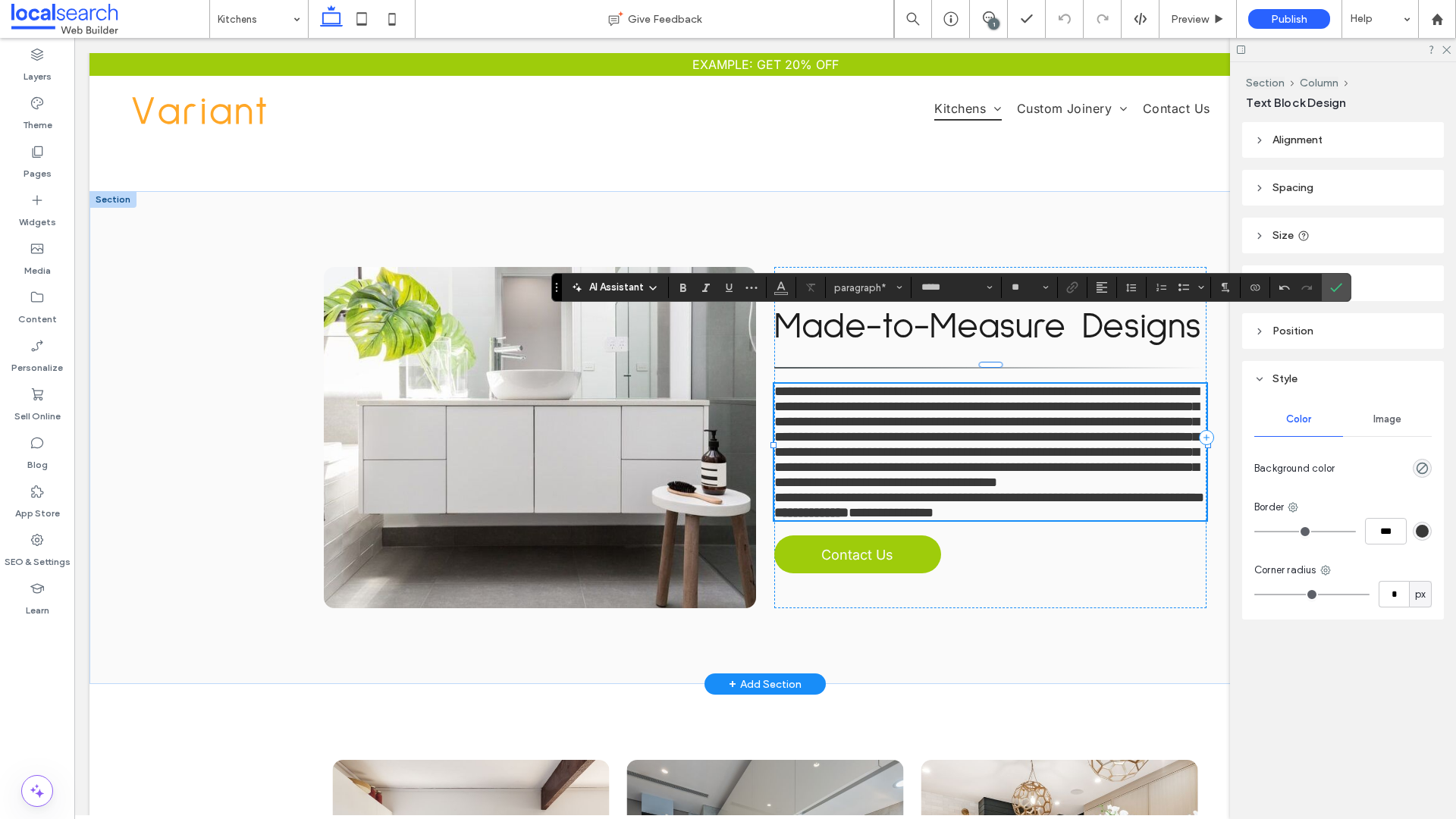 click on "**********" at bounding box center (987, 437) 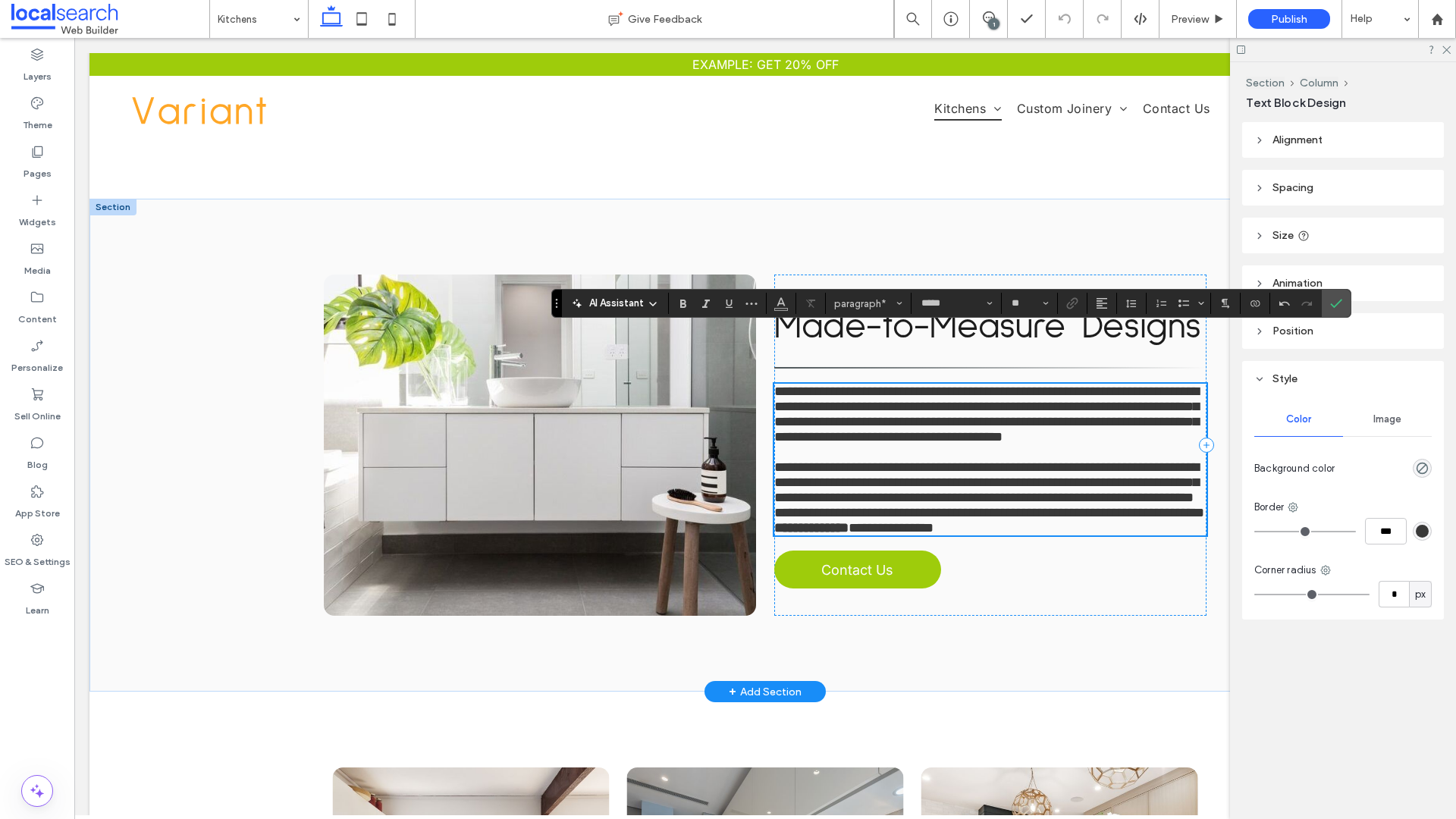 scroll, scrollTop: 1053, scrollLeft: 0, axis: vertical 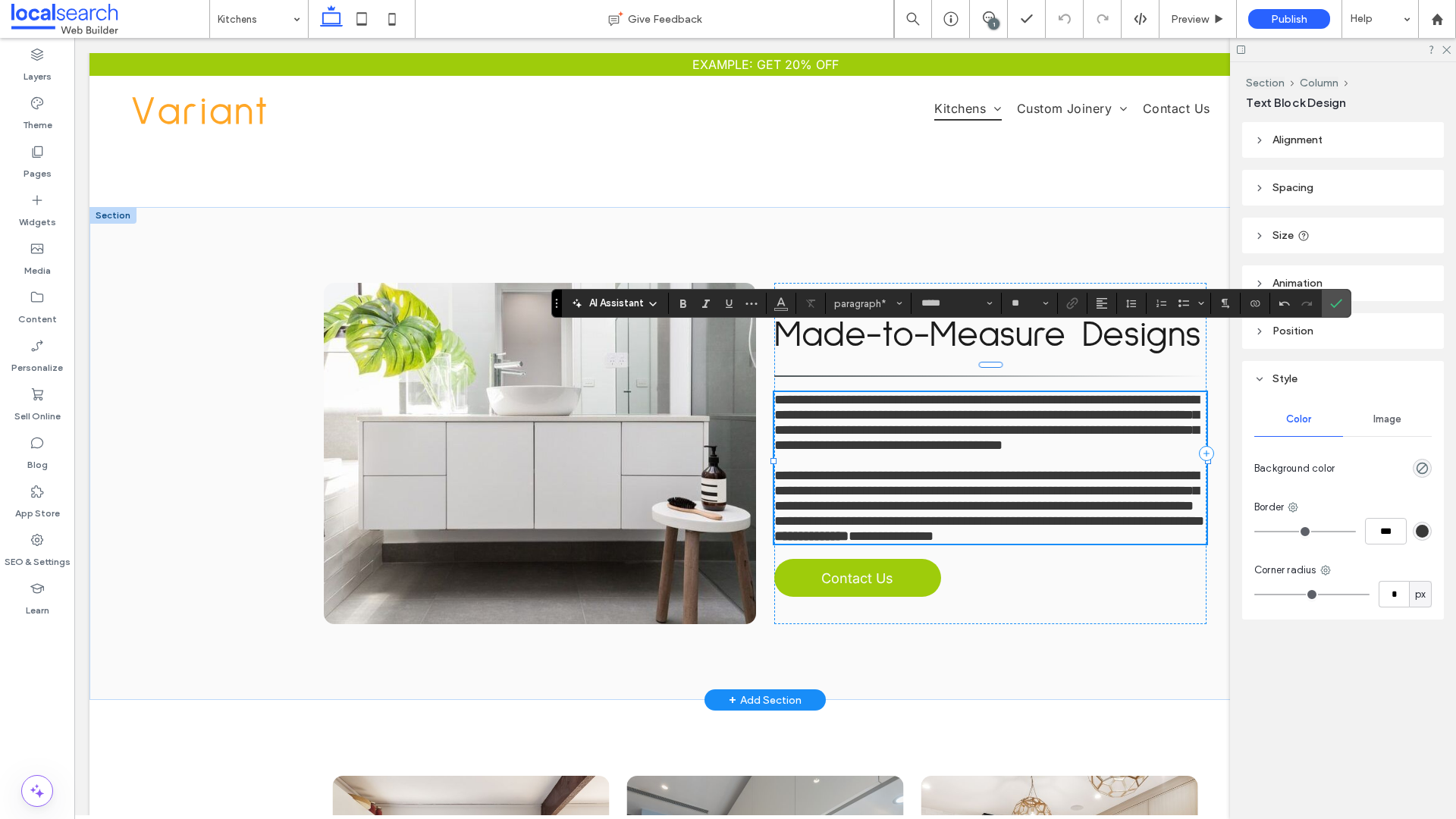 click on "**********" at bounding box center (990, 491) 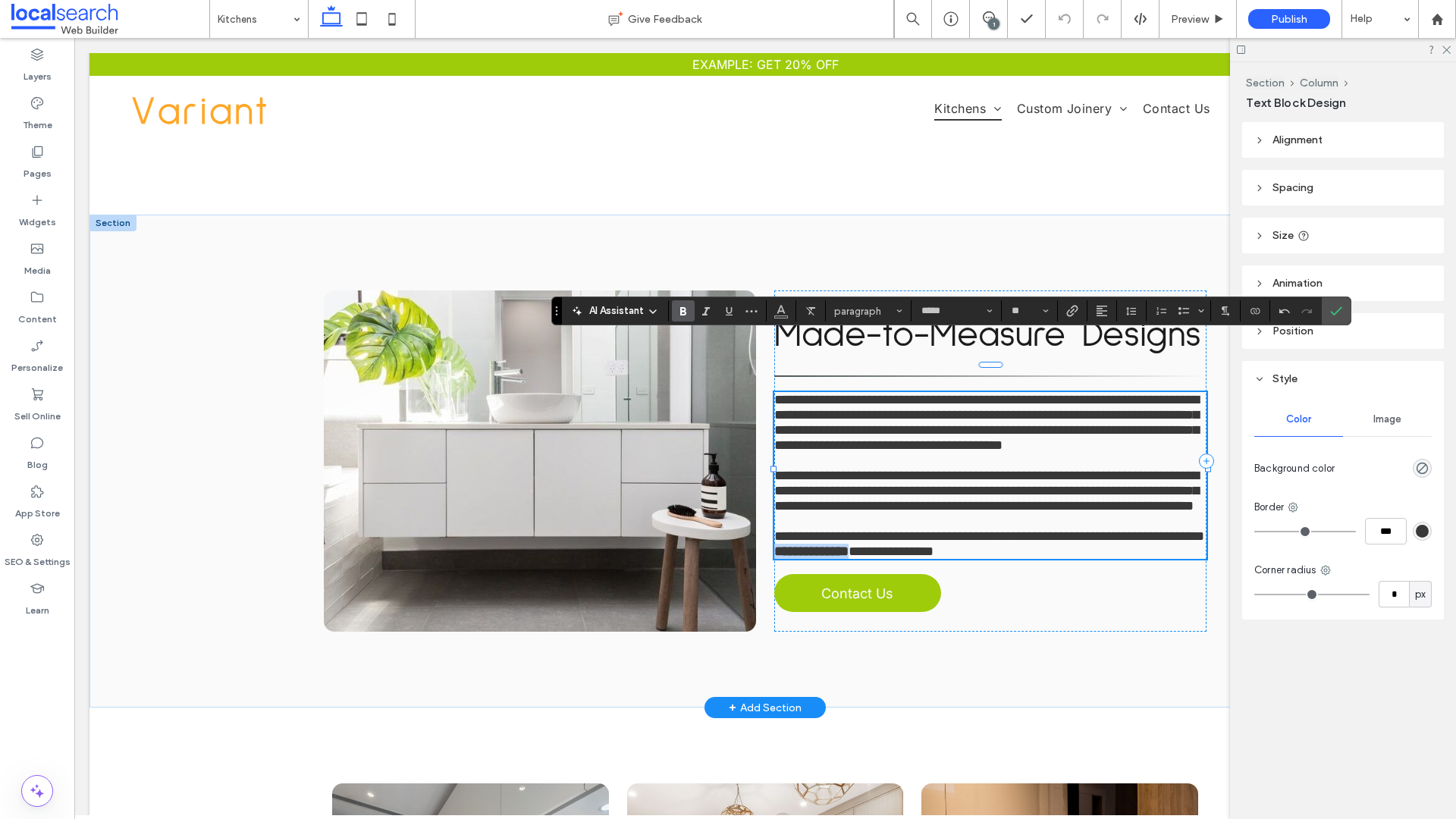 drag, startPoint x: 957, startPoint y: 515, endPoint x: 852, endPoint y: 515, distance: 105 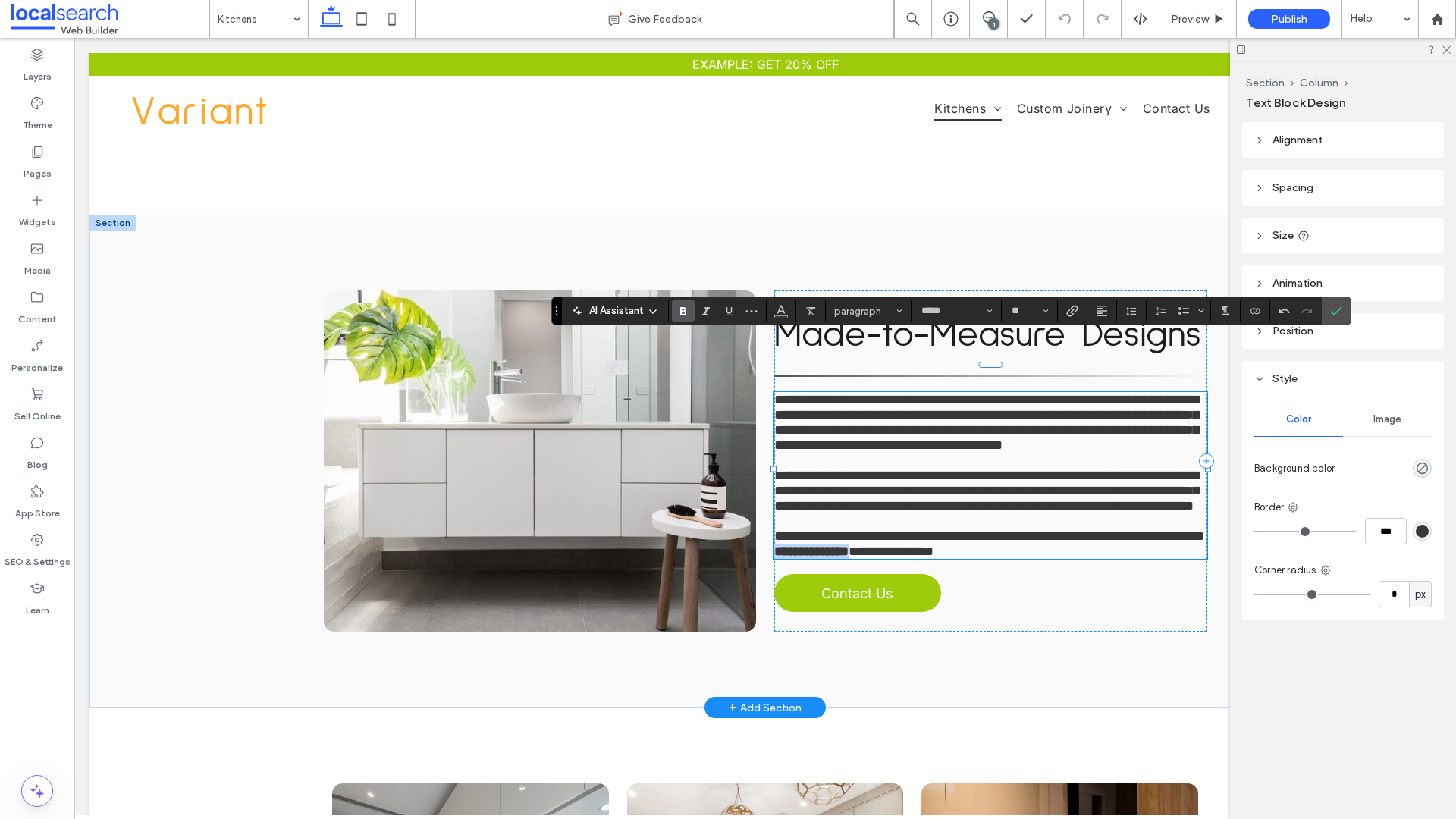click on "**********" at bounding box center (990, 544) 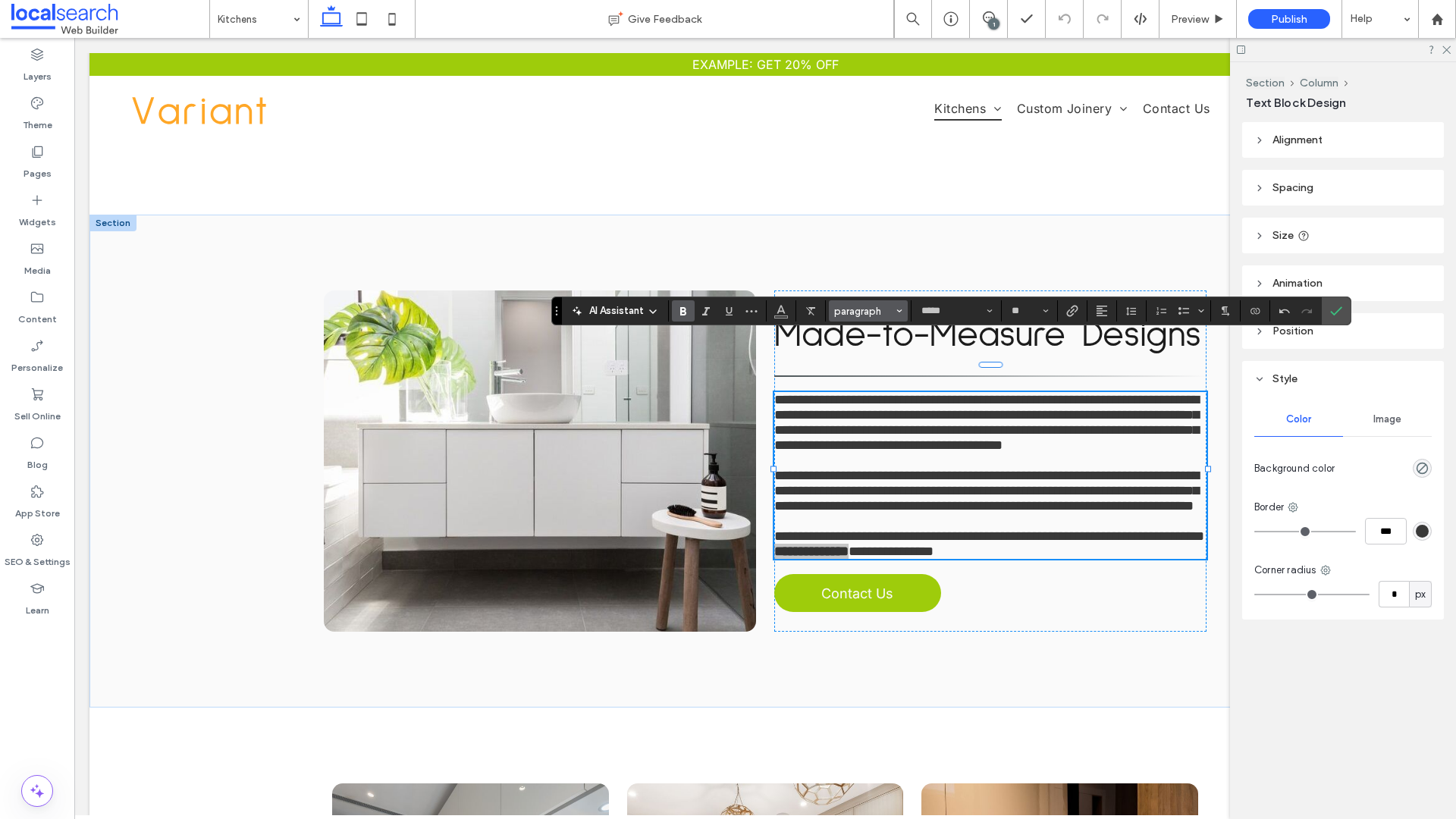 click on "paragraph" at bounding box center (868, 311) 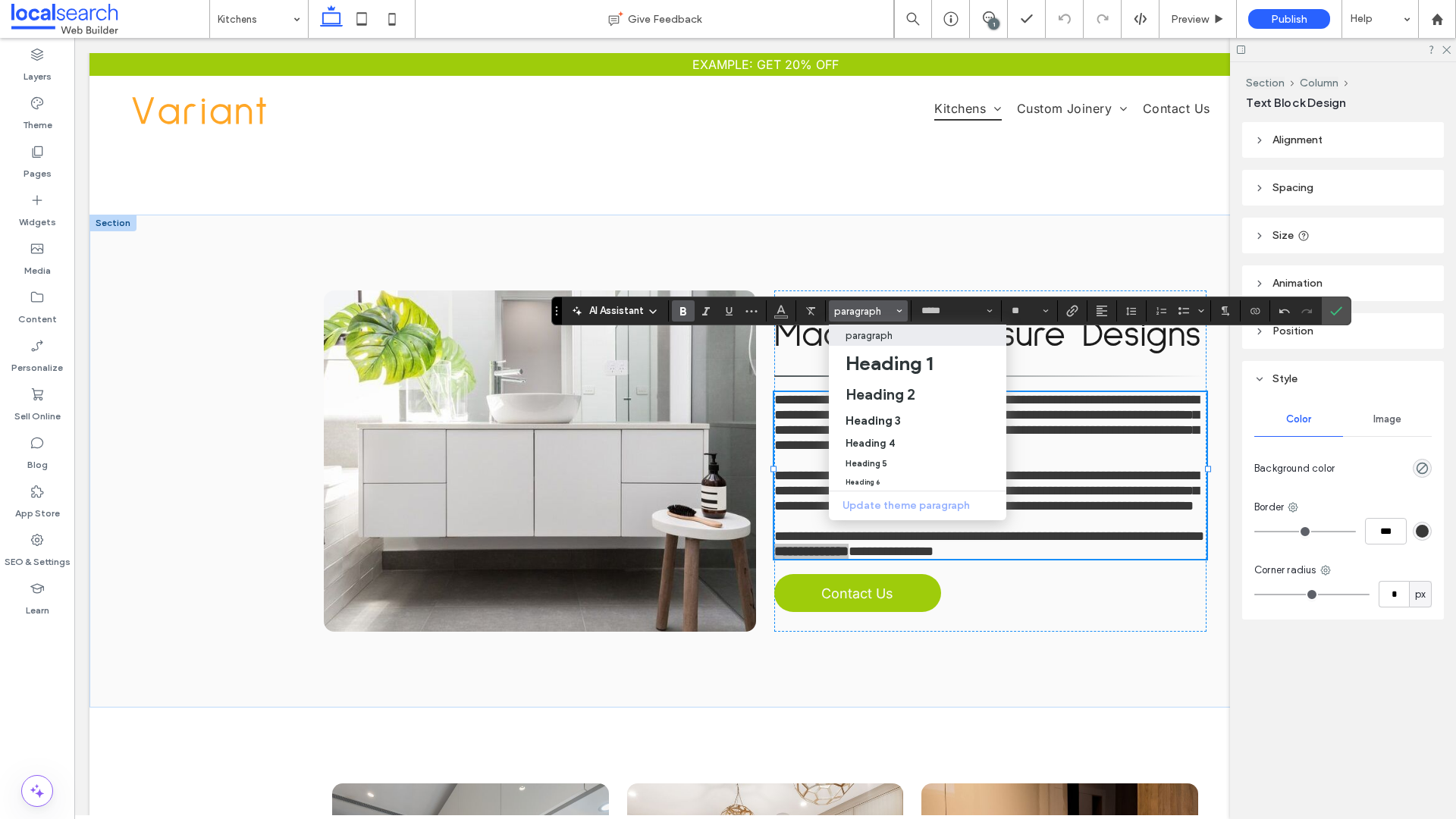 click on "paragraph" at bounding box center [918, 335] 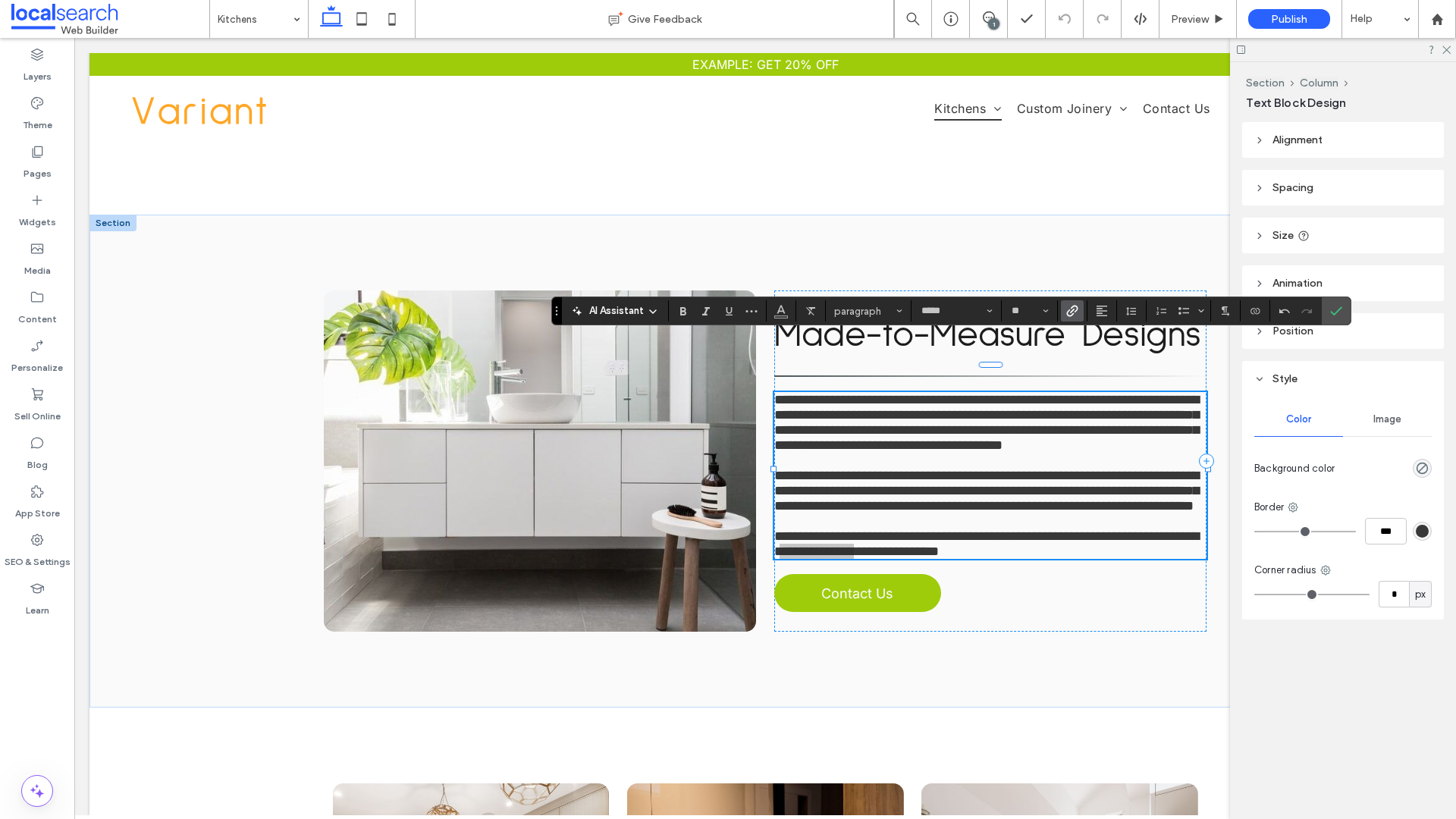 click 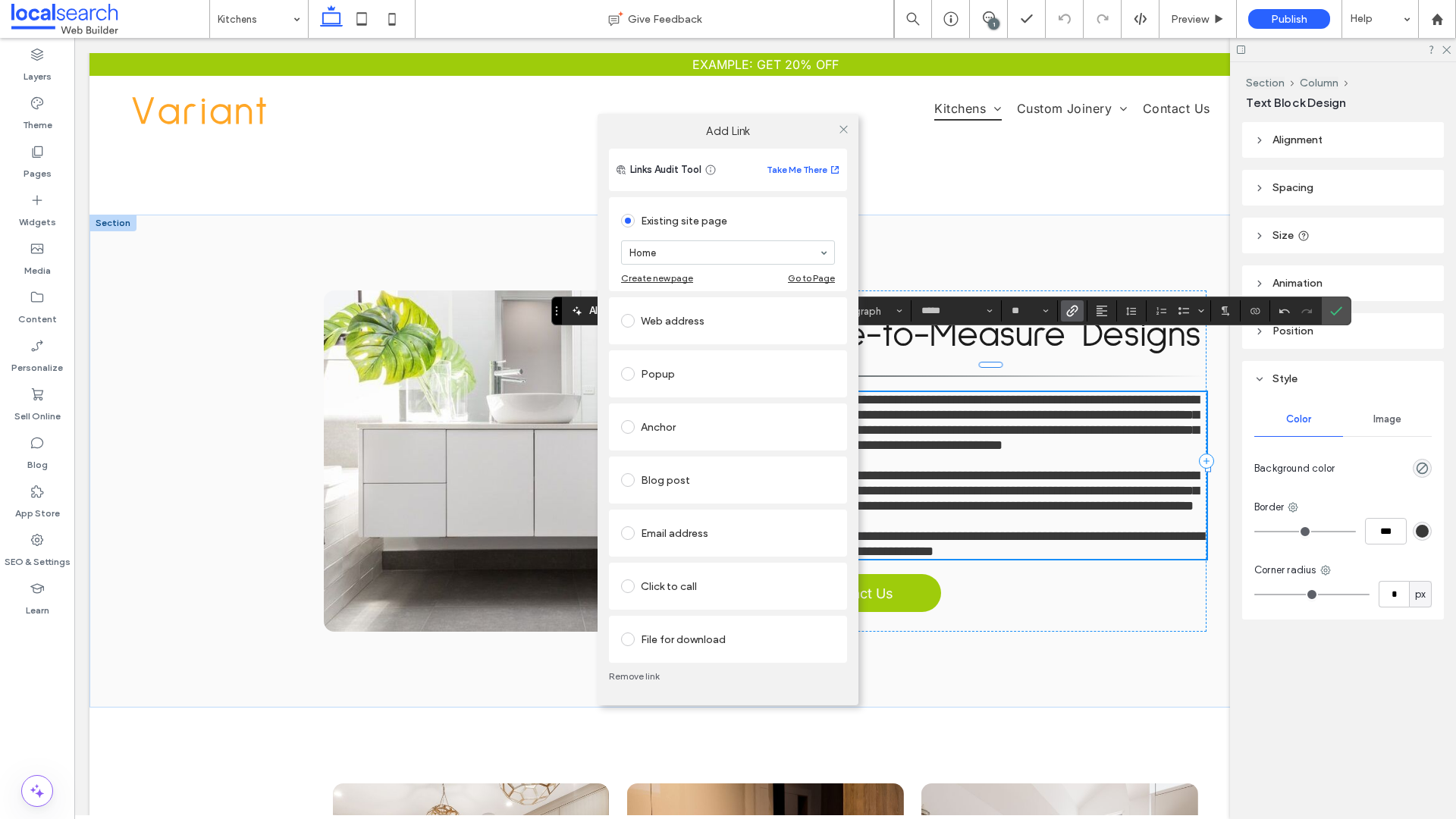 click on "Click to call" at bounding box center [728, 586] 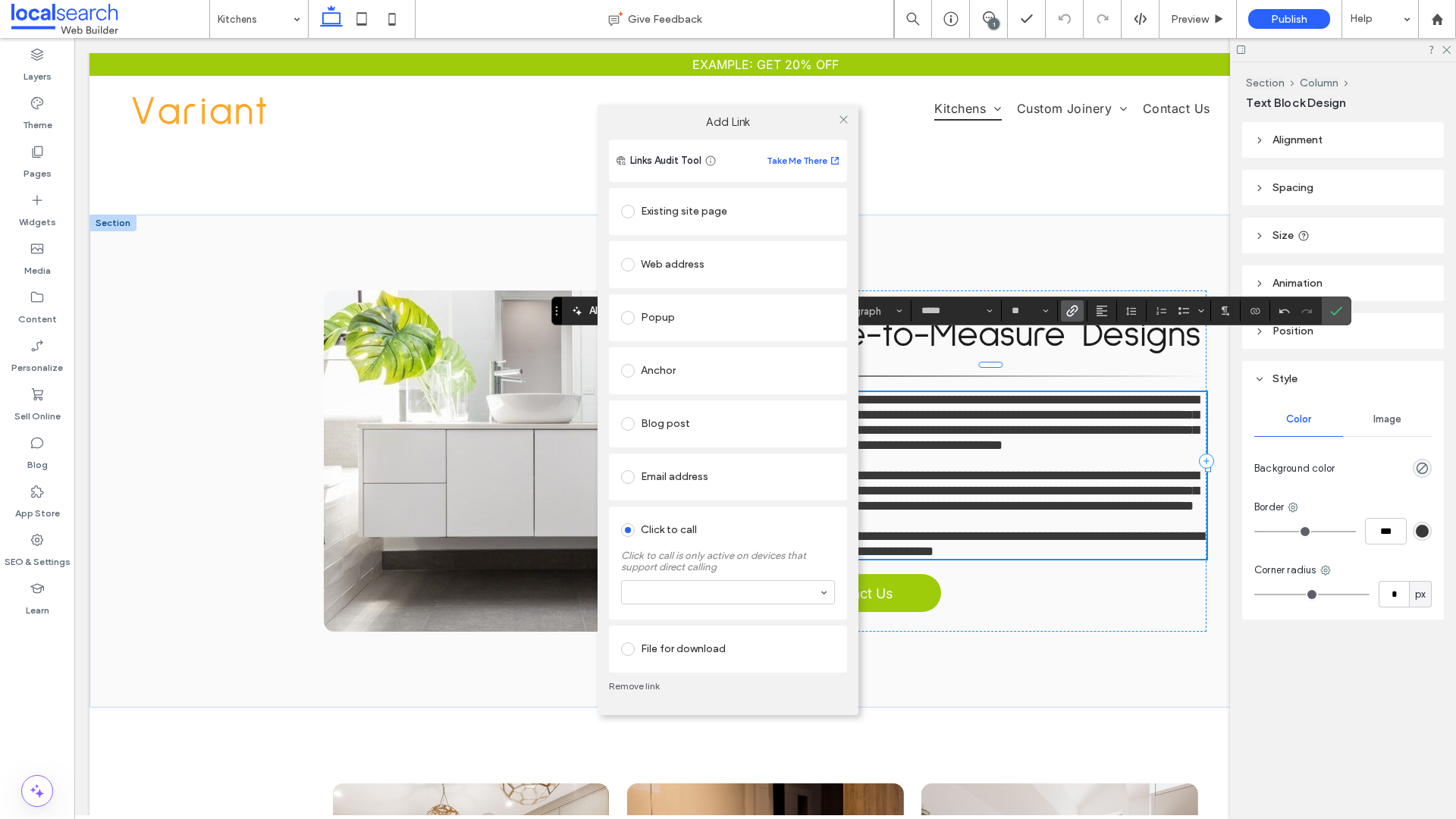 click at bounding box center [728, 592] 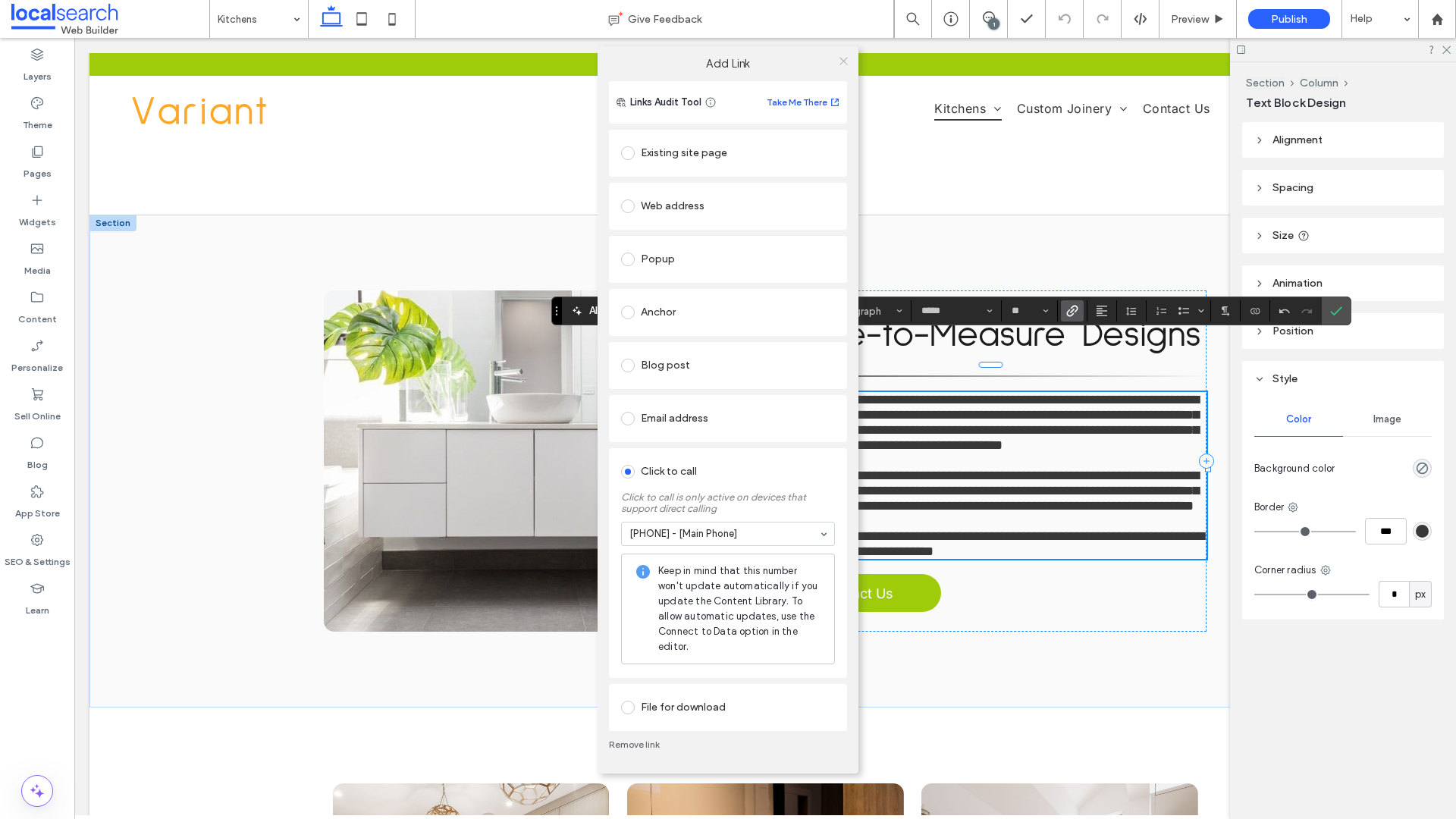 click 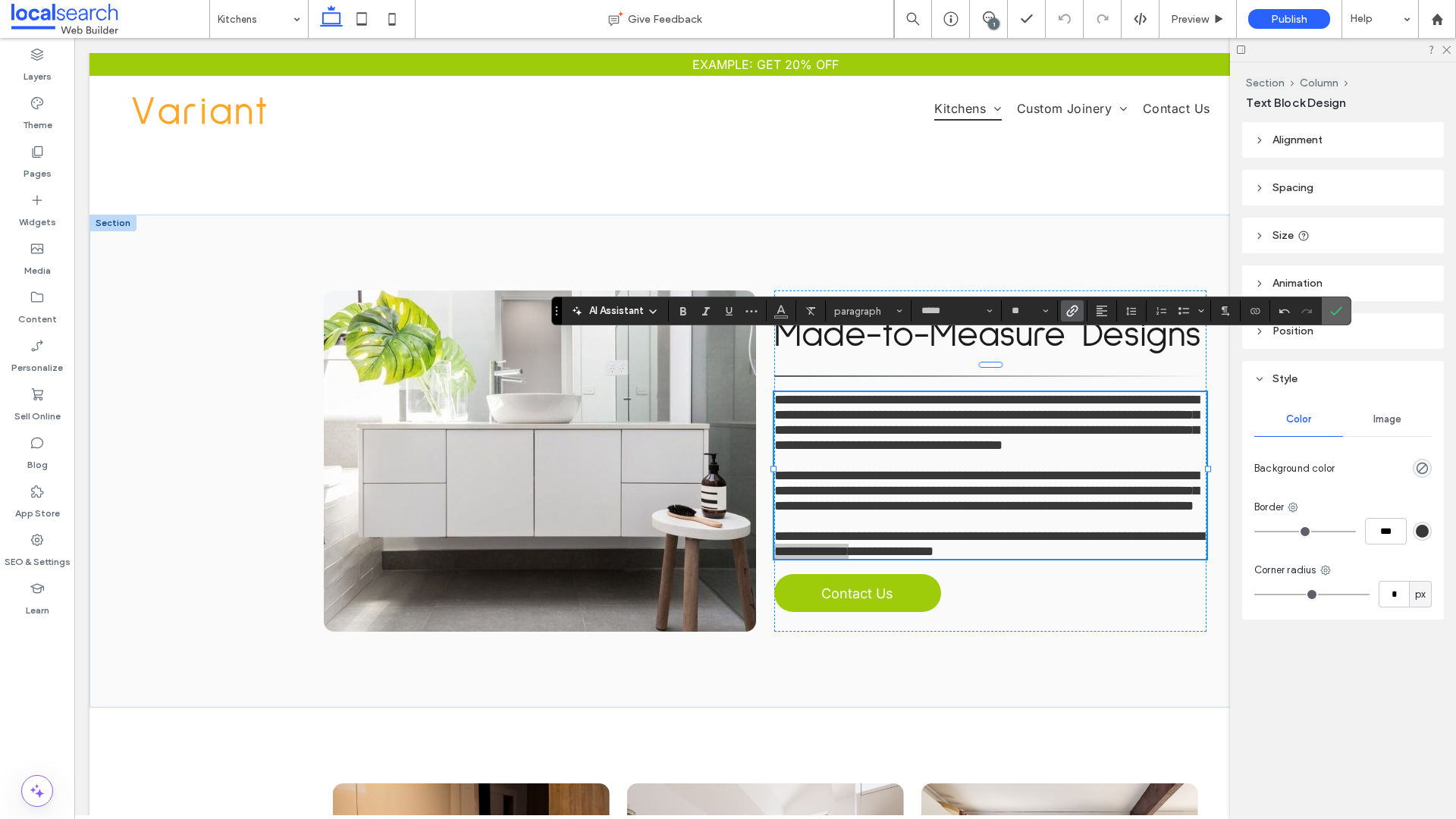 click 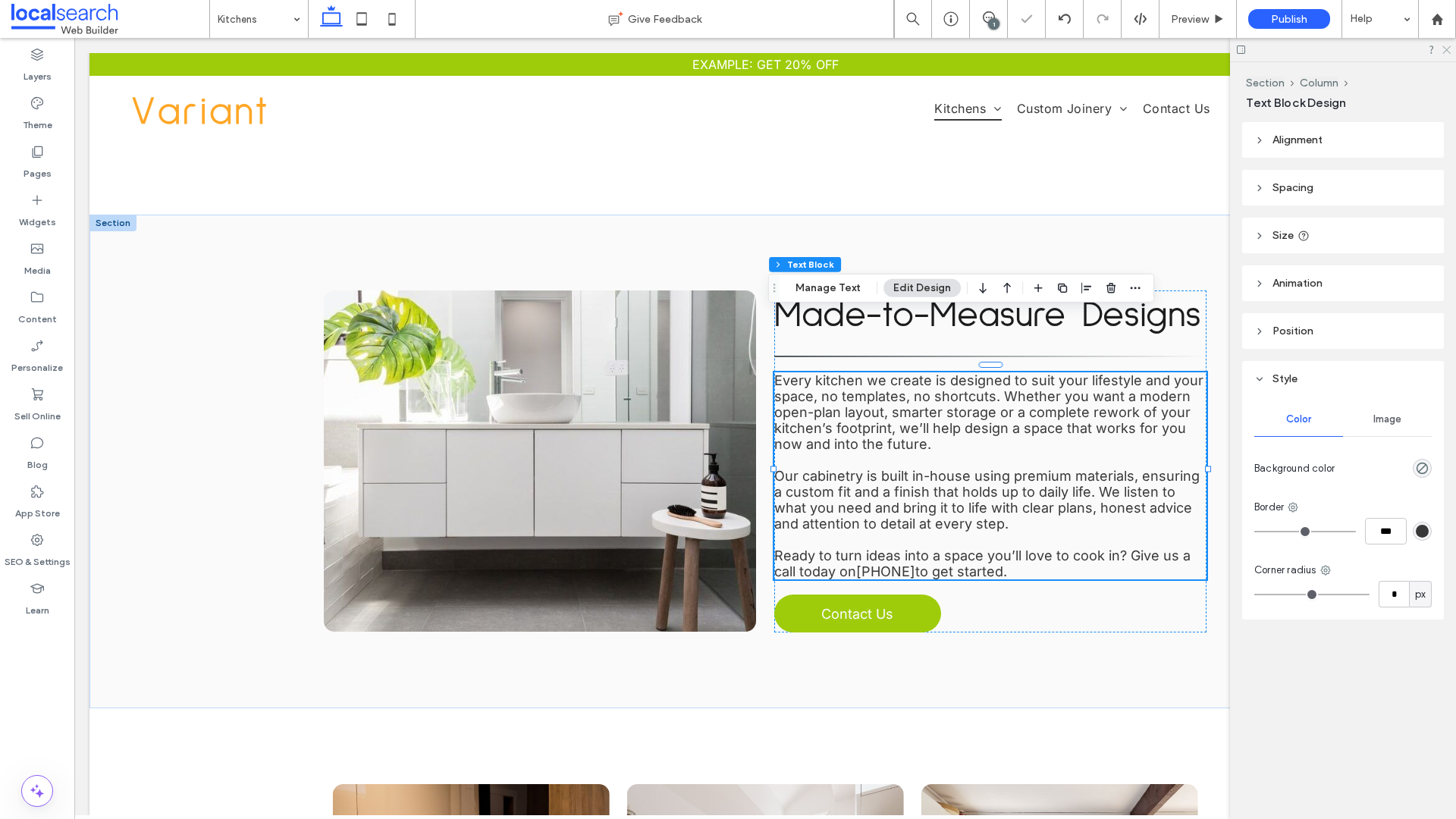 click 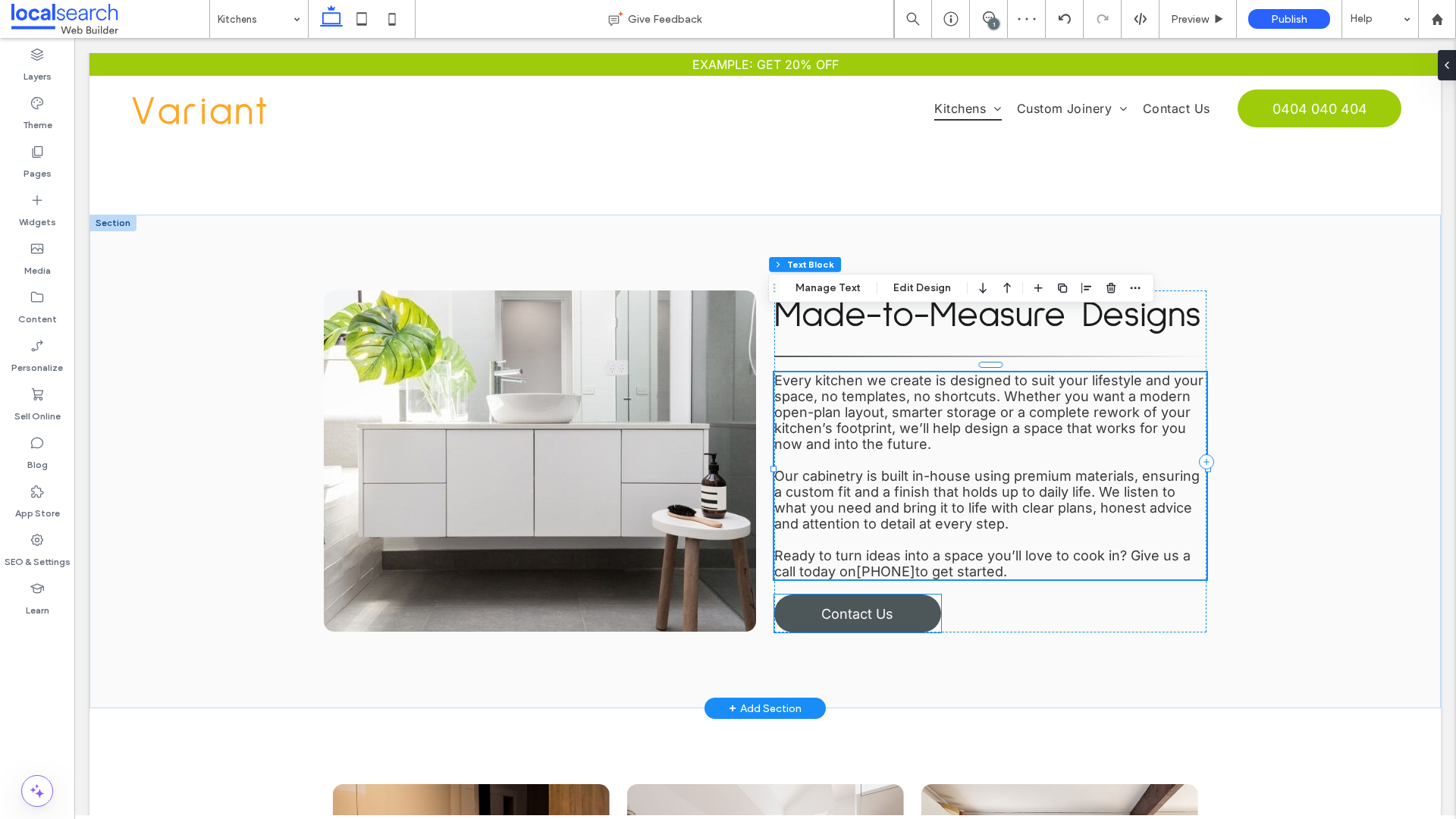 click on "Contact Us" at bounding box center (858, 613) 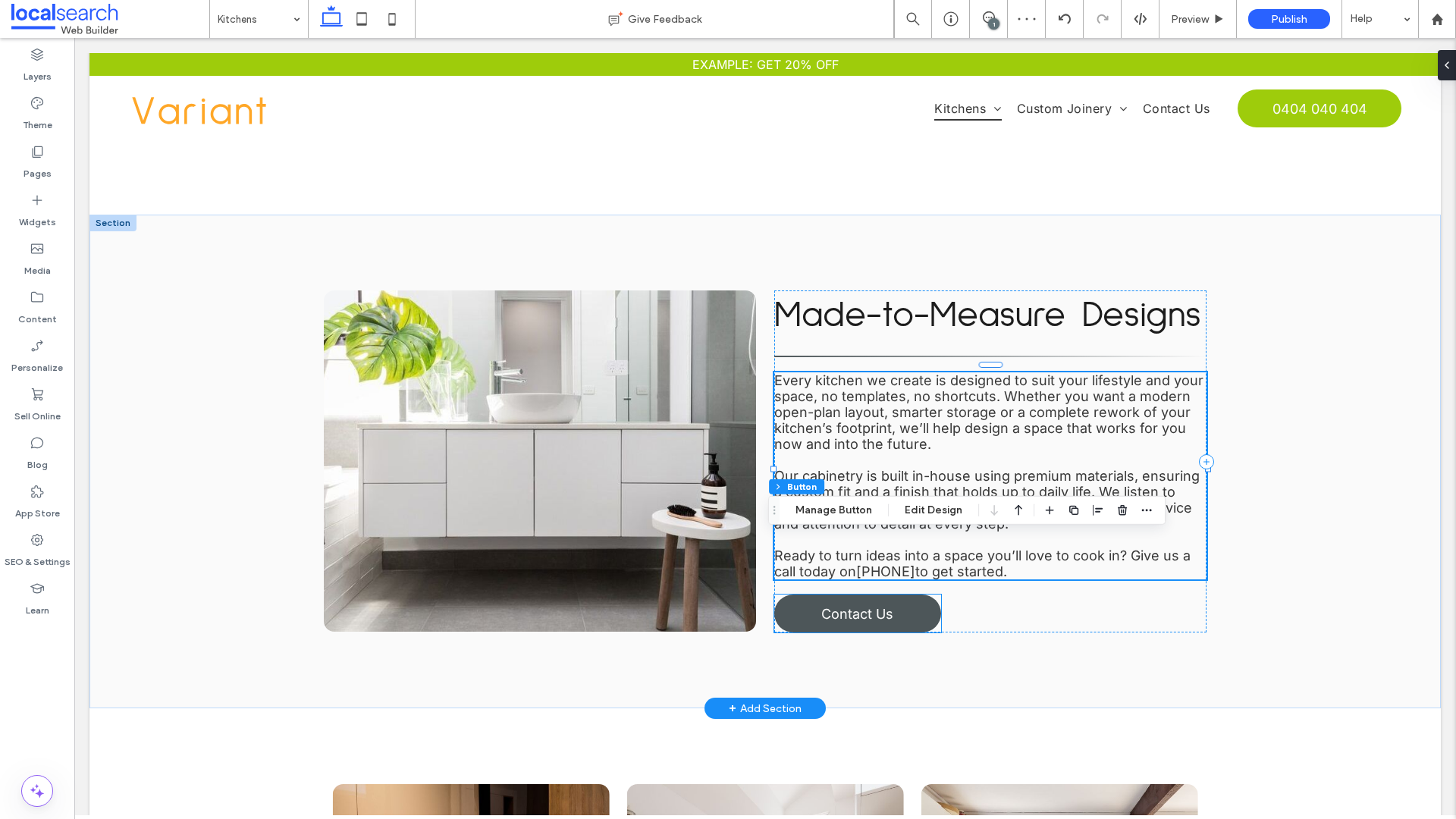 click on "Contact Us" at bounding box center (858, 613) 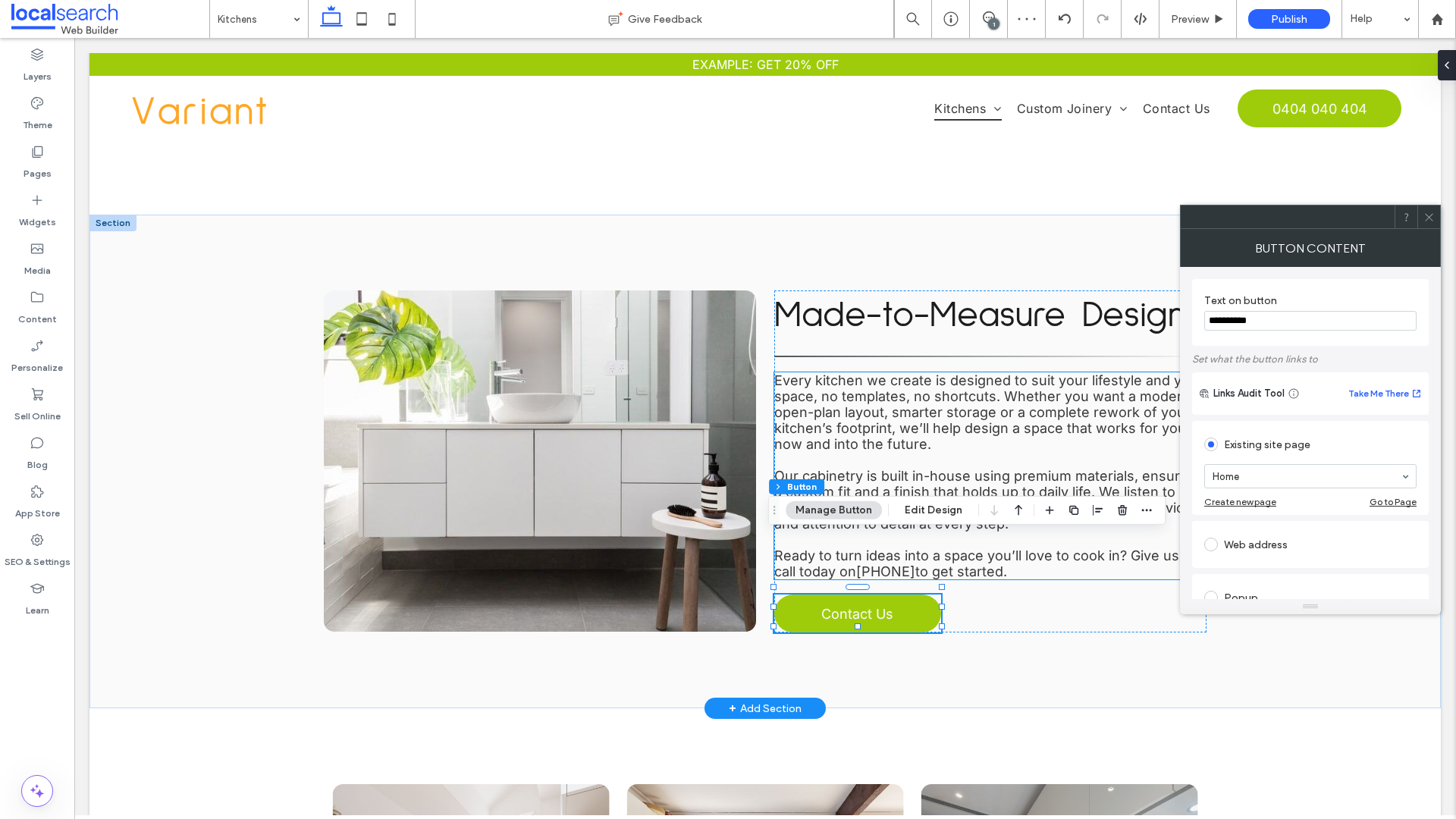 drag, startPoint x: 1357, startPoint y: 362, endPoint x: 1131, endPoint y: 322, distance: 229.5125 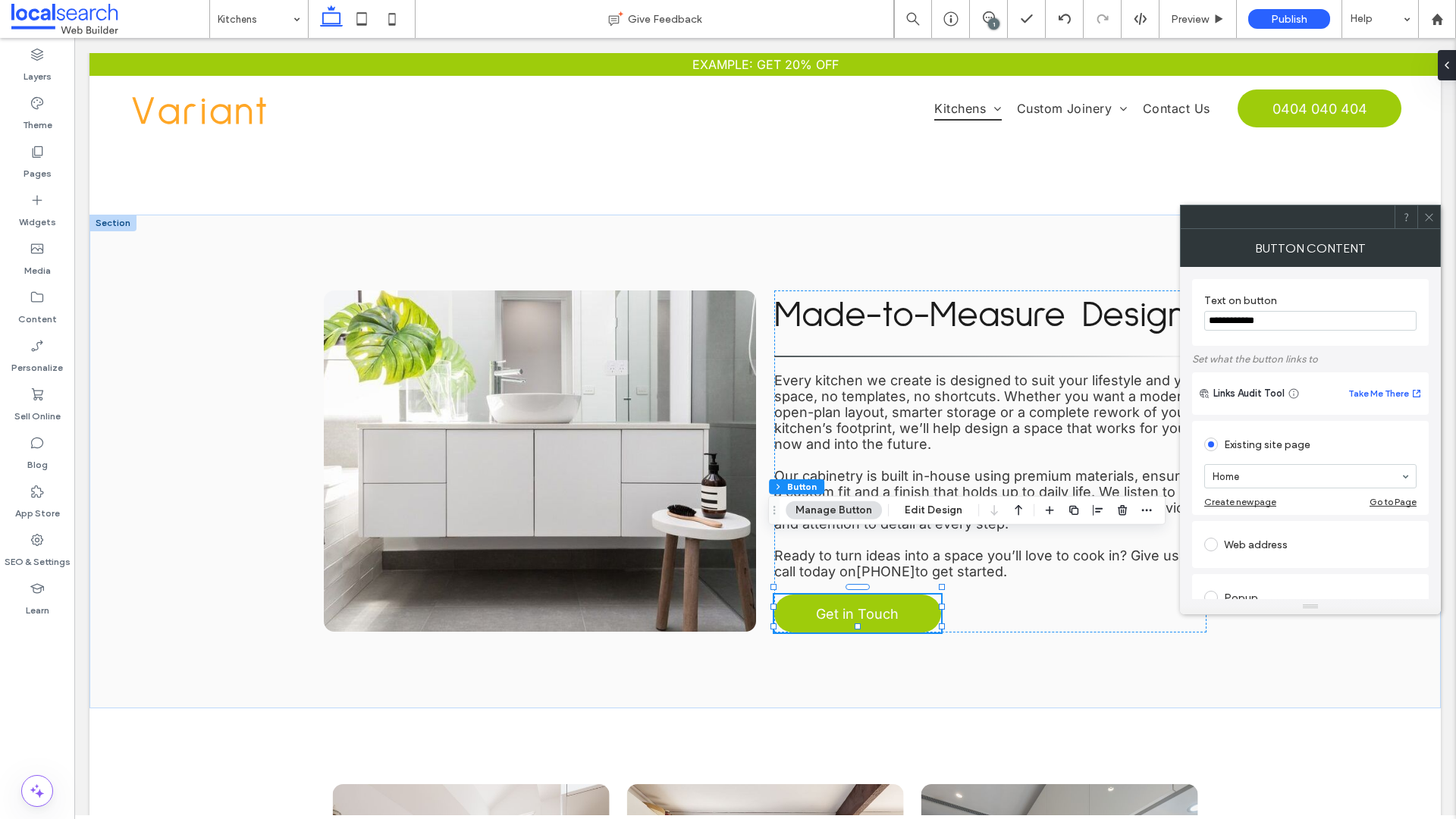 type on "**********" 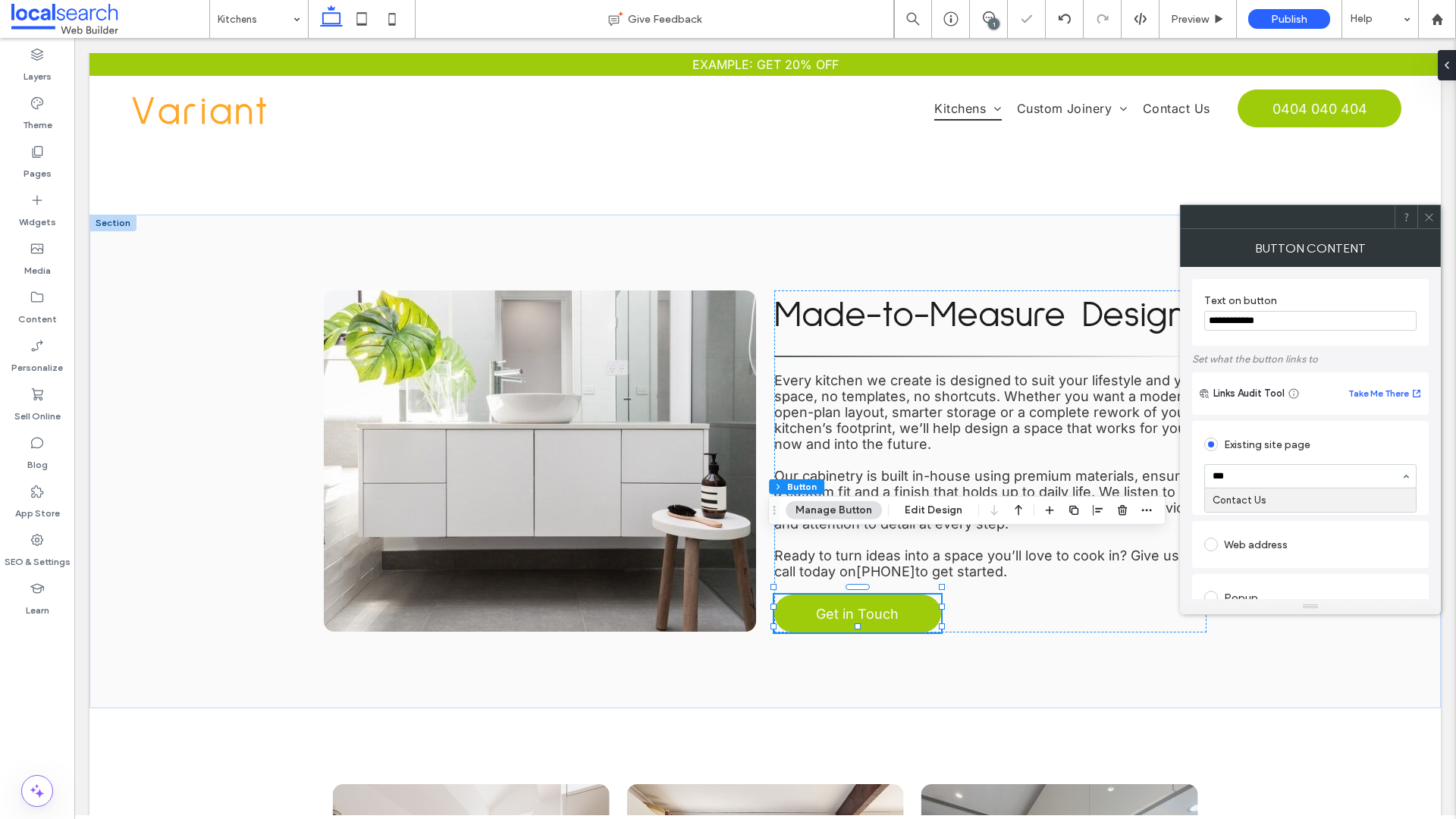 type on "****" 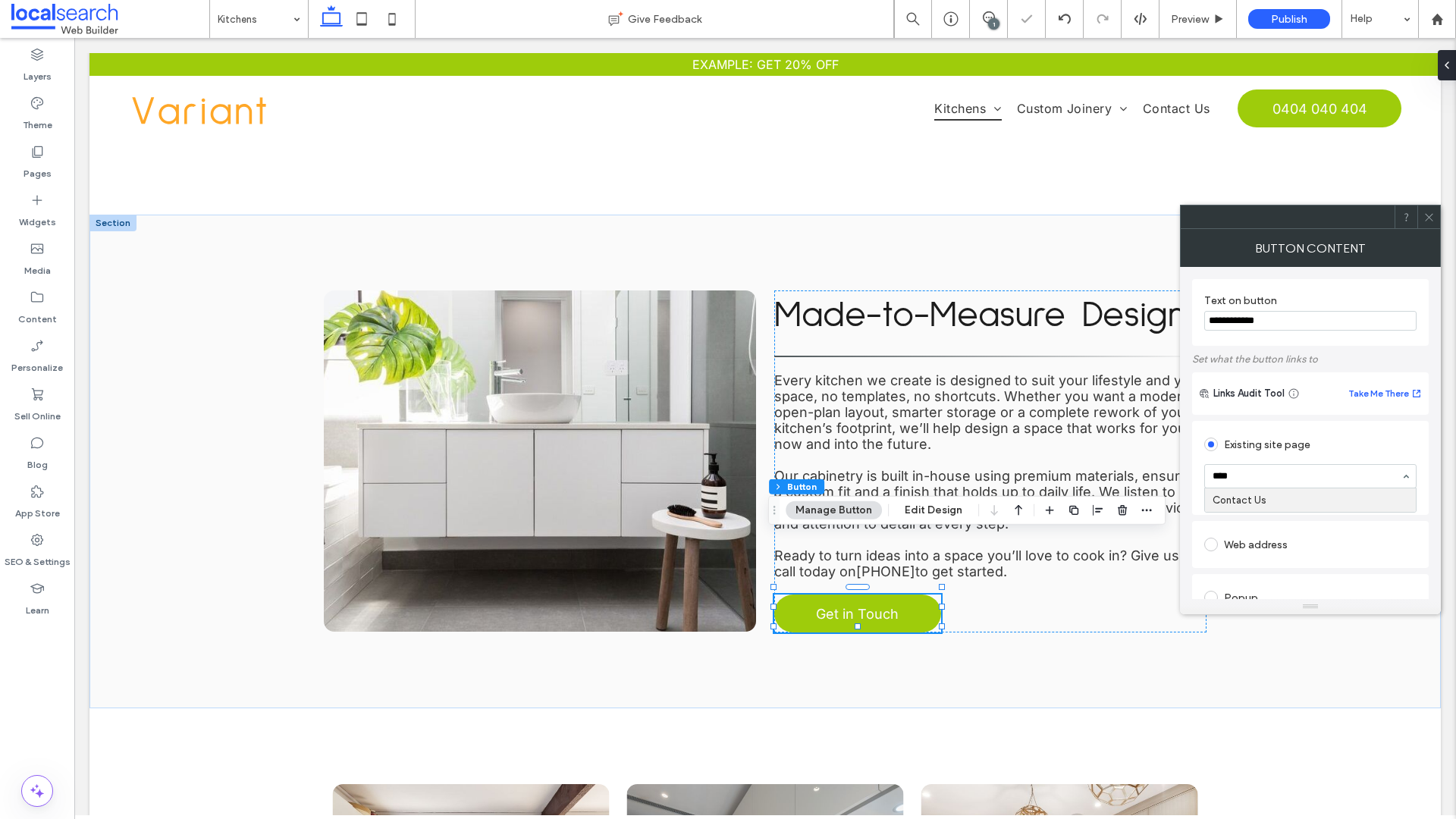 type 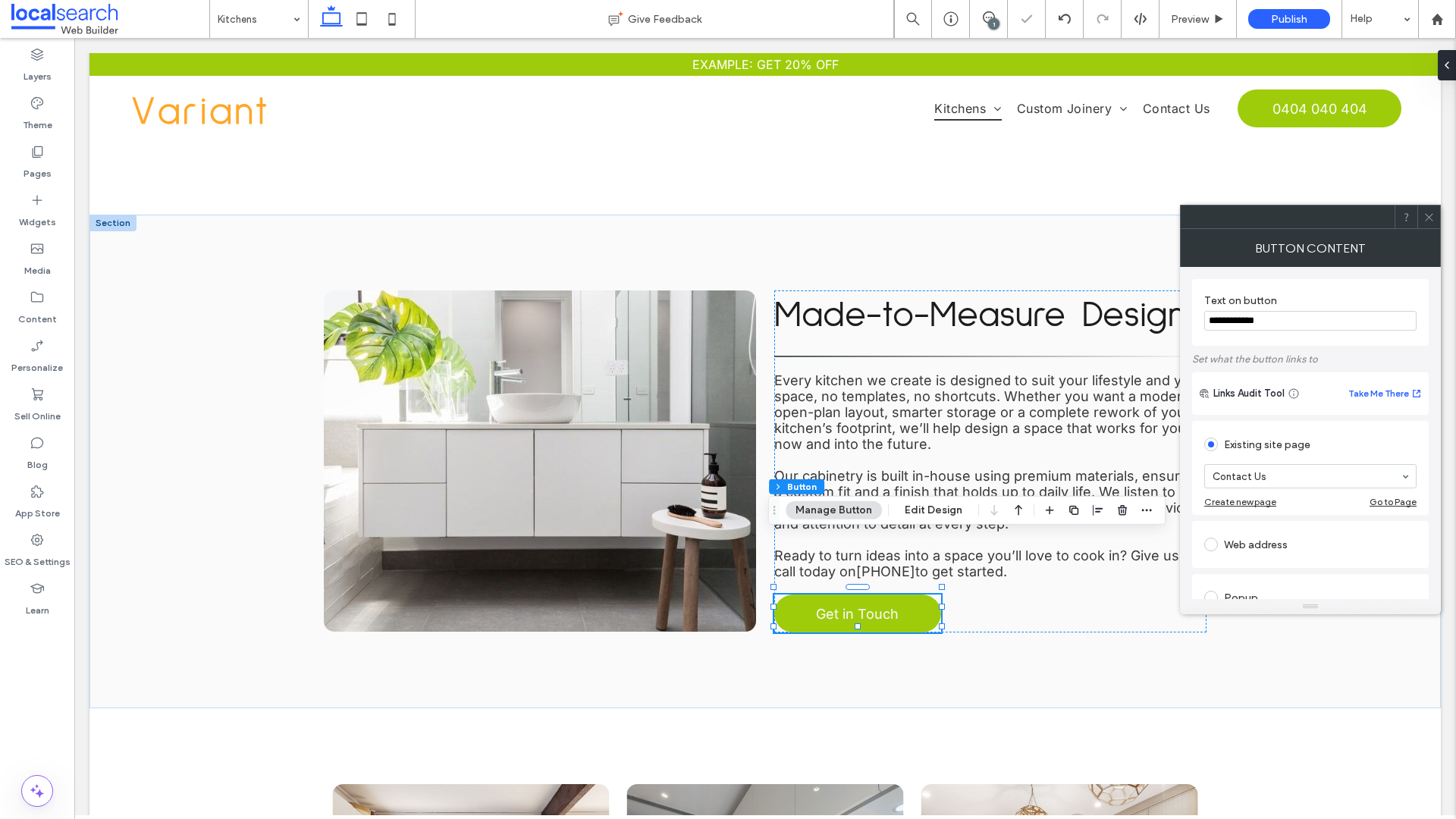 click 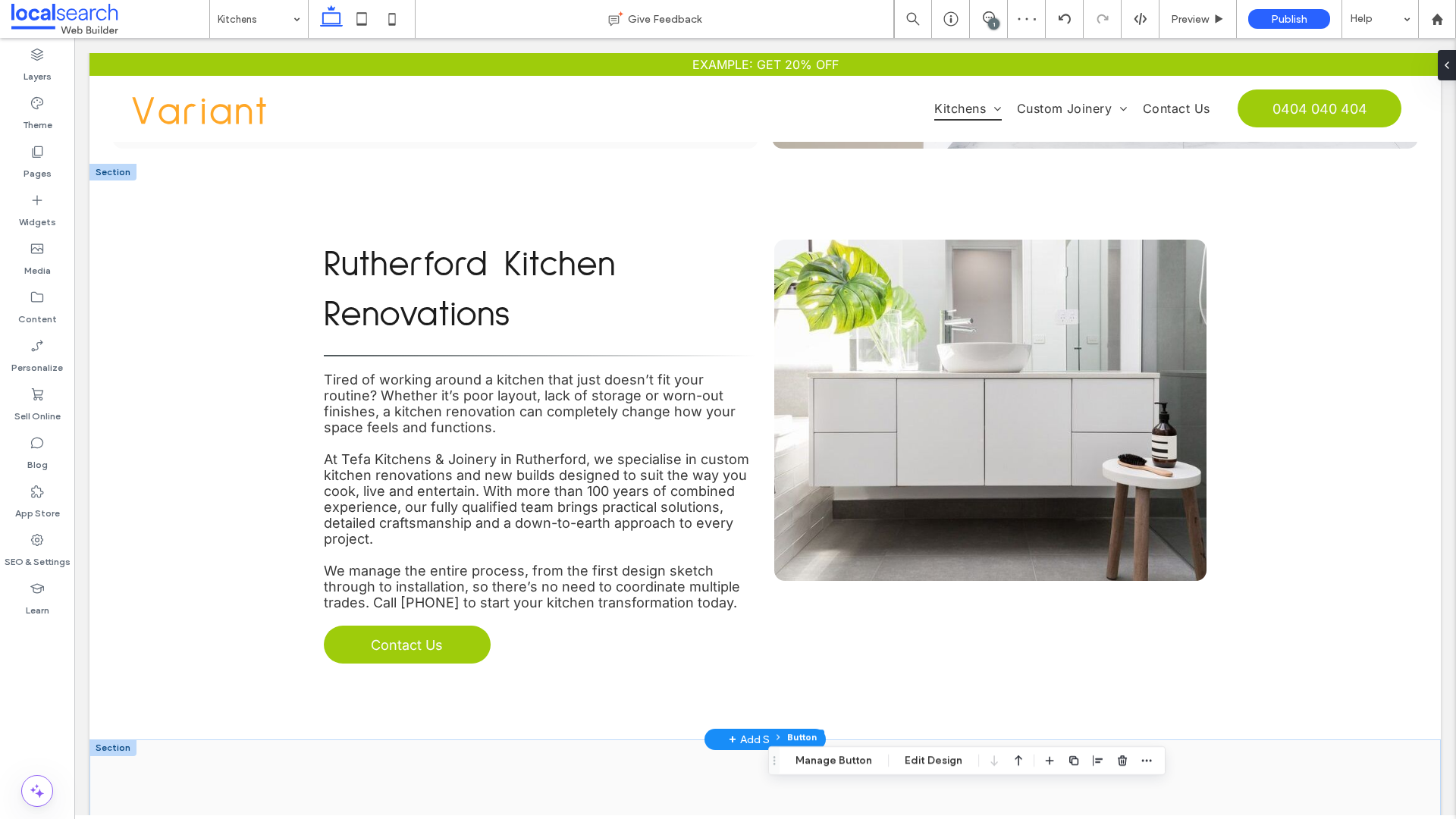 scroll, scrollTop: 436, scrollLeft: 0, axis: vertical 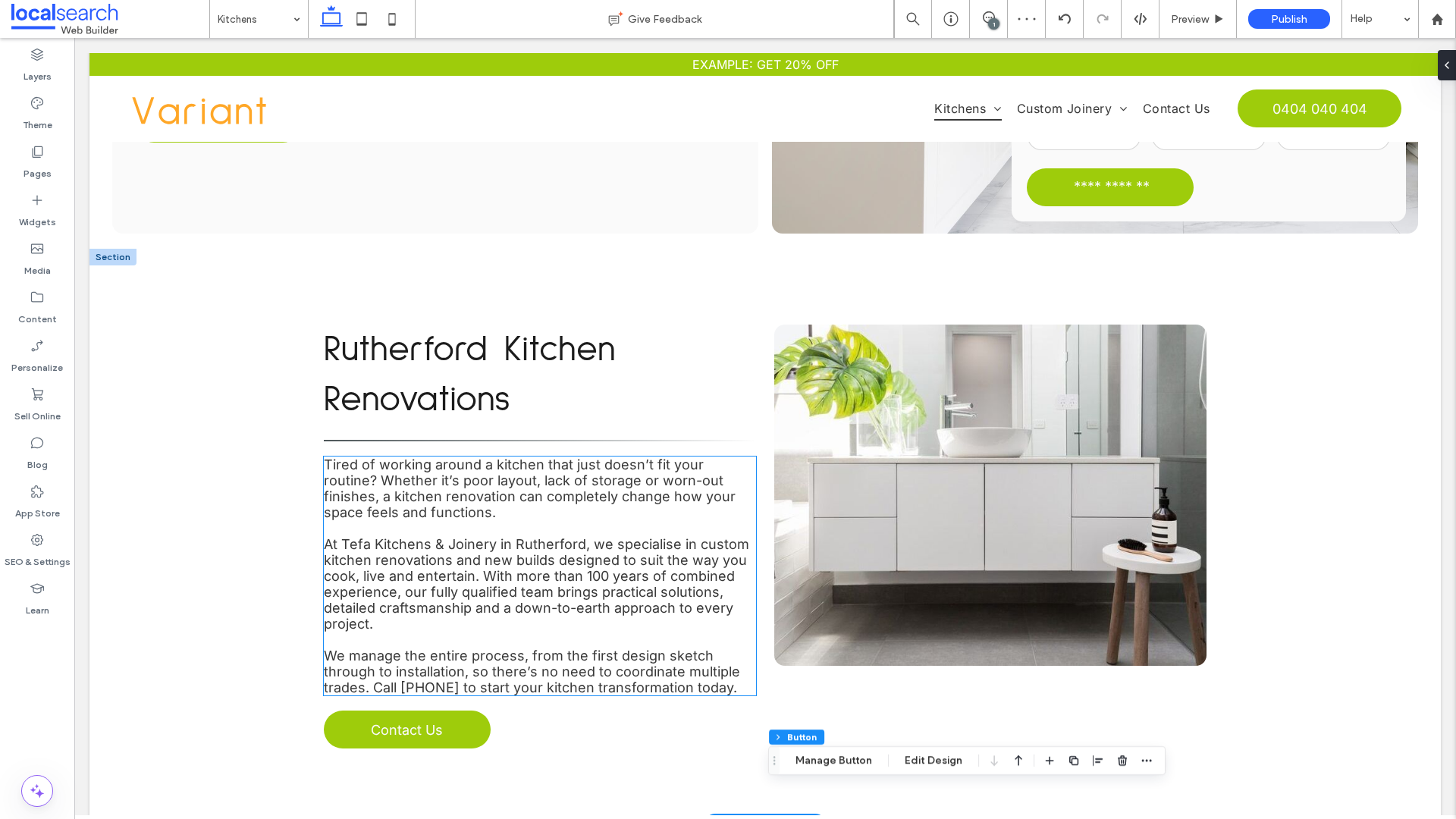 click on "Tired of working around a kitchen that just doesn’t fit your routine? Whether it’s poor layout, lack of storage or worn-out finishes, a kitchen renovation can completely change how your space feels and functions." at bounding box center [540, 488] 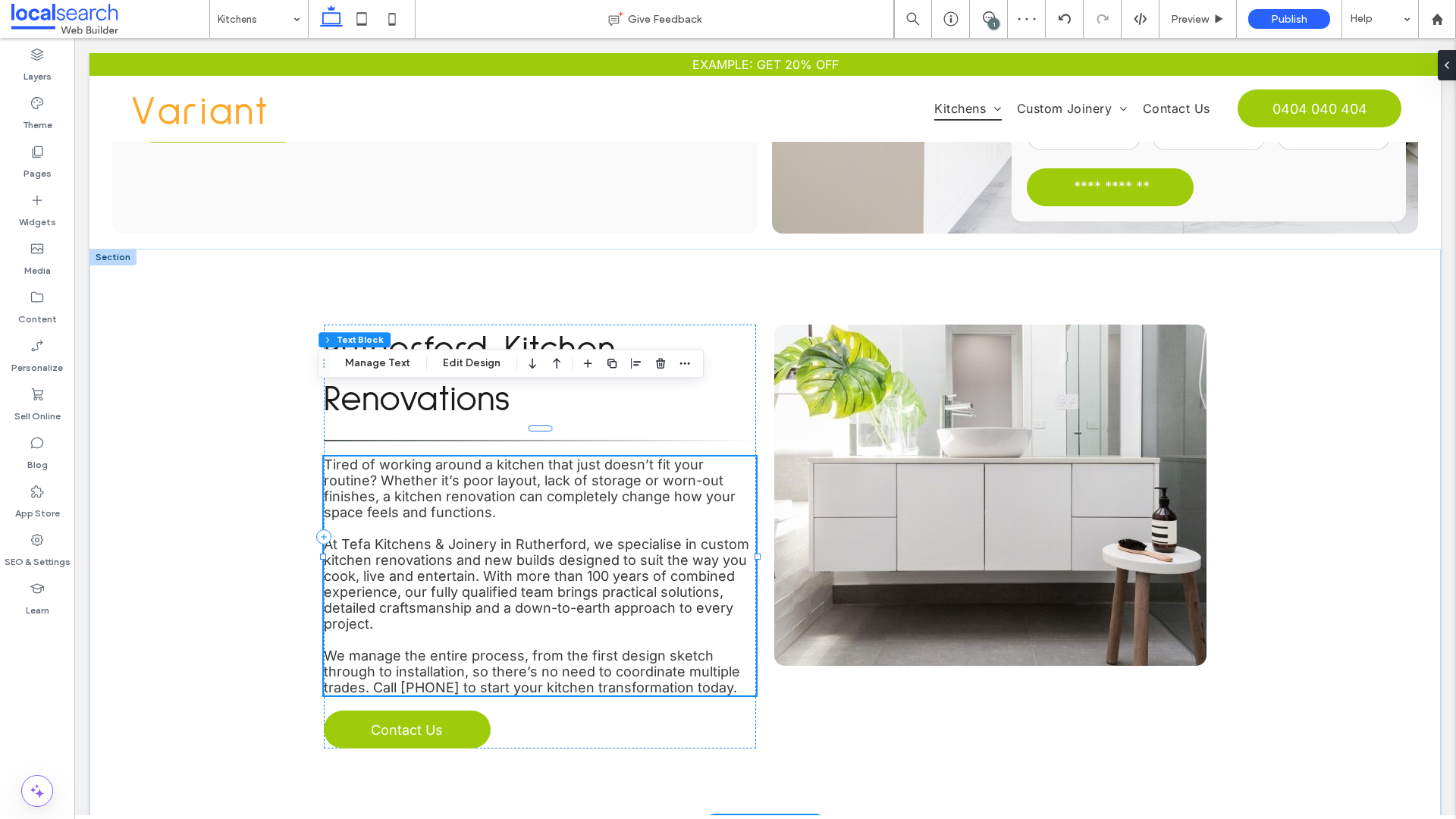 click on "Tired of working around a kitchen that just doesn’t fit your routine? Whether it’s poor layout, lack of storage or worn-out finishes, a kitchen renovation can completely change how your space feels and functions." at bounding box center [540, 488] 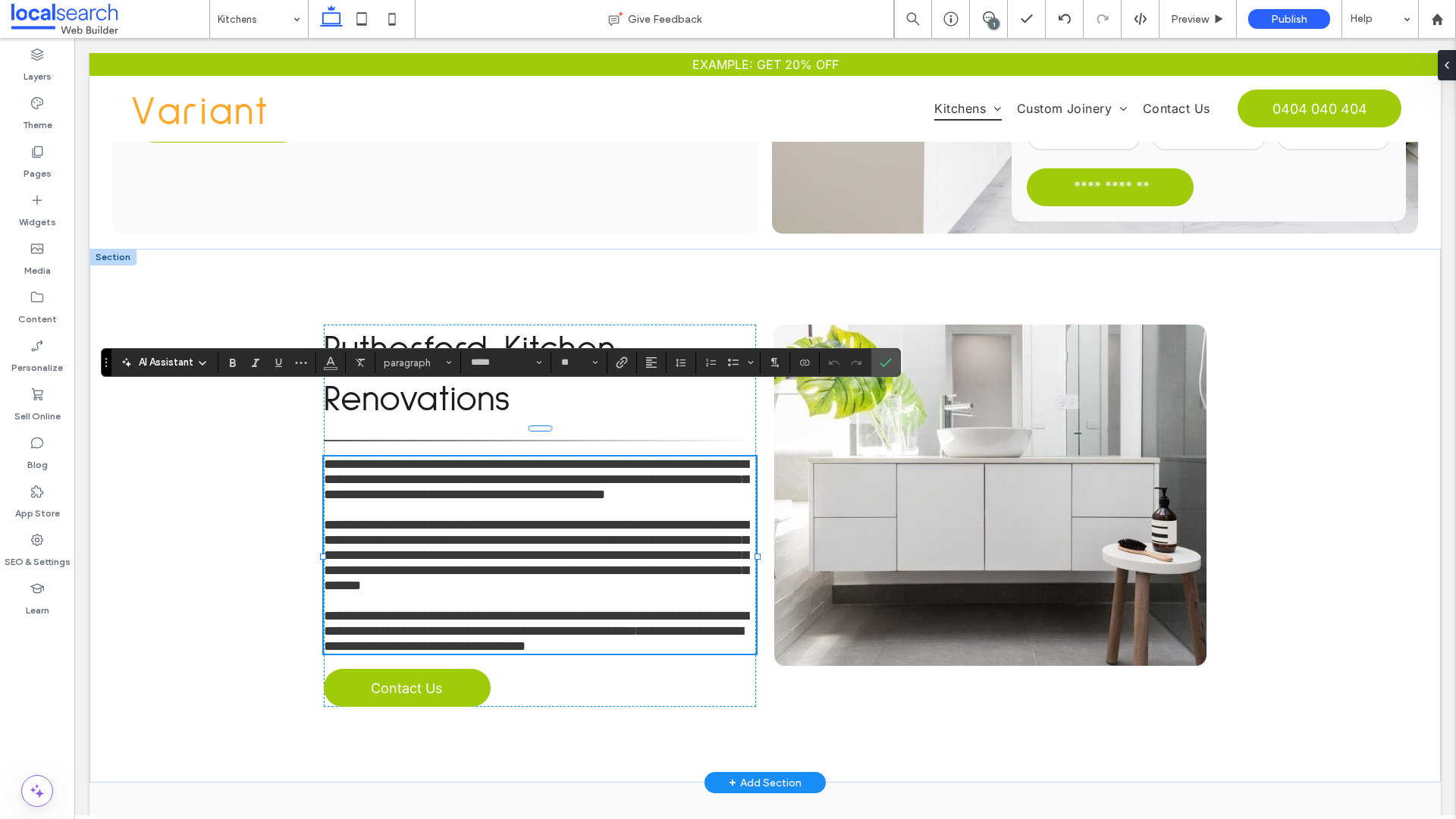 scroll, scrollTop: 0, scrollLeft: 0, axis: both 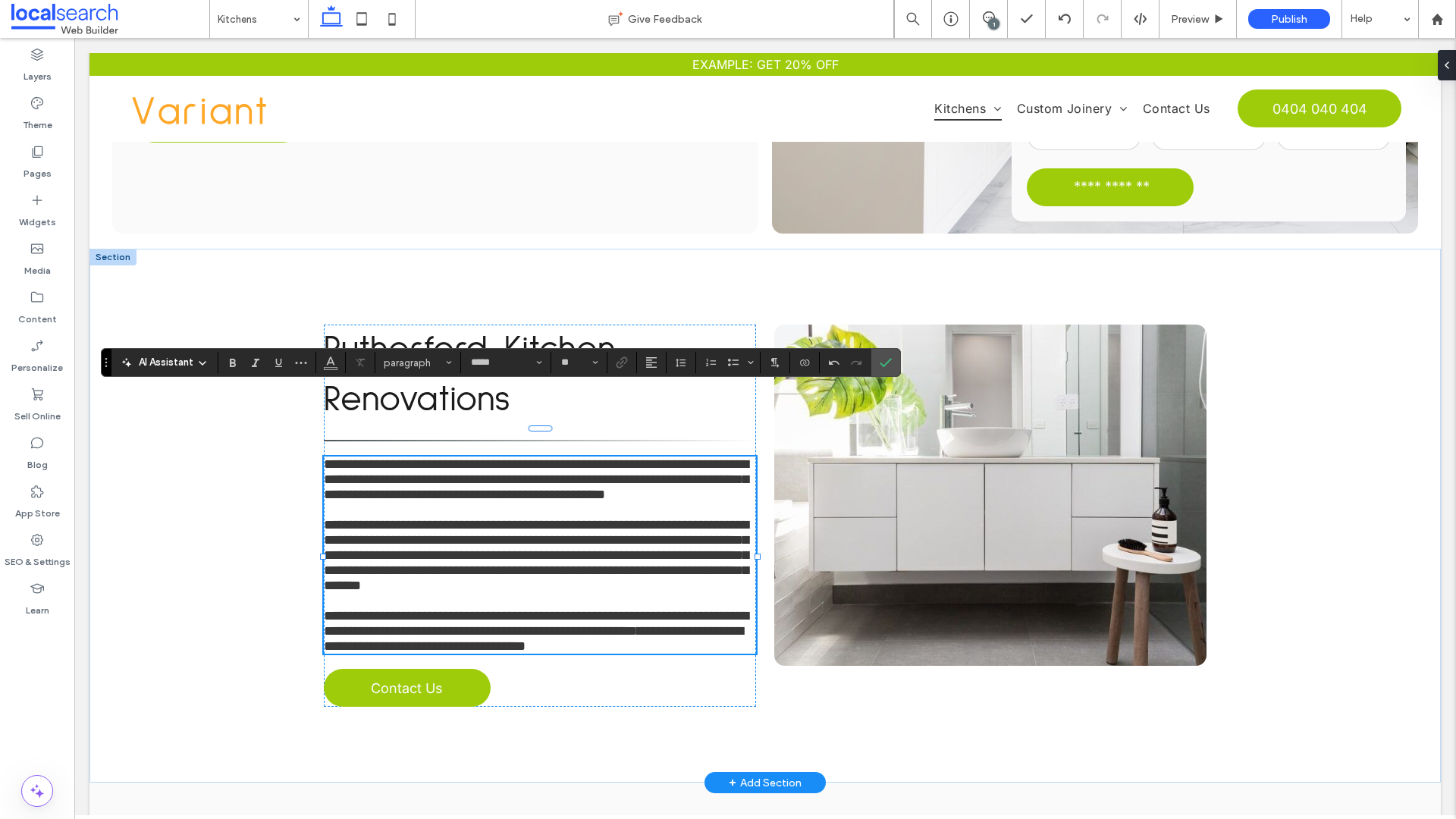 type on "**" 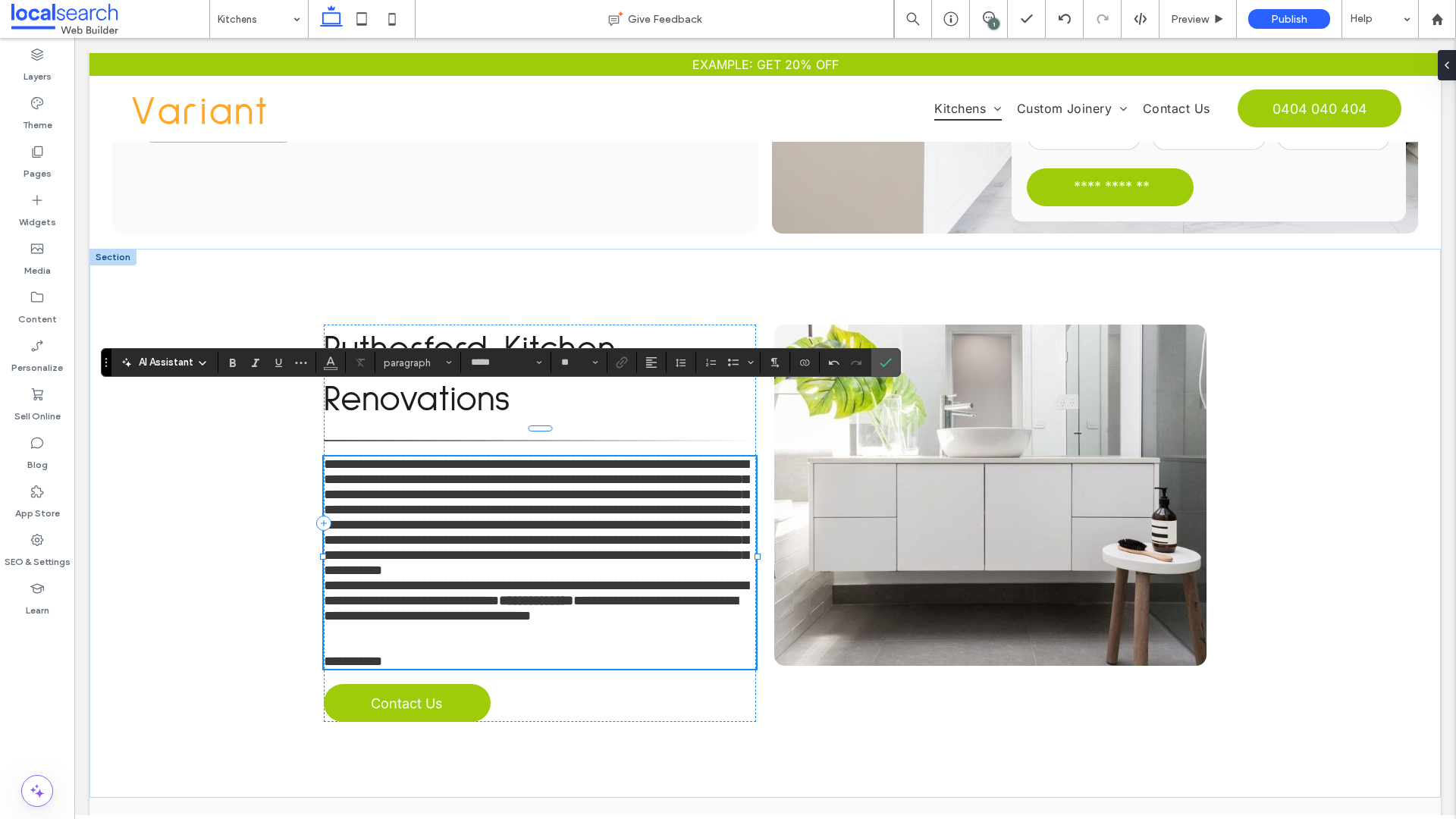 type 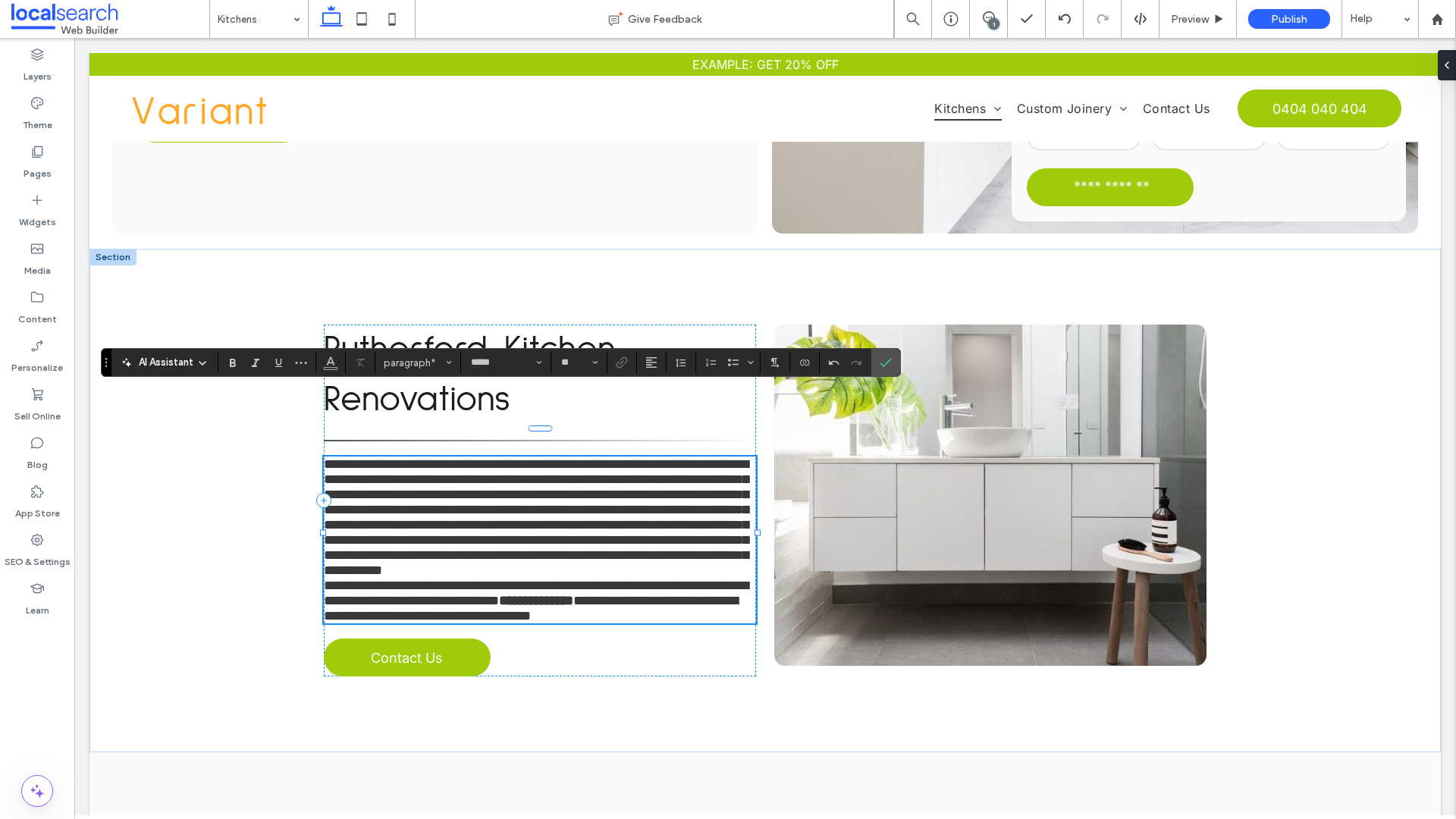 click on "**********" at bounding box center [540, 517] 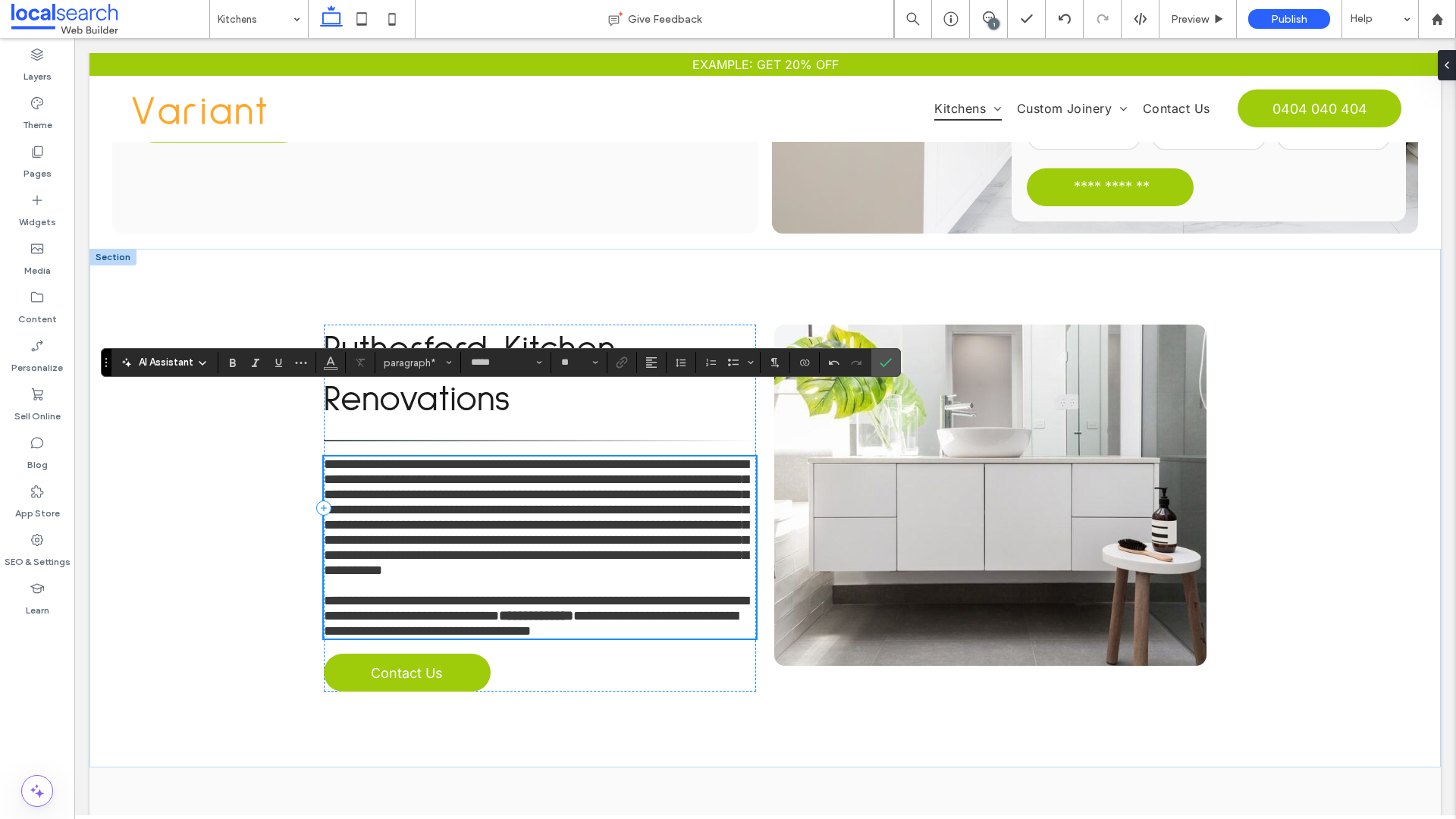 scroll, scrollTop: 457, scrollLeft: 0, axis: vertical 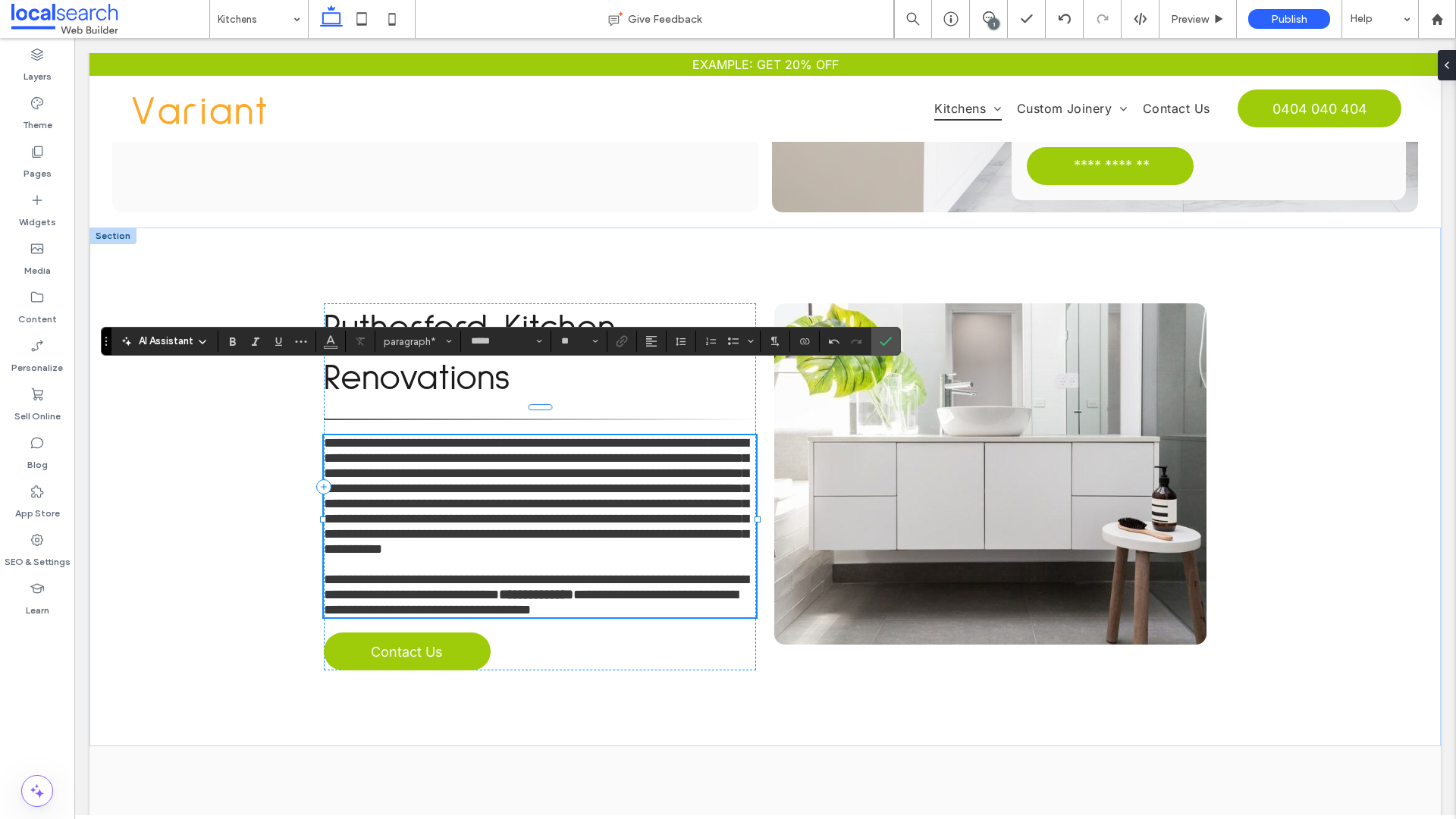 click on "**********" at bounding box center (536, 496) 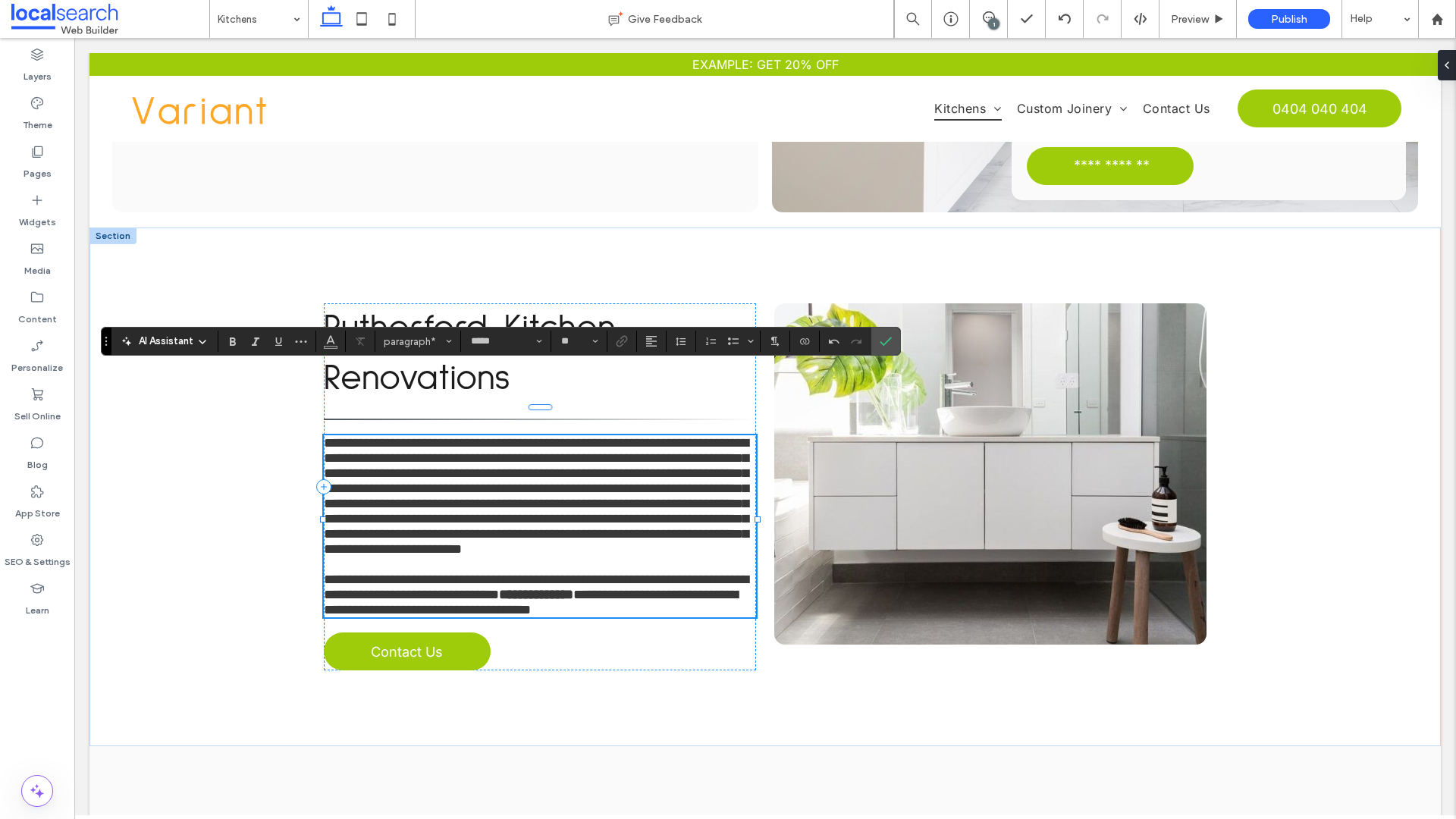 click on "**********" at bounding box center (536, 496) 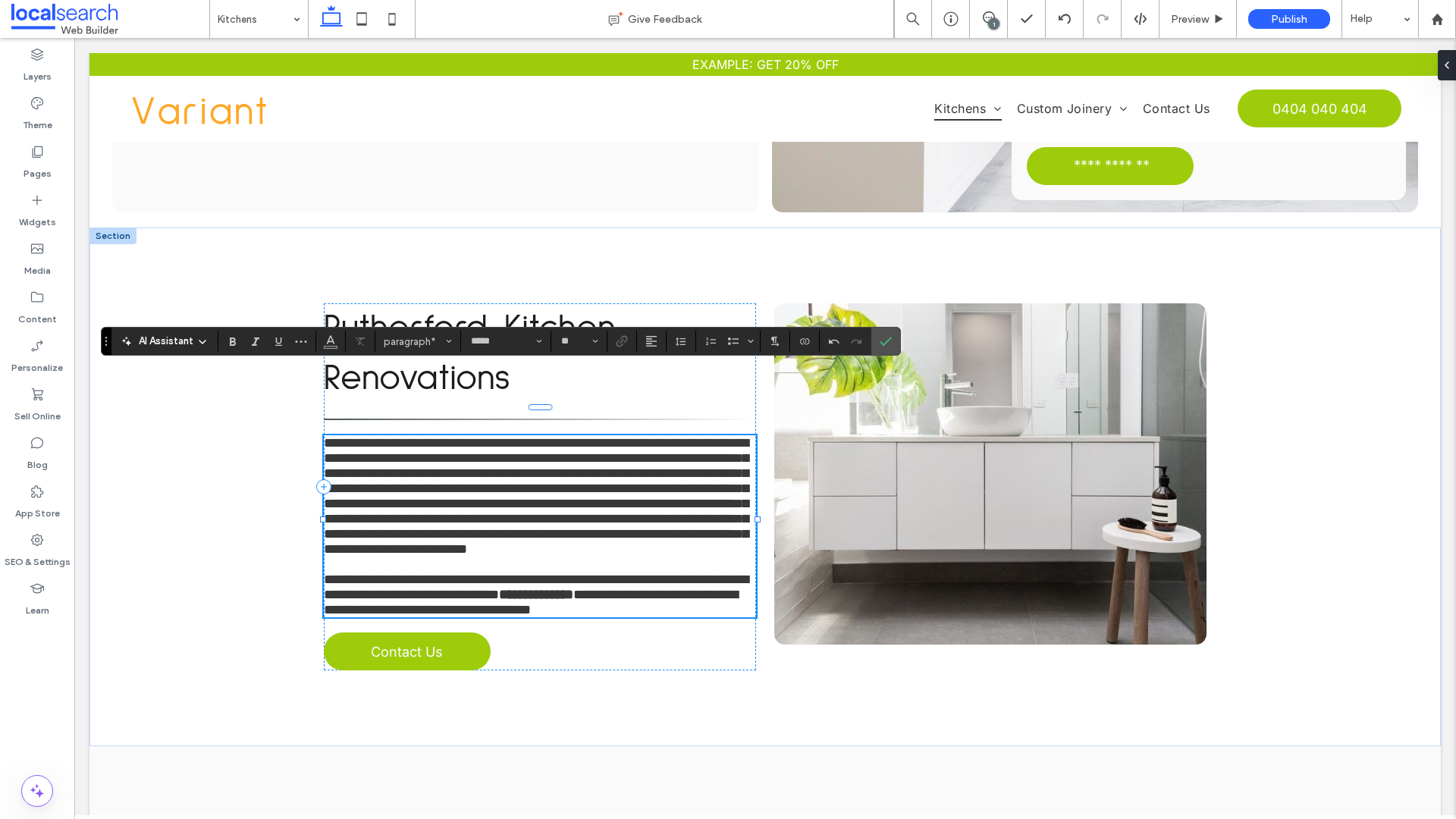 click on "**********" at bounding box center [536, 496] 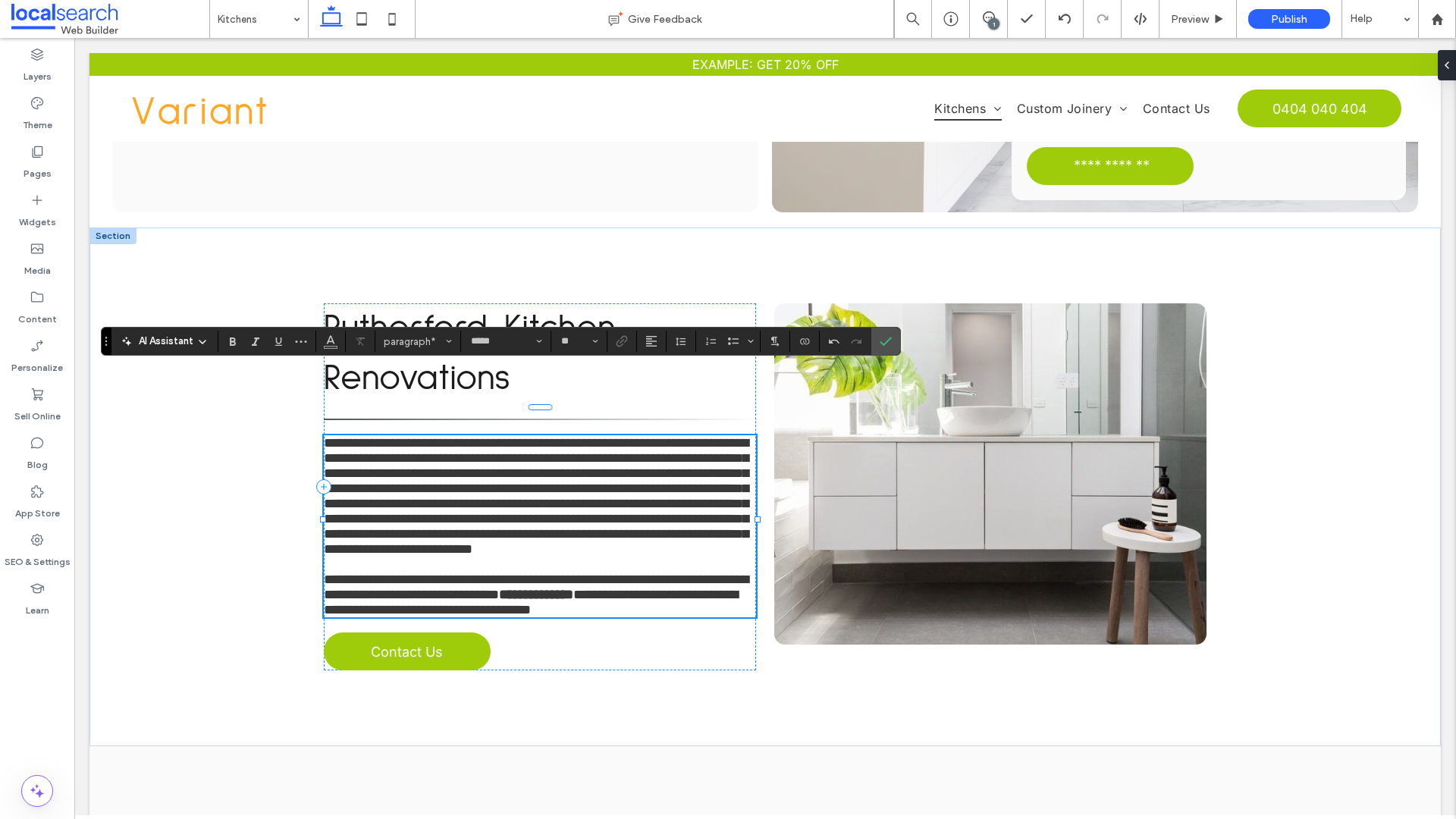 click on "**********" at bounding box center [540, 496] 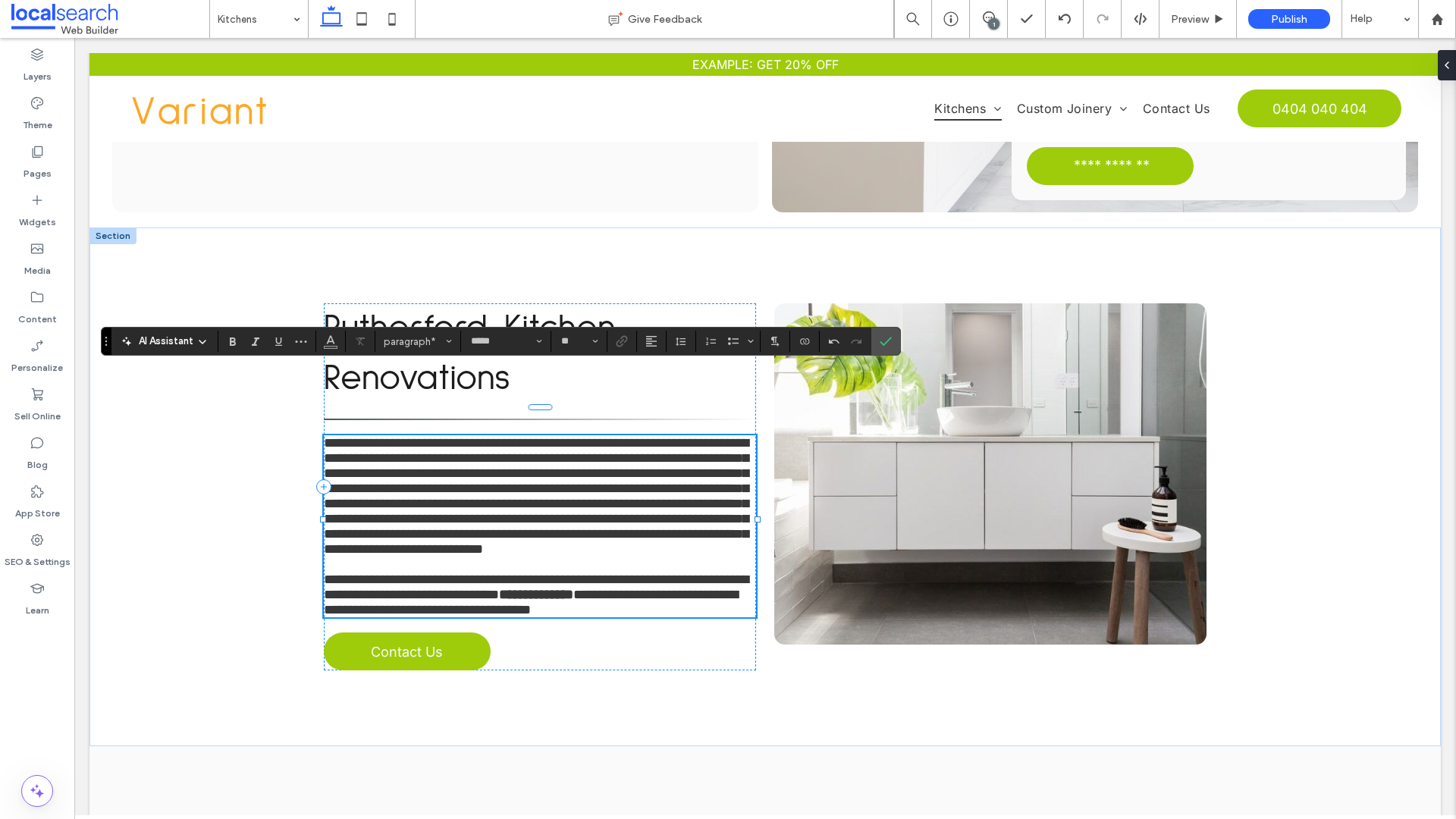 click on "**********" at bounding box center [536, 496] 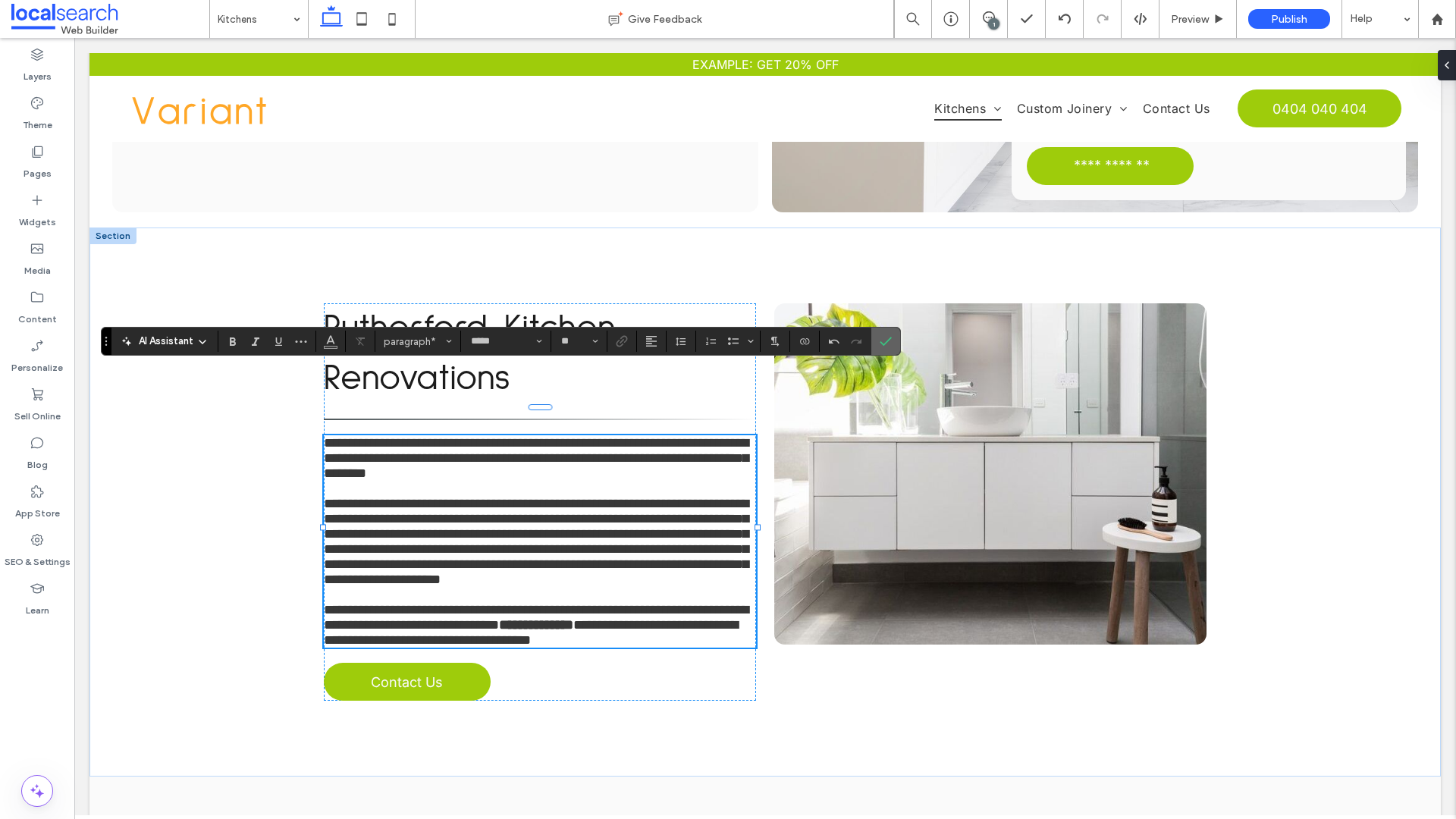 click at bounding box center (886, 341) 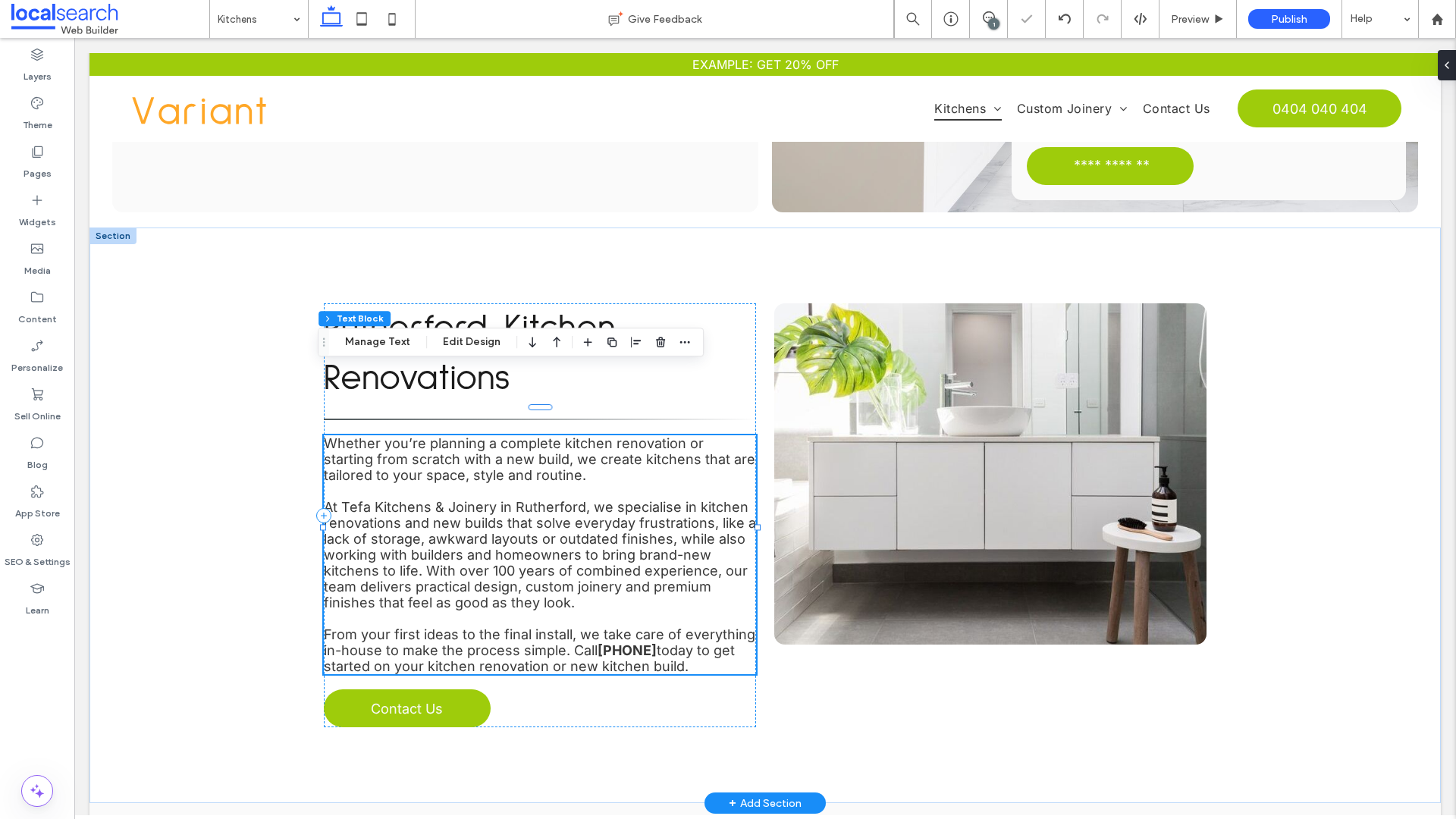 click on "﻿ At Tefa Kitchens & Joinery in Rutherford, we specialise in kitchen renovations and new builds that solve everyday frustrations, like a lack of storage, awkward layouts or outdated finishes, while also working with builders and homeowners to bring brand-new kitchens to life. With over 100 years of combined experience, our team delivers practical design, custom joinery and premium finishes that feel as good as they look." at bounding box center [540, 554] 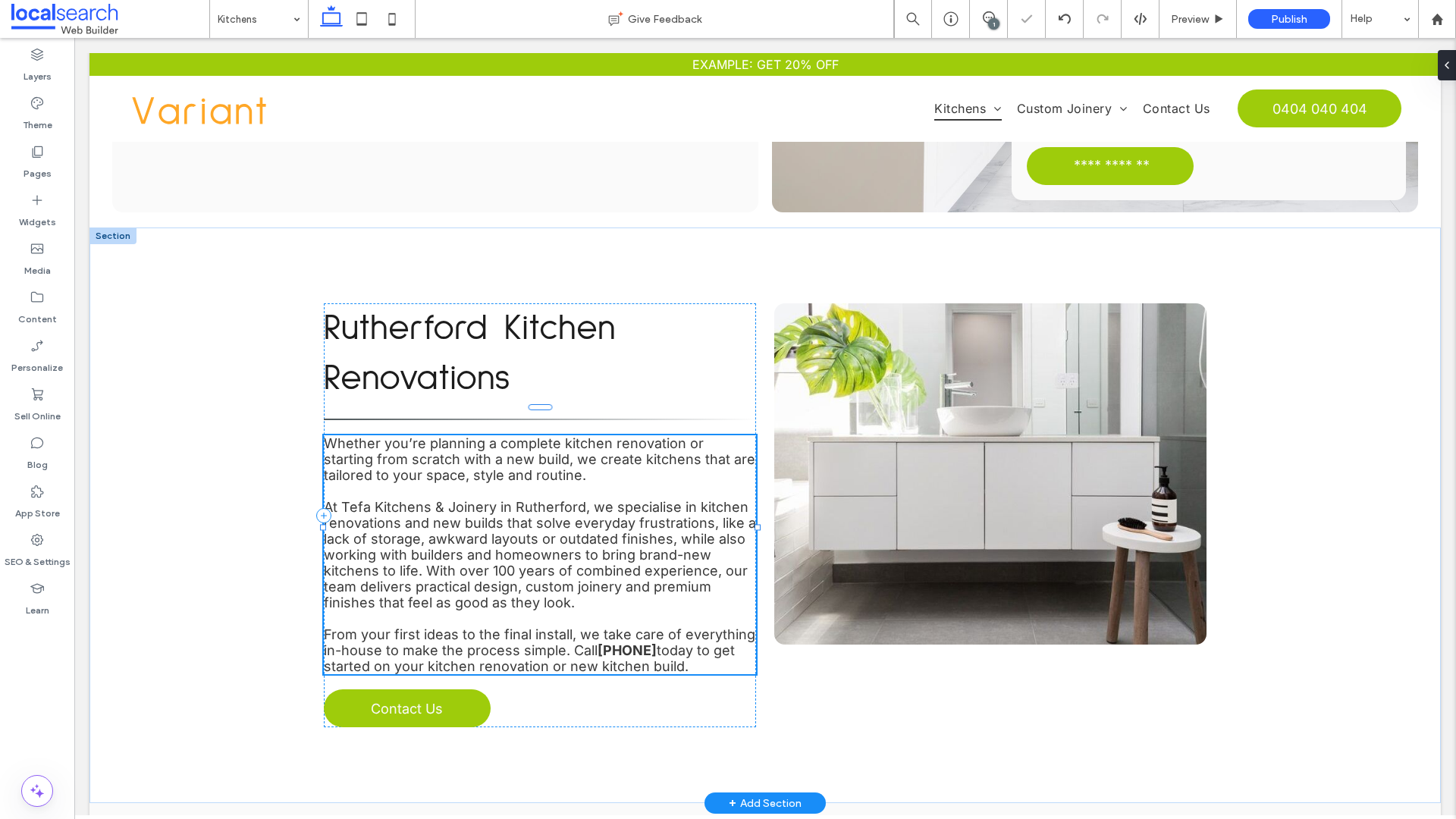 type on "*****" 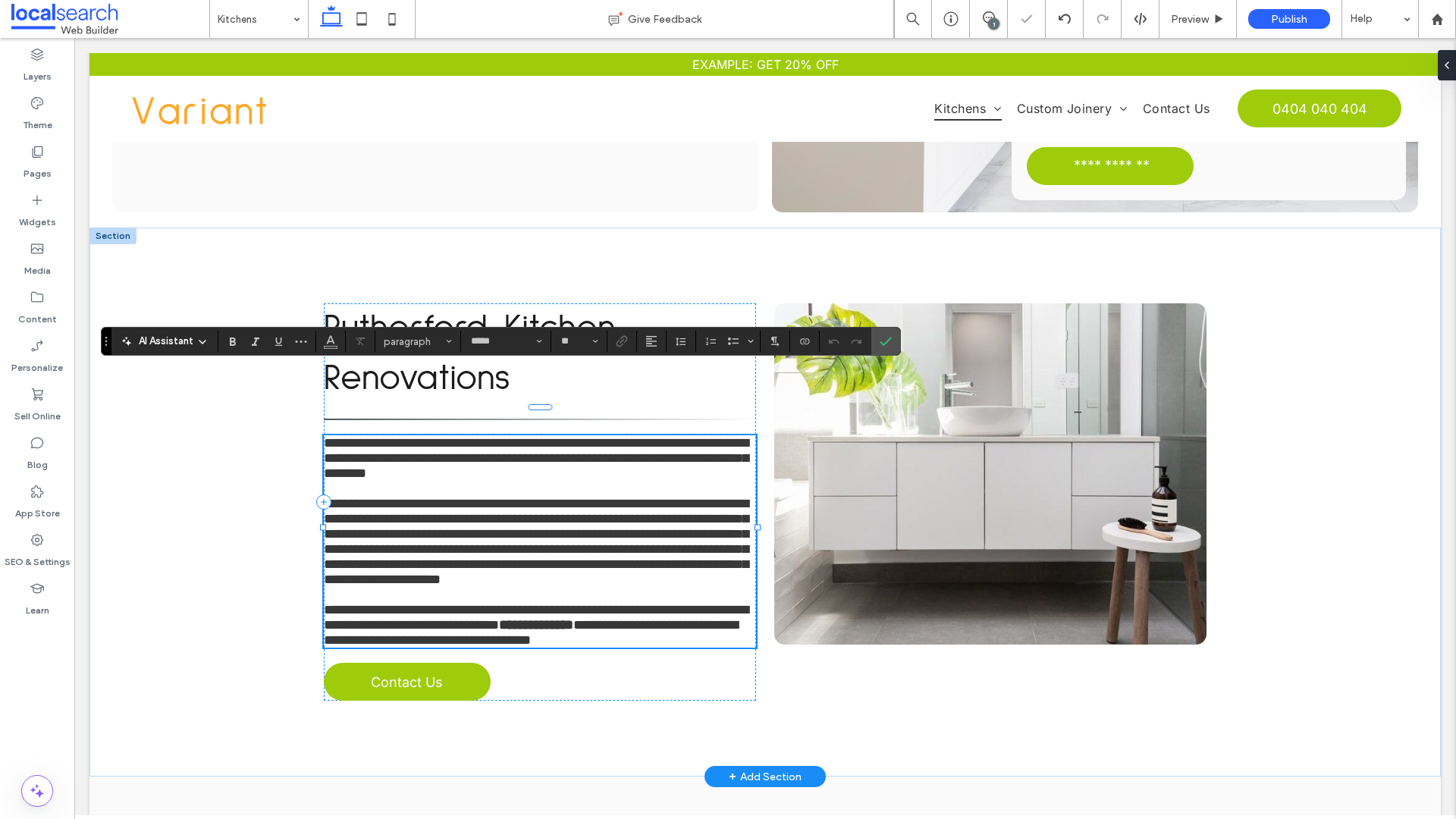 click on "**********" at bounding box center [536, 541] 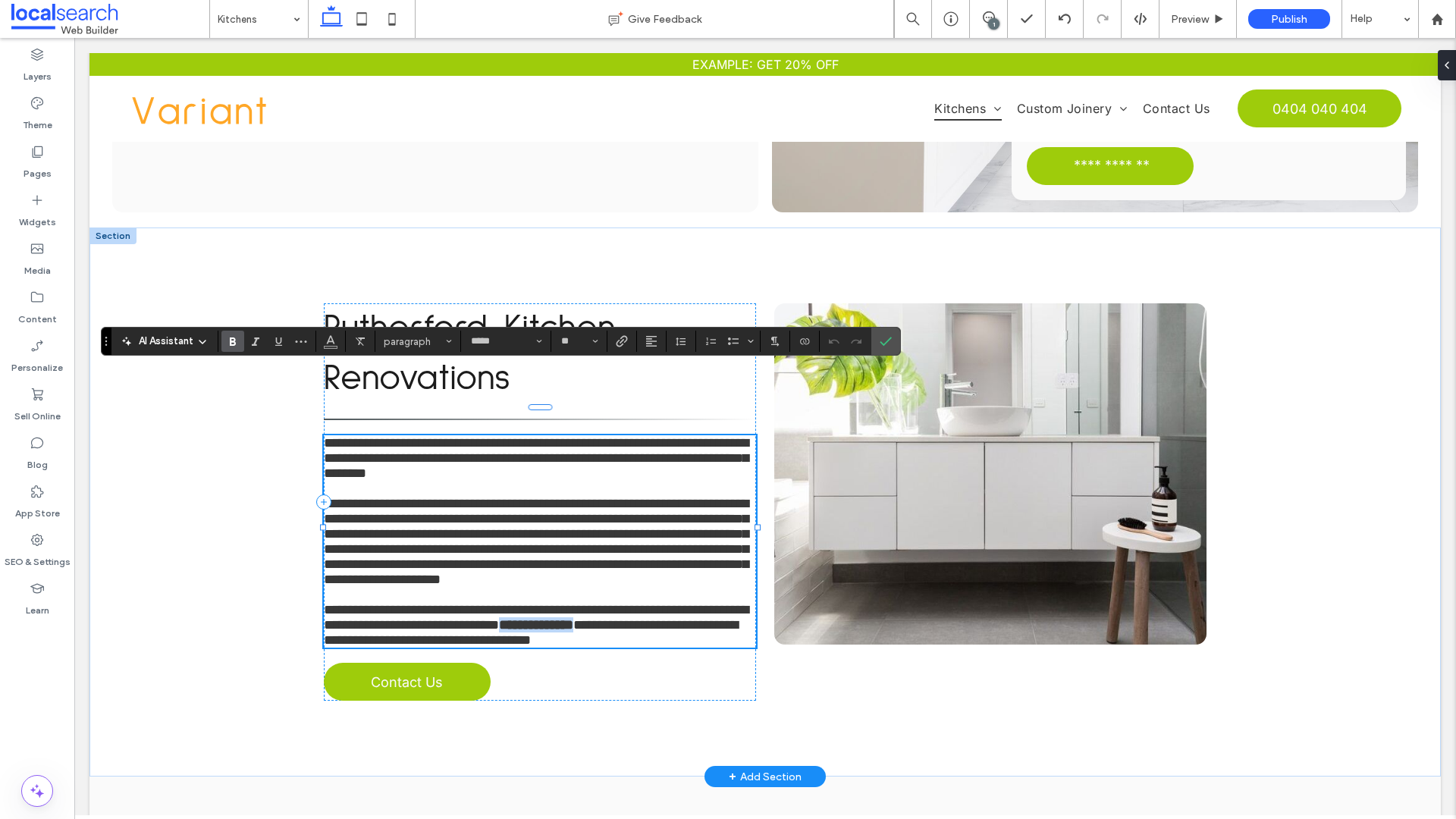 drag, startPoint x: 695, startPoint y: 585, endPoint x: 592, endPoint y: 584, distance: 103.00485 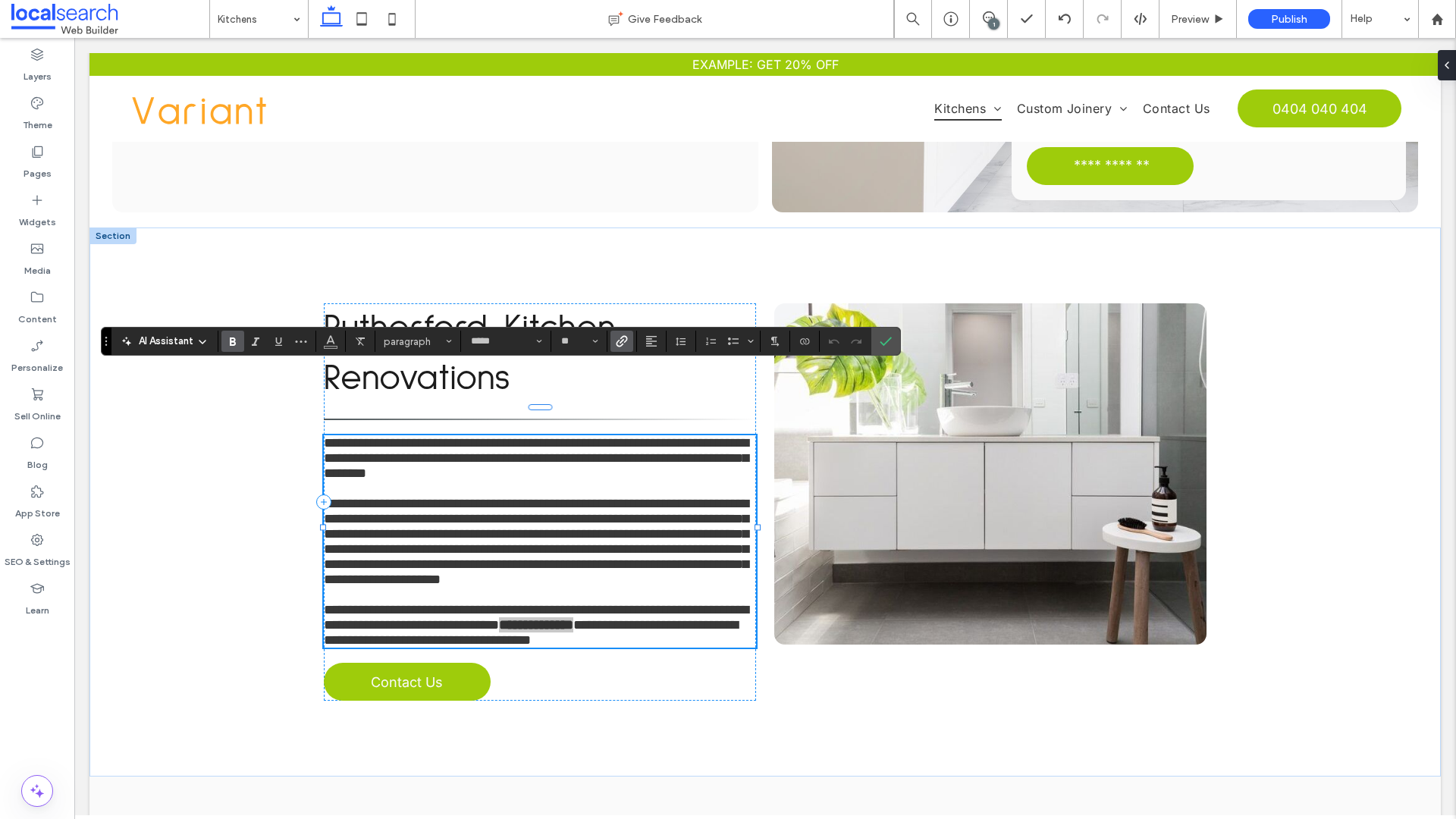 click at bounding box center [622, 341] 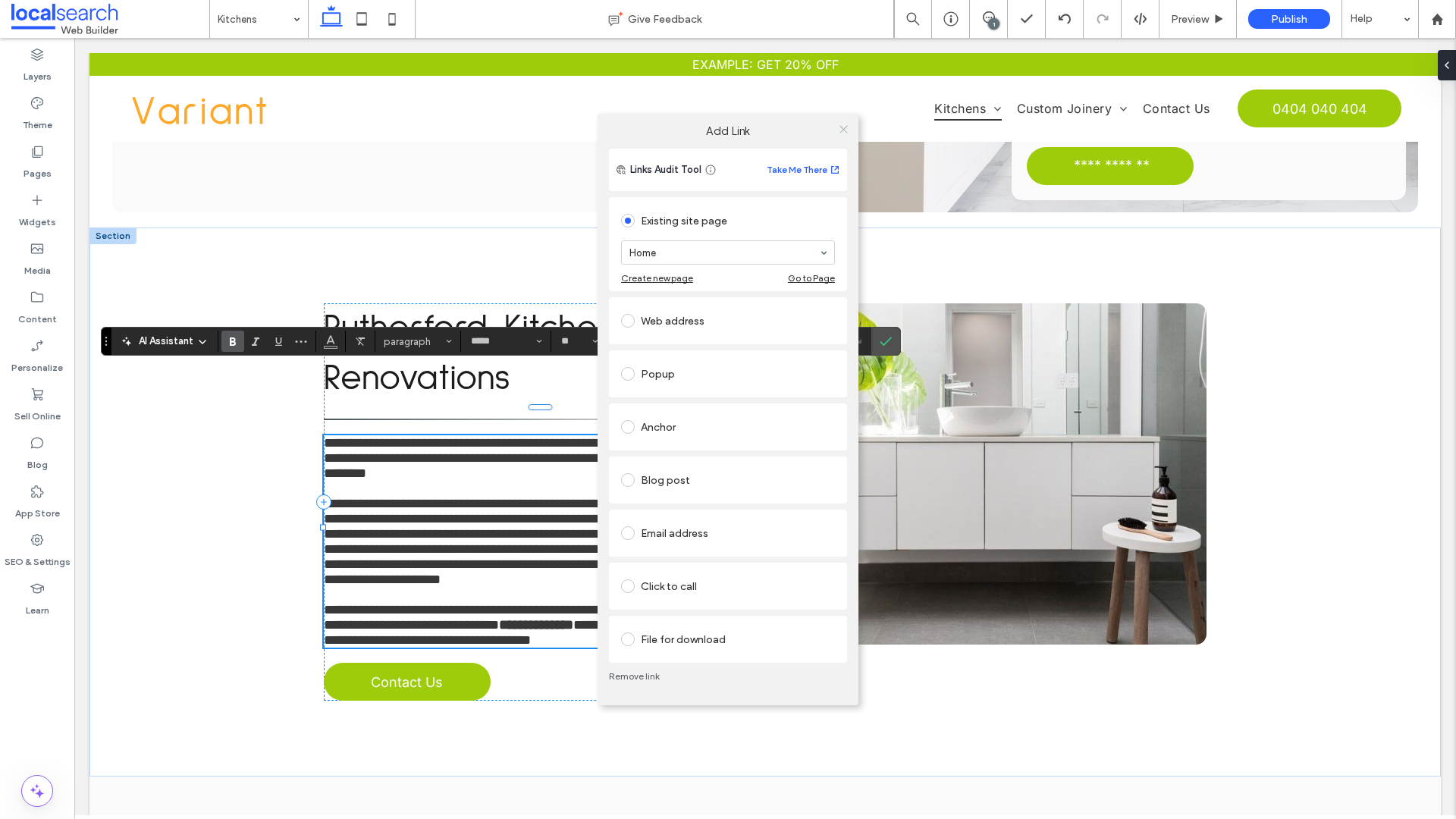 click at bounding box center (843, 129) 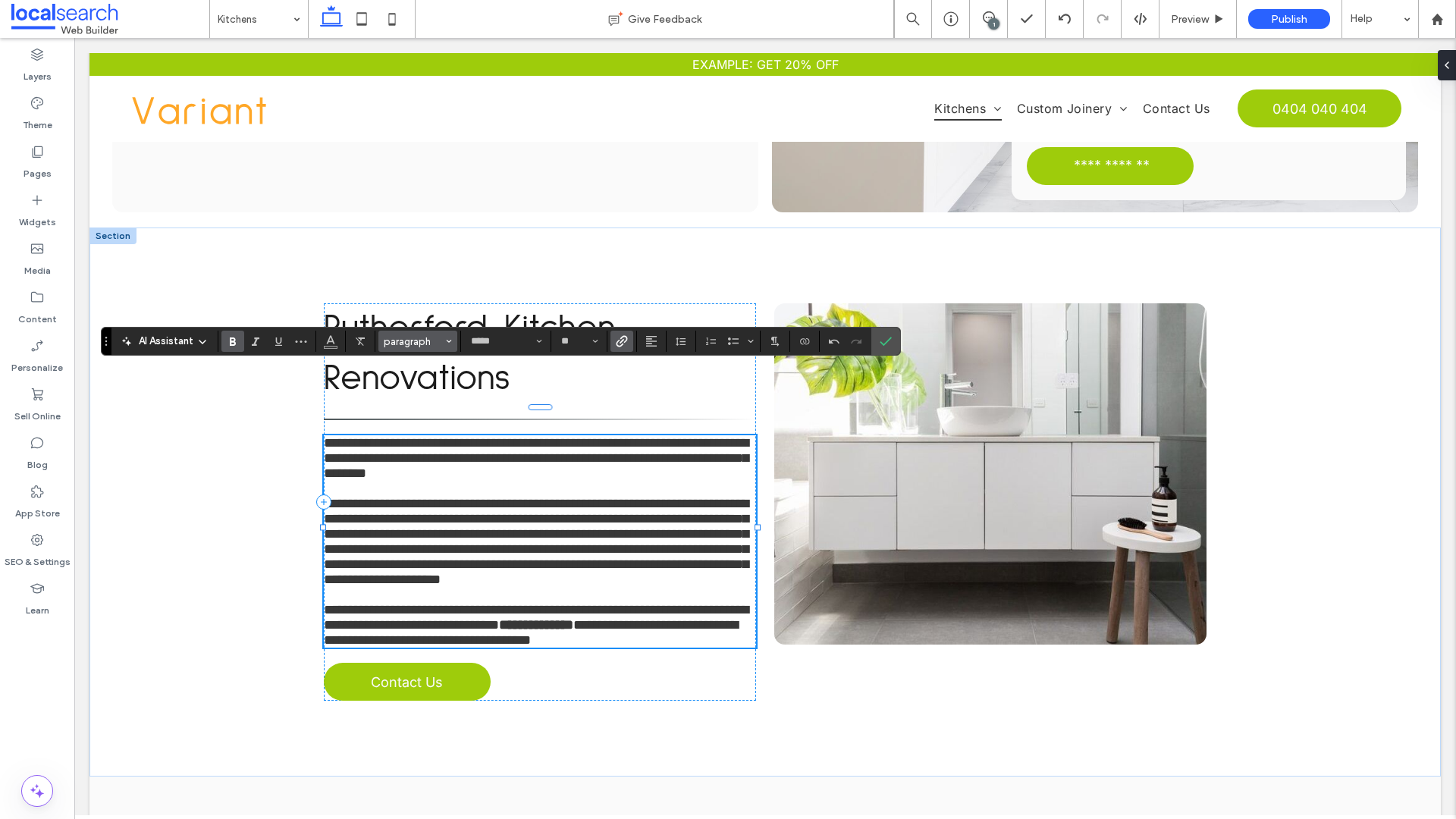 click on "paragraph" at bounding box center [413, 341] 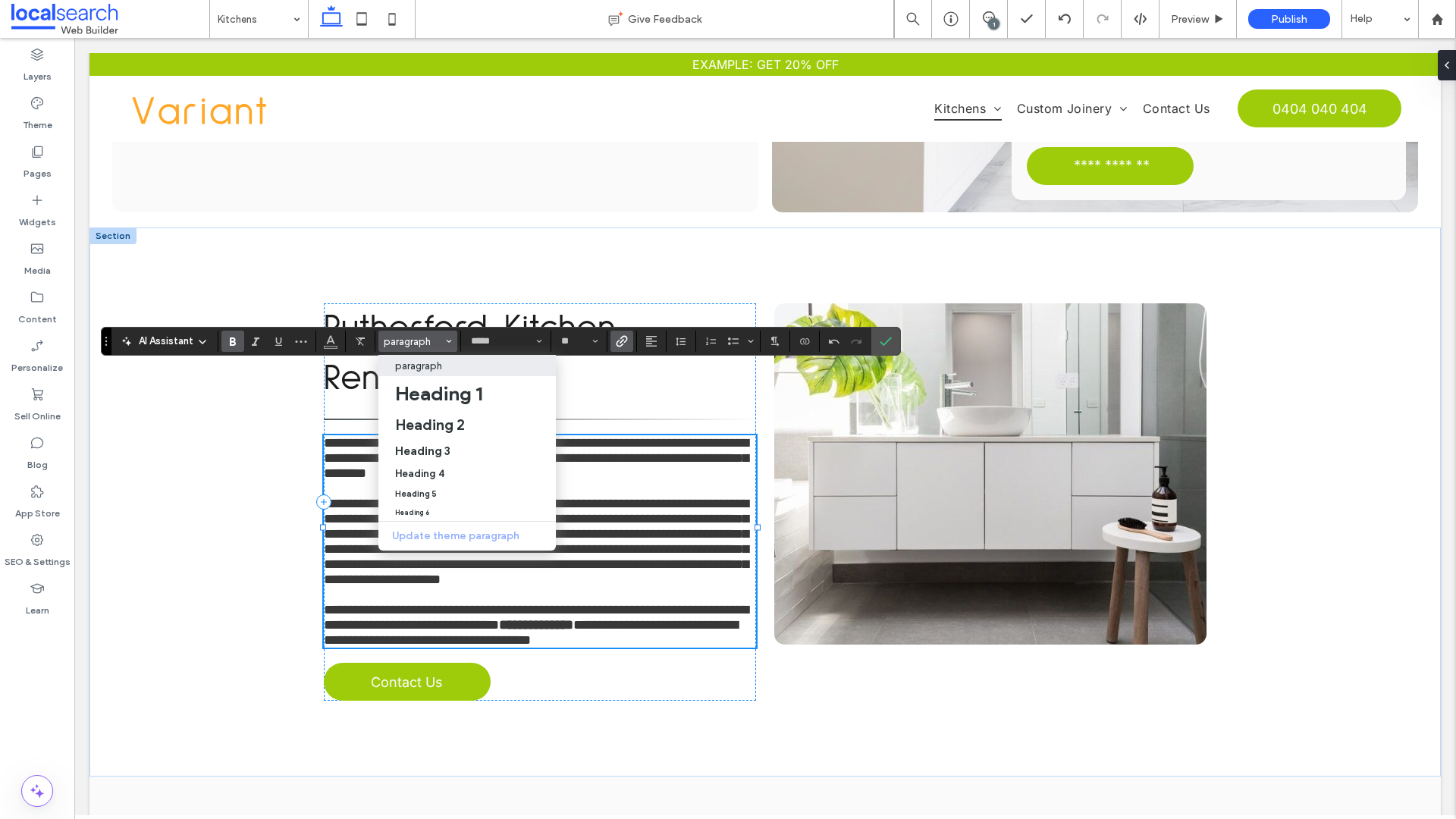 click on "paragraph" at bounding box center [419, 366] 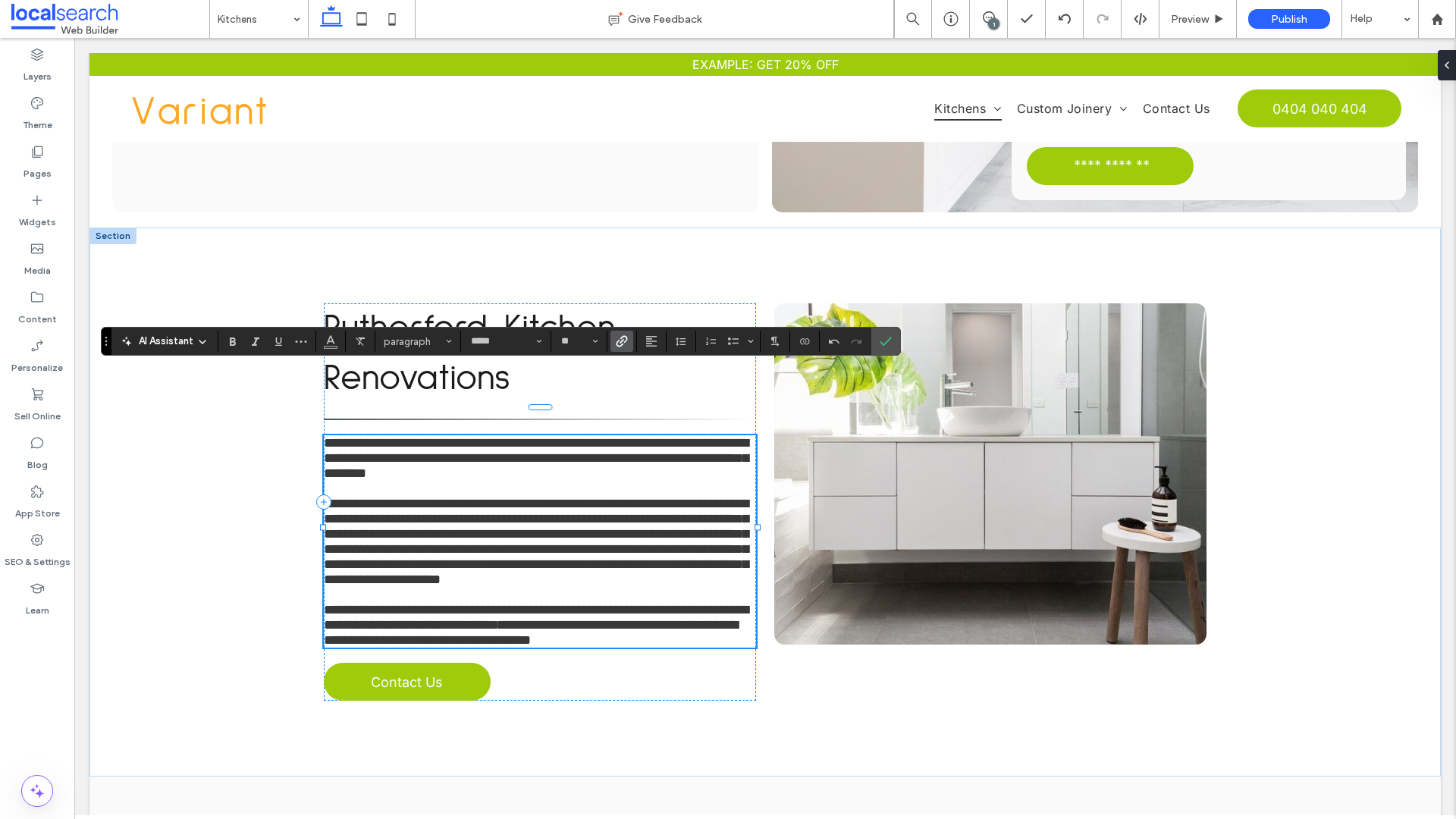 click at bounding box center [622, 341] 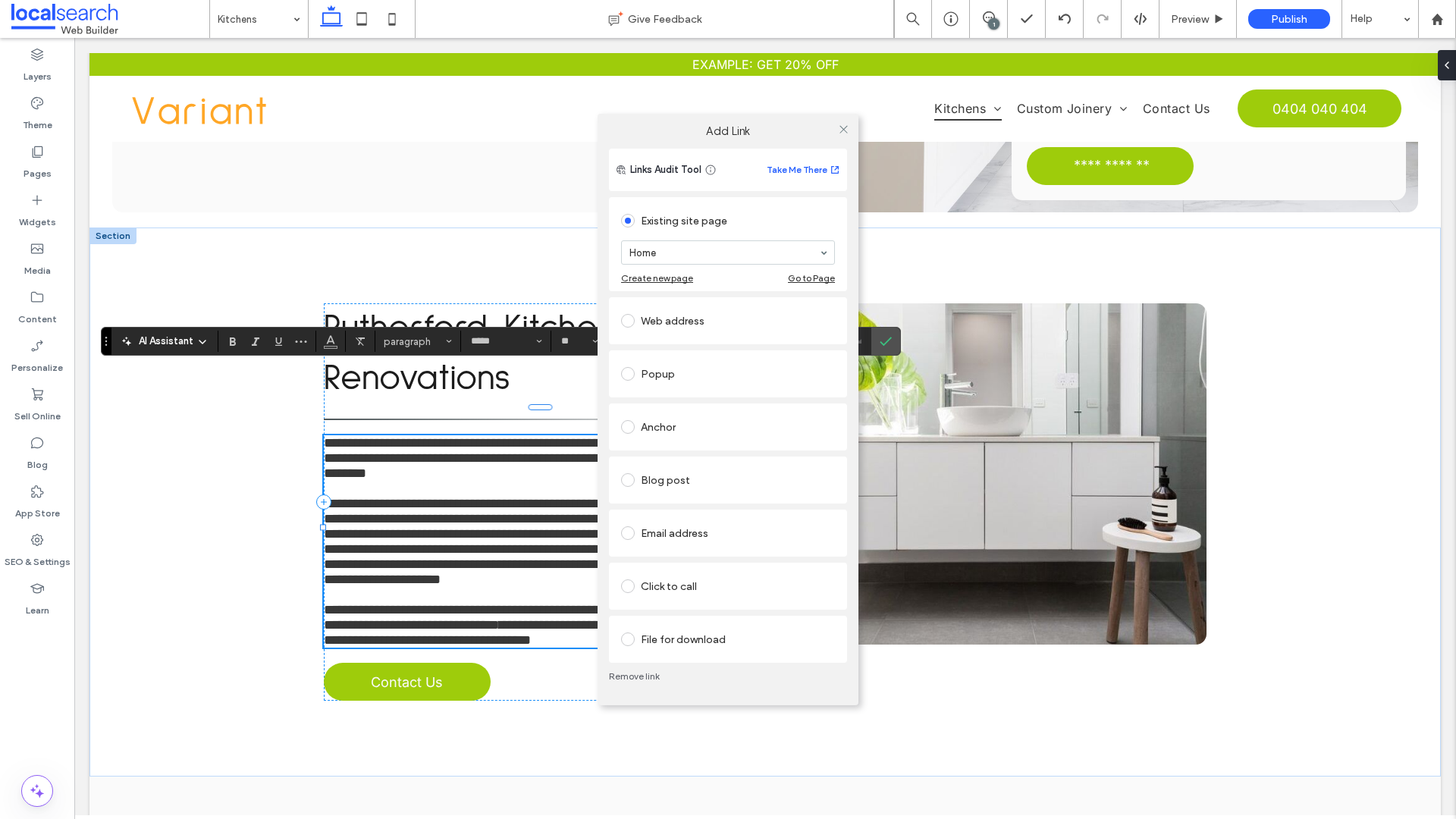 click on "Click to call" at bounding box center [728, 586] 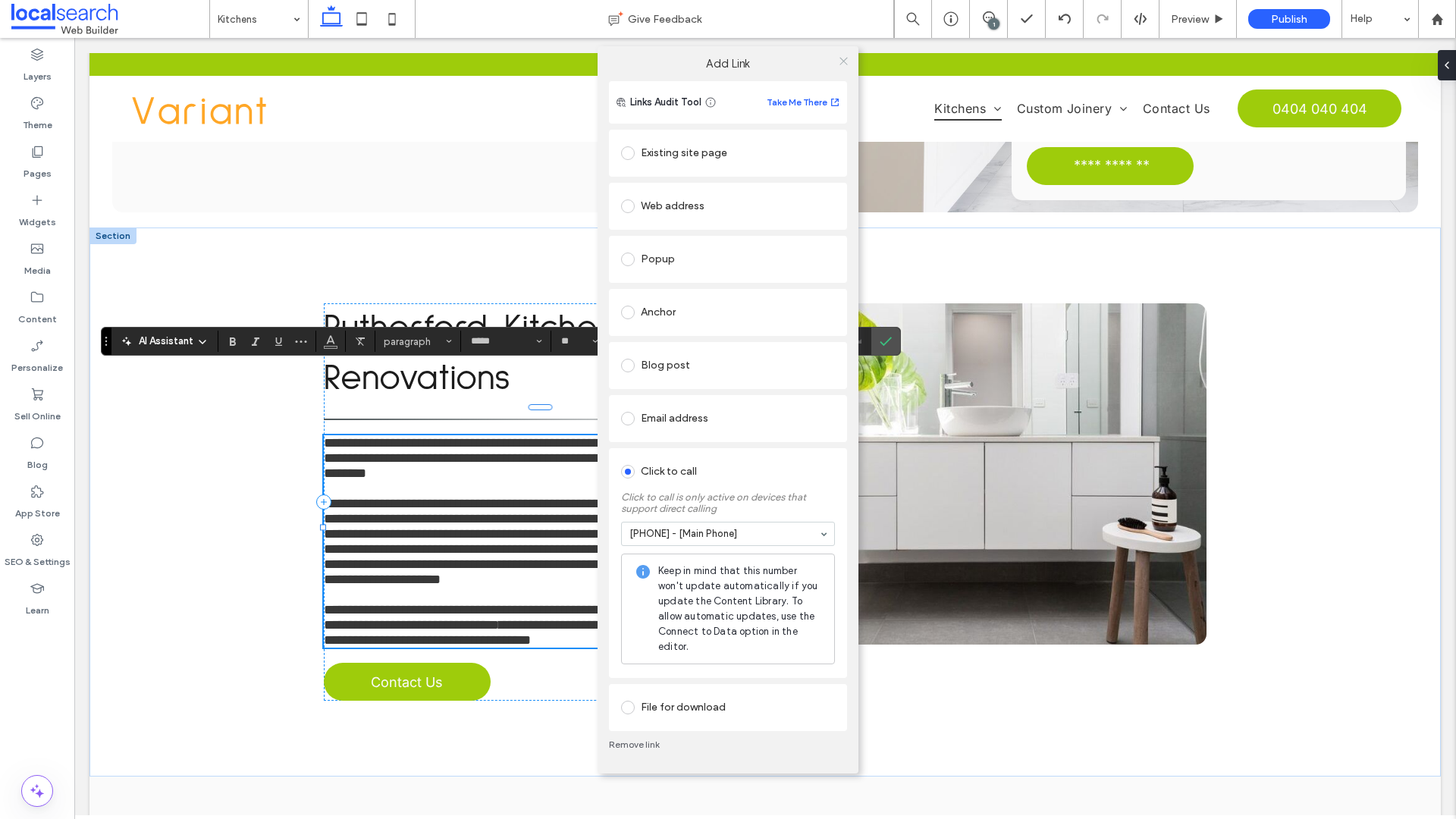 click 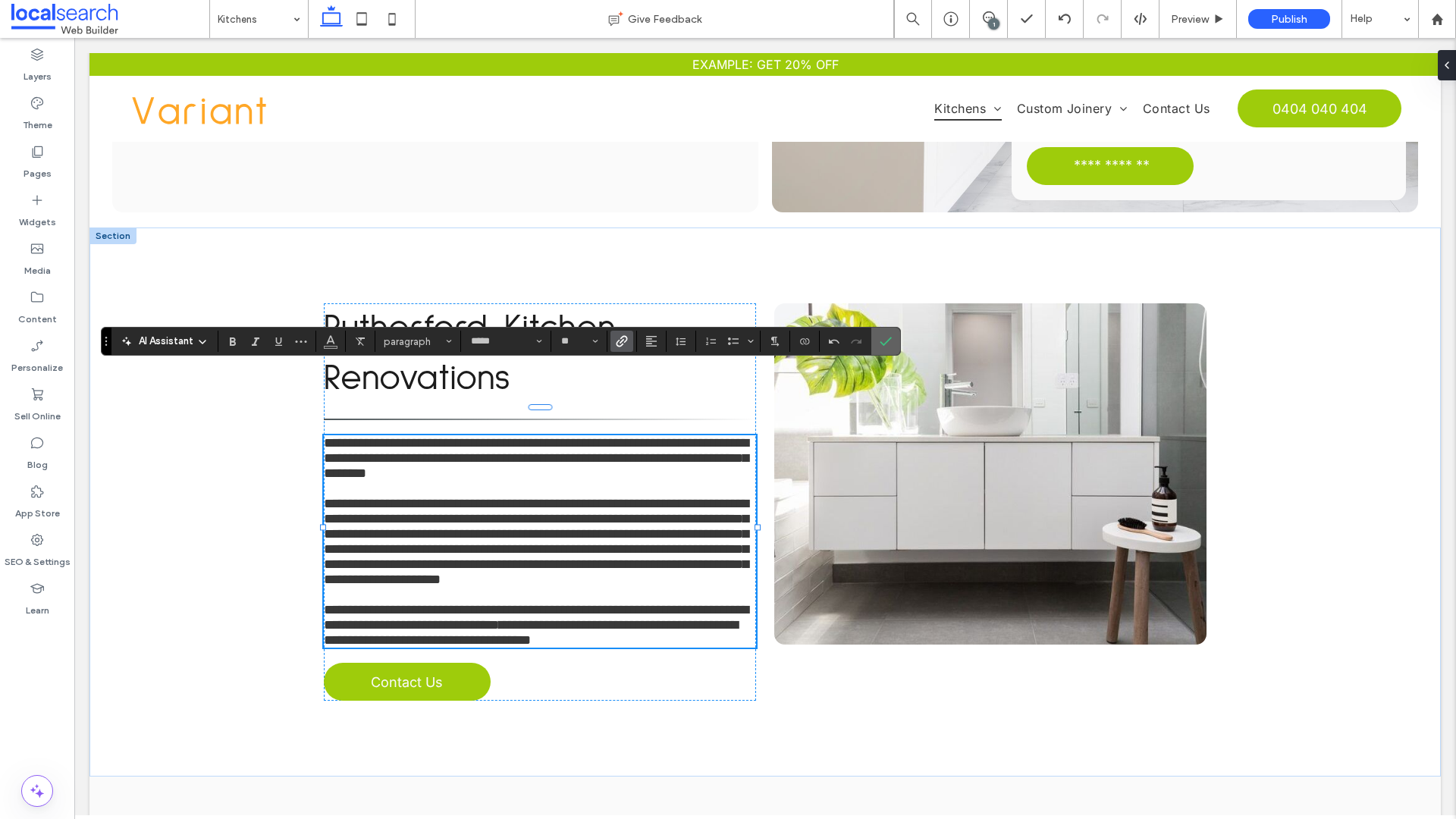 click at bounding box center [883, 341] 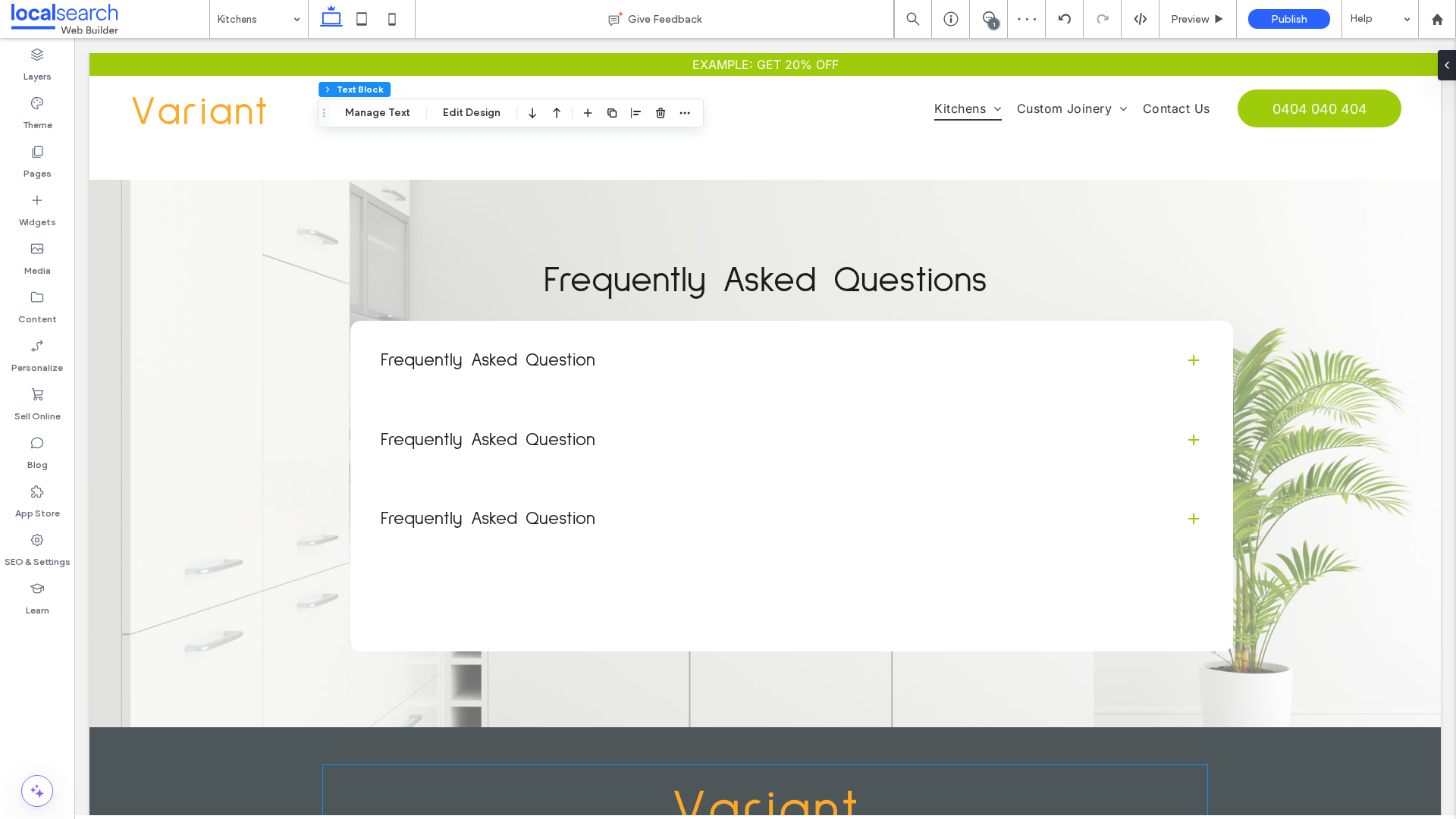 scroll, scrollTop: 1960, scrollLeft: 0, axis: vertical 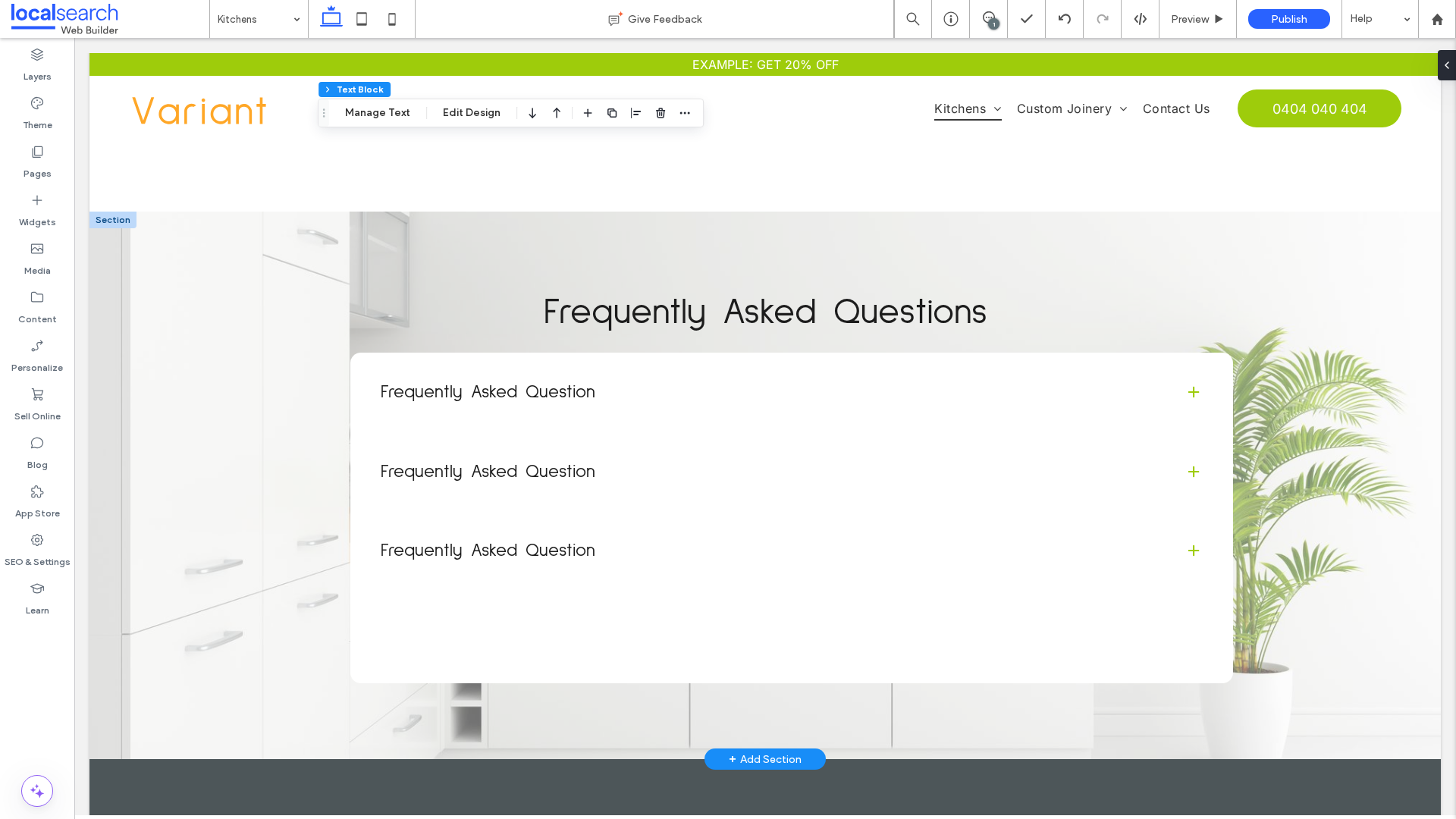 click on "Frequently Asked Question" at bounding box center (770, 392) 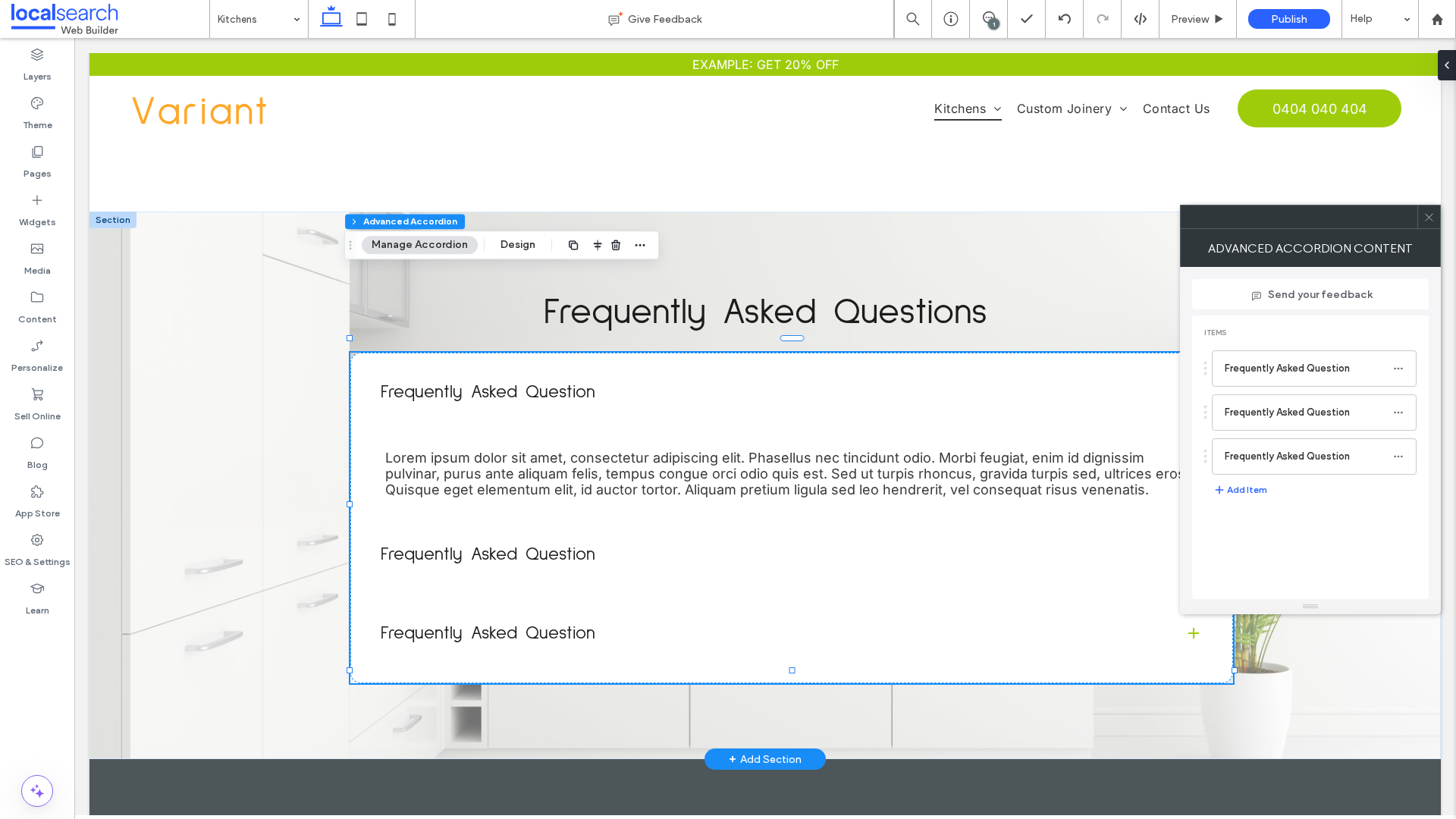 type on "**" 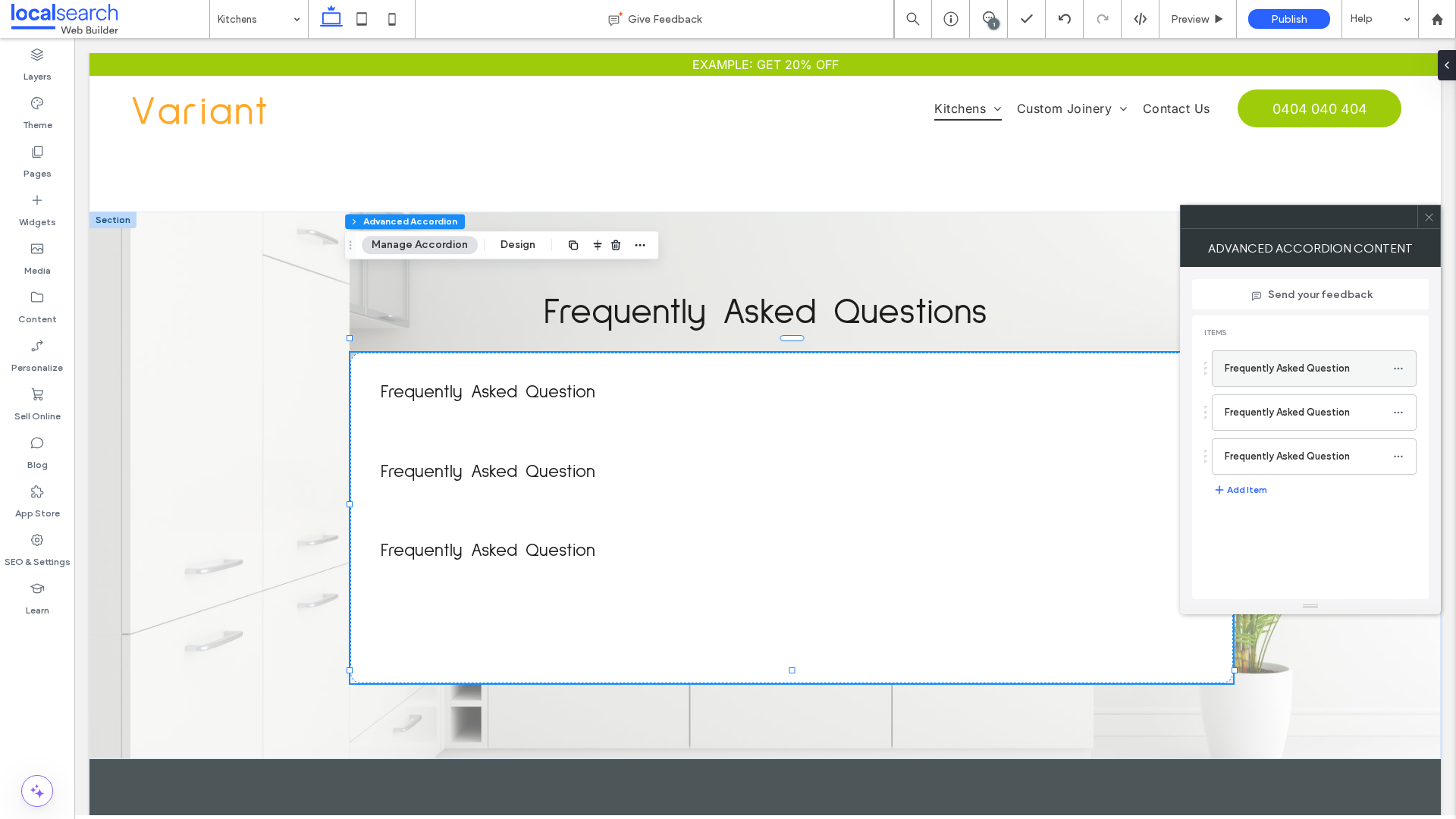 click on "Frequently Asked Question" at bounding box center (1309, 369) 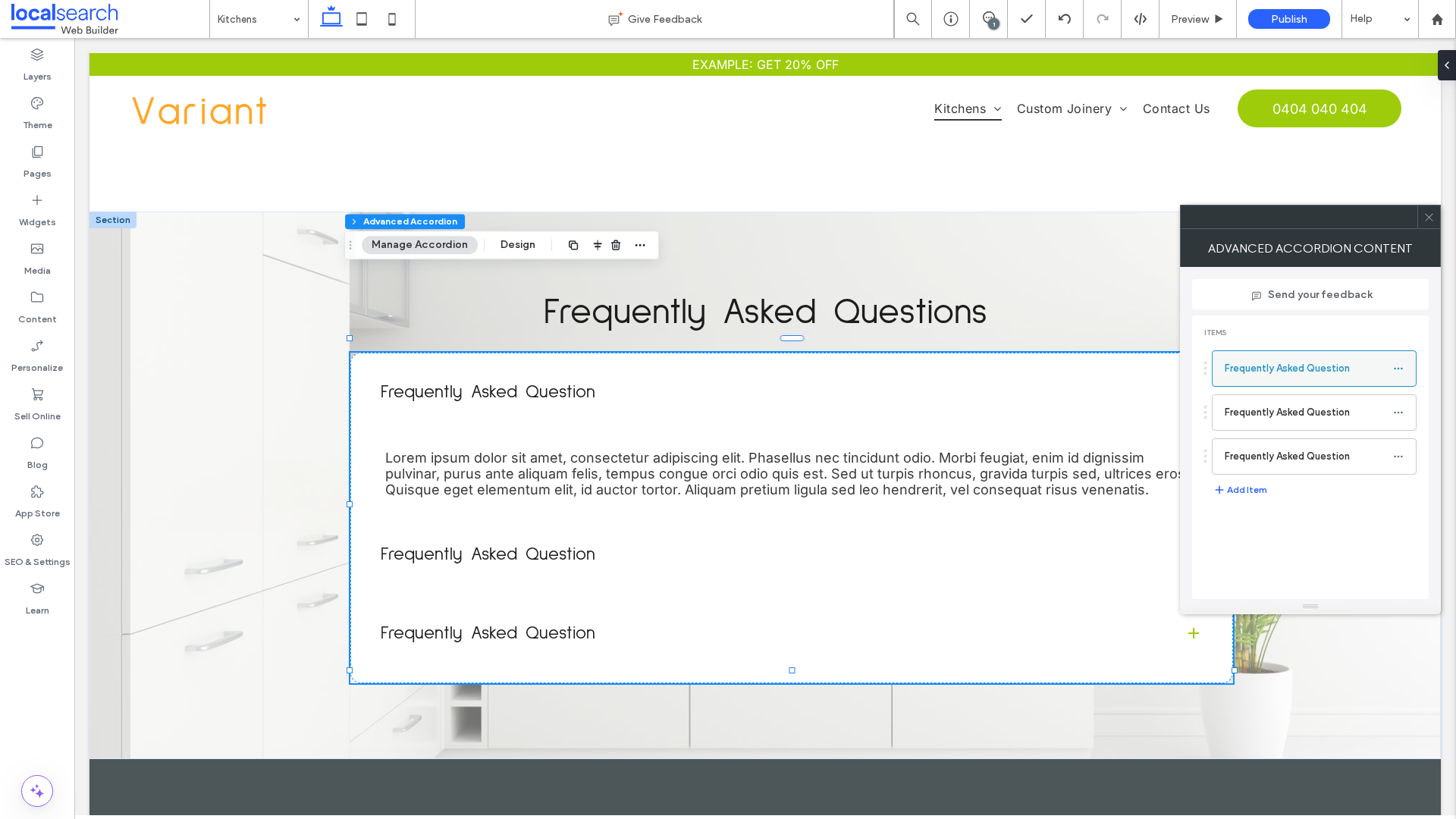 click 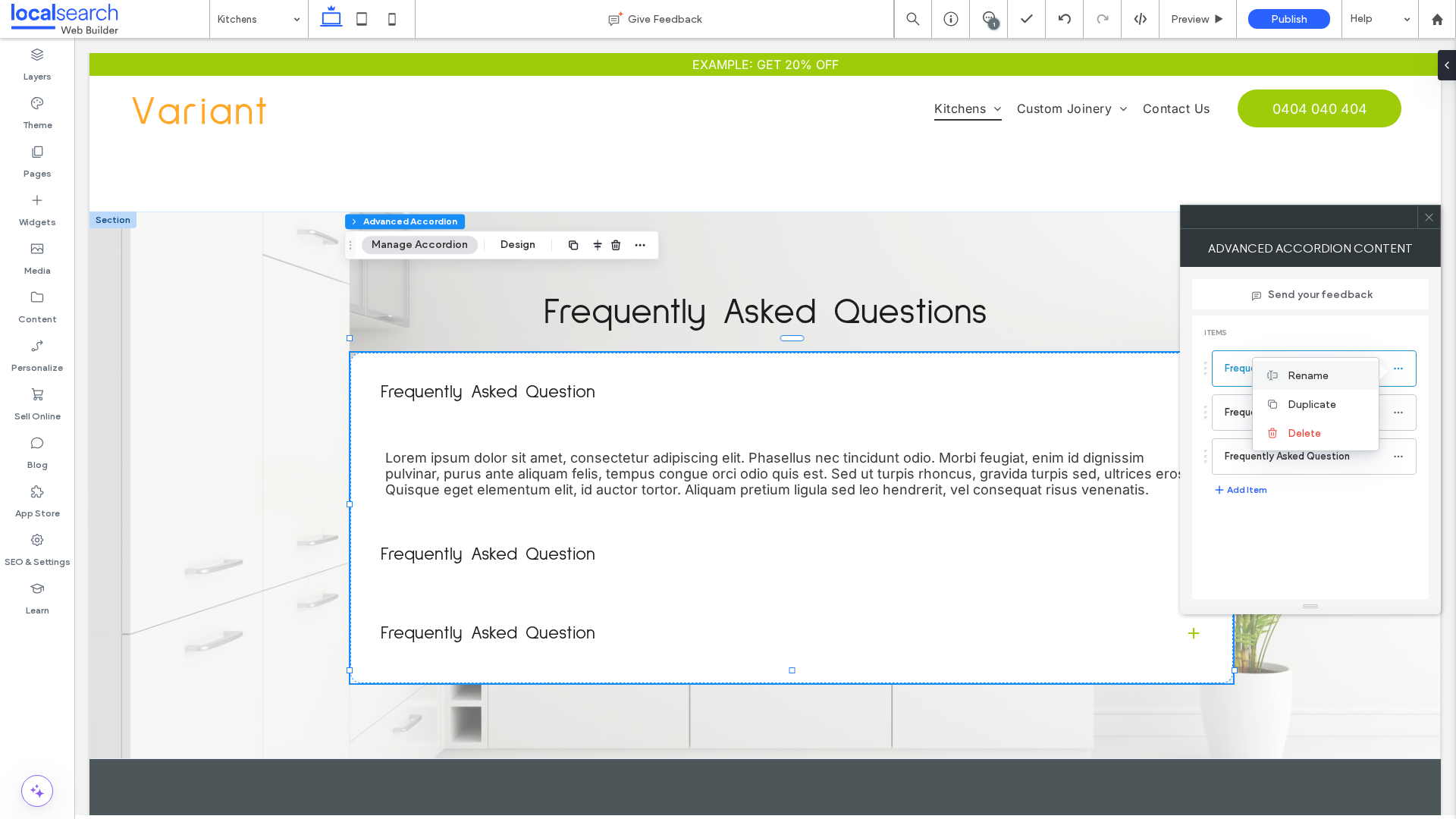 click on "Rename" at bounding box center [1316, 375] 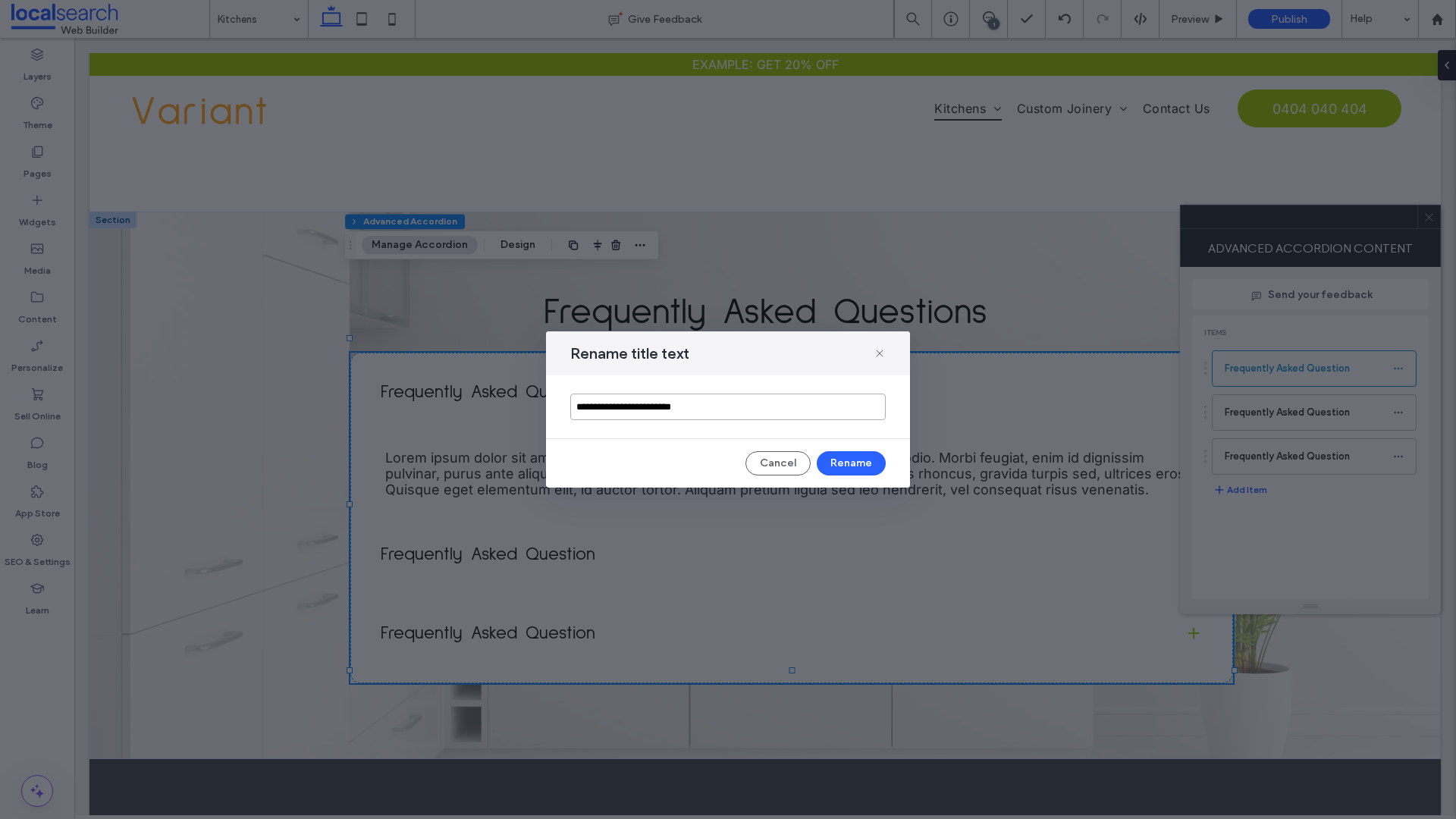 drag, startPoint x: 764, startPoint y: 405, endPoint x: 448, endPoint y: 409, distance: 316.02532 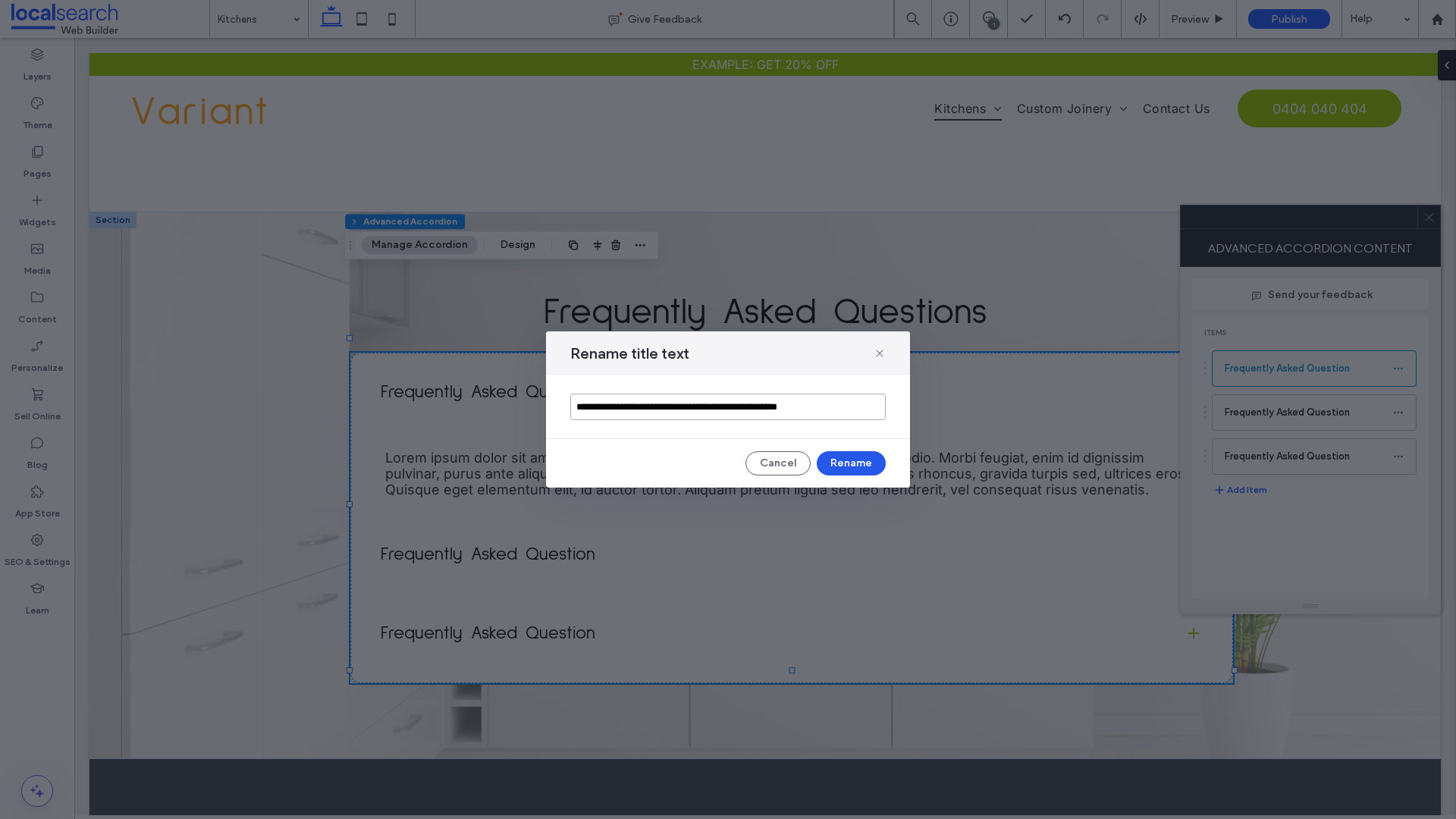 type on "**********" 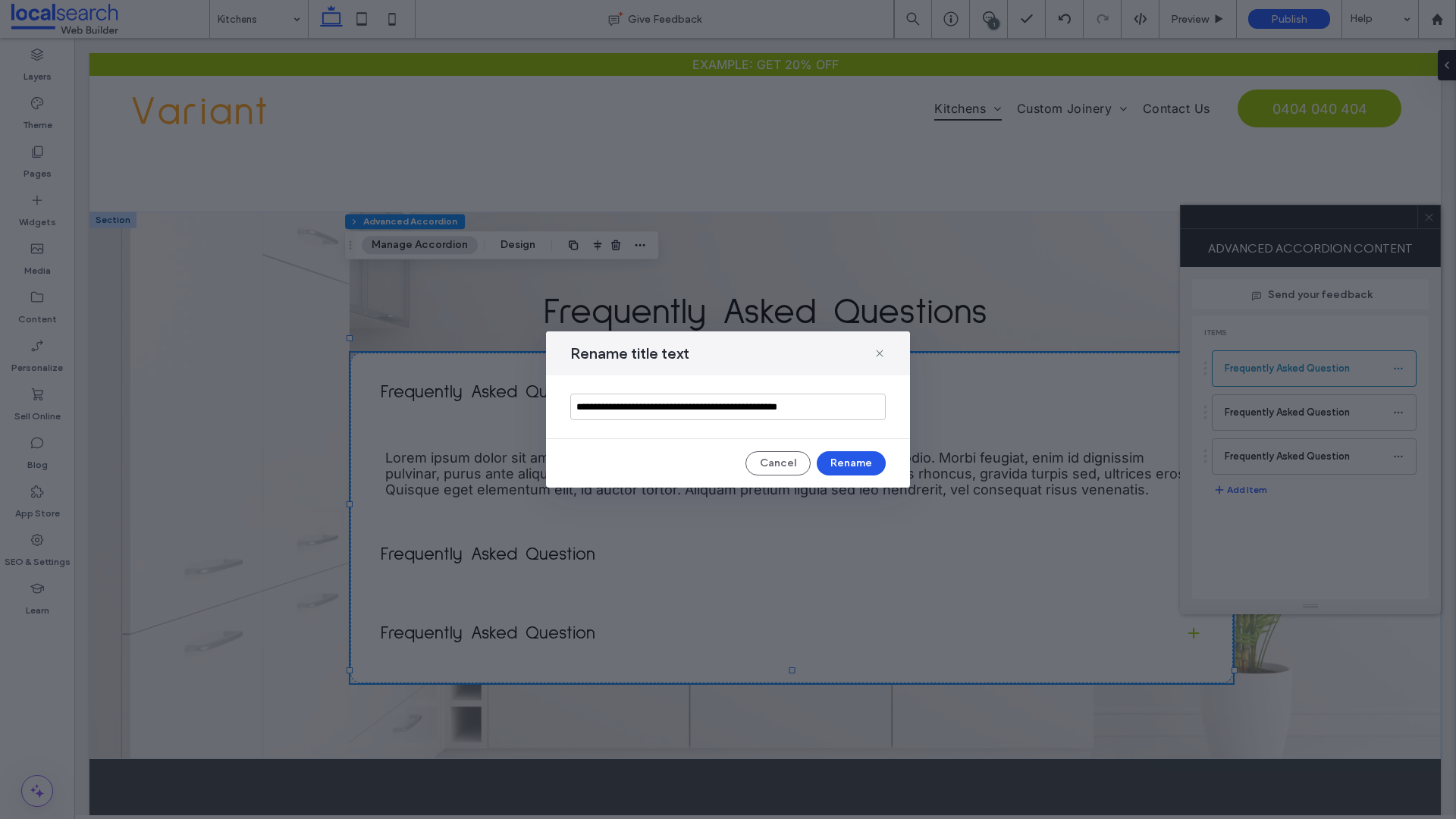 click on "Rename" at bounding box center [851, 463] 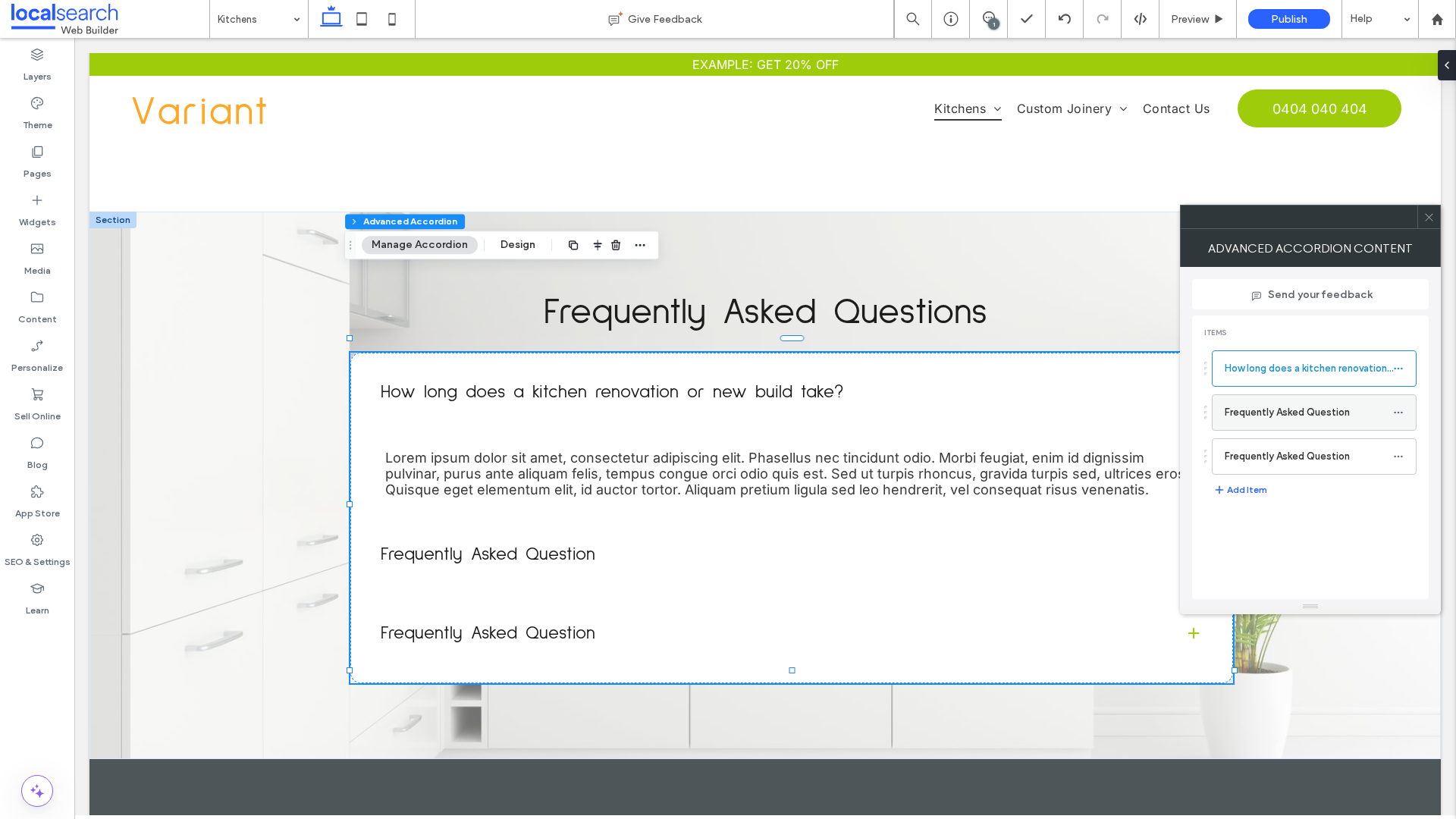 click 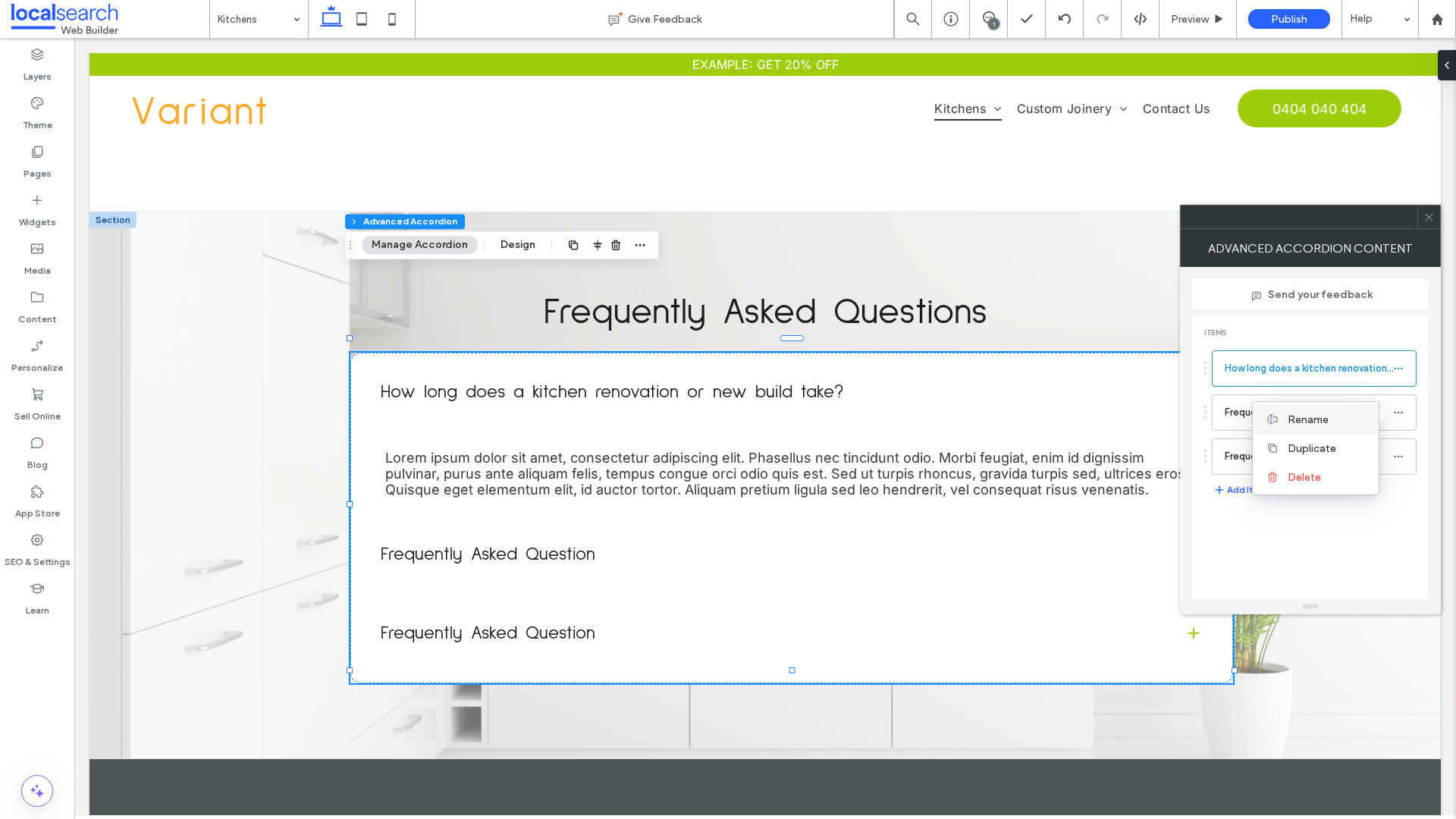 click on "Rename" at bounding box center (1327, 419) 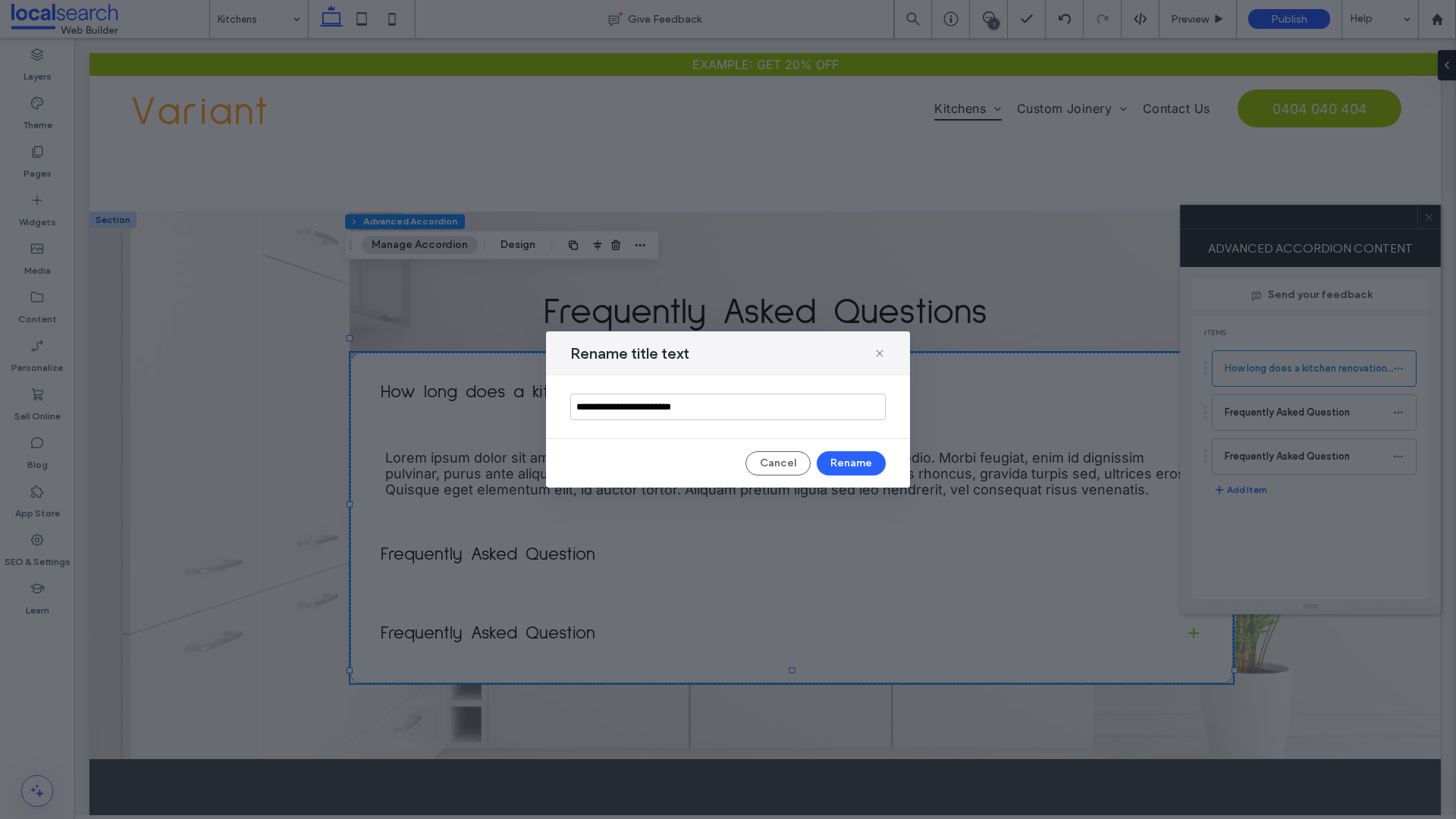 drag, startPoint x: 713, startPoint y: 405, endPoint x: 428, endPoint y: 404, distance: 285.00175 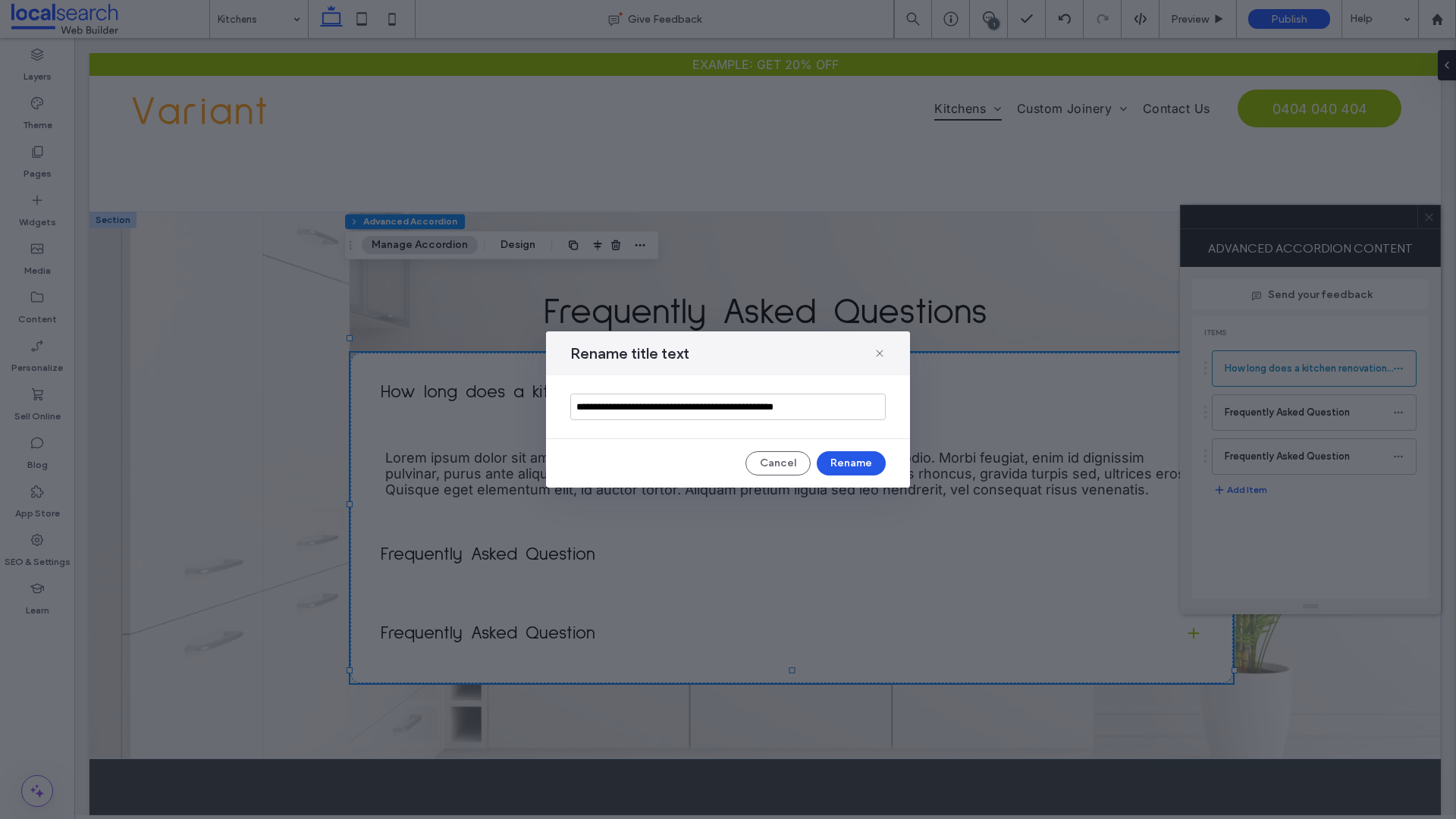 type on "**********" 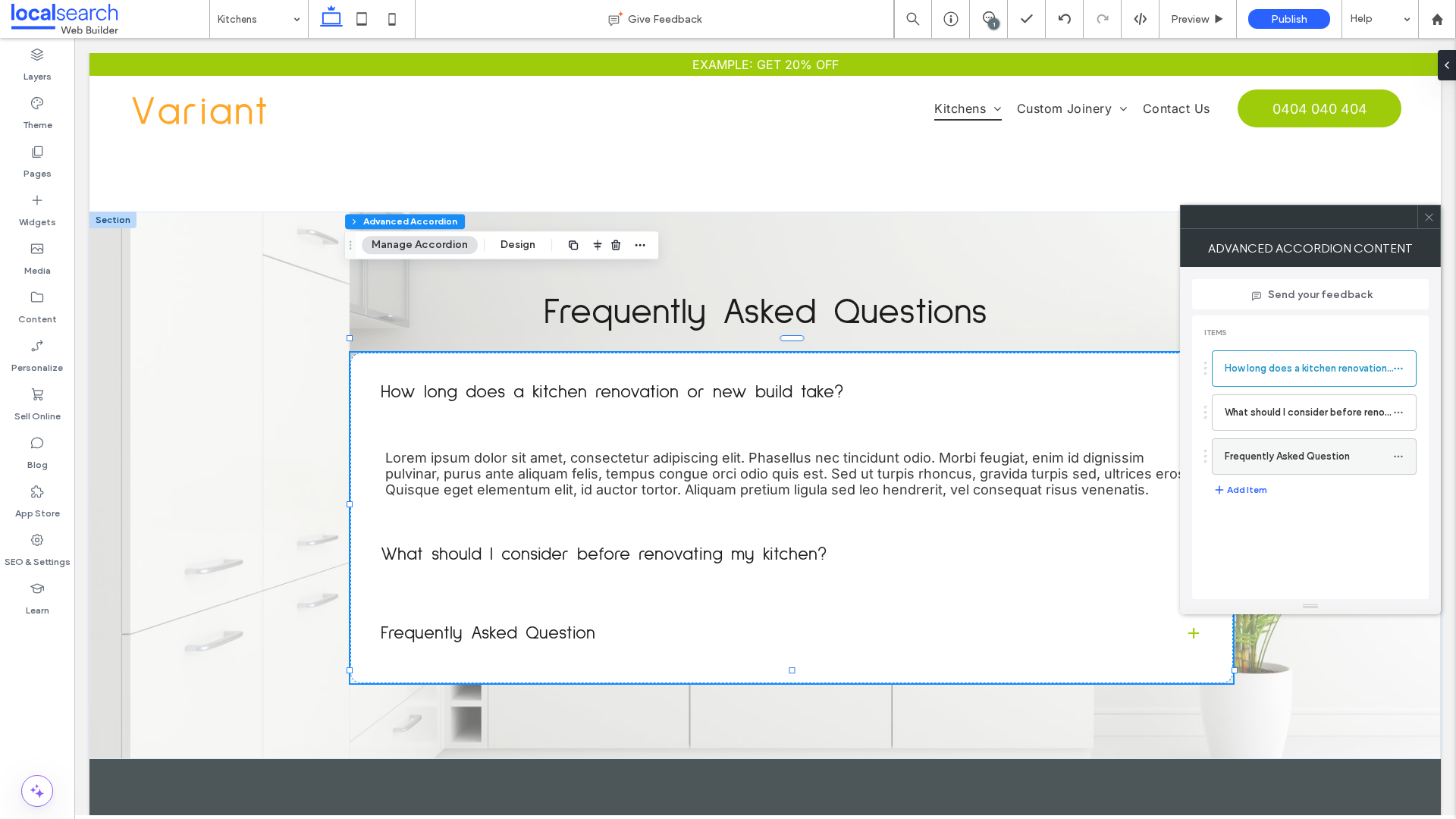click 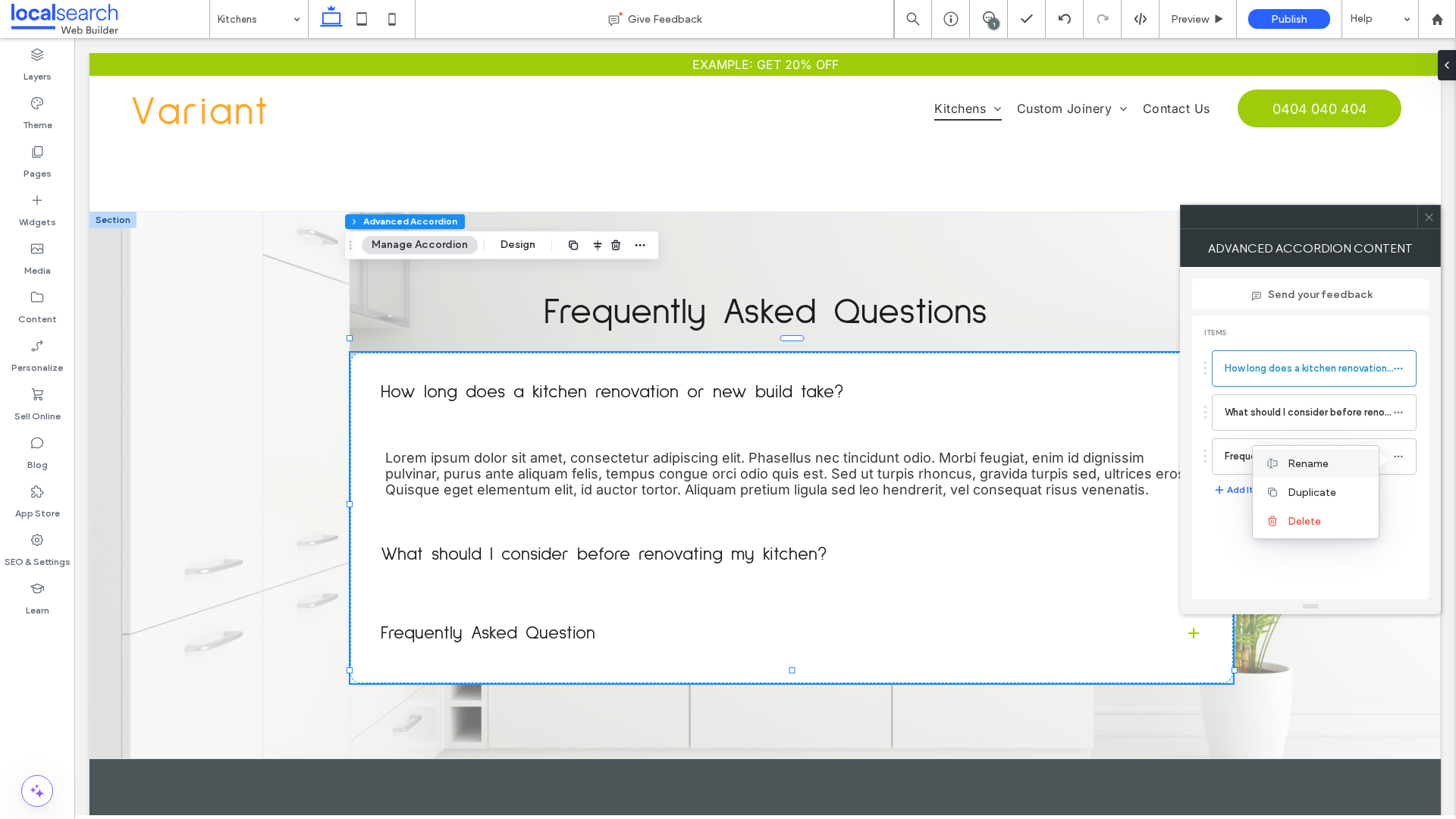 click on "Rename" at bounding box center [1308, 463] 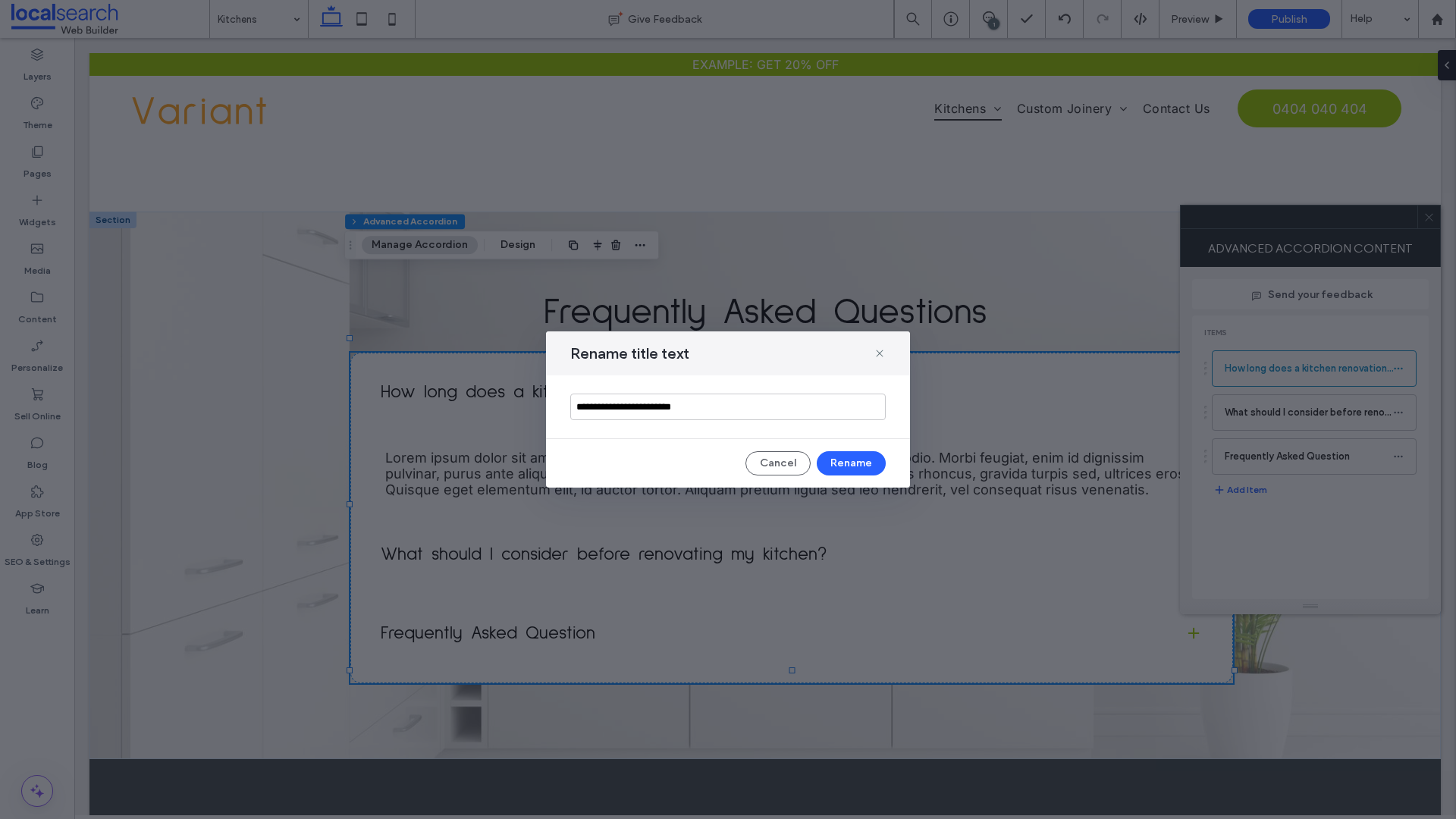 drag, startPoint x: 737, startPoint y: 412, endPoint x: 482, endPoint y: 413, distance: 255.002 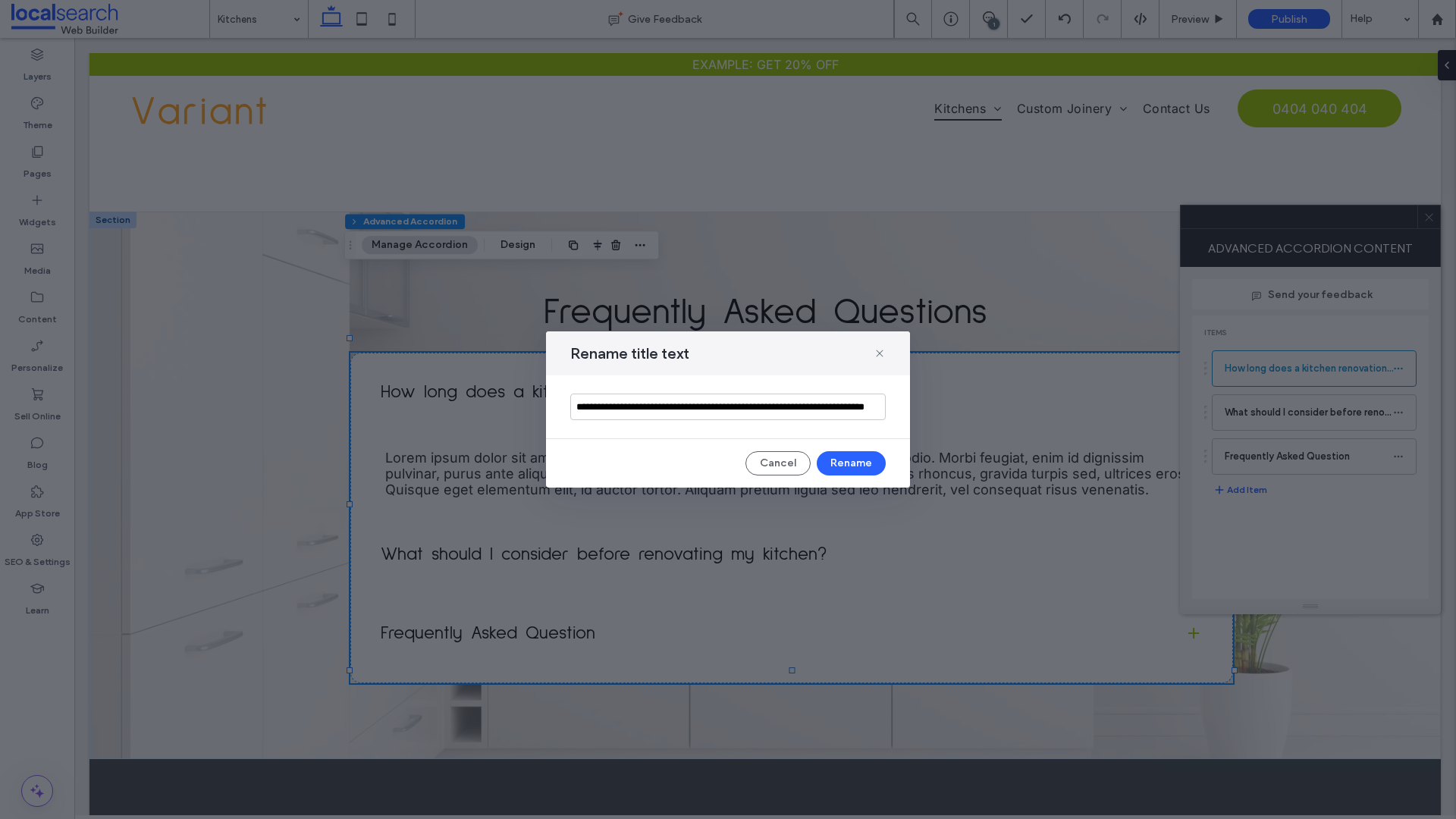 scroll, scrollTop: 0, scrollLeft: 46, axis: horizontal 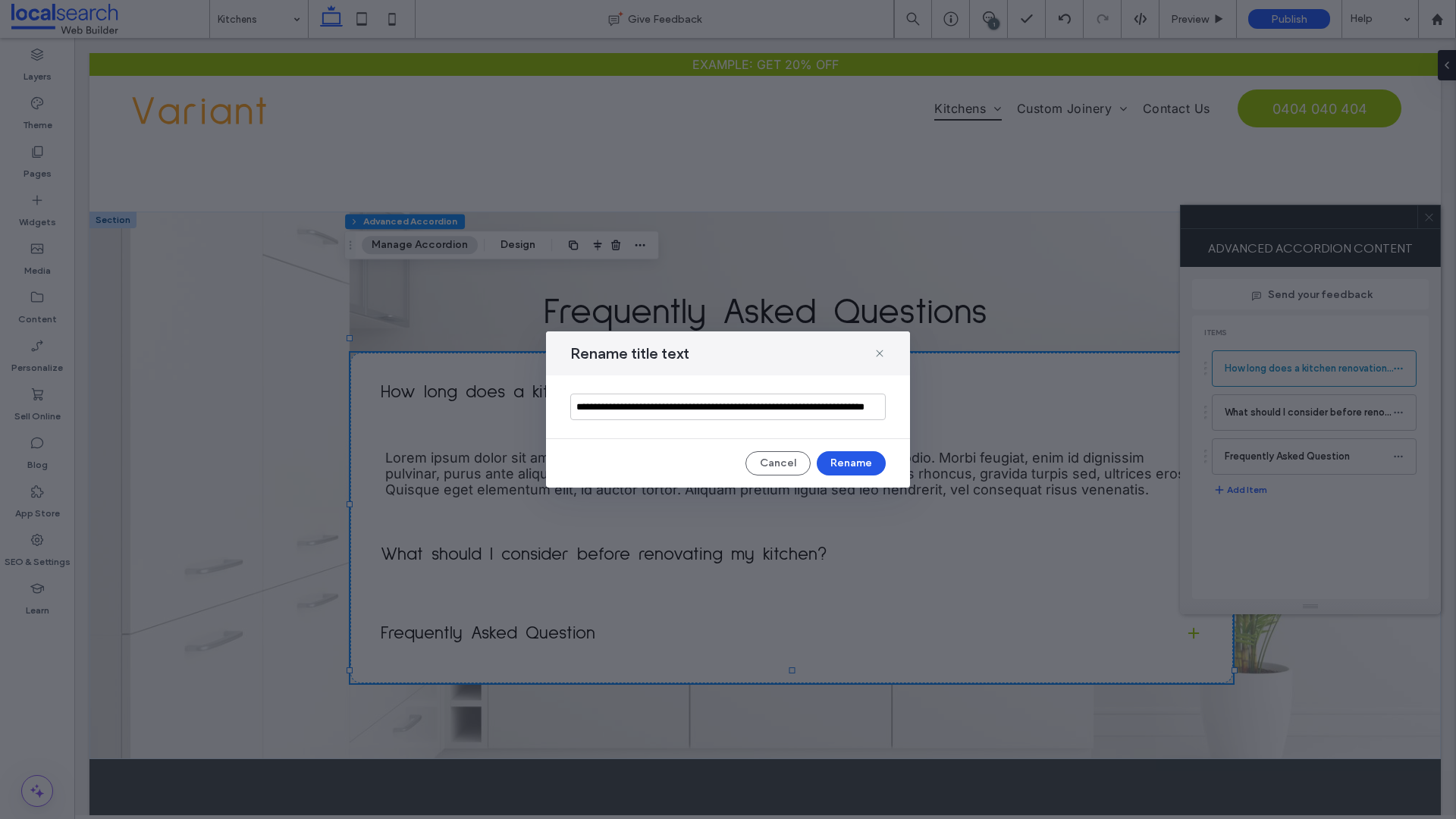 type on "**********" 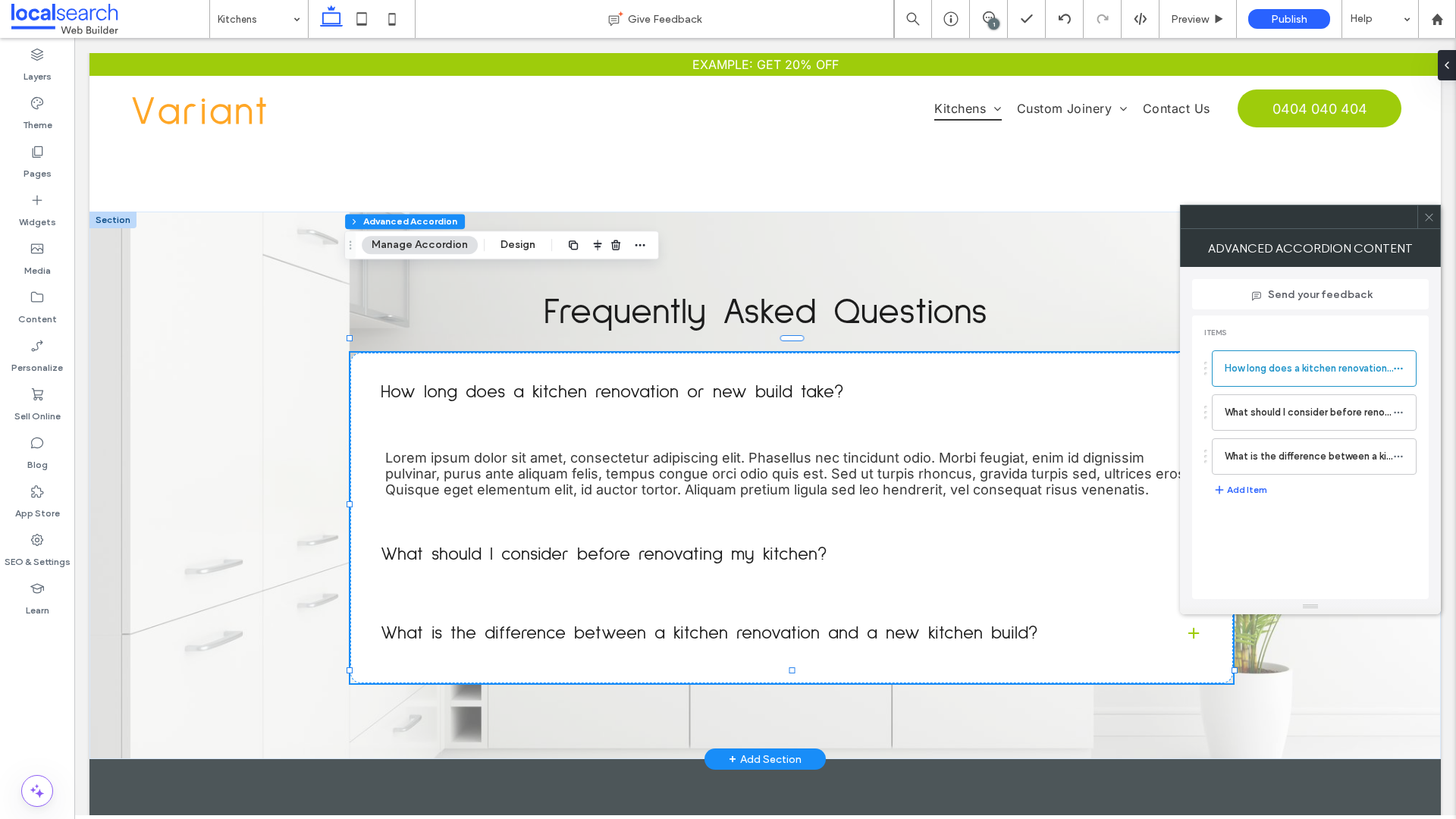 click on "Lorem ipsum dolor sit amet, consectetur adipiscing elit. Phasellus nec tincidunt odio. Morbi feugiat, enim id dignissim pulvinar, purus ante aliquam felis, tempus congue orci odio quis est. Sed ut turpis rhoncus, gravida turpis sed, ultrices eros. Quisque eget elementum elit, id auctor tortor. Aliquam pretium ligula sed leo hendrerit, vel consequat risus venenatis." at bounding box center [787, 473] 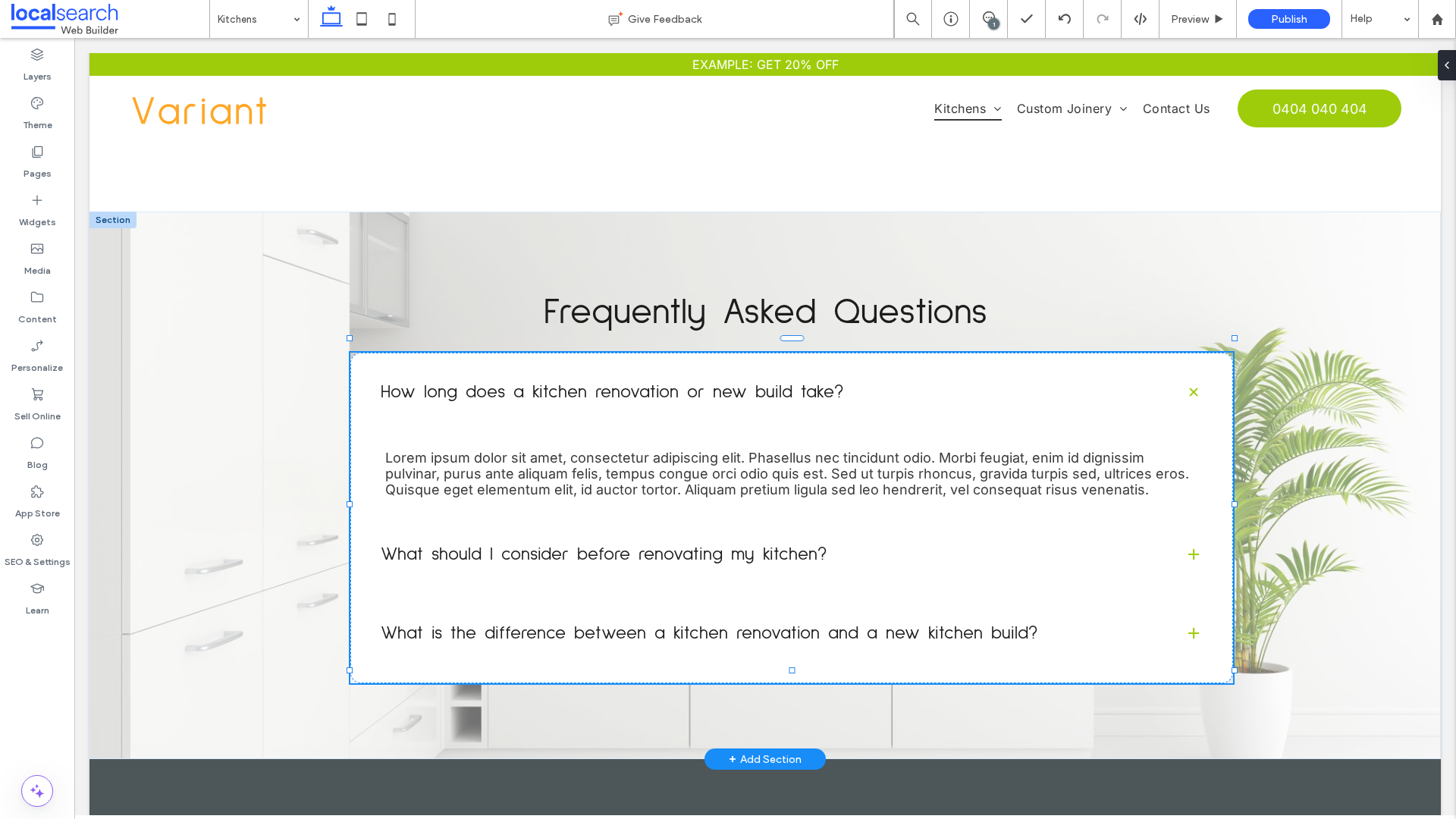 type on "*****" 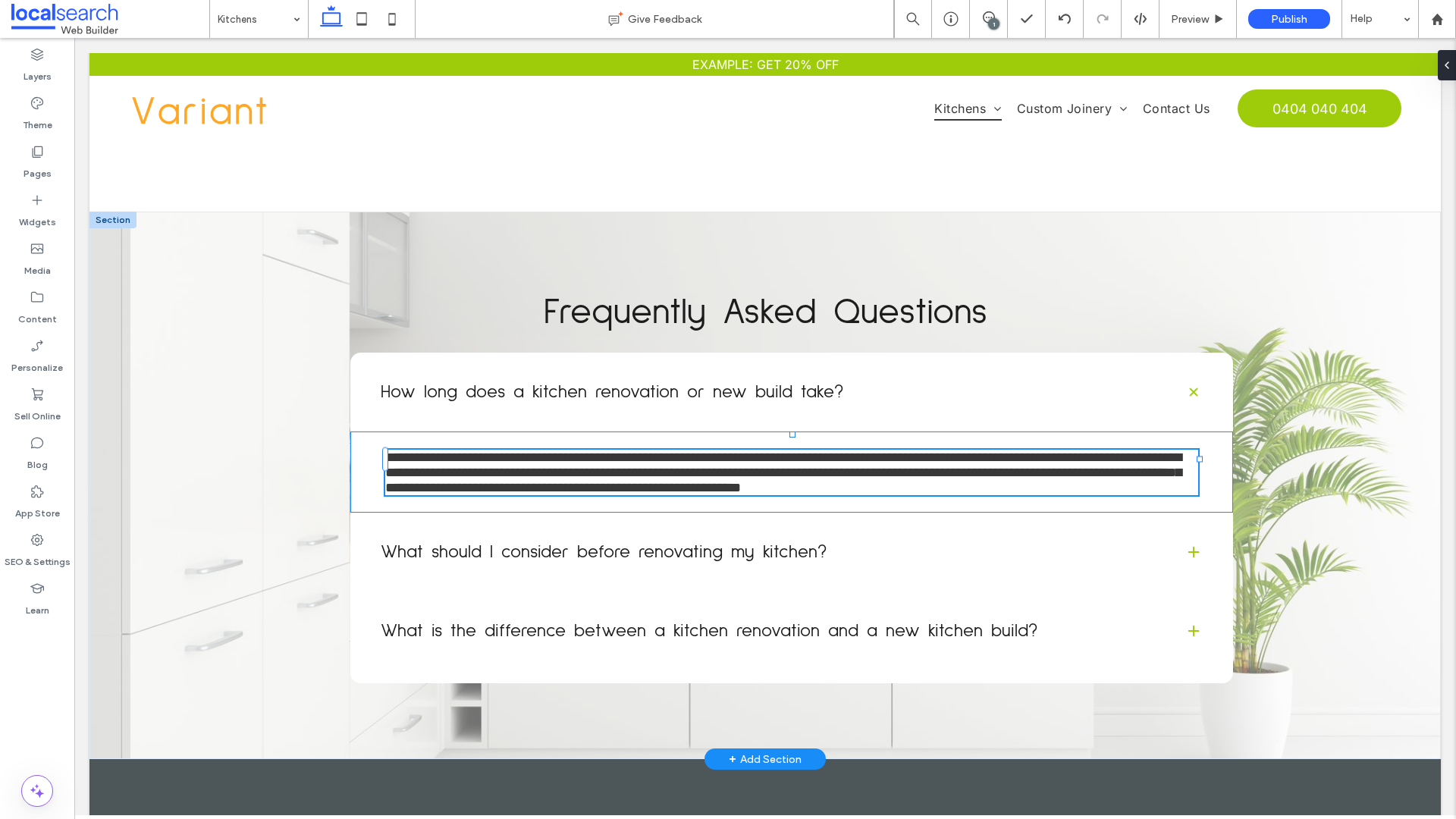 click on "**********" at bounding box center [783, 472] 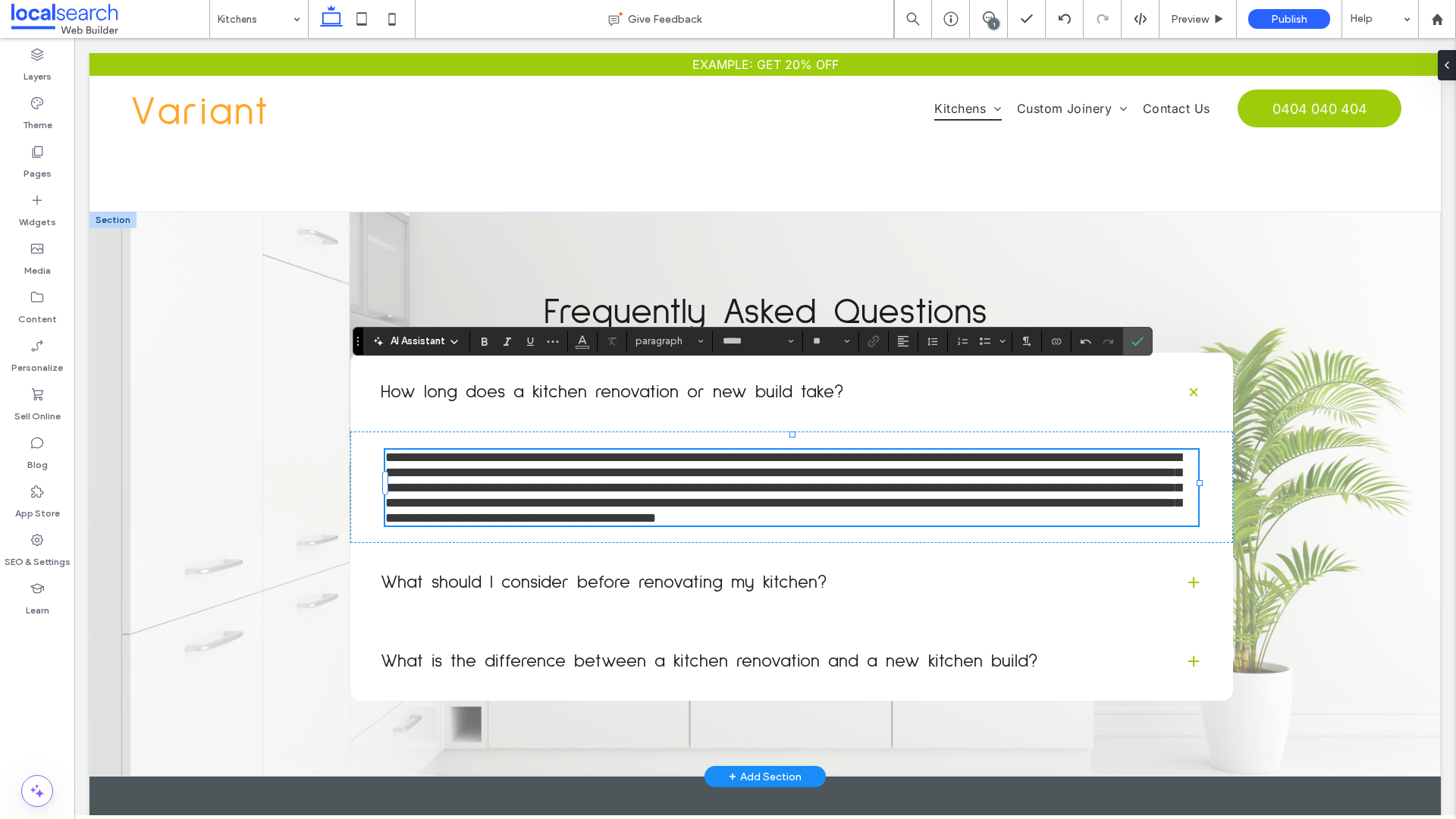 type on "**" 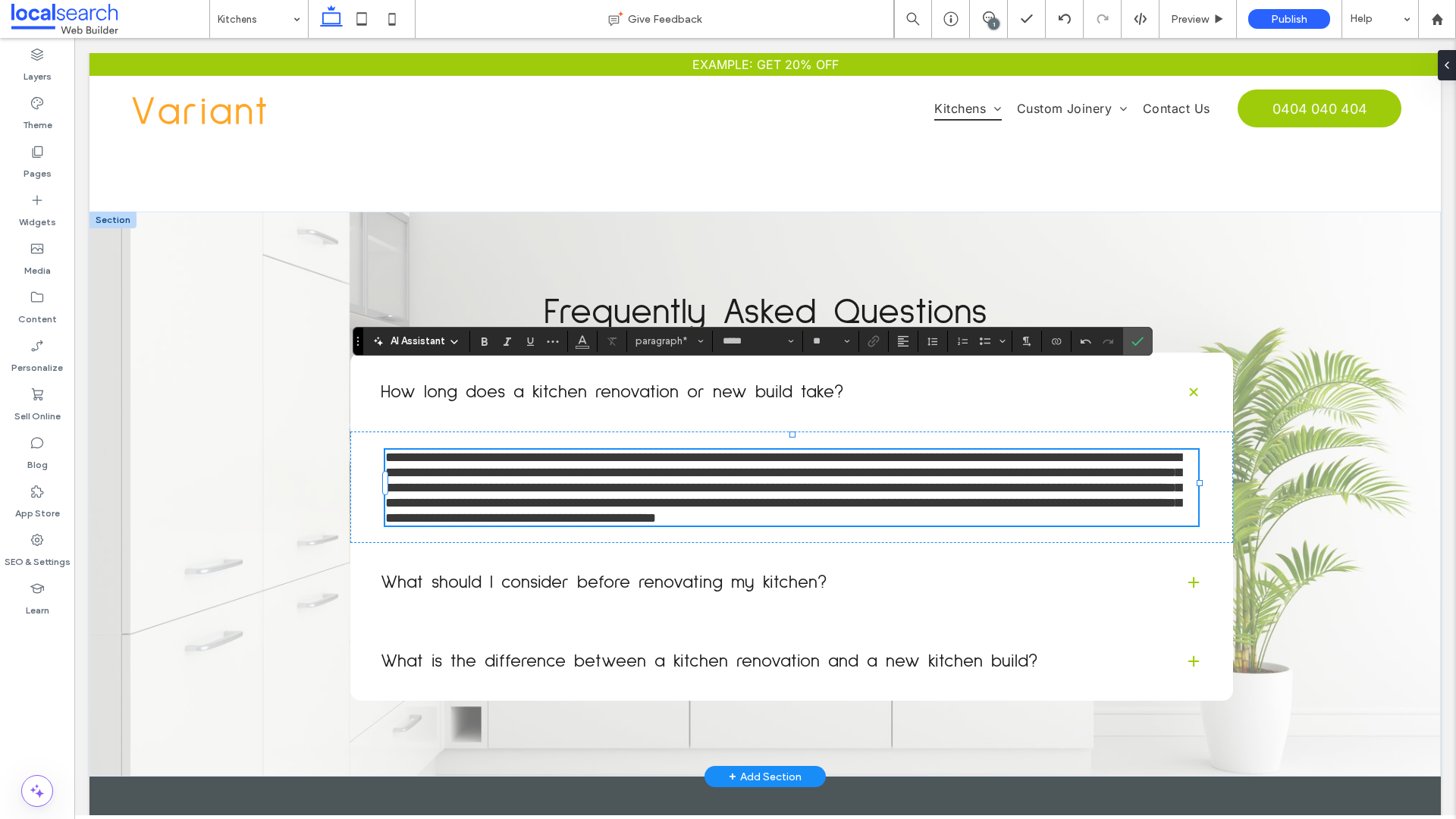 type 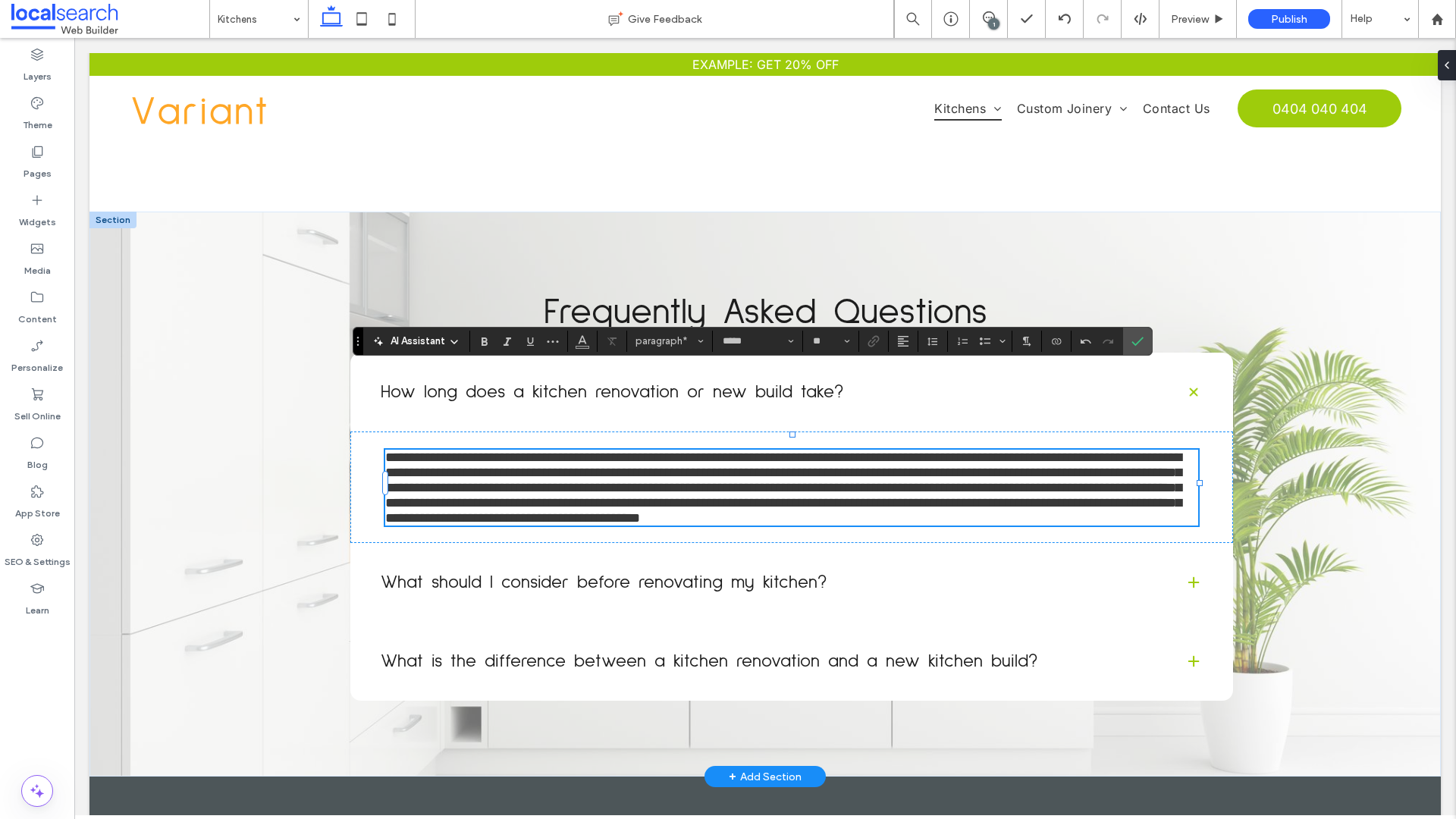 click on "**********" at bounding box center (783, 488) 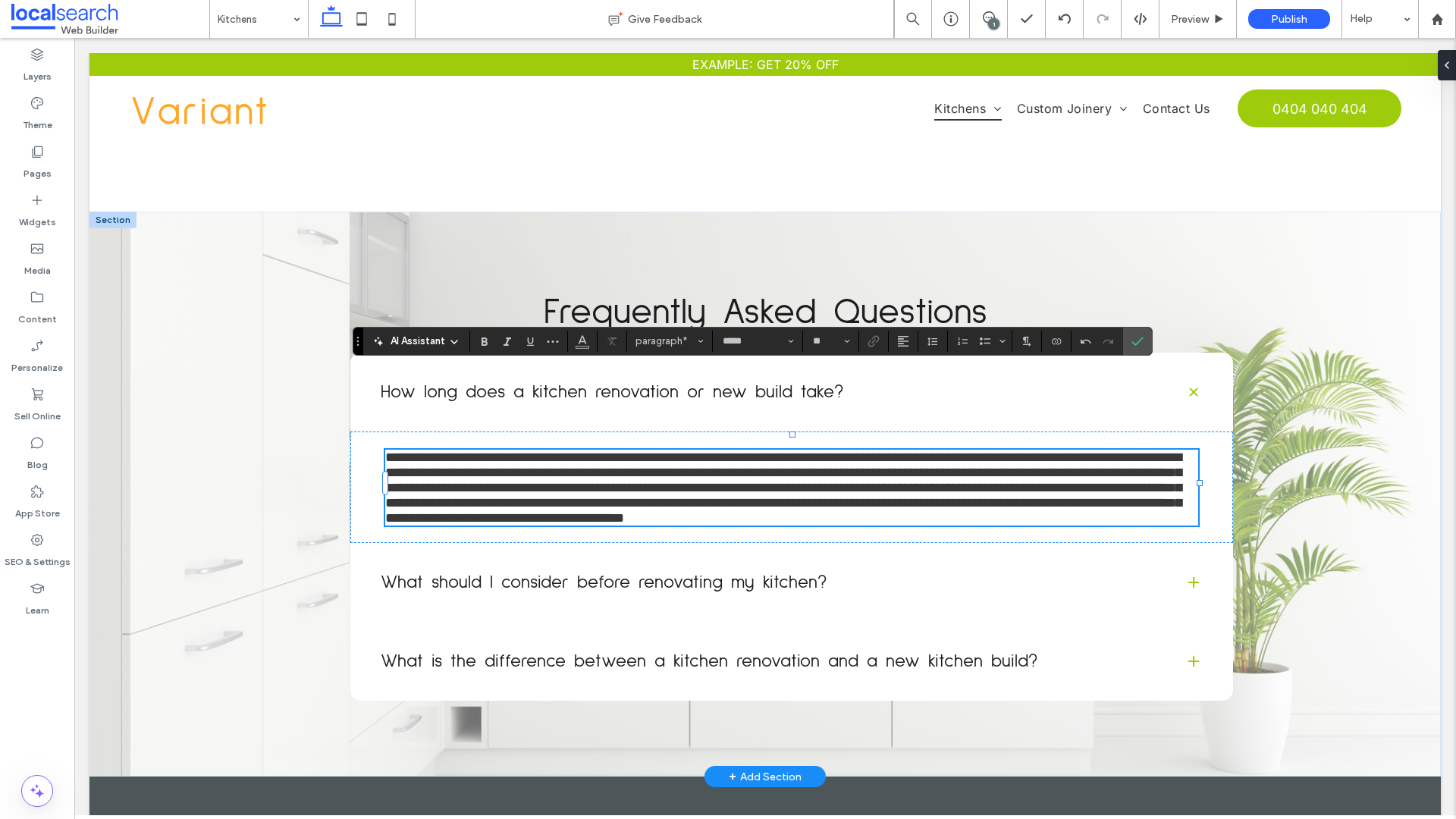 click on "**********" at bounding box center (783, 488) 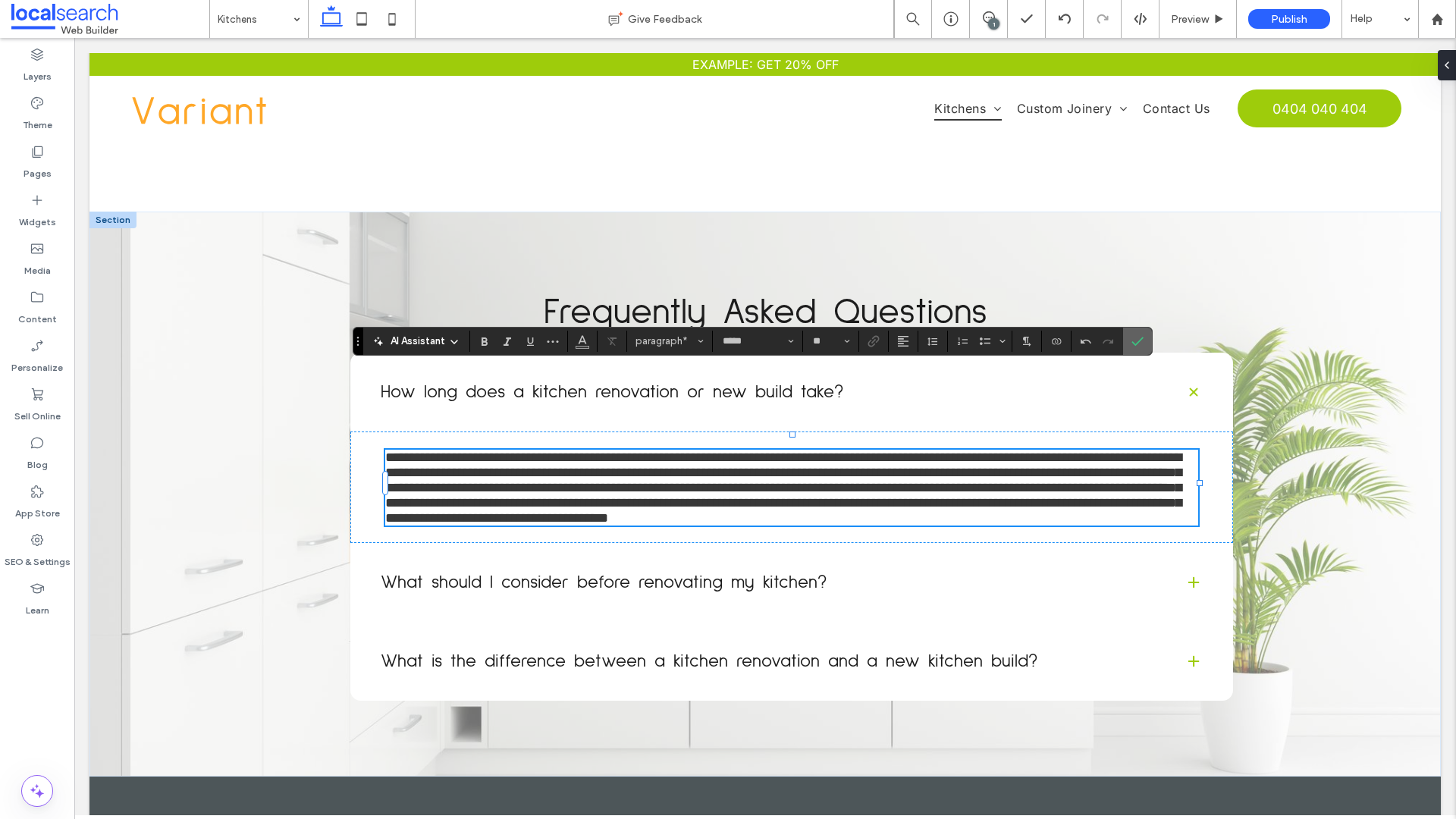 click 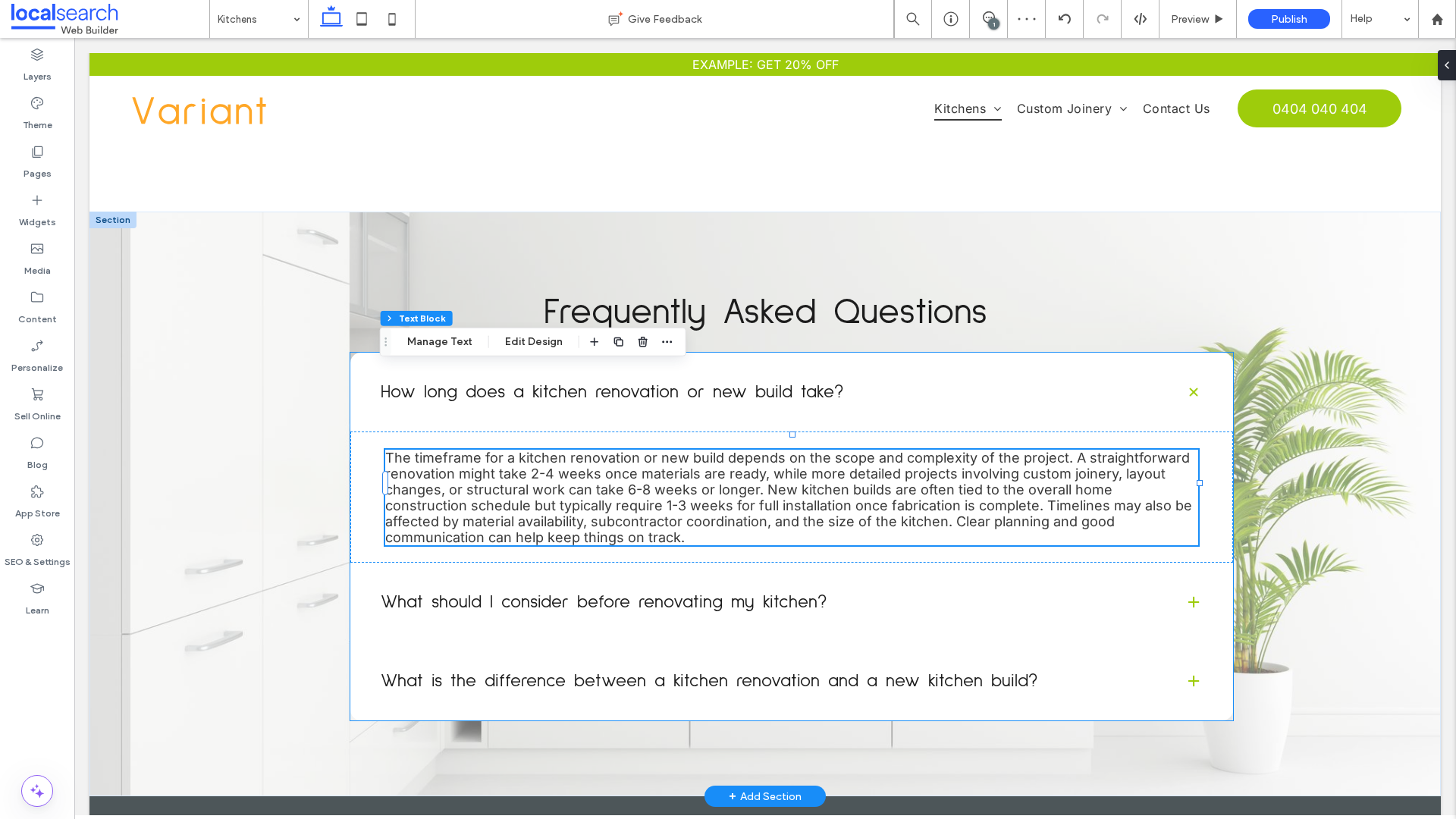 click on "What should I consider before renovating my kitchen?" at bounding box center [770, 602] 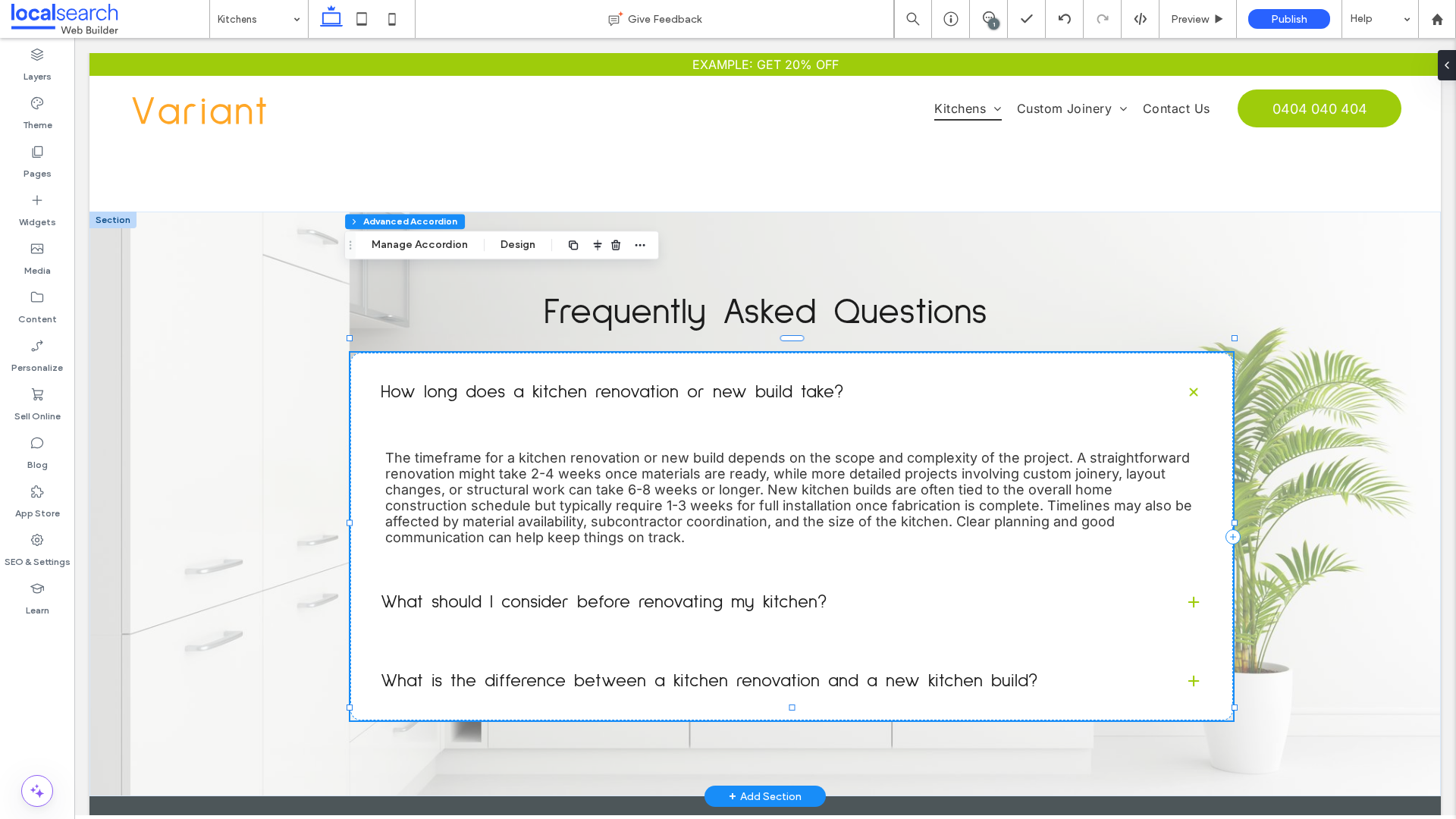 click on "What should I consider before renovating my kitchen?" at bounding box center [770, 602] 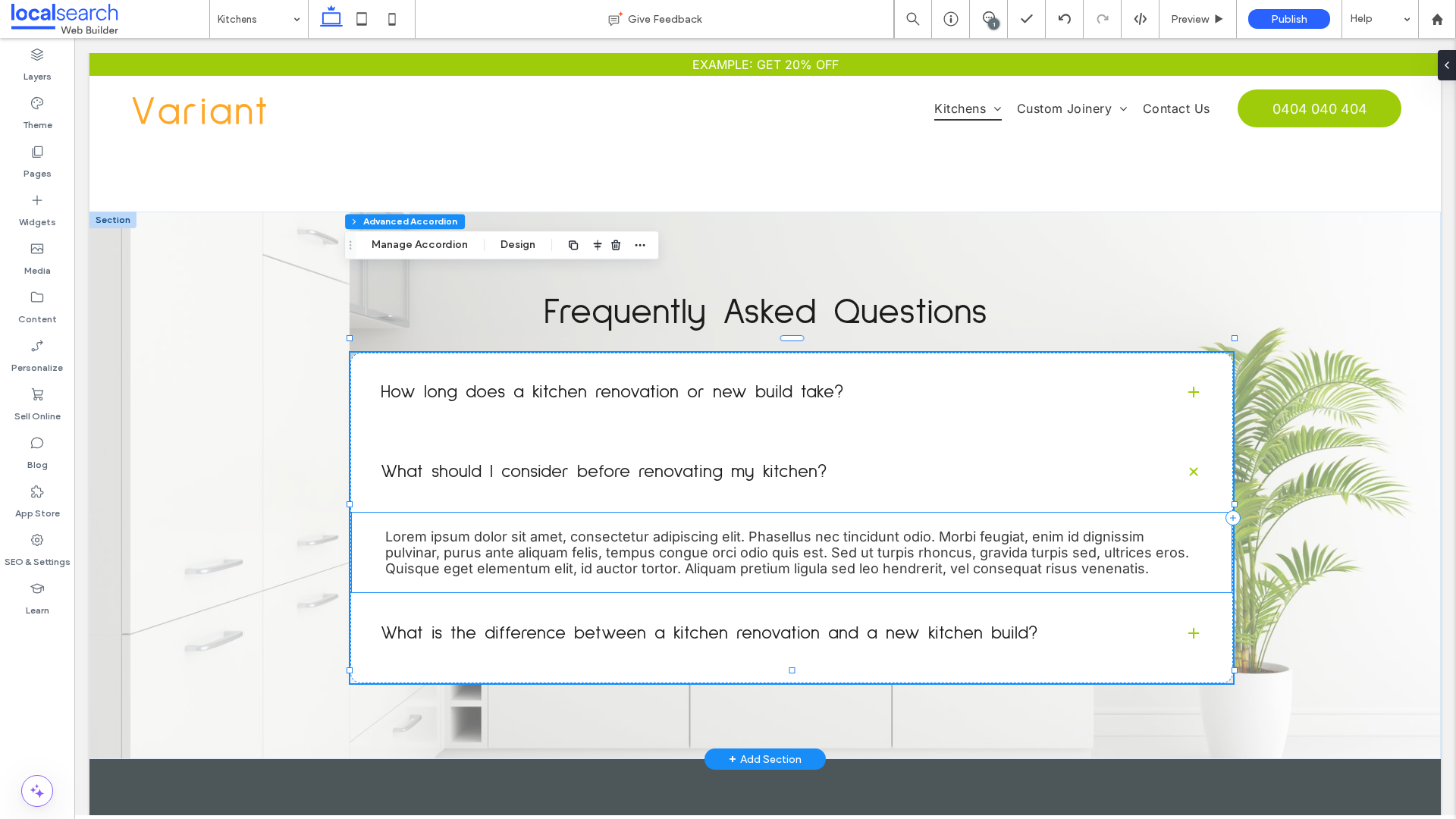 click on "Lorem ipsum dolor sit amet, consectetur adipiscing elit. Phasellus nec tincidunt odio. Morbi feugiat, enim id dignissim pulvinar, purus ante aliquam felis, tempus congue orci odio quis est. Sed ut turpis rhoncus, gravida turpis sed, ultrices eros. Quisque eget elementum elit, id auctor tortor. Aliquam pretium ligula sed leo hendrerit, vel consequat risus venenatis." at bounding box center (787, 552) 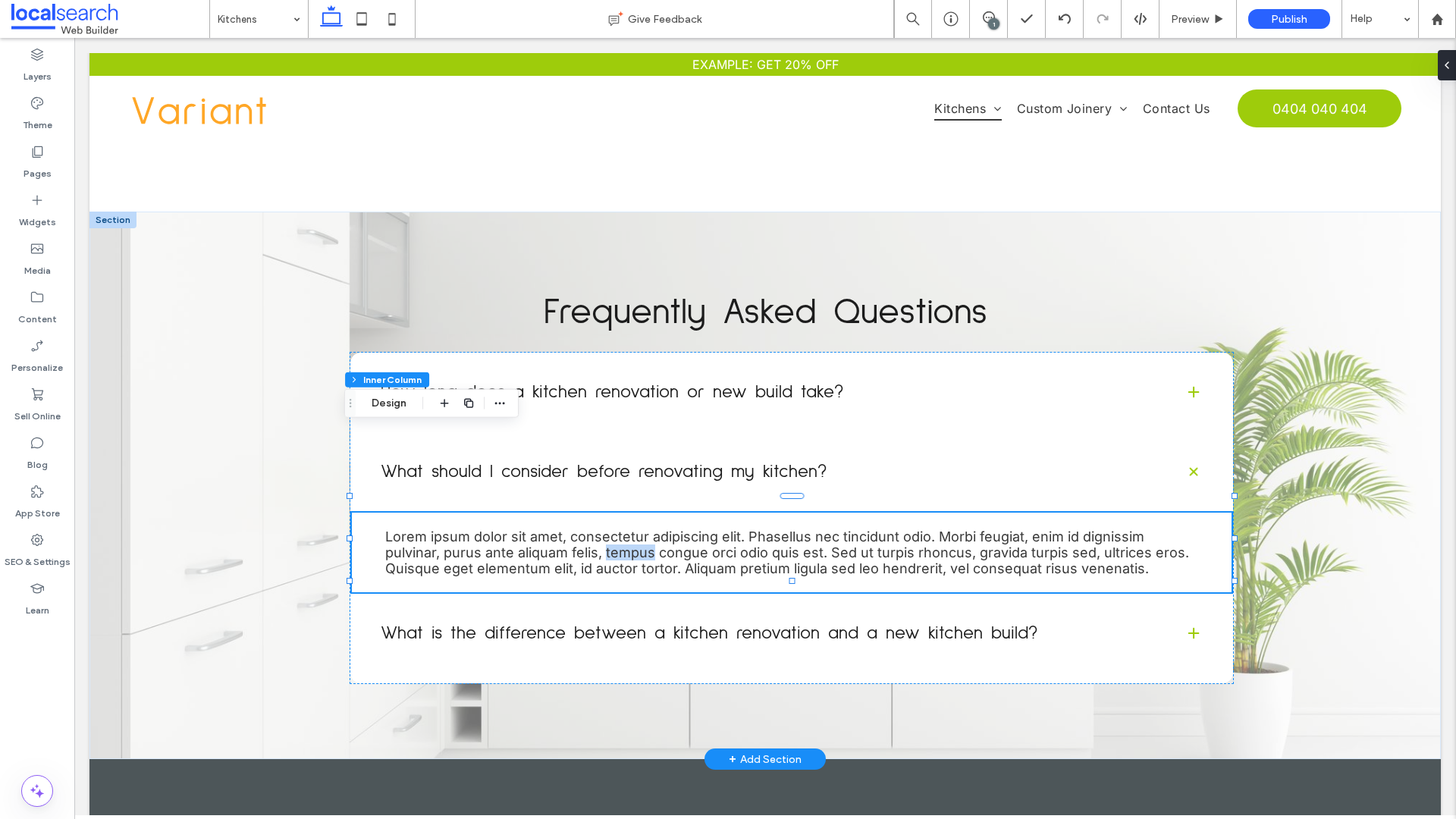 click on "Lorem ipsum dolor sit amet, consectetur adipiscing elit. Phasellus nec tincidunt odio. Morbi feugiat, enim id dignissim pulvinar, purus ante aliquam felis, tempus congue orci odio quis est. Sed ut turpis rhoncus, gravida turpis sed, ultrices eros. Quisque eget elementum elit, id auctor tortor. Aliquam pretium ligula sed leo hendrerit, vel consequat risus venenatis." at bounding box center [787, 552] 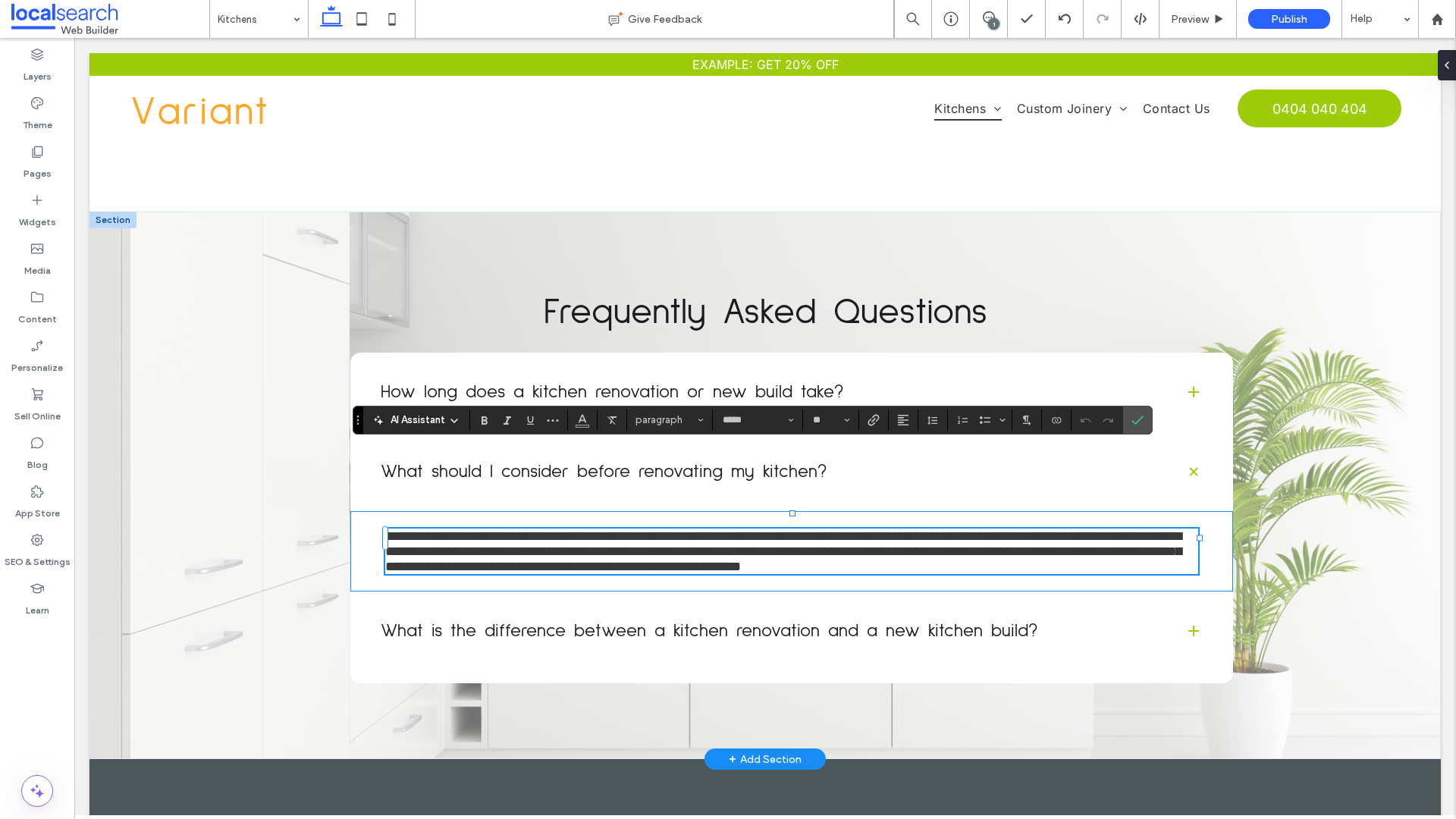type on "**" 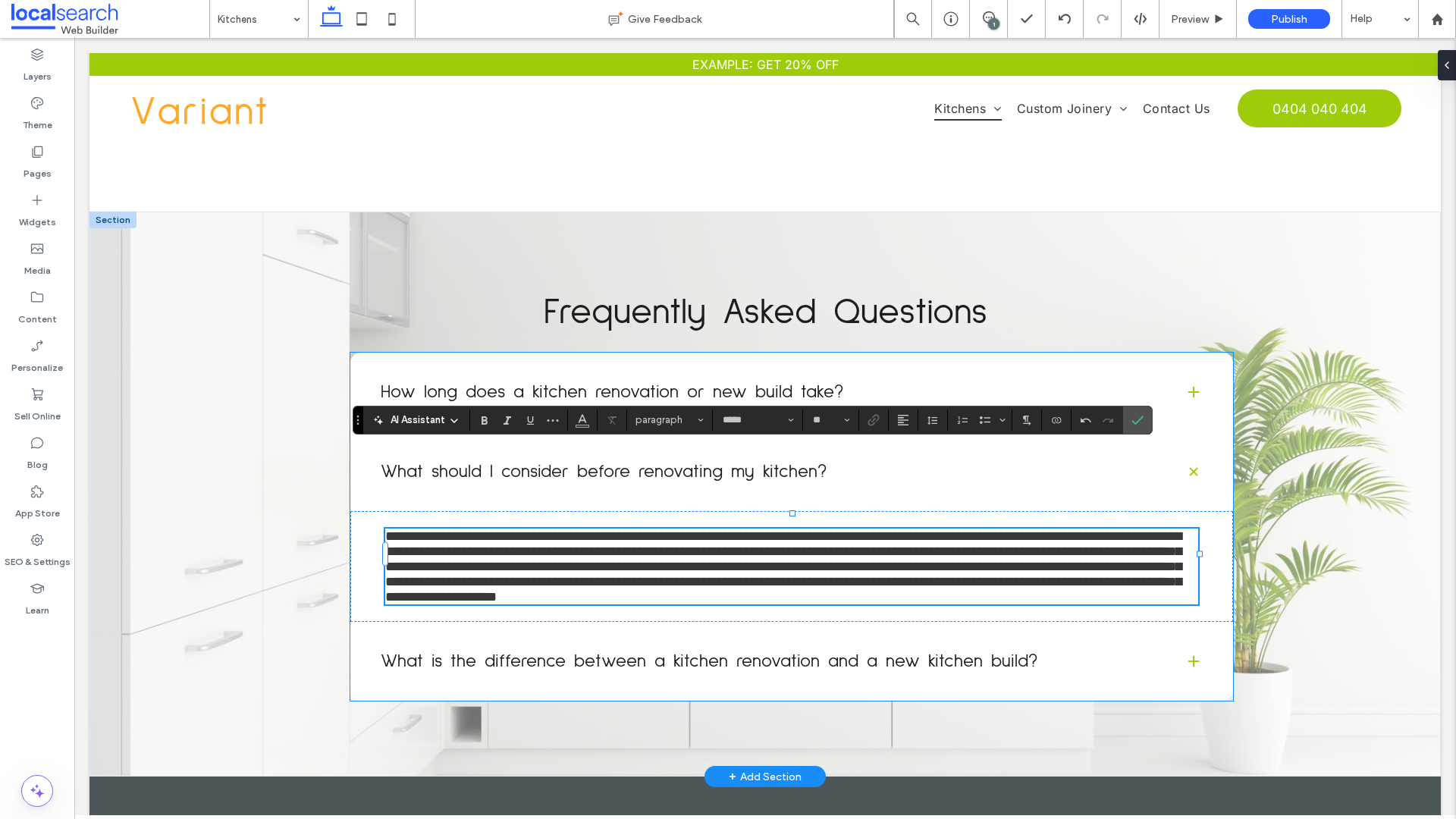 click on "What is the difference between a kitchen renovation and a new kitchen build?" at bounding box center [770, 661] 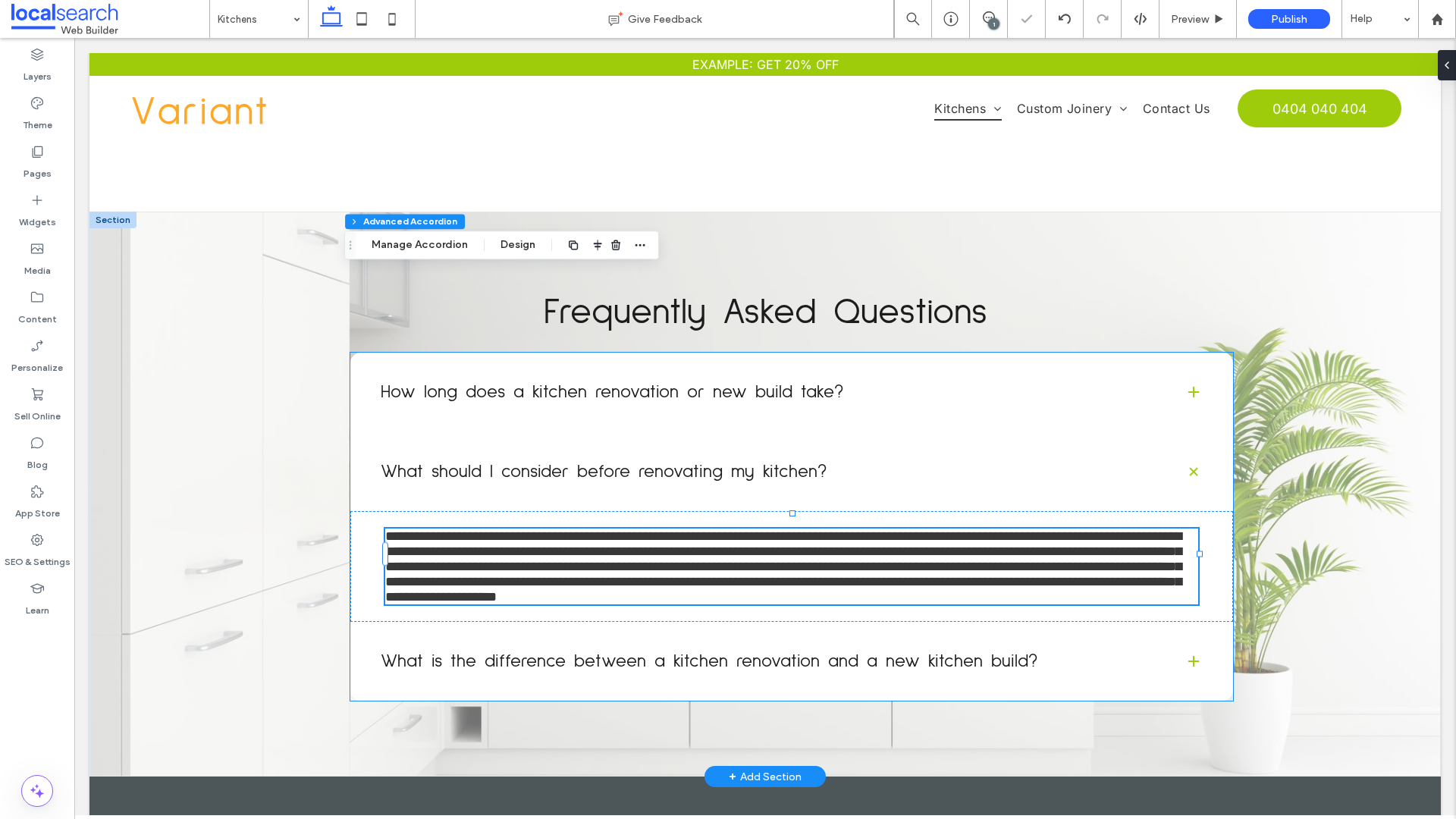 type on "**" 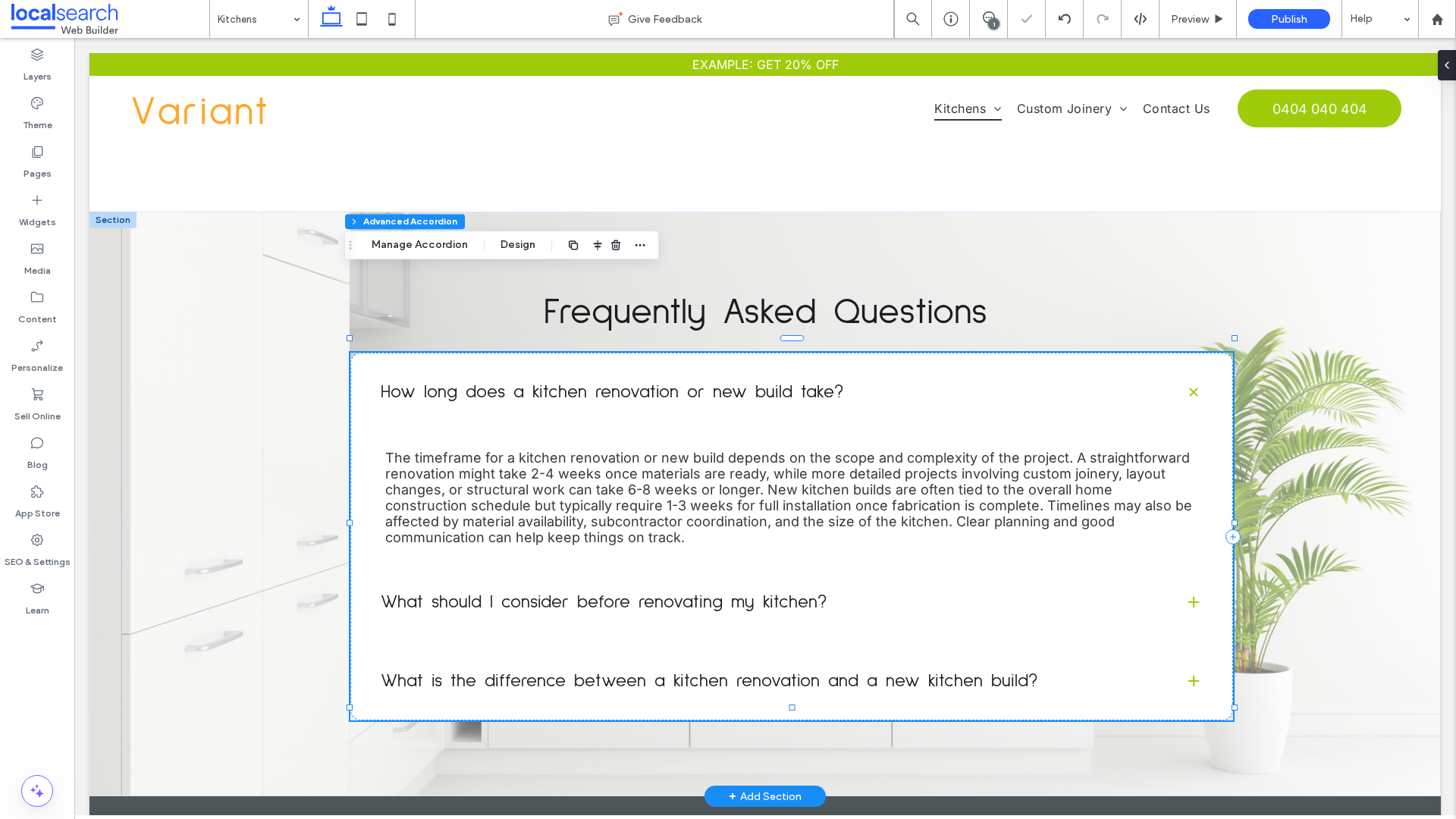 click on "What is the difference between a kitchen renovation and a new kitchen build?" at bounding box center (770, 681) 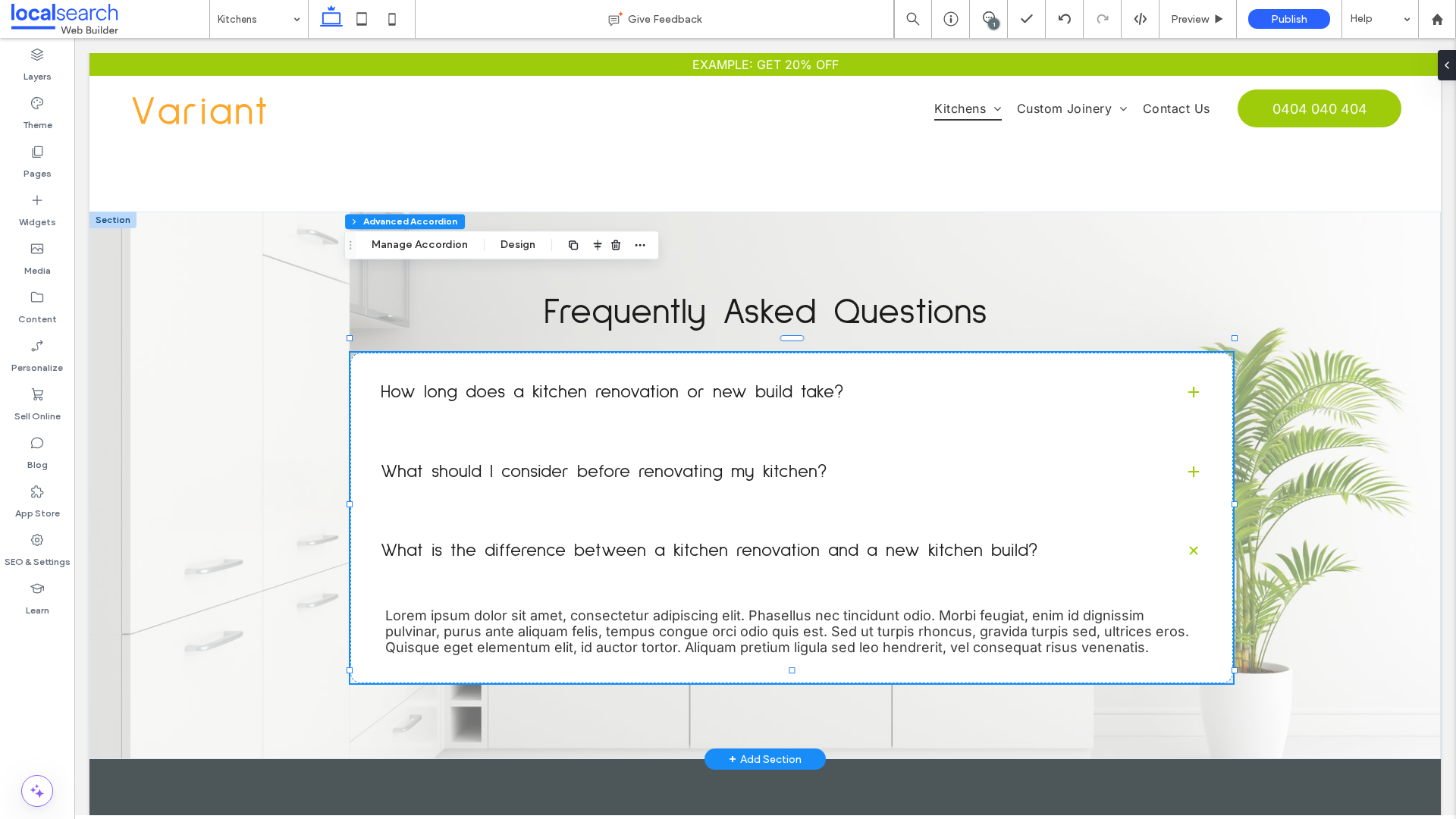 click on "Lorem ipsum dolor sit amet, consectetur adipiscing elit. Phasellus nec tincidunt odio. Morbi feugiat, enim id dignissim pulvinar, purus ante aliquam felis, tempus congue orci odio quis est. Sed ut turpis rhoncus, gravida turpis sed, ultrices eros. Quisque eget elementum elit, id auctor tortor. Aliquam pretium ligula sed leo hendrerit, vel consequat risus venenatis." at bounding box center [787, 631] 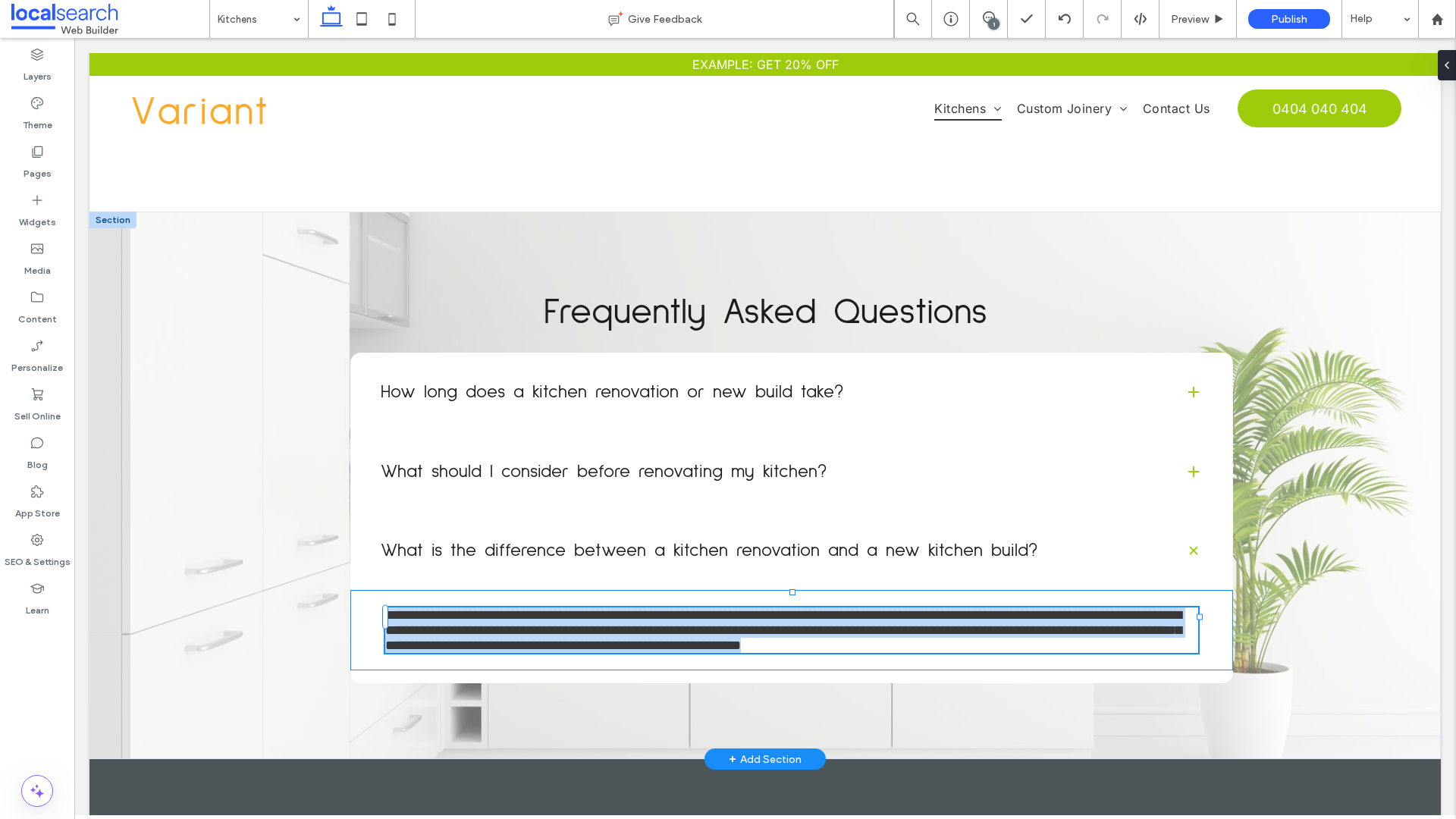 type on "*****" 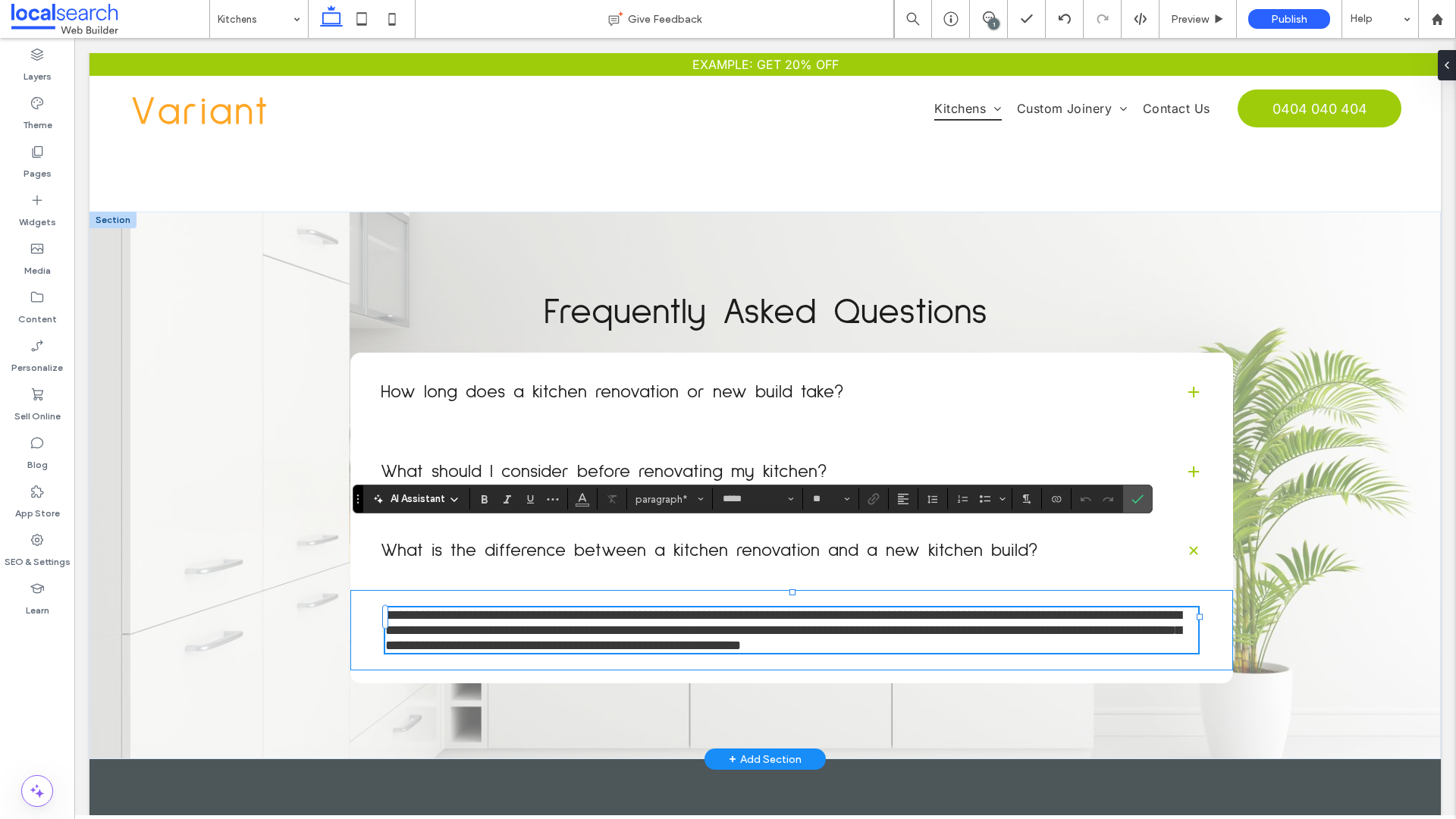 click on "**********" at bounding box center (783, 630) 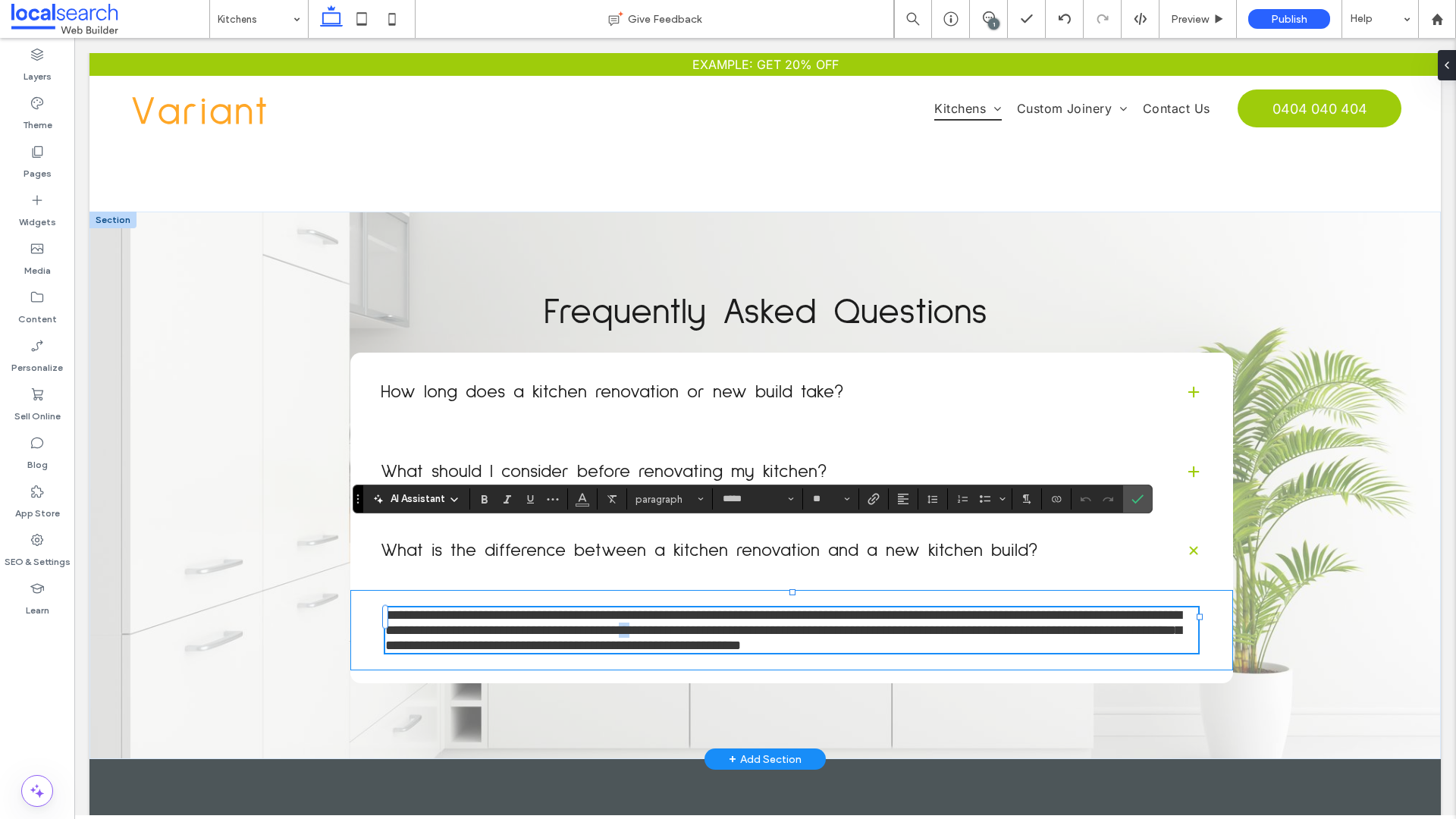 click on "**********" at bounding box center [783, 630] 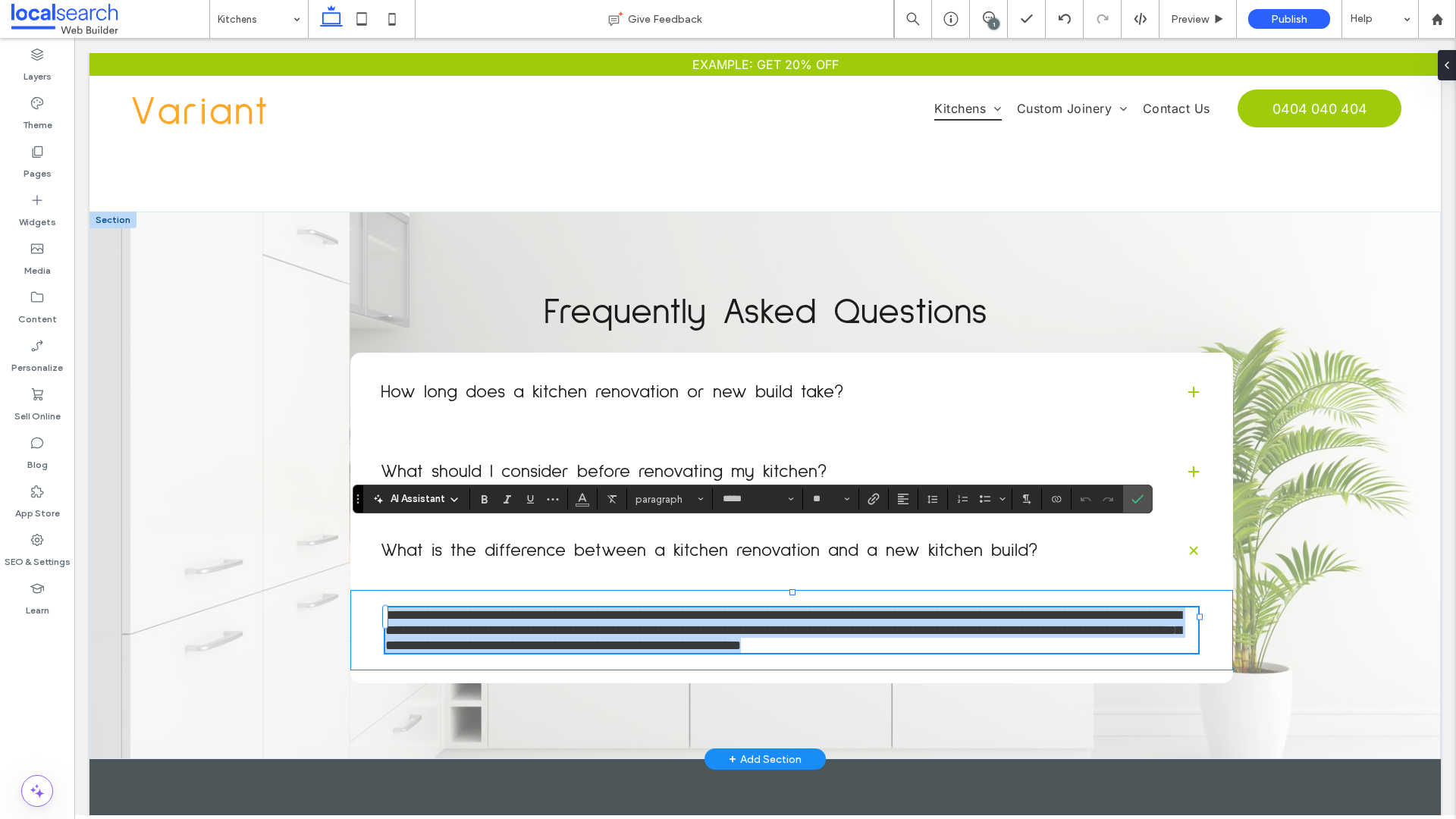 click on "**********" at bounding box center (783, 630) 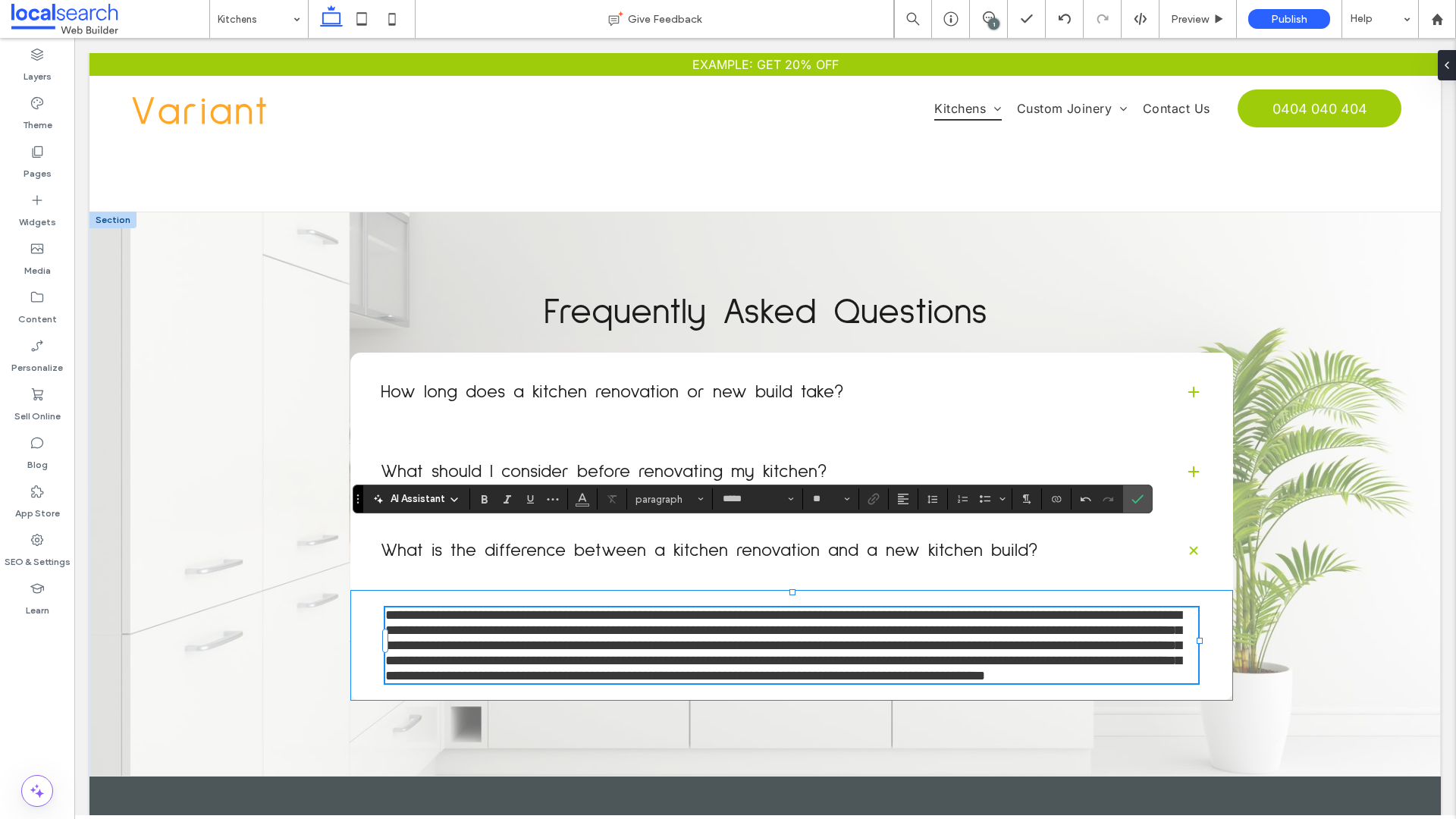 type on "**" 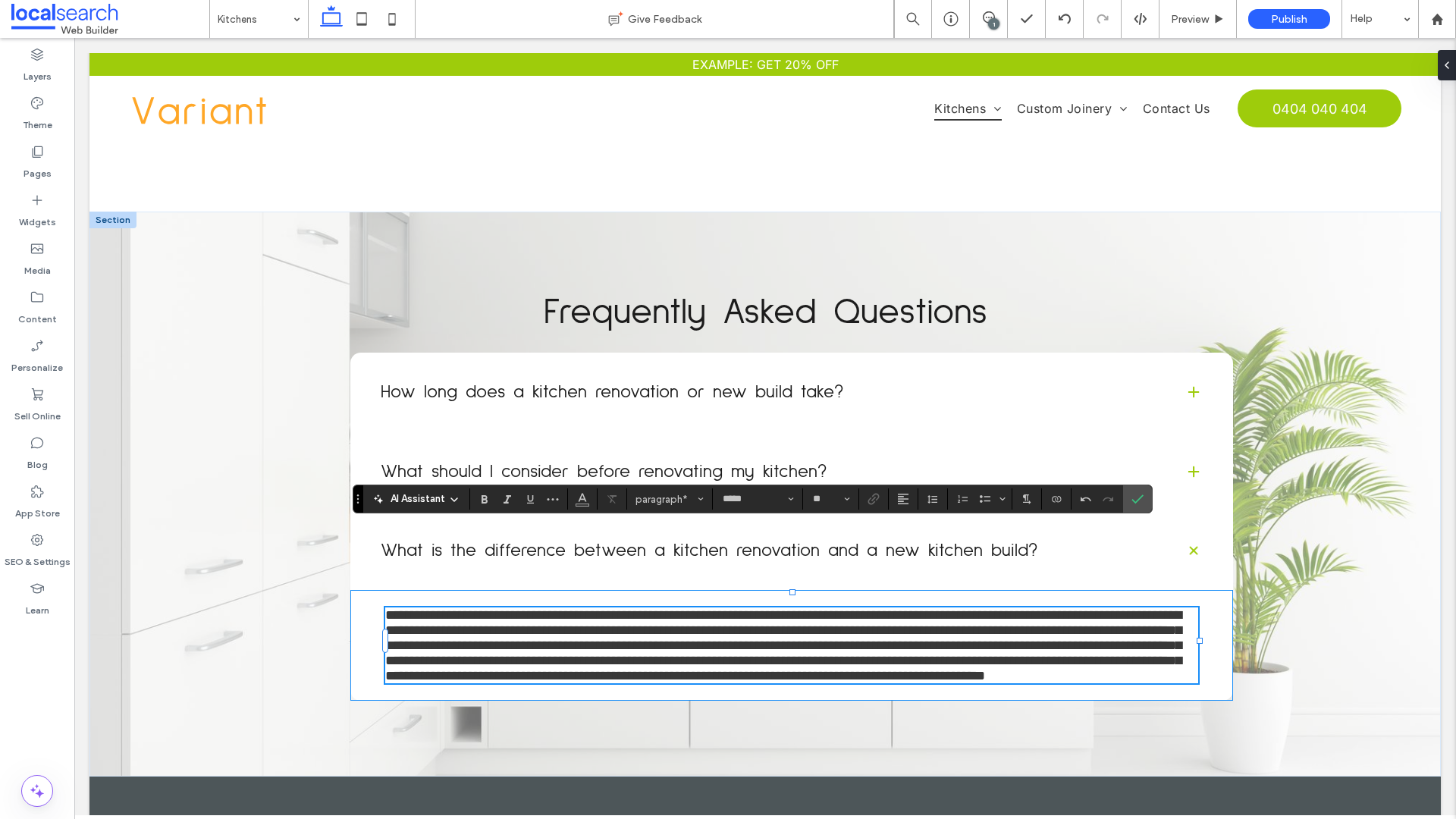 click on "**********" at bounding box center (783, 645) 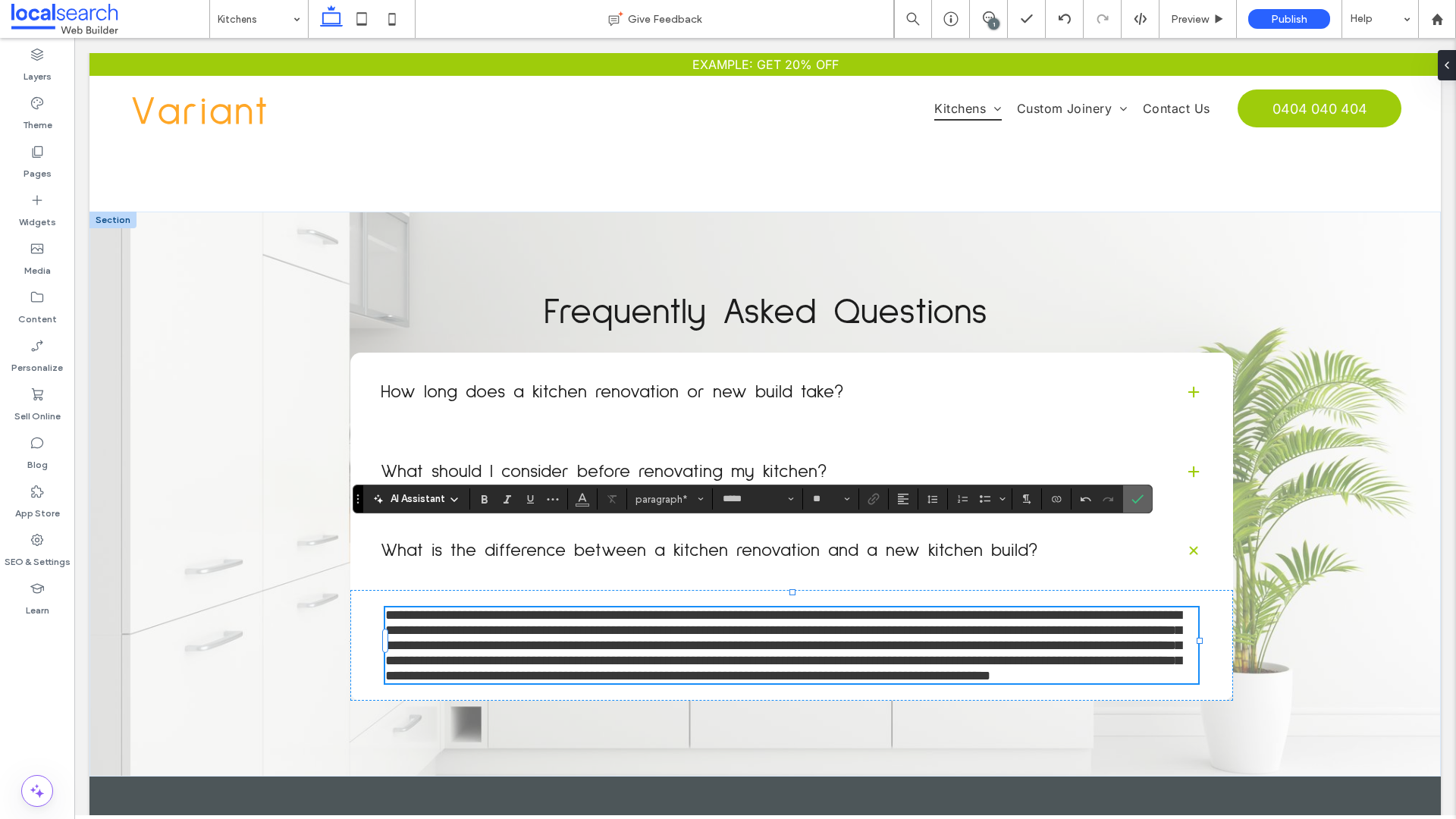 click 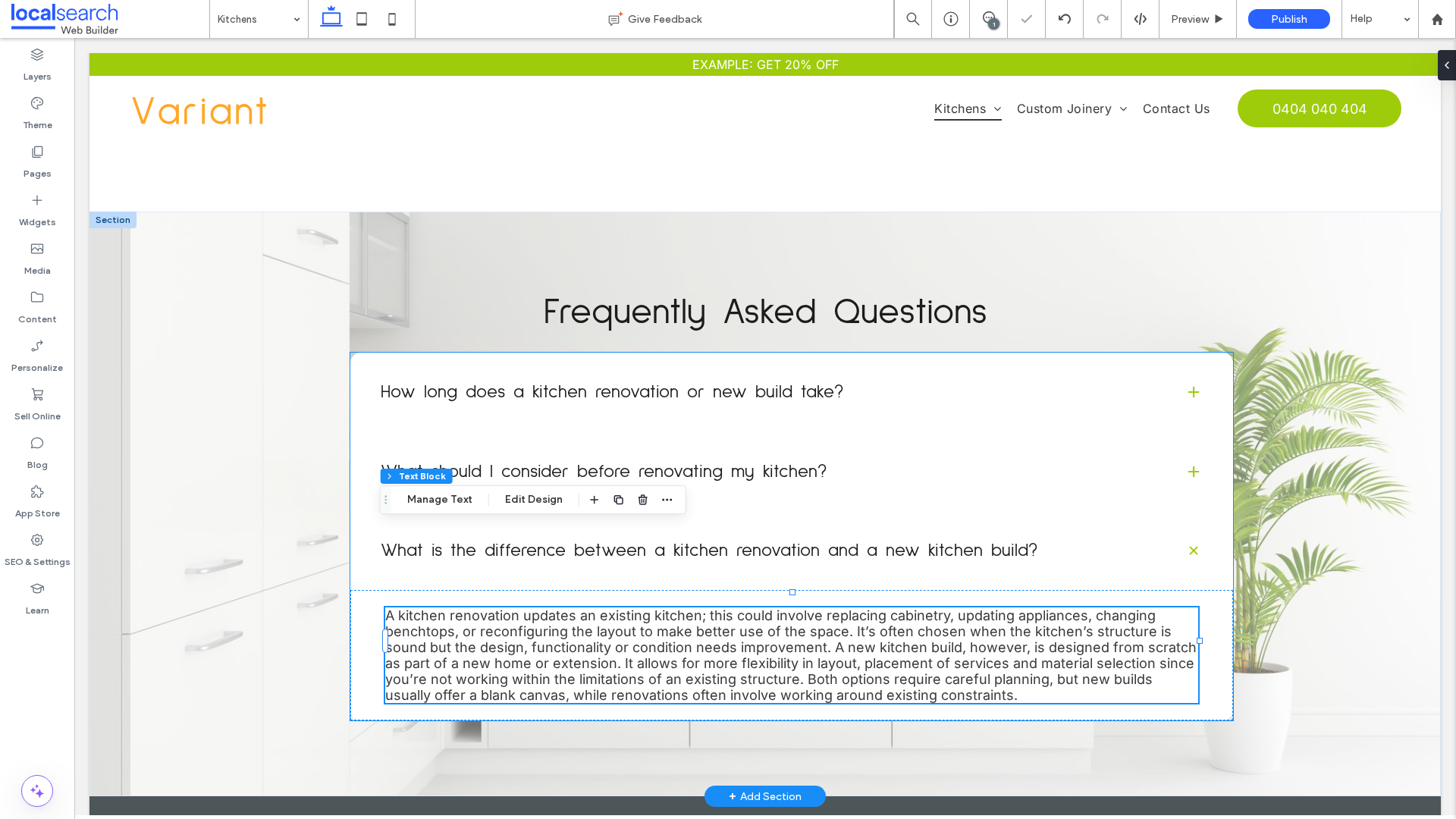 click on "What is the difference between a kitchen renovation and a new kitchen build?" at bounding box center (792, 551) 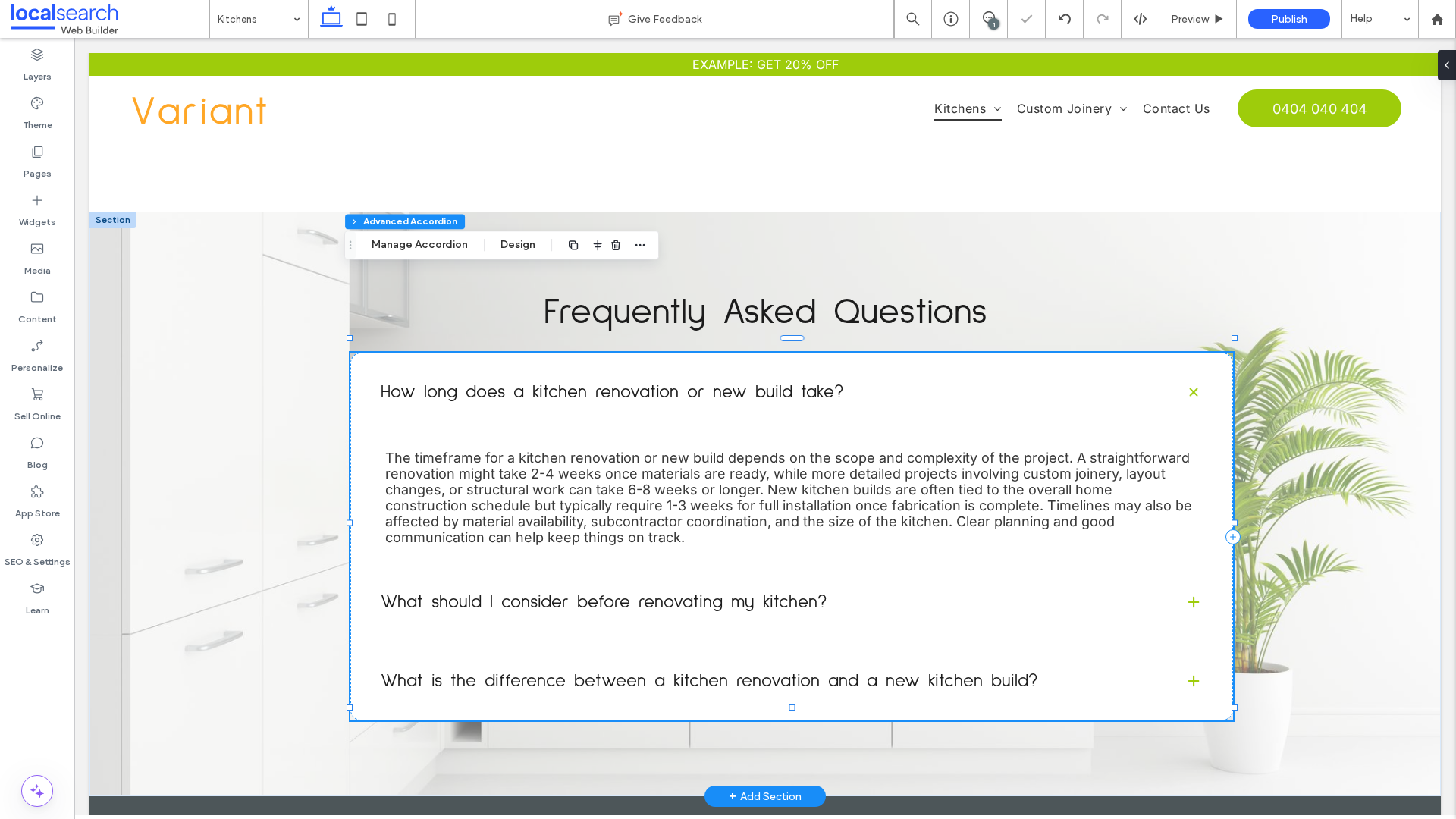 click on "How long does a kitchen renovation or new build take?" at bounding box center [770, 392] 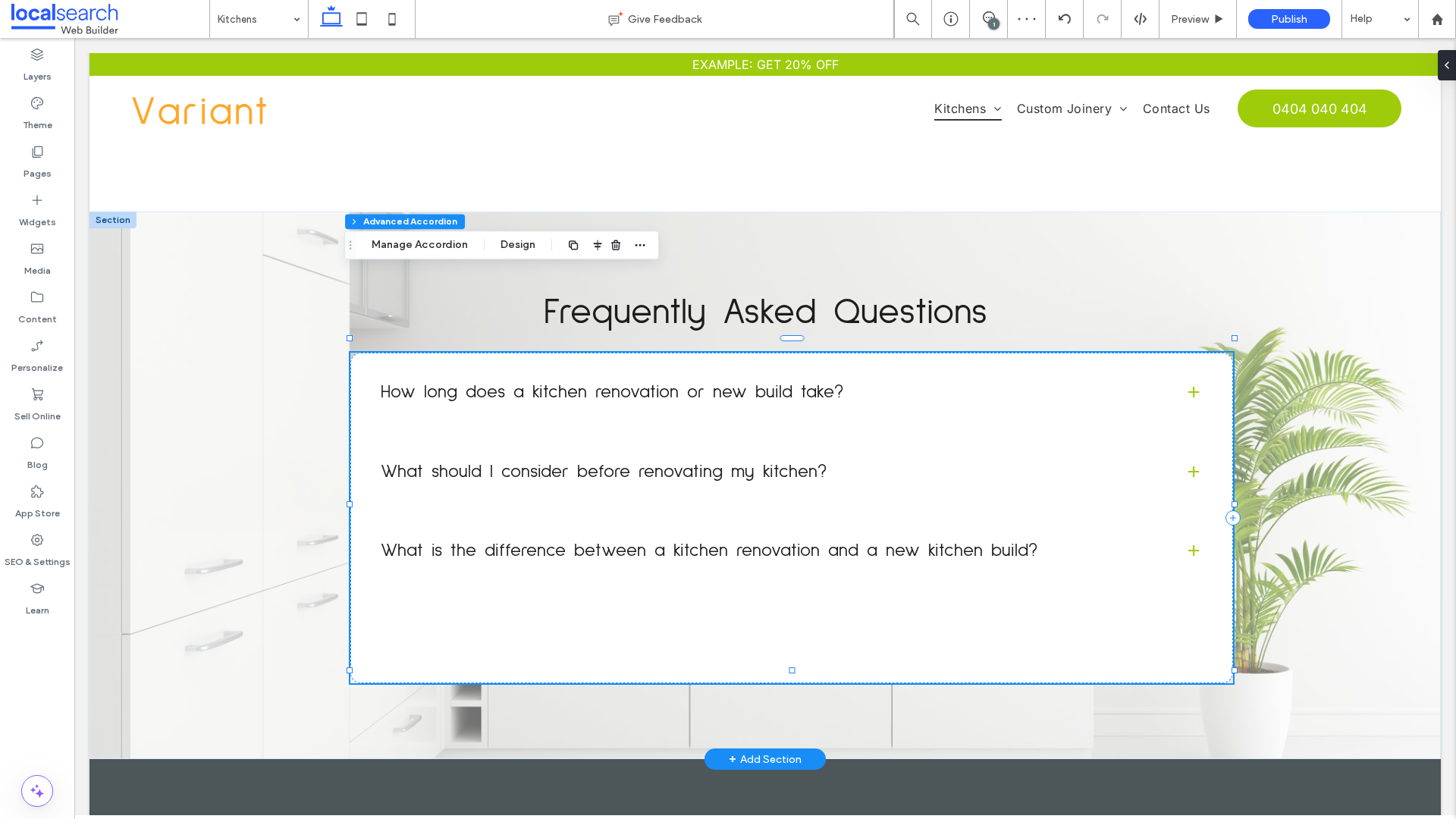 click on "How long does a kitchen renovation or new build take?
The timeframe for a kitchen renovation or new build depends on the scope and complexity of the project. A straightforward renovation might take 2-4 weeks once materials are ready, while more detailed projects involving custom joinery, layout changes, or structural work can take 6-8 weeks or longer. New kitchen builds are often tied to the overall home construction schedule but typically require 1-3 weeks for full installation once fabrication is complete. Timelines may also be affected by material availability, subcontractor coordination, and the size of the kitchen. Clear planning and good communication can help keep things on track.
What should I consider before renovating my kitchen?" at bounding box center [792, 518] 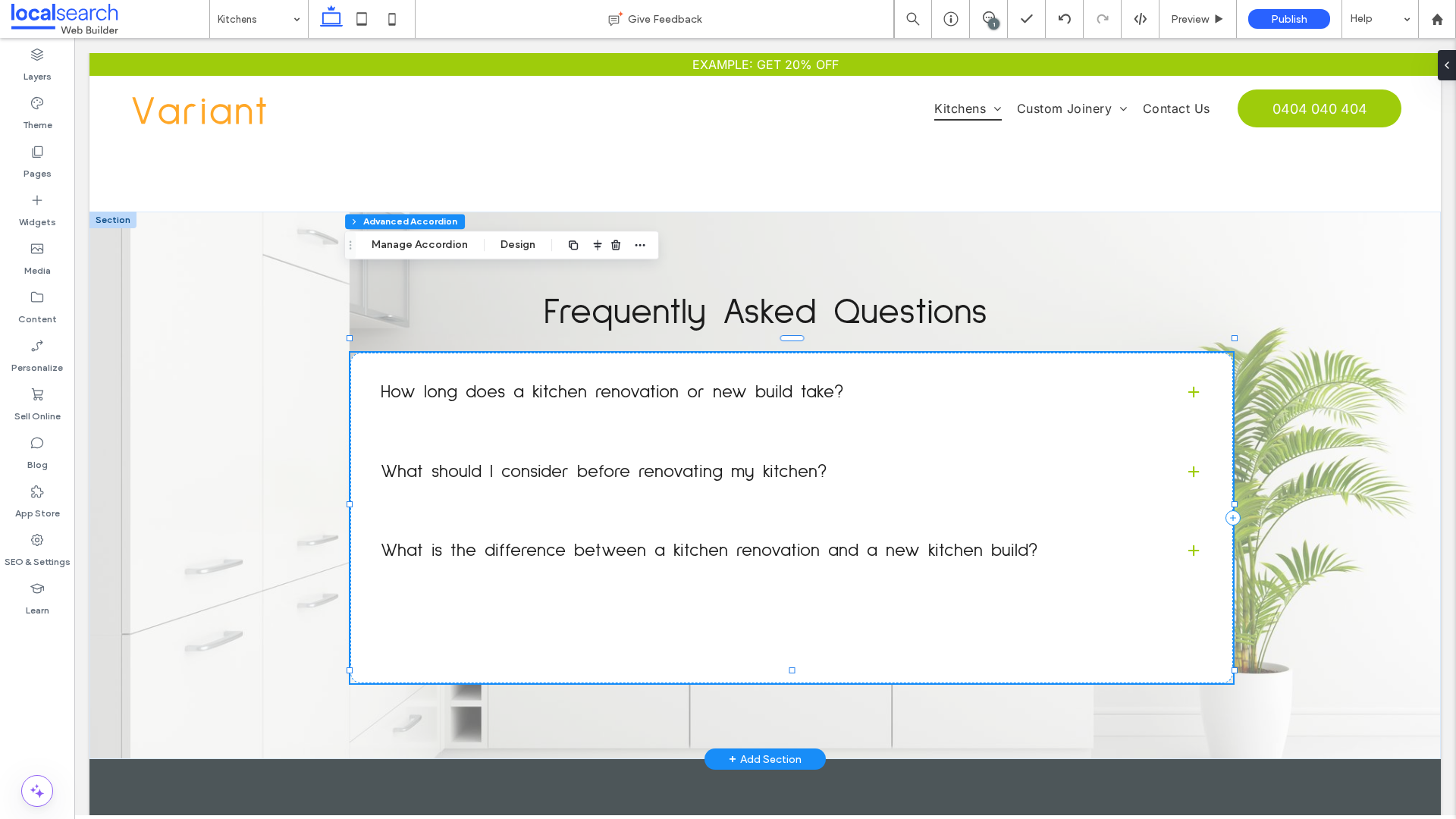 click on "How long does a kitchen renovation or new build take?
The timeframe for a kitchen renovation or new build depends on the scope and complexity of the project. A straightforward renovation might take 2-4 weeks once materials are ready, while more detailed projects involving custom joinery, layout changes, or structural work can take 6-8 weeks or longer. New kitchen builds are often tied to the overall home construction schedule but typically require 1-3 weeks for full installation once fabrication is complete. Timelines may also be affected by material availability, subcontractor coordination, and the size of the kitchen. Clear planning and good communication can help keep things on track.
What should I consider before renovating my kitchen?" at bounding box center [792, 518] 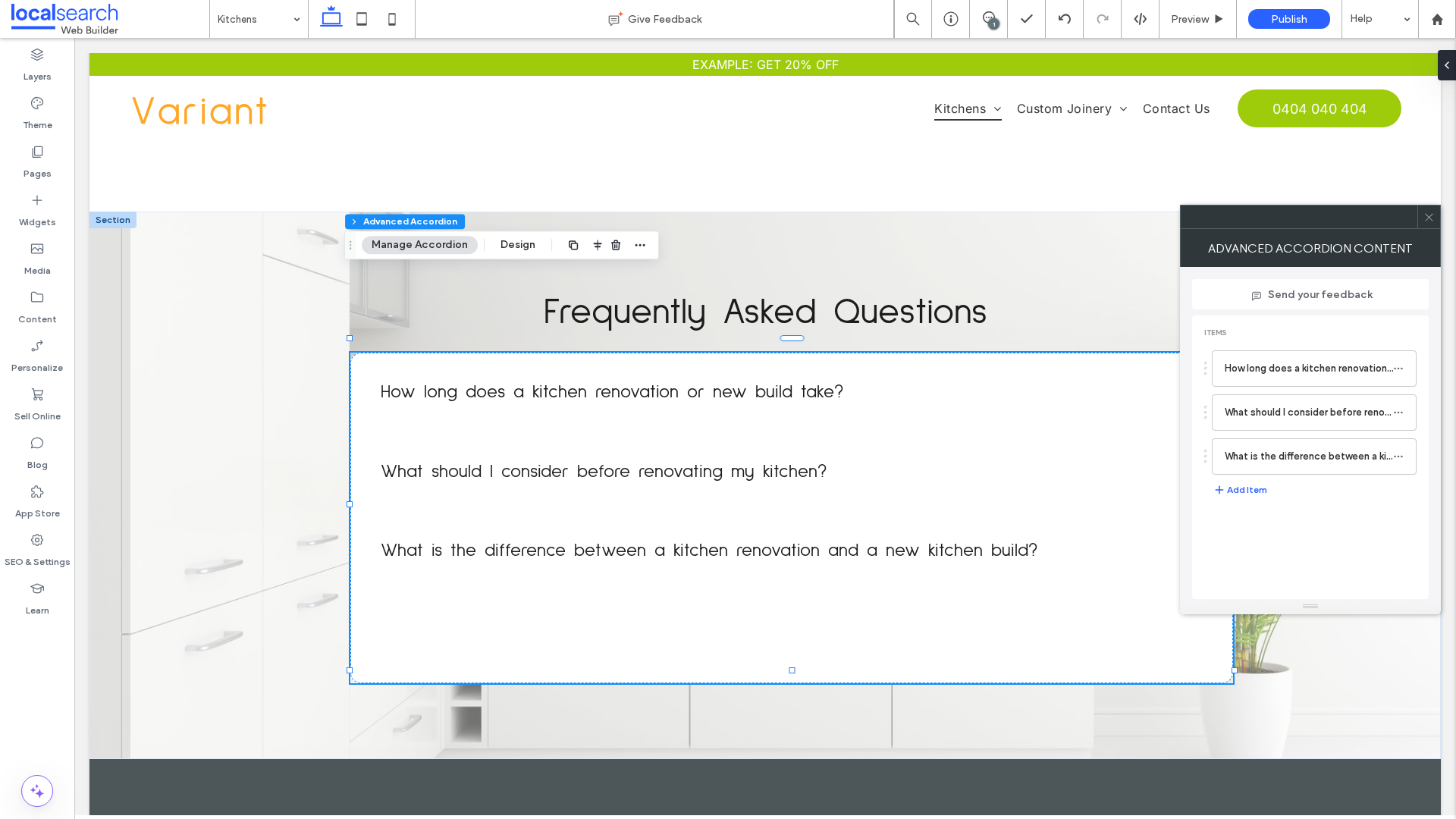 click at bounding box center [1429, 217] 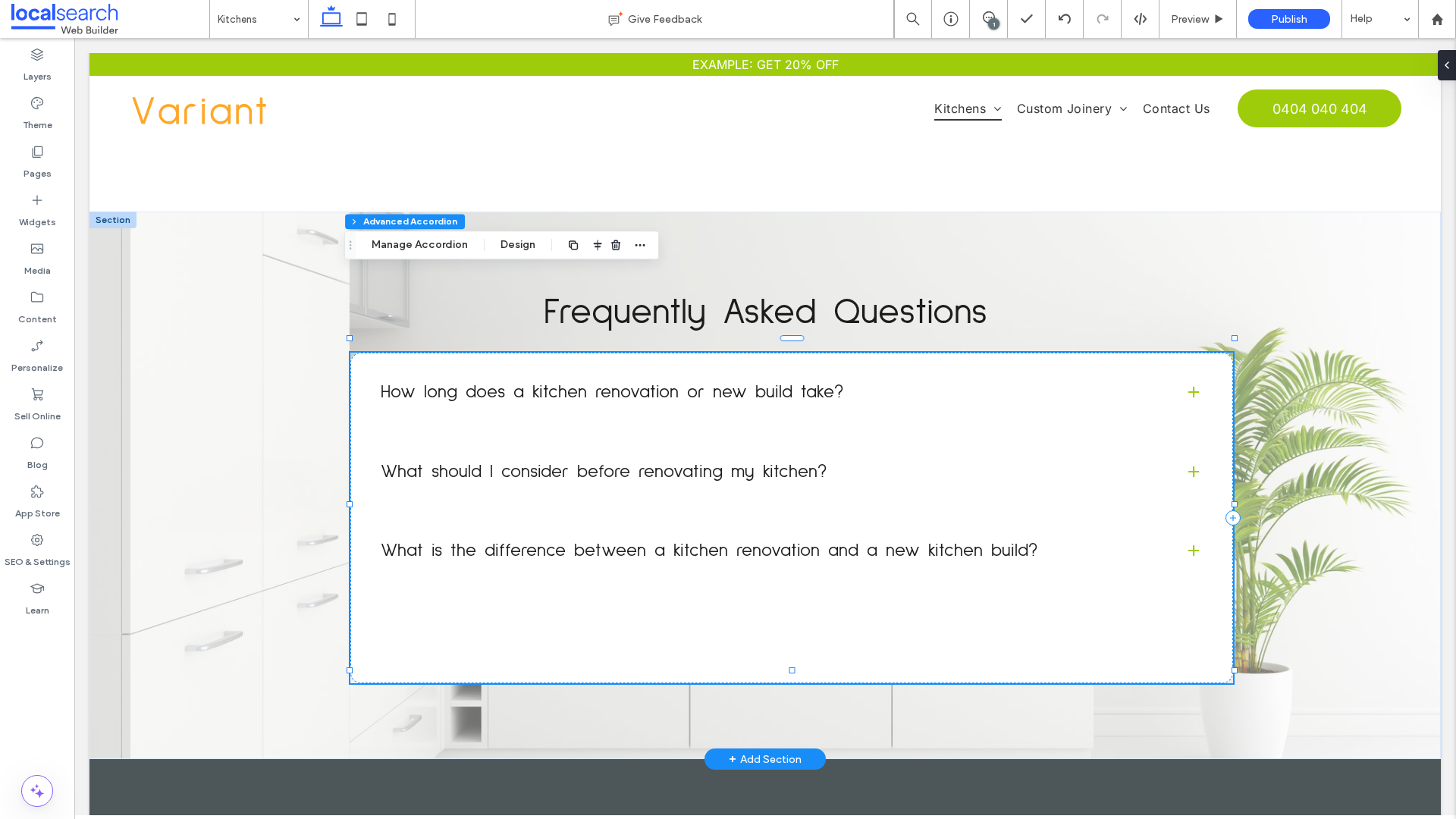 click on "What is the difference between a kitchen renovation and a new kitchen build?" at bounding box center (792, 551) 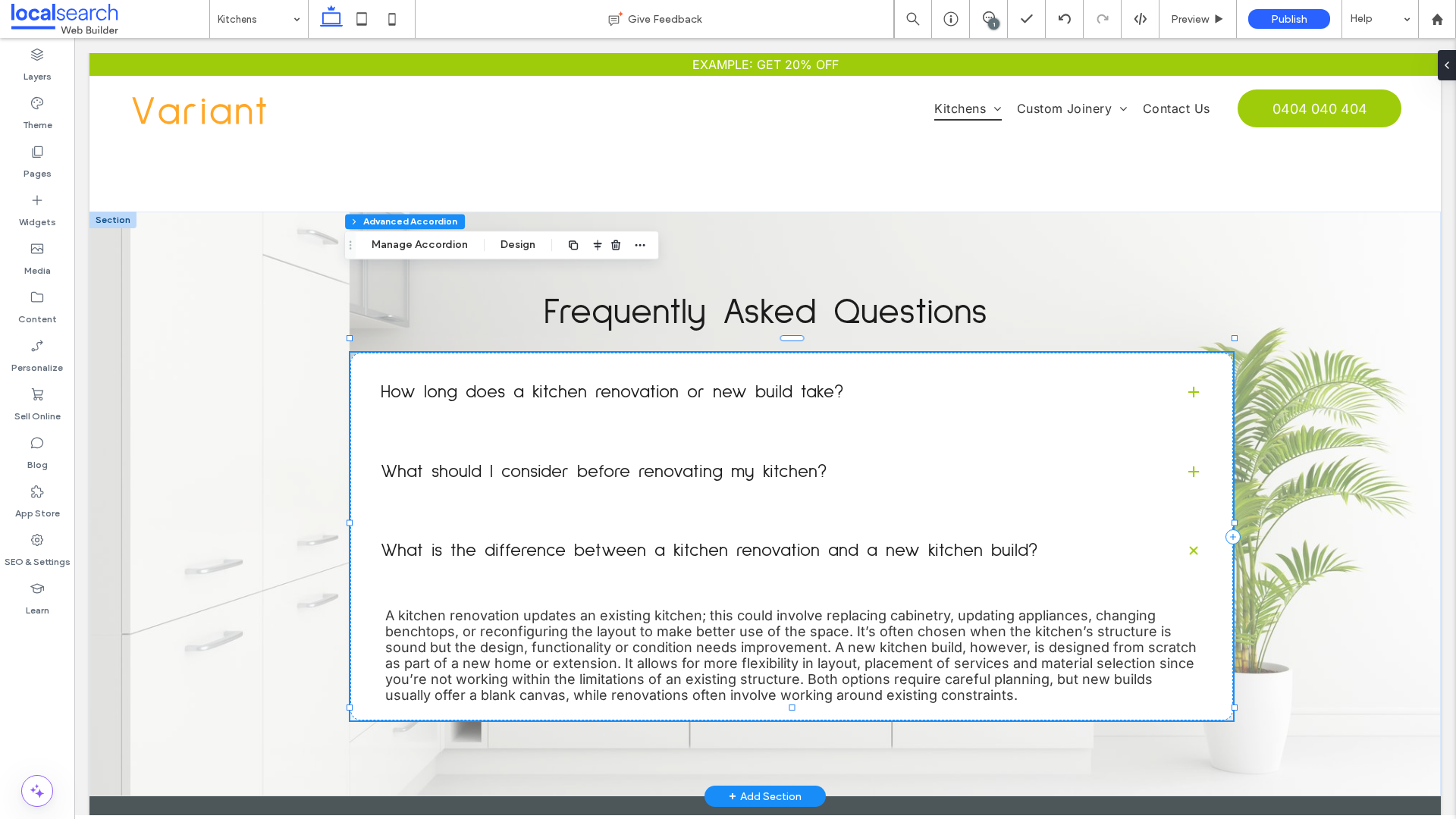 click on "What is the difference between a kitchen renovation and a new kitchen build?" at bounding box center (792, 551) 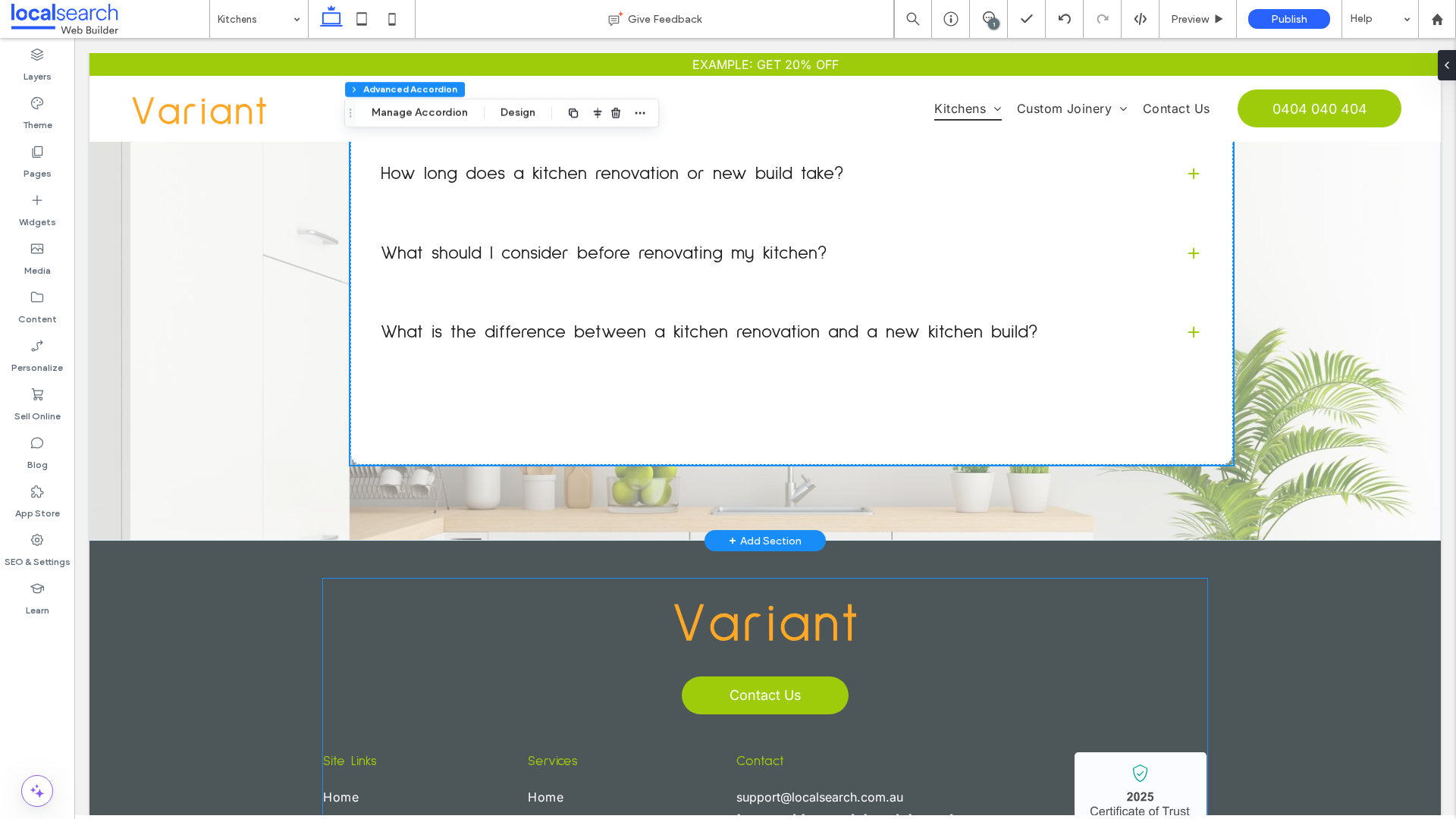scroll, scrollTop: 2175, scrollLeft: 0, axis: vertical 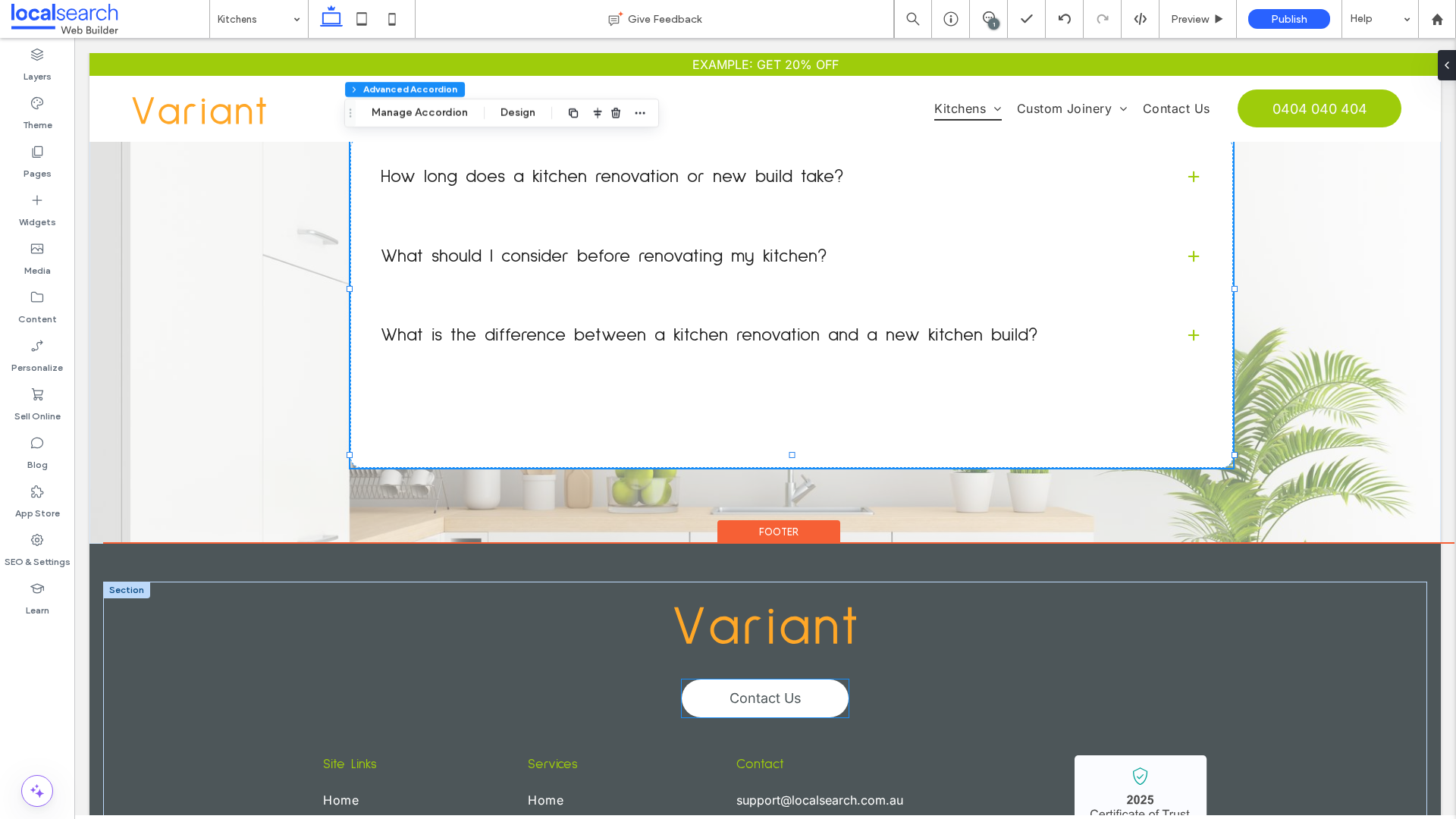 click on "Contact Us" at bounding box center (765, 698) 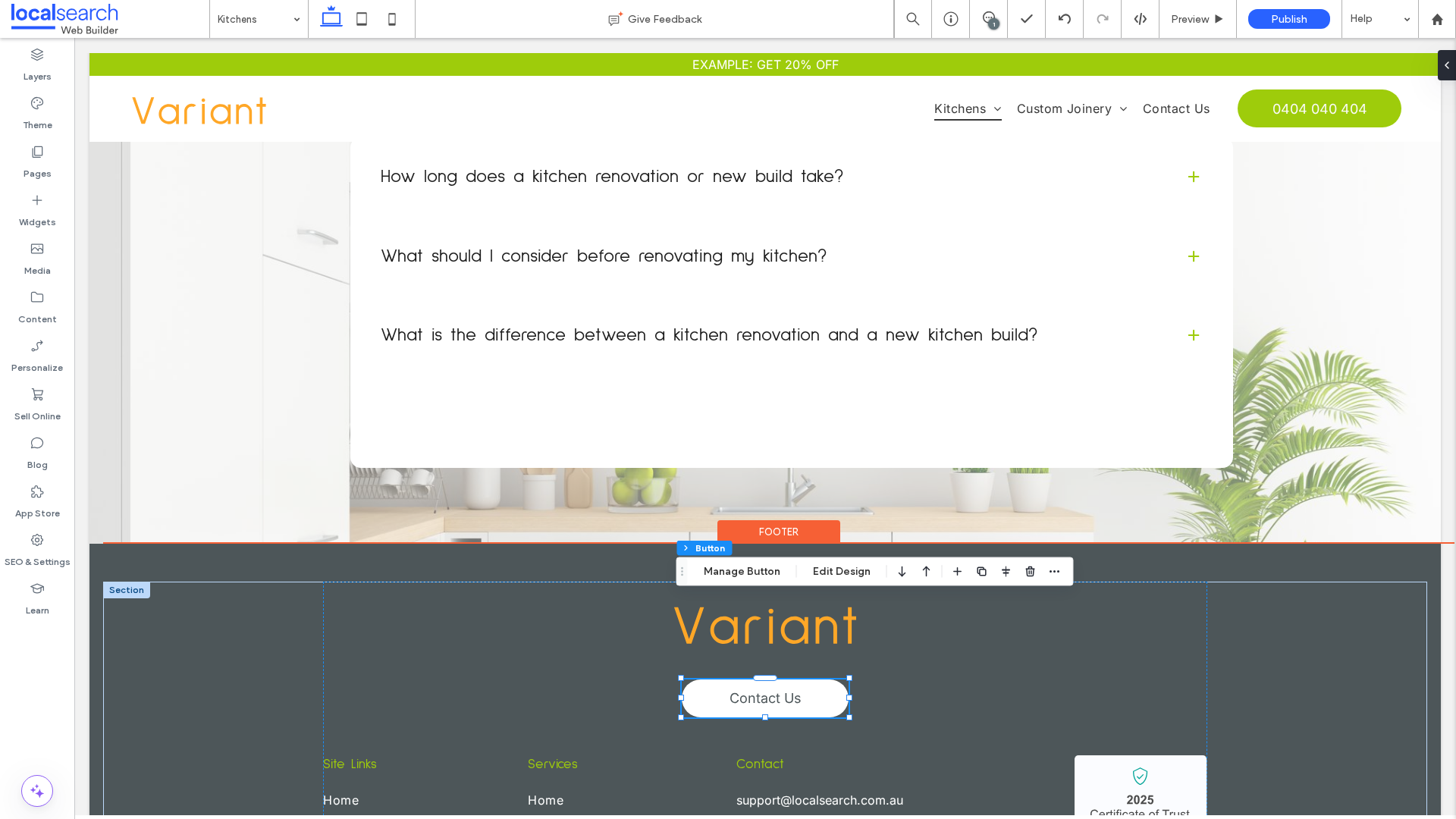 click on "Contact Us" at bounding box center (765, 698) 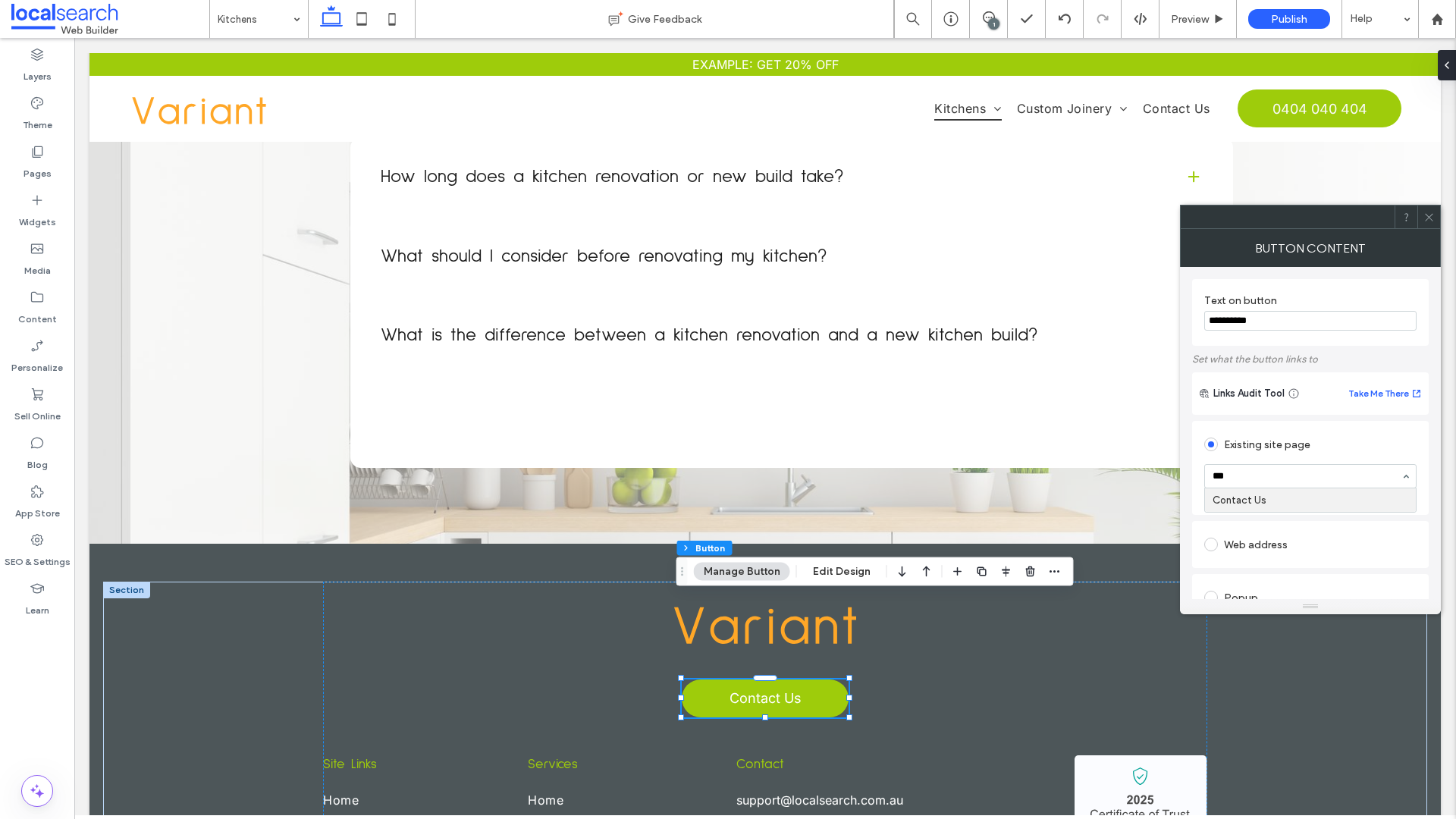 type on "****" 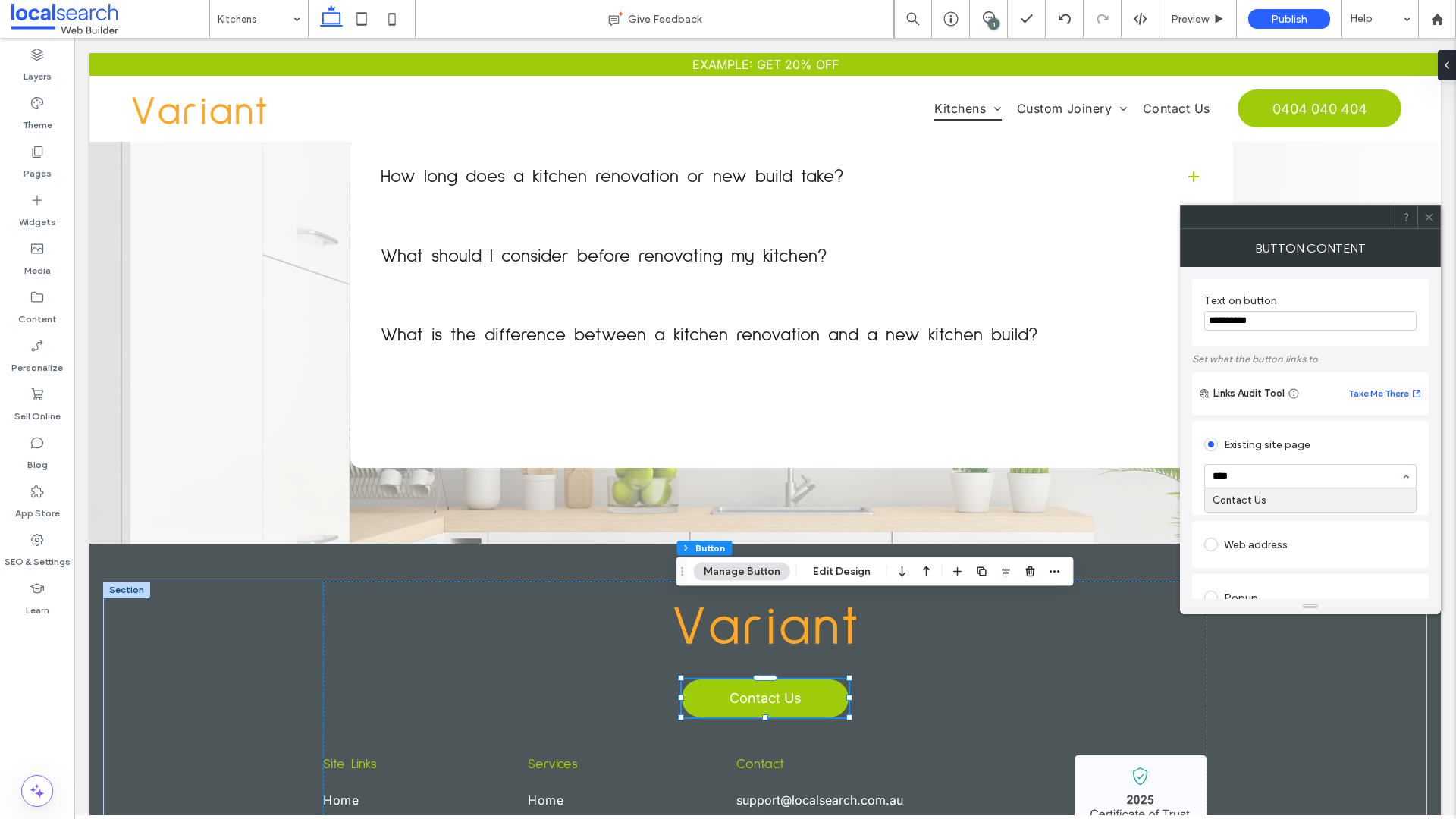 type 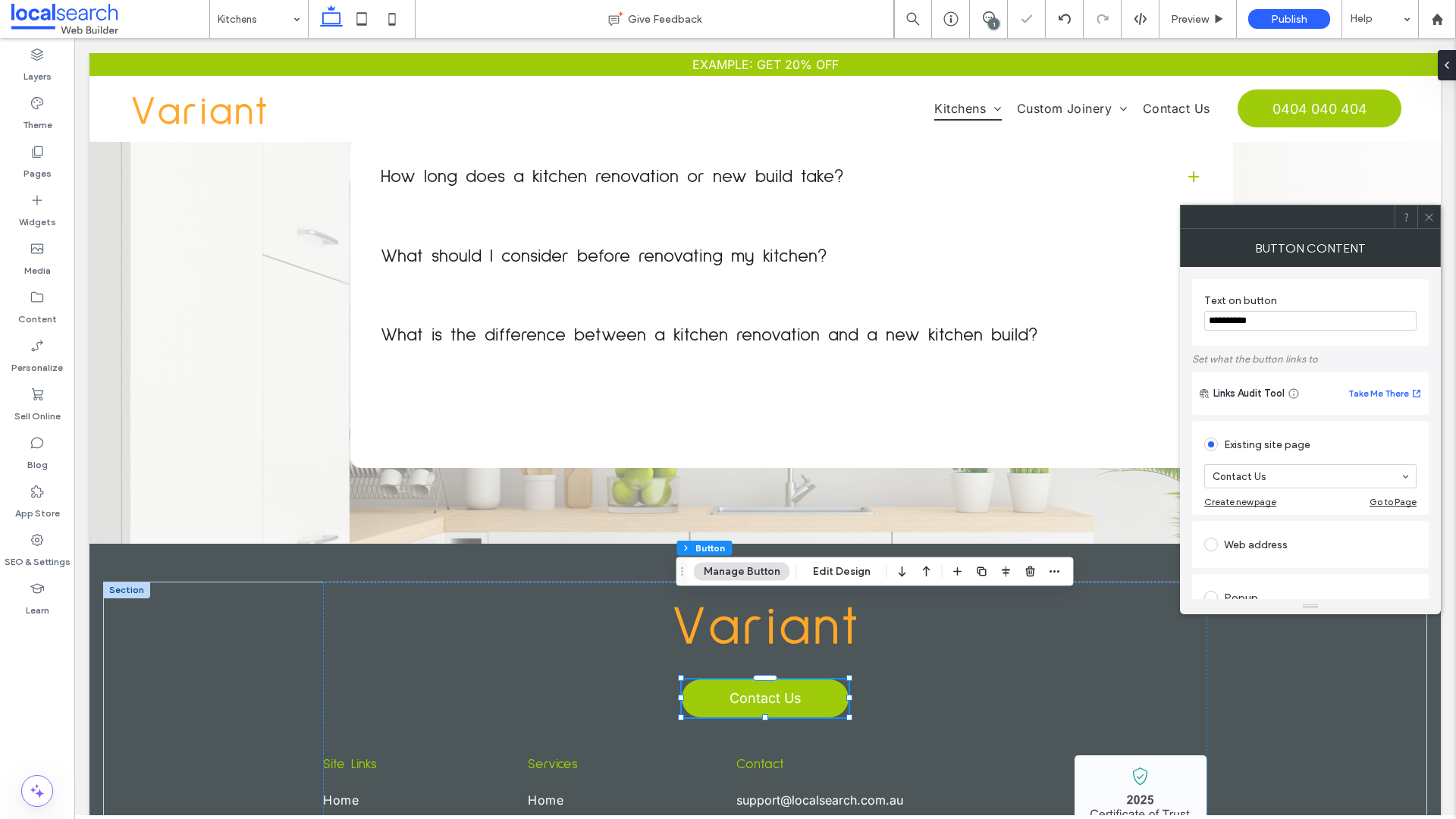 click 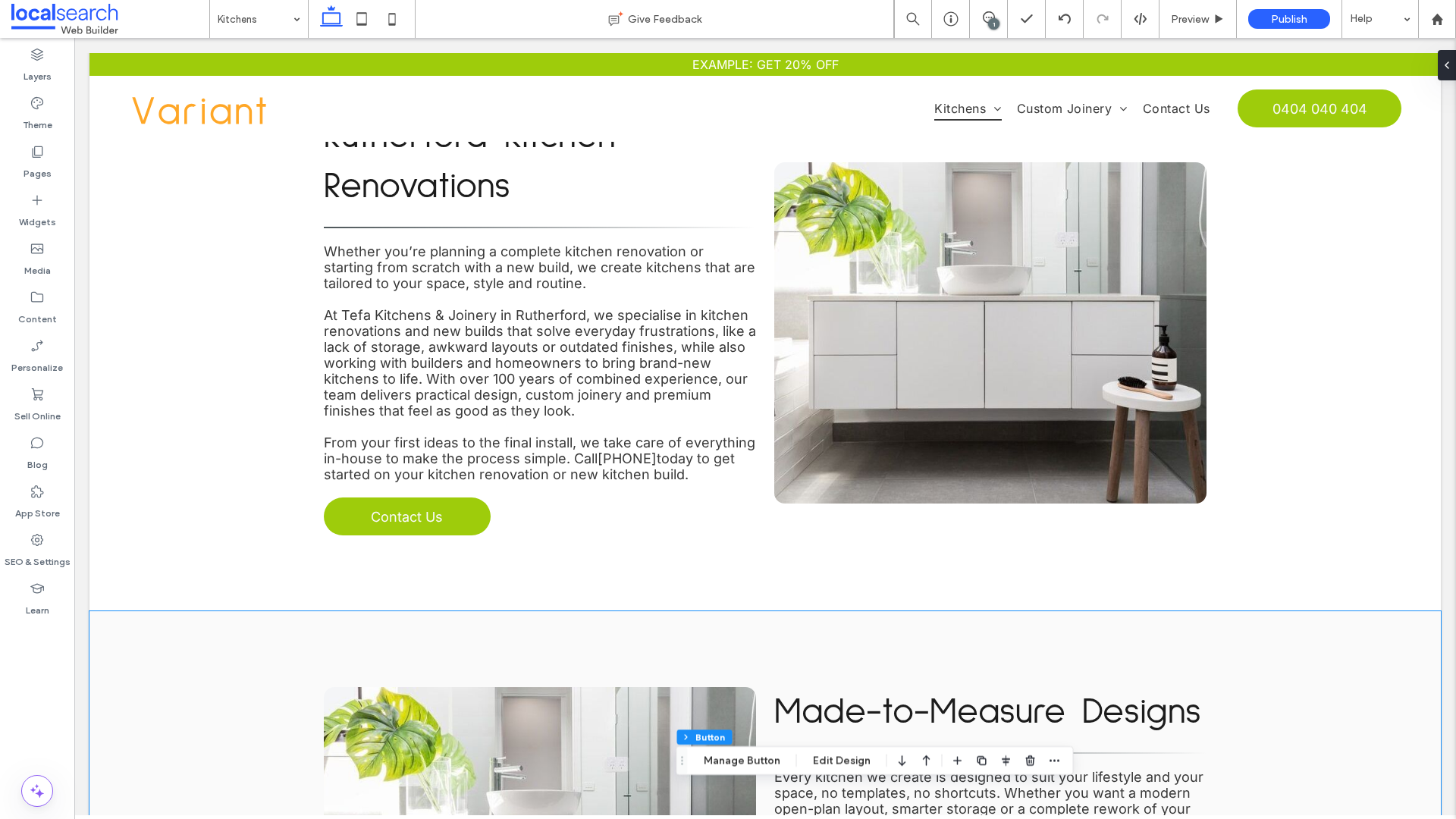 scroll, scrollTop: 0, scrollLeft: 0, axis: both 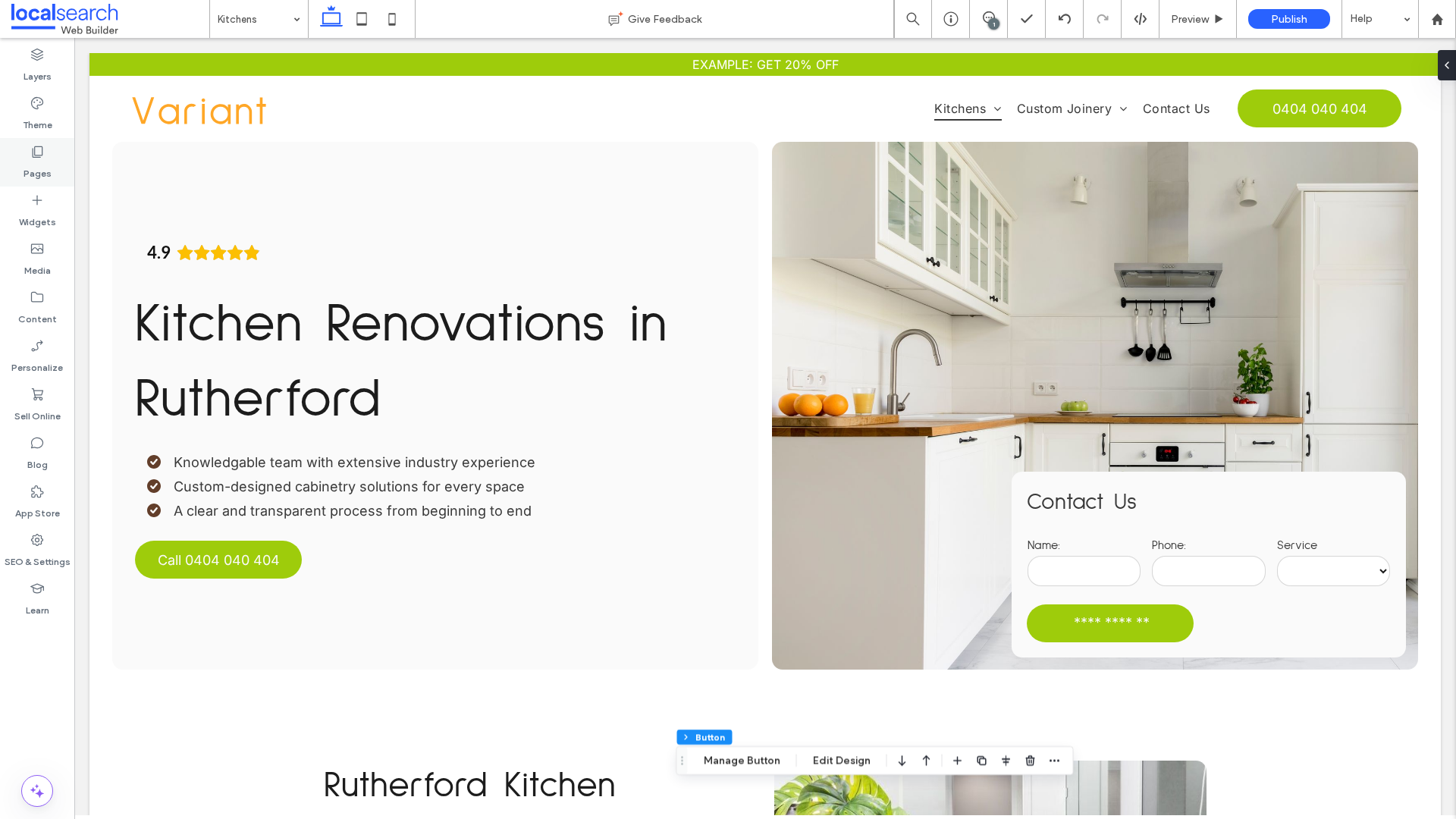 click on "Pages" at bounding box center (37, 162) 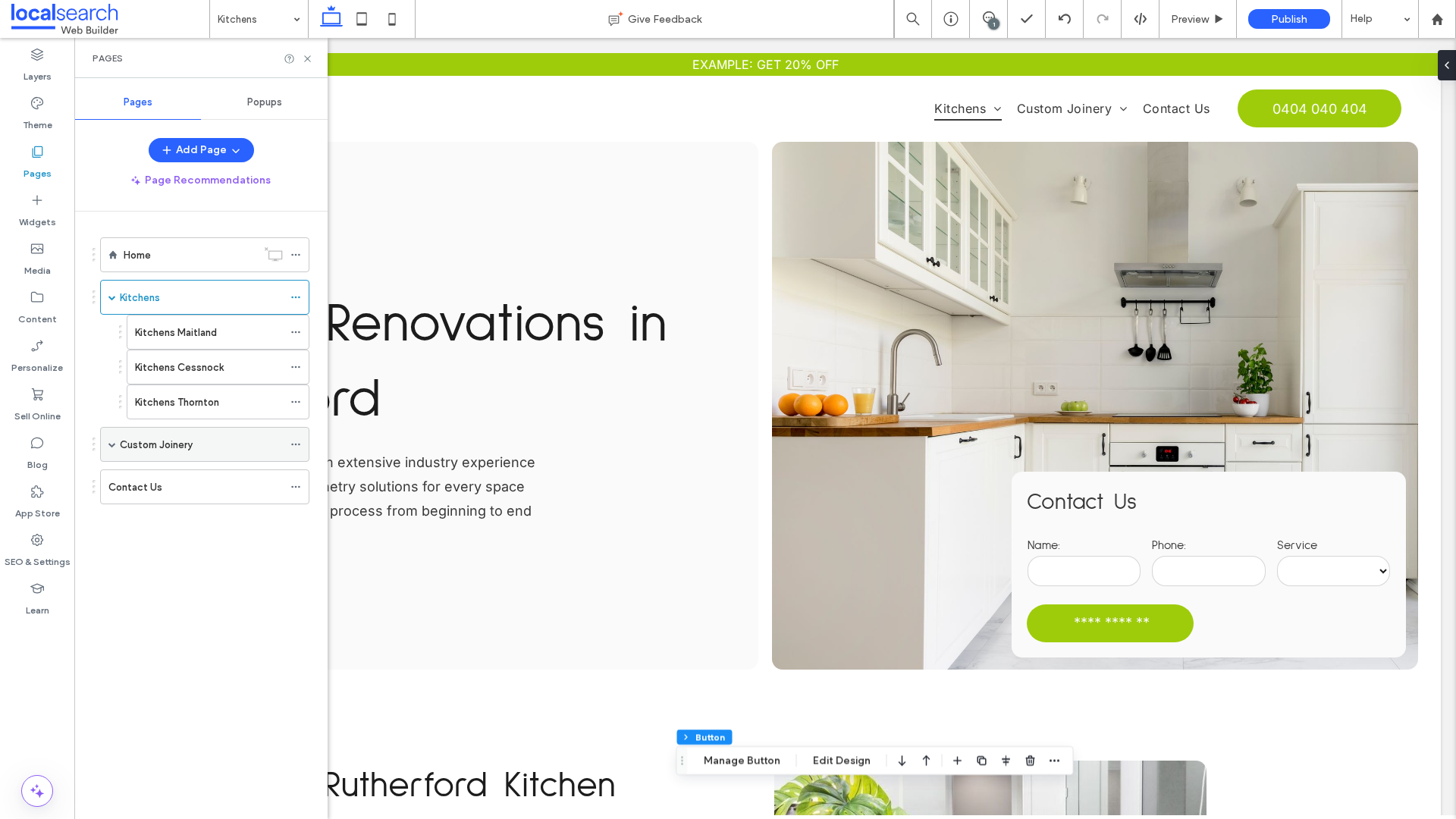 click on "Custom Joinery" at bounding box center (156, 444) 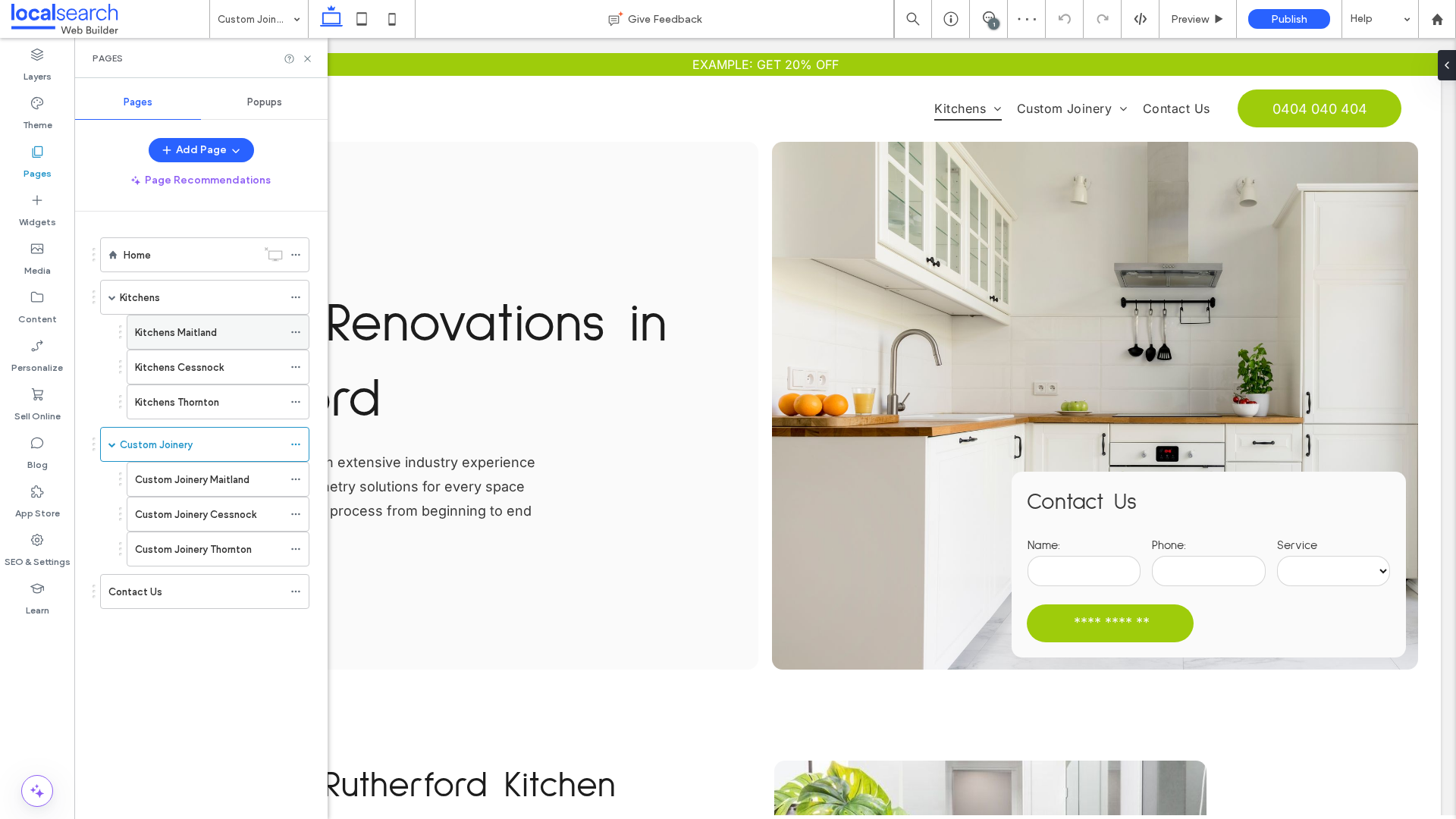 click on "Kitchens Maitland" at bounding box center [209, 332] 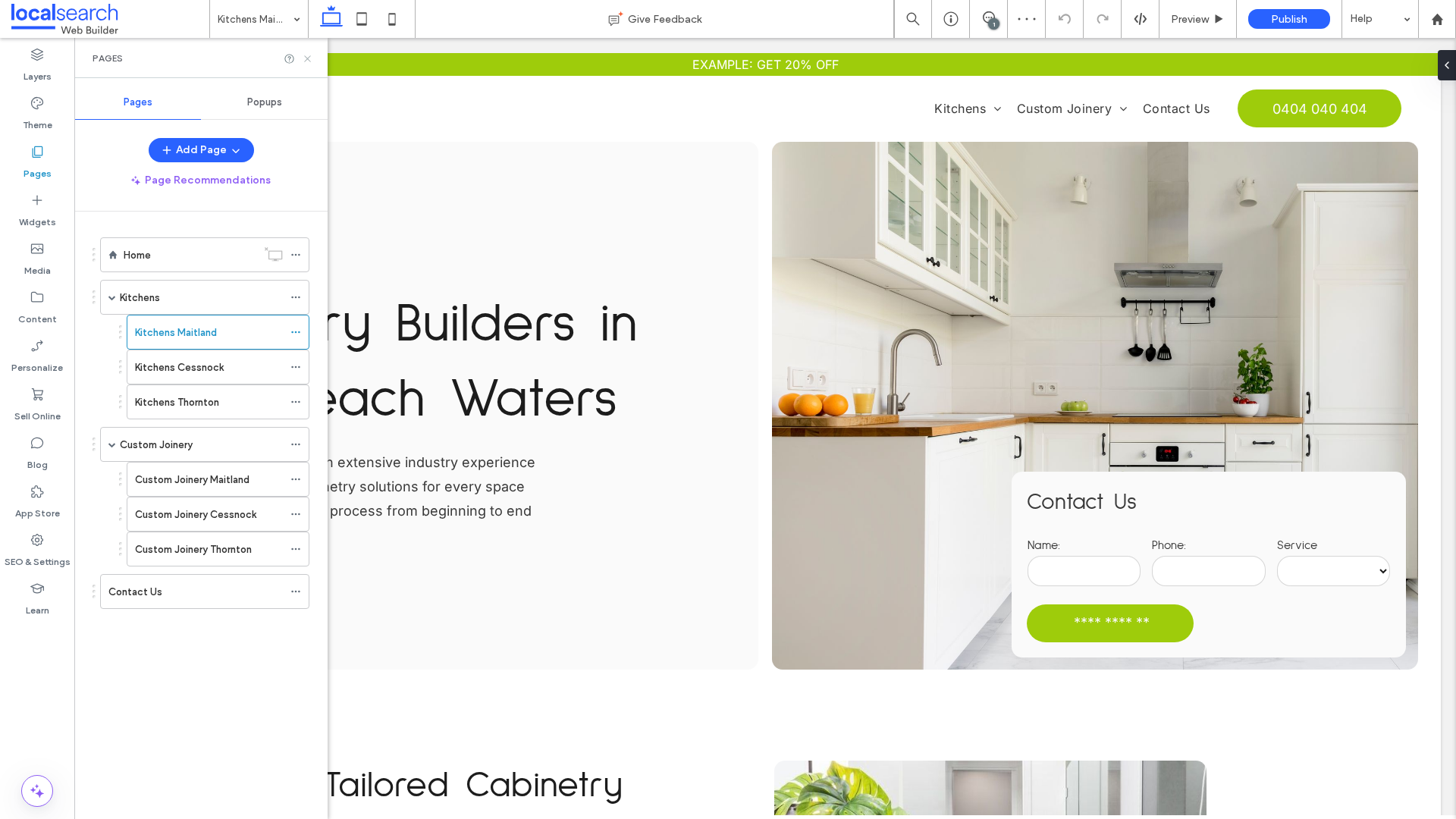 scroll, scrollTop: 0, scrollLeft: 0, axis: both 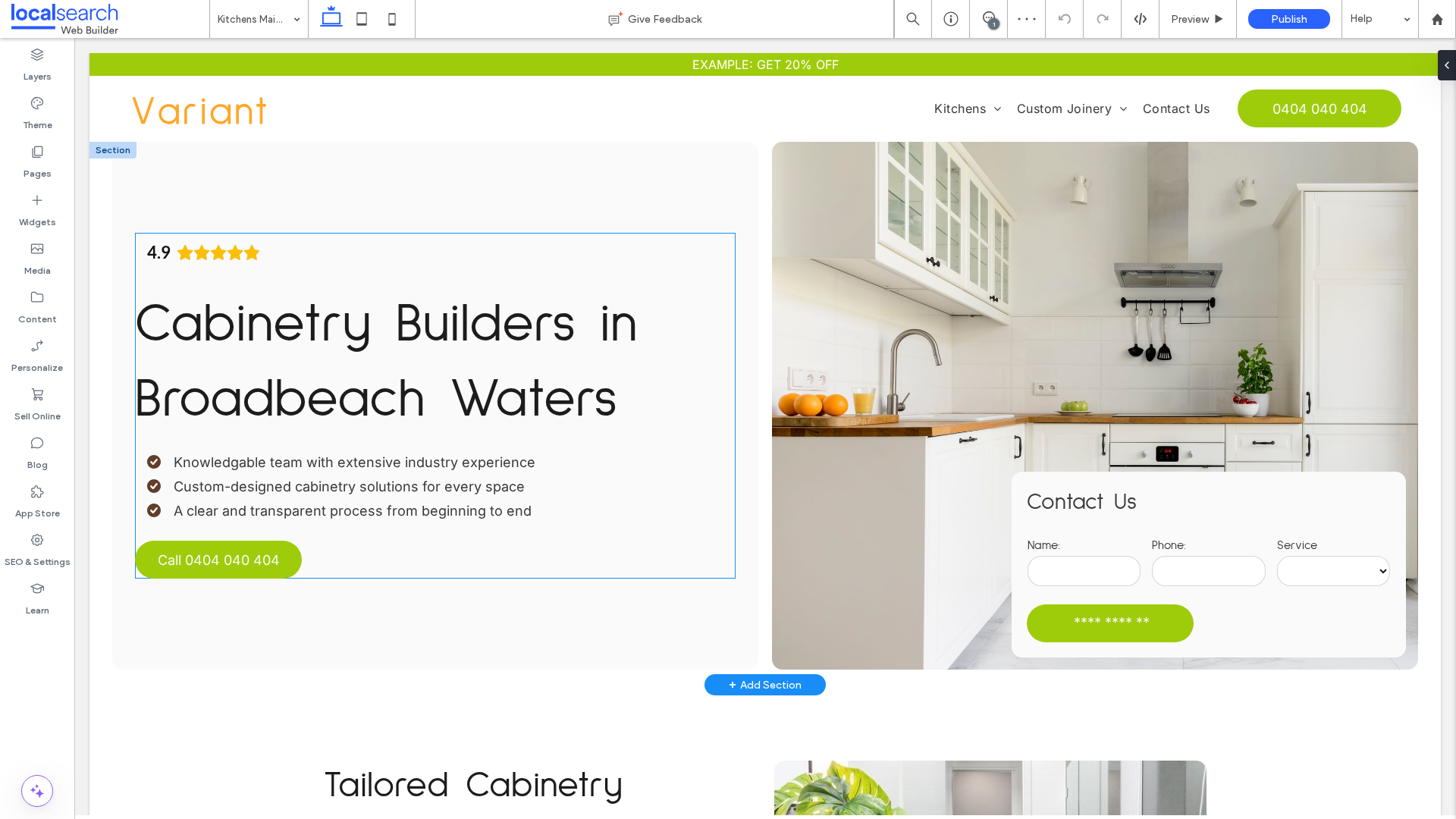 click on "Cabinetry Builders in Broadbeach Waters" at bounding box center [386, 362] 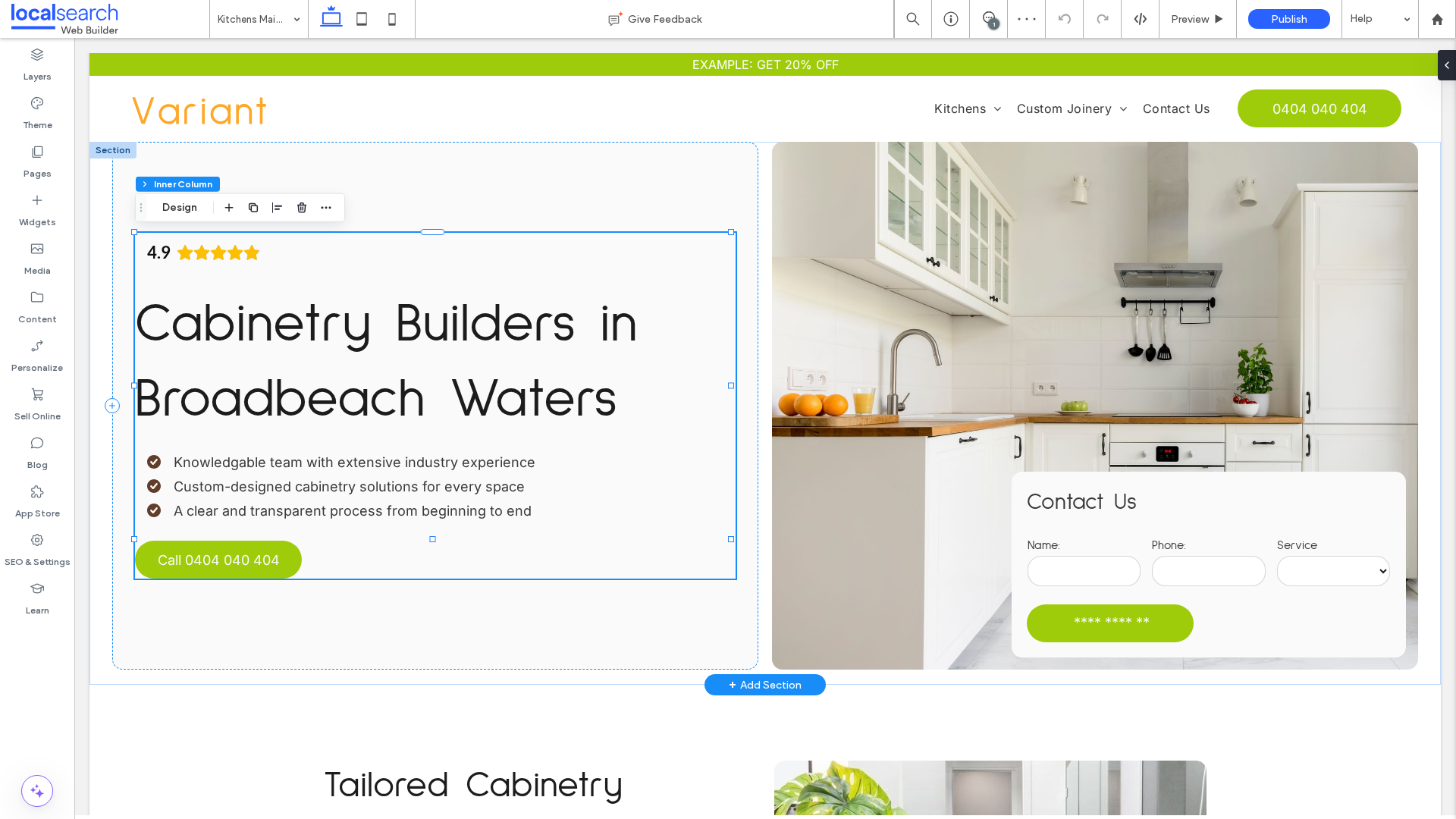 click on "Cabinetry Builders in Broadbeach Waters" at bounding box center (386, 362) 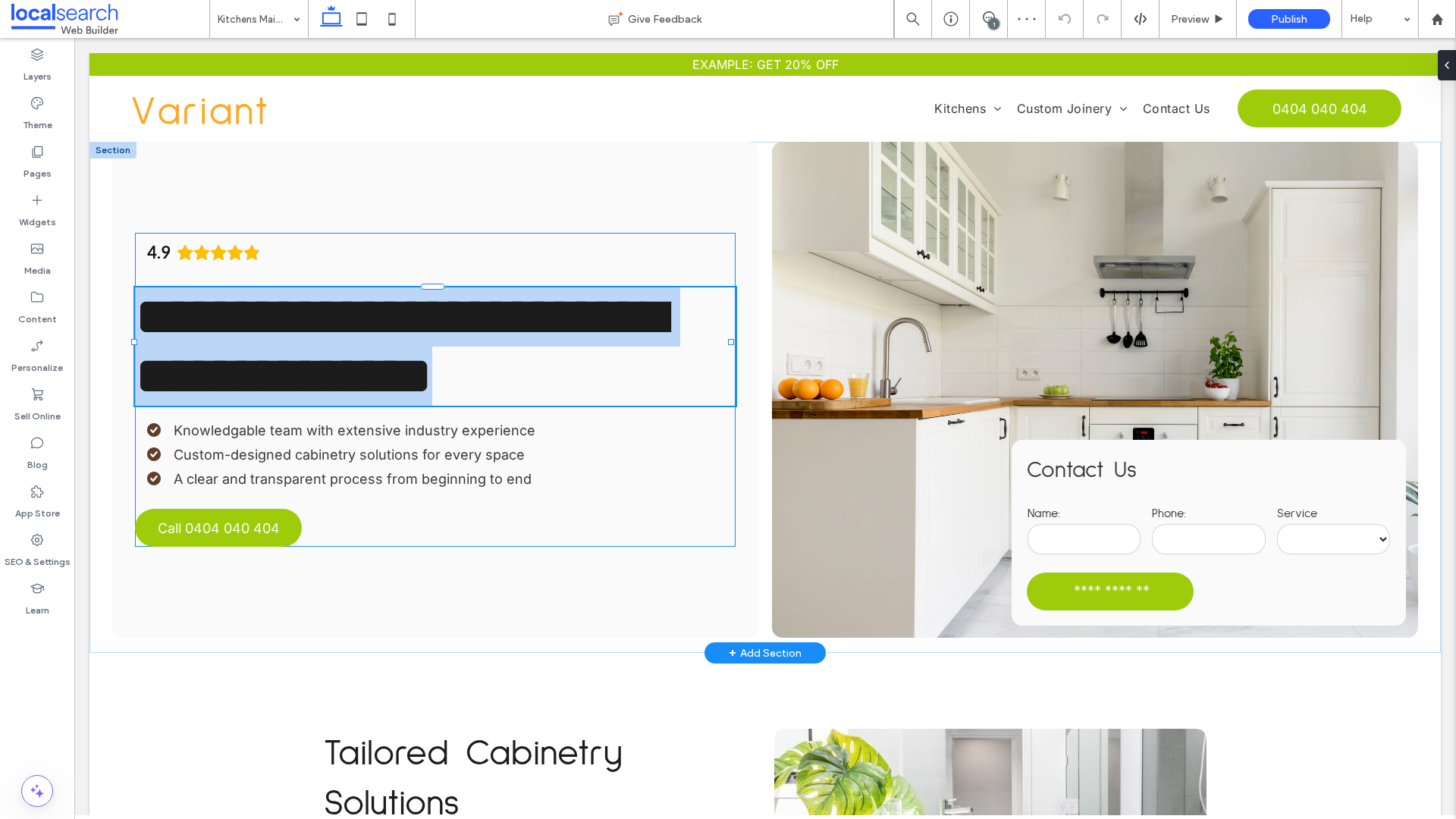 type on "**********" 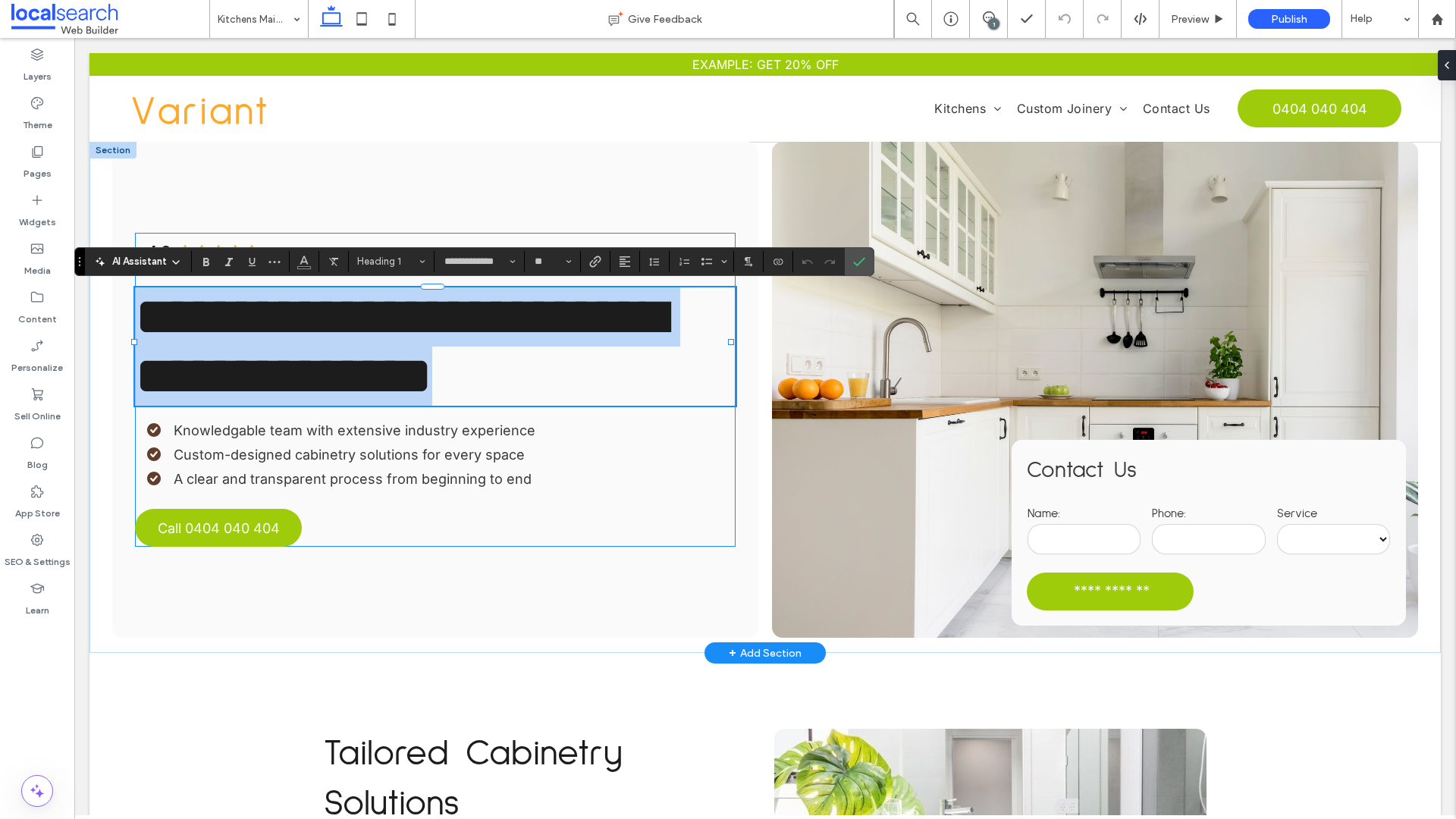 type 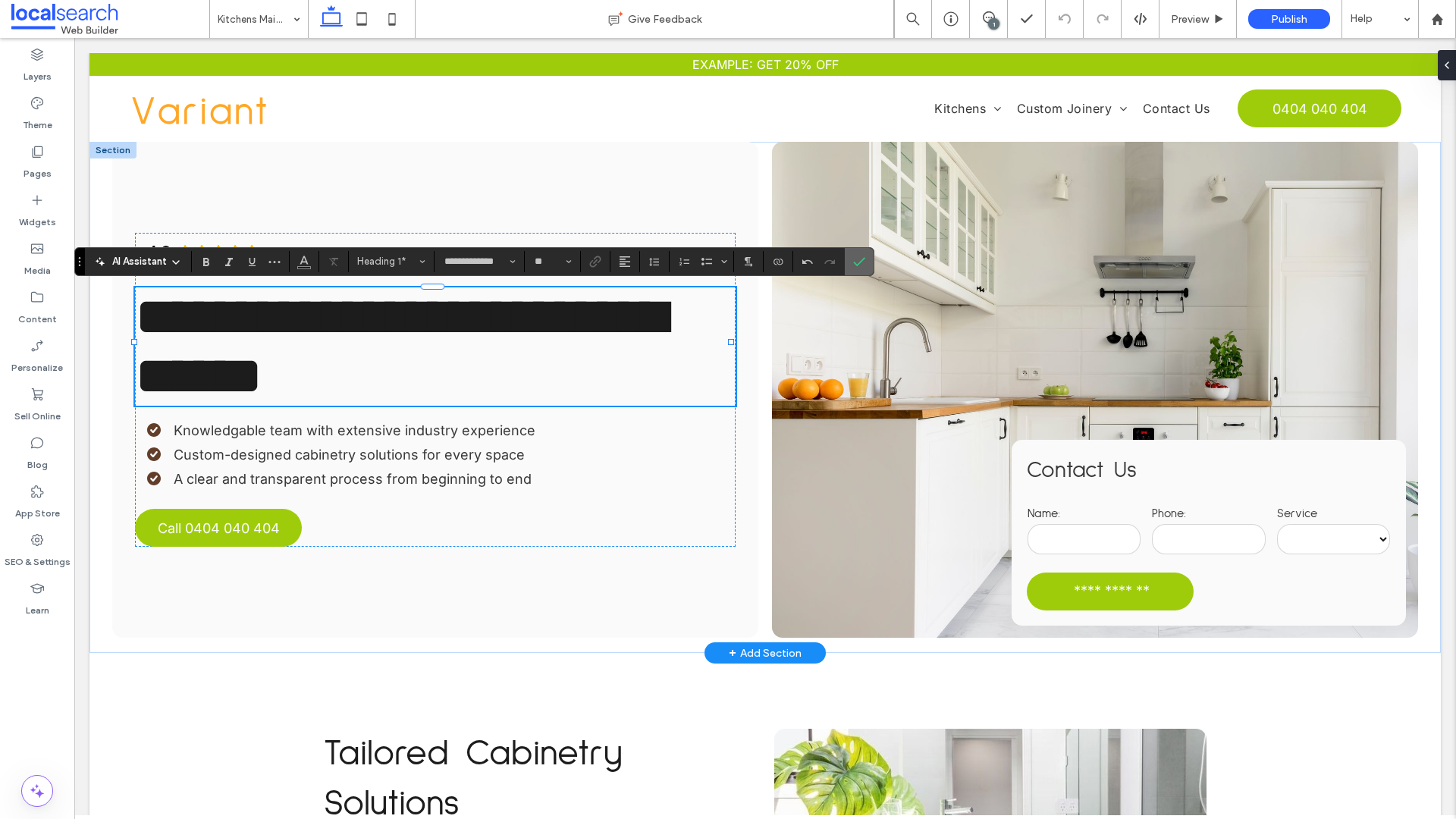 click at bounding box center (859, 262) 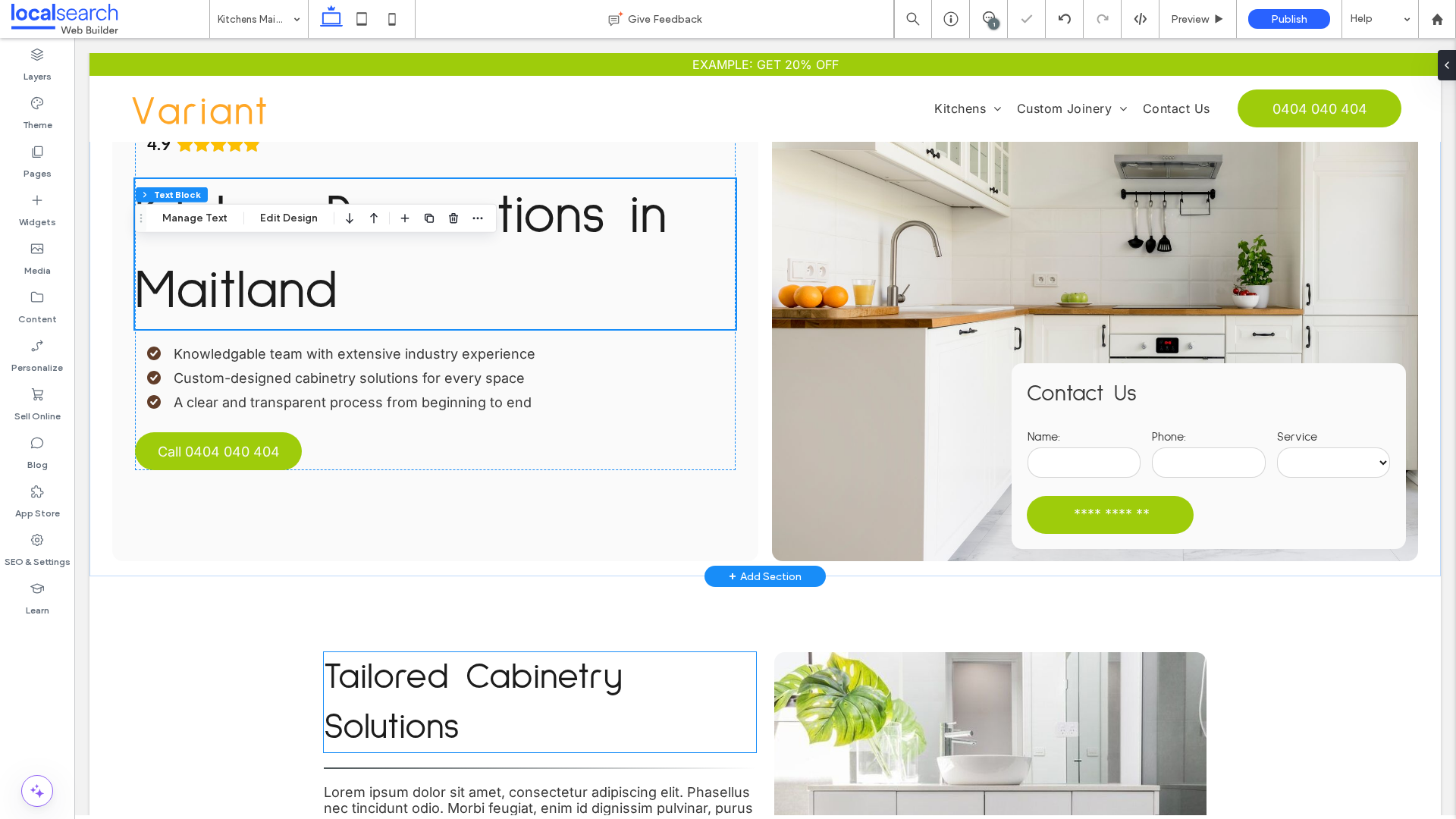 scroll, scrollTop: 366, scrollLeft: 0, axis: vertical 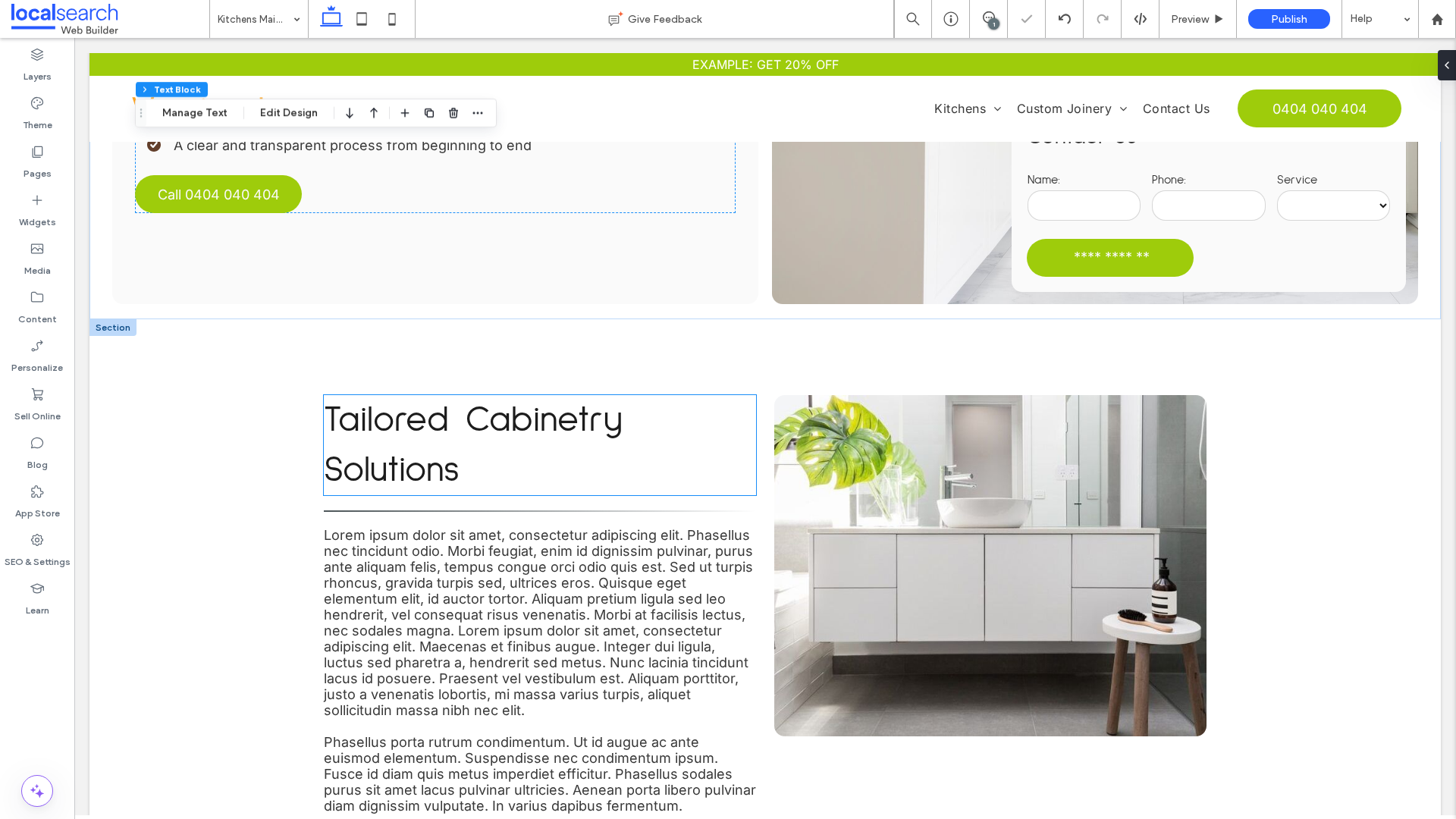 click on "Tailored Cabinetry Solutions" at bounding box center [540, 445] 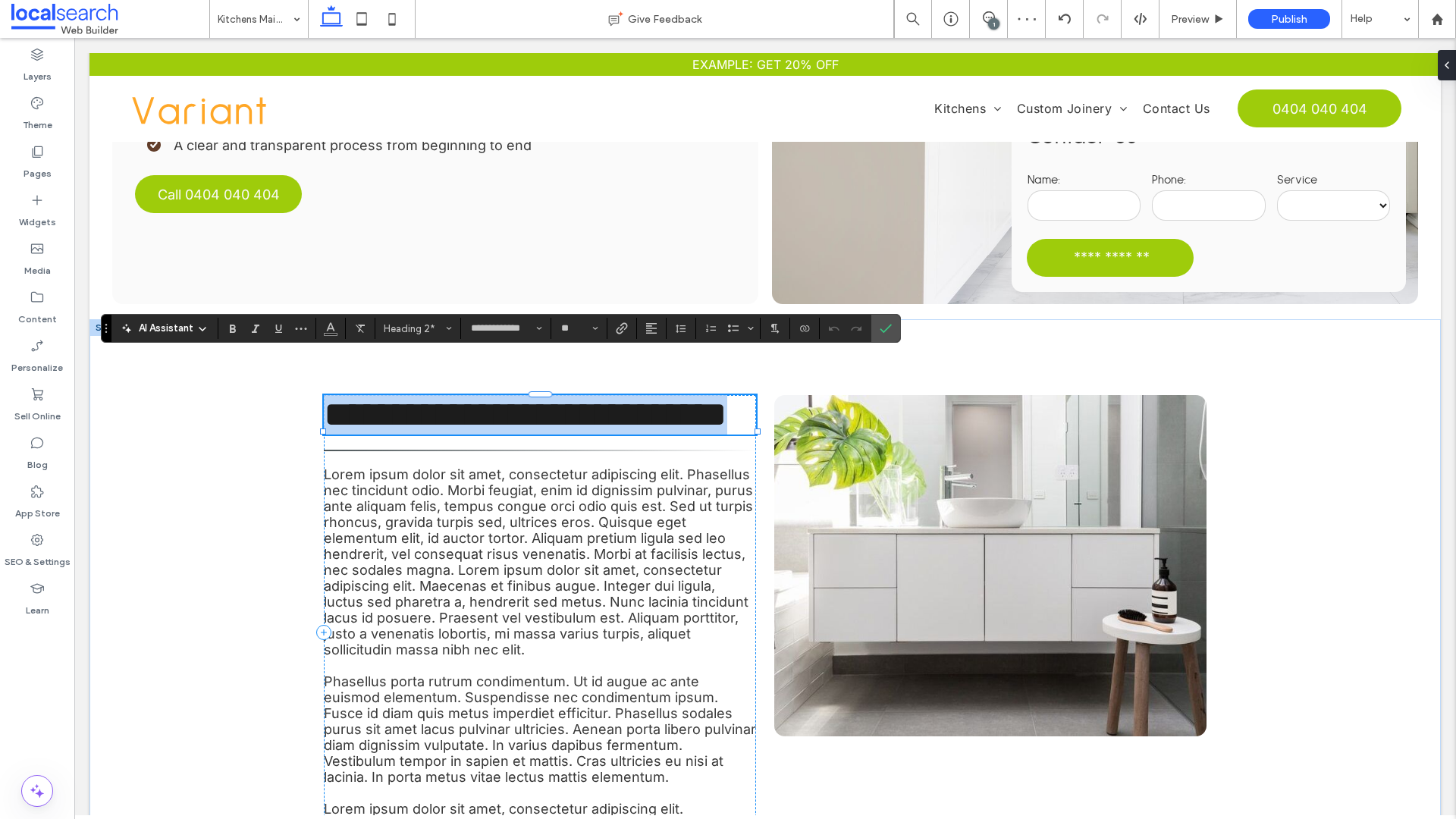 type 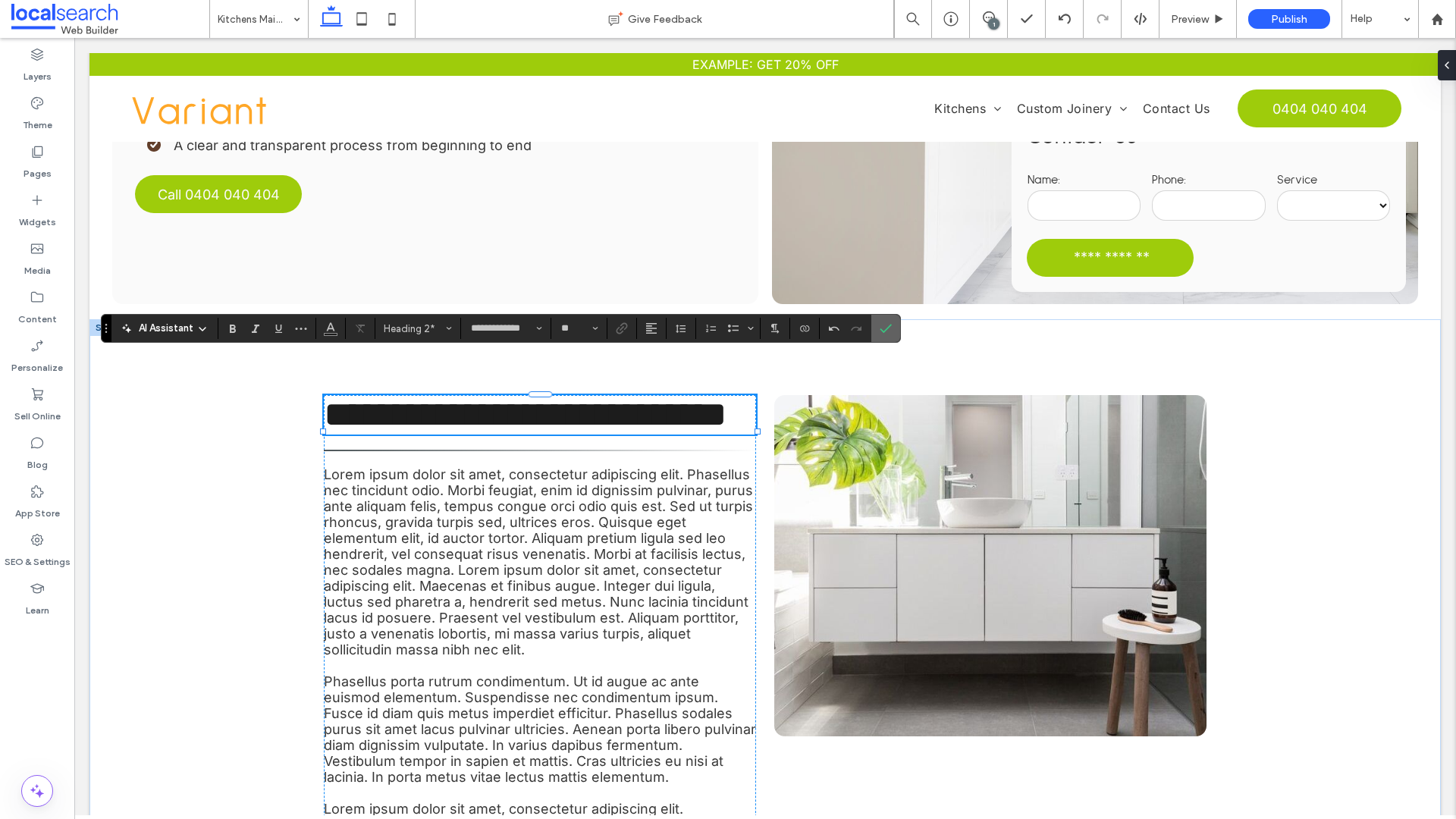 click 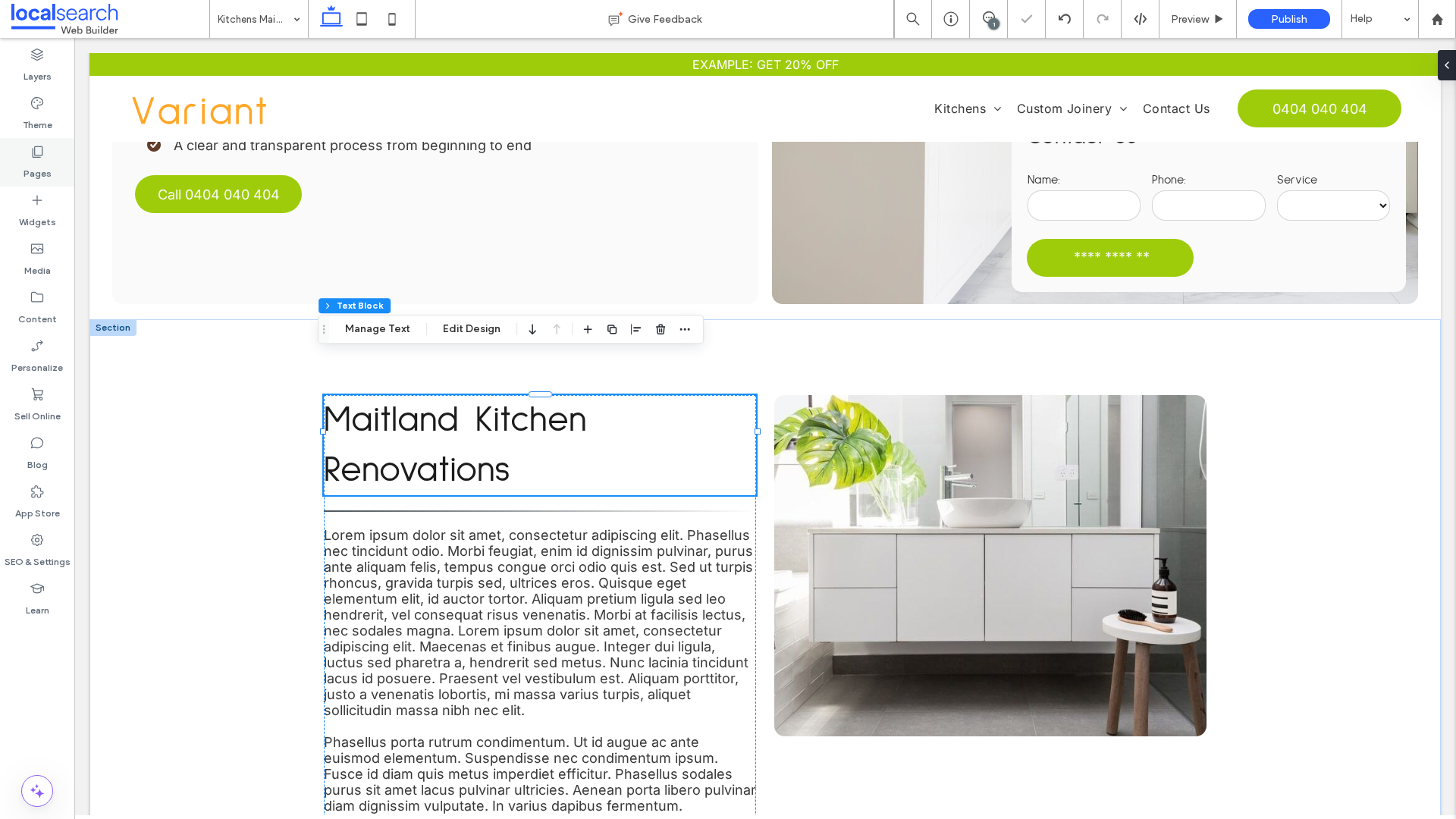 click on "Pages" at bounding box center (37, 170) 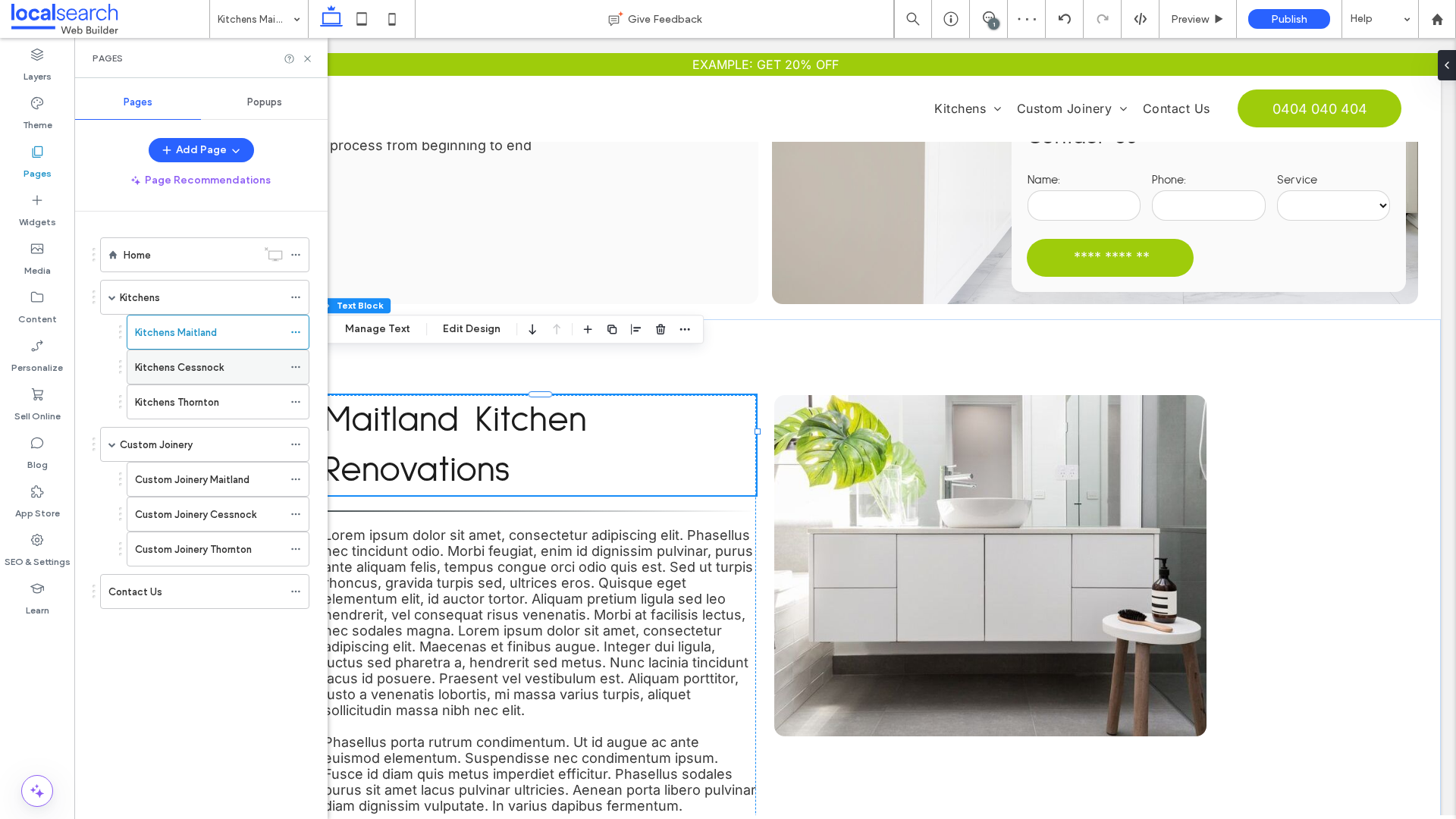 click on "Kitchens Cessnock" at bounding box center (179, 367) 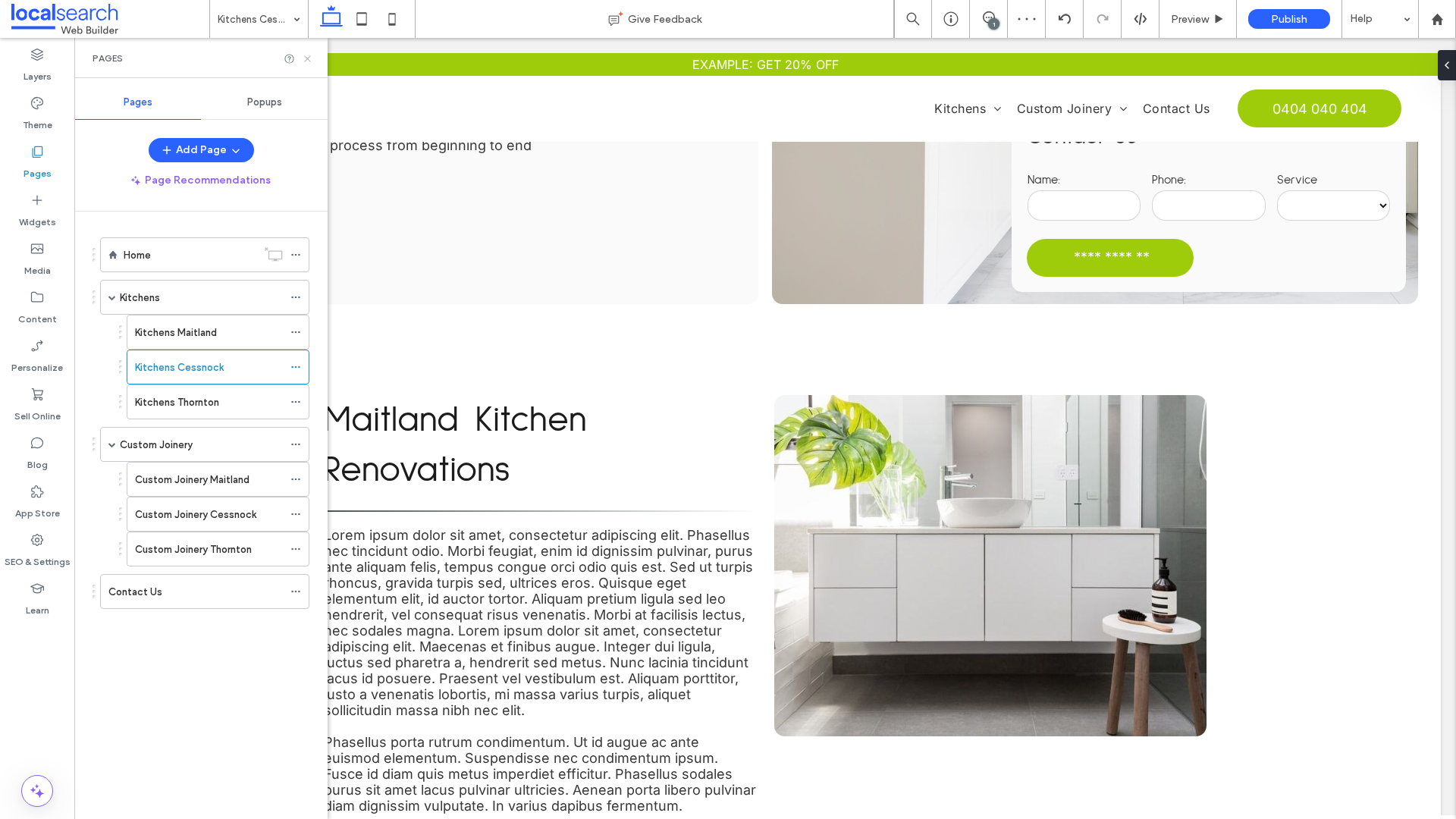 click on "Pages" at bounding box center [201, 58] 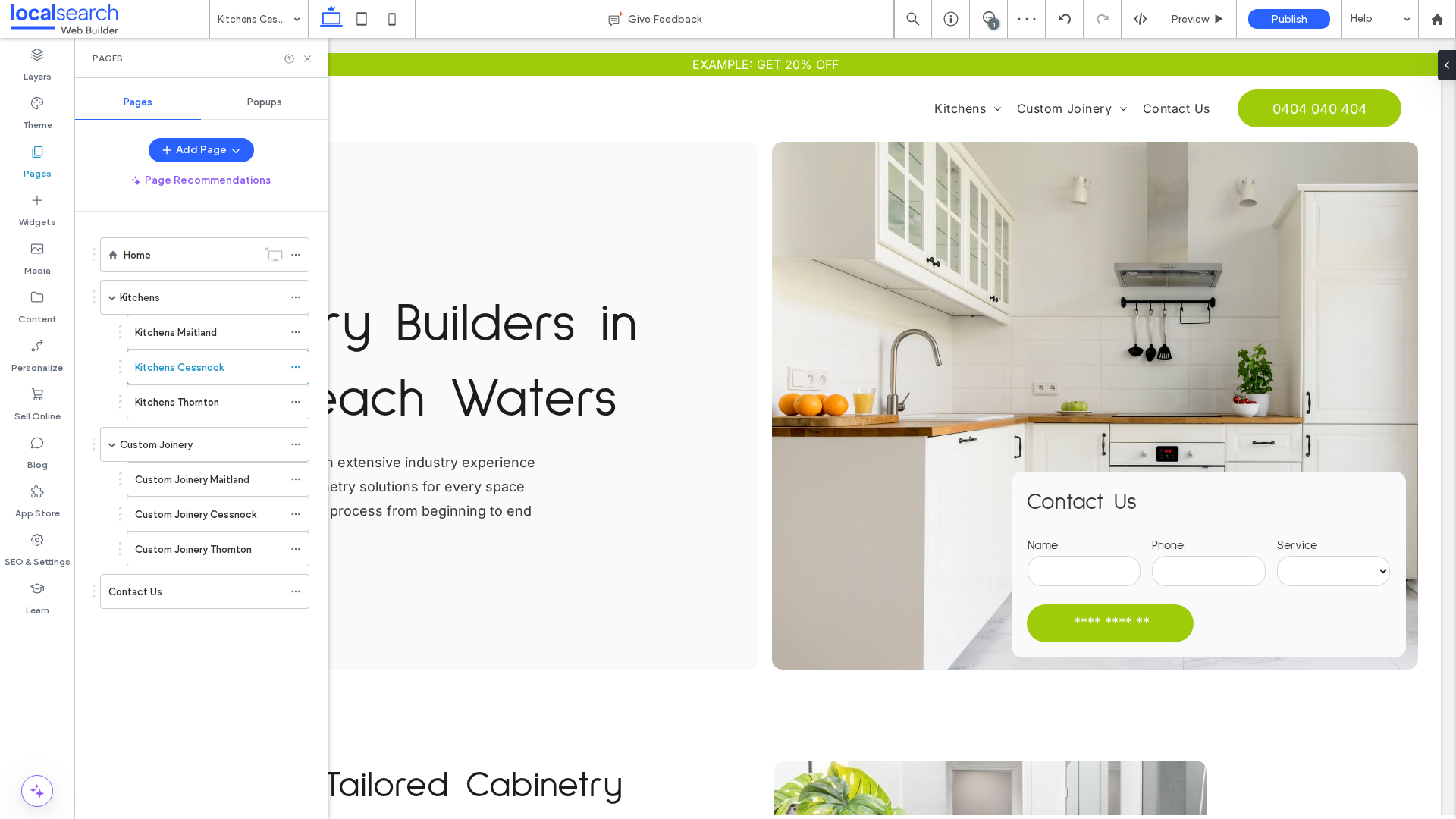 scroll, scrollTop: 0, scrollLeft: 0, axis: both 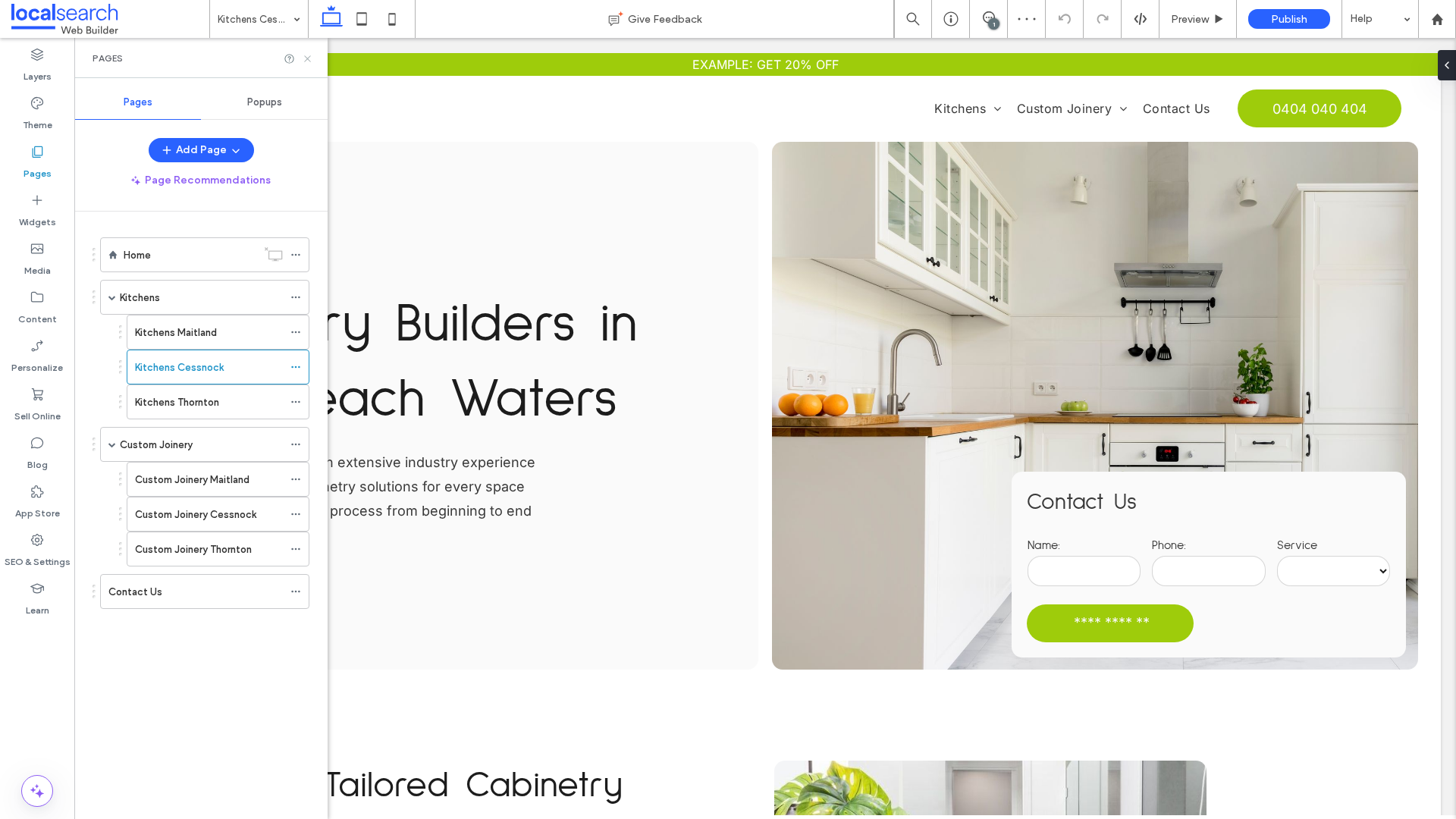 click 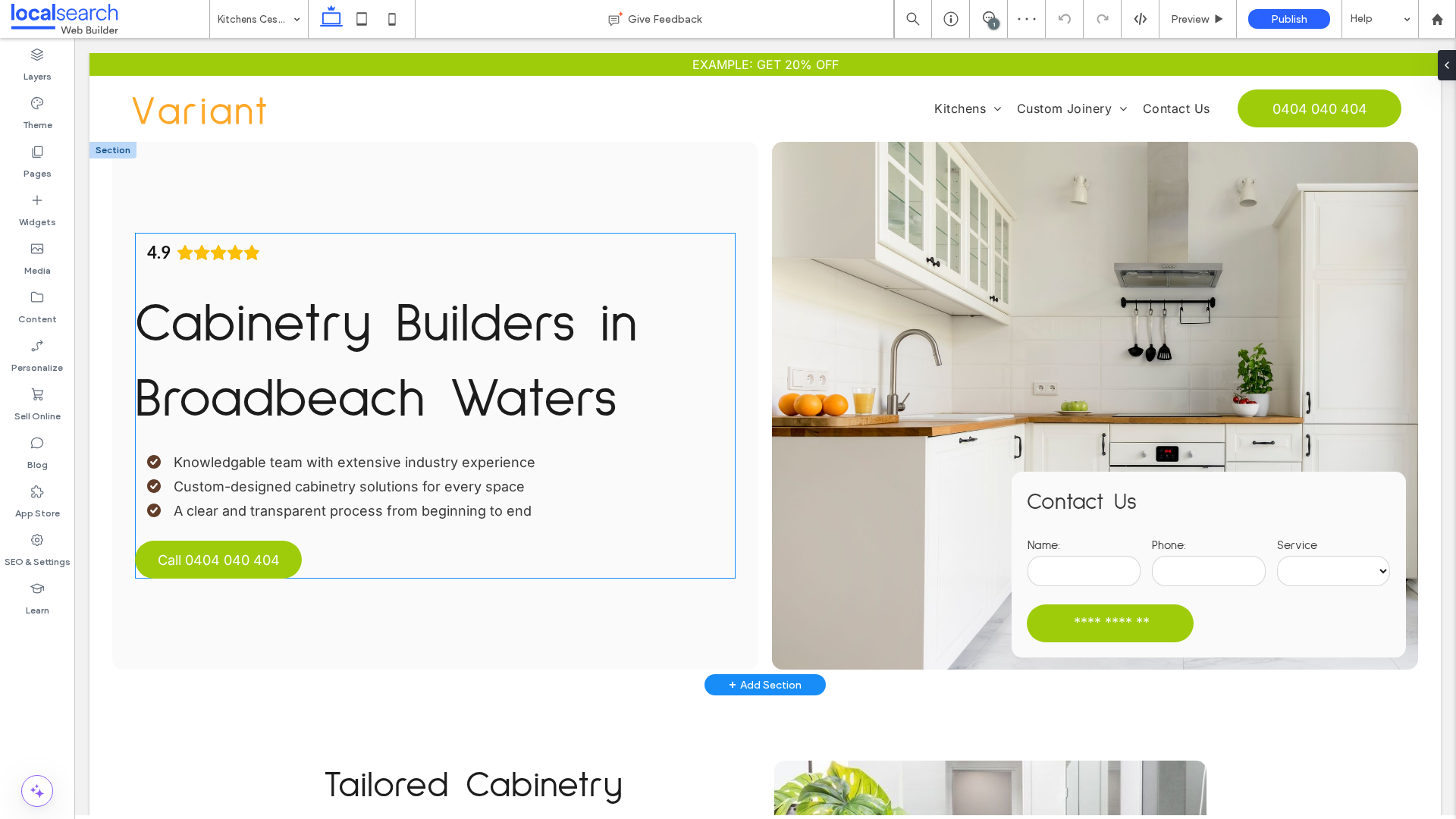 click on "Cabinetry Builders in Broadbeach Waters" at bounding box center (386, 362) 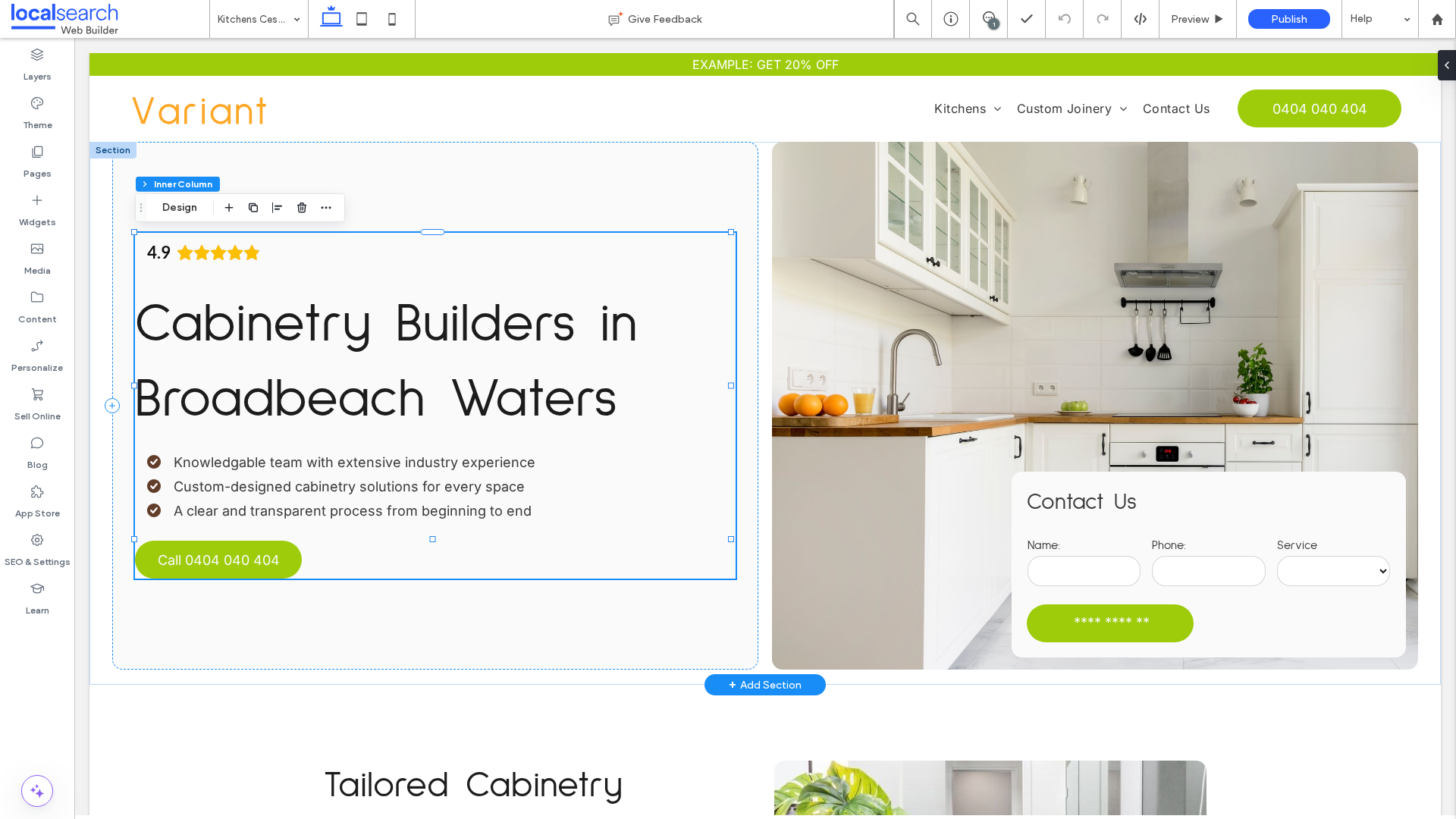 click on "Cabinetry Builders in Broadbeach Waters" at bounding box center [386, 362] 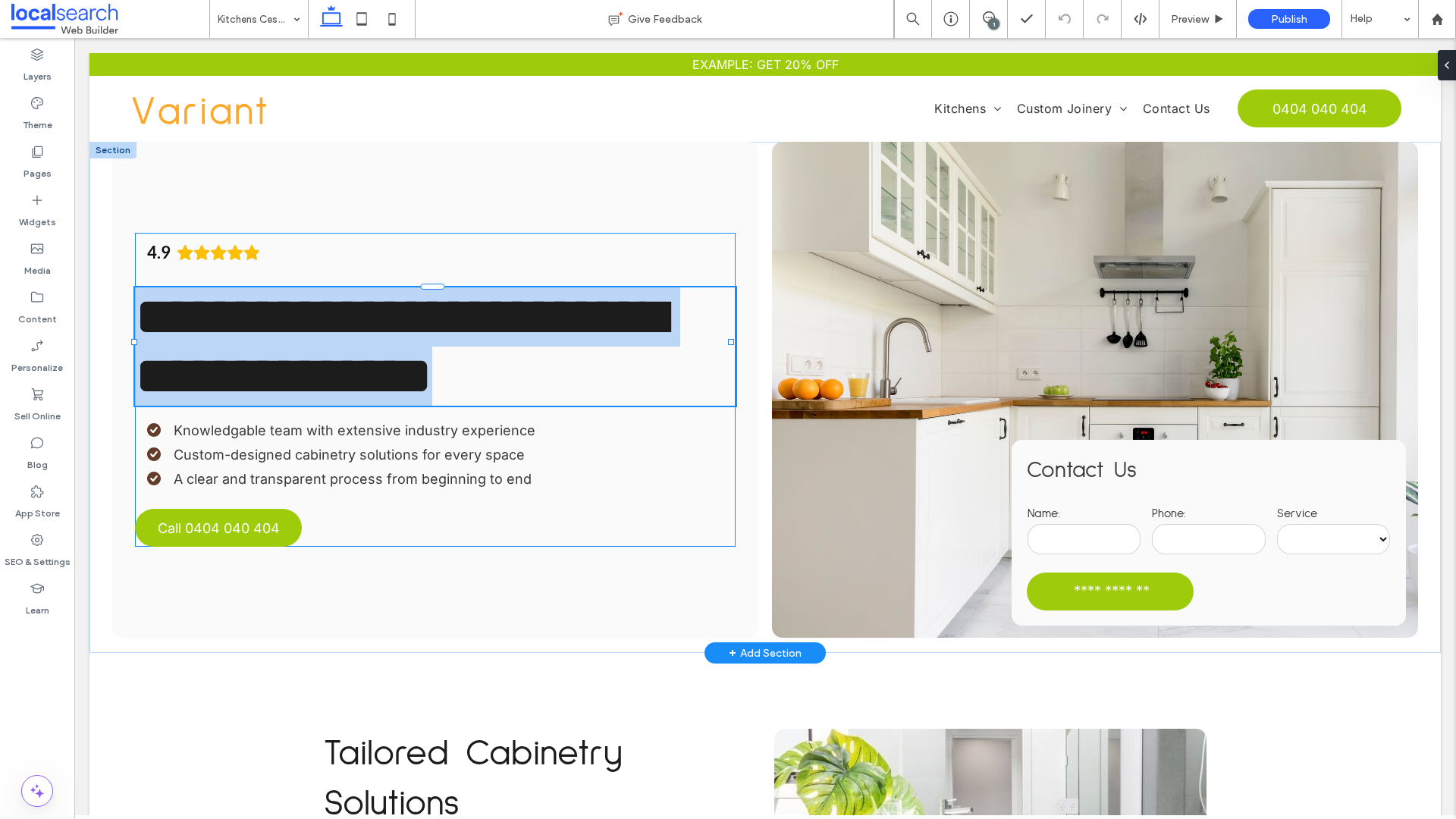 type on "**********" 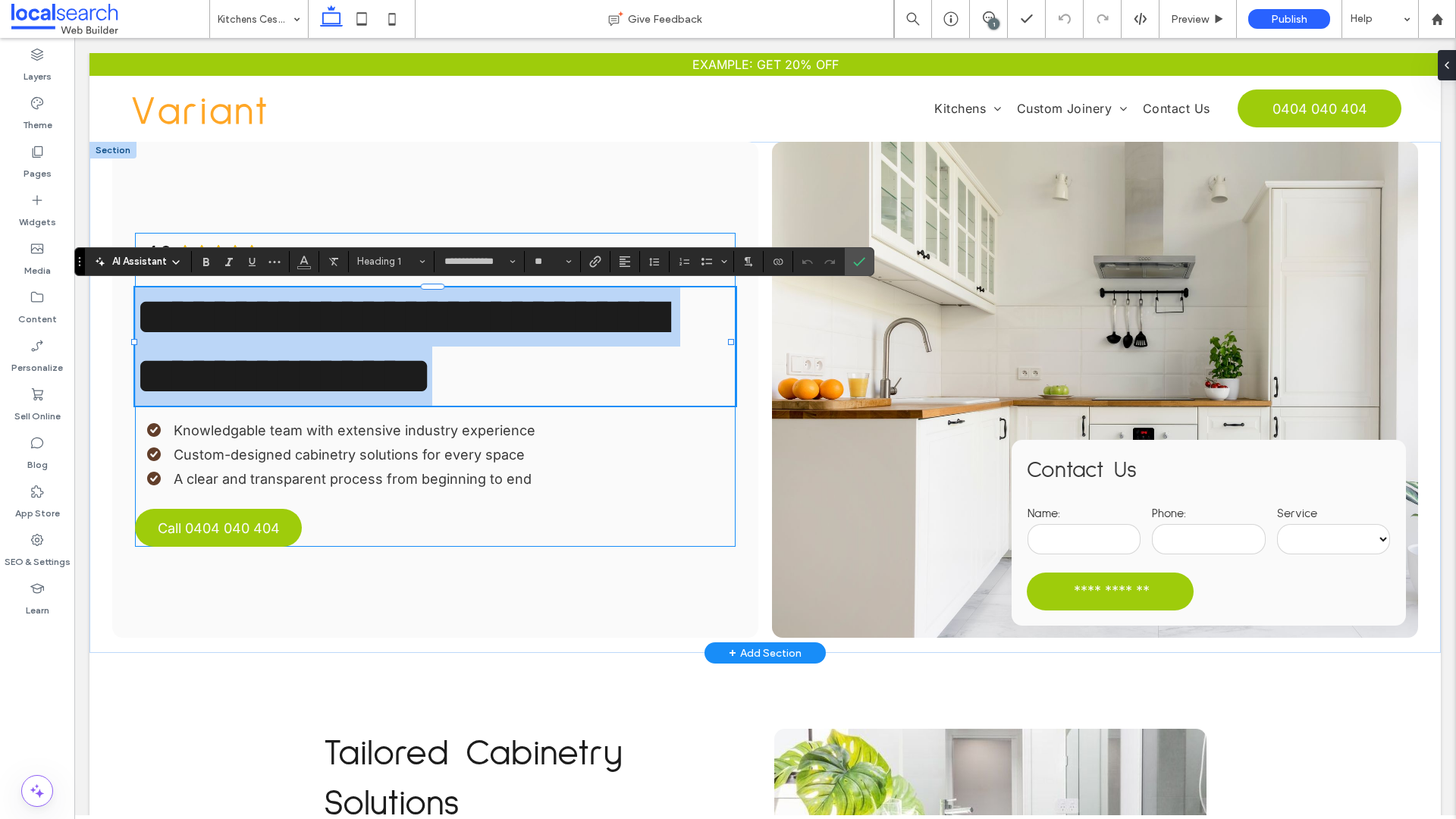 type 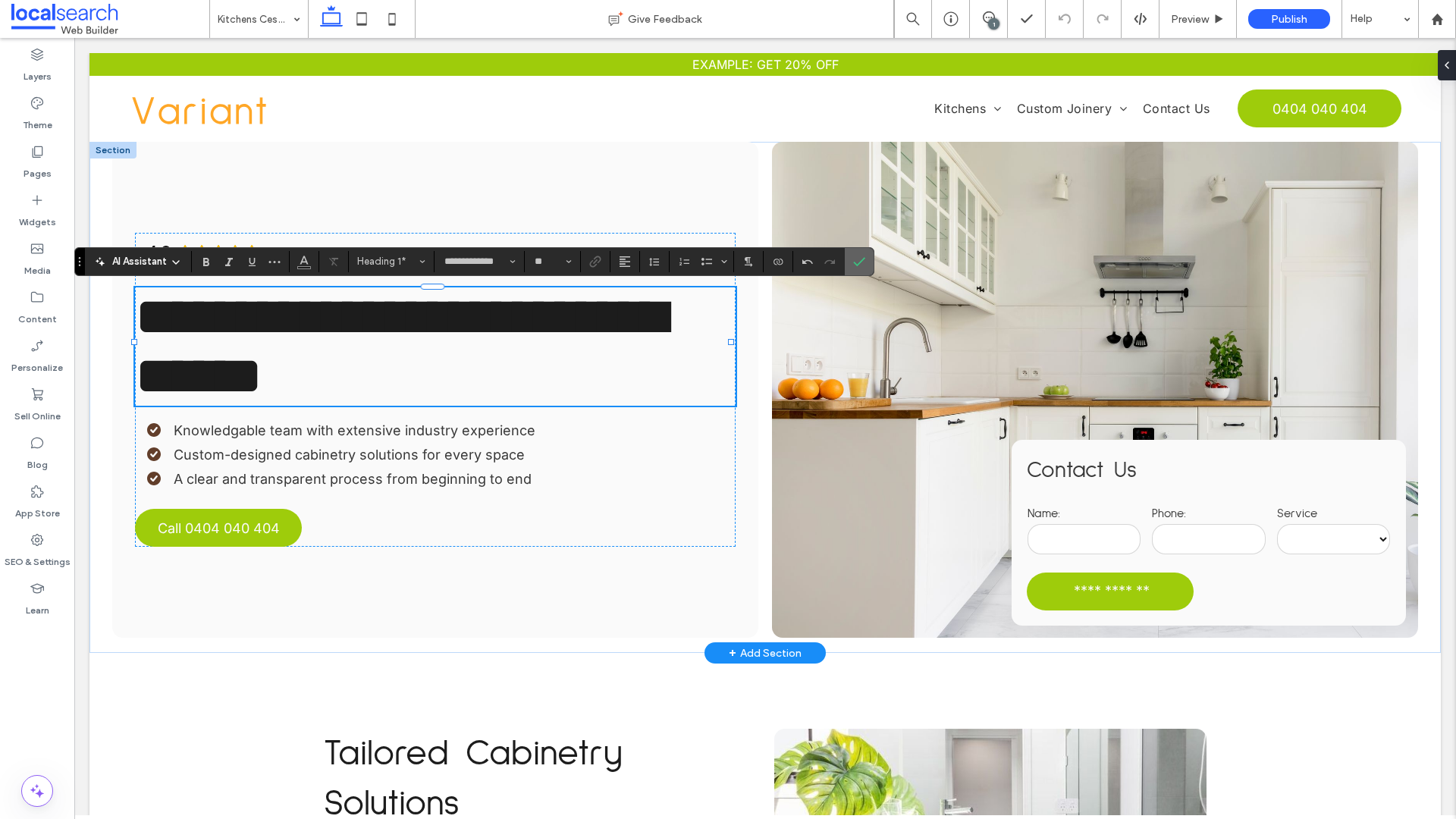 click at bounding box center [856, 262] 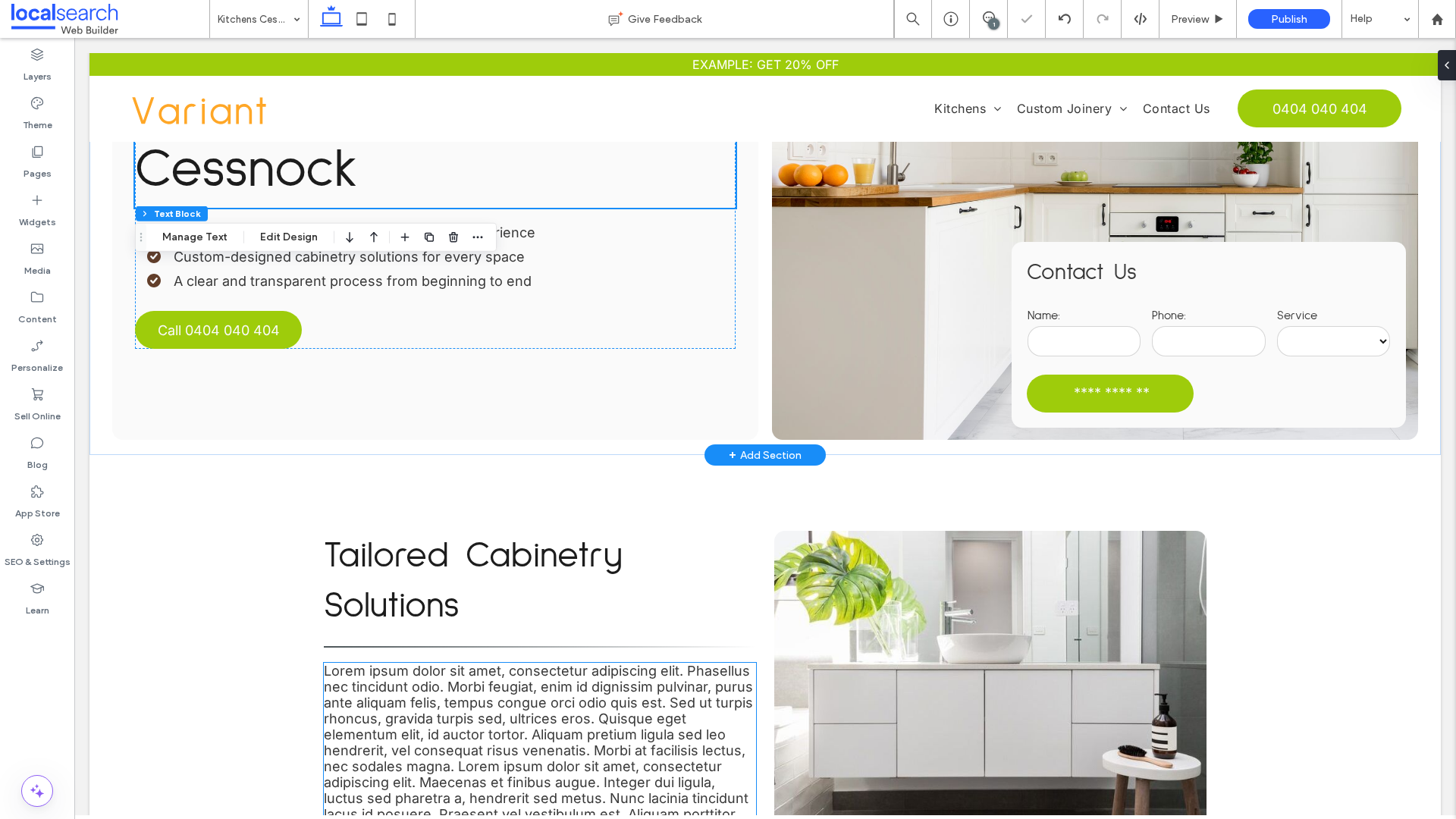 scroll, scrollTop: 394, scrollLeft: 0, axis: vertical 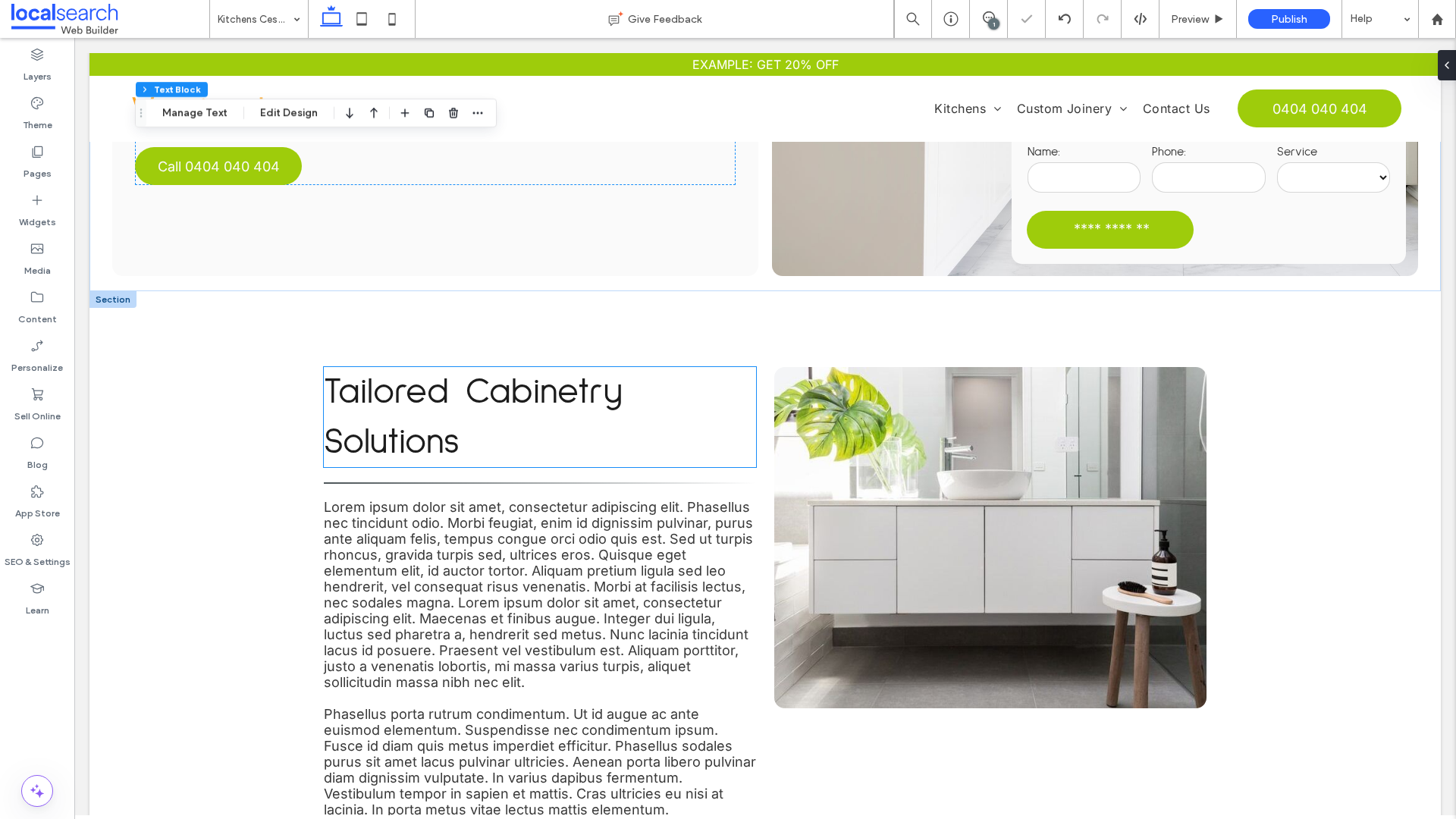 click on "Tailored Cabinetry Solutions" at bounding box center (540, 417) 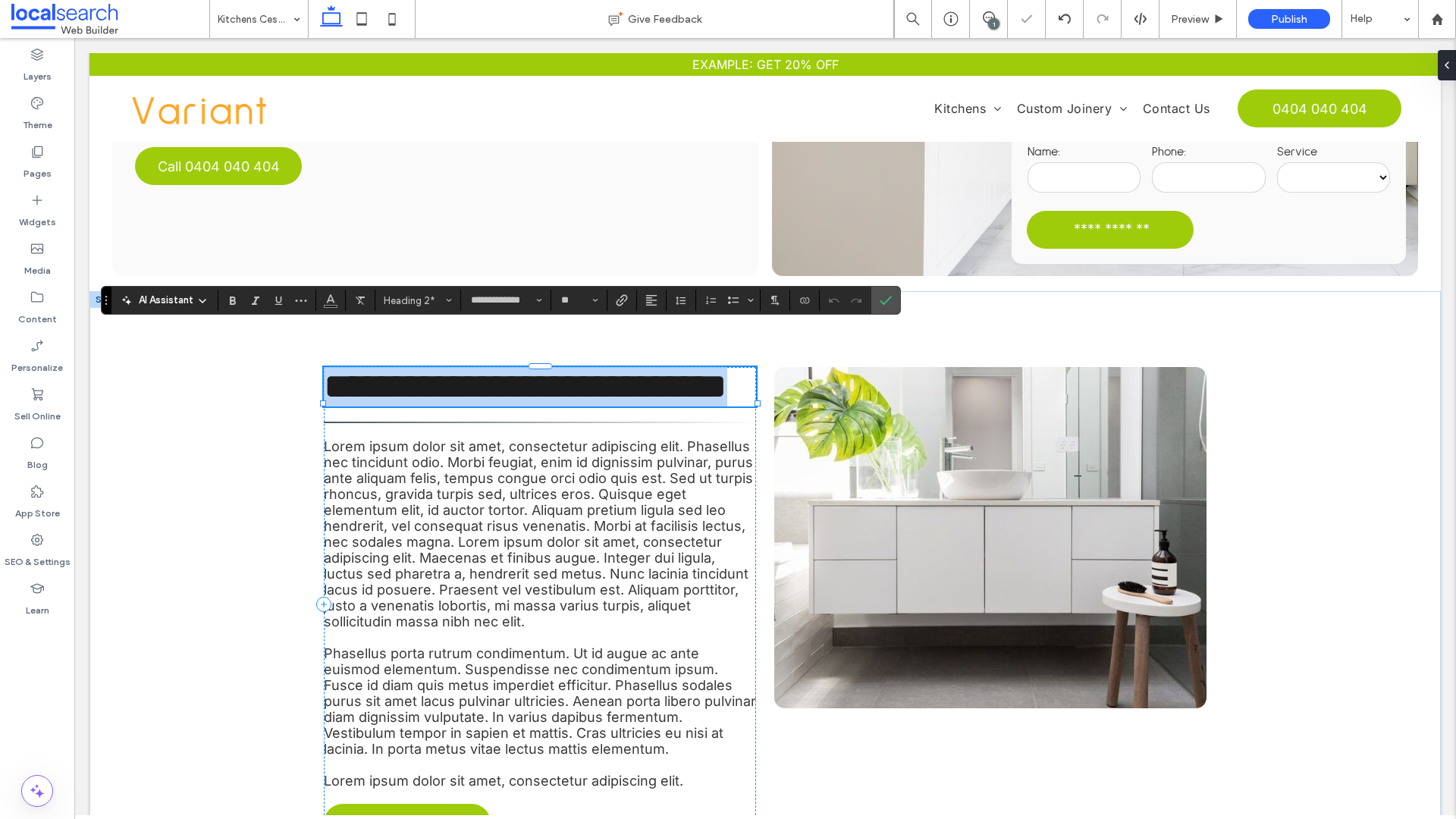 type 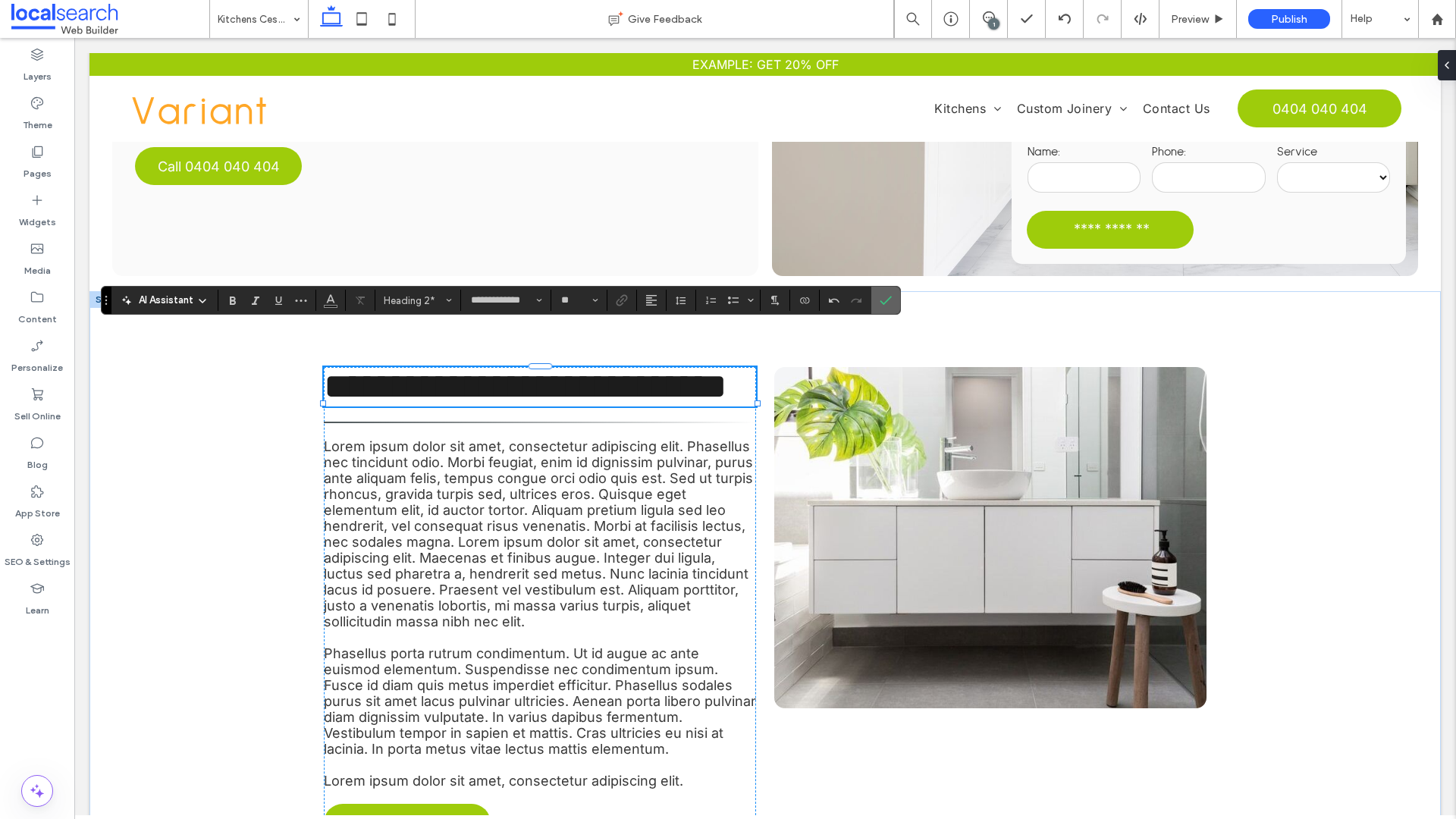 drag, startPoint x: 883, startPoint y: 300, endPoint x: 809, endPoint y: 262, distance: 83.18654 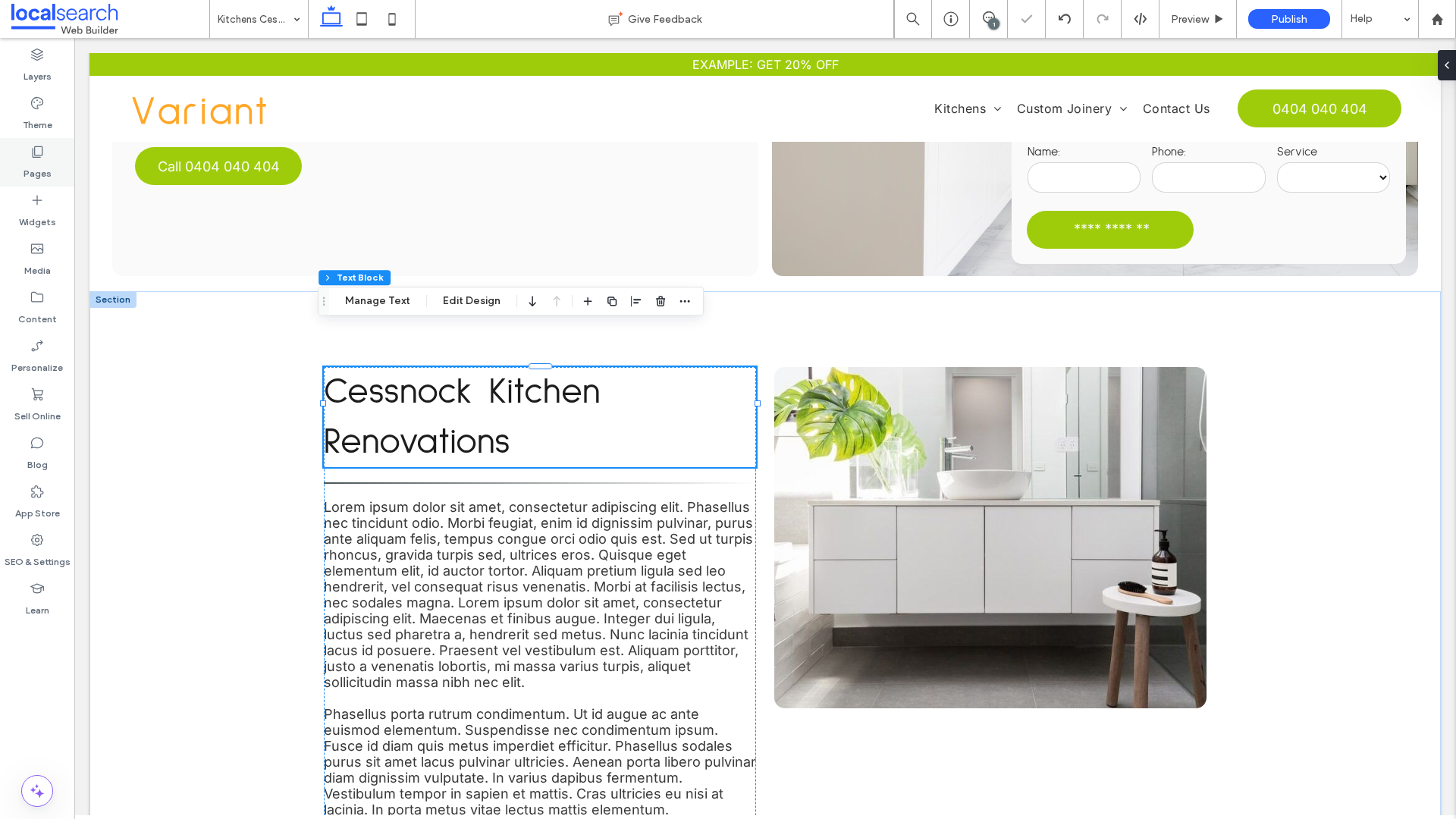 click on "Pages" at bounding box center (37, 162) 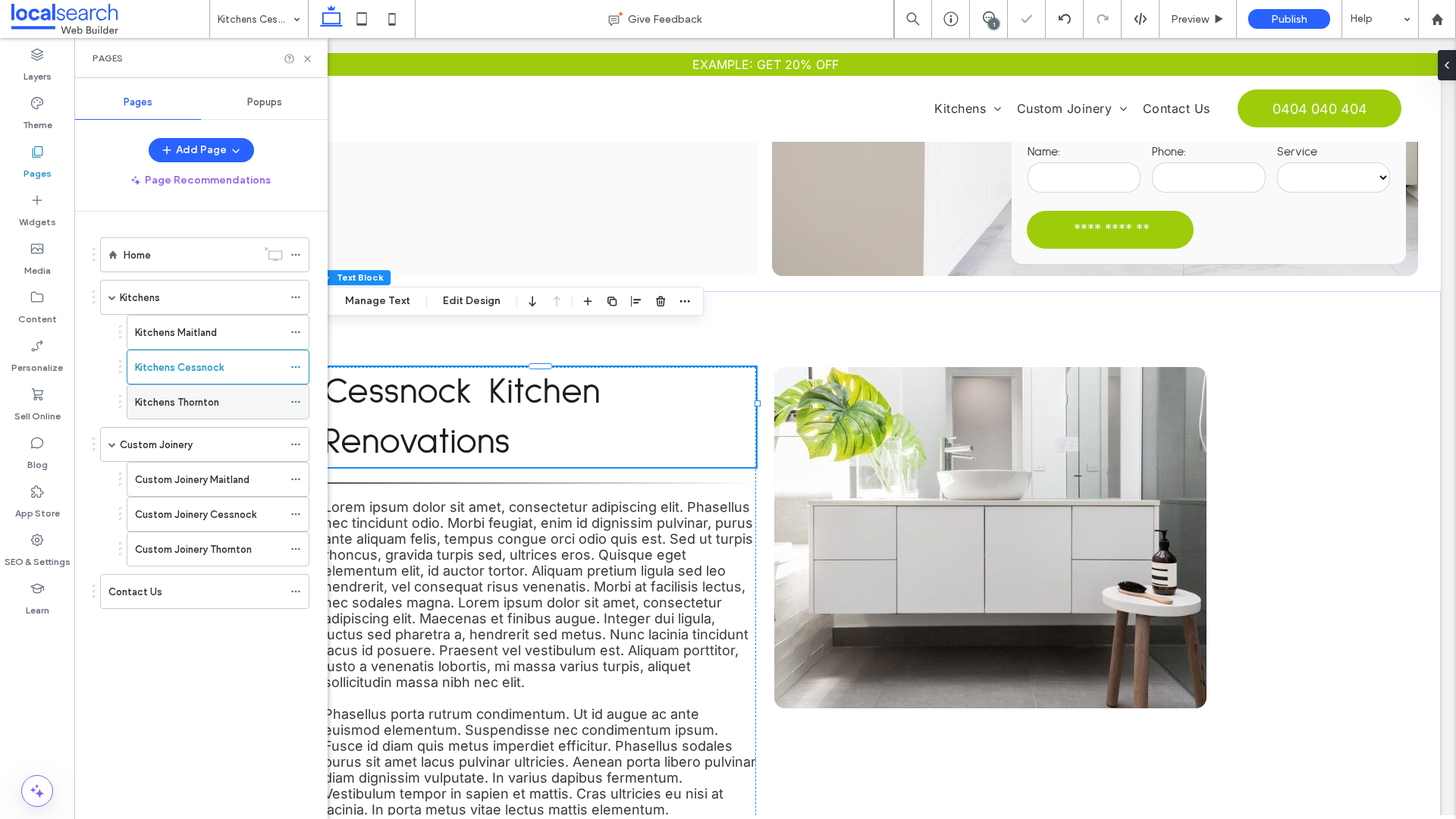click on "Kitchens Thornton" at bounding box center [177, 402] 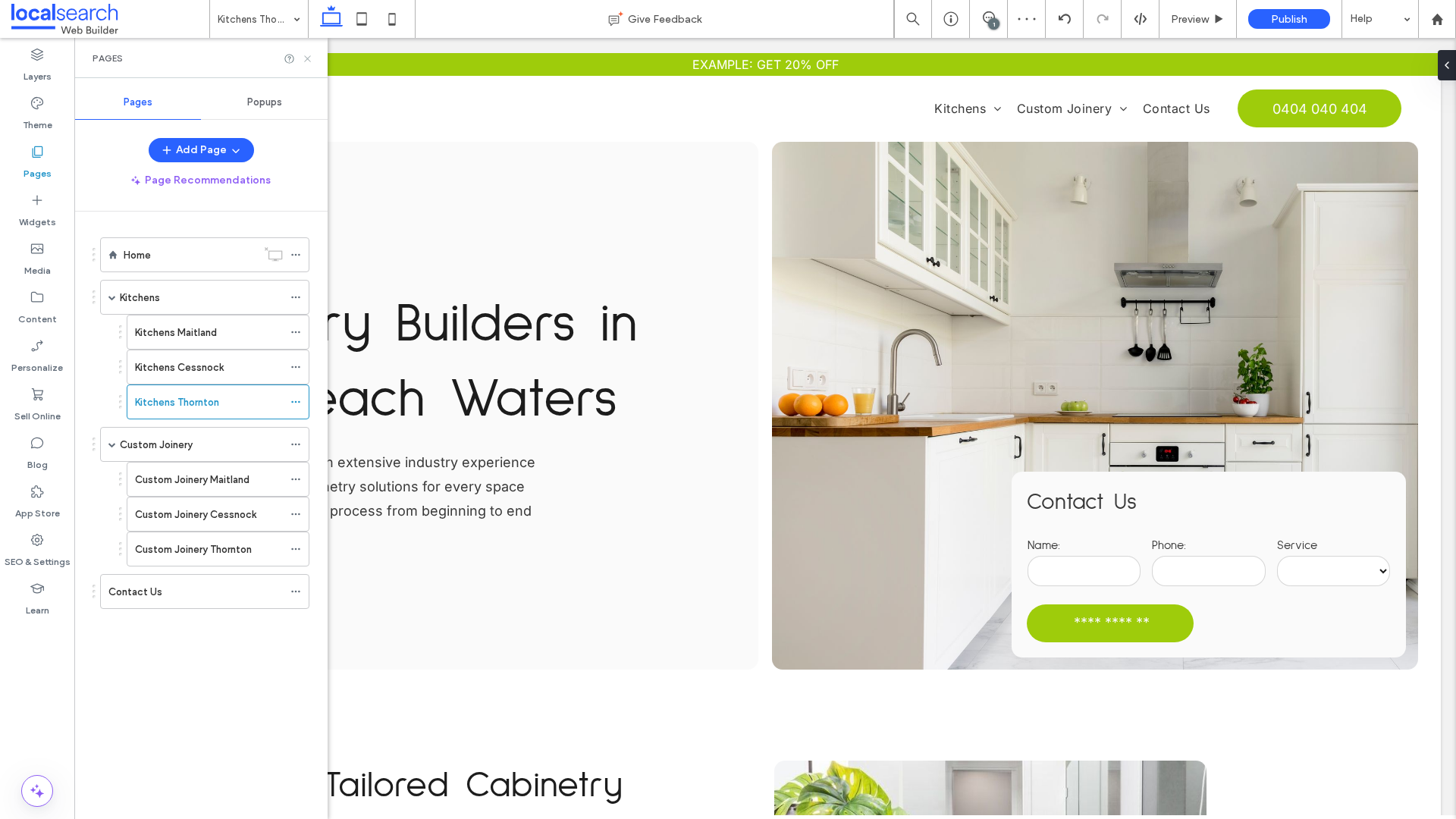 scroll, scrollTop: 0, scrollLeft: 0, axis: both 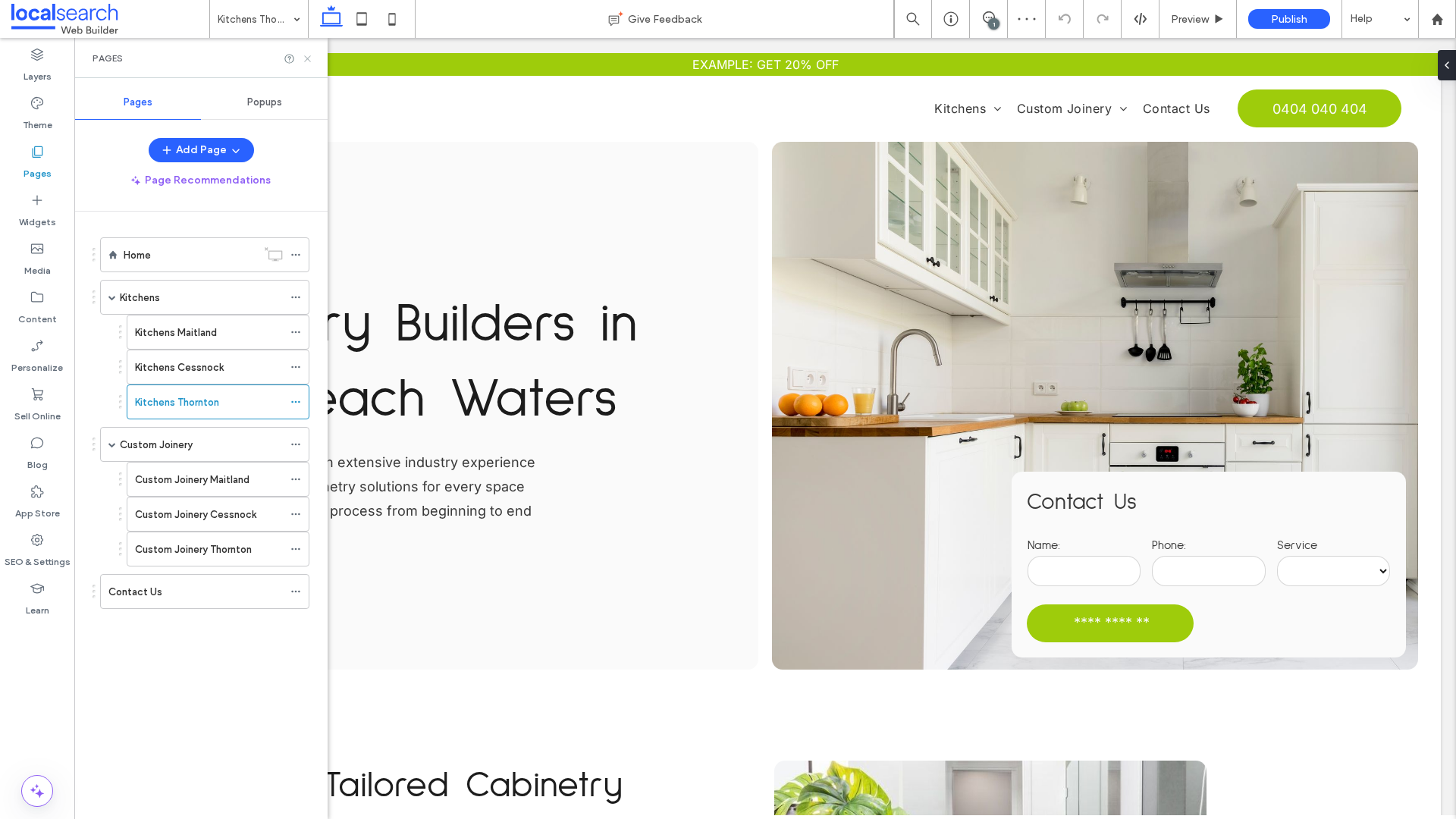 click 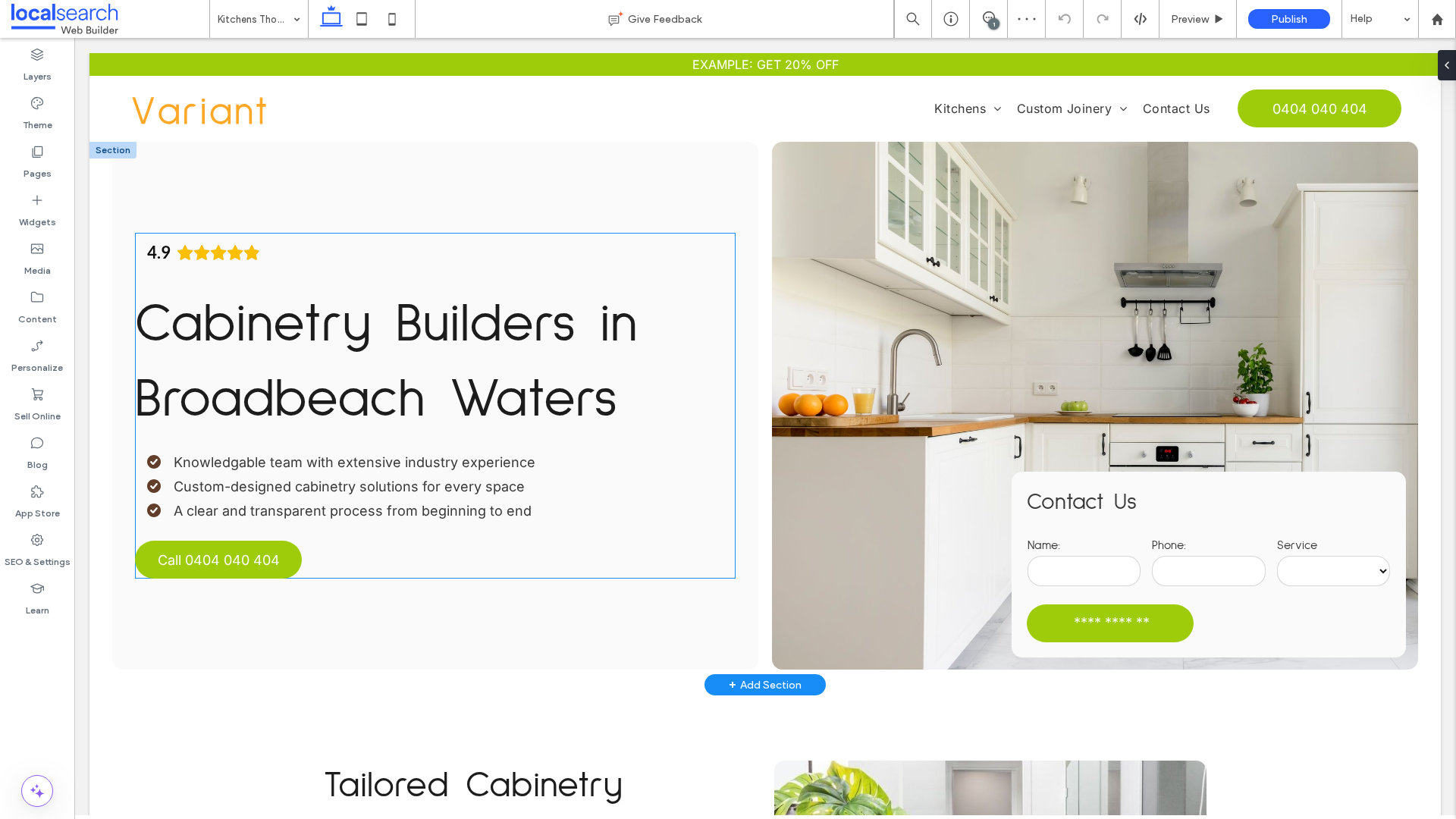 click on "Cabinetry Builders in Broadbeach Waters" at bounding box center (386, 362) 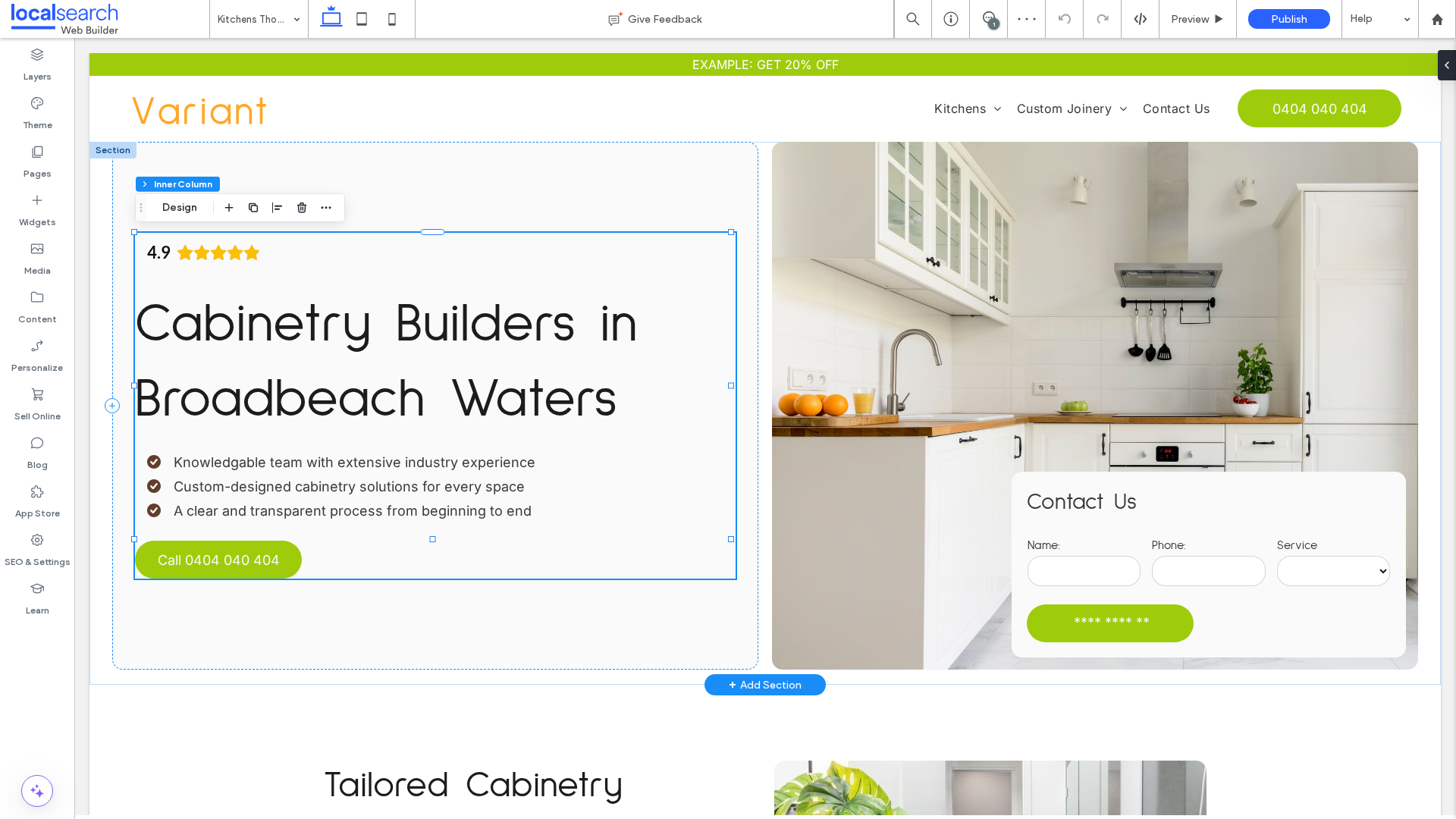 click on "Cabinetry Builders in Broadbeach Waters" at bounding box center (386, 362) 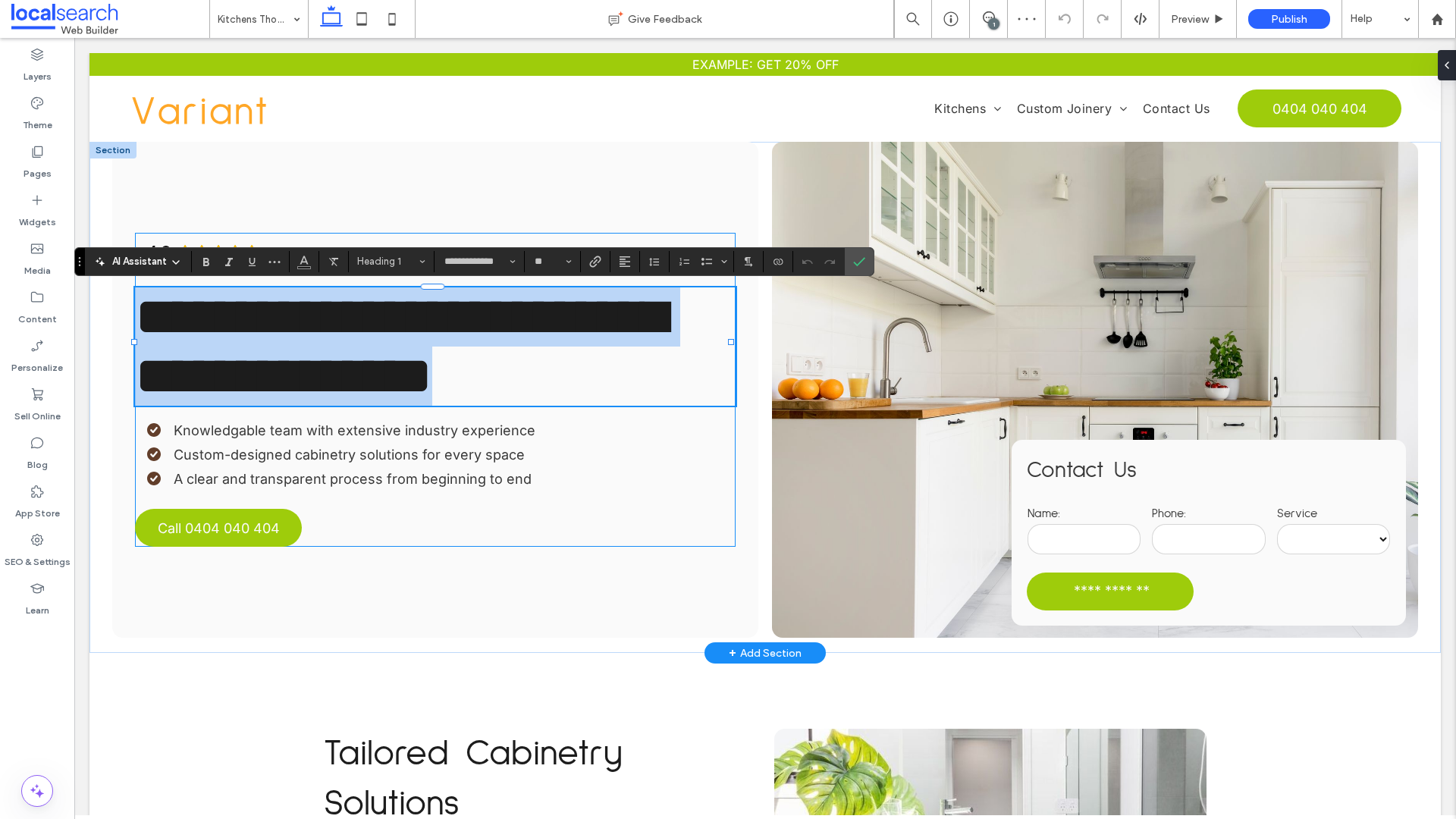 type 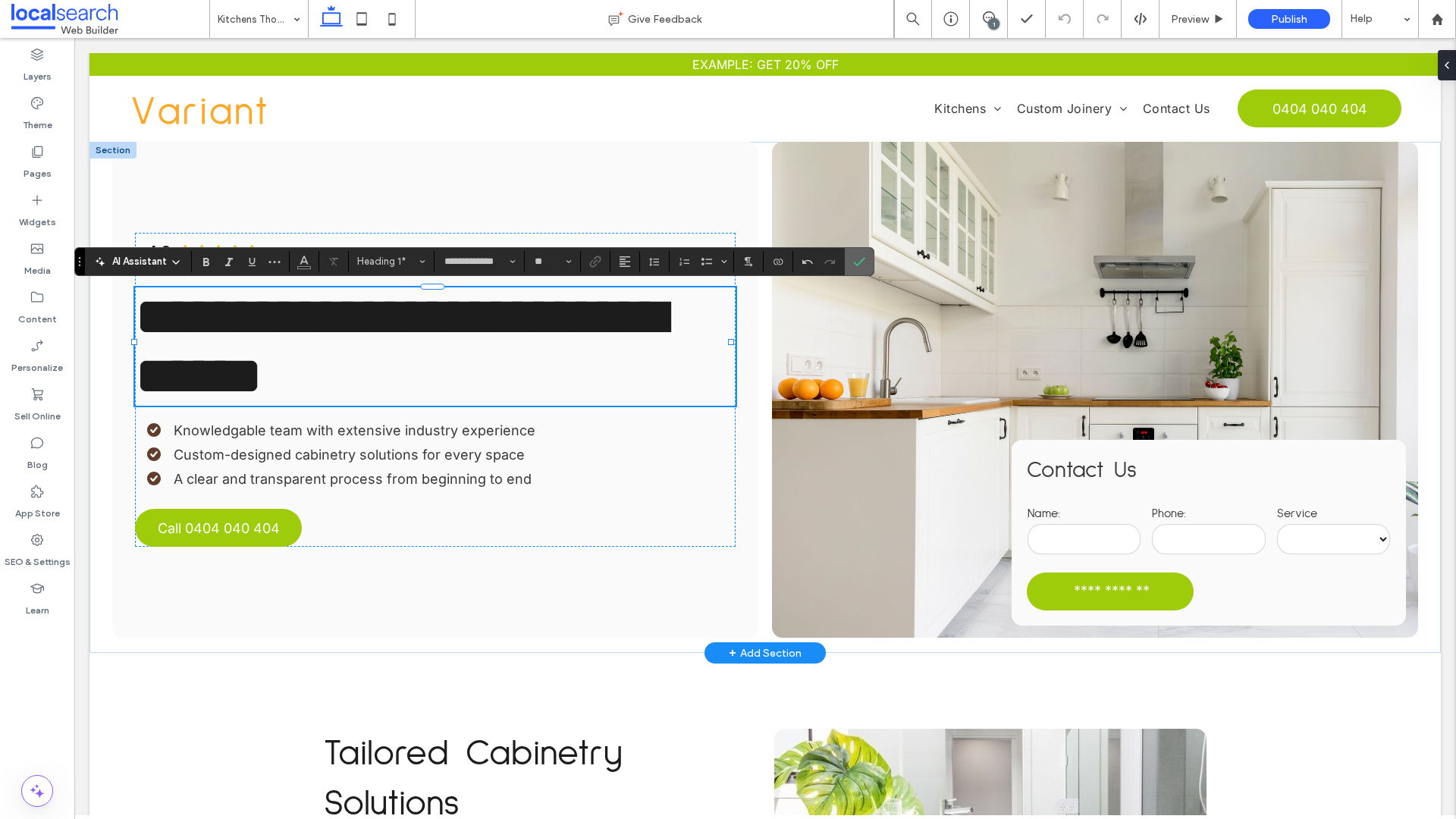 click at bounding box center (859, 262) 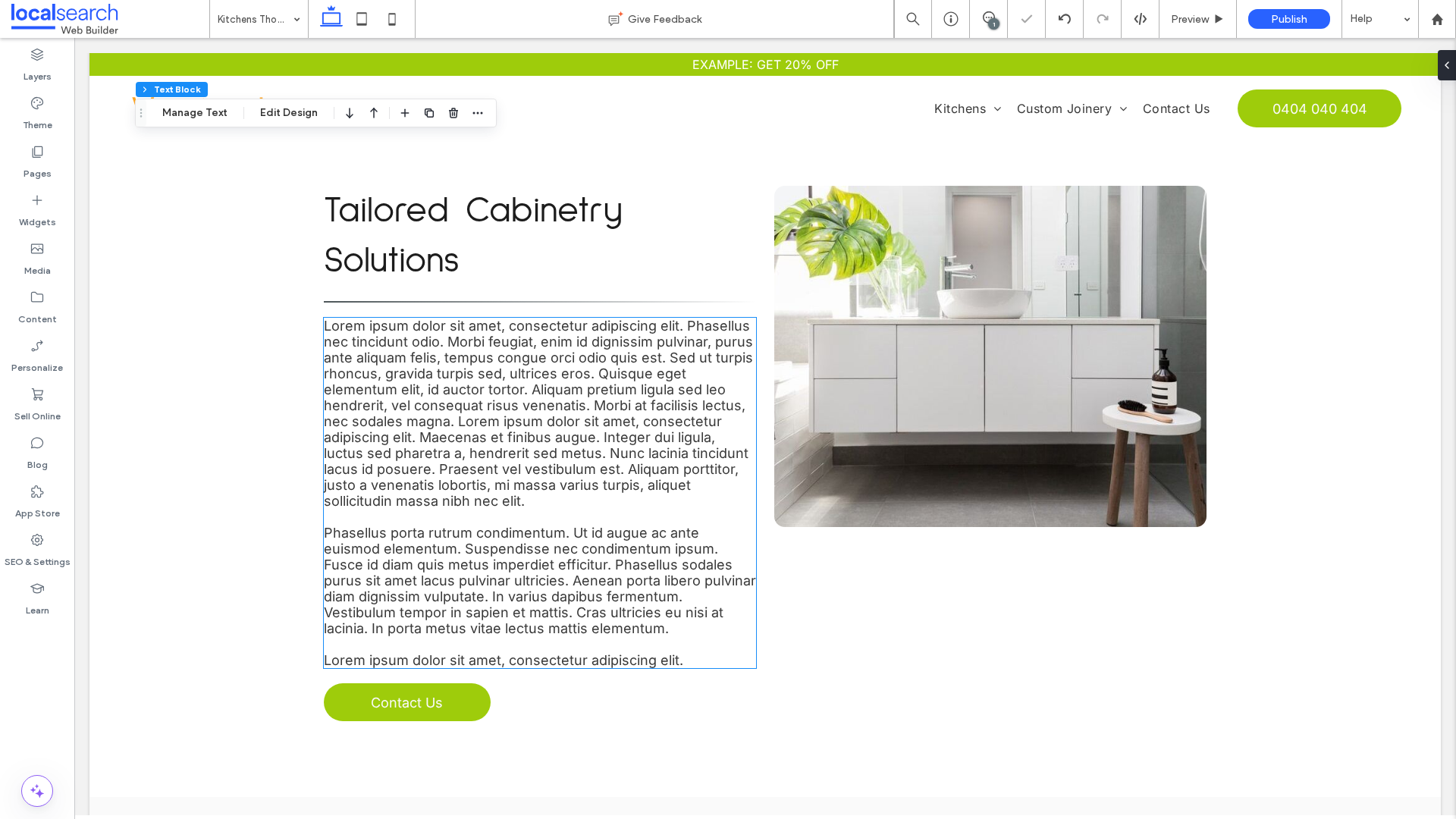 scroll, scrollTop: 423, scrollLeft: 0, axis: vertical 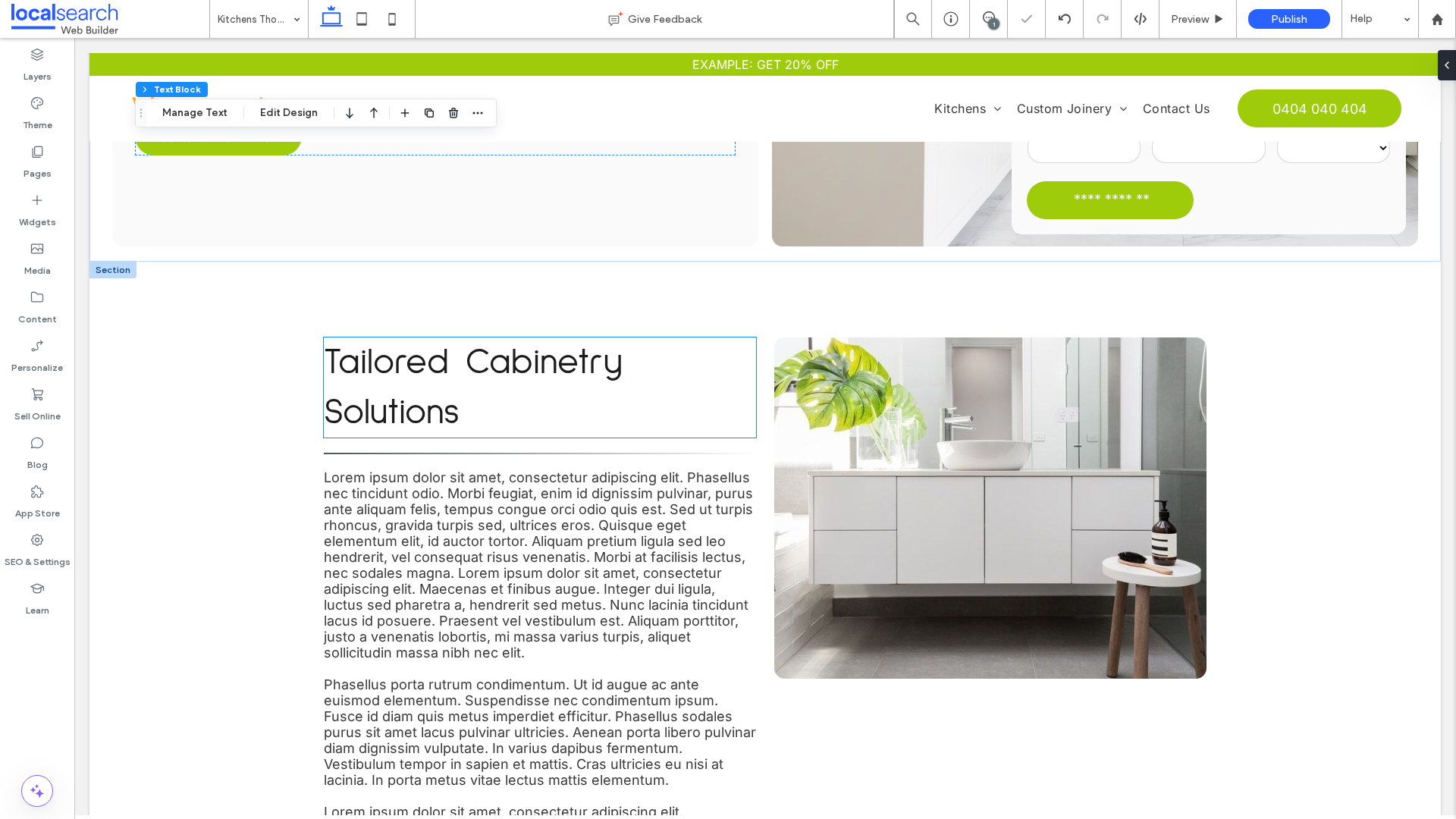 click on "Tailored Cabinetry Solutions" at bounding box center (473, 388) 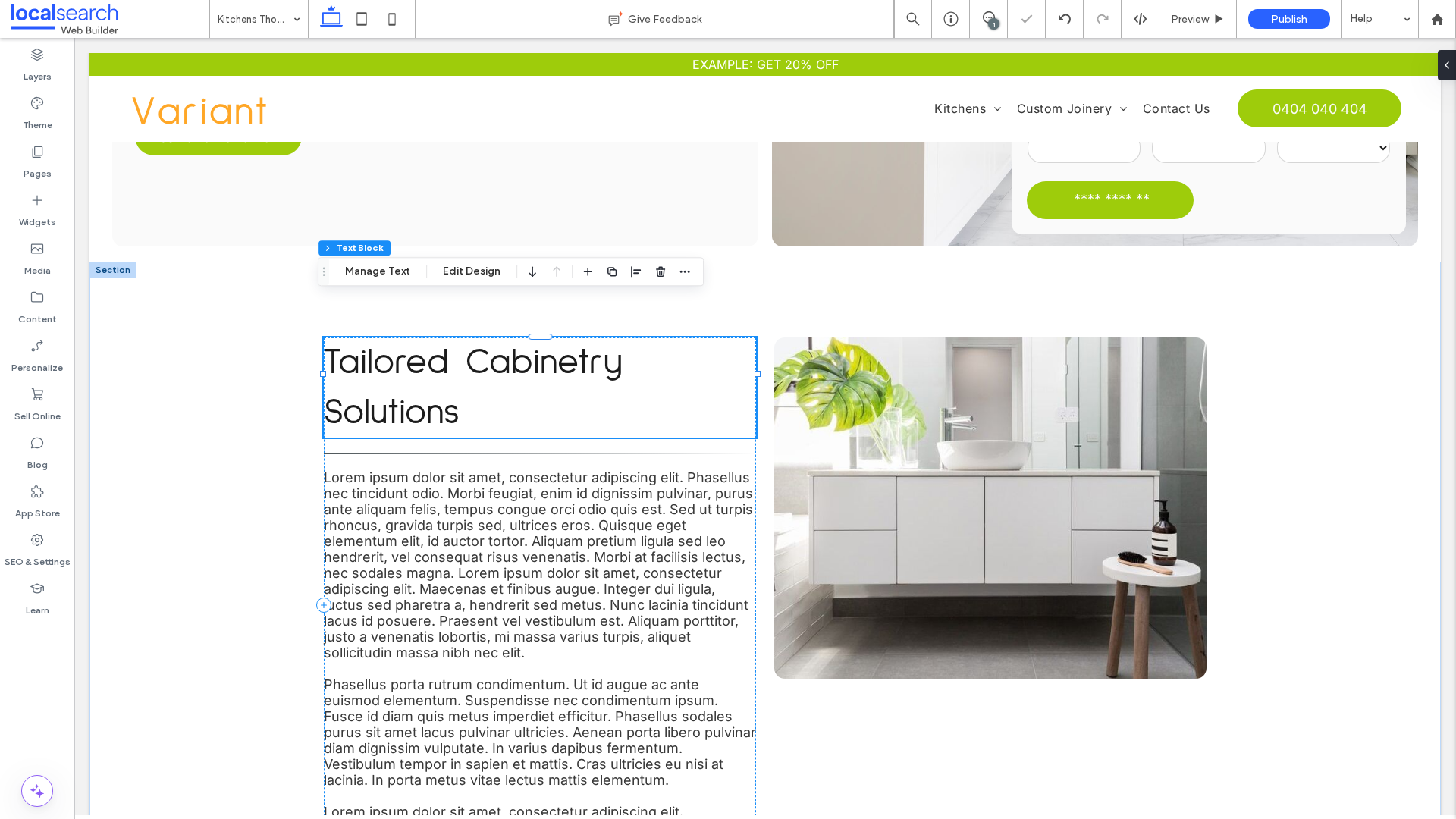 click on "Tailored Cabinetry Solutions" at bounding box center (473, 388) 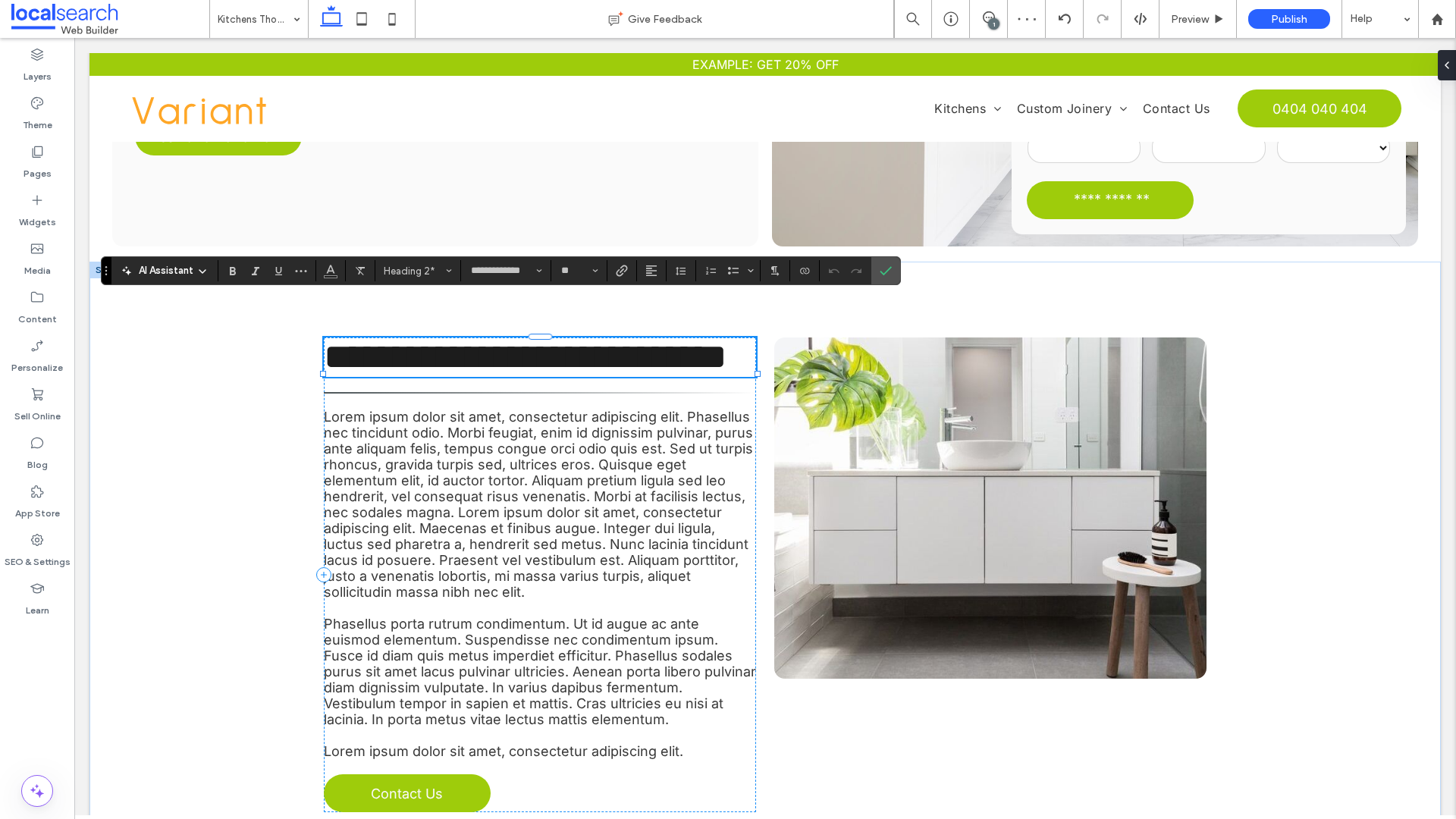 type 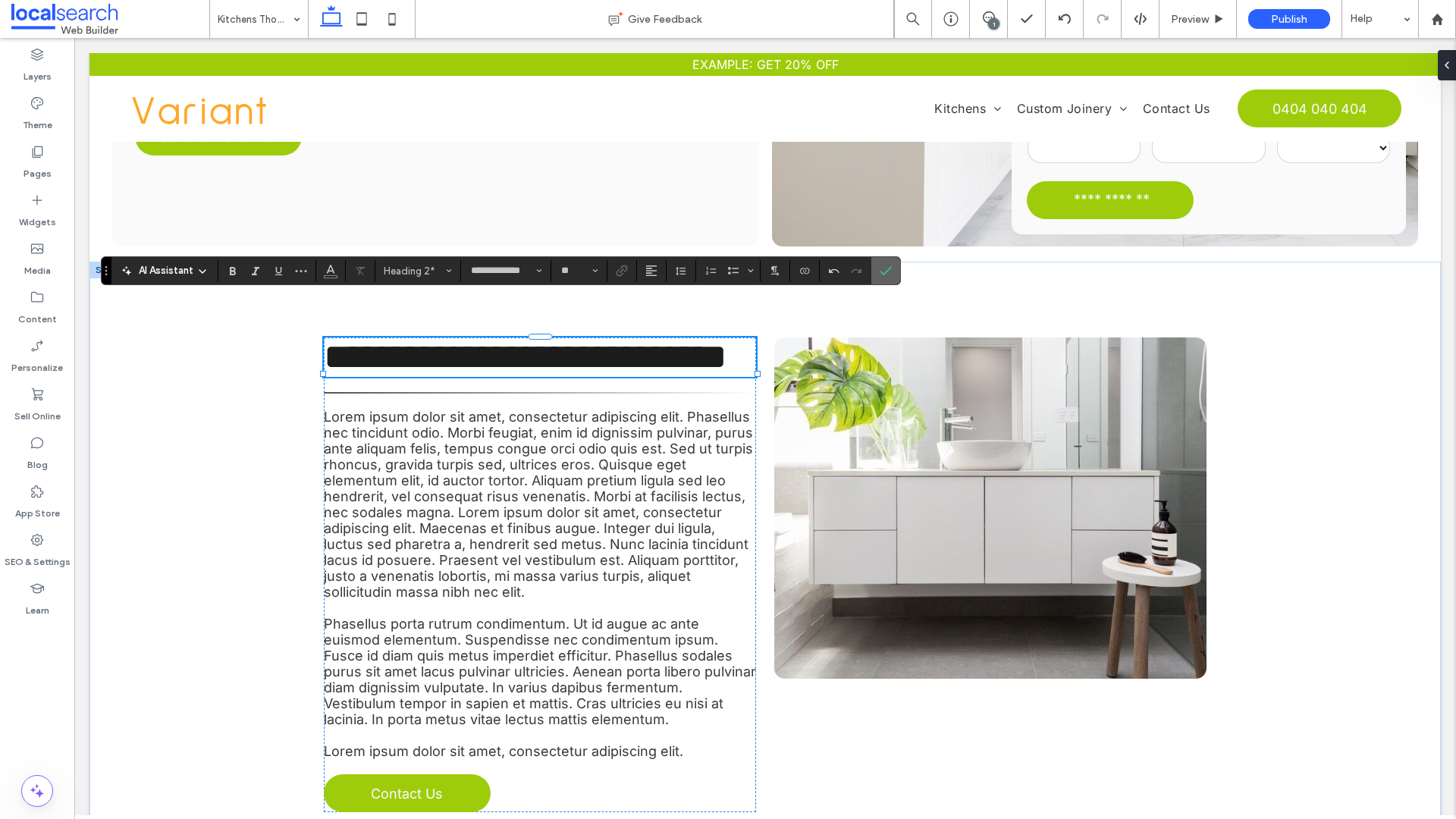 click 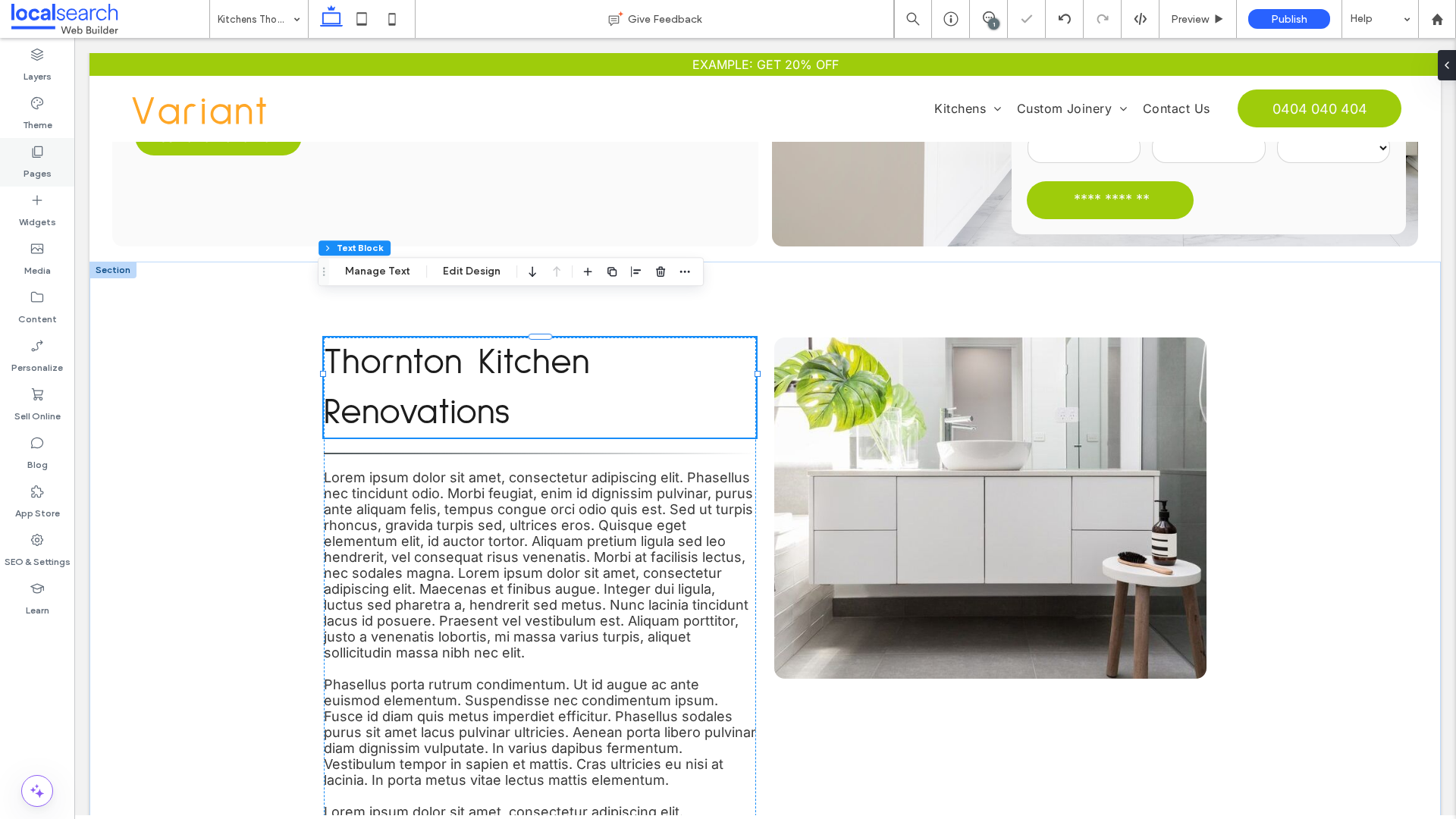 click on "Pages" at bounding box center (37, 162) 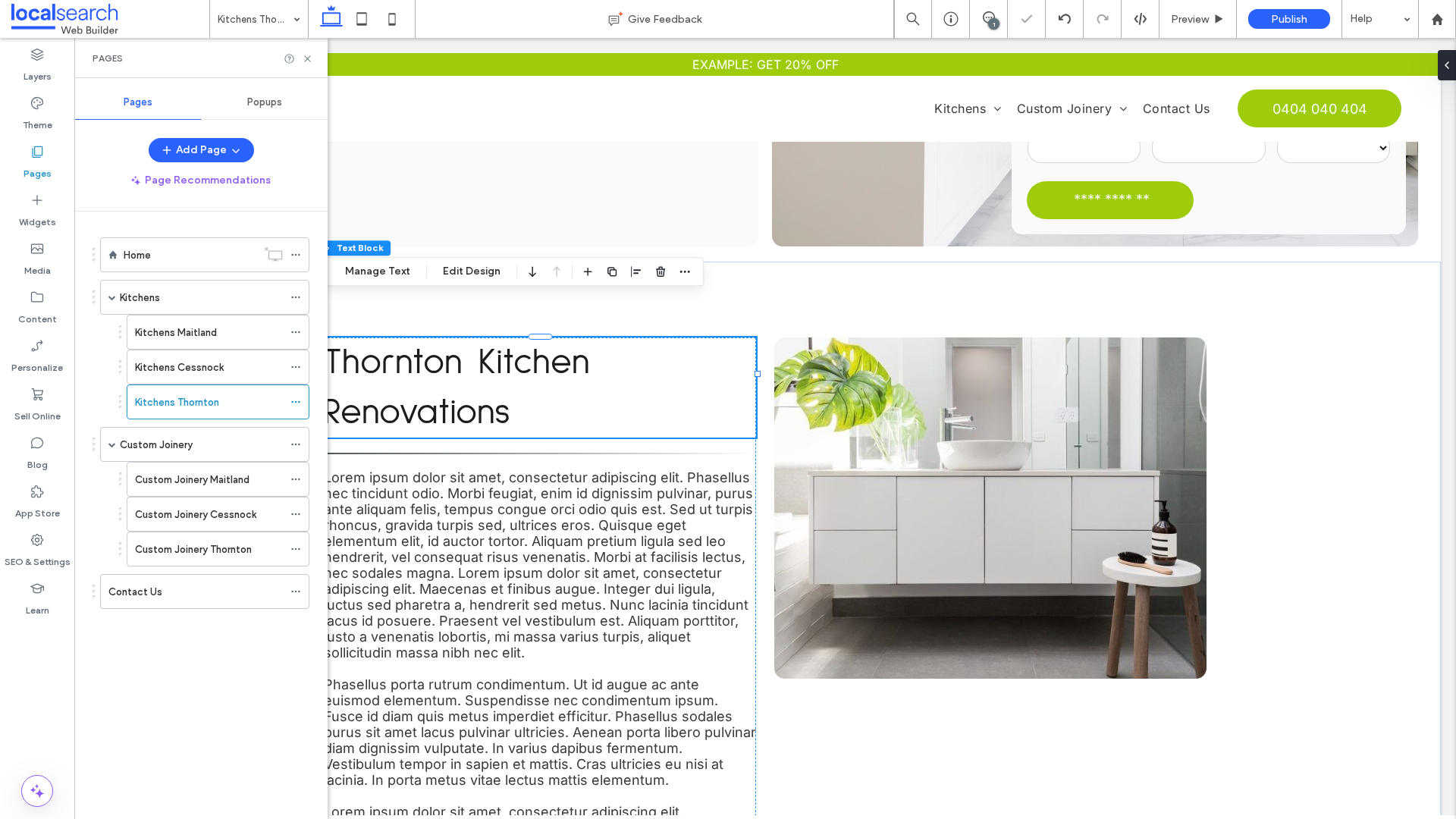 click on "Custom Joinery" at bounding box center [156, 444] 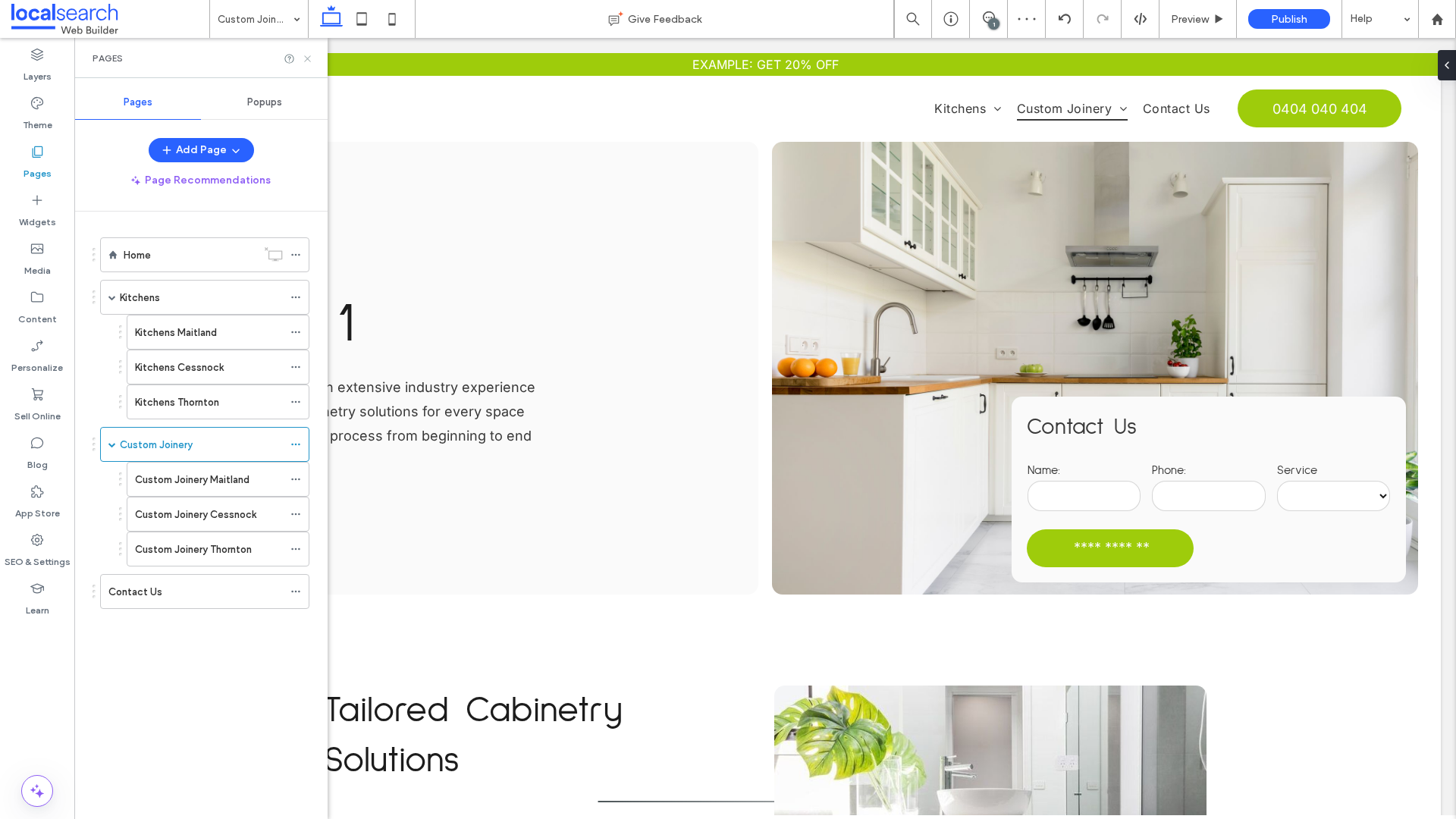 click 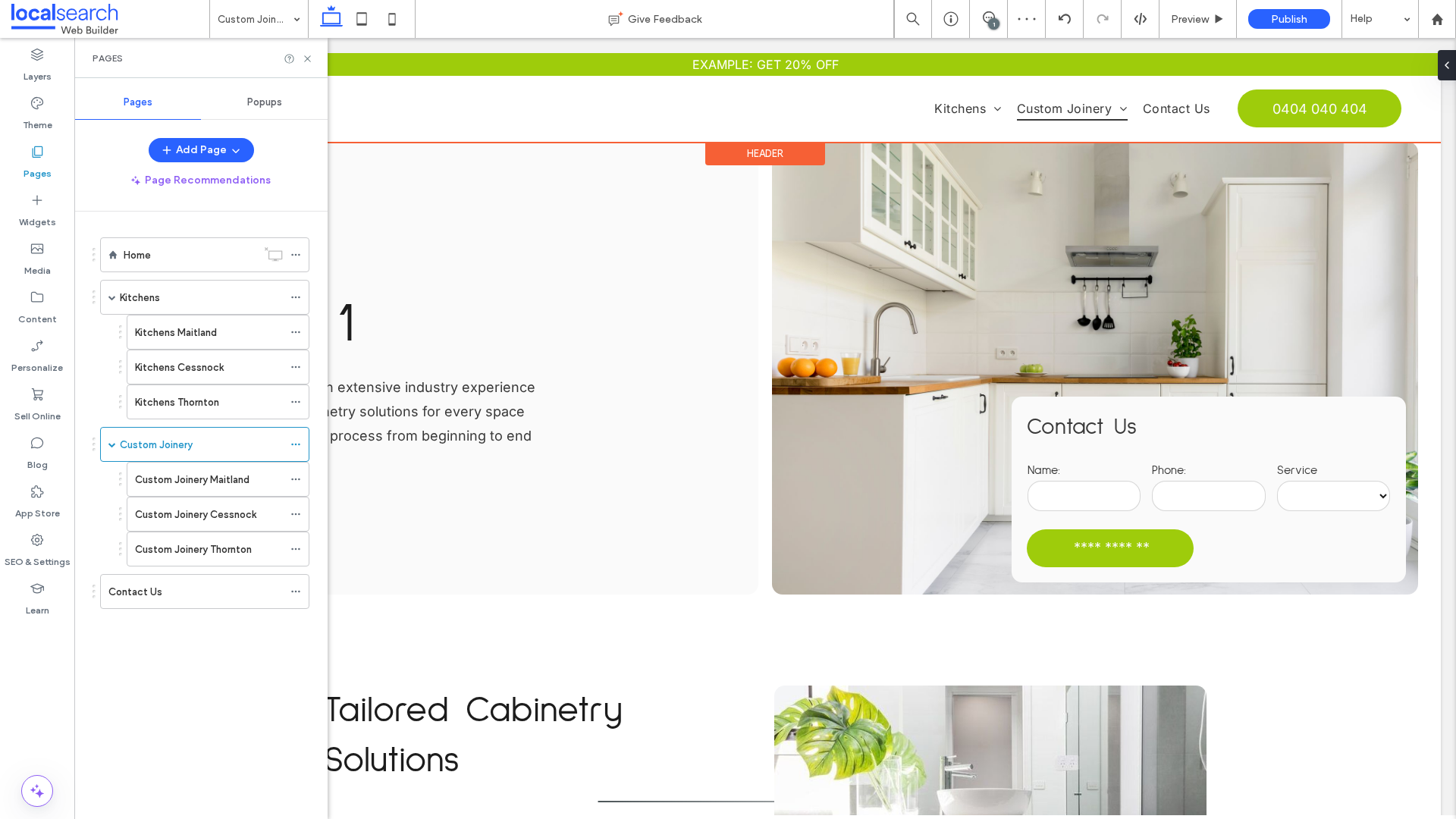 scroll, scrollTop: 0, scrollLeft: 0, axis: both 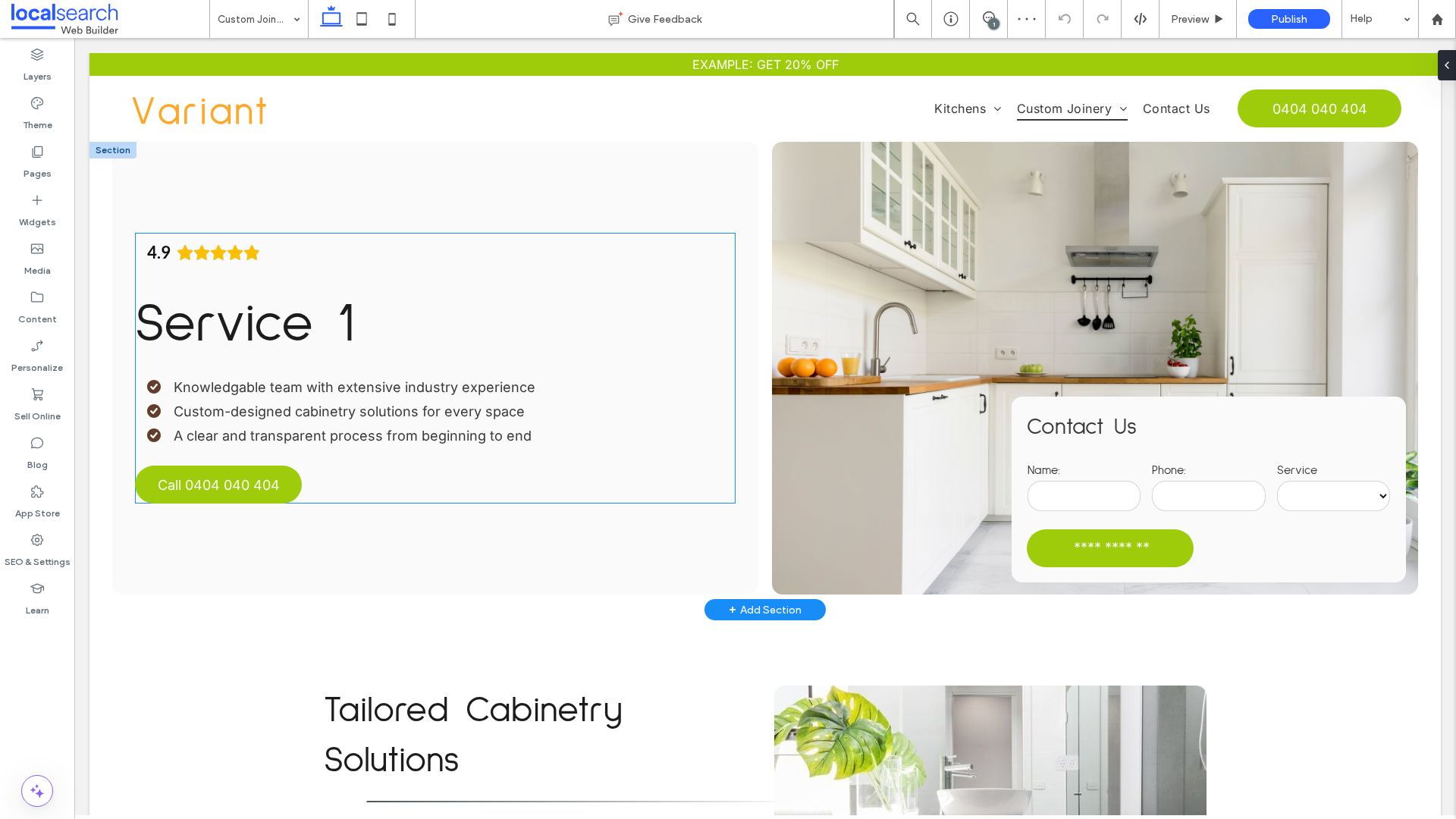 click on "4.9
Panel only seen by widget owner
Edit widget
Views
0% Share" at bounding box center (435, 369) 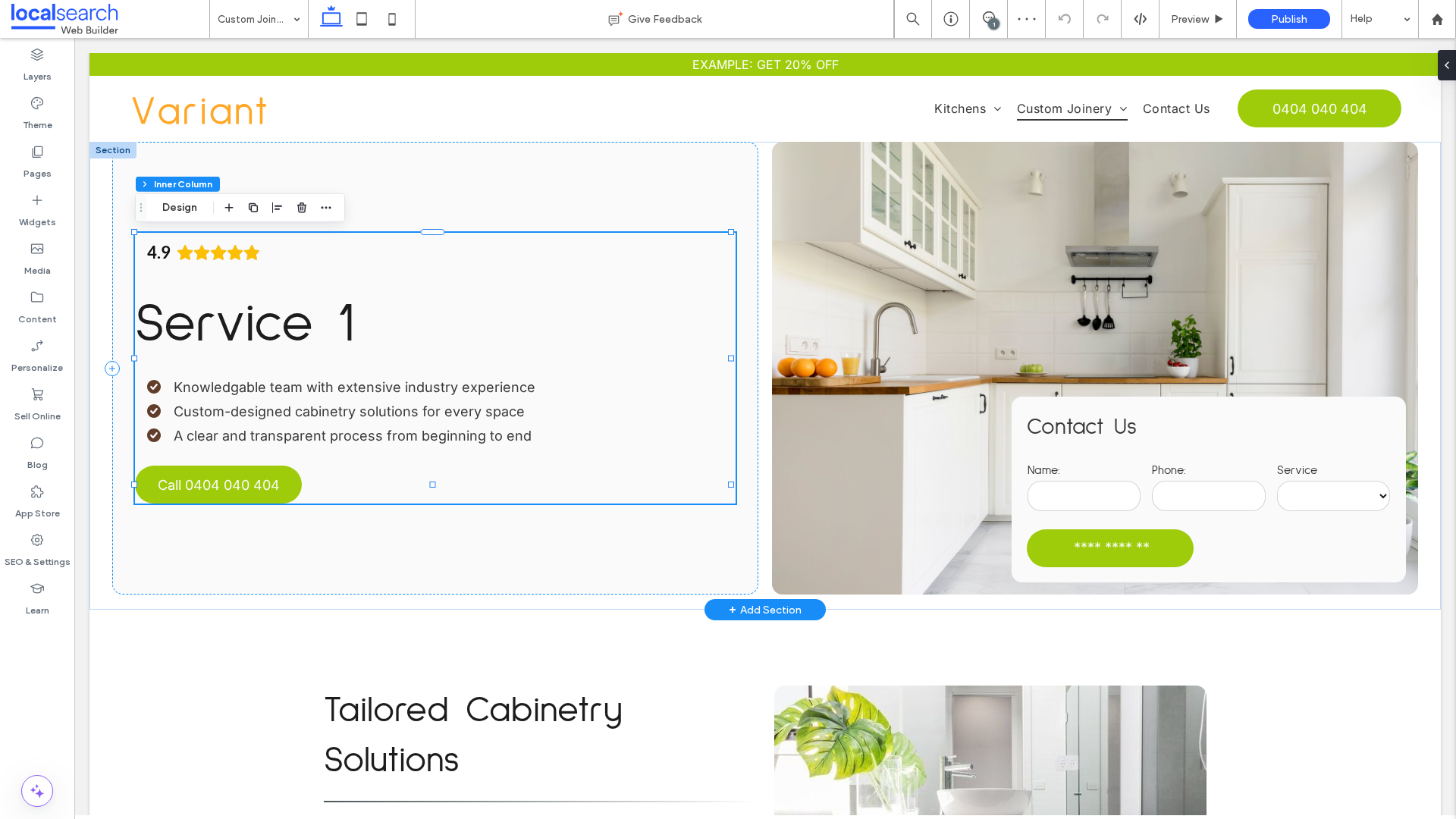 click on "4.9
Panel only seen by widget owner
Edit widget
Views
0% Share" at bounding box center (435, 369) 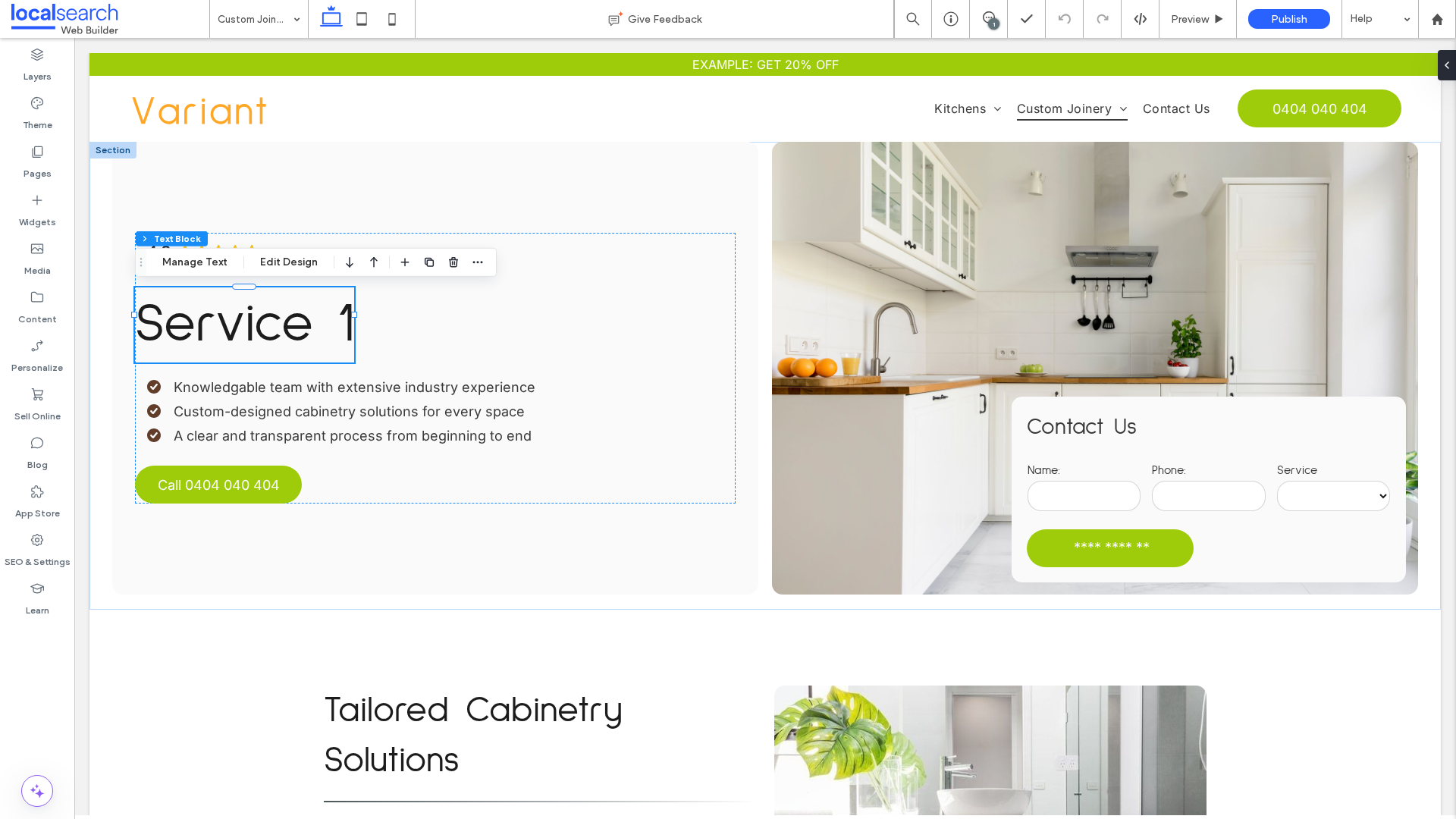 click on "Service 1" at bounding box center [244, 325] 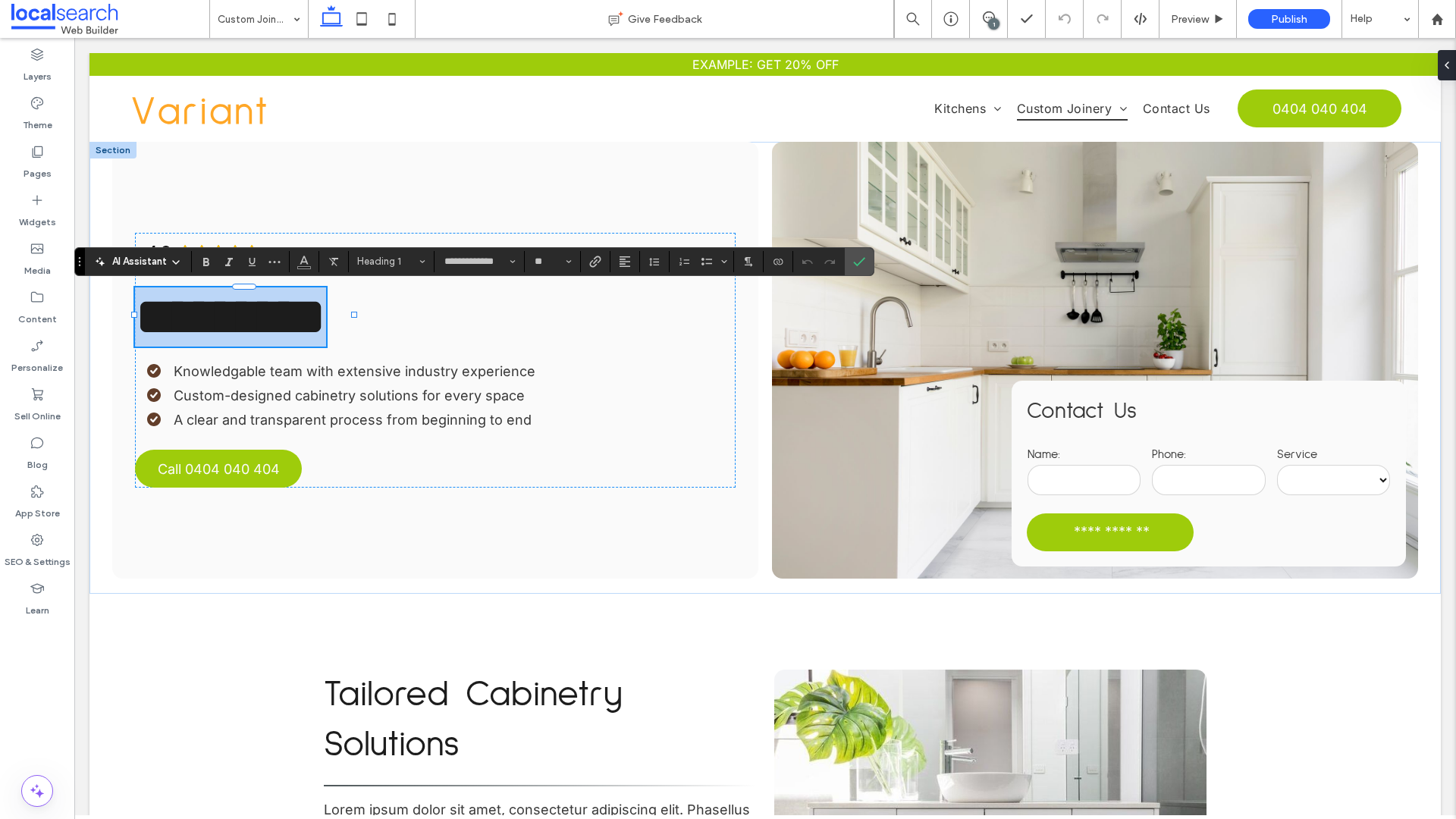 type 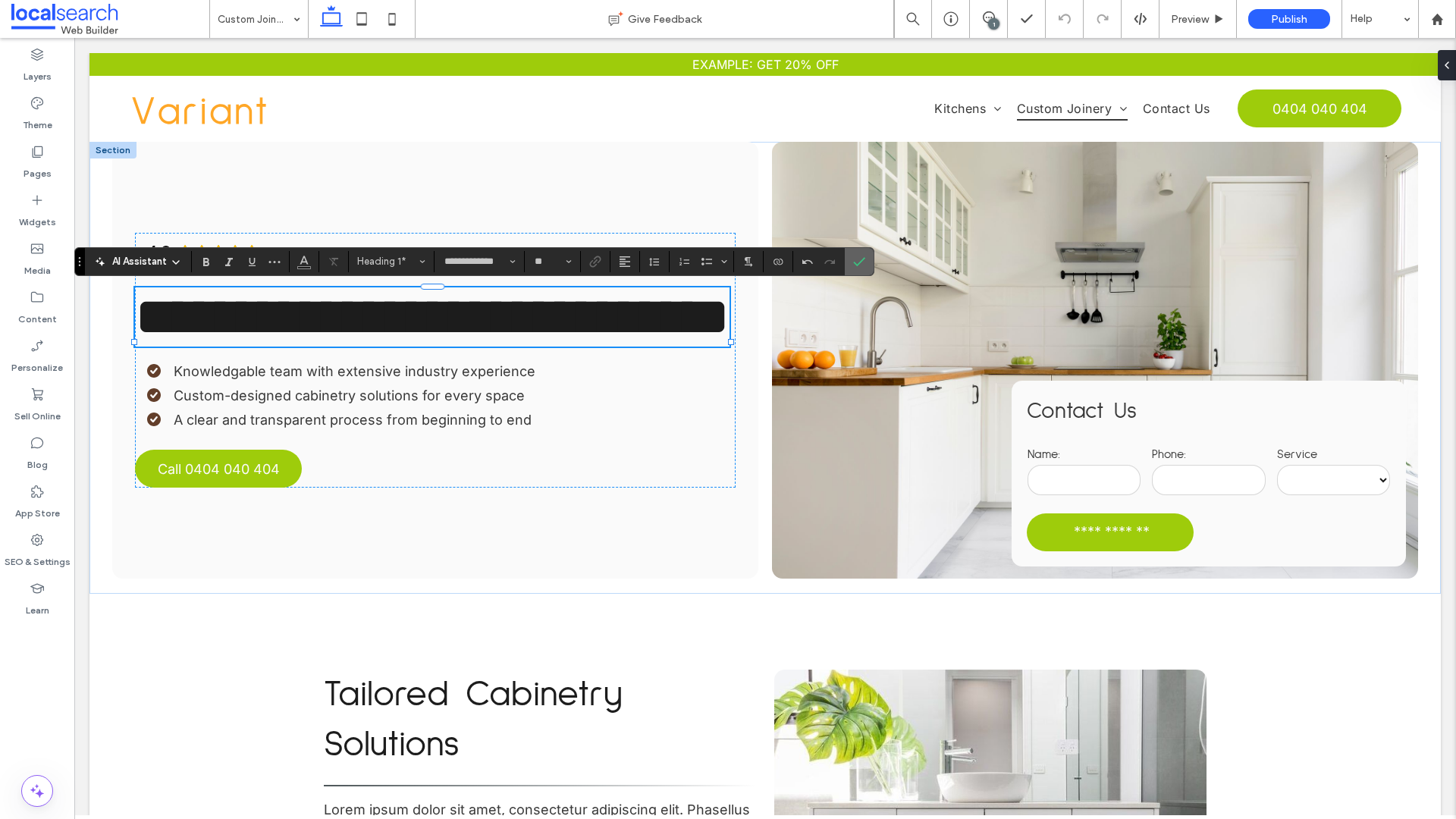 click 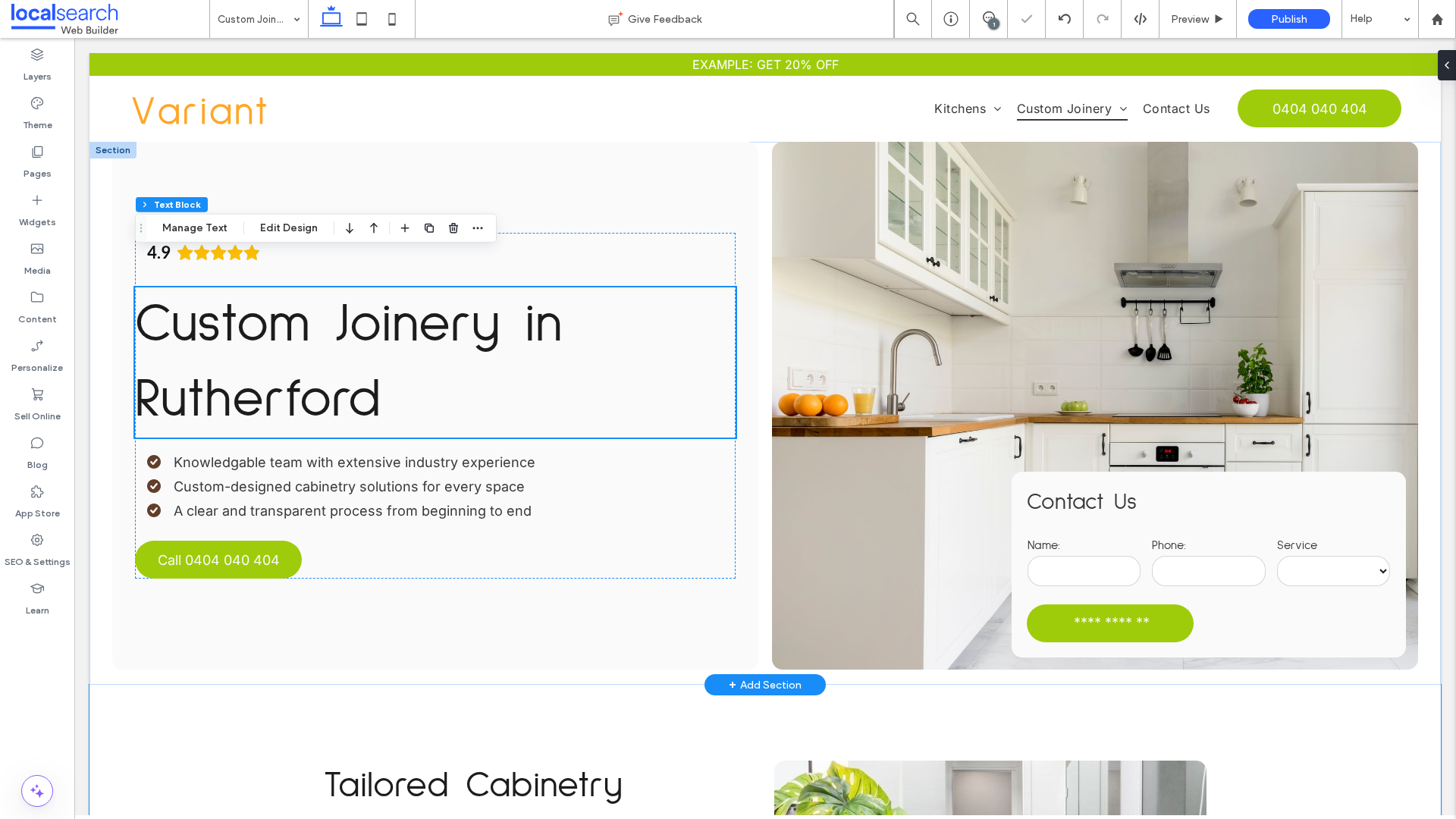scroll, scrollTop: 347, scrollLeft: 0, axis: vertical 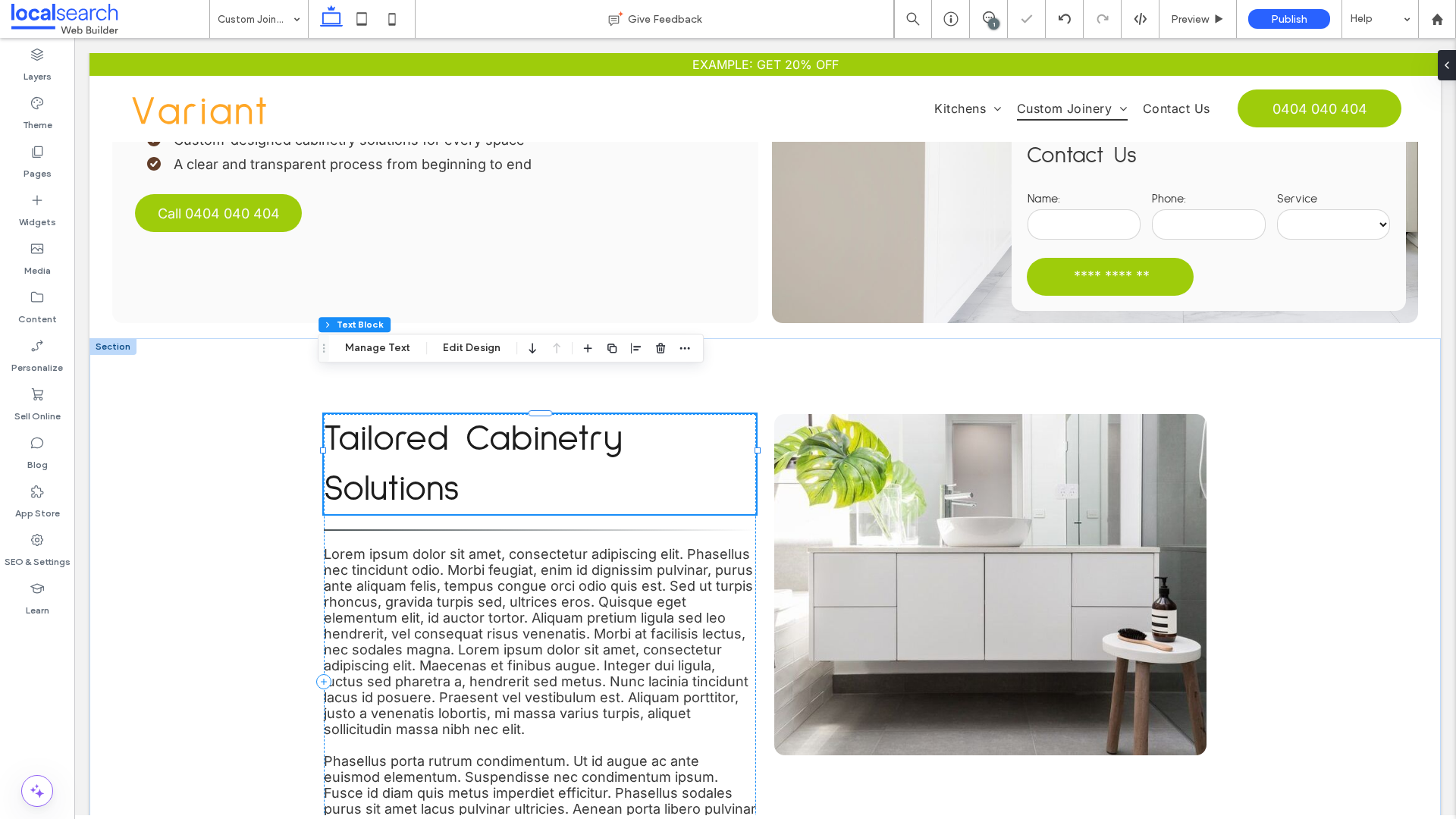 click on "Tailored Cabinetry Solutions" at bounding box center (540, 464) 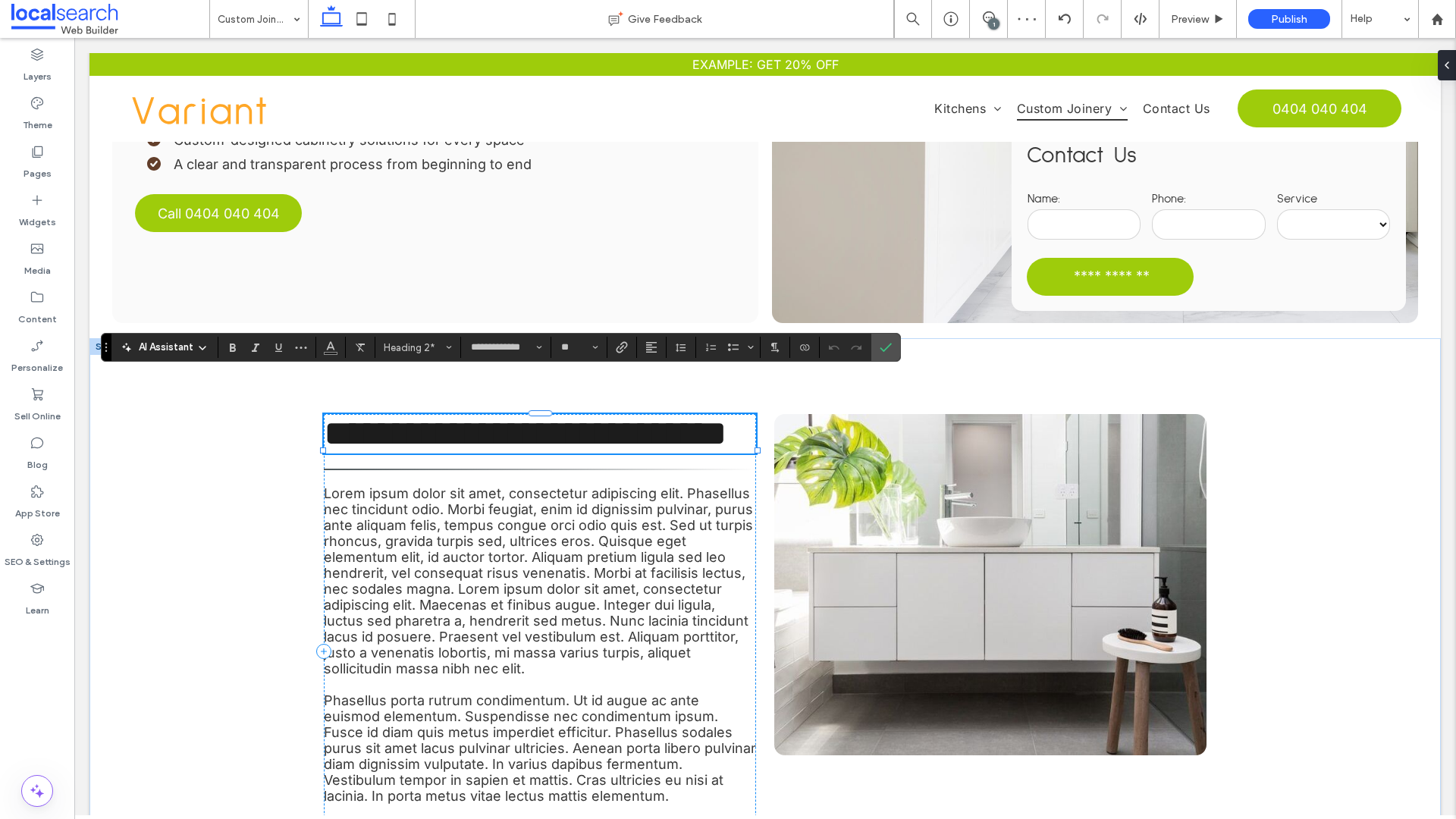type 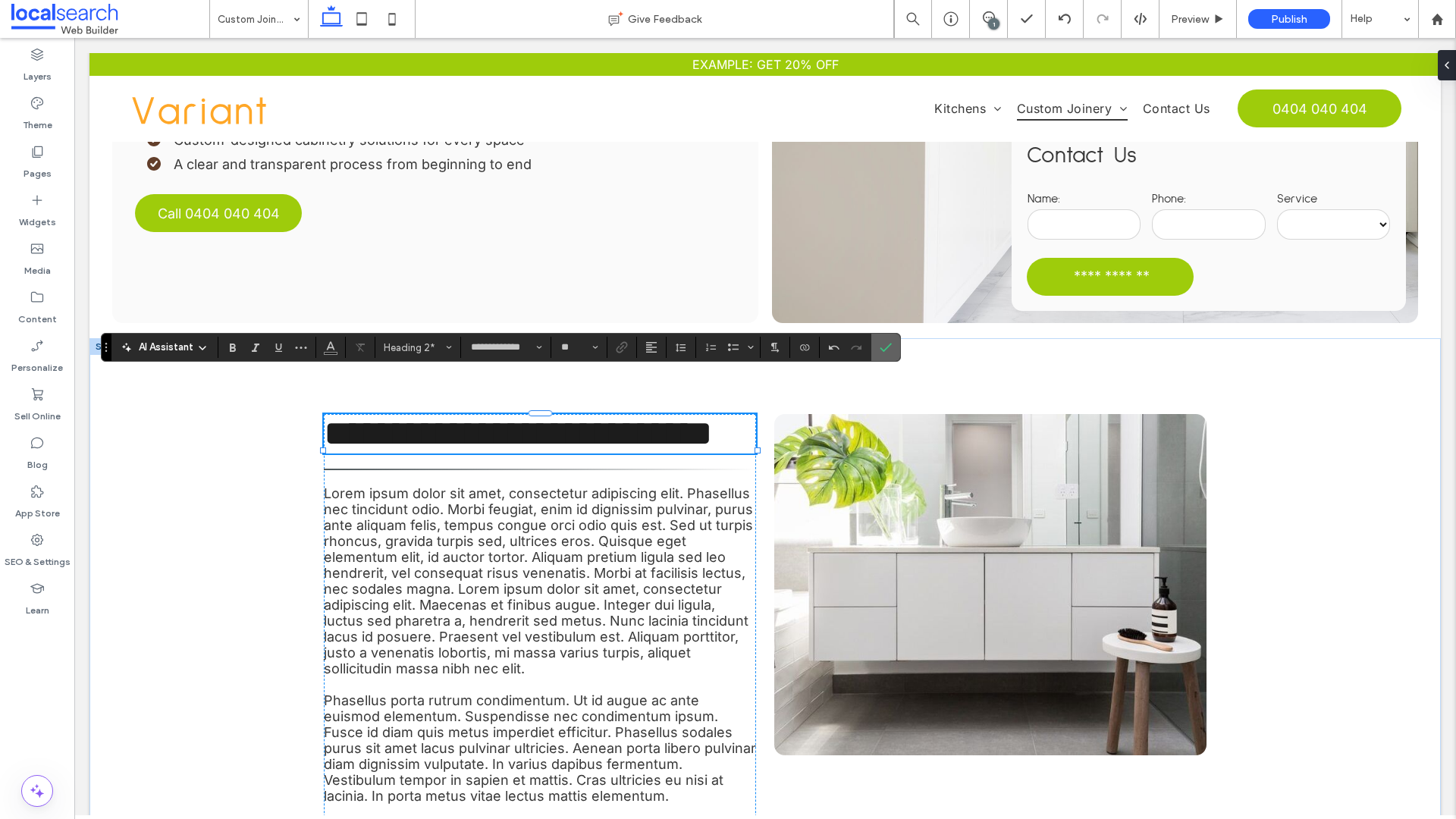 click 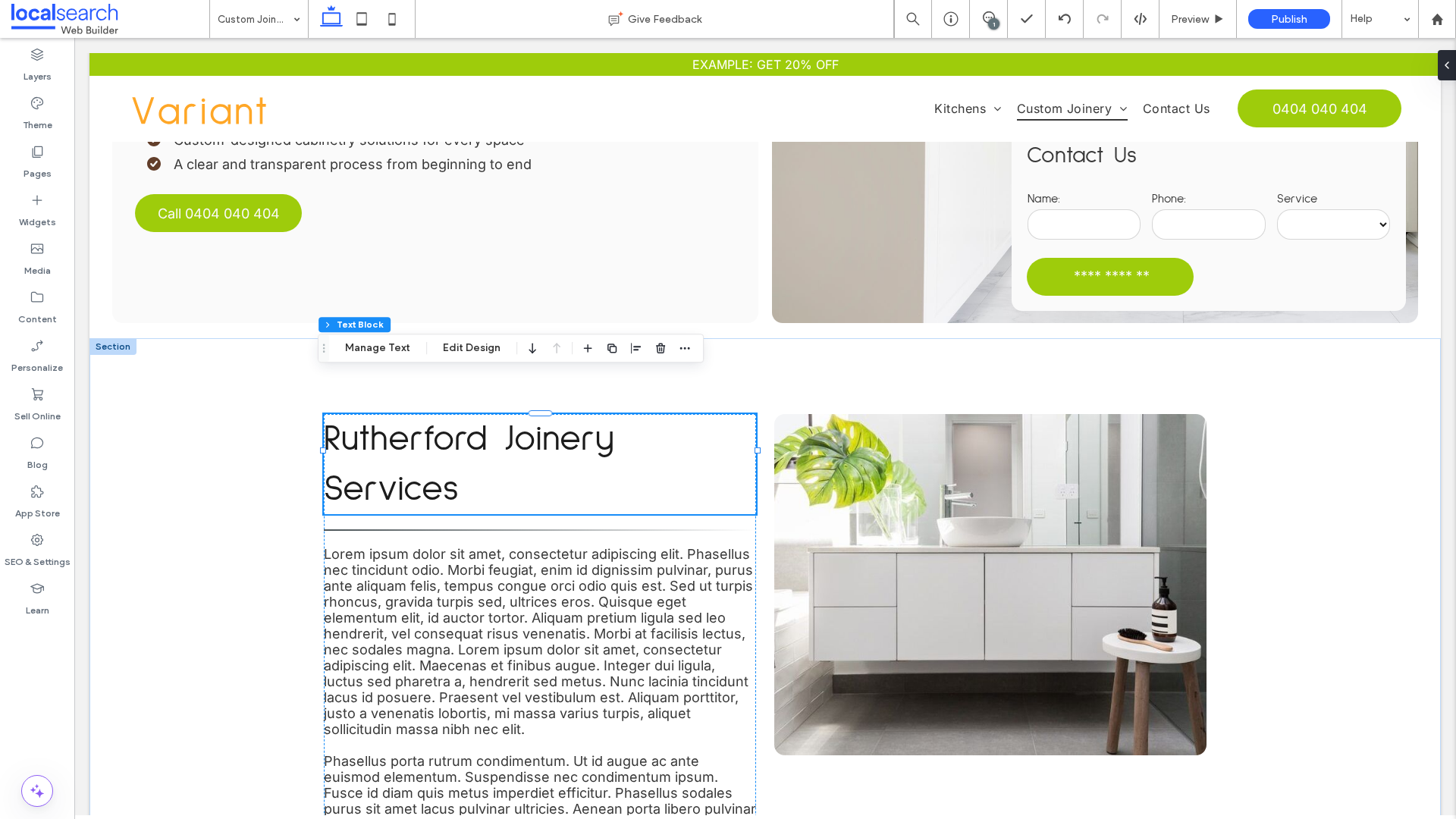 click on "Lorem ipsum dolor sit amet, consectetur adipiscing elit. Phasellus nec tincidunt odio. Morbi feugiat, enim id dignissim pulvinar, purus ante aliquam felis, tempus congue orci odio quis est. Sed ut turpis rhoncus, gravida turpis sed, ultrices eros. Quisque eget elementum elit, id auctor tortor. Aliquam pretium ligula sed leo hendrerit, vel consequat risus venenatis. Morbi at facilisis lectus, nec sodales magna. Lorem ipsum dolor sit amet, consectetur adipiscing elit. Maecenas et finibus augue. Integer dui ligula, luctus sed pharetra a, hendrerit sed metus. Nunc lacinia tincidunt lacus id posuere. Praesent vel vestibulum est. Aliquam porttitor, justo a venenatis lobortis, mi massa varius turpis, aliquet sollicitudin massa nibh nec elit." at bounding box center (538, 642) 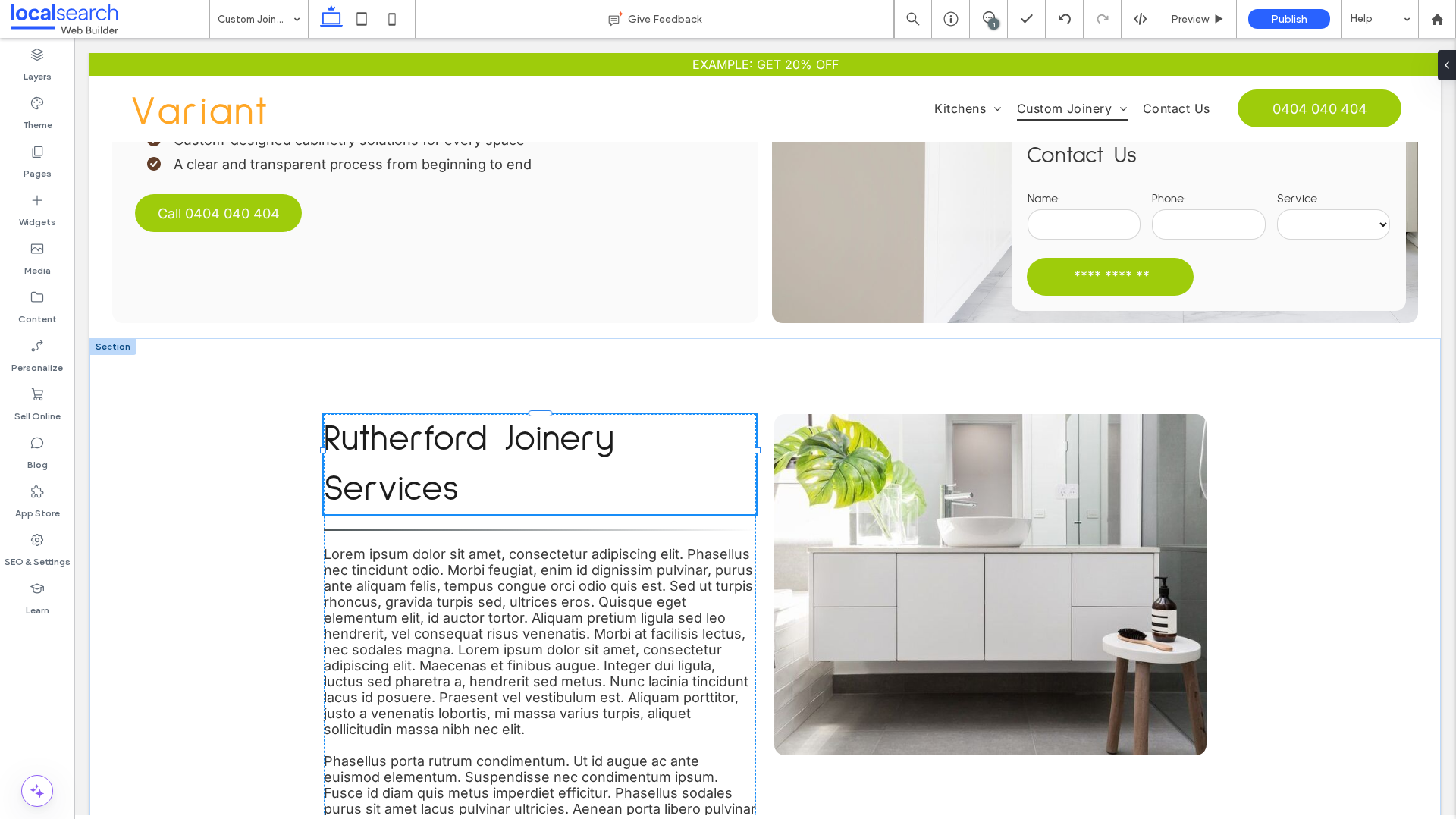 scroll, scrollTop: 573, scrollLeft: 0, axis: vertical 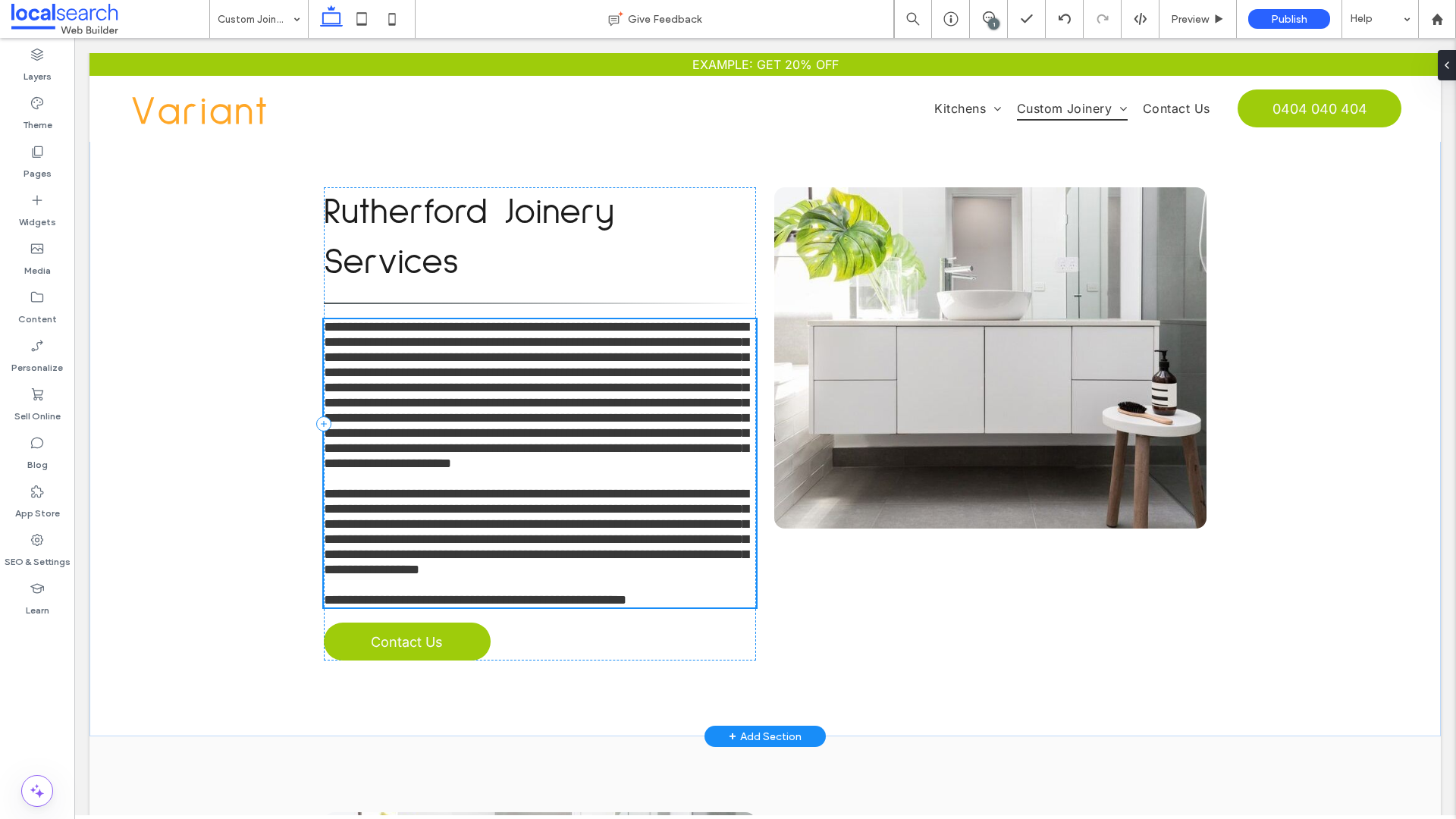 type on "*****" 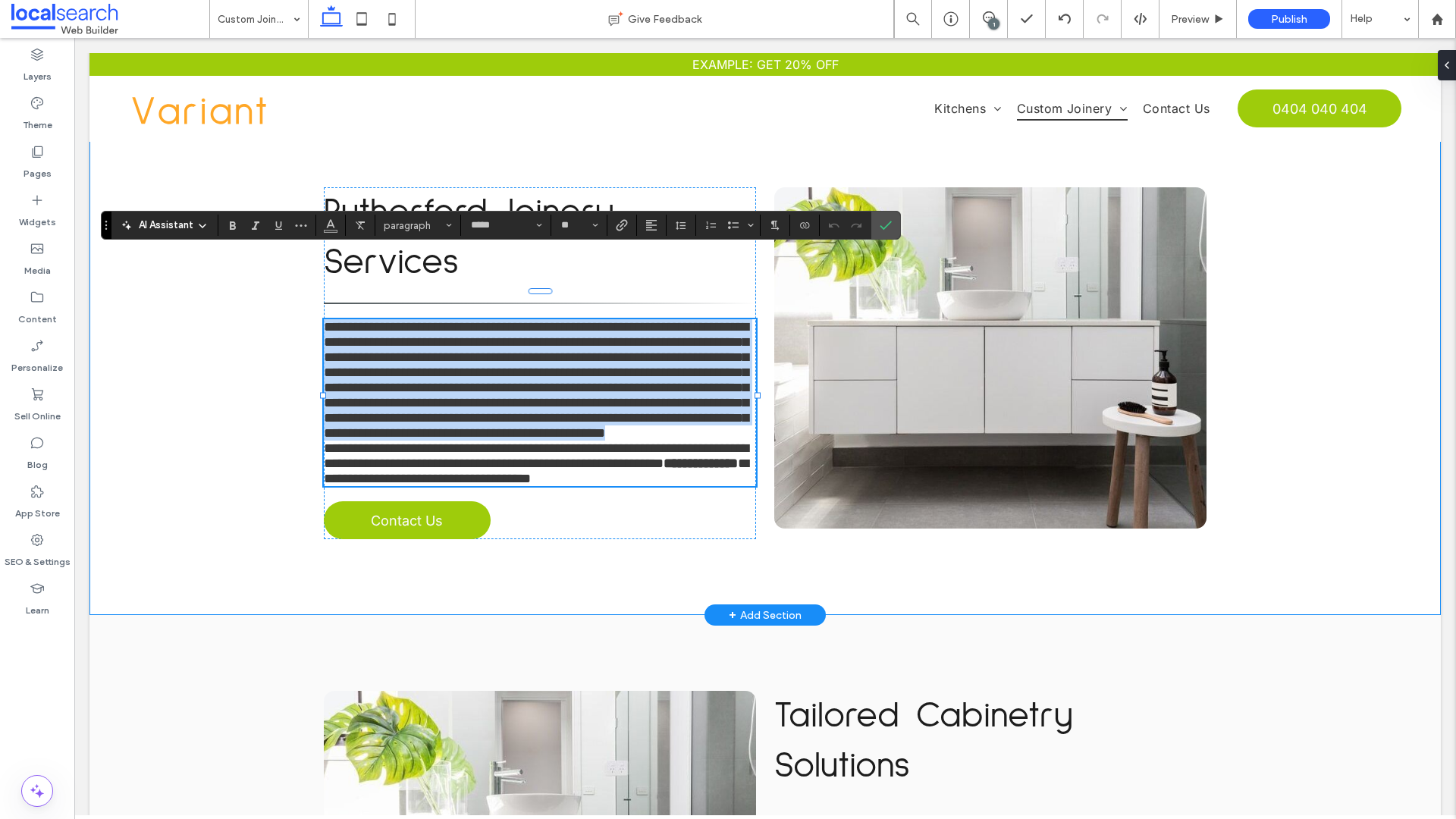 scroll, scrollTop: 0, scrollLeft: 0, axis: both 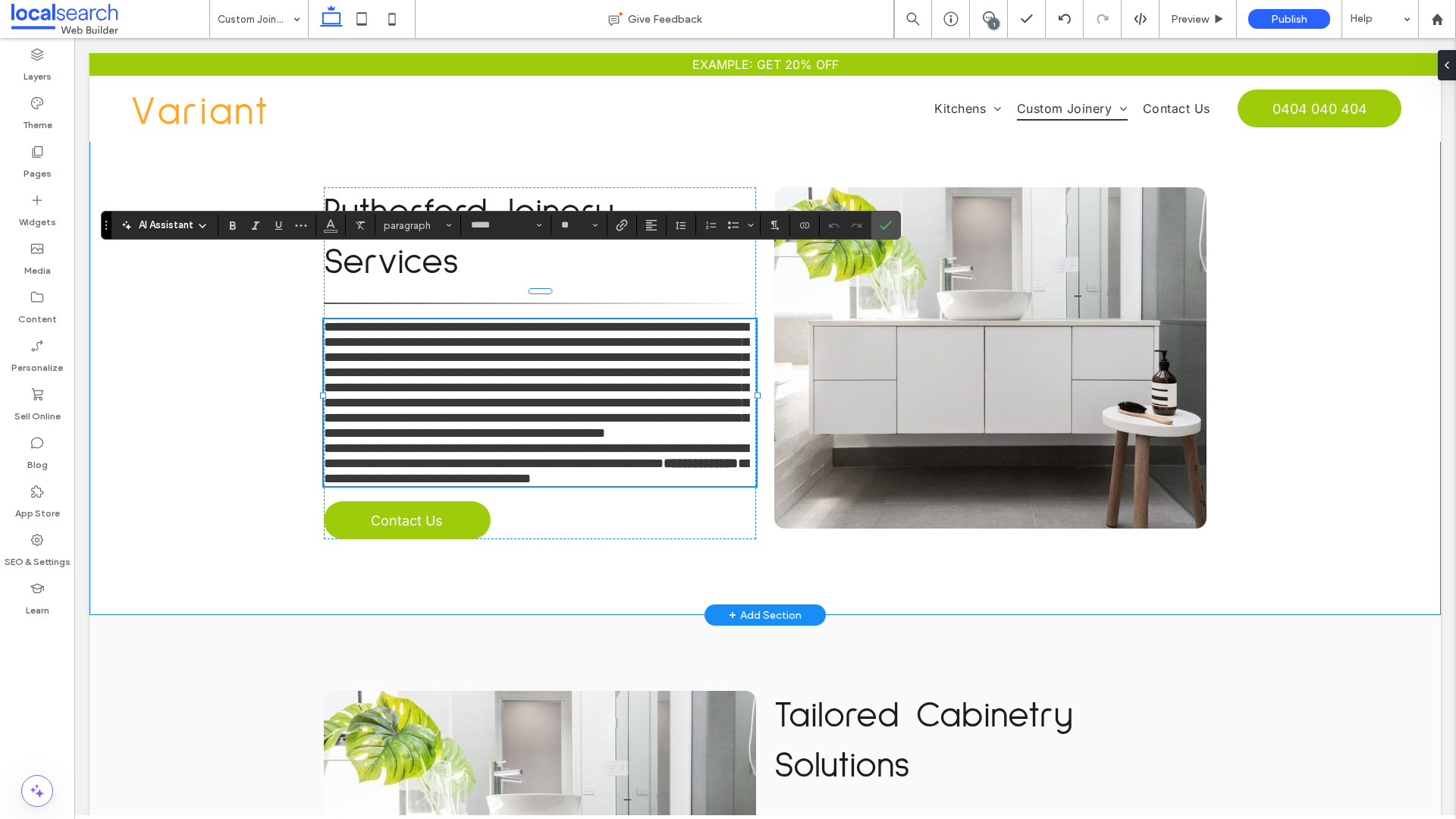 type on "**" 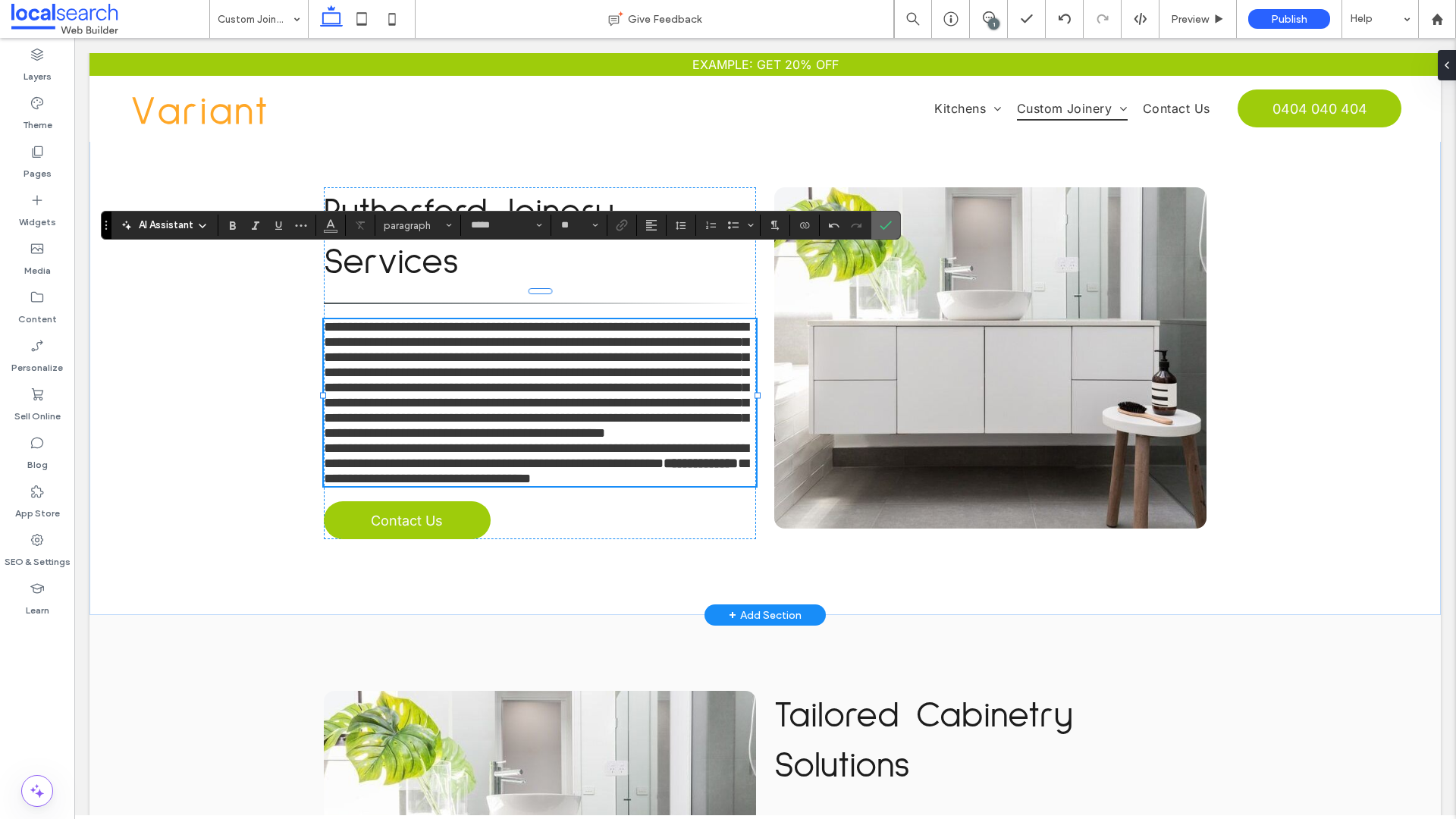 click 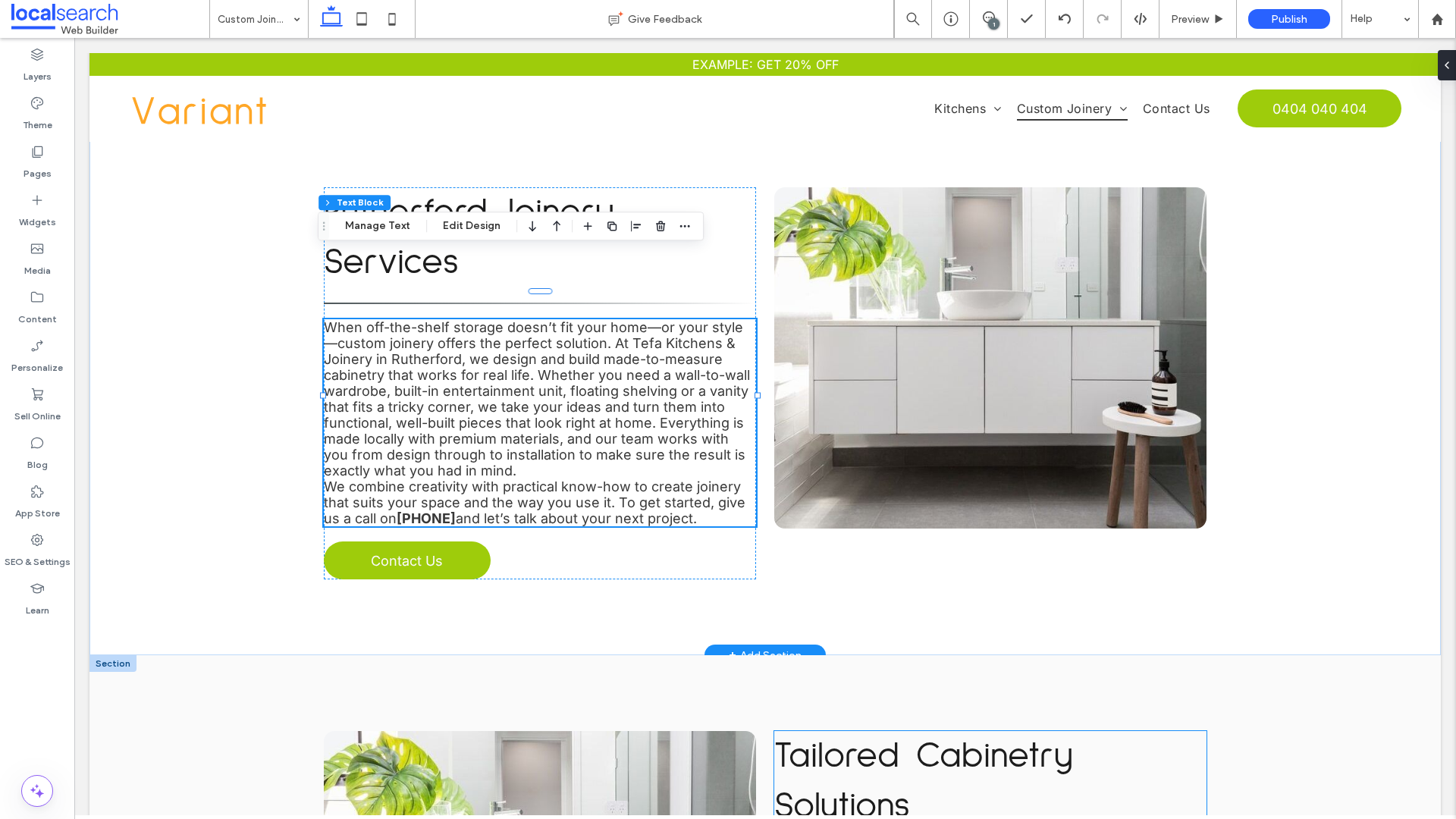 click on "Tailored Cabinetry Solutions" at bounding box center [924, 781] 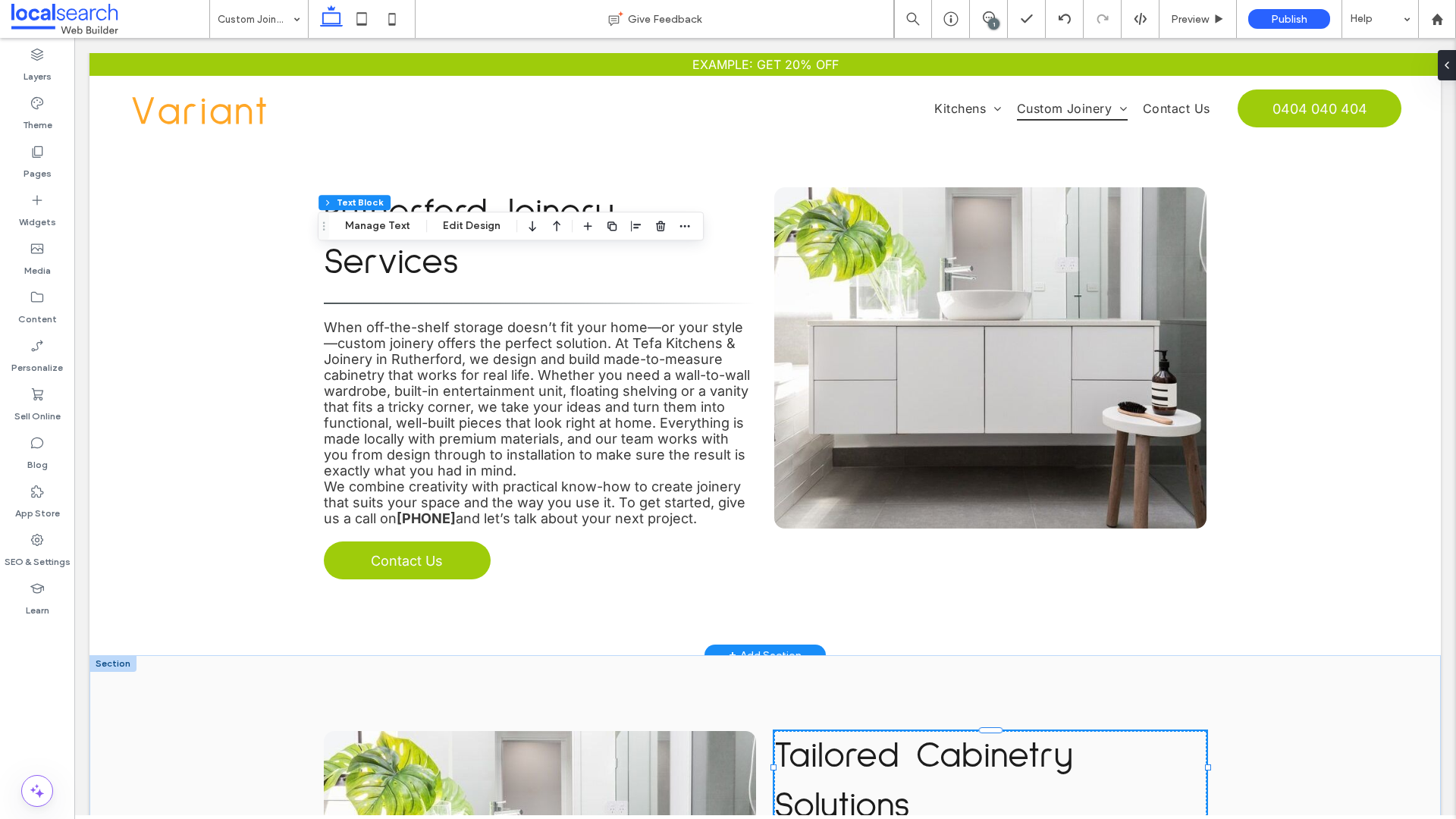 click on "Tailored Cabinetry Solutions" at bounding box center (924, 781) 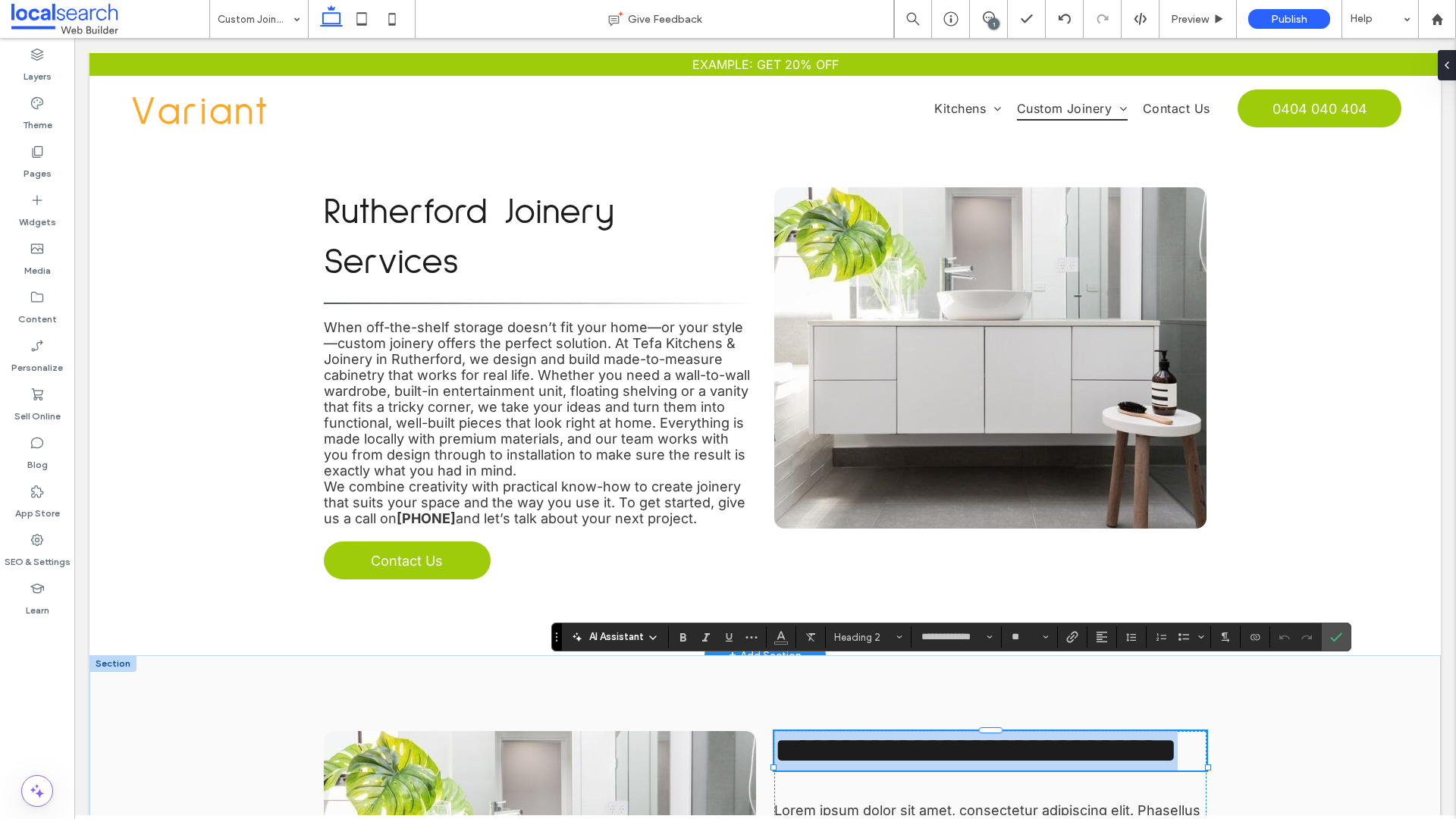 type on "*****" 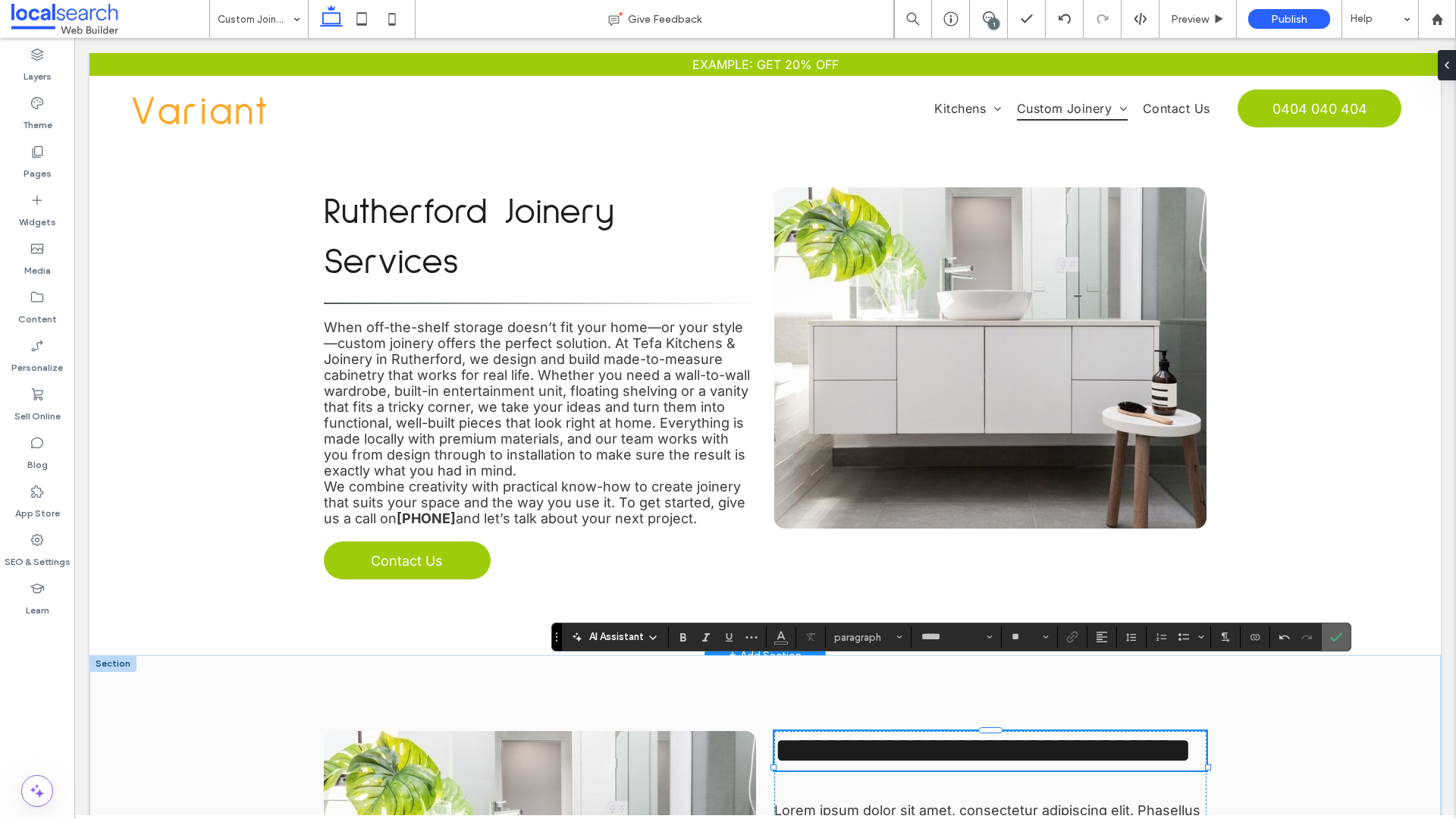click at bounding box center [1336, 637] 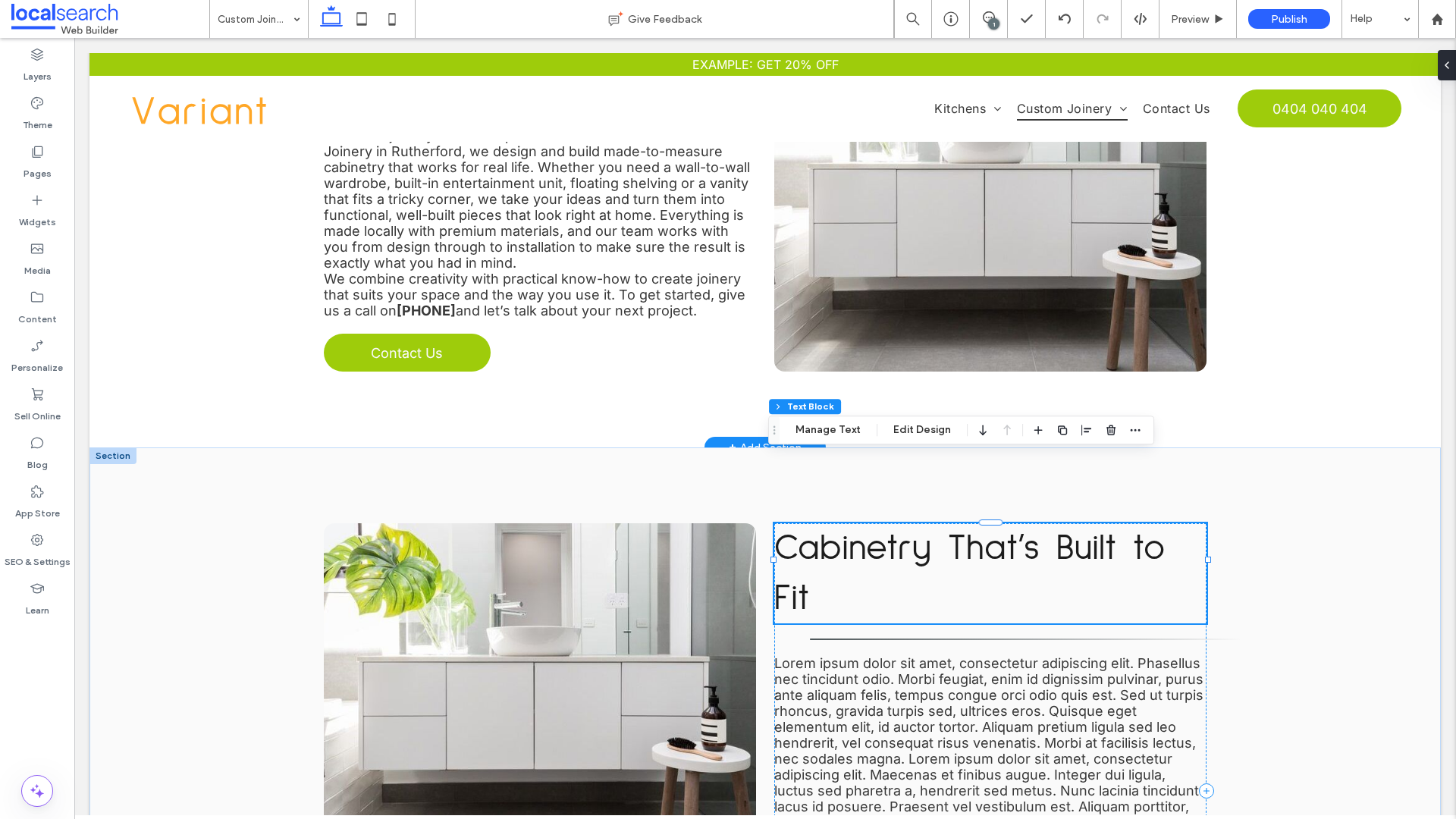 click on "Lorem ipsum dolor sit amet, consectetur adipiscing elit. Phasellus nec tincidunt odio. Morbi feugiat, enim id dignissim pulvinar, purus ante aliquam felis, tempus congue orci odio quis est. Sed ut turpis rhoncus, gravida turpis sed, ultrices eros. Quisque eget elementum elit, id auctor tortor. Aliquam pretium ligula sed leo hendrerit, vel consequat risus venenatis. Morbi at facilisis lectus, nec sodales magna. Lorem ipsum dolor sit amet, consectetur adipiscing elit. Maecenas et finibus augue. Integer dui ligula, luctus sed pharetra a, hendrerit sed metus. Nunc lacinia tincidunt lacus id posuere. Praesent vel vestibulum est. Aliquam porttitor, justo a venenatis lobortis, mi massa varius turpis, aliquet sollicitudin massa nibh nec elit." at bounding box center (989, 751) 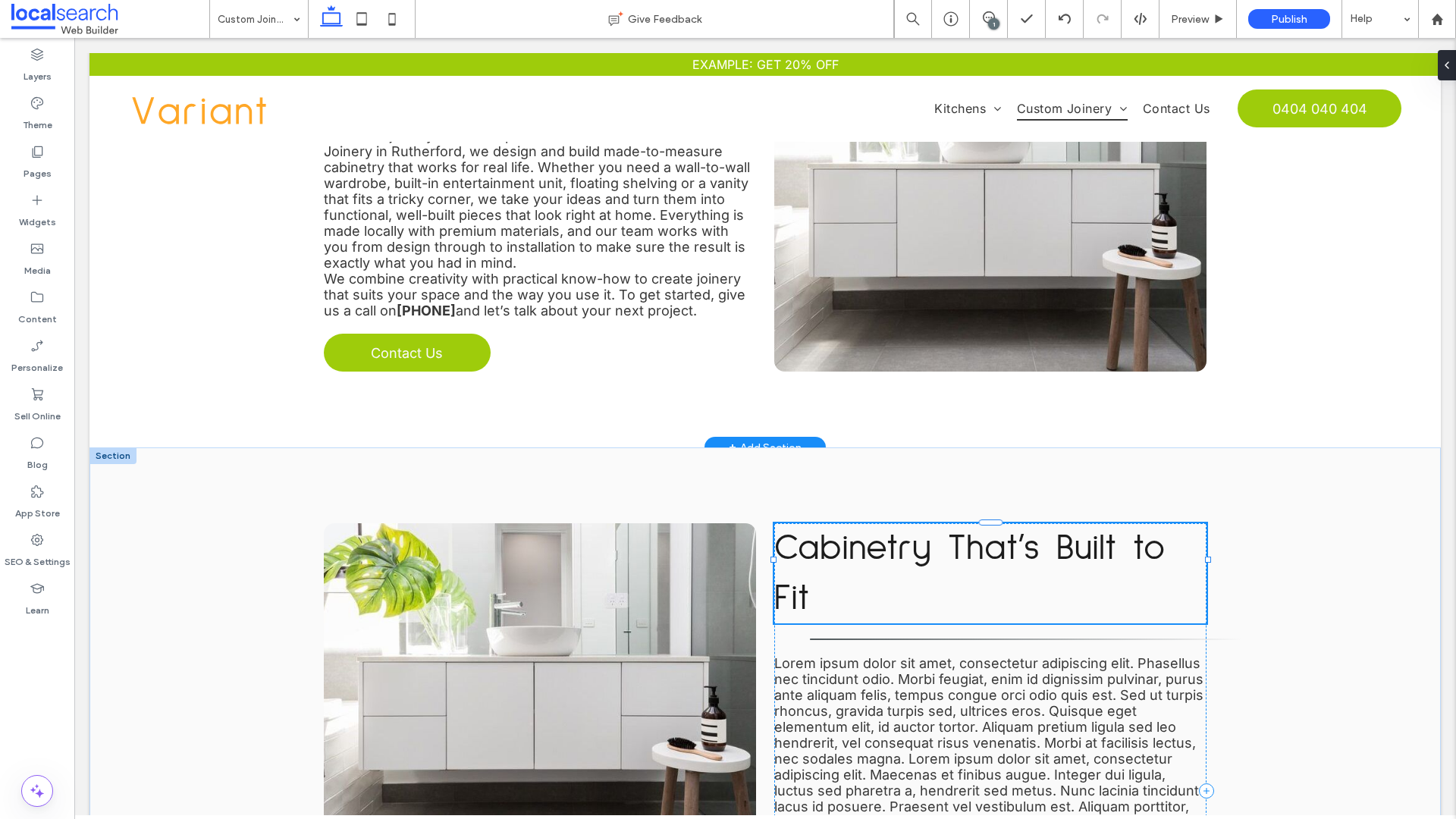 scroll, scrollTop: 1090, scrollLeft: 0, axis: vertical 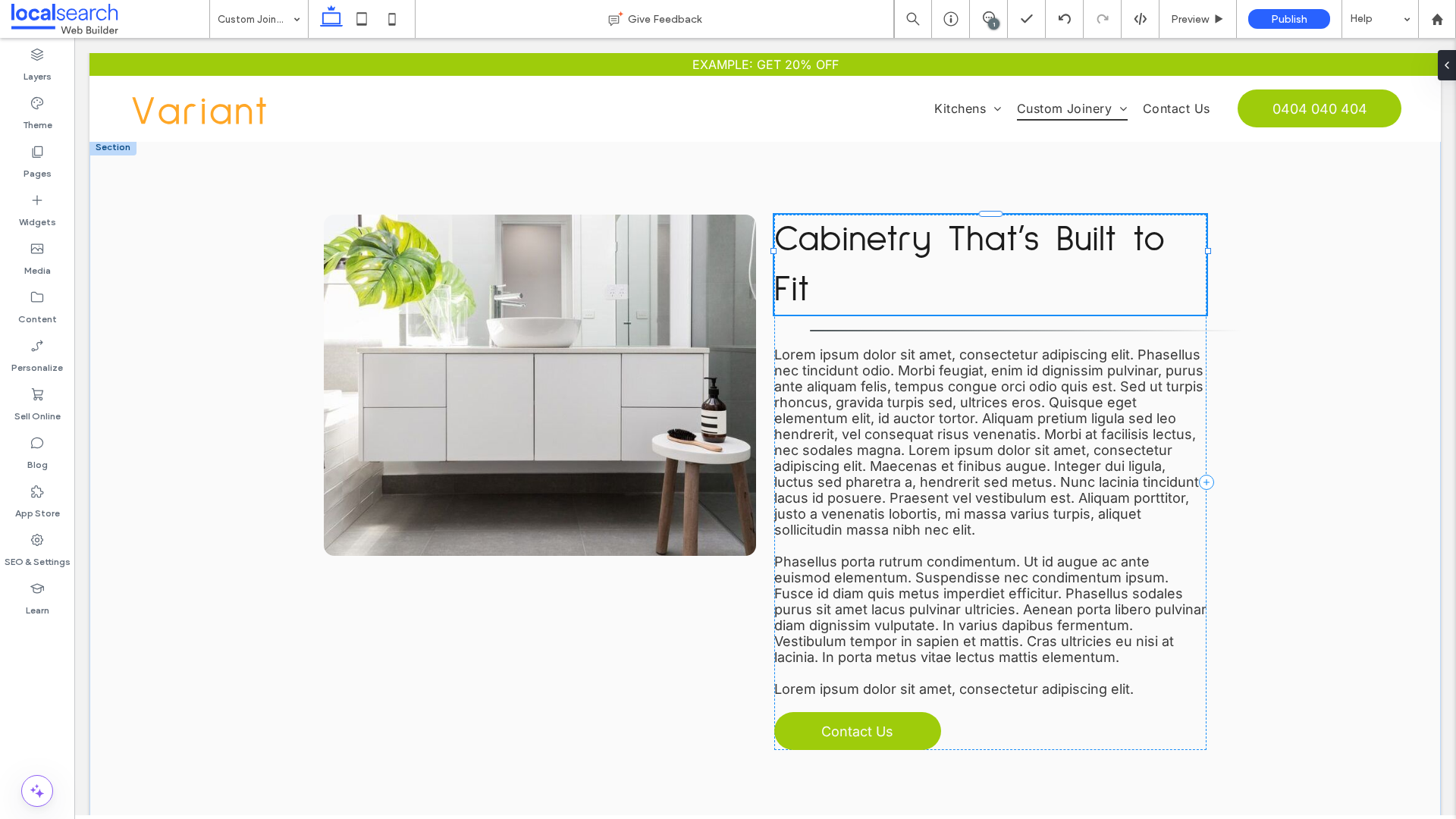 type on "*****" 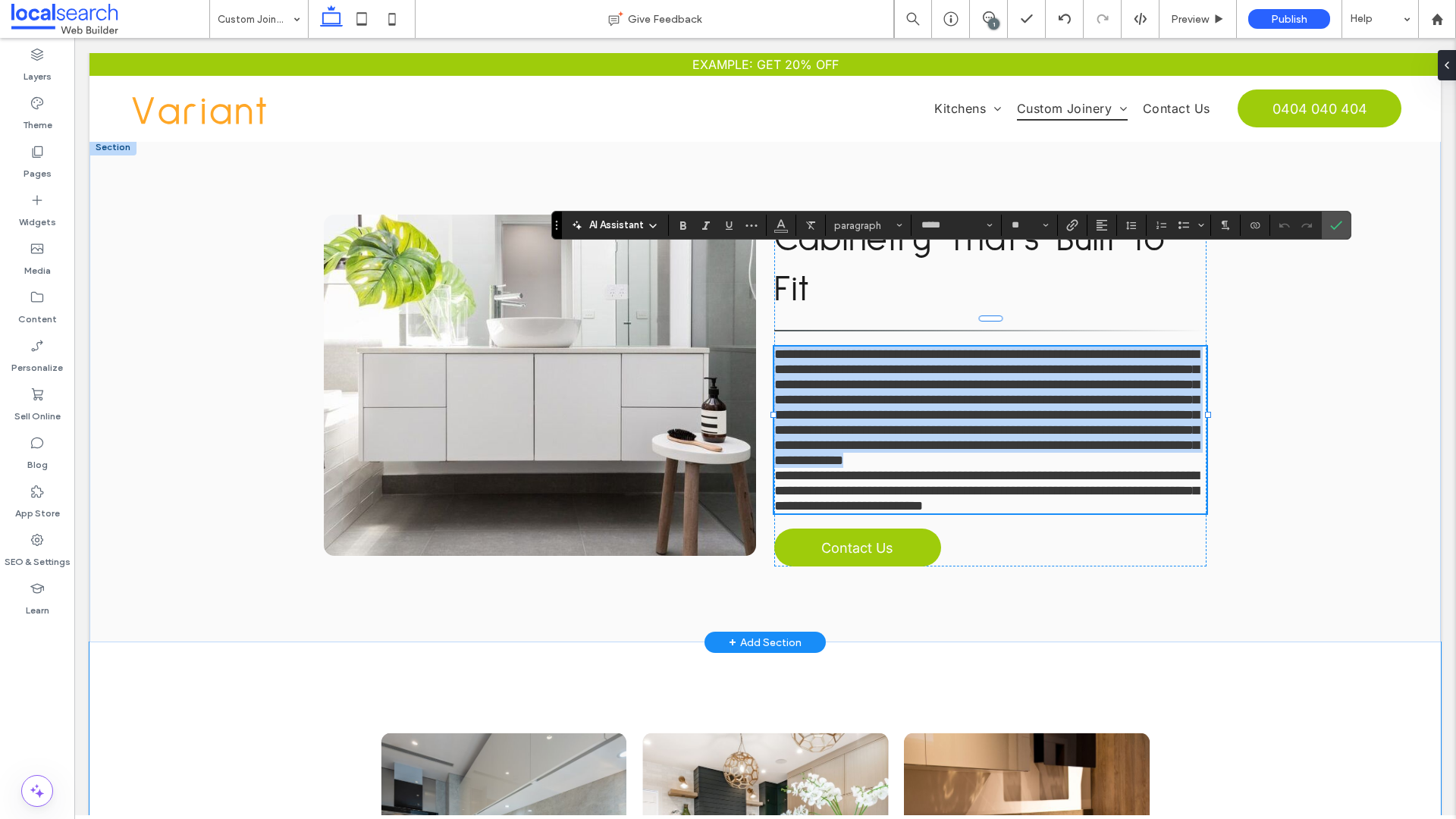 scroll, scrollTop: 0, scrollLeft: 0, axis: both 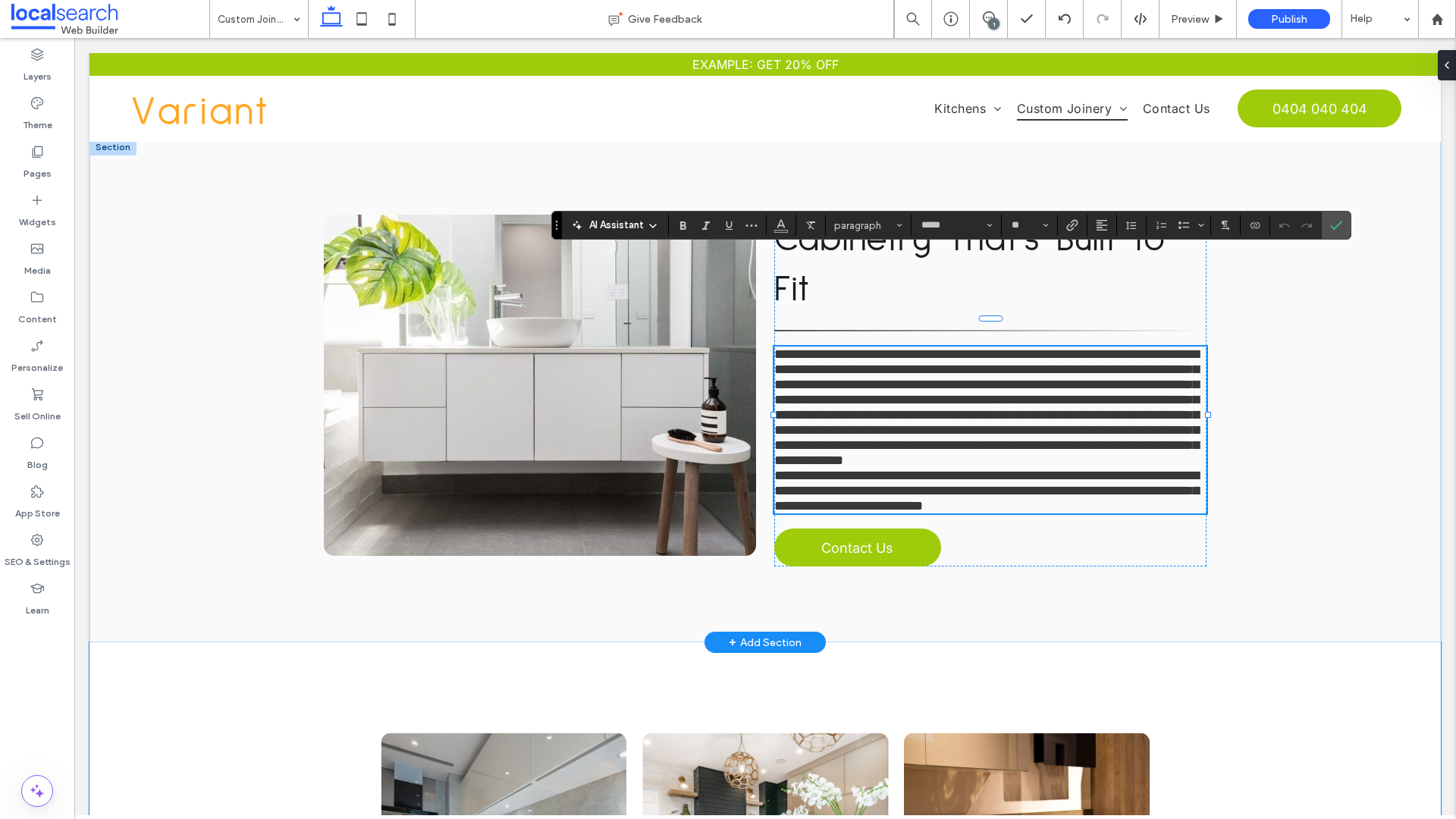 type on "**" 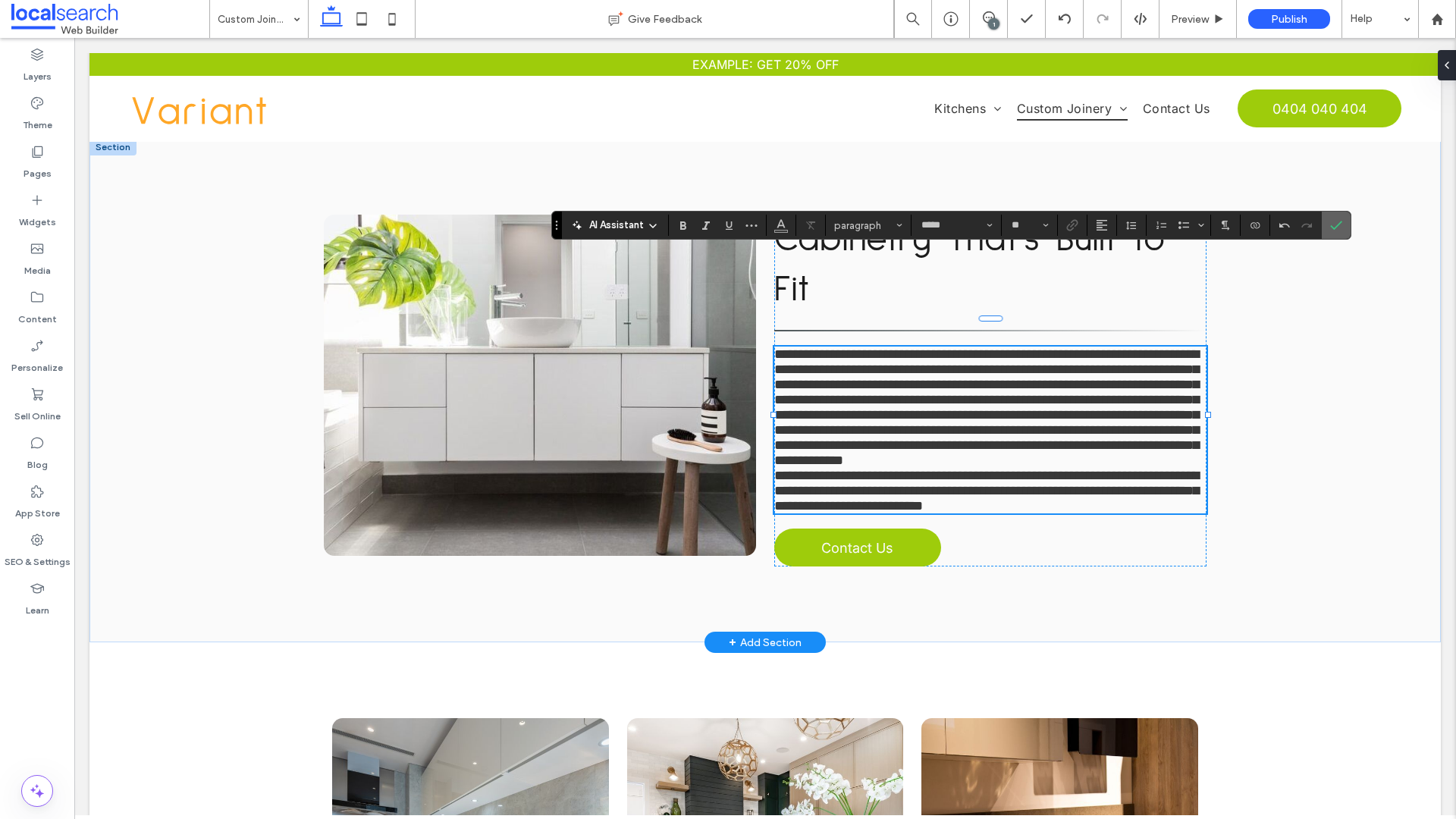 click 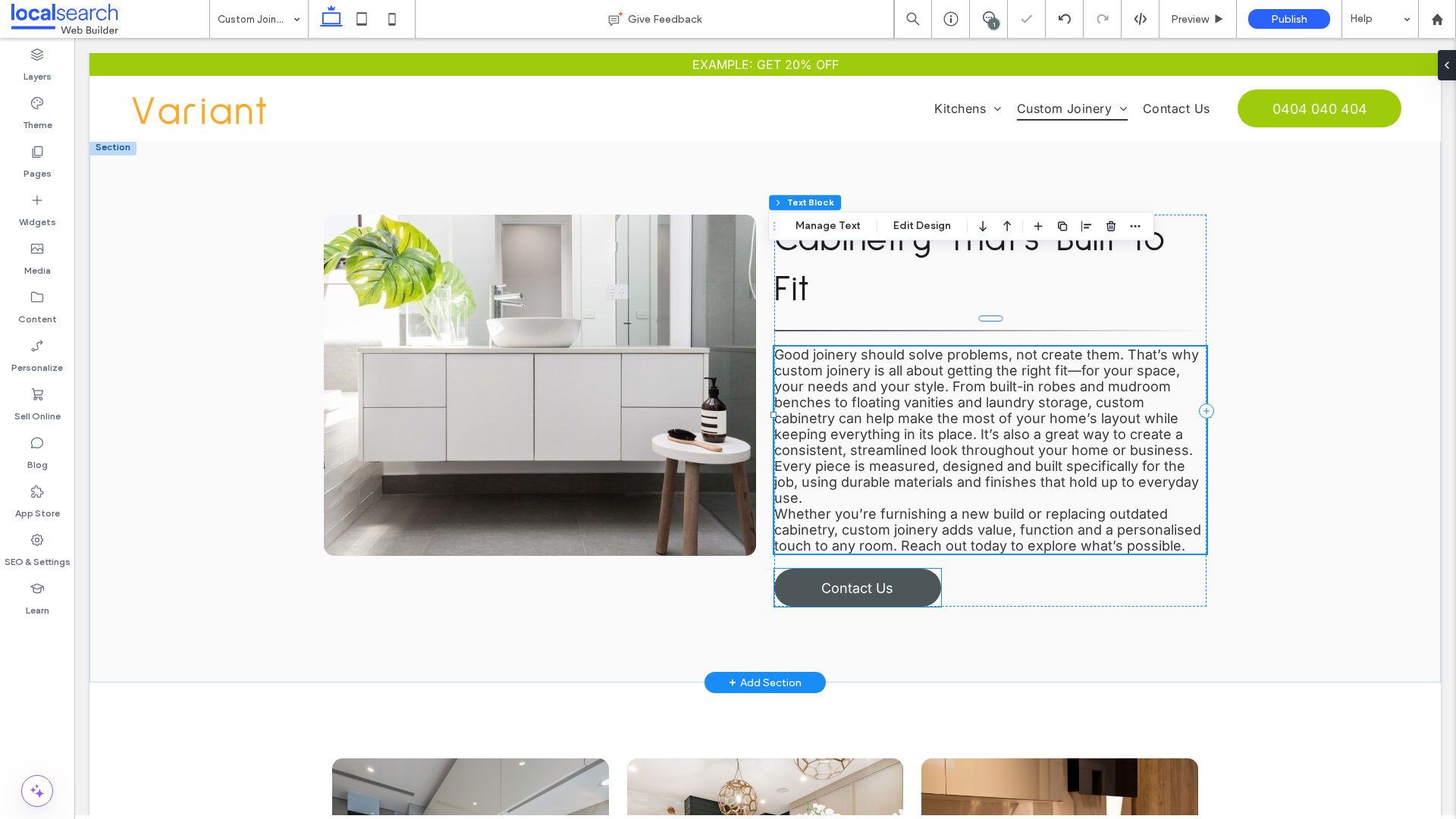 click on "Contact Us" at bounding box center (857, 588) 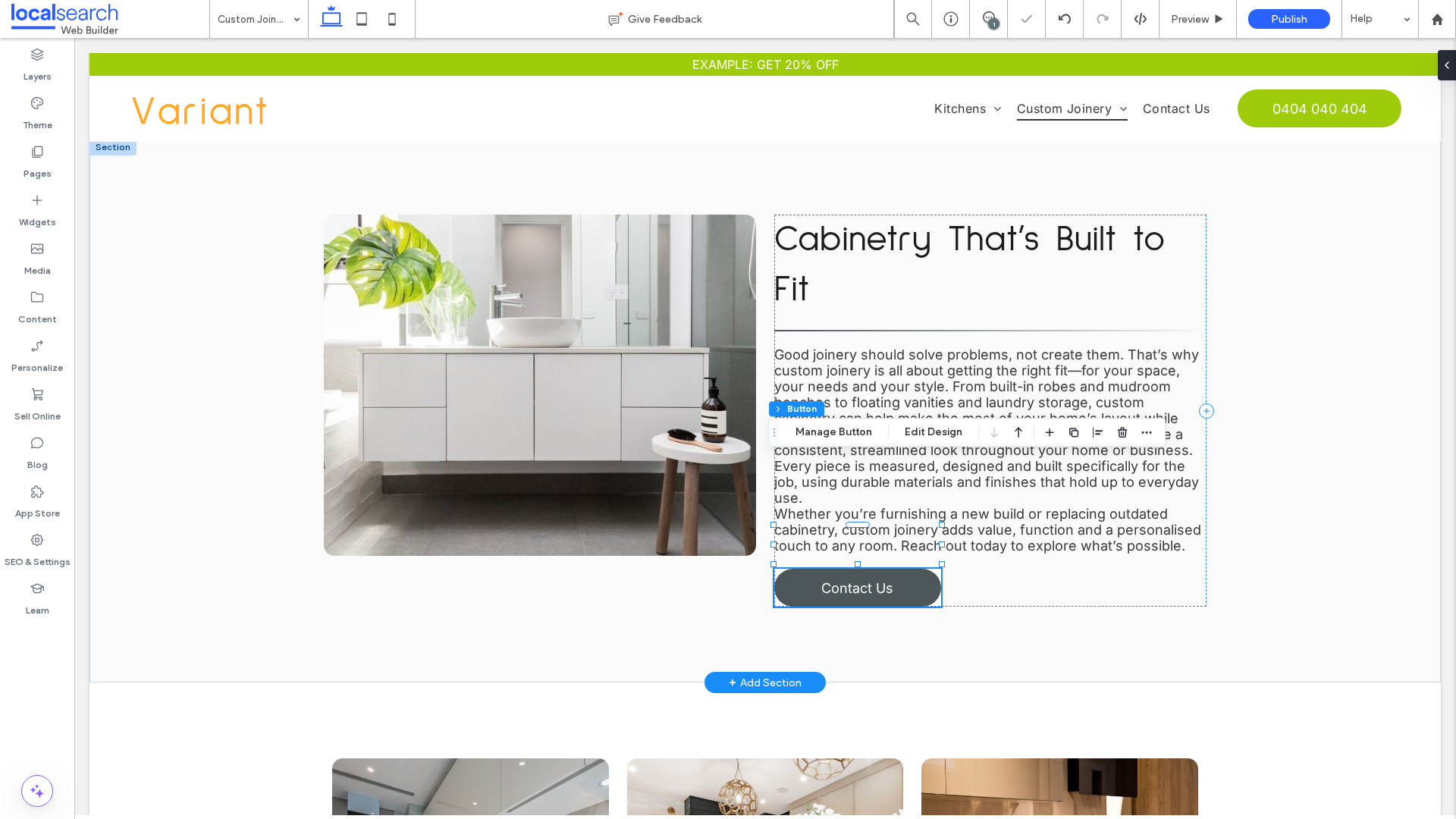 click on "Contact Us" at bounding box center (858, 588) 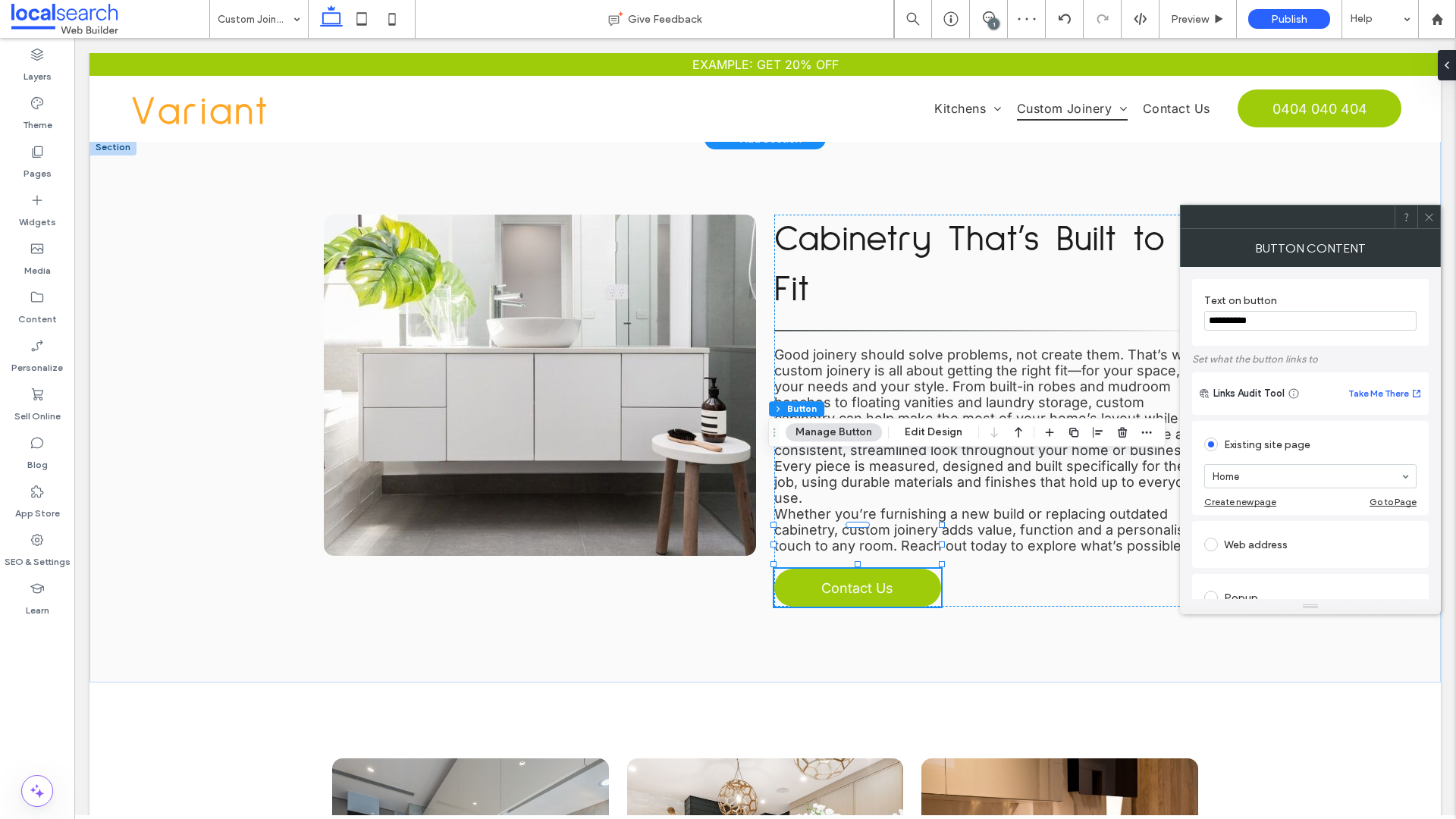 drag, startPoint x: 1354, startPoint y: 364, endPoint x: 1095, endPoint y: 323, distance: 262.2251 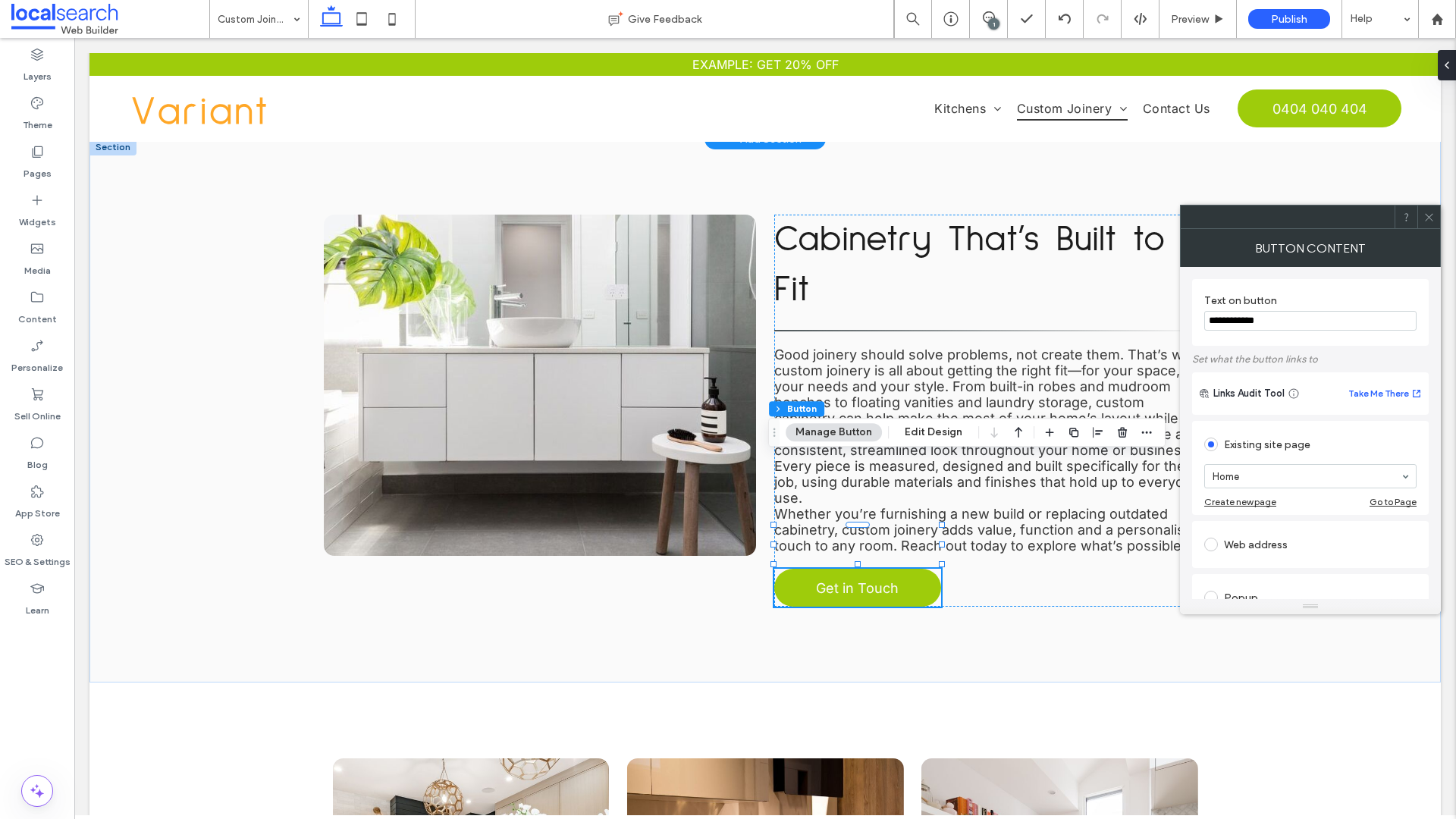 type on "**********" 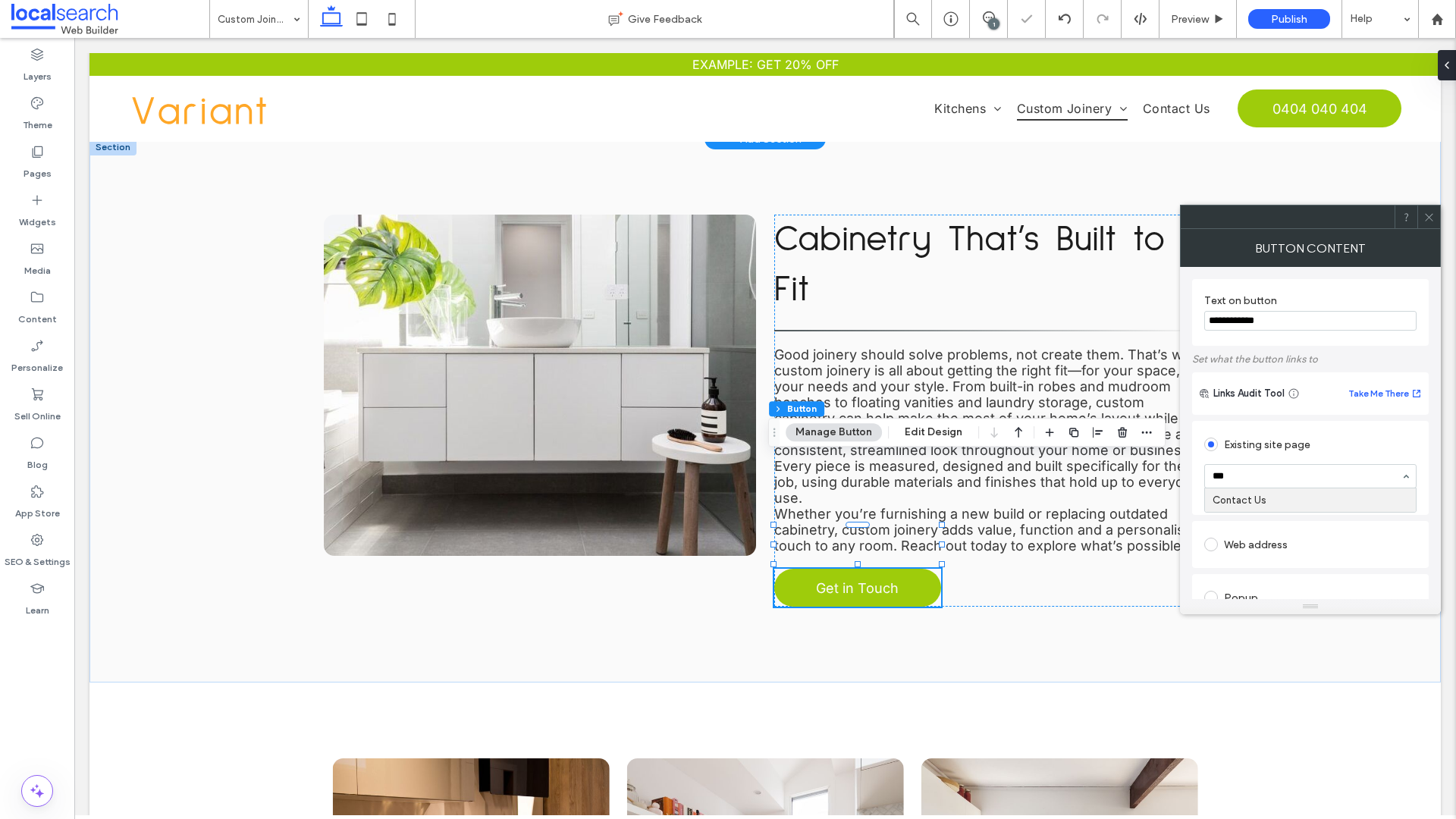 type on "****" 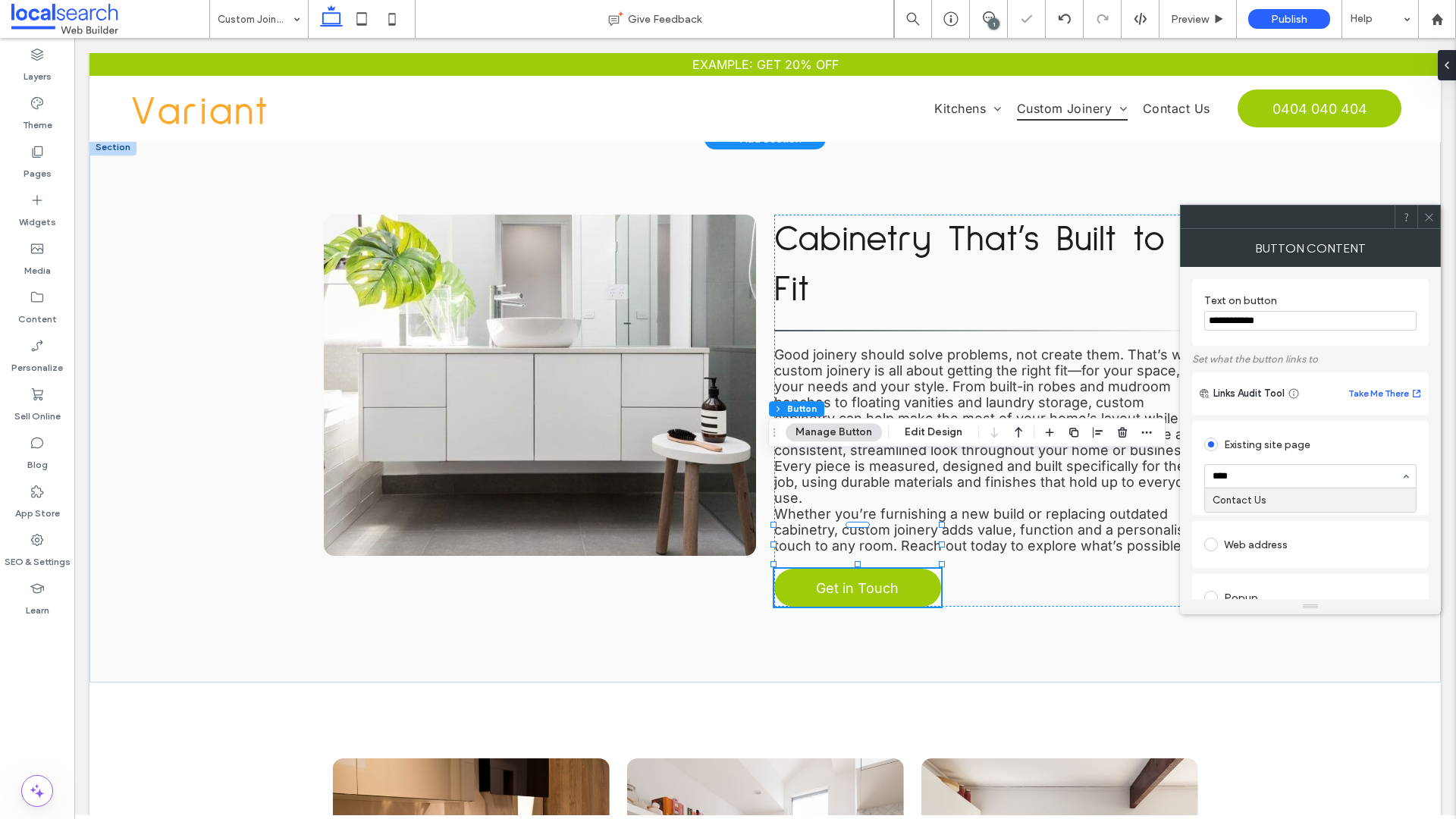 type 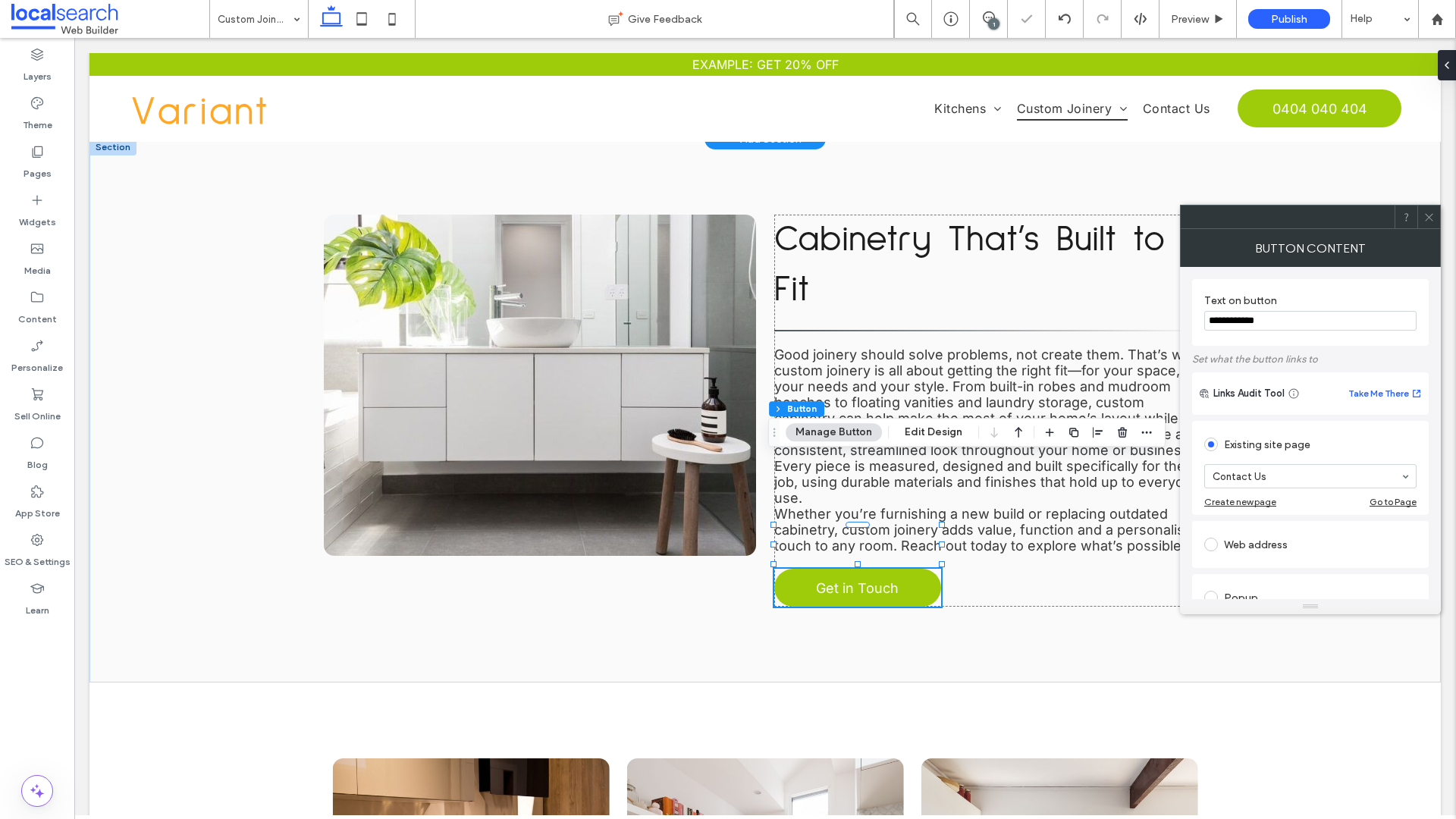 click at bounding box center [1429, 217] 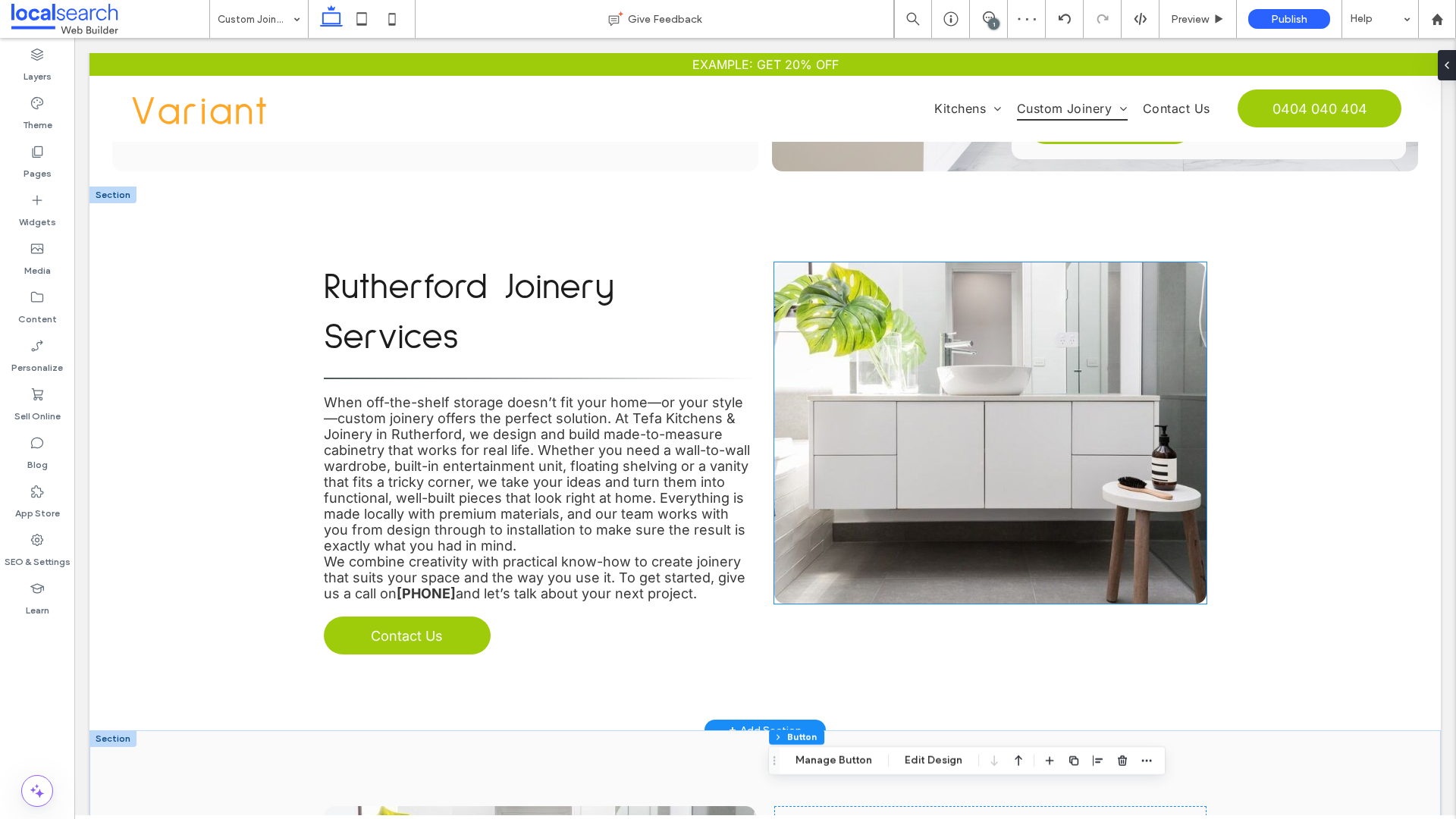 scroll, scrollTop: 441, scrollLeft: 0, axis: vertical 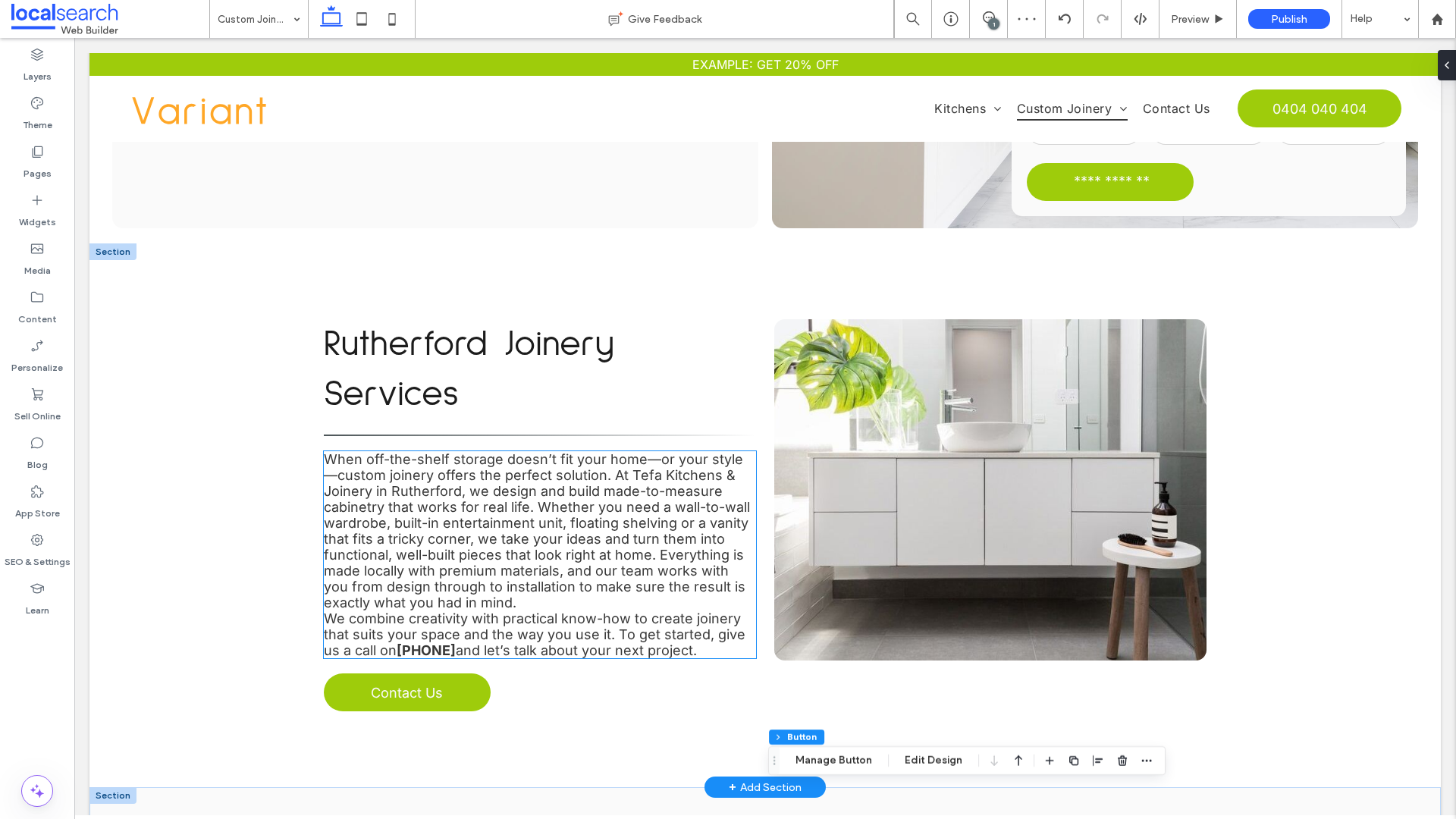 click on "When off-the-shelf storage doesn’t fit your home—or your style—custom joinery offers the perfect solution. At Tefa Kitchens & Joinery in Rutherford, we design and build made-to-measure cabinetry that works for real life. Whether you need a wall-to-wall wardrobe, built-in entertainment unit, floating shelving or a vanity that fits a tricky corner, we take your ideas and turn them into functional, well-built pieces that look right at home. Everything is made locally with premium materials, and our team works with you from design through to installation to make sure the result is exactly what you had in mind." at bounding box center [537, 531] 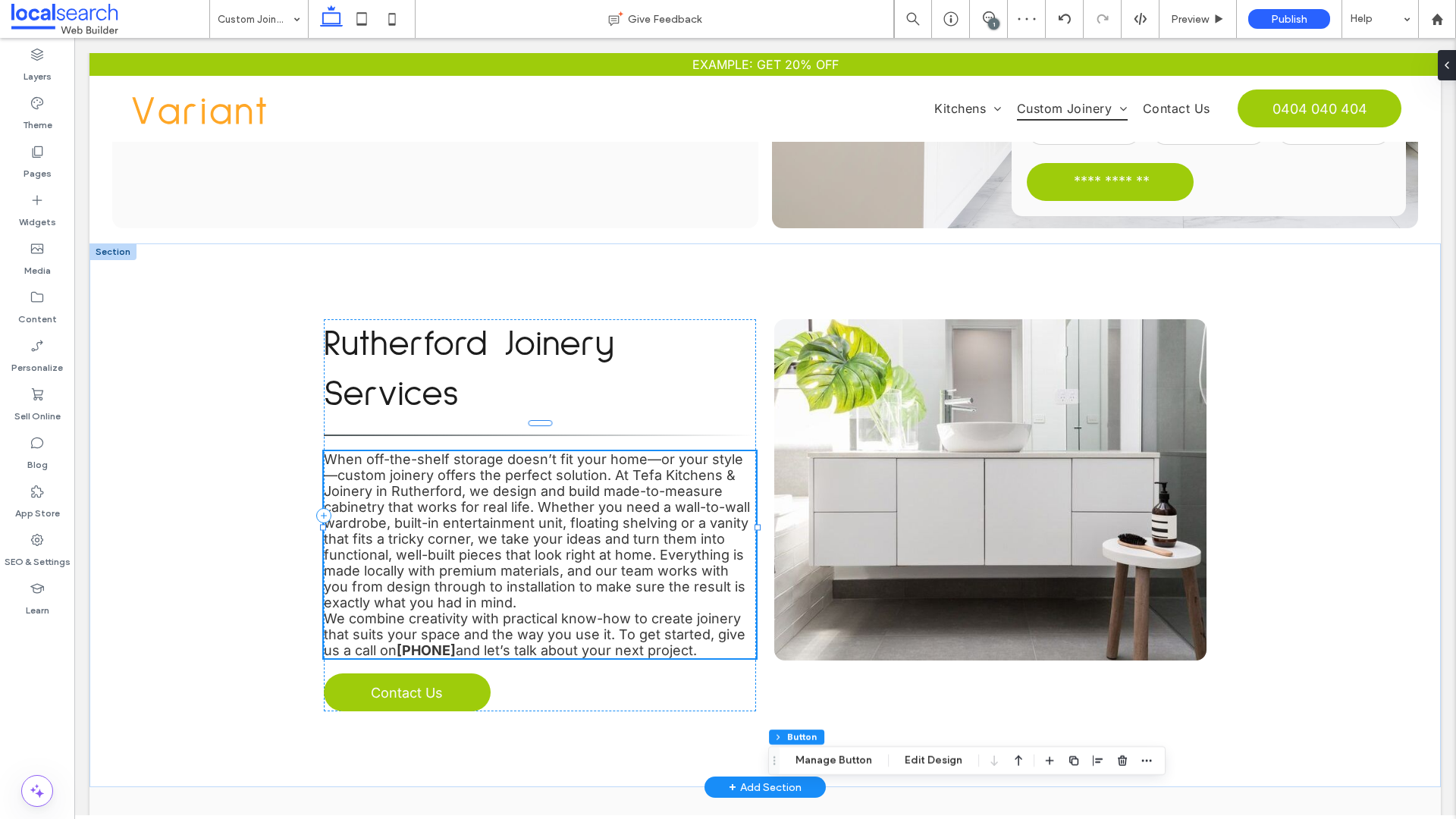 click on "When off-the-shelf storage doesn’t fit your home—or your style—custom joinery offers the perfect solution. At Tefa Kitchens & Joinery in Rutherford, we design and build made-to-measure cabinetry that works for real life. Whether you need a wall-to-wall wardrobe, built-in entertainment unit, floating shelving or a vanity that fits a tricky corner, we take your ideas and turn them into functional, well-built pieces that look right at home. Everything is made locally with premium materials, and our team works with you from design through to installation to make sure the result is exactly what you had in mind." at bounding box center [537, 531] 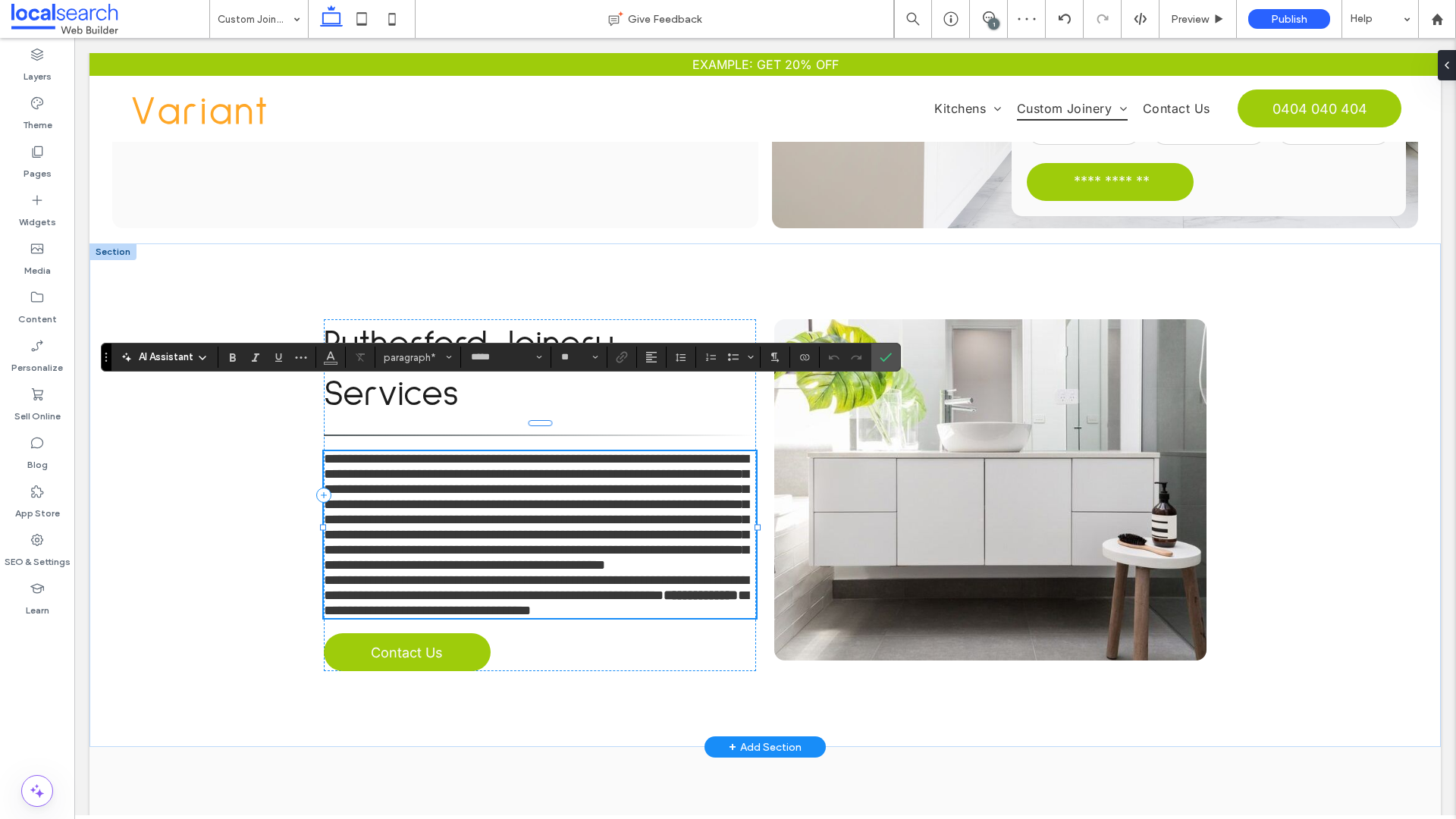 click on "**********" at bounding box center (536, 588) 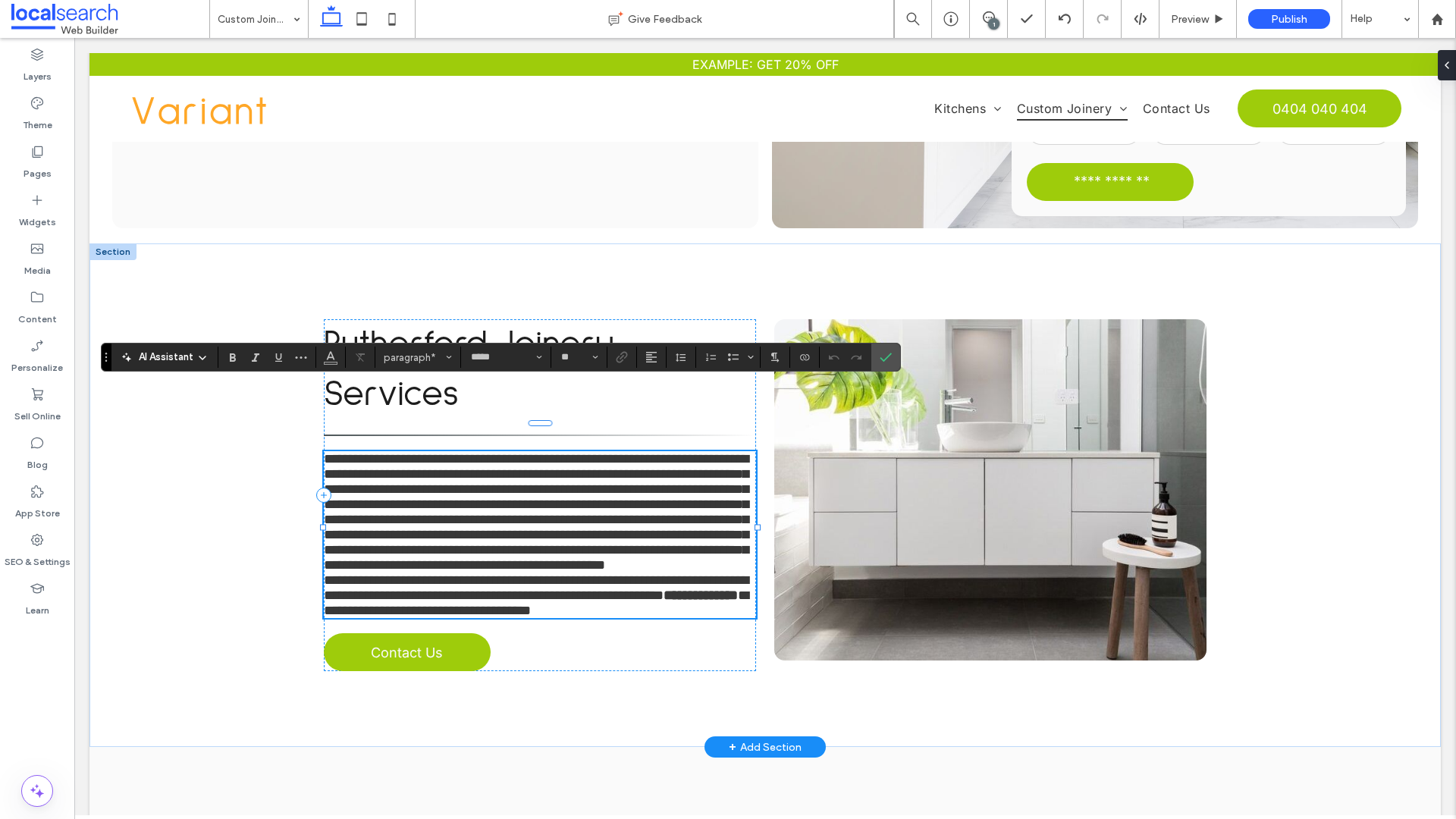 click on "**********" at bounding box center [540, 512] 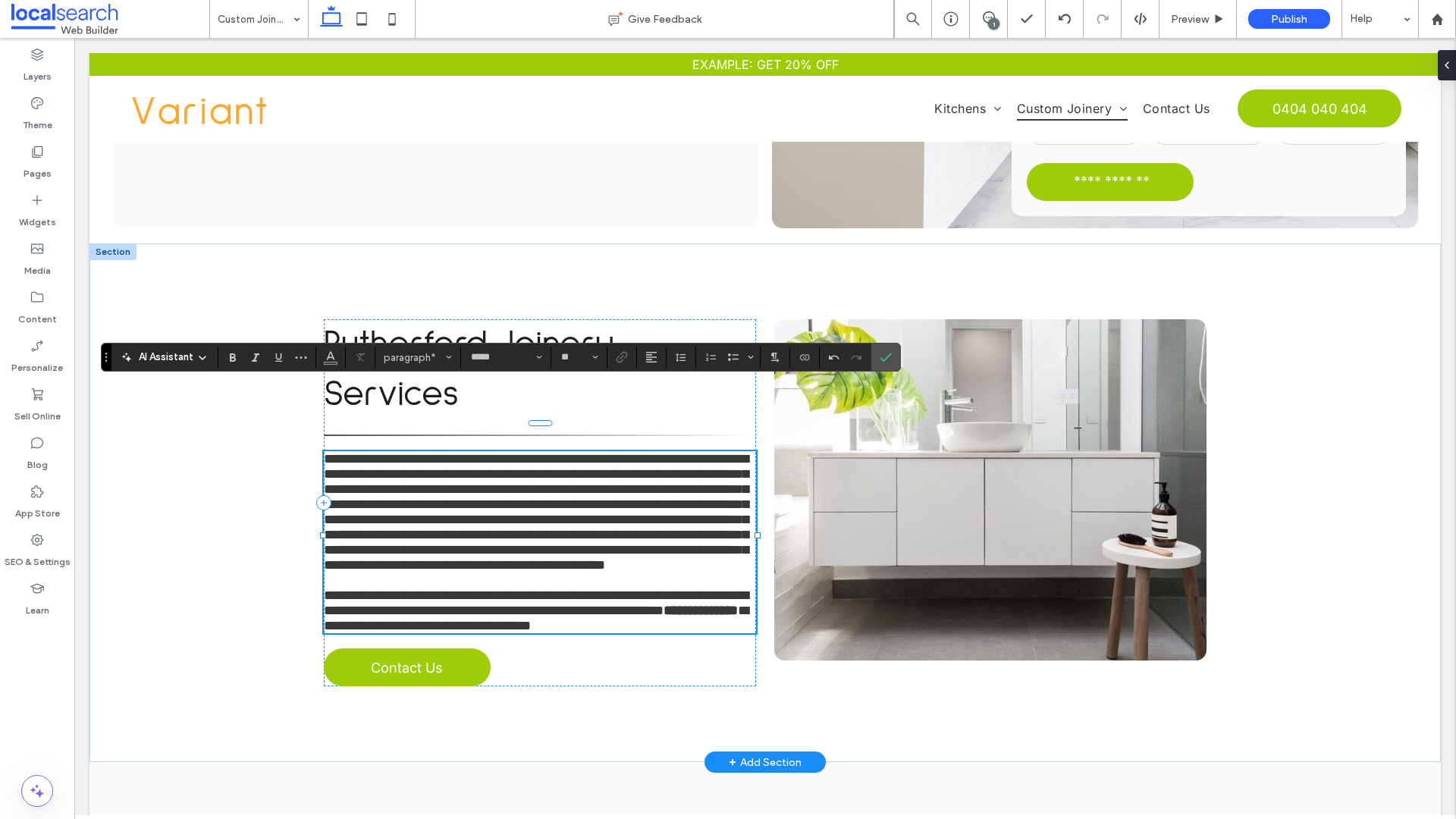click on "**********" at bounding box center [536, 512] 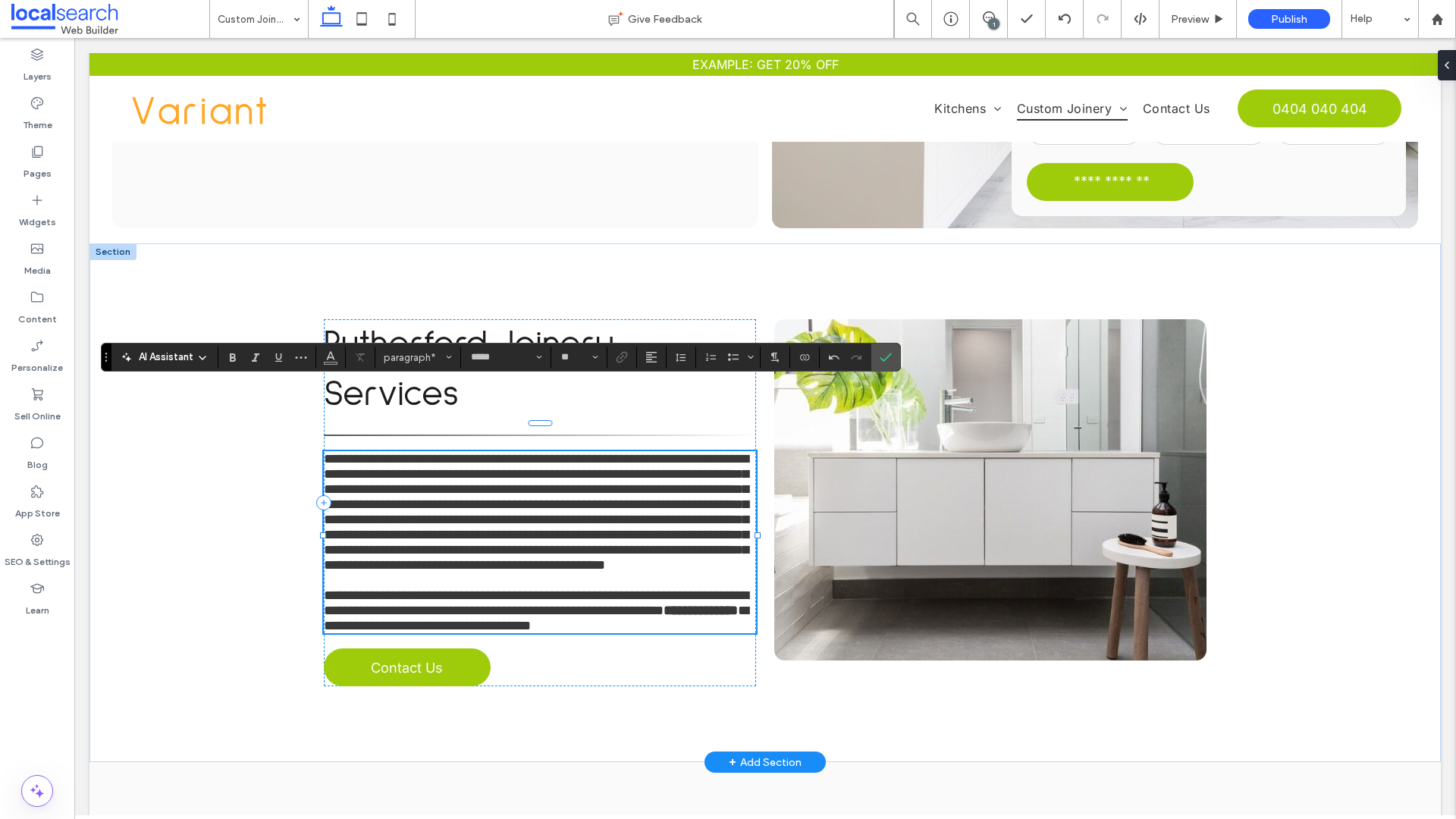 type 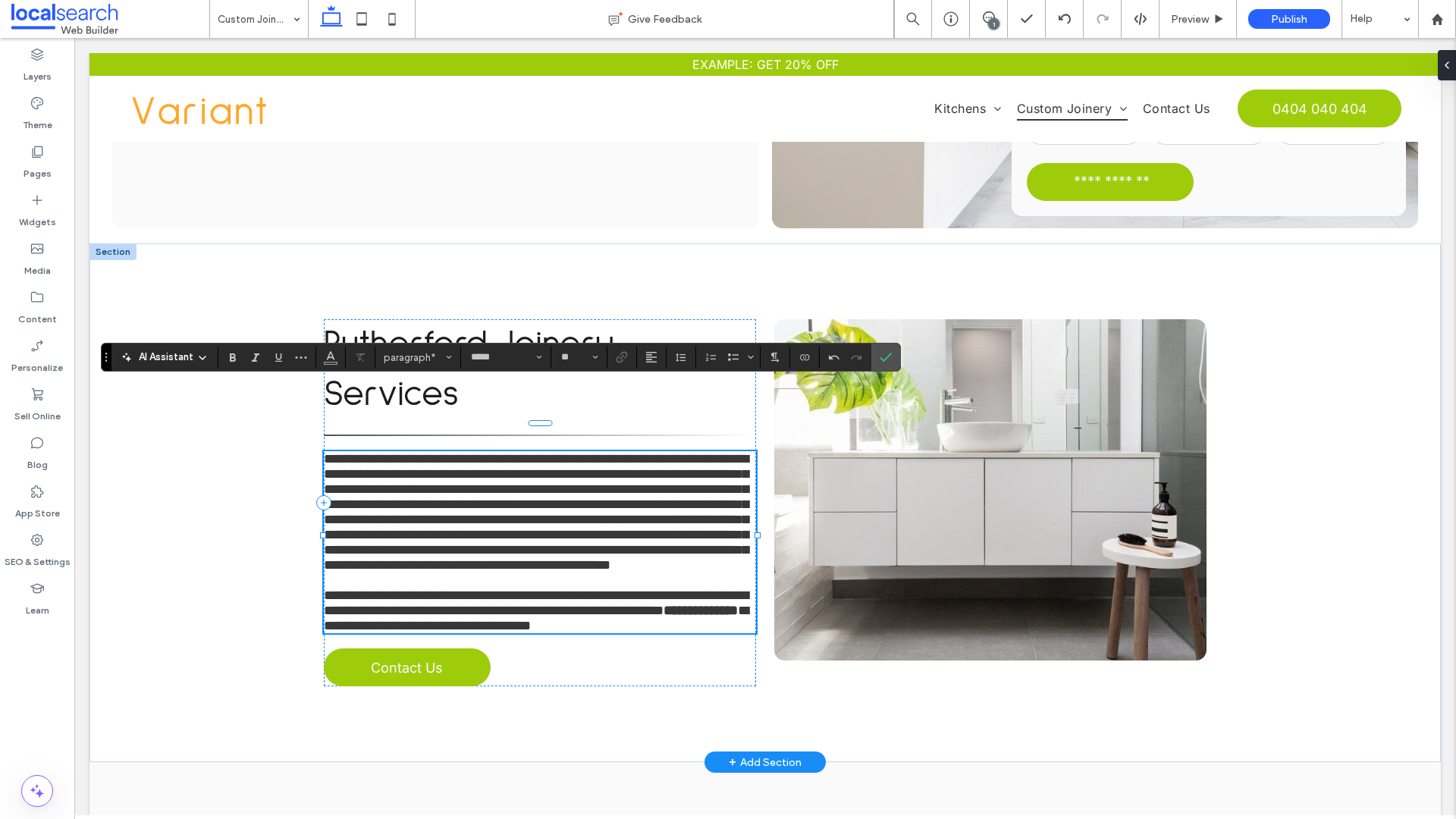 click on "**********" at bounding box center (536, 512) 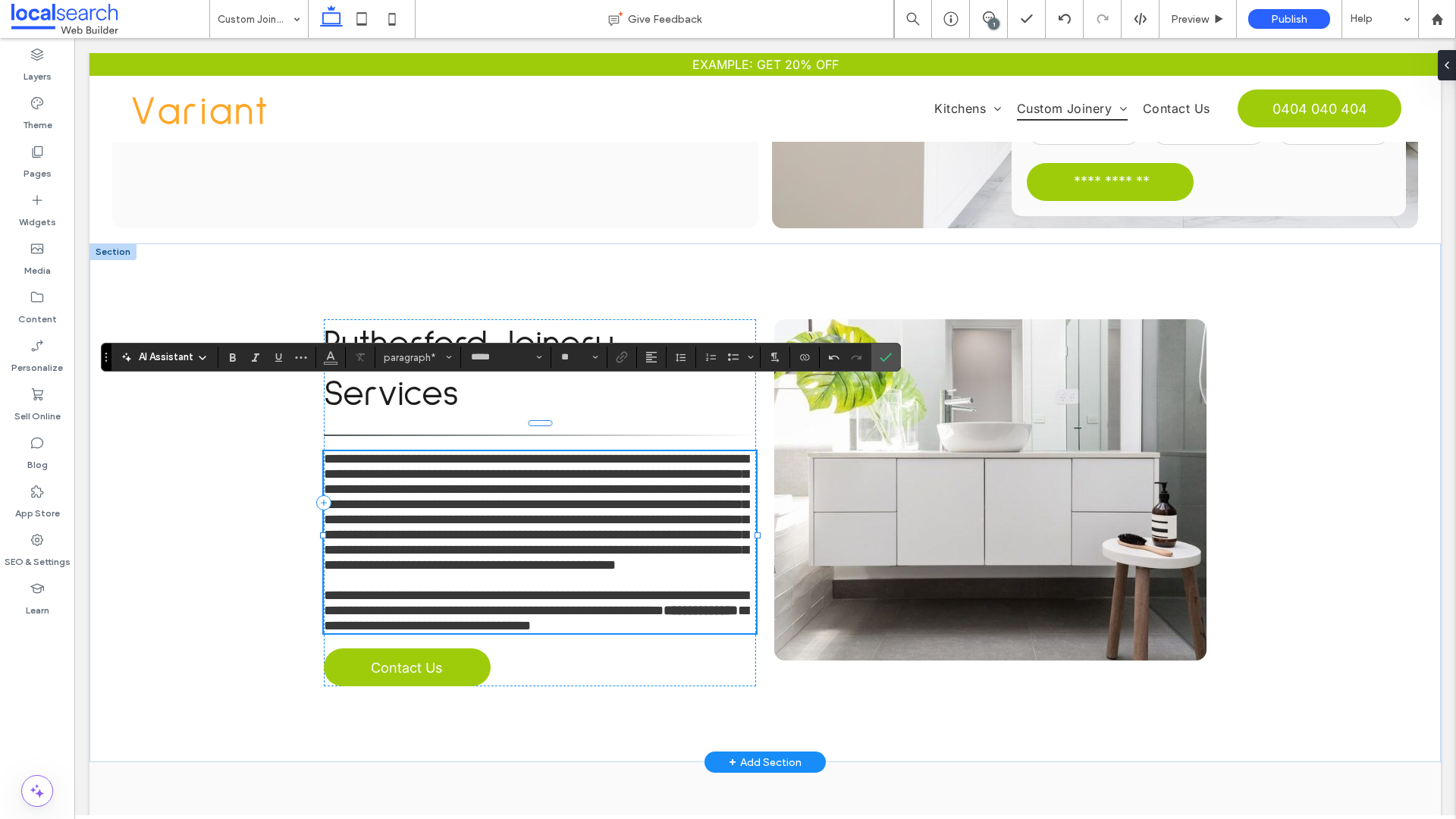 click on "**********" at bounding box center [536, 512] 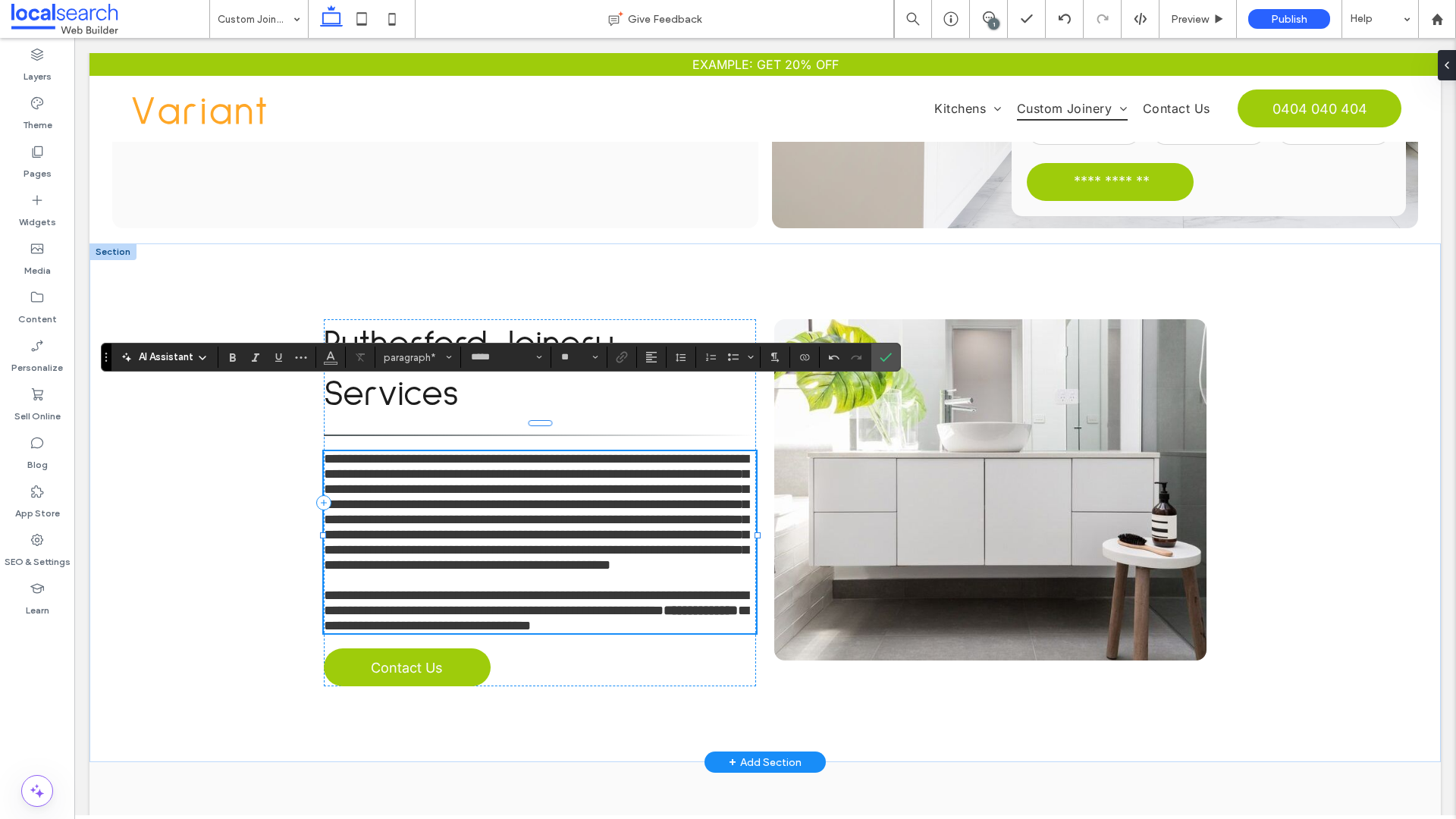 click on "**********" at bounding box center [536, 512] 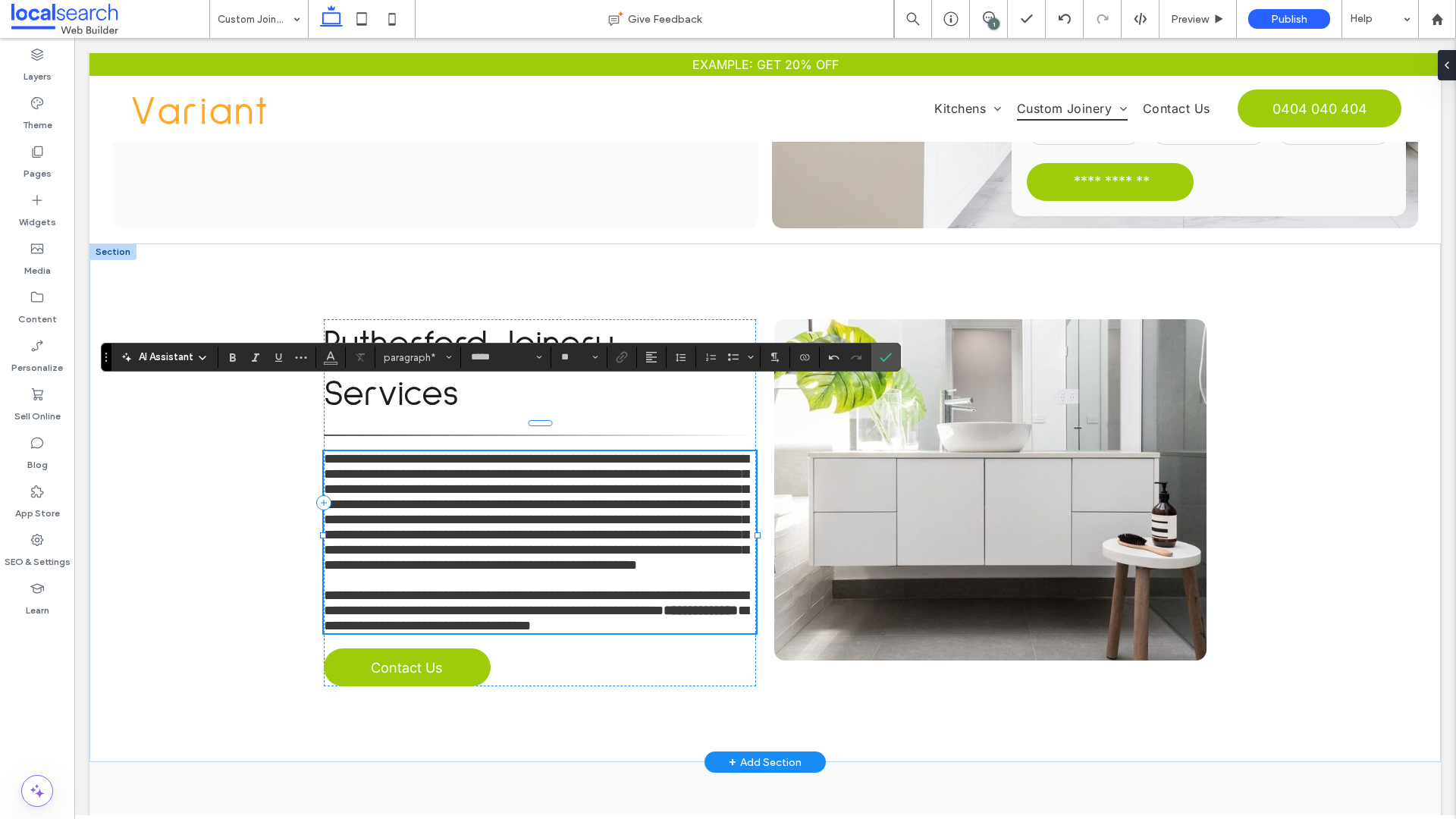 click on "**********" at bounding box center [536, 512] 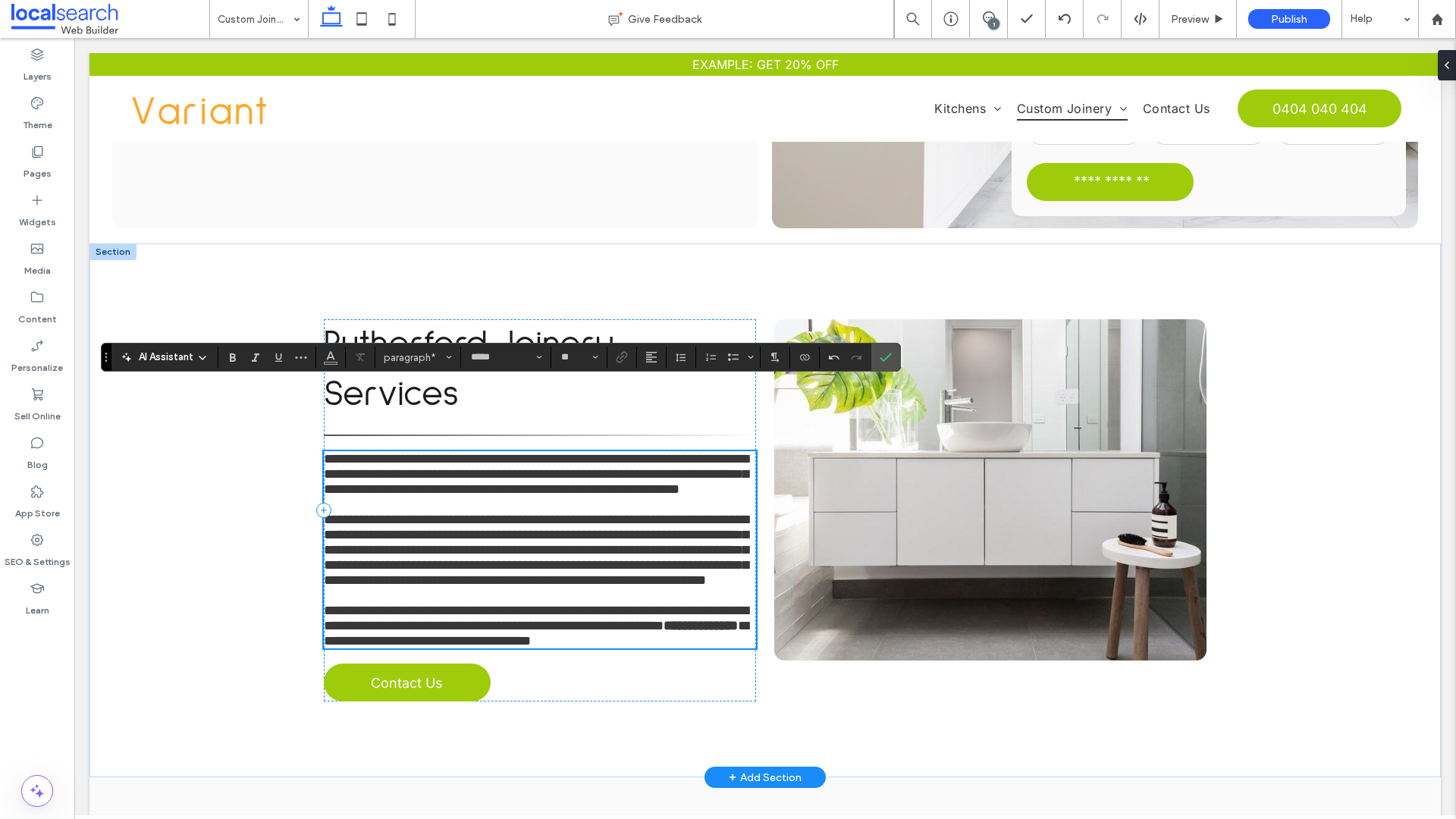 scroll, scrollTop: 477, scrollLeft: 0, axis: vertical 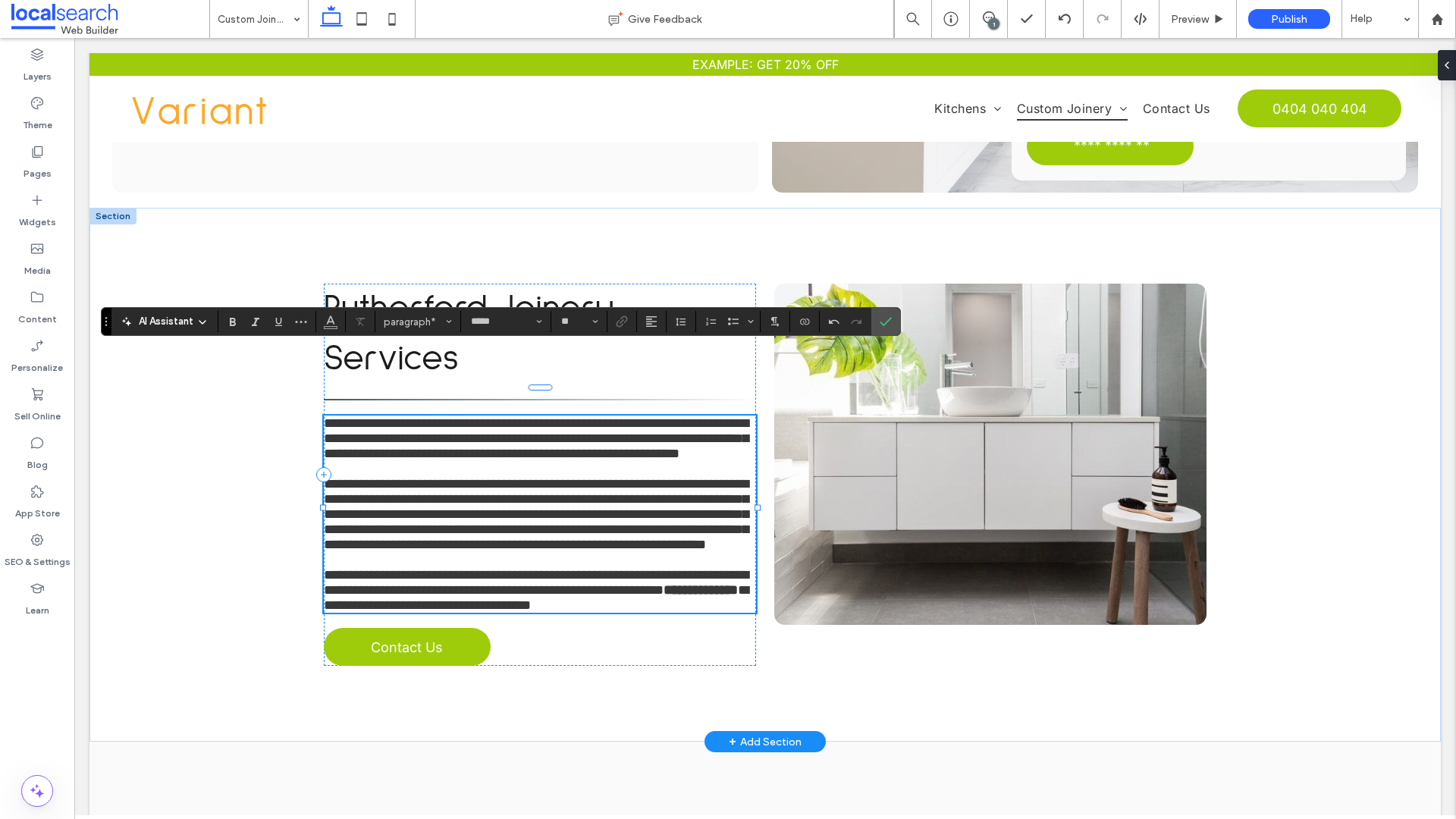 click on "**********" at bounding box center [536, 514] 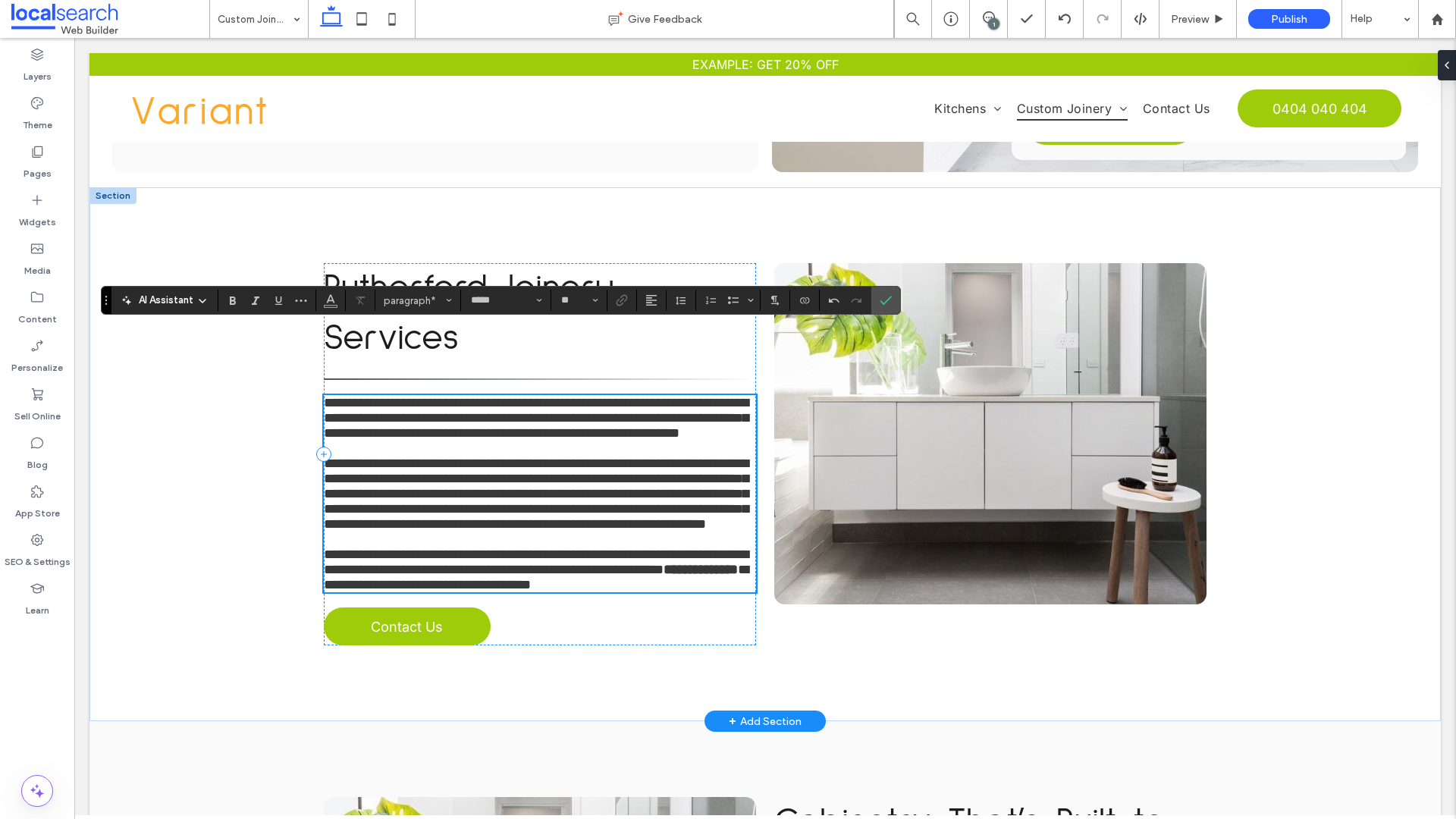 scroll, scrollTop: 496, scrollLeft: 0, axis: vertical 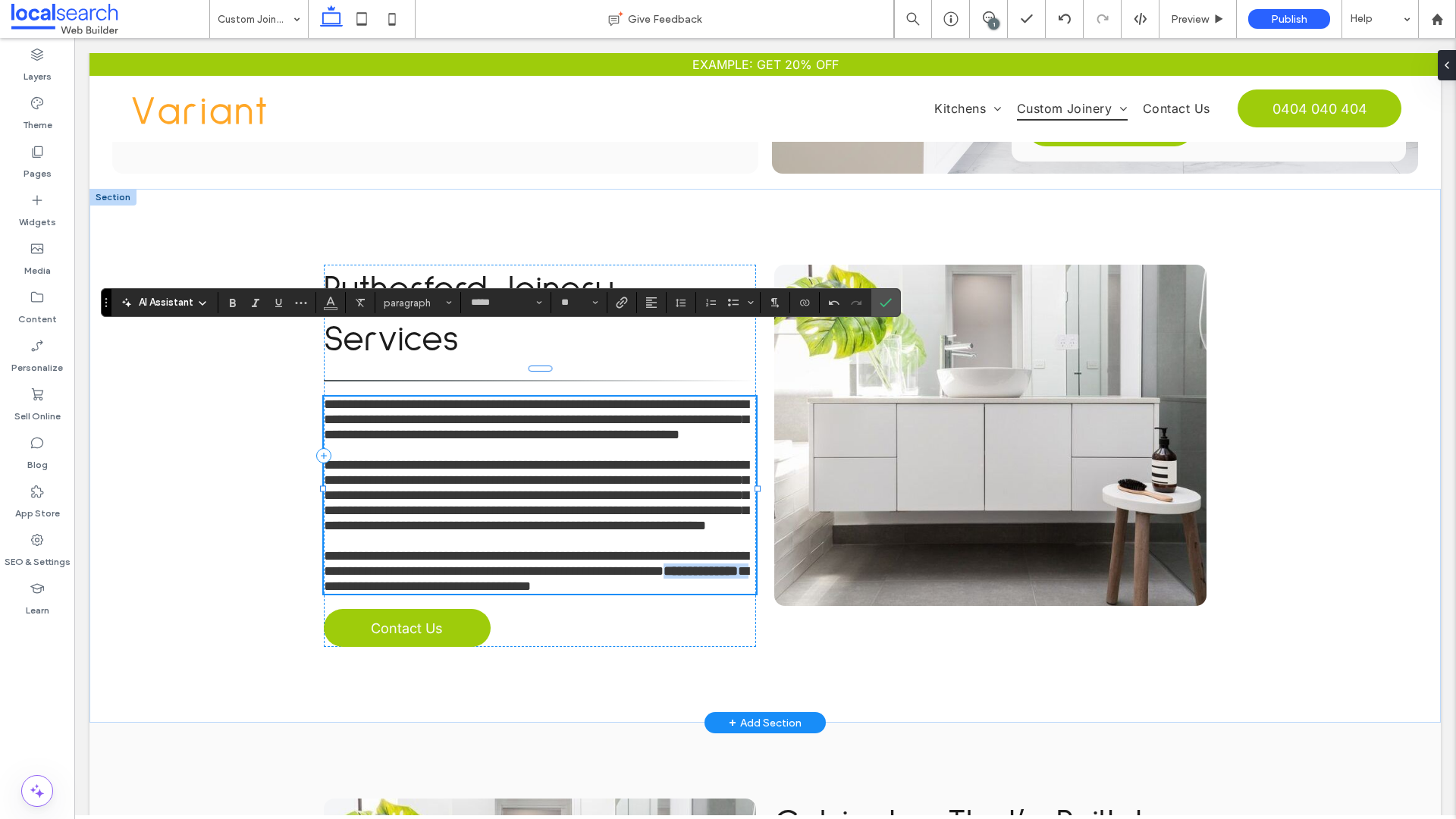 drag, startPoint x: 502, startPoint y: 564, endPoint x: 395, endPoint y: 563, distance: 107.00467 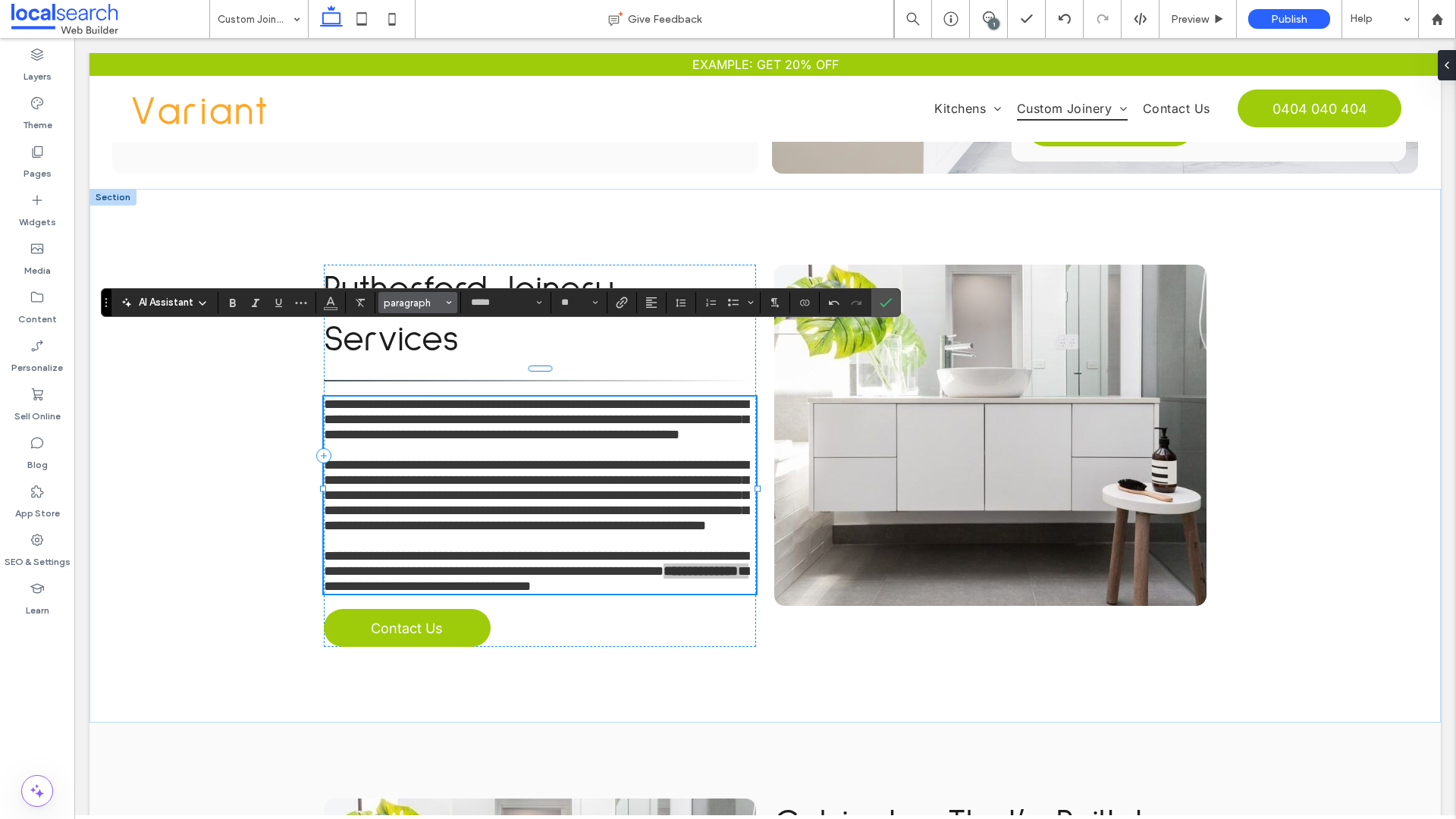 click on "paragraph" at bounding box center [413, 303] 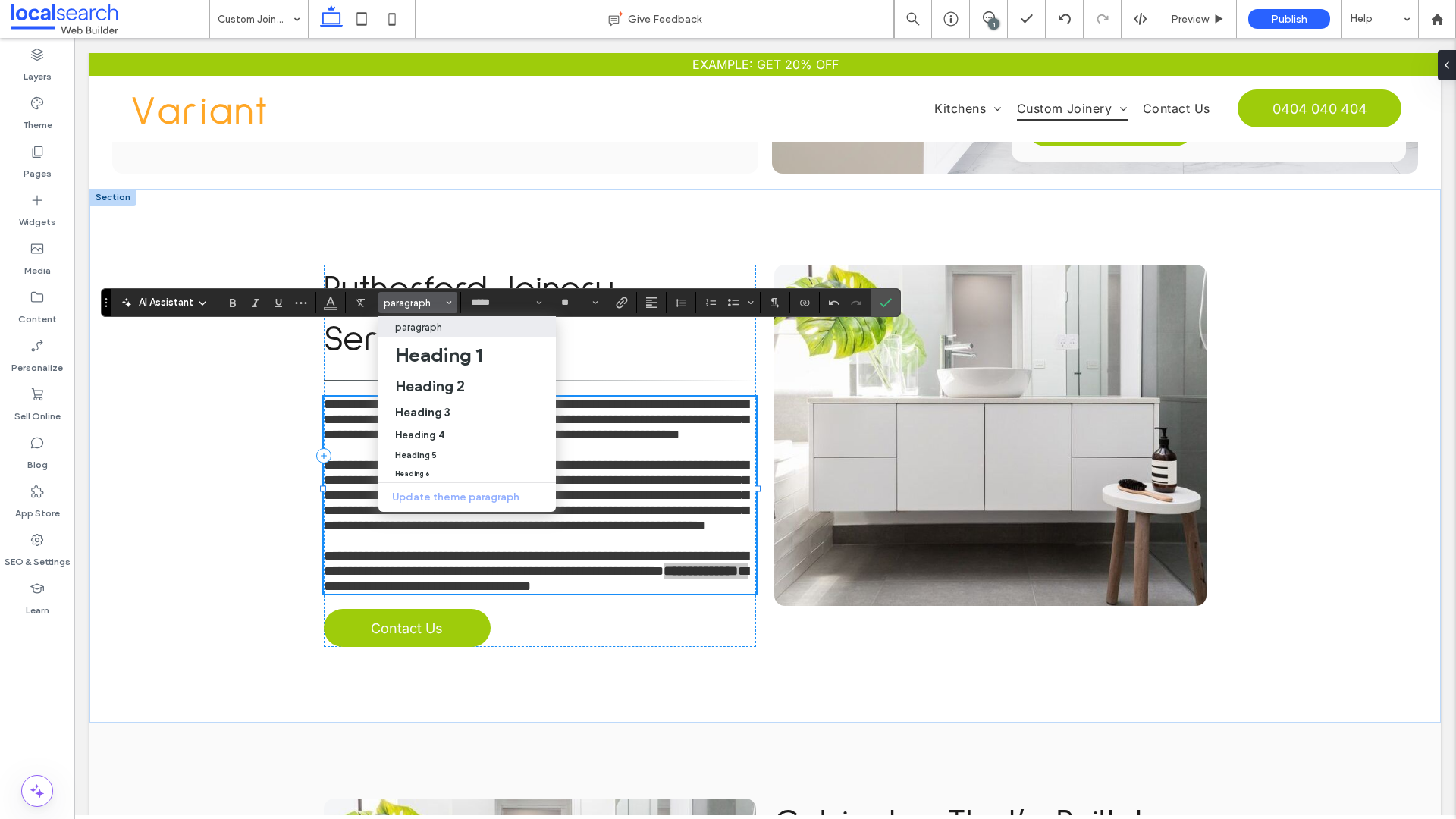 drag, startPoint x: 443, startPoint y: 322, endPoint x: 369, endPoint y: 284, distance: 83.18654 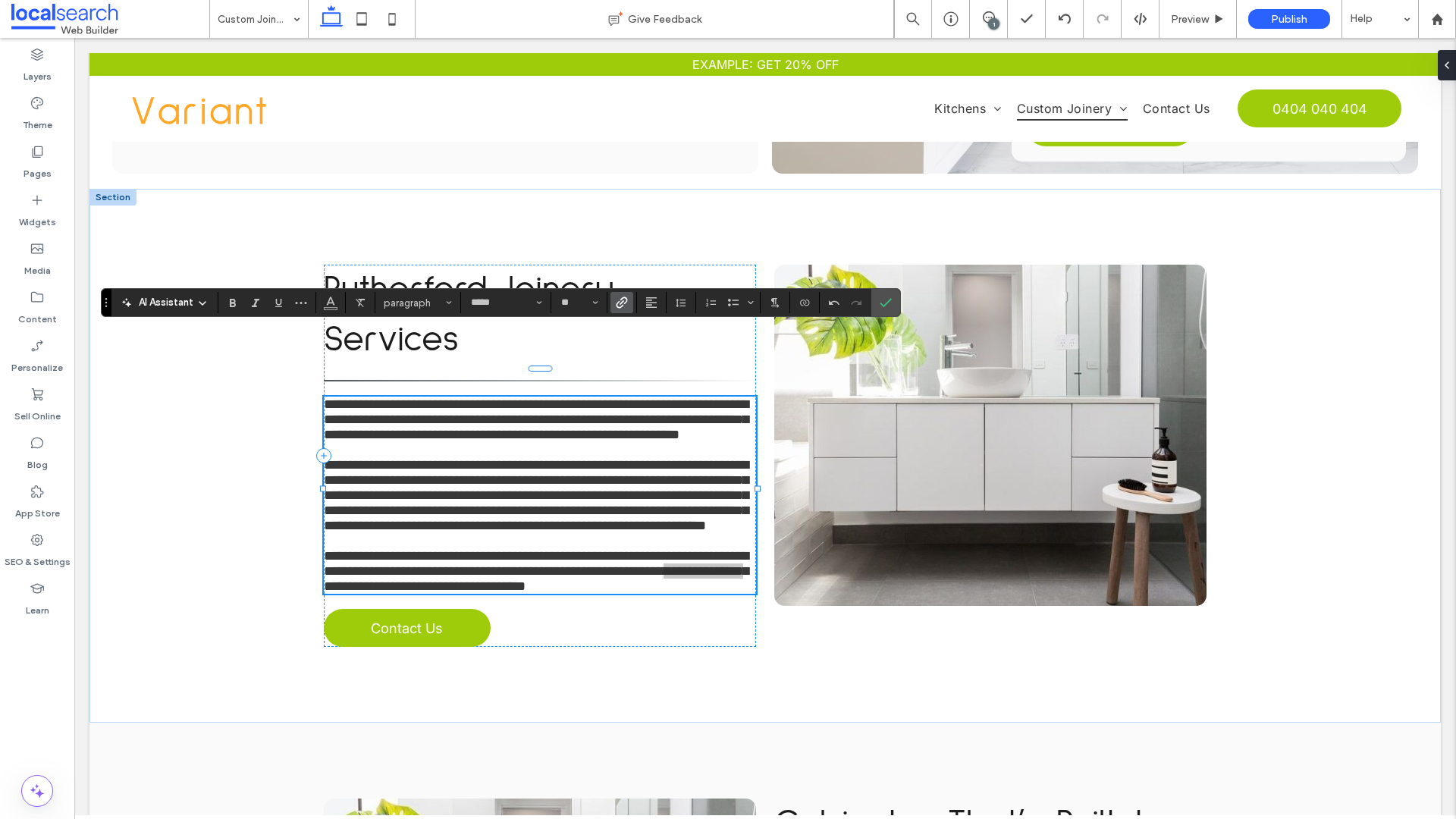 click at bounding box center [622, 303] 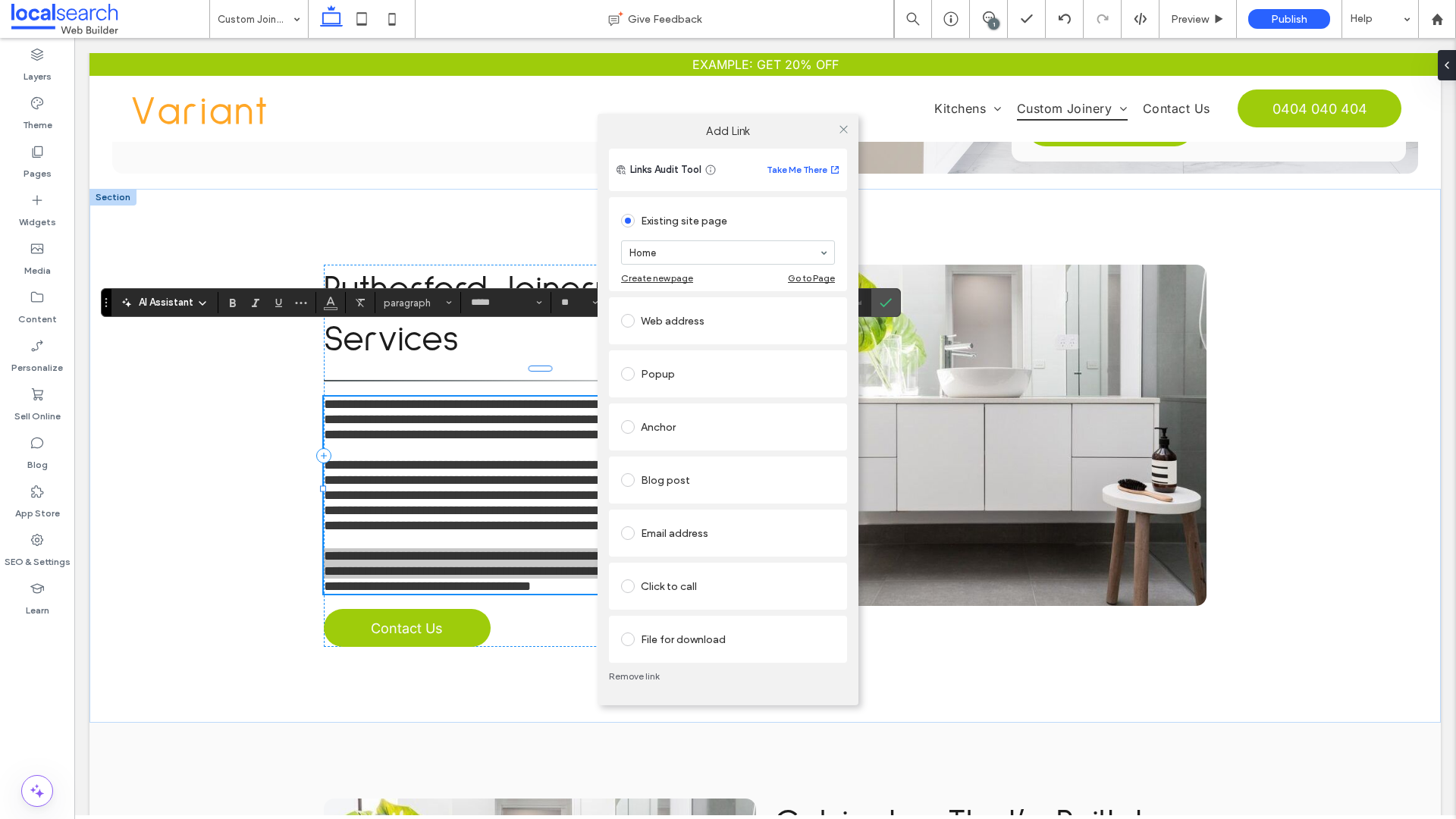 click on "Click to call" at bounding box center [728, 586] 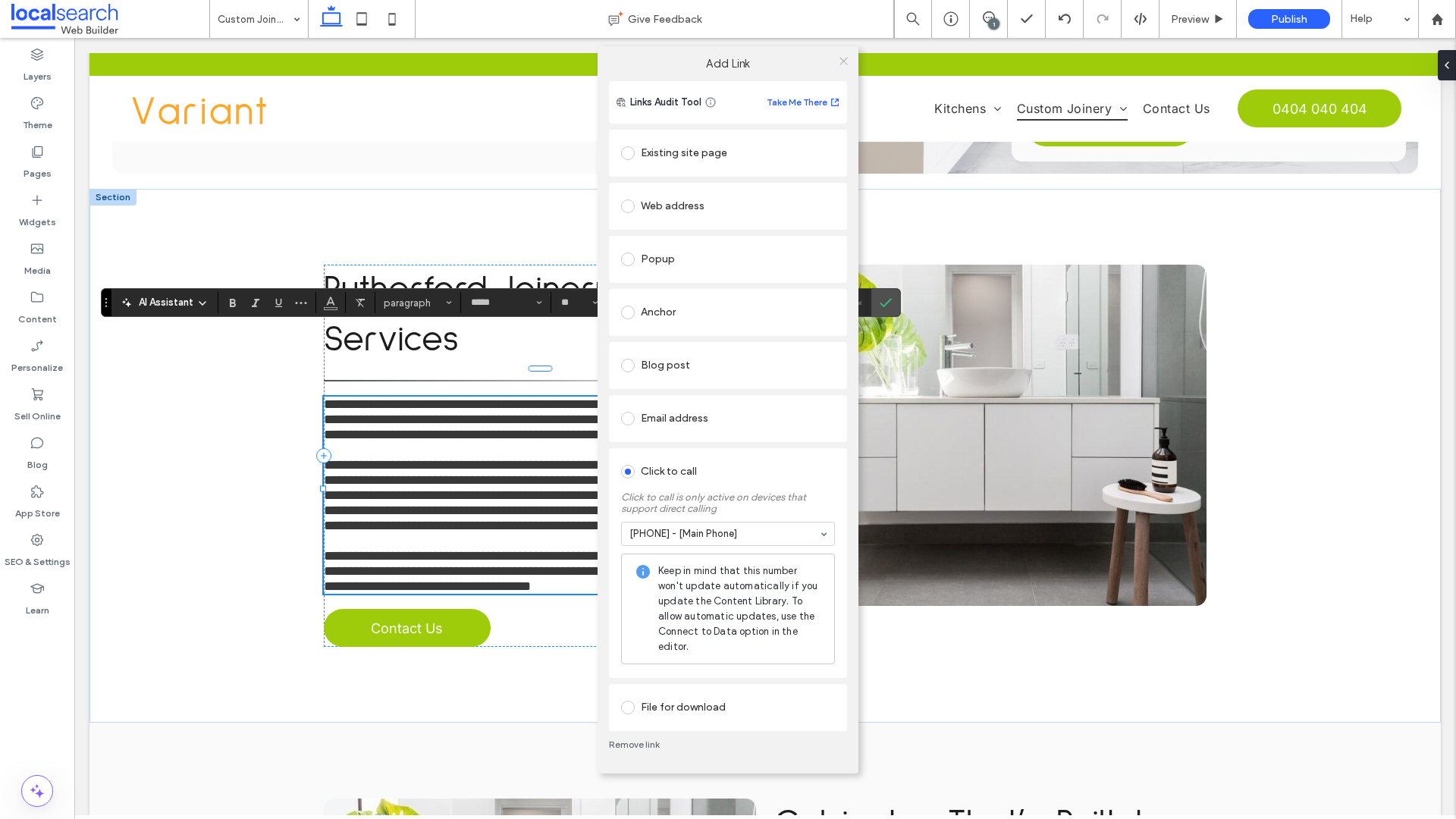 click 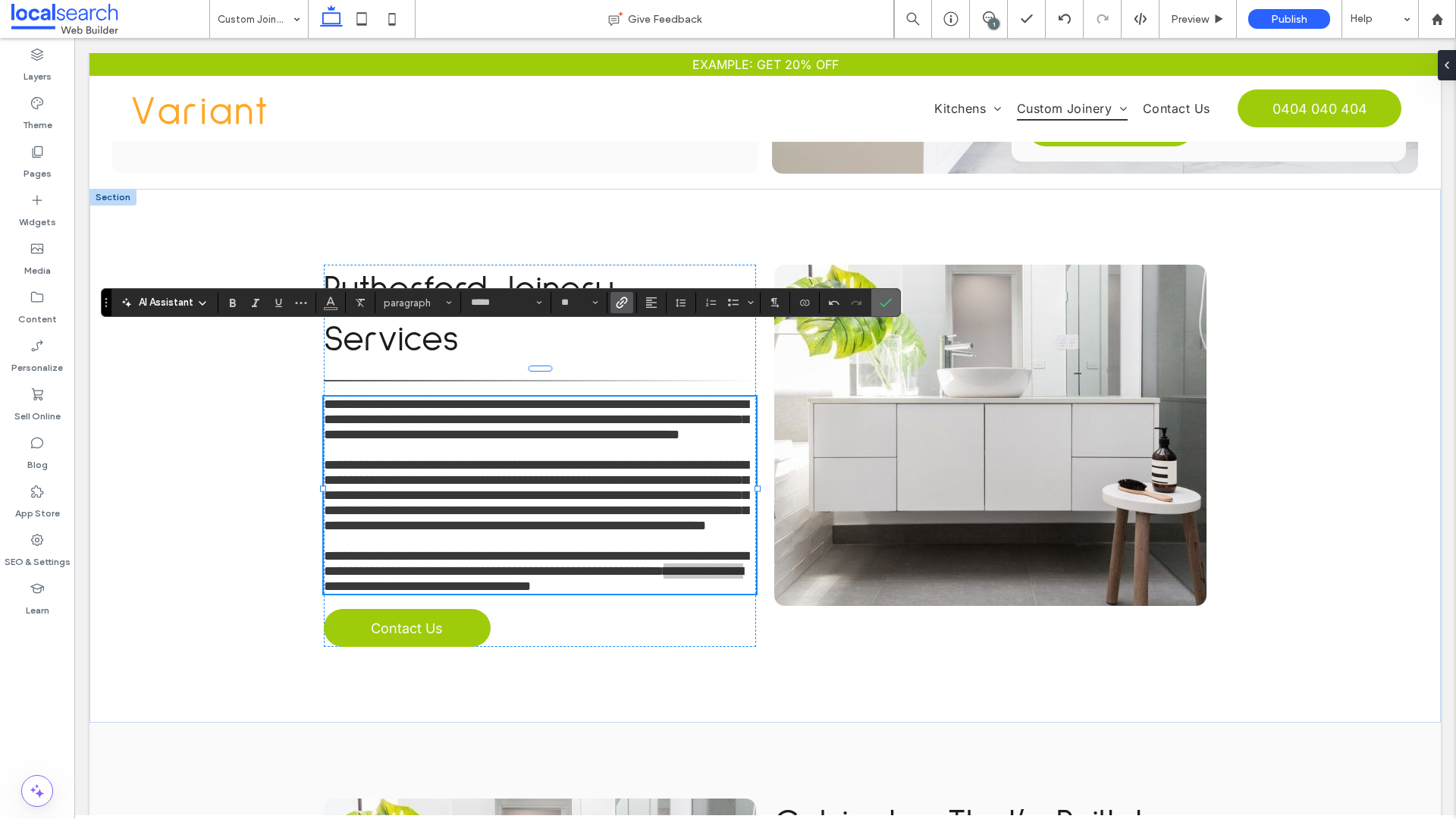 drag, startPoint x: 821, startPoint y: 280, endPoint x: 884, endPoint y: 303, distance: 67.06713 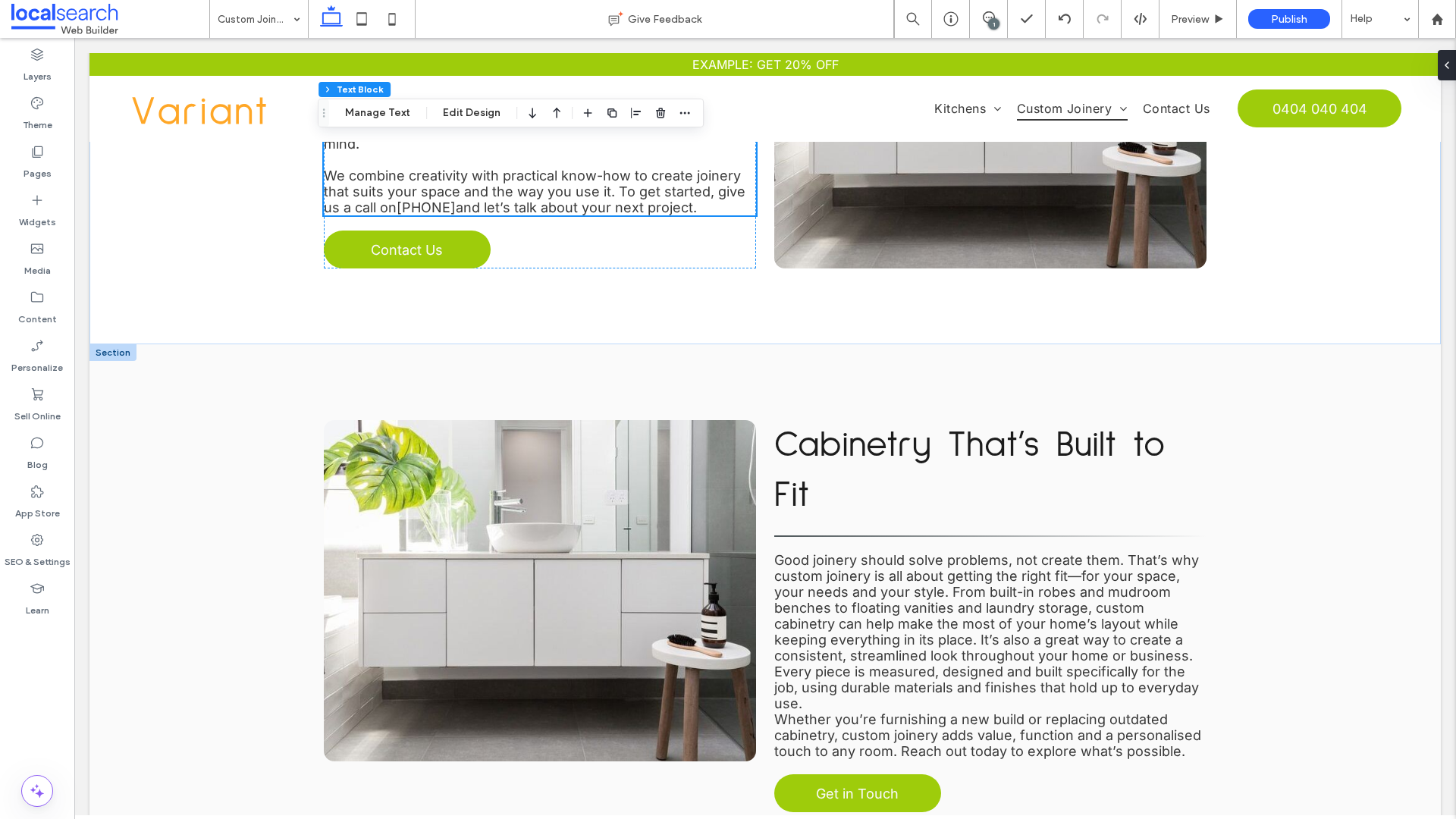 scroll, scrollTop: 933, scrollLeft: 0, axis: vertical 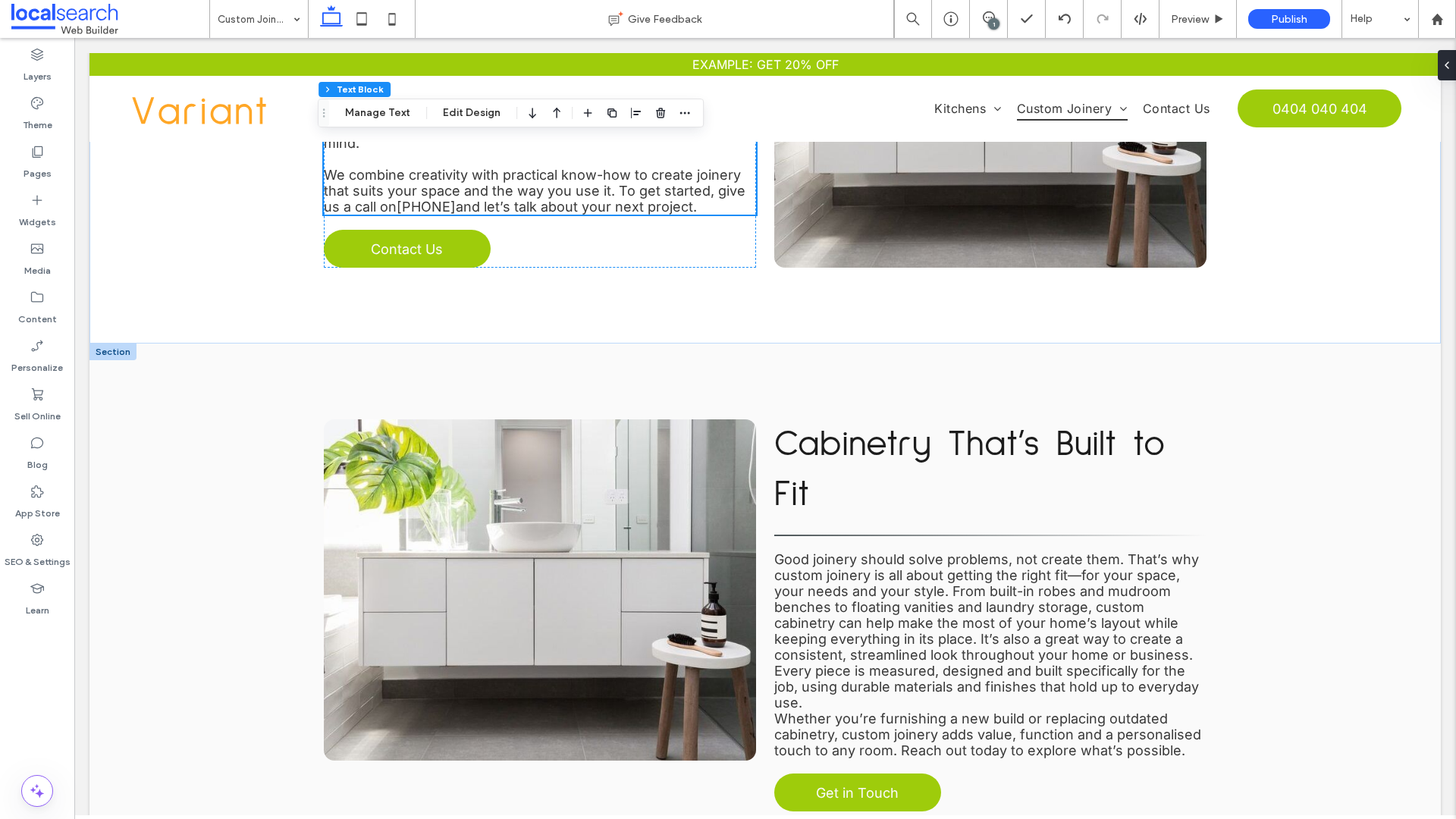 click on "Good joinery should solve problems, not create them. That’s why custom joinery is all about getting the right fit—for your space, your needs and your style. From built-in robes and mudroom benches to floating vanities and laundry storage, custom cabinetry can help make the most of your home’s layout while keeping everything in its place. It’s also a great way to create a consistent, streamlined look throughout your home or business. Every piece is measured, designed and built specifically for the job, using durable materials and finishes that hold up to everyday use." at bounding box center [987, 631] 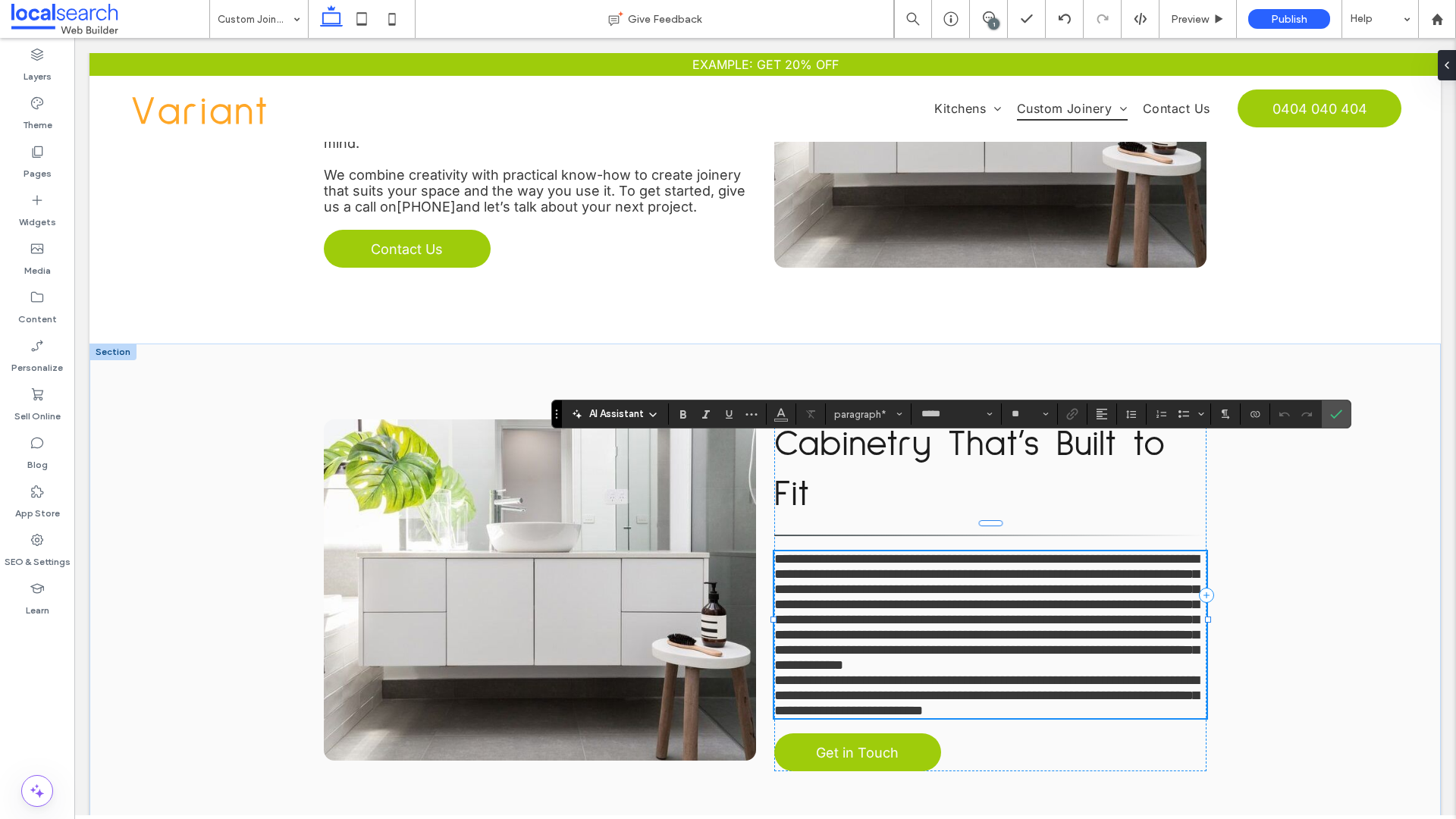 click on "**********" at bounding box center (987, 612) 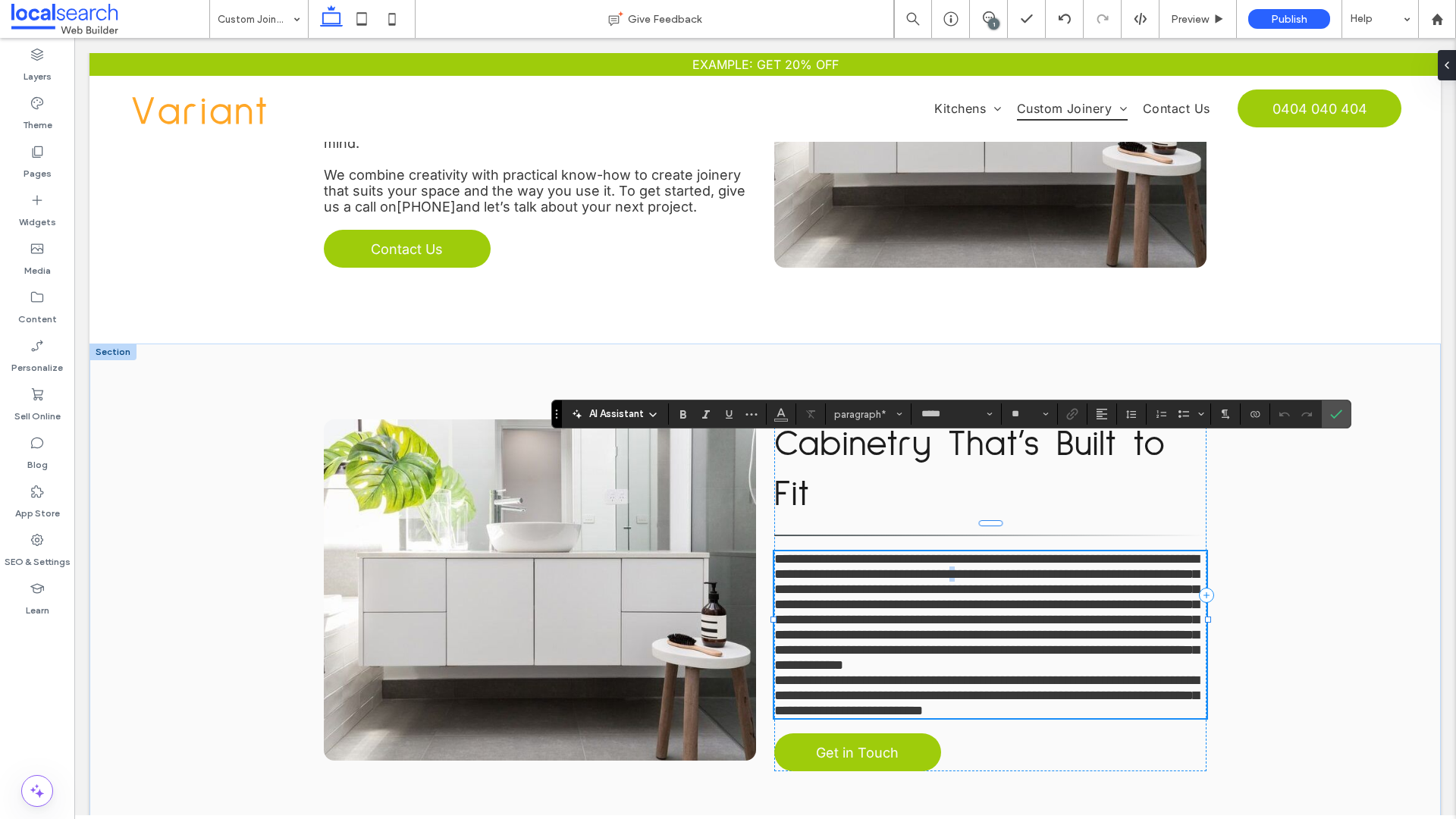 type 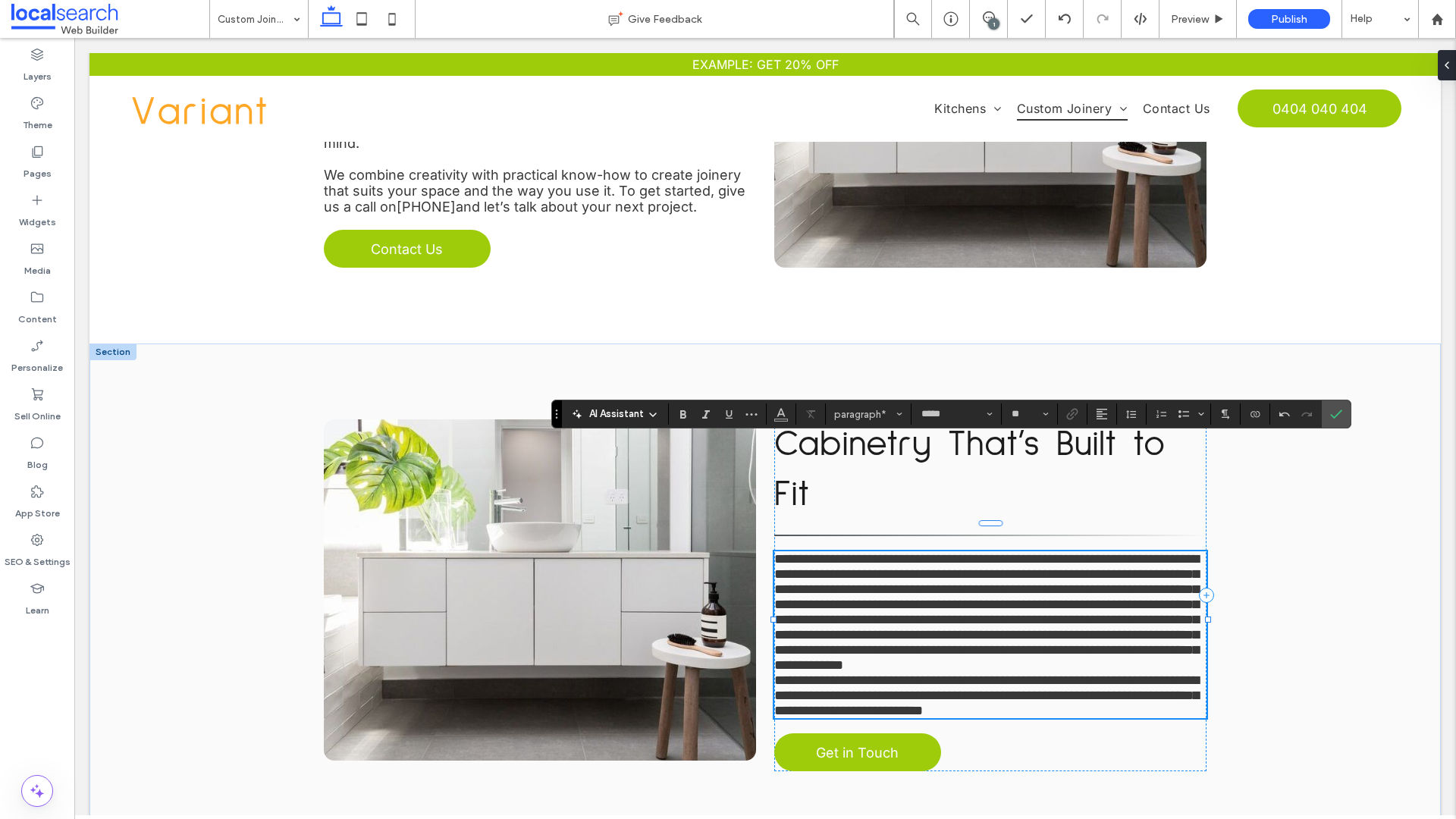 click on "**********" at bounding box center (987, 612) 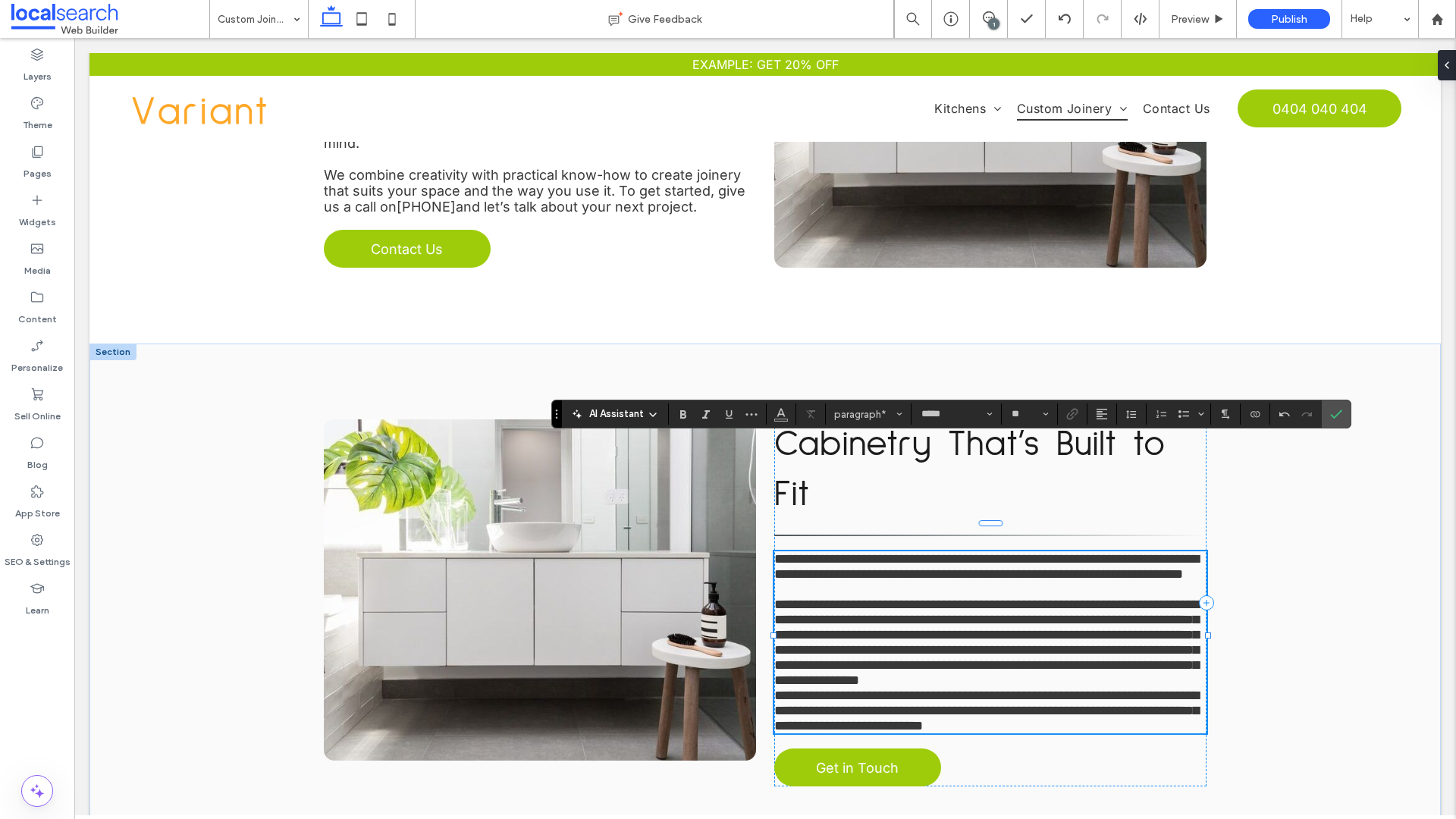 click on "**********" at bounding box center [987, 642] 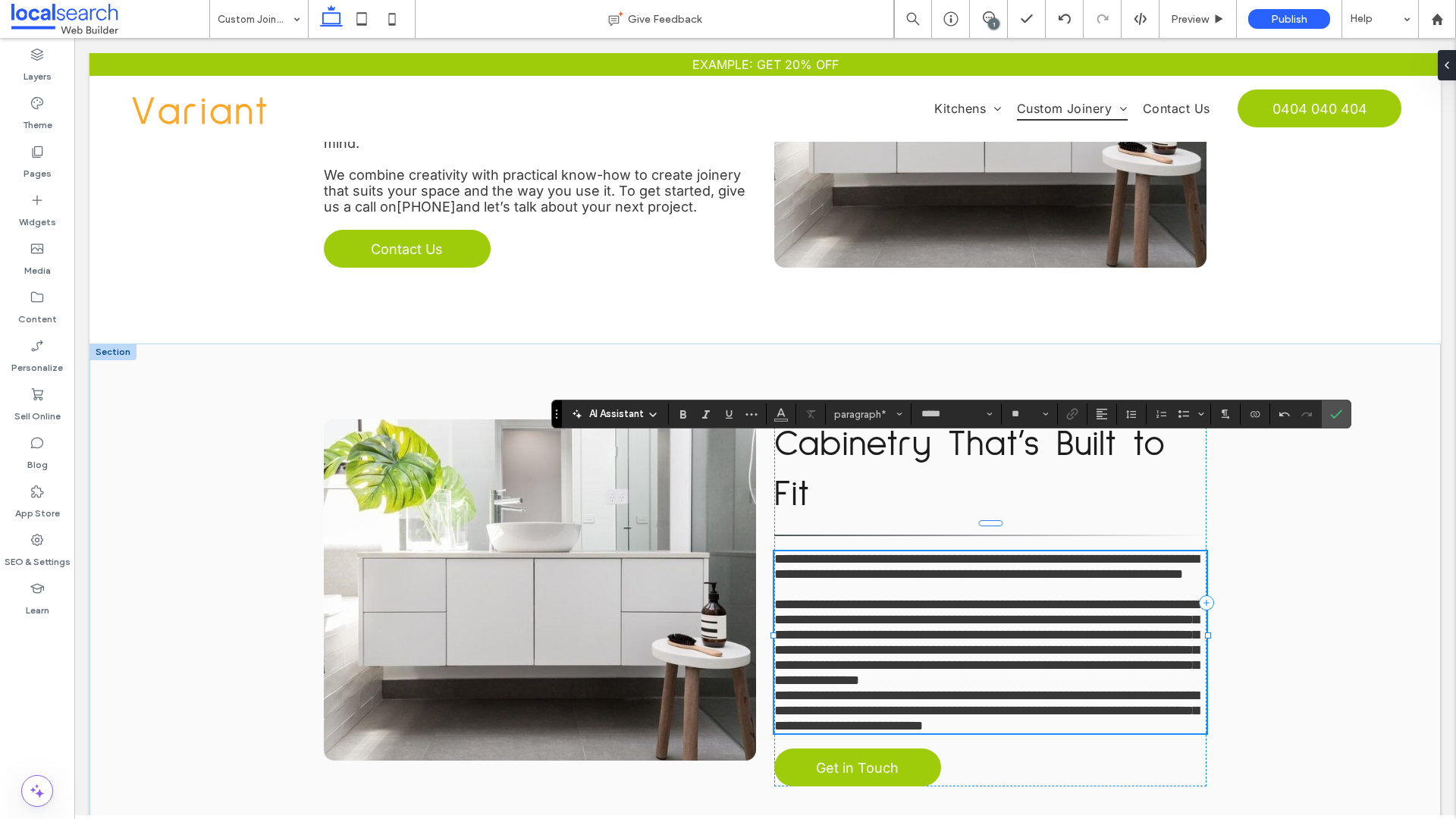 click on "**********" at bounding box center [990, 642] 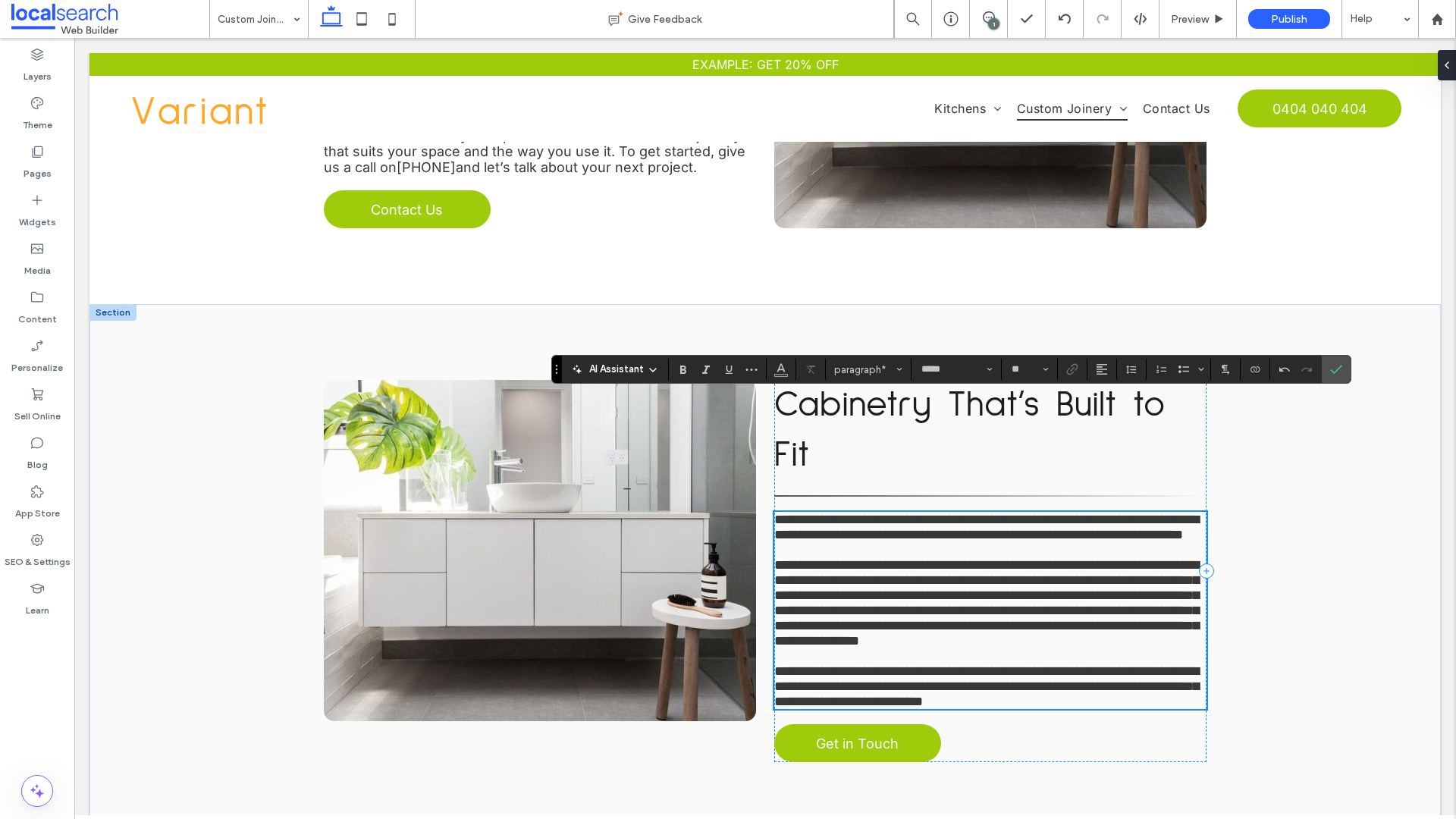 scroll, scrollTop: 996, scrollLeft: 0, axis: vertical 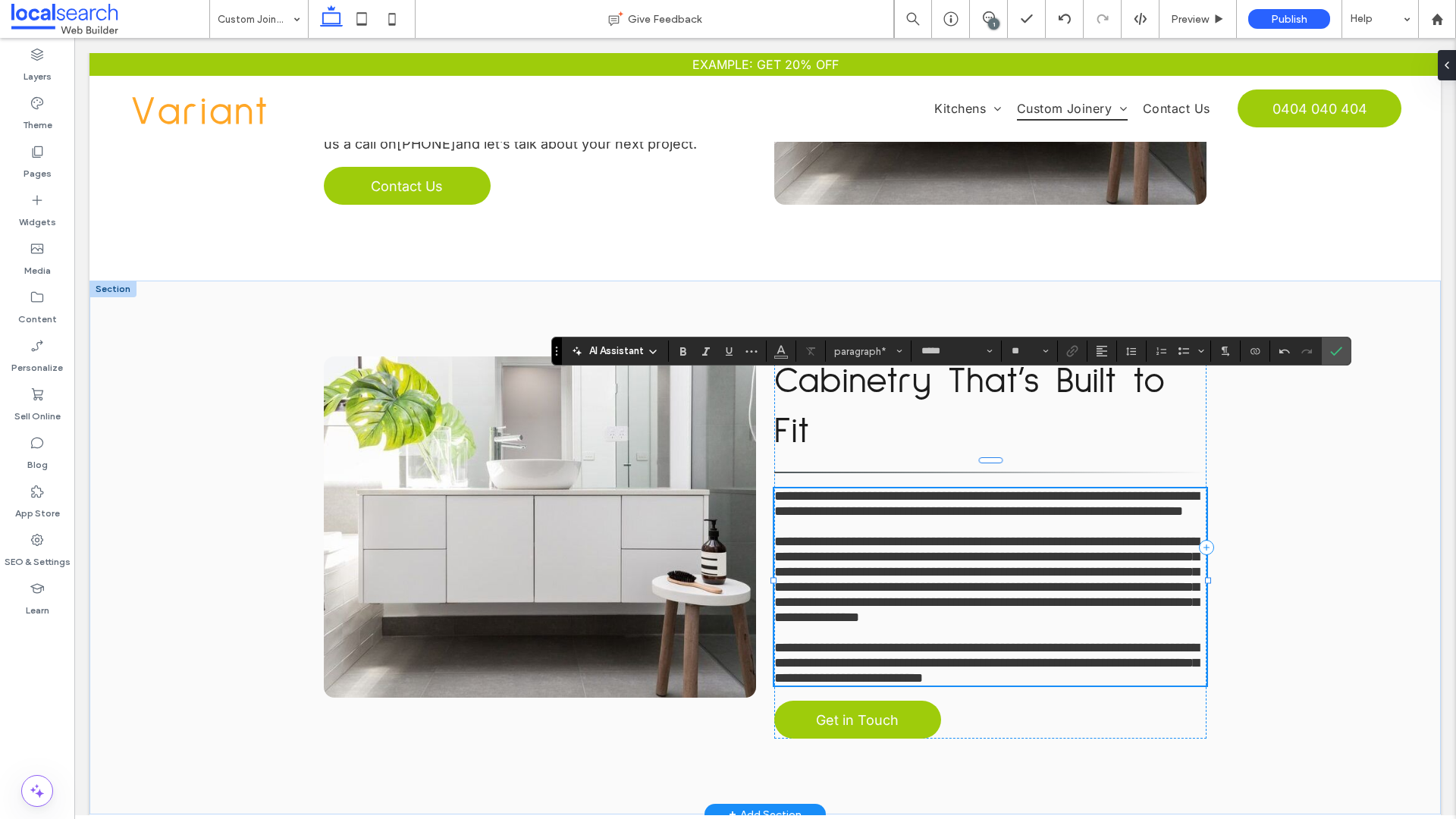 click on "﻿" at bounding box center (990, 632) 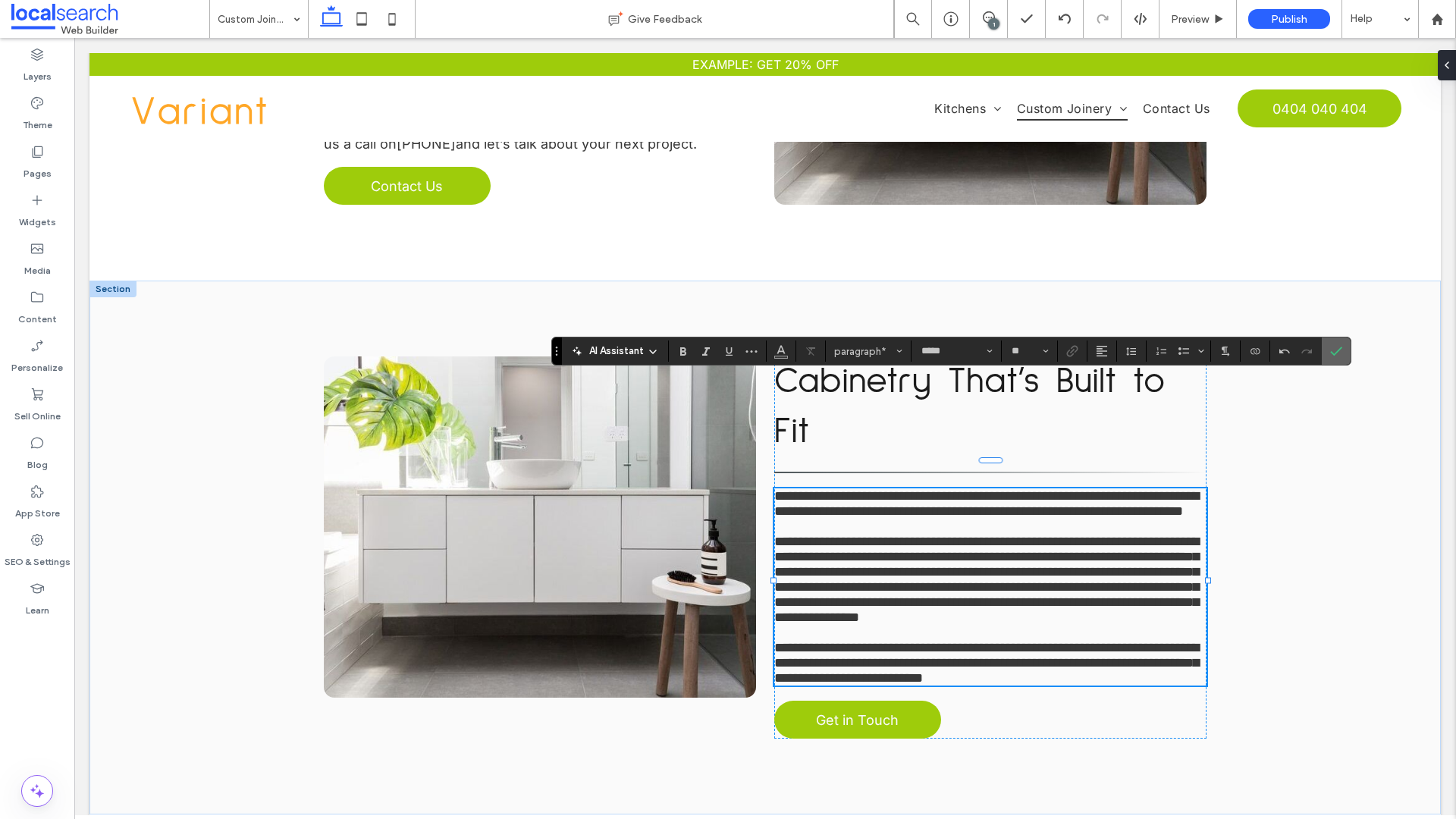 click 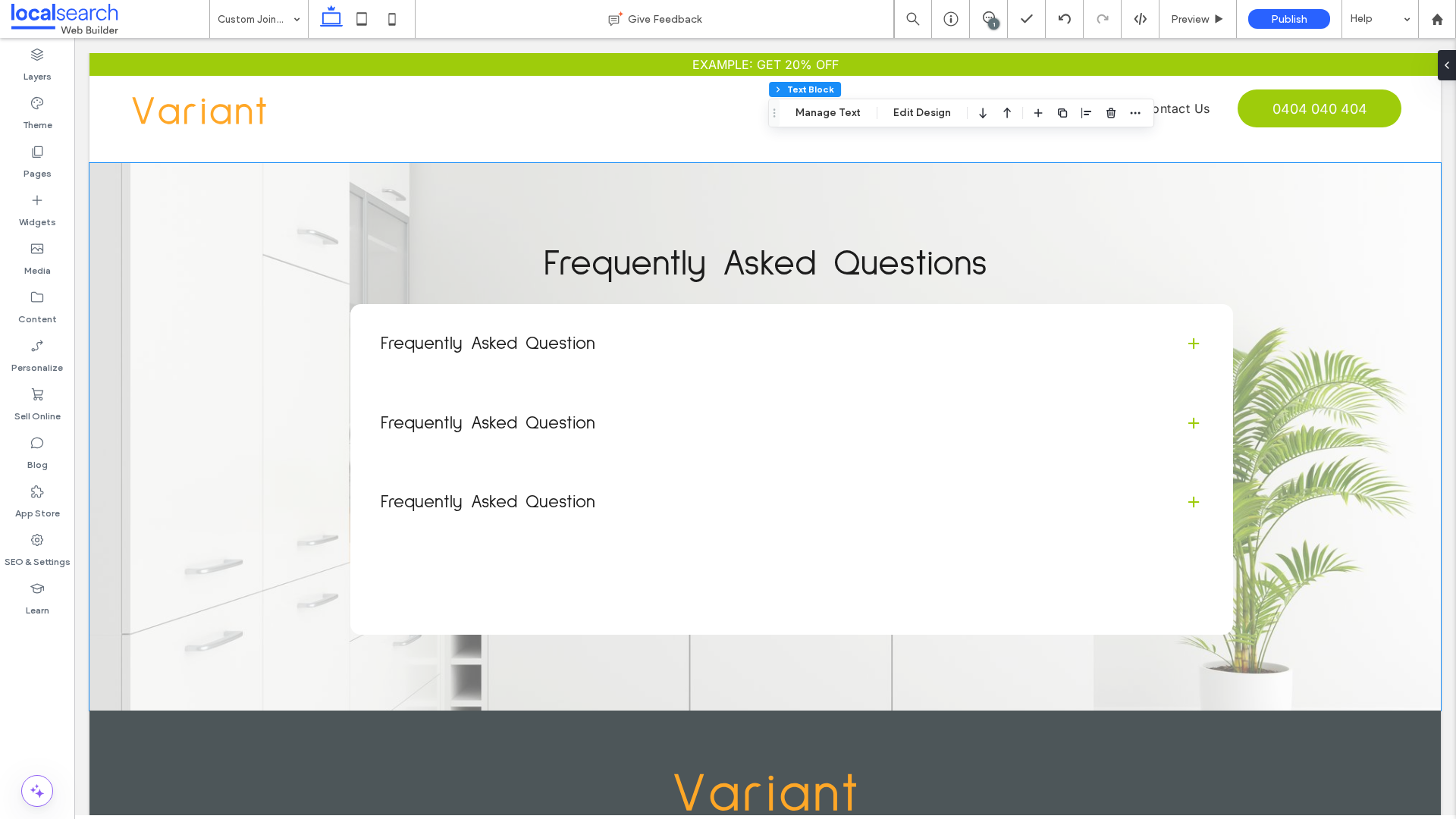 scroll, scrollTop: 2105, scrollLeft: 0, axis: vertical 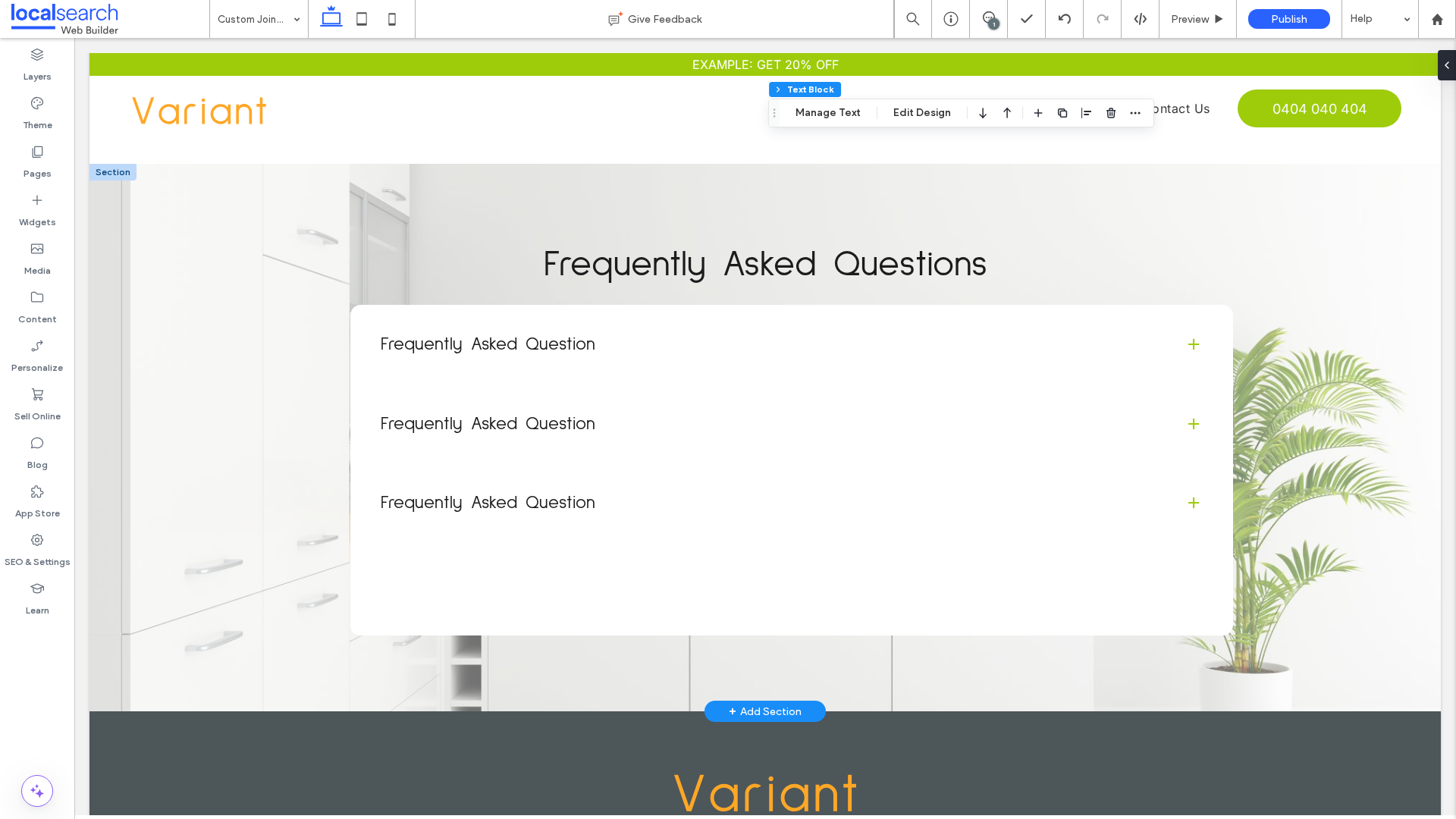 click on "Frequently Asked Question" at bounding box center [792, 344] 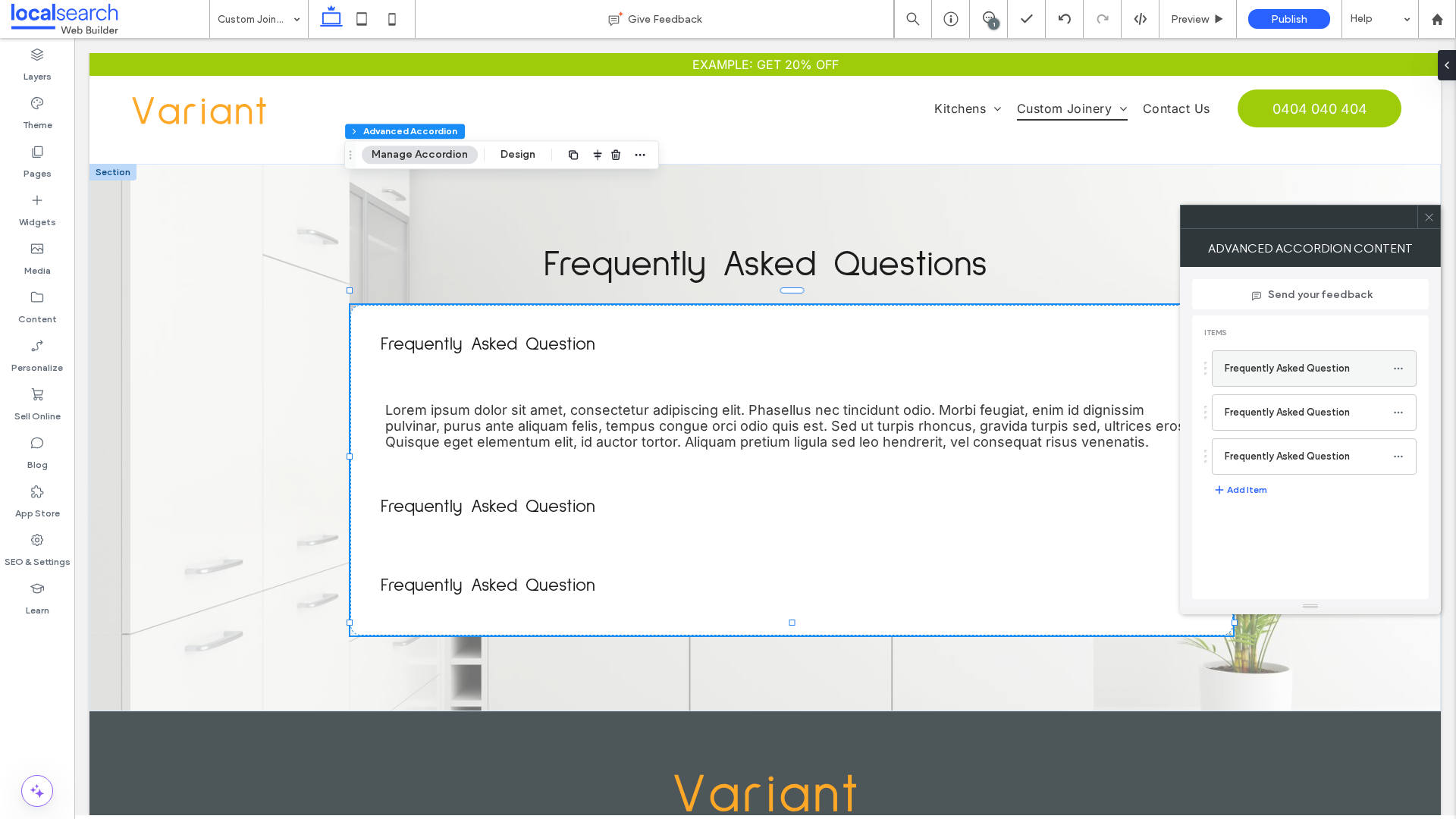 click 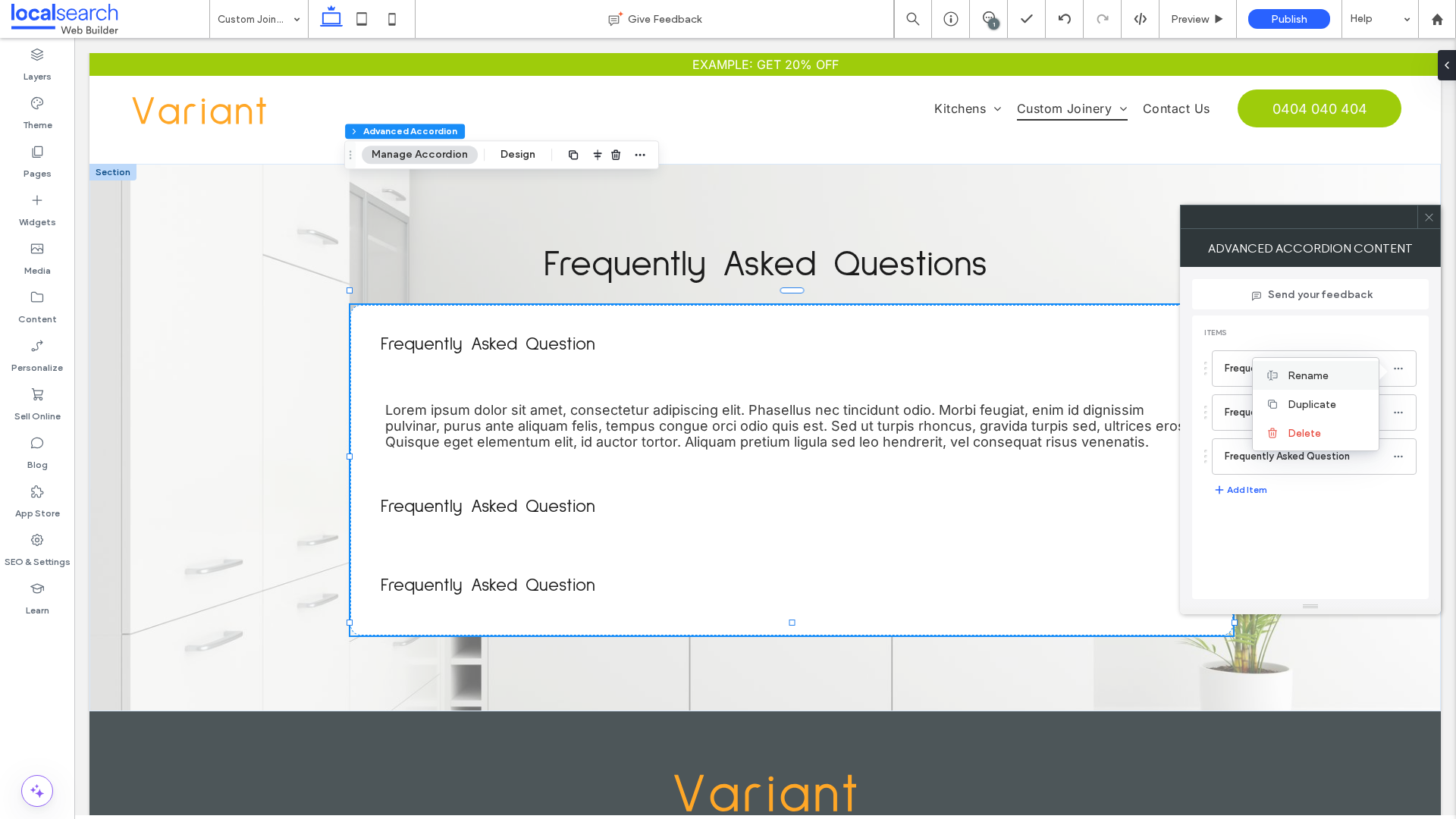 click on "Rename" at bounding box center (1316, 375) 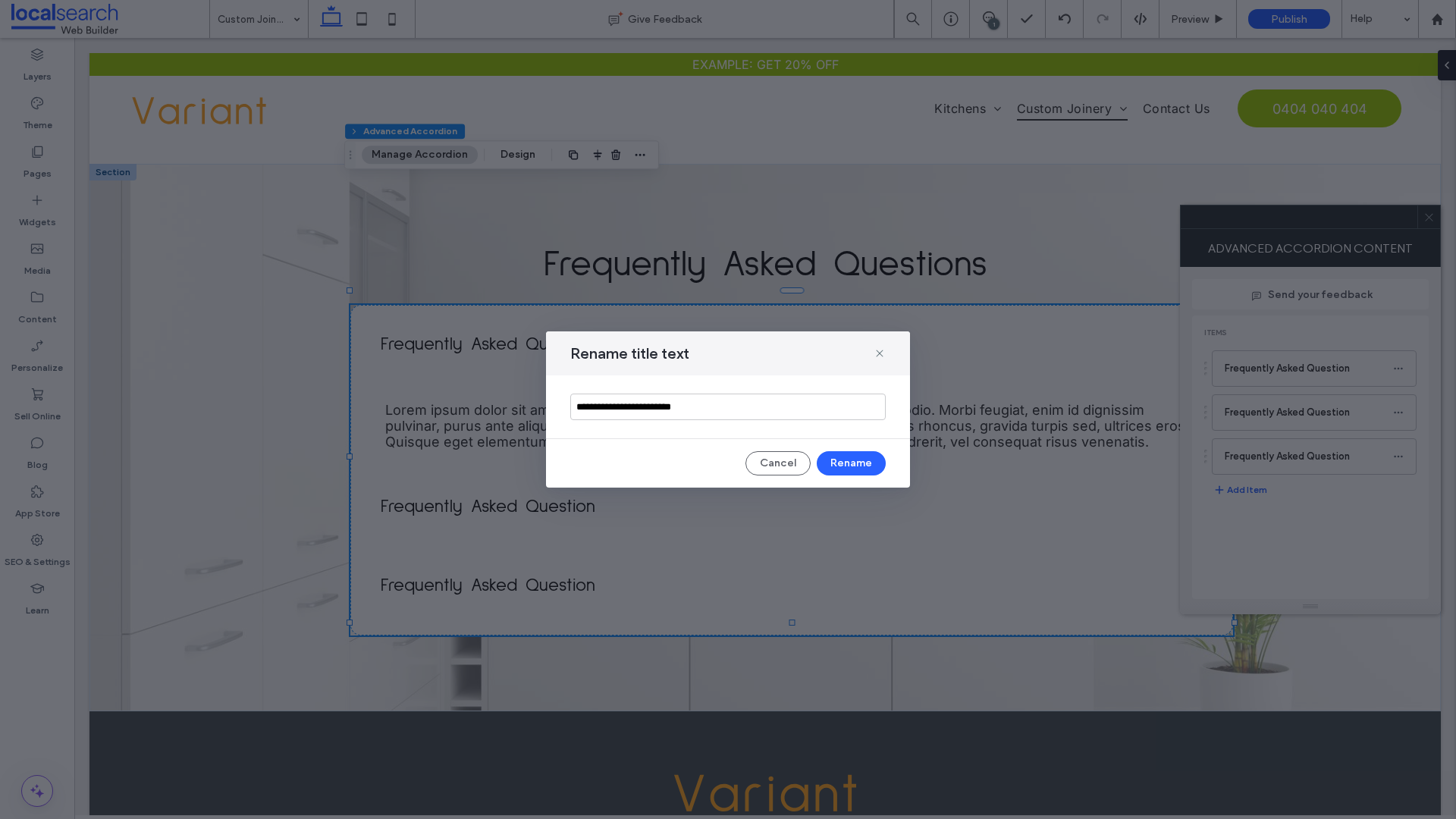 drag, startPoint x: 714, startPoint y: 403, endPoint x: 425, endPoint y: 406, distance: 289.0156 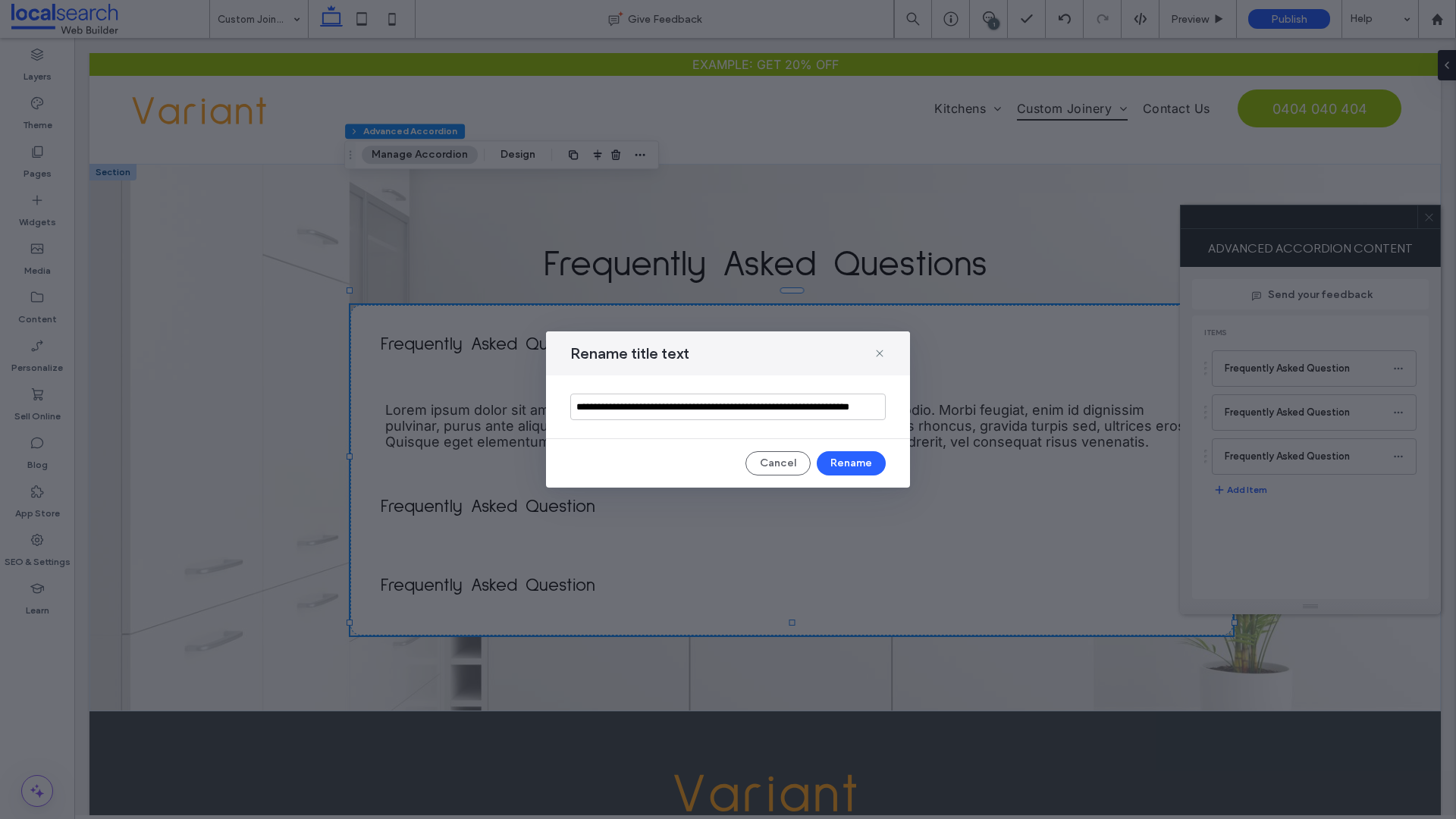 scroll, scrollTop: 0, scrollLeft: 11, axis: horizontal 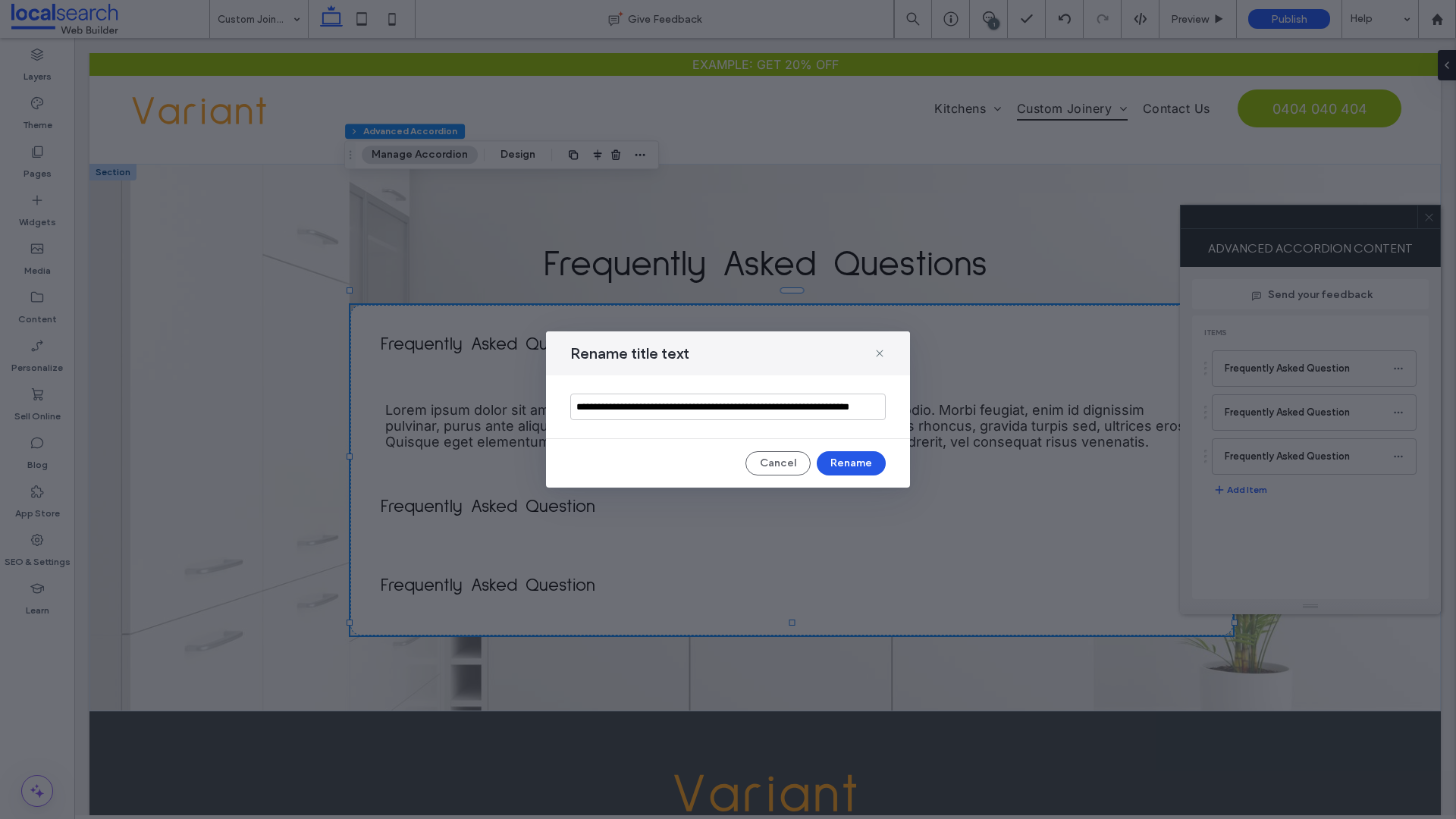 type on "**********" 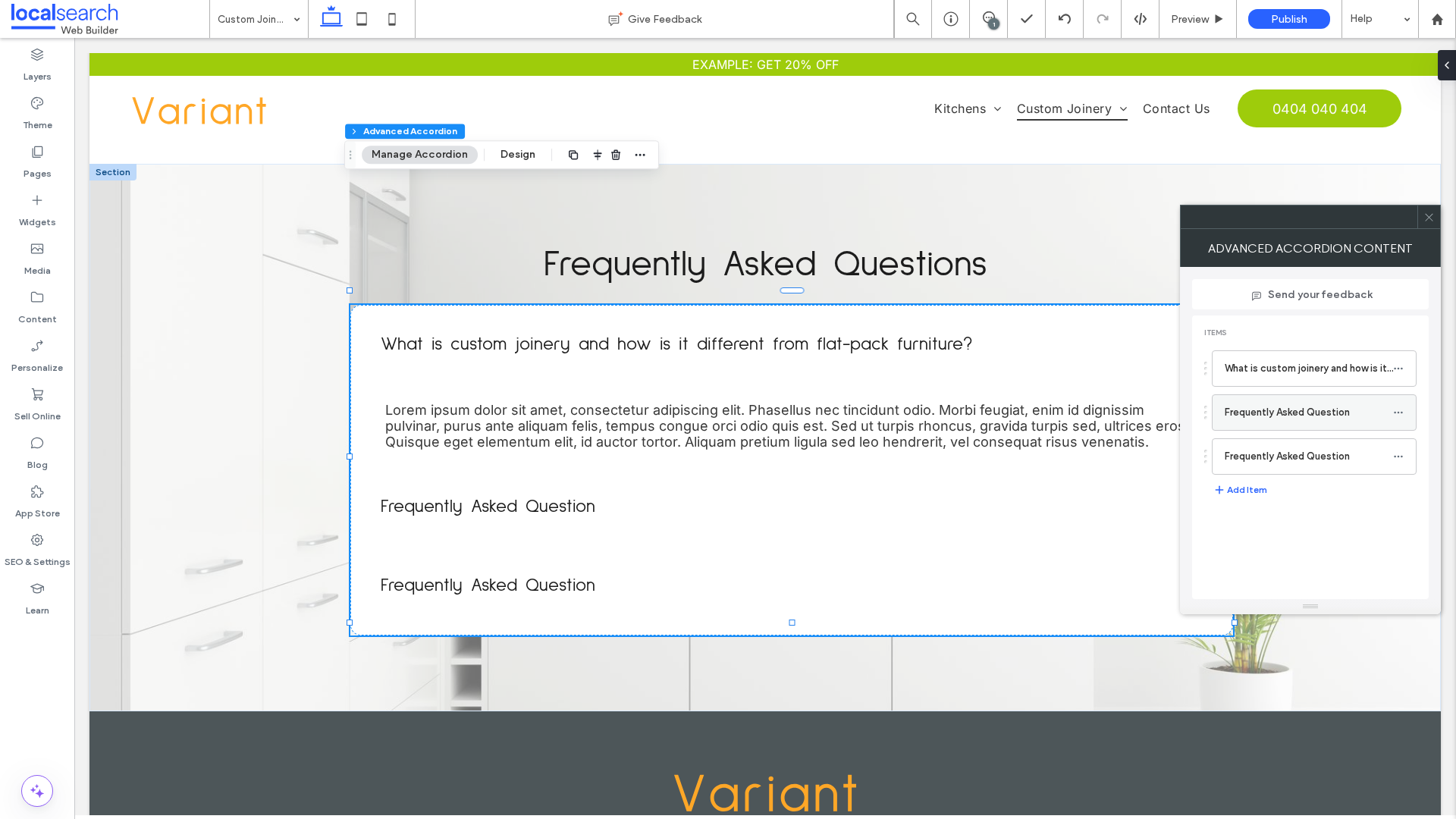 click 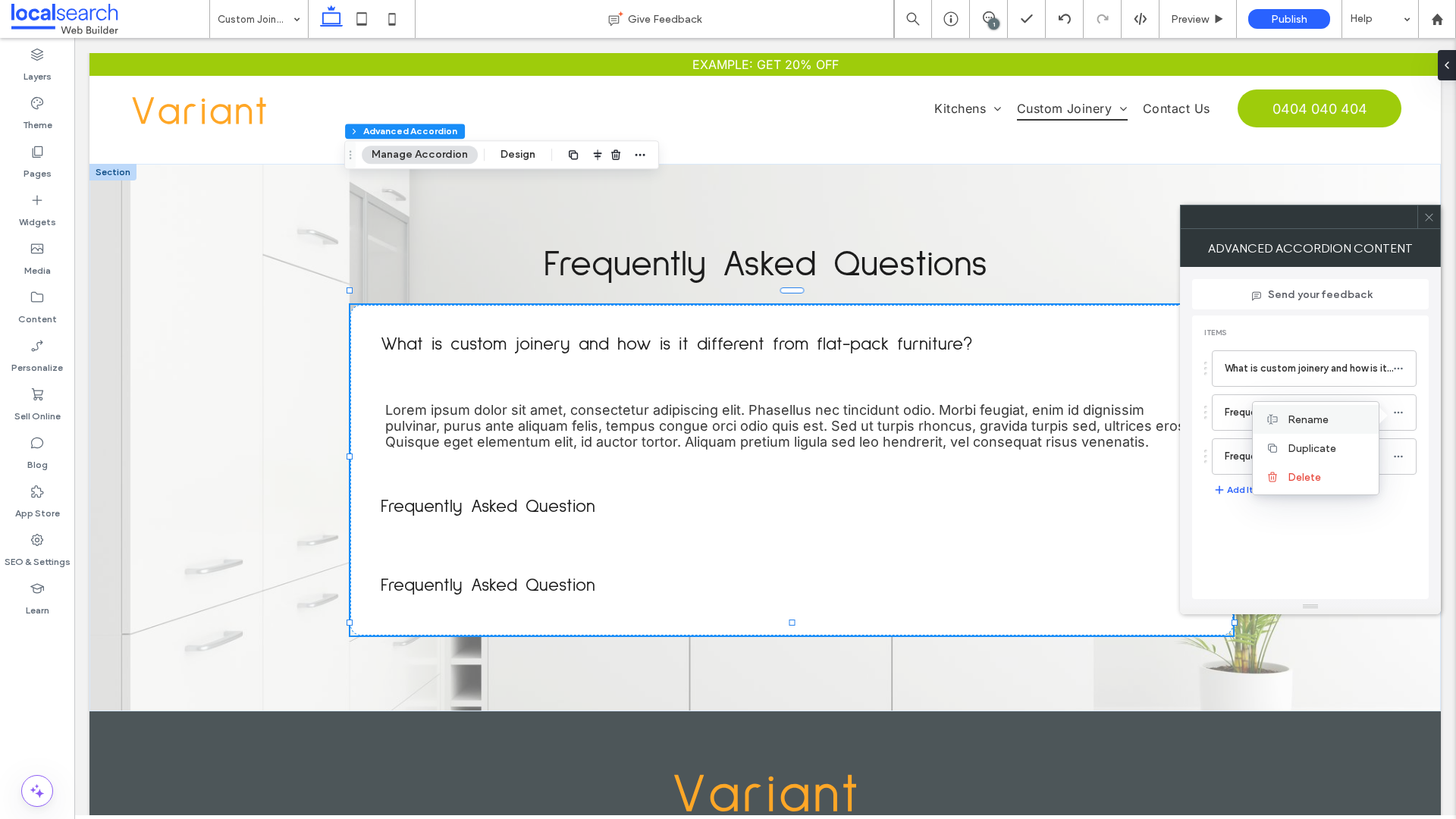 click on "Rename" at bounding box center (1308, 419) 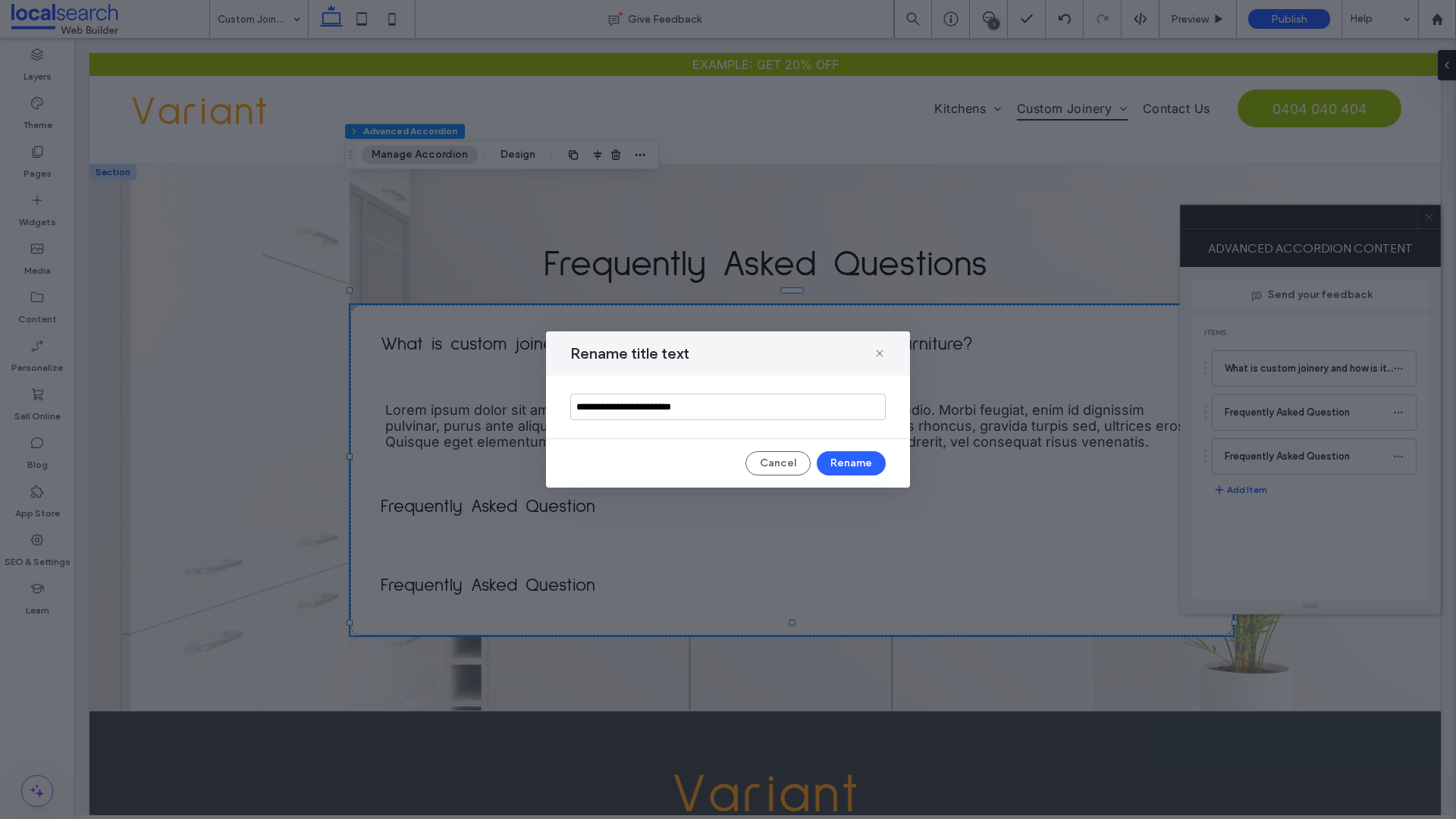 drag, startPoint x: 729, startPoint y: 411, endPoint x: 534, endPoint y: 400, distance: 195.31001 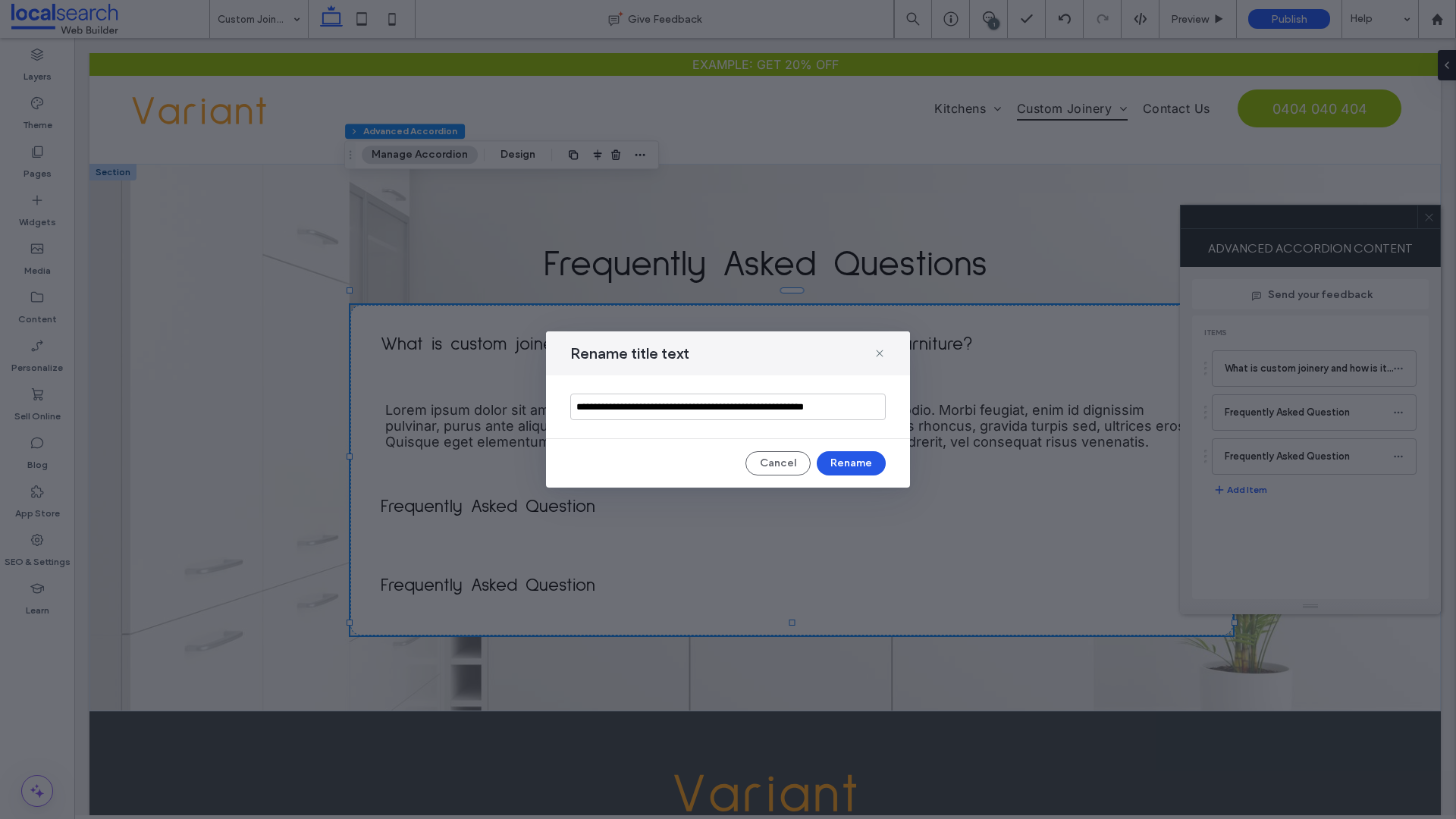 type on "**********" 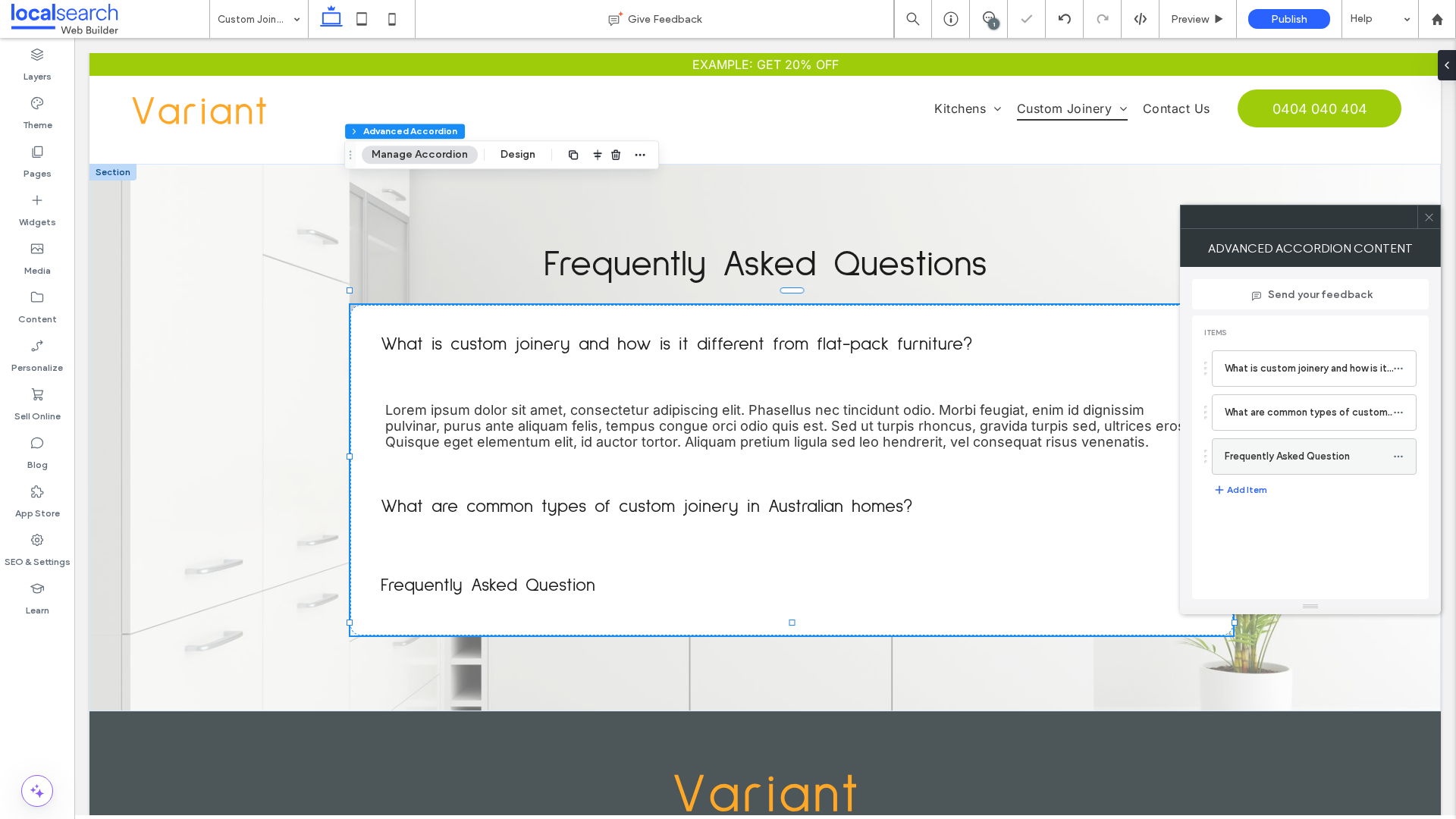 click at bounding box center [1402, 457] 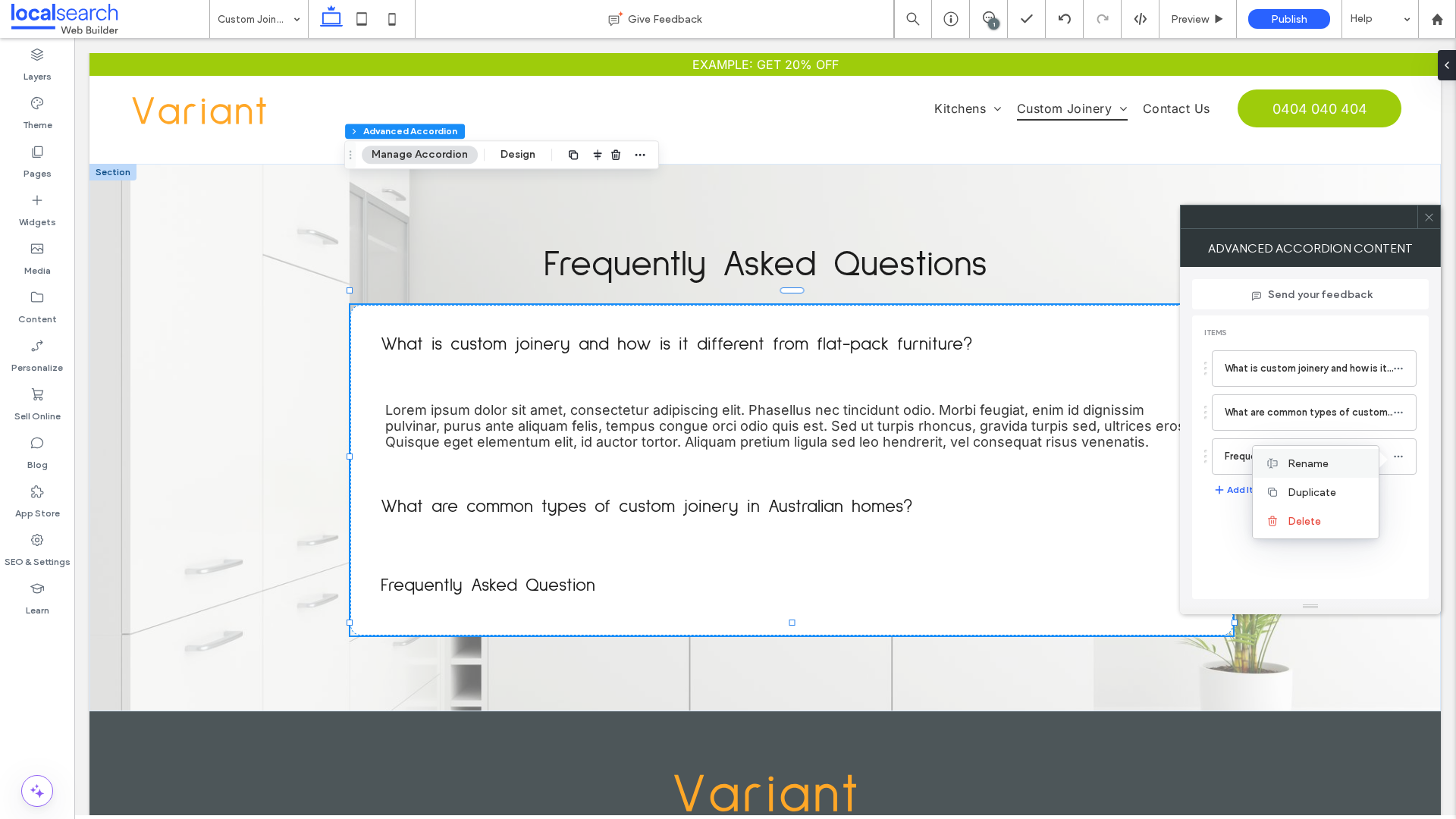 click on "Rename" at bounding box center [1308, 463] 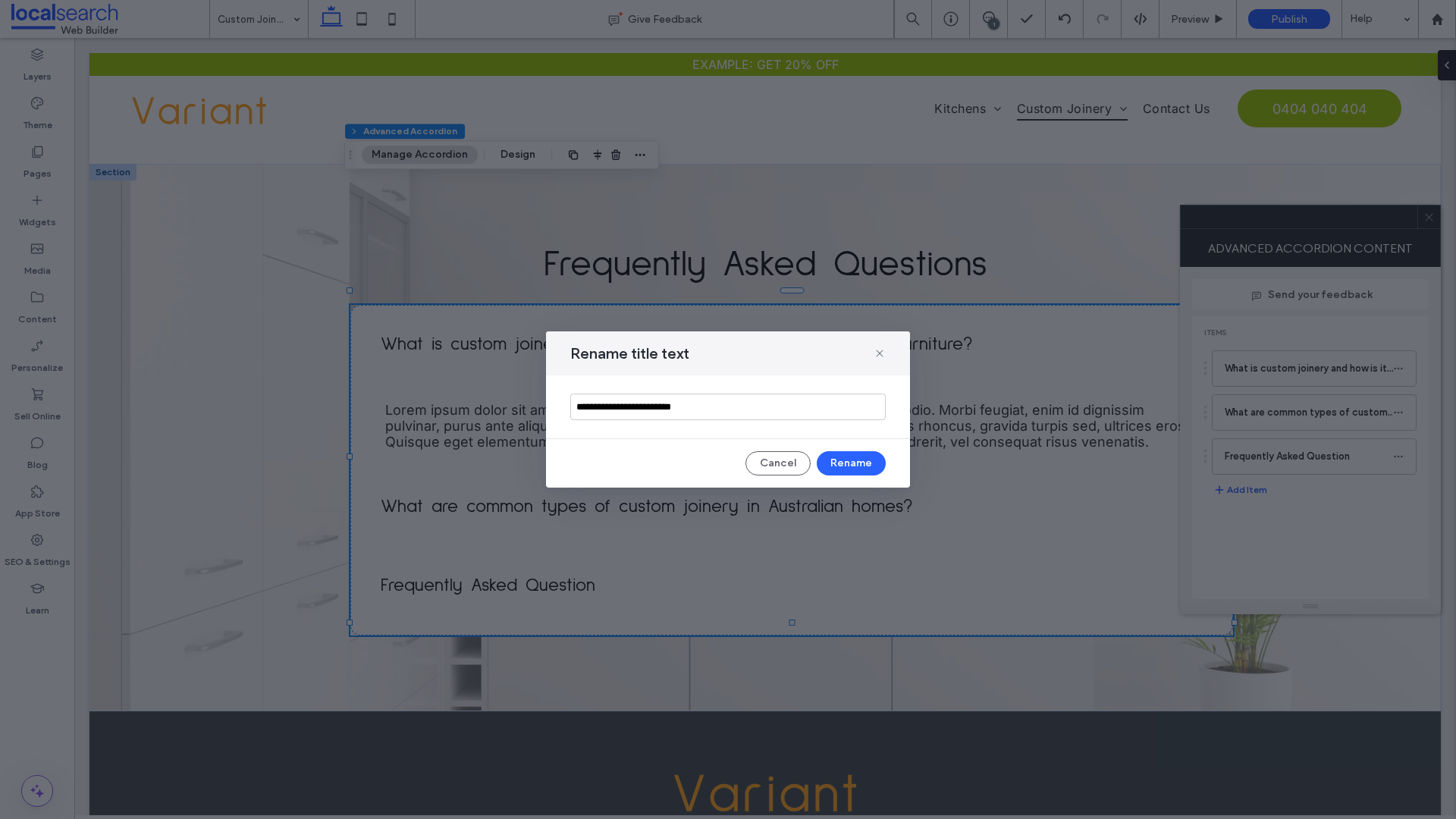 drag, startPoint x: 740, startPoint y: 410, endPoint x: 524, endPoint y: 410, distance: 216 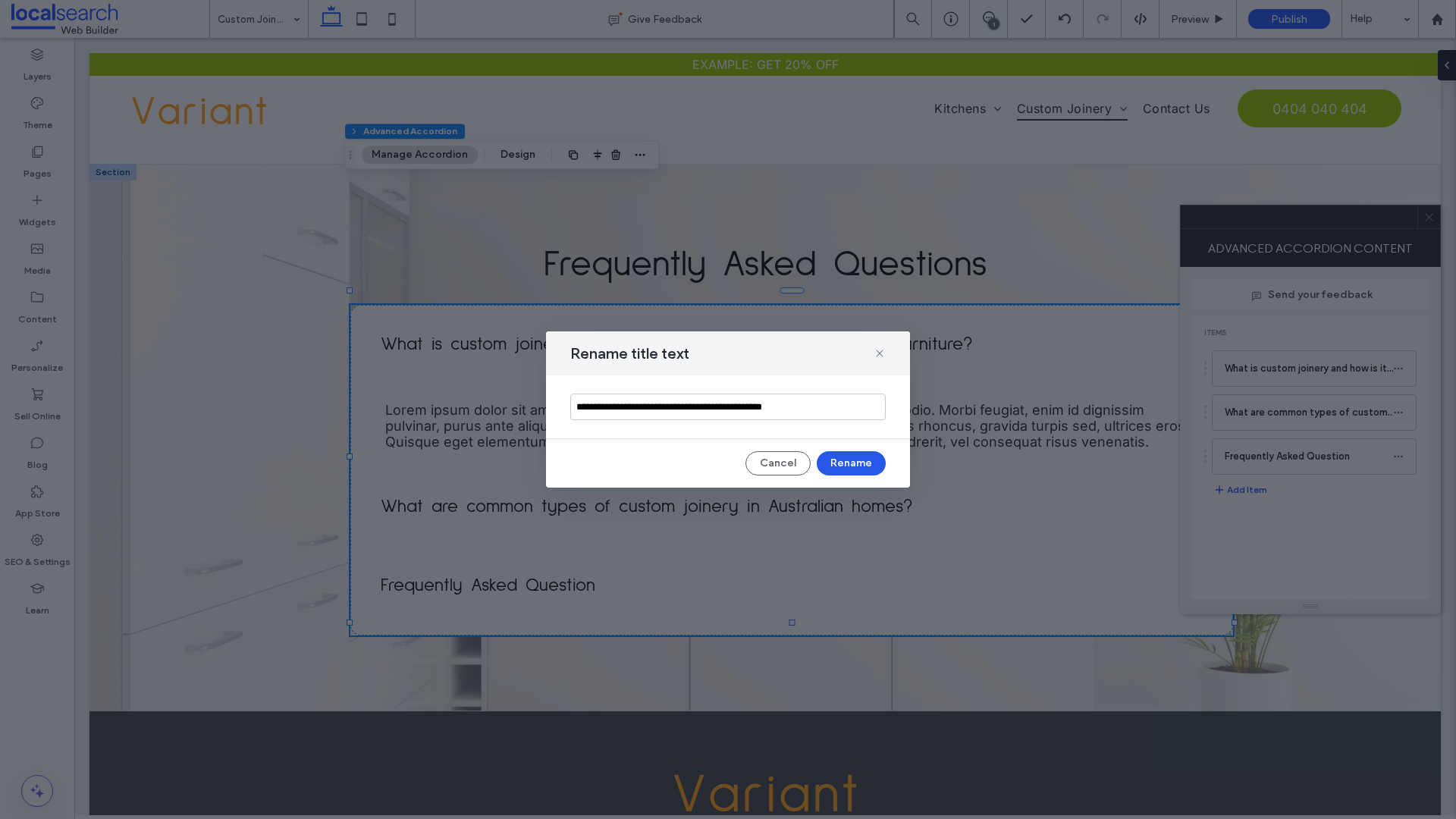 type on "**********" 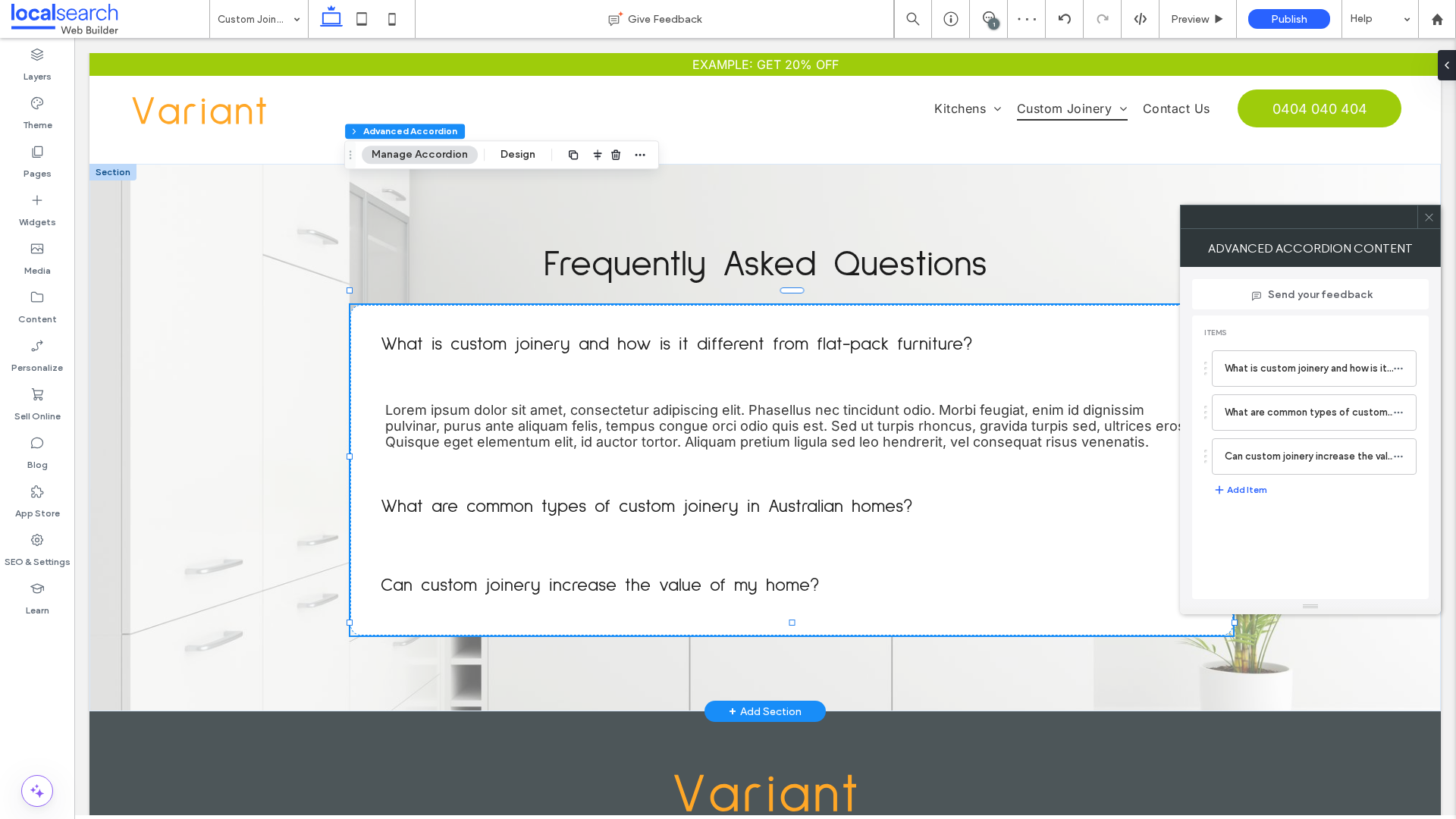 click on "Can custom joinery increase the value of my home?" at bounding box center [770, 585] 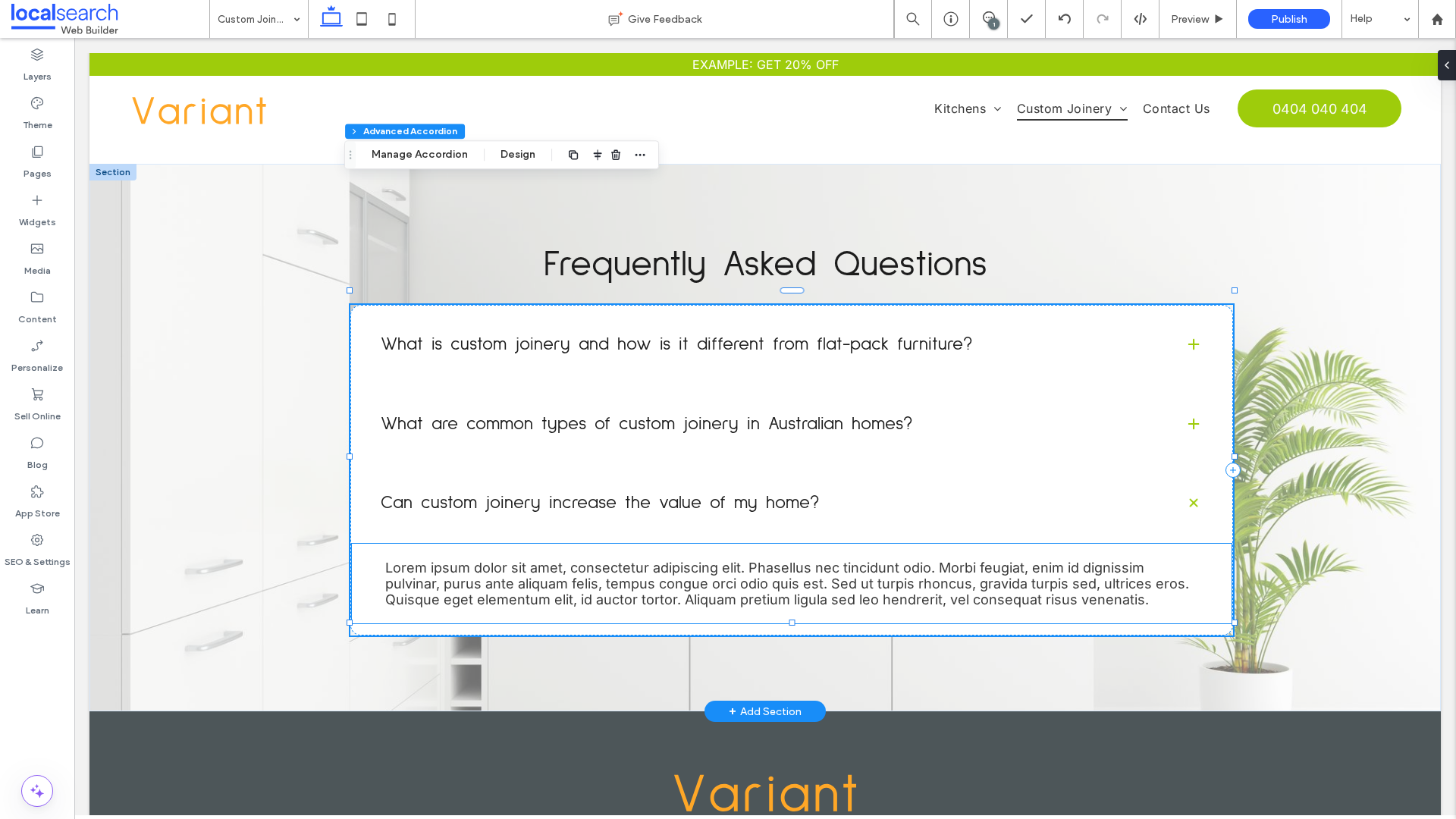 click on "Lorem ipsum dolor sit amet, consectetur adipiscing elit. Phasellus nec tincidunt odio. Morbi feugiat, enim id dignissim pulvinar, purus ante aliquam felis, tempus congue orci odio quis est. Sed ut turpis rhoncus, gravida turpis sed, ultrices eros. Quisque eget elementum elit, id auctor tortor. Aliquam pretium ligula sed leo hendrerit, vel consequat risus venenatis." at bounding box center (787, 583) 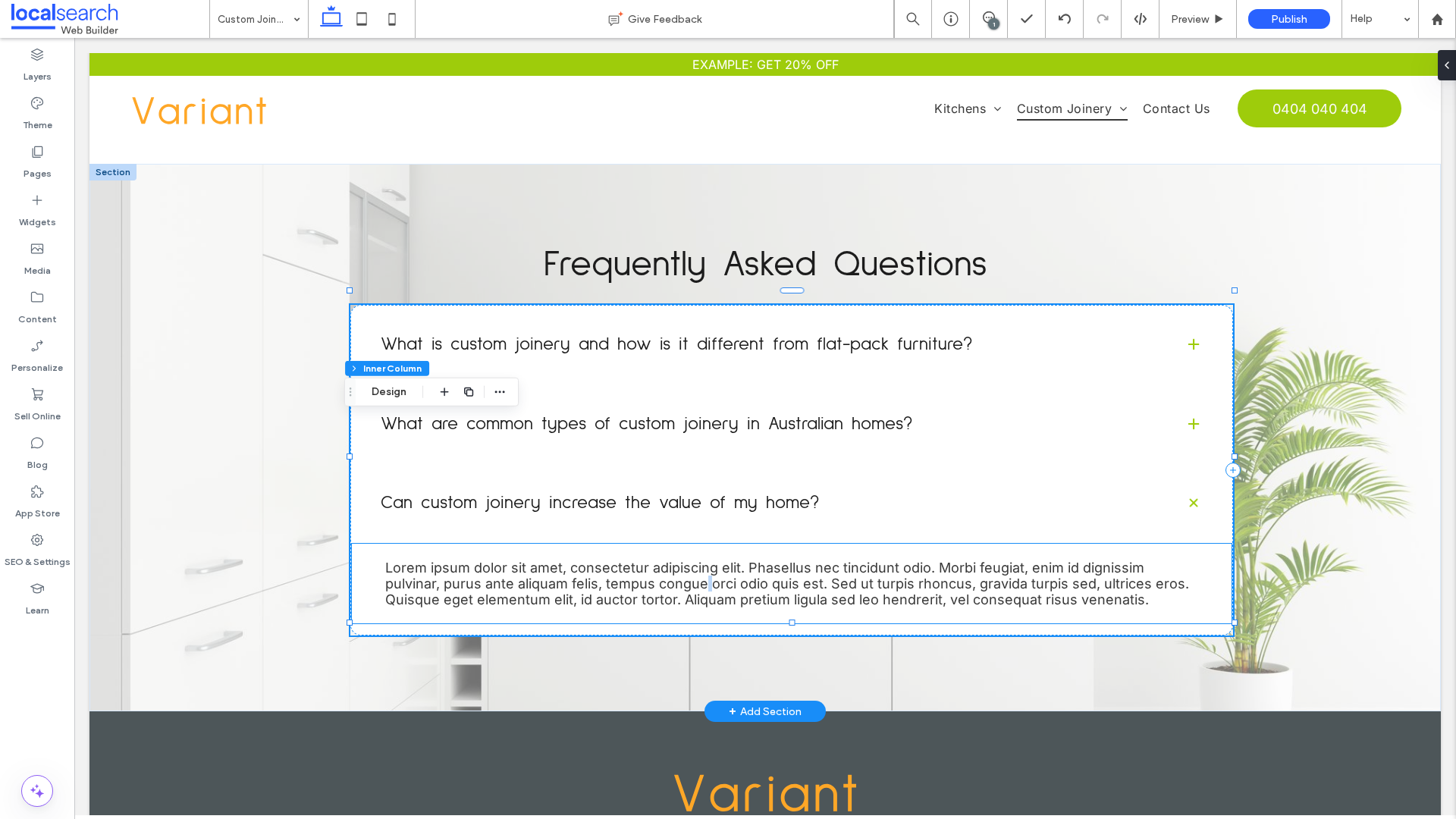 click on "Lorem ipsum dolor sit amet, consectetur adipiscing elit. Phasellus nec tincidunt odio. Morbi feugiat, enim id dignissim pulvinar, purus ante aliquam felis, tempus congue orci odio quis est. Sed ut turpis rhoncus, gravida turpis sed, ultrices eros. Quisque eget elementum elit, id auctor tortor. Aliquam pretium ligula sed leo hendrerit, vel consequat risus venenatis." at bounding box center [787, 583] 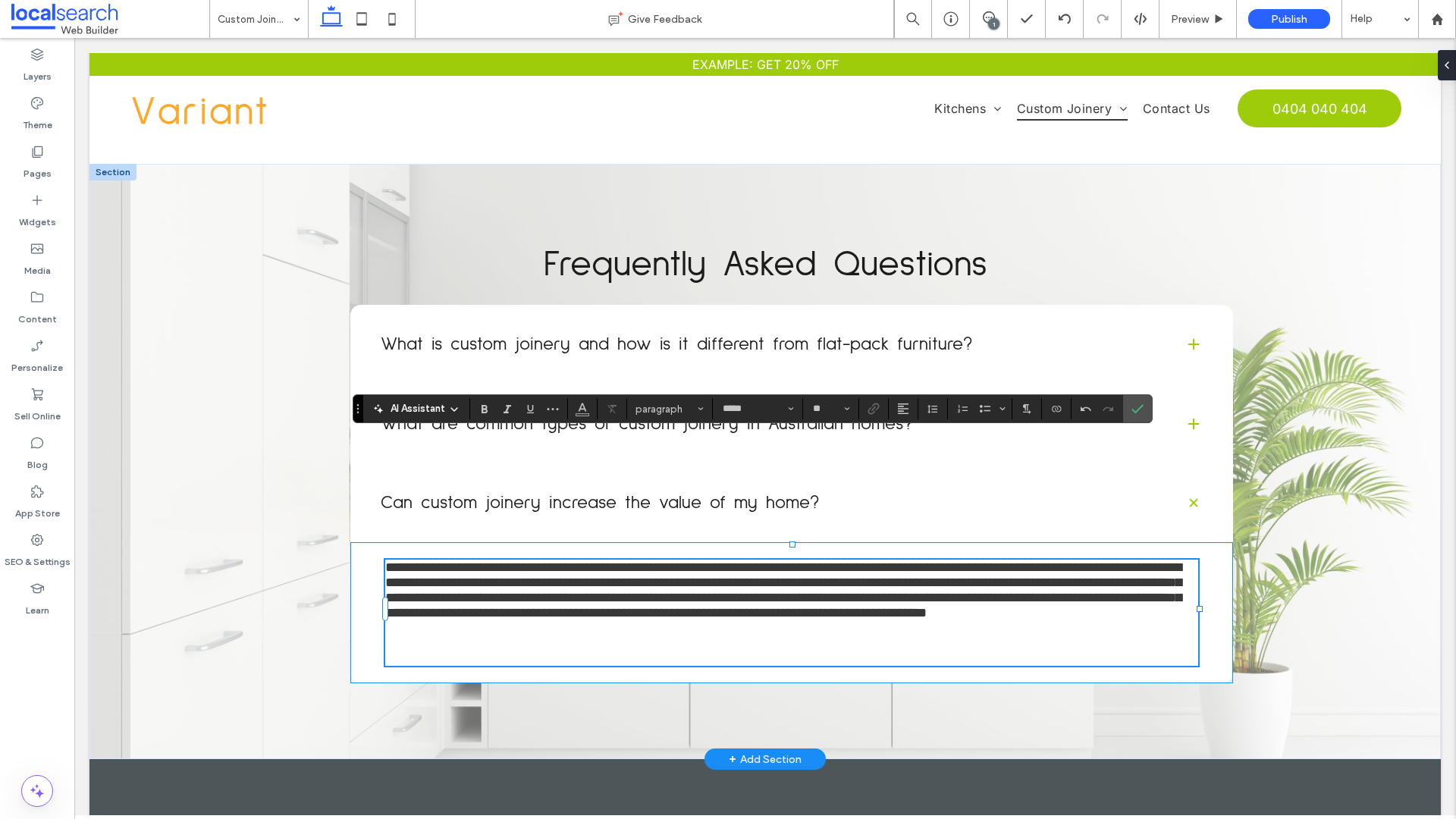 type on "**" 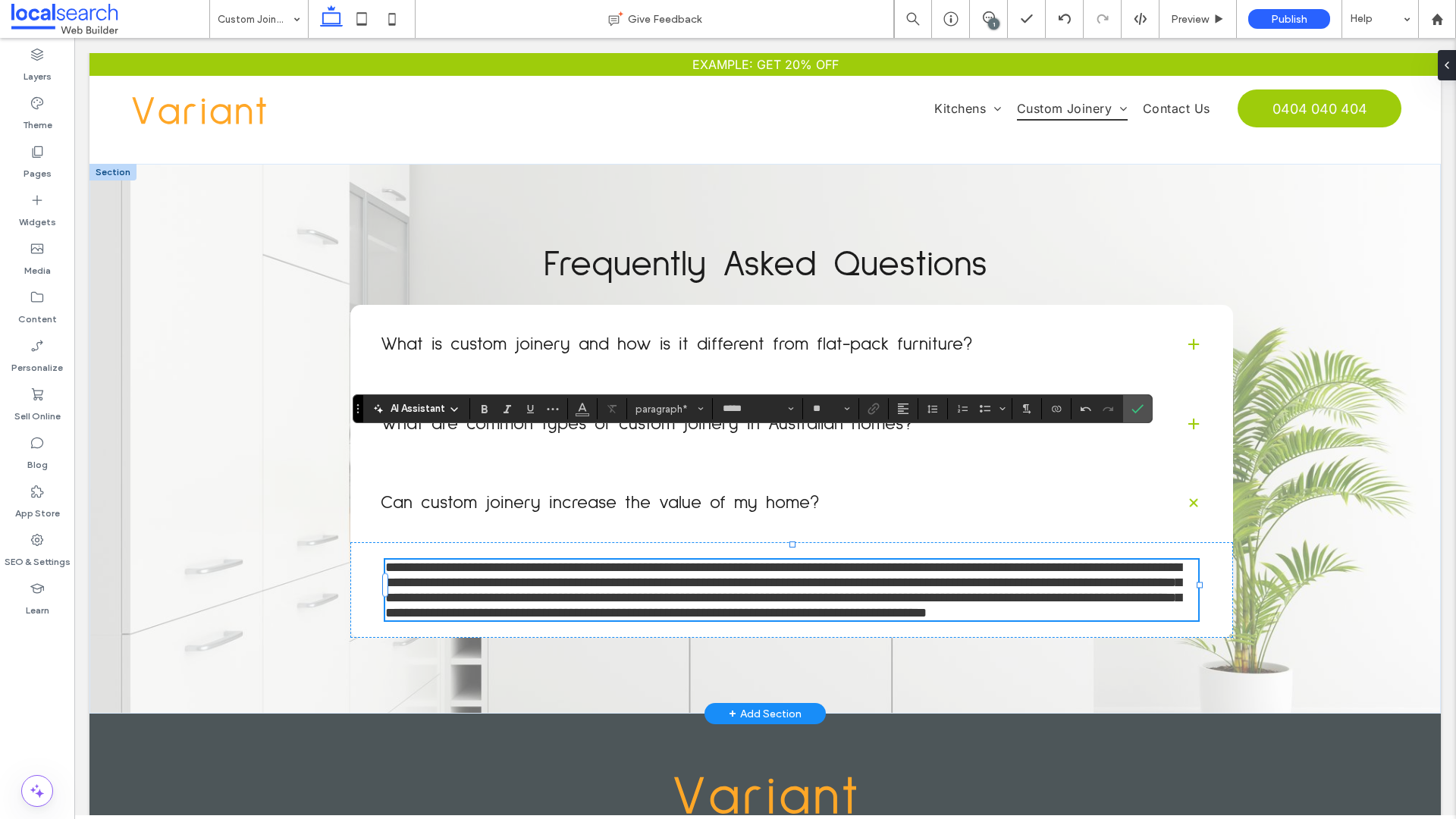 click on "**********" at bounding box center [783, 590] 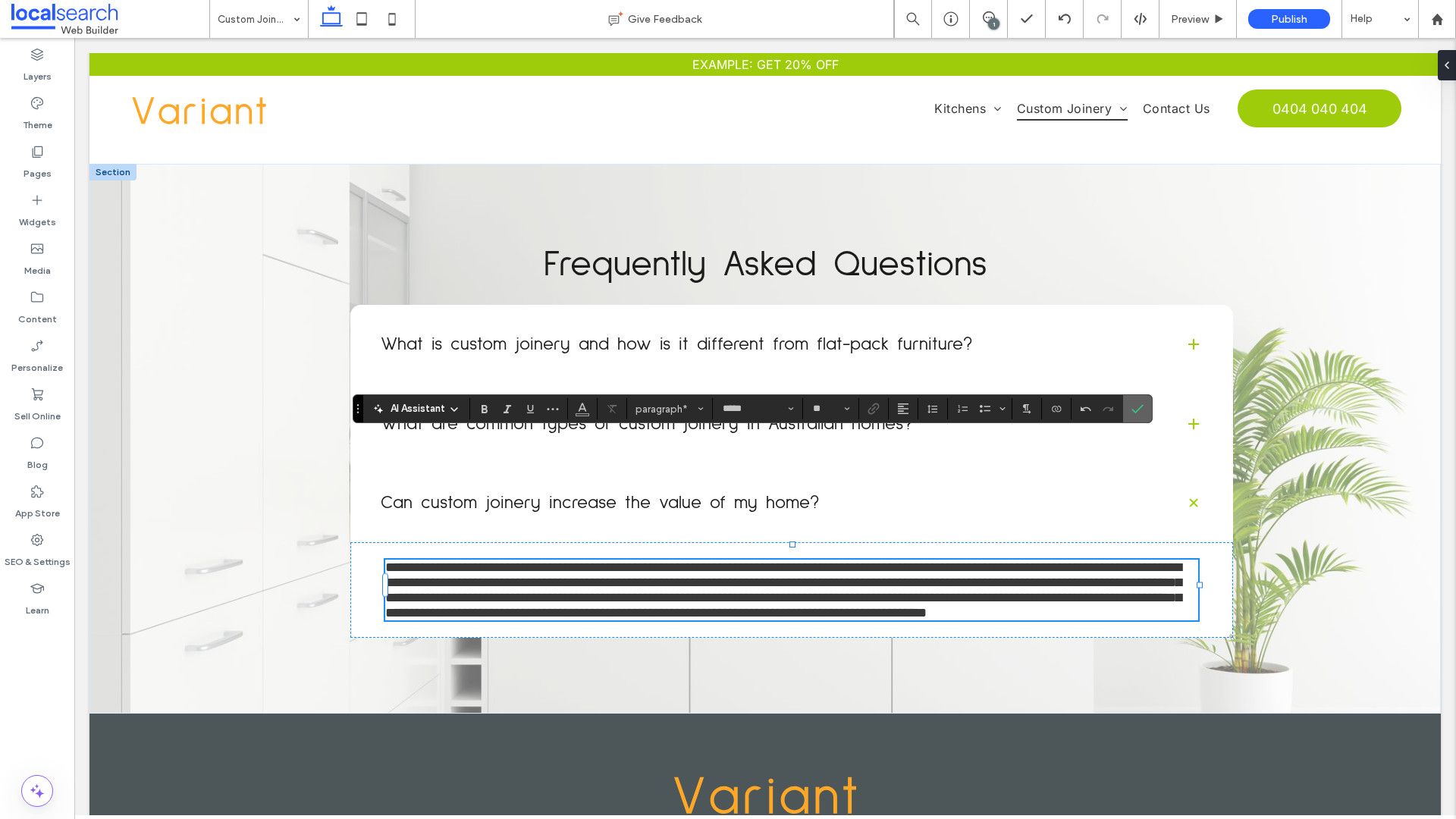 click at bounding box center [1138, 409] 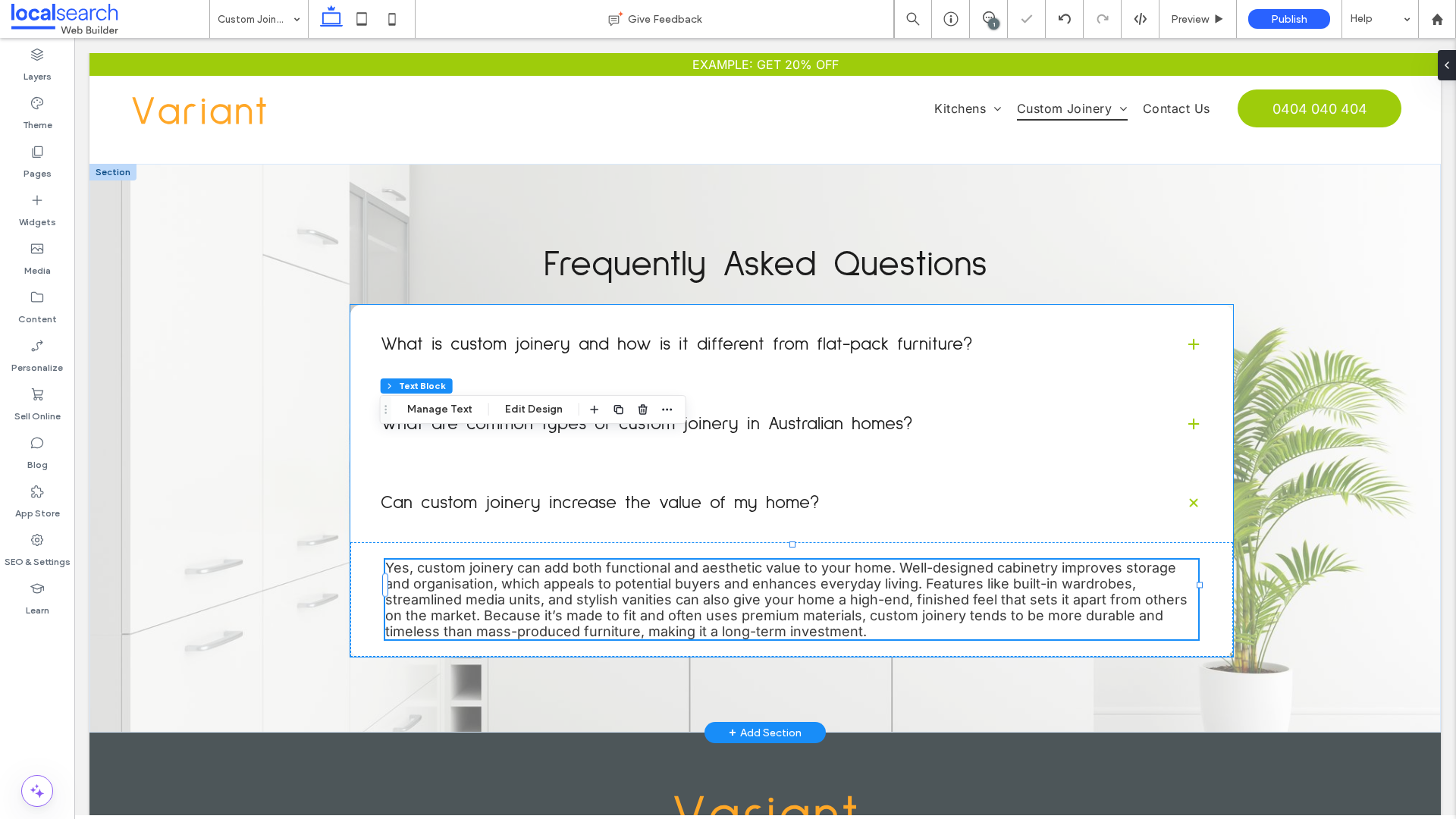 click on "What is custom joinery and how is it different from flat-pack furniture?" at bounding box center [770, 344] 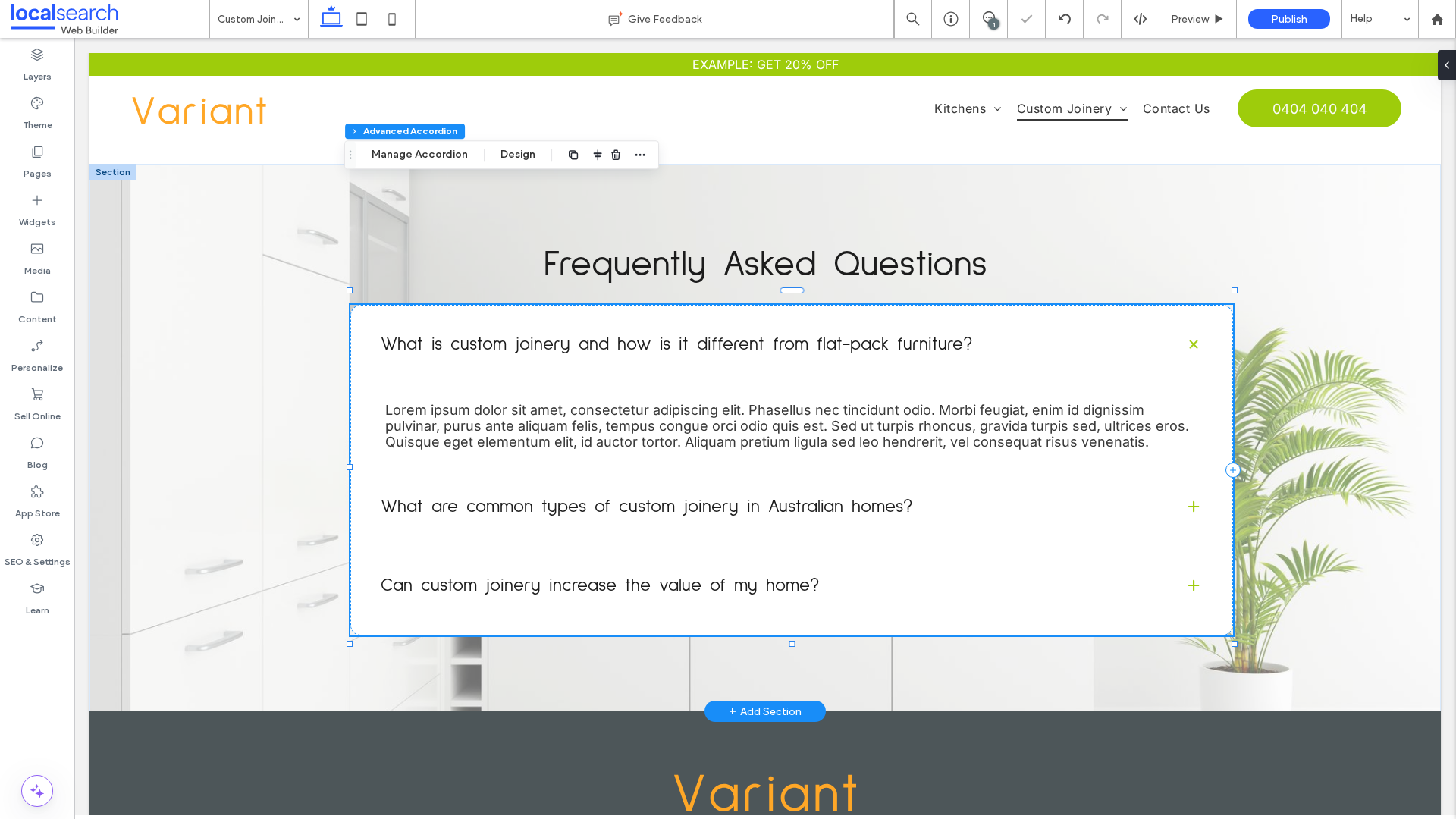 type on "***" 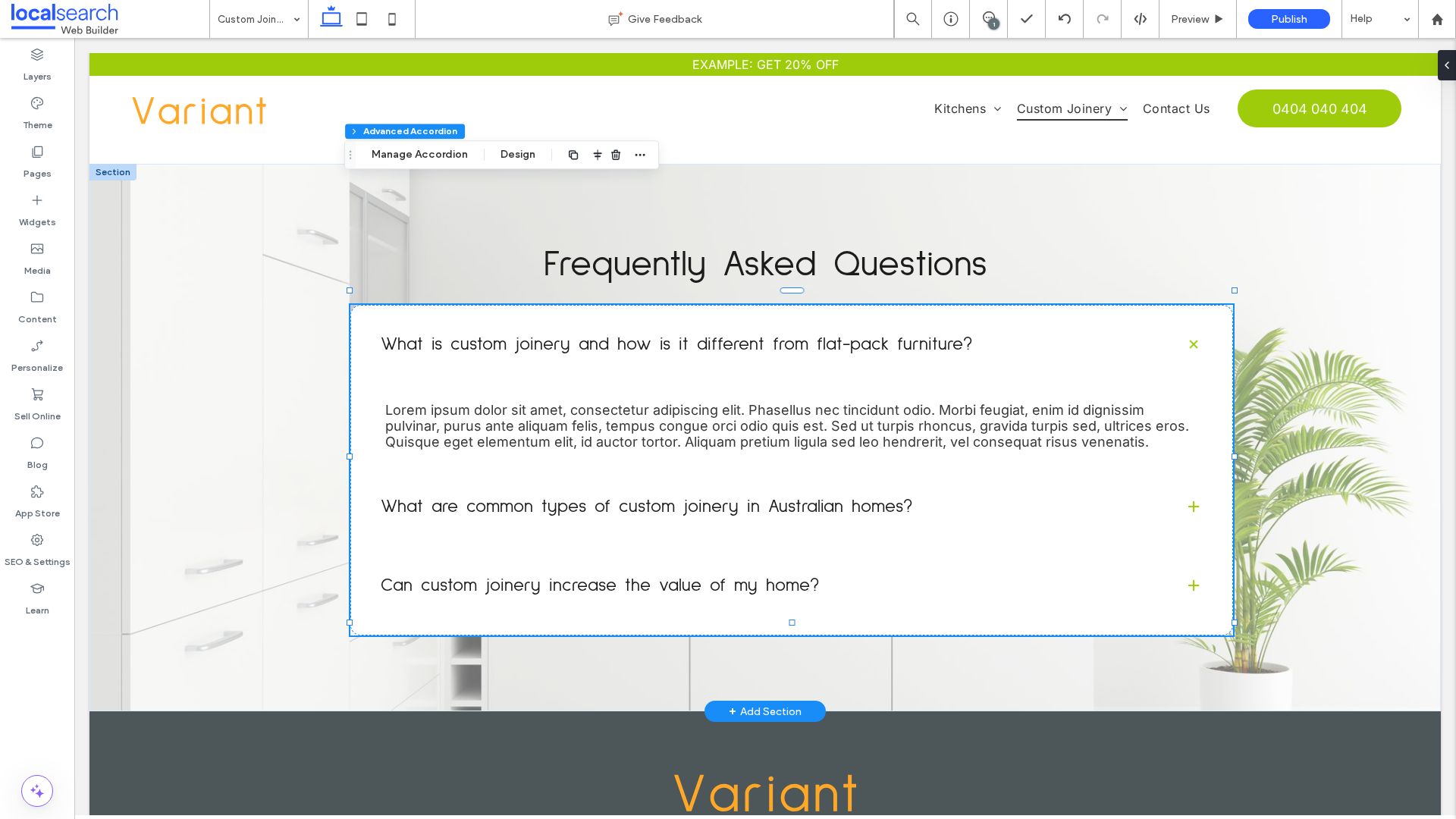 click on "Lorem ipsum dolor sit amet, consectetur adipiscing elit. Phasellus nec tincidunt odio. Morbi feugiat, enim id dignissim pulvinar, purus ante aliquam felis, tempus congue orci odio quis est. Sed ut turpis rhoncus, gravida turpis sed, ultrices eros. Quisque eget elementum elit, id auctor tortor. Aliquam pretium ligula sed leo hendrerit, vel consequat risus venenatis." at bounding box center (787, 425) 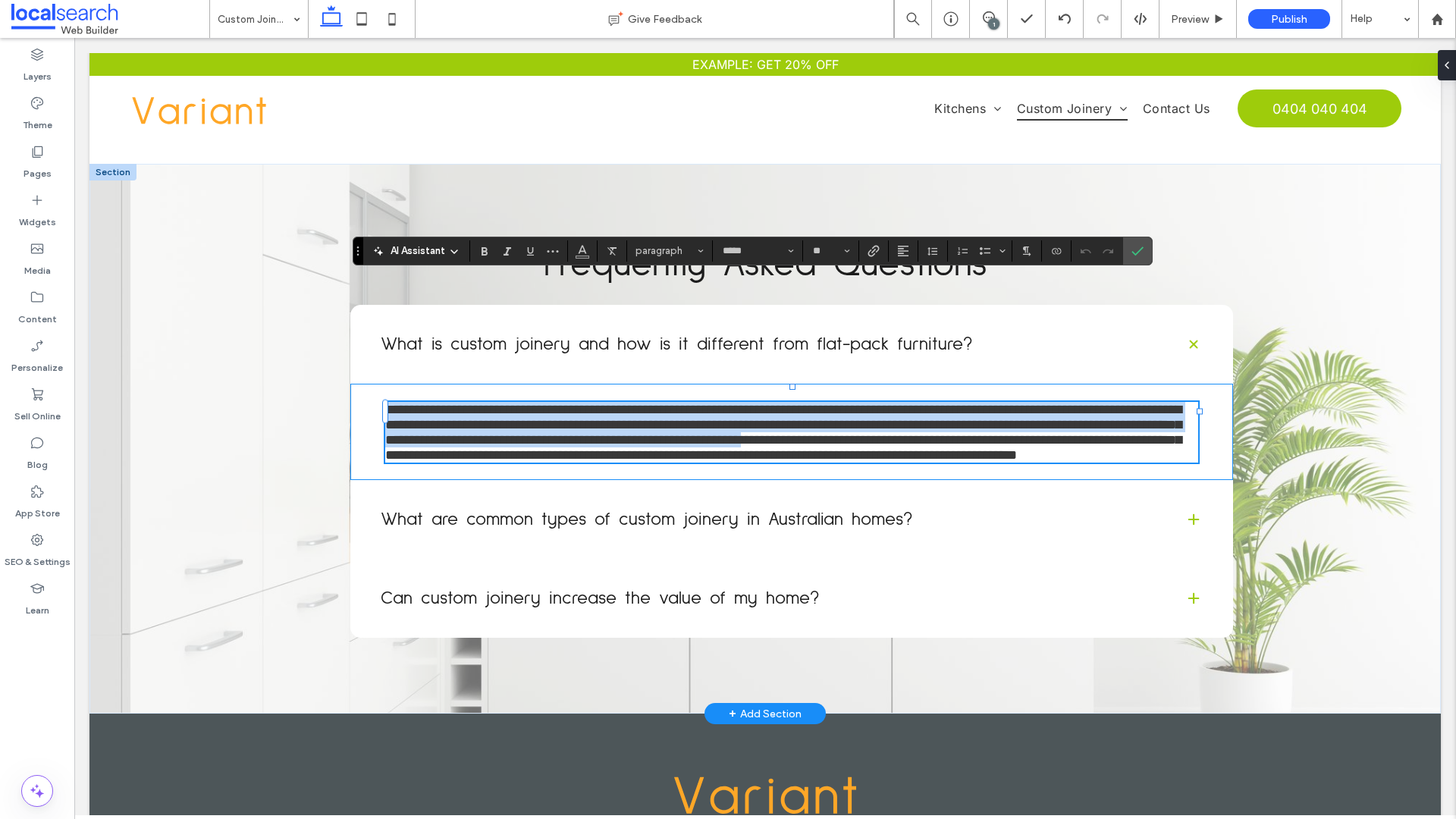 type on "**" 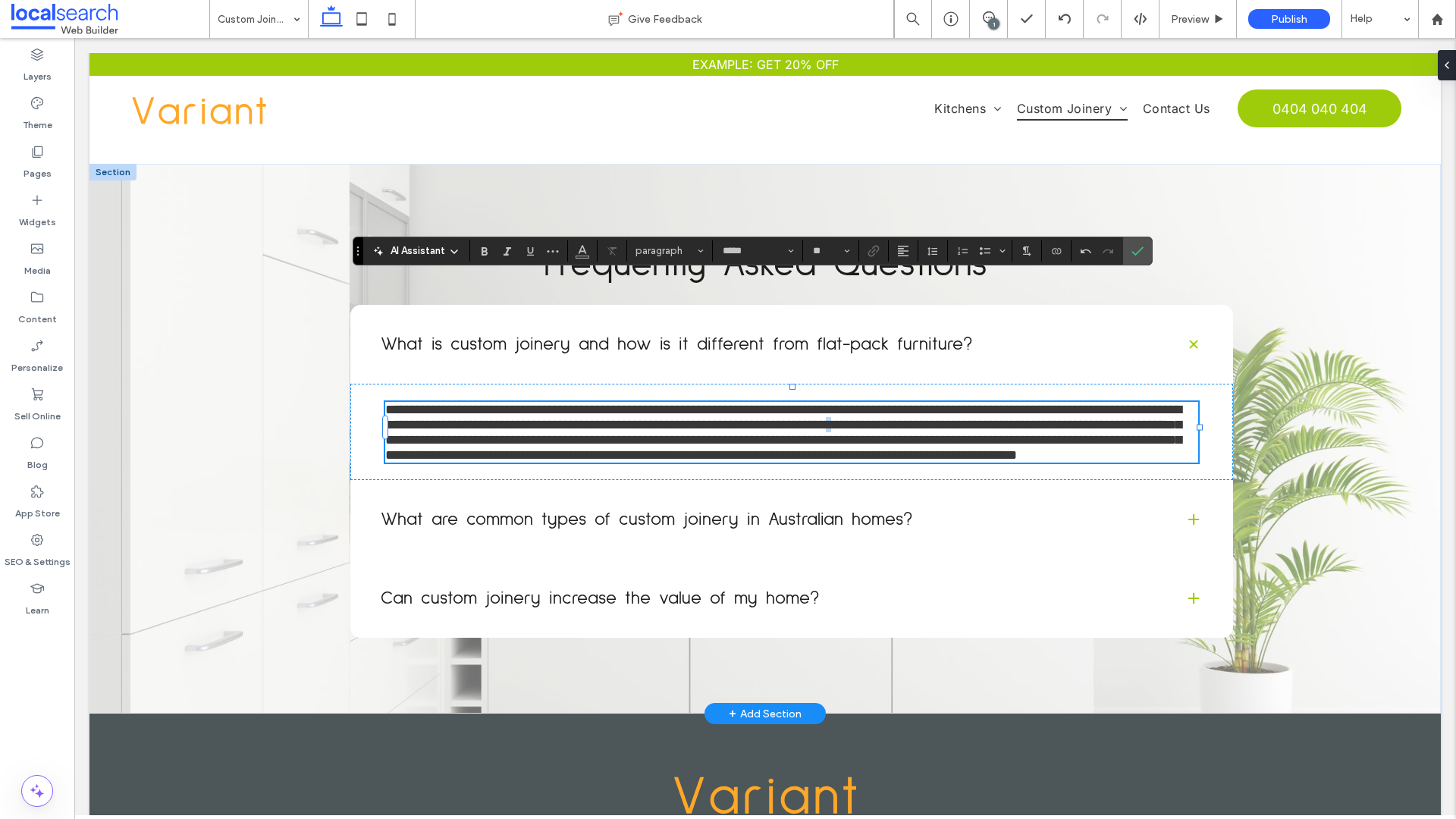type on "**" 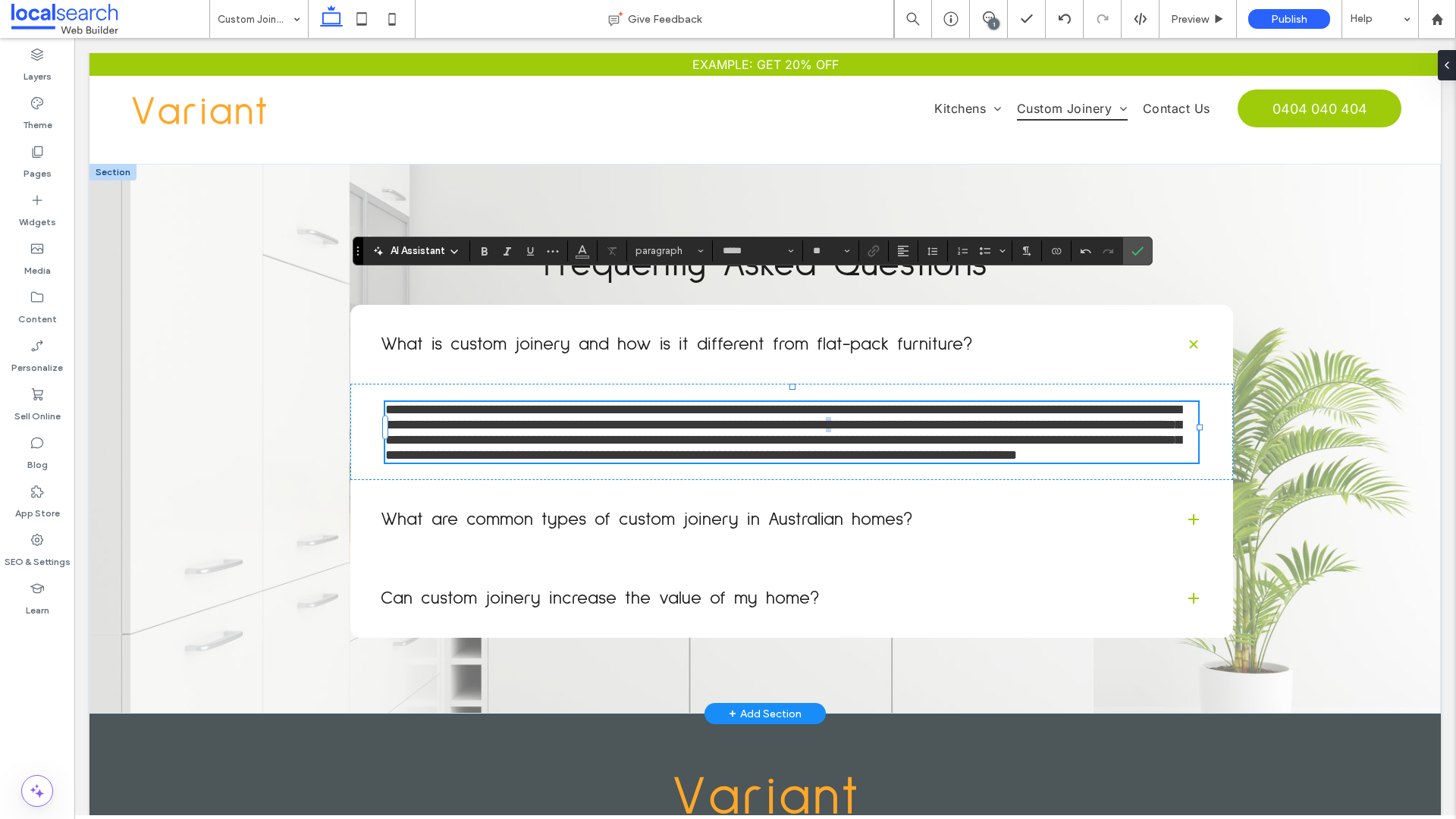 type 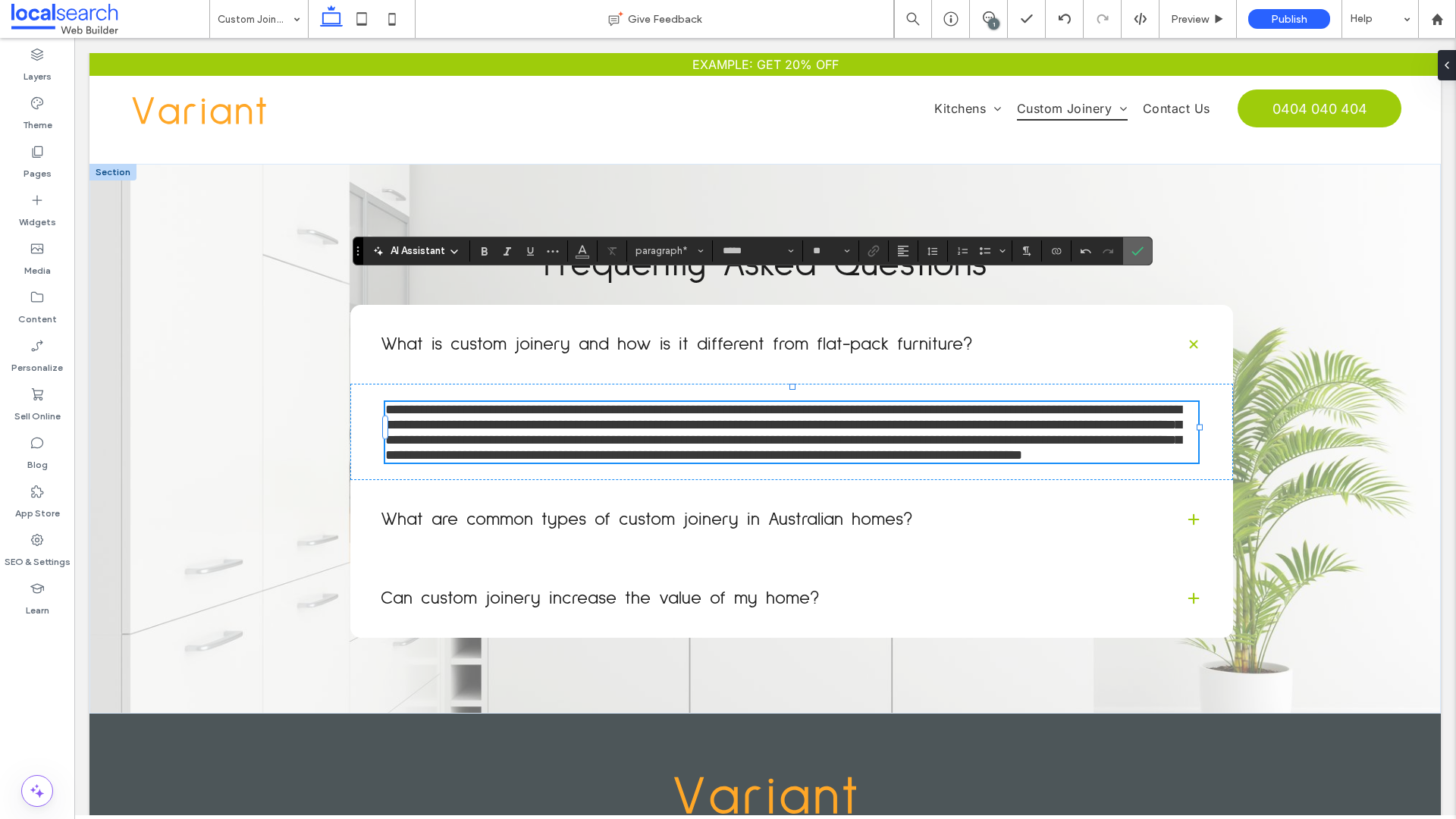 click at bounding box center (1138, 251) 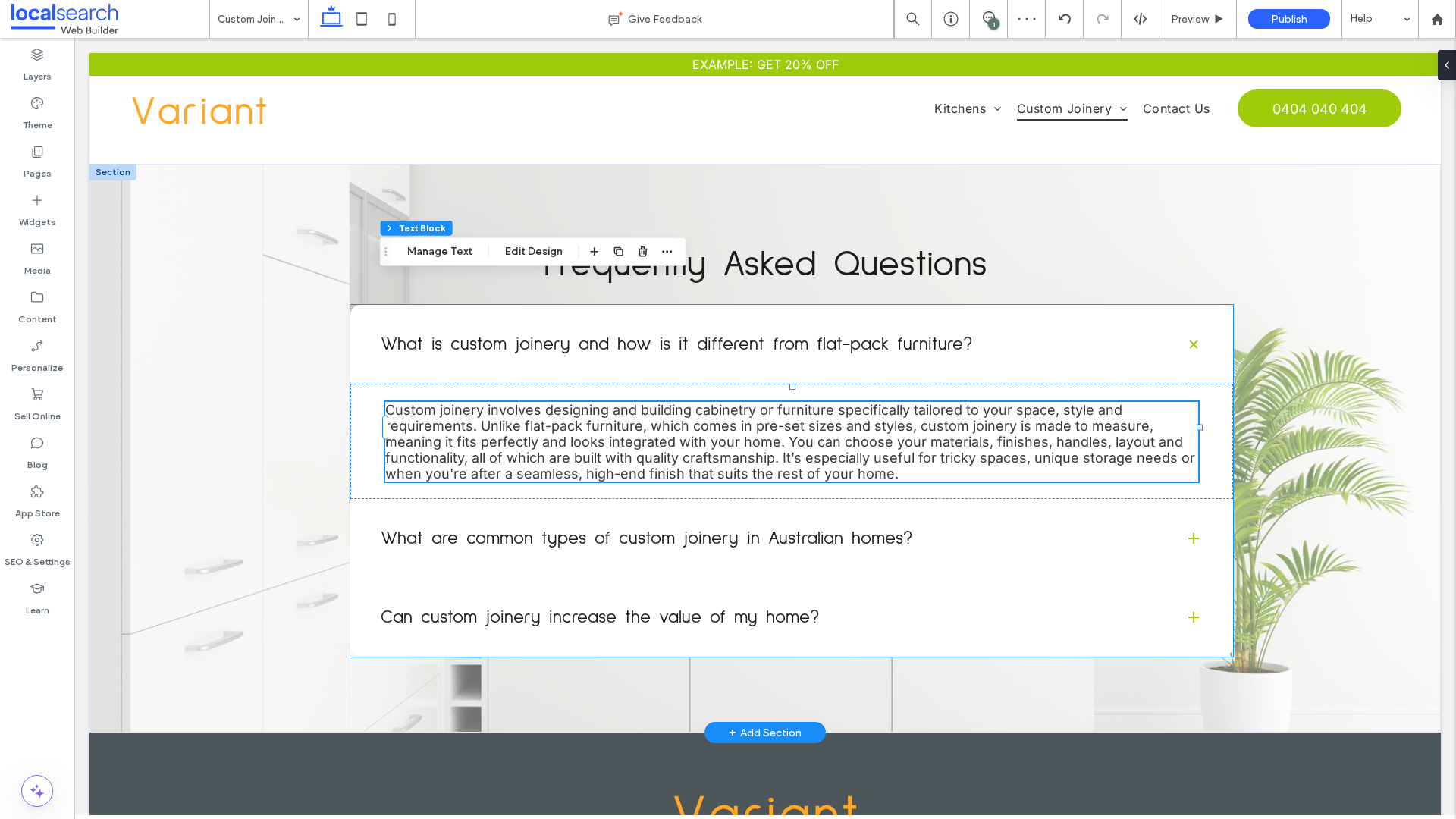 click on "What are common types of custom joinery in Australian homes?" at bounding box center (770, 538) 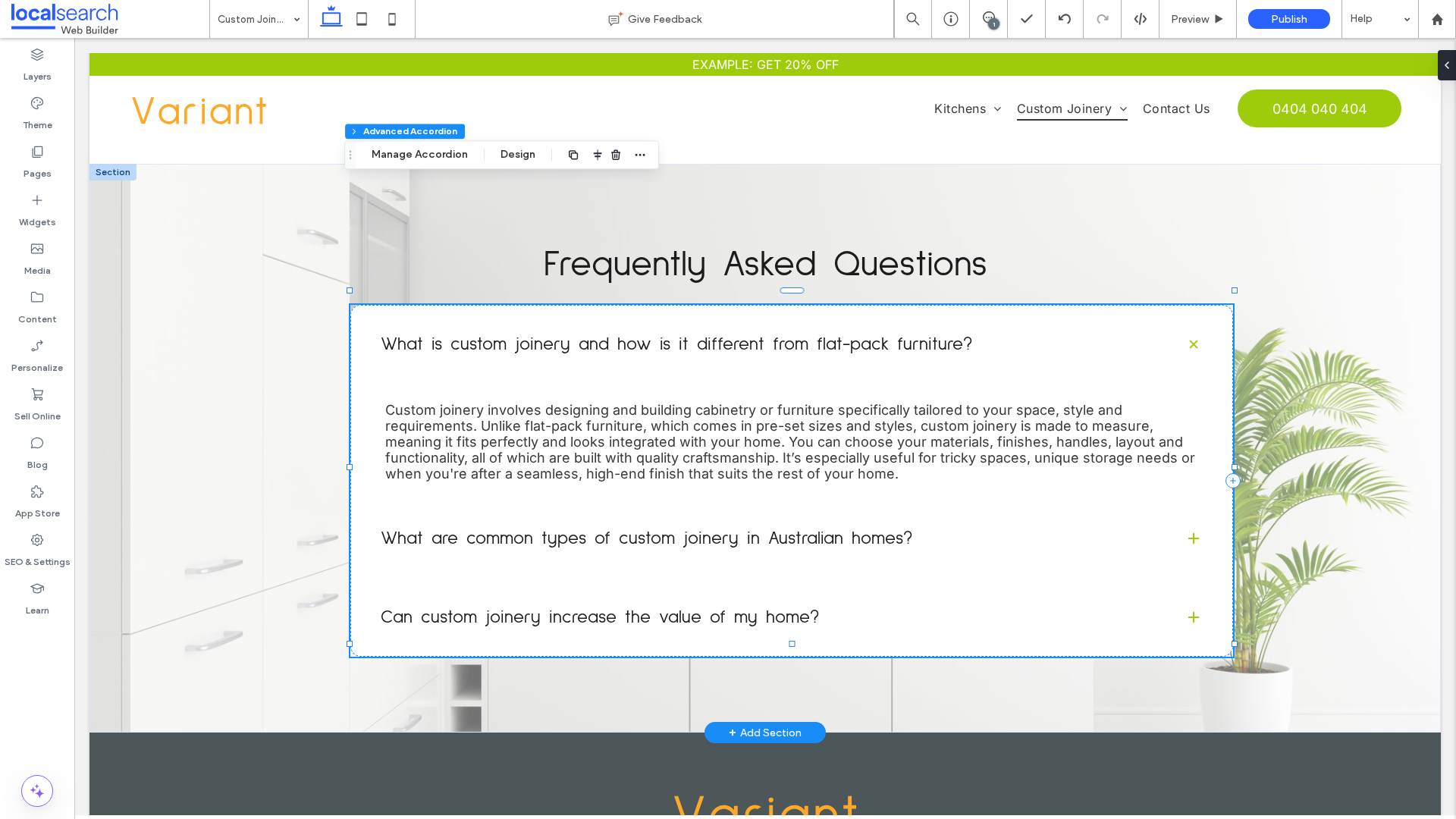 click on "What are common types of custom joinery in Australian homes?" at bounding box center (770, 538) 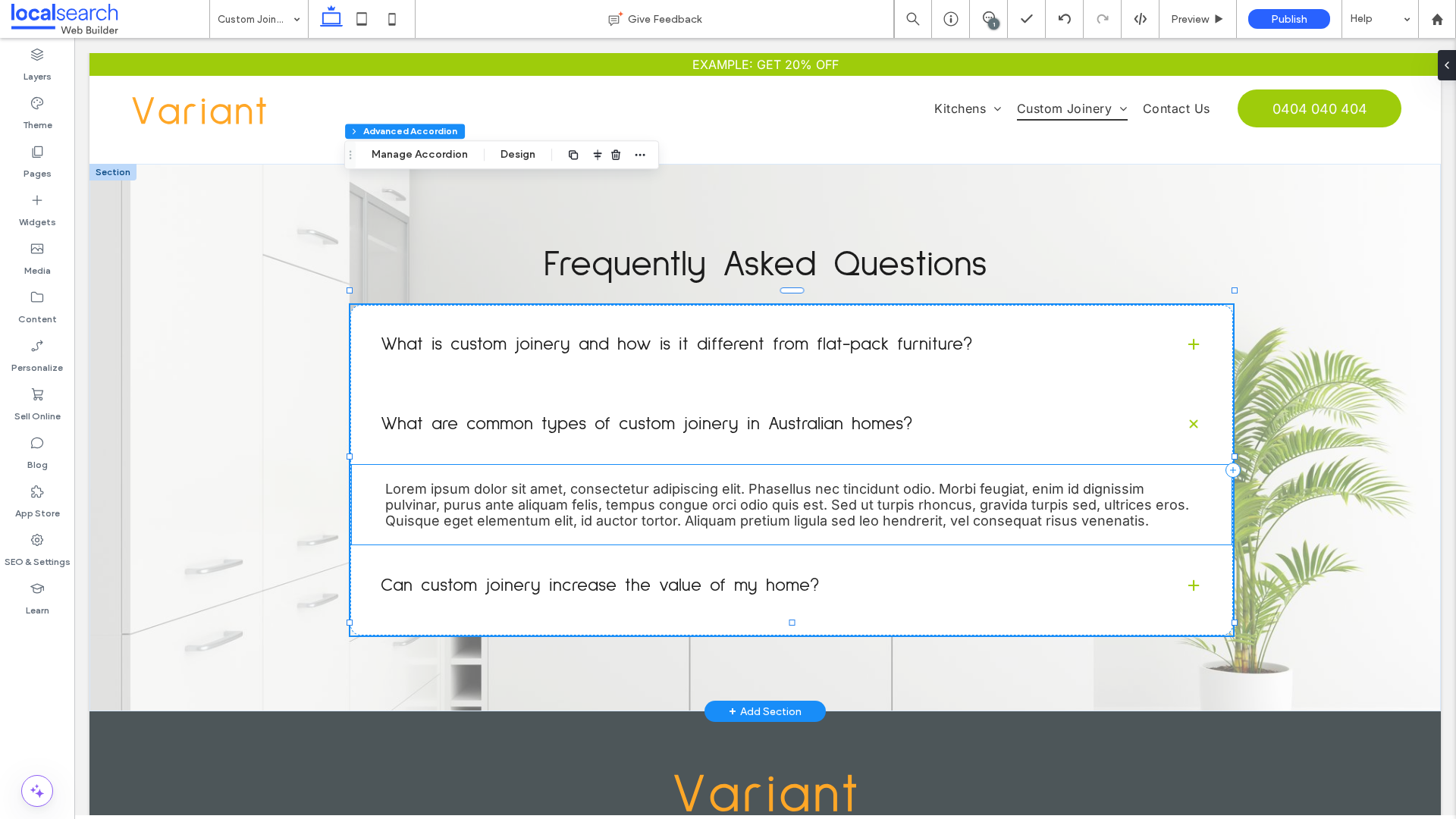 click on "Lorem ipsum dolor sit amet, consectetur adipiscing elit. Phasellus nec tincidunt odio. Morbi feugiat, enim id dignissim pulvinar, purus ante aliquam felis, tempus congue orci odio quis est. Sed ut turpis rhoncus, gravida turpis sed, ultrices eros. Quisque eget elementum elit, id auctor tortor. Aliquam pretium ligula sed leo hendrerit, vel consequat risus venenatis." at bounding box center [787, 504] 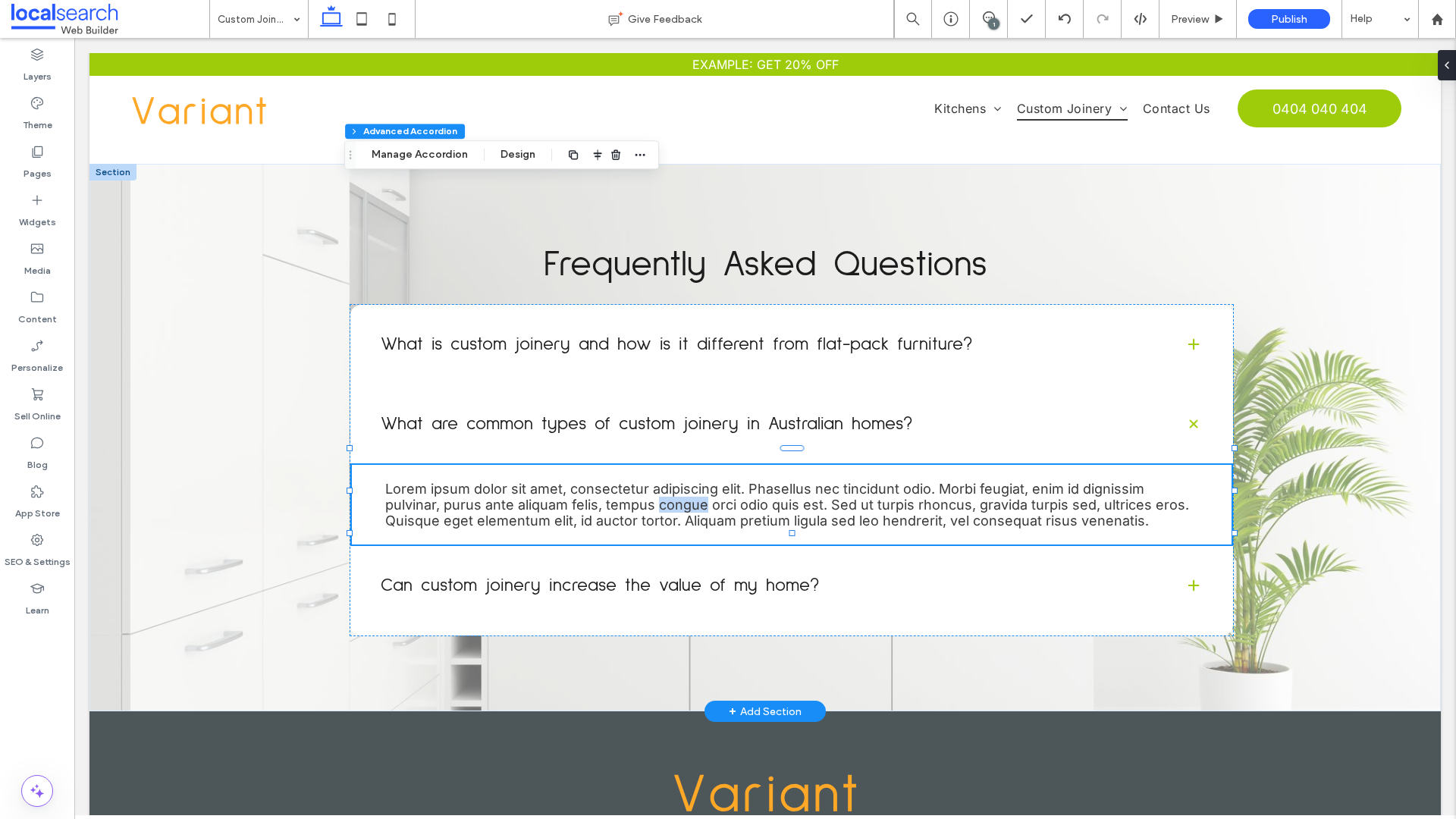 click on "Lorem ipsum dolor sit amet, consectetur adipiscing elit. Phasellus nec tincidunt odio. Morbi feugiat, enim id dignissim pulvinar, purus ante aliquam felis, tempus congue orci odio quis est. Sed ut turpis rhoncus, gravida turpis sed, ultrices eros. Quisque eget elementum elit, id auctor tortor. Aliquam pretium ligula sed leo hendrerit, vel consequat risus venenatis." at bounding box center [787, 504] 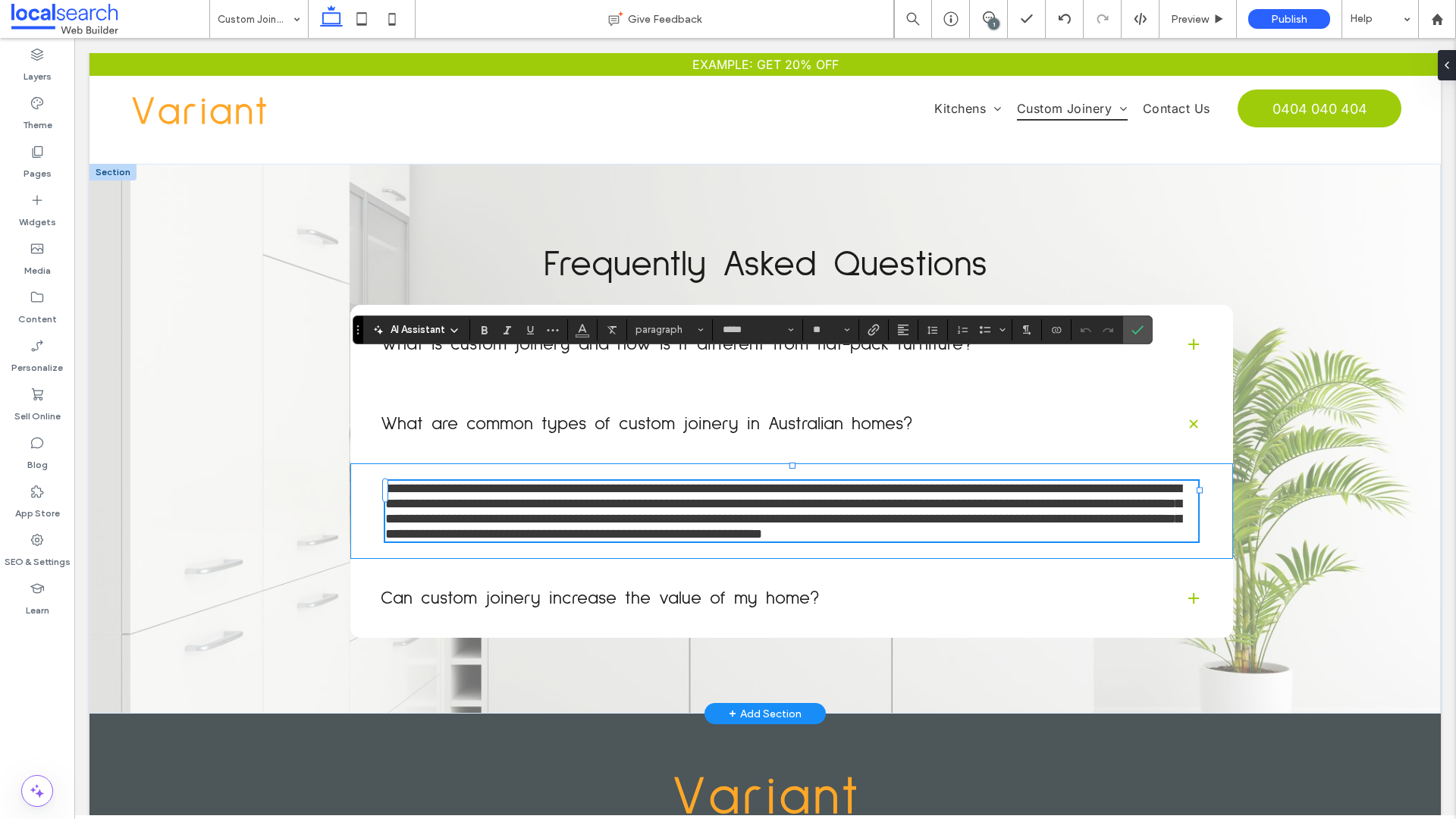 type on "**" 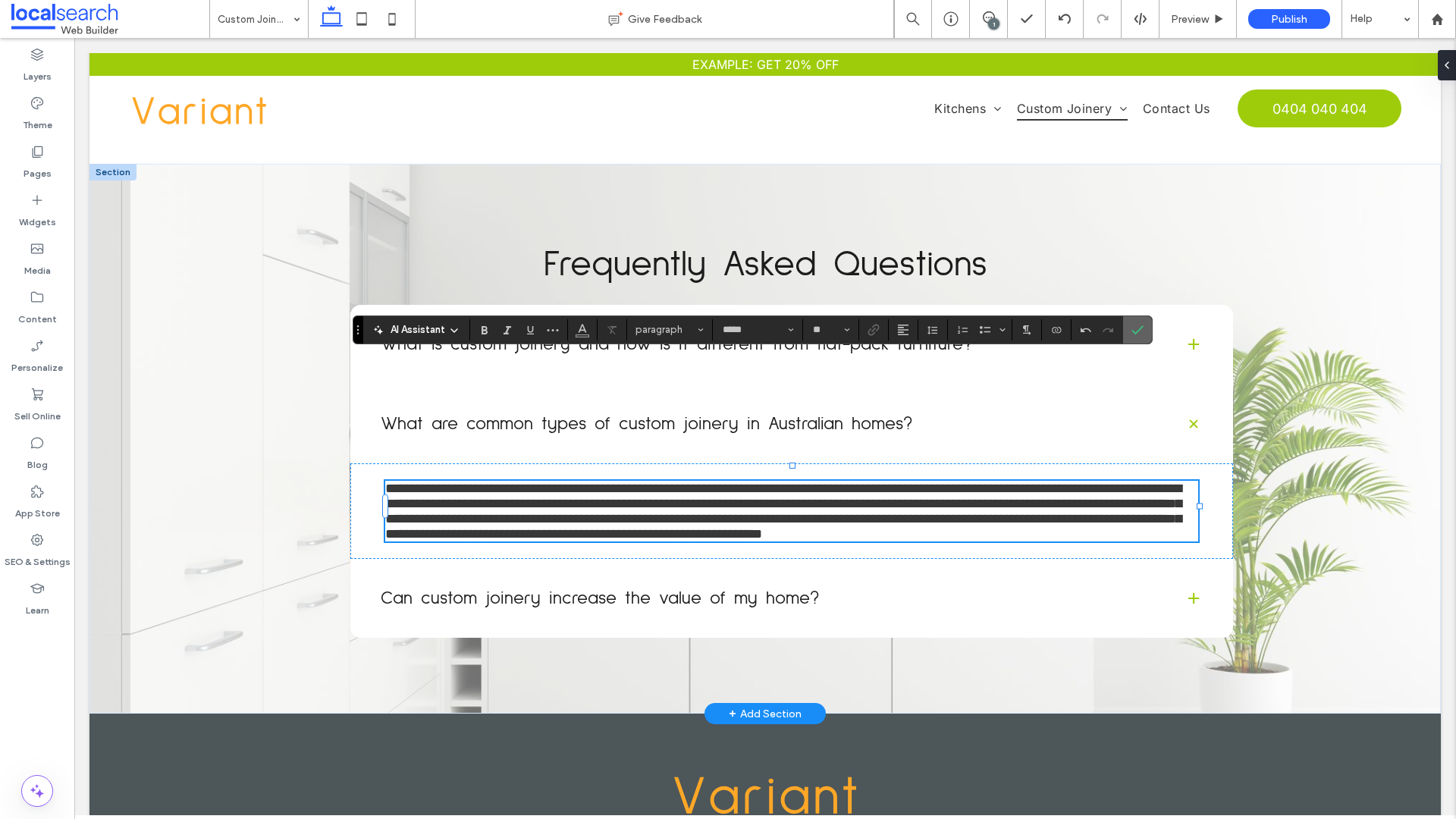click at bounding box center (1134, 330) 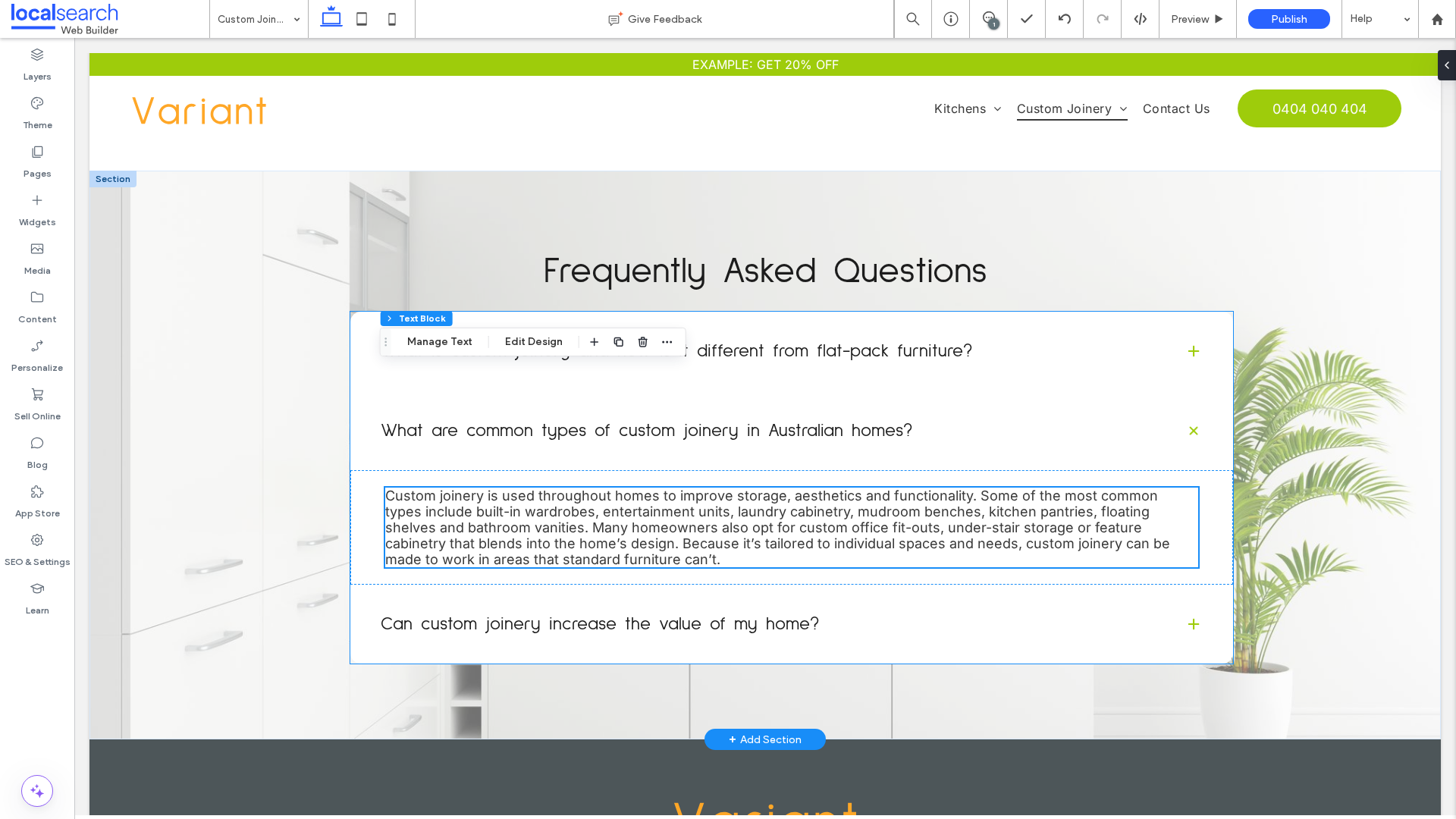 scroll, scrollTop: 2085, scrollLeft: 0, axis: vertical 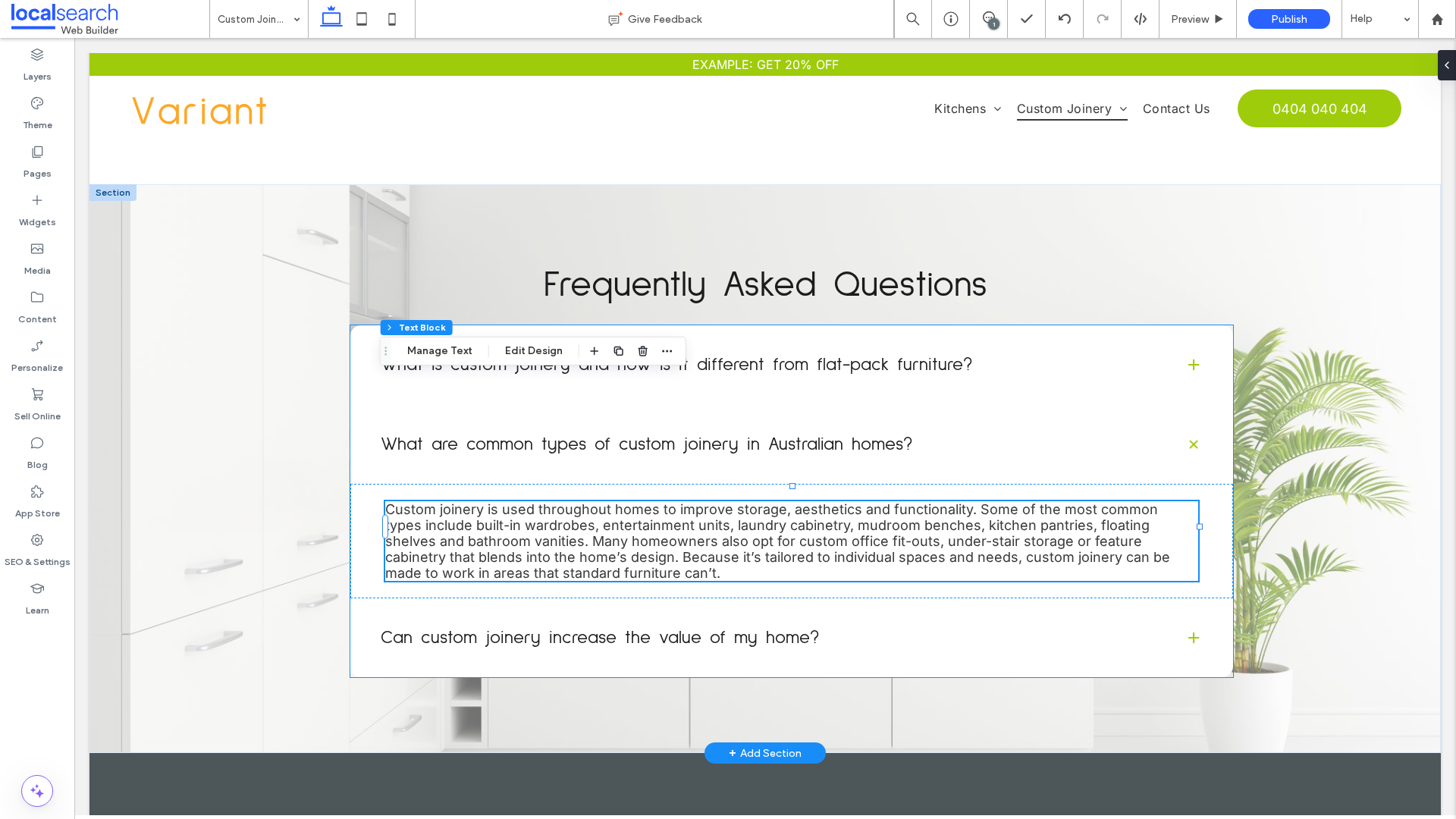 click on "What are common types of custom joinery in Australian homes?" at bounding box center (770, 444) 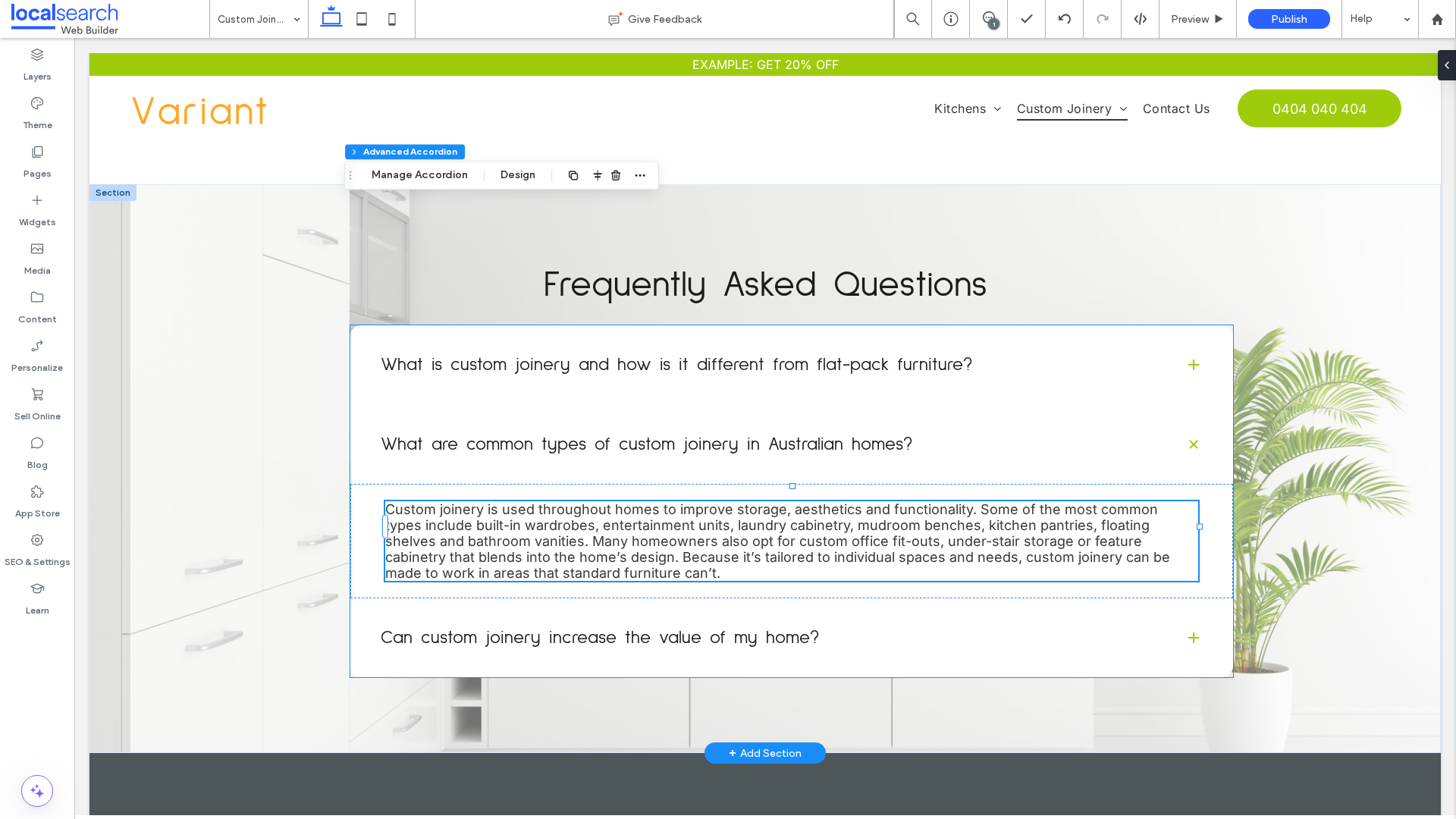 type on "**" 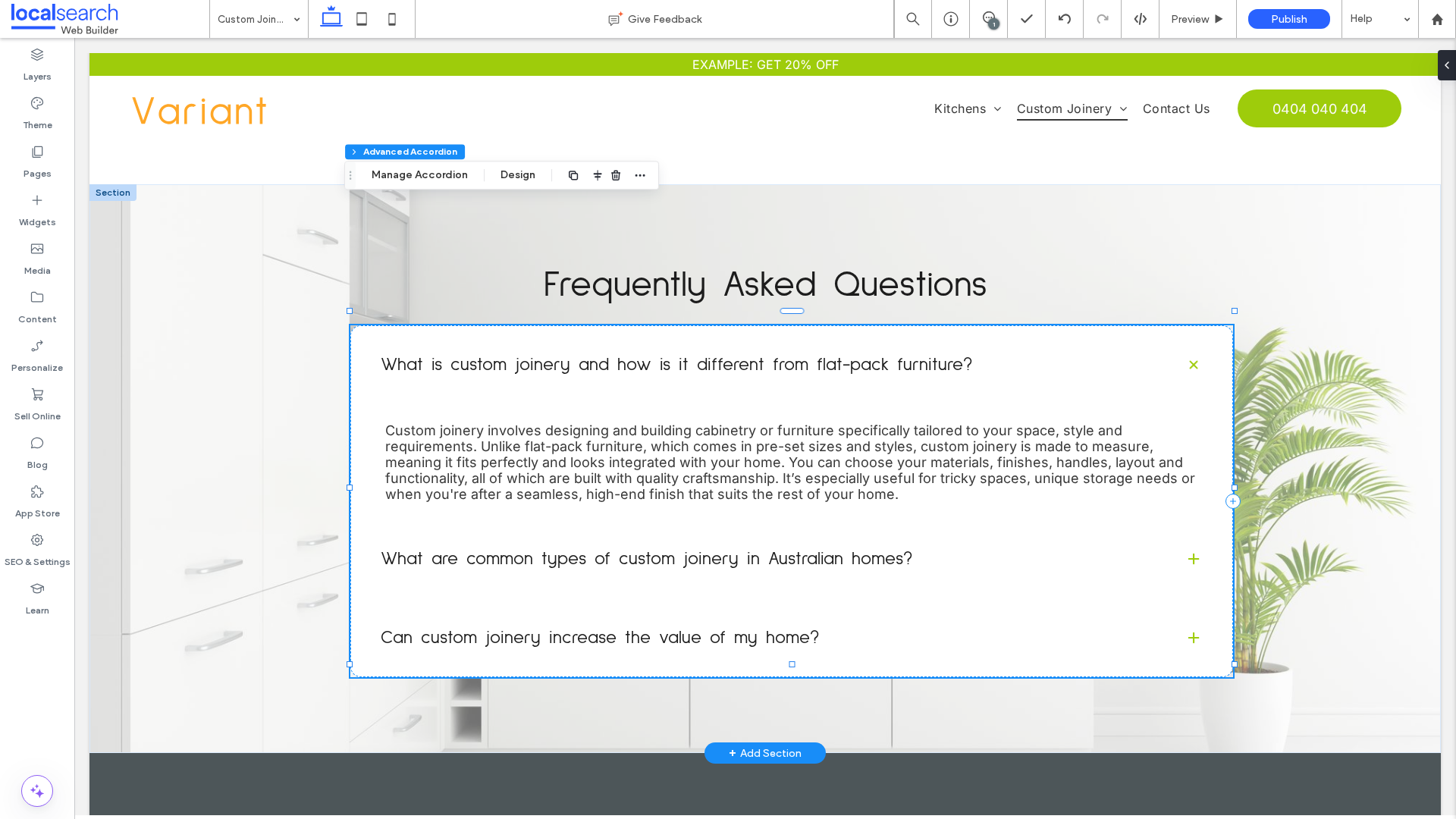 click on "What is custom joinery and how is it different from flat-pack furniture?" at bounding box center (770, 365) 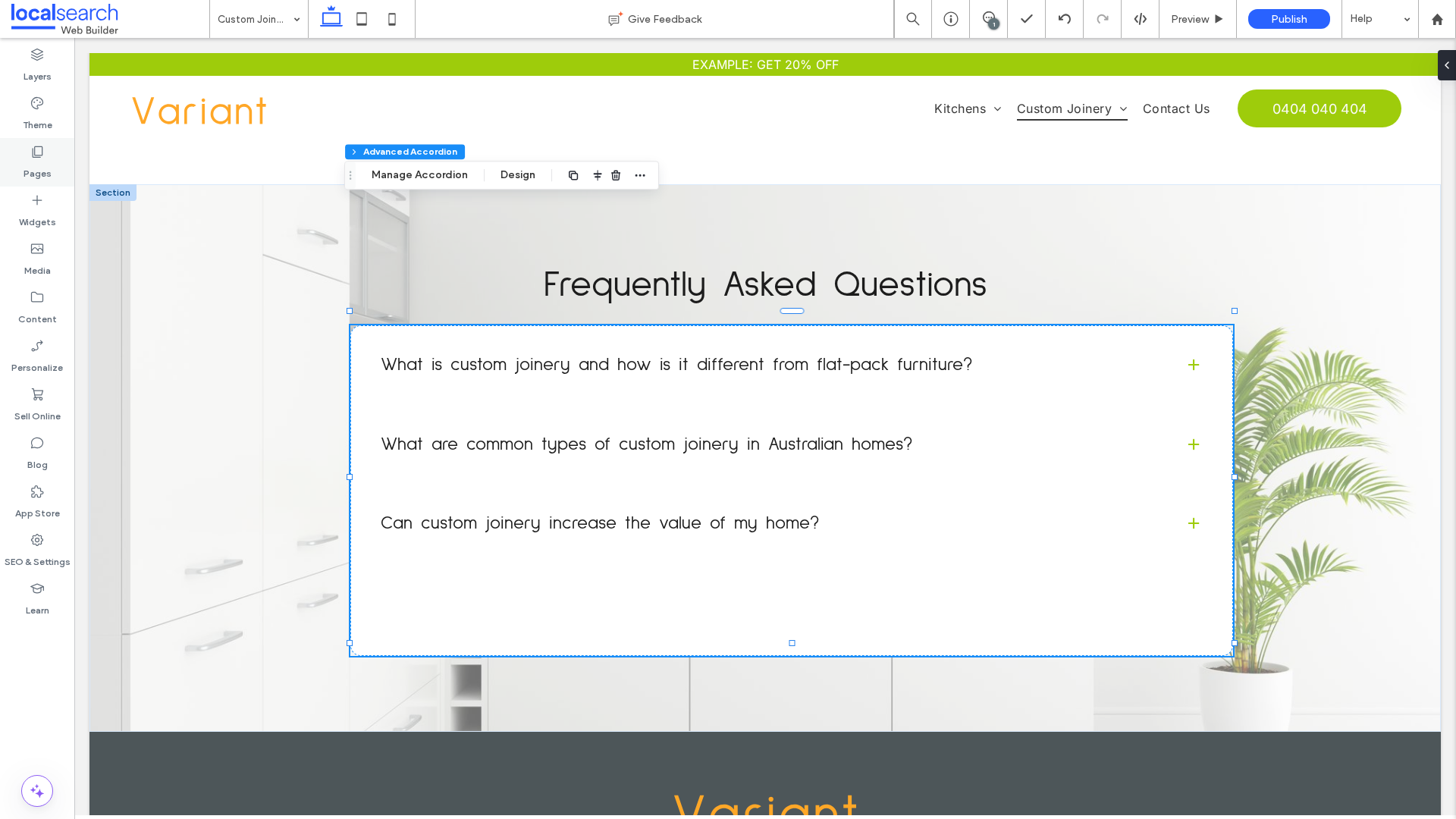 click on "Pages" at bounding box center [37, 170] 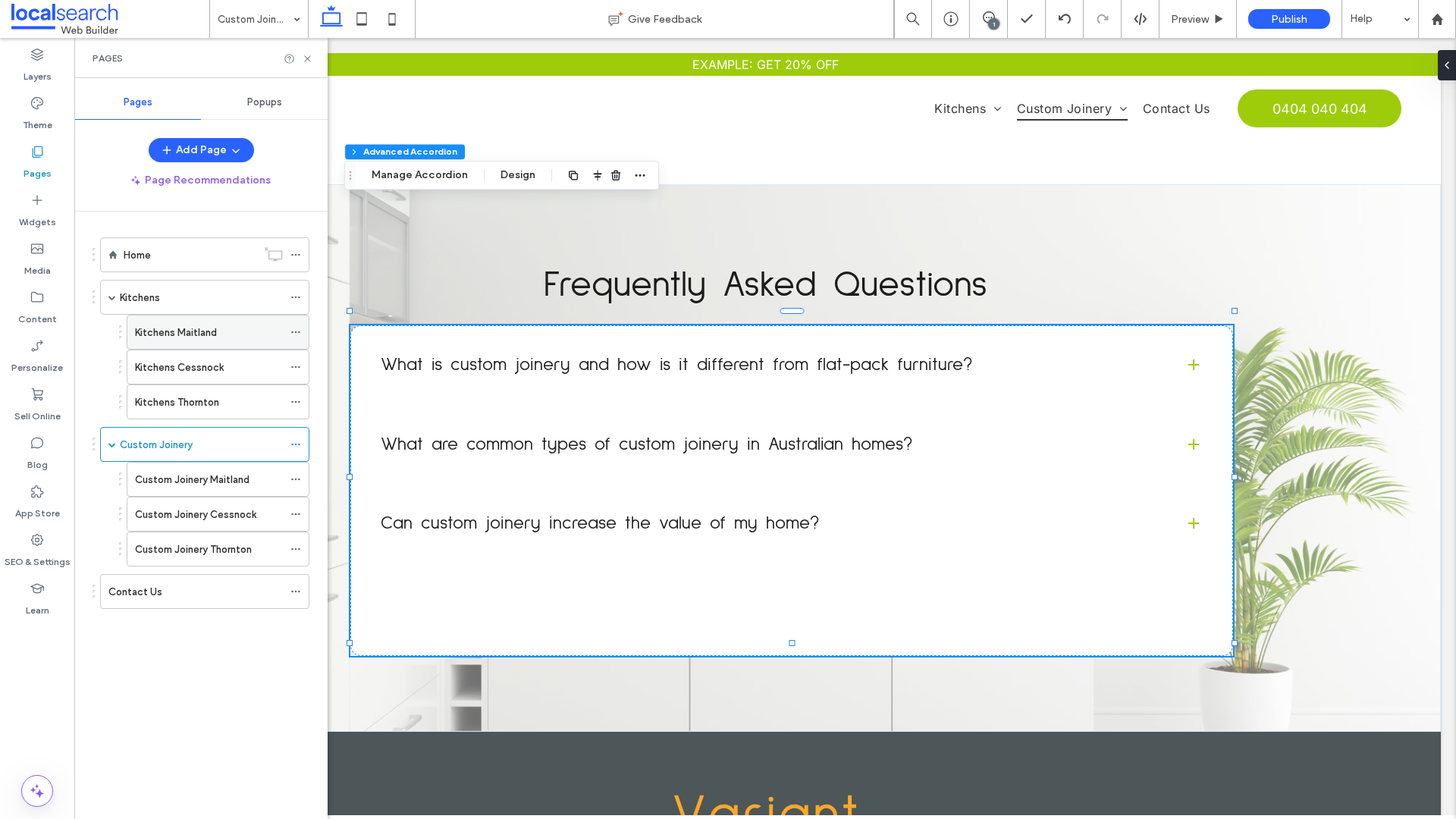 click on "Kitchens Maitland" at bounding box center [176, 332] 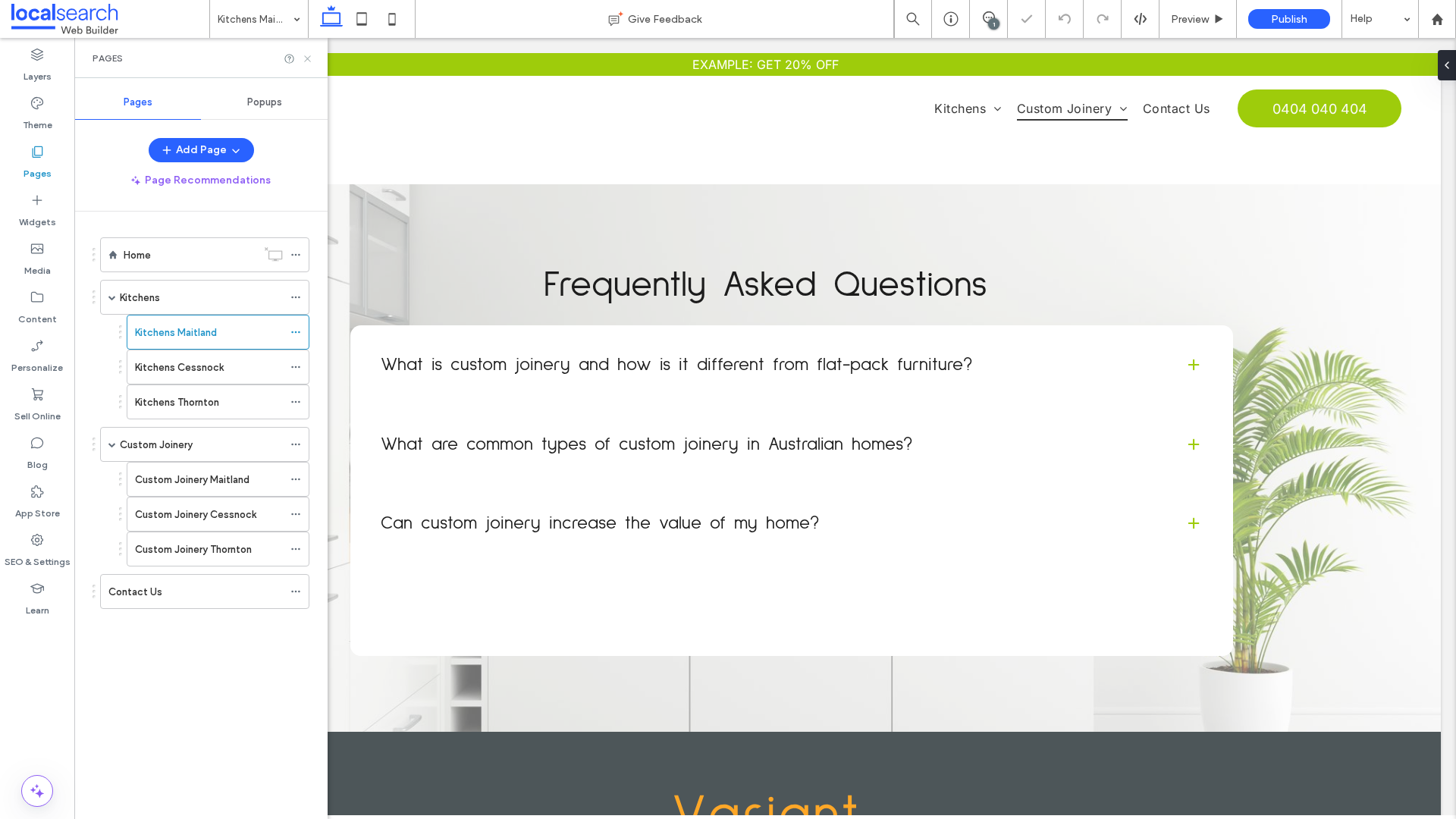 click 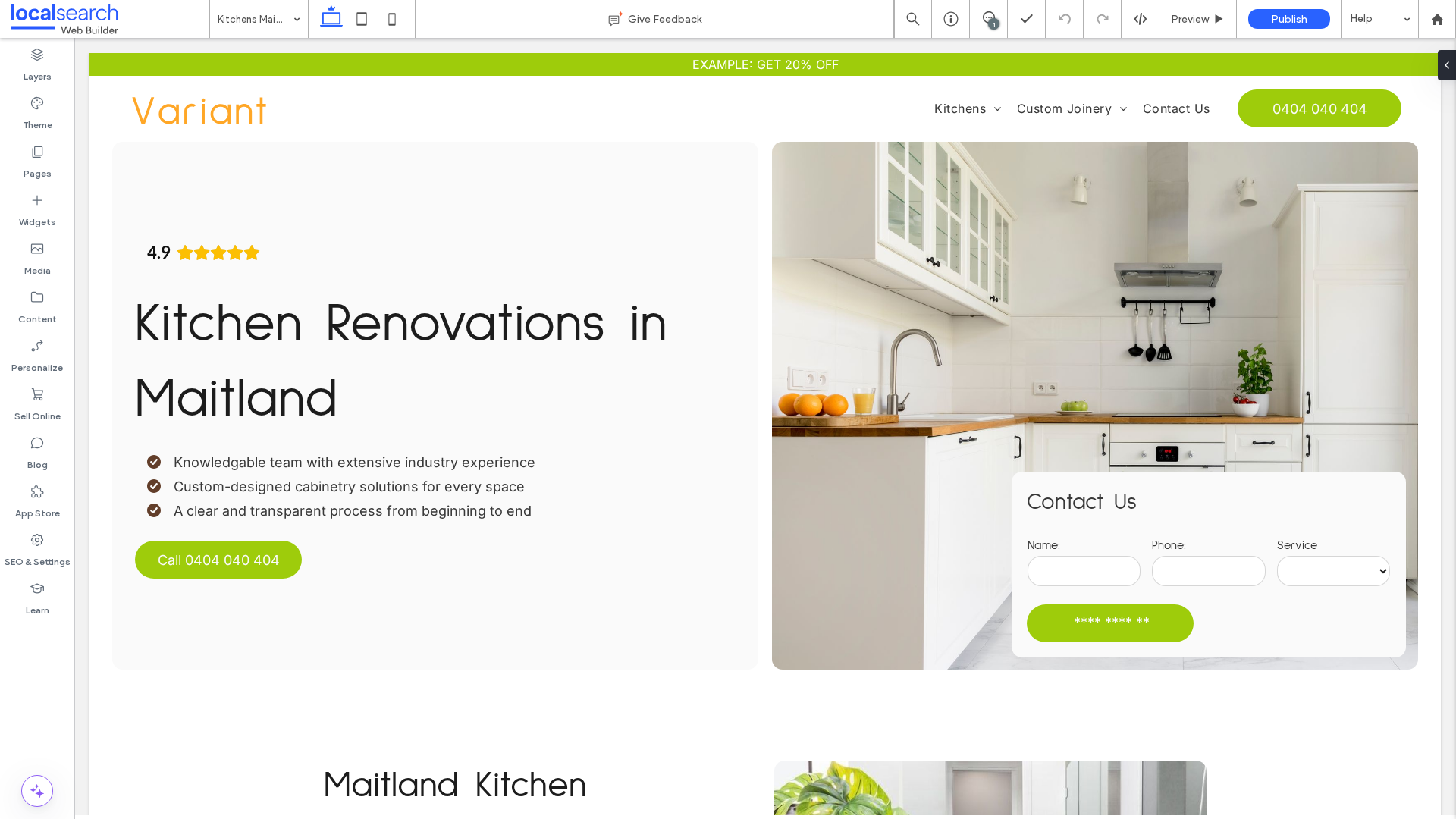 scroll, scrollTop: 451, scrollLeft: 0, axis: vertical 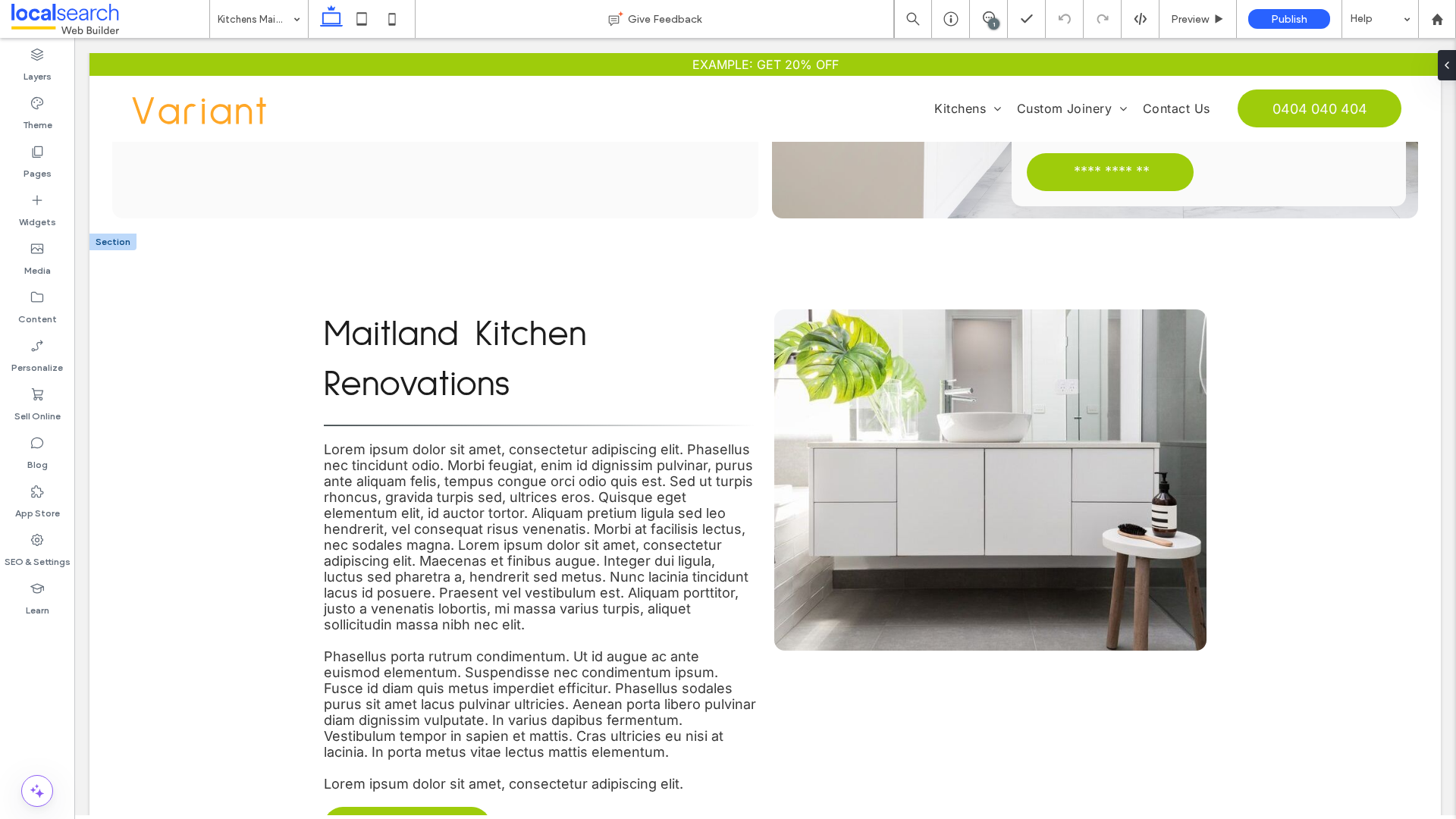 click on "Lorem ipsum dolor sit amet, consectetur adipiscing elit. Phasellus nec tincidunt odio. Morbi feugiat, enim id dignissim pulvinar, purus ante aliquam felis, tempus congue orci odio quis est. Sed ut turpis rhoncus, gravida turpis sed, ultrices eros. Quisque eget elementum elit, id auctor tortor. Aliquam pretium ligula sed leo hendrerit, vel consequat risus venenatis. Morbi at facilisis lectus, nec sodales magna. Lorem ipsum dolor sit amet, consectetur adipiscing elit. Maecenas et finibus augue. Integer dui ligula, luctus sed pharetra a, hendrerit sed metus. Nunc lacinia tincidunt lacus id posuere. Praesent vel vestibulum est. Aliquam porttitor, justo a venenatis lobortis, mi massa varius turpis, aliquet sollicitudin massa nibh nec elit." at bounding box center [538, 537] 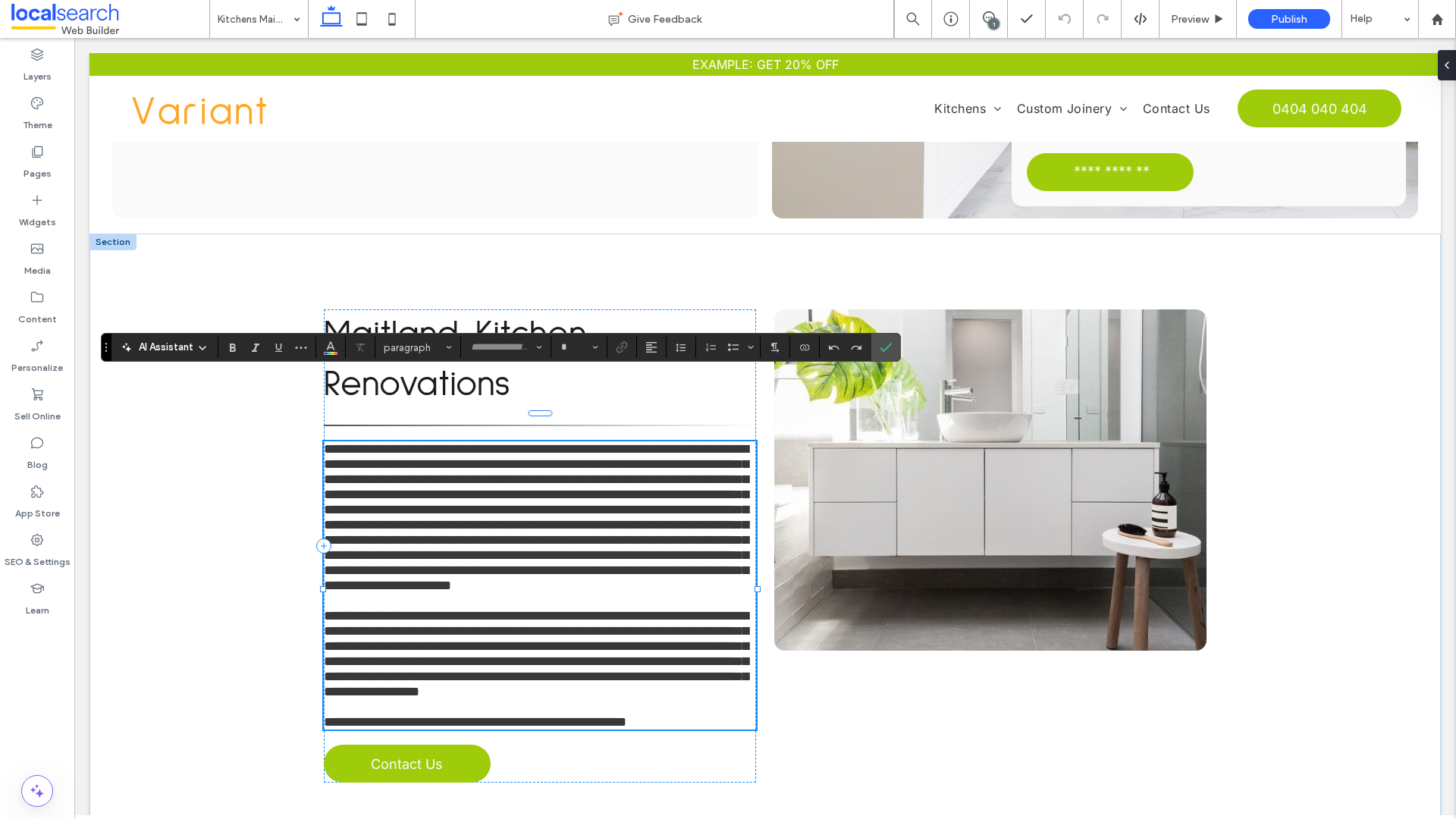 type on "*****" 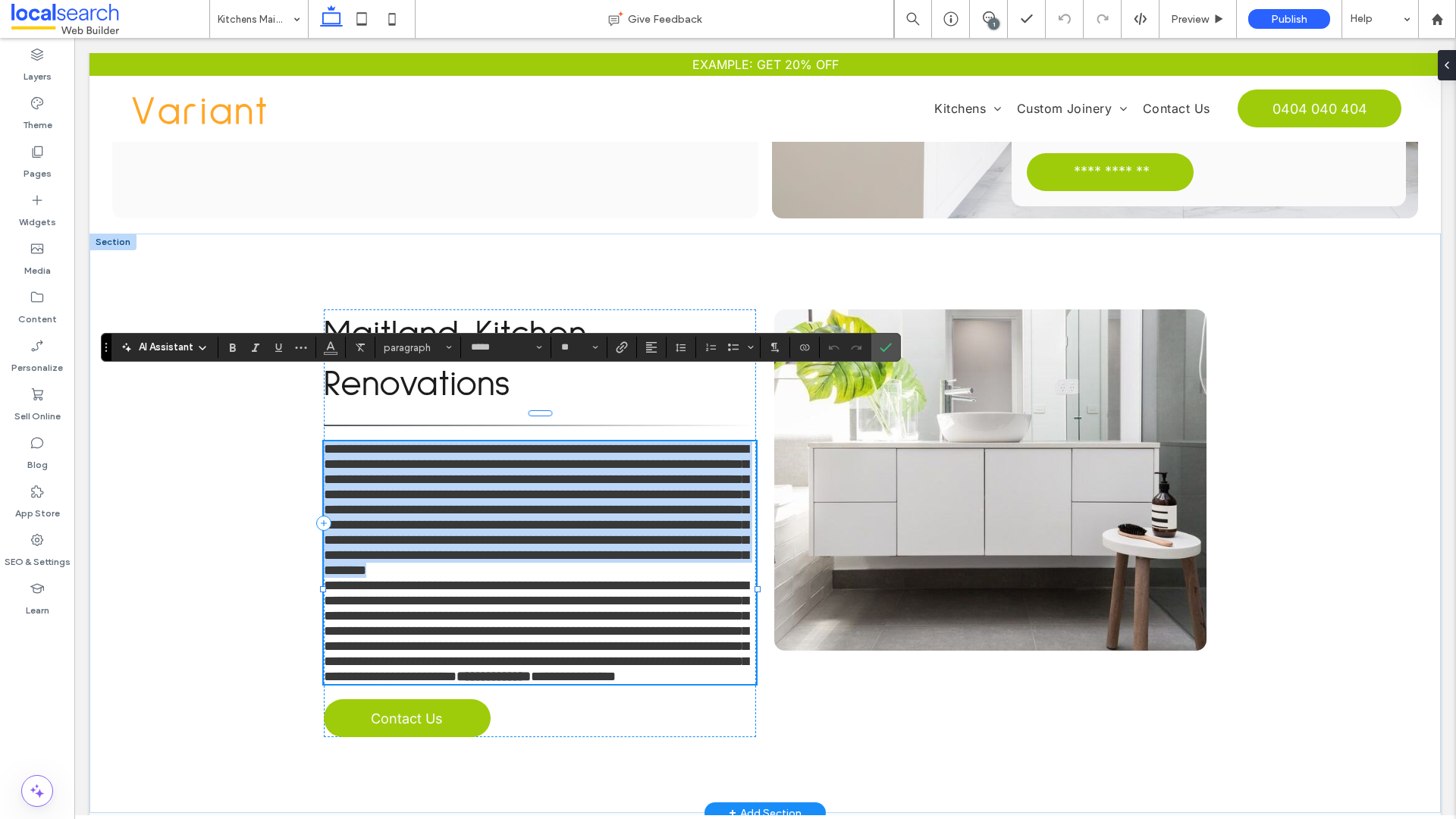 scroll, scrollTop: 0, scrollLeft: 0, axis: both 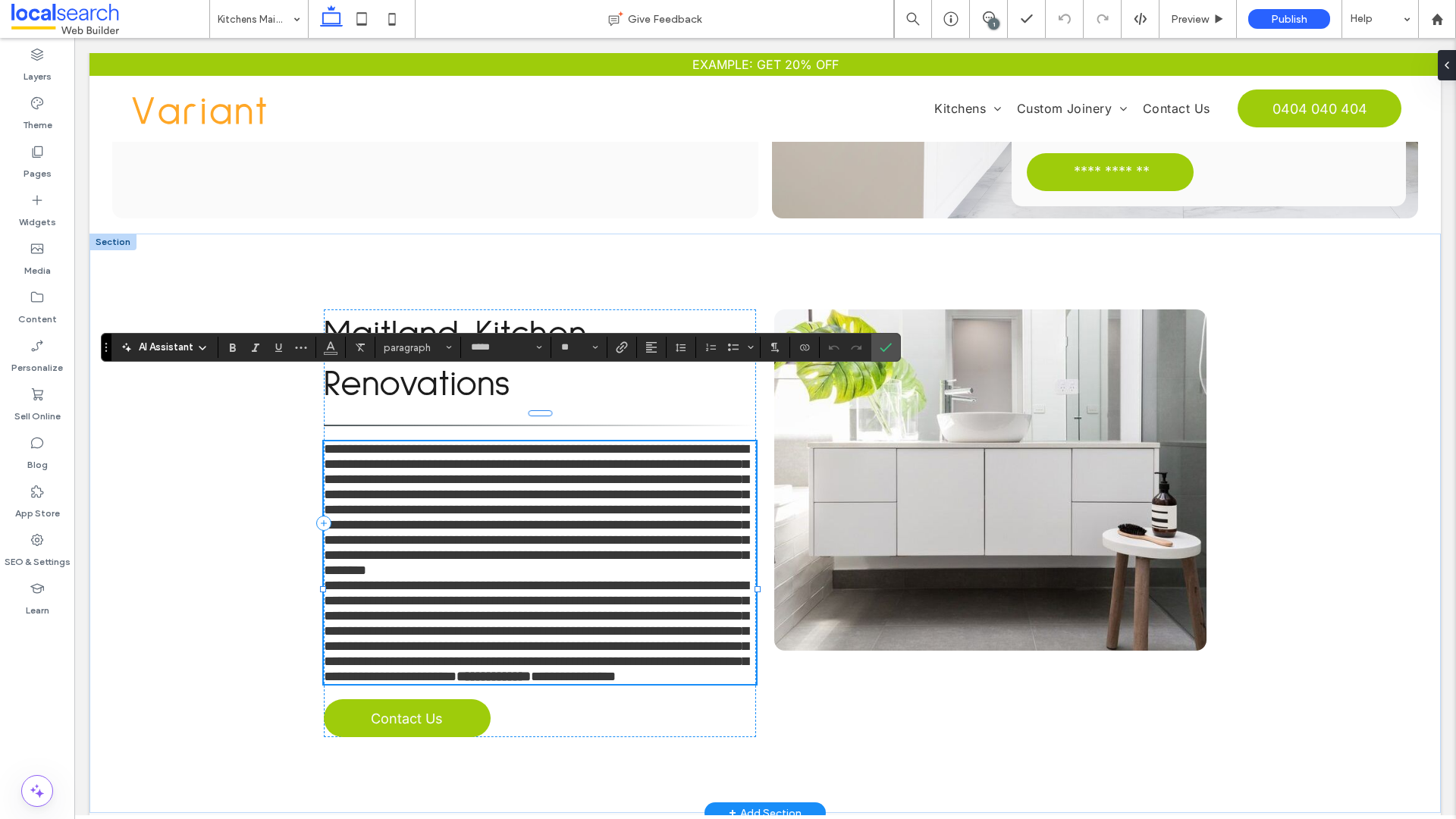 type on "**" 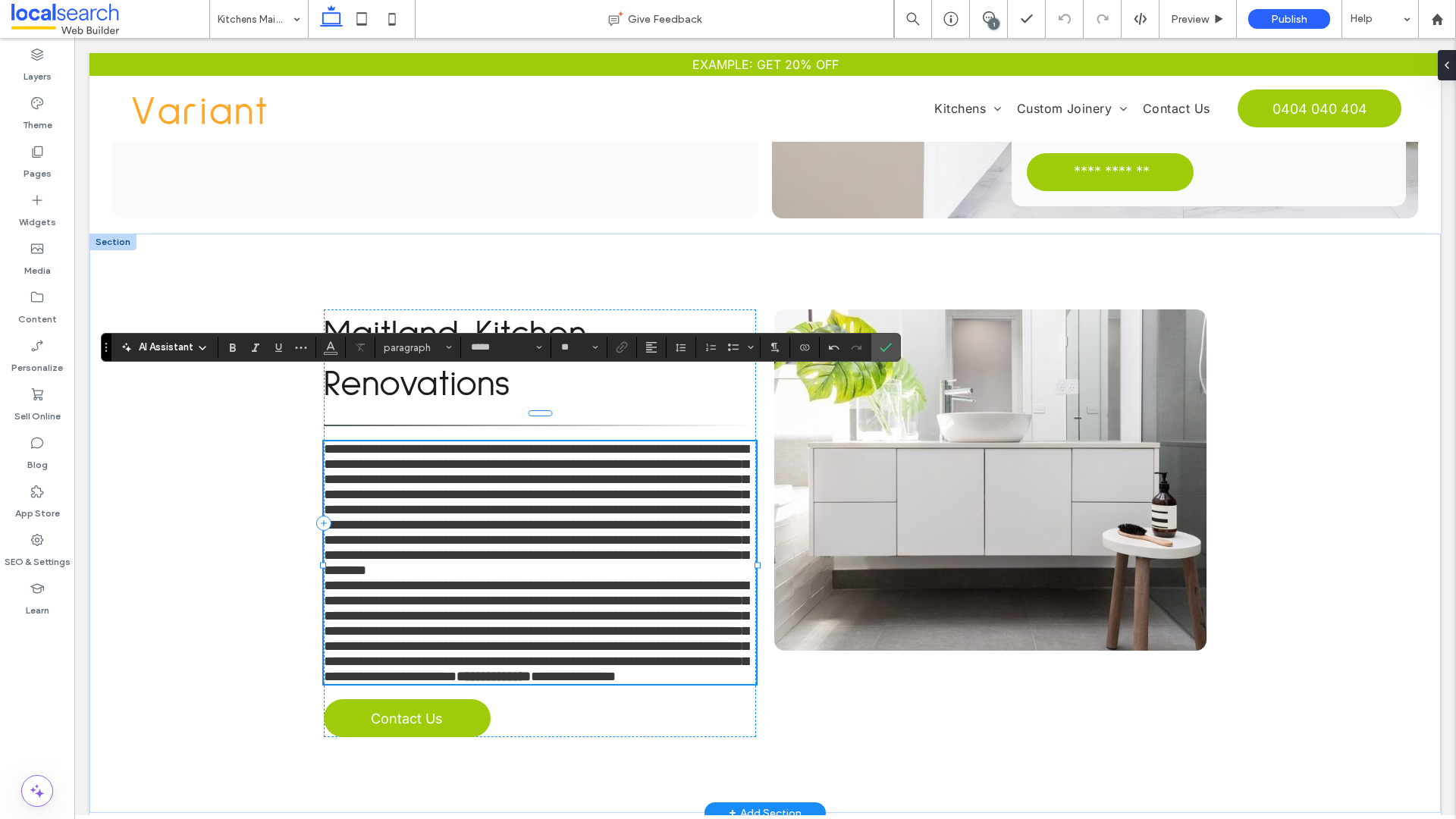 click on "**********" at bounding box center [540, 510] 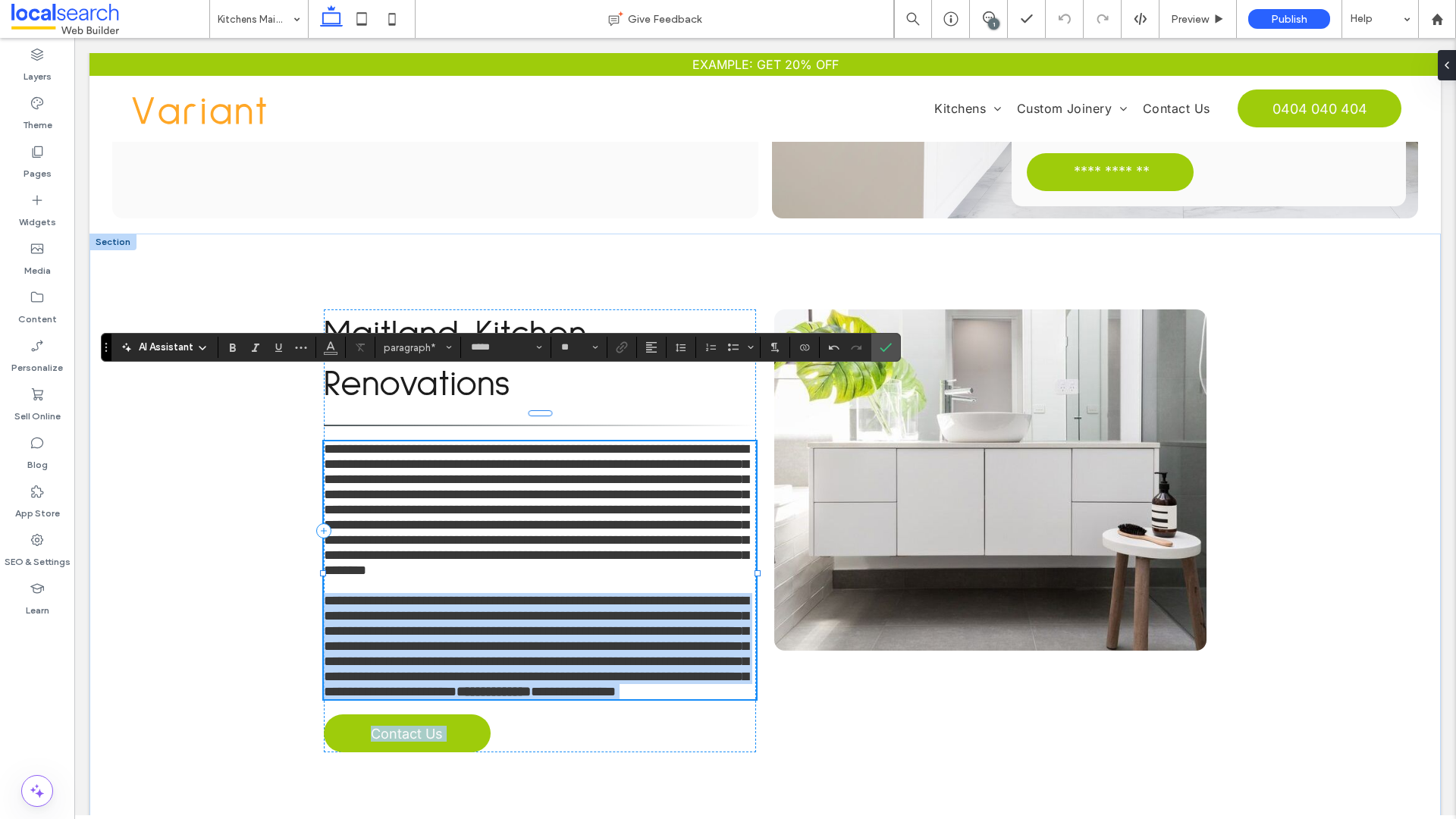 drag, startPoint x: 318, startPoint y: 379, endPoint x: 642, endPoint y: 594, distance: 388.8457 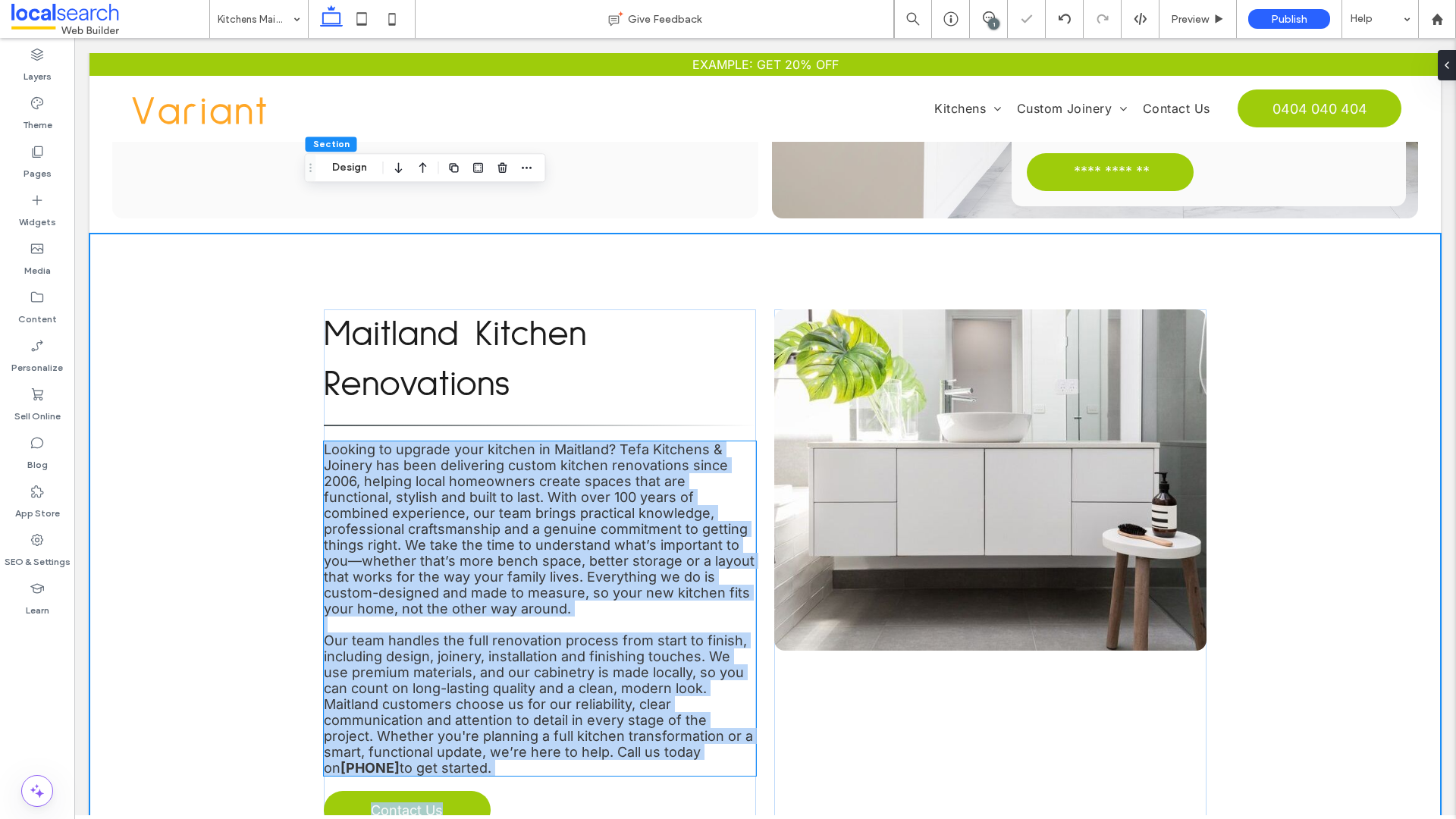 click on "﻿" at bounding box center (540, 624) 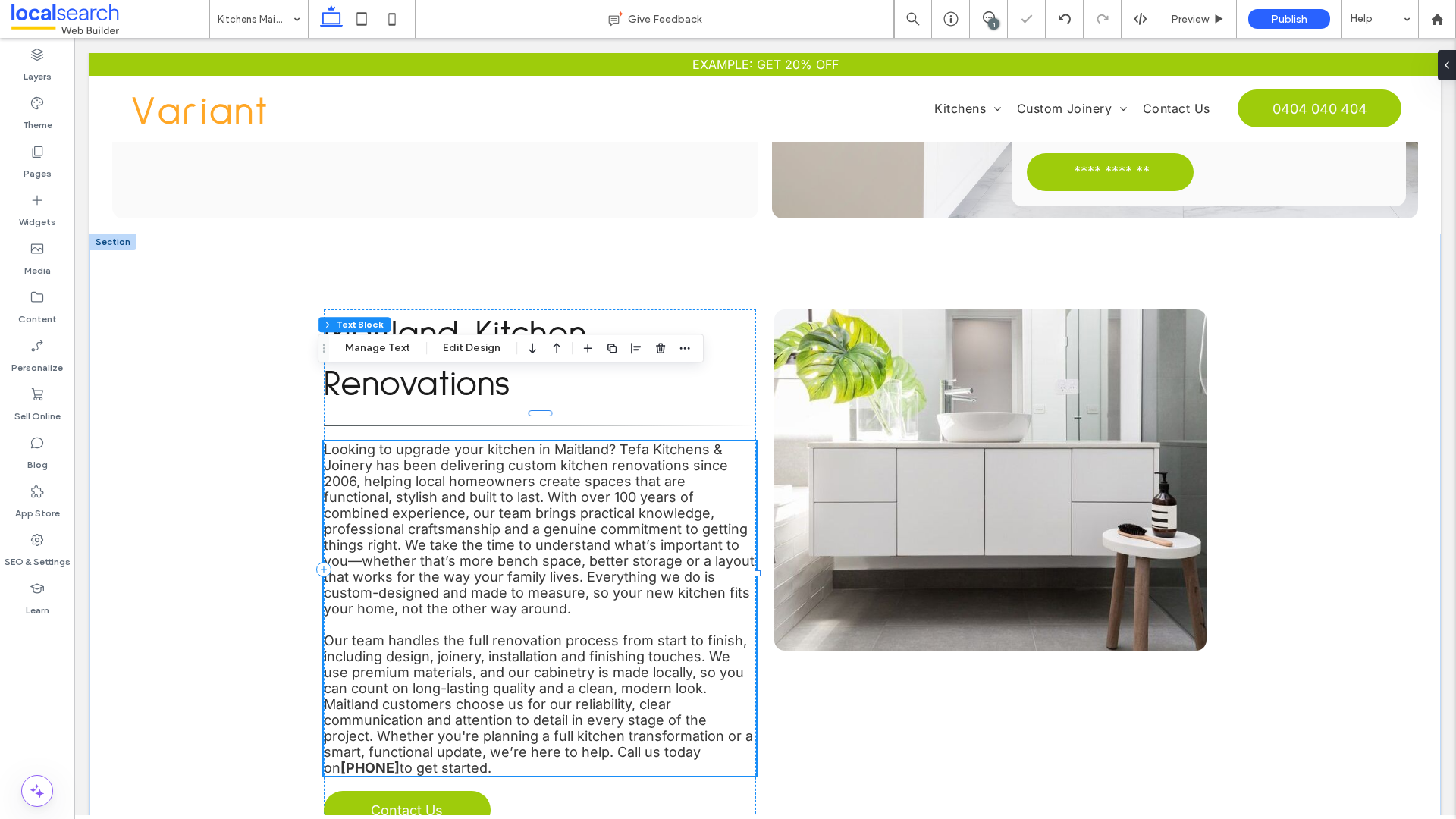 click on "Looking to upgrade your kitchen in Maitland? Tefa Kitchens & Joinery has been delivering custom kitchen renovations since 2006, helping local homeowners create spaces that are functional, stylish and built to last. With over 100 years of combined experience, our team brings practical knowledge, professional craftsmanship and a genuine commitment to getting things right. We take the time to understand what’s important to you—whether that’s more bench space, better storage or a layout that works for the way your family lives. Everything we do is custom-designed and made to measure, so your new kitchen fits your home, not the other way around." at bounding box center (539, 529) 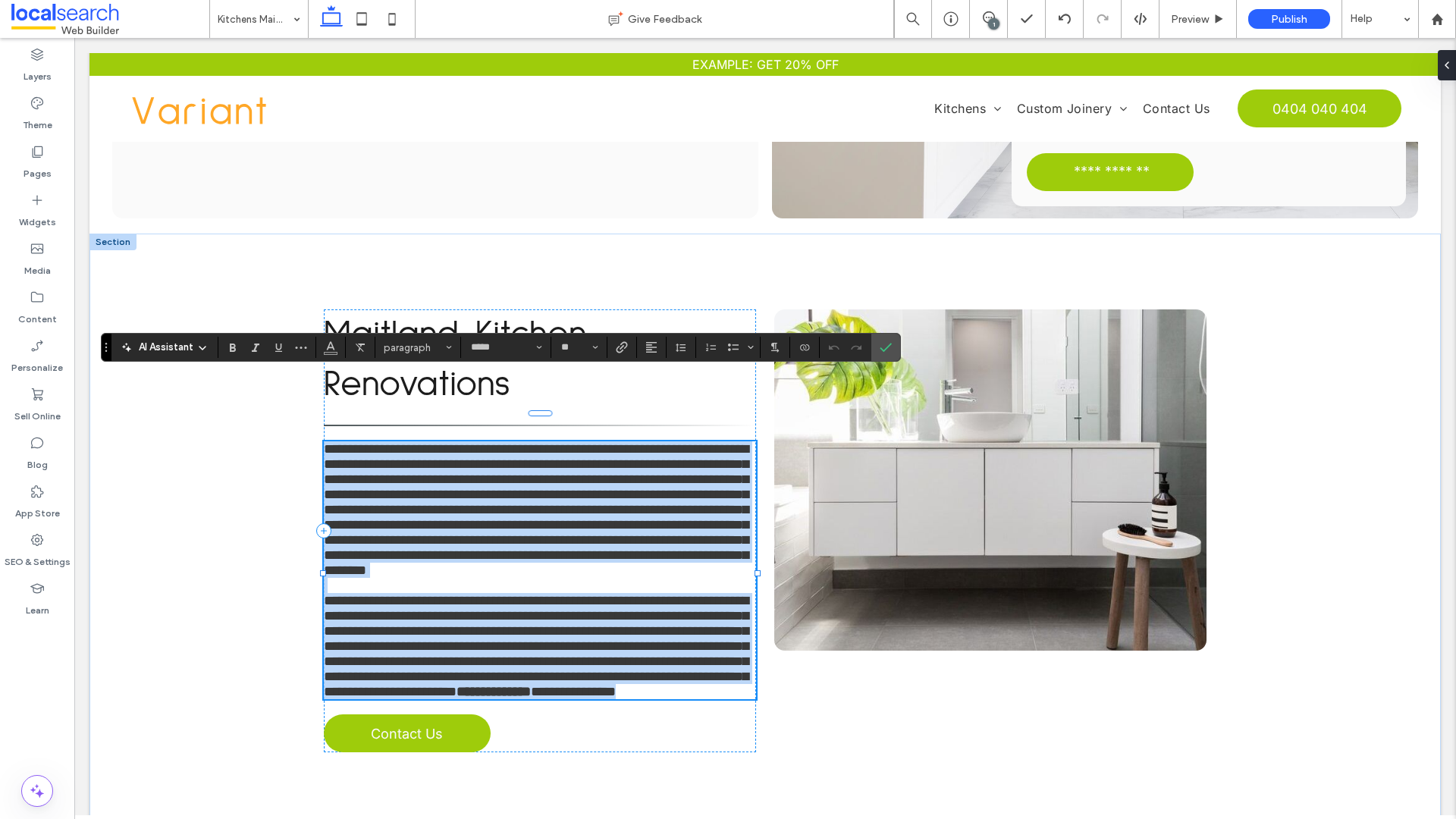 drag, startPoint x: 321, startPoint y: 379, endPoint x: 746, endPoint y: 683, distance: 522.53325 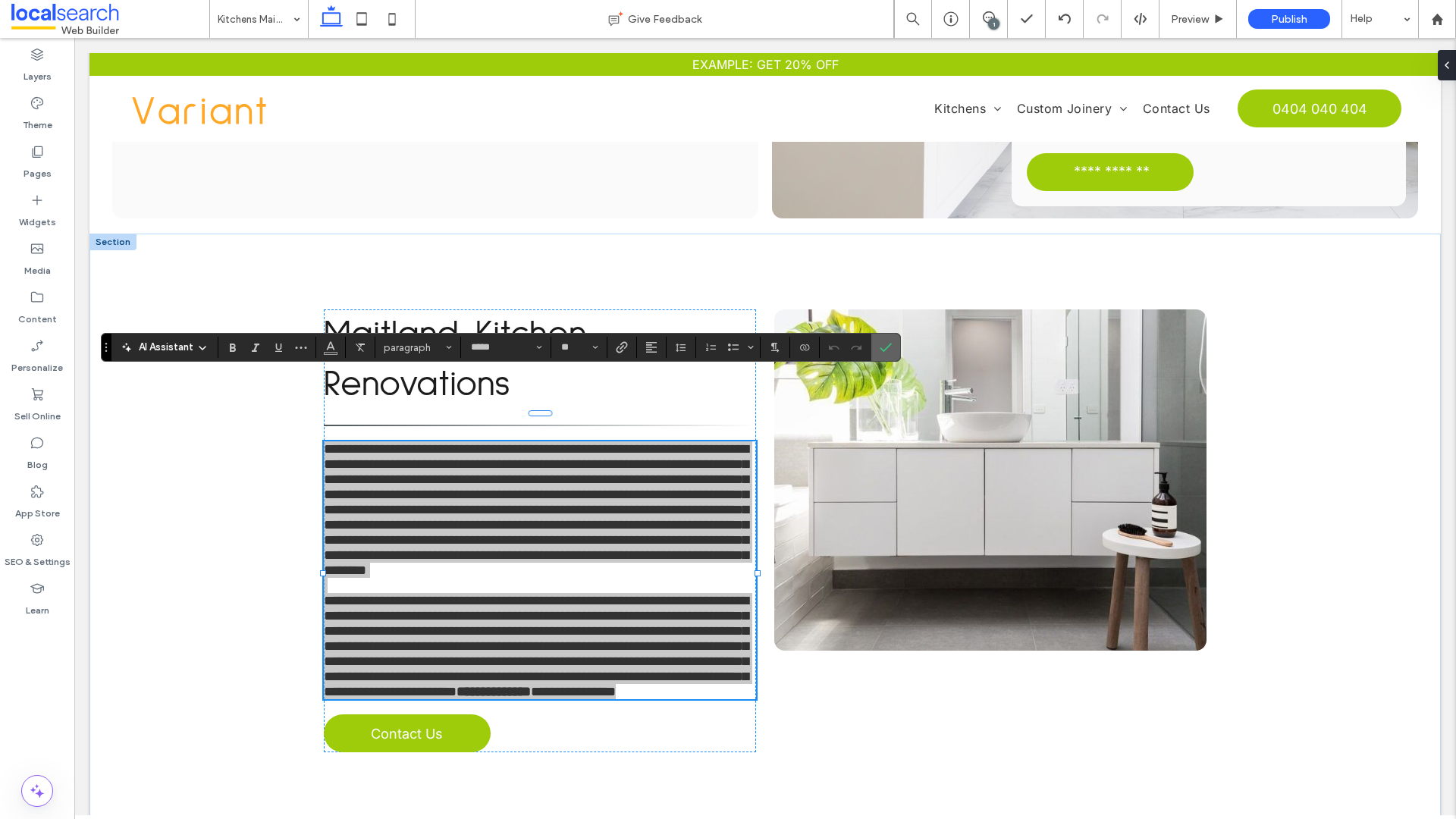 click 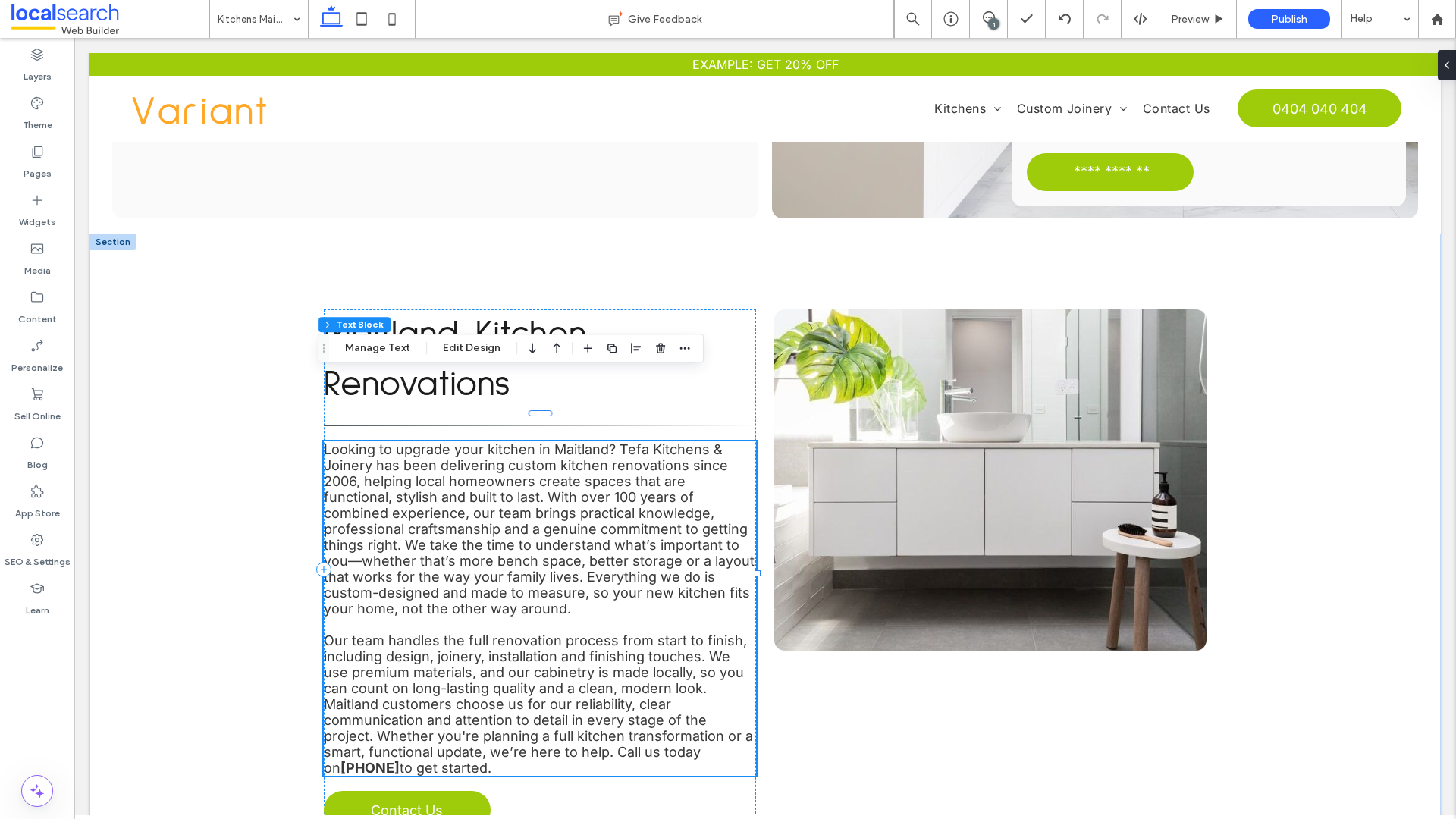 click on "Looking to upgrade your kitchen in Maitland? Tefa Kitchens & Joinery has been delivering custom kitchen renovations since 2006, helping local homeowners create spaces that are functional, stylish and built to last. With over 100 years of combined experience, our team brings practical knowledge, professional craftsmanship and a genuine commitment to getting things right. We take the time to understand what’s important to you—whether that’s more bench space, better storage or a layout that works for the way your family lives. Everything we do is custom-designed and made to measure, so your new kitchen fits your home, not the other way around." at bounding box center (539, 529) 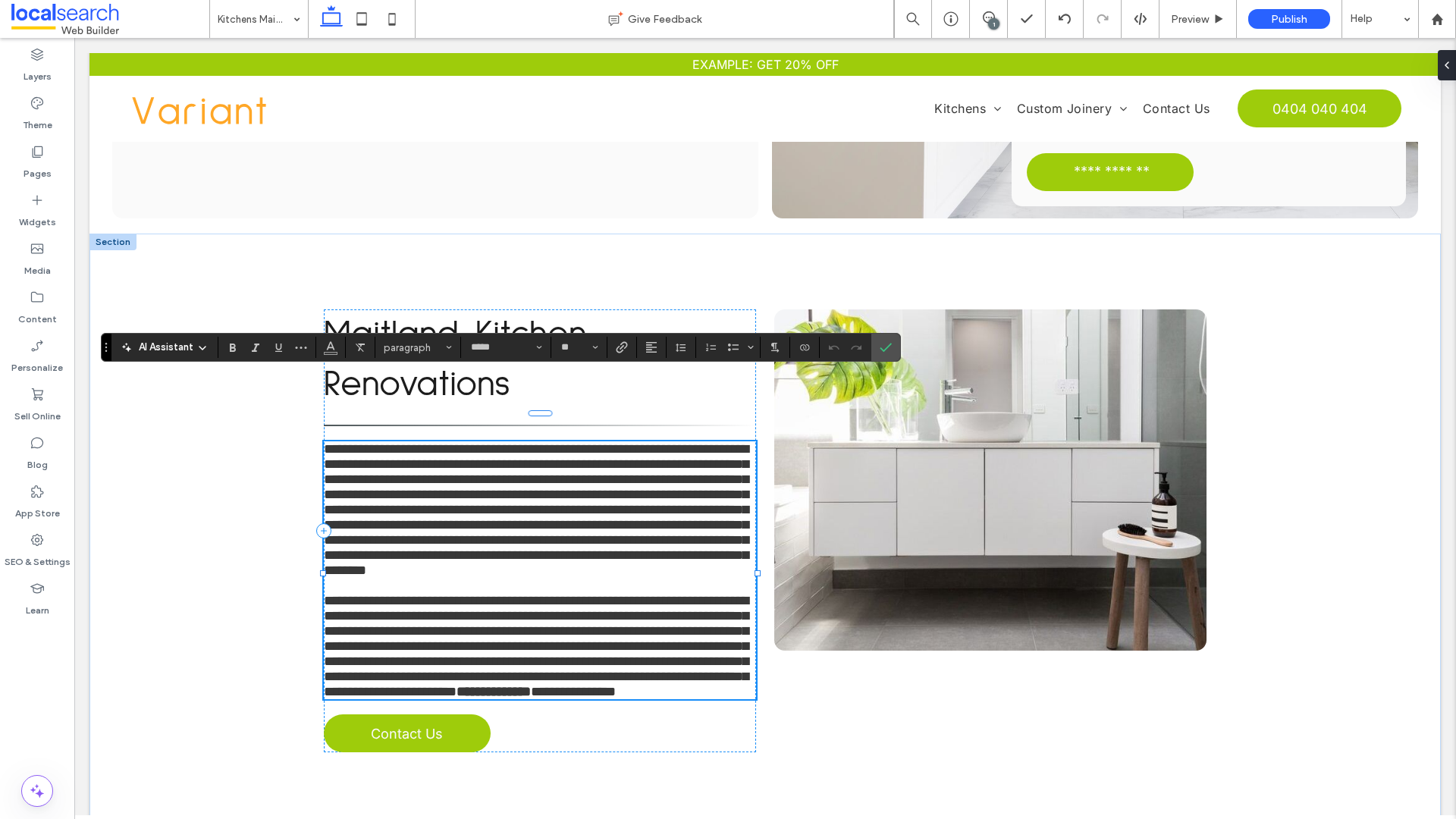 click on "**********" at bounding box center [536, 510] 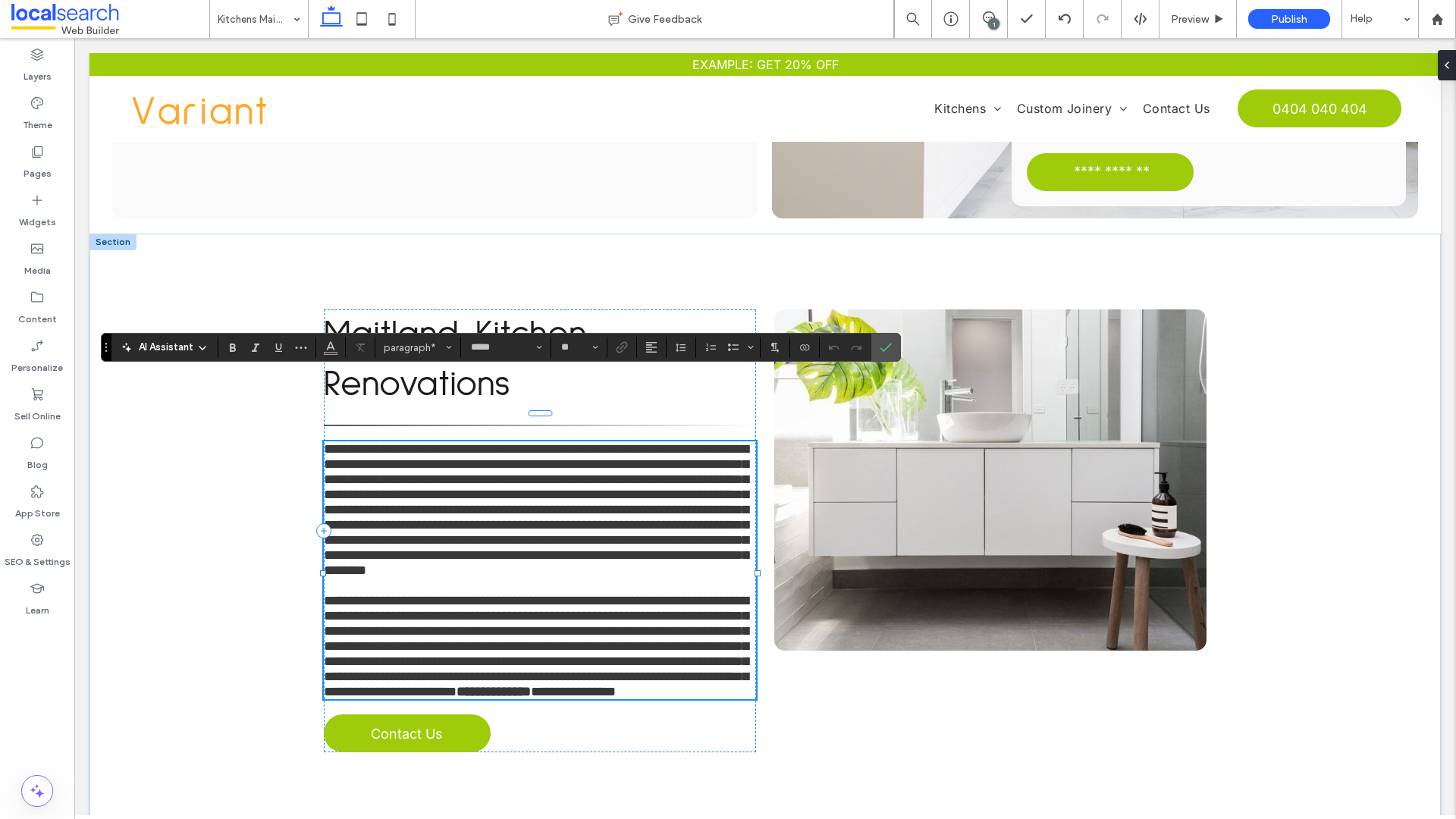 click on "**********" at bounding box center [536, 510] 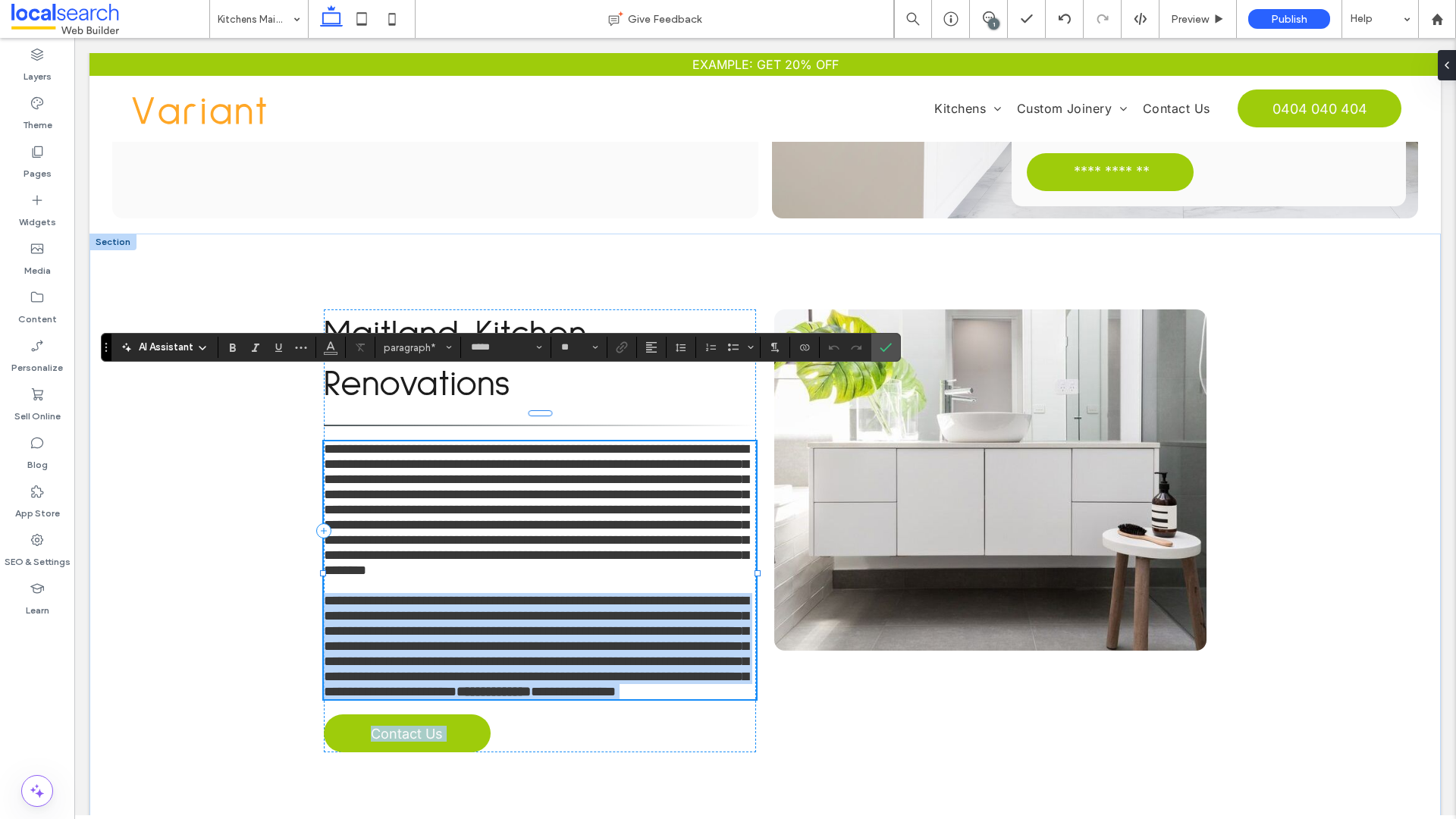 drag, startPoint x: 318, startPoint y: 381, endPoint x: 330, endPoint y: 382, distance: 12.041595 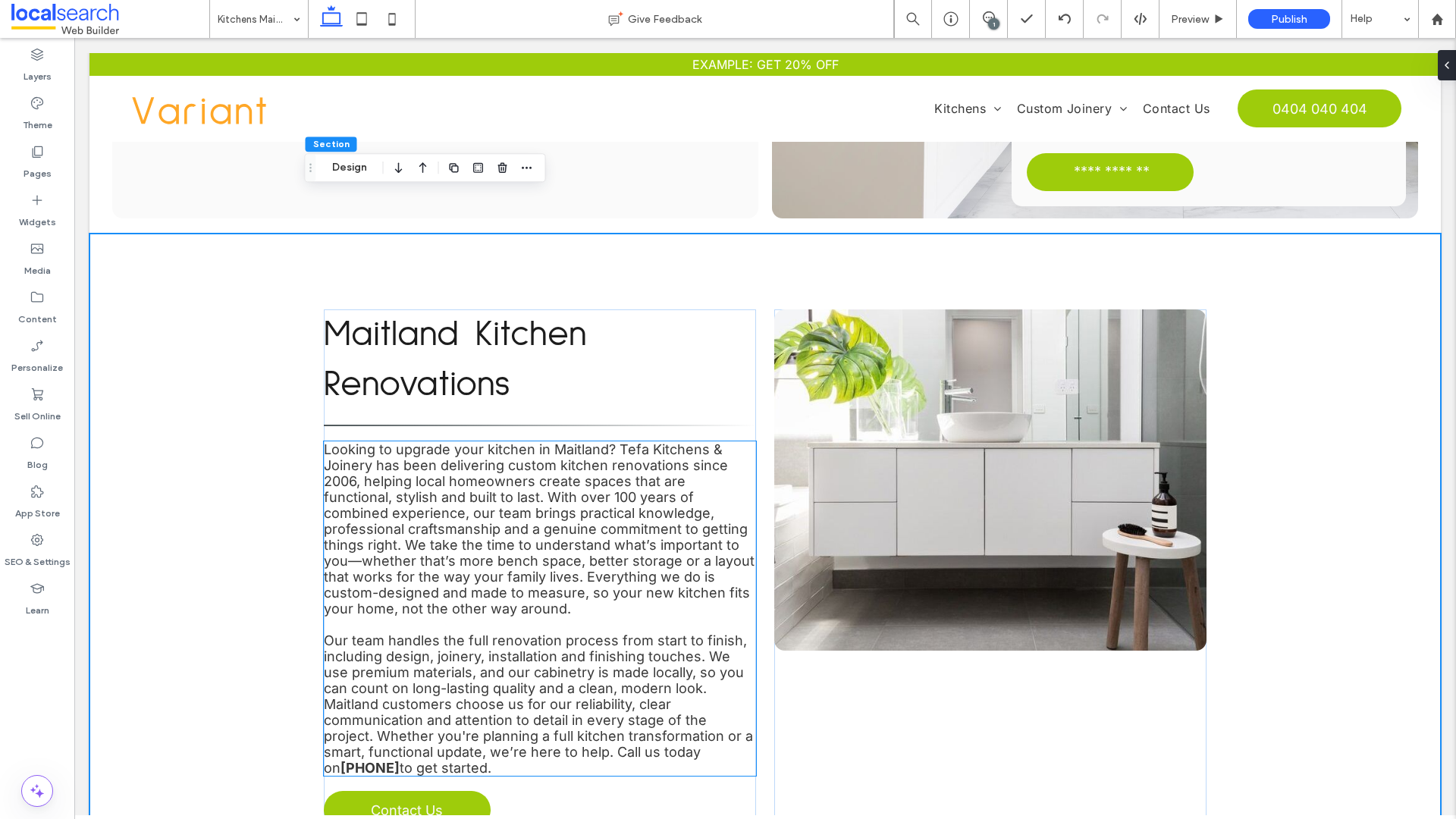 click on "Looking to upgrade your kitchen in Maitland? Tefa Kitchens & Joinery has been delivering custom kitchen renovations since 2006, helping local homeowners create spaces that are functional, stylish and built to last. With over 100 years of combined experience, our team brings practical knowledge, professional craftsmanship and a genuine commitment to getting things right. We take the time to understand what’s important to you—whether that’s more bench space, better storage or a layout that works for the way your family lives. Everything we do is custom-designed and made to measure, so your new kitchen fits your home, not the other way around." at bounding box center [539, 529] 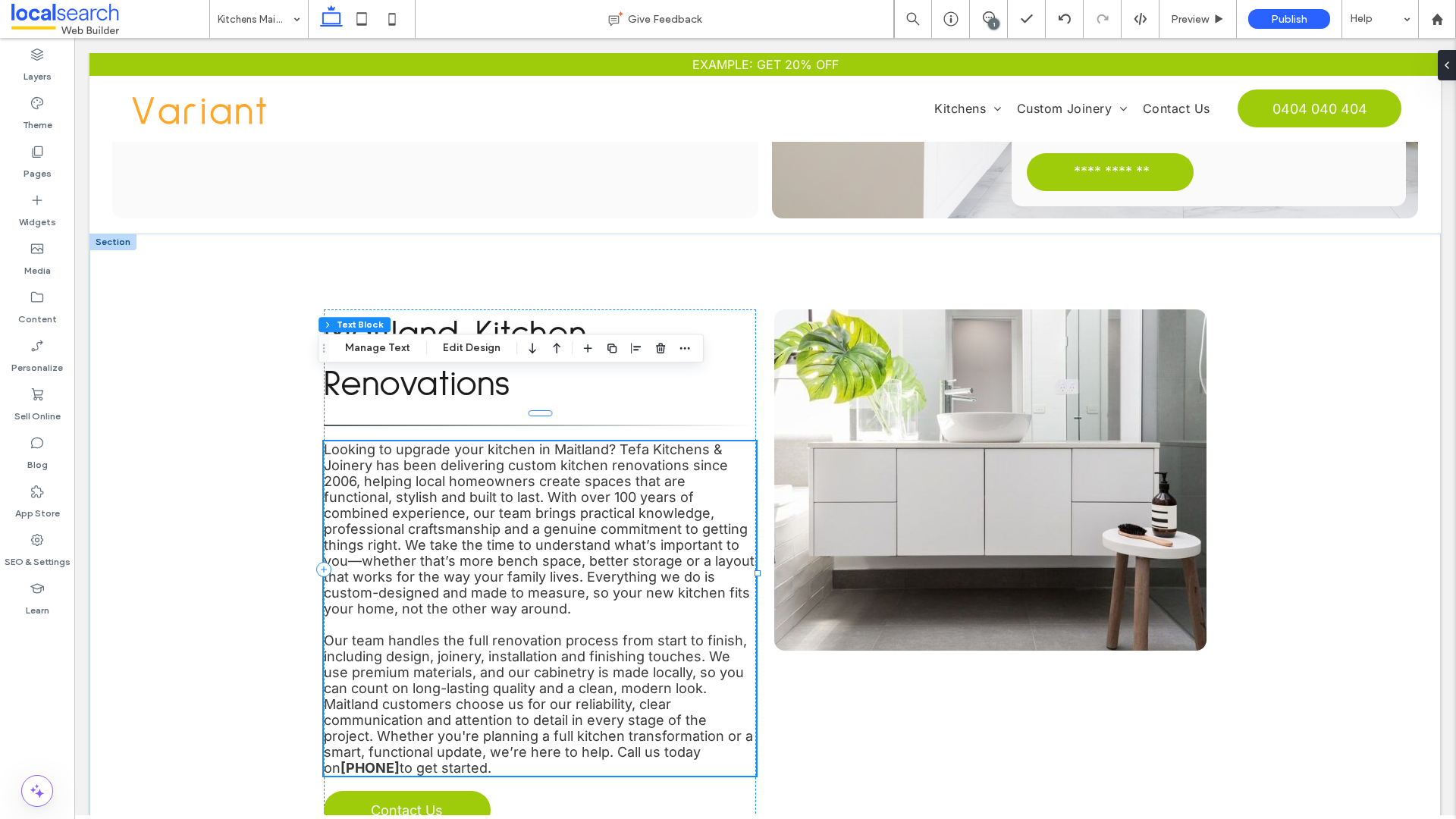 click on "Looking to upgrade your kitchen in Maitland? Tefa Kitchens & Joinery has been delivering custom kitchen renovations since 2006, helping local homeowners create spaces that are functional, stylish and built to last. With over 100 years of combined experience, our team brings practical knowledge, professional craftsmanship and a genuine commitment to getting things right. We take the time to understand what’s important to you—whether that’s more bench space, better storage or a layout that works for the way your family lives. Everything we do is custom-designed and made to measure, so your new kitchen fits your home, not the other way around." at bounding box center [539, 529] 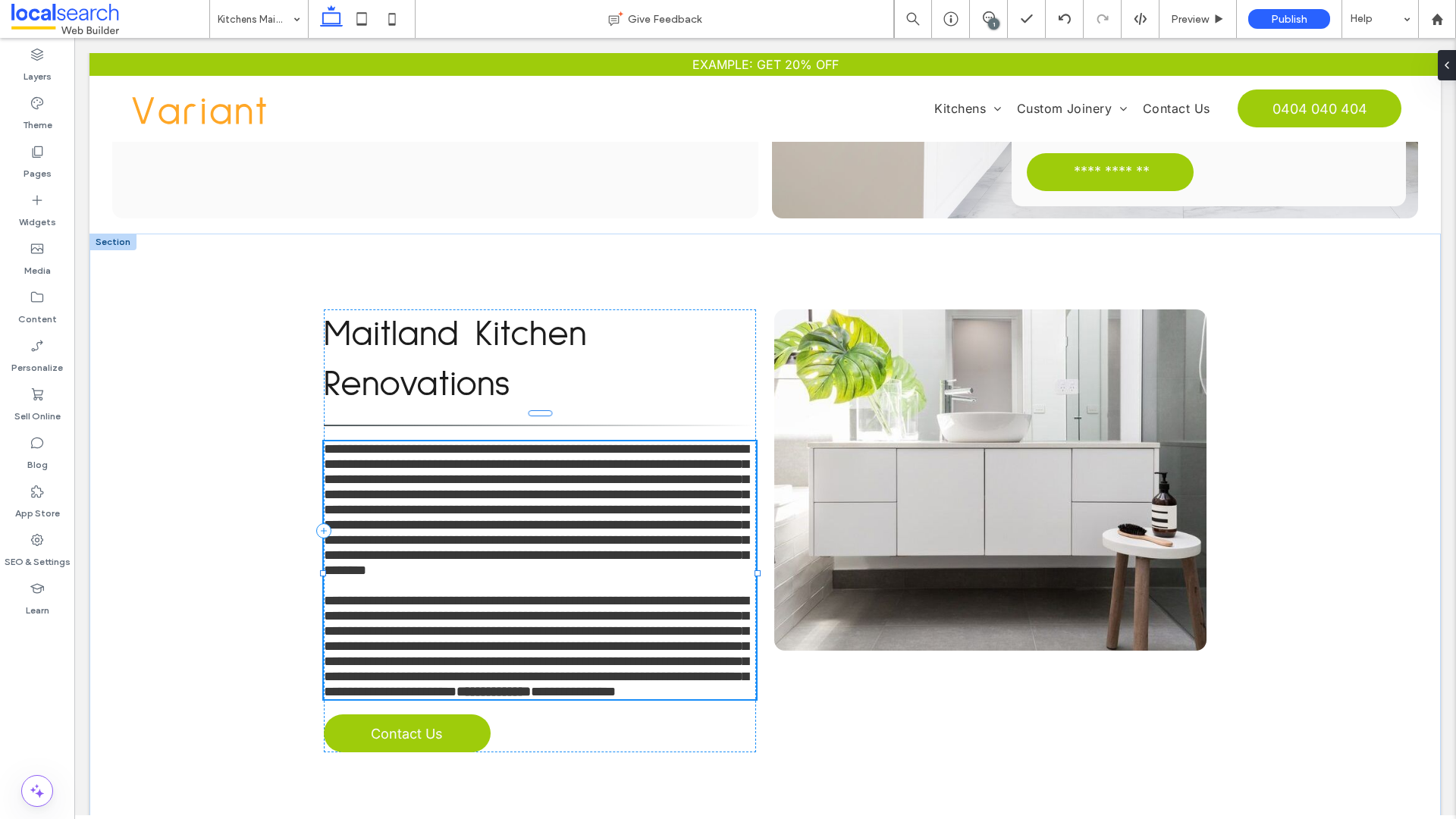 type on "*****" 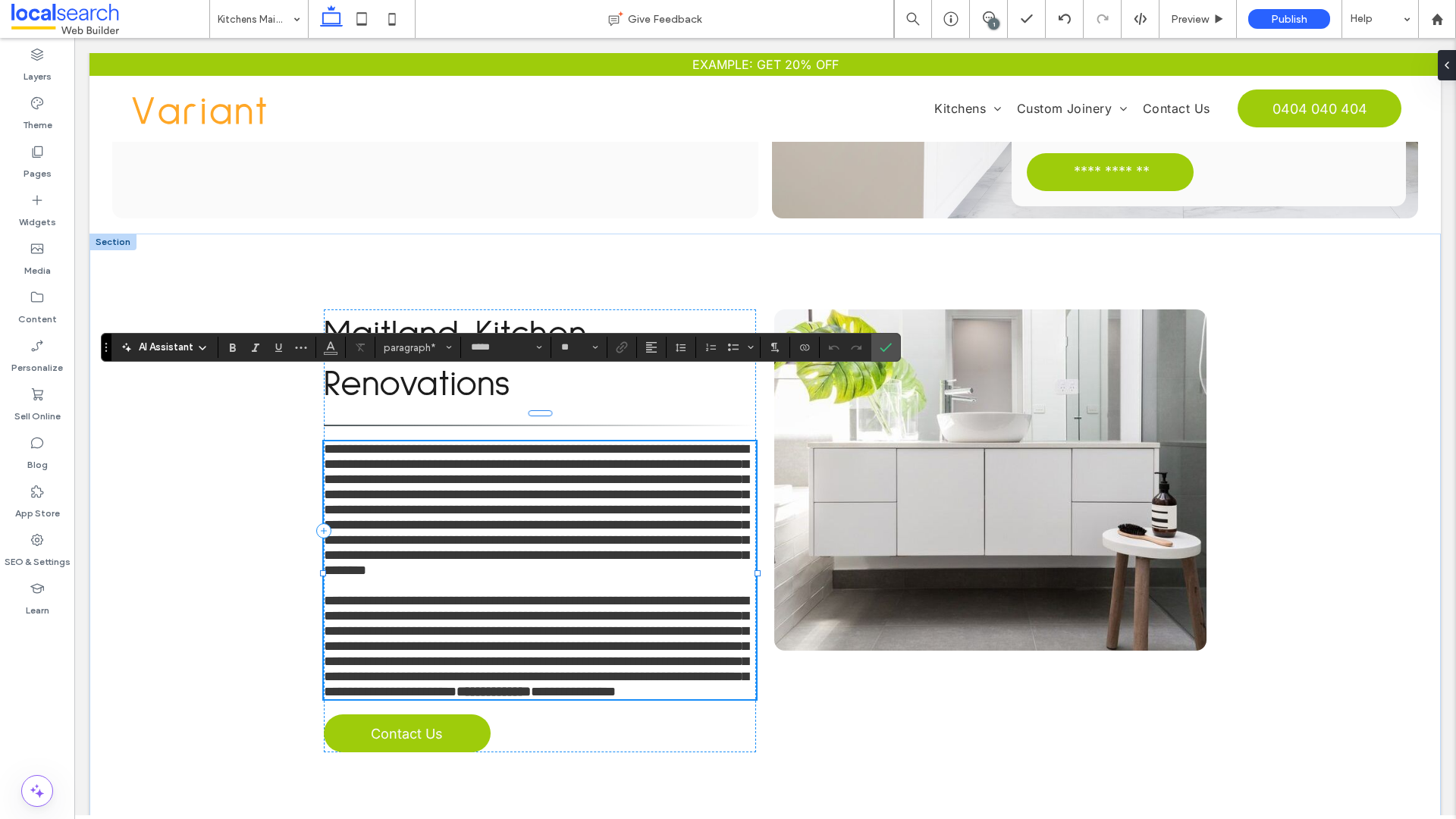 drag, startPoint x: 319, startPoint y: 380, endPoint x: 745, endPoint y: 686, distance: 524.5112 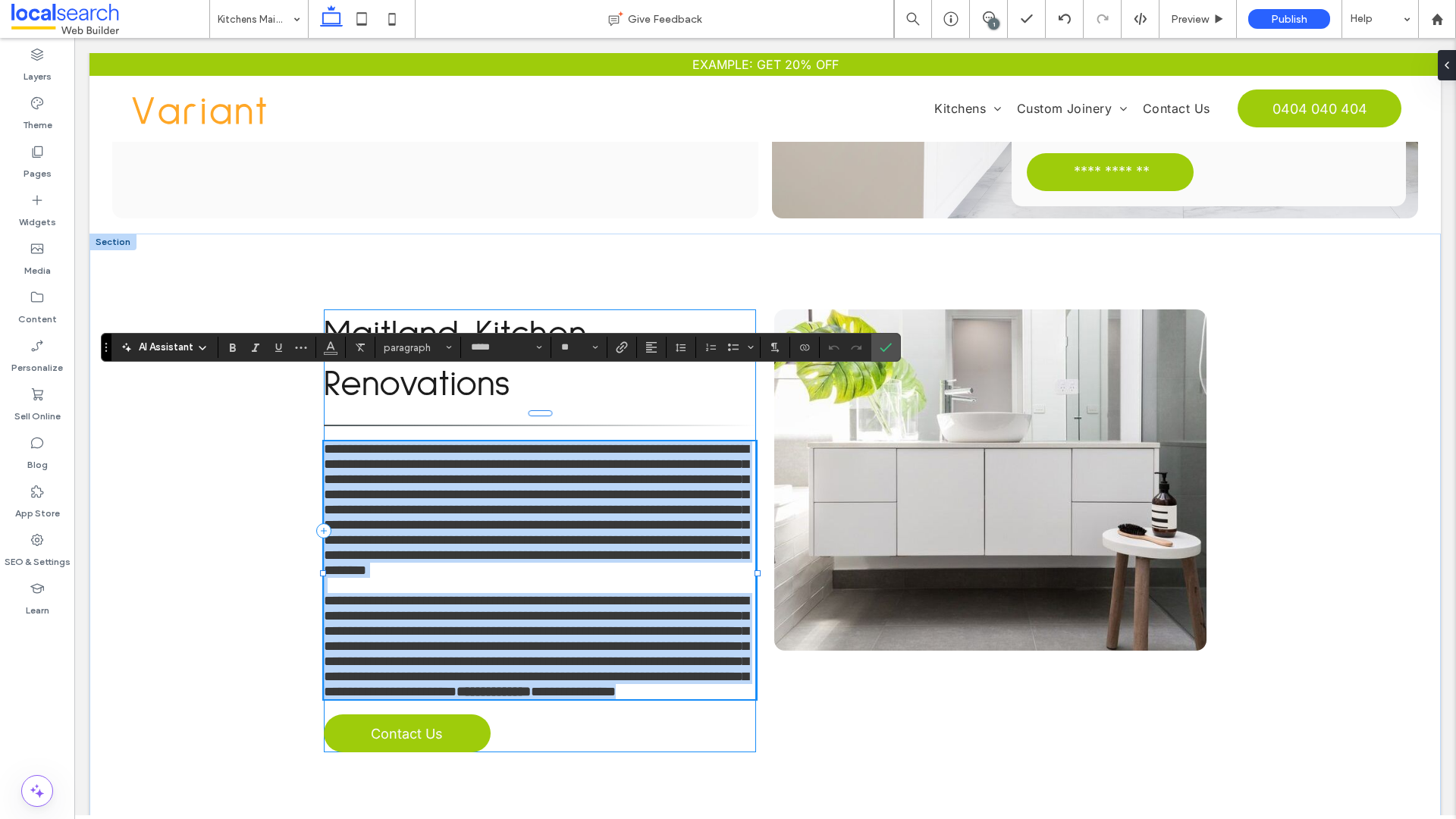 drag, startPoint x: 321, startPoint y: 381, endPoint x: 745, endPoint y: 711, distance: 537.28577 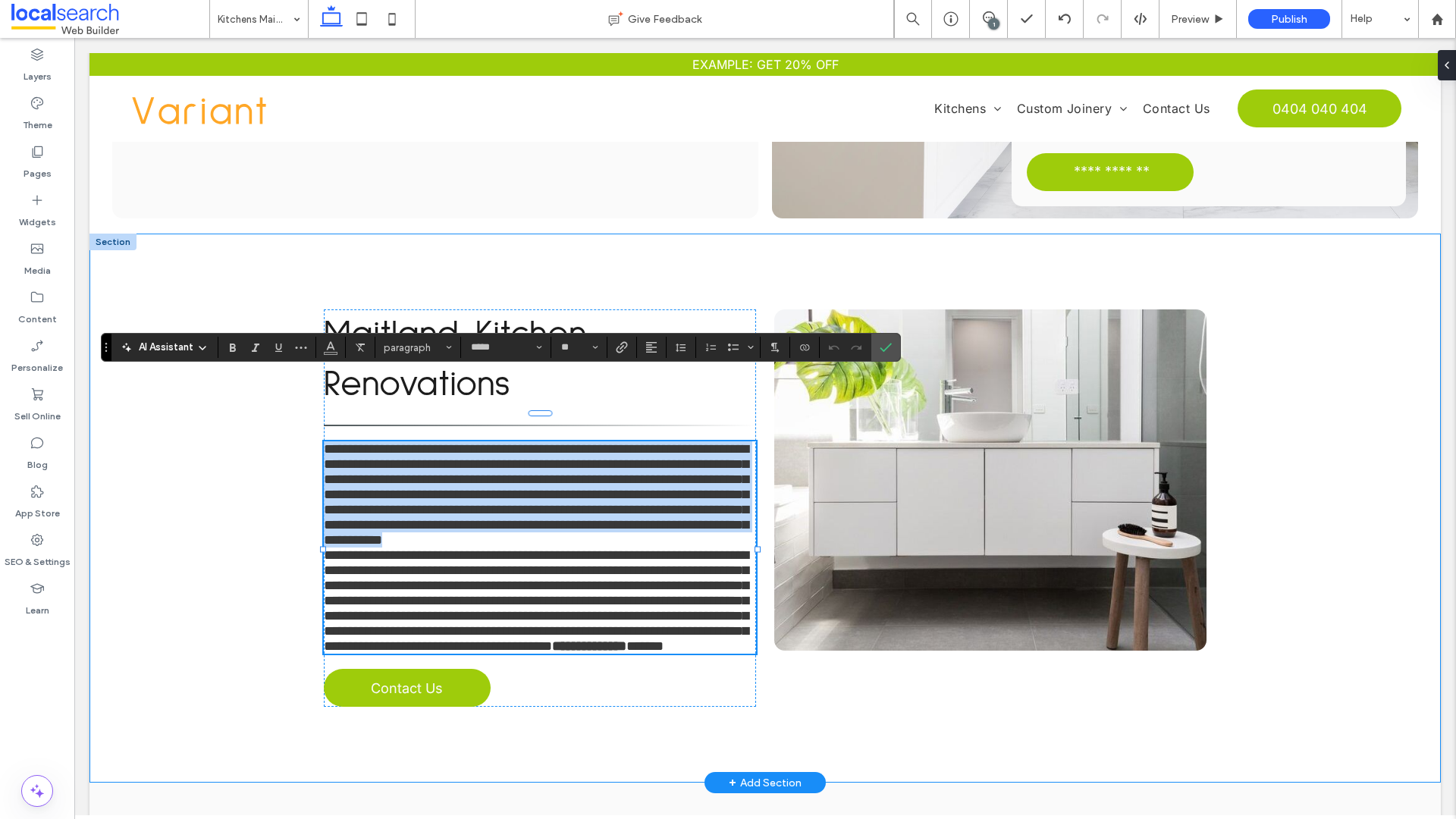 scroll, scrollTop: 0, scrollLeft: 0, axis: both 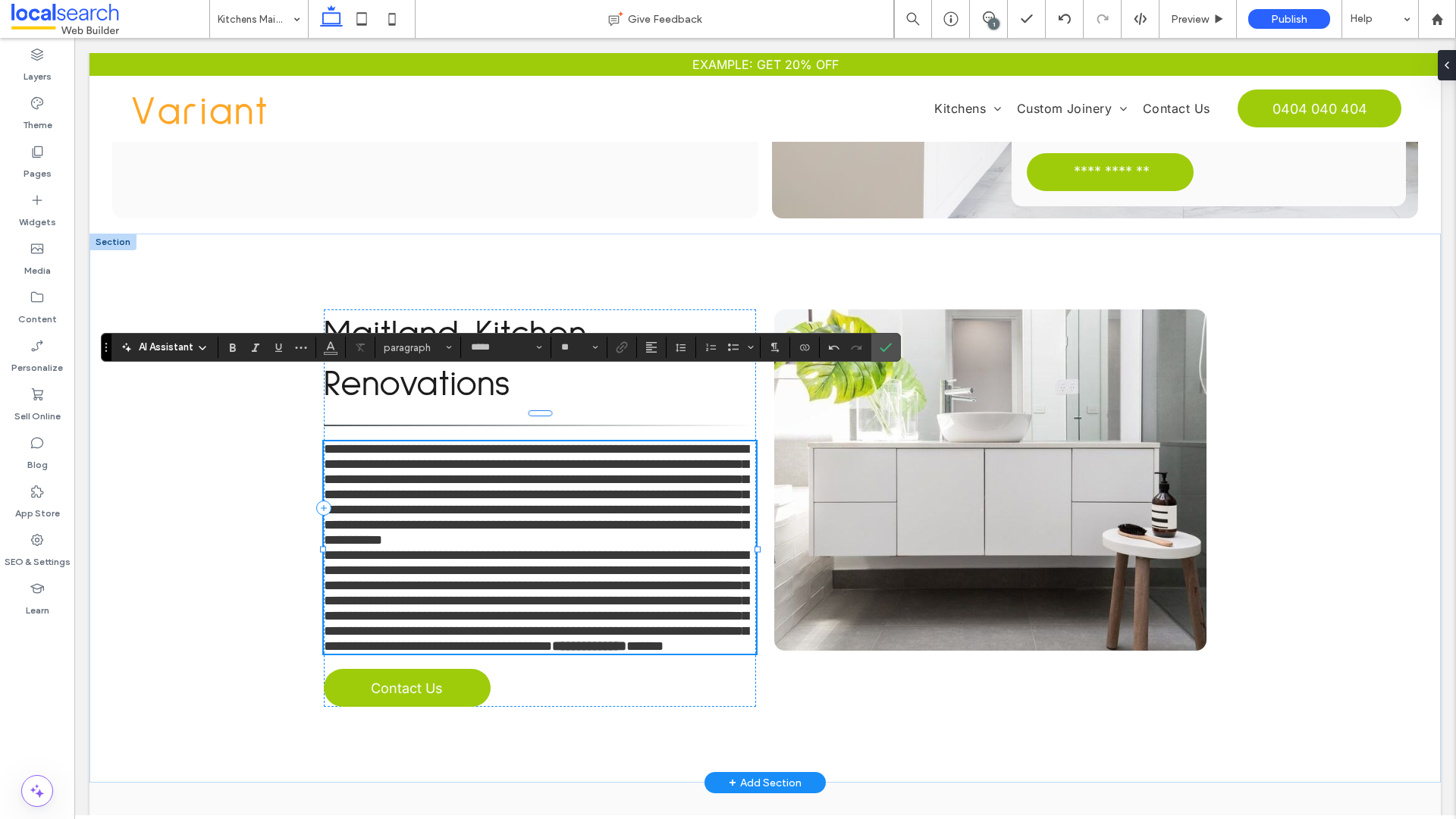 click on "**********" at bounding box center [540, 494] 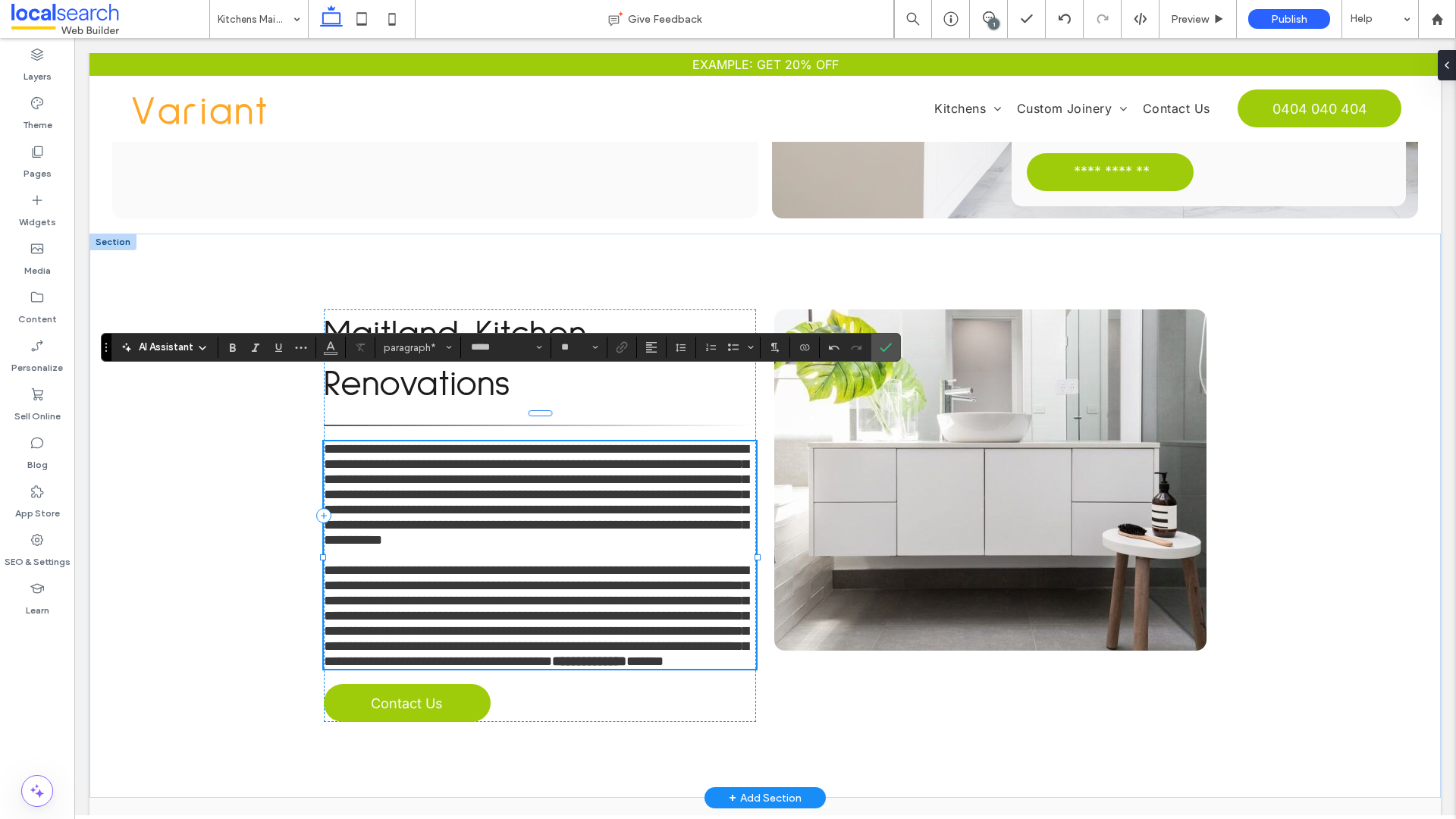 click on "**********" at bounding box center (536, 494) 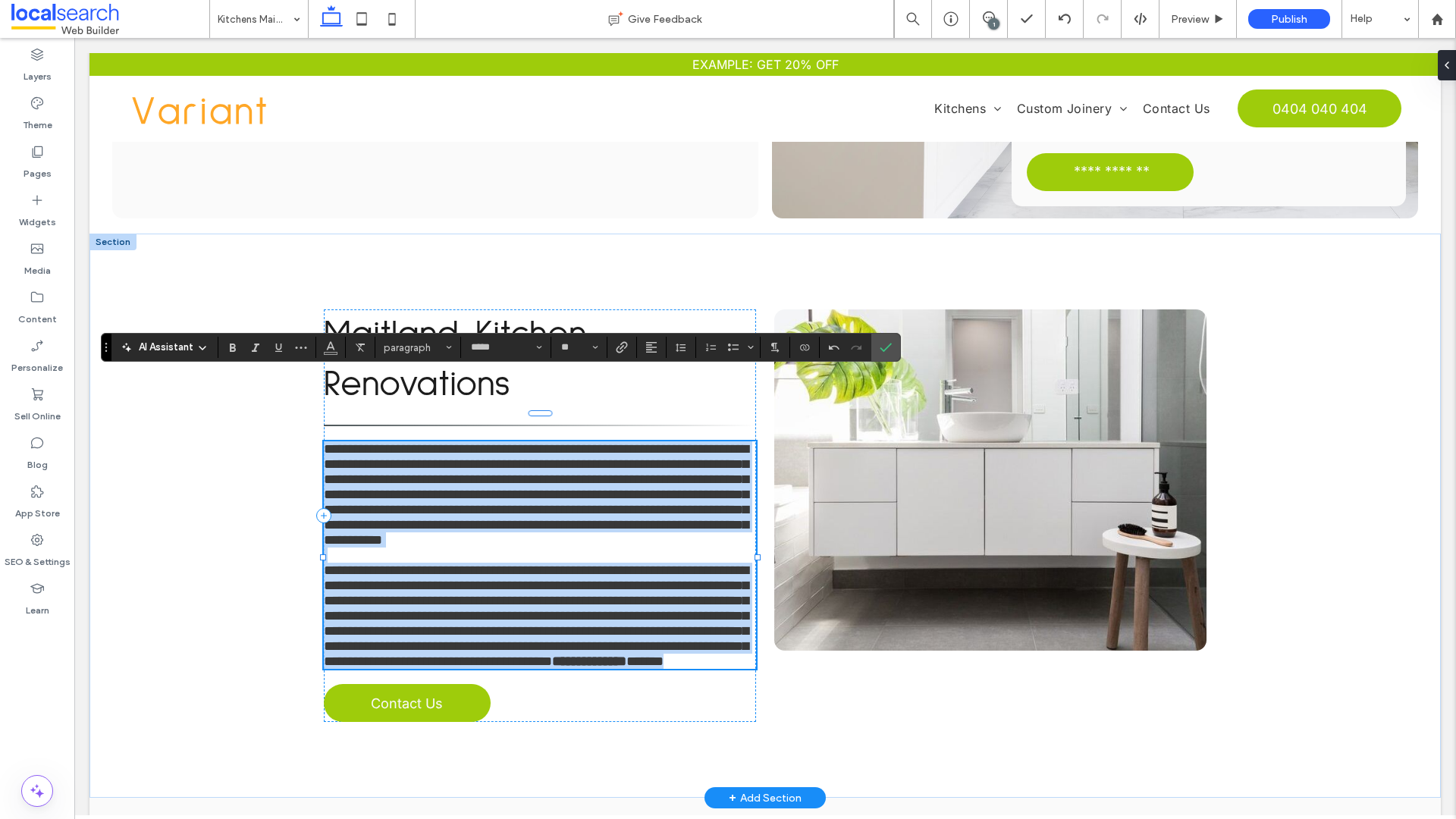 drag, startPoint x: 320, startPoint y: 381, endPoint x: 507, endPoint y: 654, distance: 330.90482 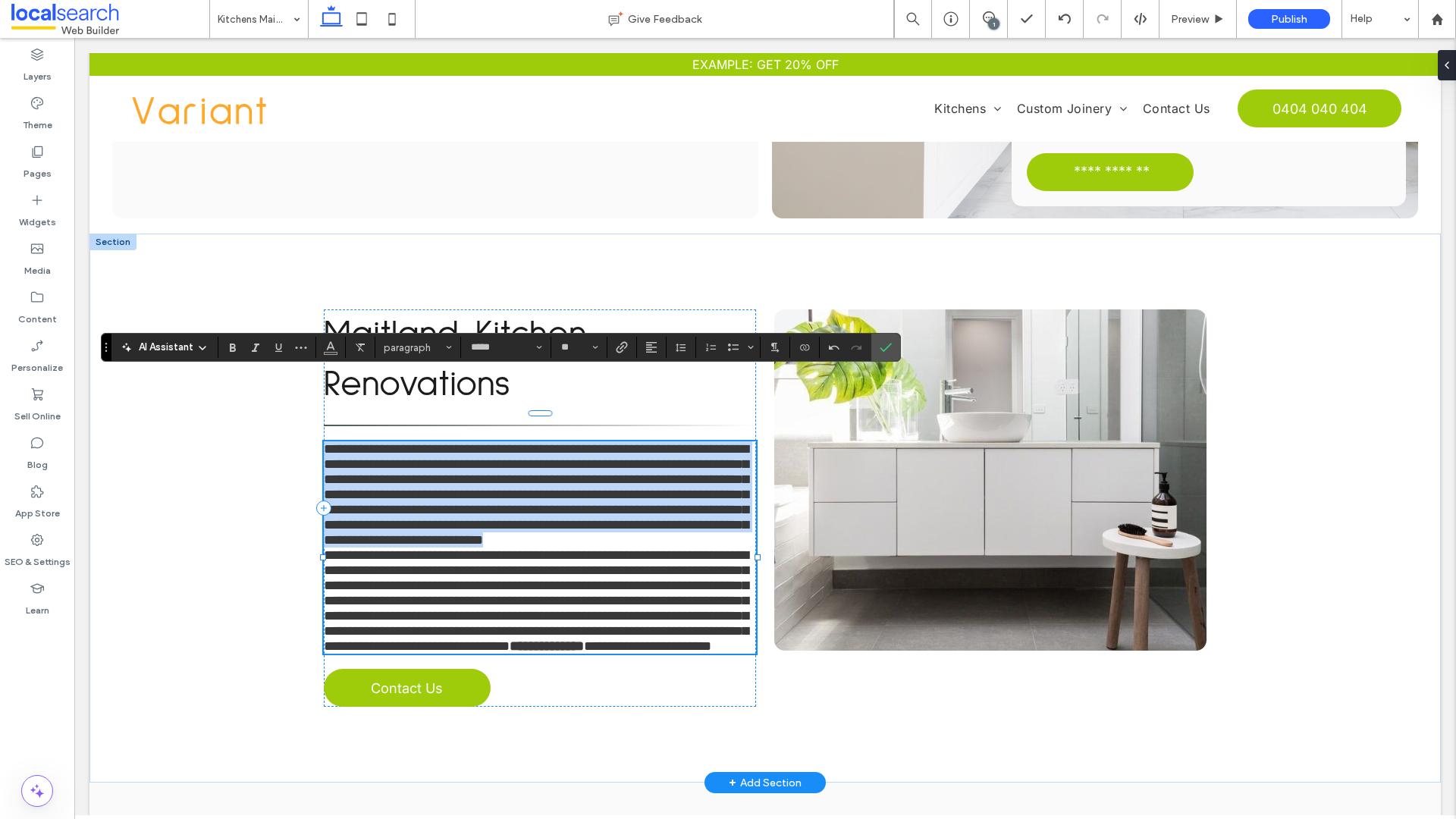 scroll, scrollTop: 0, scrollLeft: 0, axis: both 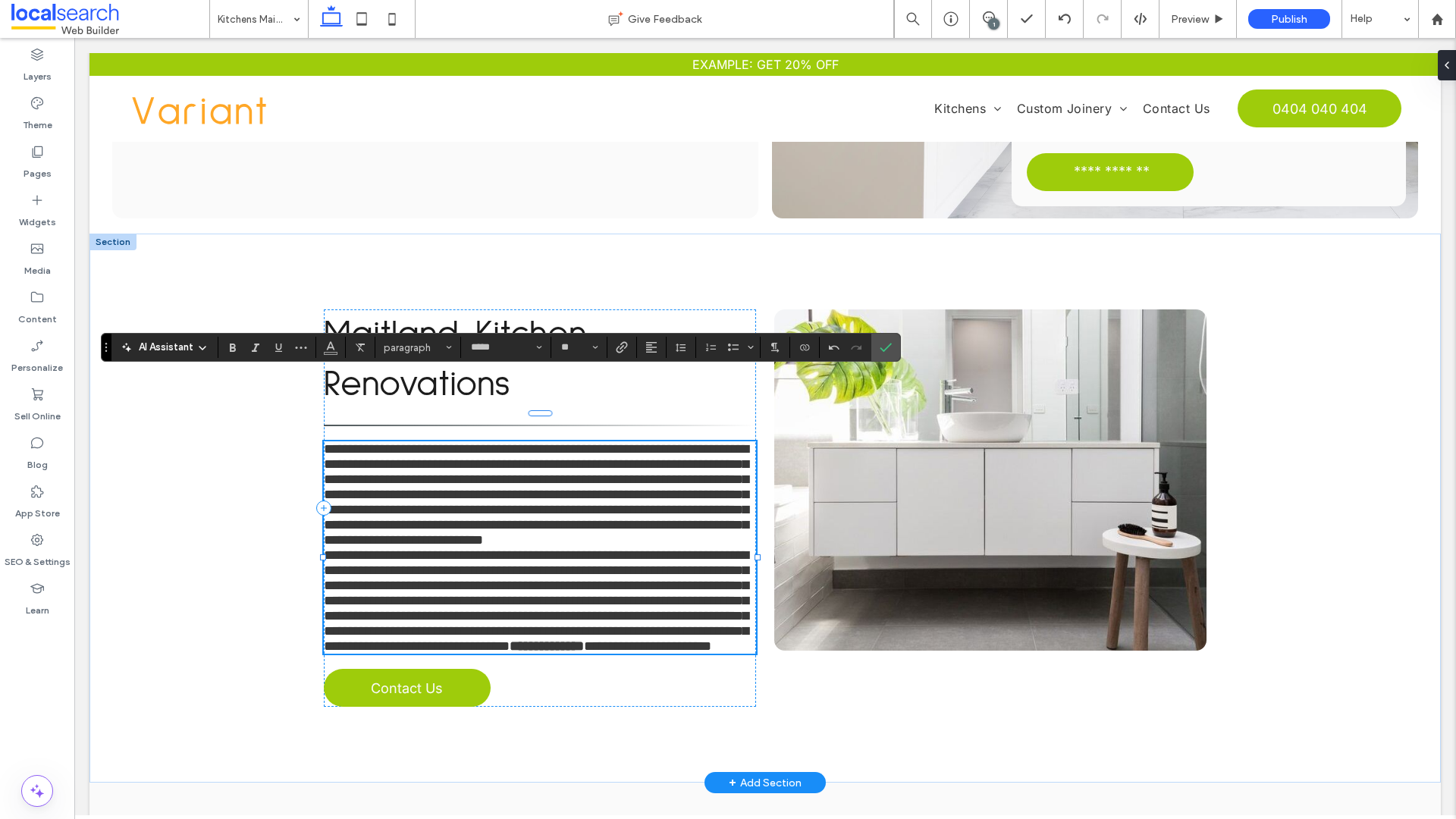 type on "**" 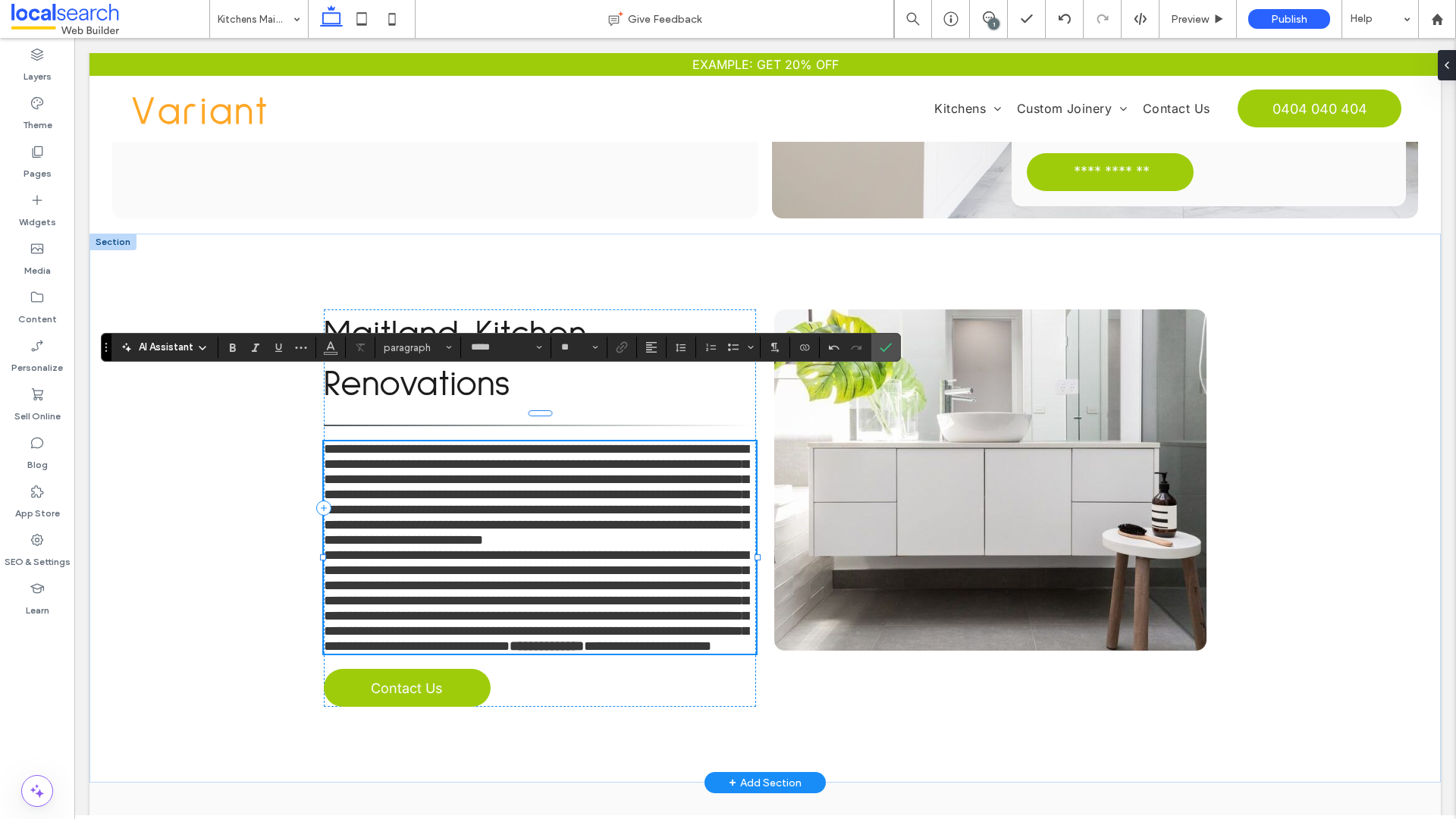 click on "**********" at bounding box center [540, 494] 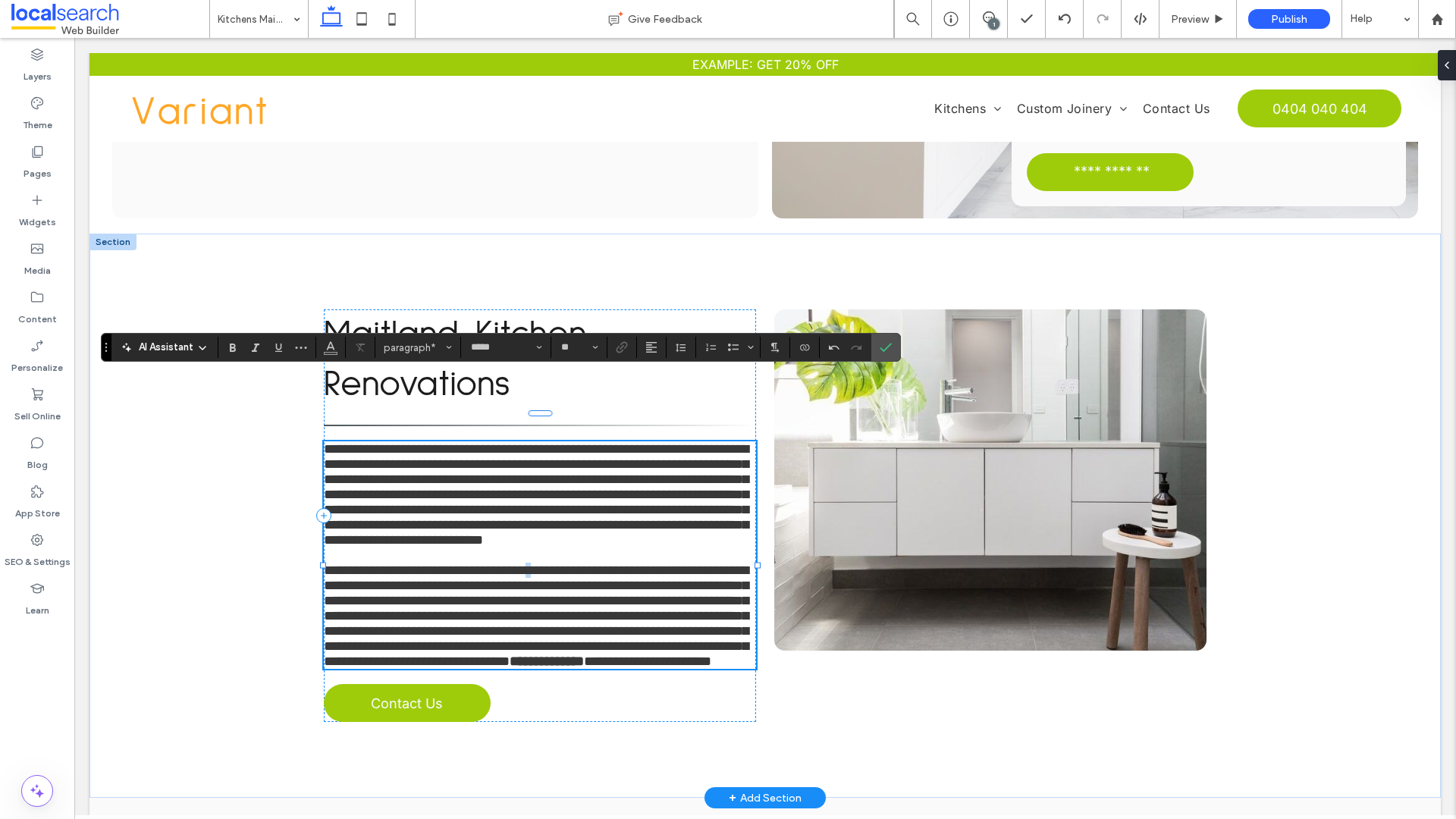 type 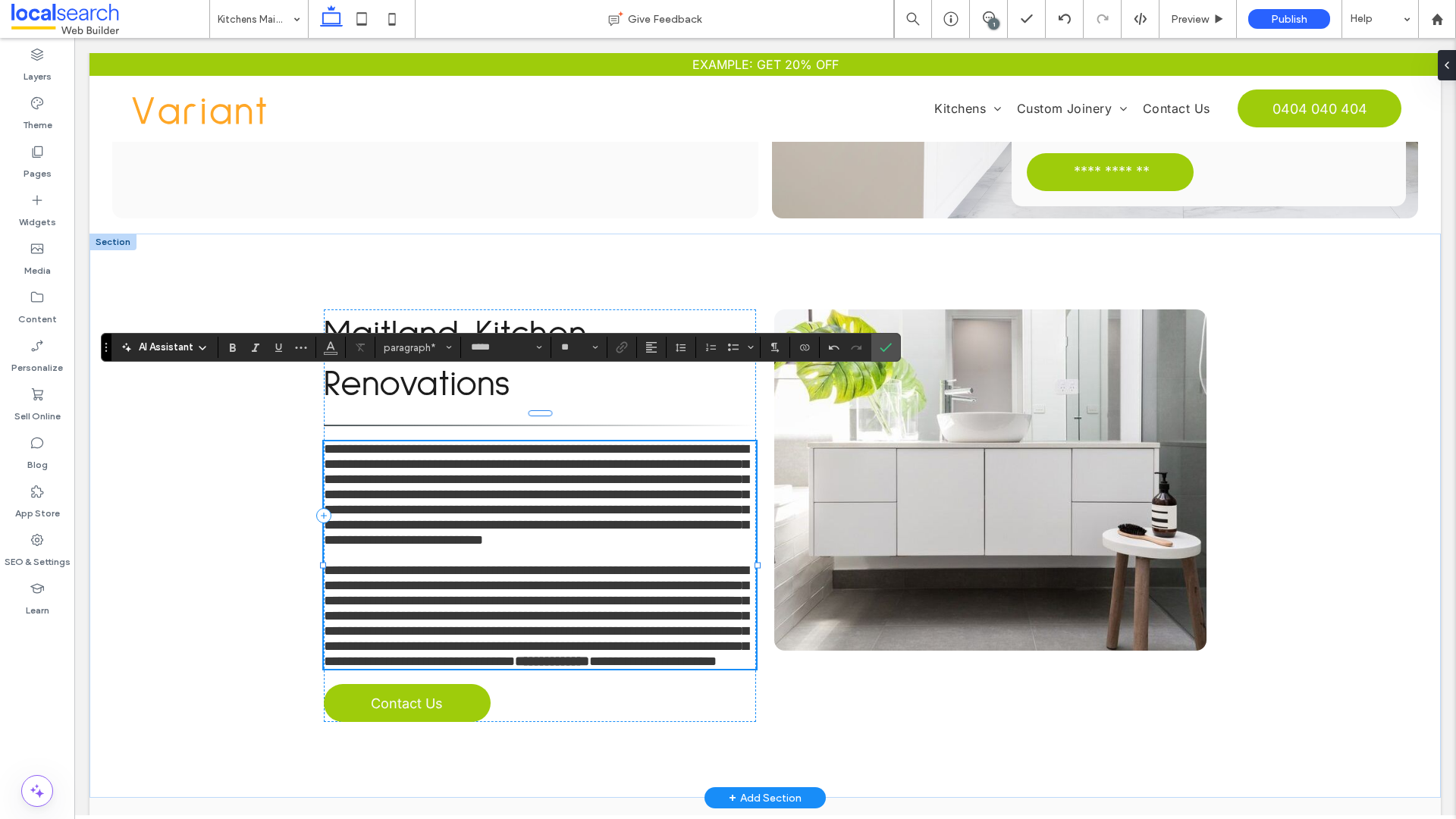 click on "**********" at bounding box center [536, 494] 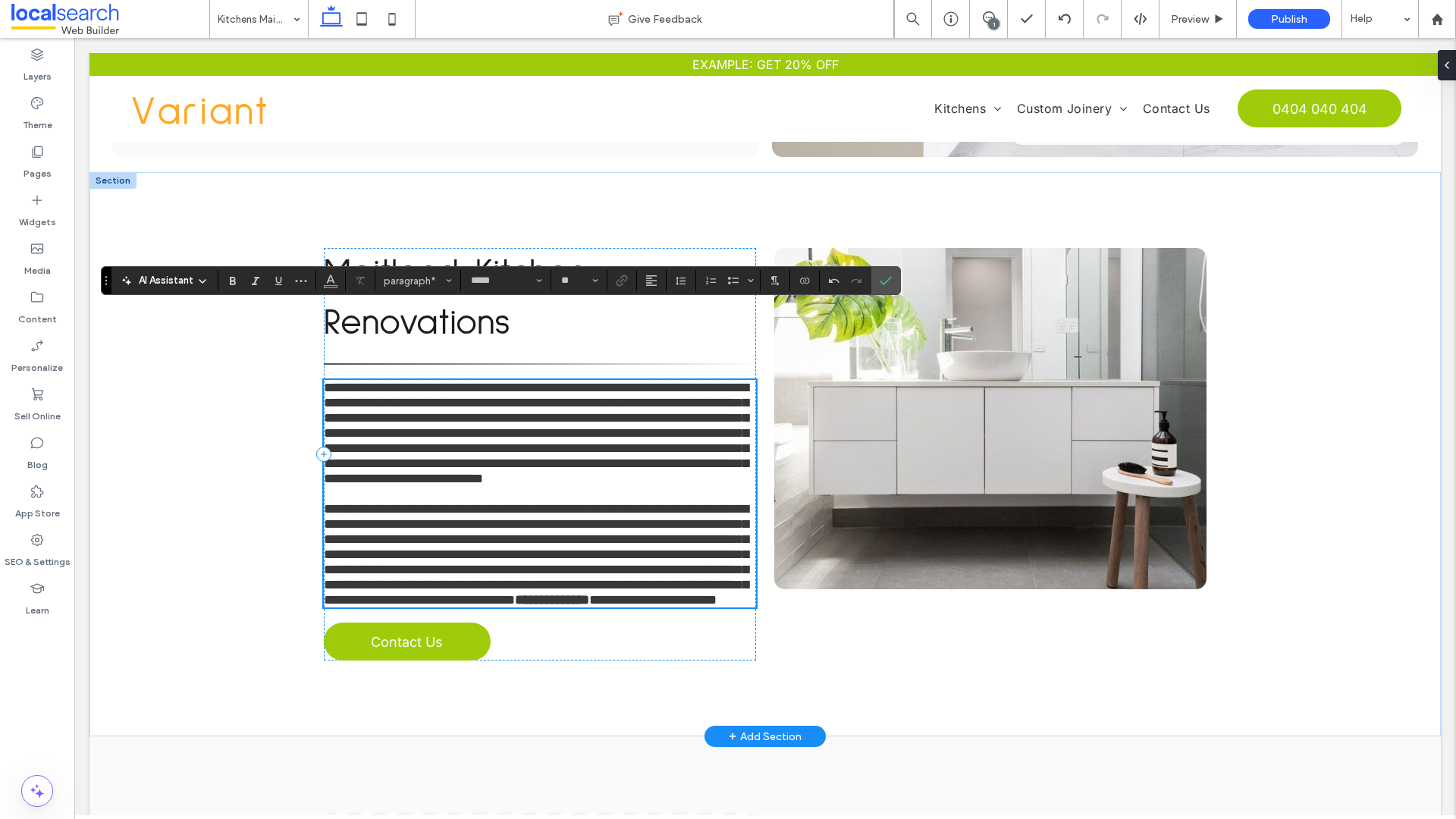scroll, scrollTop: 518, scrollLeft: 0, axis: vertical 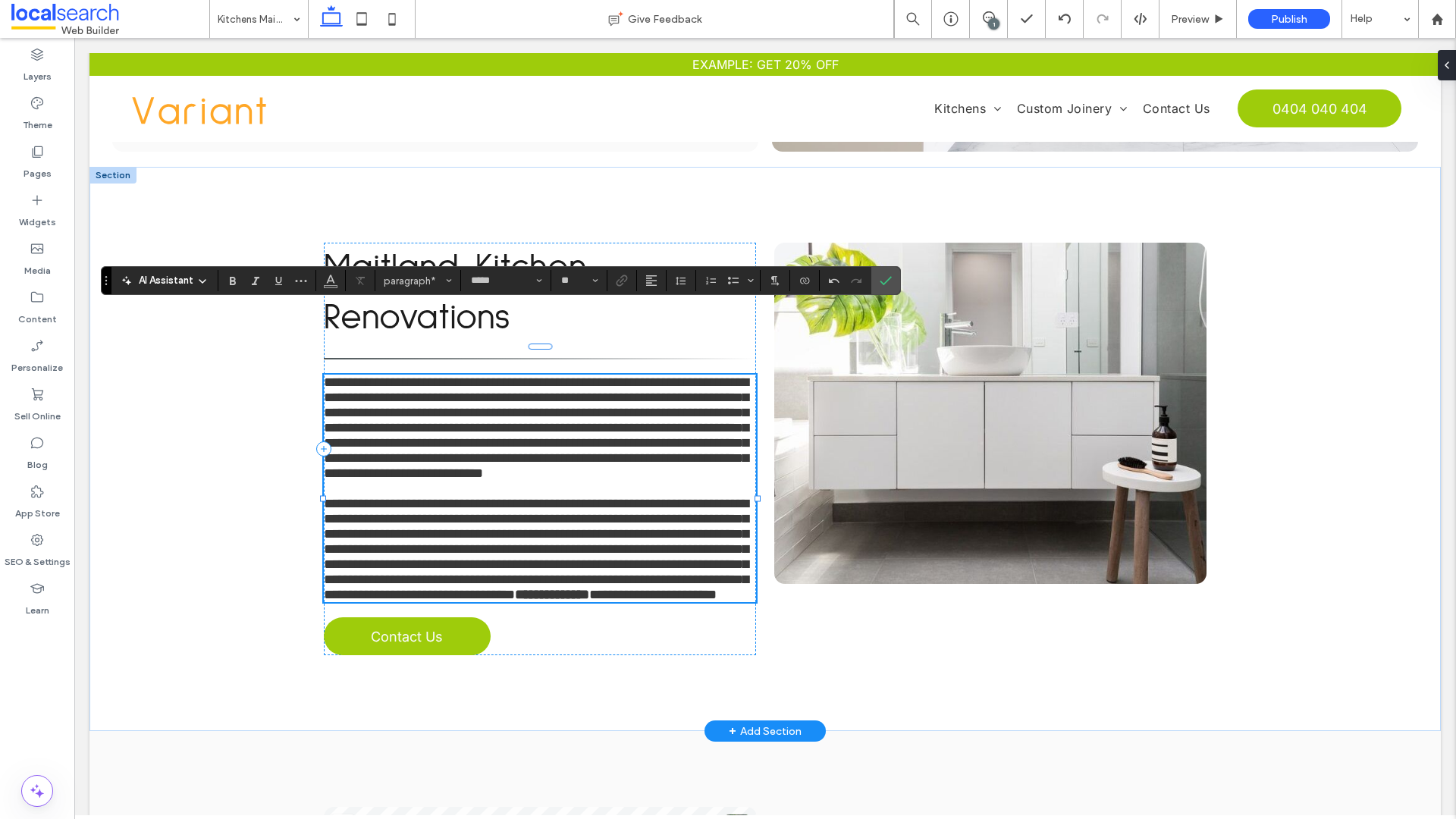click on "**********" at bounding box center (536, 549) 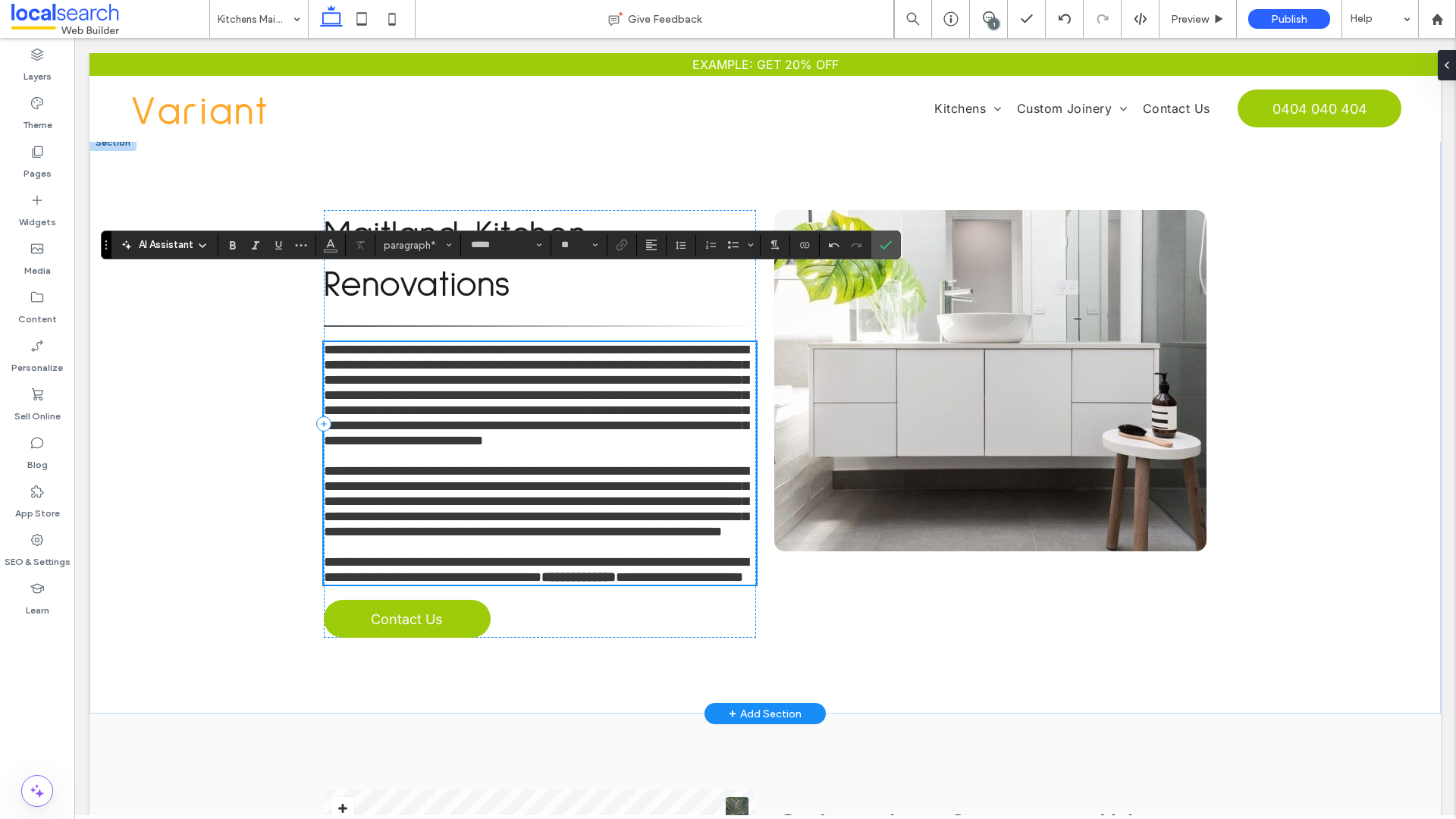 scroll, scrollTop: 572, scrollLeft: 0, axis: vertical 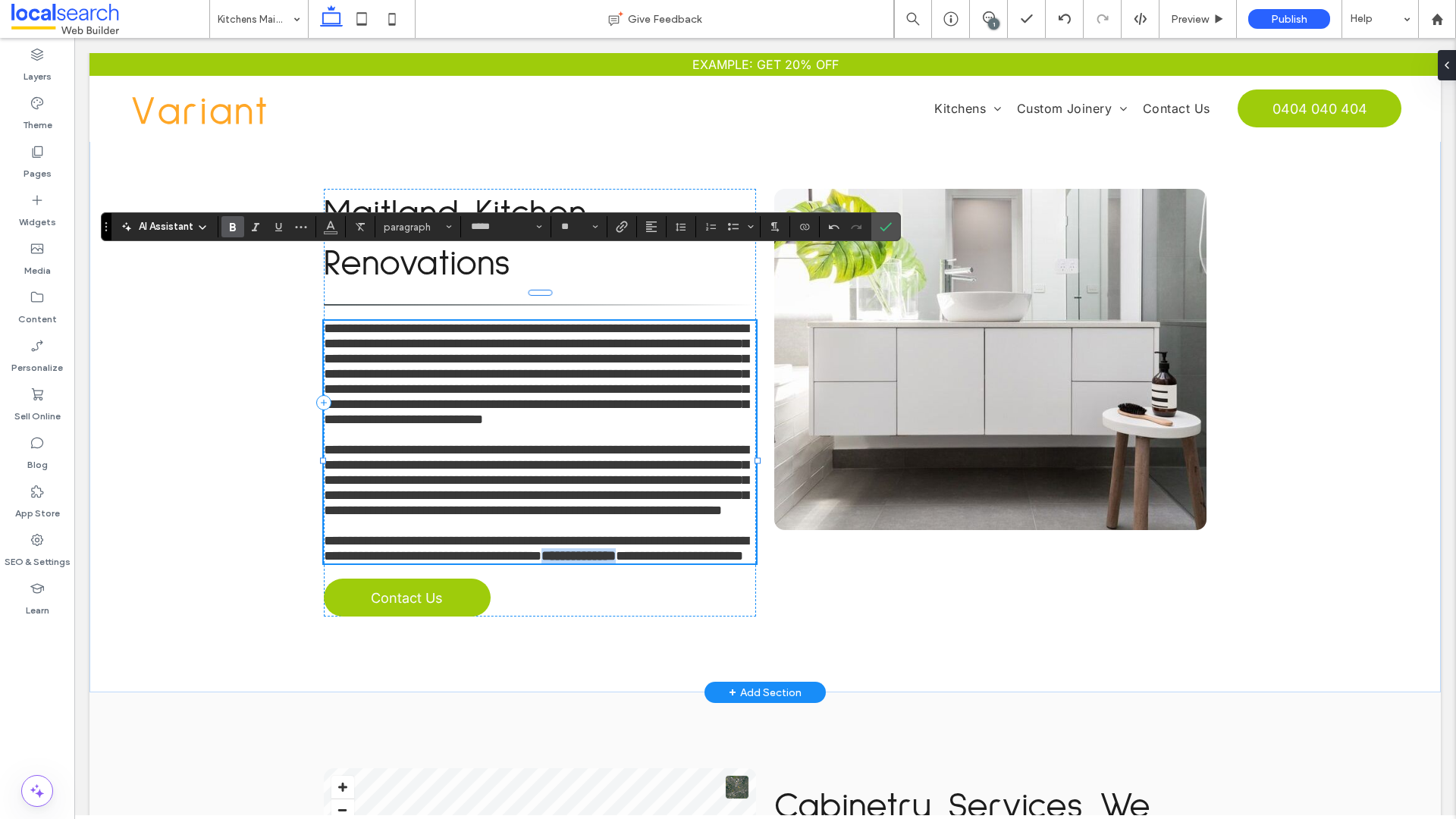 drag, startPoint x: 642, startPoint y: 563, endPoint x: 741, endPoint y: 566, distance: 99.04544 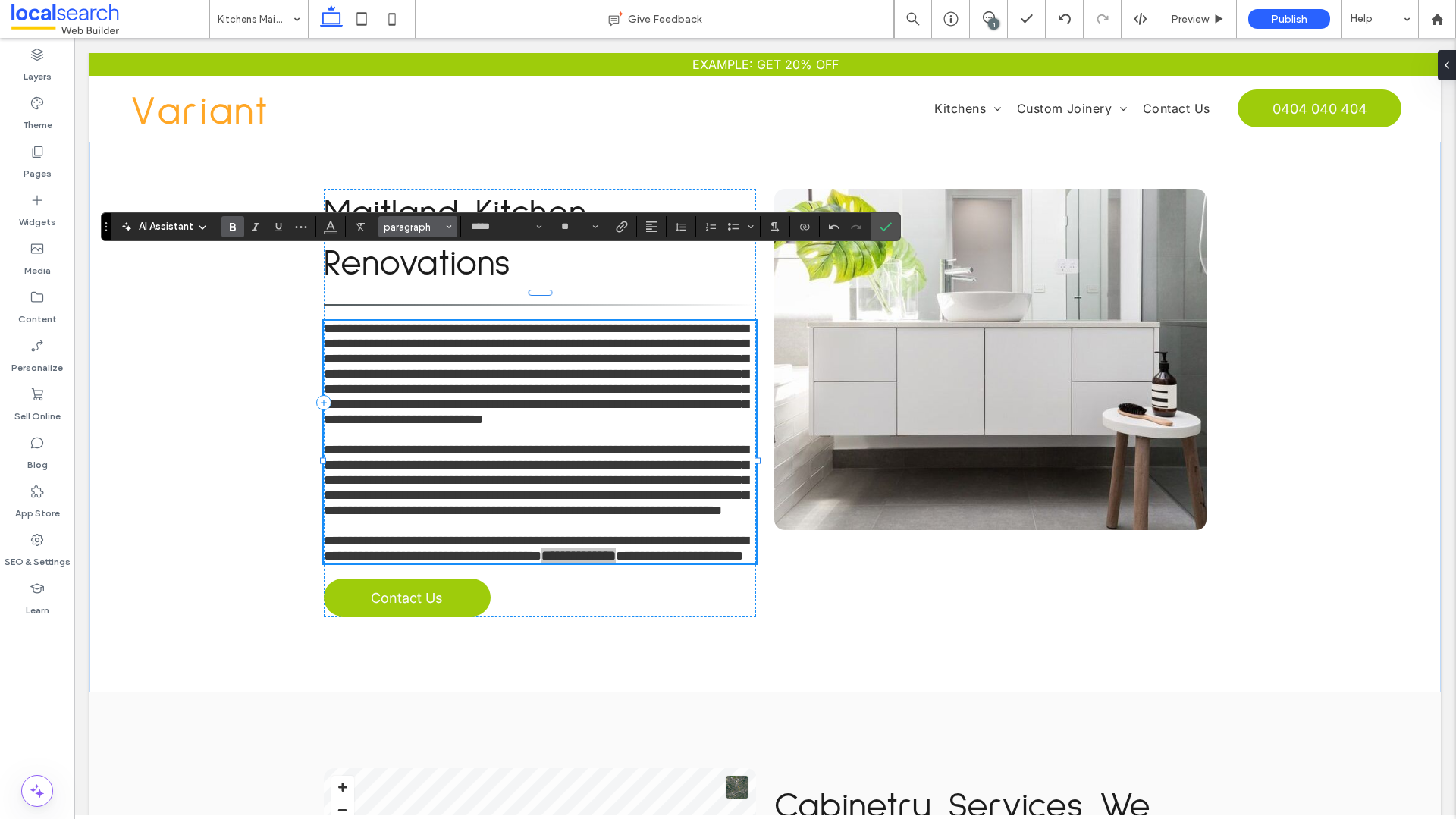 click on "paragraph" at bounding box center (413, 227) 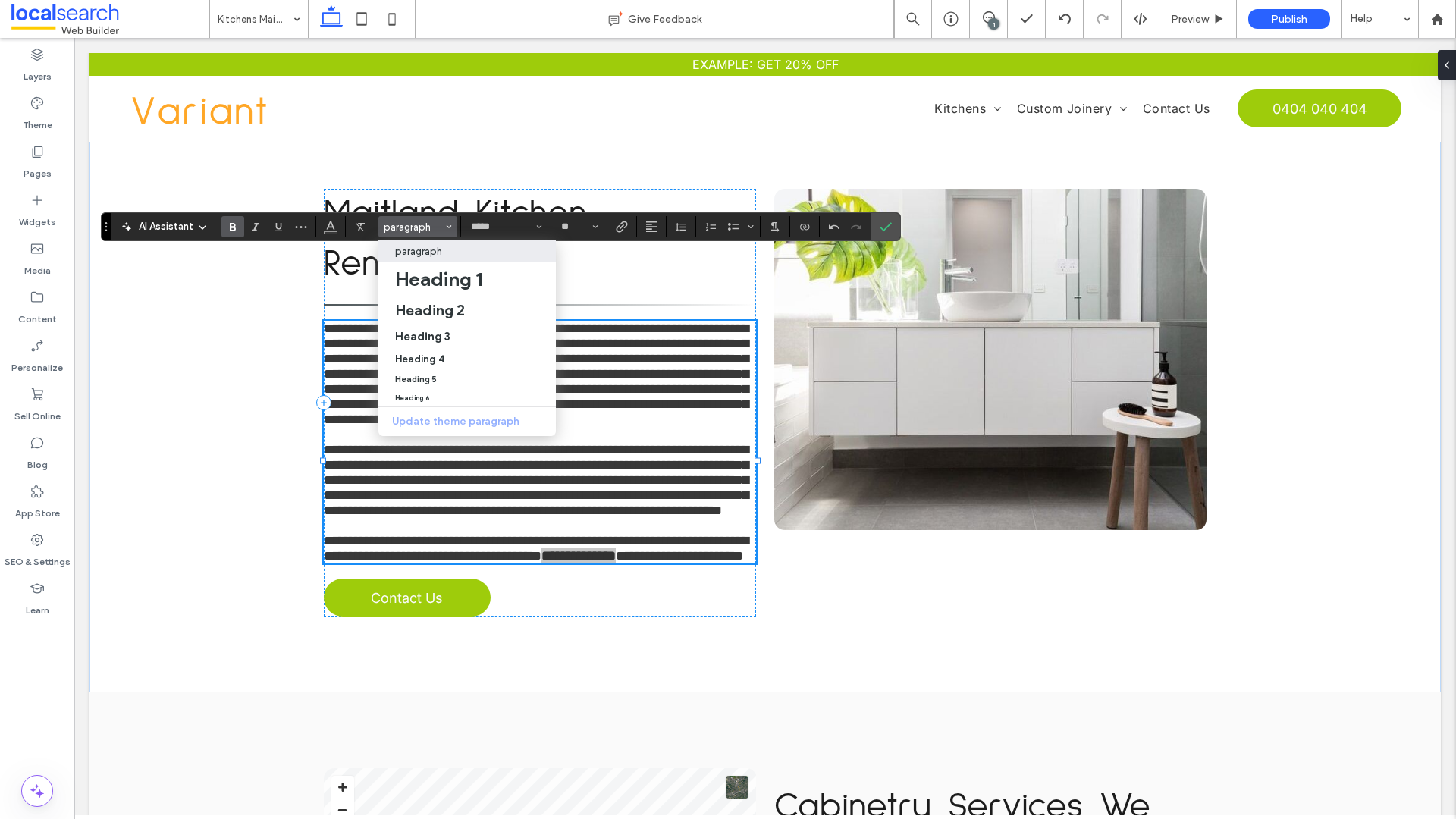 drag, startPoint x: 412, startPoint y: 257, endPoint x: 337, endPoint y: 219, distance: 84.07735 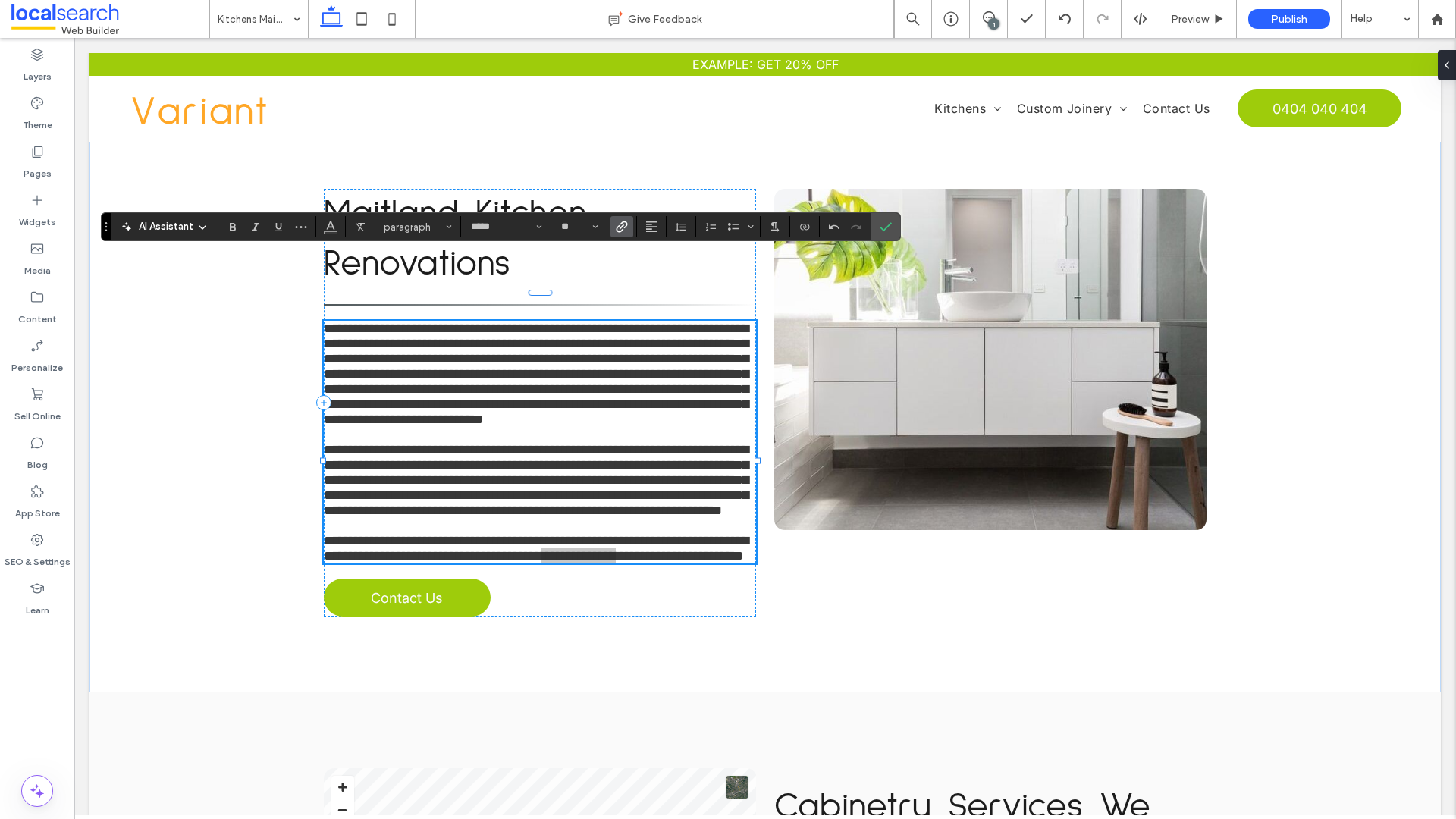 click at bounding box center (622, 227) 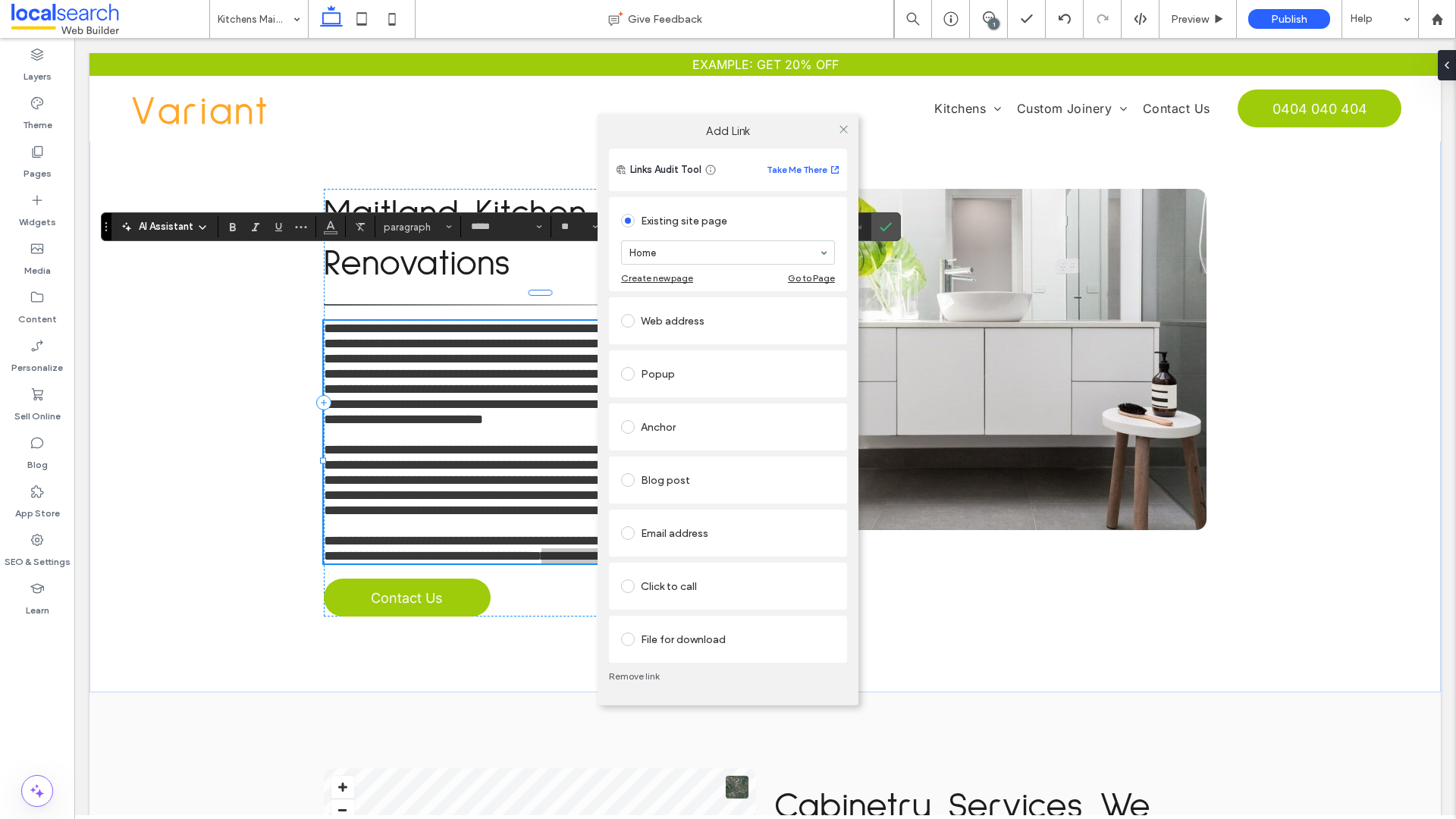 click on "Click to call" at bounding box center (728, 586) 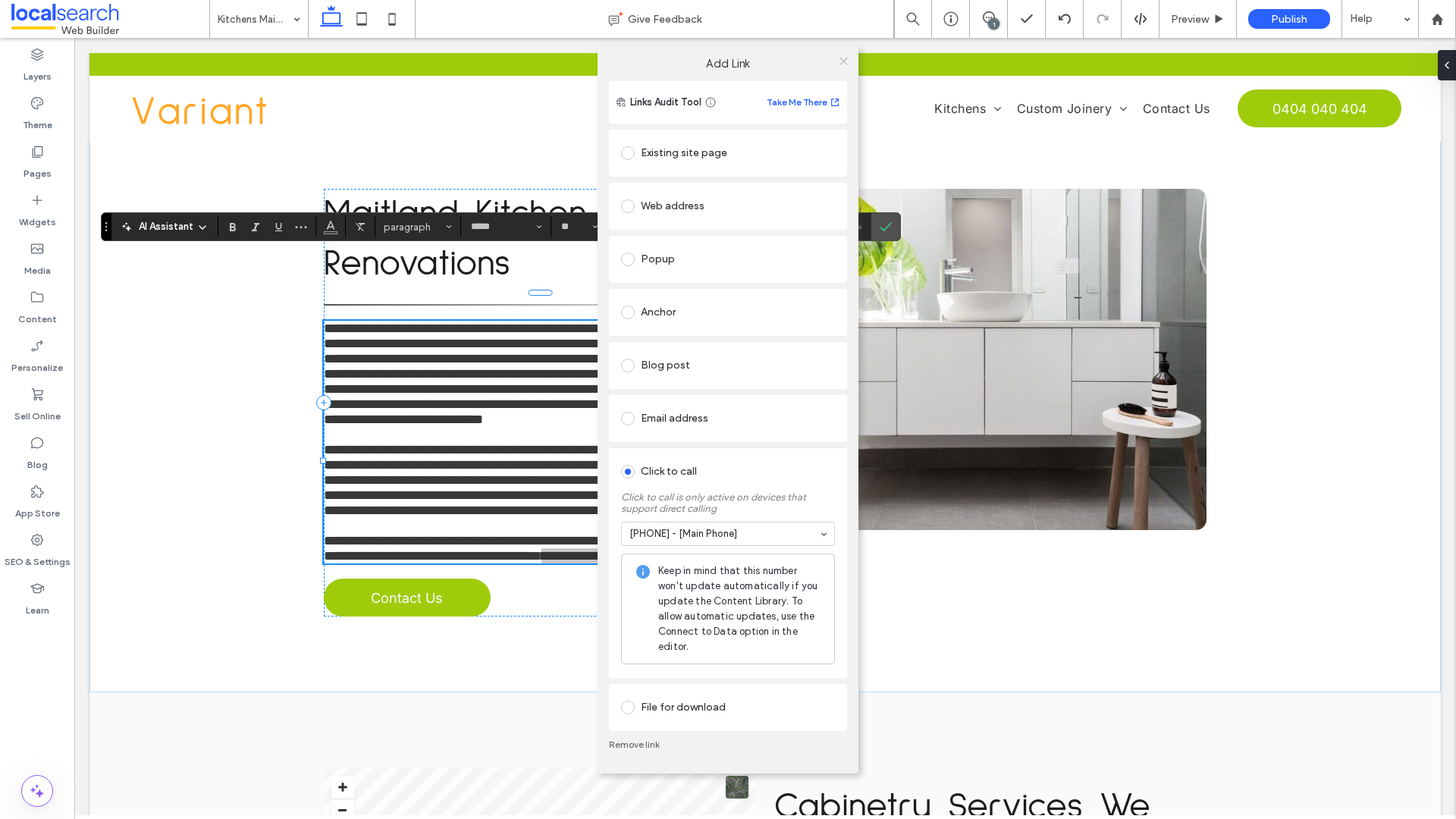 click 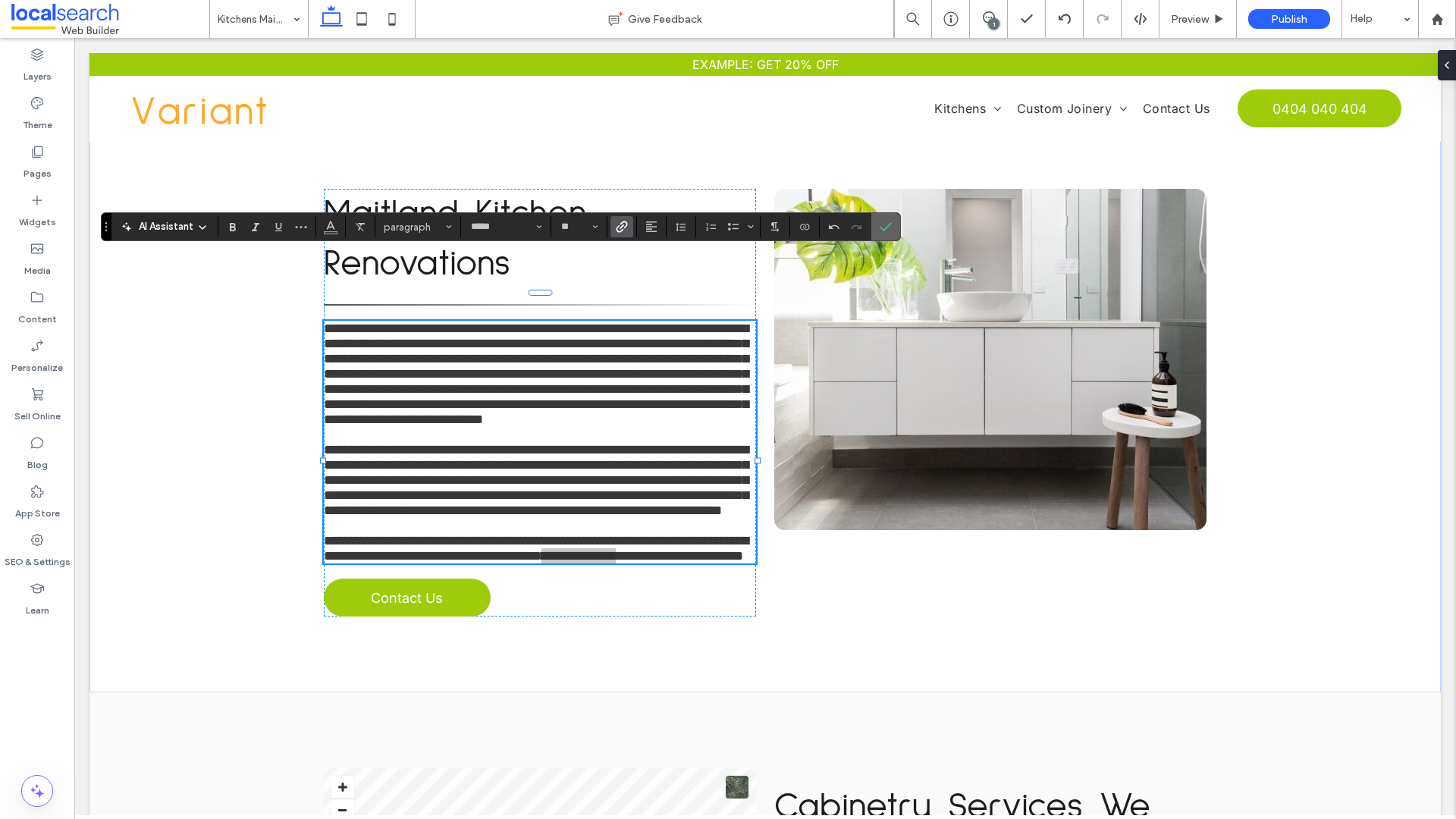 click 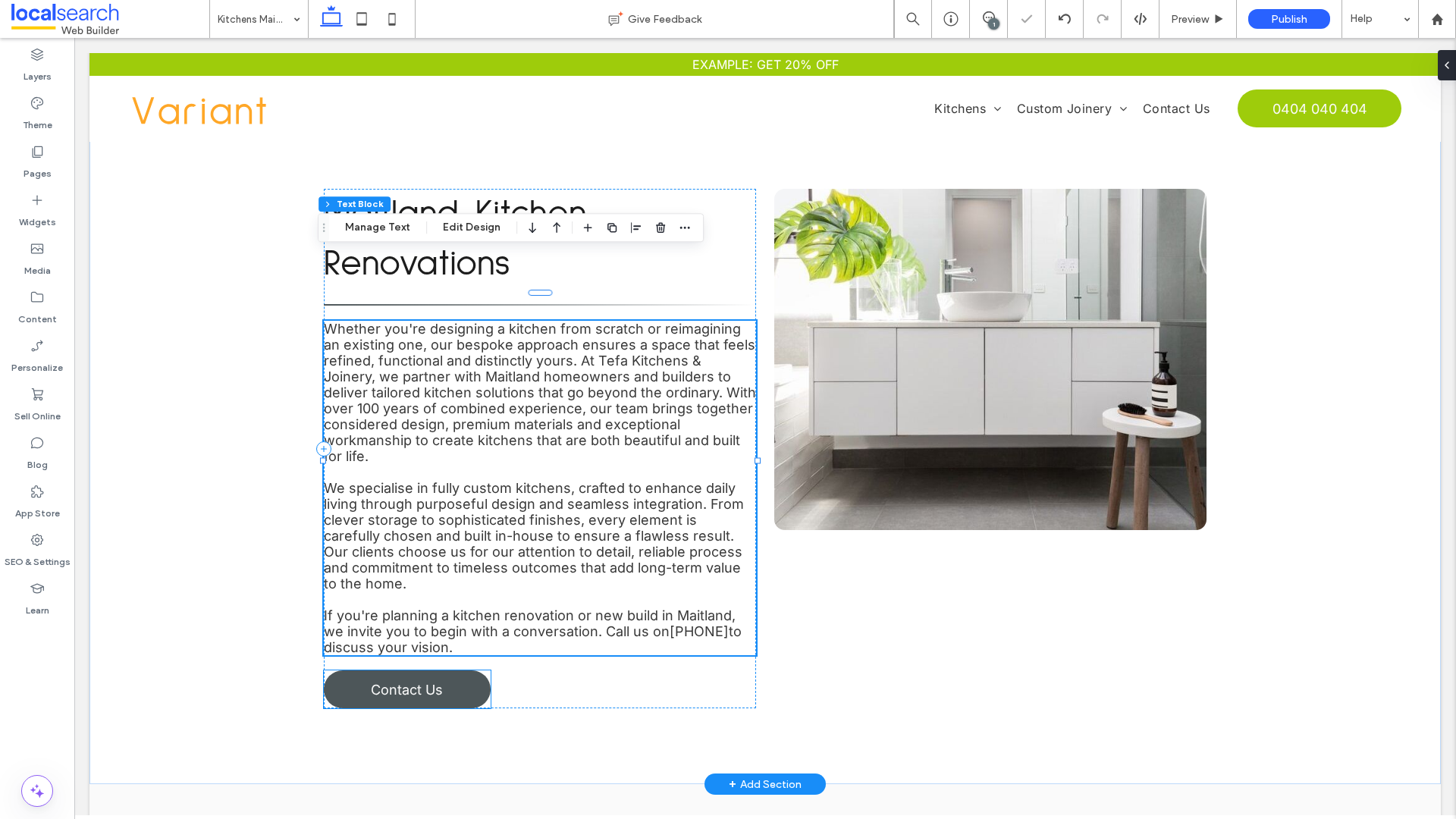 click on "Contact Us" at bounding box center (406, 689) 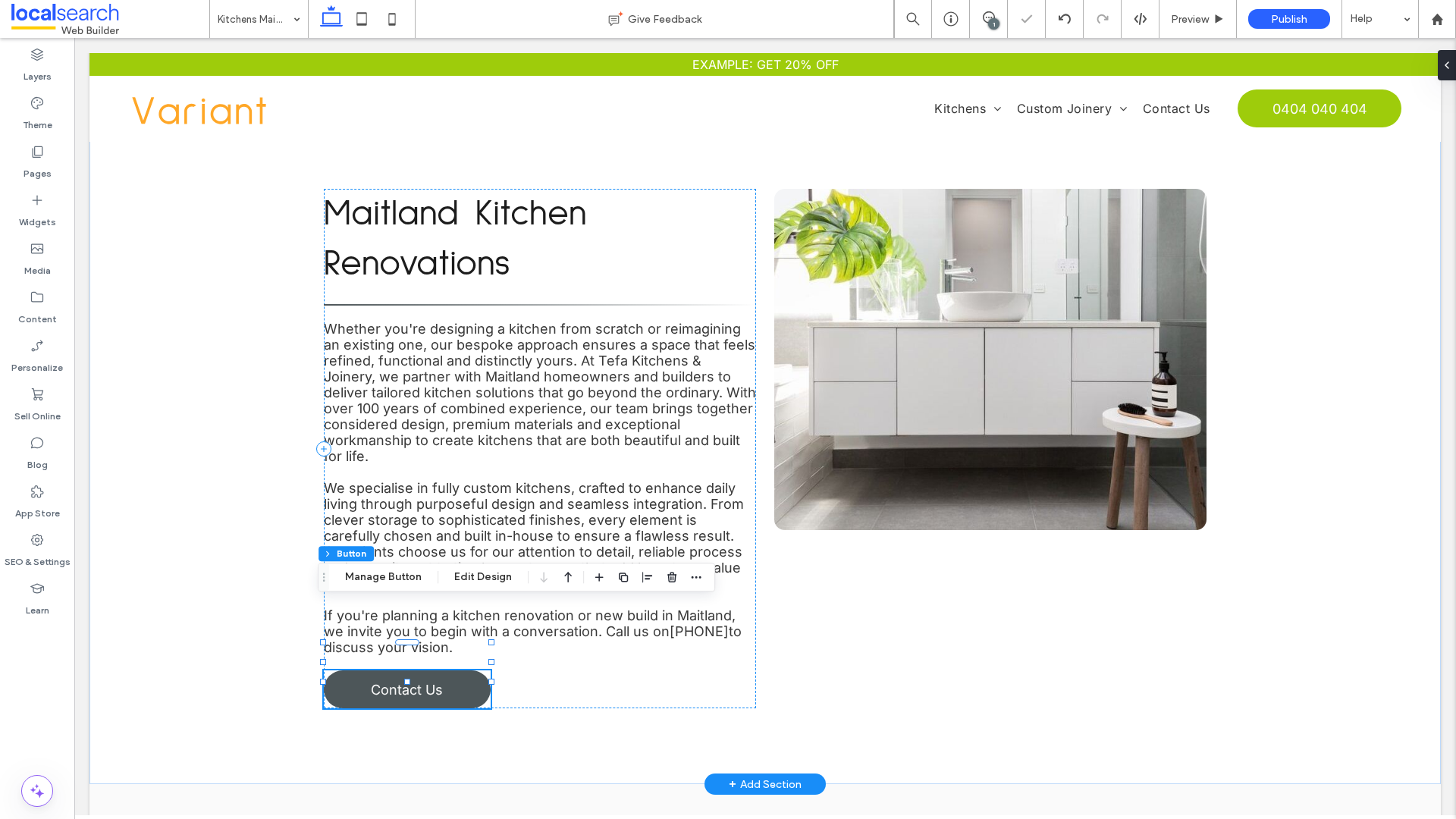 click on "Contact Us" at bounding box center (407, 689) 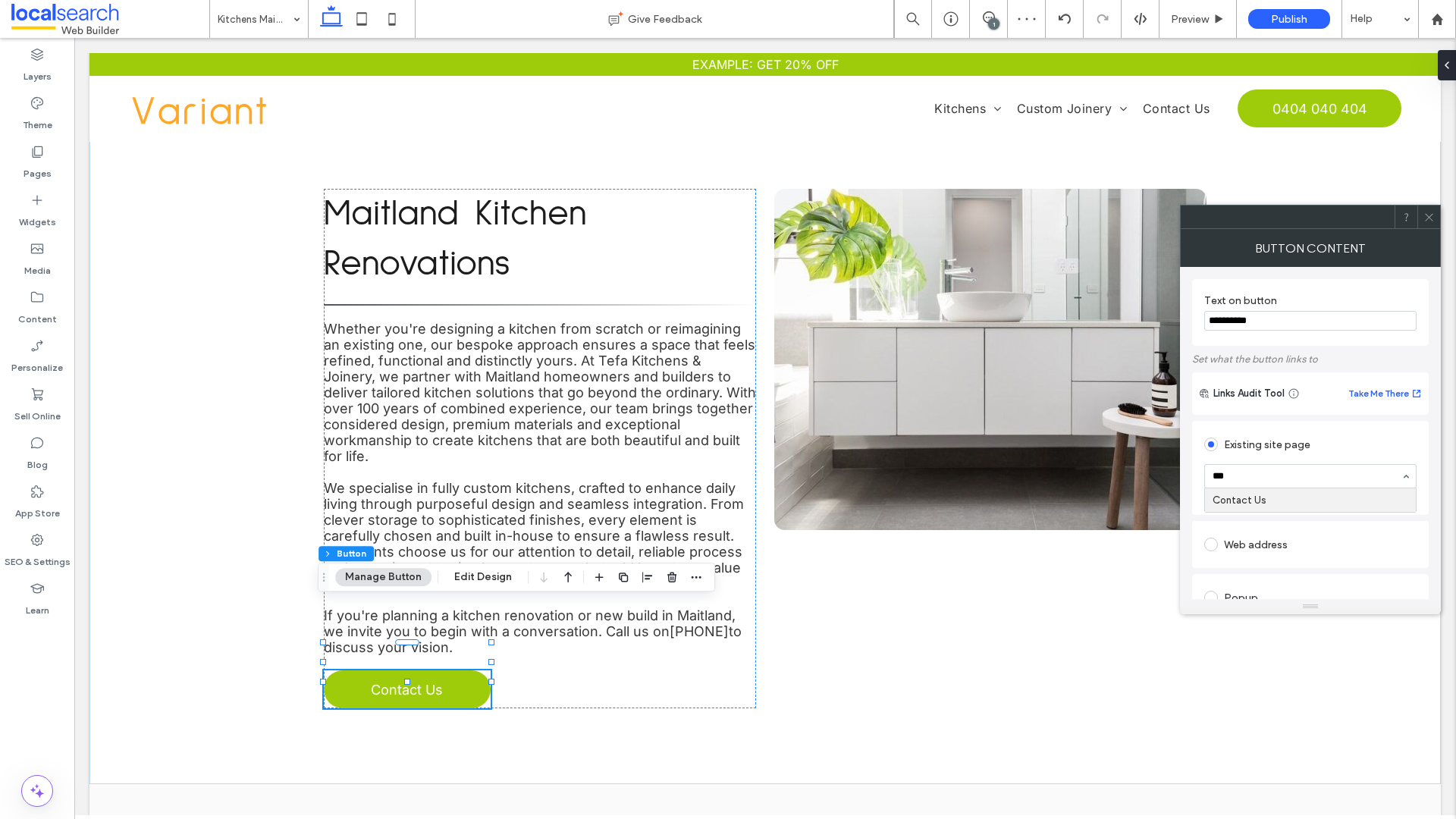 type on "****" 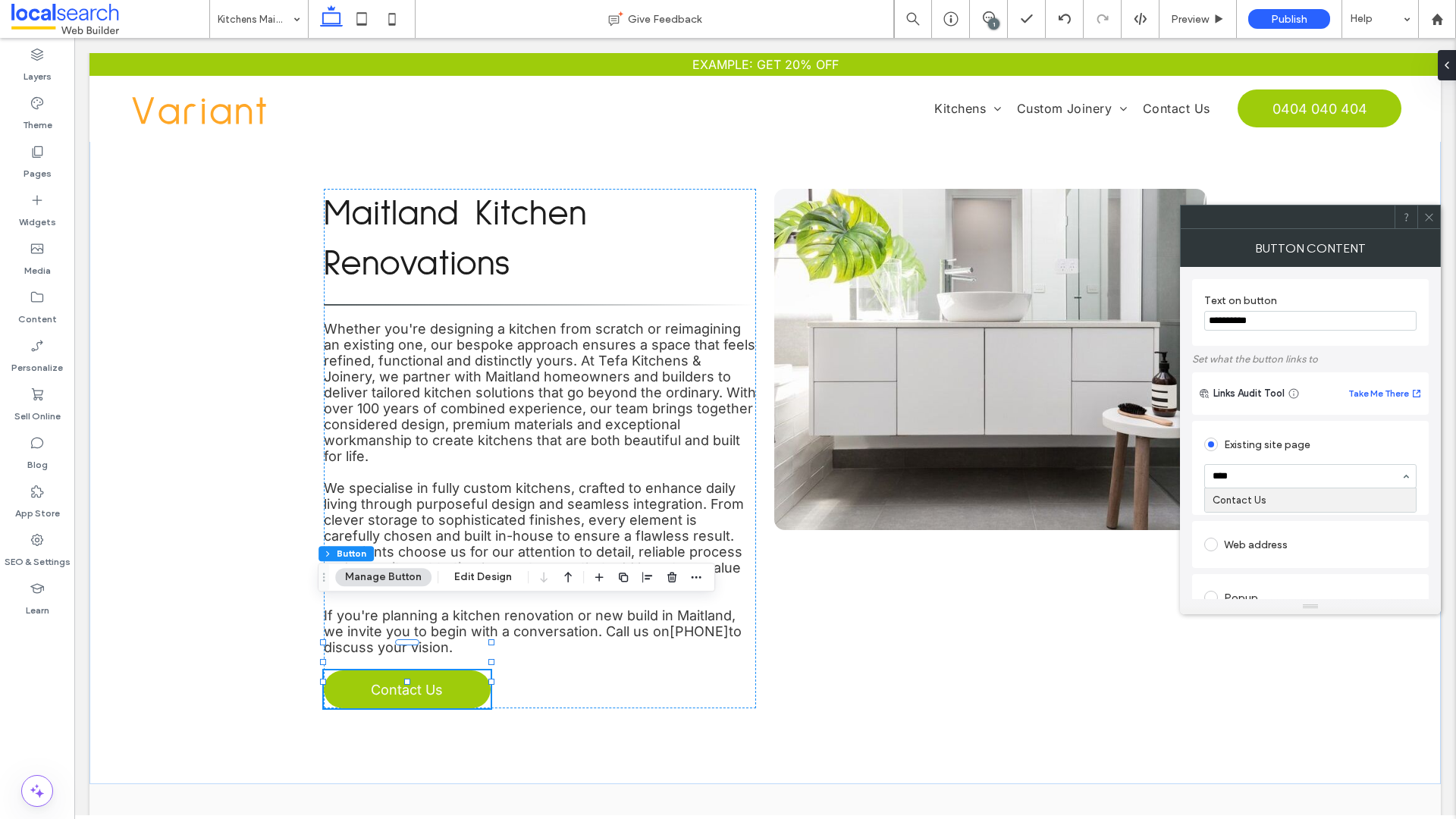 type 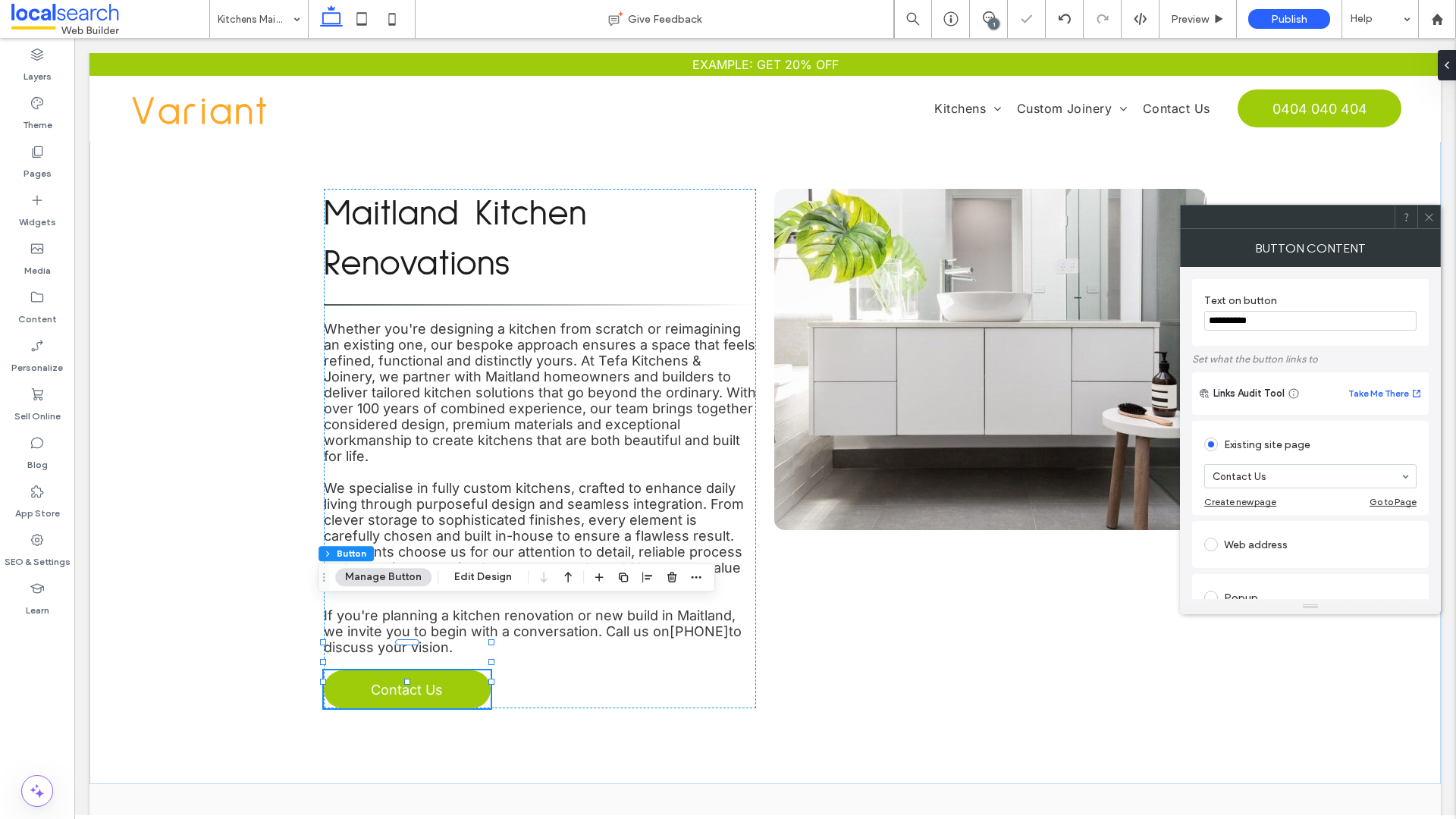 click 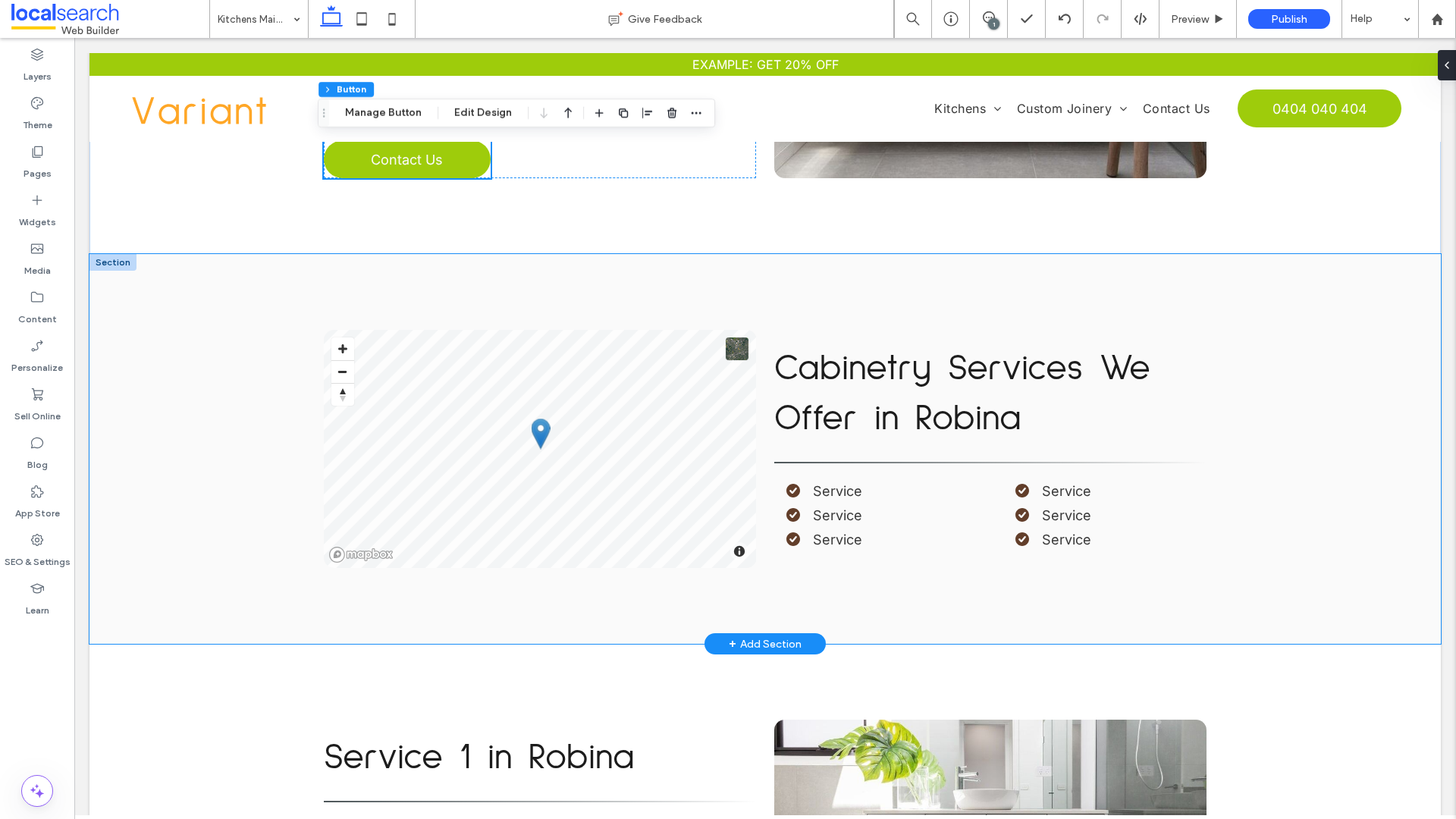 scroll, scrollTop: 1101, scrollLeft: 0, axis: vertical 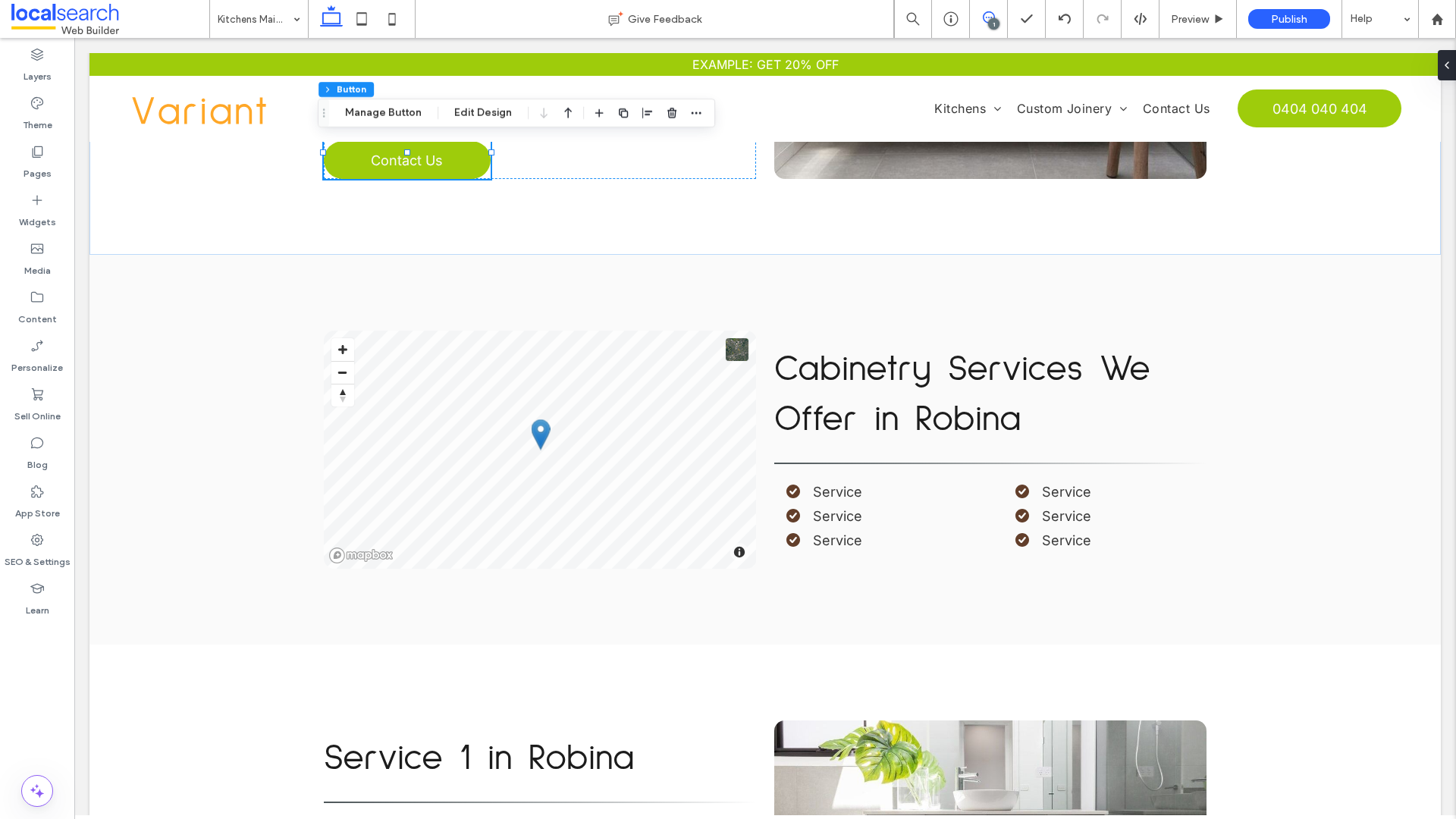 click 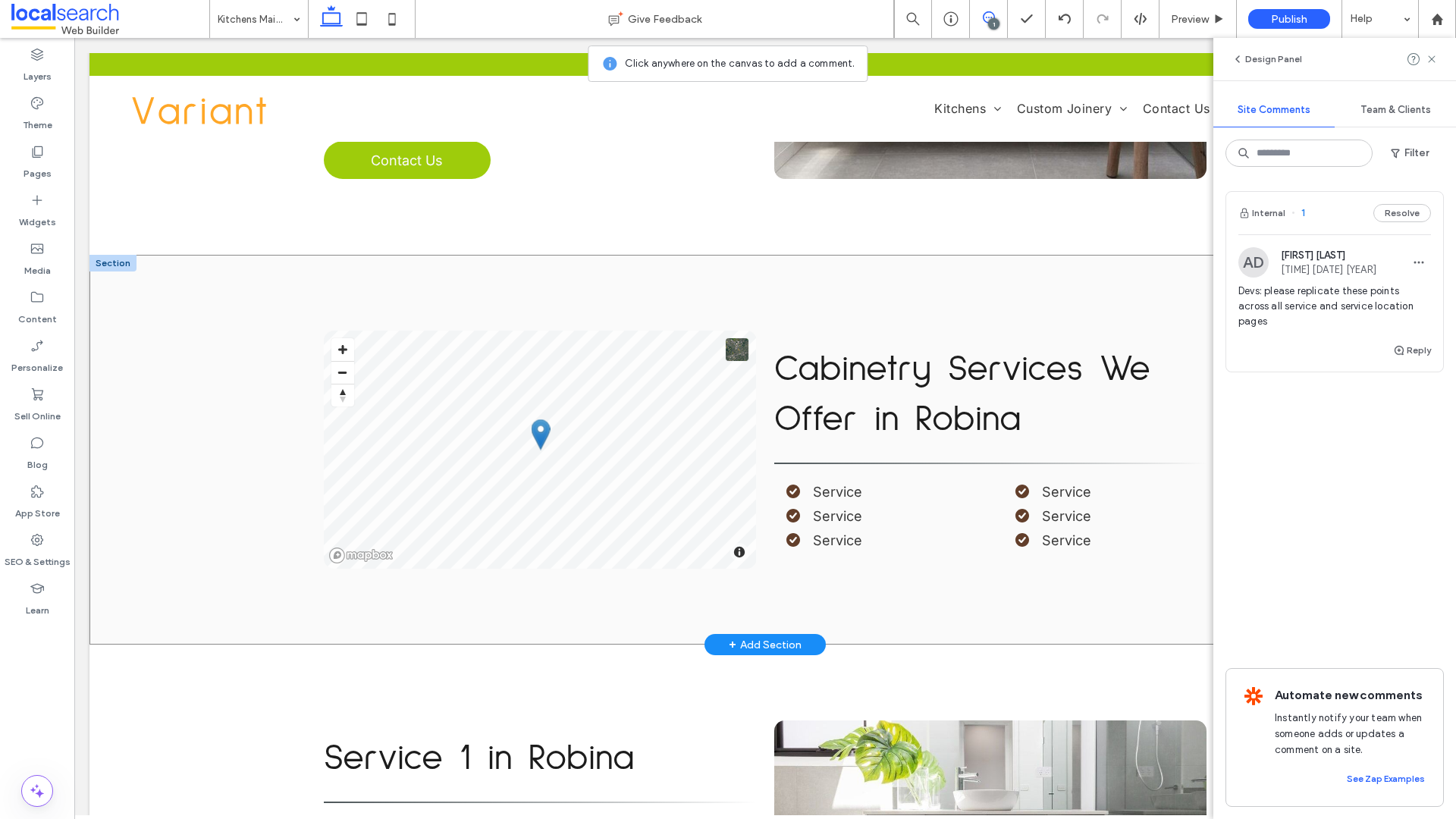 click on "© Mapbox   © OpenStreetMap   Improve this map
Cabinetry Services We Offer in Robina
Service Service Service
Service Service Service" at bounding box center (765, 450) 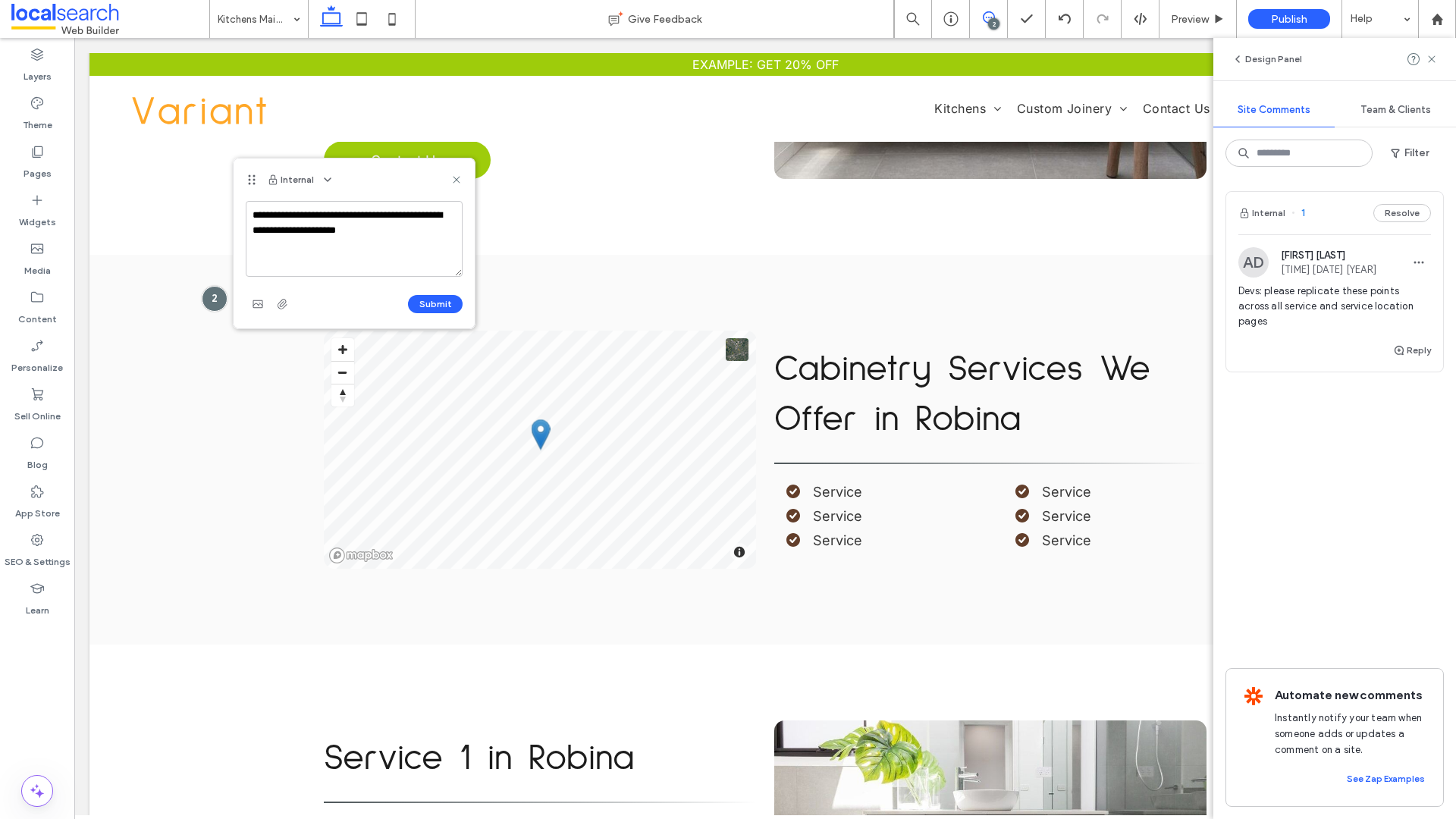 drag, startPoint x: 253, startPoint y: 212, endPoint x: 408, endPoint y: 226, distance: 155.63097 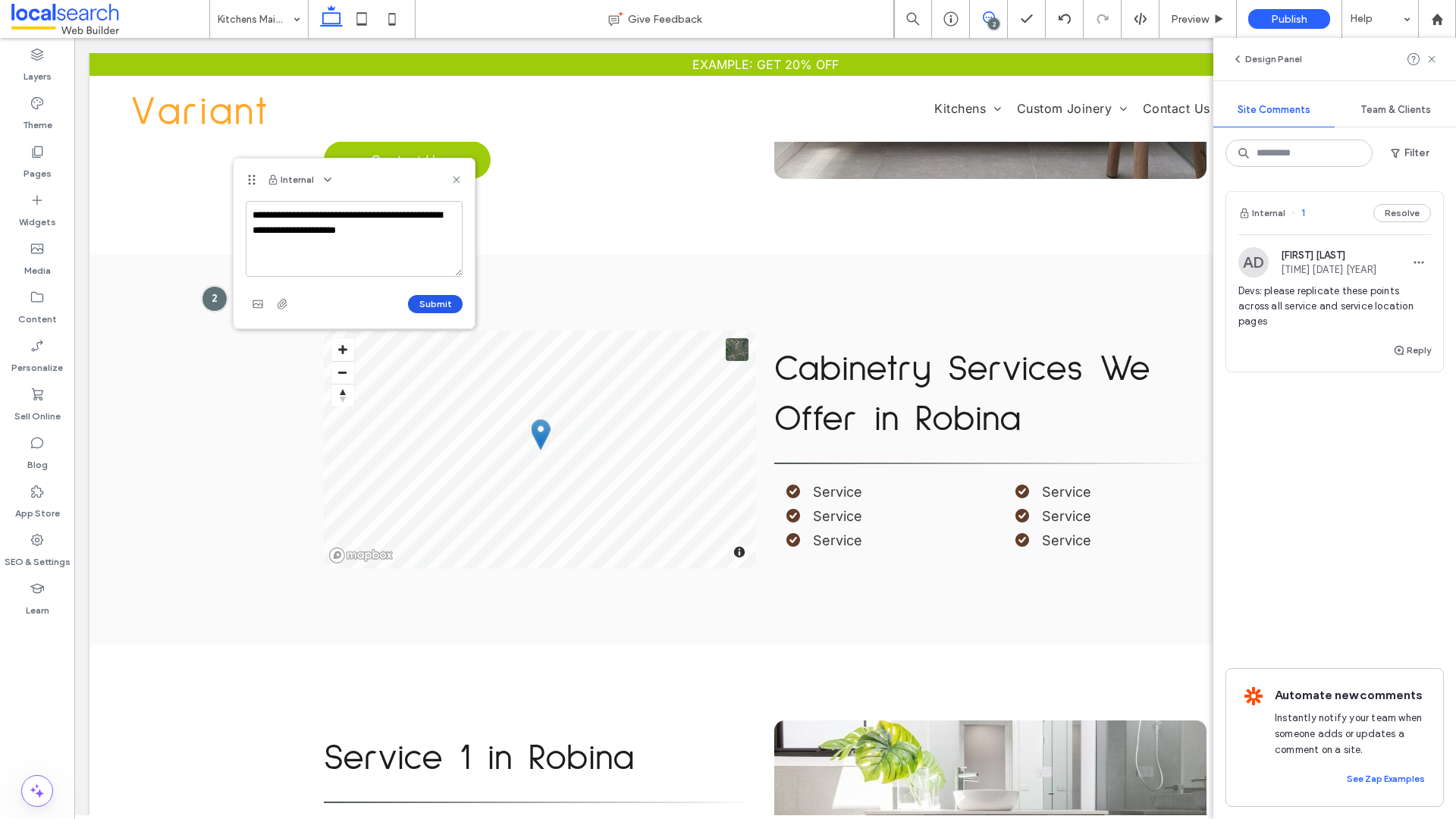 type on "**********" 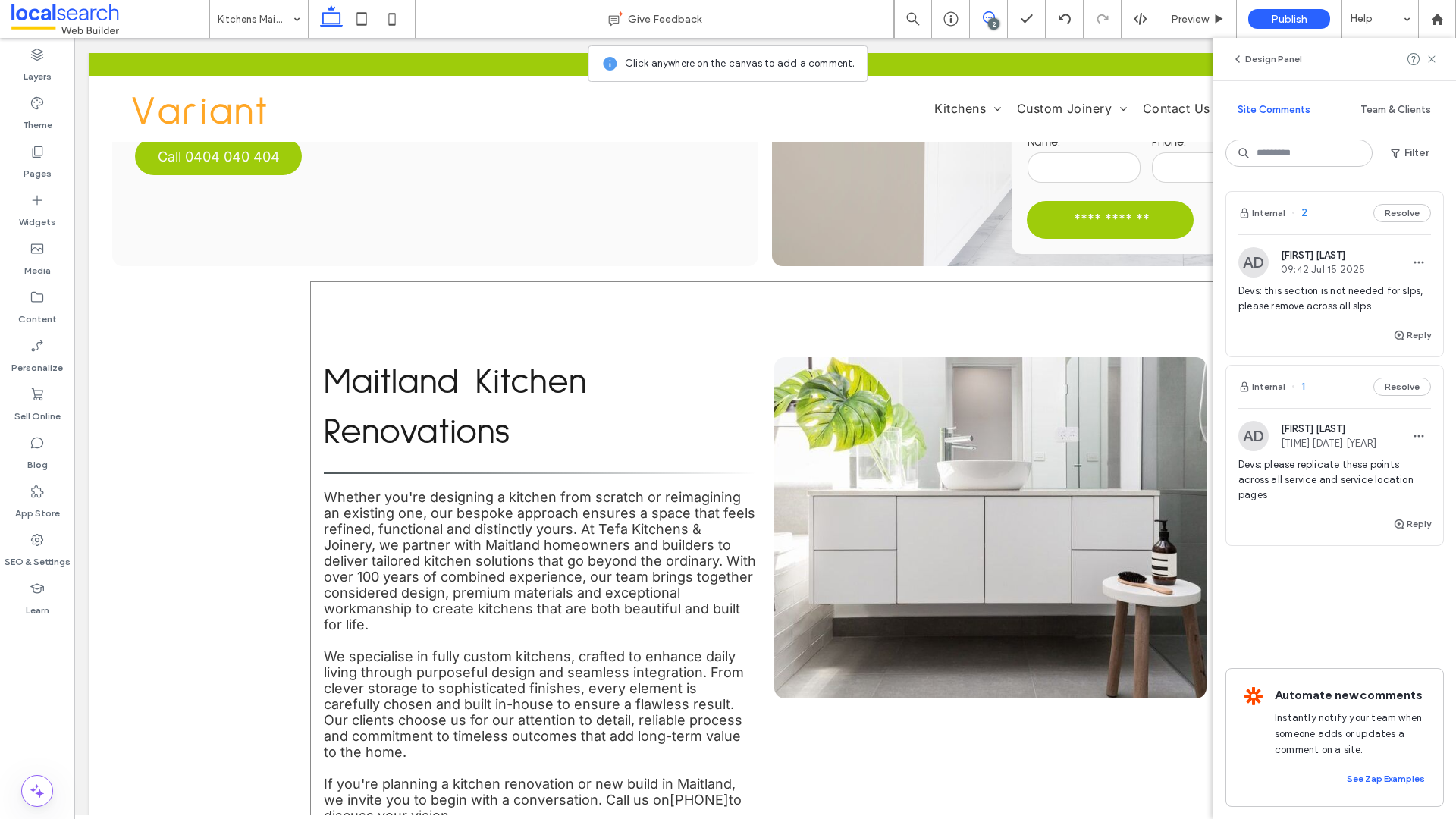 scroll, scrollTop: 366, scrollLeft: 0, axis: vertical 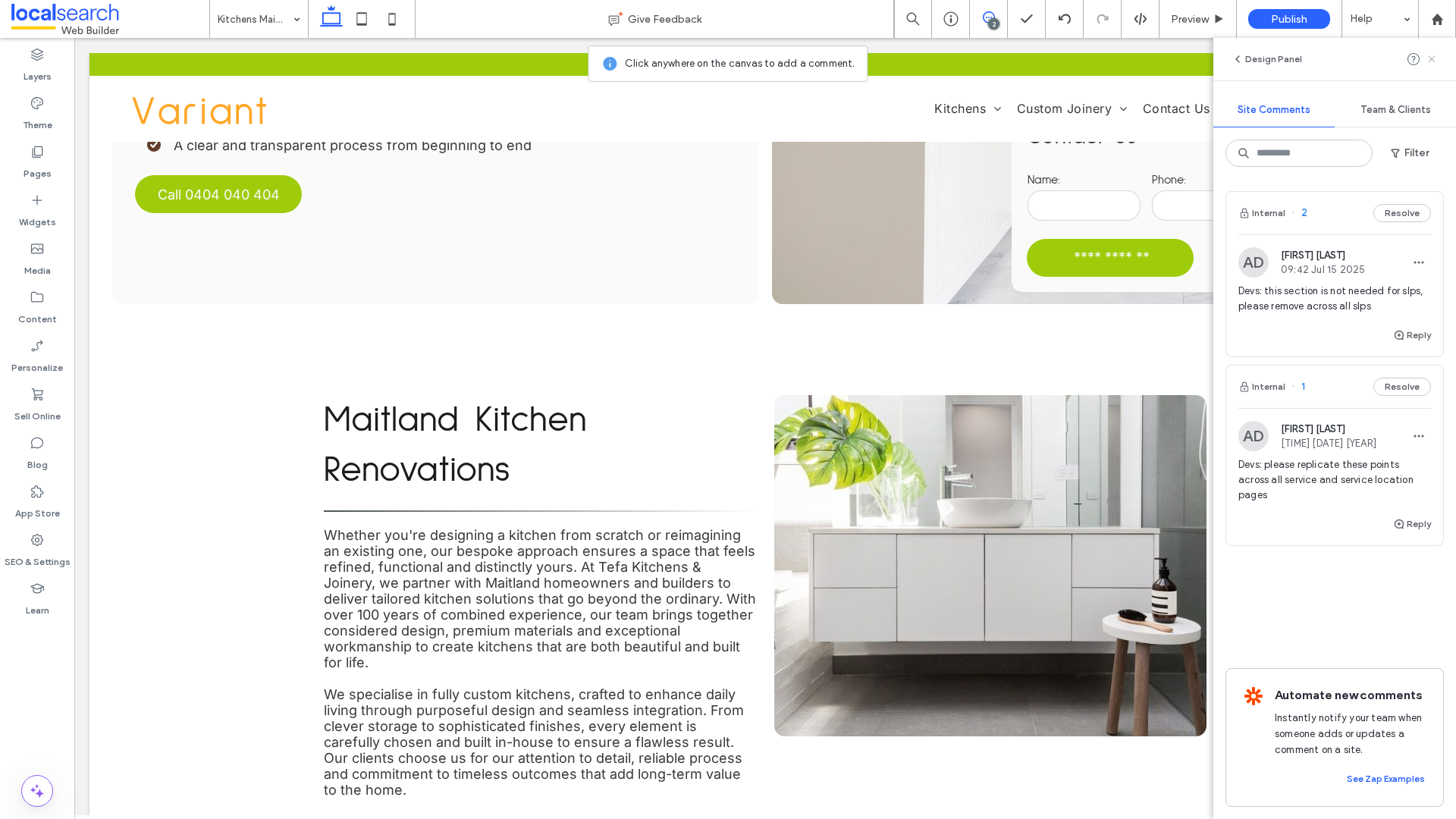 click 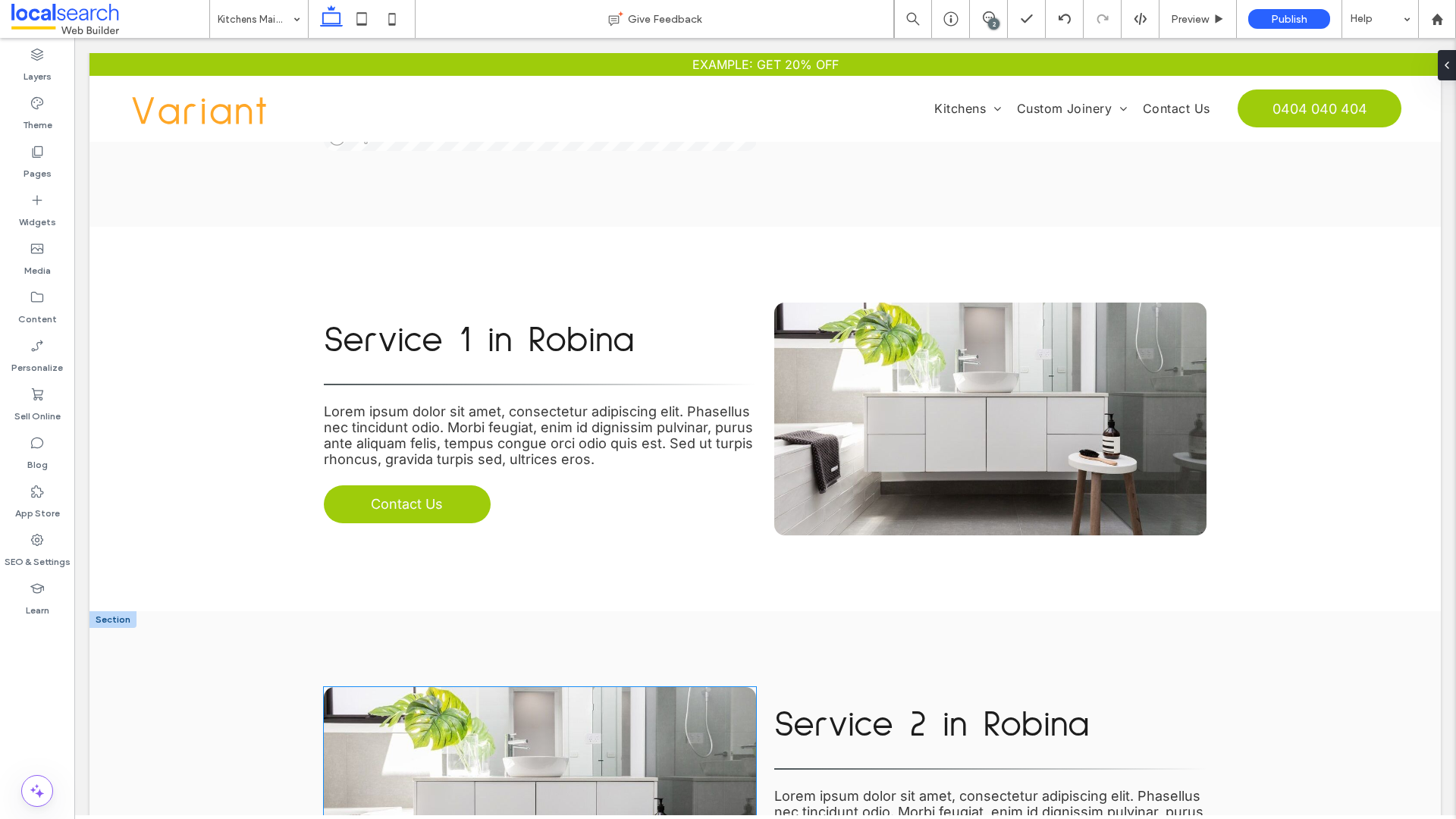scroll, scrollTop: 1565, scrollLeft: 0, axis: vertical 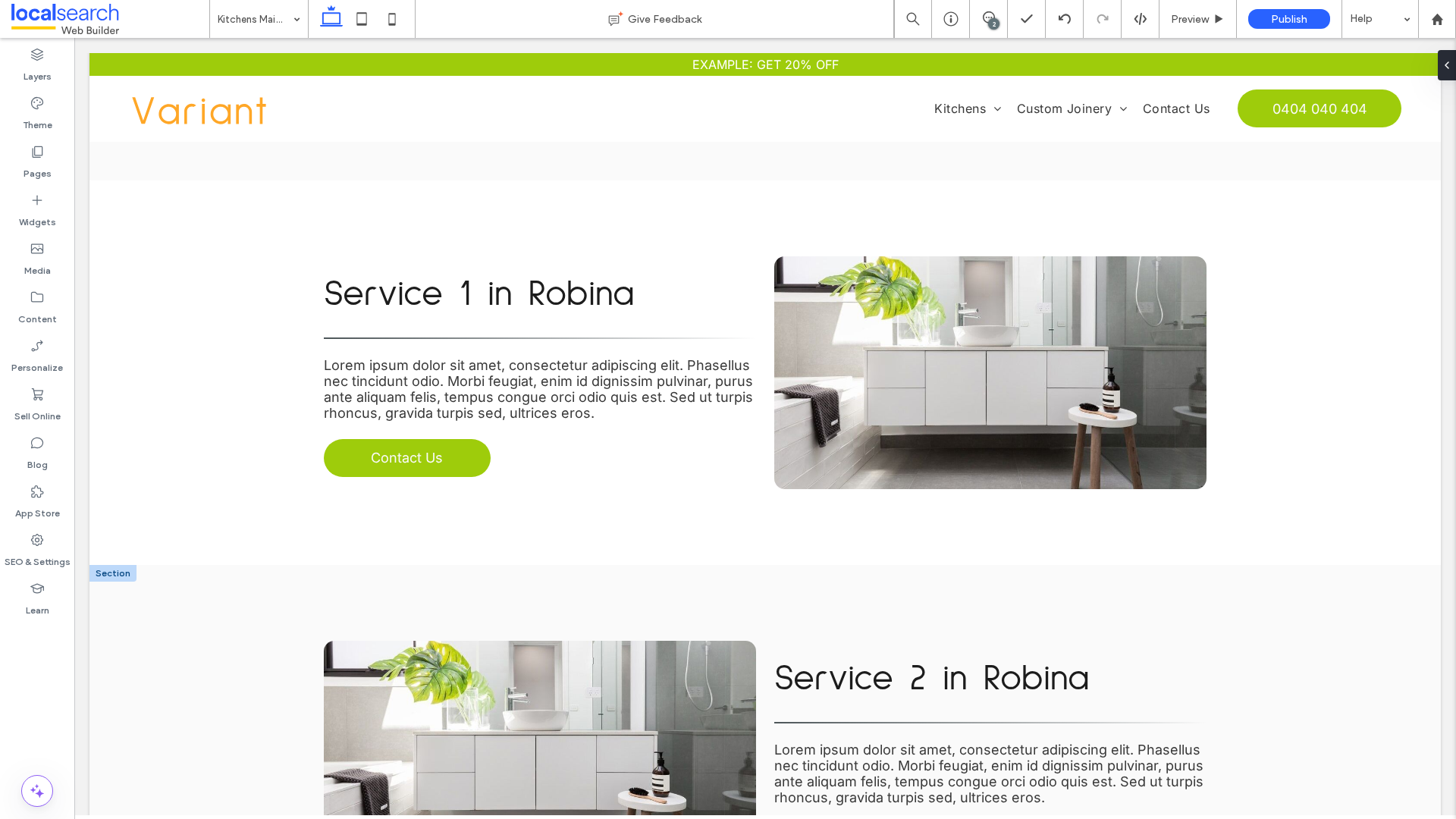 click at bounding box center (113, 573) 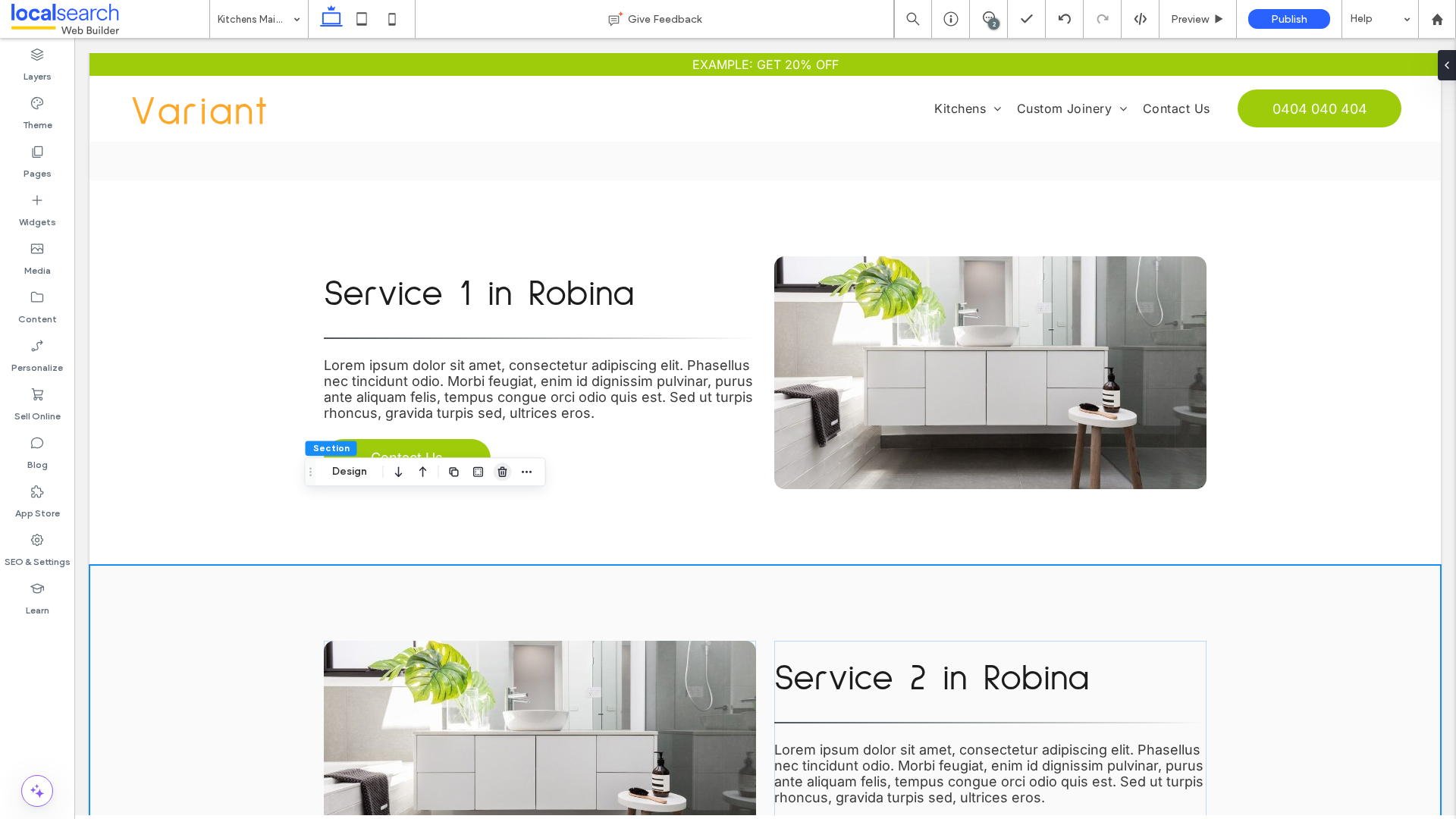 click 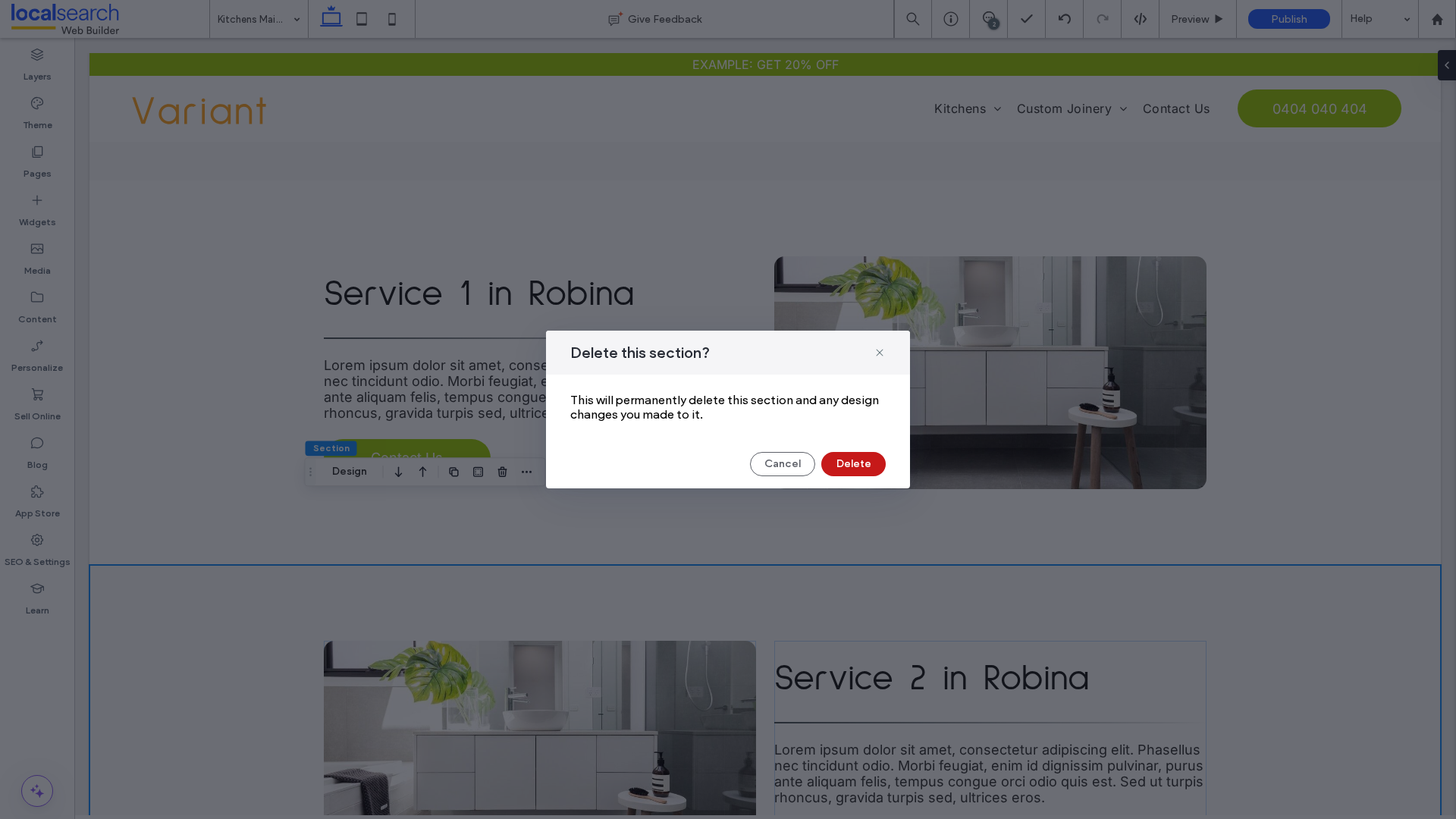 click on "Delete" at bounding box center (853, 464) 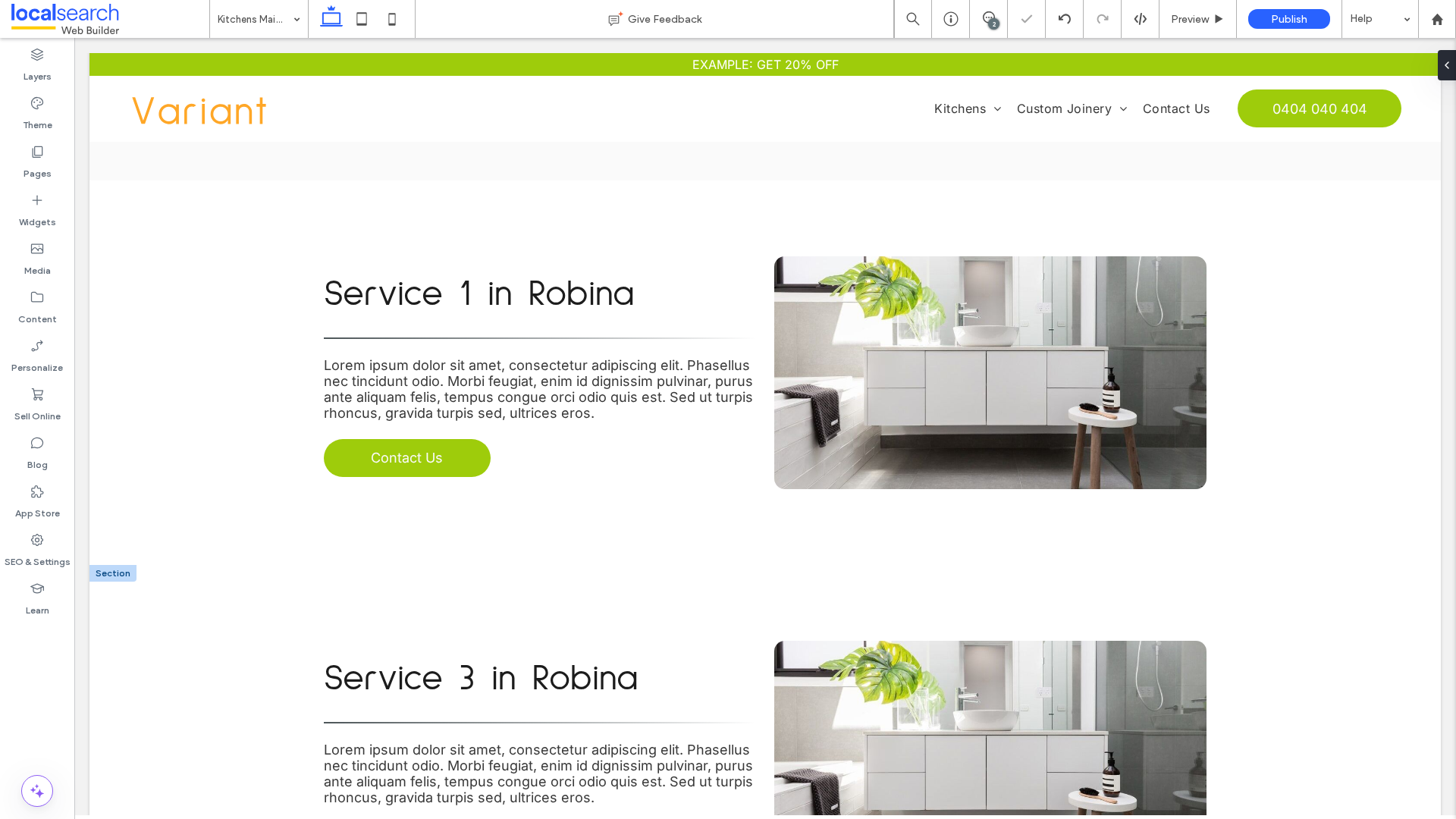 click at bounding box center [113, 573] 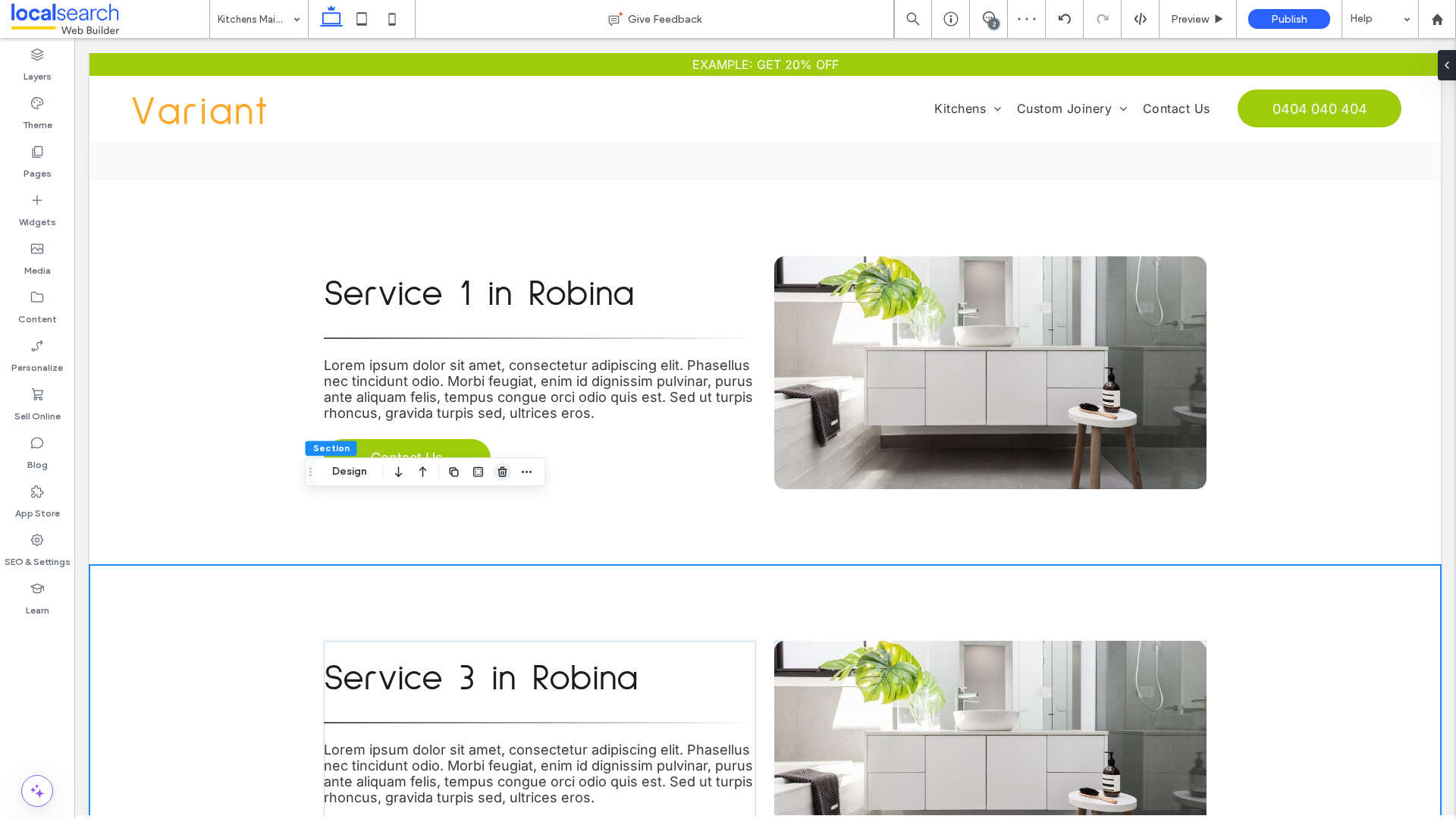 click at bounding box center (503, 472) 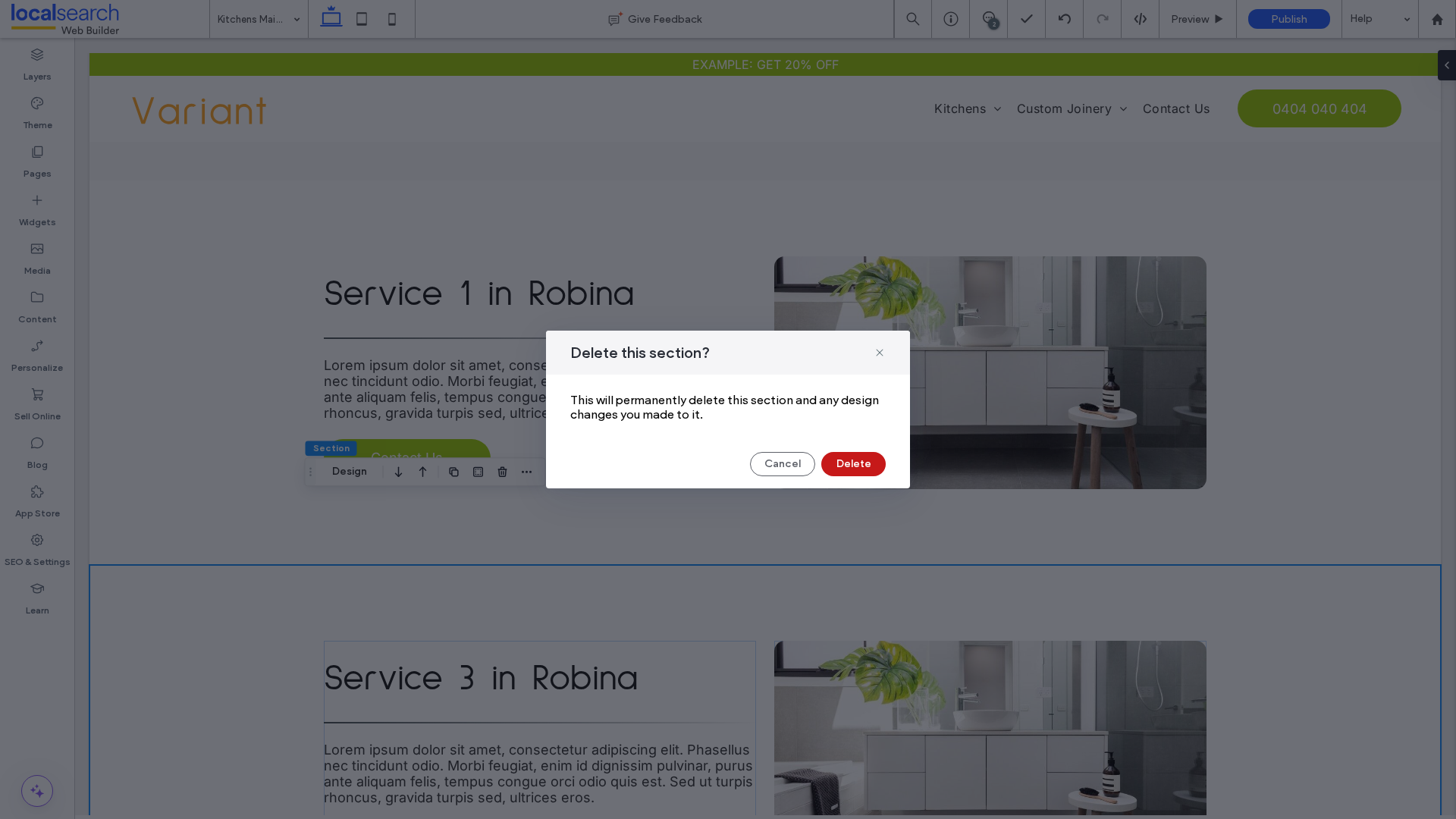 click on "Delete" at bounding box center [853, 464] 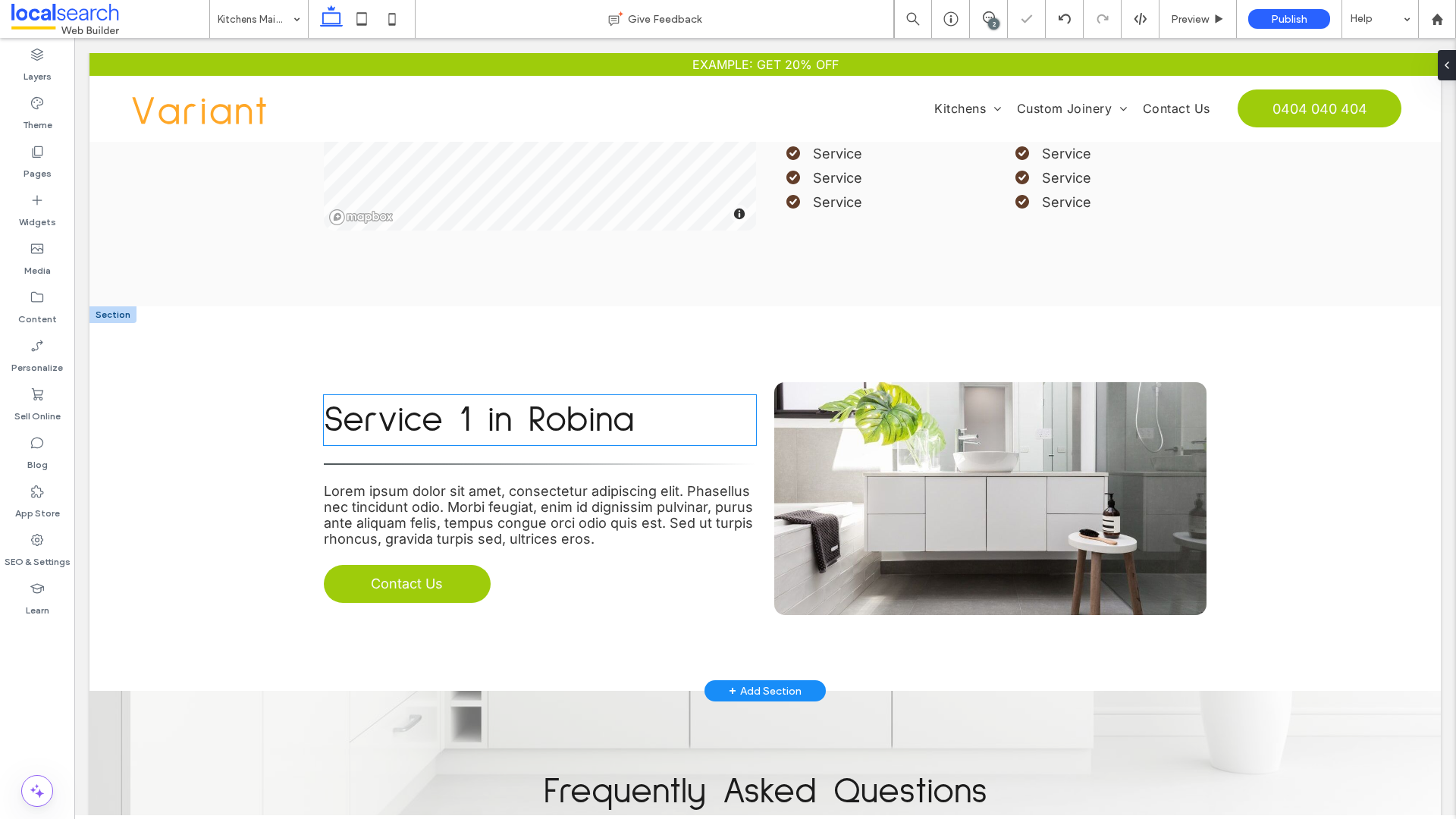 scroll, scrollTop: 1432, scrollLeft: 0, axis: vertical 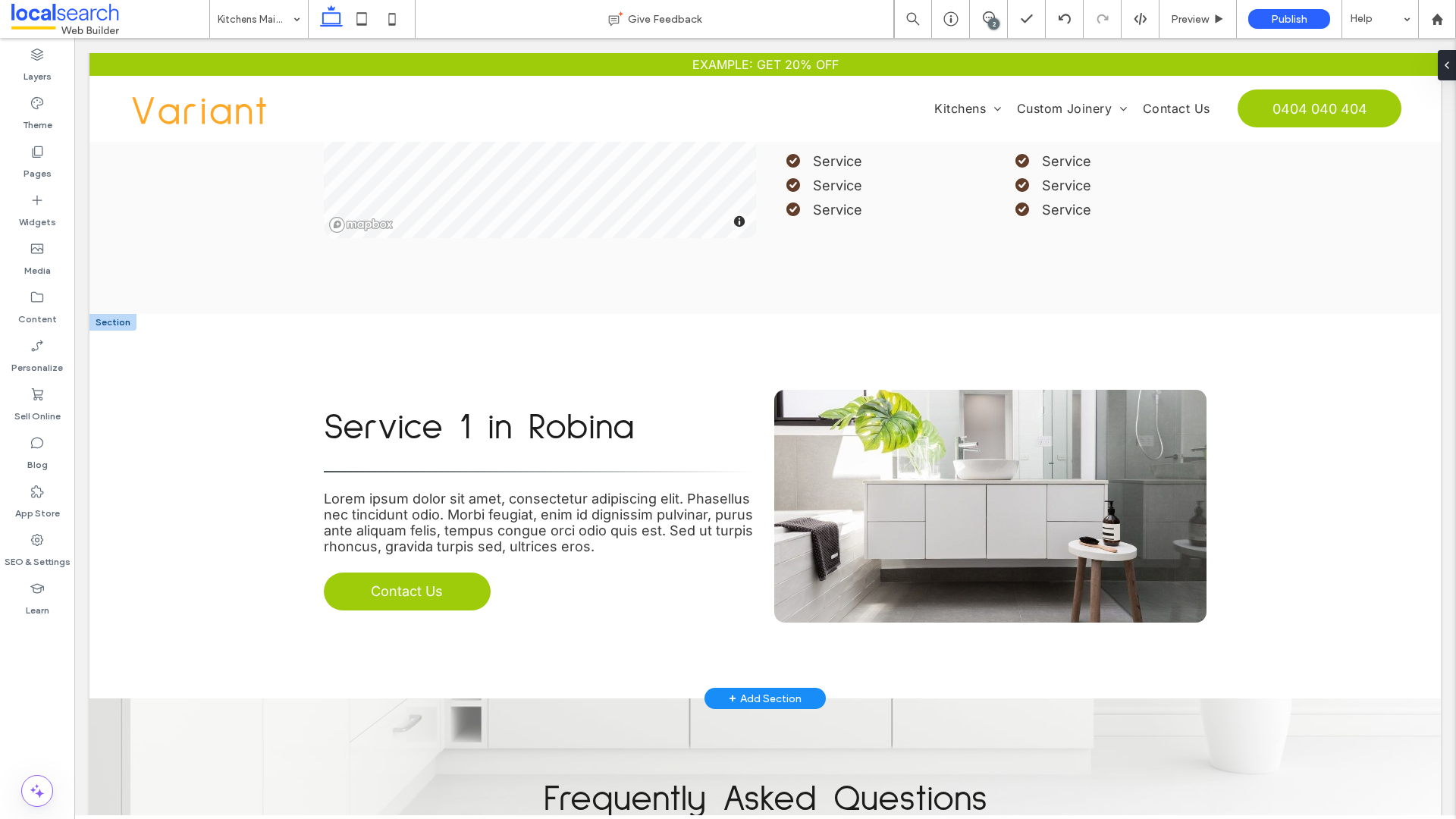 click on "Service 1 in Robina" at bounding box center (479, 428) 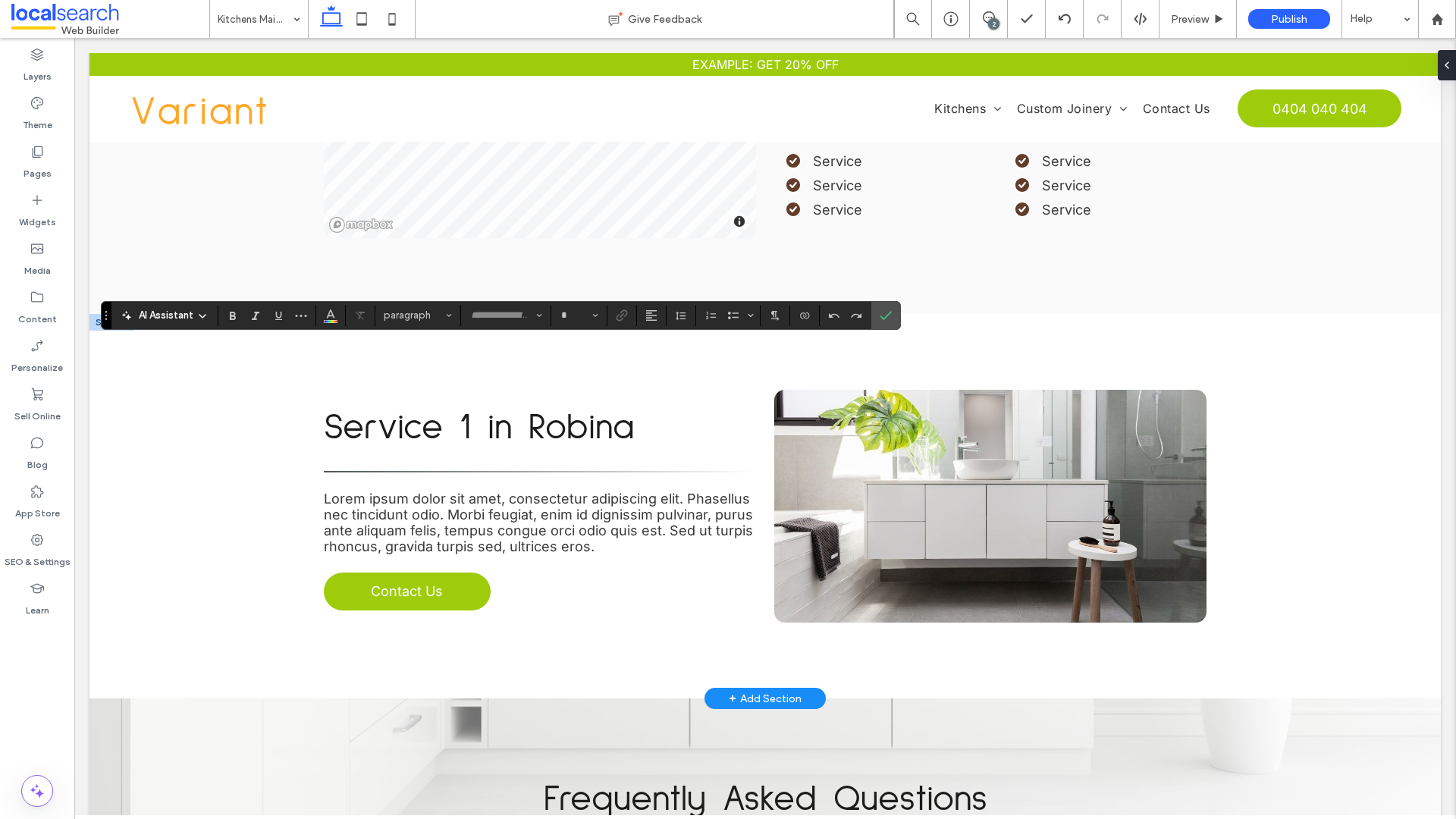 type on "**********" 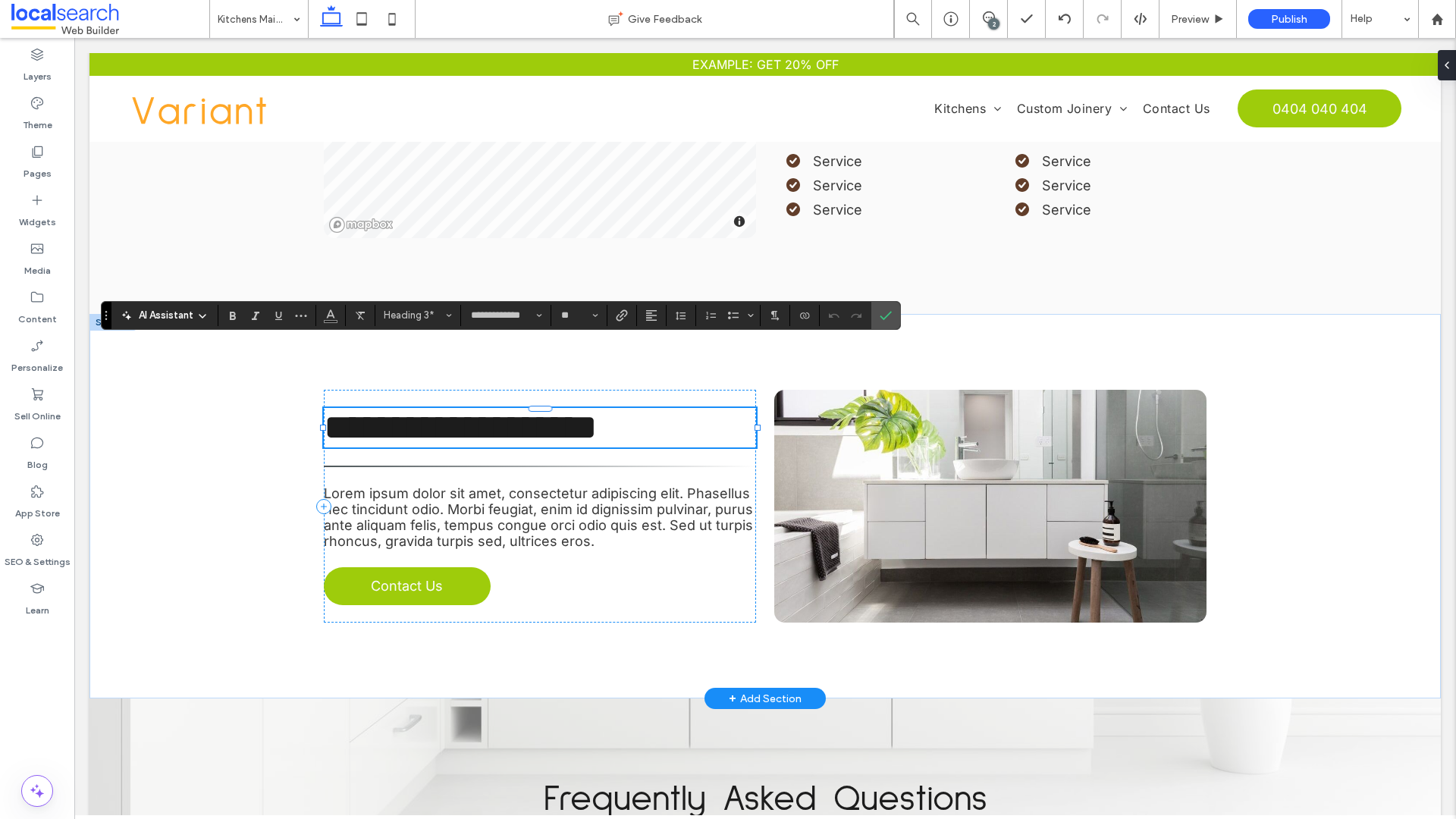 paste 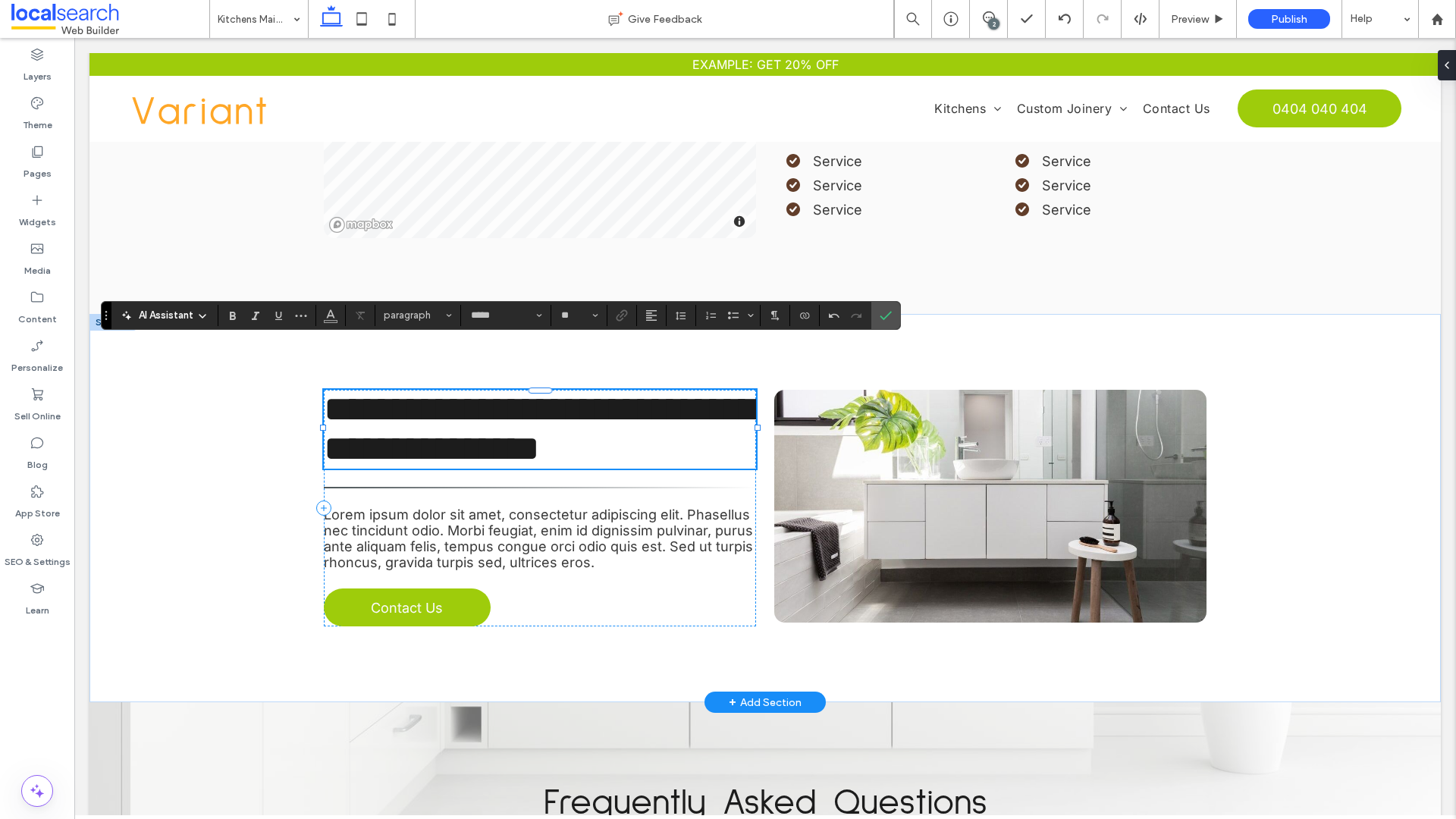 click on "**********" at bounding box center (540, 429) 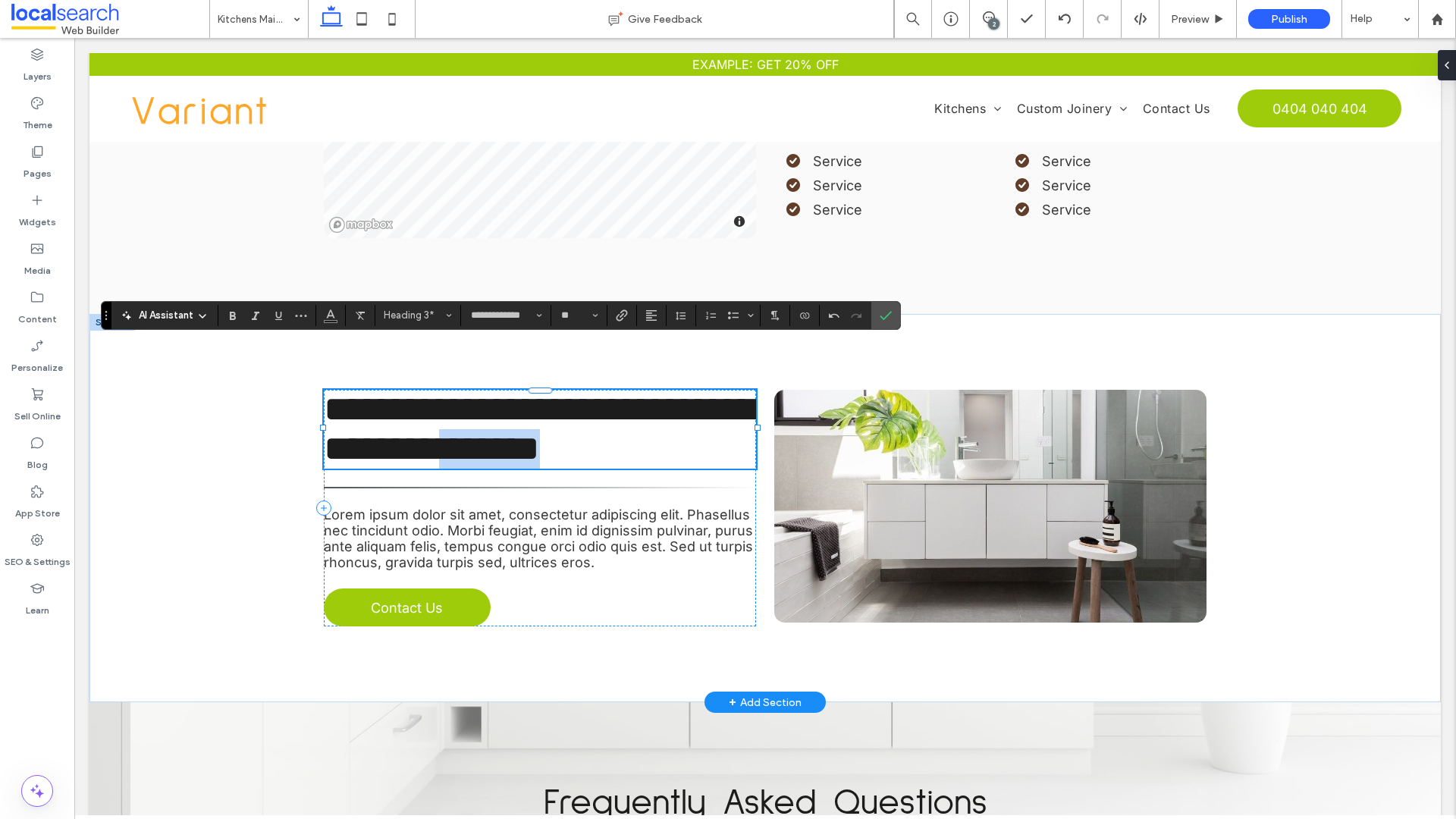 drag, startPoint x: 676, startPoint y: 374, endPoint x: 550, endPoint y: 373, distance: 126.00397 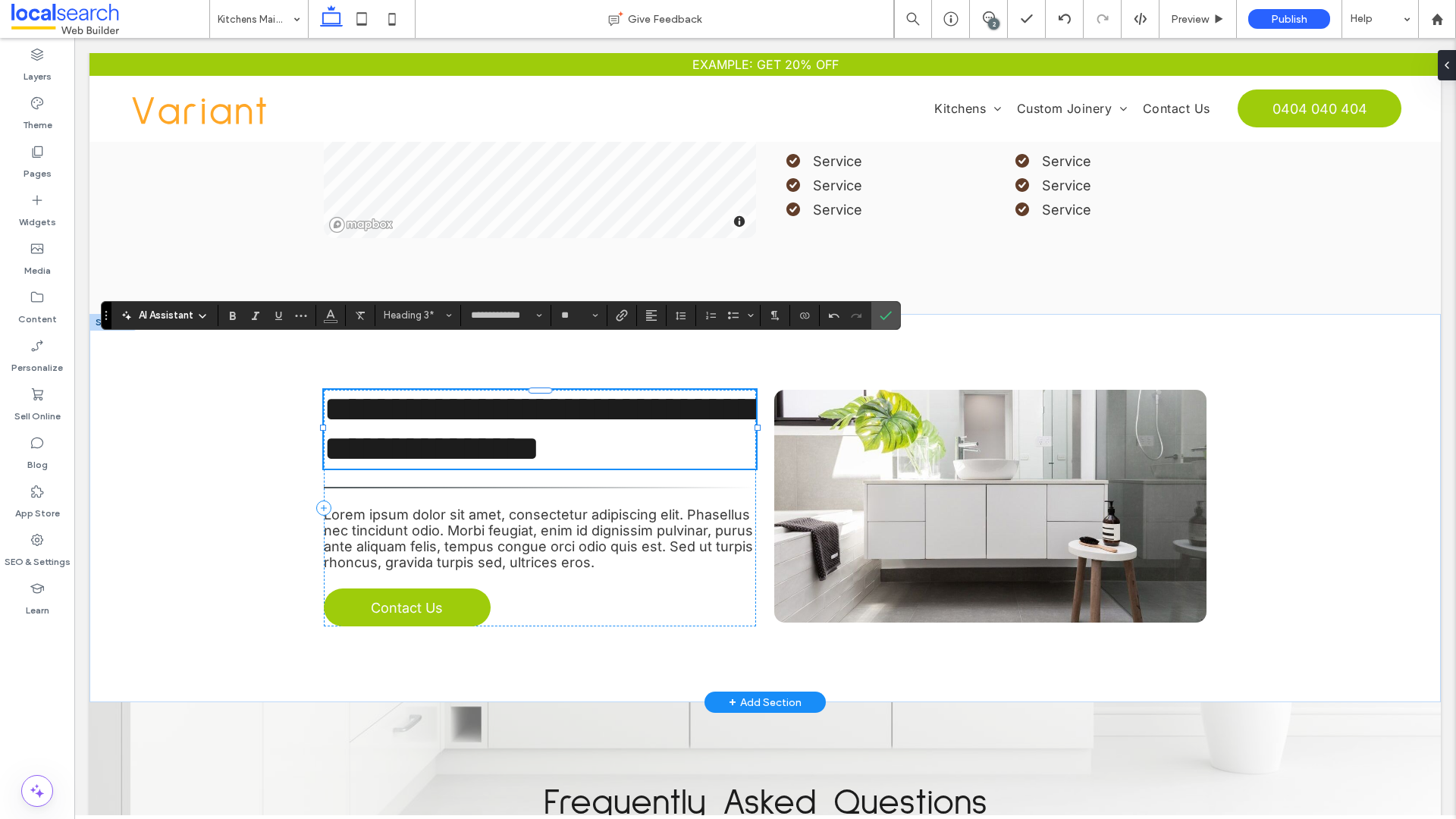 click on "**********" at bounding box center (540, 428) 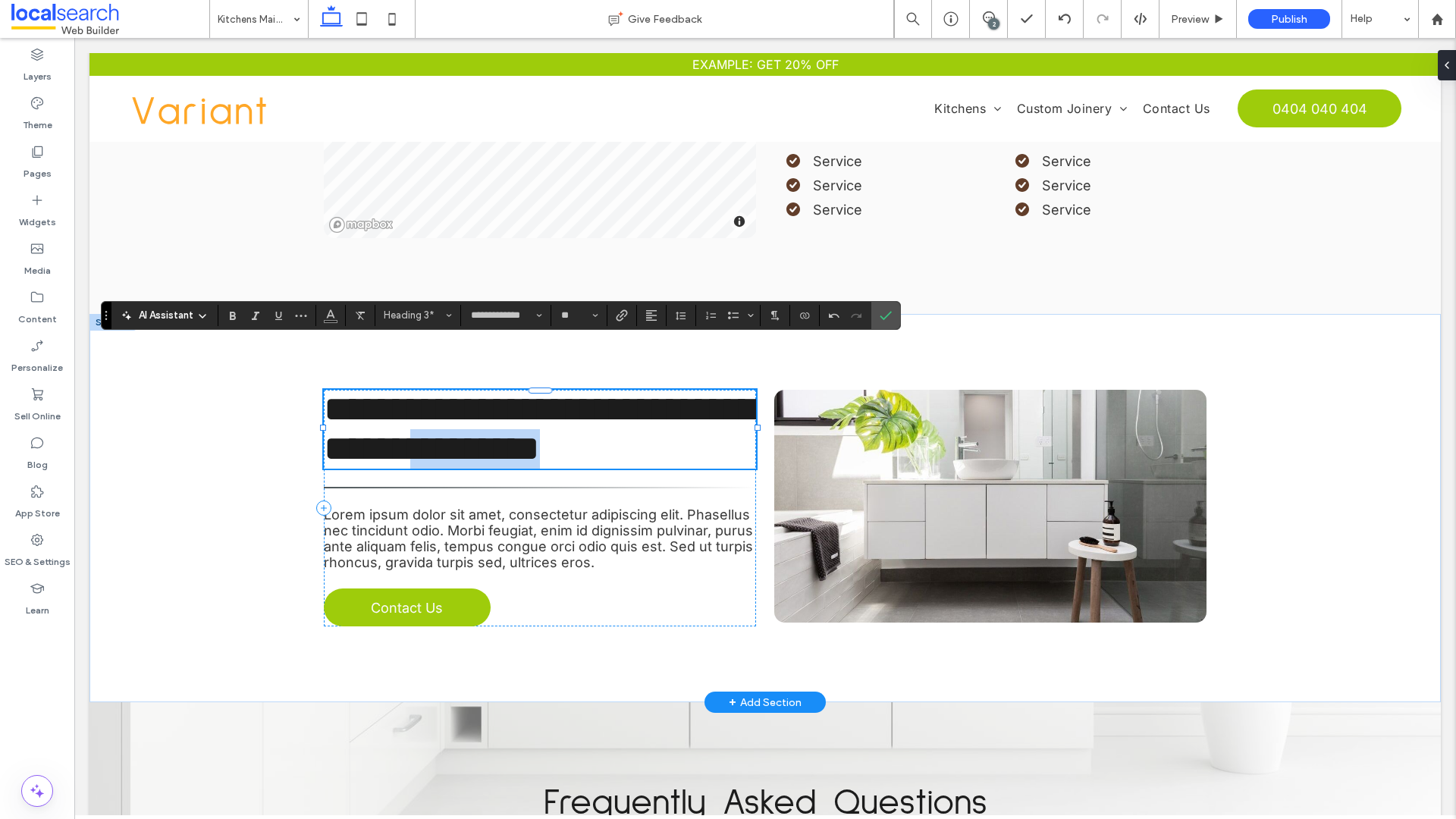 drag, startPoint x: 662, startPoint y: 377, endPoint x: 527, endPoint y: 376, distance: 135.0037 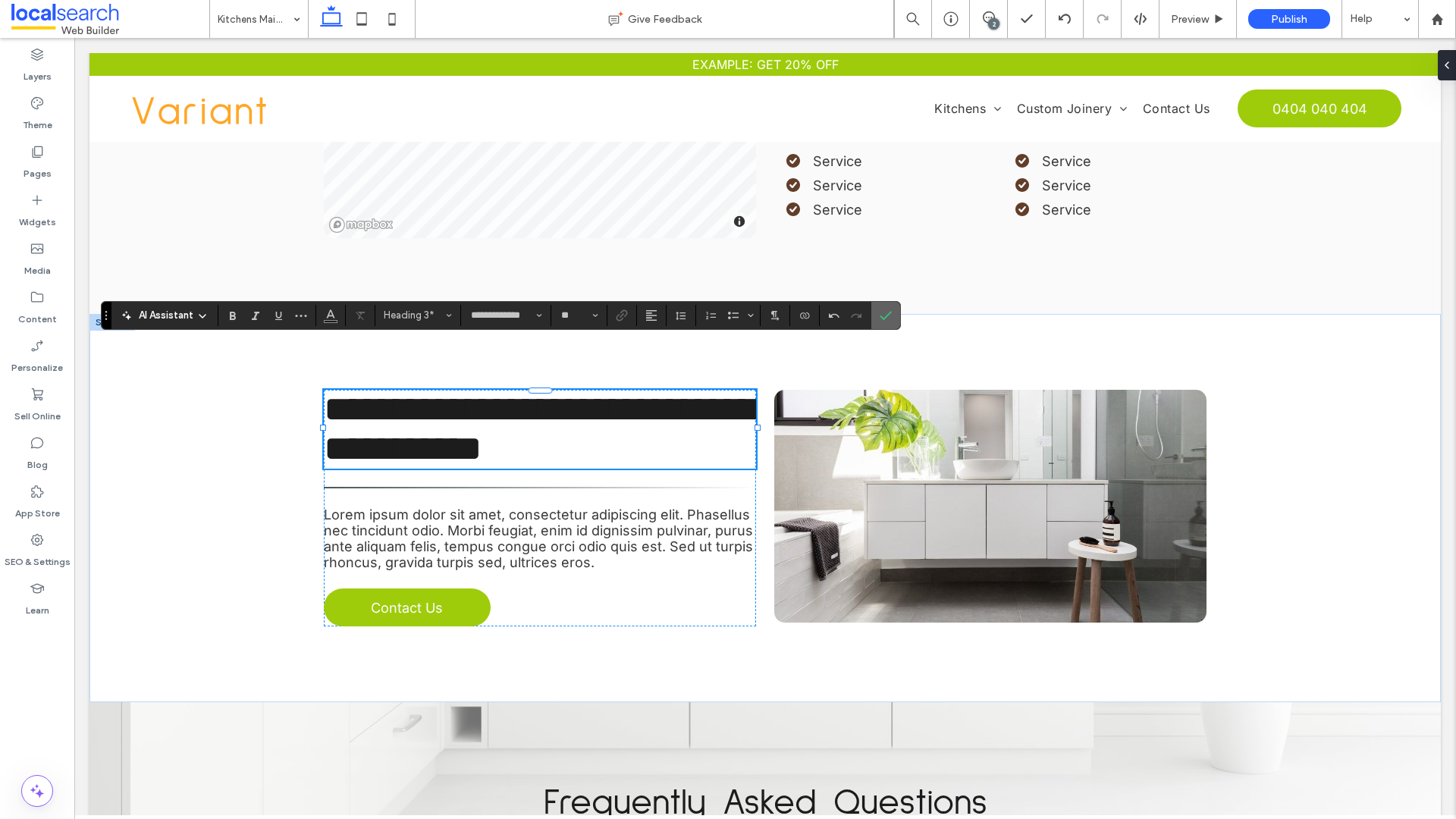 click 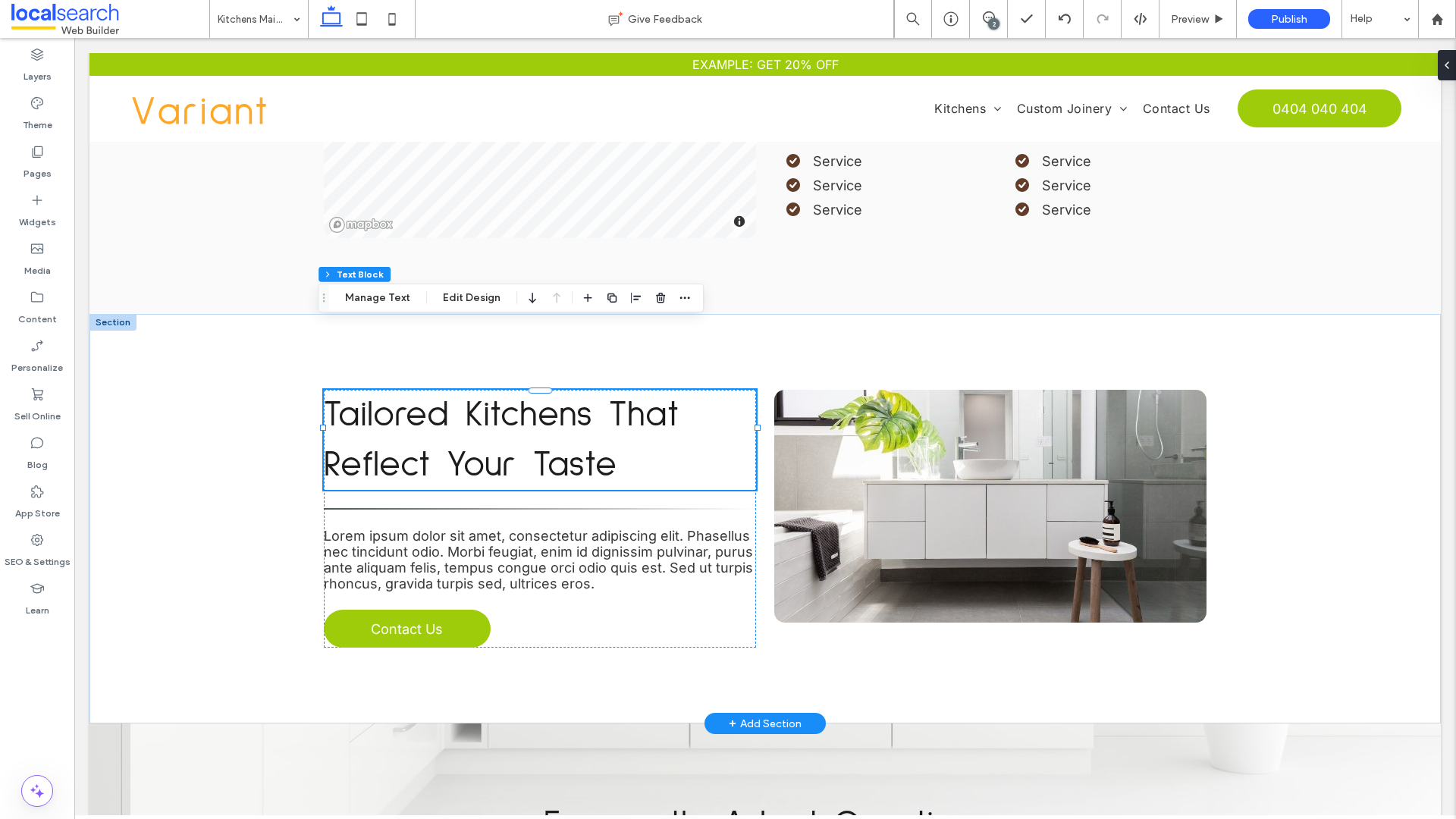 click on "Lorem ipsum dolor sit amet, consectetur adipiscing elit. Phasellus nec tincidunt odio. Morbi feugiat, enim id dignissim pulvinar, purus ante aliquam felis, tempus congue orci odio quis est. Sed ut turpis rhoncus, gravida turpis sed, ultrices eros." at bounding box center [538, 560] 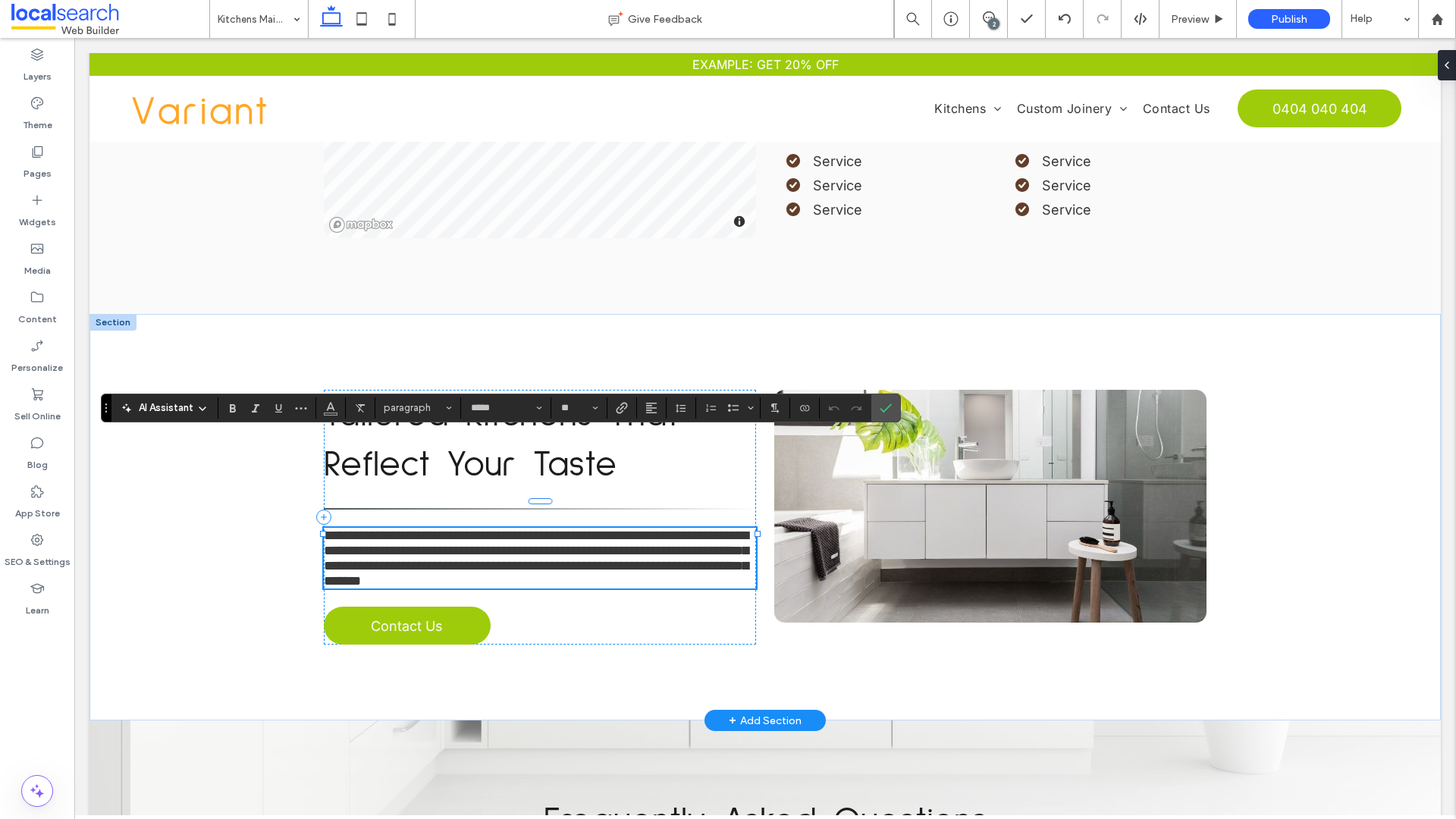 scroll, scrollTop: 0, scrollLeft: 0, axis: both 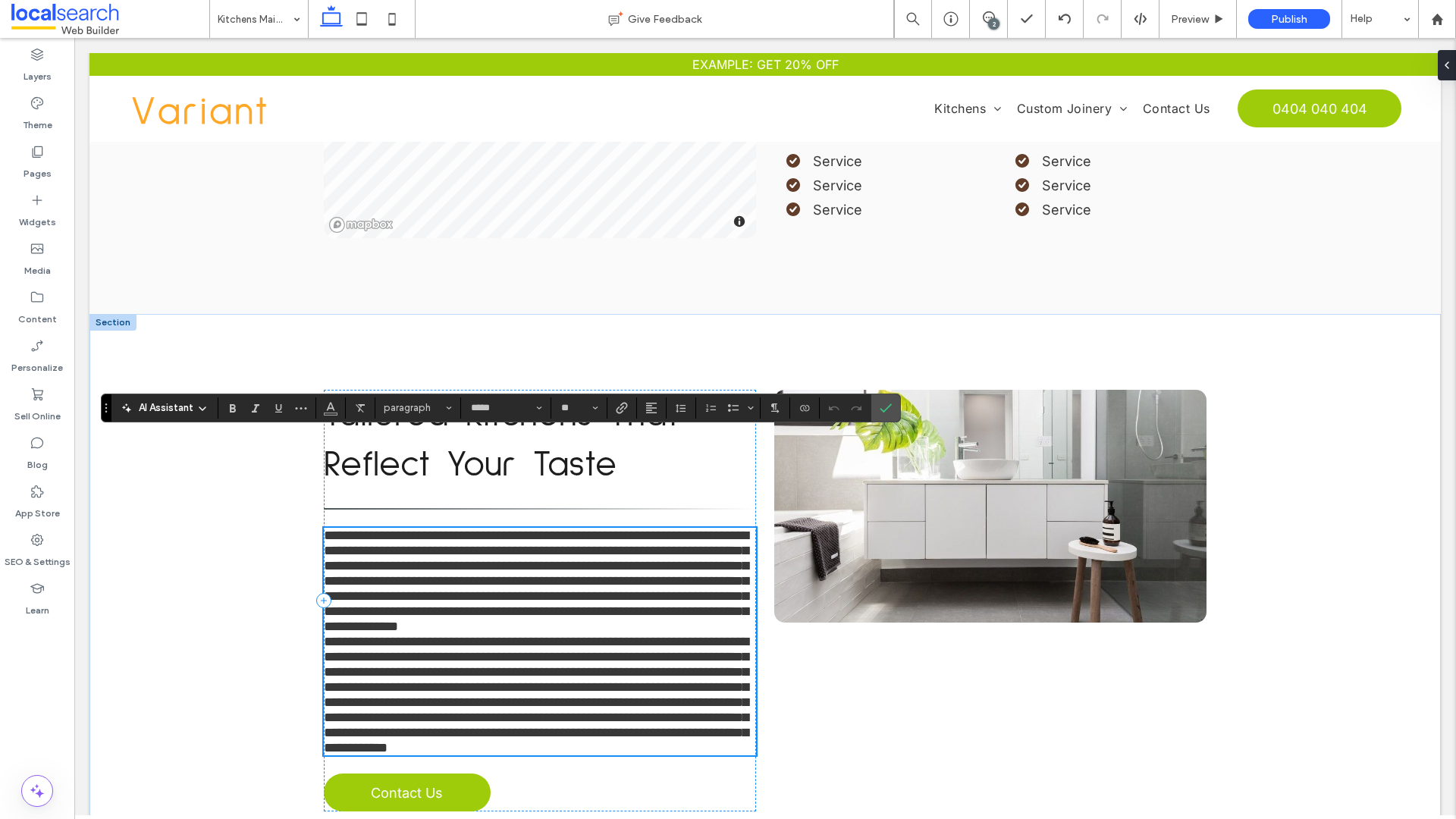 type on "**" 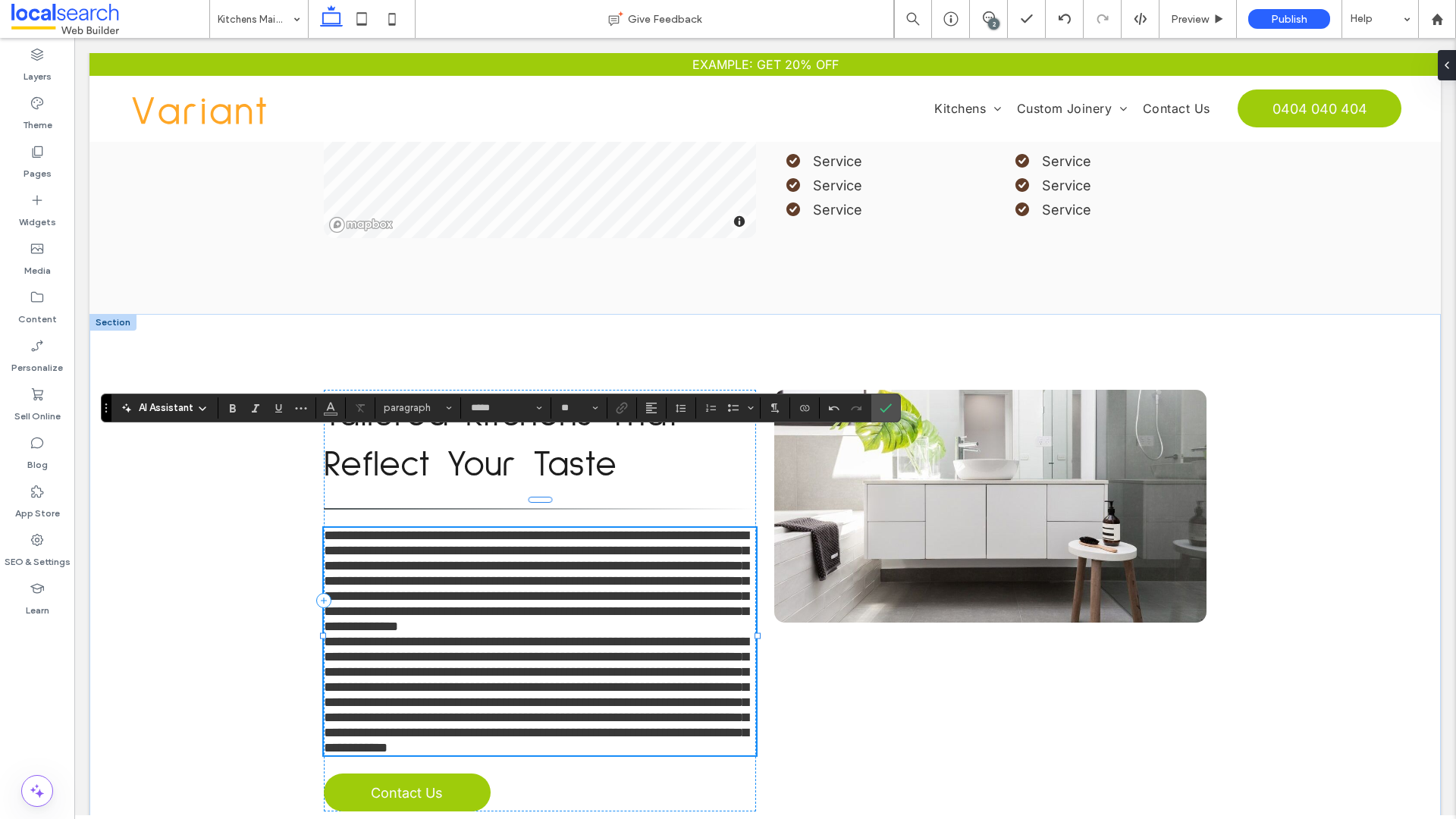 click on "**********" at bounding box center [540, 581] 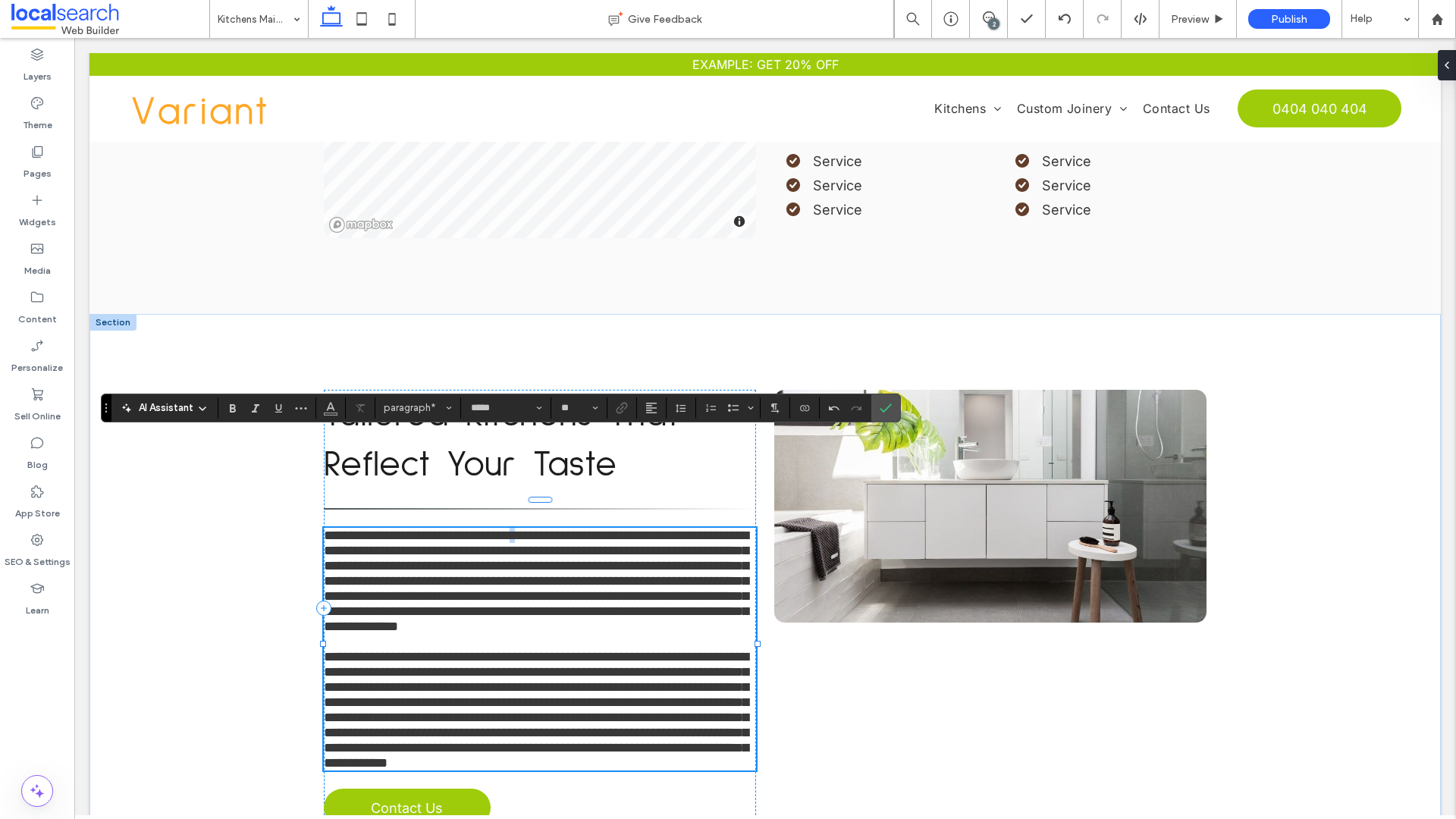 type 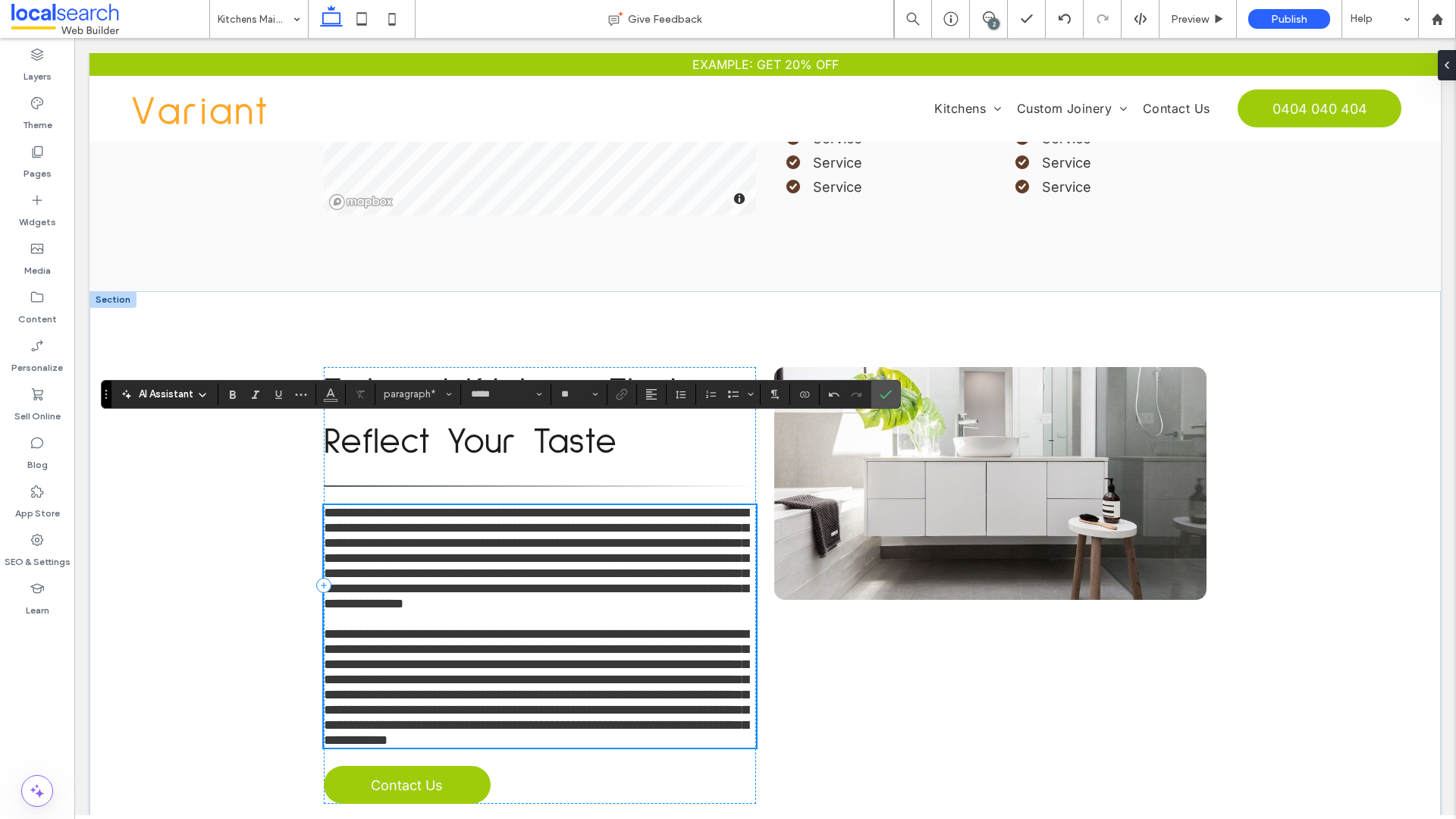 scroll, scrollTop: 1458, scrollLeft: 0, axis: vertical 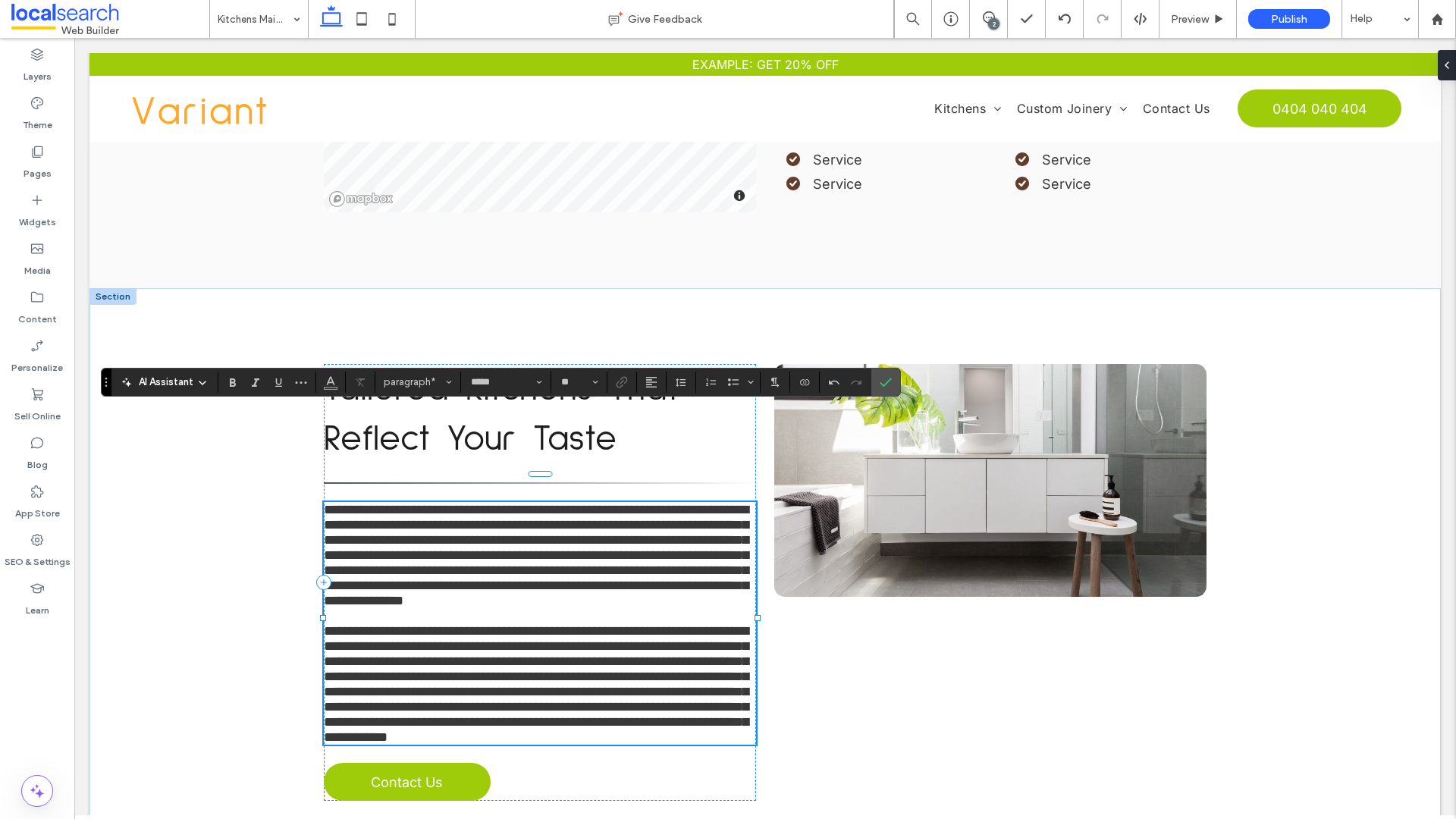 click on "**********" at bounding box center [536, 555] 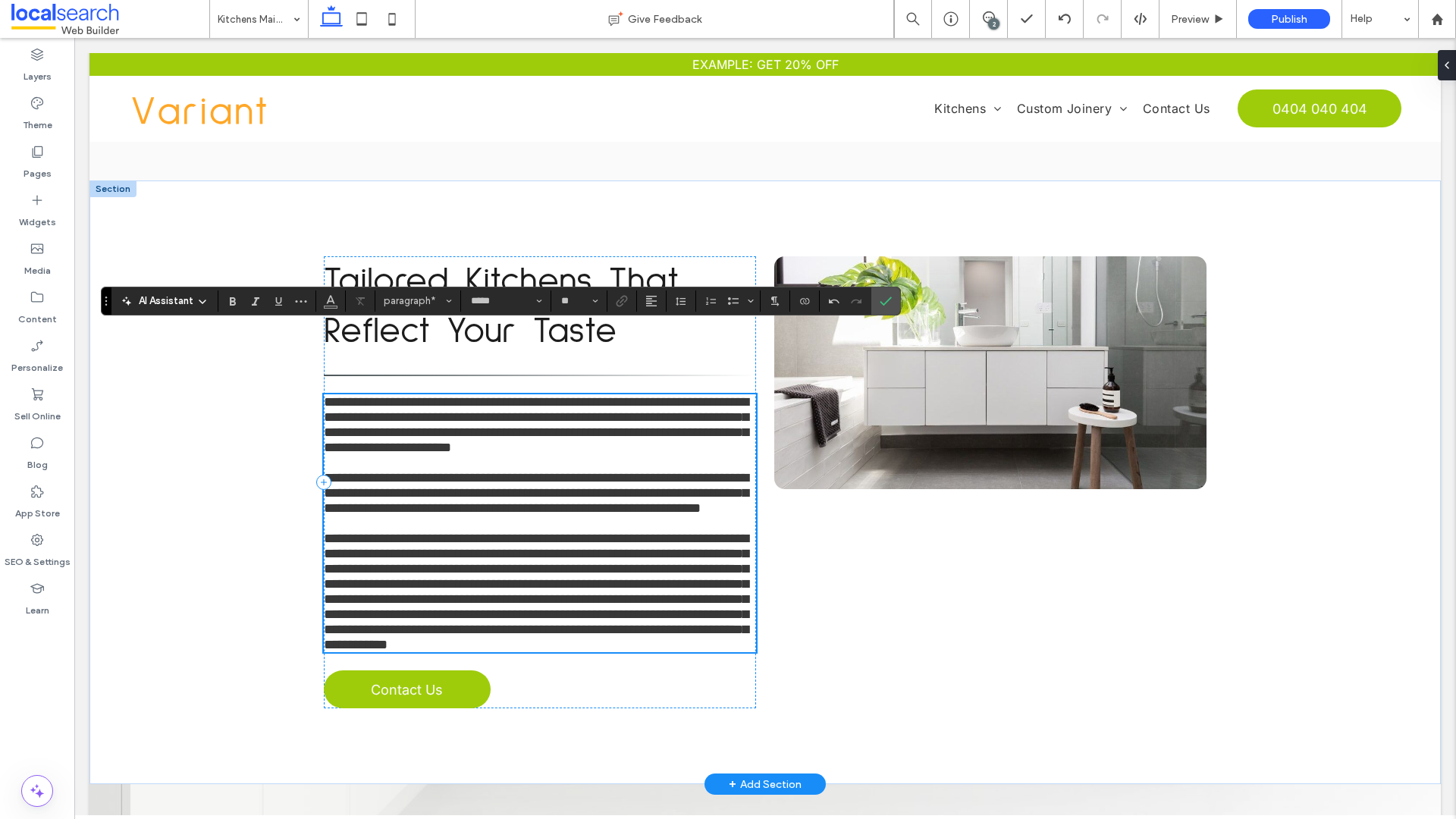 scroll, scrollTop: 1567, scrollLeft: 0, axis: vertical 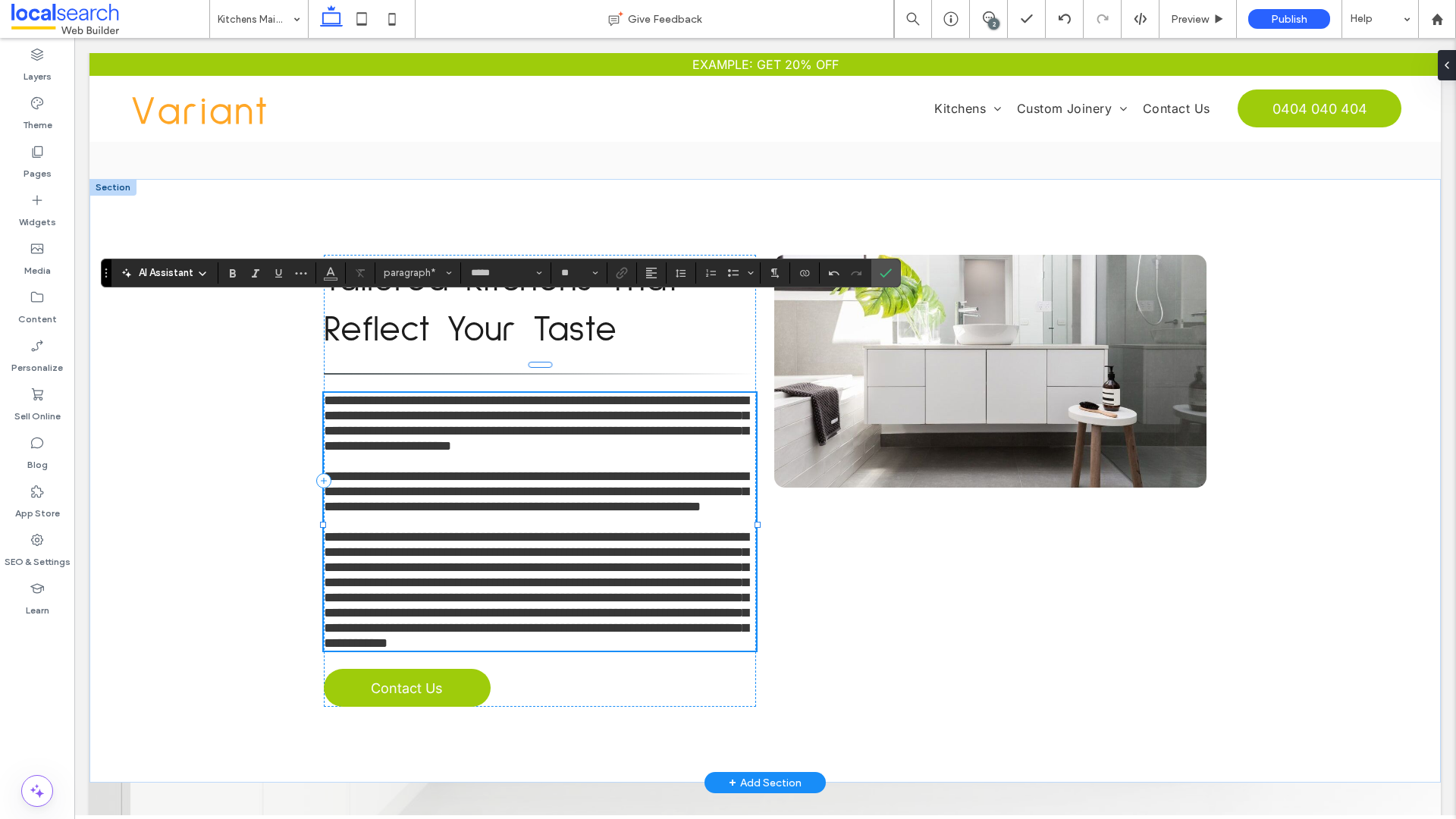click on "**********" at bounding box center [536, 590] 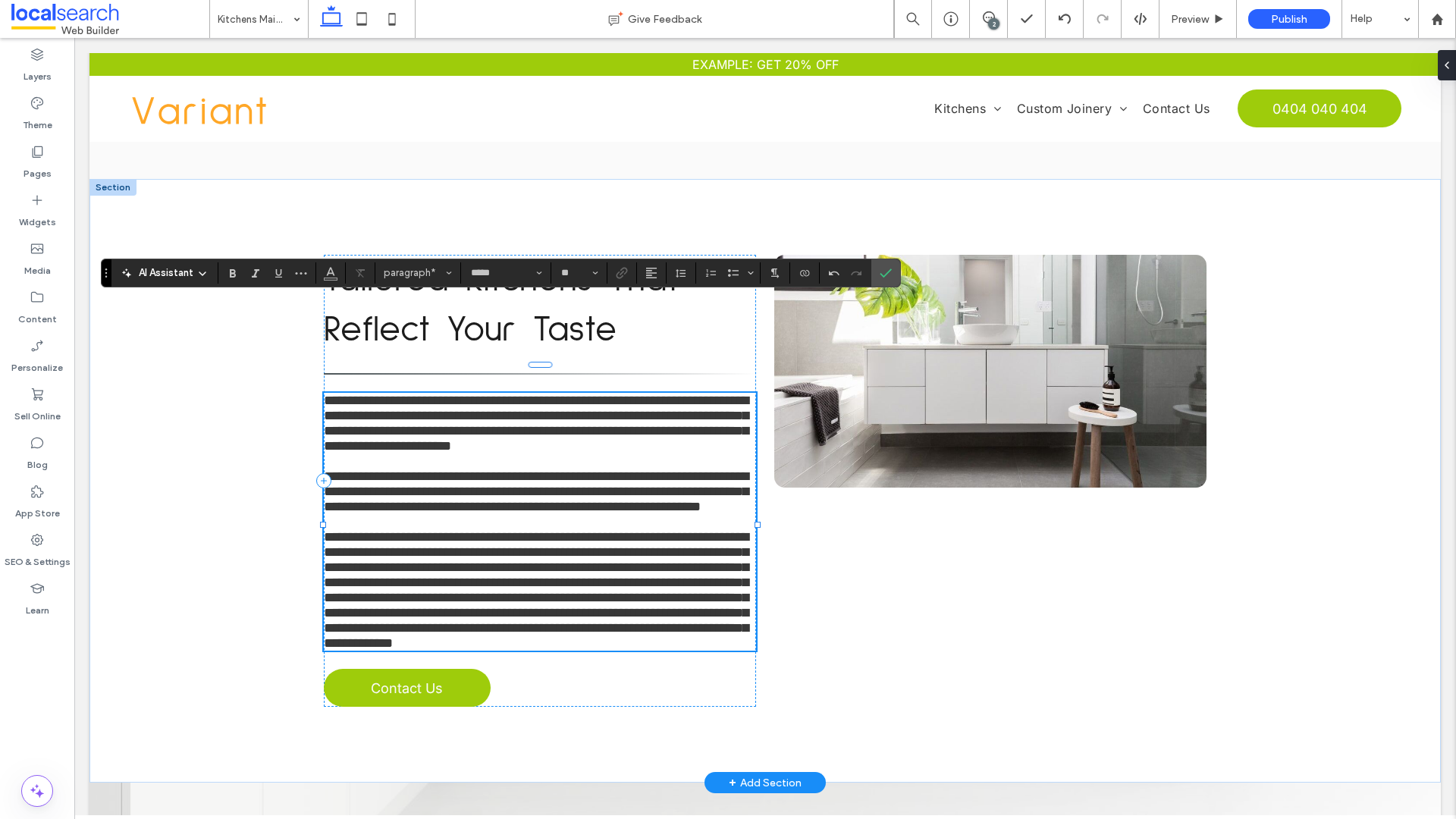 click on "**********" at bounding box center (536, 590) 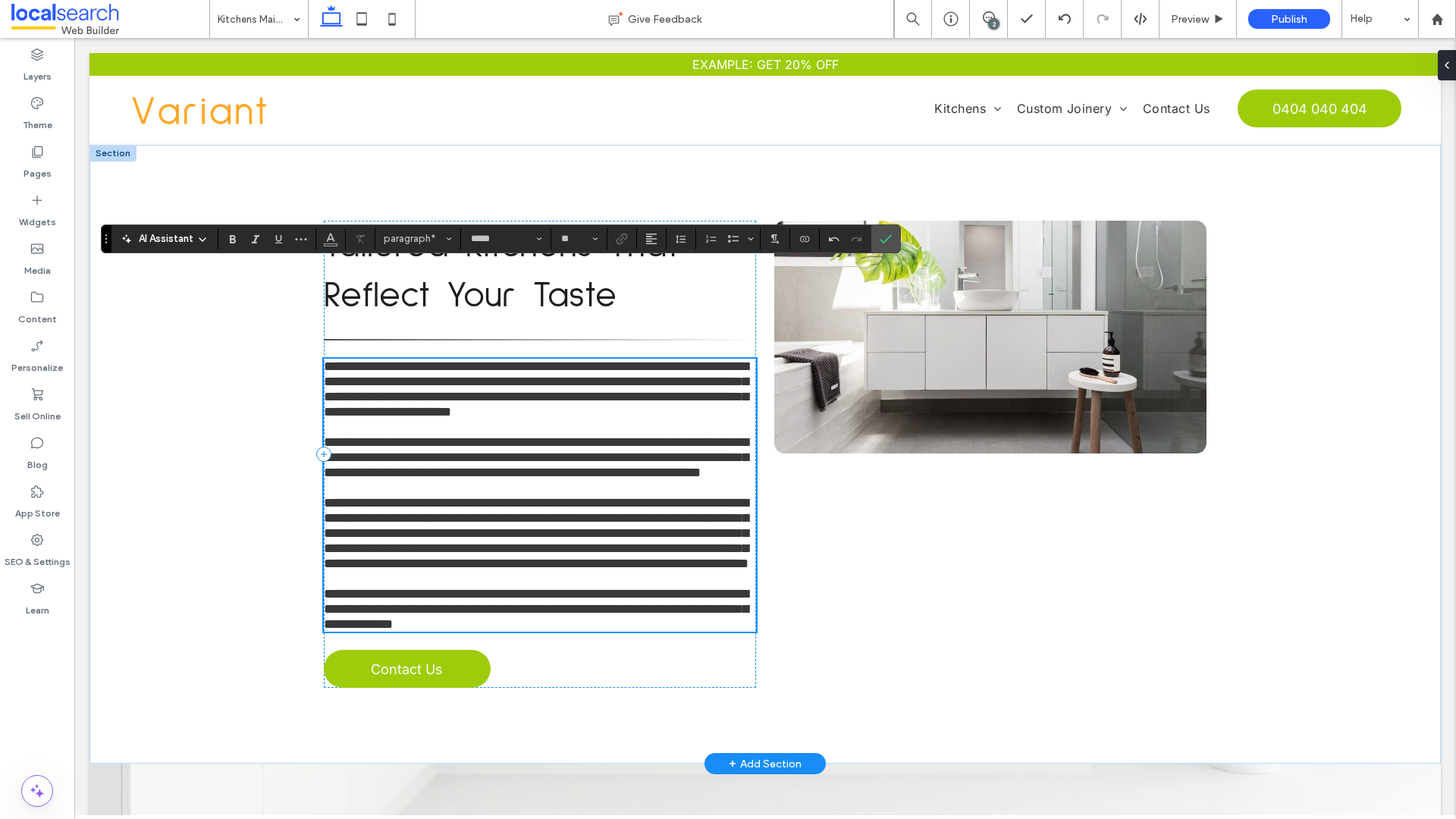 scroll, scrollTop: 1604, scrollLeft: 0, axis: vertical 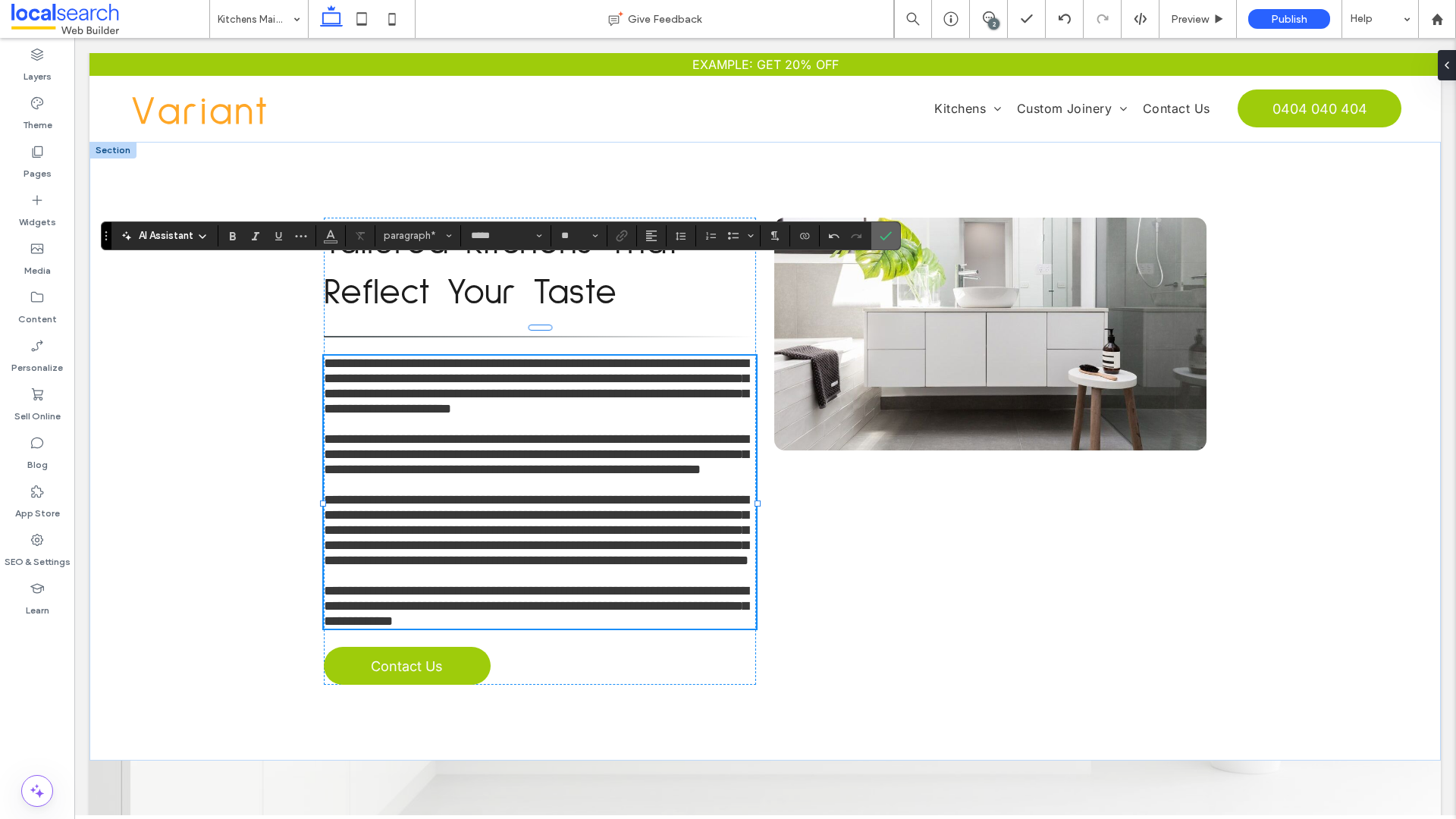 click at bounding box center (886, 236) 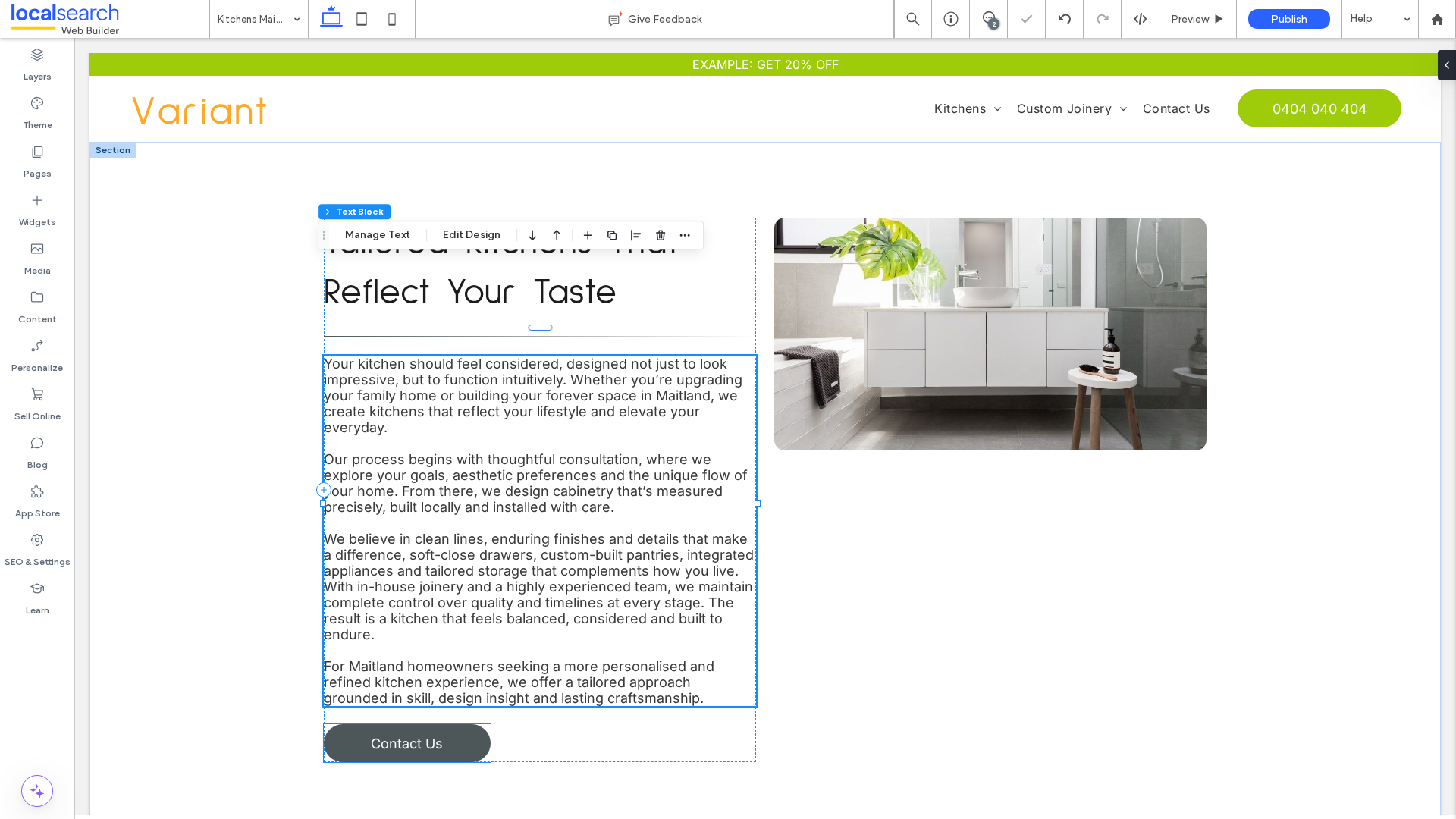 click on "Contact Us" at bounding box center (406, 743) 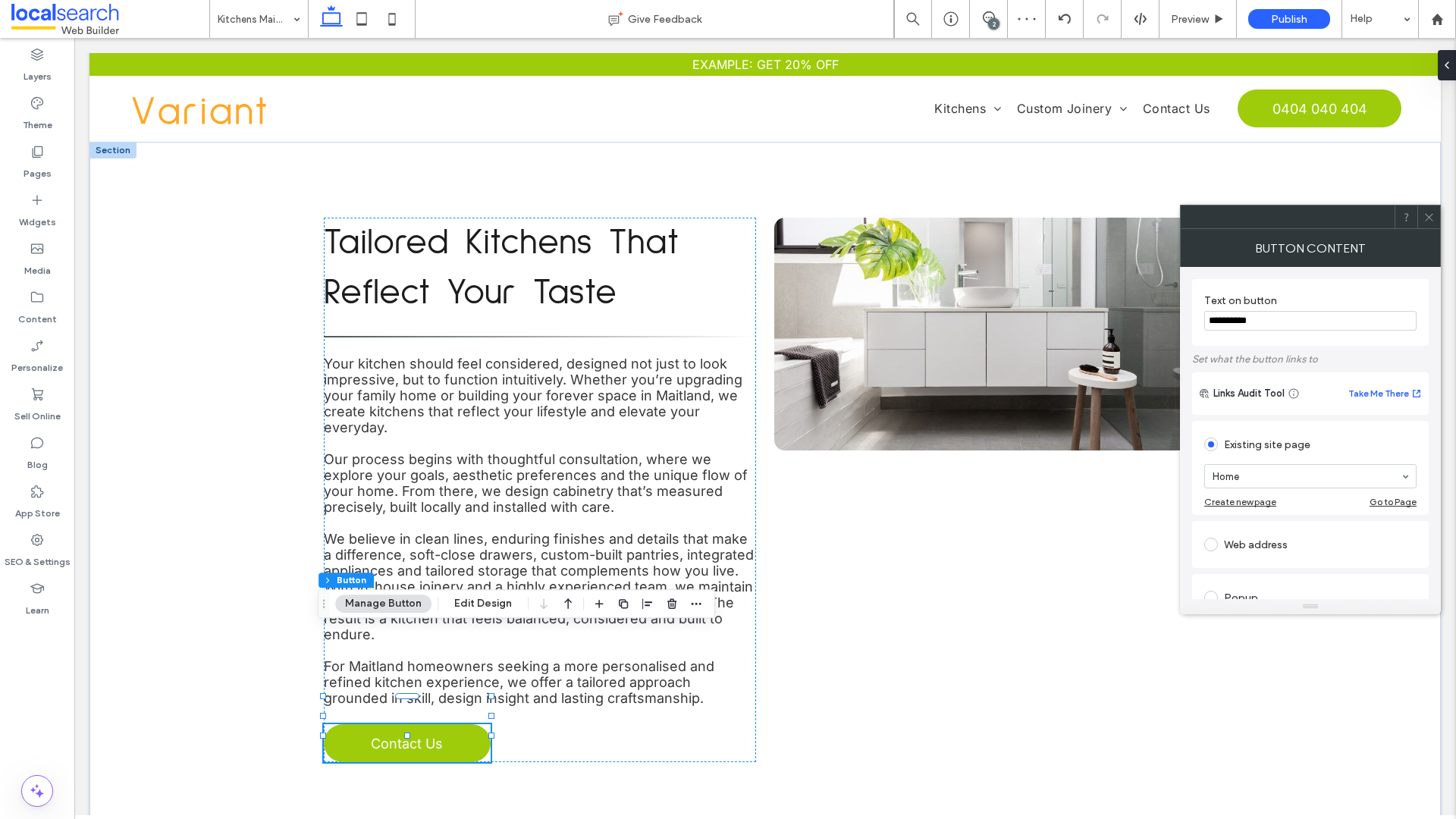 drag, startPoint x: 1347, startPoint y: 361, endPoint x: 1167, endPoint y: 319, distance: 184.83506 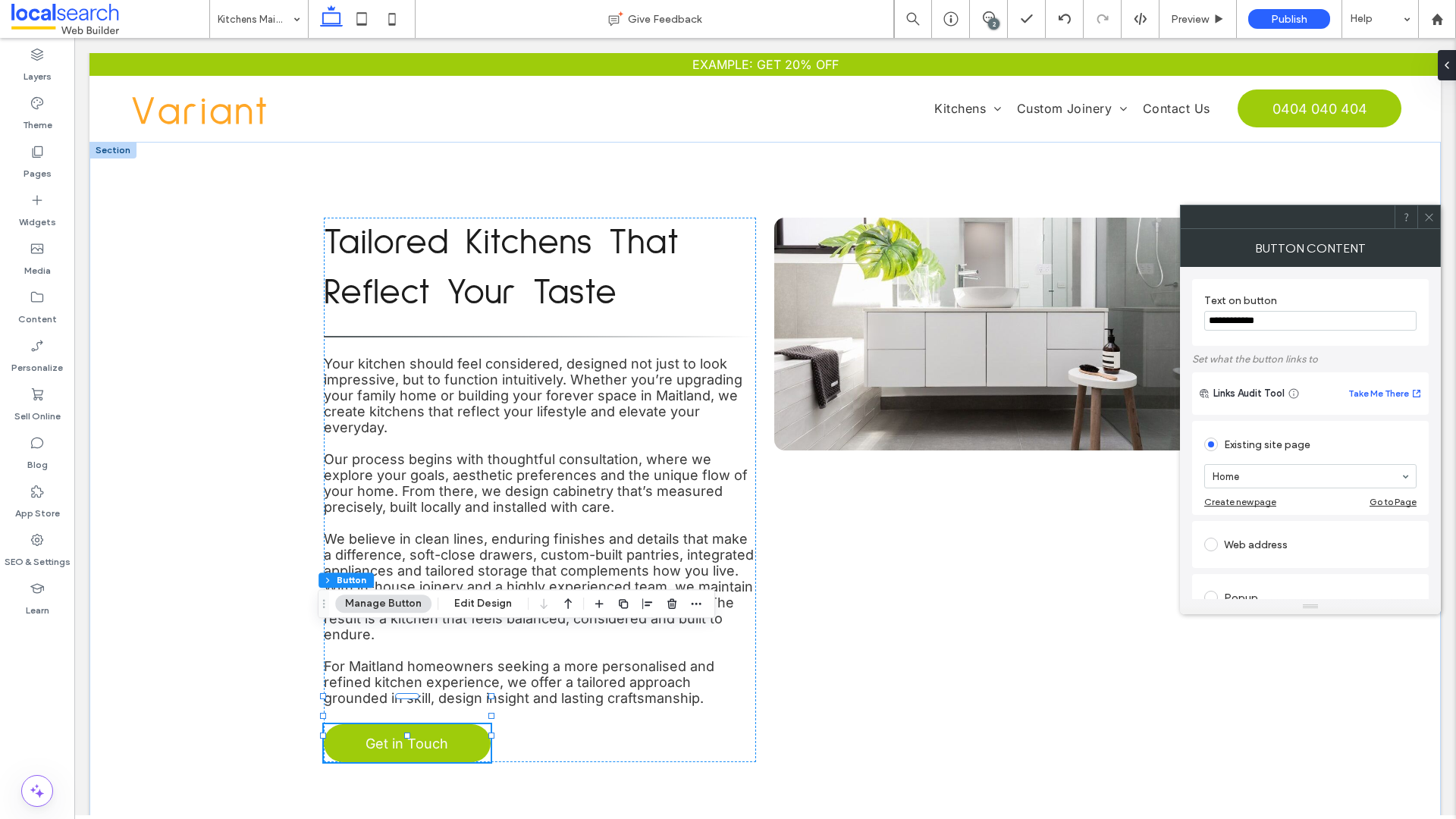 type on "**********" 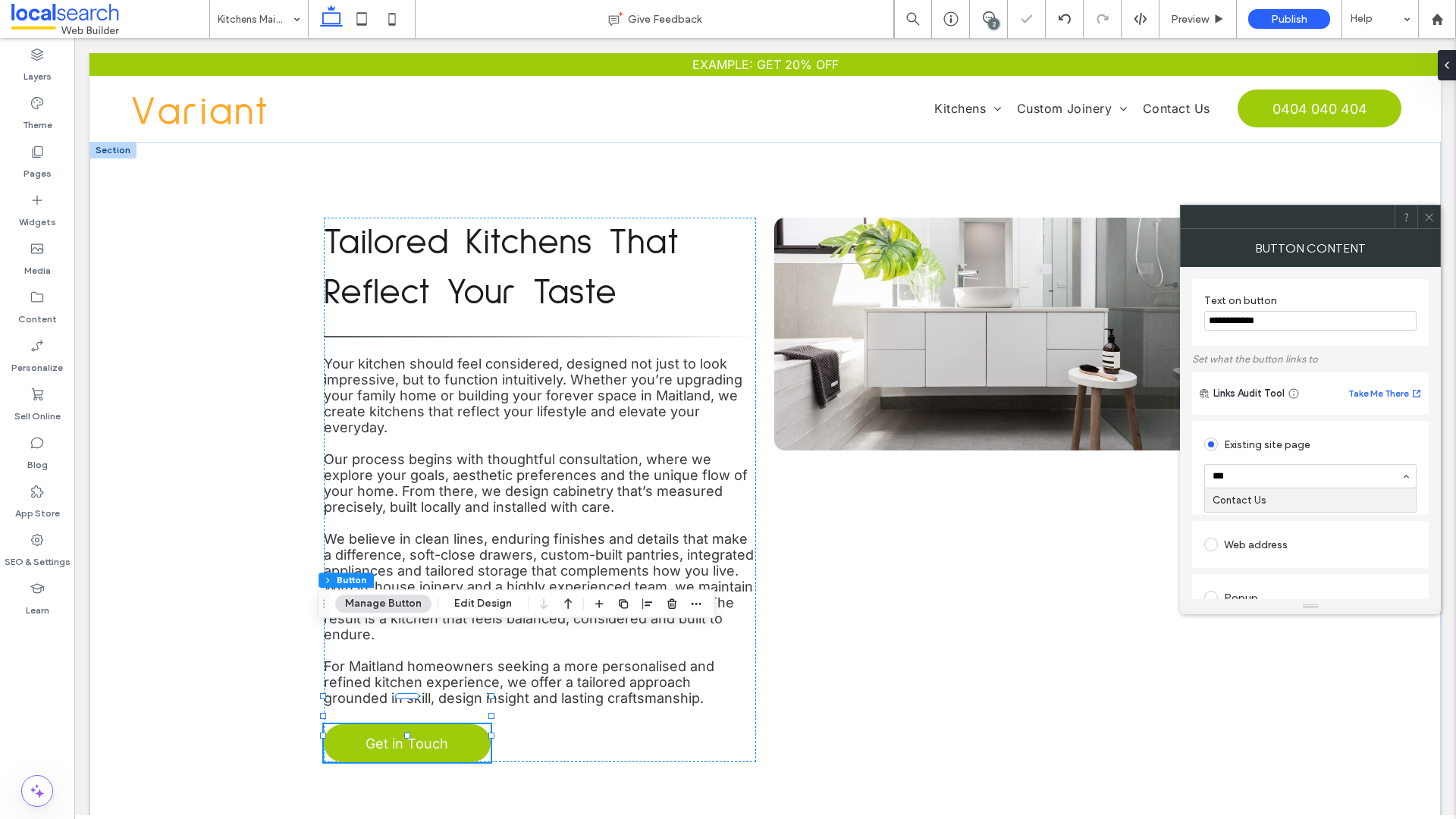 type on "****" 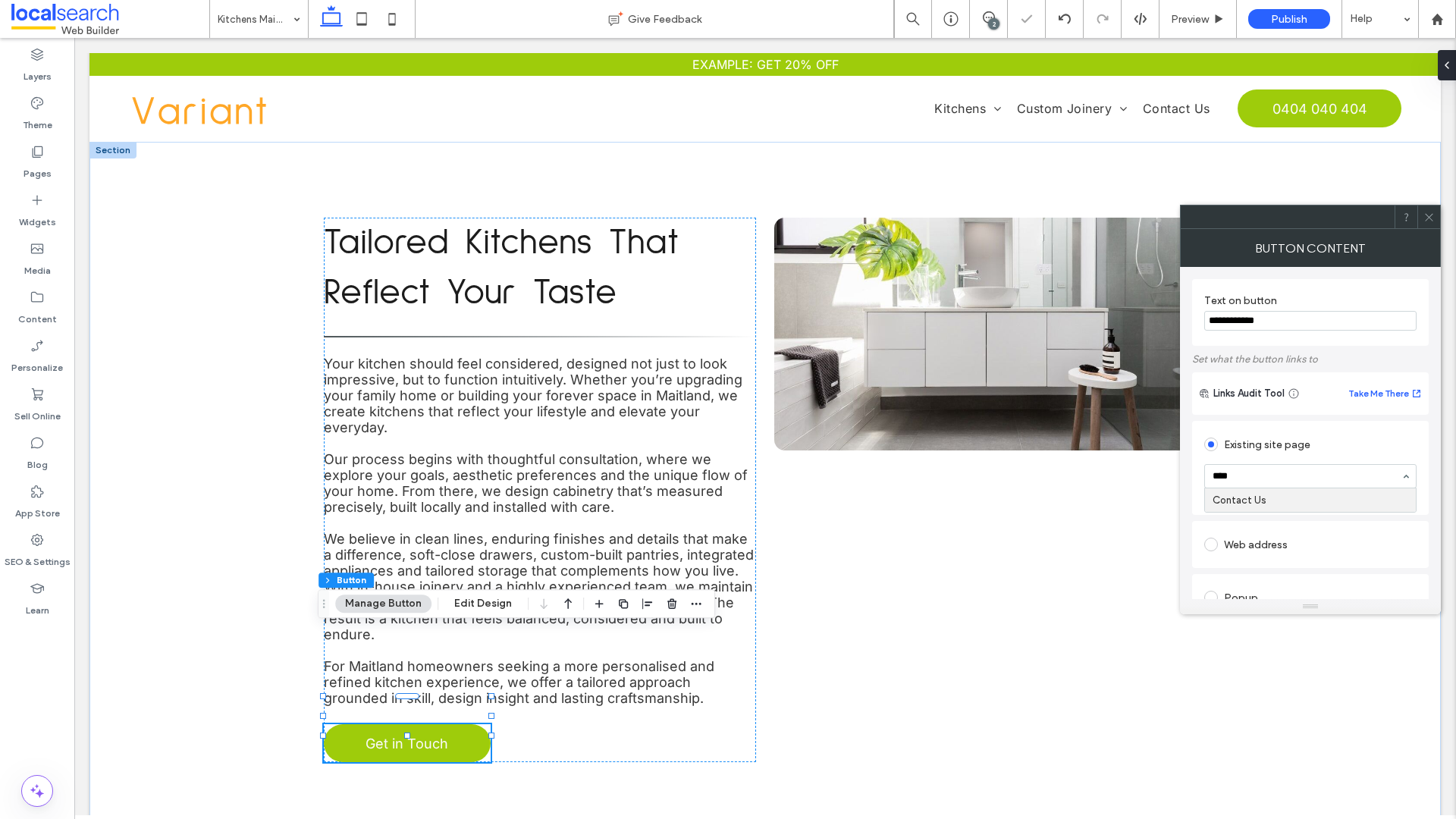 type 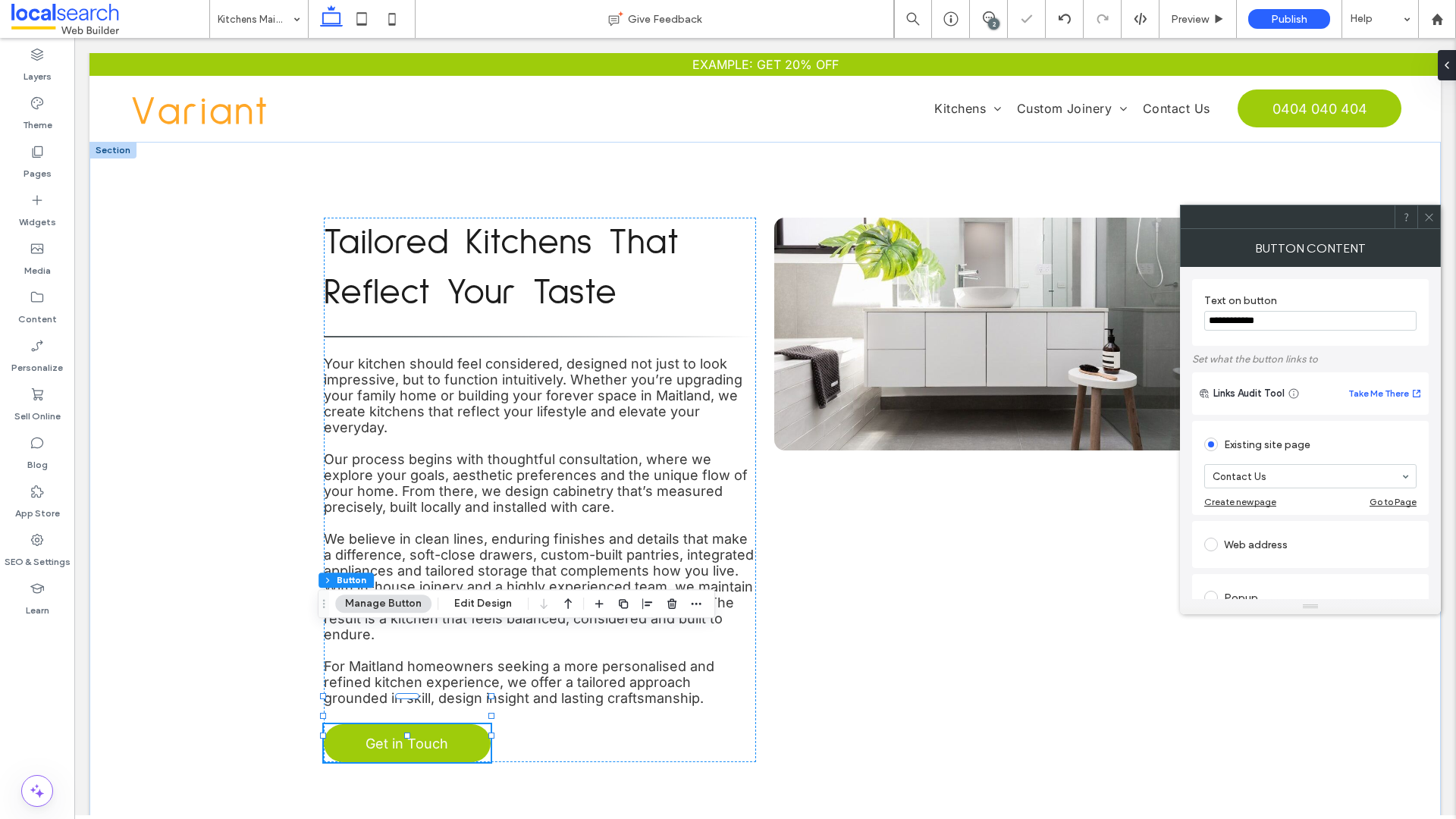 click 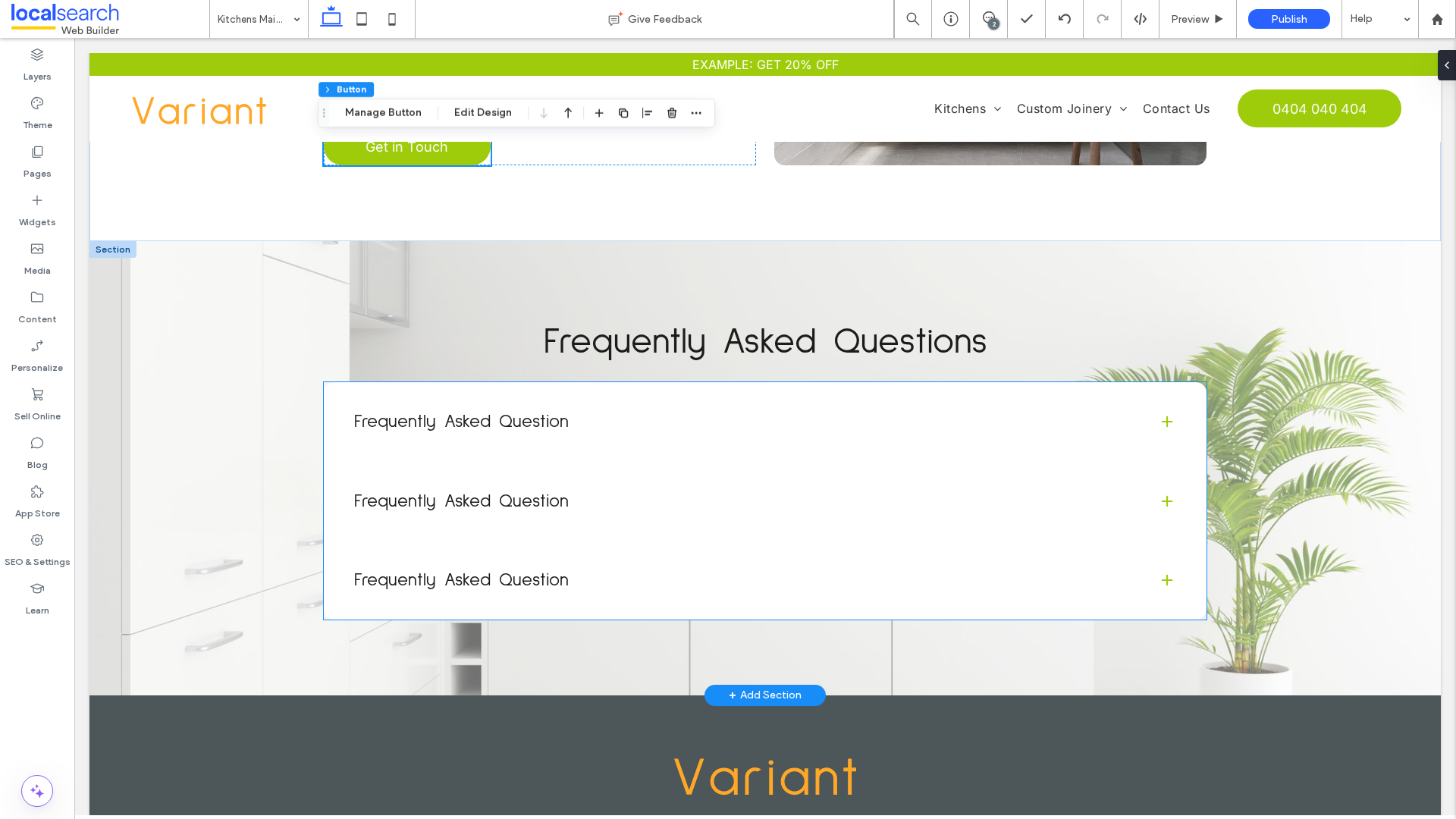 scroll, scrollTop: 1882, scrollLeft: 0, axis: vertical 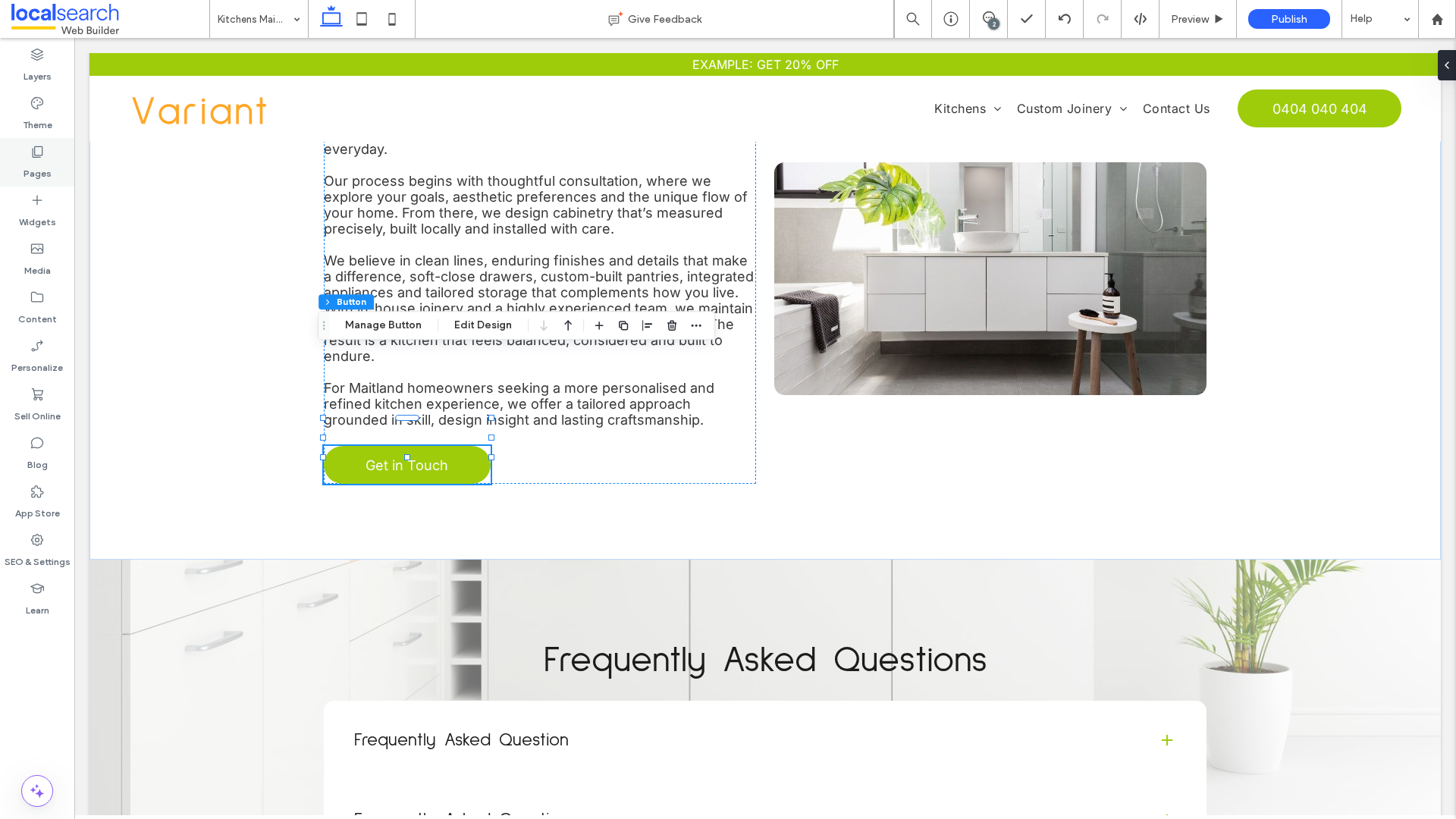 click on "Pages" at bounding box center (37, 162) 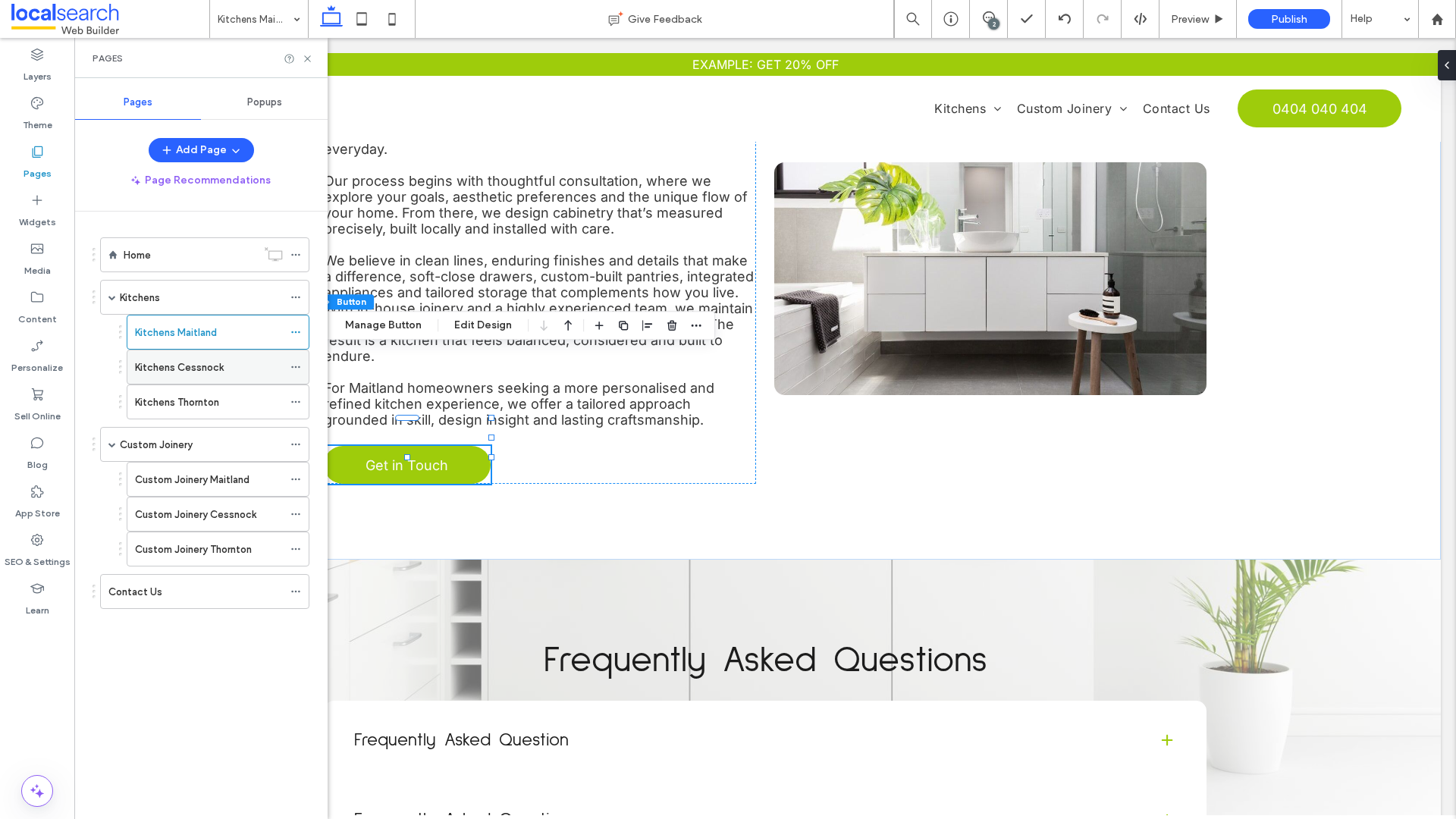 click on "Kitchens Cessnock" at bounding box center [209, 367] 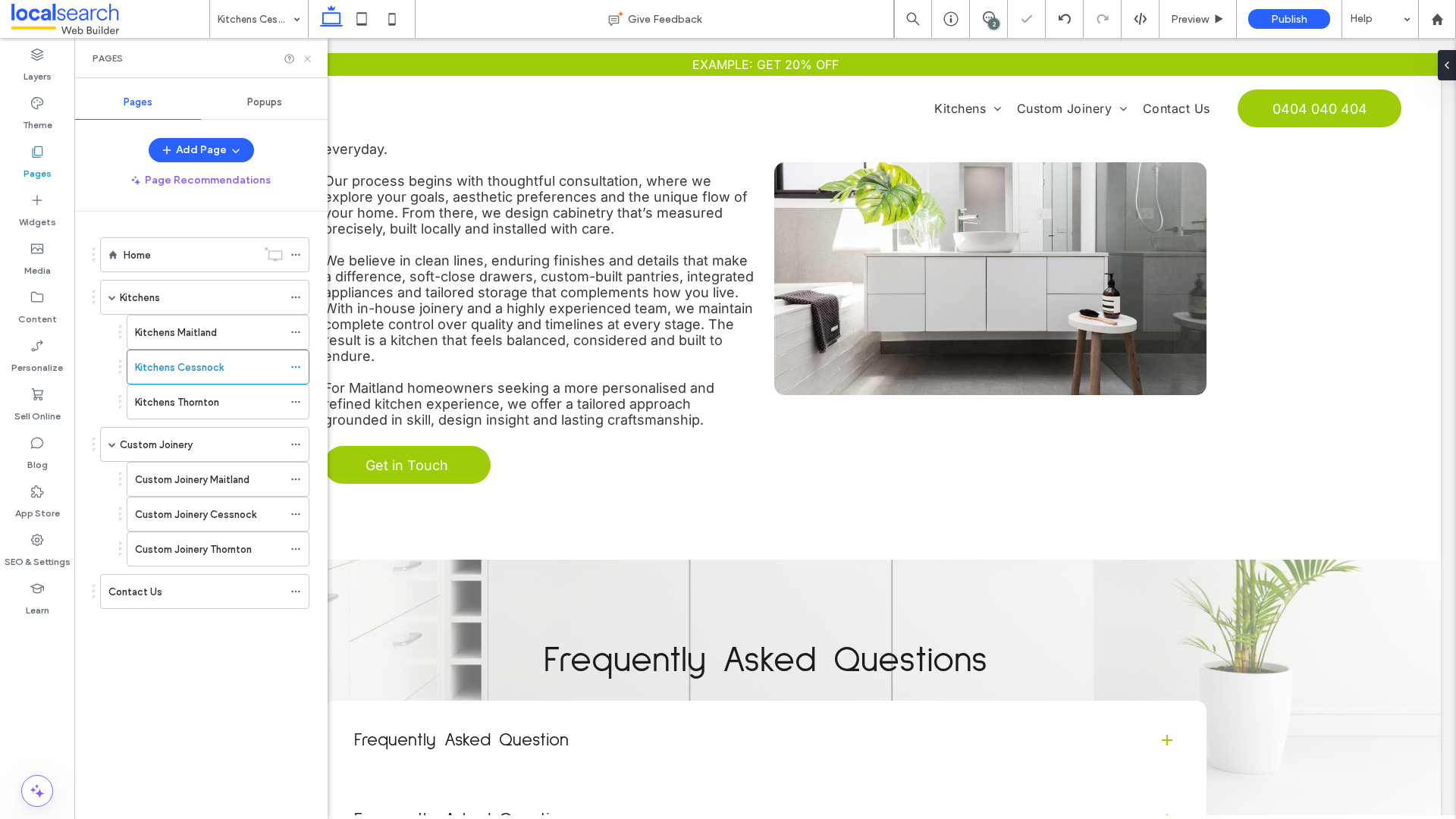 click 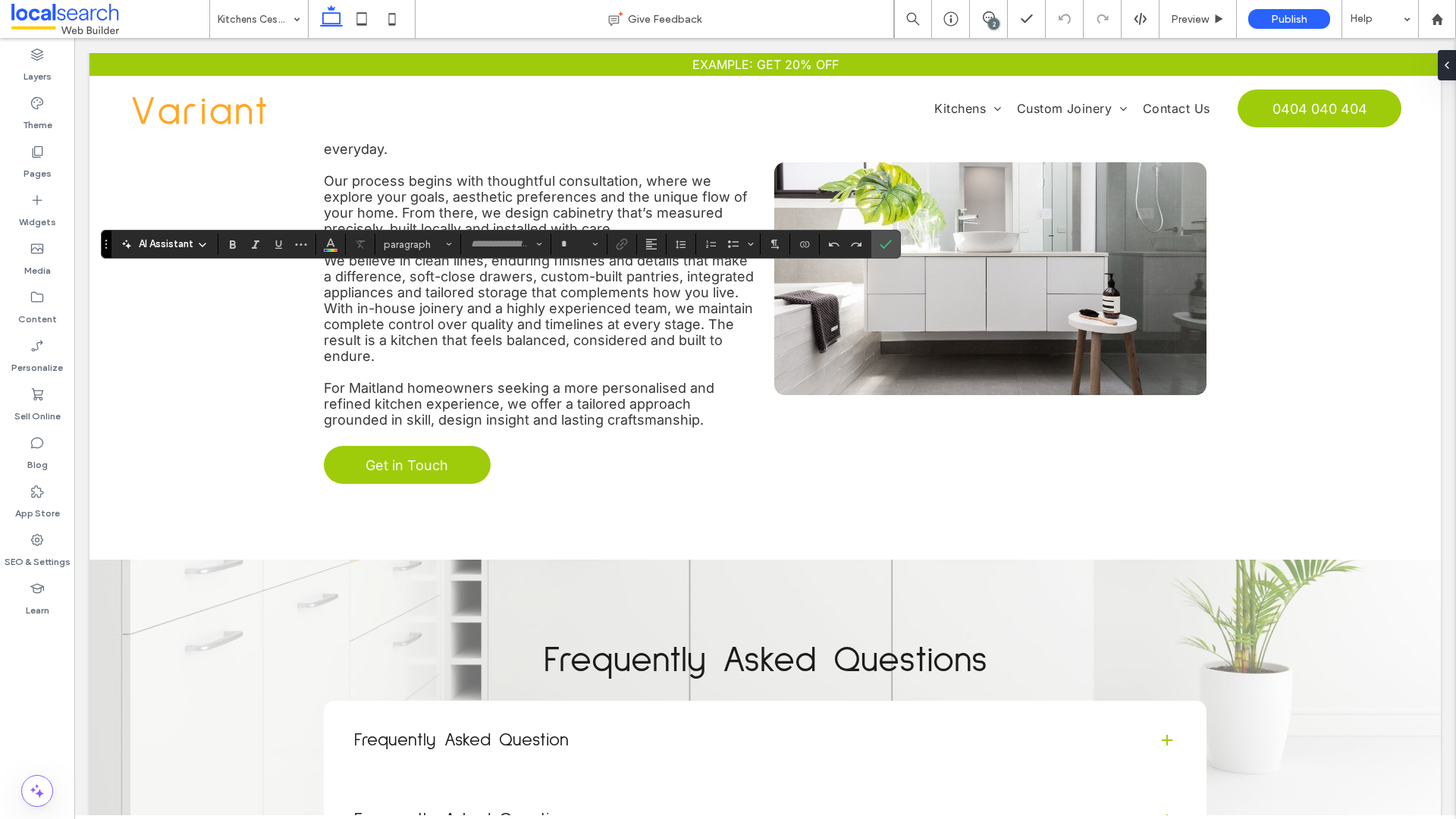 type on "*****" 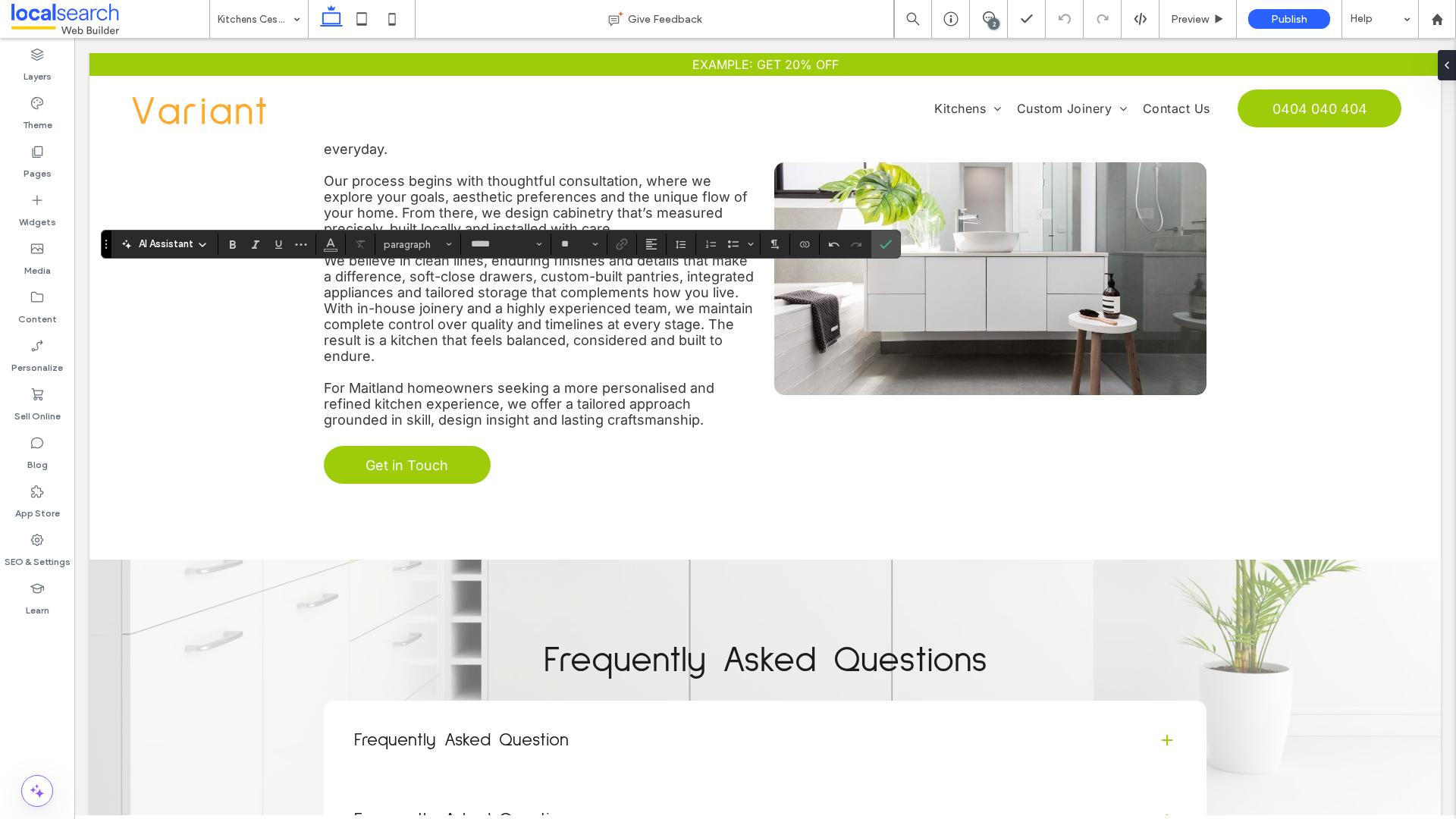 type on "**" 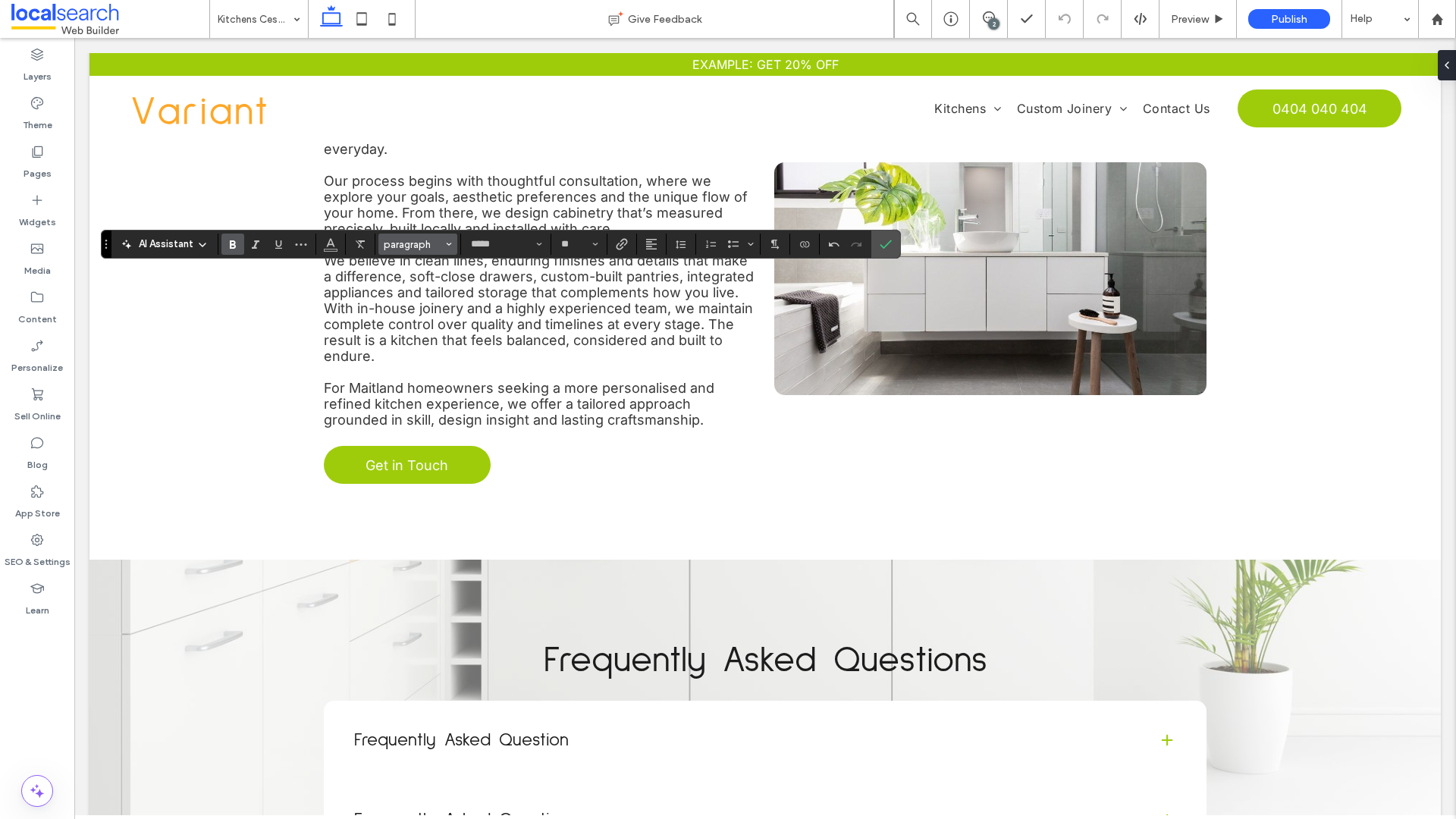 click on "paragraph" at bounding box center (418, 244) 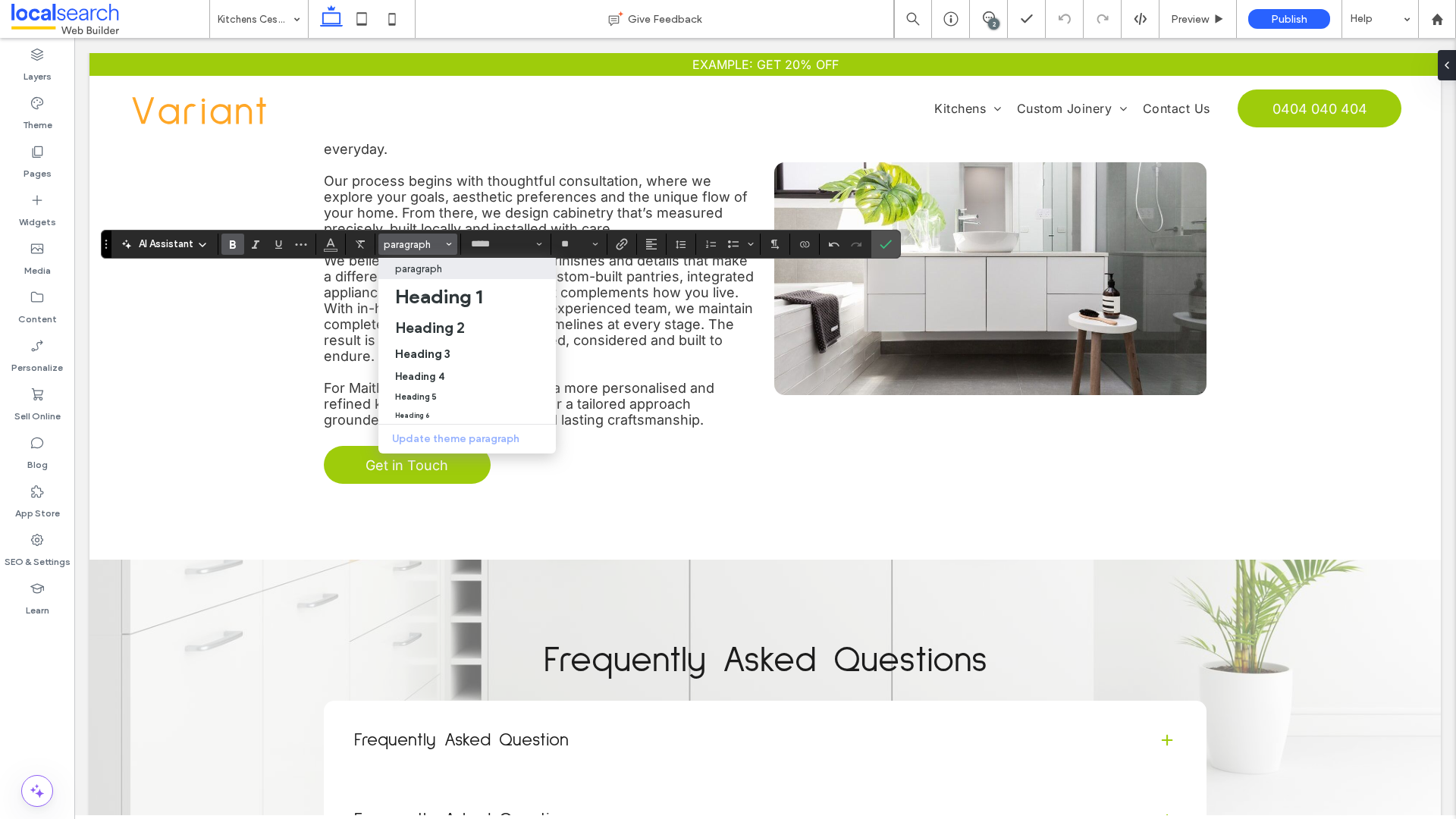 click on "paragraph" at bounding box center [419, 268] 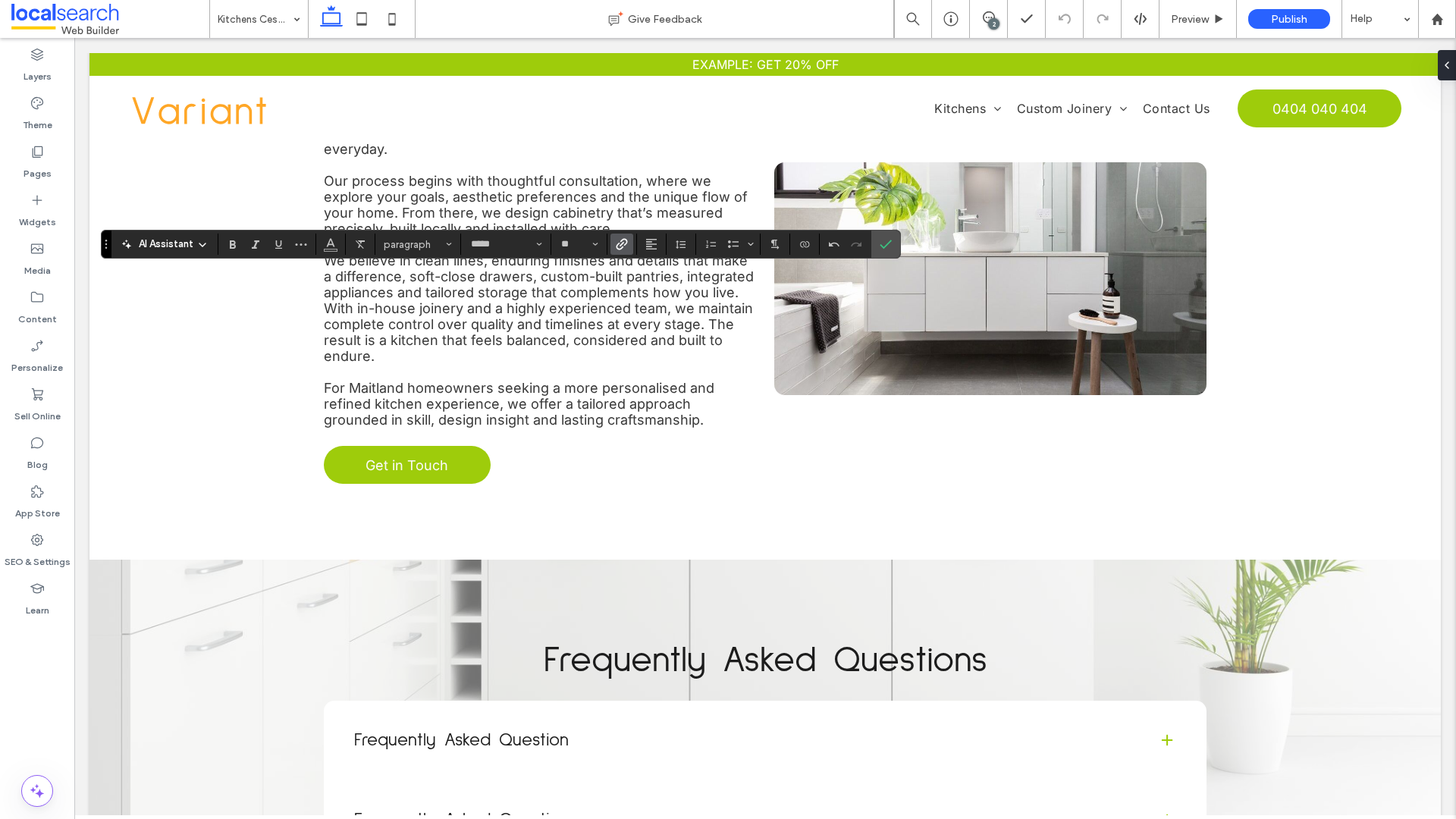 click at bounding box center [619, 244] 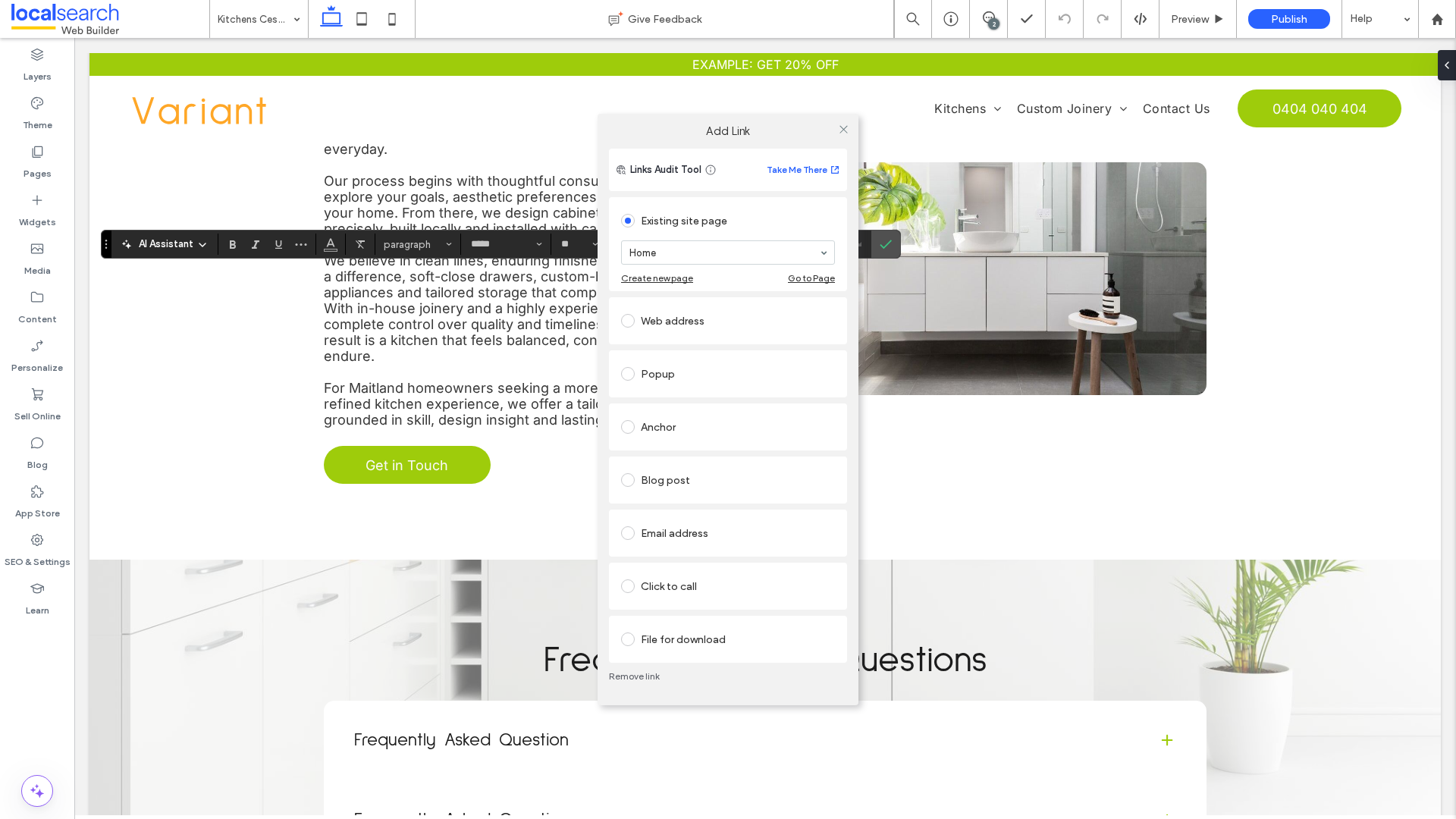 click on "Click to call" at bounding box center [728, 586] 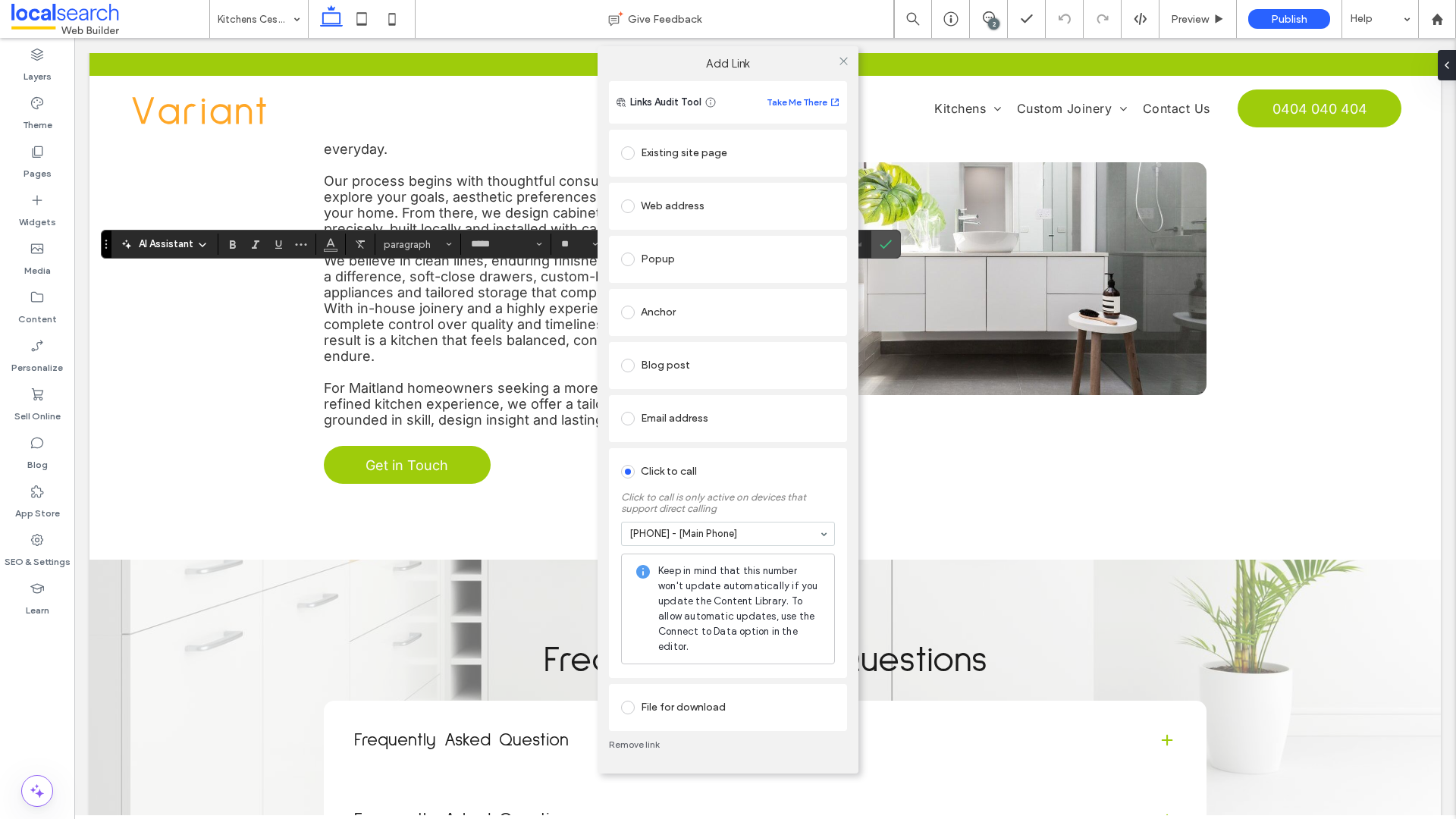 click at bounding box center (843, 61) 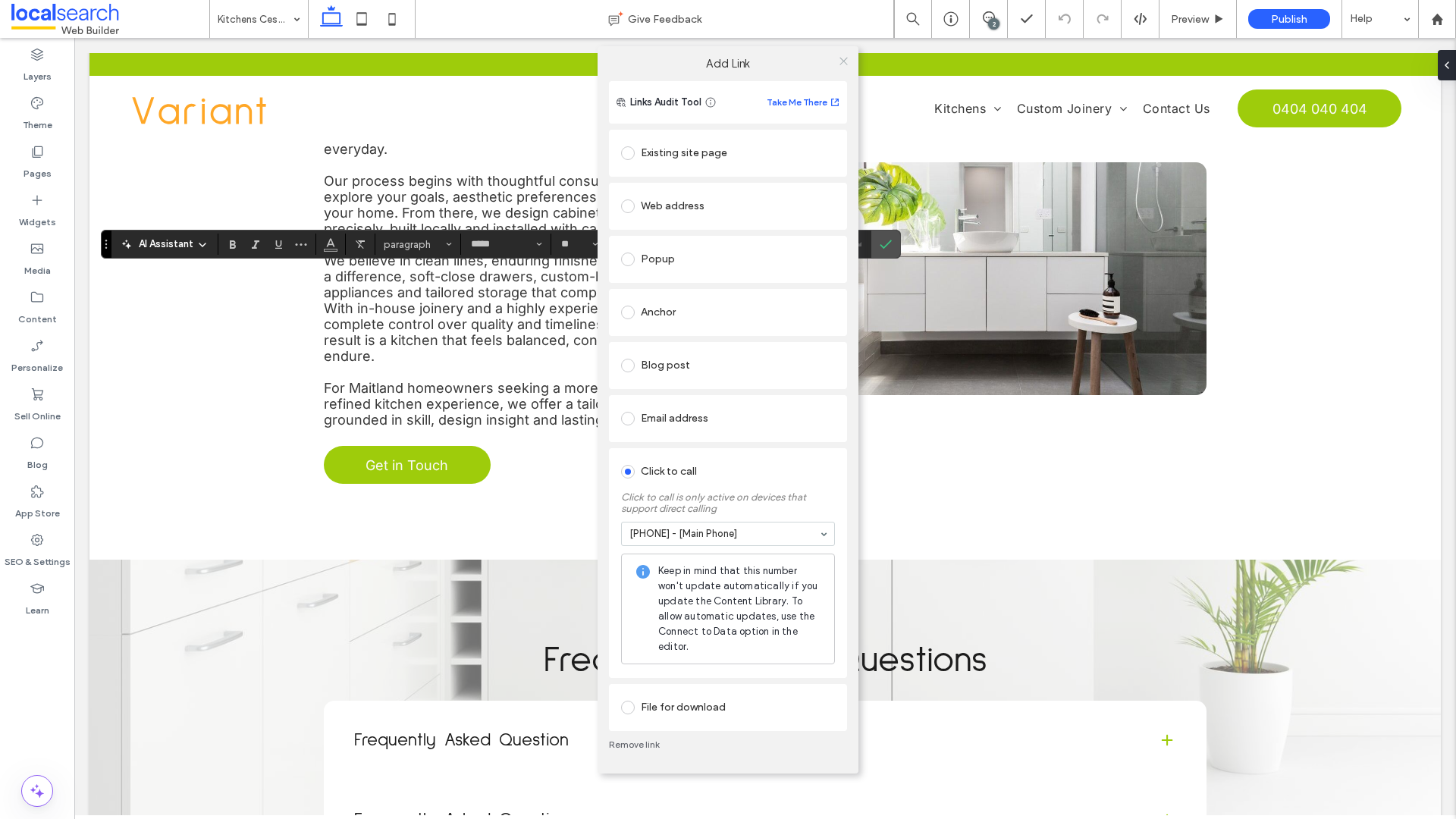 click 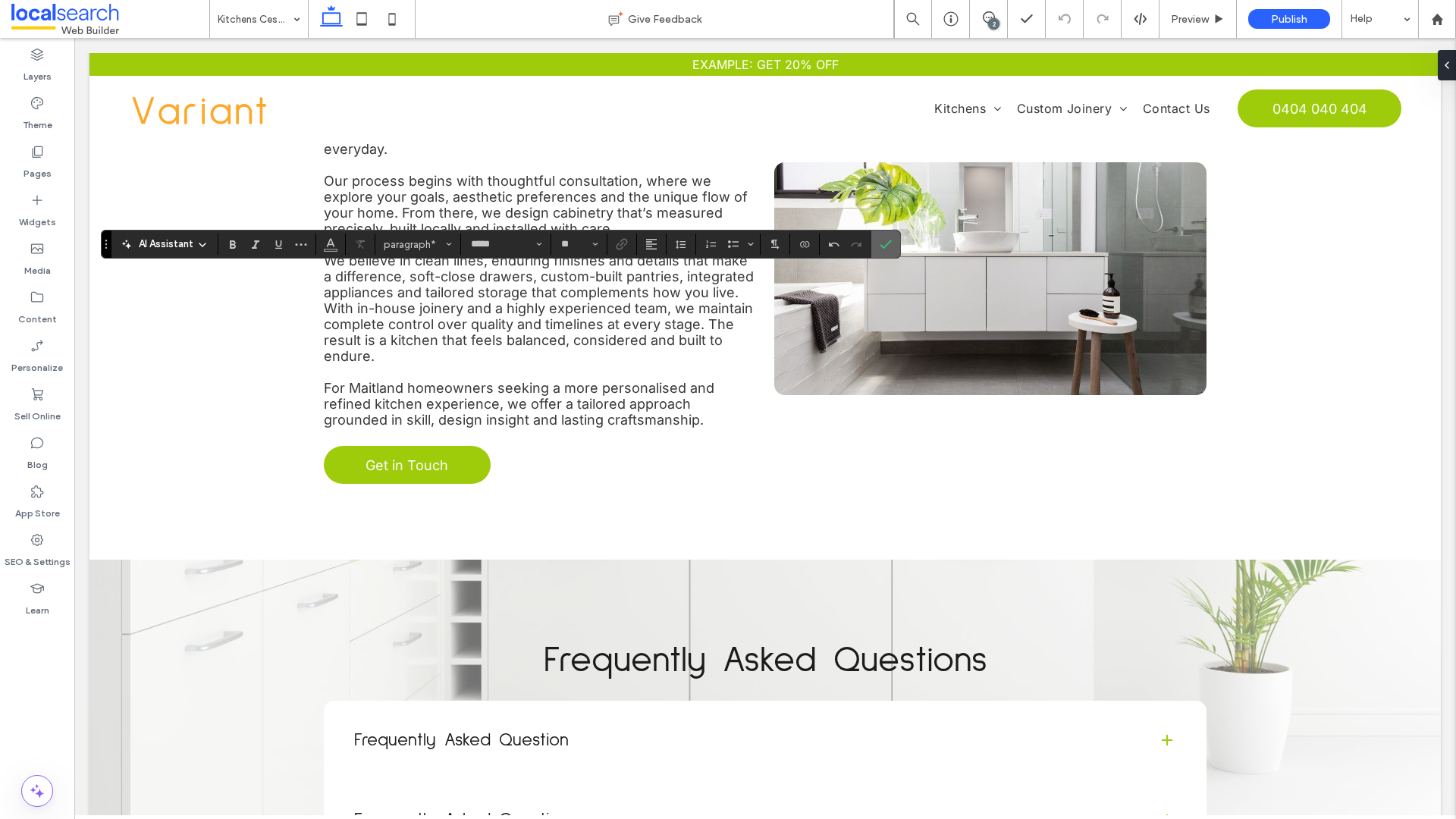 click 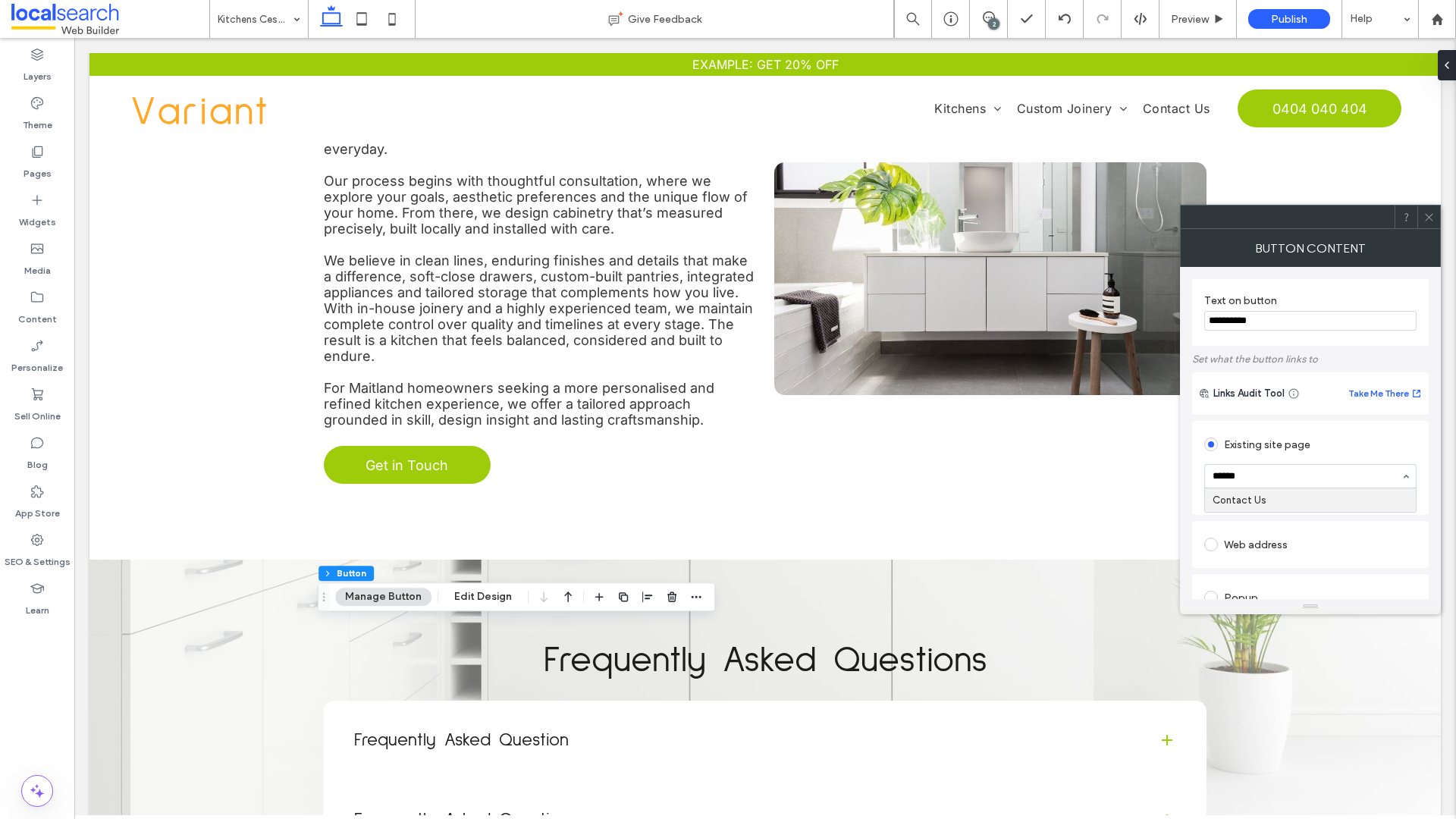 type on "*******" 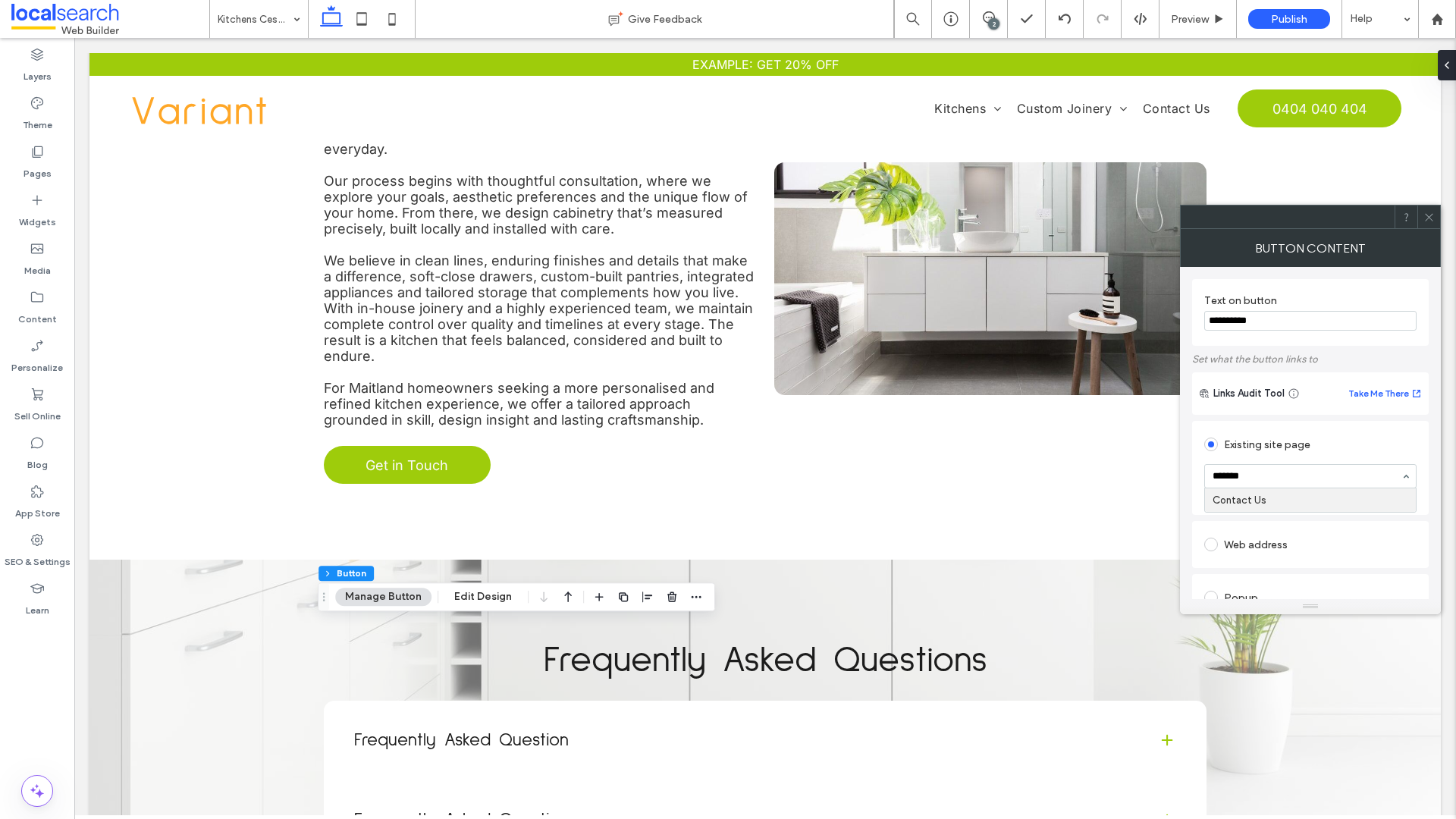 type 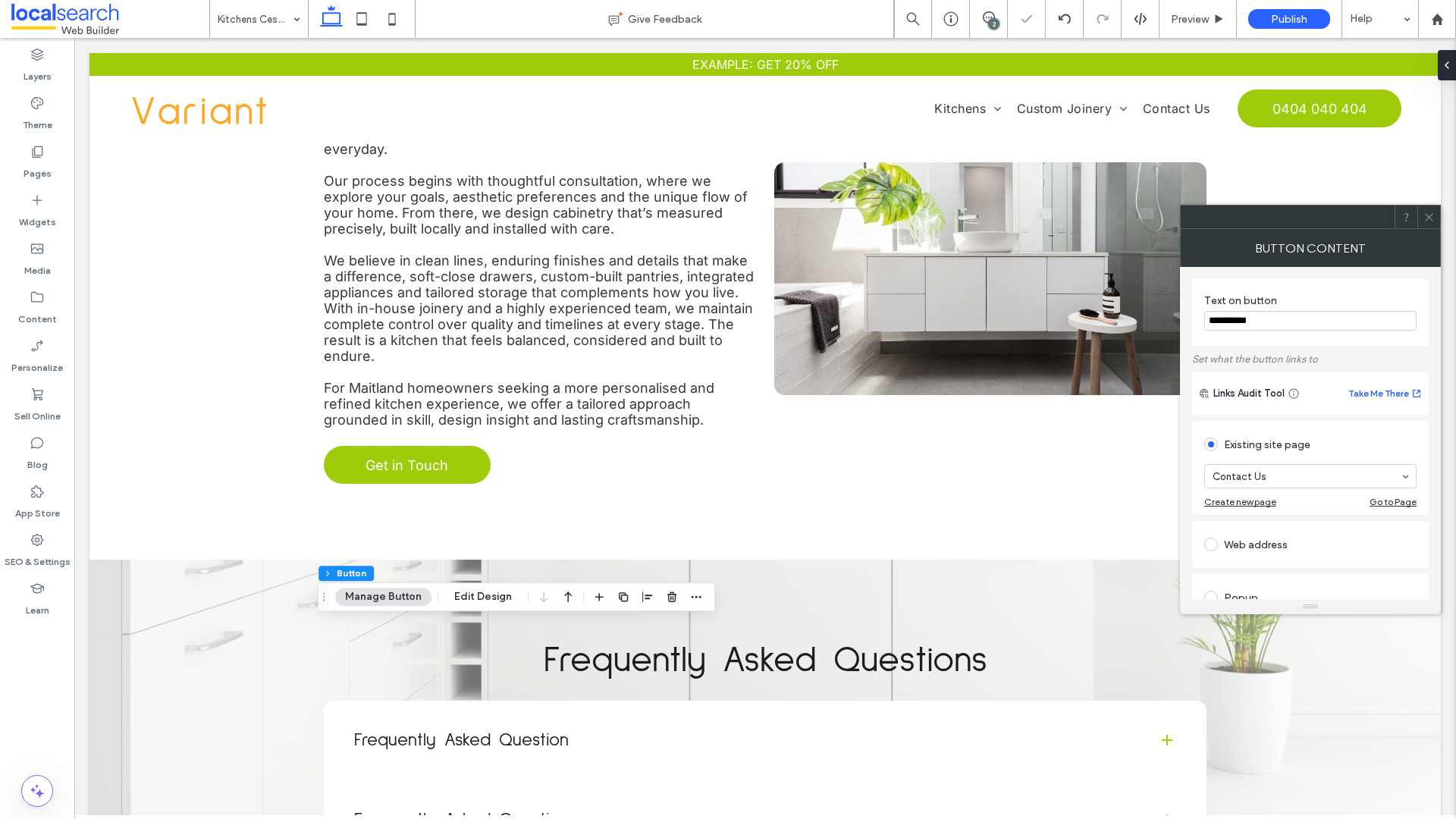 click 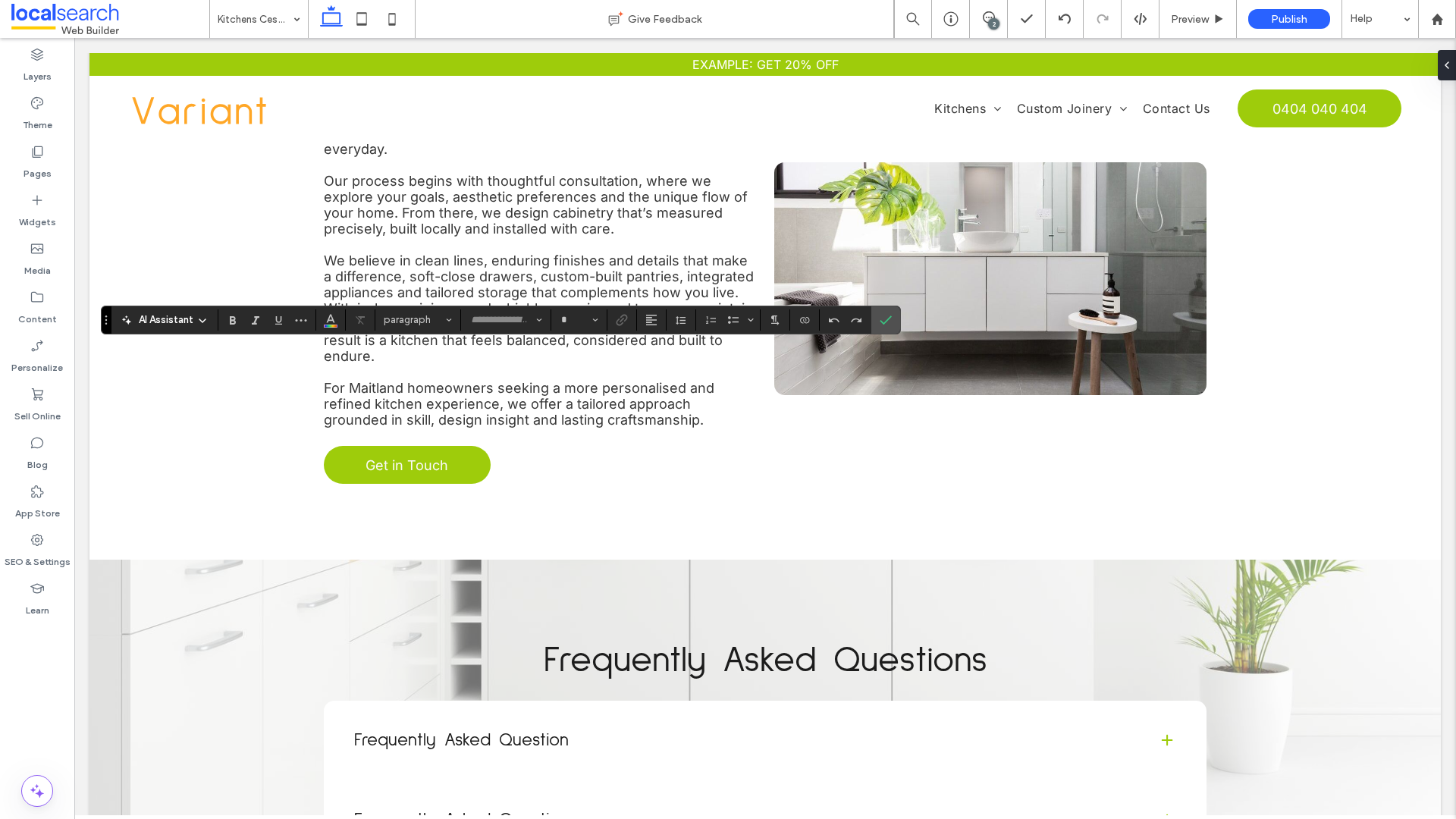 type on "**********" 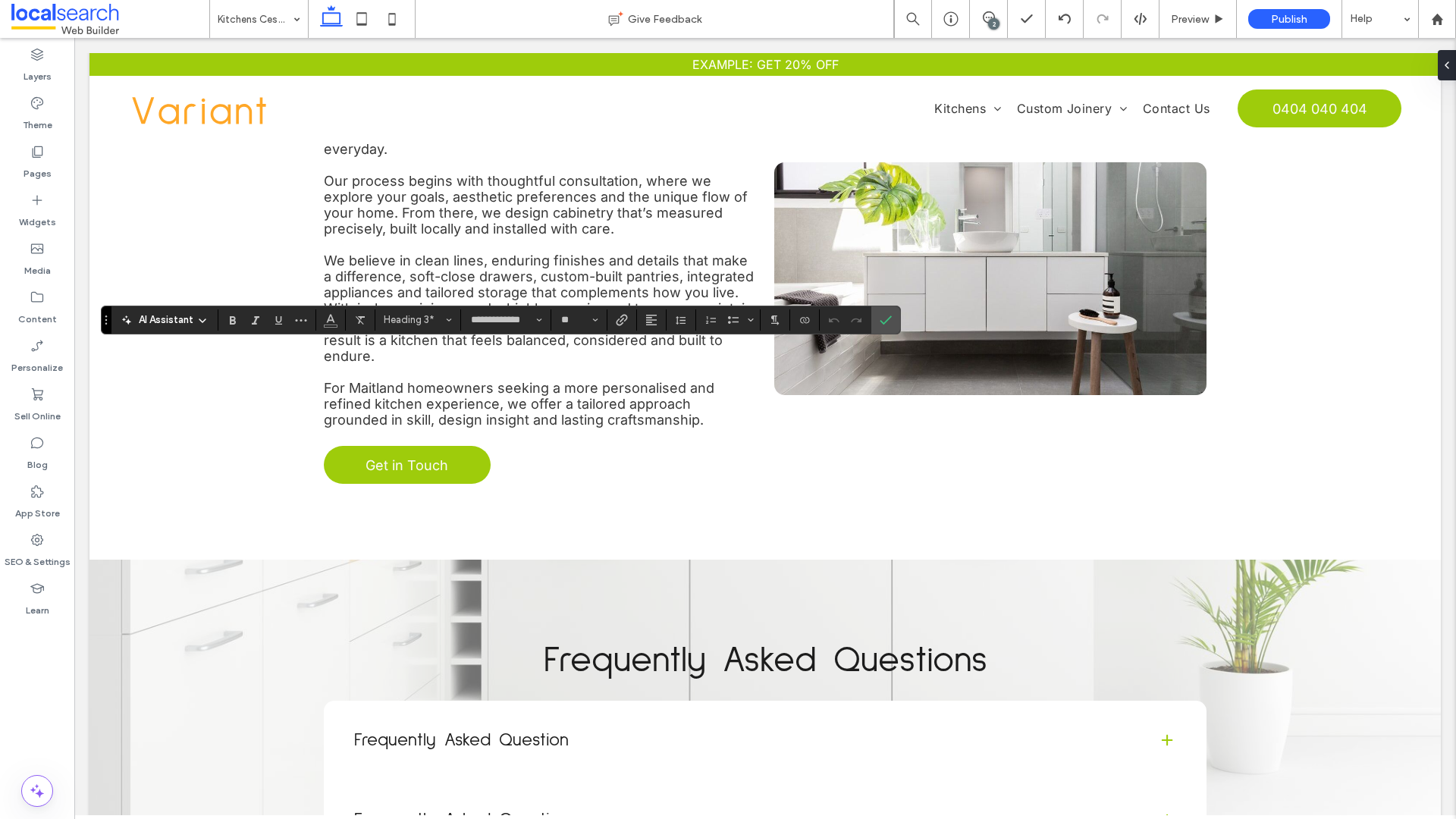 type on "*****" 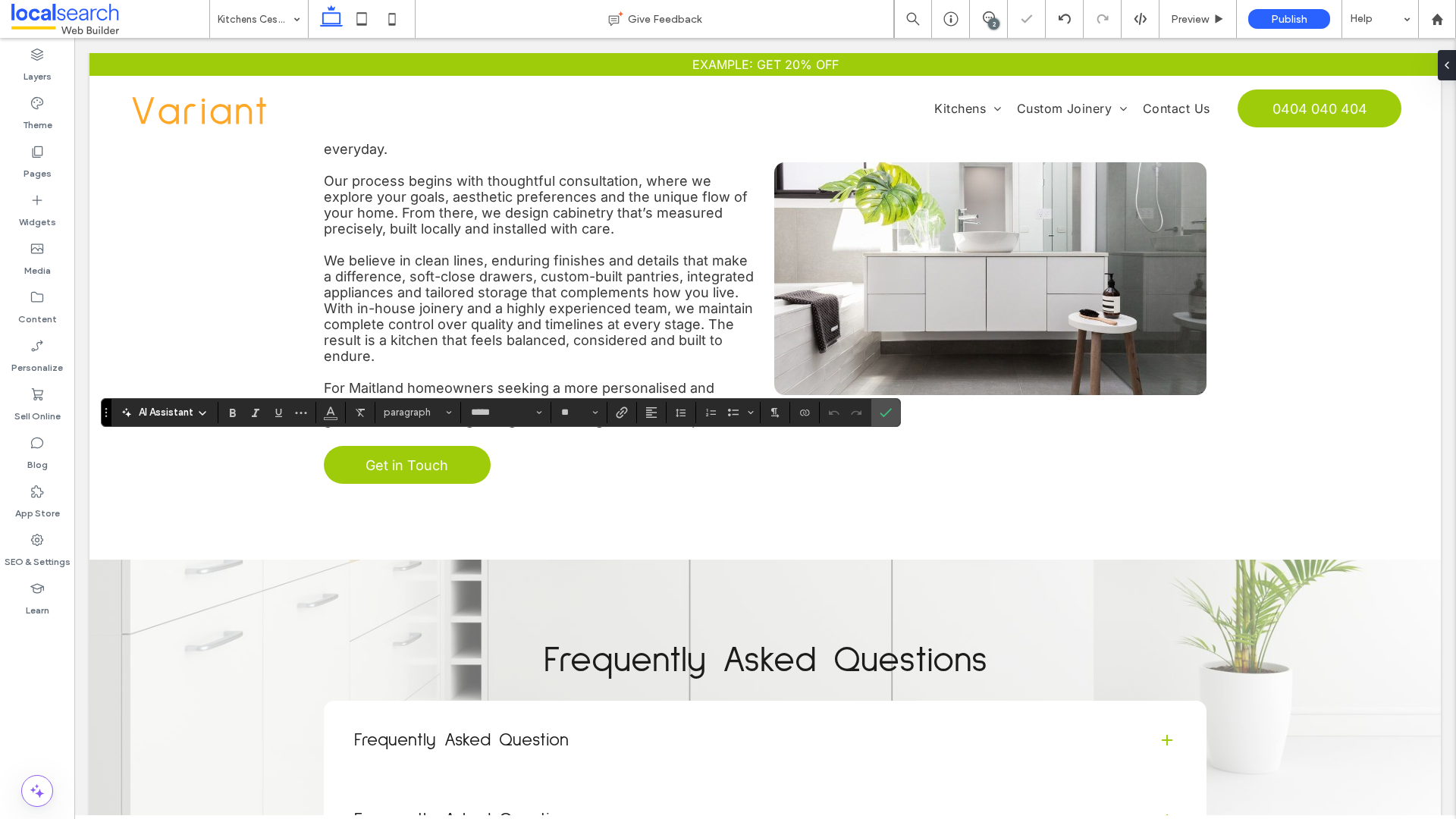 type on "**" 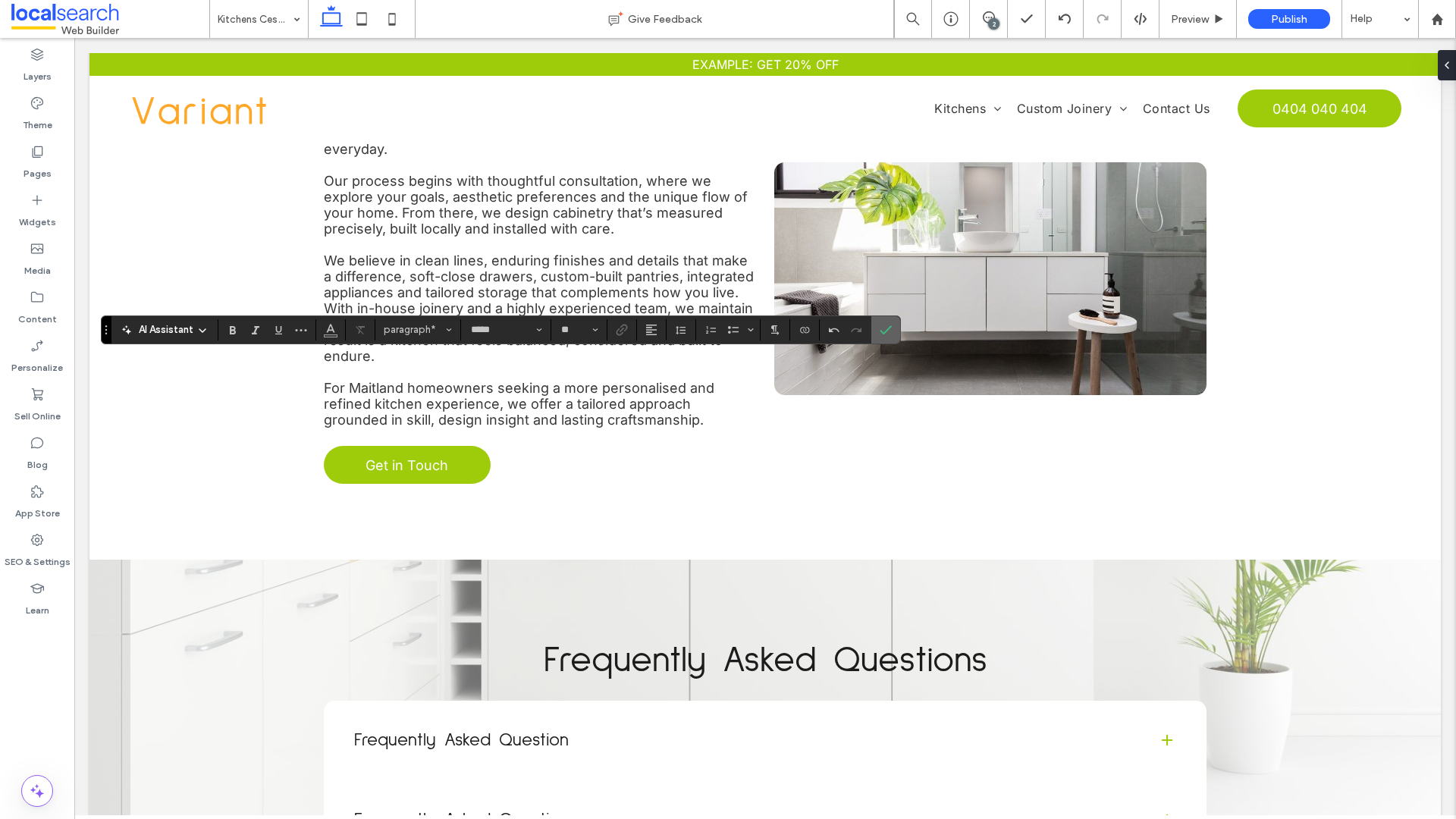 click 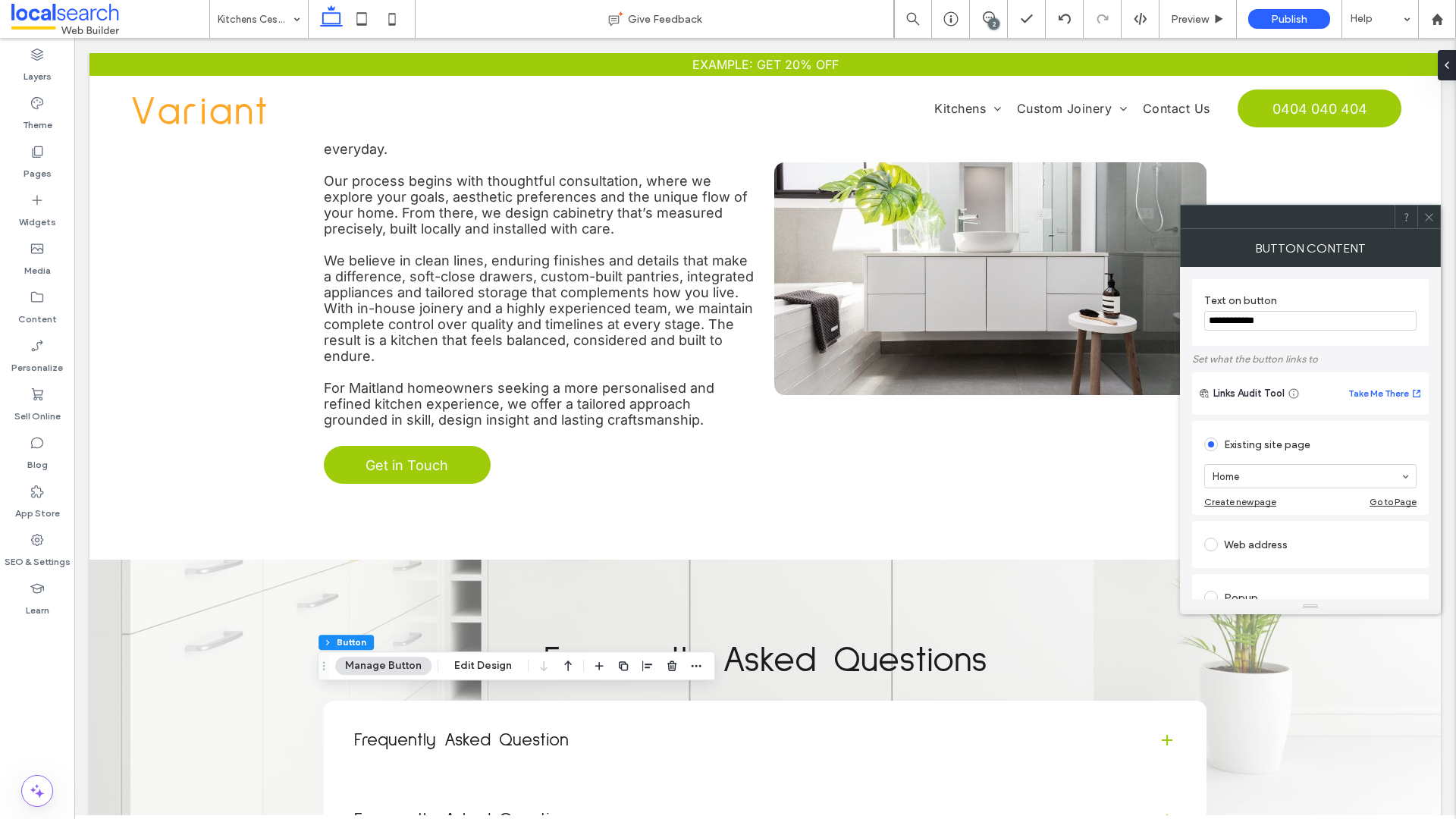 type on "**********" 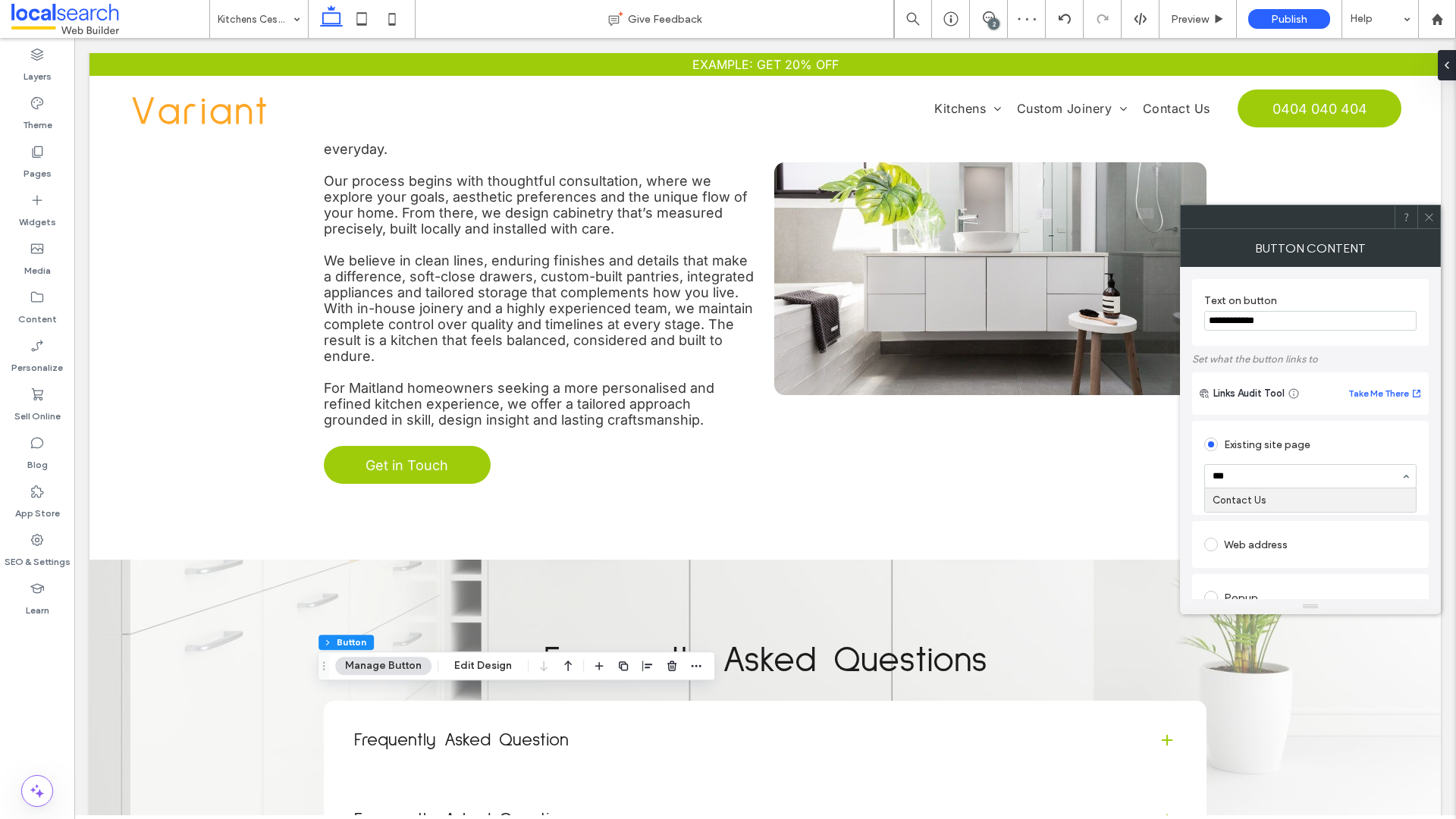 type on "****" 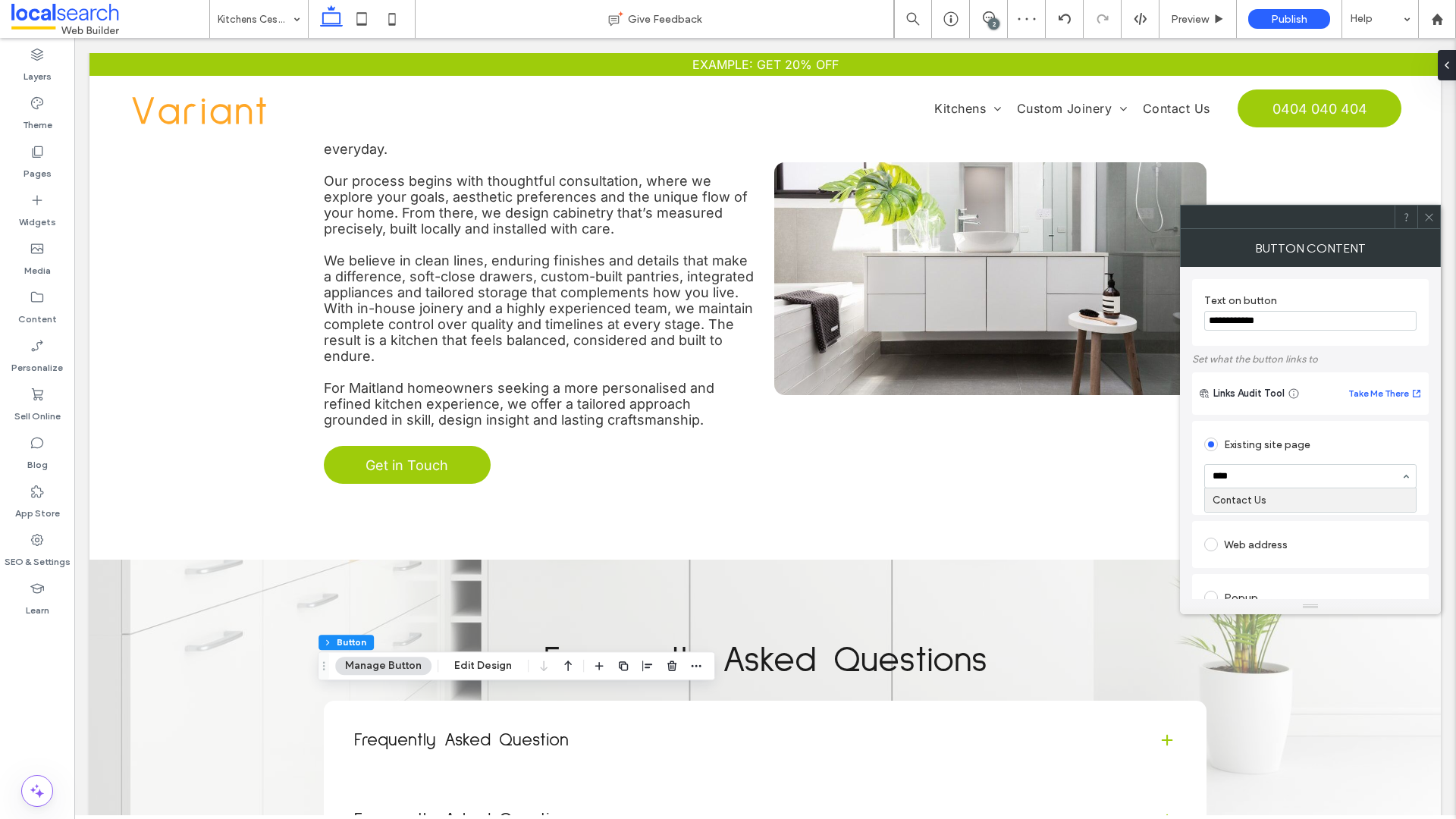 type 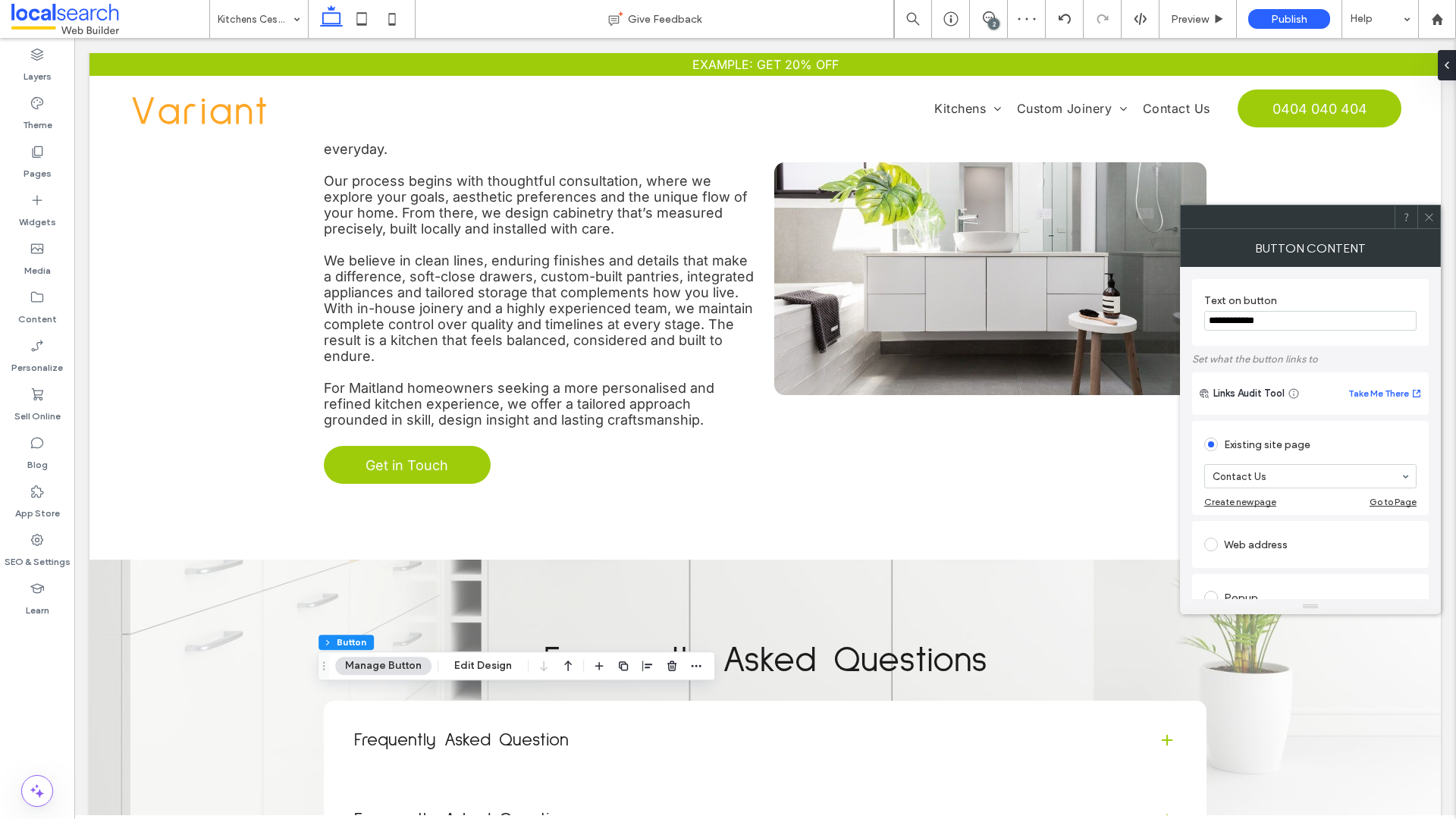 click 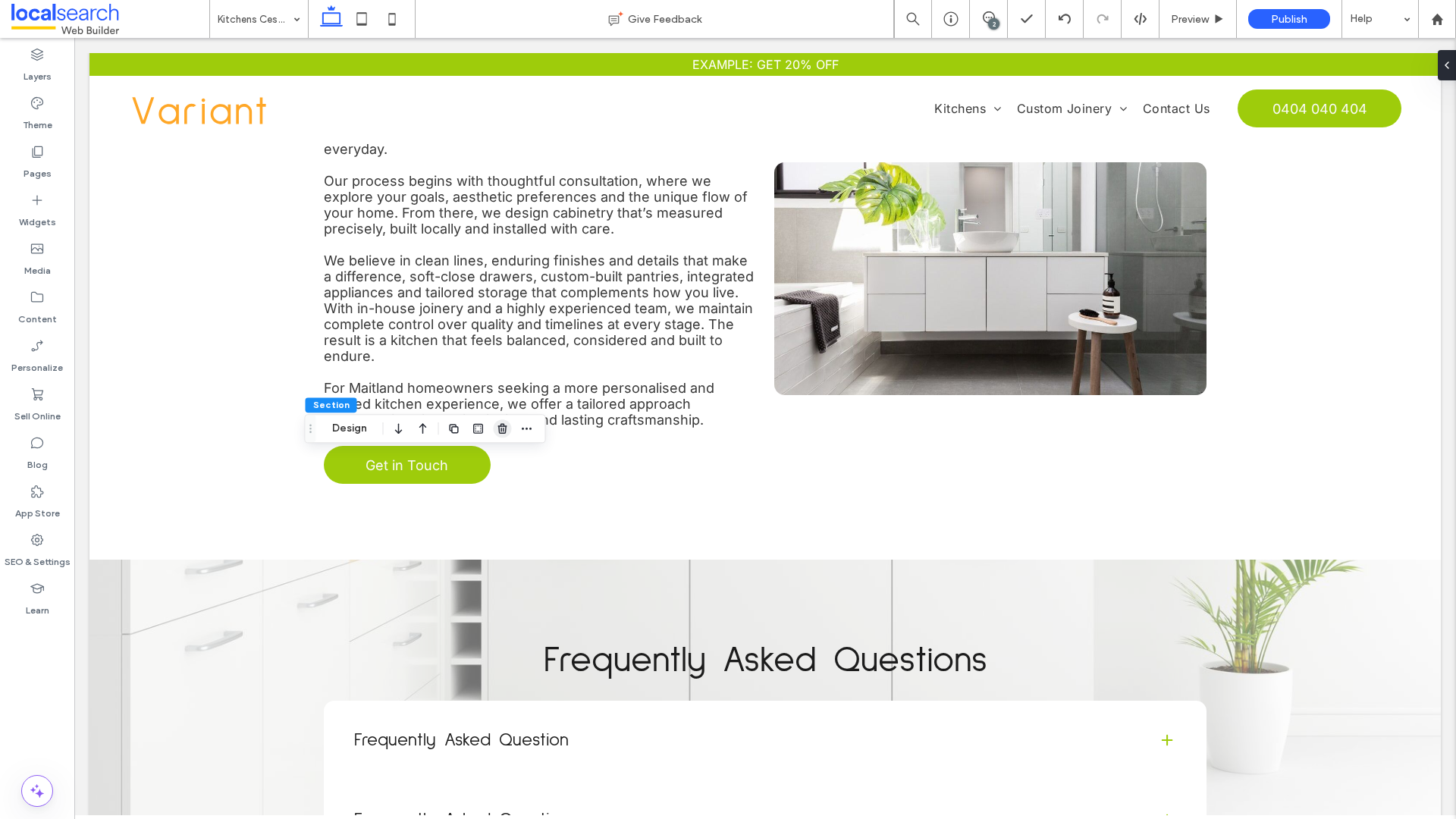 click 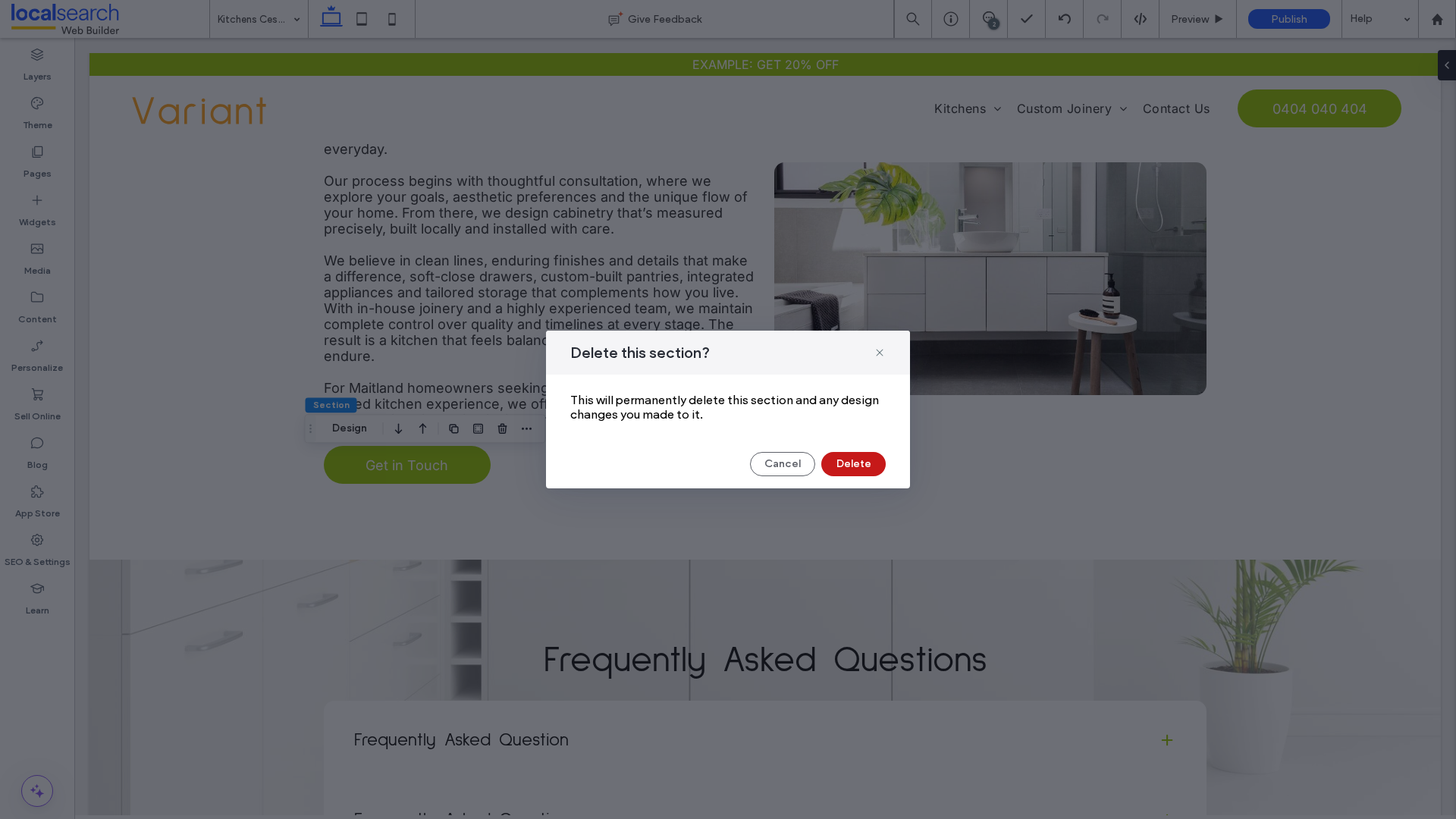 click on "Delete" at bounding box center (853, 464) 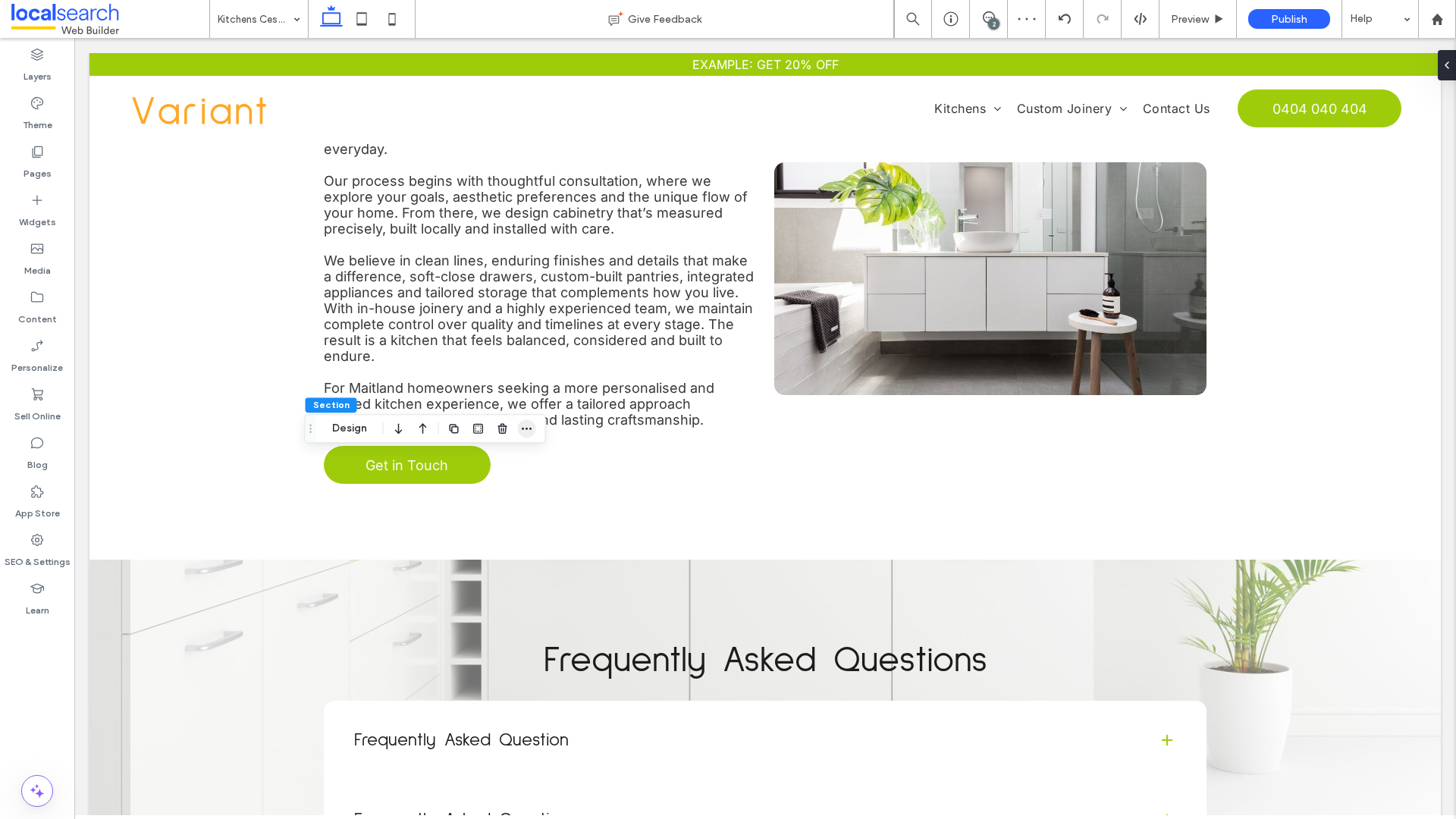 click 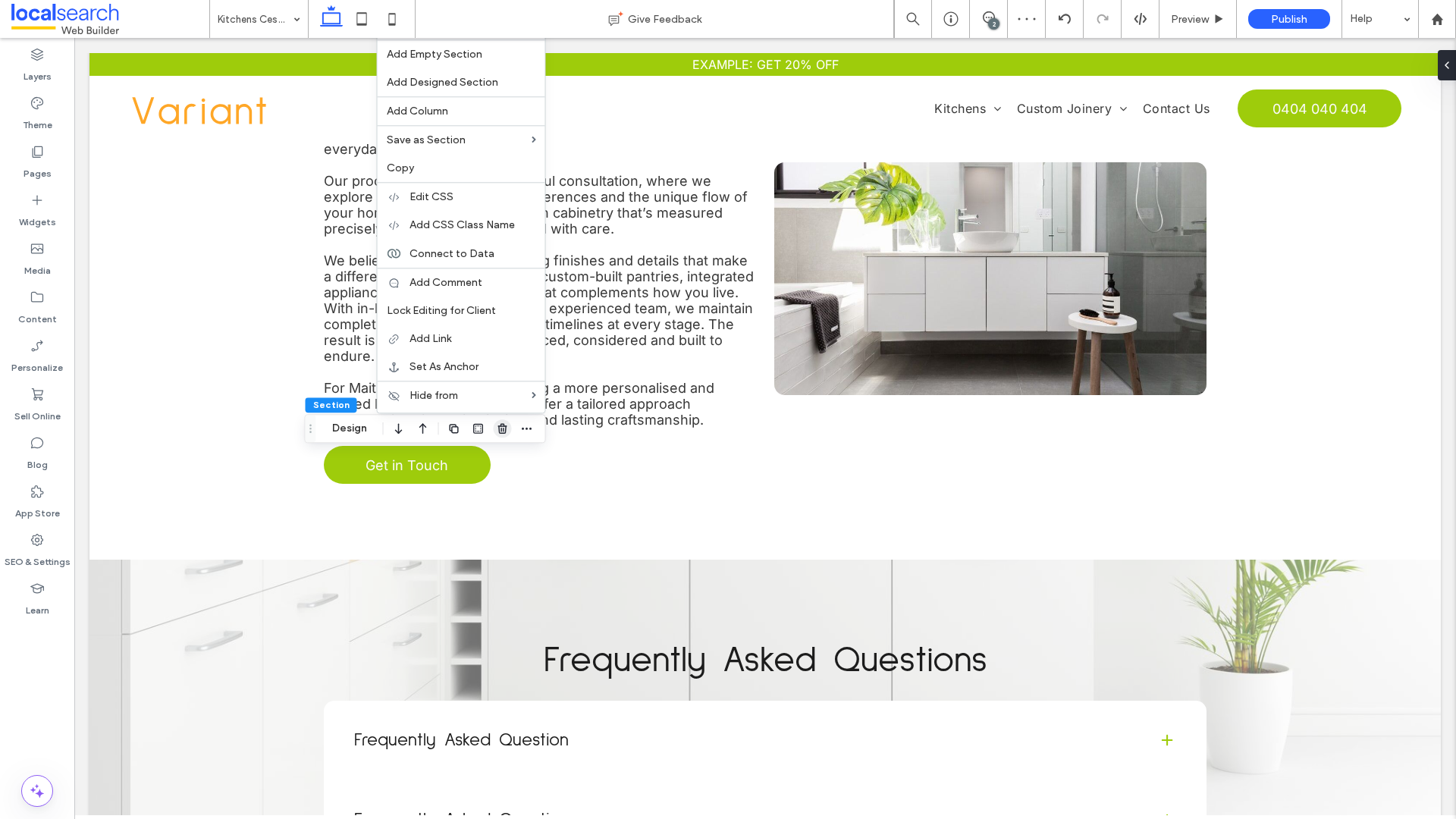 click 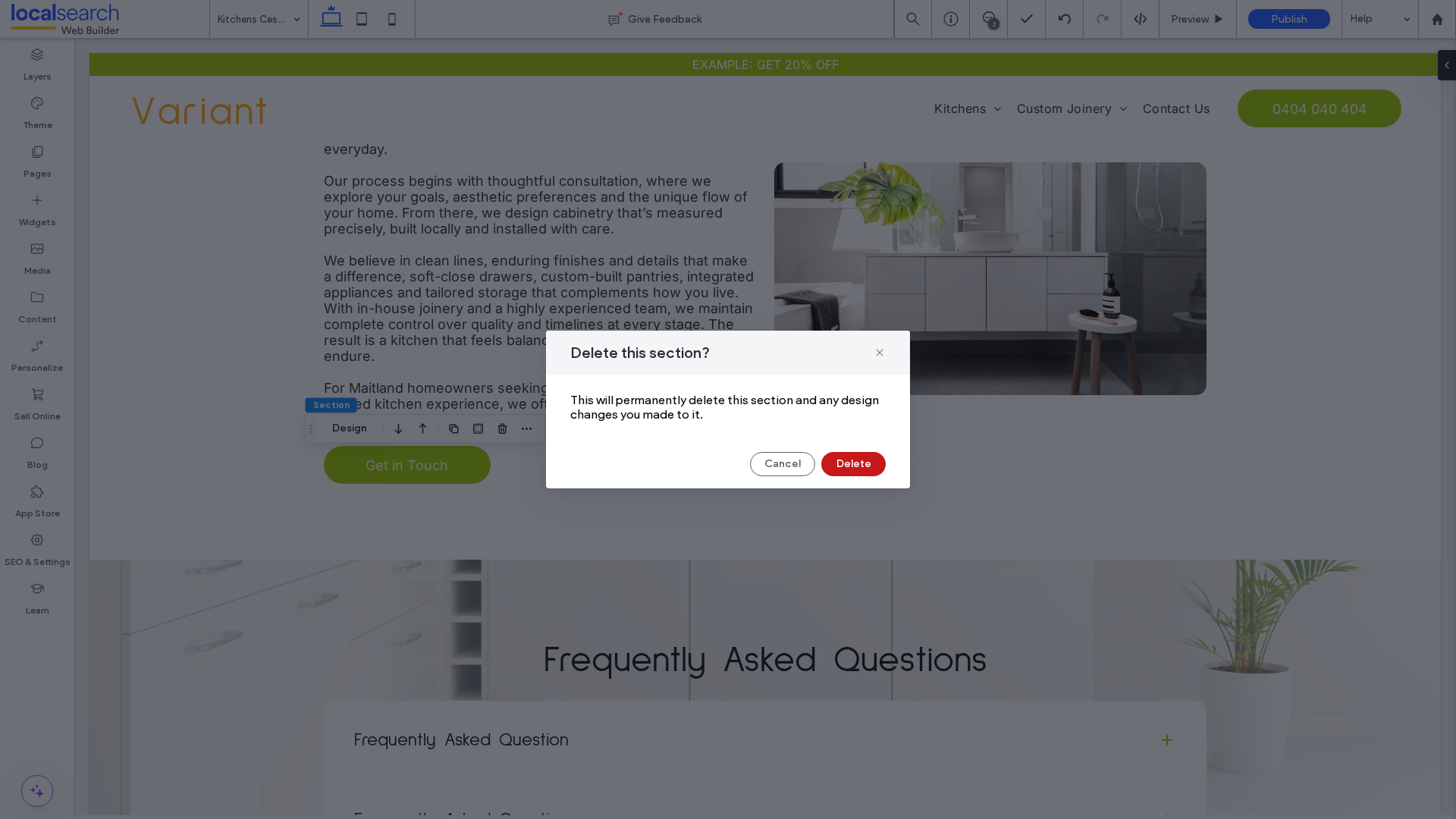 click on "Delete" at bounding box center (853, 464) 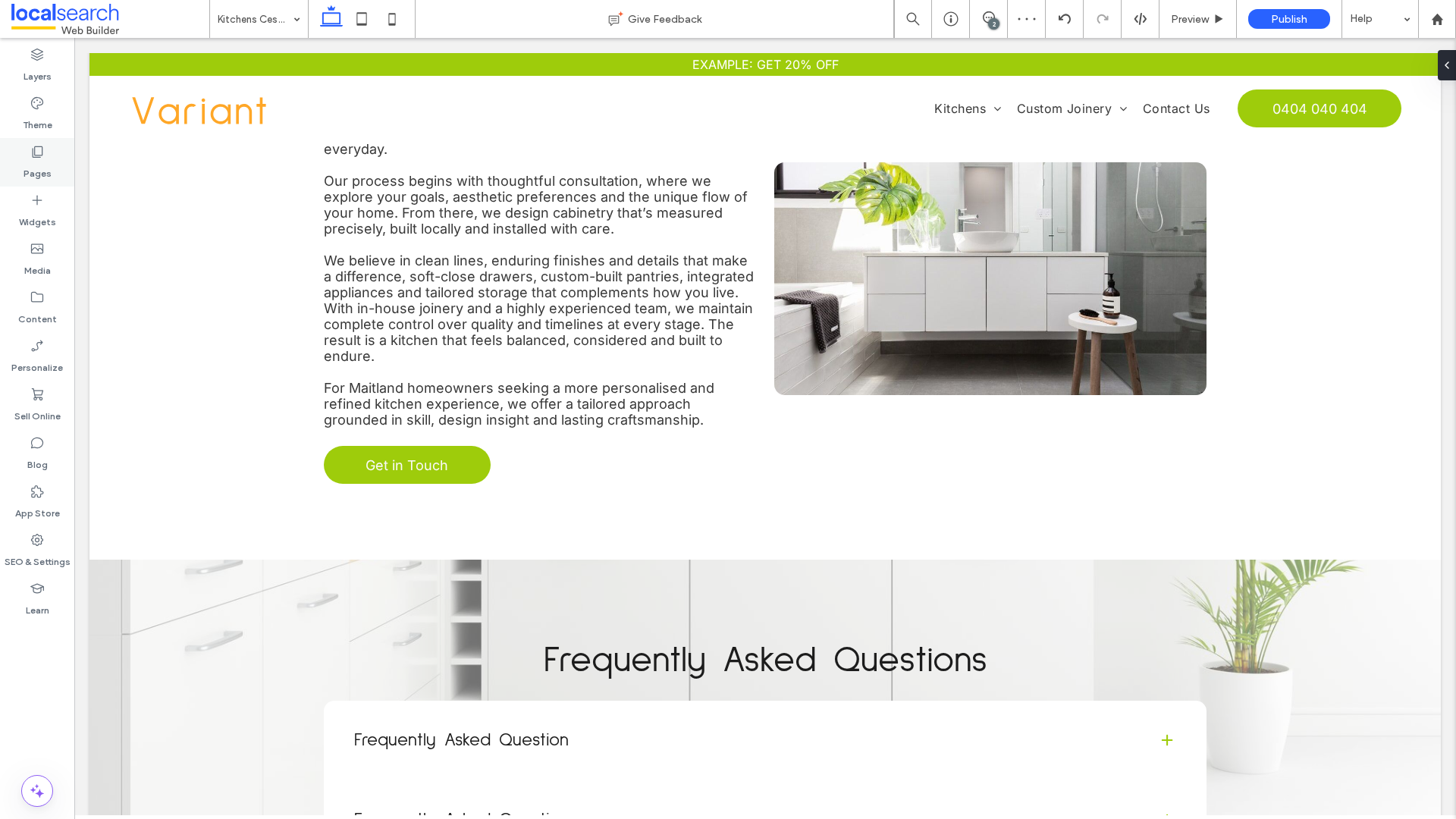 click on "Pages" at bounding box center (37, 162) 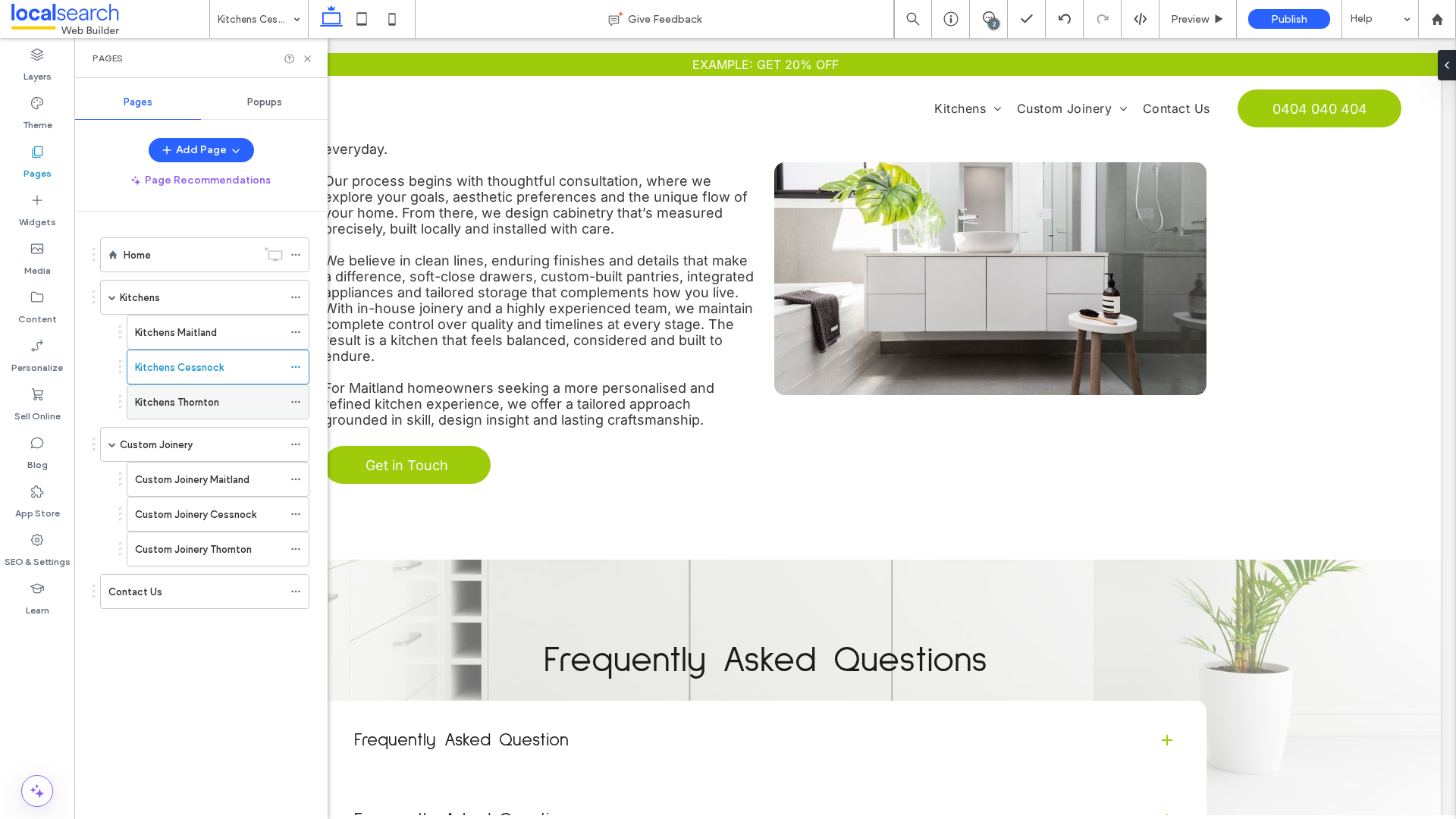 click on "Kitchens Thornton" at bounding box center (177, 402) 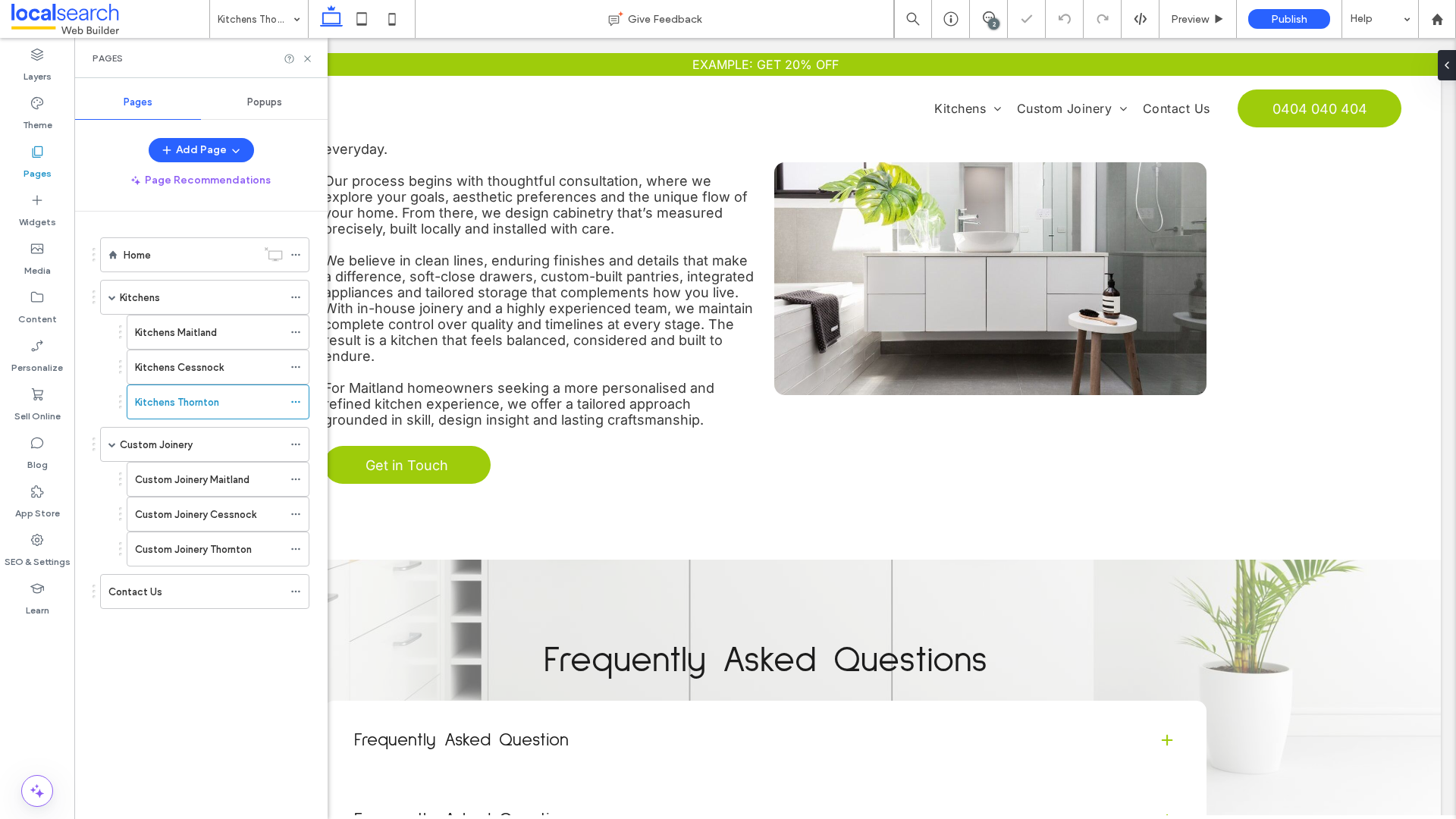 click on "Pages" at bounding box center (201, 58) 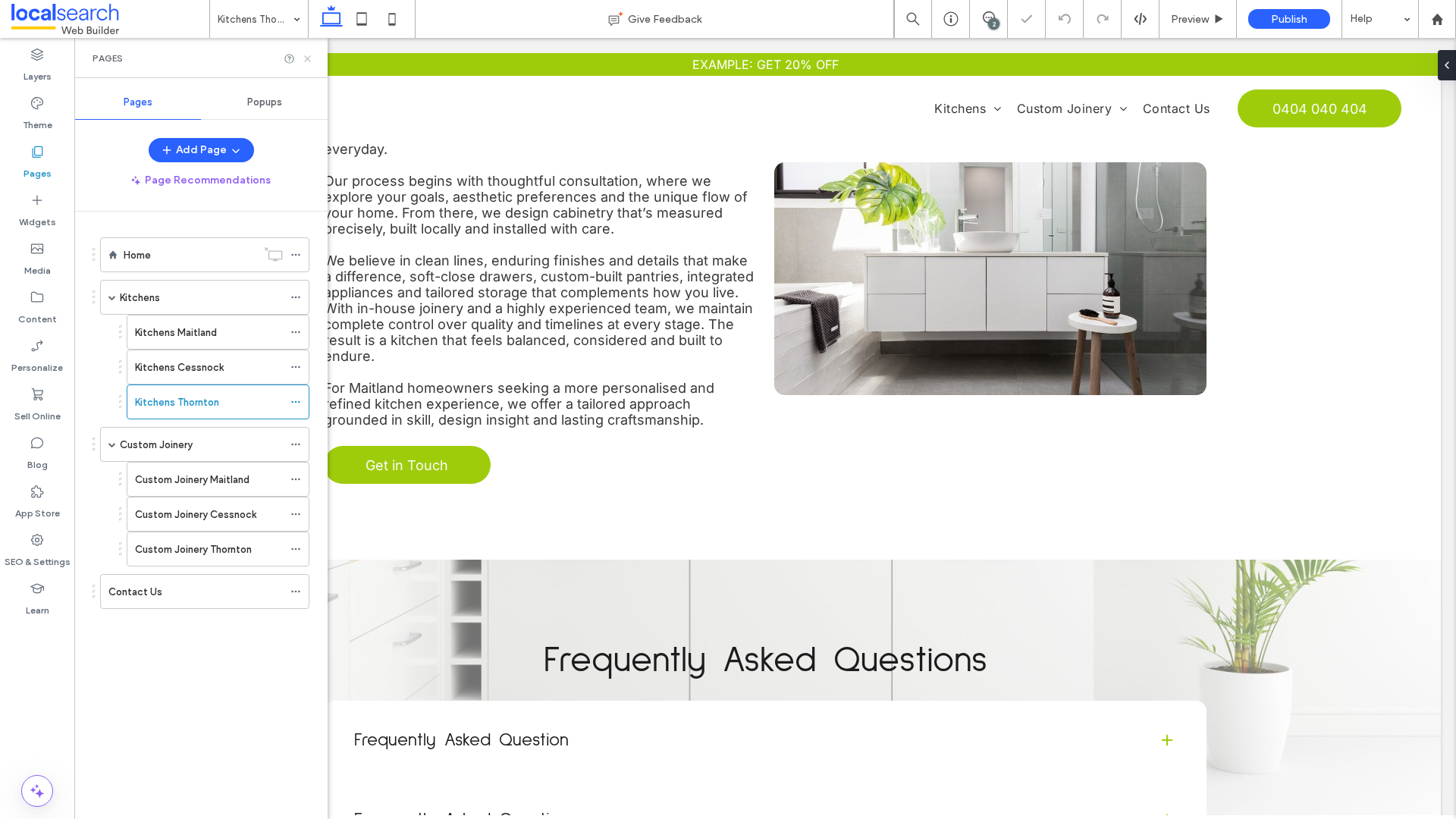 click 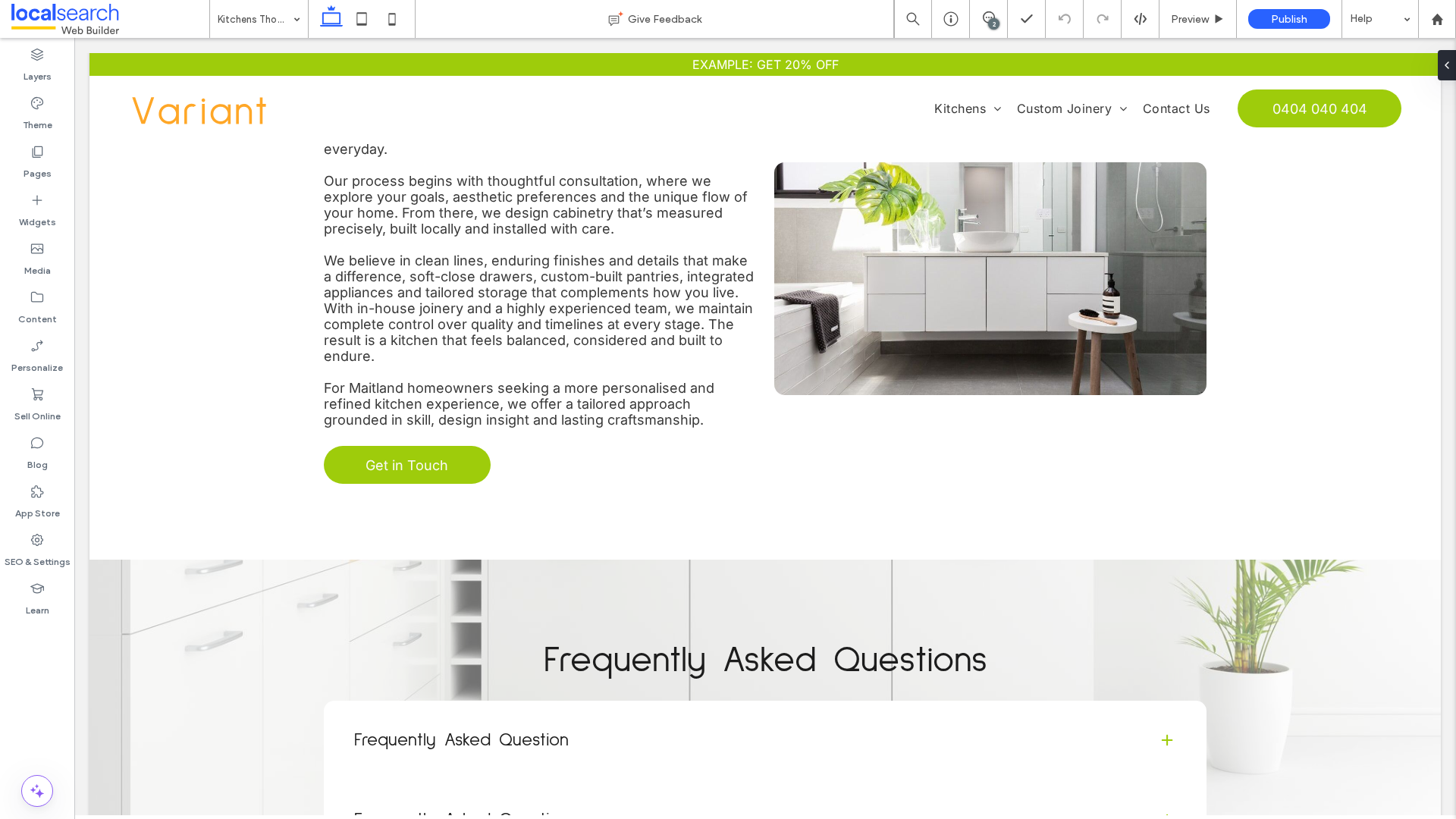 type on "*****" 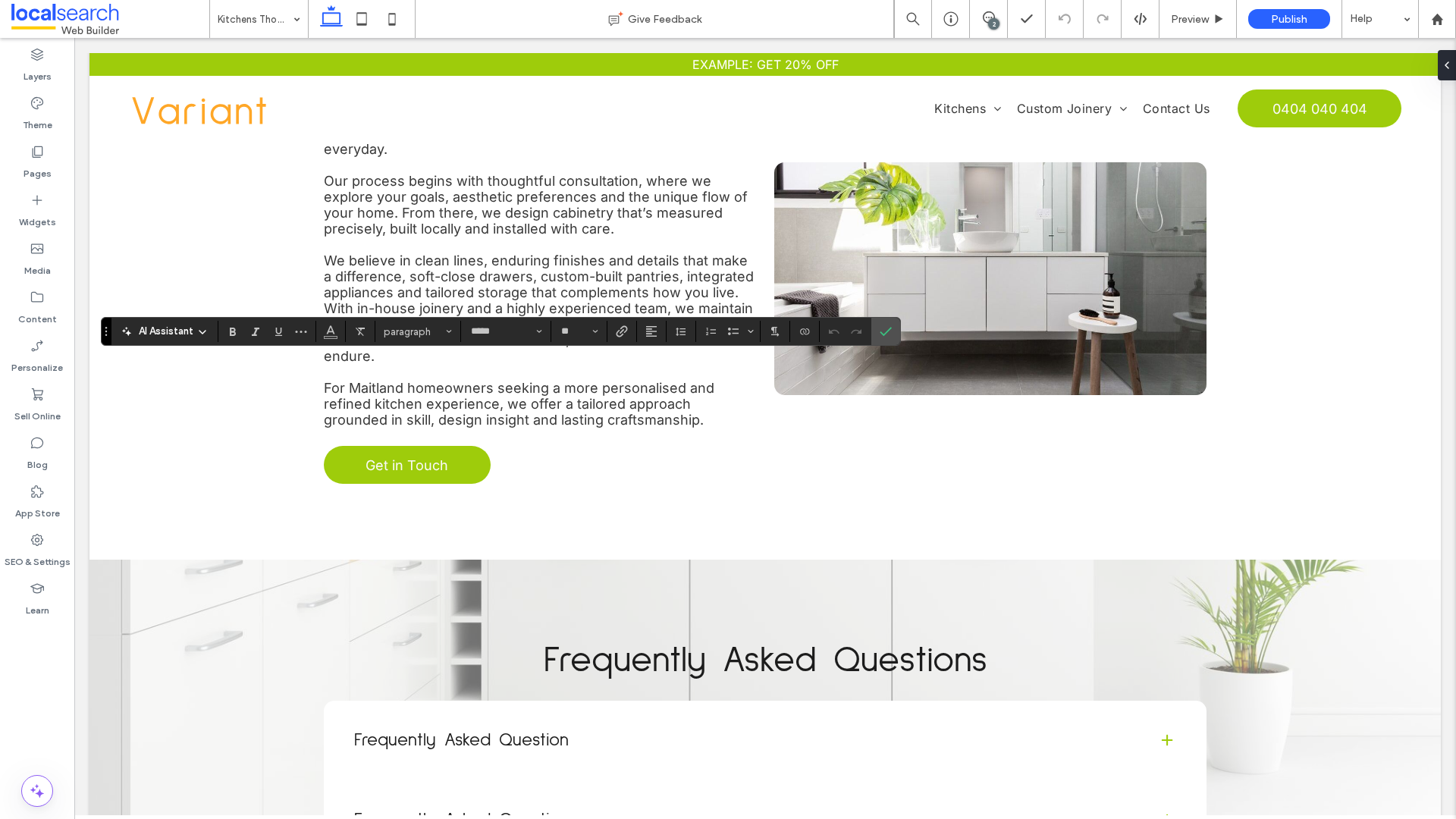 type on "**" 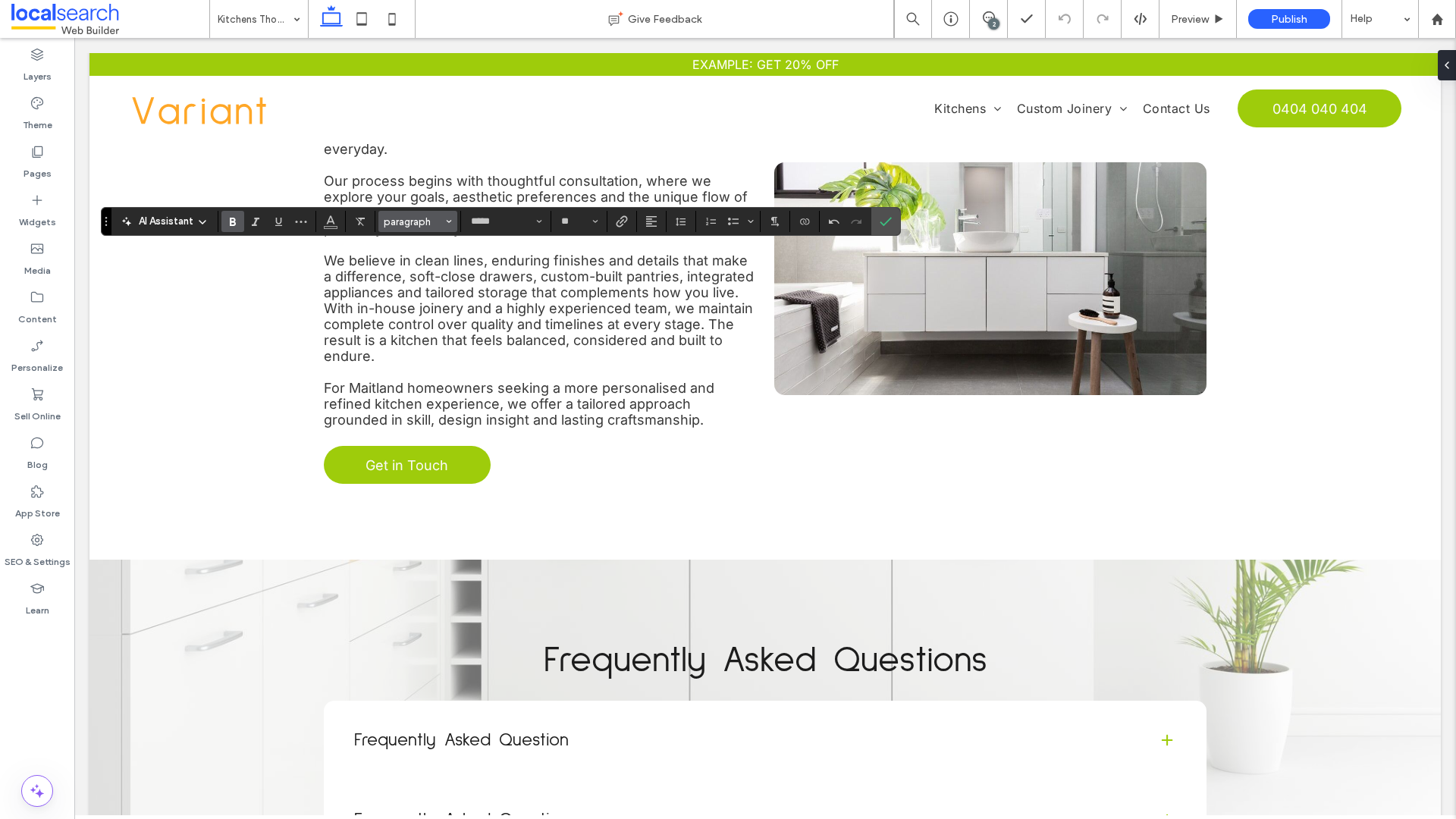click on "paragraph" at bounding box center (418, 221) 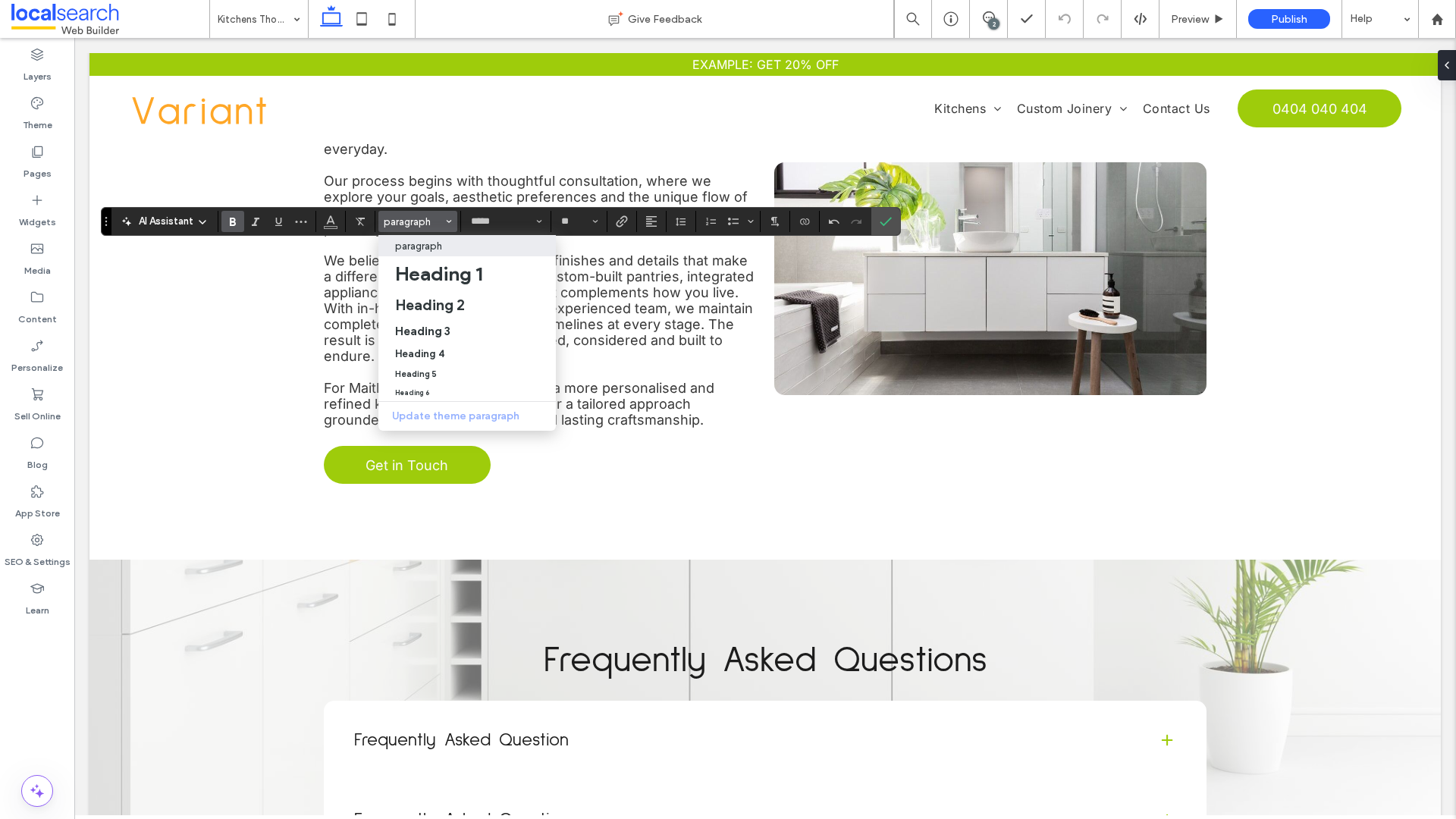 click on "paragraph" at bounding box center (419, 246) 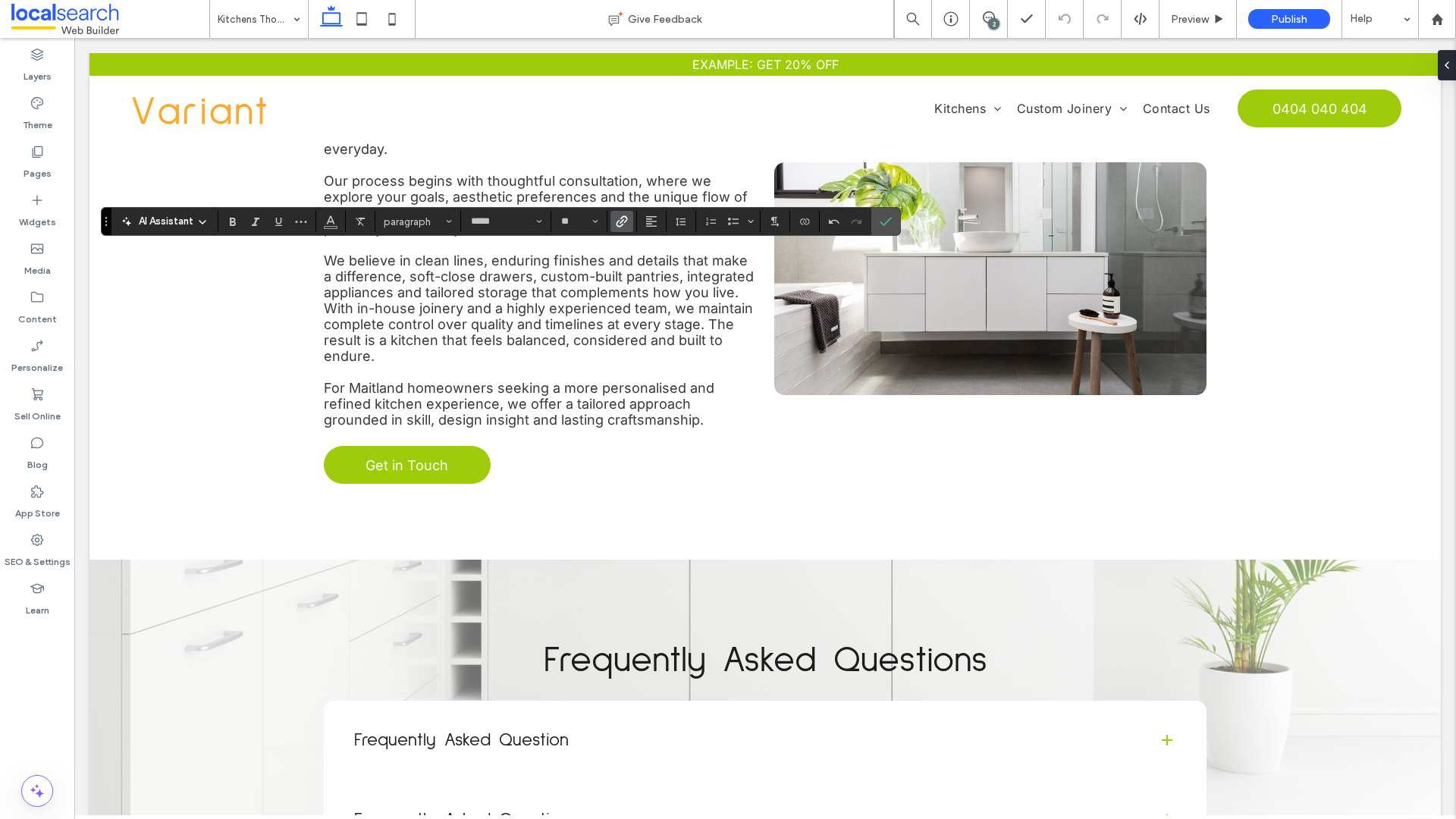 click 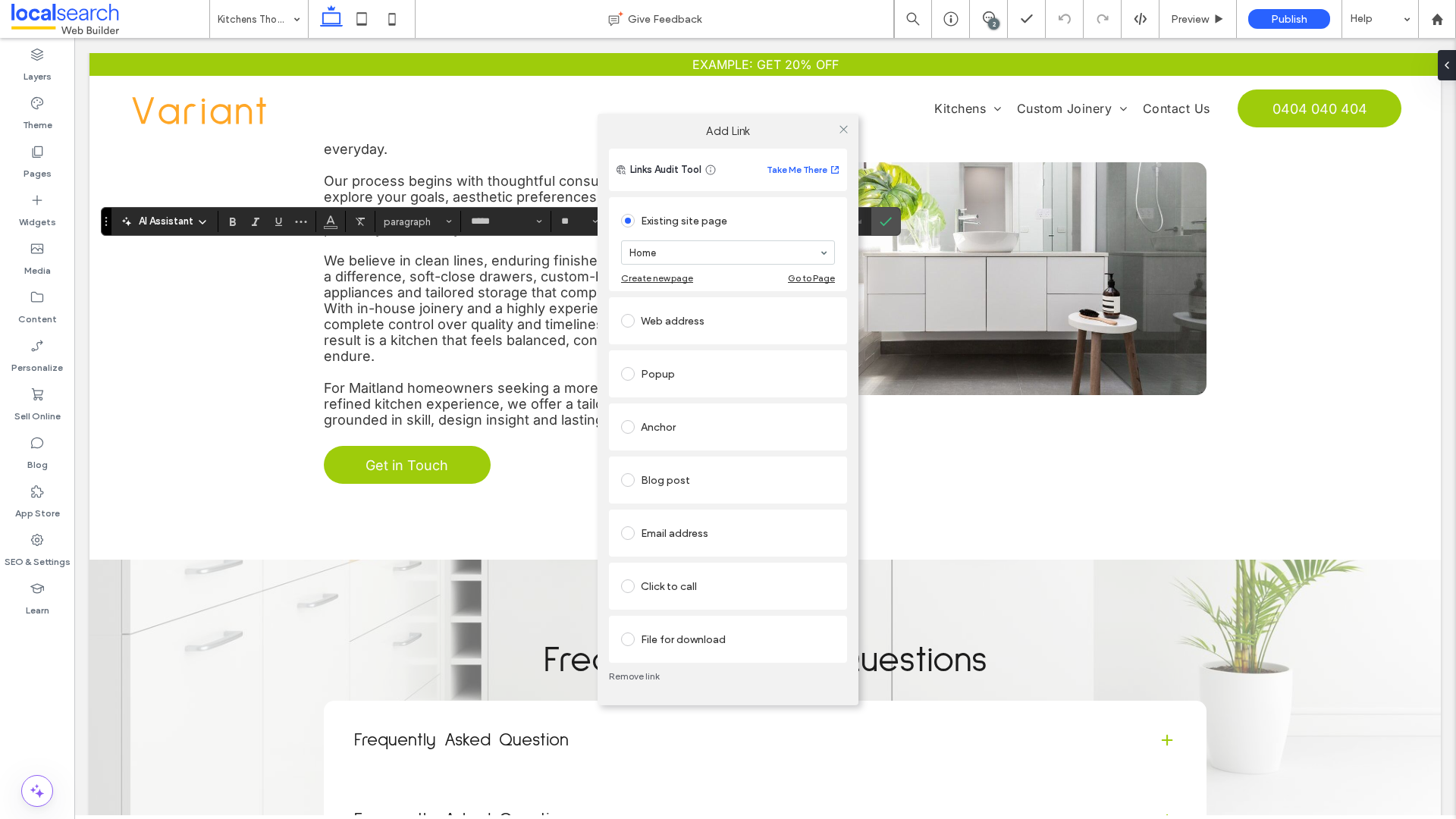 click on "Click to call" at bounding box center [728, 586] 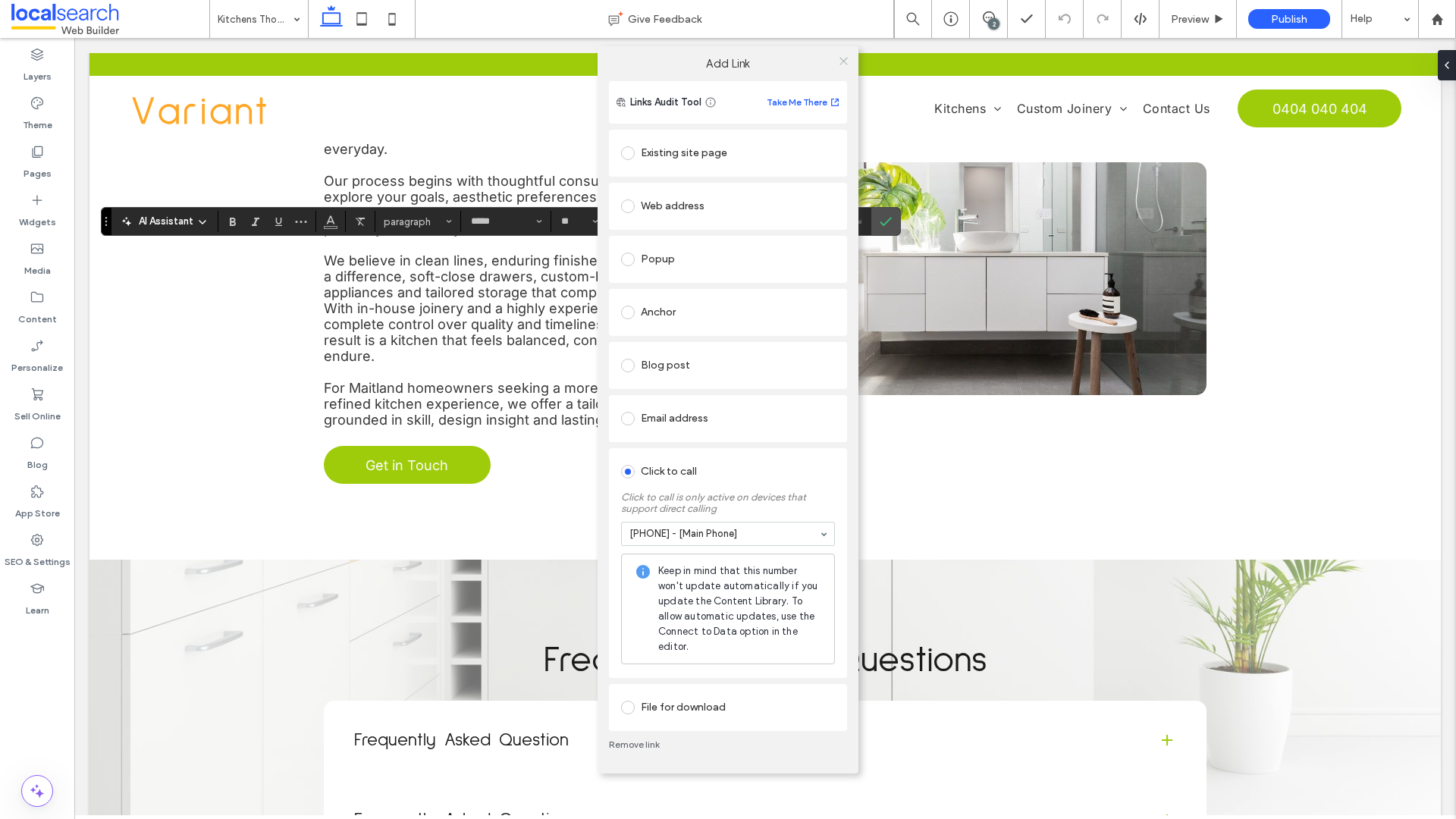 click 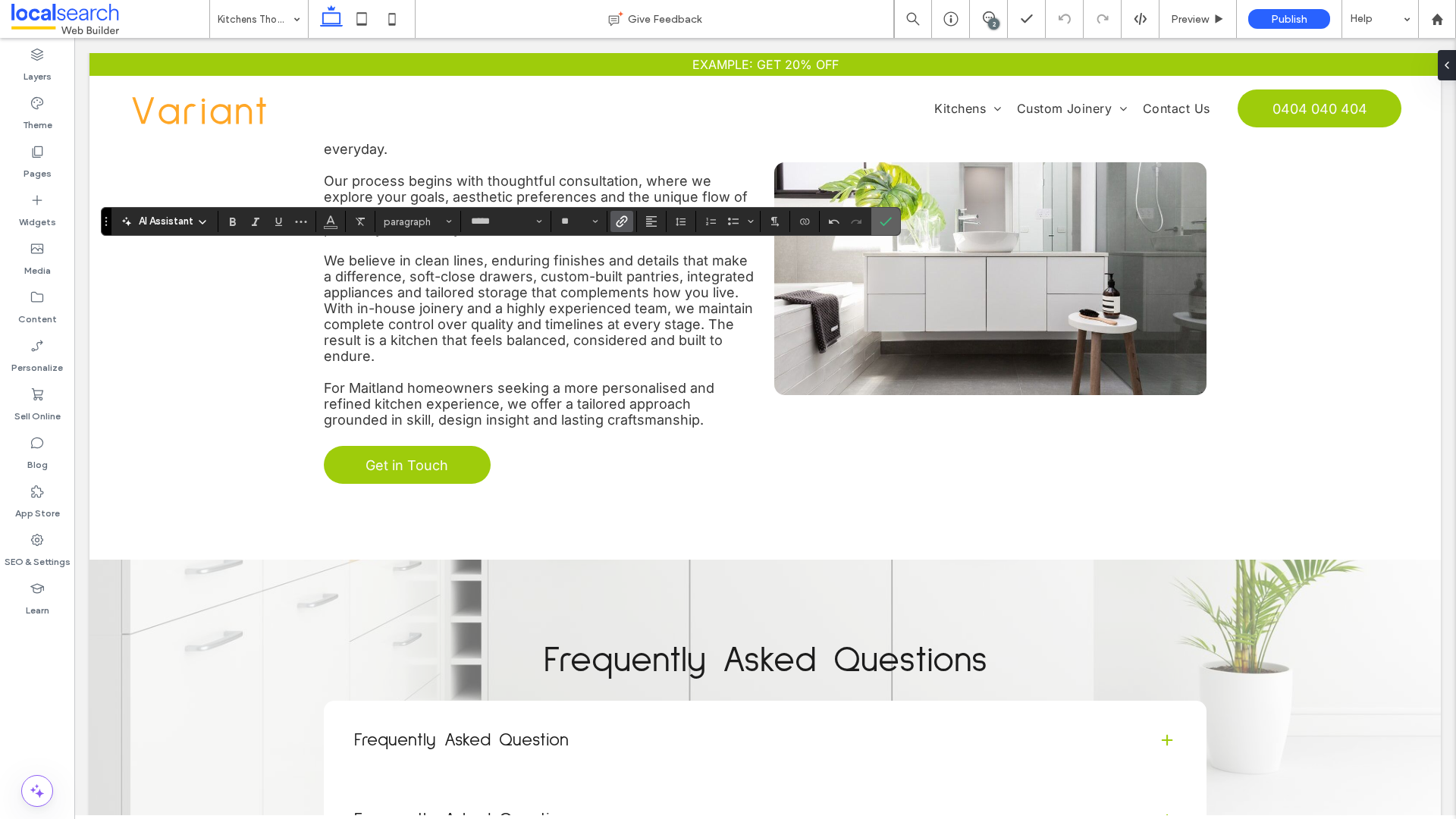 click at bounding box center [883, 221] 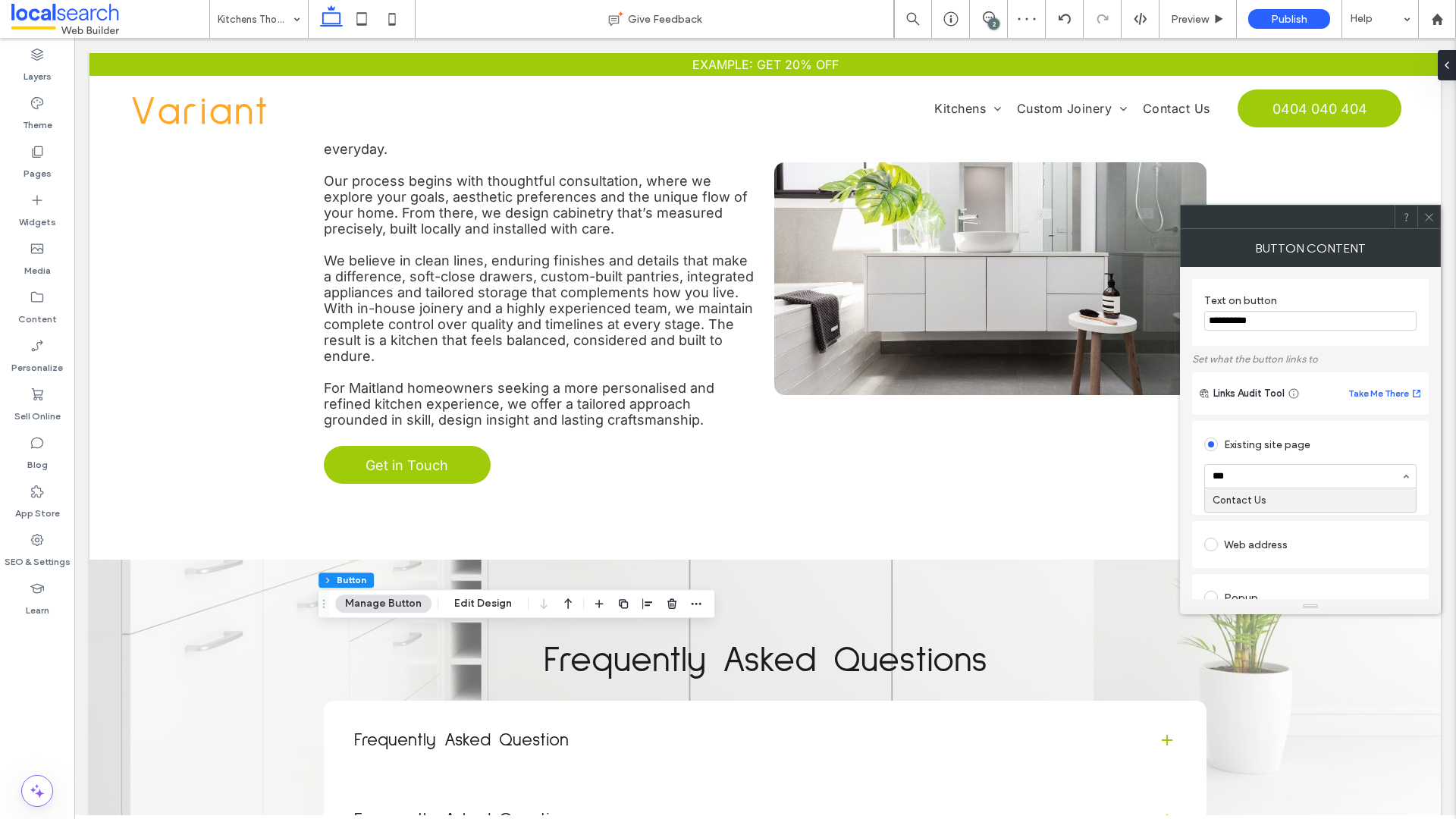 type on "****" 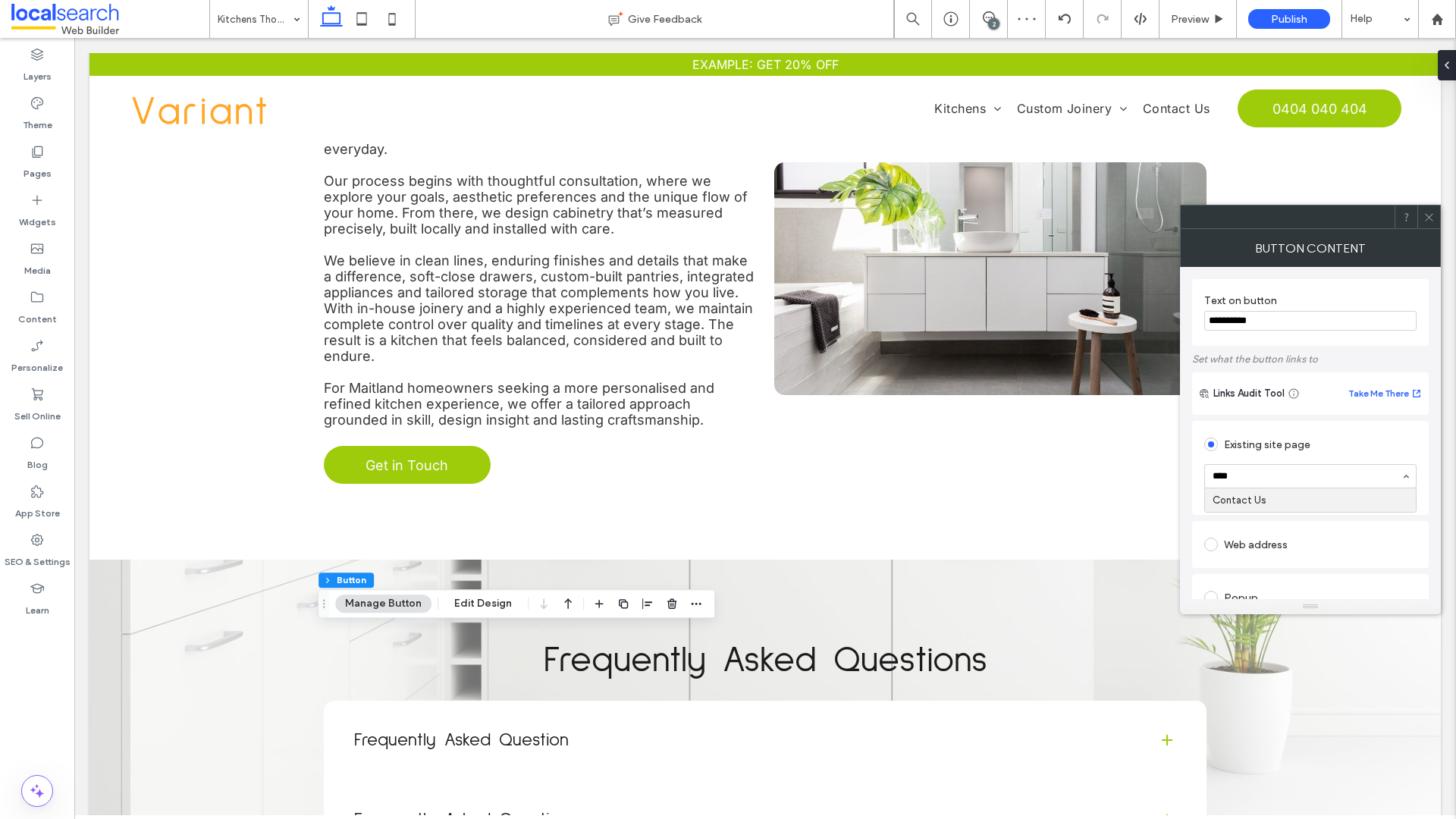 type 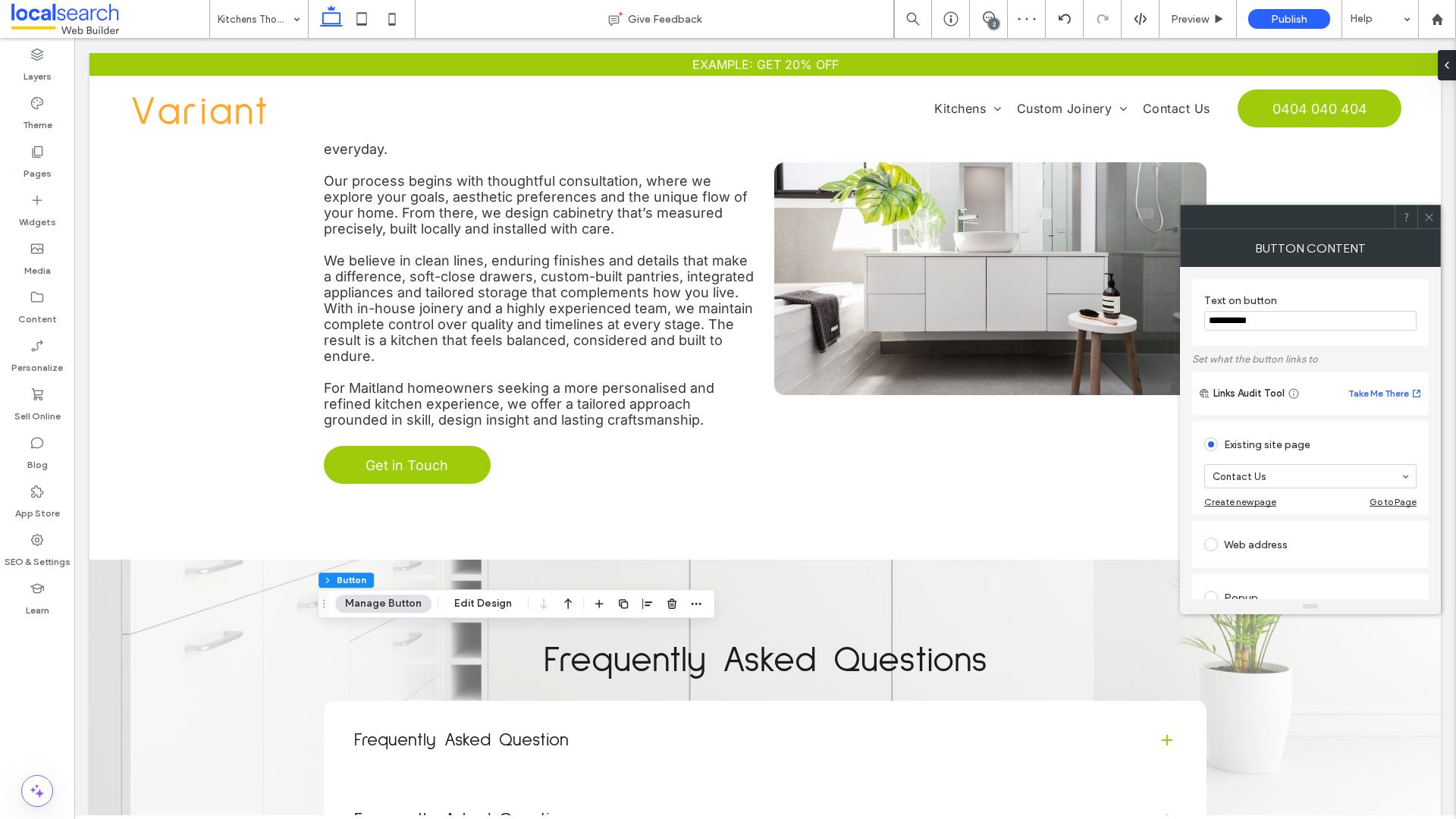 click 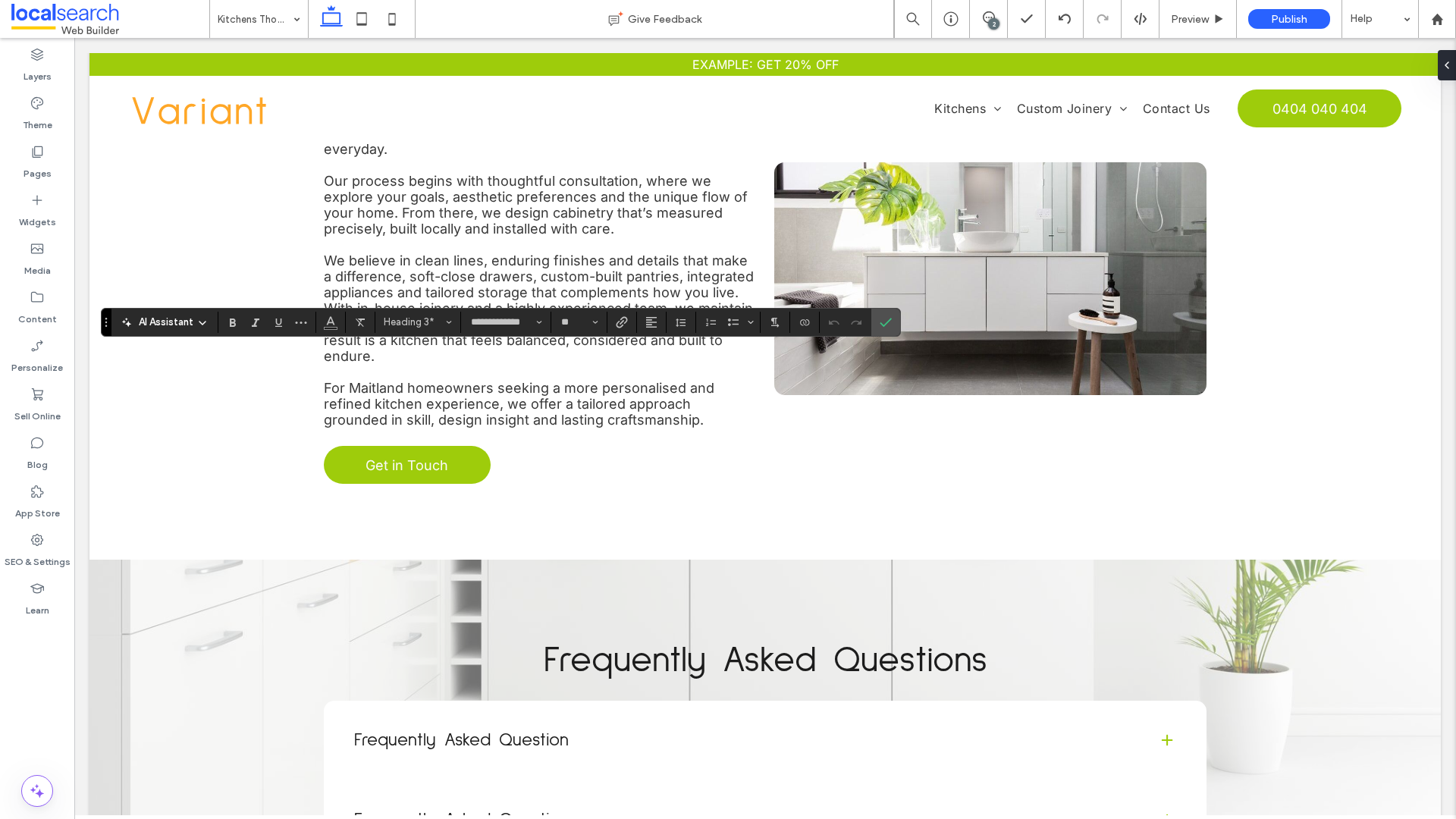 type on "*****" 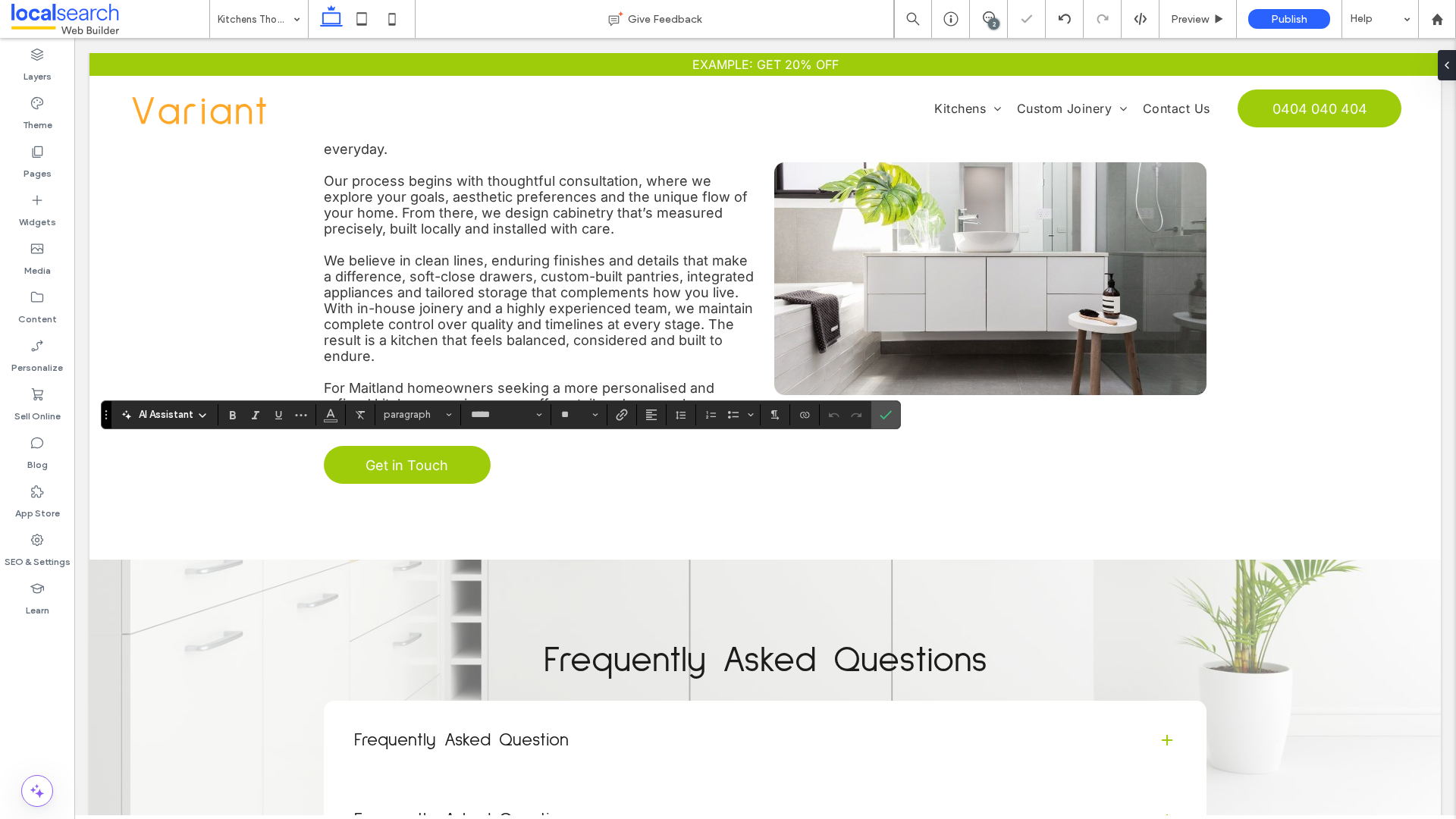 type on "**" 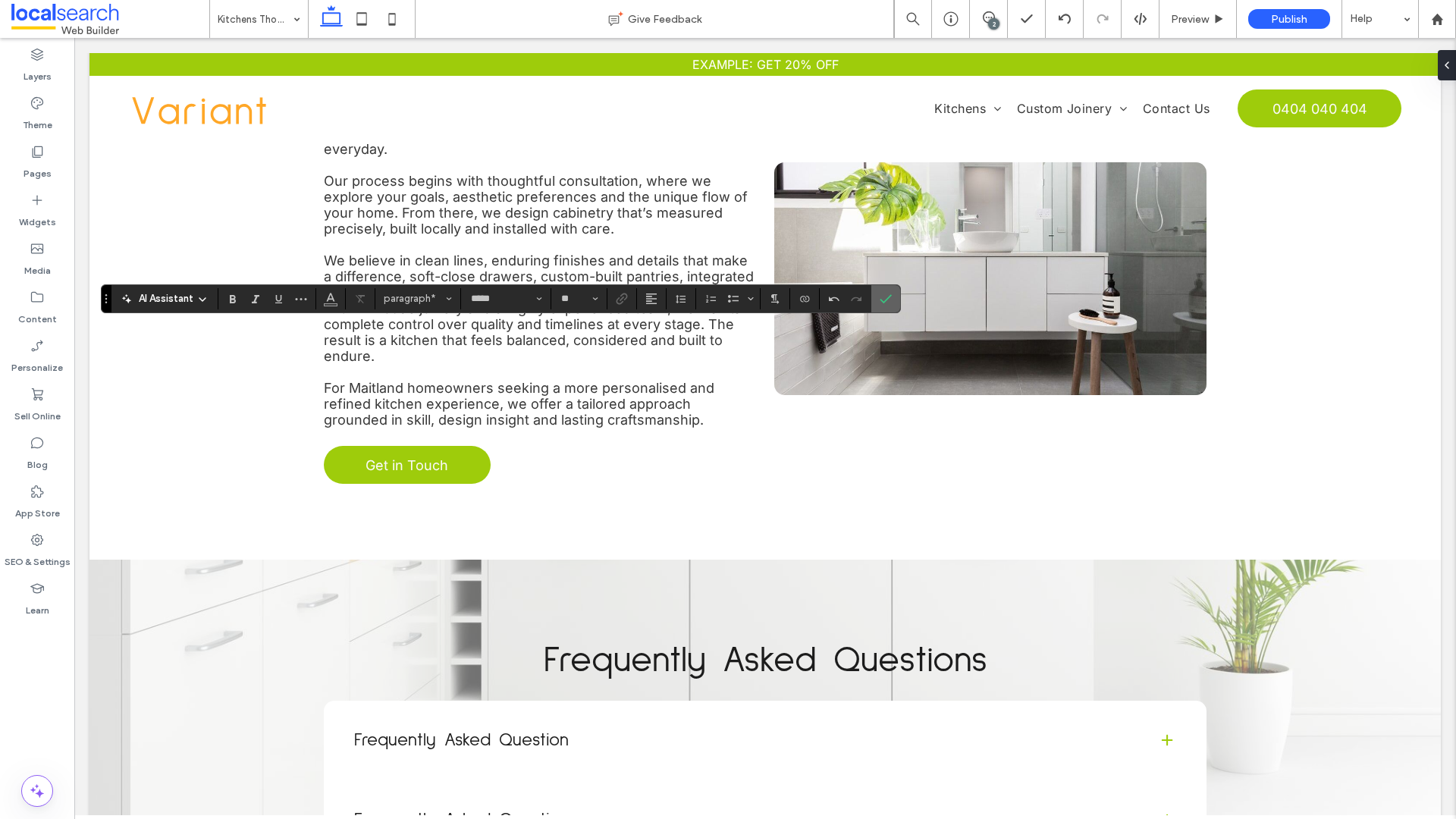 click at bounding box center (886, 299) 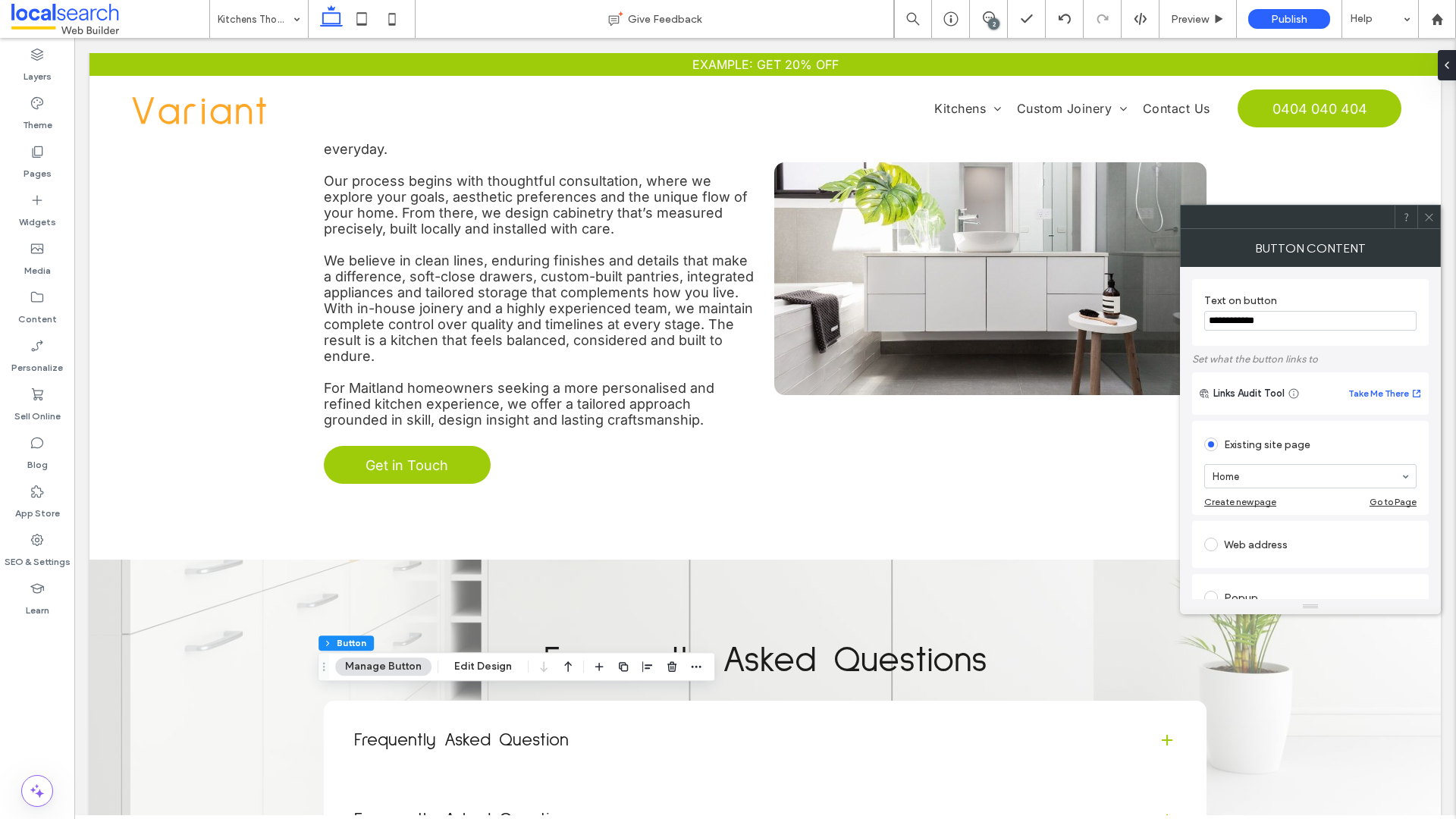 type on "**********" 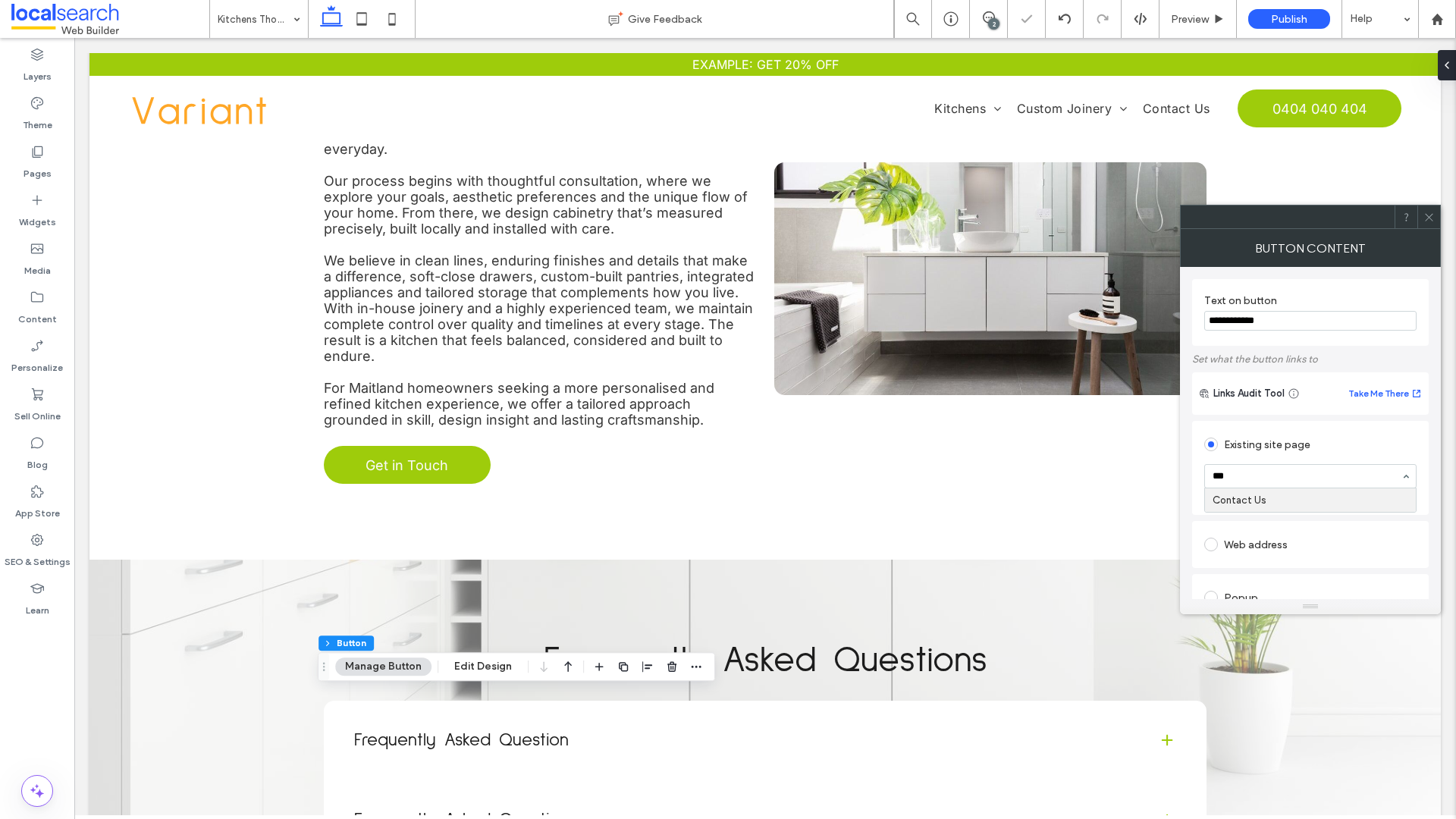 type on "****" 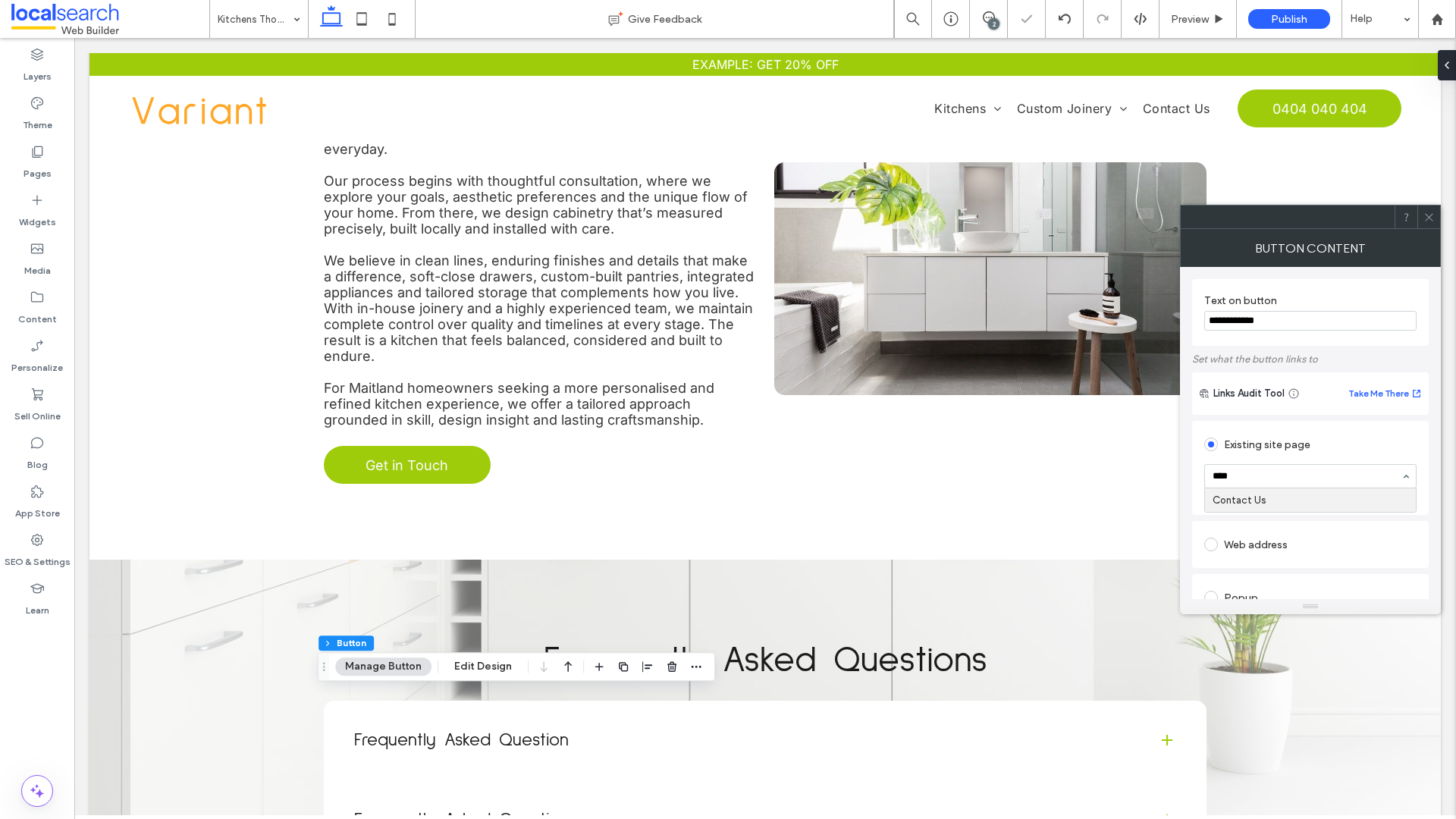 type 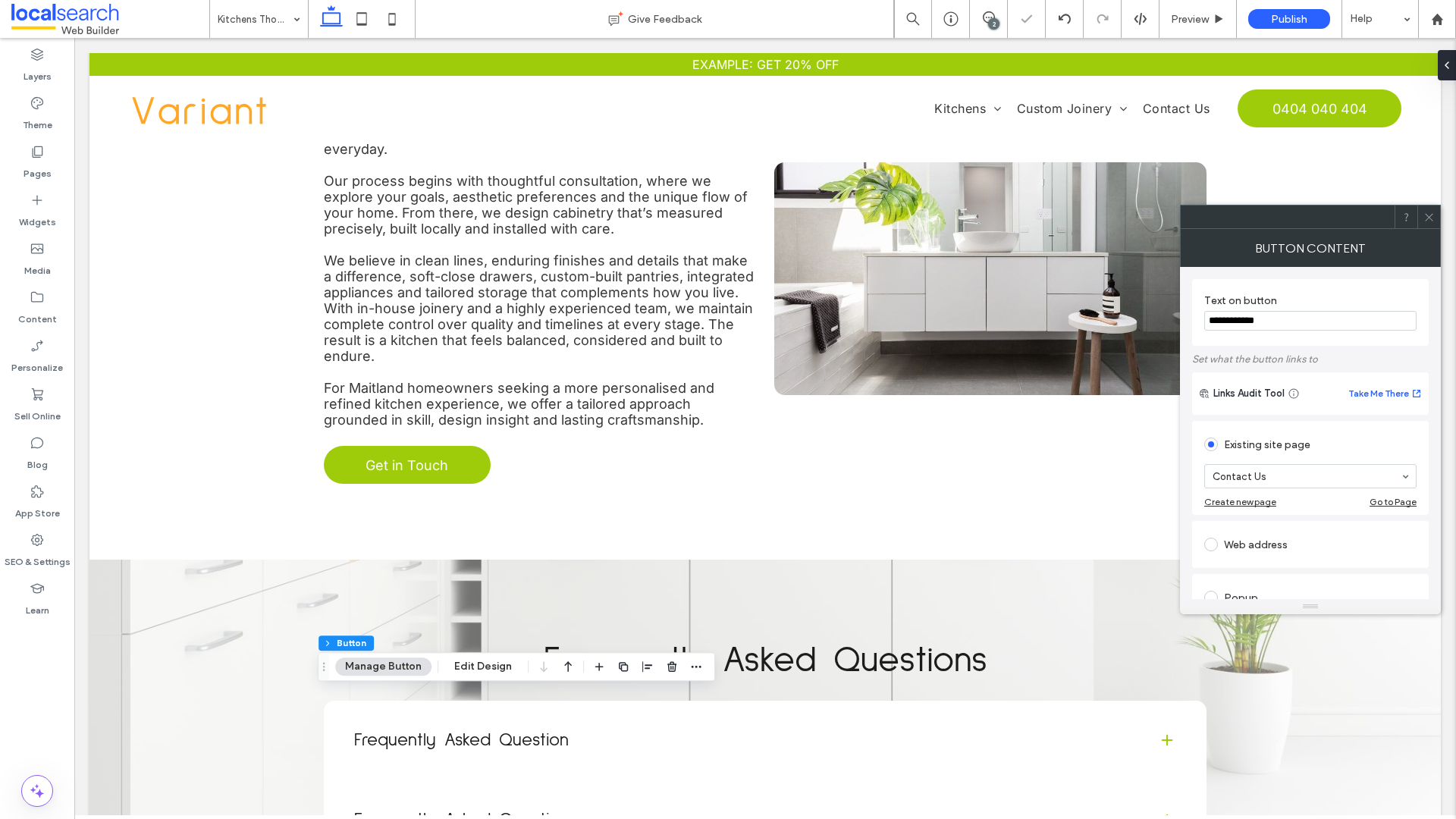 click 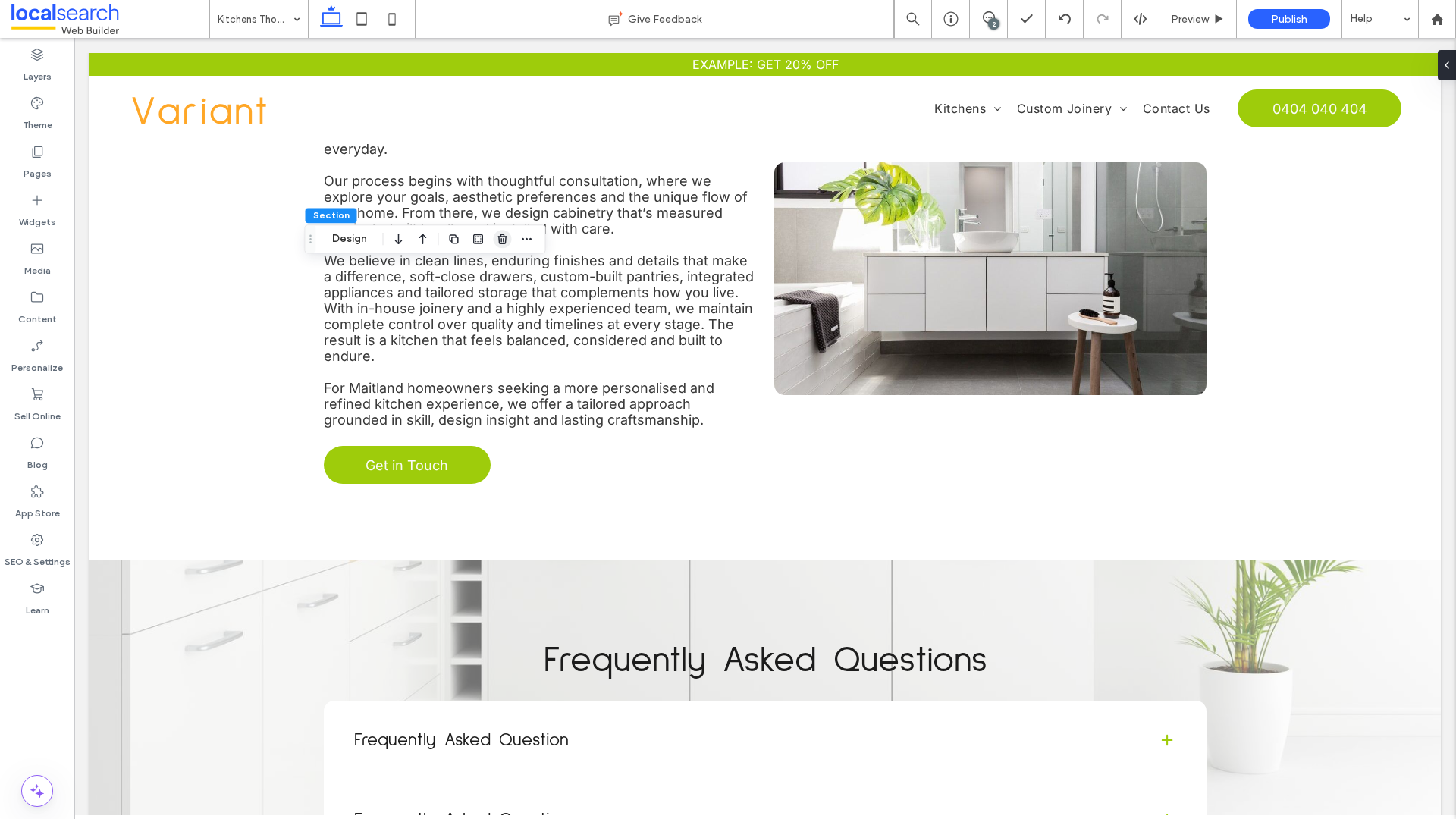 click 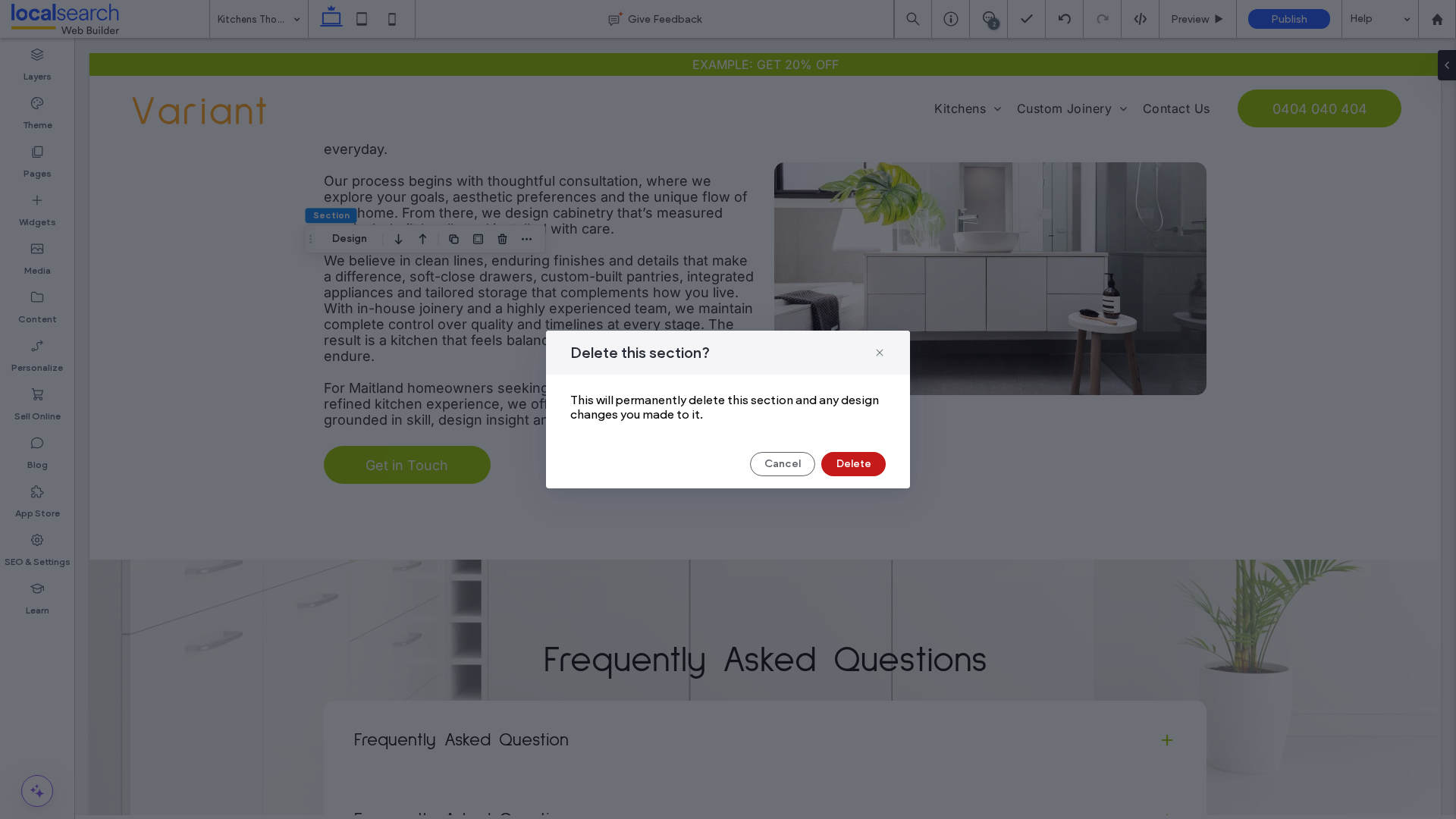 click on "Delete" at bounding box center (853, 464) 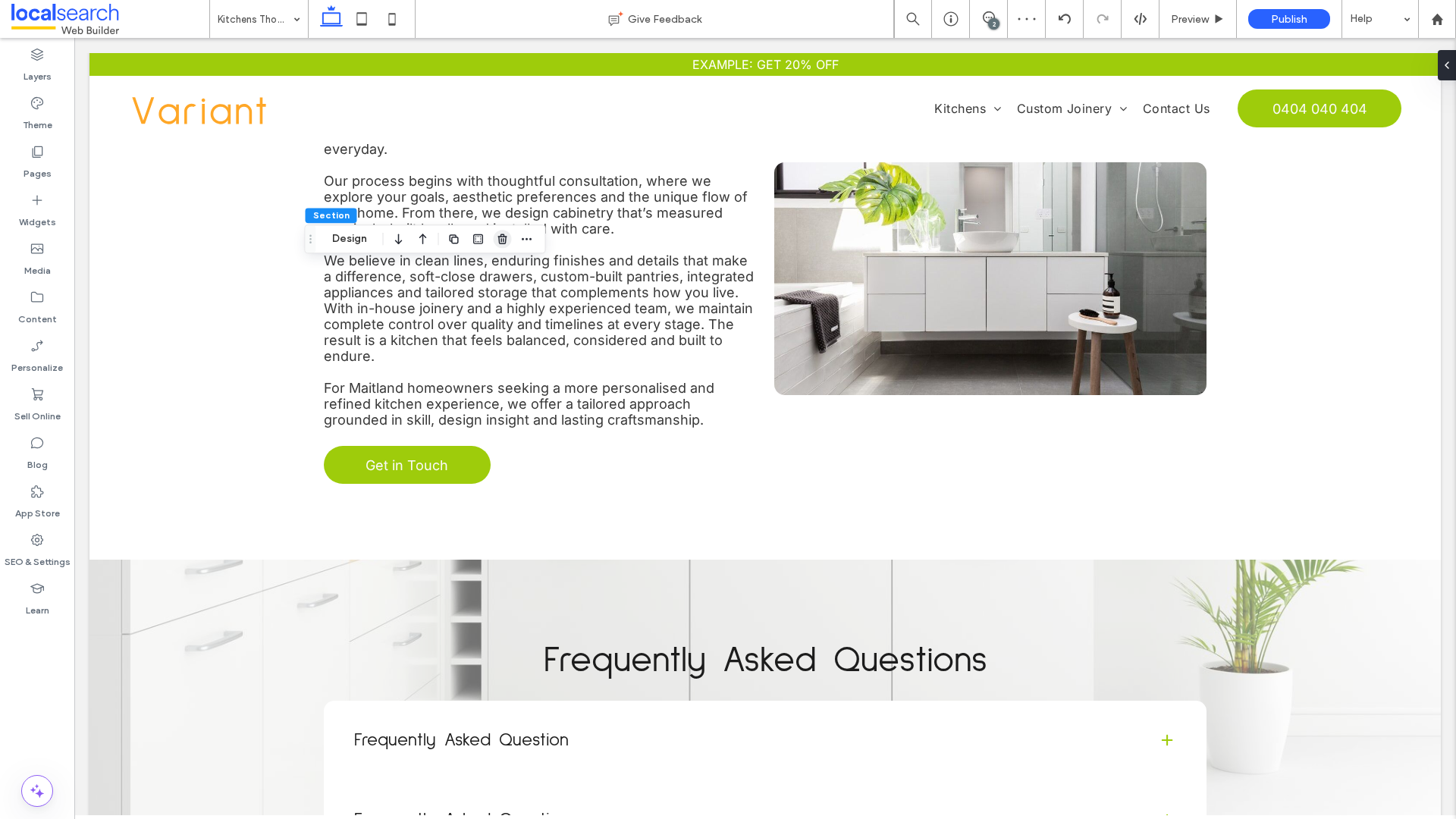 click 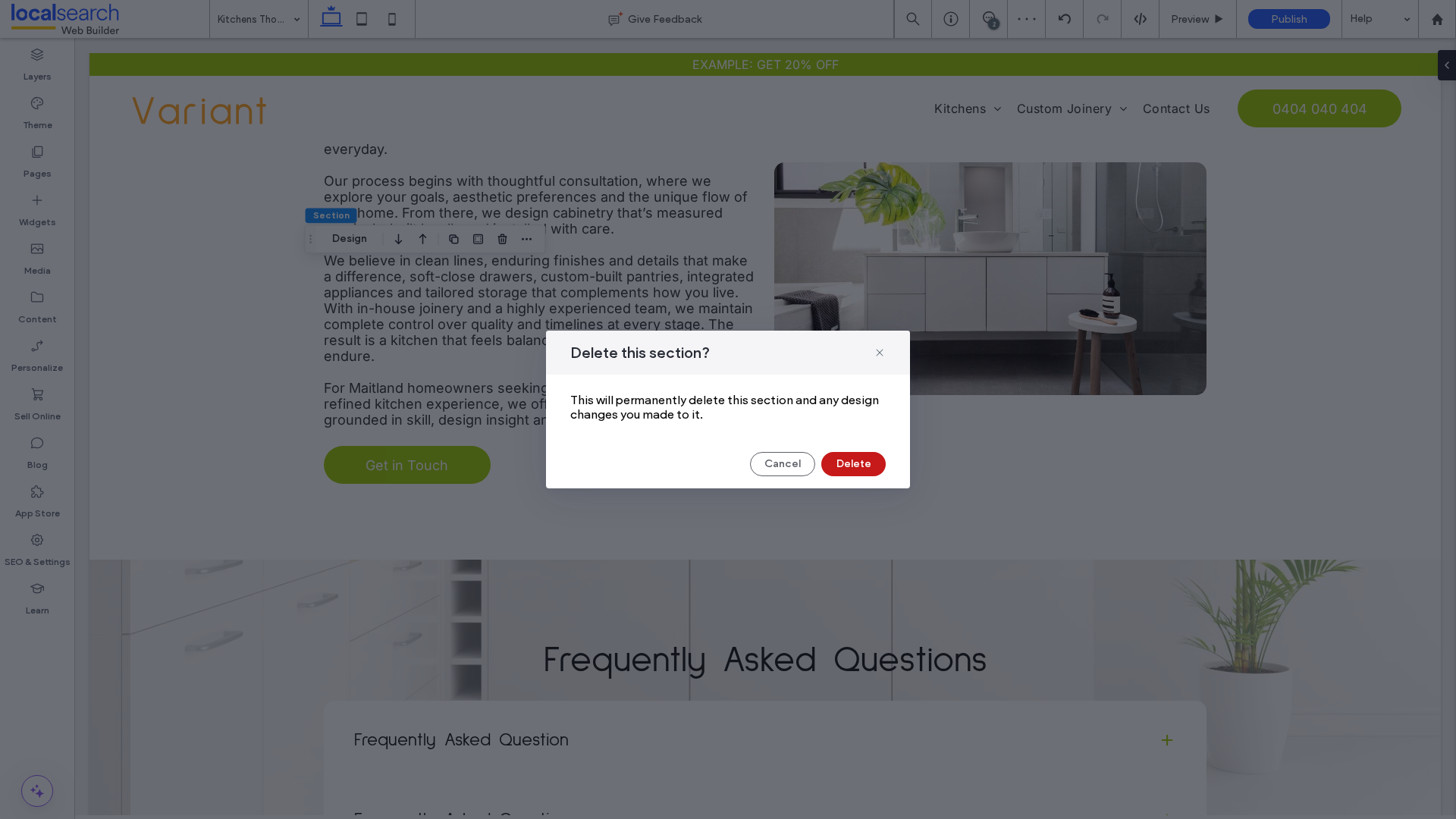 click on "Delete" at bounding box center (853, 464) 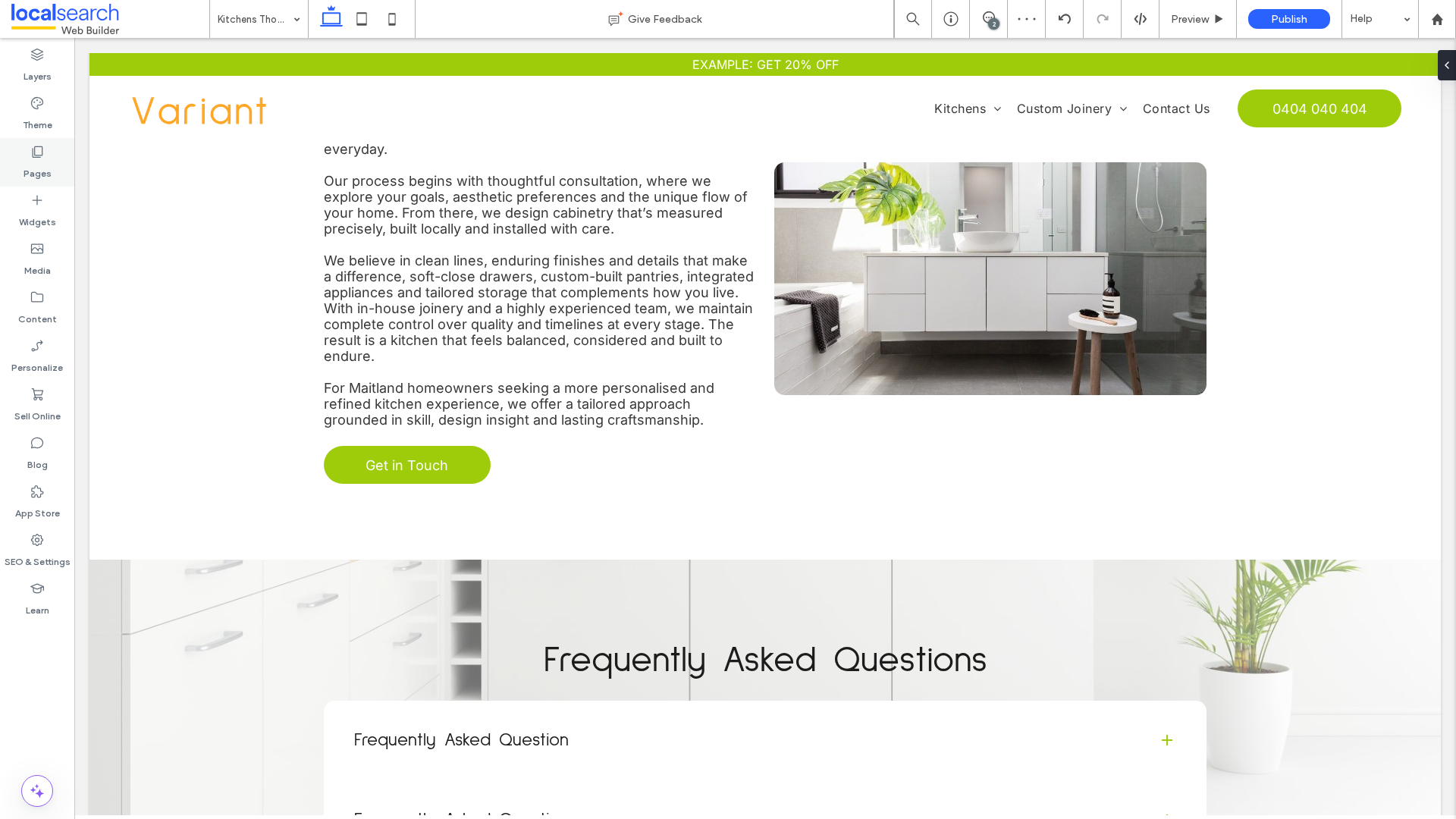 click on "Pages" at bounding box center [37, 170] 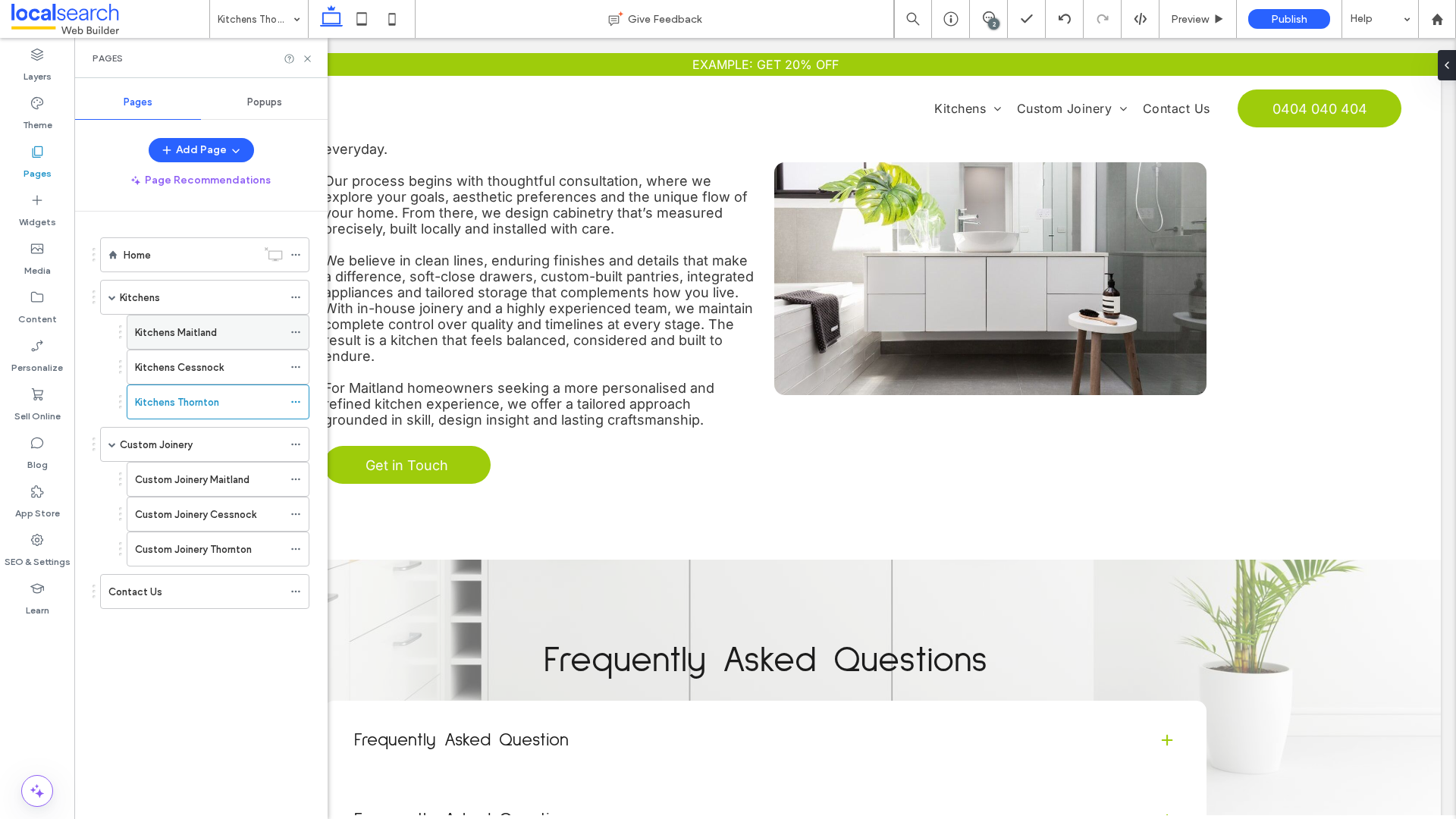 click on "Kitchens Maitland" at bounding box center [176, 332] 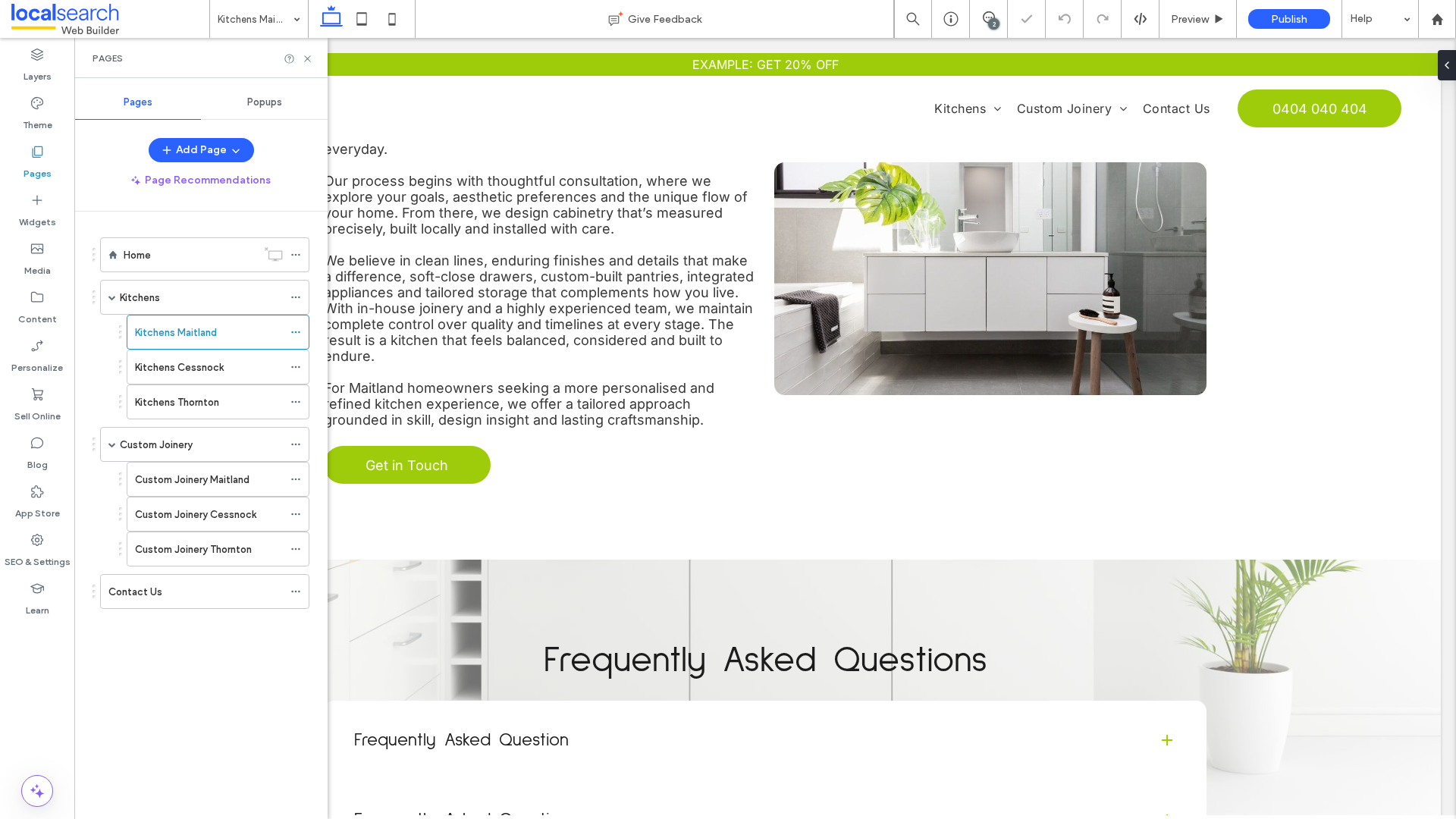 click on "Pages" at bounding box center [201, 58] 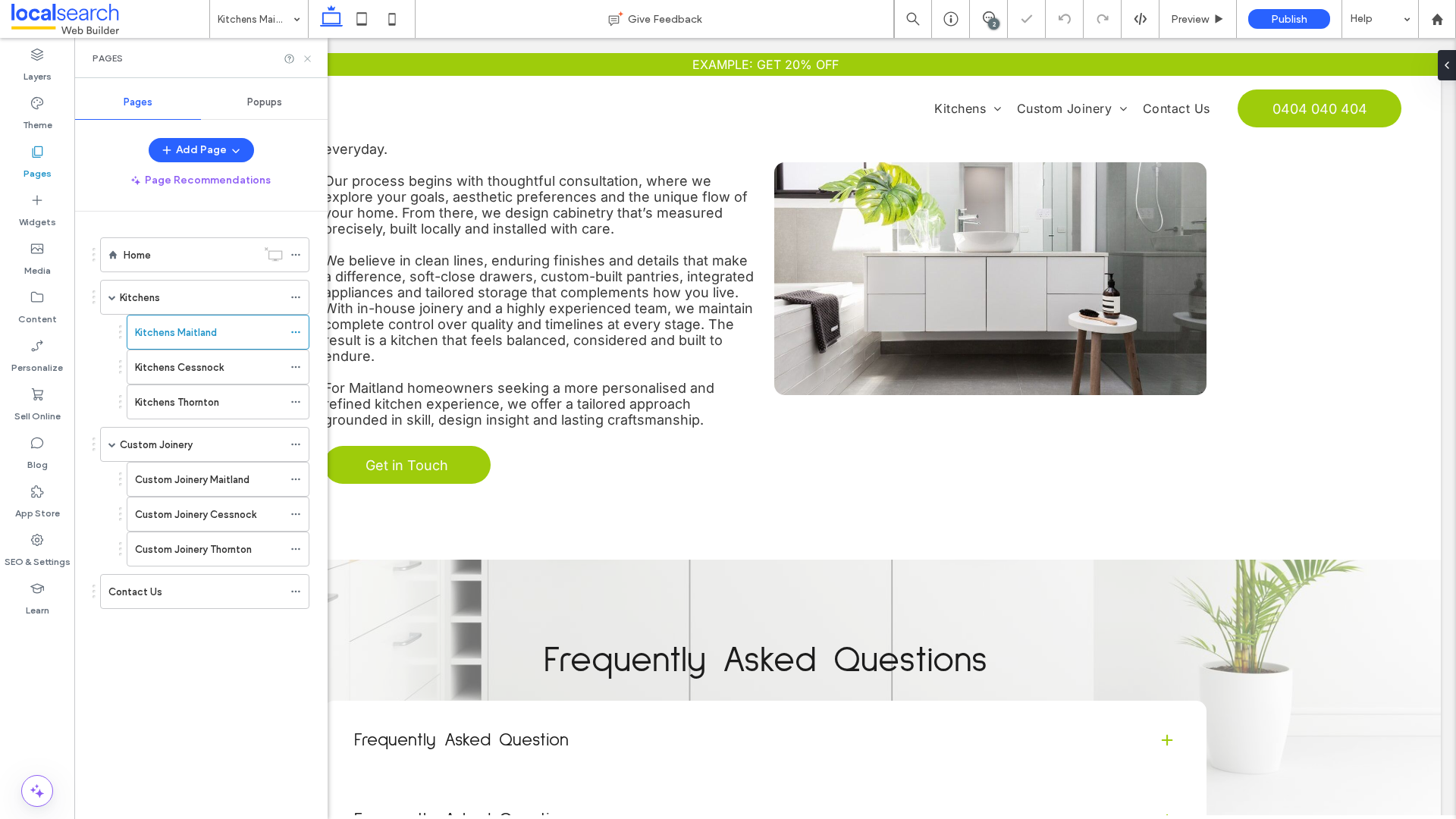 click 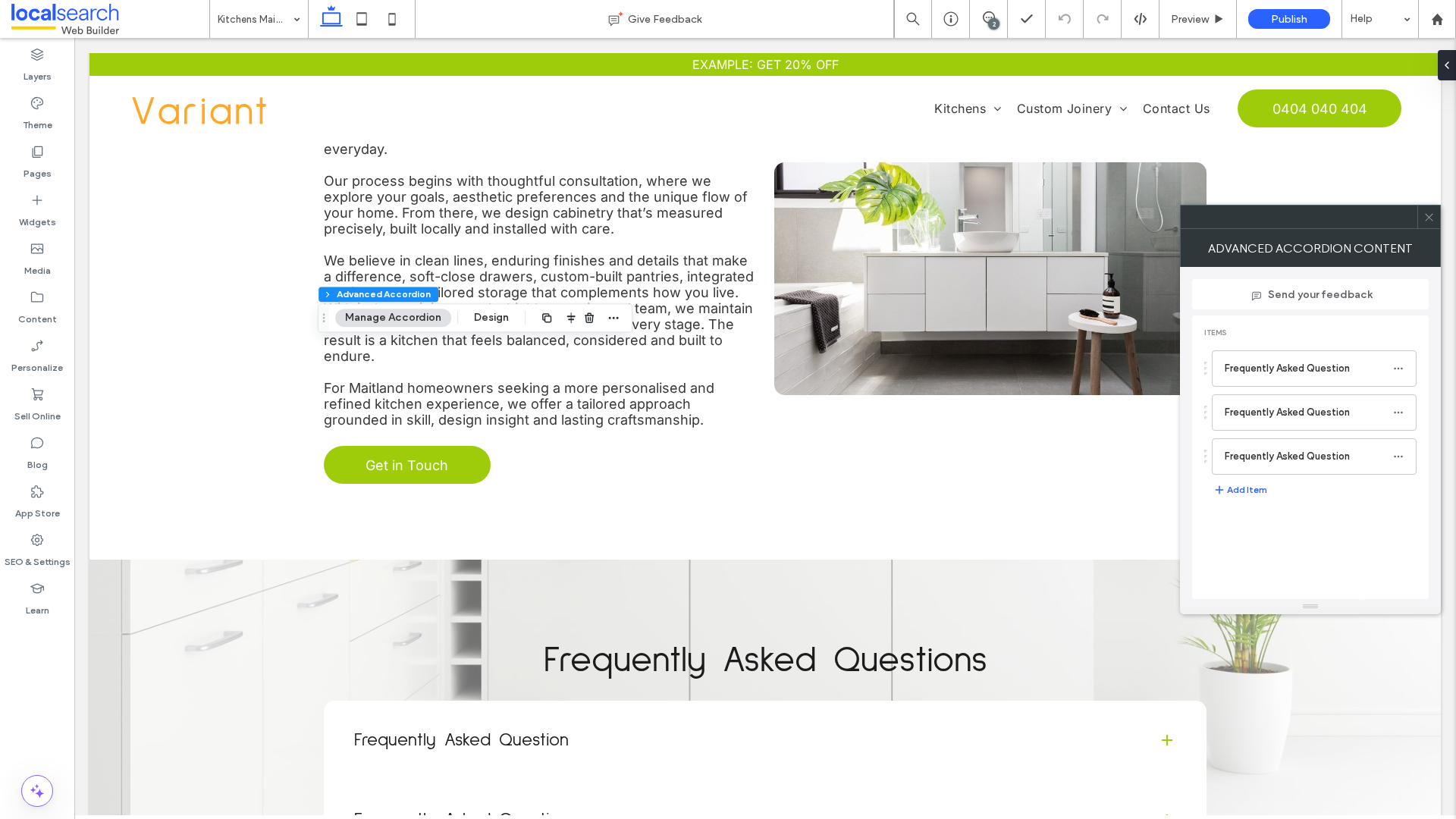 type on "***" 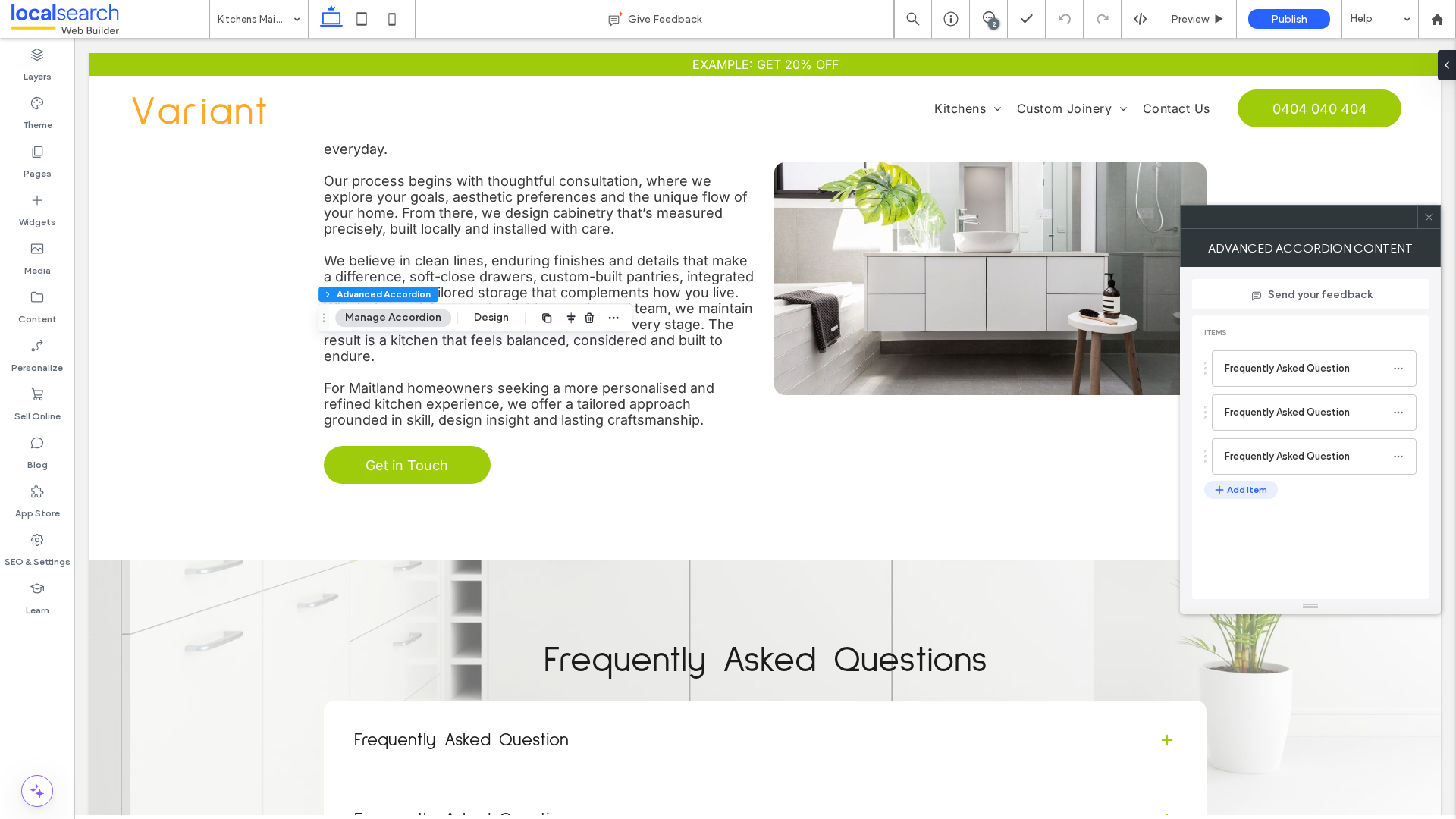 click at bounding box center [1220, 490] 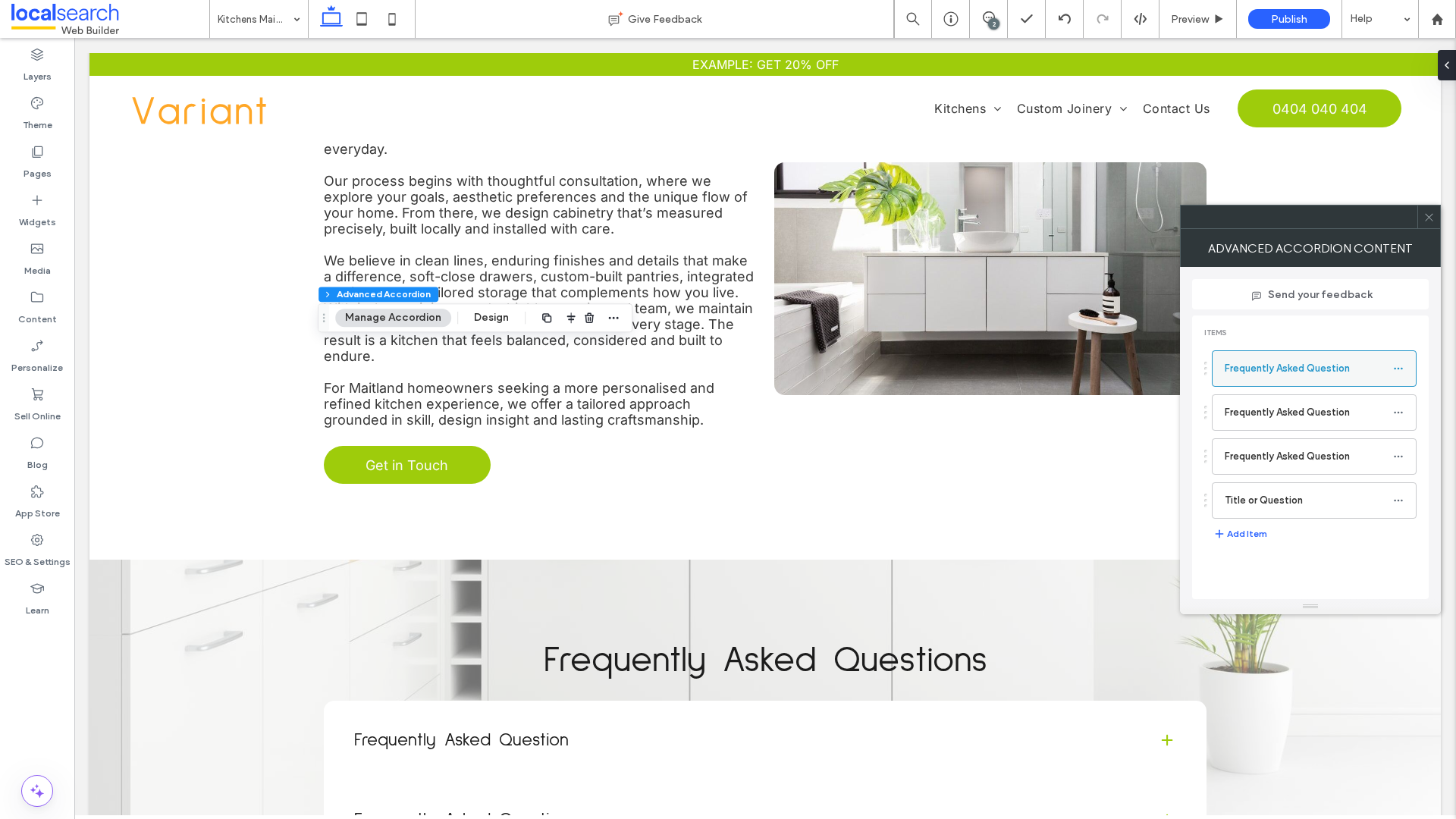 click 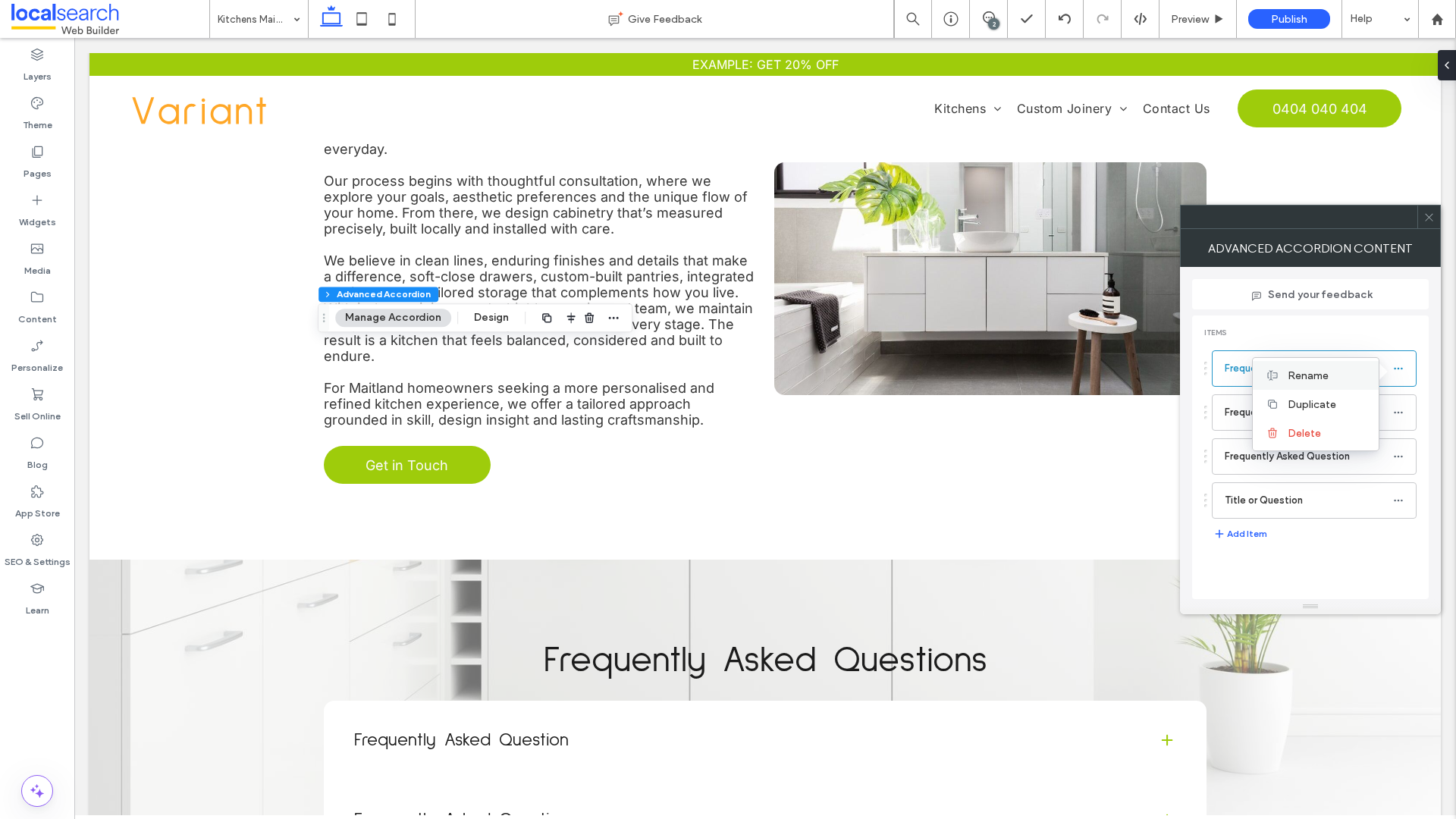 click on "Rename" at bounding box center [1308, 375] 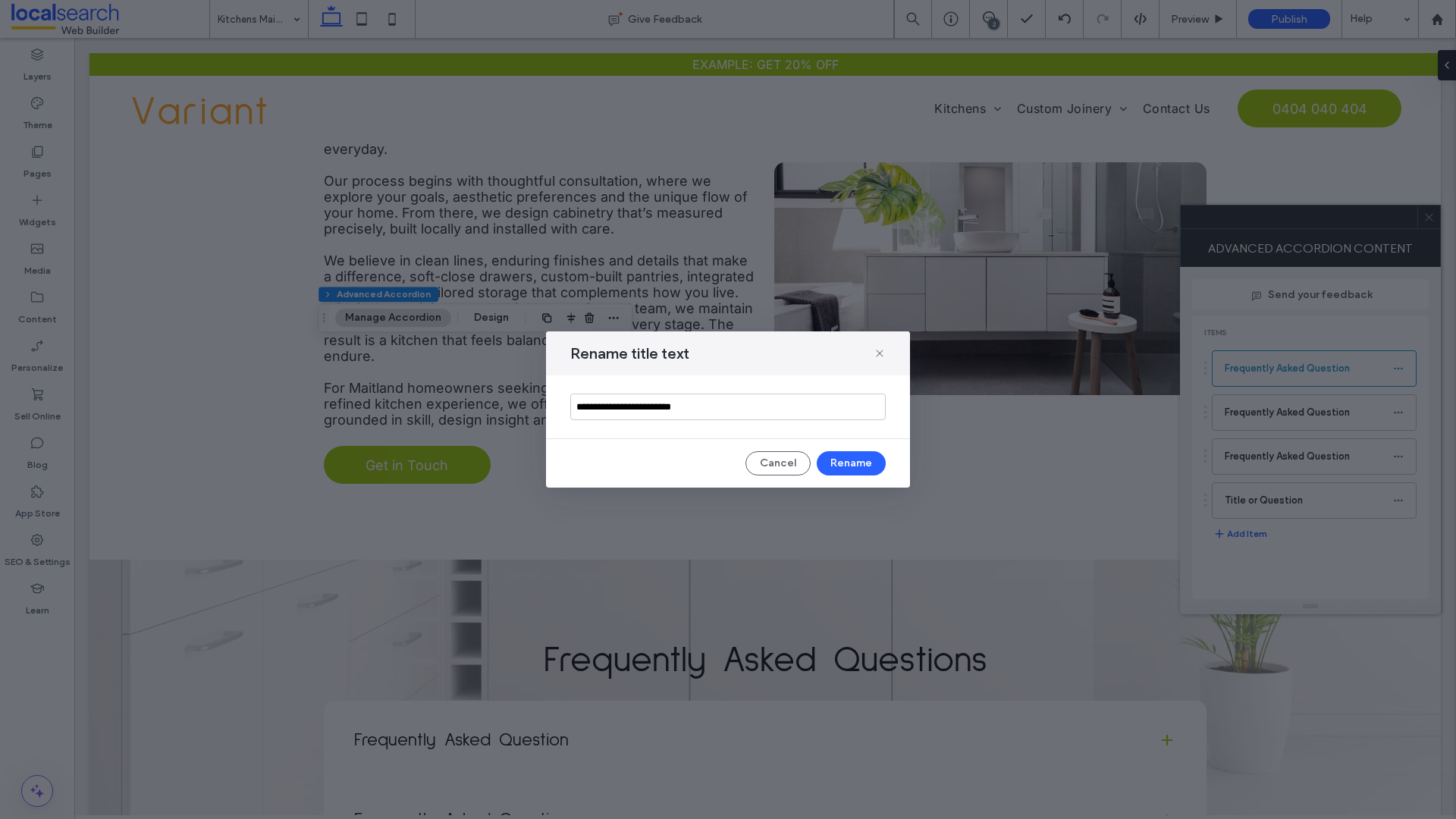 drag, startPoint x: 764, startPoint y: 414, endPoint x: 507, endPoint y: 409, distance: 257.04863 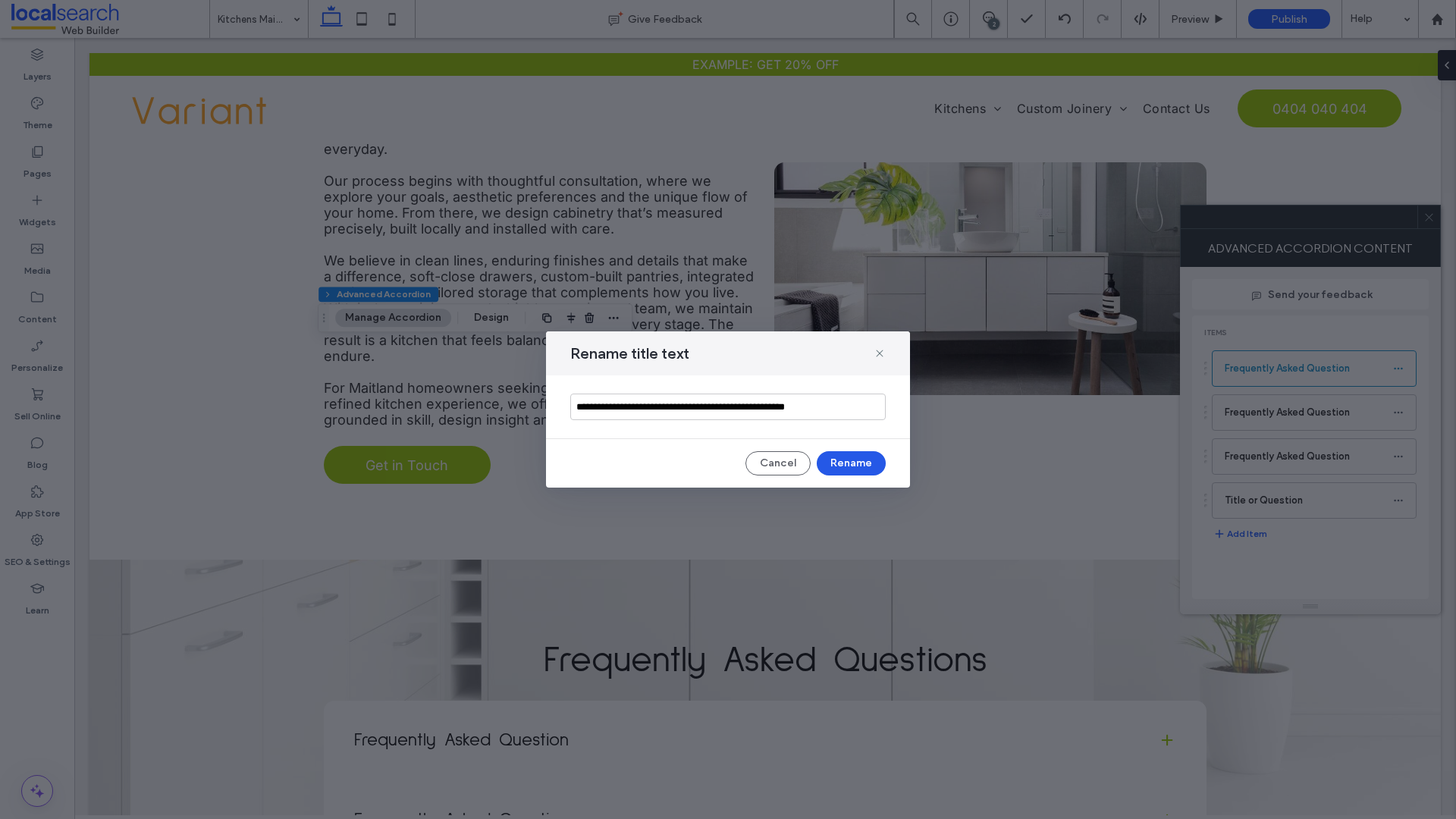type on "**********" 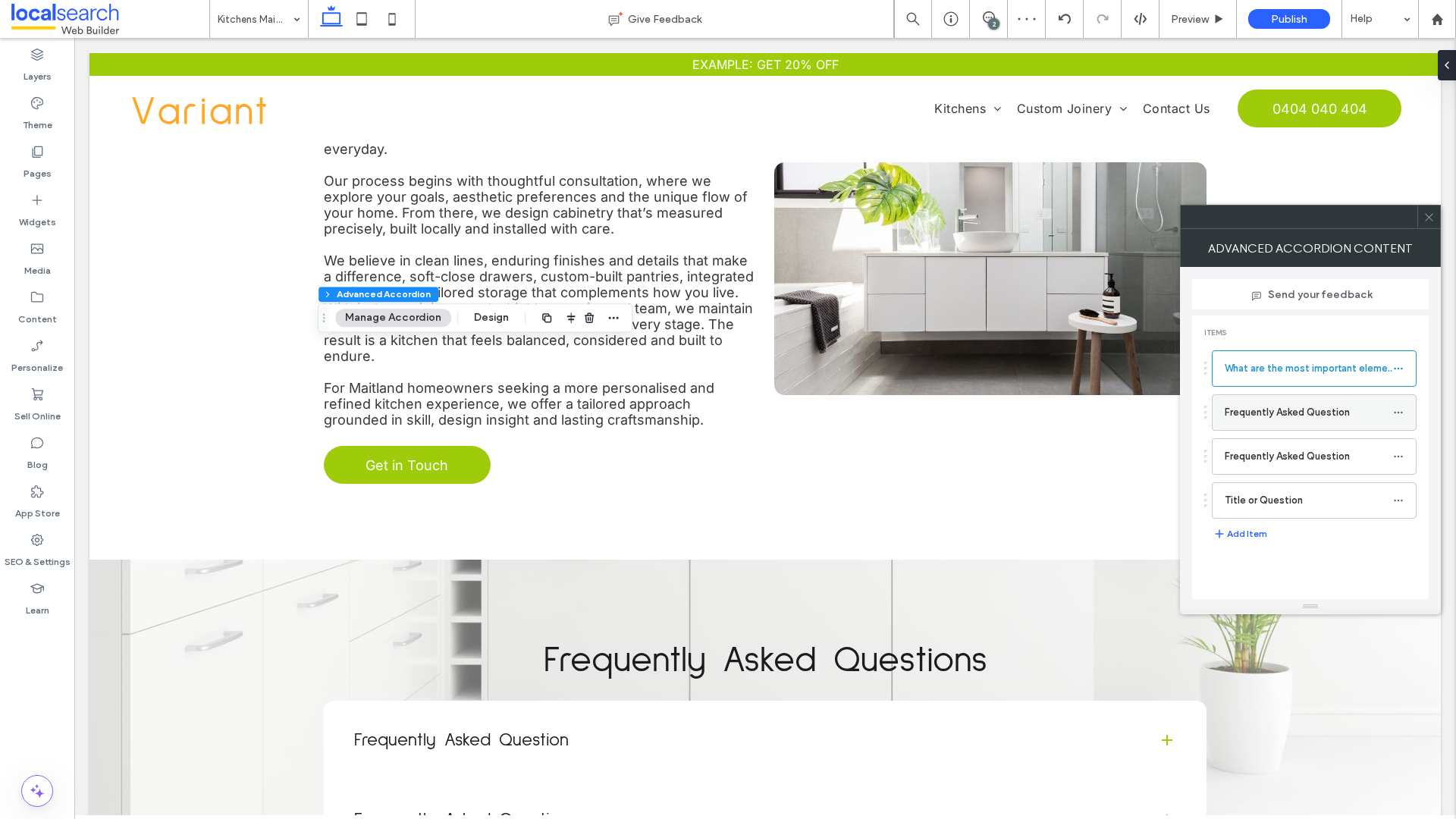 click 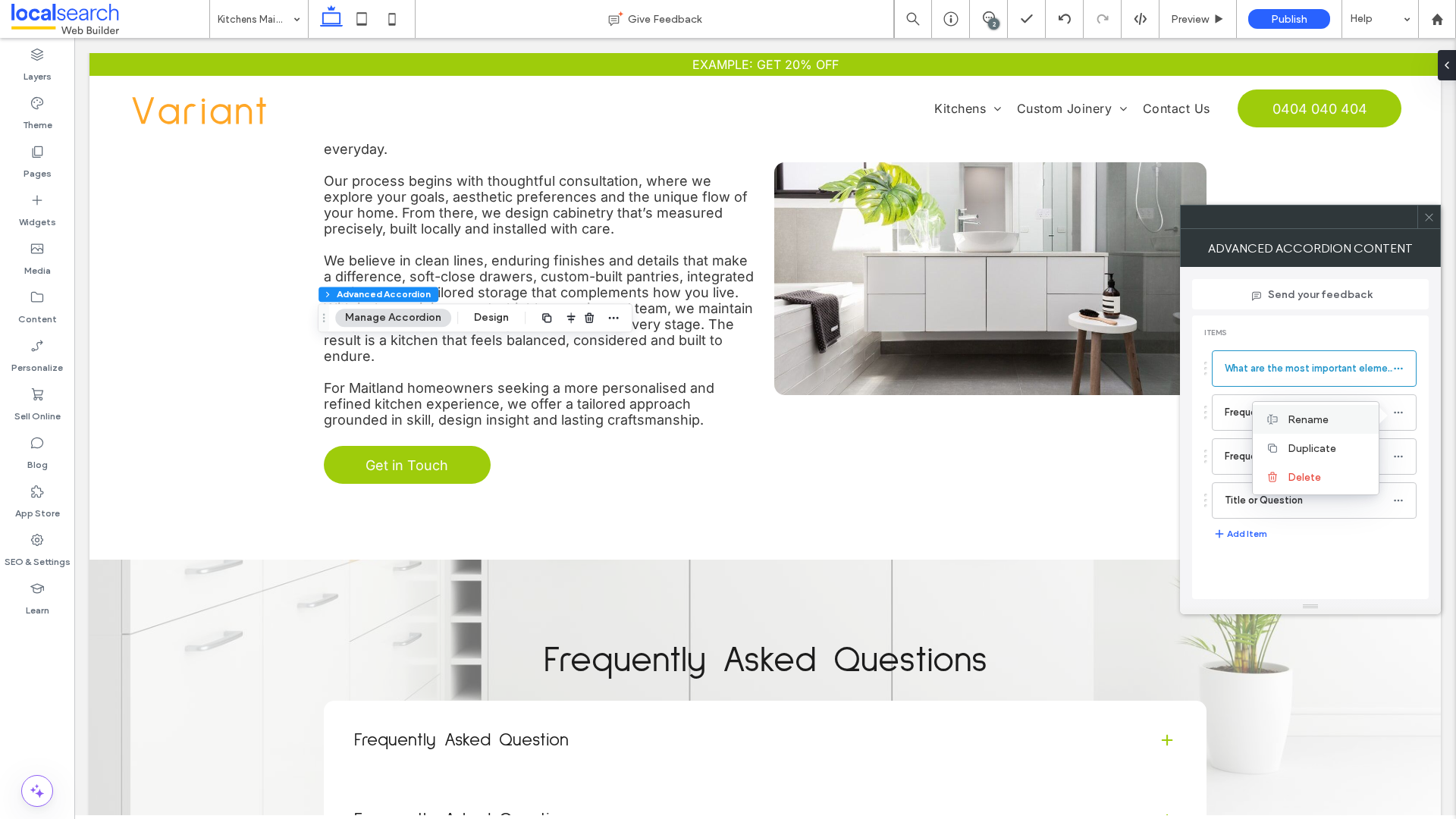 click on "Rename" at bounding box center [1316, 419] 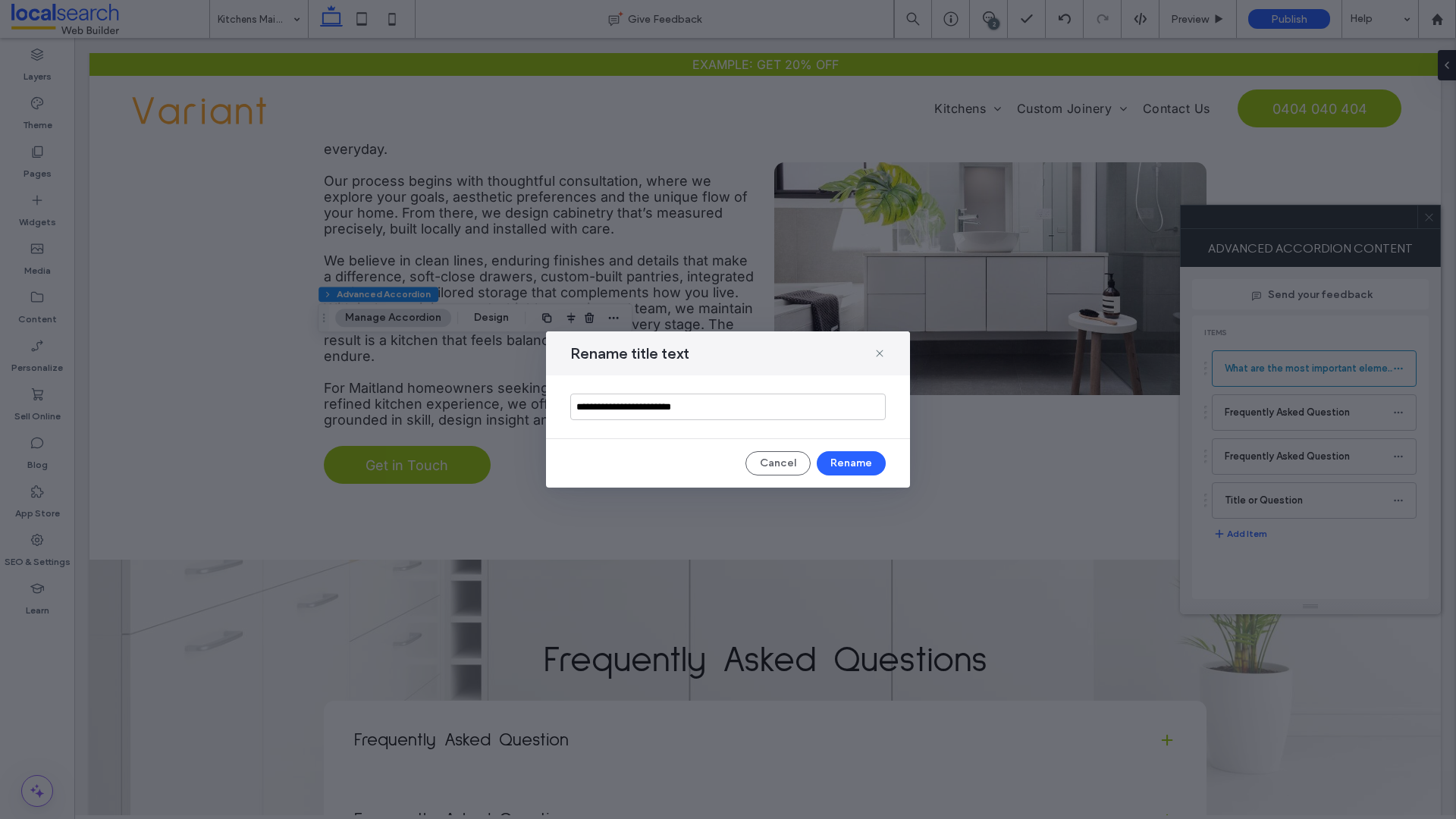 drag, startPoint x: 712, startPoint y: 404, endPoint x: 501, endPoint y: 403, distance: 211.0024 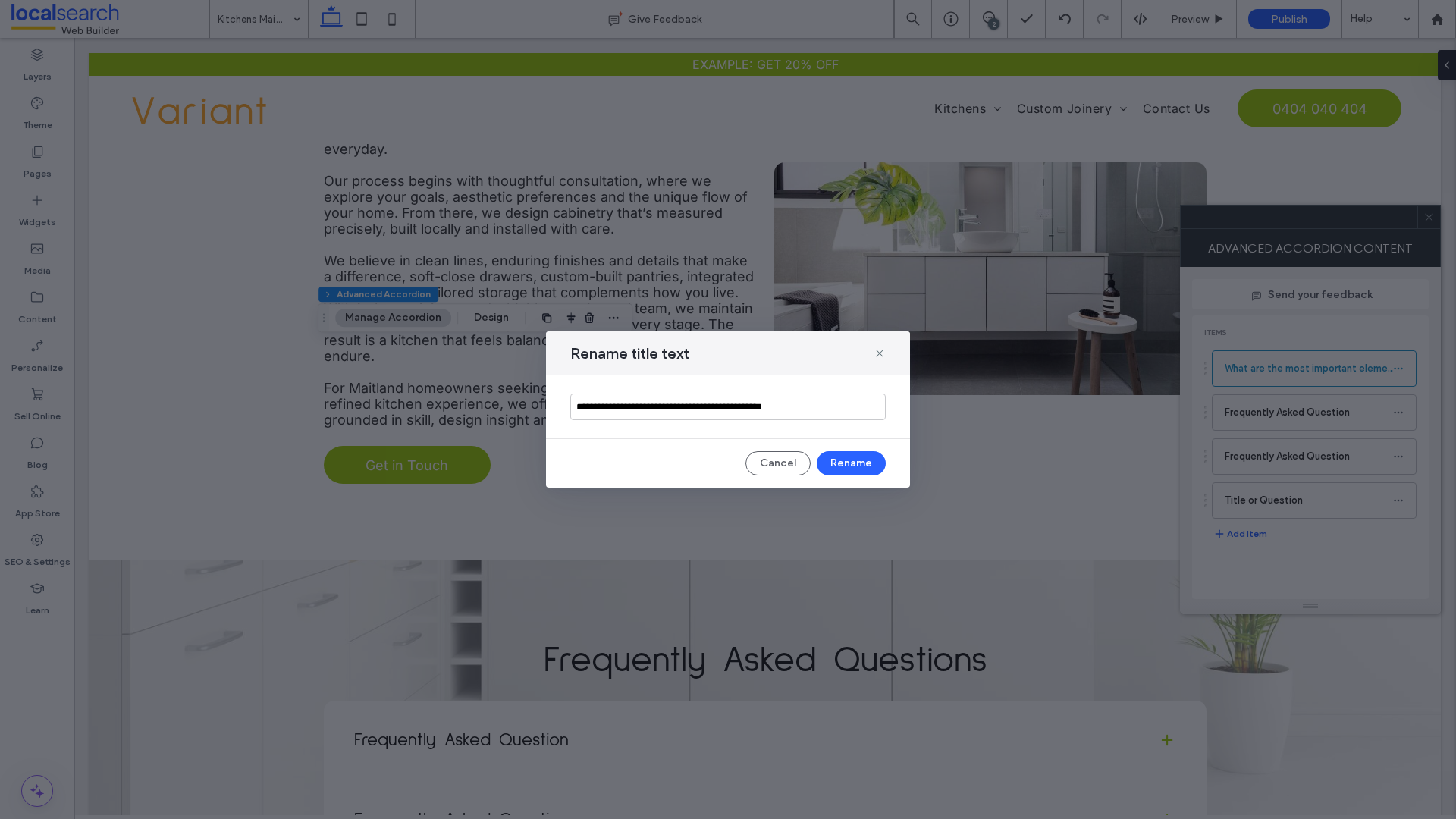 type on "**********" 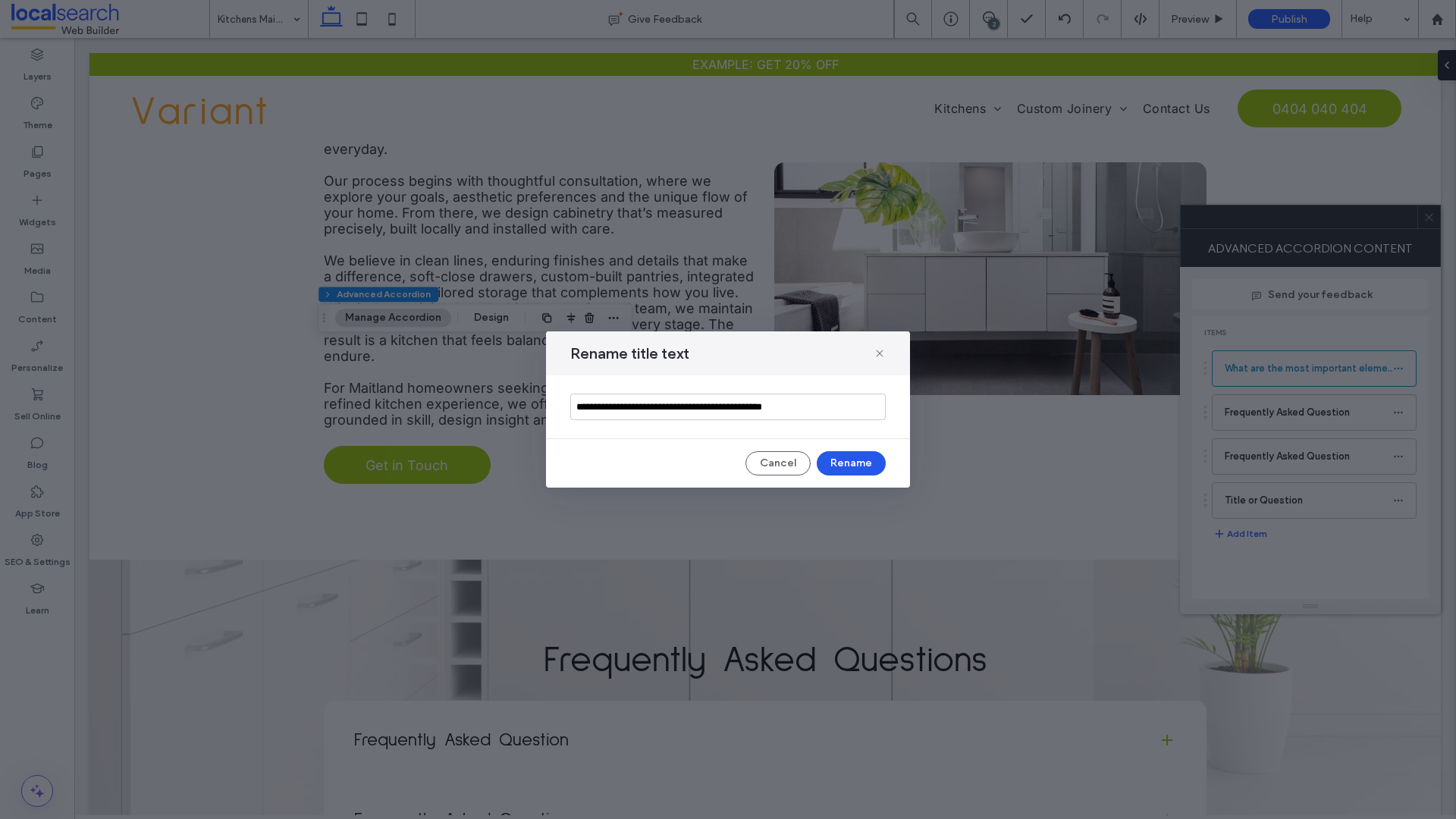 click on "Rename" at bounding box center [851, 463] 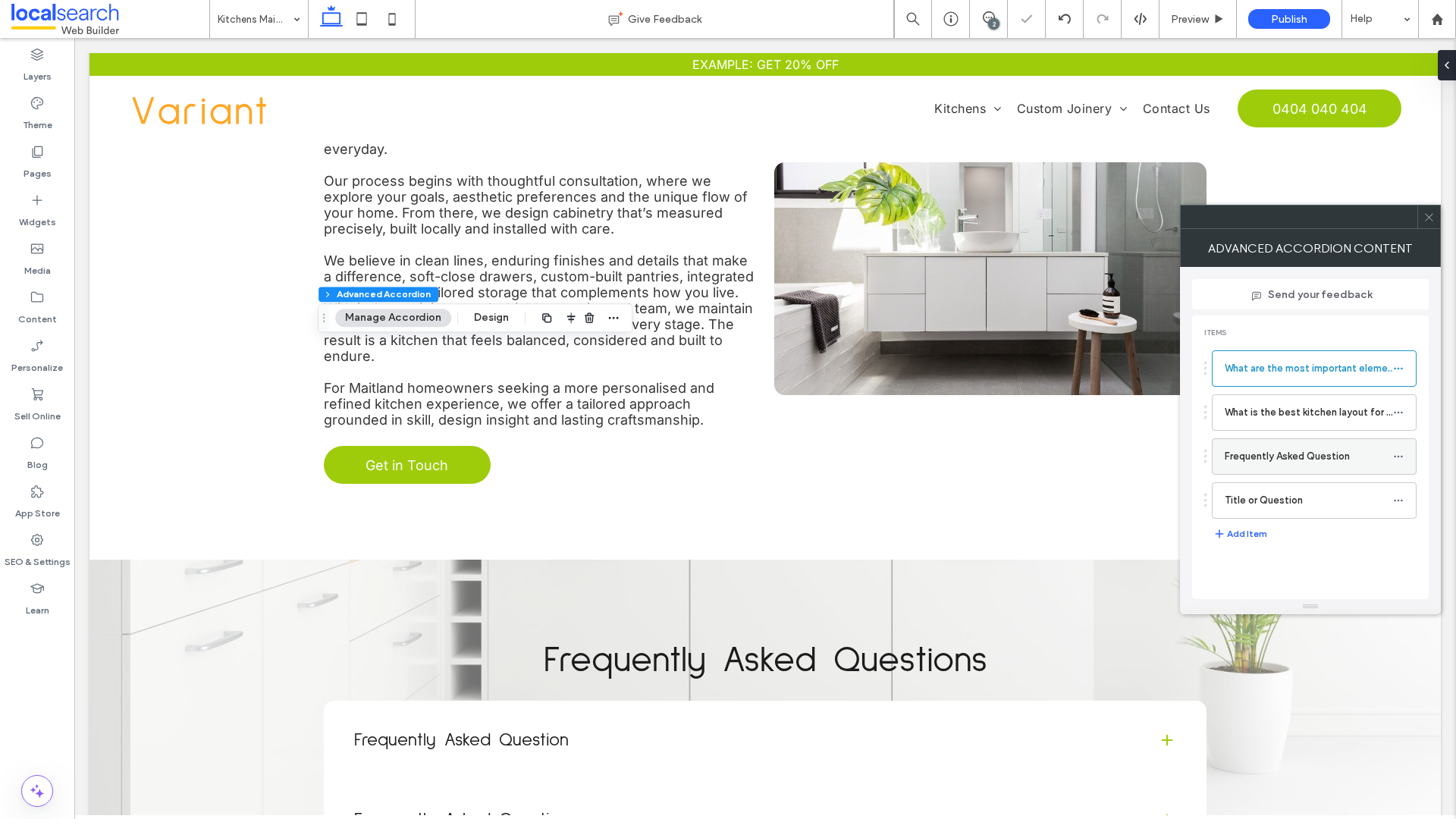 click 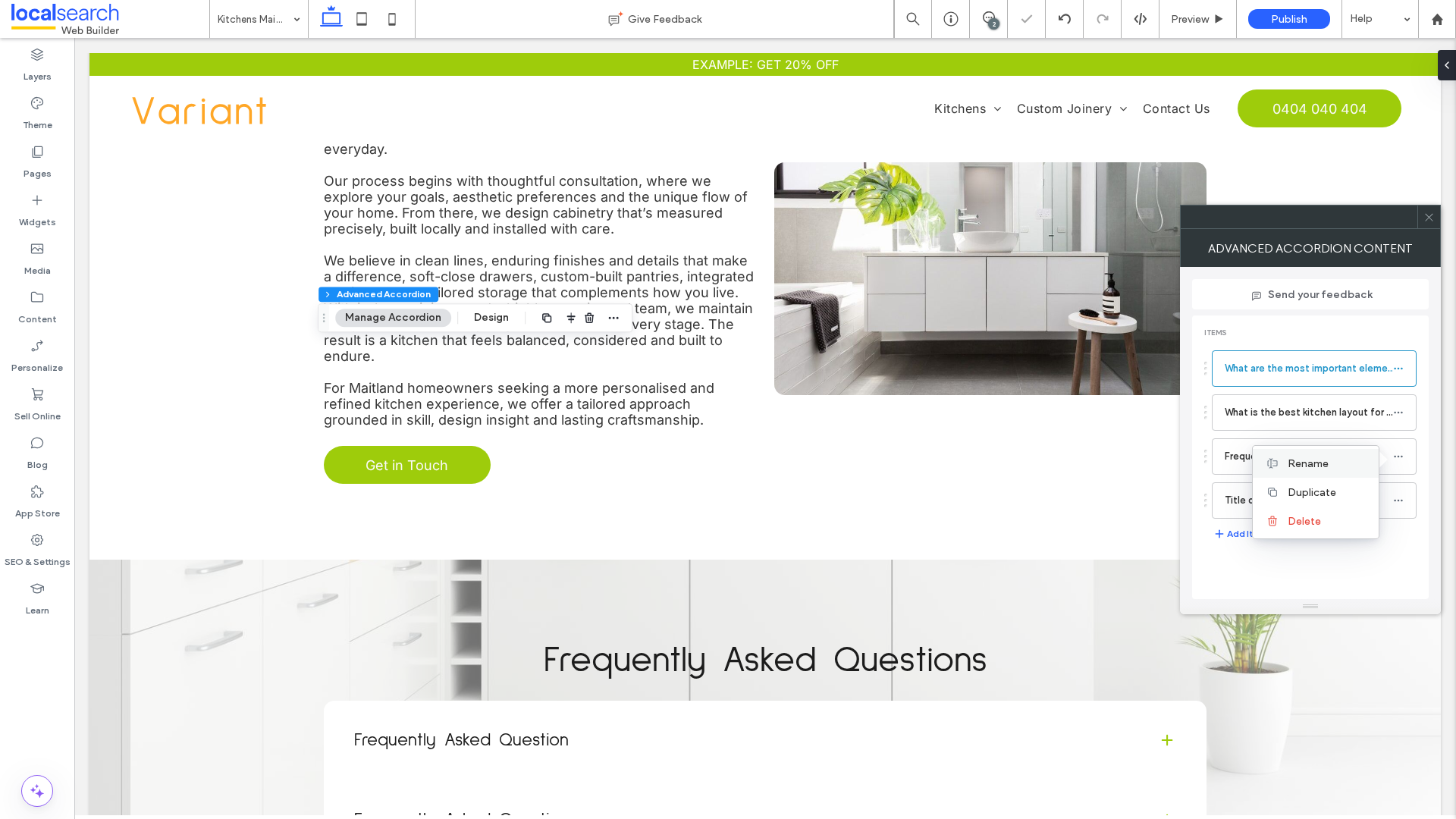 click on "Rename" at bounding box center (1308, 463) 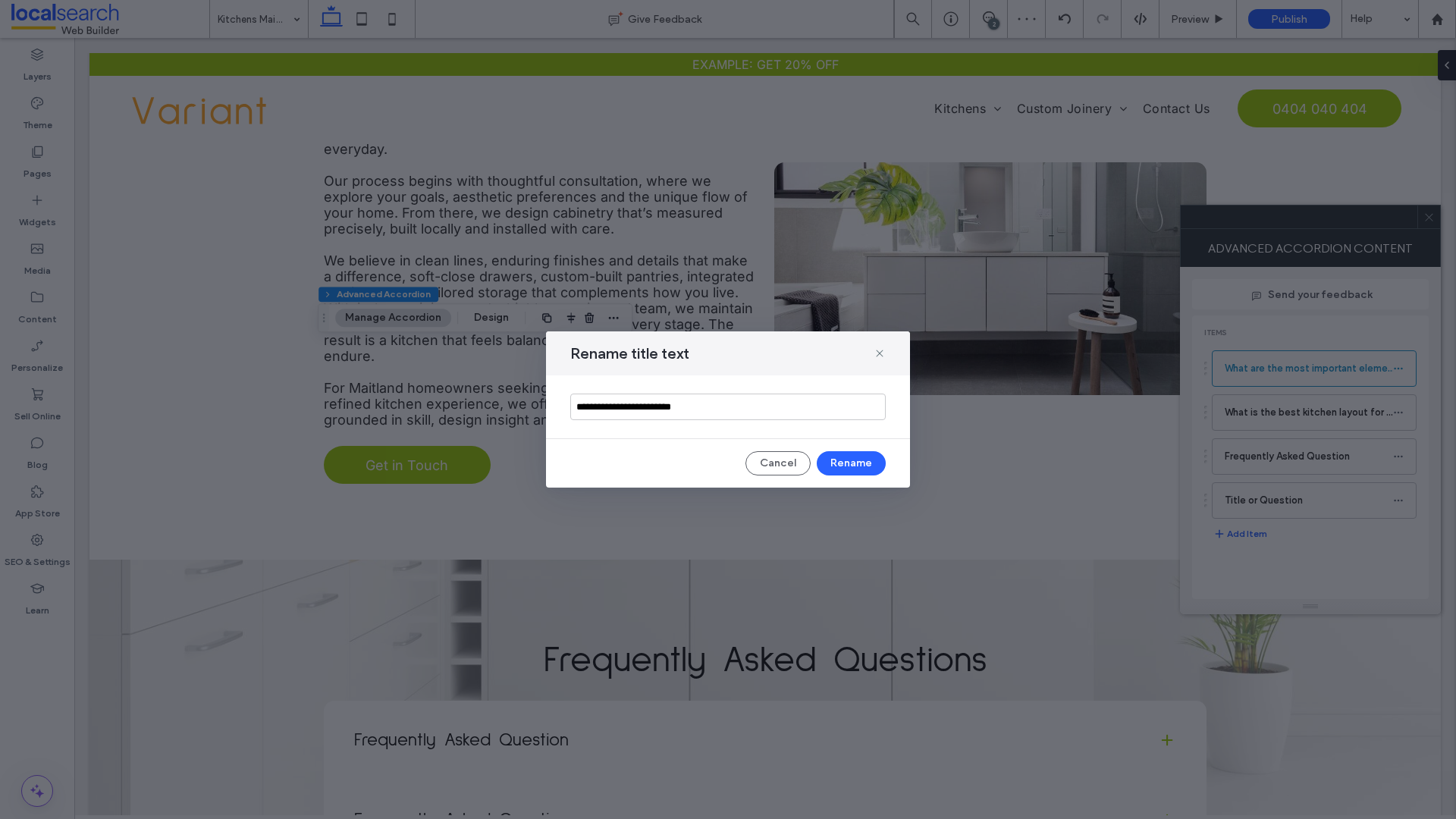 drag, startPoint x: 726, startPoint y: 409, endPoint x: 523, endPoint y: 407, distance: 203.00985 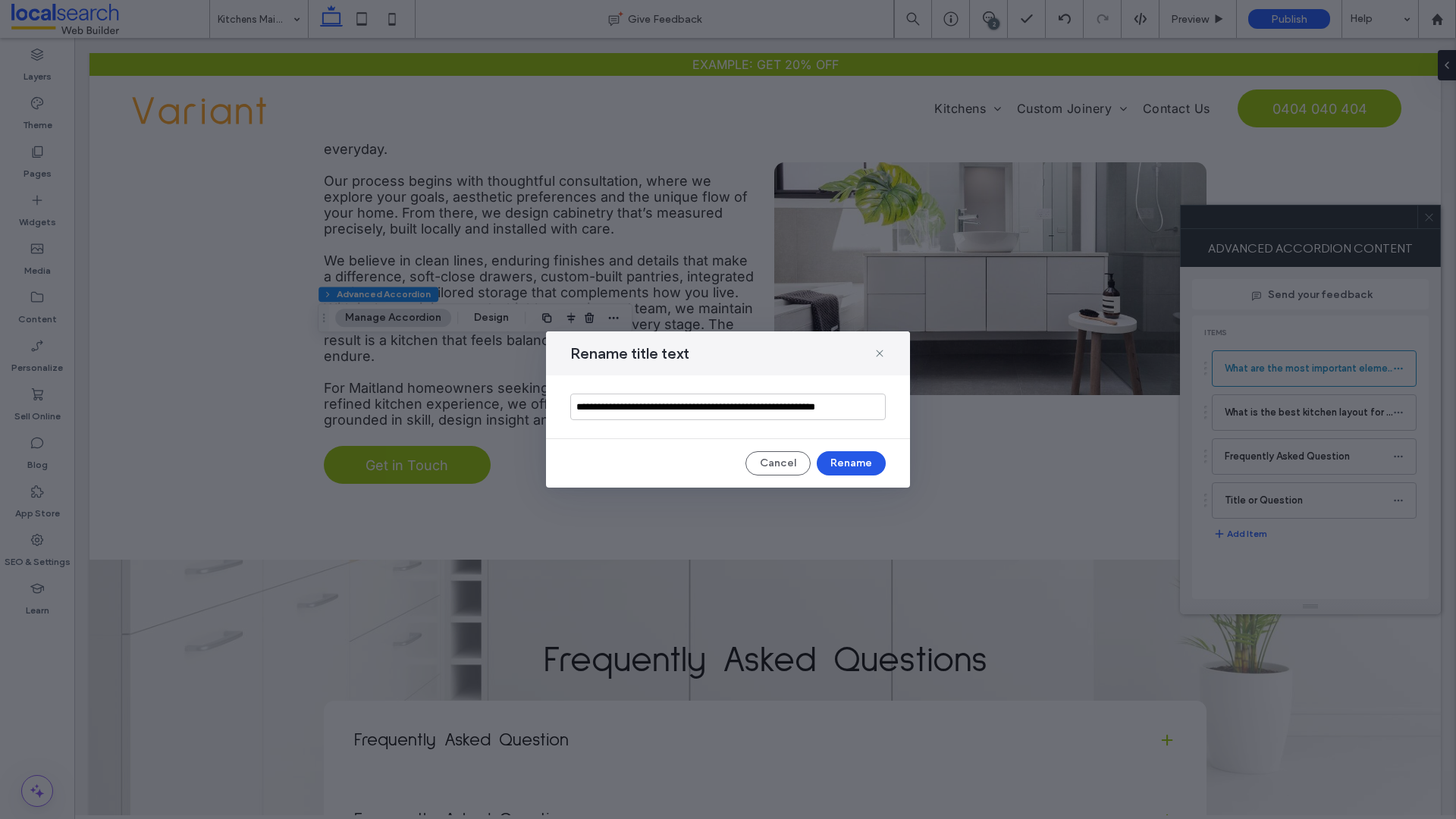 type on "**********" 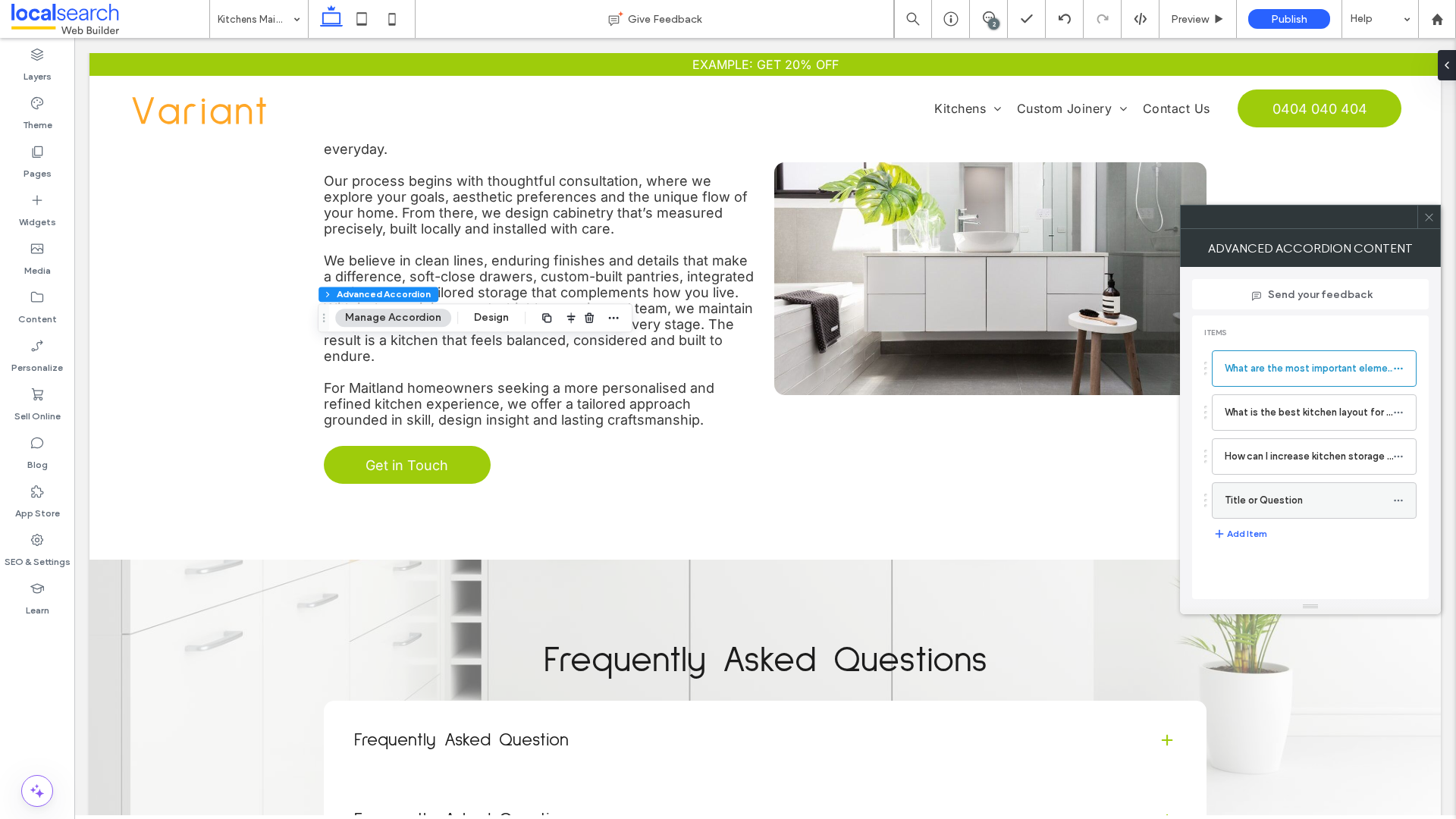 click at bounding box center [1402, 500] 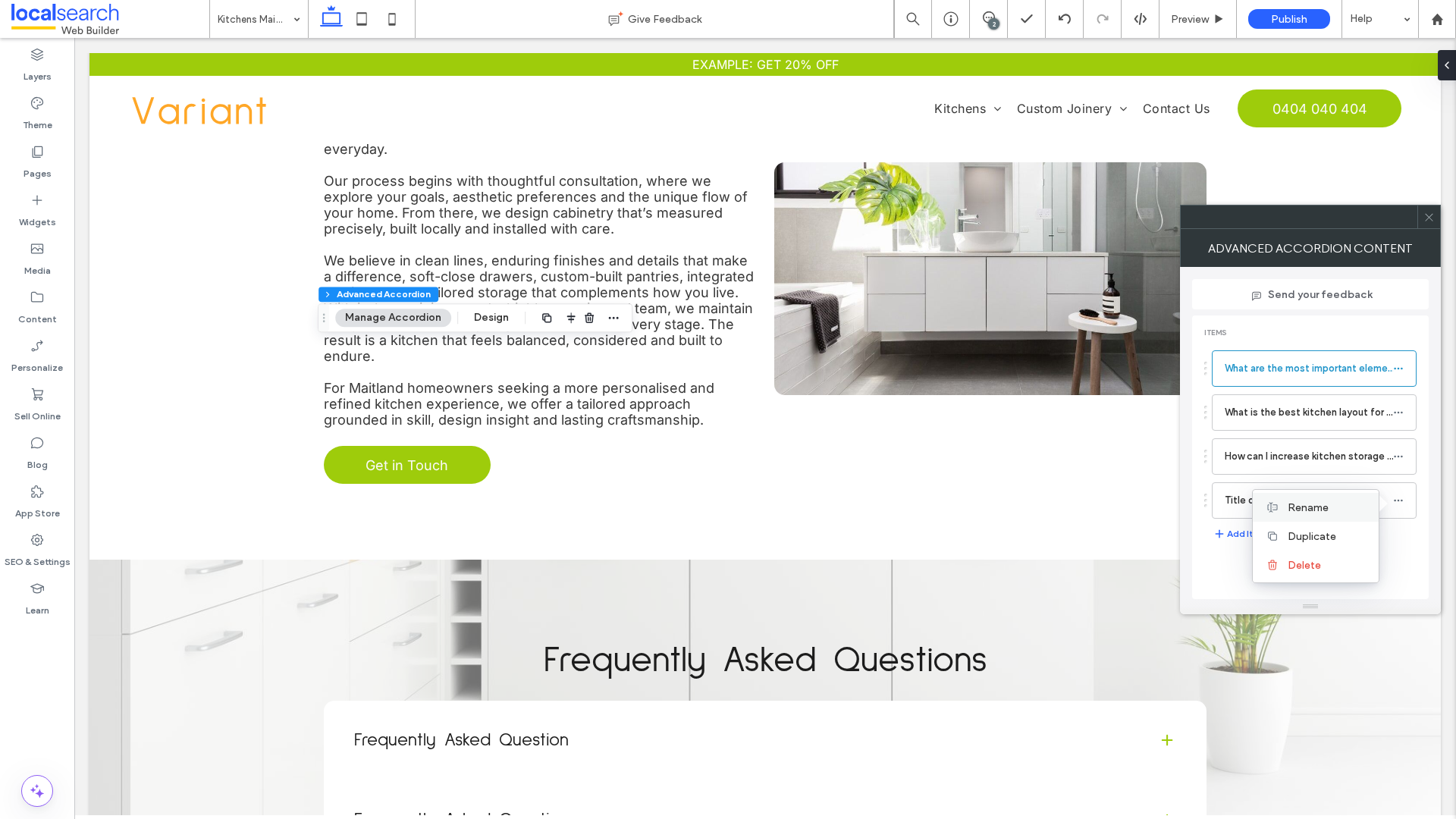 click on "Rename" at bounding box center [1316, 507] 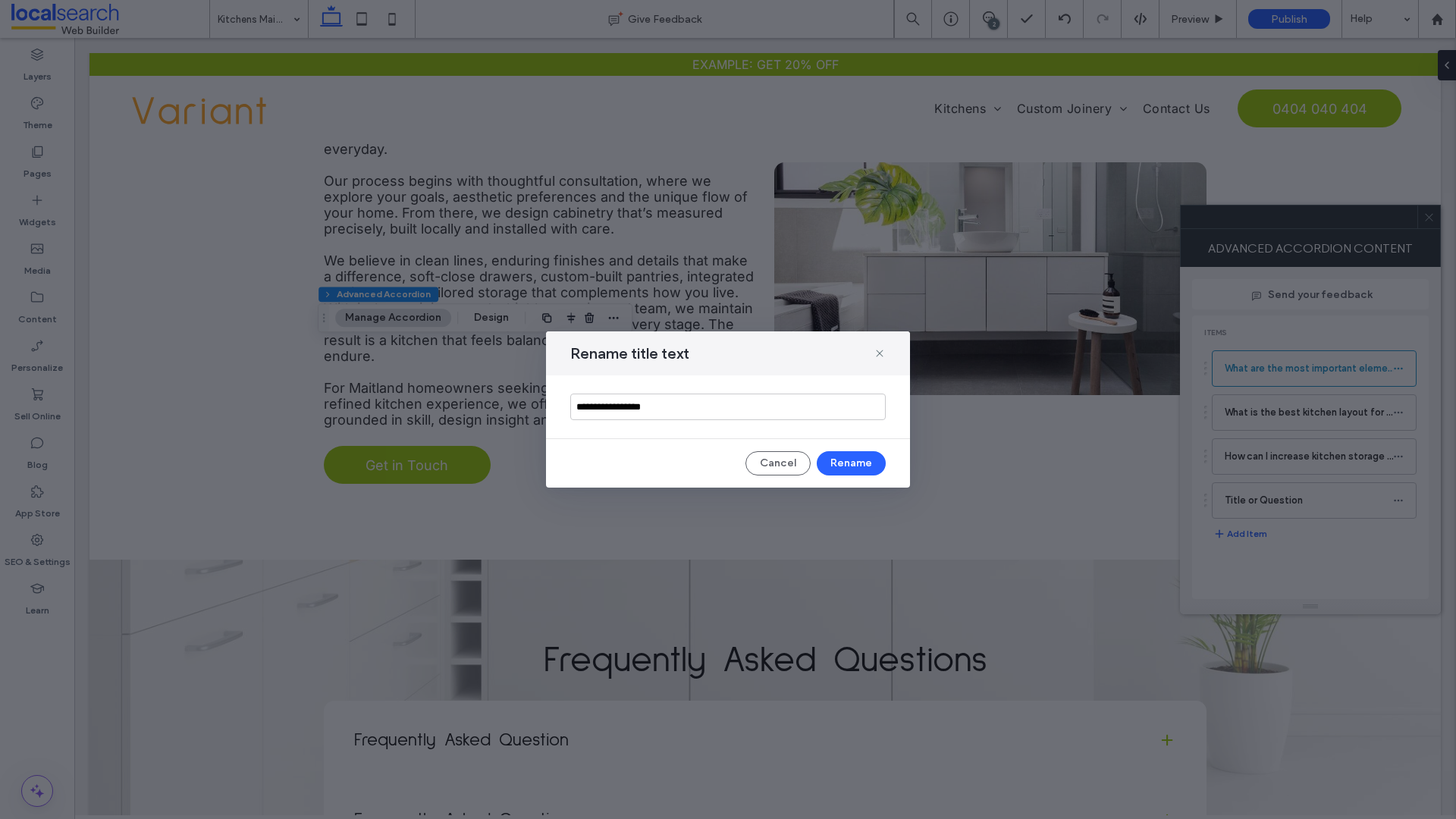 drag, startPoint x: 694, startPoint y: 406, endPoint x: 404, endPoint y: 410, distance: 290.02758 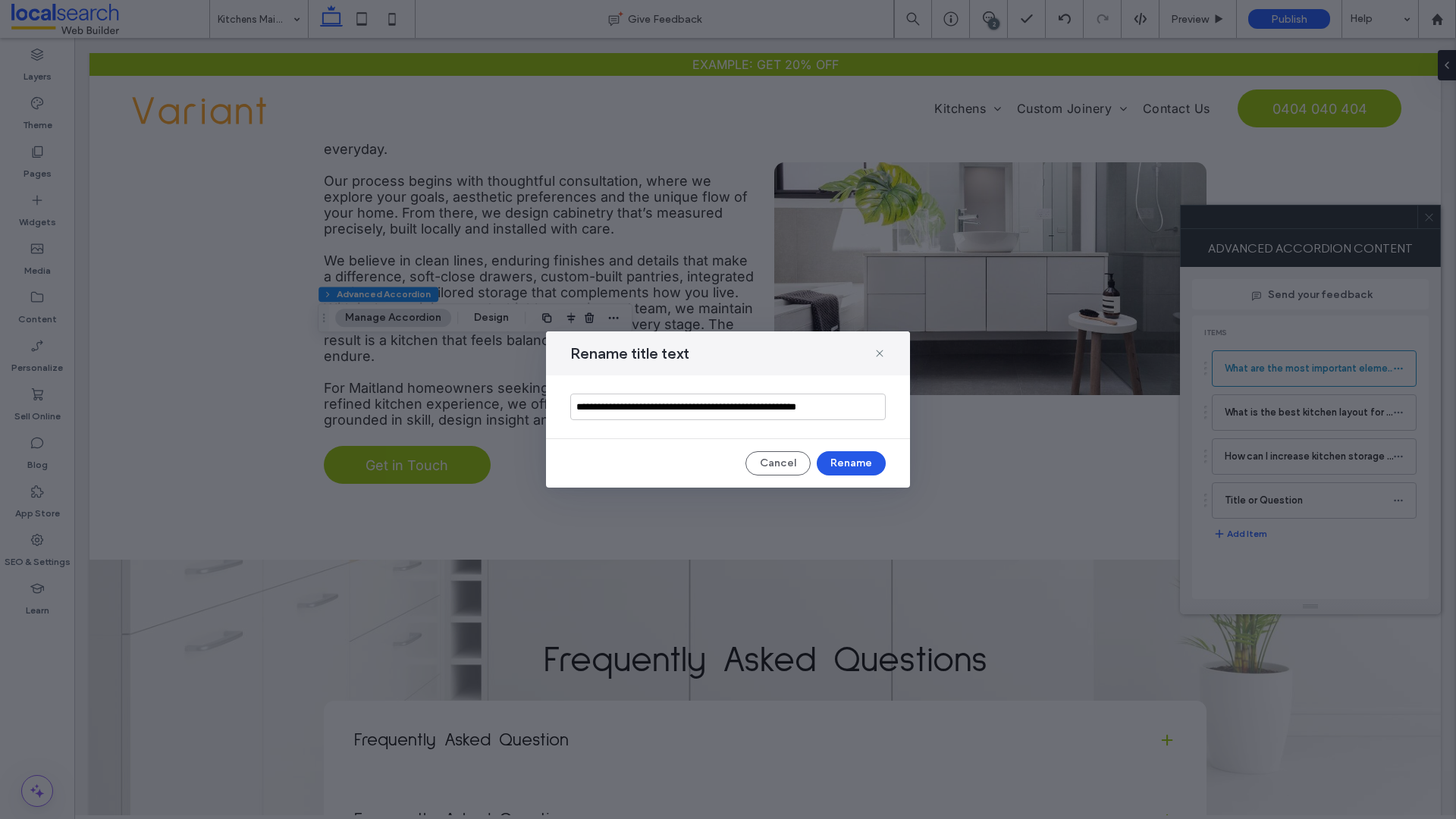 type on "**********" 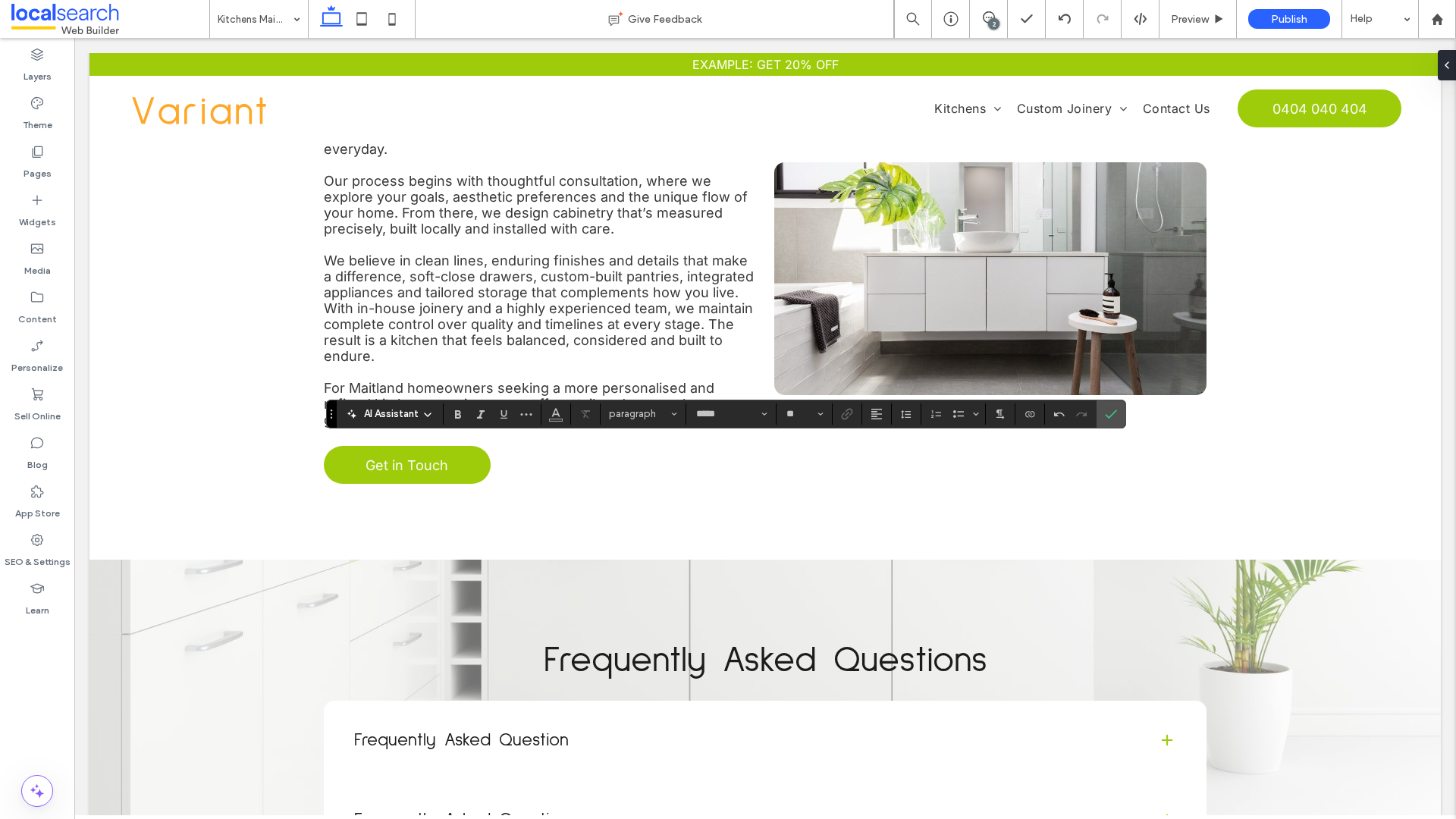 type on "**" 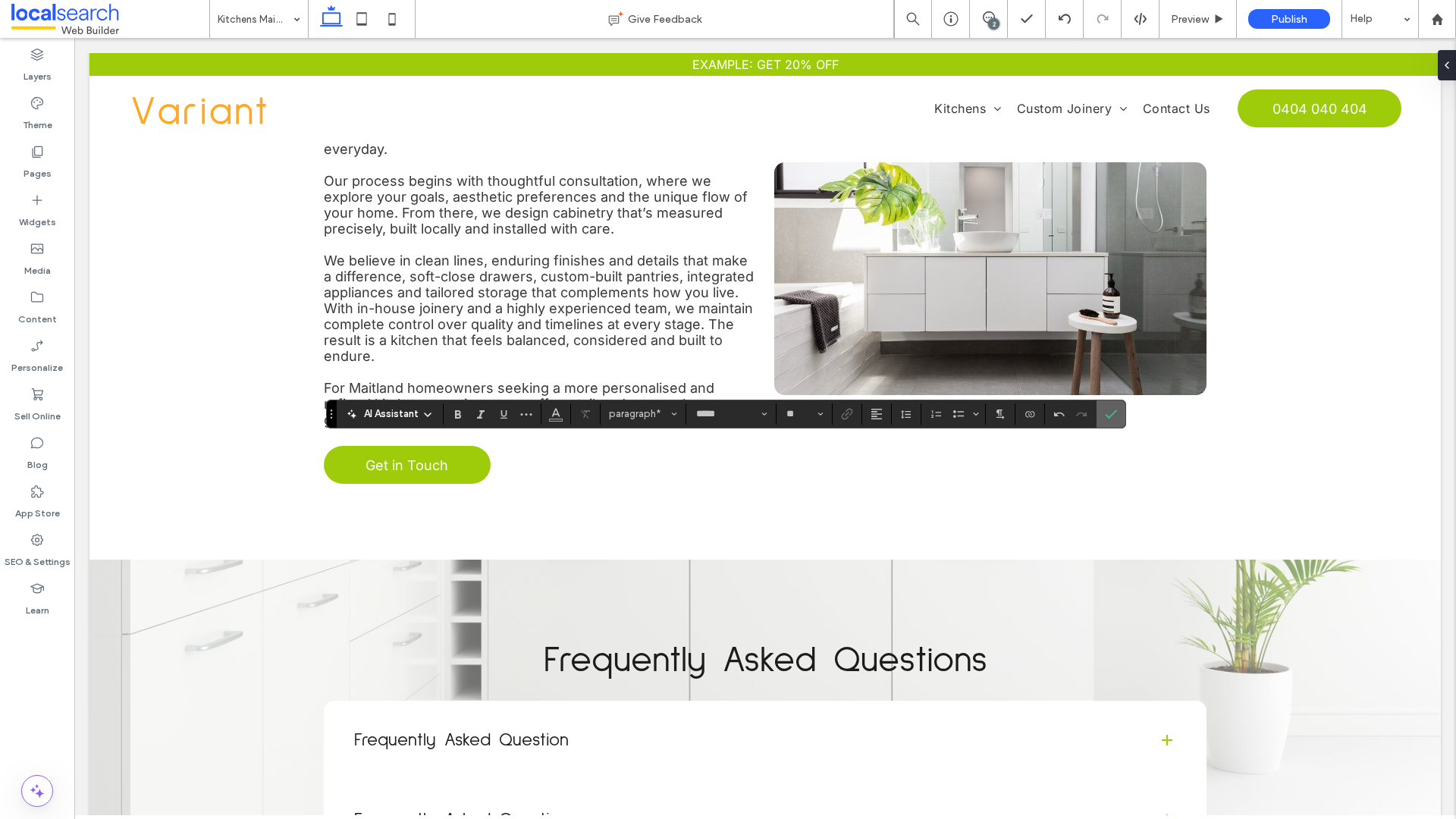 click at bounding box center (1111, 414) 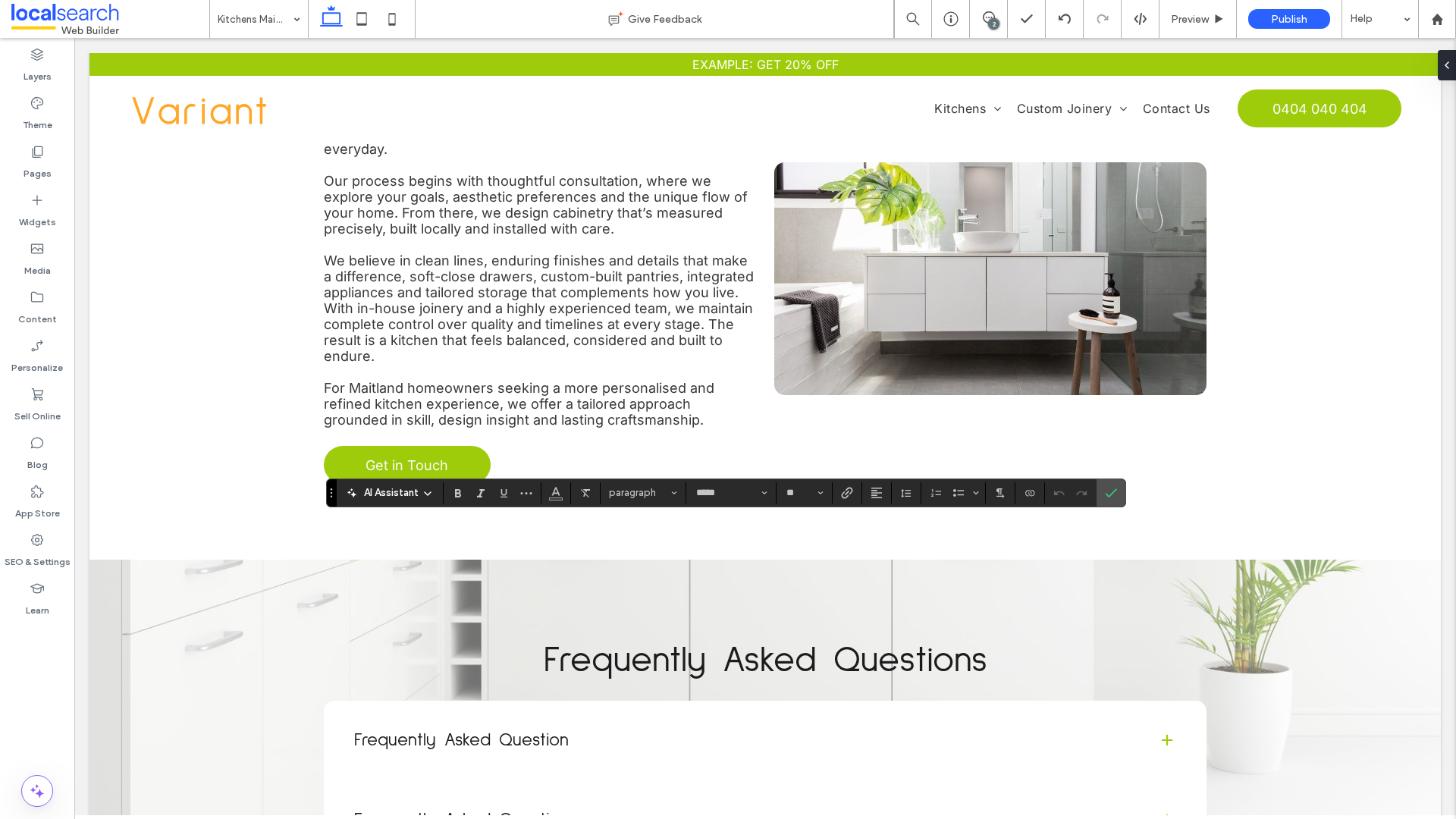 type on "**" 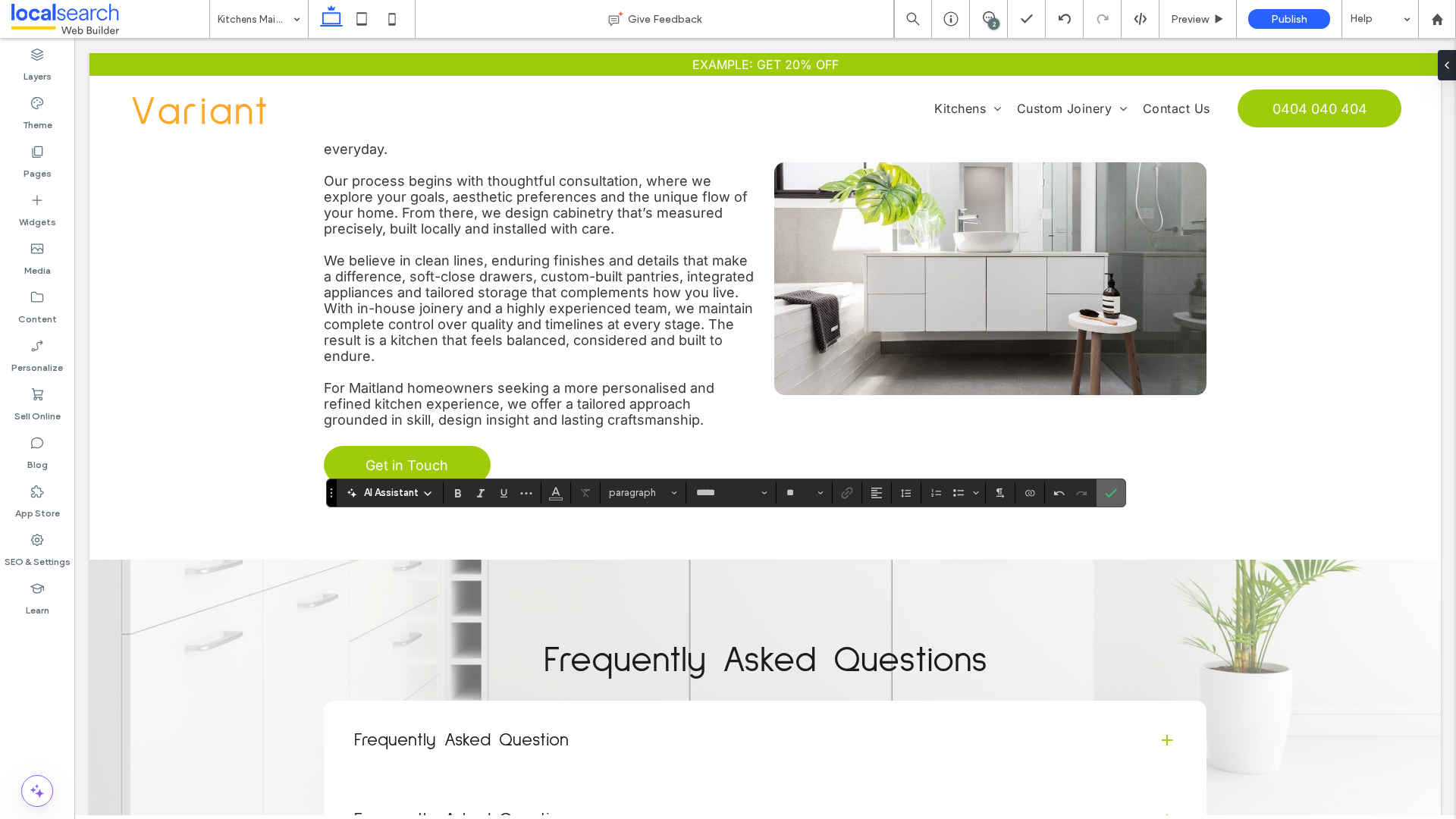 click at bounding box center (1111, 493) 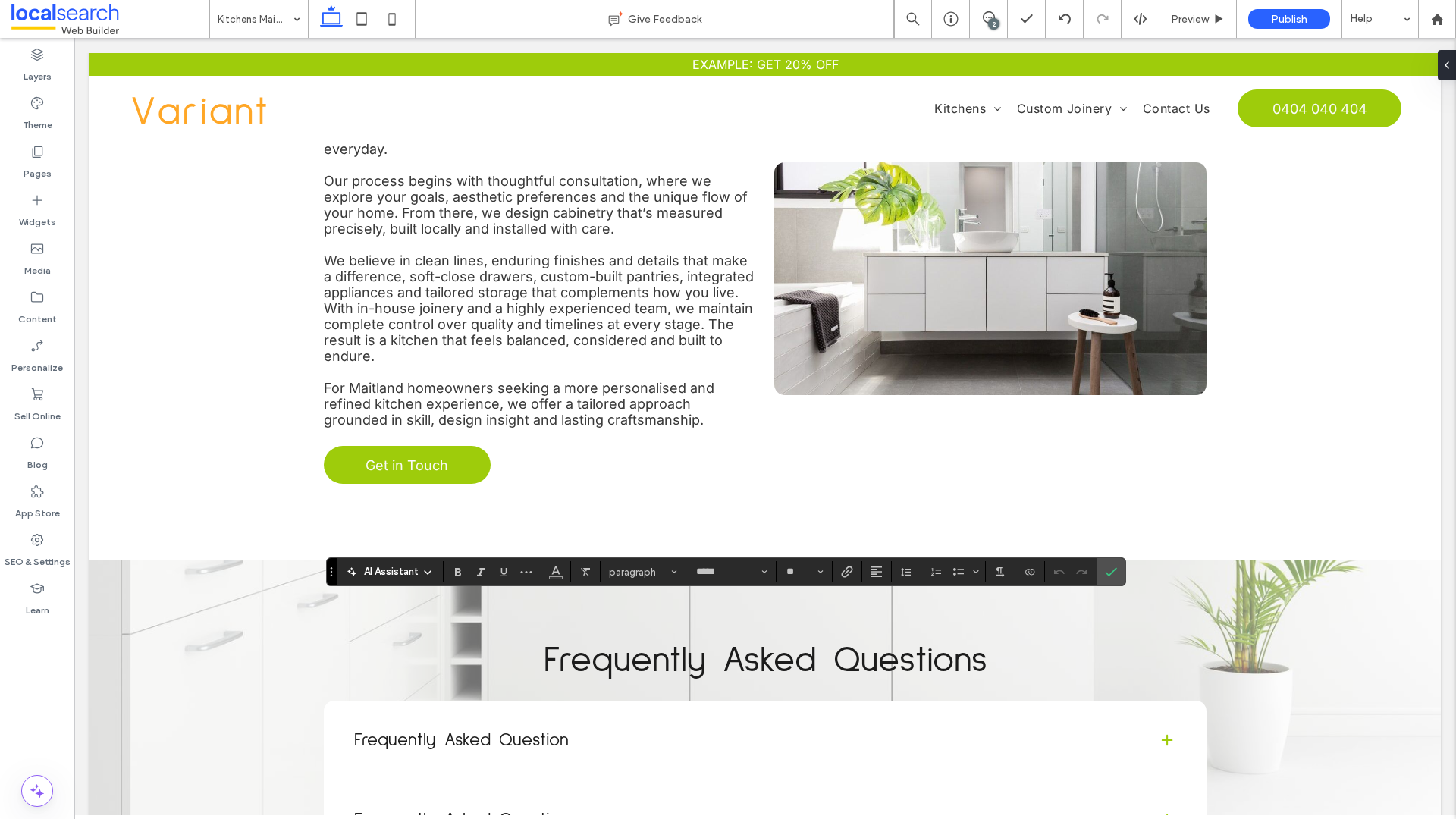 type on "**" 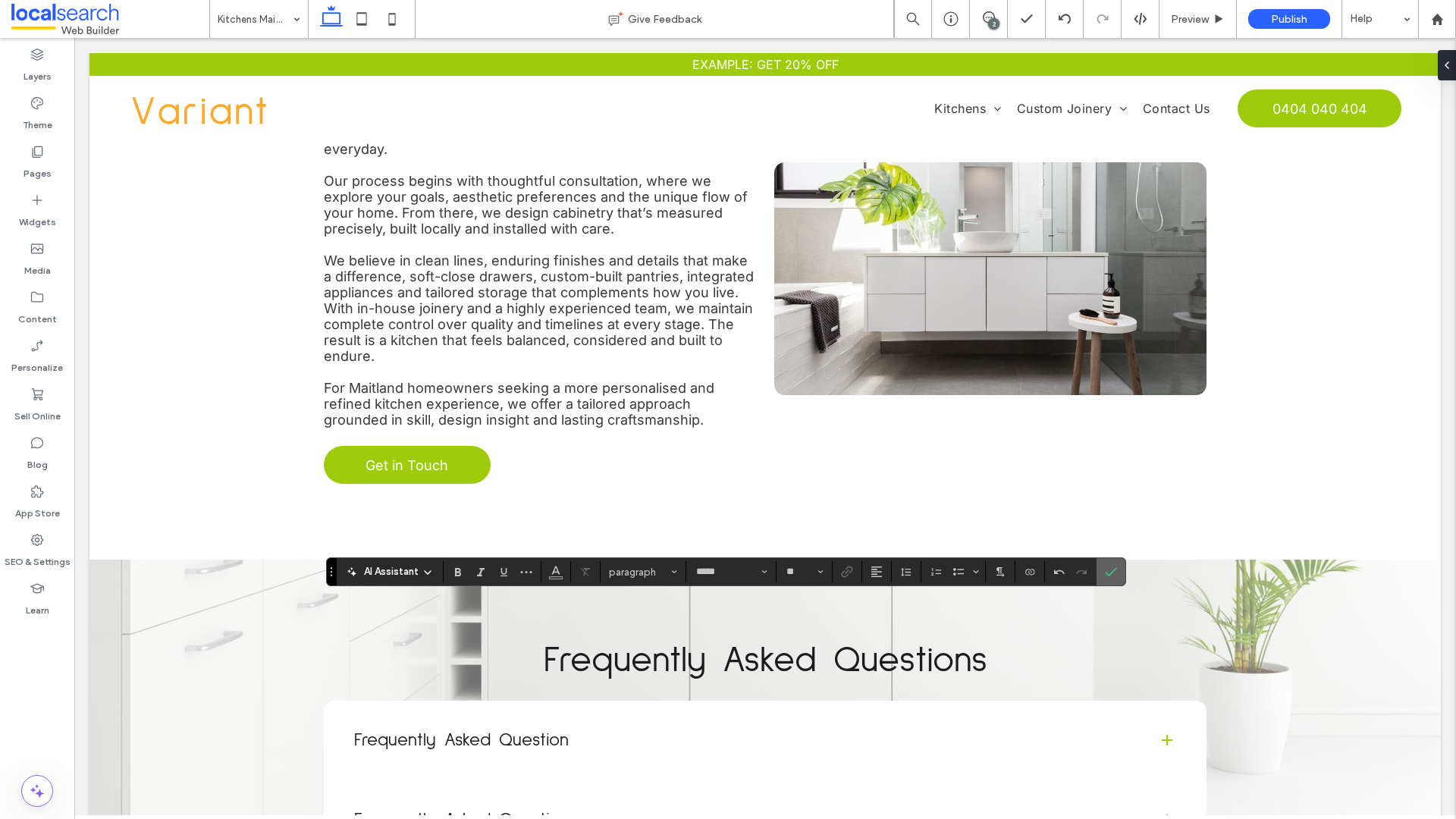 click at bounding box center [1111, 572] 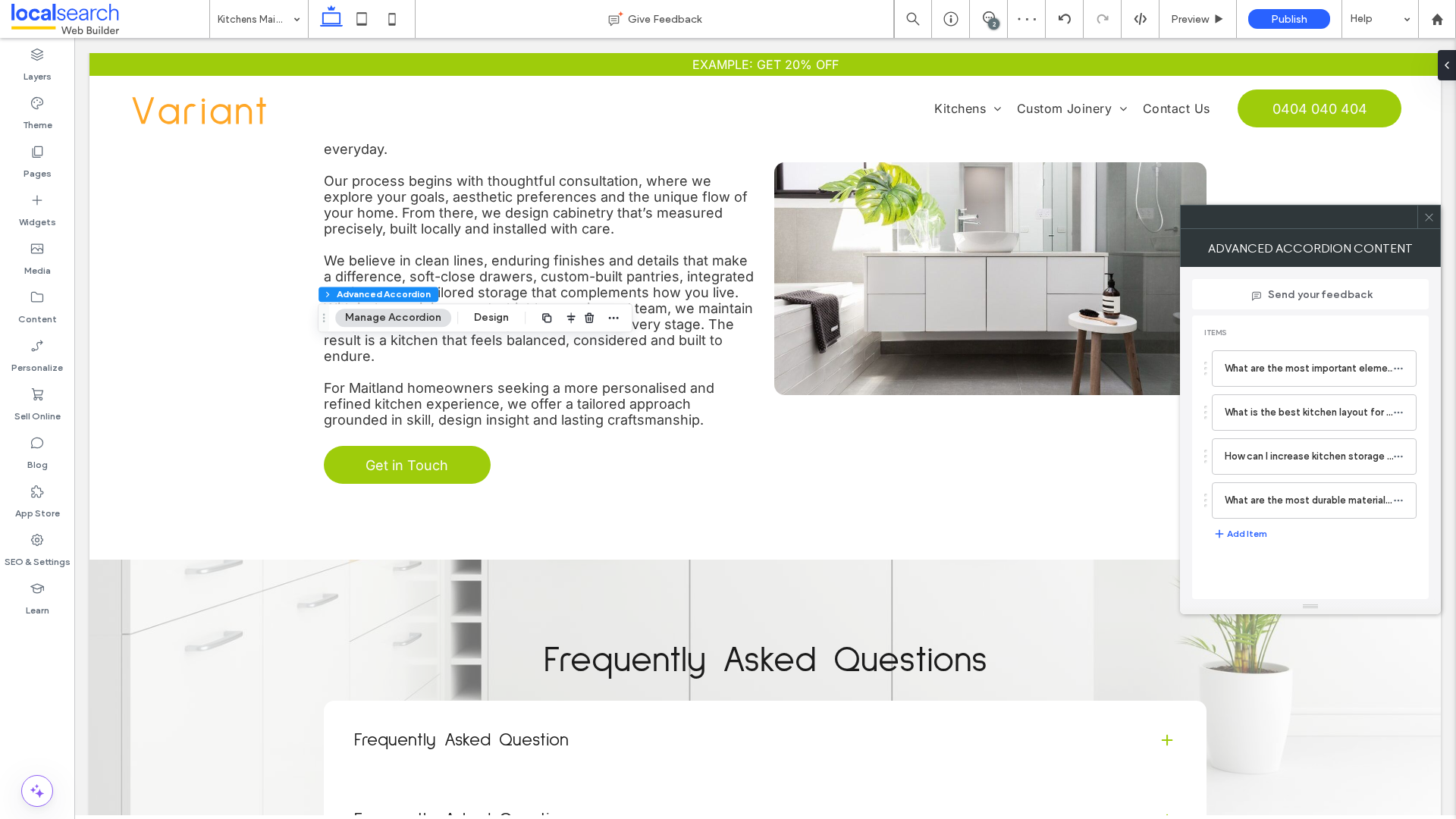 type on "***" 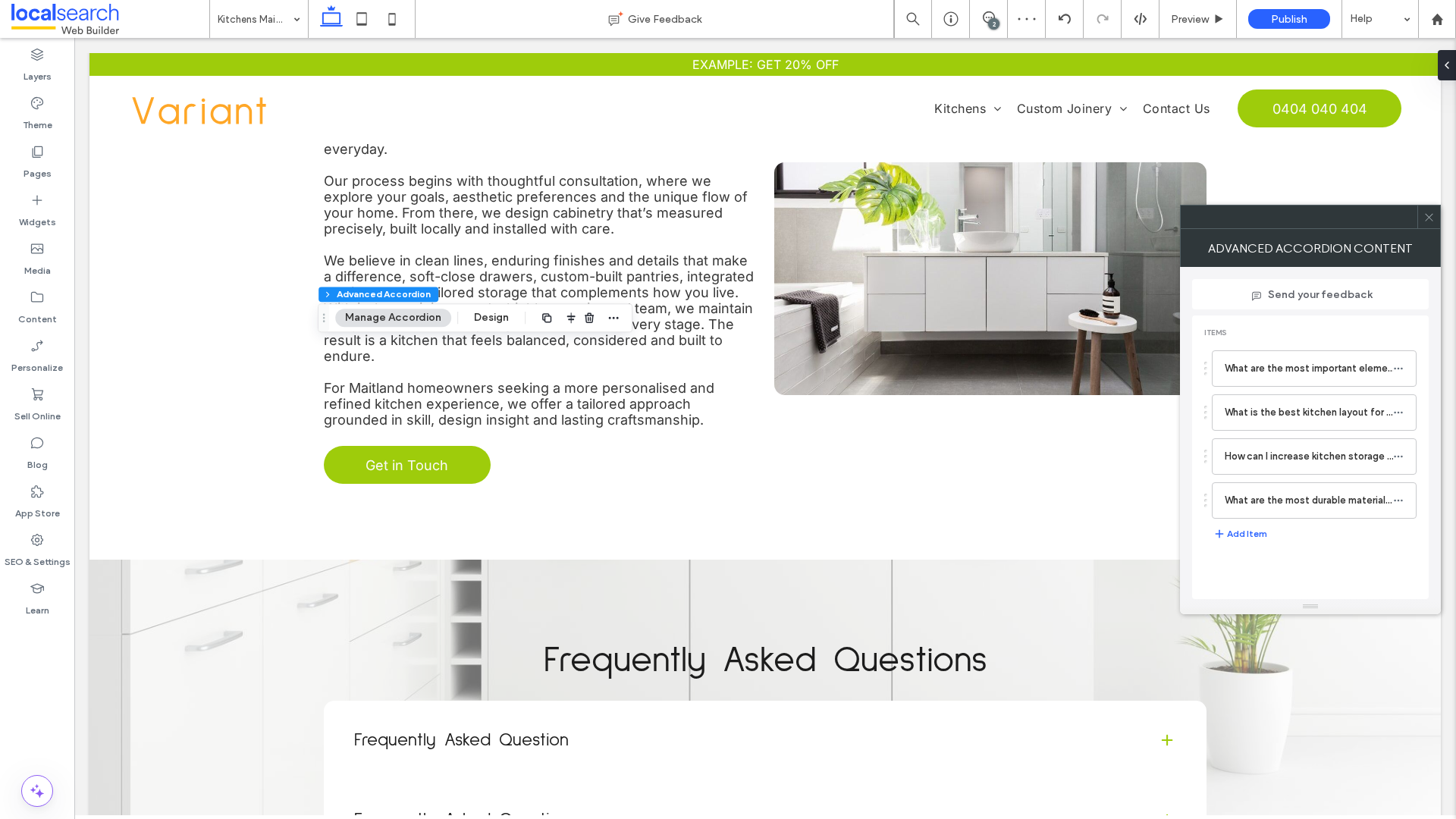 type on "**" 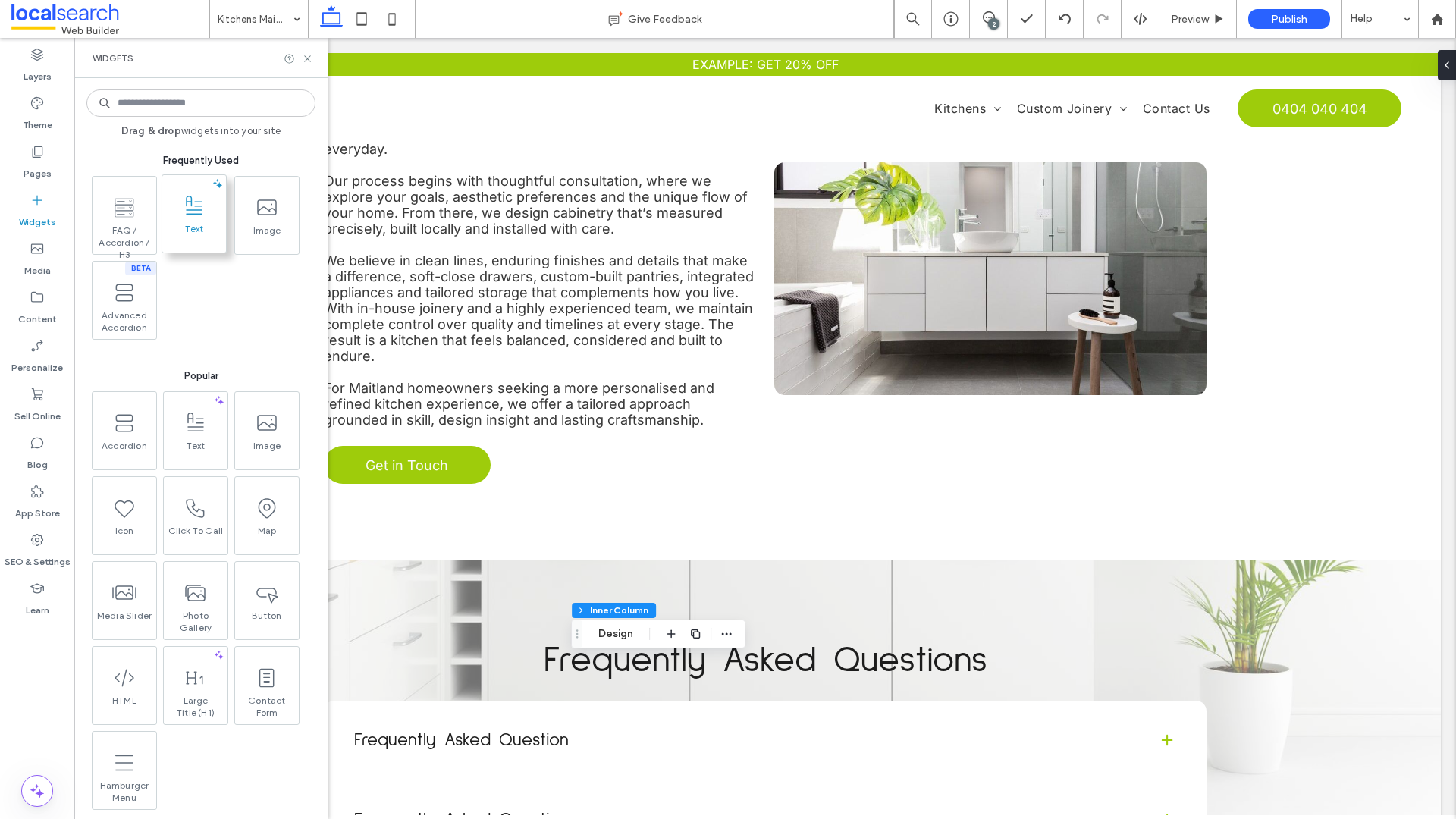 click on "Text" at bounding box center (194, 234) 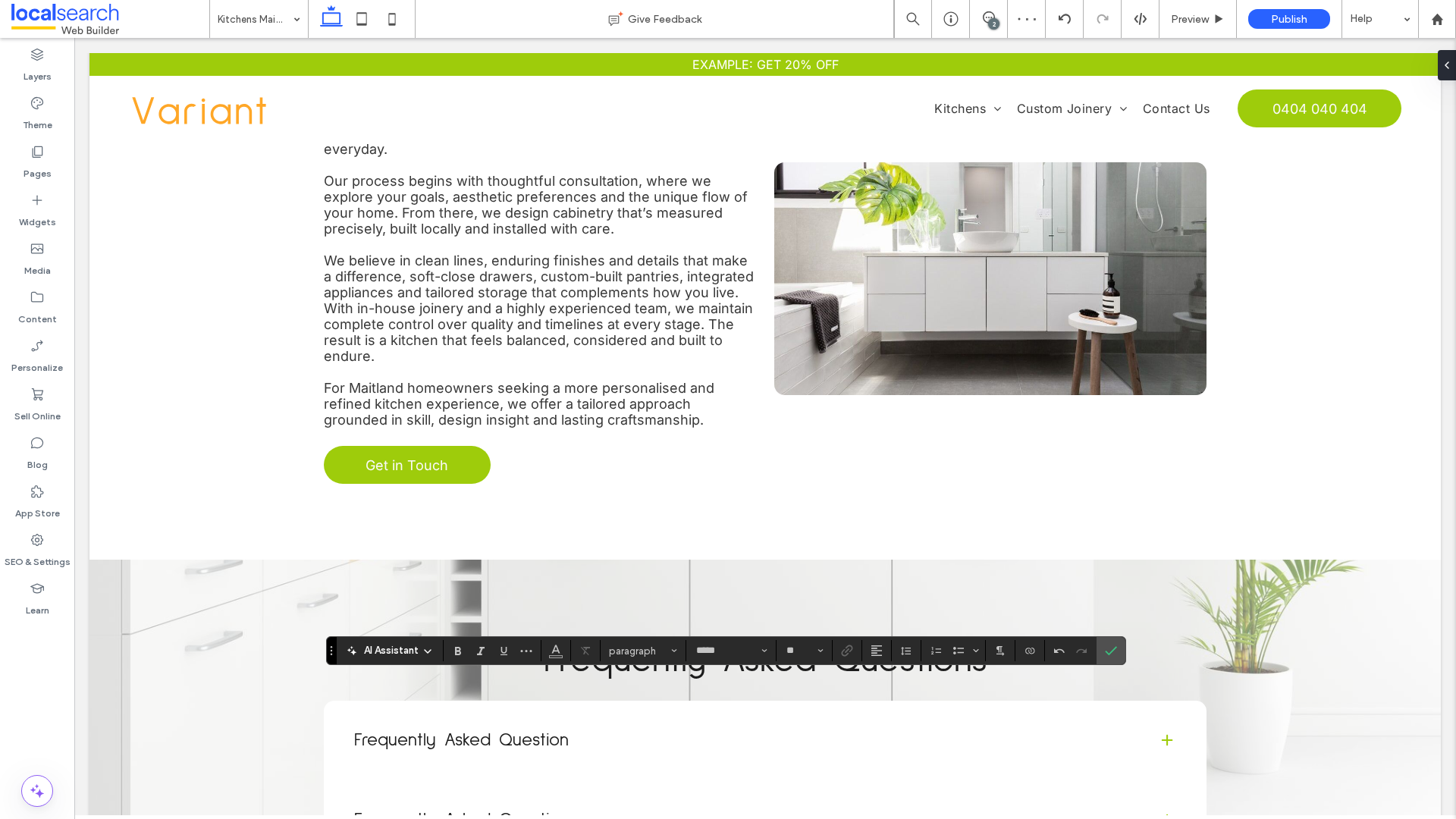 type on "**" 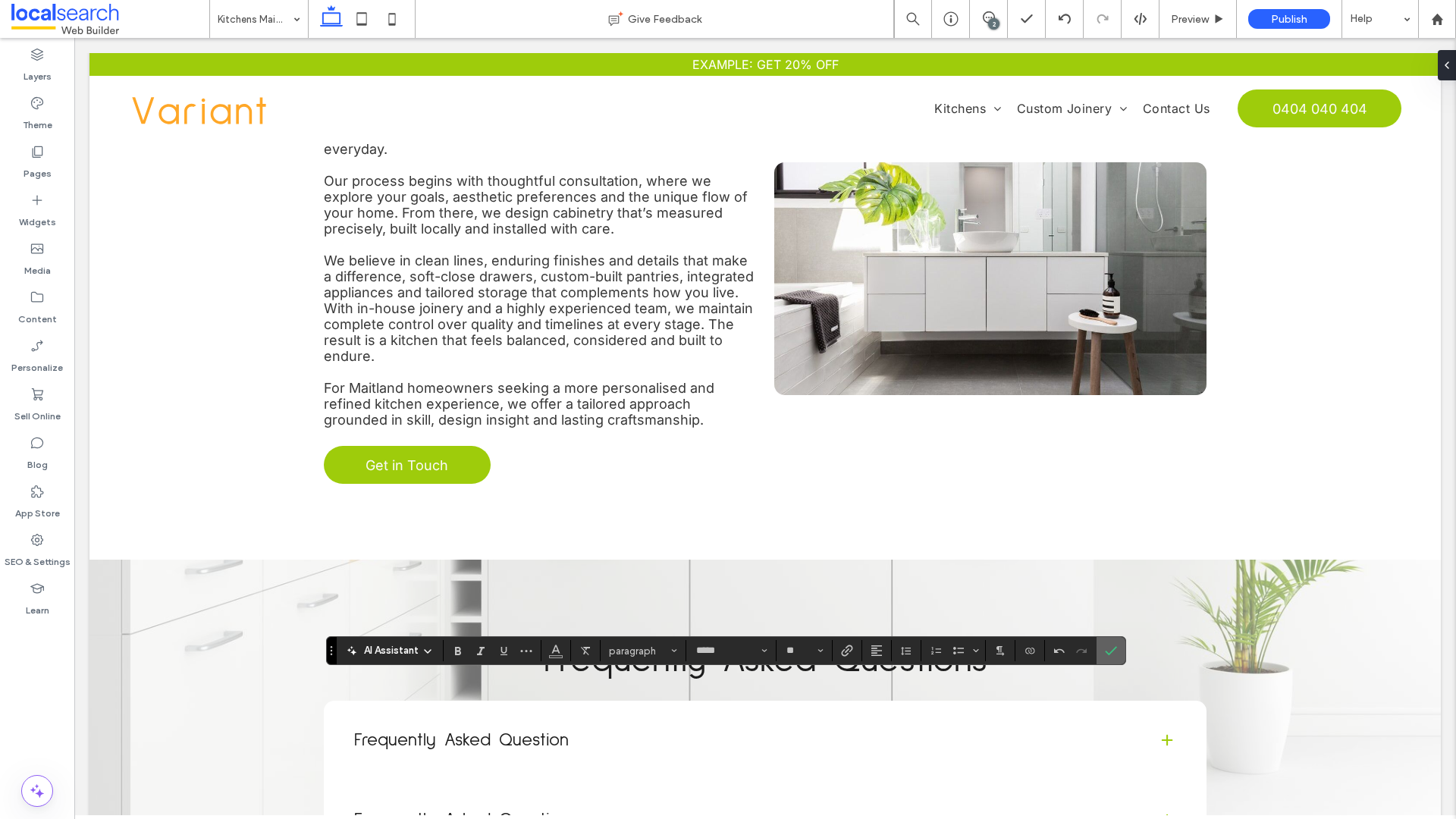 click 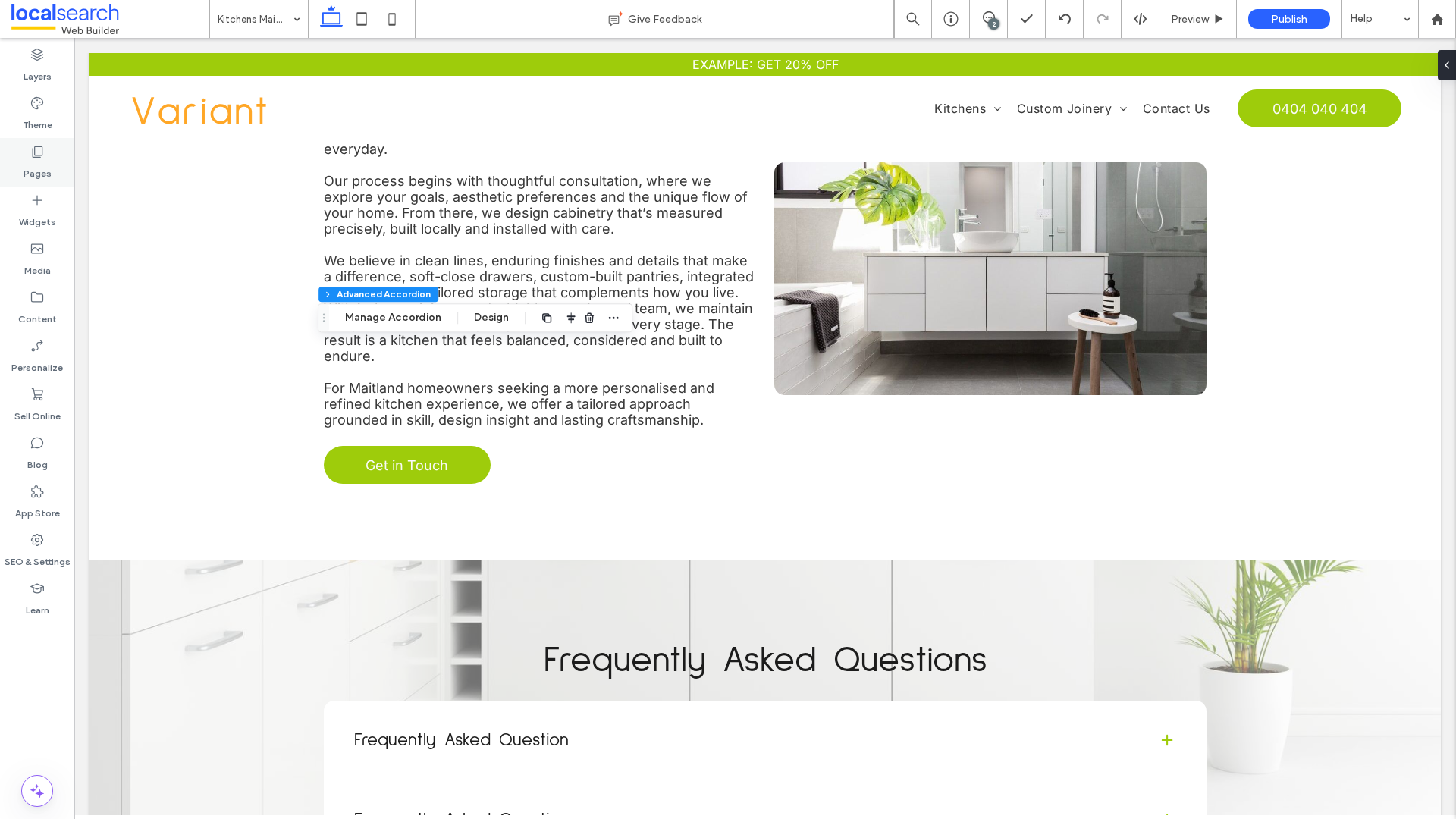 click 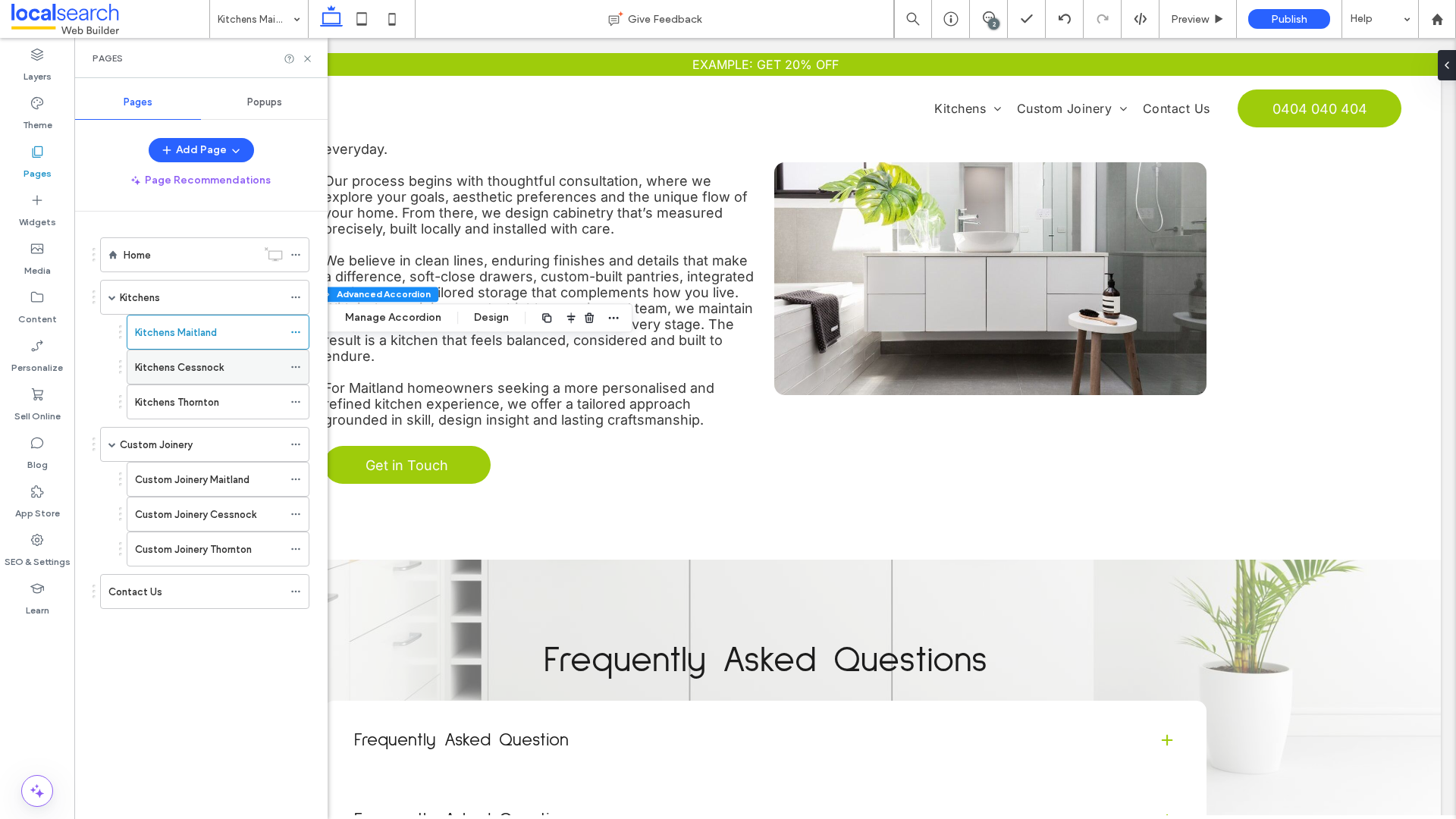 click on "Kitchens Cessnock" at bounding box center (209, 367) 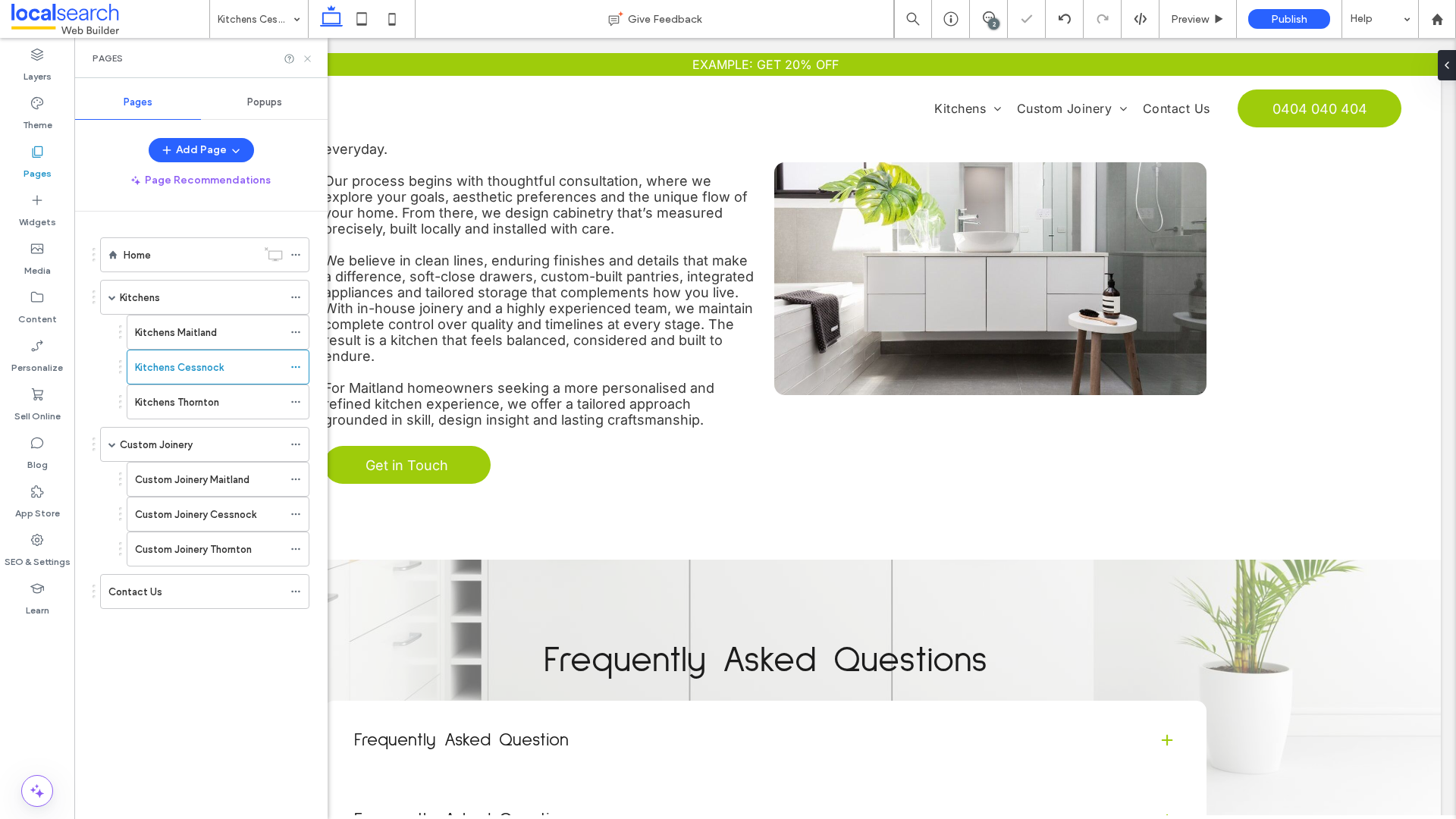 click 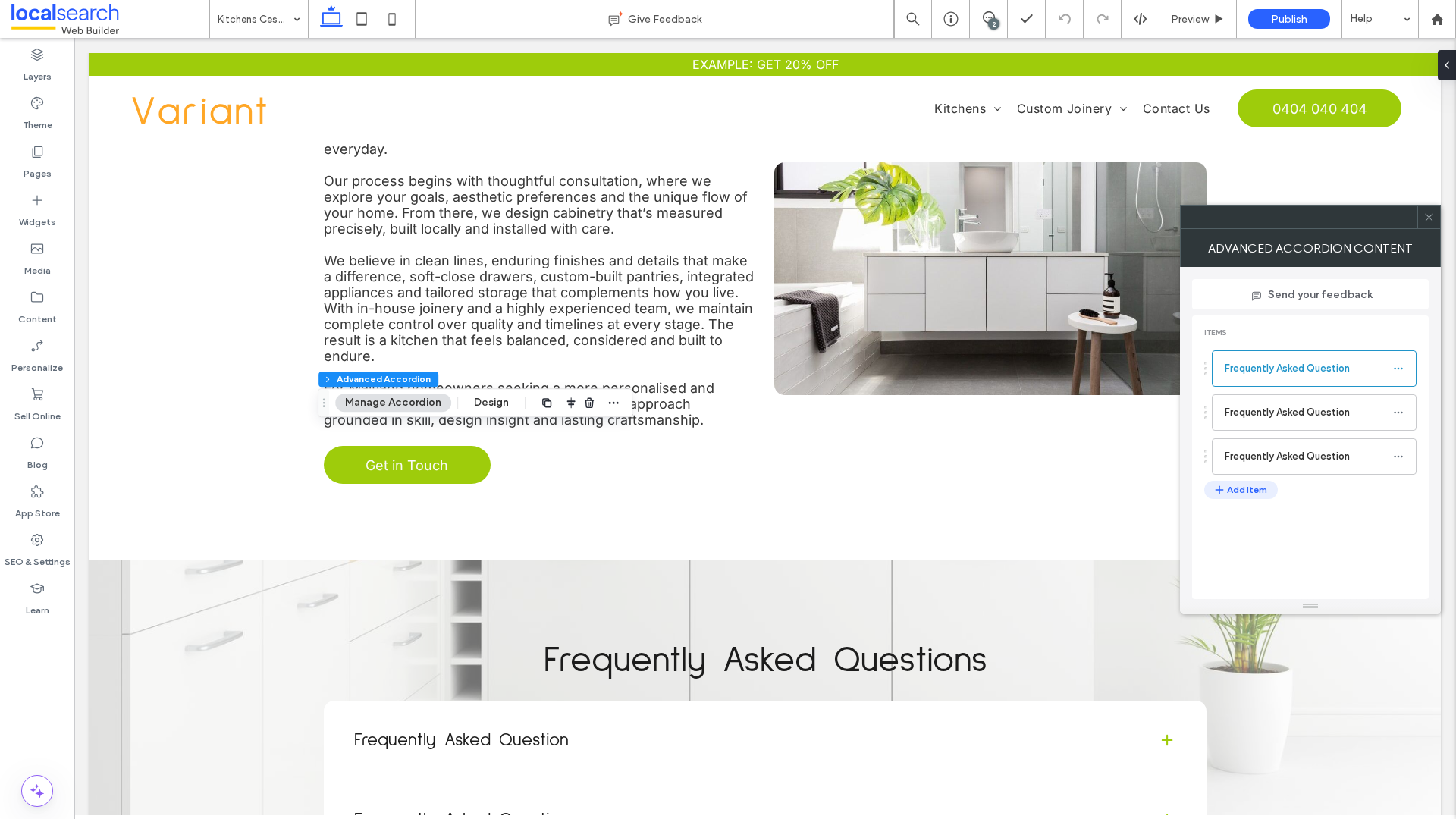 click on "Add Item" at bounding box center [1241, 490] 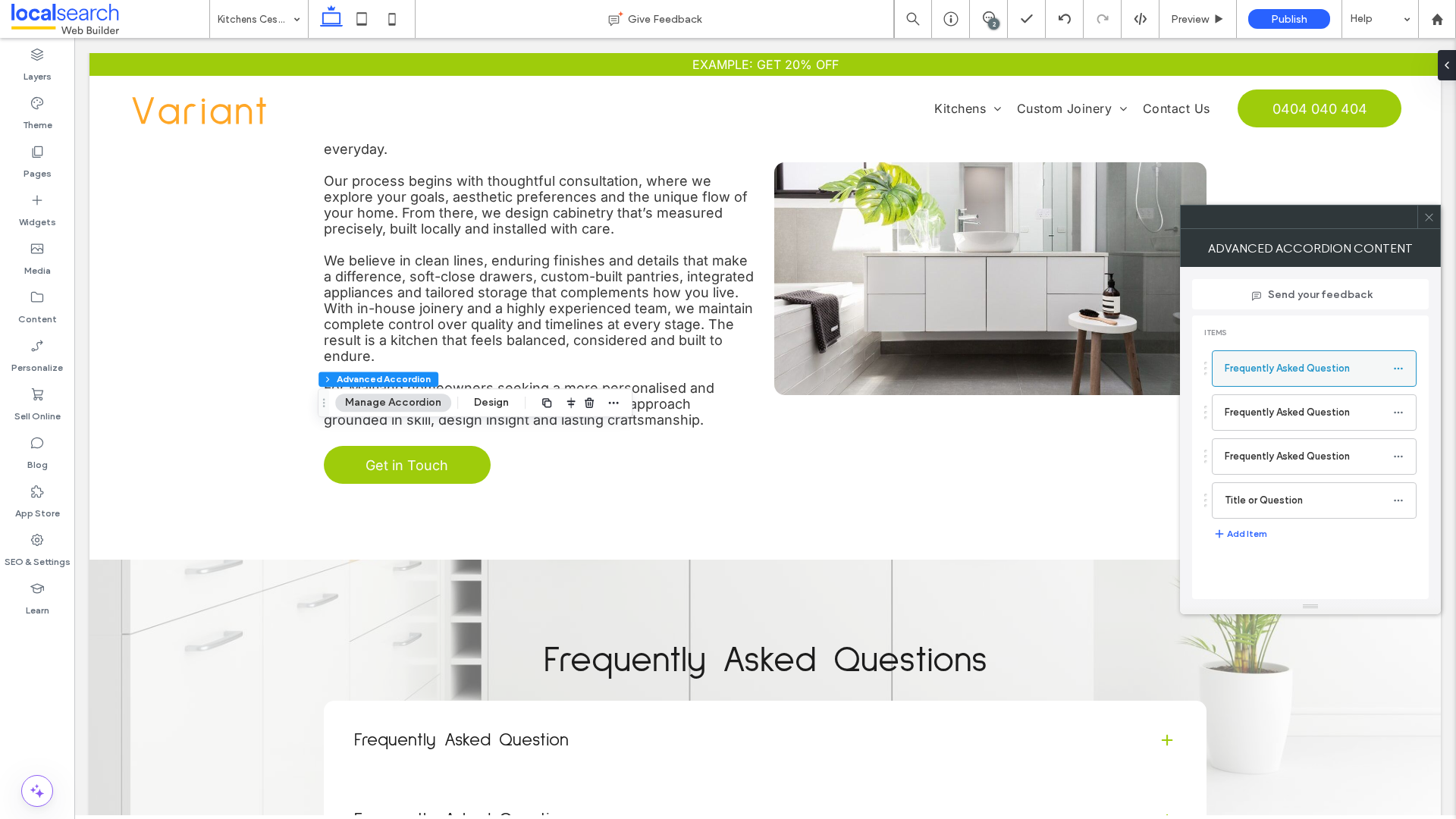 click 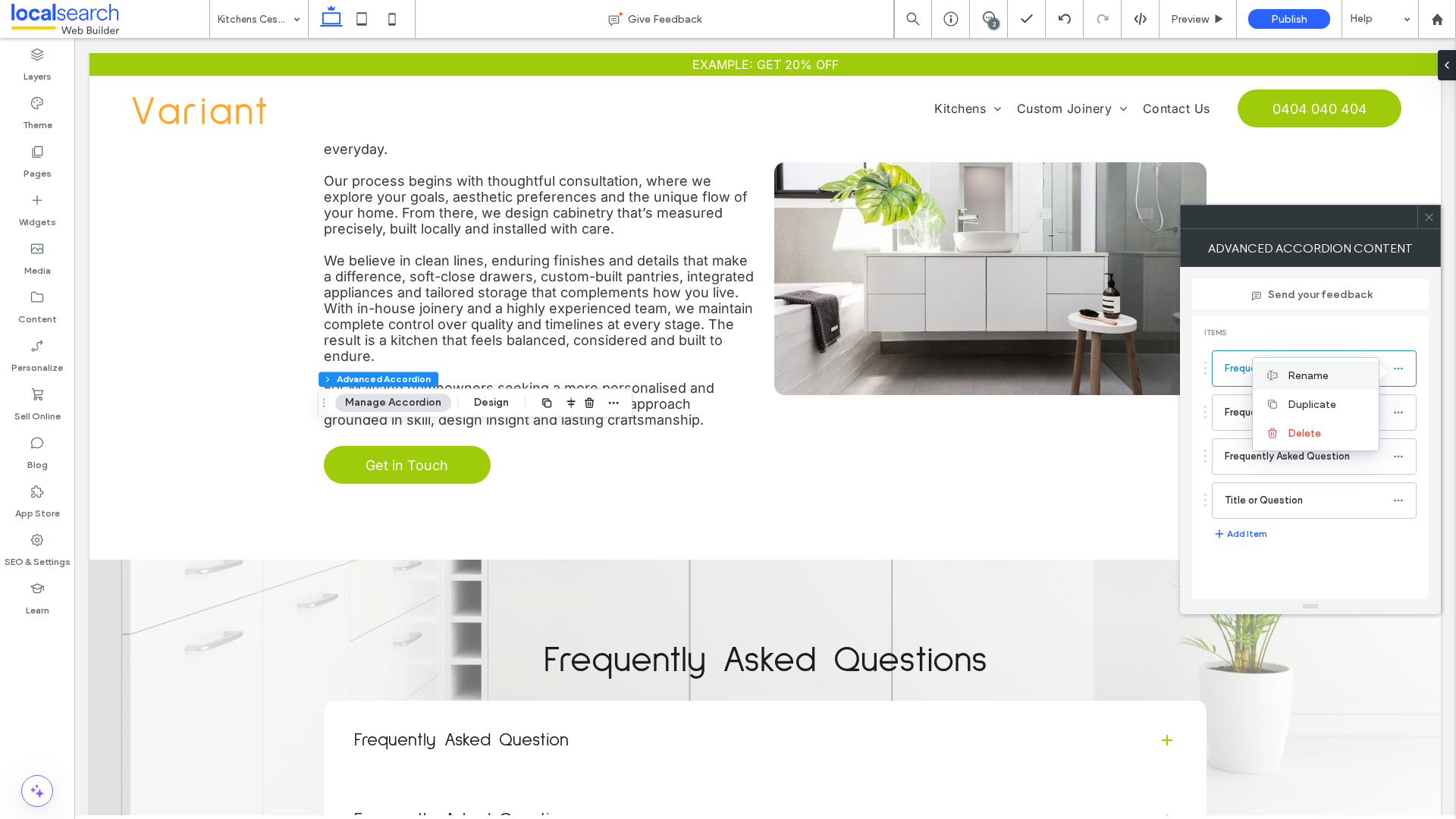 click on "Rename" at bounding box center (1308, 375) 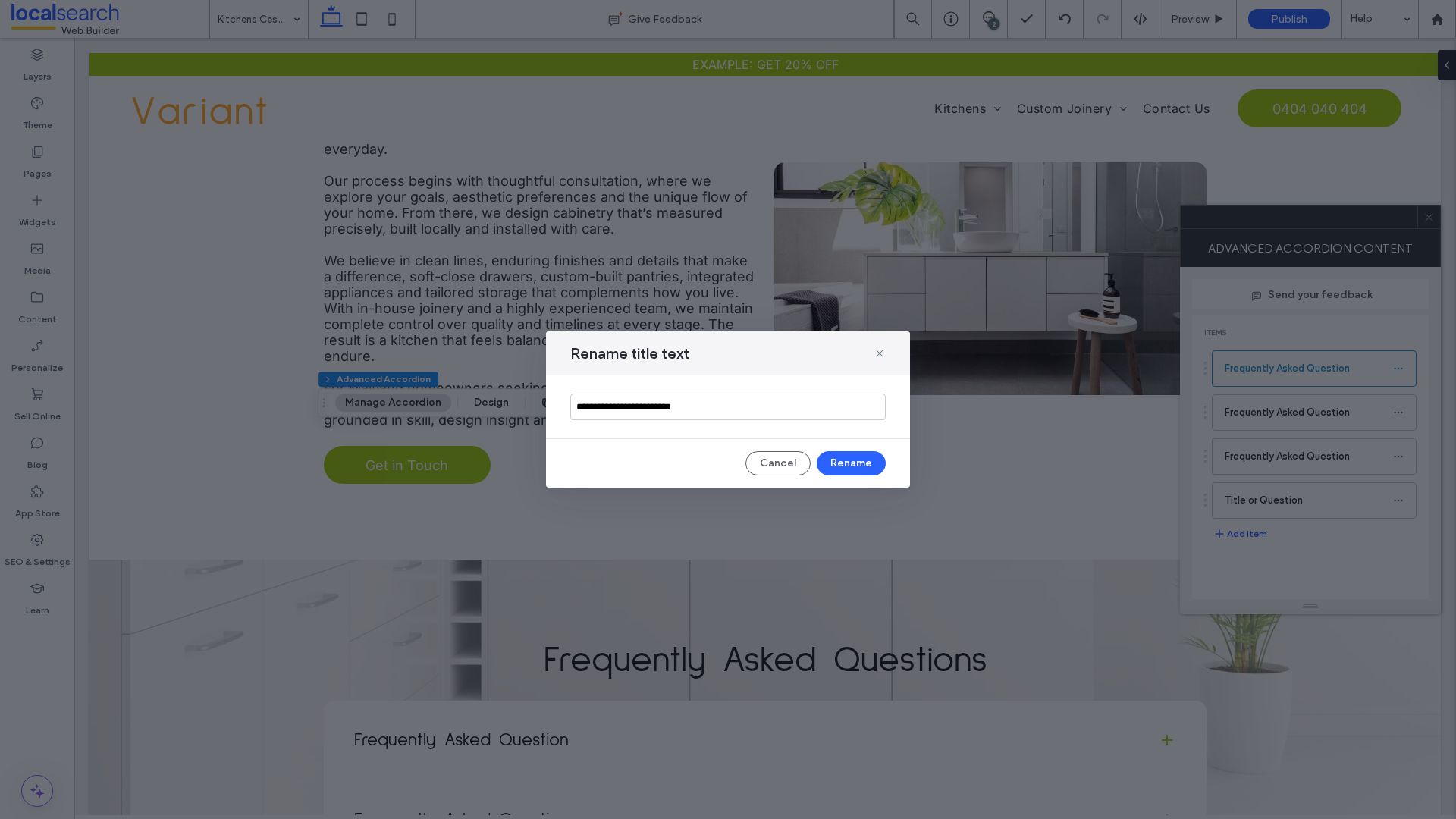 drag, startPoint x: 706, startPoint y: 404, endPoint x: 488, endPoint y: 401, distance: 218.02064 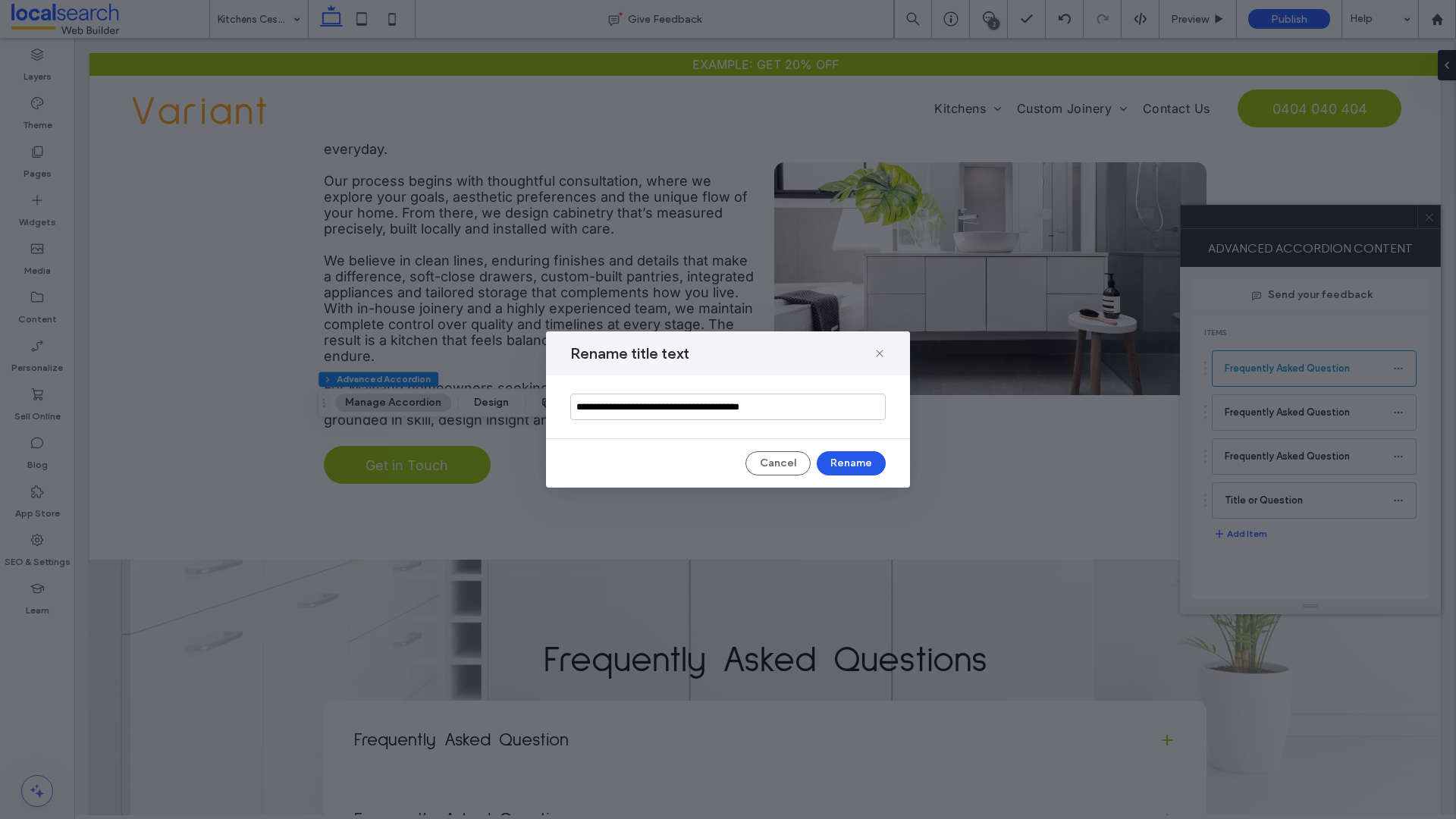 type on "**********" 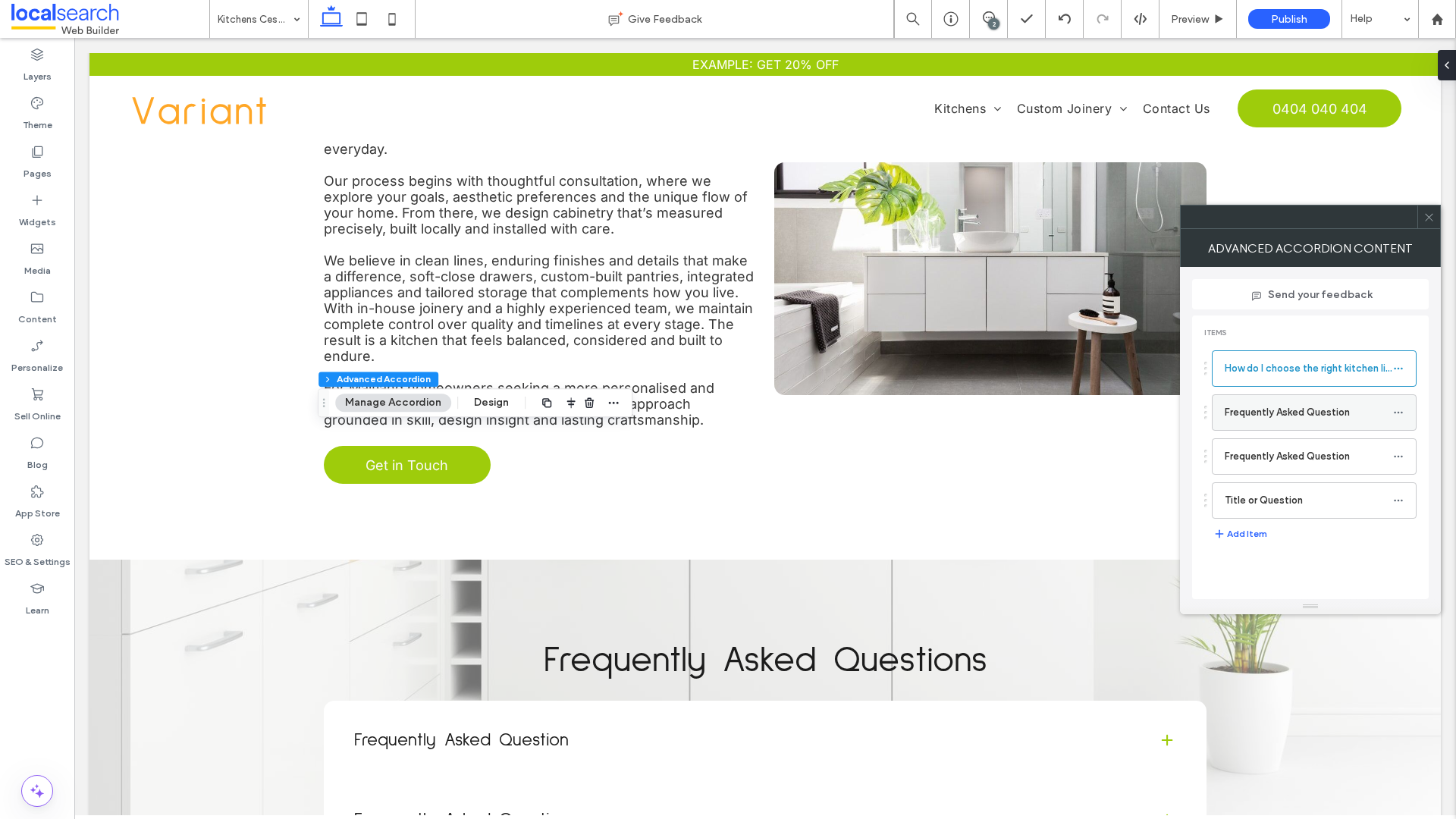 click 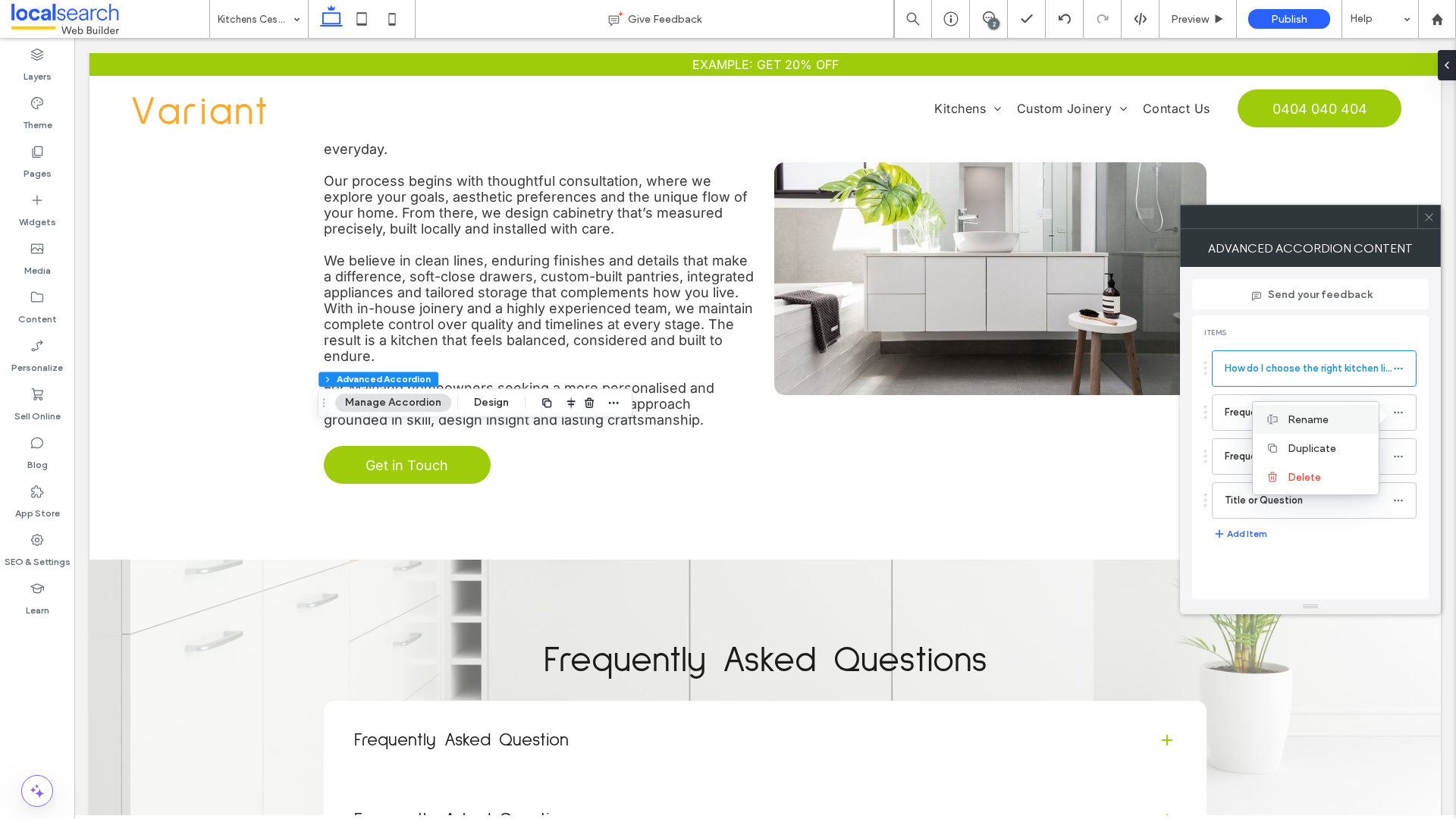 click on "Rename" at bounding box center [1308, 419] 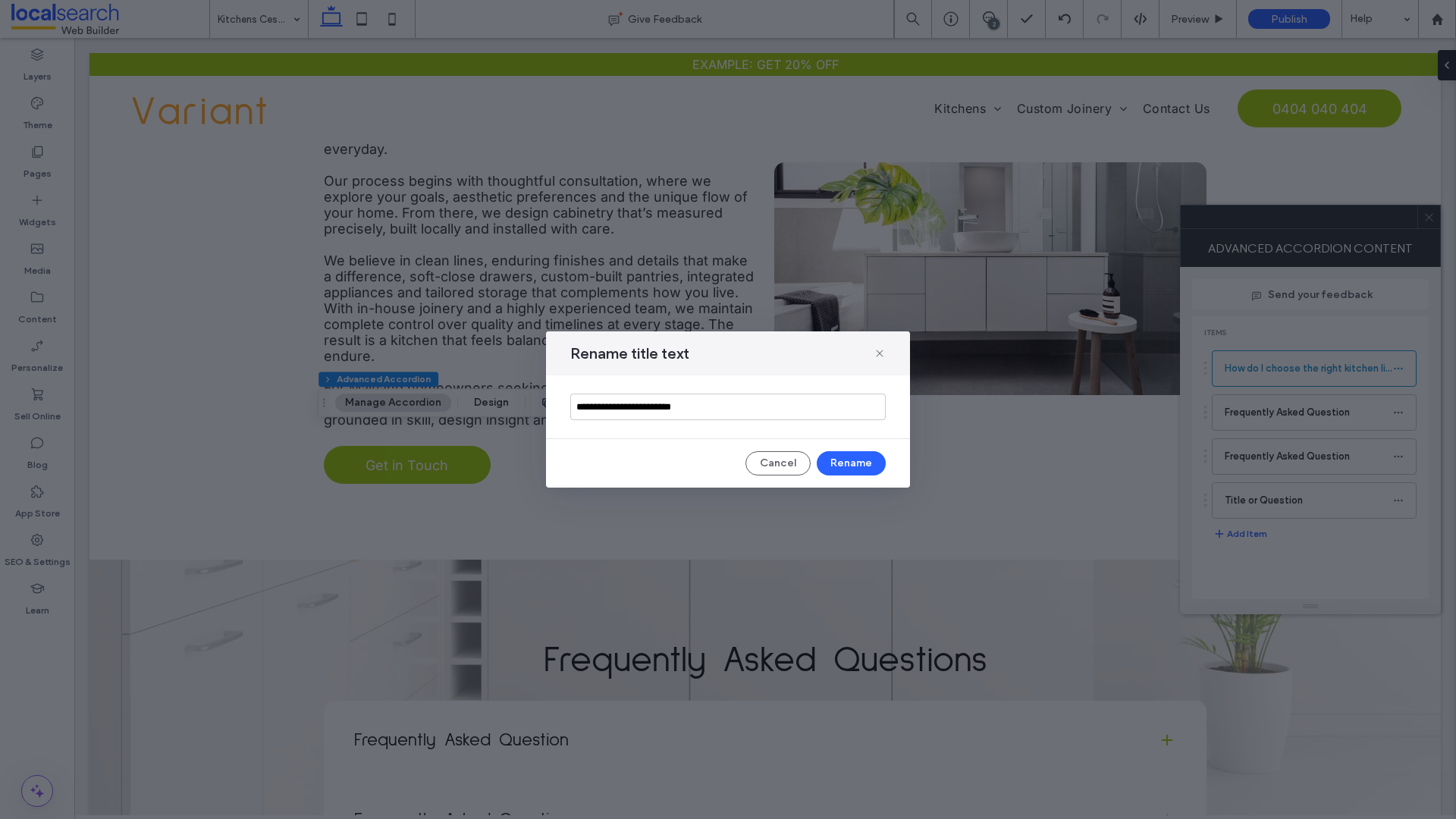 drag, startPoint x: 720, startPoint y: 403, endPoint x: 511, endPoint y: 403, distance: 209 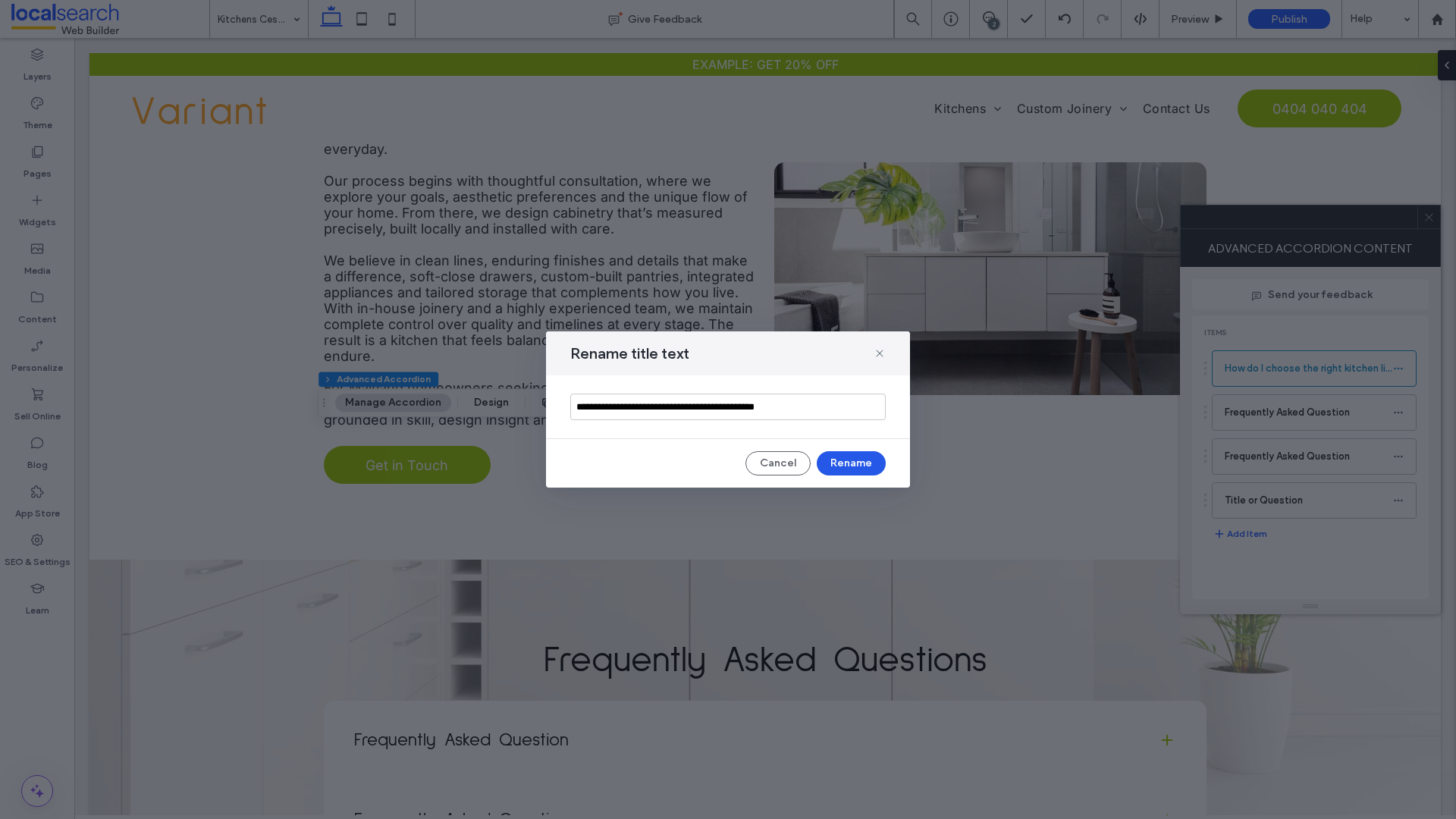 type on "**********" 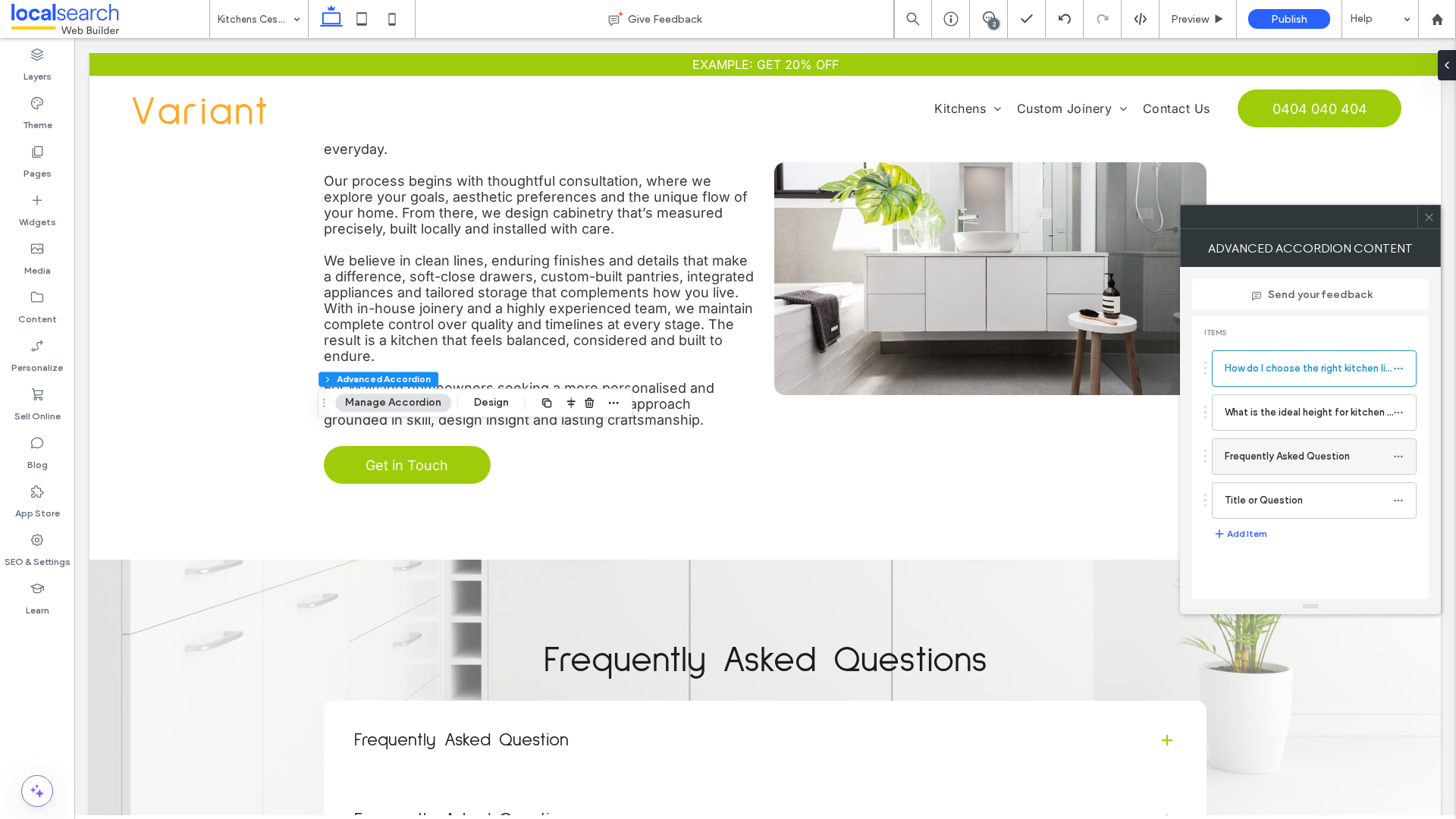 click 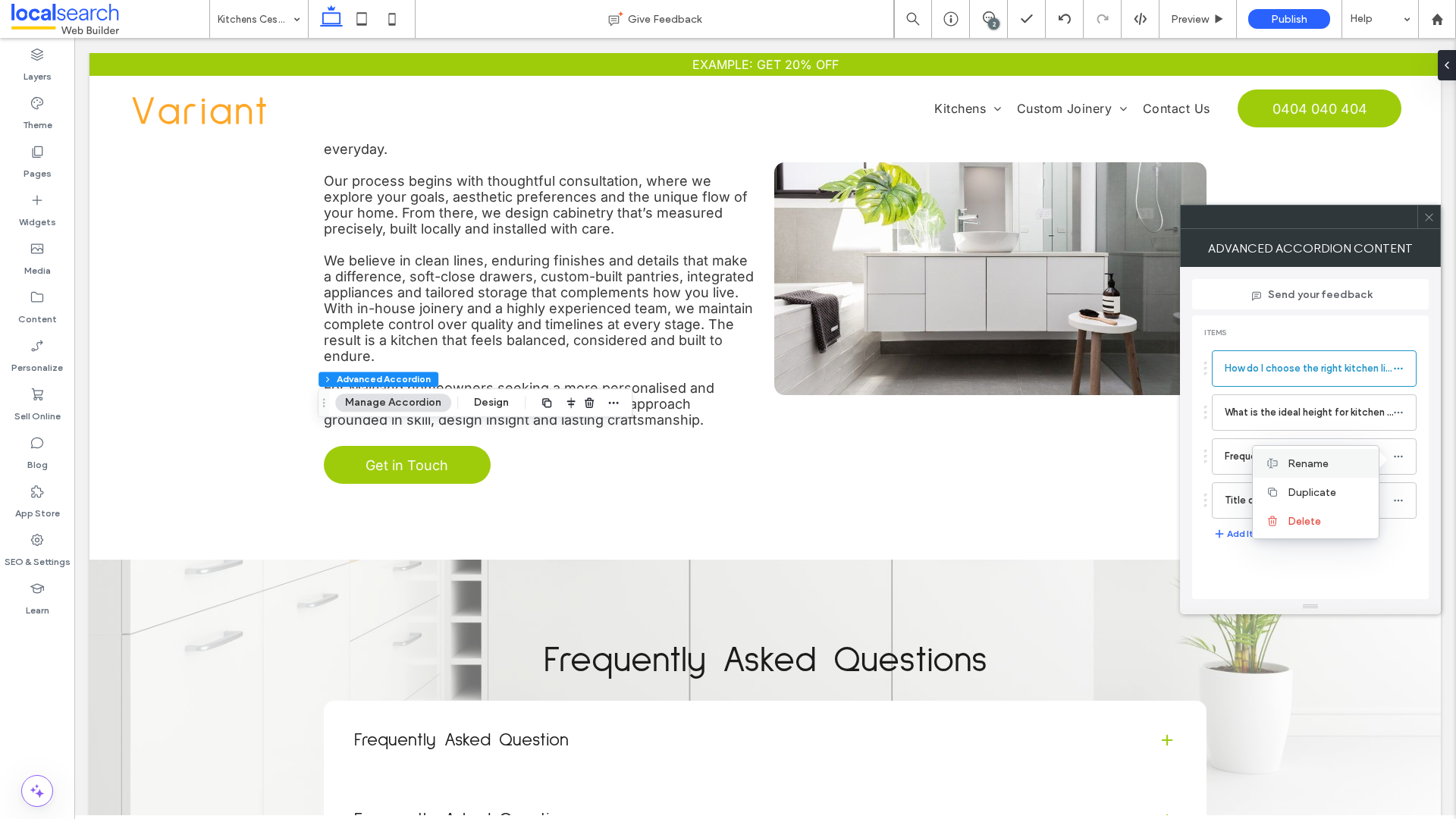 click on "Rename" at bounding box center [1327, 463] 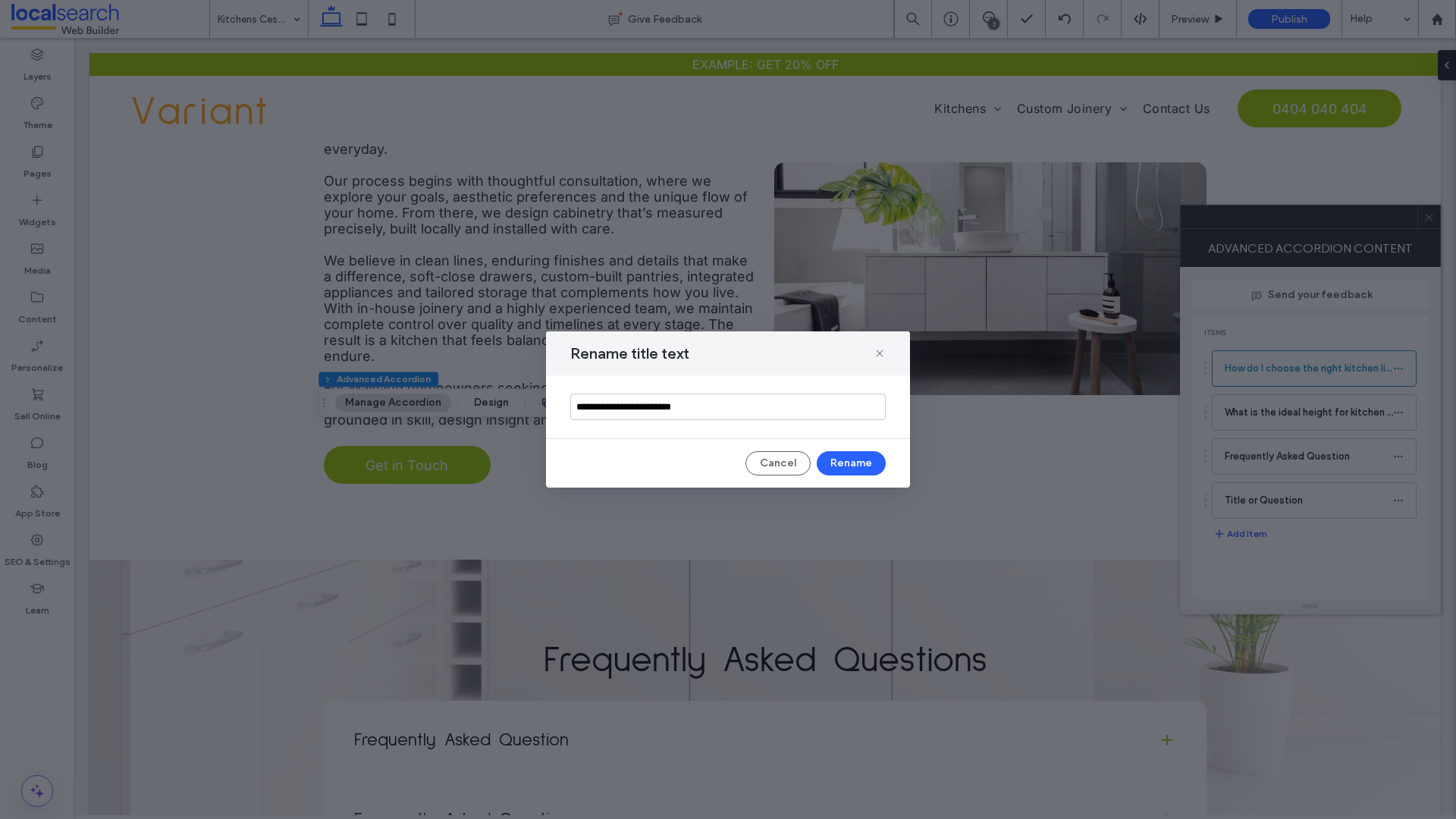 drag, startPoint x: 739, startPoint y: 410, endPoint x: 499, endPoint y: 402, distance: 240.1333 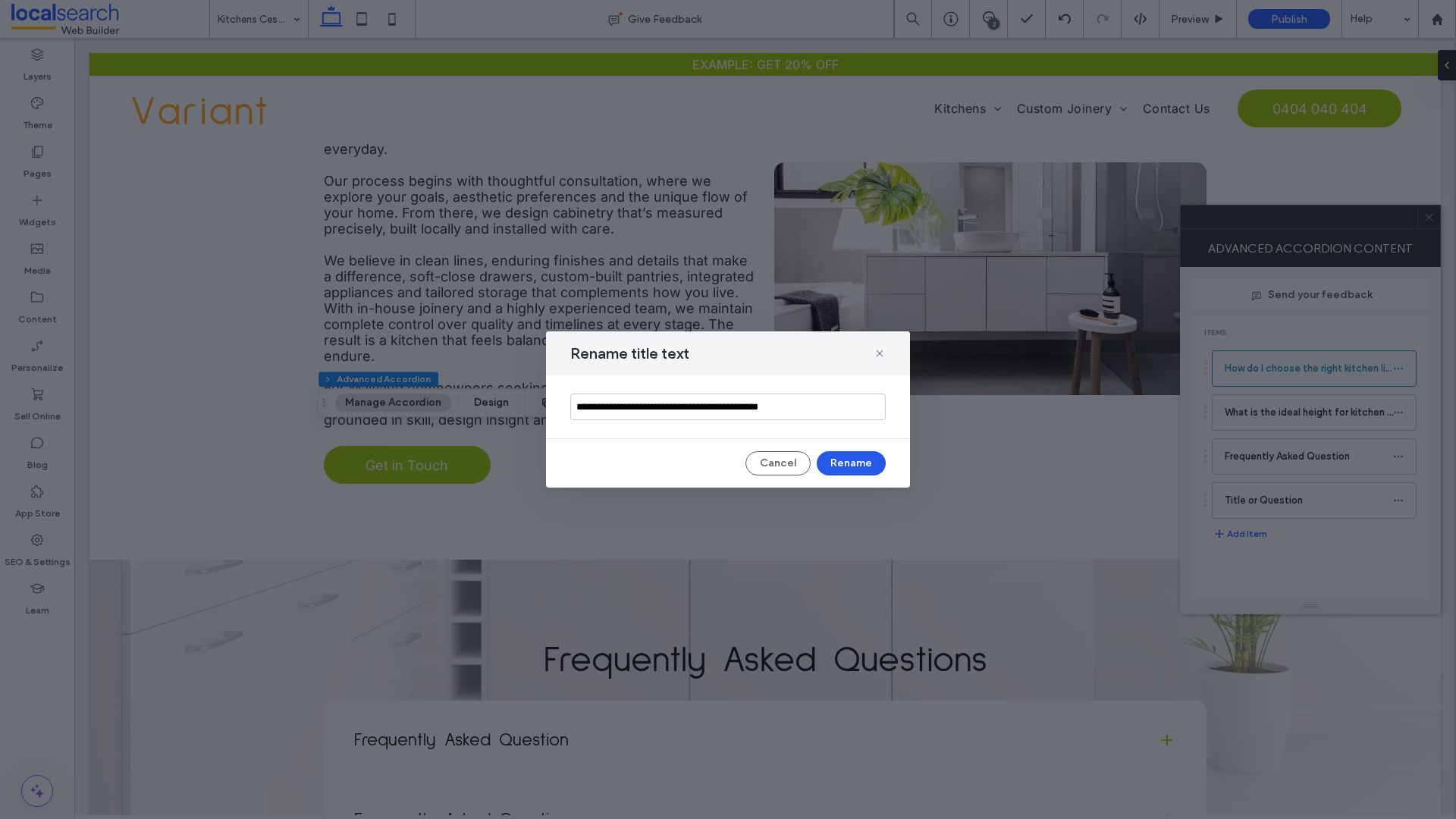 type on "**********" 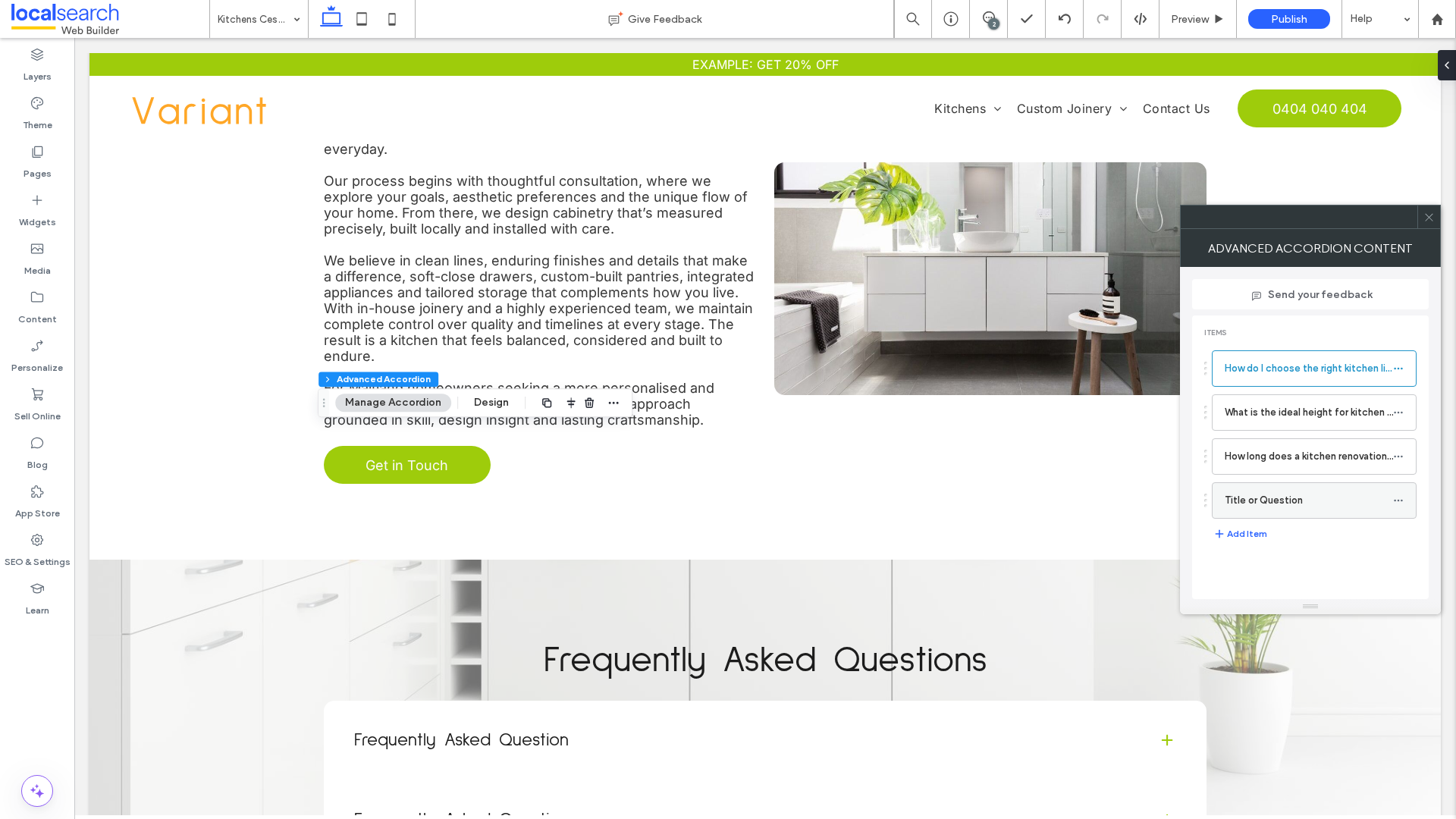 click 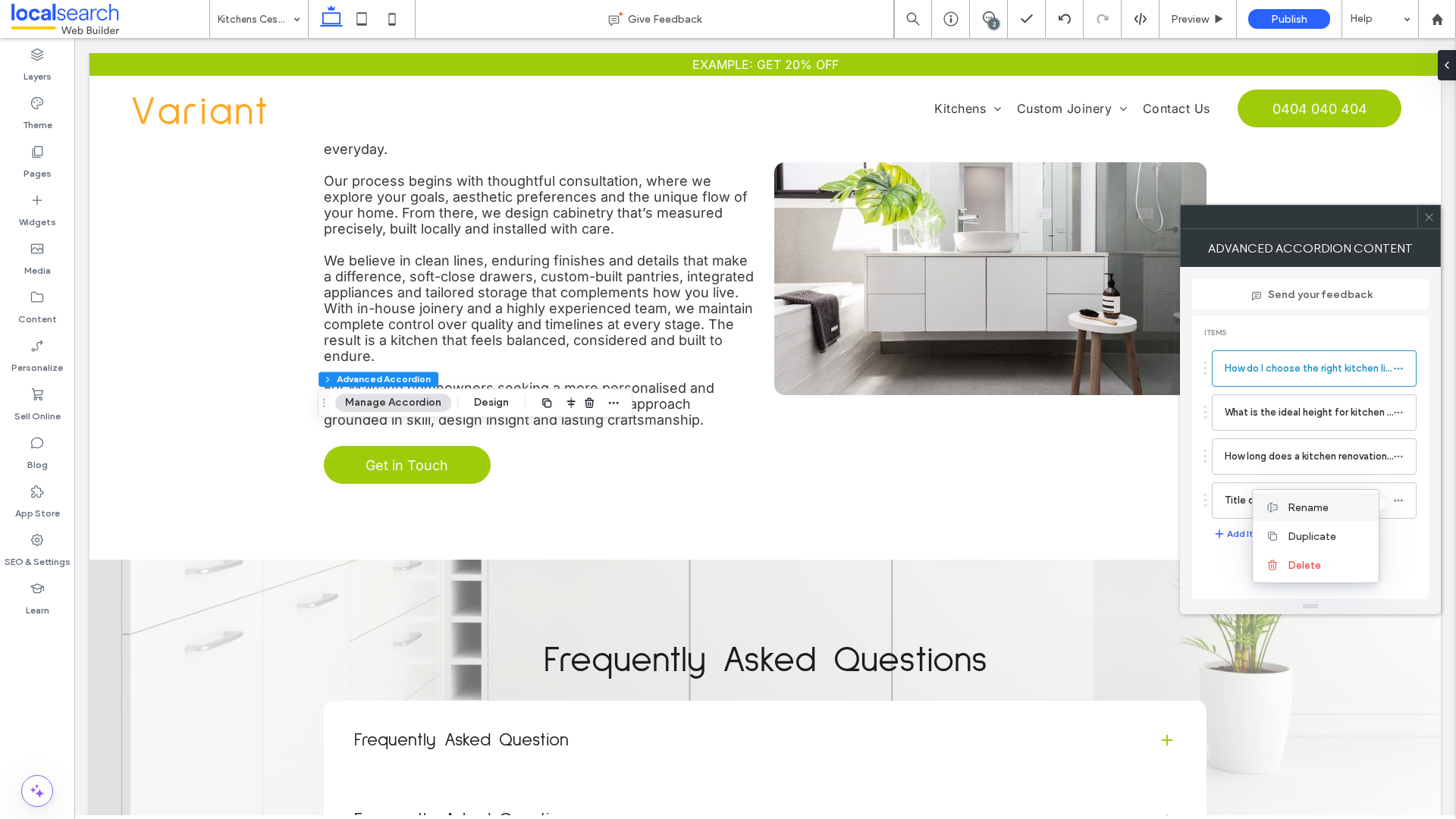 click on "Rename" at bounding box center (1308, 507) 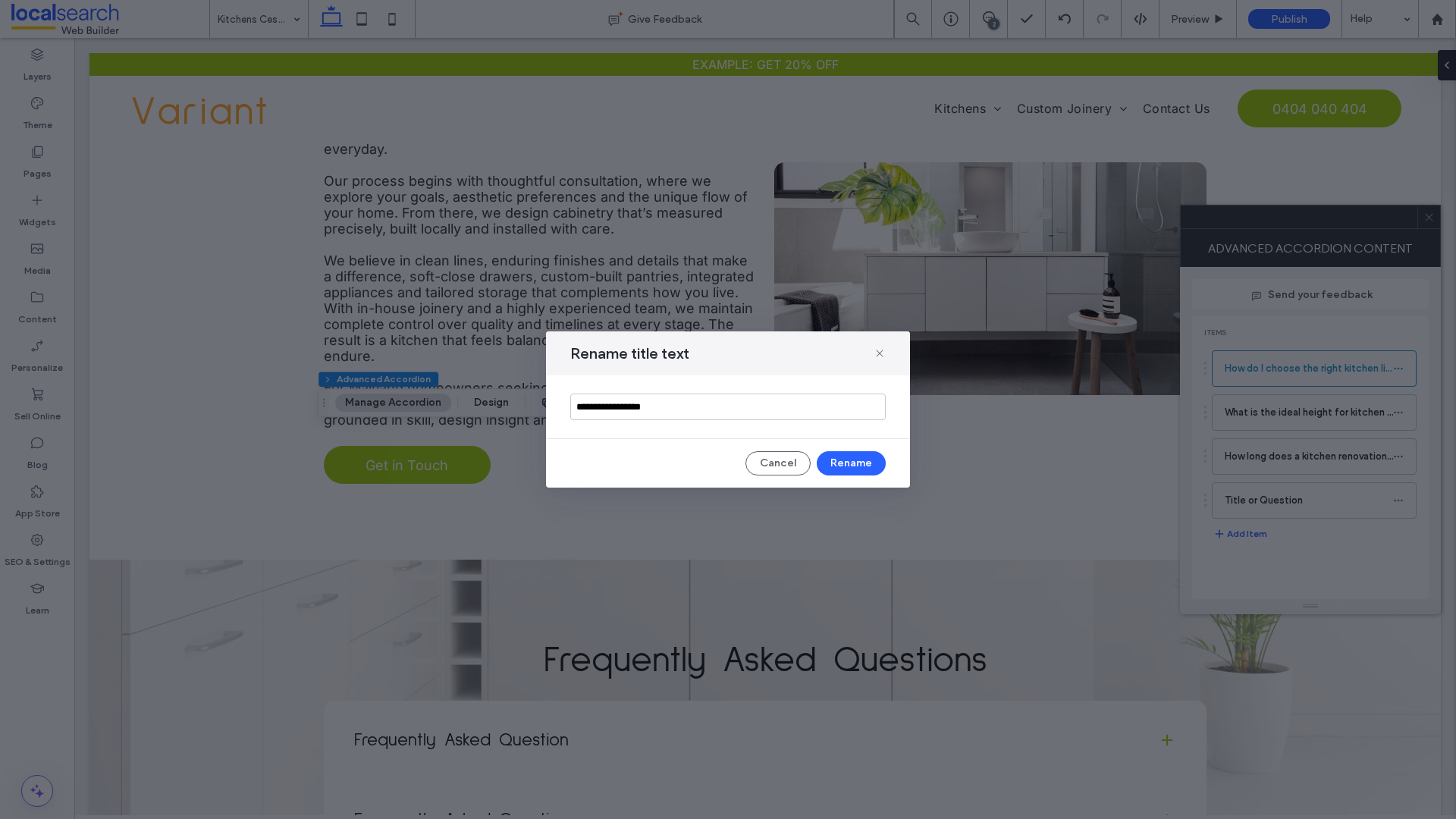 drag, startPoint x: 676, startPoint y: 406, endPoint x: 482, endPoint y: 406, distance: 194 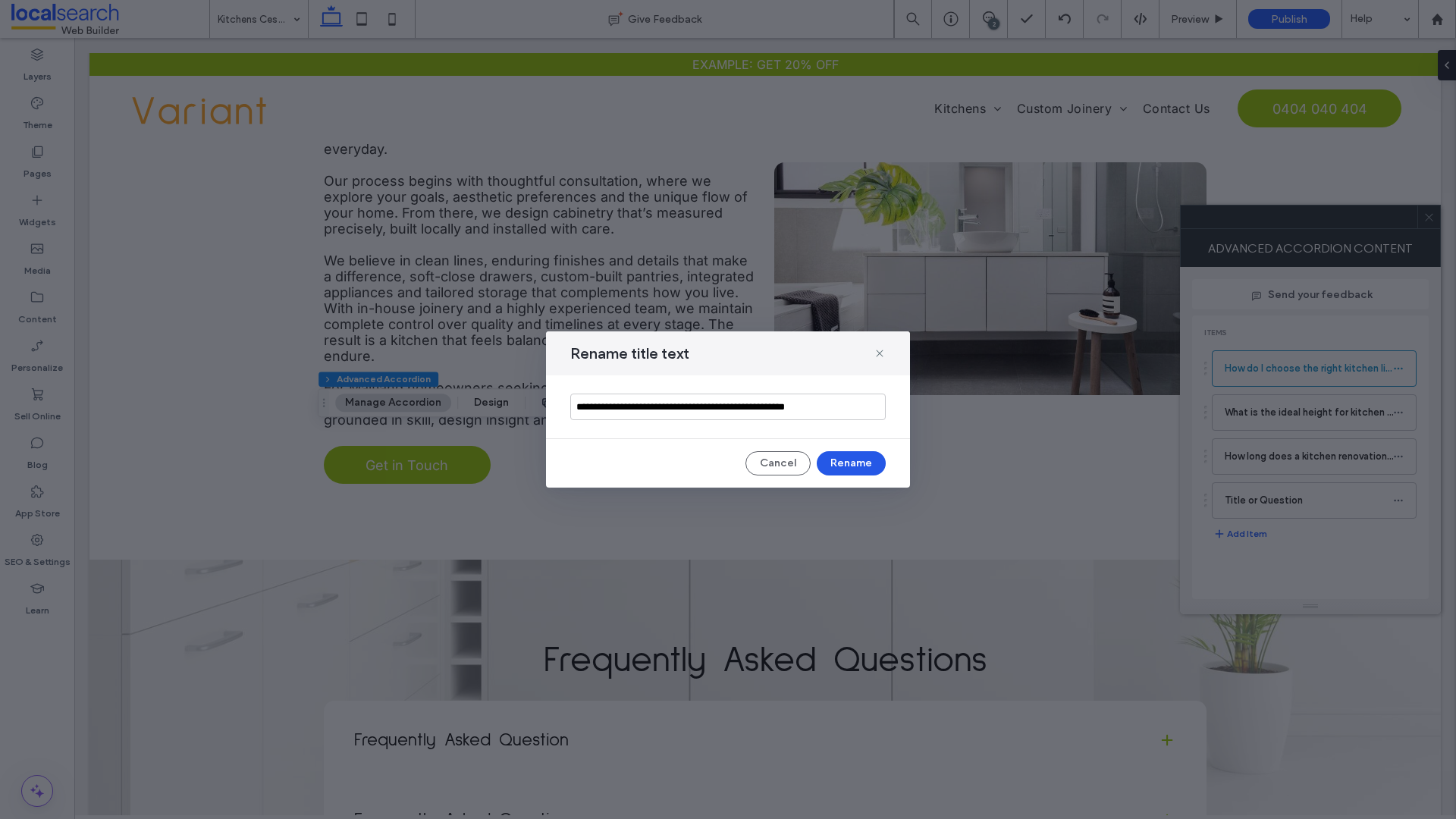 type on "**********" 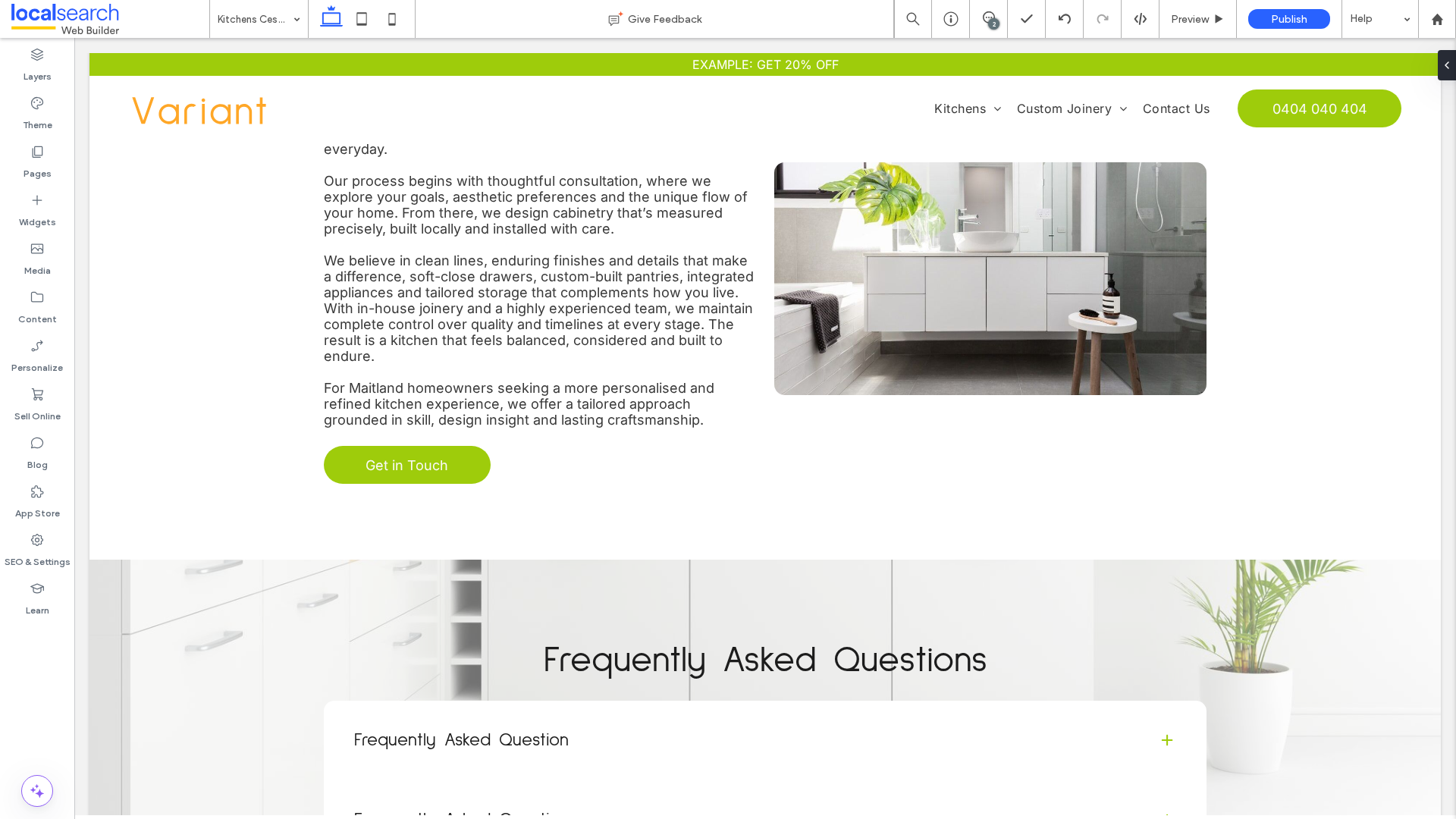 type on "*****" 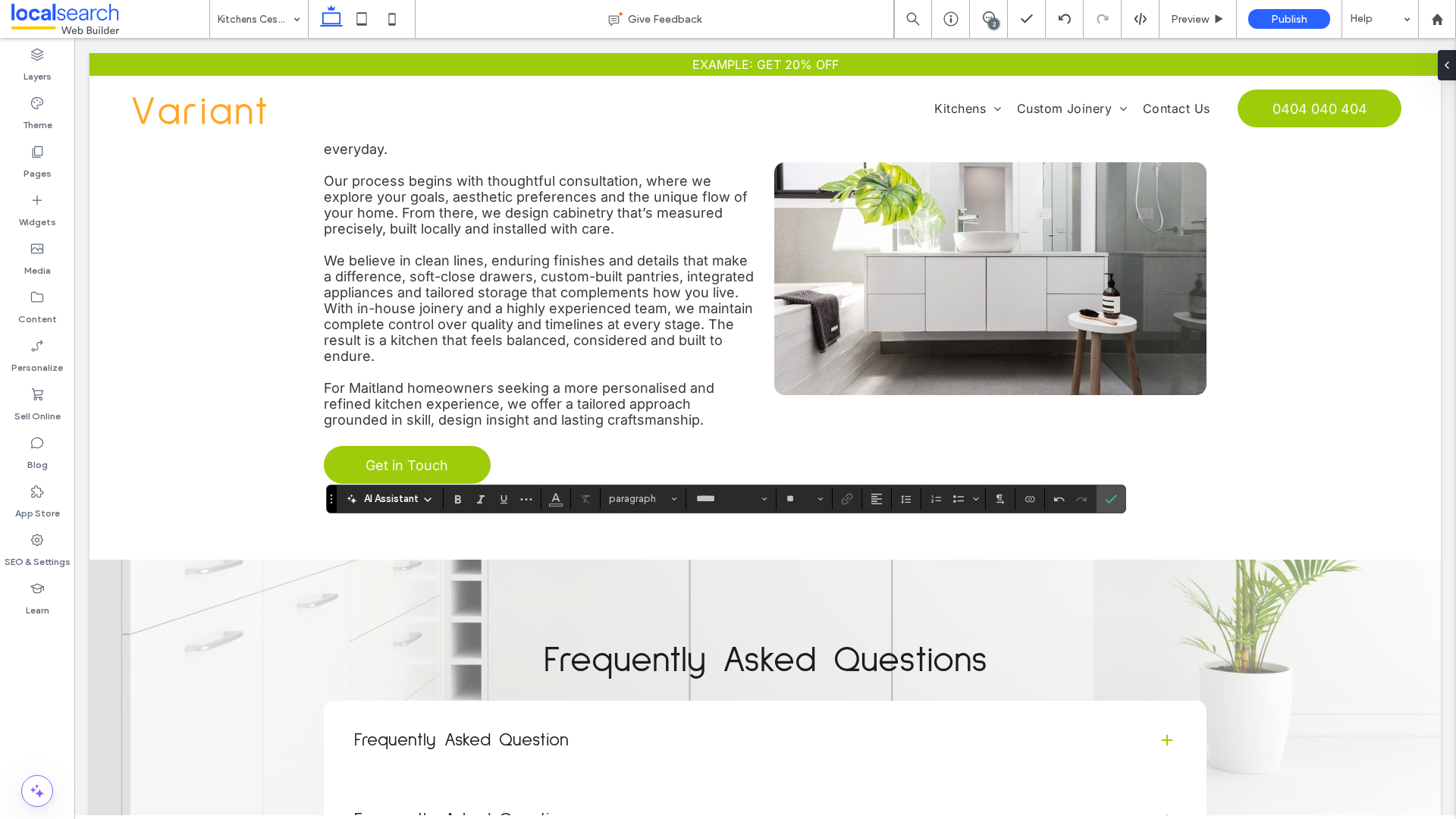 type on "**" 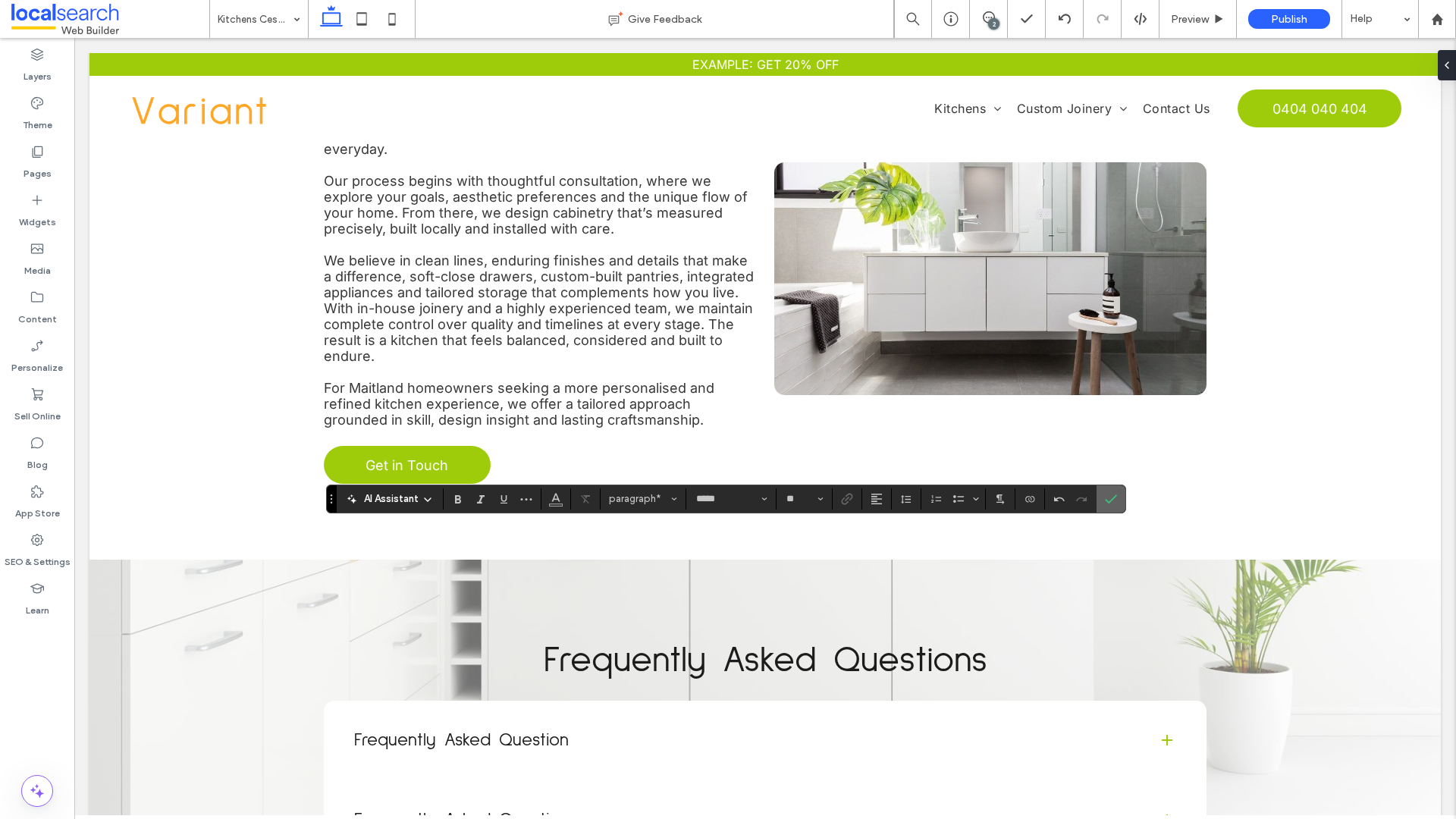 click at bounding box center (1111, 499) 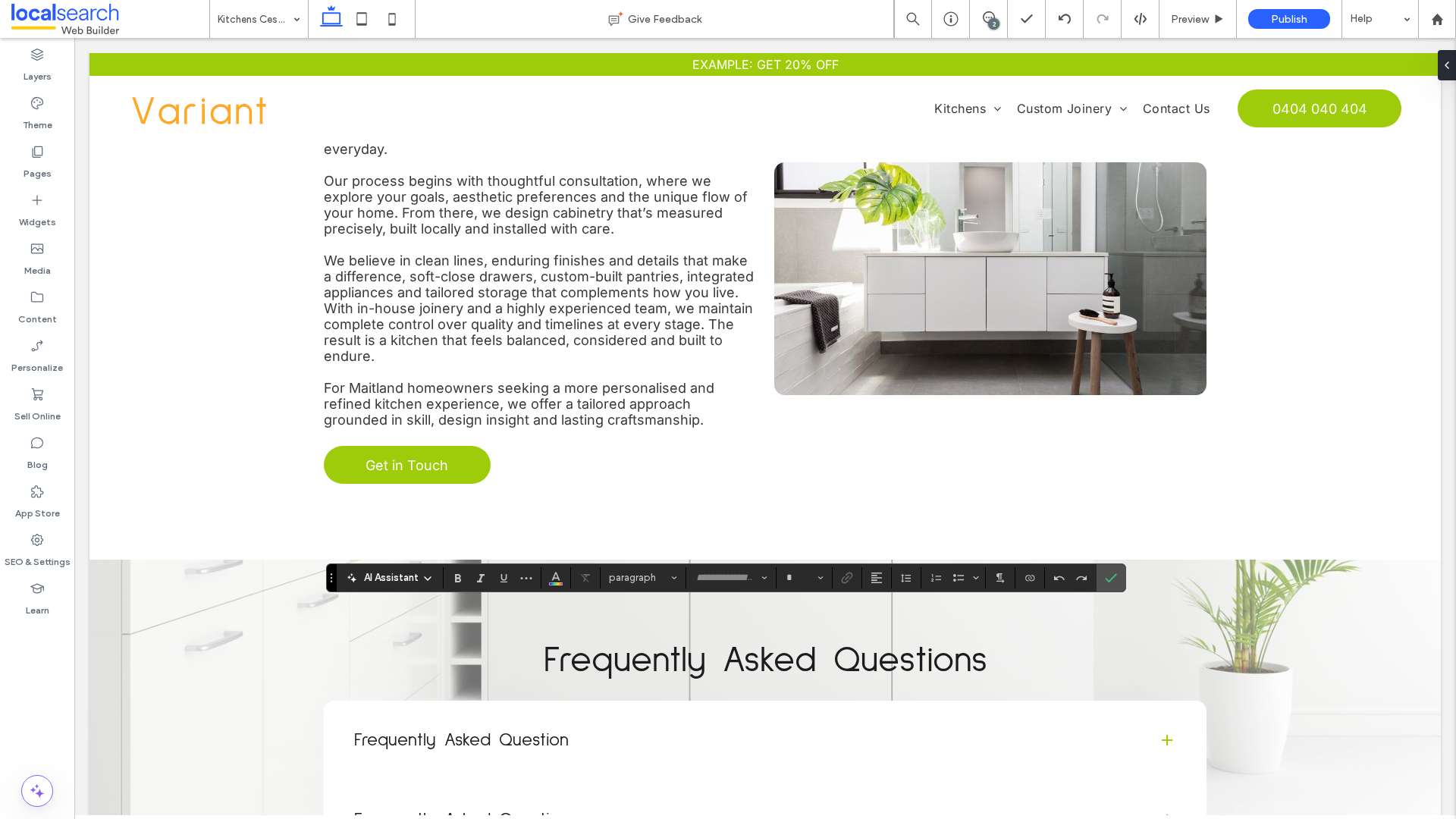 type on "*****" 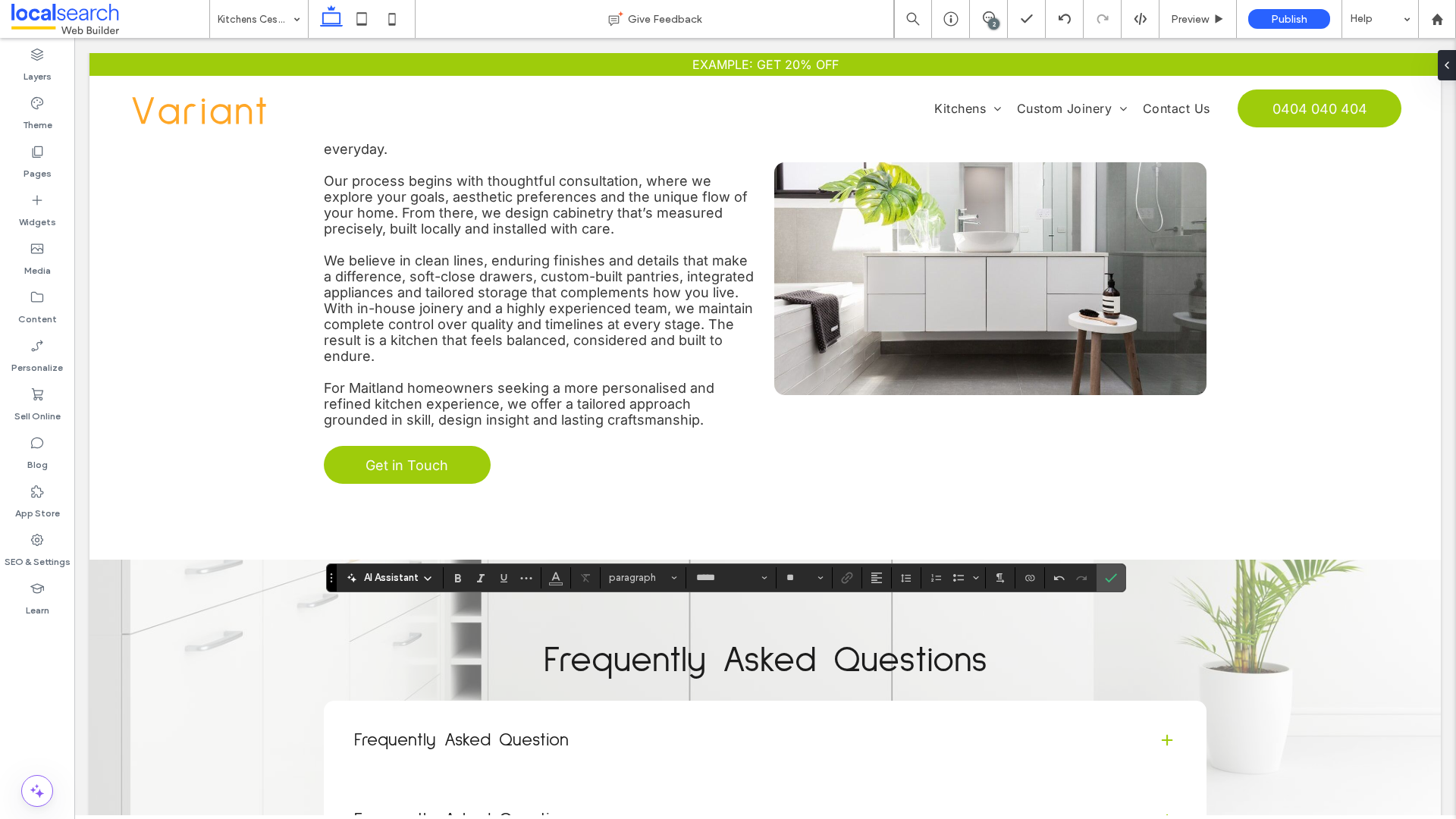 type on "**" 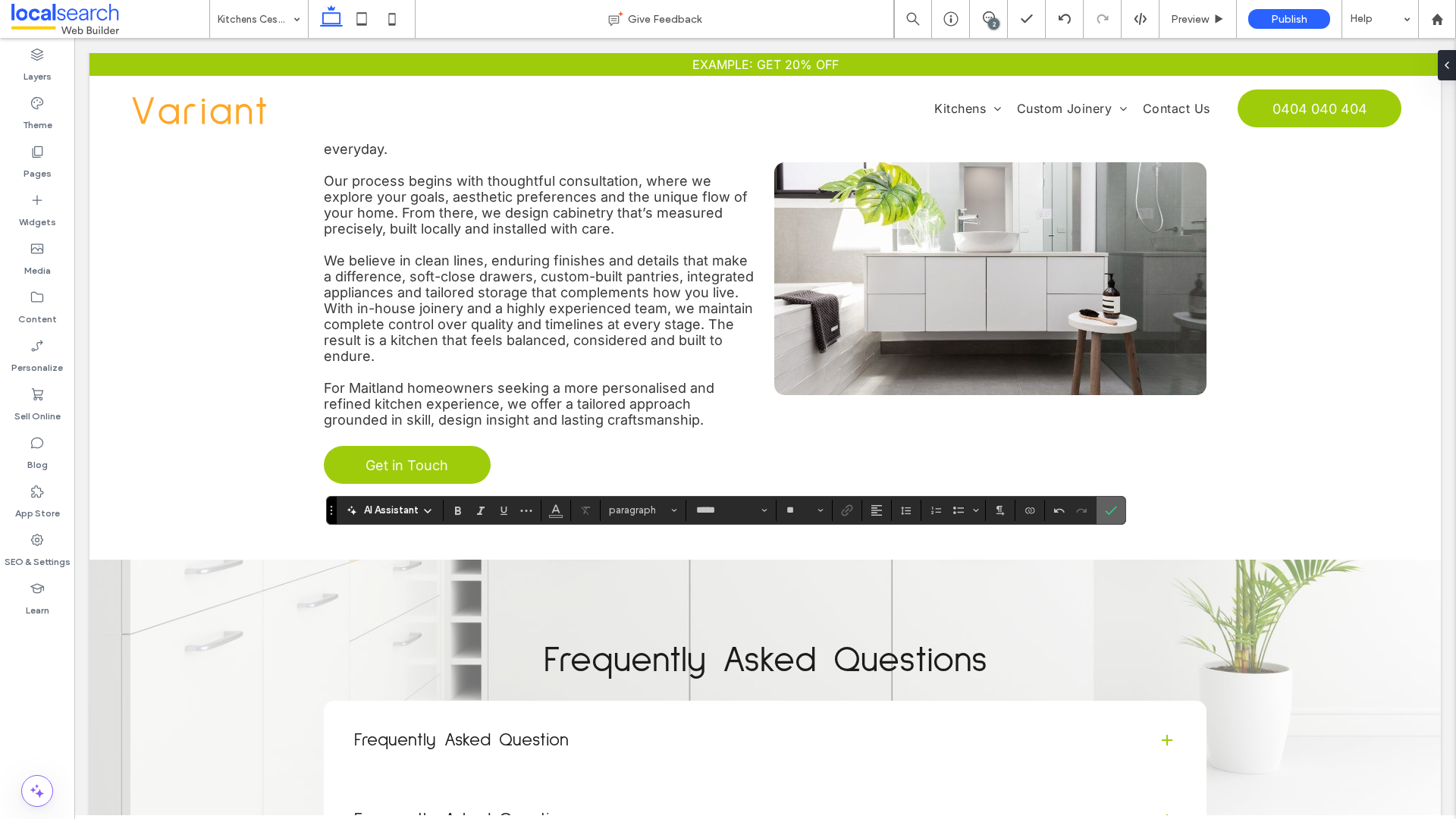 click at bounding box center [1111, 510] 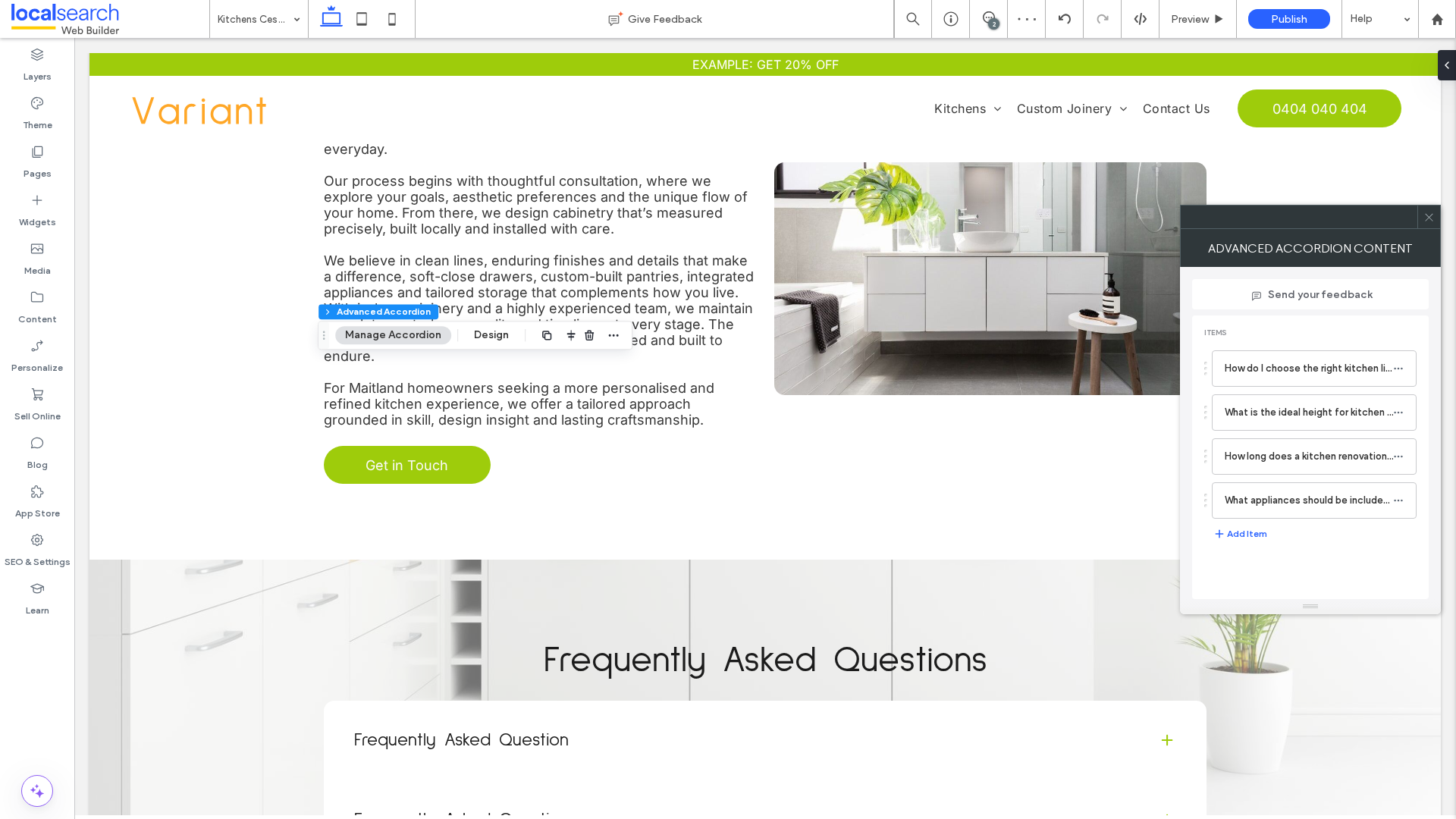 type on "***" 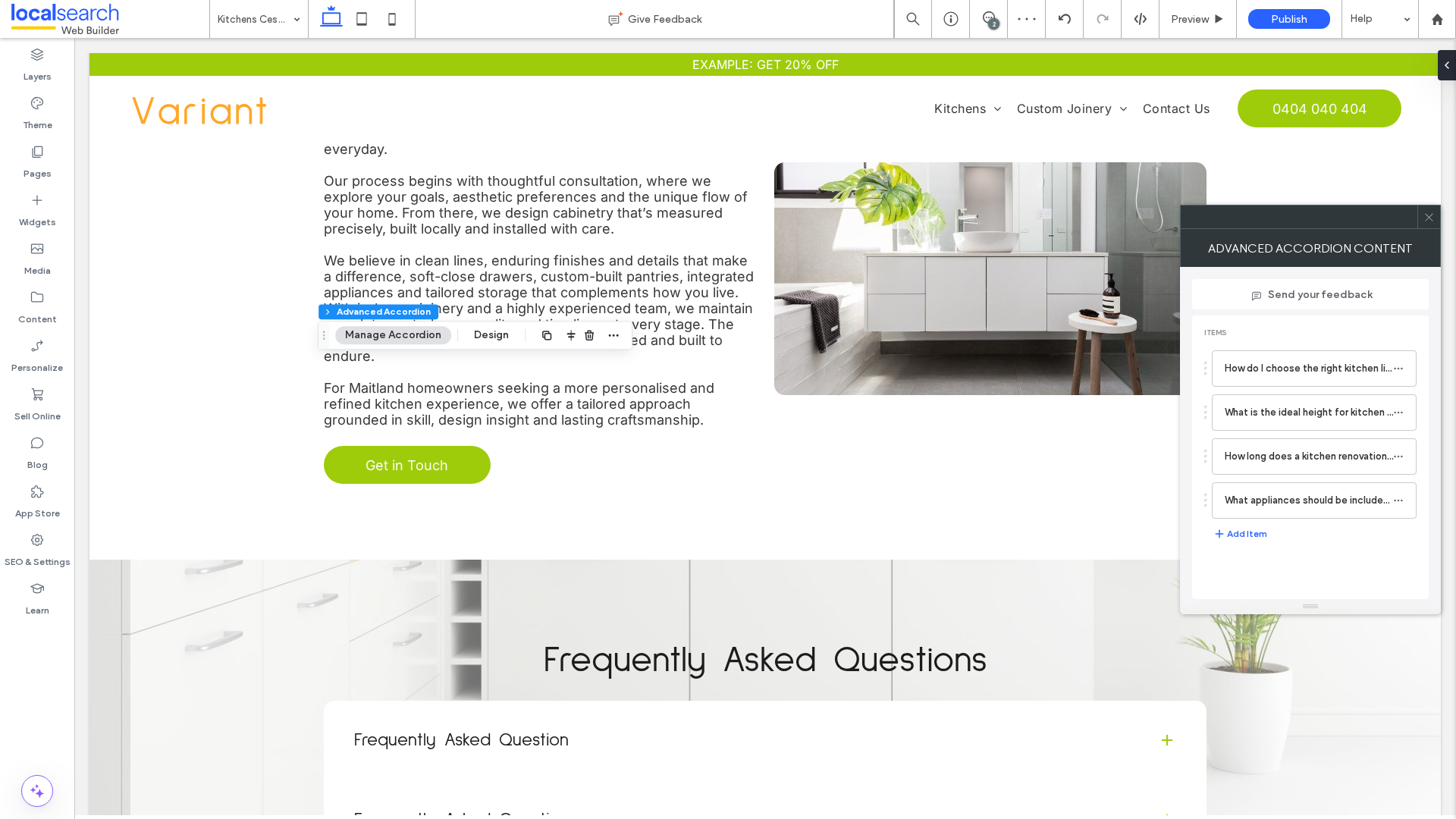 type on "**" 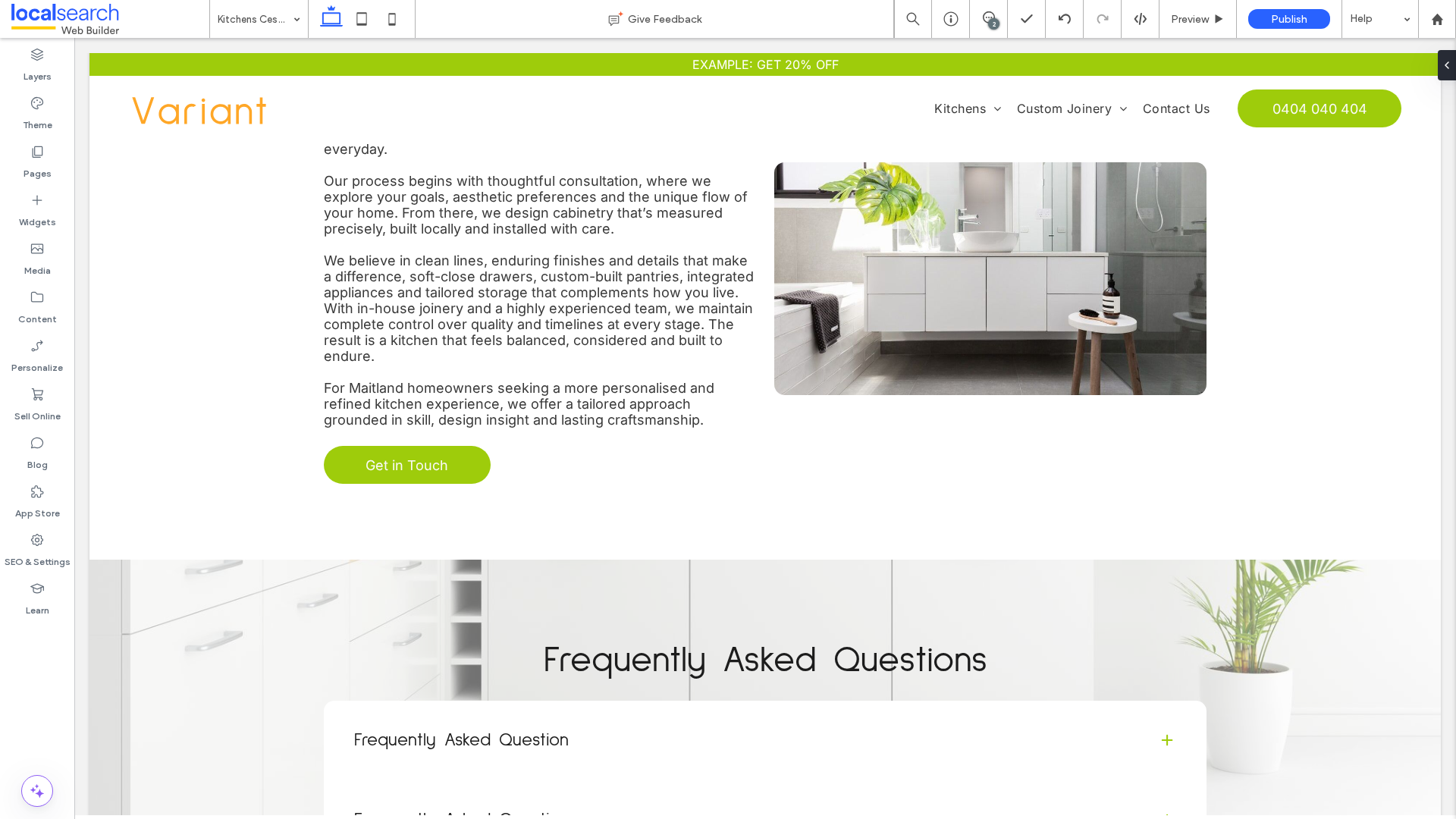 type on "*****" 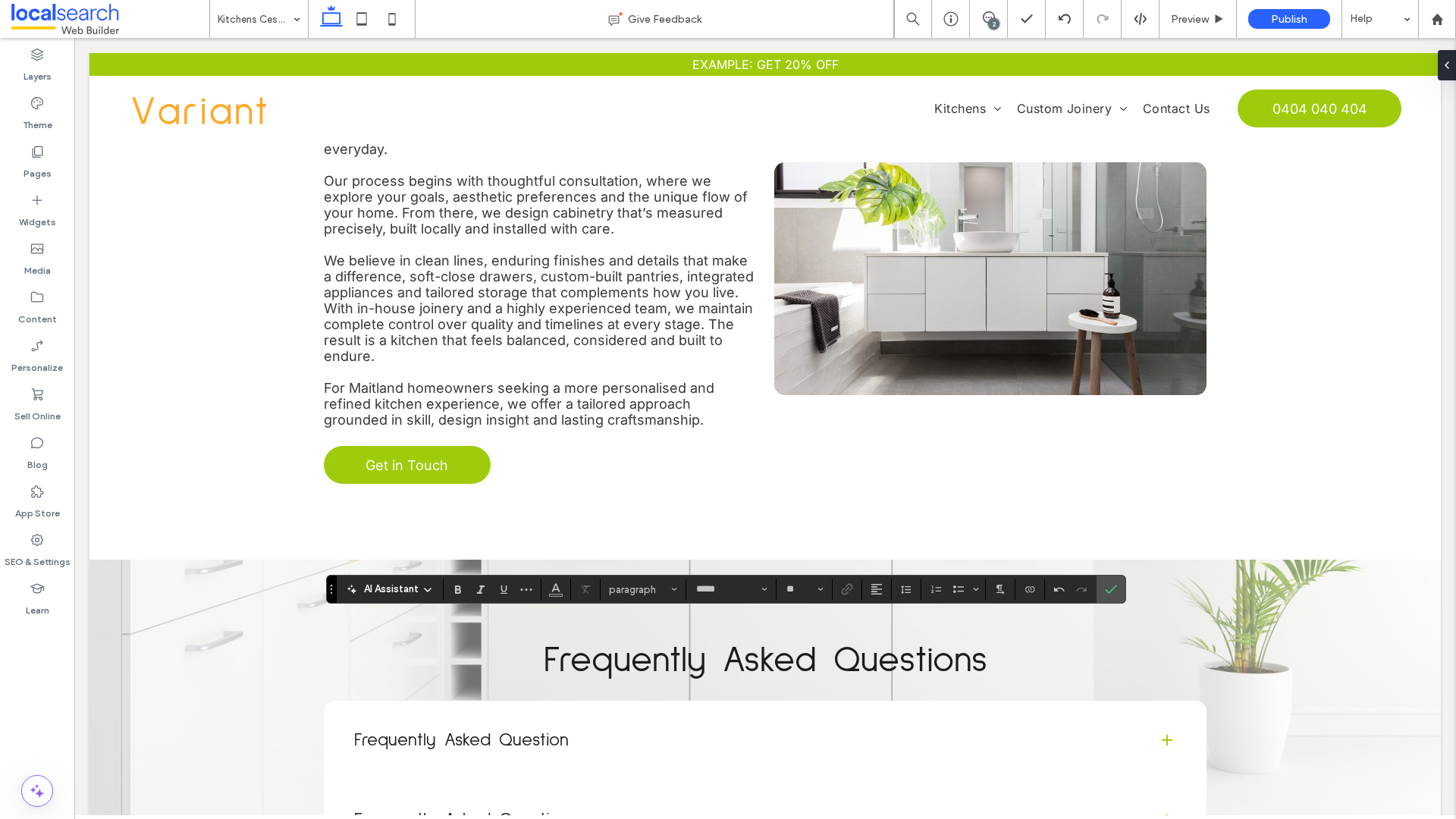 type on "**" 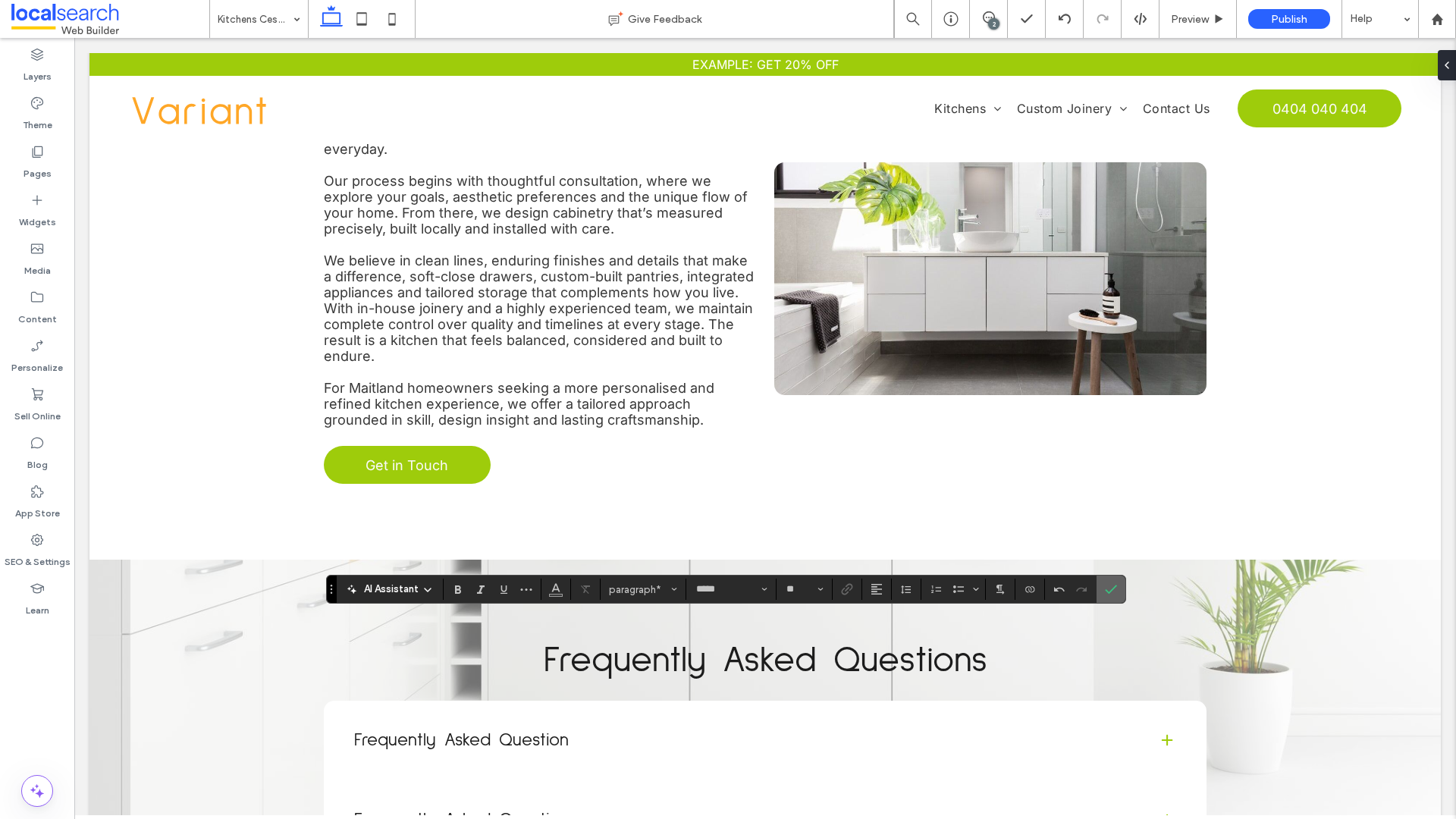 click 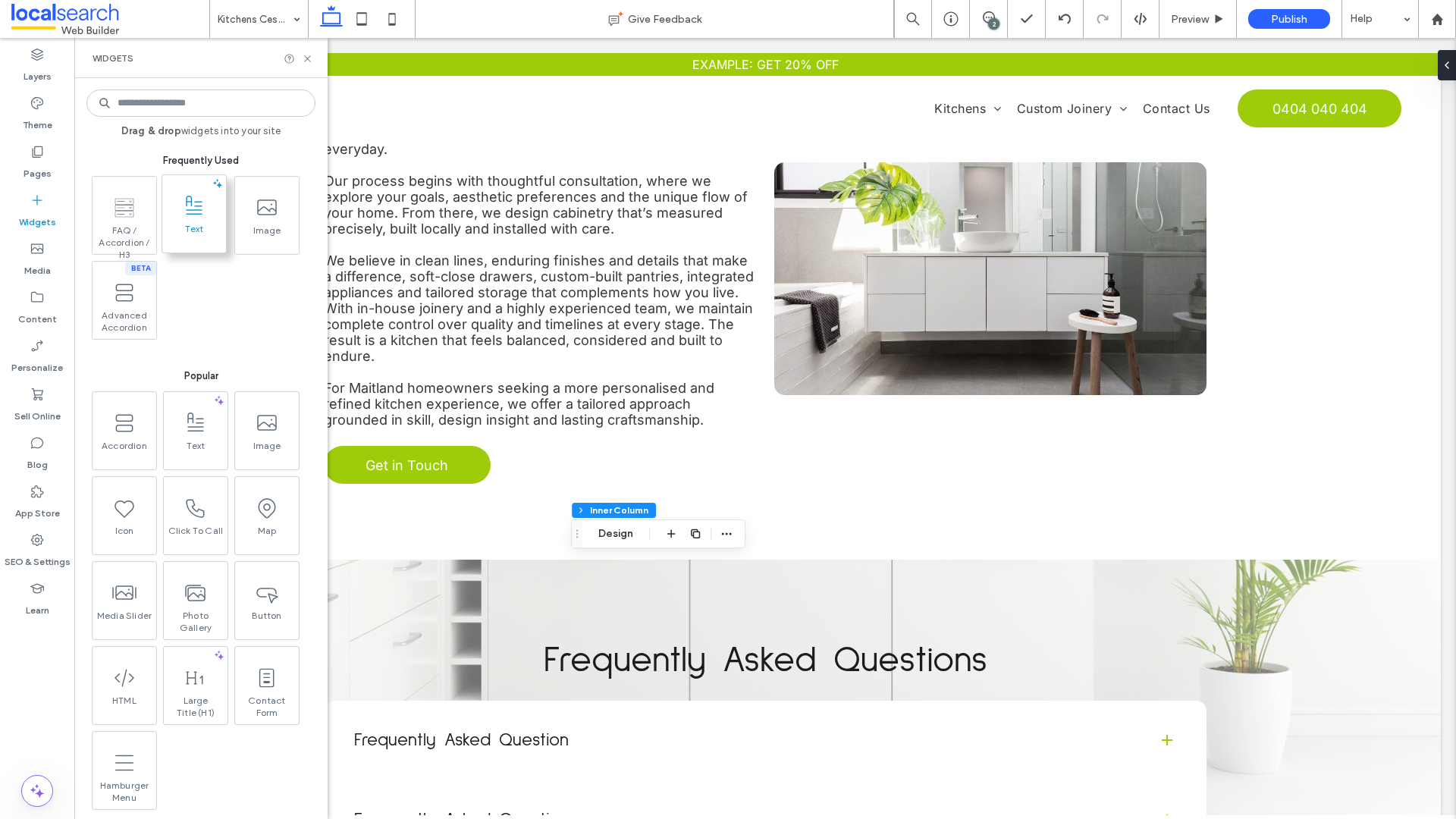 click on "Text" at bounding box center (194, 234) 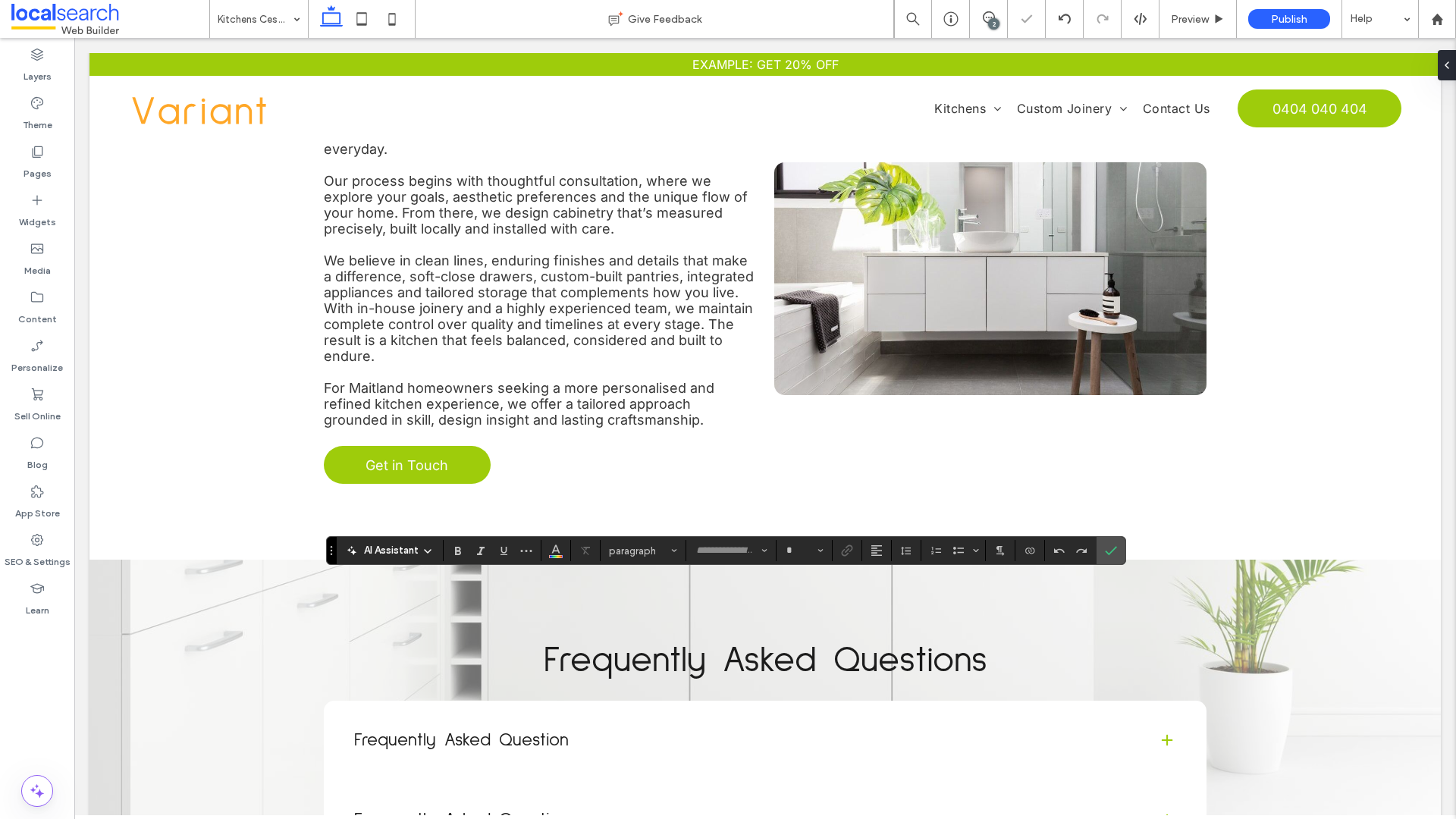 type on "*****" 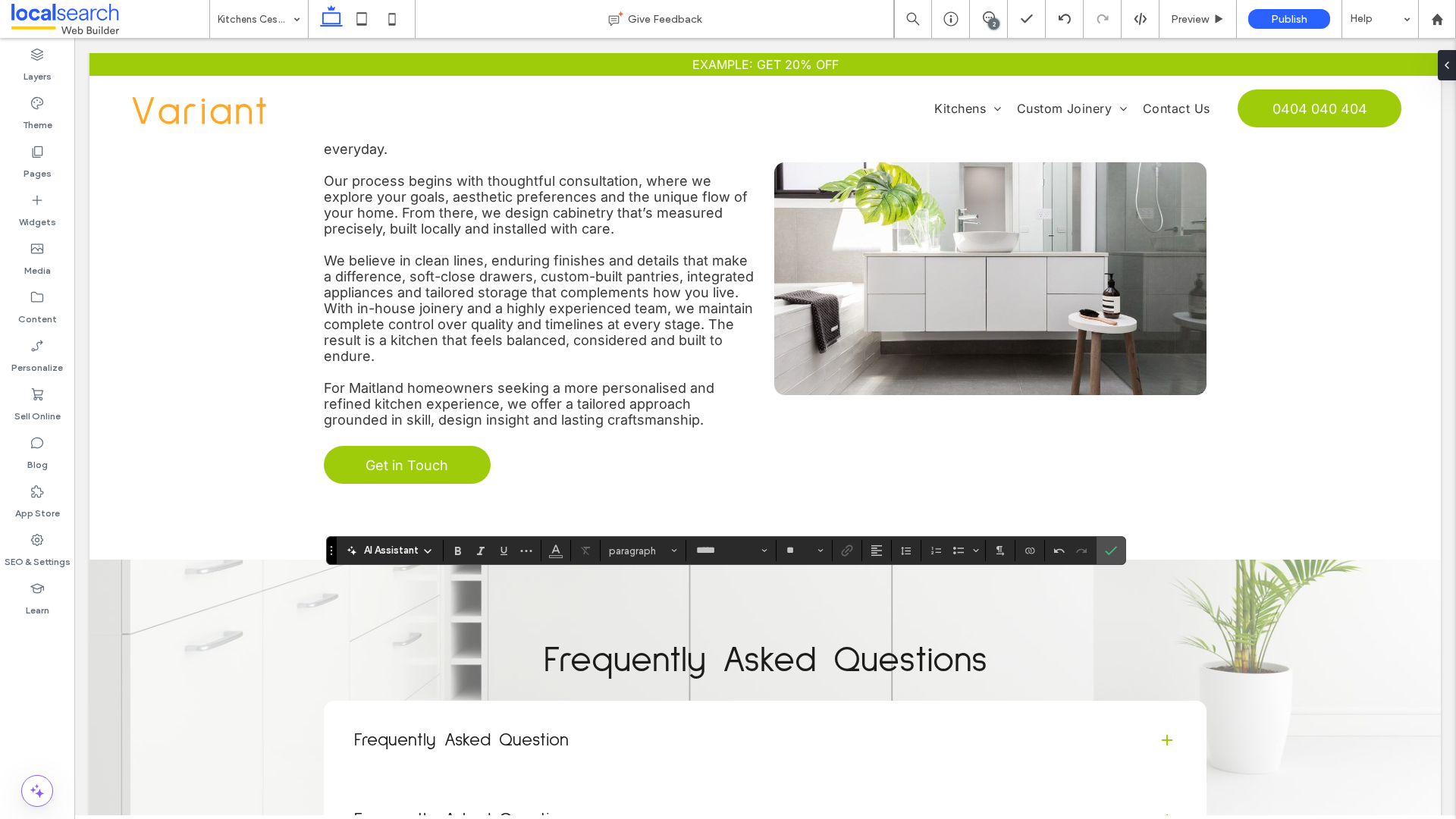 type on "**" 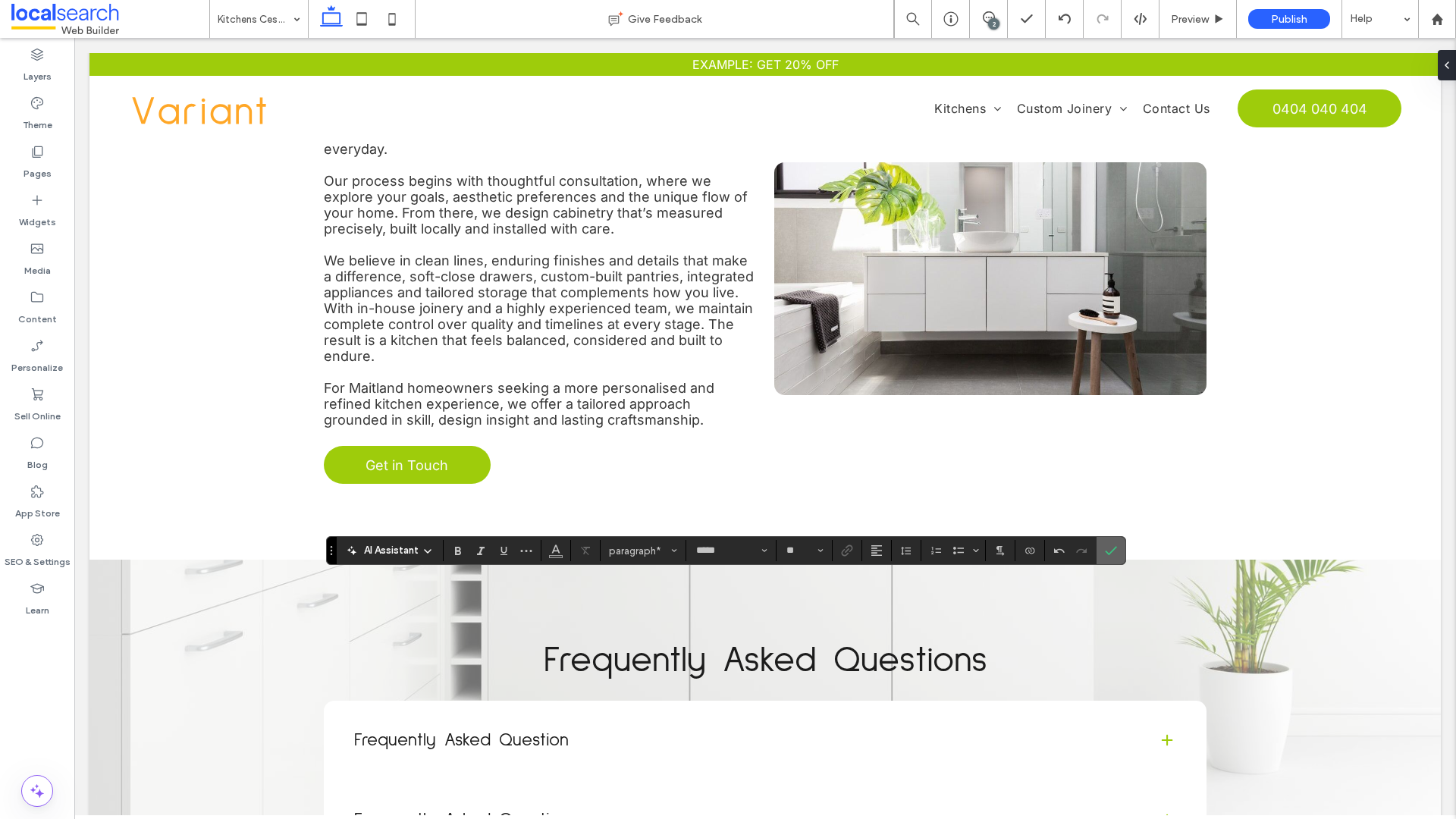 click 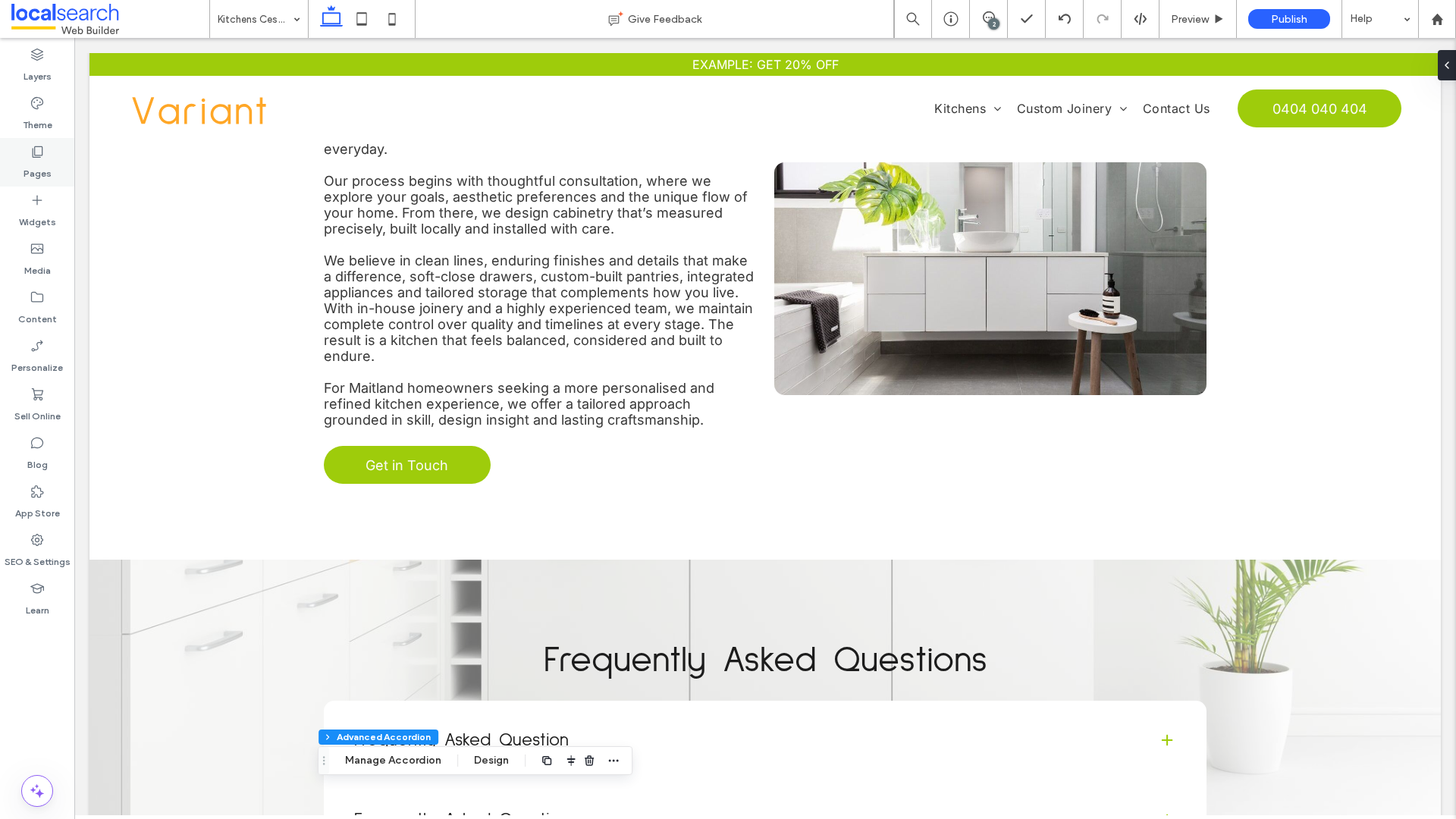 click 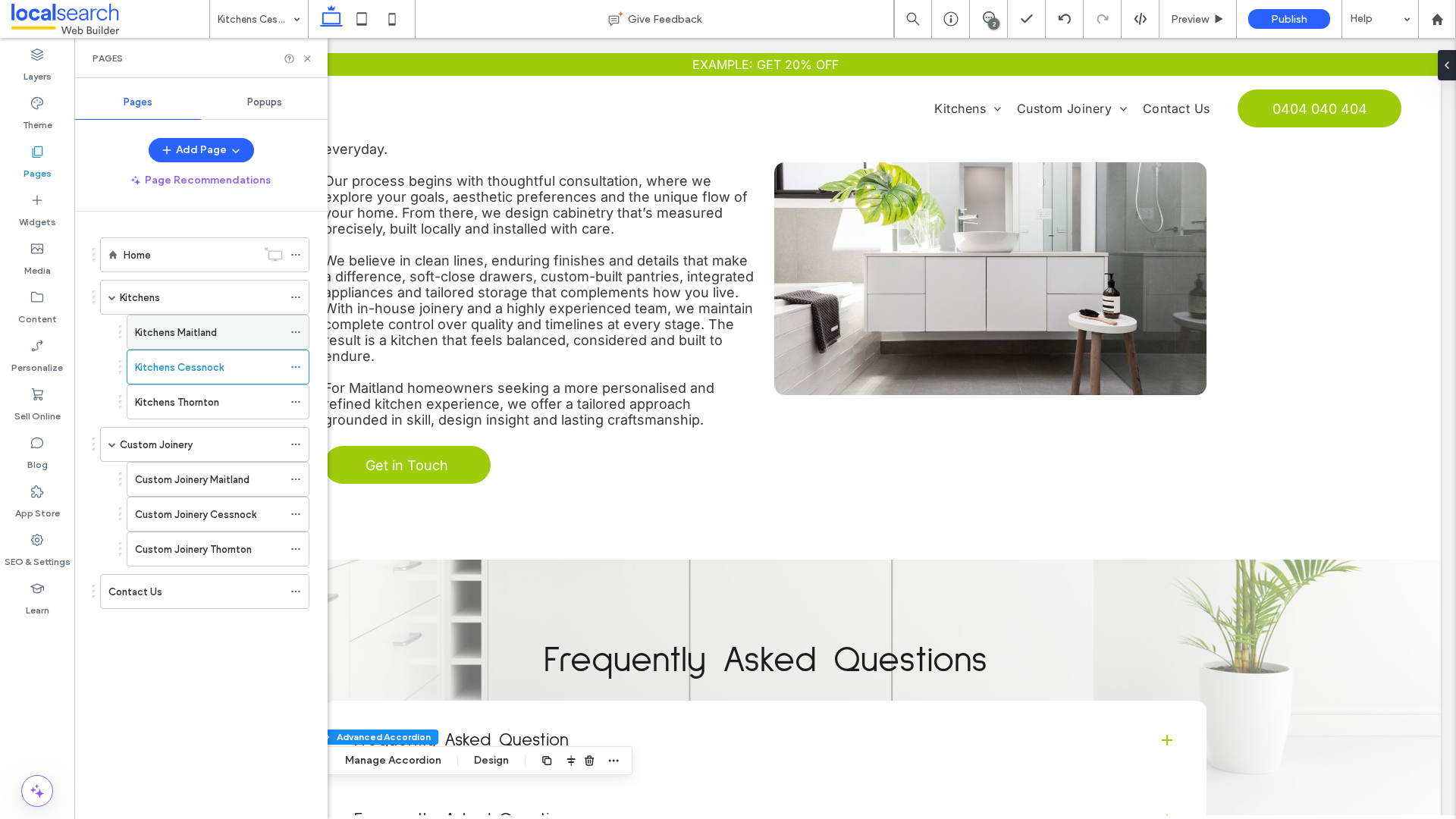 click on "Kitchens Maitland" at bounding box center [176, 332] 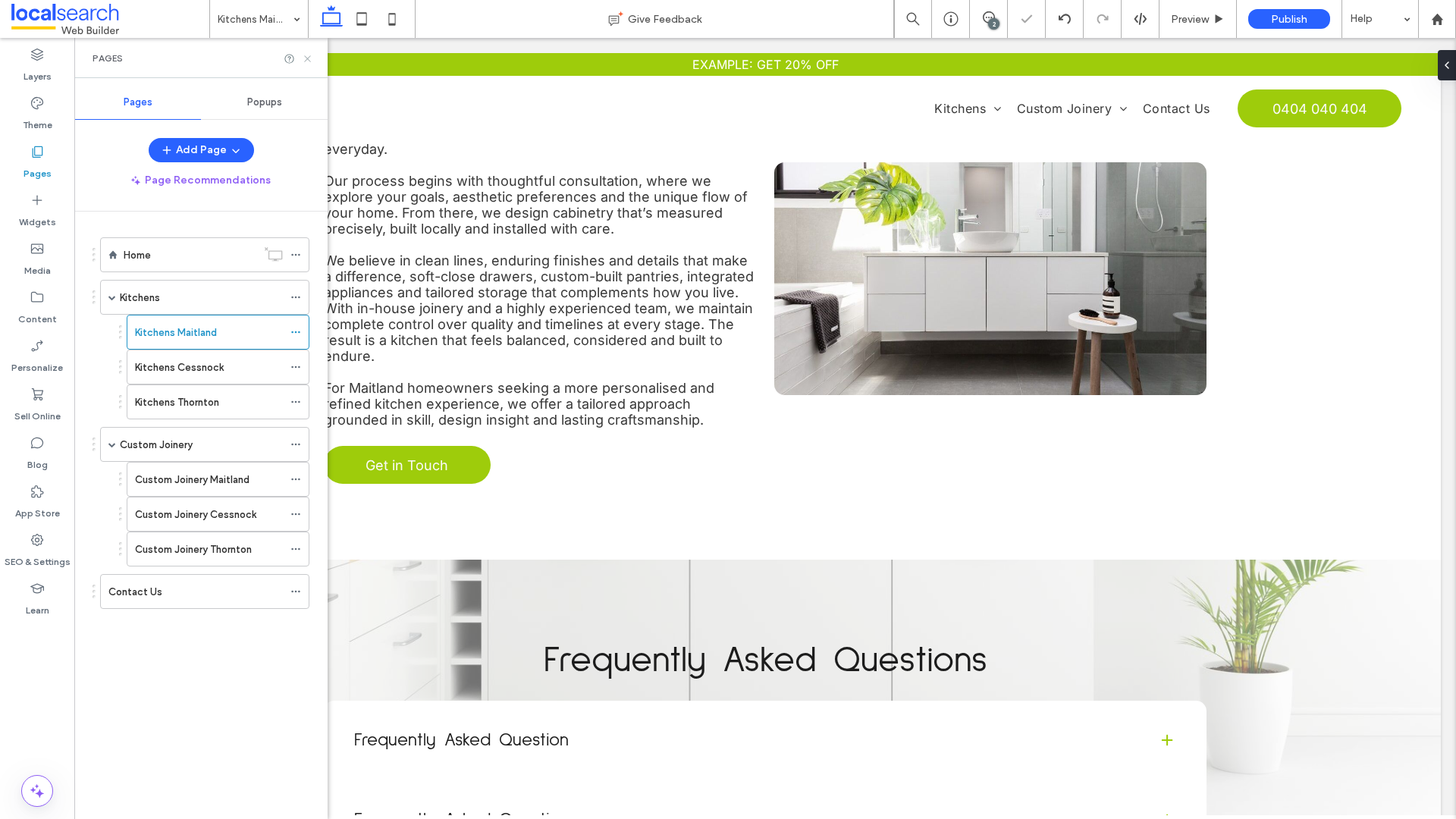 click 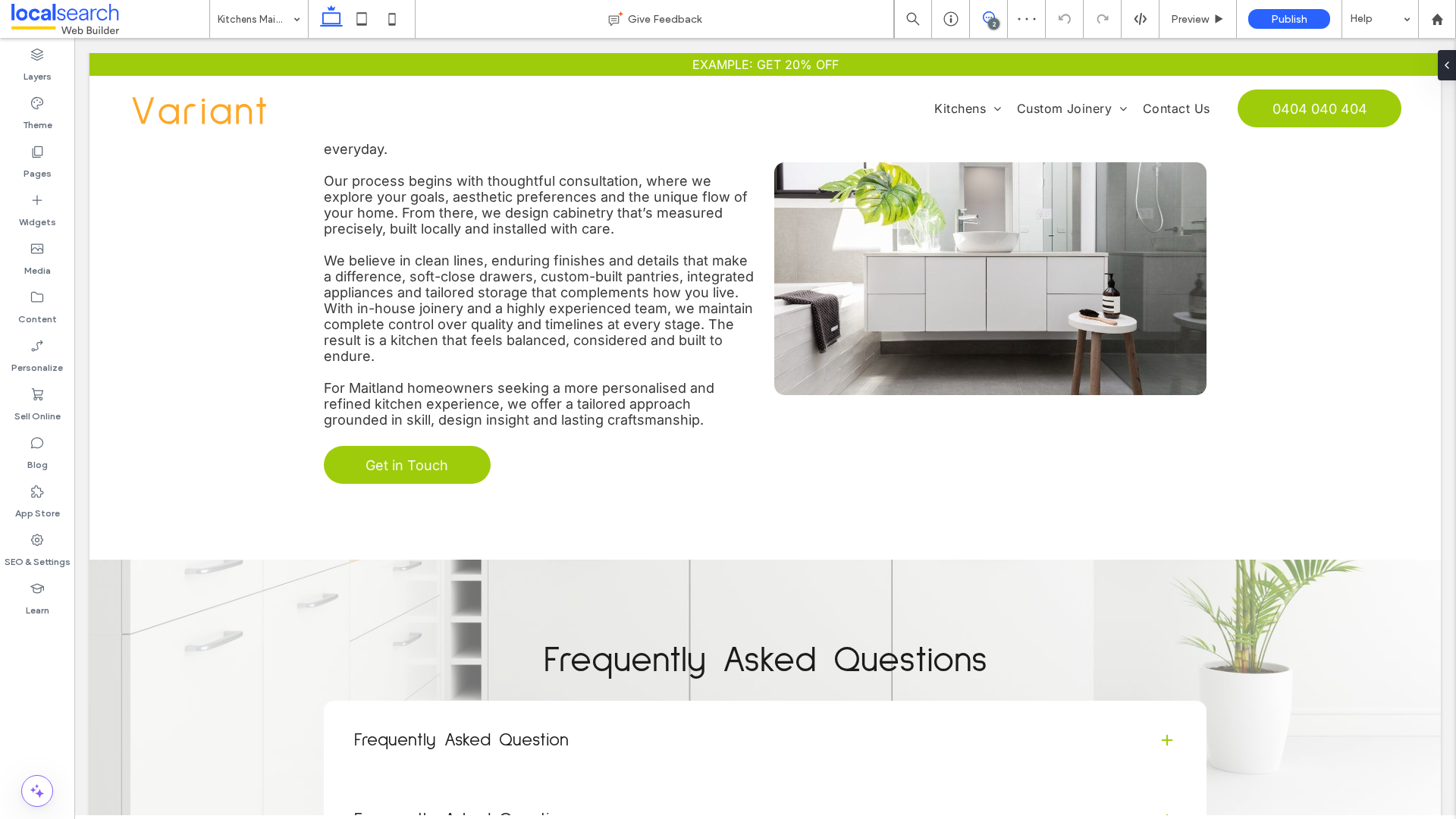 click 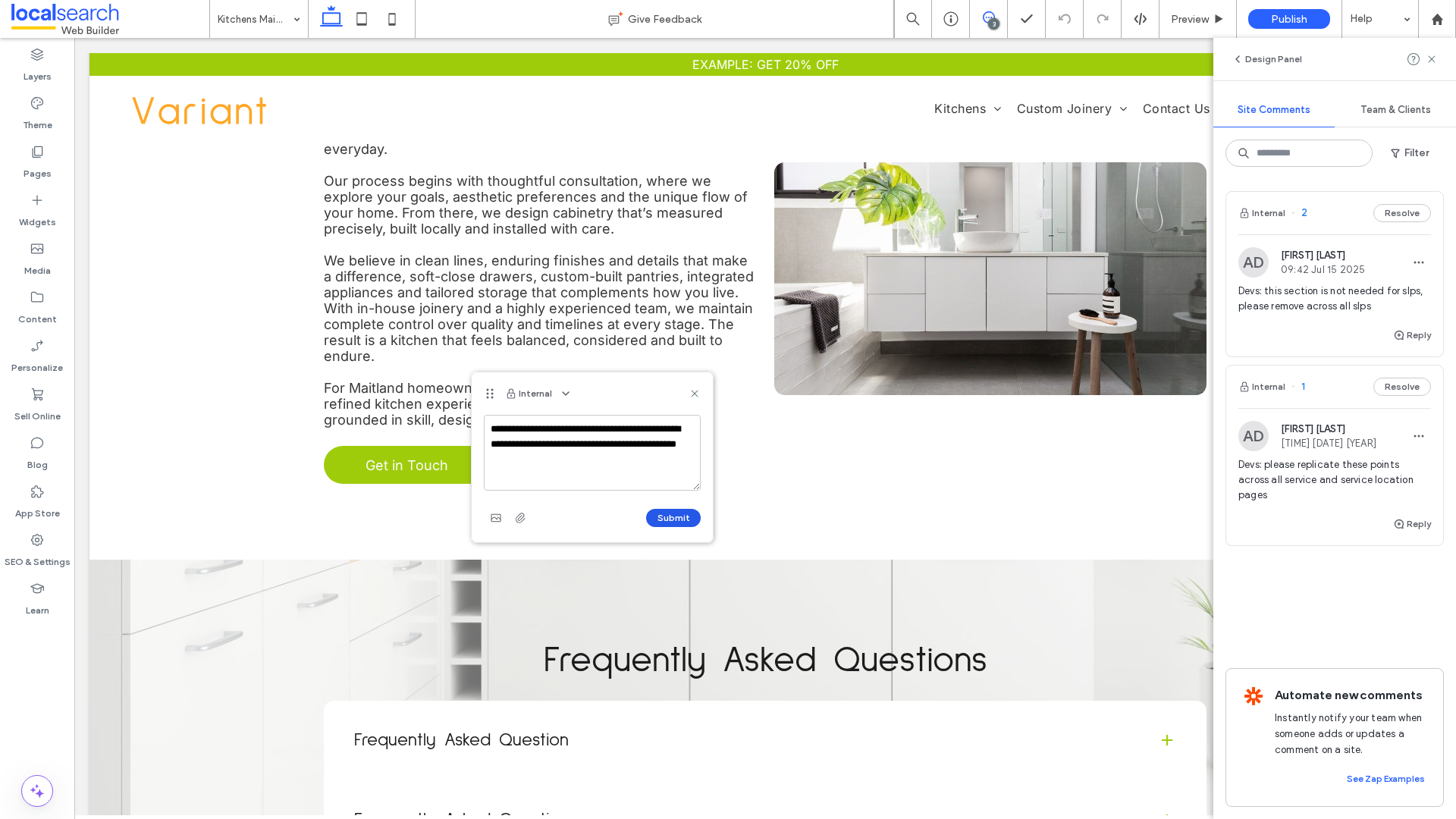 type on "**********" 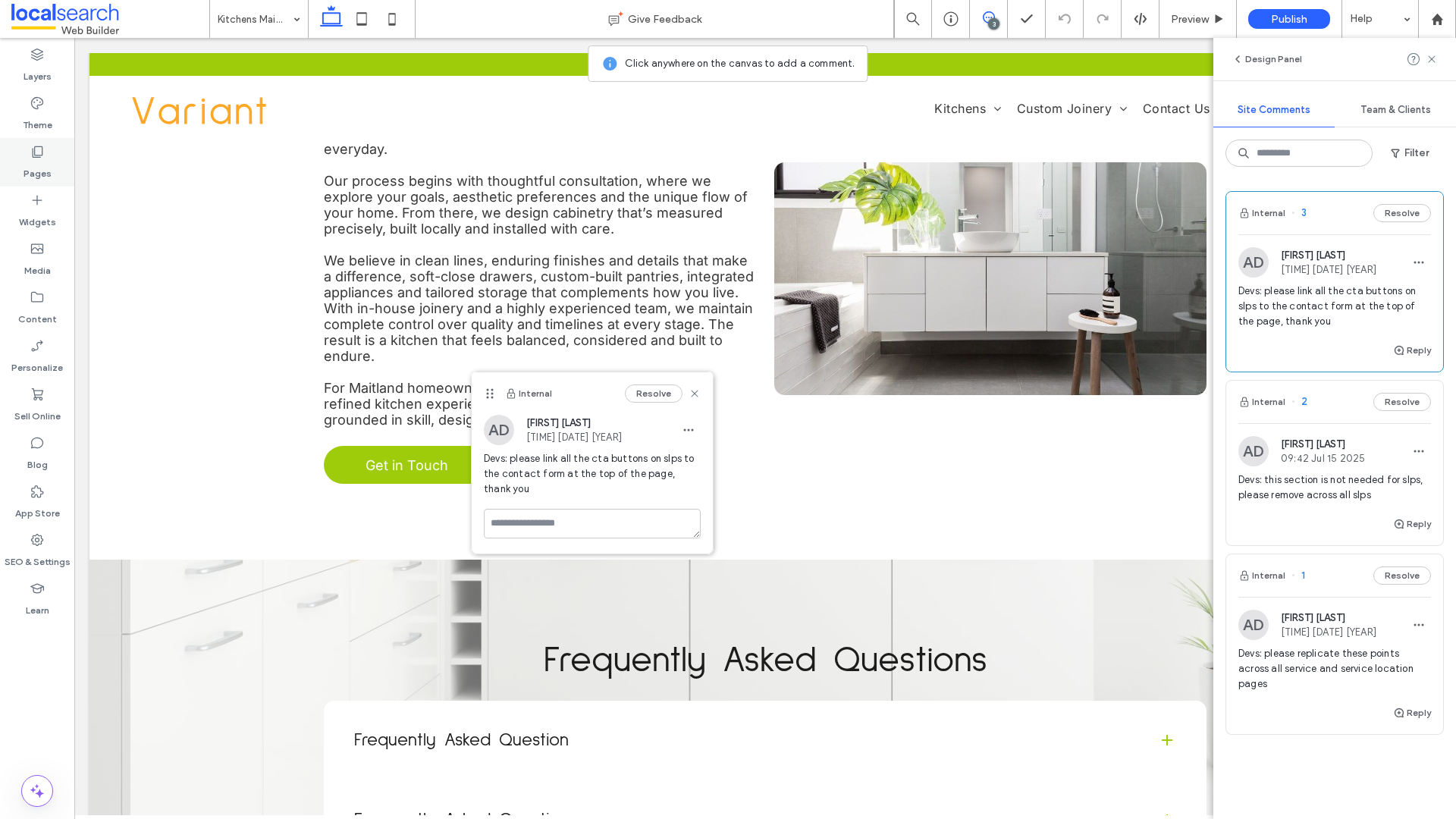 click on "Pages" at bounding box center (37, 170) 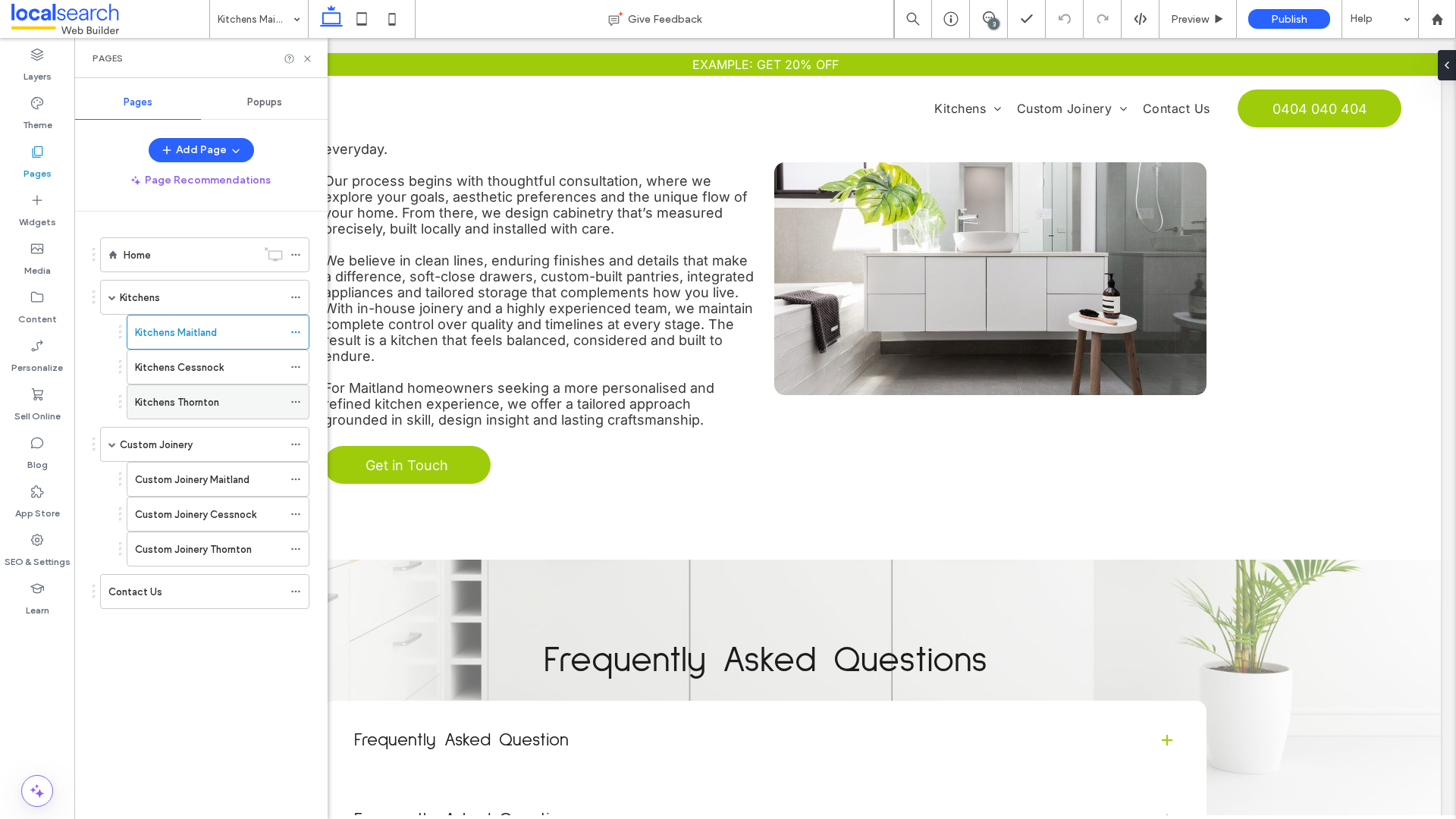 click on "Kitchens Thornton" at bounding box center [177, 402] 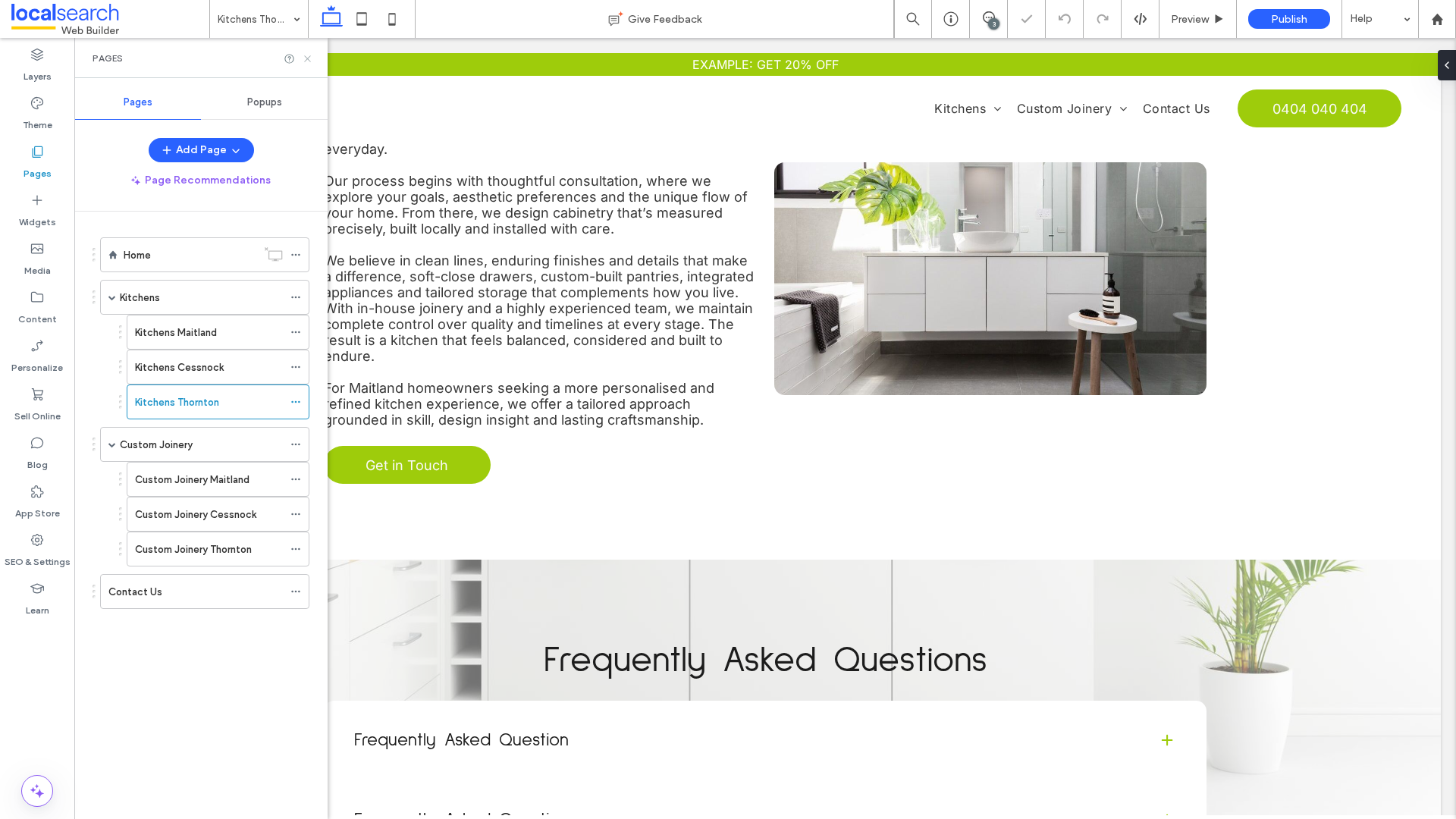 click 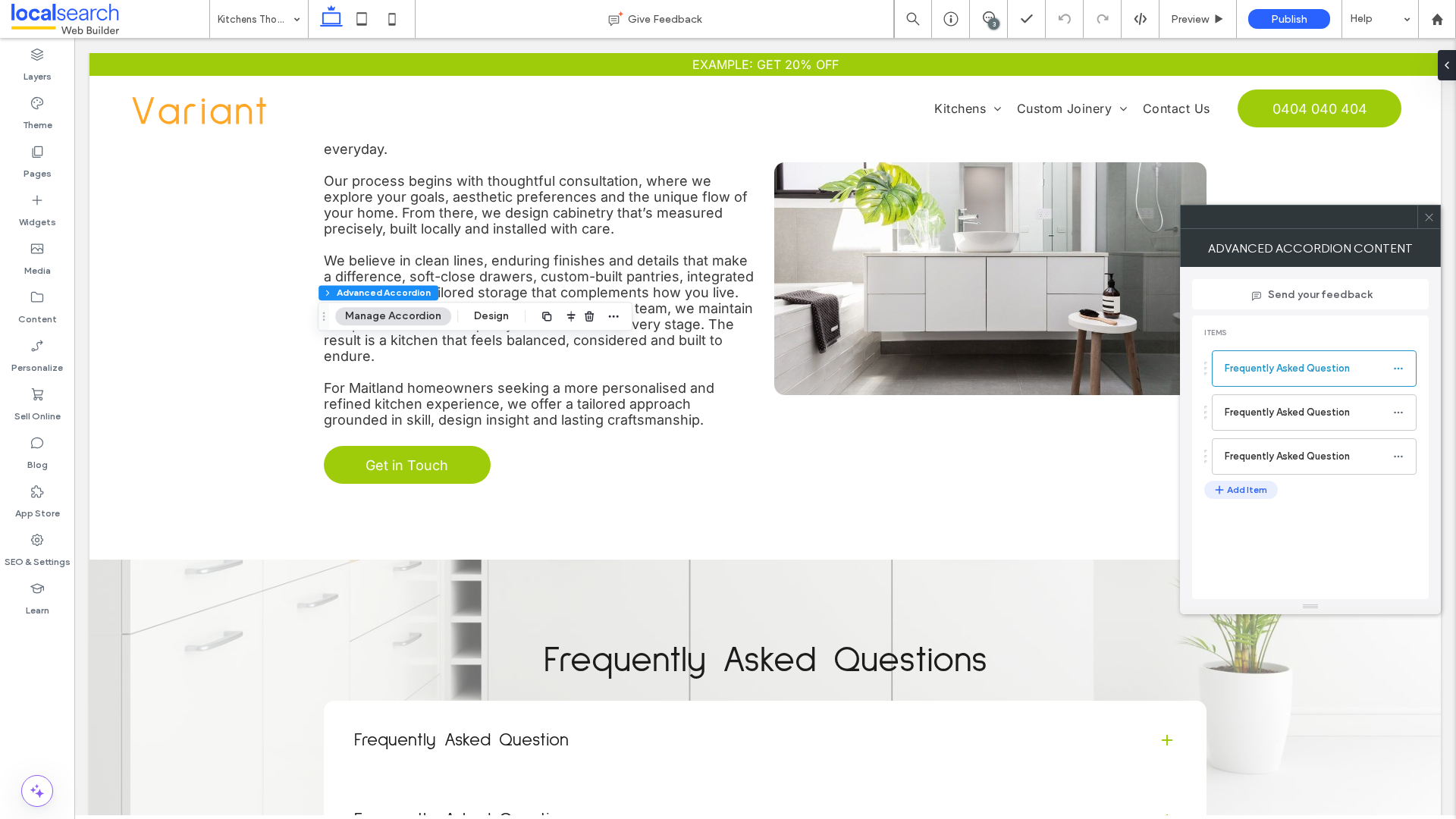 click on "Add Item" at bounding box center [1241, 490] 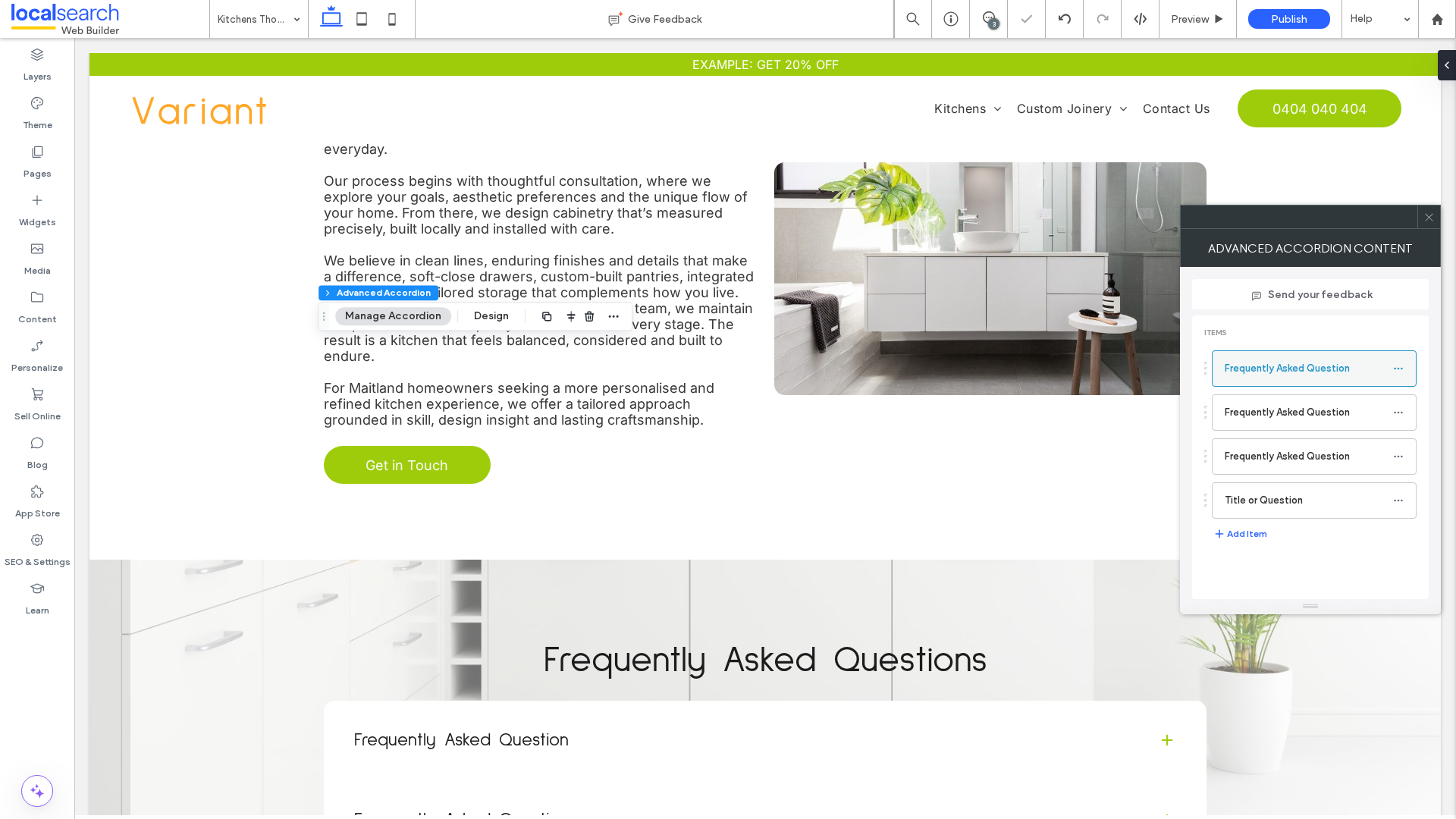 click 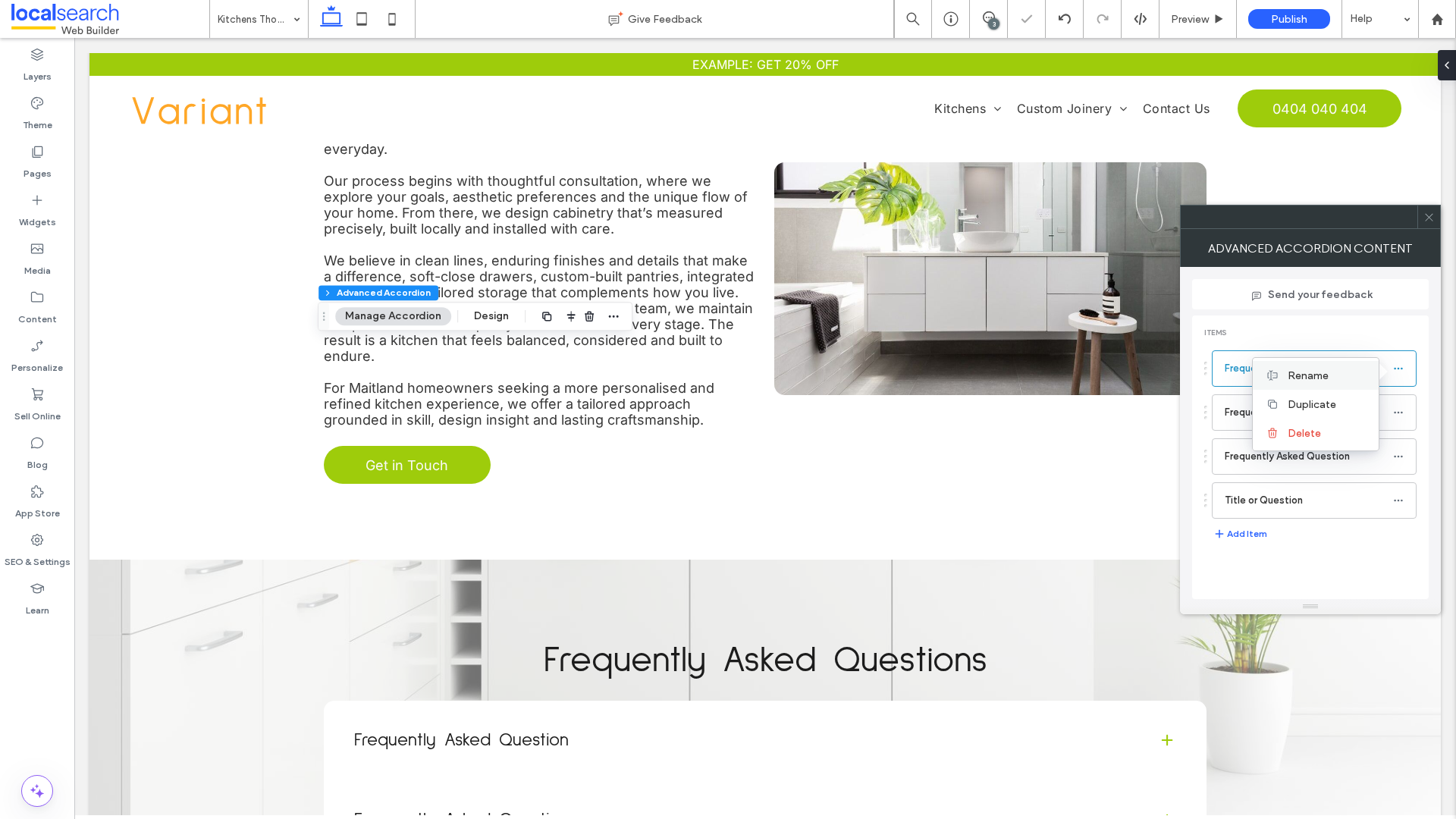 click on "Rename" at bounding box center [1316, 375] 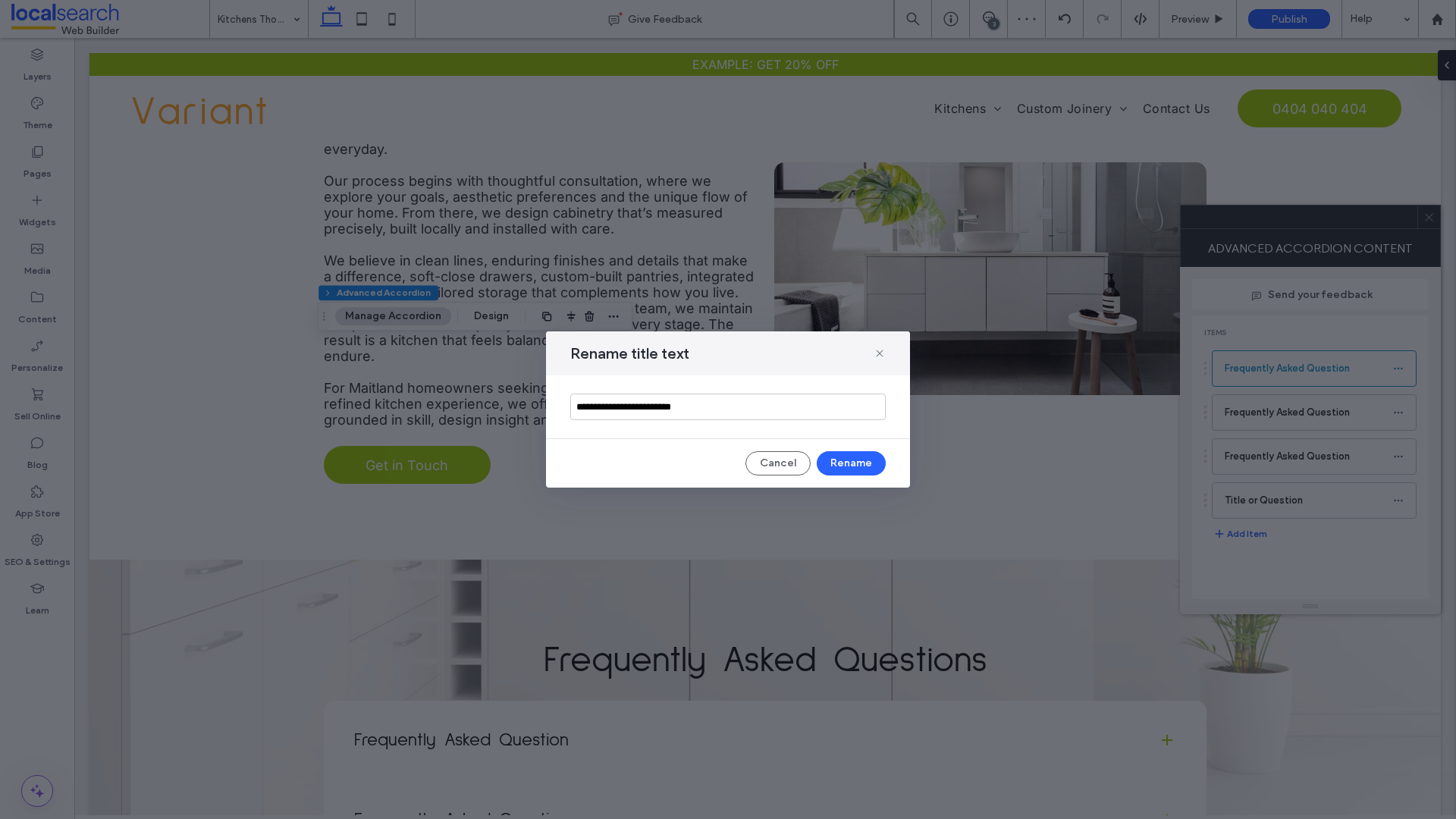 drag, startPoint x: 738, startPoint y: 408, endPoint x: 529, endPoint y: 402, distance: 209.0861 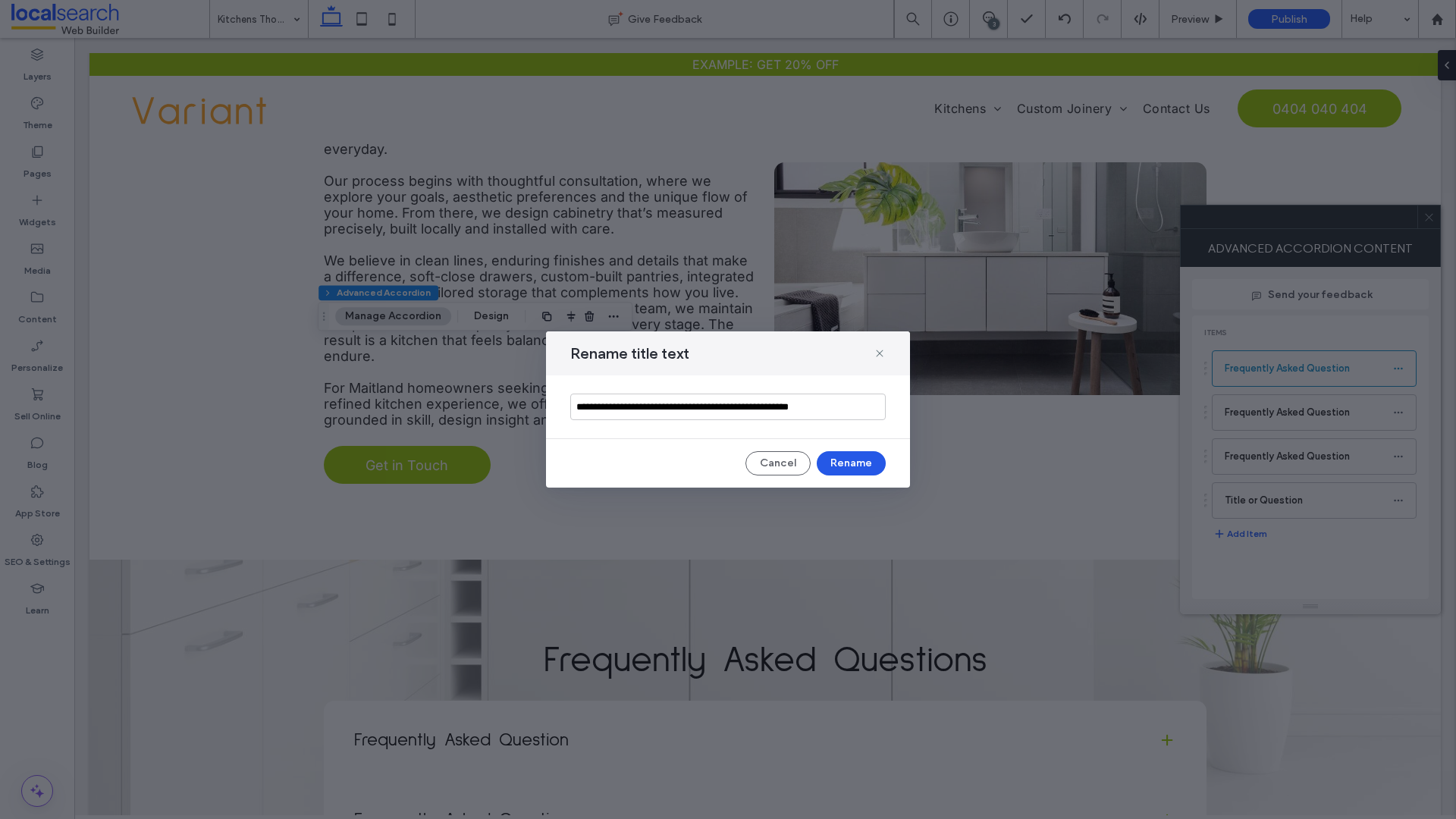 type on "**********" 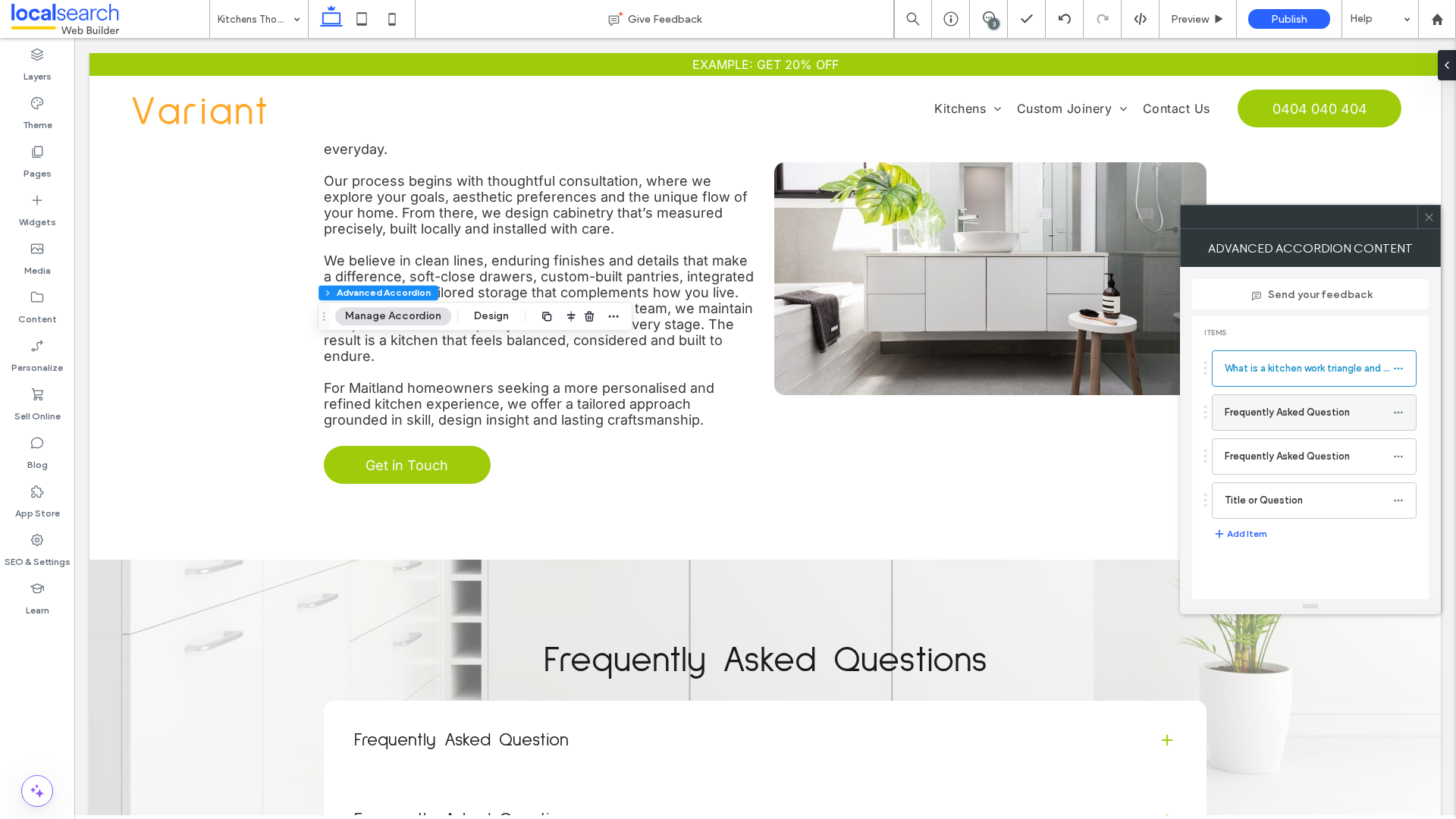 click 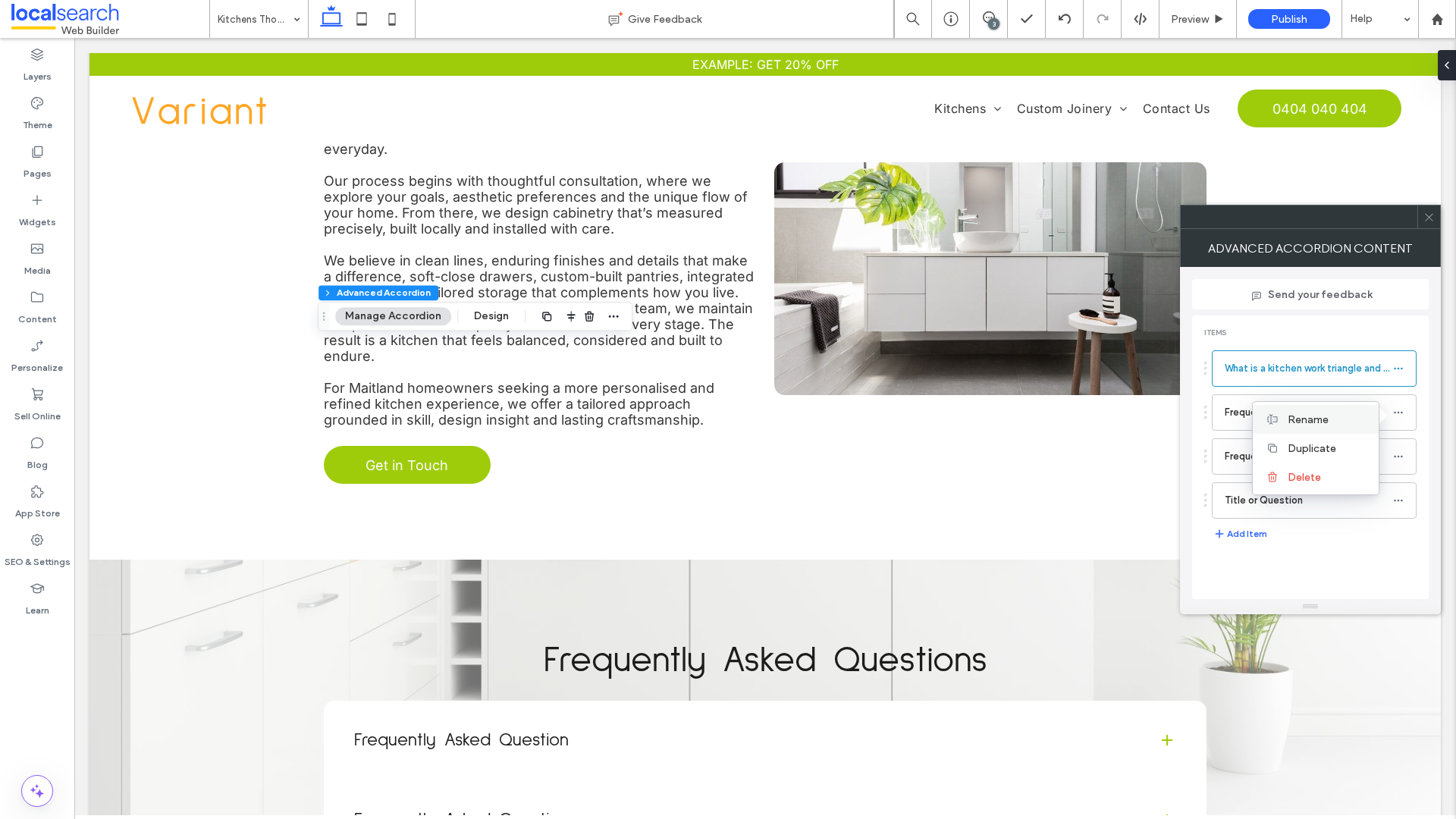 click on "Rename" at bounding box center [1308, 419] 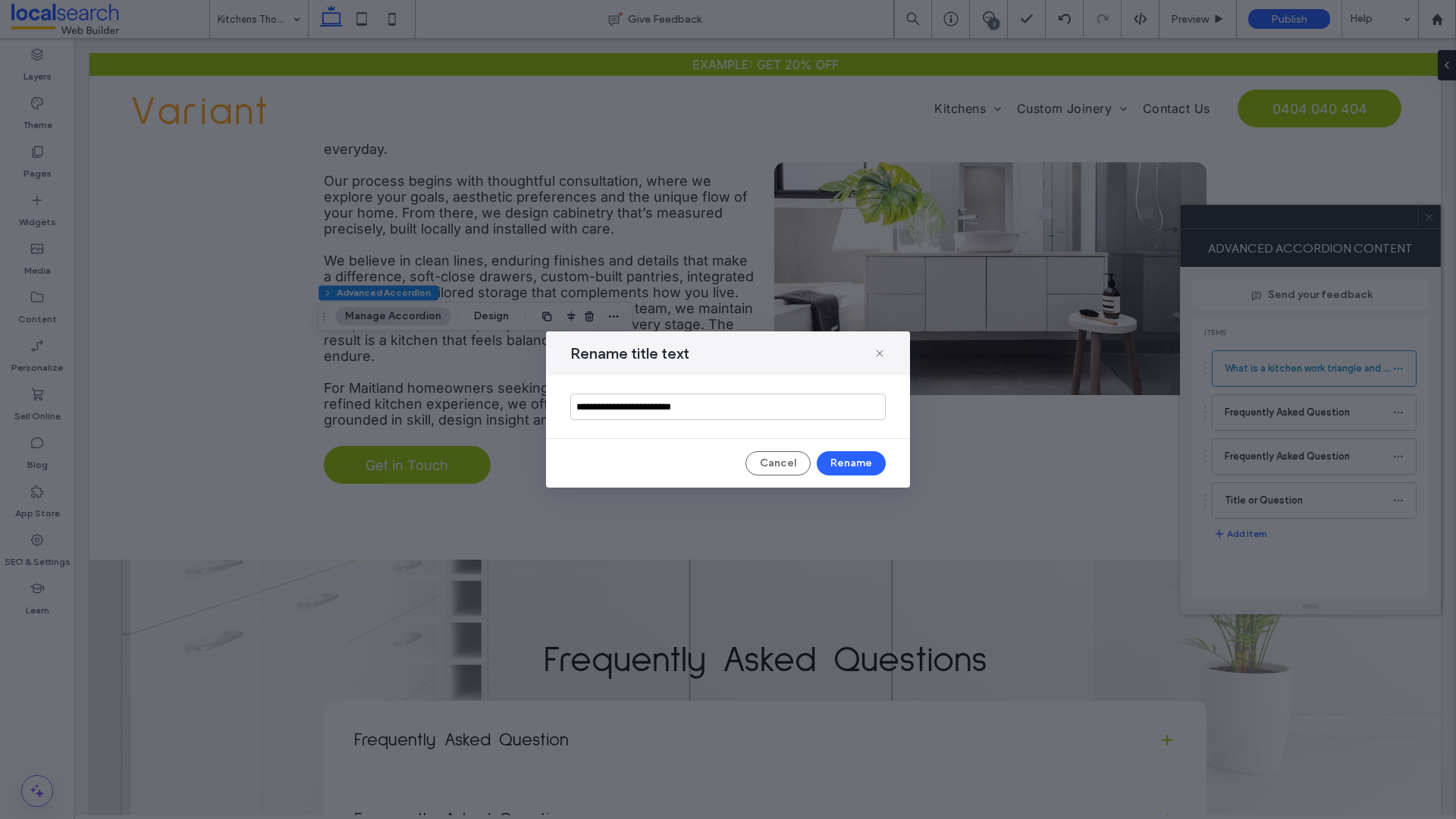drag, startPoint x: 720, startPoint y: 404, endPoint x: 544, endPoint y: 404, distance: 176 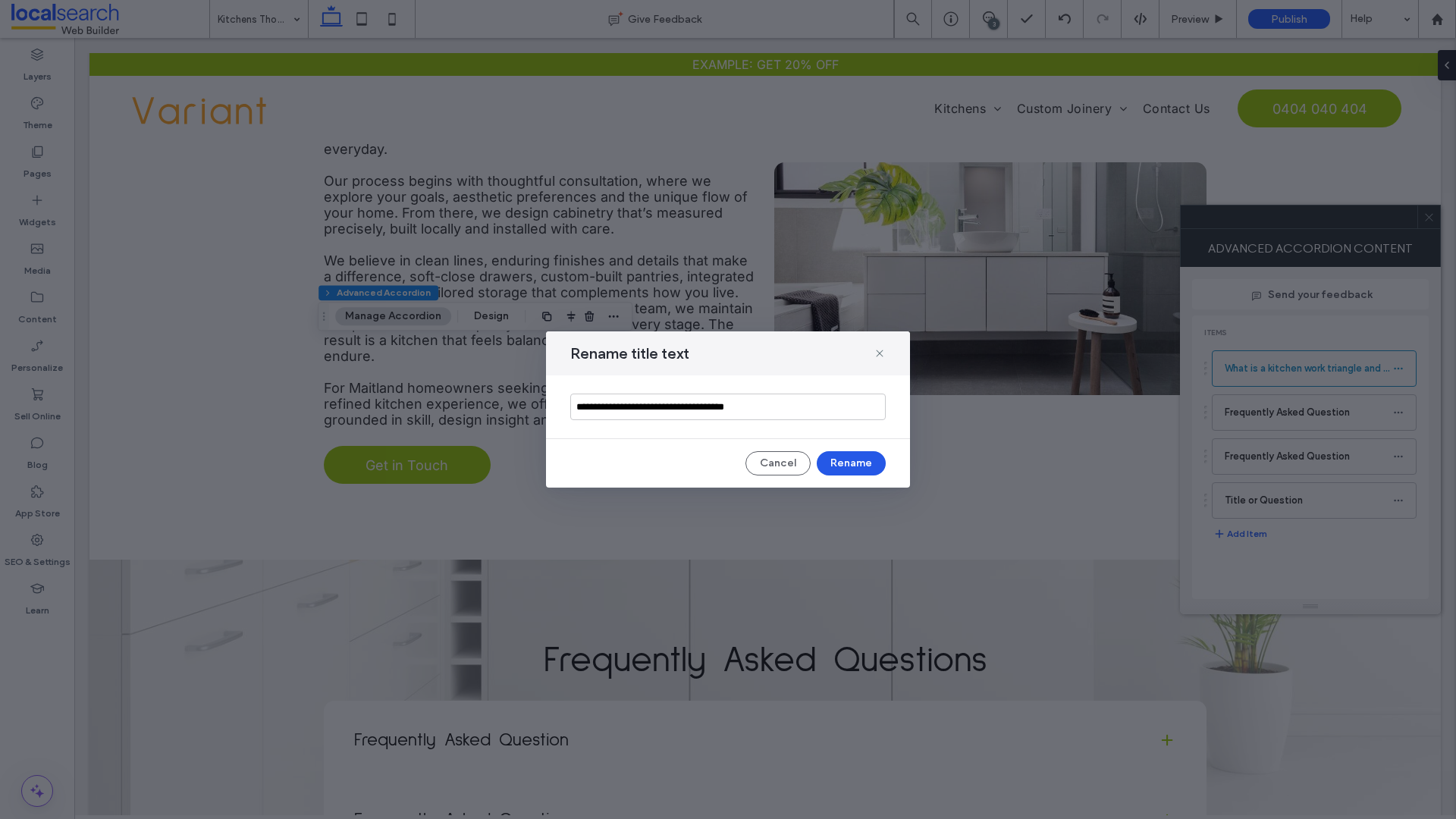 type on "**********" 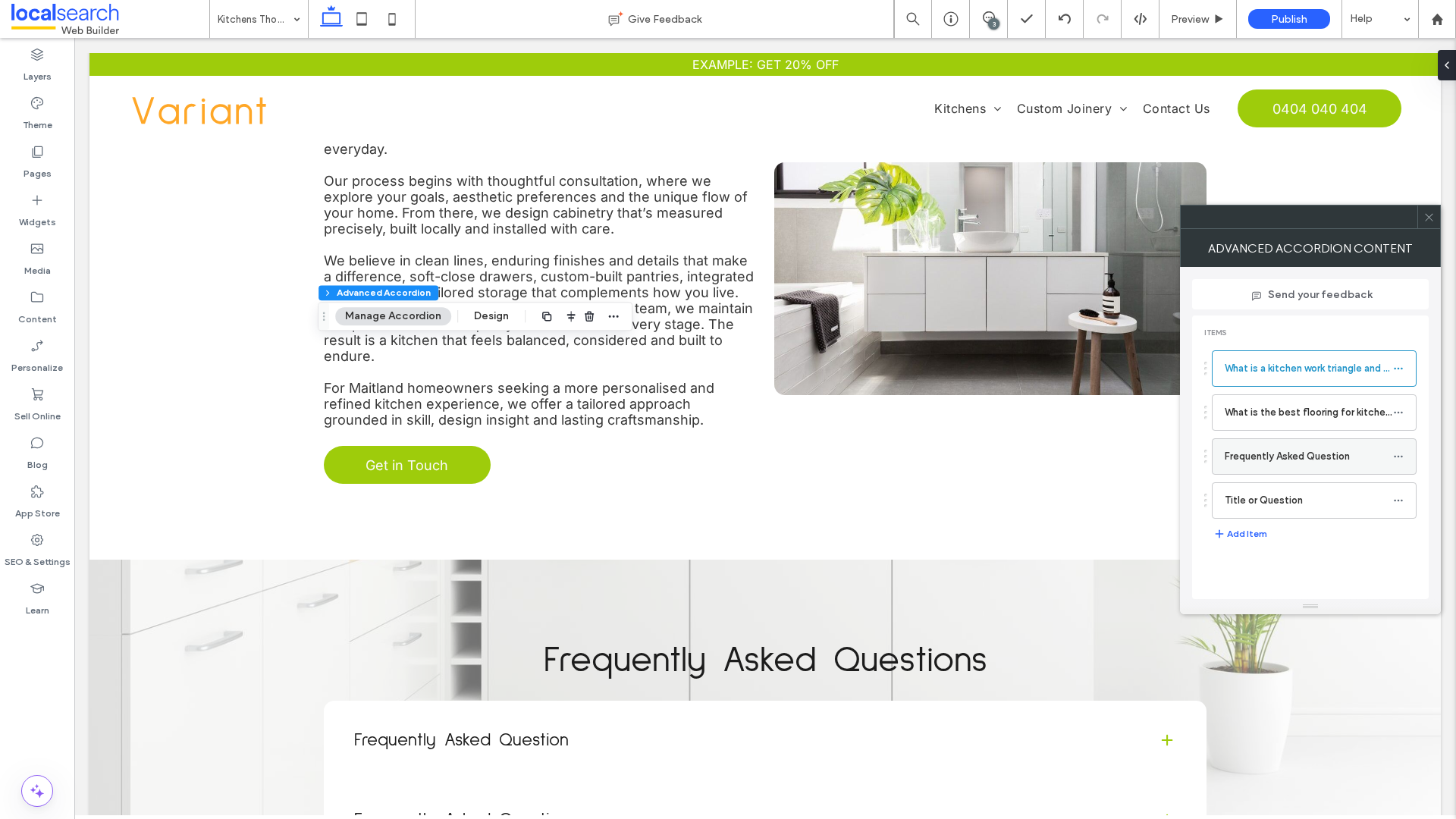 click 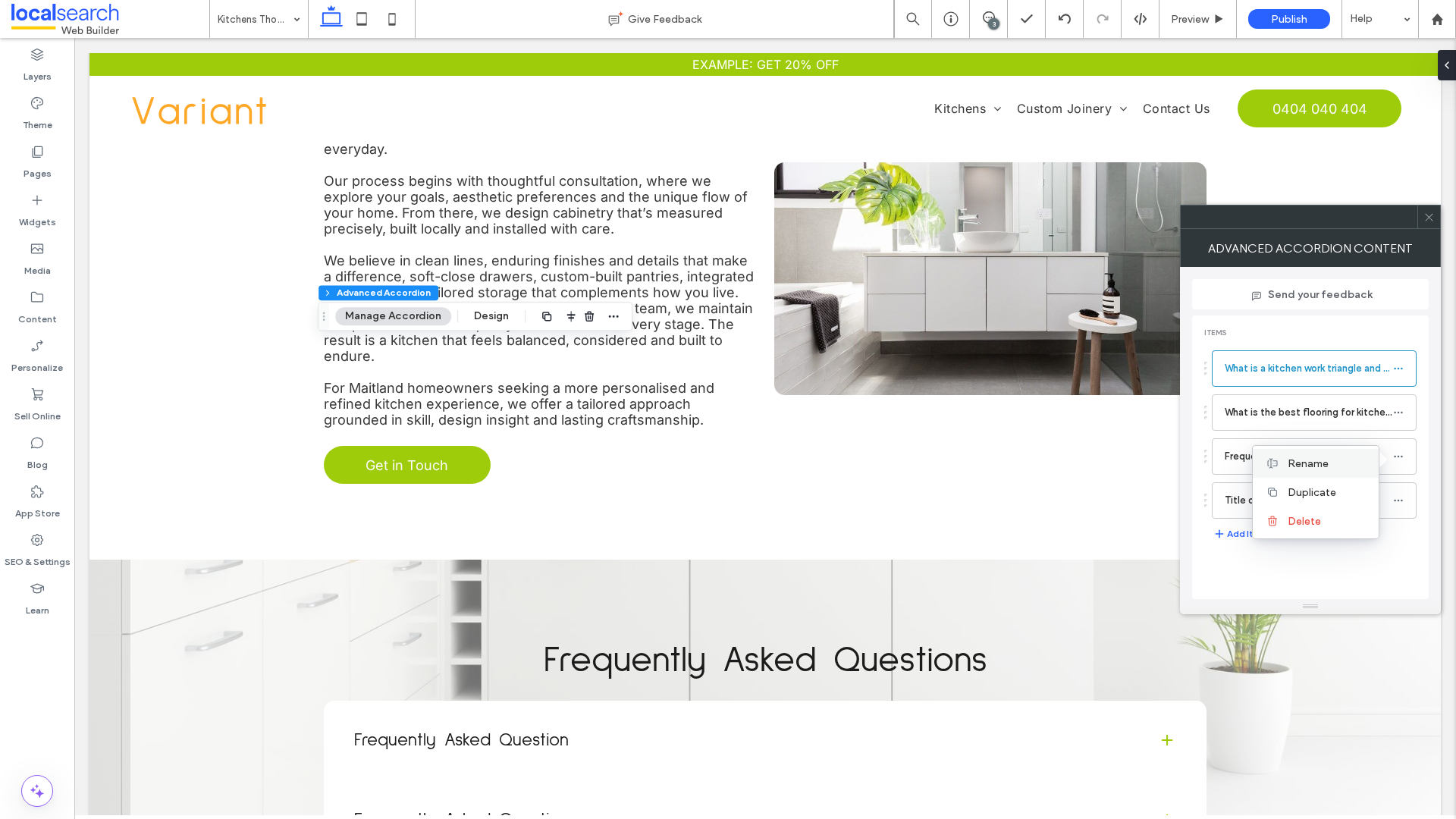 click 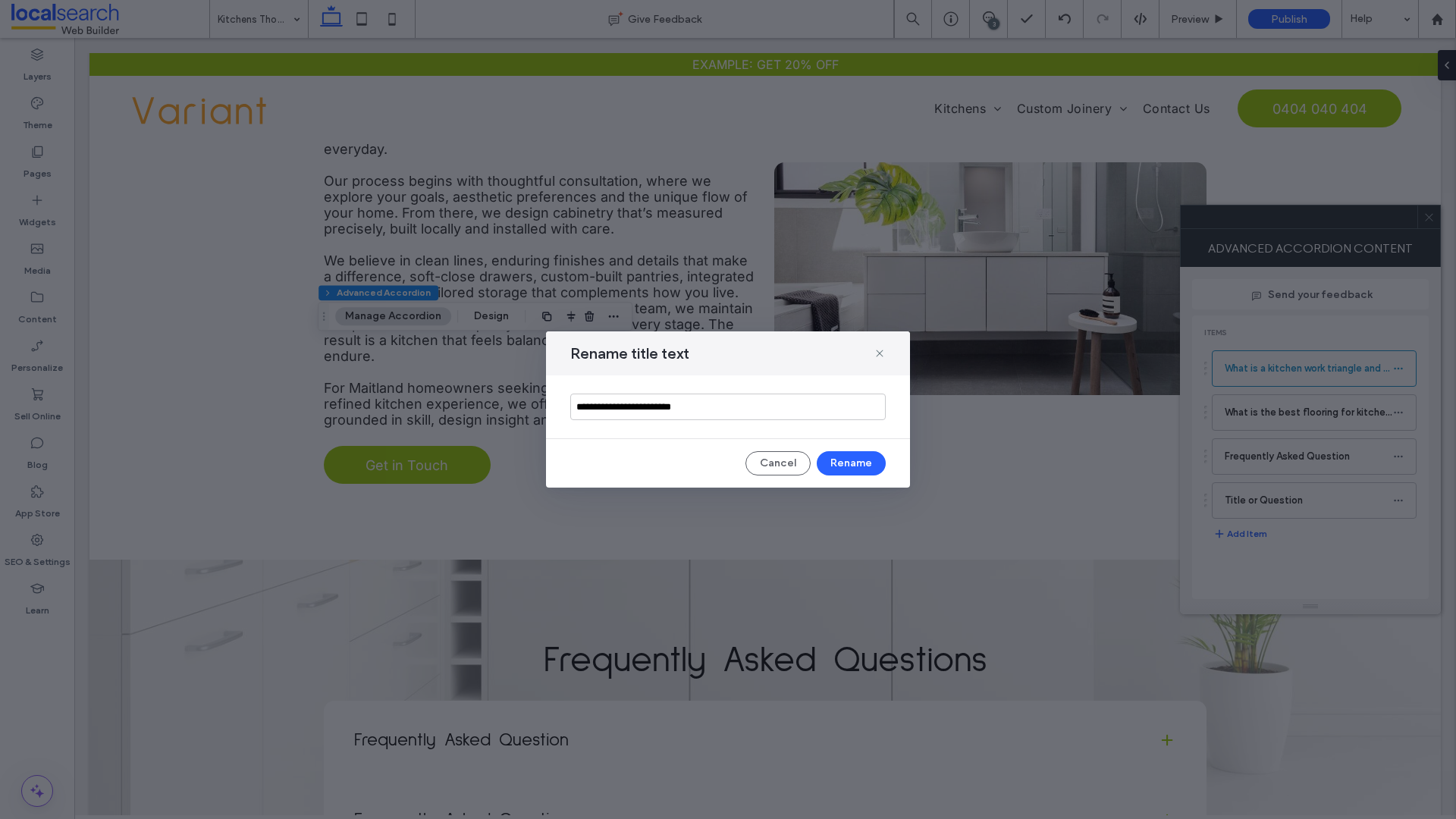 drag, startPoint x: 723, startPoint y: 413, endPoint x: 510, endPoint y: 413, distance: 213 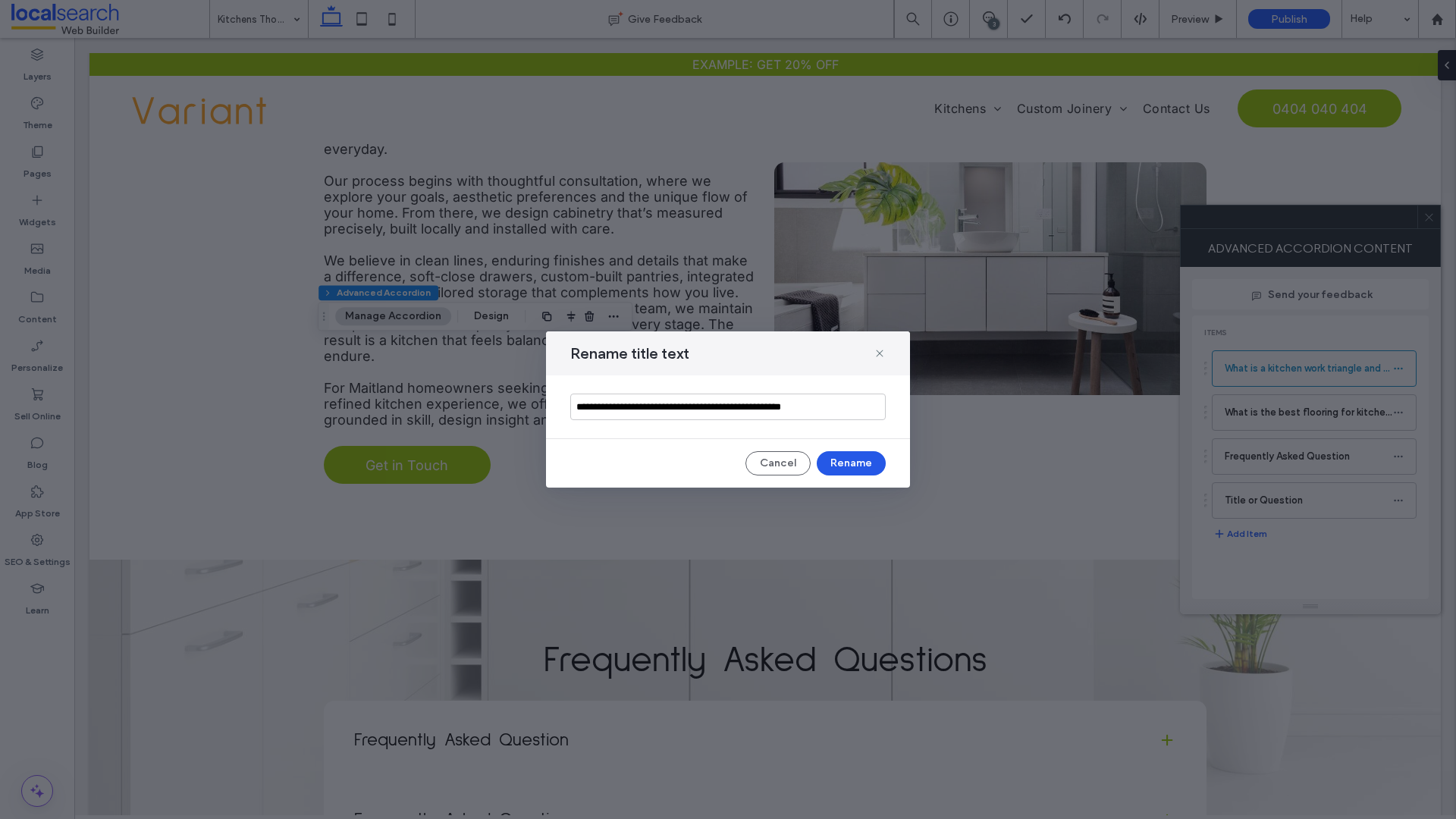 type on "**********" 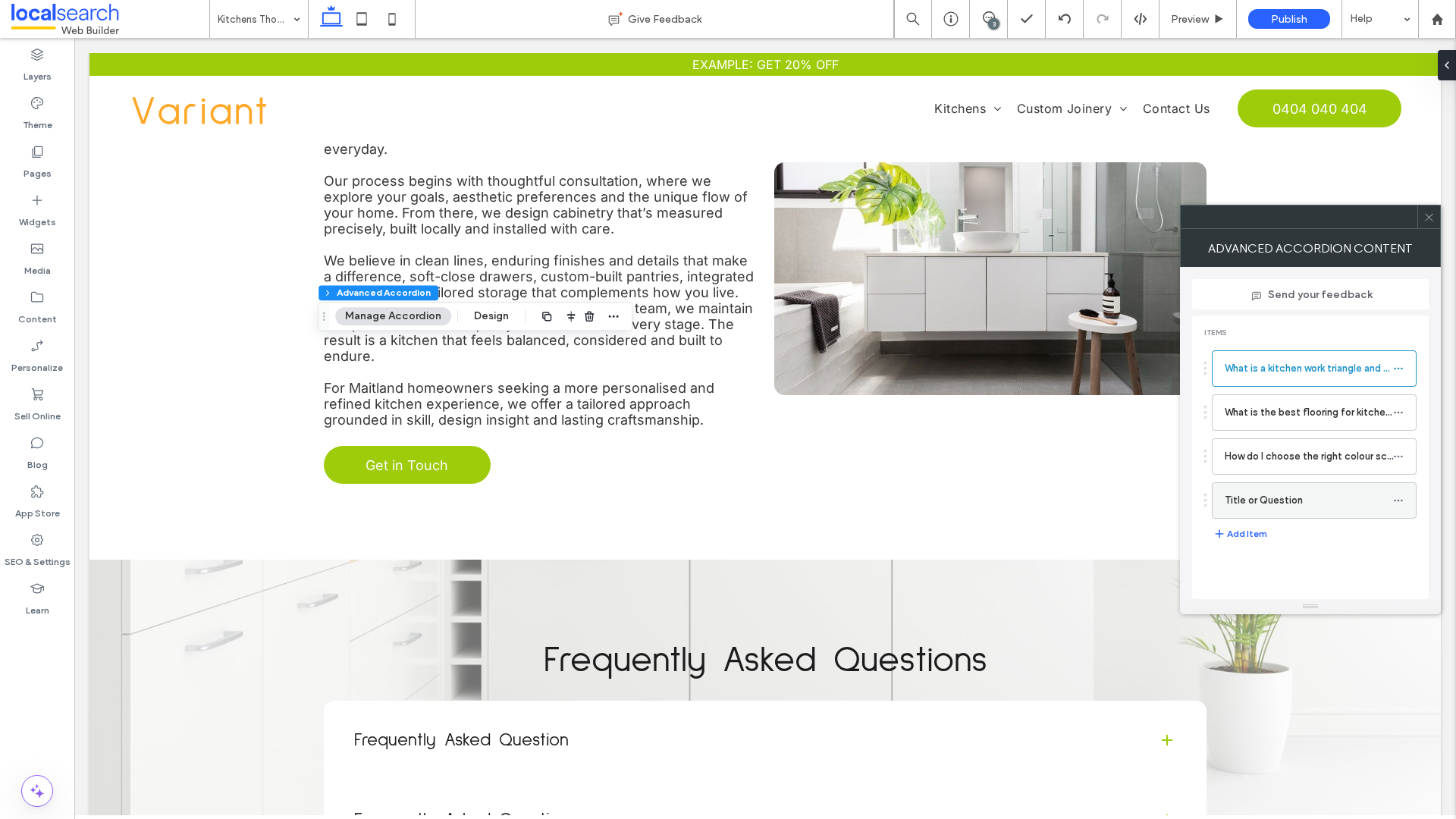 click 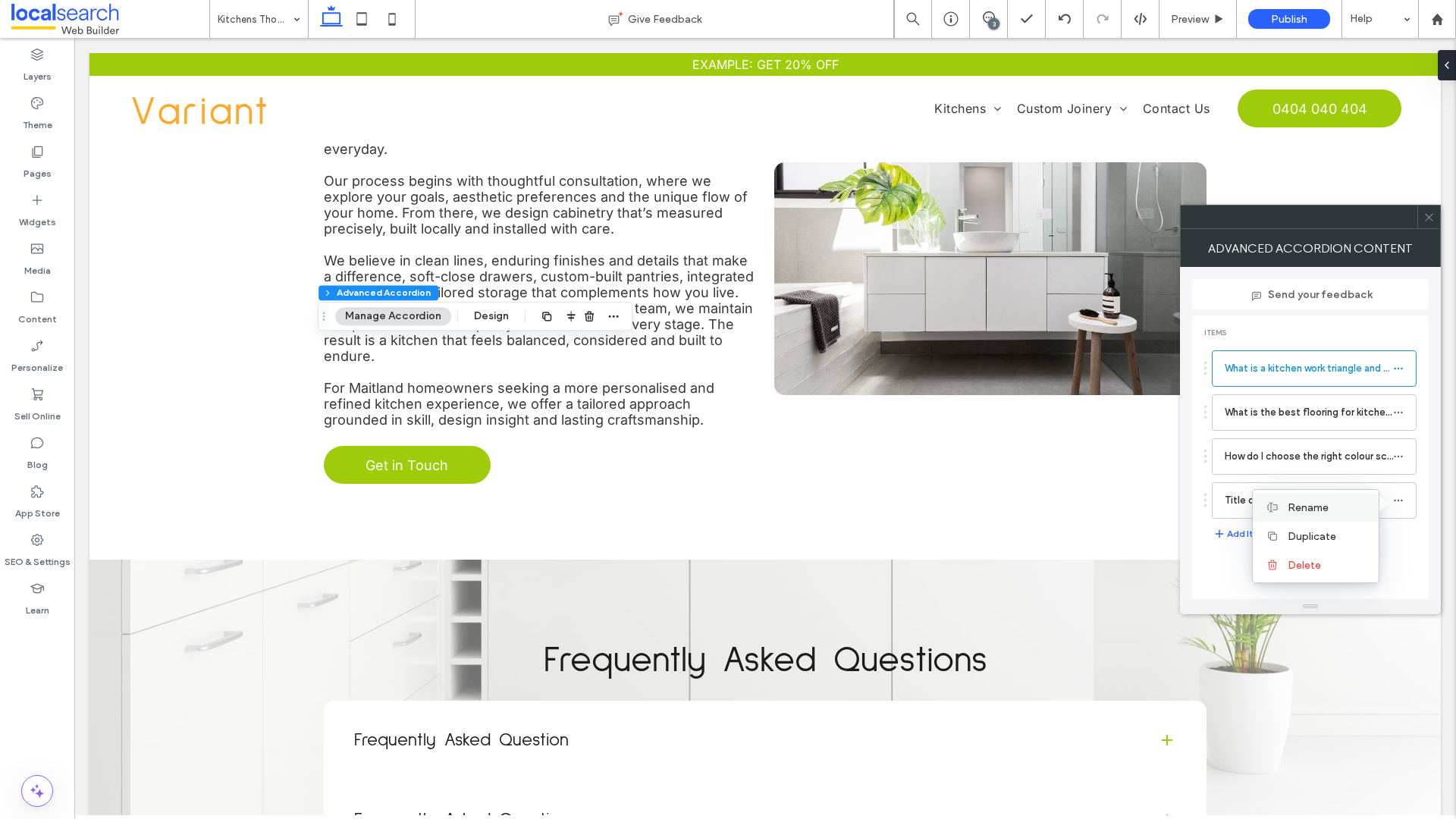 click on "Rename" at bounding box center [1316, 507] 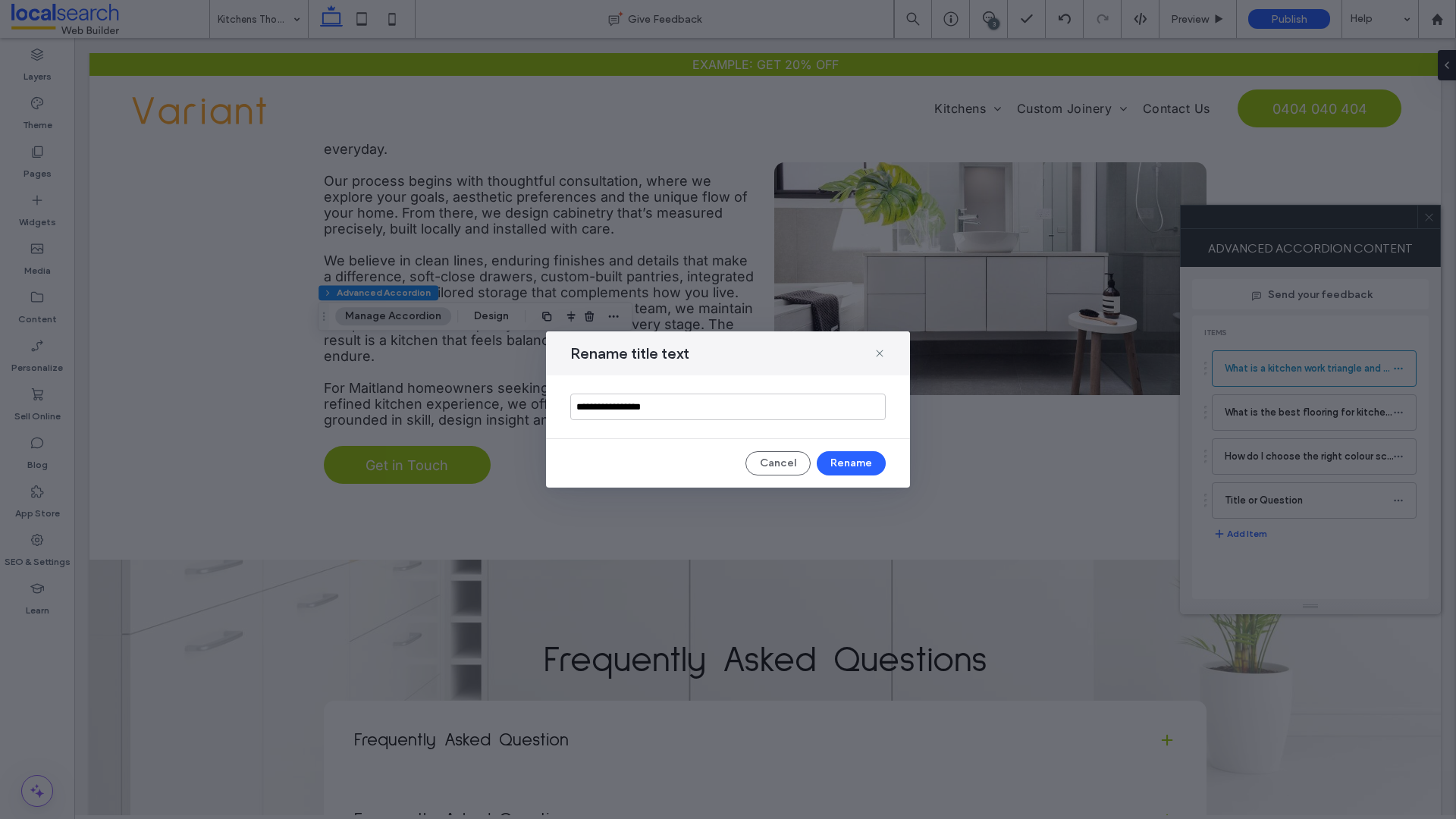 drag, startPoint x: 677, startPoint y: 412, endPoint x: 497, endPoint y: 411, distance: 180.0028 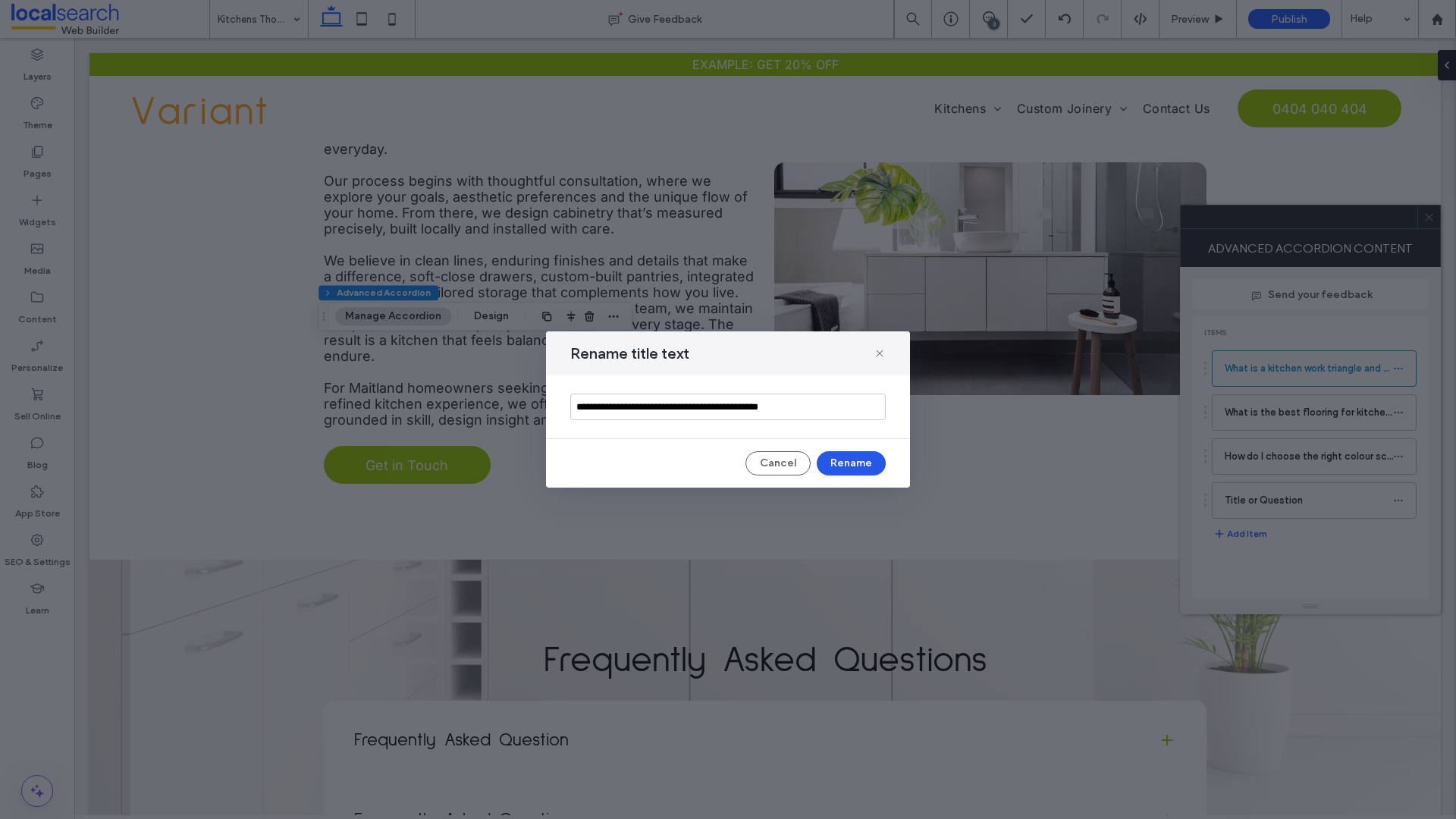 type on "**********" 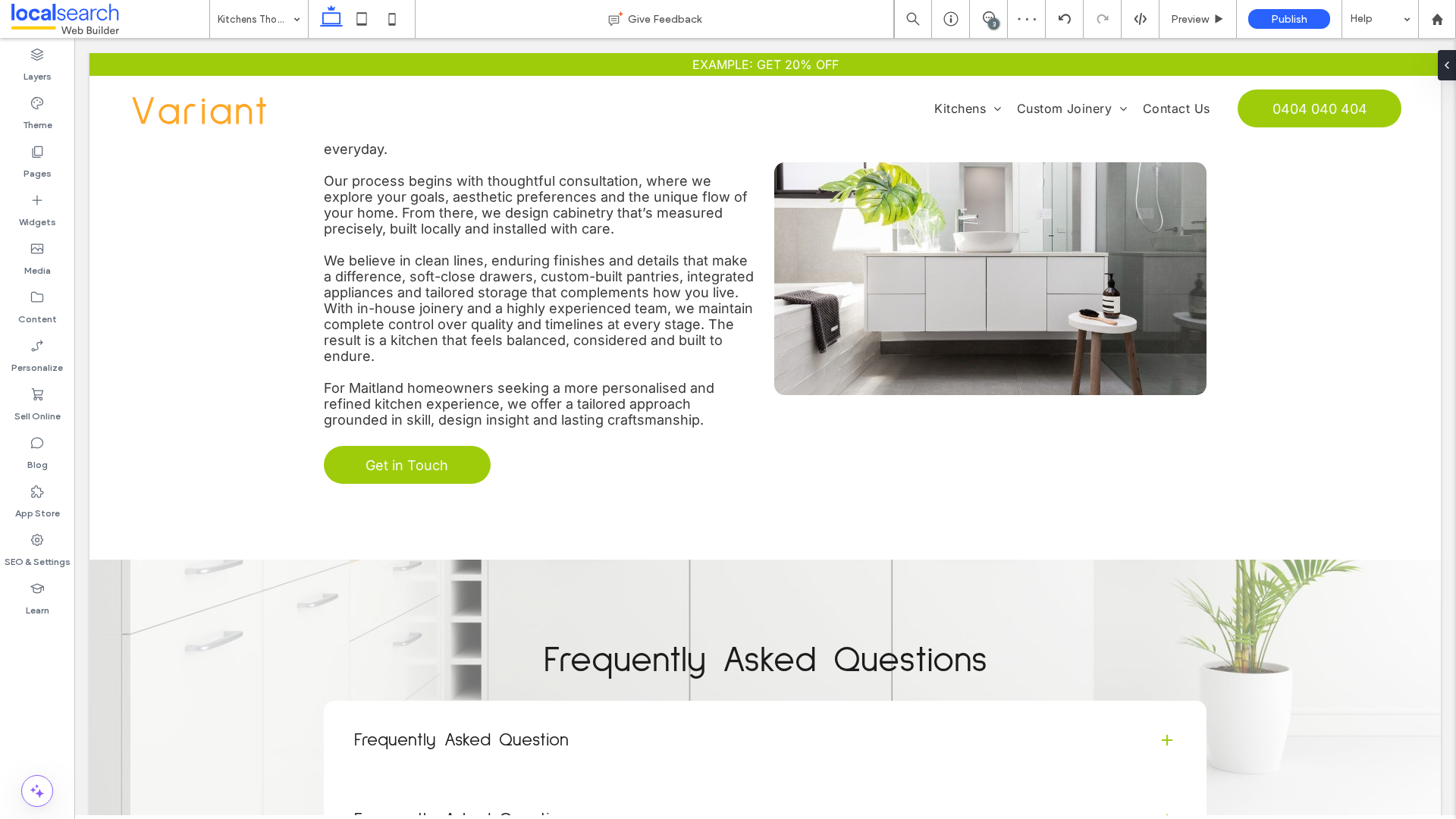 type on "*****" 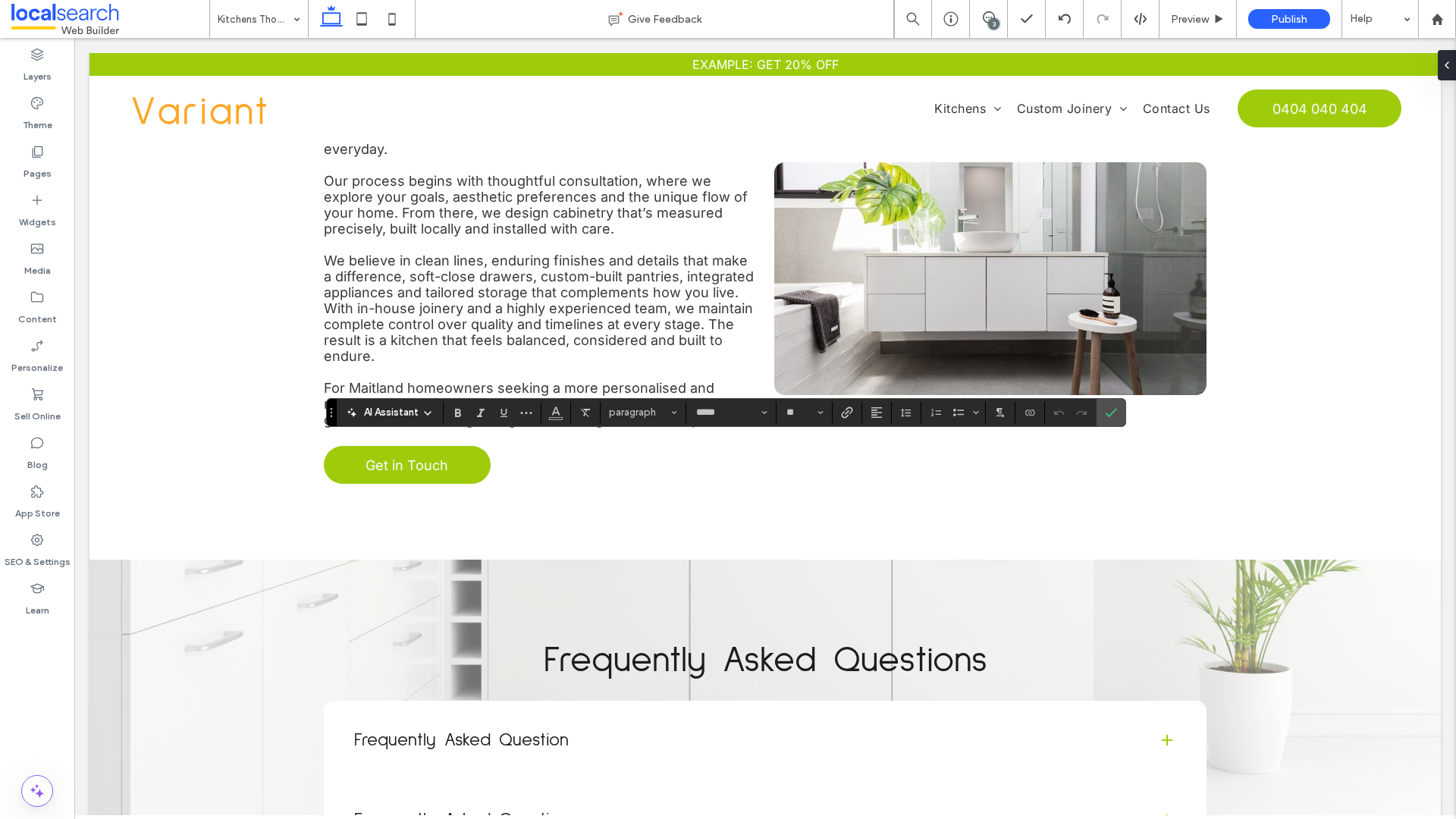 type on "**" 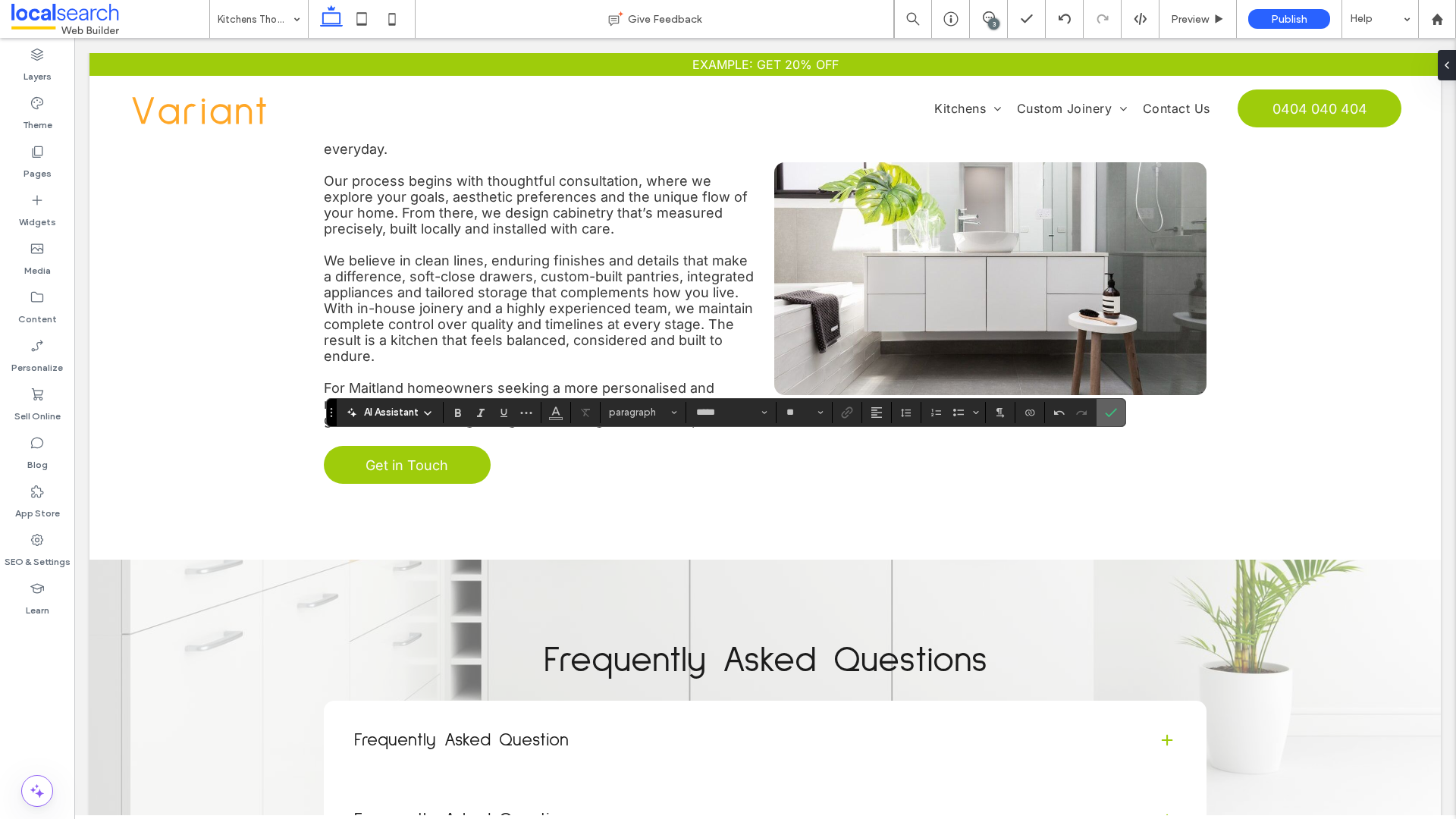 click 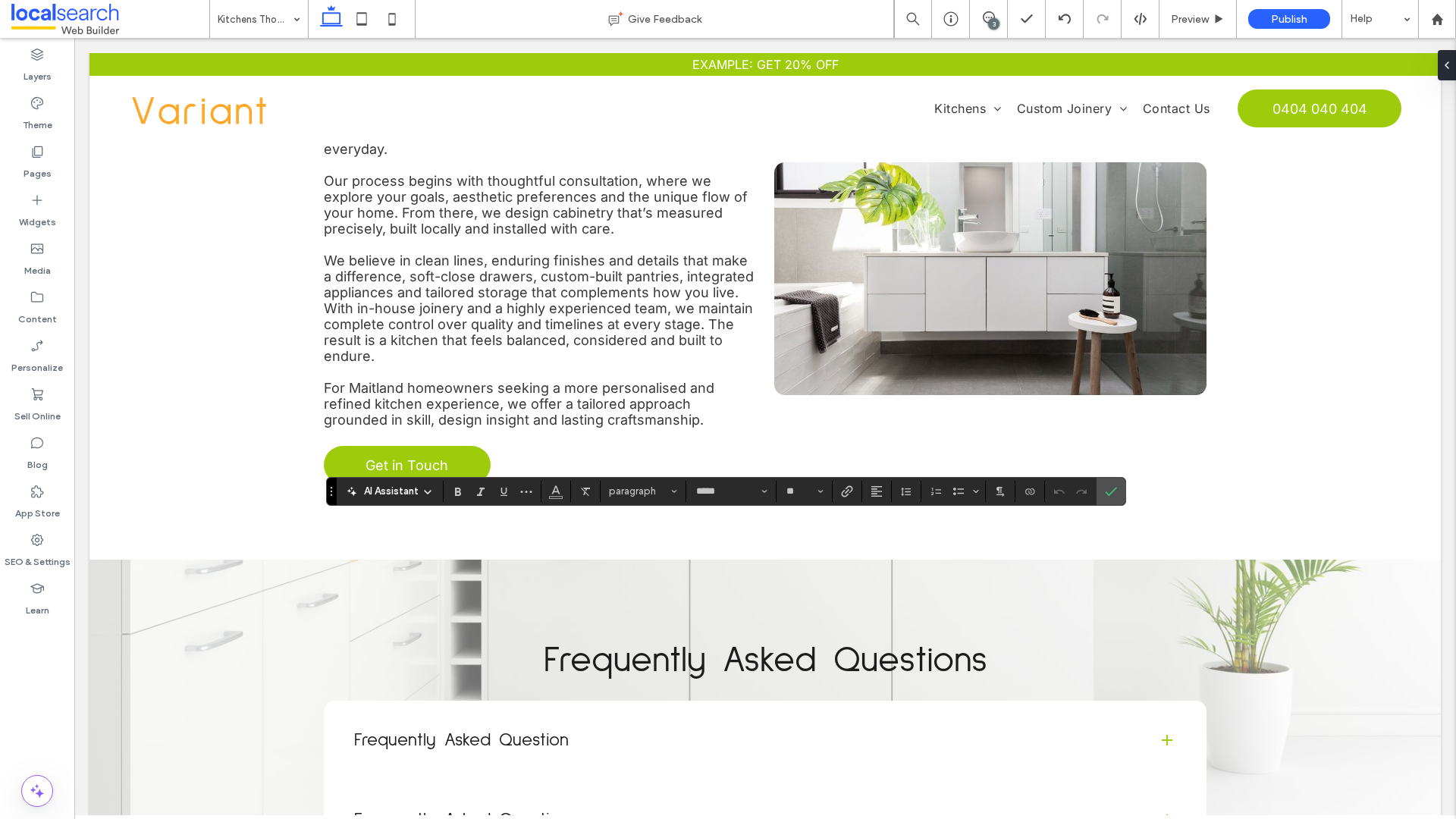 type on "**" 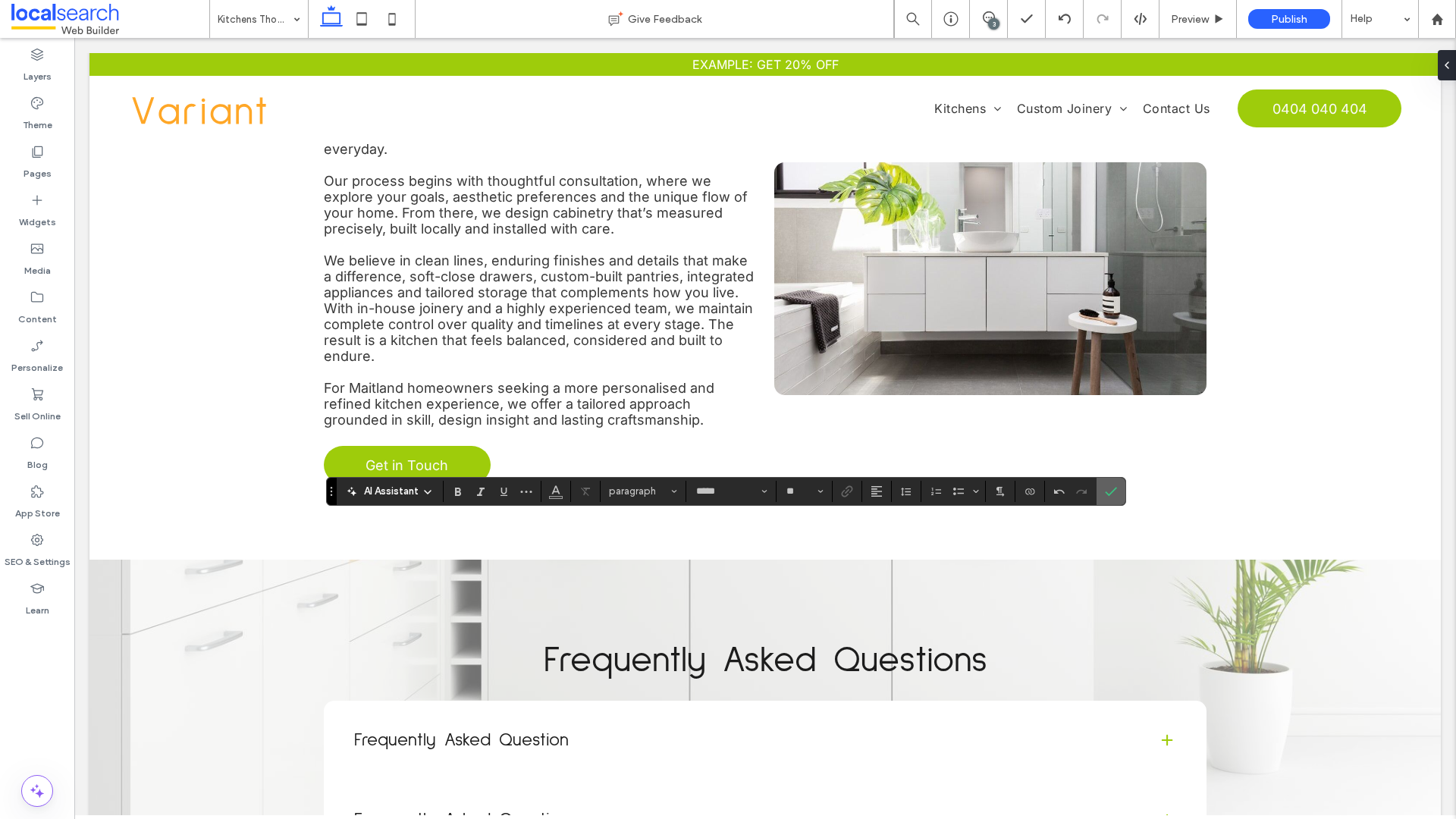 click 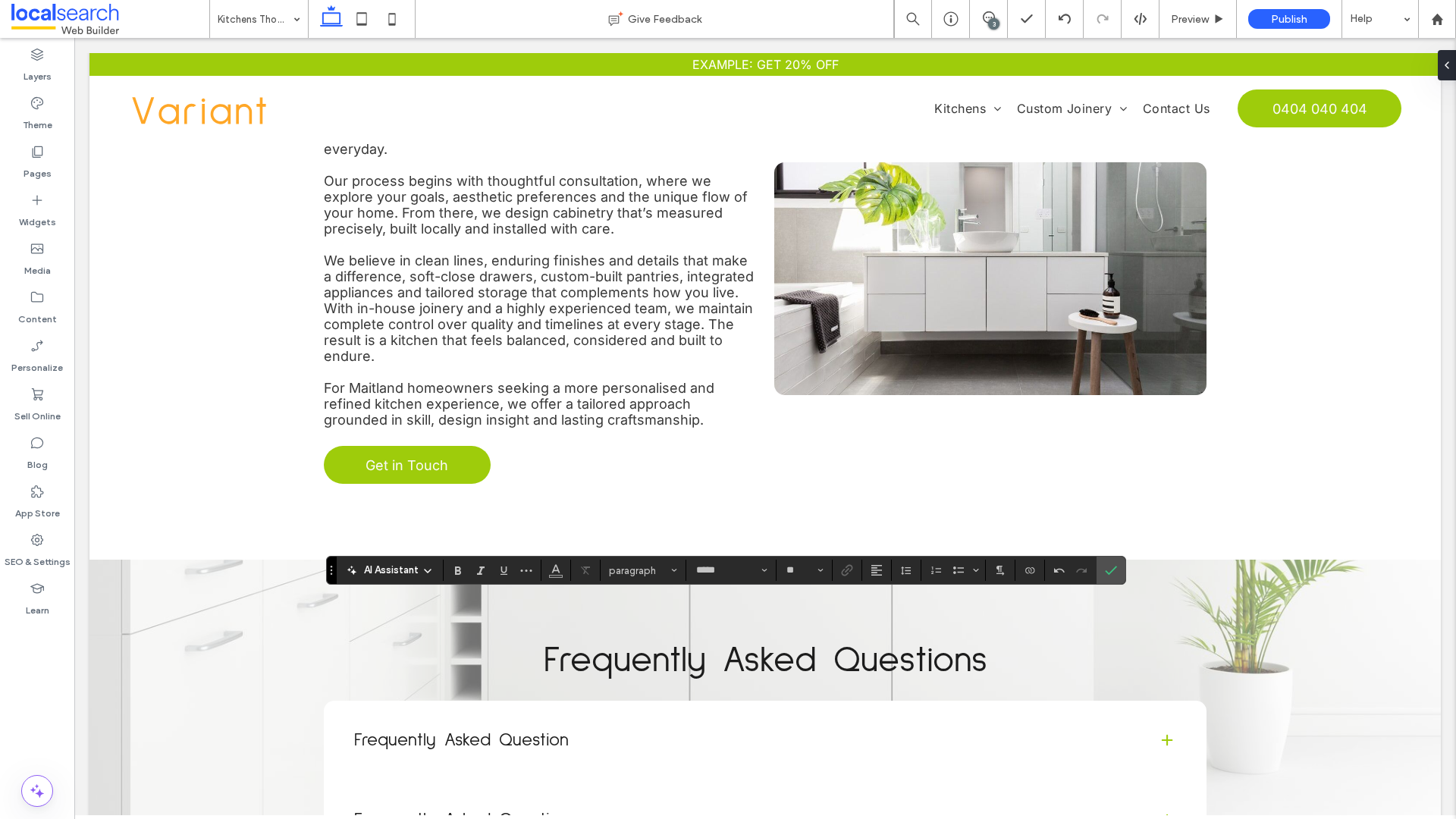 type on "**" 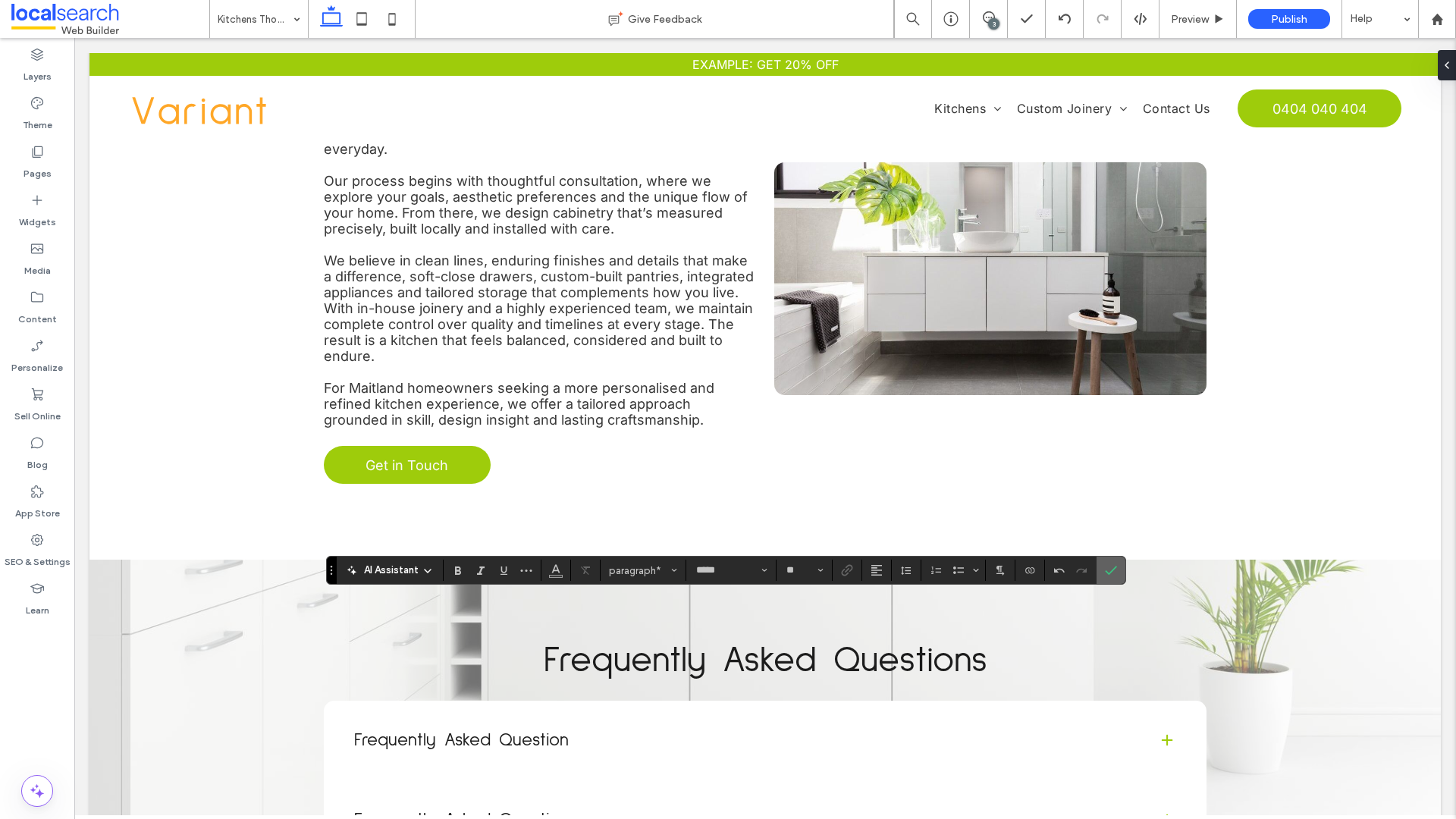 click 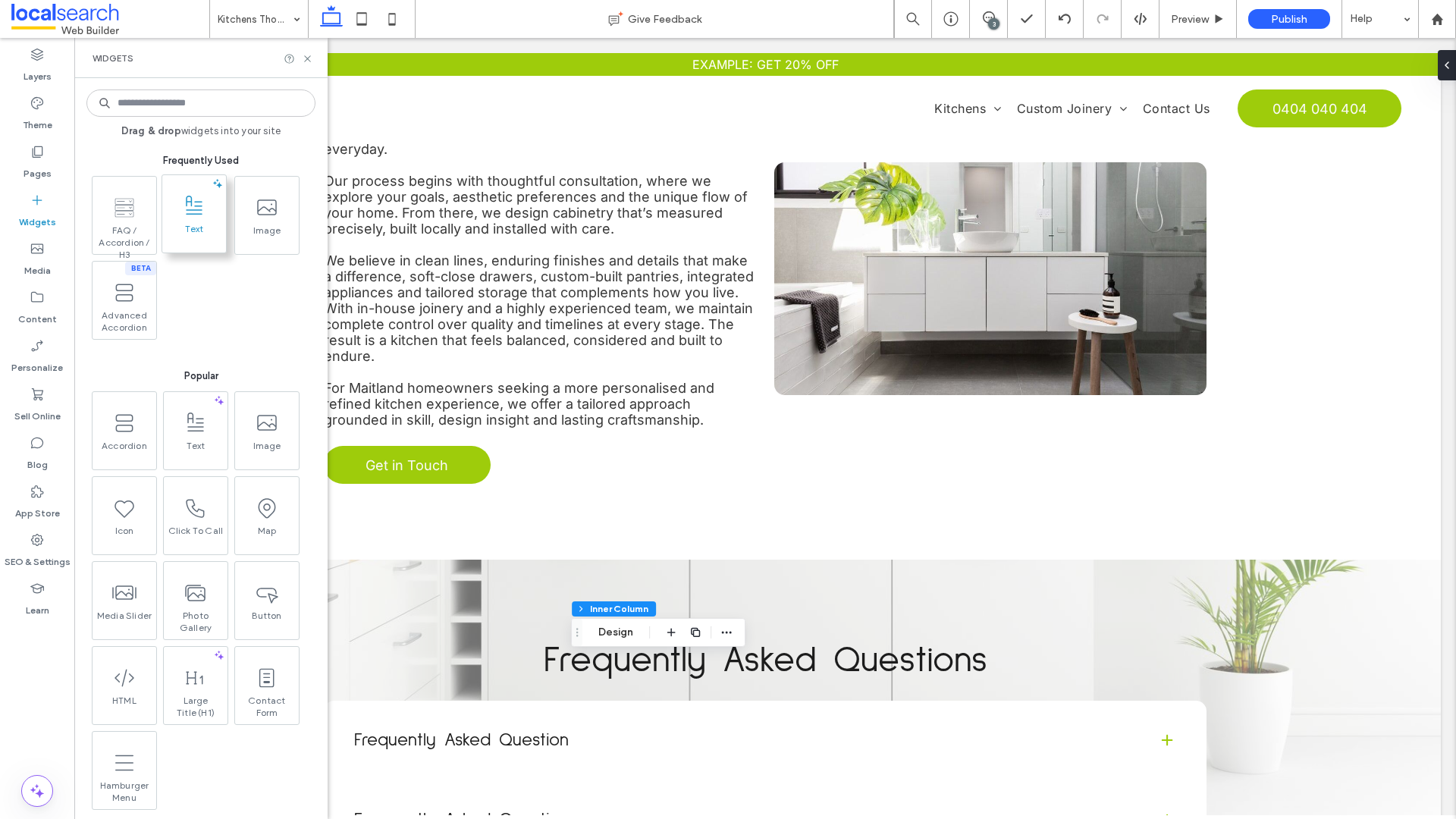 click on "Text" at bounding box center [194, 234] 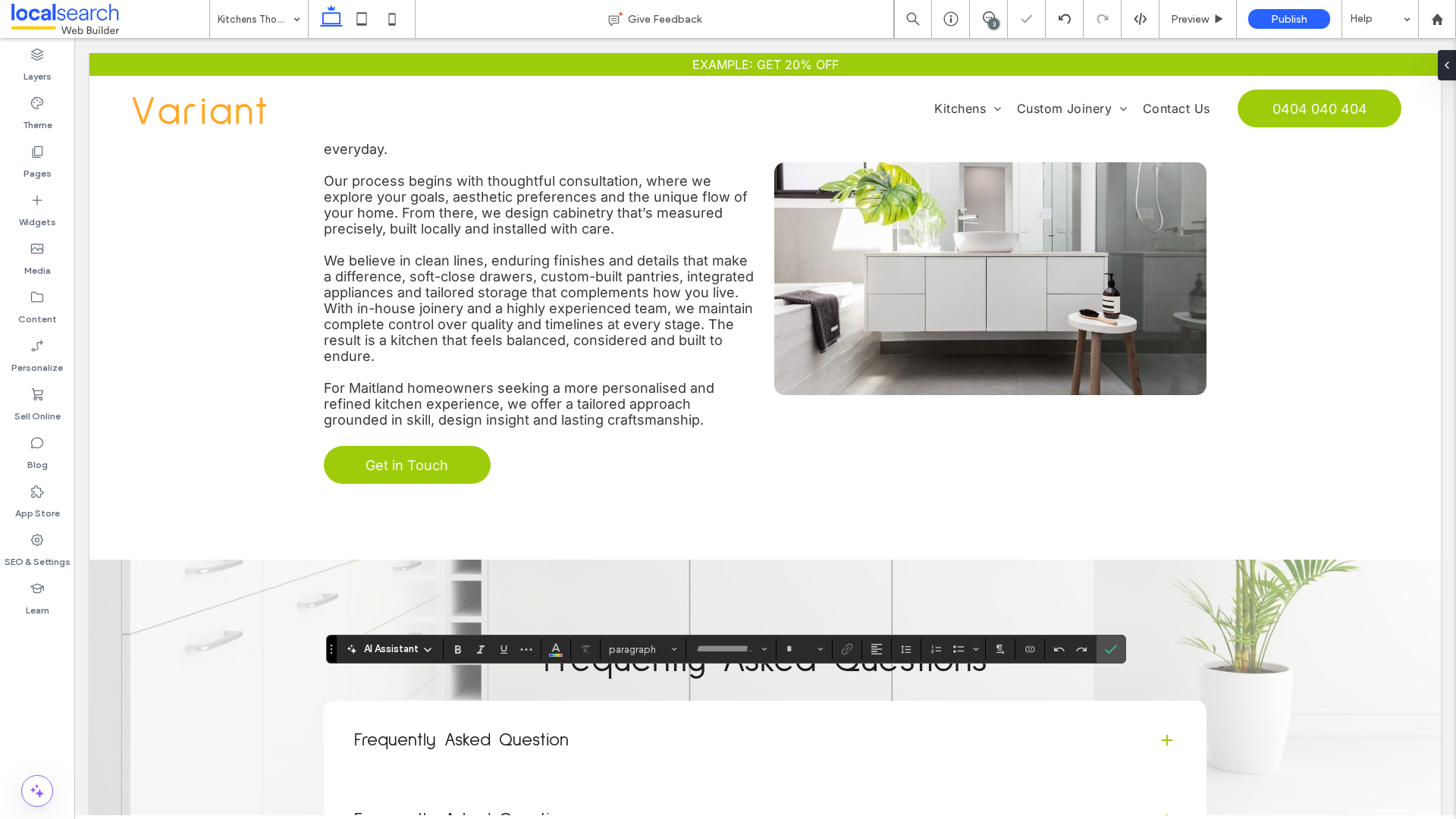 type on "*****" 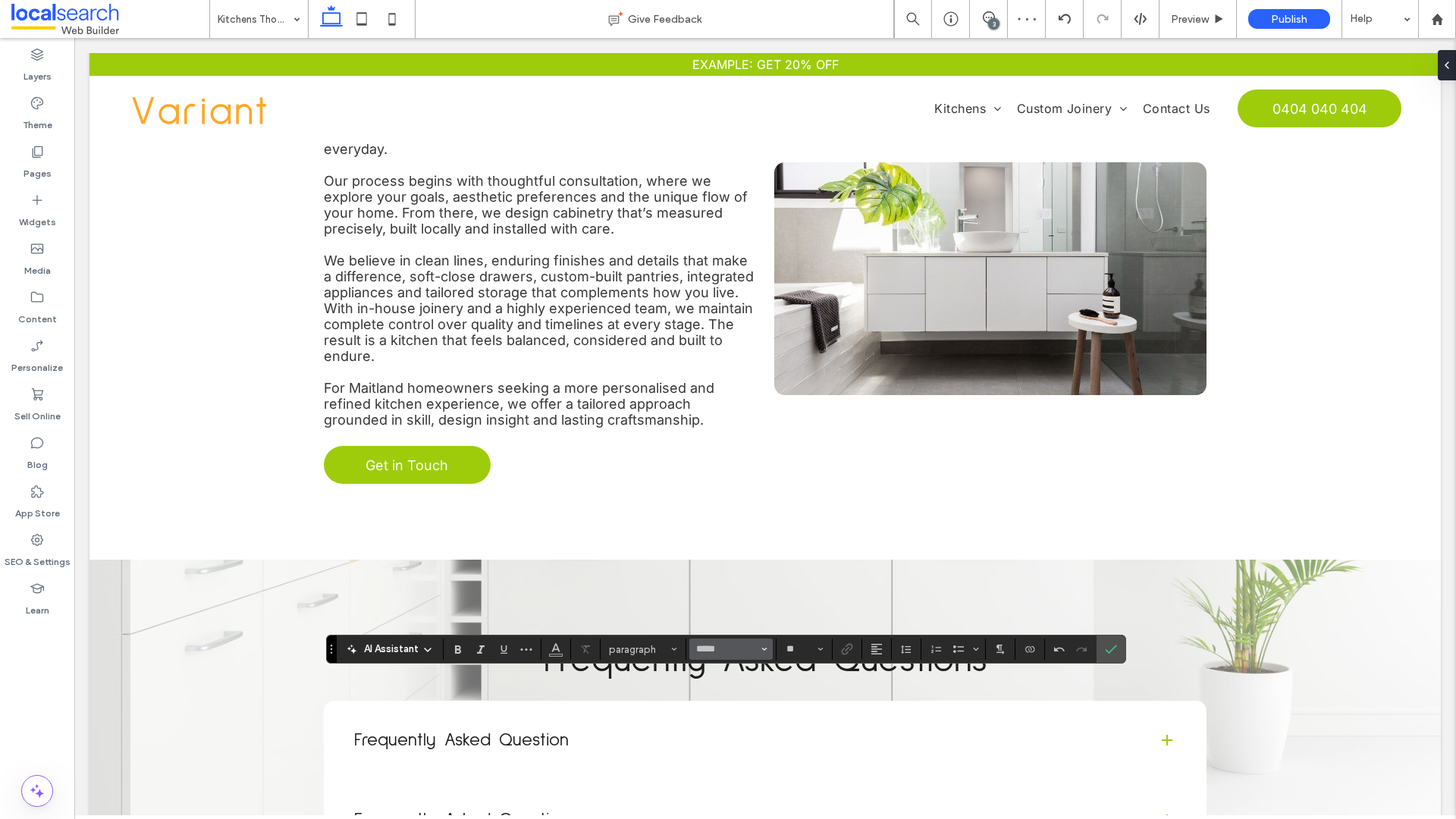 type on "**" 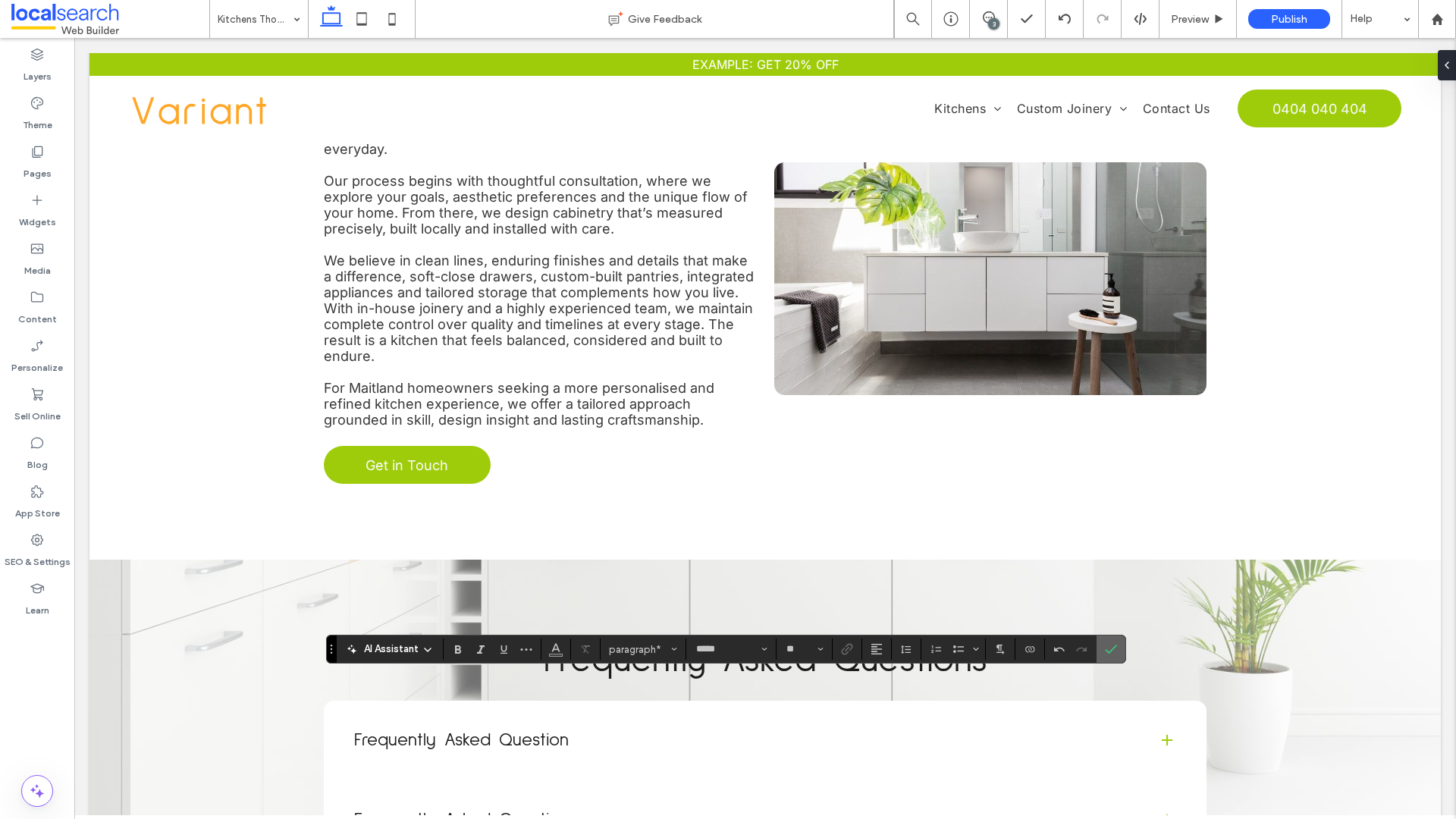 click 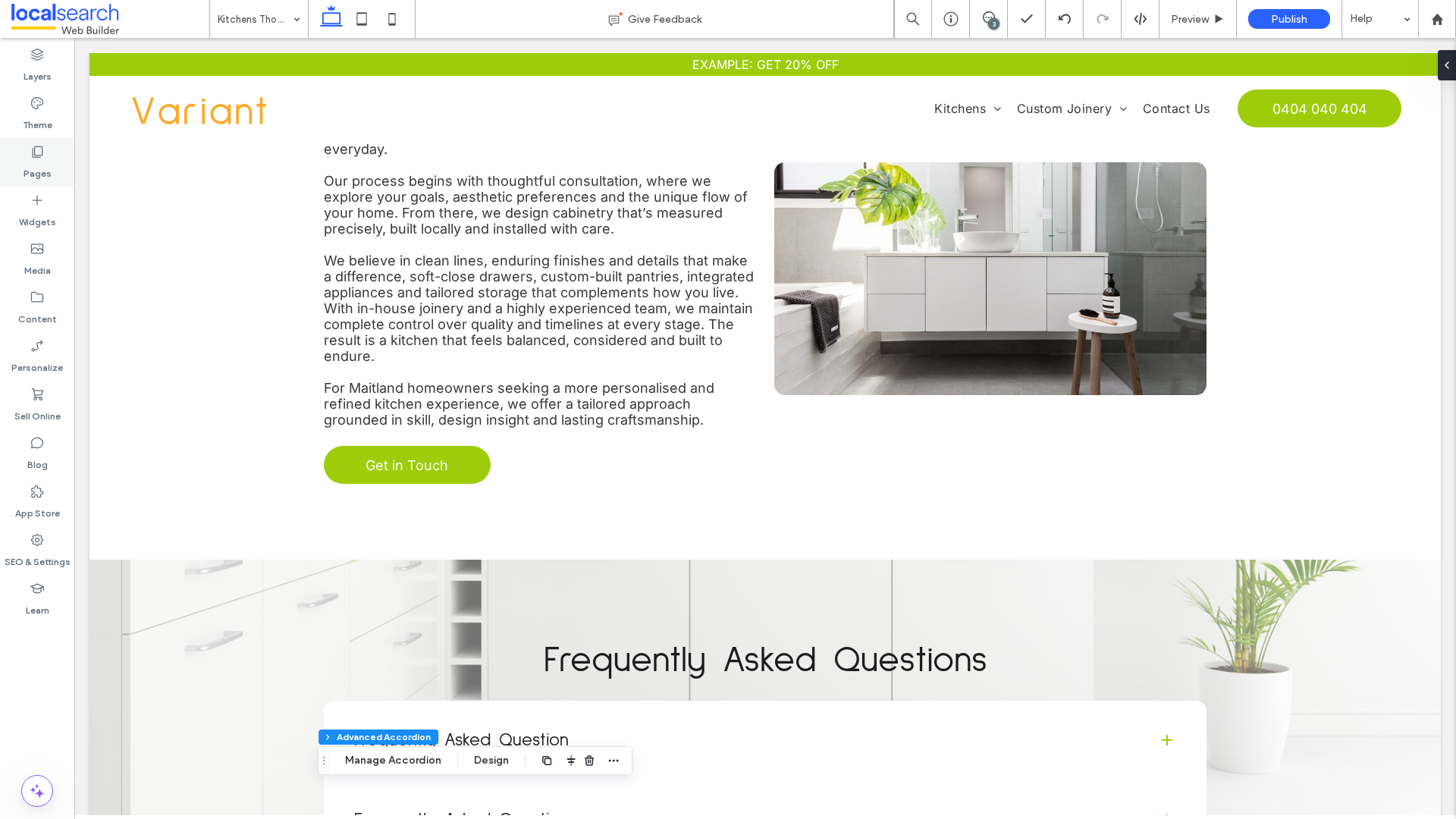 click on "Pages" at bounding box center [37, 162] 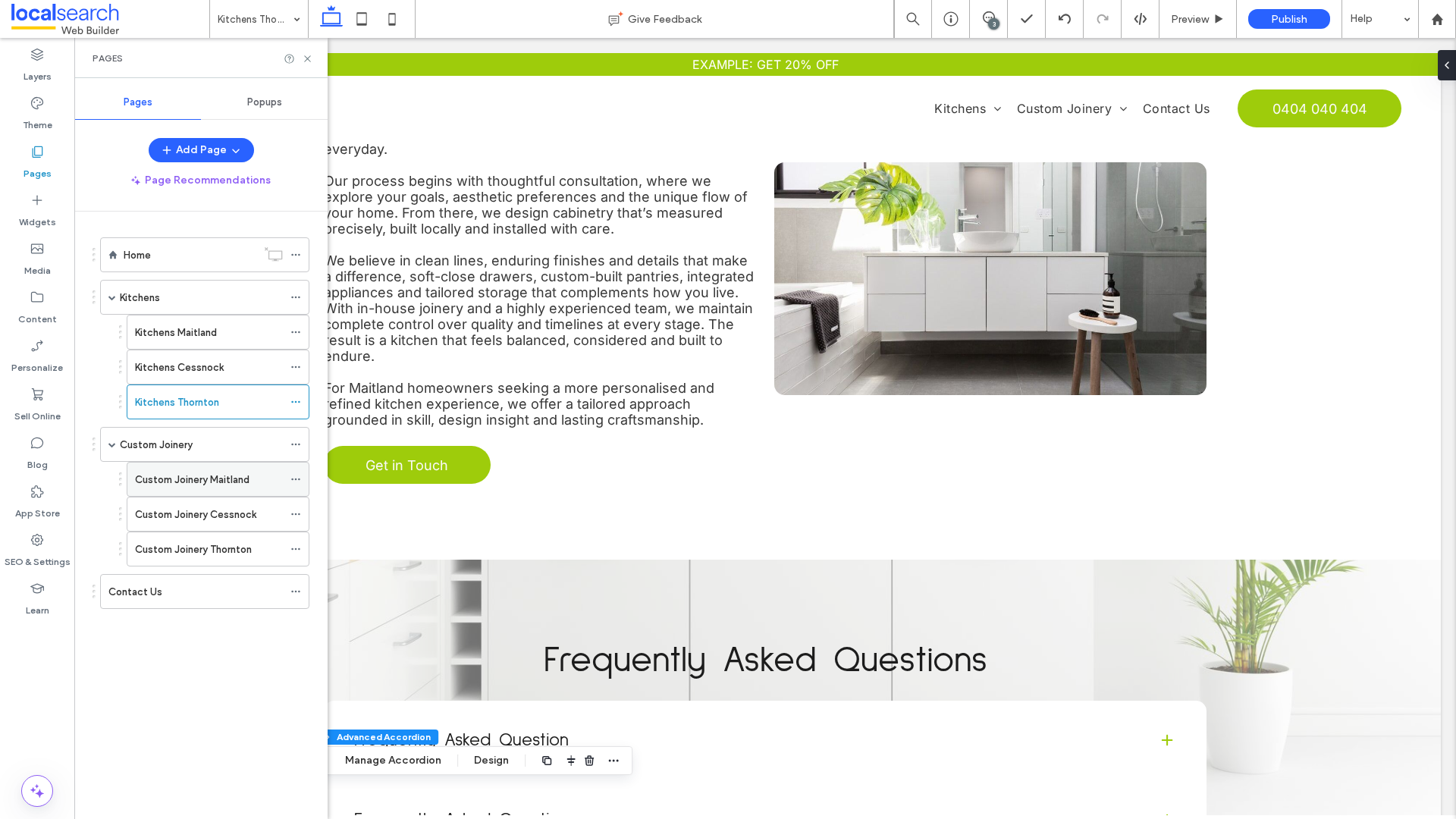 click on "Custom Joinery Maitland" at bounding box center [192, 479] 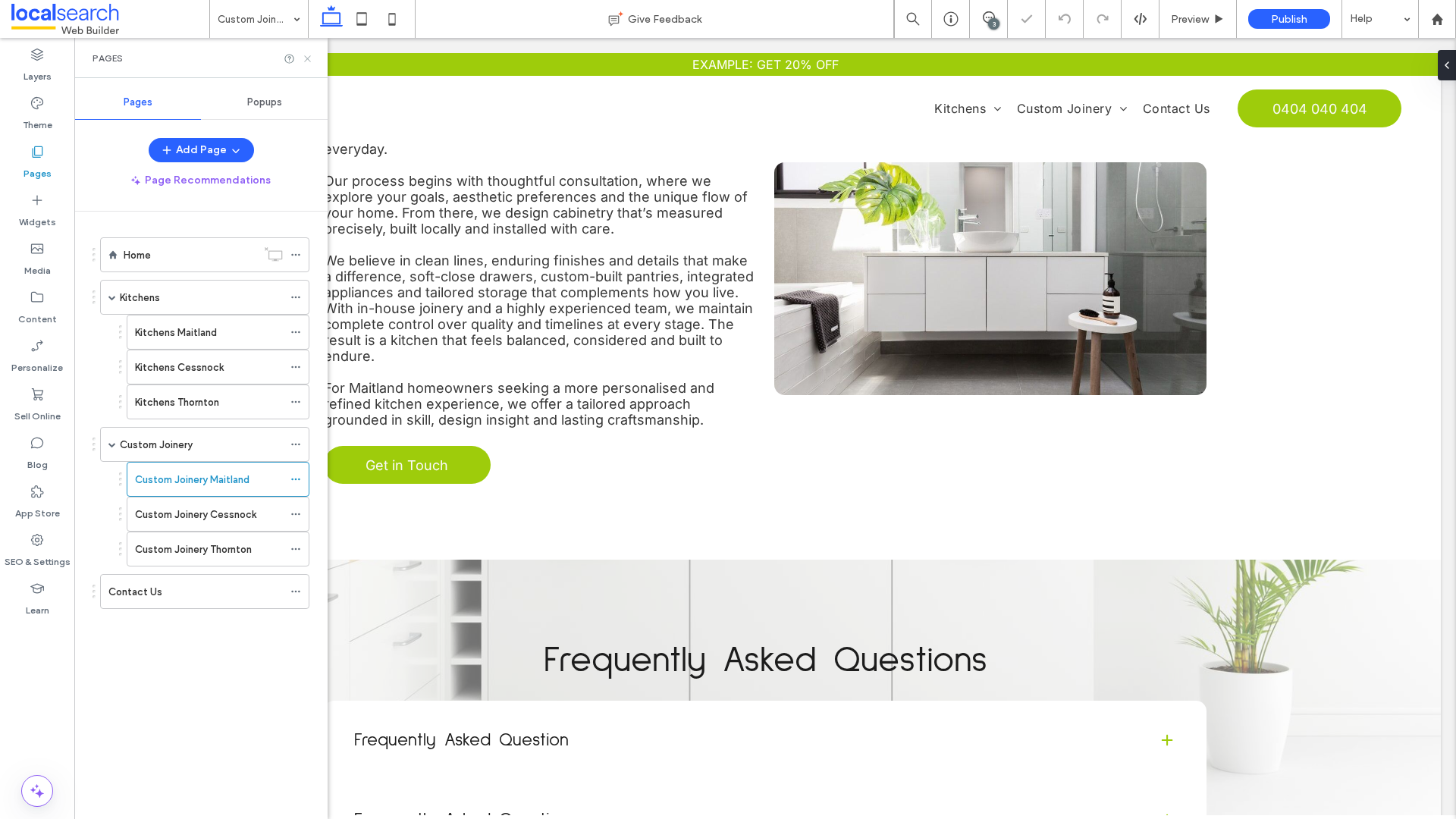 click 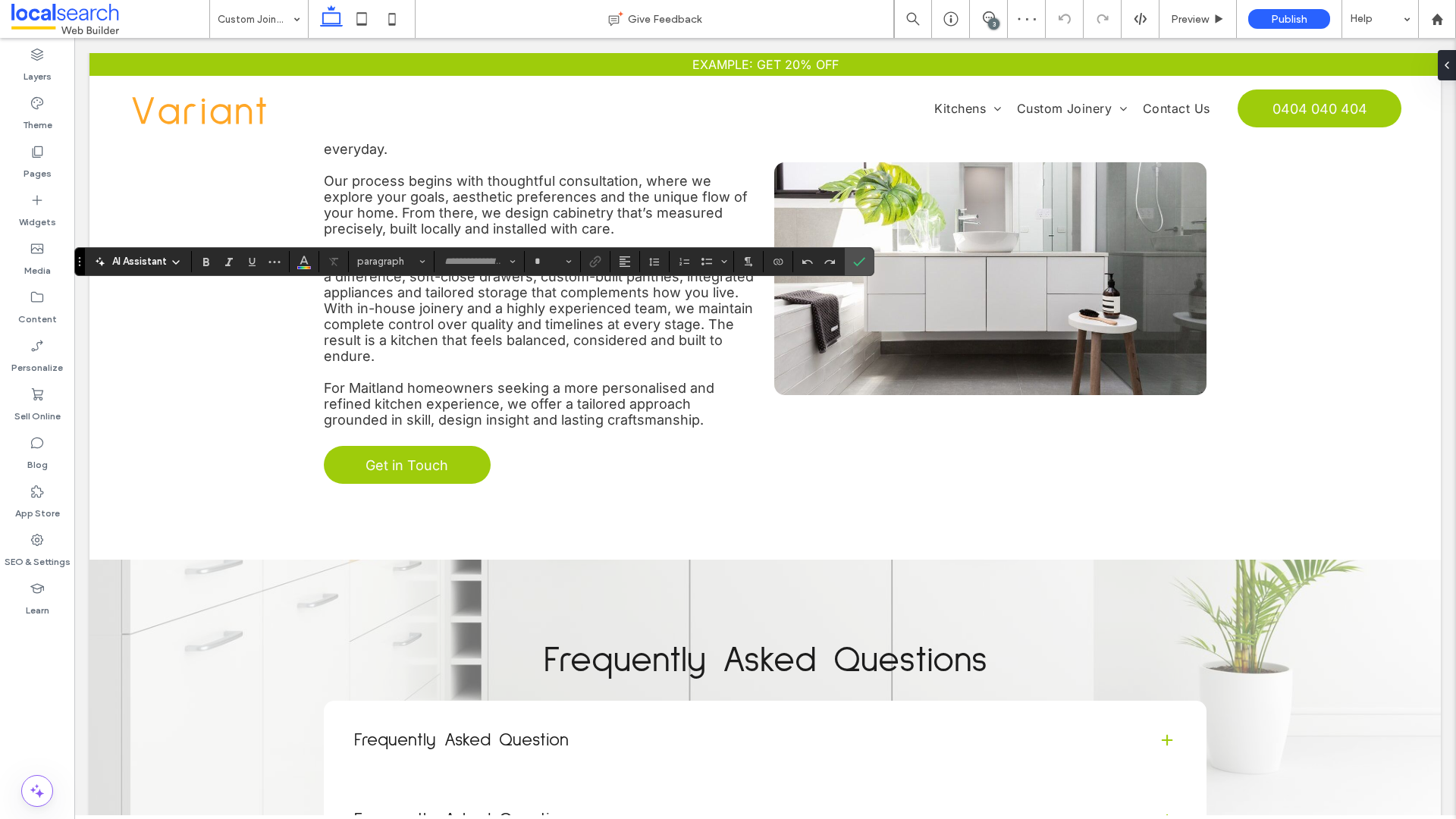 type on "**********" 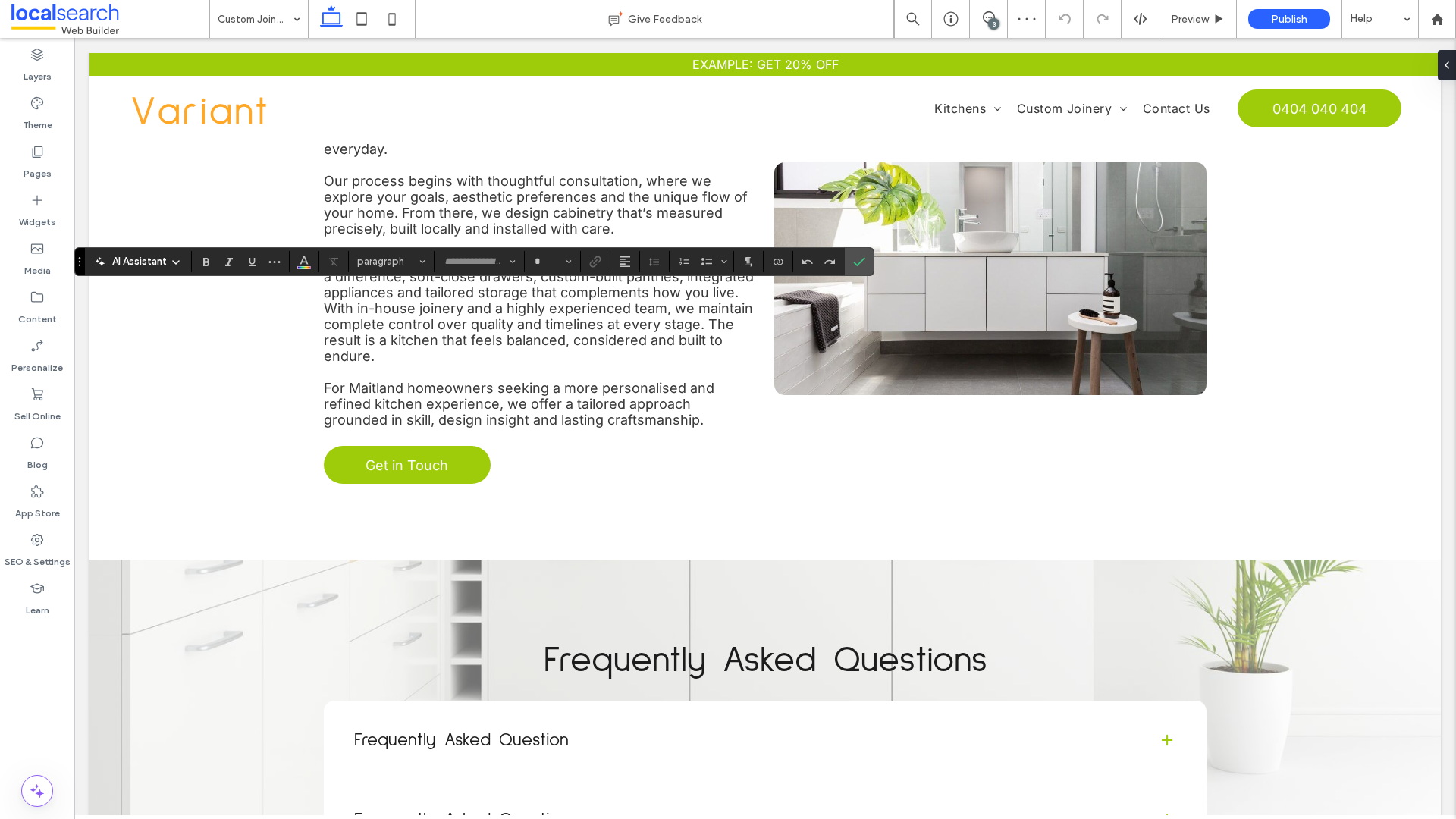 type on "**" 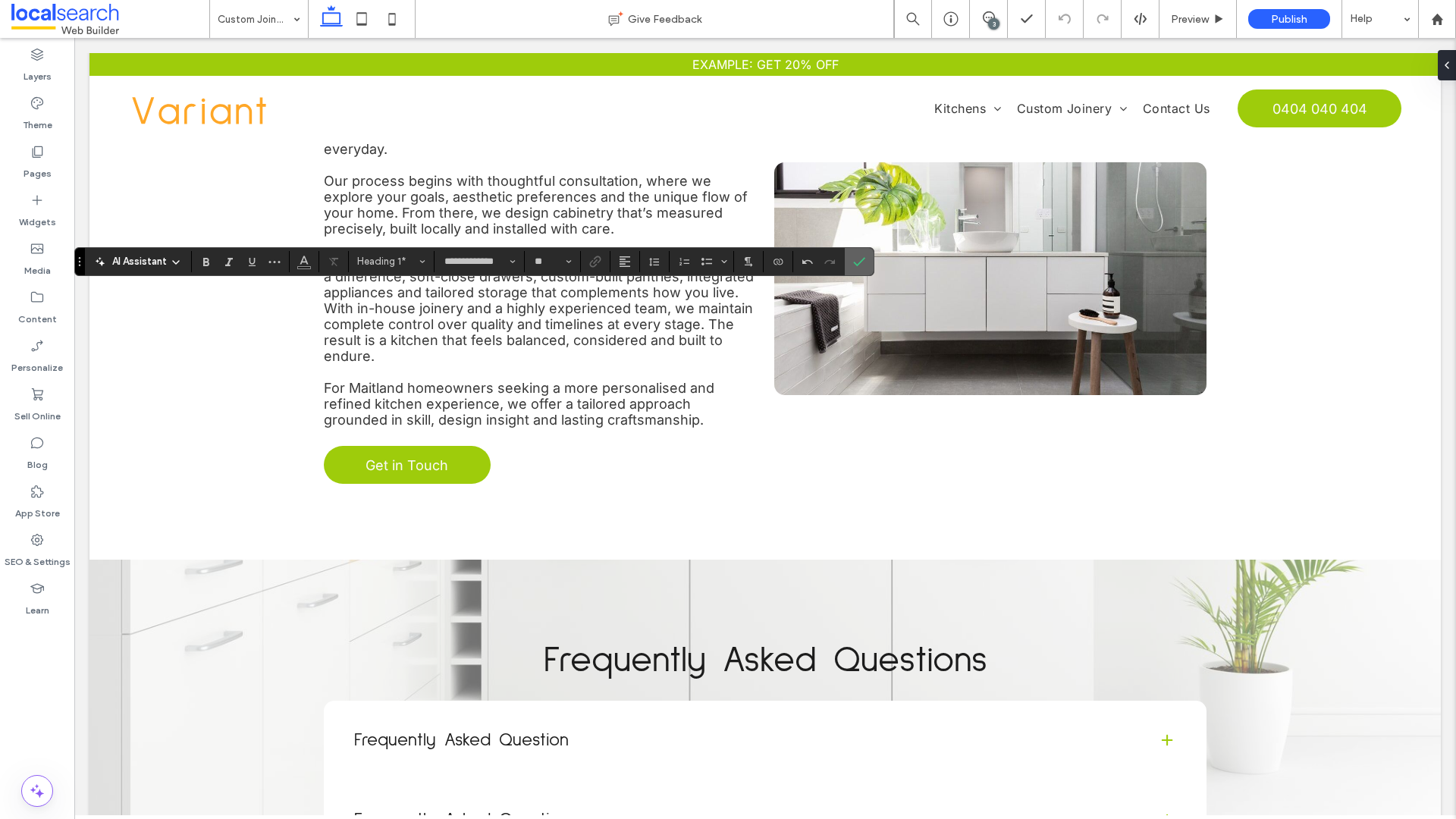 click at bounding box center (859, 262) 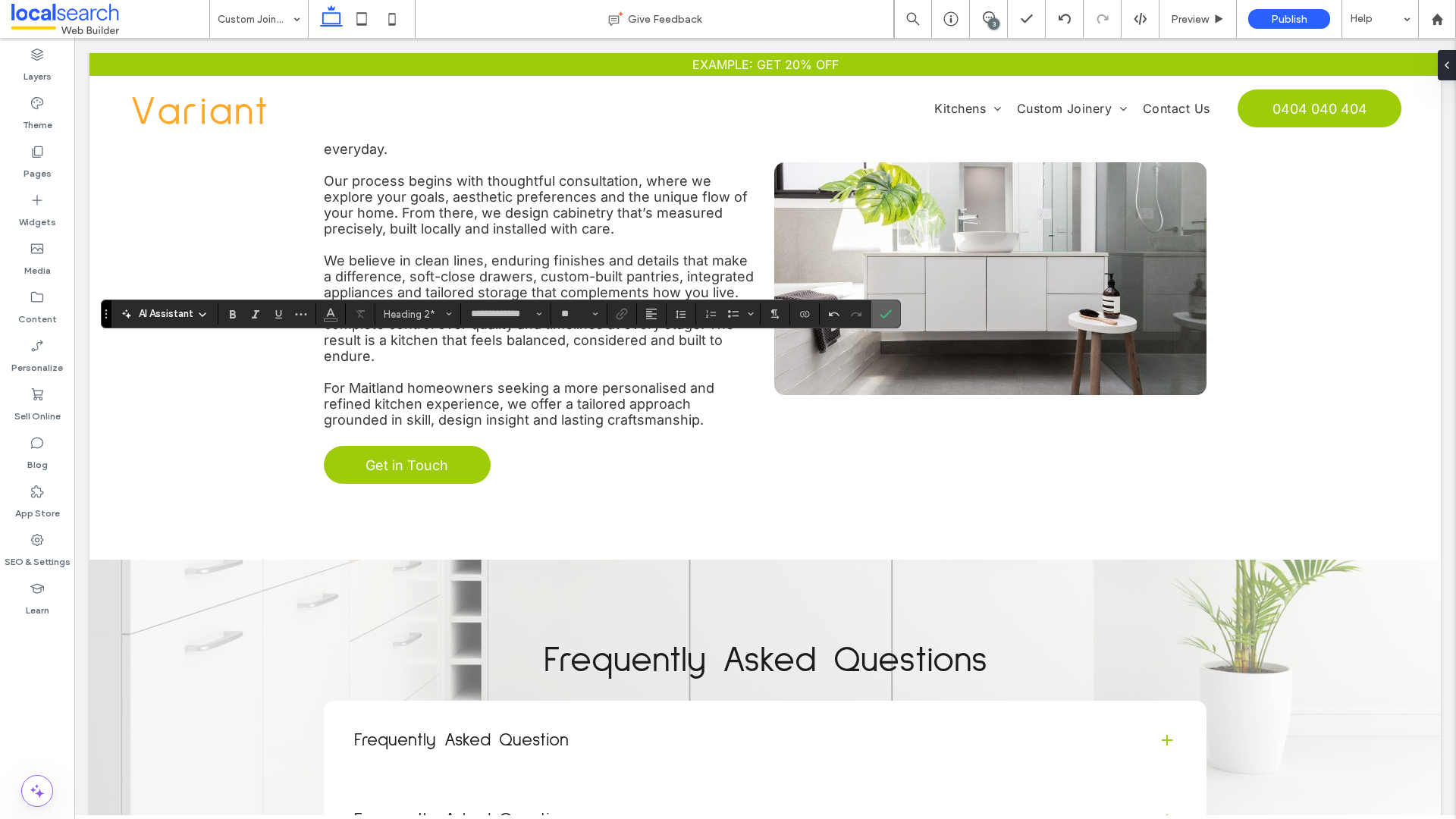 click 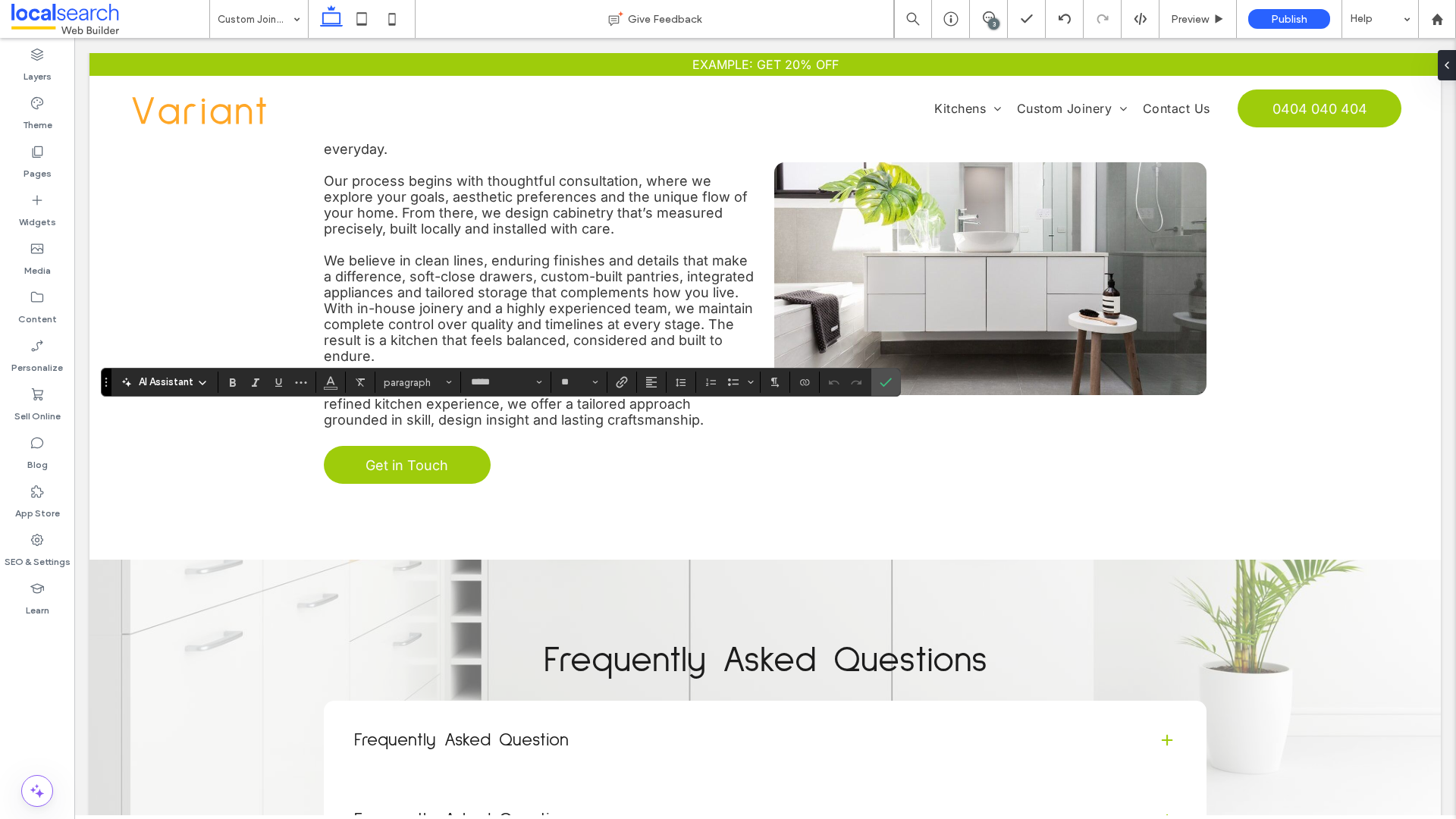 type on "**" 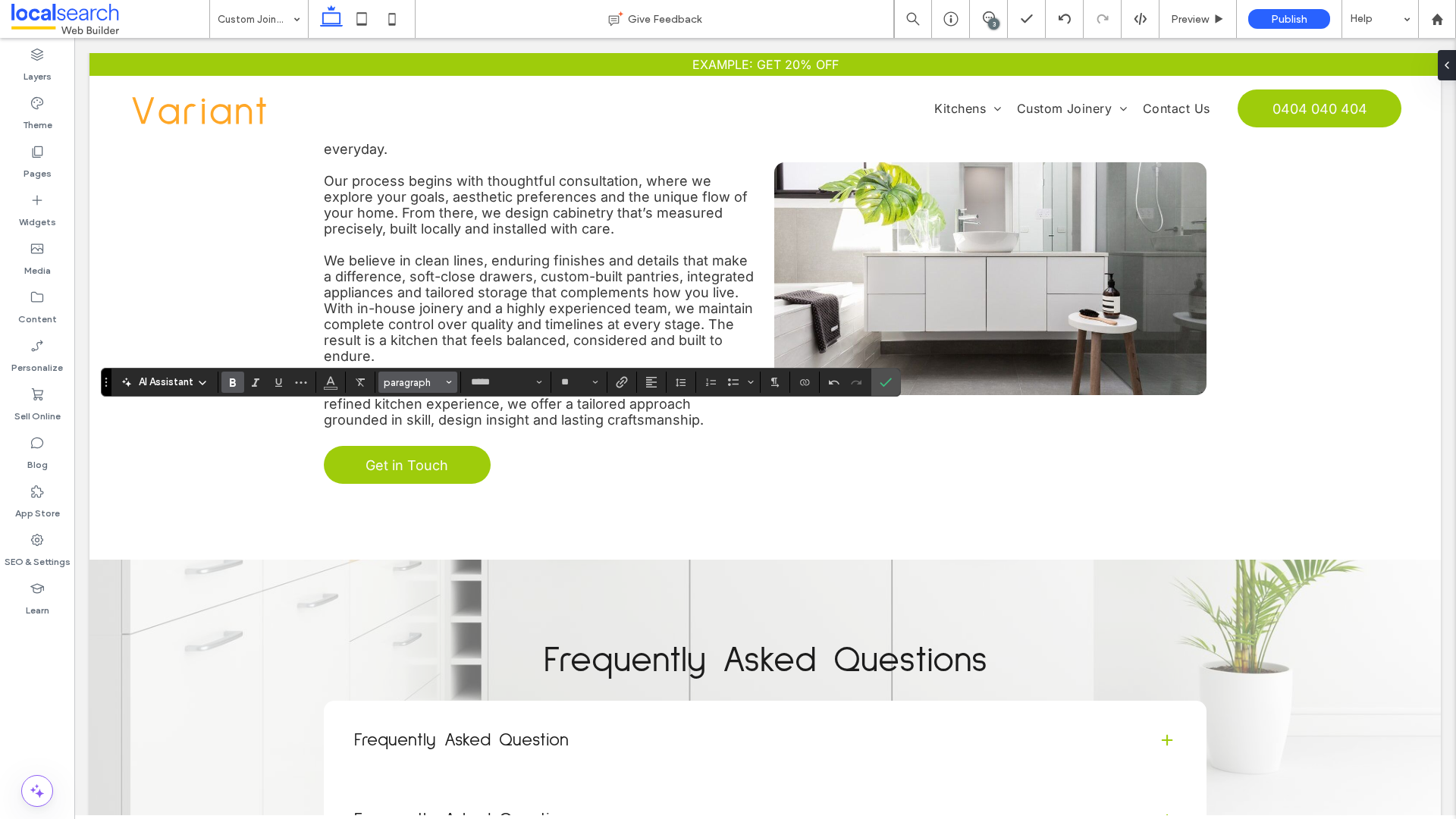 click on "paragraph" at bounding box center (413, 382) 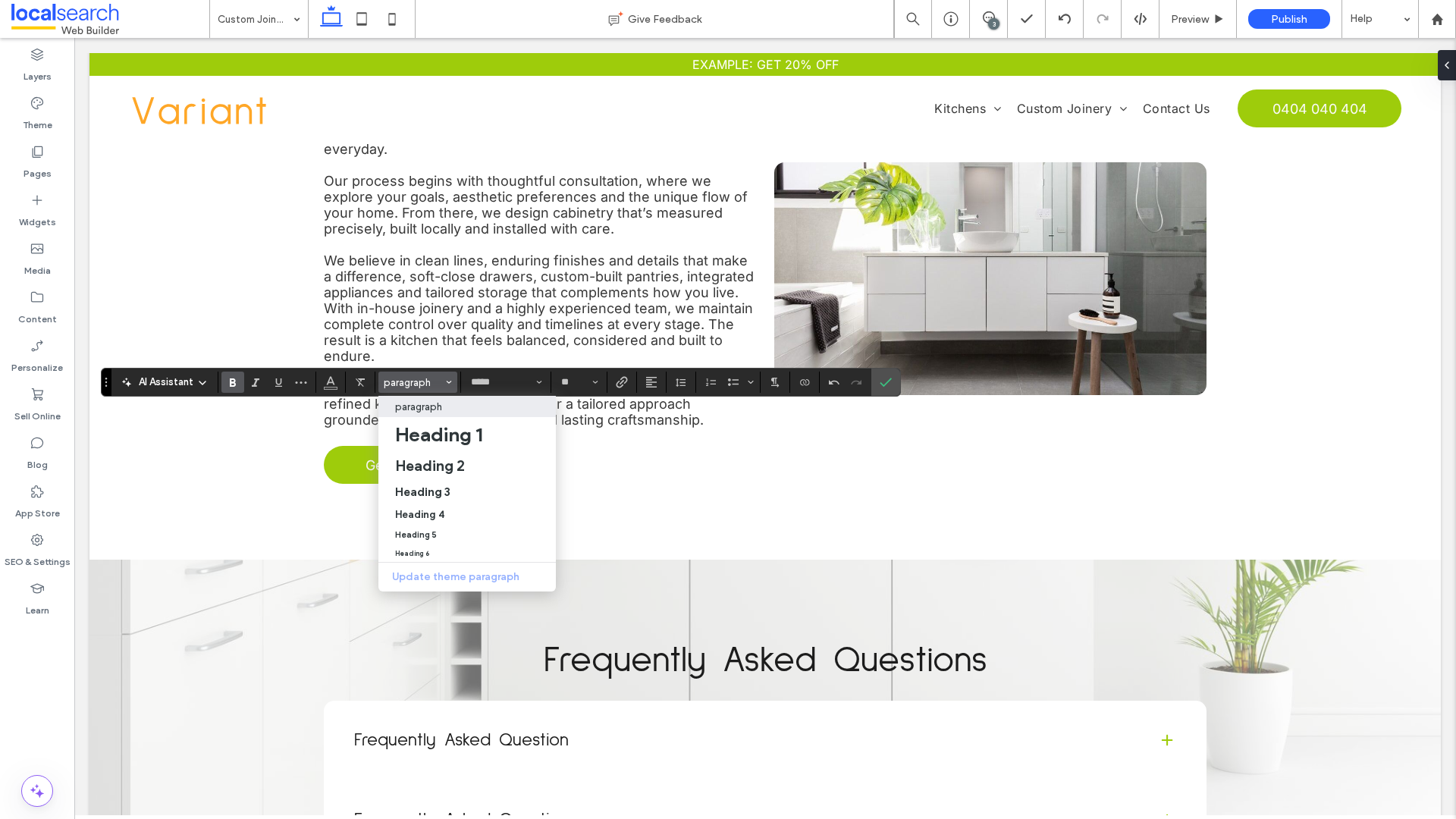 click on "paragraph" at bounding box center (467, 406) 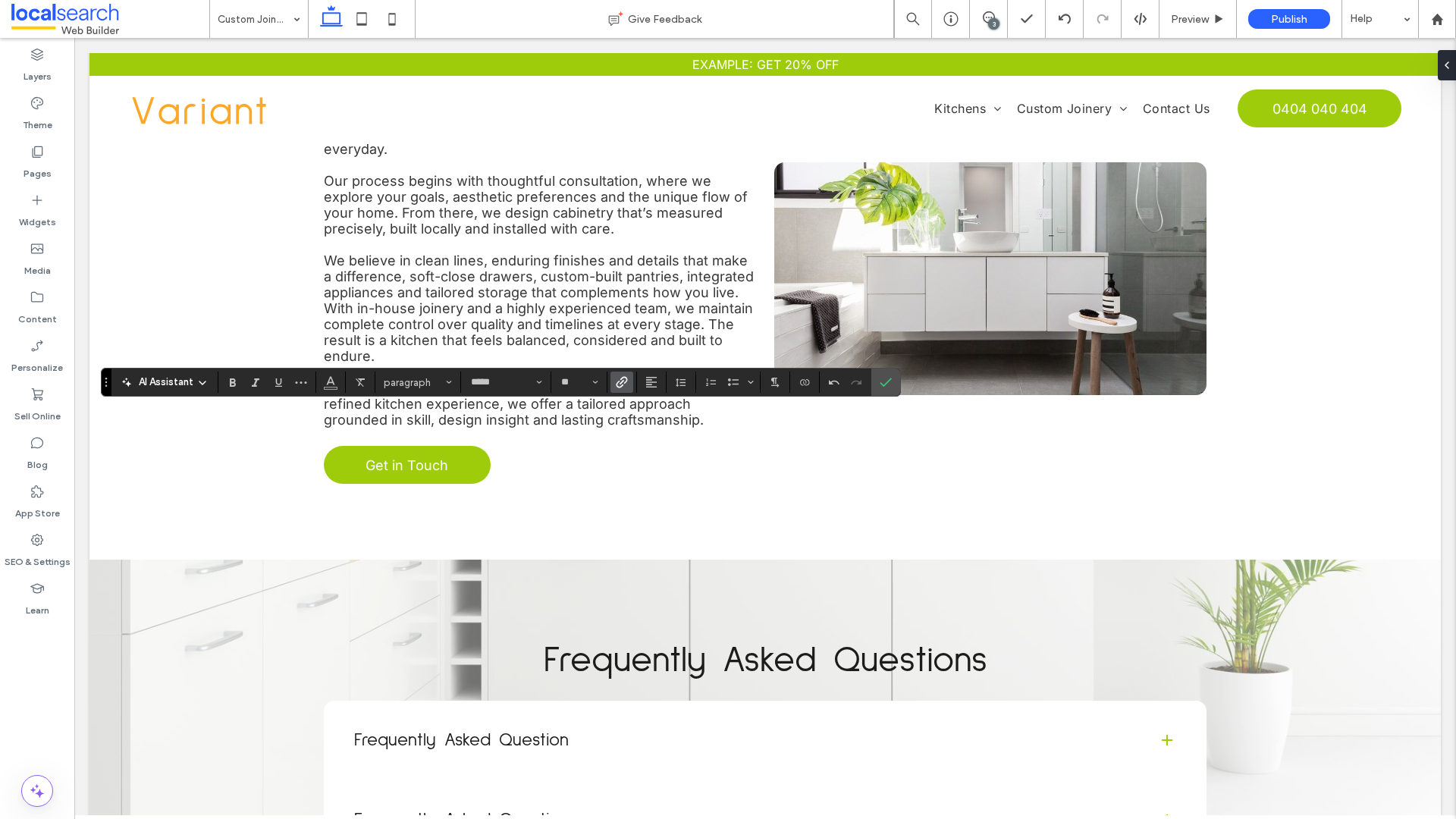 click at bounding box center (622, 382) 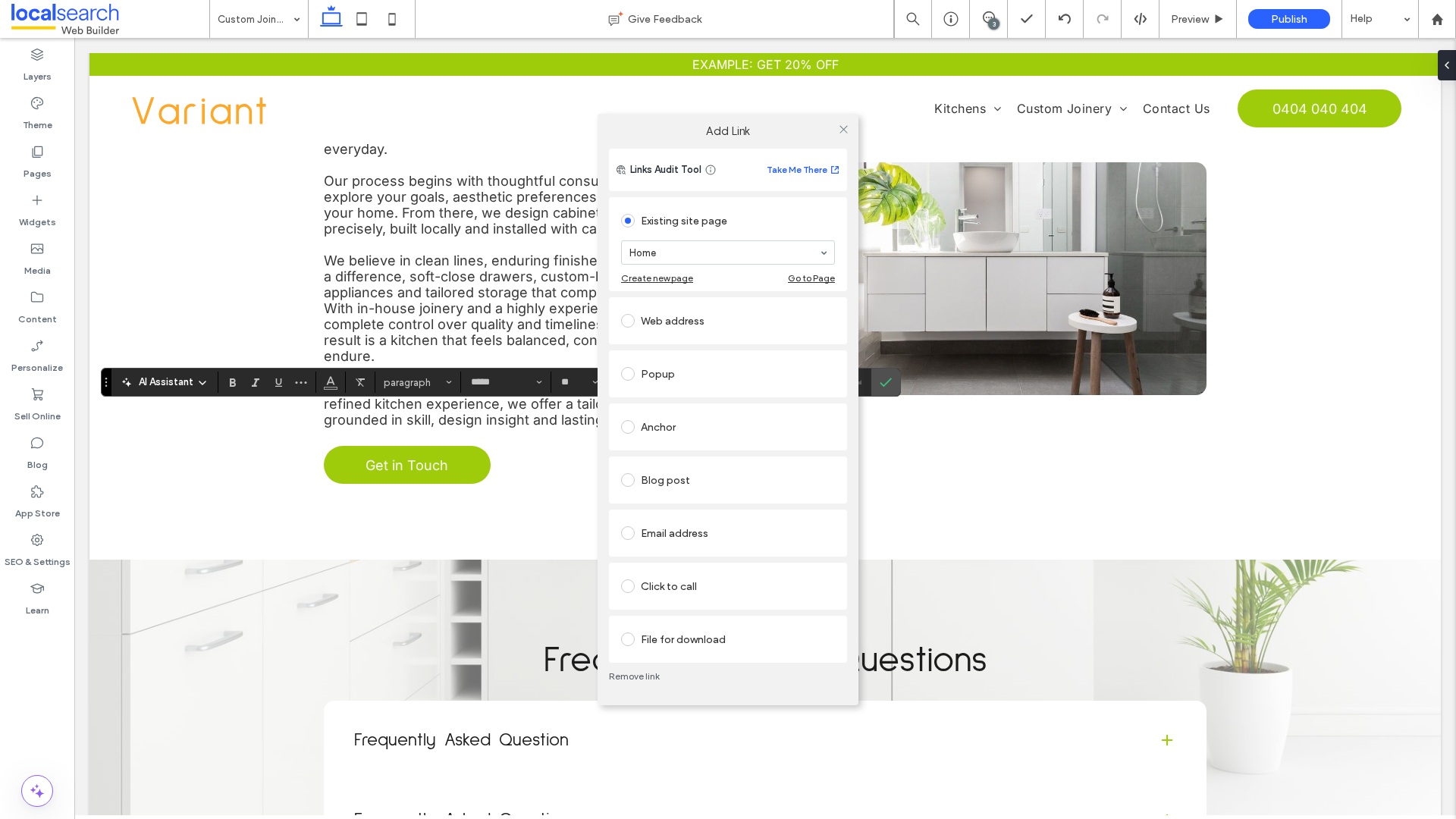 click on "Click to call" at bounding box center (728, 586) 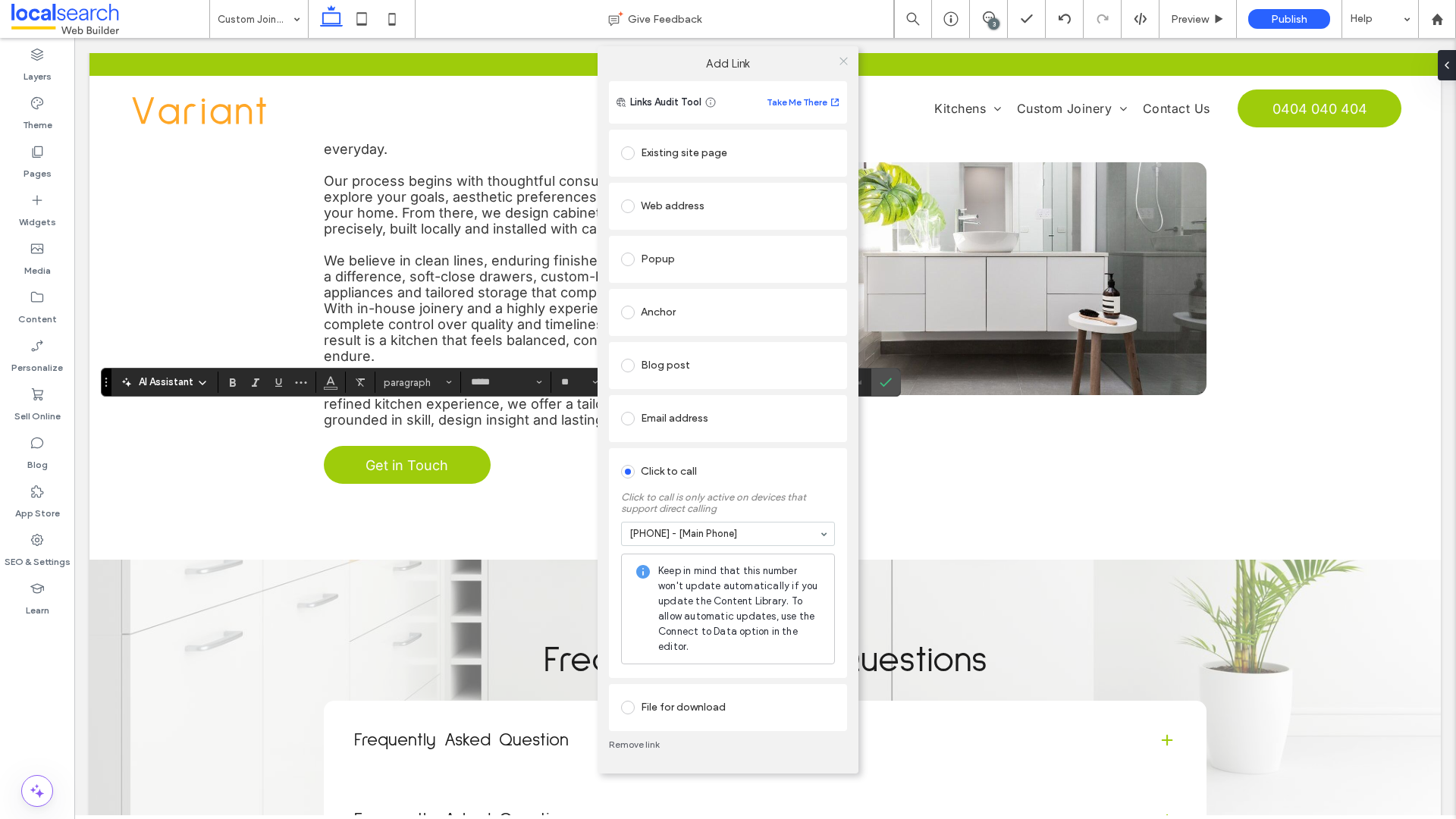 click 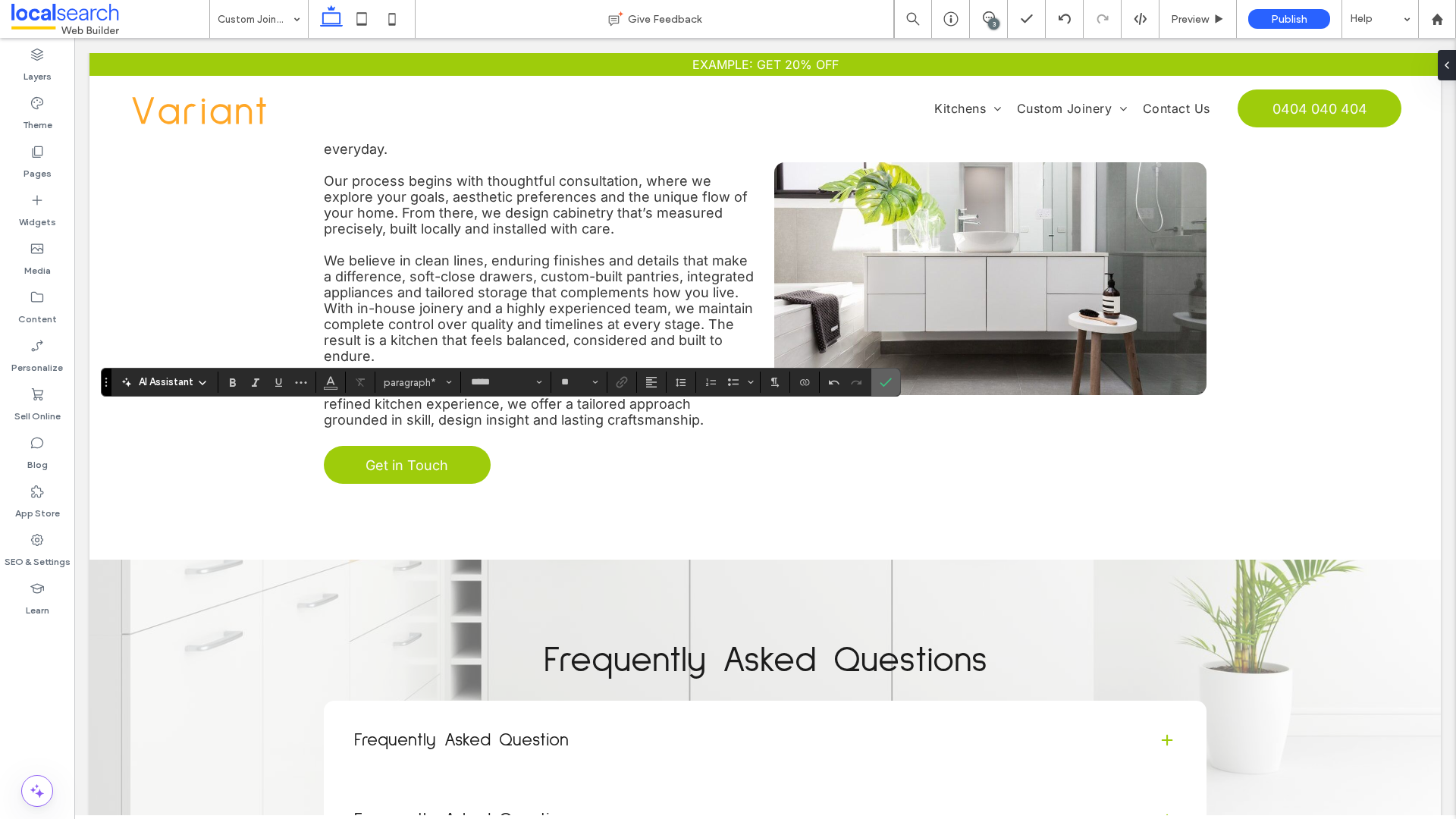 click at bounding box center (883, 382) 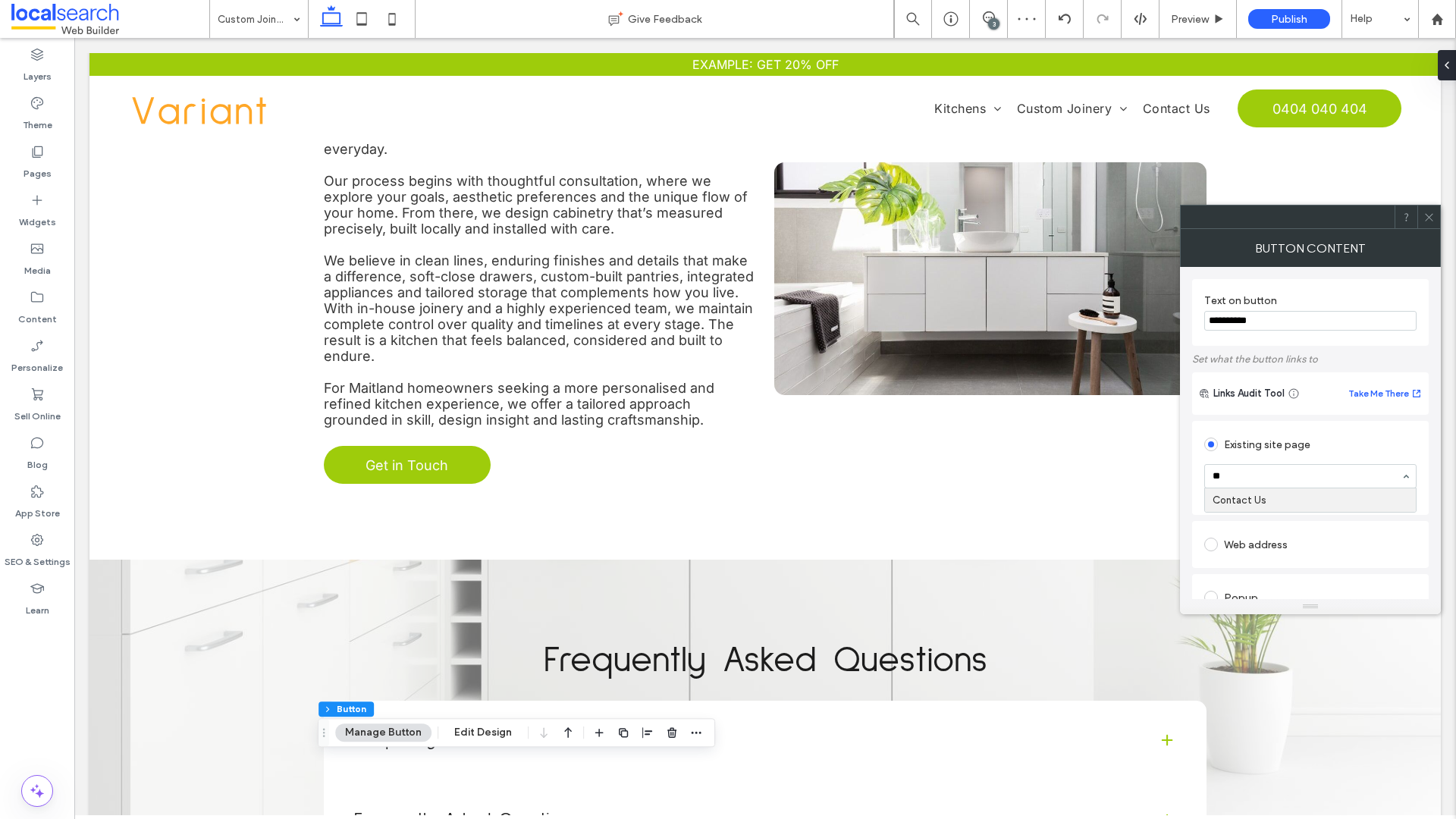 type on "***" 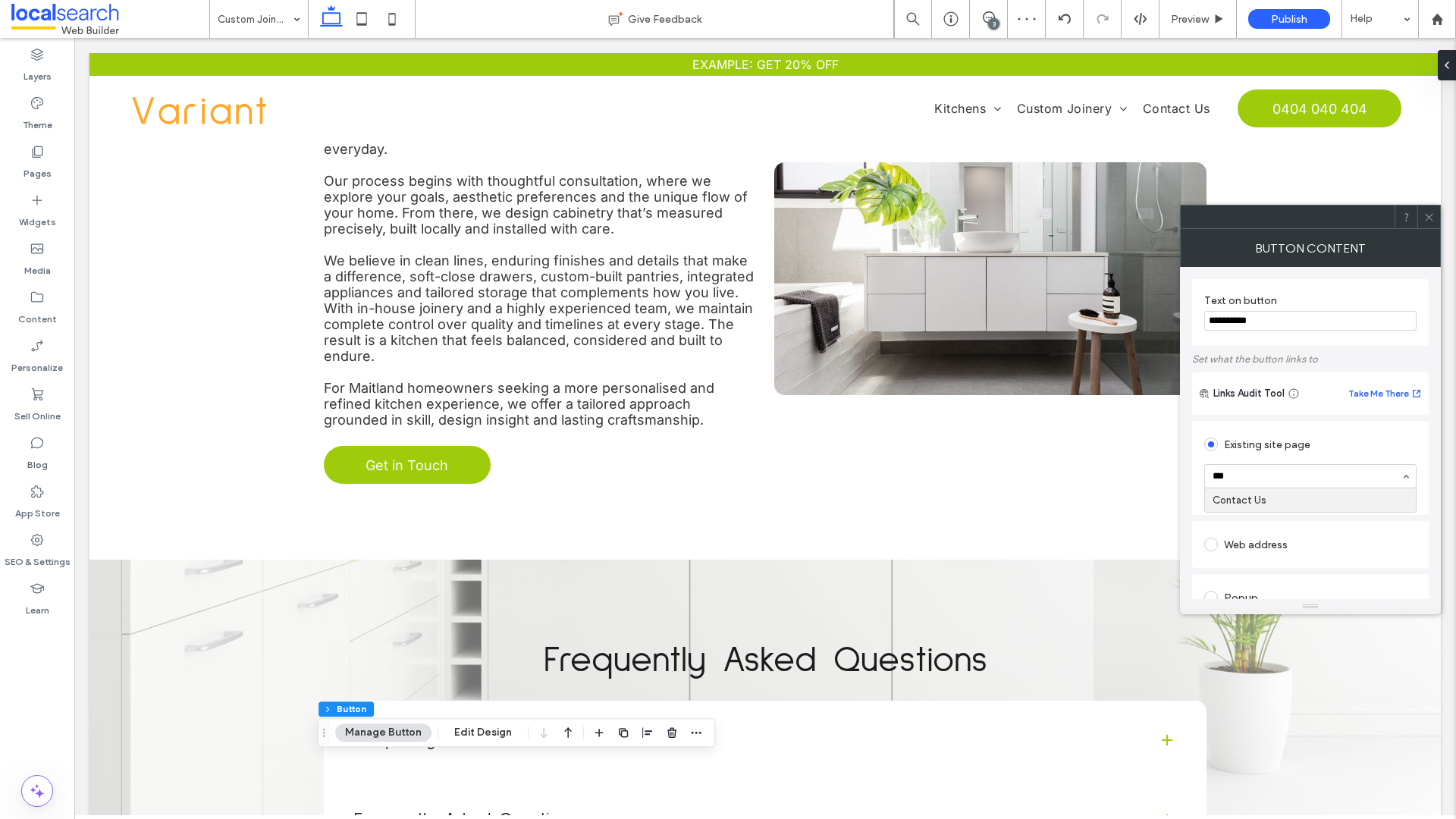 type 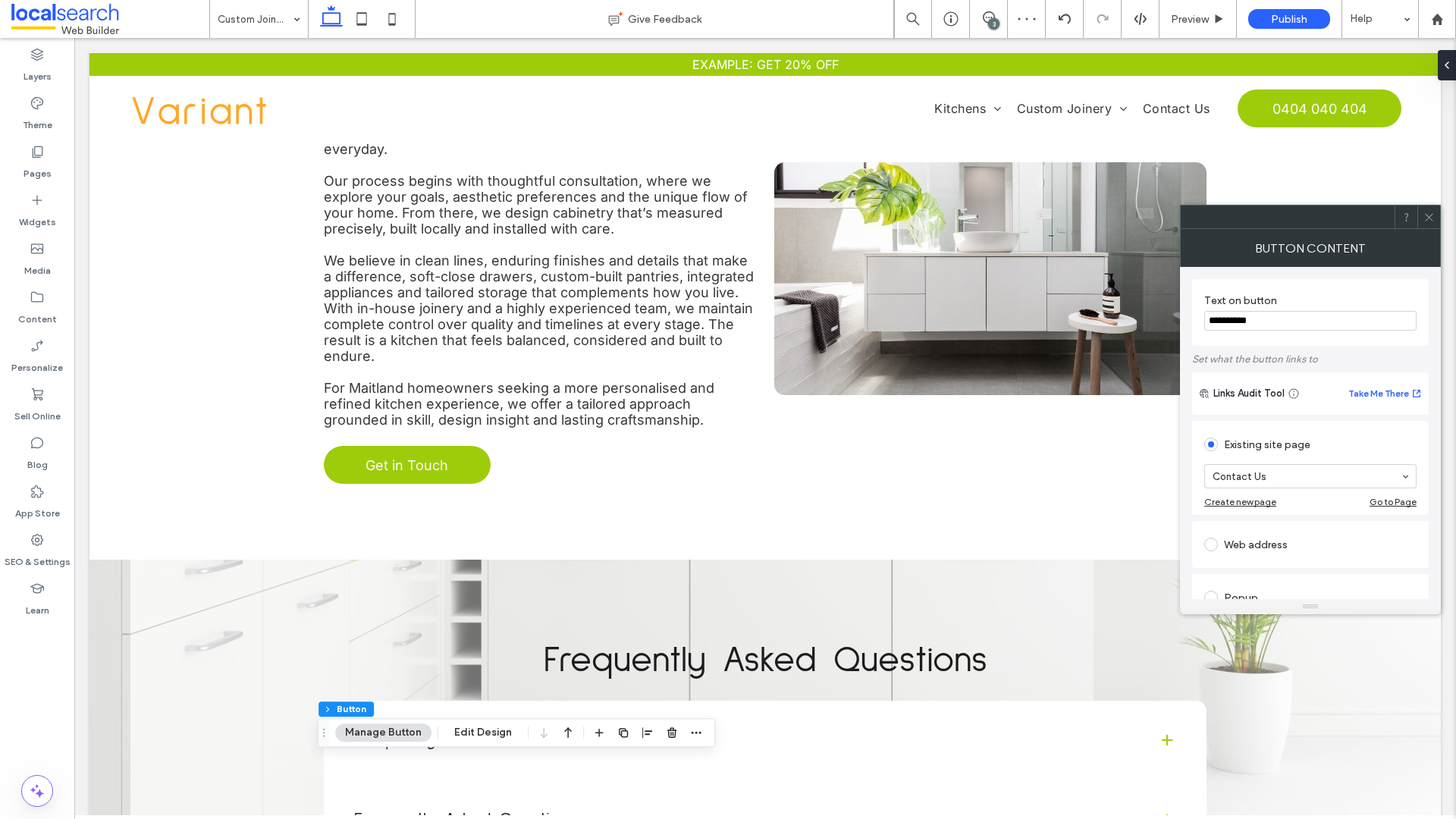 click 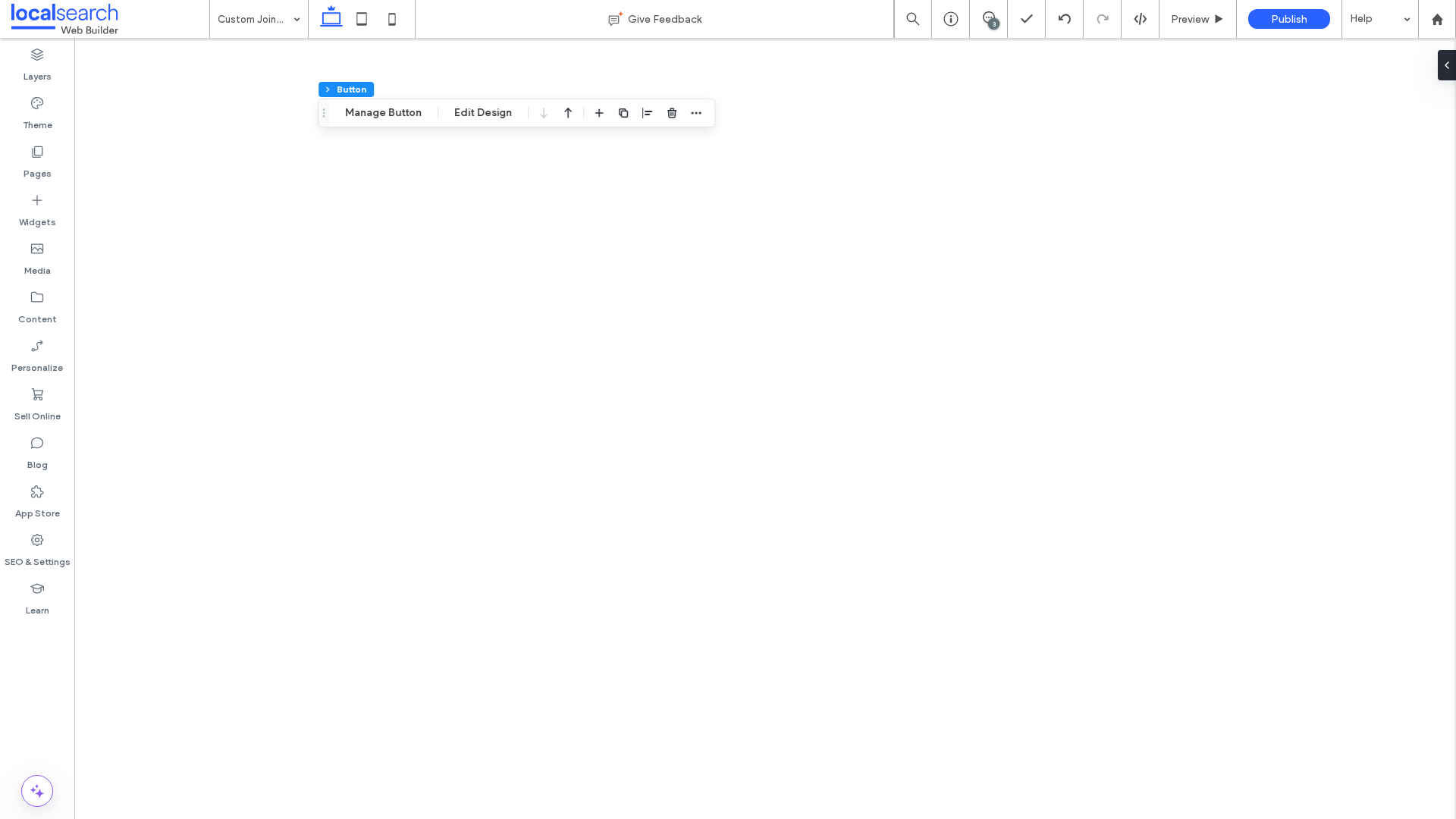 scroll, scrollTop: 0, scrollLeft: 0, axis: both 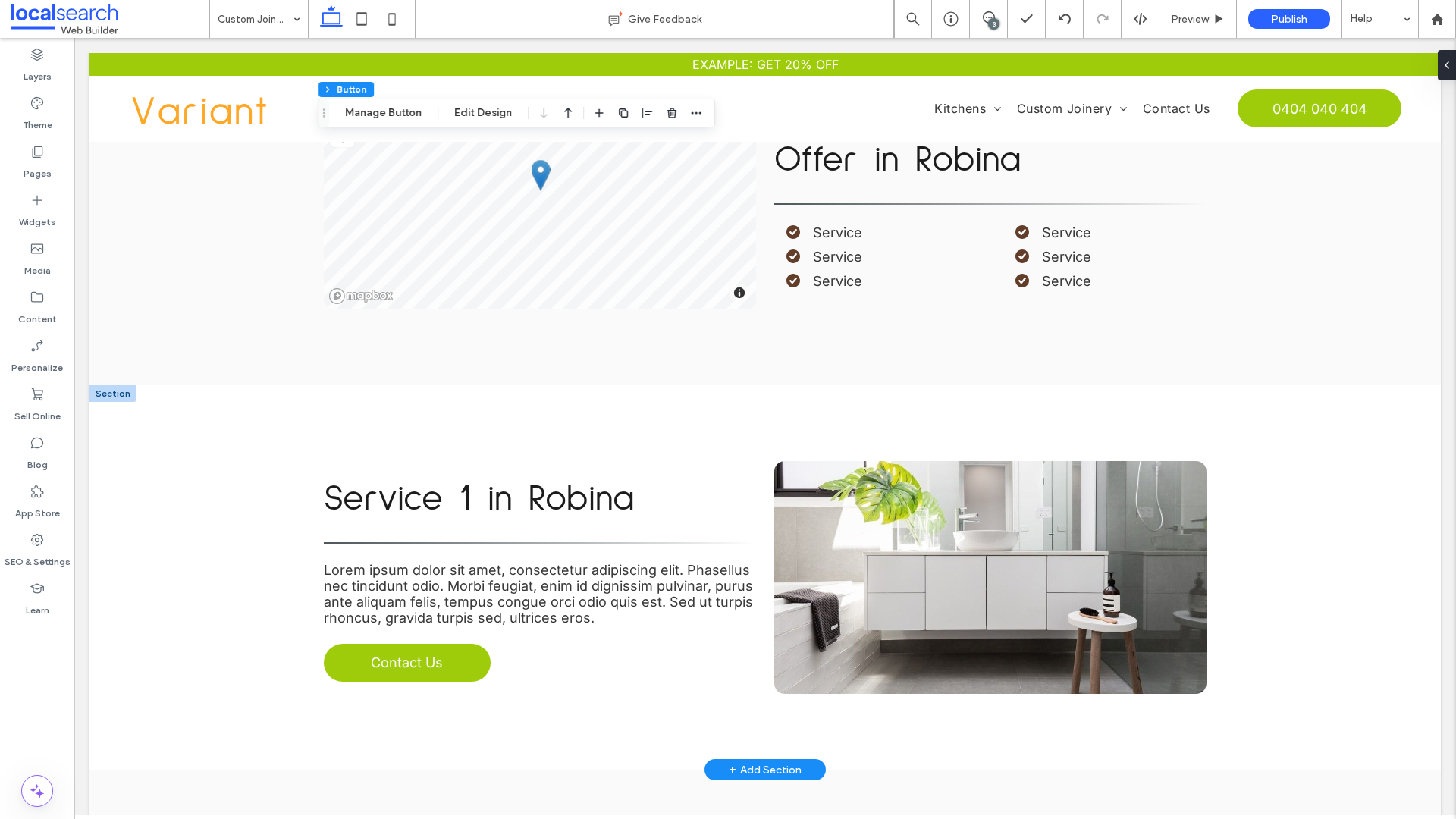 click on "Service 1 in Robina" at bounding box center [479, 499] 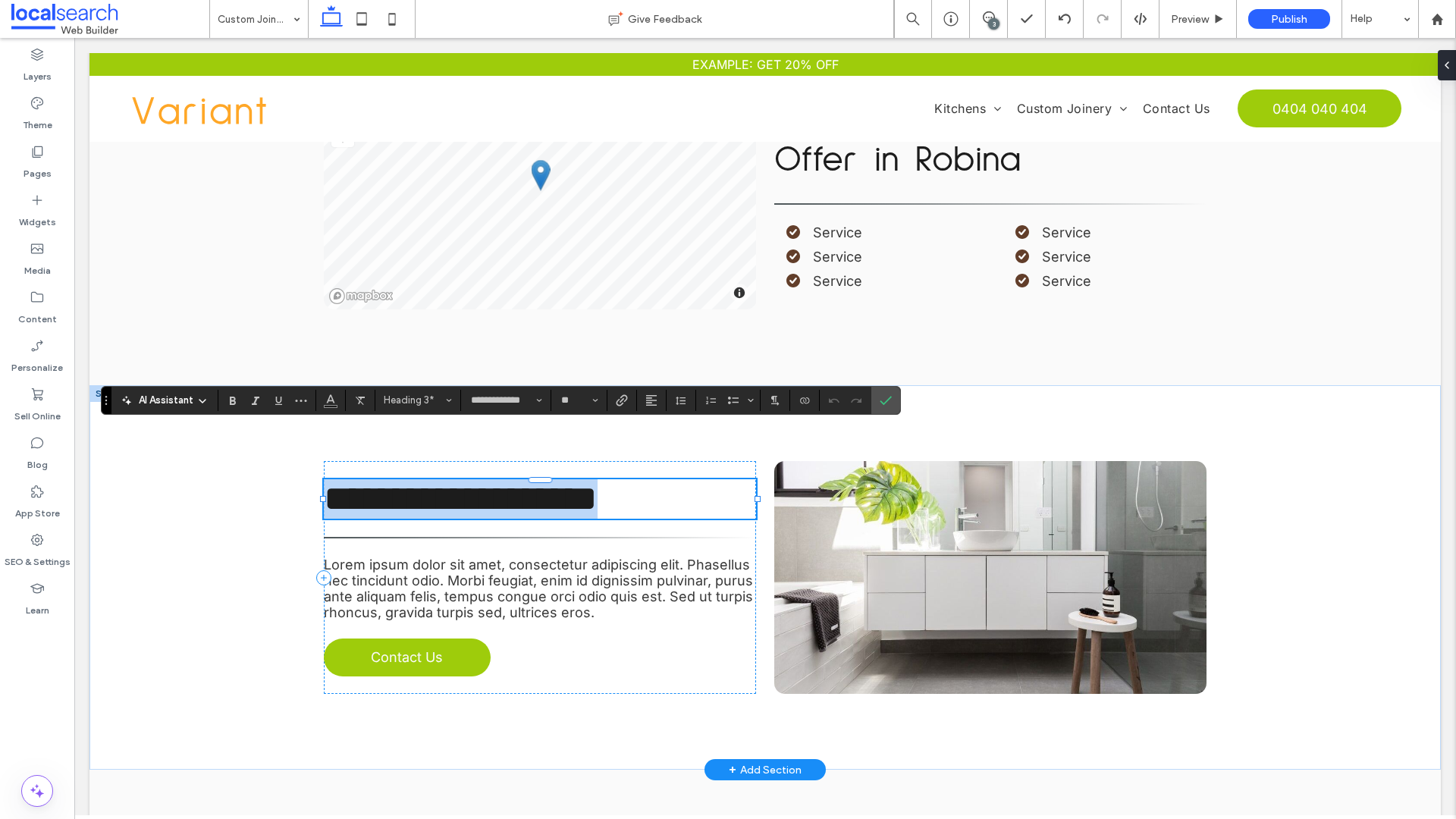 type on "*****" 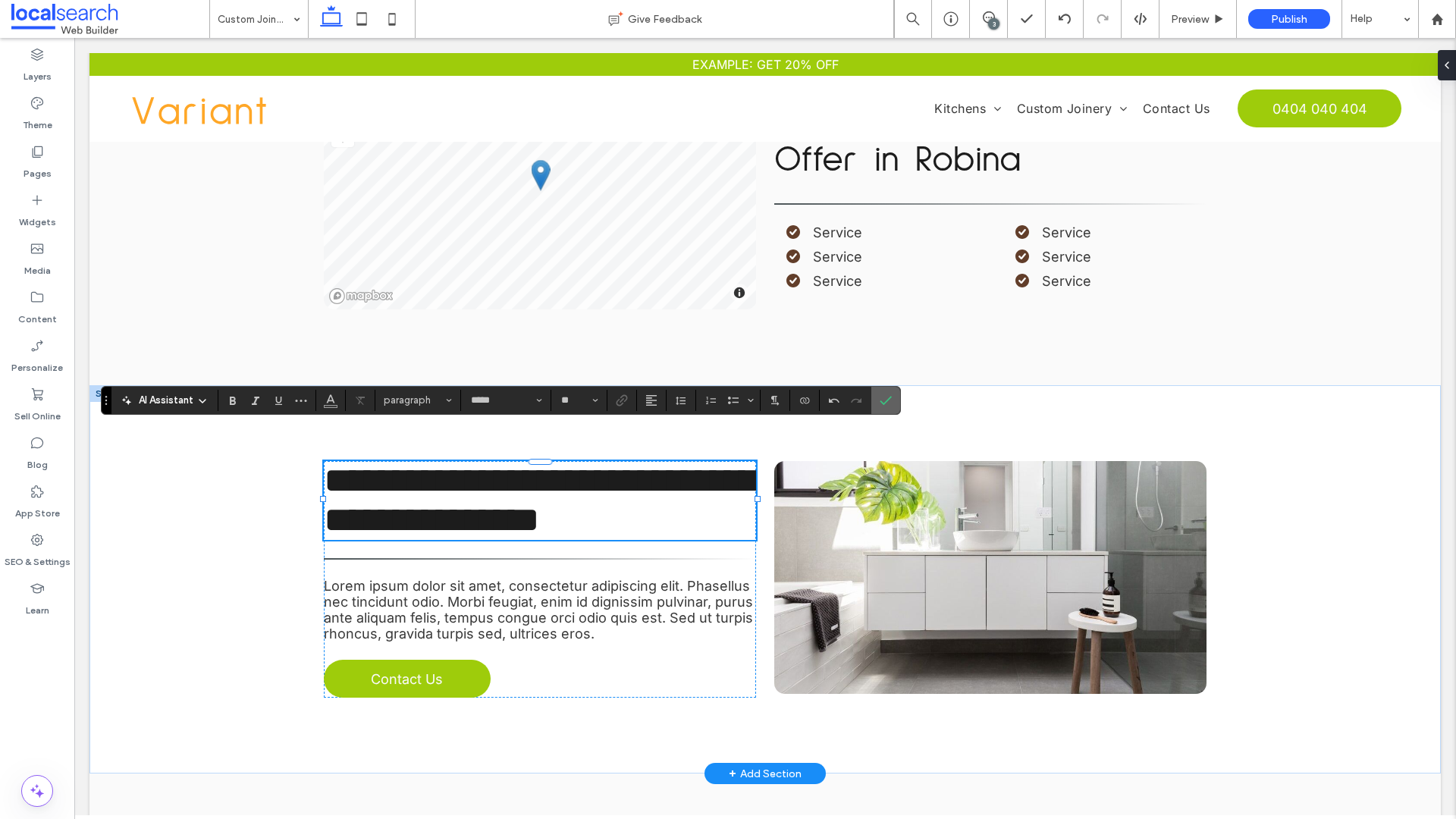 click 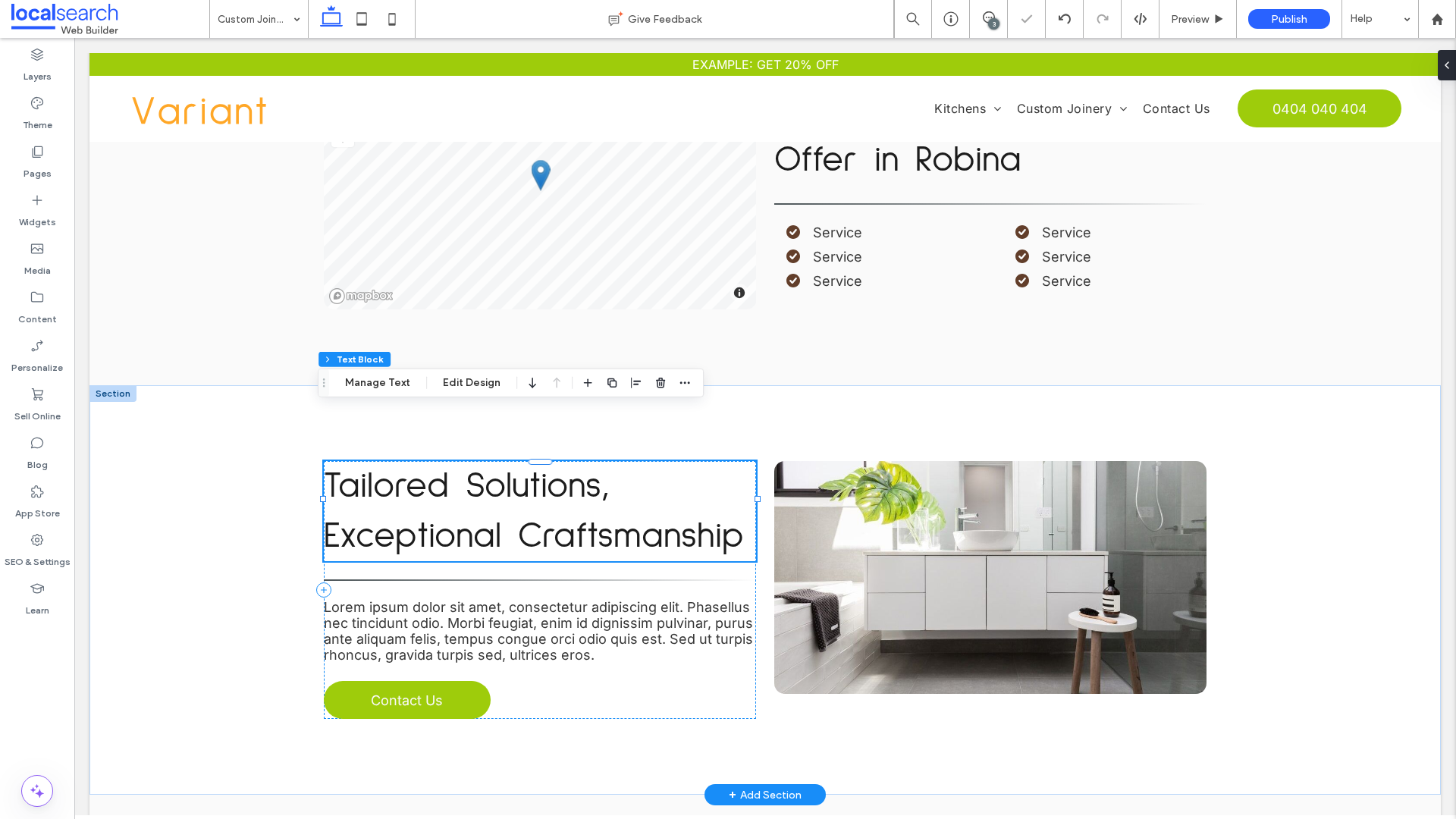 click on "Tailored Solutions, Exceptional Craftsmanship" at bounding box center [540, 511] 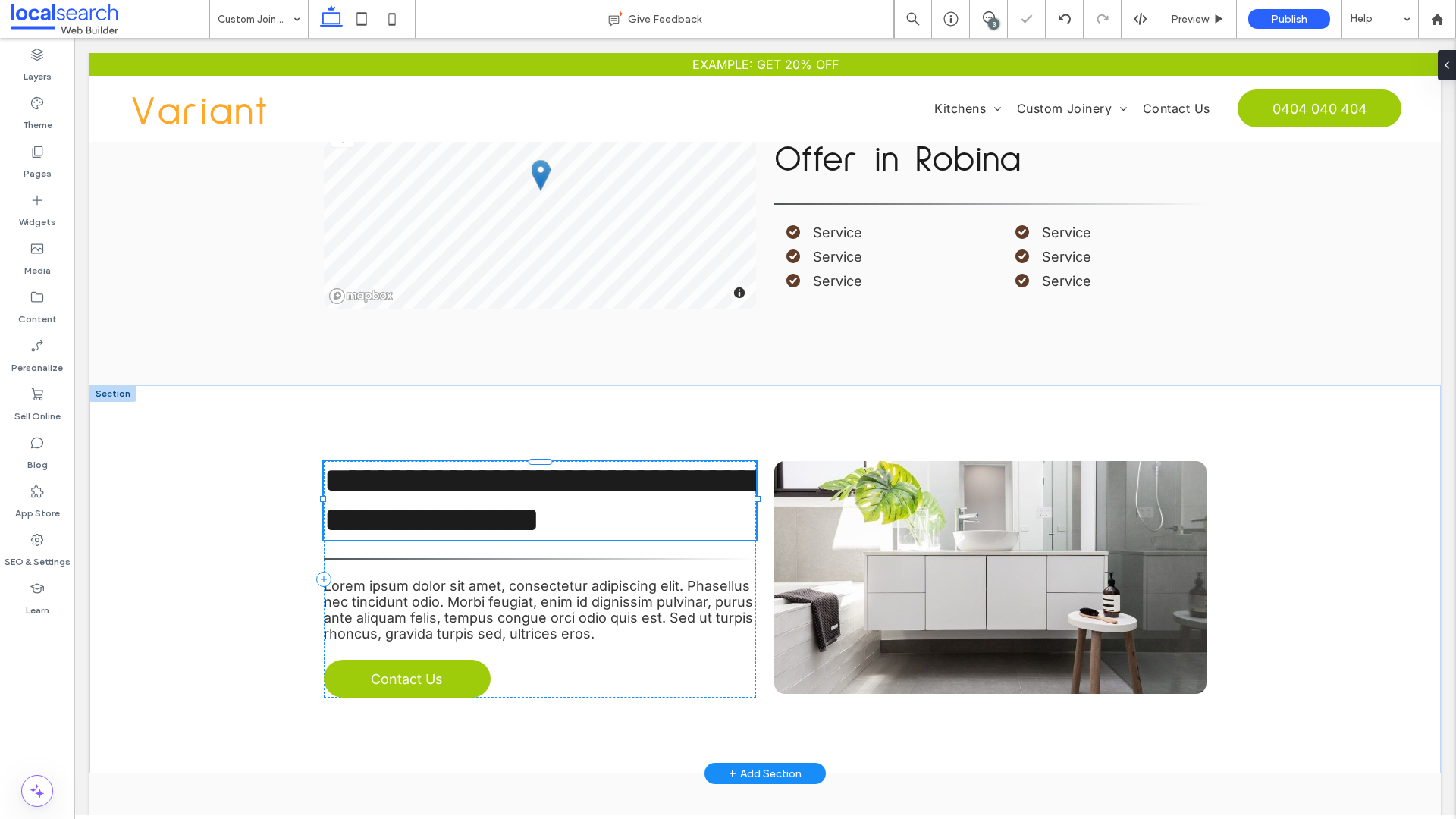 type on "**********" 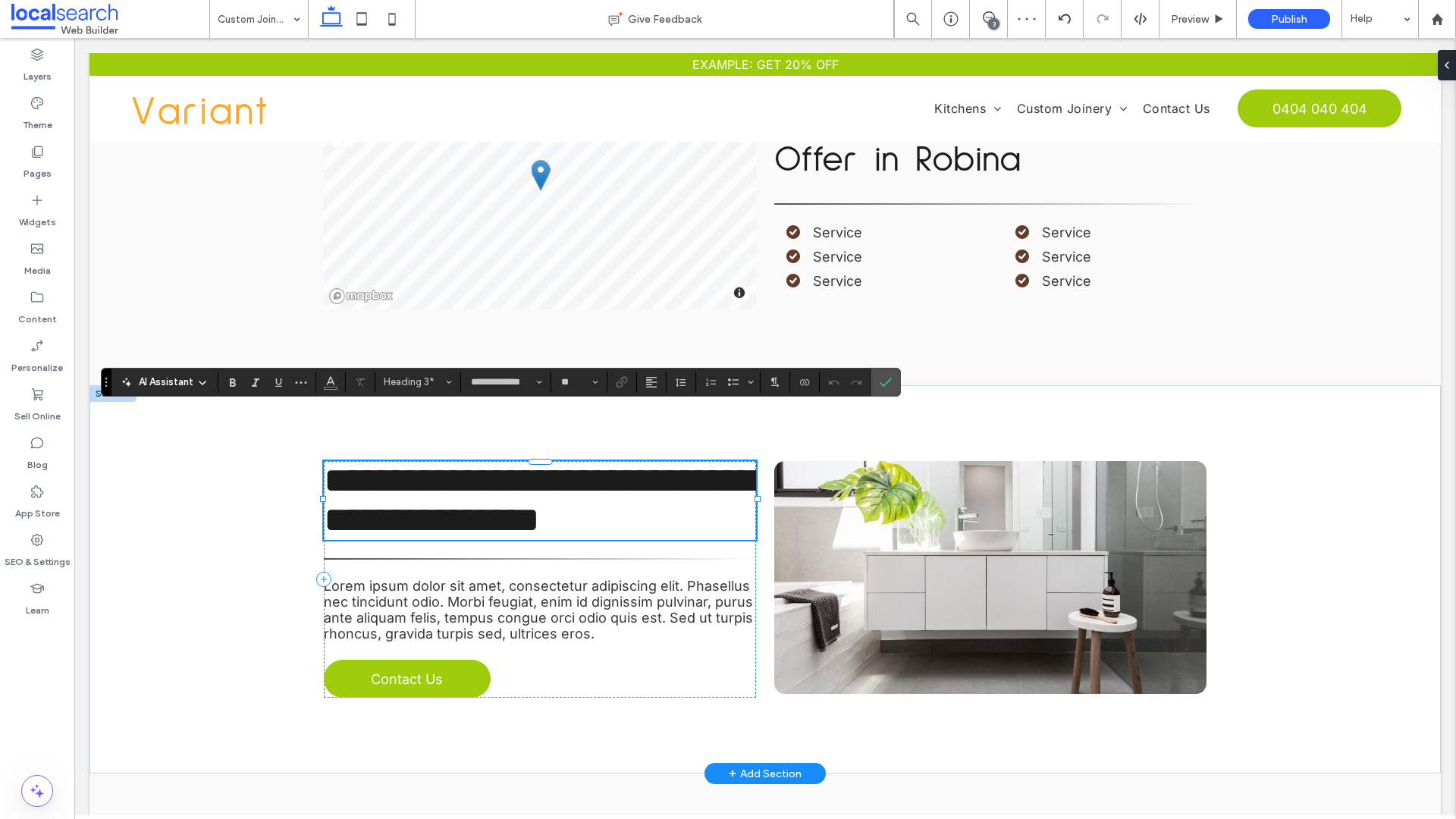 click on "**********" at bounding box center [540, 500] 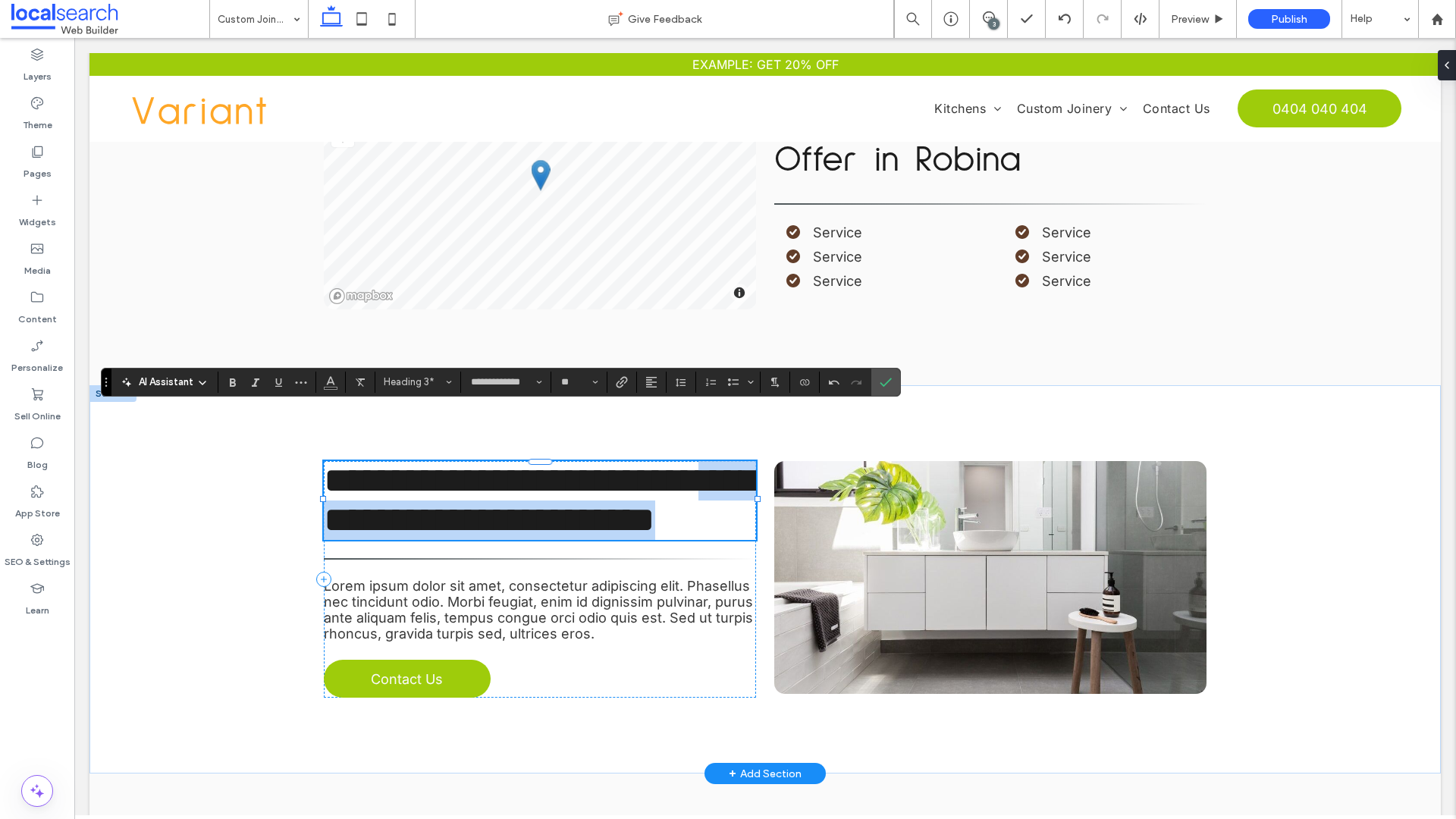 drag, startPoint x: 721, startPoint y: 428, endPoint x: 734, endPoint y: 448, distance: 23.853721 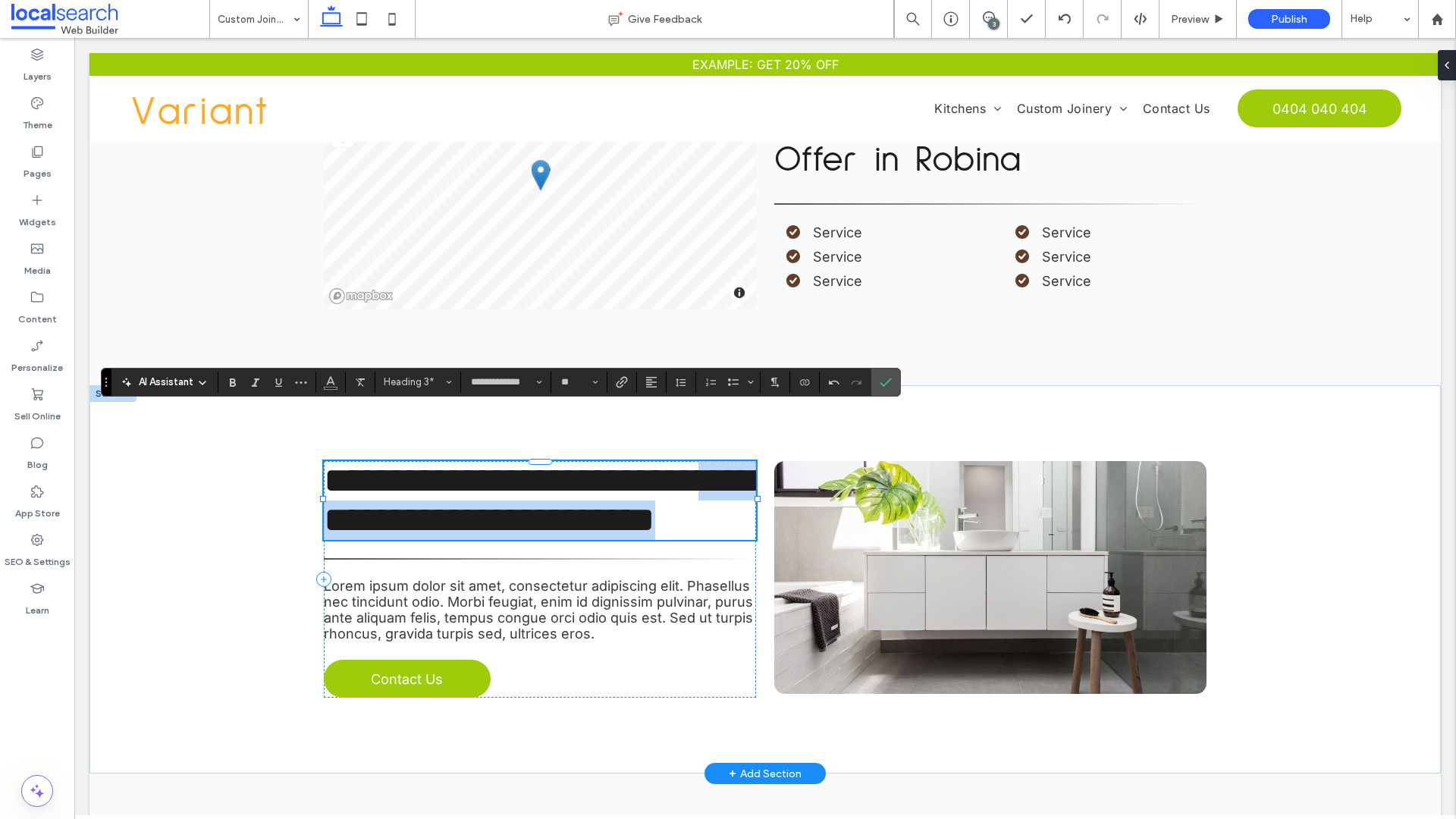 click on "**********" at bounding box center [540, 500] 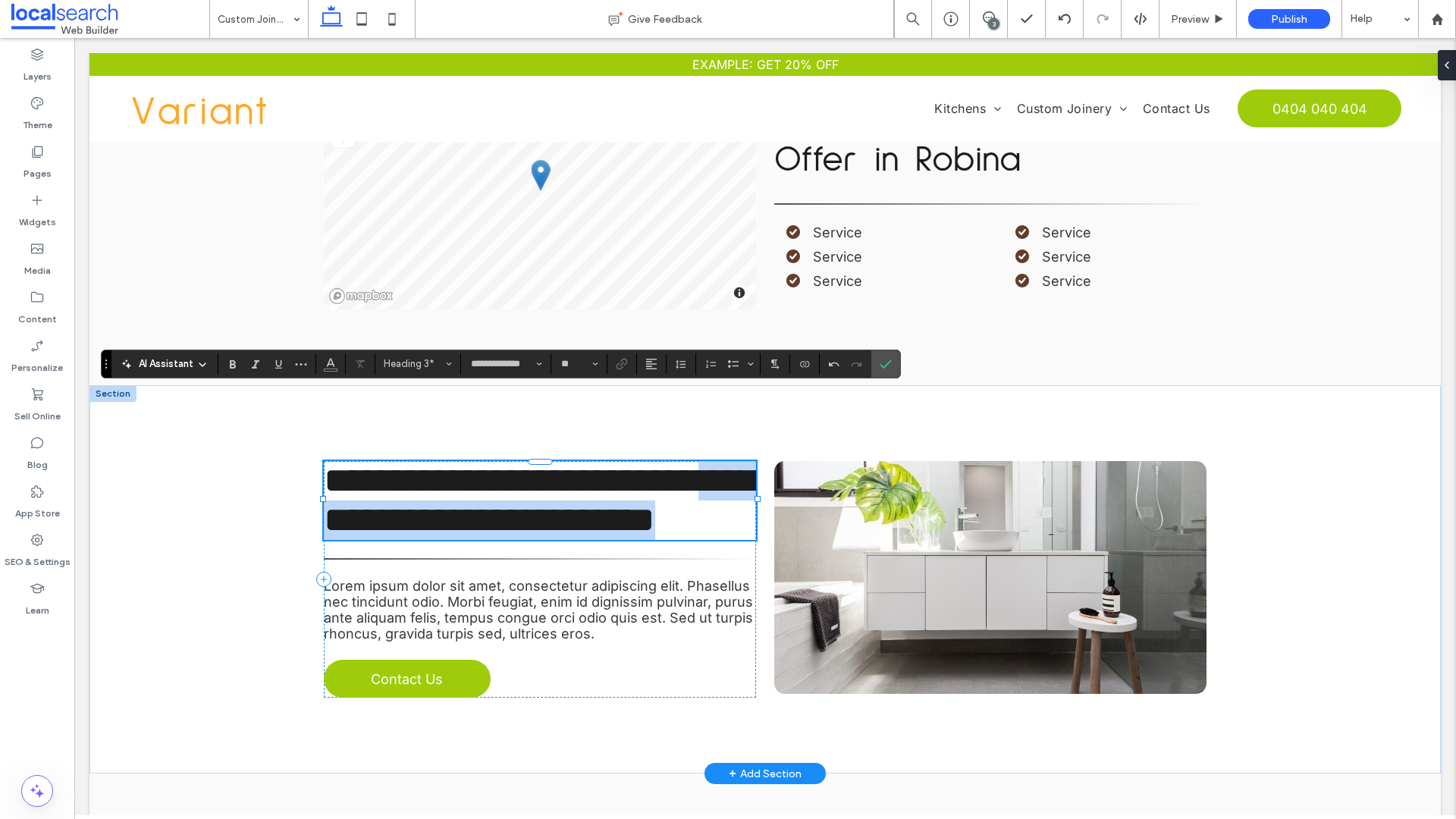 scroll, scrollTop: 1329, scrollLeft: 0, axis: vertical 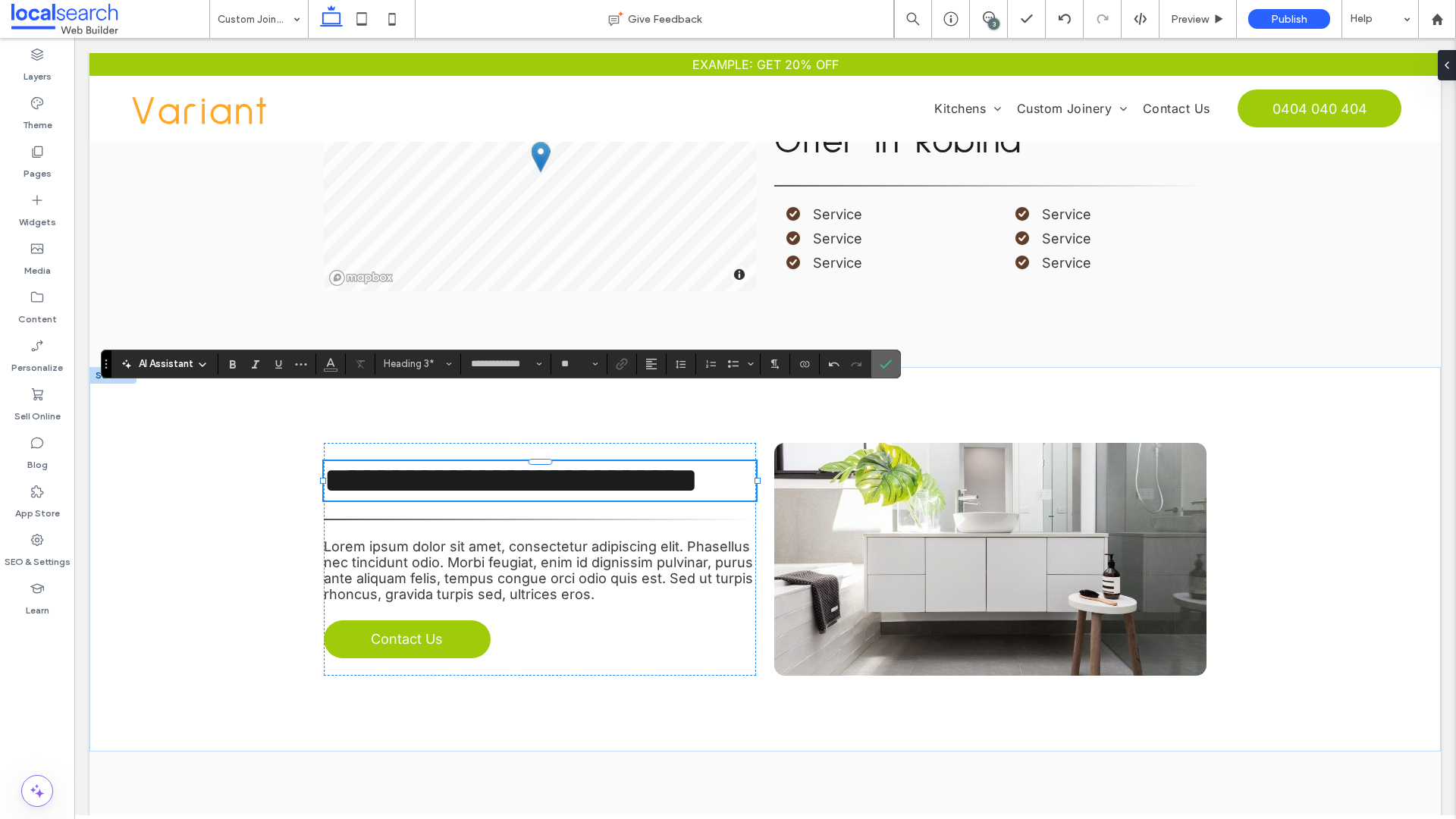 click 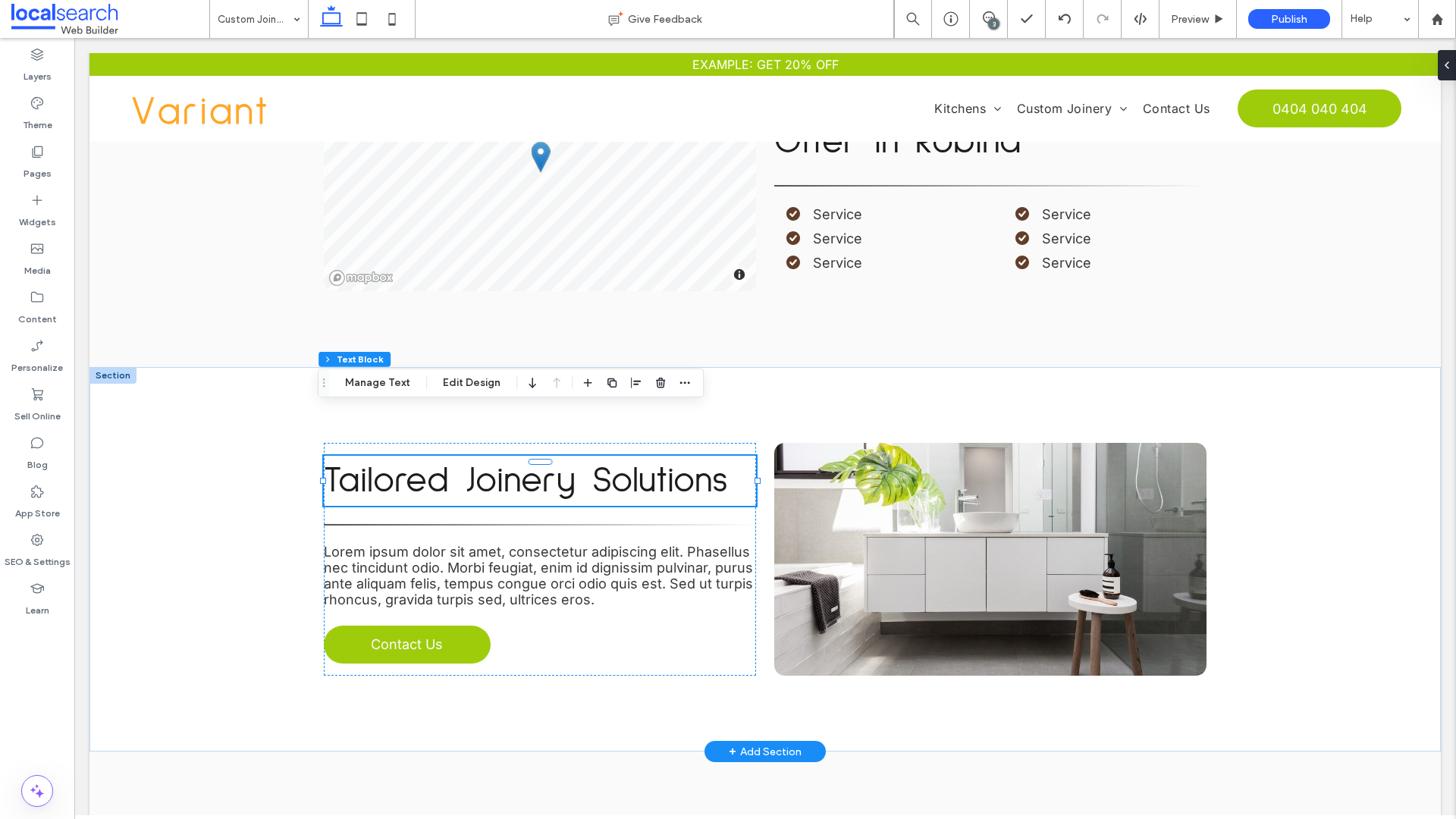 click on "Lorem ipsum dolor sit amet, consectetur adipiscing elit. Phasellus nec tincidunt odio. Morbi feugiat, enim id dignissim pulvinar, purus ante aliquam felis, tempus congue orci odio quis est. Sed ut turpis rhoncus, gravida turpis sed, ultrices eros." at bounding box center [538, 576] 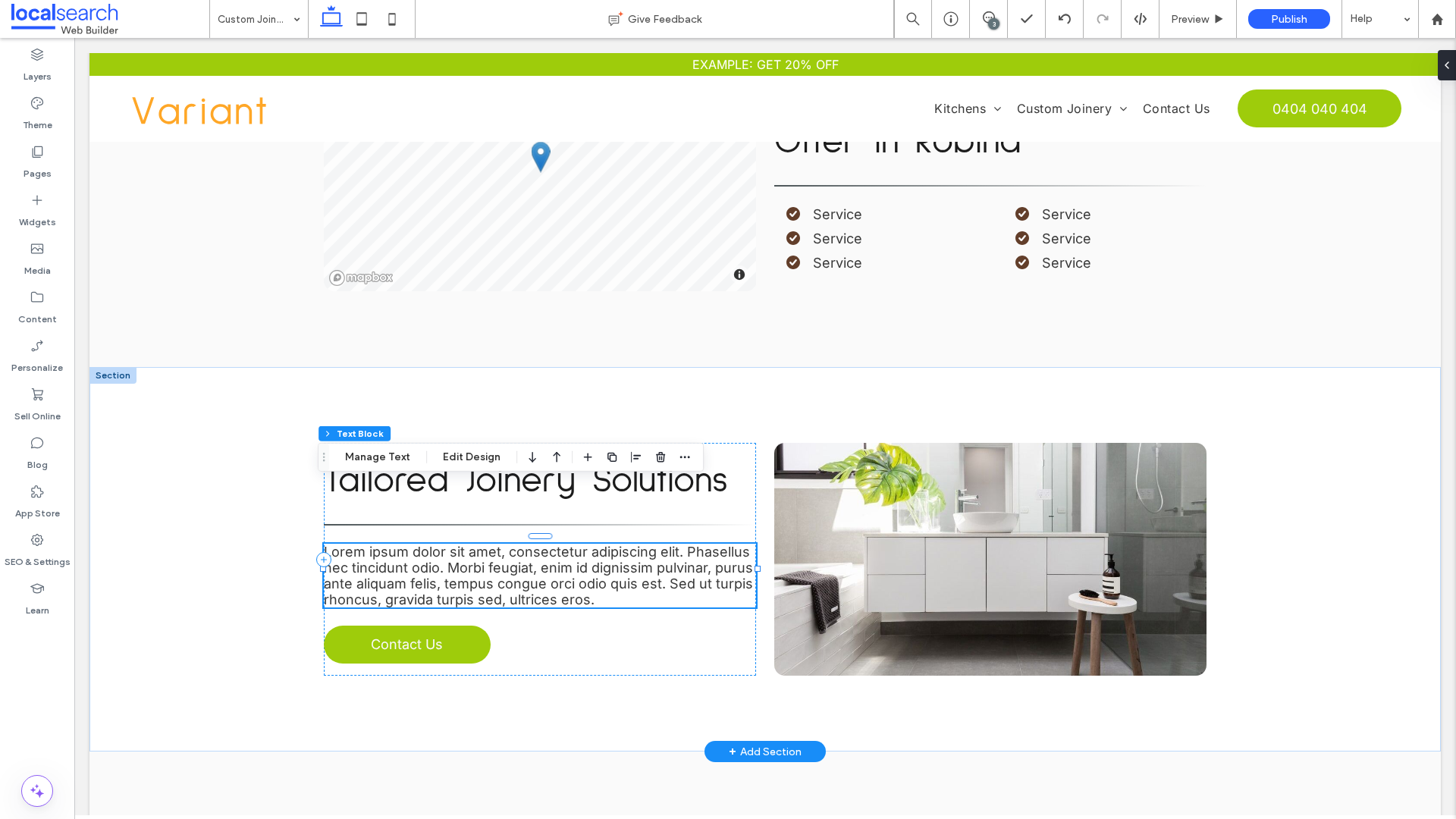 click on "Lorem ipsum dolor sit amet, consectetur adipiscing elit. Phasellus nec tincidunt odio. Morbi feugiat, enim id dignissim pulvinar, purus ante aliquam felis, tempus congue orci odio quis est. Sed ut turpis rhoncus, gravida turpis sed, ultrices eros." at bounding box center (538, 576) 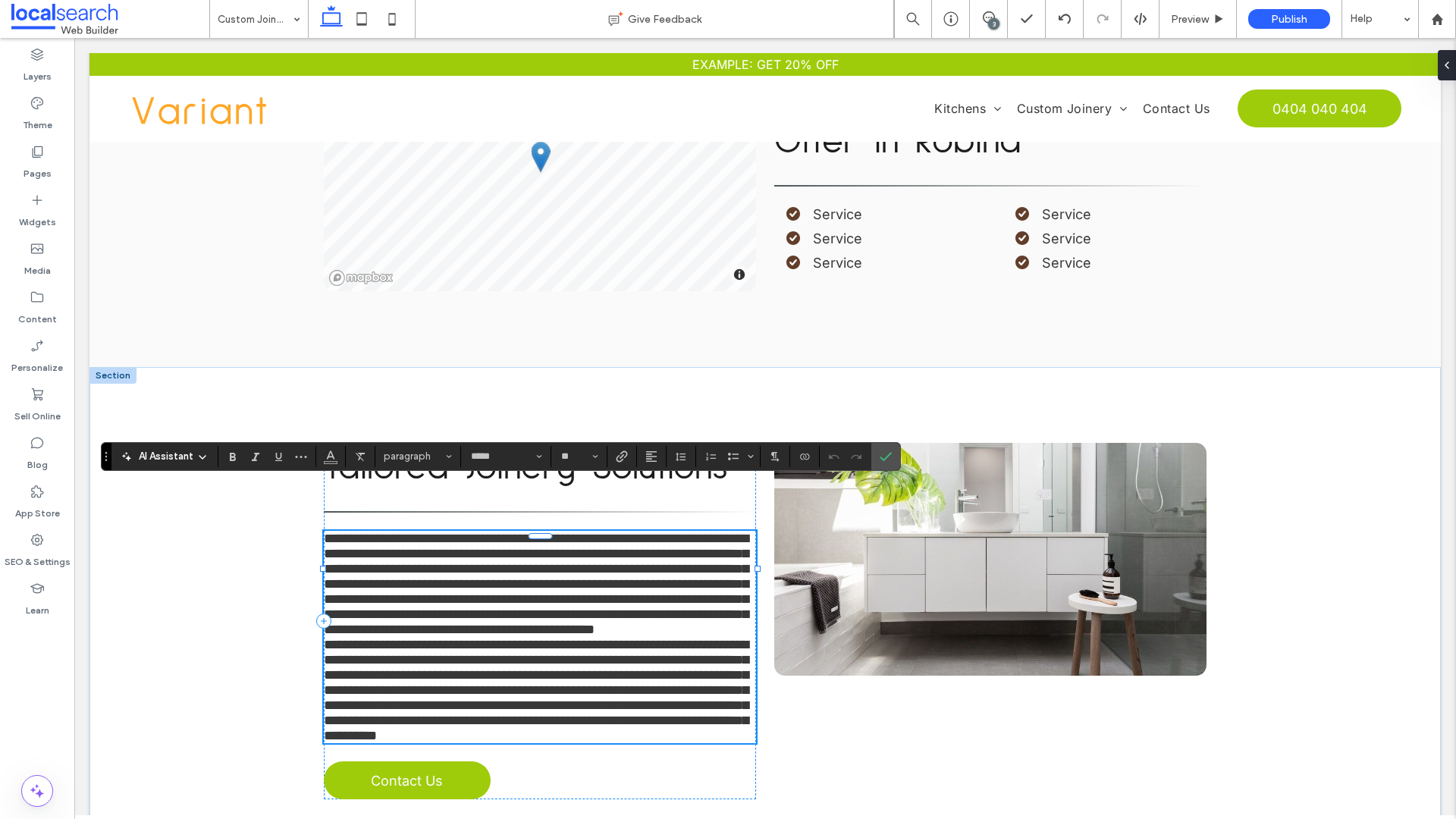 type on "**" 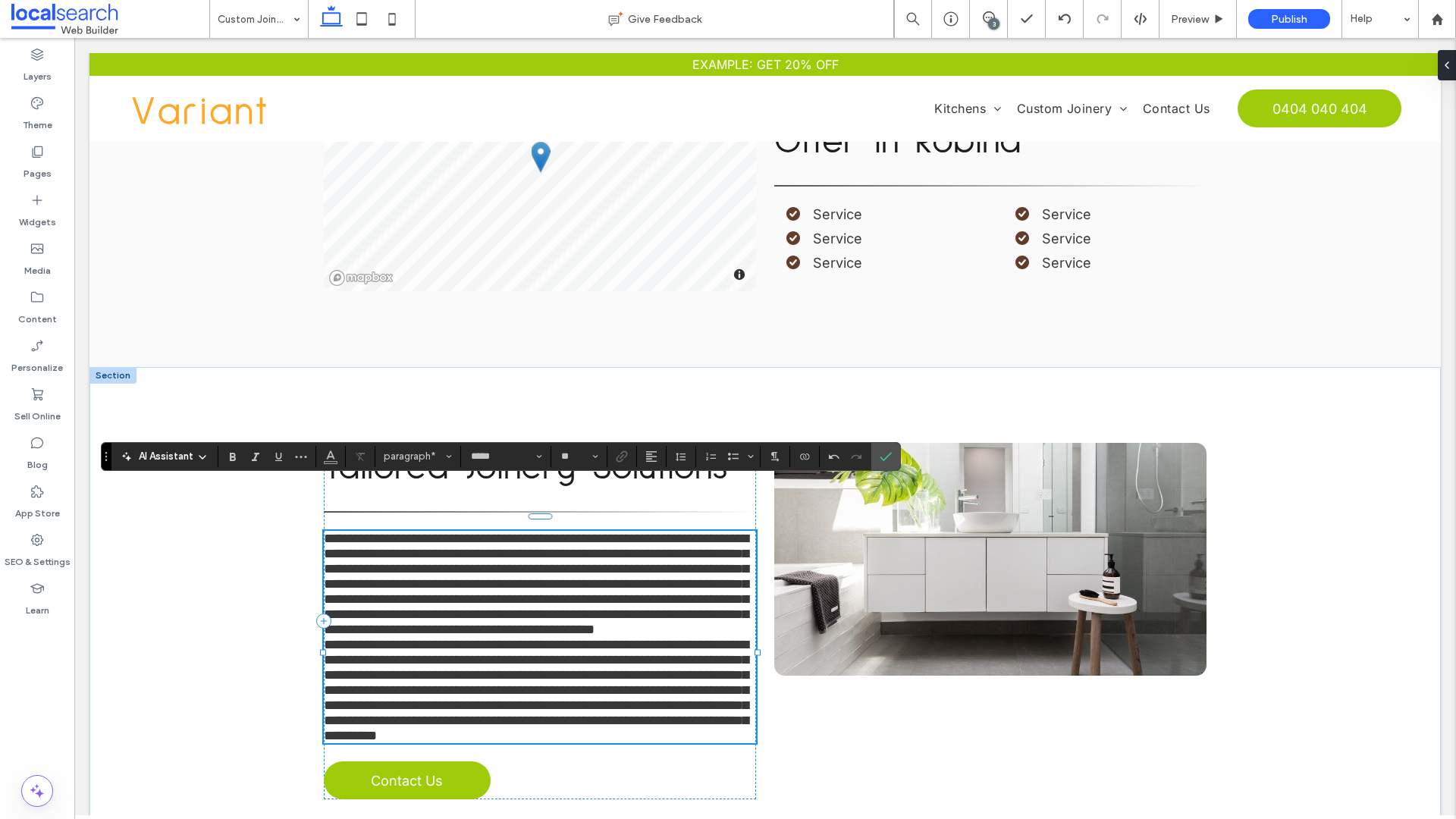 click on "**********" at bounding box center (540, 584) 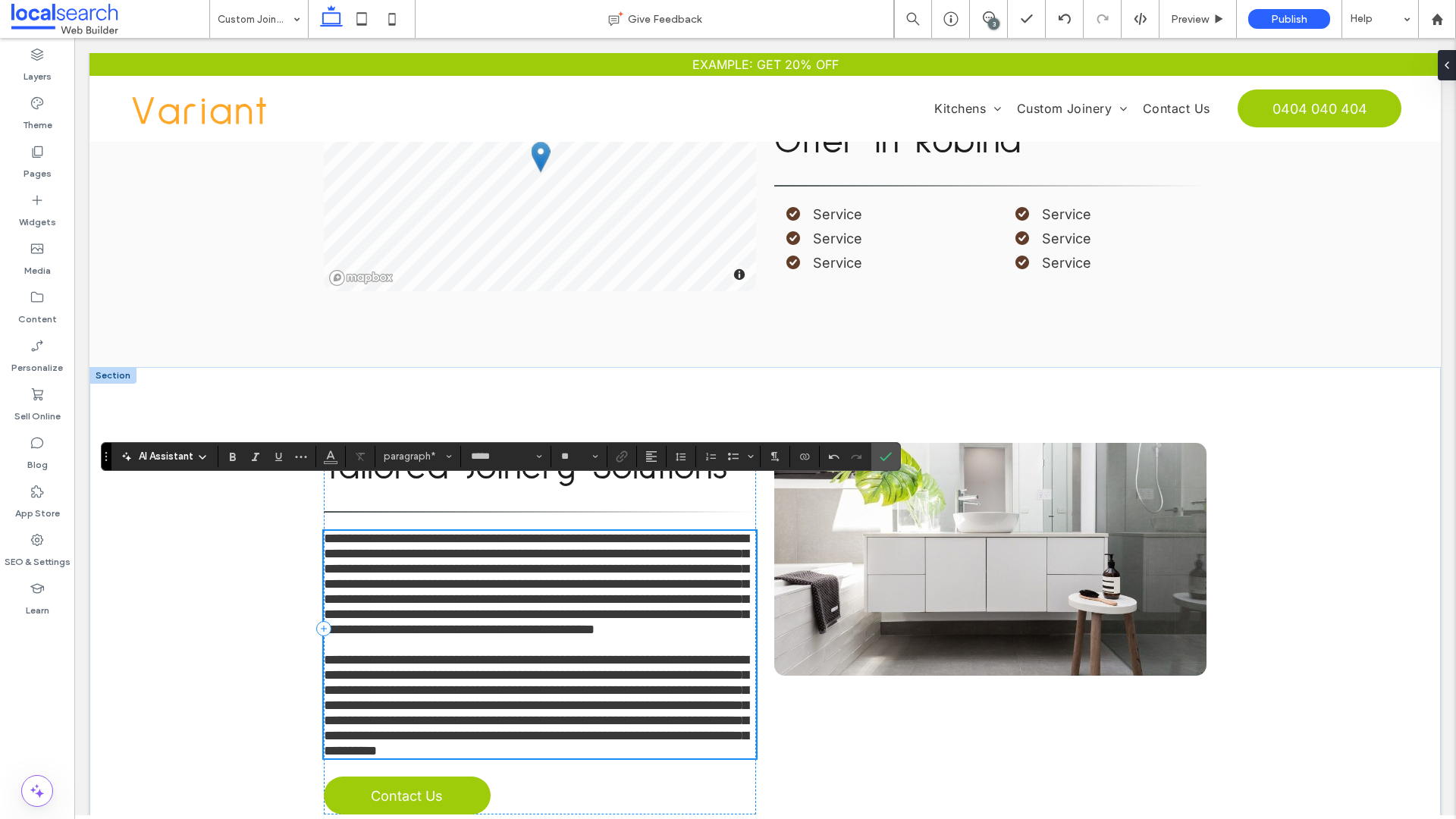 scroll, scrollTop: 1299, scrollLeft: 0, axis: vertical 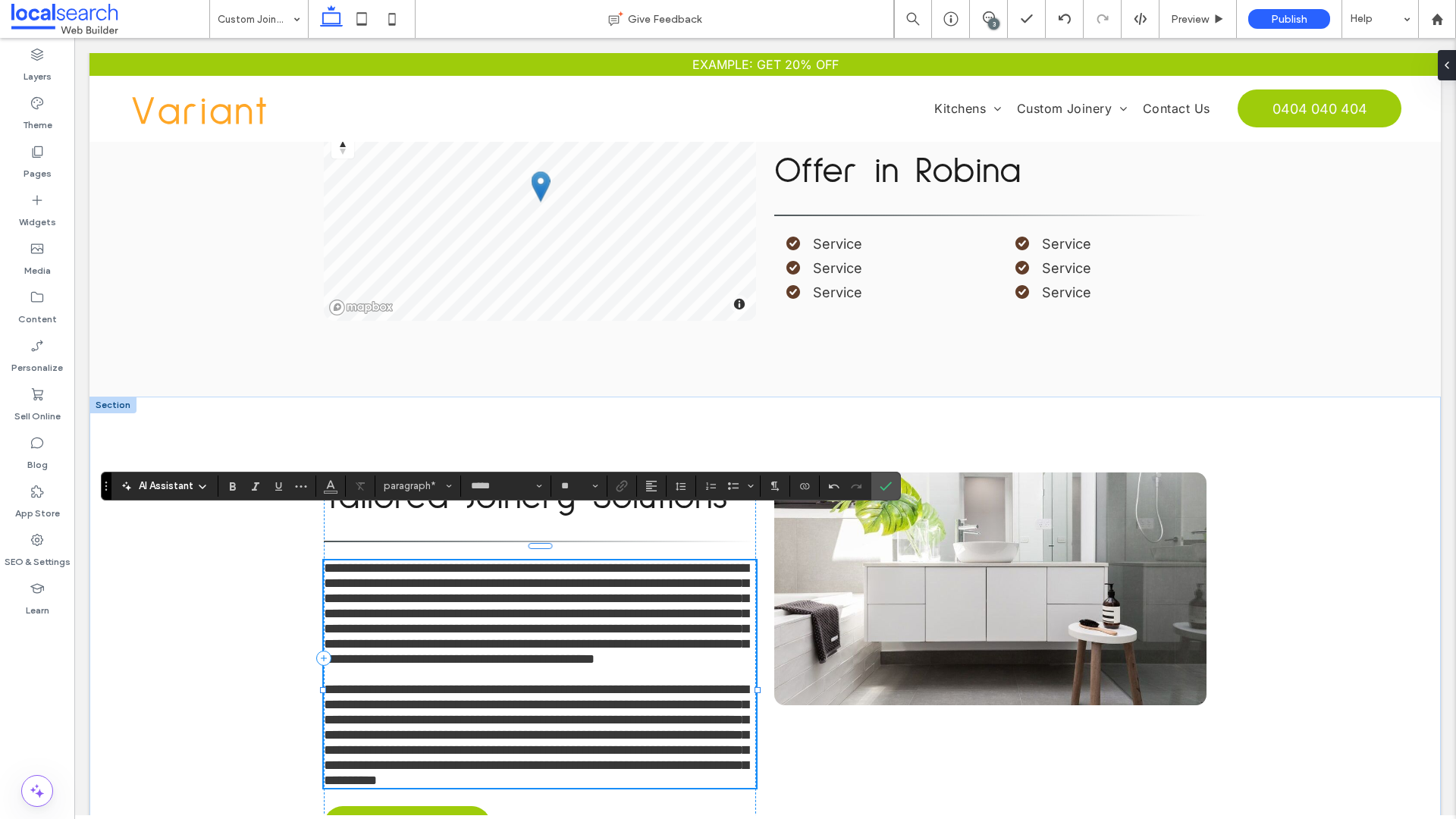 click on "**********" at bounding box center [540, 613] 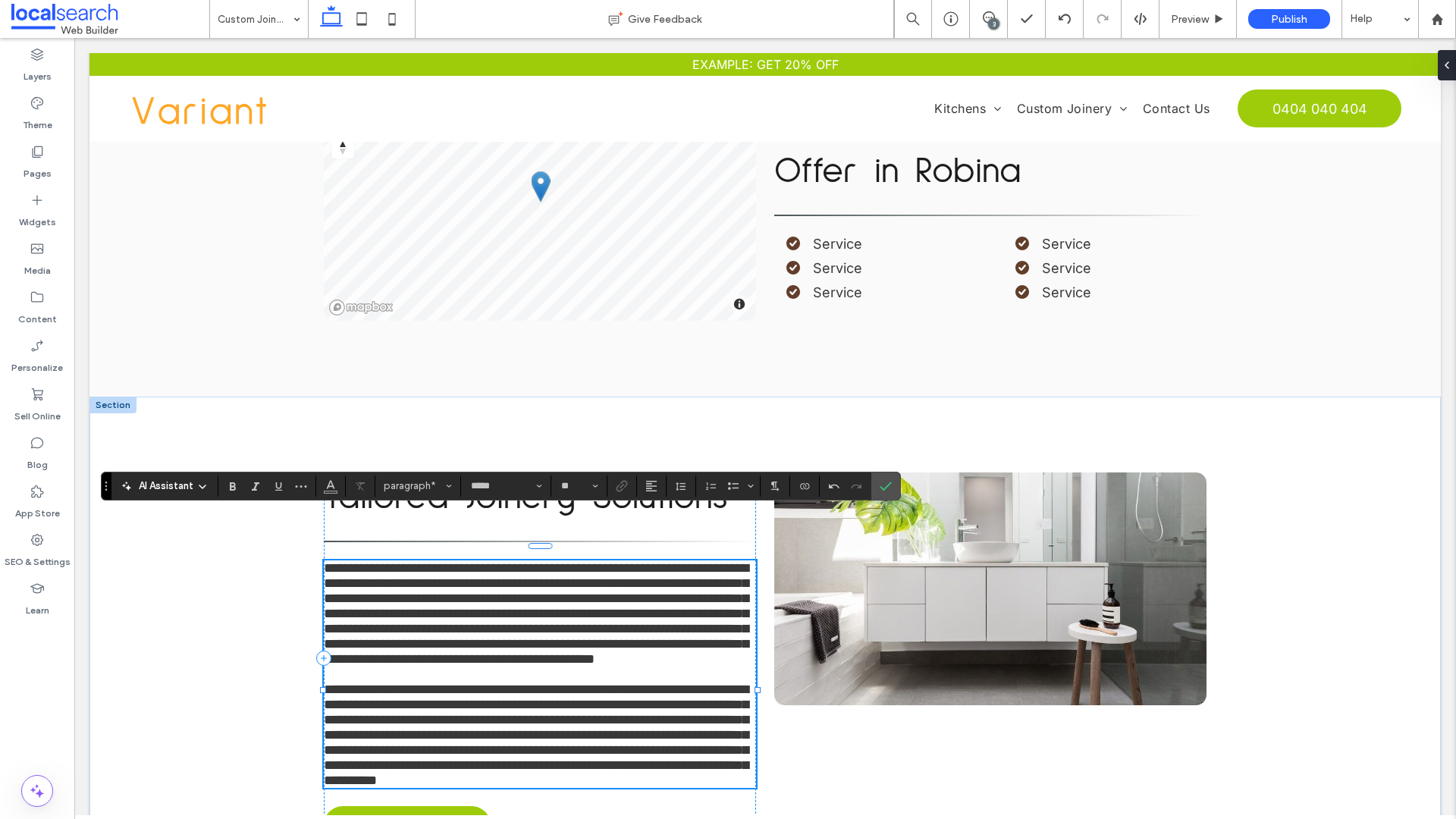 click on "**********" at bounding box center (536, 613) 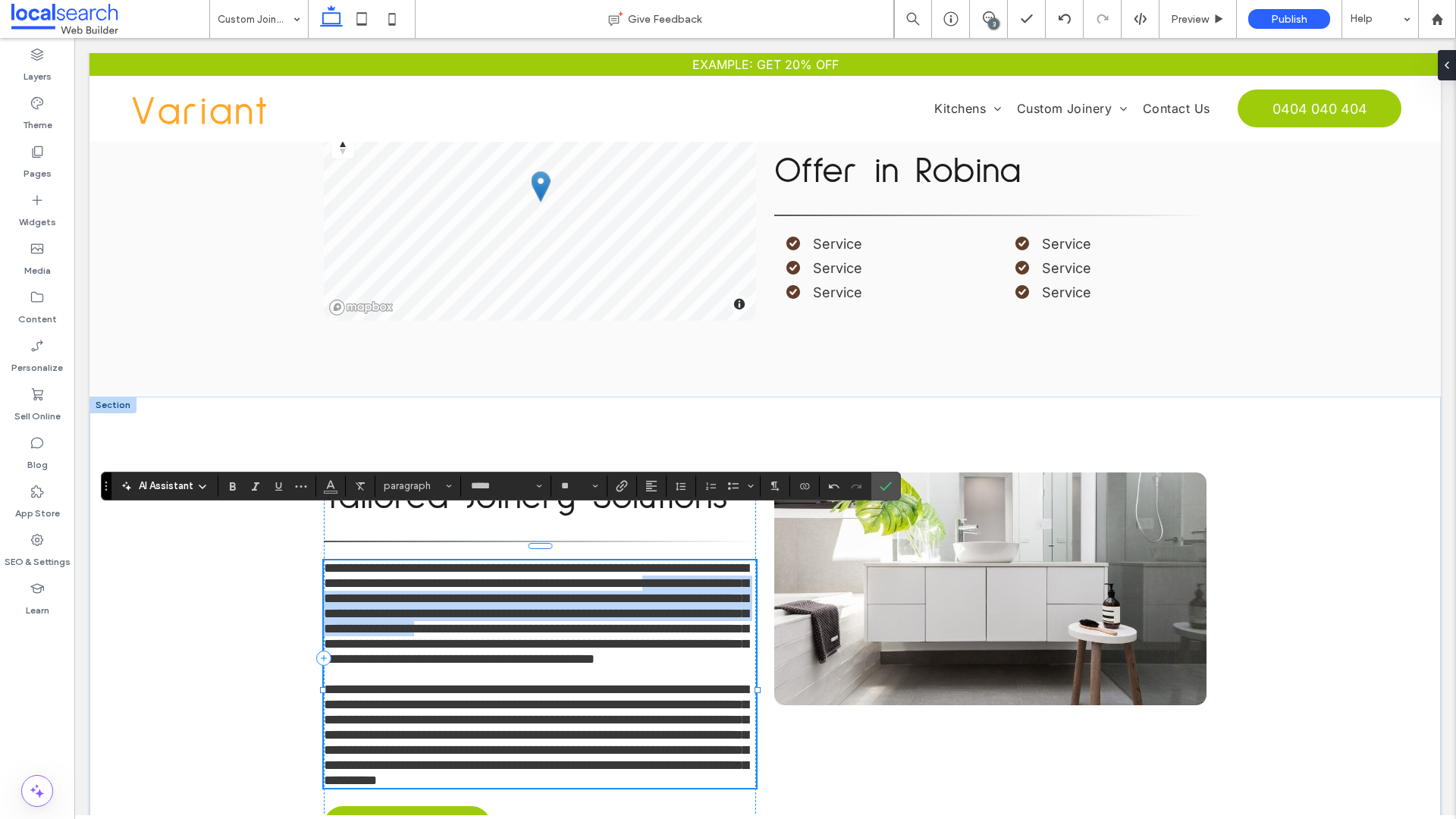 type 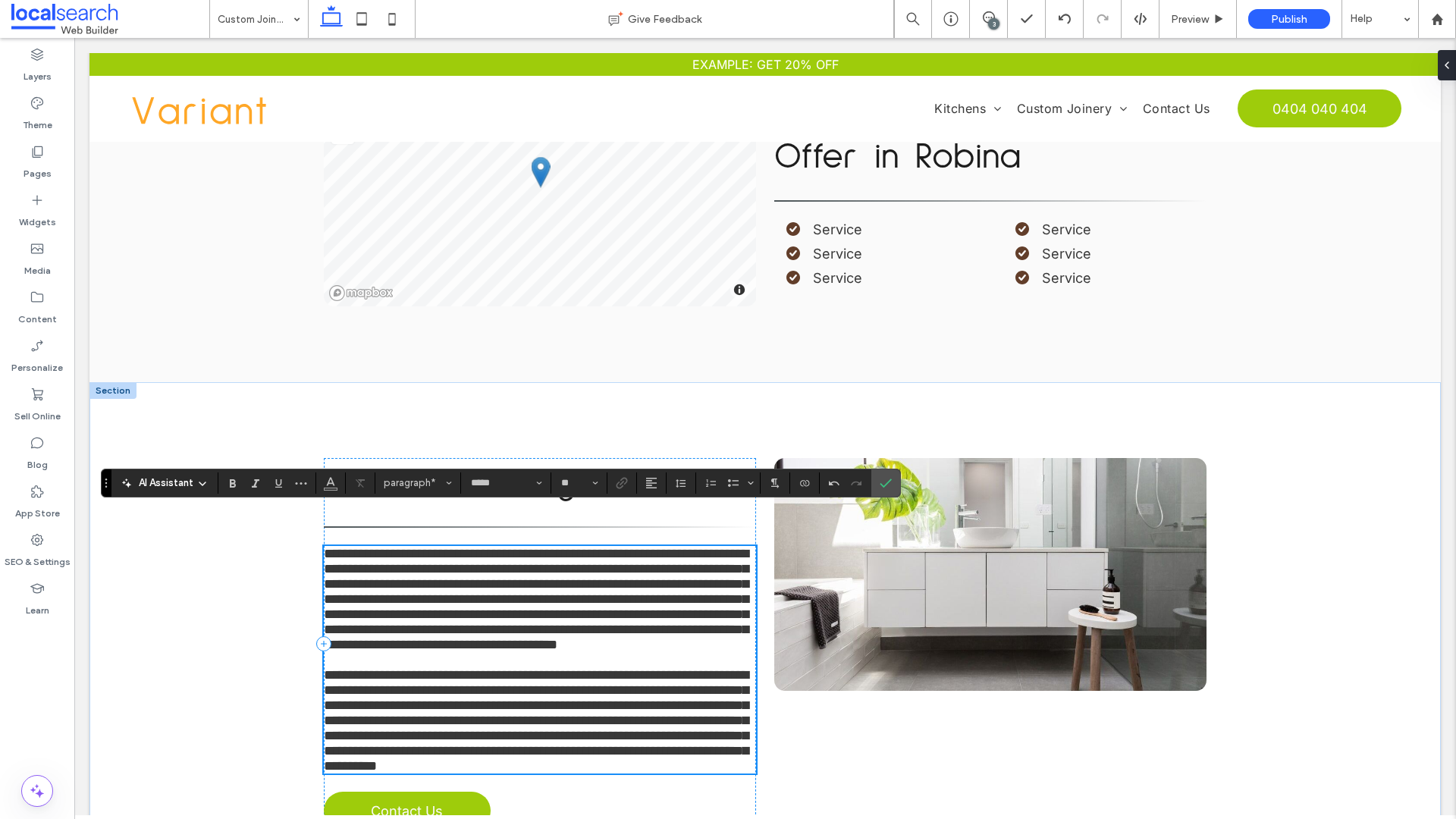 scroll, scrollTop: 1315, scrollLeft: 0, axis: vertical 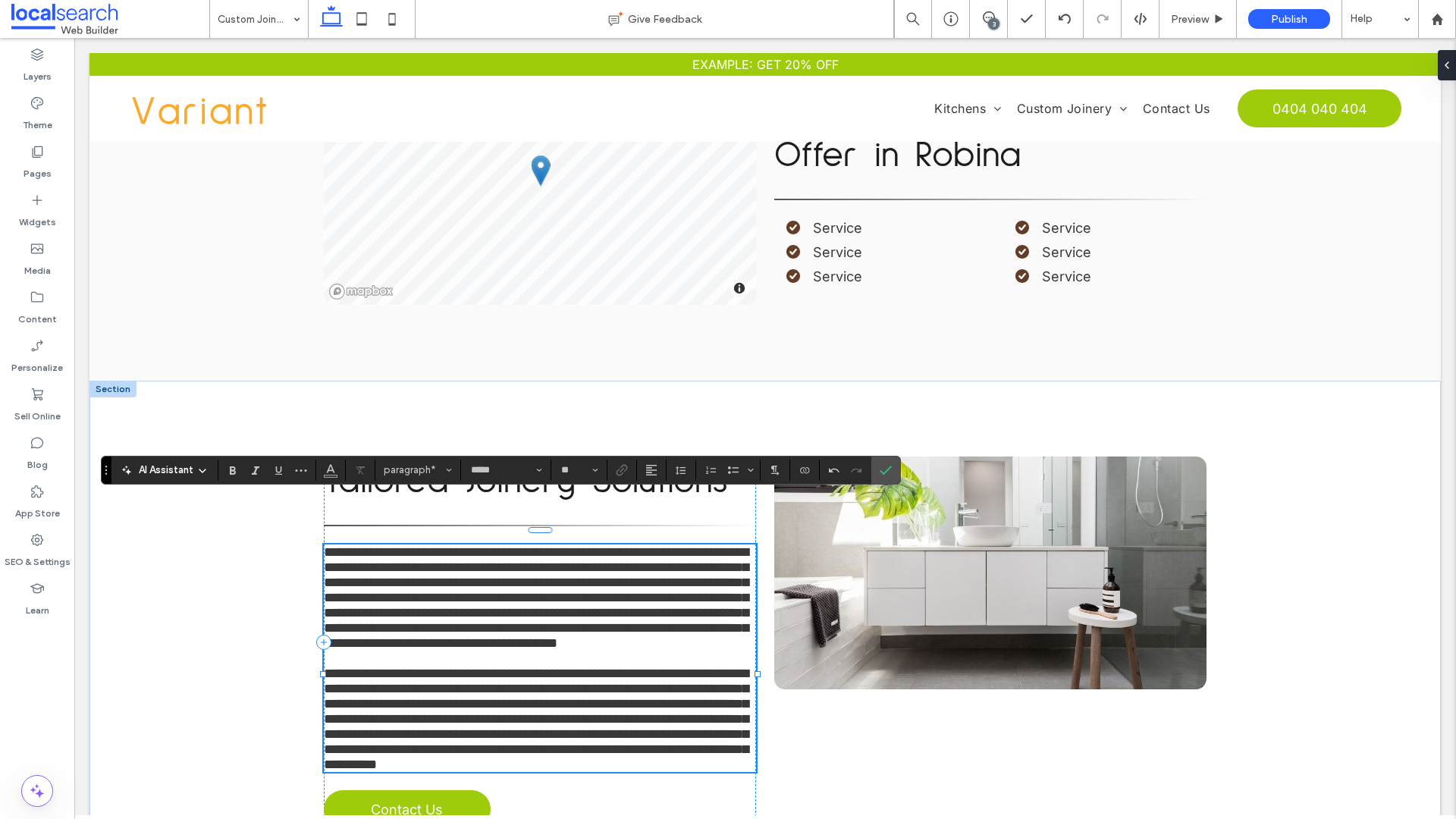 click on "**********" at bounding box center (536, 598) 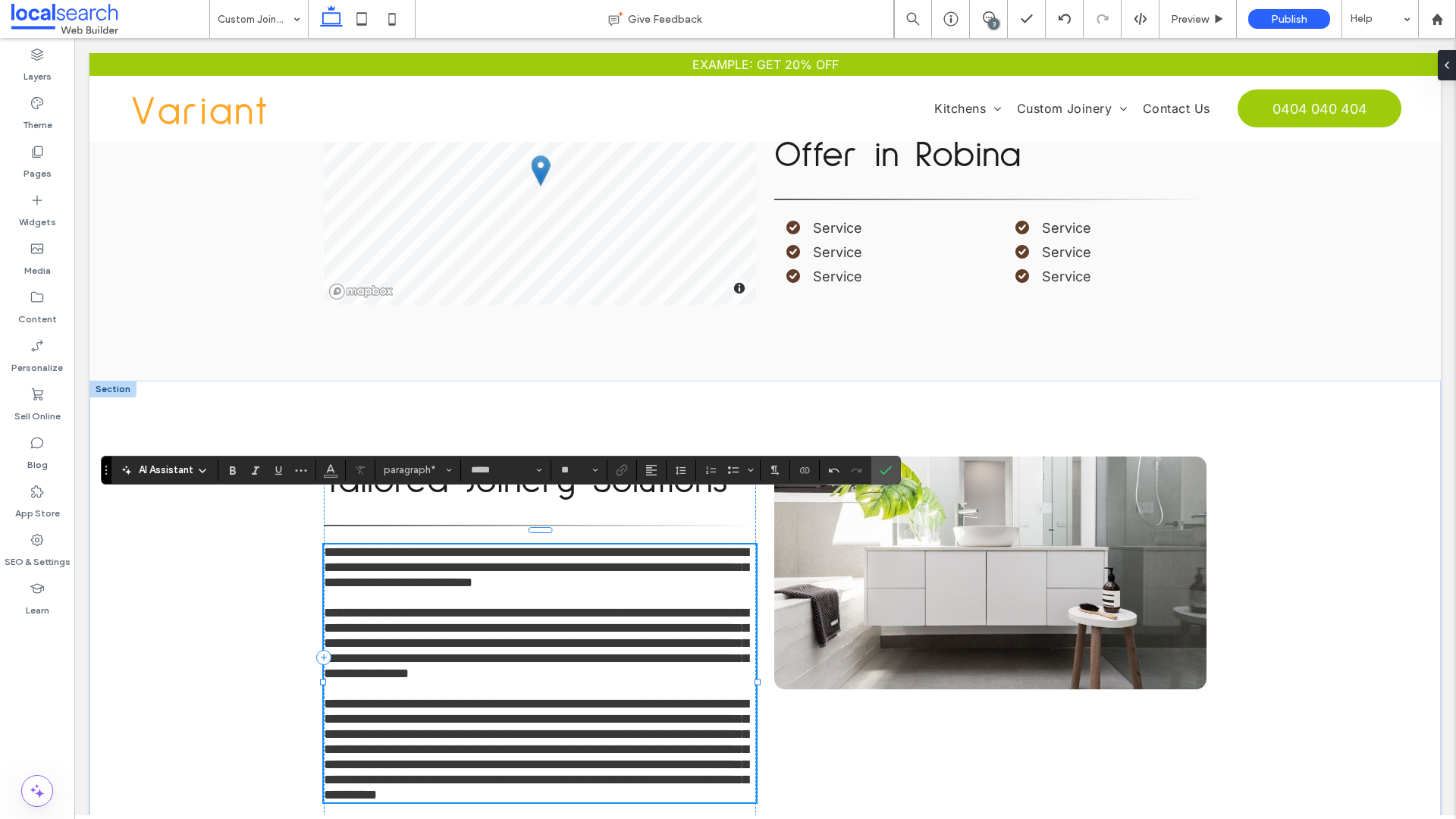 click on "**********" at bounding box center (536, 643) 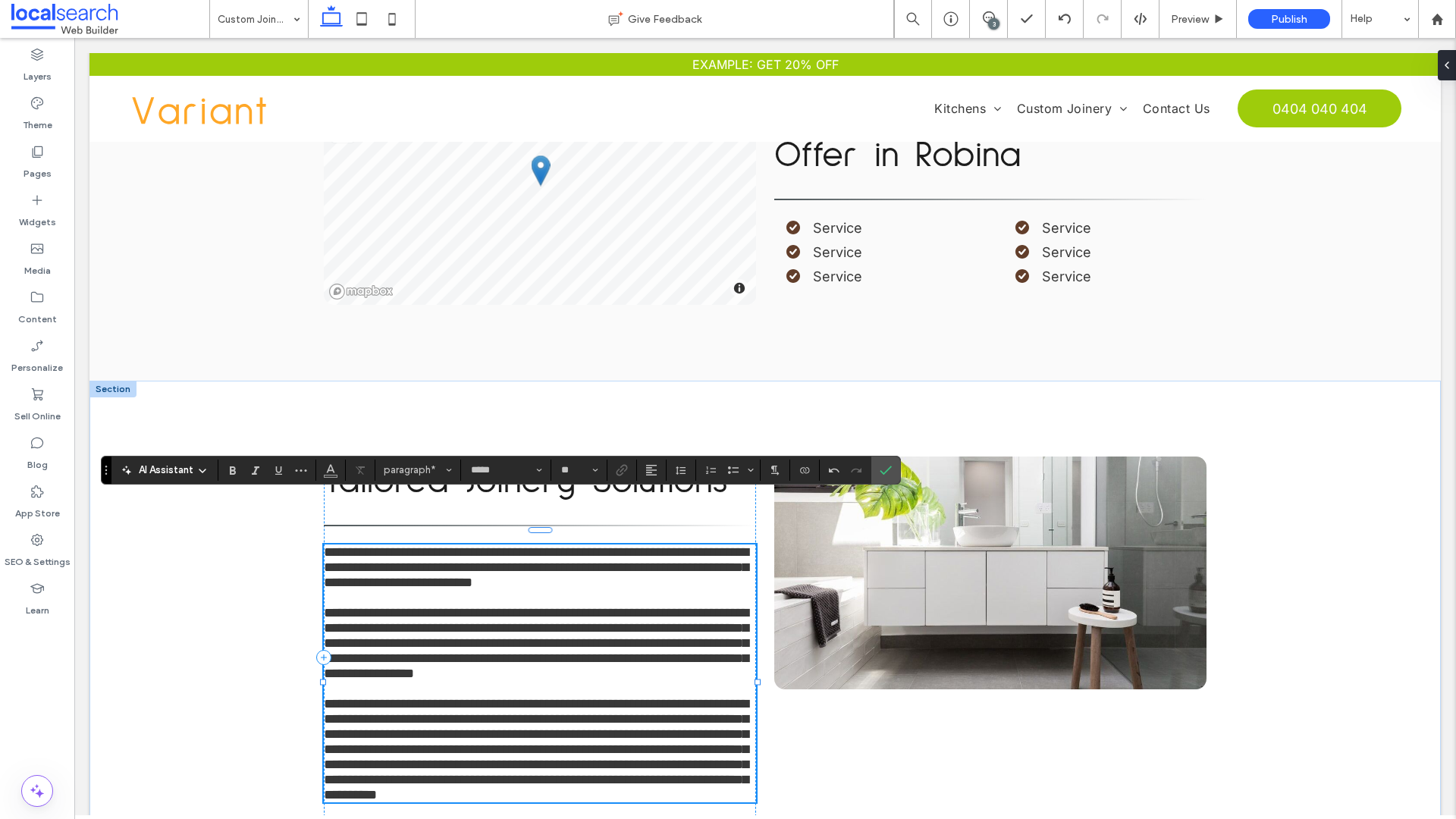click on "**********" at bounding box center (536, 643) 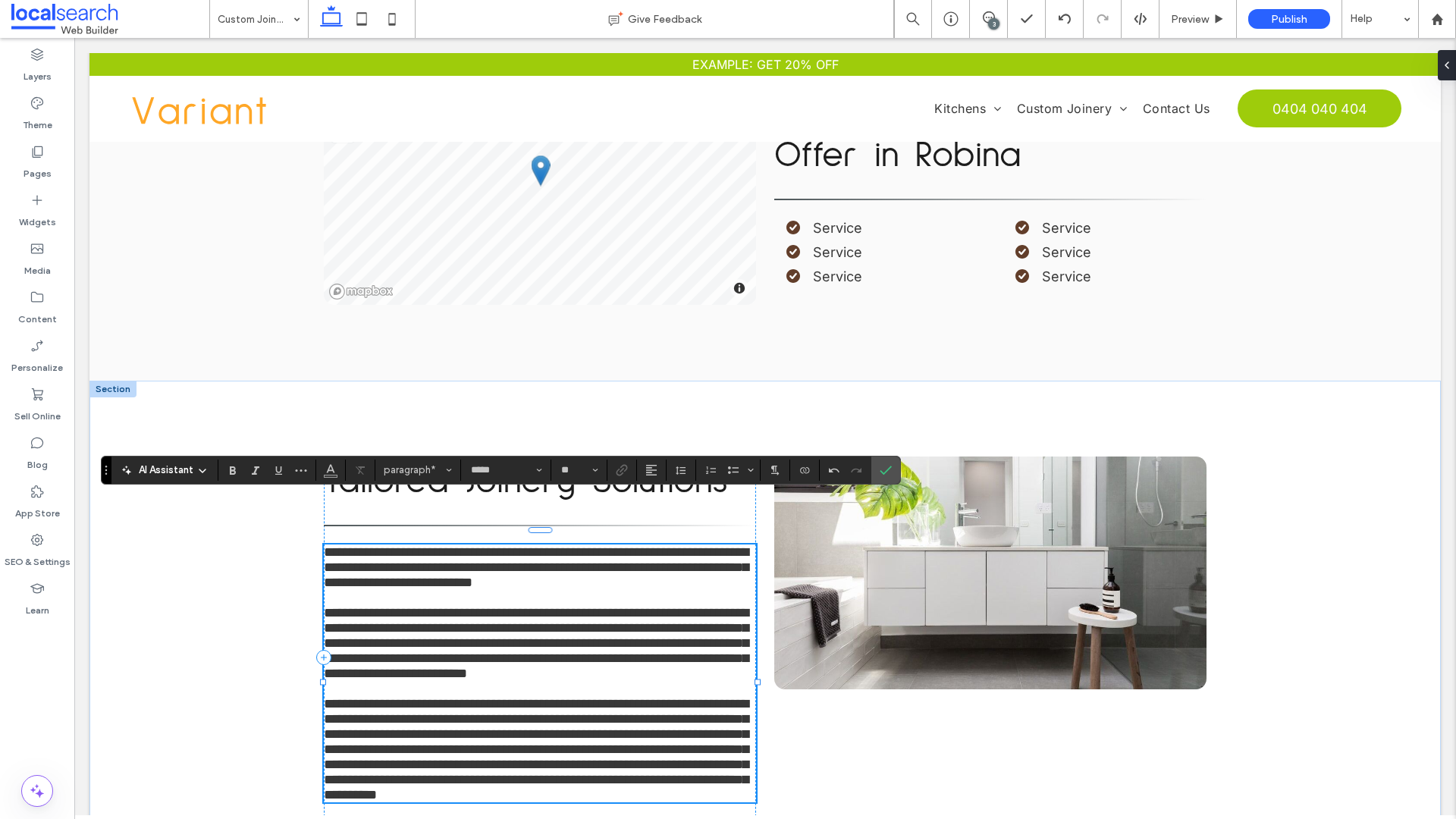 click at bounding box center (540, 689) 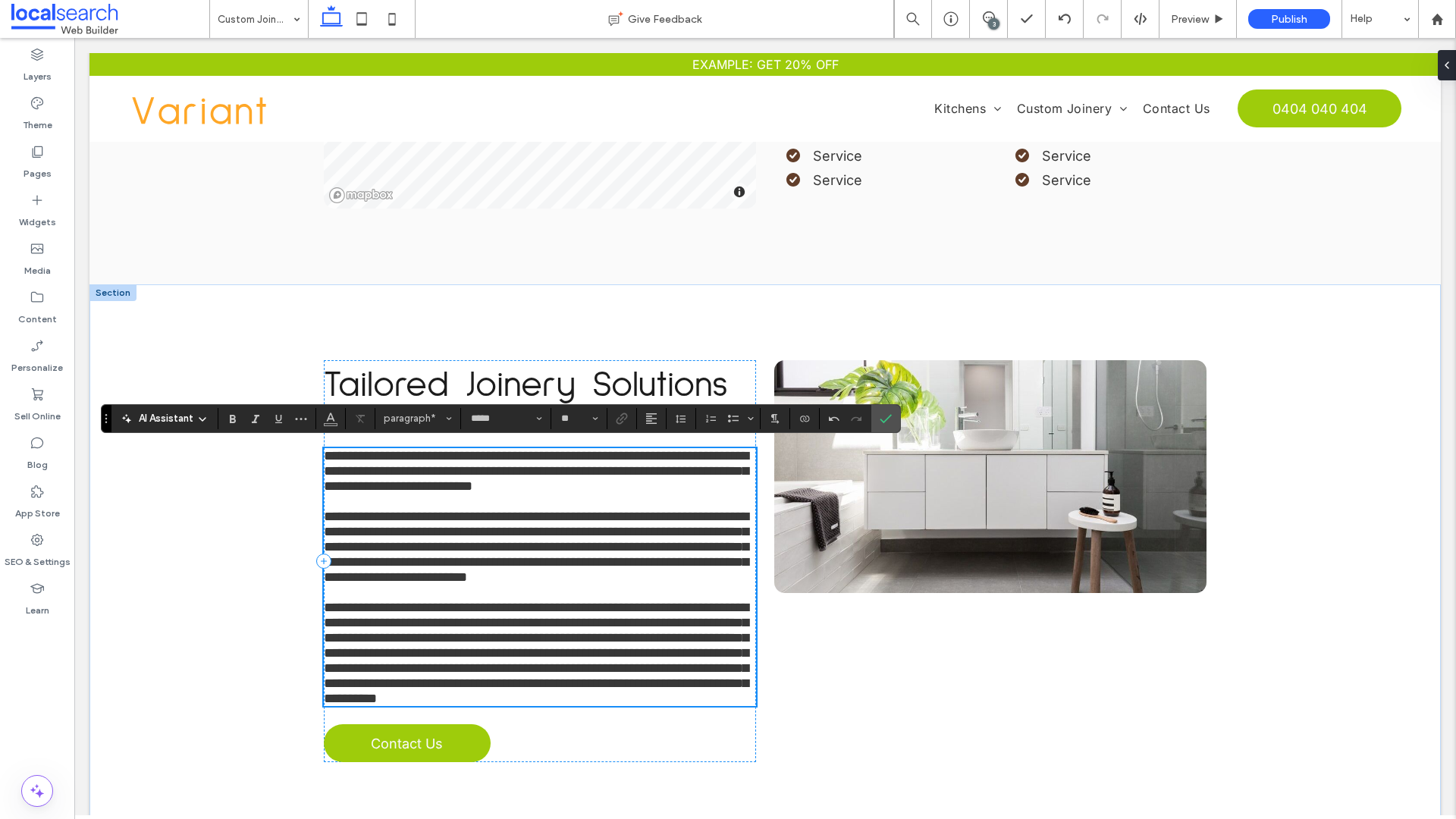 scroll, scrollTop: 1429, scrollLeft: 0, axis: vertical 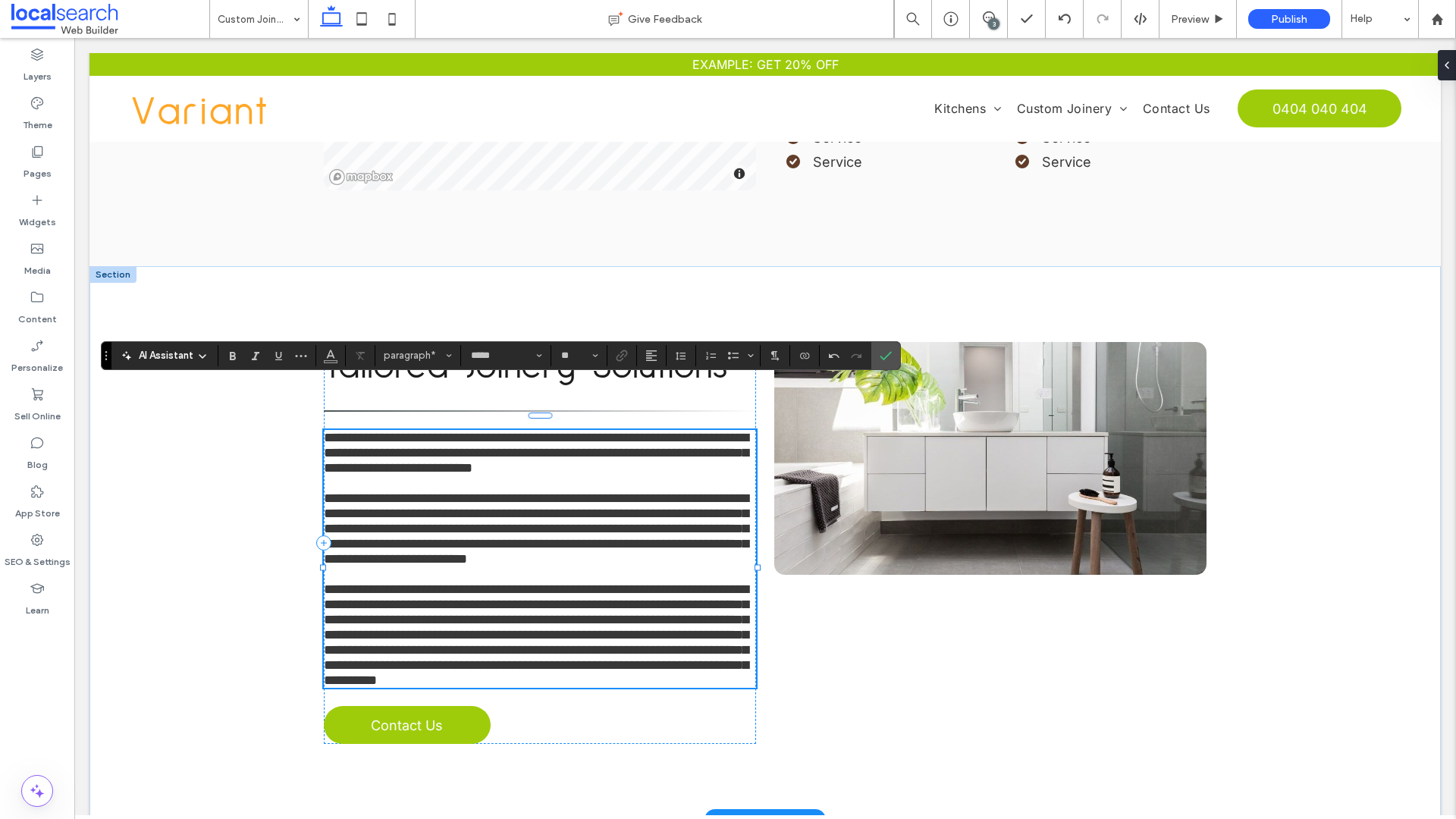 click on "**********" at bounding box center (536, 635) 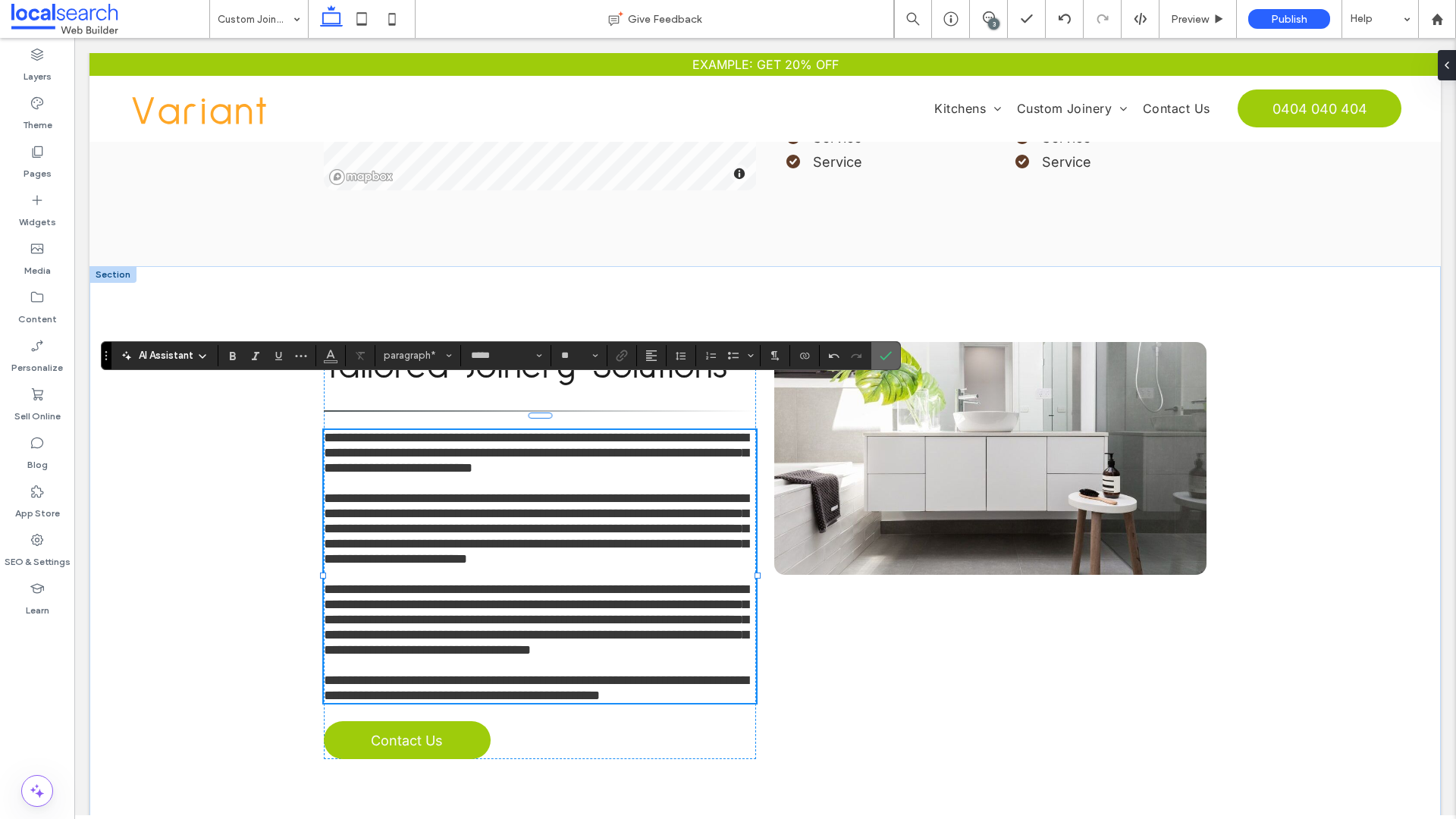 click 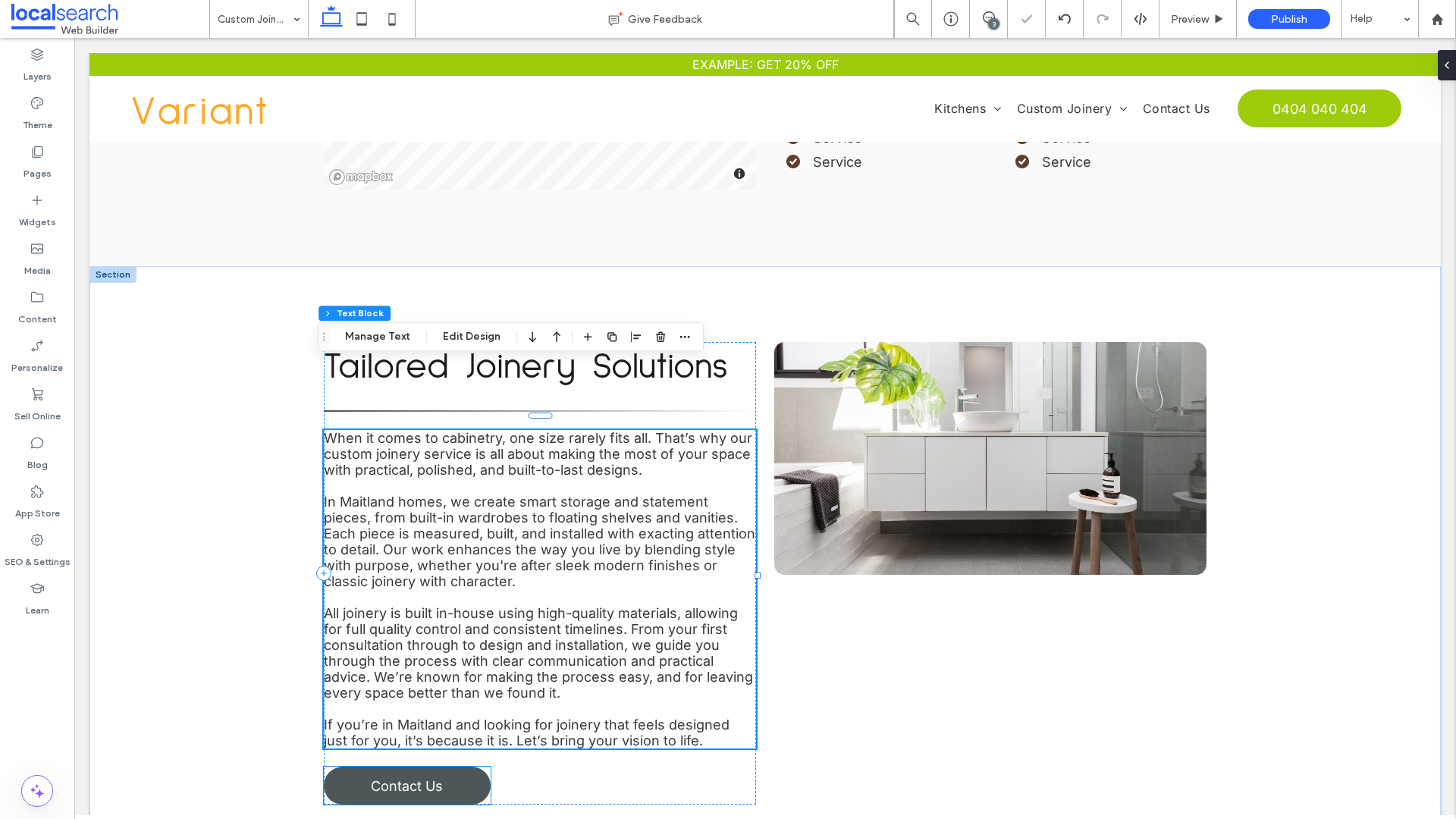 click on "Contact Us" at bounding box center [406, 786] 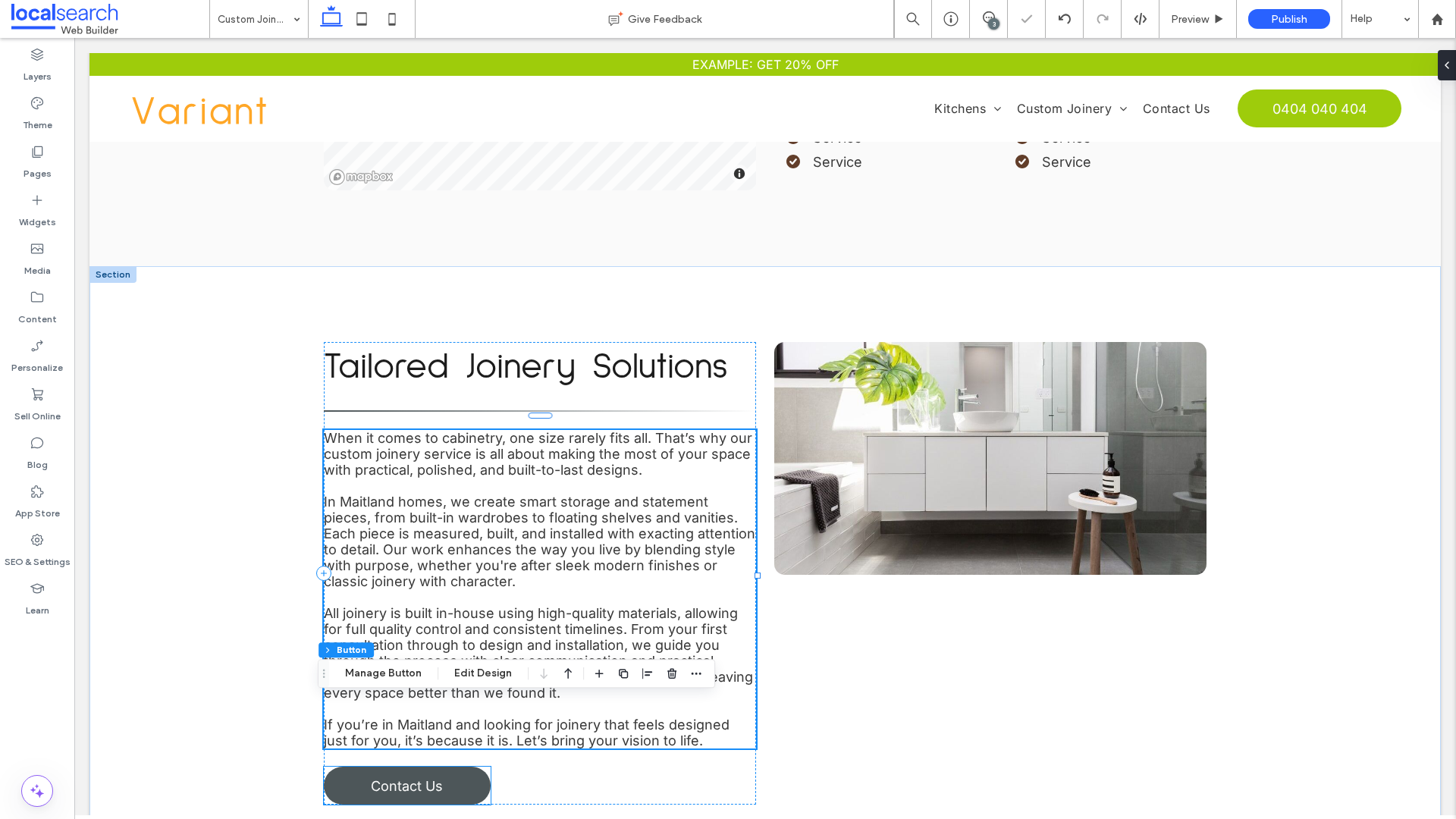 click on "Contact Us" at bounding box center [407, 786] 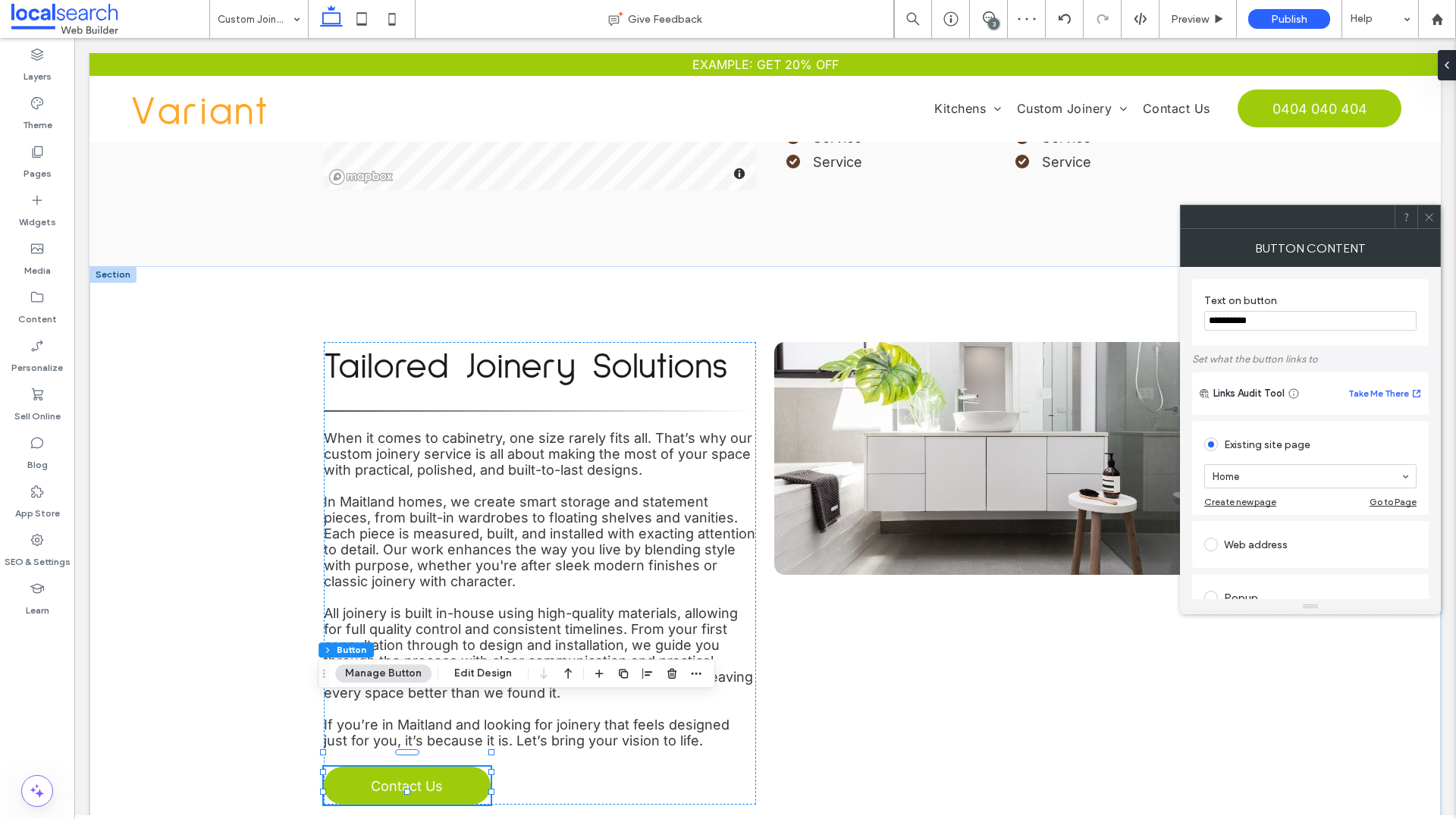 drag, startPoint x: 1347, startPoint y: 359, endPoint x: 1151, endPoint y: 322, distance: 199.4618 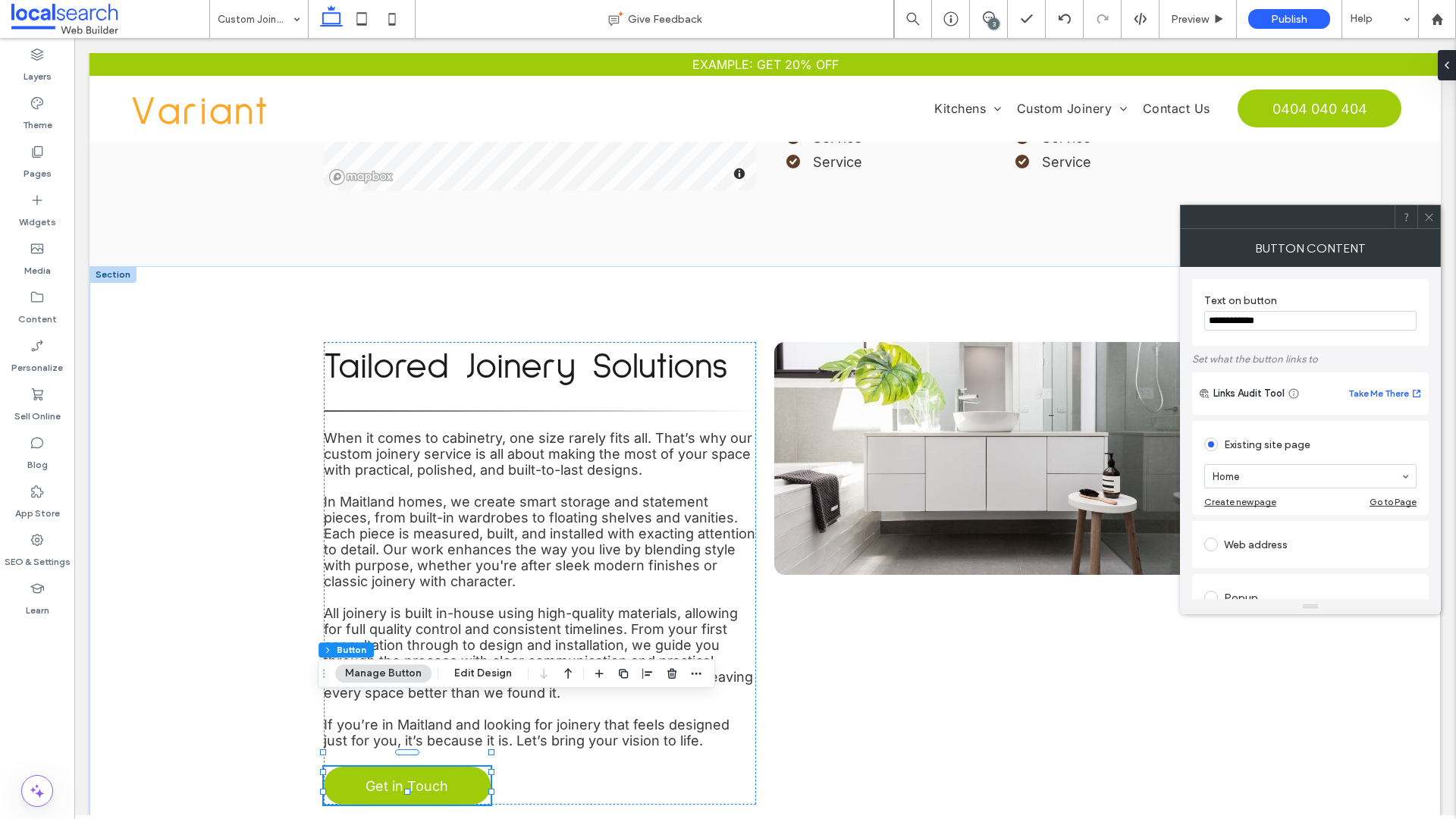 type on "**********" 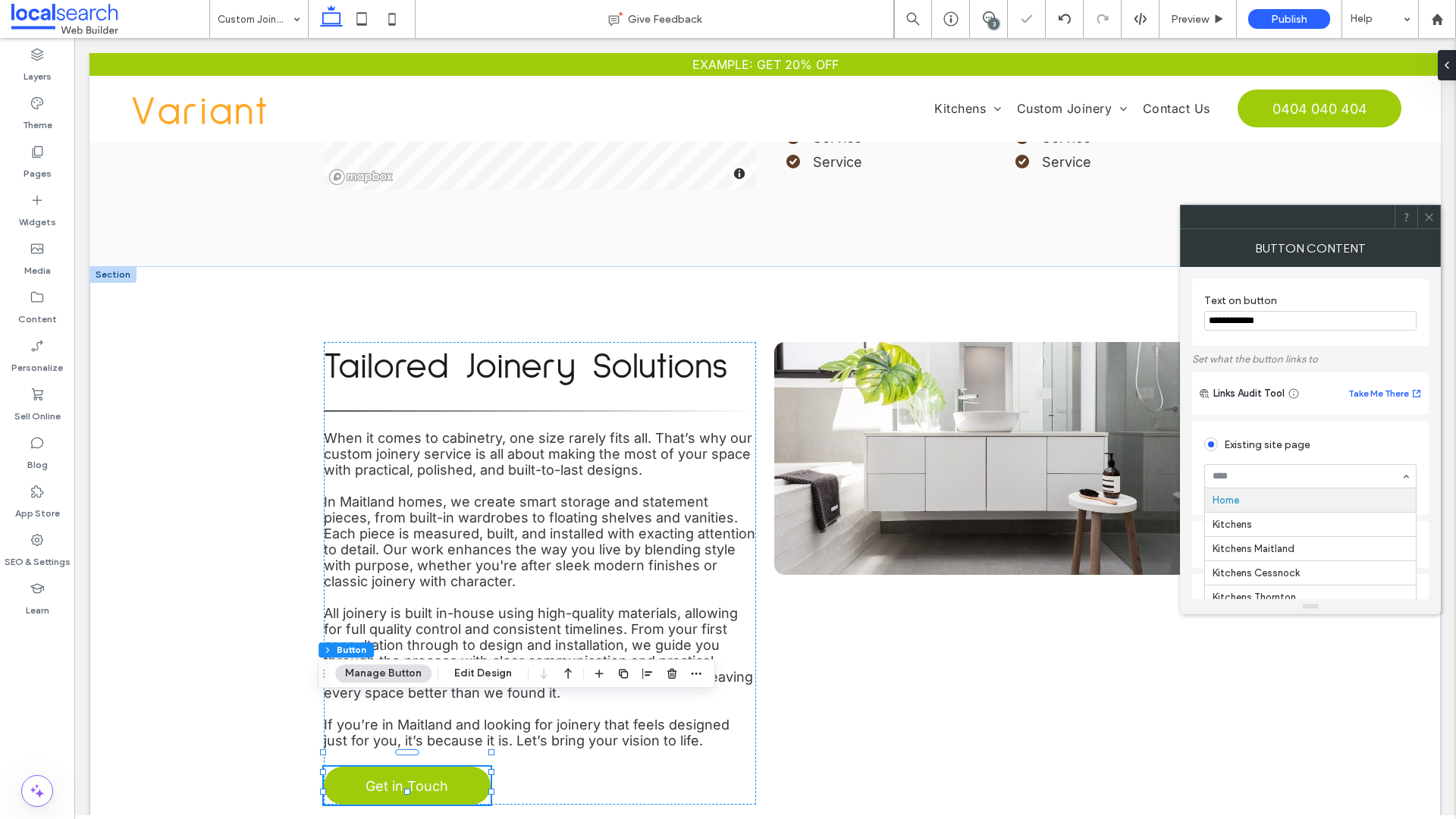 type on "*" 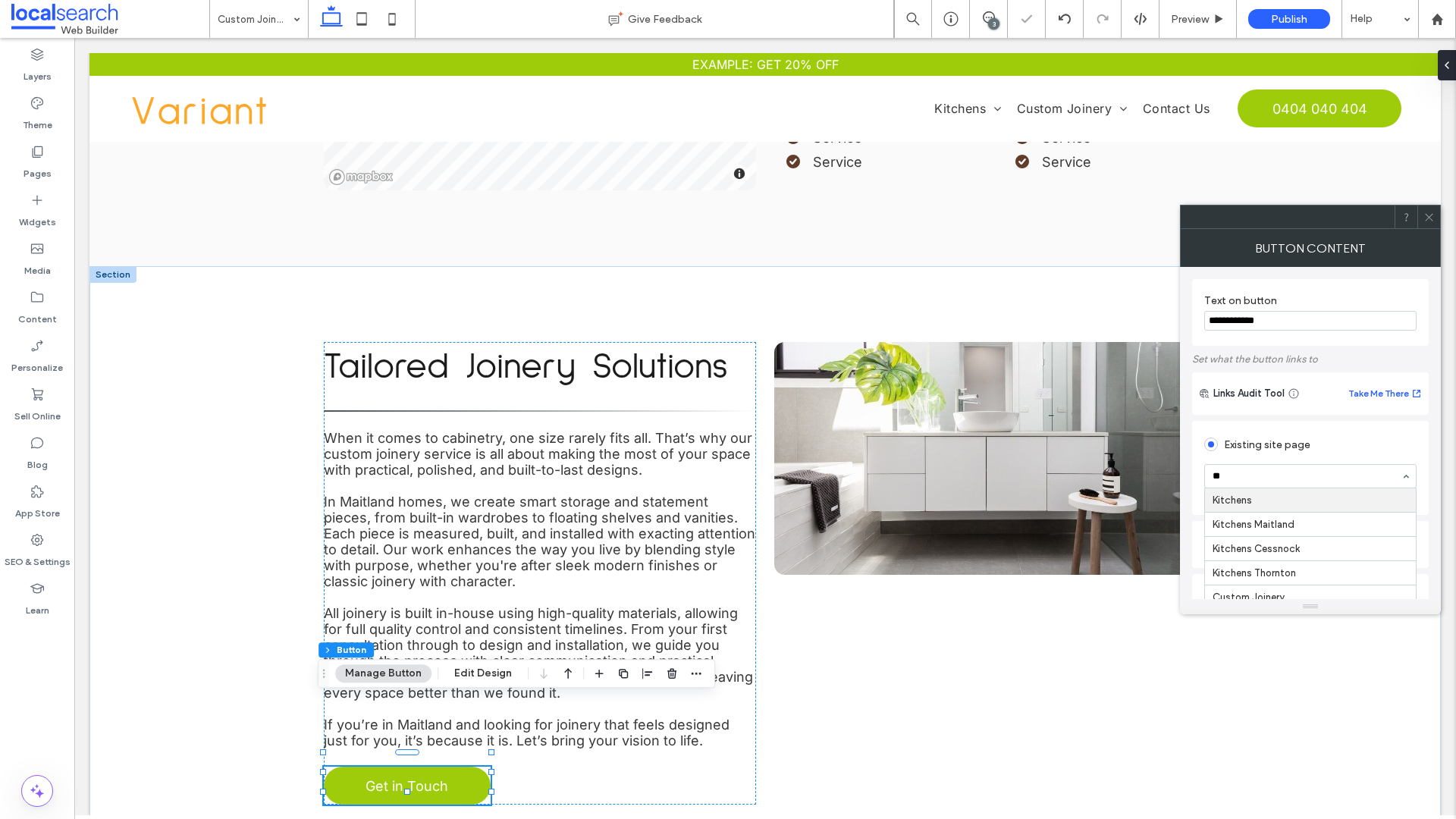 type on "***" 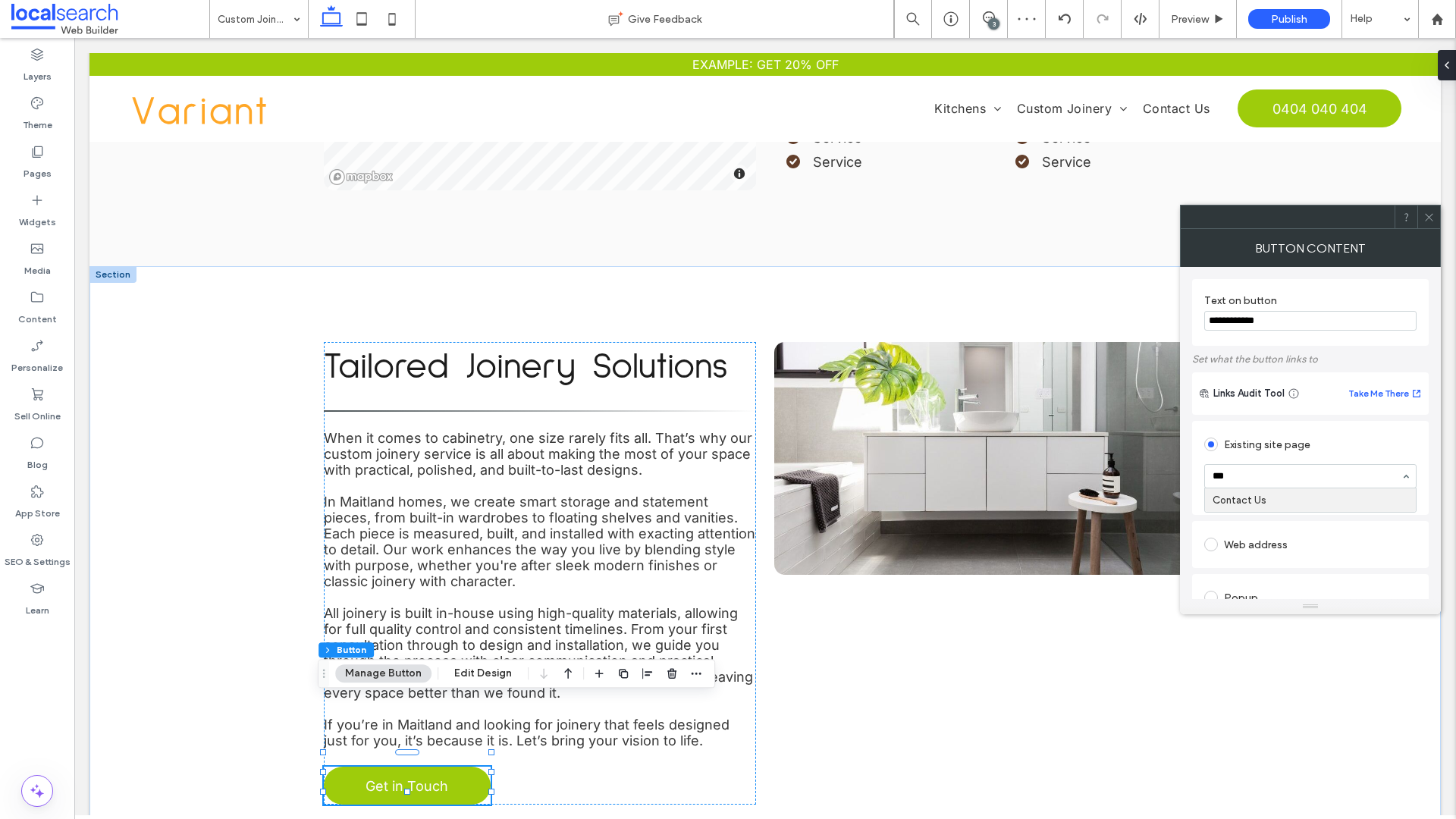 type 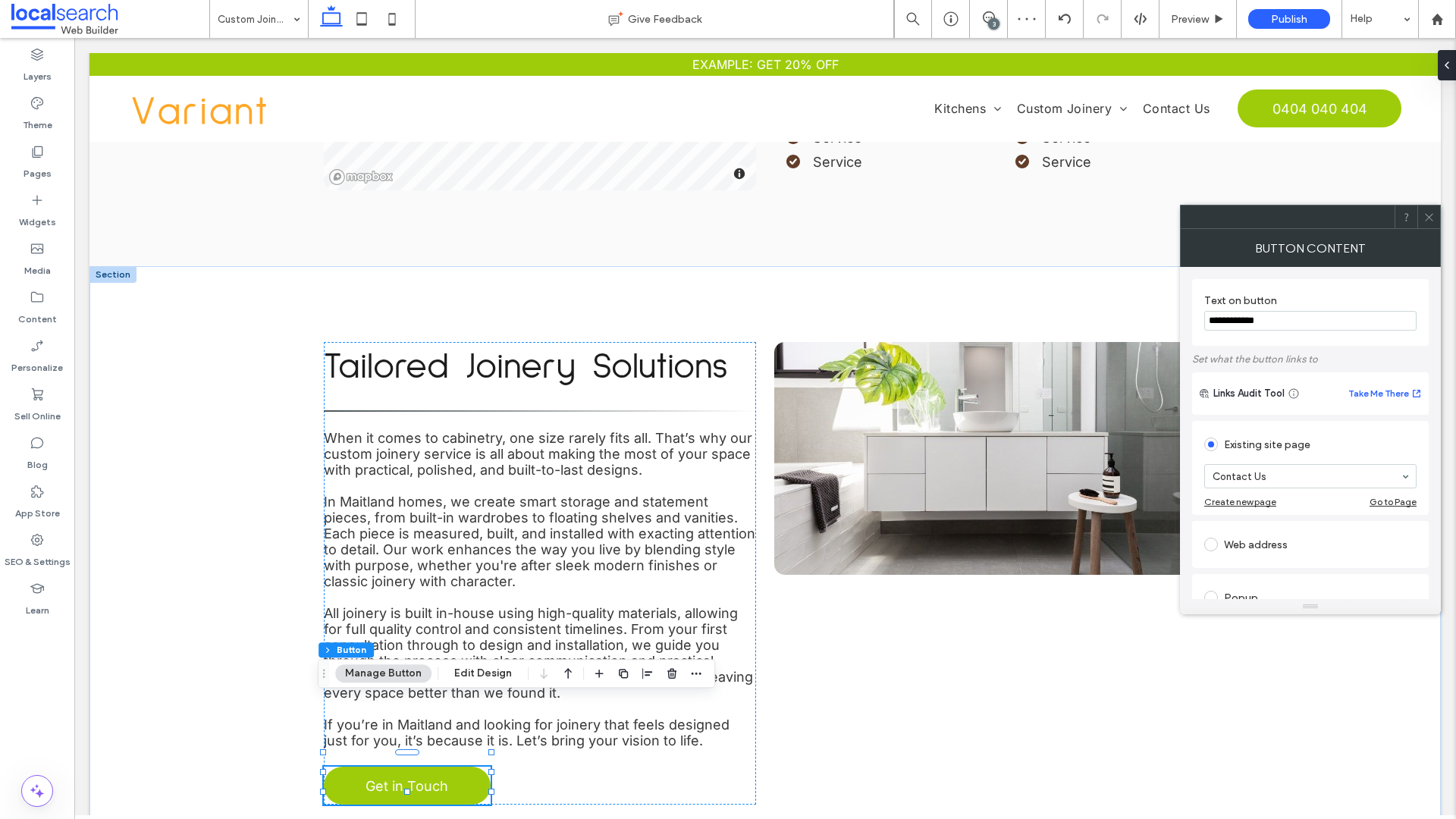 click 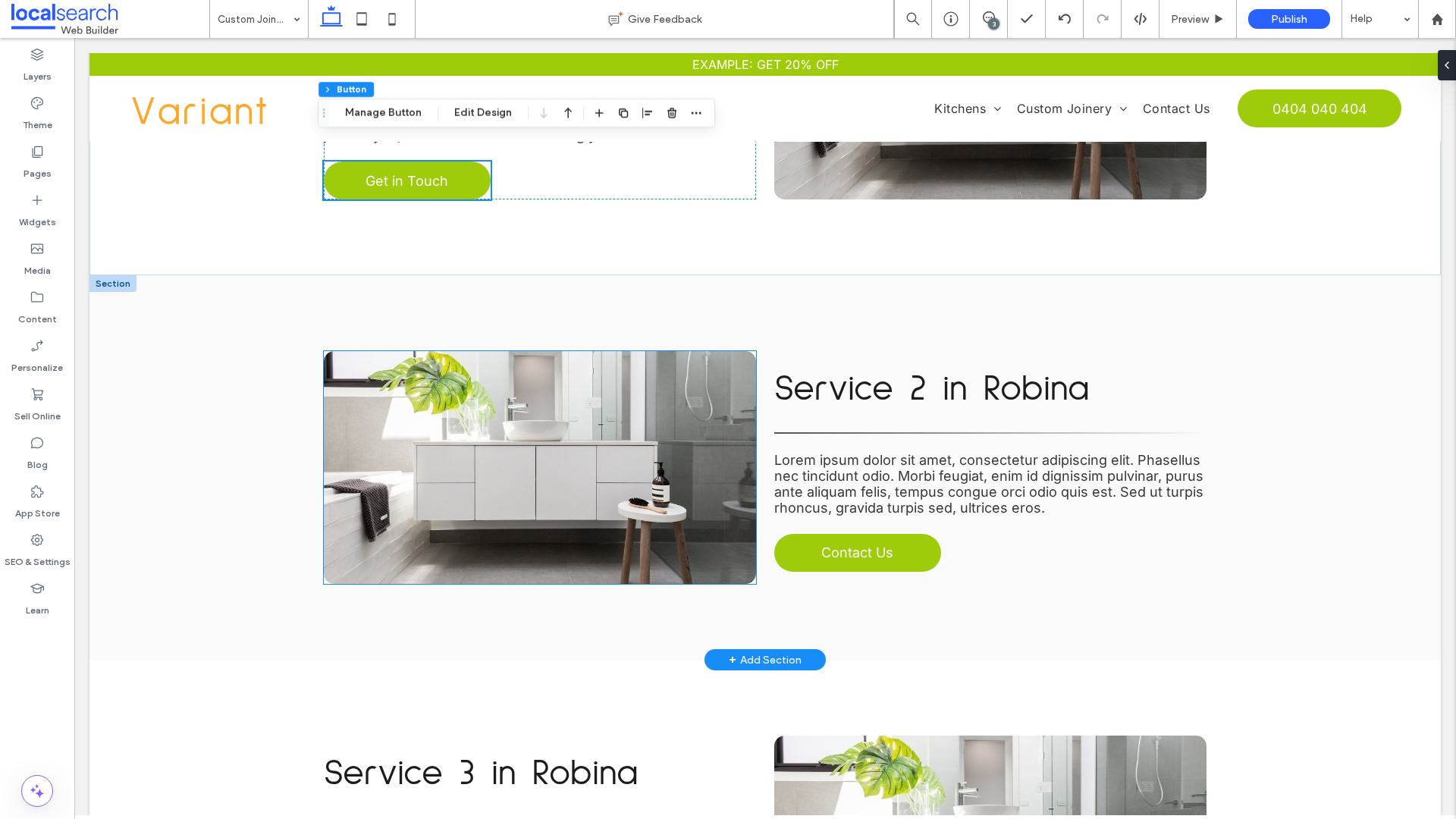 scroll, scrollTop: 1985, scrollLeft: 0, axis: vertical 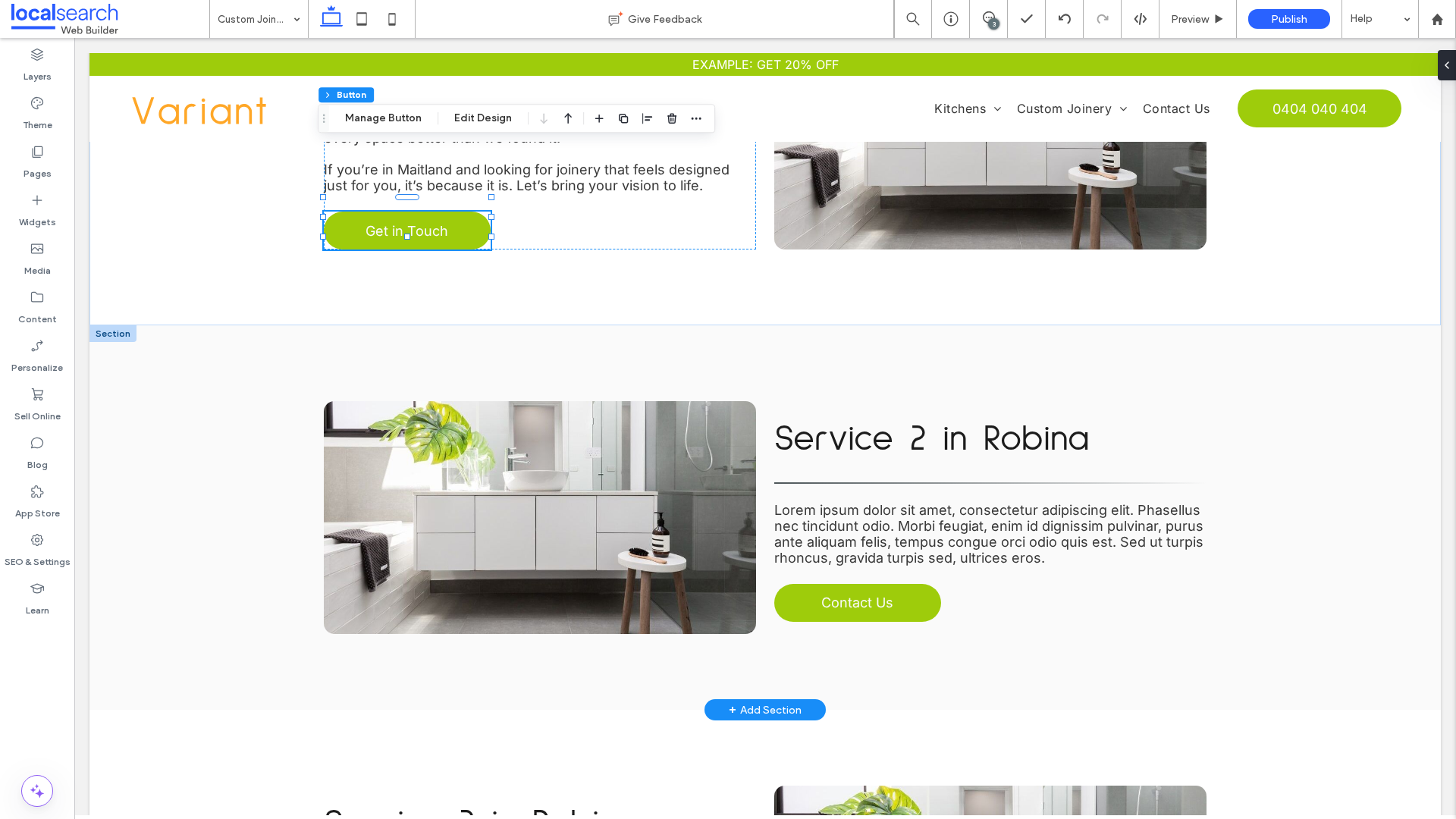 click at bounding box center (113, 334) 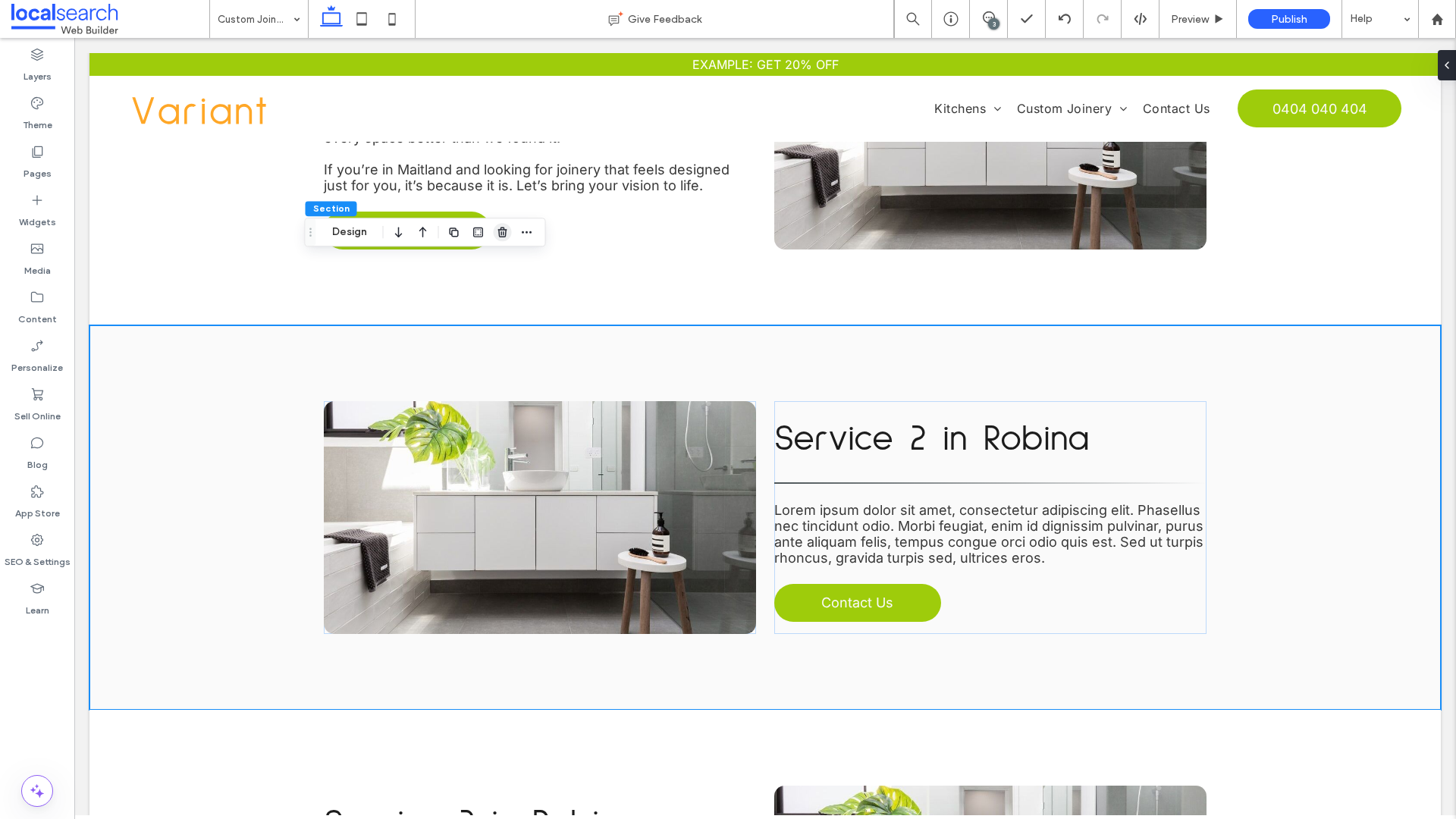 click 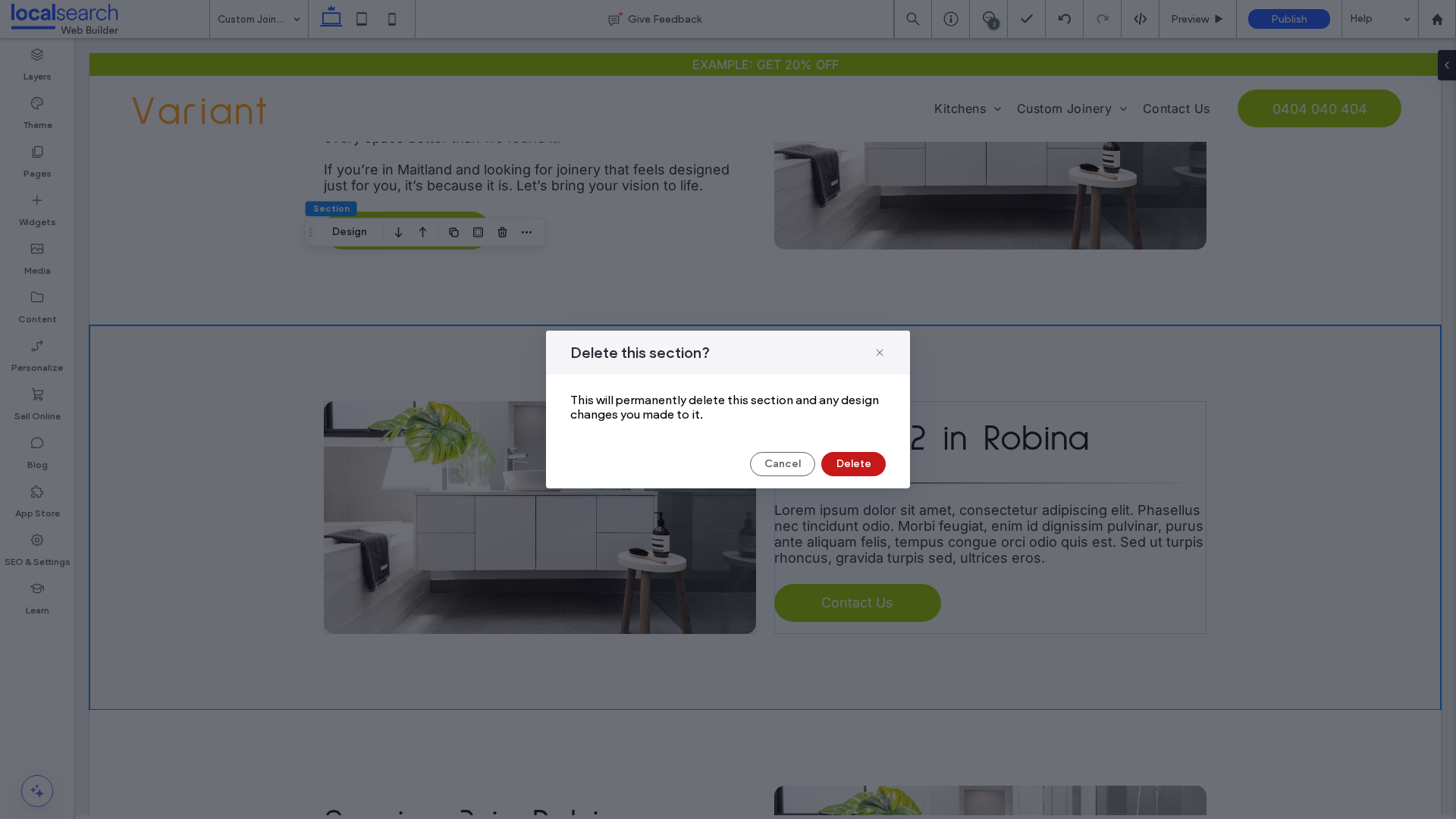 click on "Delete" at bounding box center [853, 464] 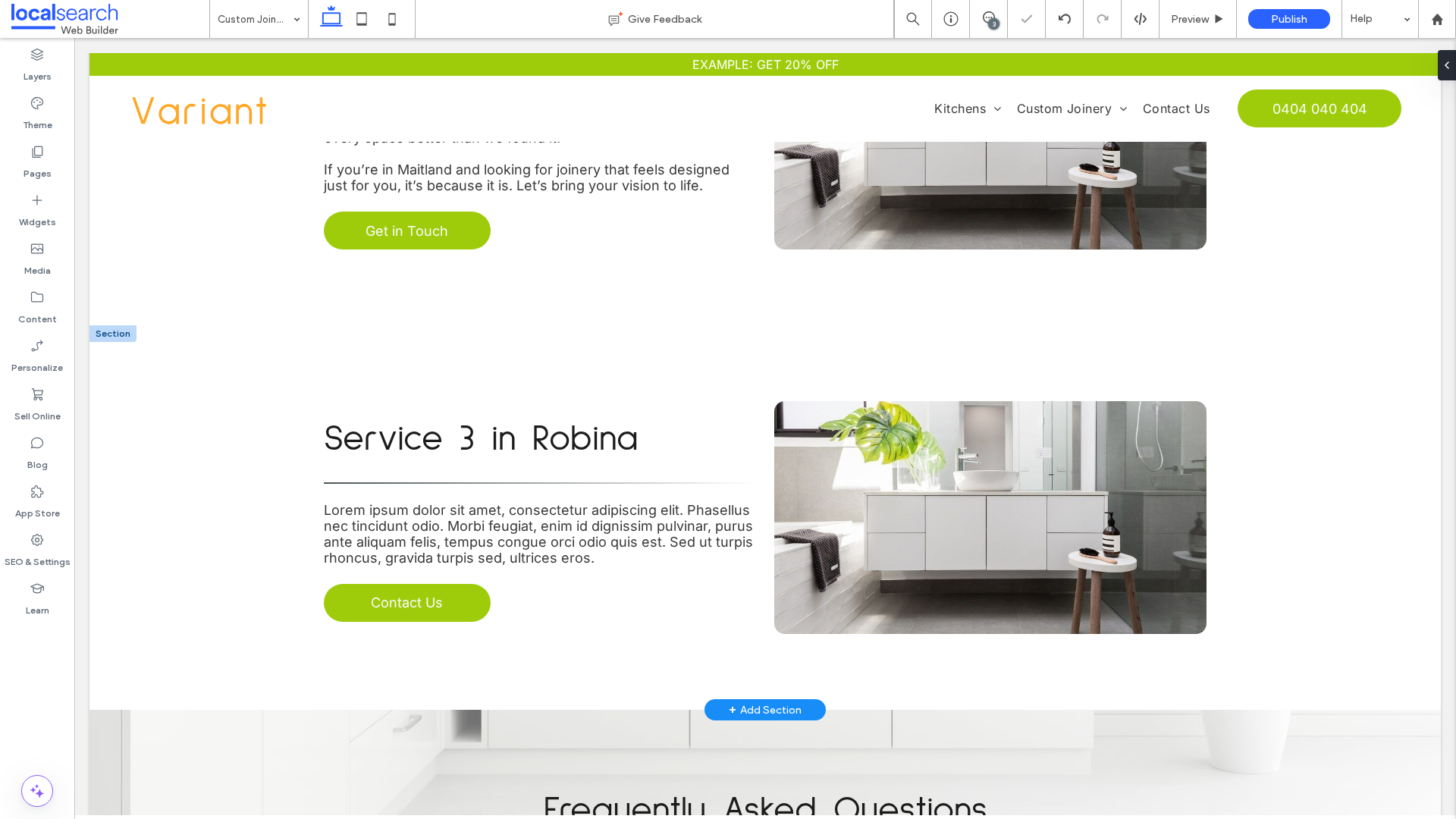 click at bounding box center [113, 334] 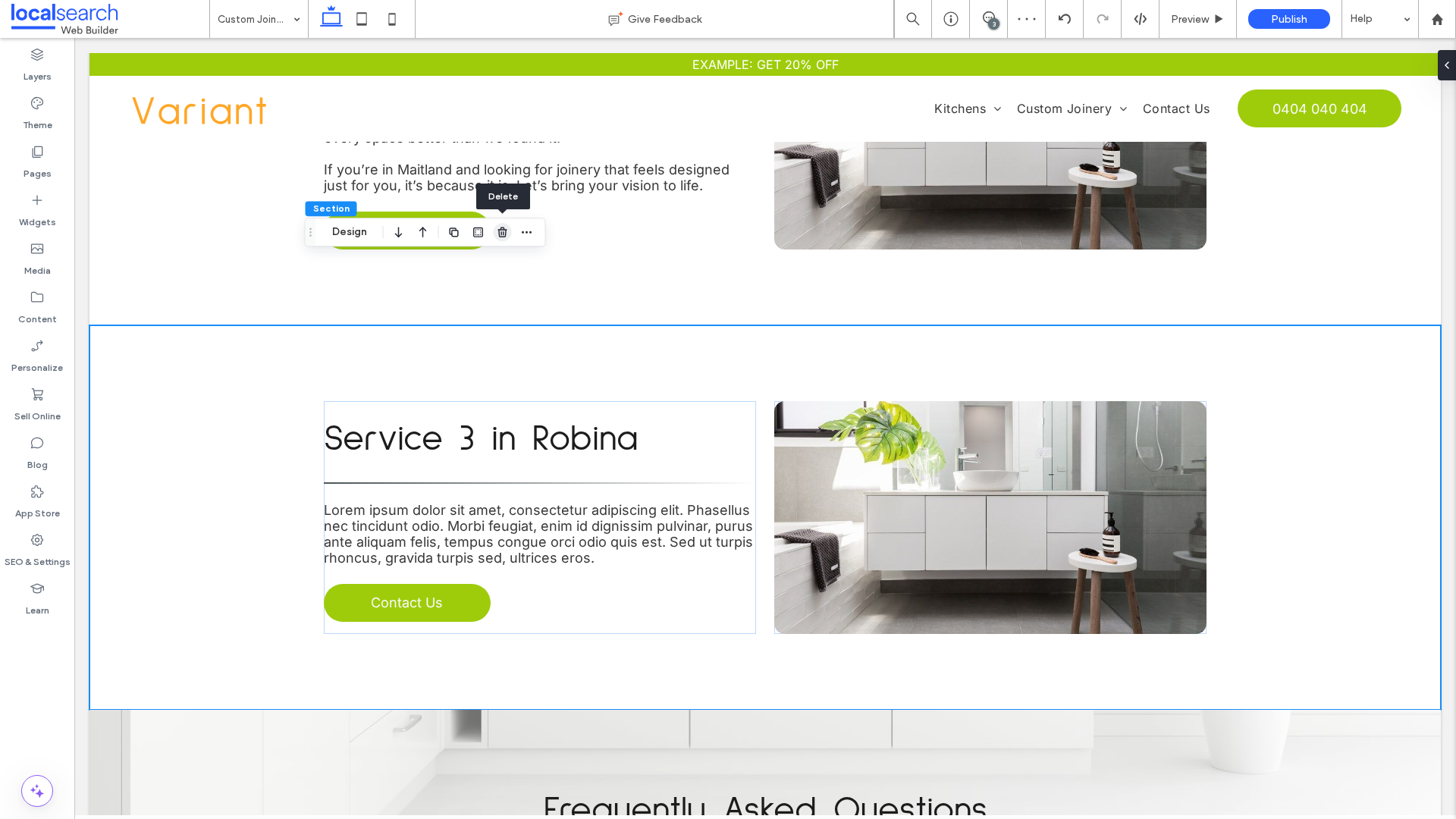 click 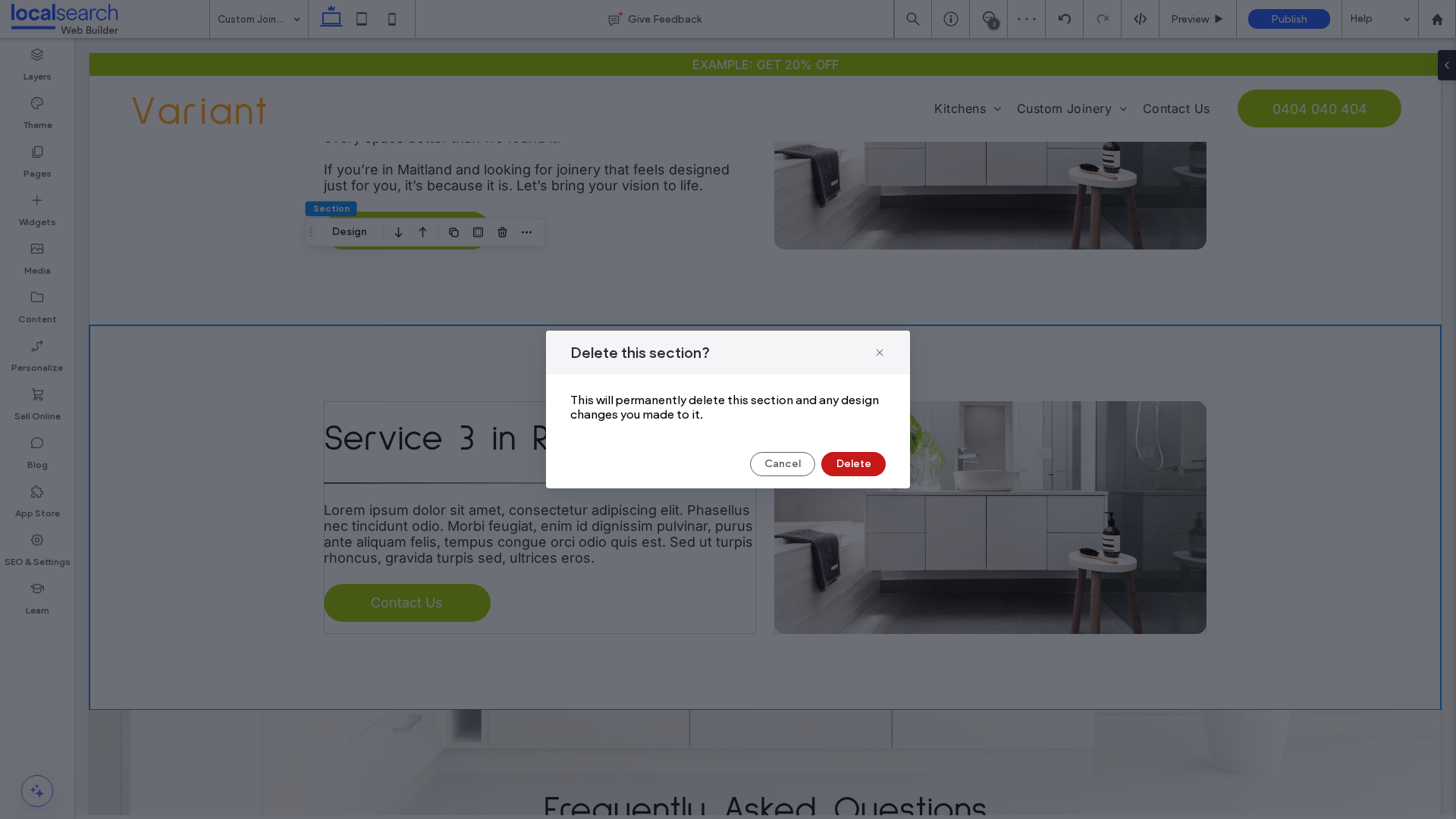 click on "Delete" at bounding box center [853, 464] 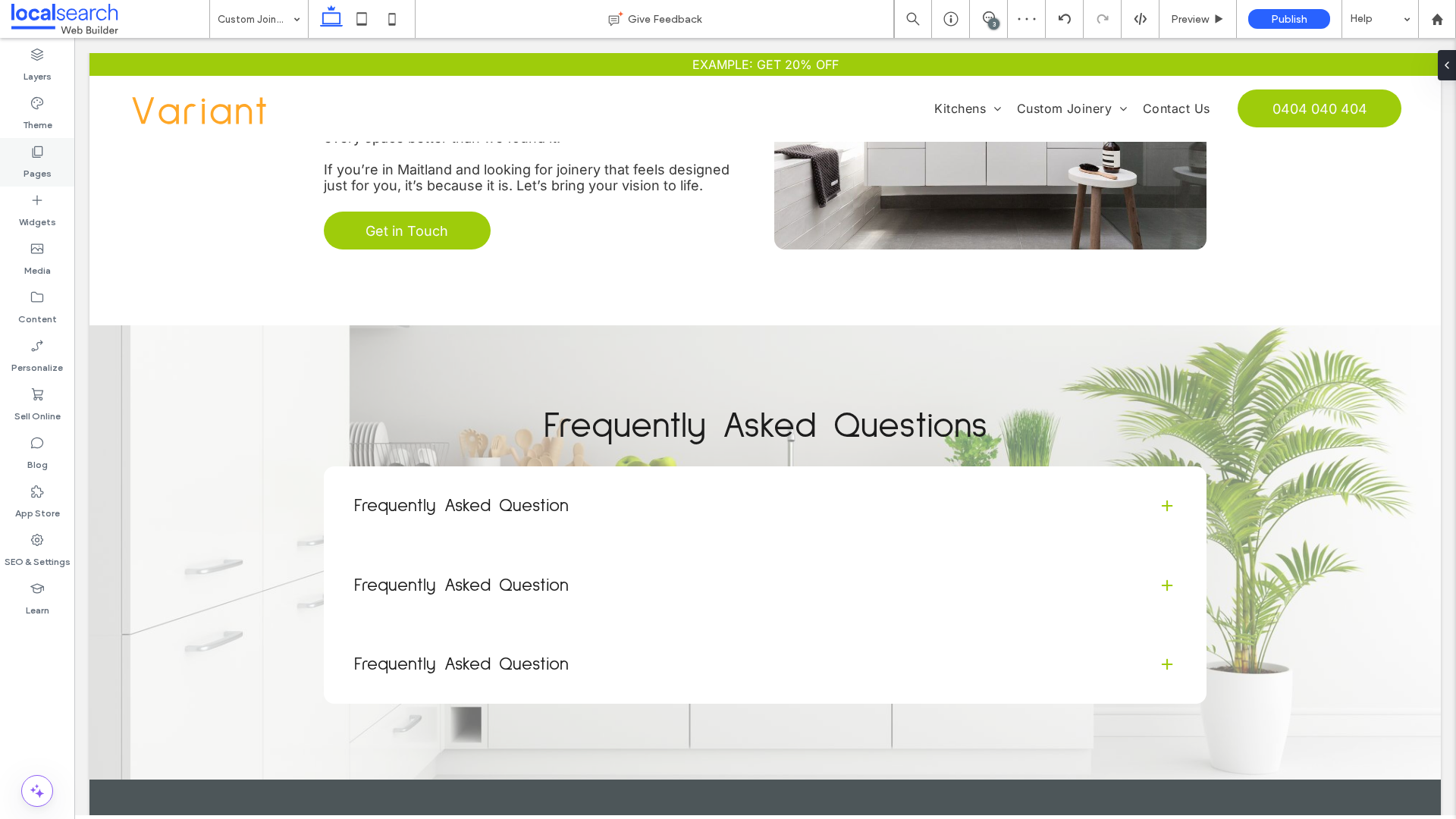 click on "Pages" at bounding box center [37, 162] 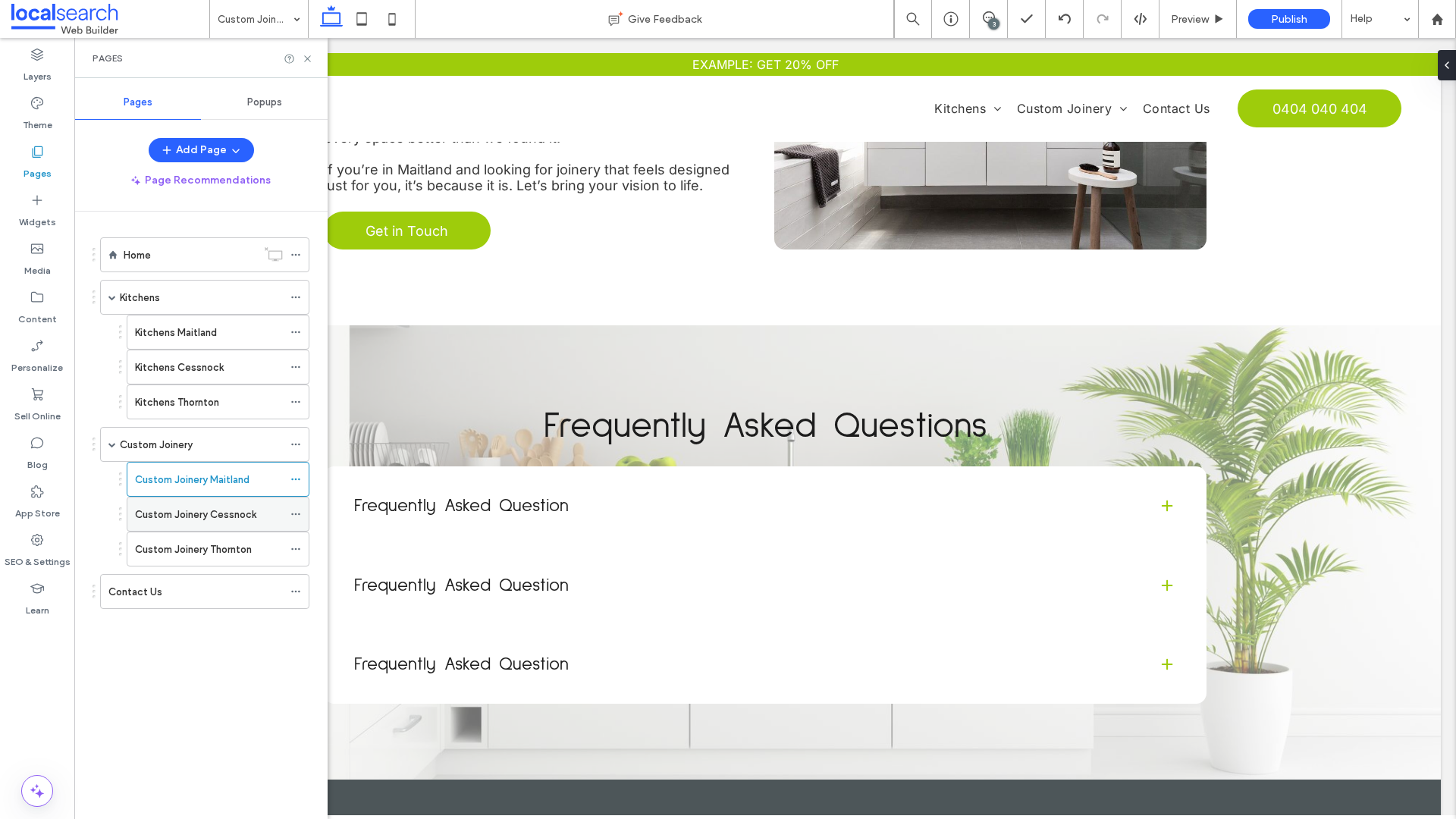 click on "Custom Joinery Cessnock" at bounding box center (196, 514) 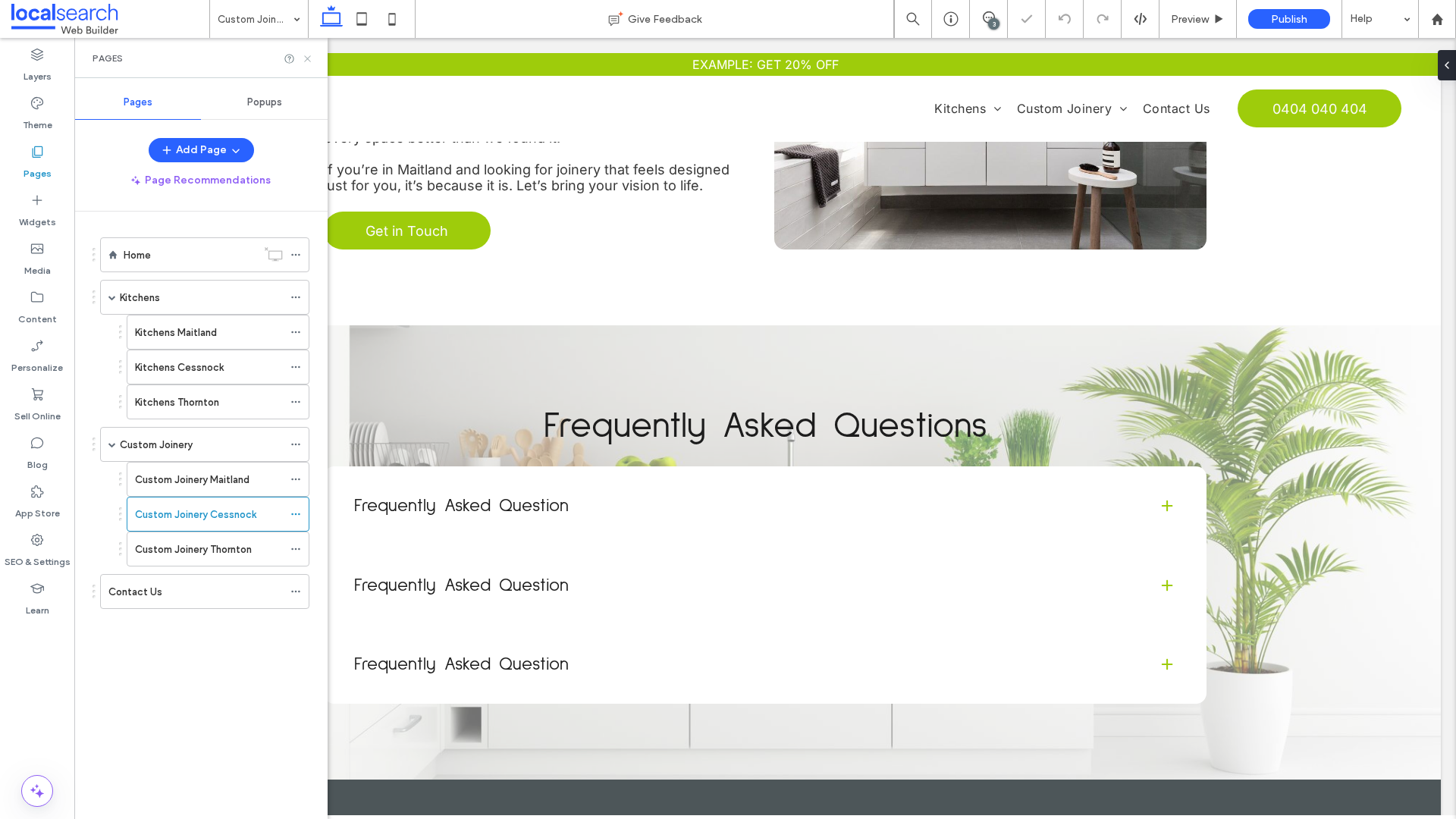 click 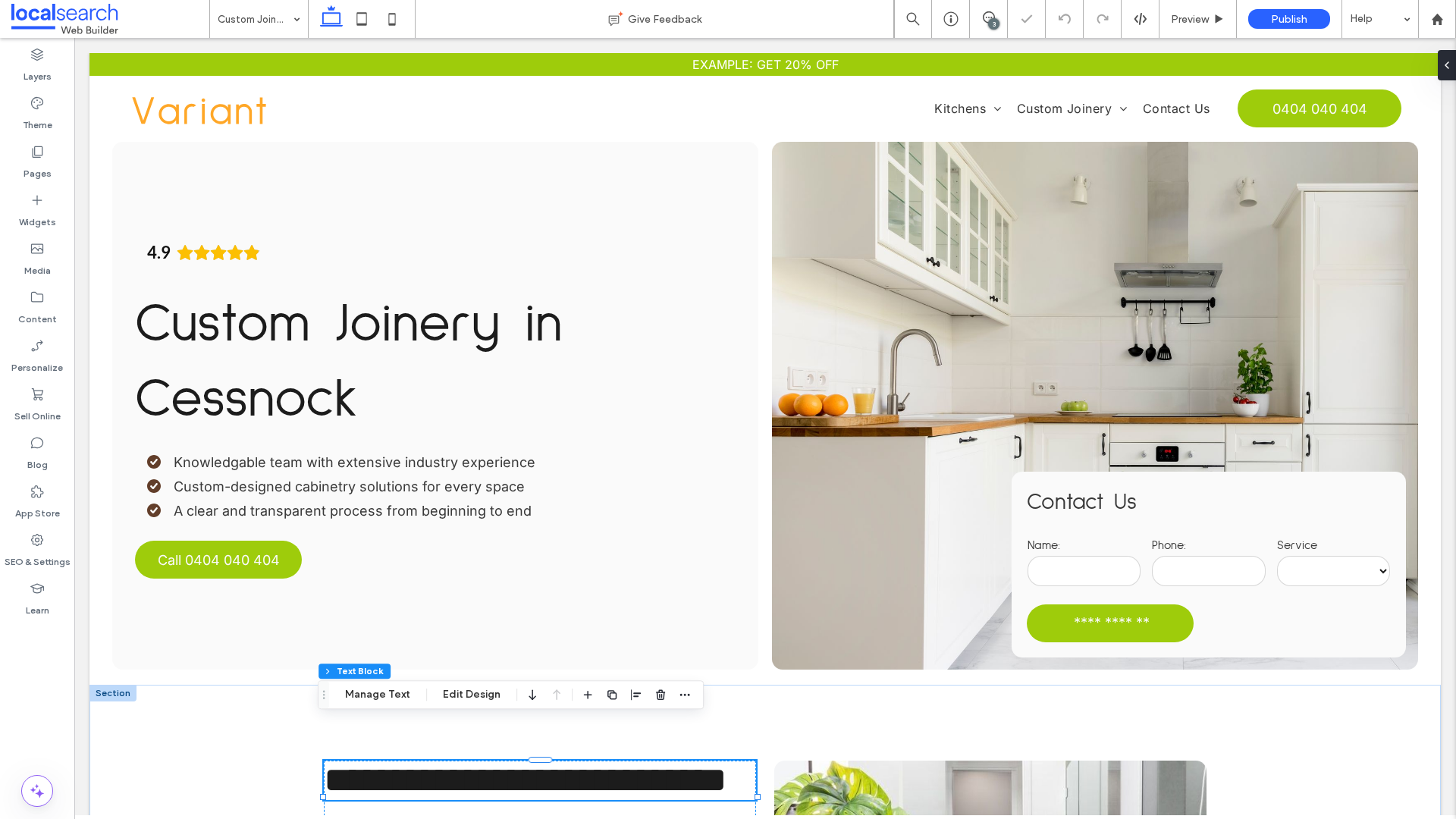 scroll, scrollTop: 0, scrollLeft: 0, axis: both 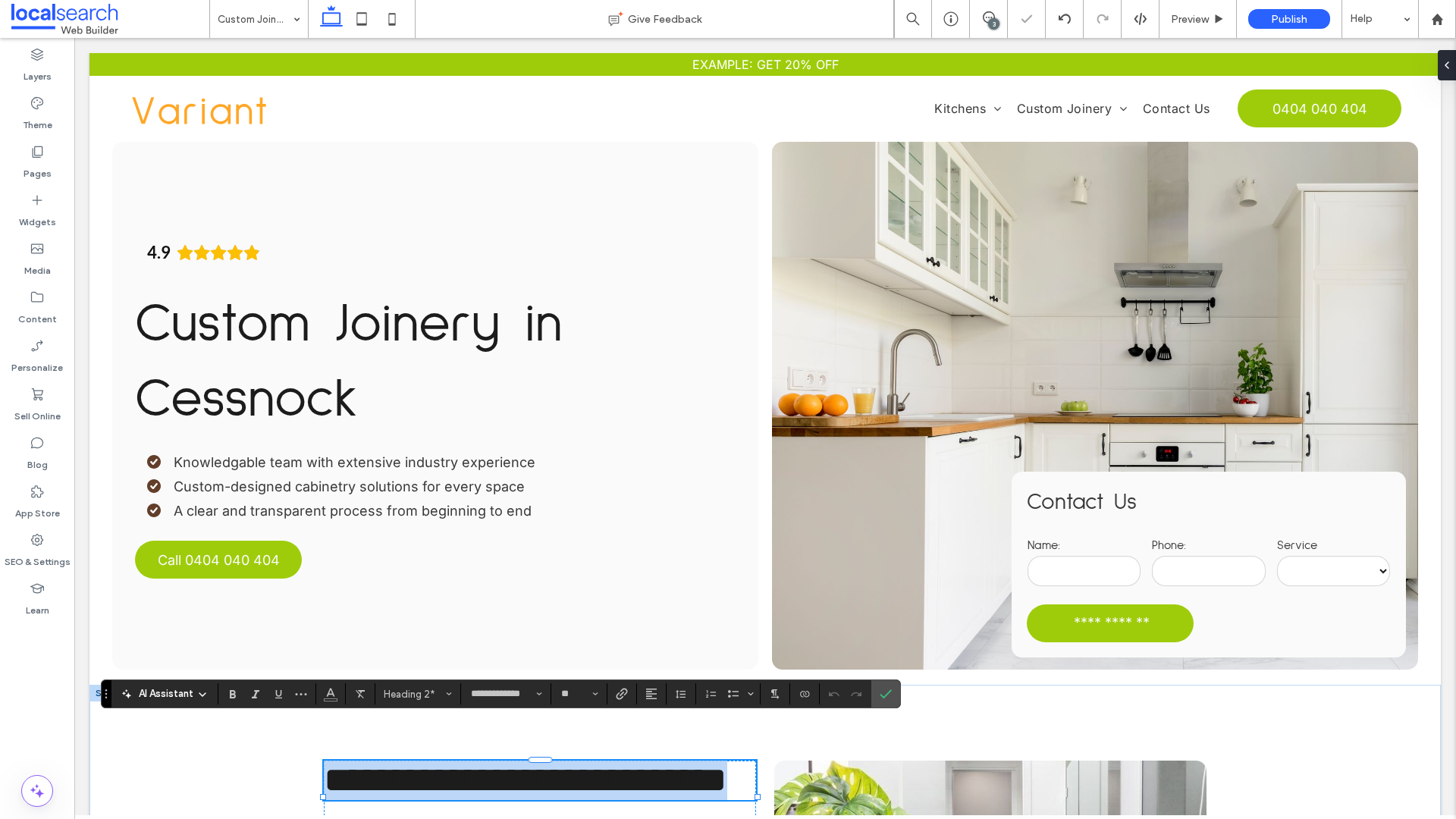 type 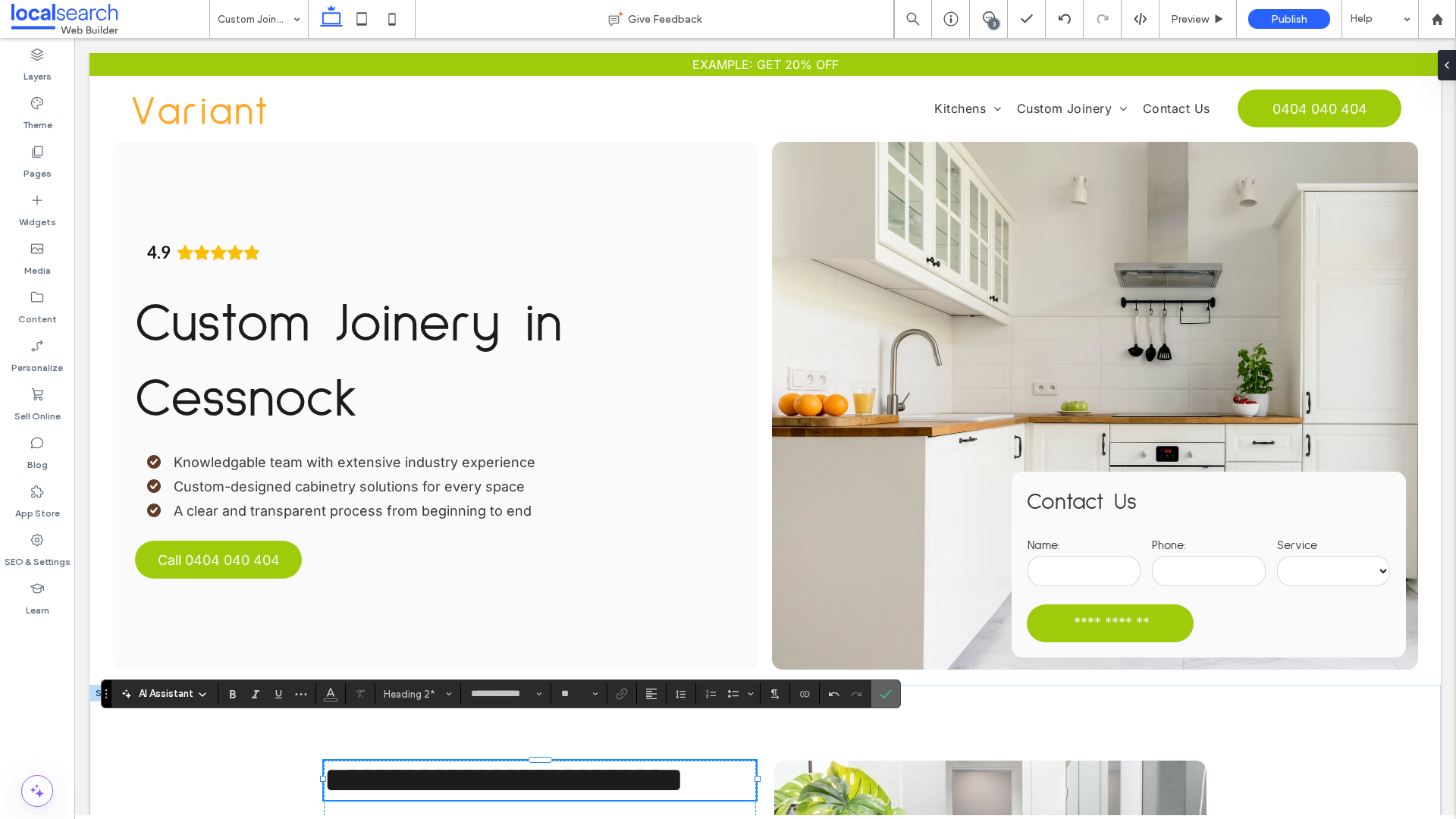click at bounding box center (886, 694) 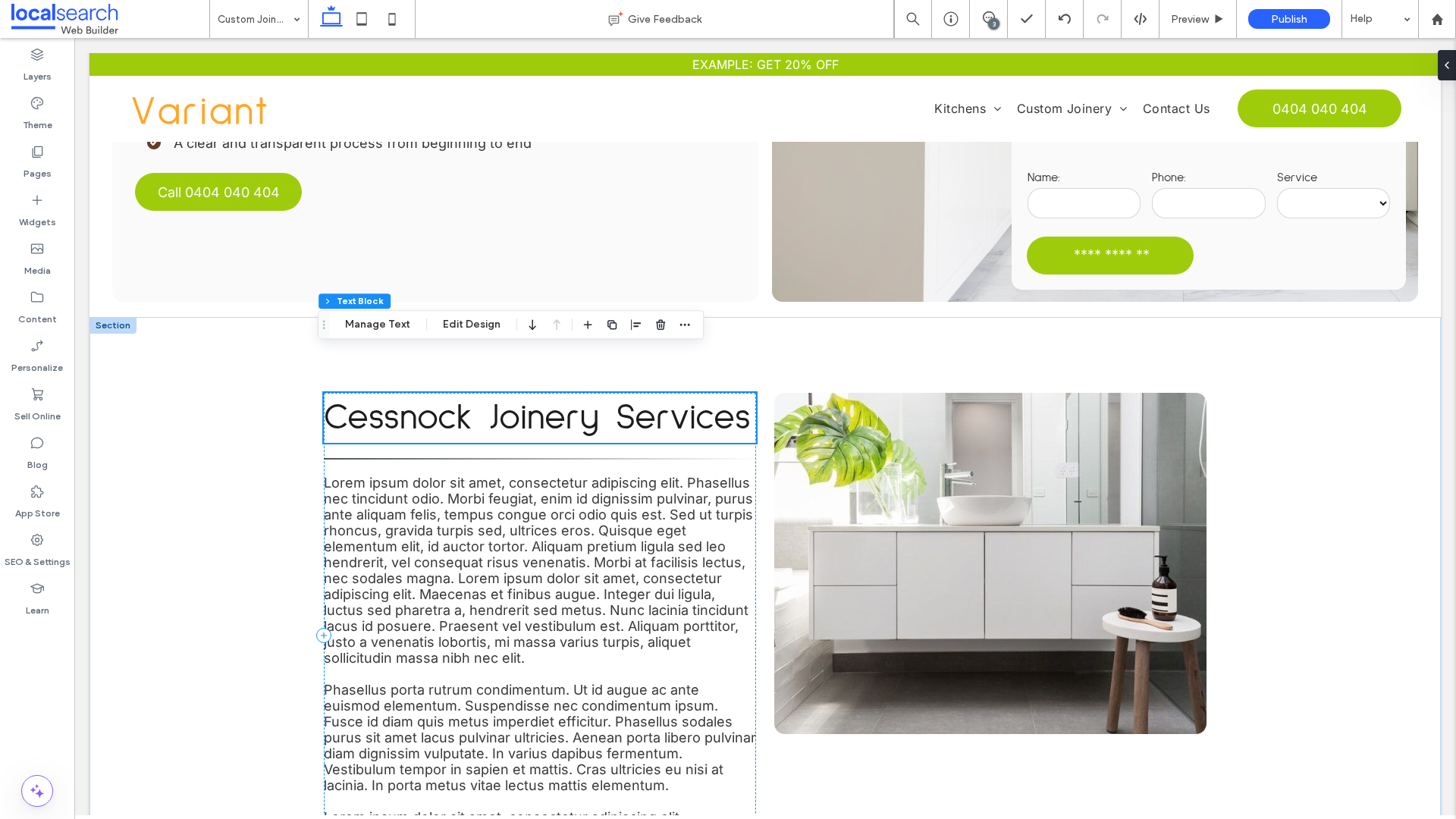scroll, scrollTop: 372, scrollLeft: 0, axis: vertical 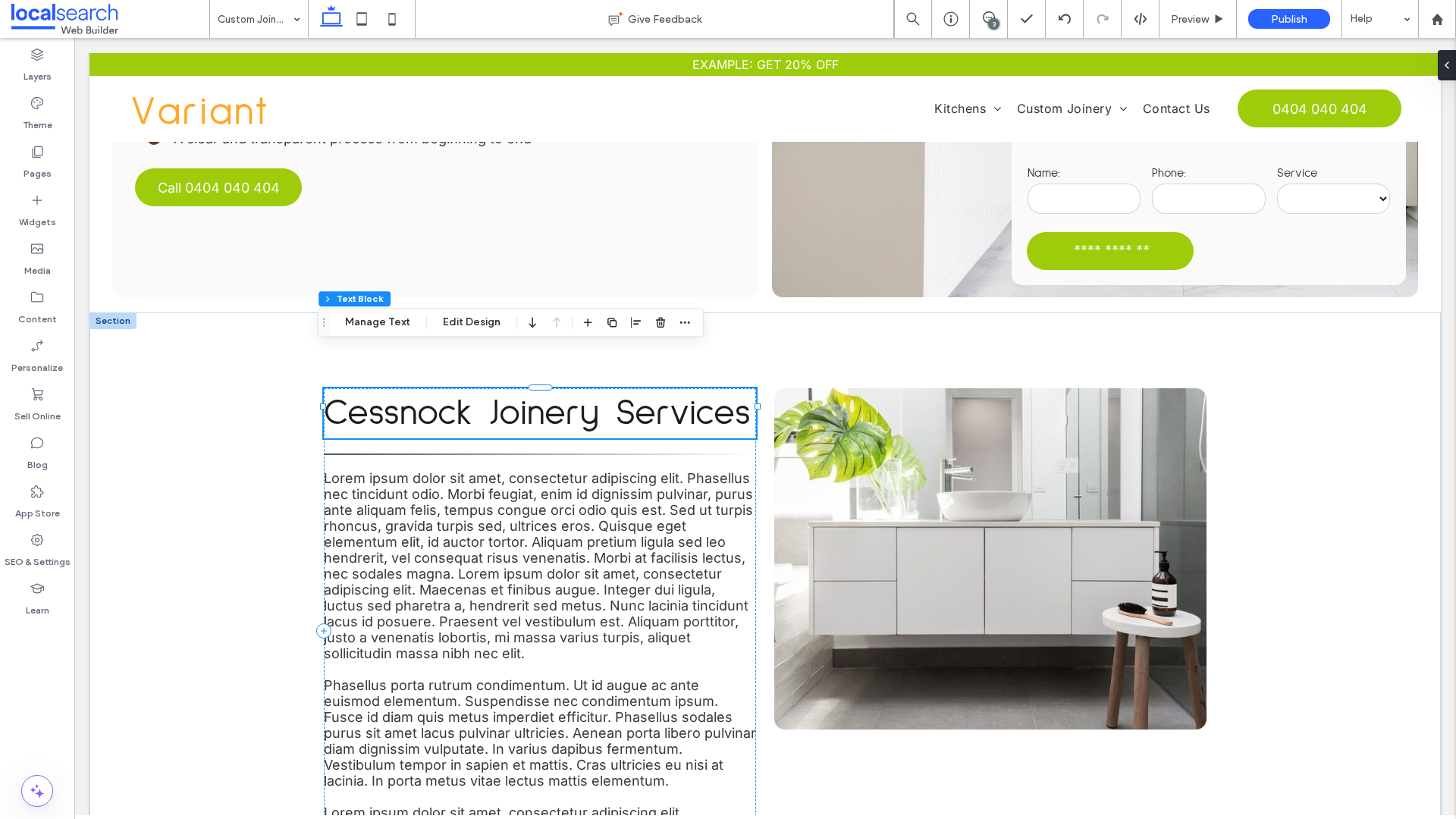 click on "Lorem ipsum dolor sit amet, consectetur adipiscing elit. Phasellus nec tincidunt odio. Morbi feugiat, enim id dignissim pulvinar, purus ante aliquam felis, tempus congue orci odio quis est. Sed ut turpis rhoncus, gravida turpis sed, ultrices eros. Quisque eget elementum elit, id auctor tortor. Aliquam pretium ligula sed leo hendrerit, vel consequat risus venenatis. Morbi at facilisis lectus, nec sodales magna. Lorem ipsum dolor sit amet, consectetur adipiscing elit. Maecenas et finibus augue. Integer dui ligula, luctus sed pharetra a, hendrerit sed metus. Nunc lacinia tincidunt lacus id posuere. Praesent vel vestibulum est. Aliquam porttitor, justo a venenatis lobortis, mi massa varius turpis, aliquet sollicitudin massa nibh nec elit." at bounding box center [538, 566] 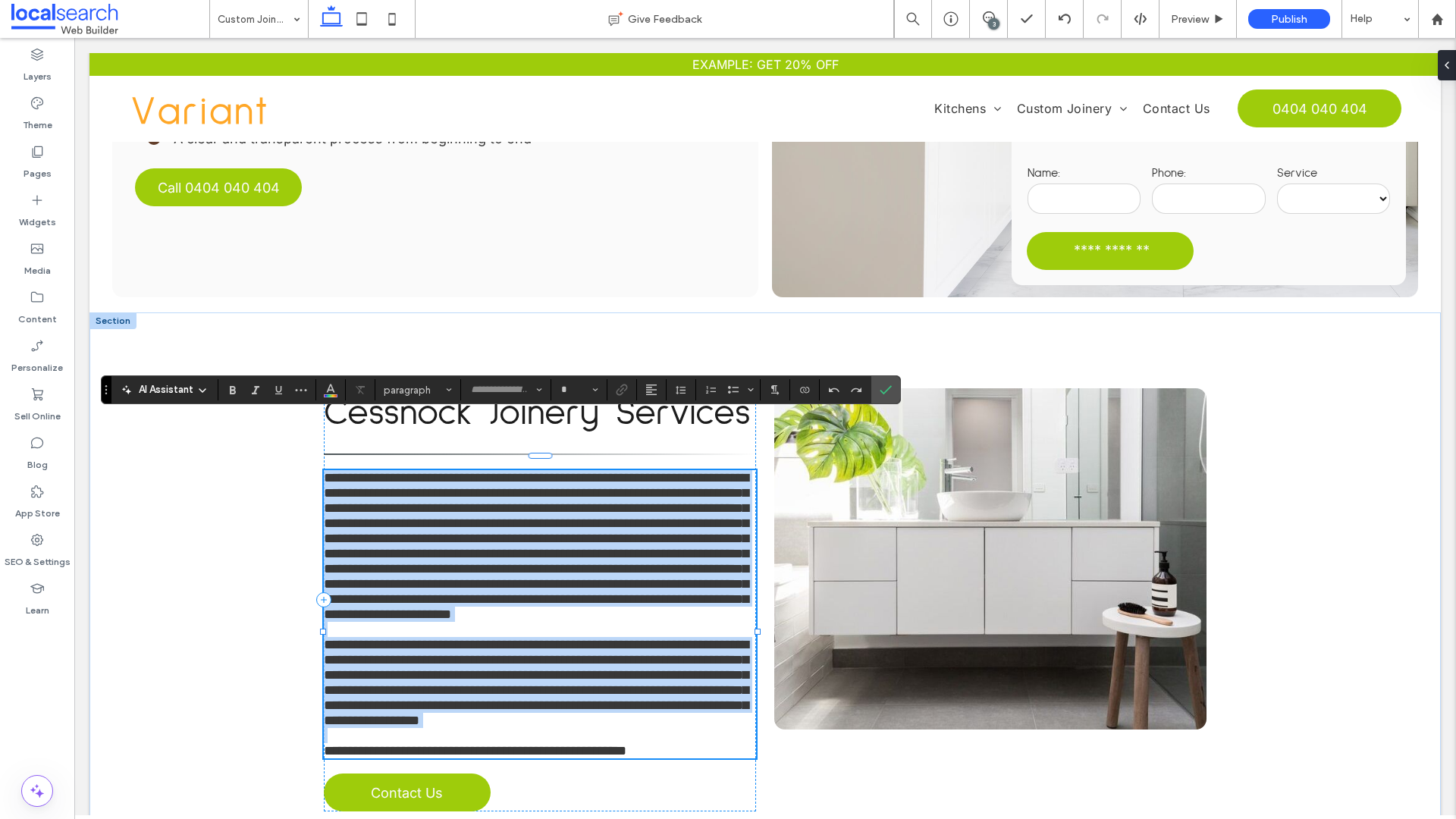 type on "*****" 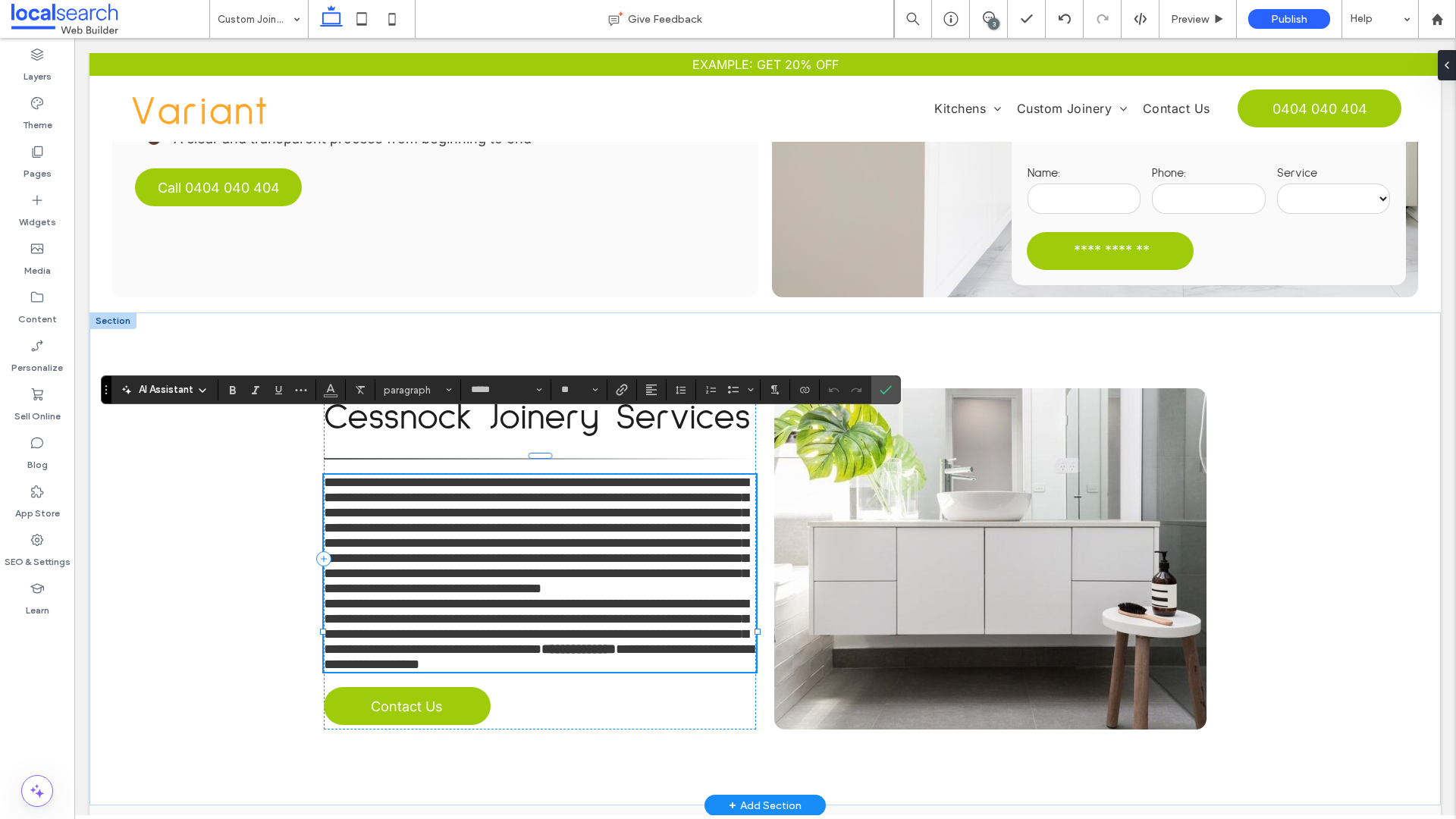 scroll, scrollTop: 0, scrollLeft: 0, axis: both 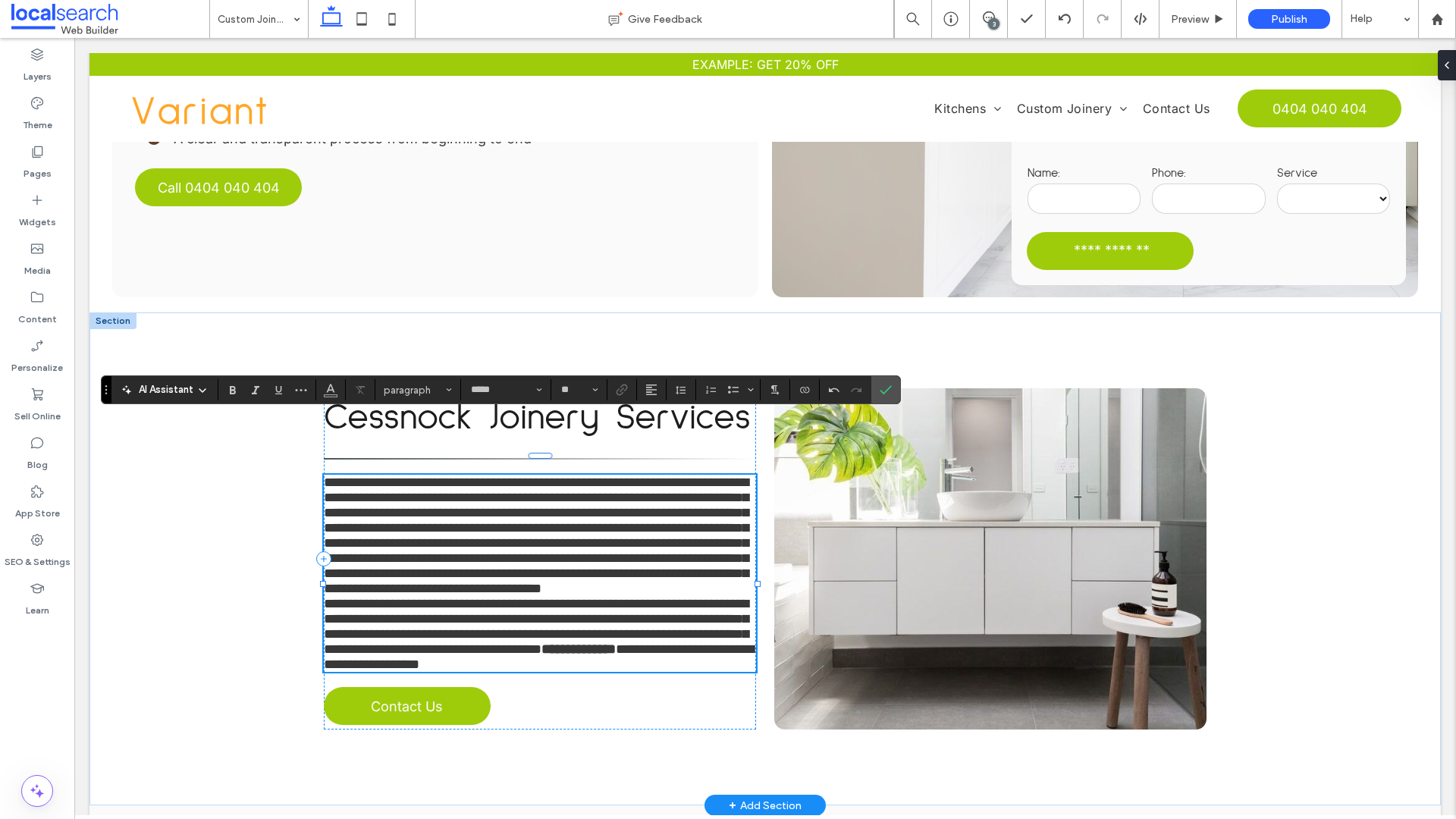 click on "**********" at bounding box center (540, 535) 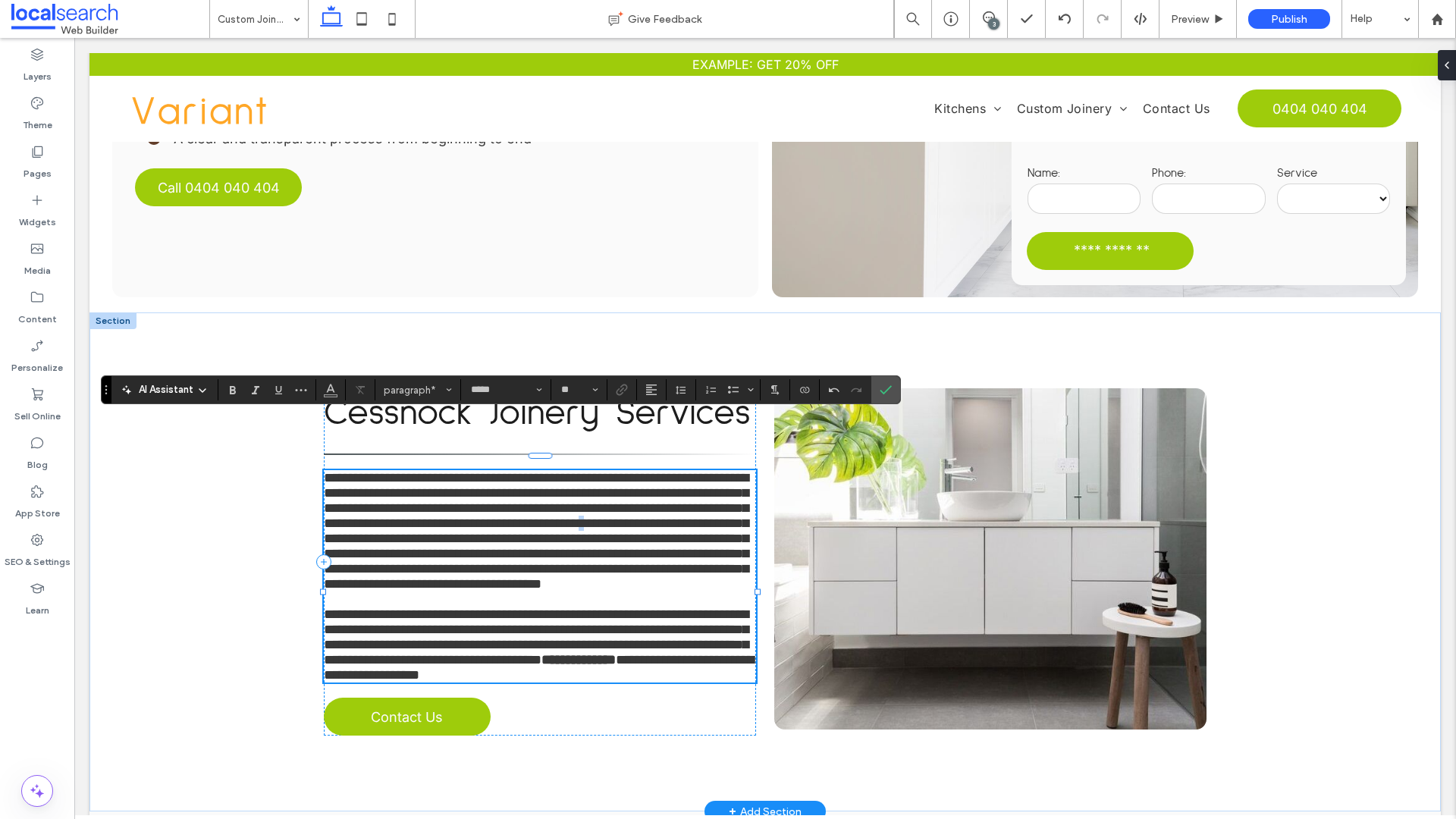 type 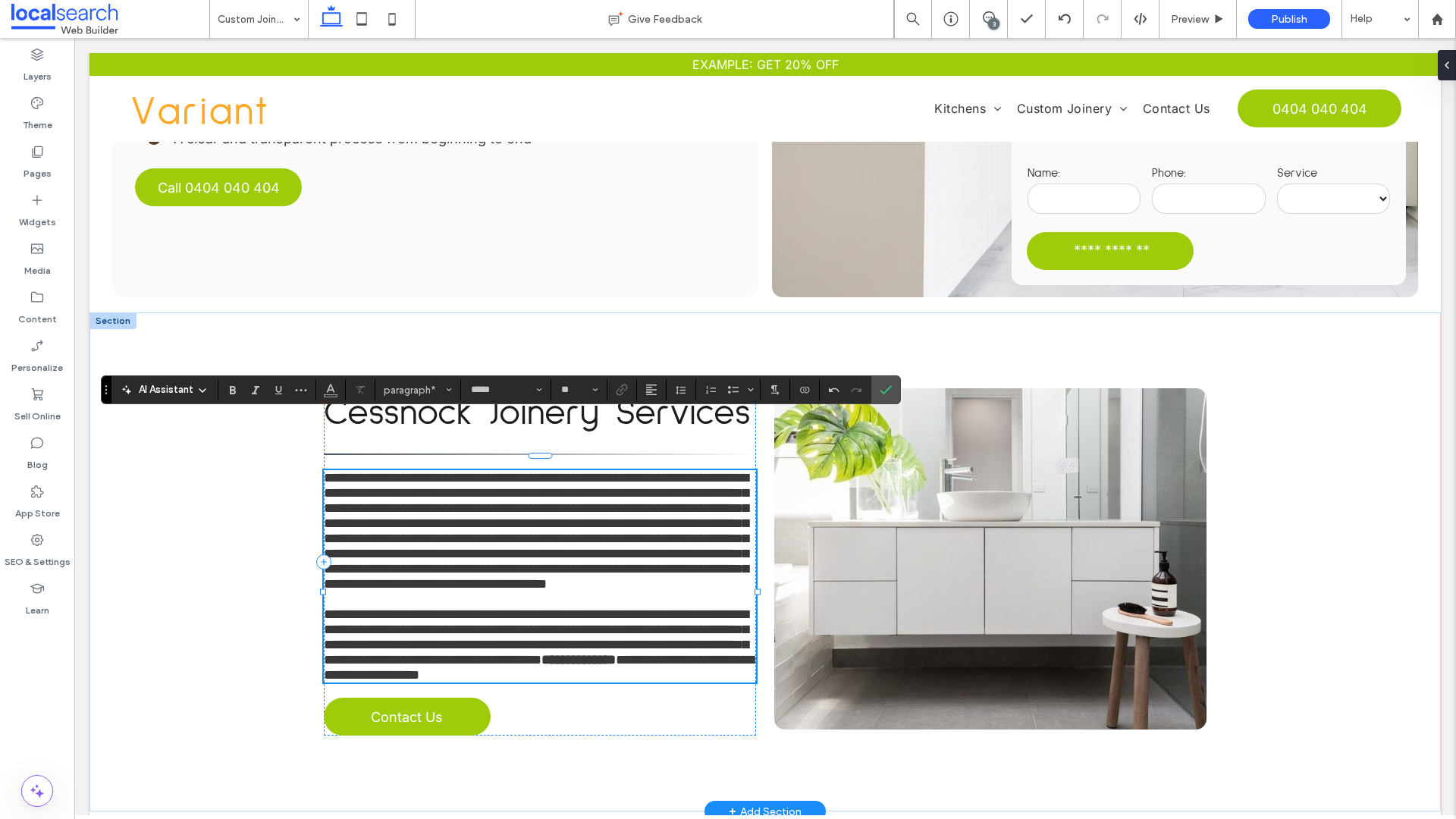 click on "**********" at bounding box center (536, 531) 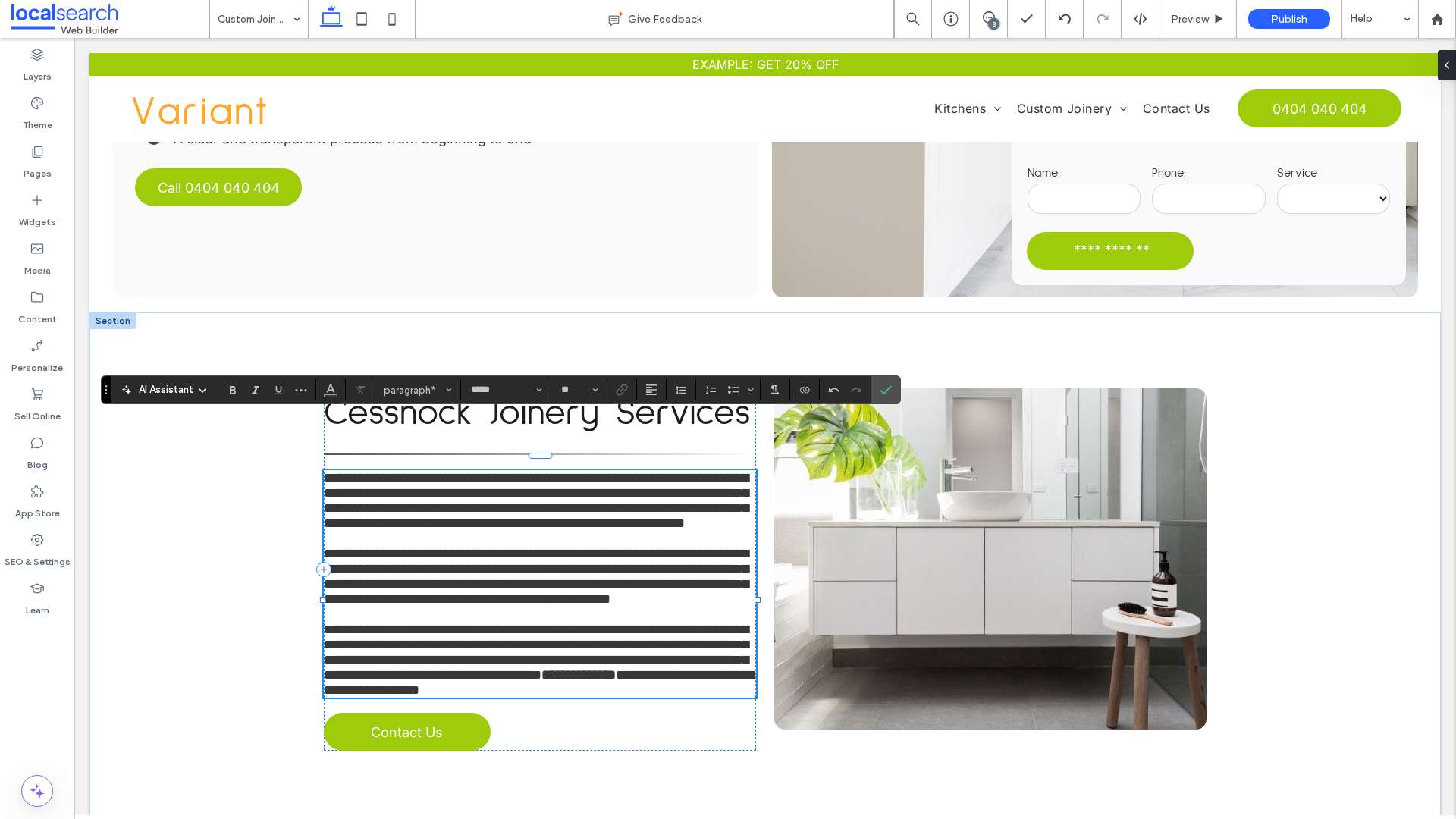 click on "**********" at bounding box center (536, 576) 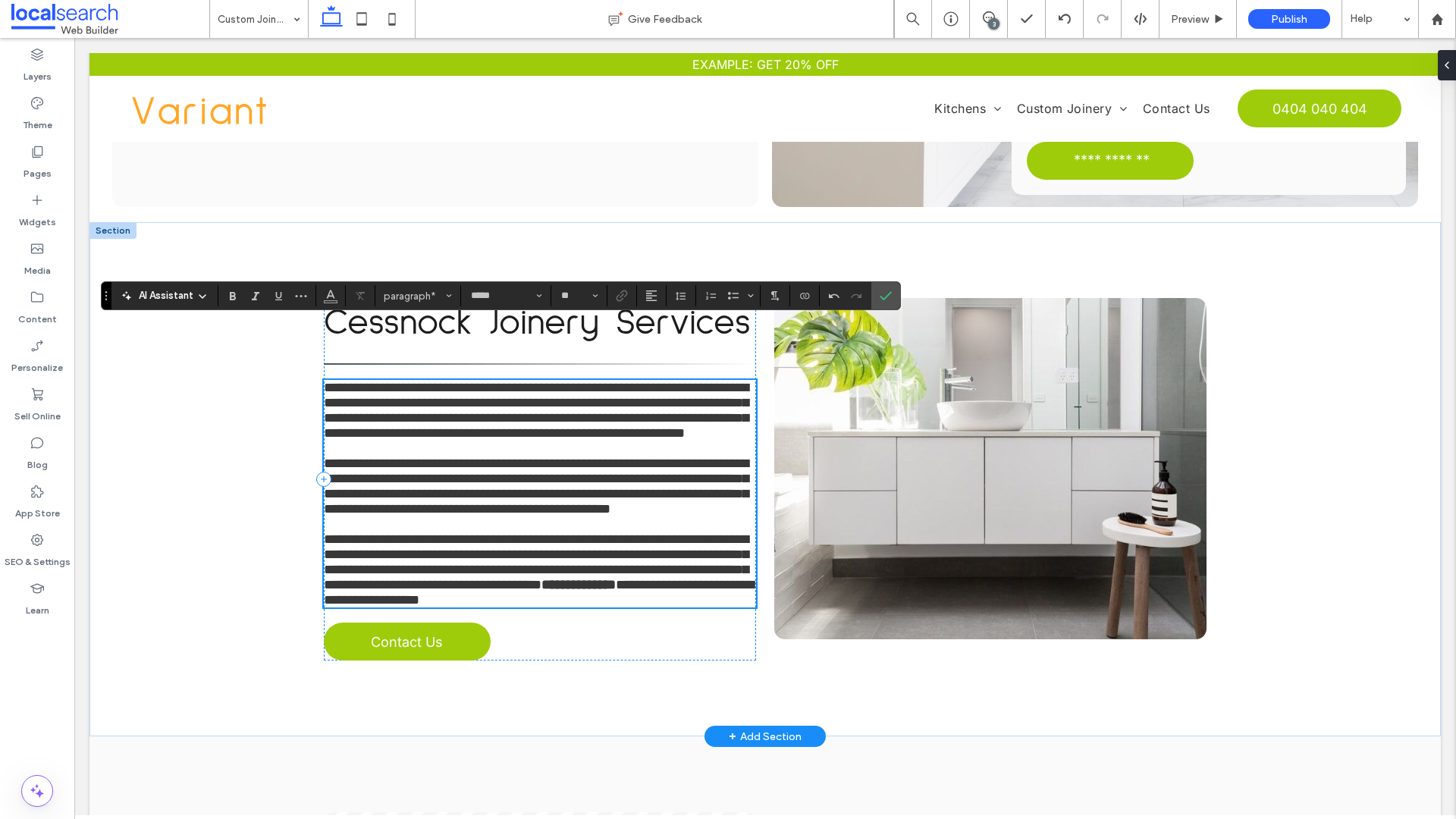 scroll, scrollTop: 471, scrollLeft: 0, axis: vertical 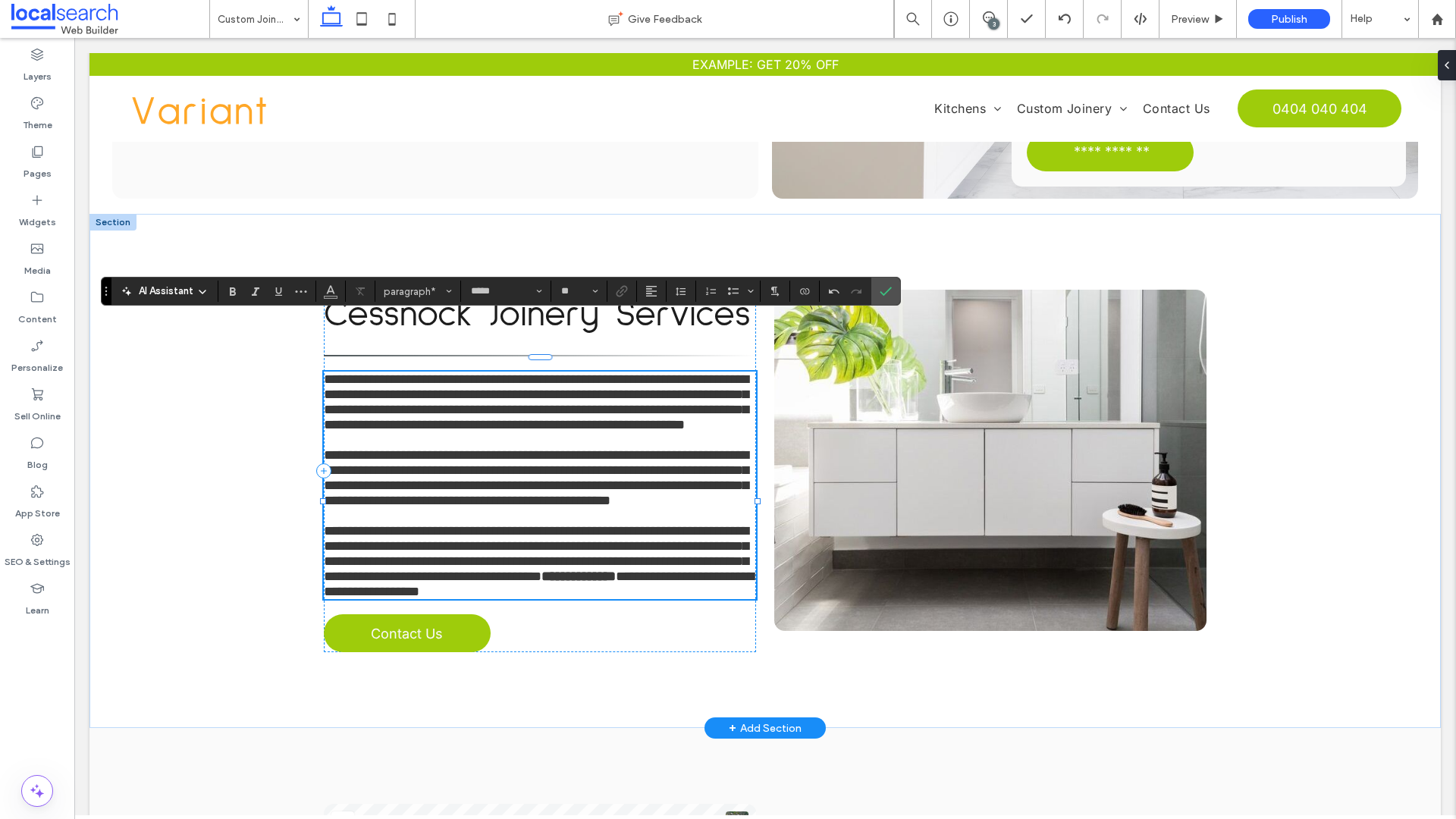 click on "**********" at bounding box center [536, 554] 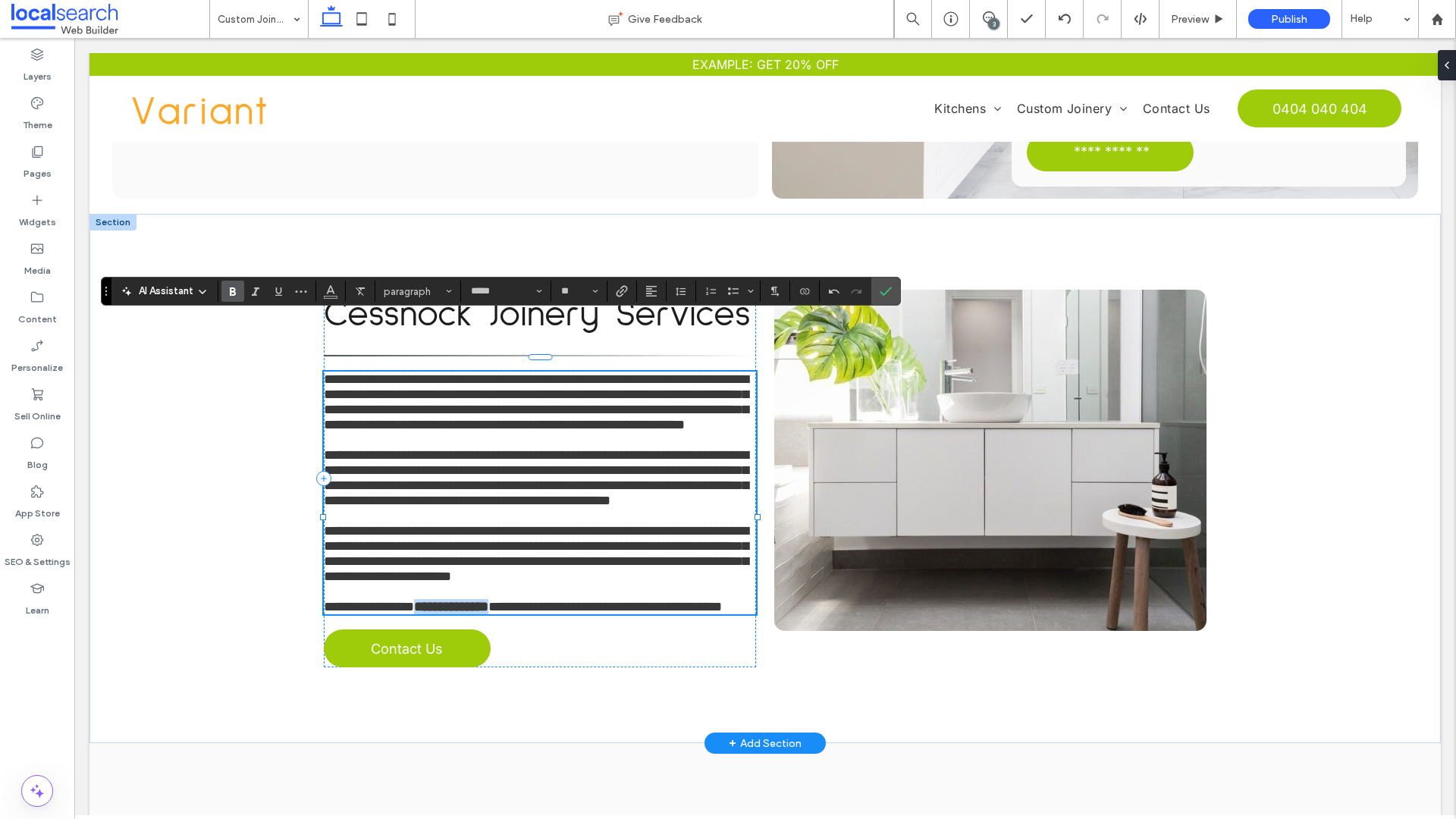 drag, startPoint x: 528, startPoint y: 613, endPoint x: 428, endPoint y: 613, distance: 100 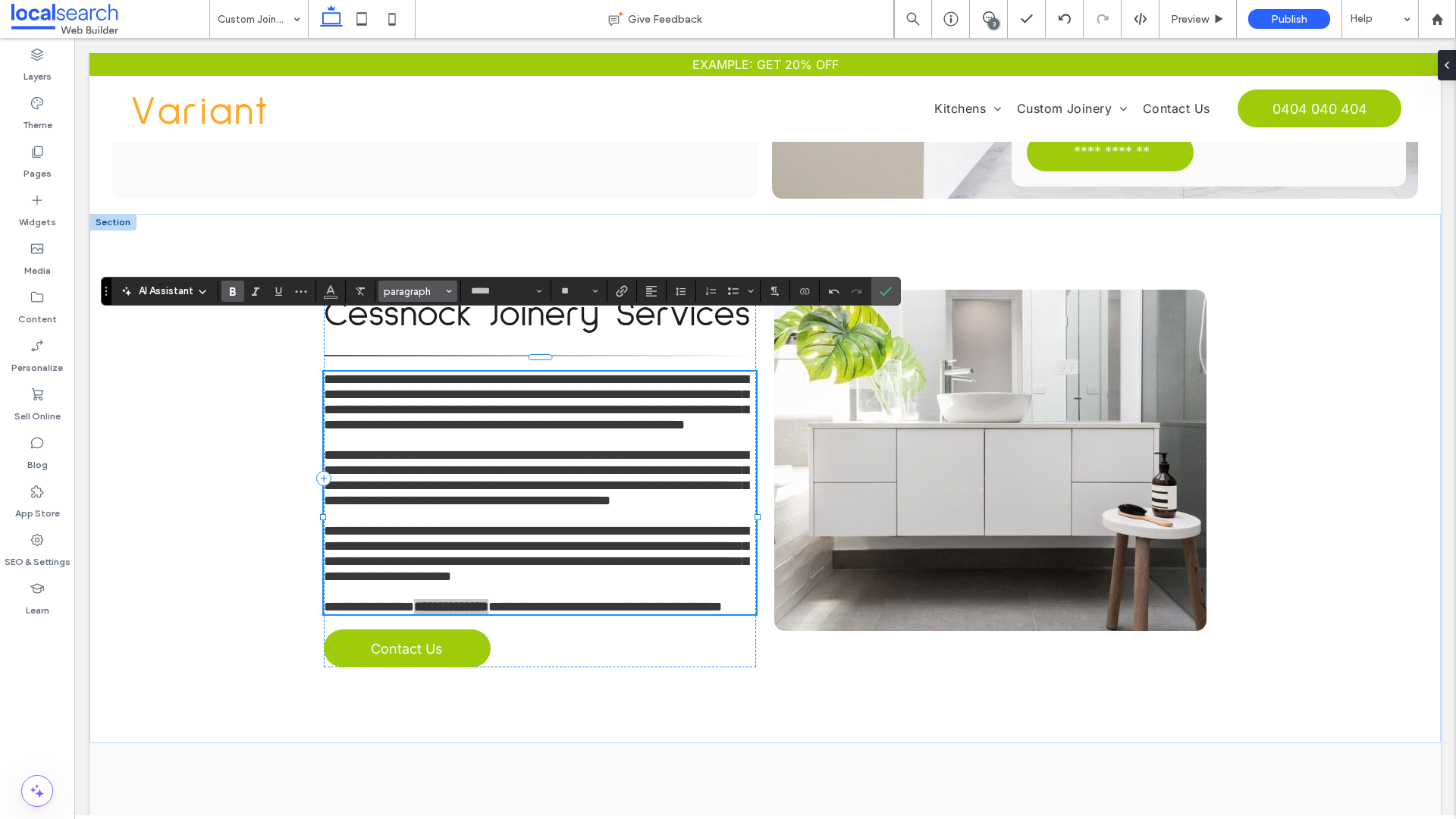 click on "paragraph" at bounding box center (413, 291) 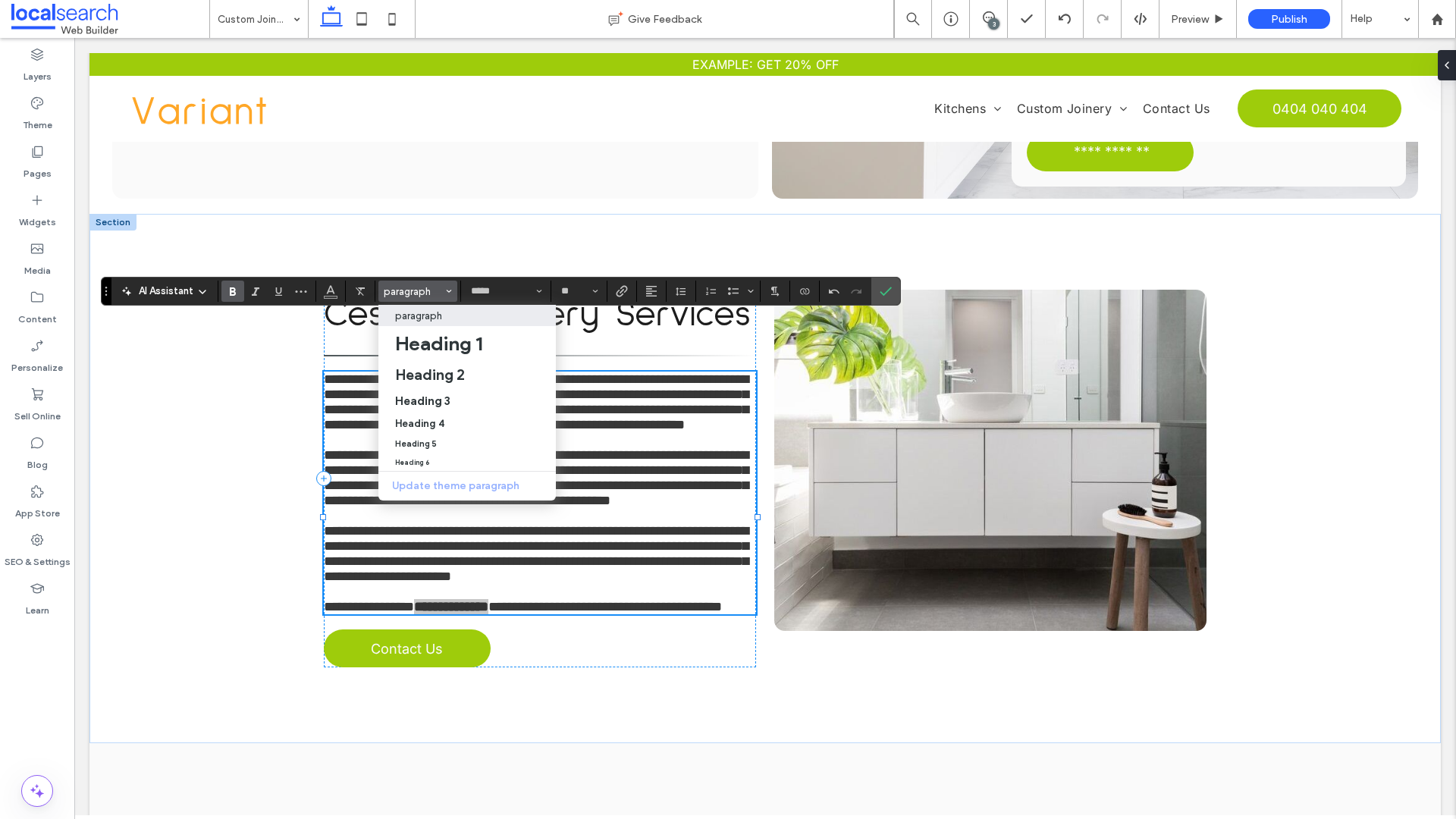 click on "paragraph" at bounding box center (467, 315) 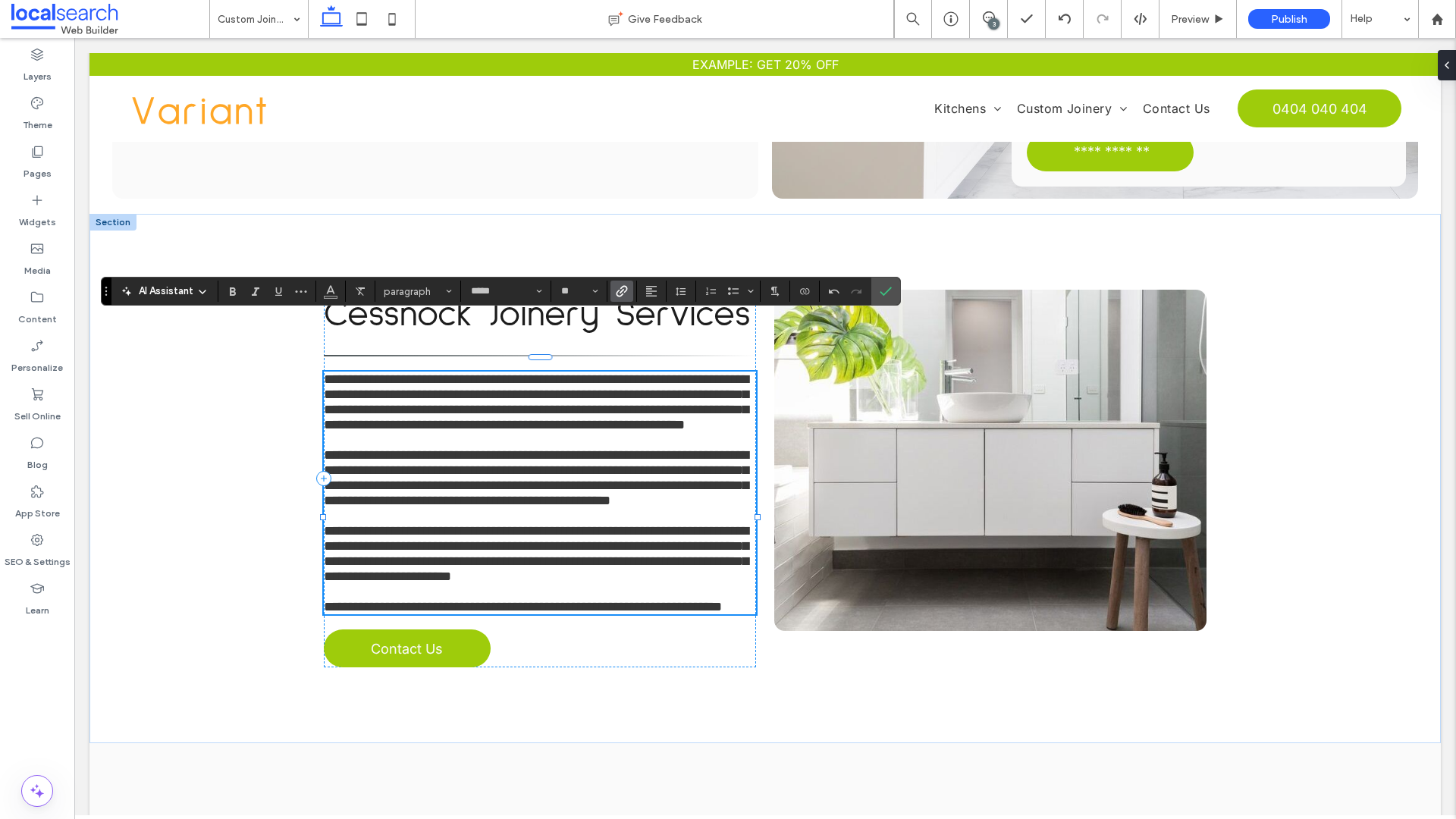 click 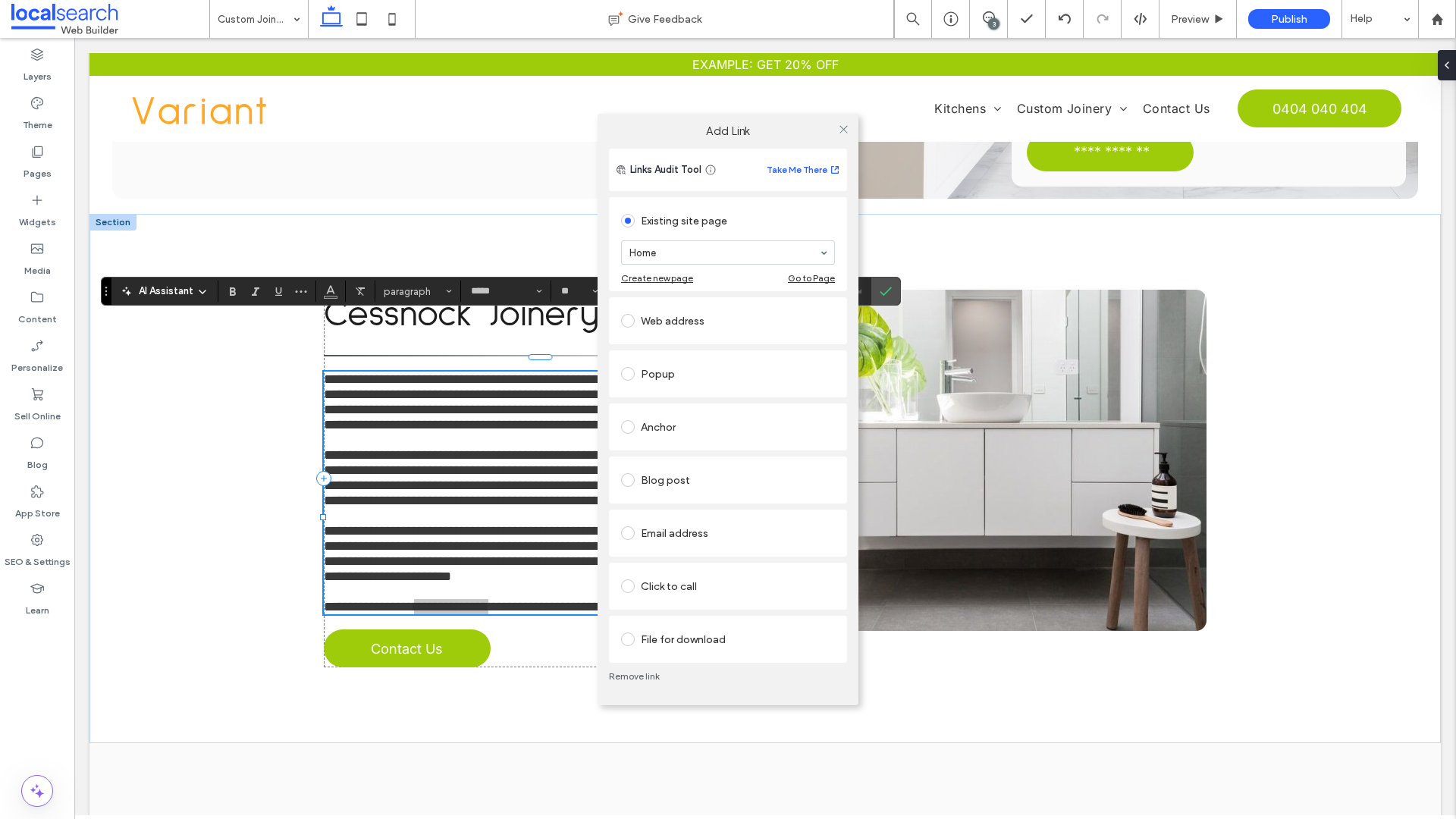 click on "Click to call" at bounding box center [728, 586] 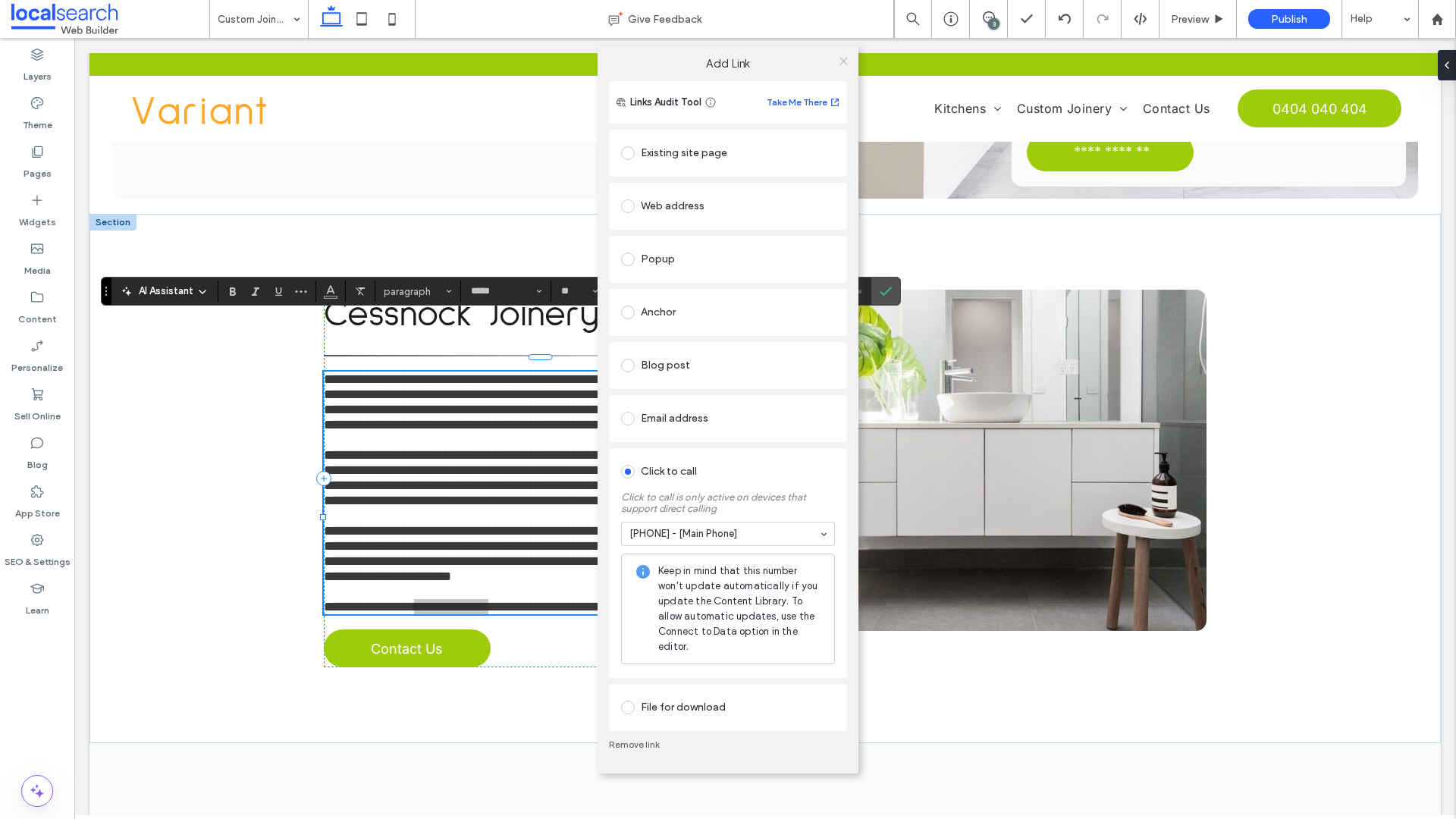 click 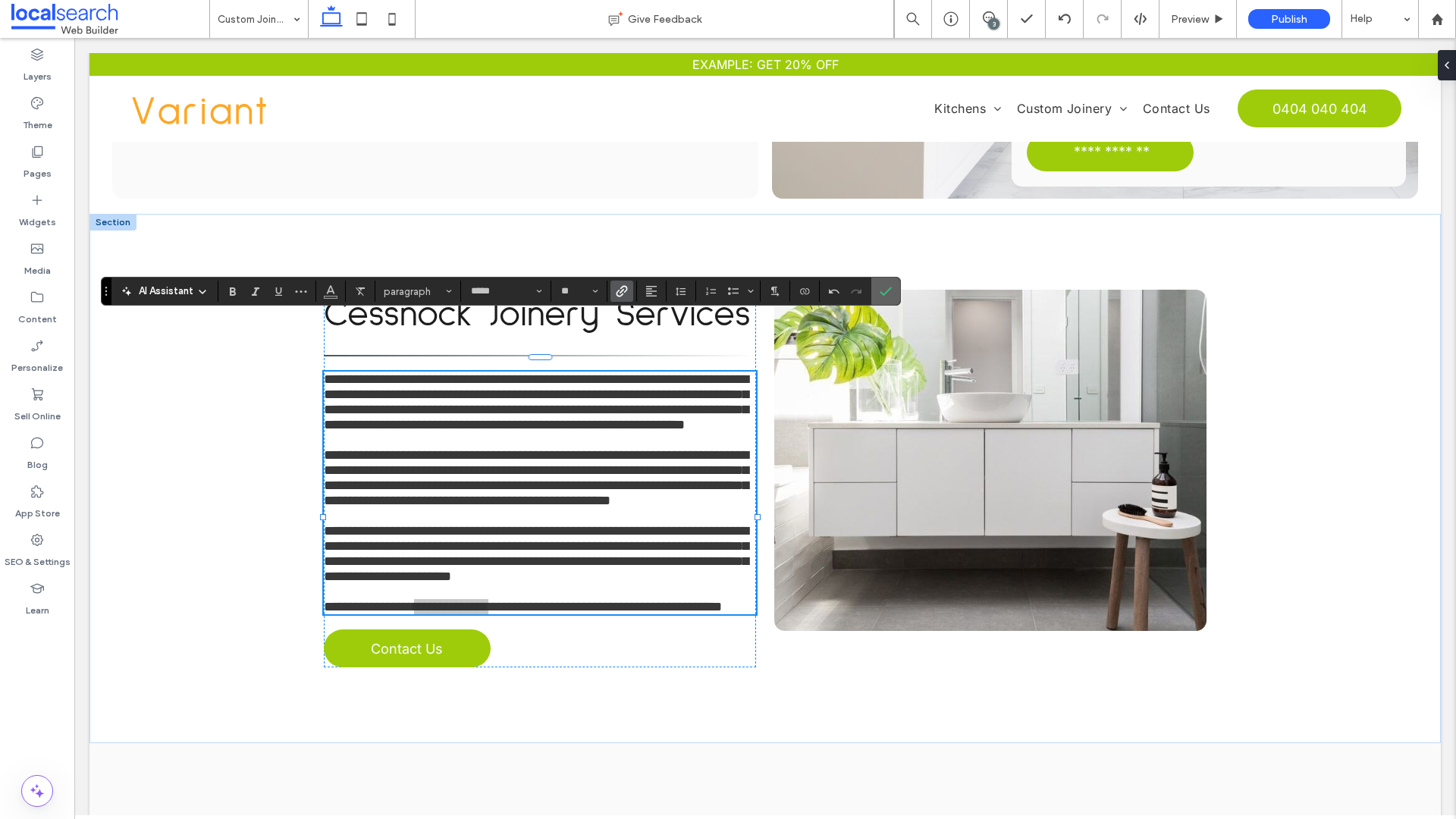 click 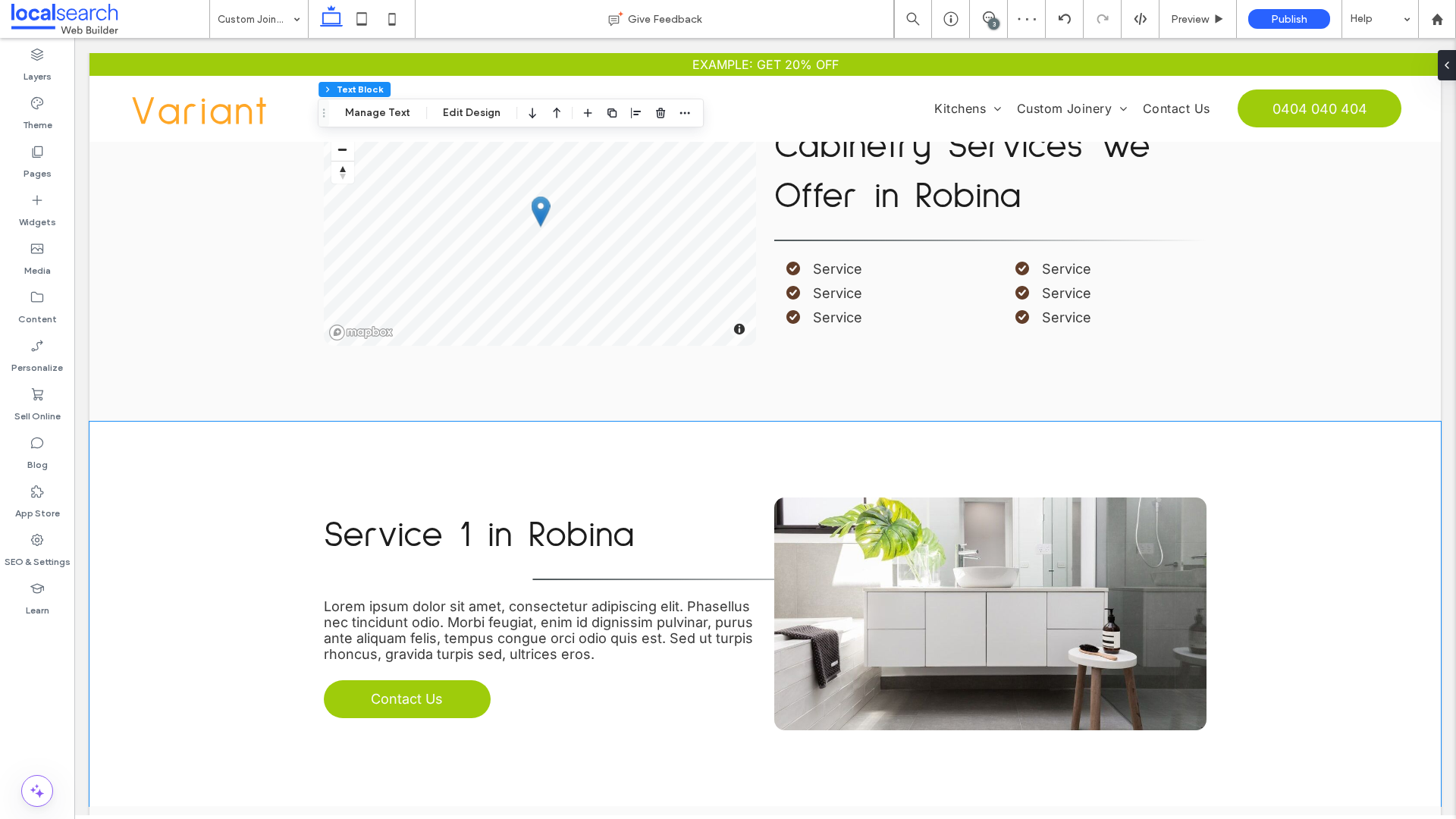 scroll, scrollTop: 1285, scrollLeft: 0, axis: vertical 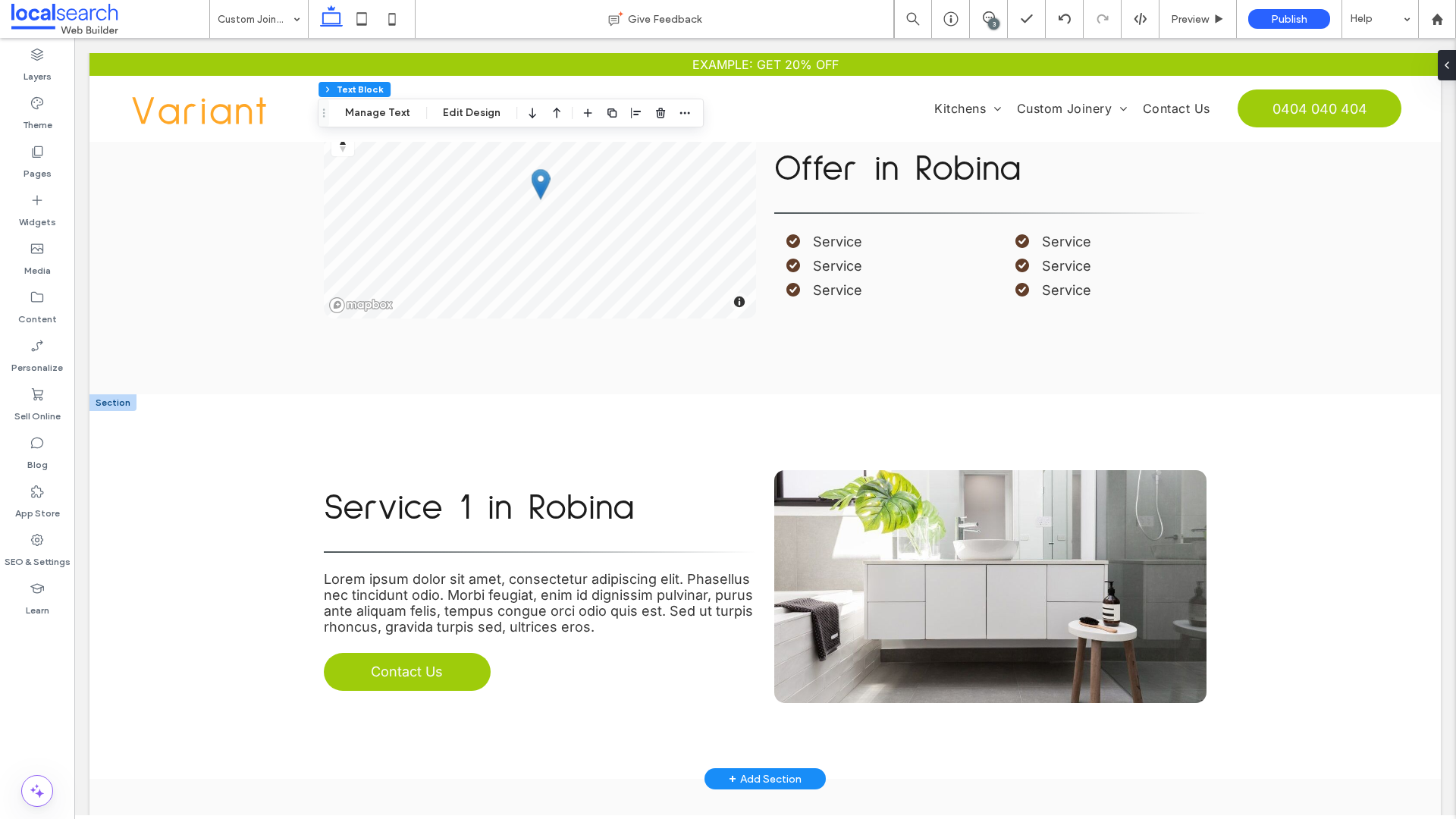 click on "Service 1 in Robina" at bounding box center (479, 508) 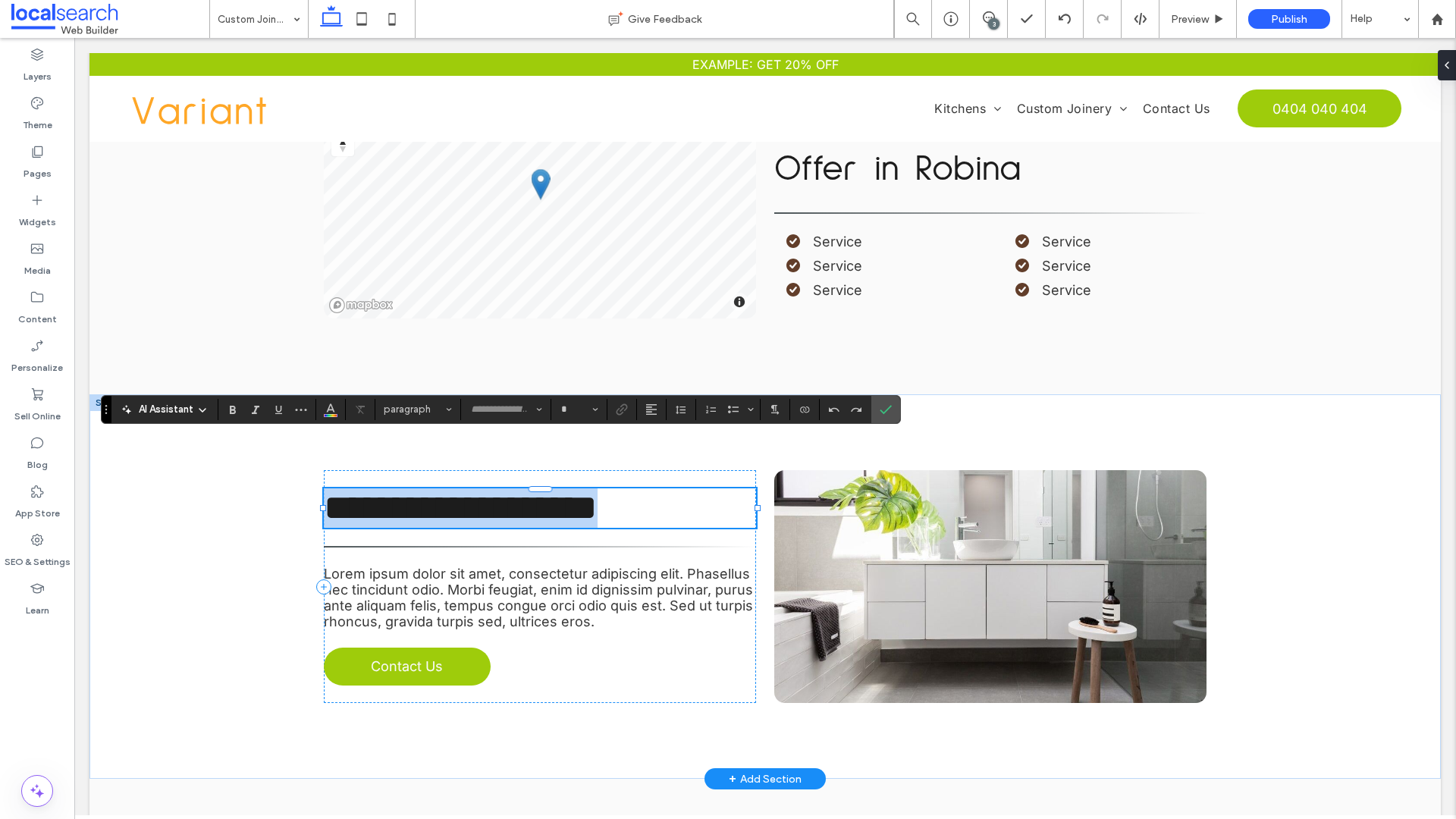 type on "**********" 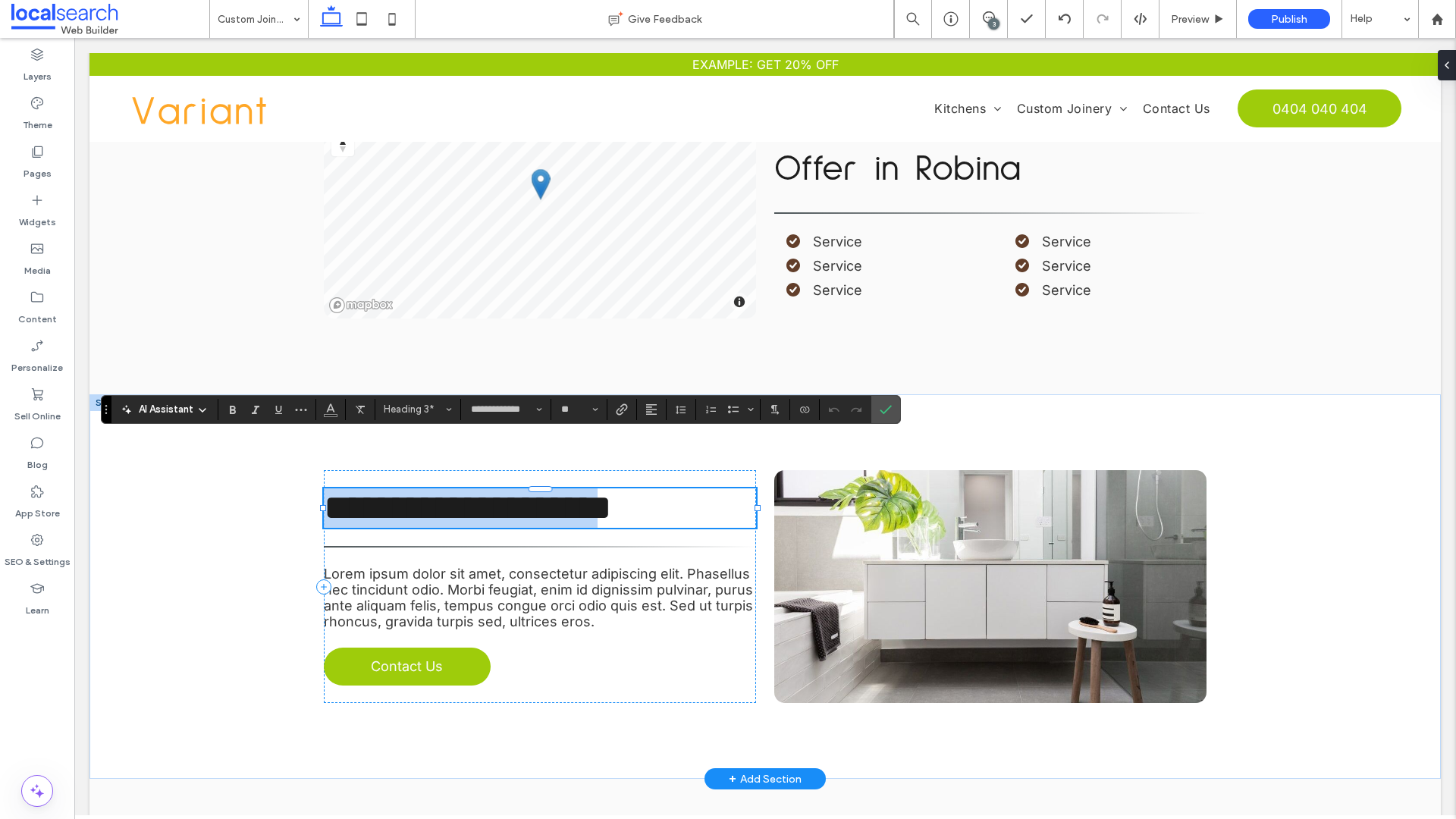 type on "*****" 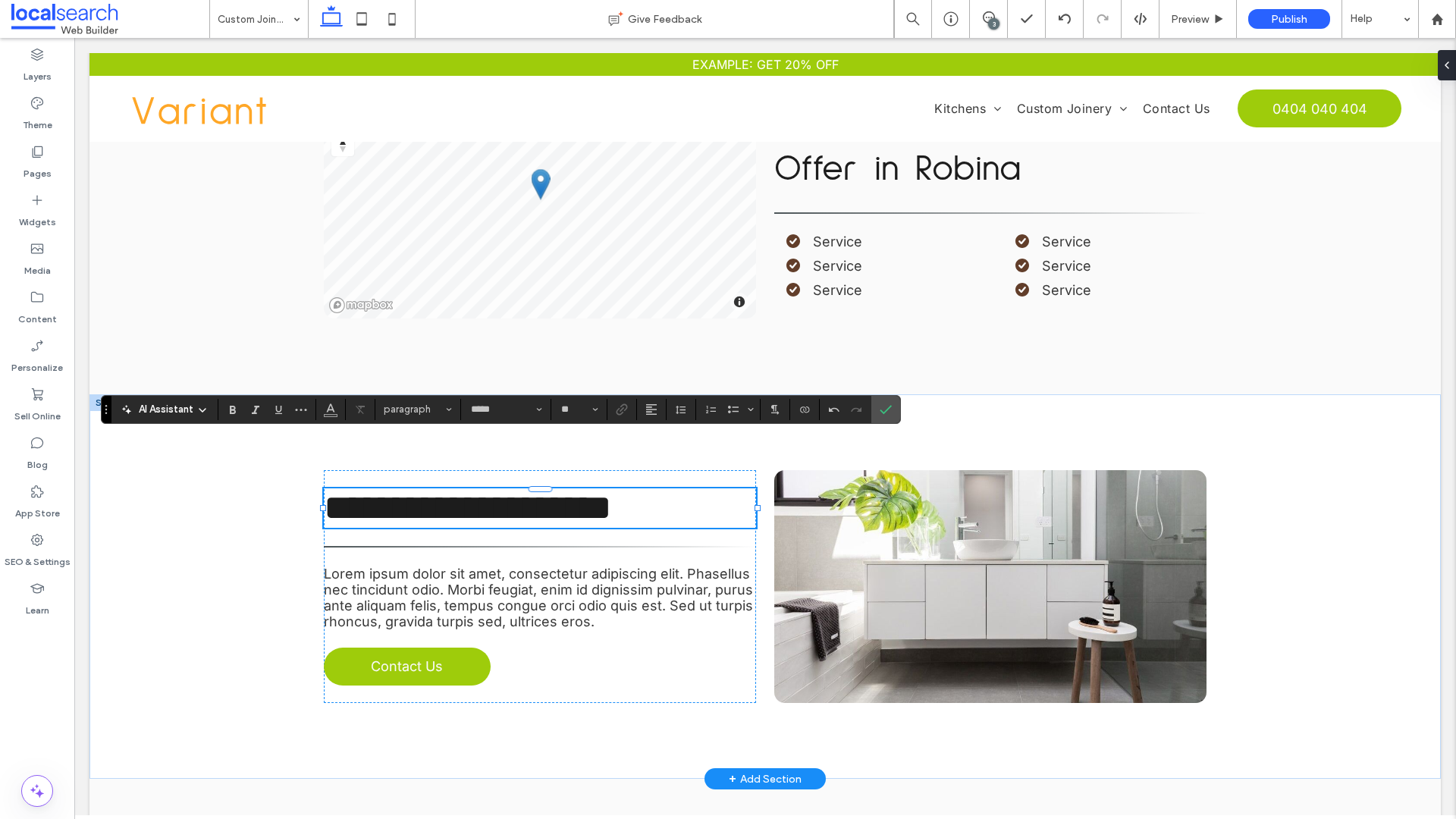 click on "Lorem ipsum dolor sit amet, consectetur adipiscing elit. Phasellus nec tincidunt odio. Morbi feugiat, enim id dignissim pulvinar, purus ante aliquam felis, tempus congue orci odio quis est. Sed ut turpis rhoncus, gravida turpis sed, ultrices eros." at bounding box center [538, 598] 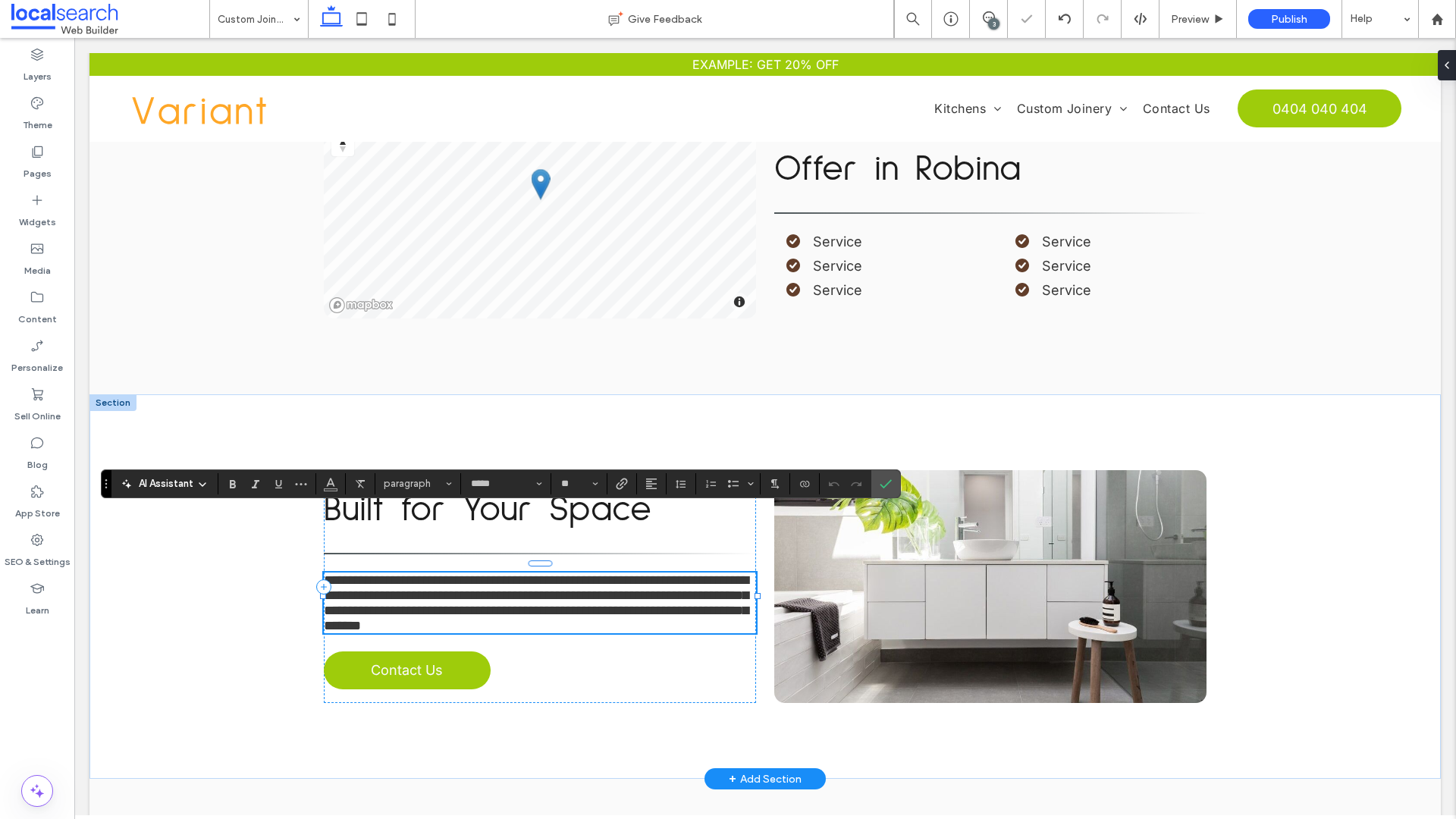 scroll, scrollTop: 1285, scrollLeft: 0, axis: vertical 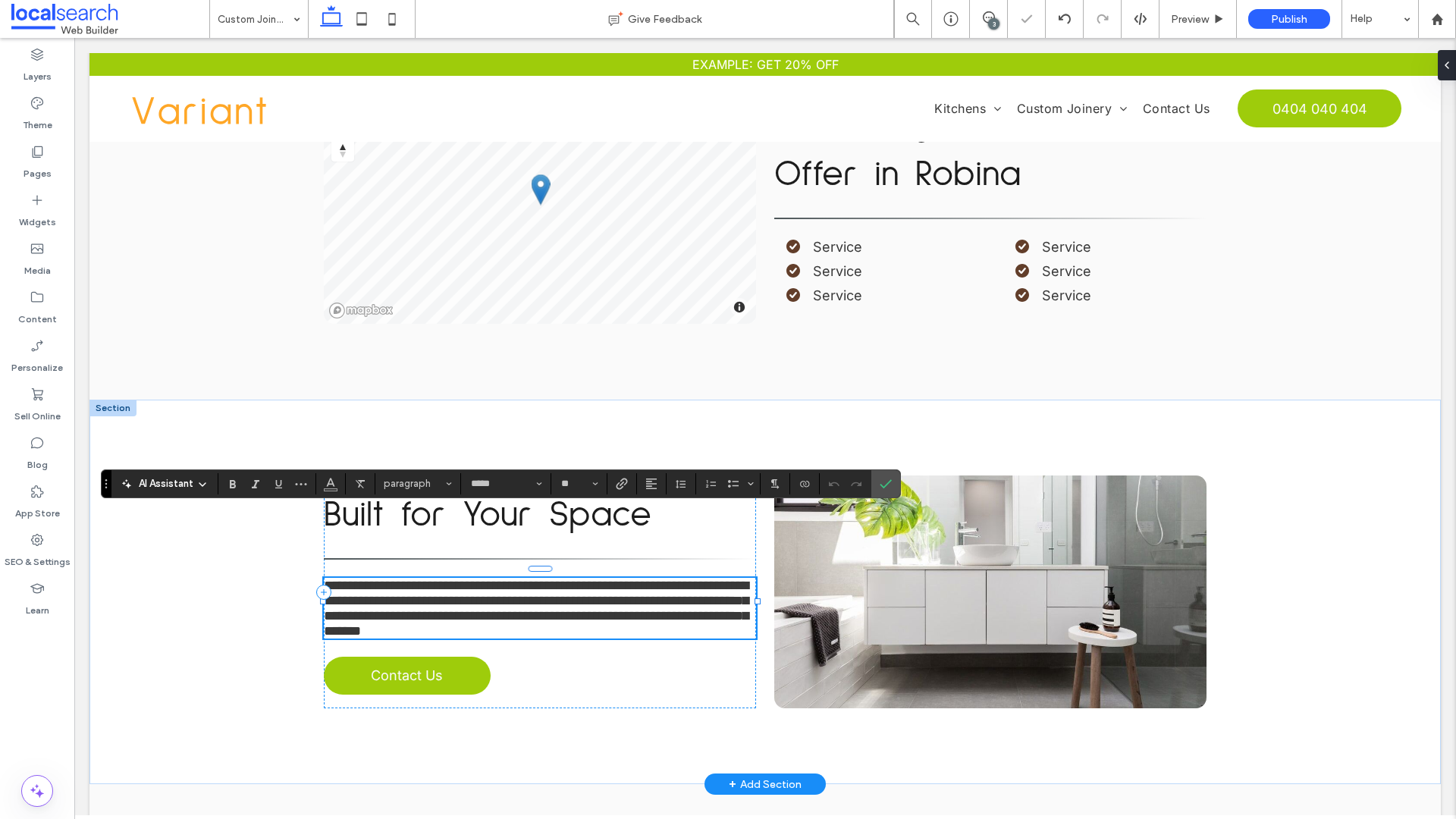 type on "**" 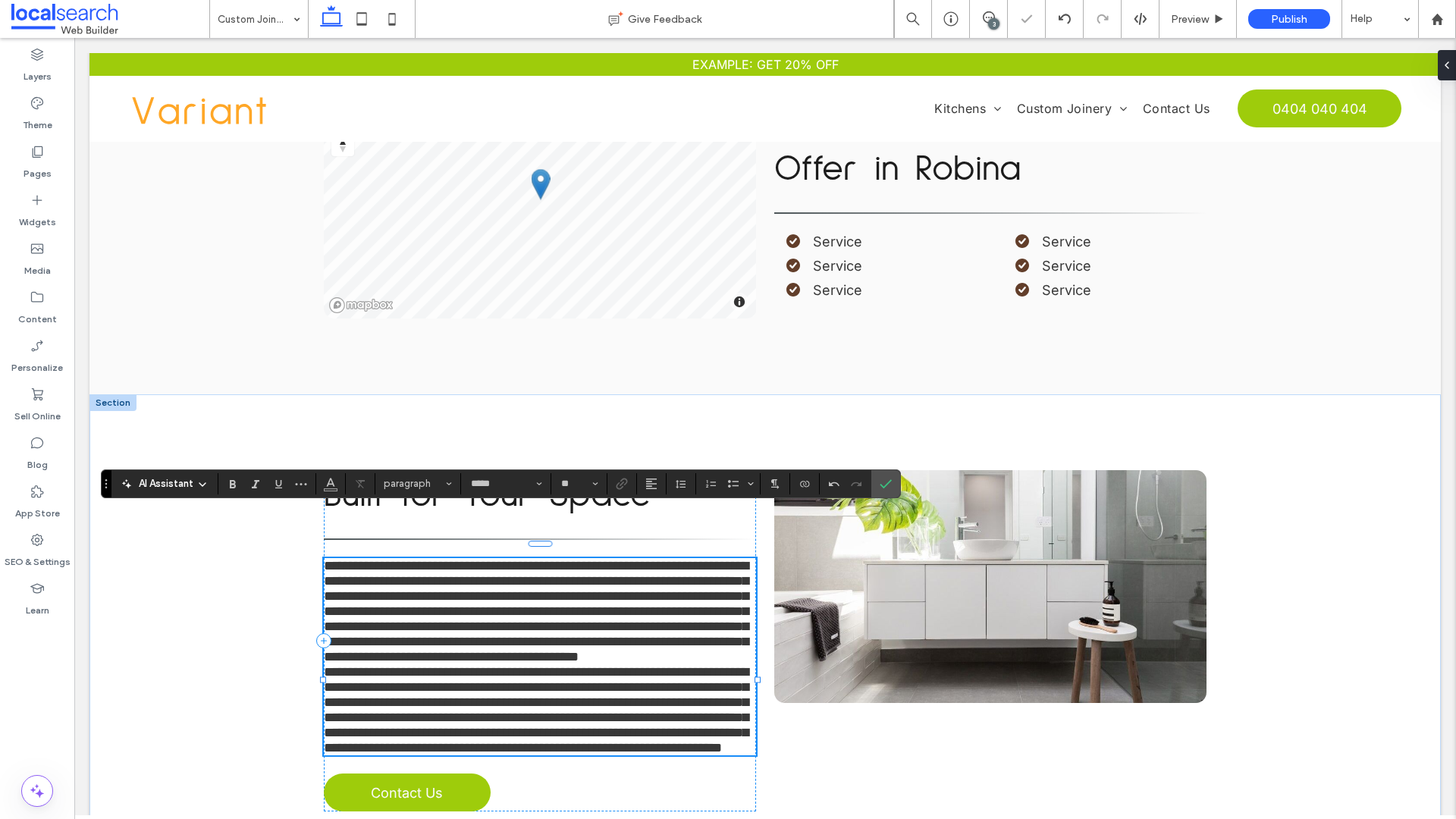 click on "**********" at bounding box center (540, 611) 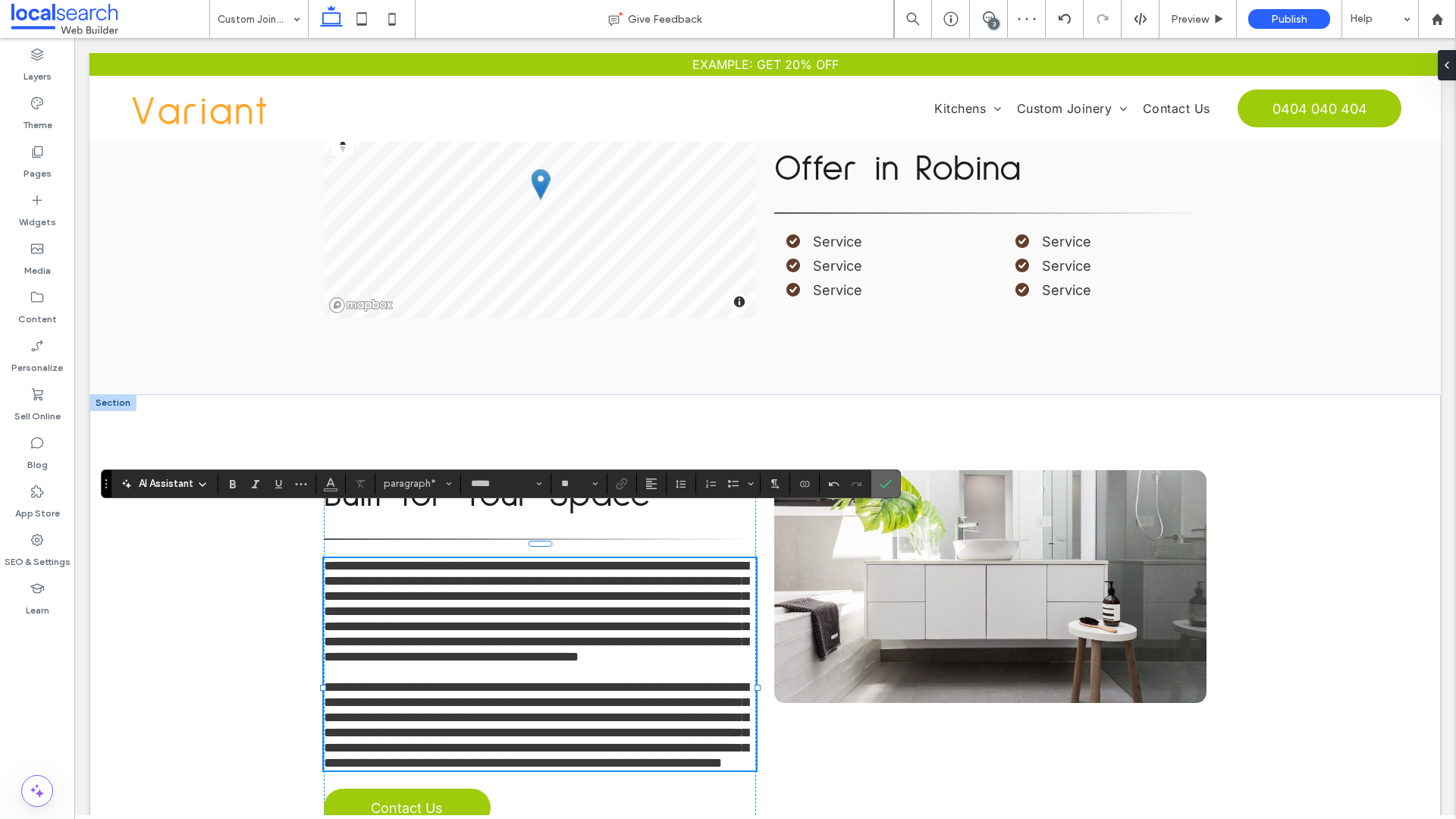 click at bounding box center [886, 484] 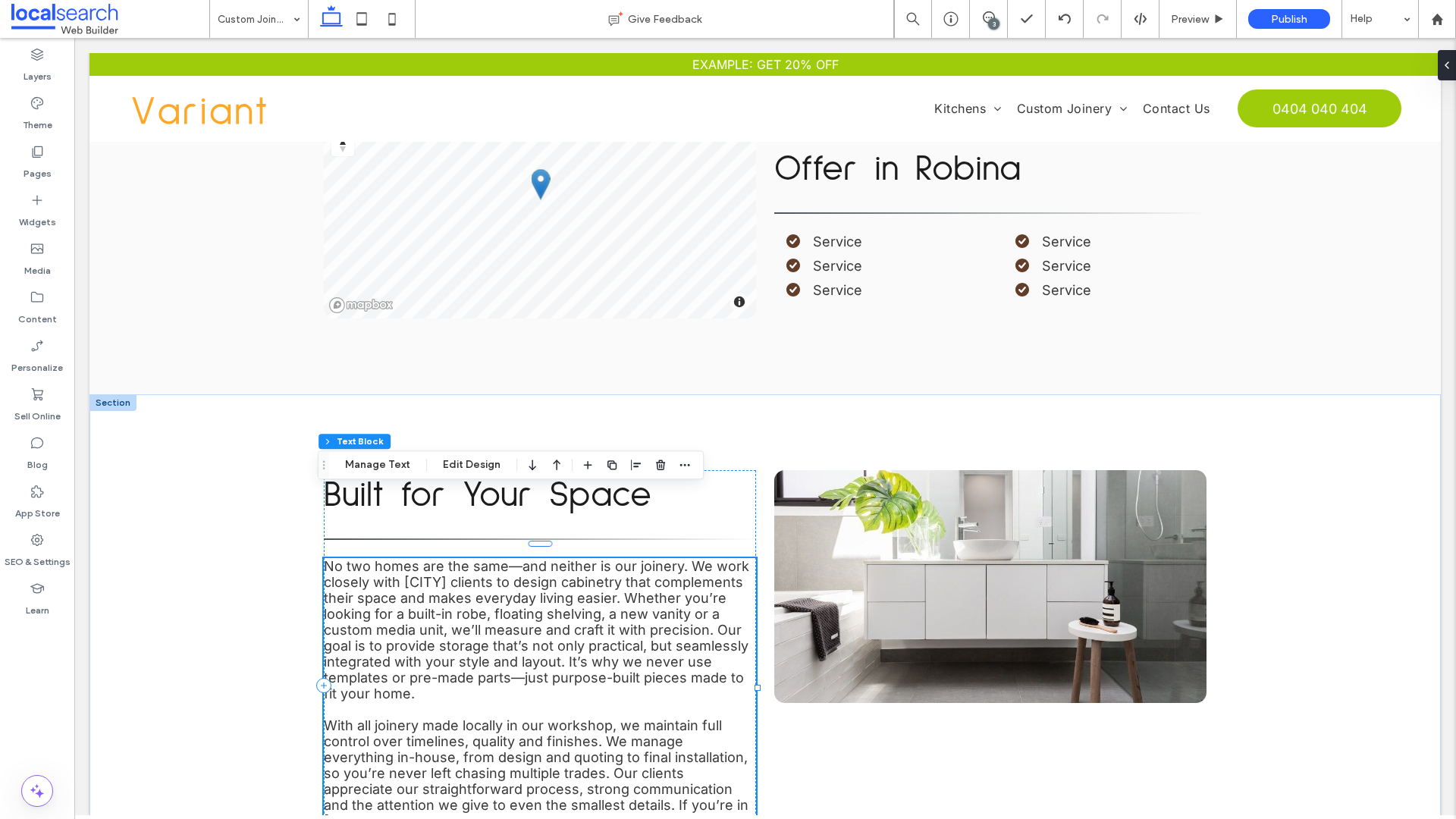 click on "No two homes are the same—and neither is our joinery. We work closely with Cessnock clients to design cabinetry that complements their space and makes everyday living easier. Whether you’re looking for a built-in robe, floating shelving, a new vanity or a custom media unit, we’ll measure and craft it with precision. Our goal is to provide storage that’s not only practical, but seamlessly integrated with your style and layout. It’s why we never use templates or pre-made parts—just purpose-built pieces made to fit your home." at bounding box center (536, 629) 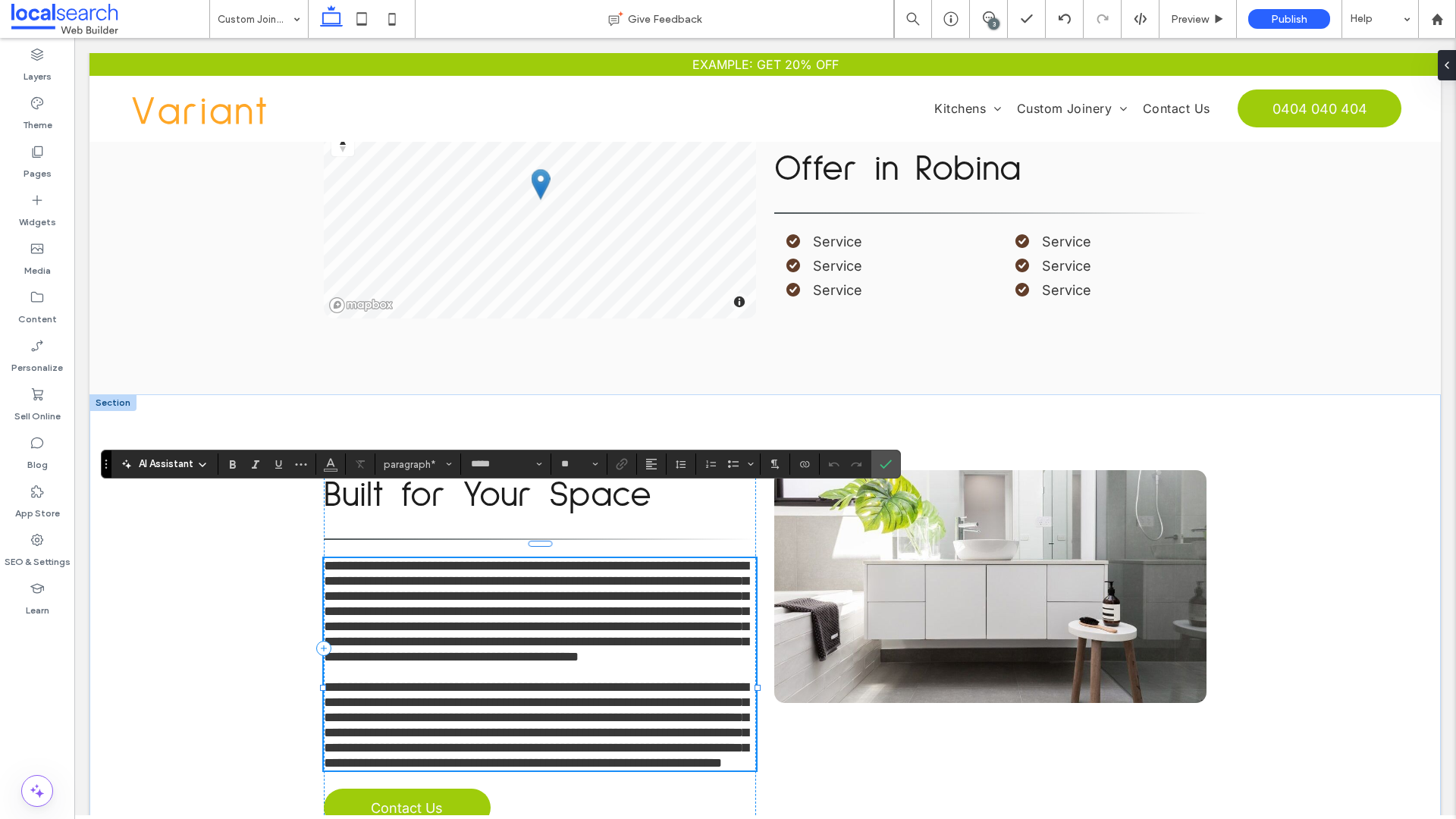 click on "**********" at bounding box center (536, 611) 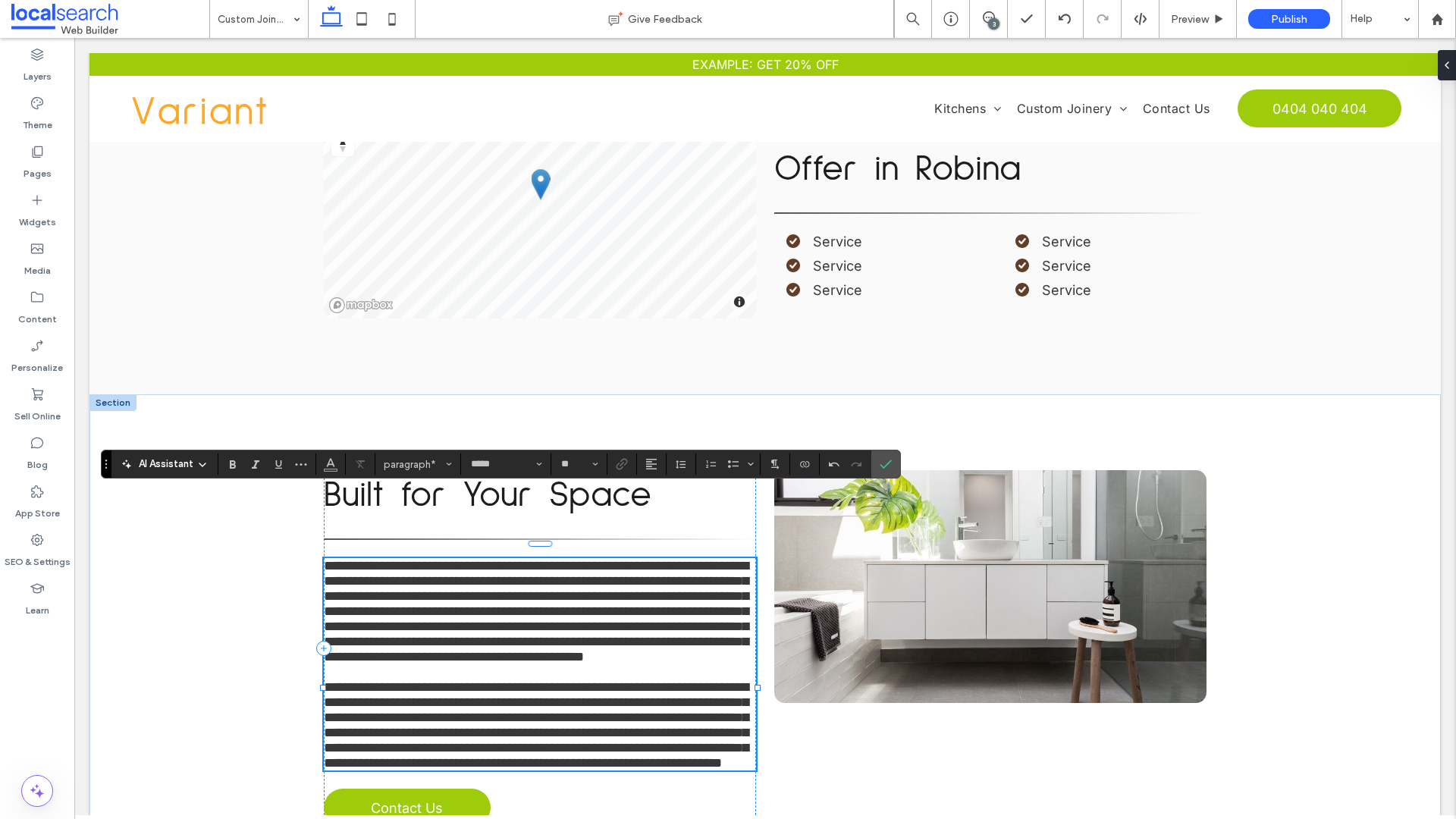 click on "**********" at bounding box center (536, 611) 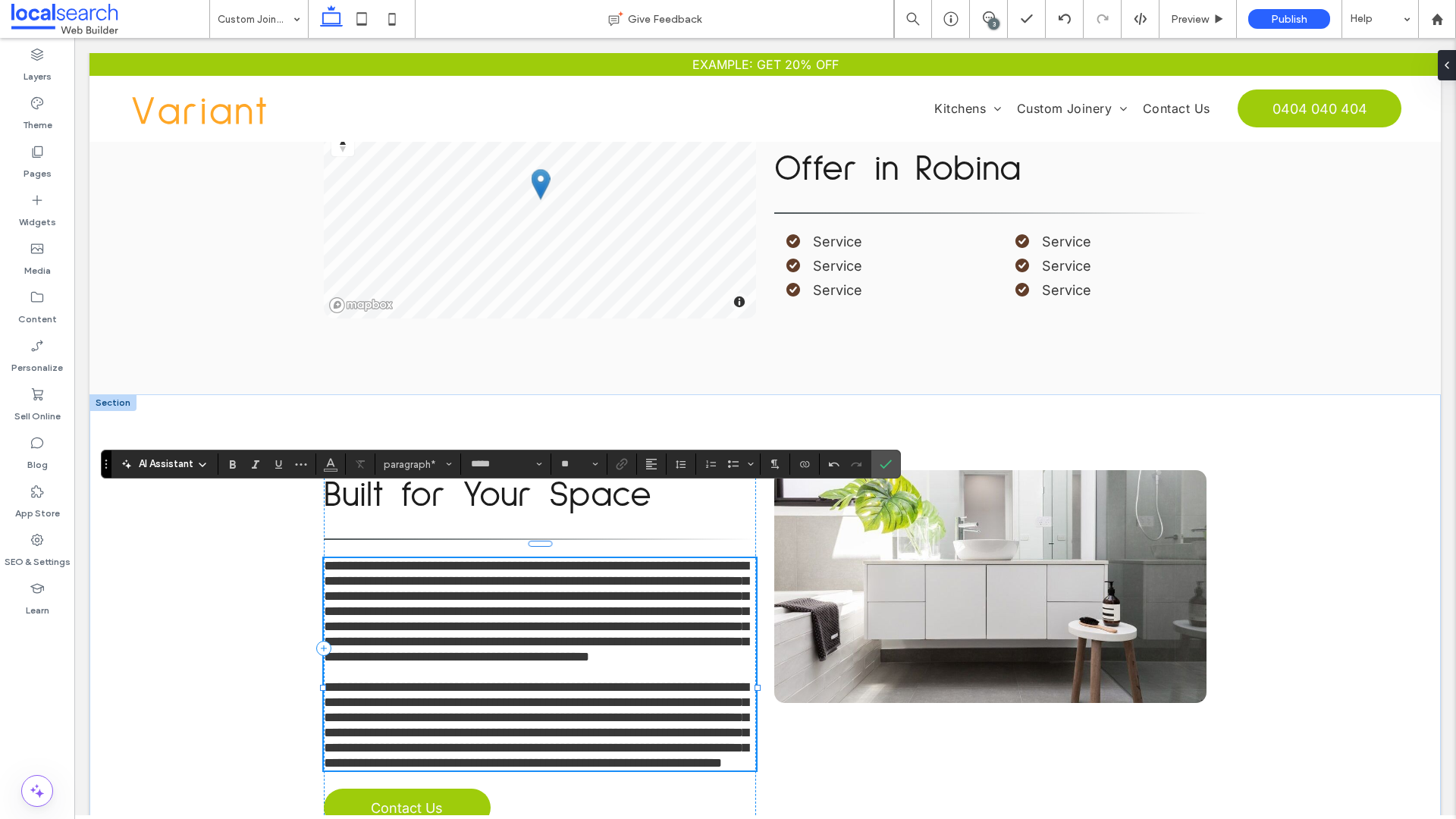 click on "**********" at bounding box center (536, 611) 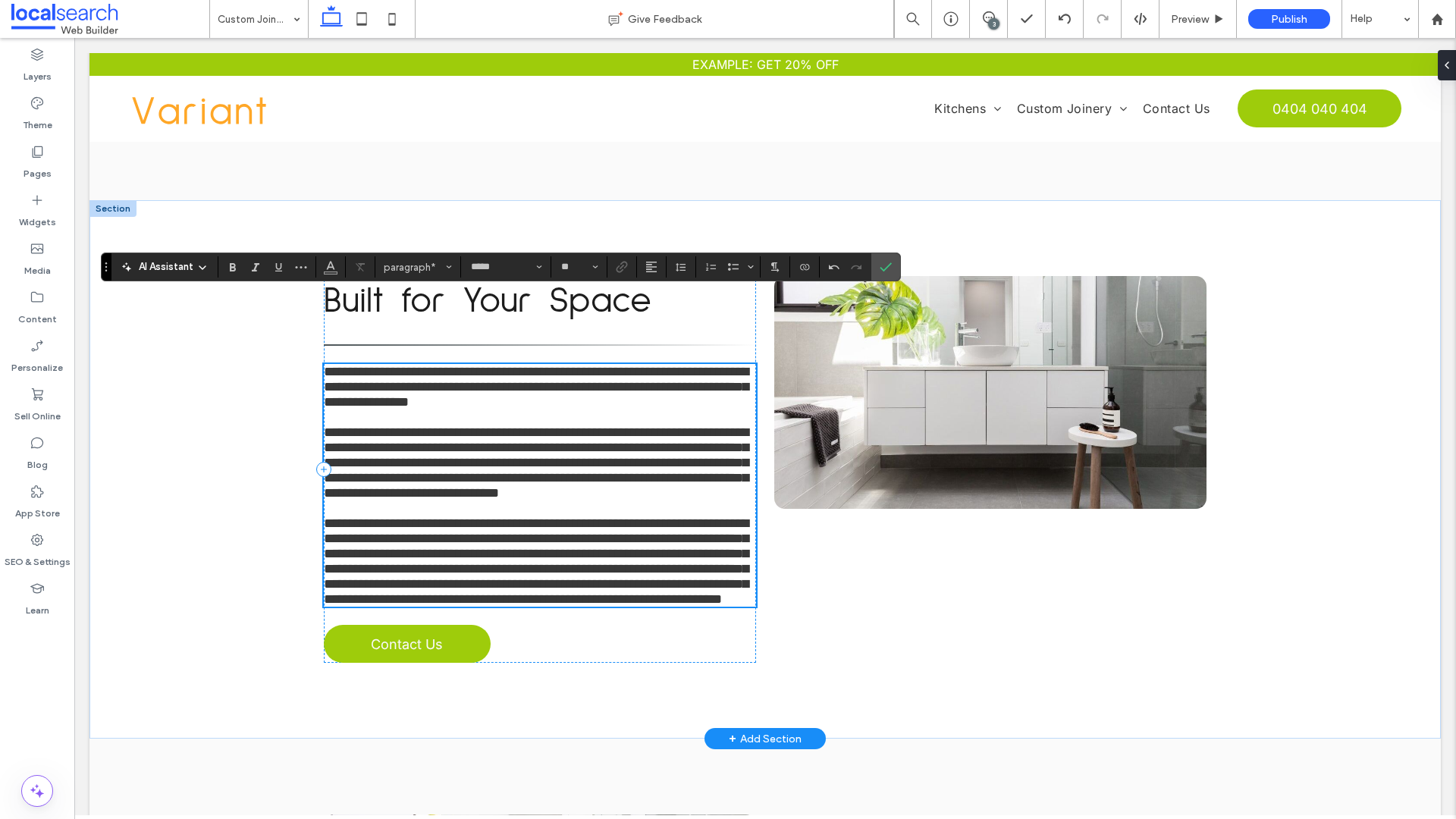 scroll, scrollTop: 1483, scrollLeft: 0, axis: vertical 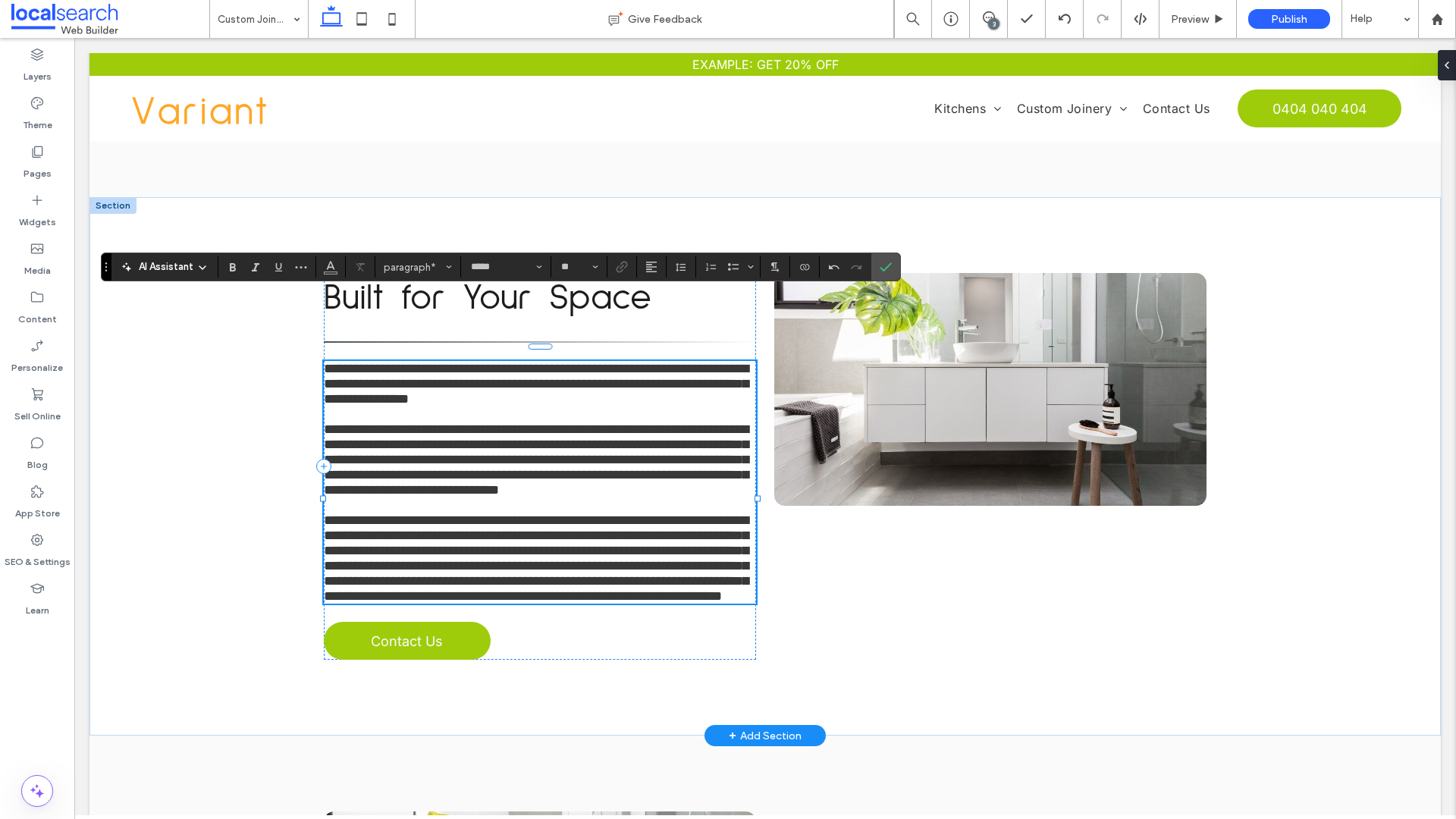 click on "**********" at bounding box center (536, 558) 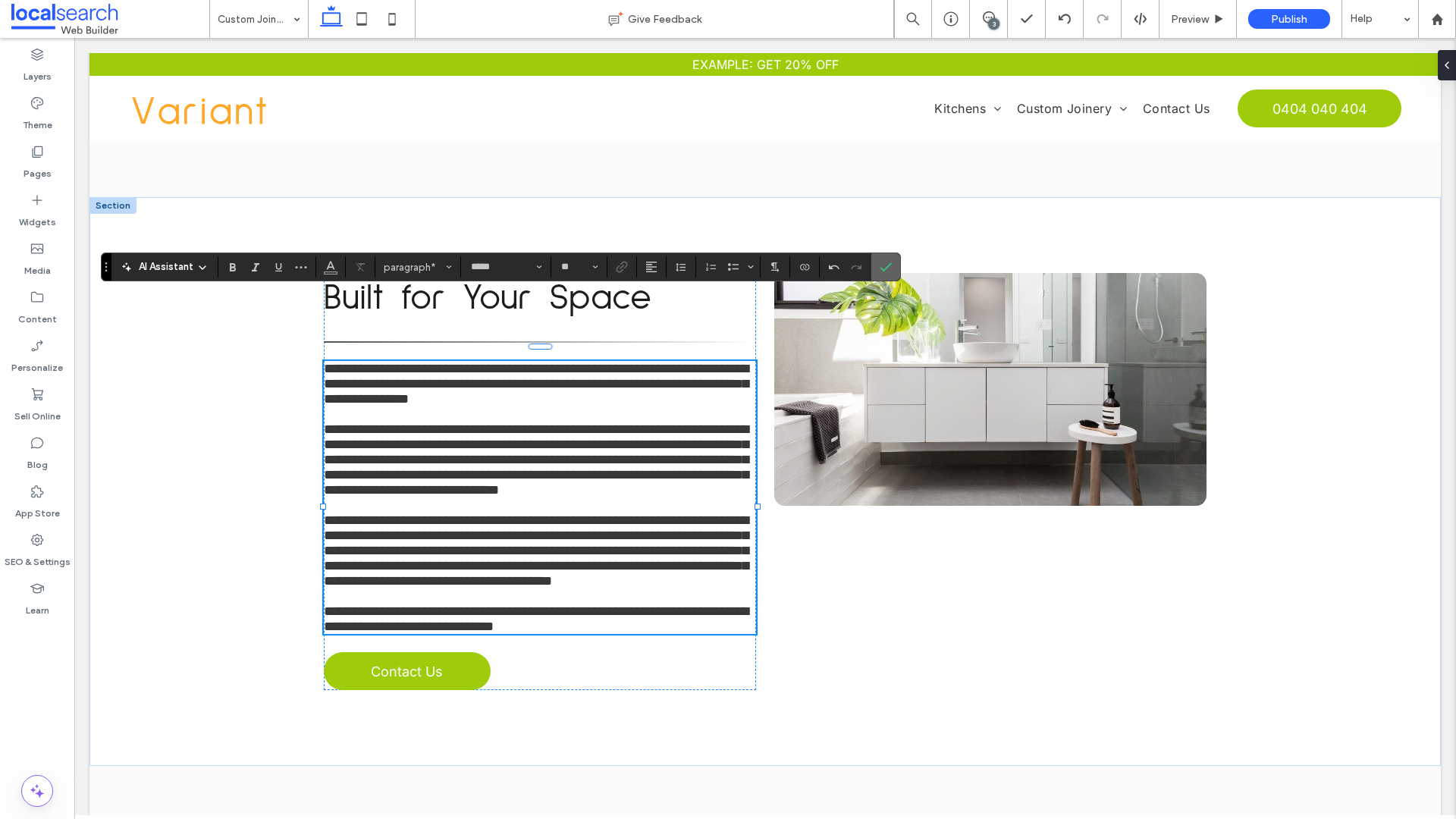 click 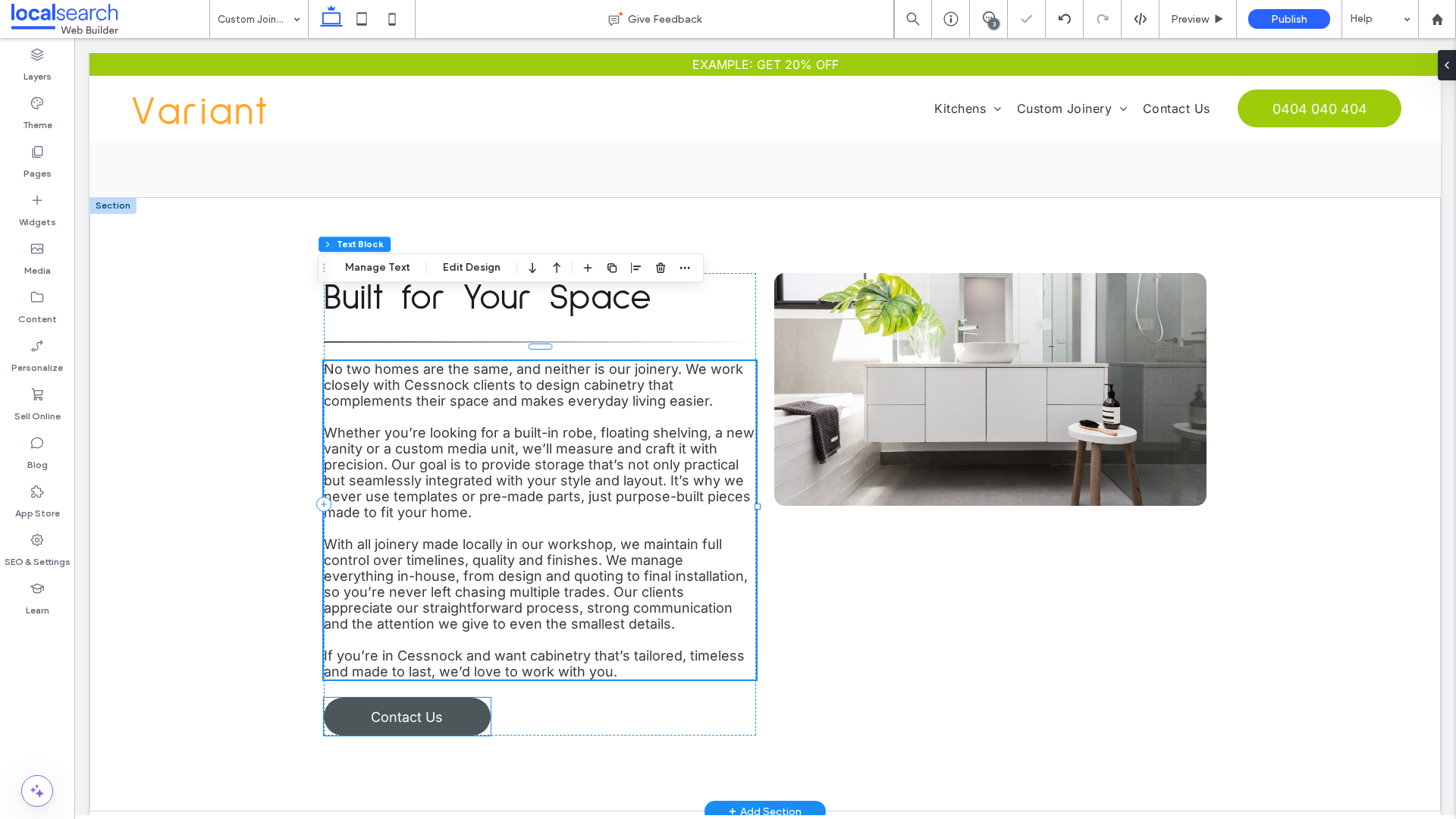 click on "Contact Us" at bounding box center [406, 717] 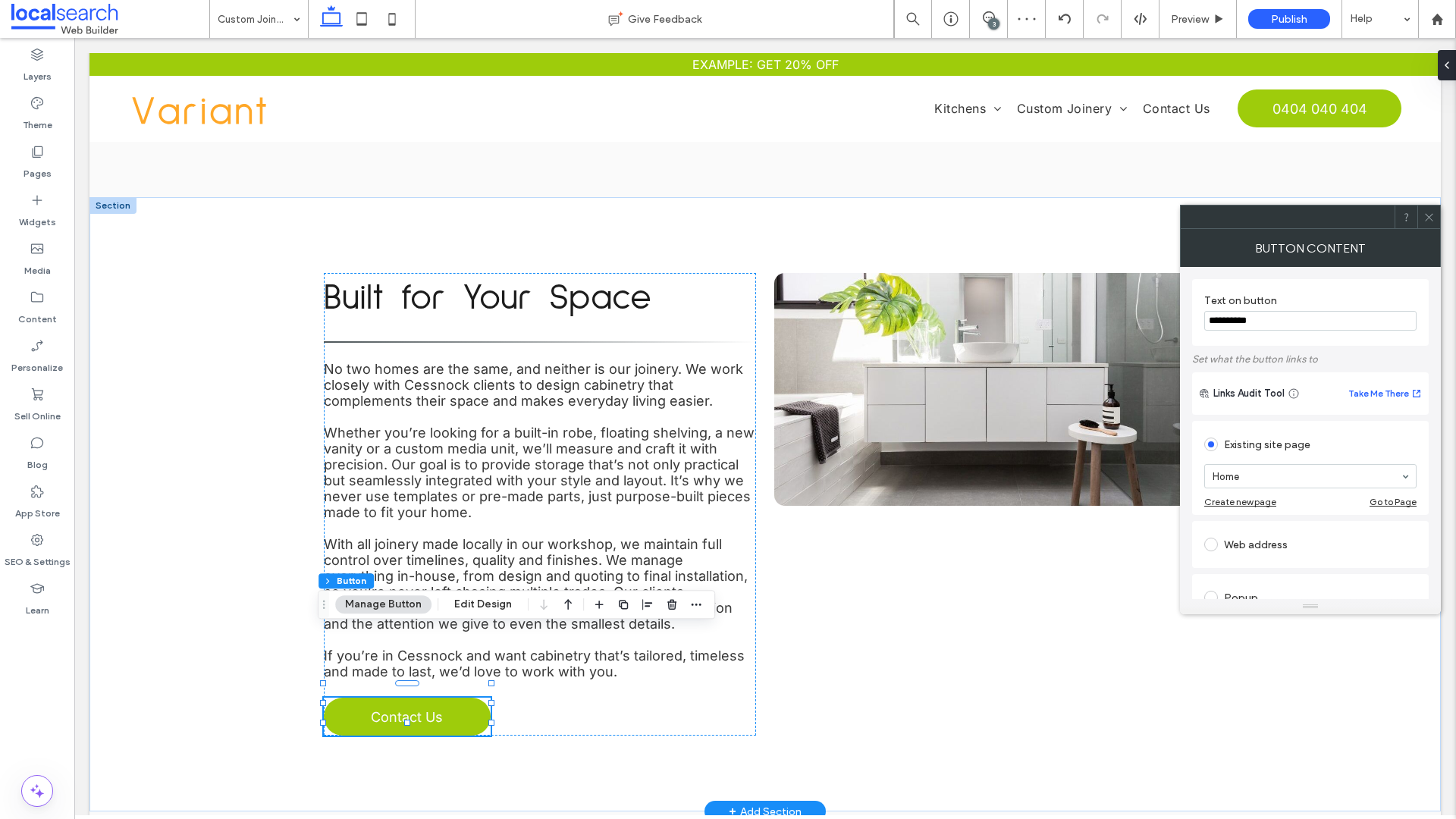 drag, startPoint x: 1347, startPoint y: 360, endPoint x: 1099, endPoint y: 322, distance: 250.8944 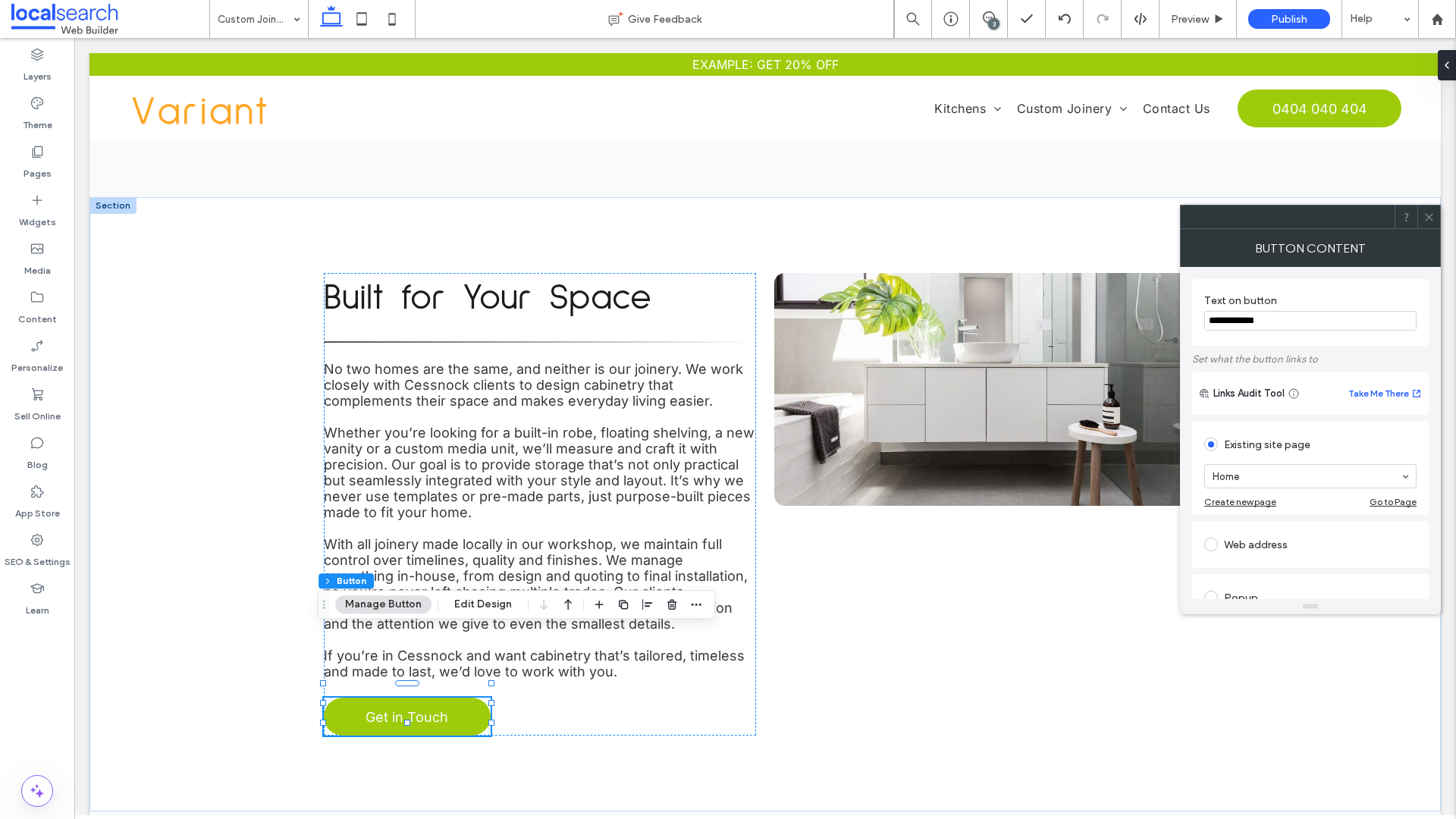 type on "**********" 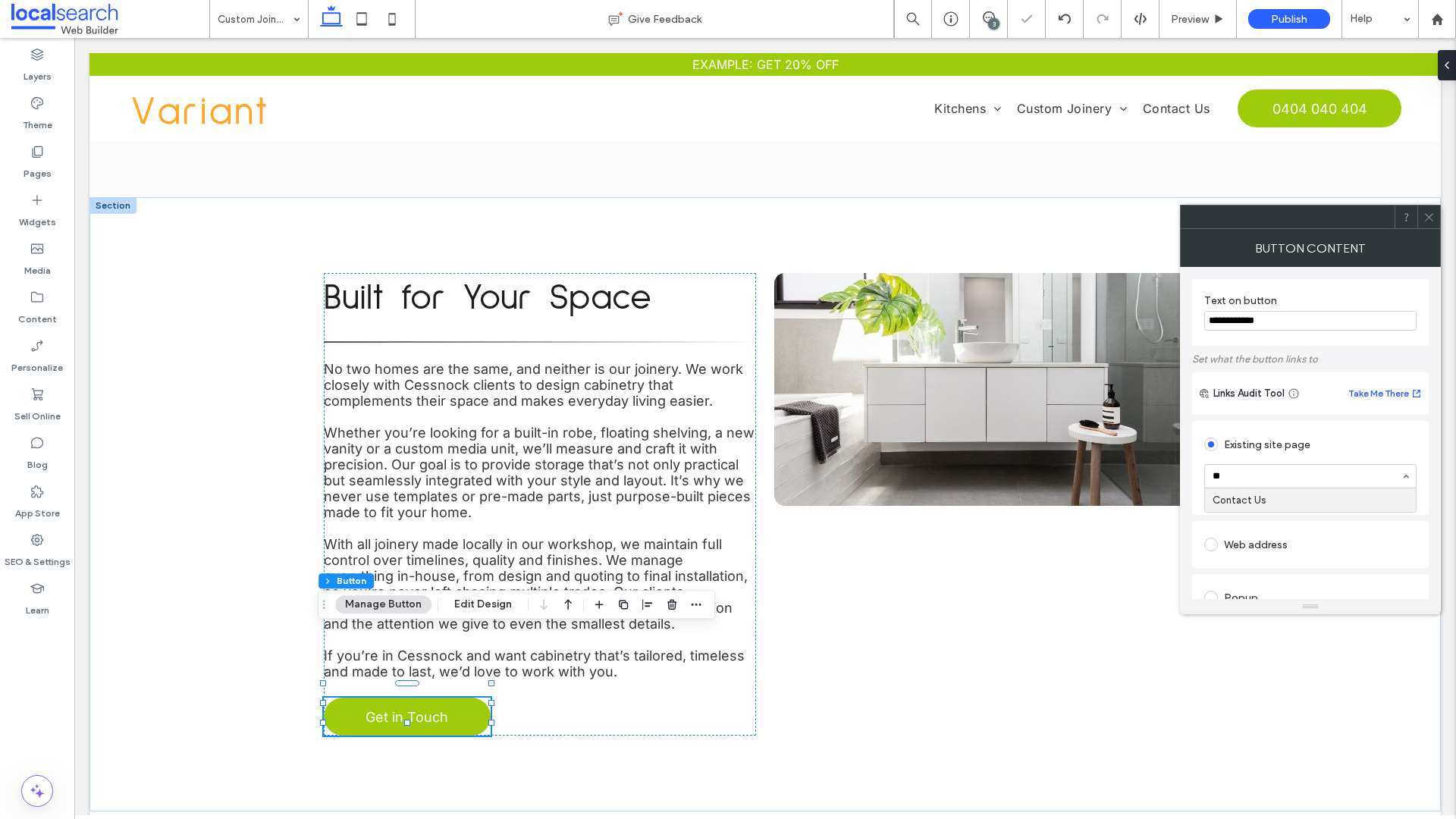 type on "***" 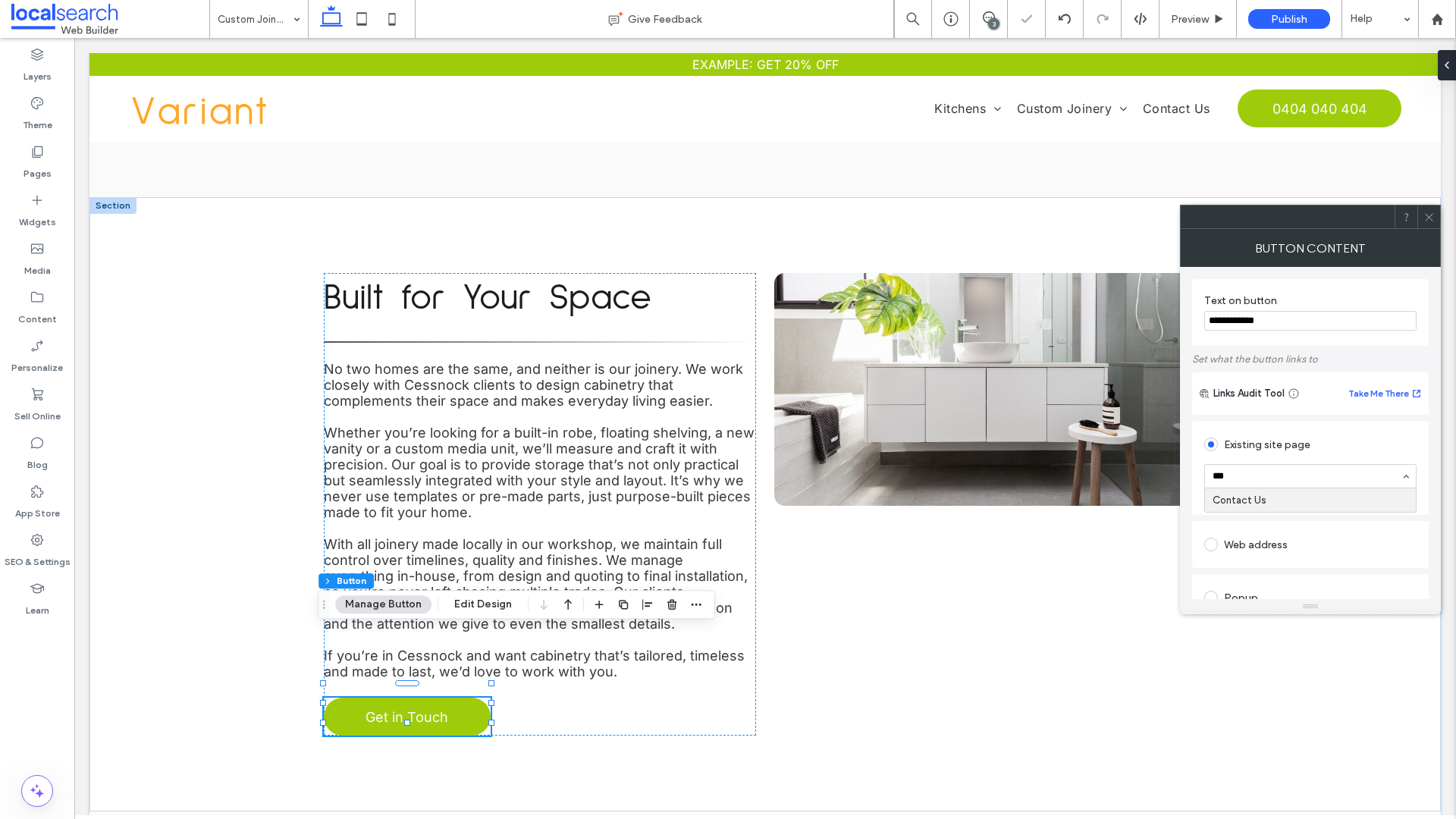 type 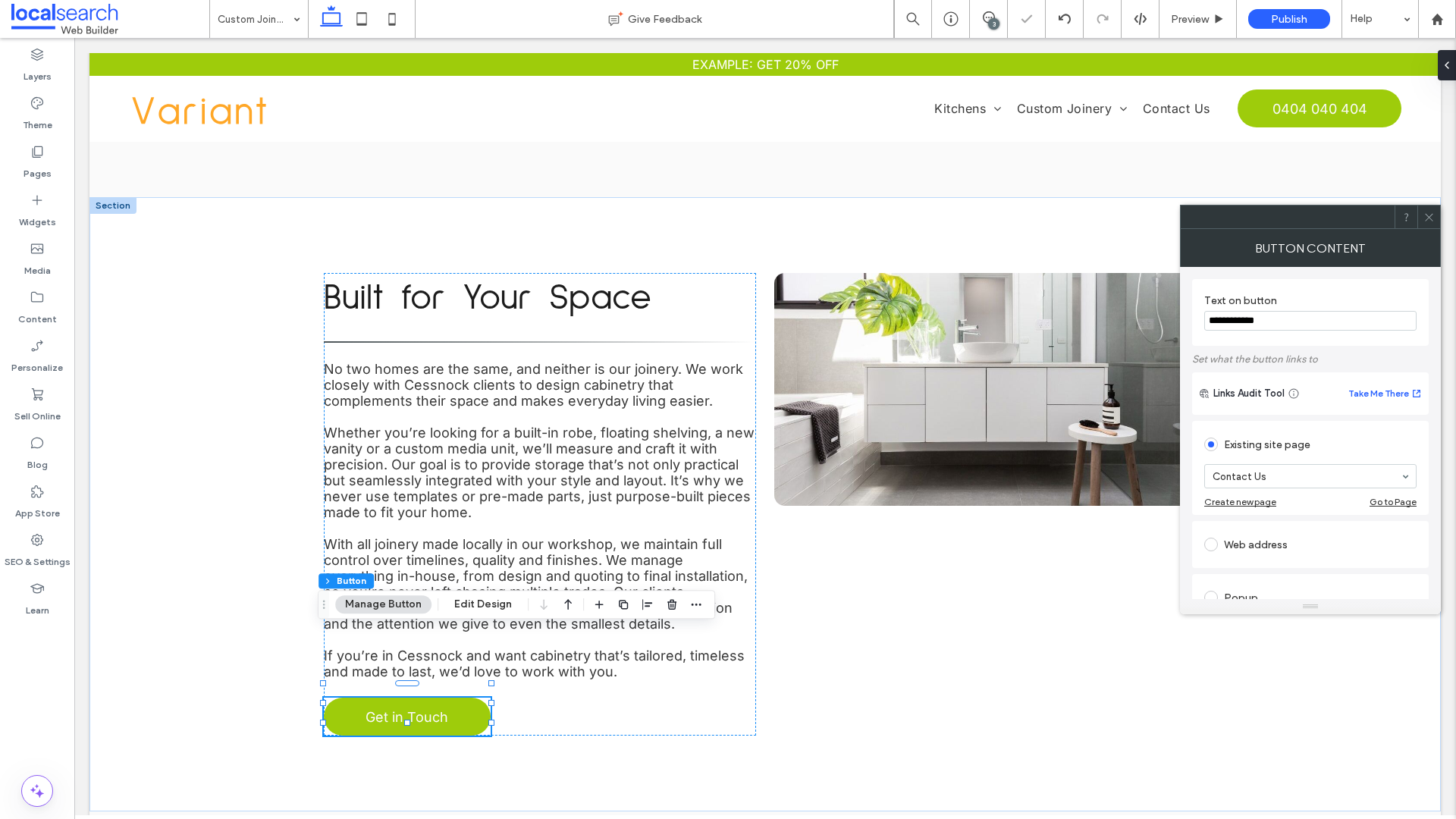 click at bounding box center [1429, 217] 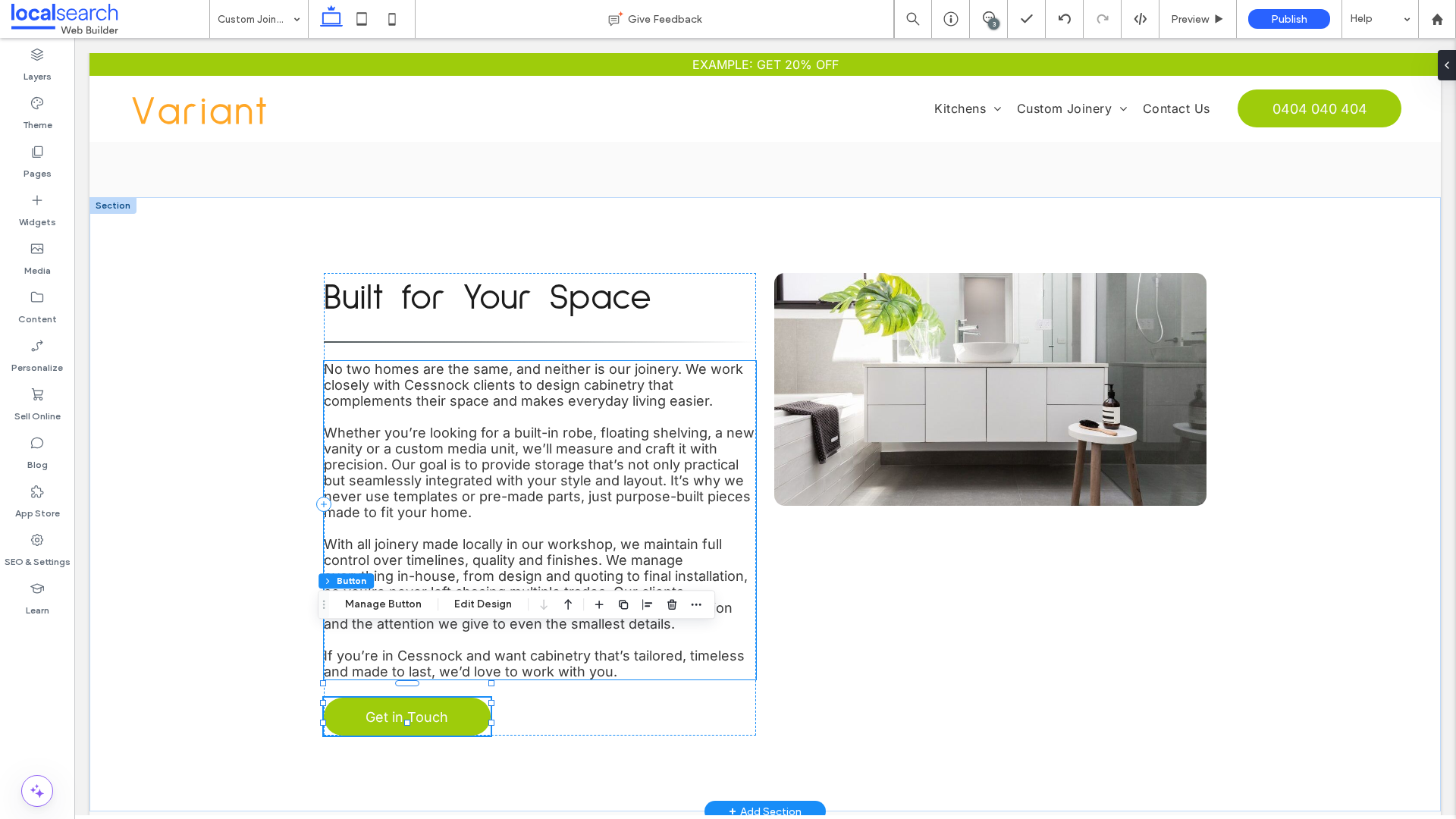click on "With all joinery made locally in our workshop, we maintain full control over timelines, quality and finishes. We manage everything in-house, from design and quoting to final installation, so you’re never left chasing multiple trades. Our clients appreciate our straightforward process, strong communication and the attention we give to even the smallest details." at bounding box center [535, 584] 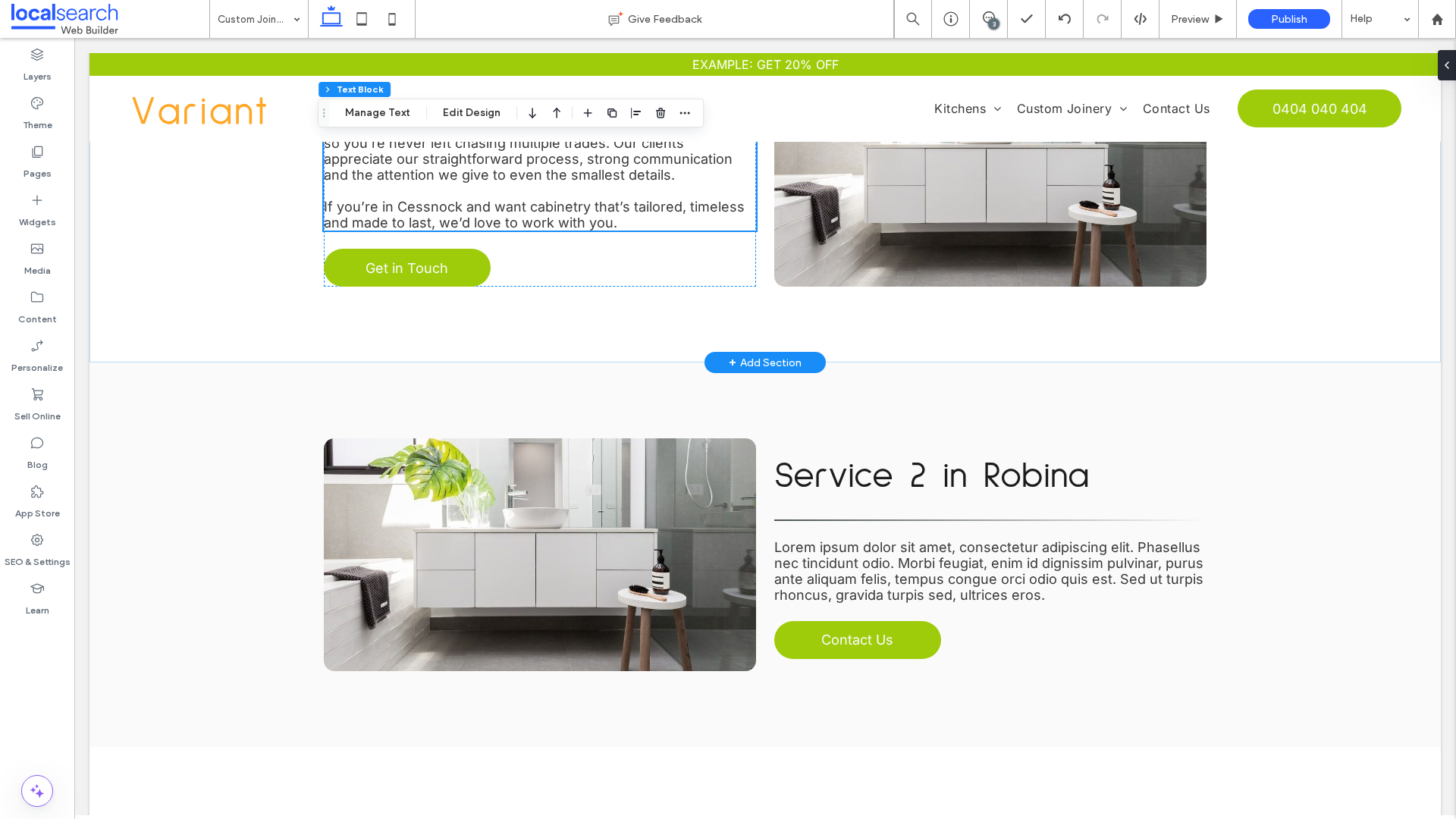scroll, scrollTop: 1727, scrollLeft: 0, axis: vertical 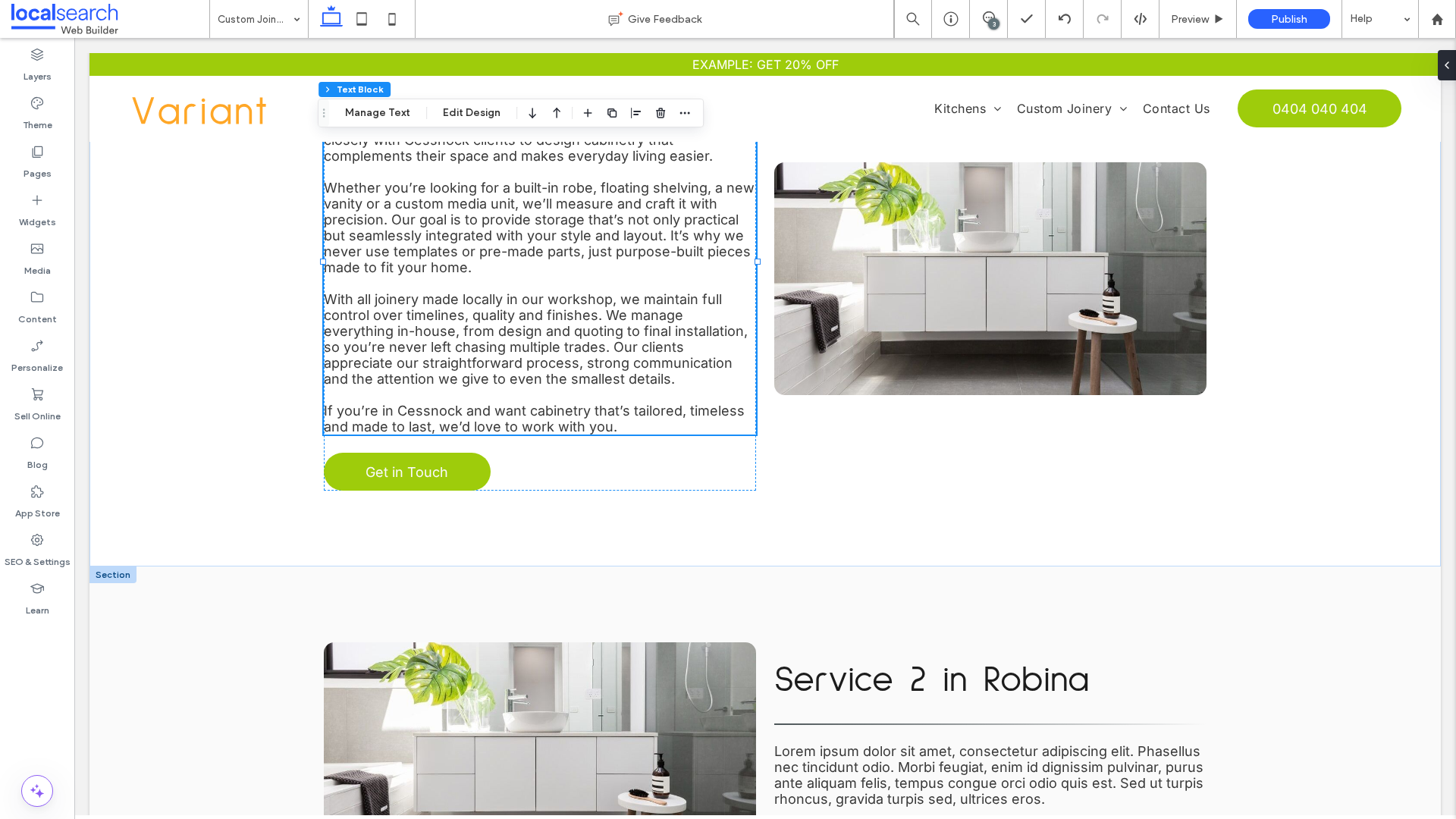 click at bounding box center (113, 575) 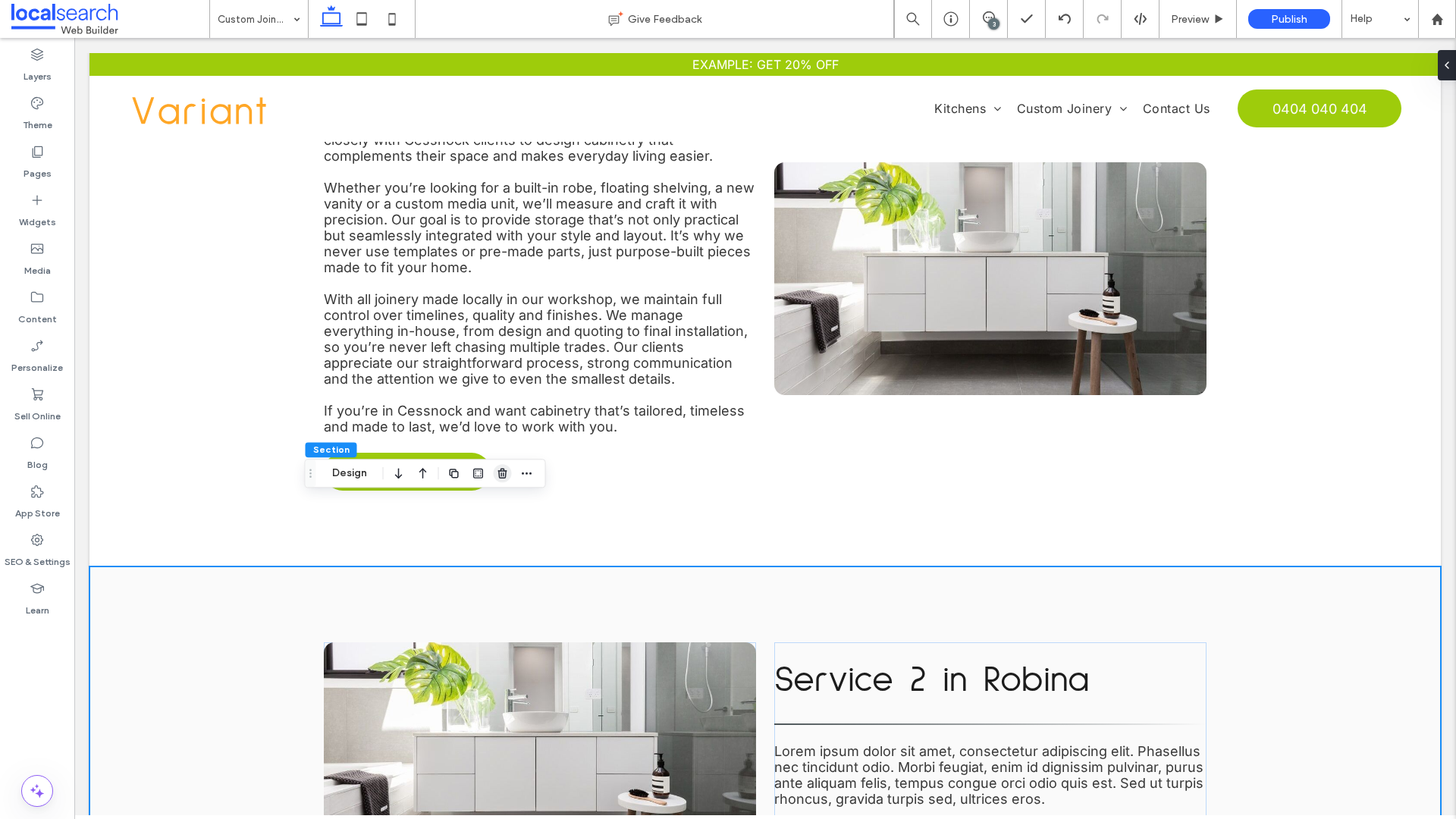 click 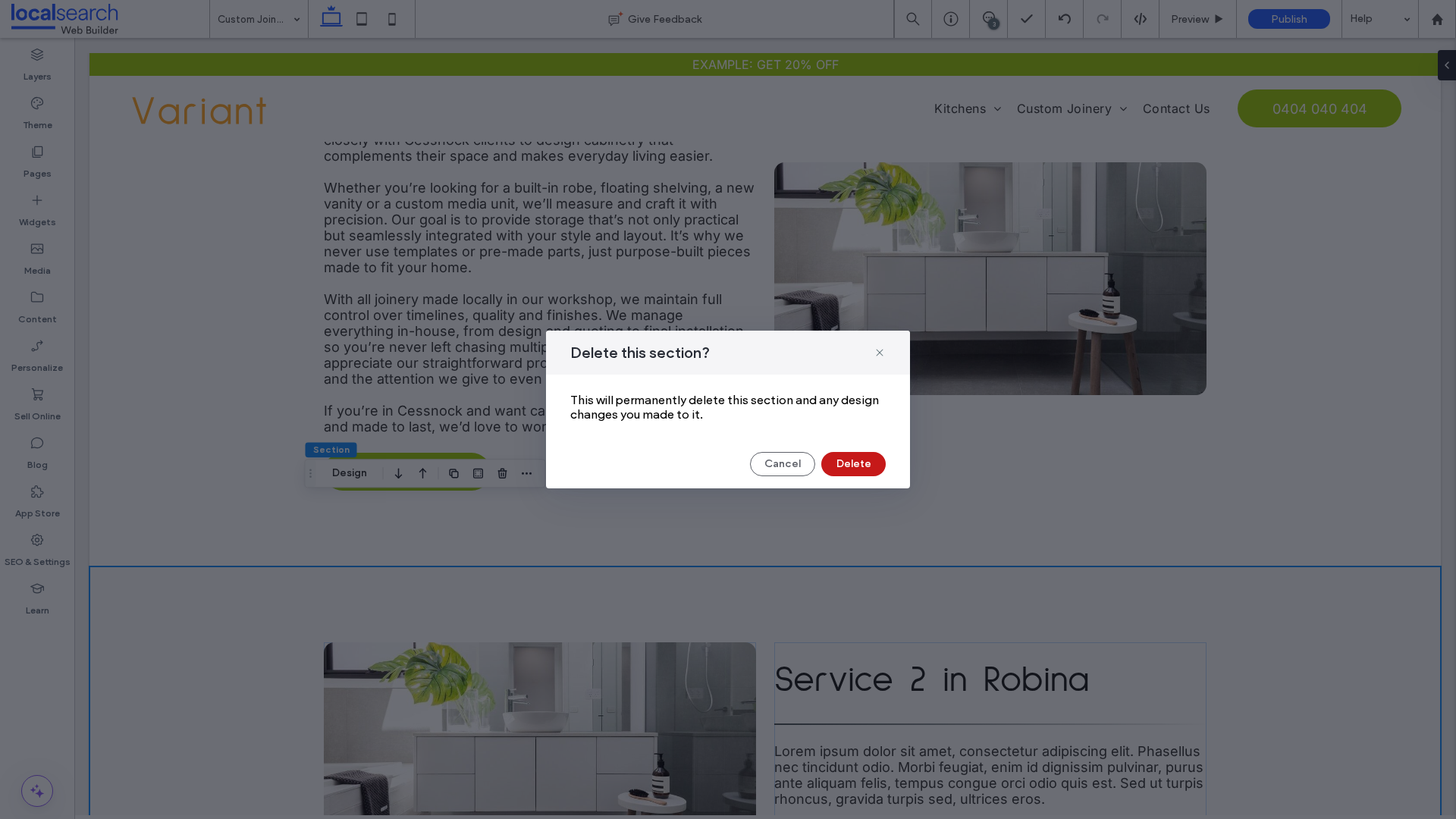 click on "Delete" at bounding box center [853, 464] 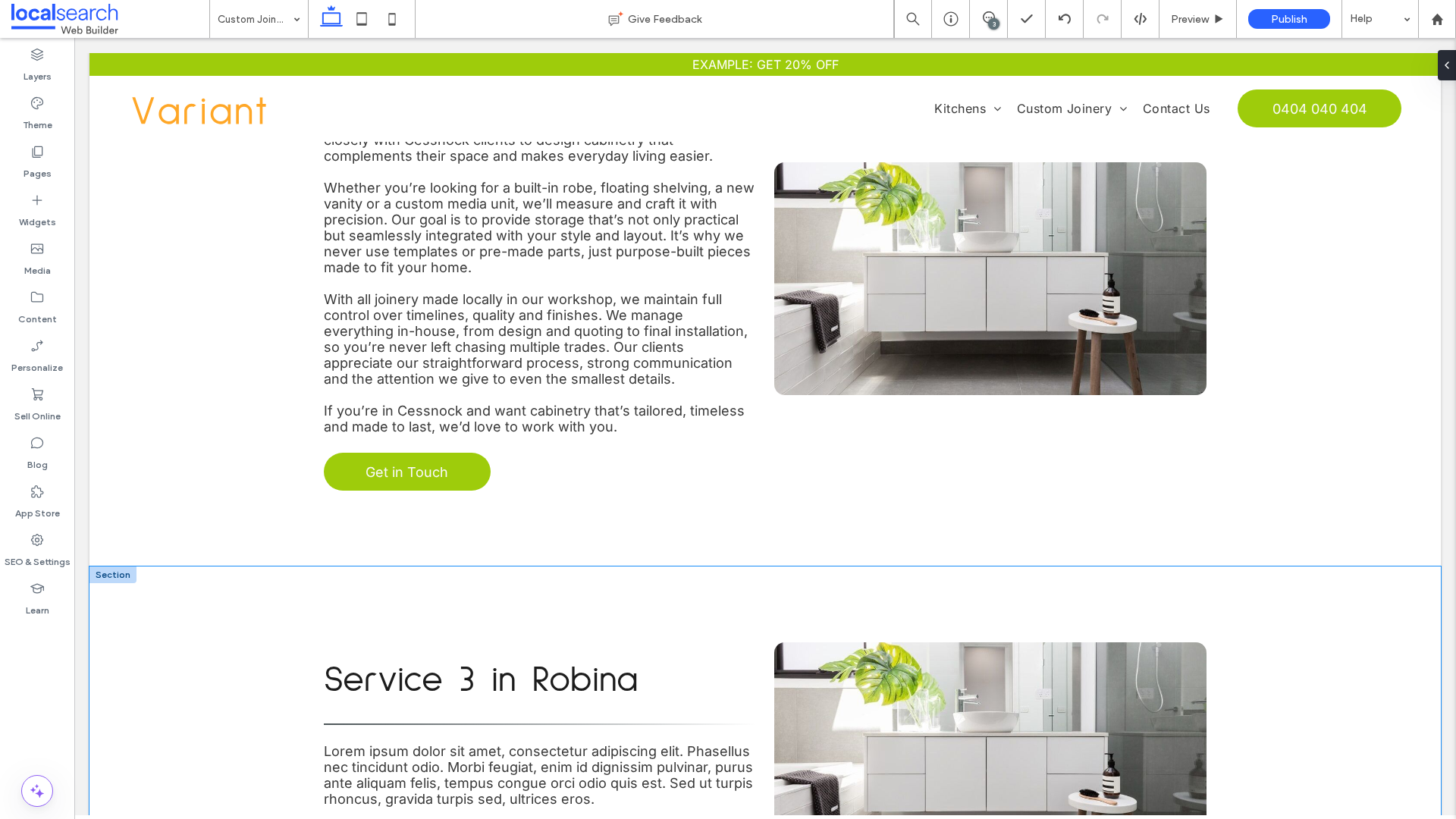 click on "Service 3 in Robina
Lorem ipsum dolor sit amet, consectetur adipiscing elit. Phasellus nec tincidunt odio. Morbi feugiat, enim id dignissim pulvinar, purus ante aliquam felis, tempus congue orci odio quis est. Sed ut turpis rhoncus, gravida turpis sed, ultrices eros.
Contact Us
Button" at bounding box center (765, 758) 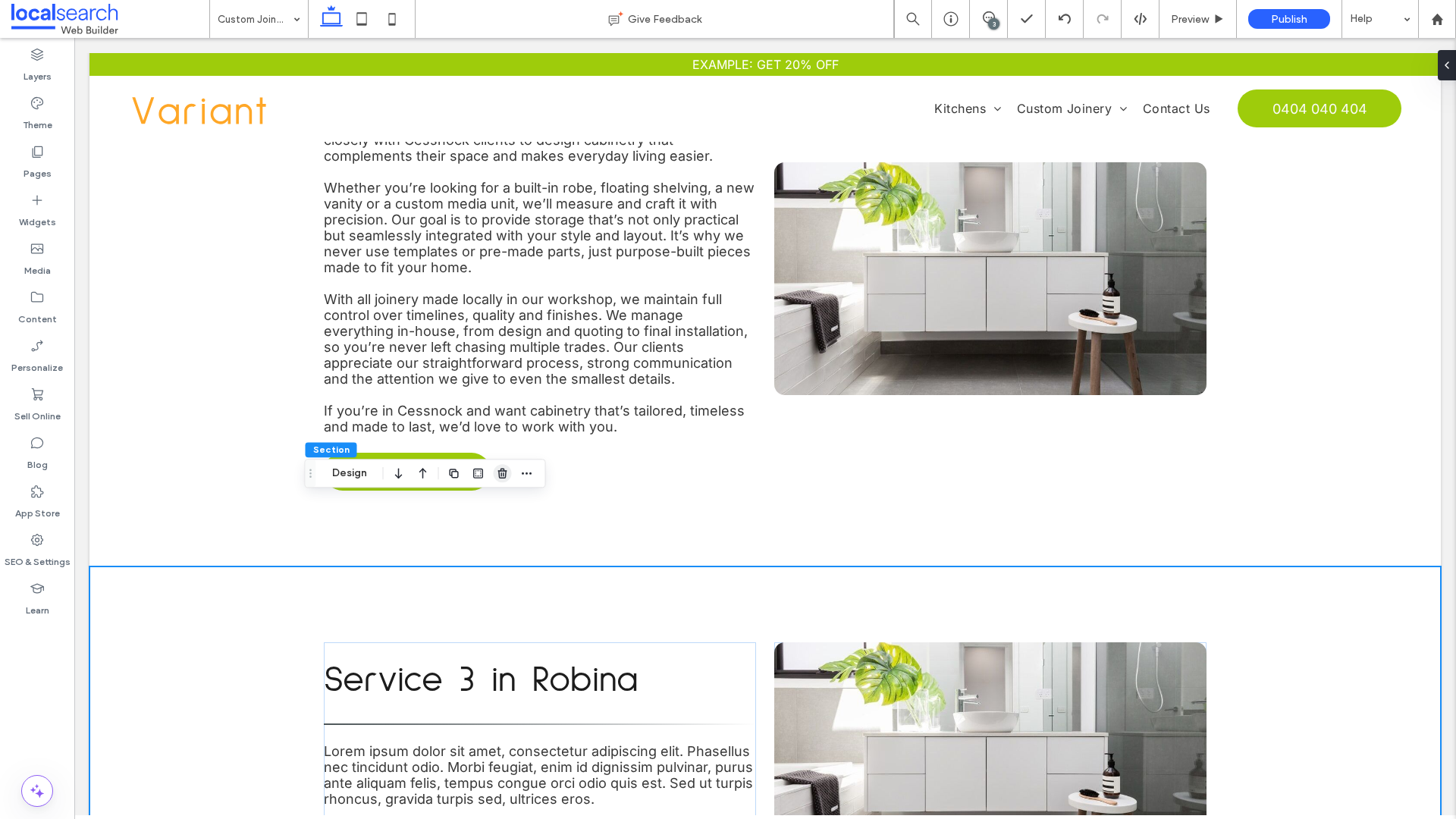 click 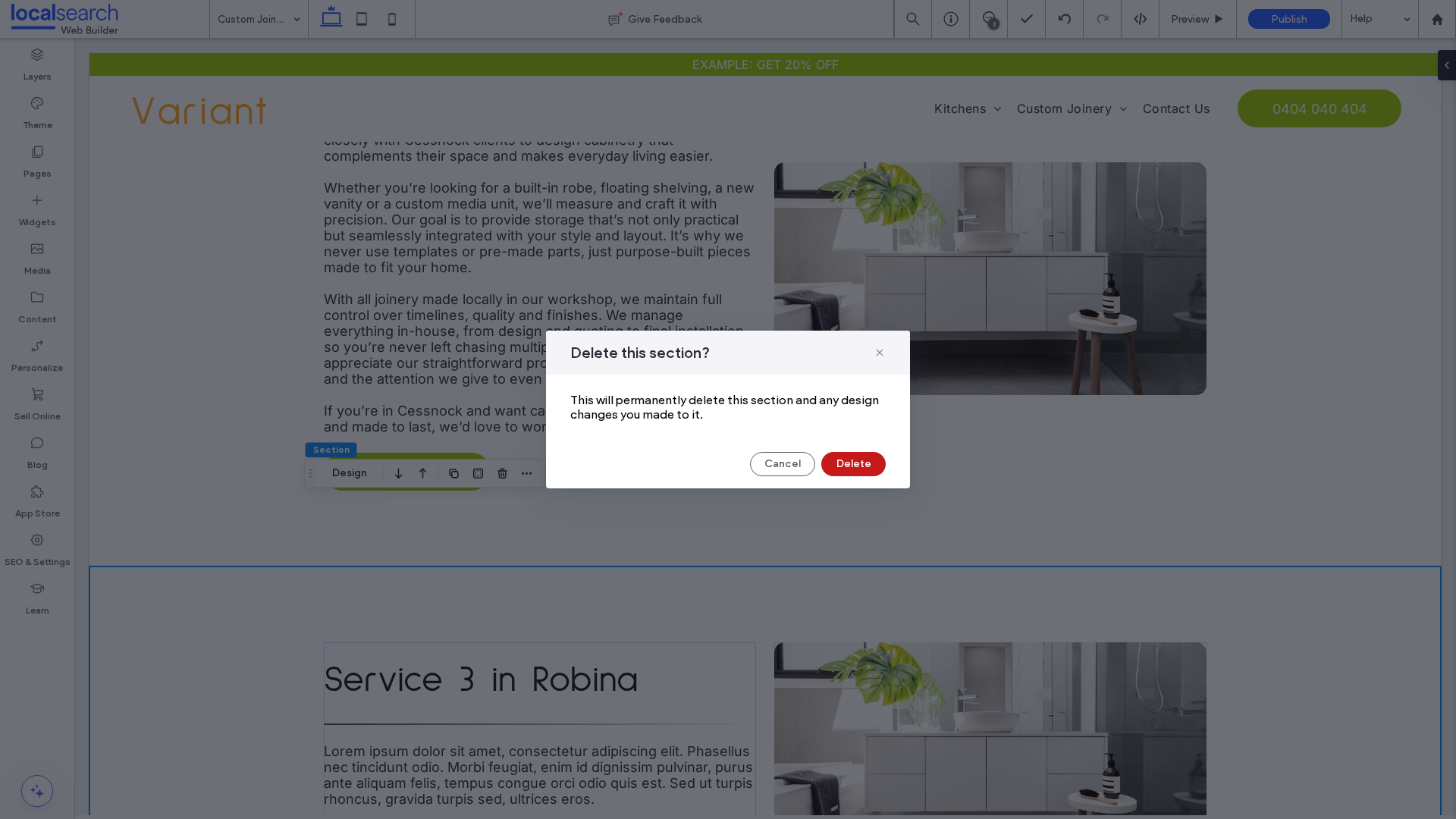 click on "Delete" at bounding box center (853, 464) 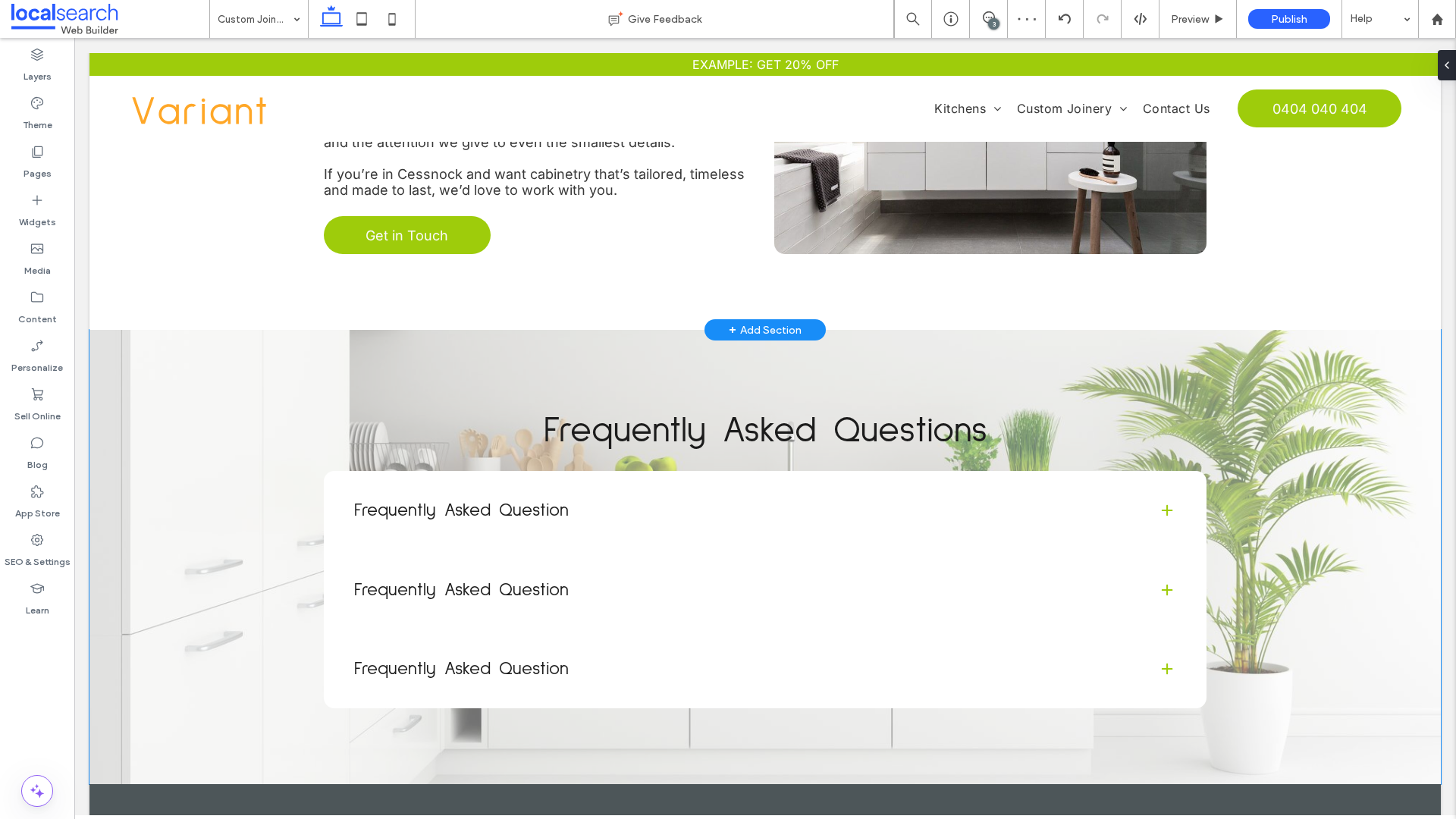 scroll, scrollTop: 2033, scrollLeft: 0, axis: vertical 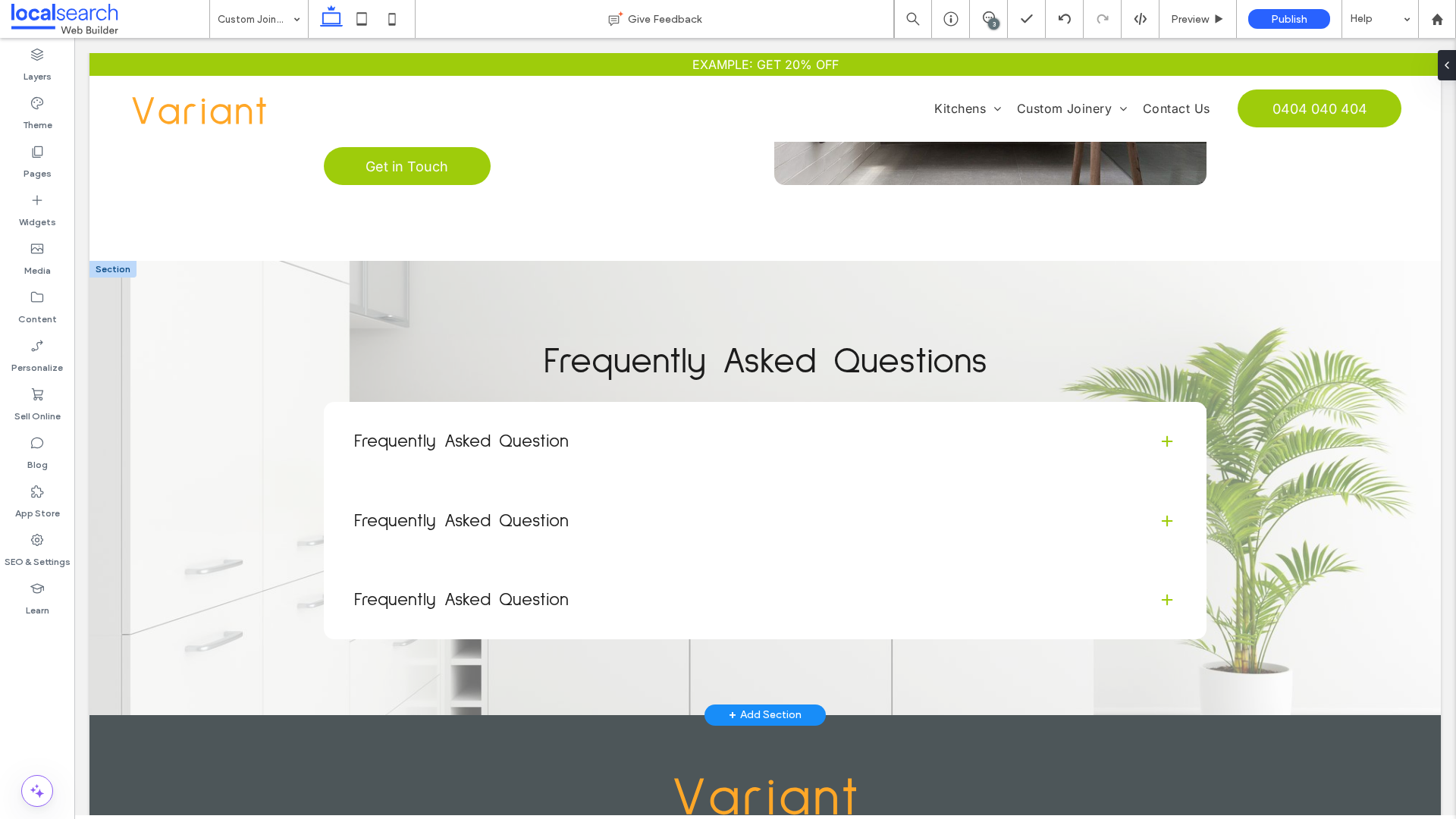 click on "Frequently Asked Question" at bounding box center [744, 441] 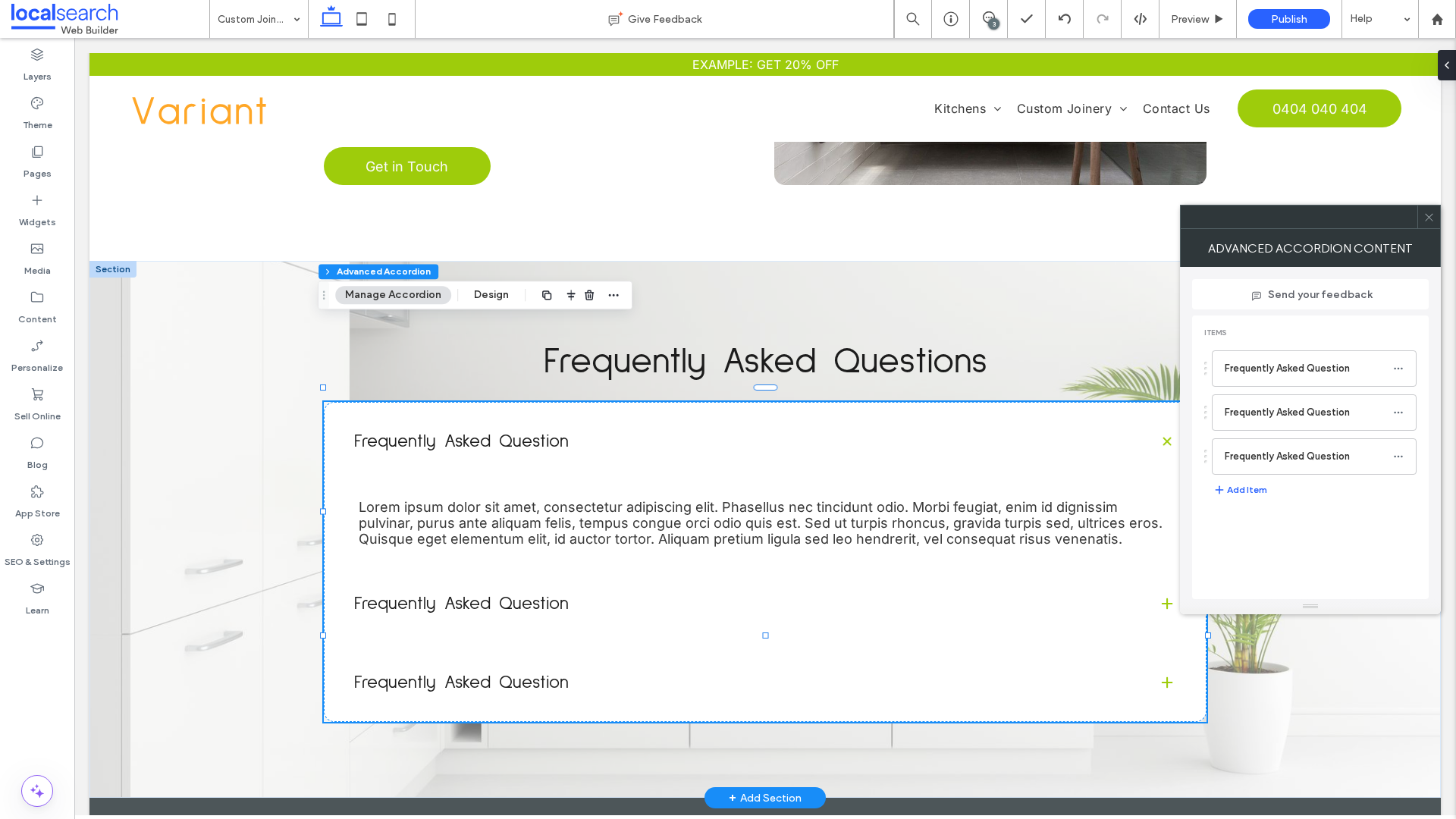 type on "***" 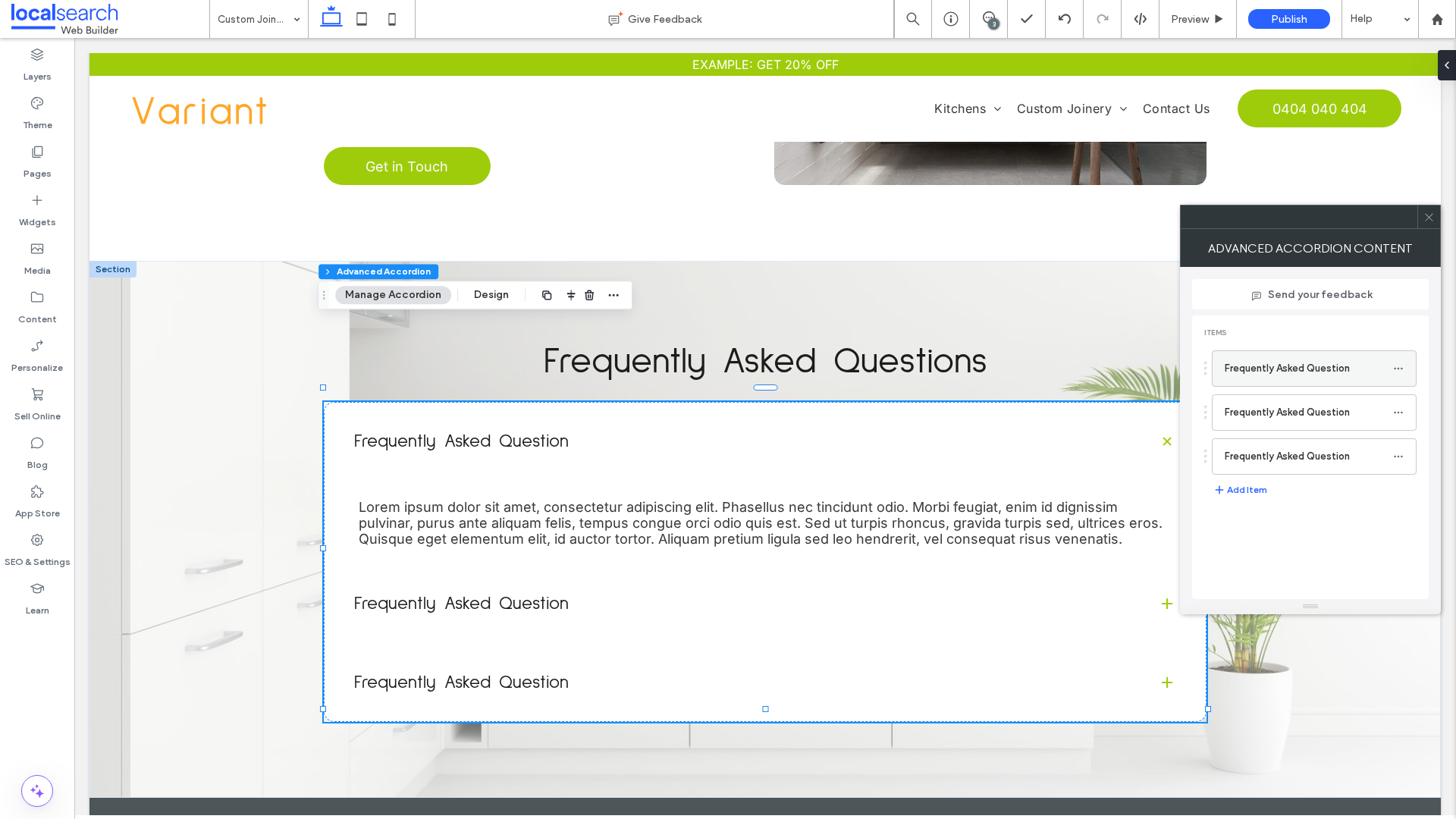click 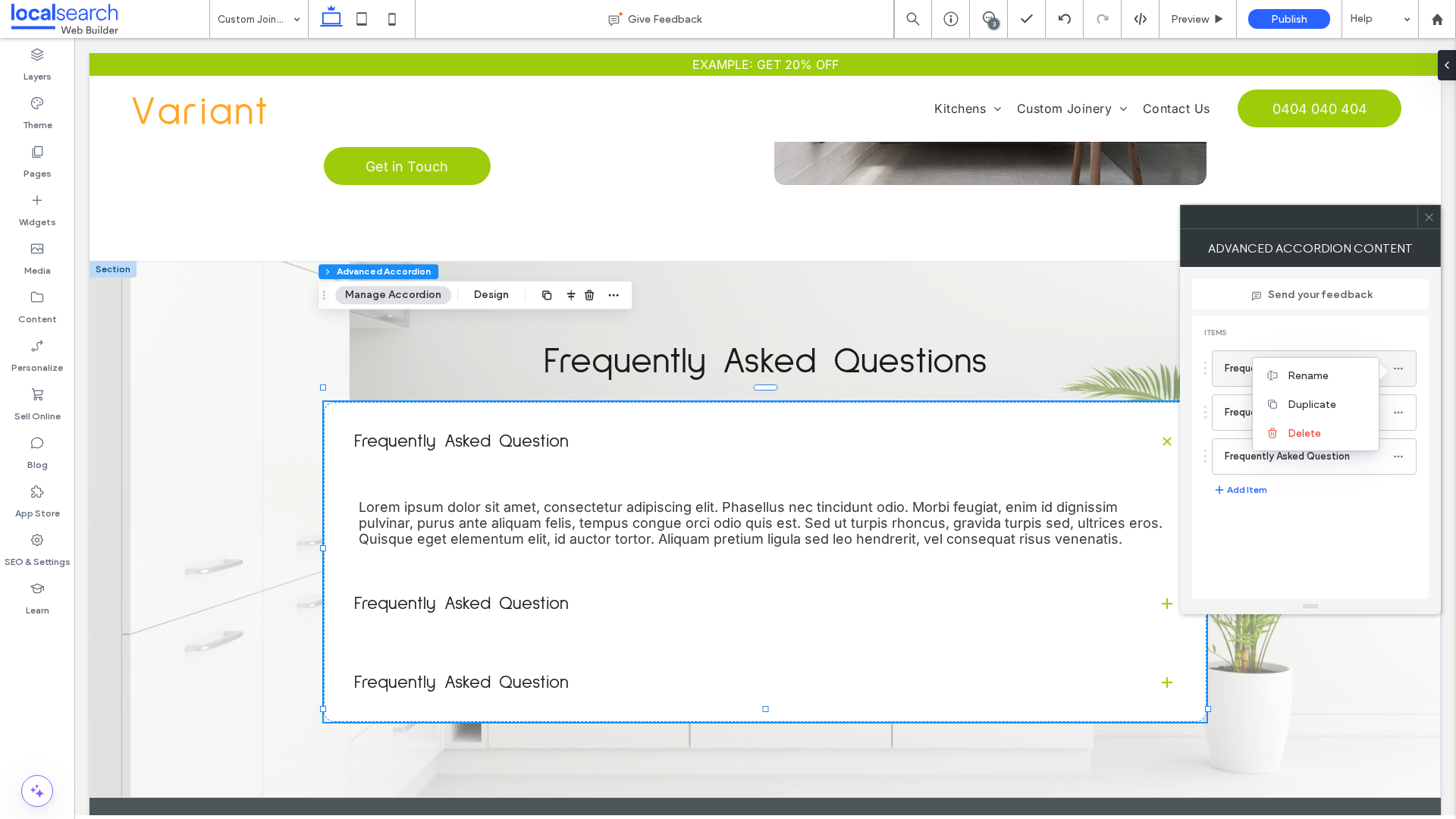 click 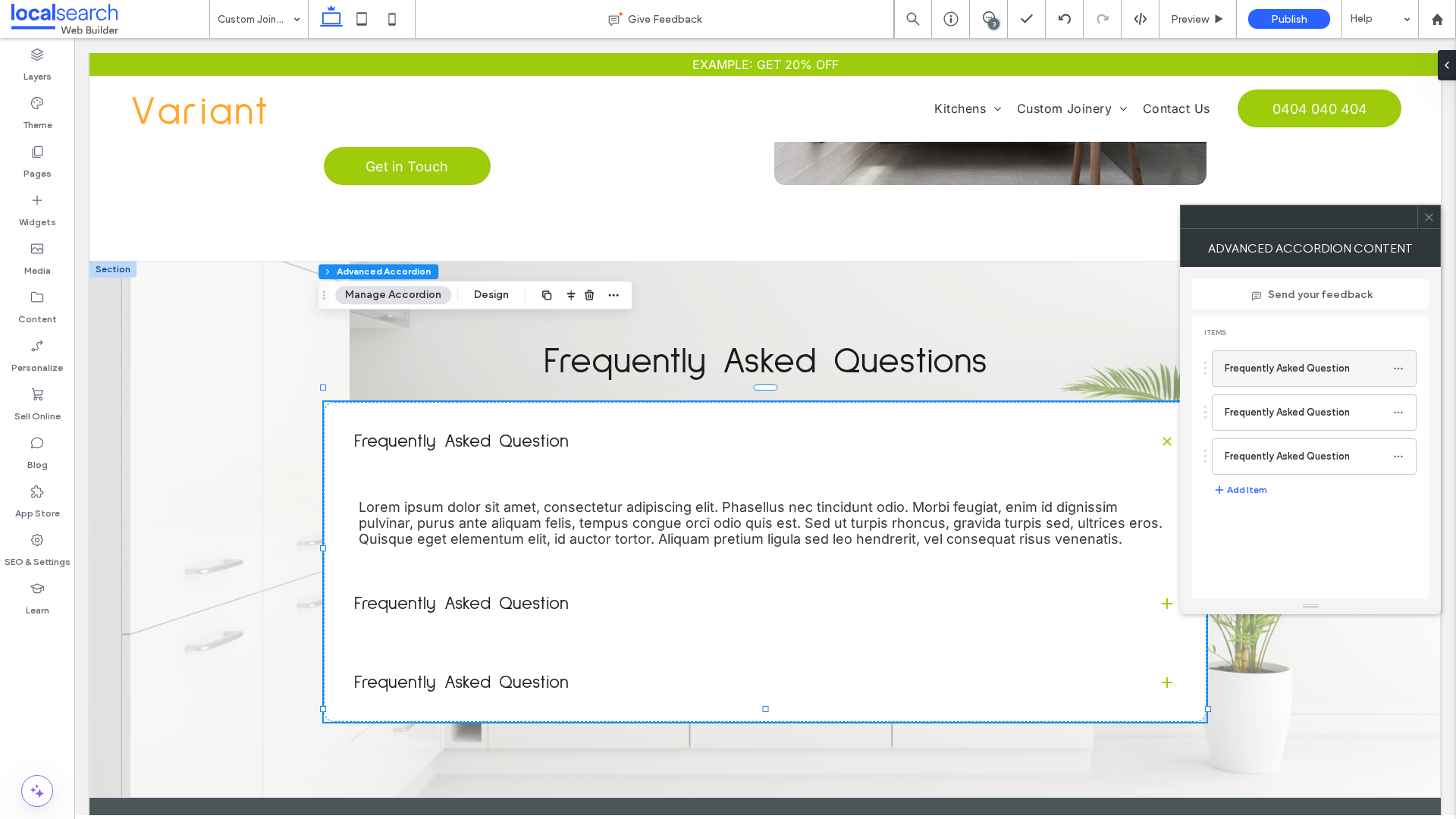 click 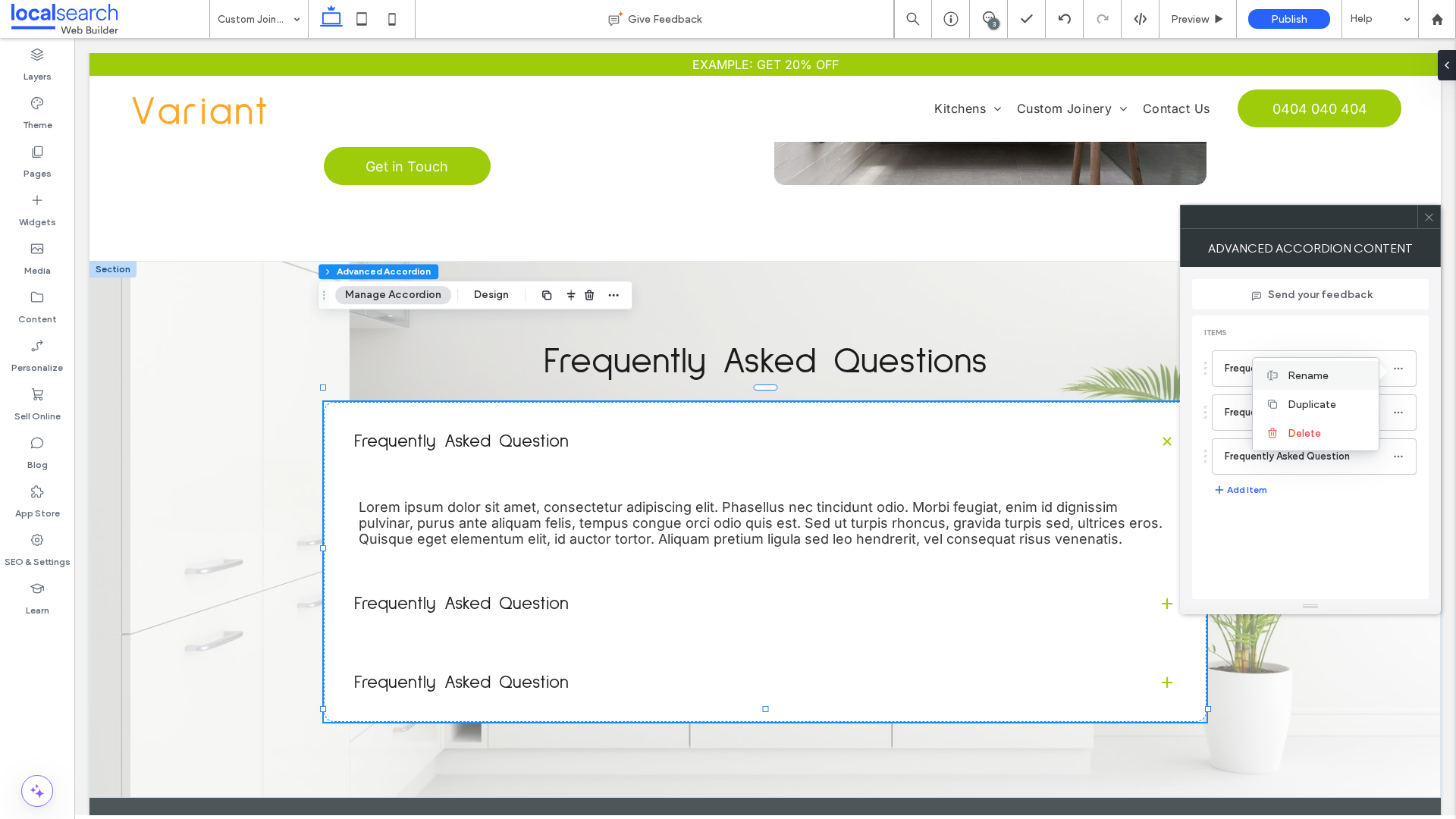 click on "Rename" at bounding box center [1308, 375] 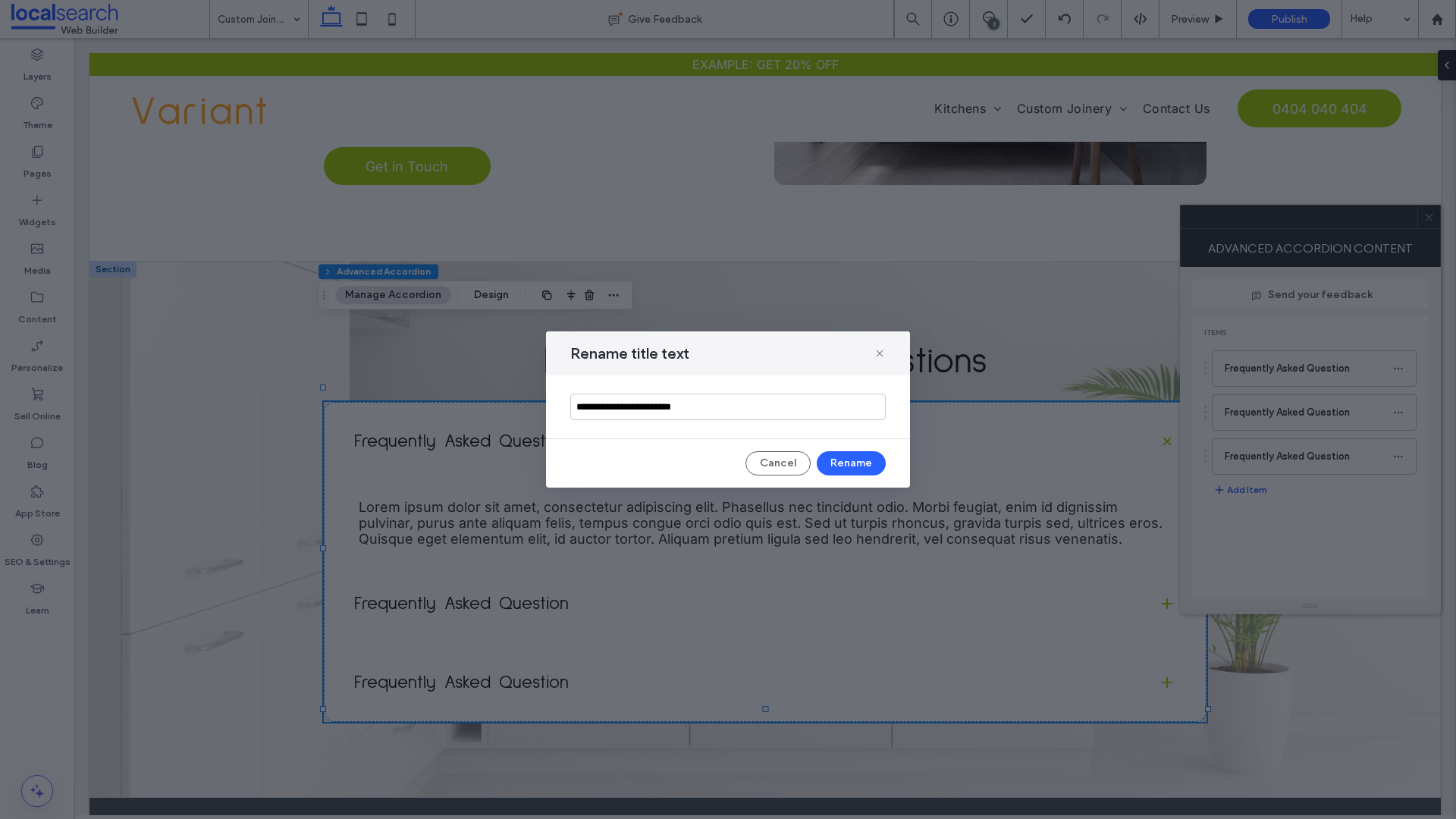 drag, startPoint x: 743, startPoint y: 406, endPoint x: 431, endPoint y: 406, distance: 312 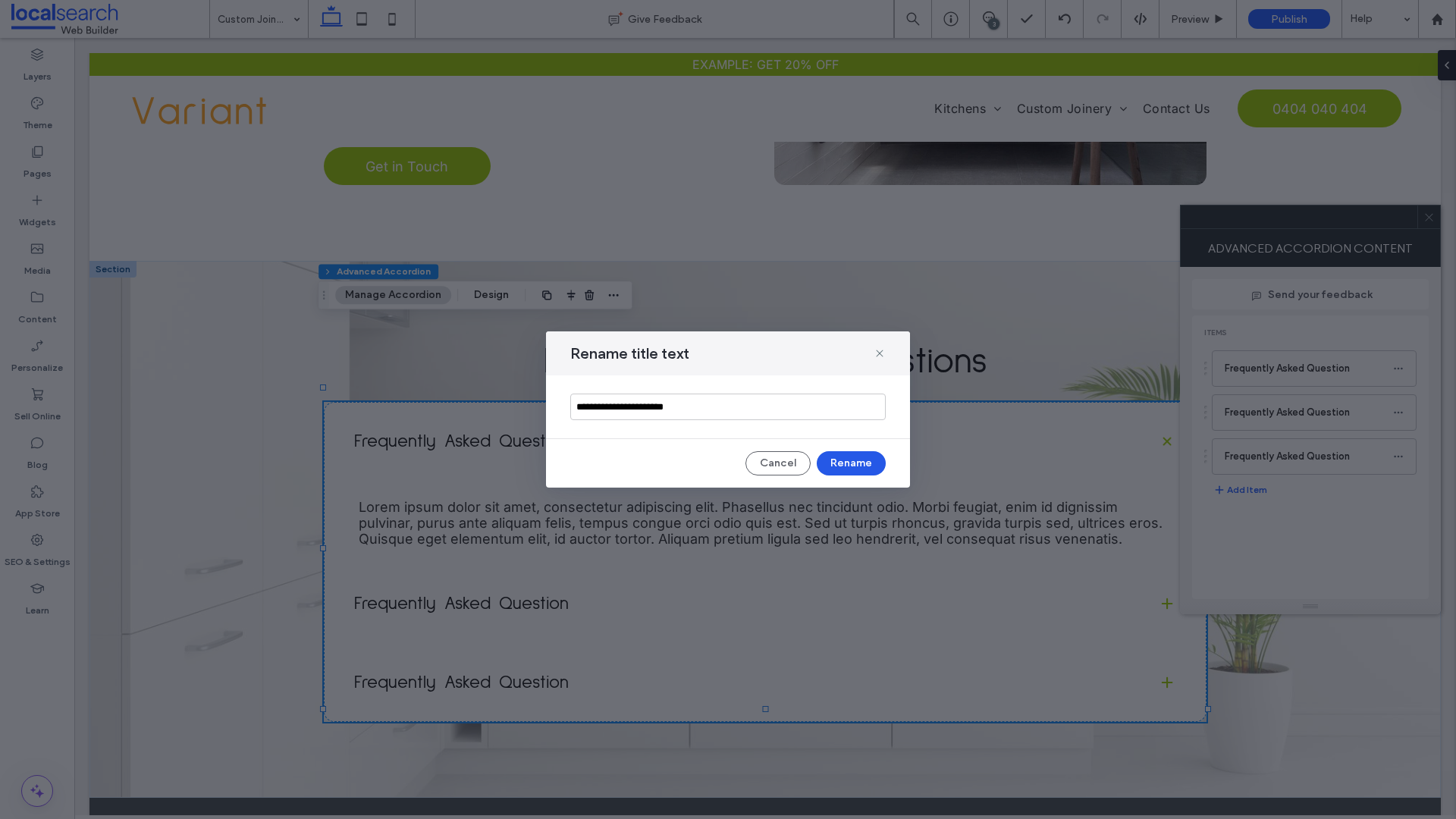 type on "**********" 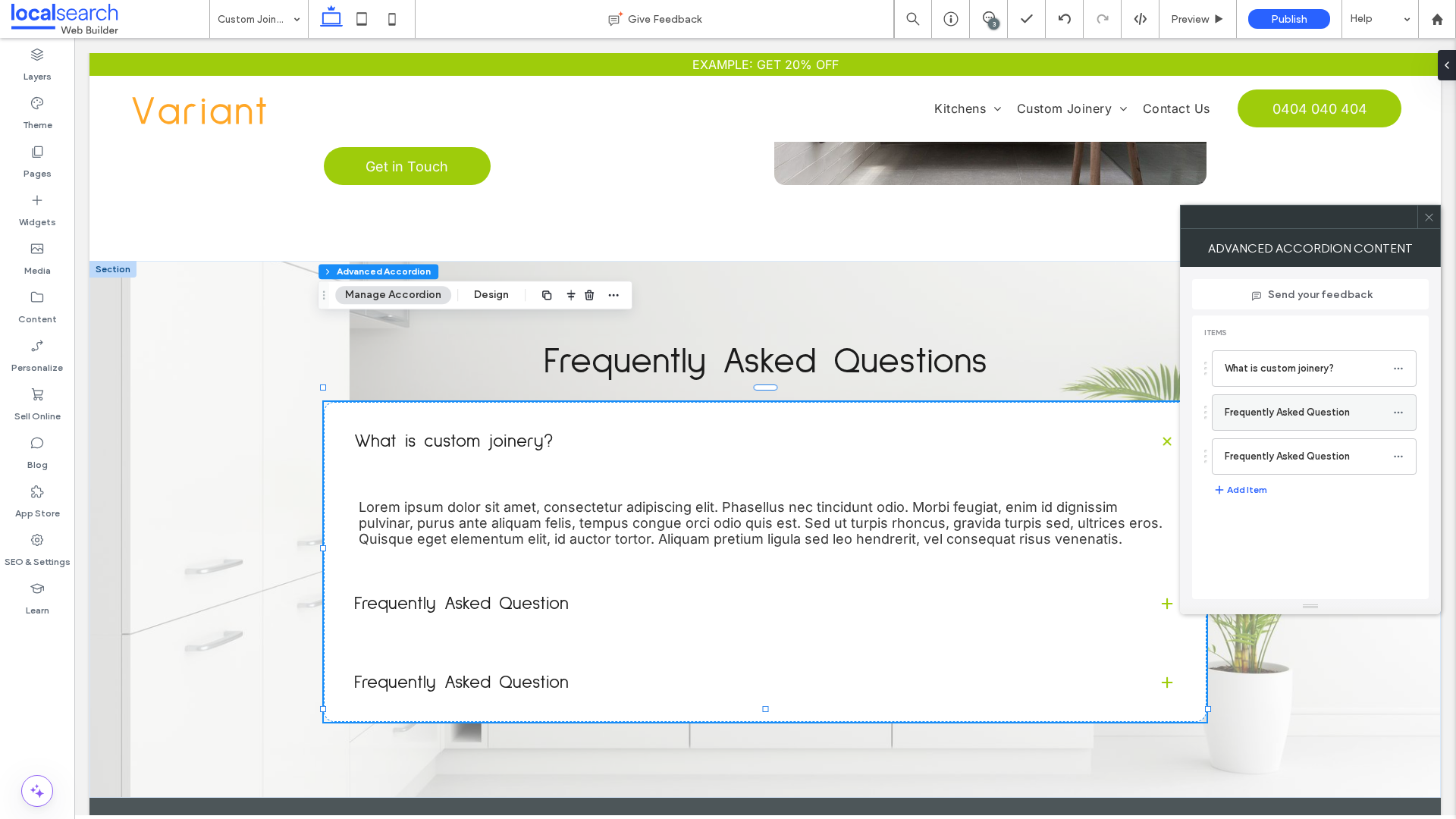 click 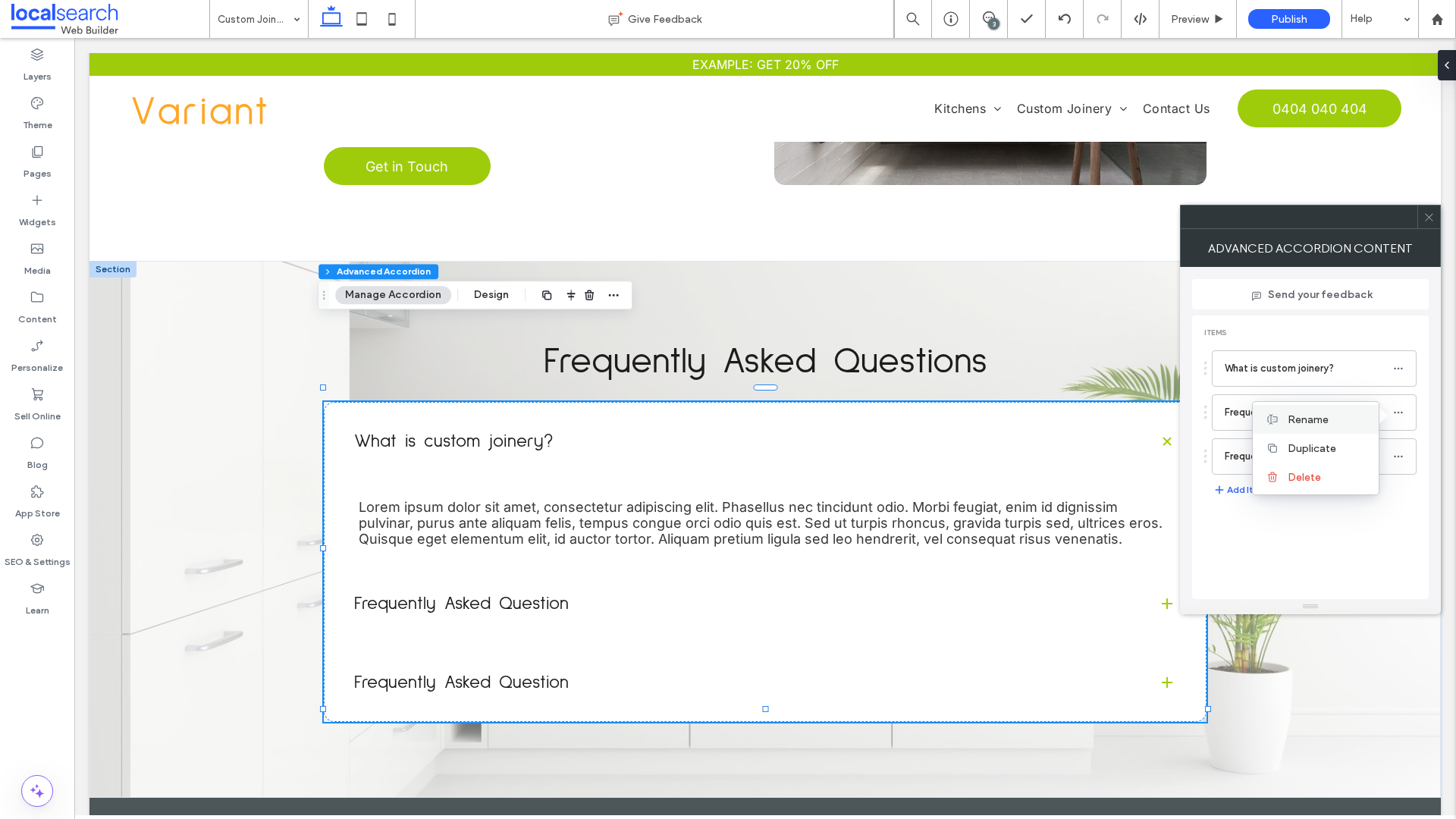 click on "Rename" at bounding box center (1308, 419) 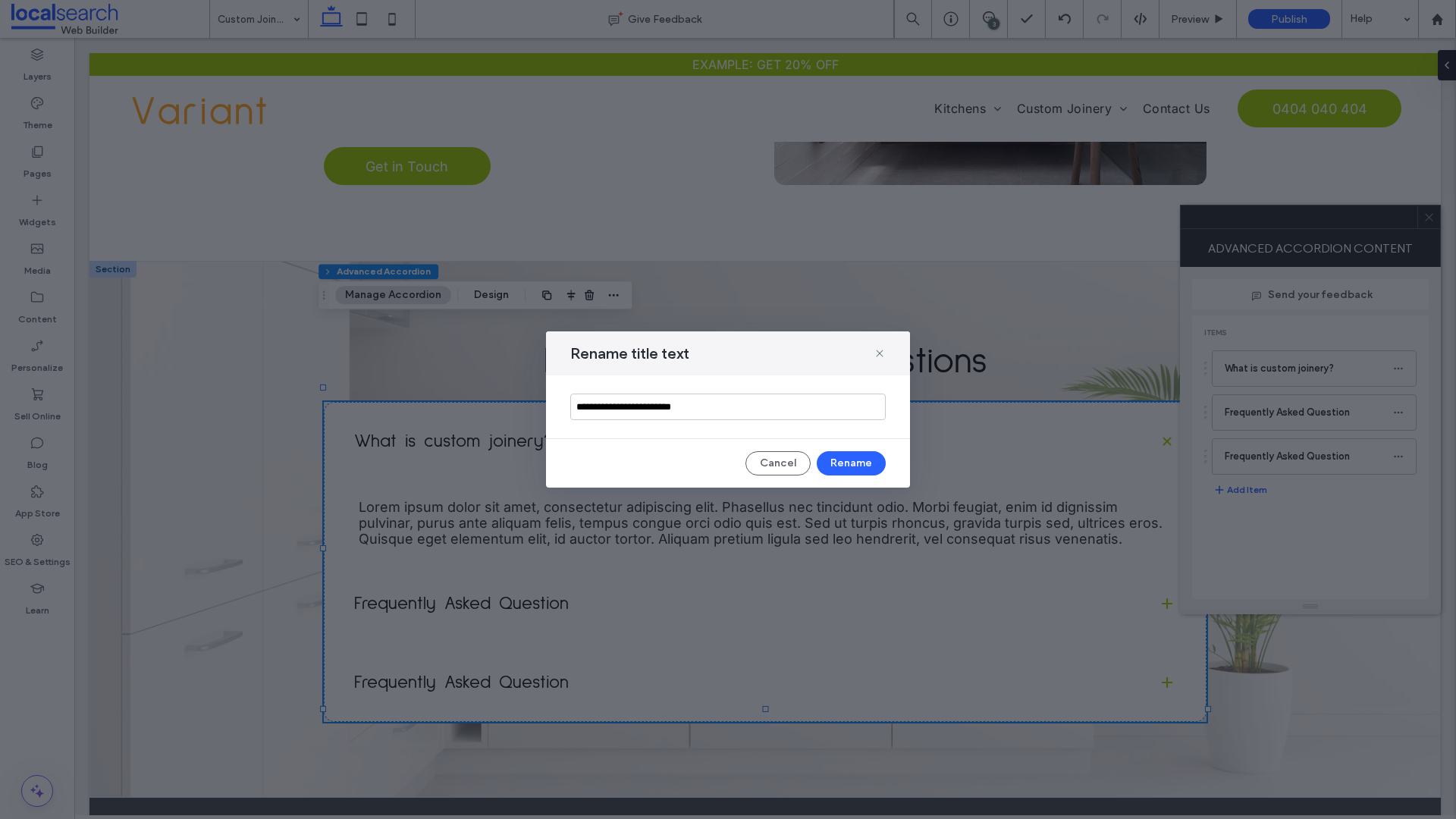 drag, startPoint x: 712, startPoint y: 406, endPoint x: 546, endPoint y: 406, distance: 166 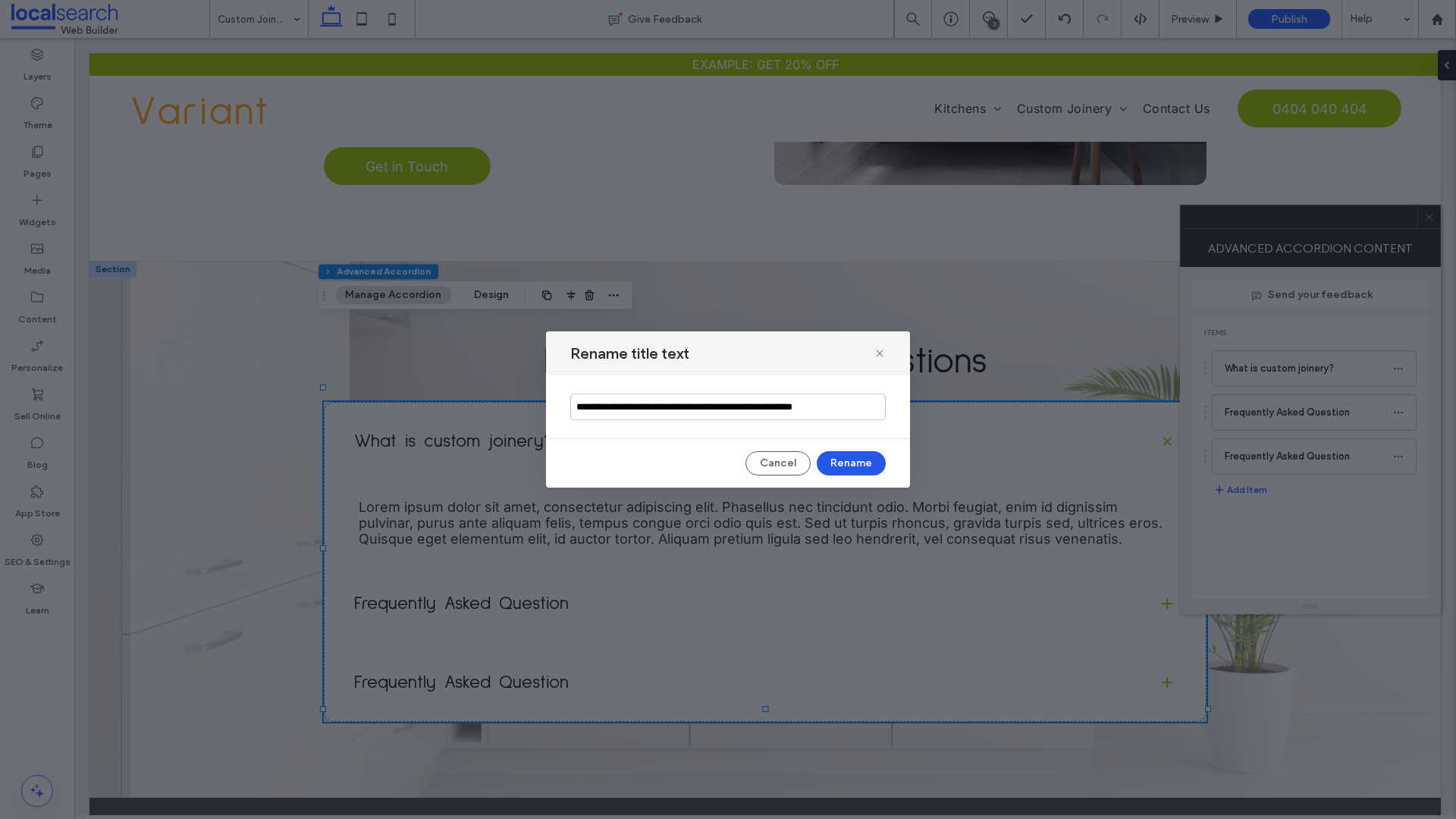 type on "**********" 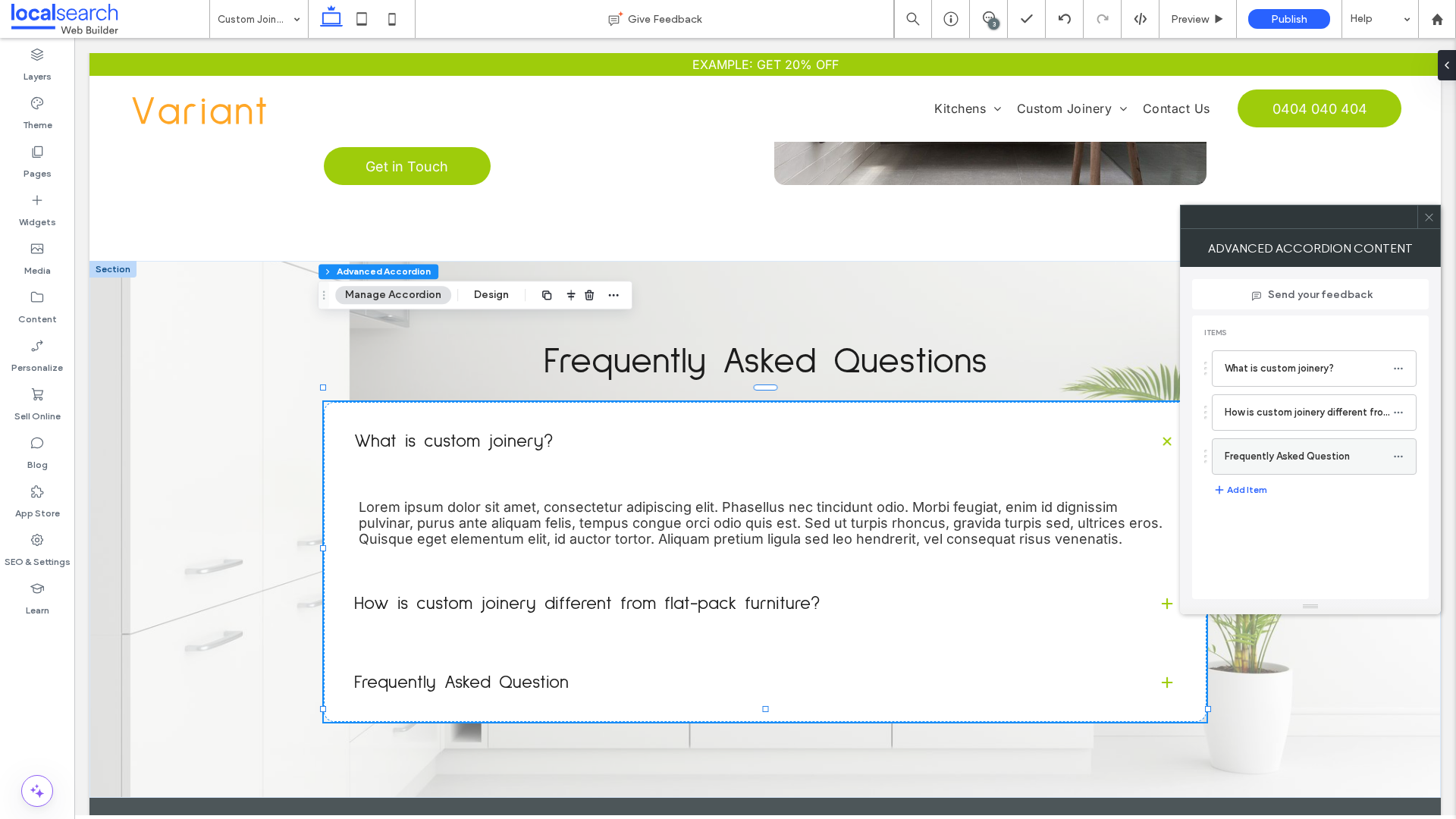 click 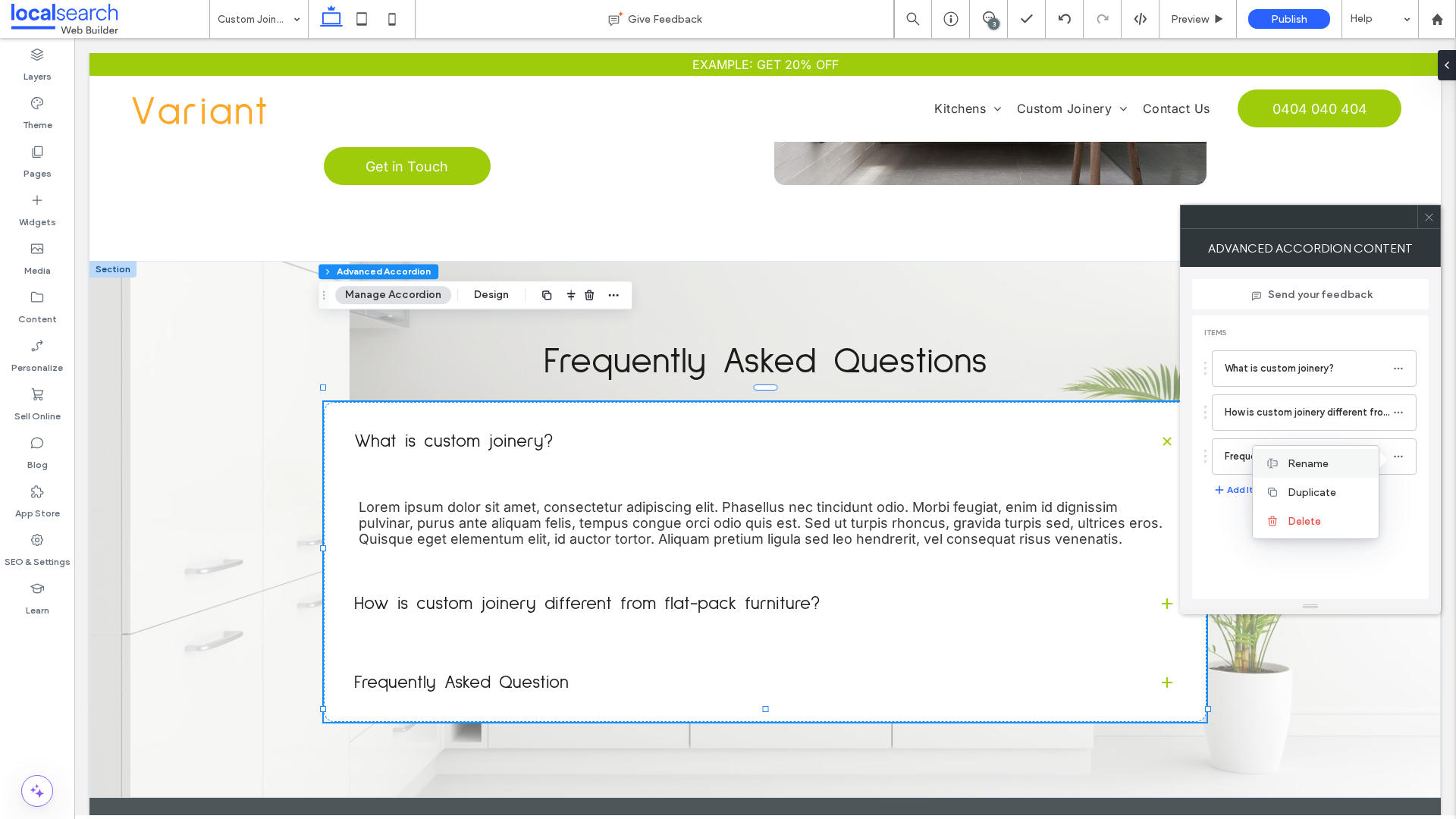 click on "Rename" at bounding box center (1327, 463) 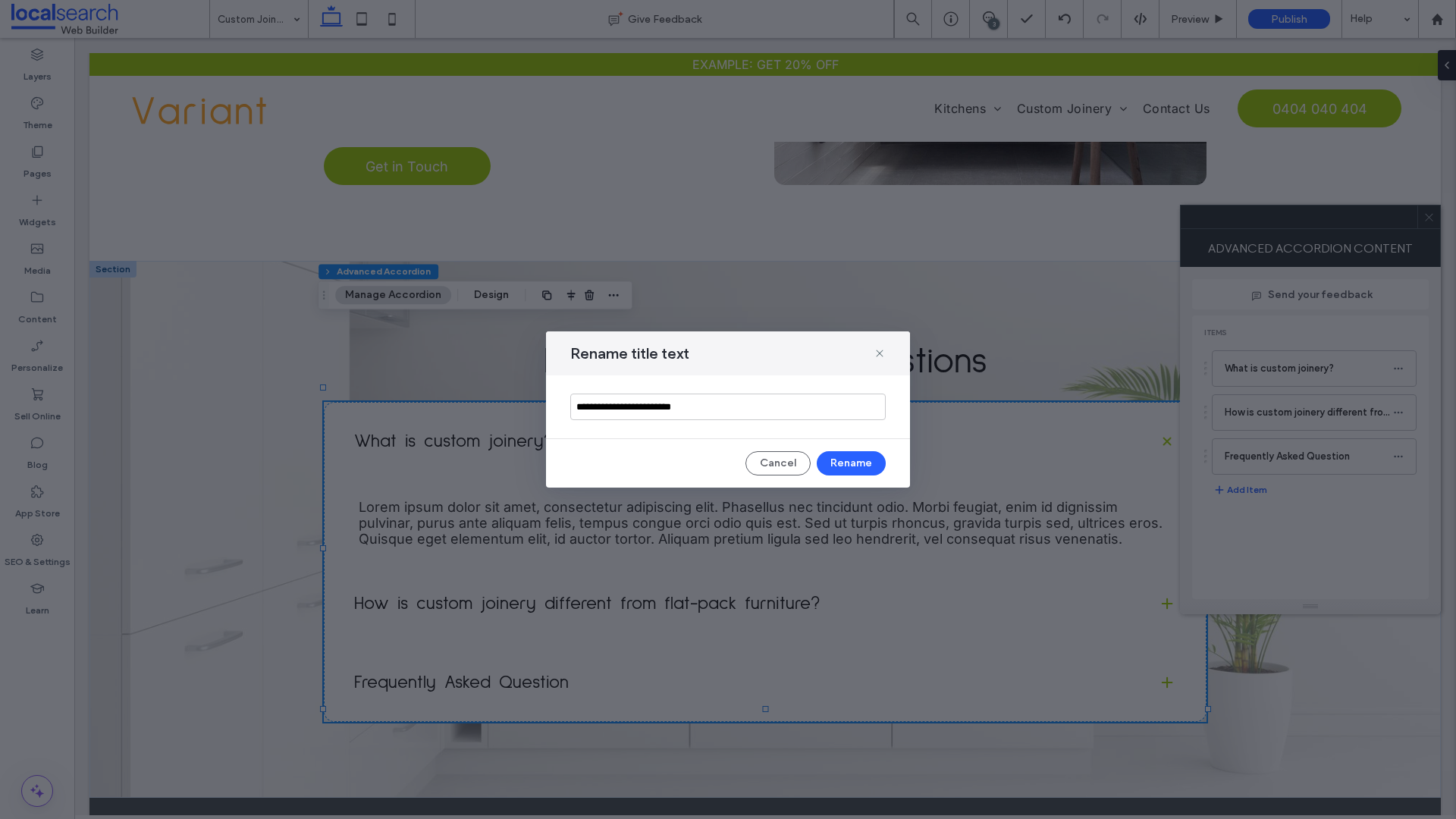 drag, startPoint x: 703, startPoint y: 406, endPoint x: 465, endPoint y: 406, distance: 238 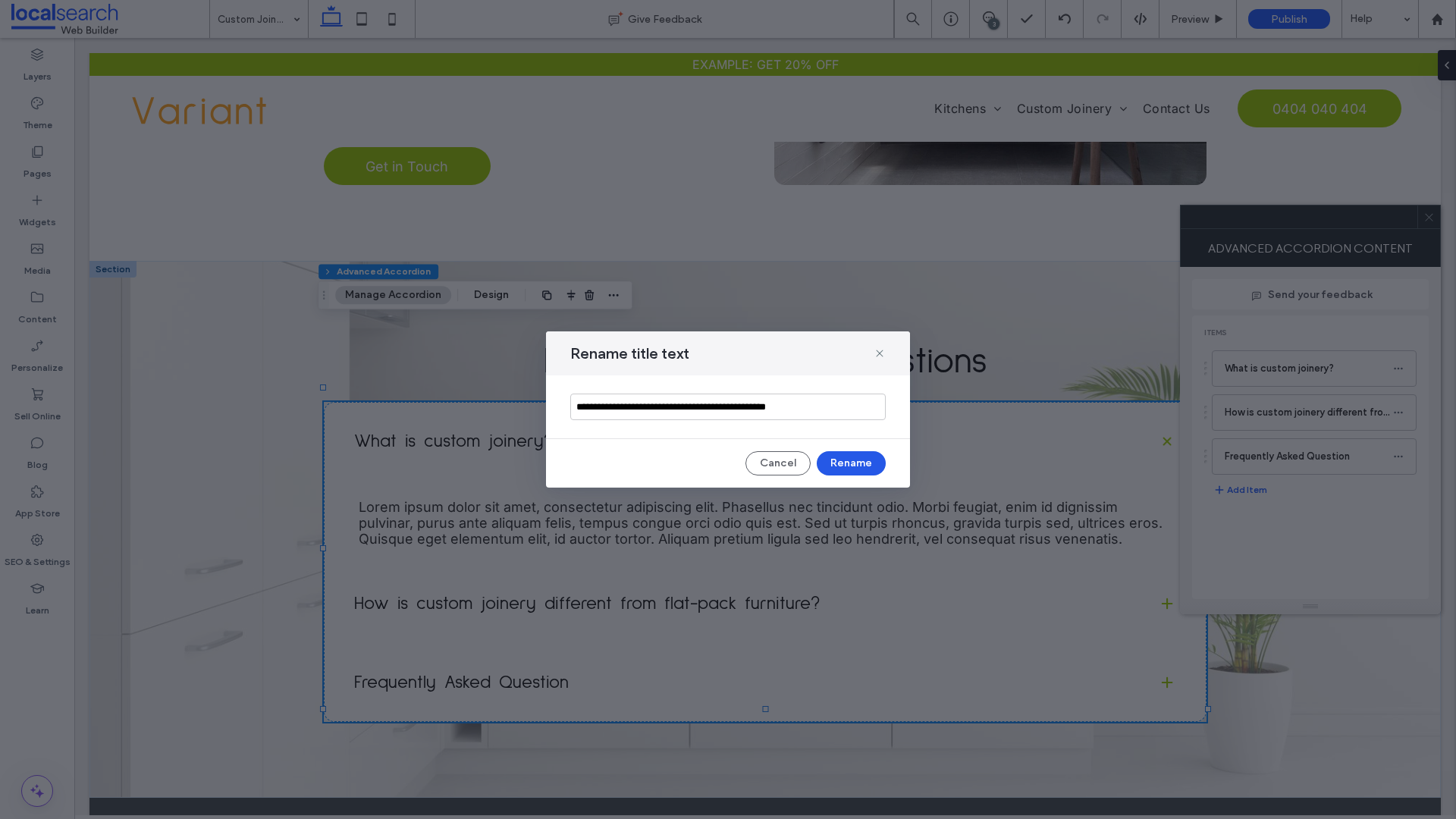 type on "**********" 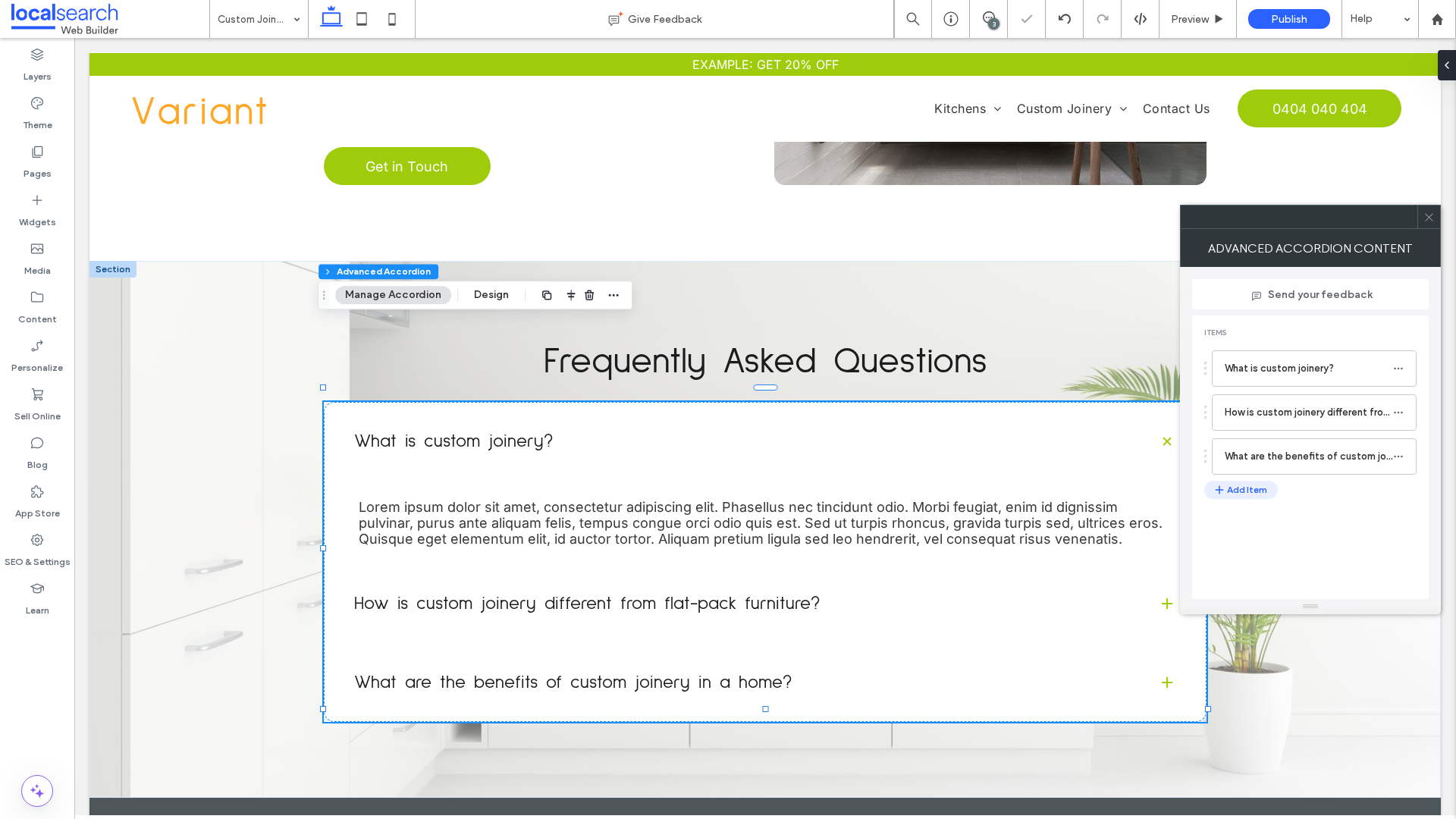 click on "Add Item" at bounding box center [1241, 490] 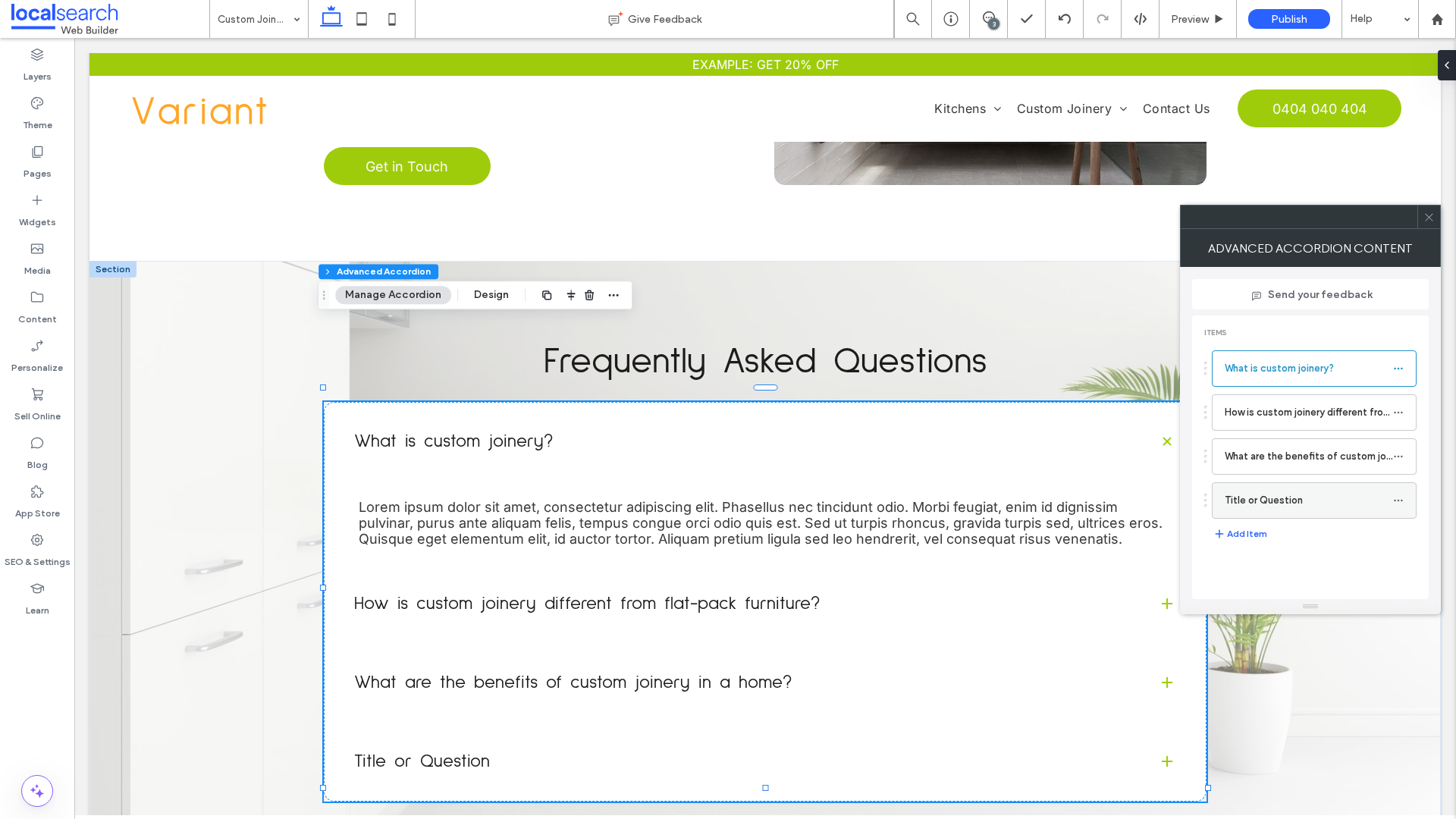 click 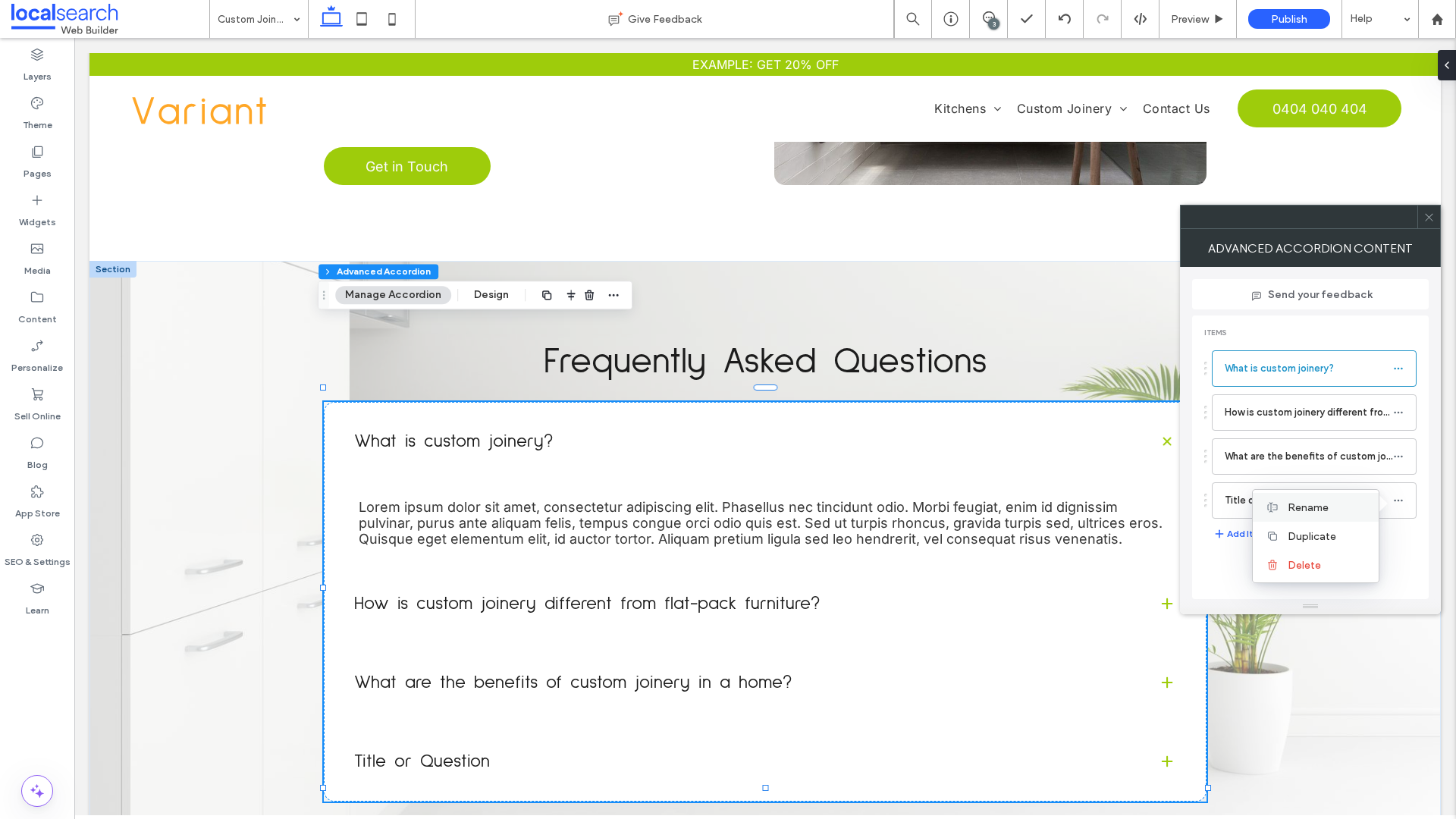 click on "Rename" at bounding box center [1308, 507] 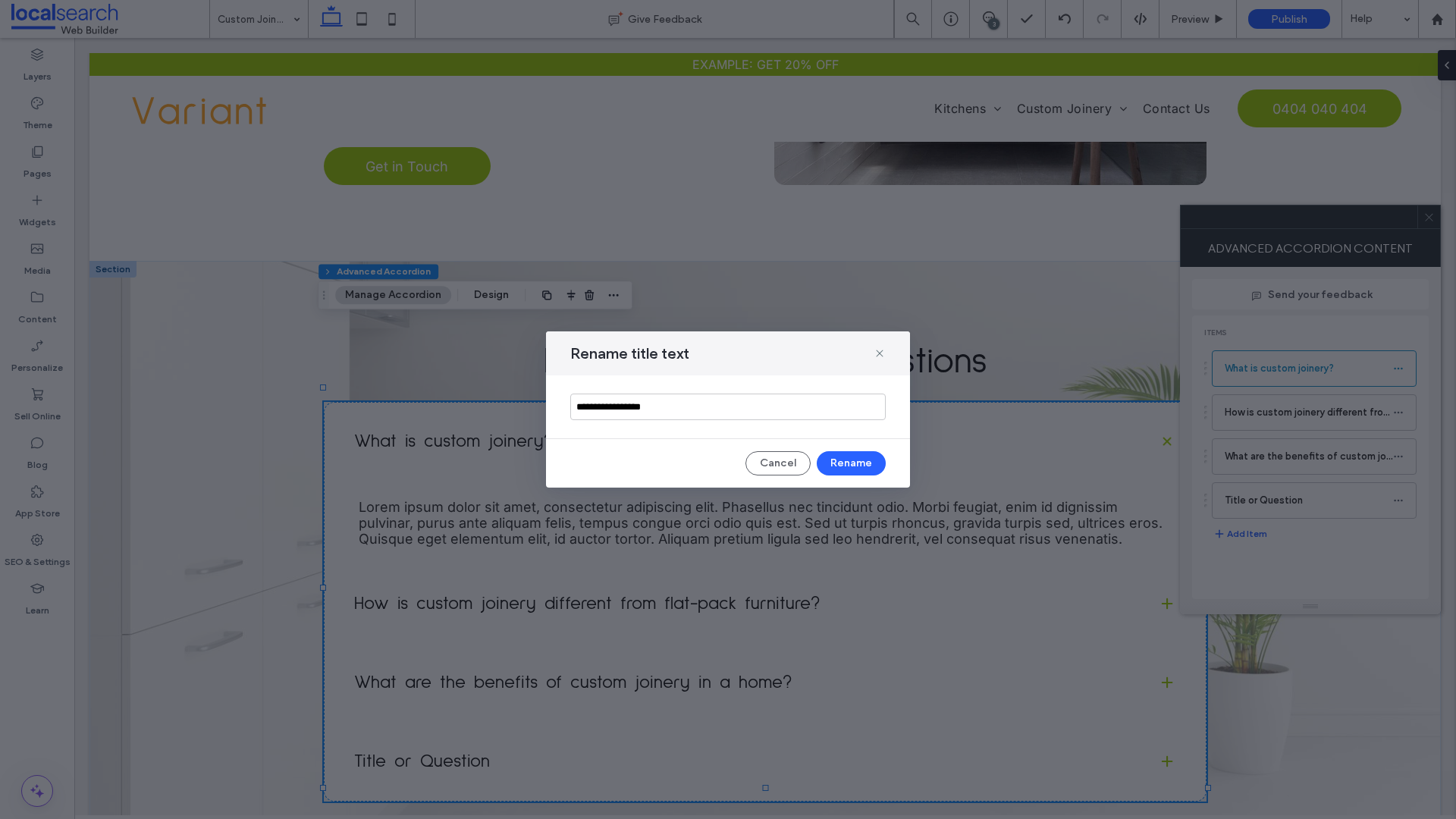 drag, startPoint x: 679, startPoint y: 403, endPoint x: 466, endPoint y: 404, distance: 213.00235 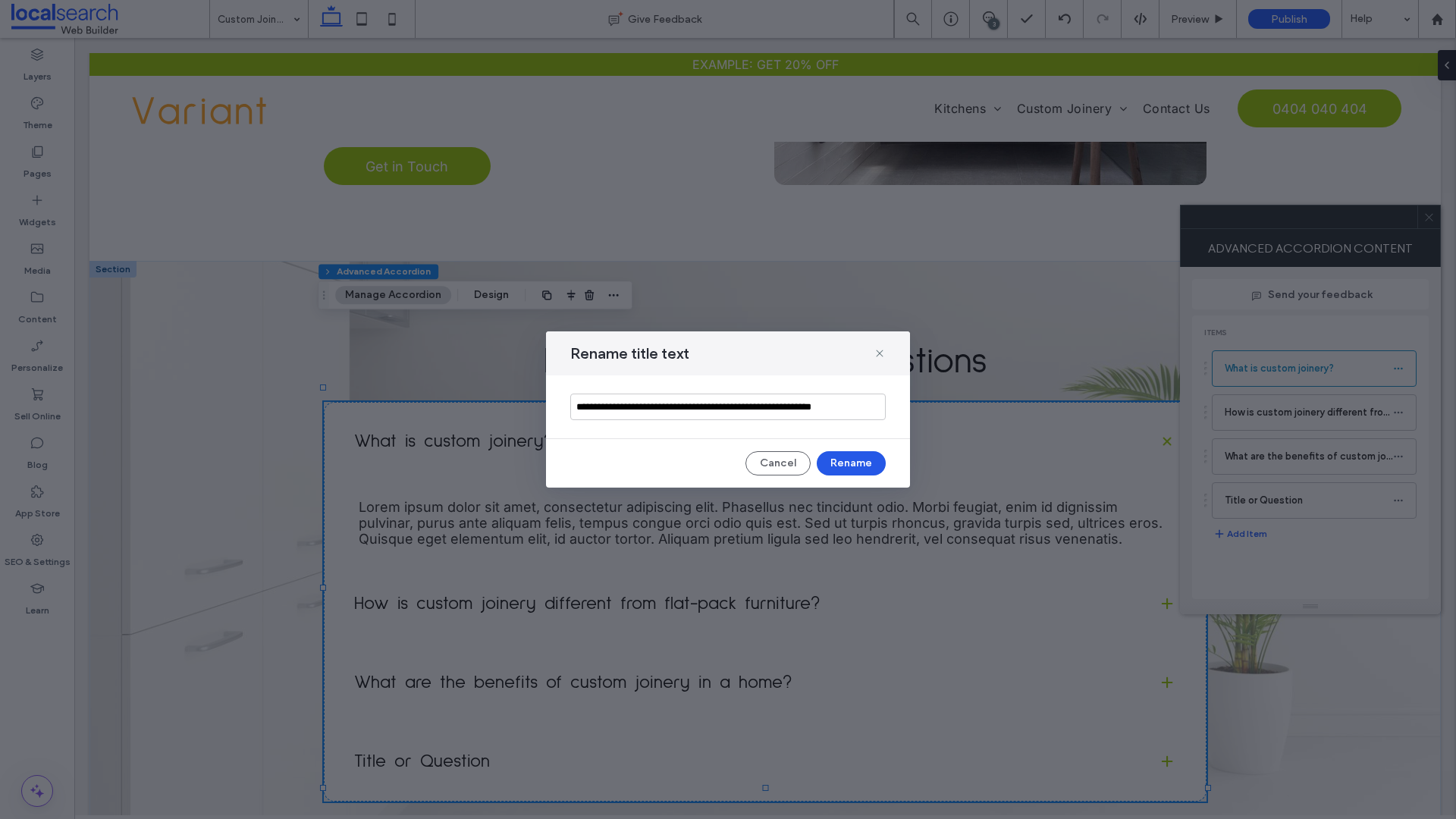 type on "**********" 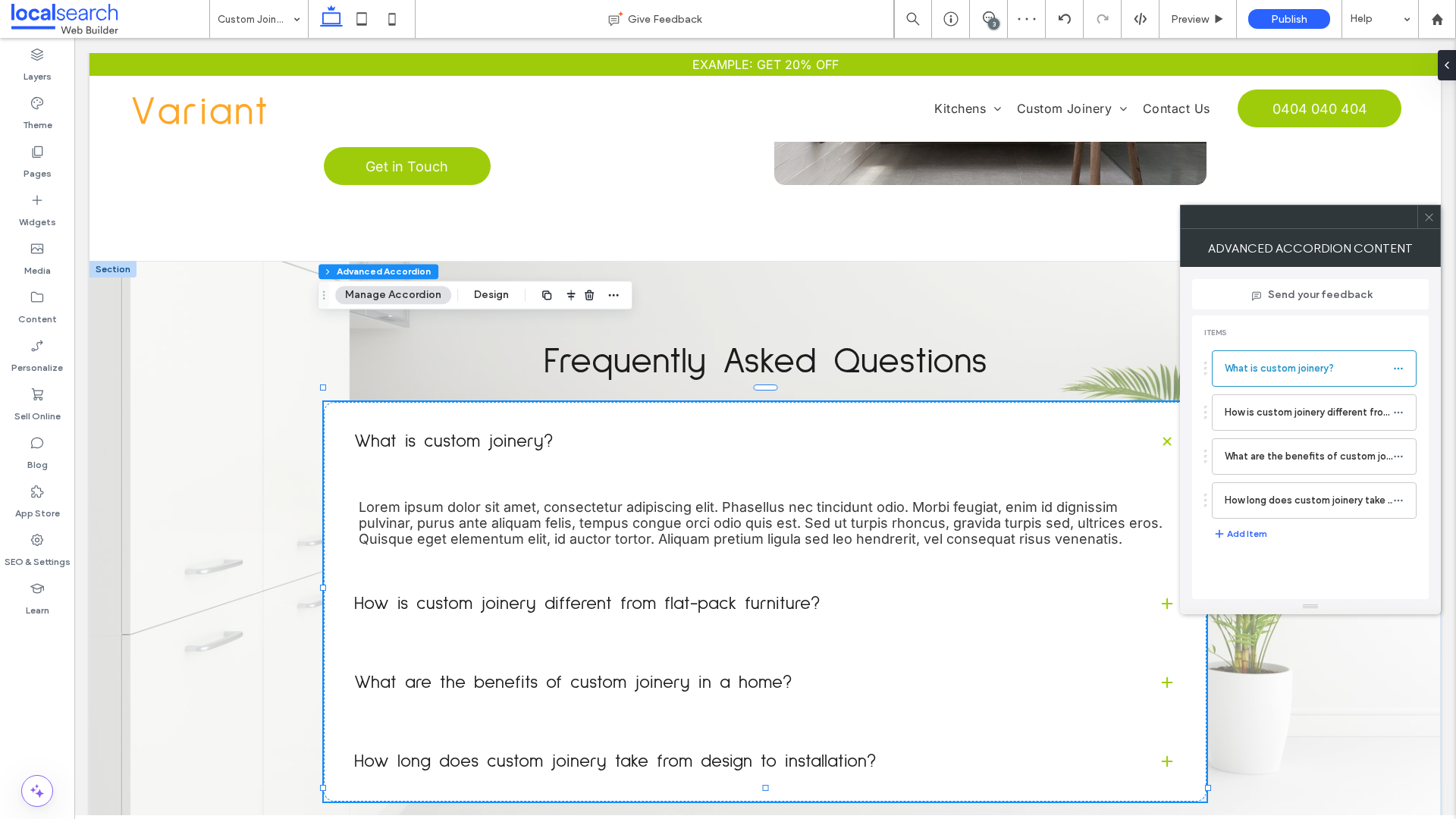 click on "Lorem ipsum dolor sit amet, consectetur adipiscing elit. Phasellus nec tincidunt odio. Morbi feugiat, enim id dignissim pulvinar, purus ante aliquam felis, tempus congue orci odio quis est. Sed ut turpis rhoncus, gravida turpis sed, ultrices eros. Quisque eget elementum elit, id auctor tortor. Aliquam pretium ligula sed leo hendrerit, vel consequat risus venenatis." at bounding box center [761, 522] 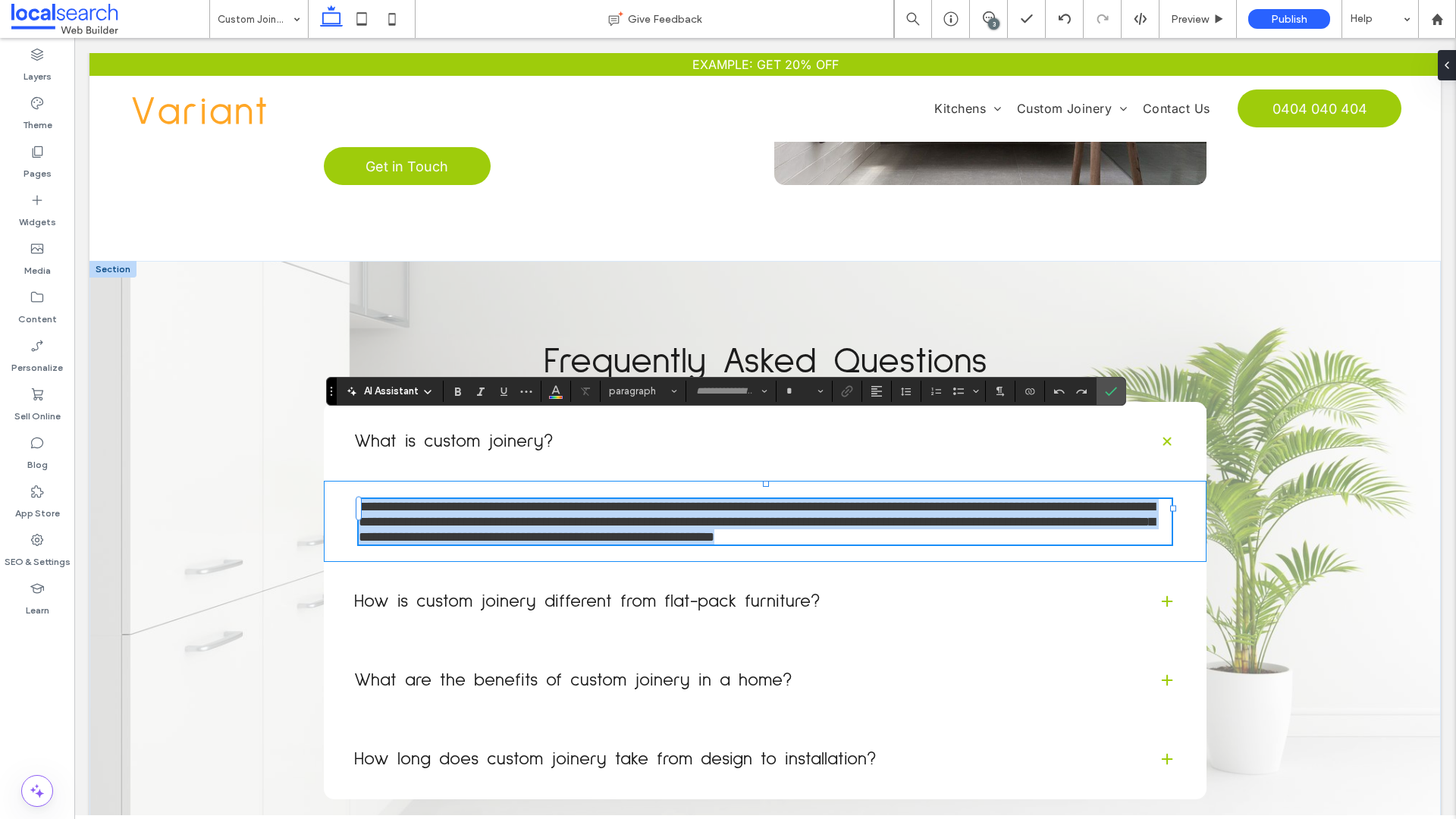 type on "*****" 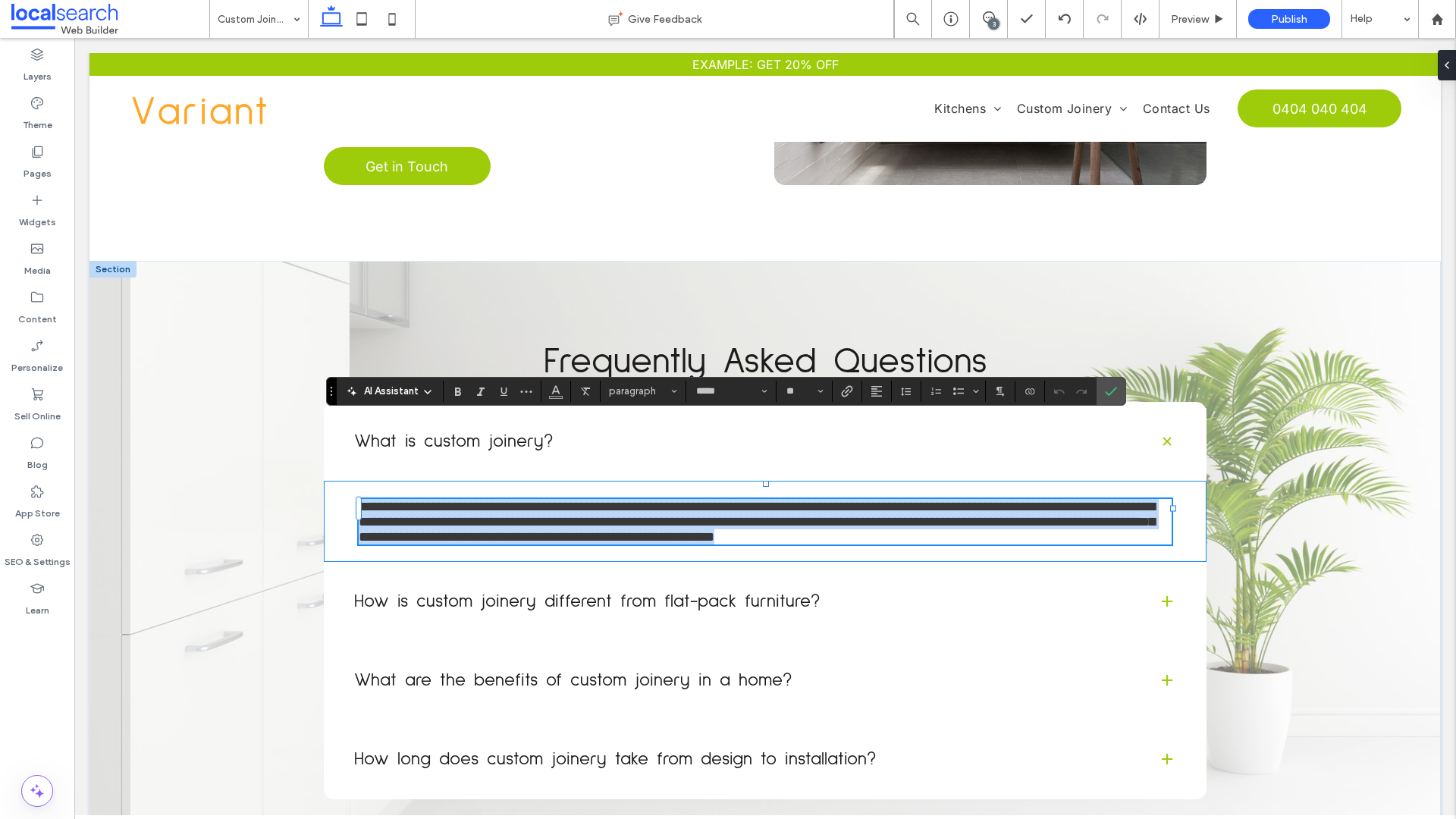 type on "**" 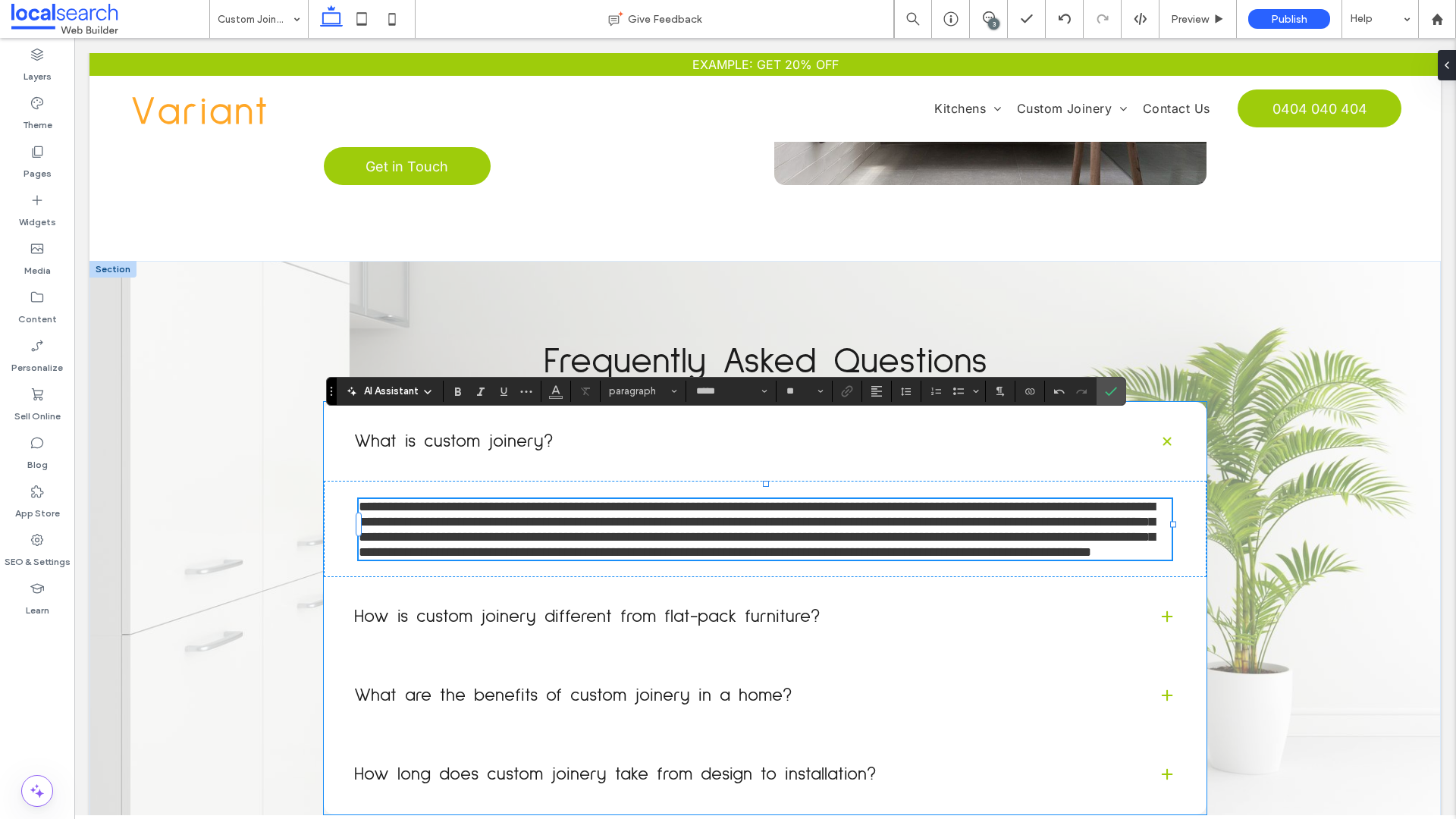 click on "How is custom joinery different from flat-pack furniture?" at bounding box center [744, 617] 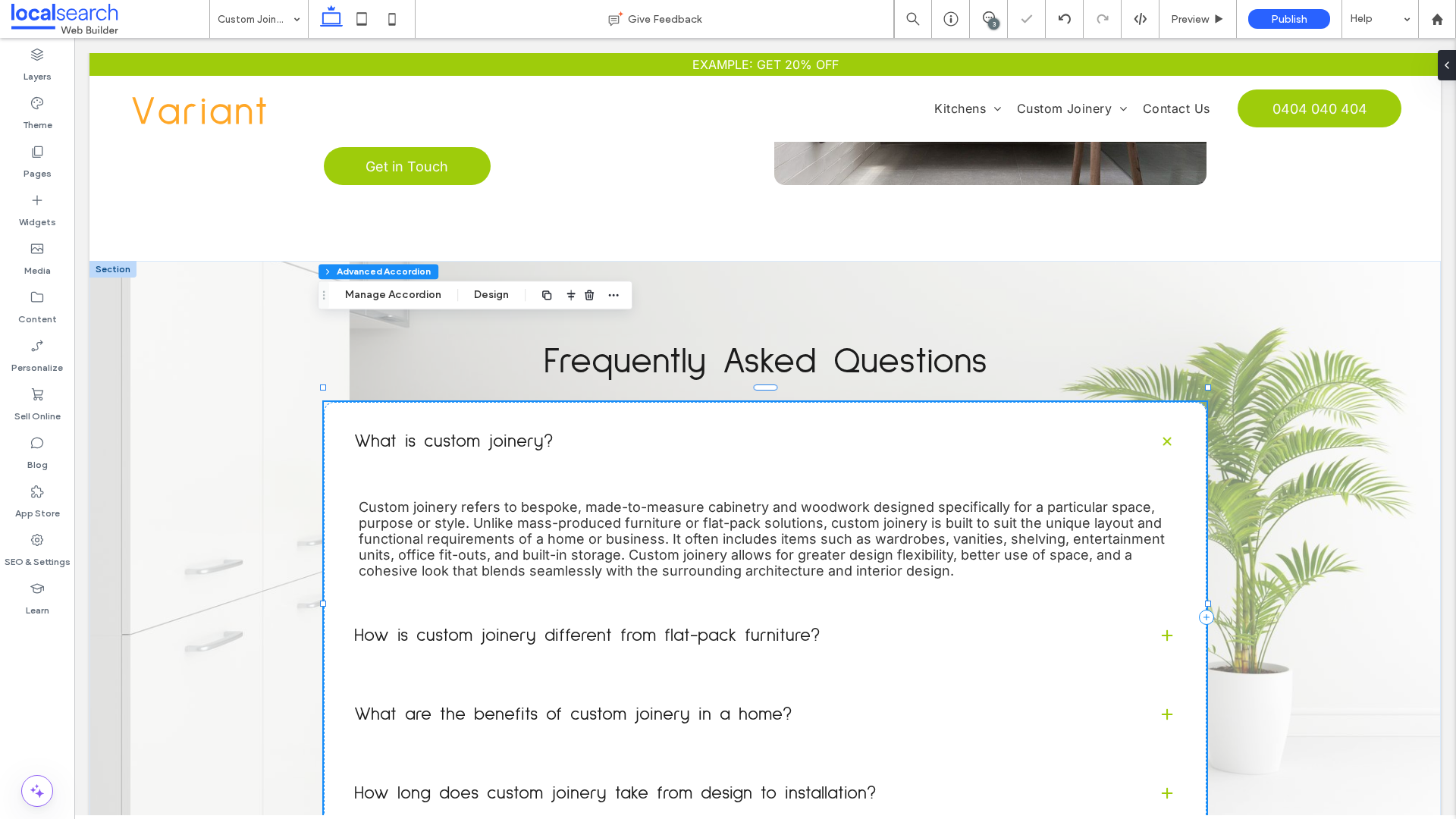 click on "How is custom joinery different from flat-pack furniture?" at bounding box center [765, 635] 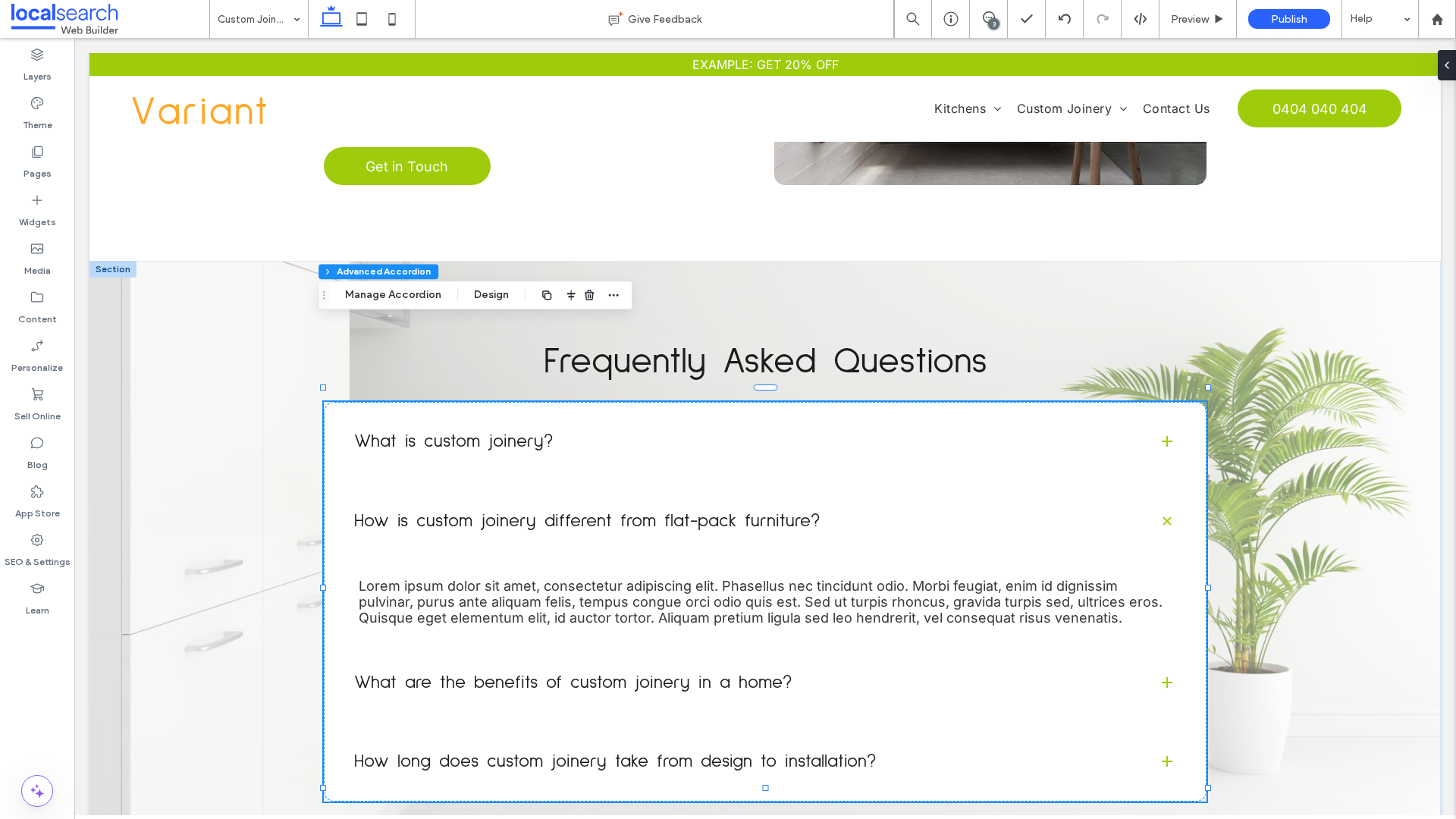 click on "Lorem ipsum dolor sit amet, consectetur adipiscing elit. Phasellus nec tincidunt odio. Morbi feugiat, enim id dignissim pulvinar, purus ante aliquam felis, tempus congue orci odio quis est. Sed ut turpis rhoncus, gravida turpis sed, ultrices eros. Quisque eget elementum elit, id auctor tortor. Aliquam pretium ligula sed leo hendrerit, vel consequat risus venenatis." at bounding box center (761, 601) 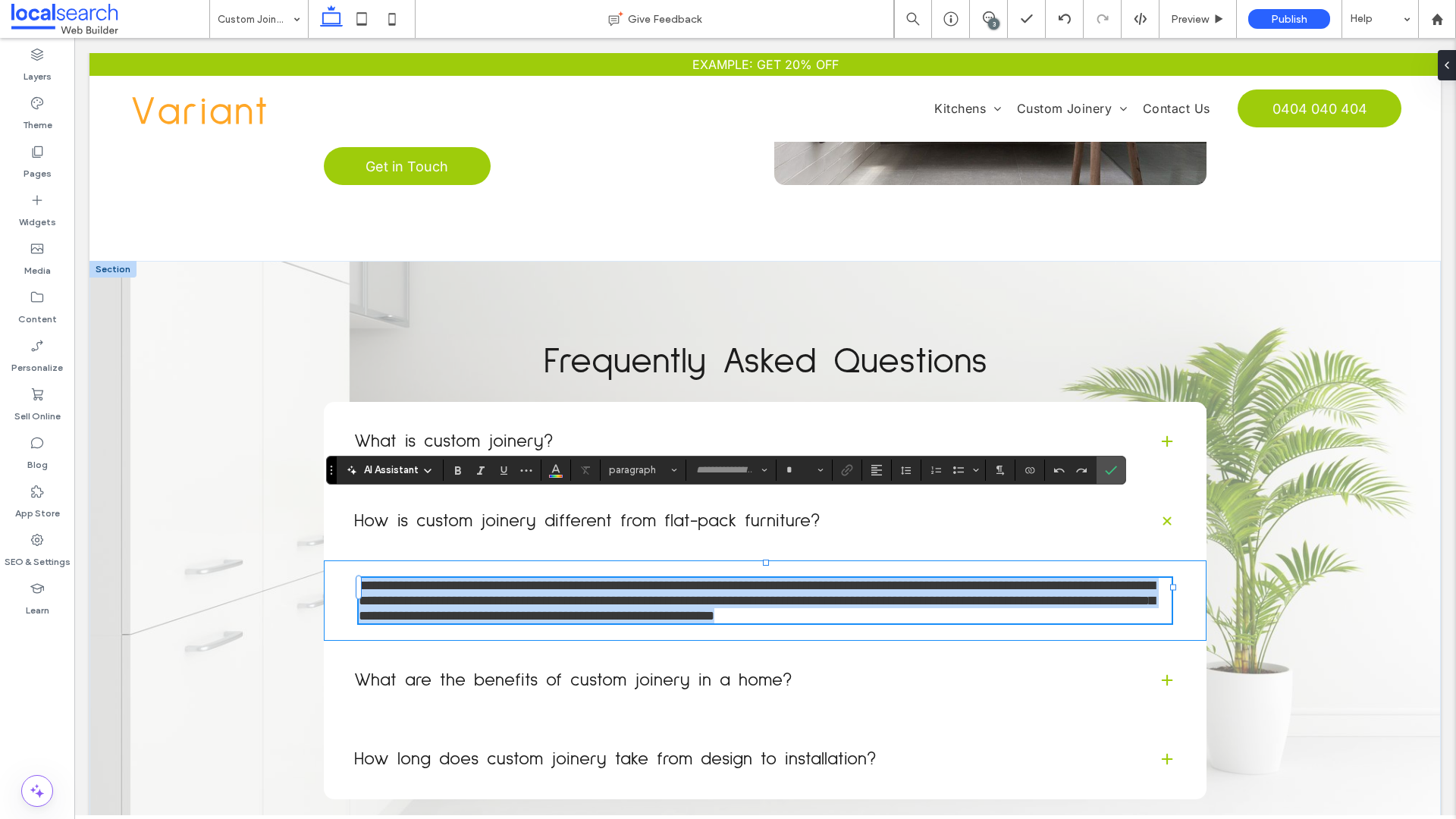 type on "*****" 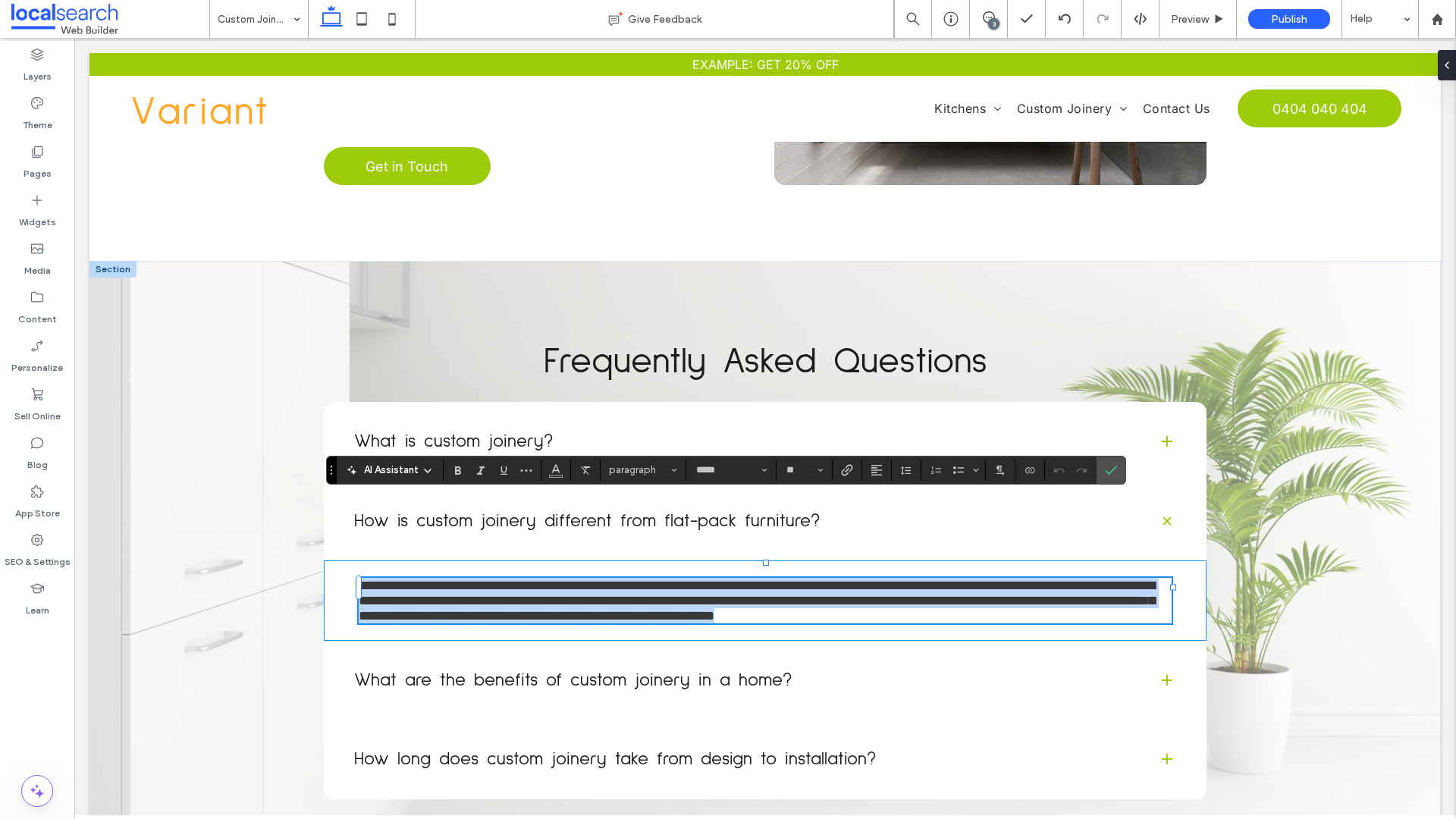 paste 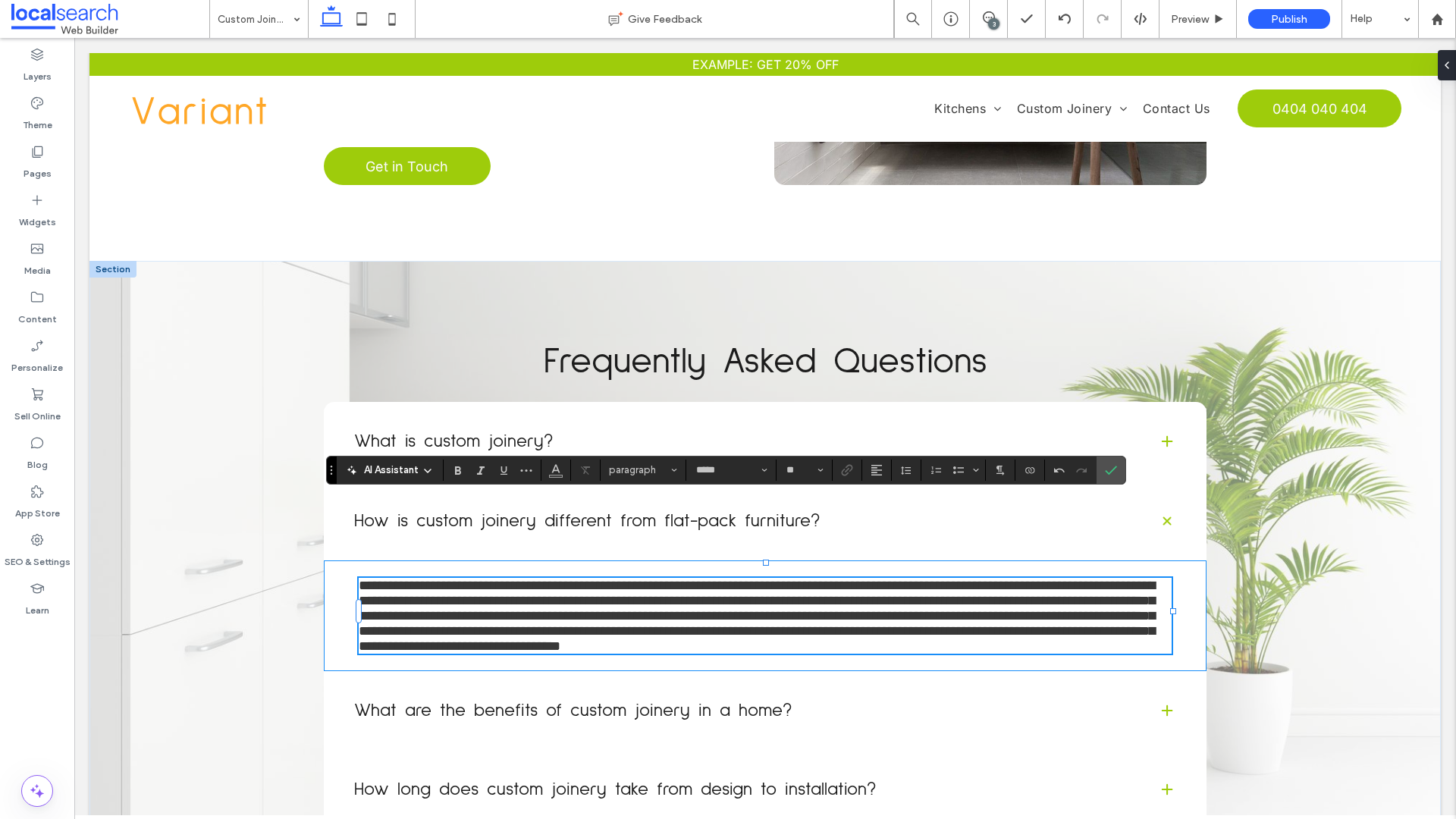 type on "**" 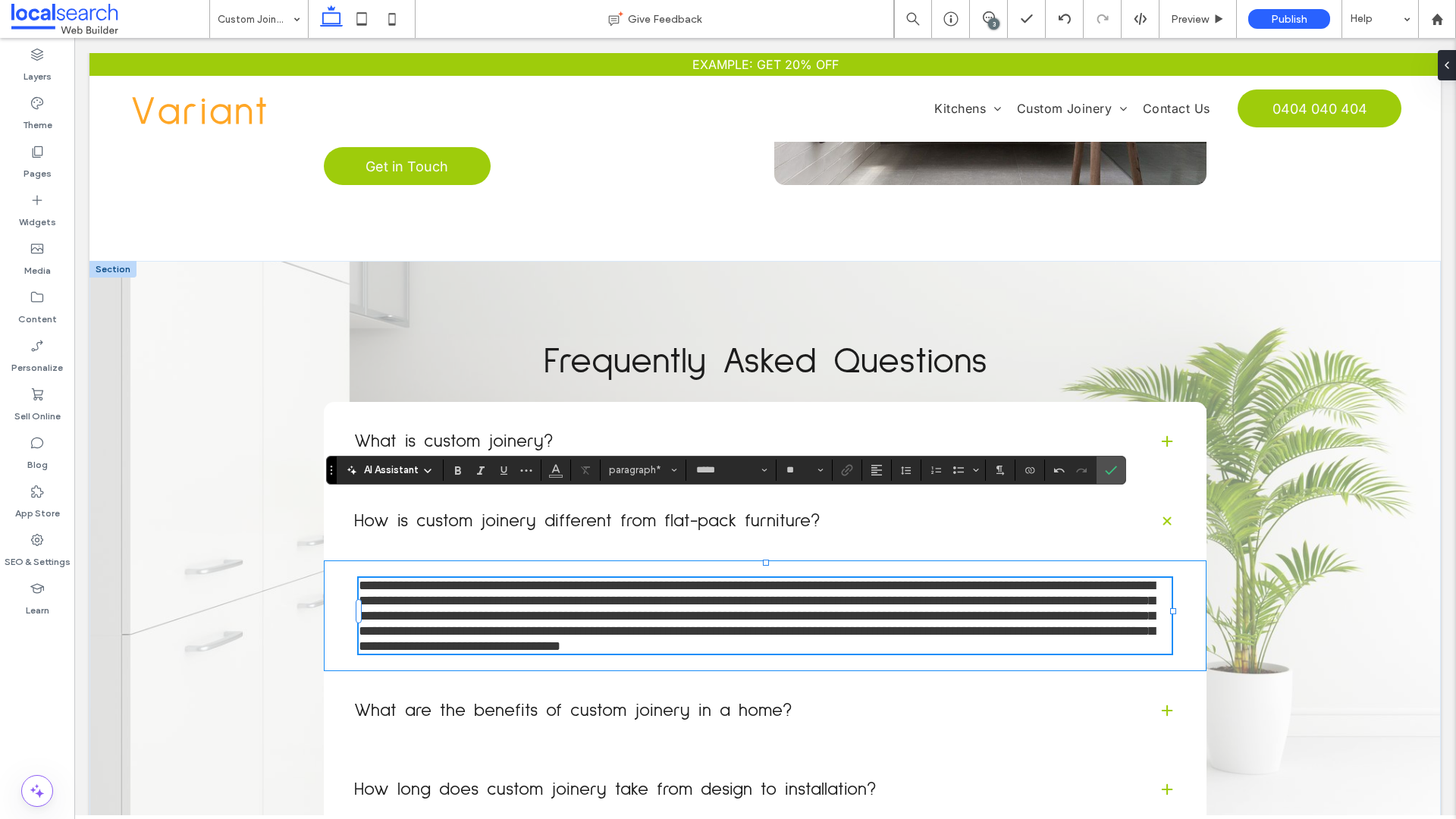 type 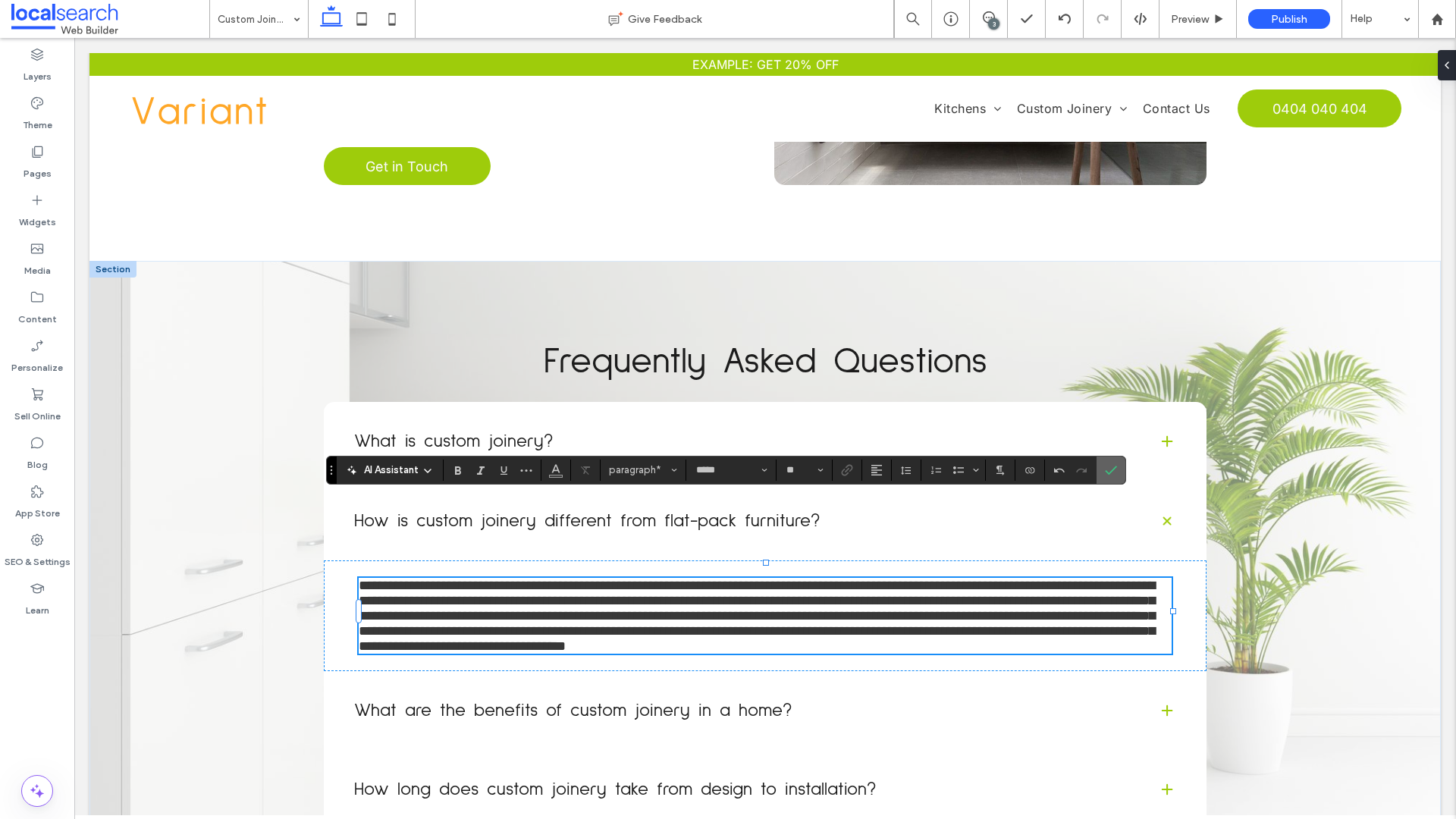 click 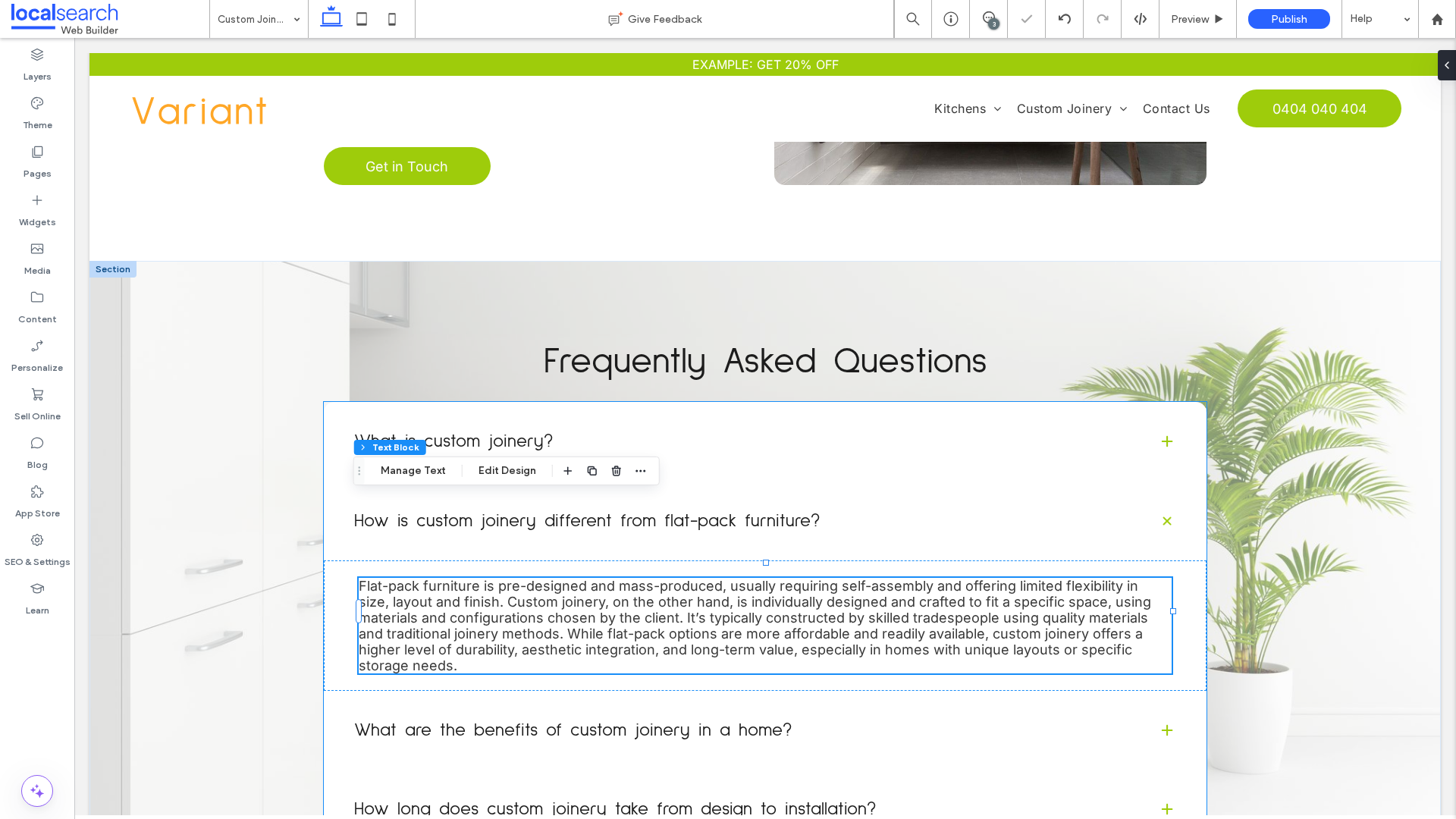 click on "What are the benefits of custom joinery in a home?" at bounding box center (744, 730) 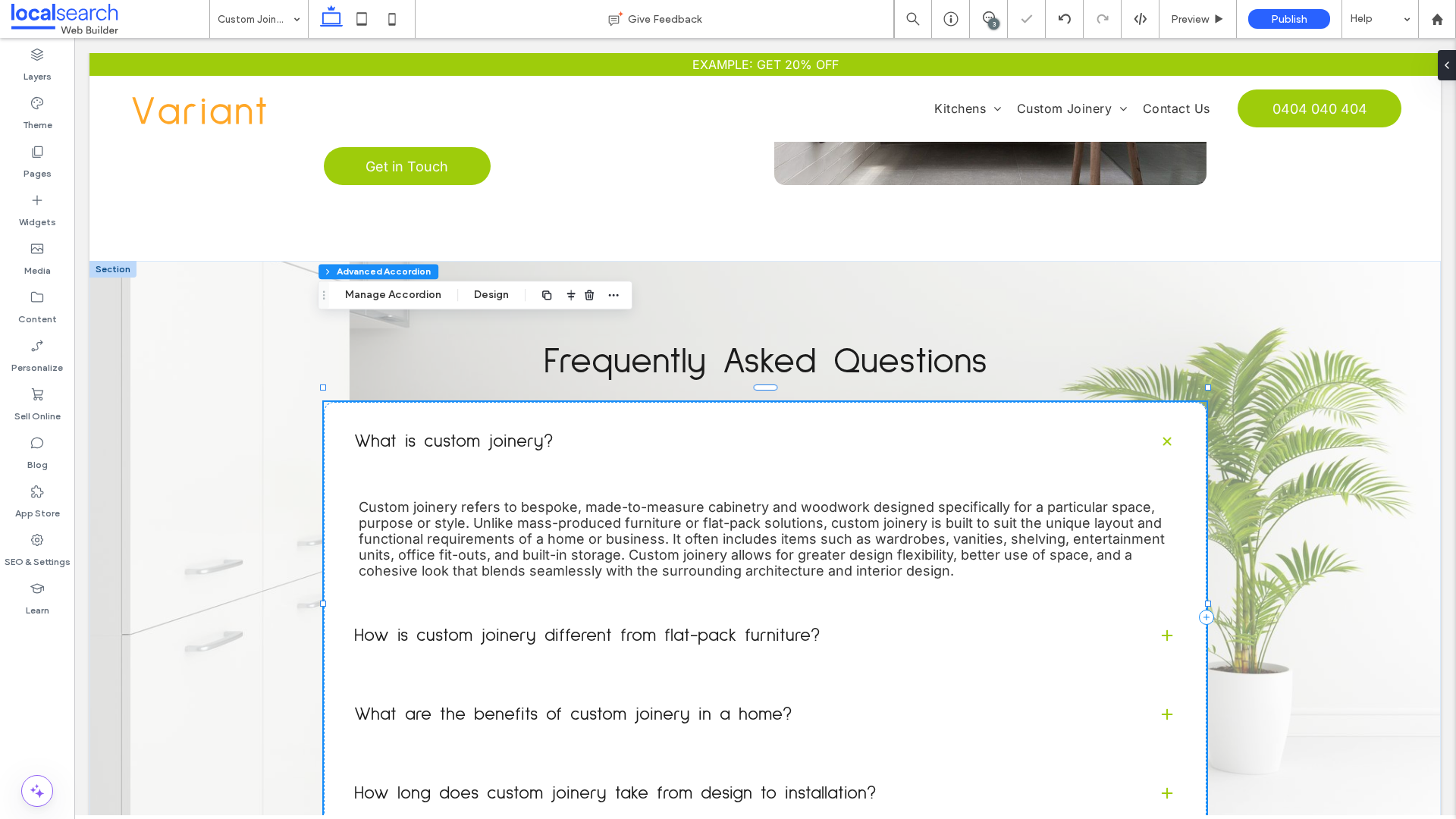 click on "What are the benefits of custom joinery in a home?" at bounding box center [765, 714] 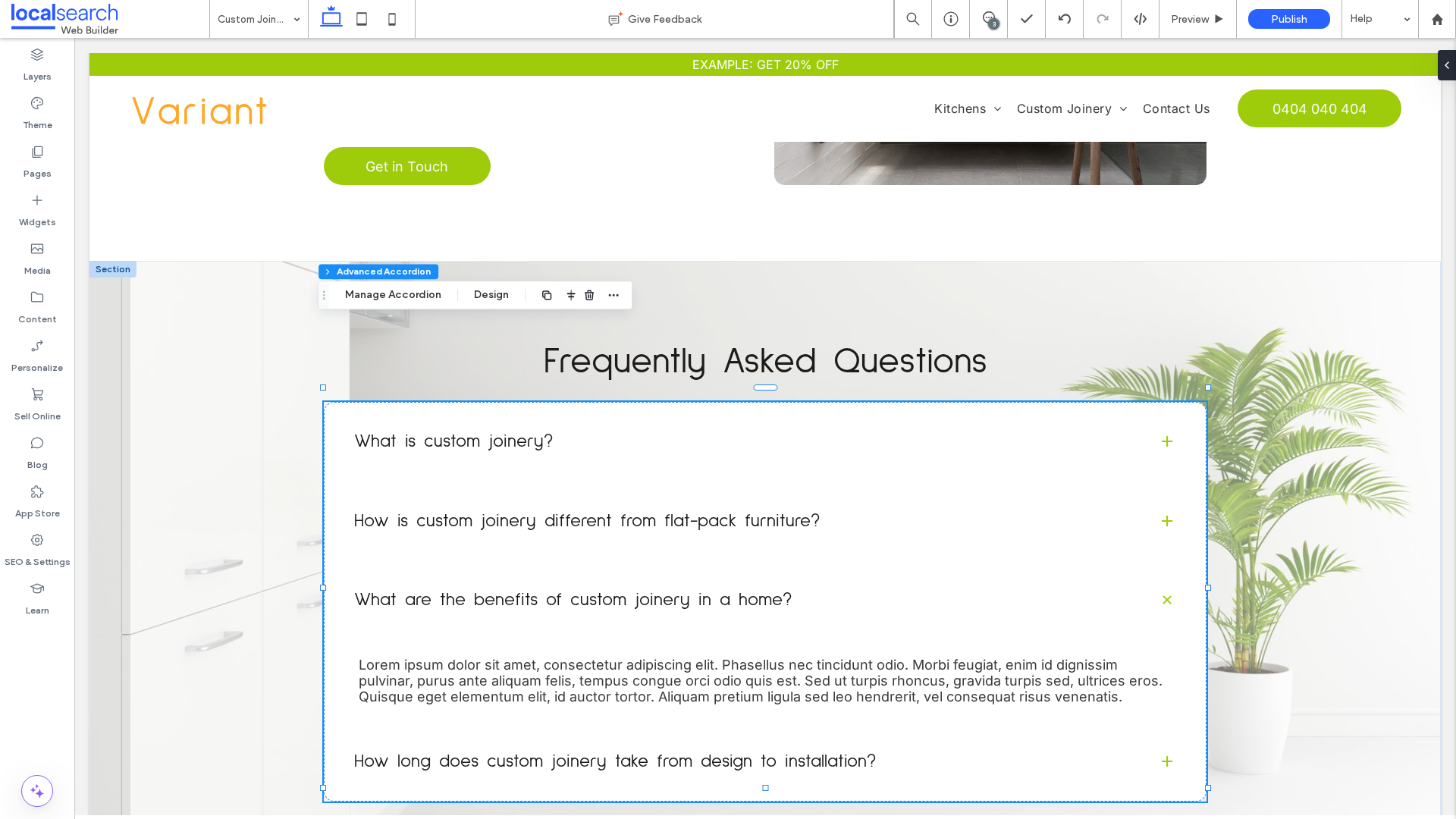 click on "Lorem ipsum dolor sit amet, consectetur adipiscing elit. Phasellus nec tincidunt odio. Morbi feugiat, enim id dignissim pulvinar, purus ante aliquam felis, tempus congue orci odio quis est. Sed ut turpis rhoncus, gravida turpis sed, ultrices eros. Quisque eget elementum elit, id auctor tortor. Aliquam pretium ligula sed leo hendrerit, vel consequat risus venenatis." at bounding box center [761, 680] 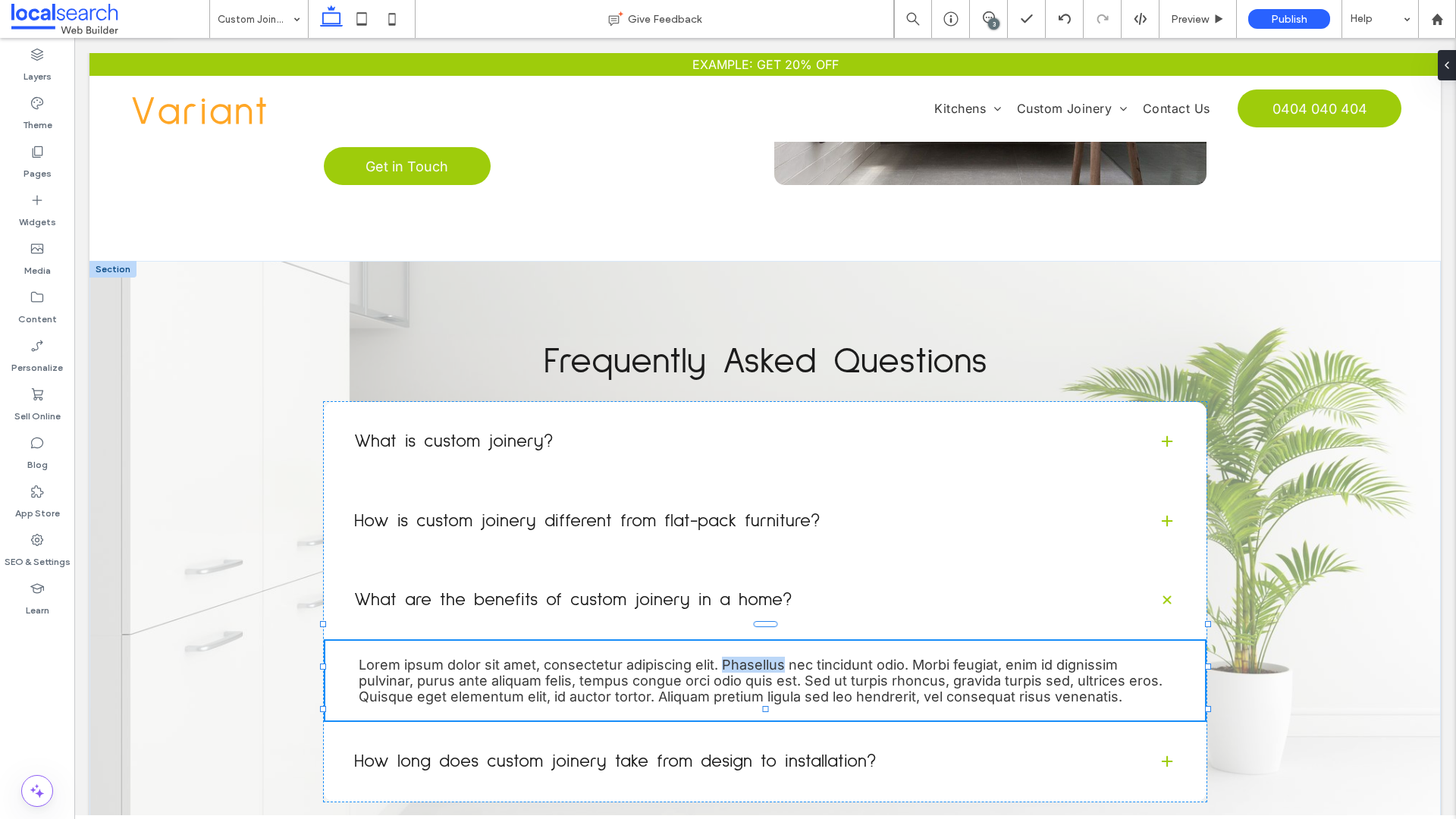 click on "Lorem ipsum dolor sit amet, consectetur adipiscing elit. Phasellus nec tincidunt odio. Morbi feugiat, enim id dignissim pulvinar, purus ante aliquam felis, tempus congue orci odio quis est. Sed ut turpis rhoncus, gravida turpis sed, ultrices eros. Quisque eget elementum elit, id auctor tortor. Aliquam pretium ligula sed leo hendrerit, vel consequat risus venenatis." at bounding box center [761, 680] 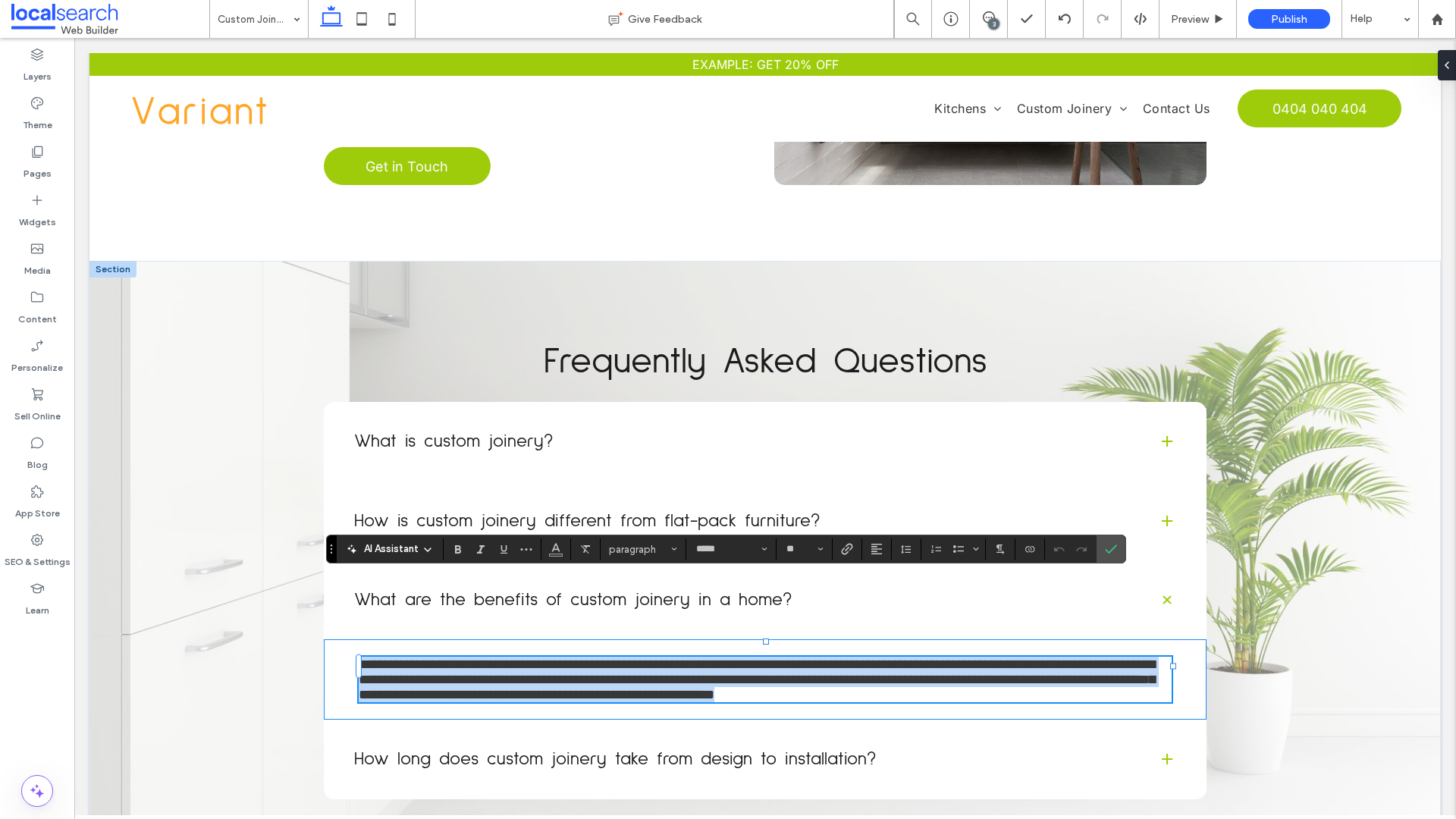 type on "**" 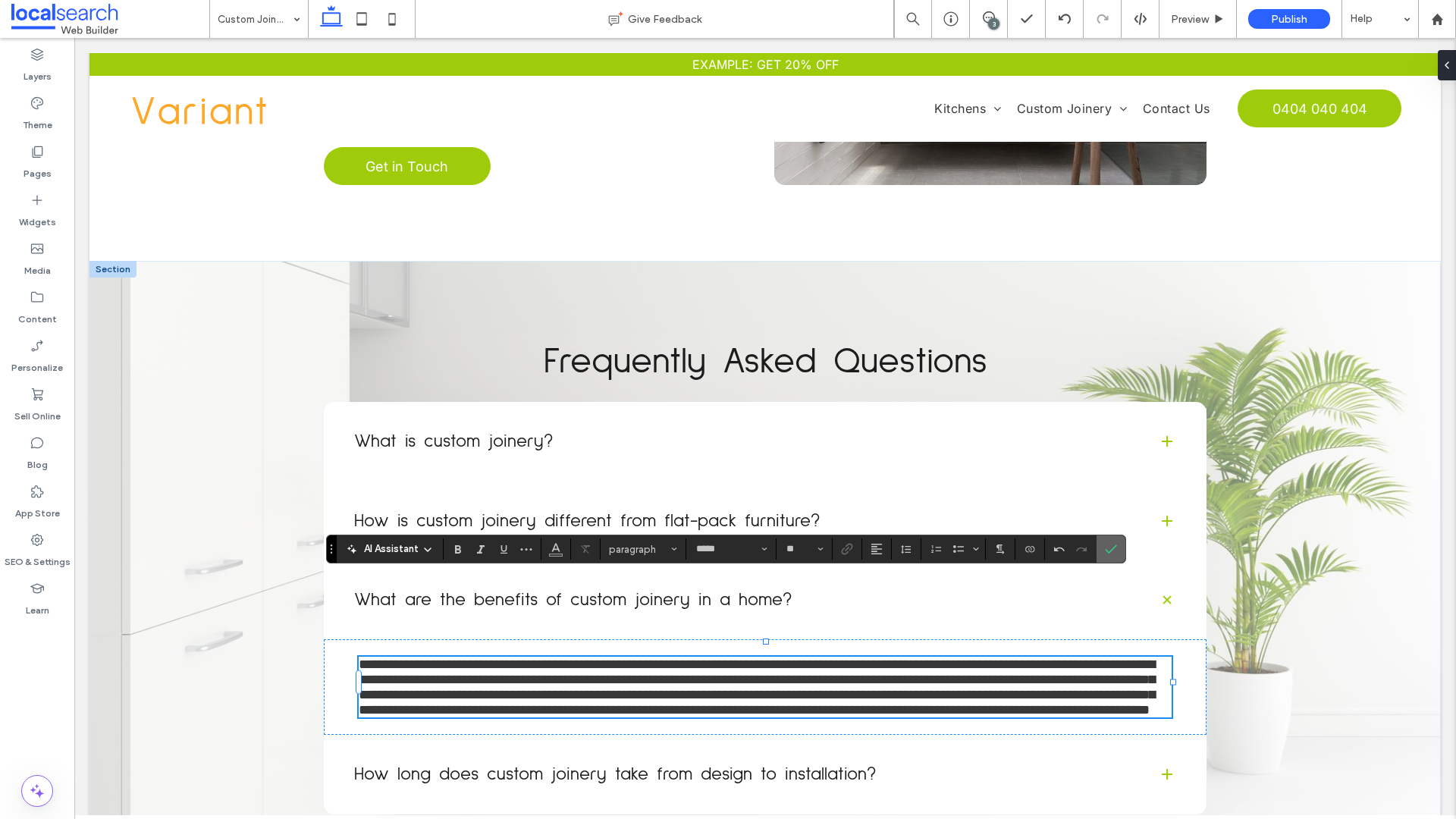 click 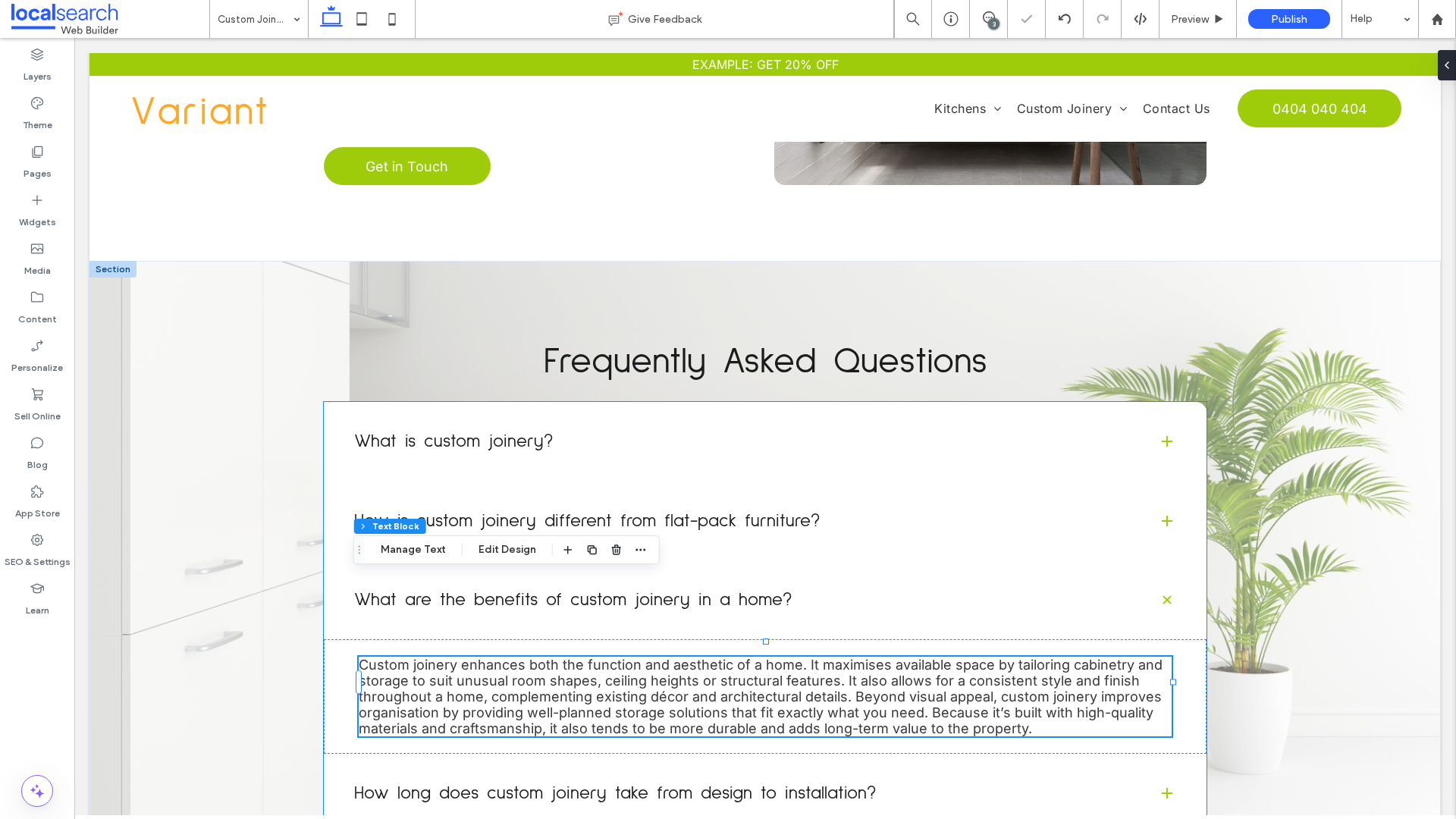 click on "How long does custom joinery take from design to installation?" at bounding box center (765, 793) 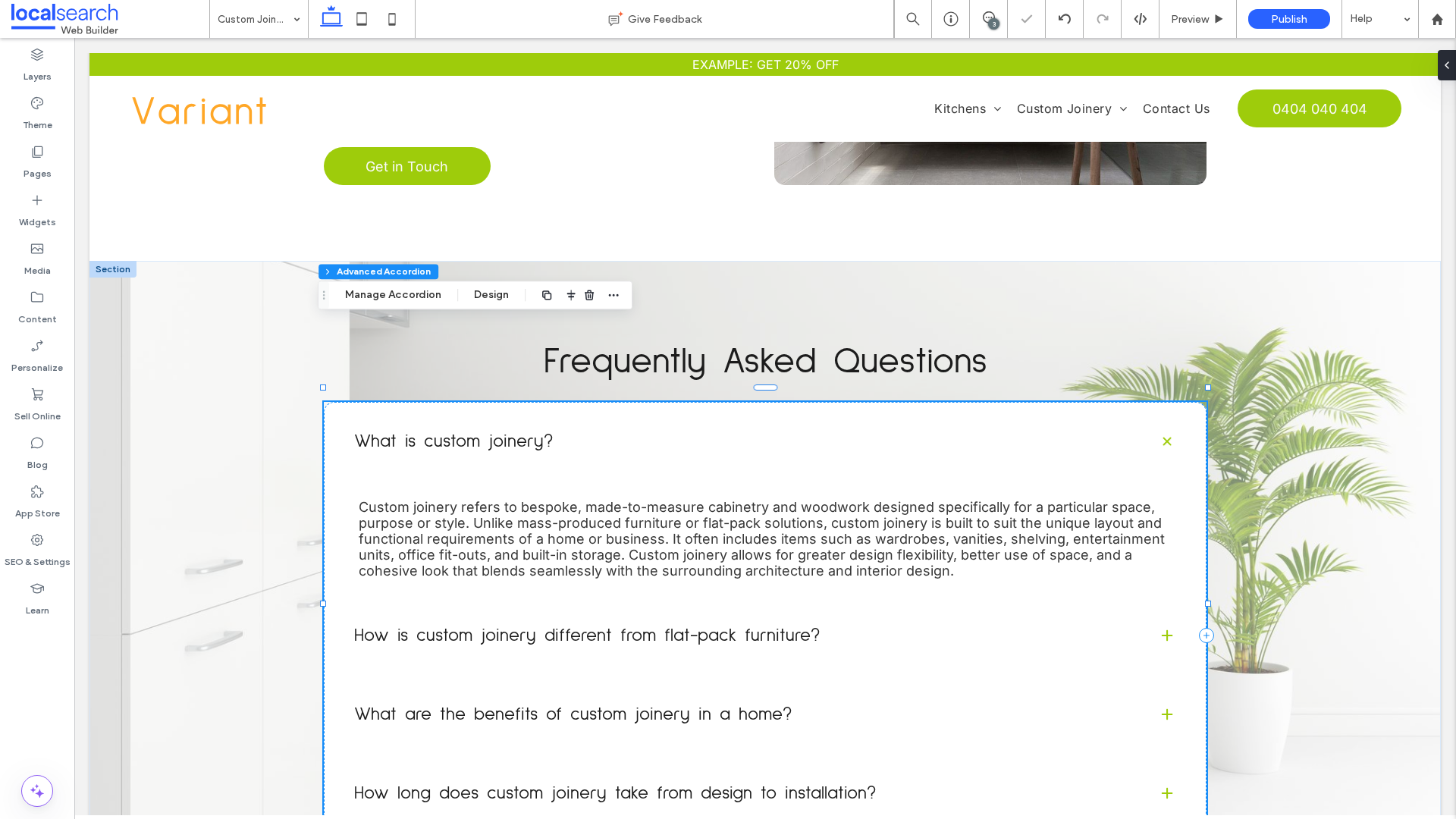 type on "***" 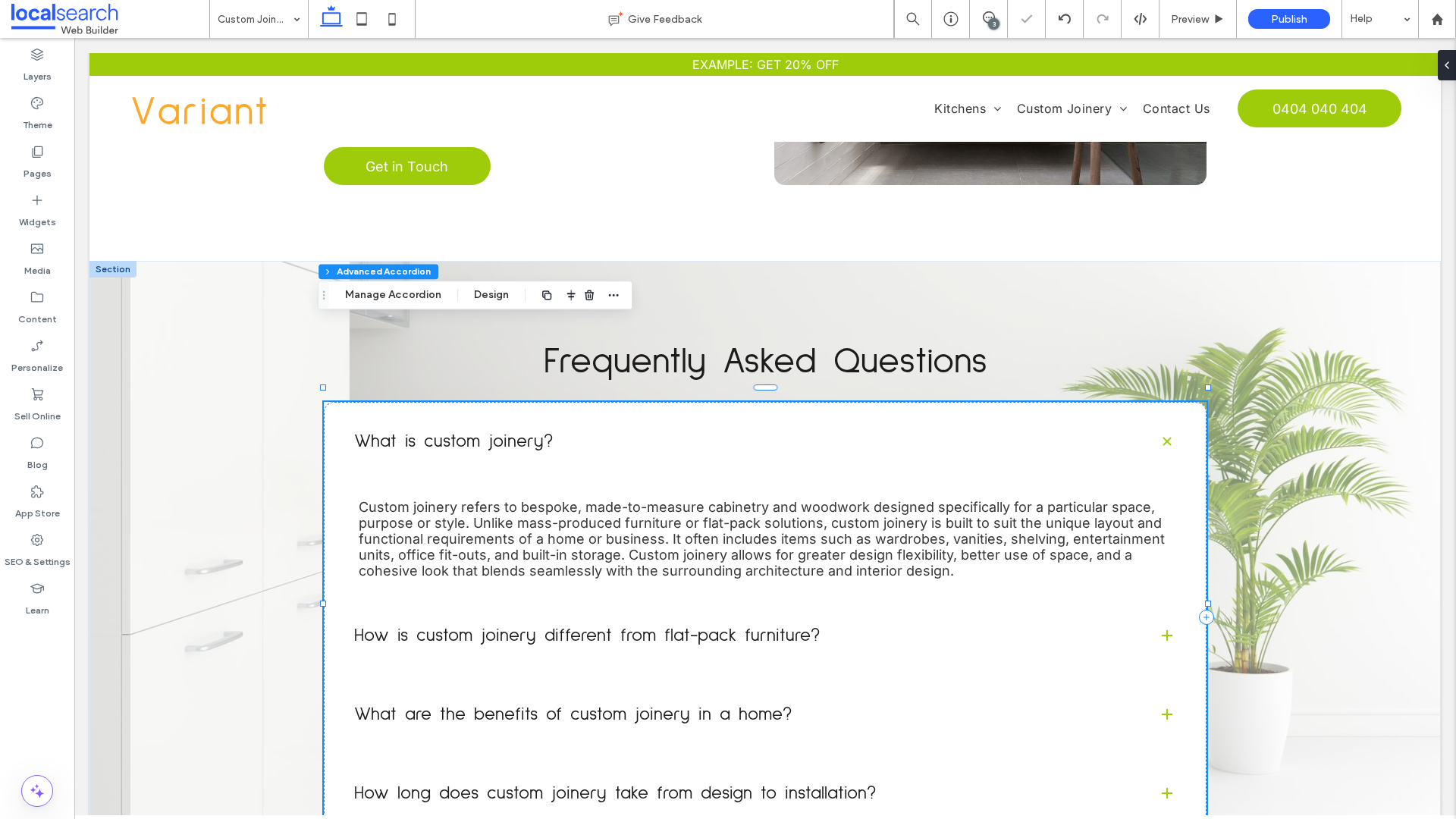 click on "How long does custom joinery take from design to installation?" at bounding box center [765, 793] 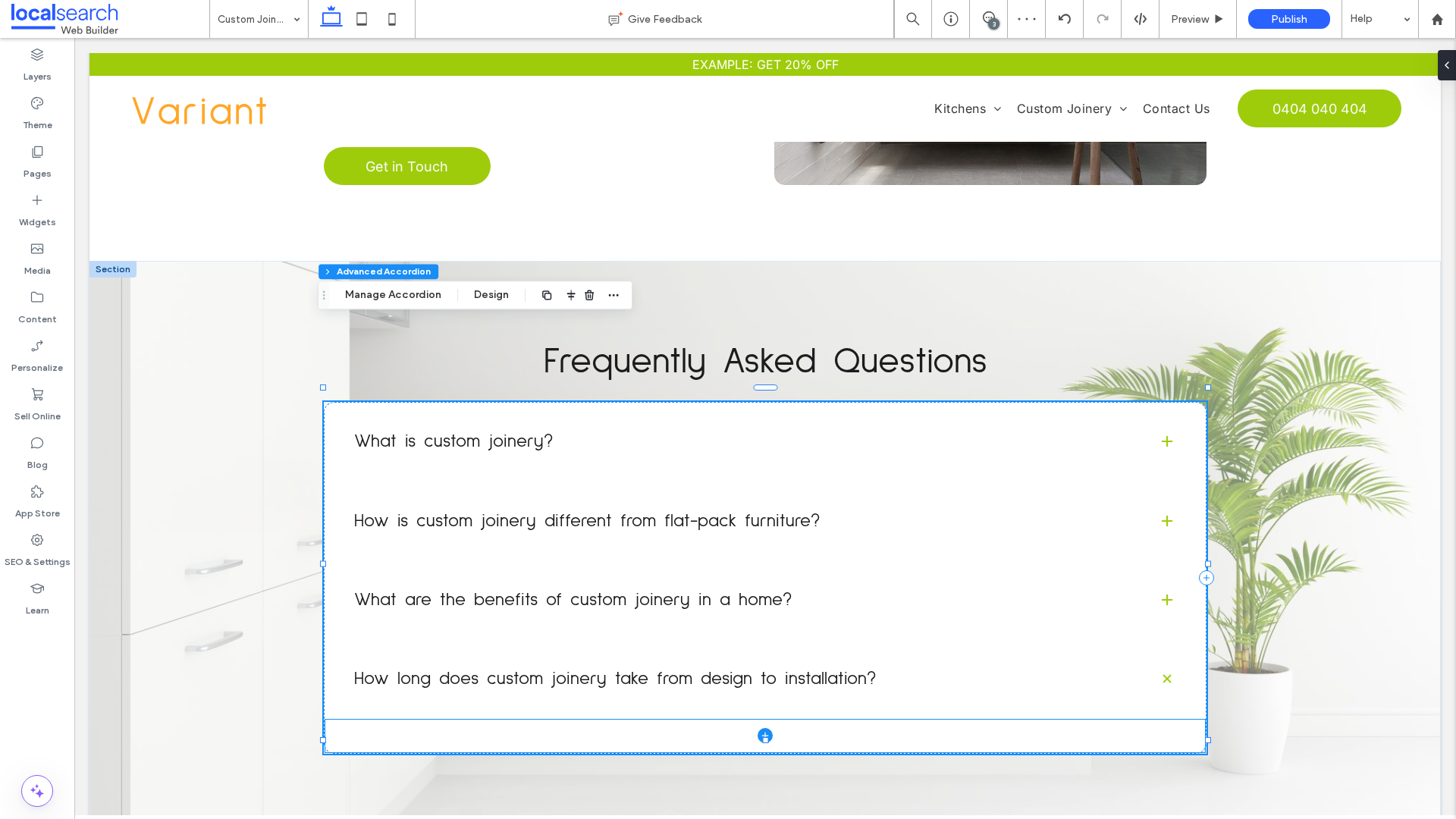 click 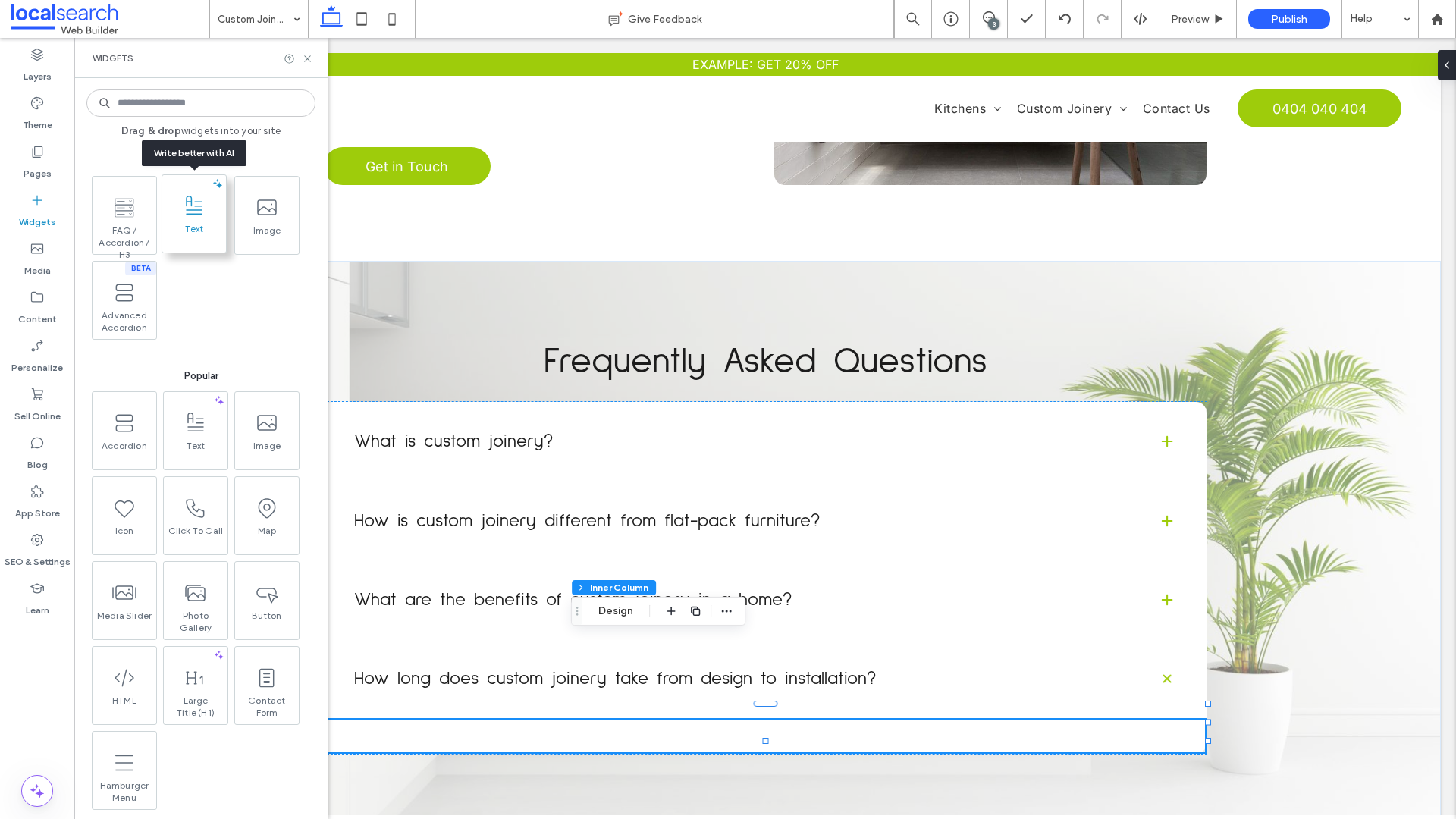 click 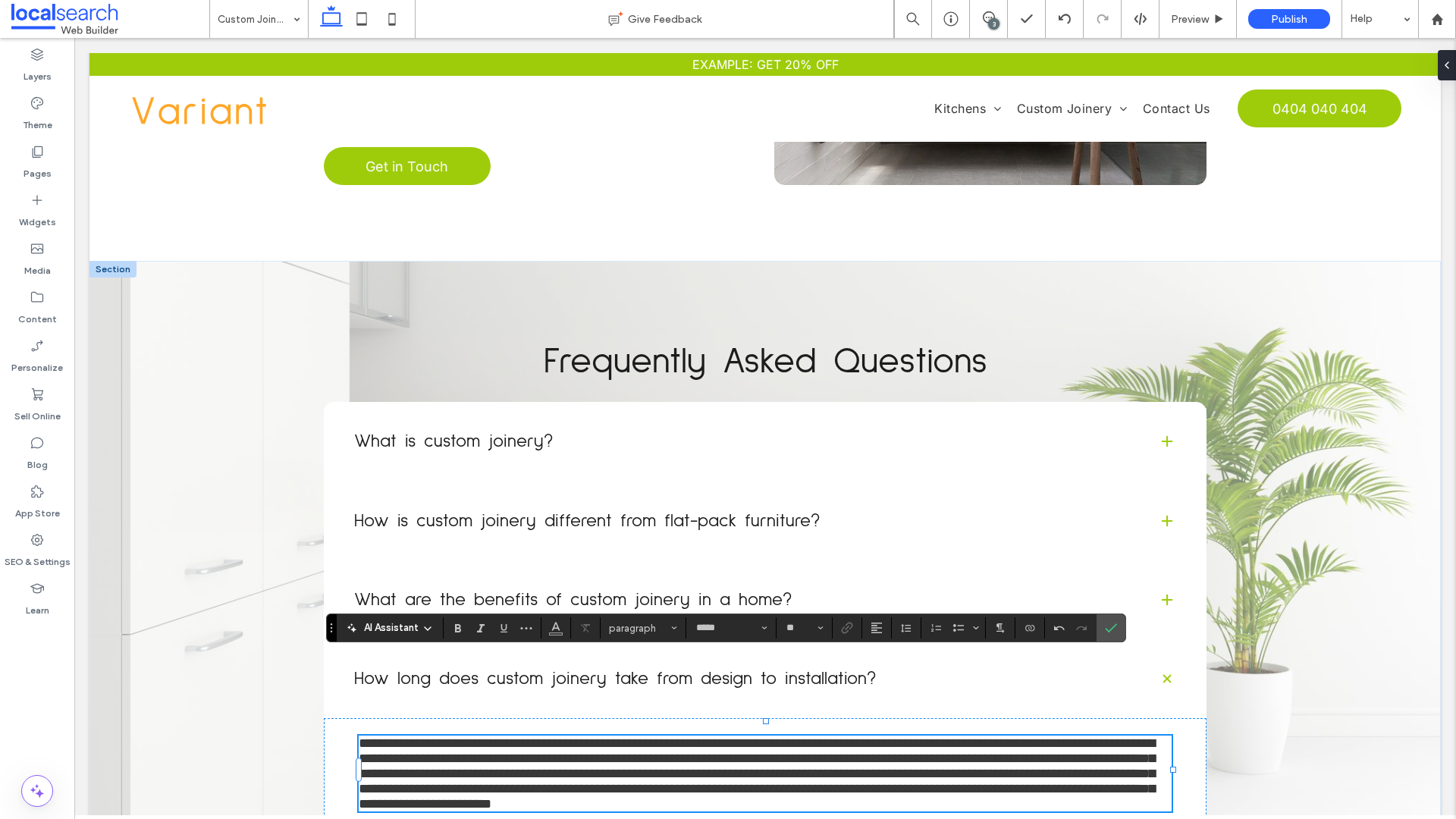type on "**" 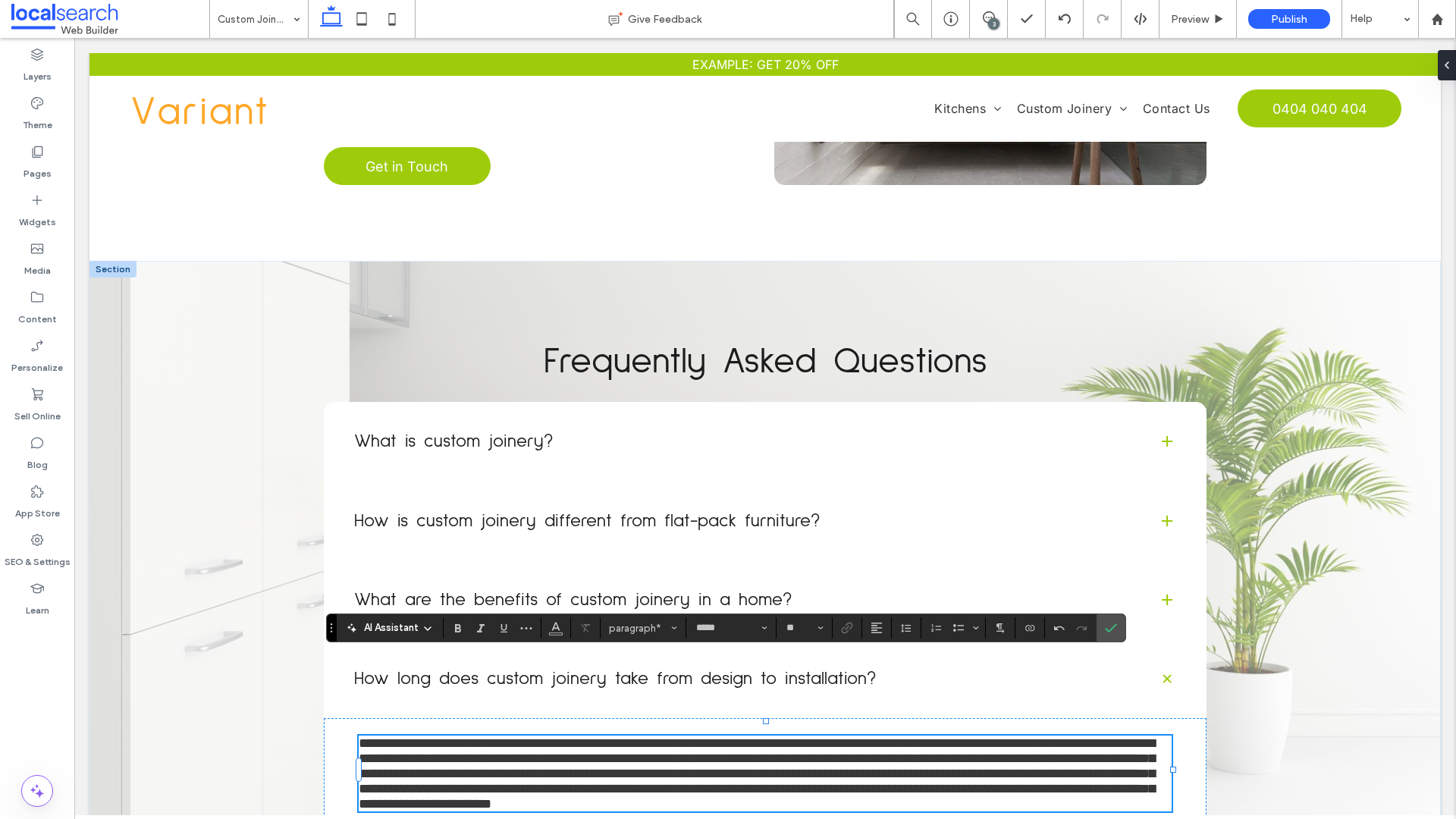 click on "**********" at bounding box center [757, 774] 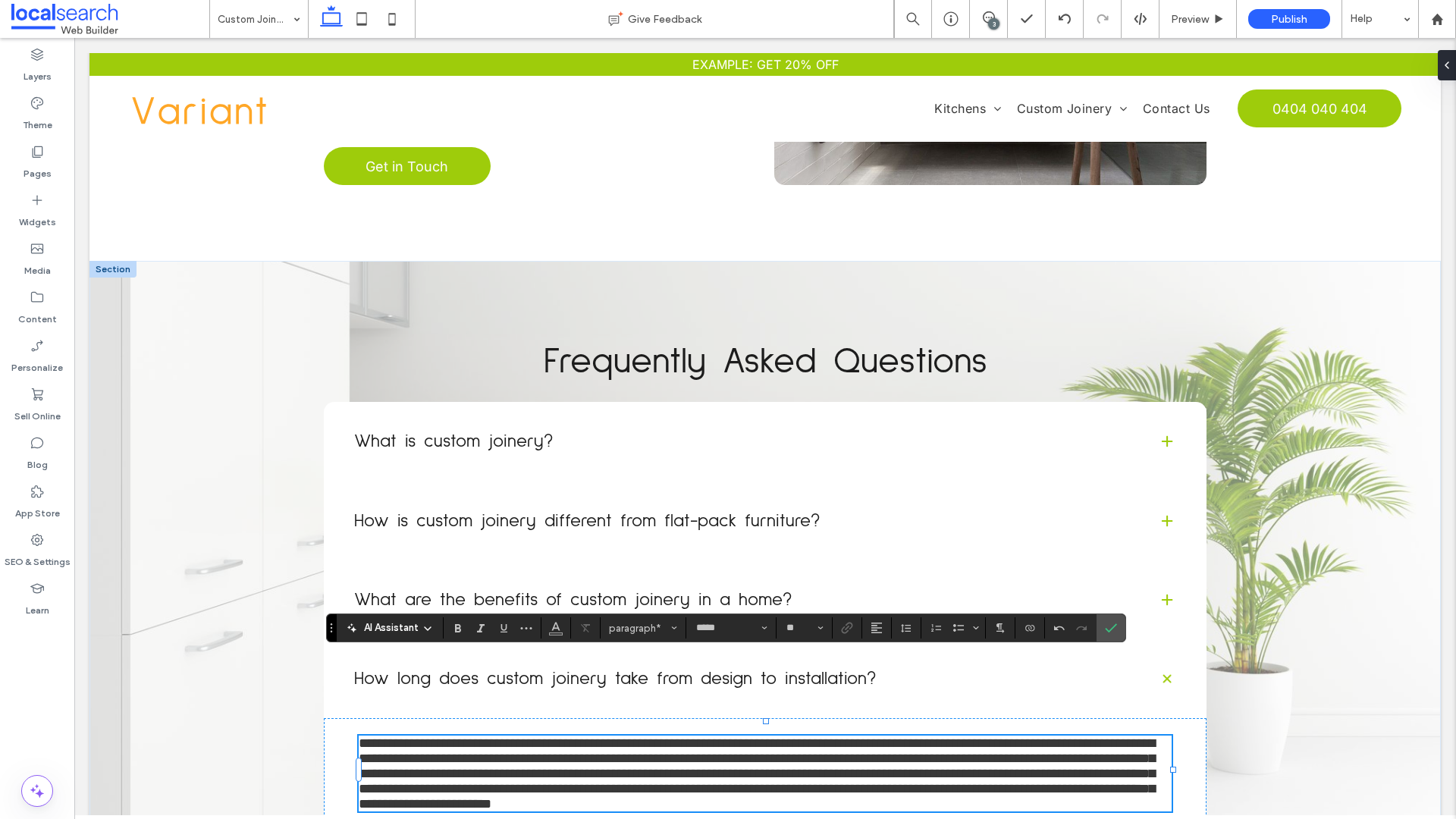 type 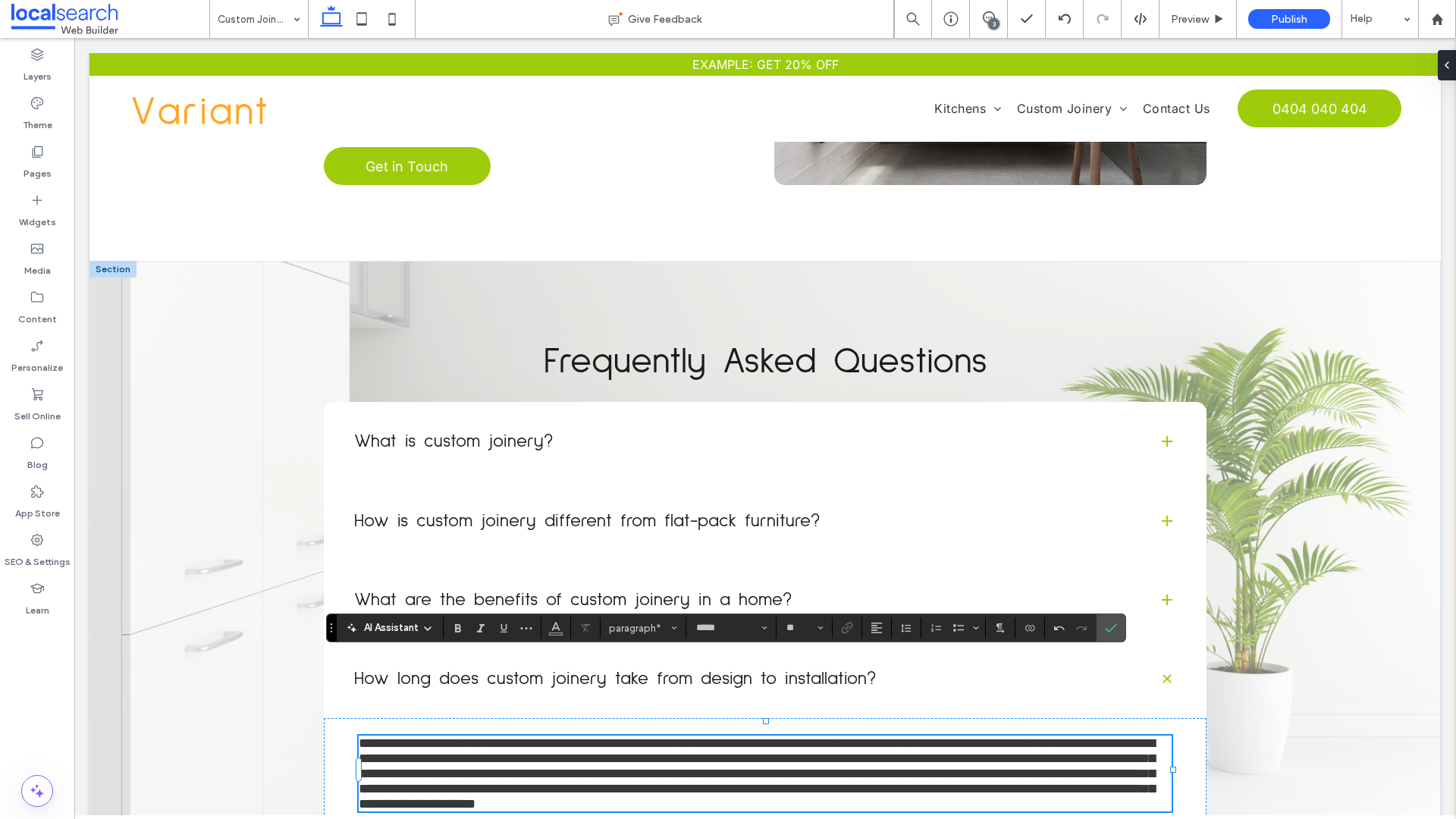 click on "**********" at bounding box center (757, 774) 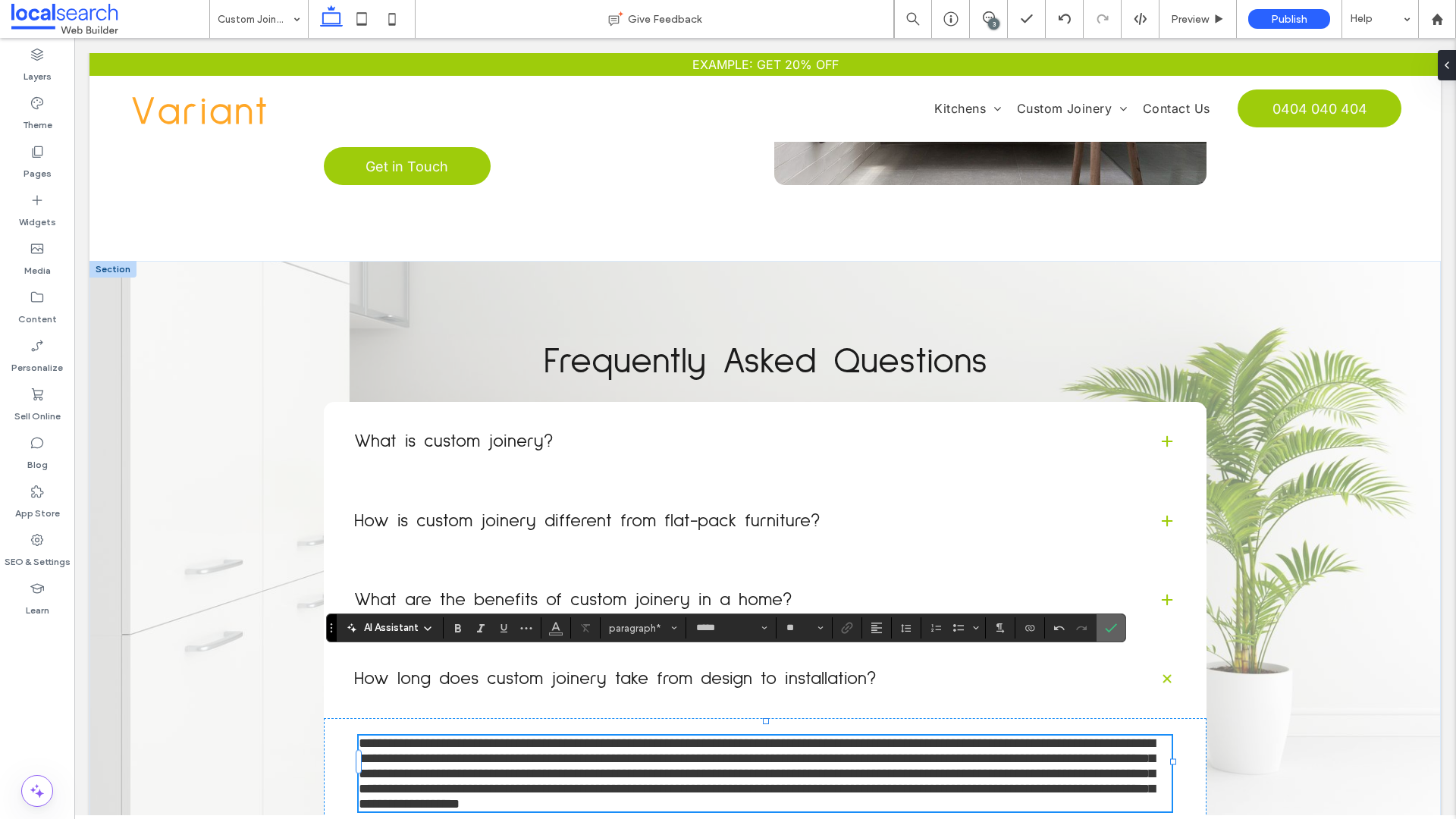 click at bounding box center [1111, 628] 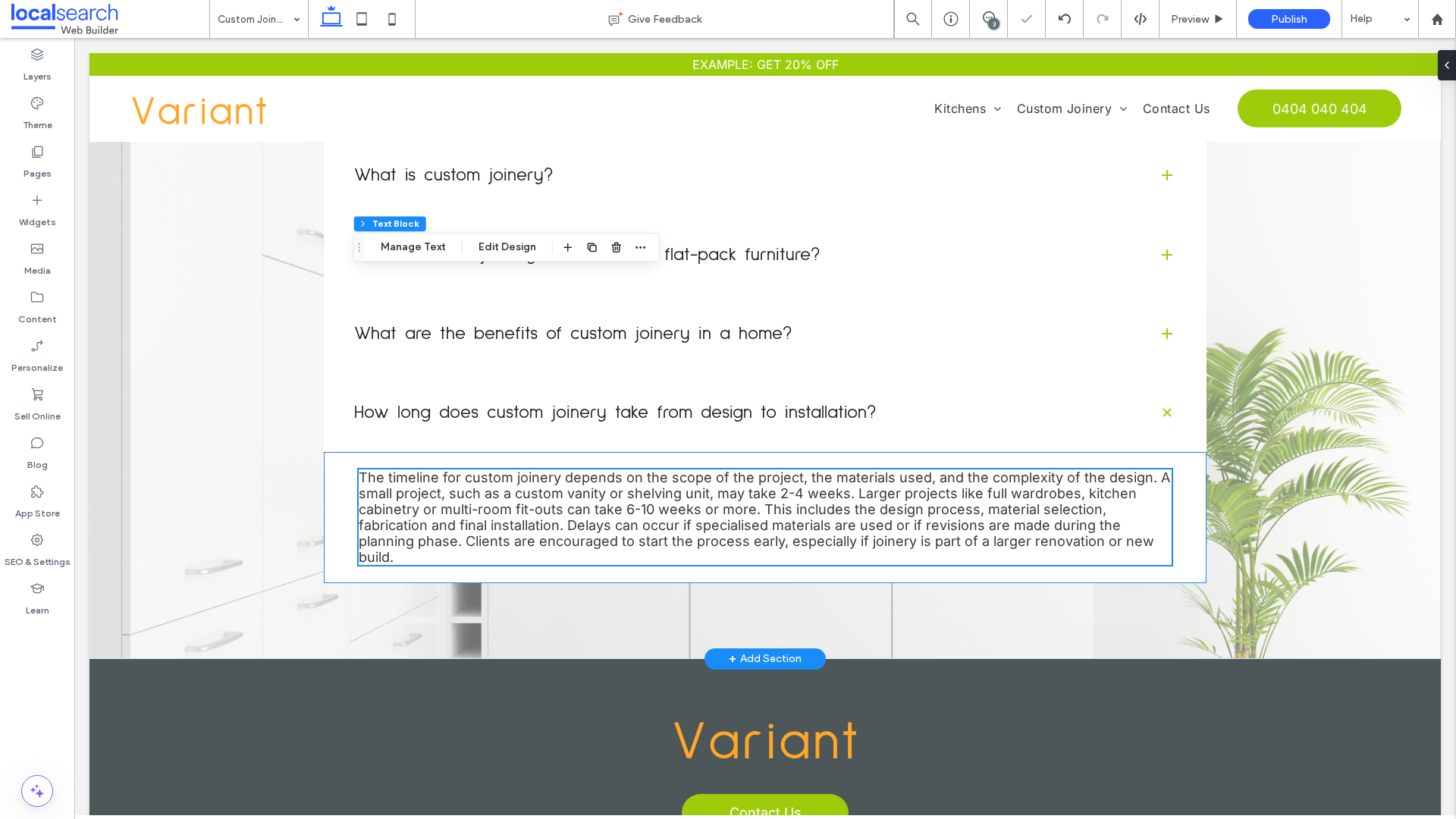 scroll, scrollTop: 2127, scrollLeft: 0, axis: vertical 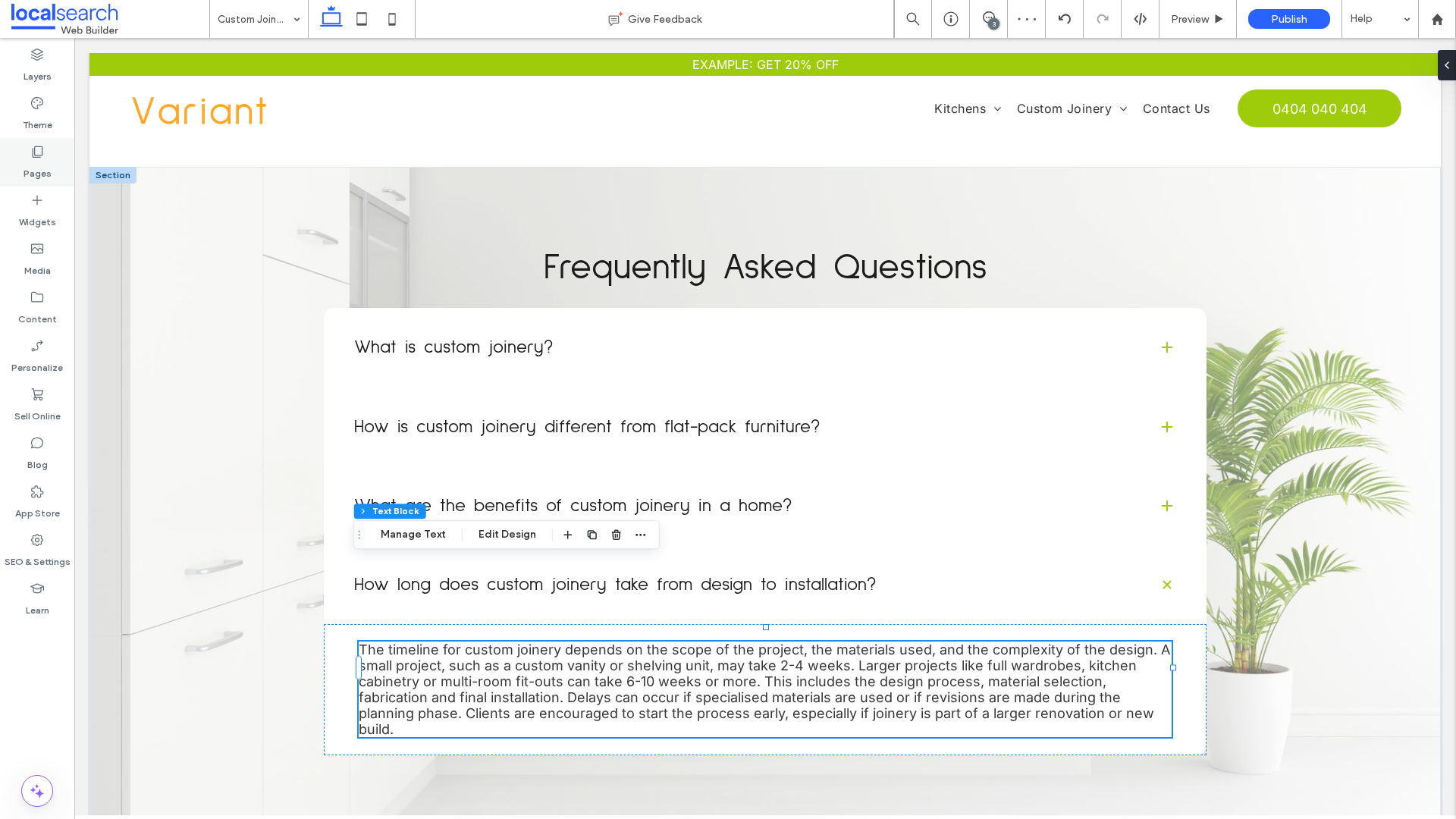 click on "Pages" at bounding box center [37, 162] 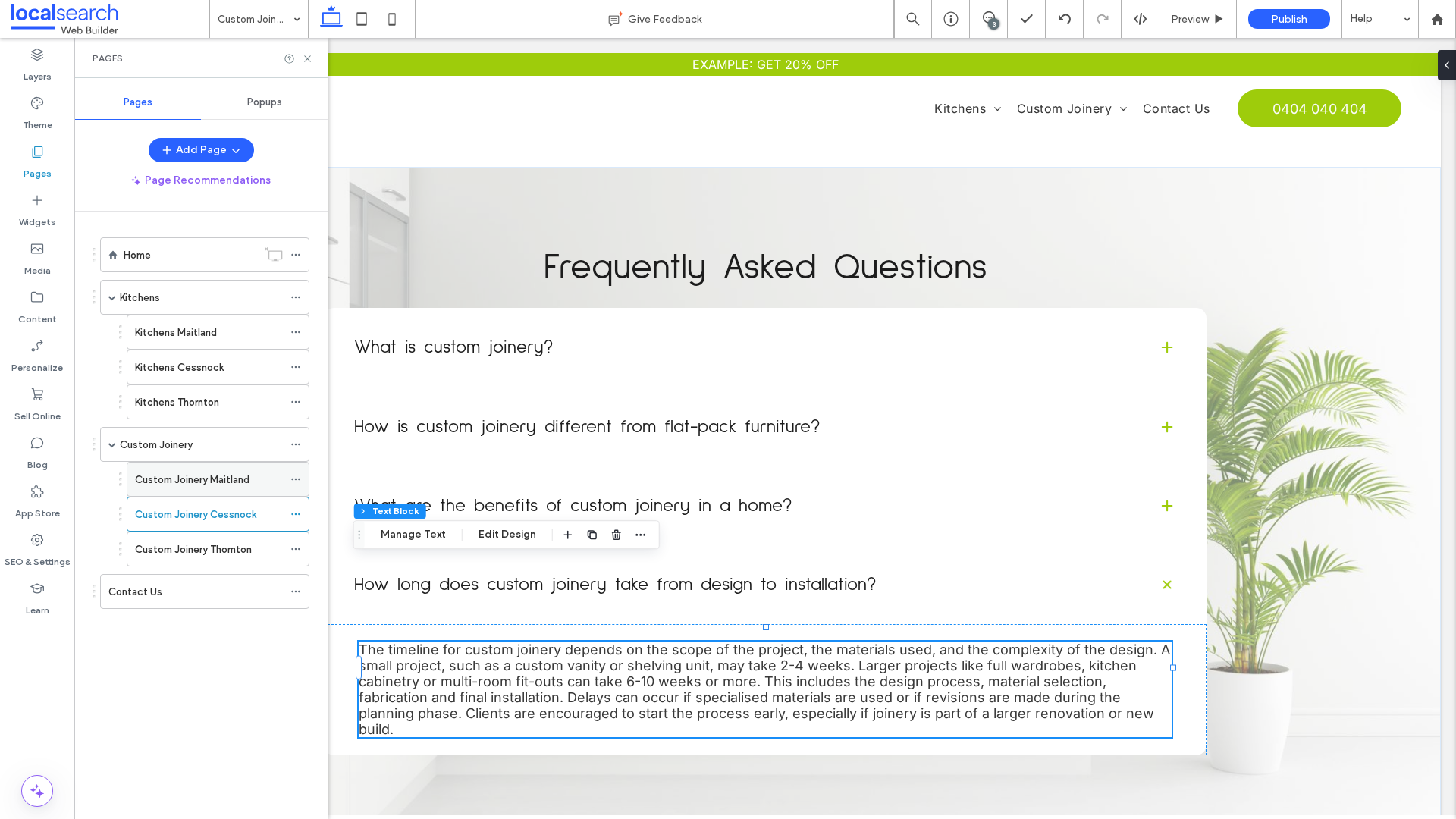 click on "Custom Joinery Maitland" at bounding box center (209, 479) 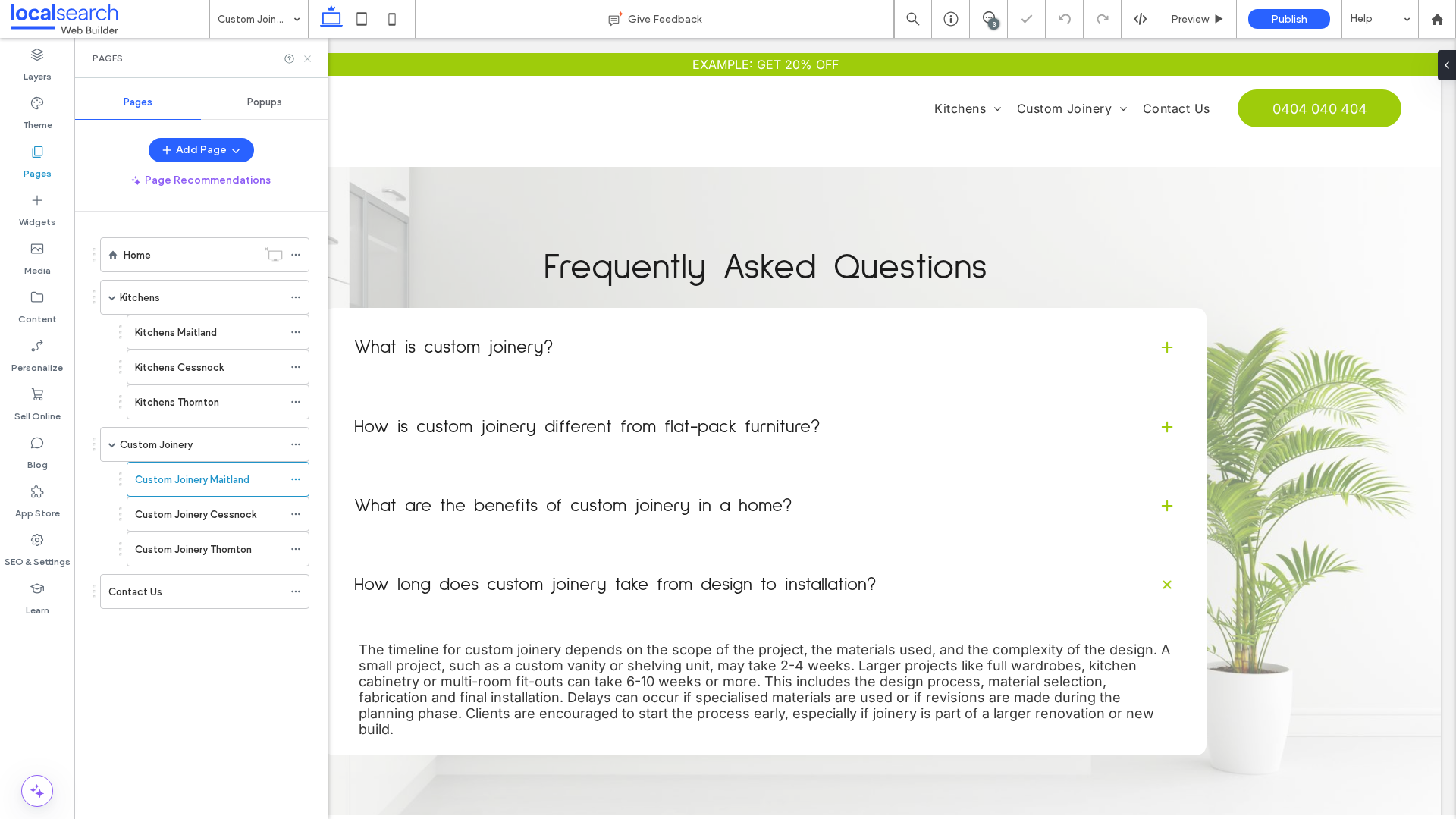 click 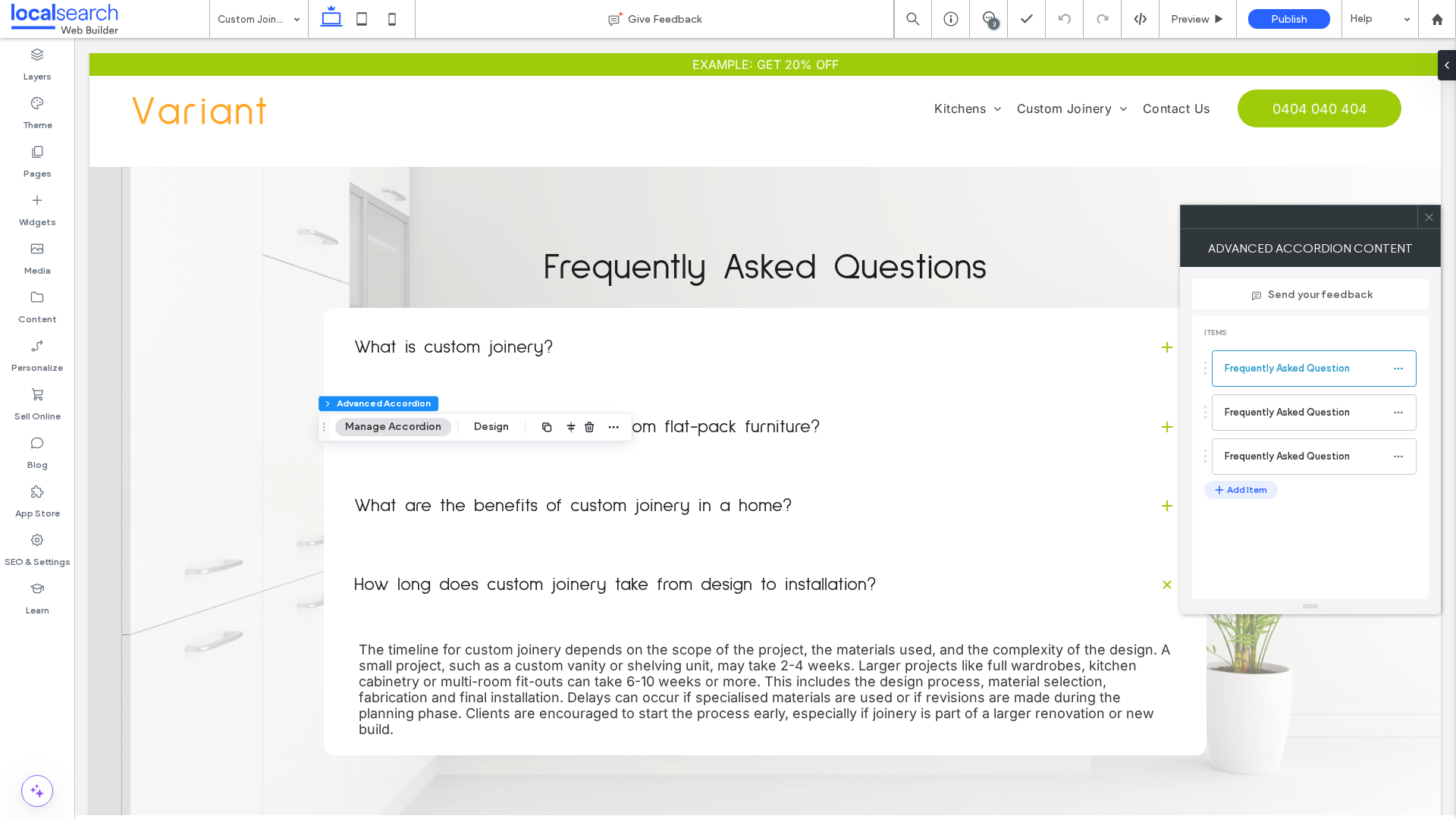 click on "Add Item" at bounding box center [1241, 490] 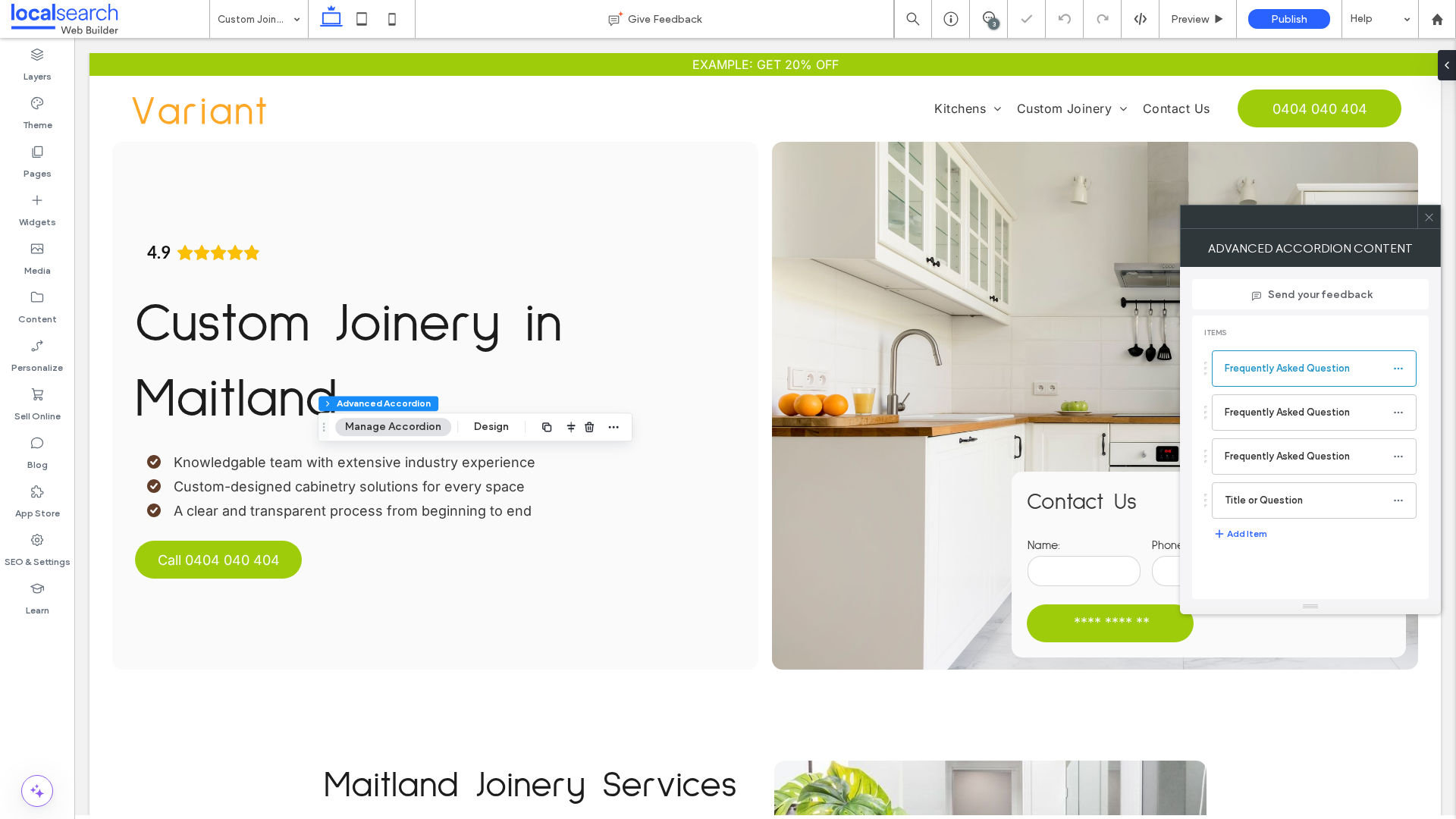 scroll, scrollTop: 1917, scrollLeft: 0, axis: vertical 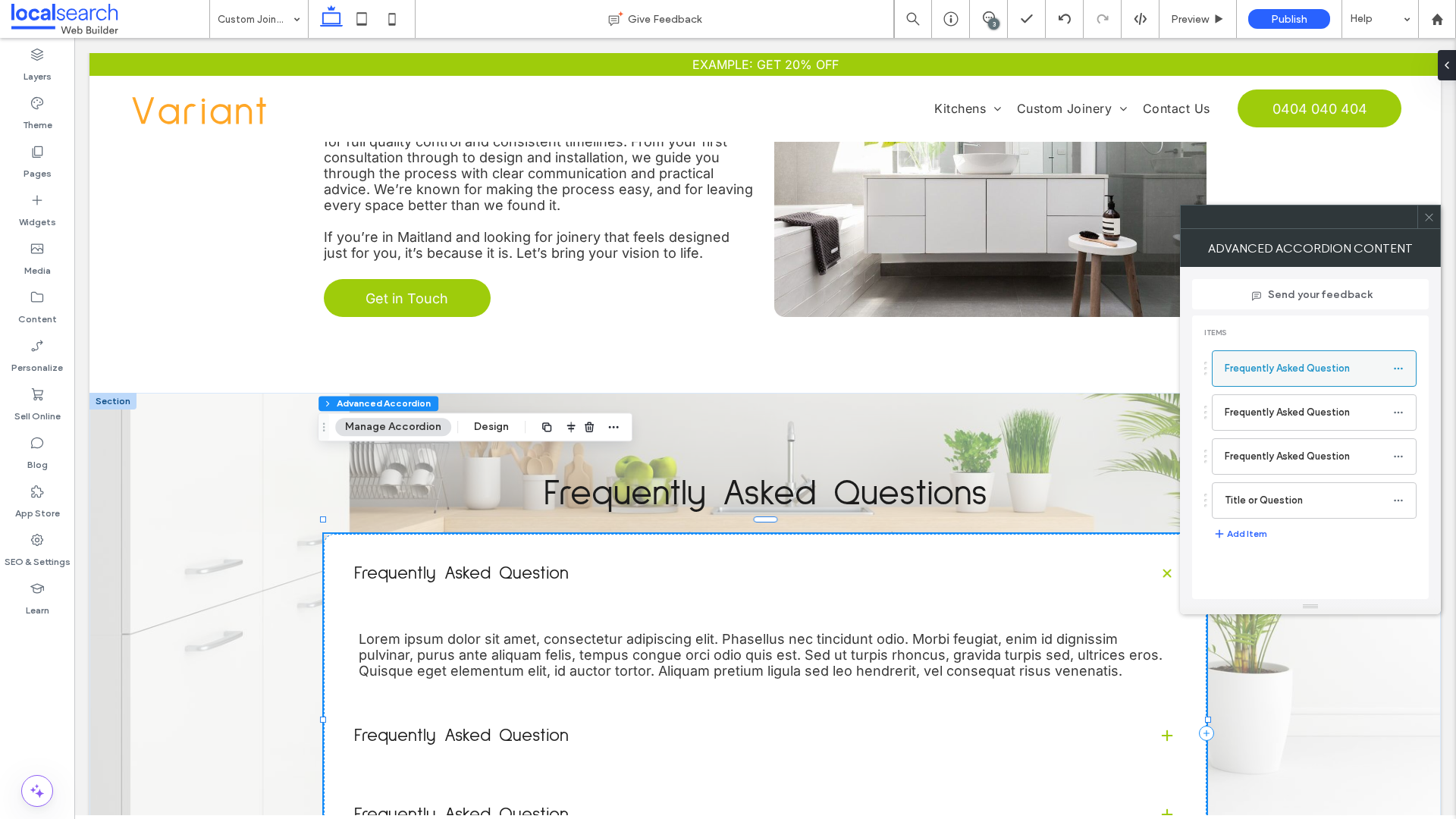 click 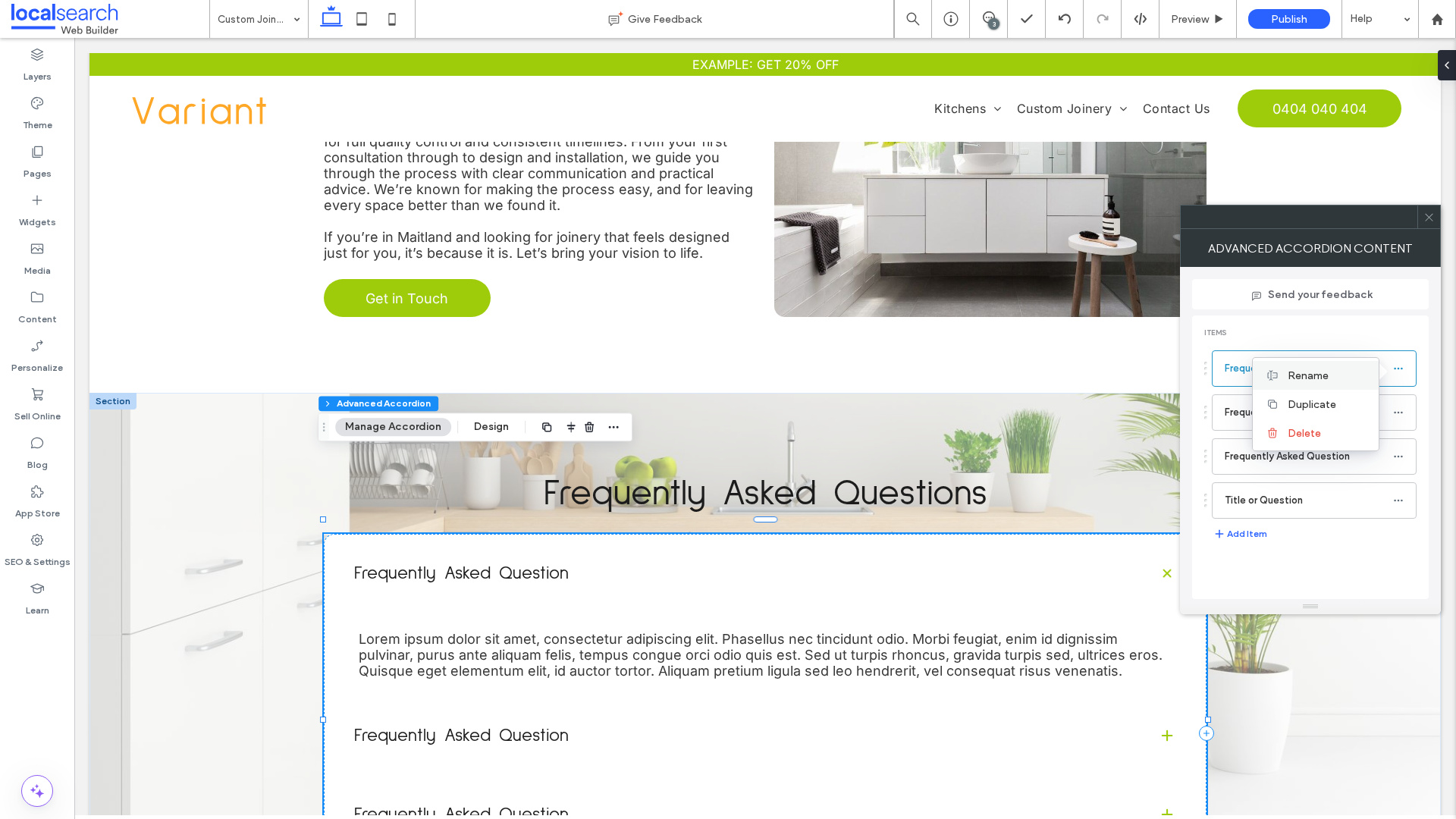 click on "Rename" at bounding box center [1308, 375] 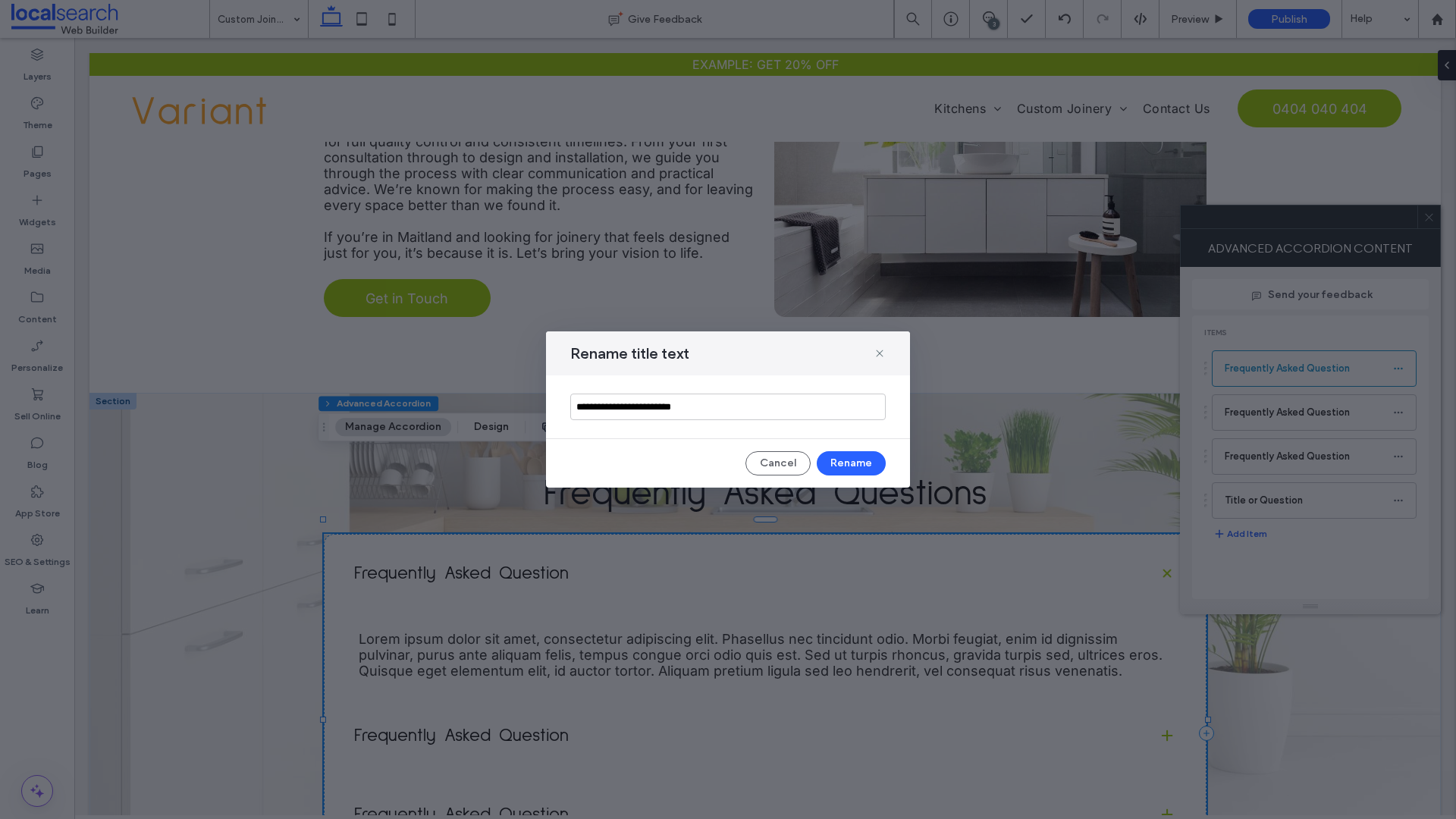 drag, startPoint x: 720, startPoint y: 410, endPoint x: 497, endPoint y: 410, distance: 223 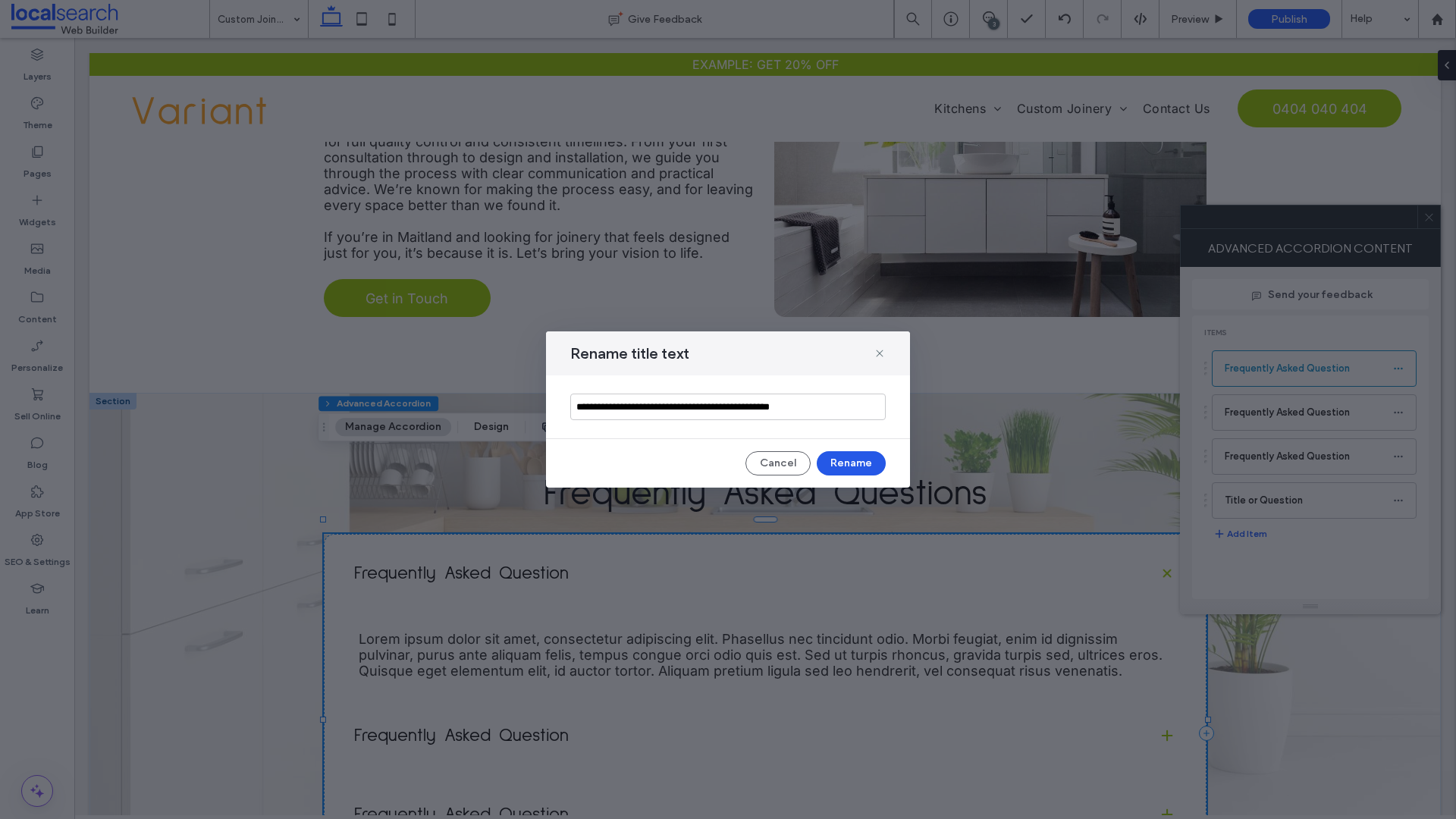 type on "**********" 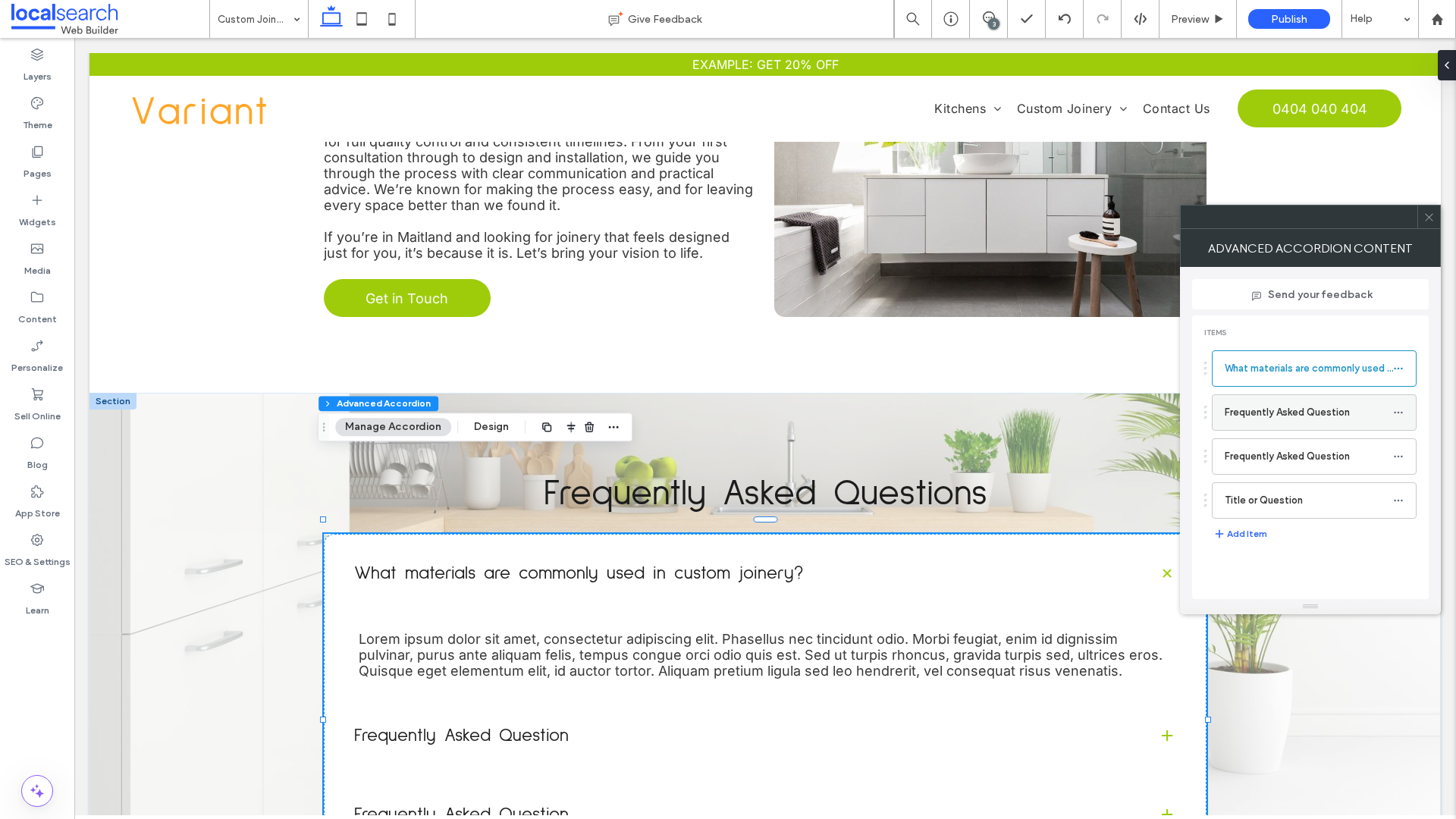 click 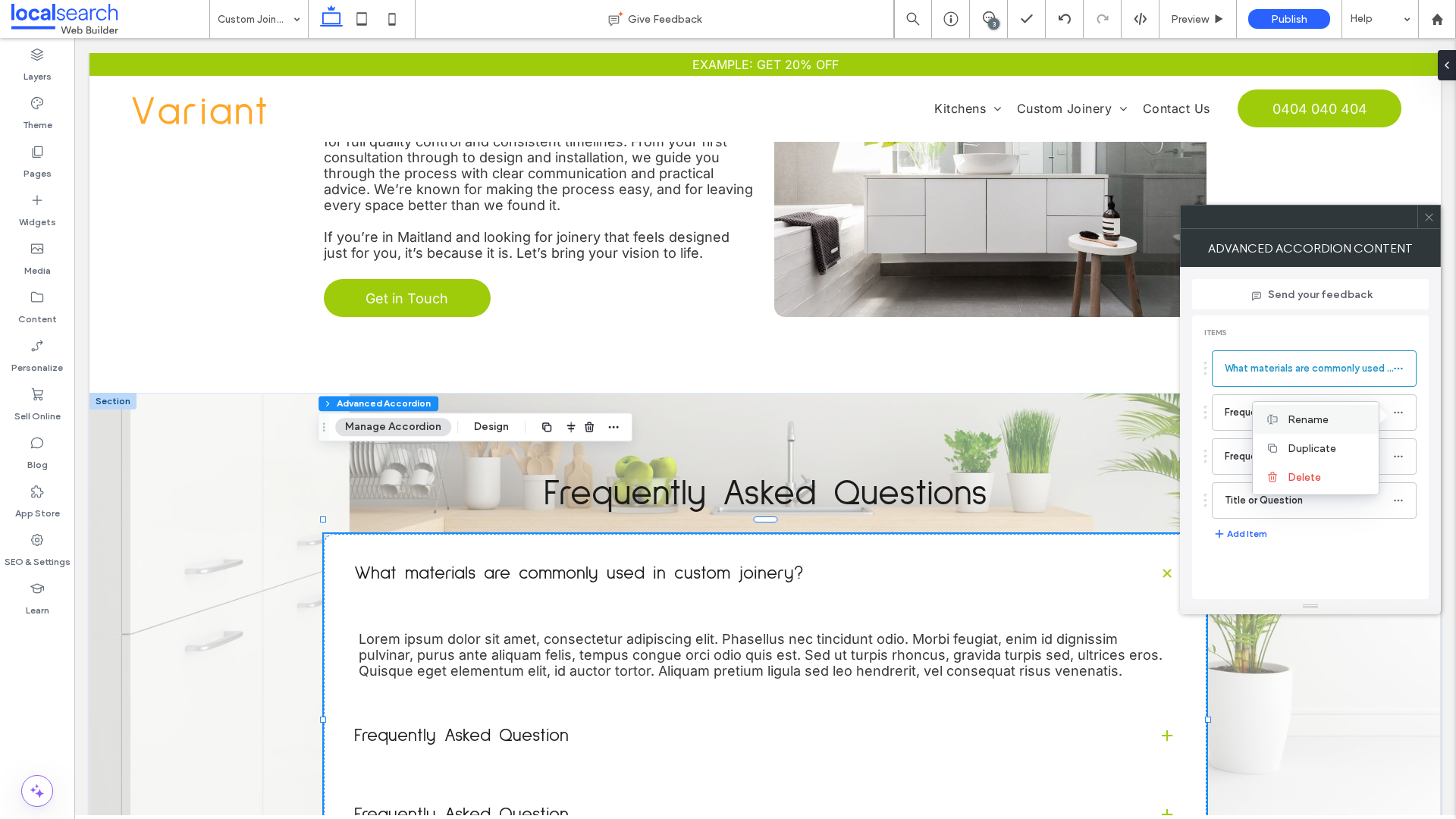 click on "Rename" at bounding box center [1308, 419] 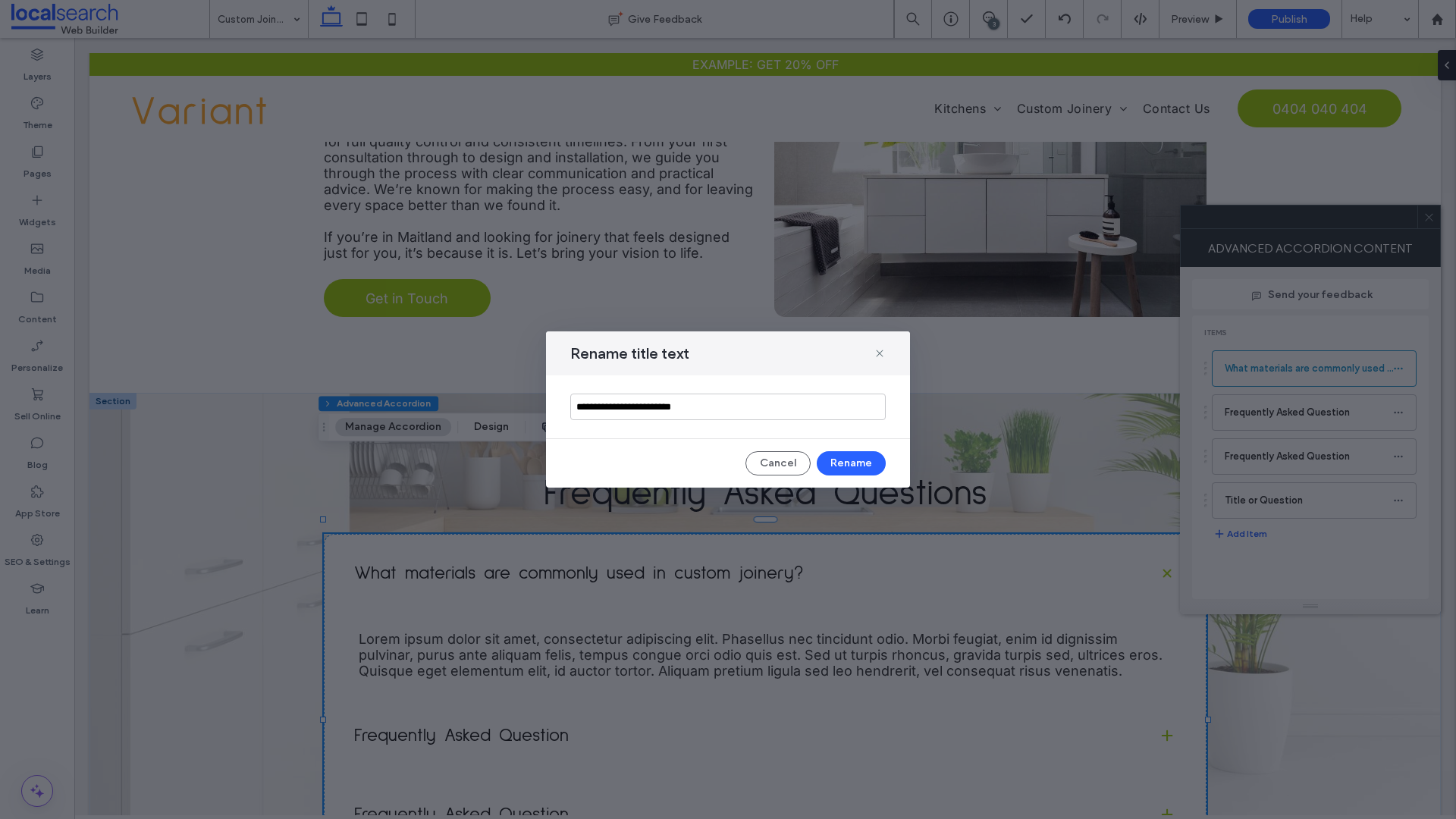 drag, startPoint x: 720, startPoint y: 407, endPoint x: 483, endPoint y: 407, distance: 237 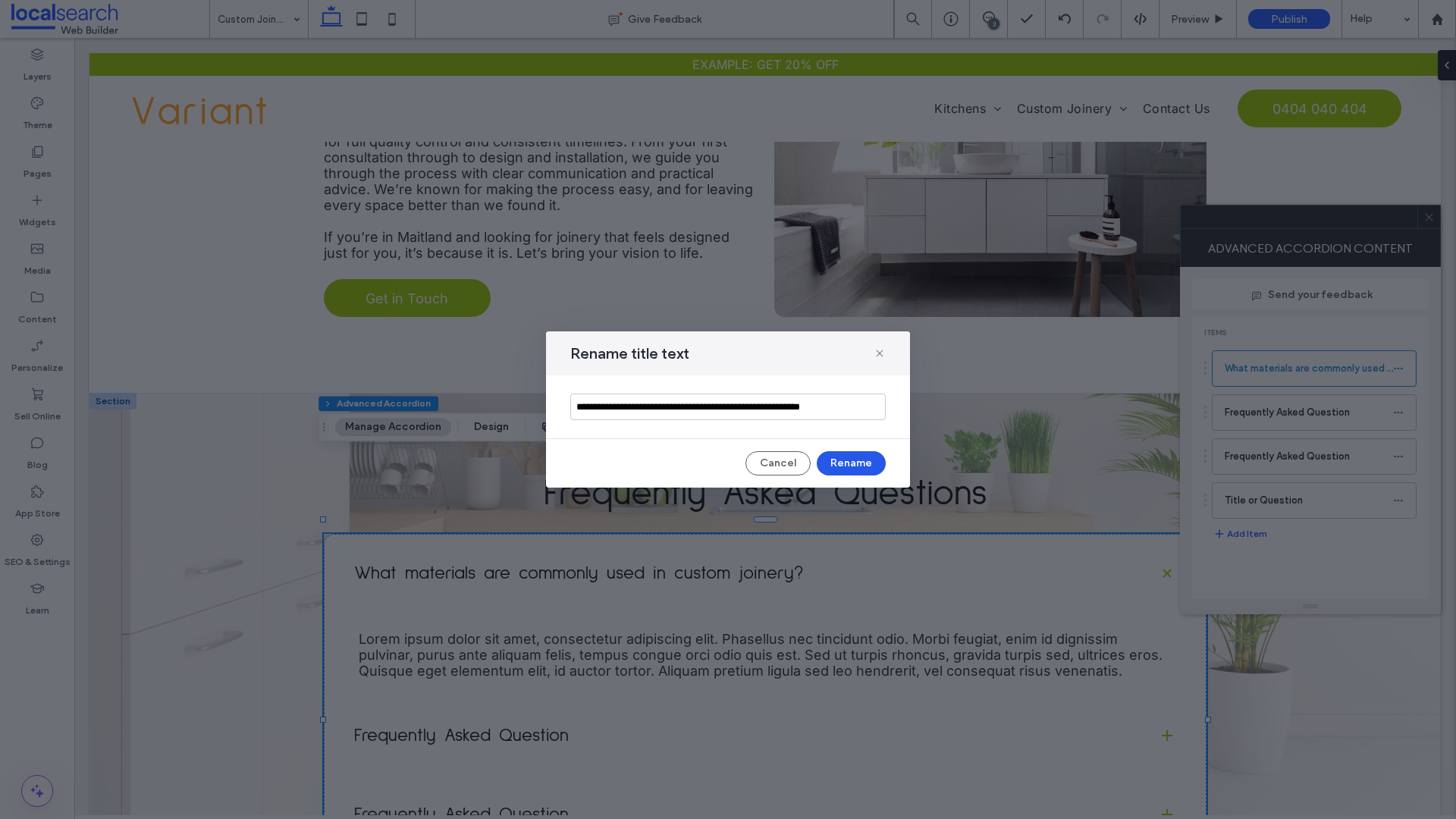 type on "**********" 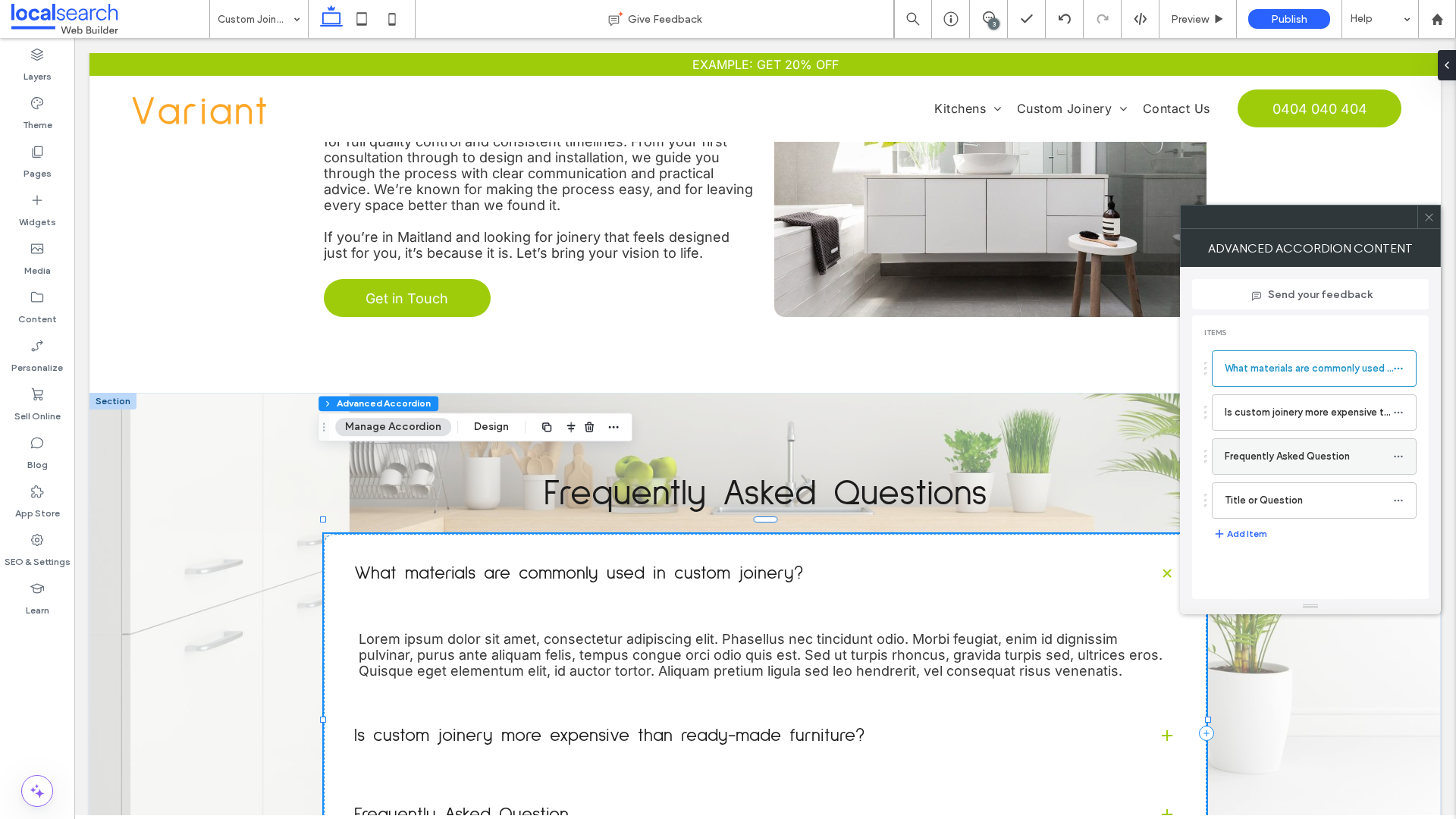 click 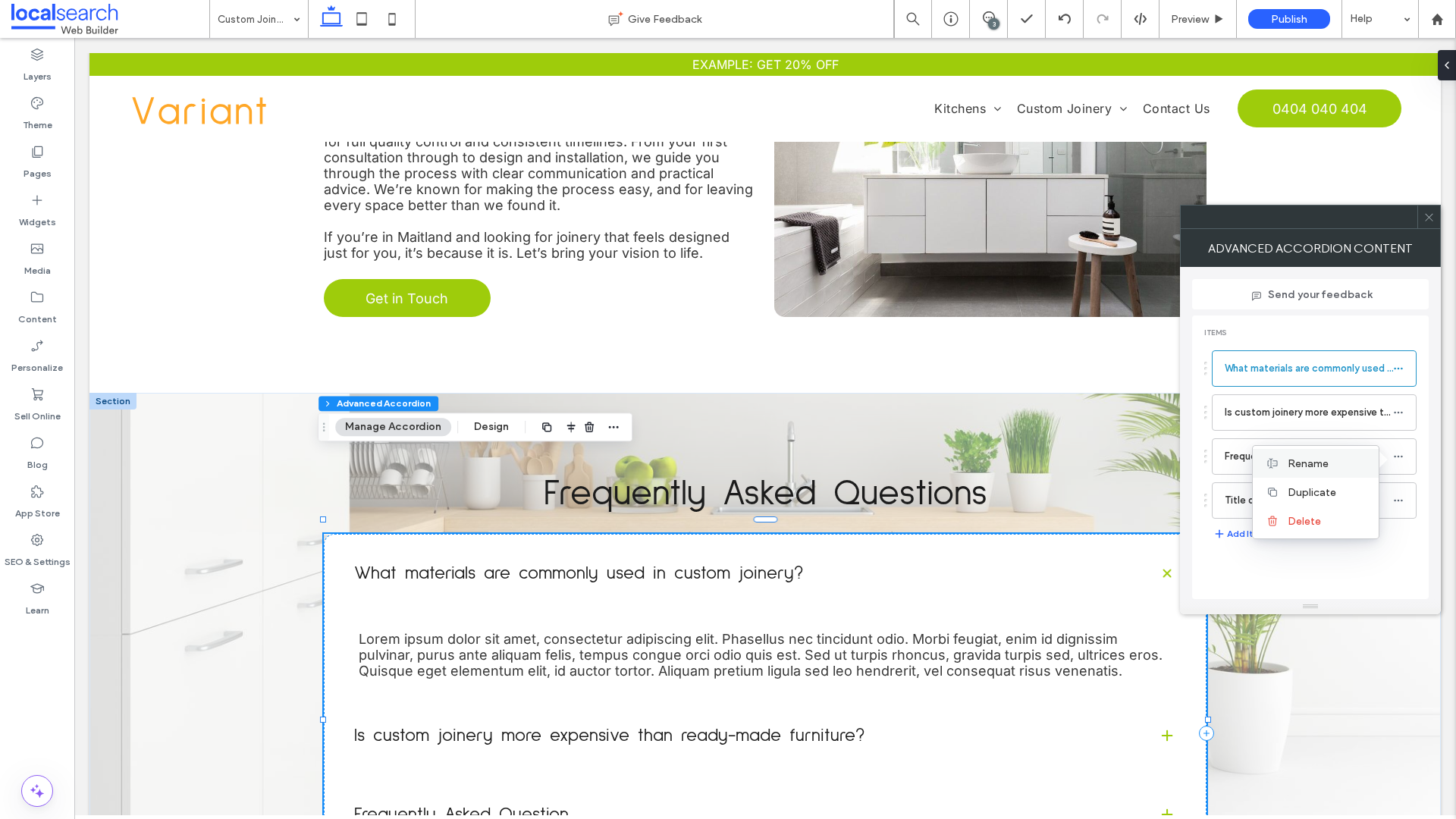 click on "Rename" at bounding box center (1316, 463) 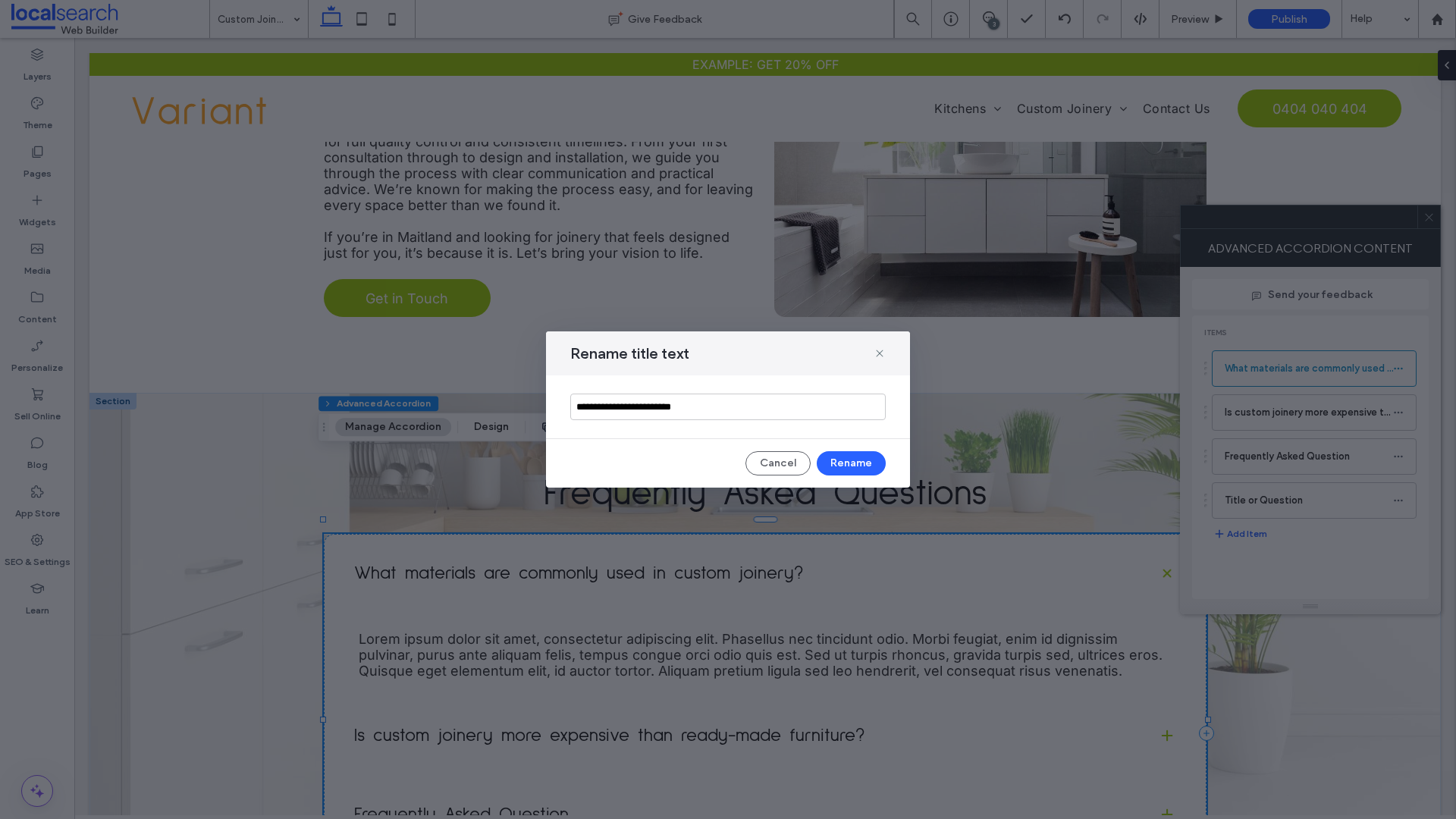 drag, startPoint x: 808, startPoint y: 406, endPoint x: 431, endPoint y: 410, distance: 377.0212 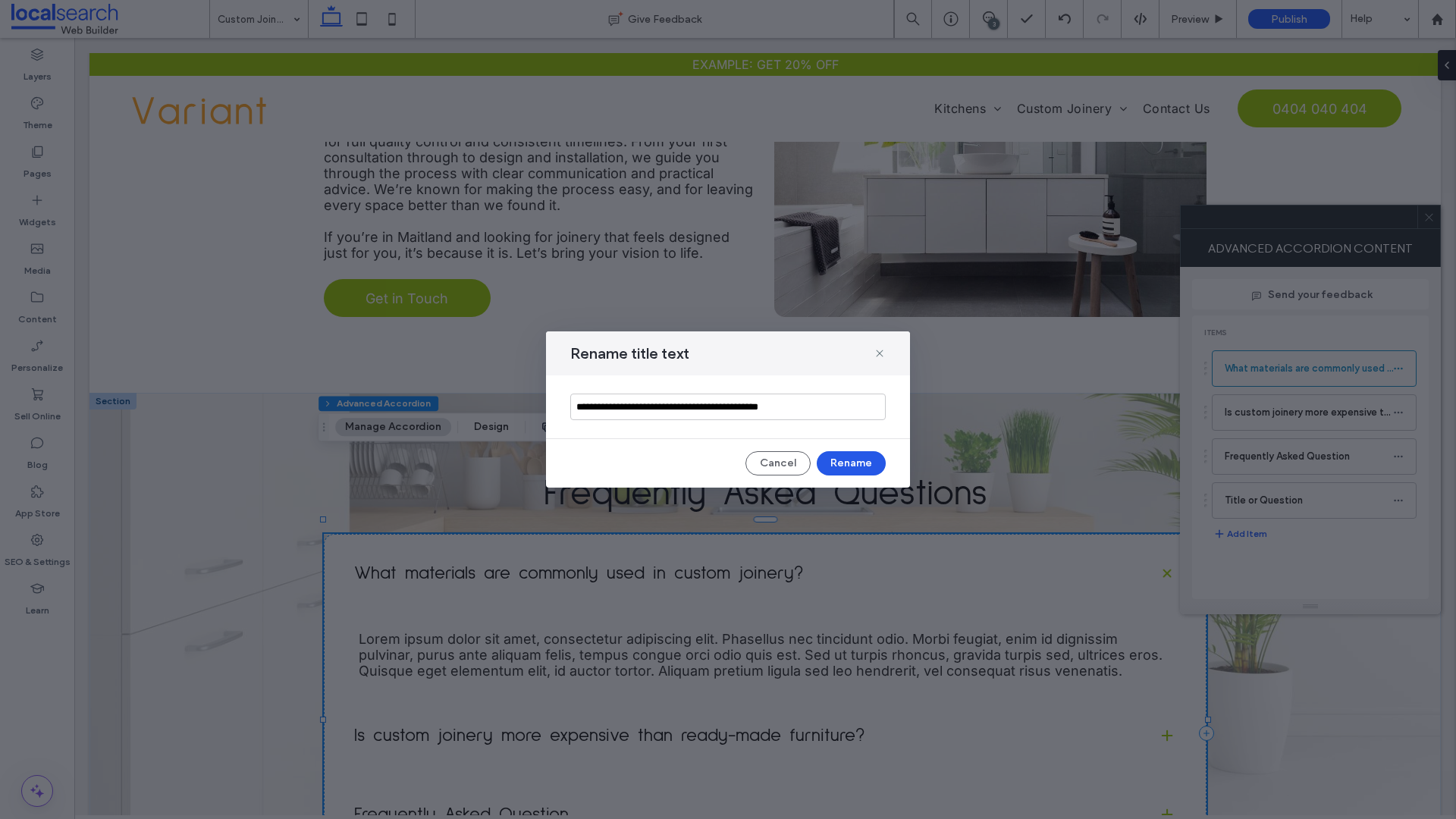type on "**********" 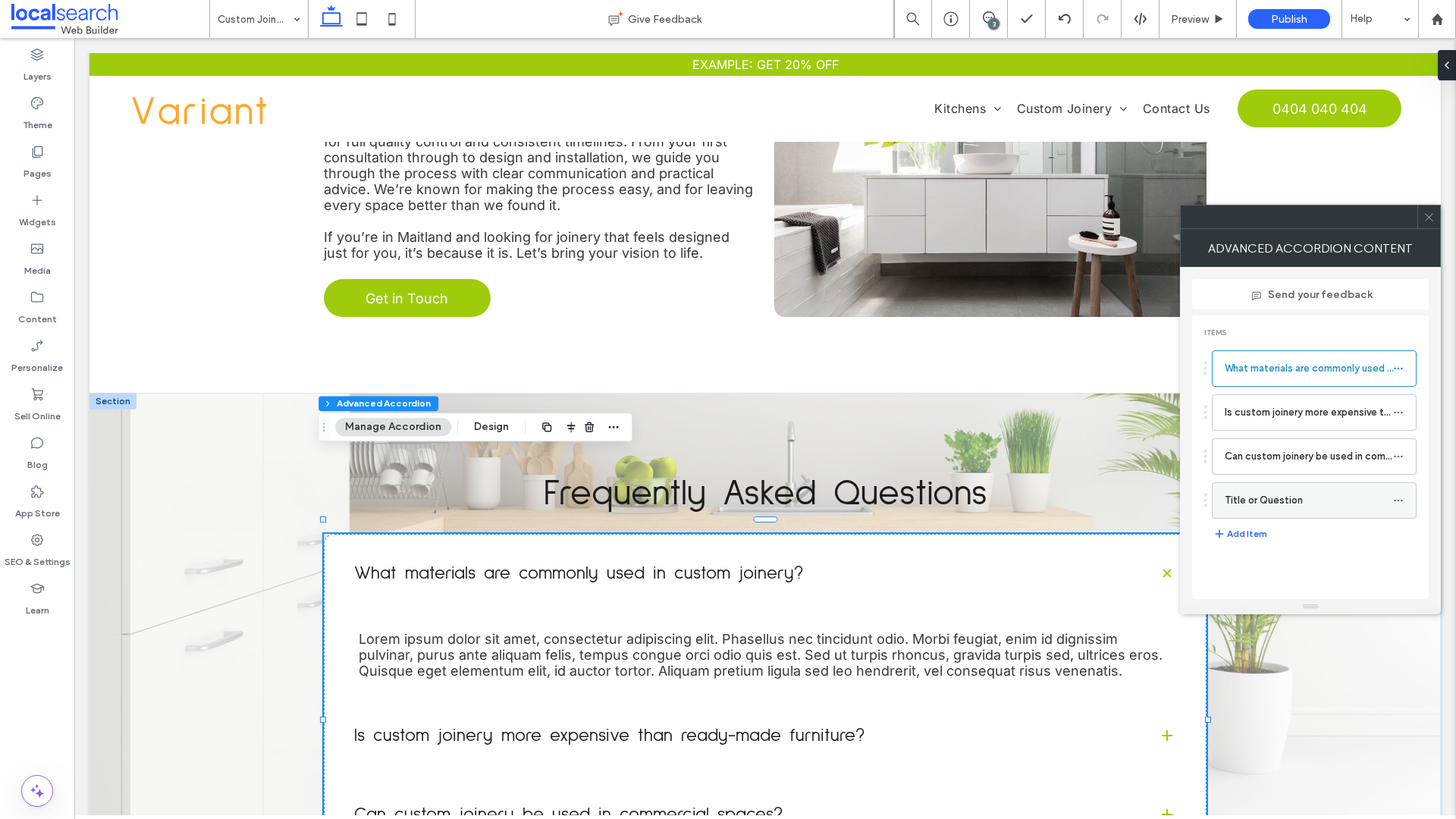 click 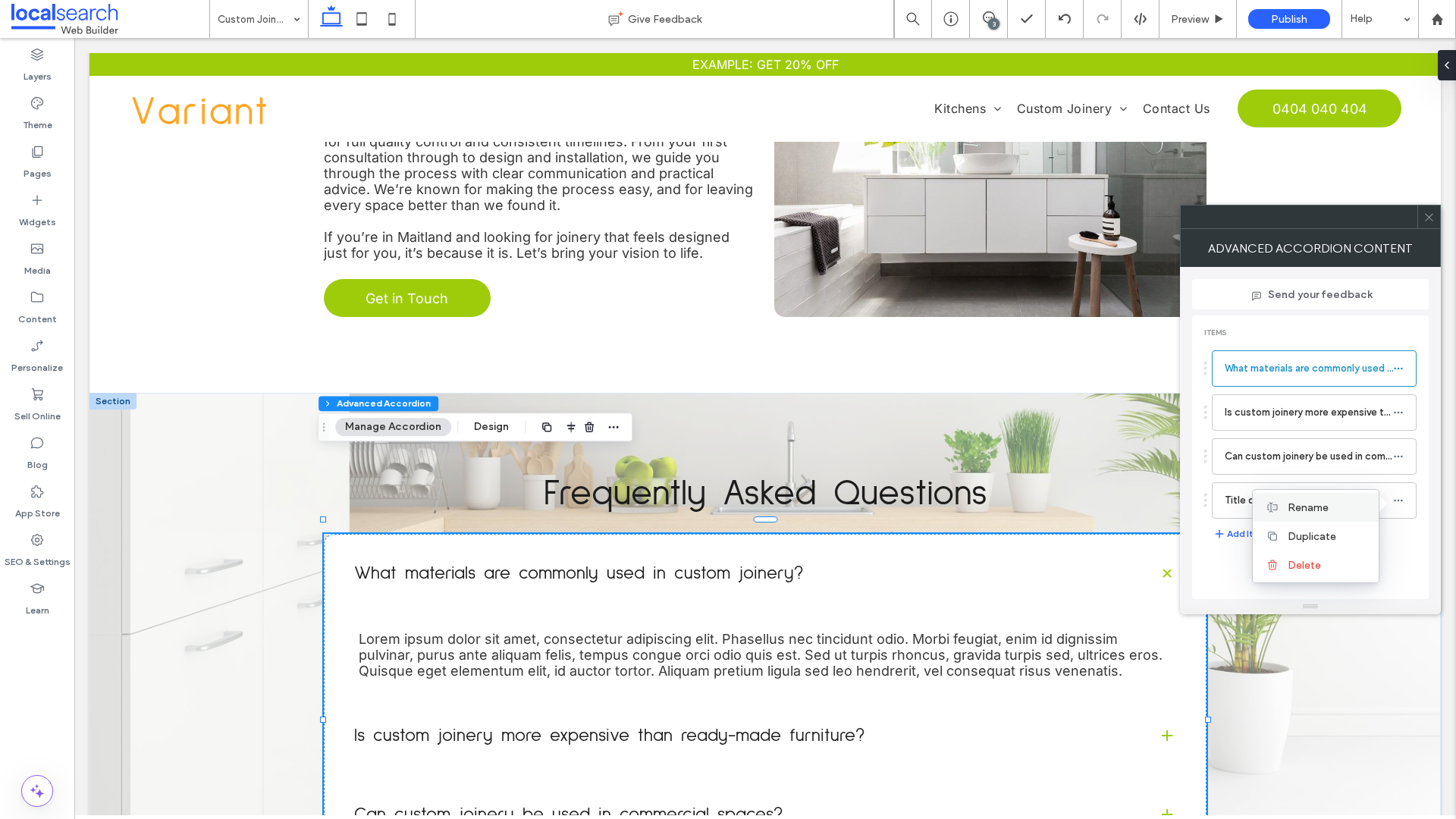 click on "Rename" at bounding box center [1308, 507] 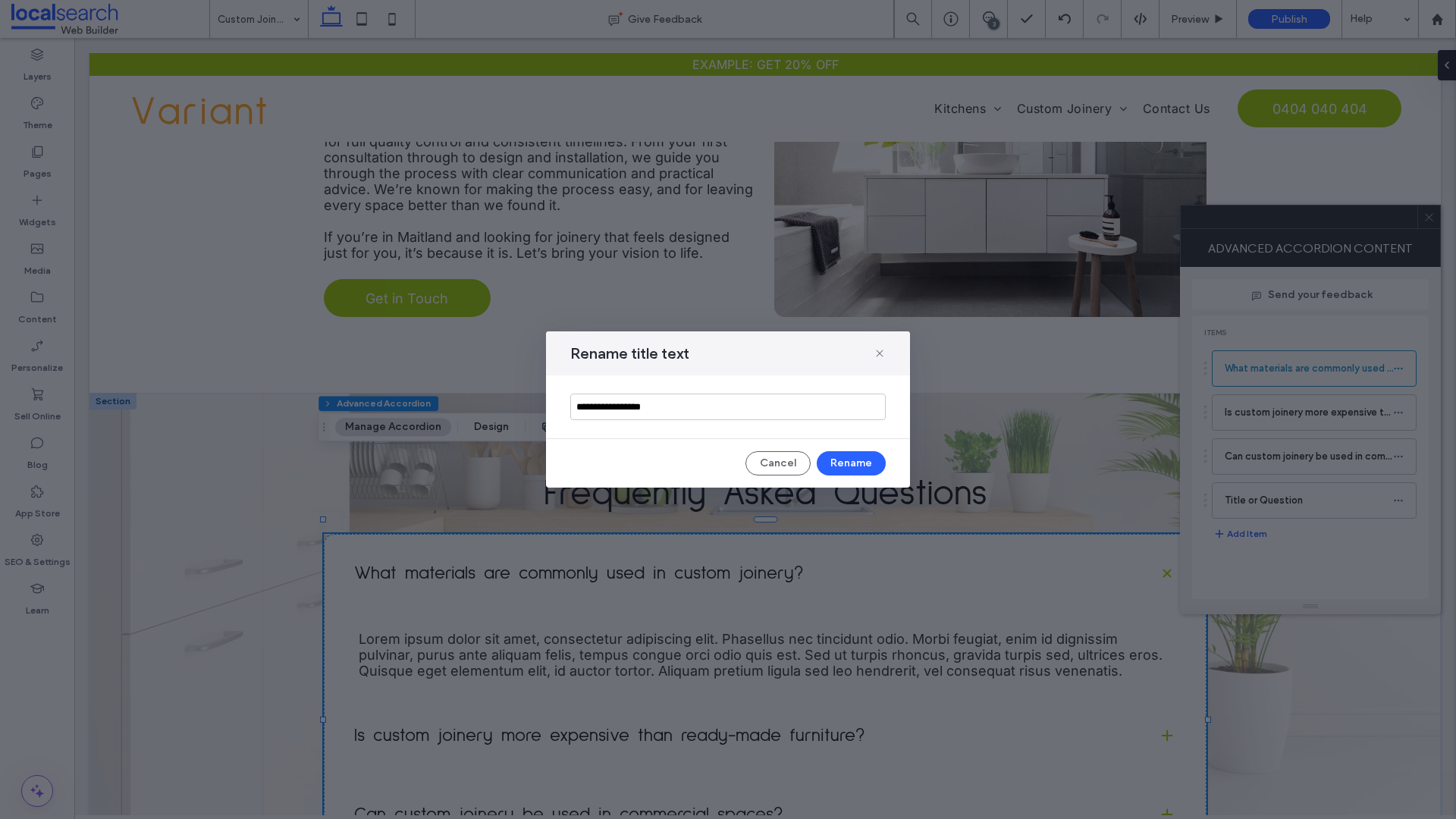 drag, startPoint x: 781, startPoint y: 409, endPoint x: 453, endPoint y: 410, distance: 328.00152 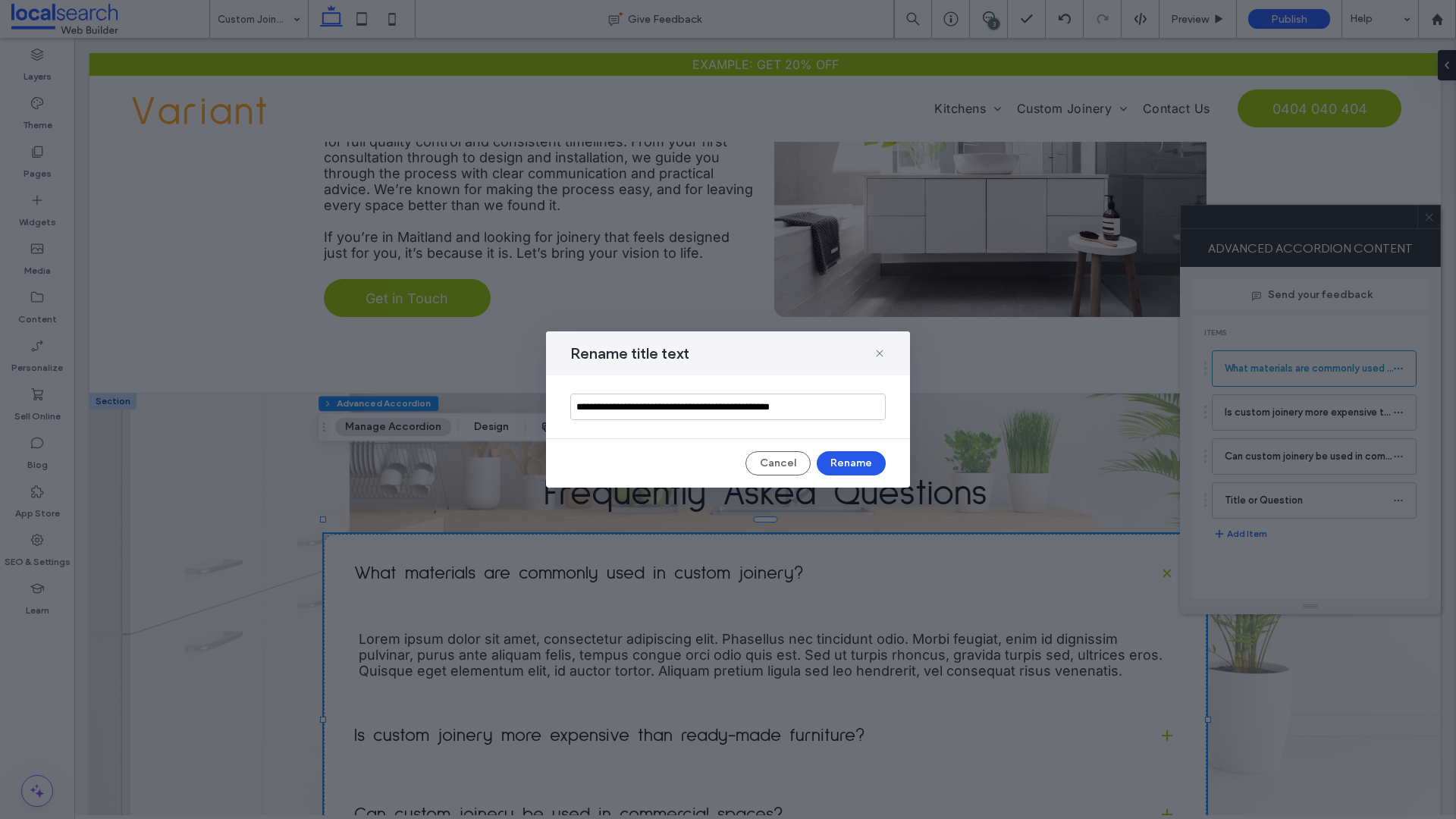 type on "**********" 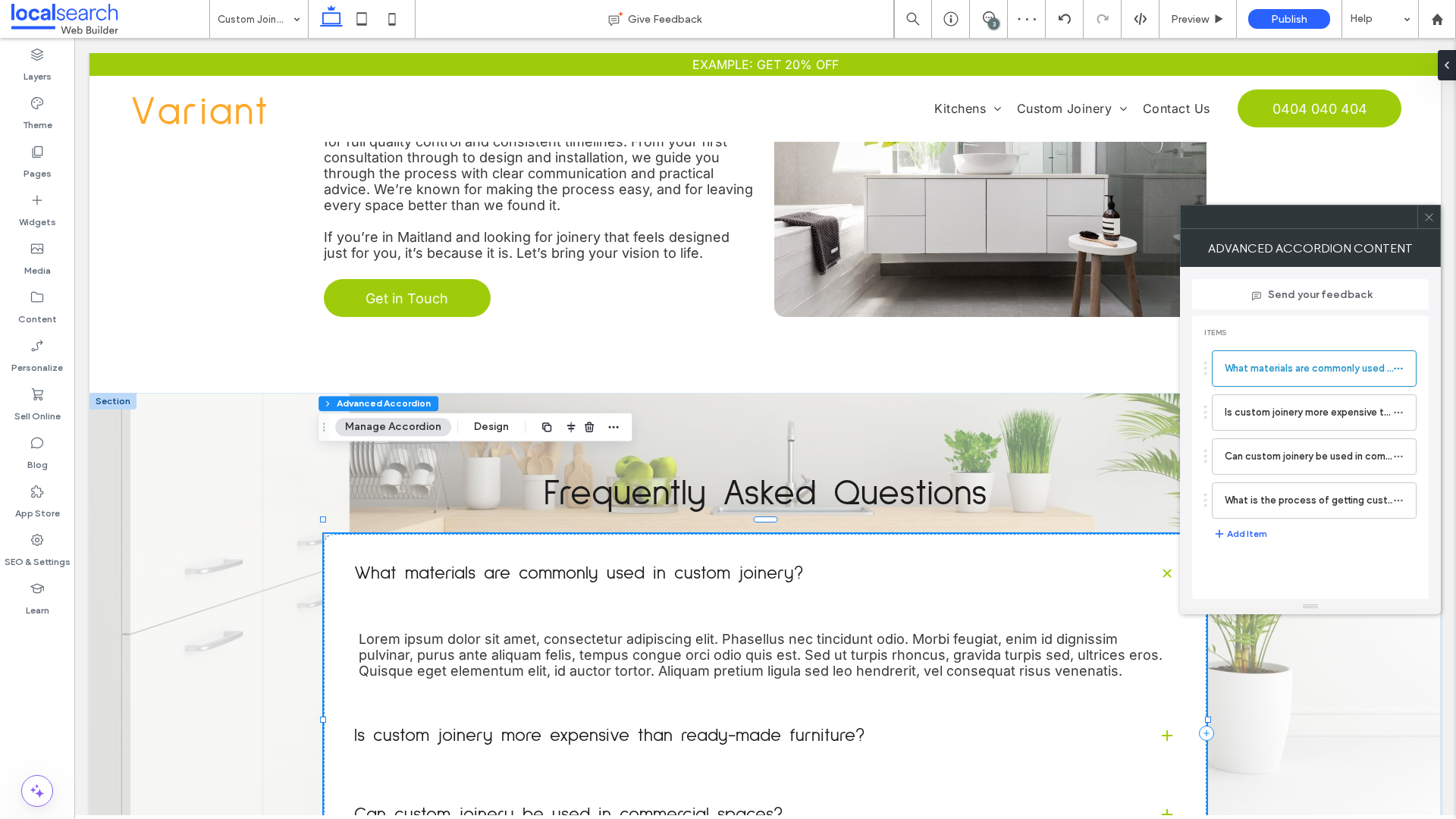 click on "Lorem ipsum dolor sit amet, consectetur adipiscing elit. Phasellus nec tincidunt odio. Morbi feugiat, enim id dignissim pulvinar, purus ante aliquam felis, tempus congue orci odio quis est. Sed ut turpis rhoncus, gravida turpis sed, ultrices eros. Quisque eget elementum elit, id auctor tortor. Aliquam pretium ligula sed leo hendrerit, vel consequat risus venenatis." at bounding box center (761, 654) 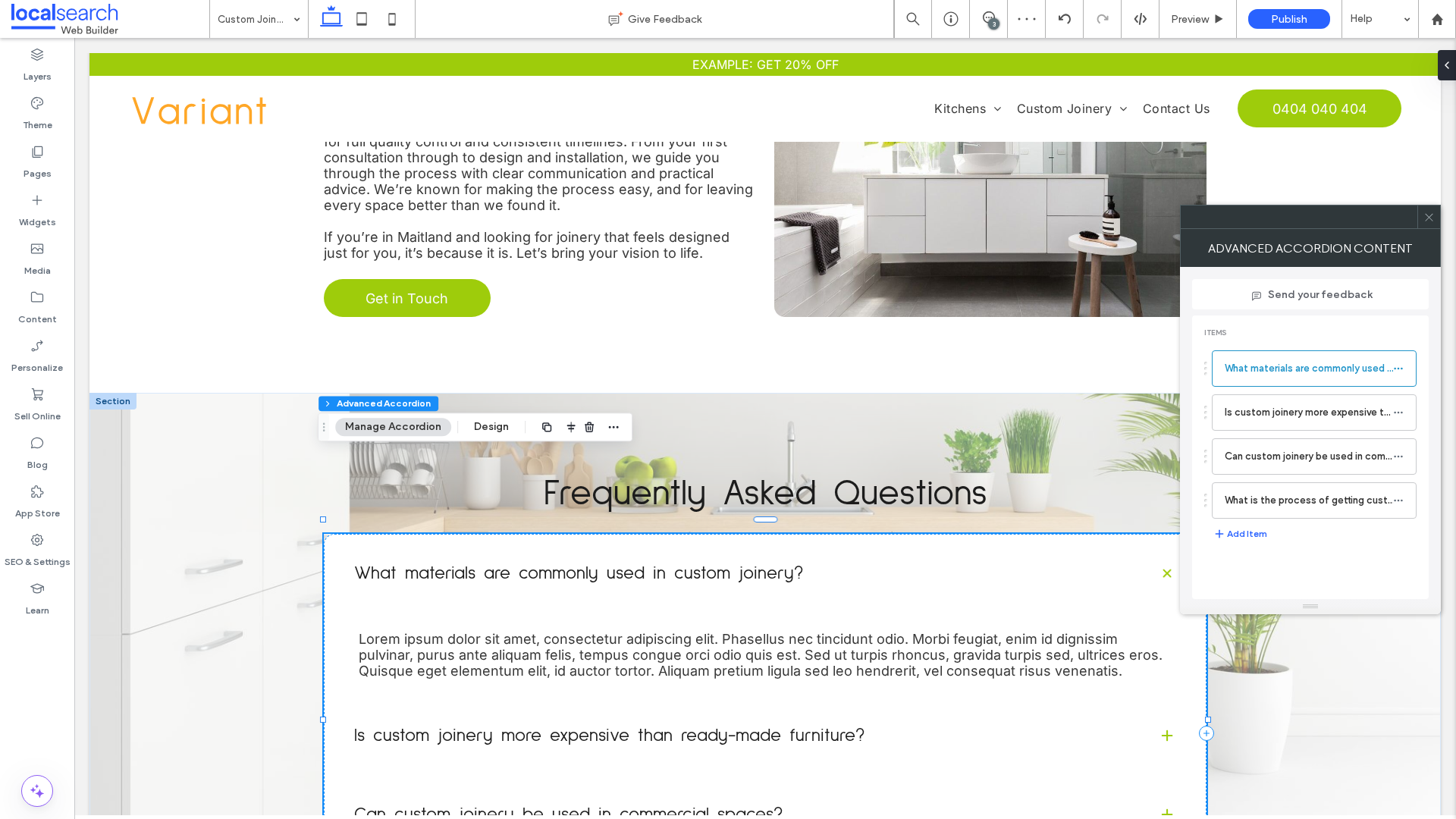 click on "Lorem ipsum dolor sit amet, consectetur adipiscing elit. Phasellus nec tincidunt odio. Morbi feugiat, enim id dignissim pulvinar, purus ante aliquam felis, tempus congue orci odio quis est. Sed ut turpis rhoncus, gravida turpis sed, ultrices eros. Quisque eget elementum elit, id auctor tortor. Aliquam pretium ligula sed leo hendrerit, vel consequat risus venenatis." at bounding box center (761, 654) 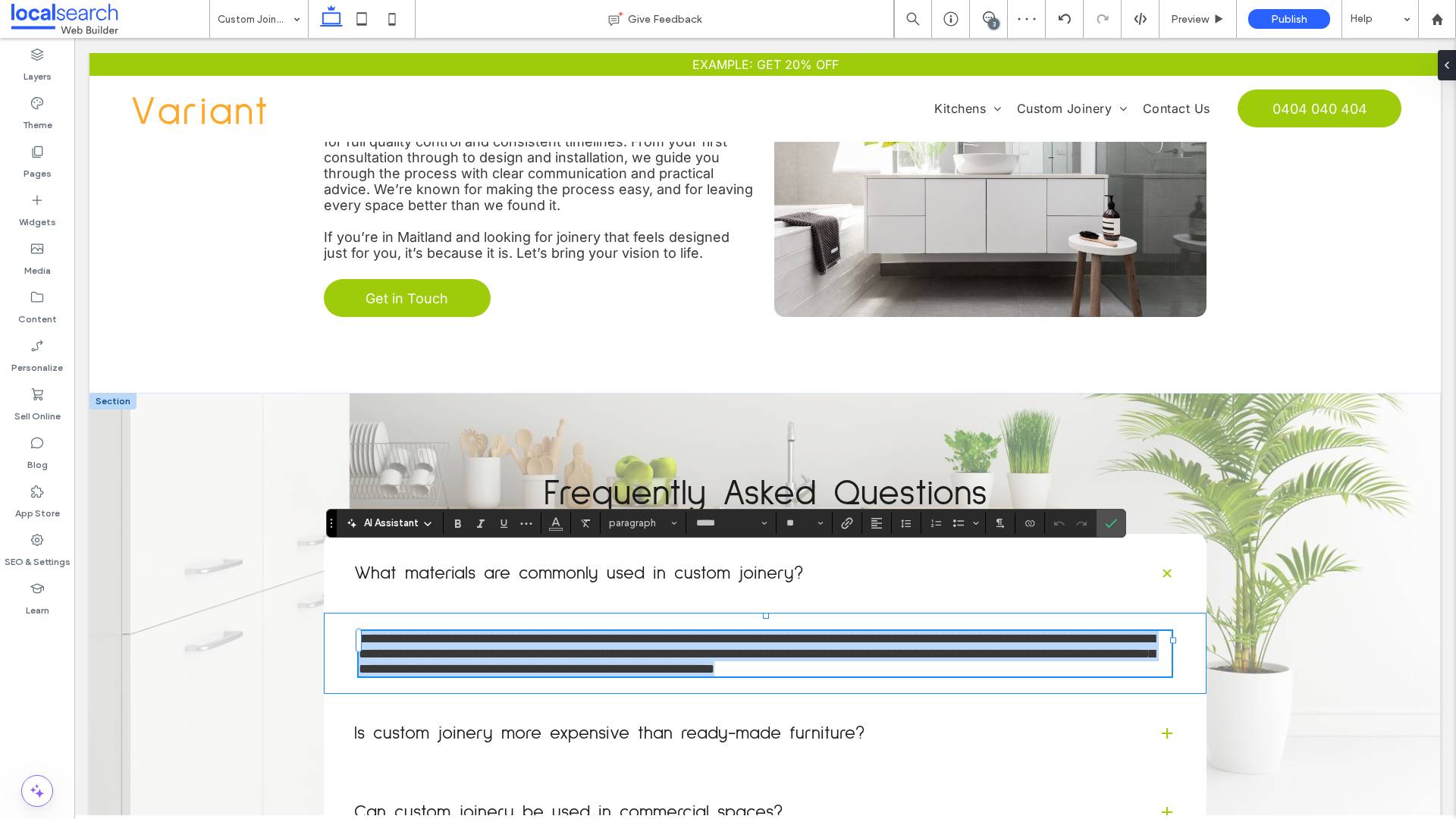 type on "**" 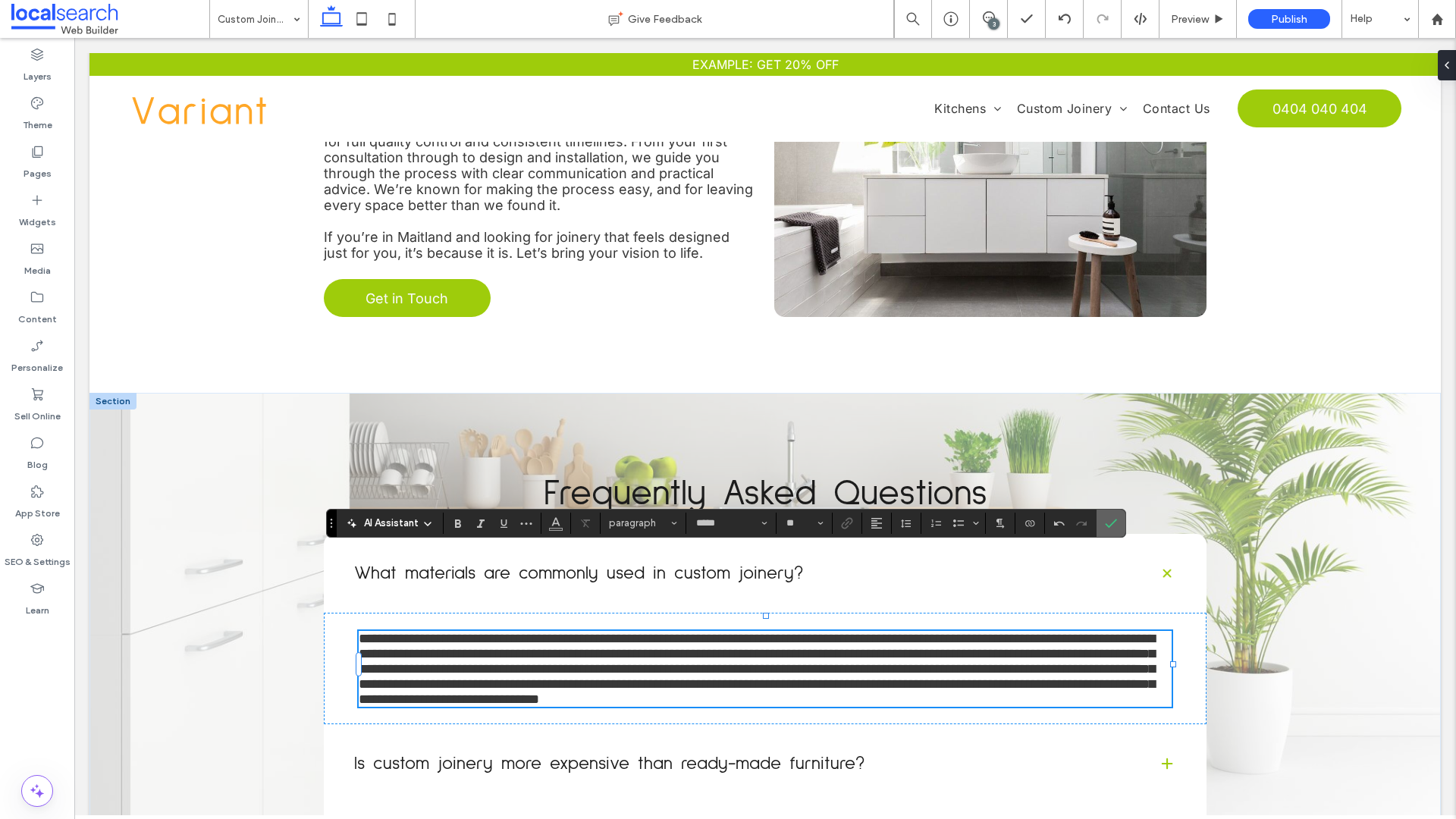 click 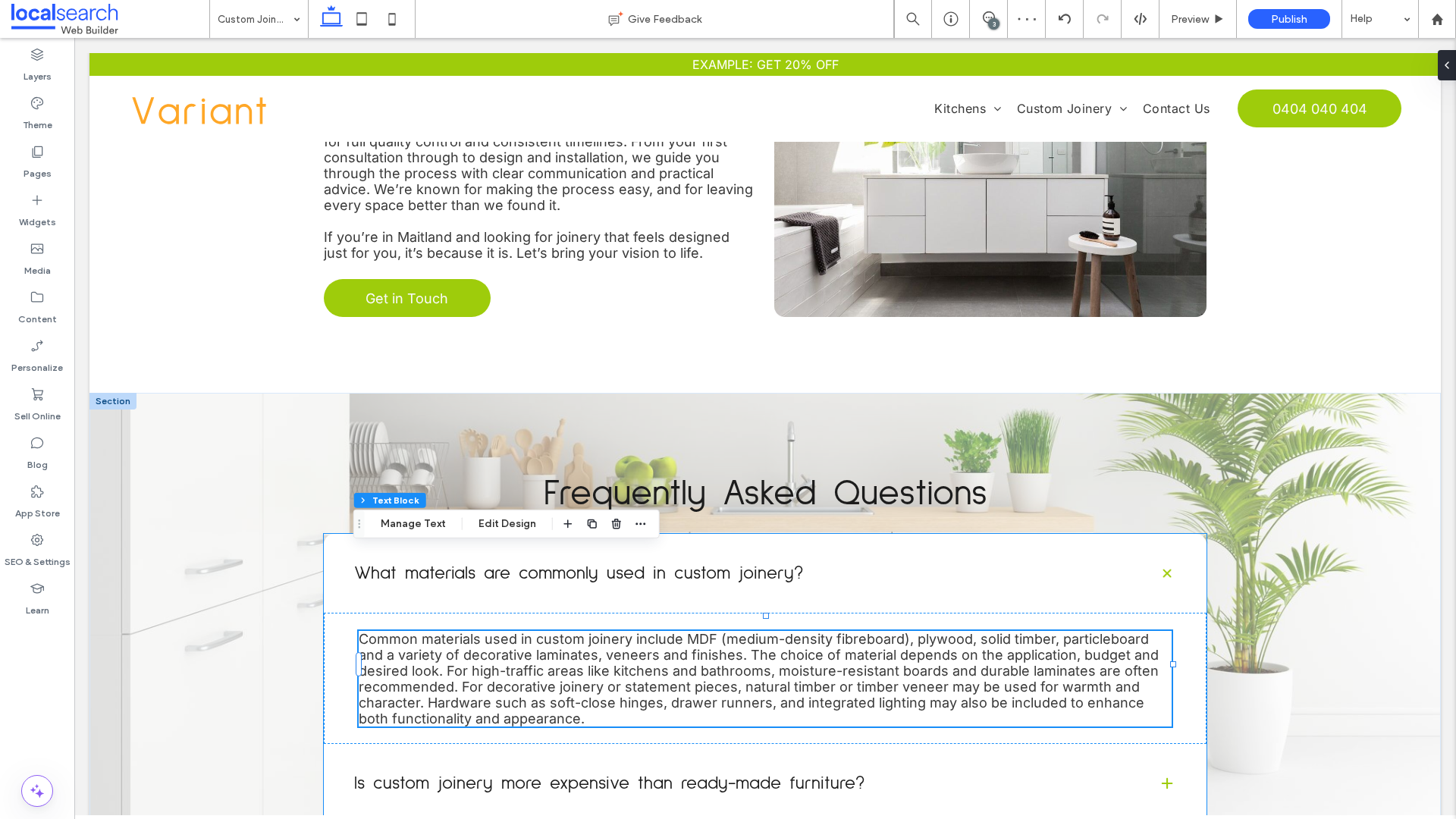 click on "Is custom joinery more expensive than ready-made furniture?" at bounding box center (744, 783) 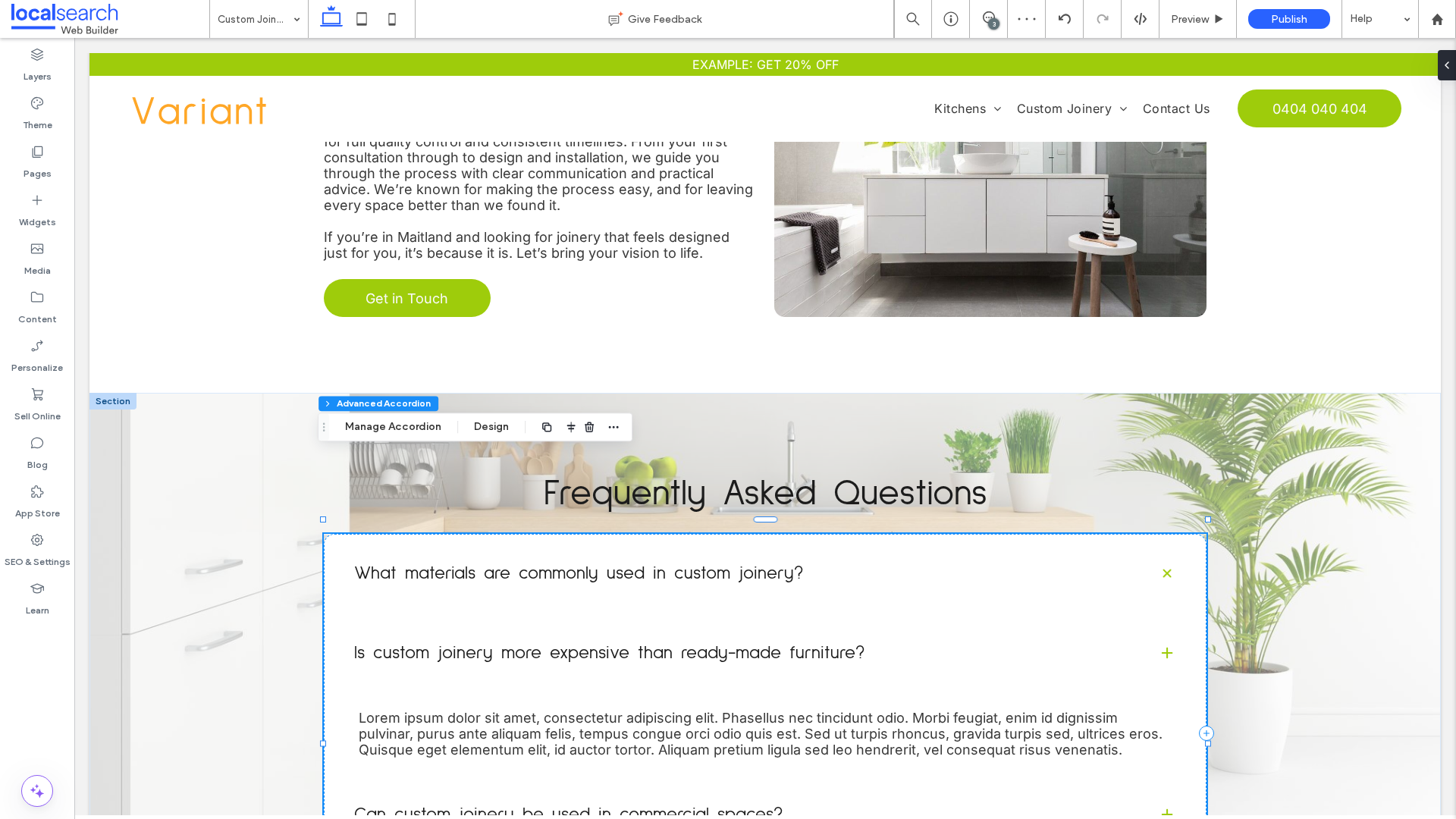 type on "**" 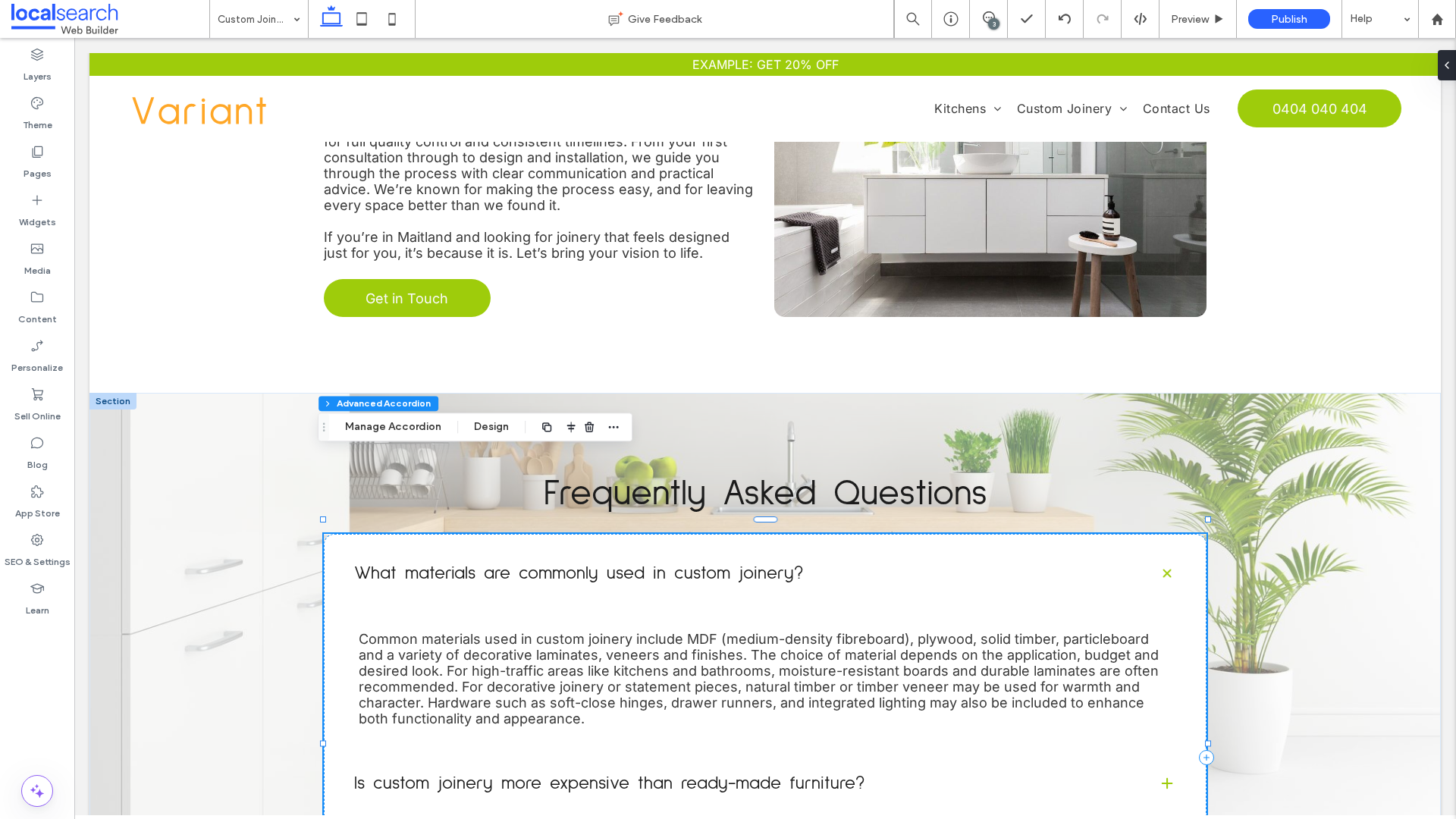 click on "Is custom joinery more expensive than ready-made furniture?" at bounding box center (744, 783) 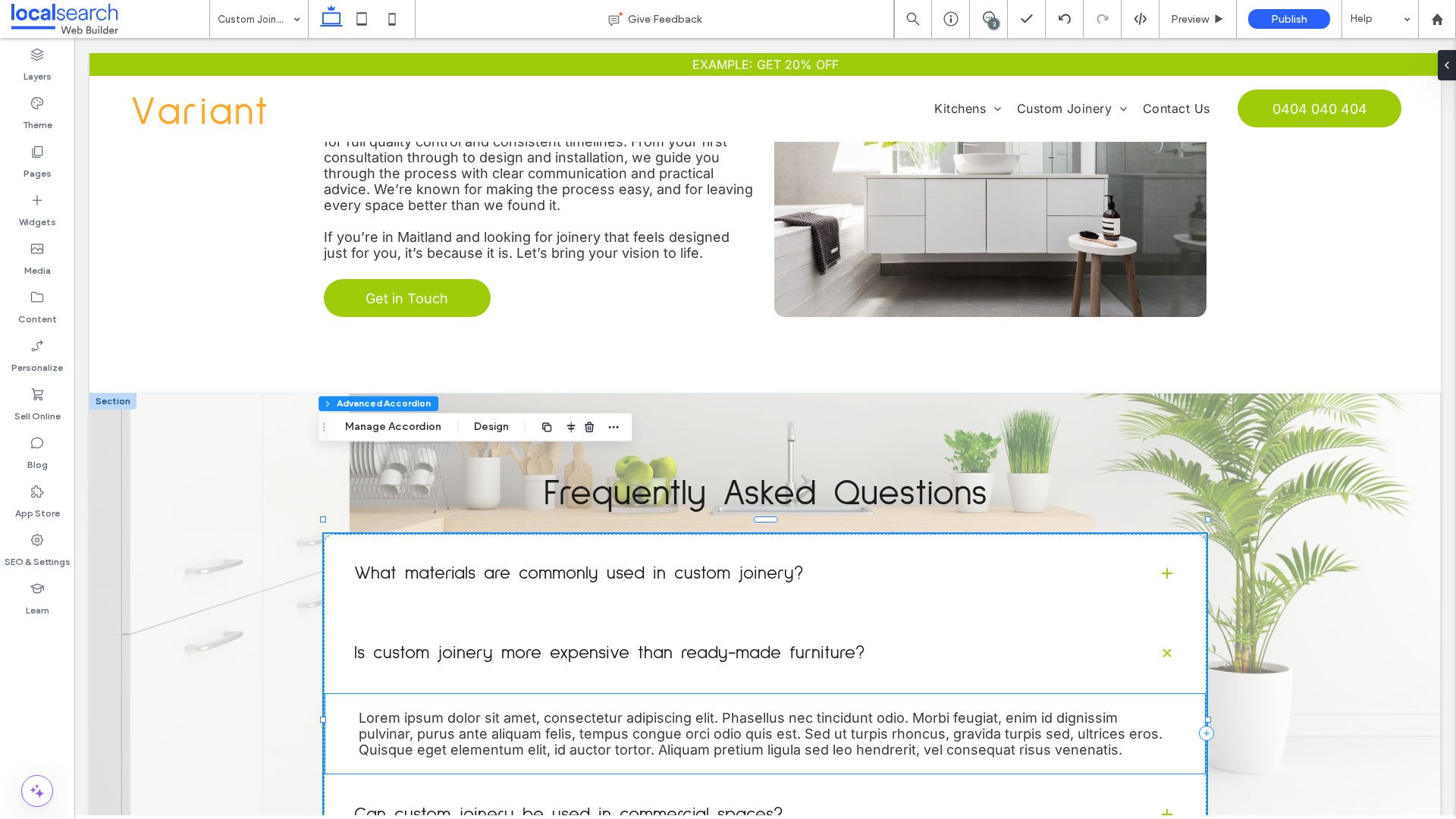 click on "Lorem ipsum dolor sit amet, consectetur adipiscing elit. Phasellus nec tincidunt odio. Morbi feugiat, enim id dignissim pulvinar, purus ante aliquam felis, tempus congue orci odio quis est. Sed ut turpis rhoncus, gravida turpis sed, ultrices eros. Quisque eget elementum elit, id auctor tortor. Aliquam pretium ligula sed leo hendrerit, vel consequat risus venenatis." at bounding box center [761, 733] 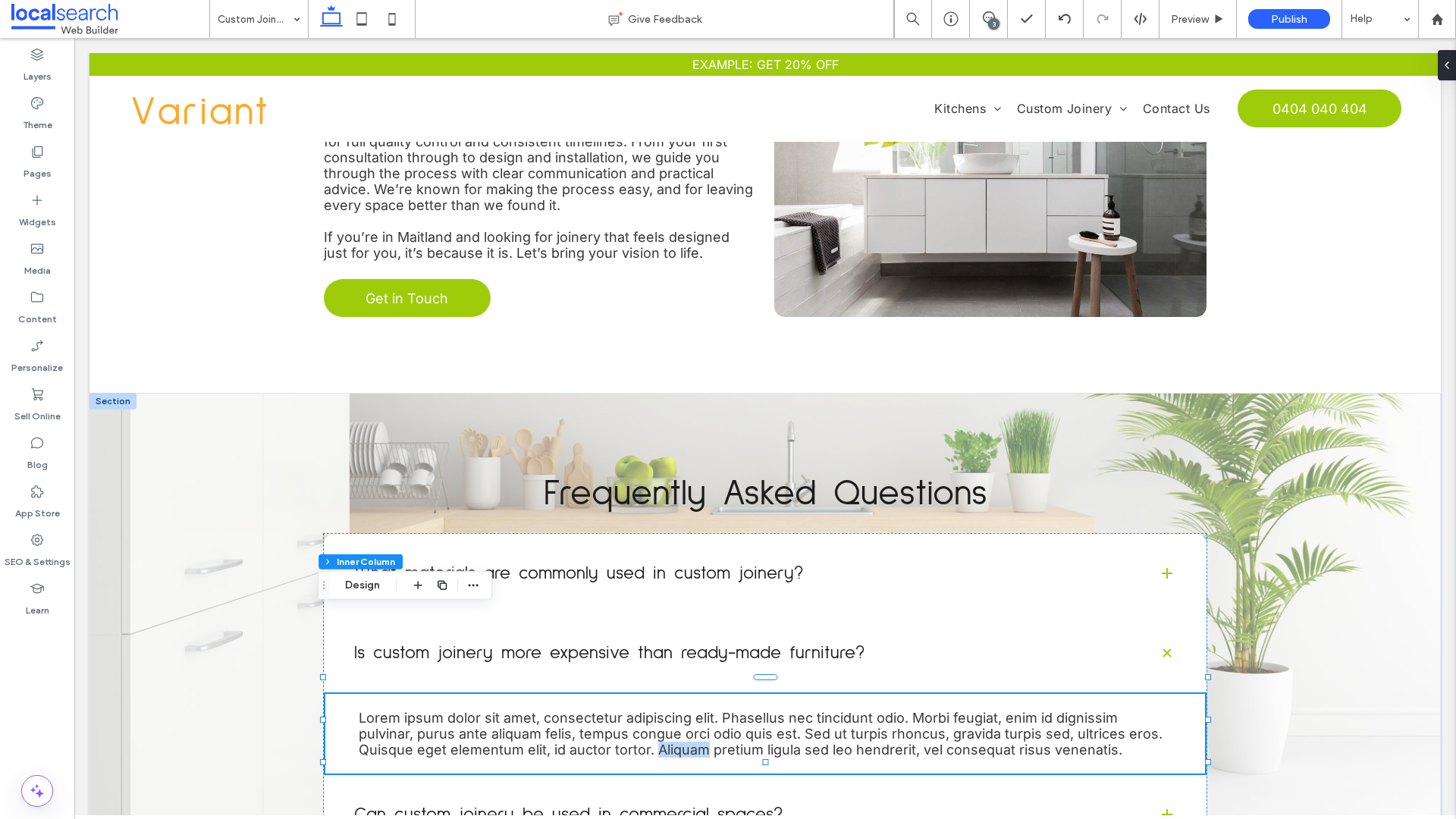click on "Lorem ipsum dolor sit amet, consectetur adipiscing elit. Phasellus nec tincidunt odio. Morbi feugiat, enim id dignissim pulvinar, purus ante aliquam felis, tempus congue orci odio quis est. Sed ut turpis rhoncus, gravida turpis sed, ultrices eros. Quisque eget elementum elit, id auctor tortor. Aliquam pretium ligula sed leo hendrerit, vel consequat risus venenatis." at bounding box center [761, 733] 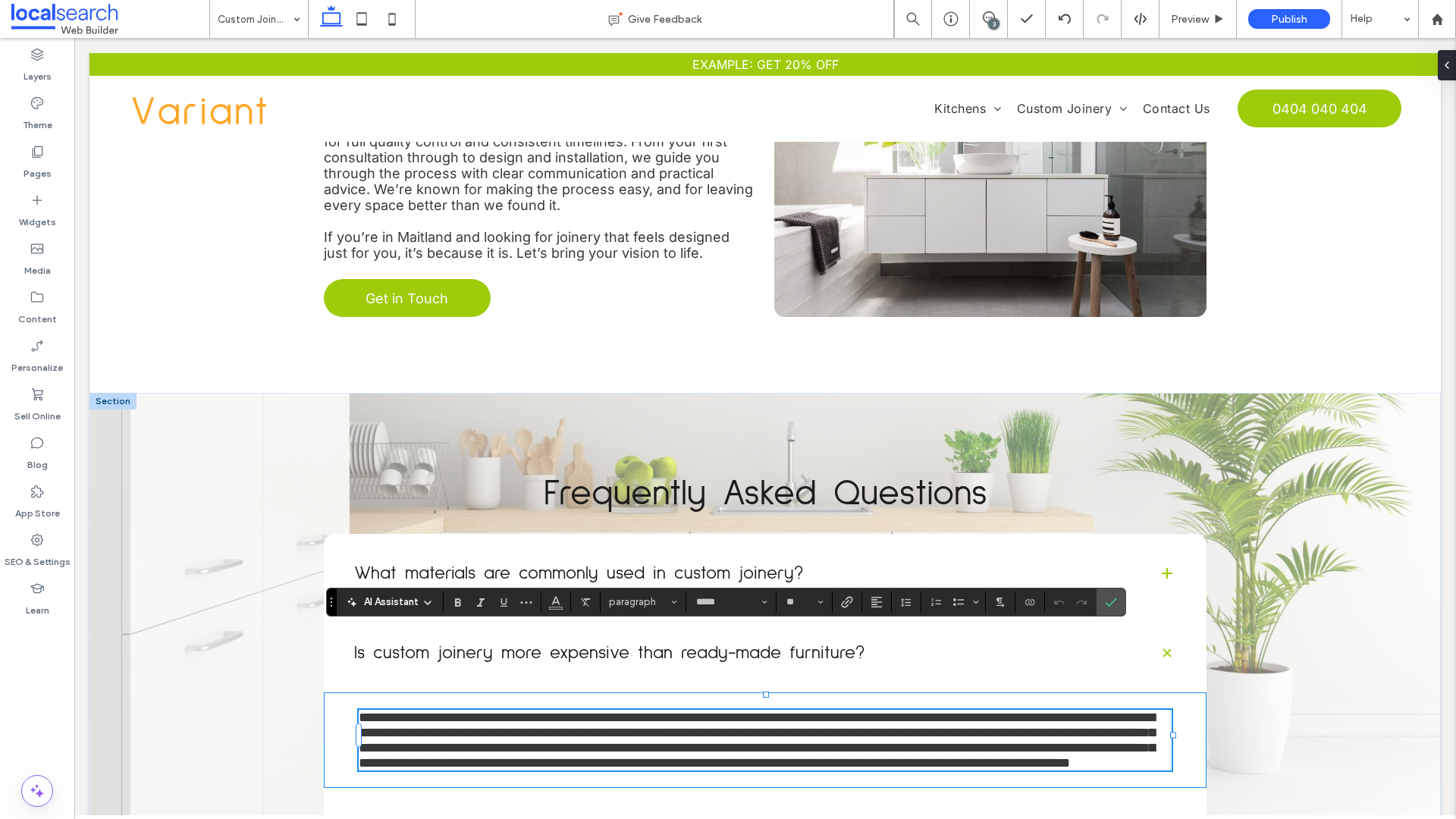 type on "**" 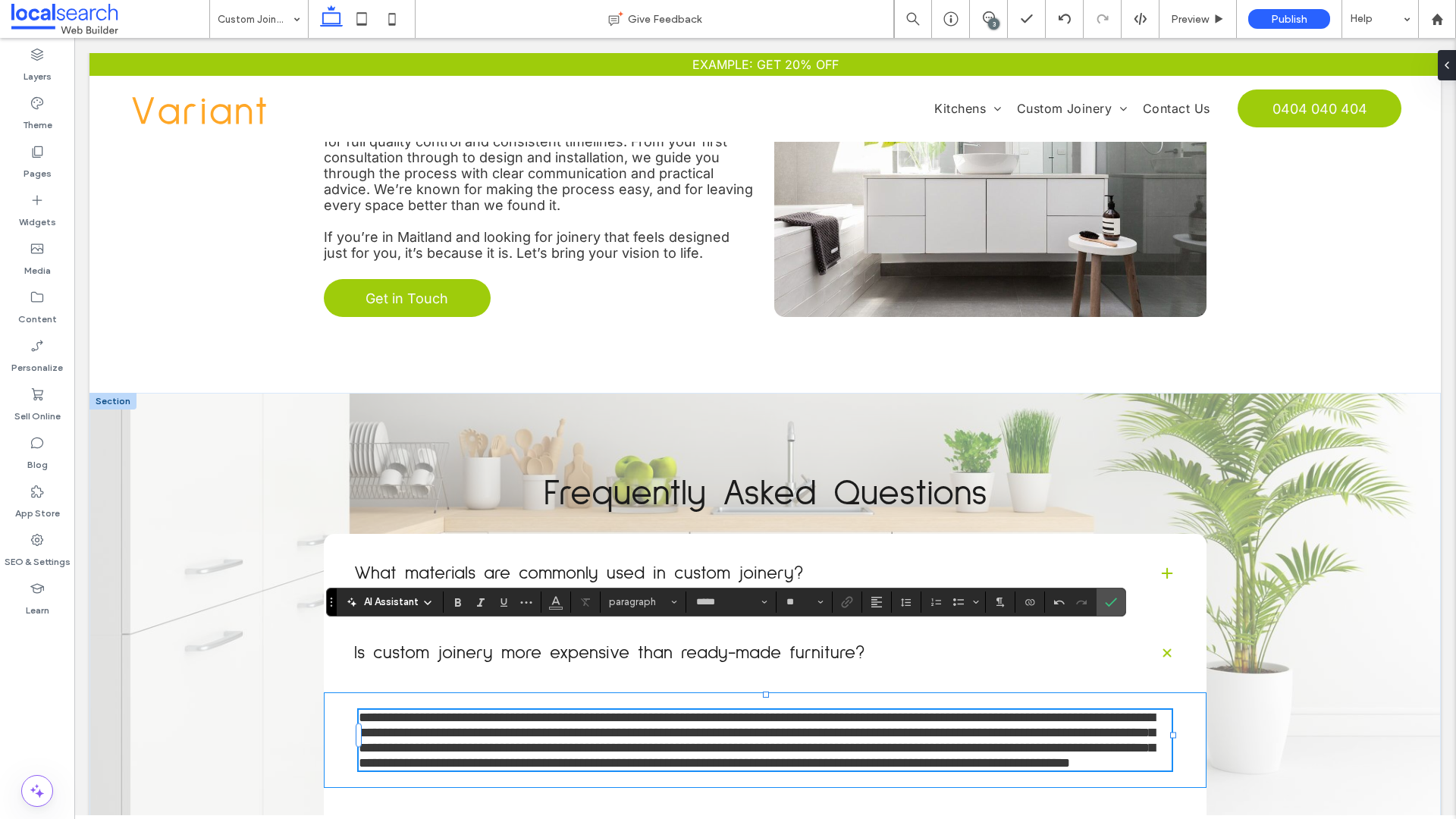 scroll, scrollTop: 1974, scrollLeft: 0, axis: vertical 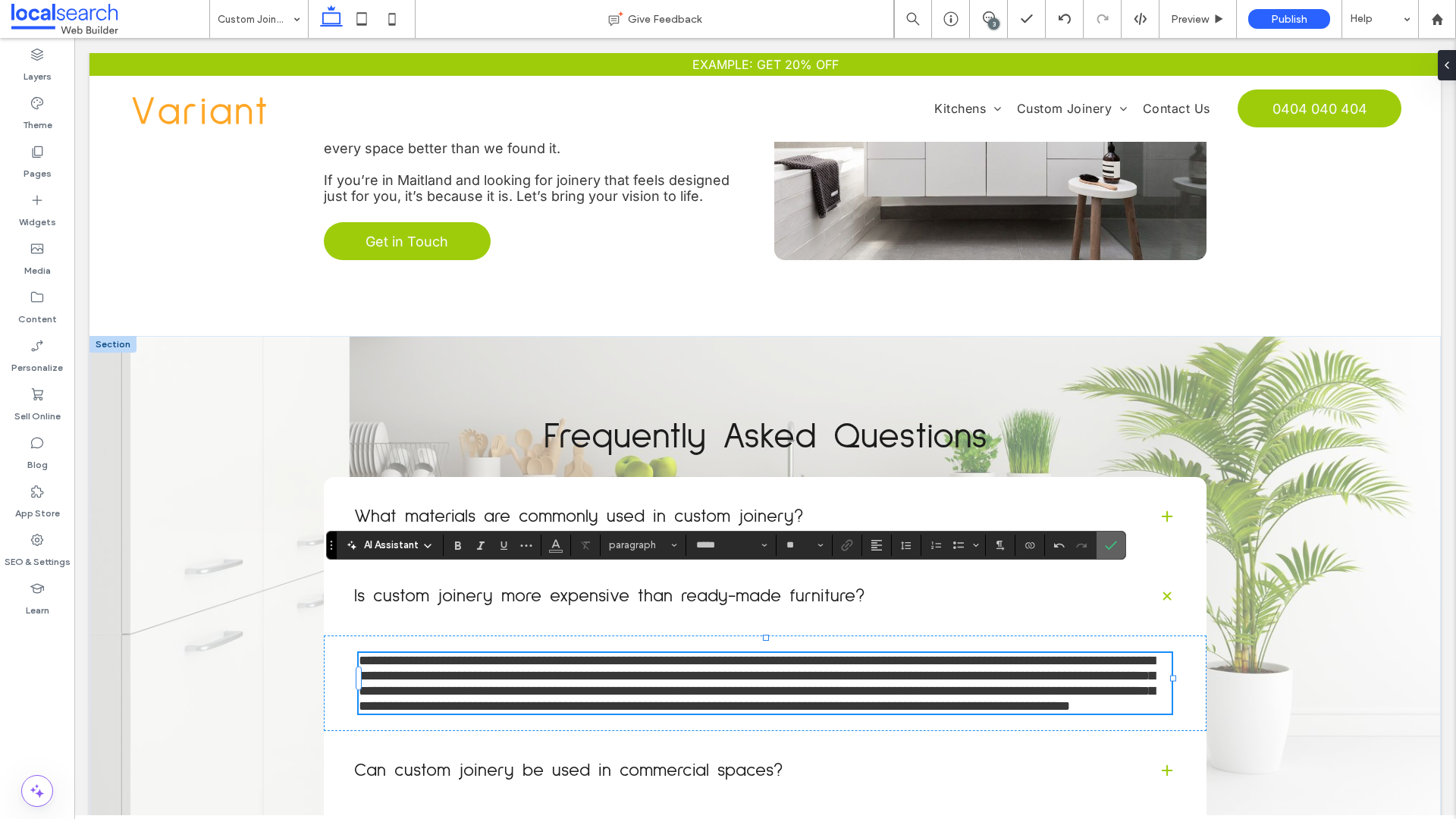 click 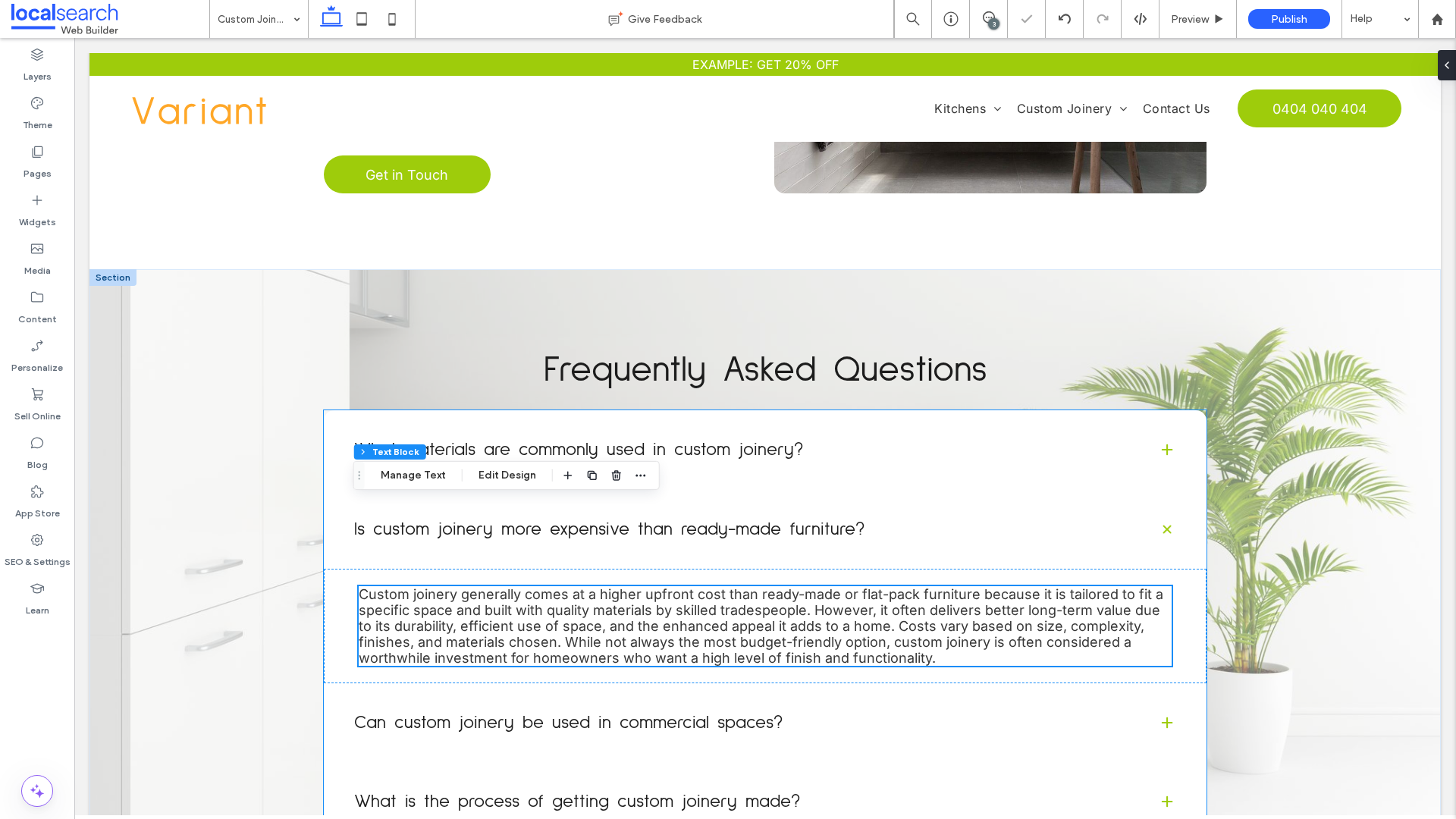 scroll, scrollTop: 2044, scrollLeft: 0, axis: vertical 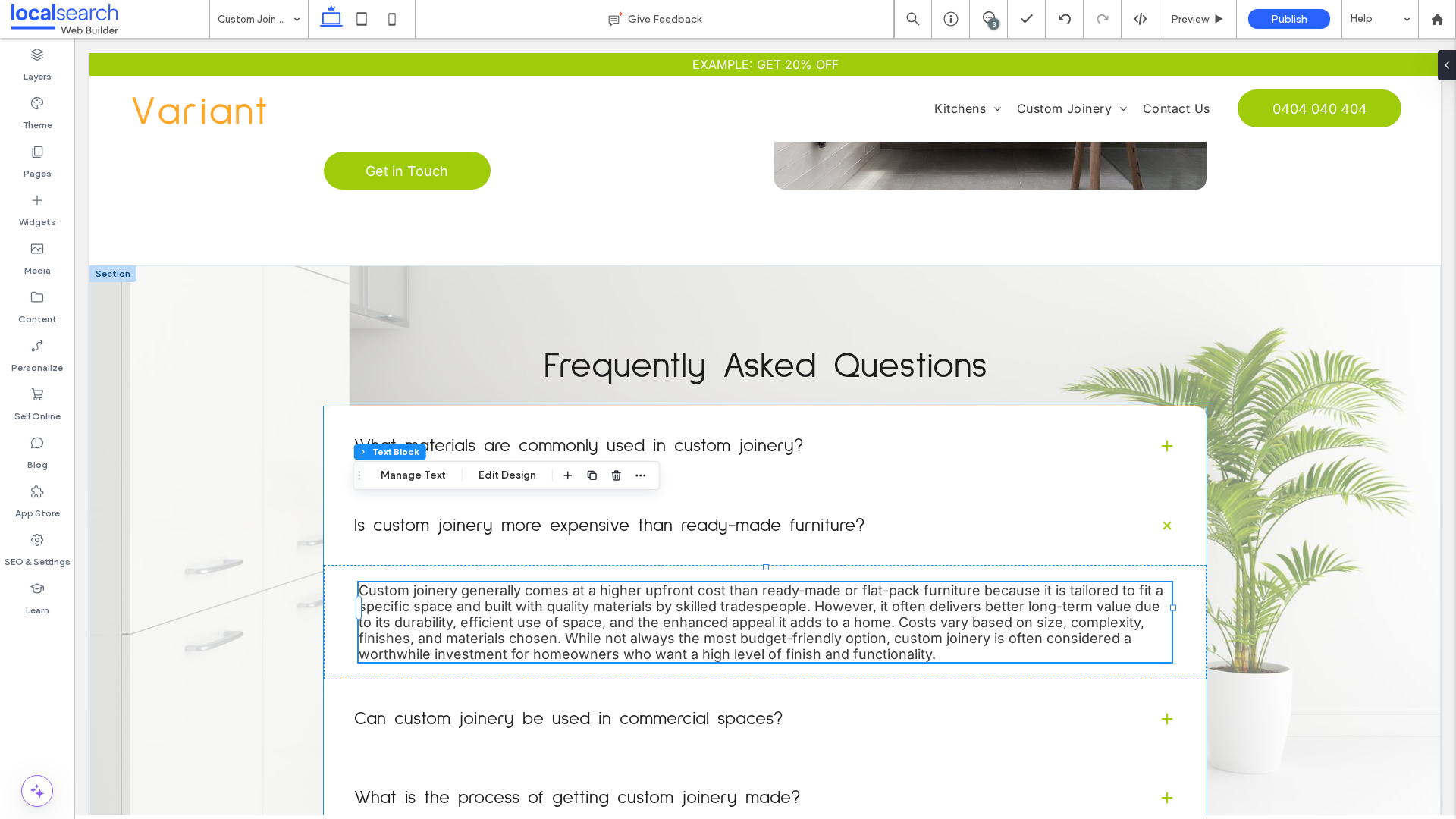 click on "Can custom joinery be used in commercial spaces?" at bounding box center (744, 719) 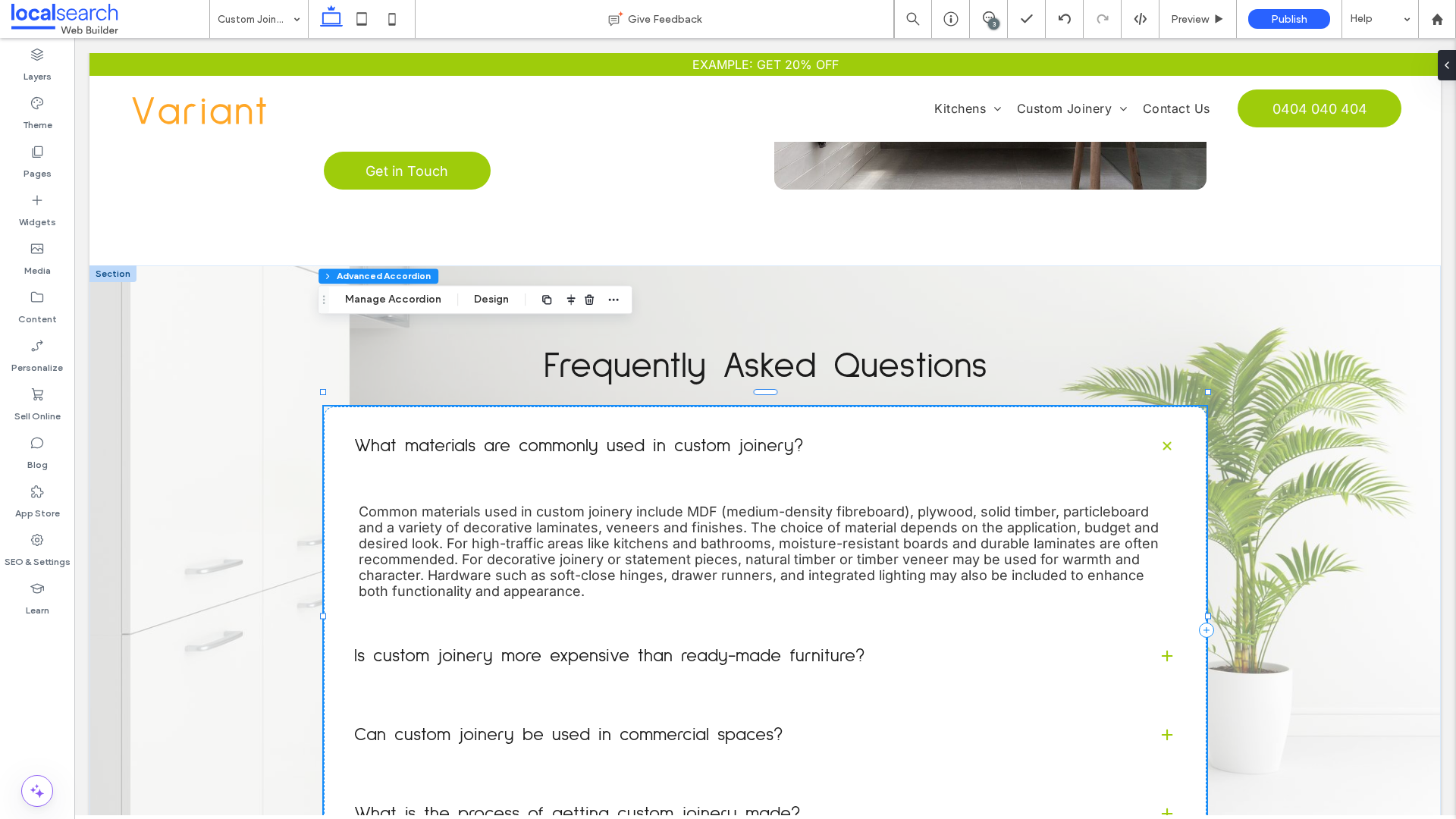 click on "Can custom joinery be used in commercial spaces?" at bounding box center [744, 735] 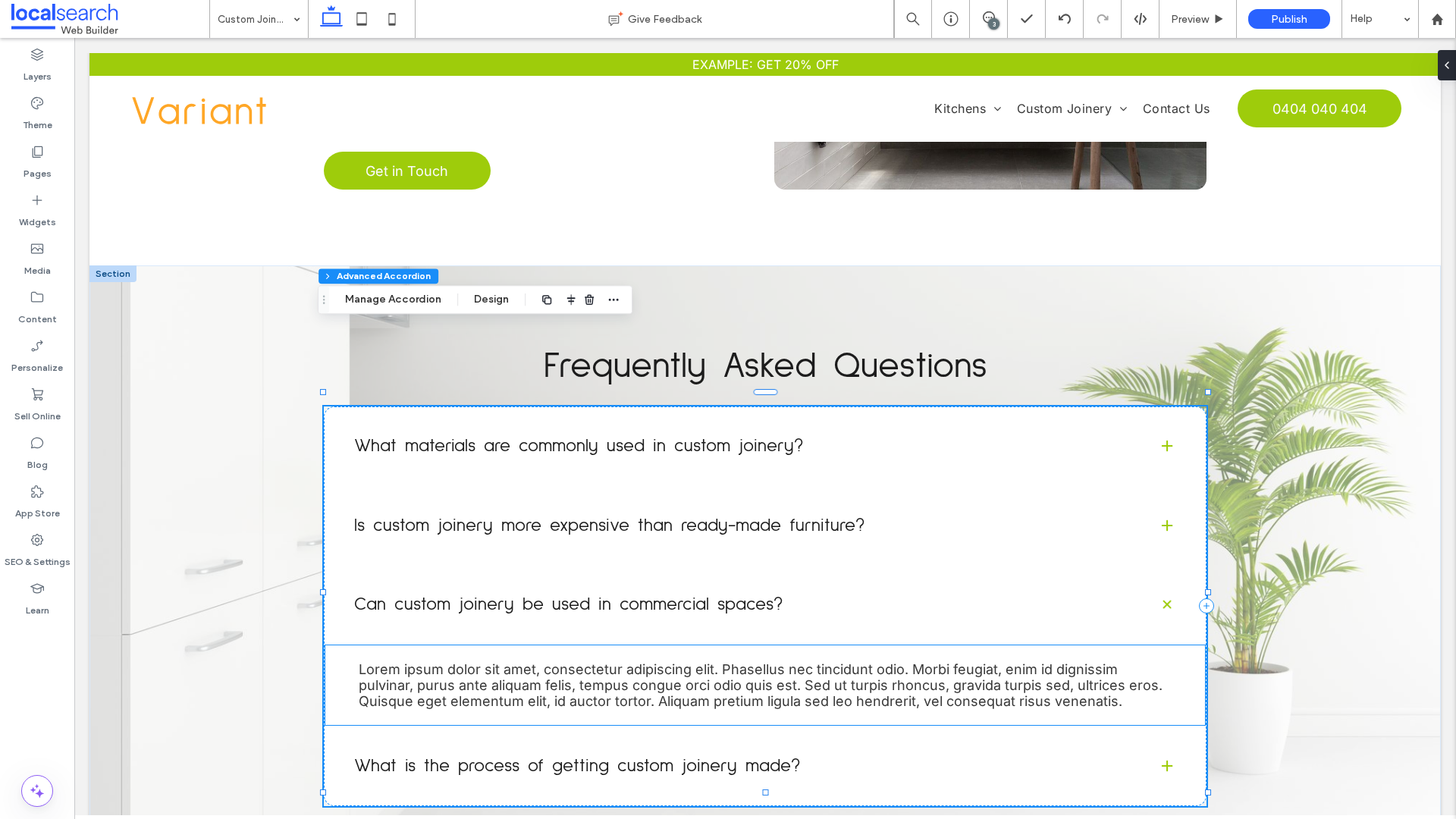 click on "Lorem ipsum dolor sit amet, consectetur adipiscing elit. Phasellus nec tincidunt odio. Morbi feugiat, enim id dignissim pulvinar, purus ante aliquam felis, tempus congue orci odio quis est. Sed ut turpis rhoncus, gravida turpis sed, ultrices eros. Quisque eget elementum elit, id auctor tortor. Aliquam pretium ligula sed leo hendrerit, vel consequat risus venenatis." at bounding box center (761, 685) 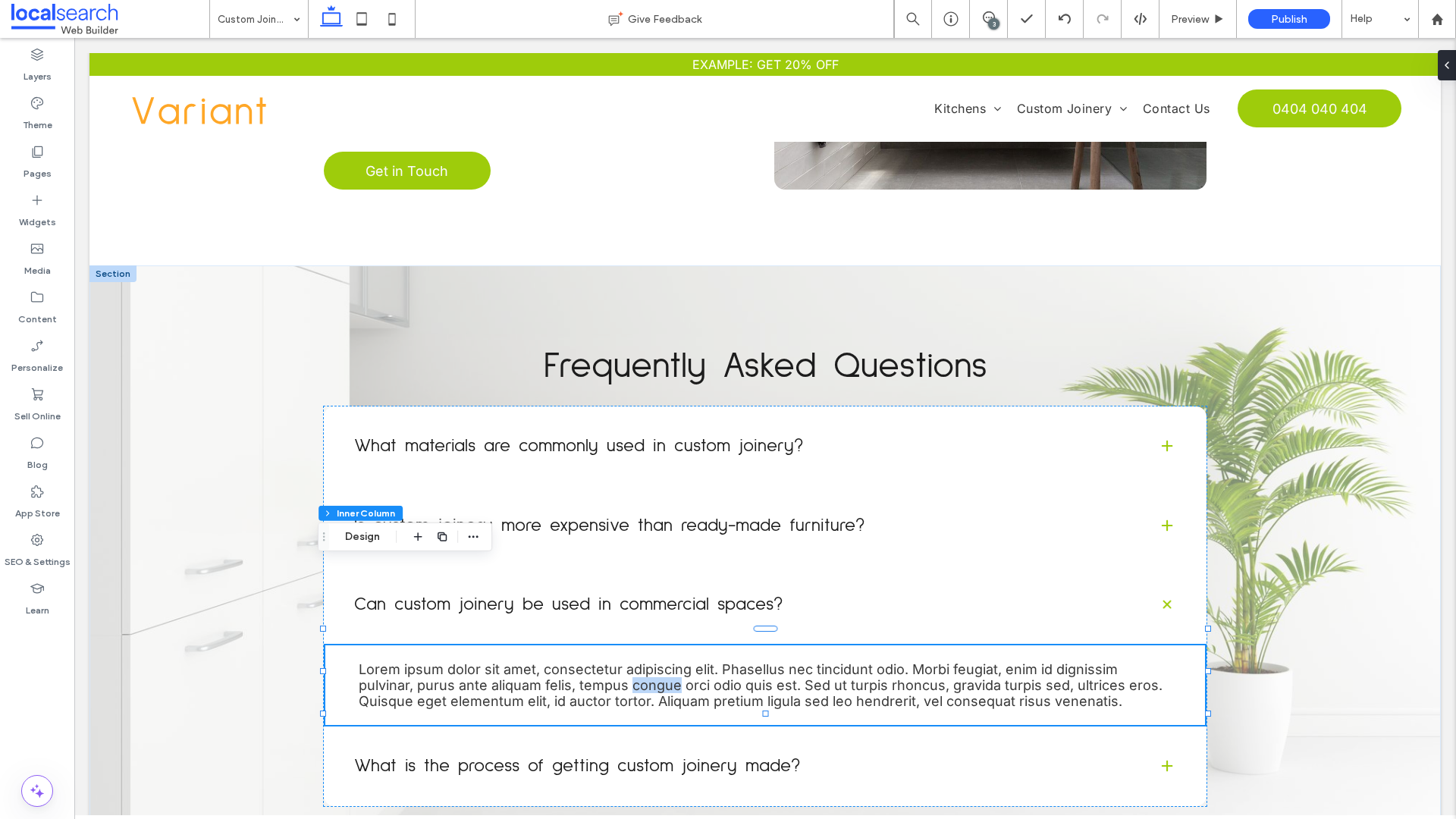 click on "Lorem ipsum dolor sit amet, consectetur adipiscing elit. Phasellus nec tincidunt odio. Morbi feugiat, enim id dignissim pulvinar, purus ante aliquam felis, tempus congue orci odio quis est. Sed ut turpis rhoncus, gravida turpis sed, ultrices eros. Quisque eget elementum elit, id auctor tortor. Aliquam pretium ligula sed leo hendrerit, vel consequat risus venenatis." at bounding box center [761, 685] 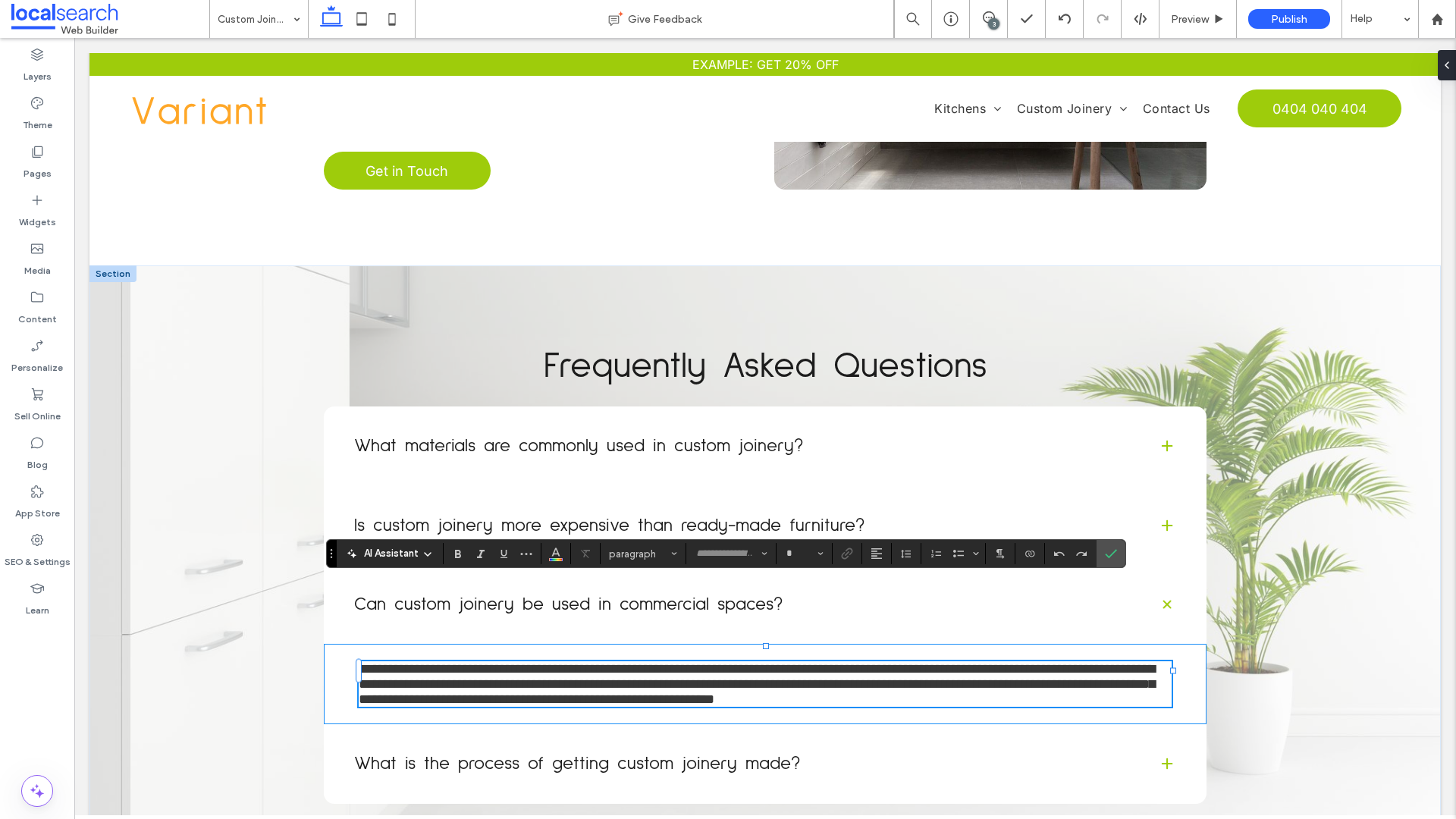 type on "*****" 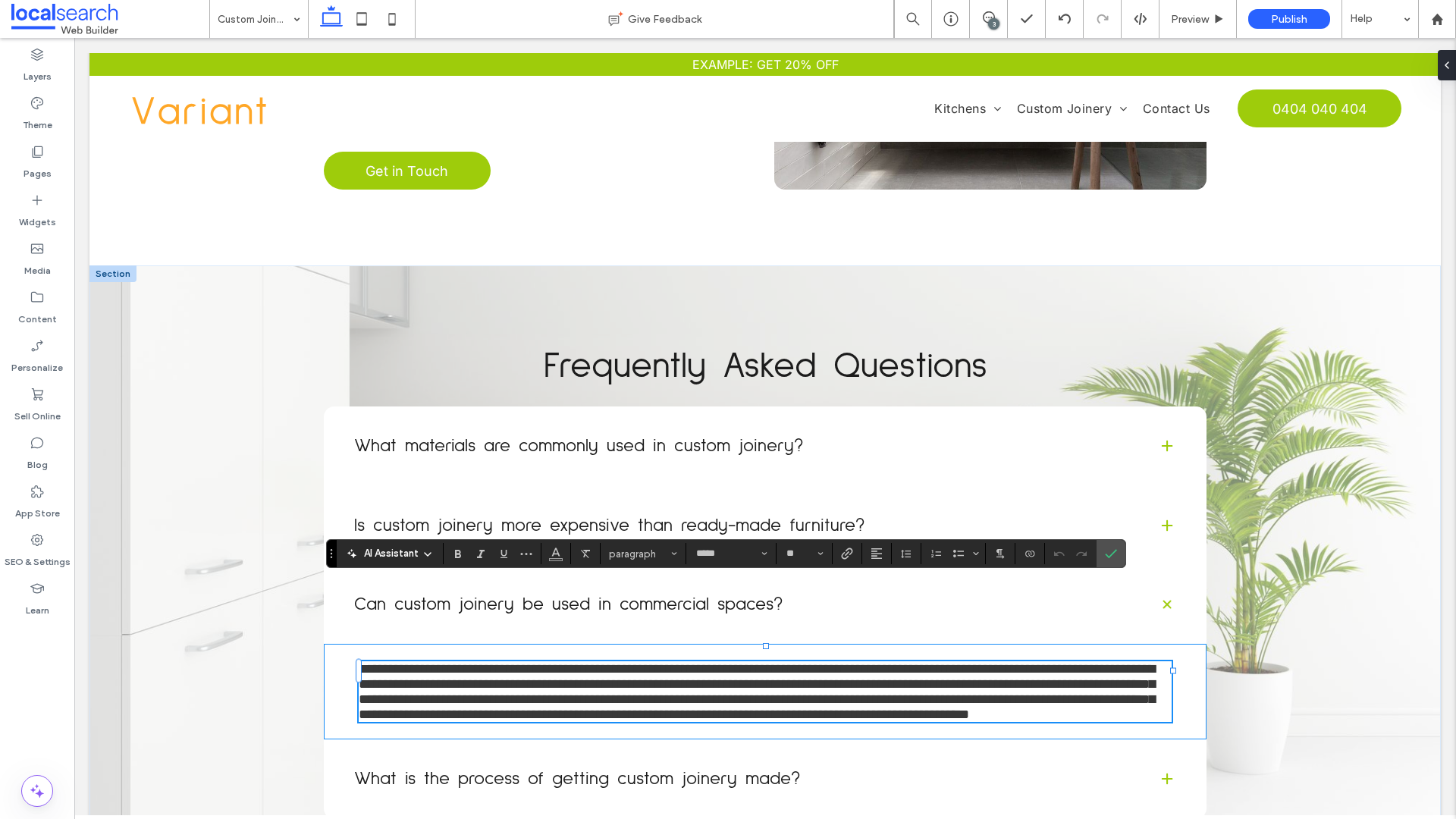 type on "**" 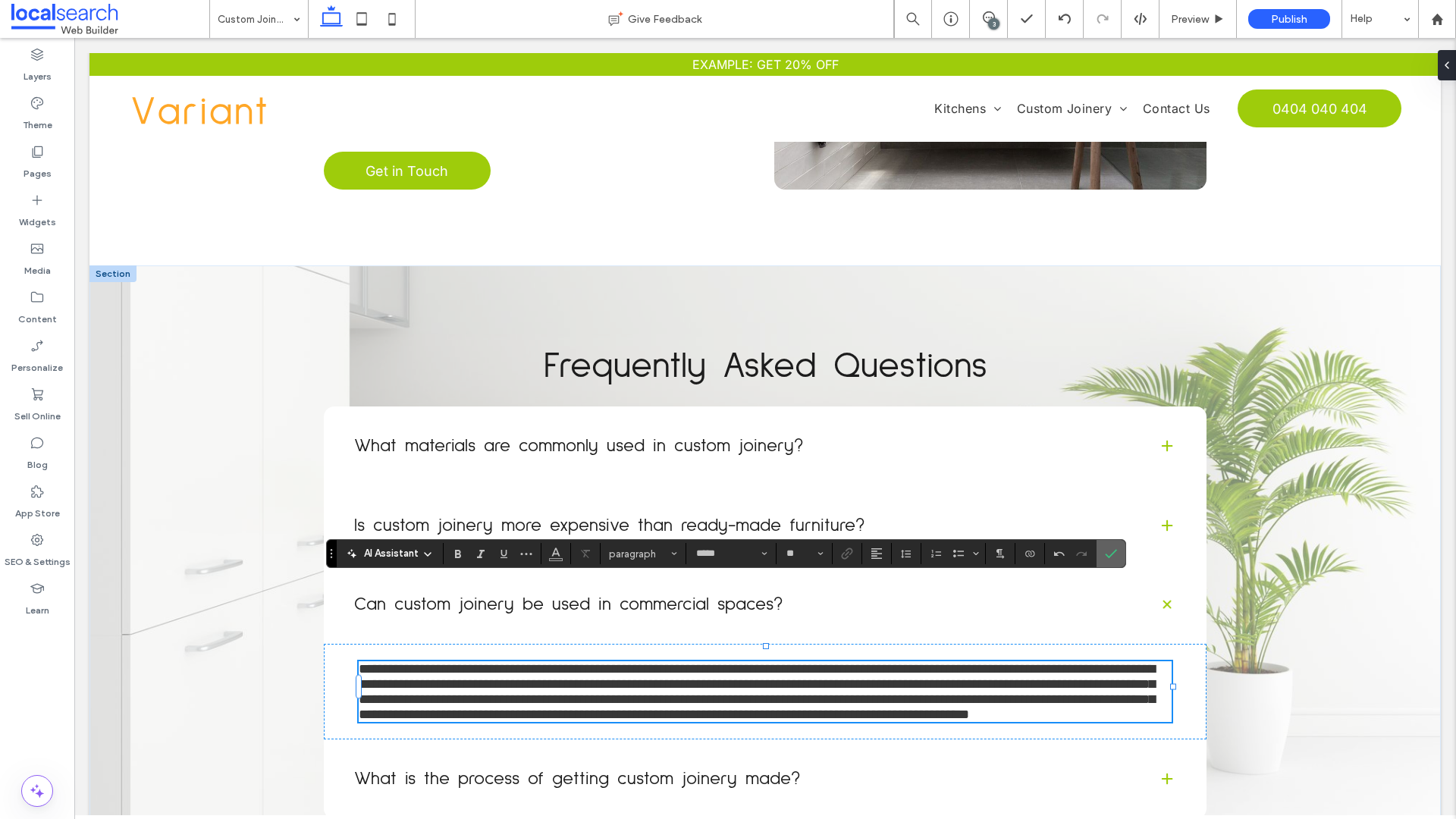 click 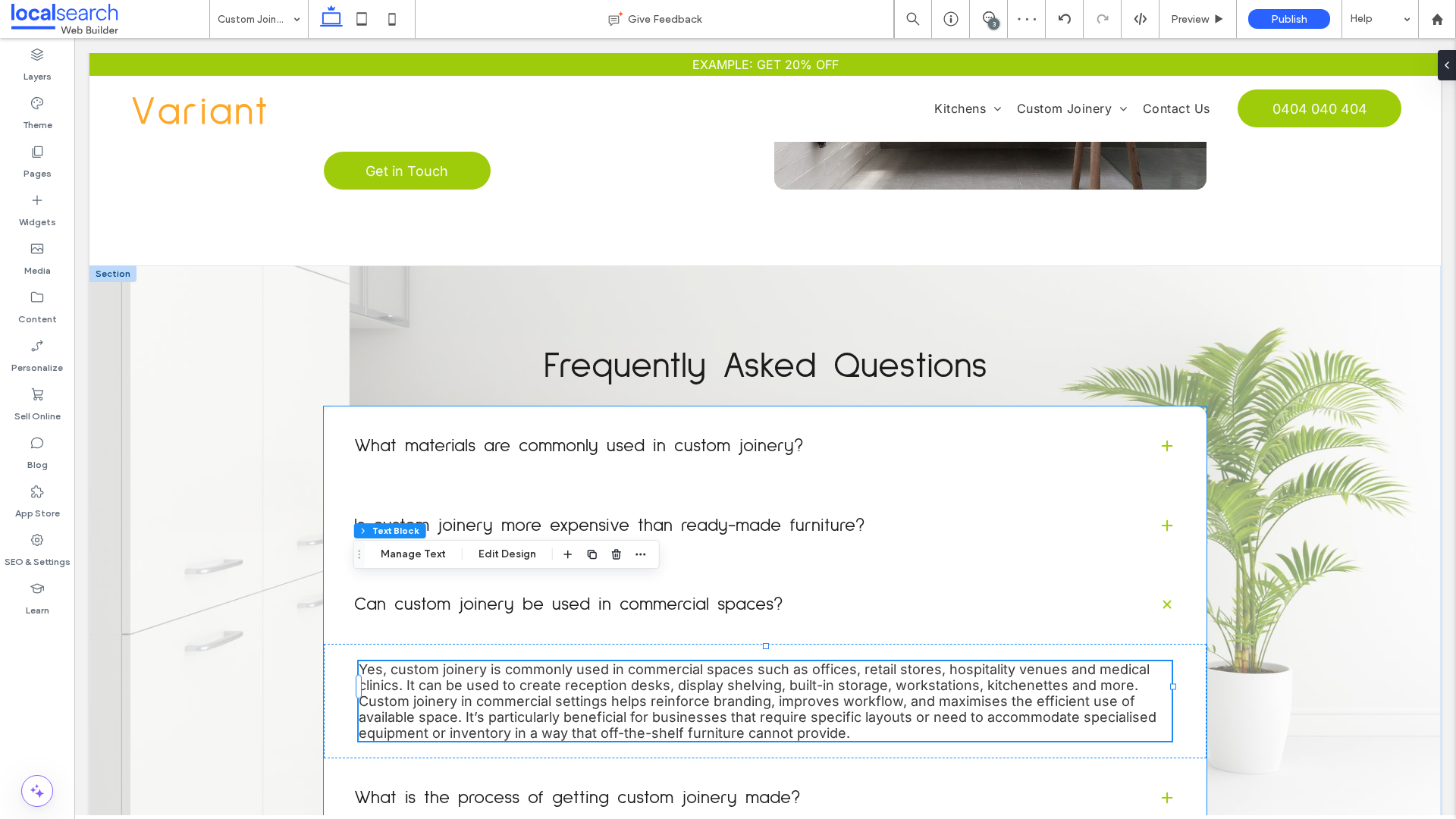click on "What is the process of getting custom joinery made?" at bounding box center [744, 798] 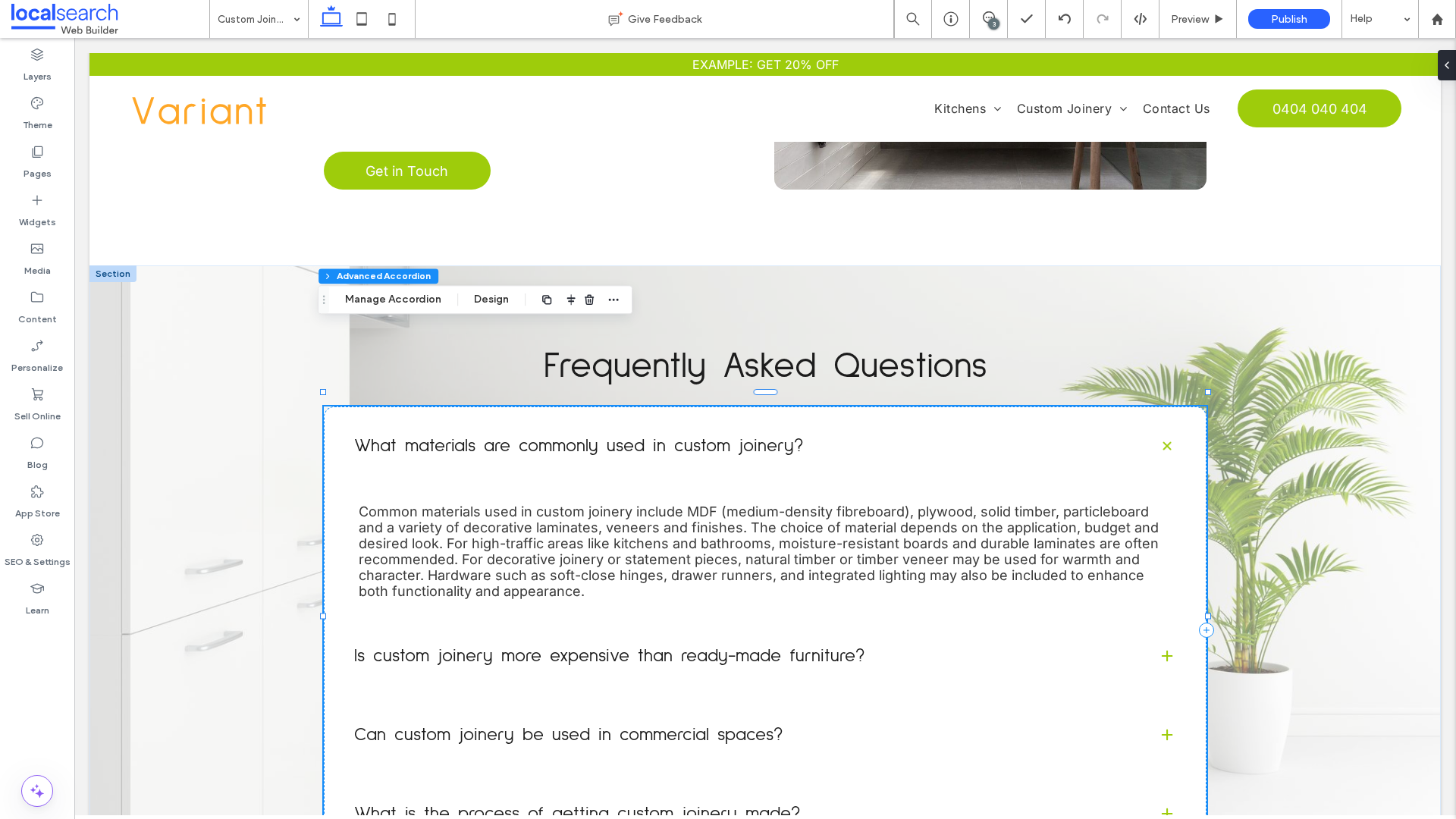 click on "What is the process of getting custom joinery made?" at bounding box center (765, 814) 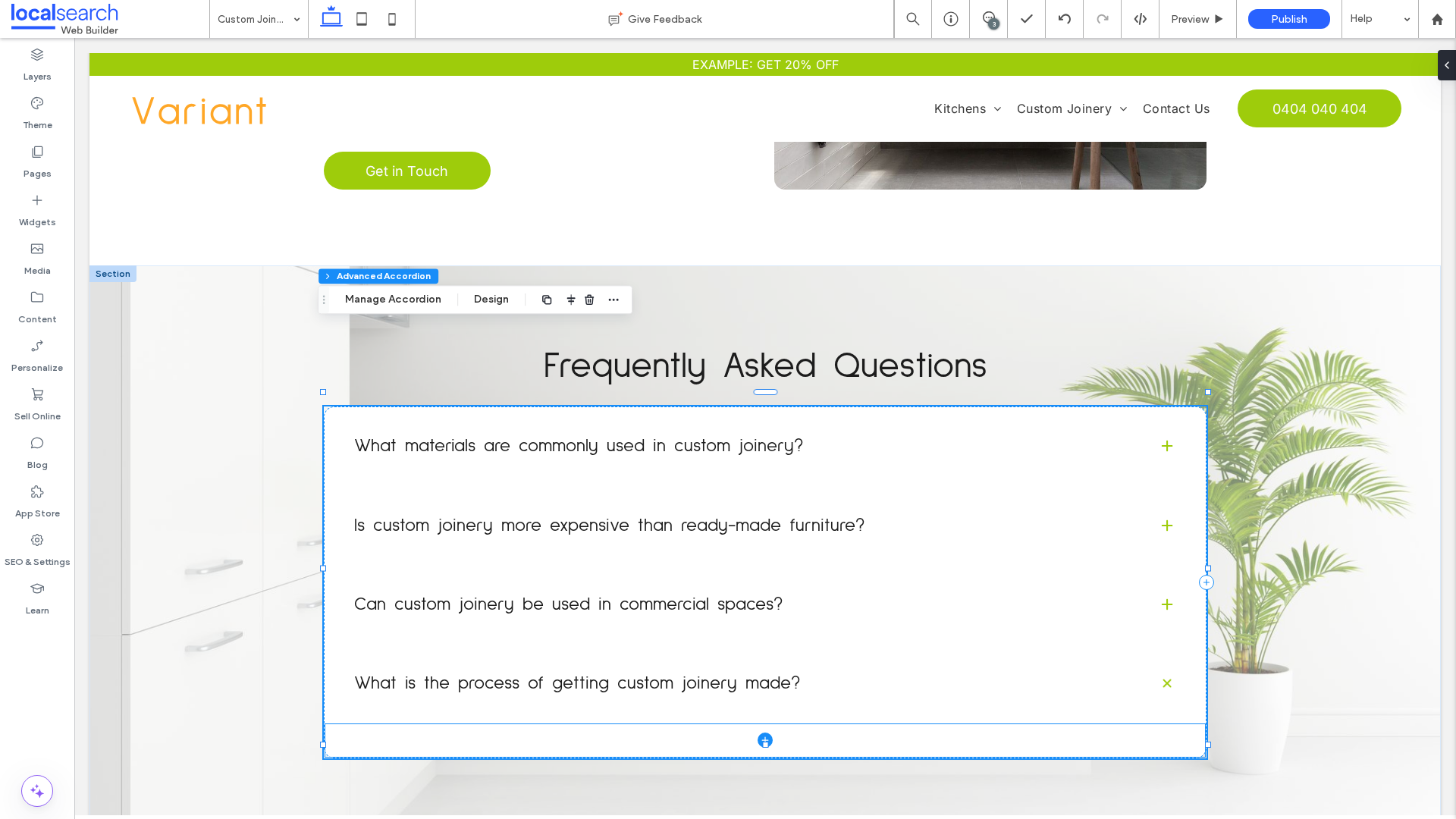 click 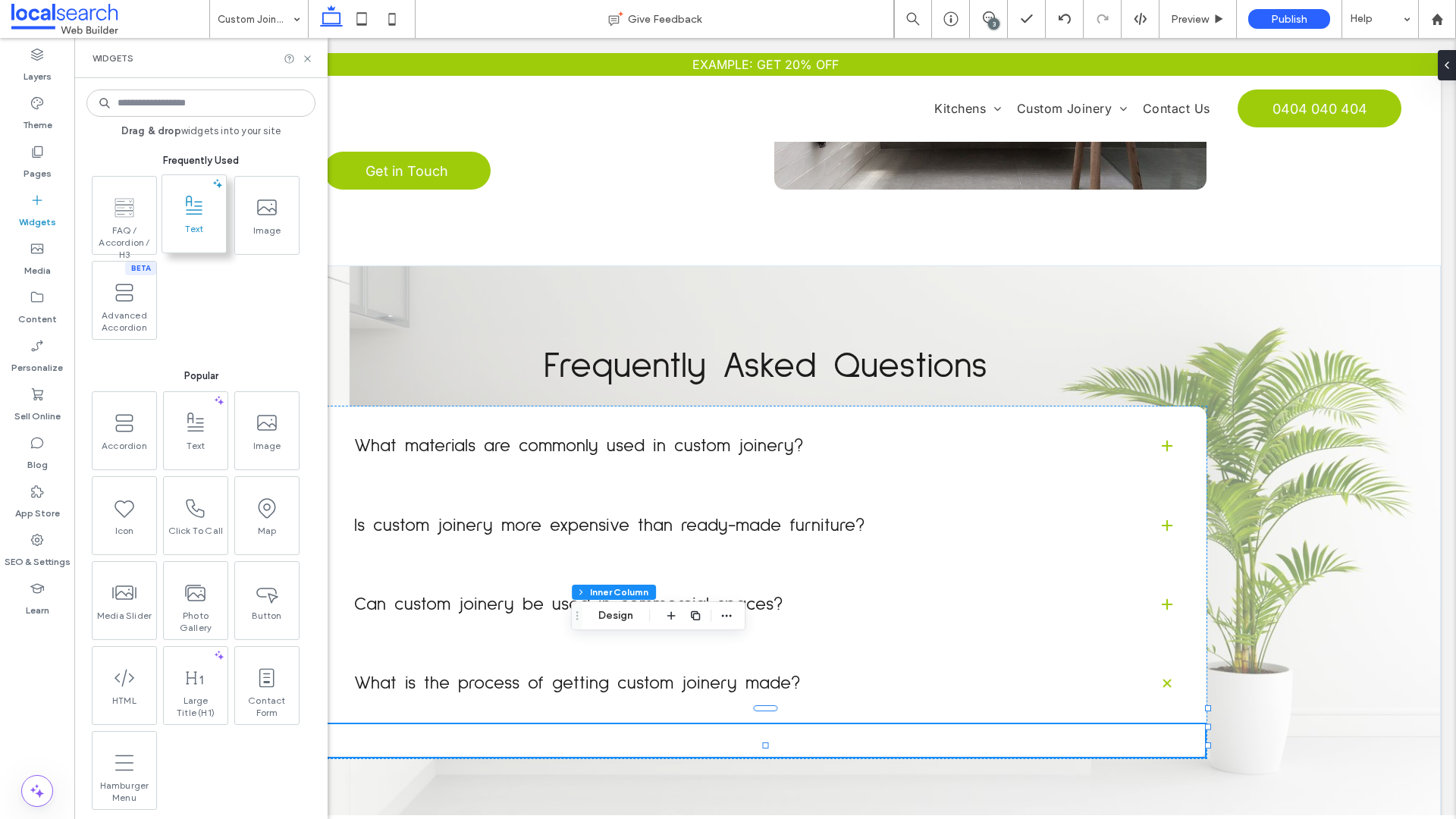 click at bounding box center [194, 206] 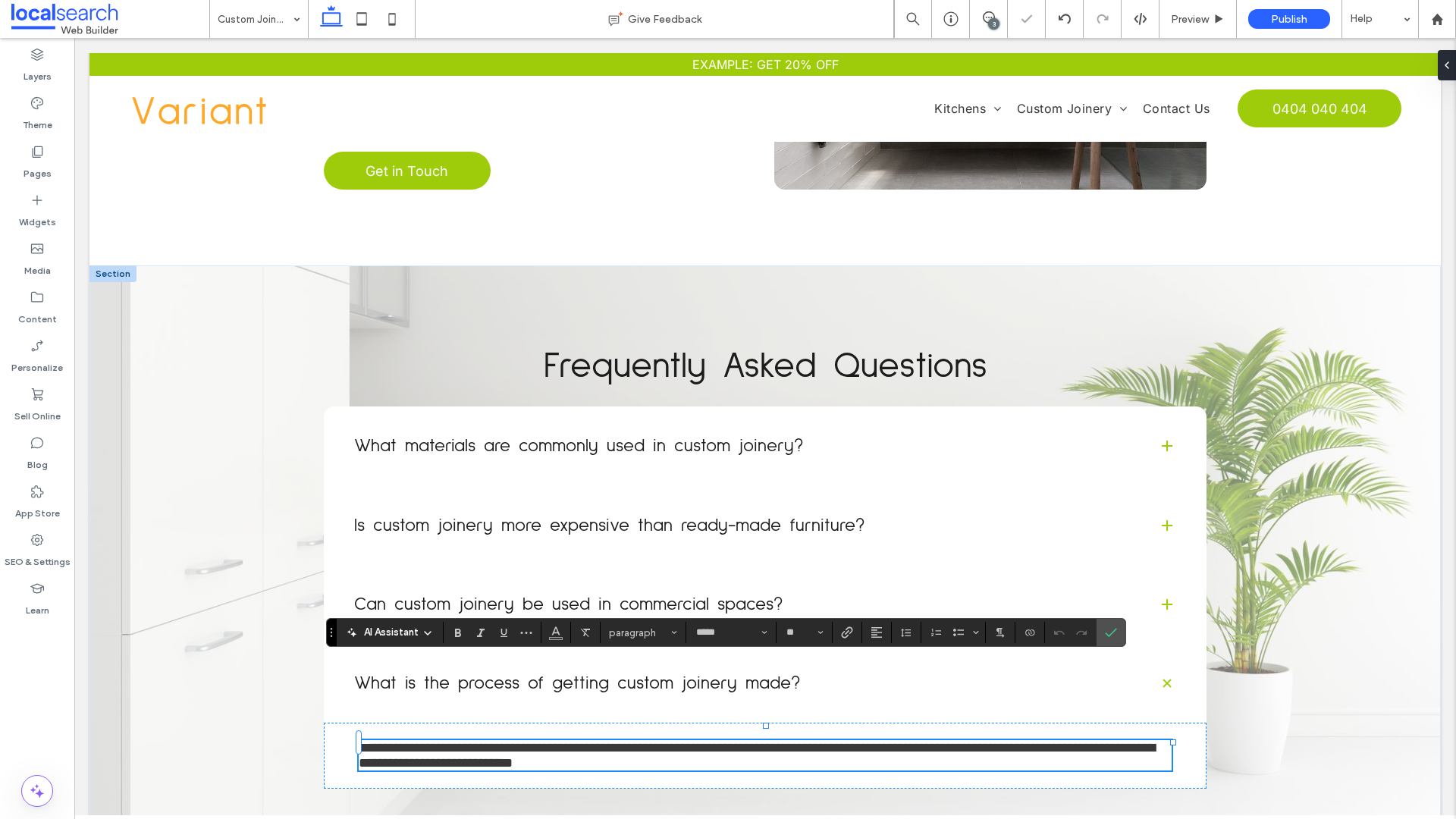 type on "**" 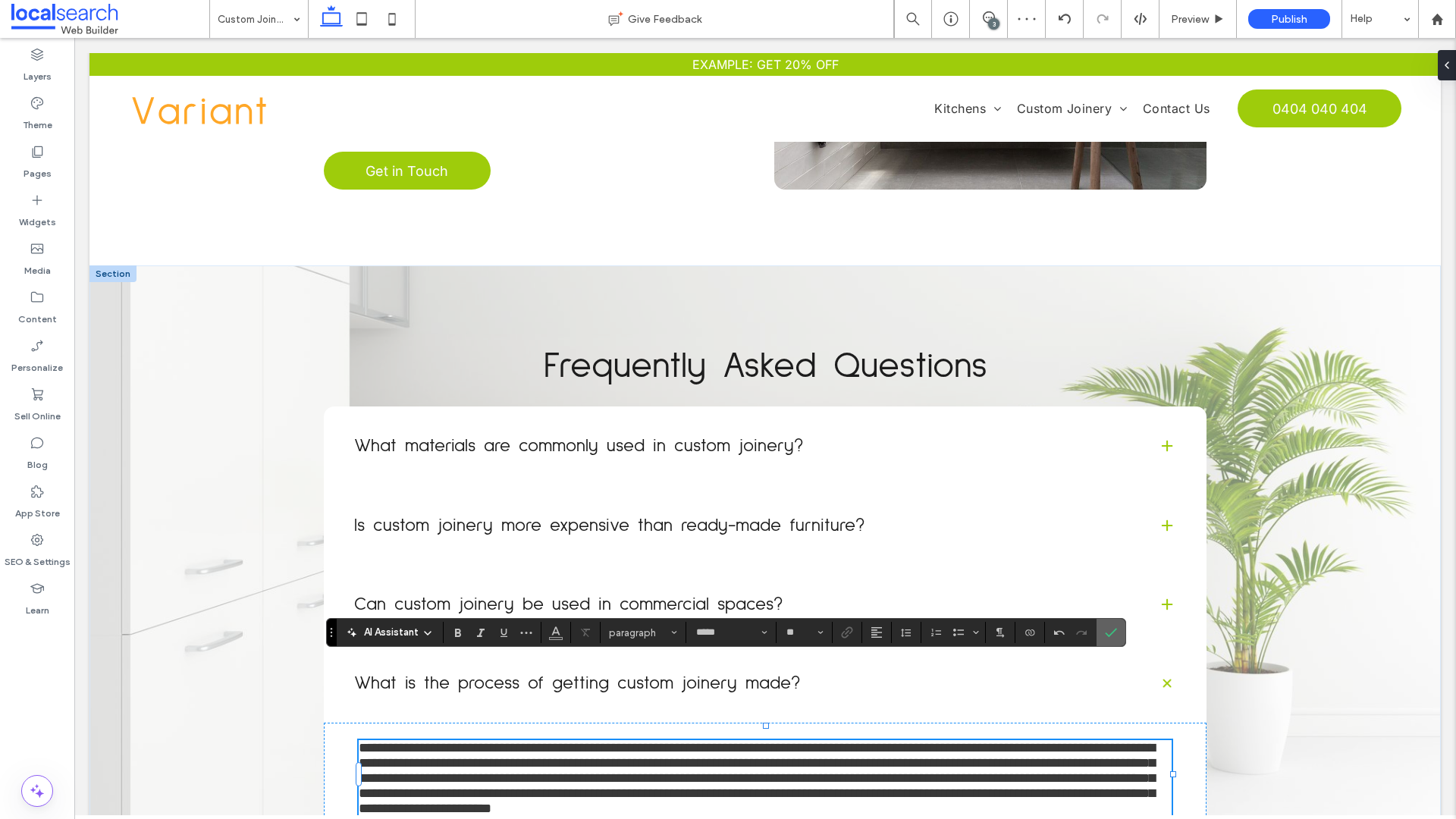click 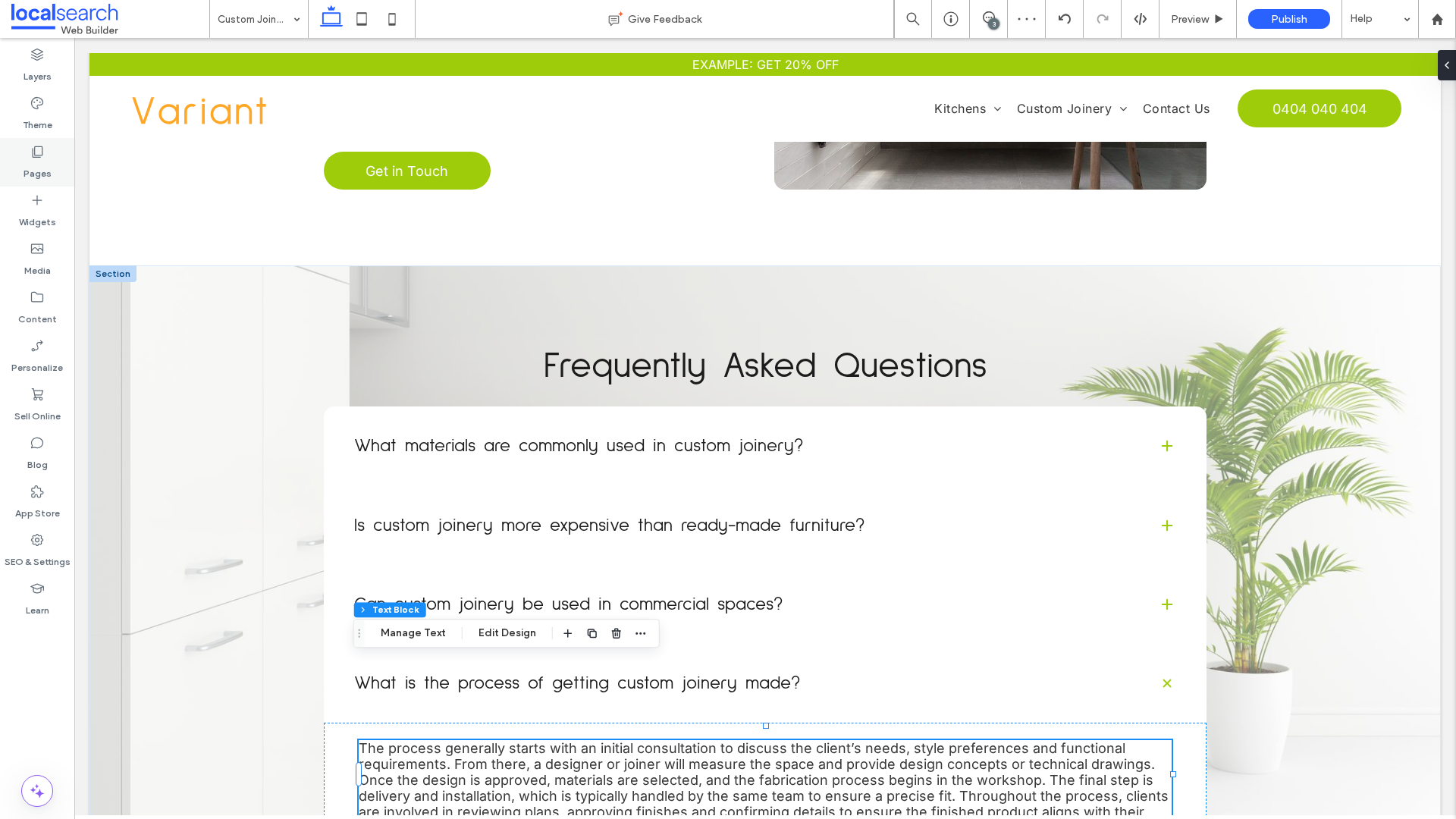 click on "Pages" at bounding box center (37, 170) 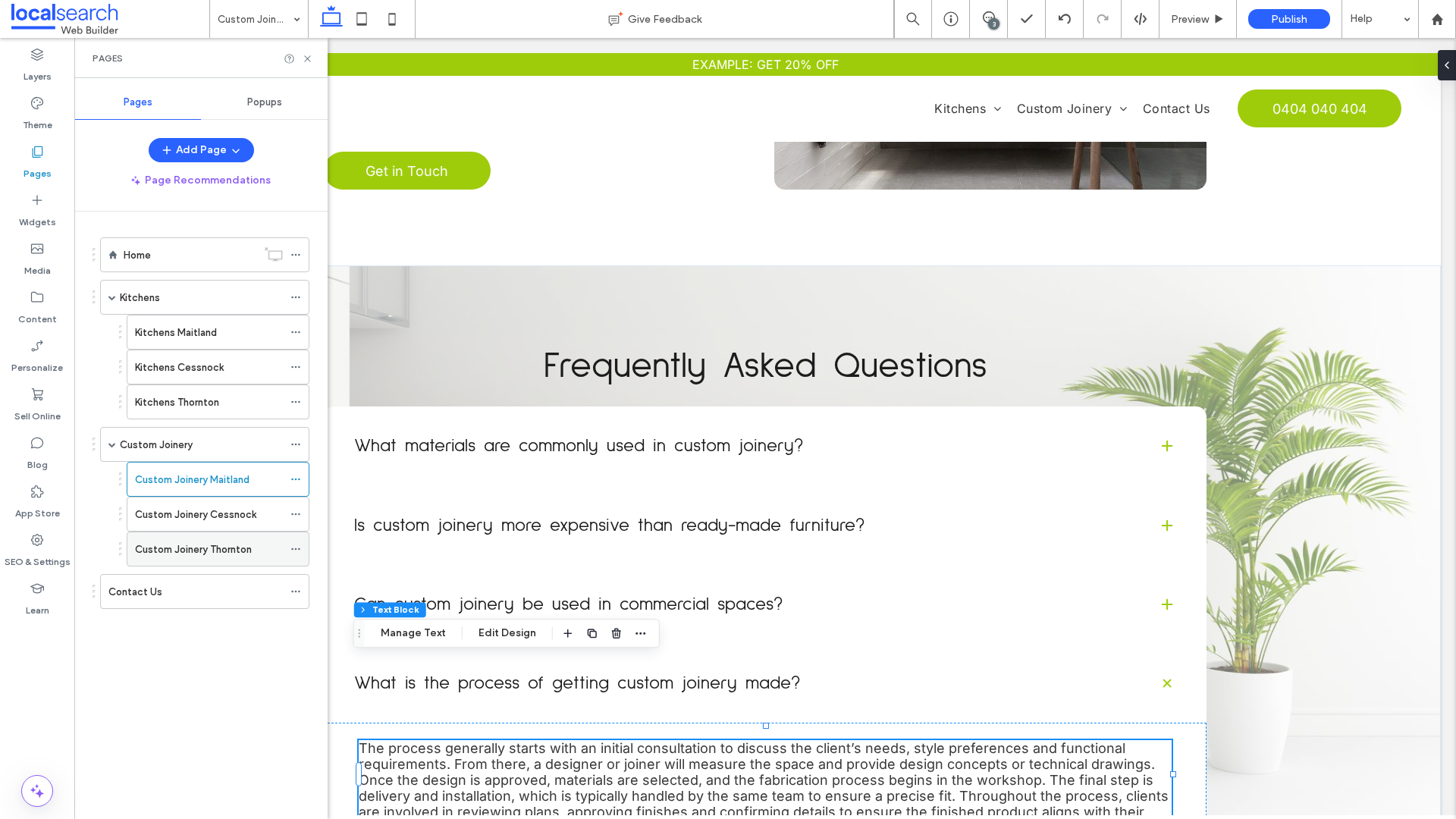 click on "Custom Joinery Thornton" at bounding box center [209, 549] 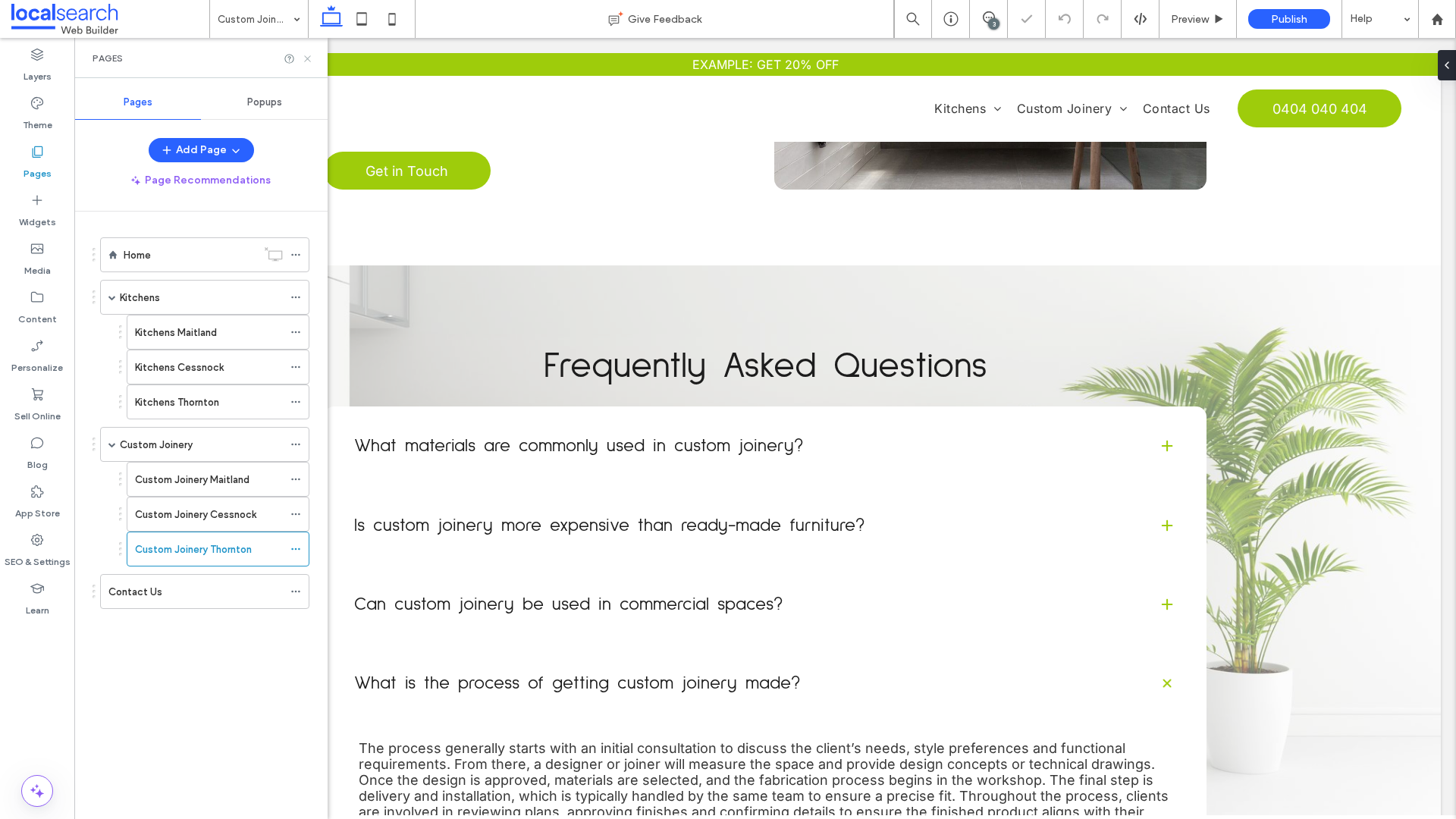 click 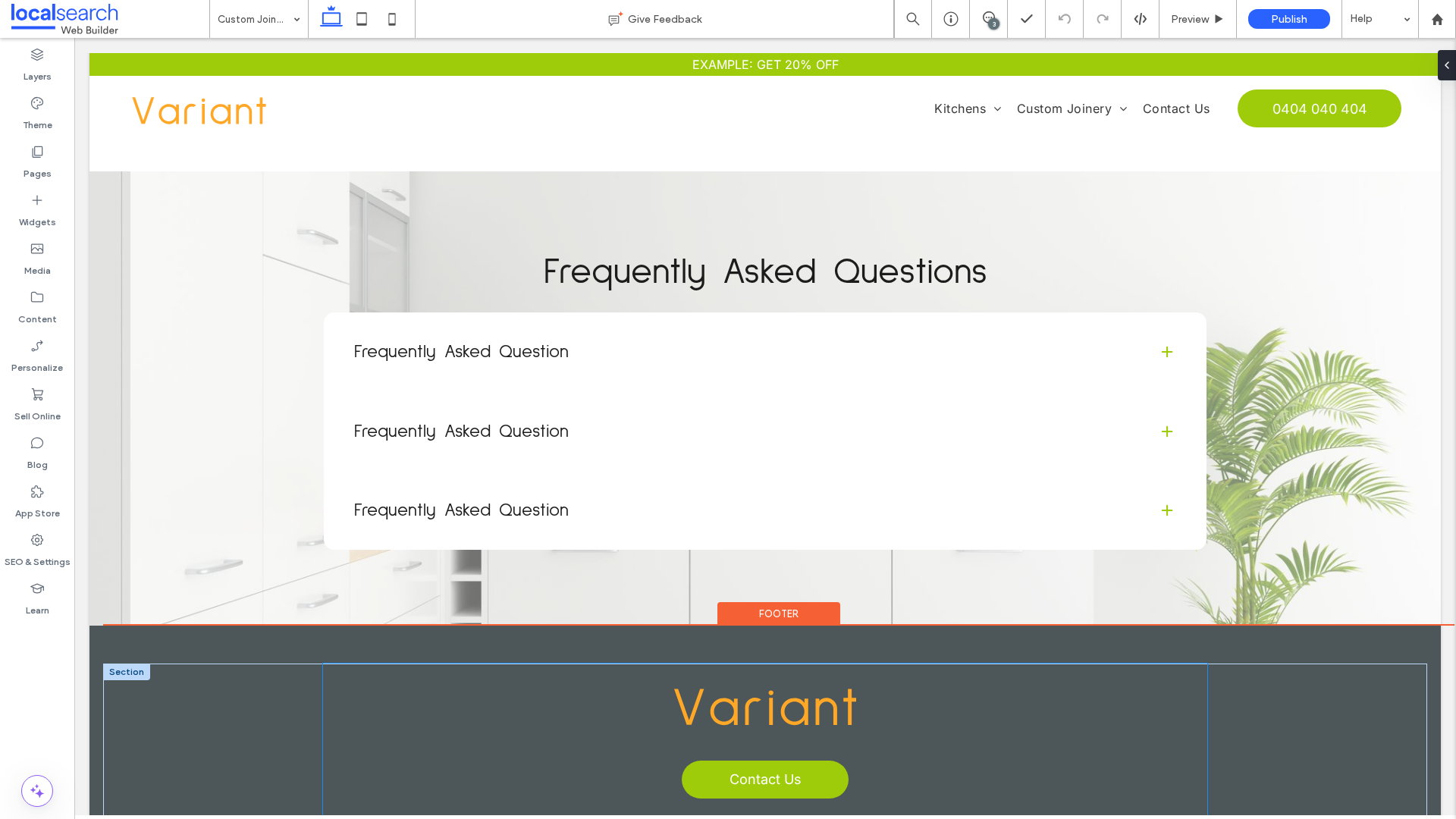 scroll, scrollTop: 2659, scrollLeft: 0, axis: vertical 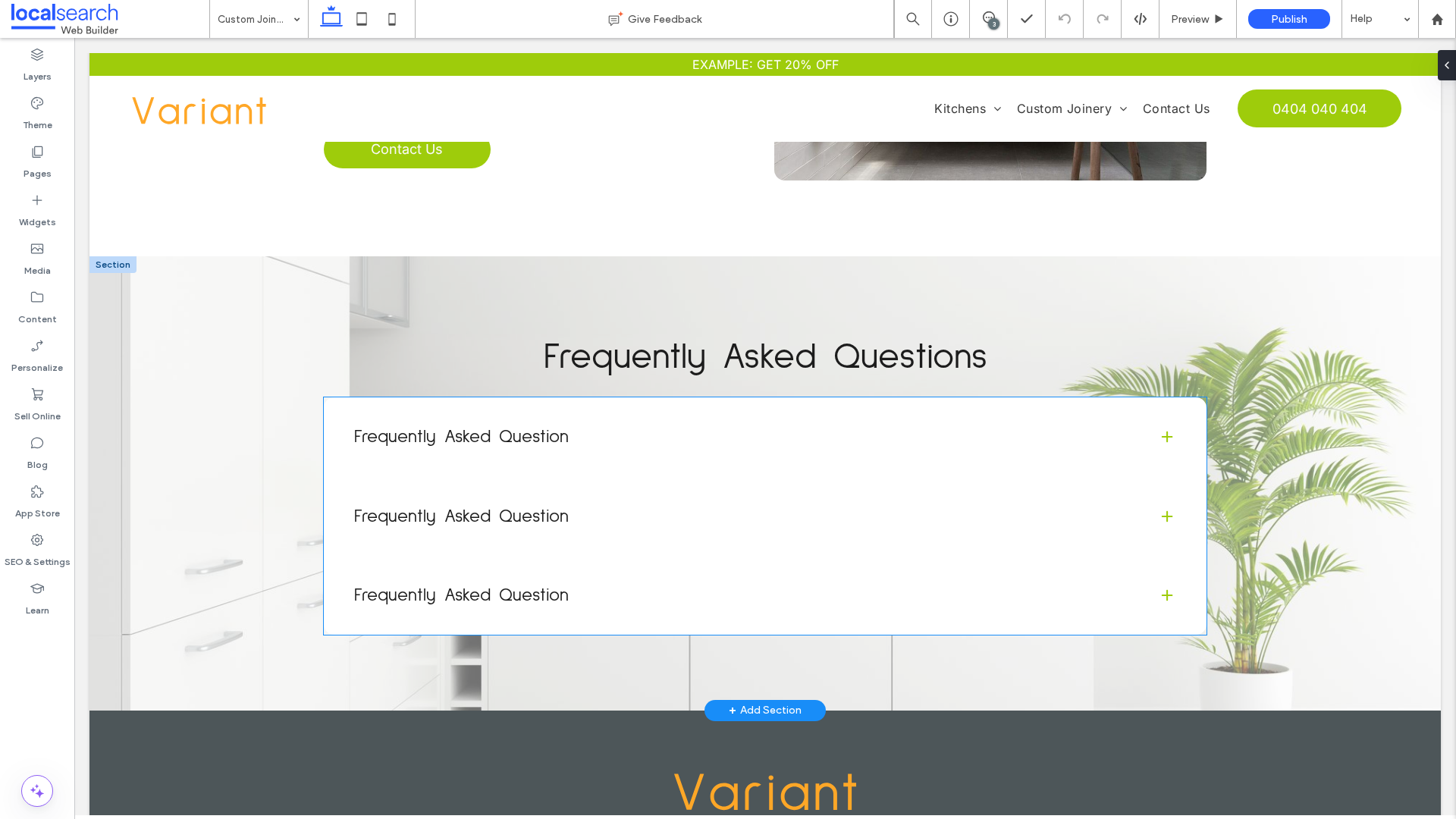 click on "Frequently Asked Question" at bounding box center [744, 437] 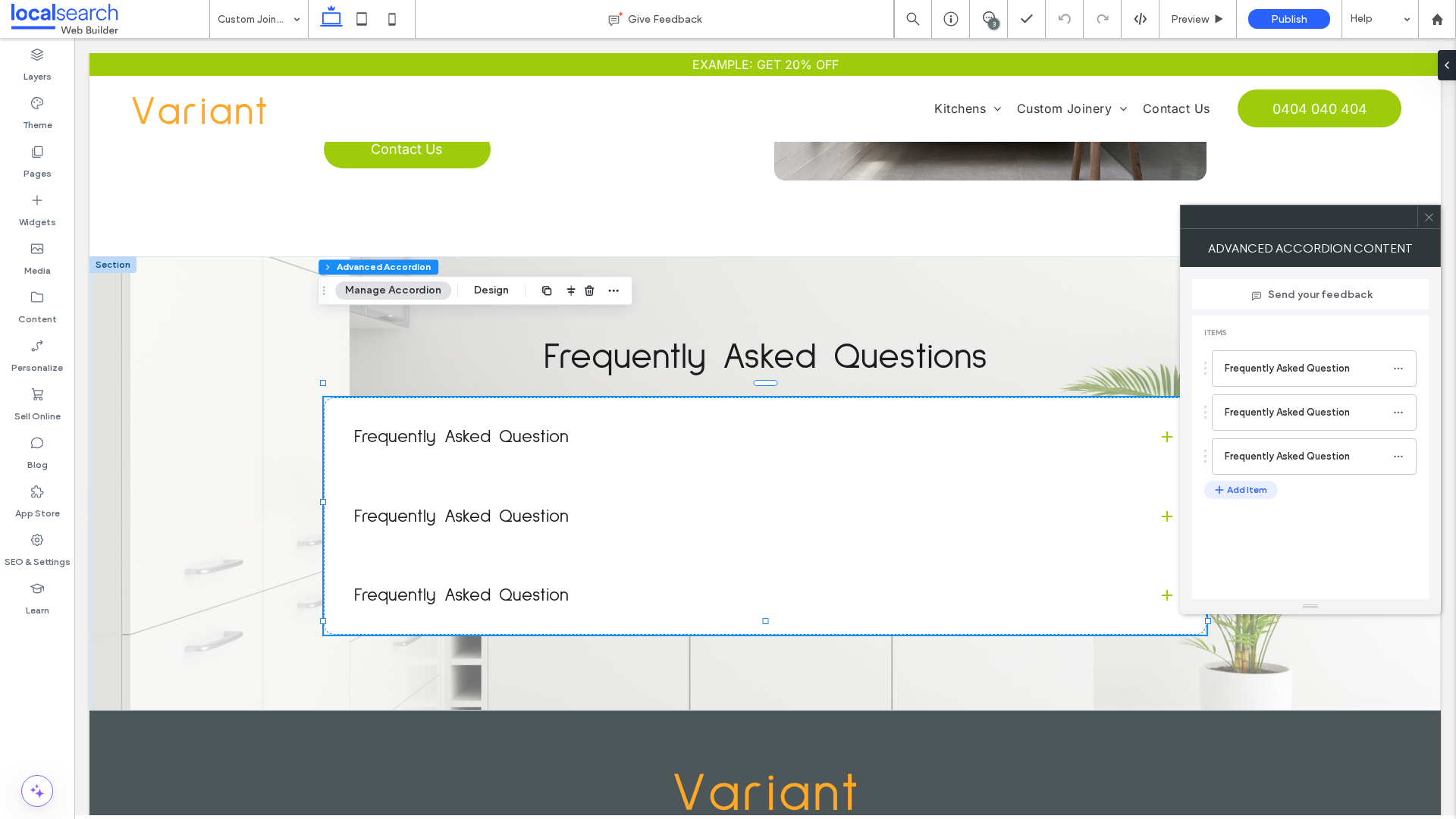 click on "Add Item" at bounding box center (1241, 490) 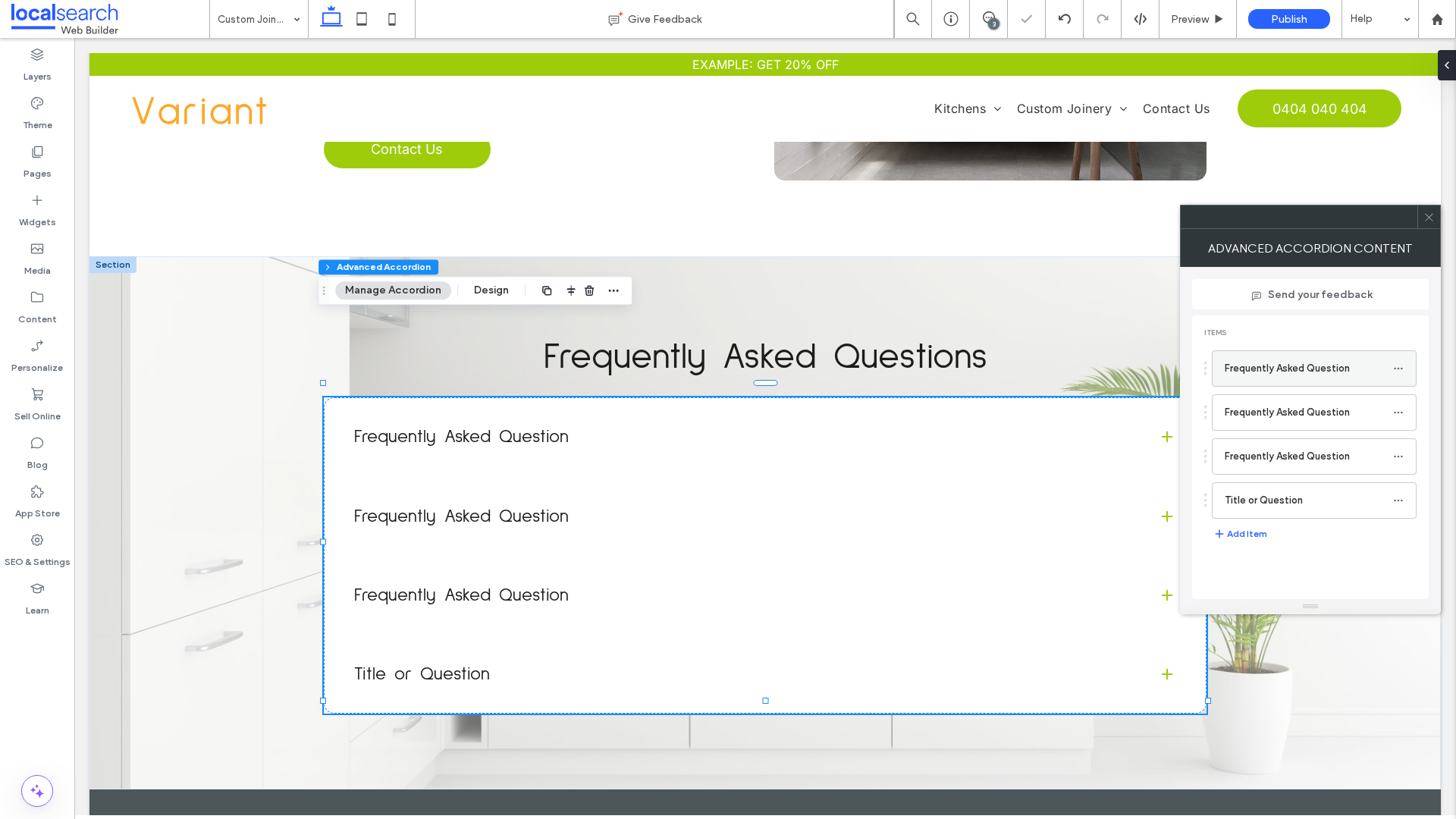 click 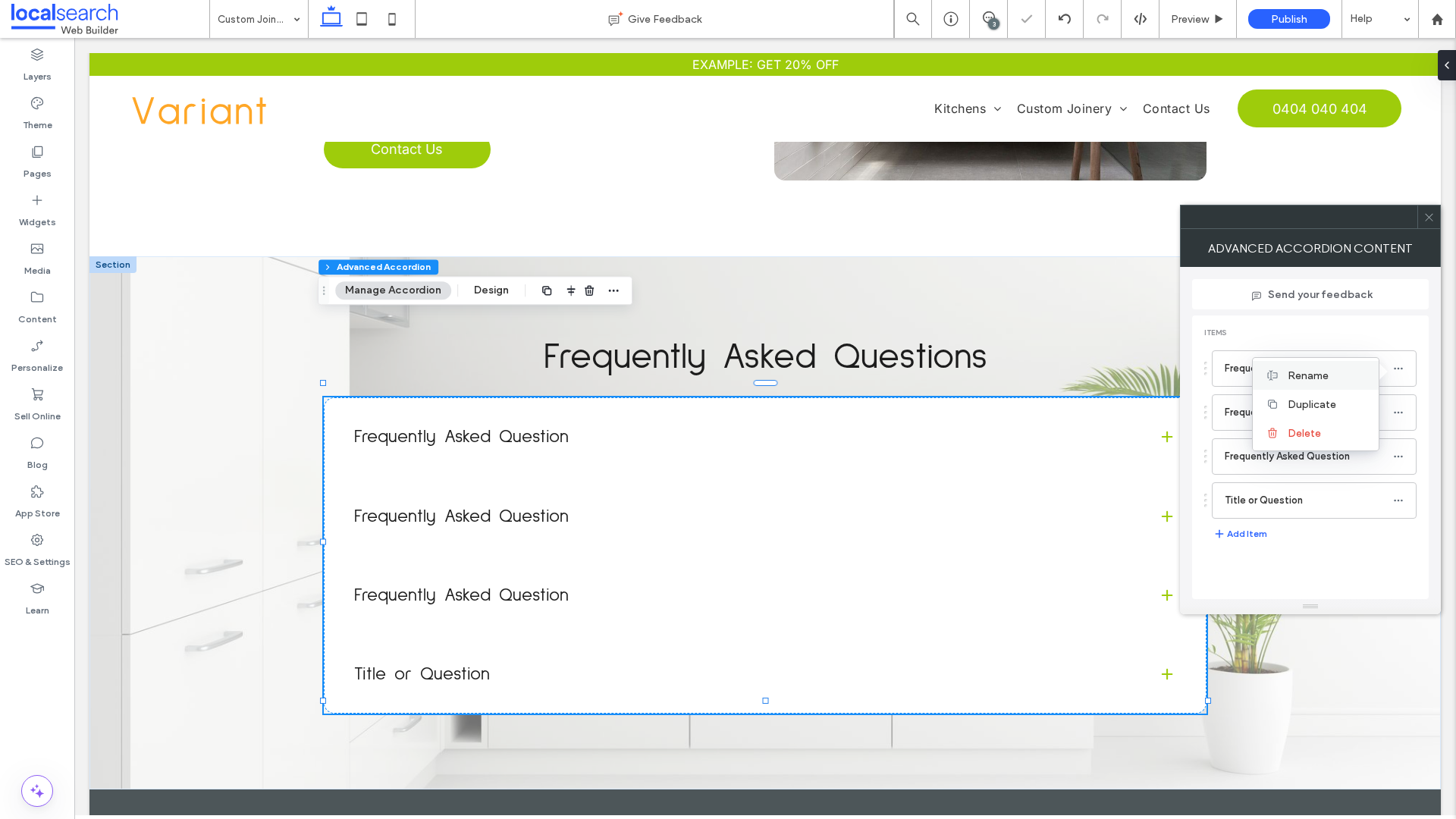 click on "Rename" at bounding box center (1327, 375) 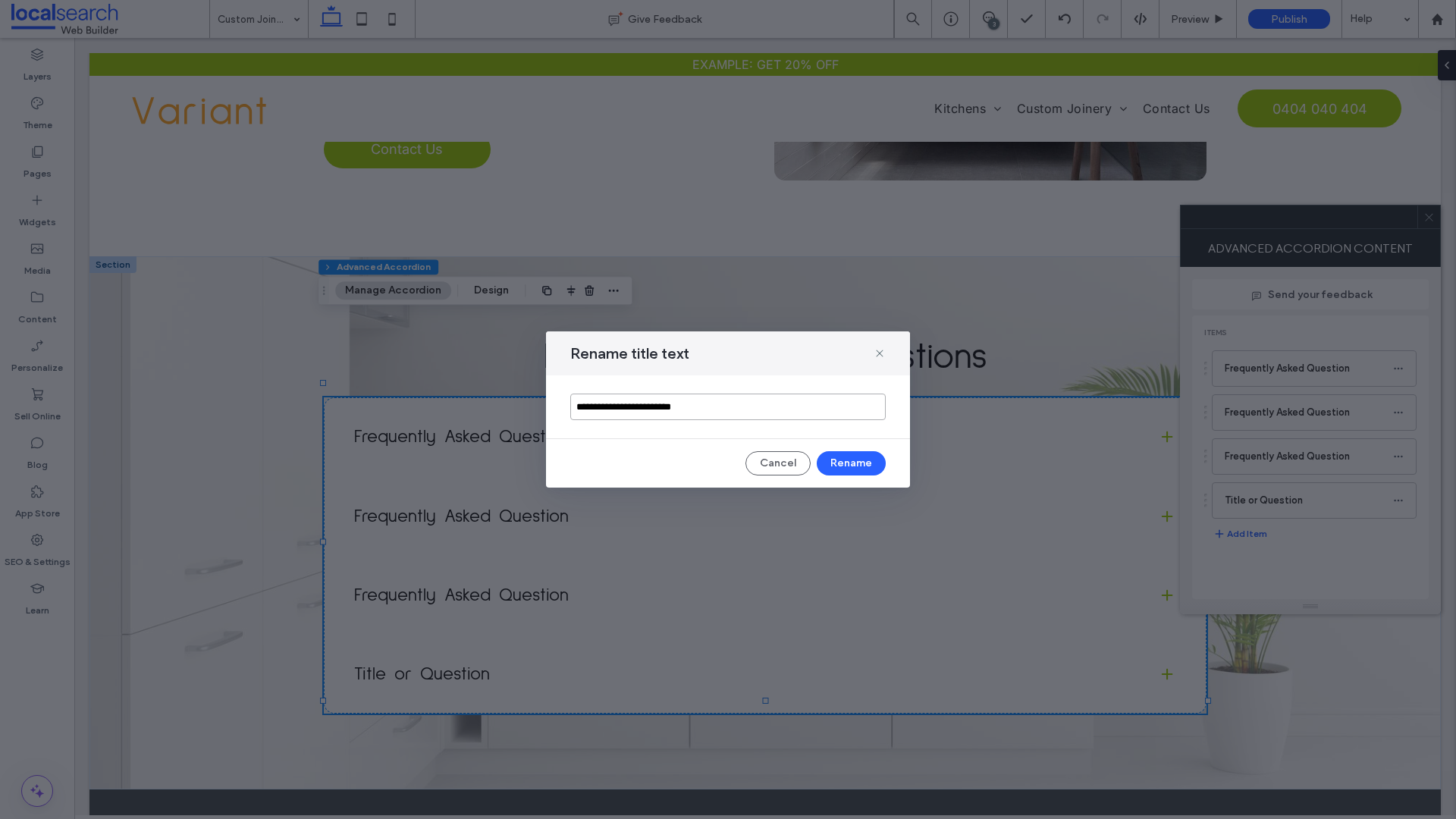 drag, startPoint x: 708, startPoint y: 403, endPoint x: 485, endPoint y: 403, distance: 223 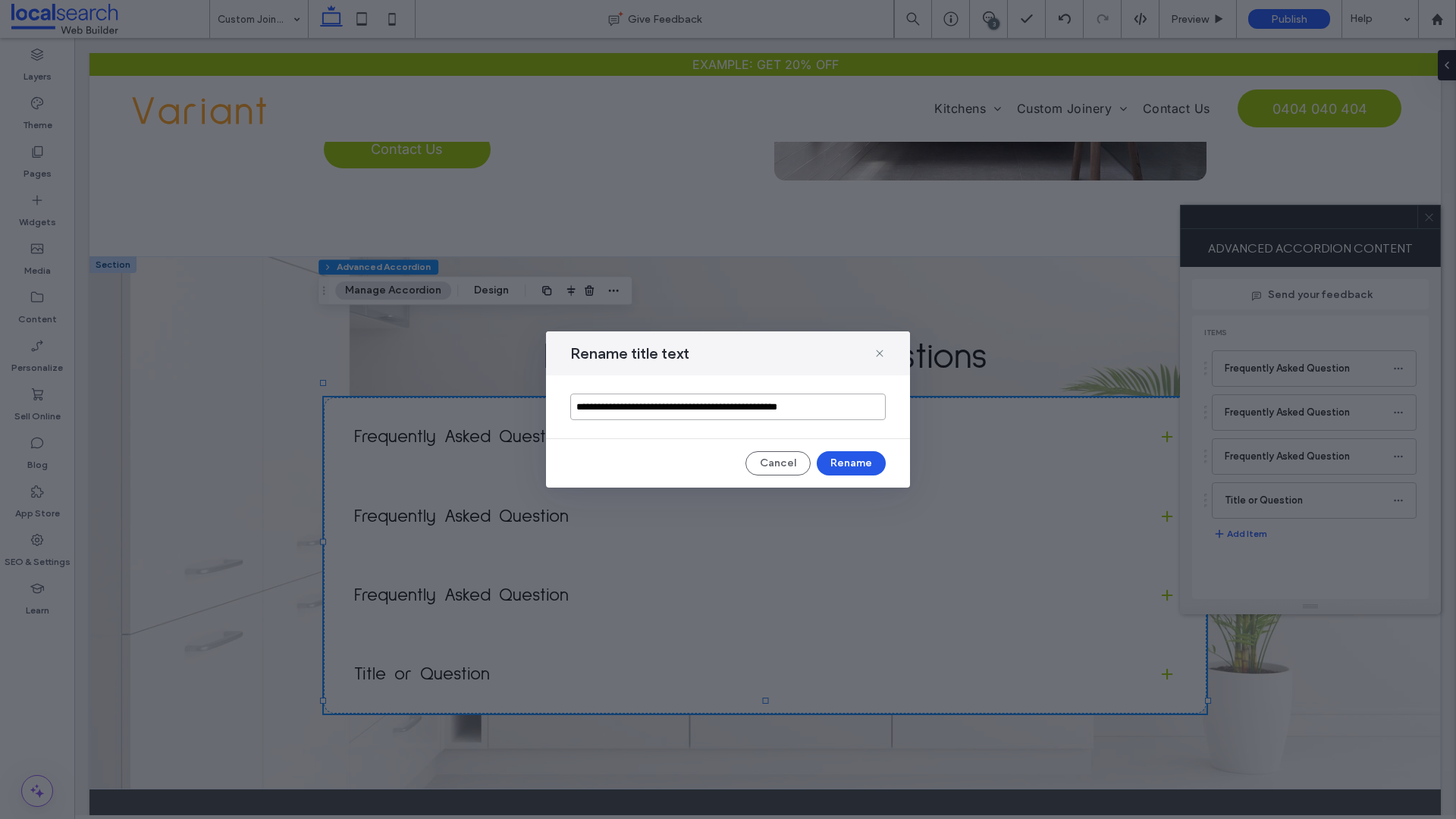 type on "**********" 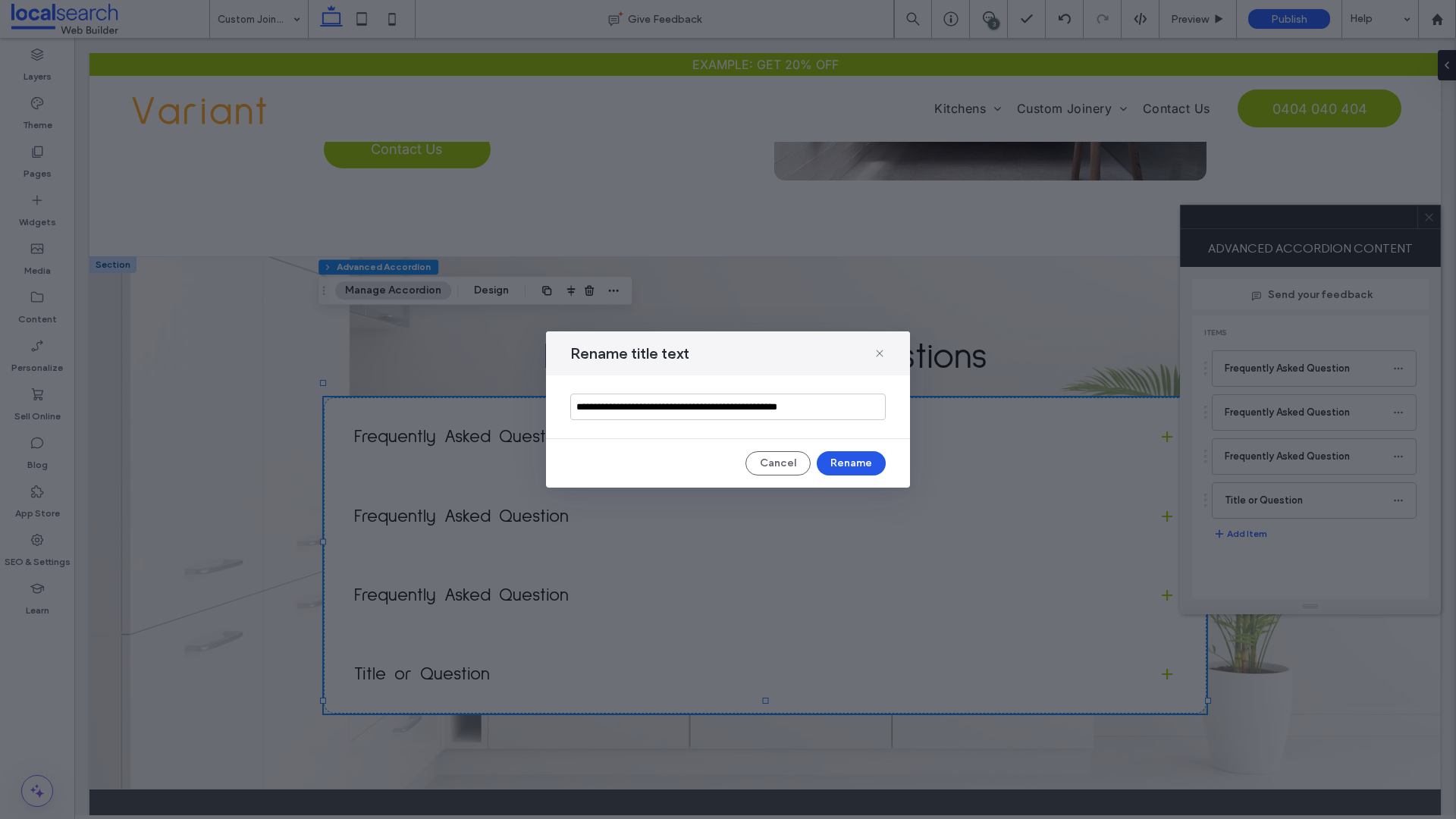 click on "Rename" at bounding box center [851, 463] 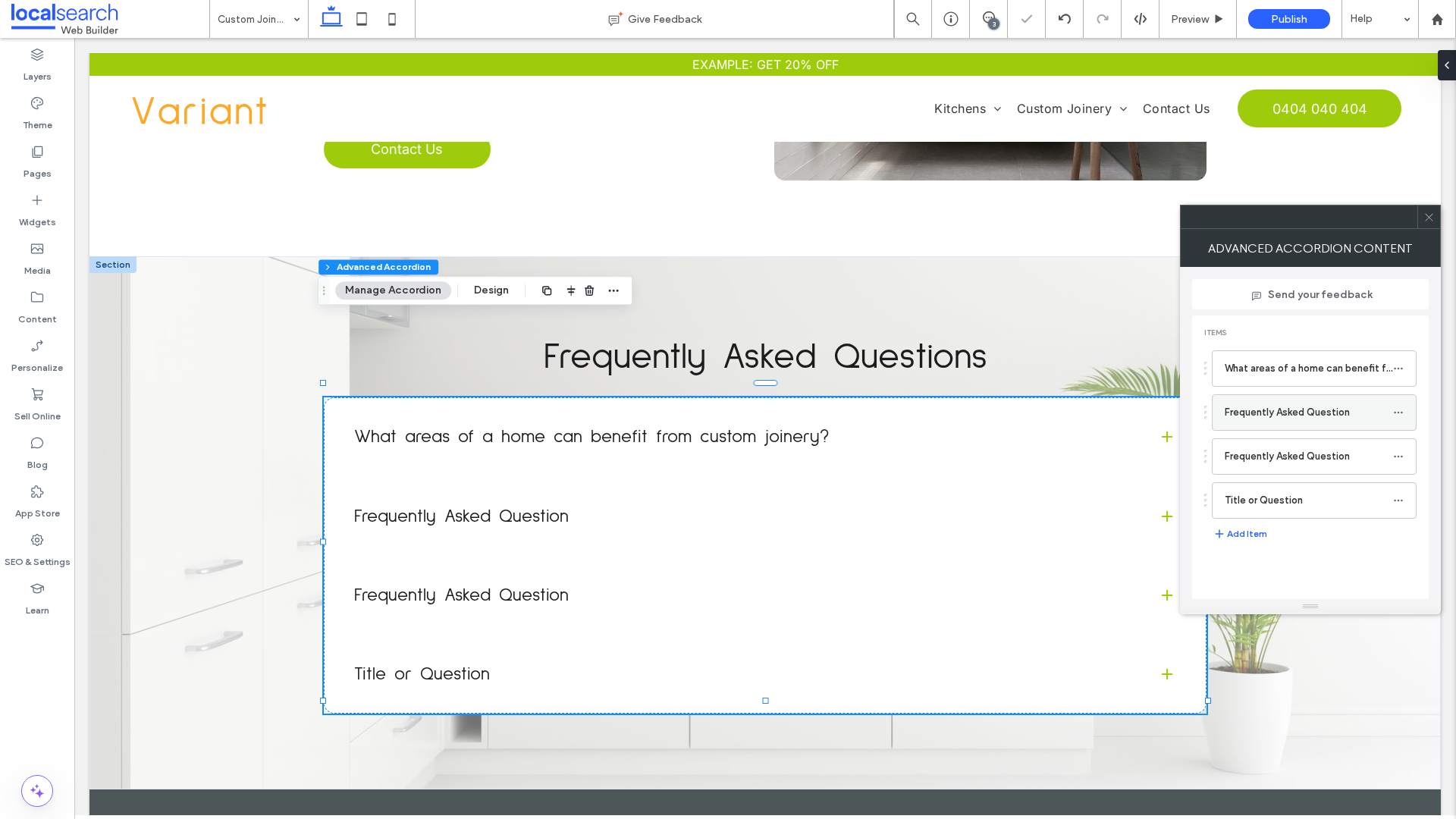 click 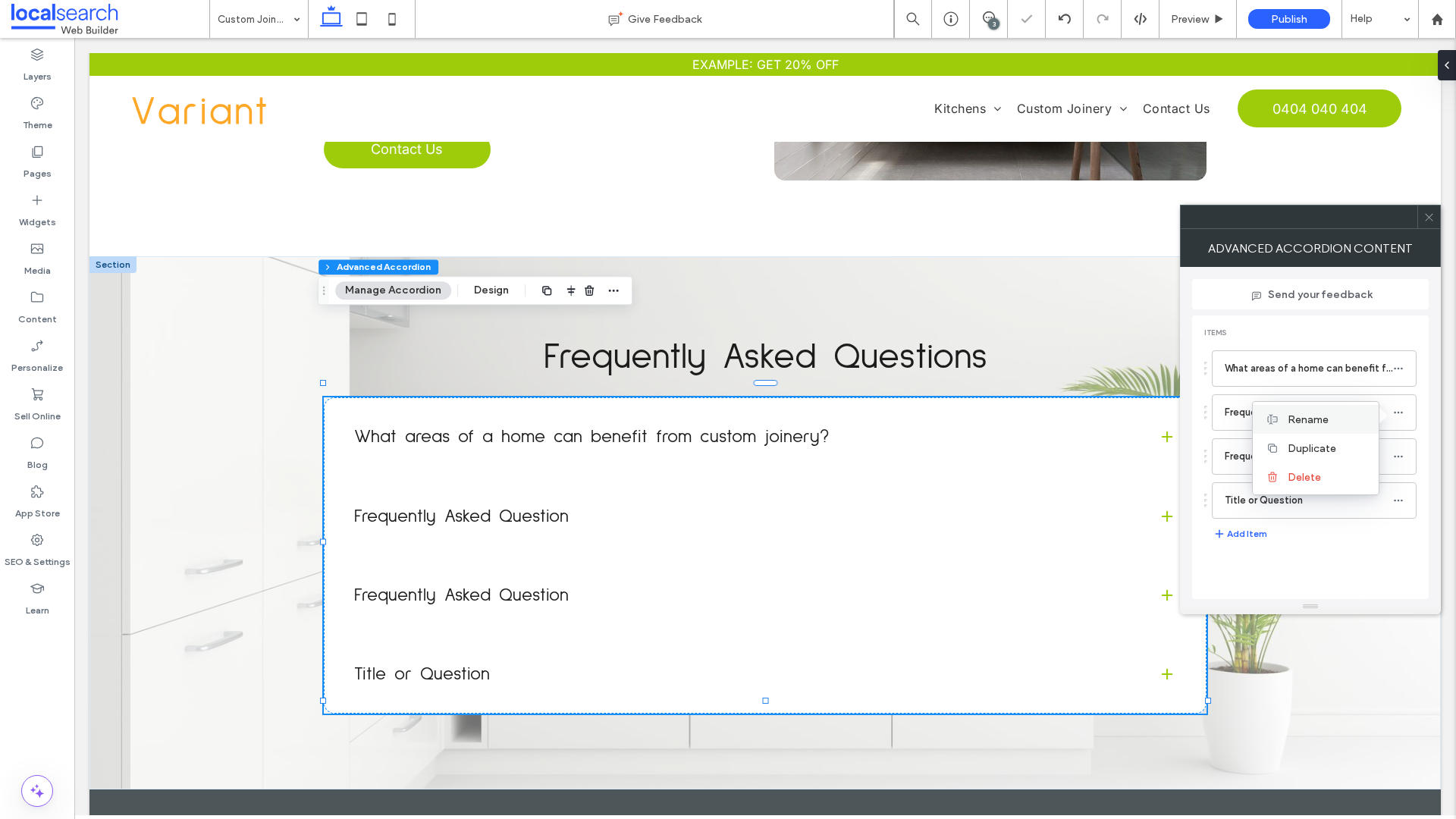 click on "Rename" at bounding box center (1308, 419) 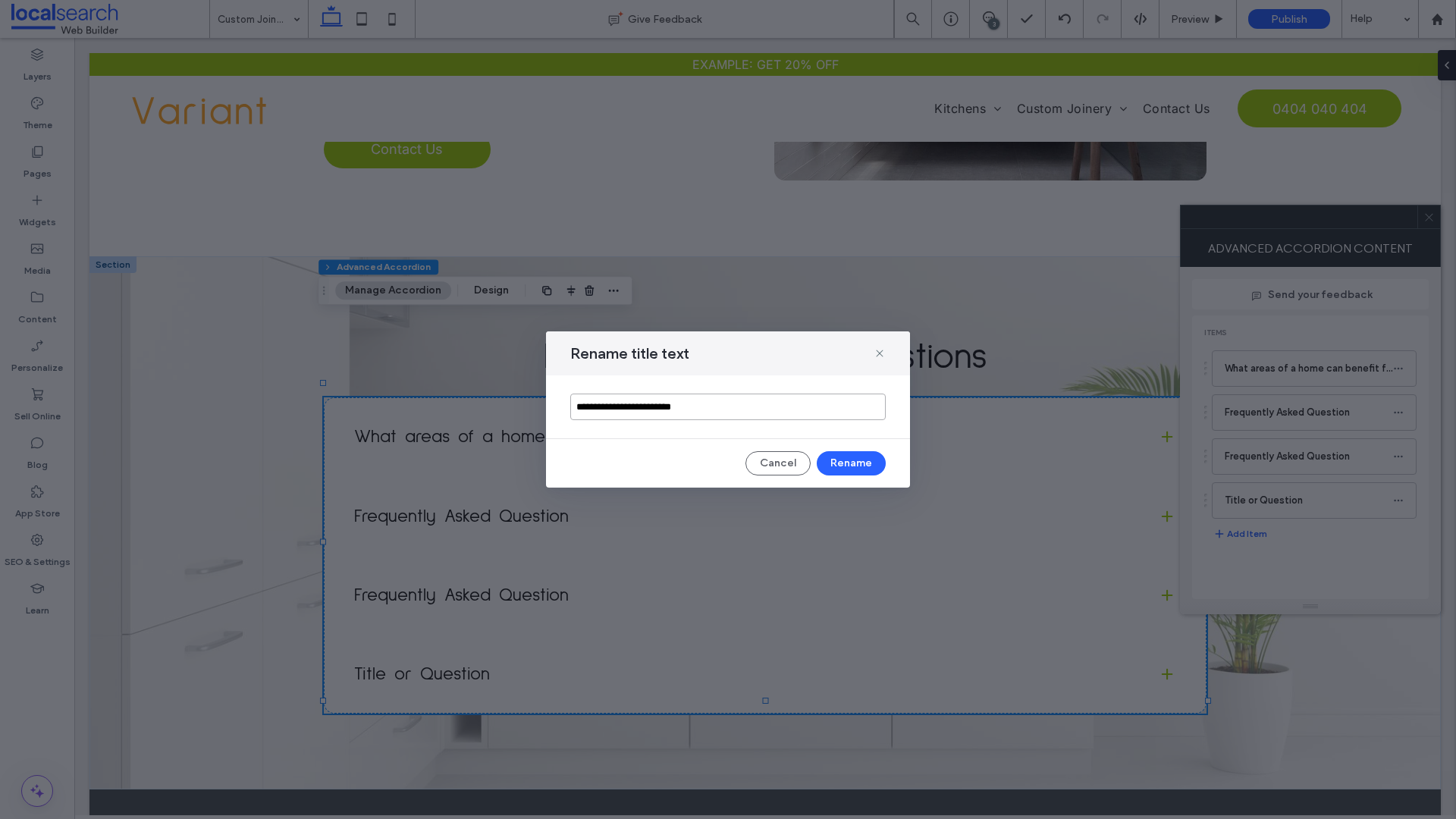 drag, startPoint x: 712, startPoint y: 403, endPoint x: 548, endPoint y: 402, distance: 164.003 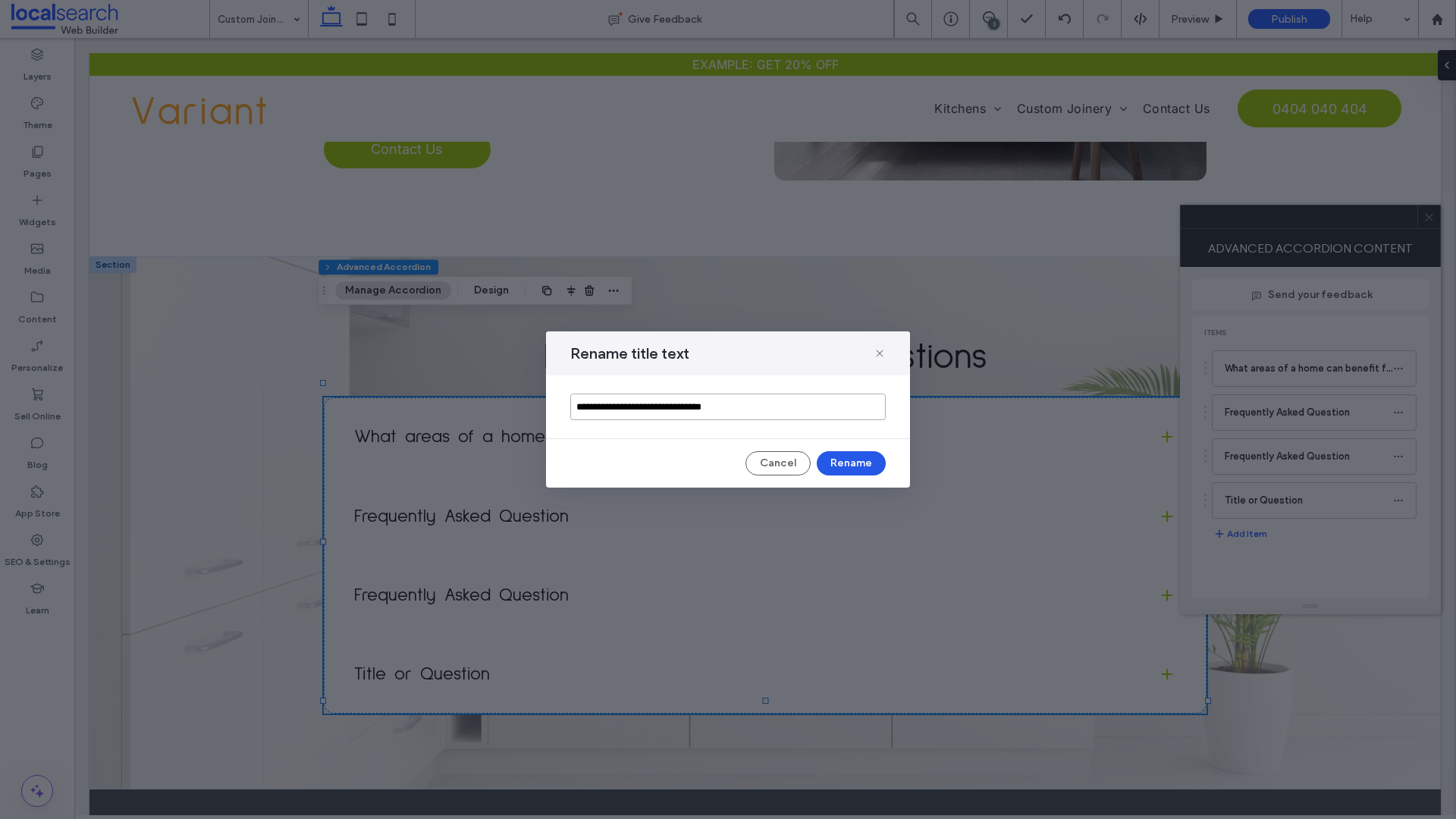 type on "**********" 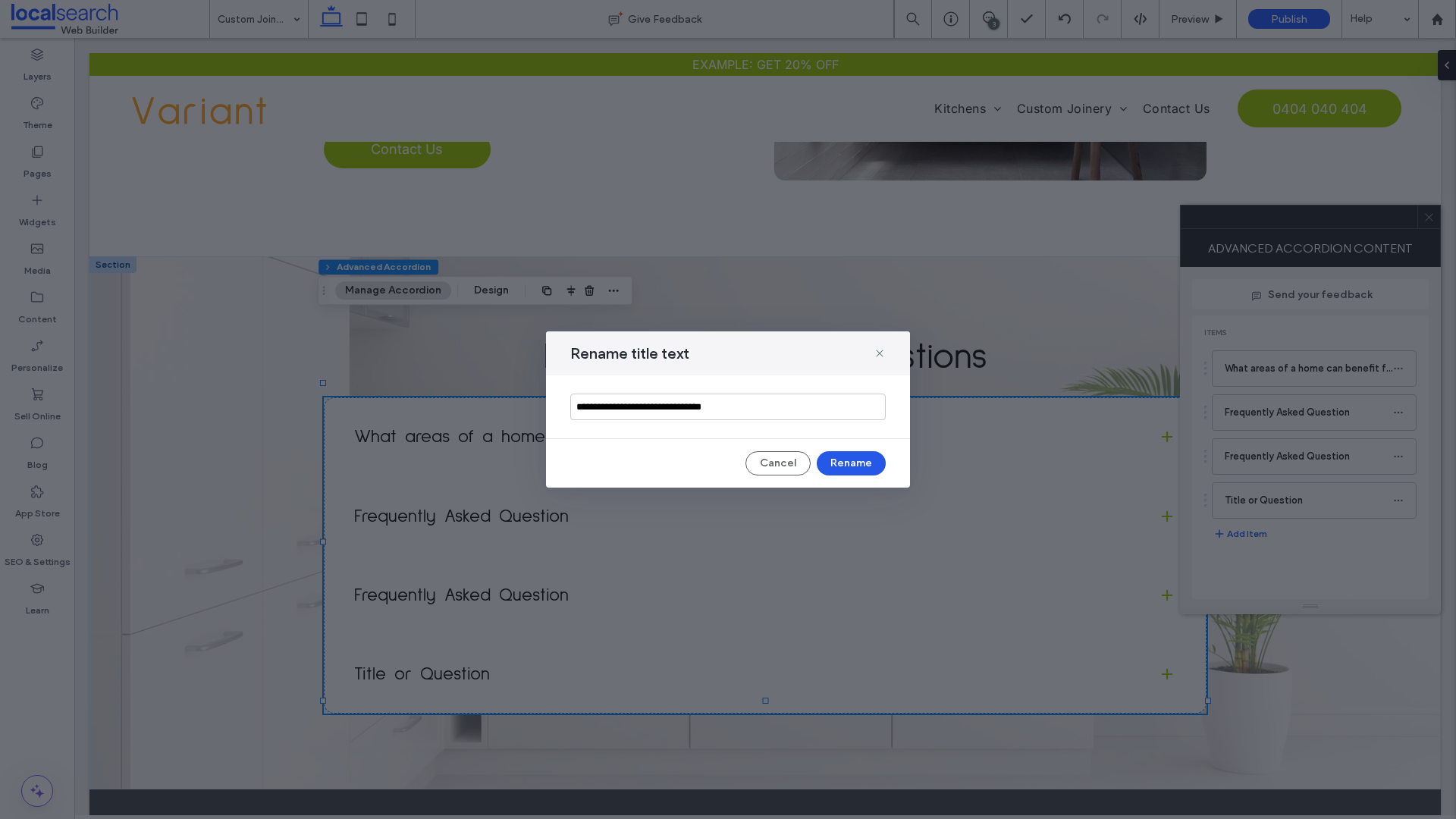 click on "Rename" at bounding box center (851, 463) 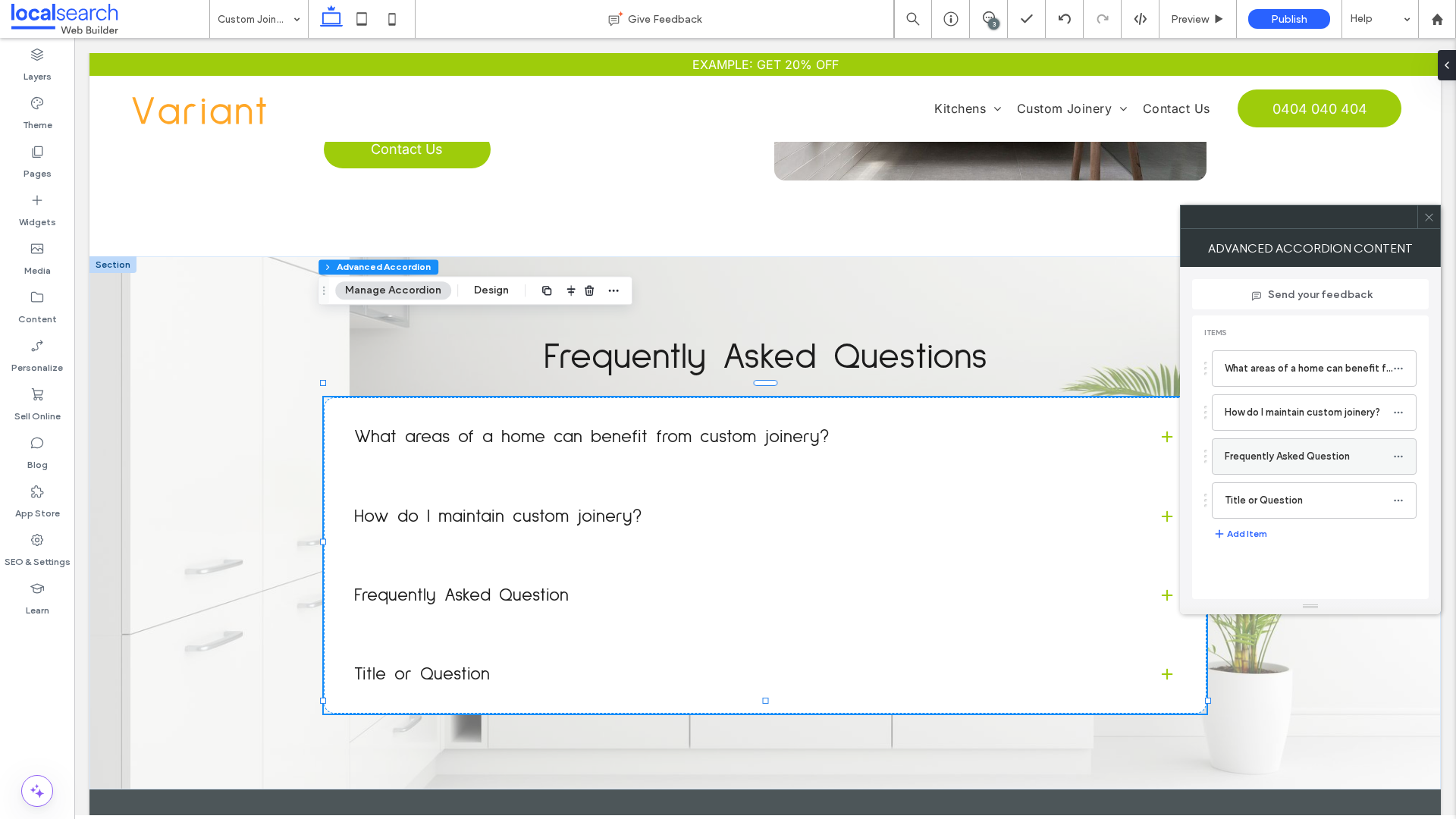 click 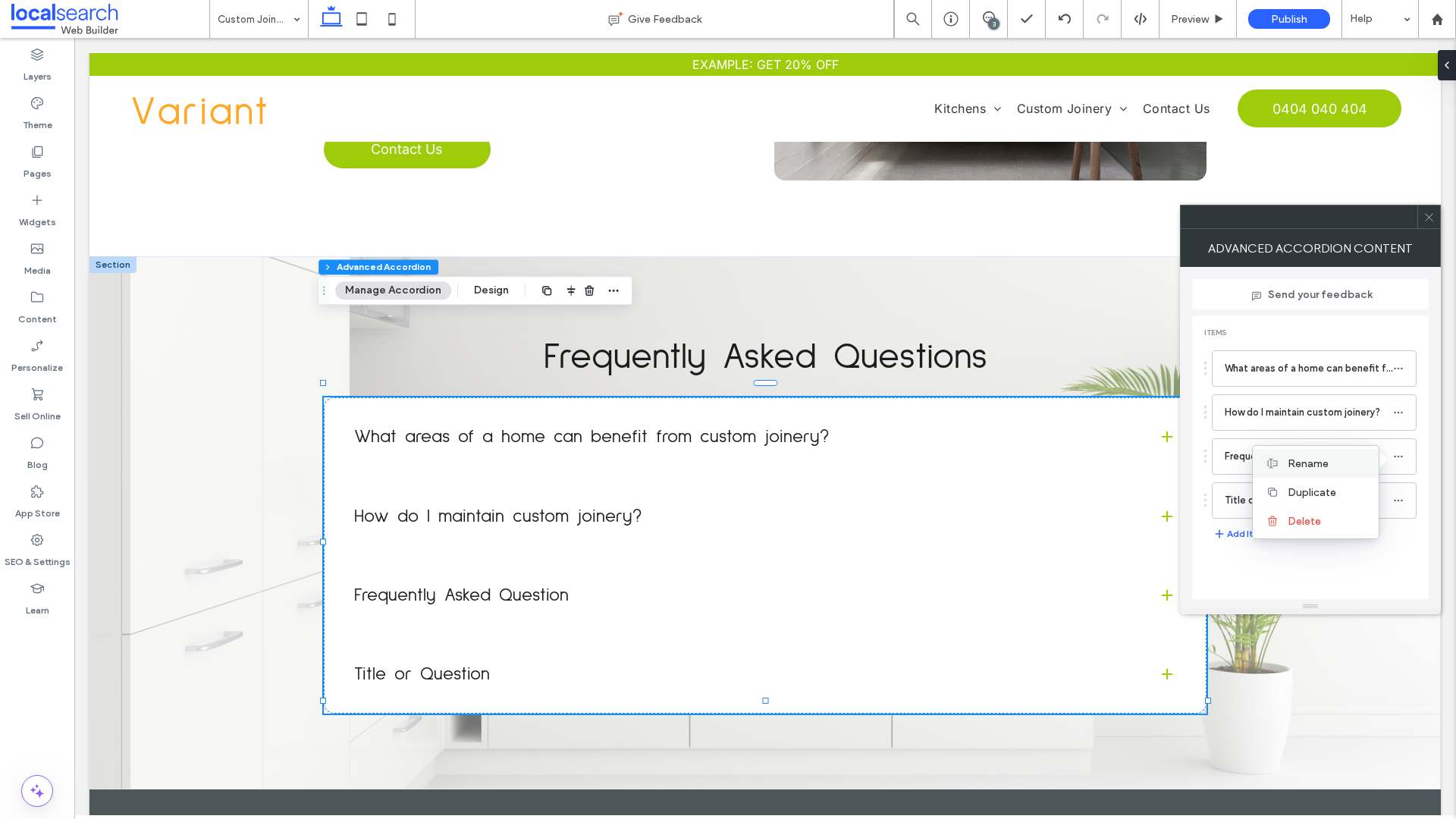 click on "Rename" at bounding box center [1316, 463] 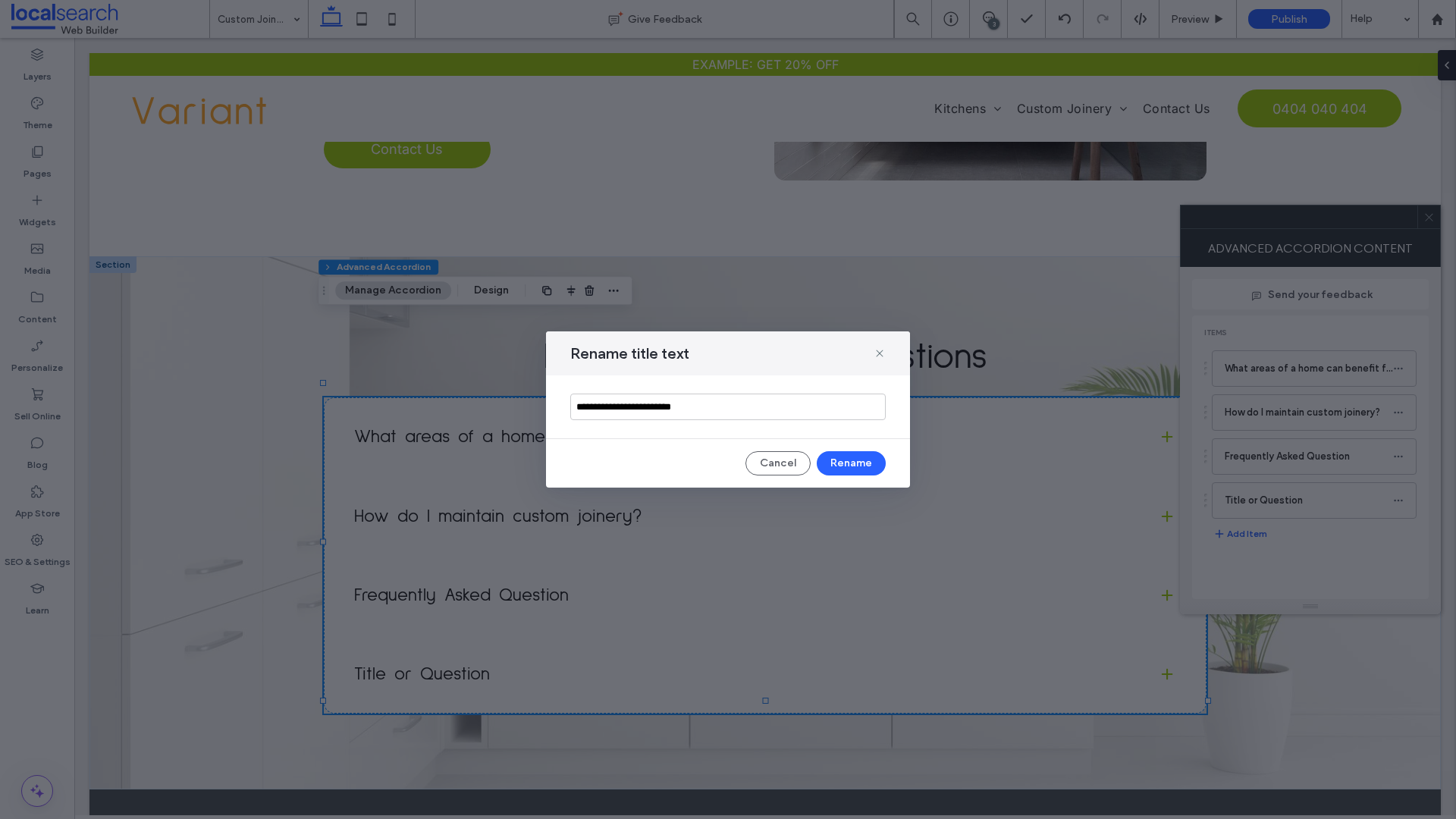 drag, startPoint x: 726, startPoint y: 398, endPoint x: 507, endPoint y: 419, distance: 220.00455 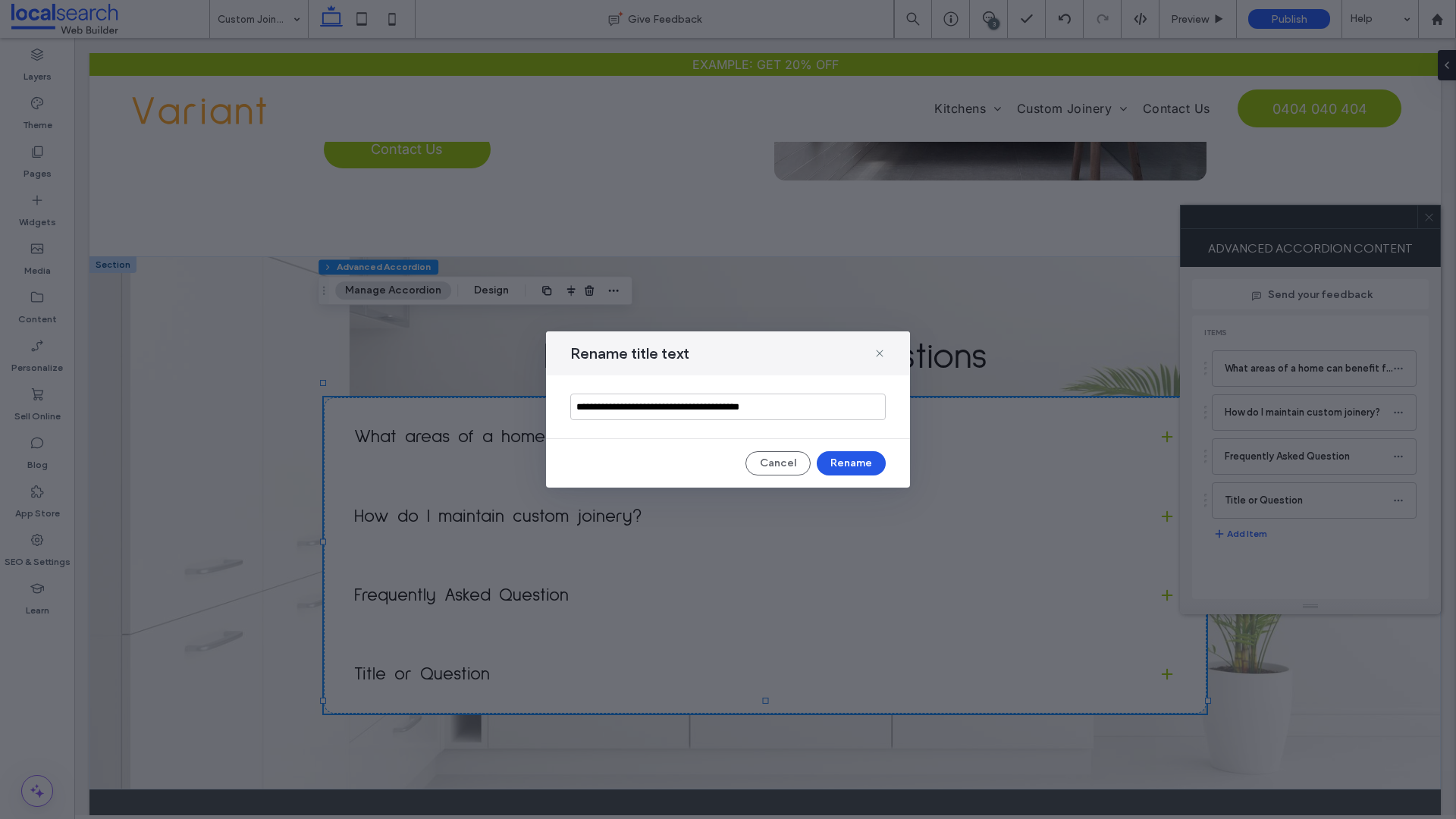 type on "**********" 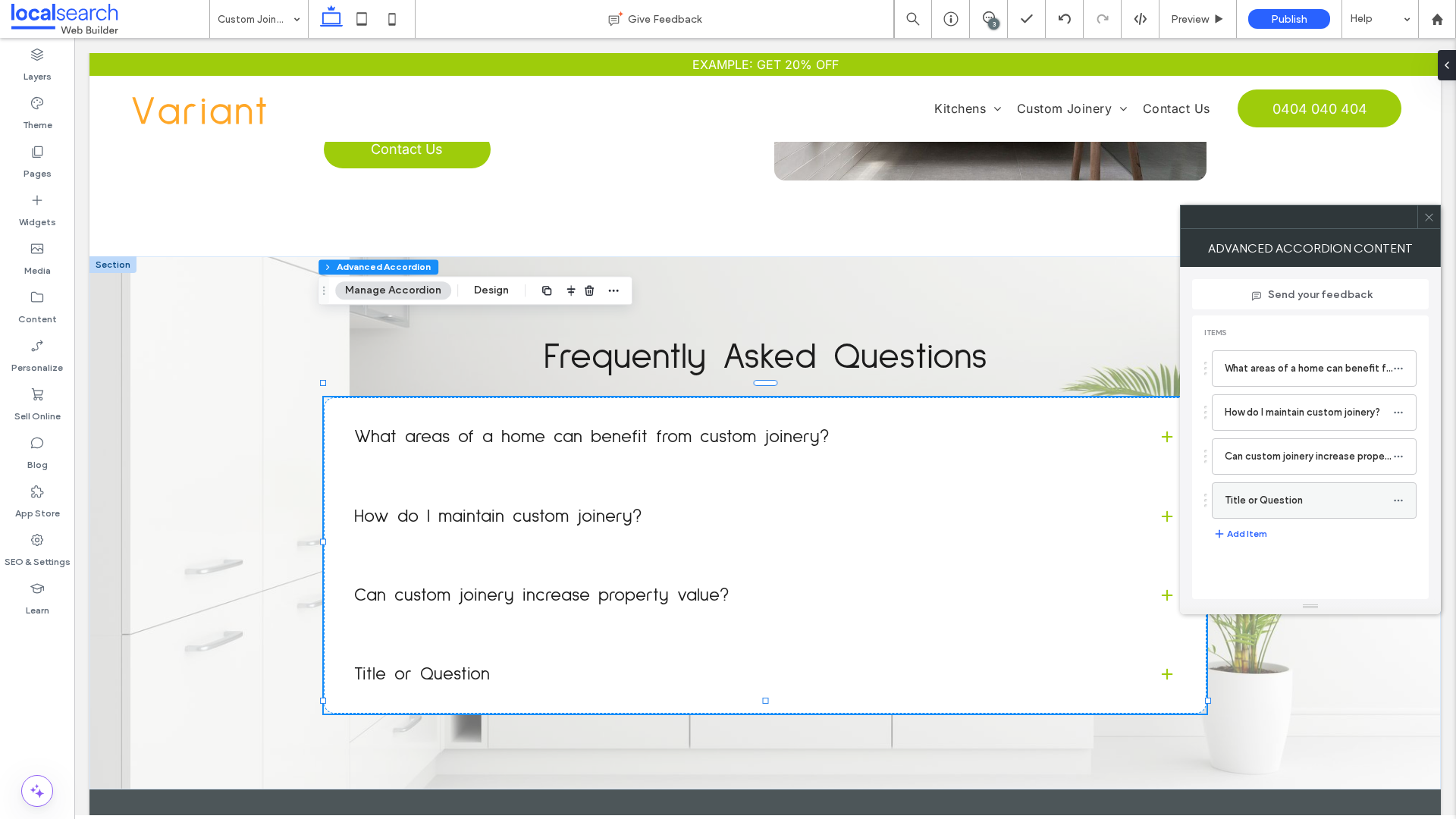 click 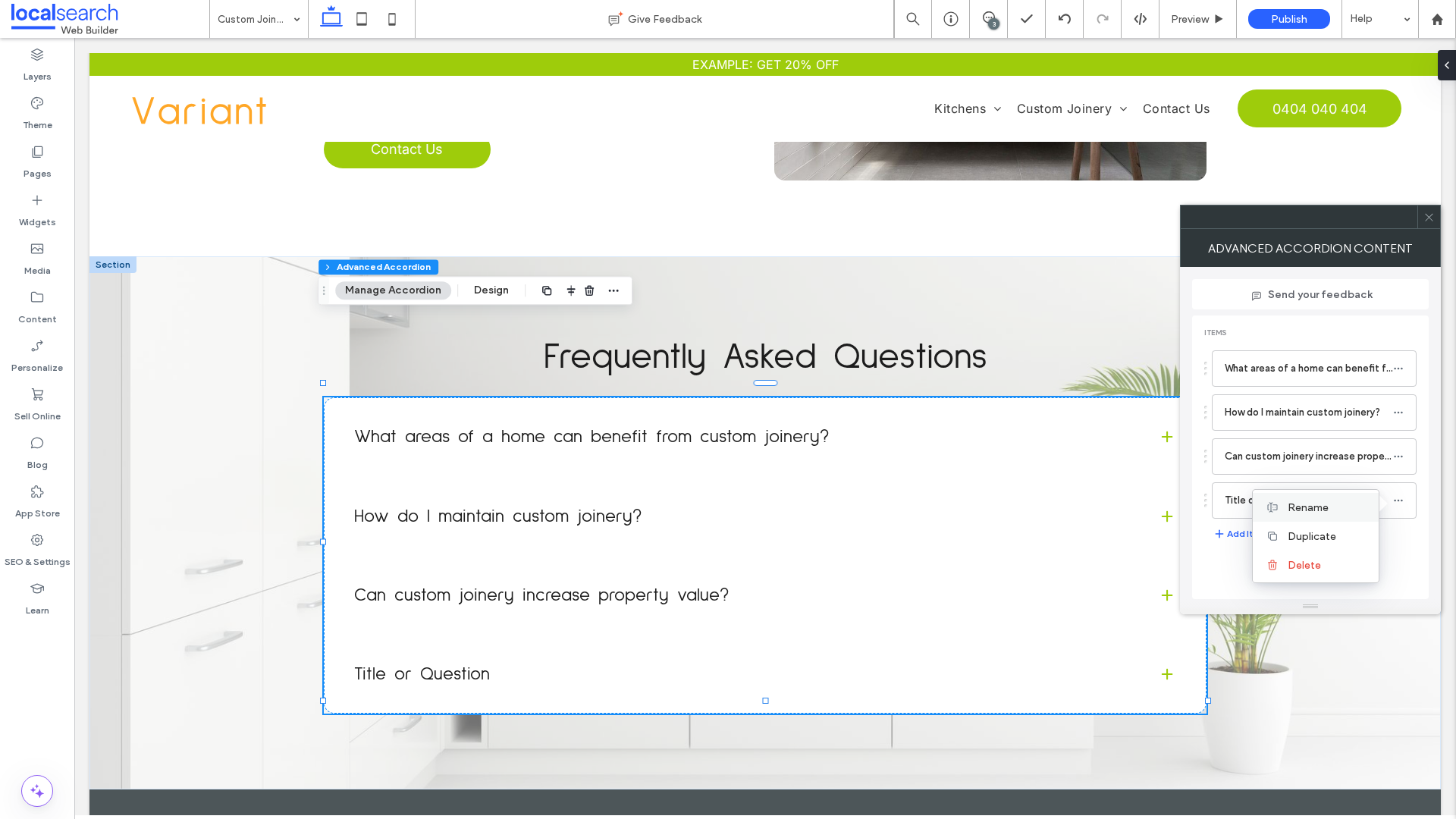 click on "Rename" at bounding box center (1308, 507) 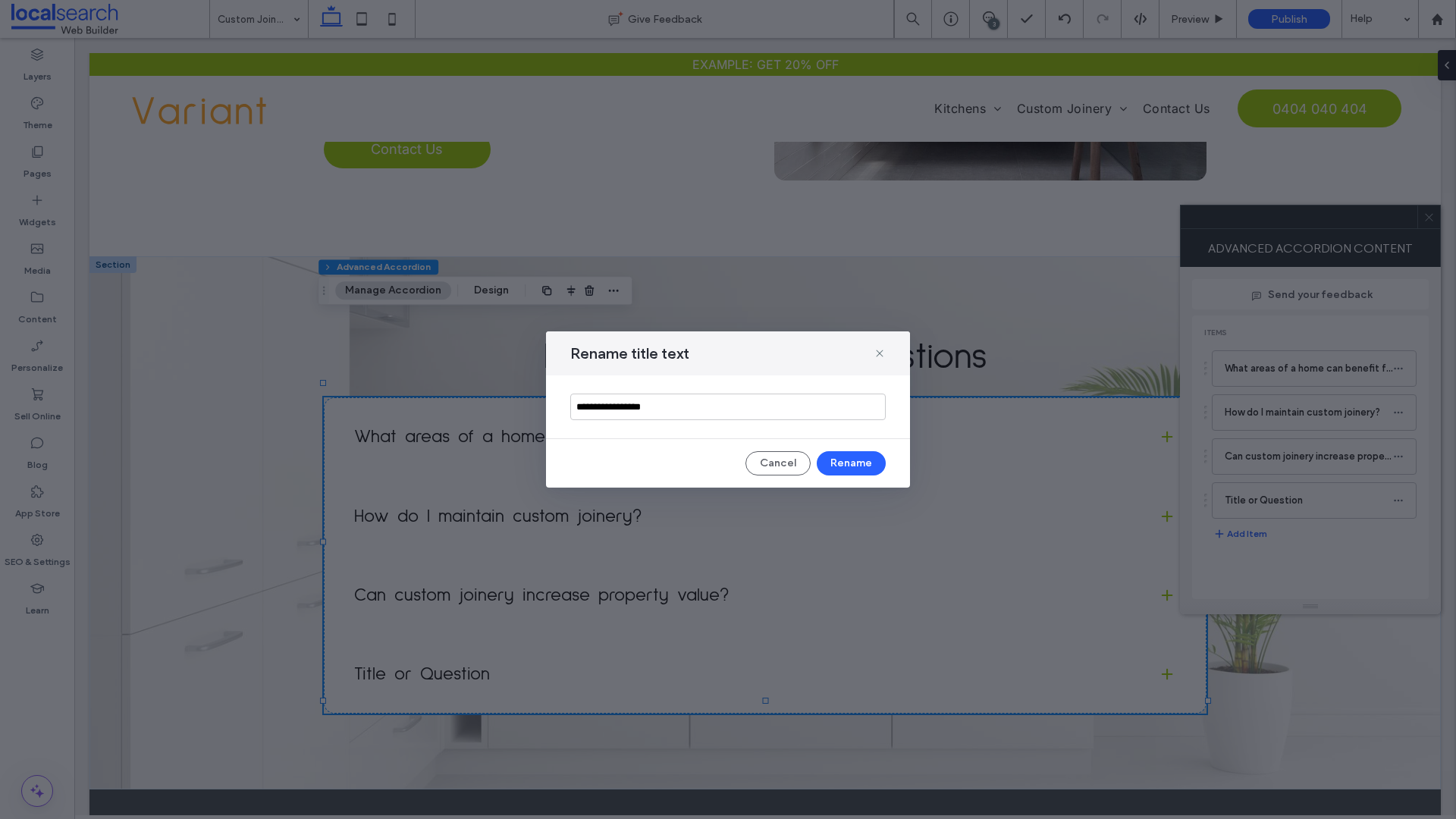 drag, startPoint x: 737, startPoint y: 410, endPoint x: 485, endPoint y: 409, distance: 252.002 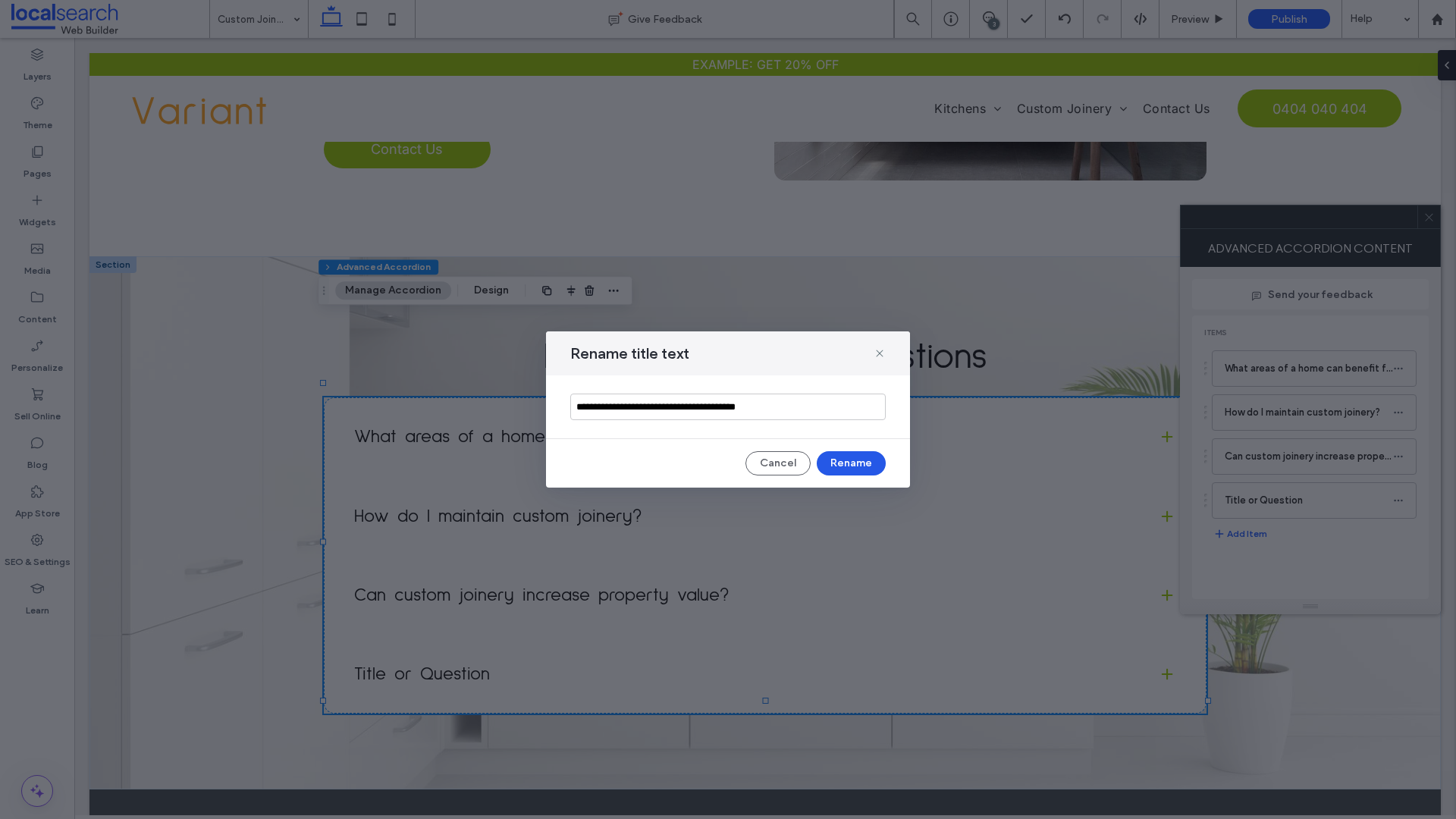 type on "**********" 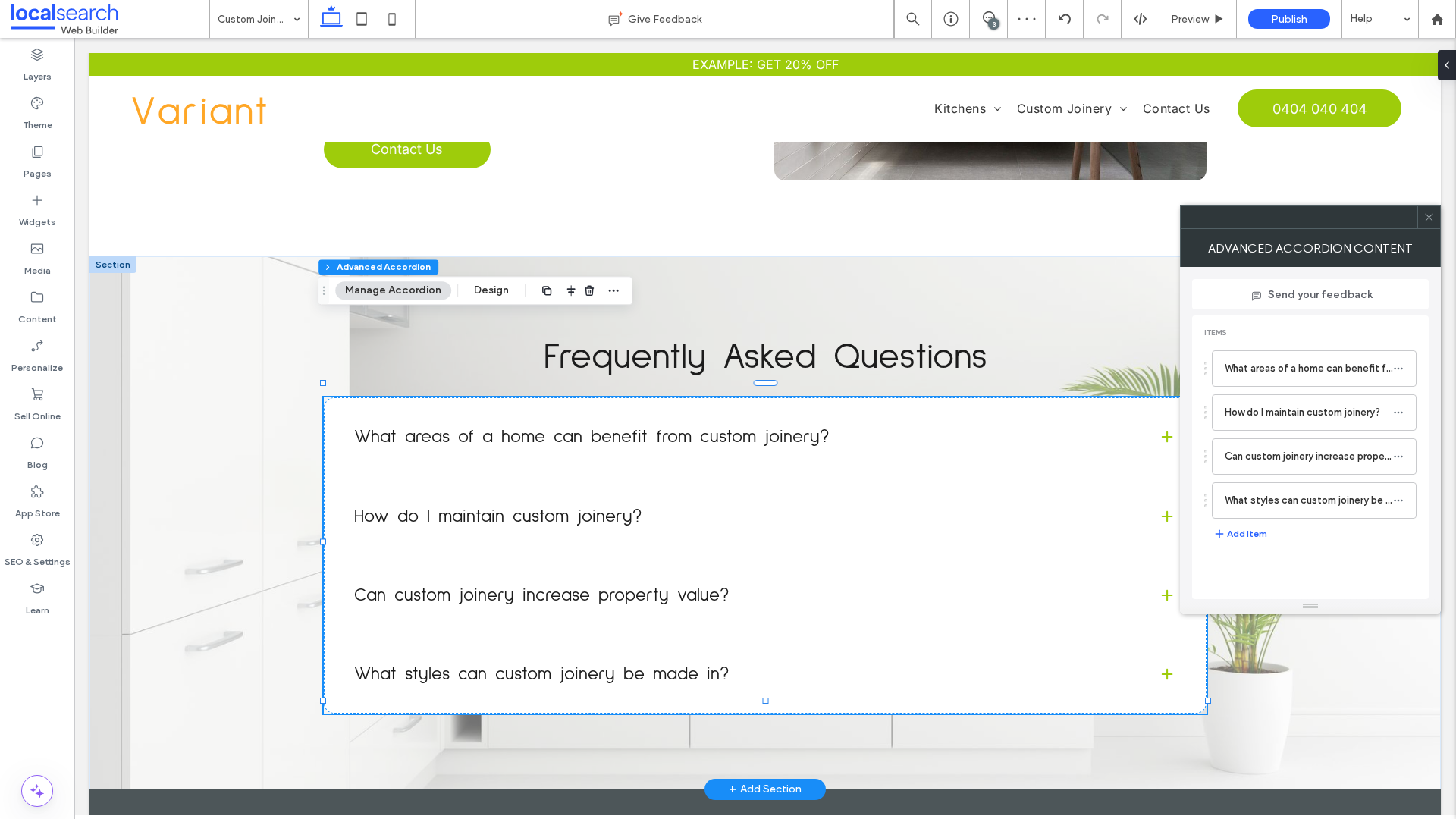 click on "What areas of a home can benefit from custom joinery?" at bounding box center (765, 437) 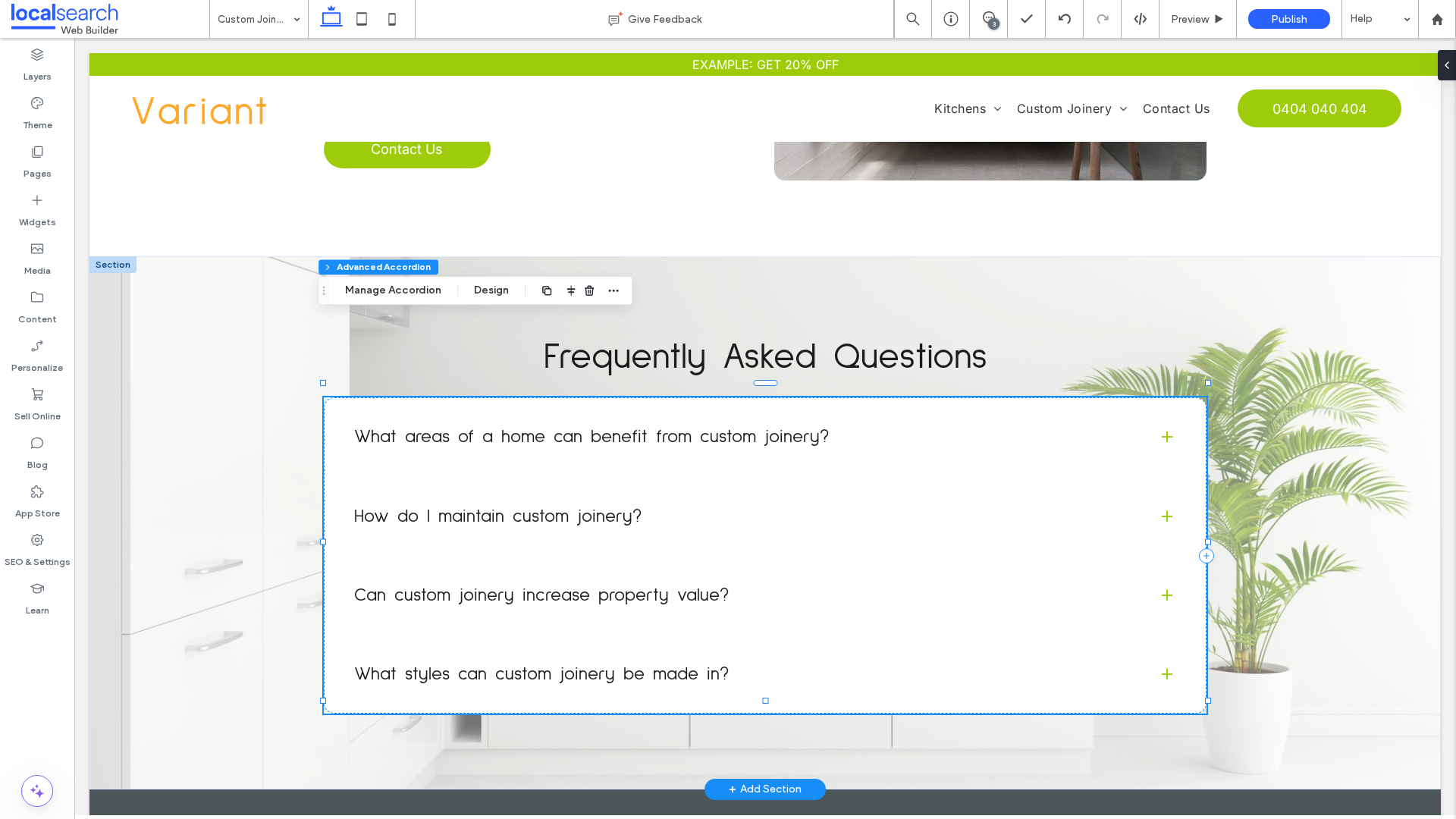 click on "What areas of a home can benefit from custom joinery?" at bounding box center (744, 437) 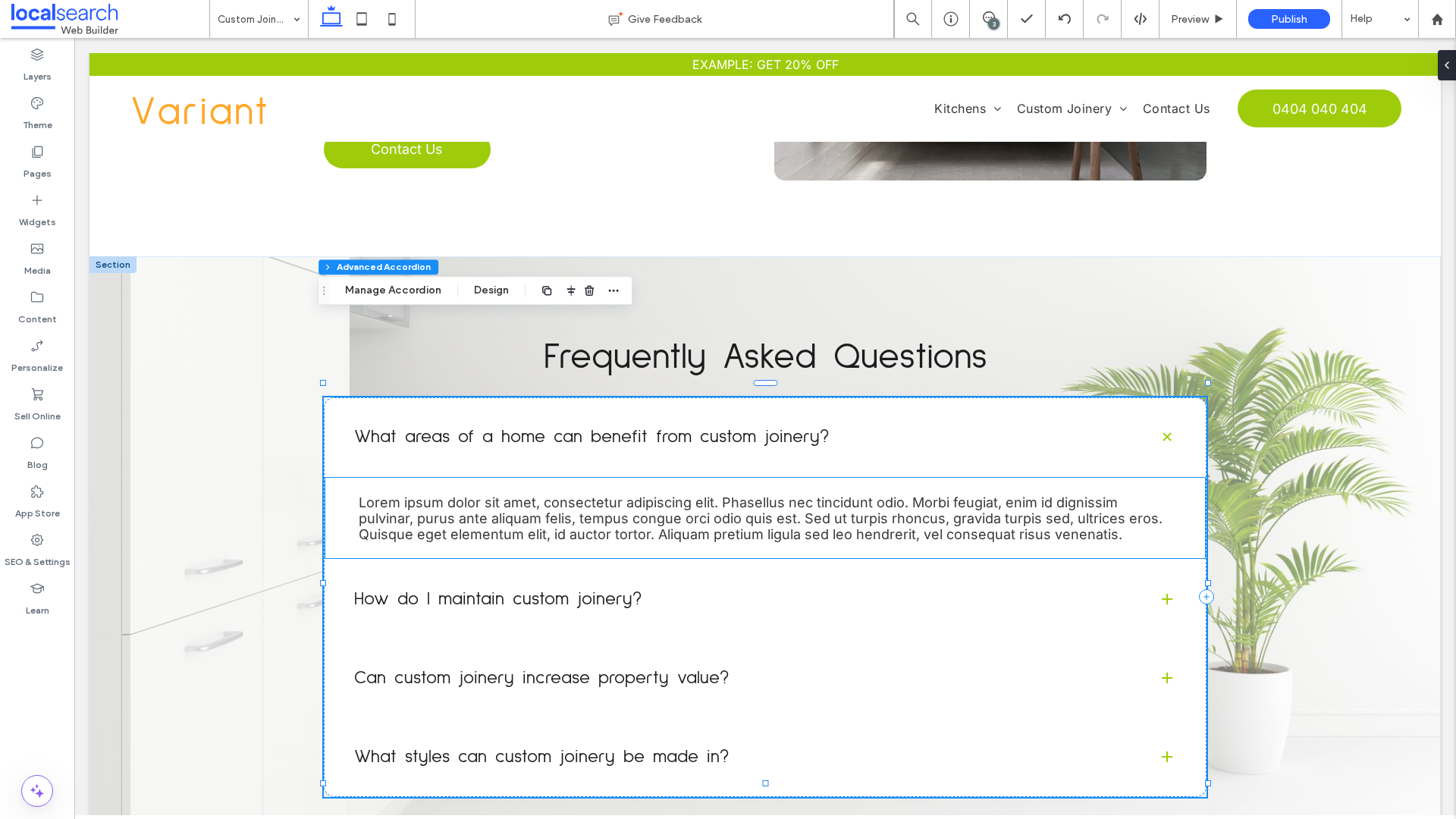 click on "Lorem ipsum dolor sit amet, consectetur adipiscing elit. Phasellus nec tincidunt odio. Morbi feugiat, enim id dignissim pulvinar, purus ante aliquam felis, tempus congue orci odio quis est. Sed ut turpis rhoncus, gravida turpis sed, ultrices eros. Quisque eget elementum elit, id auctor tortor. Aliquam pretium ligula sed leo hendrerit, vel consequat risus venenatis." at bounding box center [761, 518] 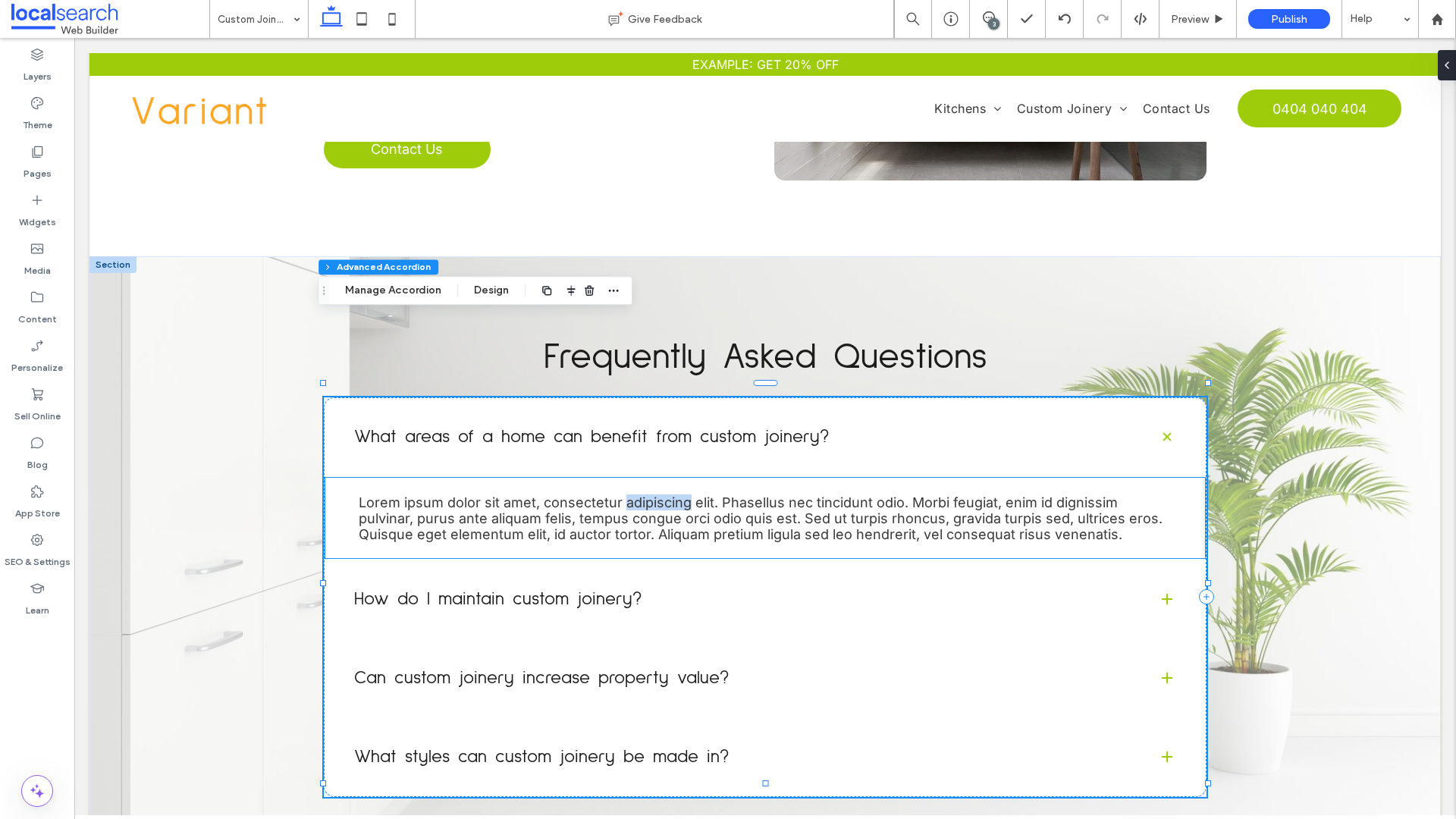click on "Lorem ipsum dolor sit amet, consectetur adipiscing elit. Phasellus nec tincidunt odio. Morbi feugiat, enim id dignissim pulvinar, purus ante aliquam felis, tempus congue orci odio quis est. Sed ut turpis rhoncus, gravida turpis sed, ultrices eros. Quisque eget elementum elit, id auctor tortor. Aliquam pretium ligula sed leo hendrerit, vel consequat risus venenatis." at bounding box center [761, 518] 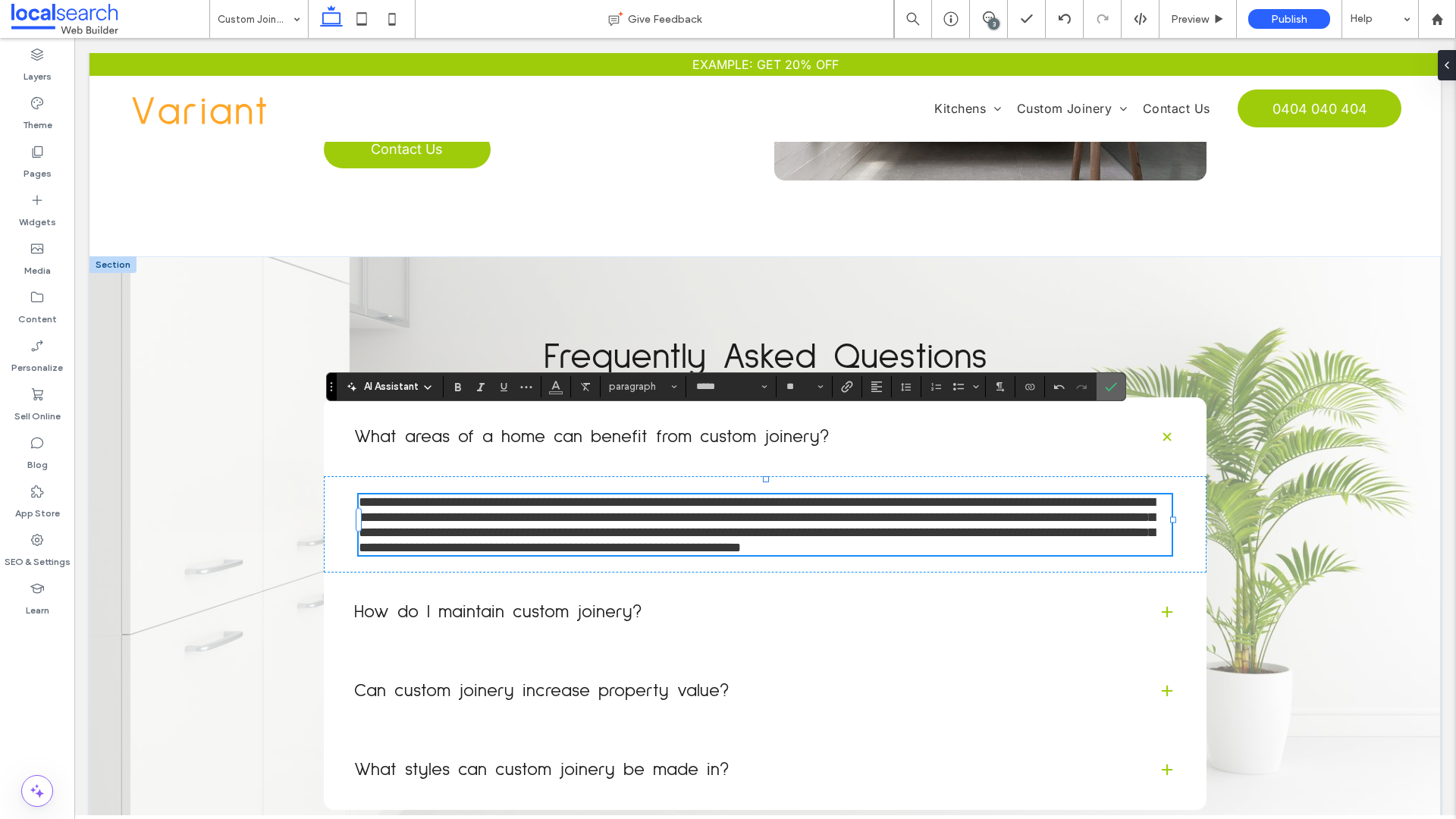 drag, startPoint x: 1109, startPoint y: 388, endPoint x: 1019, endPoint y: 366, distance: 92.64988 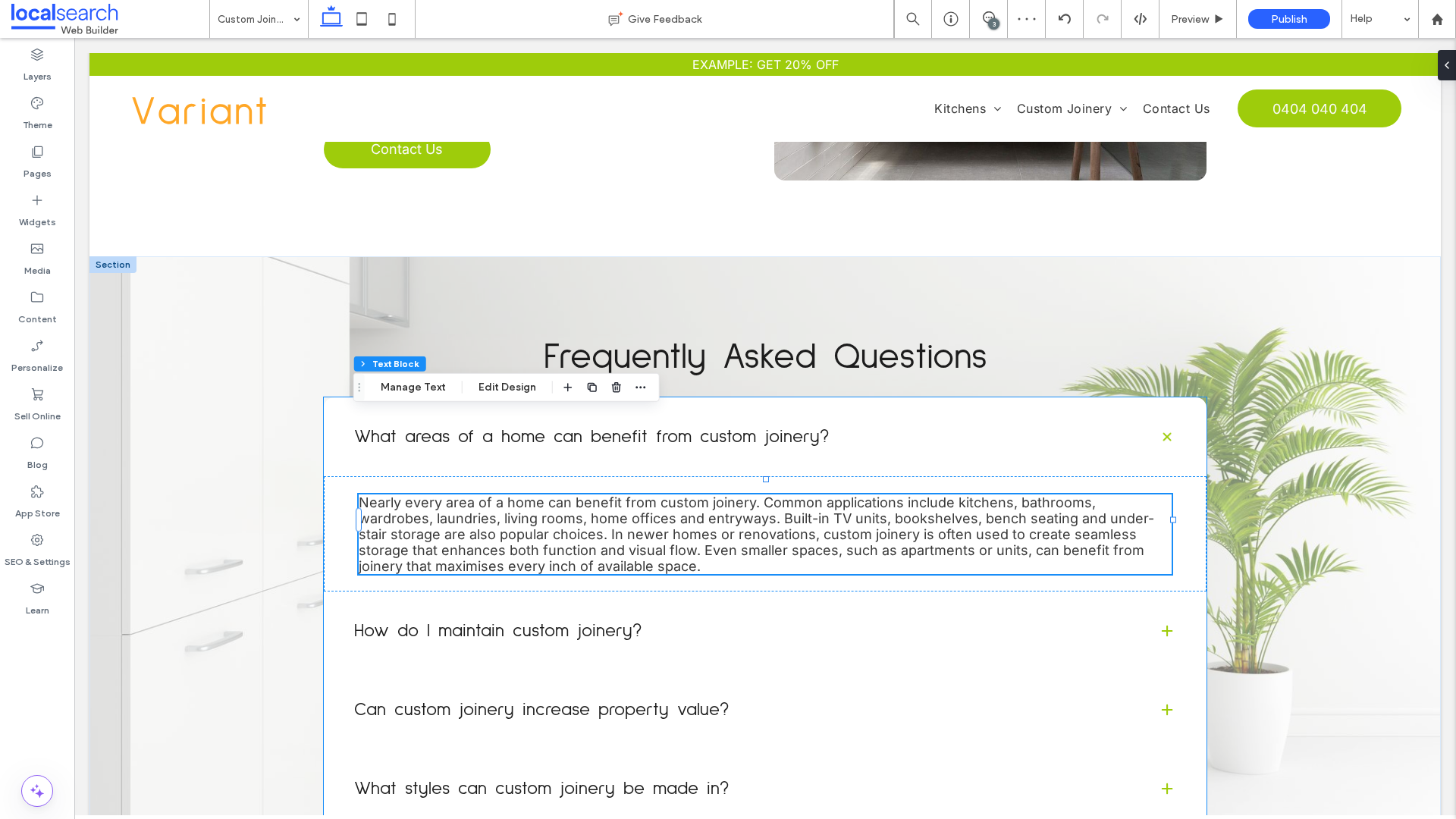 click on "How do I maintain custom joinery?" at bounding box center [744, 631] 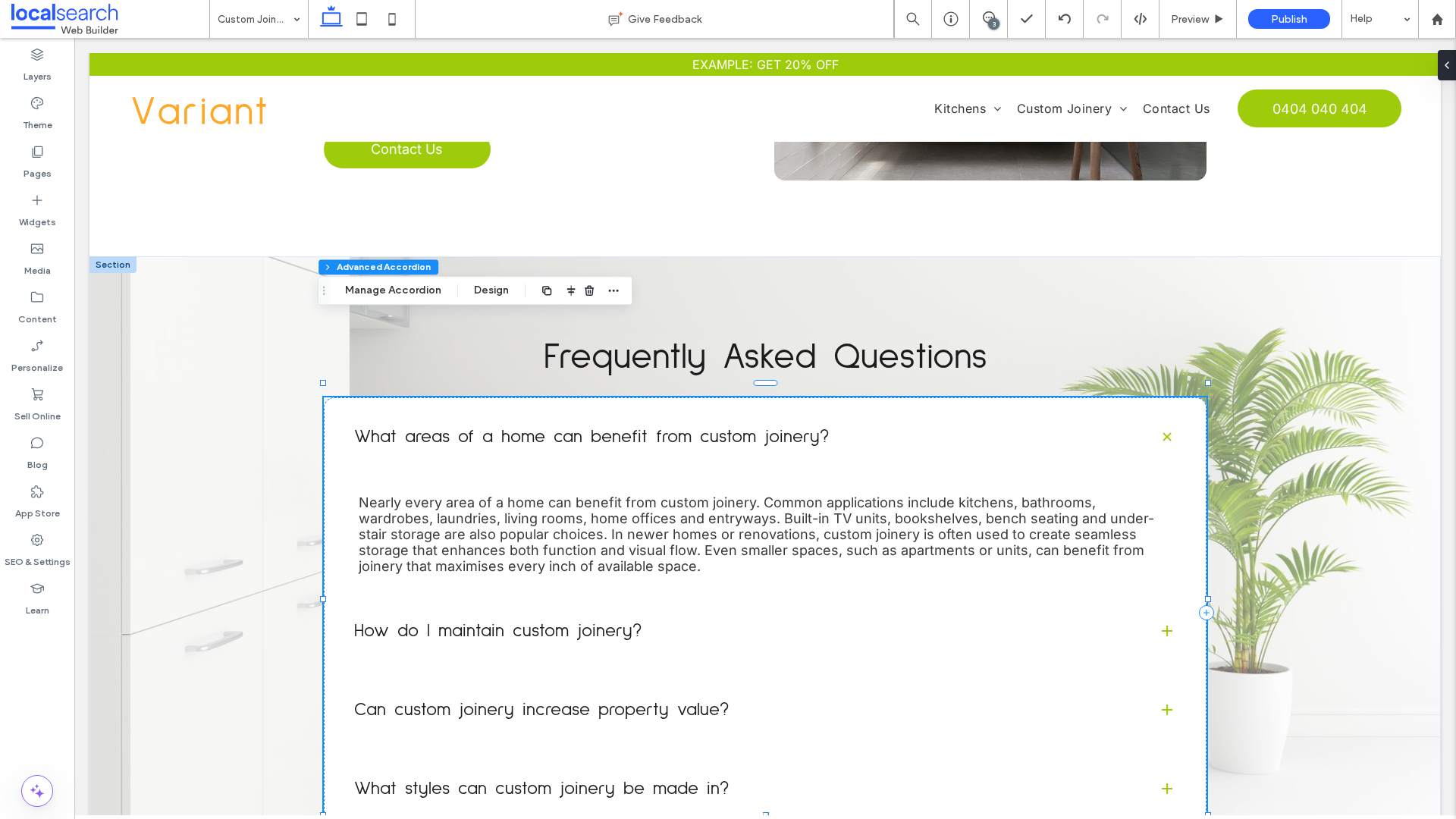 click on "How do I maintain custom joinery?" at bounding box center (744, 631) 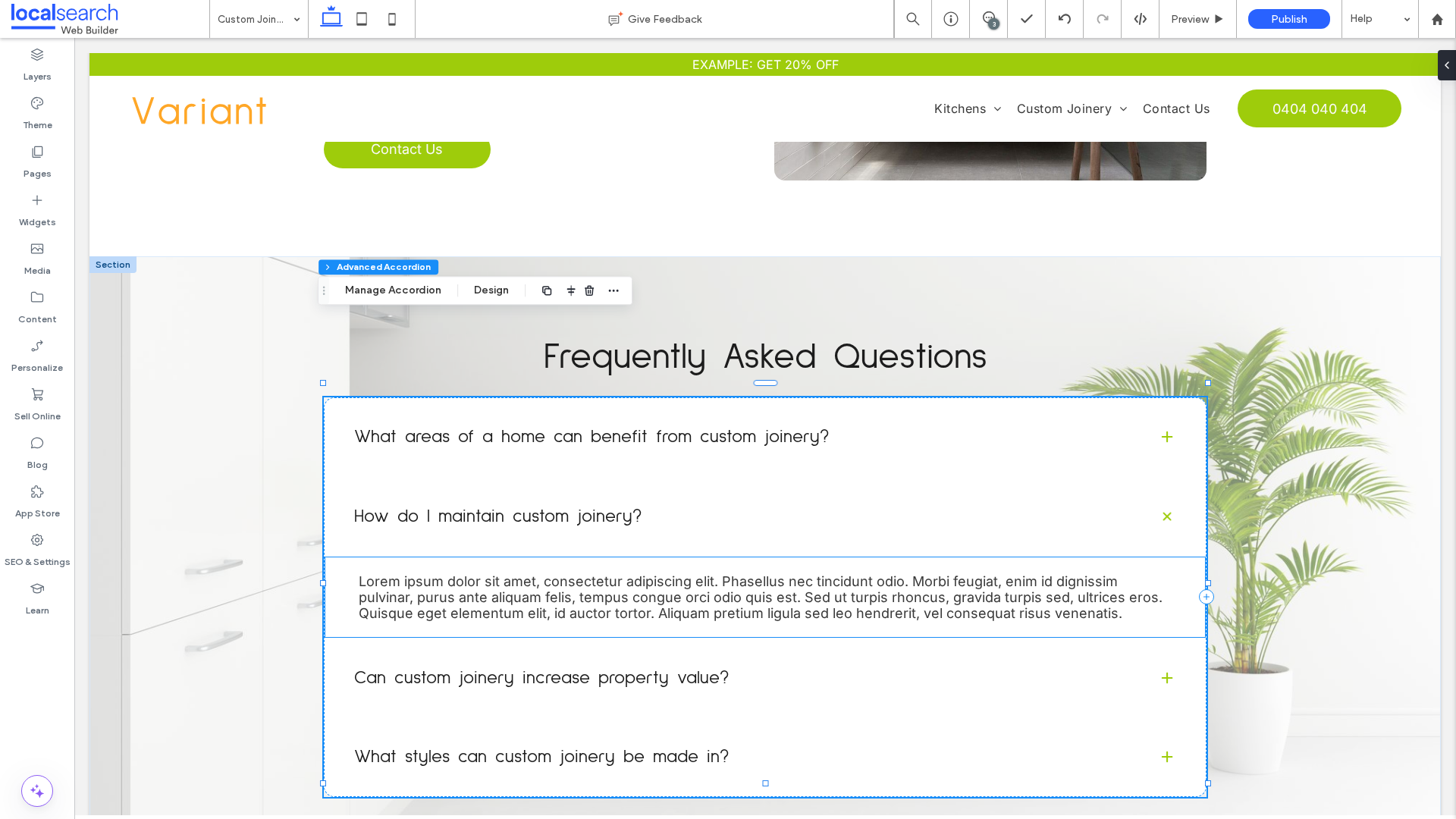 click on "Lorem ipsum dolor sit amet, consectetur adipiscing elit. Phasellus nec tincidunt odio. Morbi feugiat, enim id dignissim pulvinar, purus ante aliquam felis, tempus congue orci odio quis est. Sed ut turpis rhoncus, gravida turpis sed, ultrices eros. Quisque eget elementum elit, id auctor tortor. Aliquam pretium ligula sed leo hendrerit, vel consequat risus venenatis." at bounding box center [761, 597] 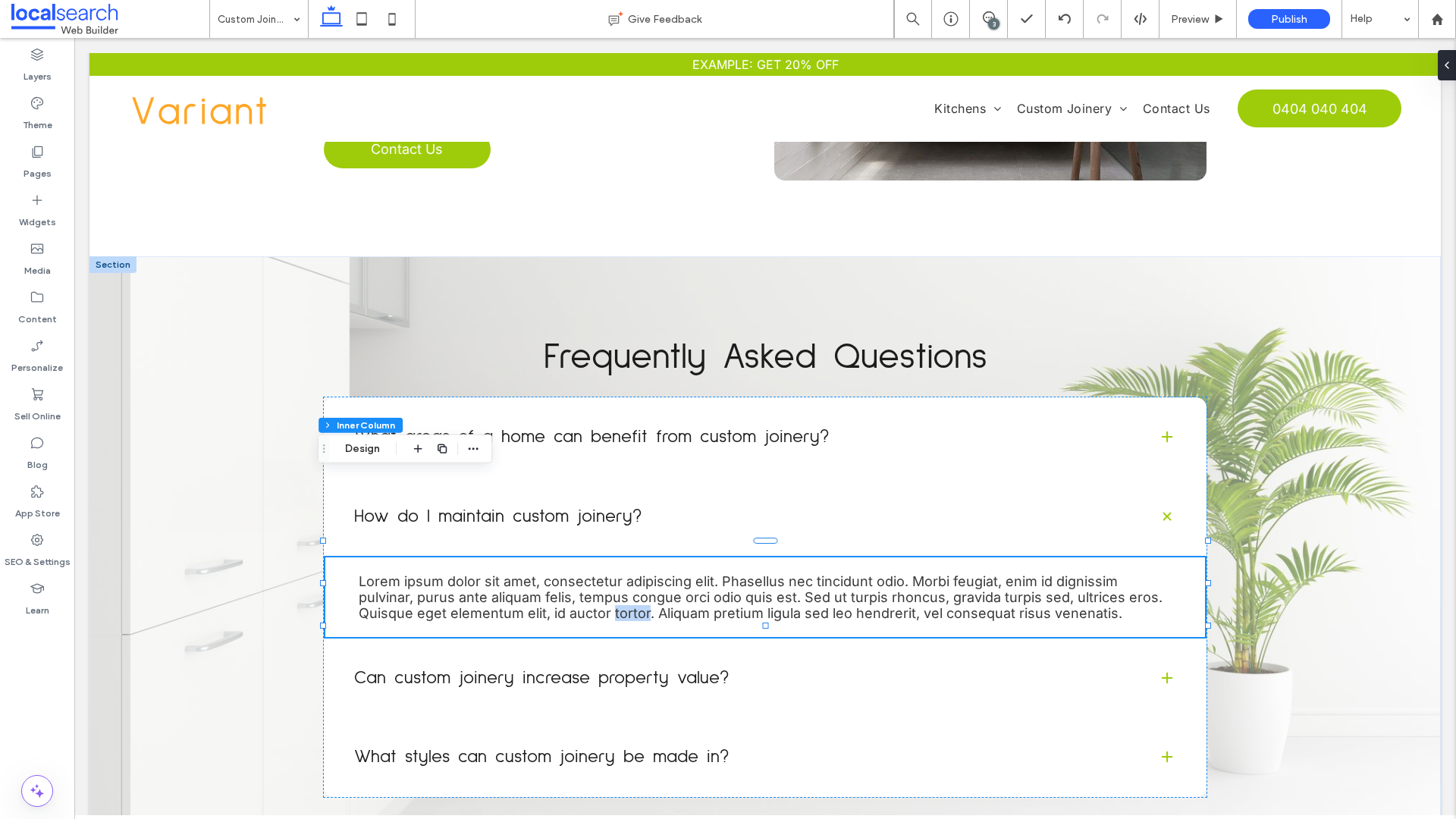 click on "Lorem ipsum dolor sit amet, consectetur adipiscing elit. Phasellus nec tincidunt odio. Morbi feugiat, enim id dignissim pulvinar, purus ante aliquam felis, tempus congue orci odio quis est. Sed ut turpis rhoncus, gravida turpis sed, ultrices eros. Quisque eget elementum elit, id auctor tortor. Aliquam pretium ligula sed leo hendrerit, vel consequat risus venenatis." at bounding box center [761, 597] 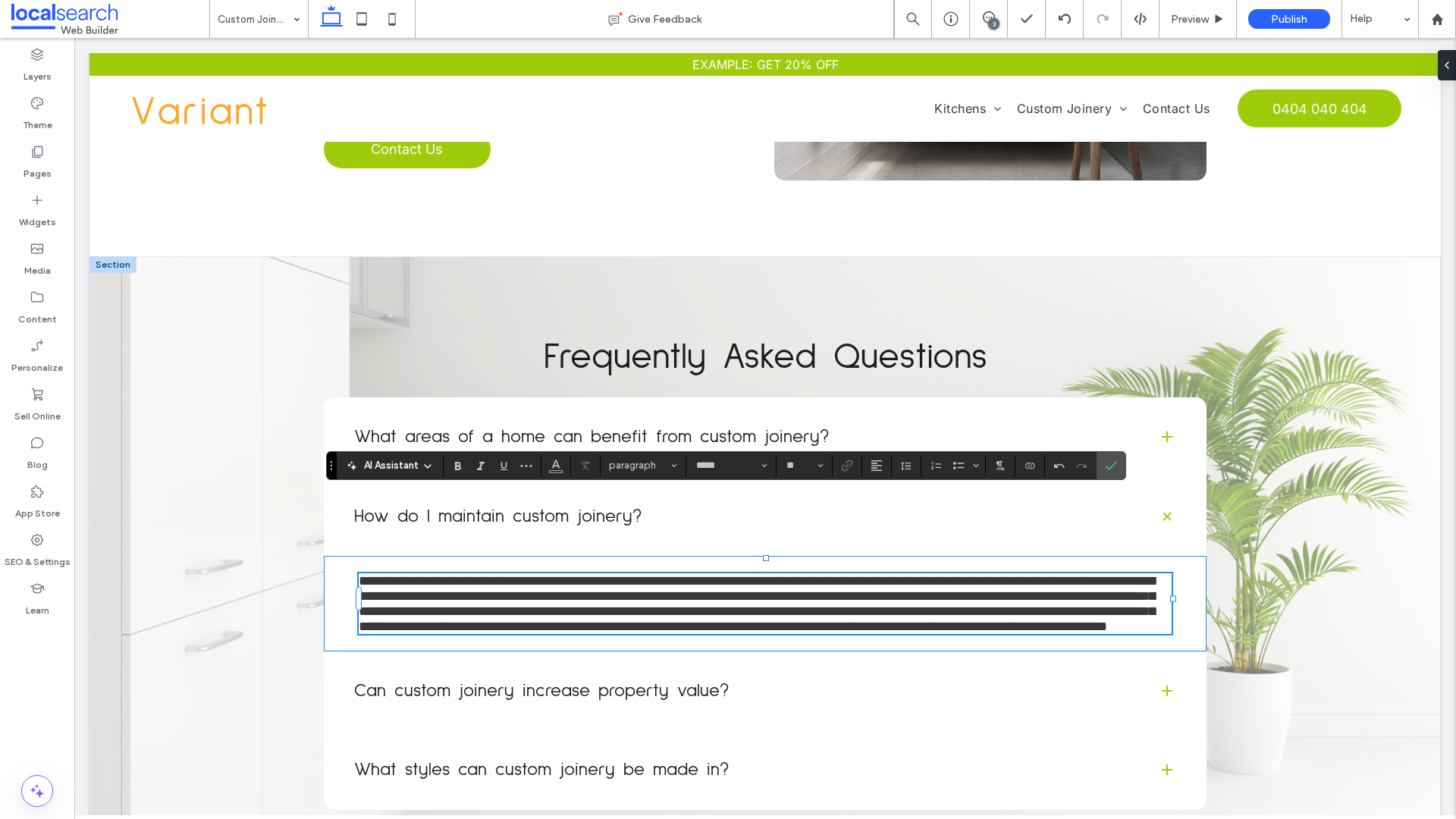 type on "**" 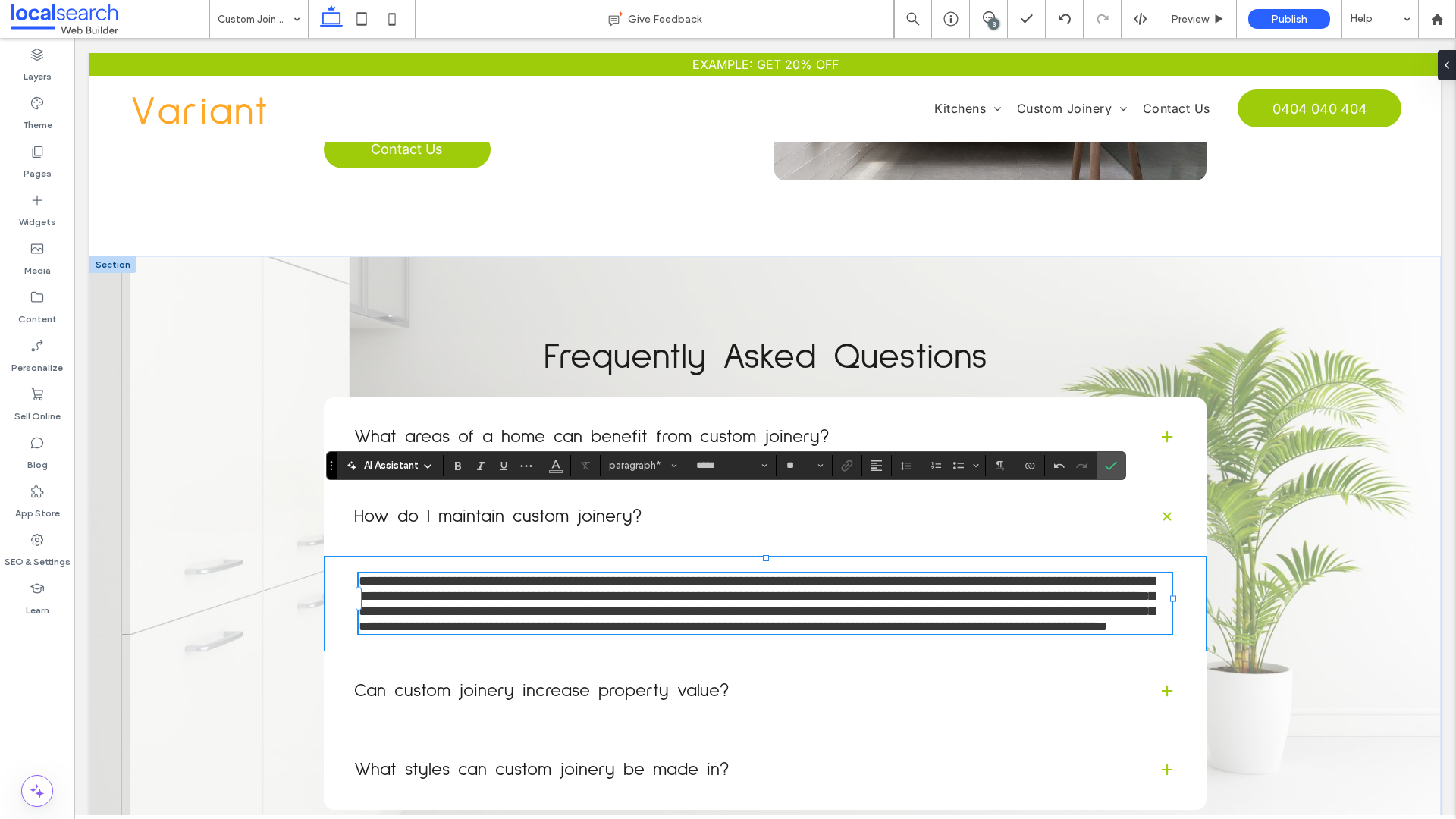 type 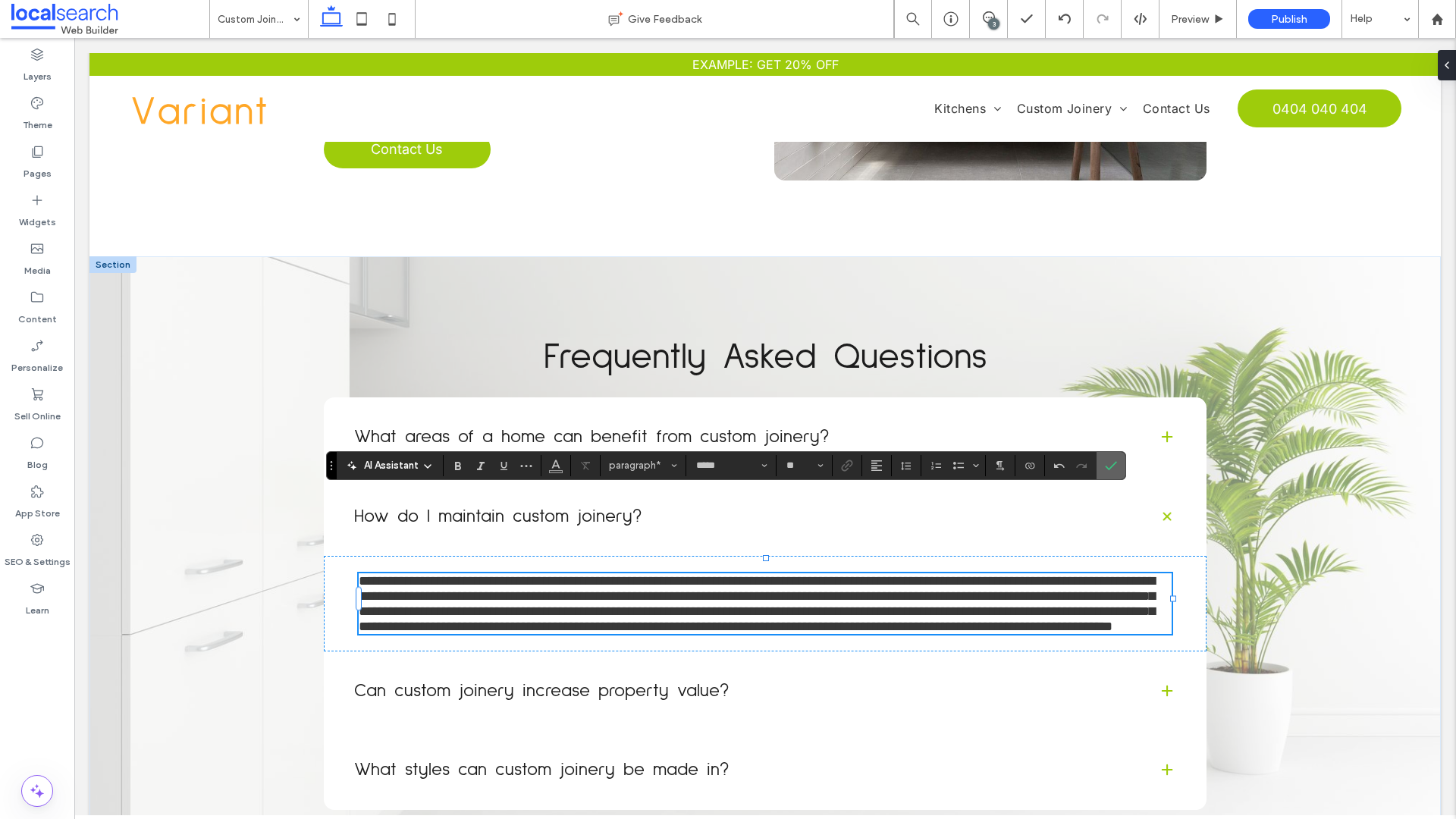 click 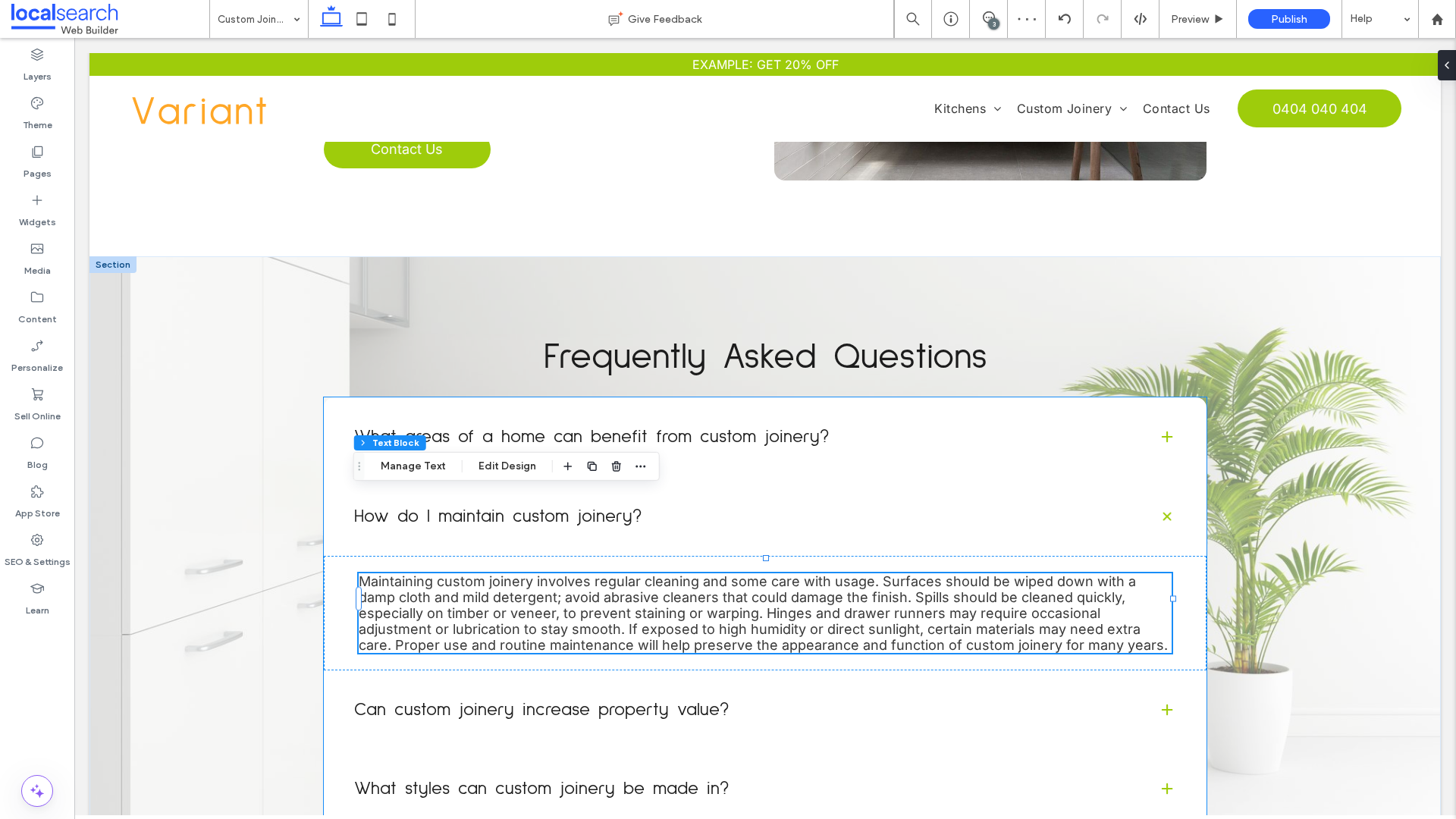 click on "Can custom joinery increase property value?" at bounding box center (744, 710) 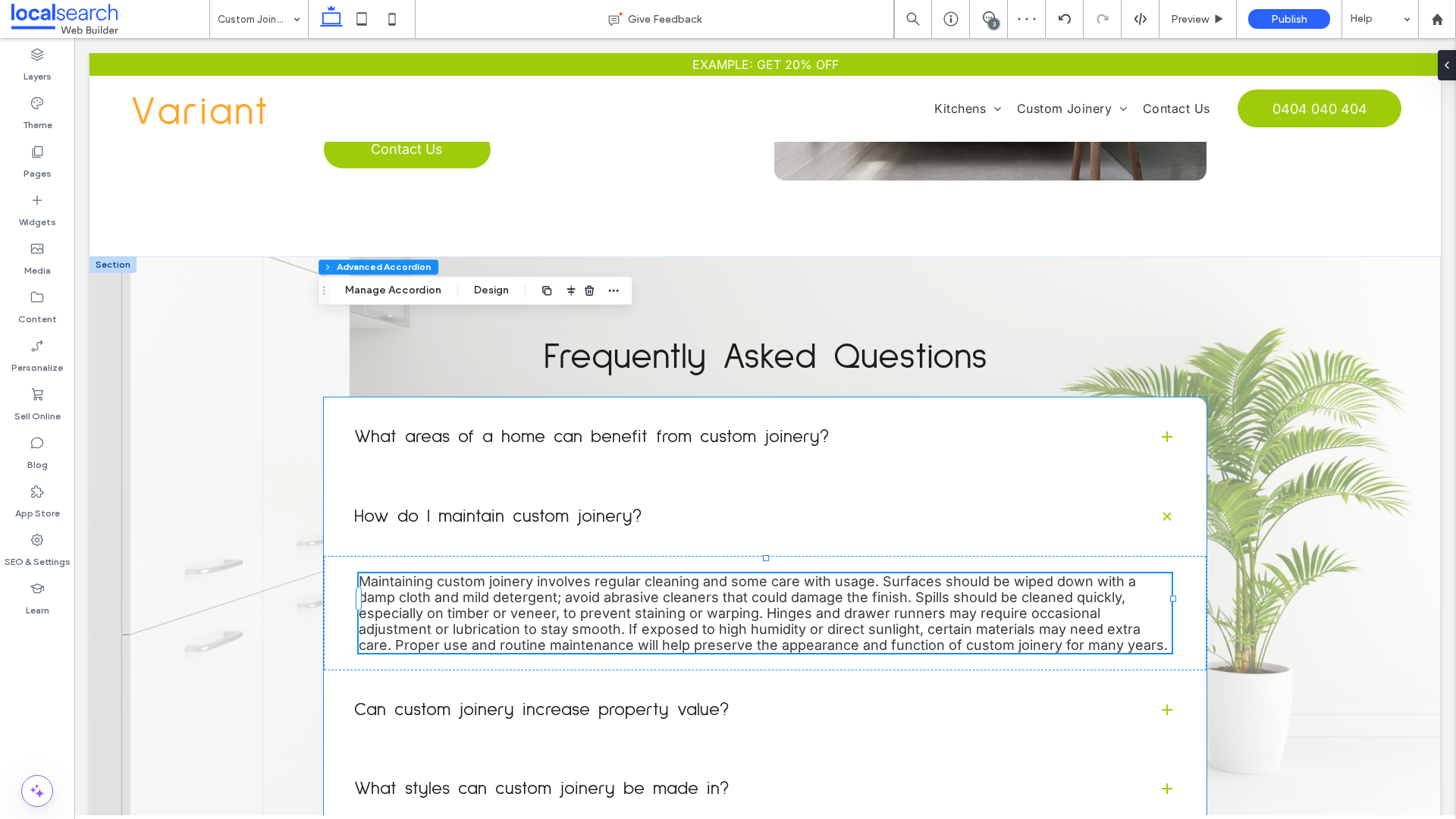 type on "***" 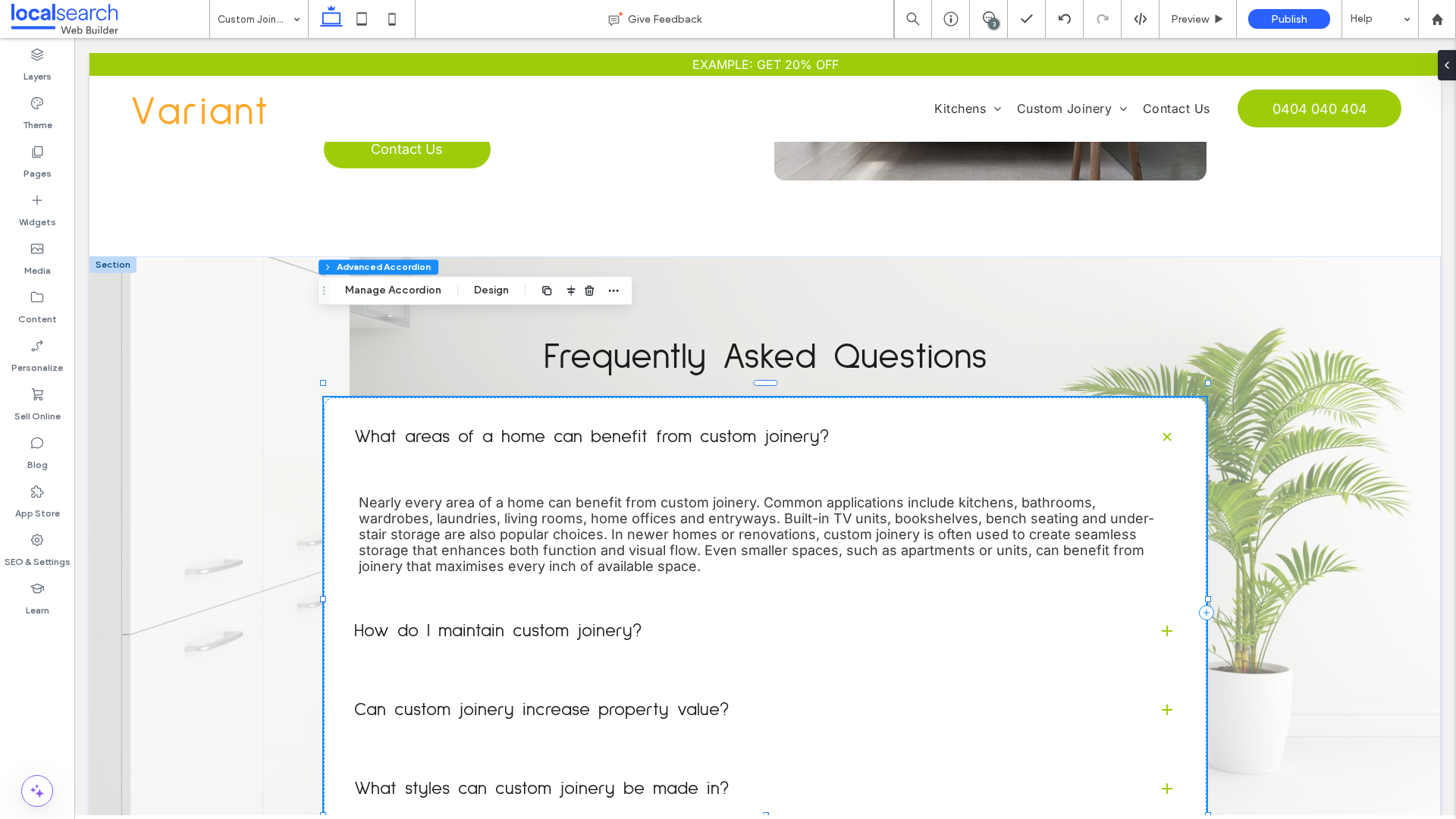 click on "Can custom joinery increase property value?" at bounding box center [744, 710] 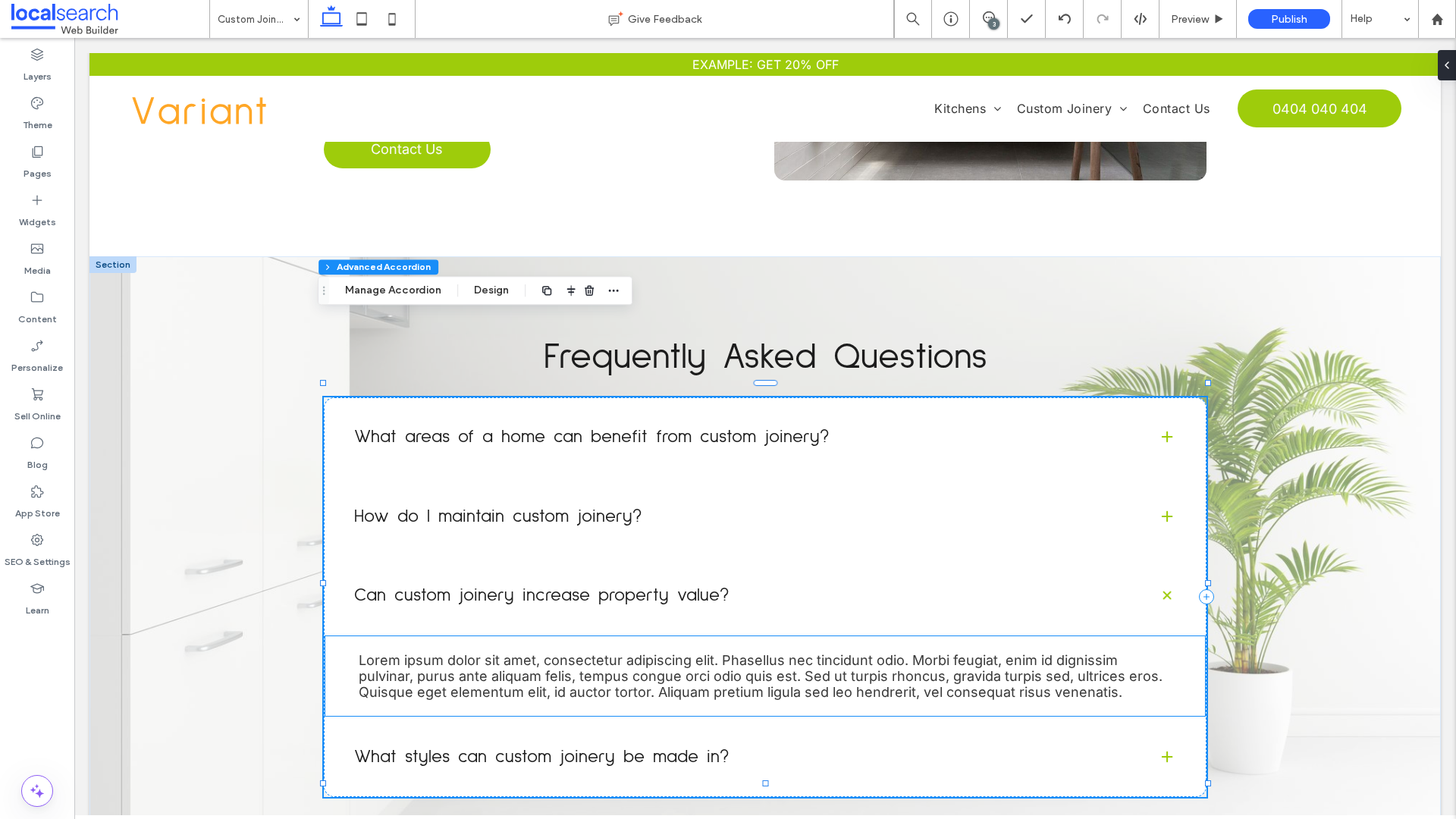 click on "Lorem ipsum dolor sit amet, consectetur adipiscing elit. Phasellus nec tincidunt odio. Morbi feugiat, enim id dignissim pulvinar, purus ante aliquam felis, tempus congue orci odio quis est. Sed ut turpis rhoncus, gravida turpis sed, ultrices eros. Quisque eget elementum elit, id auctor tortor. Aliquam pretium ligula sed leo hendrerit, vel consequat risus venenatis." at bounding box center [761, 676] 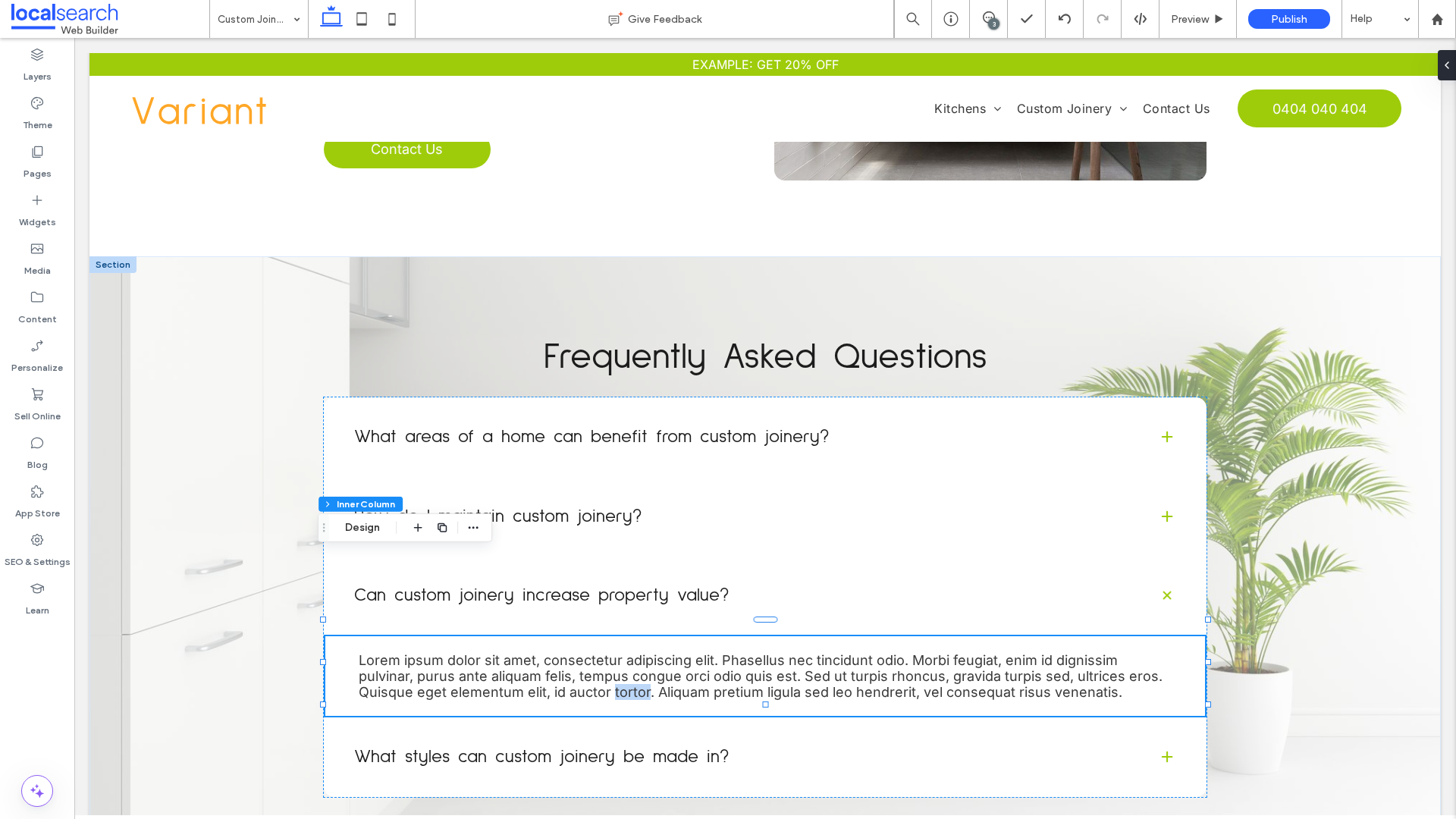 click on "Lorem ipsum dolor sit amet, consectetur adipiscing elit. Phasellus nec tincidunt odio. Morbi feugiat, enim id dignissim pulvinar, purus ante aliquam felis, tempus congue orci odio quis est. Sed ut turpis rhoncus, gravida turpis sed, ultrices eros. Quisque eget elementum elit, id auctor tortor. Aliquam pretium ligula sed leo hendrerit, vel consequat risus venenatis." at bounding box center [761, 676] 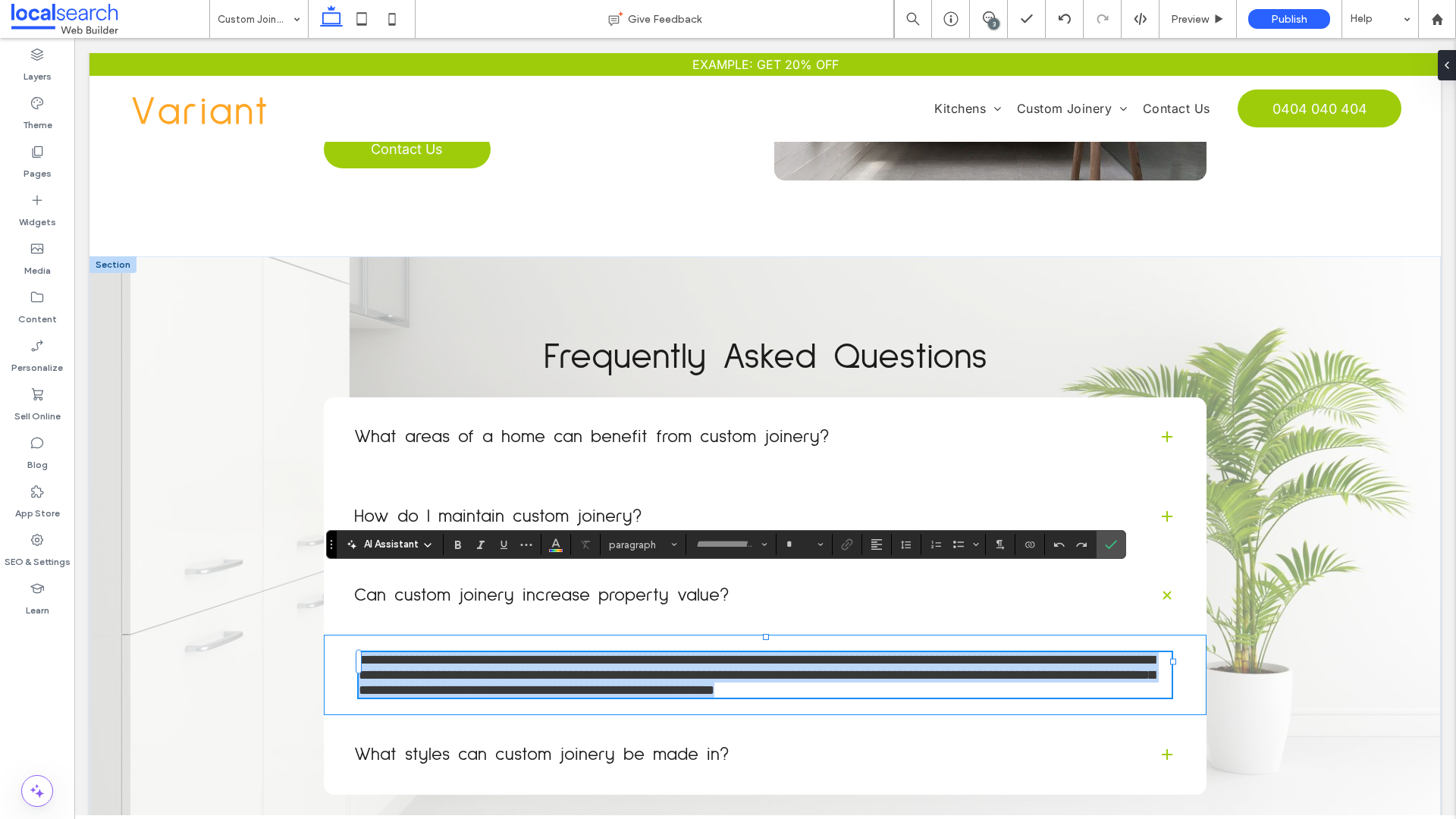 type on "*****" 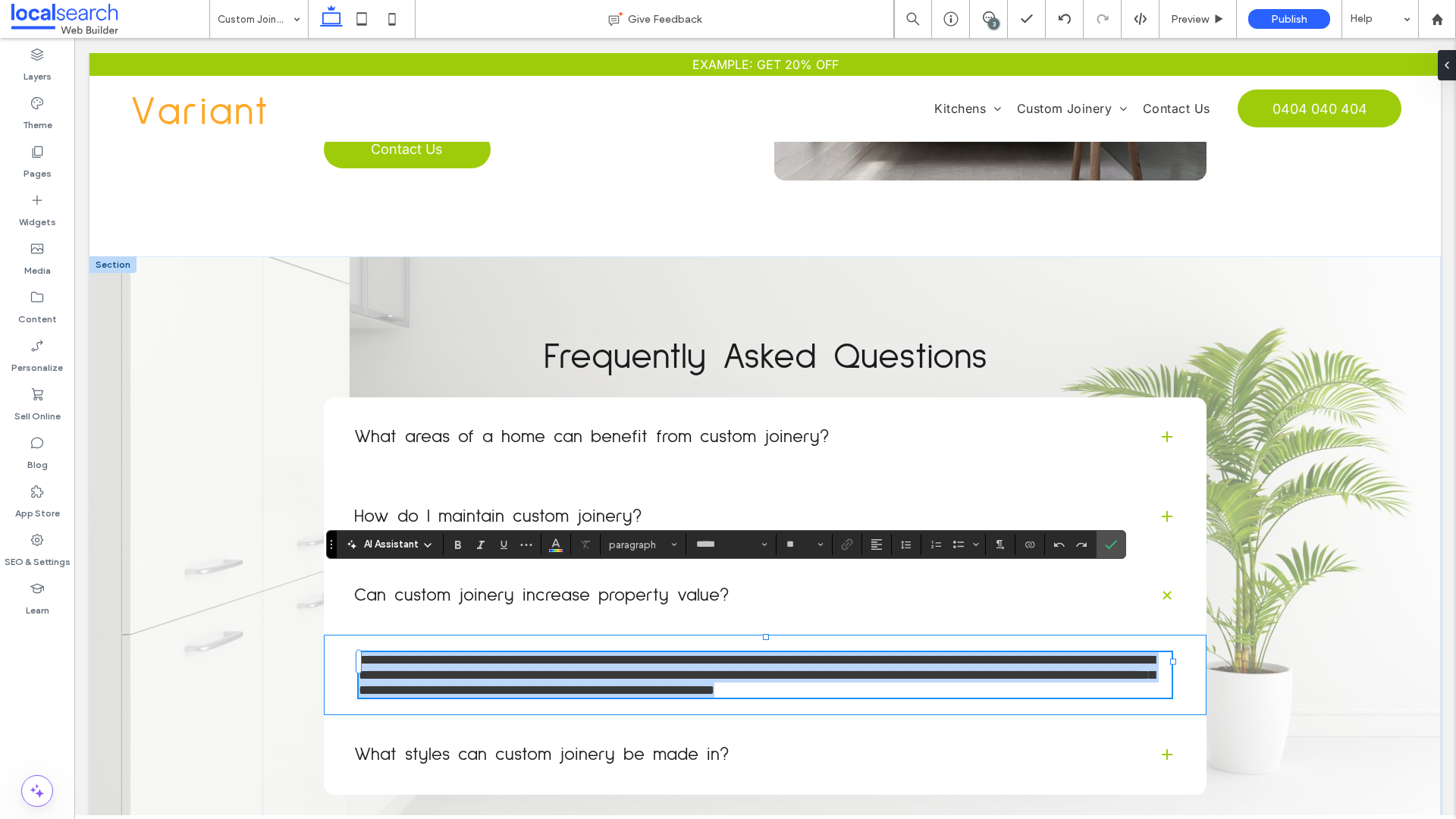 type on "**" 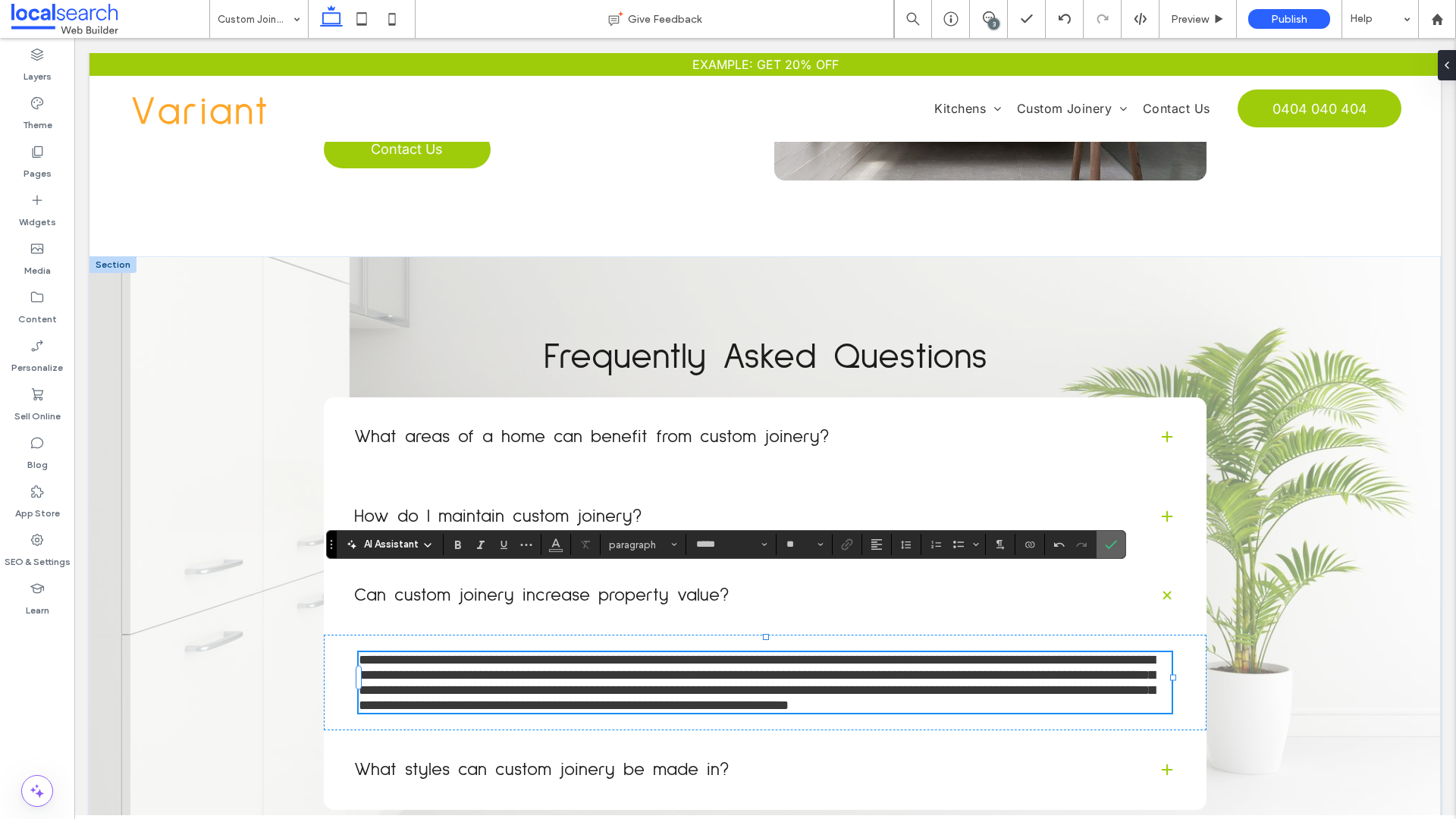 click 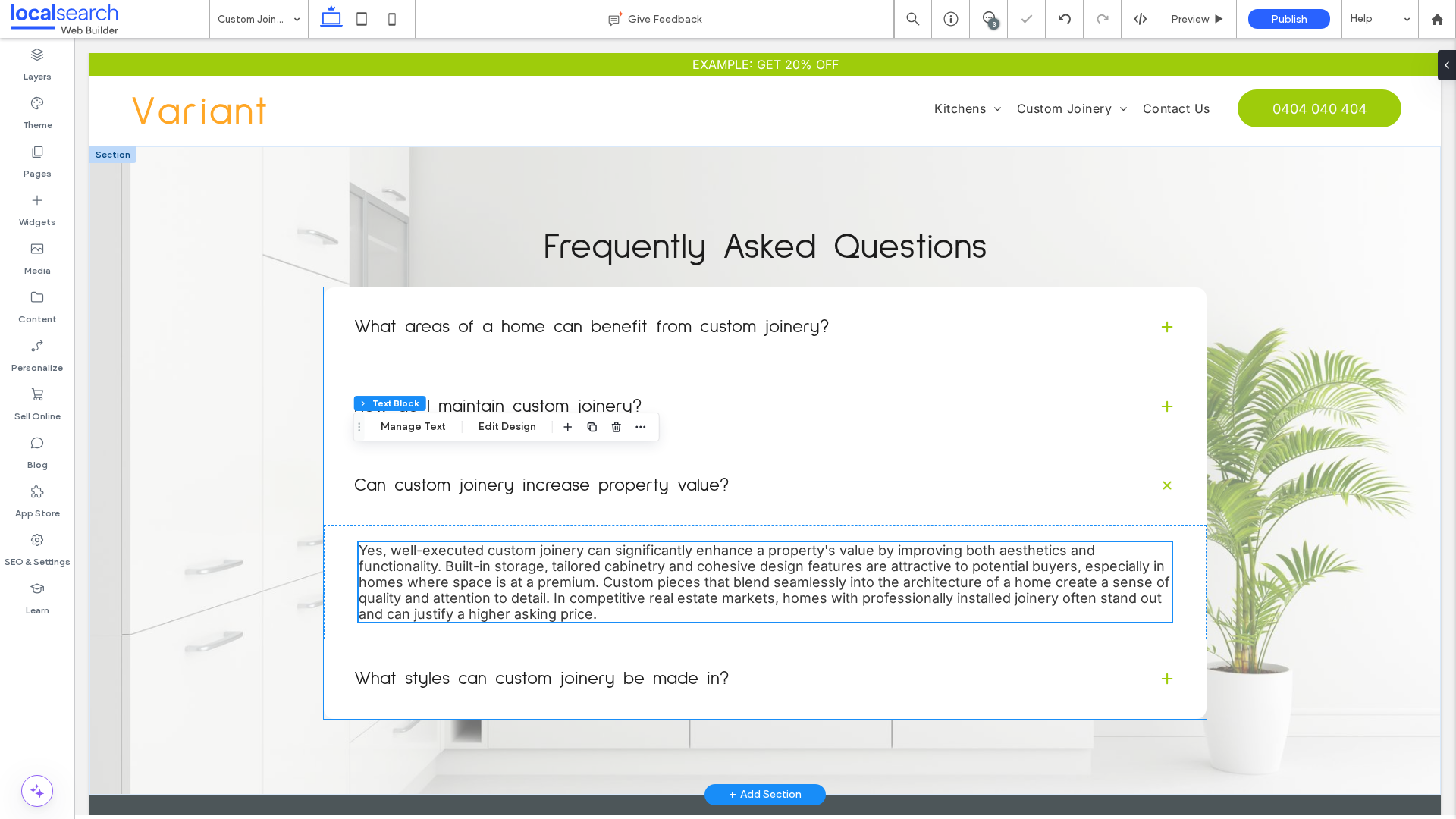 scroll, scrollTop: 2804, scrollLeft: 0, axis: vertical 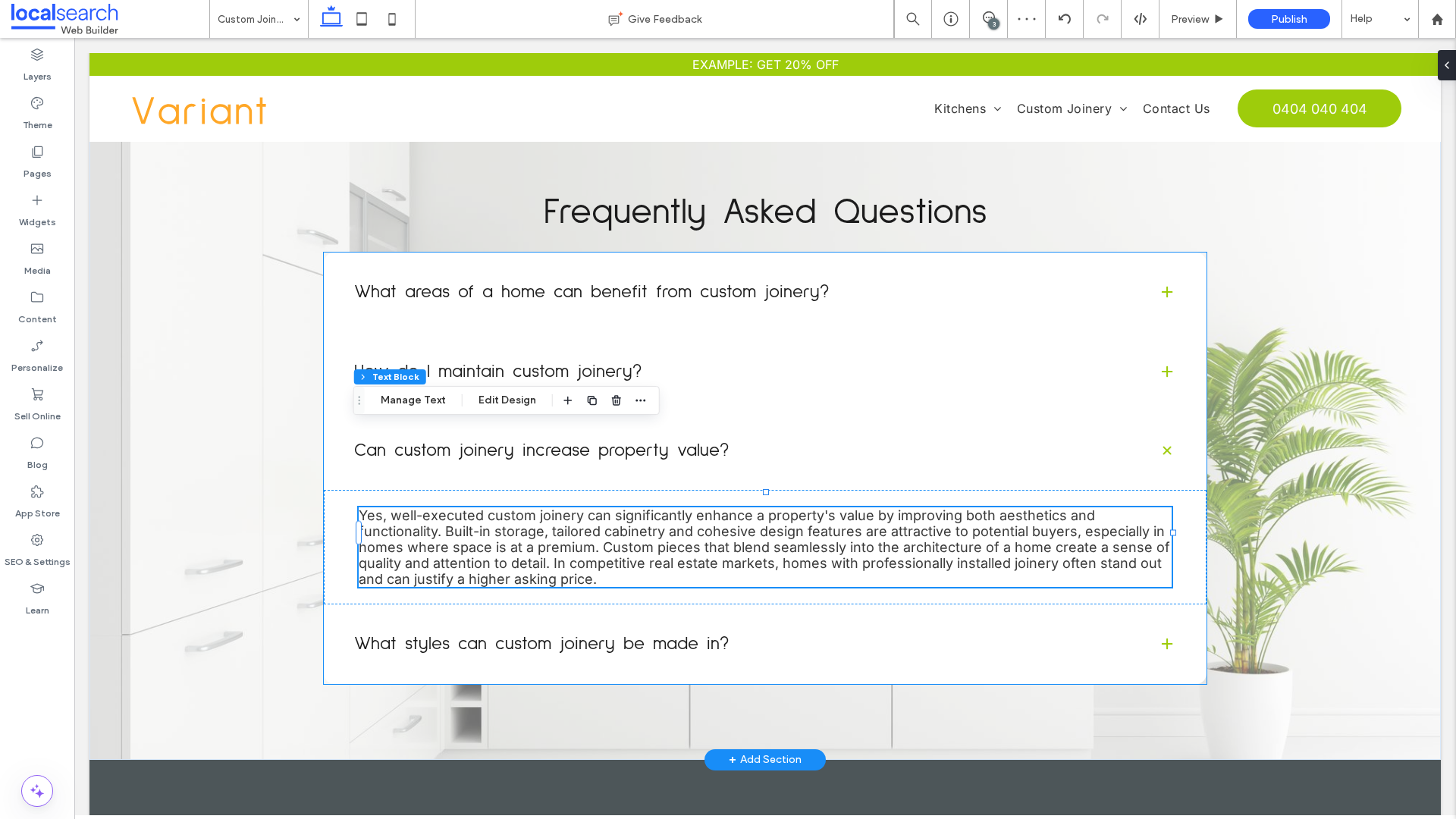 click on "What styles can custom joinery be made in?" at bounding box center (744, 644) 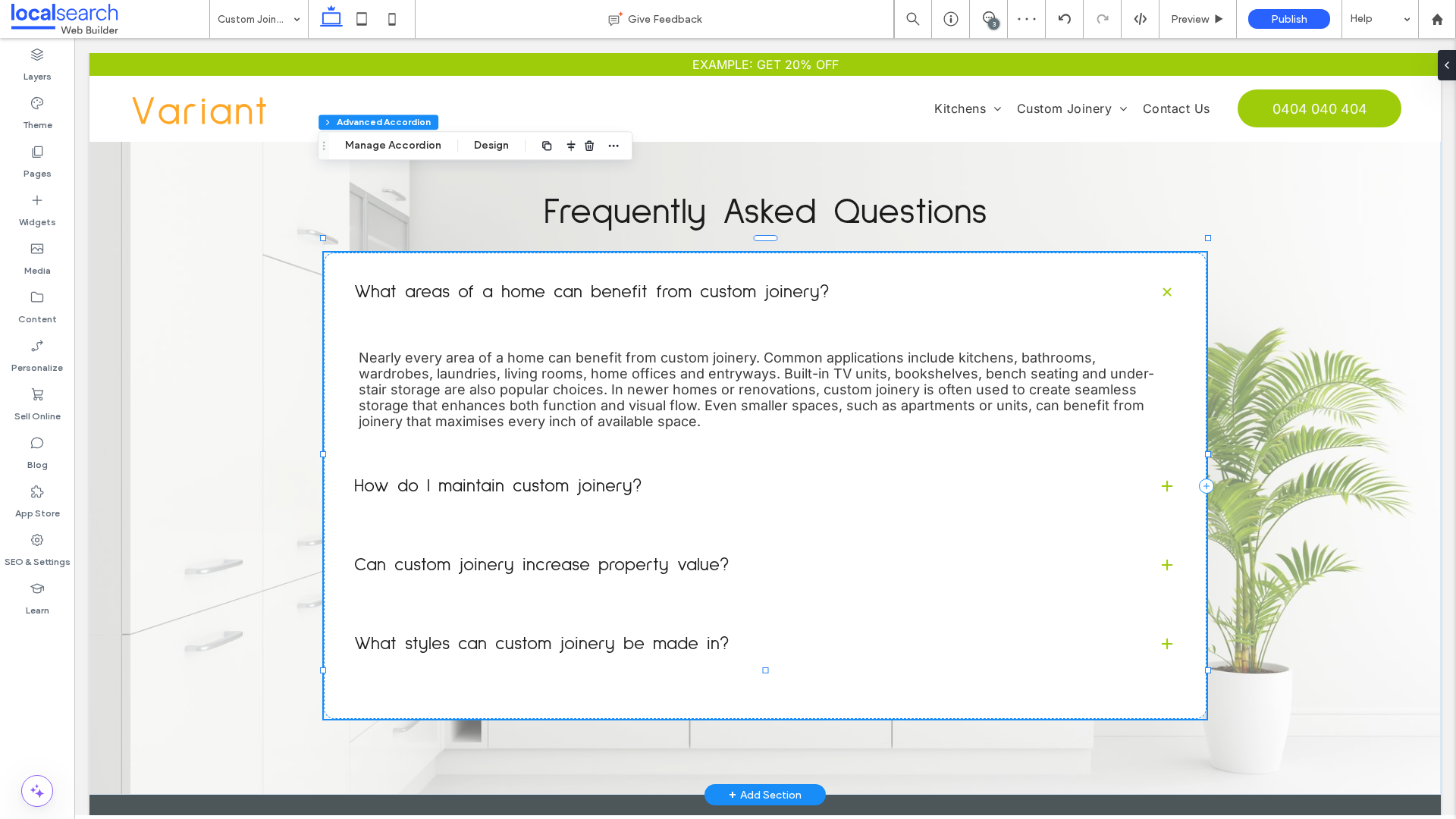 type on "***" 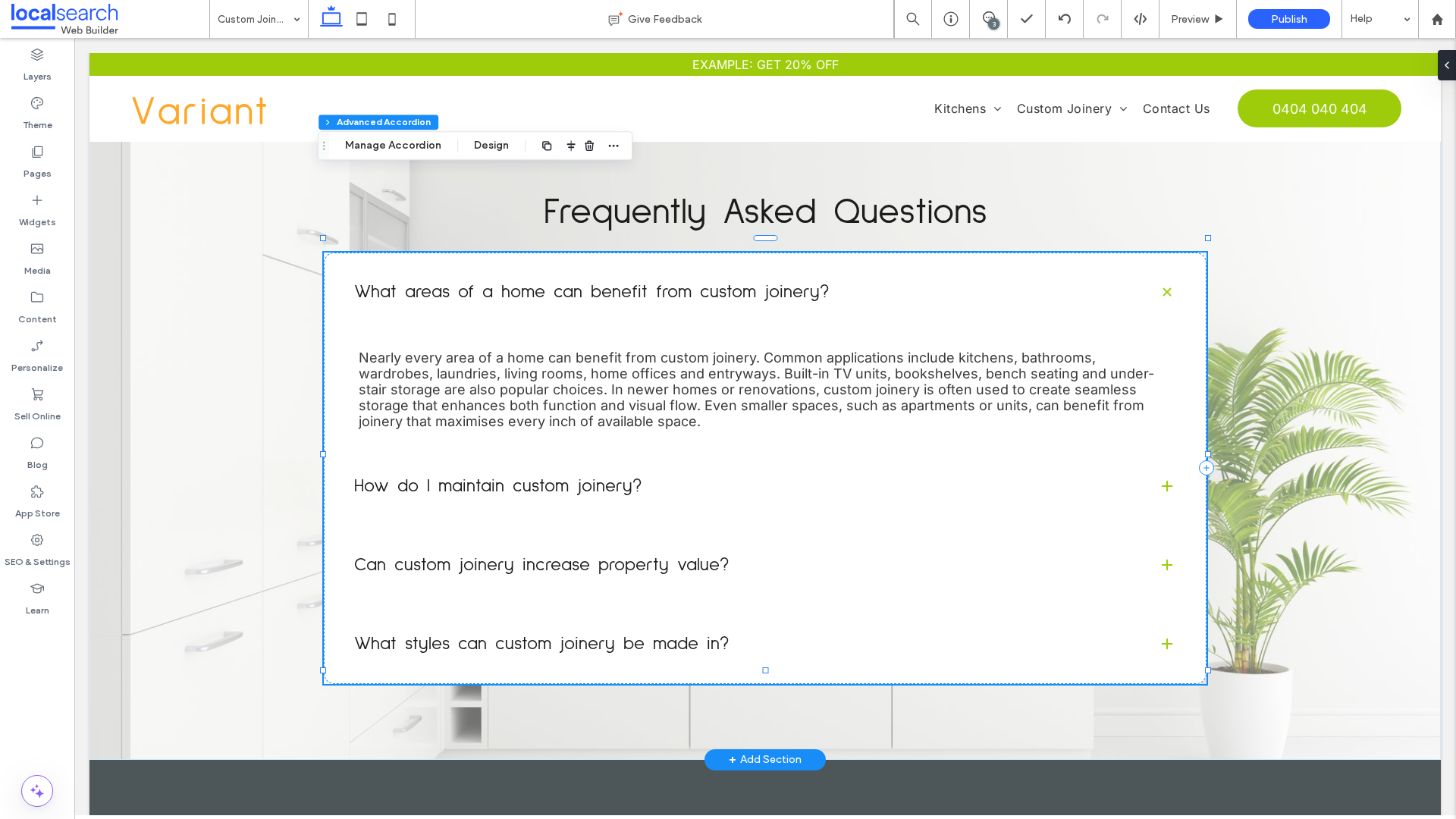 click on "What styles can custom joinery be made in?" at bounding box center [765, 644] 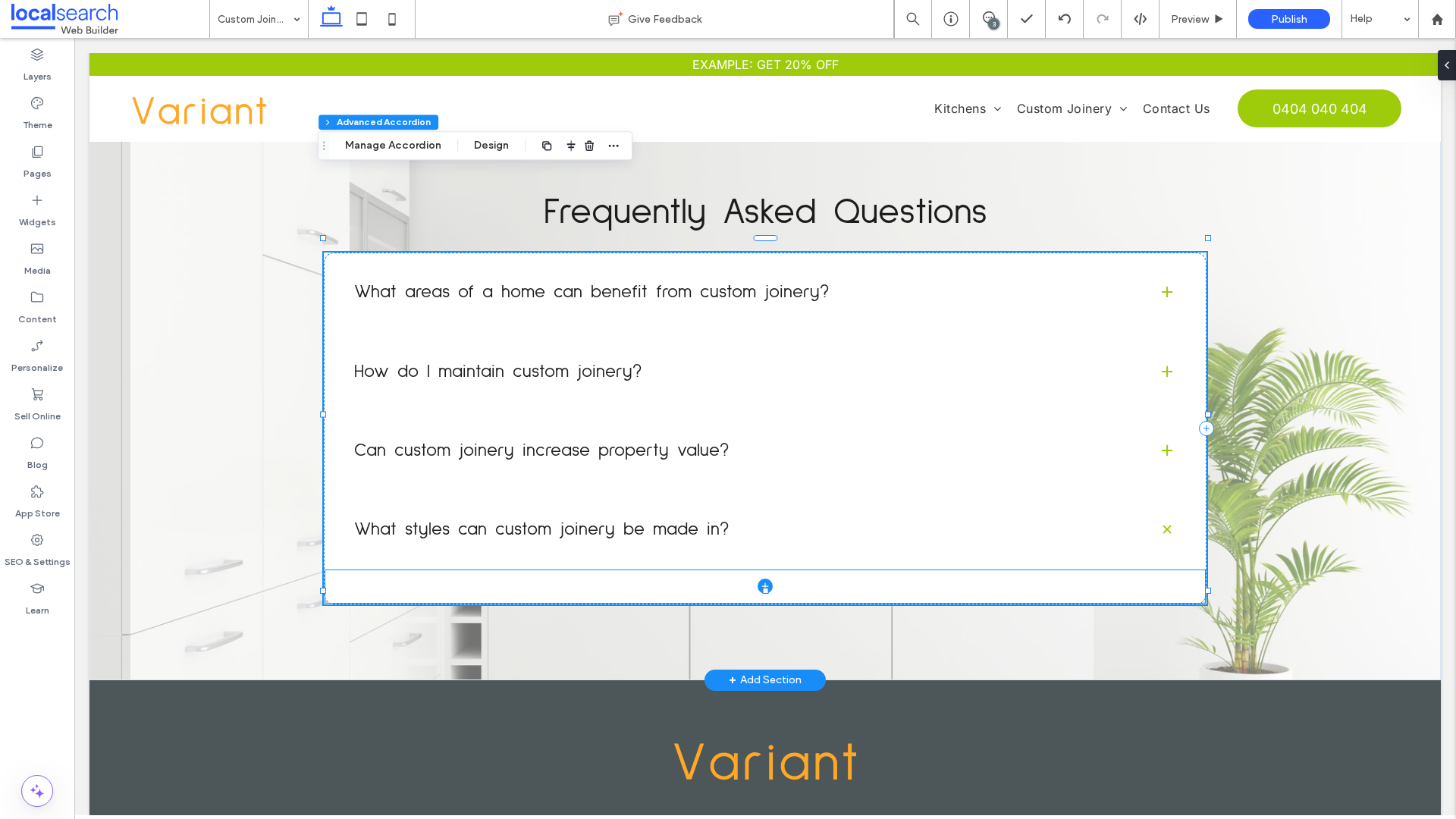 click 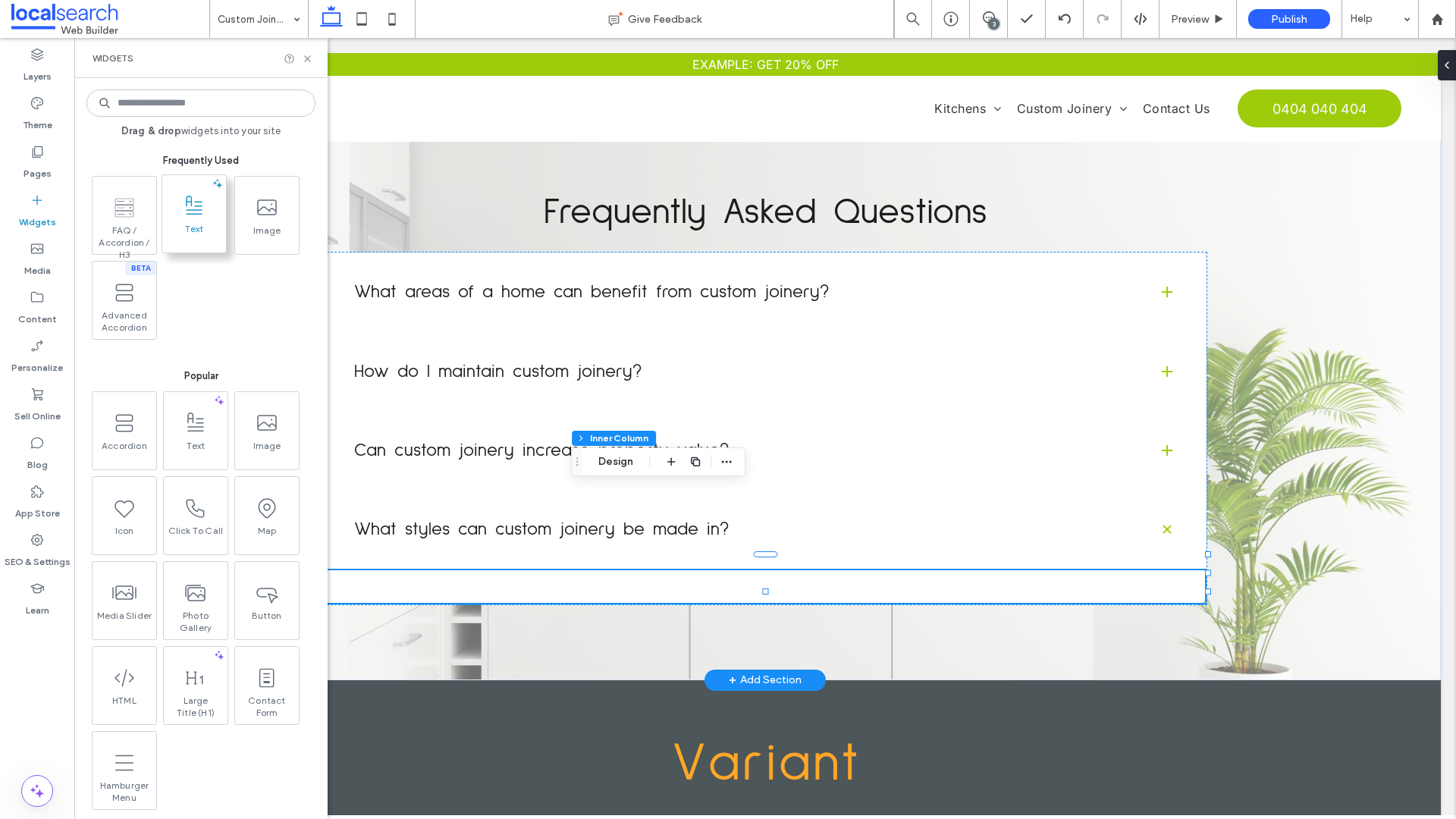 click at bounding box center [194, 206] 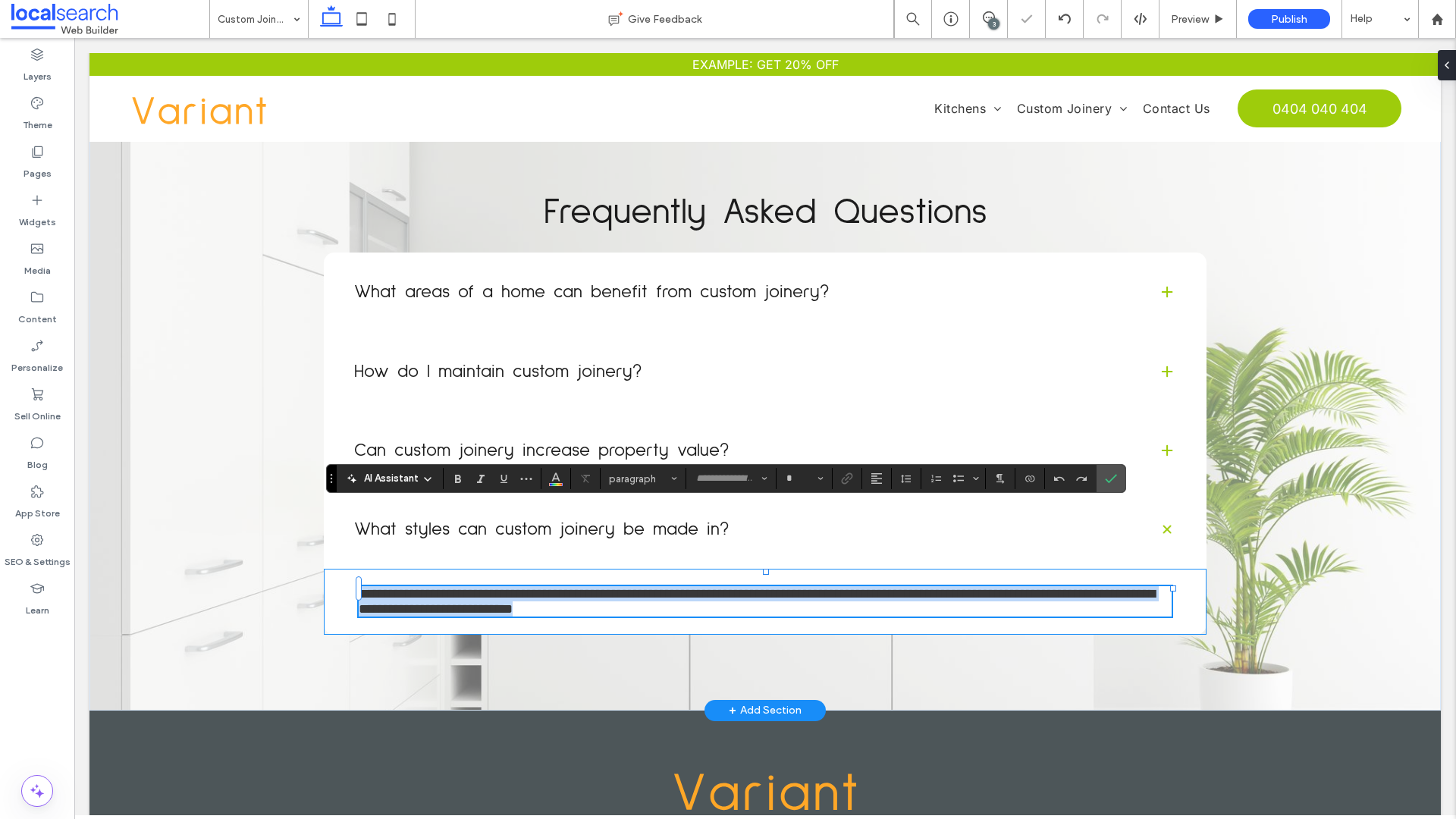 type on "*****" 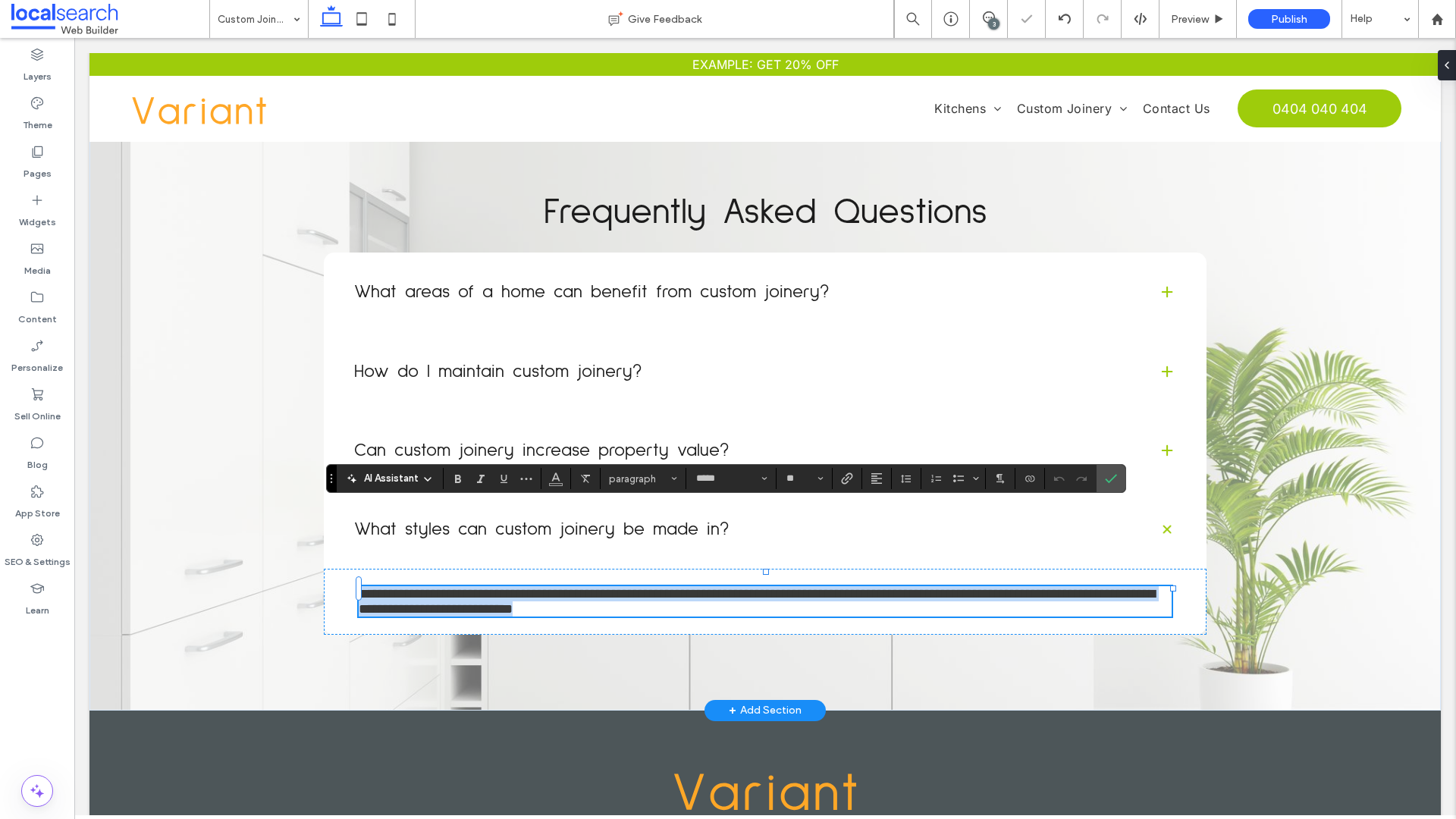 type on "**" 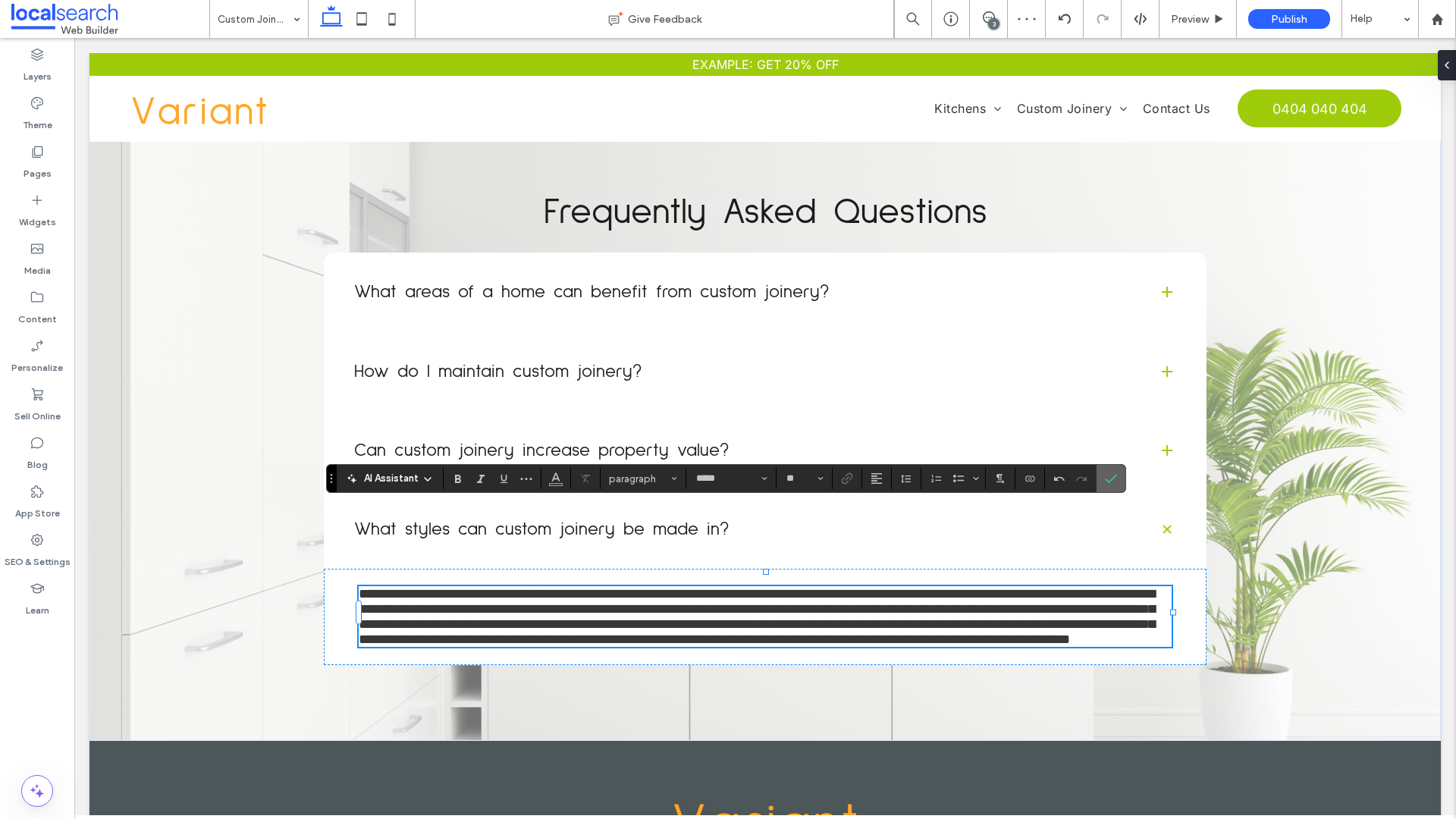 click at bounding box center (1111, 479) 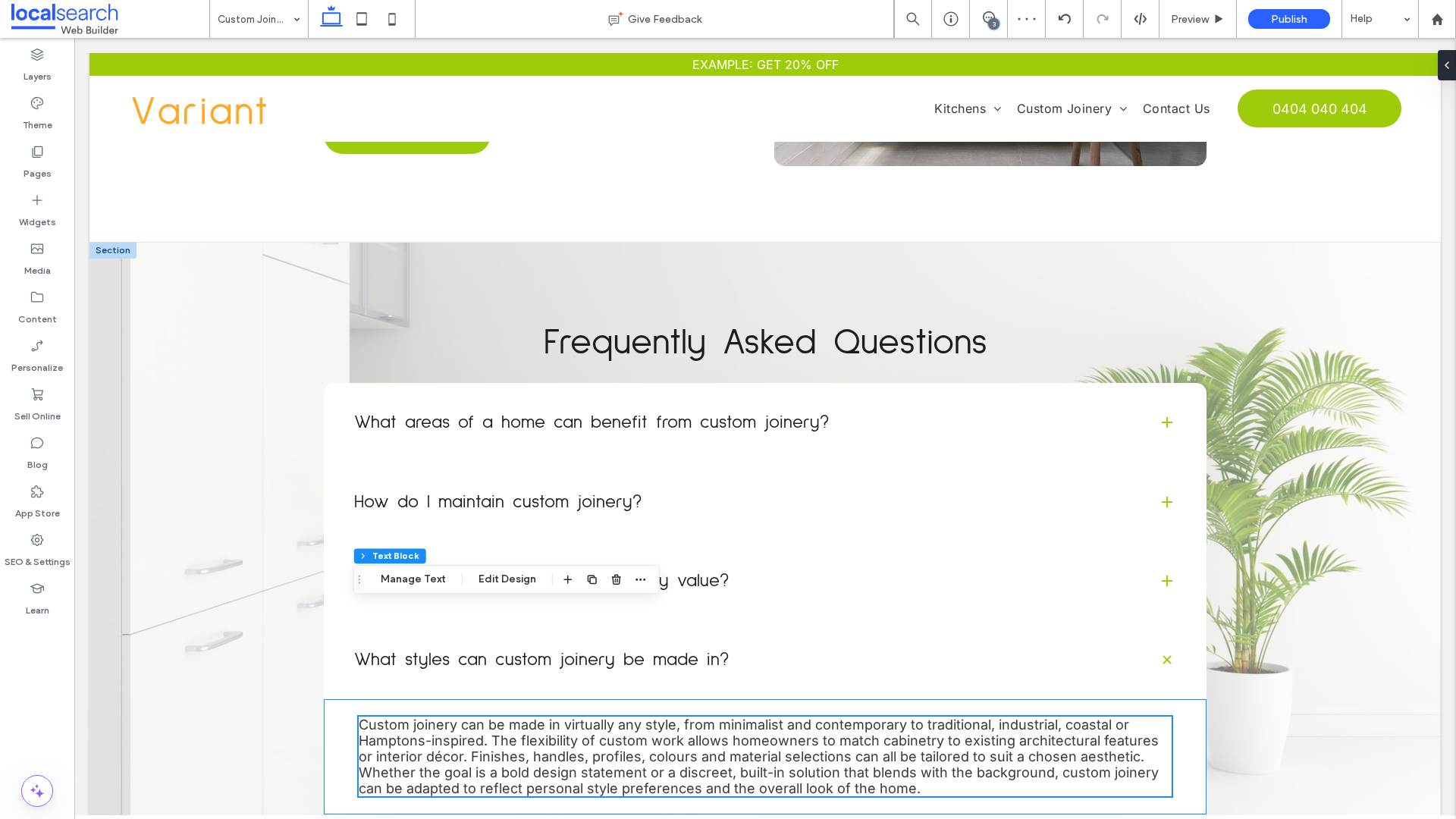 scroll, scrollTop: 2612, scrollLeft: 0, axis: vertical 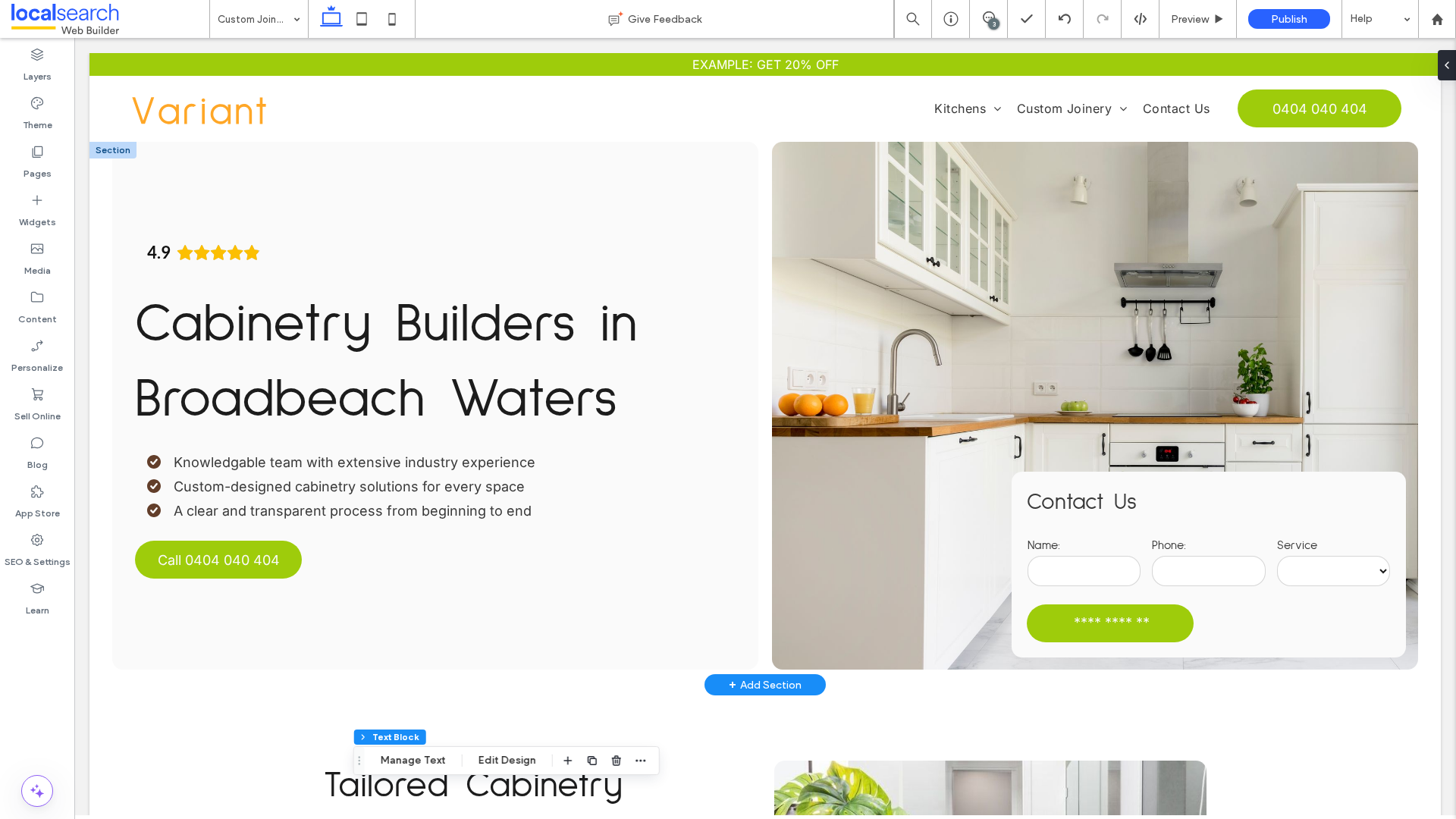 click on "Cabinetry Builders in Broadbeach Waters" at bounding box center [386, 362] 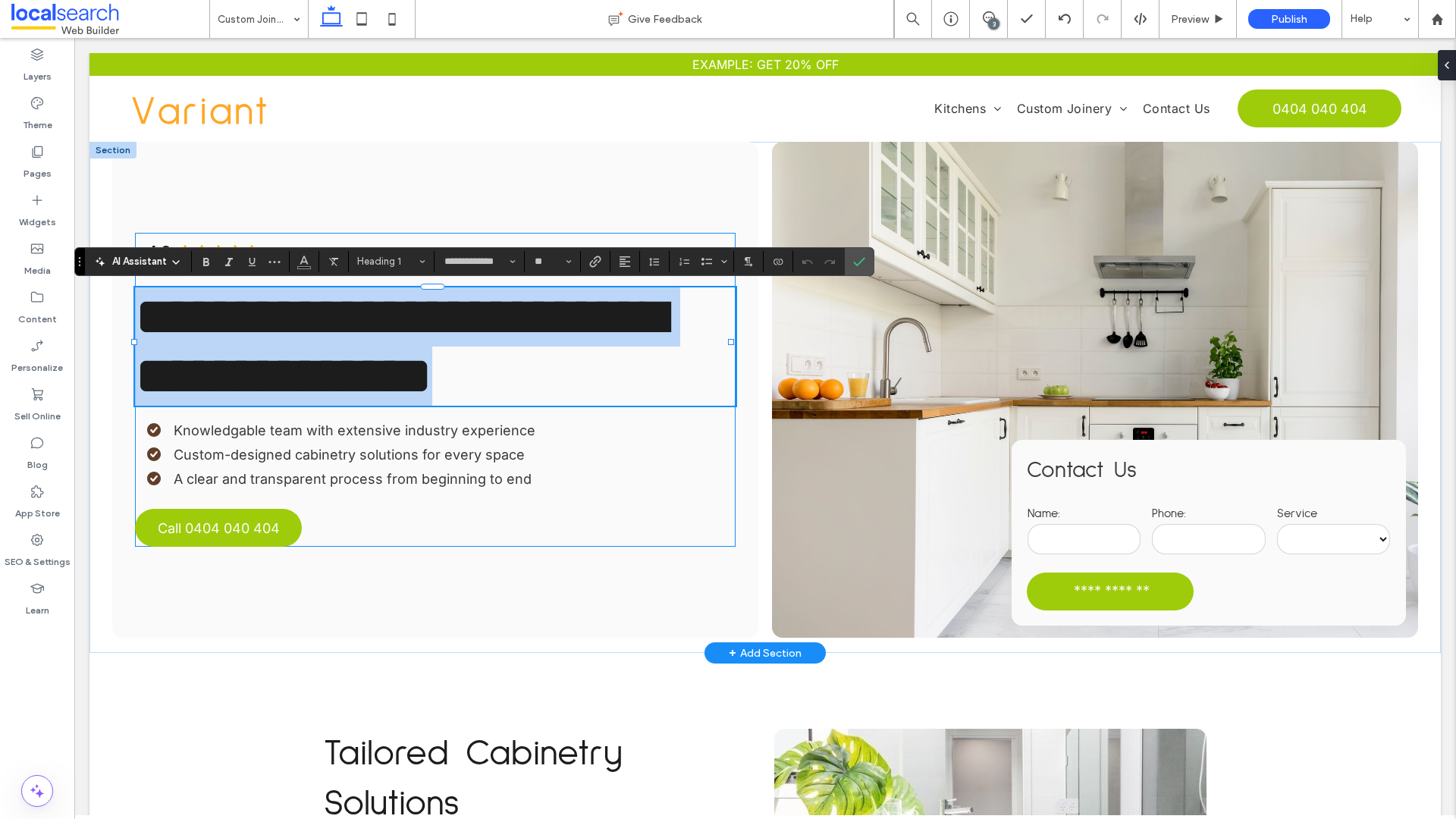 type 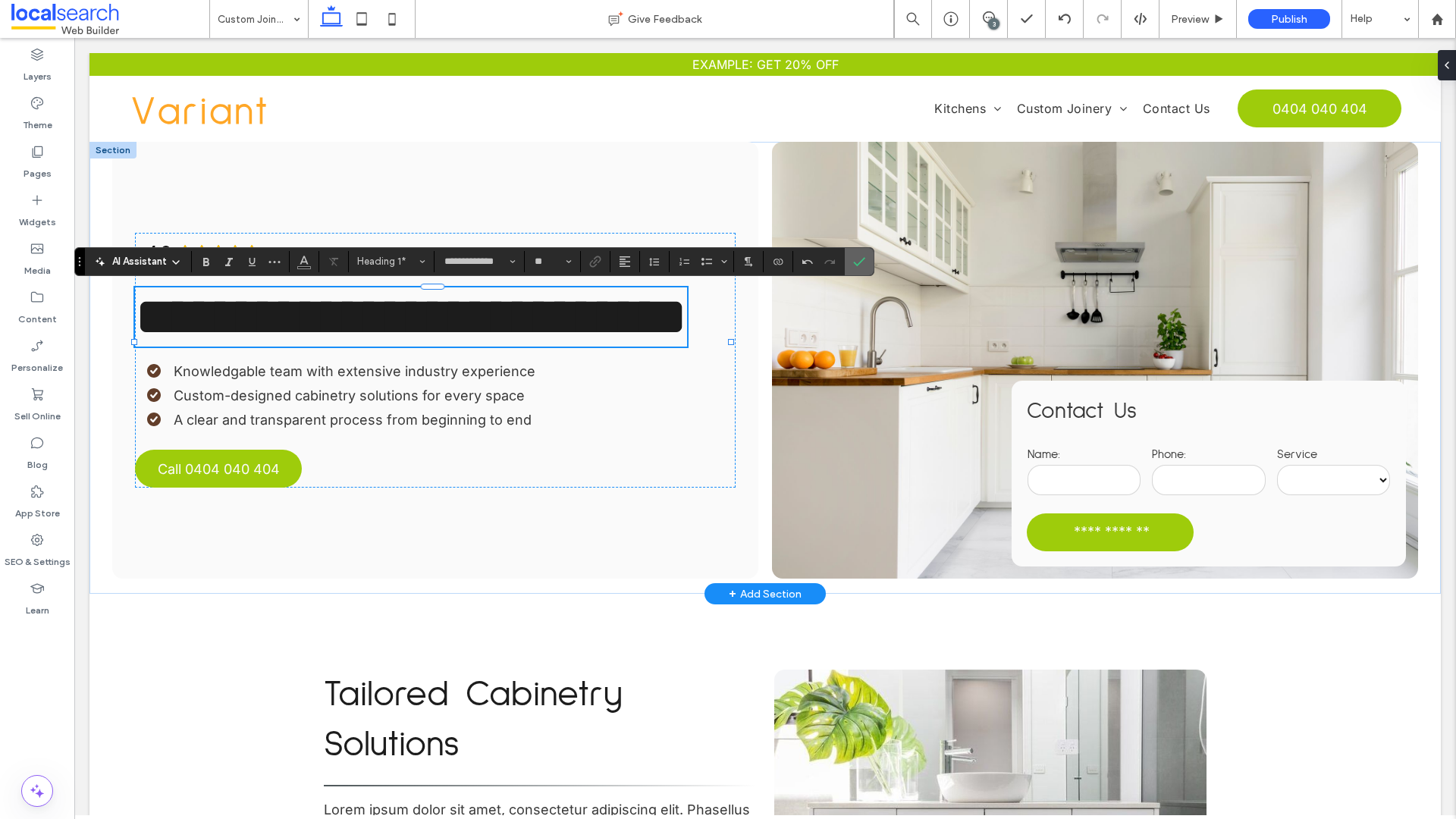click 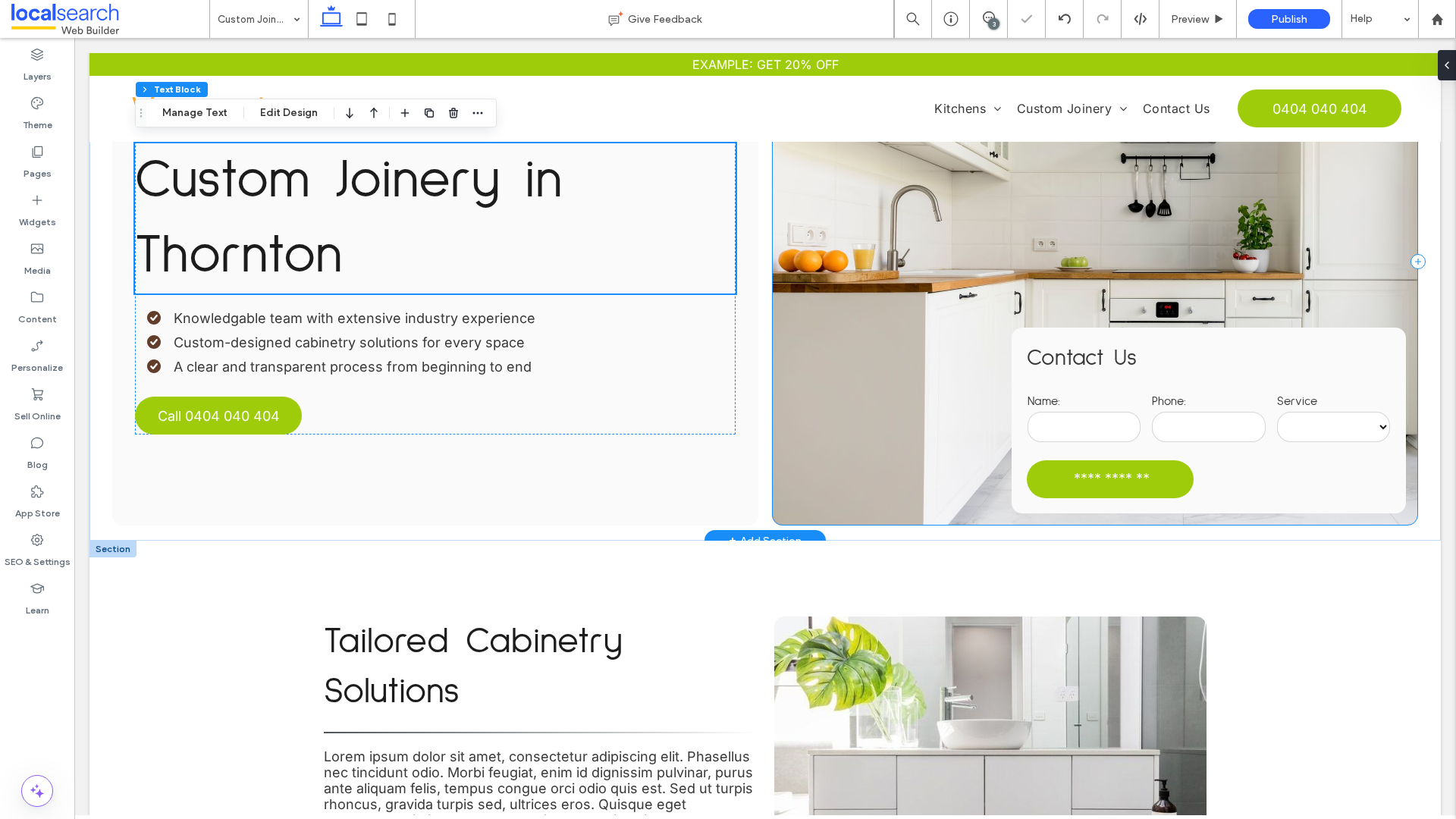 scroll, scrollTop: 378, scrollLeft: 0, axis: vertical 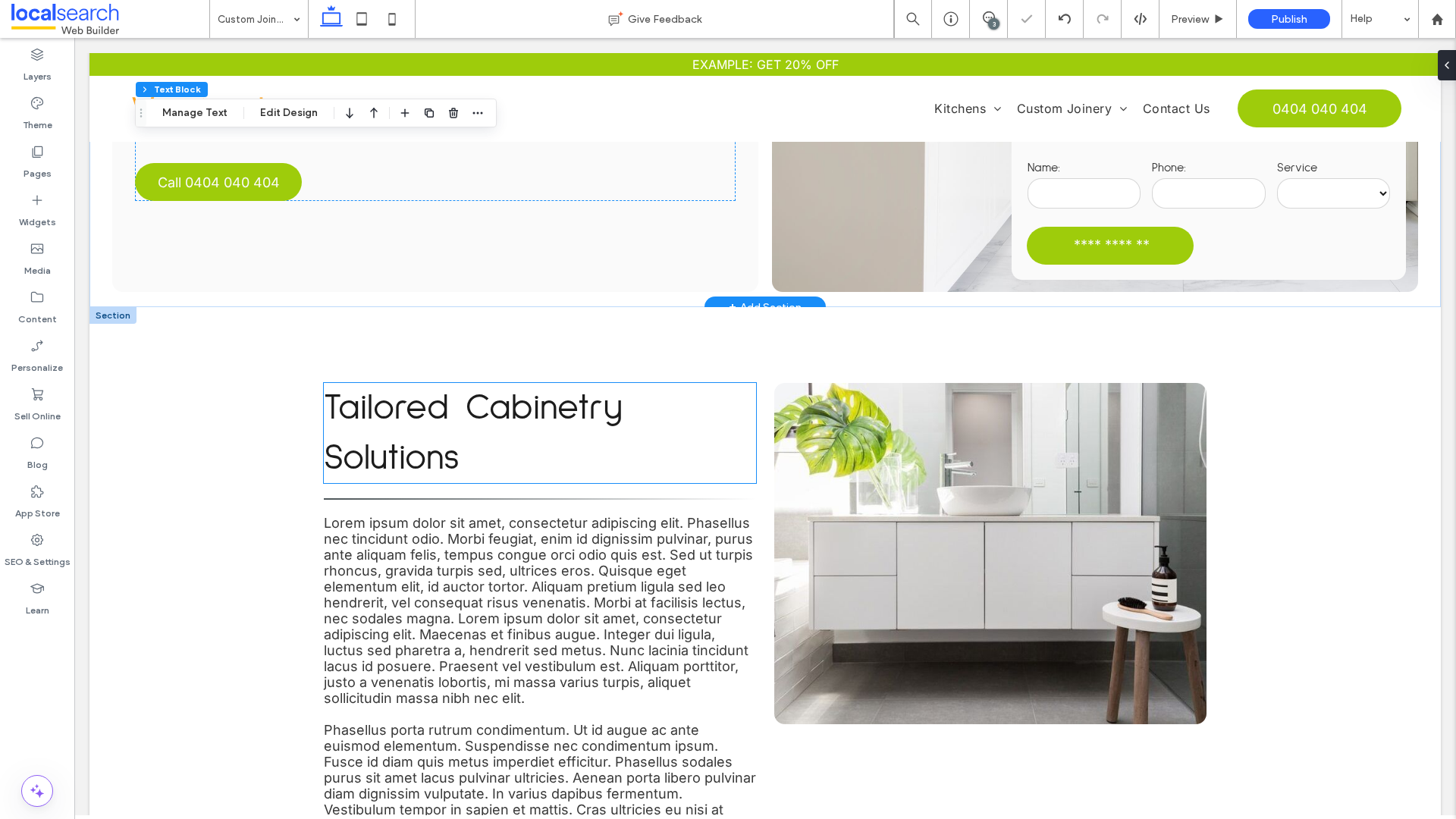click on "Tailored Cabinetry Solutions" at bounding box center (473, 433) 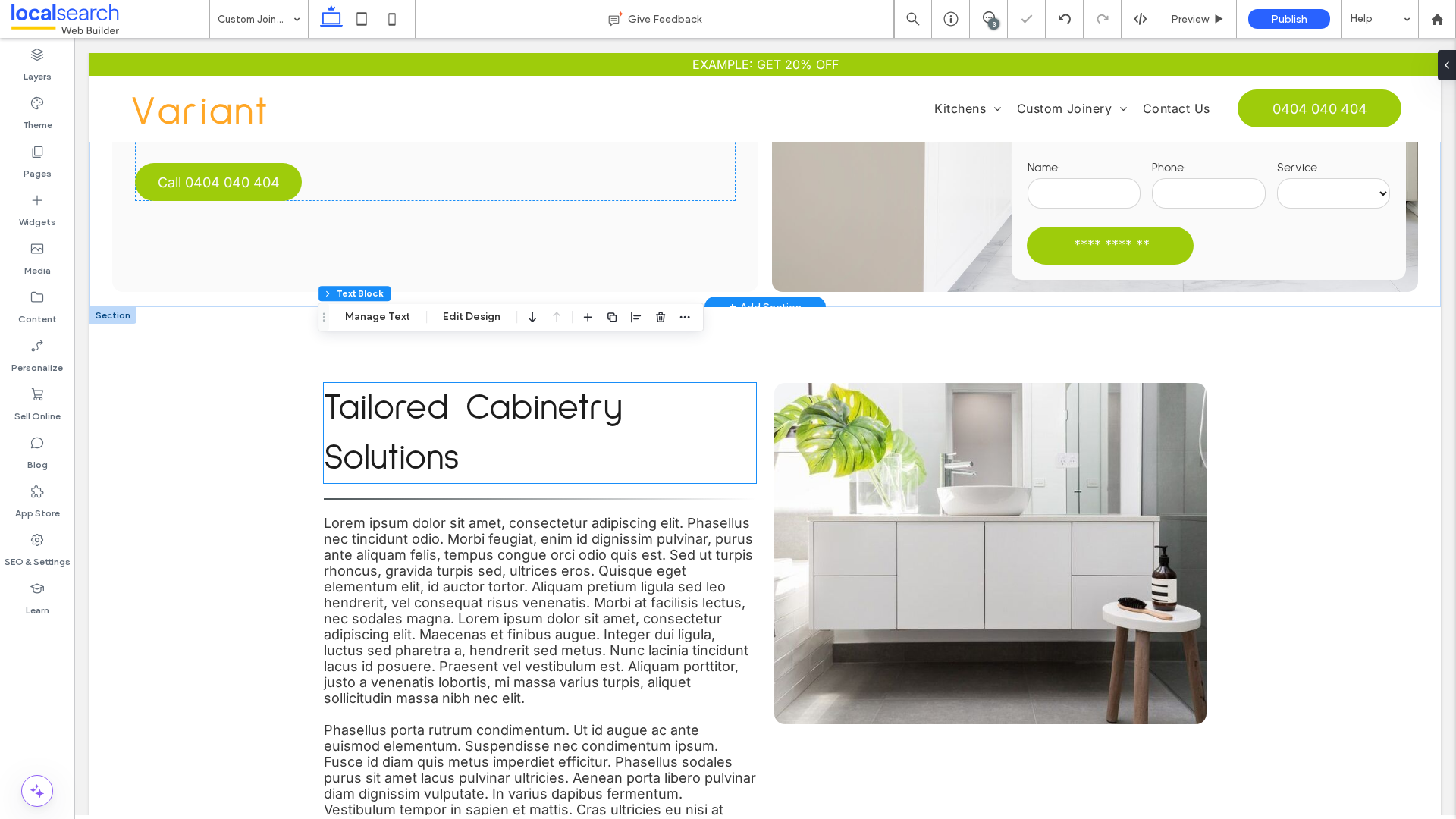 click on "Tailored Cabinetry Solutions" at bounding box center (540, 433) 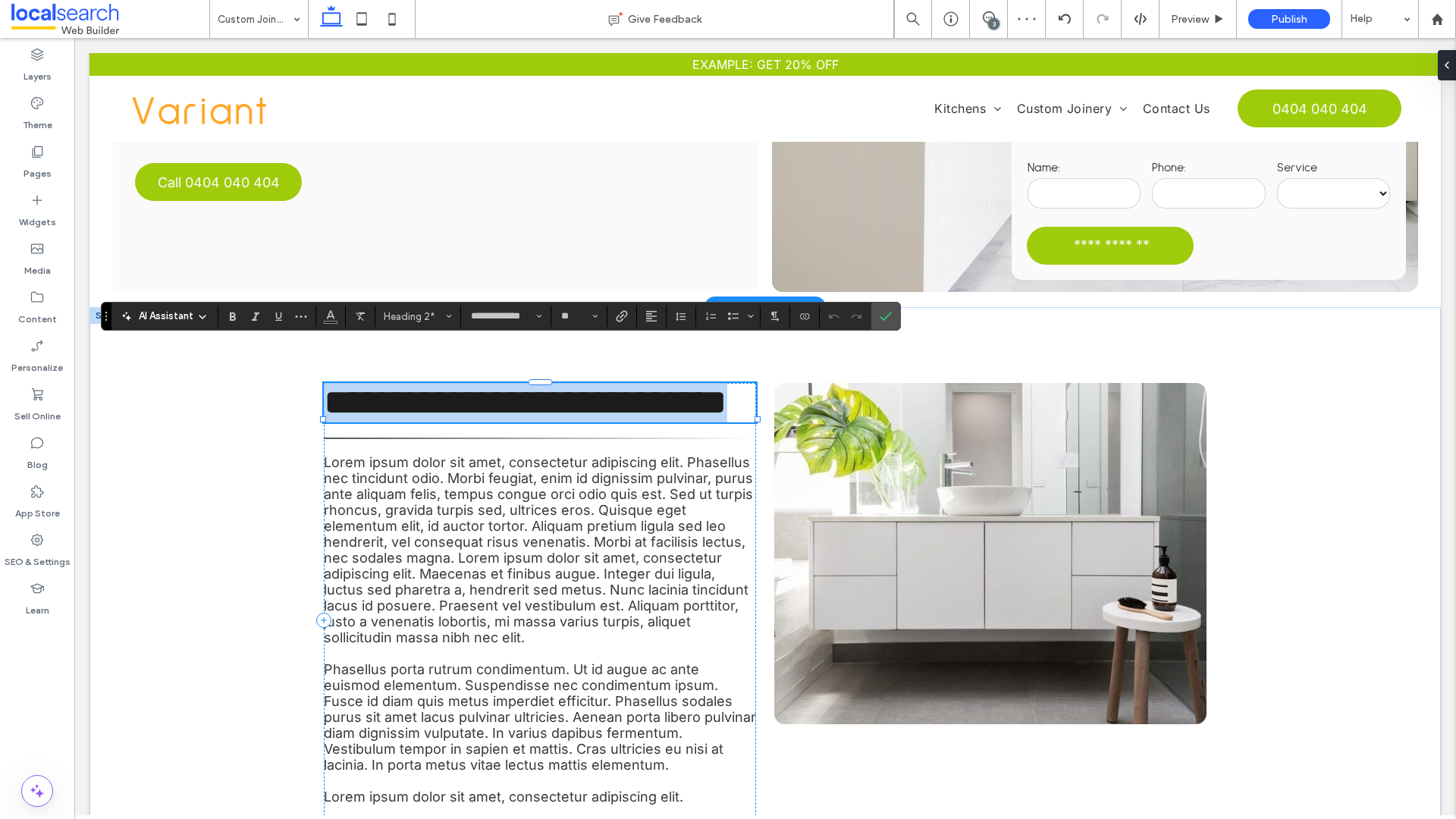 type 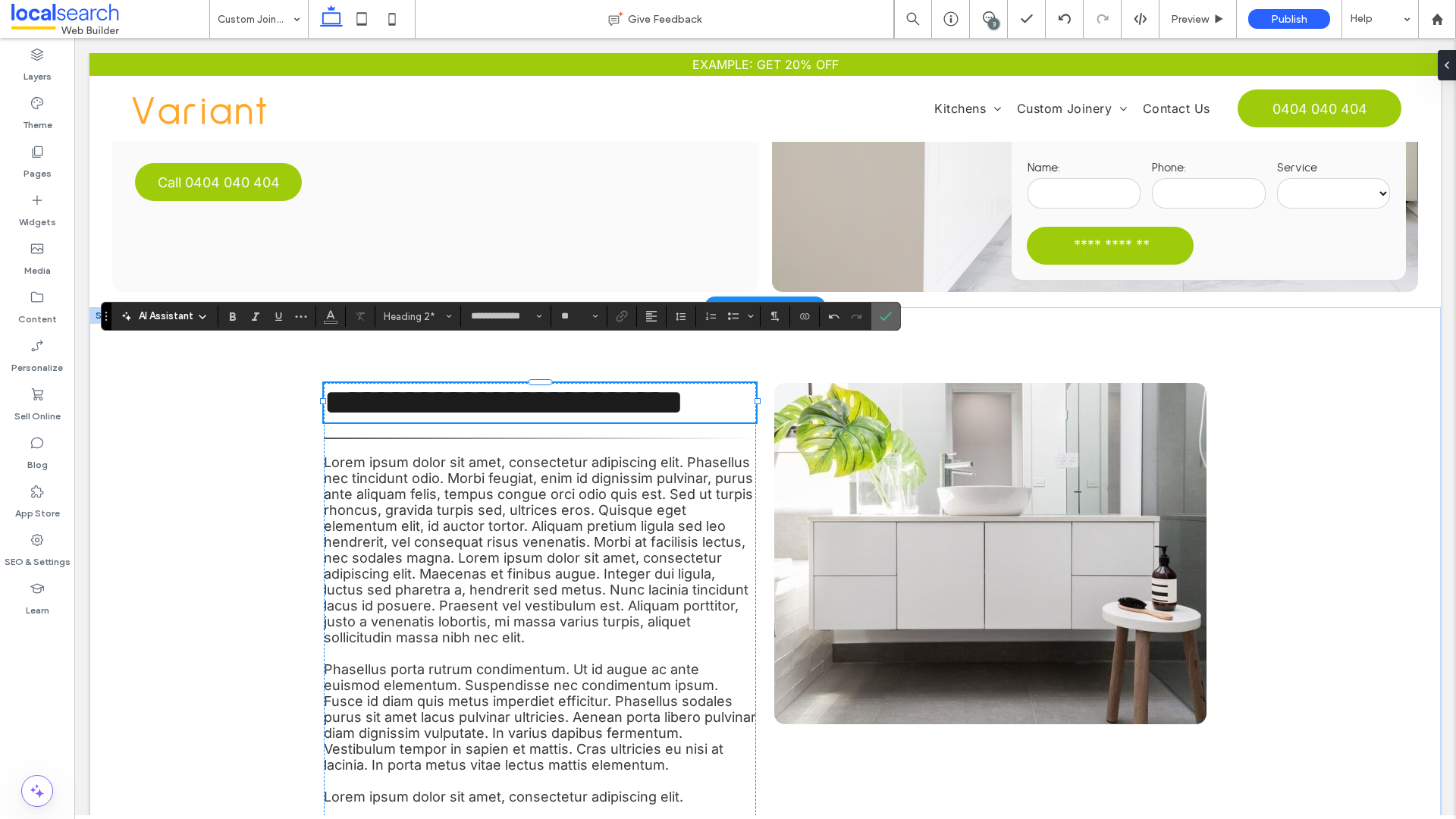 click 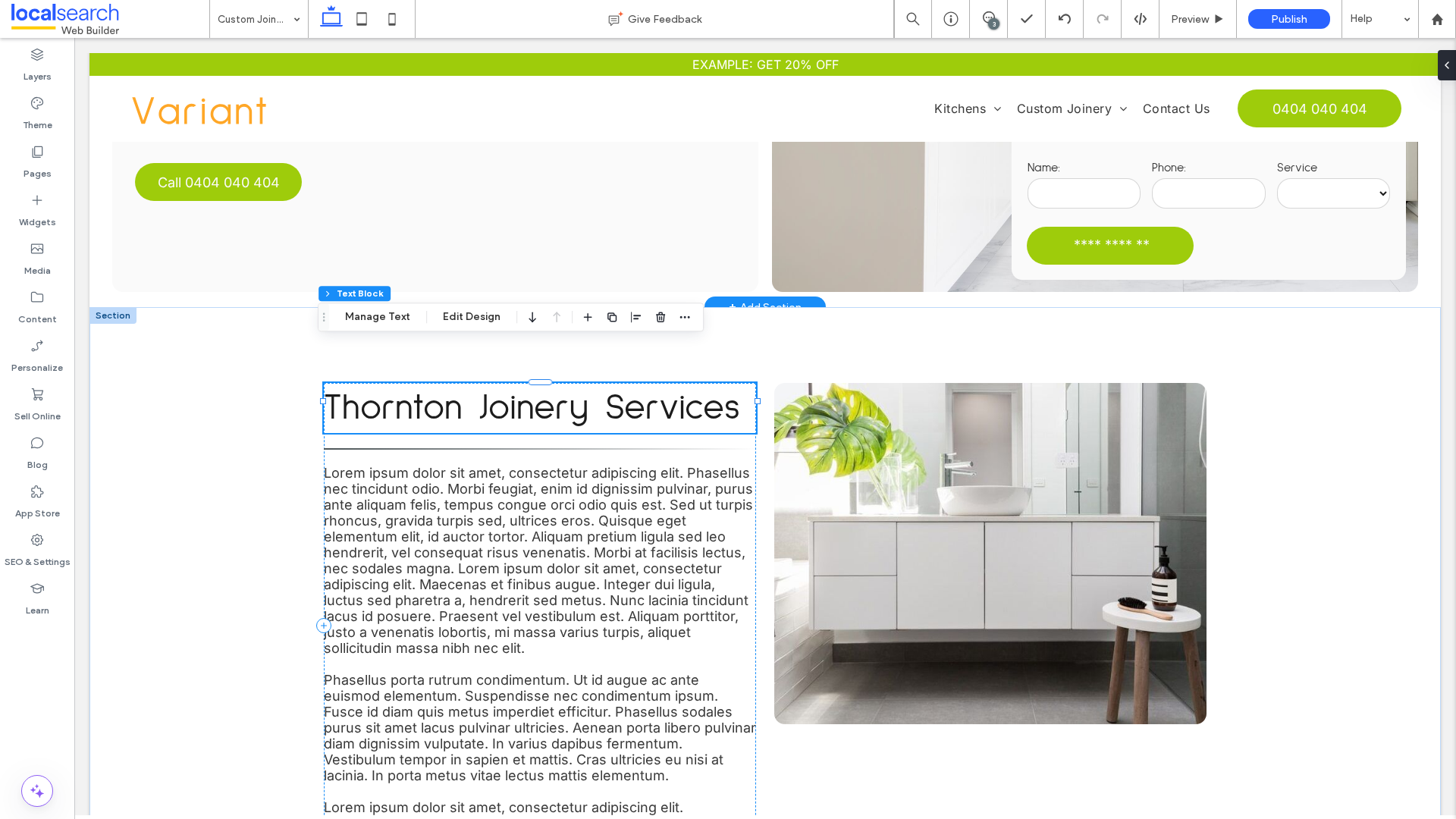 click on "Phasellus porta rutrum condimentum. Ut id augue ac ante euismod elementum. Suspendisse nec condimentum ipsum. Fusce id diam quis metus imperdiet efficitur. Phasellus sodales purus sit amet lacus pulvinar ultricies. Aenean porta libero pulvinar diam dignissim vulputate. In varius dapibus fermentum. Vestibulum tempor in sapien et mattis. Cras ultricies eu nisi at lacinia. In porta metus vitae lectus mattis elementum." at bounding box center [540, 727] 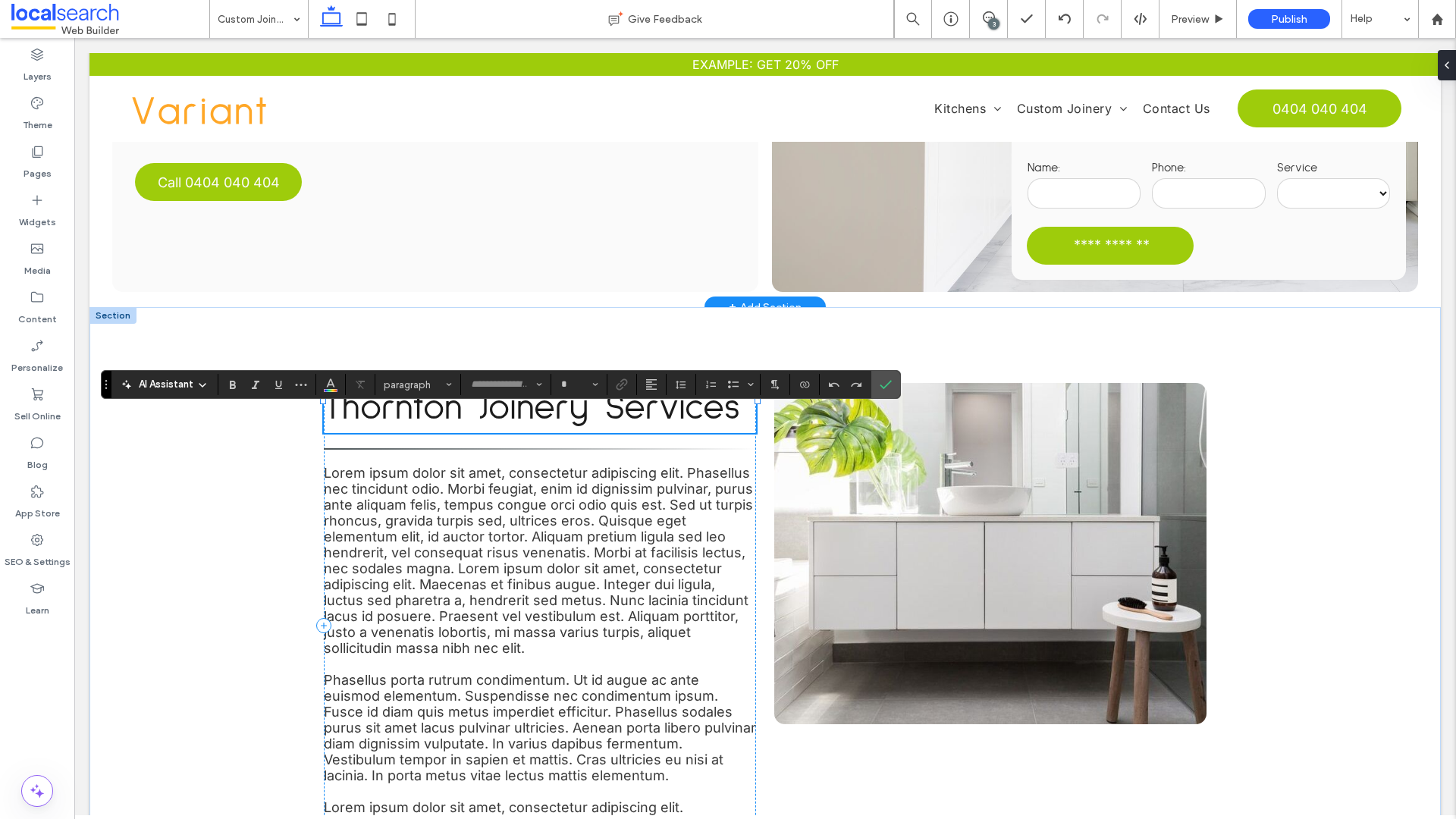 type on "*****" 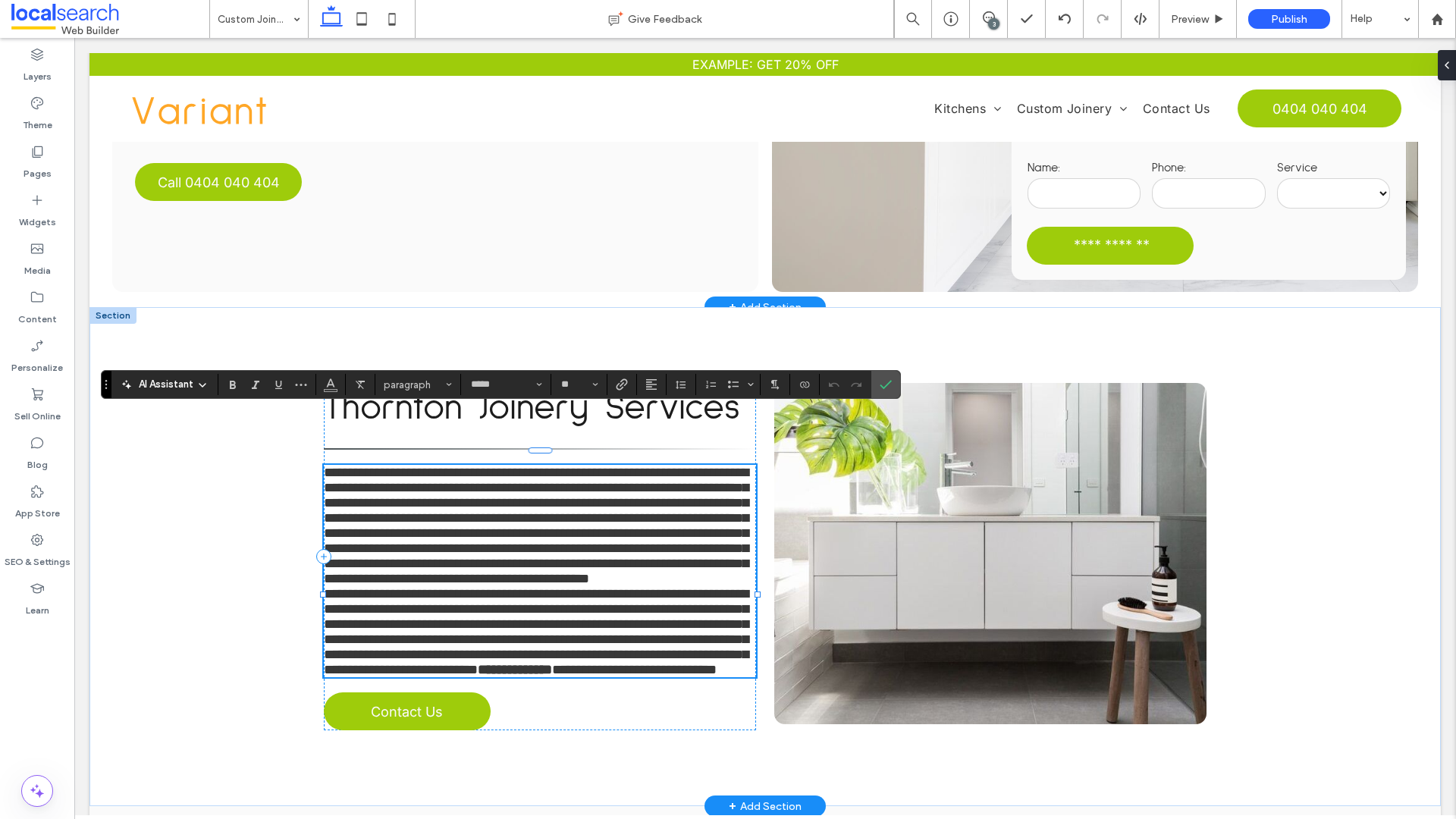 scroll, scrollTop: 0, scrollLeft: 0, axis: both 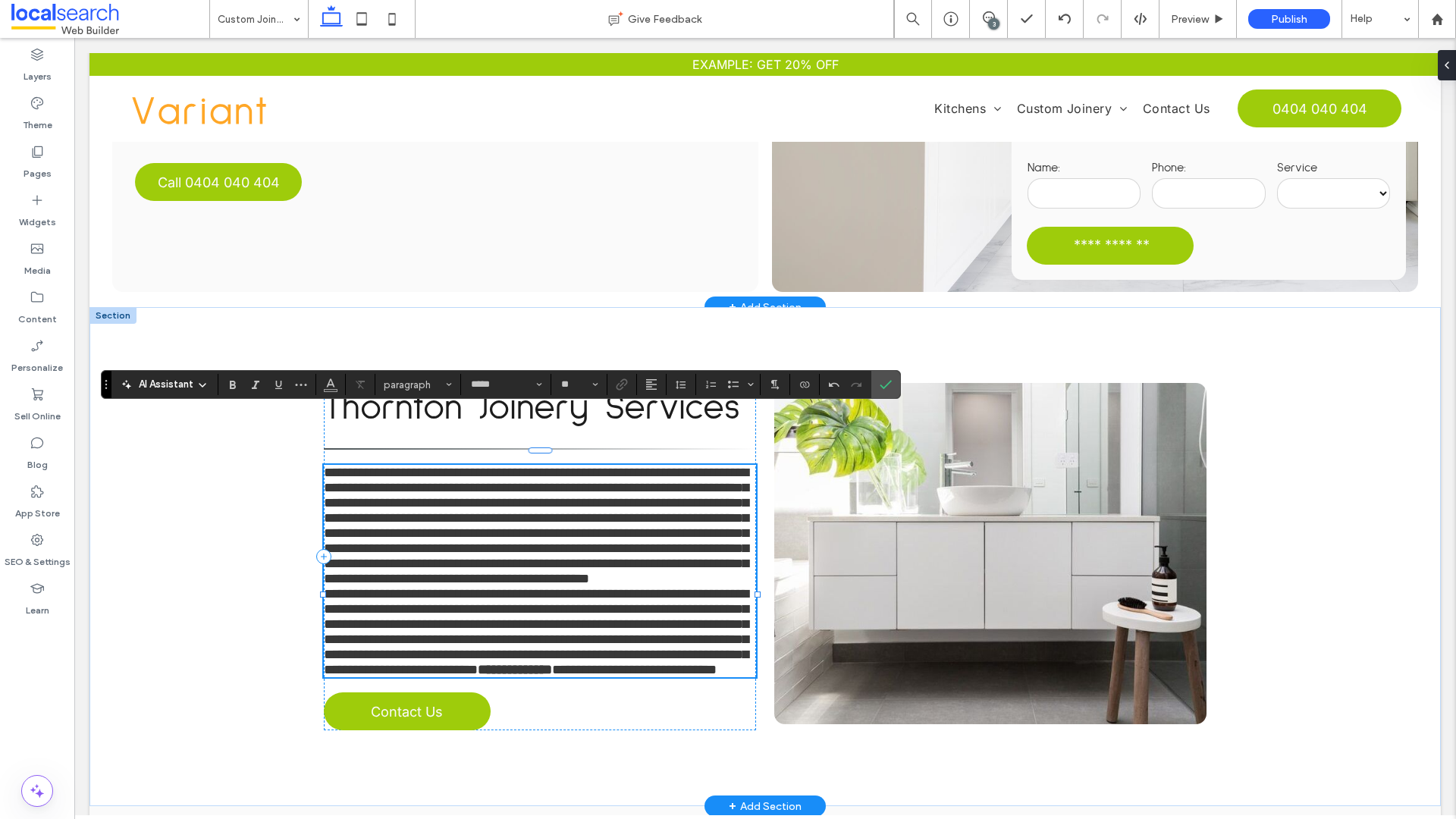 click on "**********" at bounding box center (540, 526) 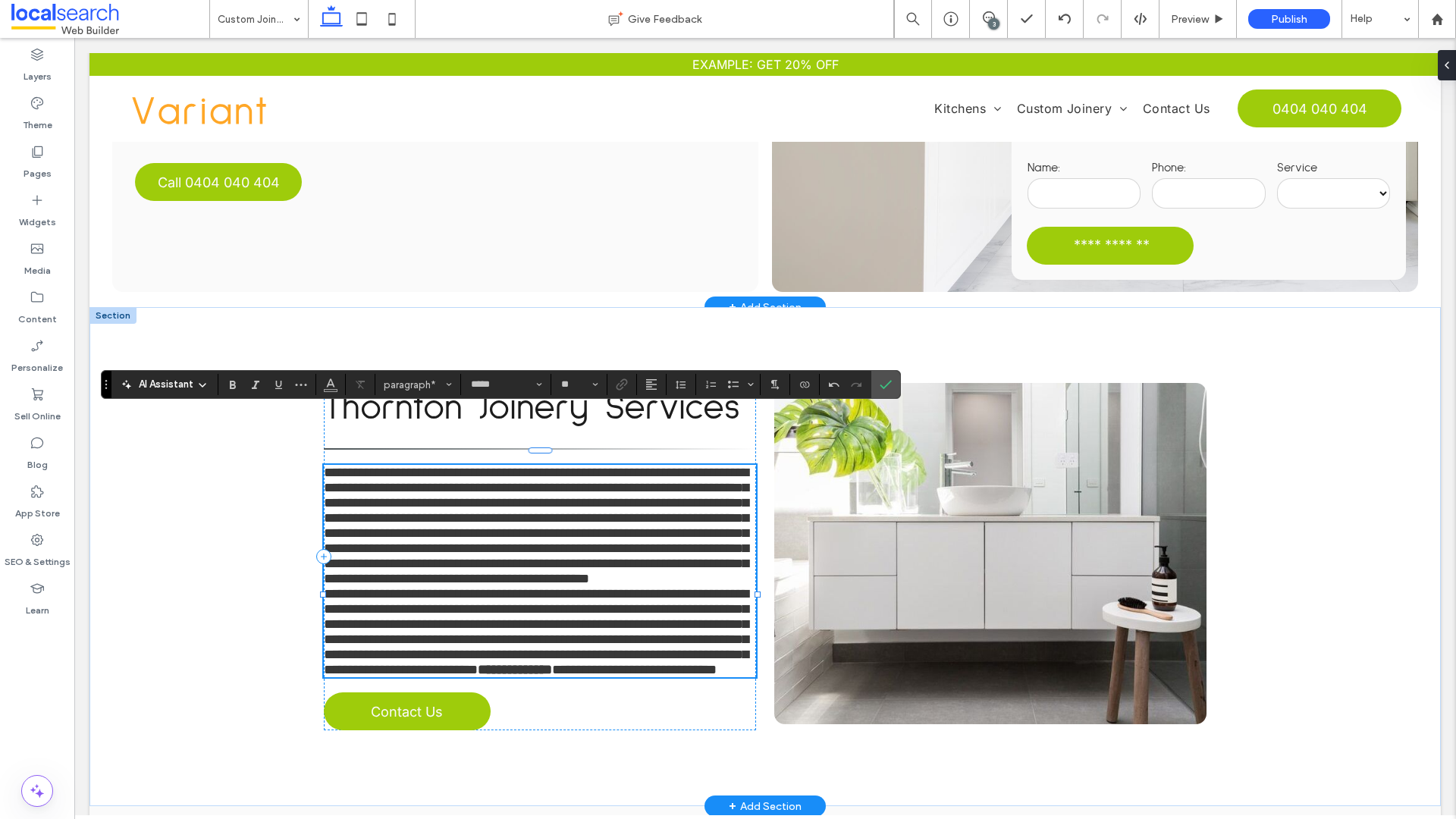 type 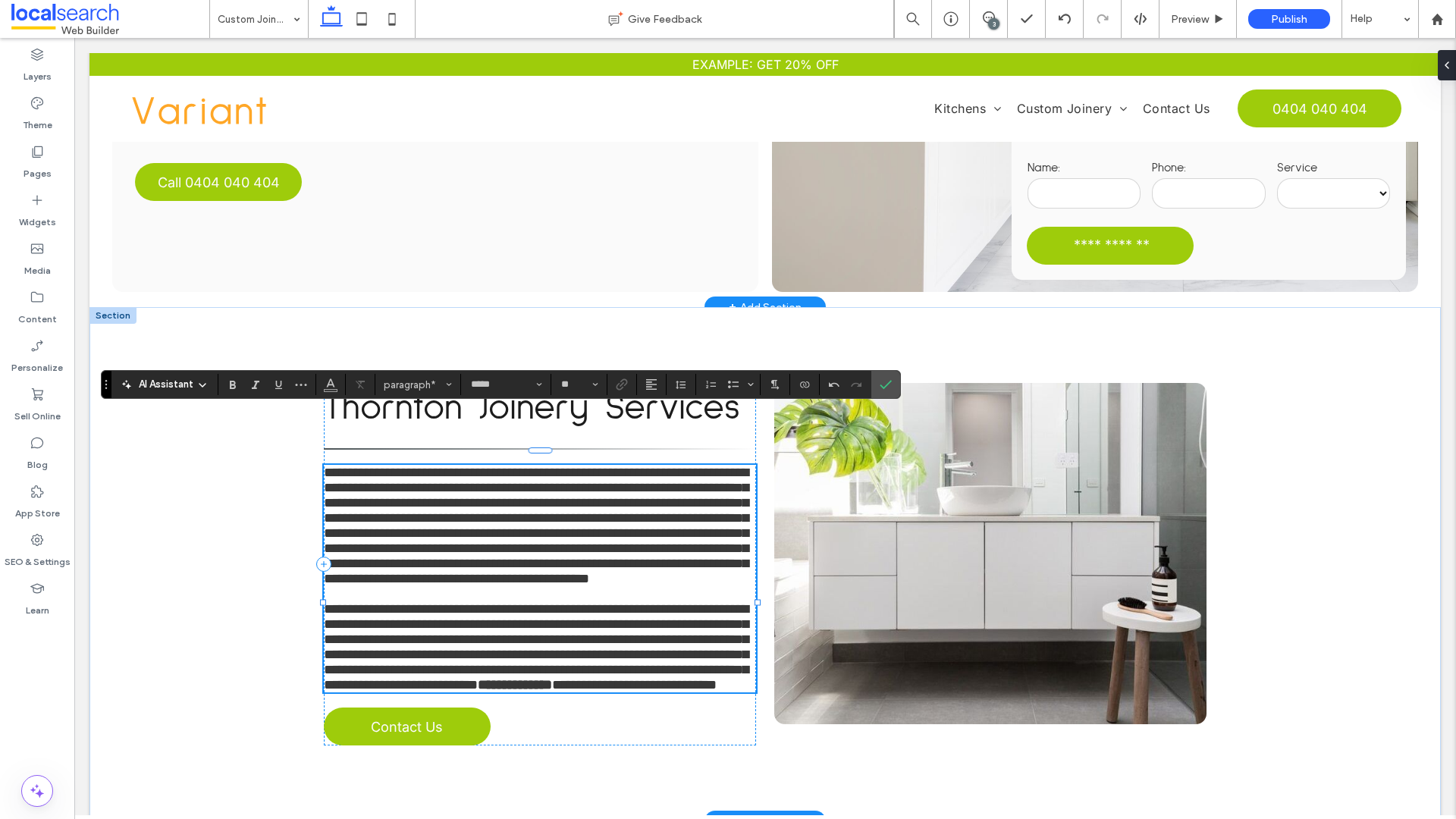 click on "**********" at bounding box center (536, 526) 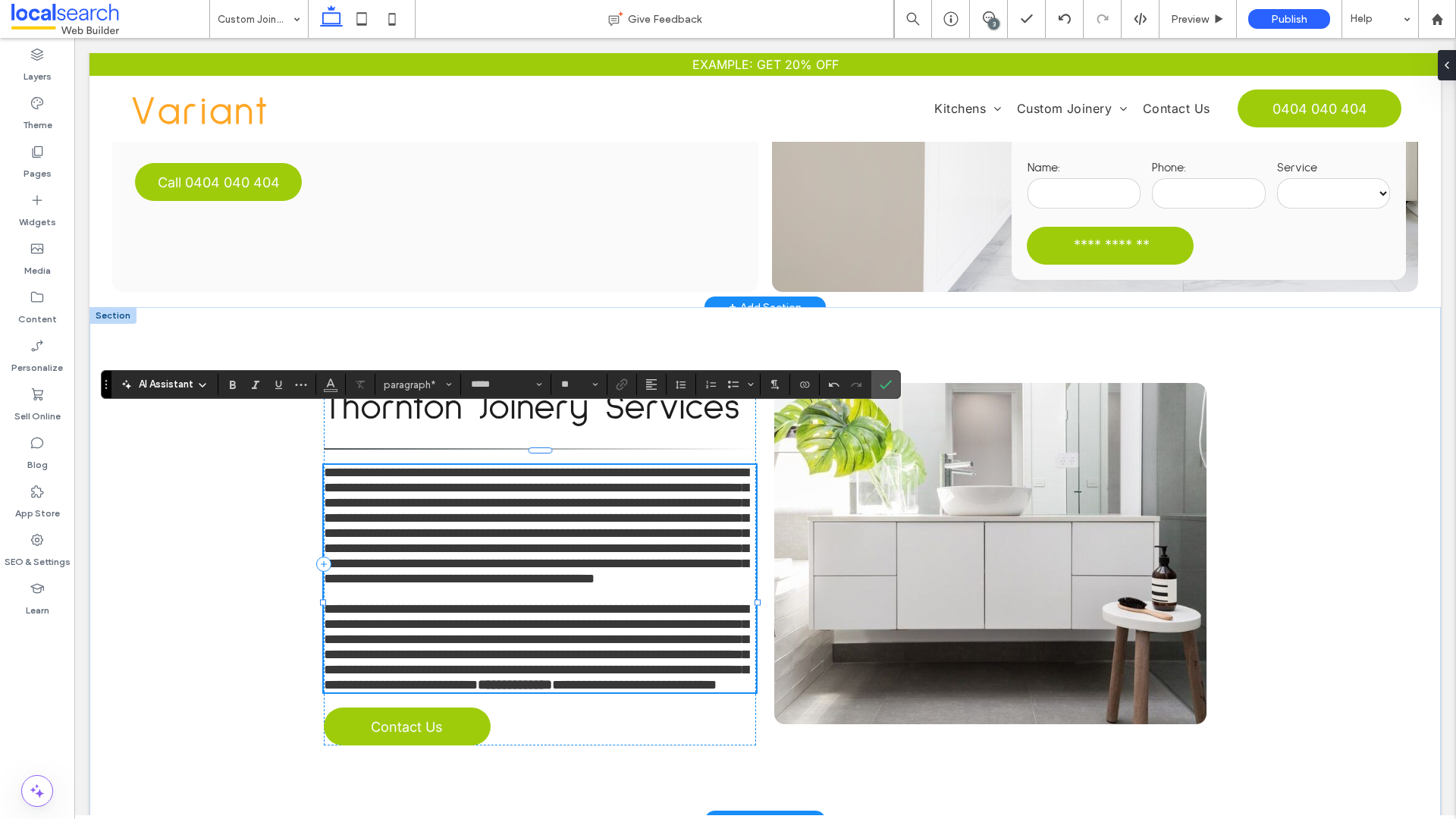 click on "**********" at bounding box center (536, 526) 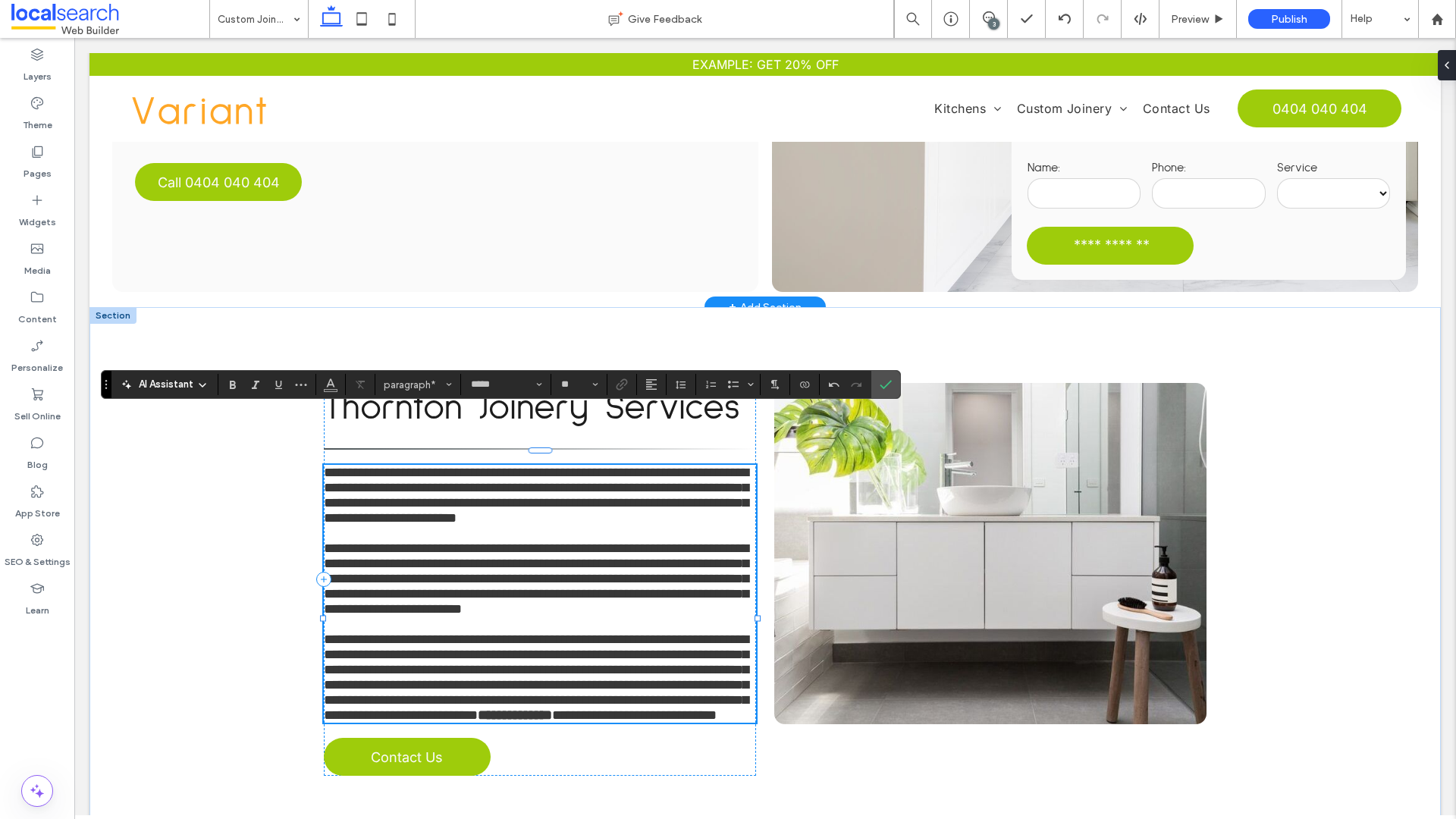 scroll, scrollTop: 416, scrollLeft: 0, axis: vertical 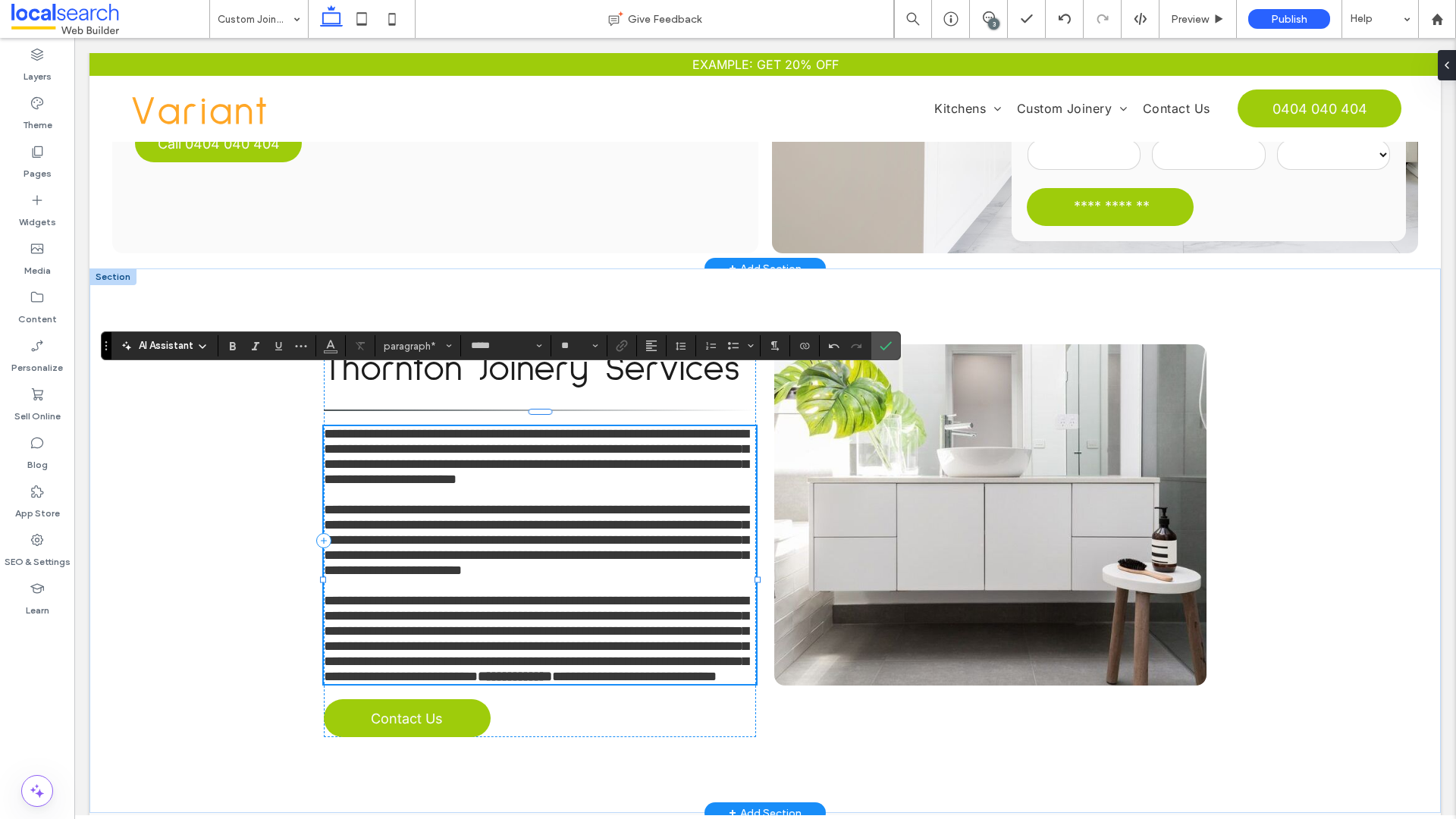 click on "**********" at bounding box center (536, 639) 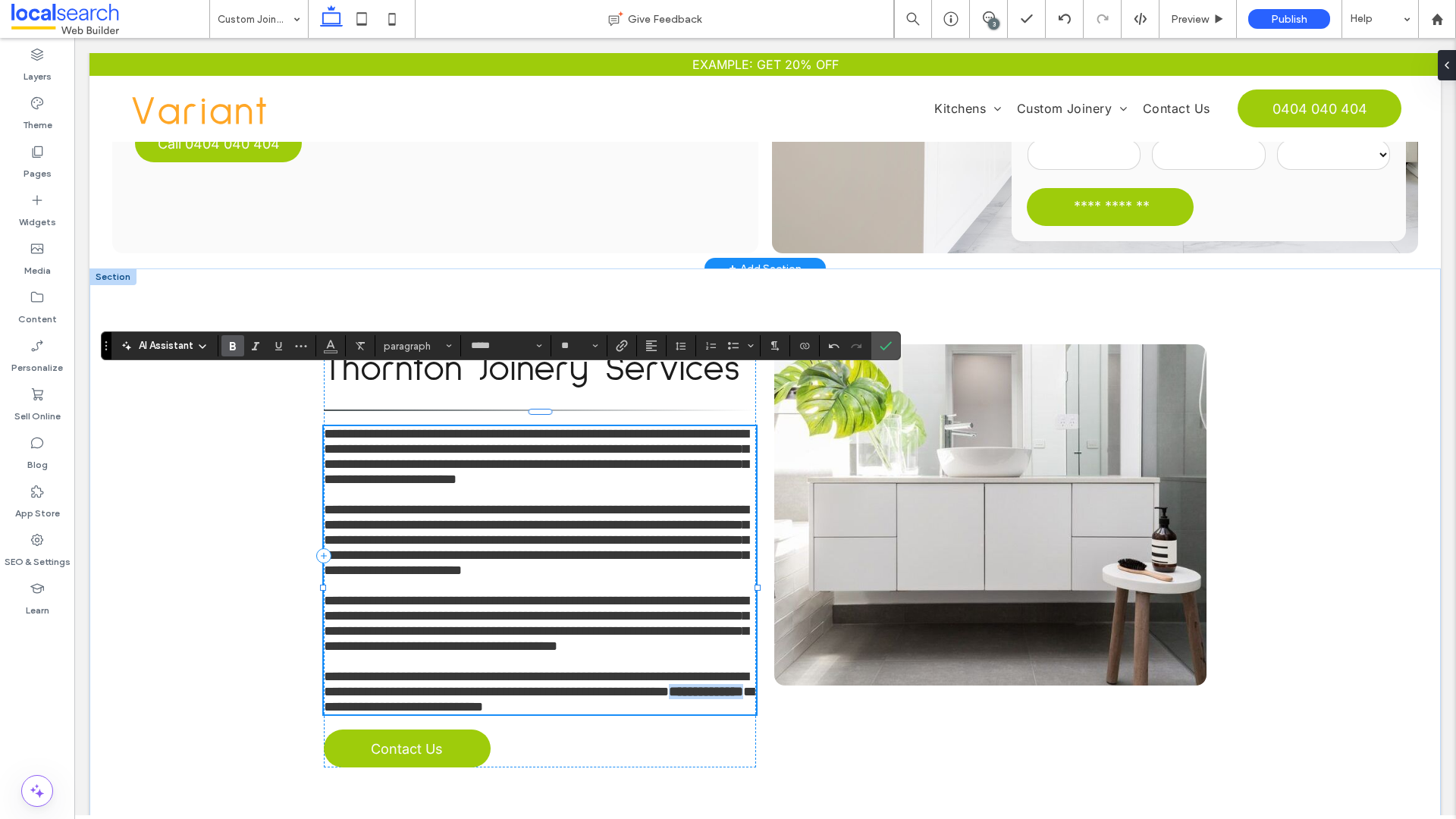 drag, startPoint x: 500, startPoint y: 714, endPoint x: 397, endPoint y: 713, distance: 103.00485 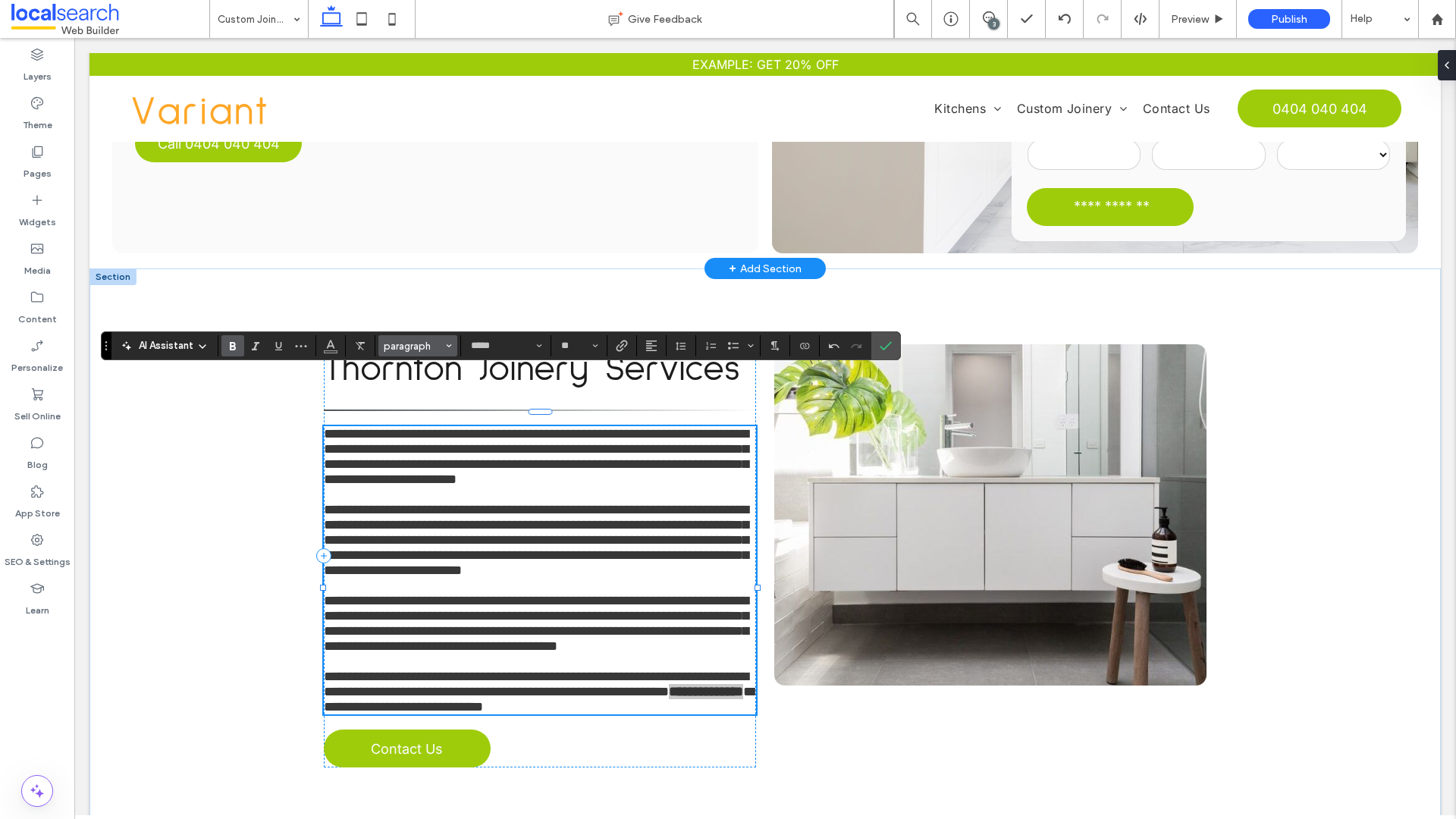 click on "paragraph" at bounding box center (413, 346) 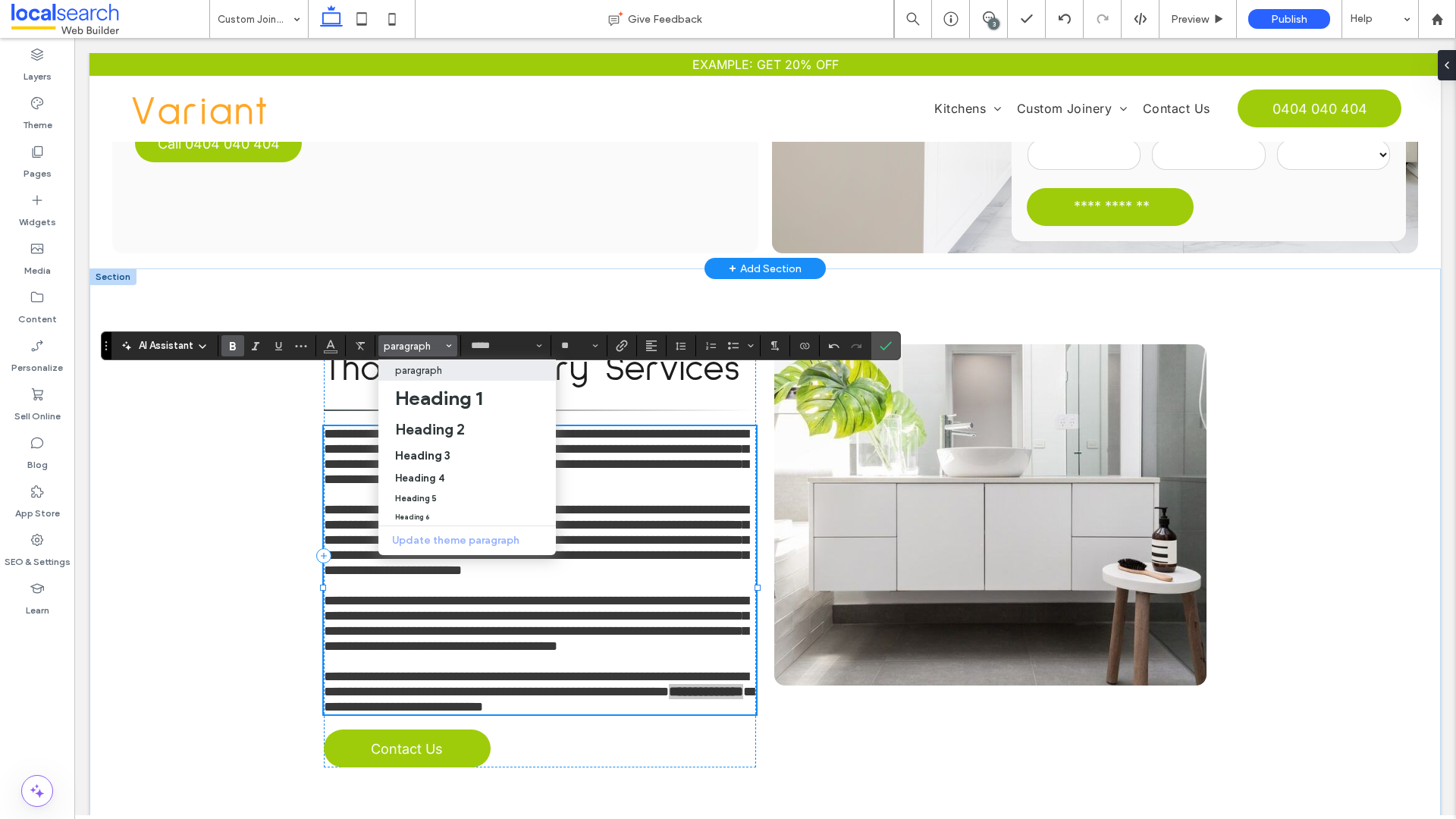 click on "paragraph" at bounding box center [467, 370] 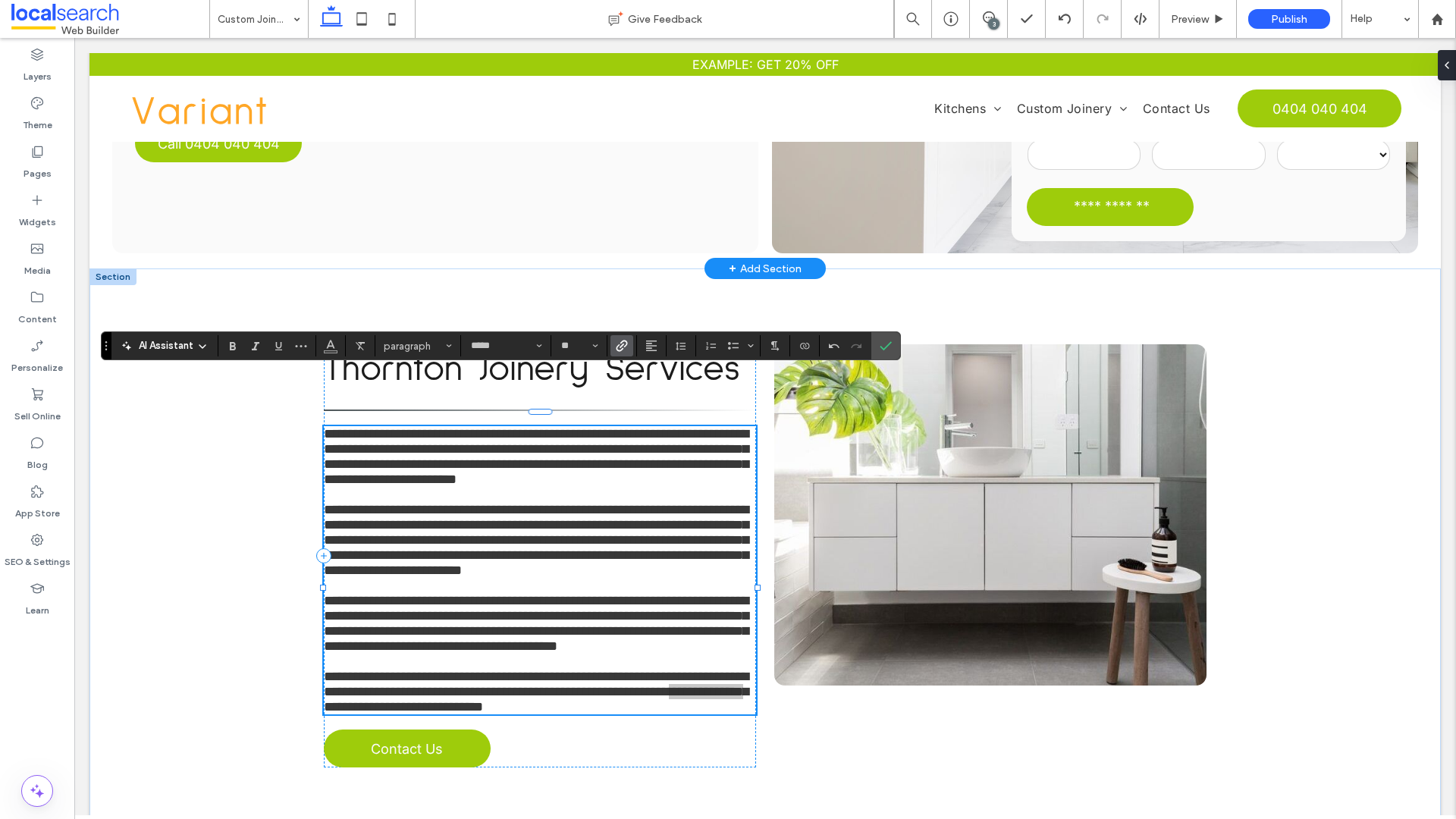 click at bounding box center (622, 346) 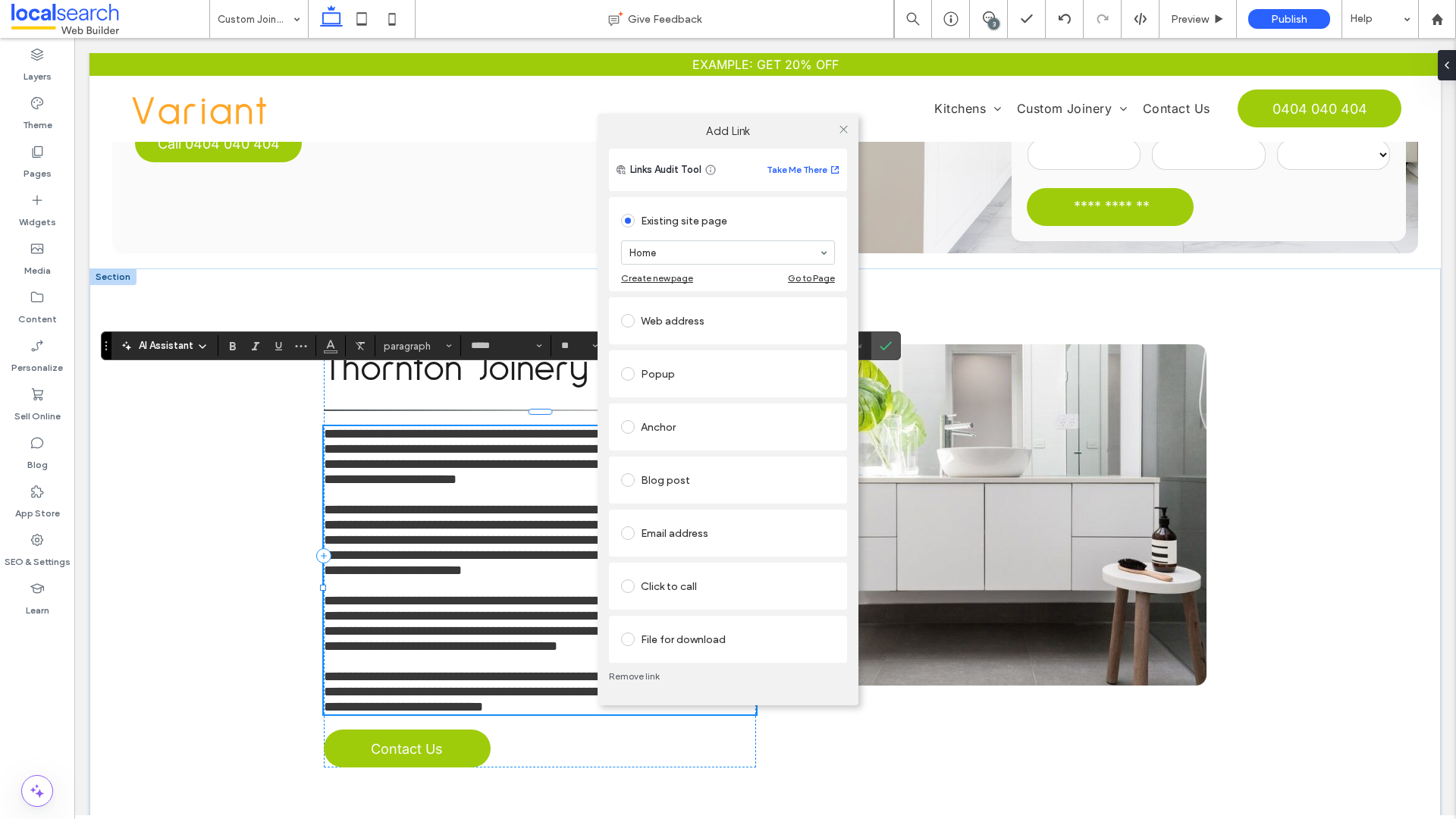 click on "Click to call" at bounding box center [728, 586] 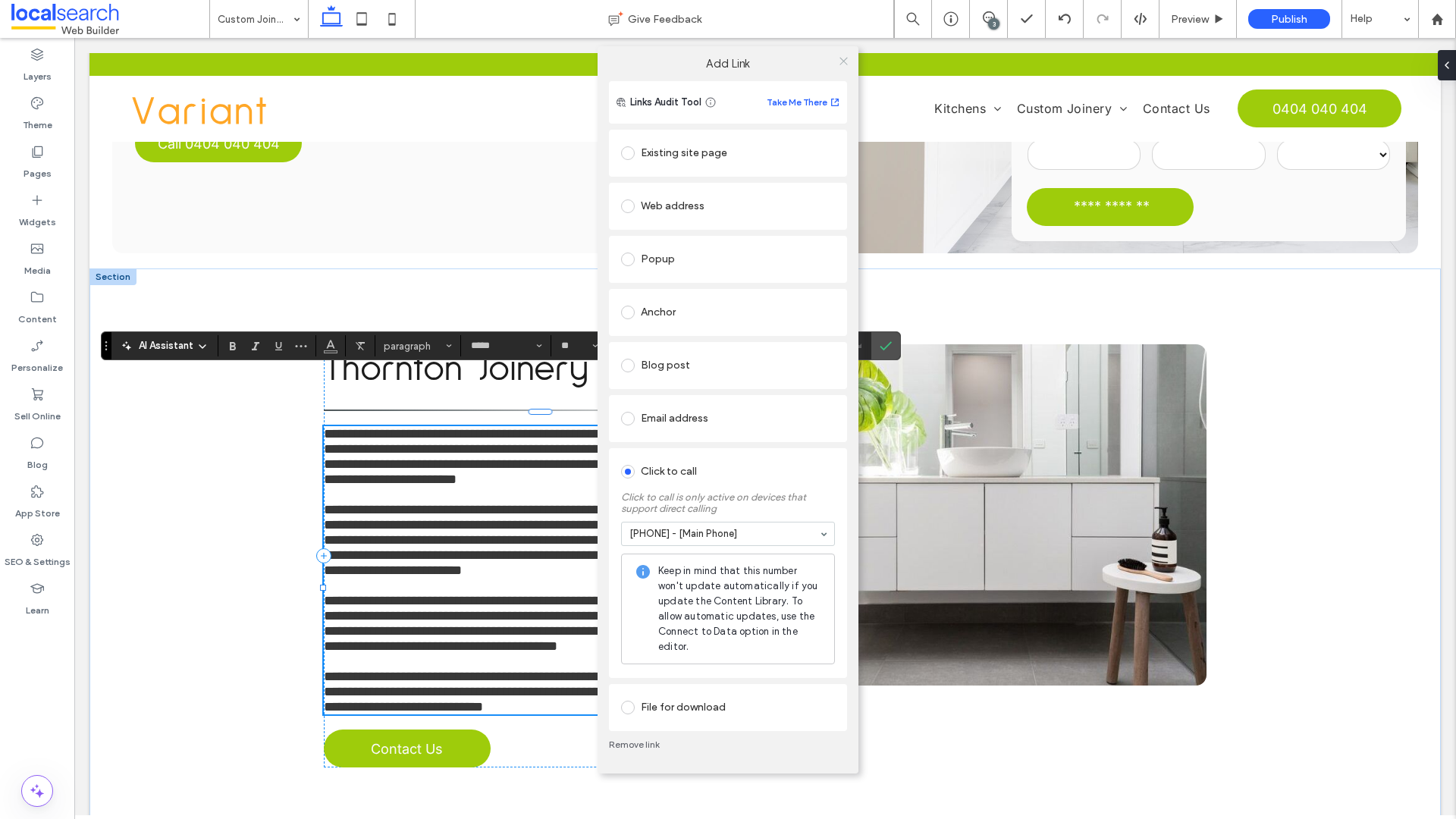 click 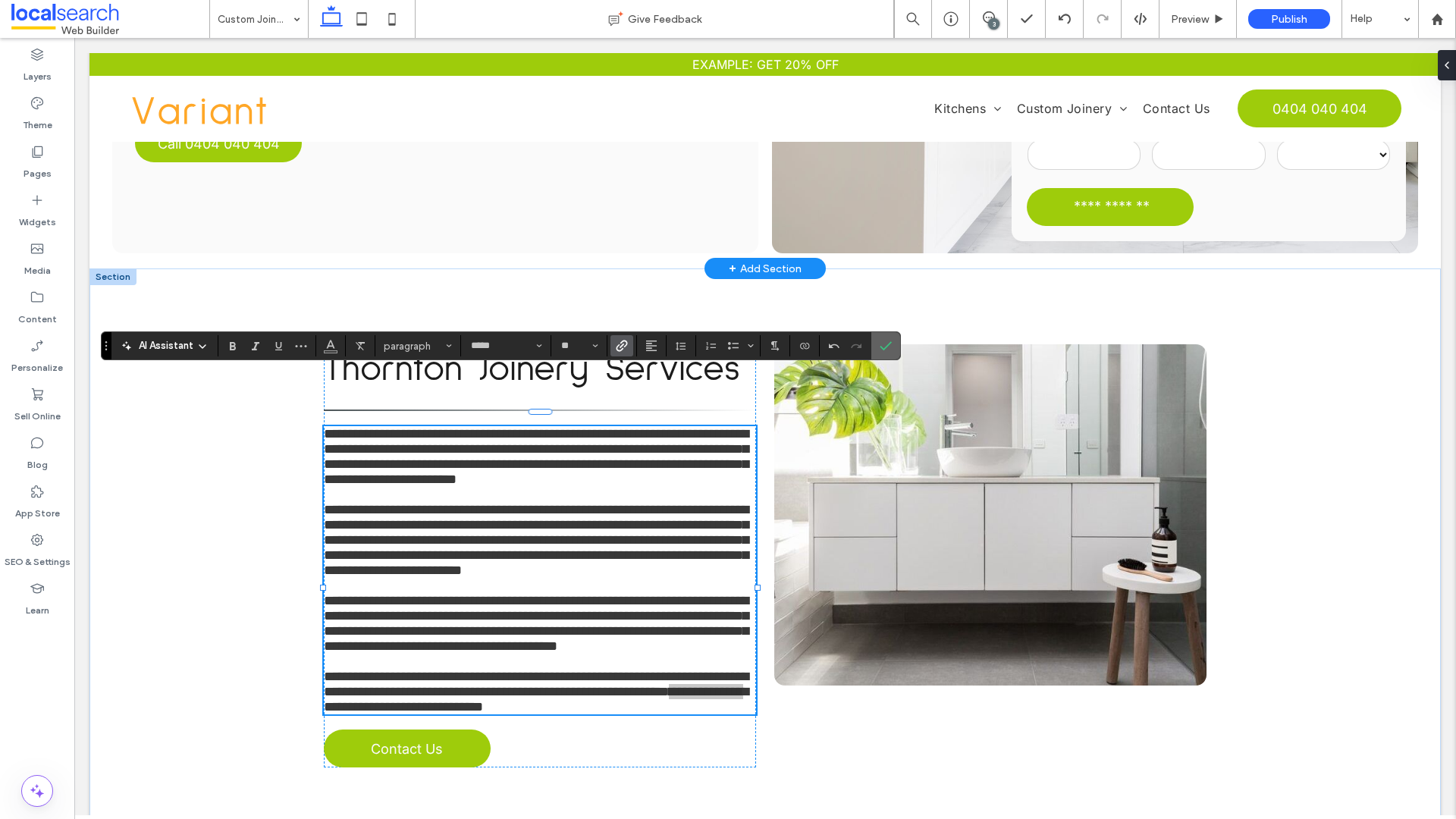 click 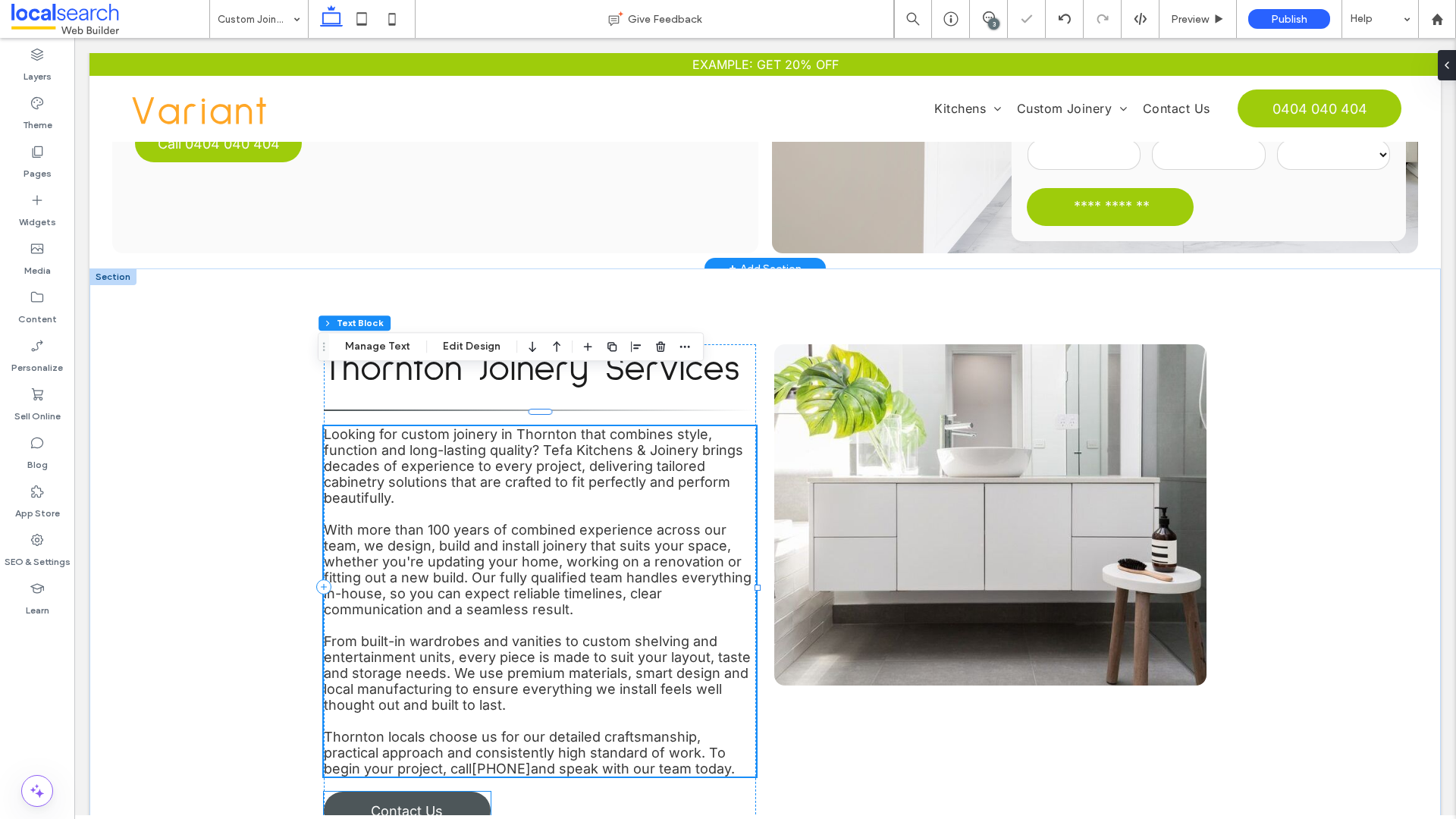 click on "Contact Us" at bounding box center (406, 811) 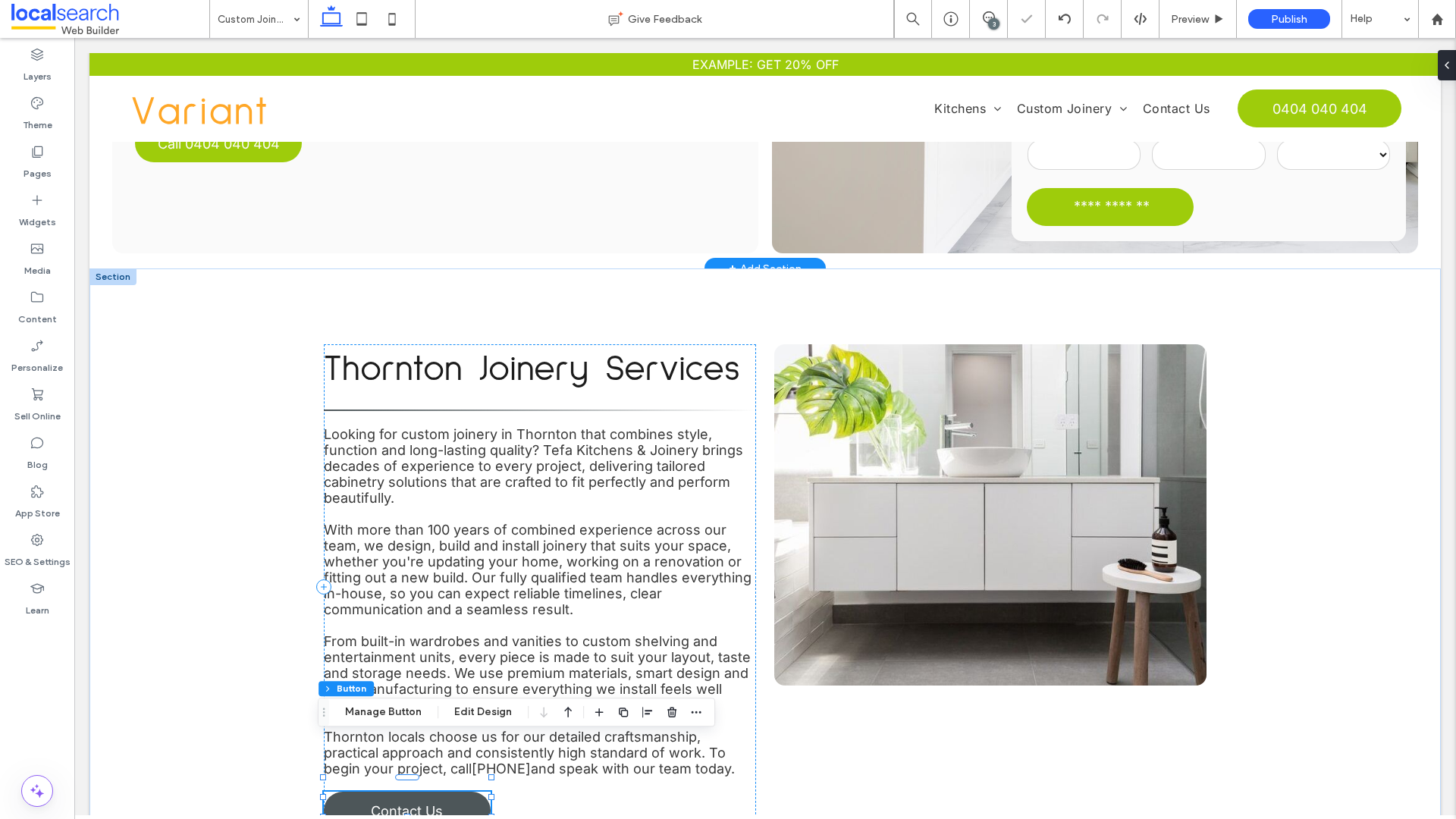 click on "Contact Us" at bounding box center (407, 811) 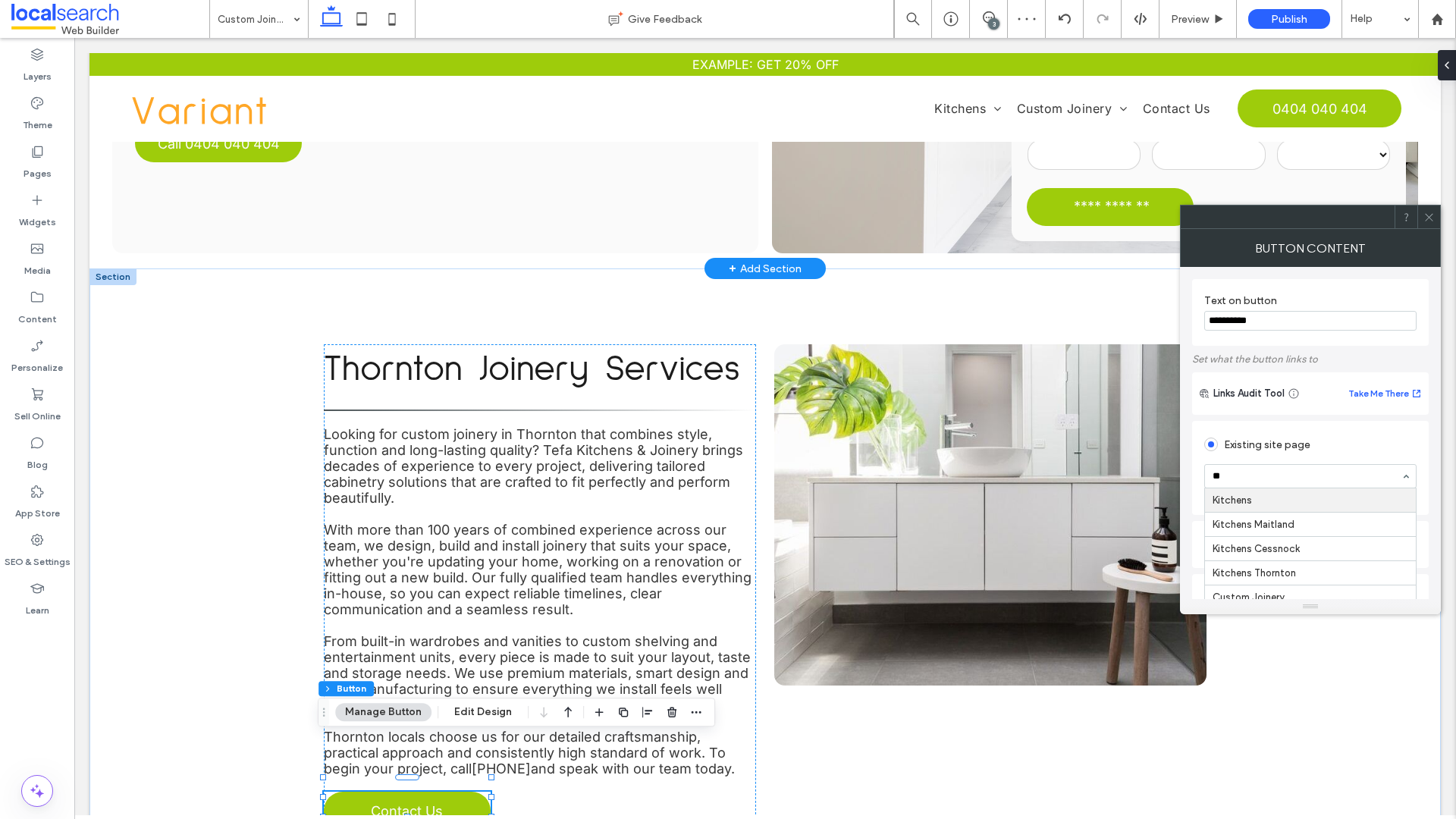 type on "***" 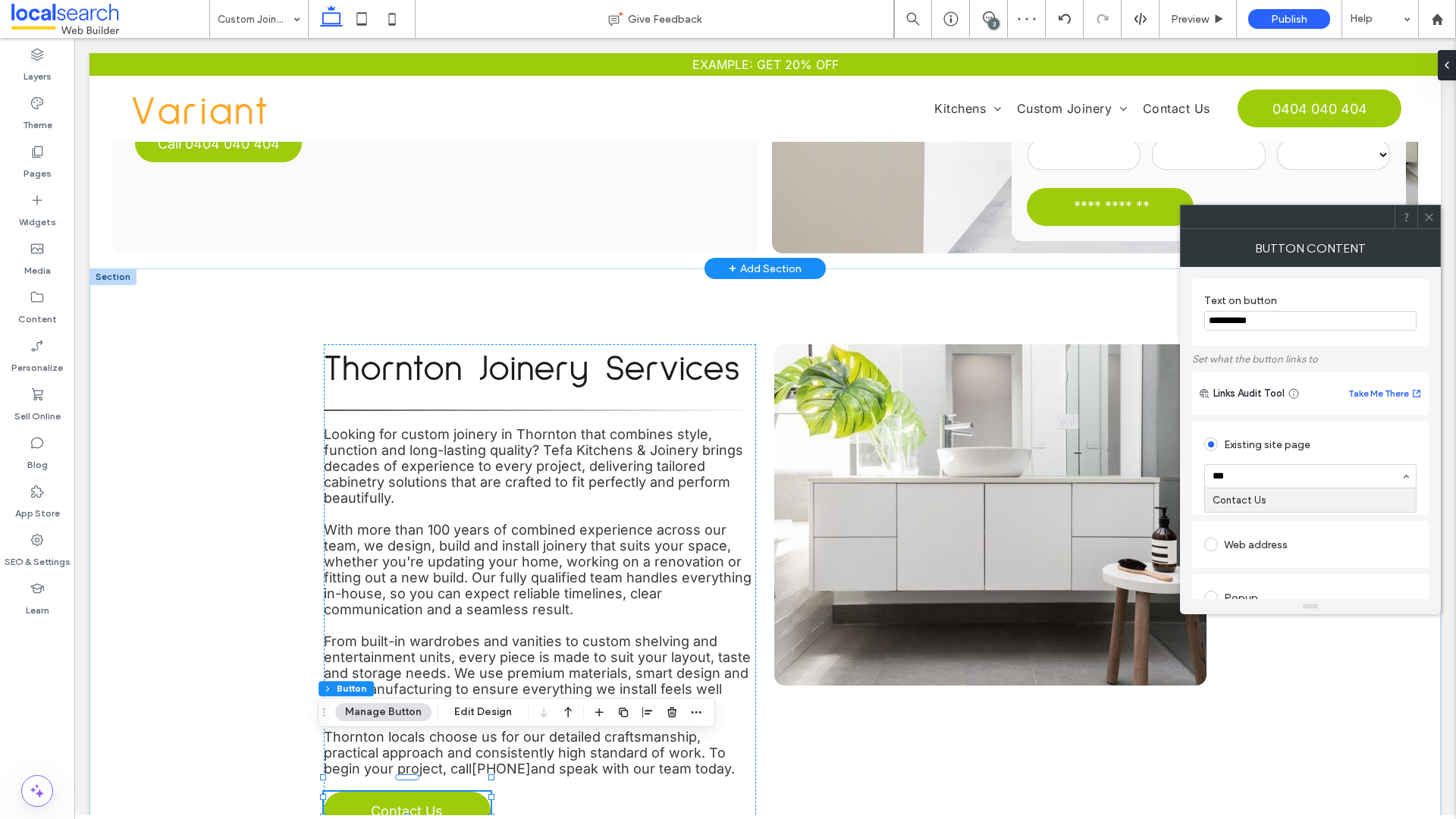 type 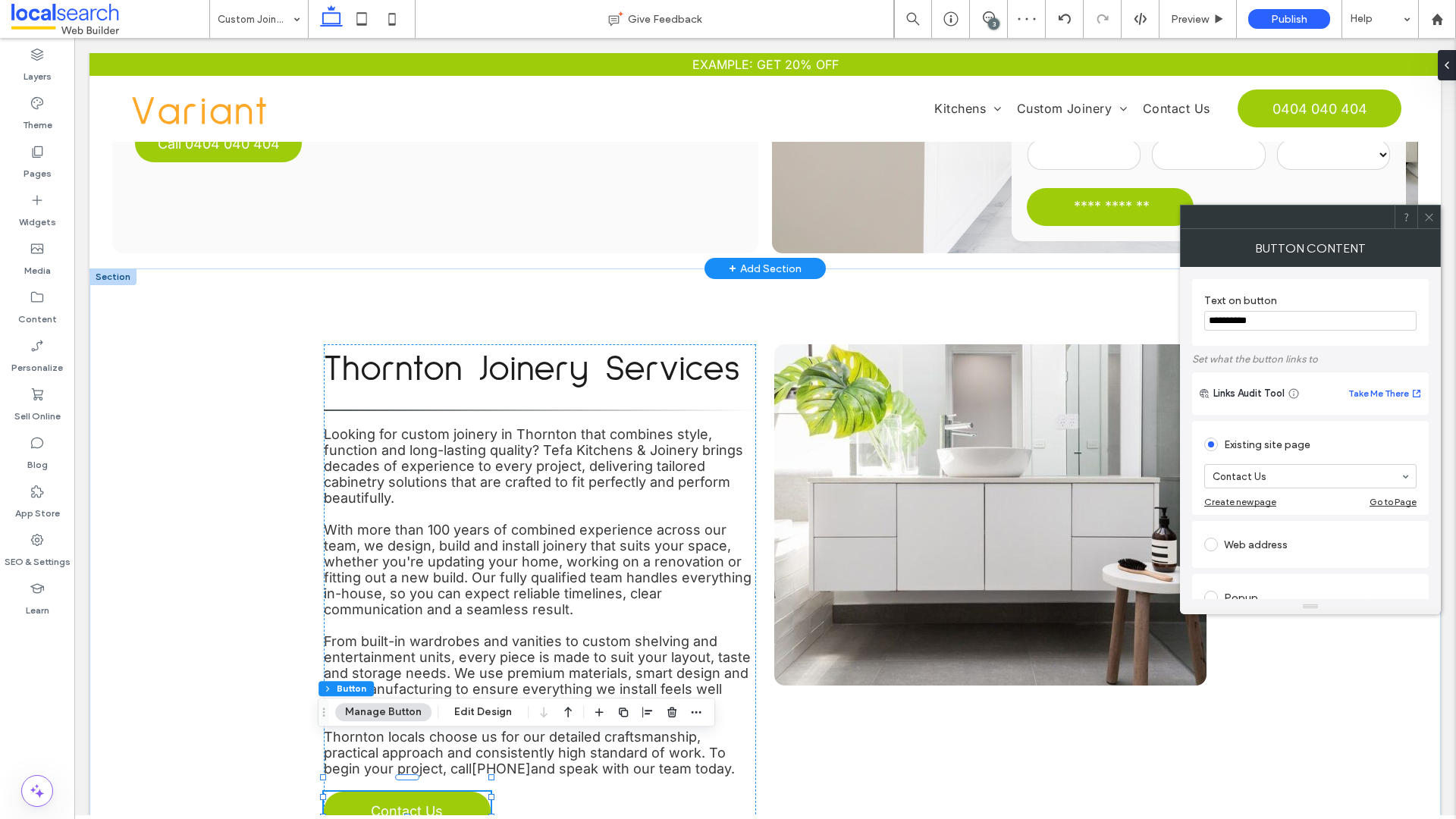 click 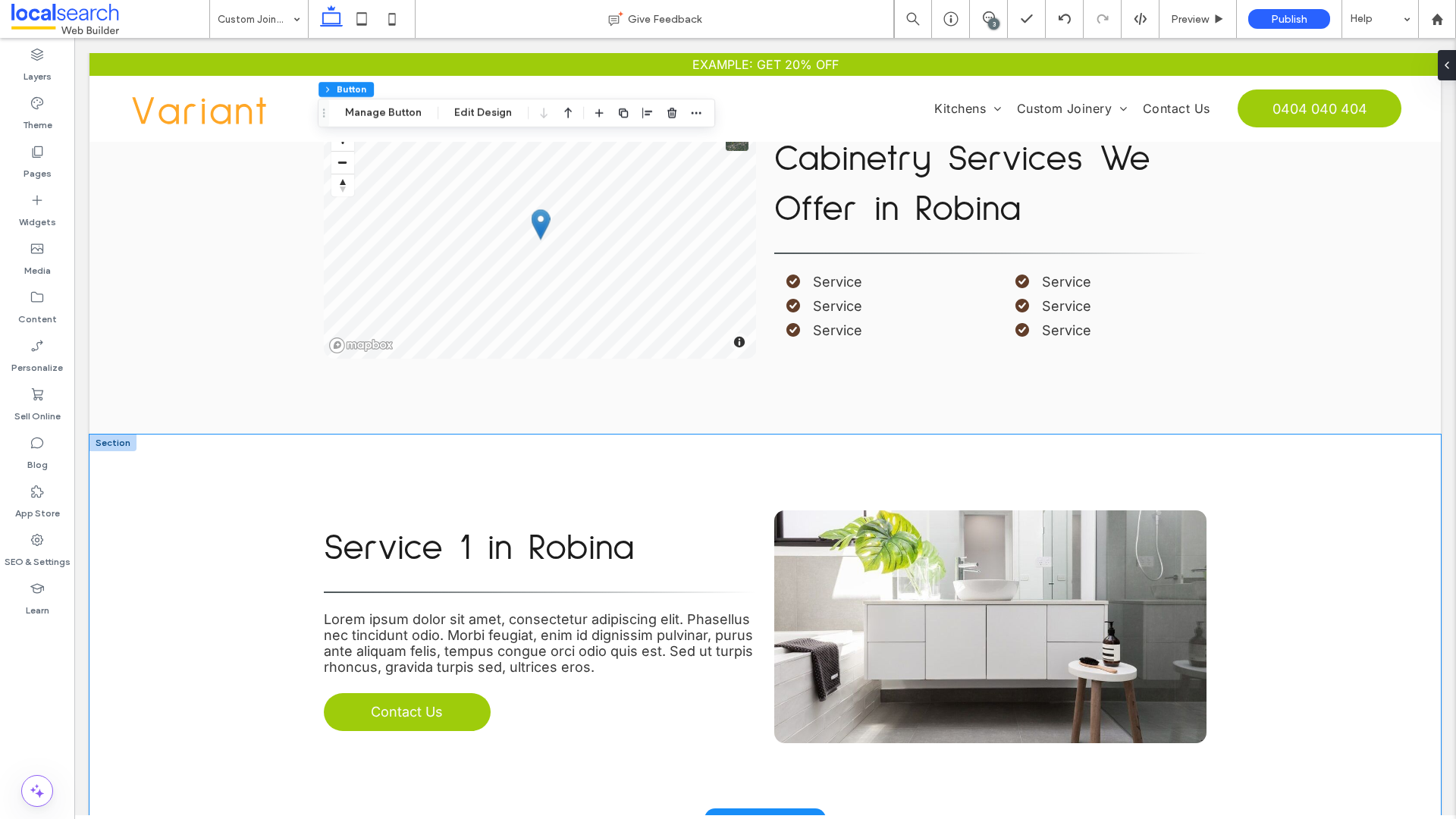scroll, scrollTop: 1284, scrollLeft: 0, axis: vertical 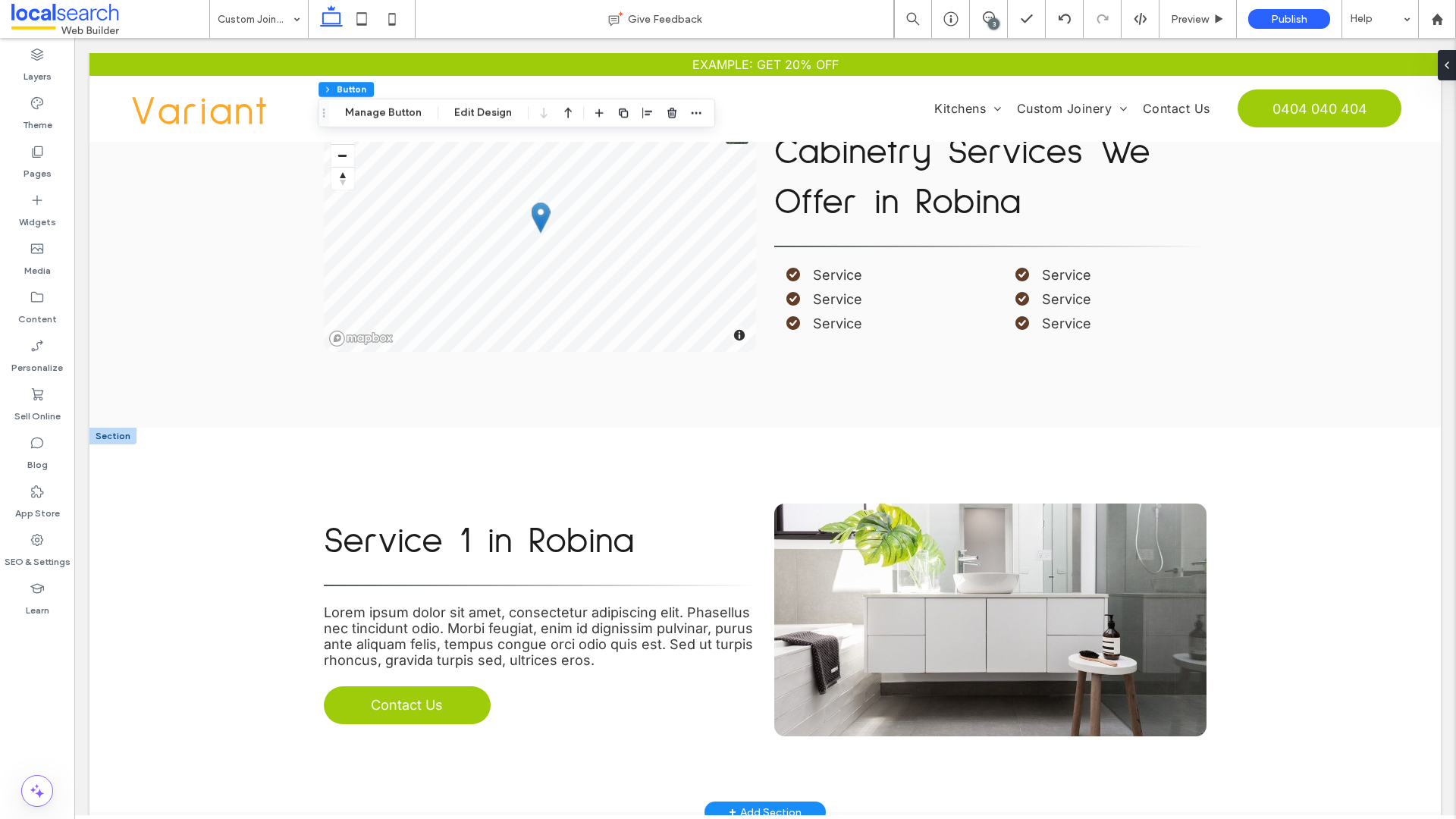 click on "Service 1 in Robina" at bounding box center (479, 541) 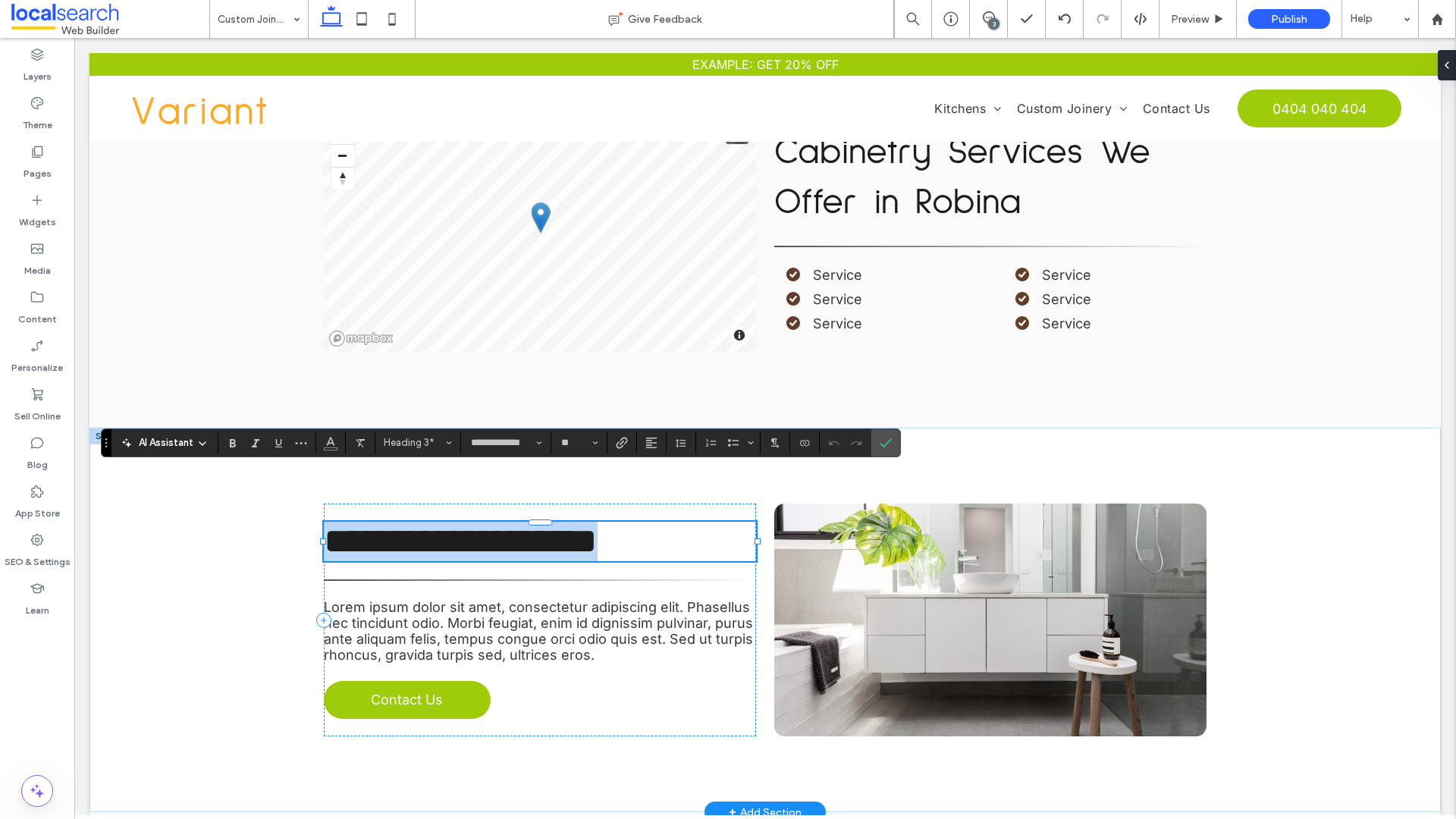type on "*****" 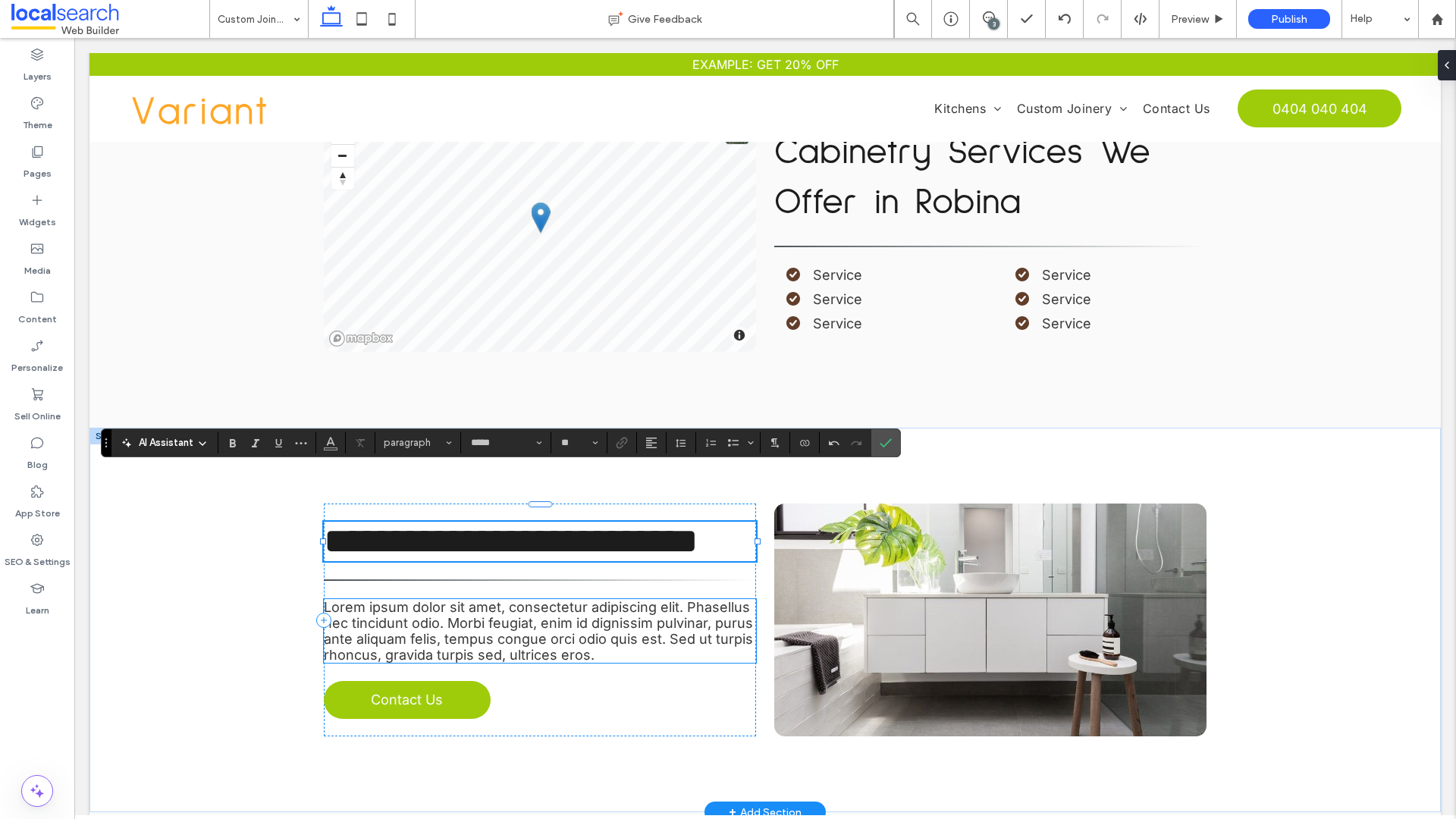 click on "Lorem ipsum dolor sit amet, consectetur adipiscing elit. Phasellus nec tincidunt odio. Morbi feugiat, enim id dignissim pulvinar, purus ante aliquam felis, tempus congue orci odio quis est. Sed ut turpis rhoncus, gravida turpis sed, ultrices eros." at bounding box center [538, 631] 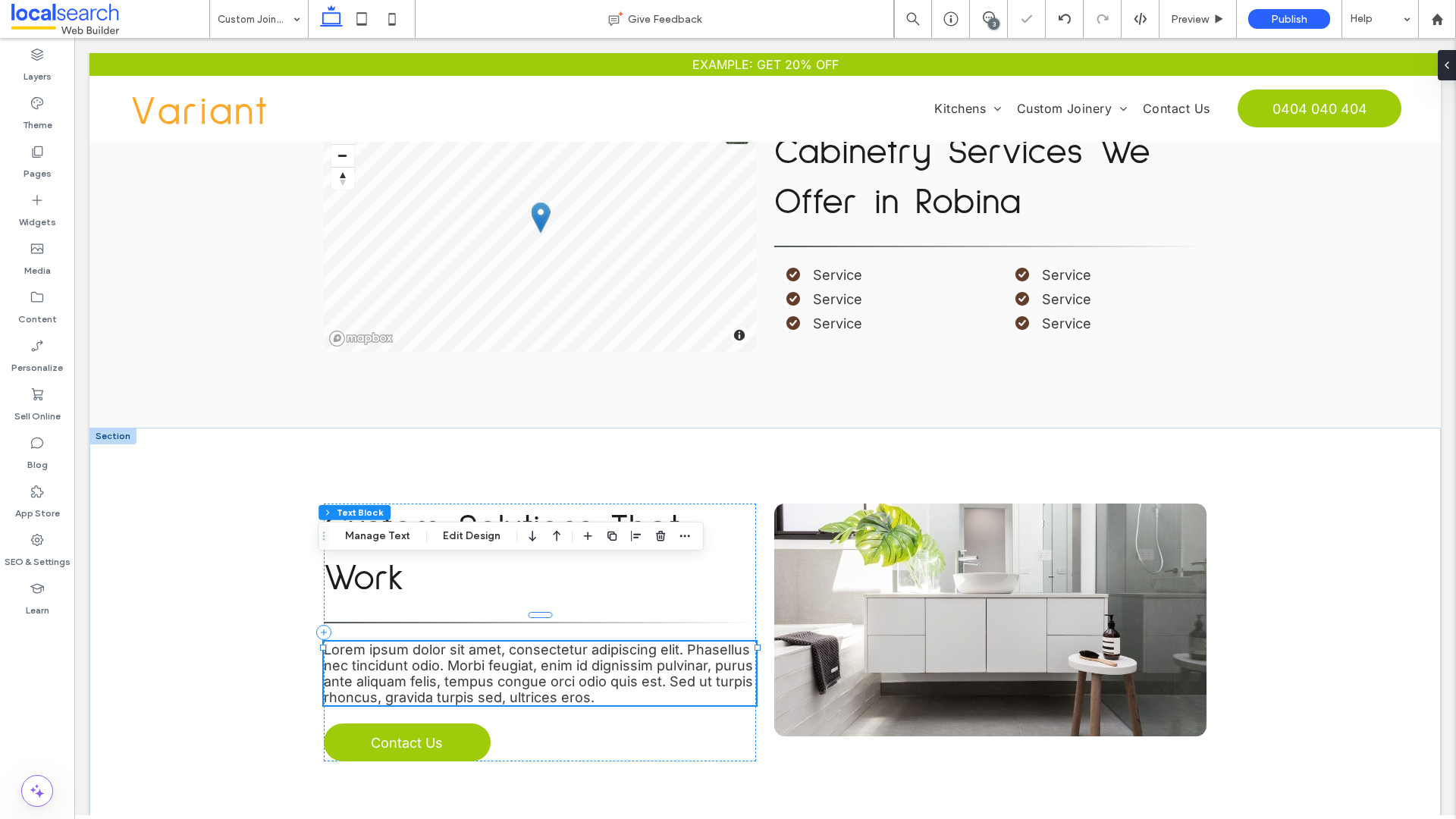 click on "Lorem ipsum dolor sit amet, consectetur adipiscing elit. Phasellus nec tincidunt odio. Morbi feugiat, enim id dignissim pulvinar, purus ante aliquam felis, tempus congue orci odio quis est. Sed ut turpis rhoncus, gravida turpis sed, ultrices eros." at bounding box center [538, 673] 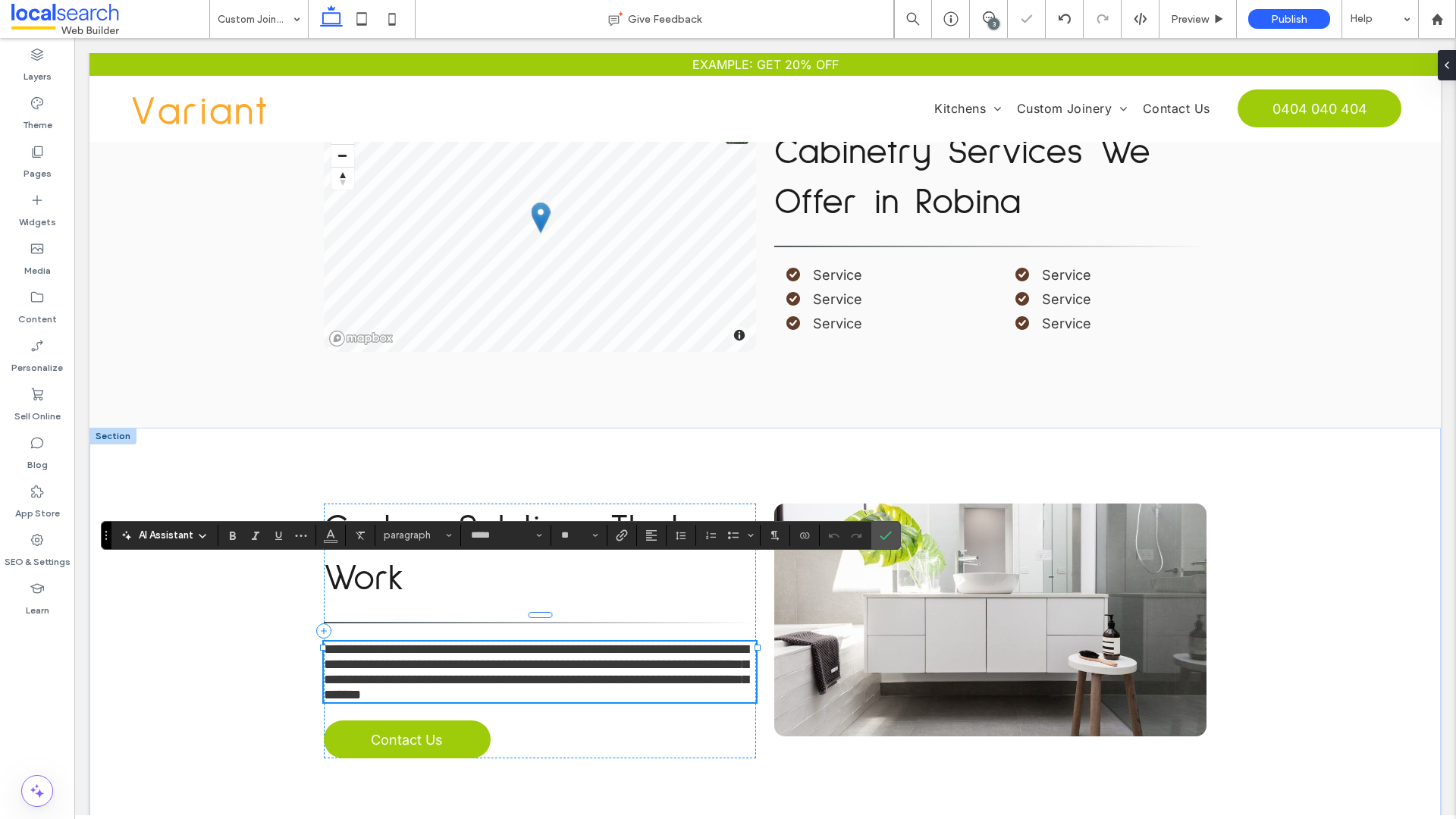 type on "**" 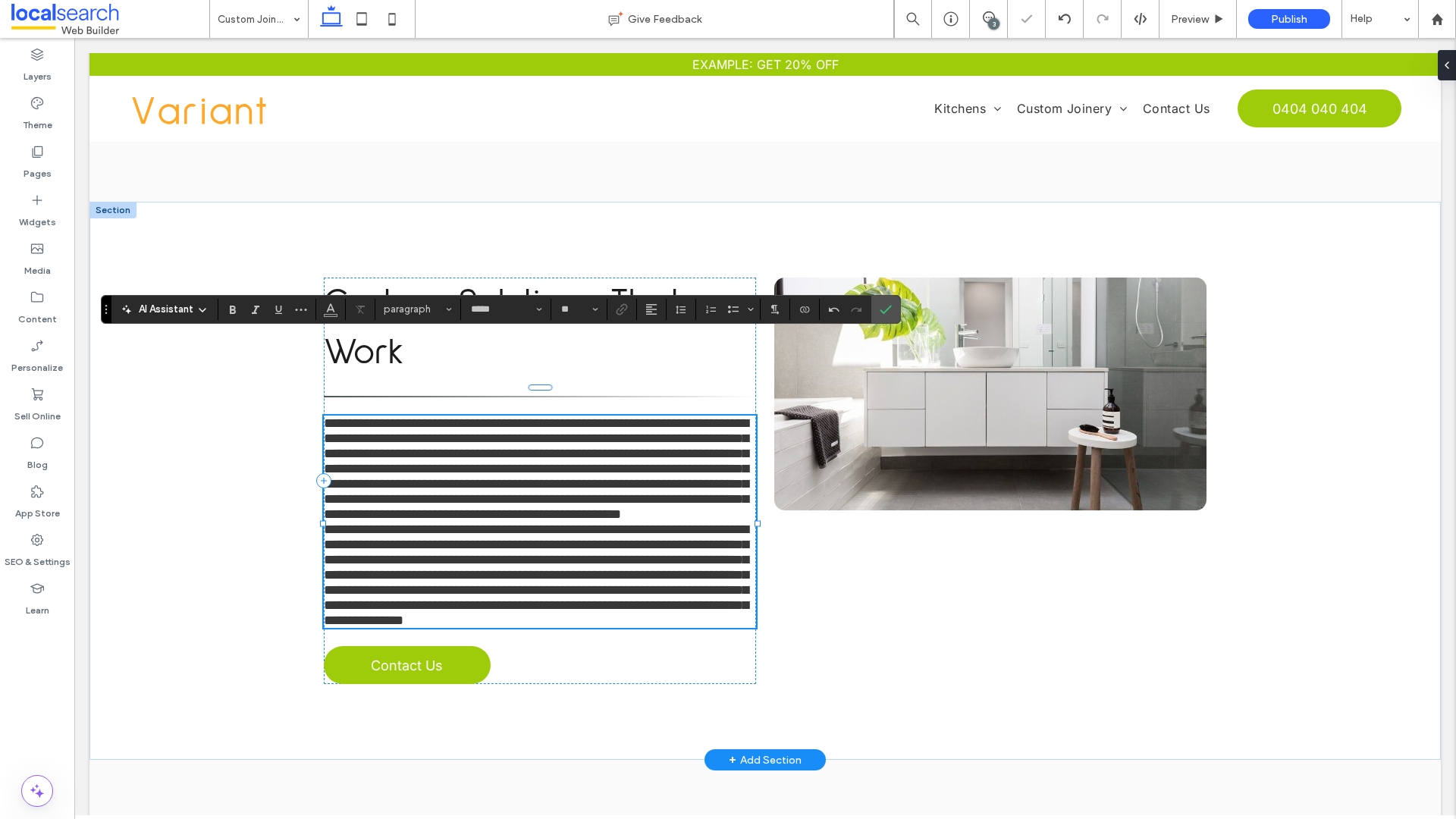 click on "**********" at bounding box center [540, 469] 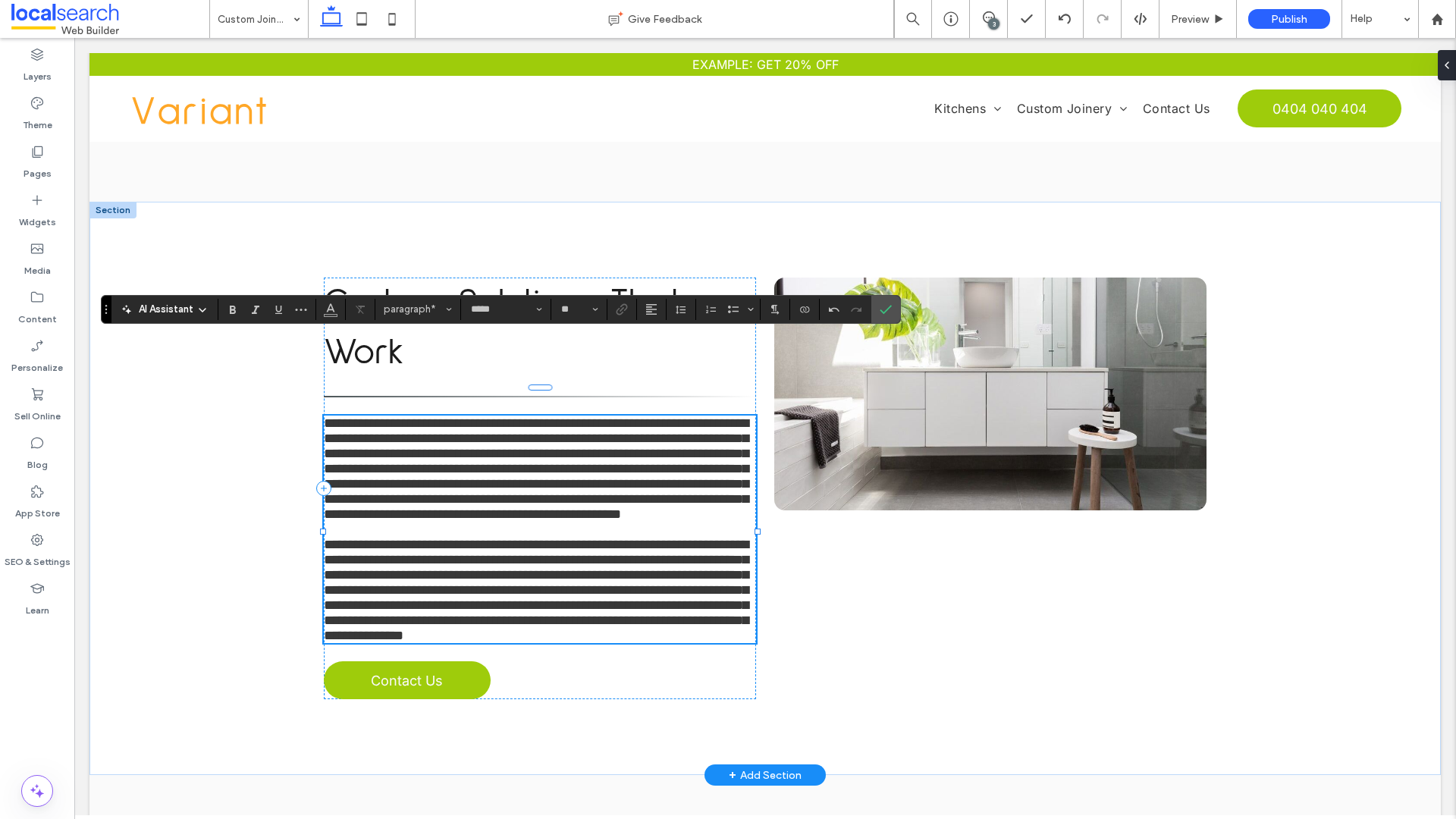 click on "**********" at bounding box center (536, 469) 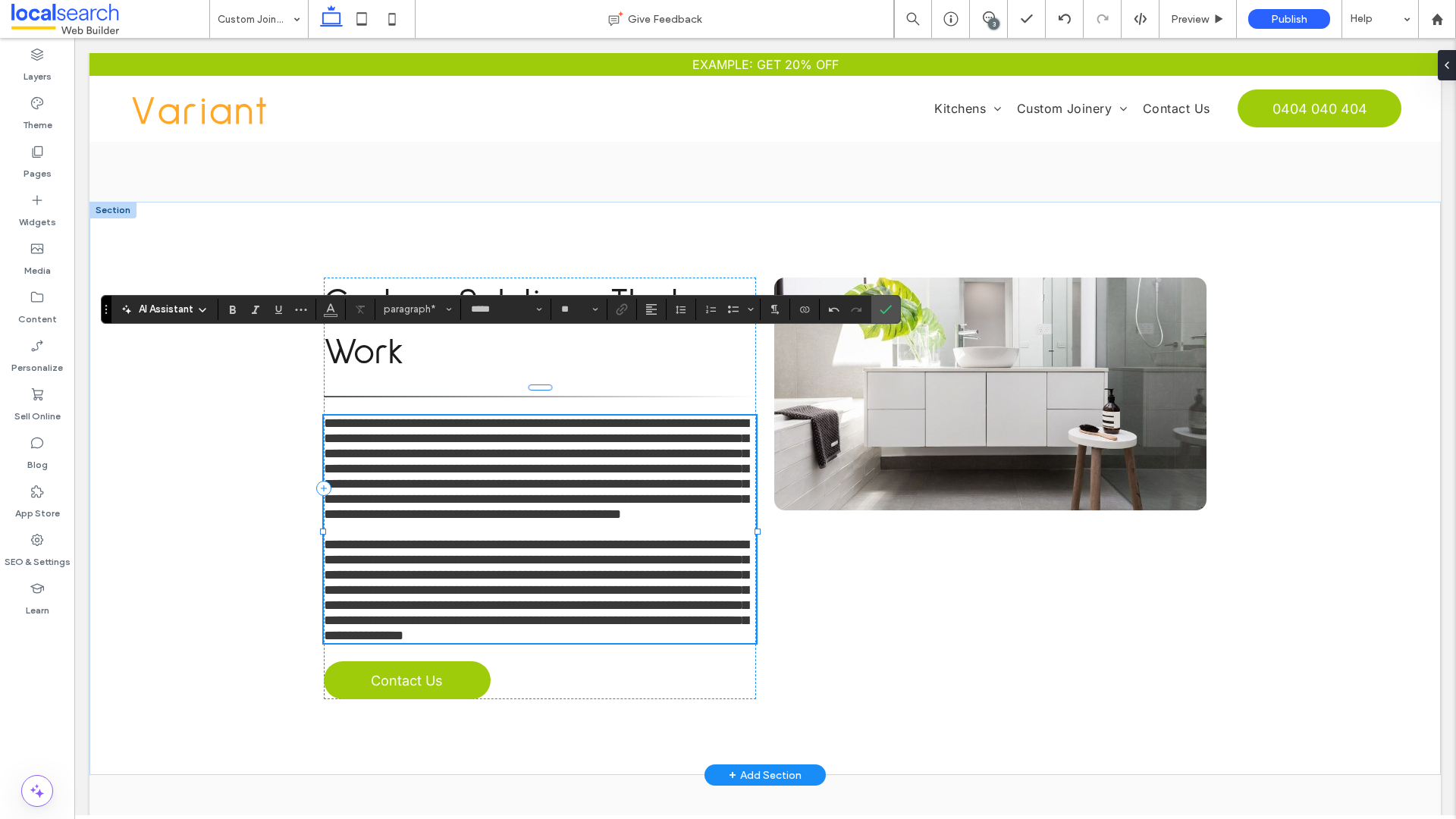 type 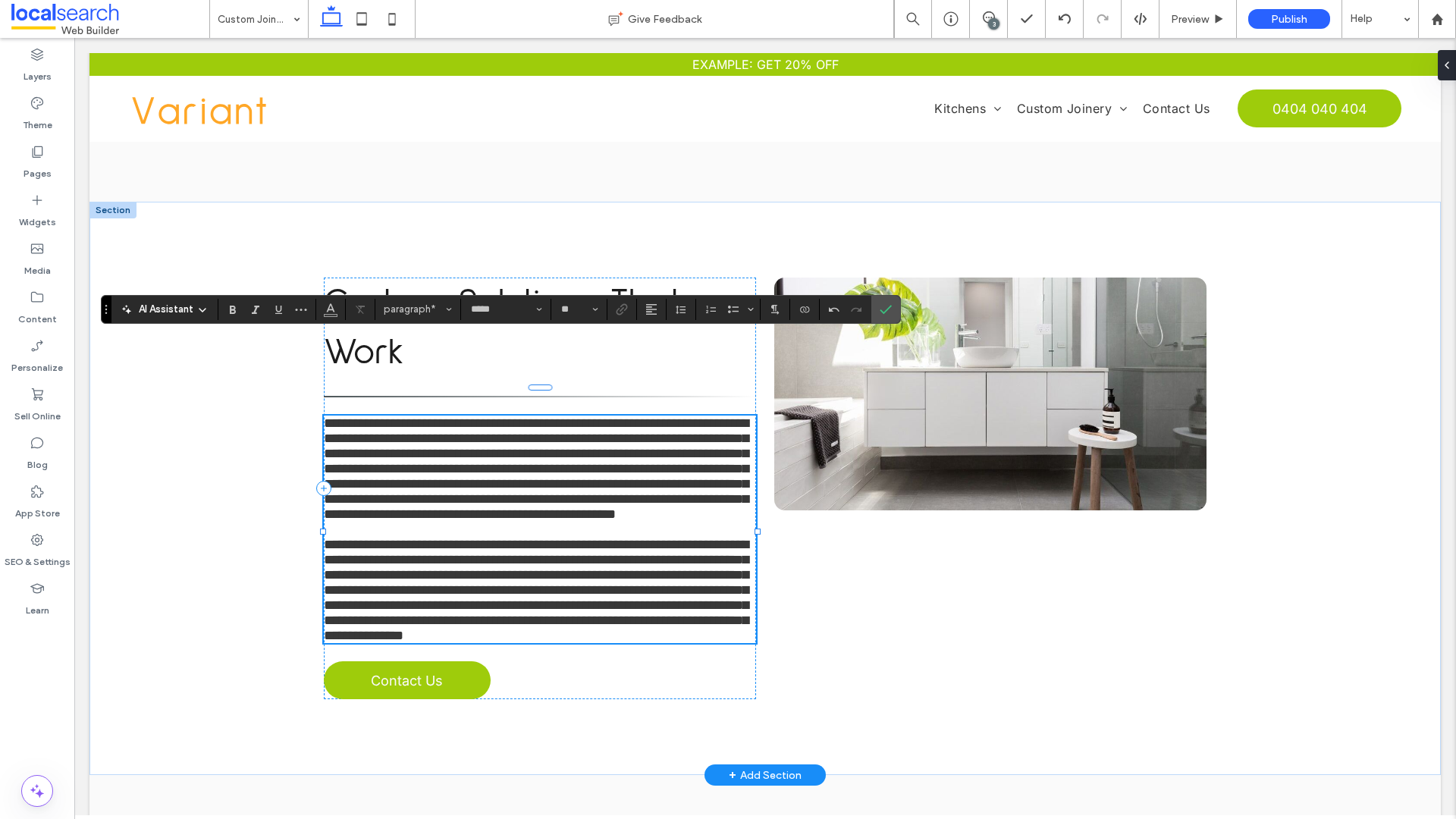 click on "**********" at bounding box center (540, 469) 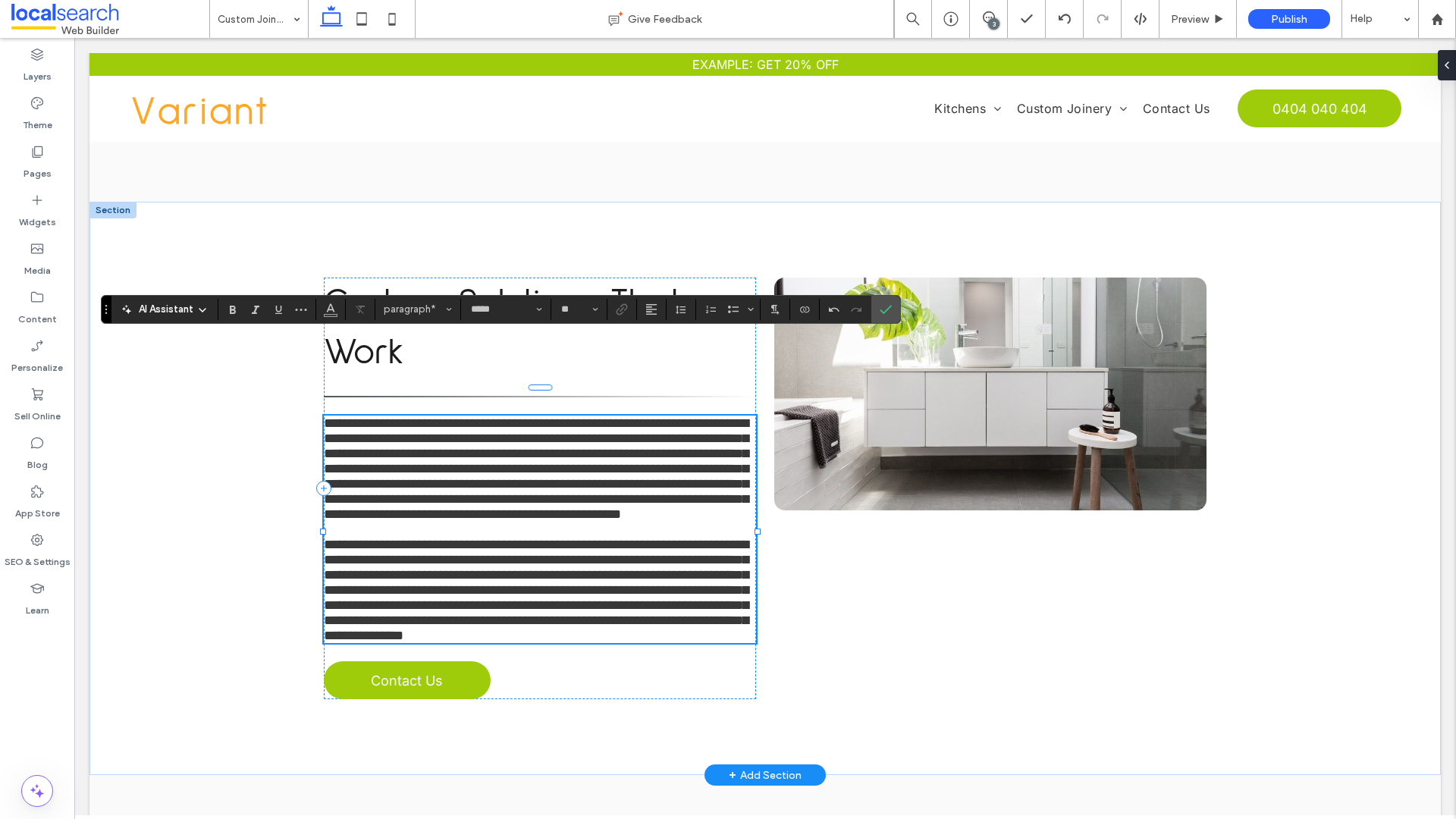 click on "**********" at bounding box center [536, 469] 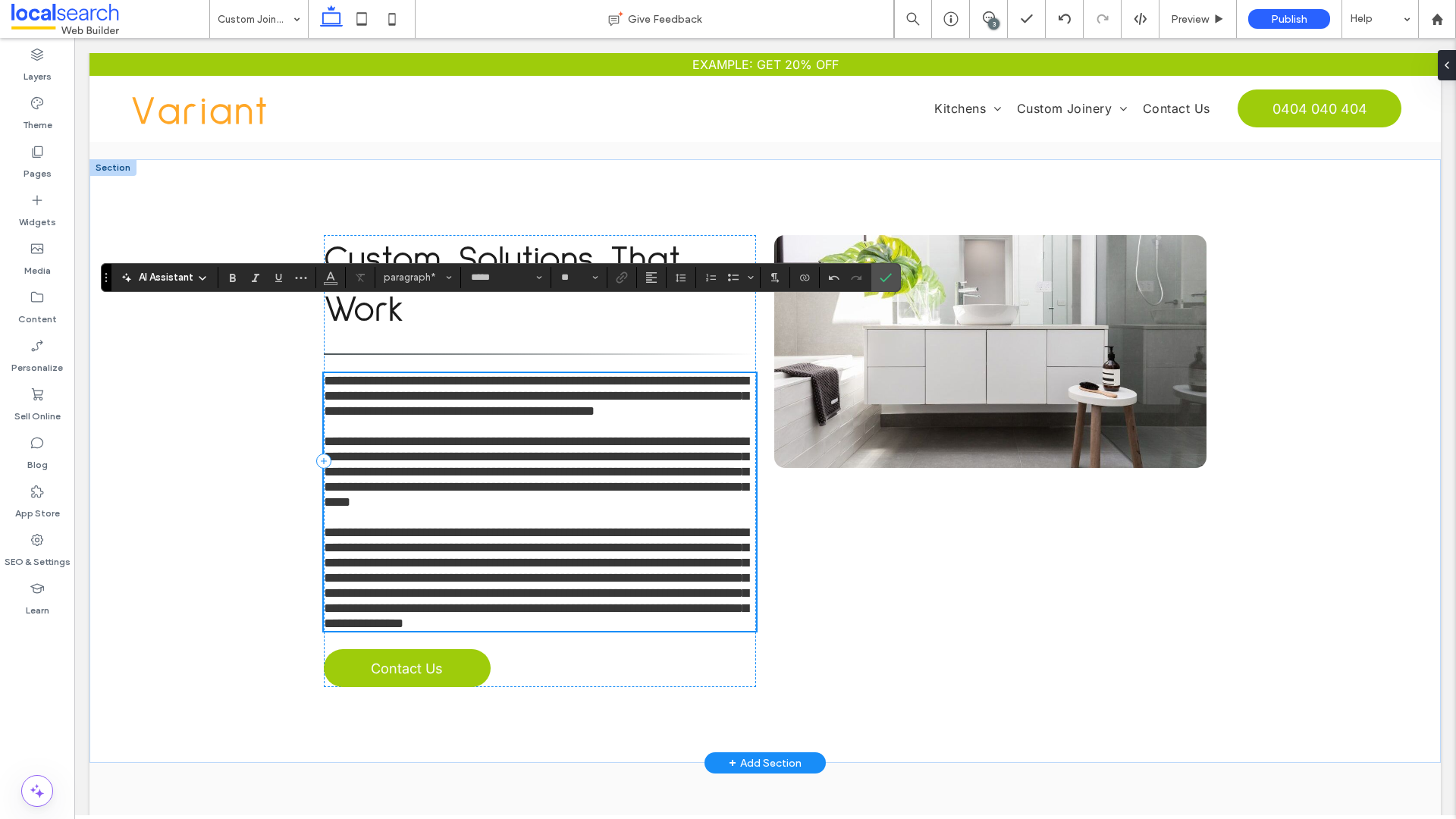 scroll, scrollTop: 1560, scrollLeft: 0, axis: vertical 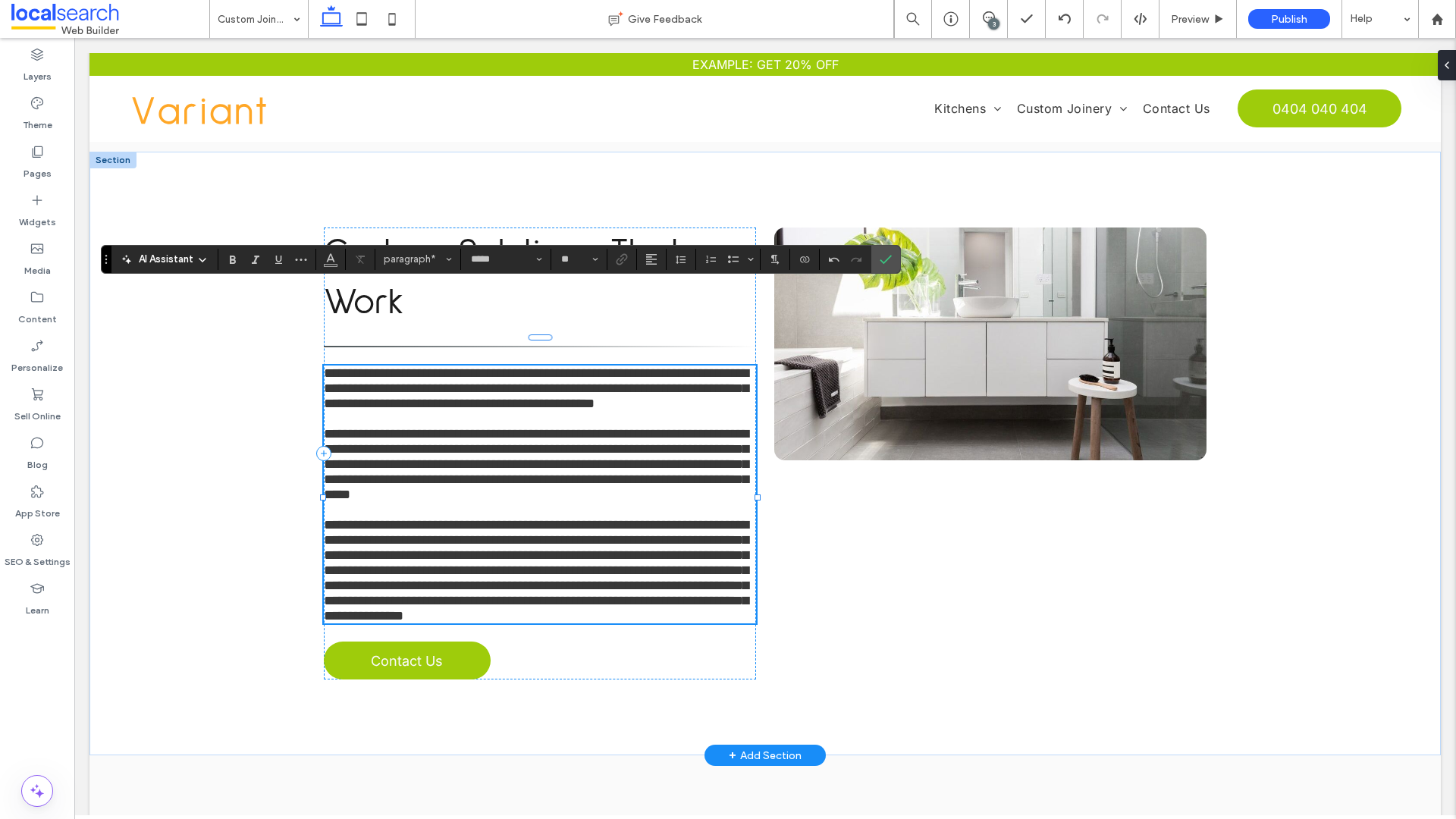 click on "**********" at bounding box center [536, 570] 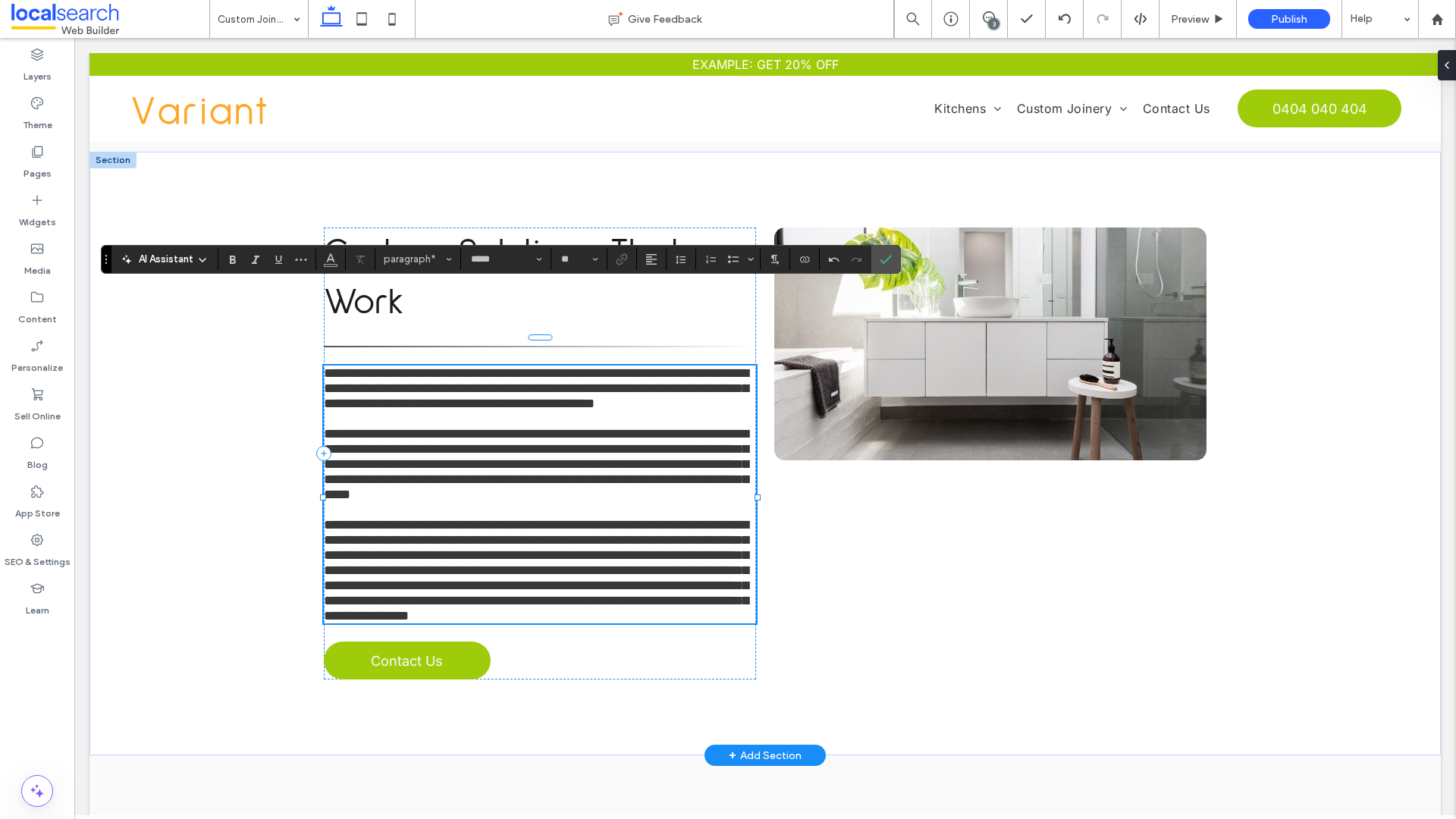 click on "**********" at bounding box center (536, 570) 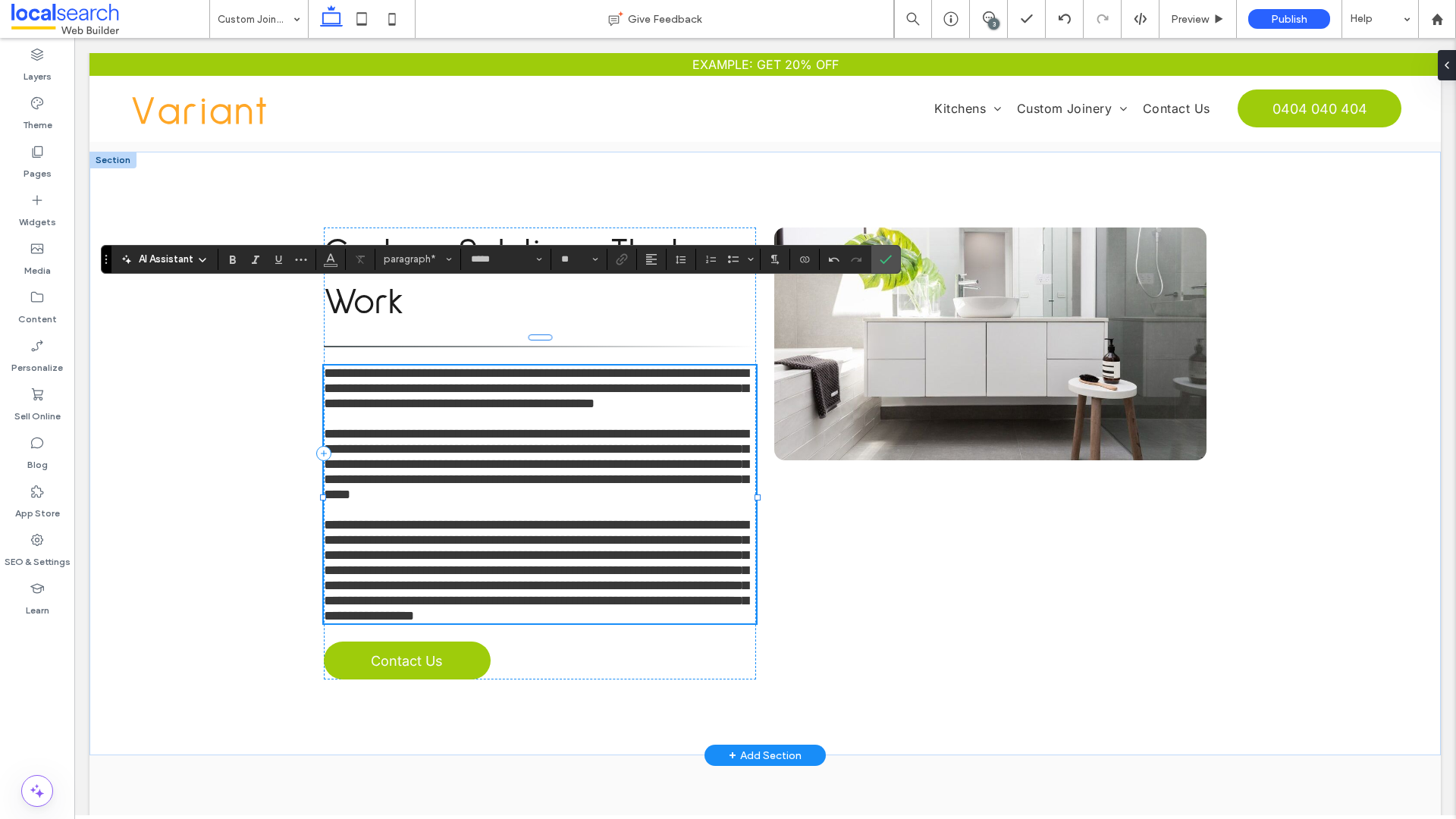 click on "**********" at bounding box center (536, 570) 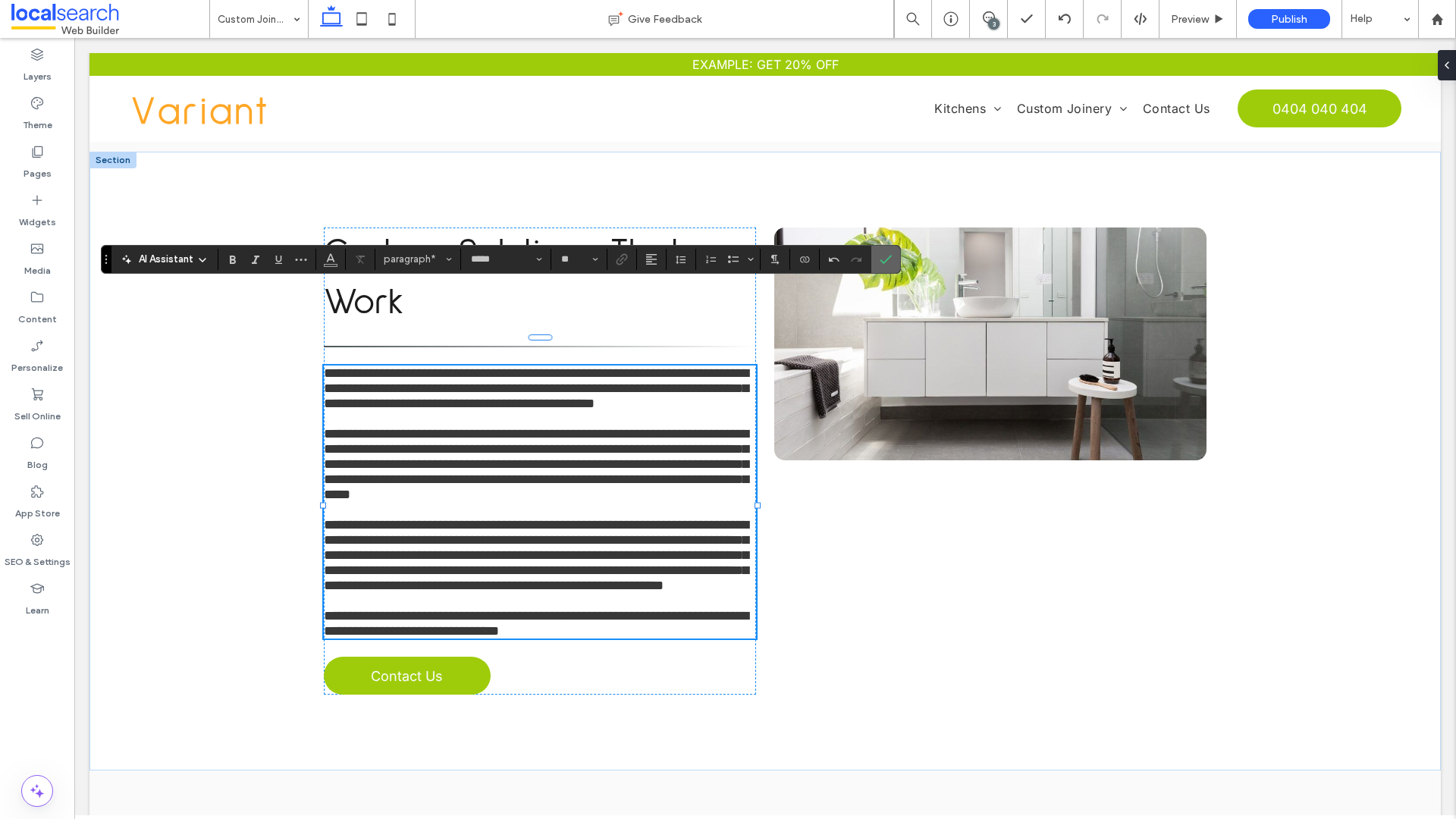 click 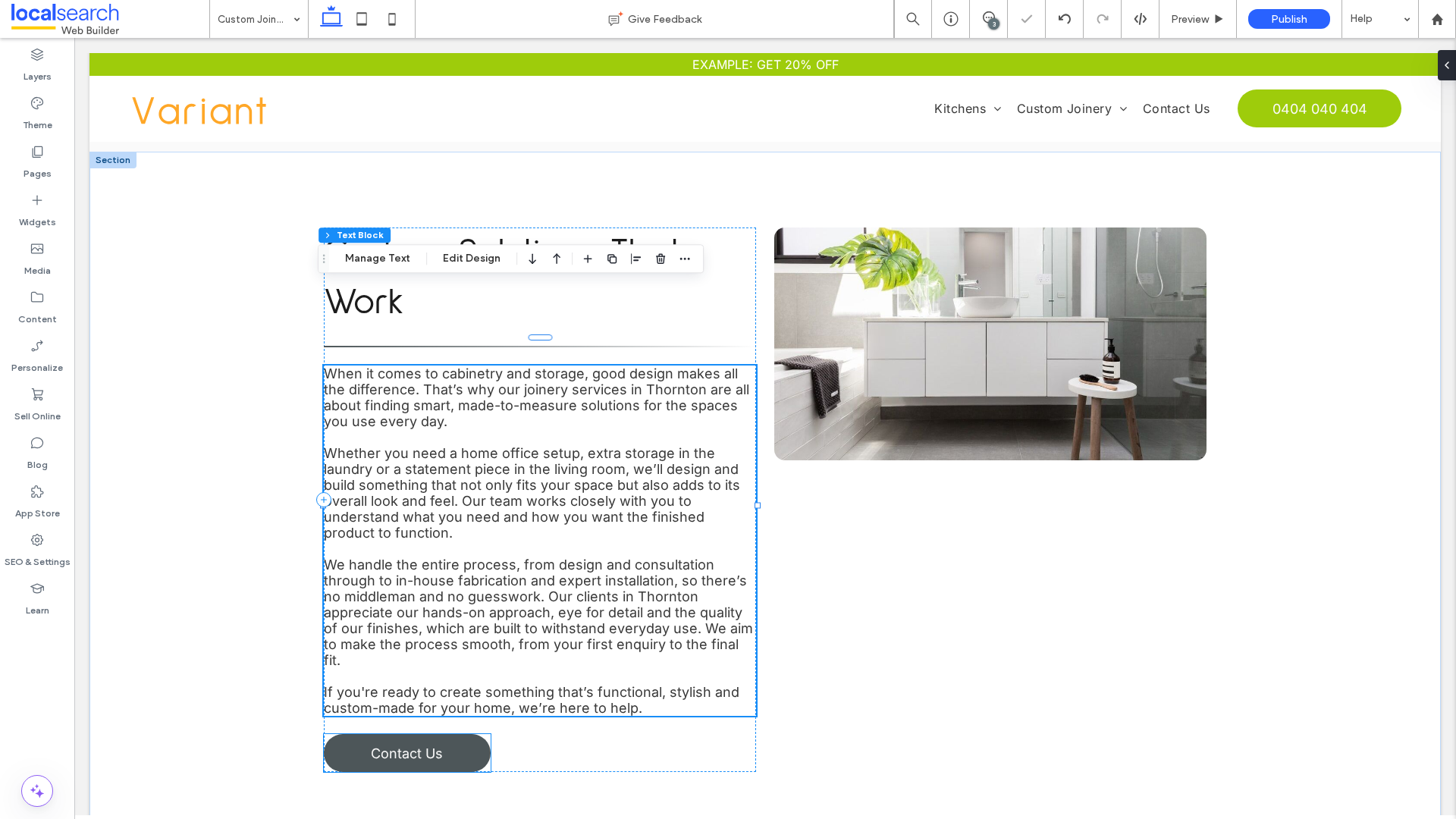 click on "Contact Us" at bounding box center [406, 753] 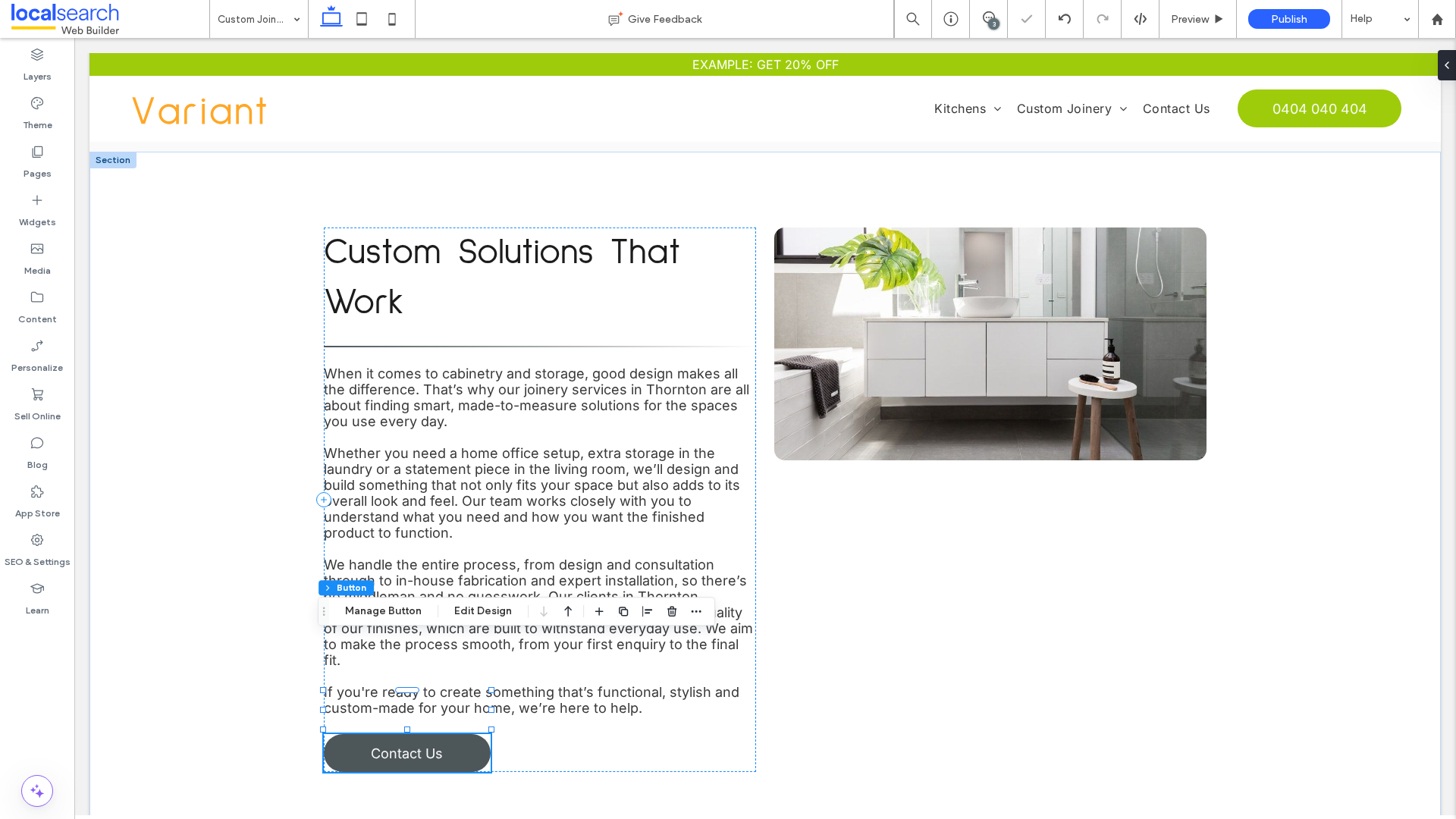 click on "Contact Us" at bounding box center (407, 753) 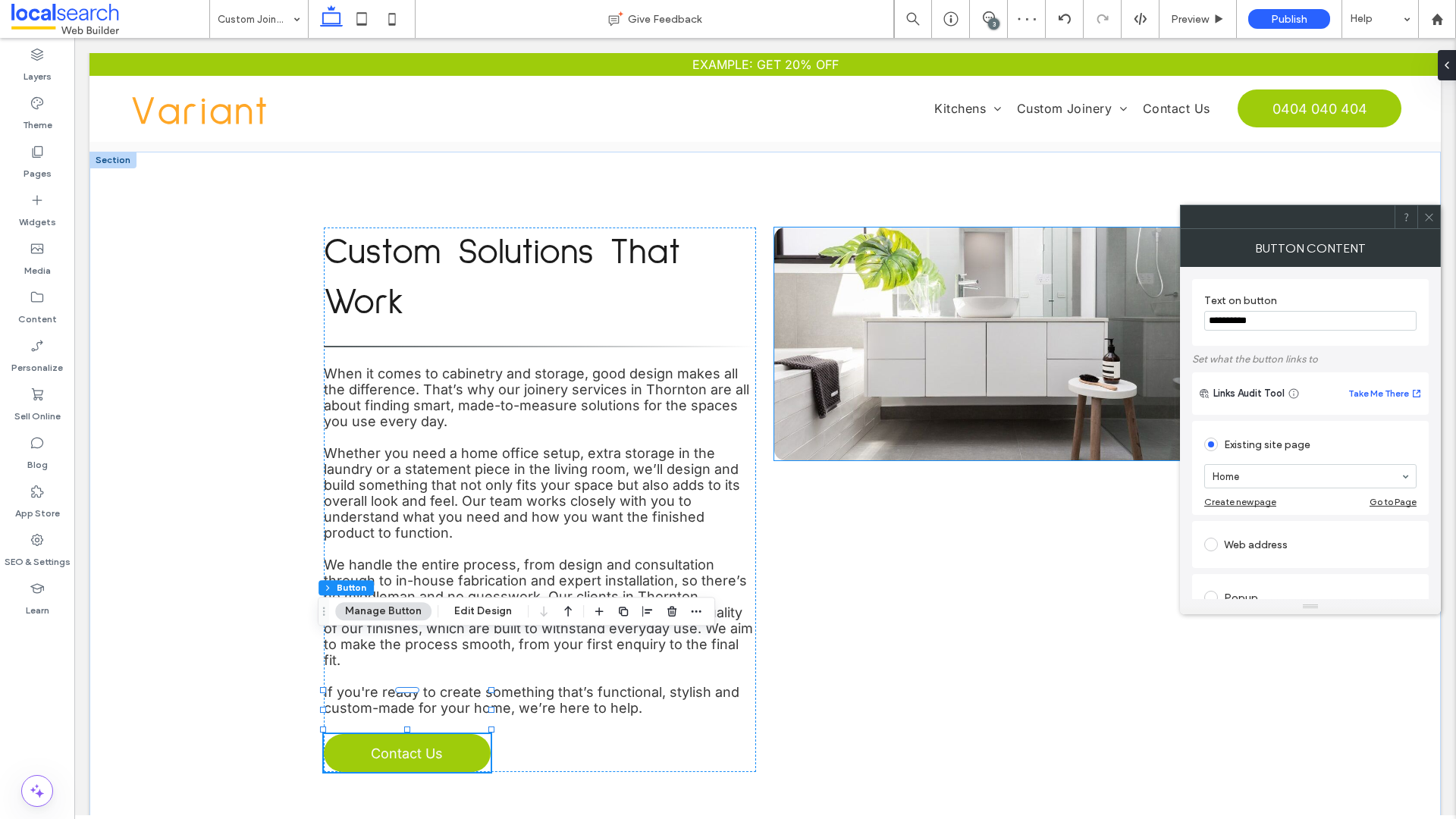 drag, startPoint x: 1359, startPoint y: 356, endPoint x: 1038, endPoint y: 315, distance: 323.60779 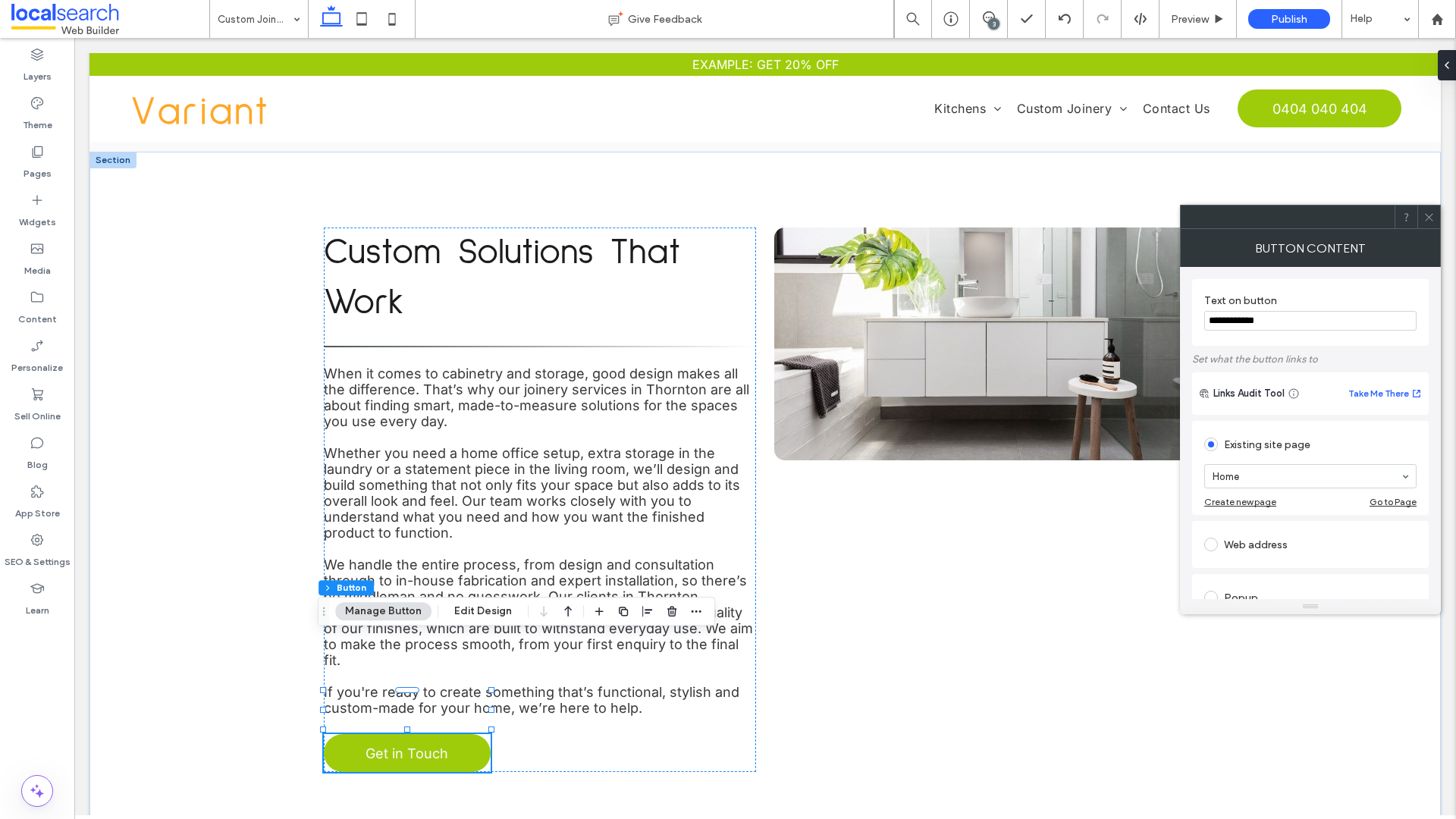 type on "**********" 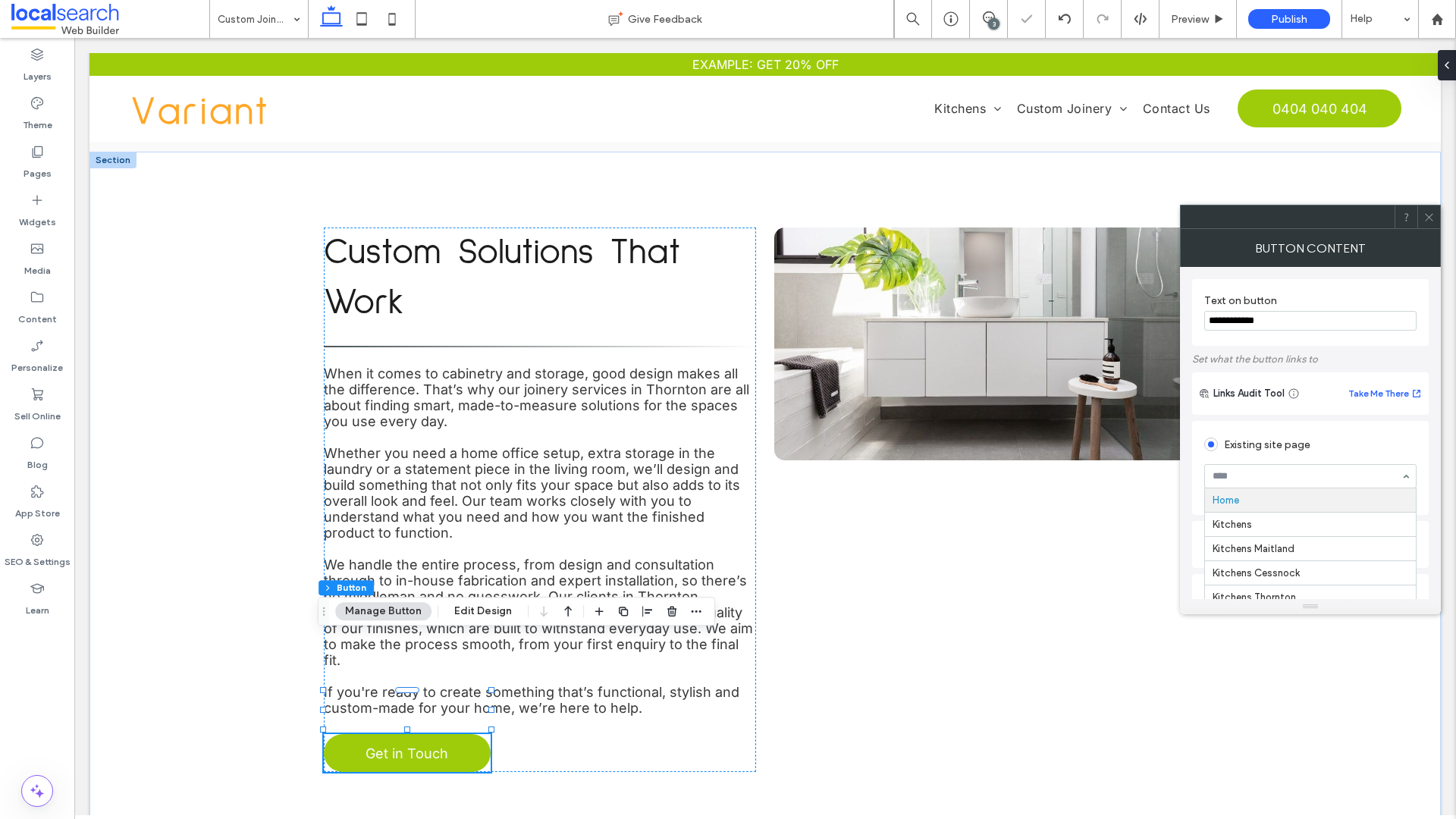 type on "*" 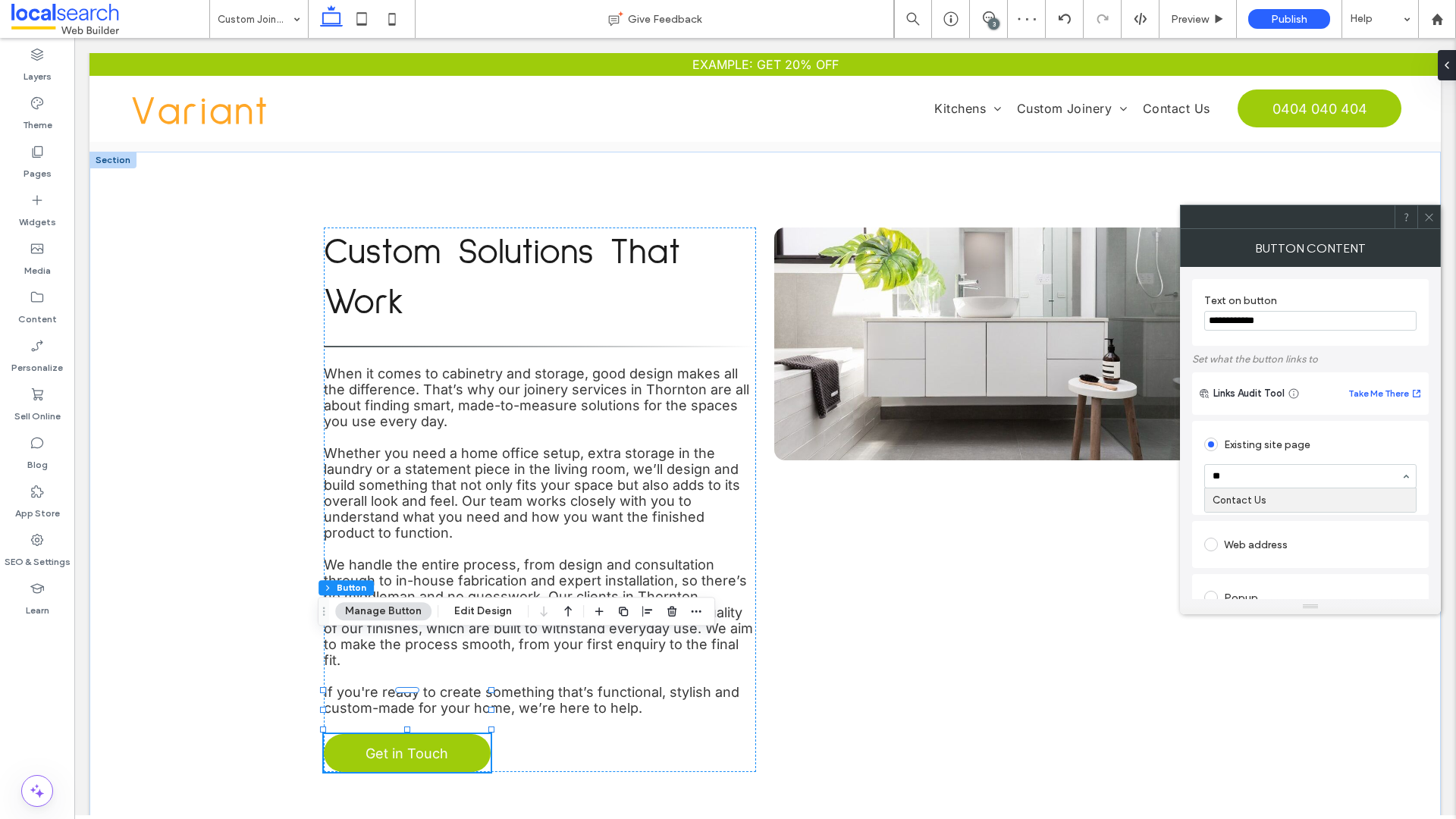 type on "***" 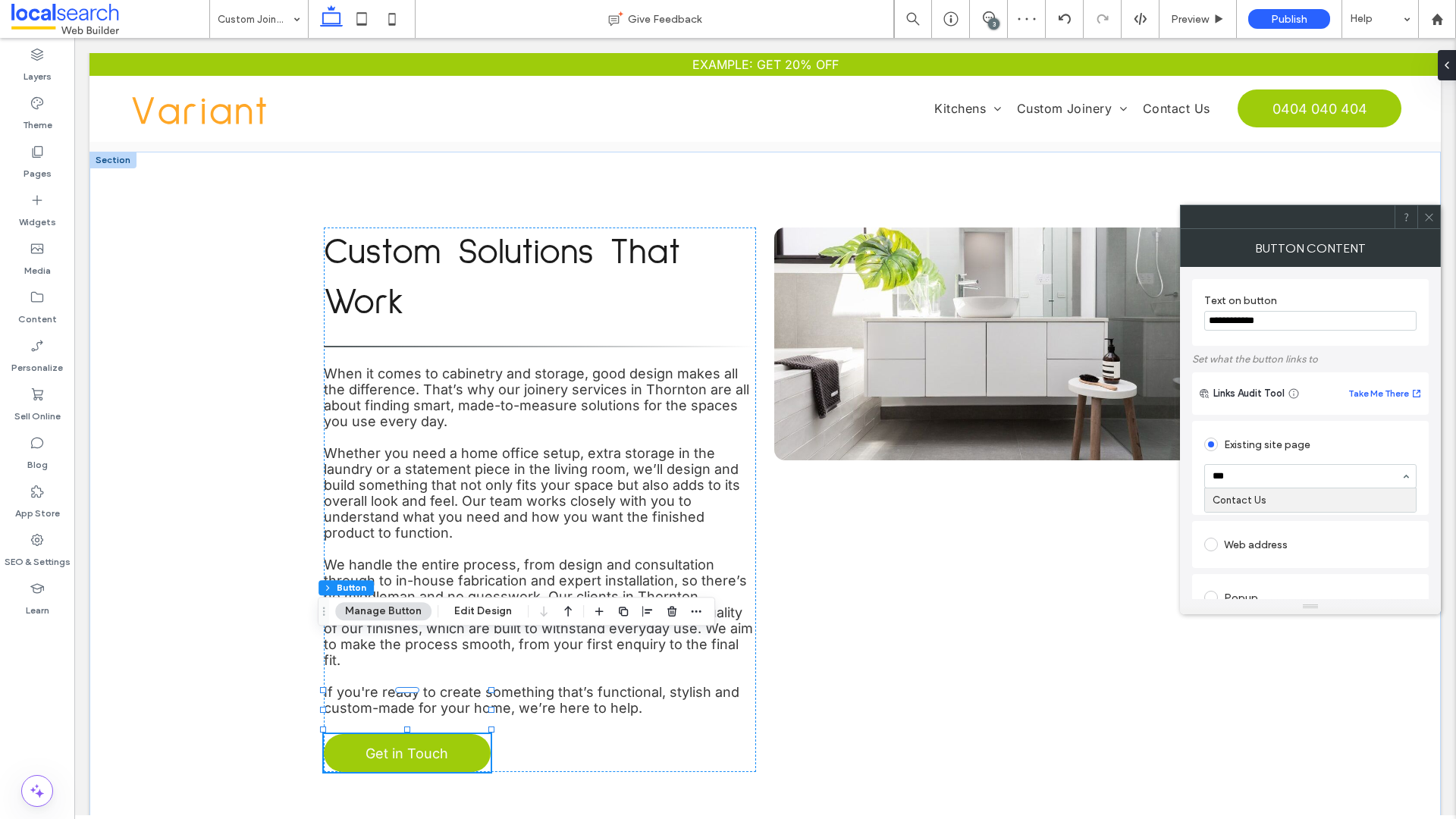 type 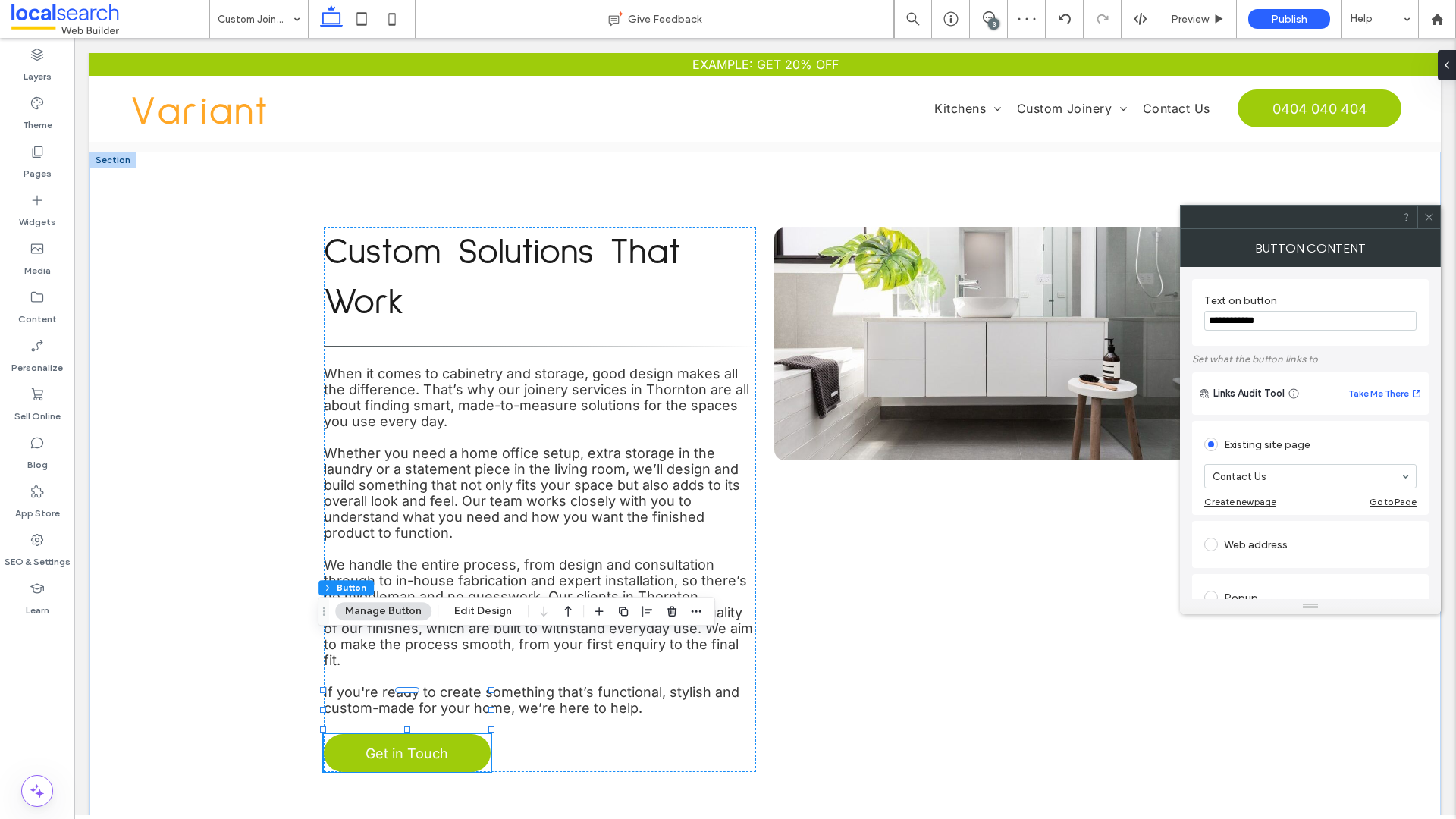click 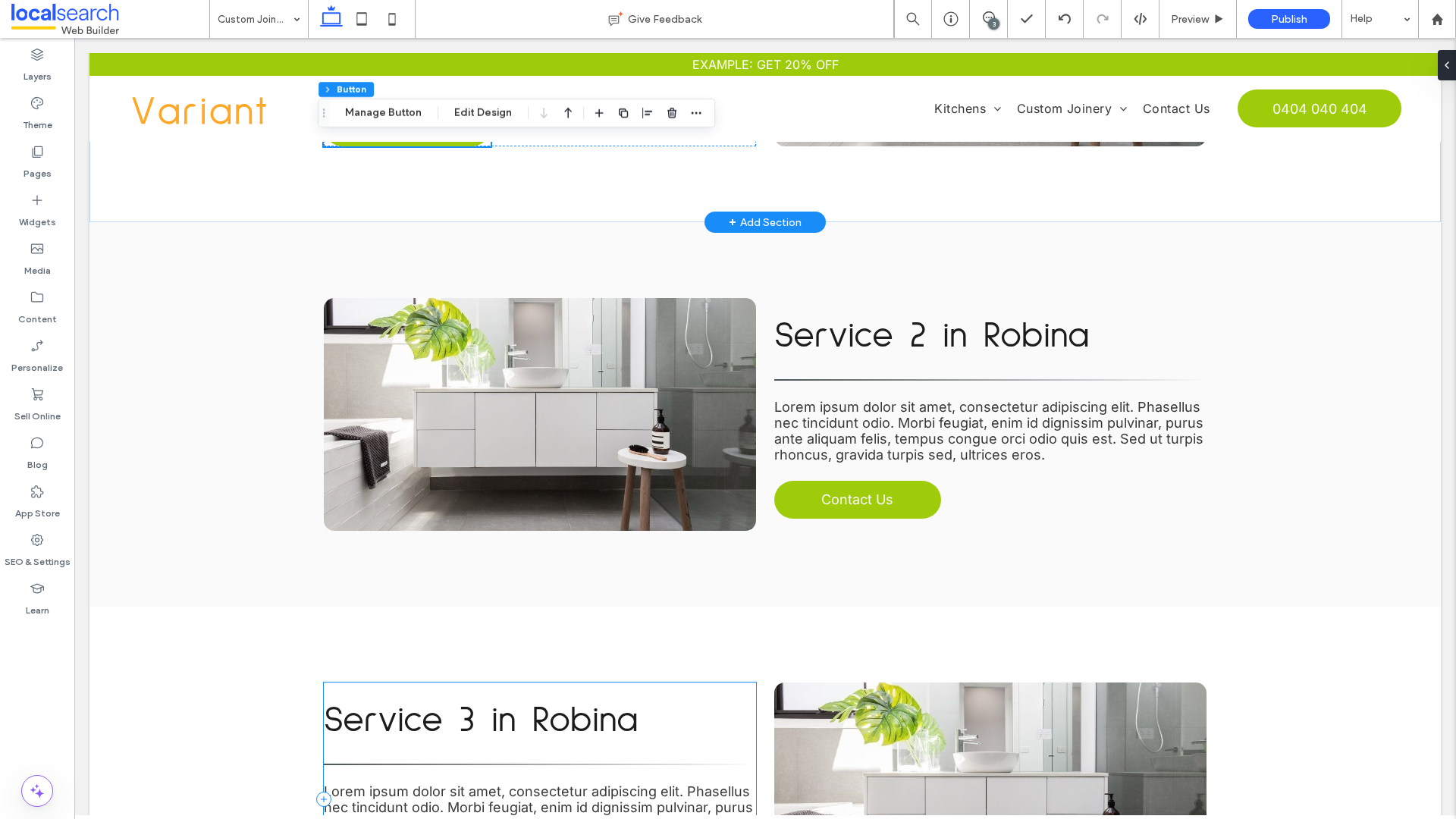 scroll, scrollTop: 2021, scrollLeft: 0, axis: vertical 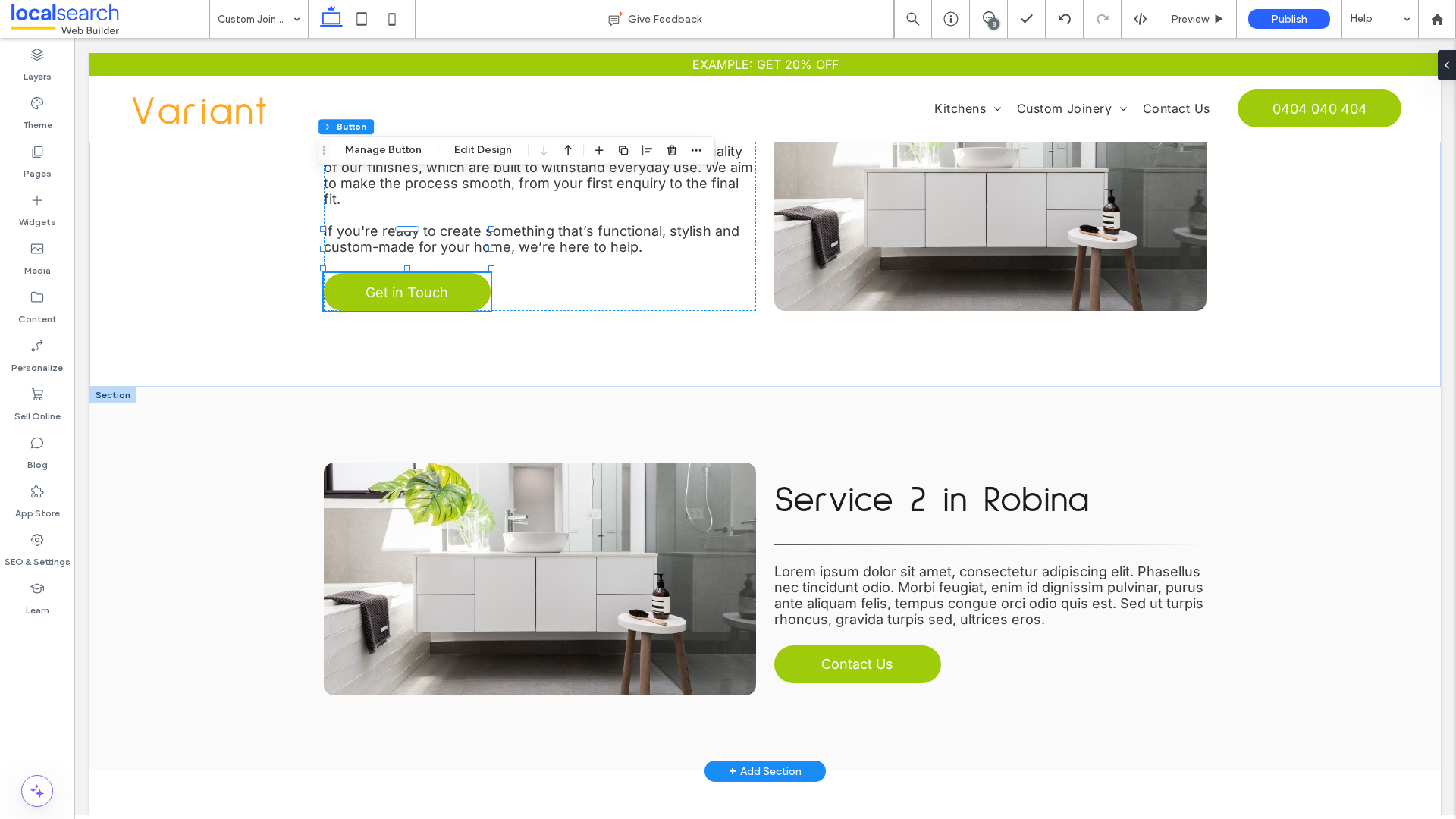 click at bounding box center (113, 395) 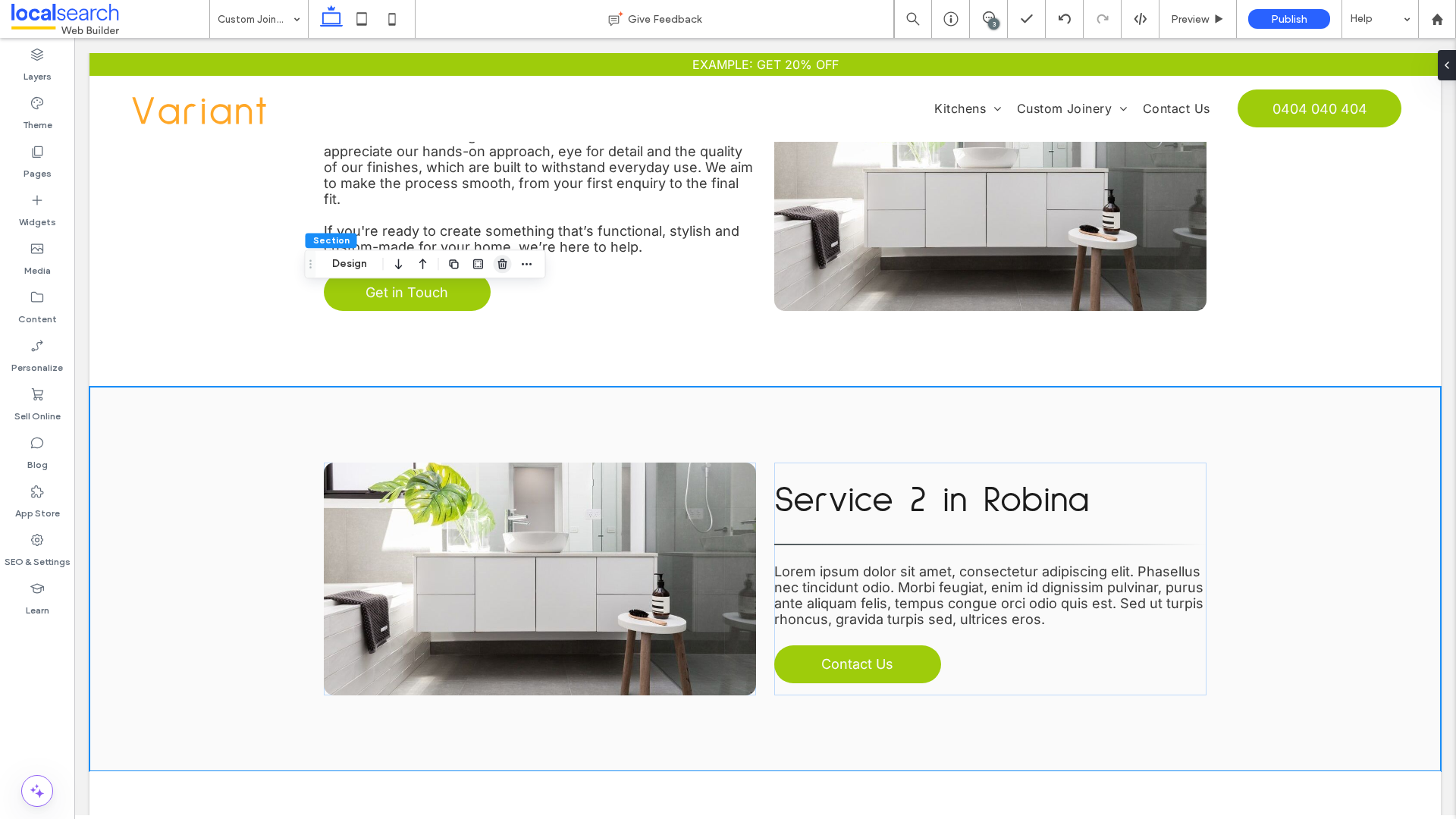 click 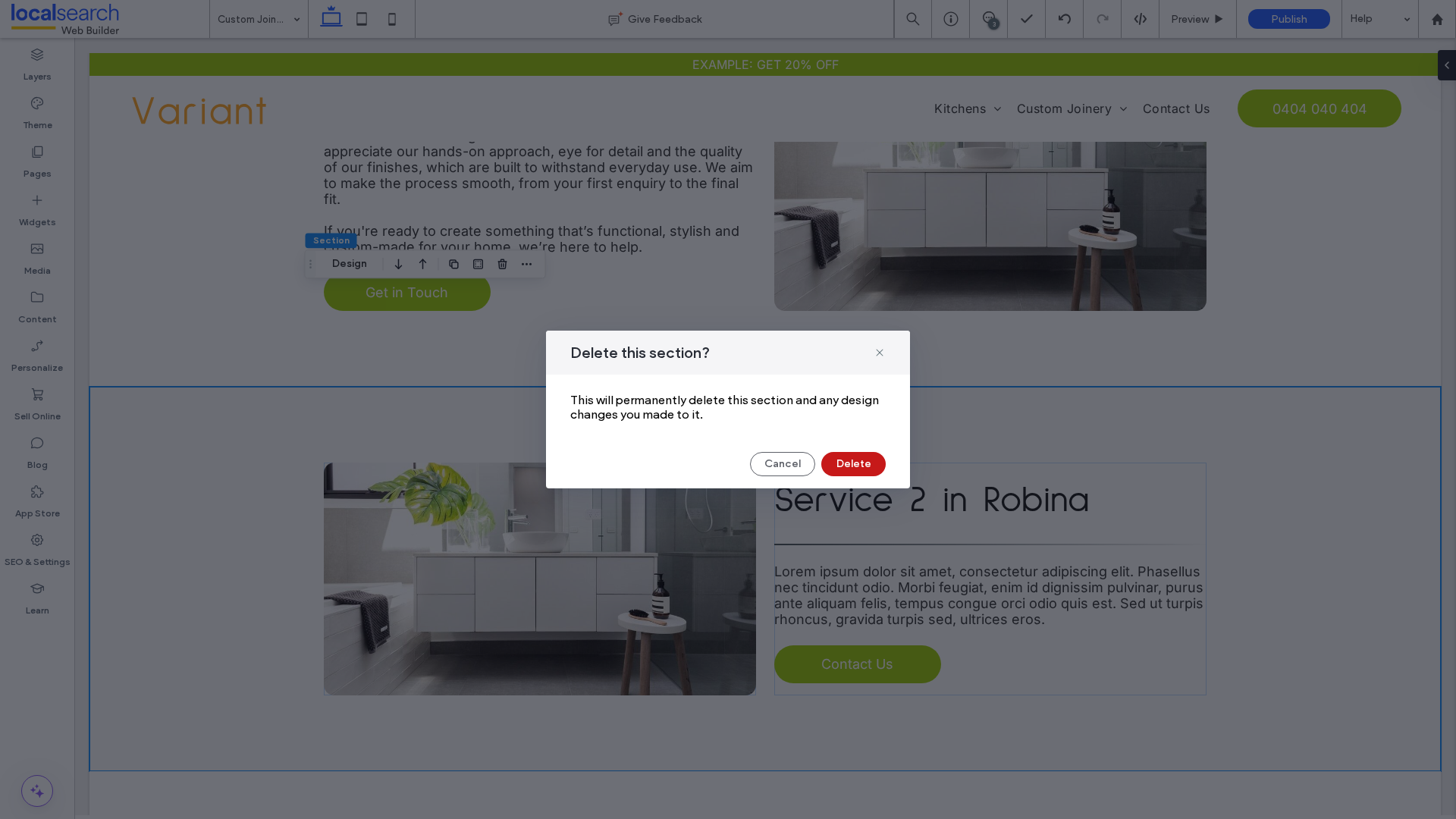 click on "Delete" at bounding box center (853, 464) 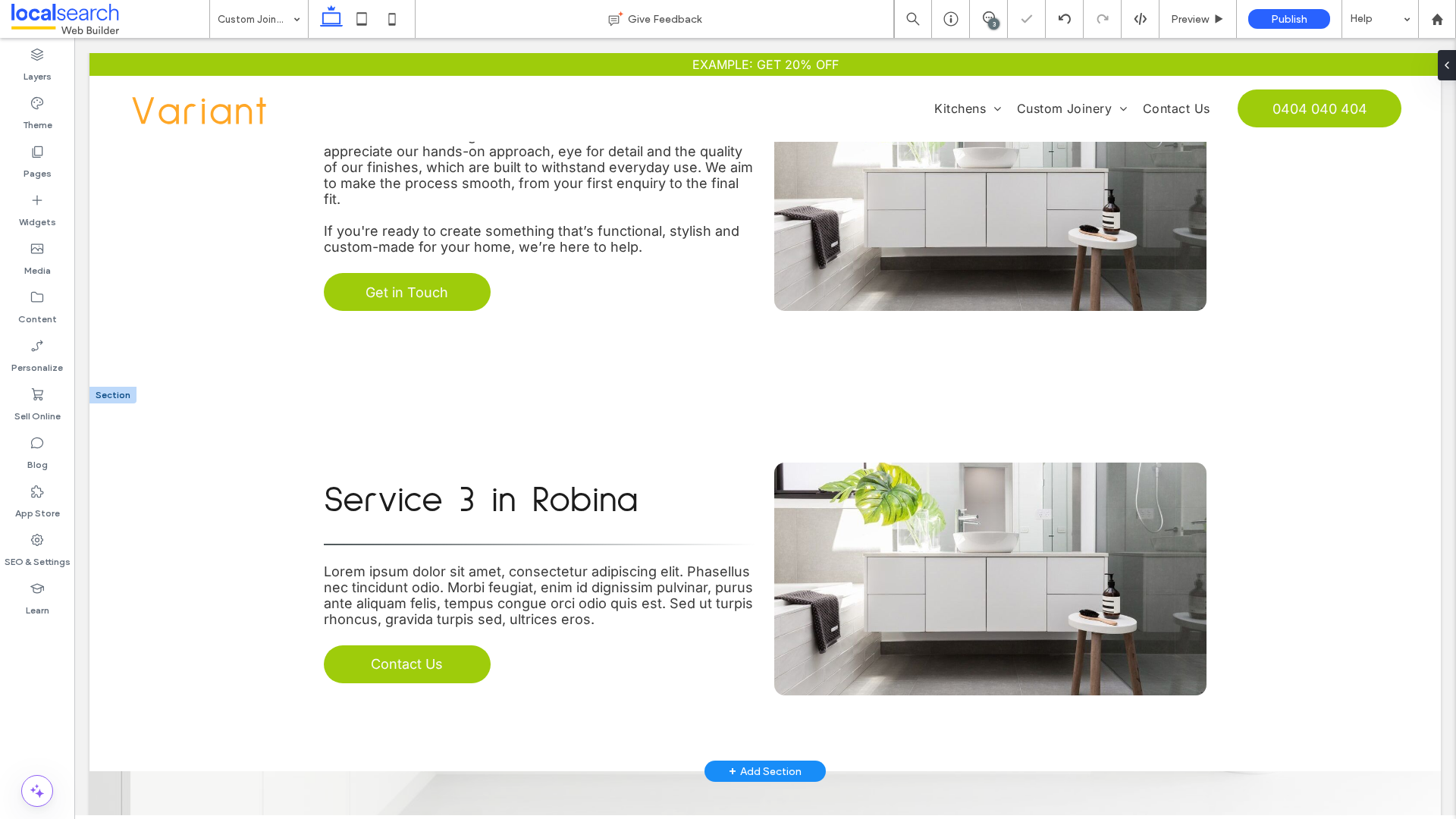 click at bounding box center [113, 395] 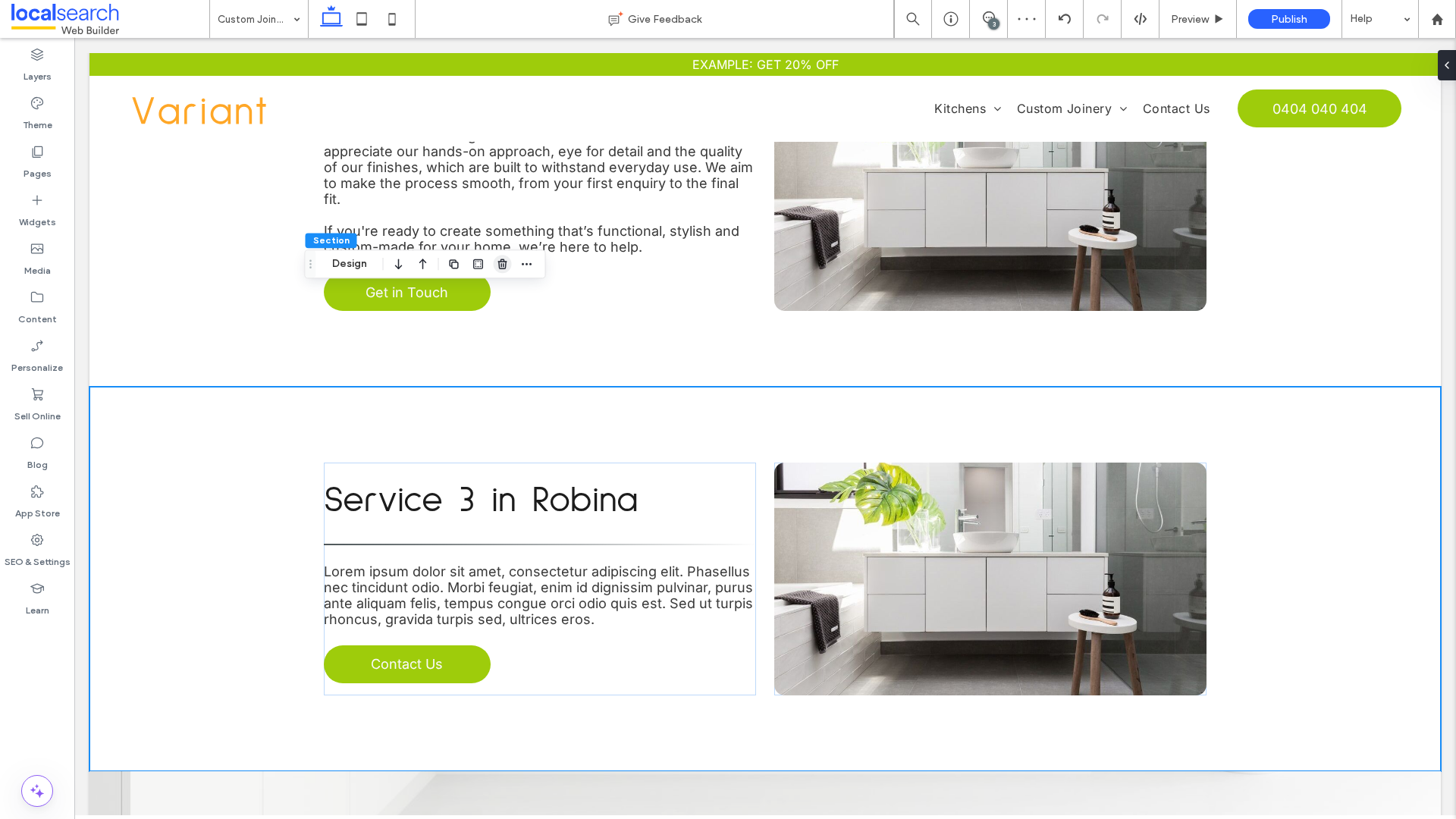 click 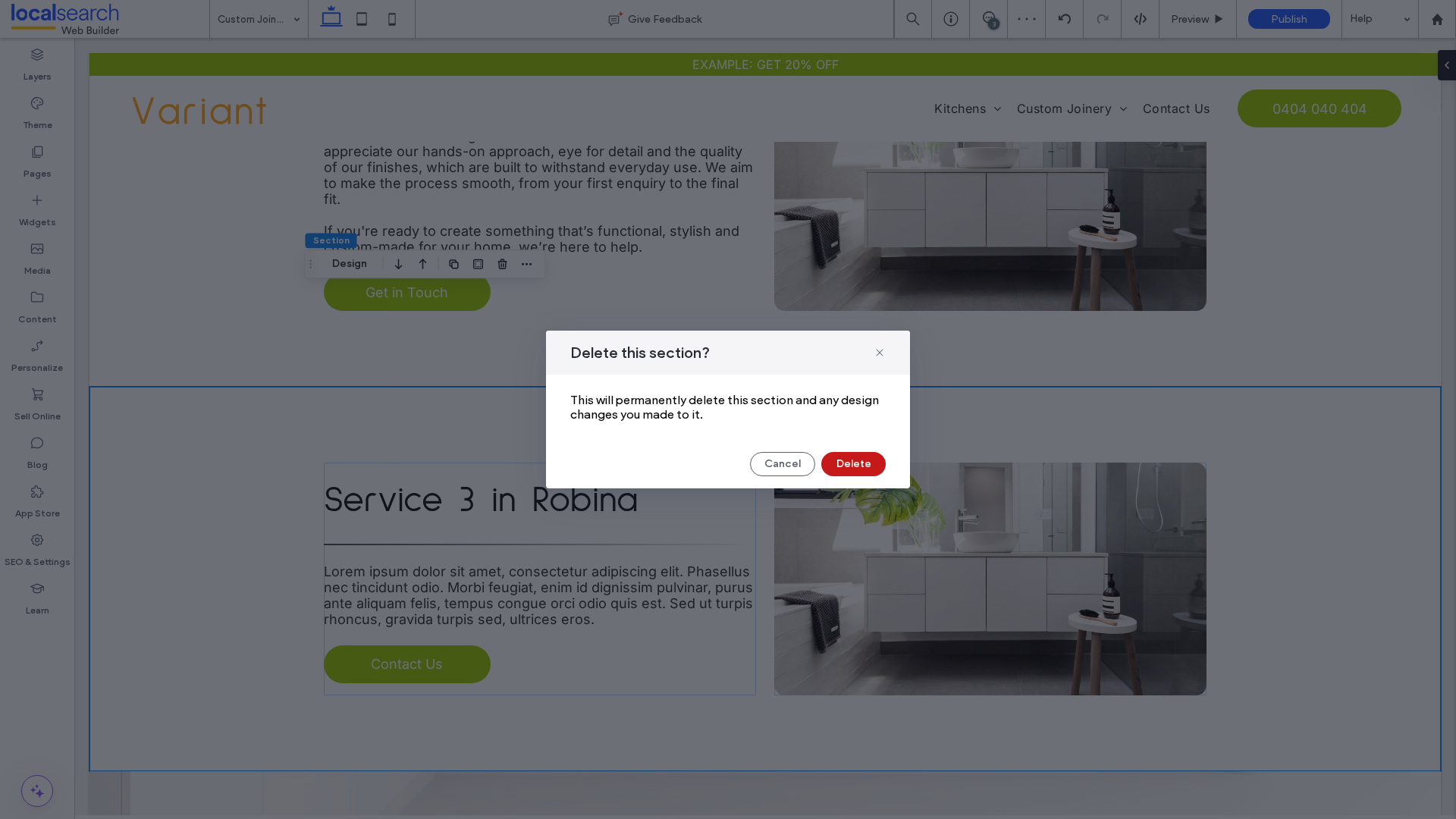 click on "Delete" at bounding box center (853, 464) 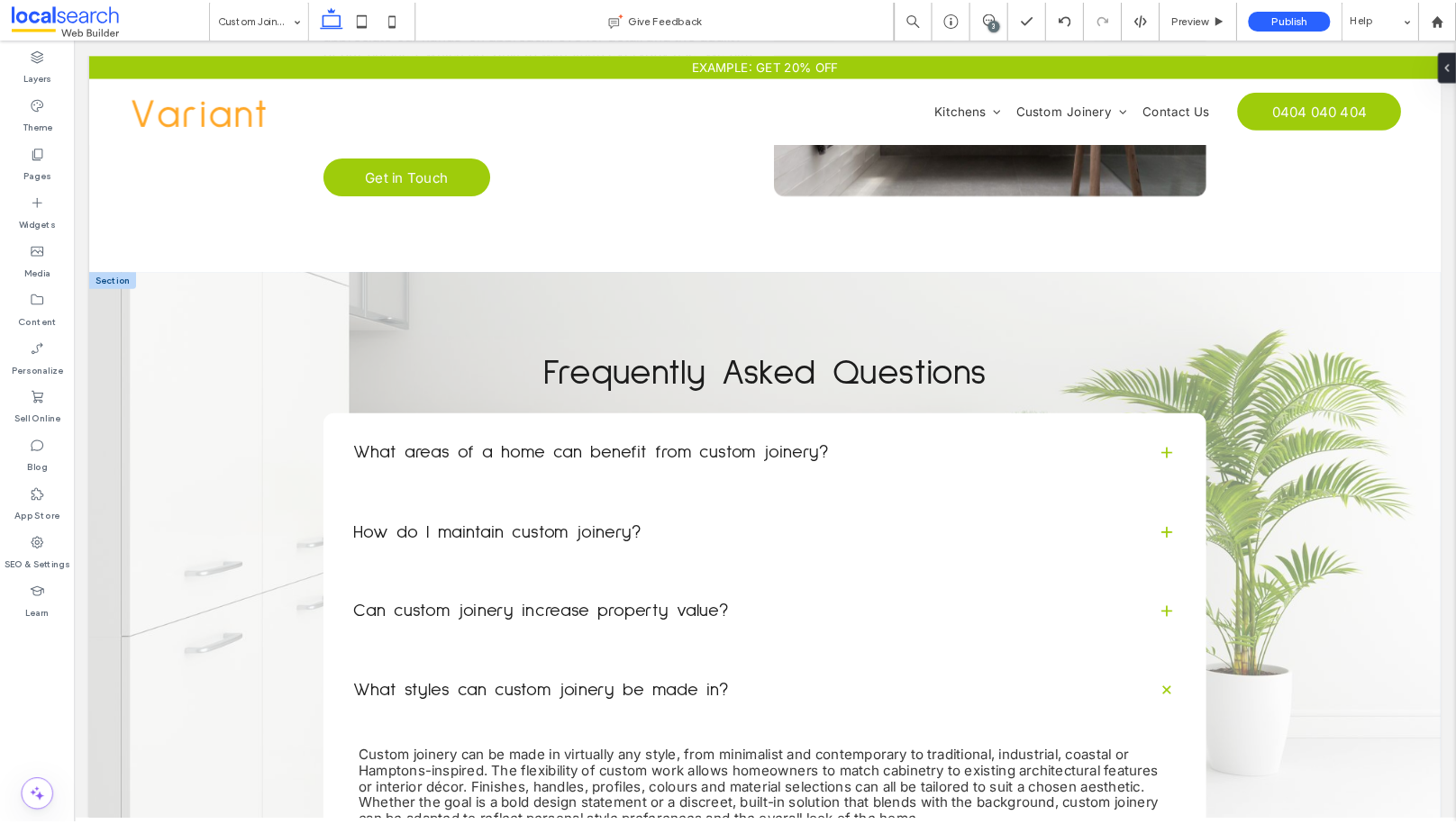 scroll, scrollTop: 2728, scrollLeft: 0, axis: vertical 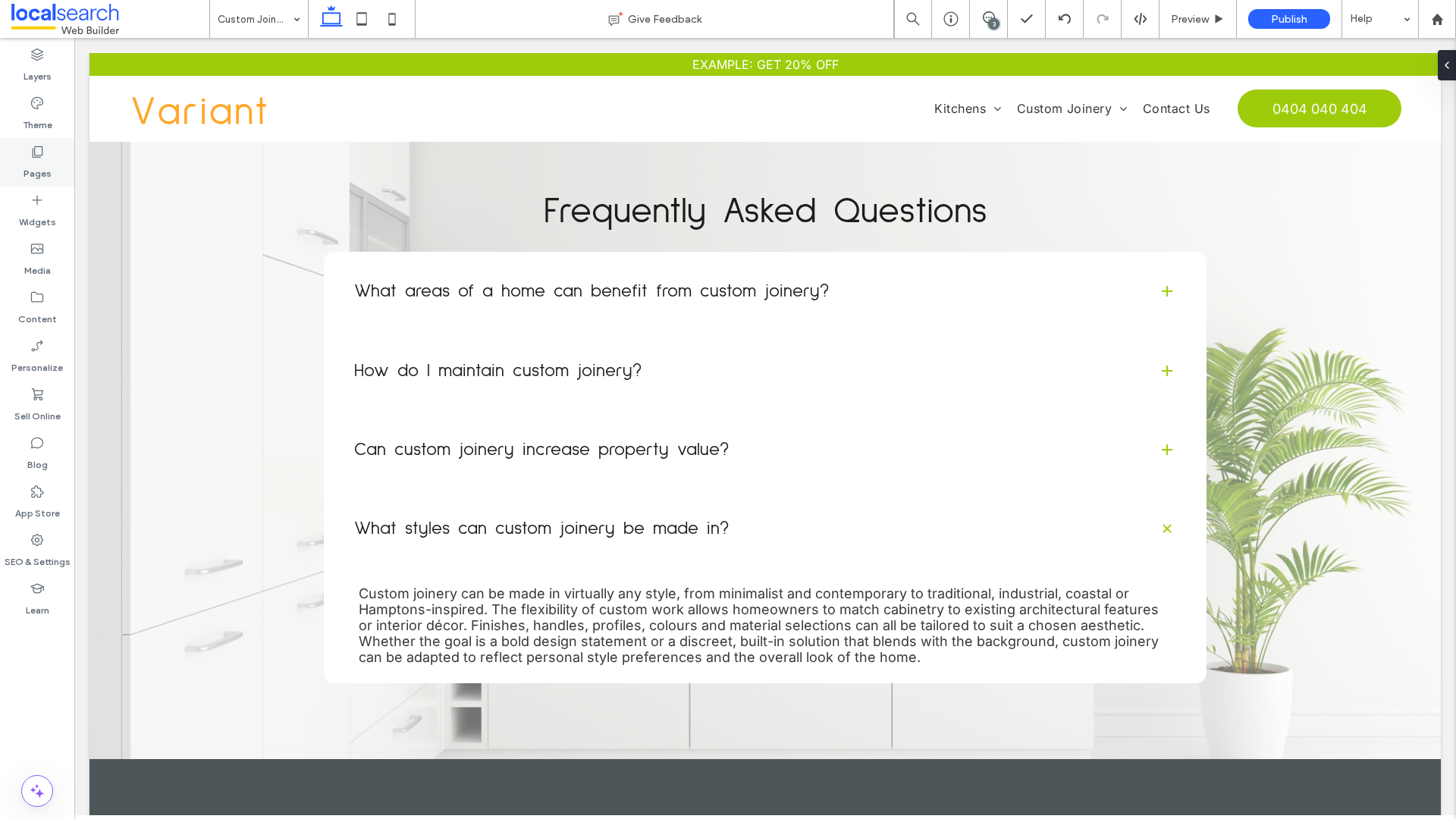 click 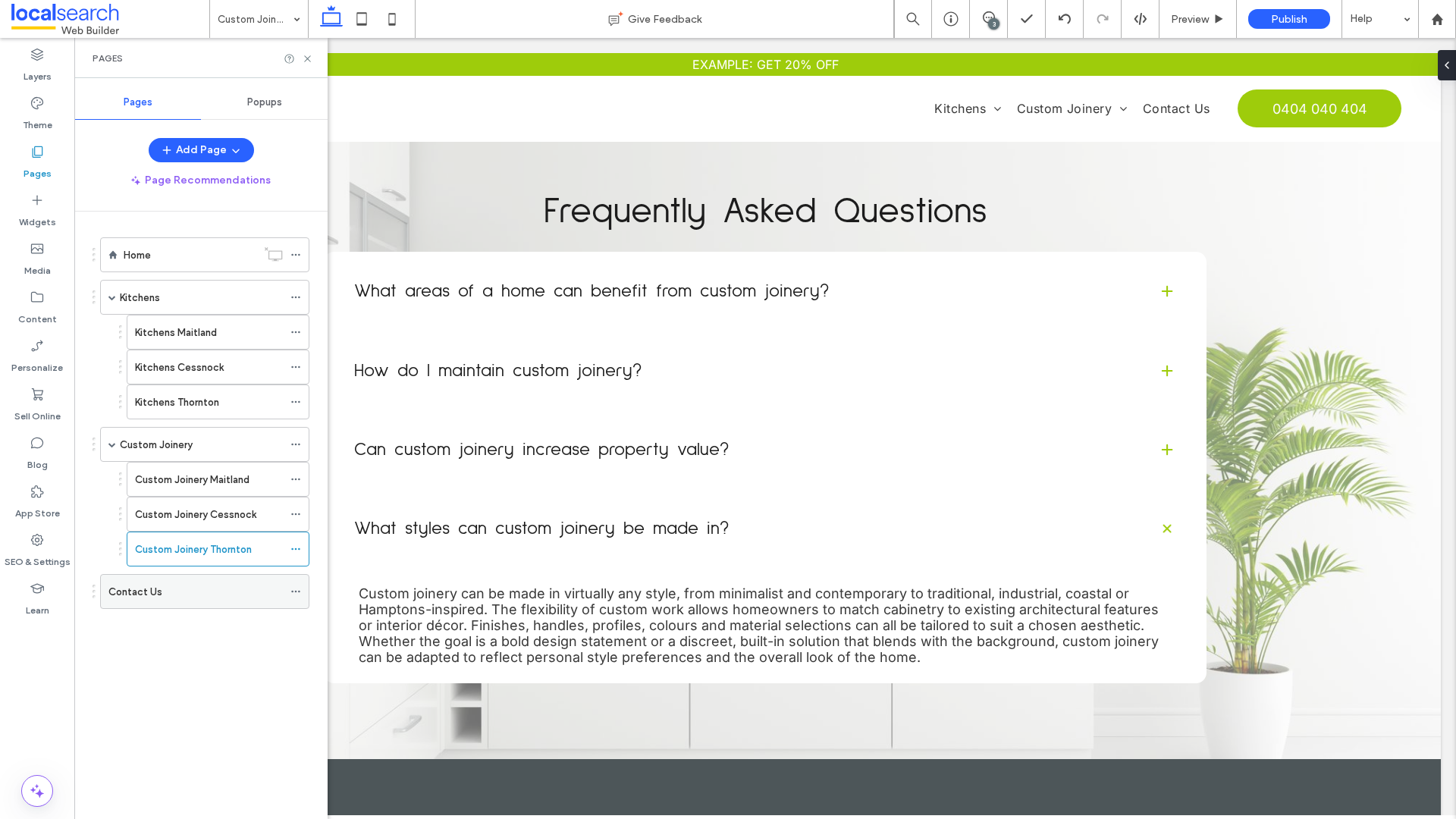click on "Contact Us" at bounding box center (196, 592) 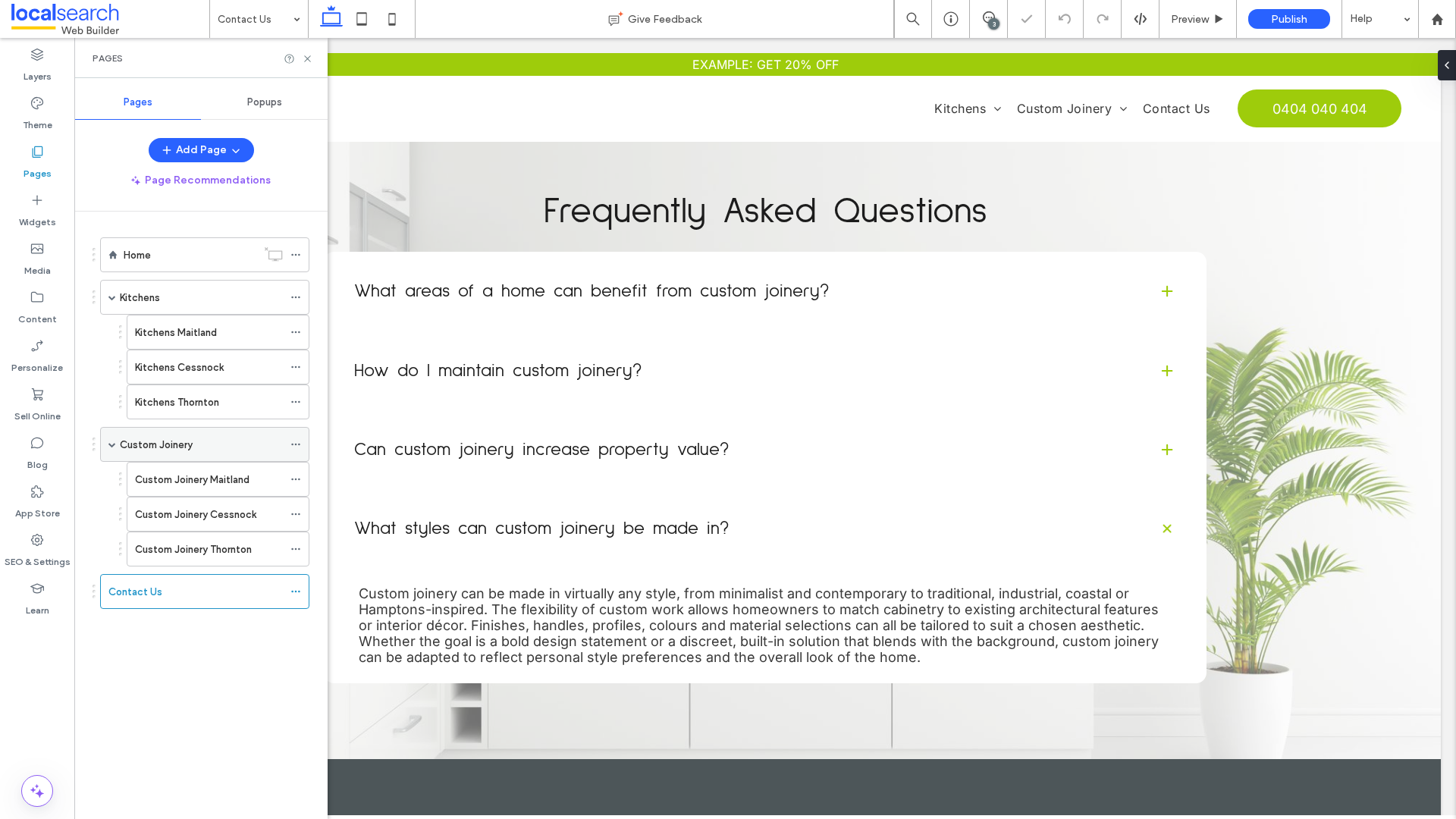 click at bounding box center (112, 444) 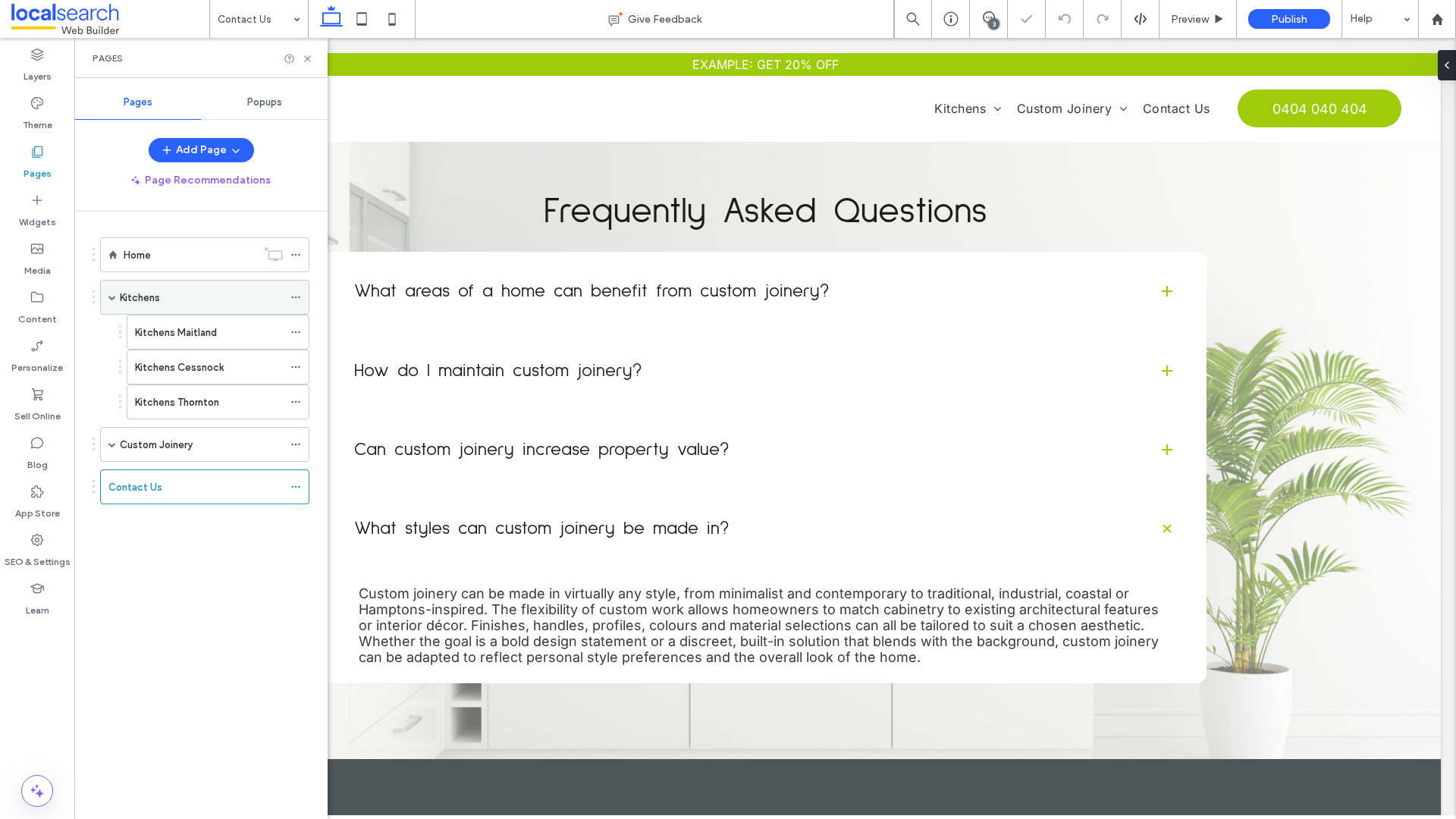click at bounding box center (112, 297) 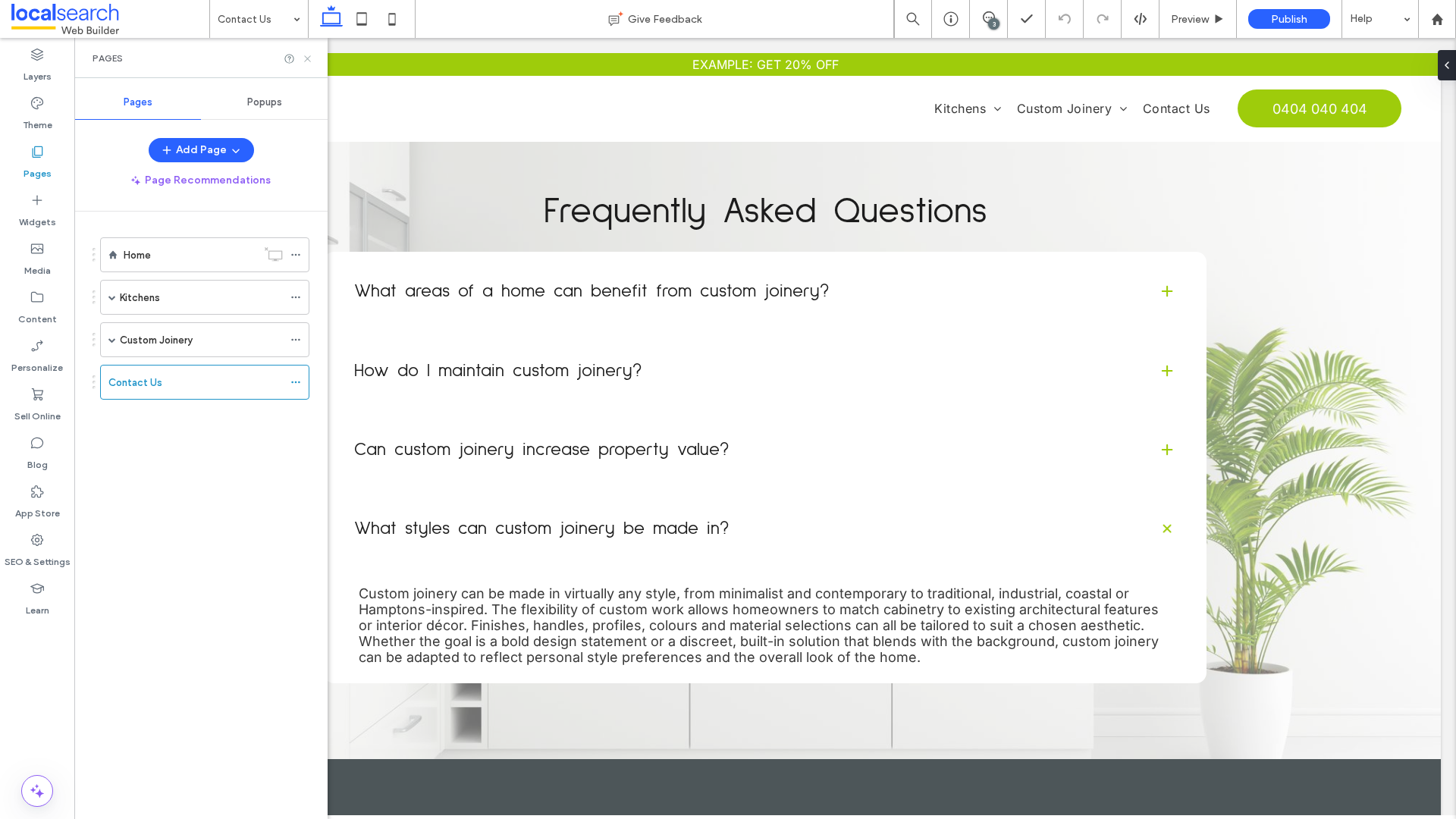 click 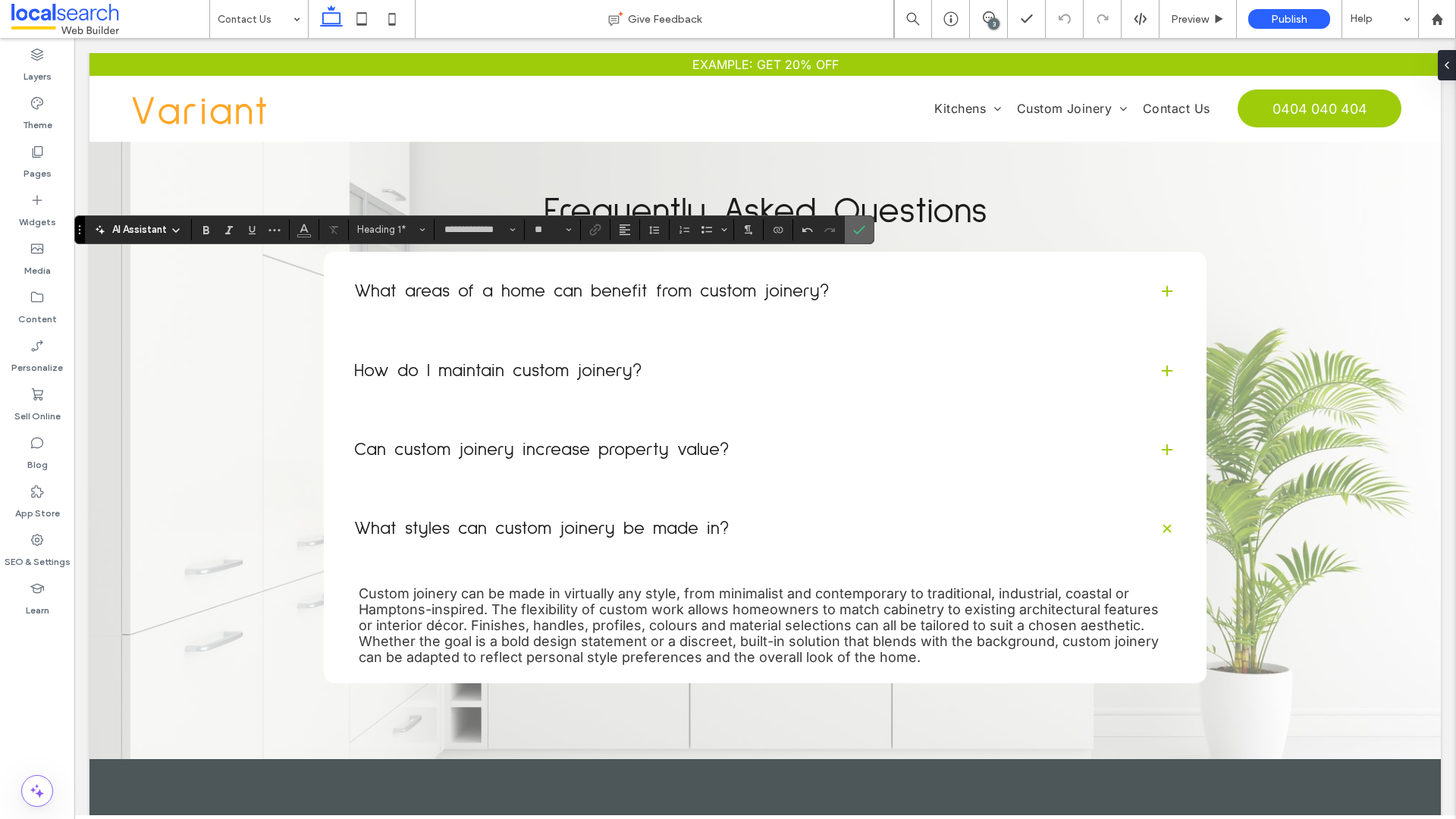 click at bounding box center (856, 230) 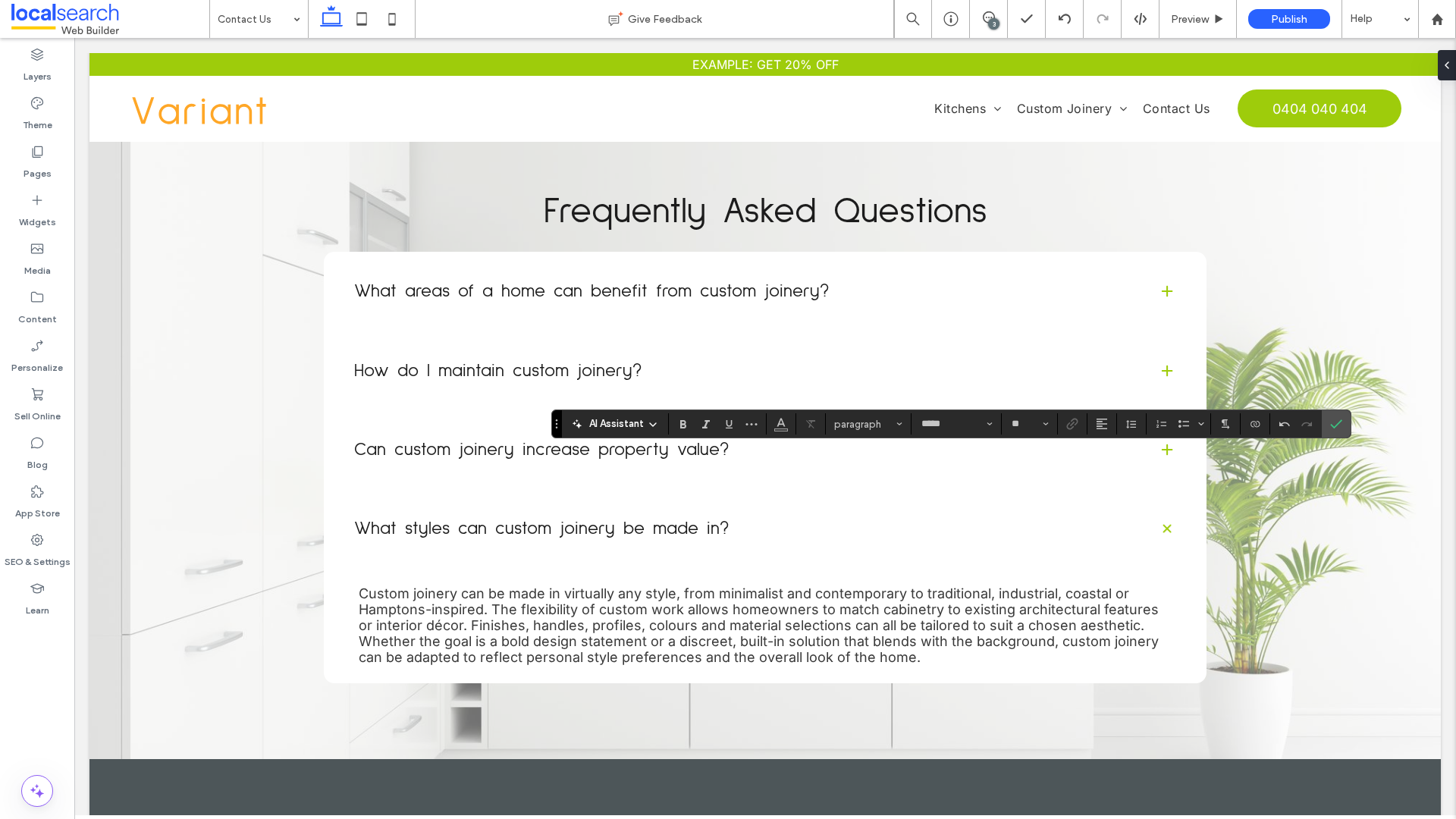 type on "**" 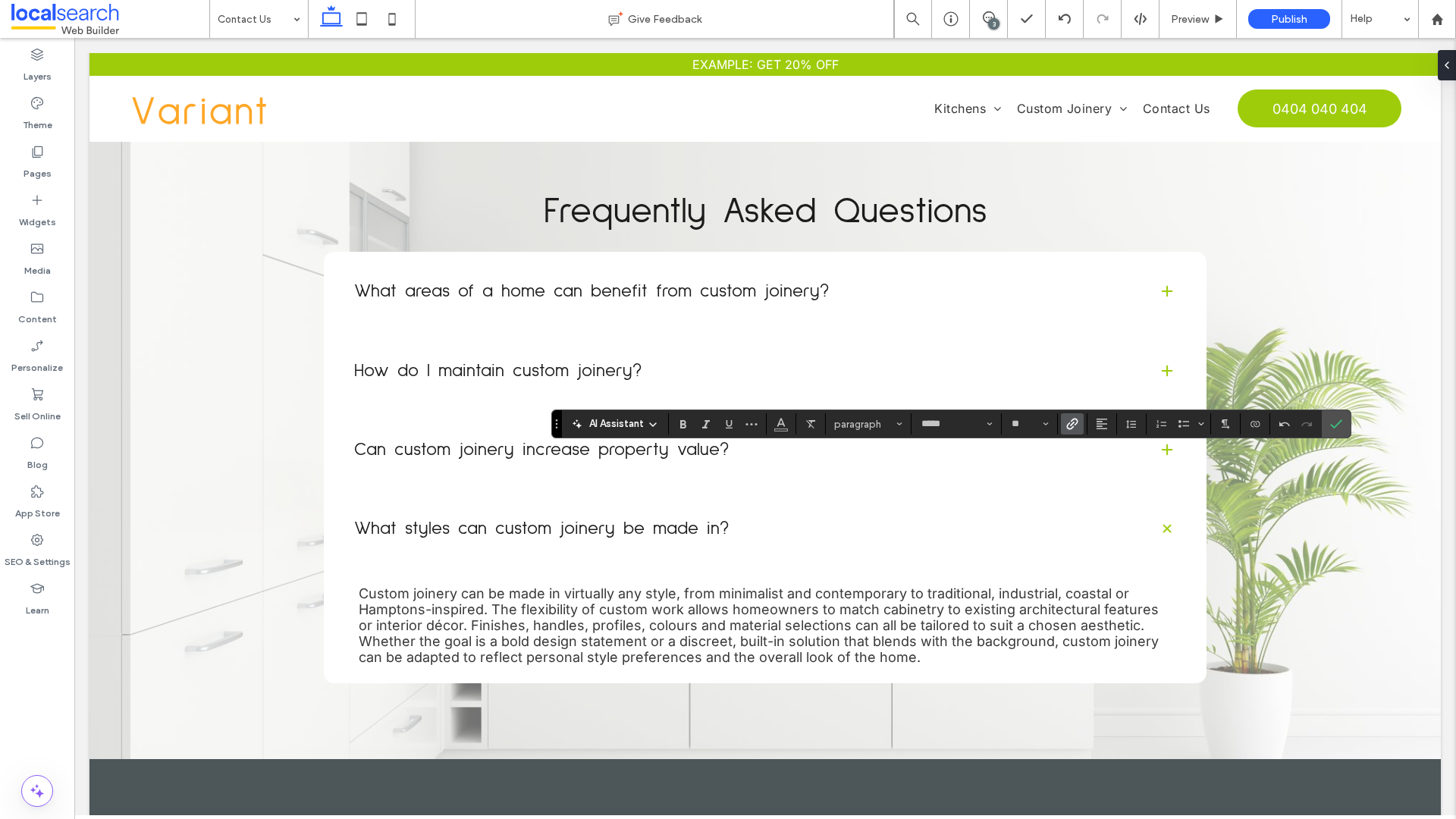 click at bounding box center (1072, 424) 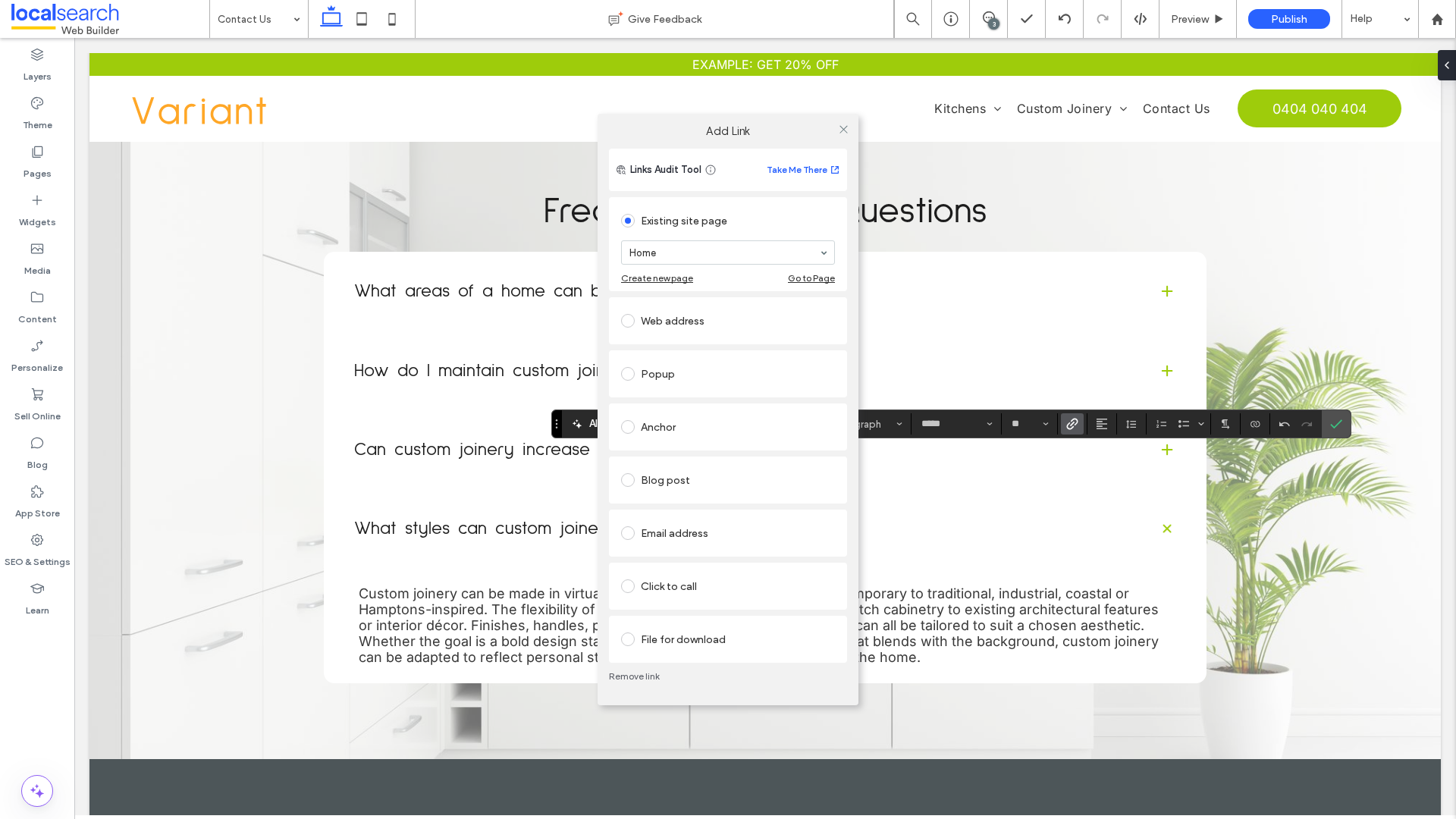 click on "Click to call" at bounding box center (728, 586) 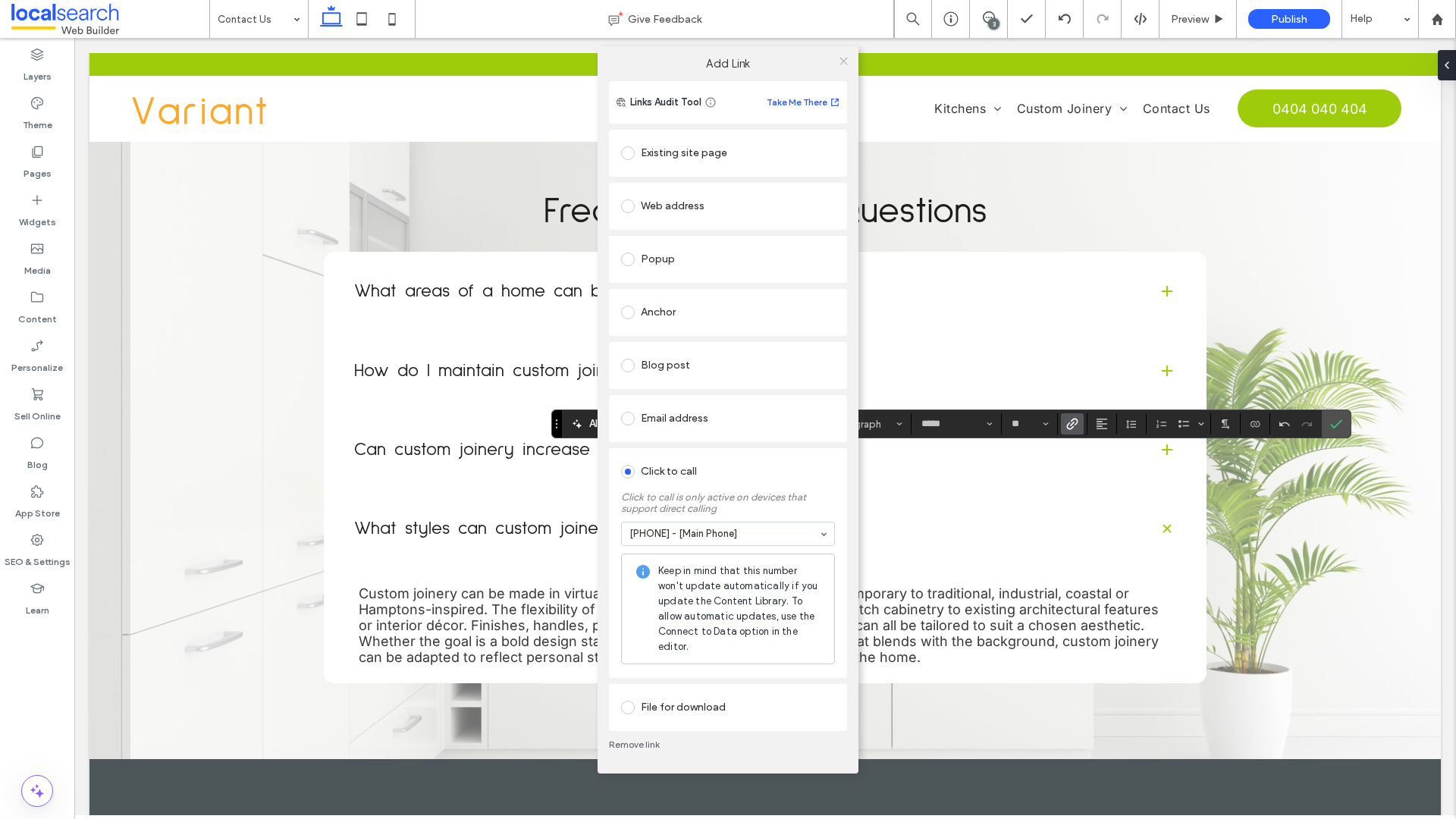 click 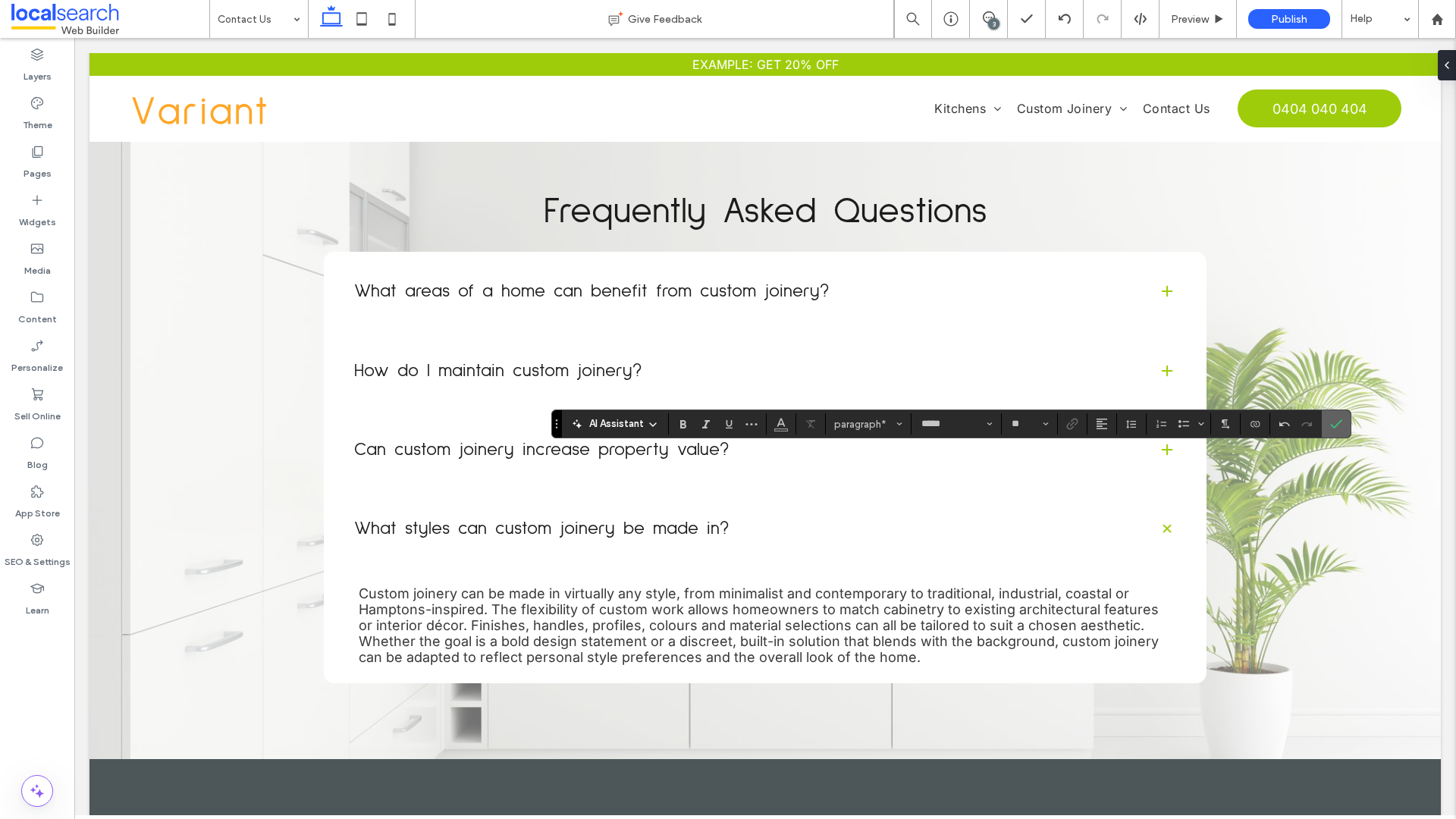 click 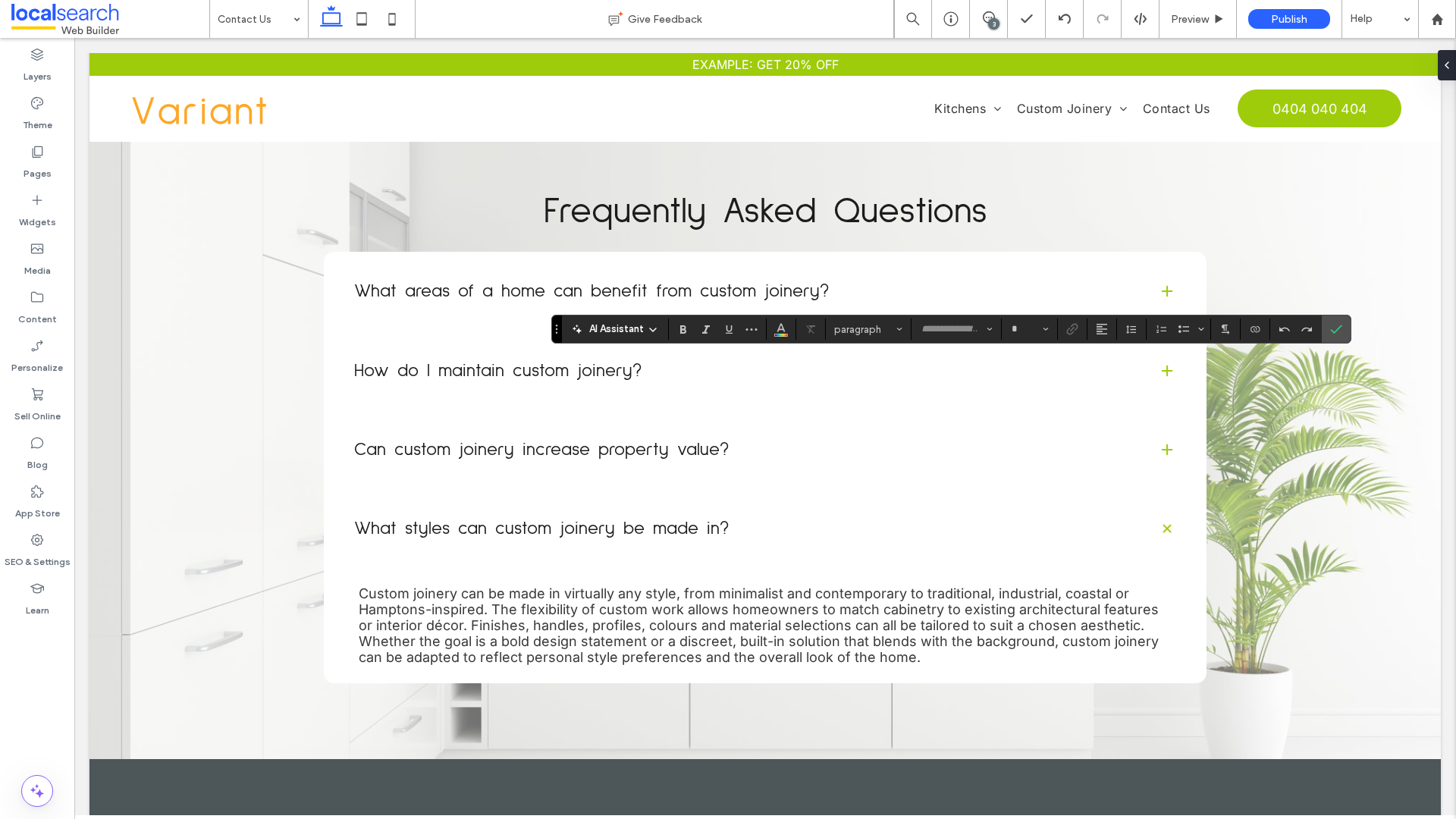 type on "**********" 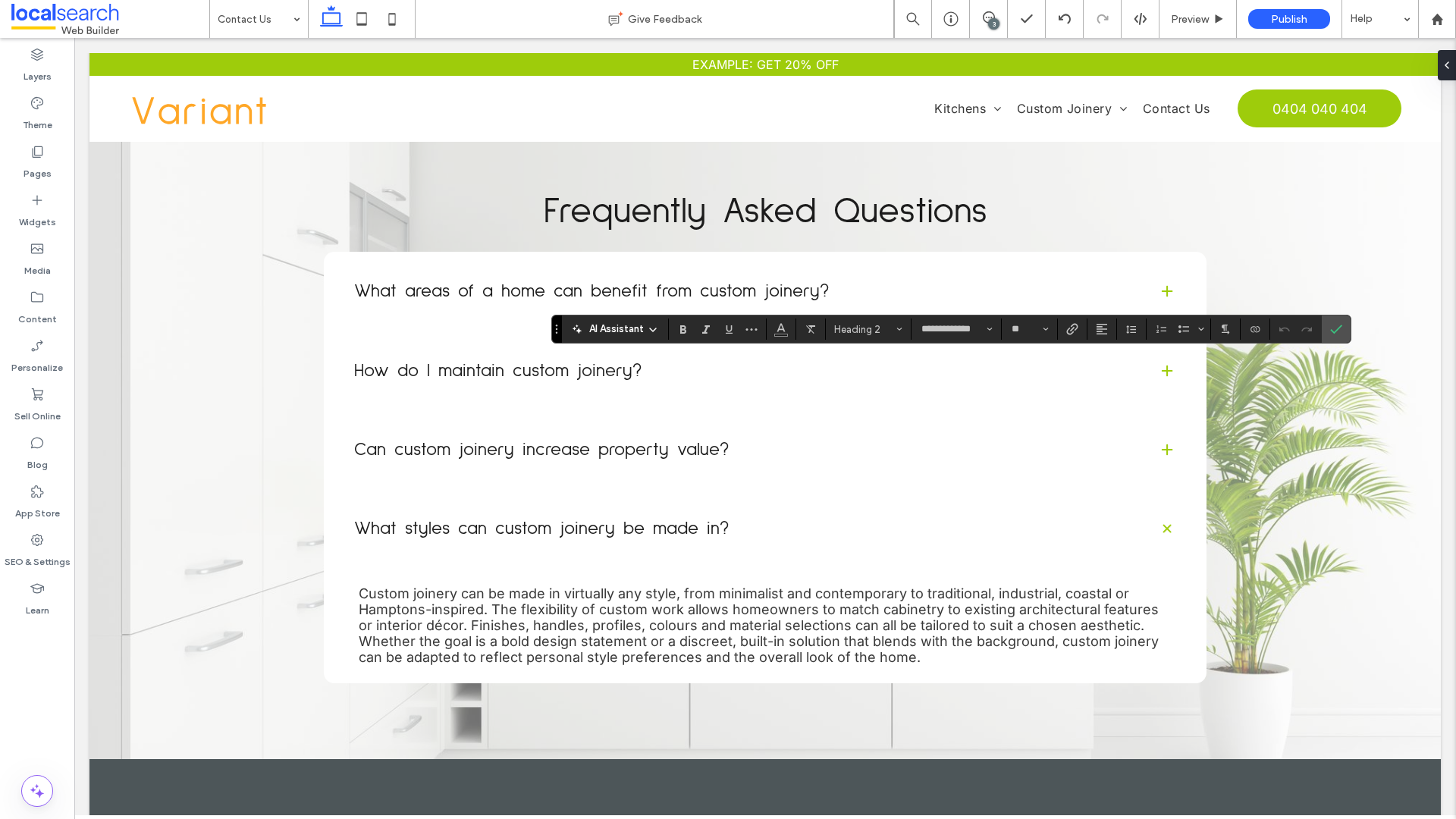type on "*****" 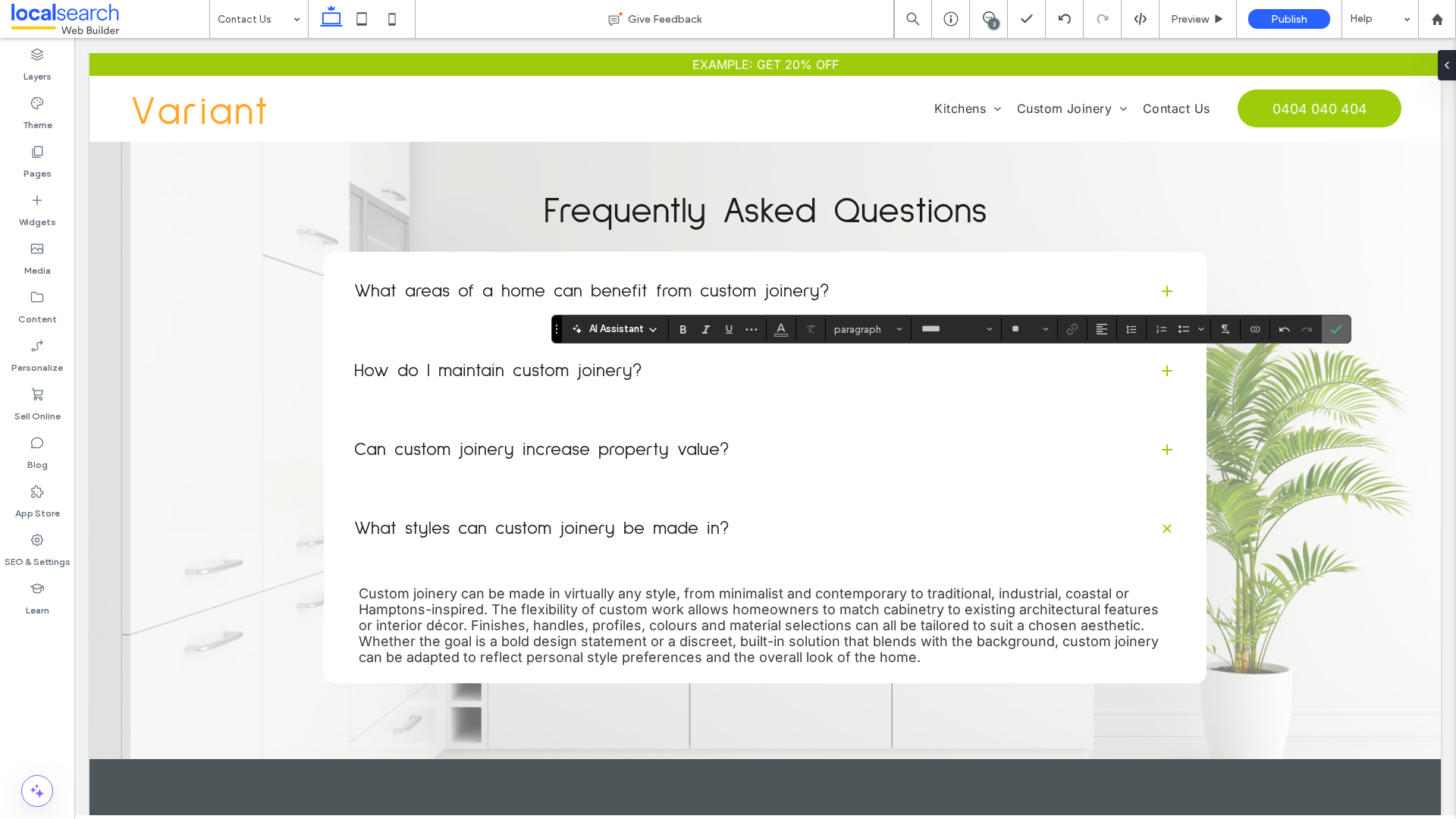 click at bounding box center [1336, 329] 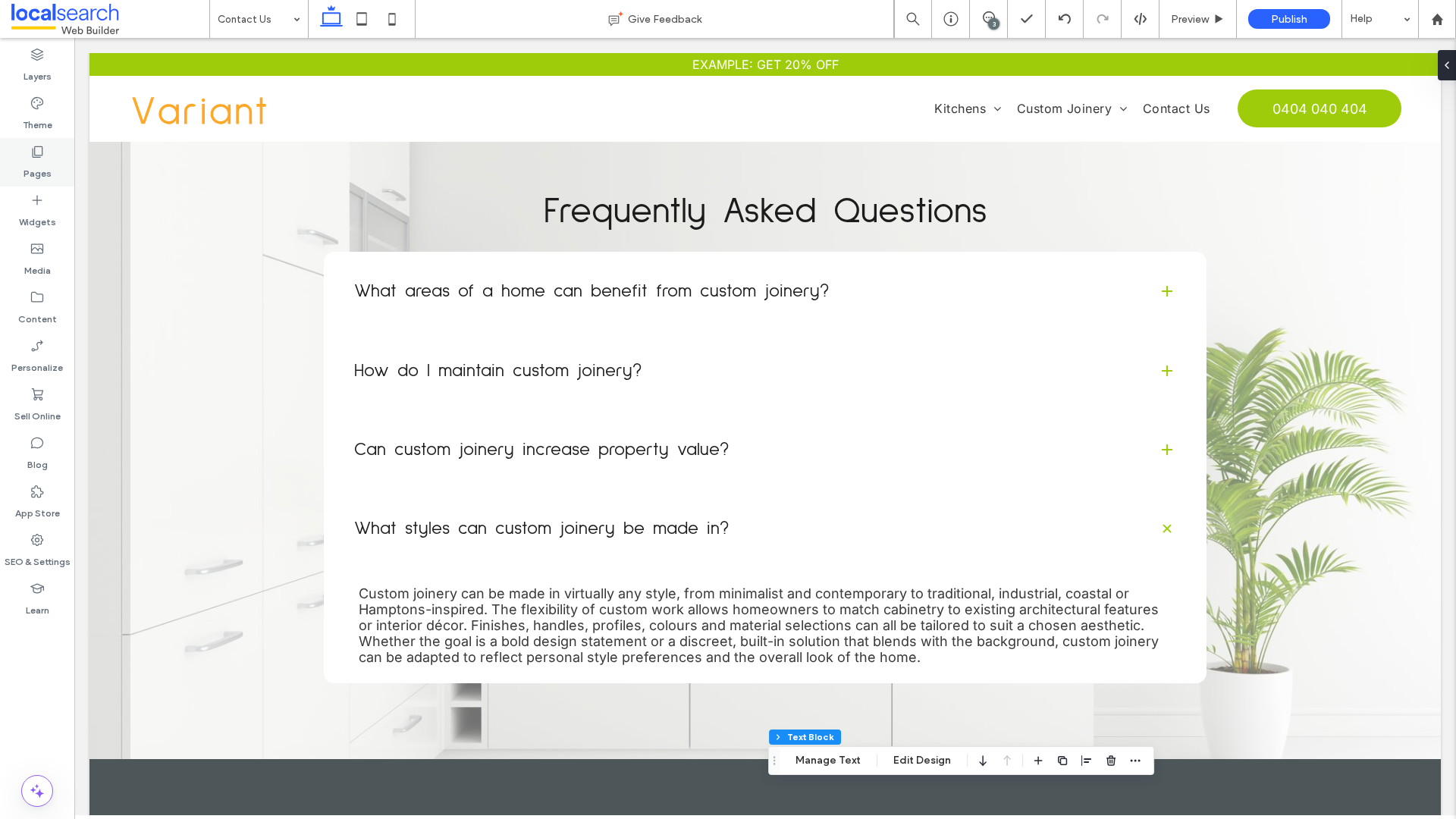 click on "Pages" at bounding box center [37, 170] 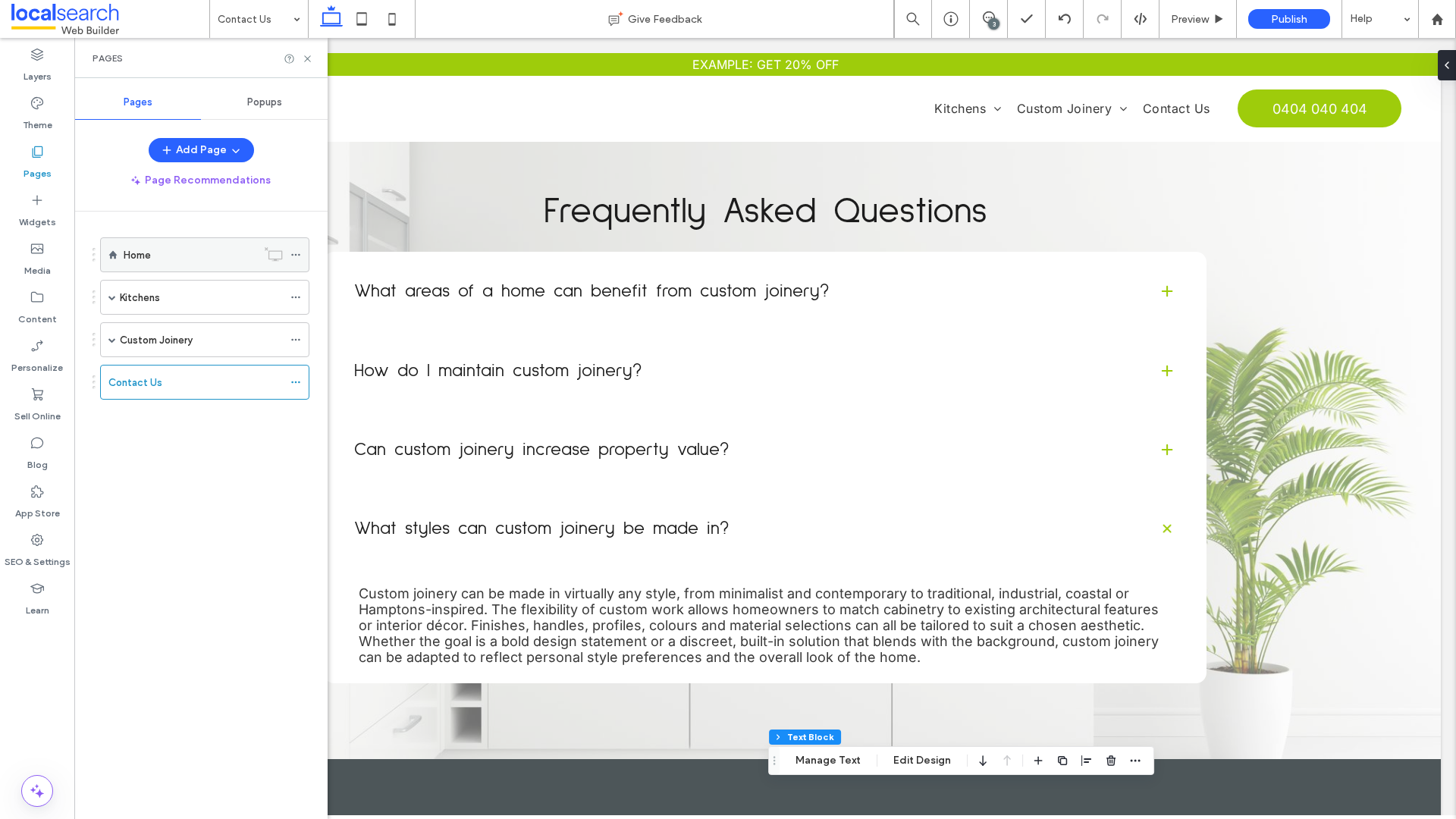 click on "Home" at bounding box center [190, 255] 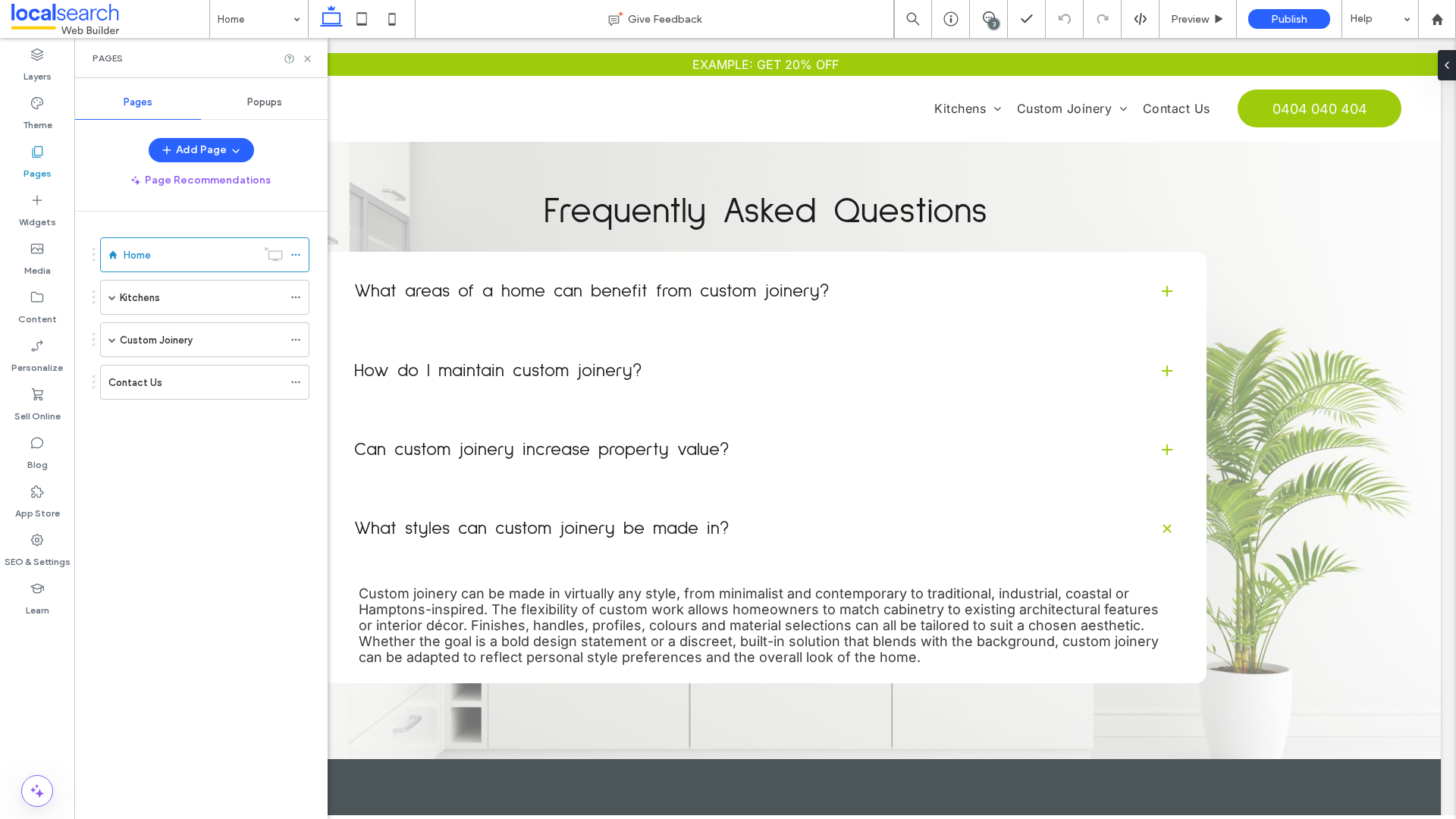 click on "Pages" at bounding box center (201, 58) 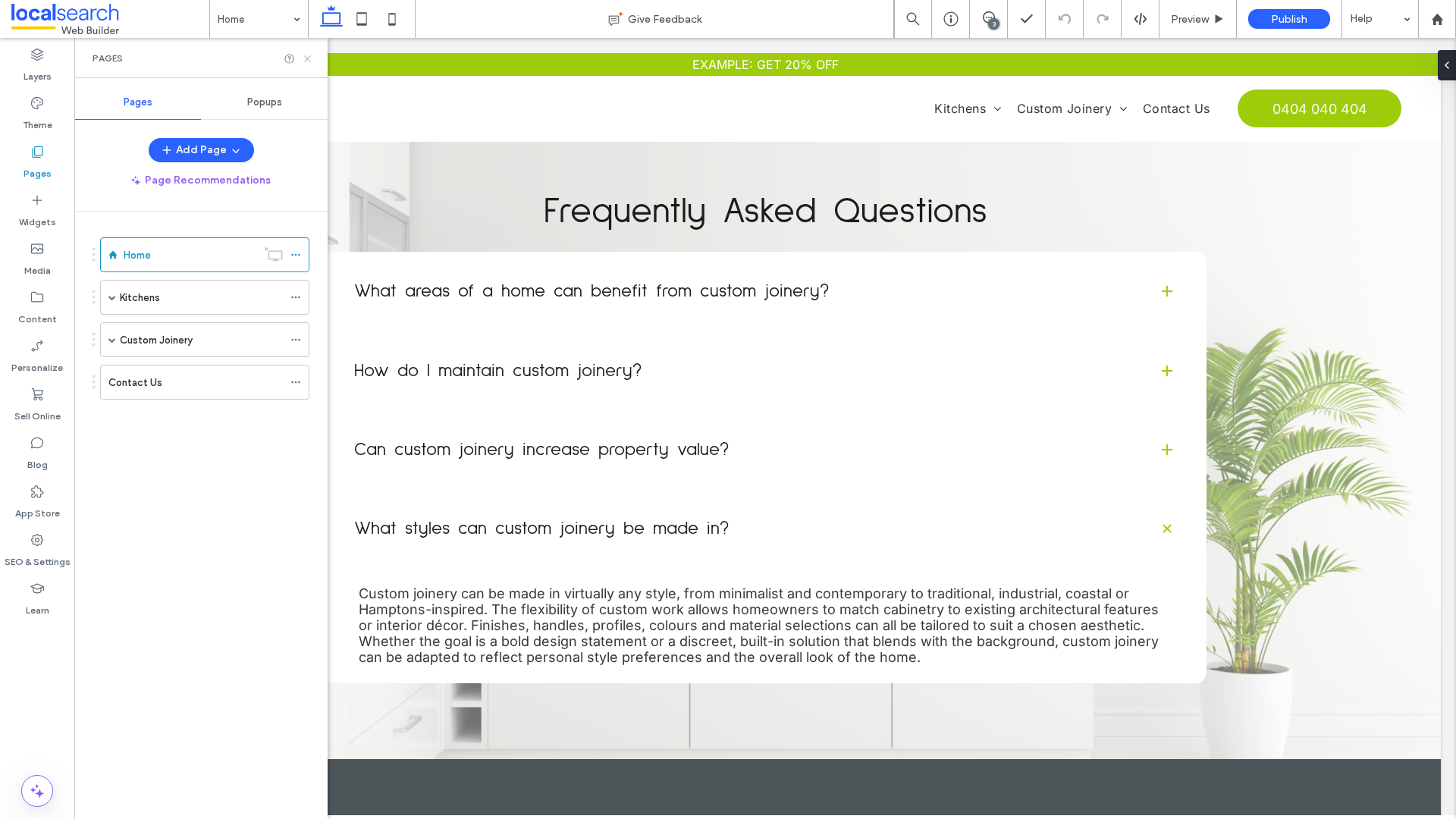 click 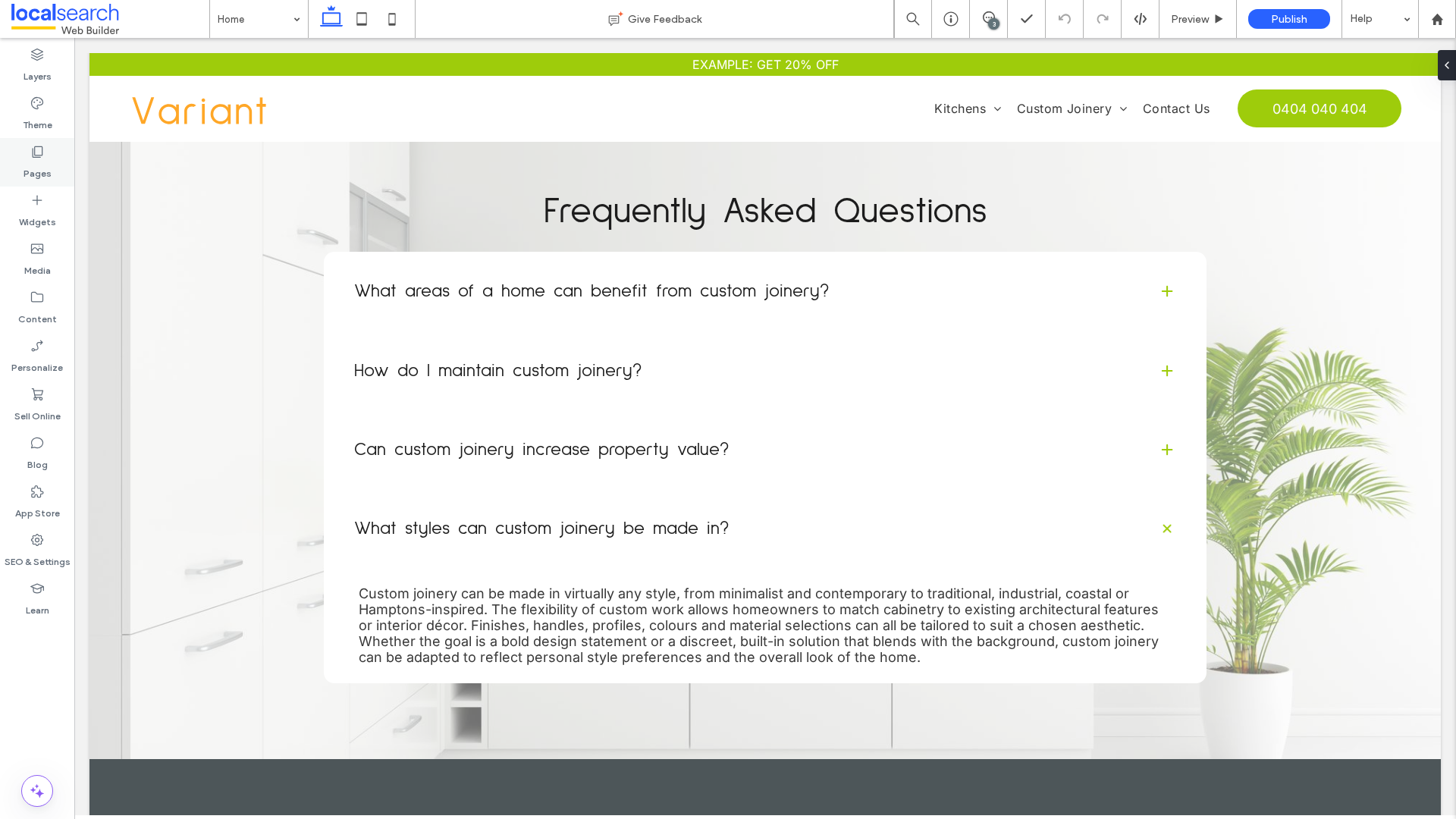 click on "Pages" at bounding box center [37, 170] 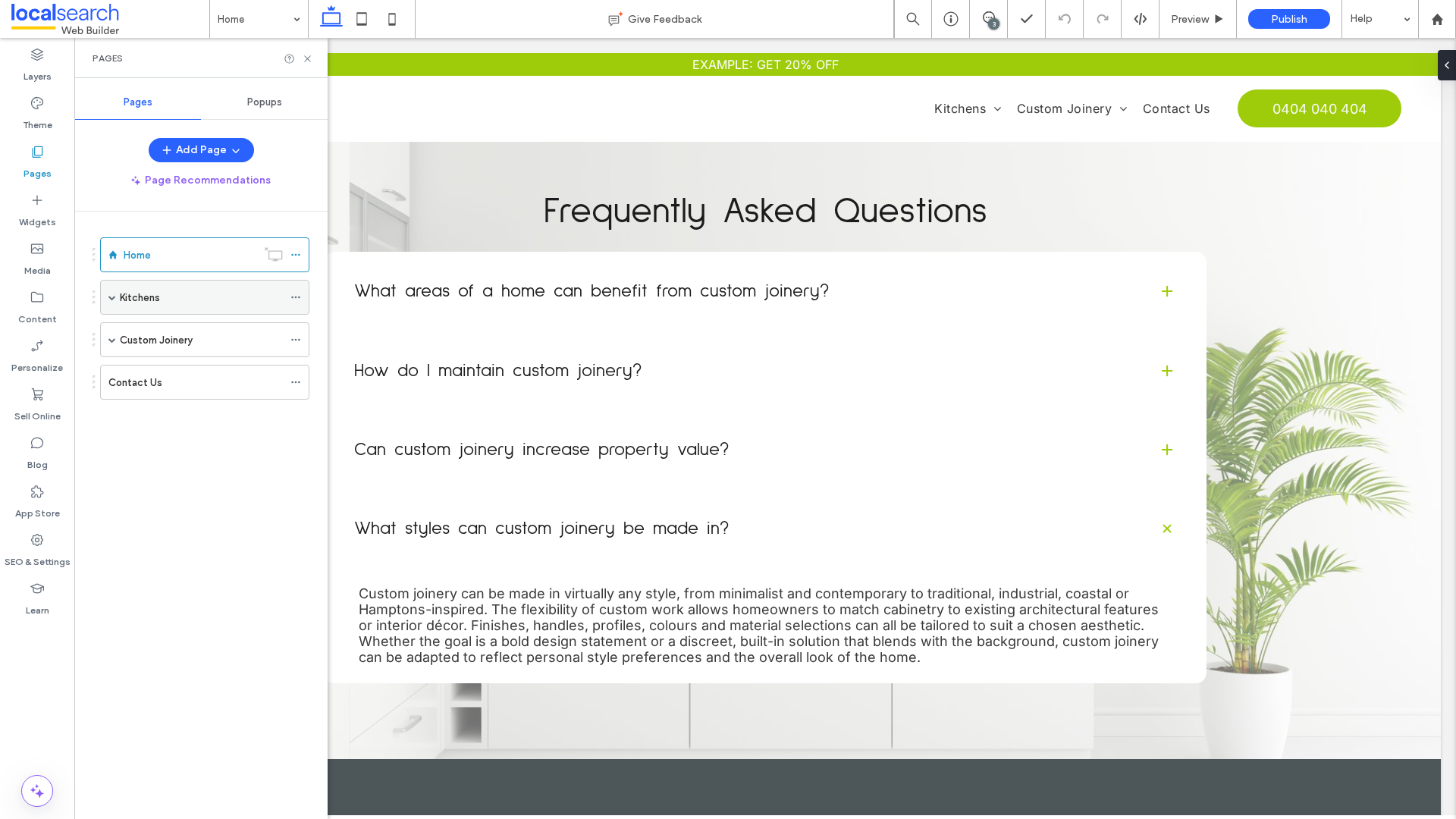 click on "Kitchens" at bounding box center [201, 297] 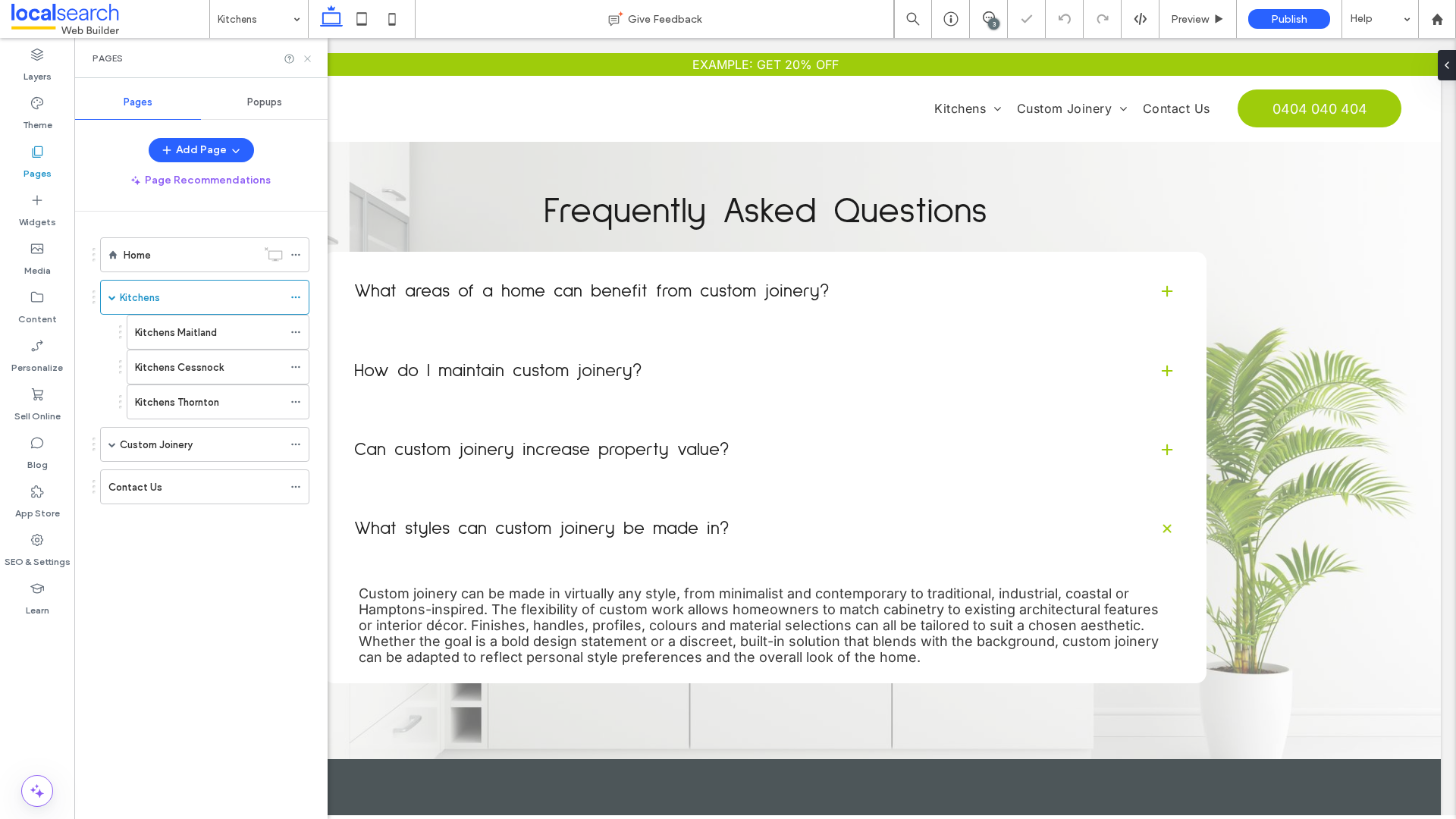 click 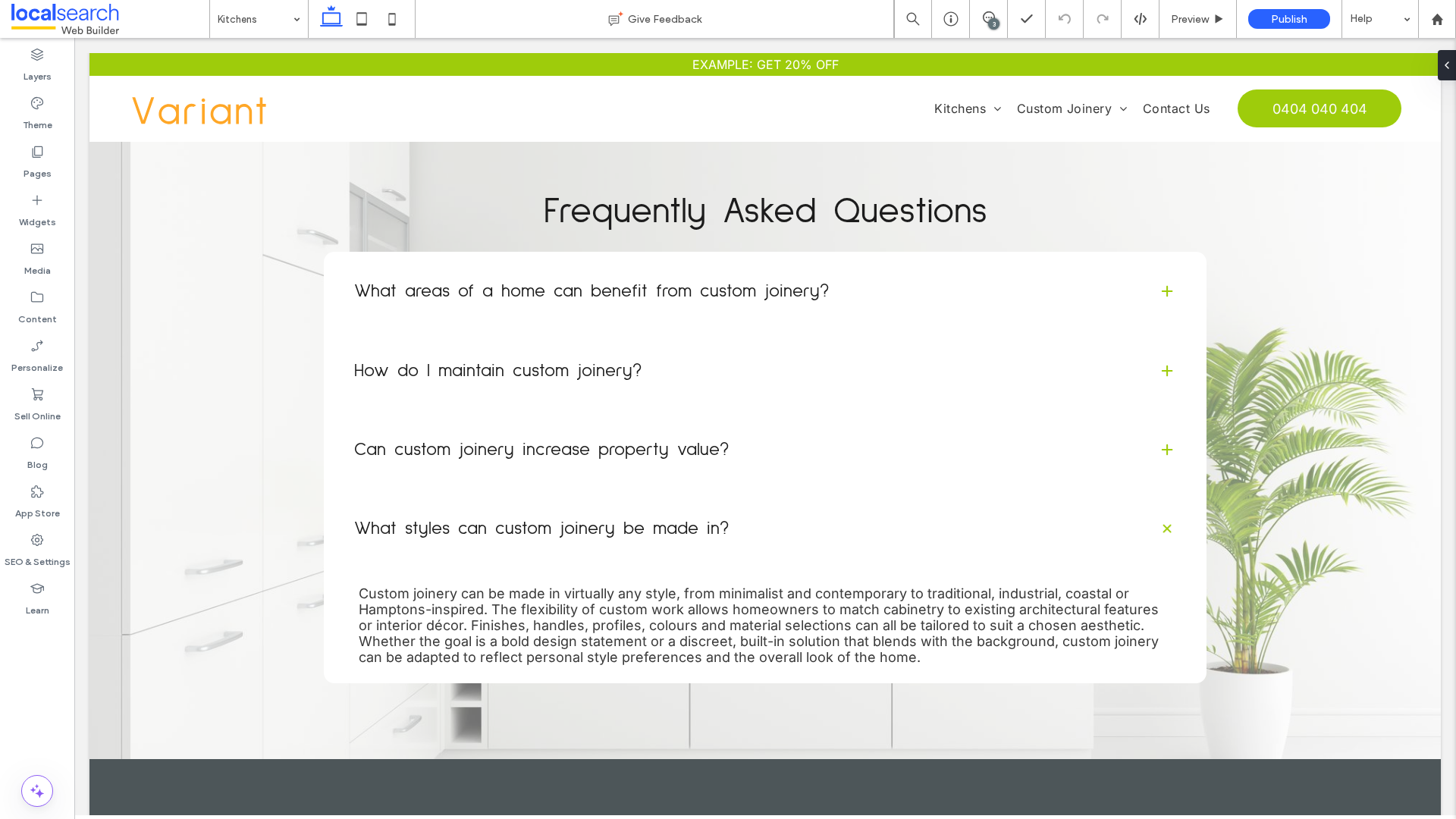type on "*****" 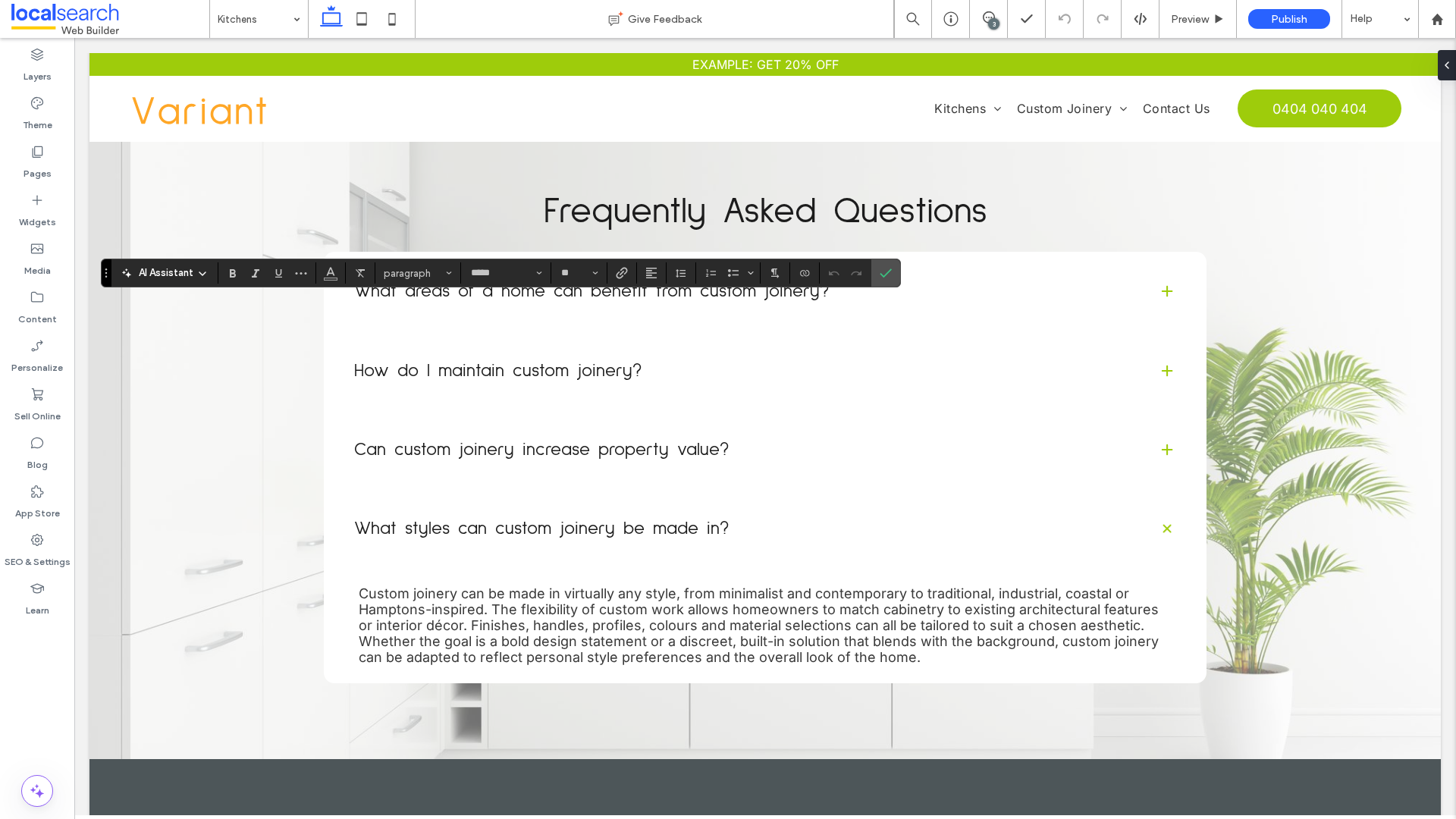 click on "AI Assistant paragraph ***** **" at bounding box center (500, 273) 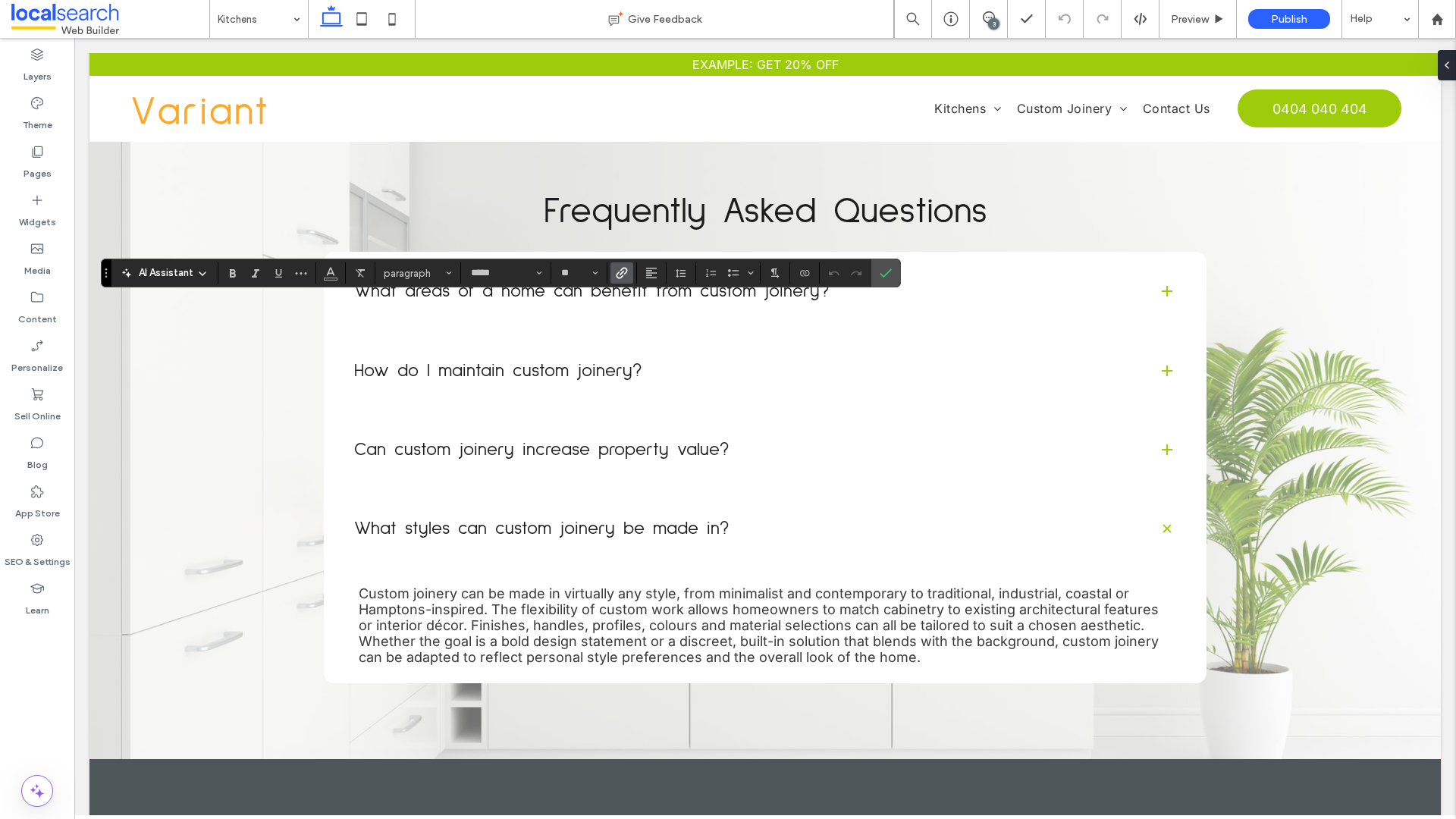 click 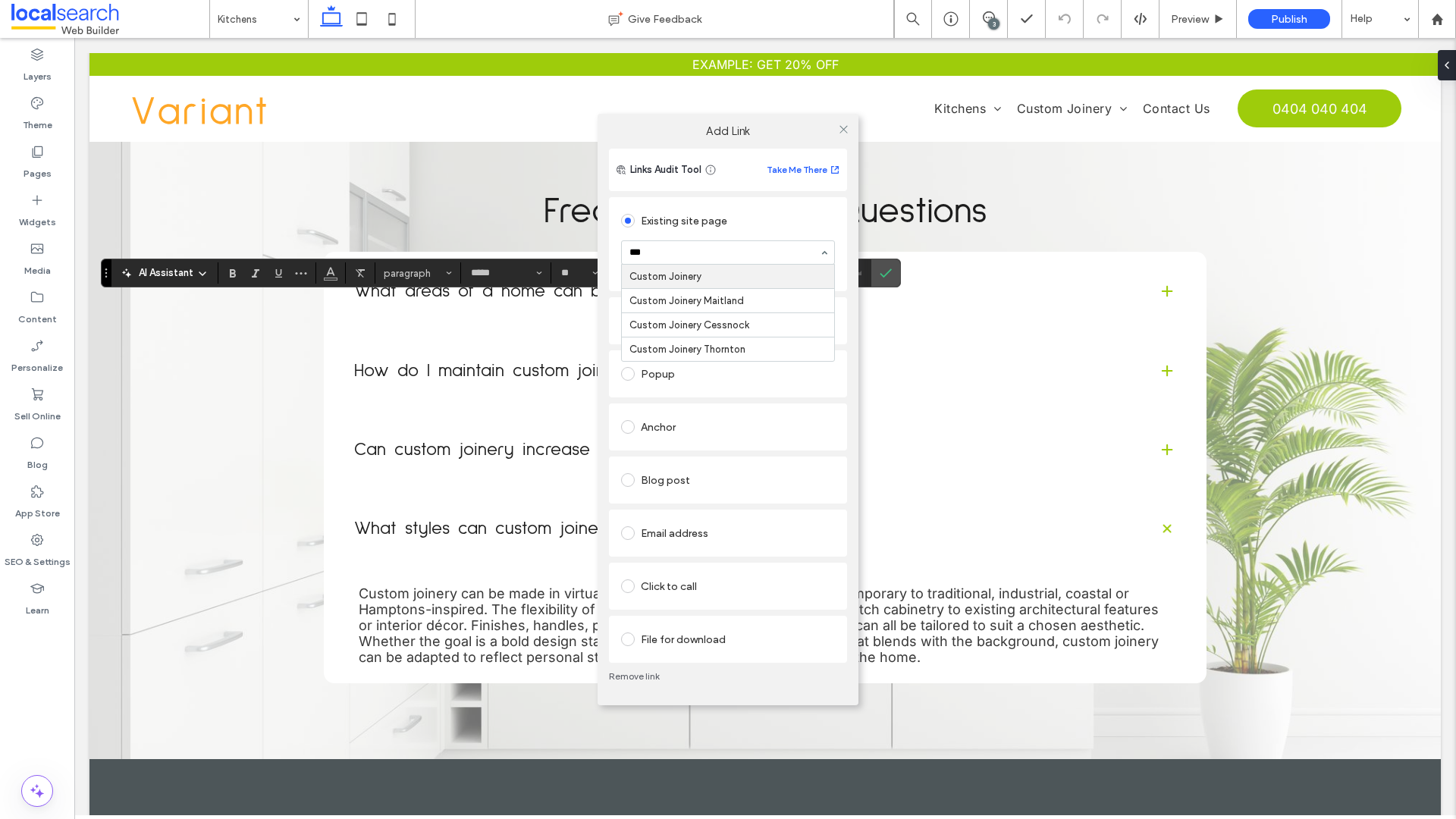 type on "****" 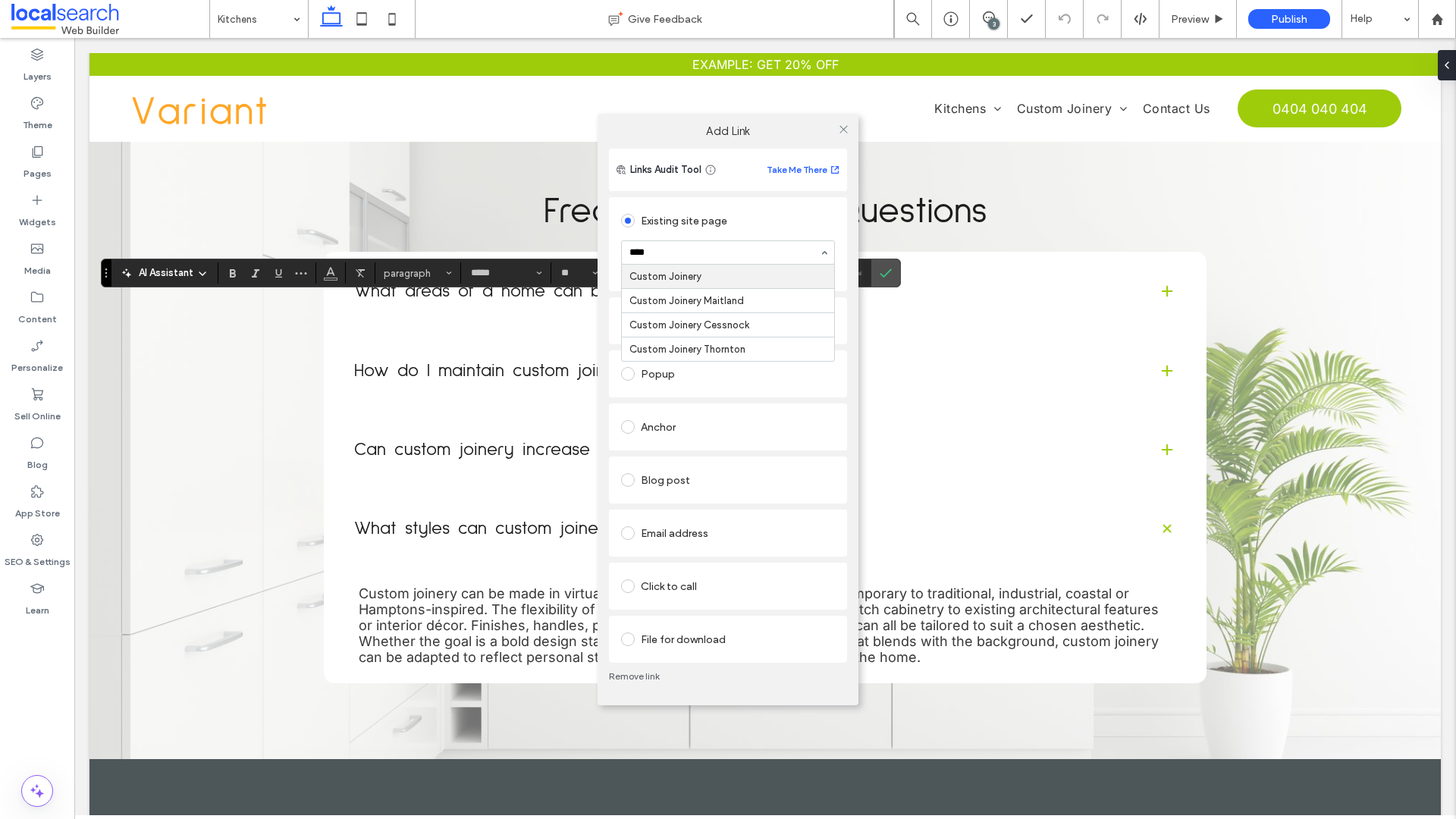 type 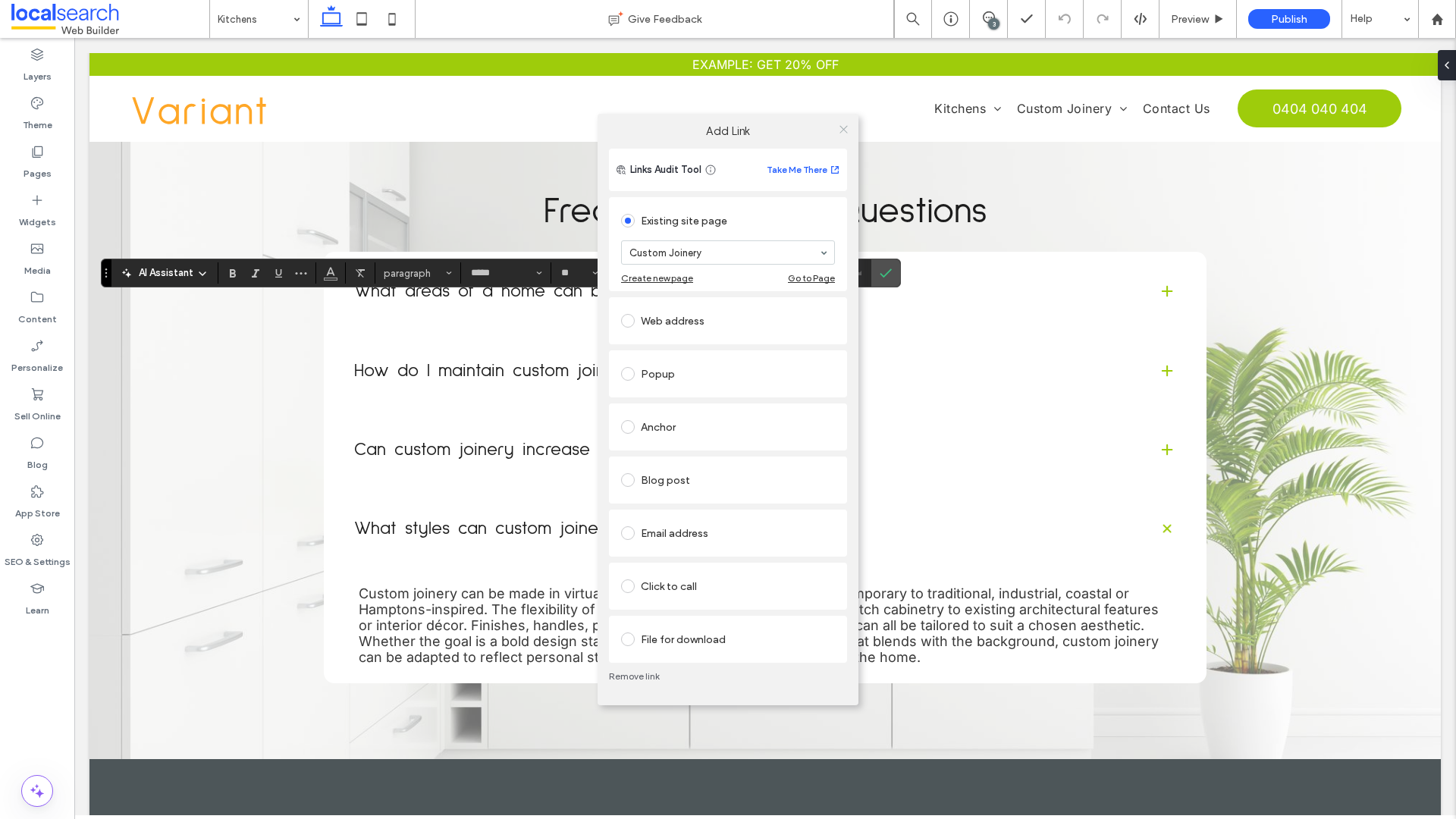click 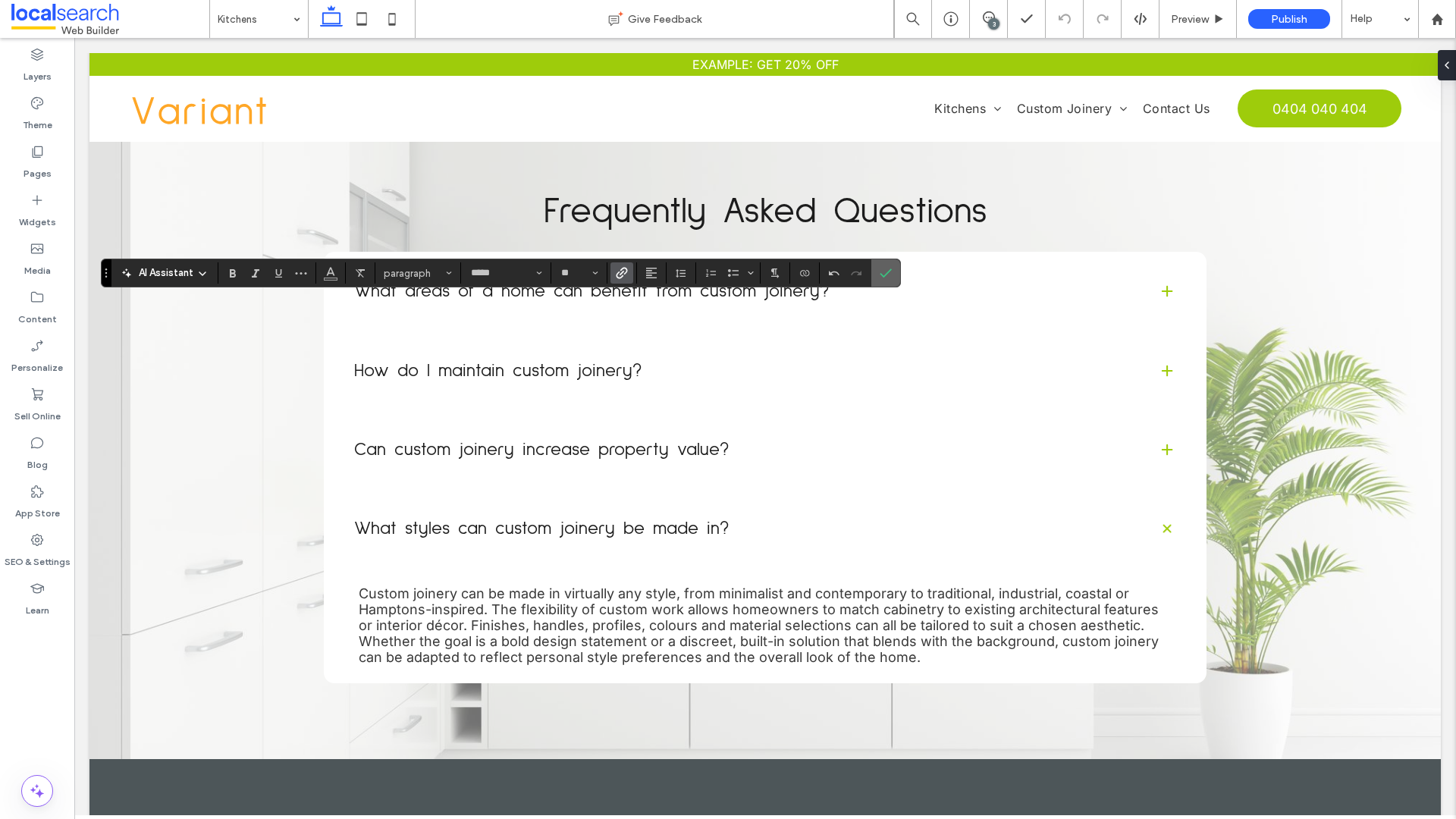click 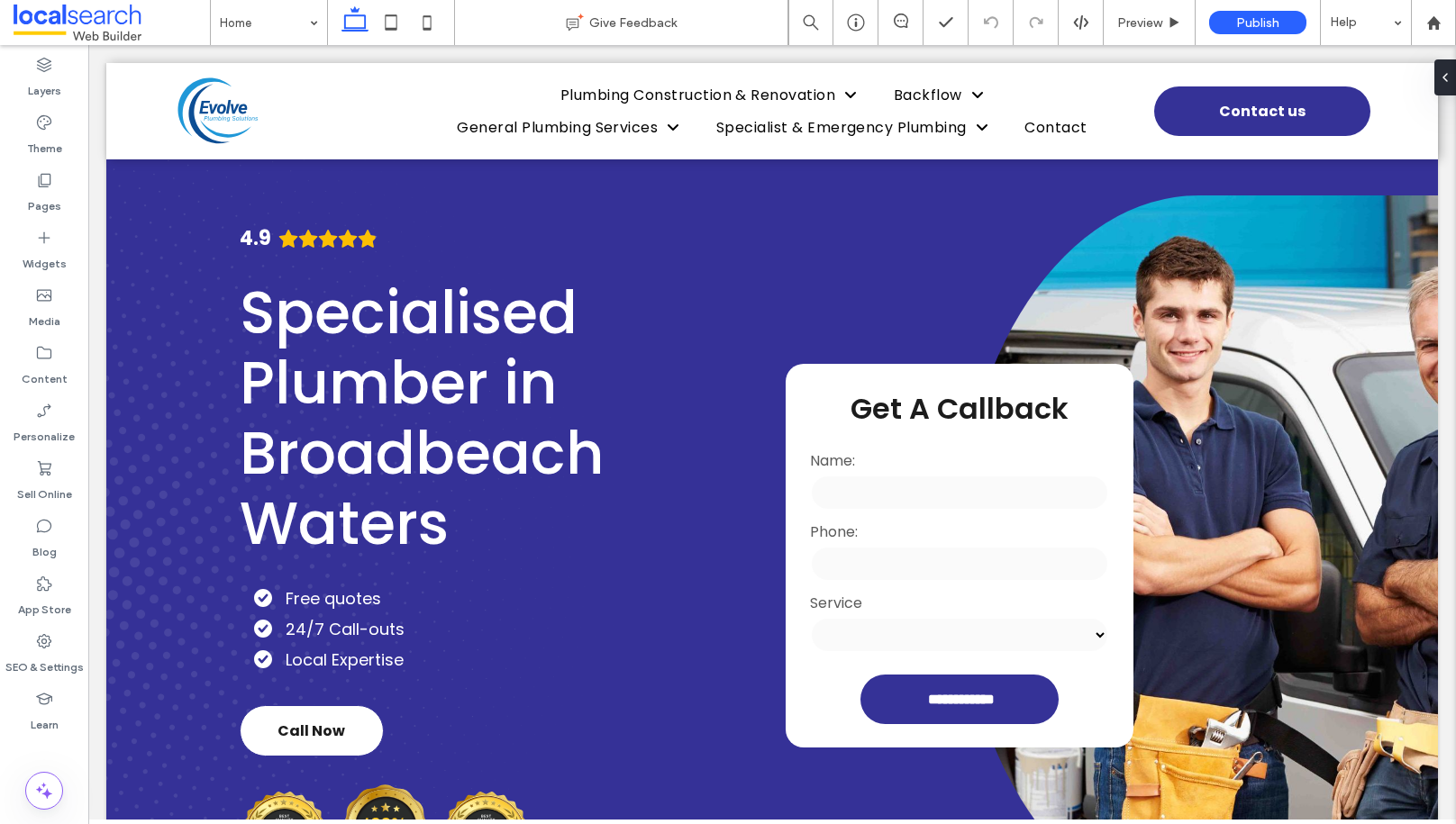 scroll, scrollTop: 0, scrollLeft: 0, axis: both 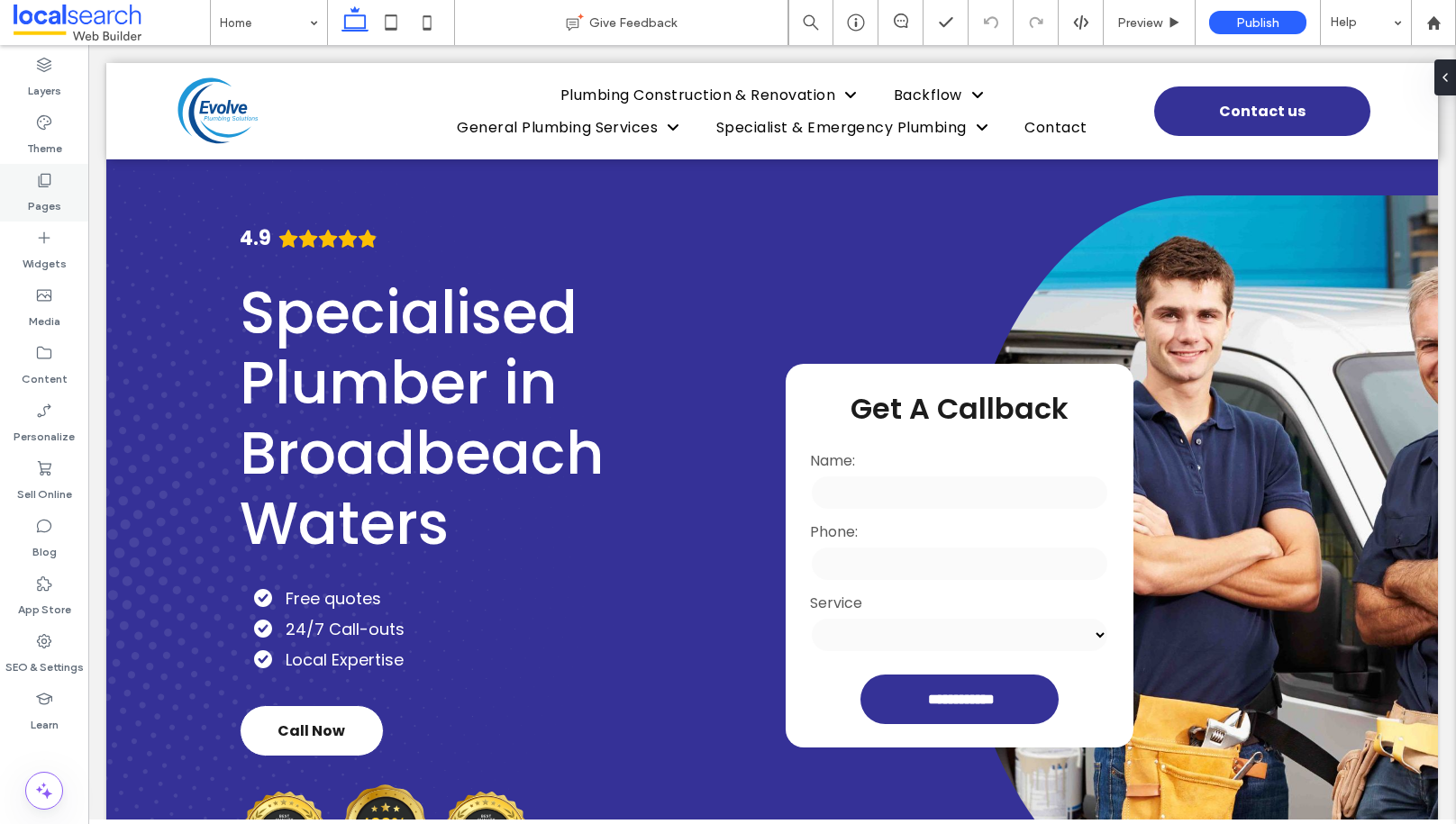 click on "Pages" at bounding box center [44, 193] 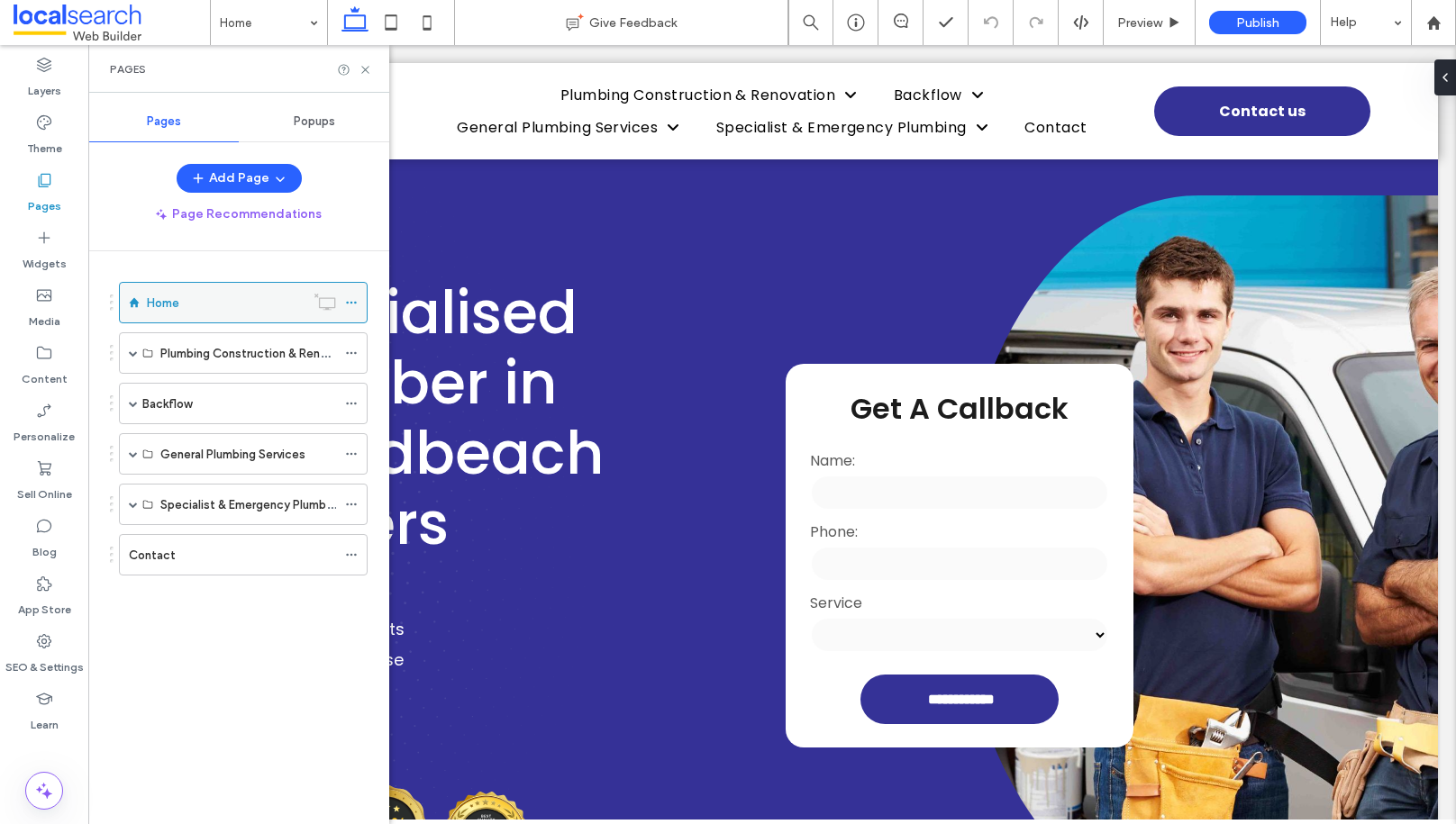 click 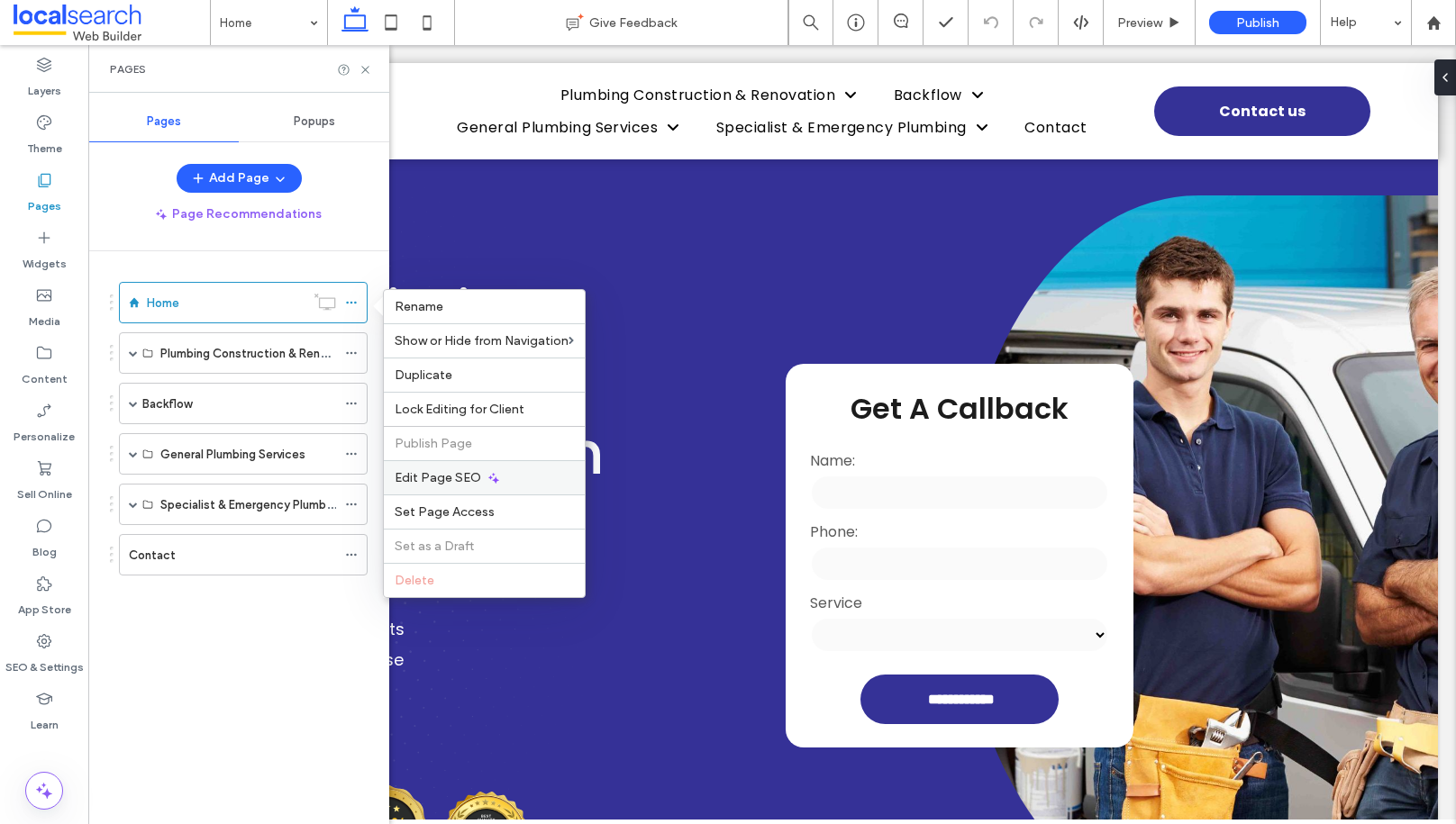 click on "Edit Page SEO" at bounding box center (438, 477) 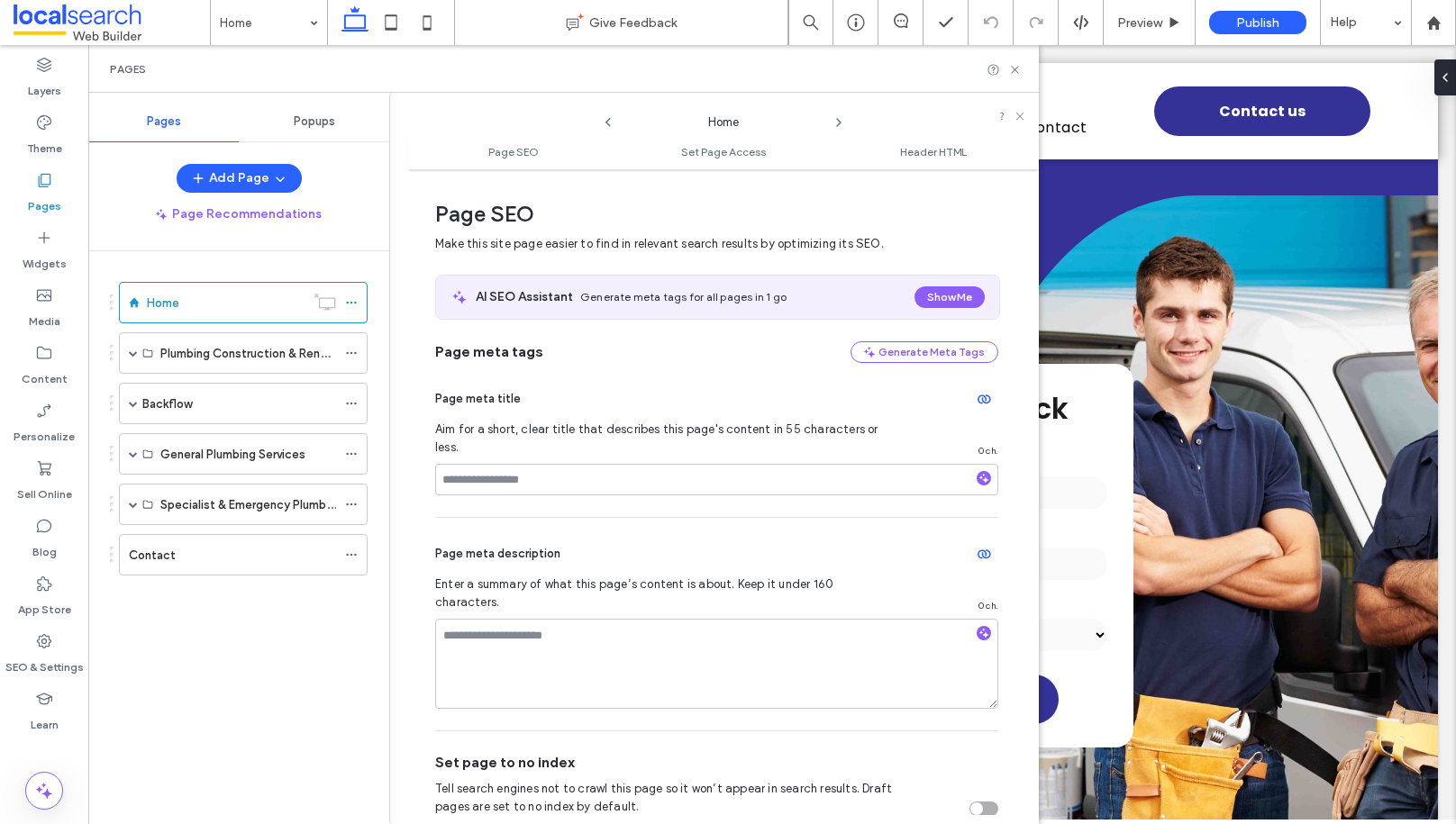 scroll, scrollTop: 9, scrollLeft: 0, axis: vertical 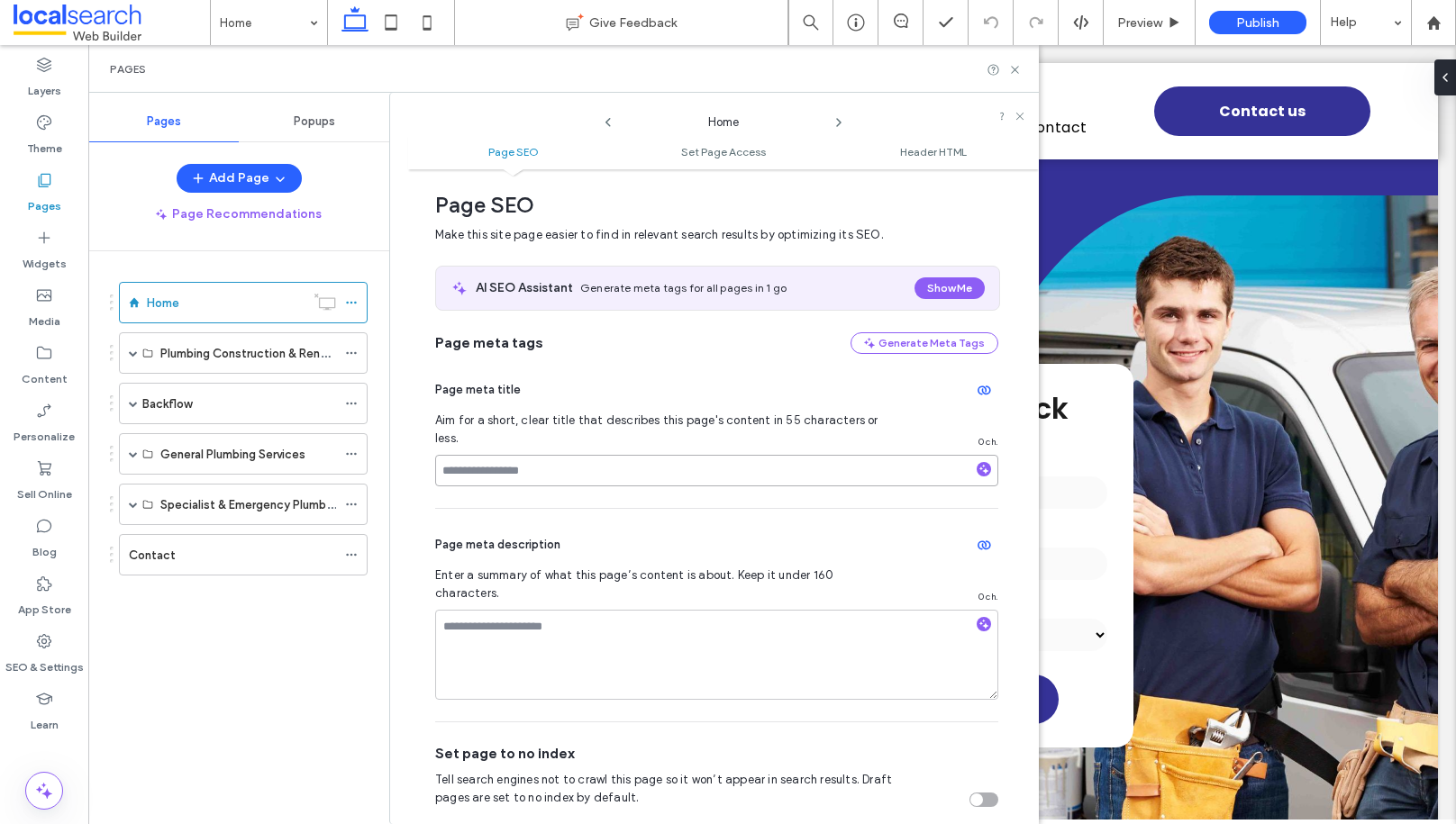click at bounding box center [716, 470] 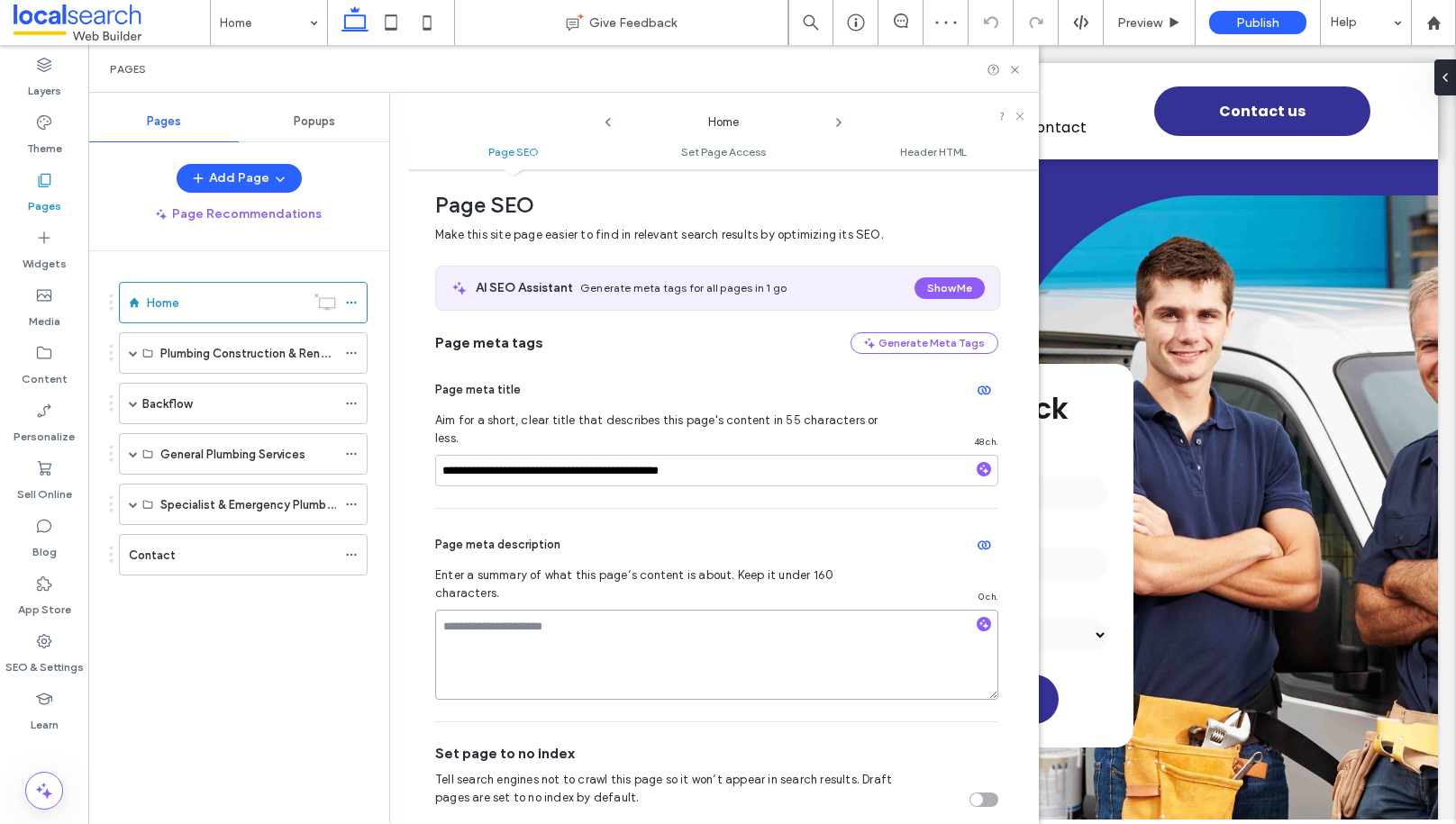 click at bounding box center (716, 655) 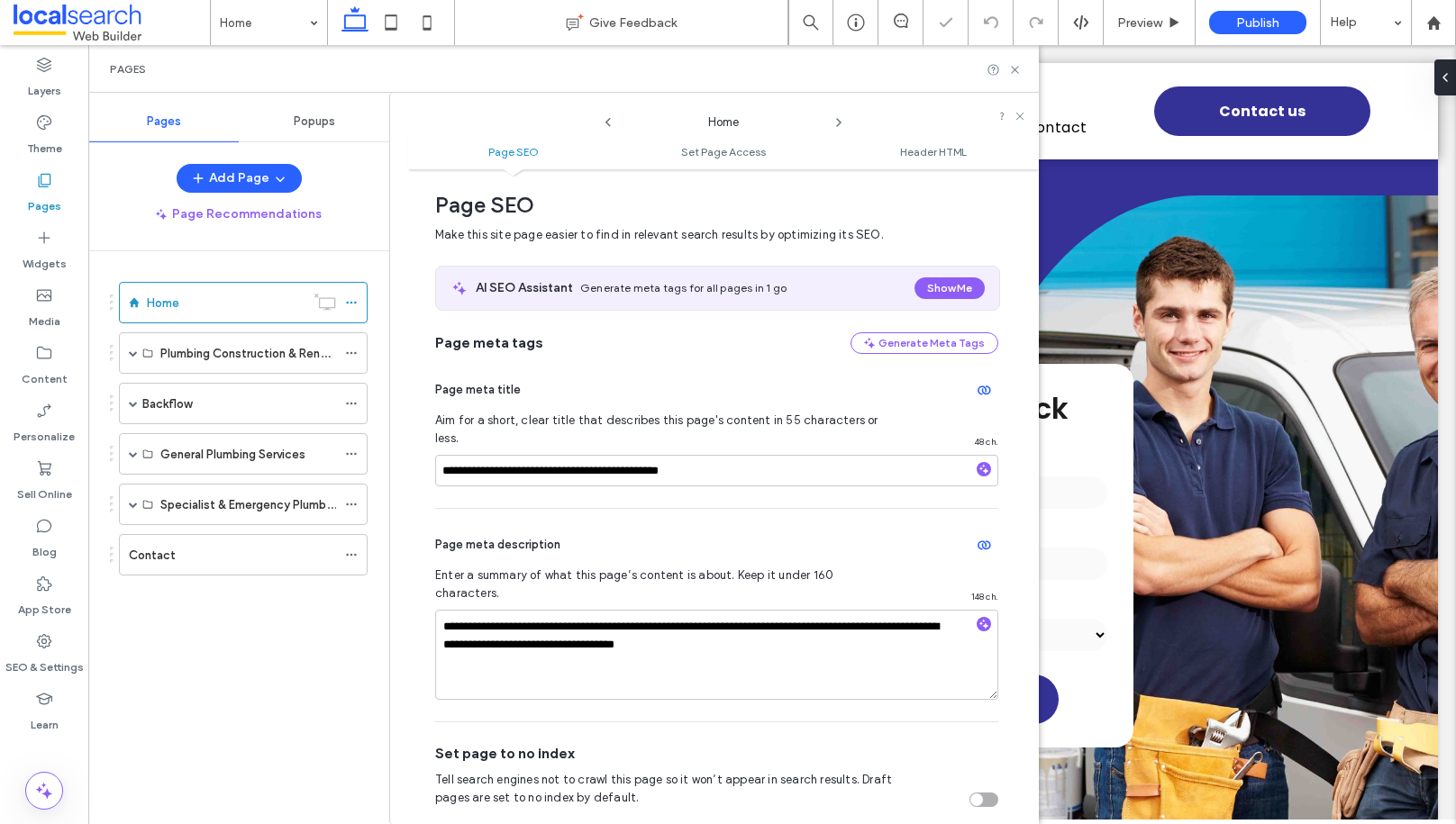 click 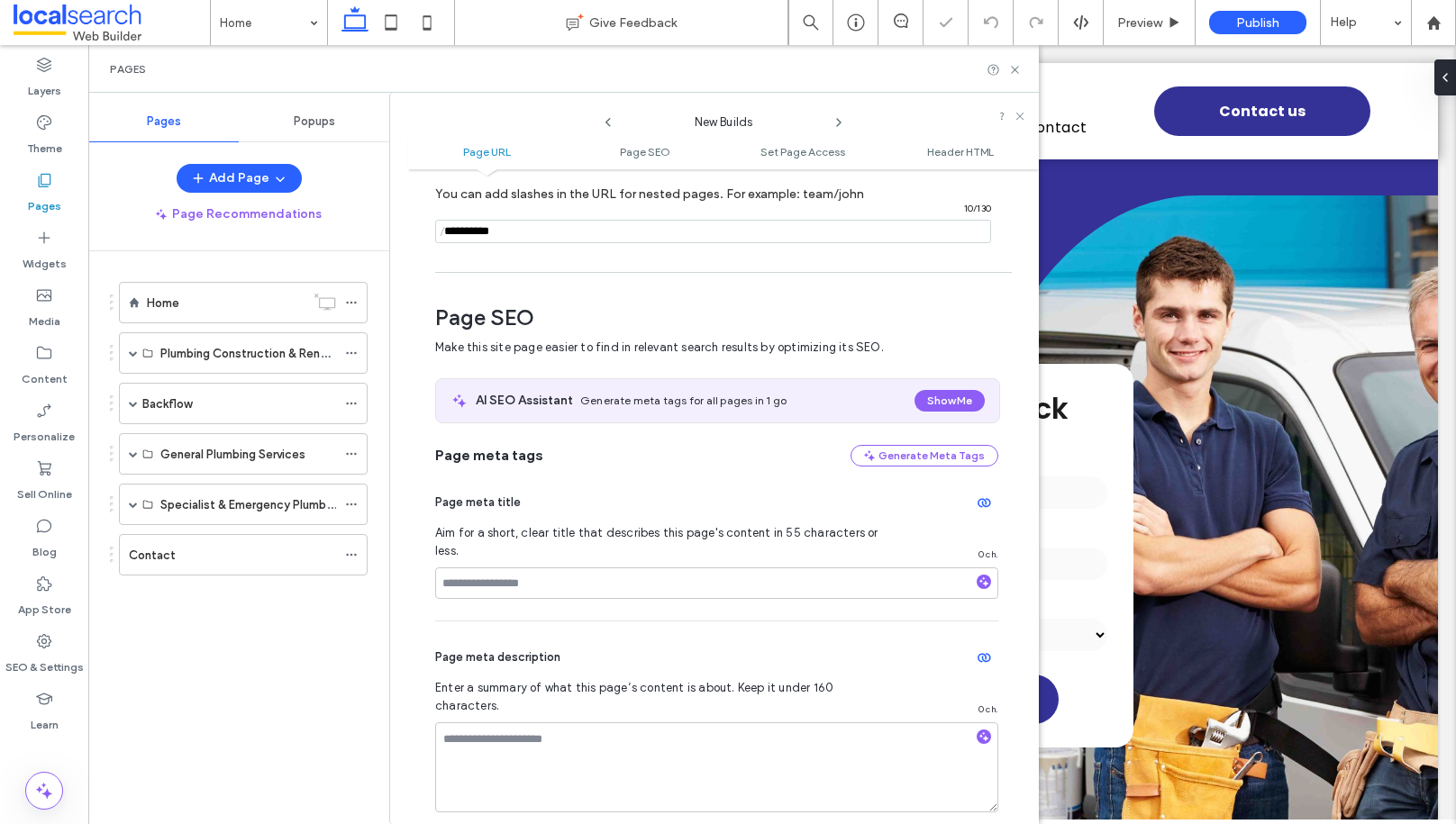 scroll, scrollTop: 0, scrollLeft: 0, axis: both 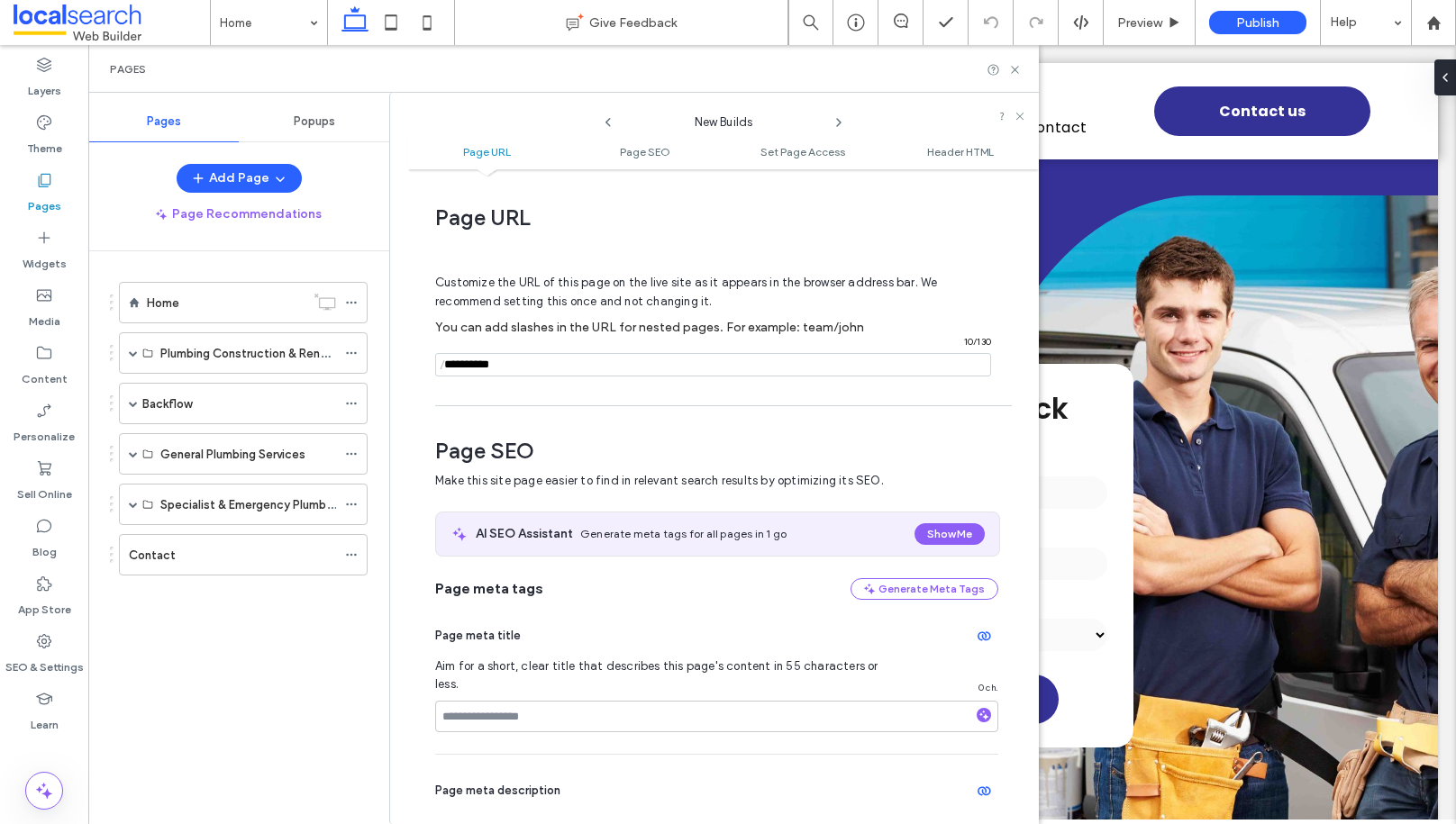click at bounding box center (713, 365) 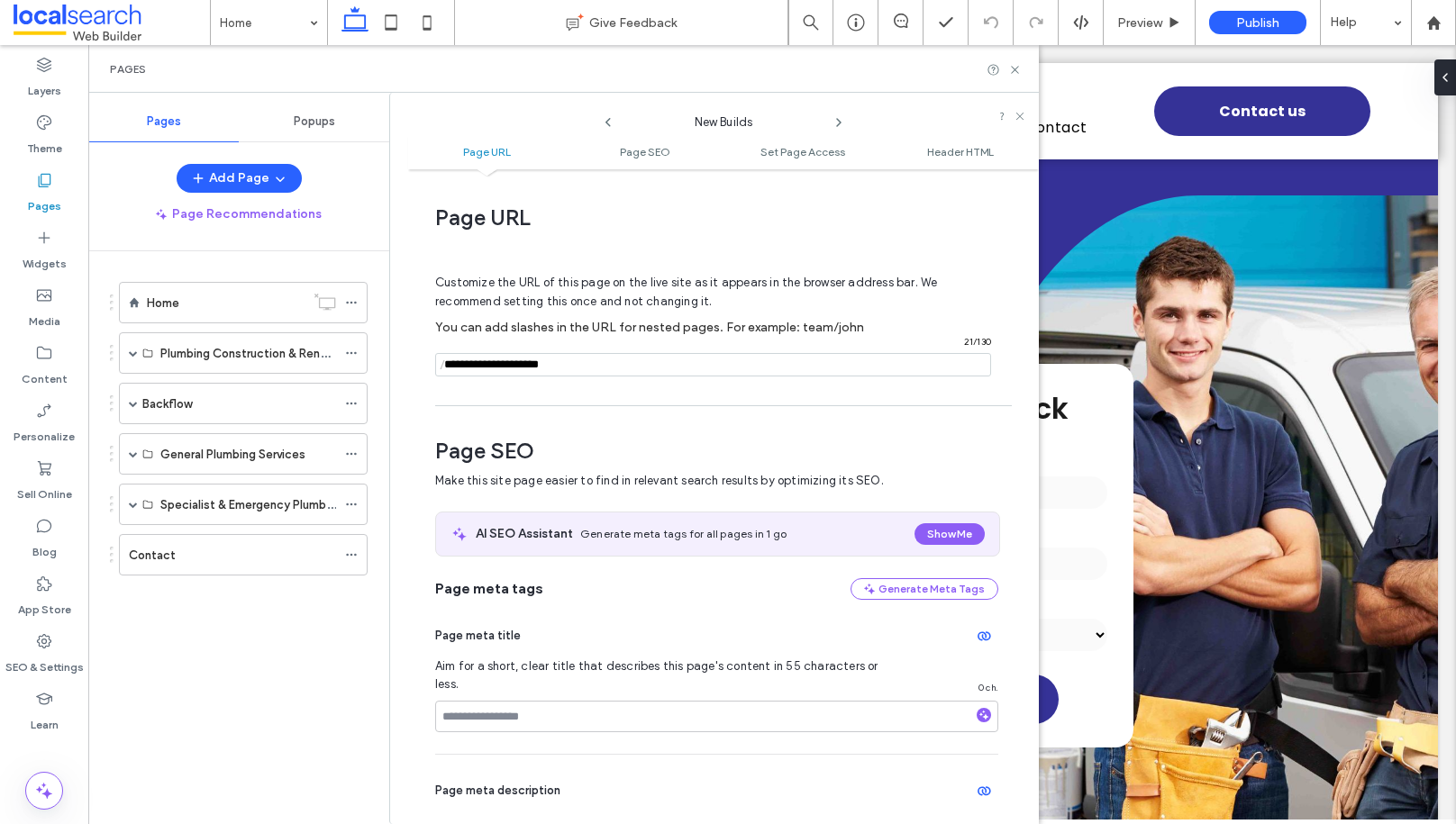 type on "**********" 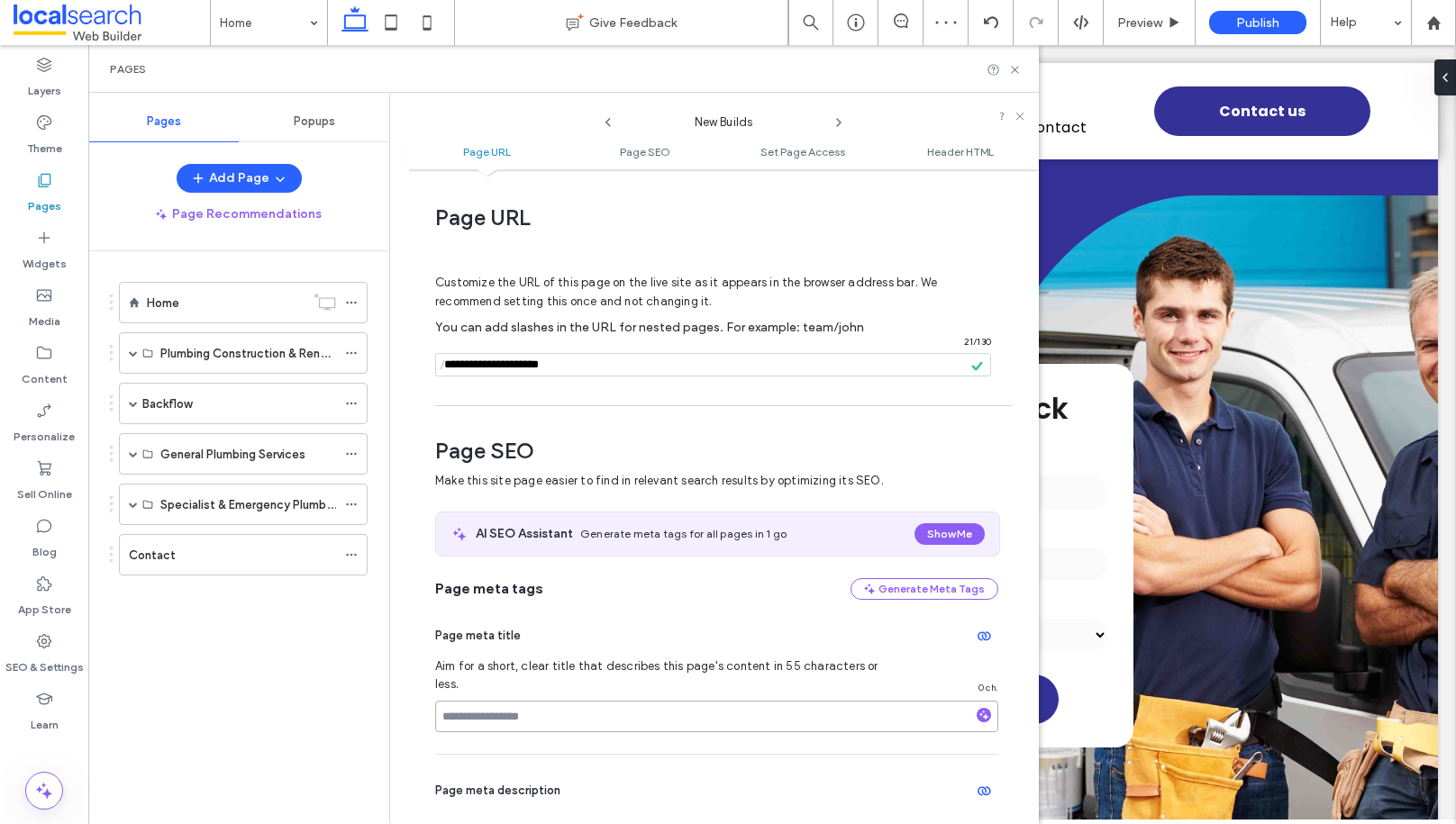 click at bounding box center (716, 716) 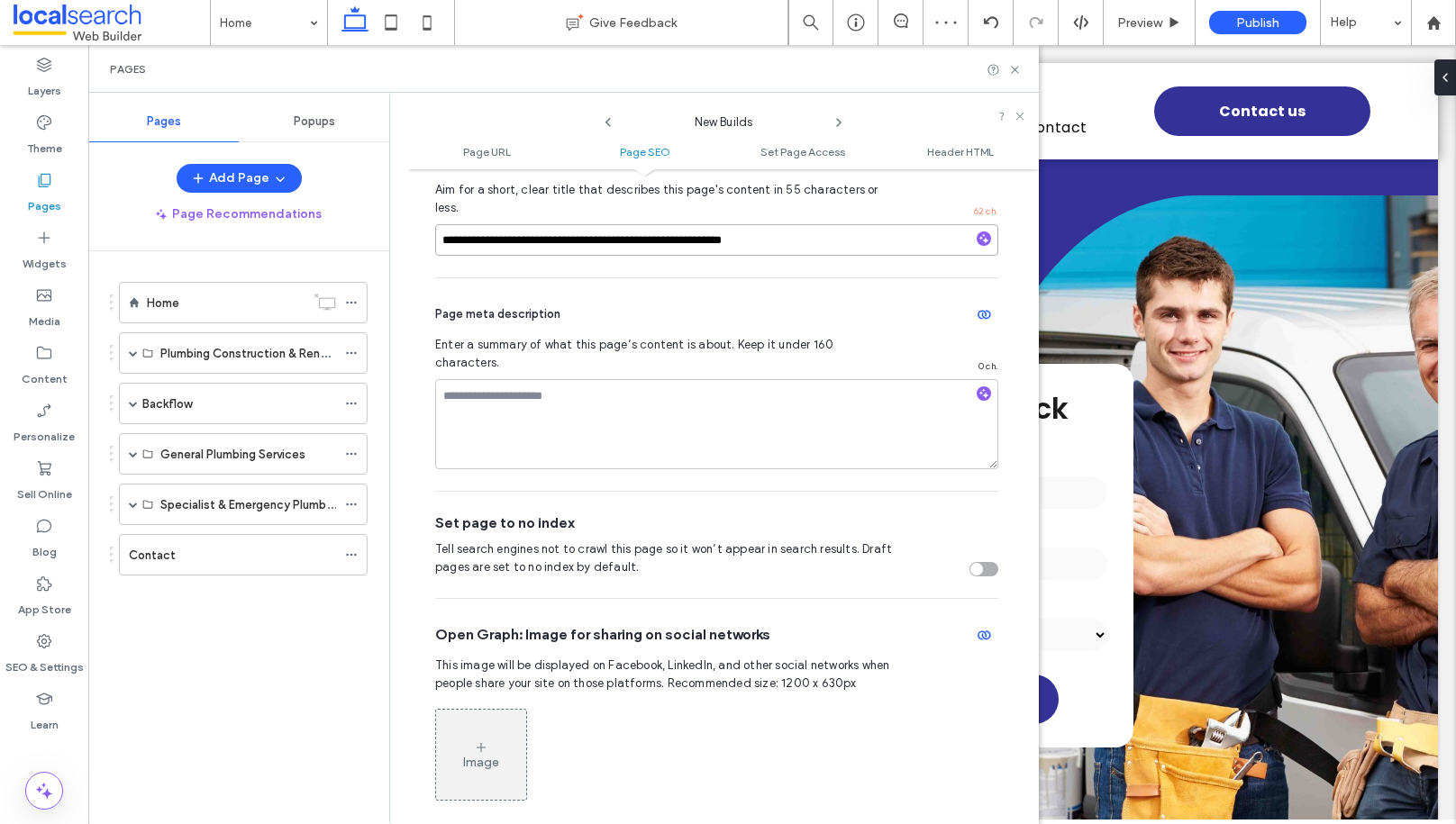 scroll, scrollTop: 508, scrollLeft: 0, axis: vertical 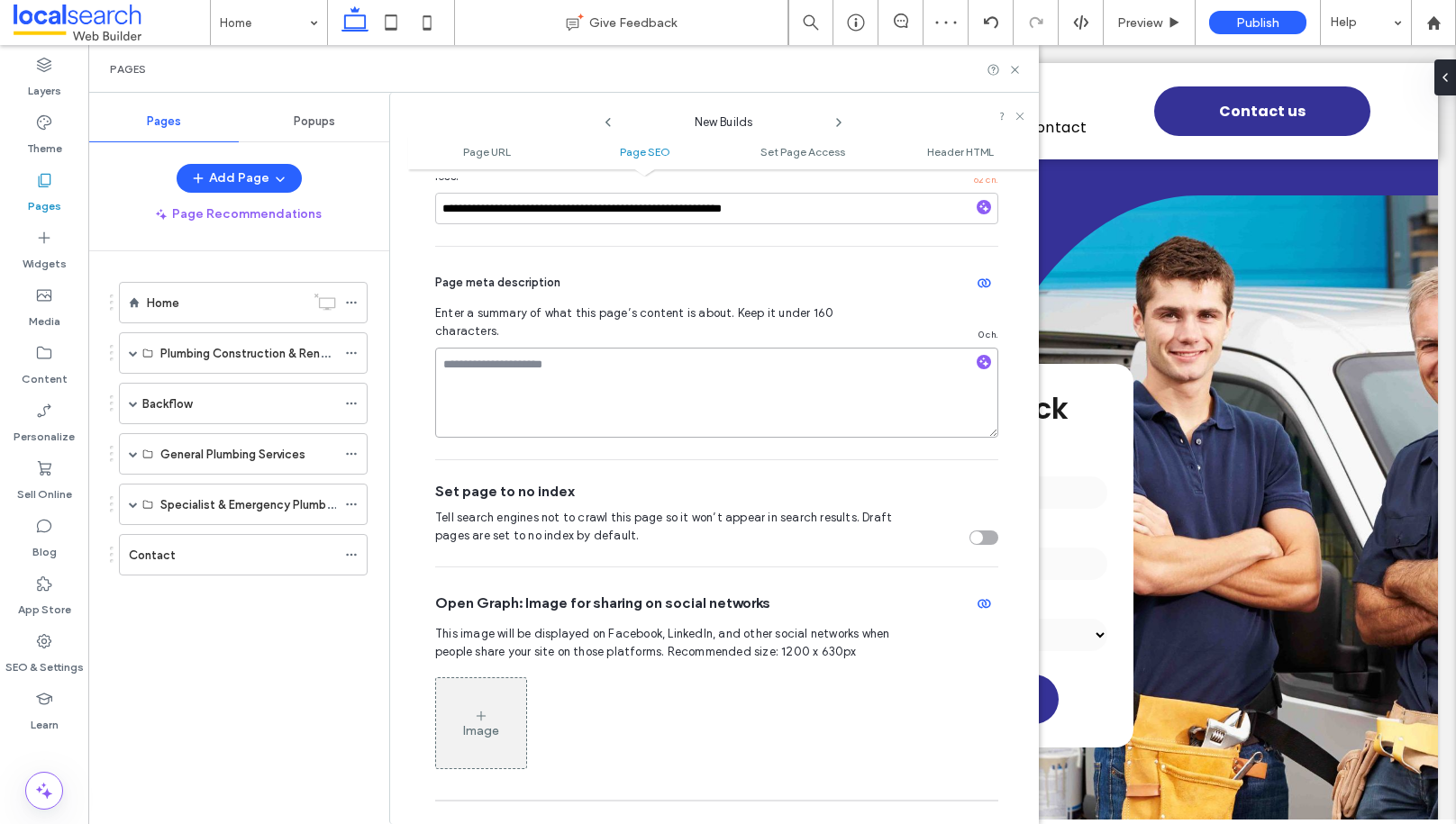 click at bounding box center (716, 393) 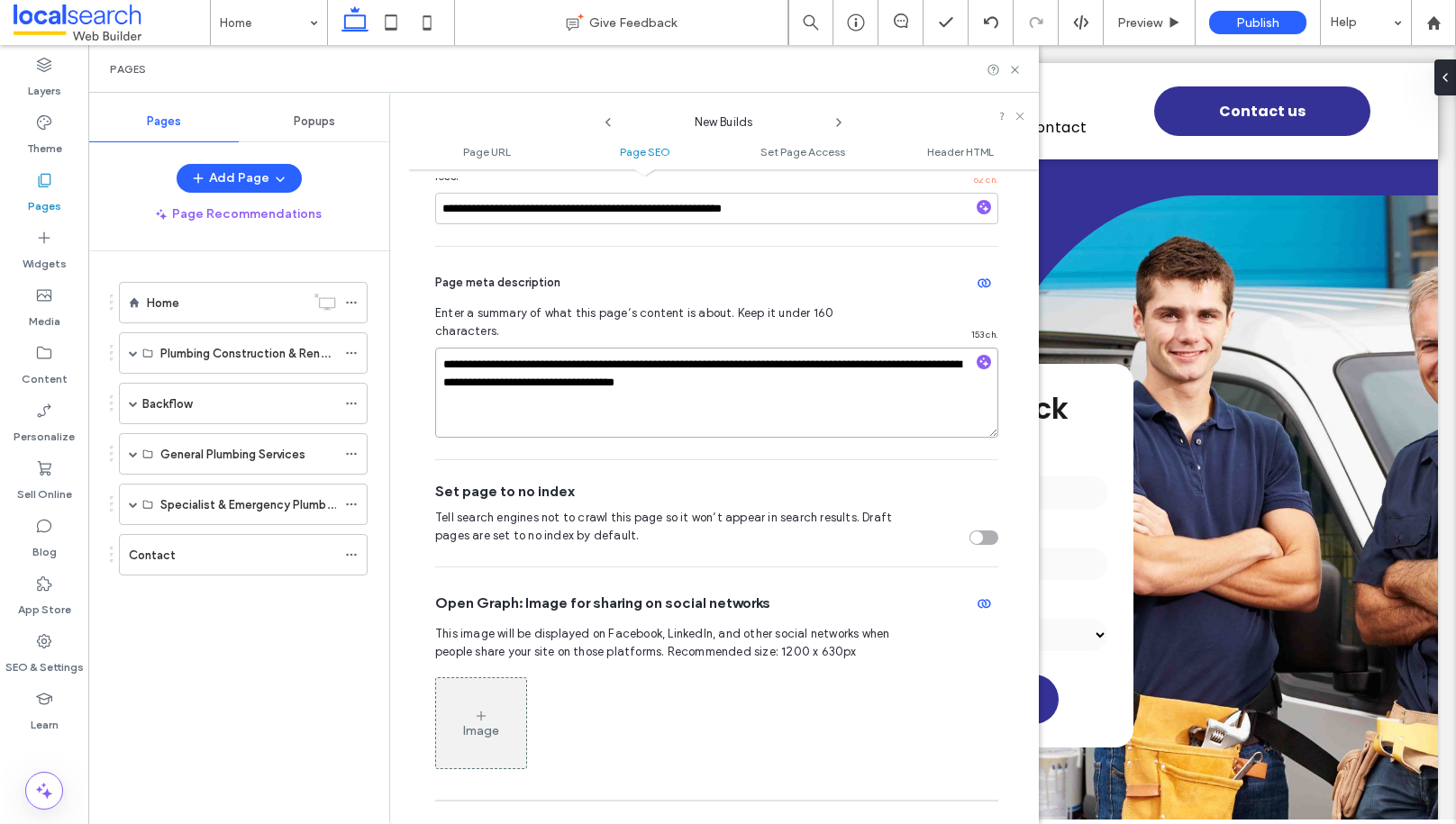 click on "**********" at bounding box center [716, 393] 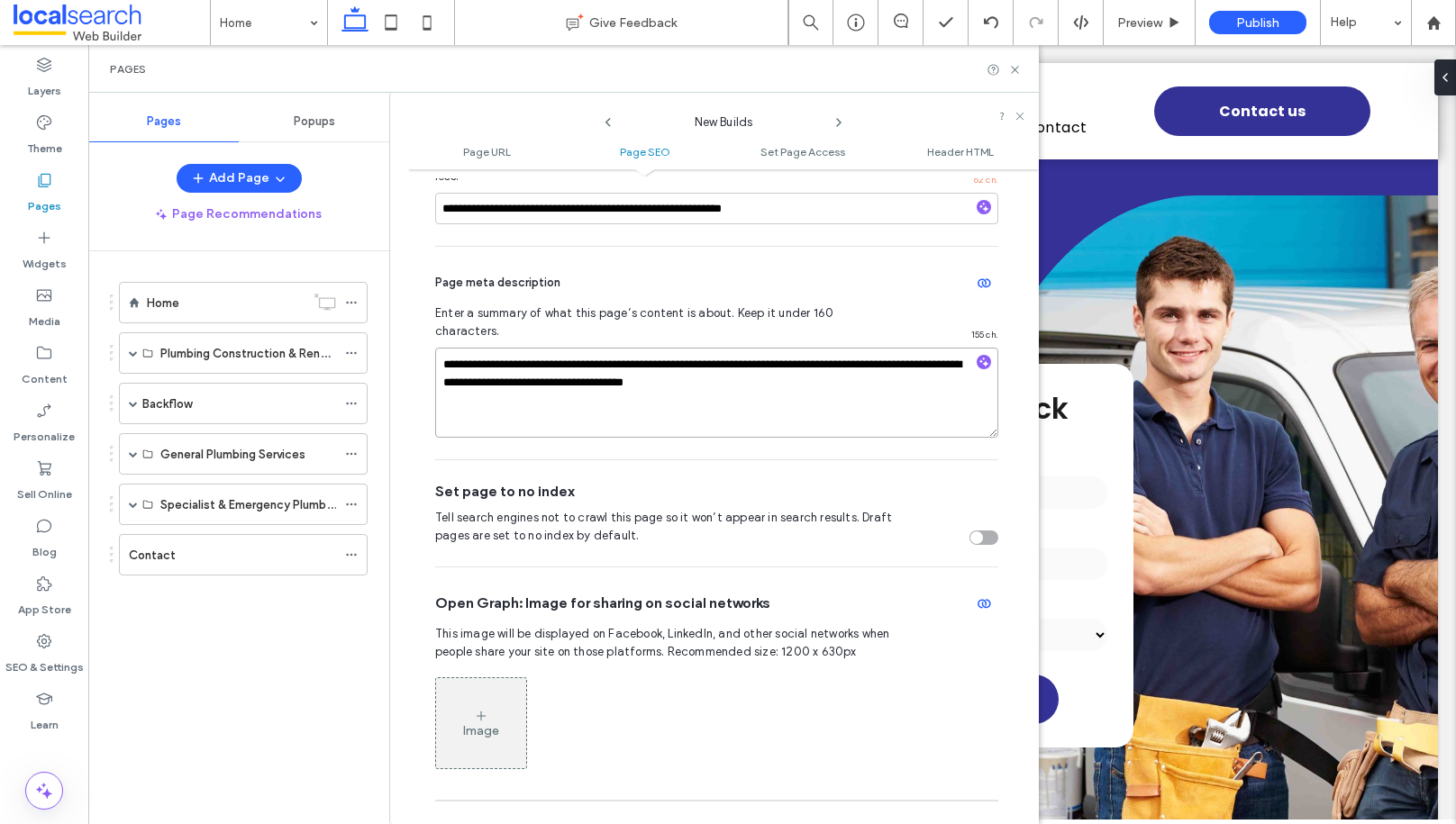 click on "**********" at bounding box center (716, 393) 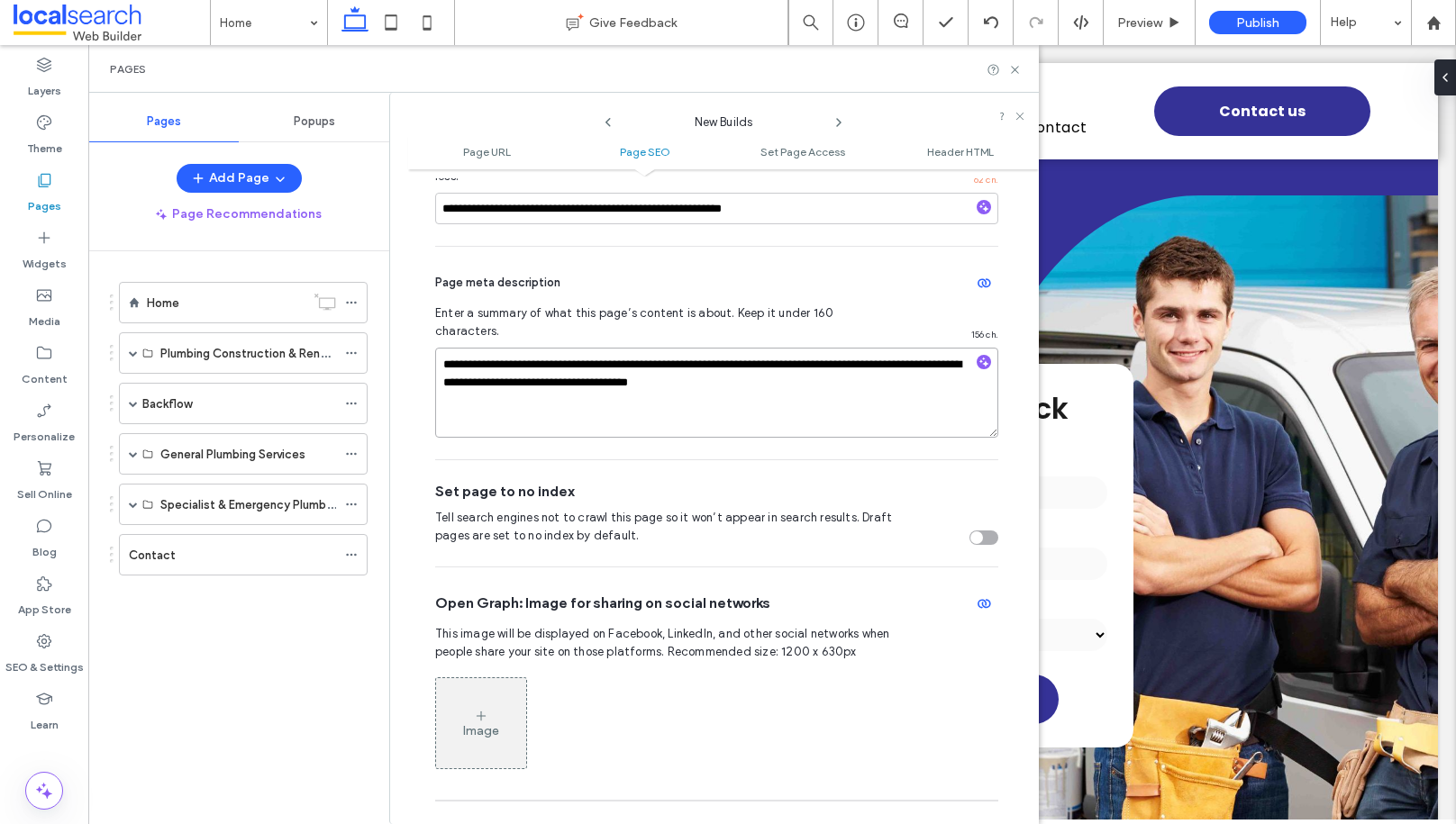 click on "**********" at bounding box center [716, 393] 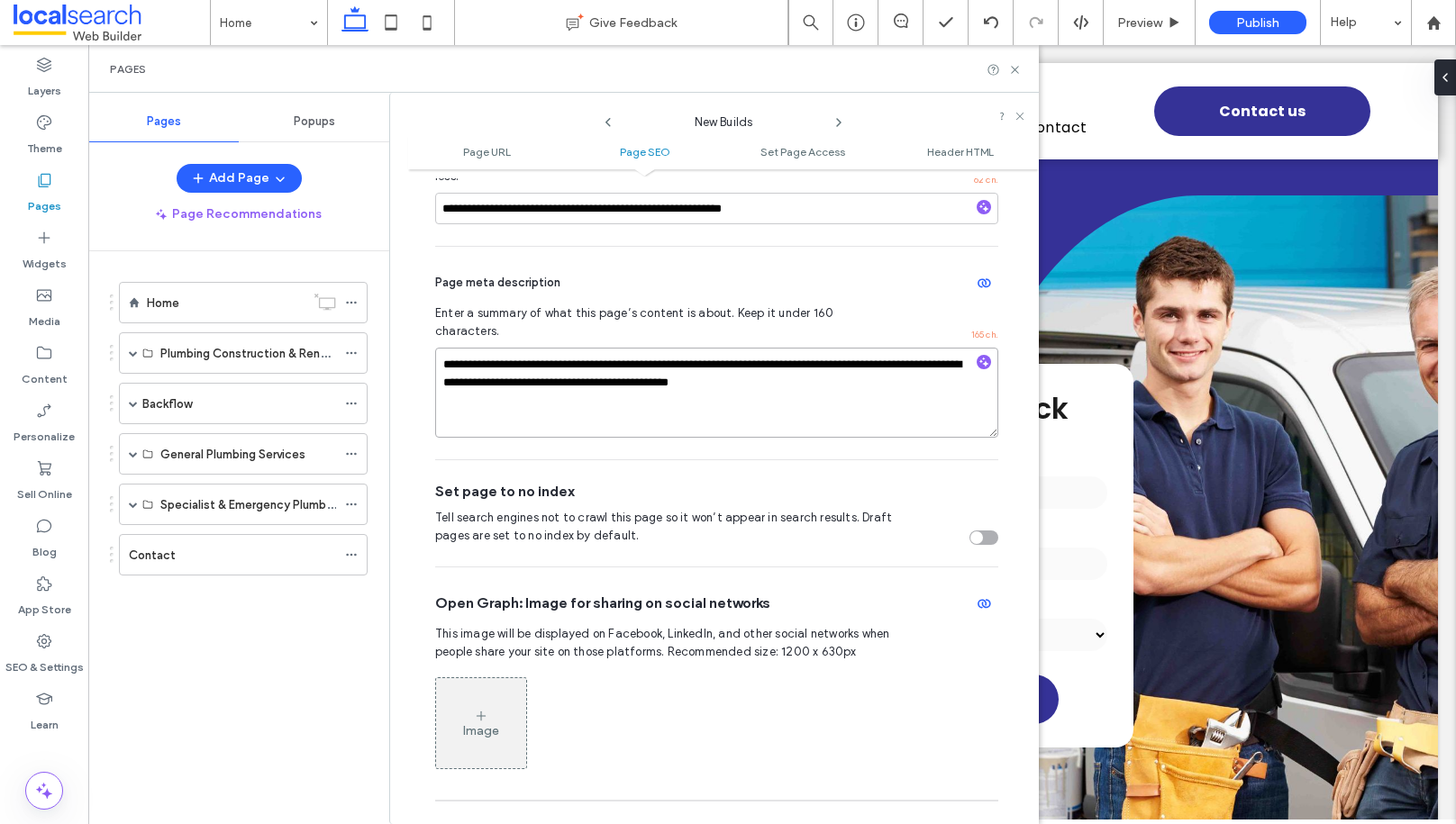 click on "**********" at bounding box center [716, 393] 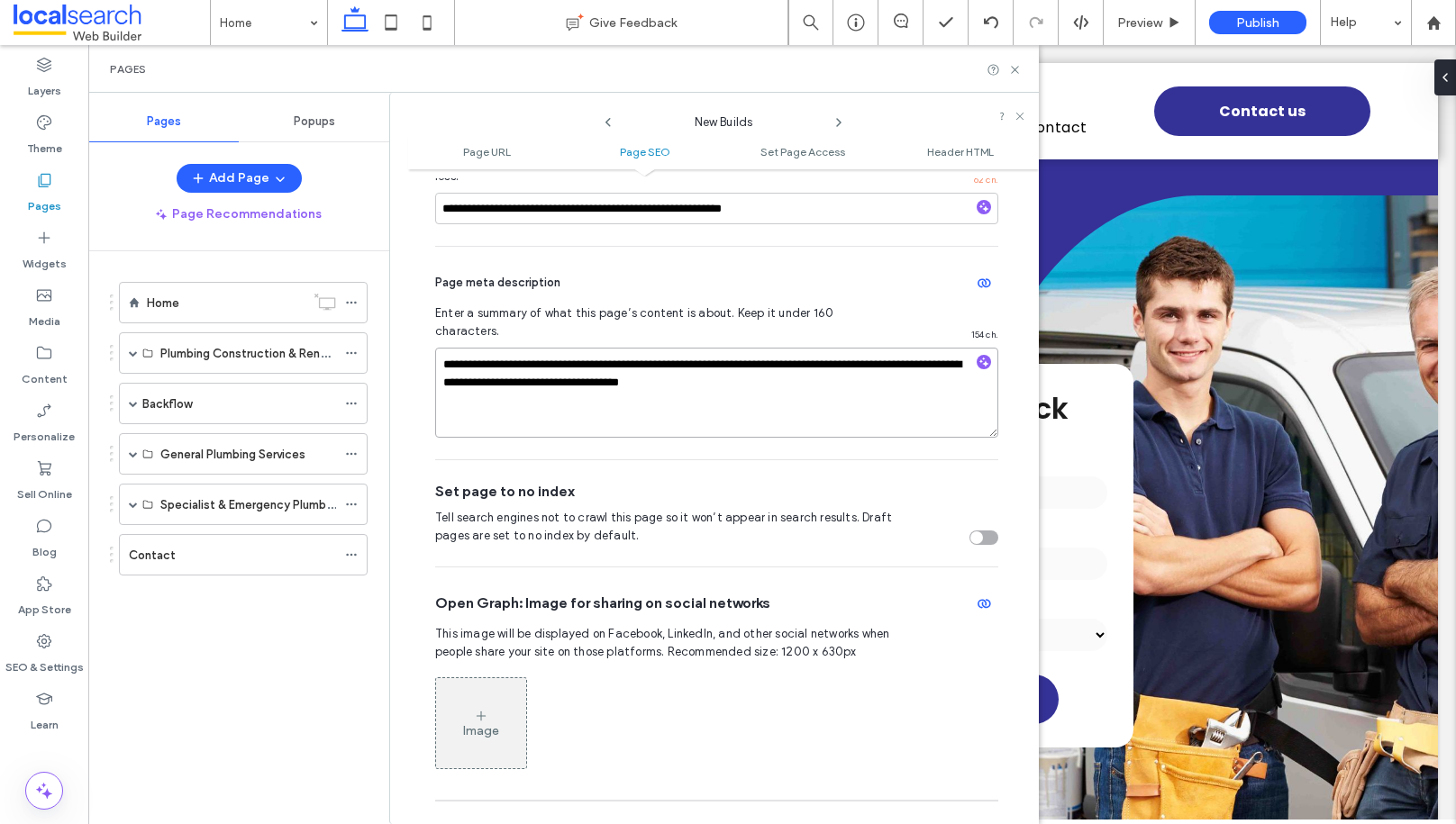 click on "**********" at bounding box center (716, 393) 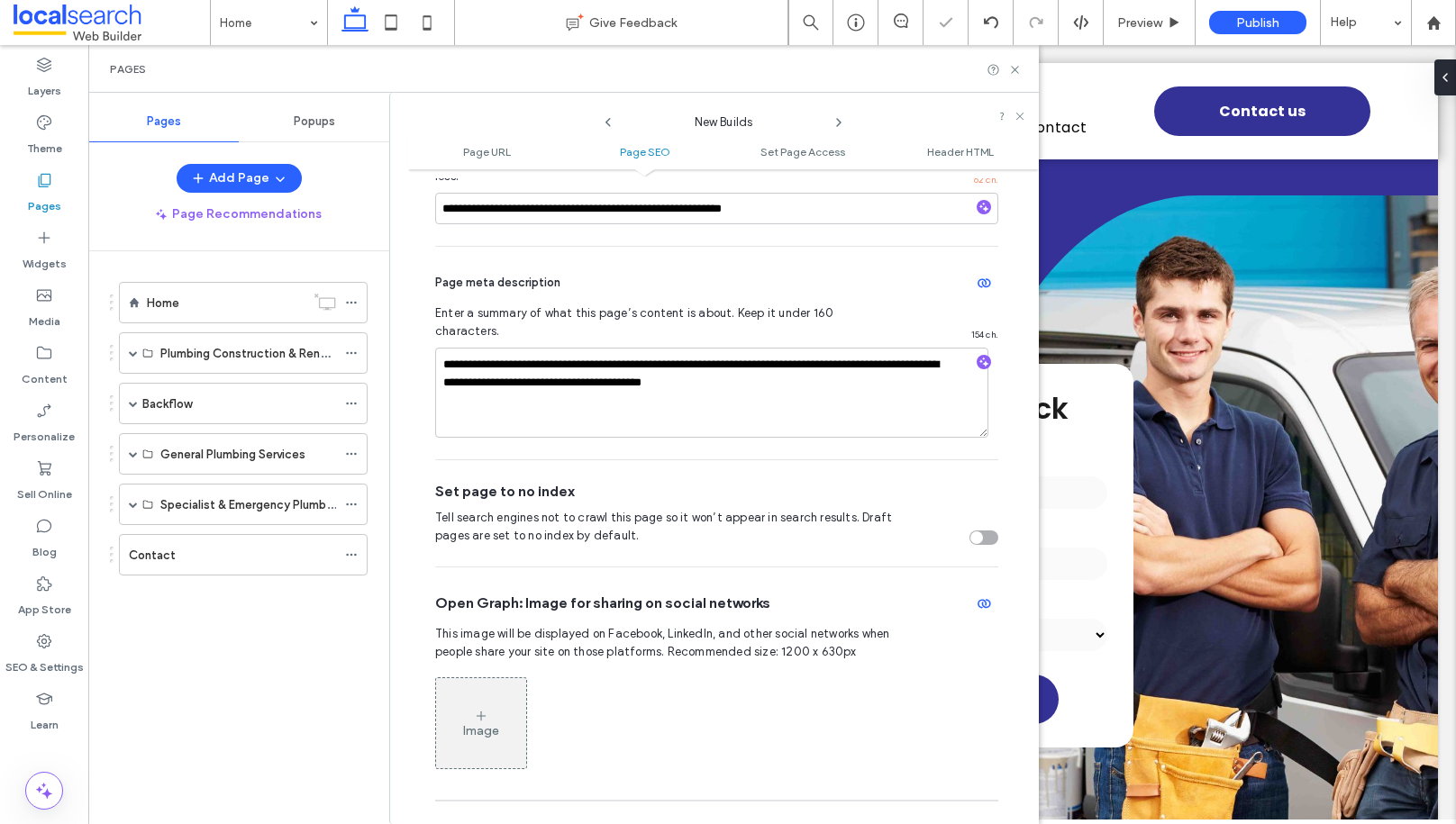 click 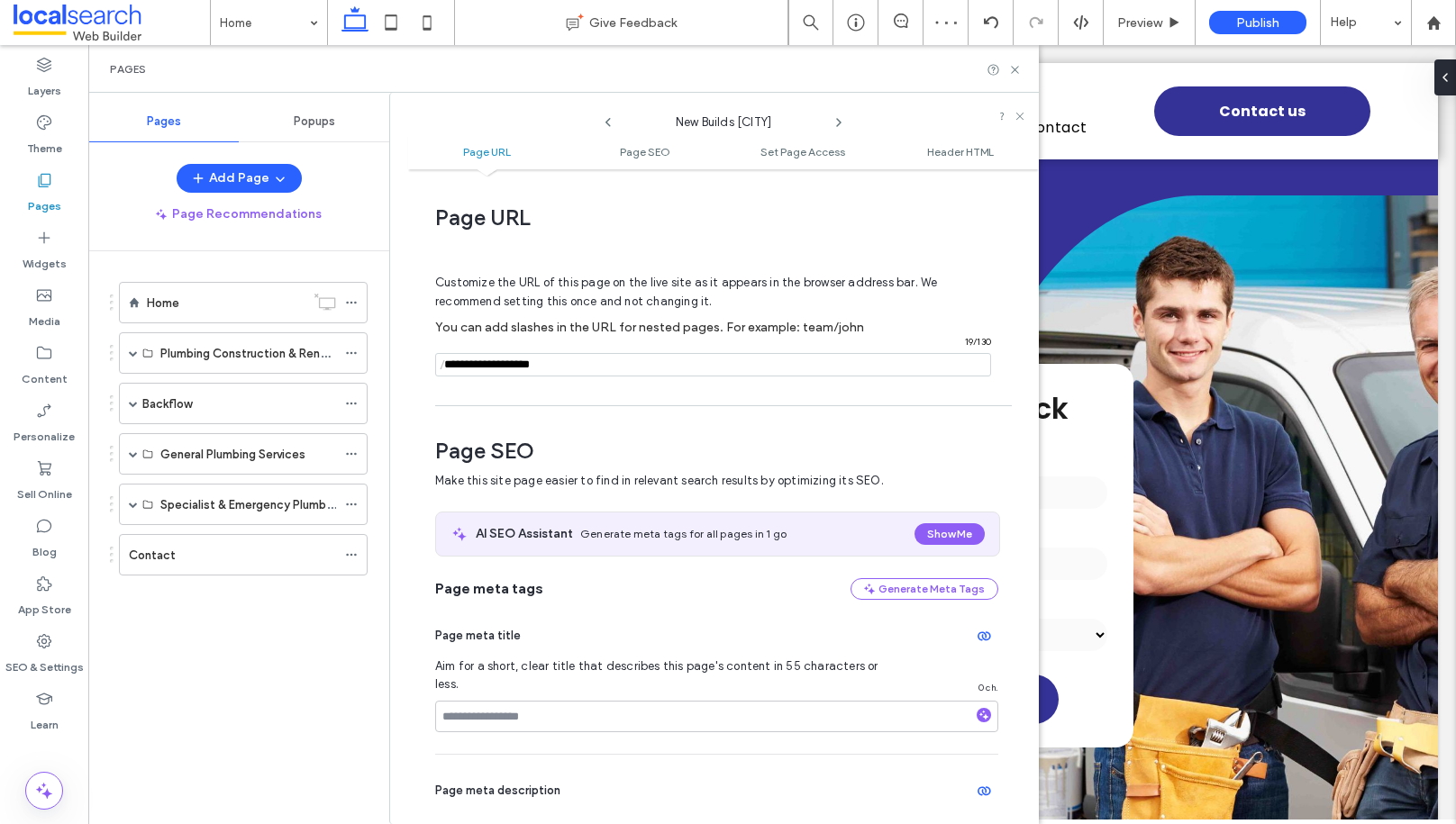 scroll, scrollTop: 19, scrollLeft: 0, axis: vertical 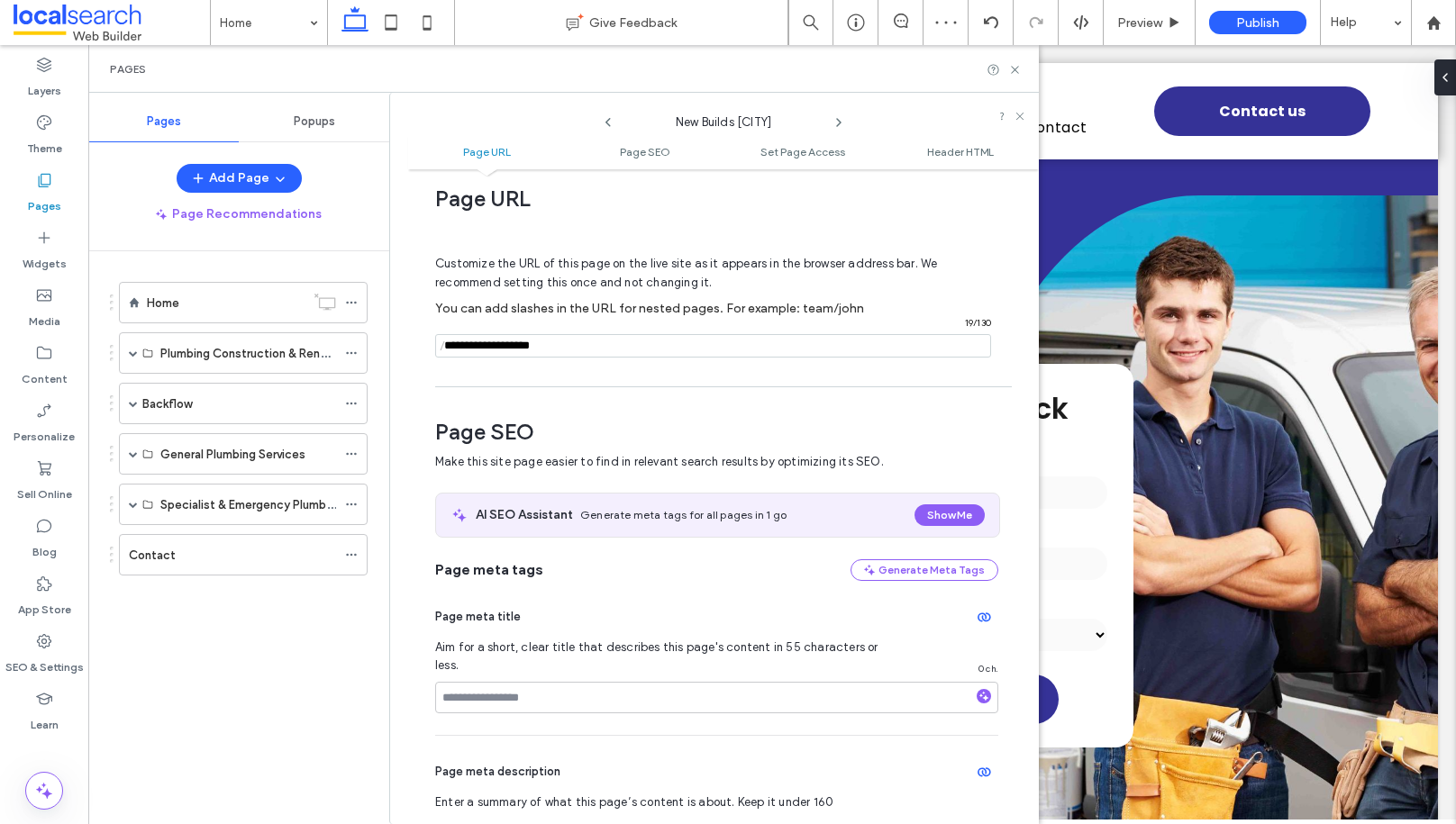 click at bounding box center [713, 346] 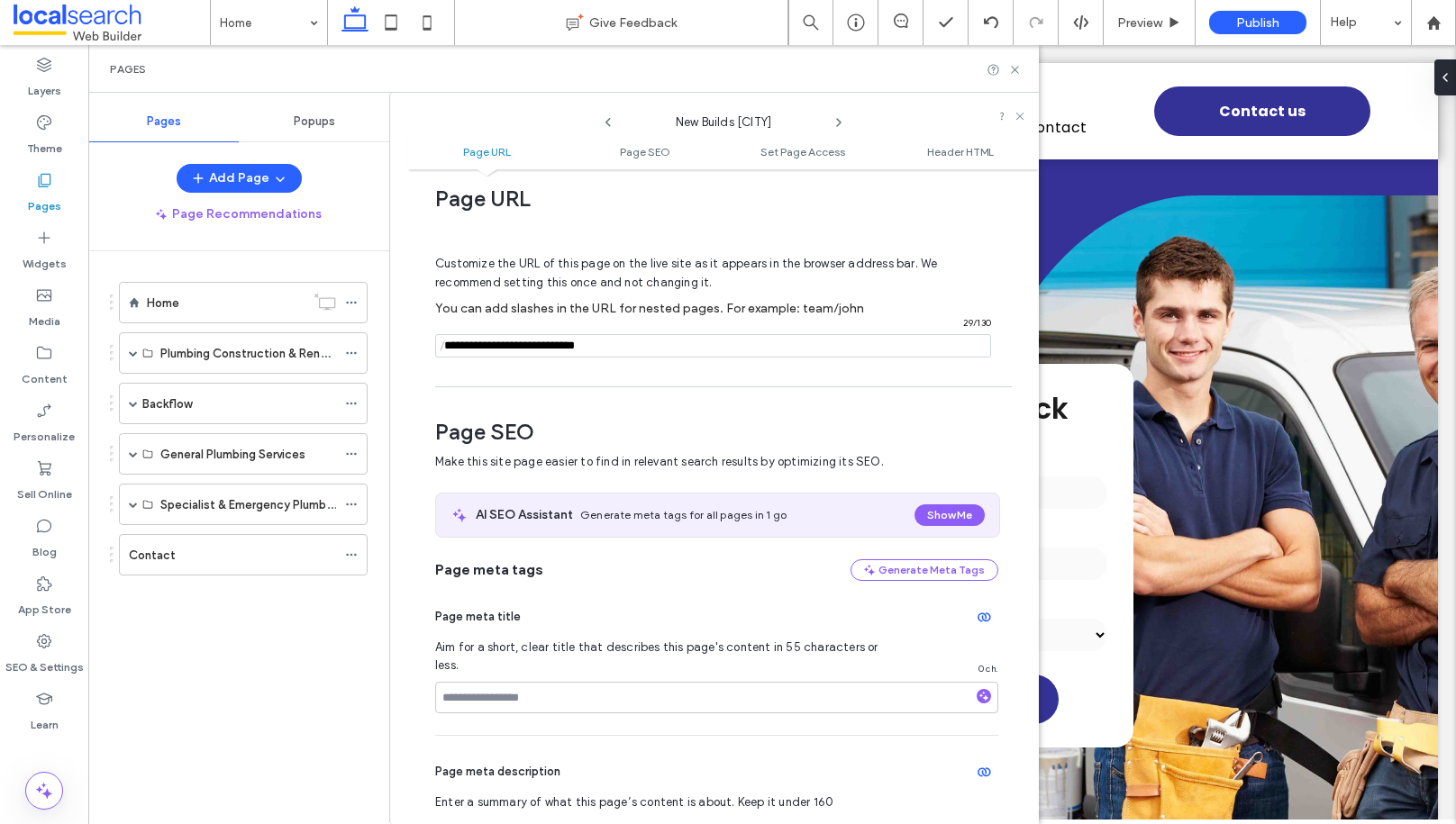 drag, startPoint x: 560, startPoint y: 349, endPoint x: 502, endPoint y: 352, distance: 58.07753 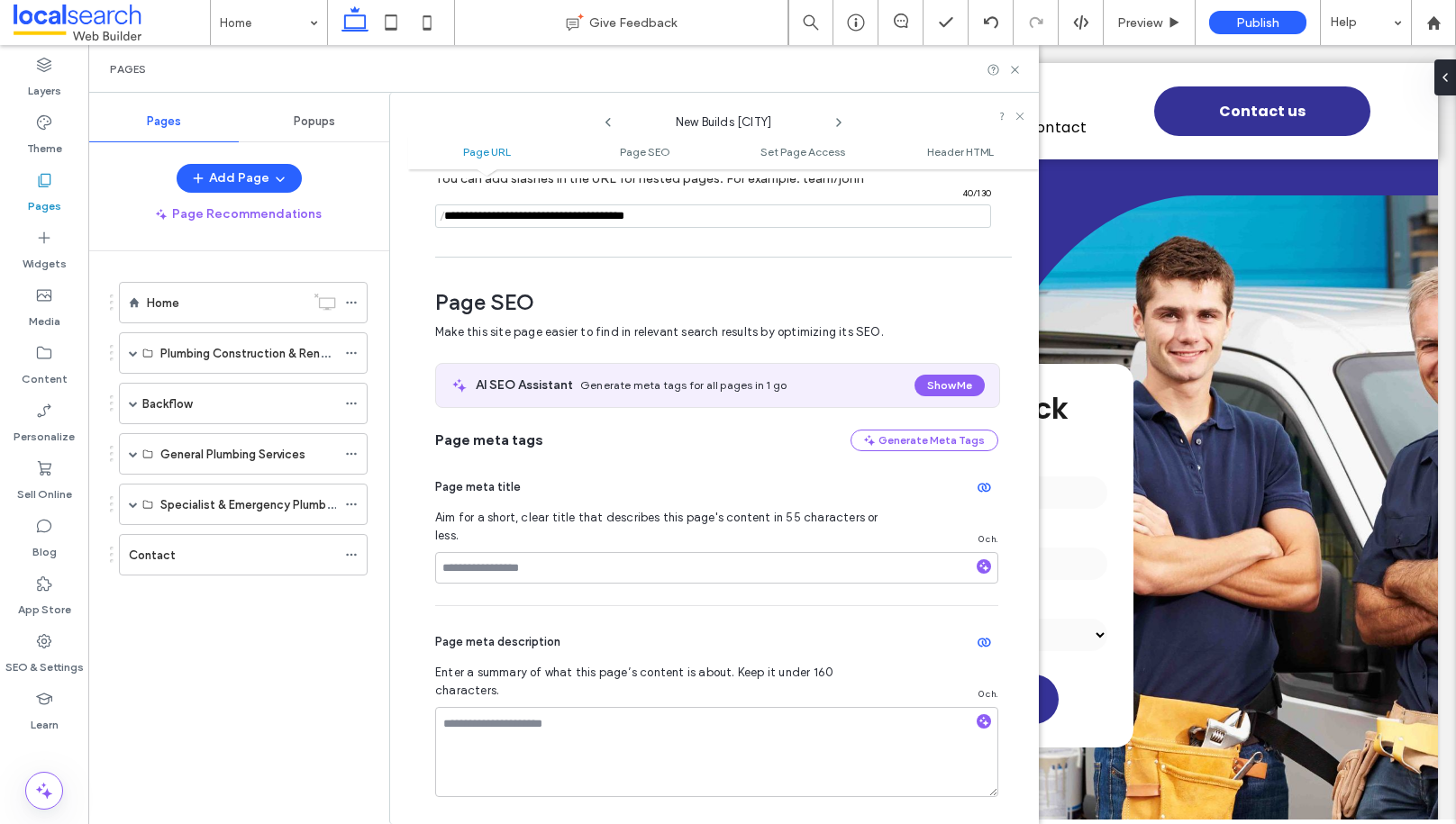 scroll, scrollTop: 152, scrollLeft: 0, axis: vertical 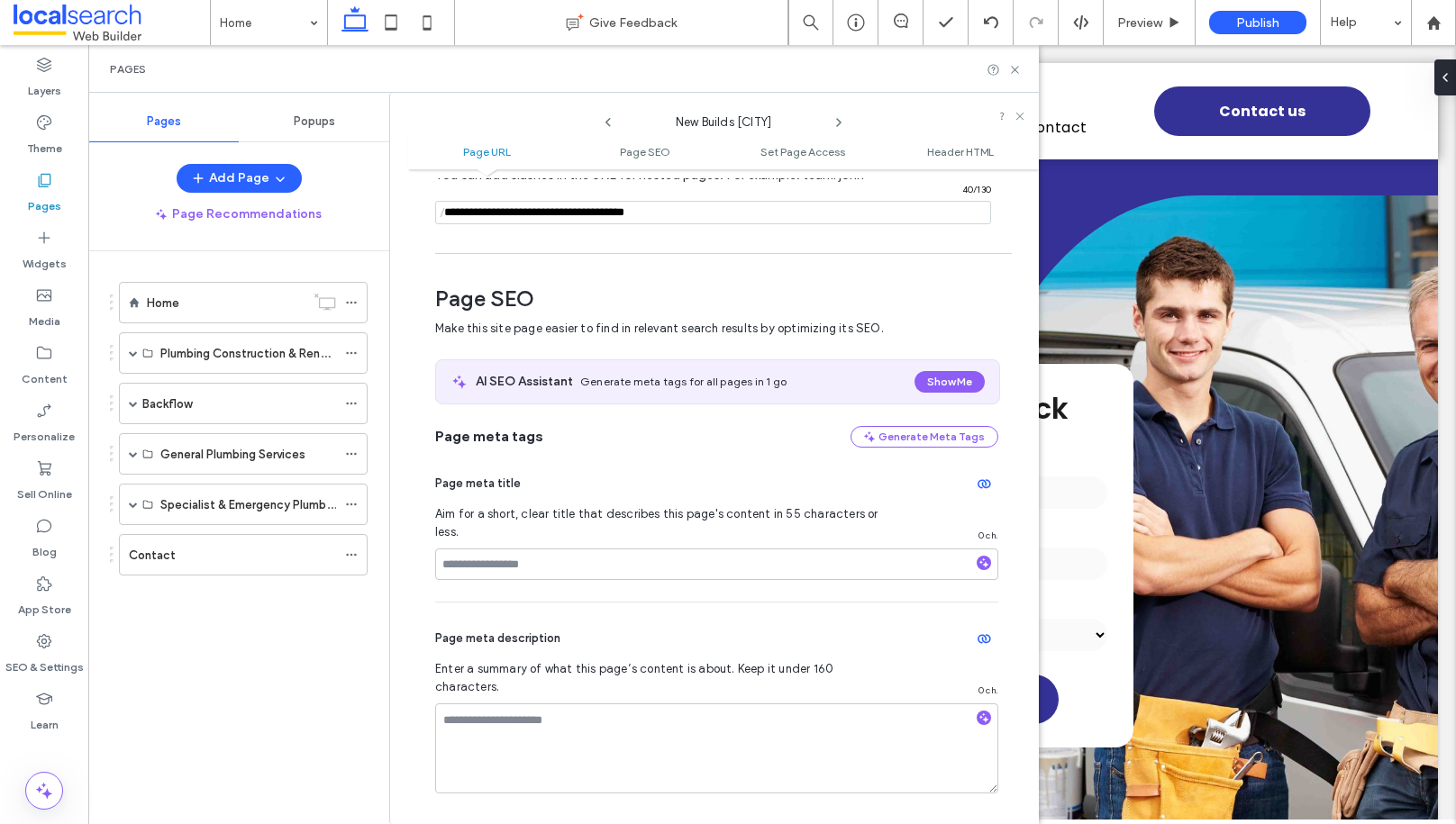 type on "**********" 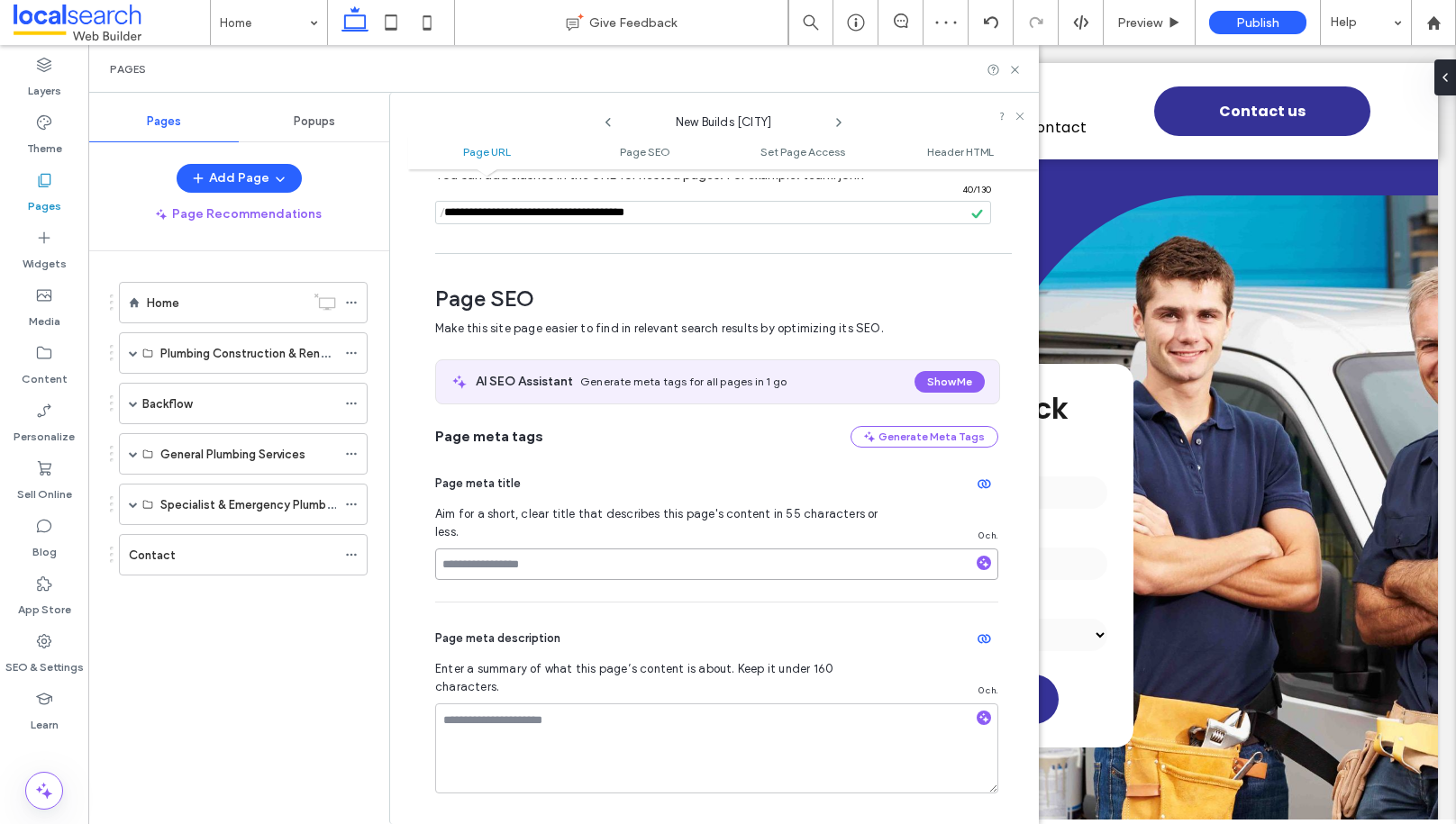 click at bounding box center [716, 564] 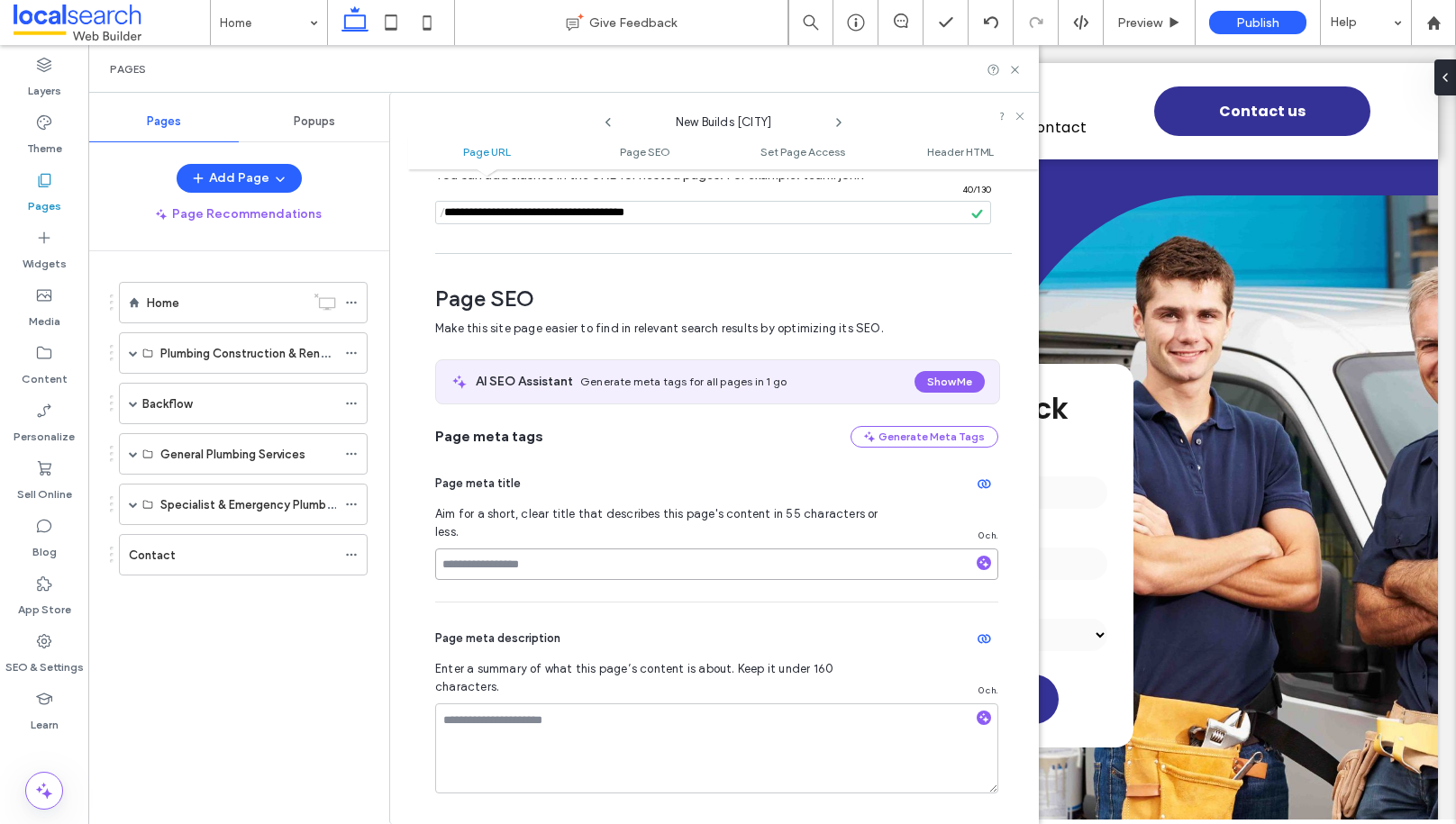 paste on "**********" 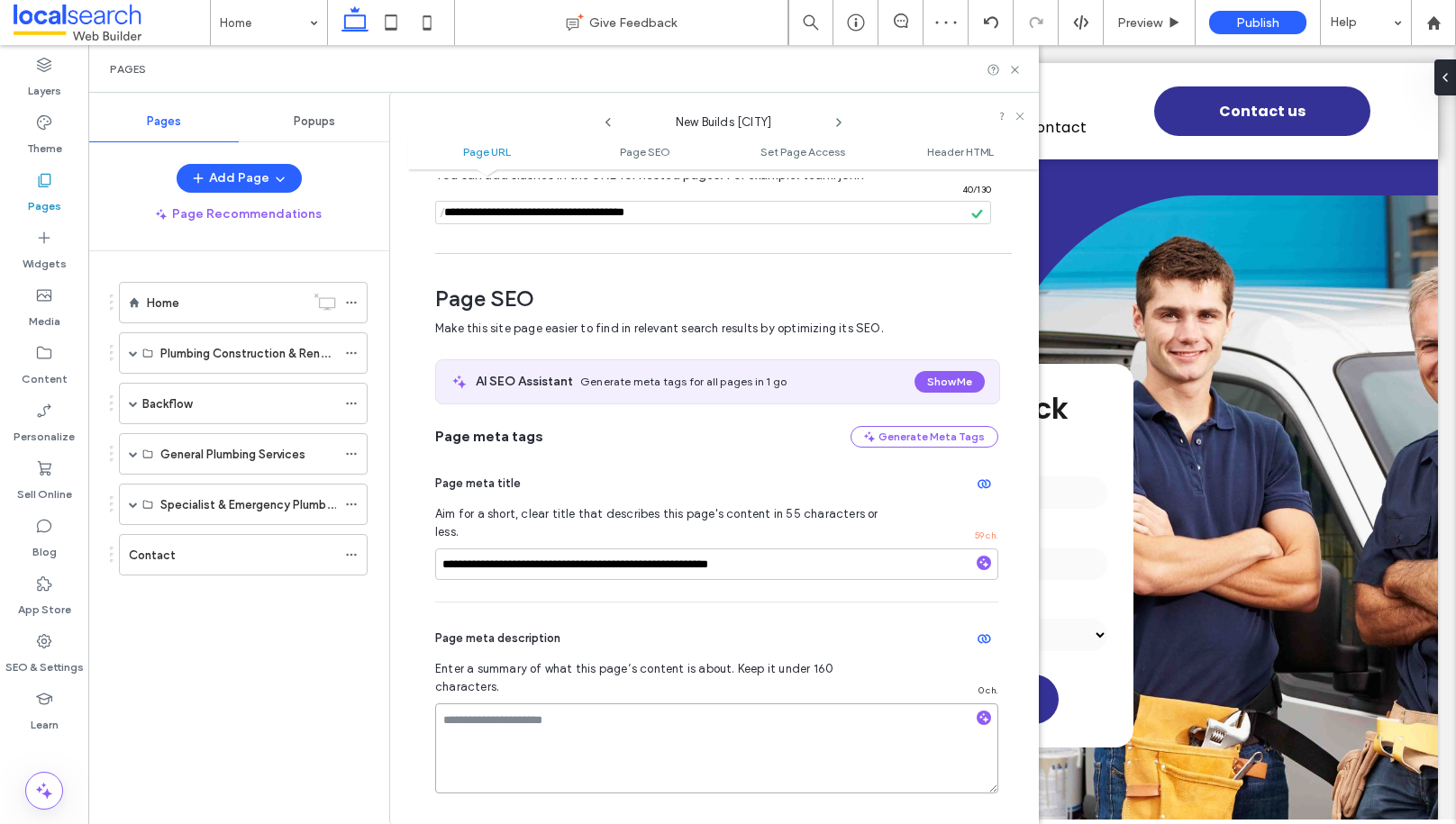 click at bounding box center (716, 748) 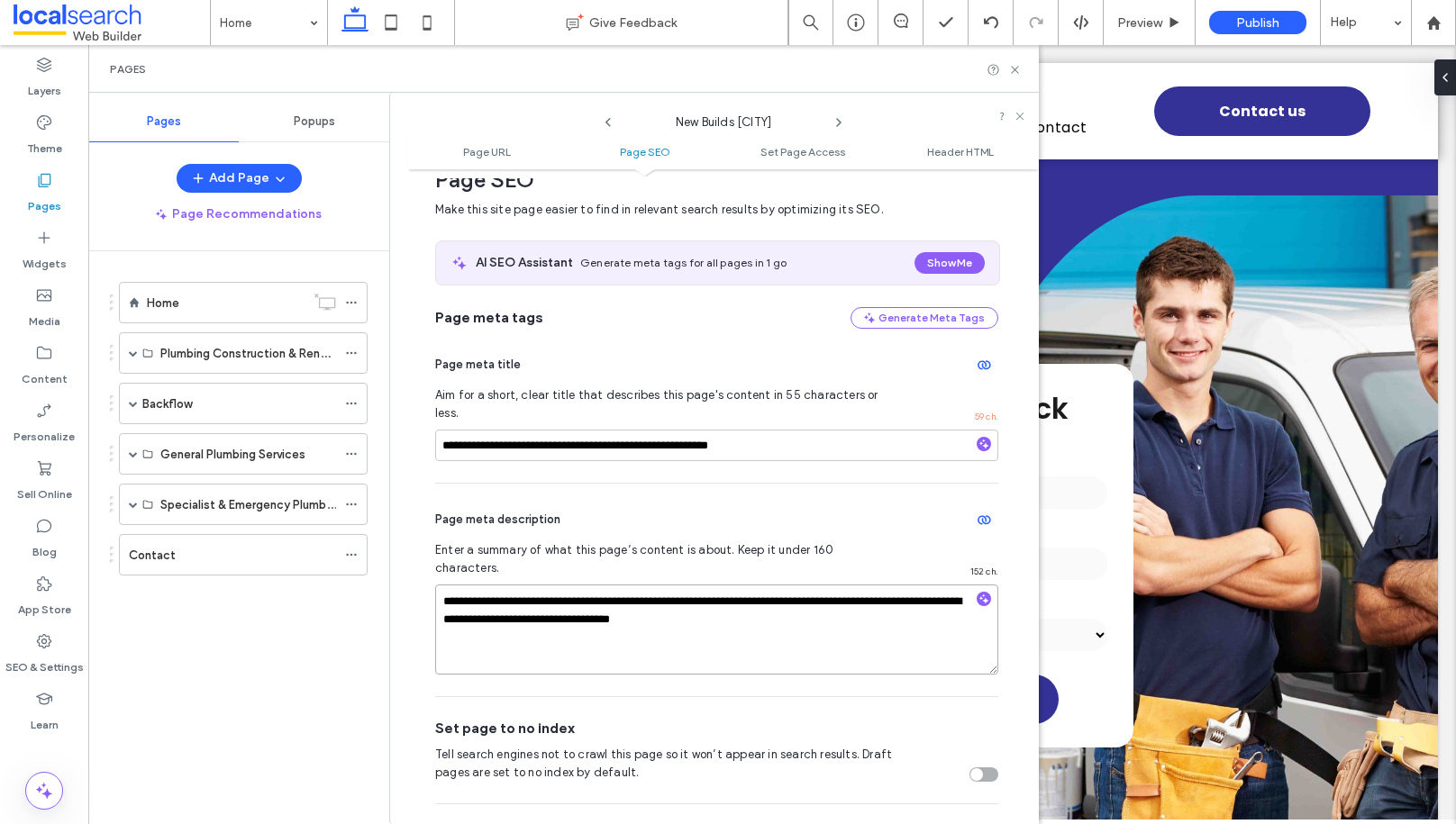 scroll, scrollTop: 281, scrollLeft: 0, axis: vertical 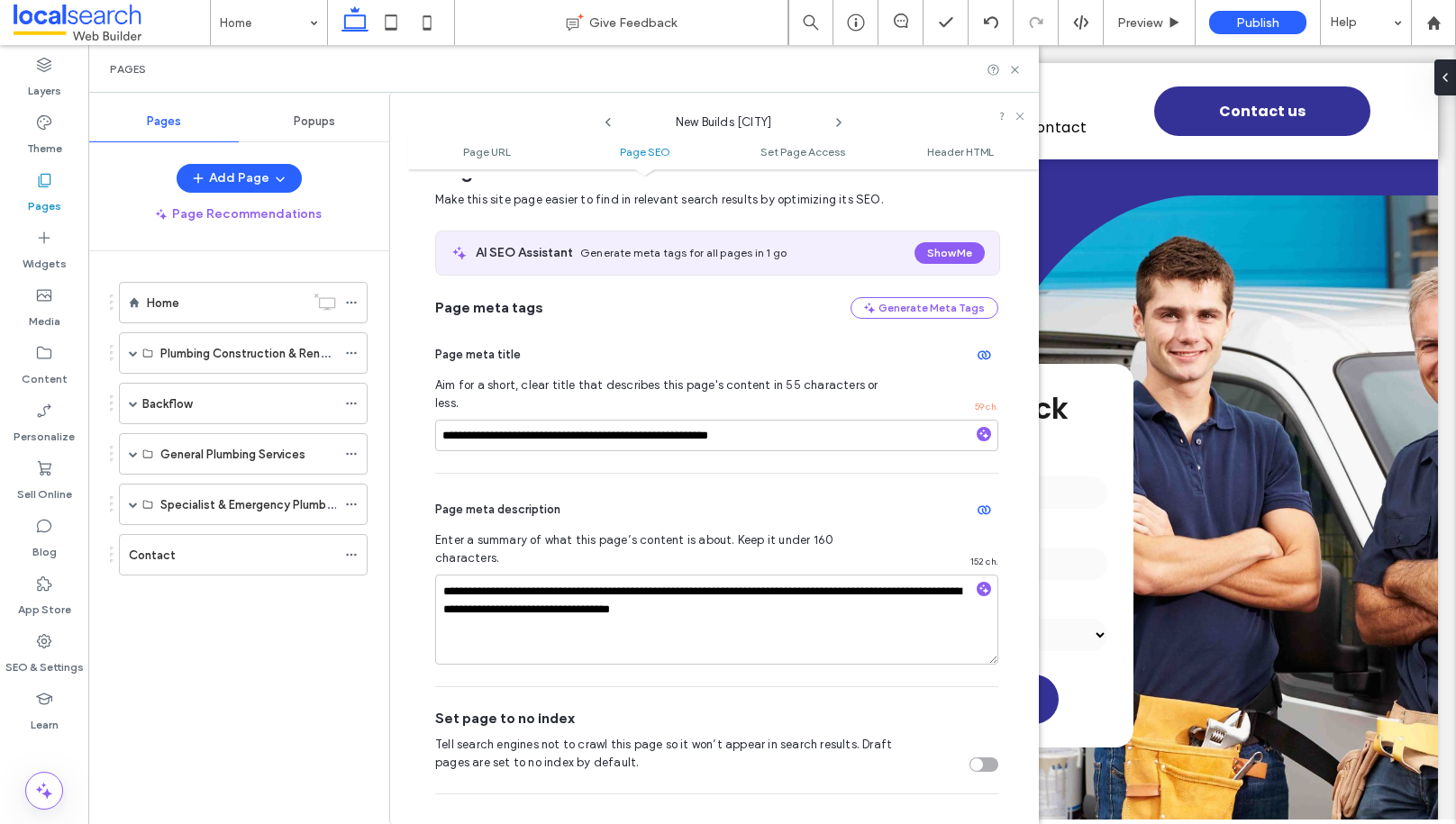 click 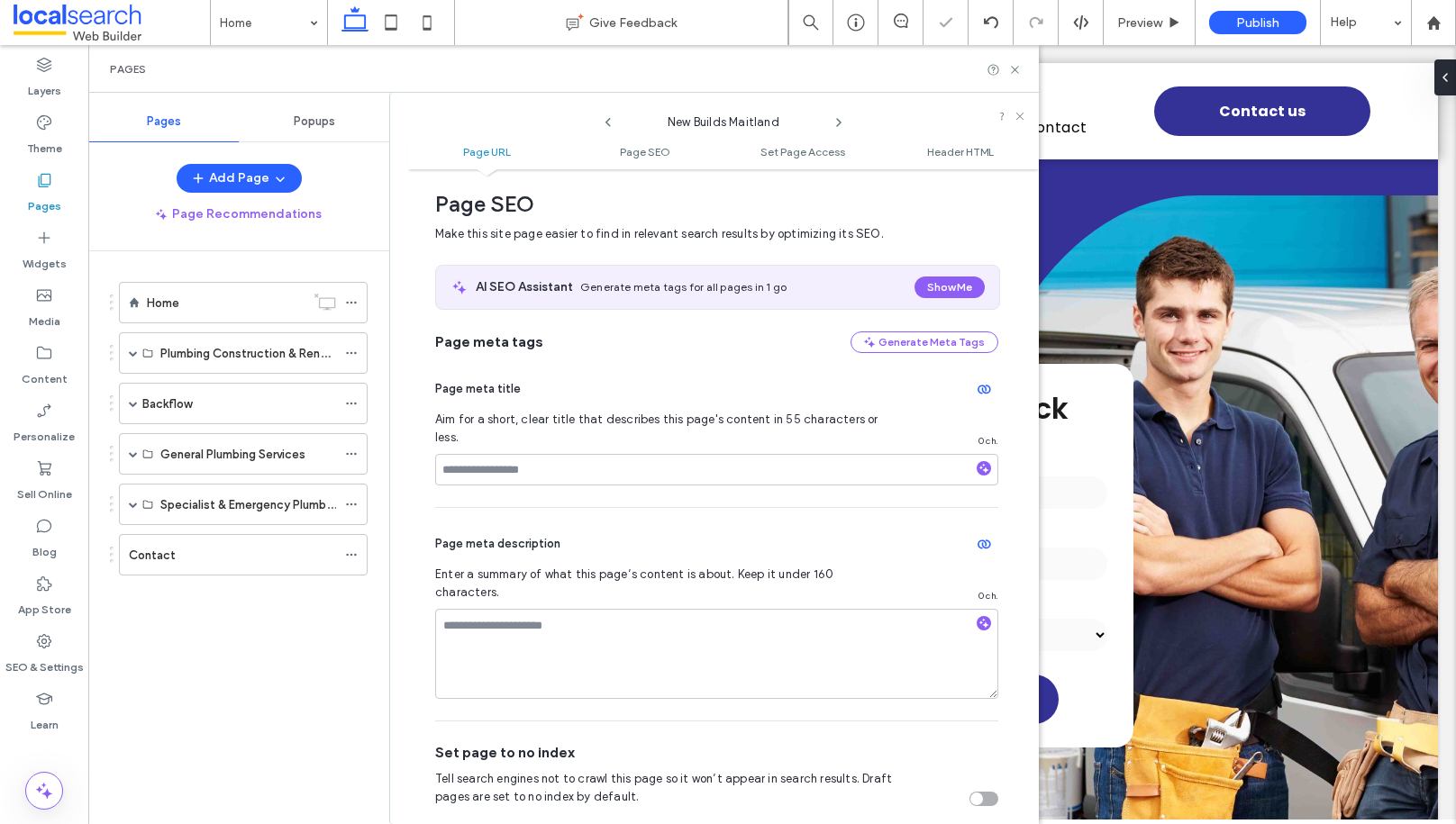 scroll, scrollTop: 0, scrollLeft: 0, axis: both 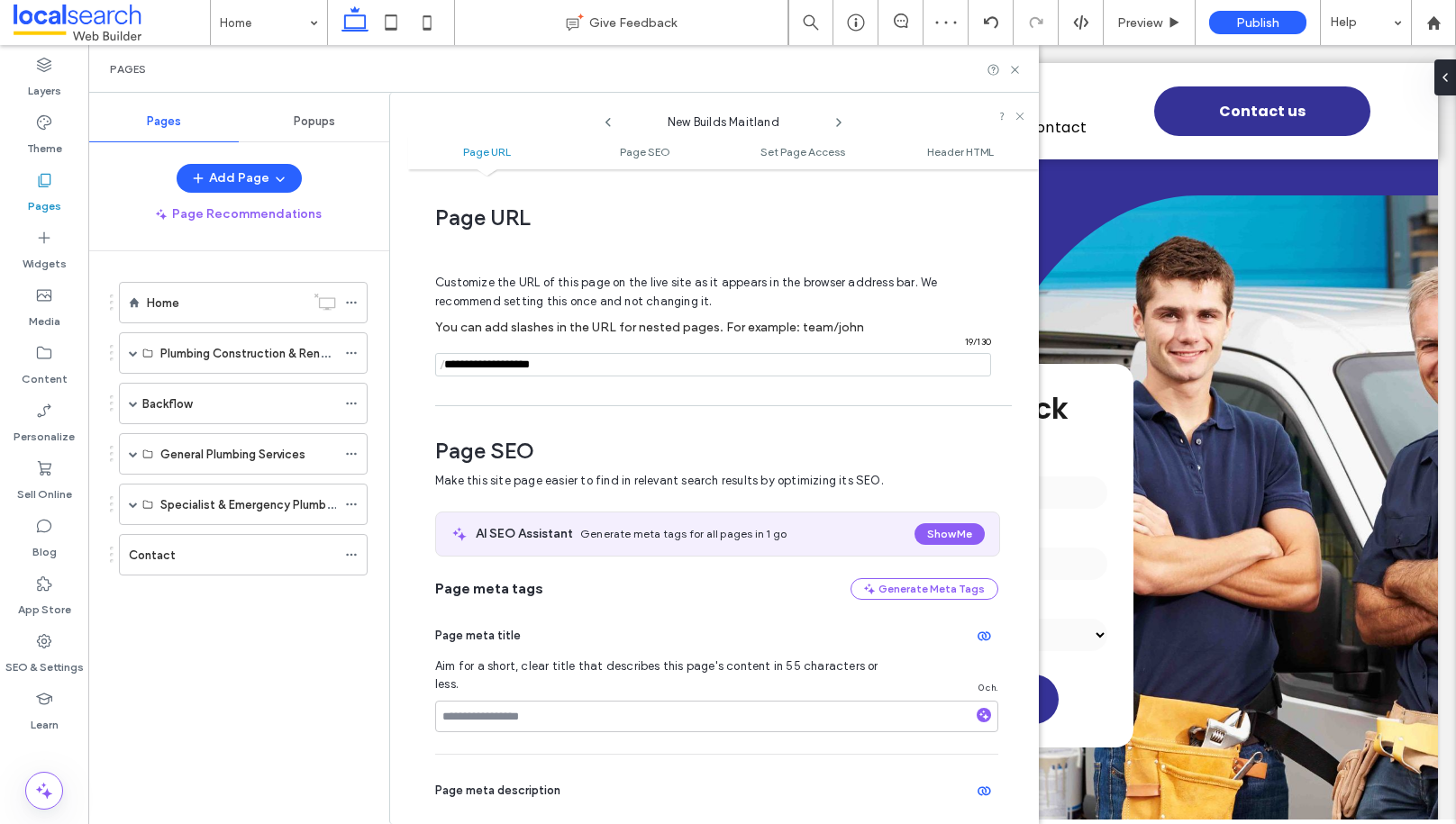 drag, startPoint x: 505, startPoint y: 365, endPoint x: 436, endPoint y: 364, distance: 69.00725 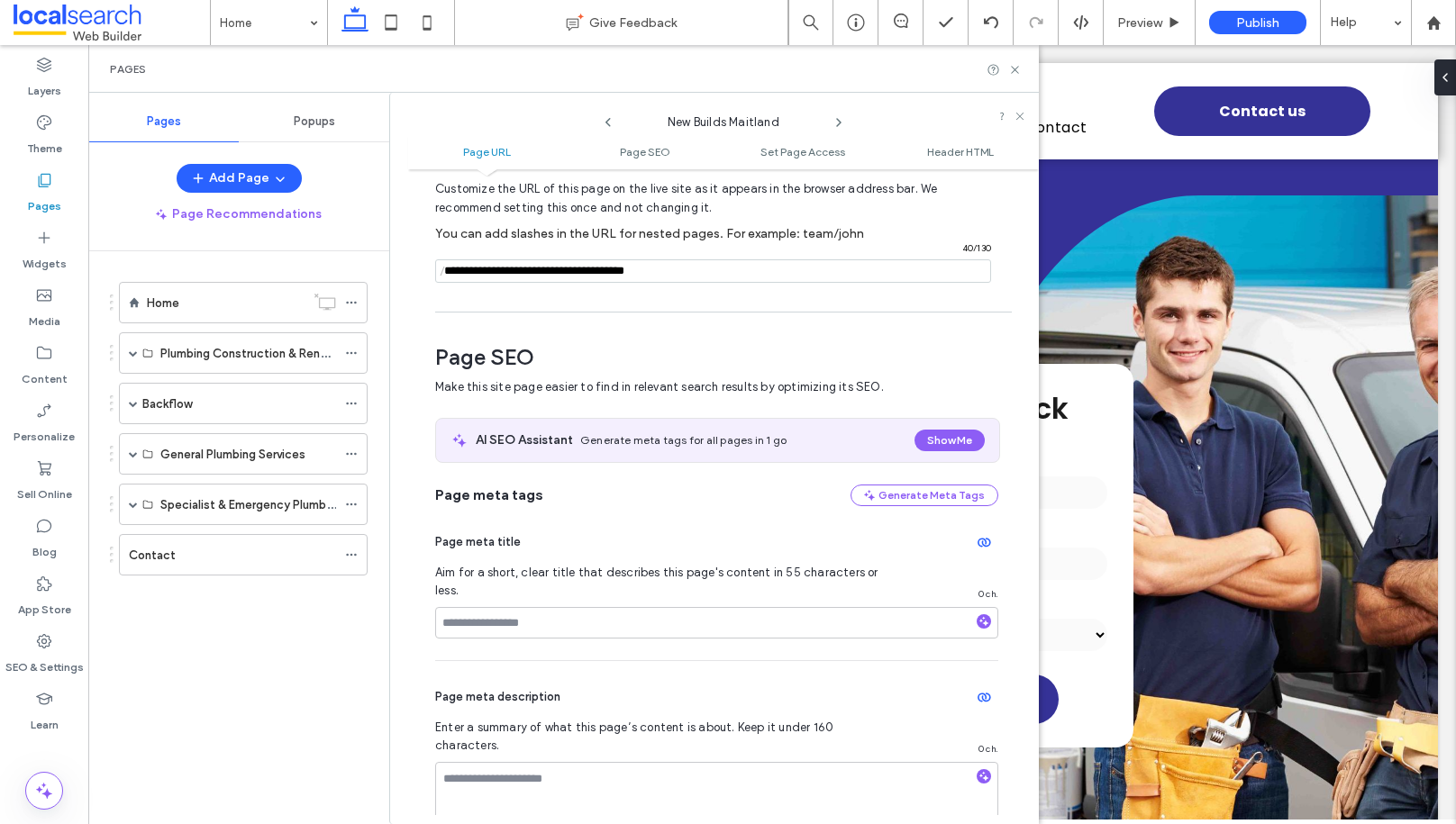 scroll, scrollTop: 107, scrollLeft: 0, axis: vertical 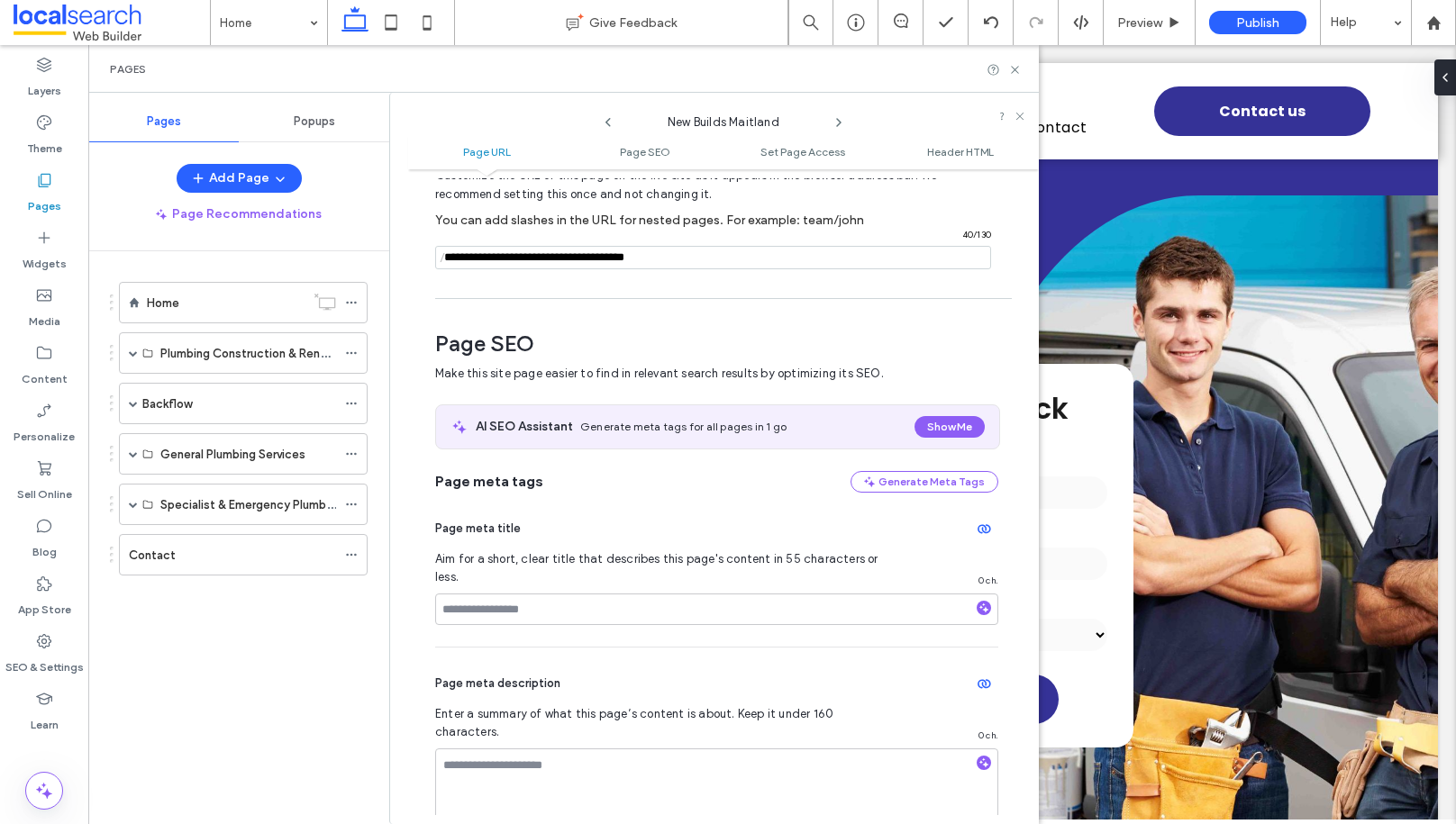 type on "**********" 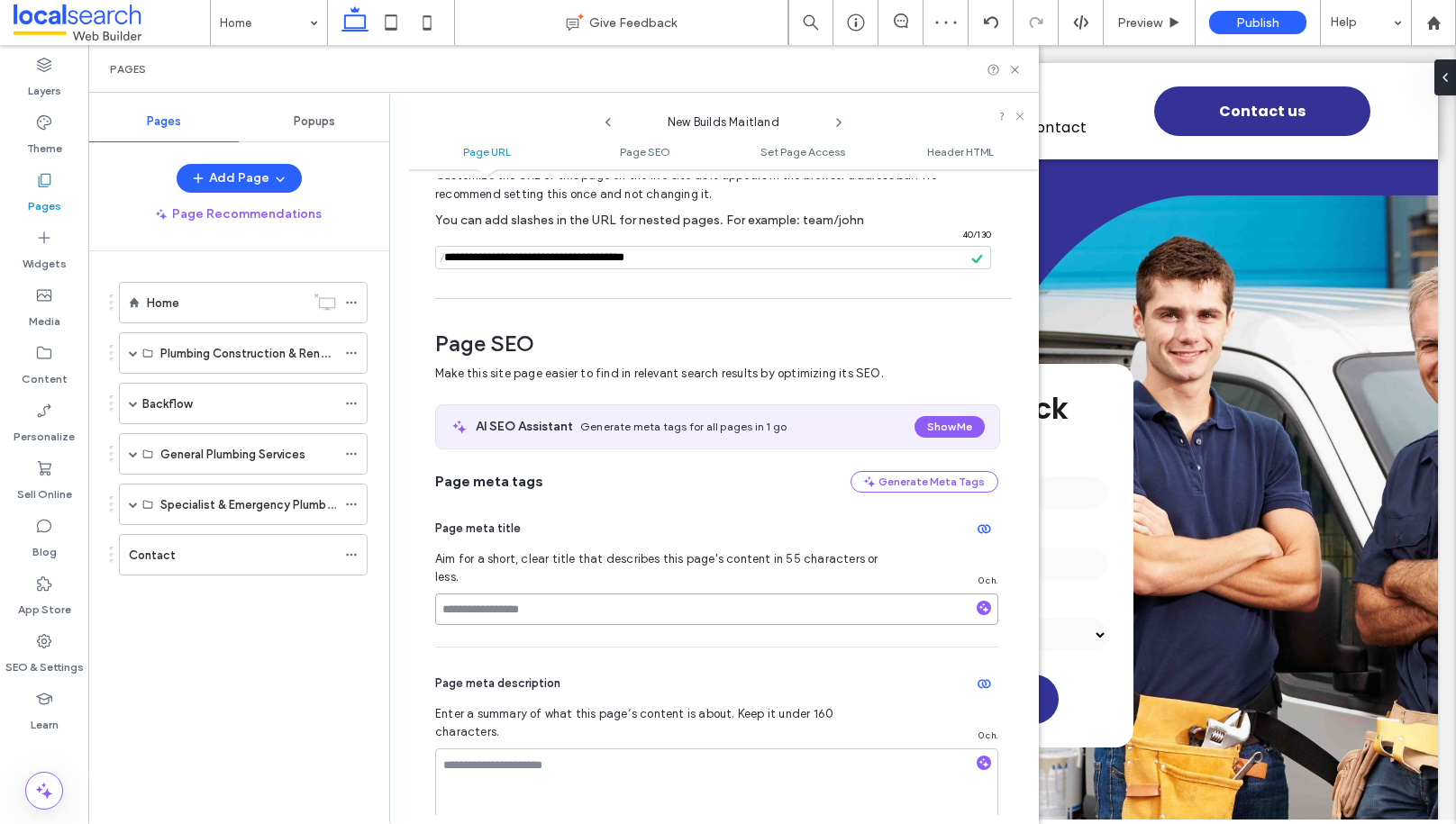 click at bounding box center (716, 609) 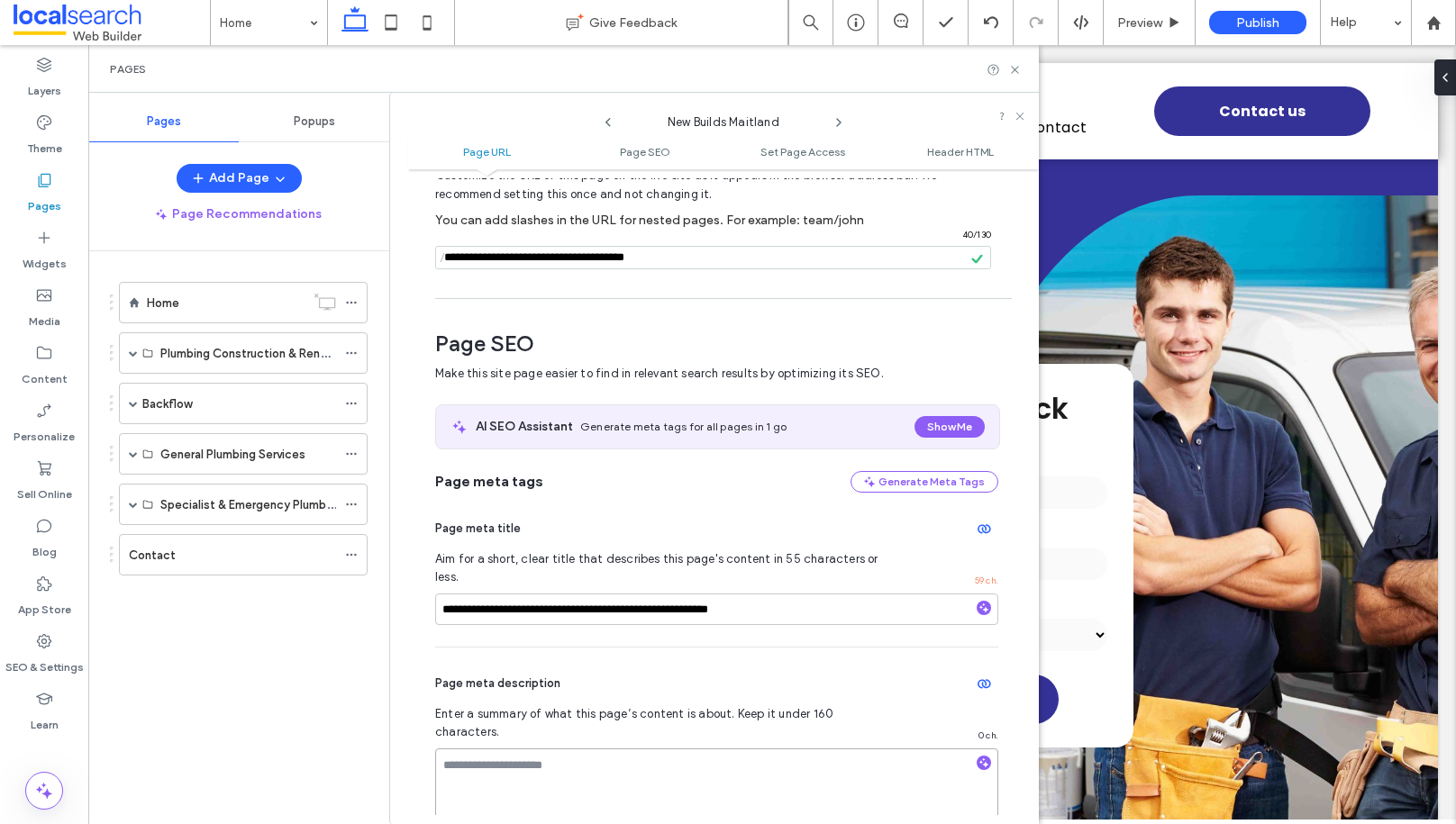 click at bounding box center (716, 793) 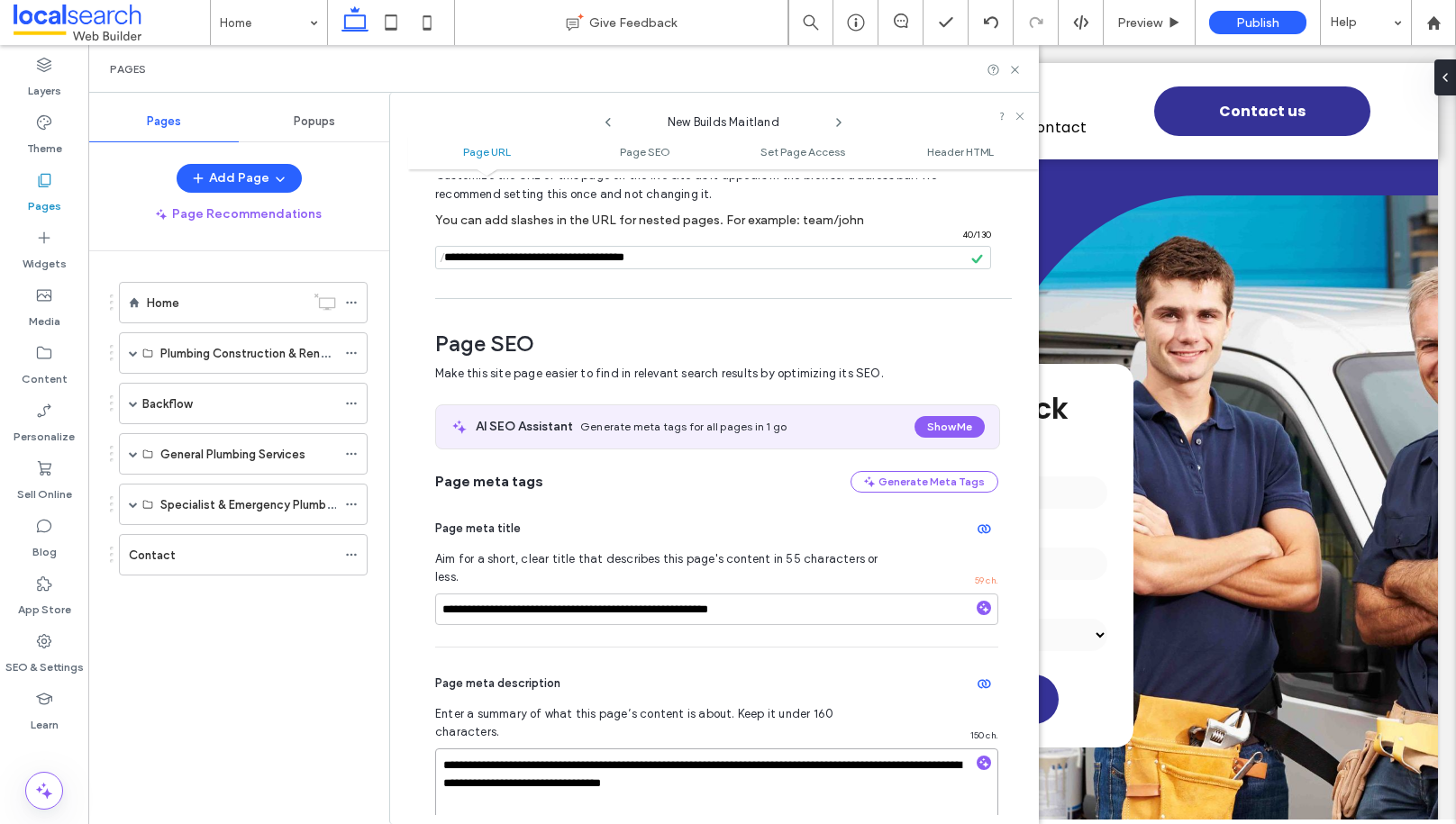 click on "**********" at bounding box center [716, 793] 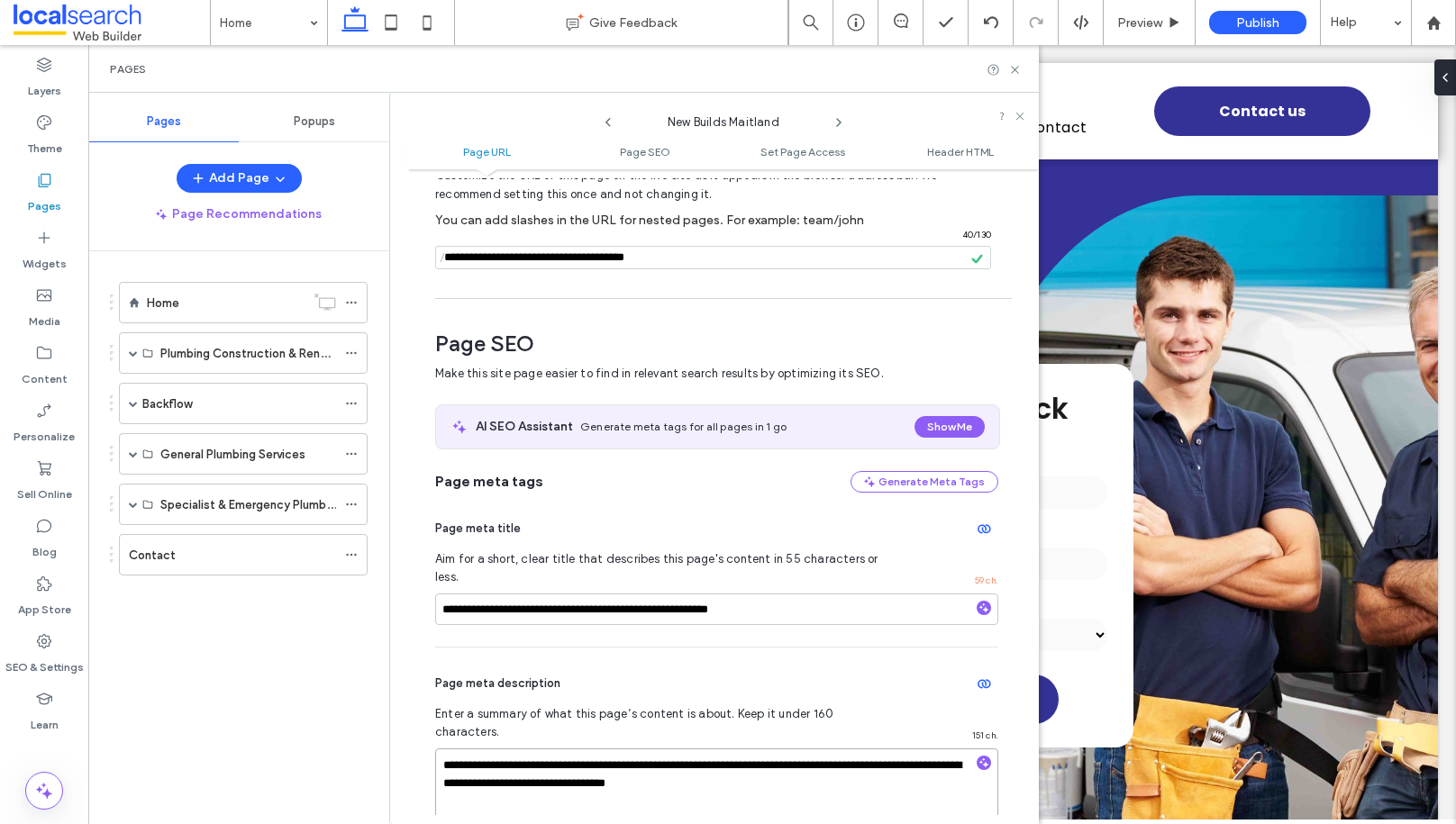 click on "**********" at bounding box center [716, 793] 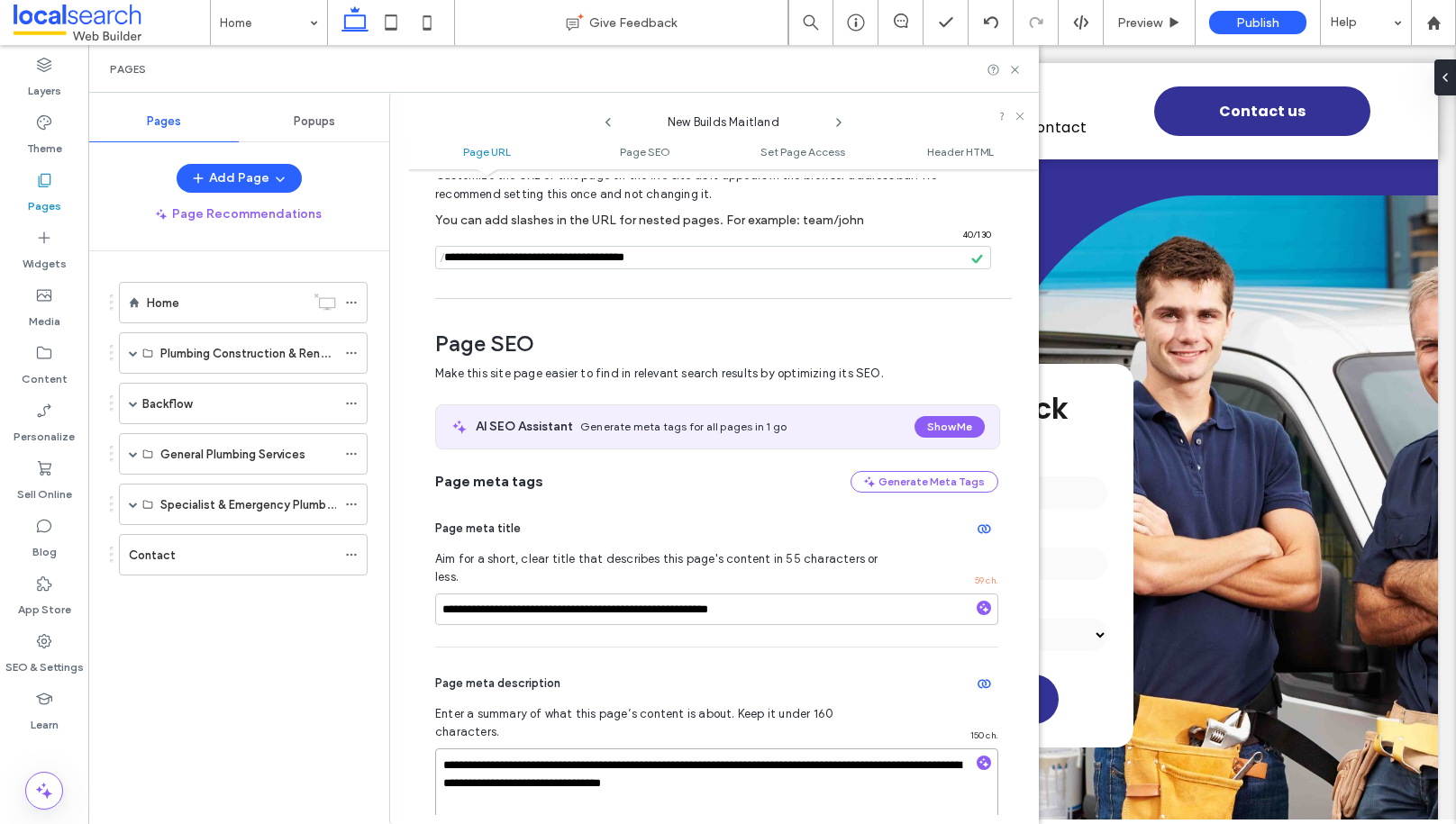 type on "**********" 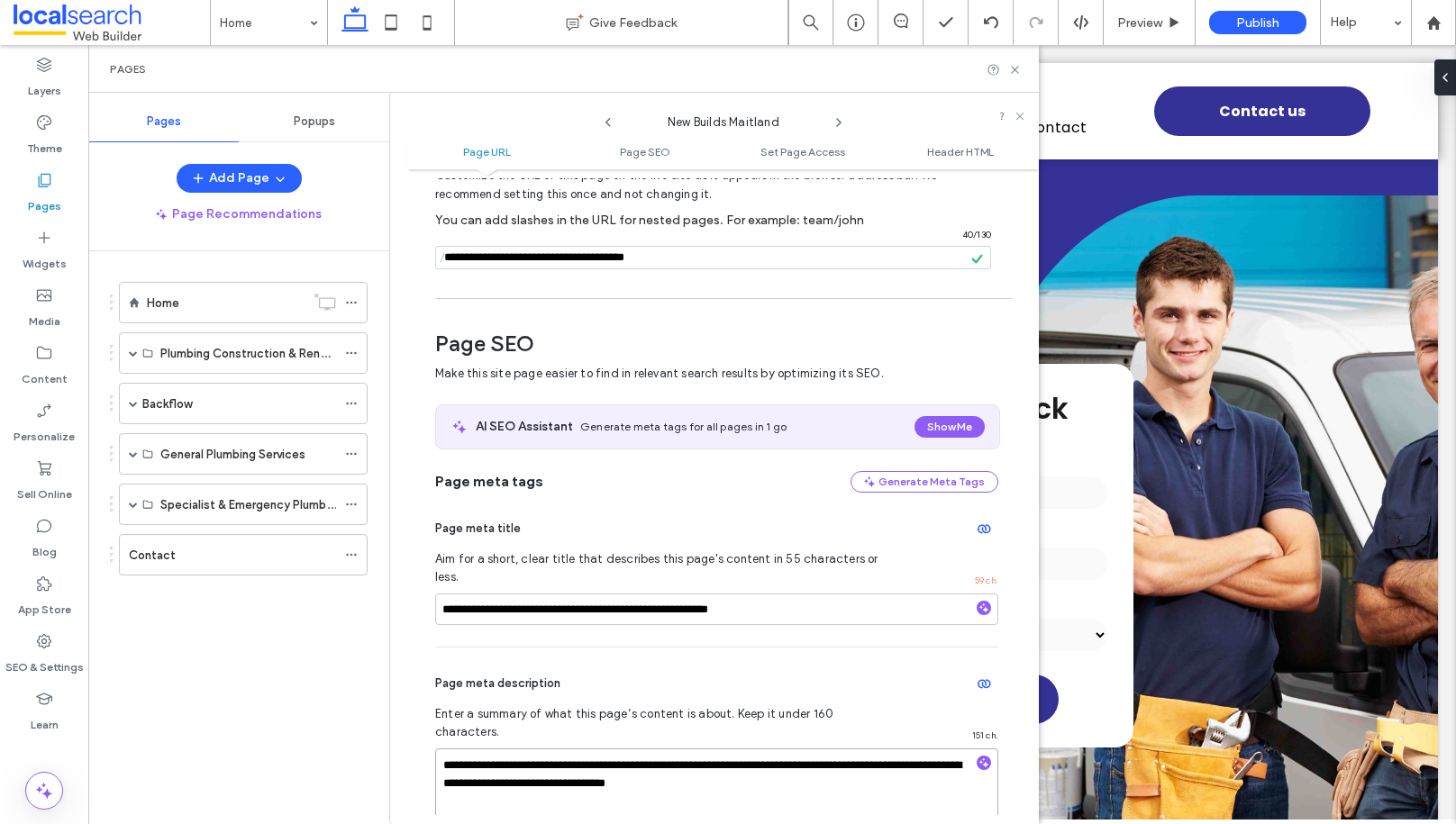 click on "**********" at bounding box center (716, 793) 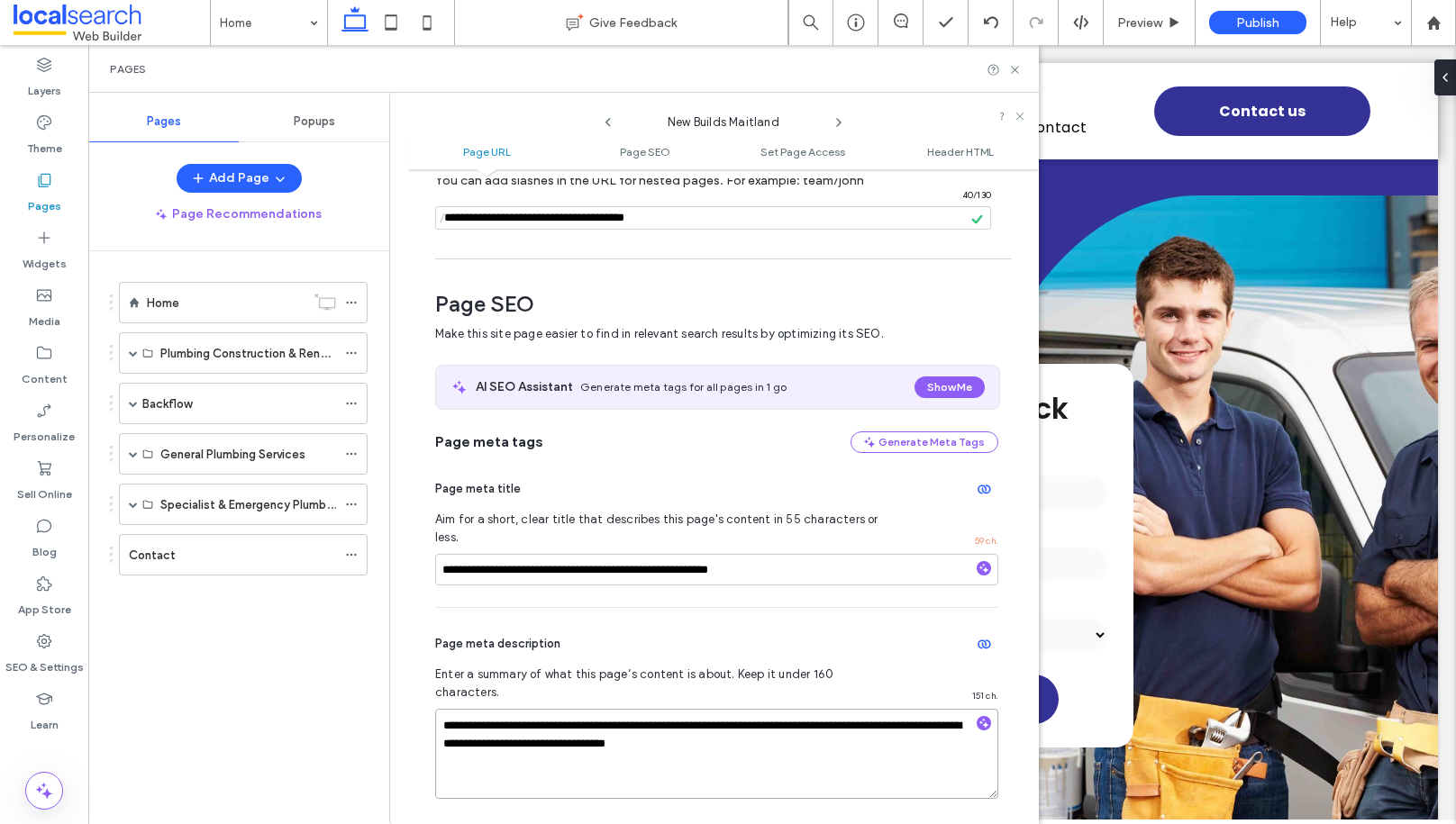 scroll, scrollTop: 160, scrollLeft: 0, axis: vertical 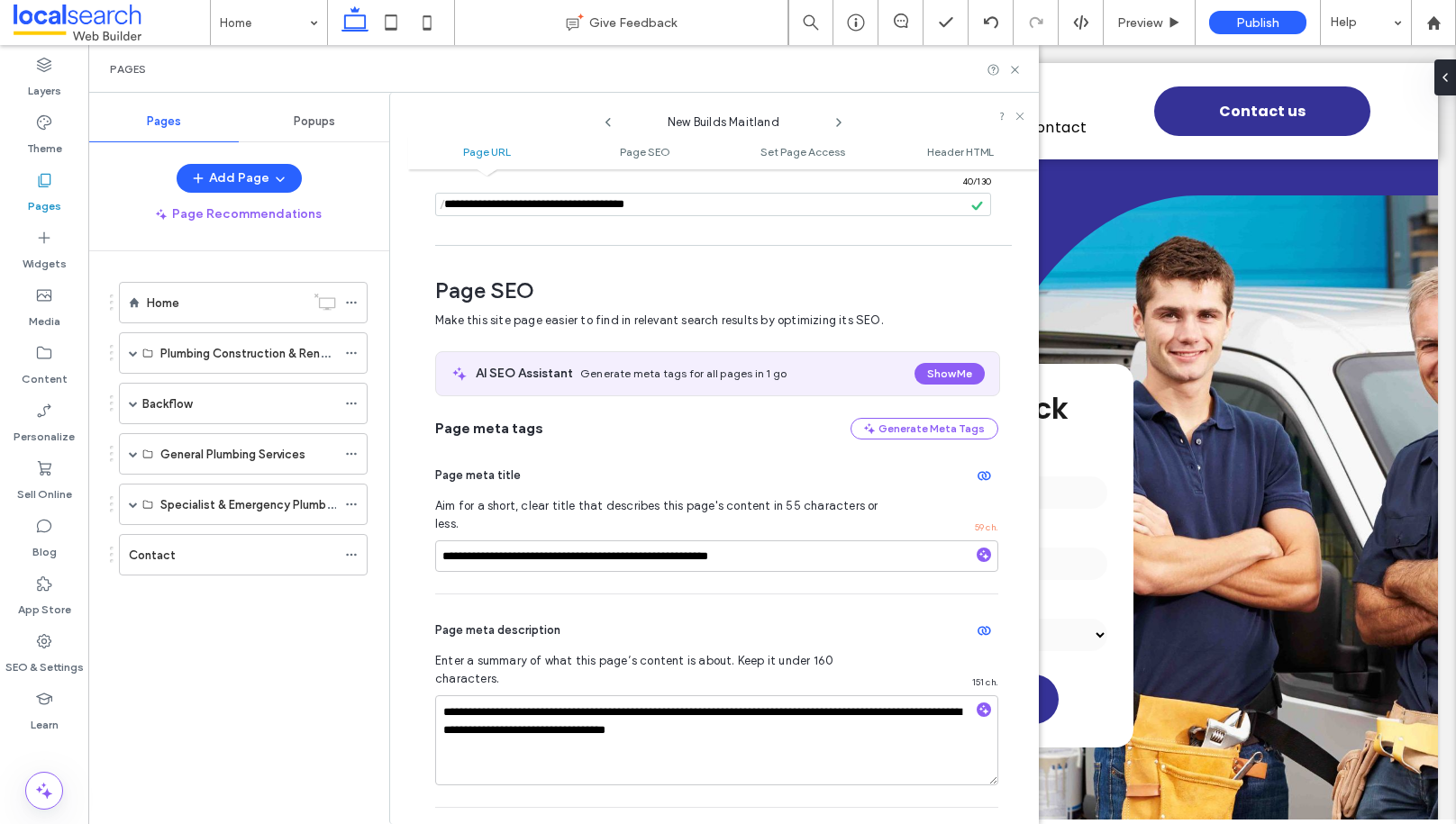 click 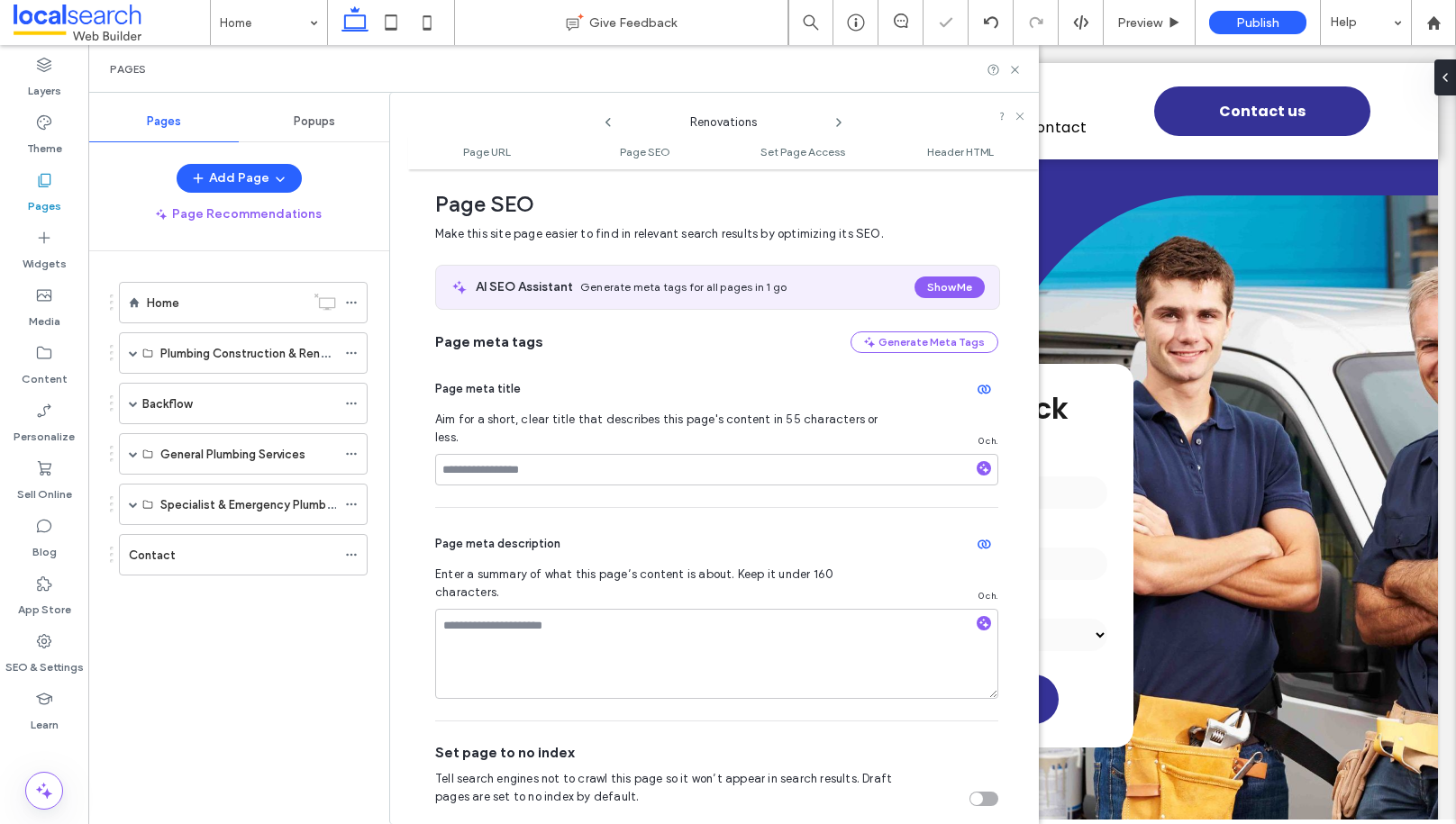 scroll, scrollTop: 0, scrollLeft: 0, axis: both 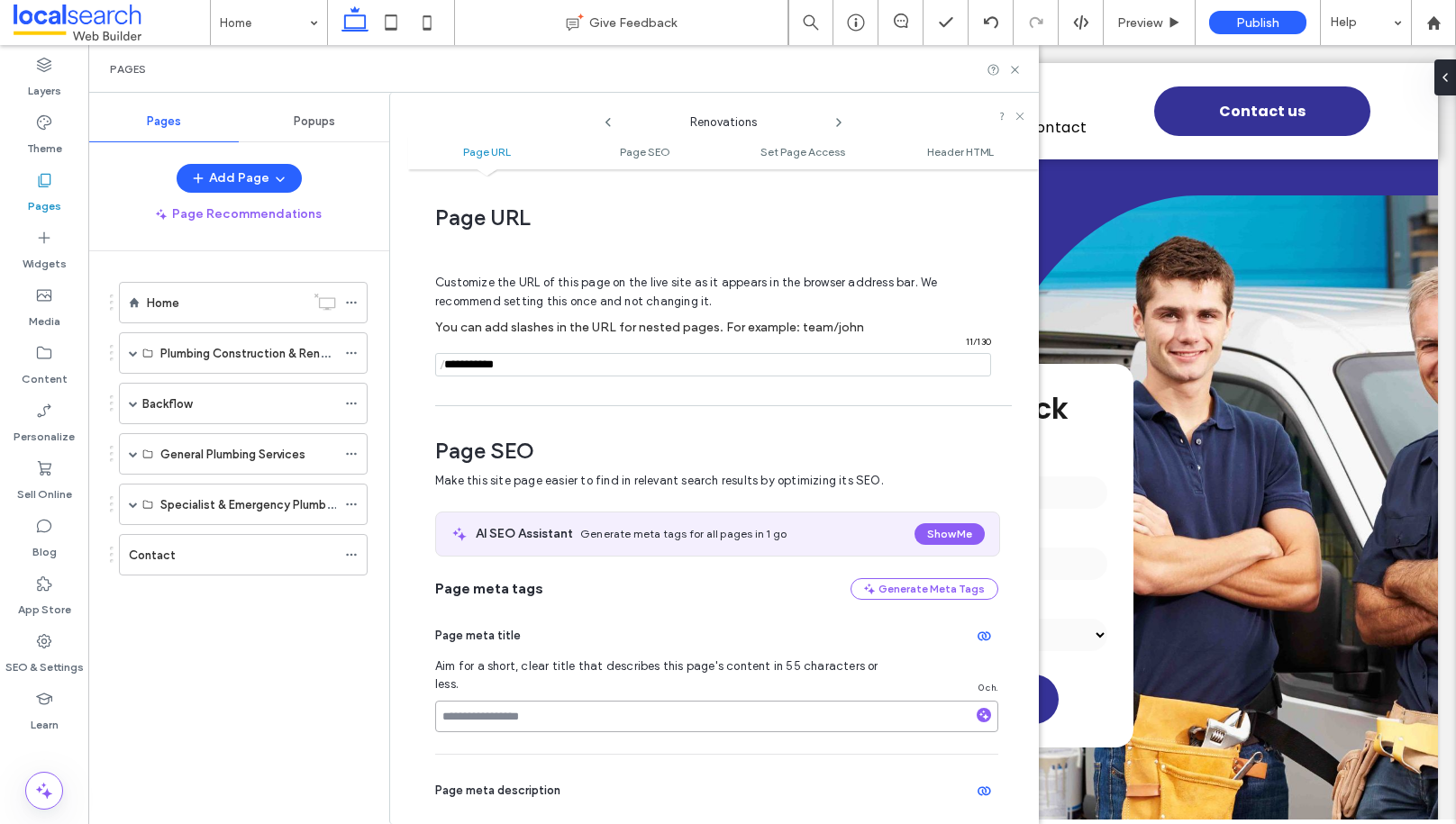 click at bounding box center (716, 716) 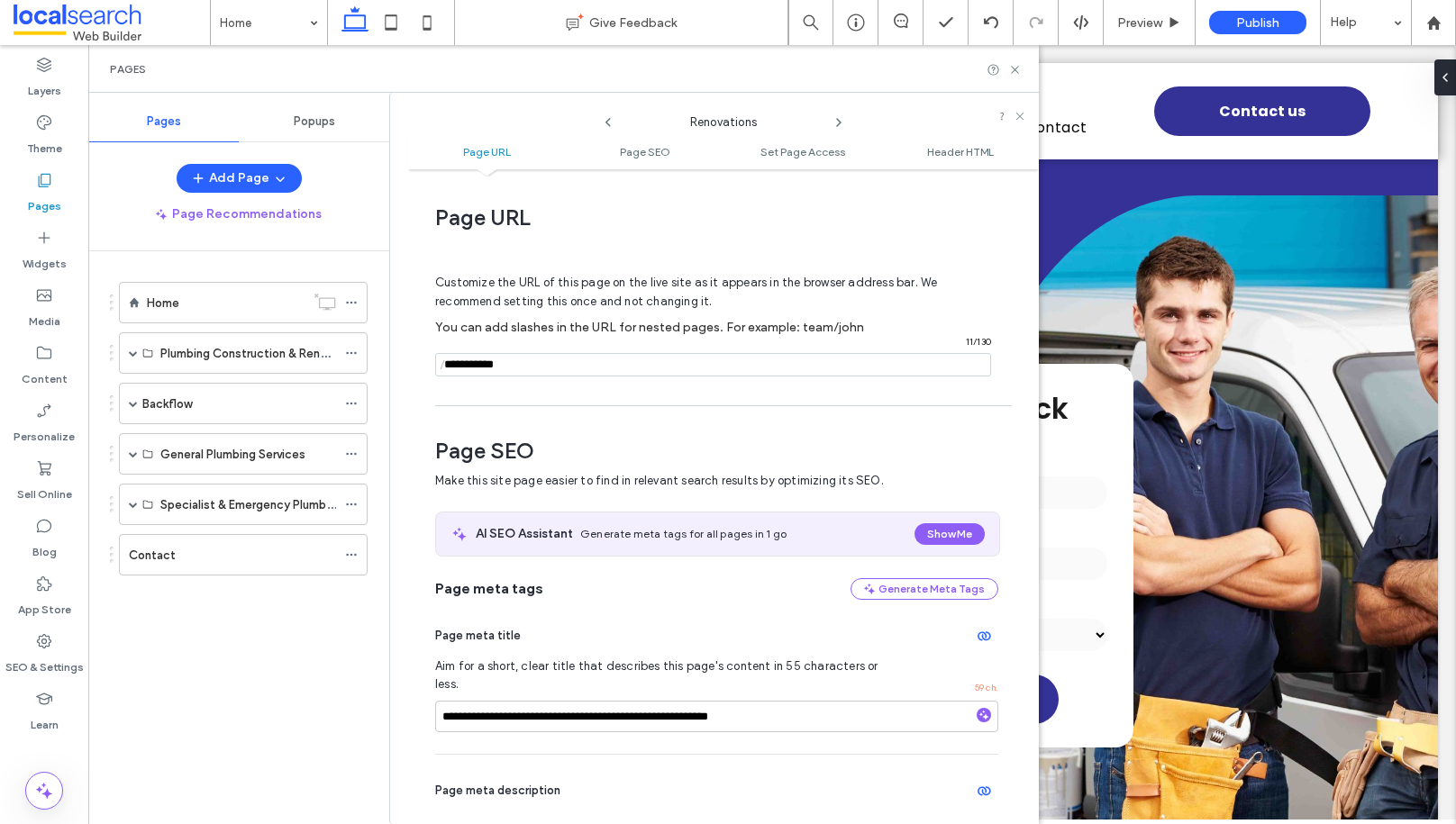click at bounding box center [713, 365] 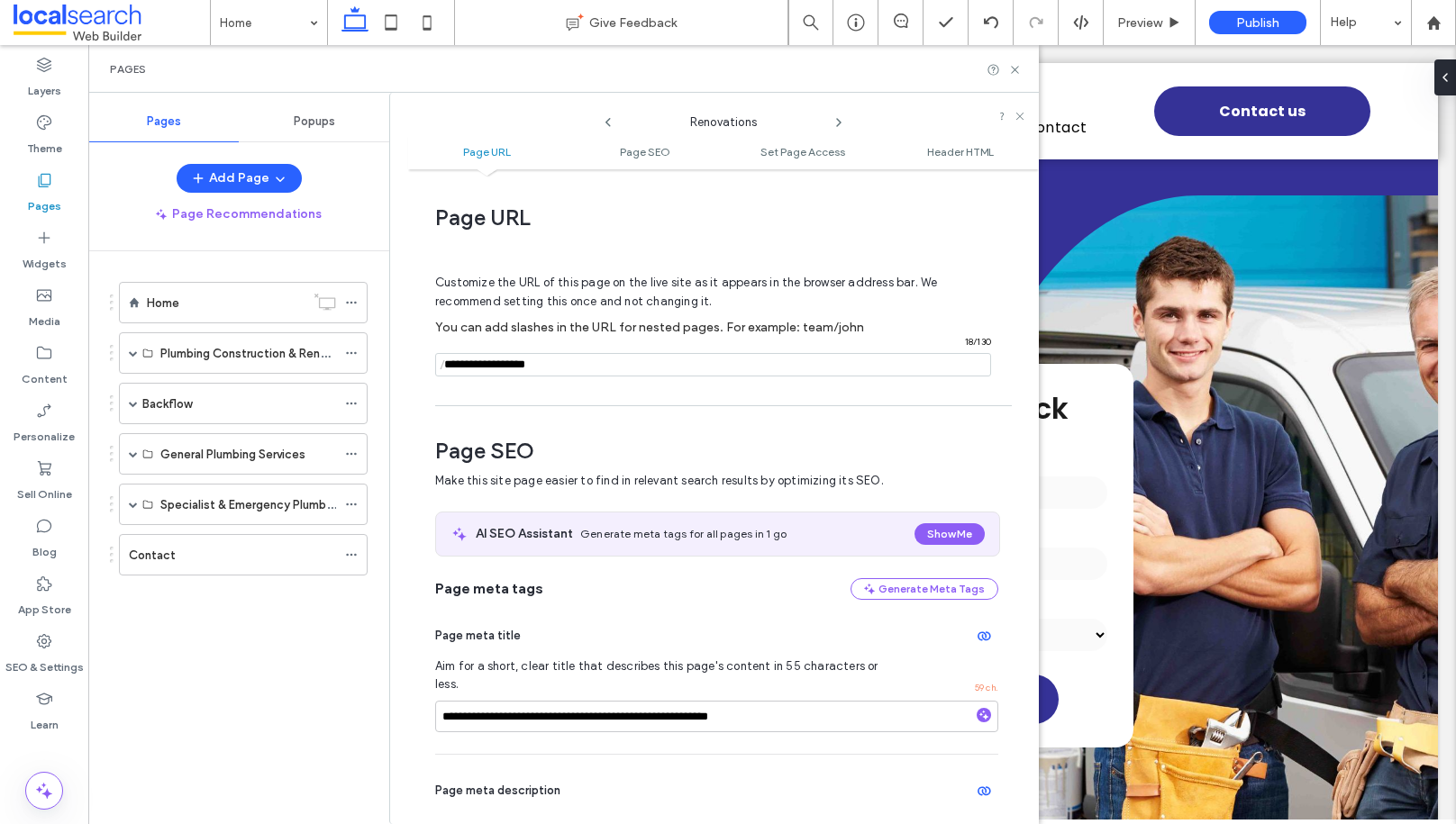 type on "**********" 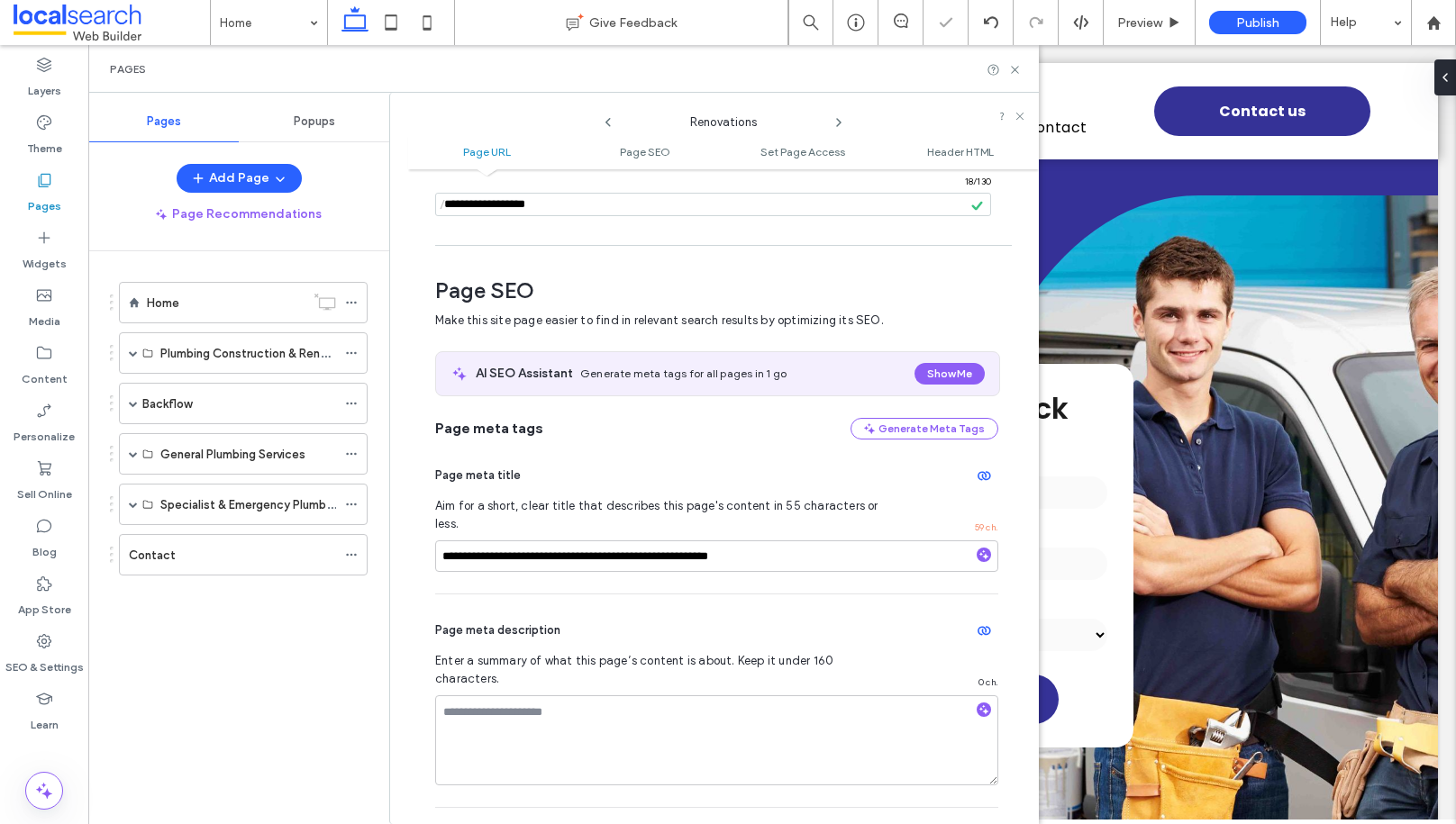 scroll, scrollTop: 220, scrollLeft: 0, axis: vertical 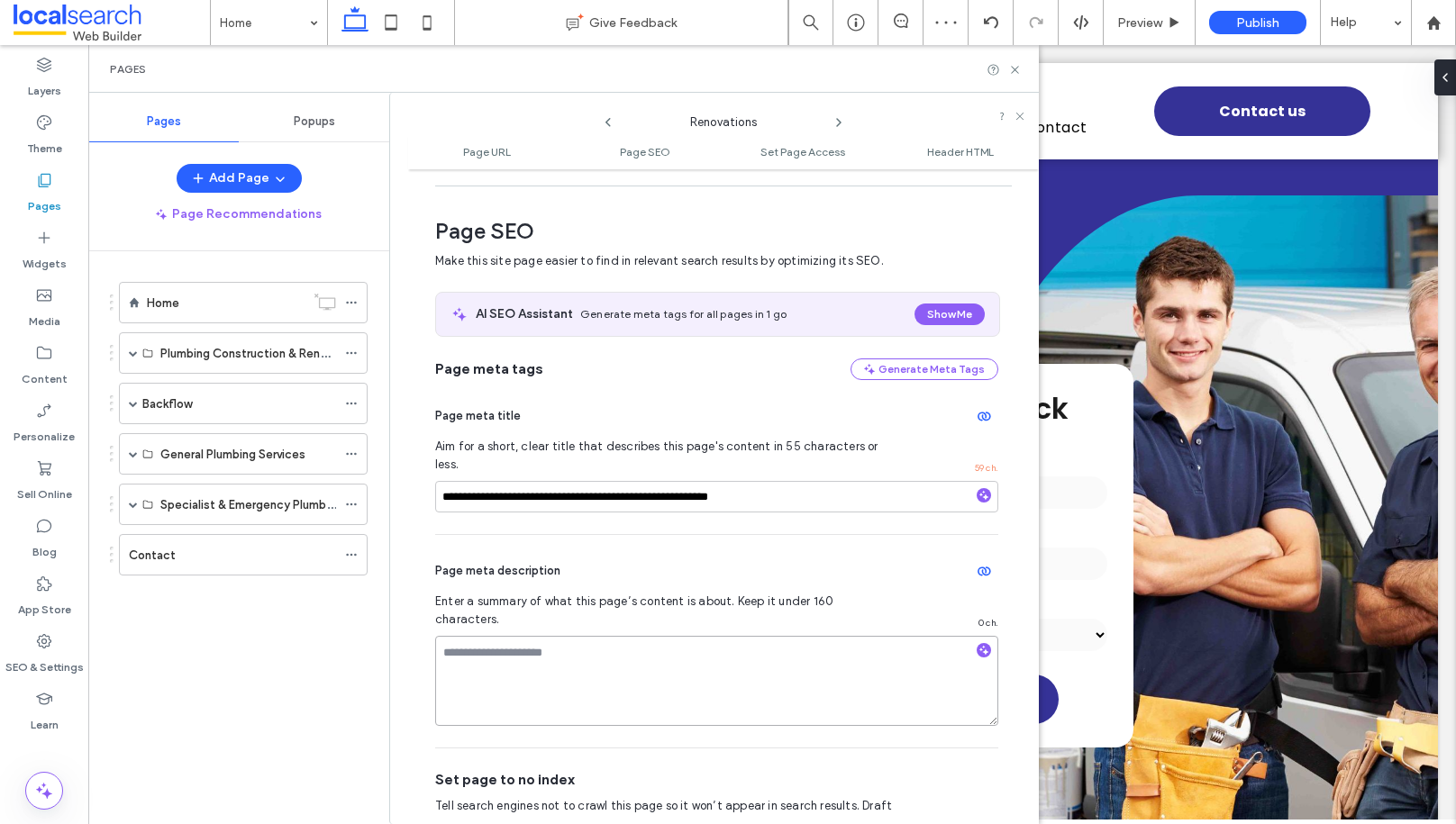 click at bounding box center (716, 681) 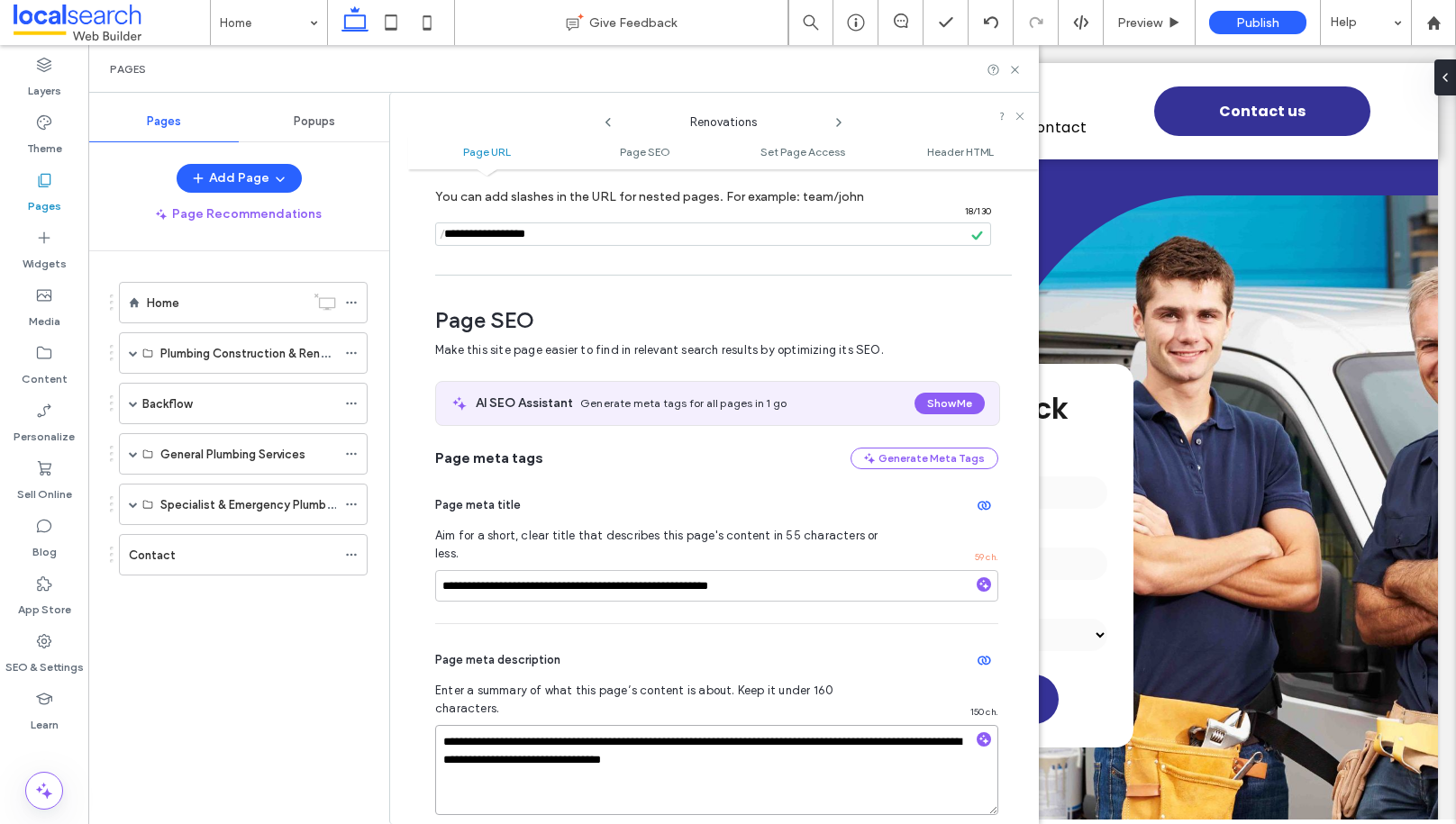 scroll, scrollTop: 0, scrollLeft: 0, axis: both 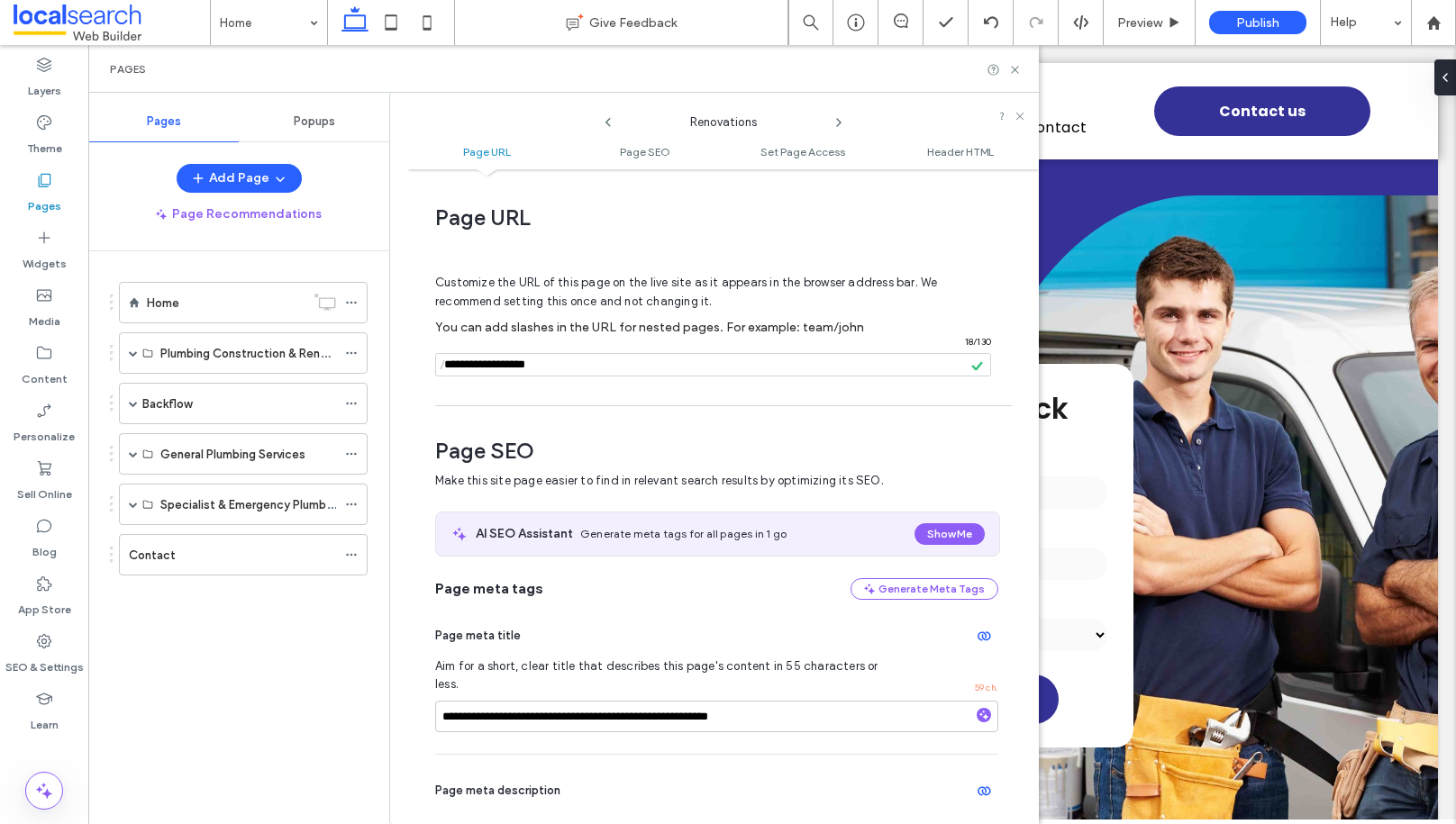 click 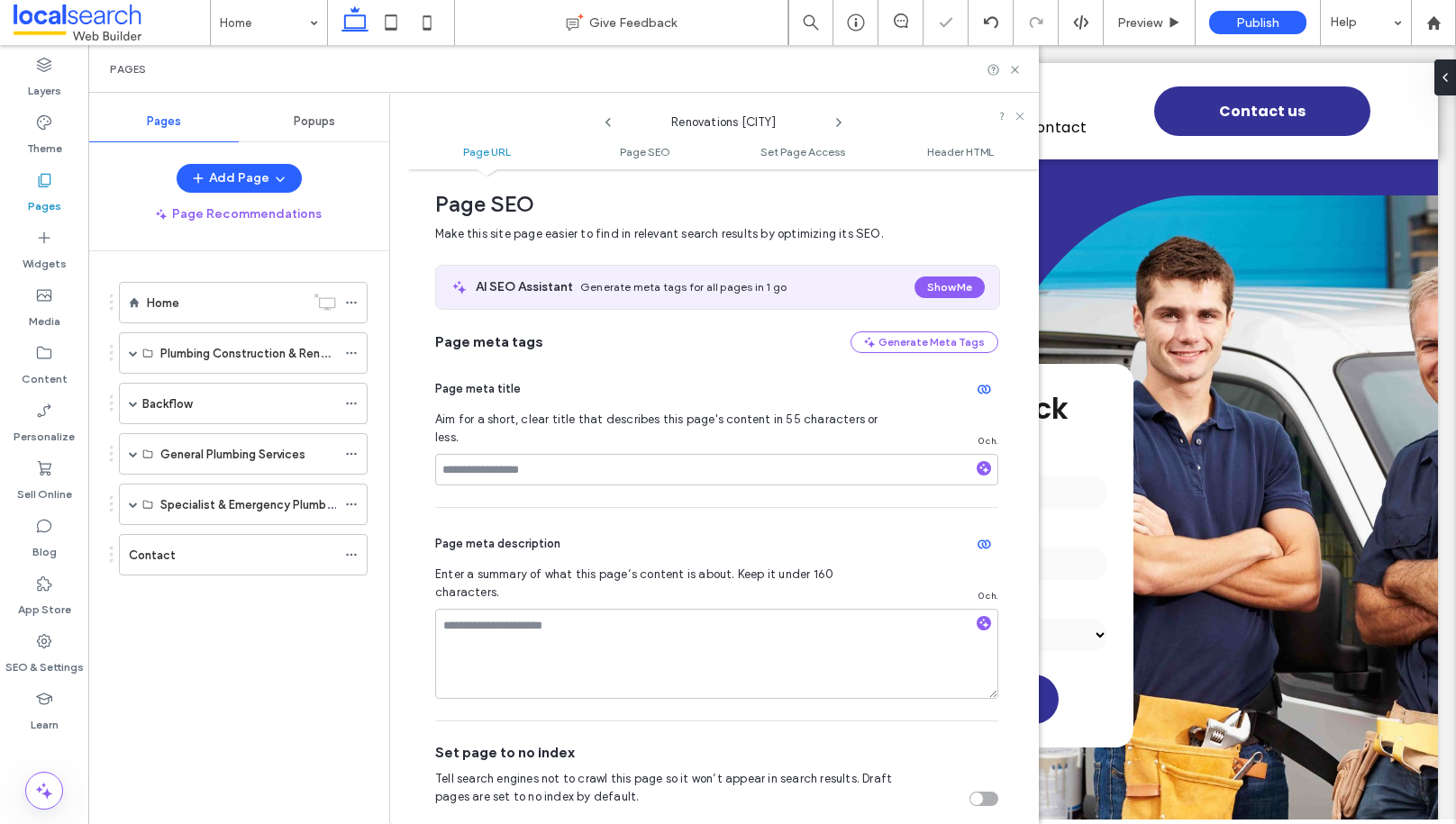 scroll, scrollTop: 0, scrollLeft: 0, axis: both 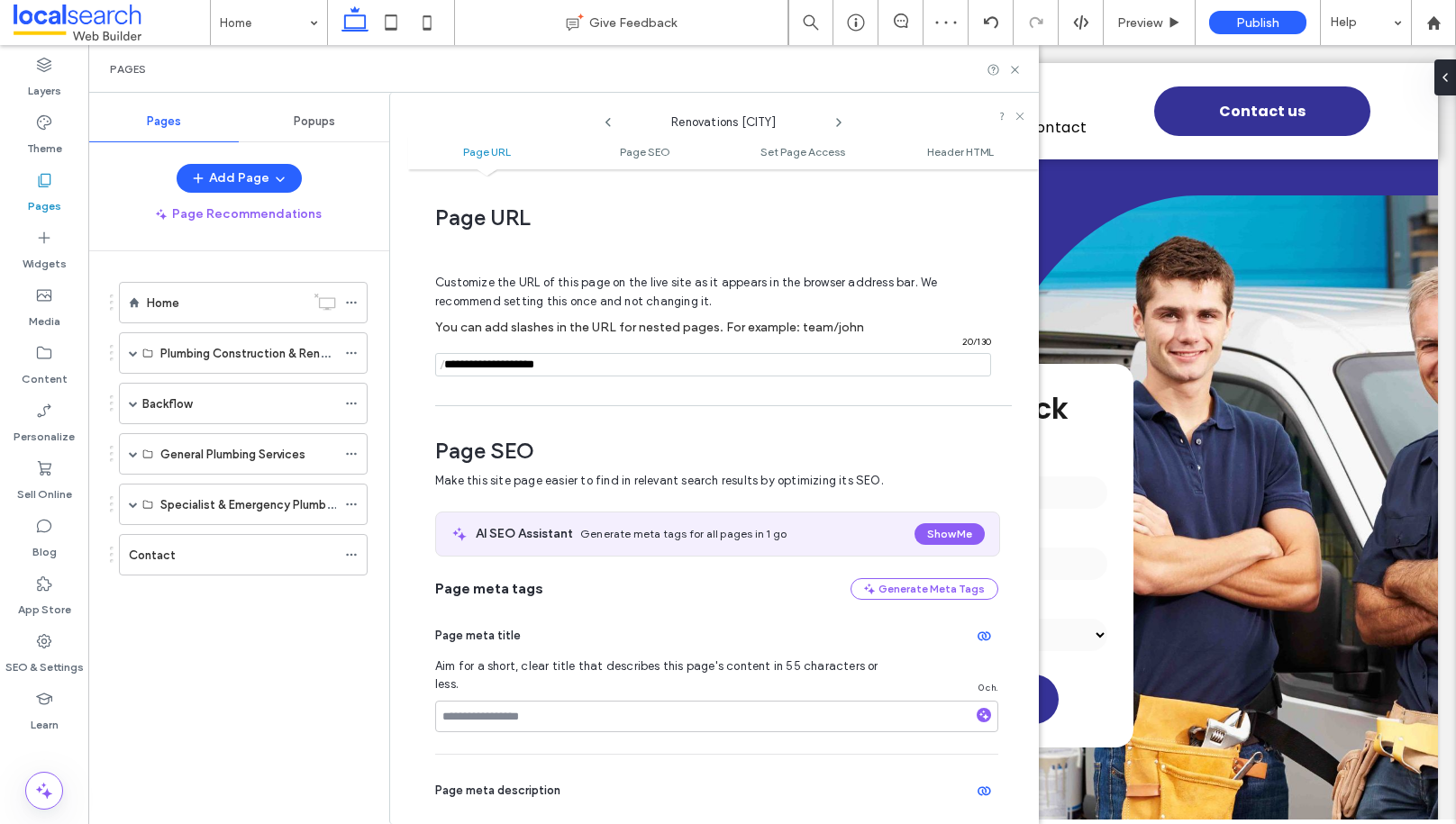 click at bounding box center (713, 365) 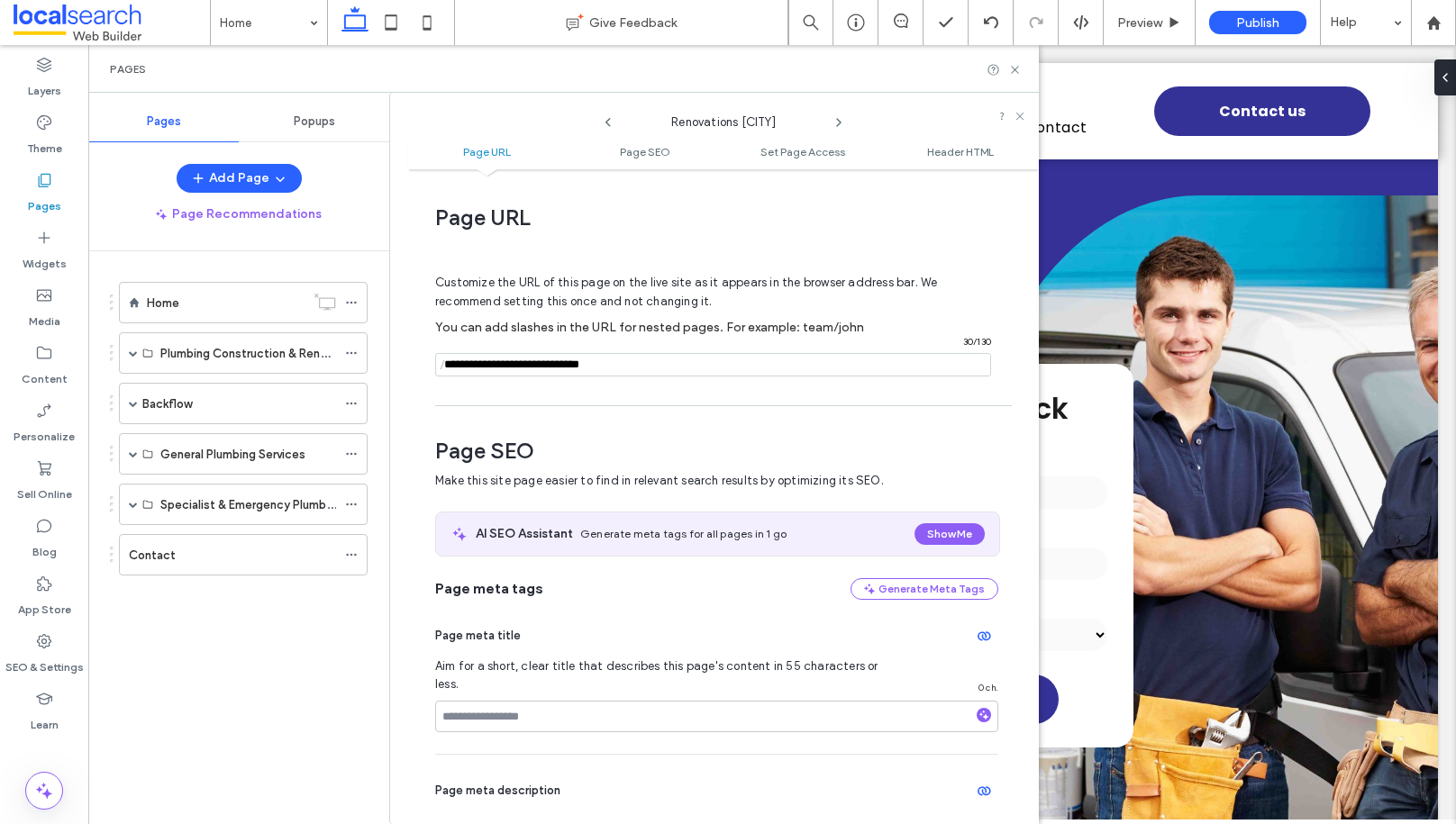 click at bounding box center (713, 365) 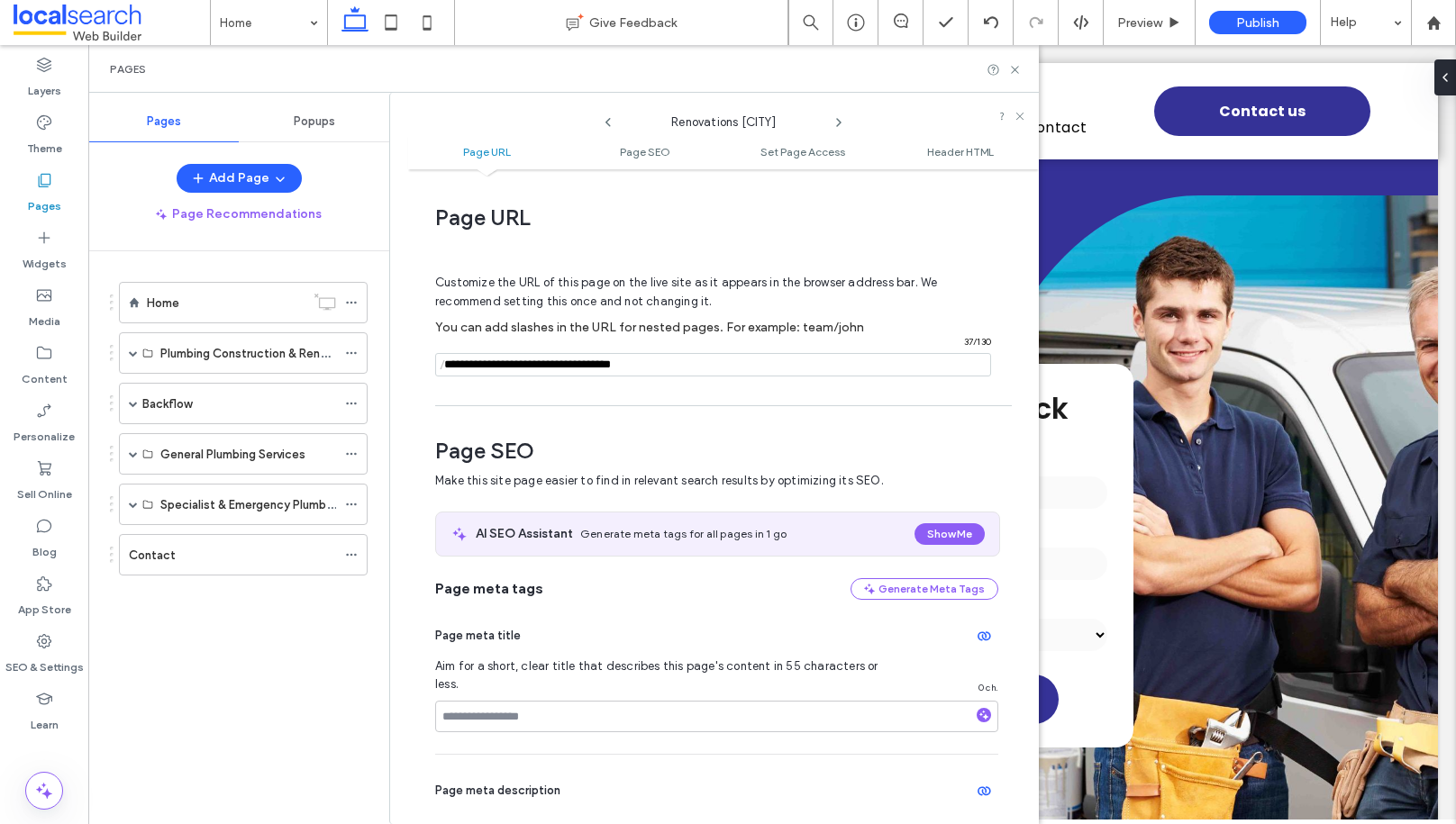 type on "**********" 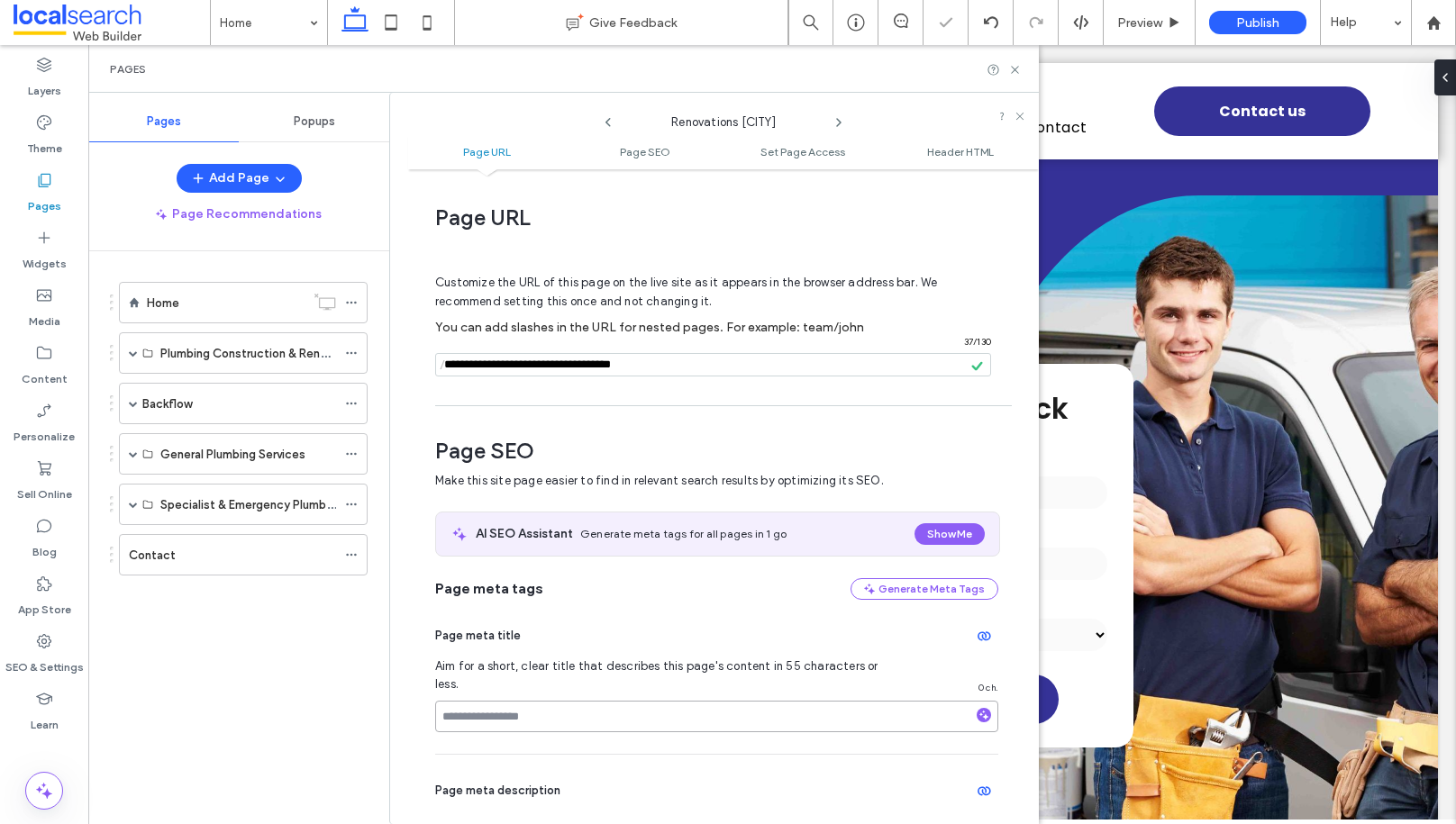 click at bounding box center (716, 716) 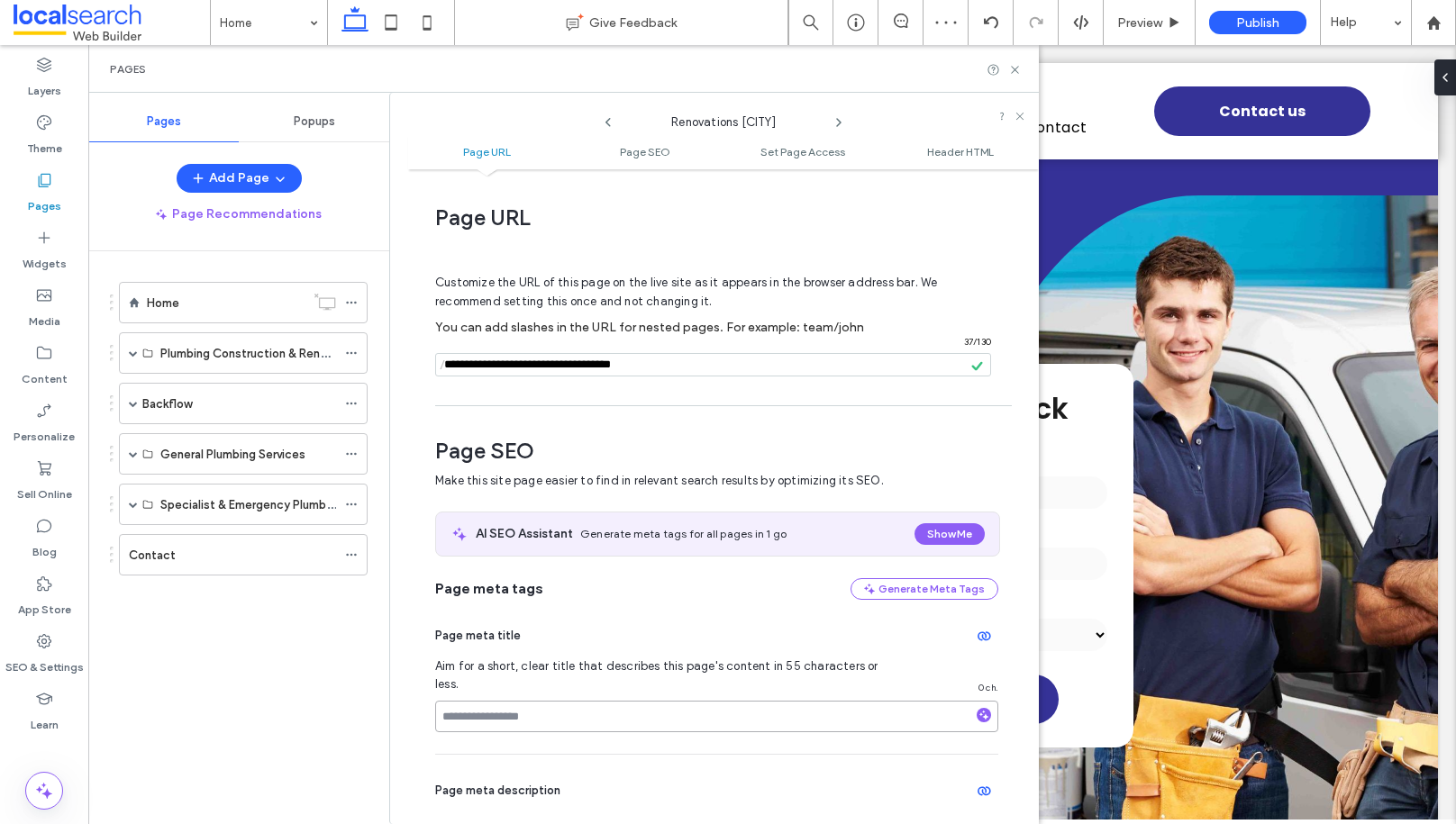 paste on "**********" 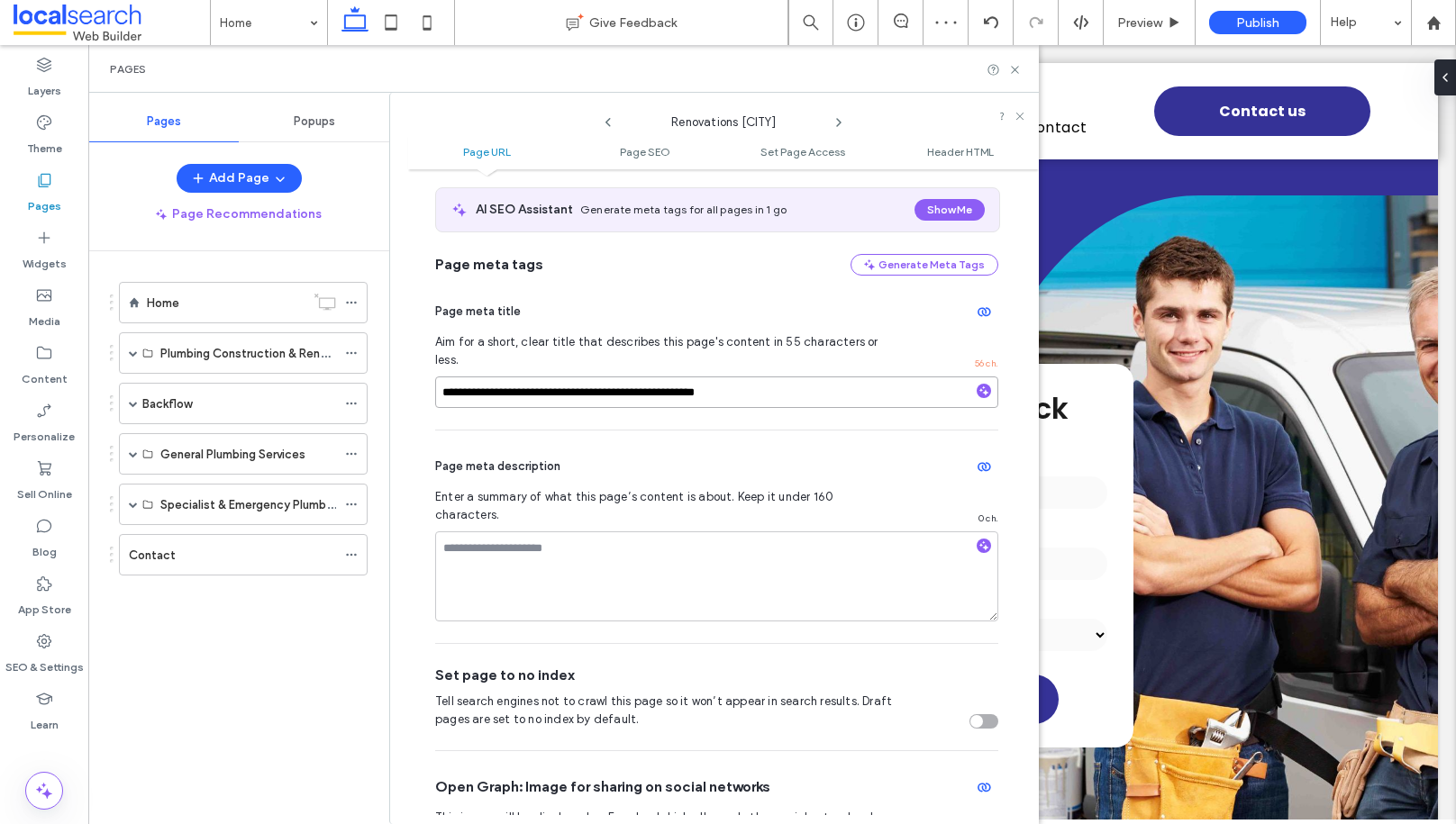 scroll, scrollTop: 382, scrollLeft: 0, axis: vertical 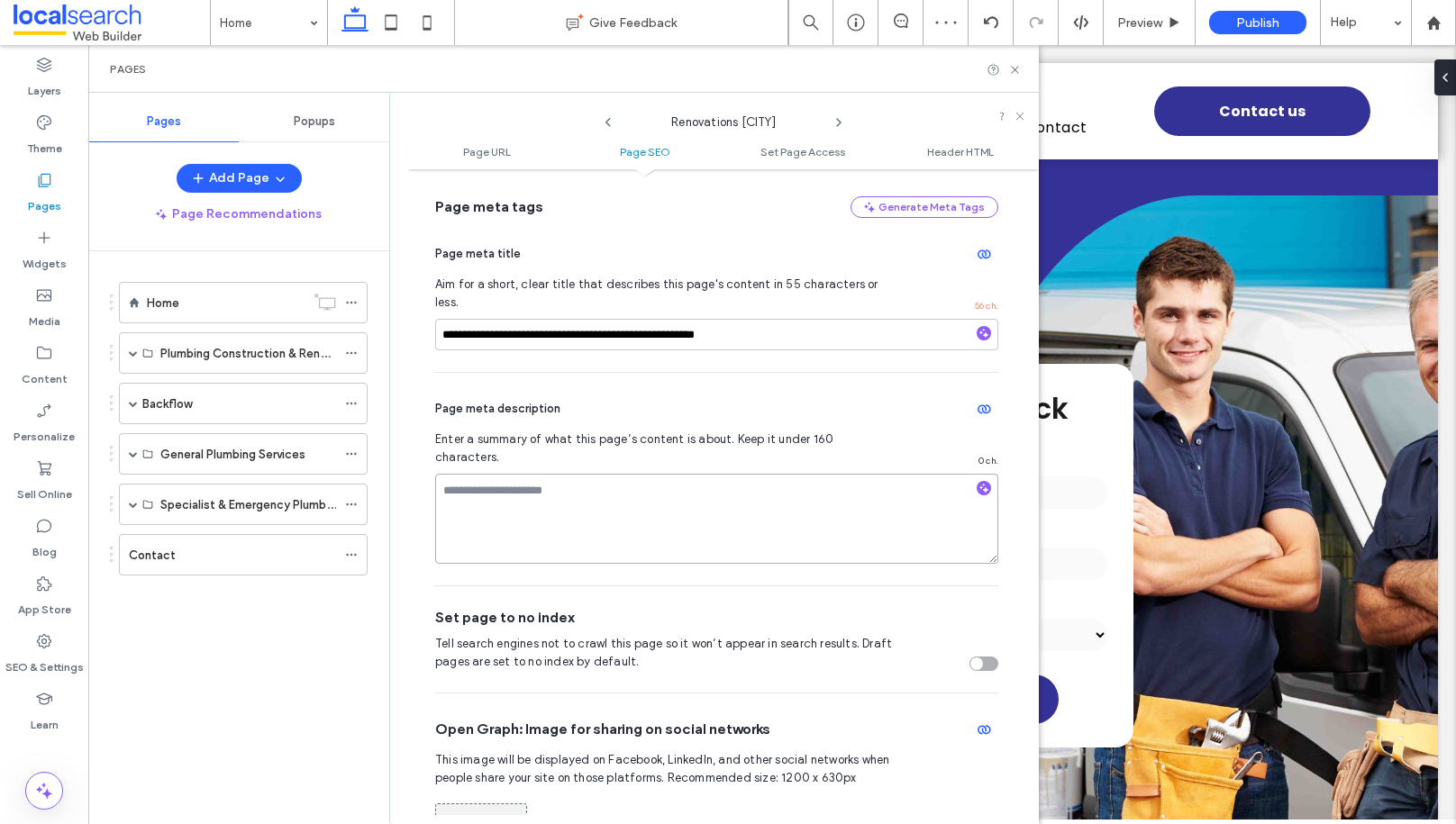 click at bounding box center (716, 519) 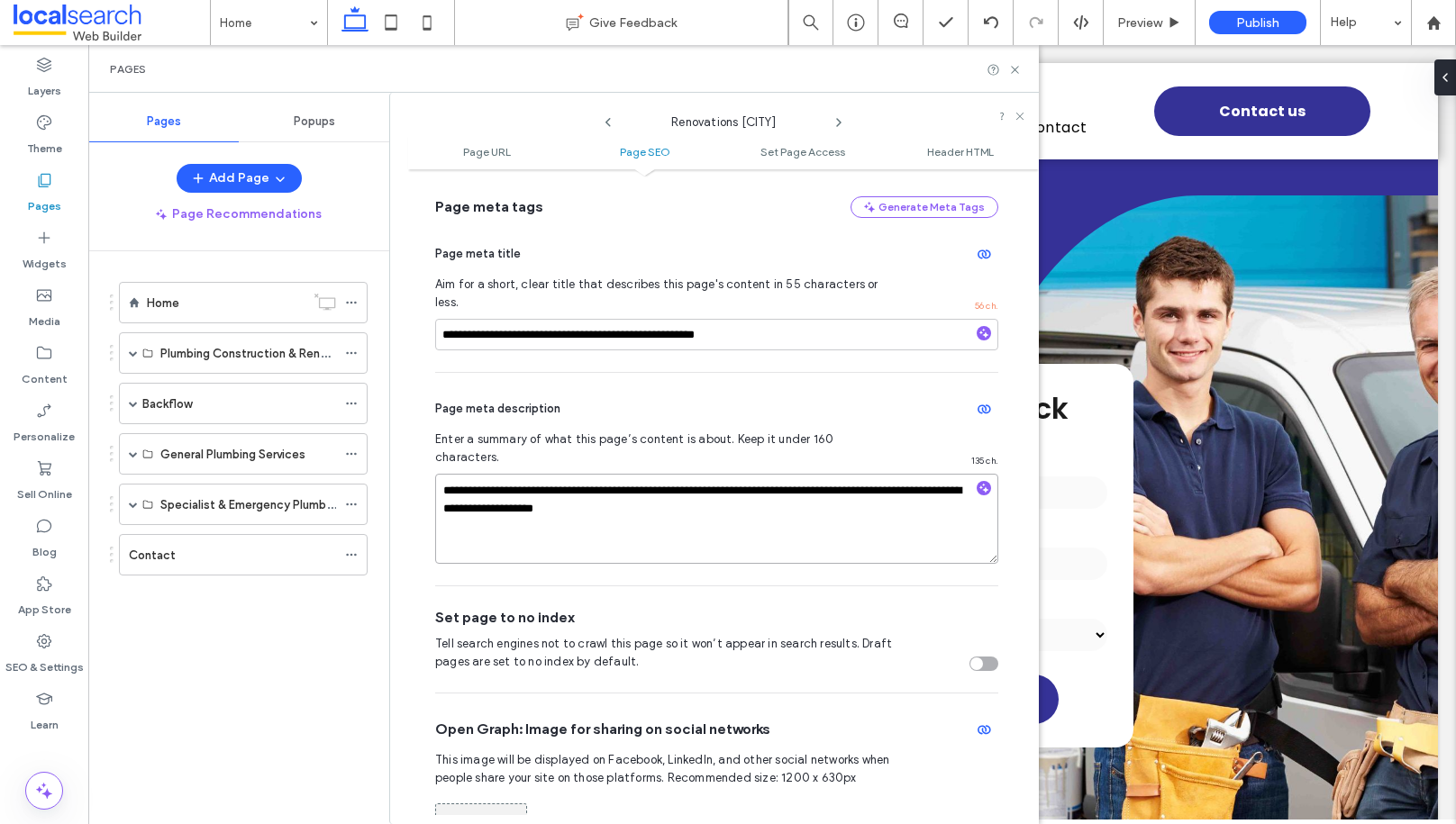 click on "**********" at bounding box center [716, 519] 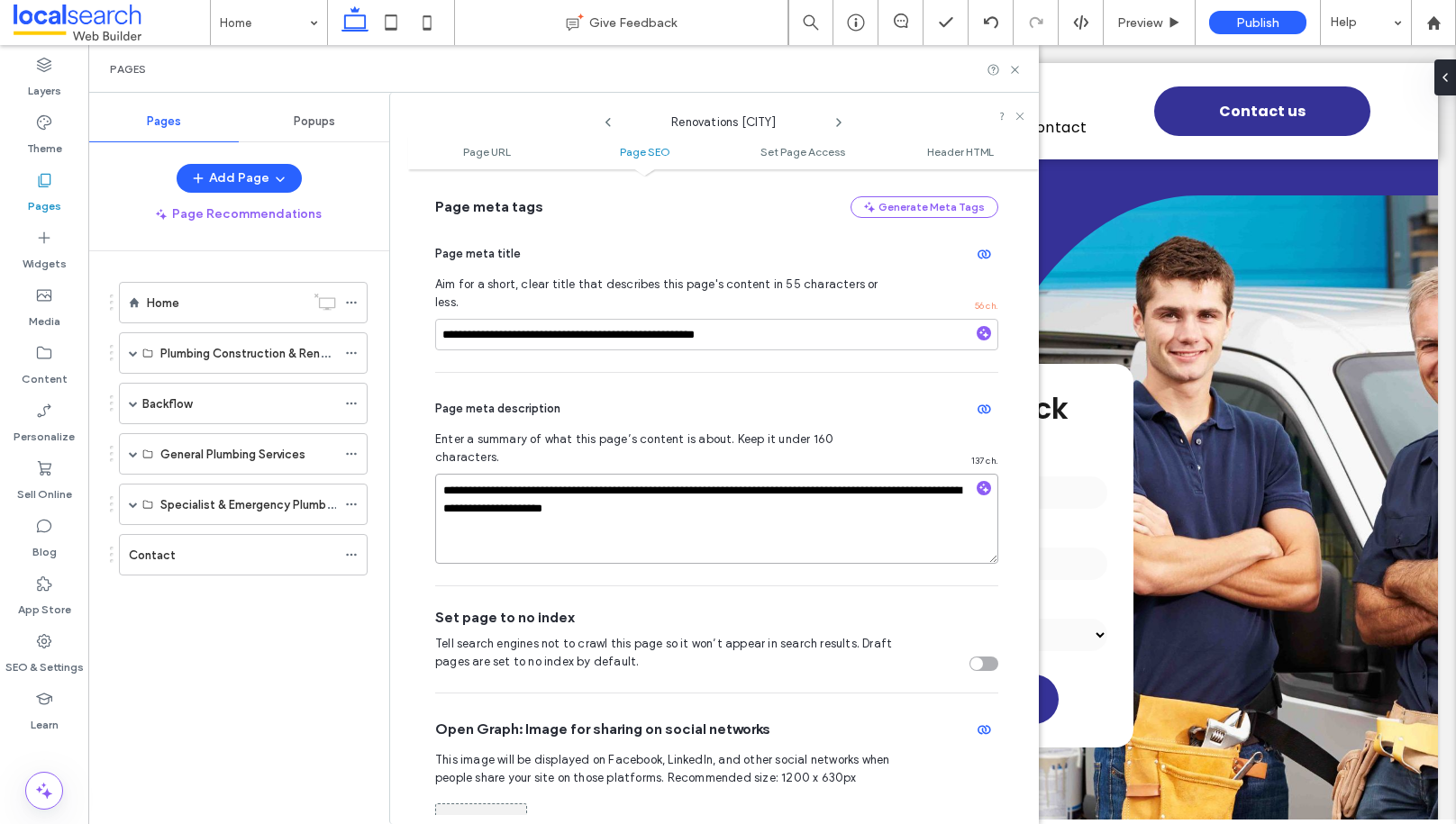 click on "**********" at bounding box center (716, 519) 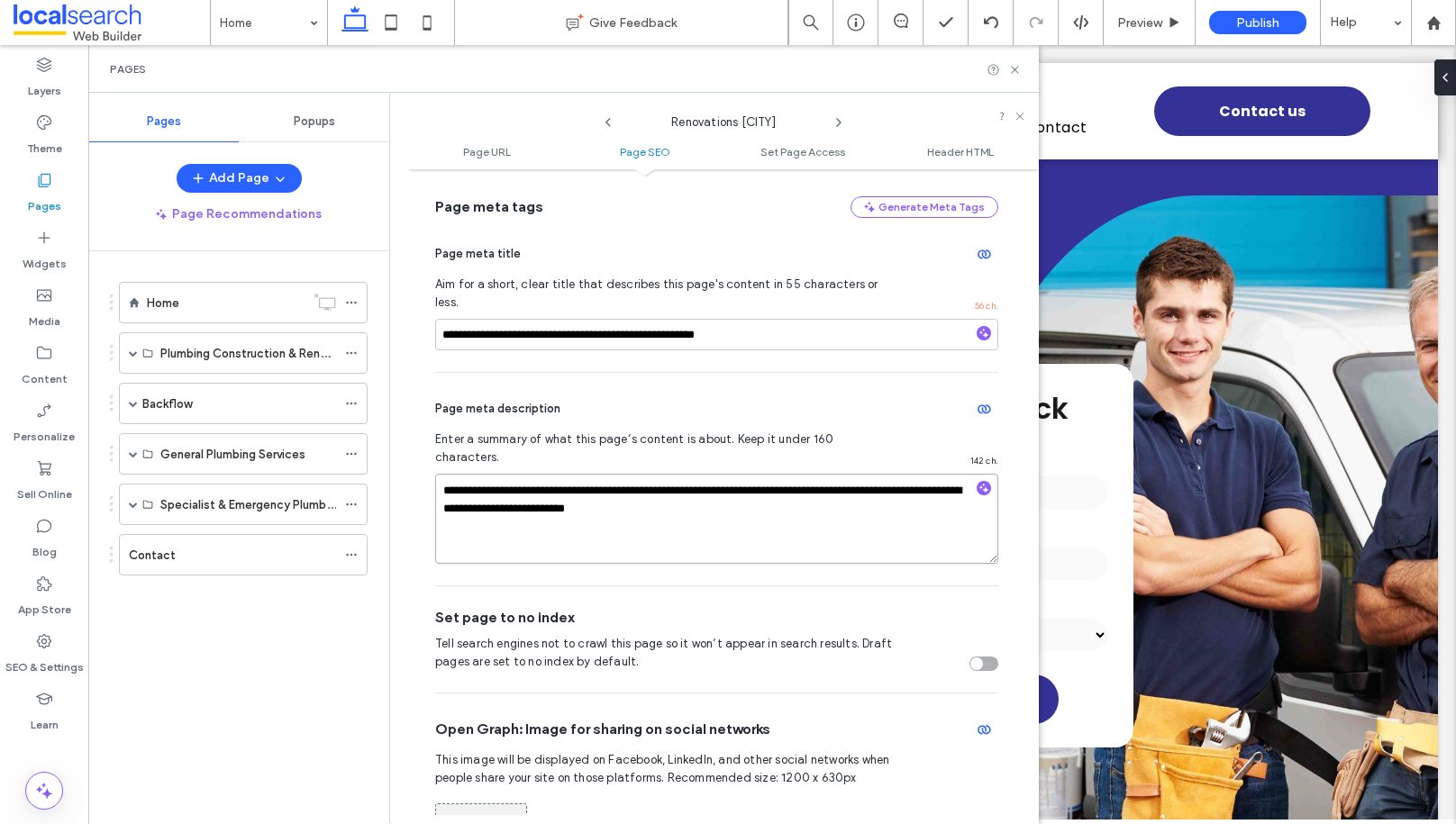 type on "**********" 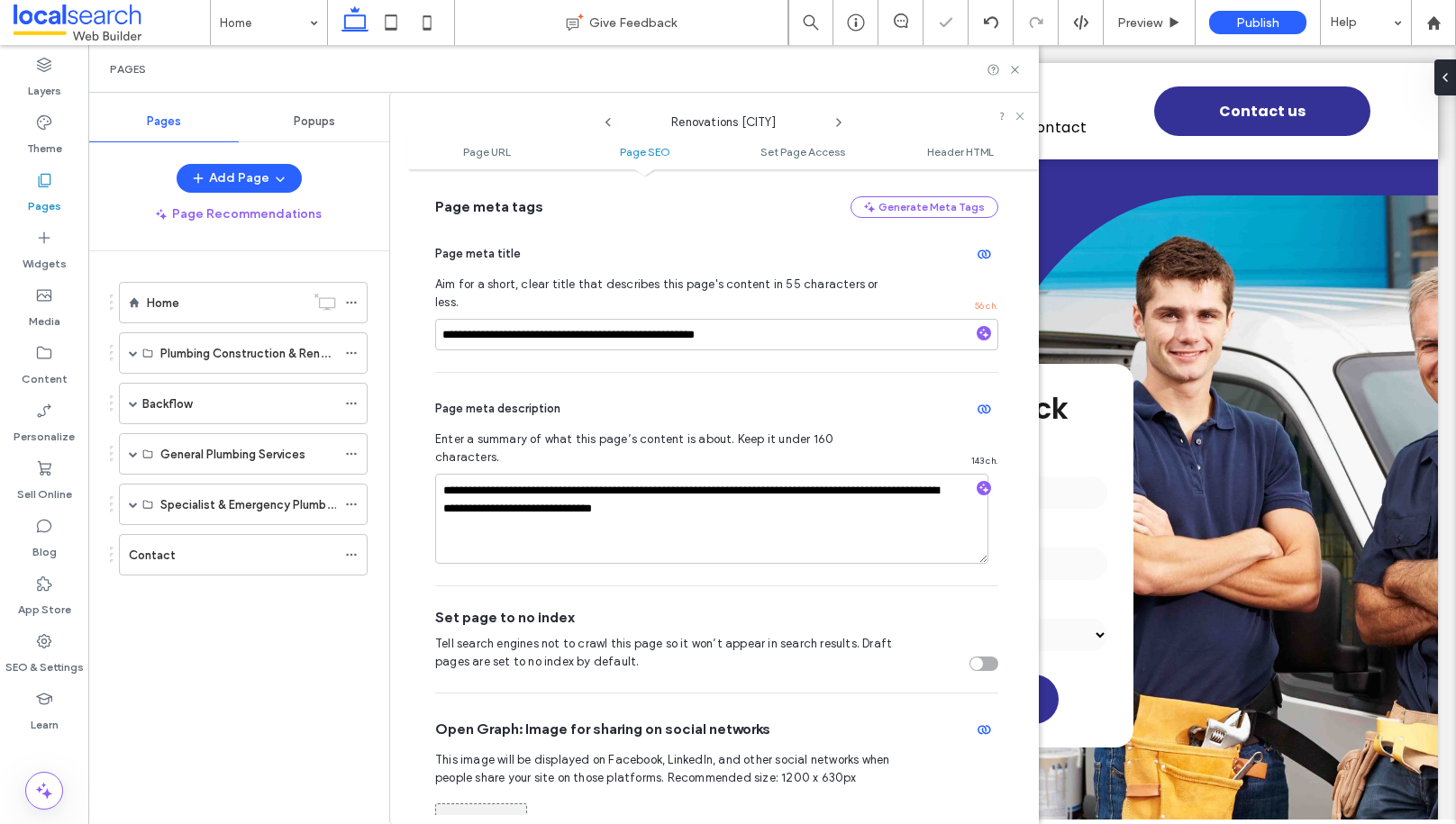 click 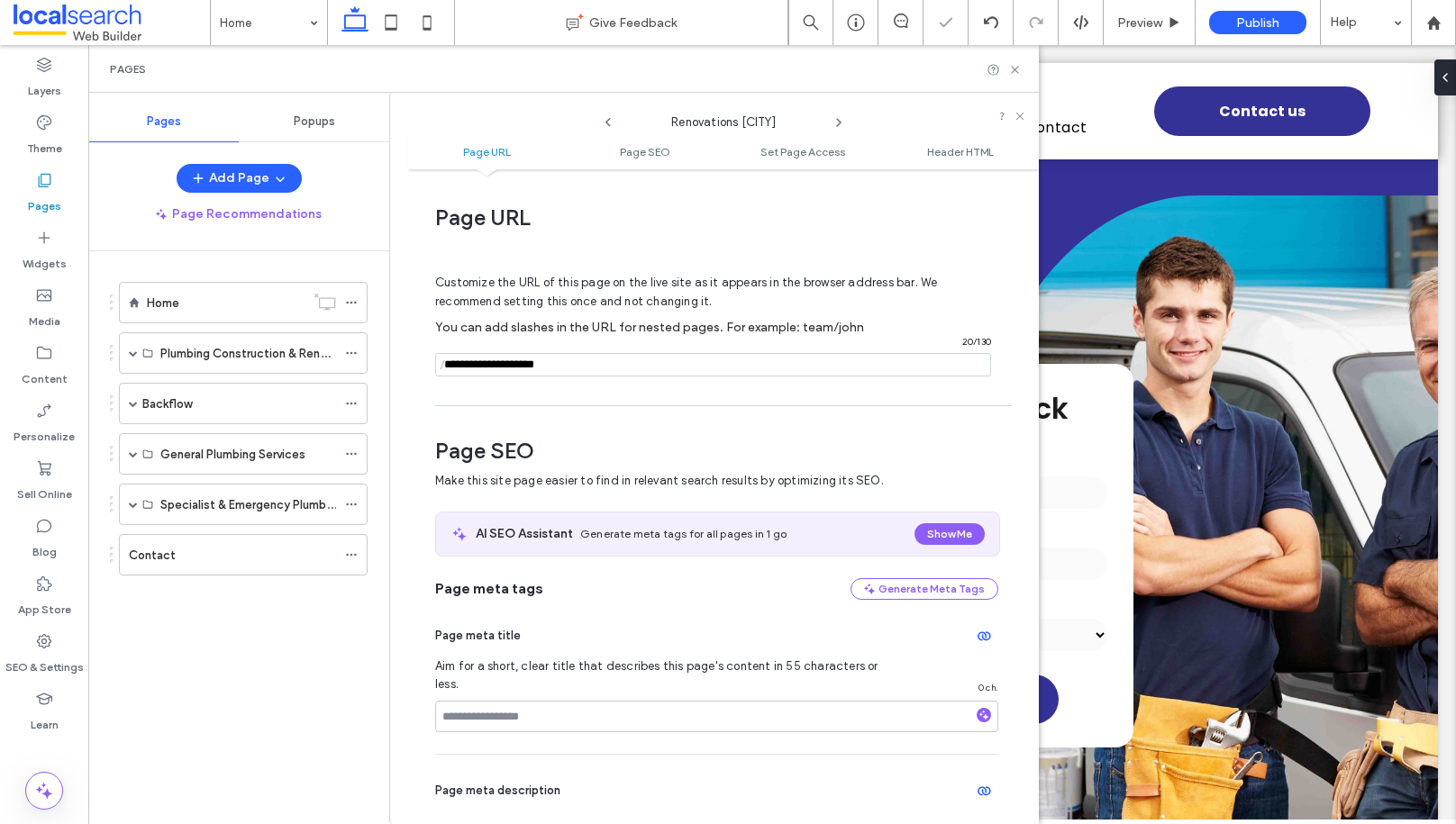 scroll, scrollTop: 247, scrollLeft: 0, axis: vertical 